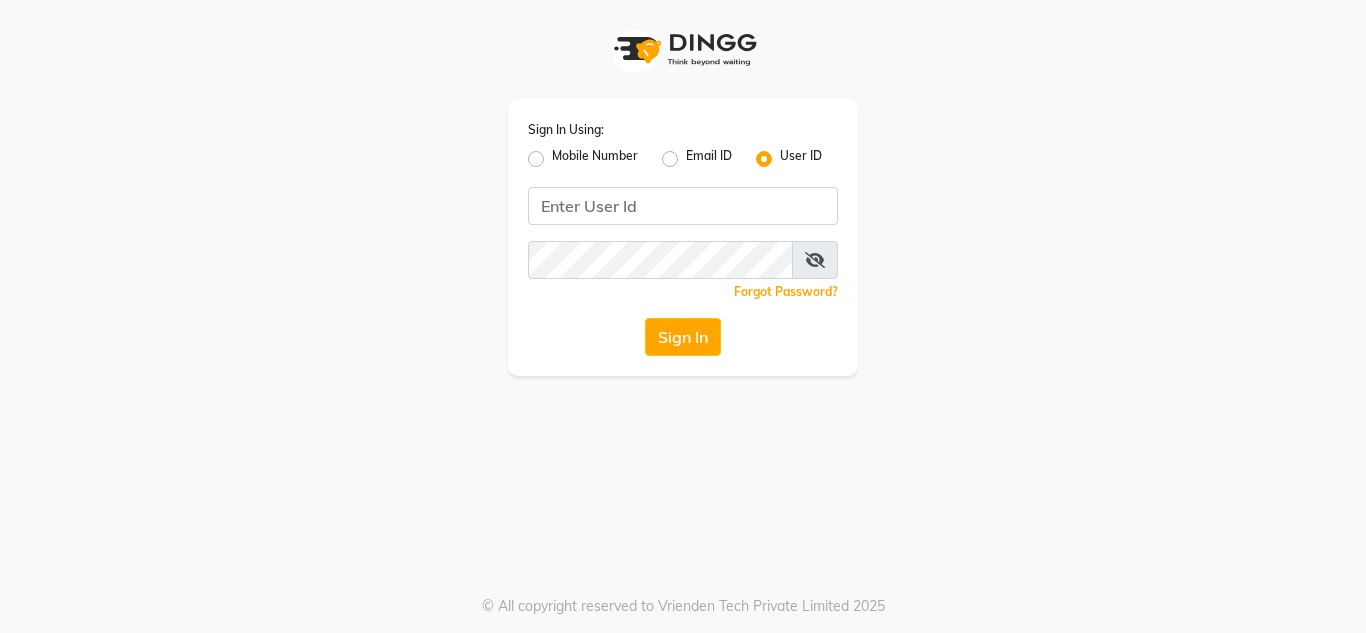 scroll, scrollTop: 0, scrollLeft: 0, axis: both 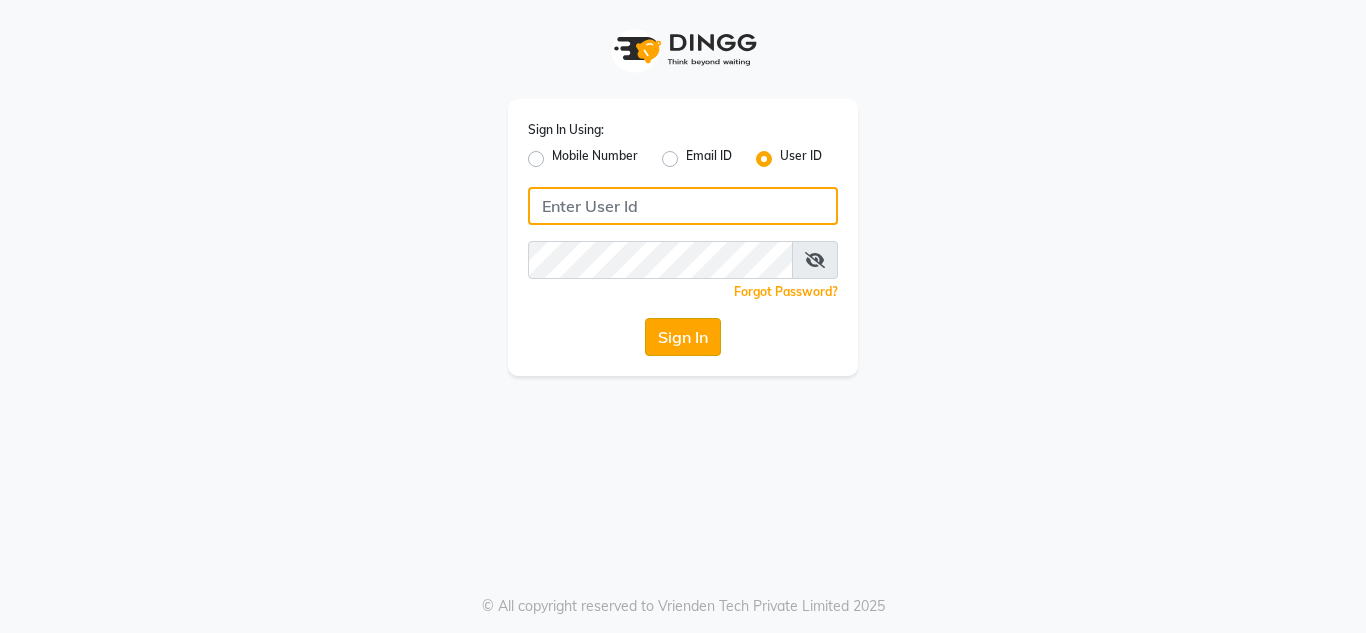 type on "richbit123" 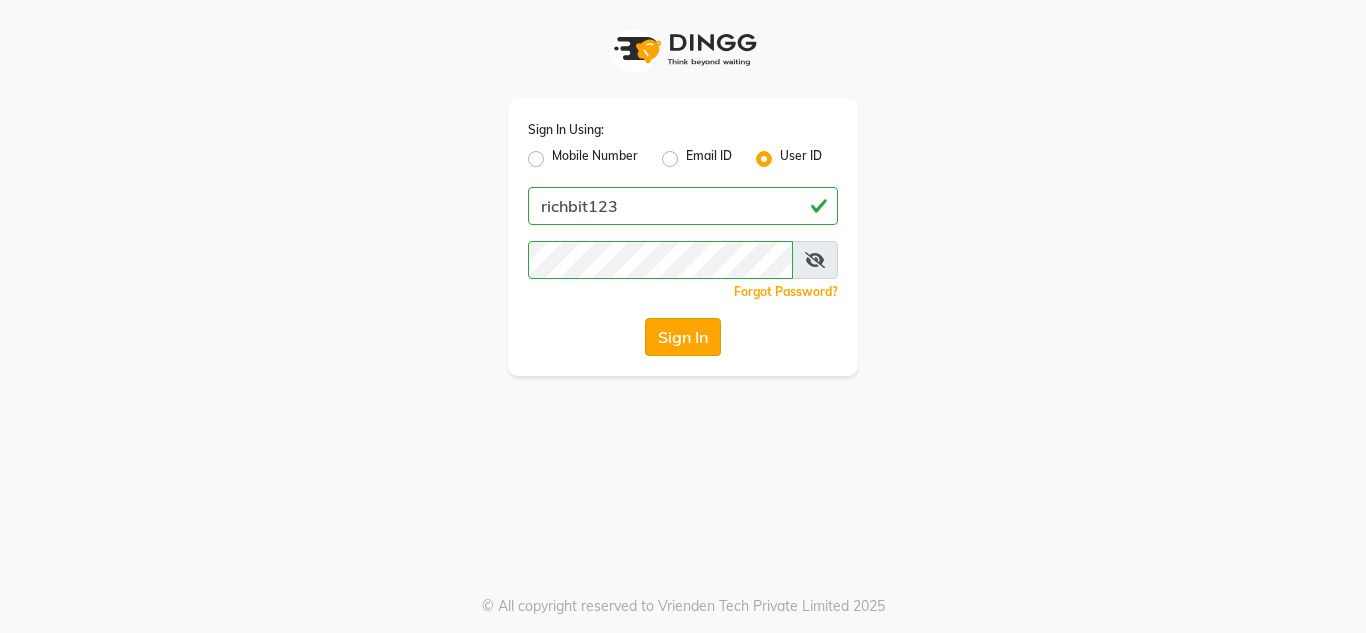 click on "Sign In" 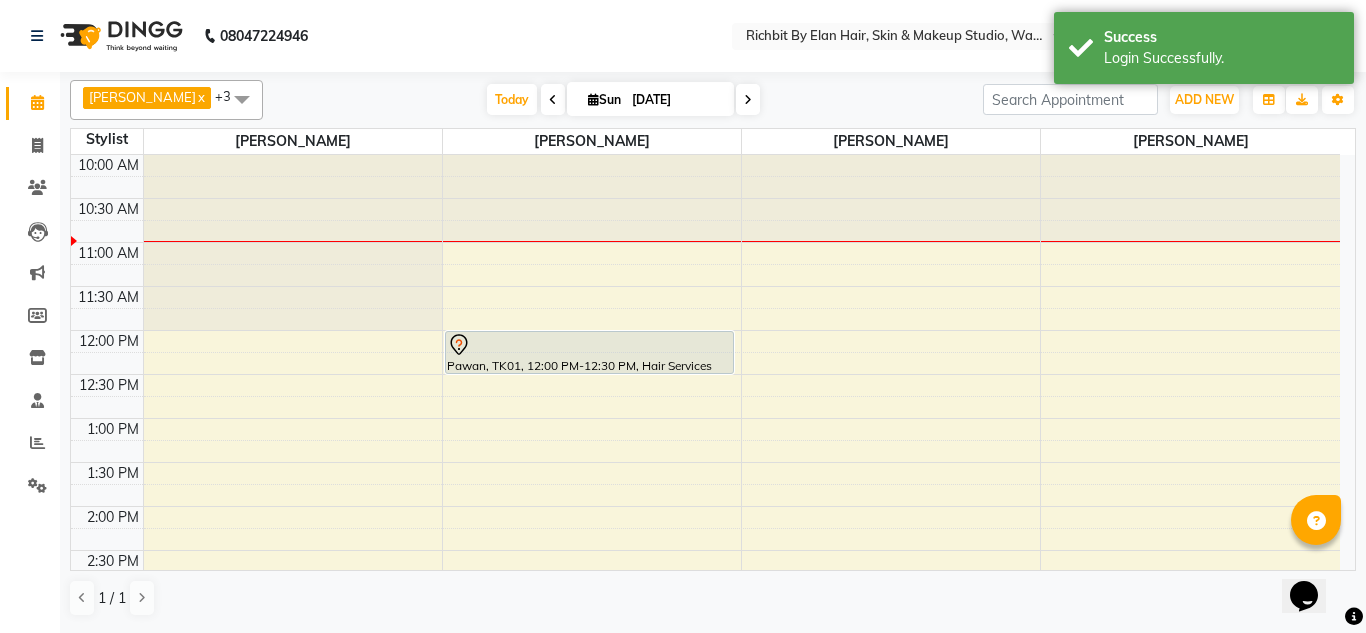 scroll, scrollTop: 0, scrollLeft: 0, axis: both 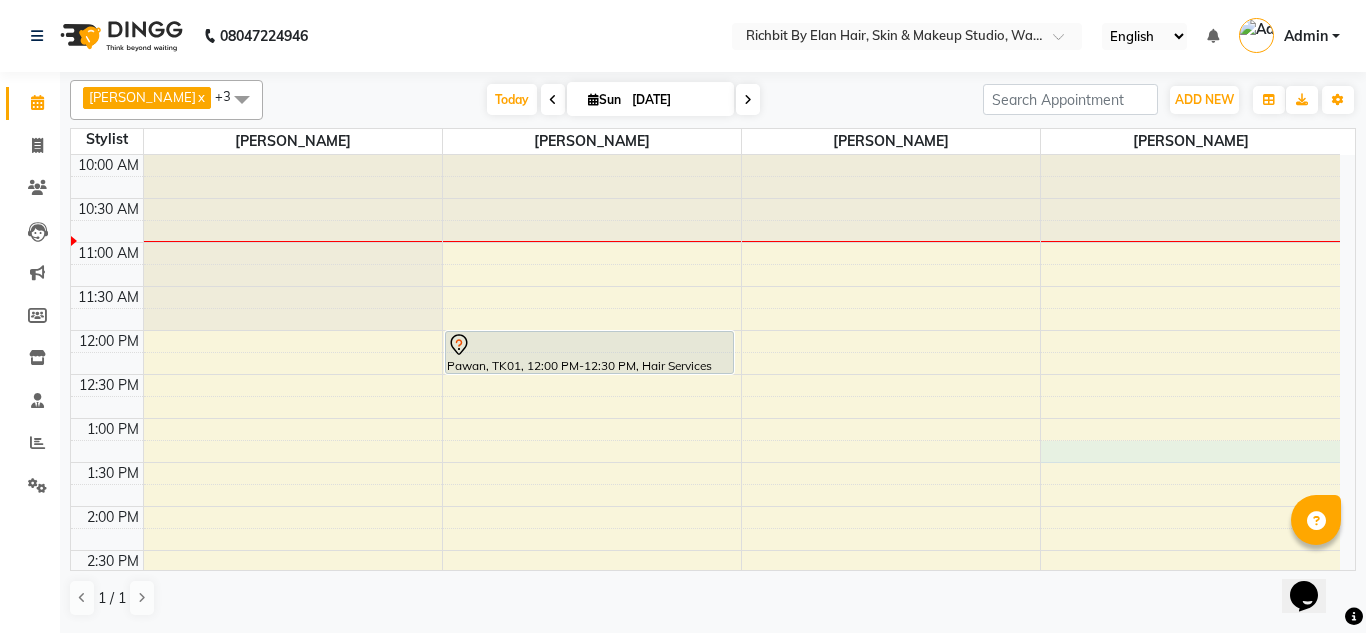 click on "10:00 AM 10:30 AM 11:00 AM 11:30 AM 12:00 PM 12:30 PM 1:00 PM 1:30 PM 2:00 PM 2:30 PM 3:00 PM 3:30 PM 4:00 PM 4:30 PM 5:00 PM 5:30 PM 6:00 PM 6:30 PM 7:00 PM 7:30 PM 8:00 PM 8:30 PM 9:00 PM 9:30 PM             Pawan, TK01, 12:00 PM-12:30 PM, Hair Services (Male) - Hair Cut (Male)" at bounding box center [705, 682] 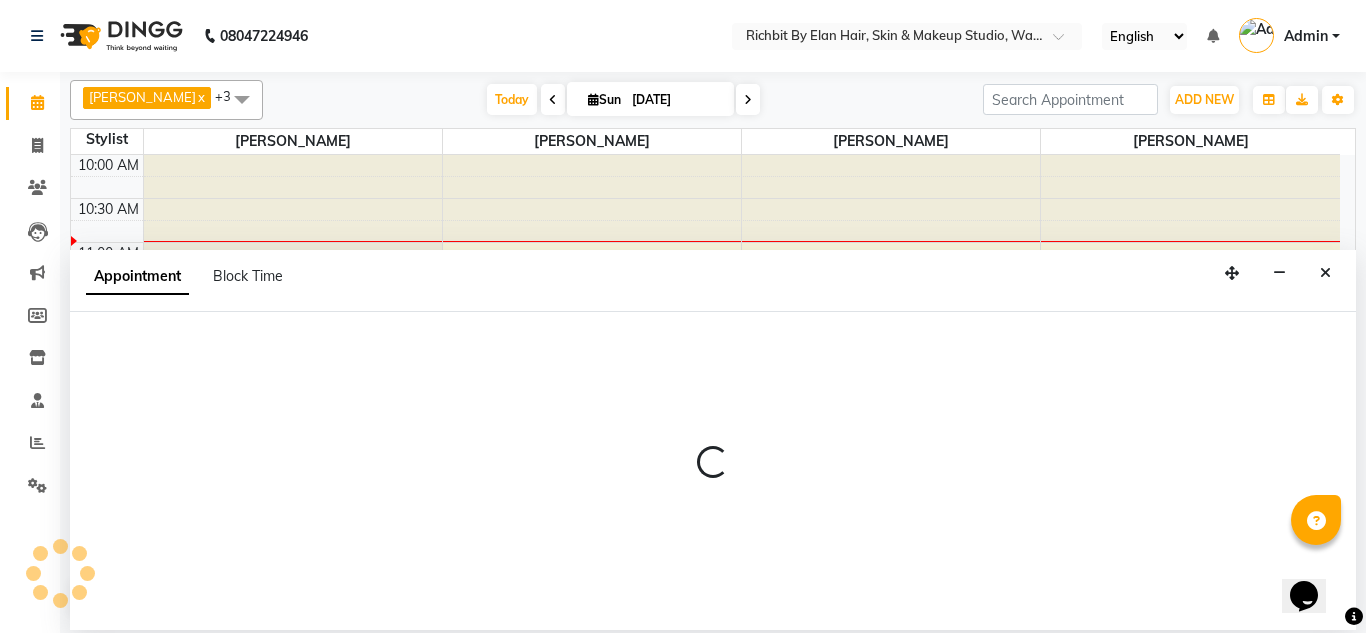 select on "61438" 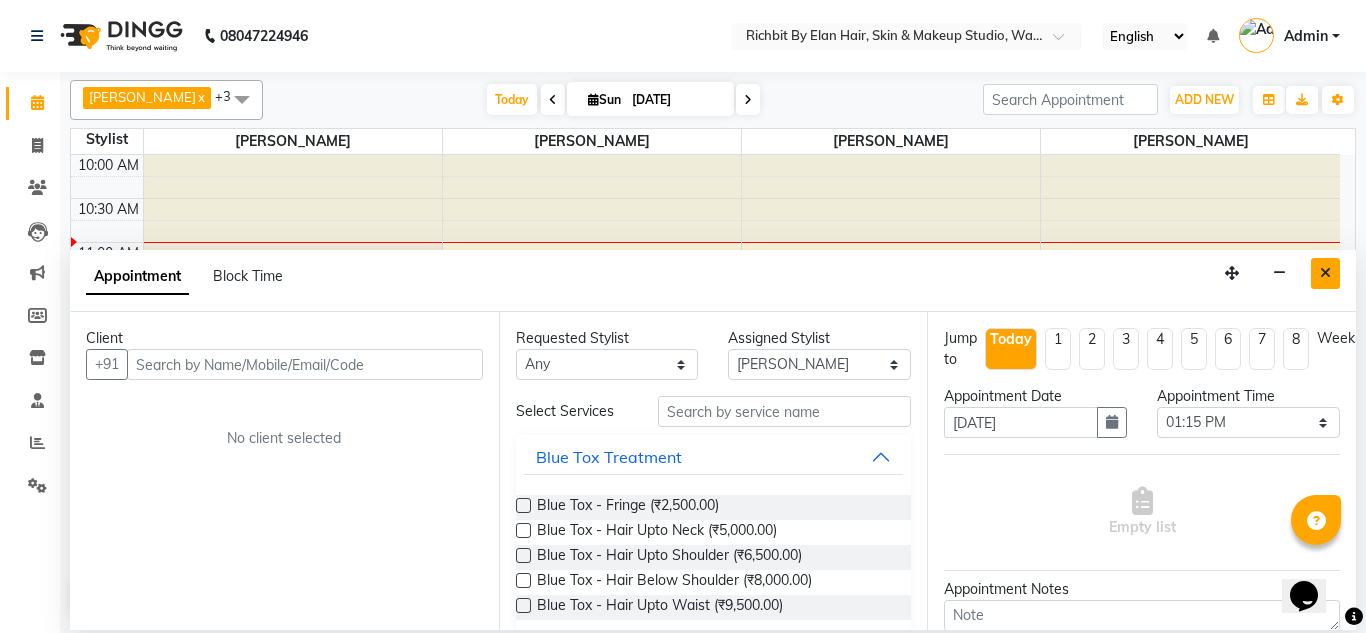 click at bounding box center (1325, 273) 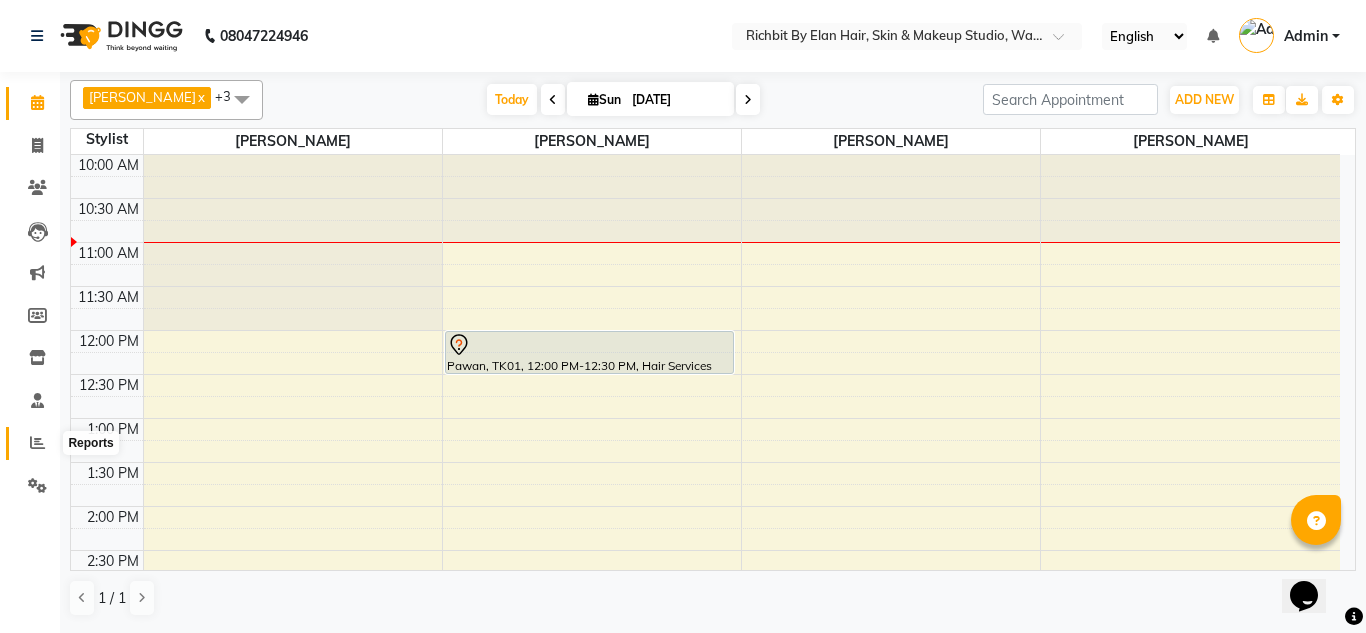 click 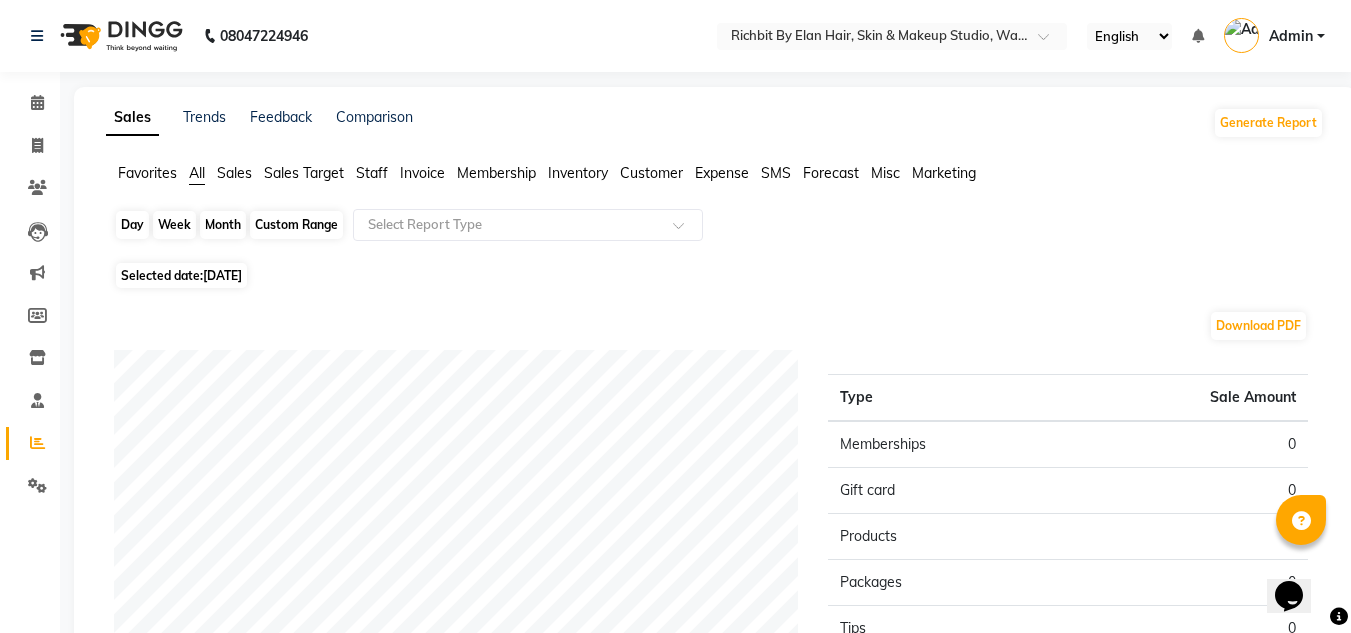 click on "Day" 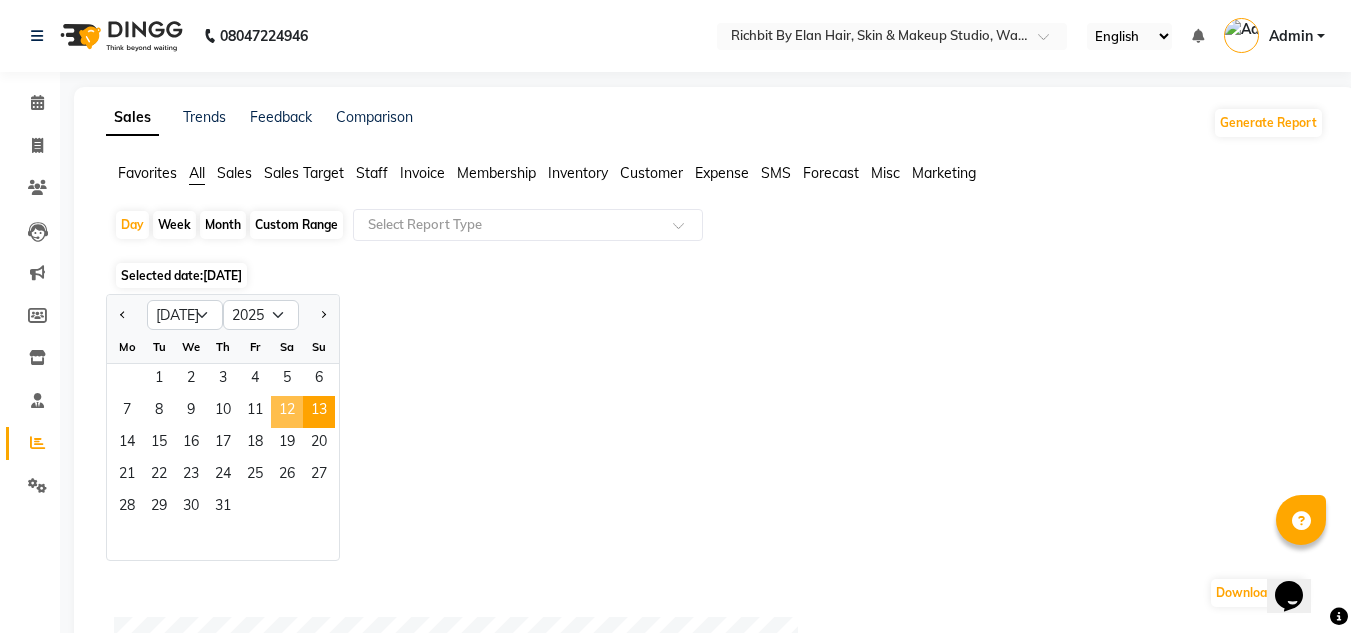 click on "12" 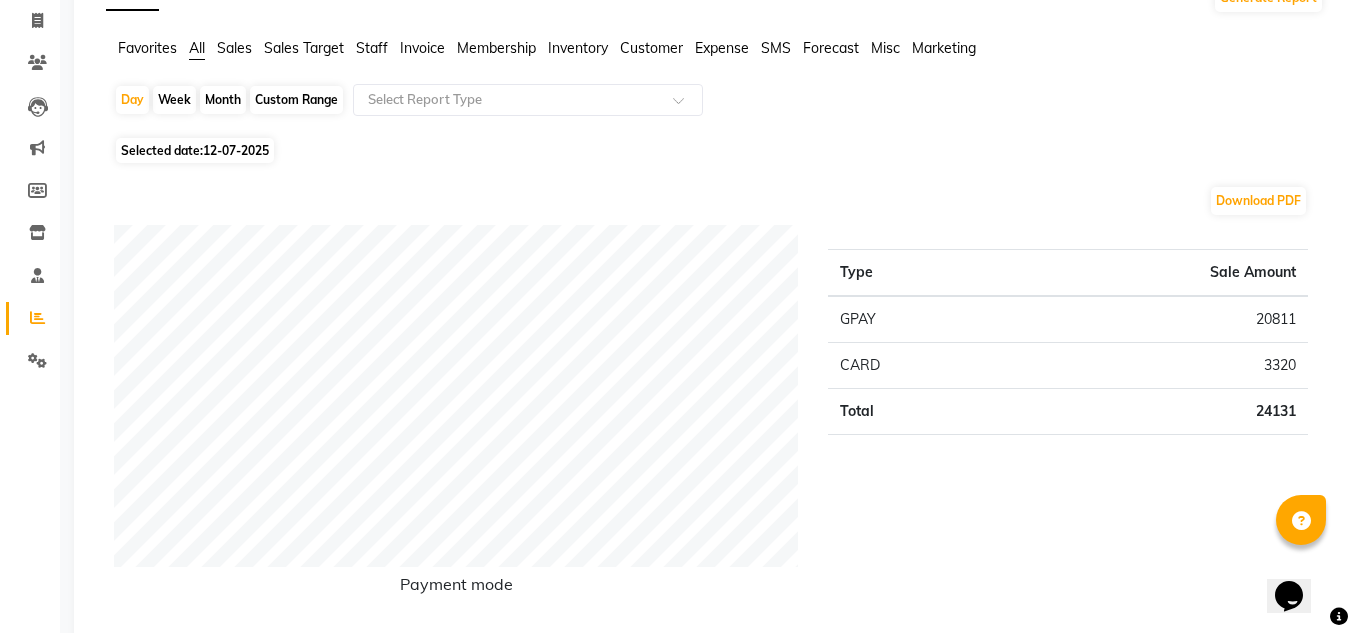 scroll, scrollTop: 0, scrollLeft: 0, axis: both 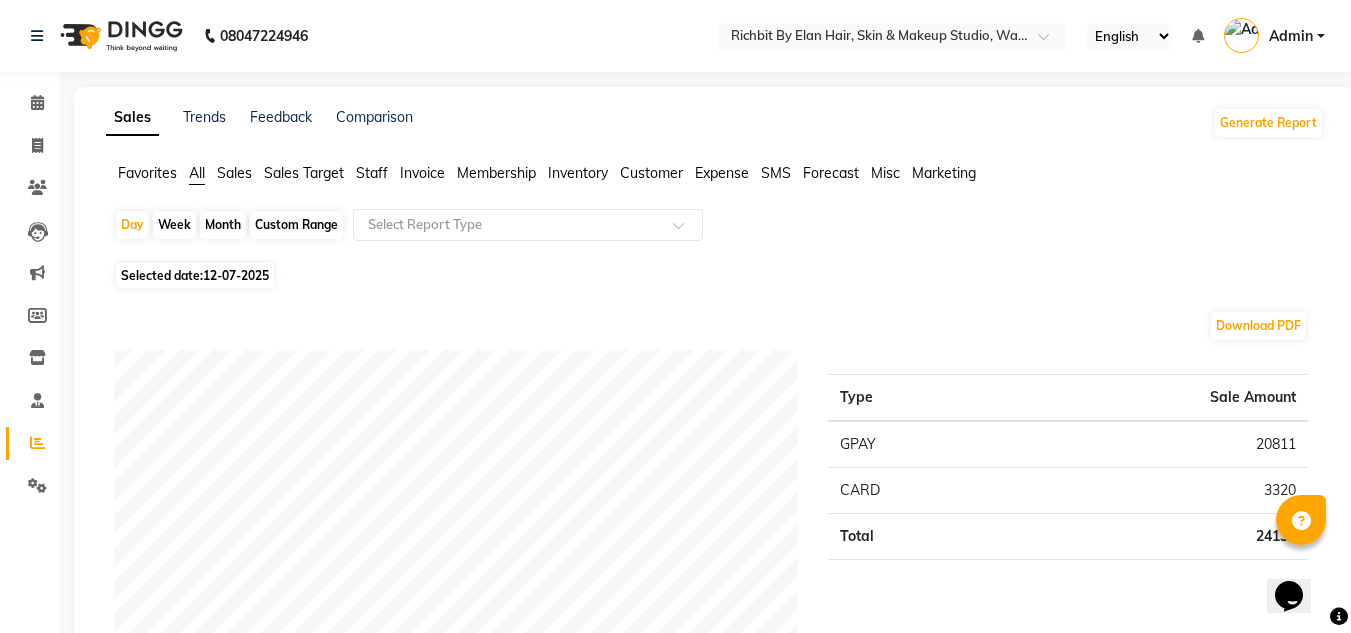 click on "Staff" 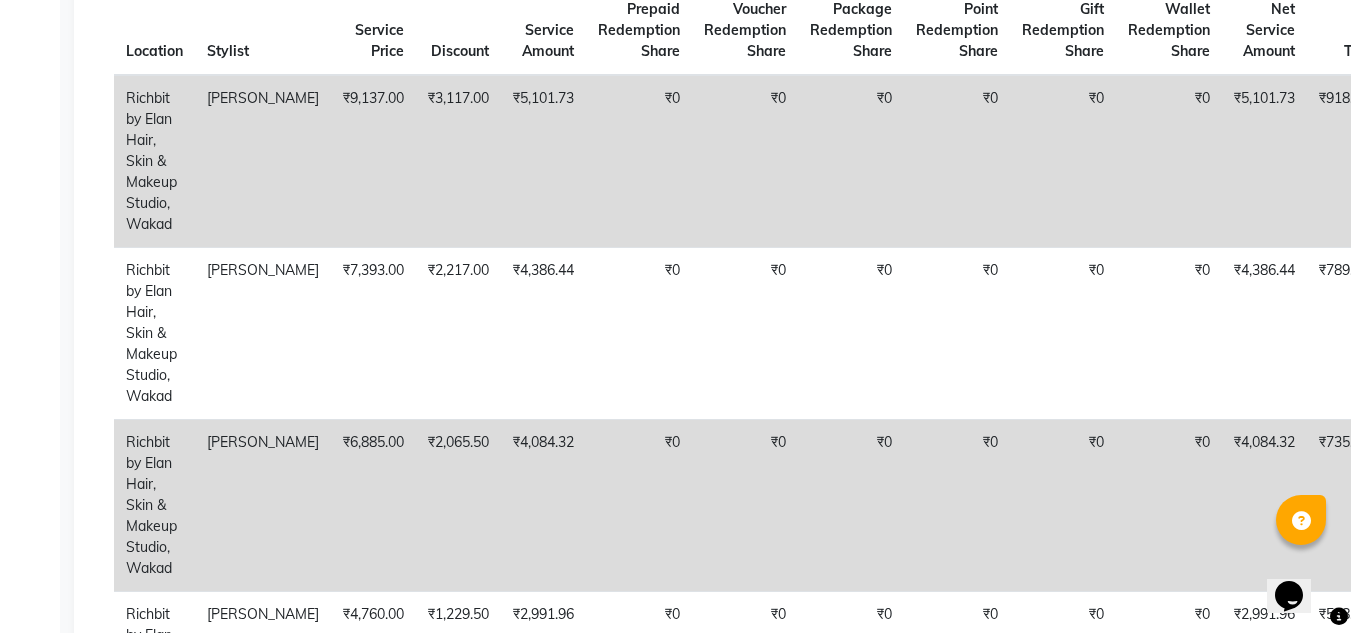 scroll, scrollTop: 700, scrollLeft: 0, axis: vertical 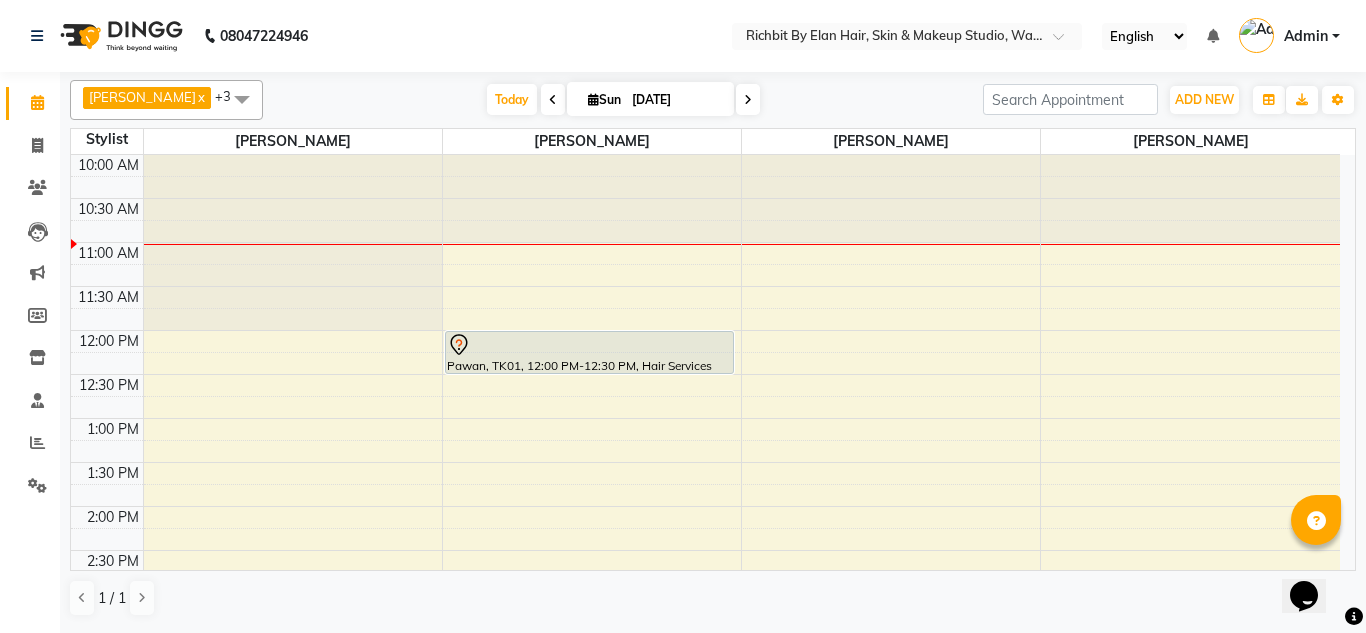 click on "10:00 AM 10:30 AM 11:00 AM 11:30 AM 12:00 PM 12:30 PM 1:00 PM 1:30 PM 2:00 PM 2:30 PM 3:00 PM 3:30 PM 4:00 PM 4:30 PM 5:00 PM 5:30 PM 6:00 PM 6:30 PM 7:00 PM 7:30 PM 8:00 PM 8:30 PM 9:00 PM 9:30 PM             Pawan, TK01, 12:00 PM-12:30 PM, Hair Services (Male) - Hair Cut (Male)" at bounding box center (705, 682) 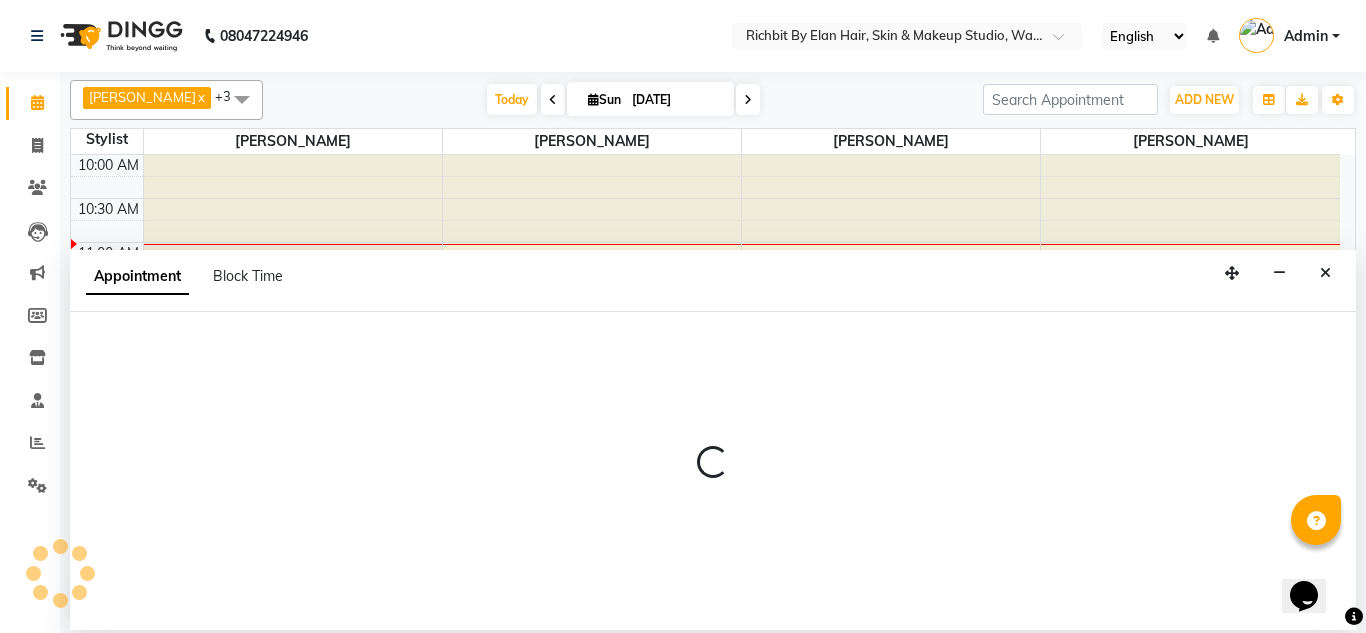 select on "61438" 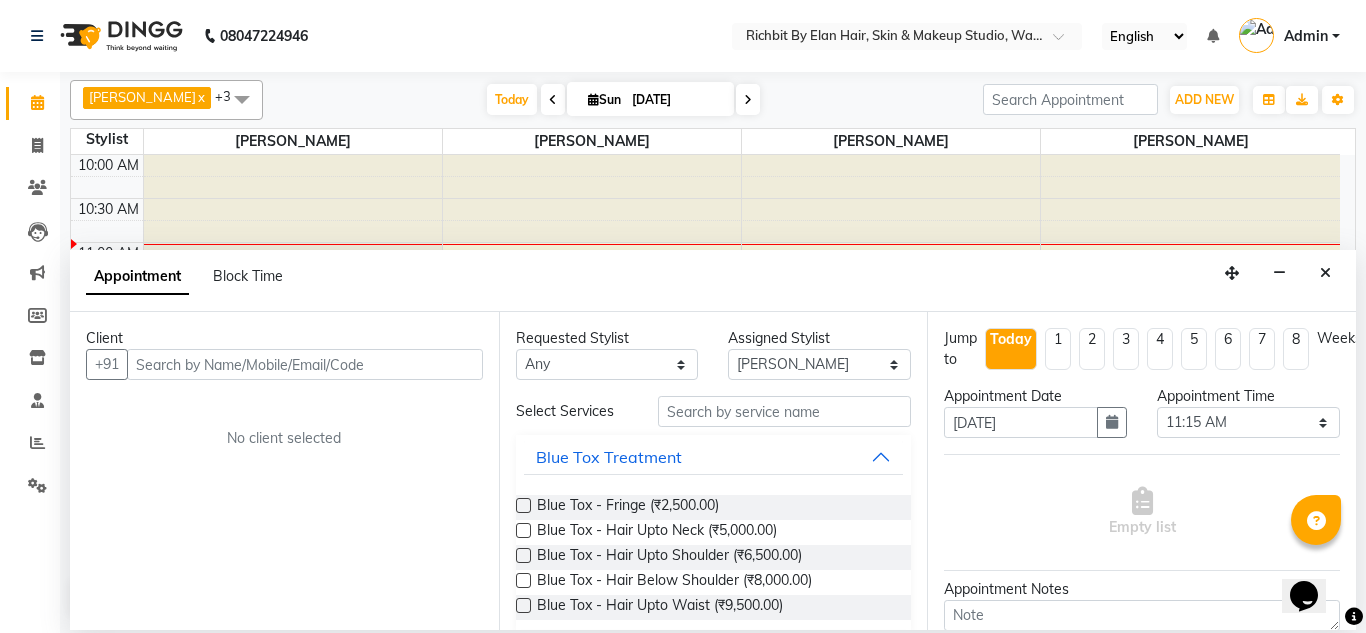 click at bounding box center (305, 364) 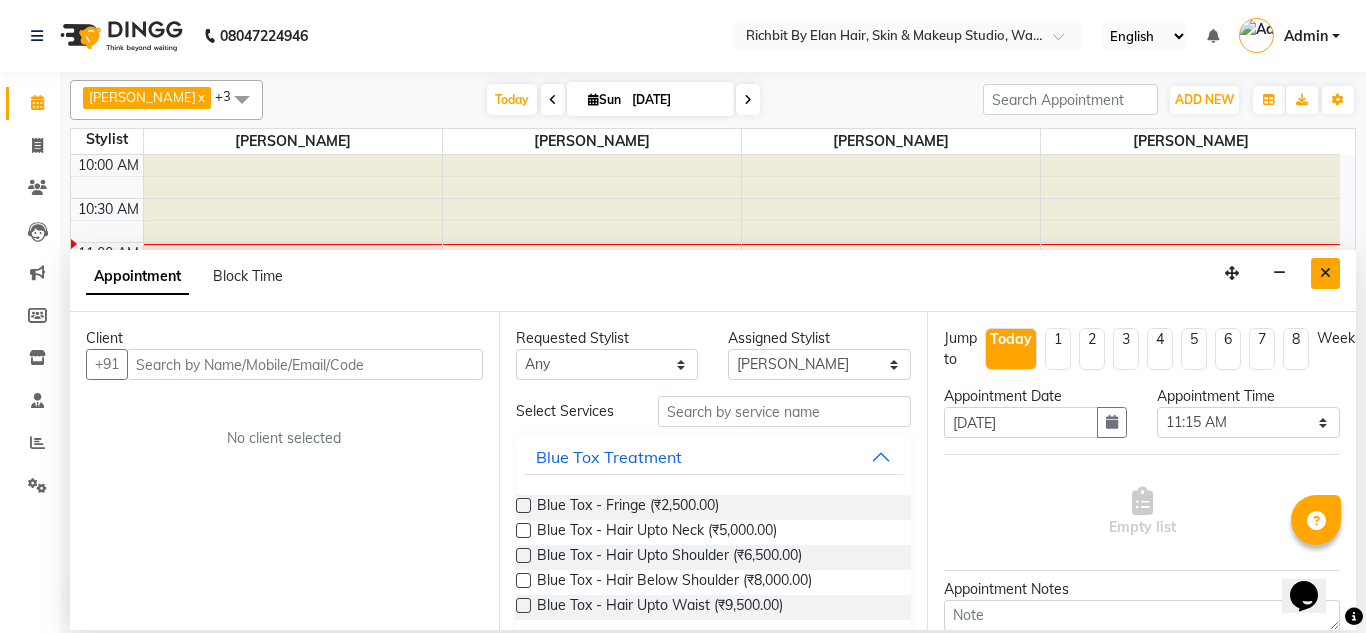 click at bounding box center (1325, 273) 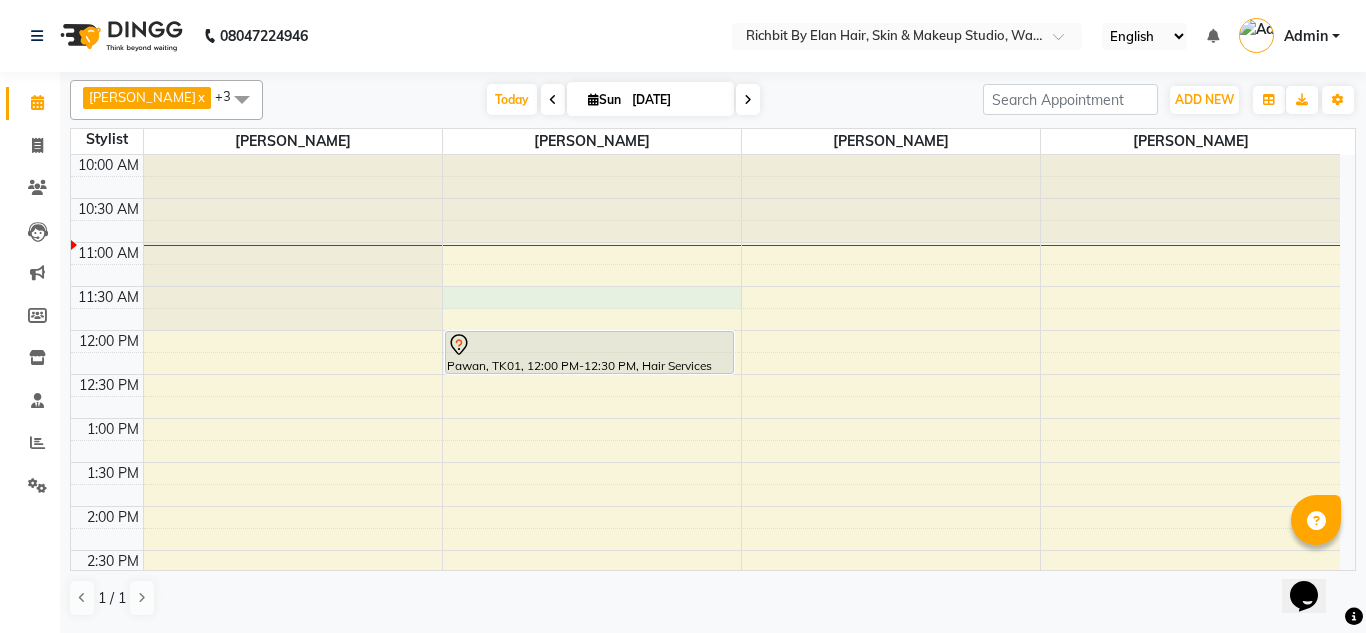 click on "10:00 AM 10:30 AM 11:00 AM 11:30 AM 12:00 PM 12:30 PM 1:00 PM 1:30 PM 2:00 PM 2:30 PM 3:00 PM 3:30 PM 4:00 PM 4:30 PM 5:00 PM 5:30 PM 6:00 PM 6:30 PM 7:00 PM 7:30 PM 8:00 PM 8:30 PM 9:00 PM 9:30 PM             Pawan, TK01, 12:00 PM-12:30 PM, Hair Services (Male) - Hair Cut (Male)" at bounding box center (705, 682) 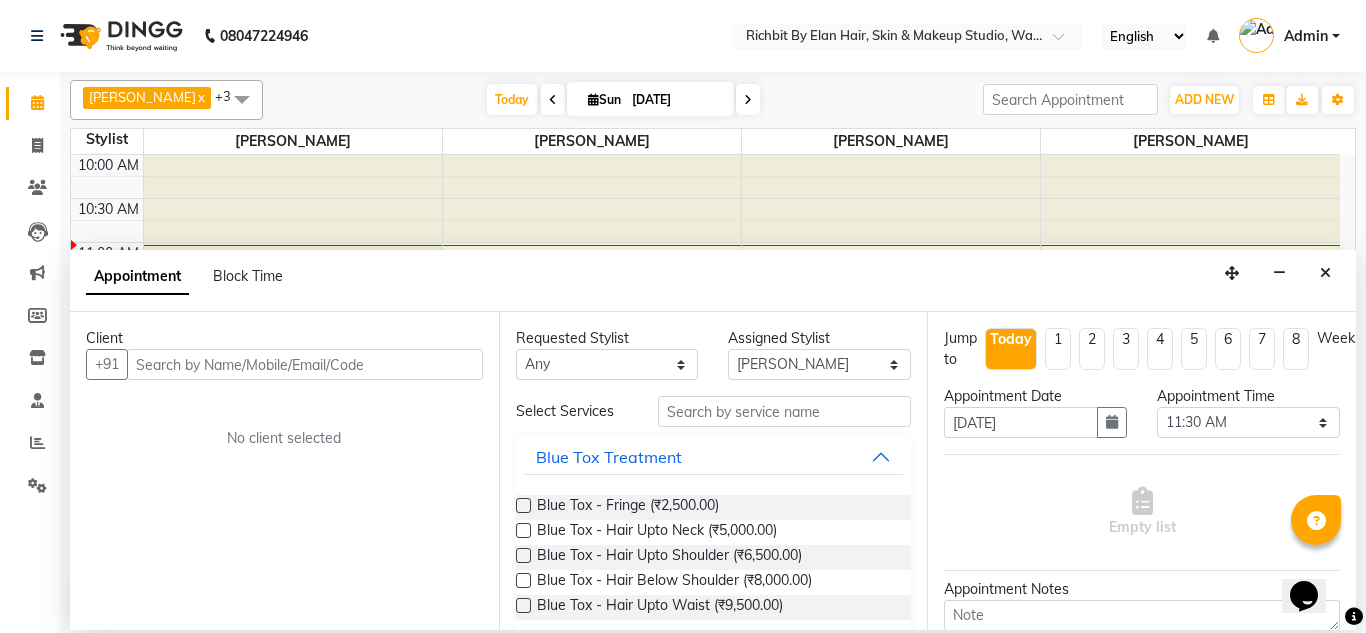 click at bounding box center [305, 364] 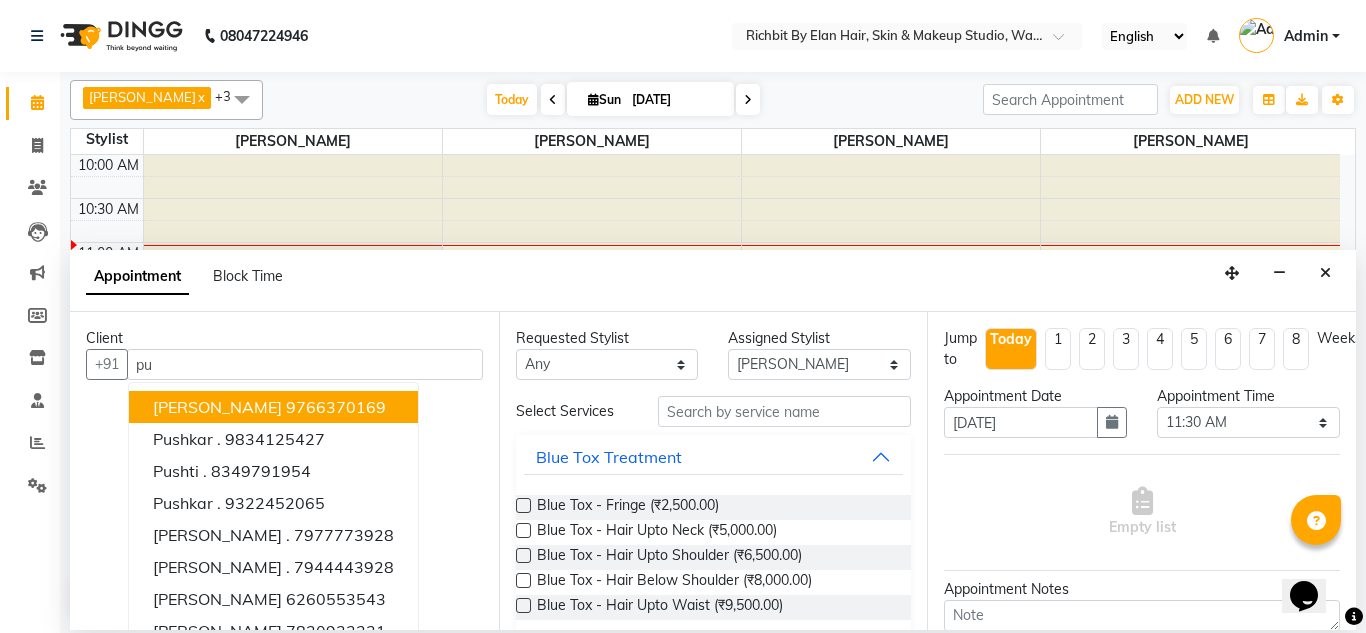 type on "p" 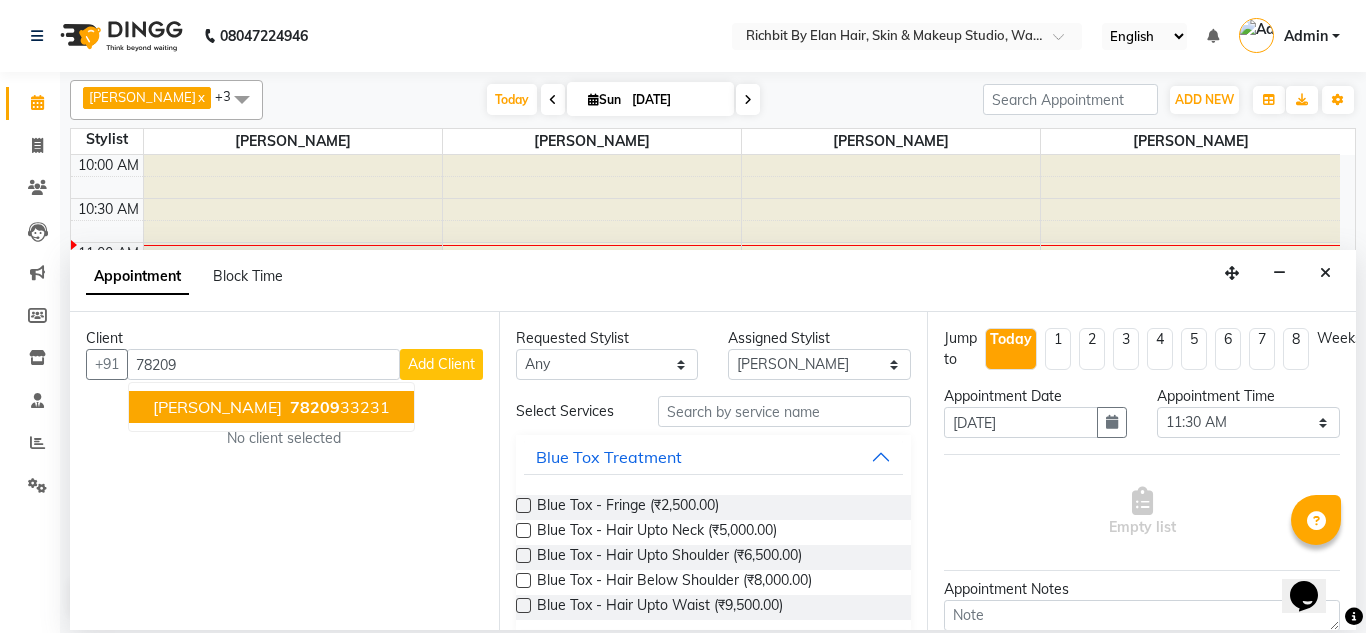 click on "Pushpendra Rathore" at bounding box center [217, 407] 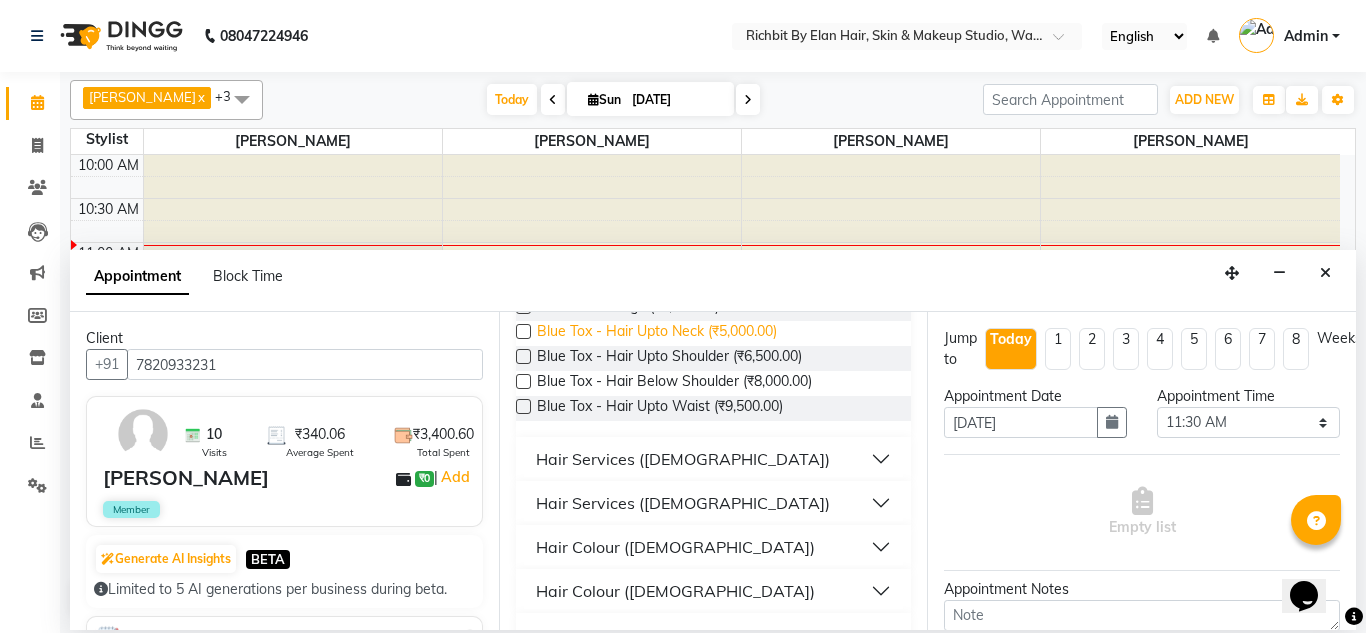 scroll, scrollTop: 200, scrollLeft: 0, axis: vertical 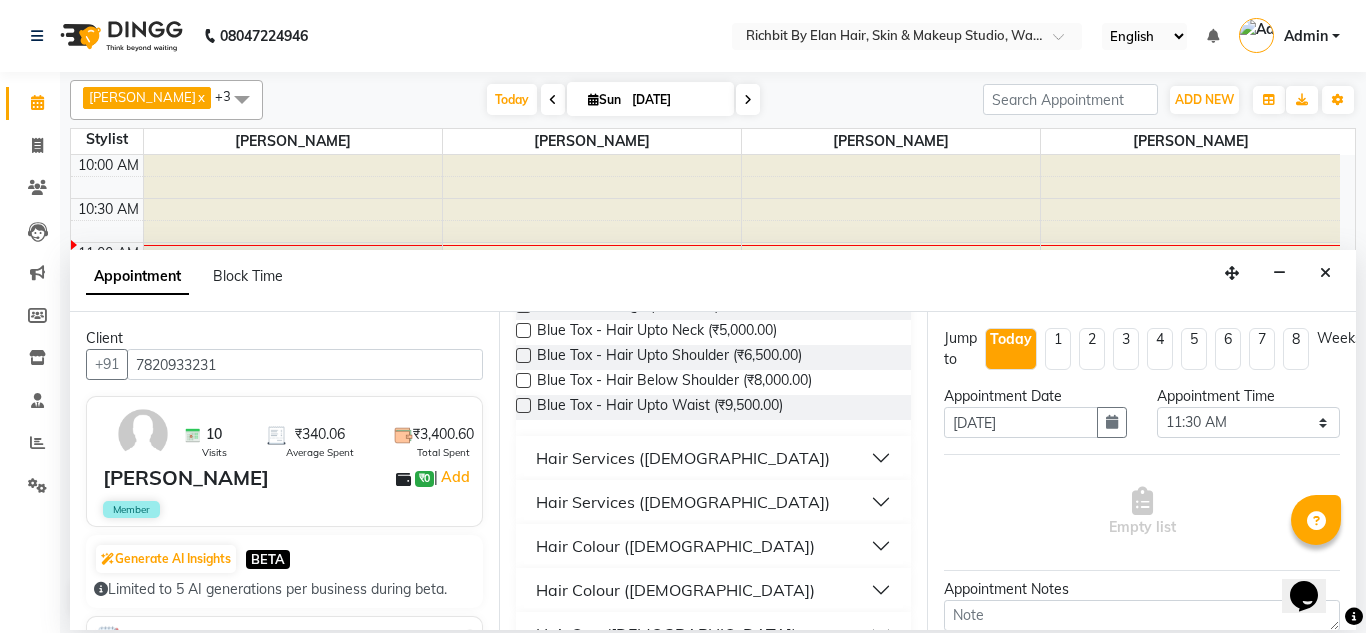 type on "7820933231" 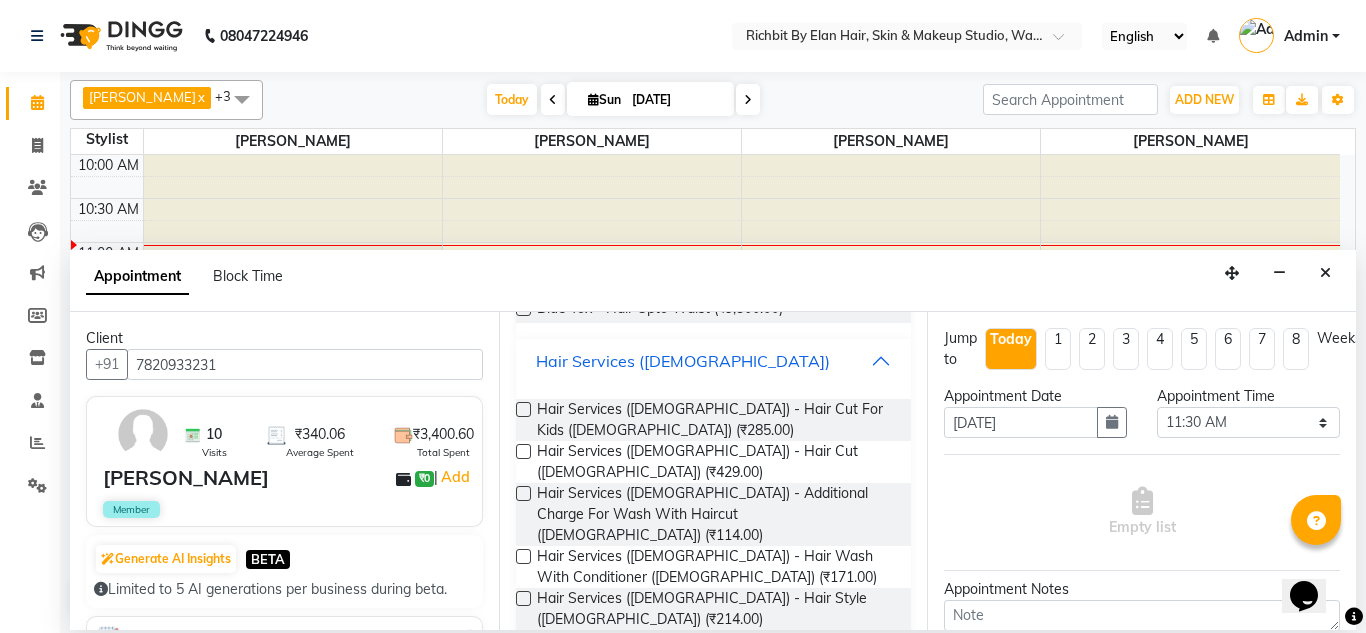 scroll, scrollTop: 400, scrollLeft: 0, axis: vertical 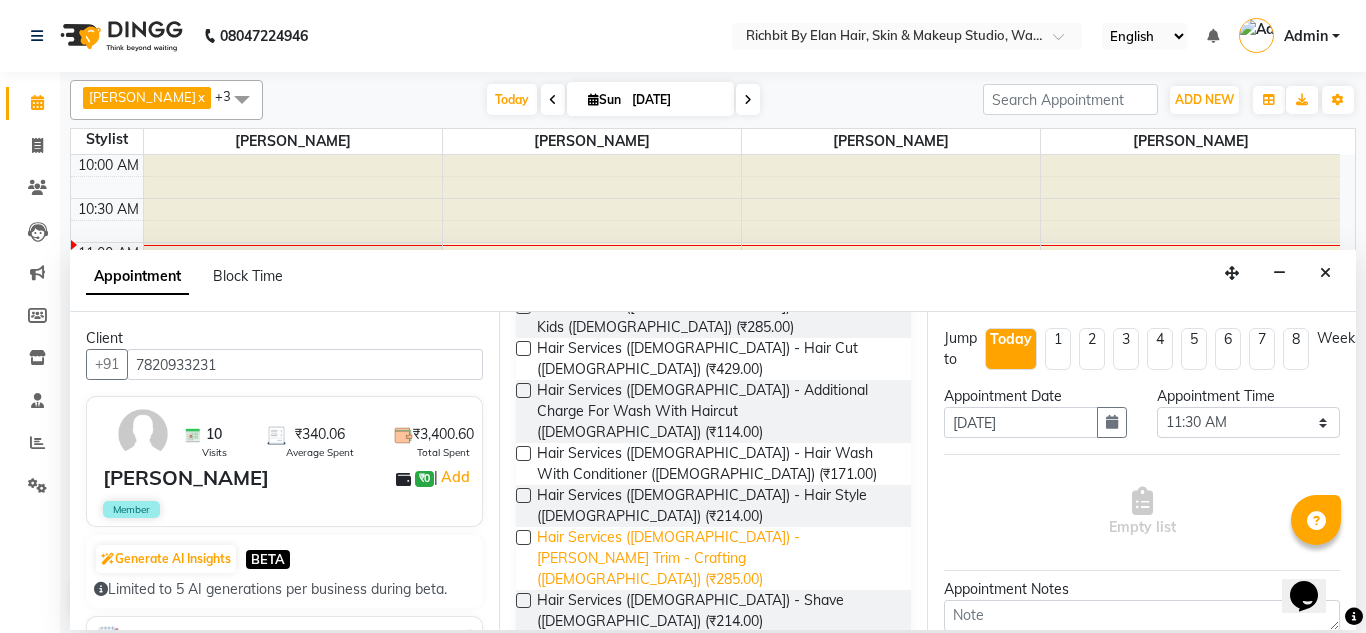 click on "Hair Services (Male) - Beard Trim - Crafting (Male) (₹285.00)" at bounding box center (716, 558) 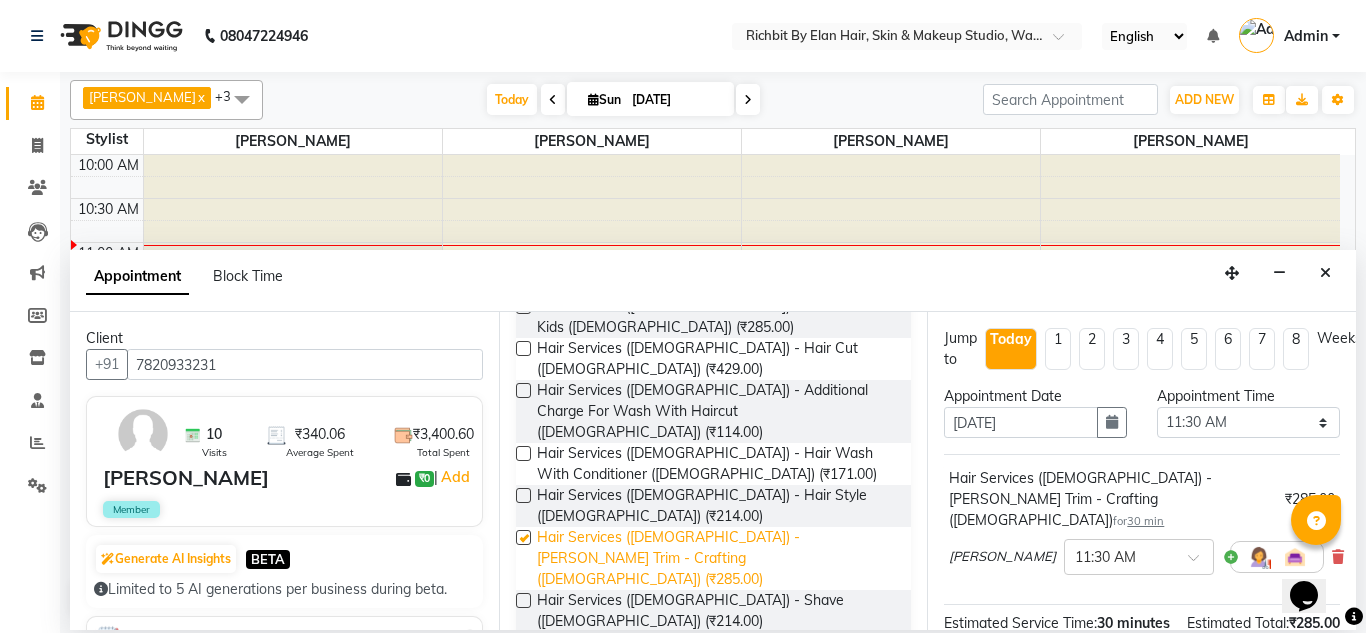 checkbox on "false" 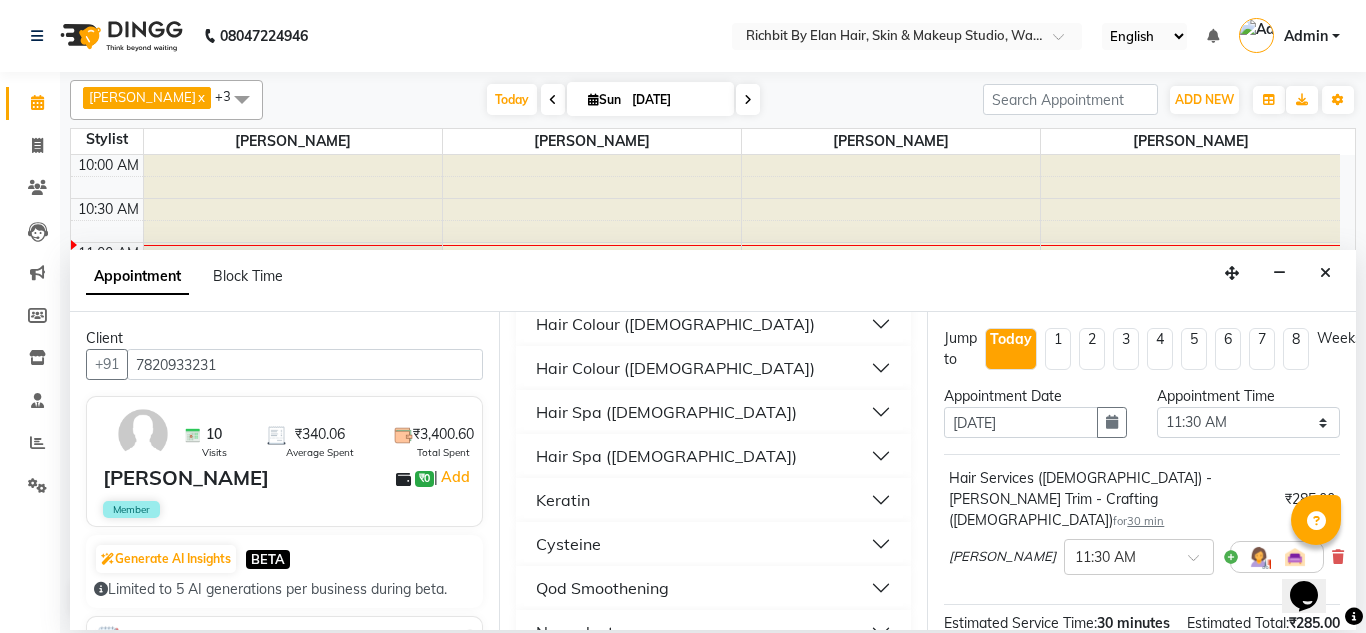 scroll, scrollTop: 800, scrollLeft: 0, axis: vertical 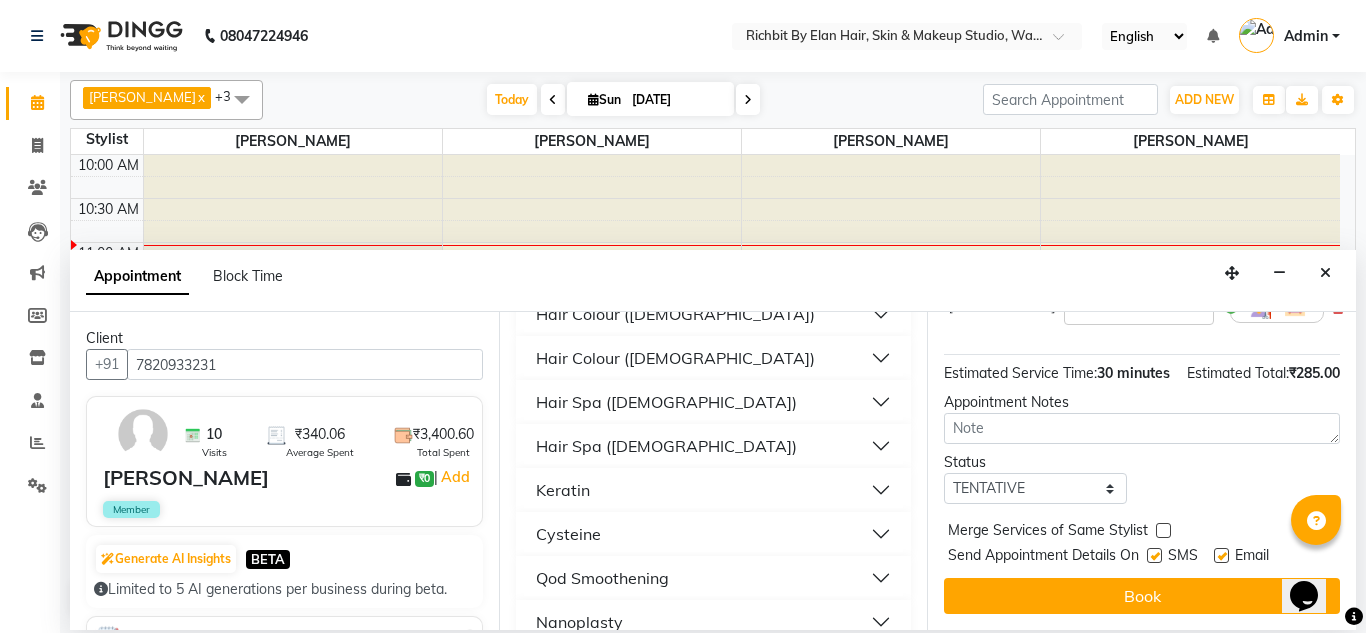 click on "Book" at bounding box center [1142, 596] 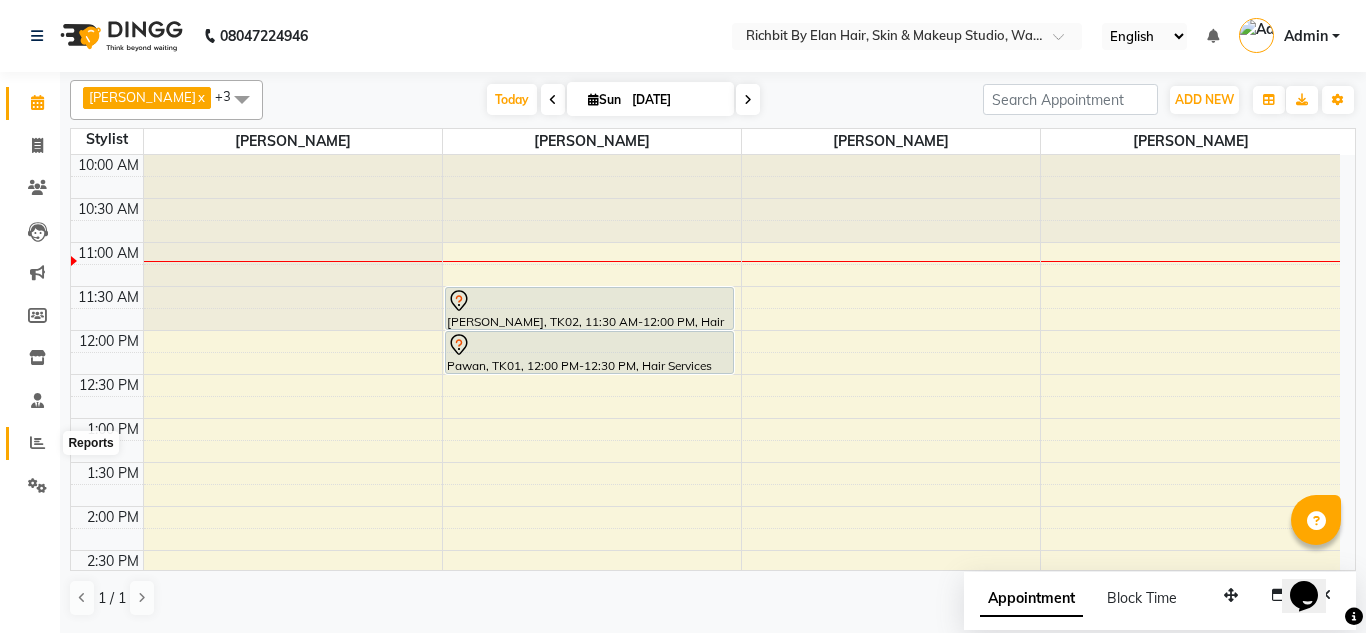 click 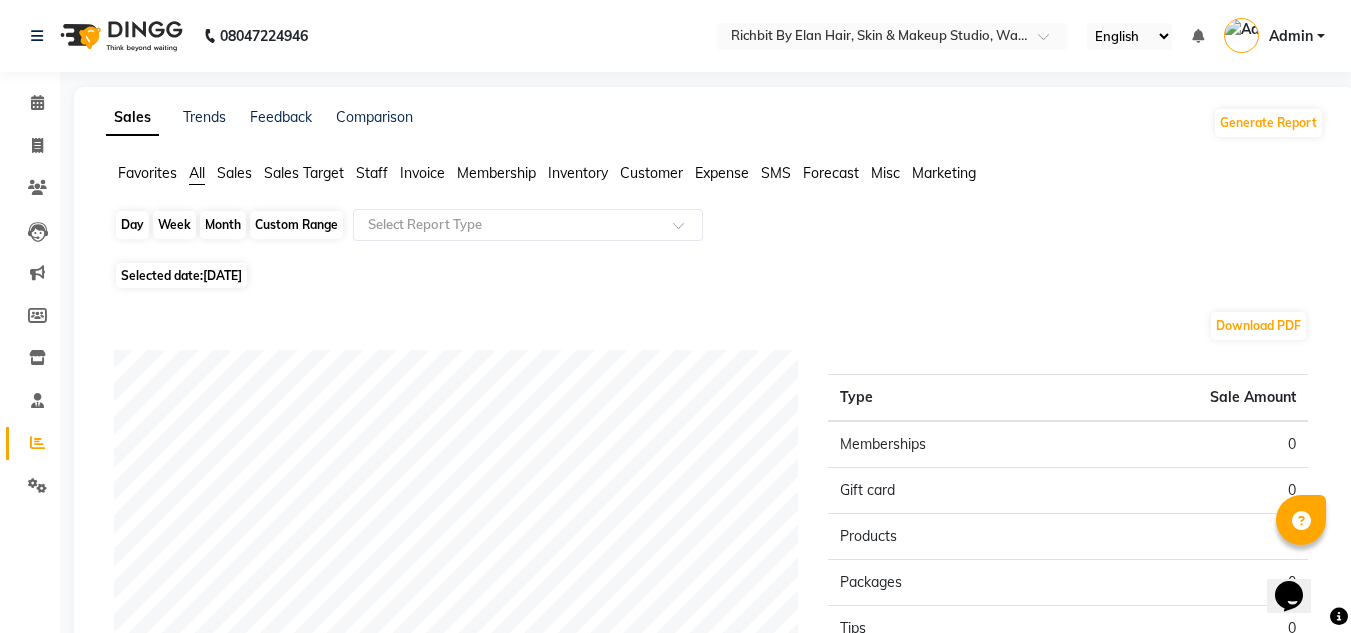 click on "Day" 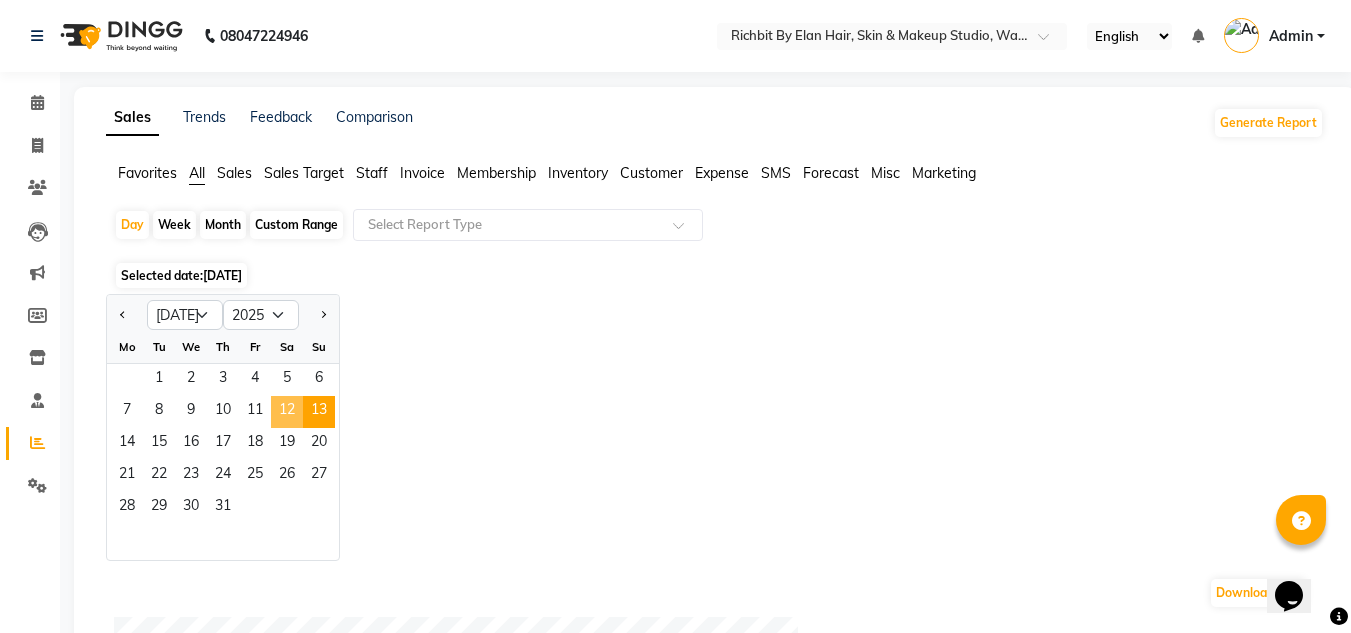 click on "12" 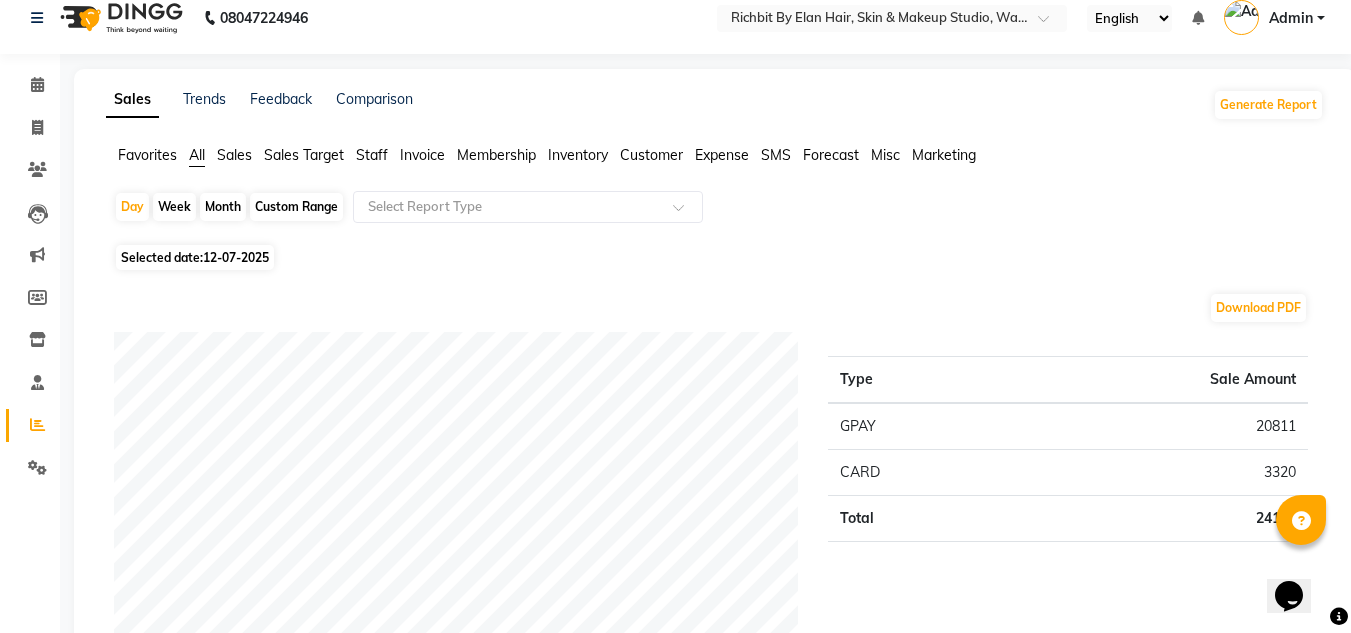 scroll, scrollTop: 0, scrollLeft: 0, axis: both 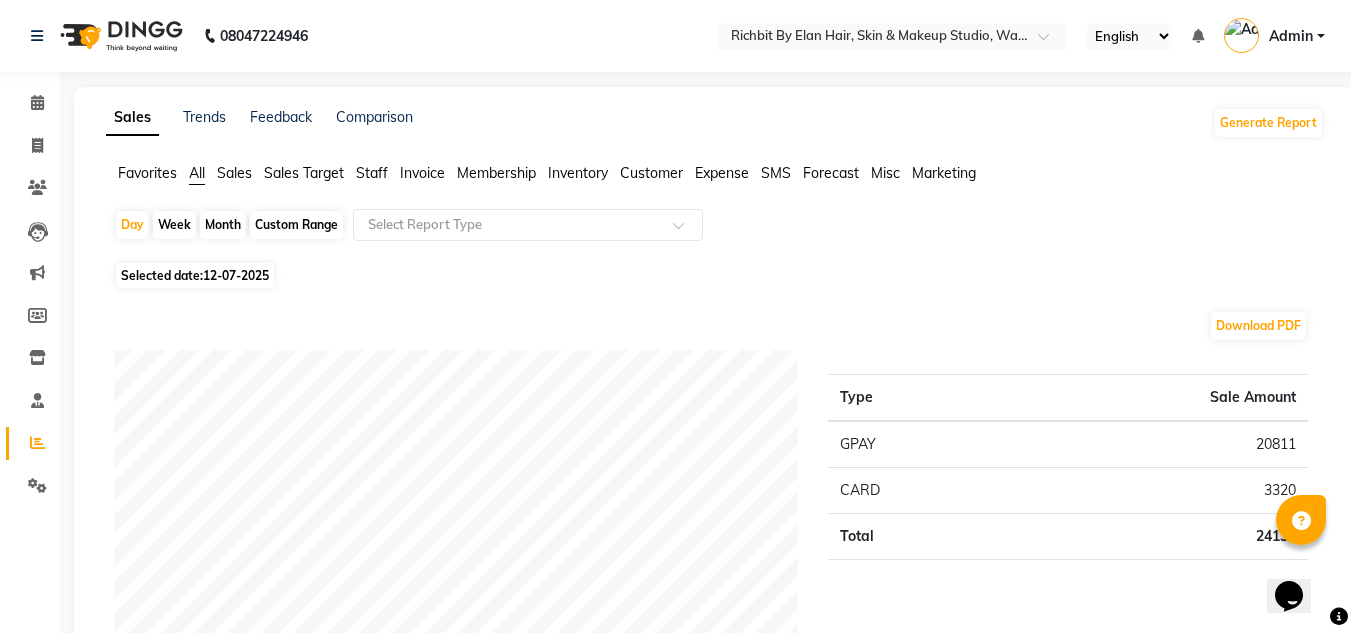 click on "All" 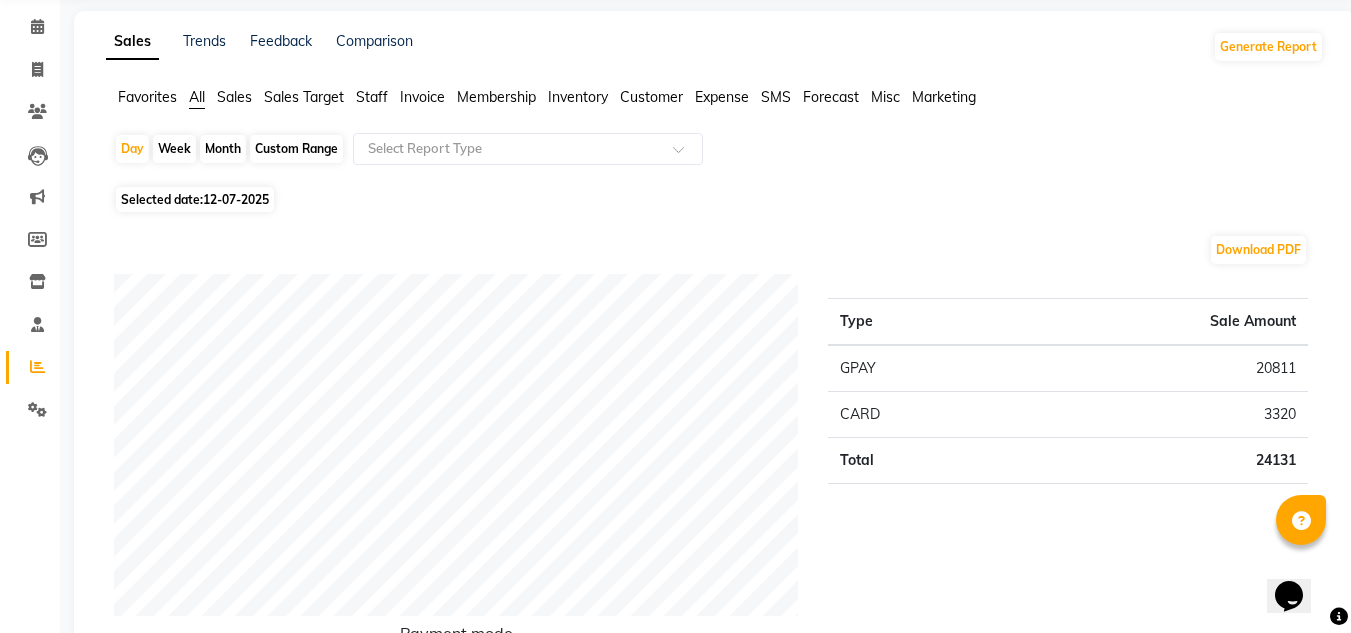 scroll, scrollTop: 0, scrollLeft: 0, axis: both 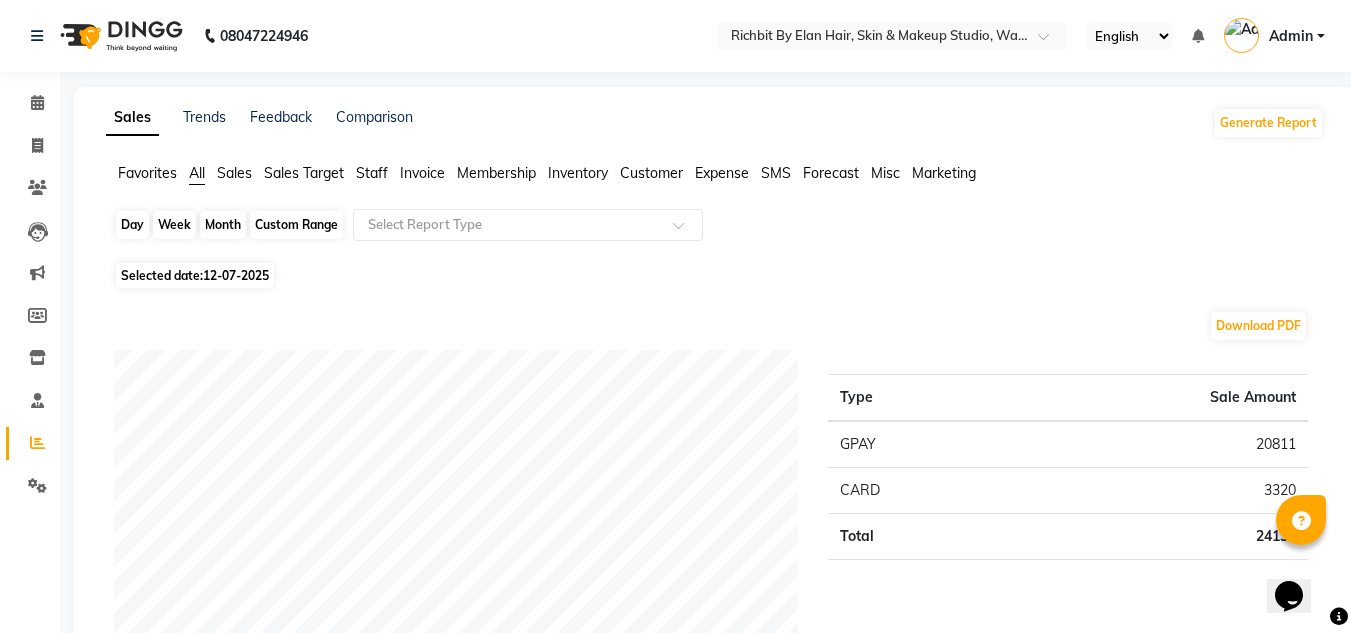 click on "Day" 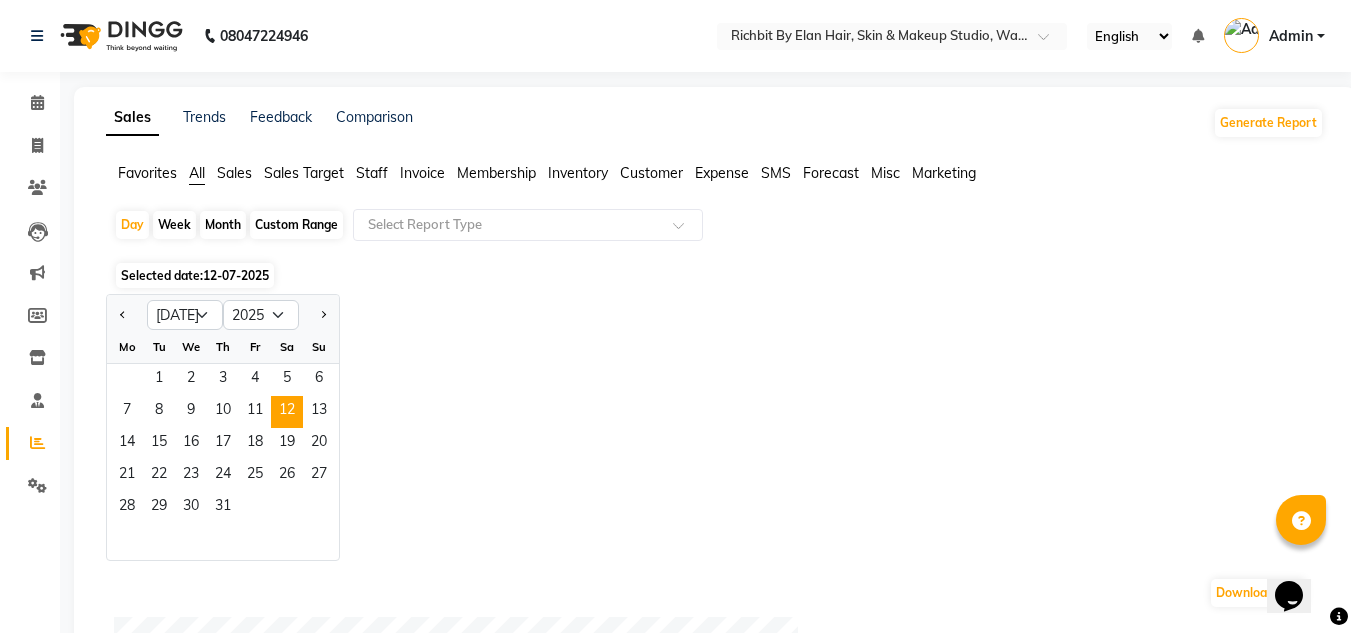 click on "Month" 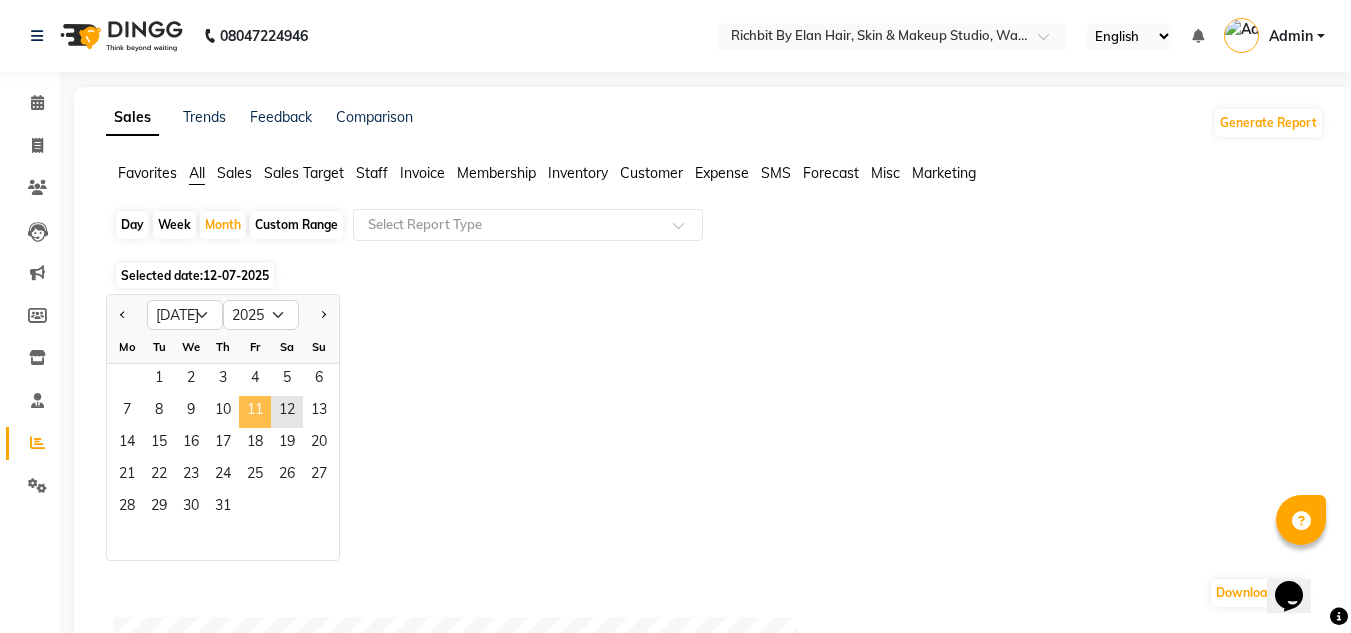click on "11" 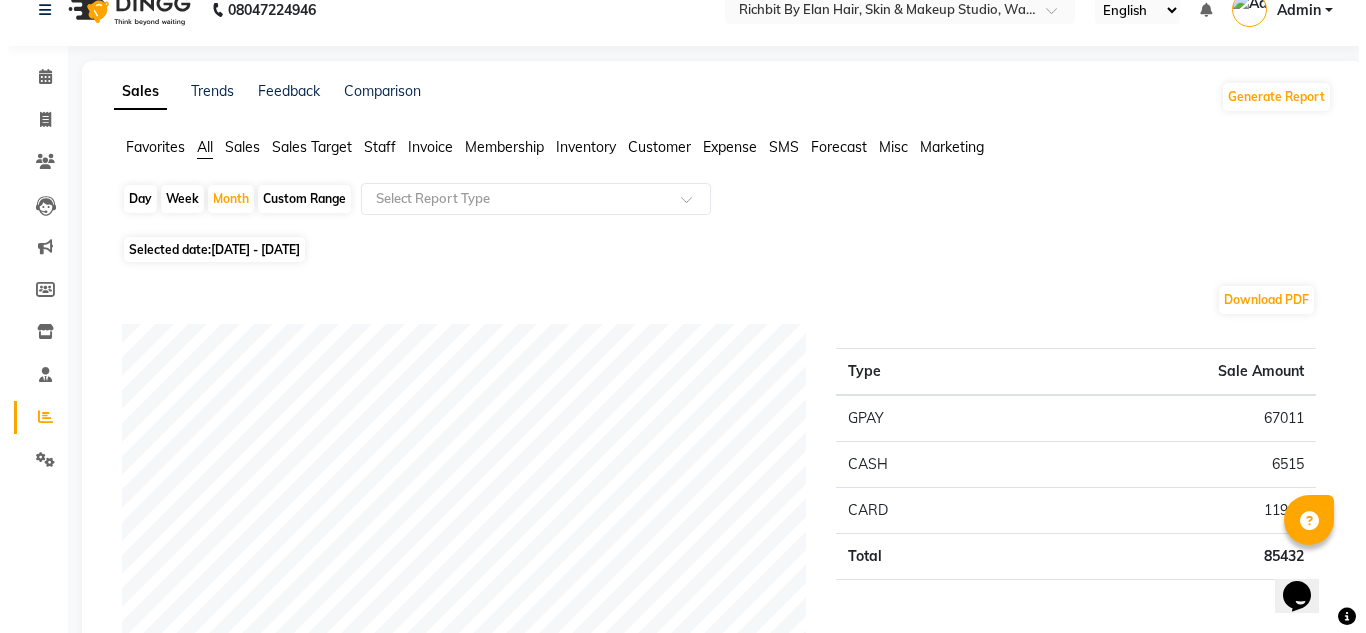 scroll, scrollTop: 0, scrollLeft: 0, axis: both 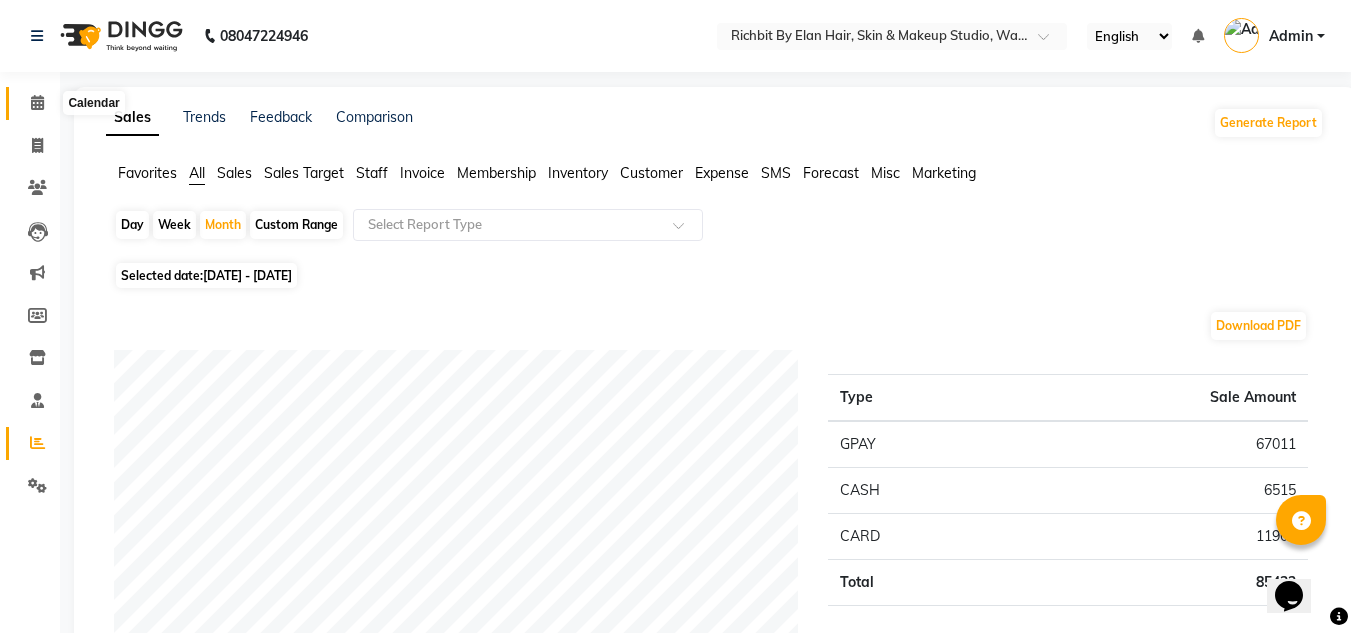 click 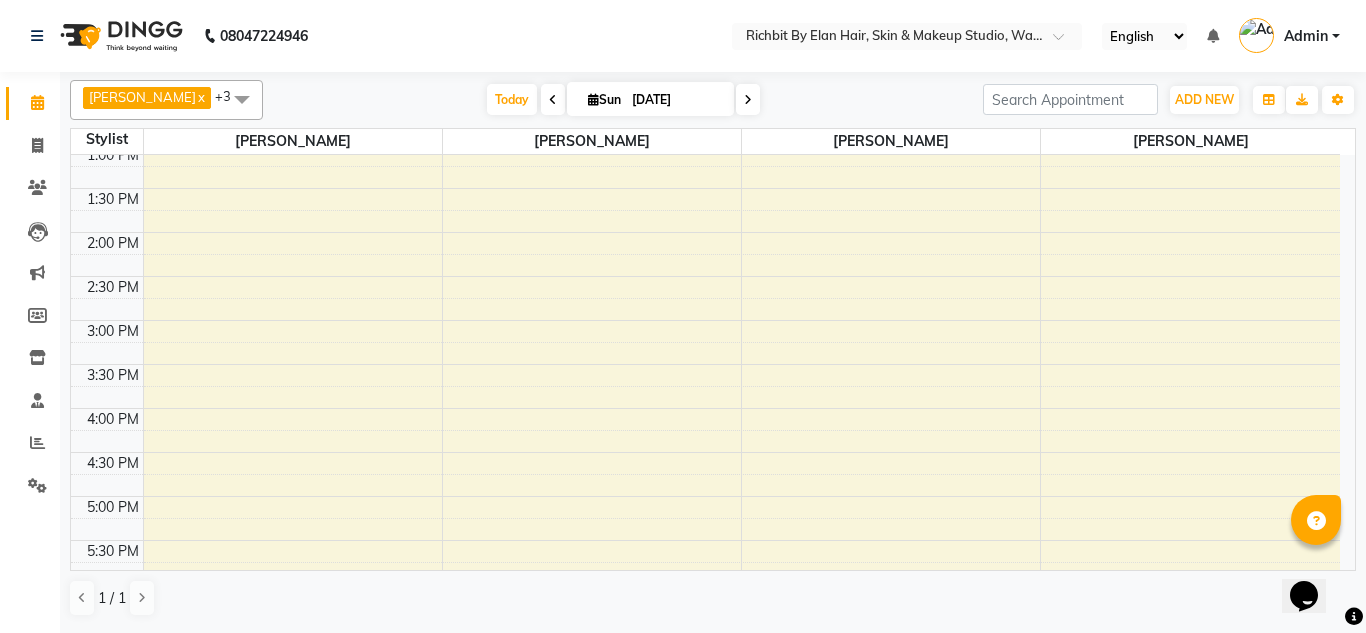 scroll, scrollTop: 300, scrollLeft: 0, axis: vertical 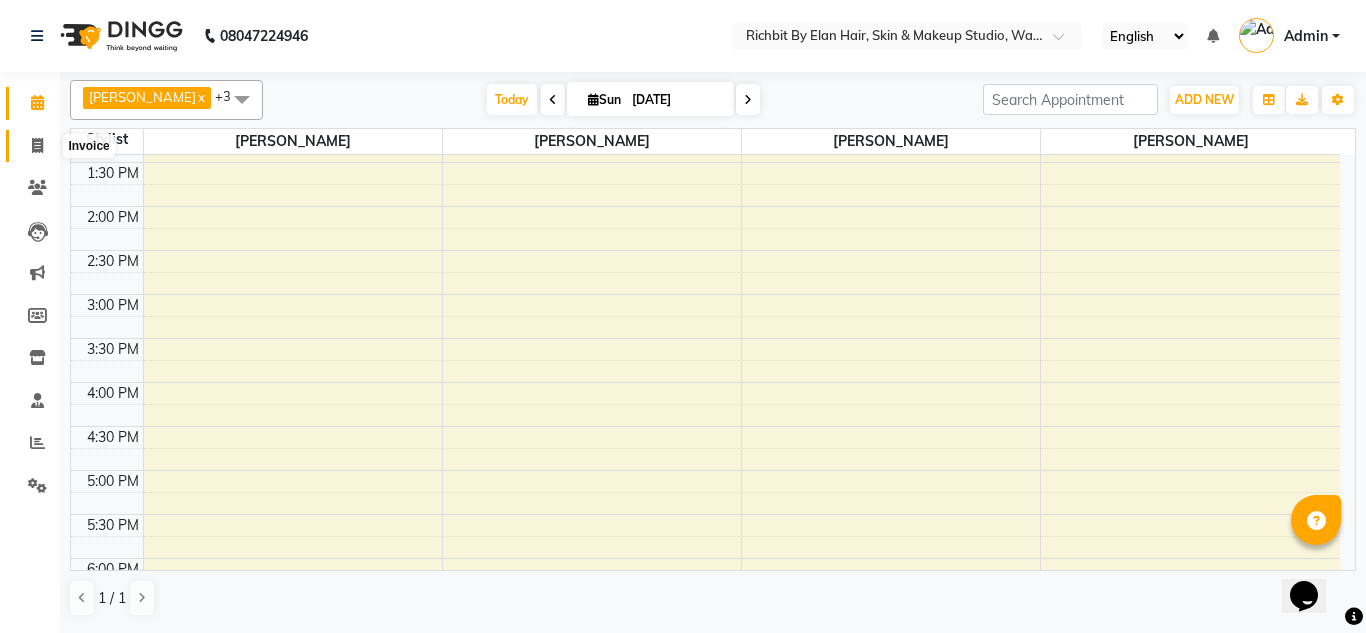 click 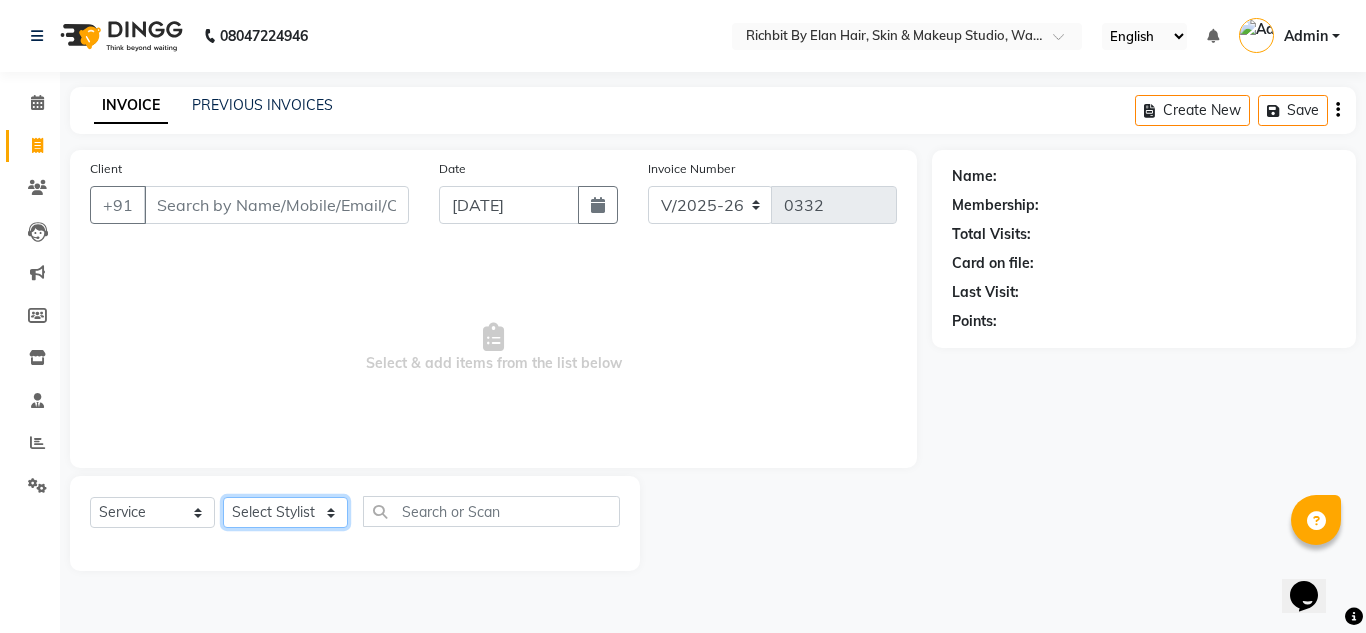 drag, startPoint x: 309, startPoint y: 511, endPoint x: 321, endPoint y: 515, distance: 12.649111 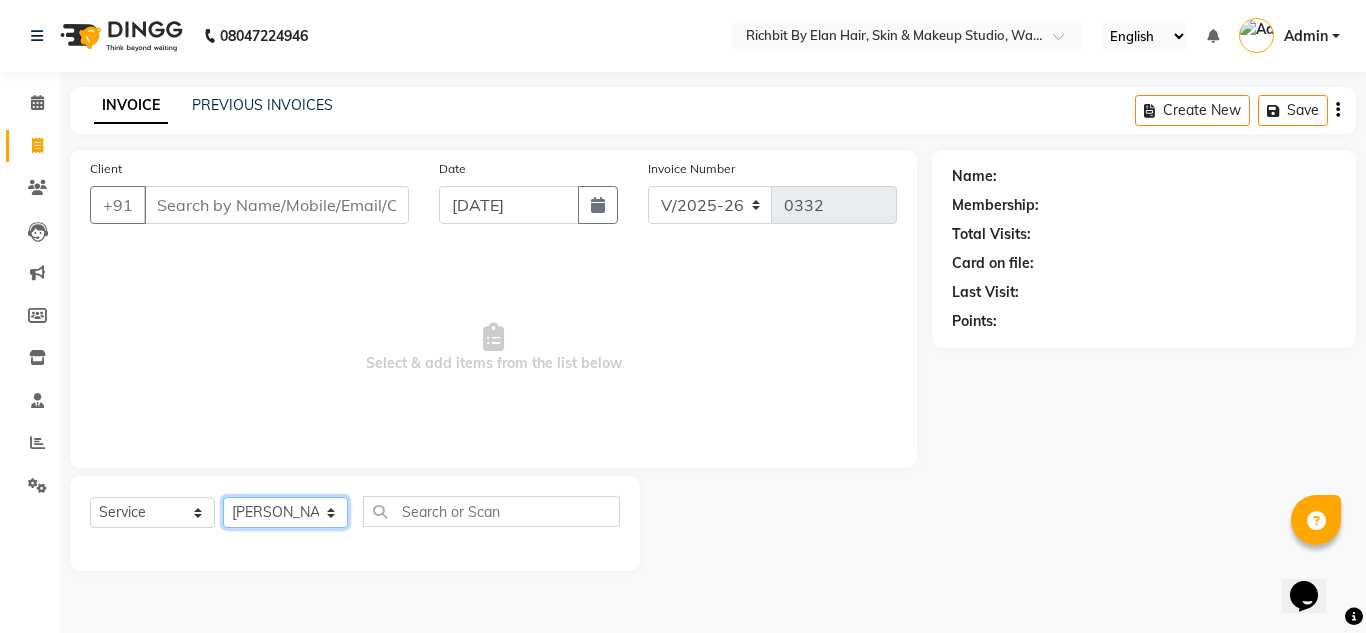 click on "Select Stylist Ankita nivangune Deepali Palsule Gopal Kadam Rohit Suravase Vandana Panikar" 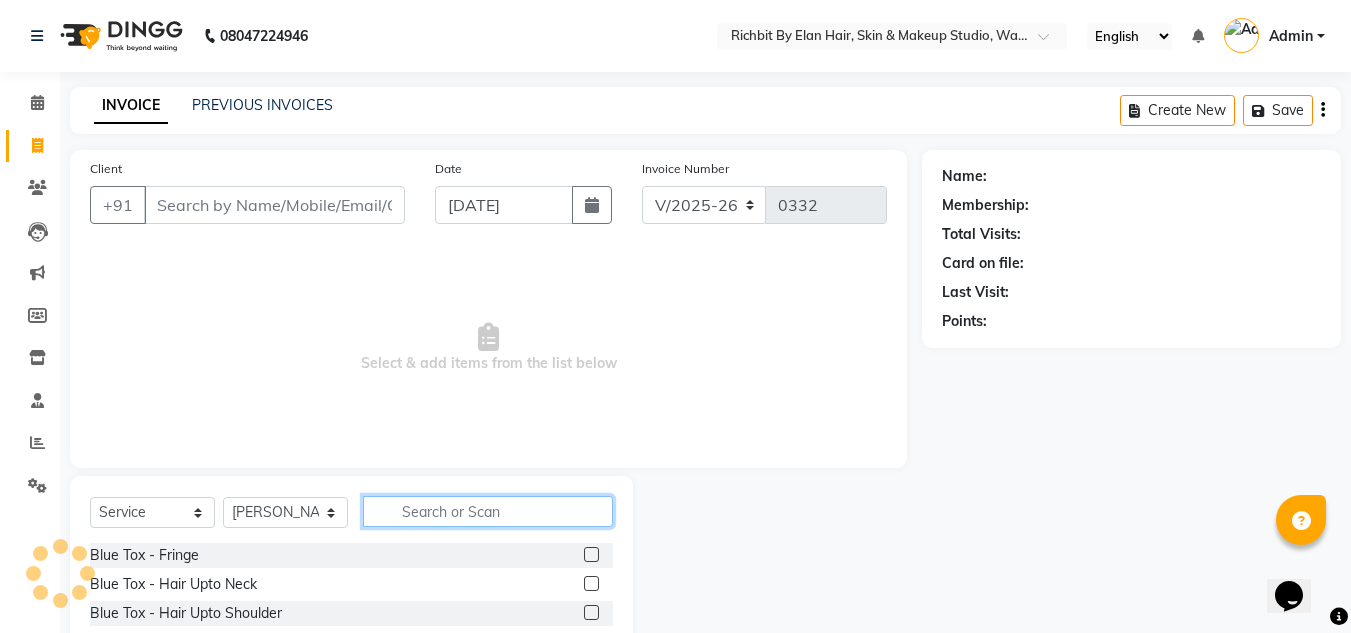 click 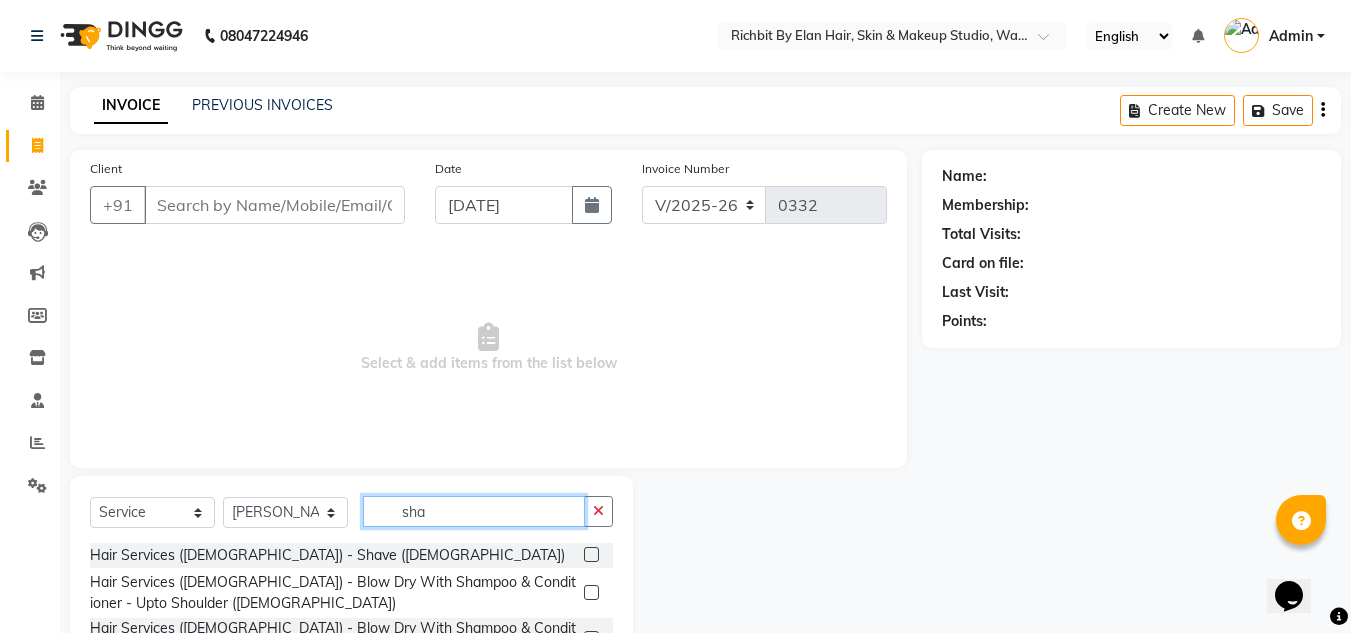type on "sha" 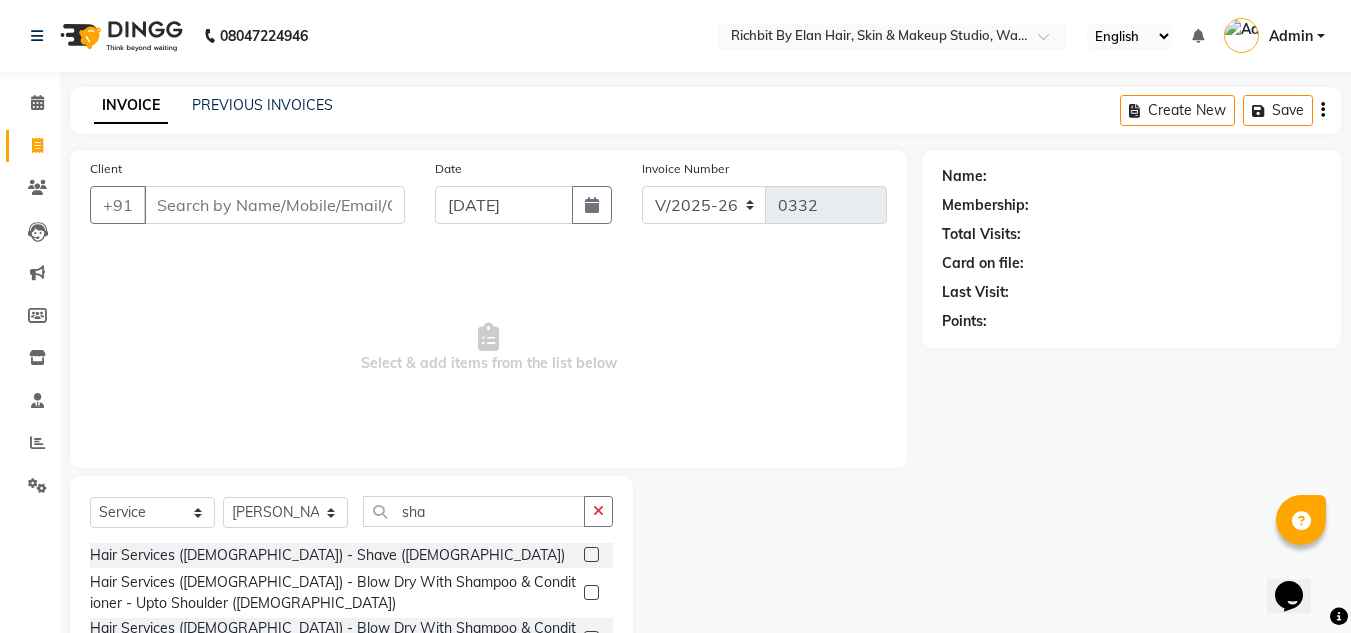 click 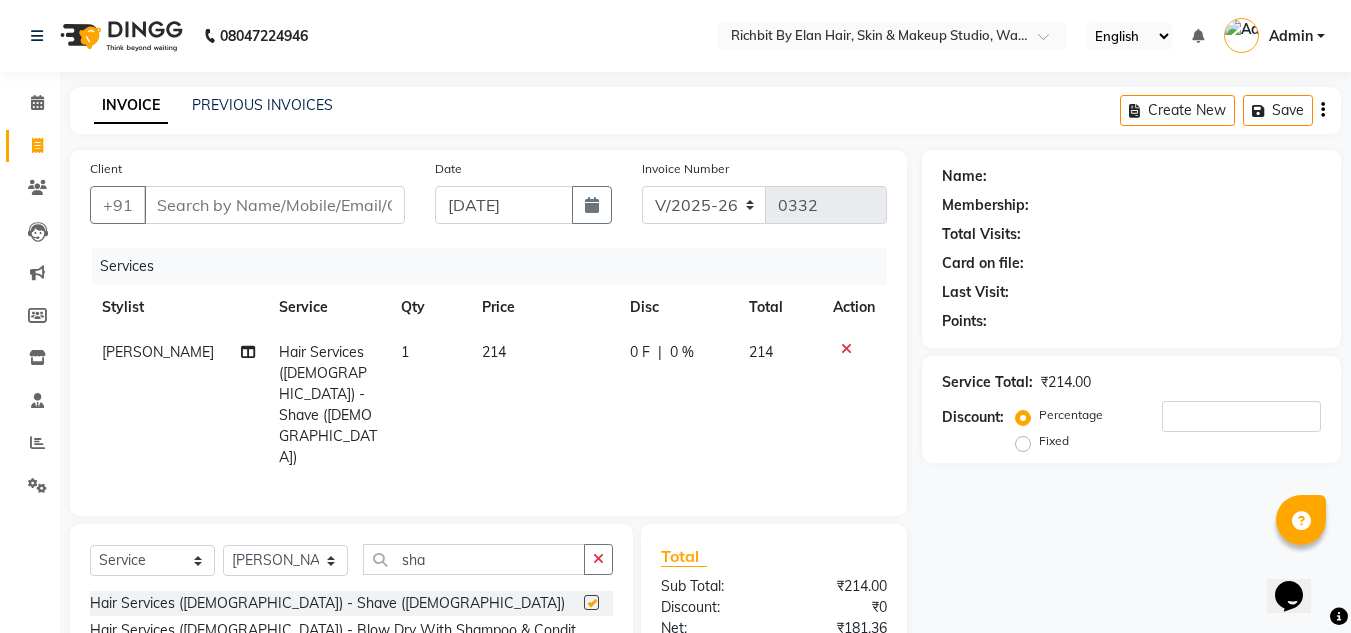 checkbox on "false" 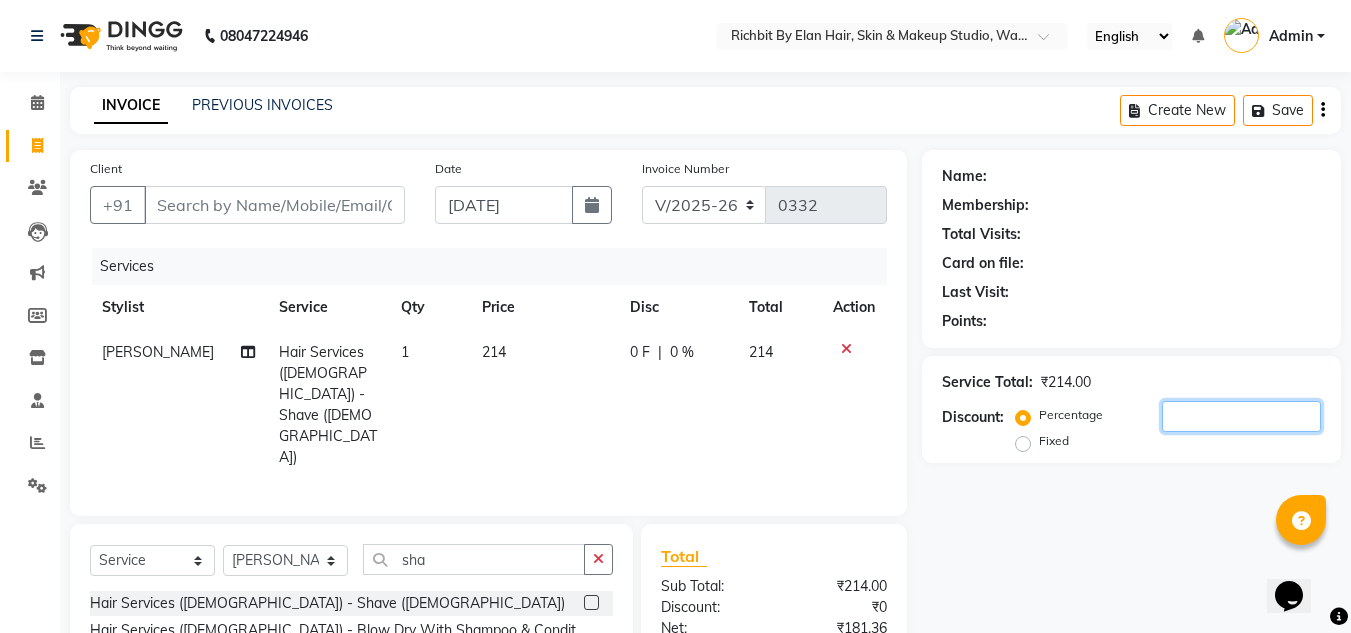 click 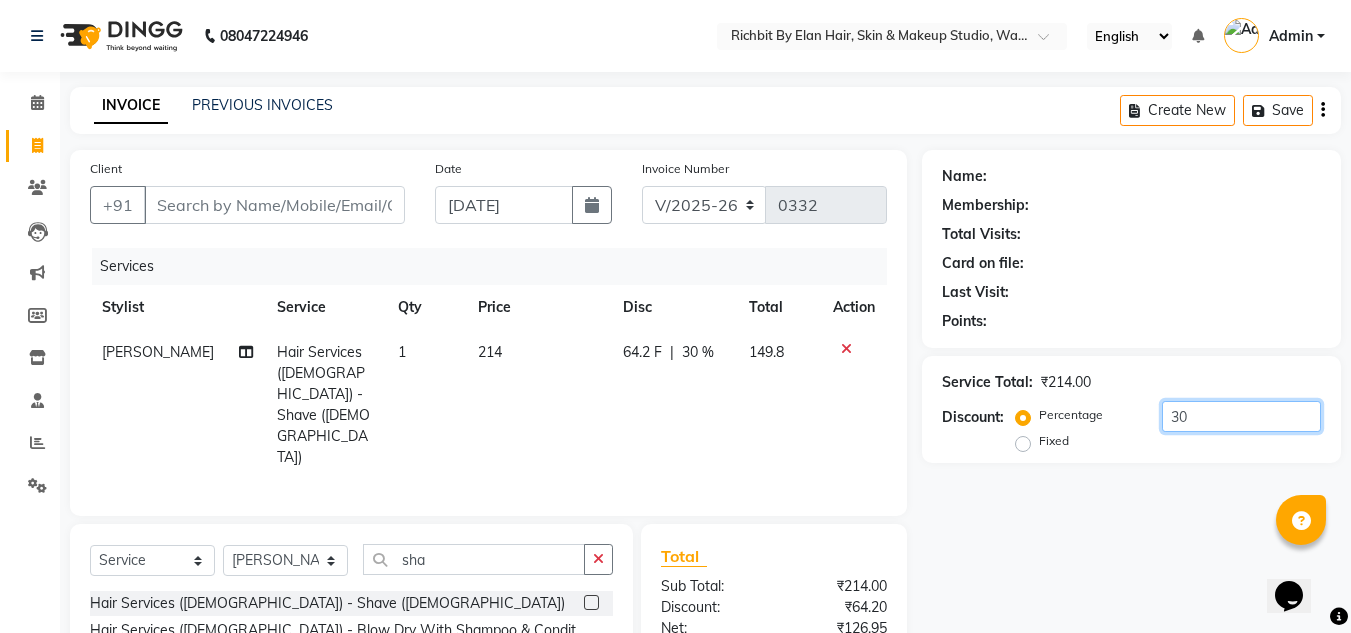 type on "30" 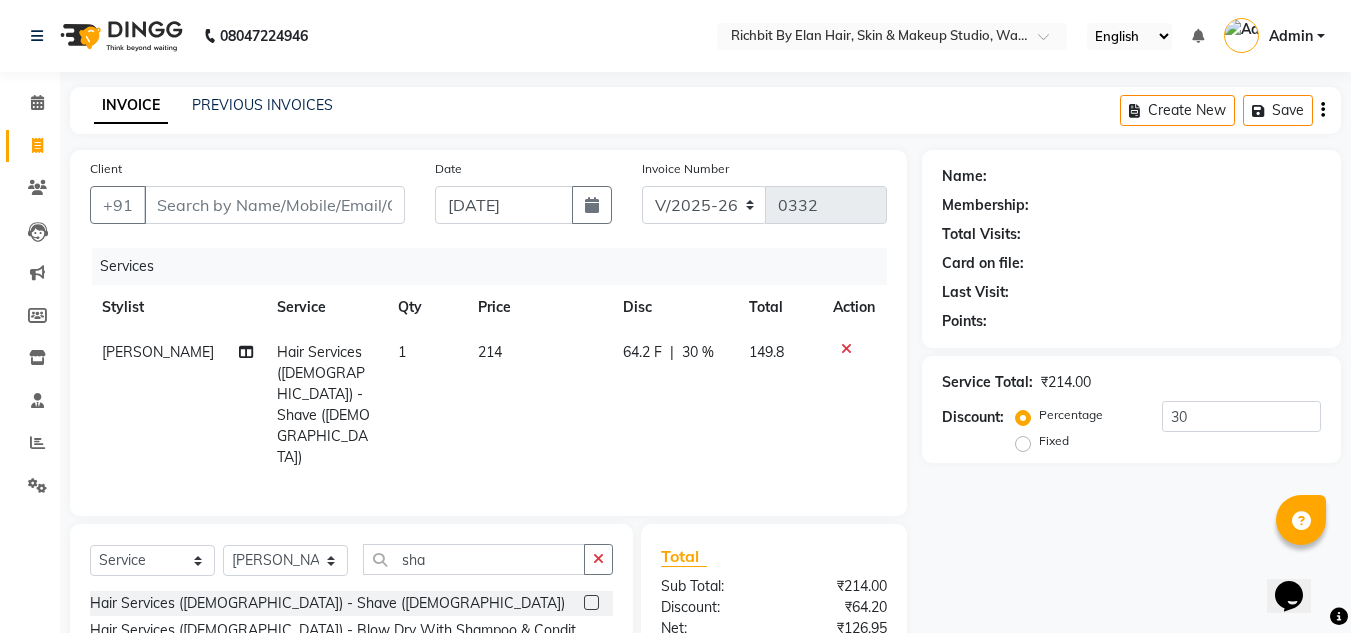 click on "64.2 F" 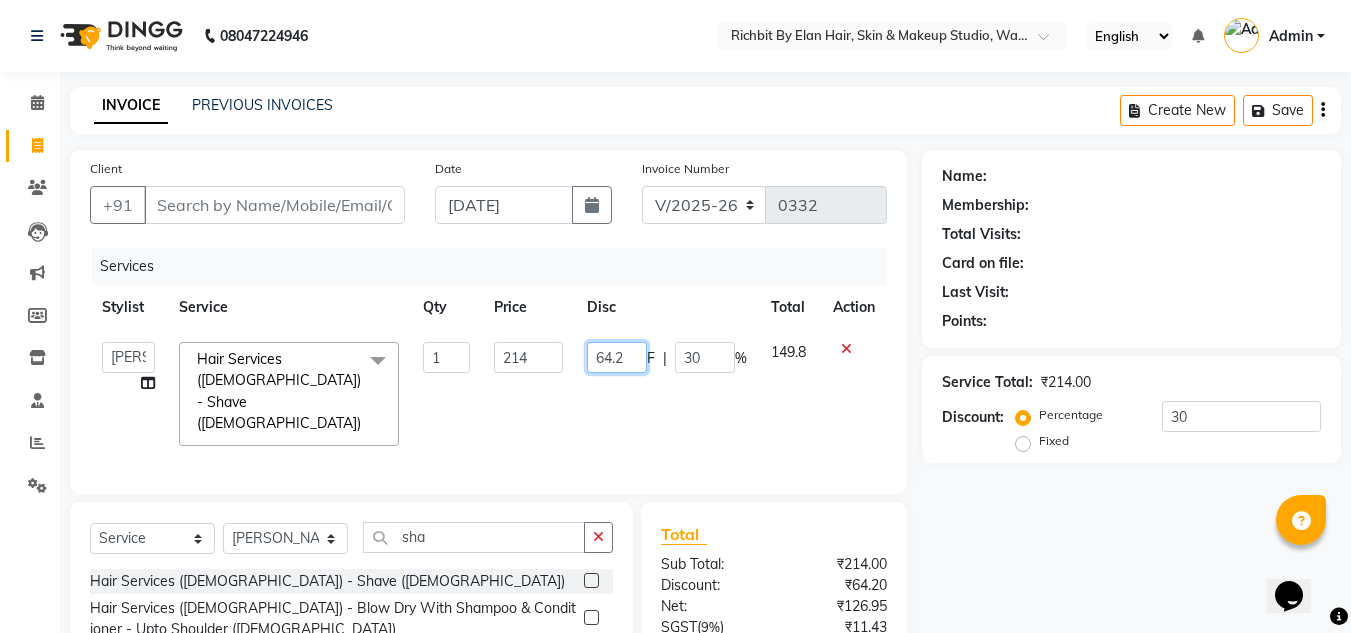 click on "64.2" 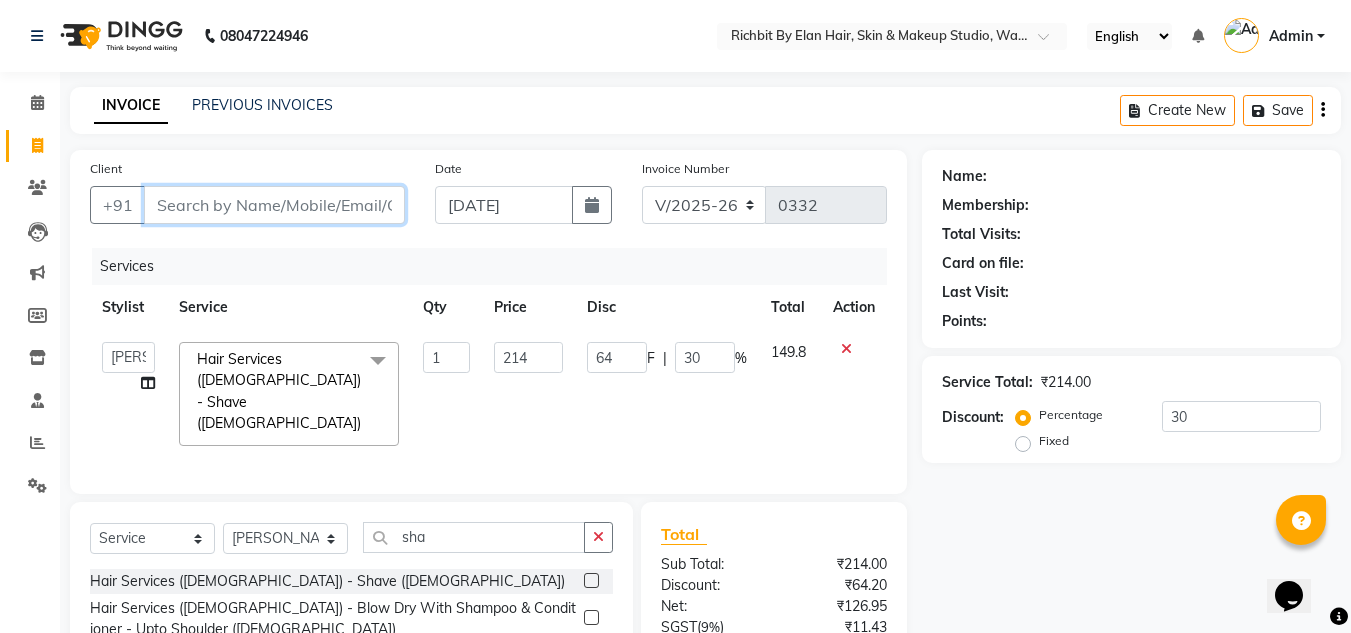 click on "Client" at bounding box center (274, 205) 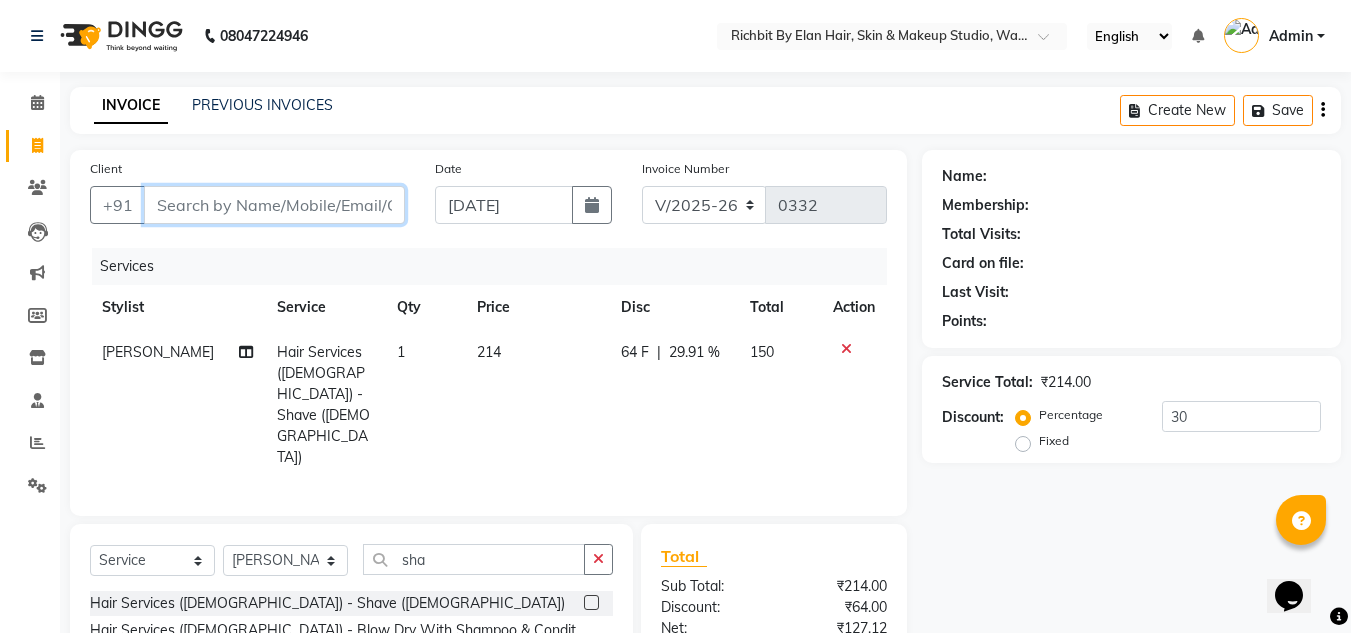 type on "8" 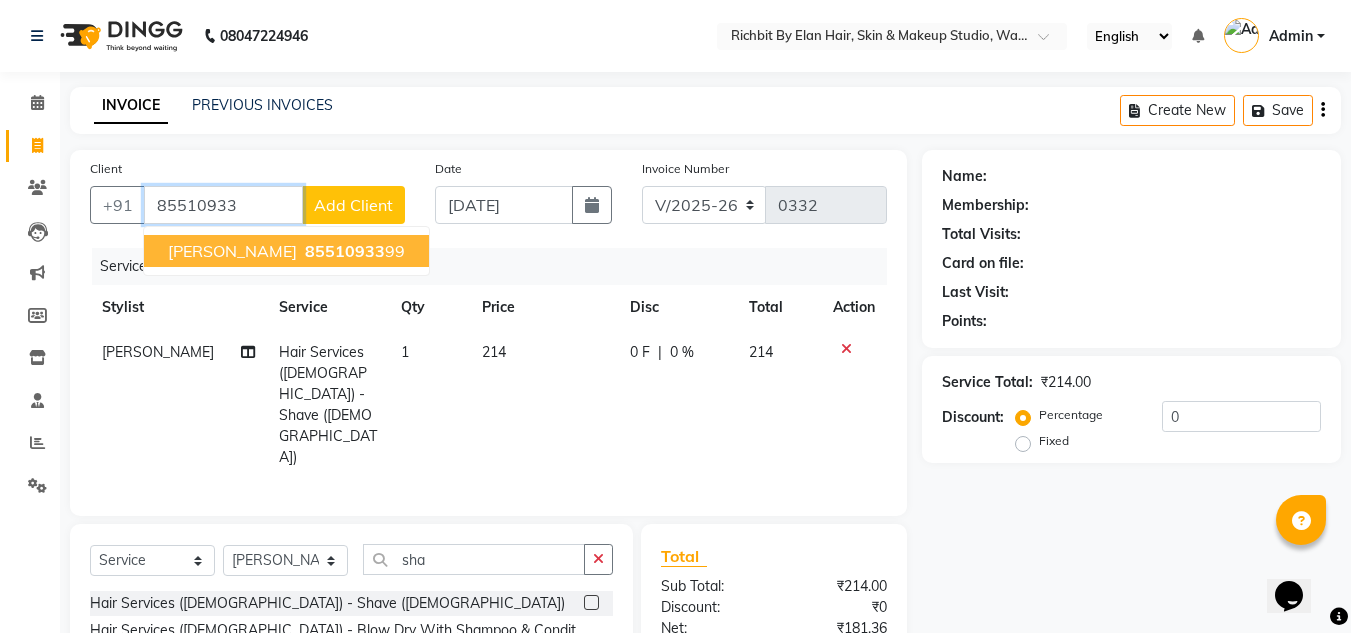 click on "85510933" at bounding box center (345, 251) 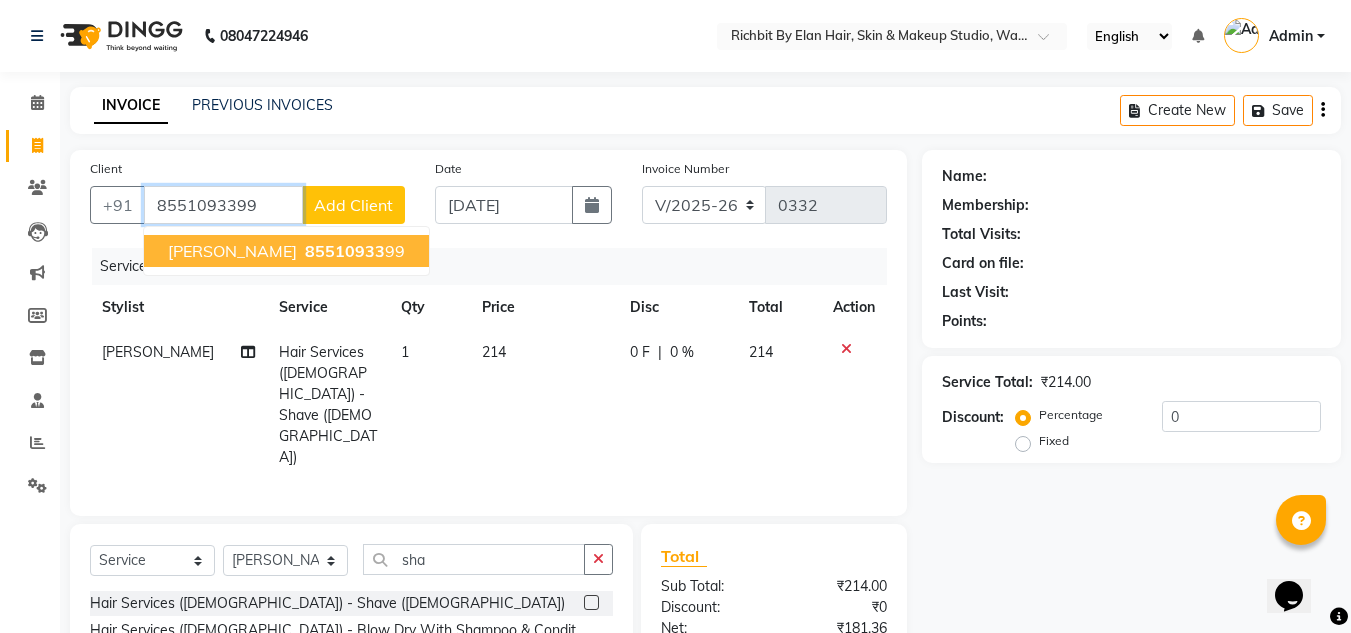 type on "8551093399" 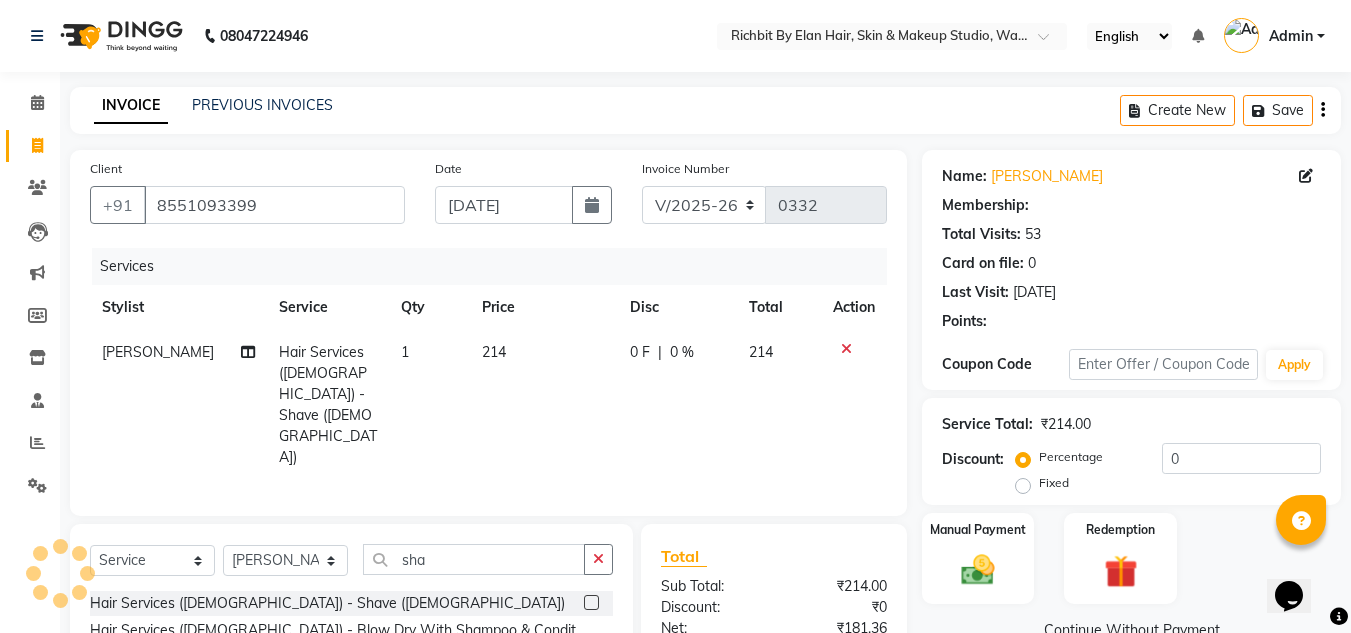select on "1: Object" 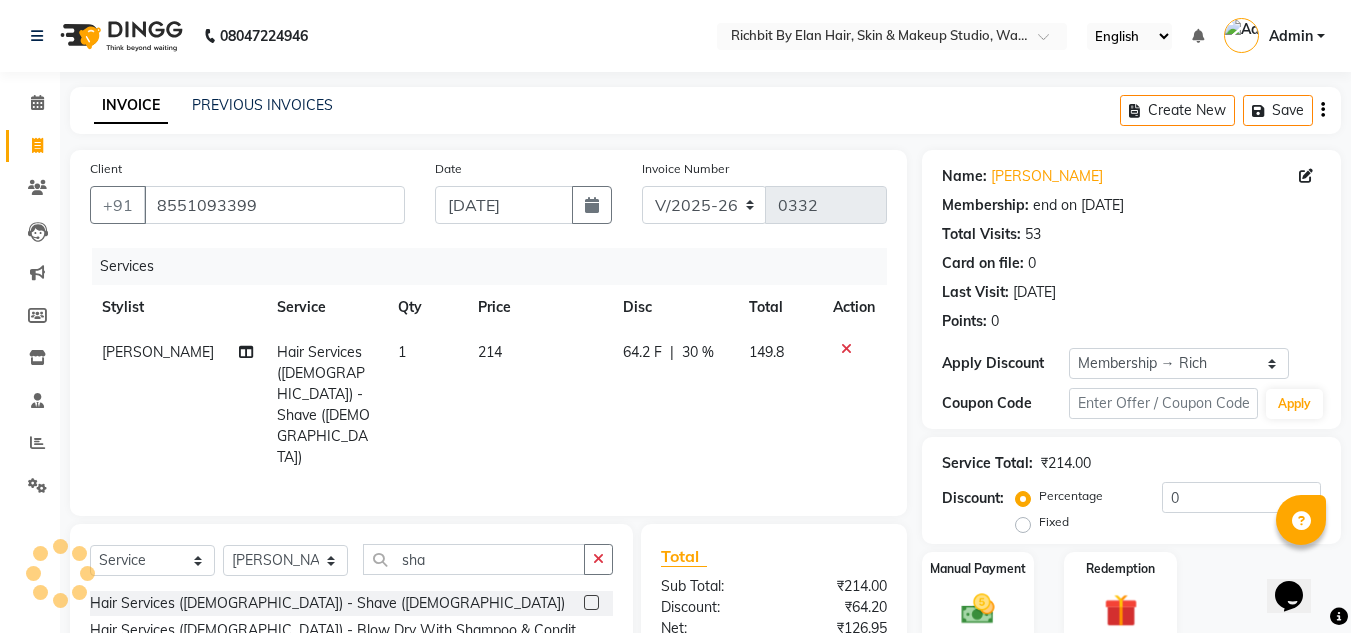 type on "30" 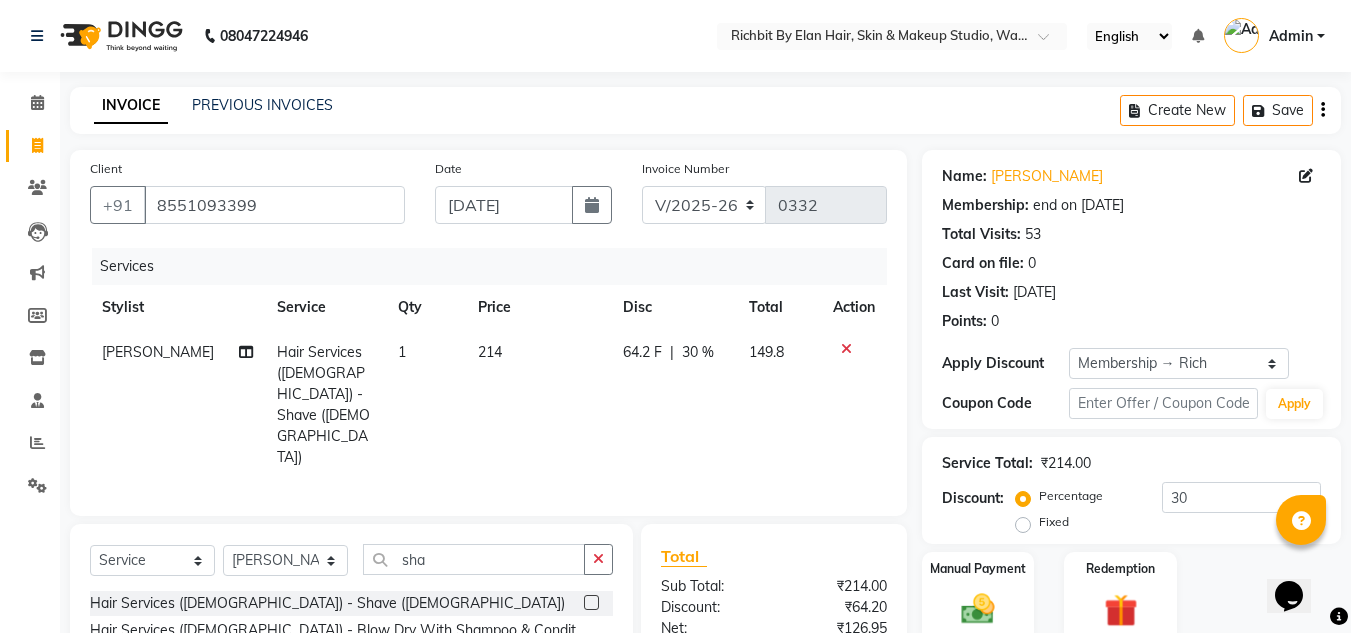 scroll, scrollTop: 100, scrollLeft: 0, axis: vertical 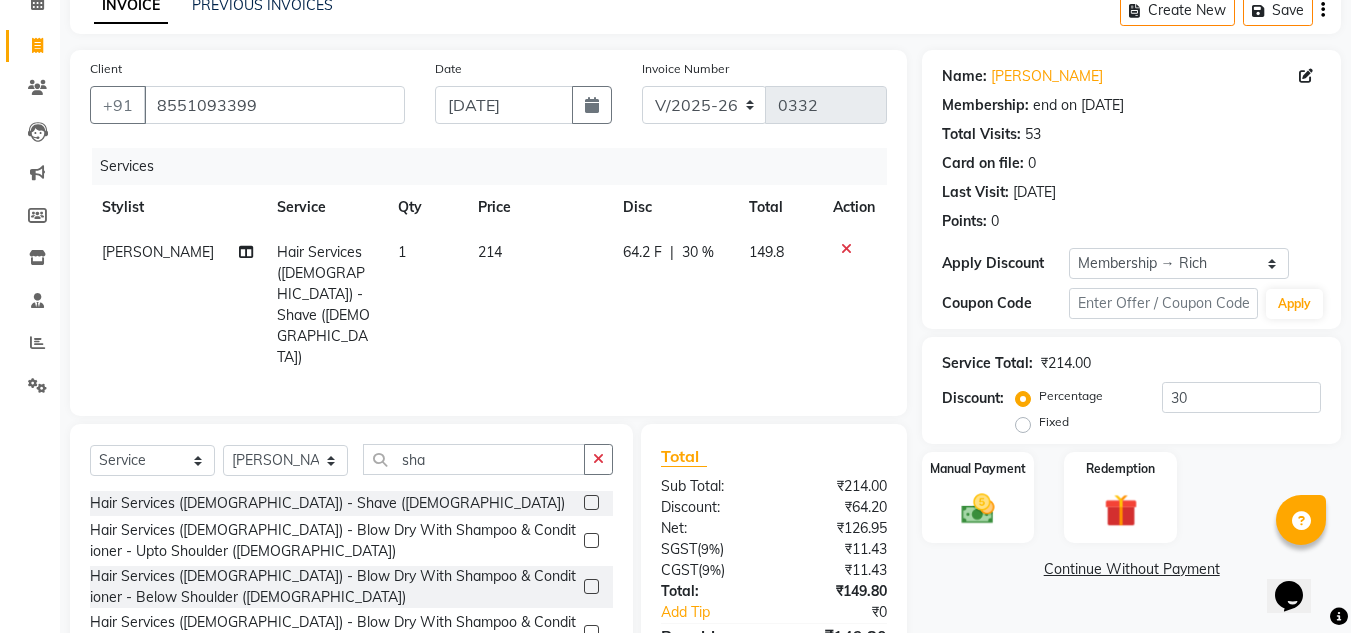click on "64.2 F | 30 %" 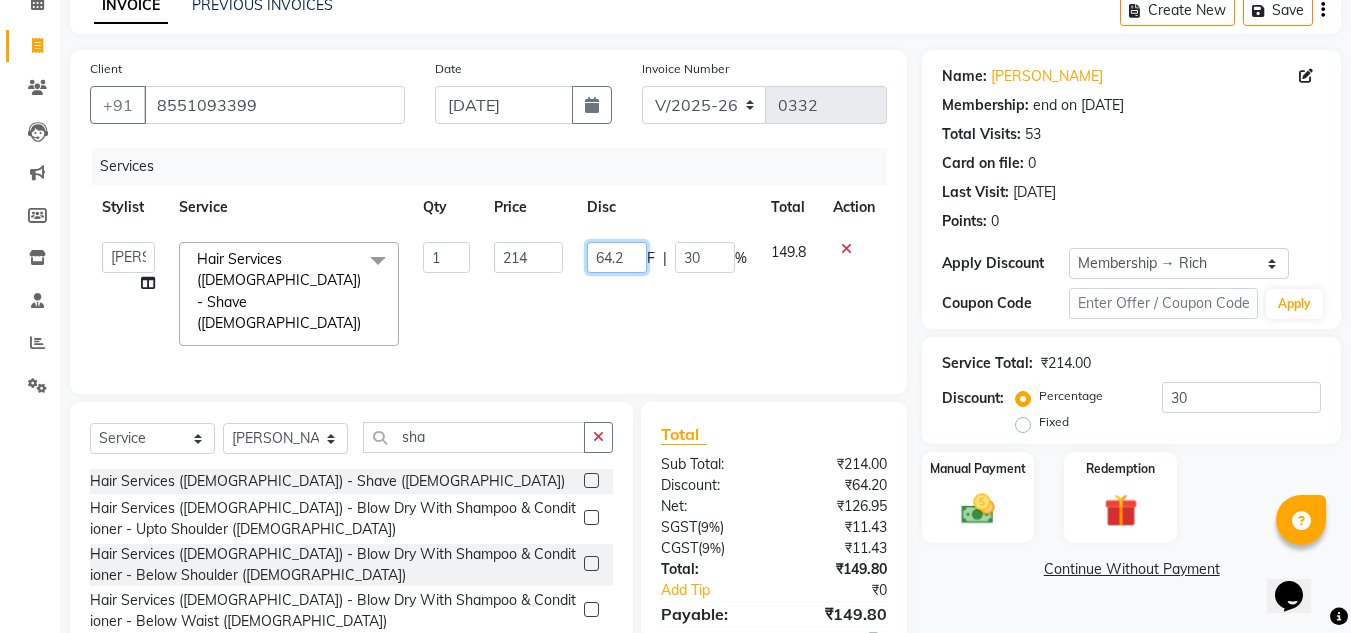 click on "64.2" 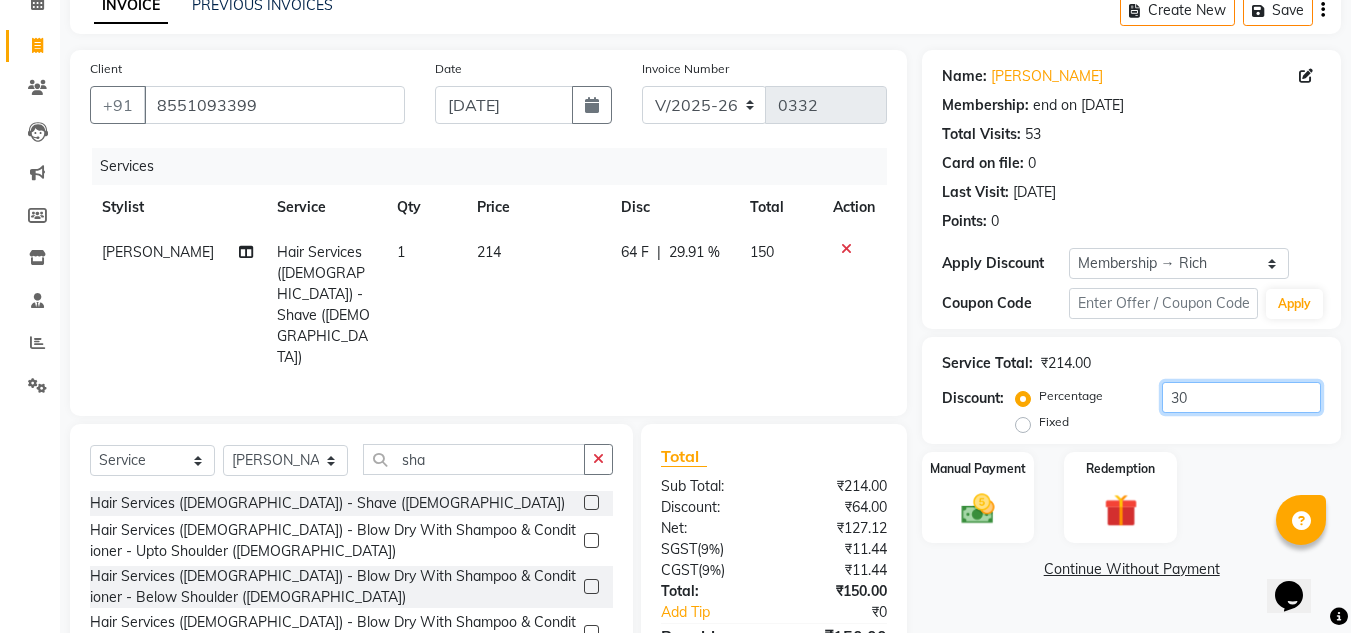 click on "30" 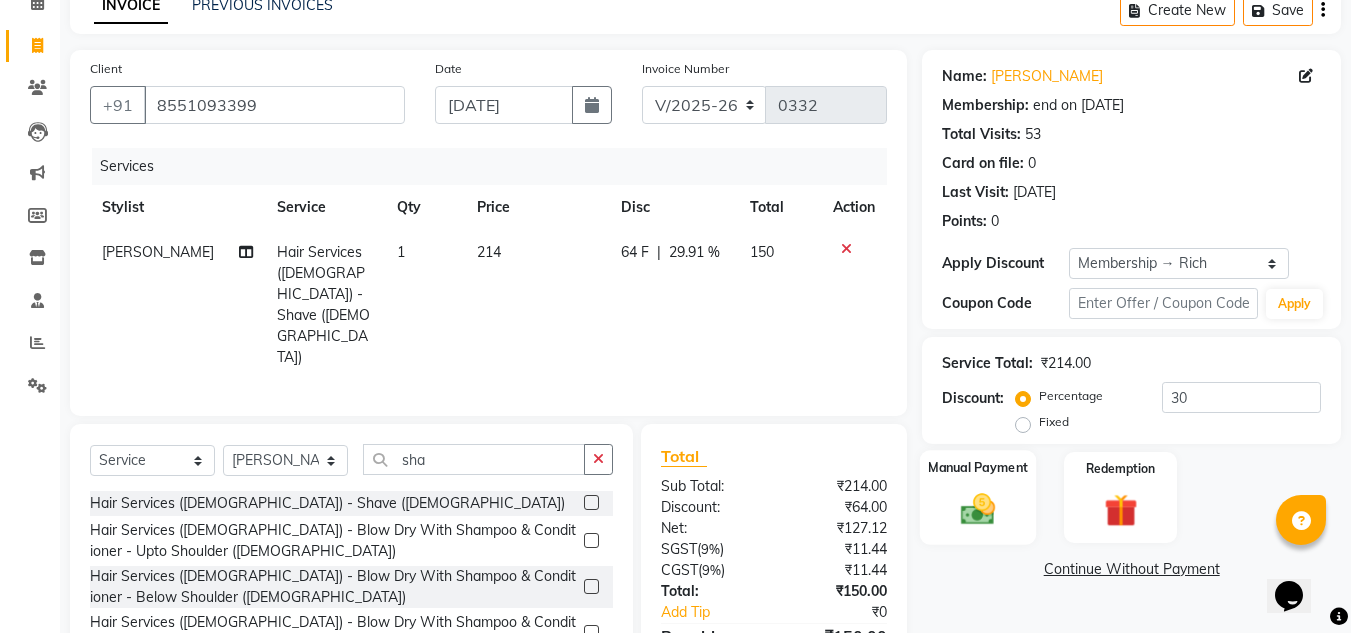 click 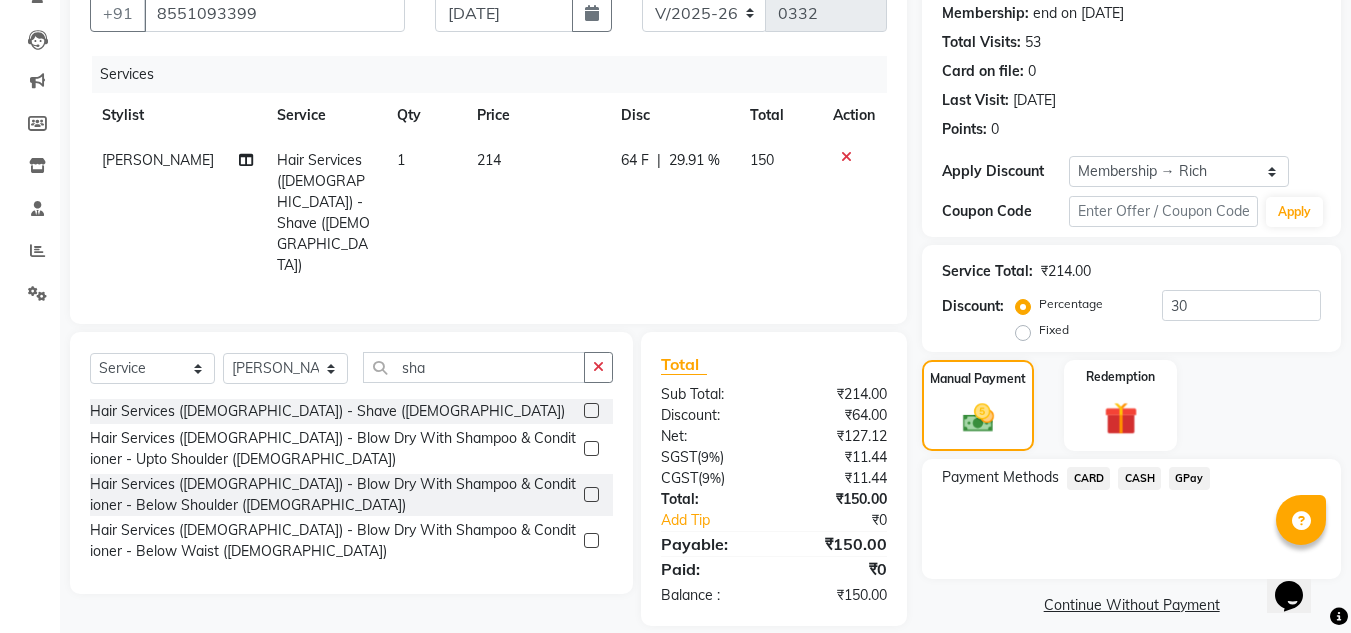 scroll, scrollTop: 209, scrollLeft: 0, axis: vertical 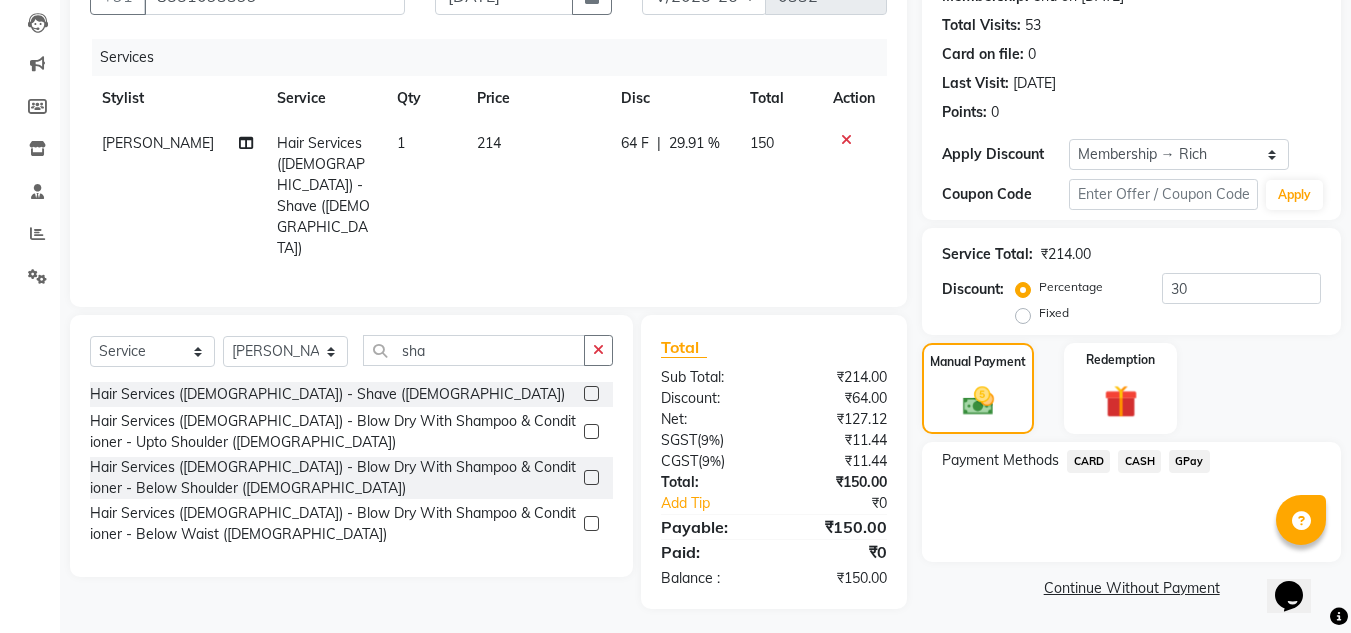 click on "GPay" 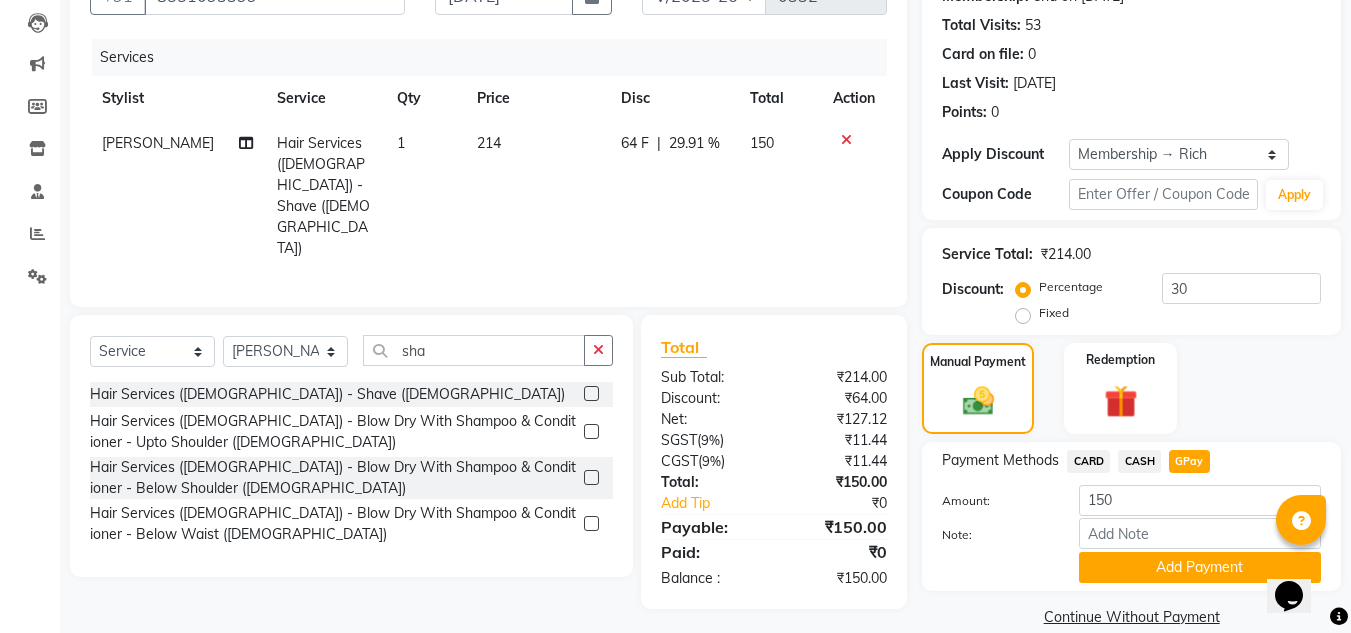 scroll, scrollTop: 238, scrollLeft: 0, axis: vertical 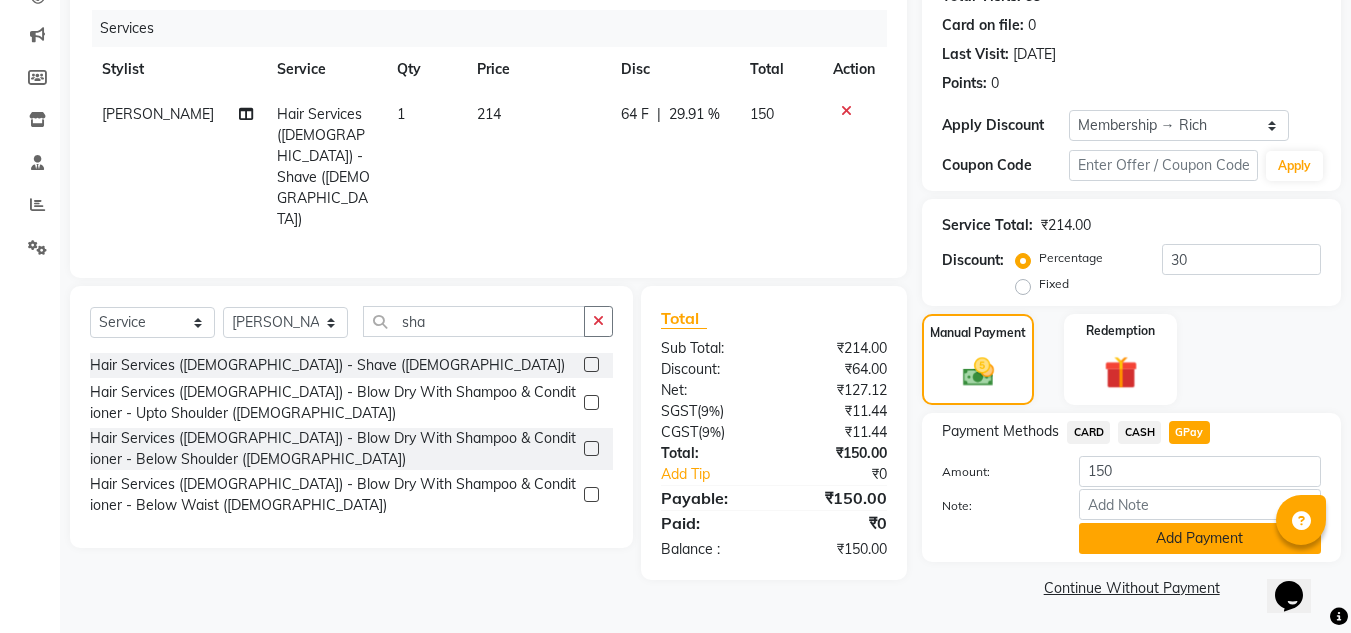 click on "Add Payment" 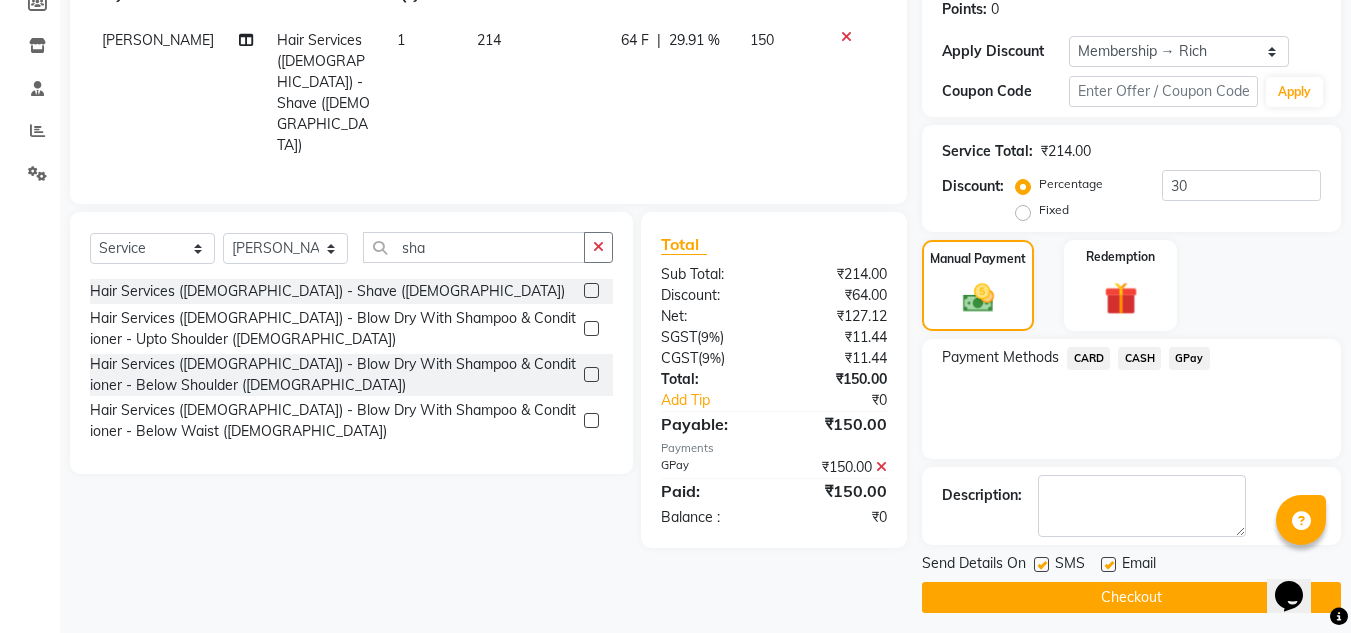 scroll, scrollTop: 322, scrollLeft: 0, axis: vertical 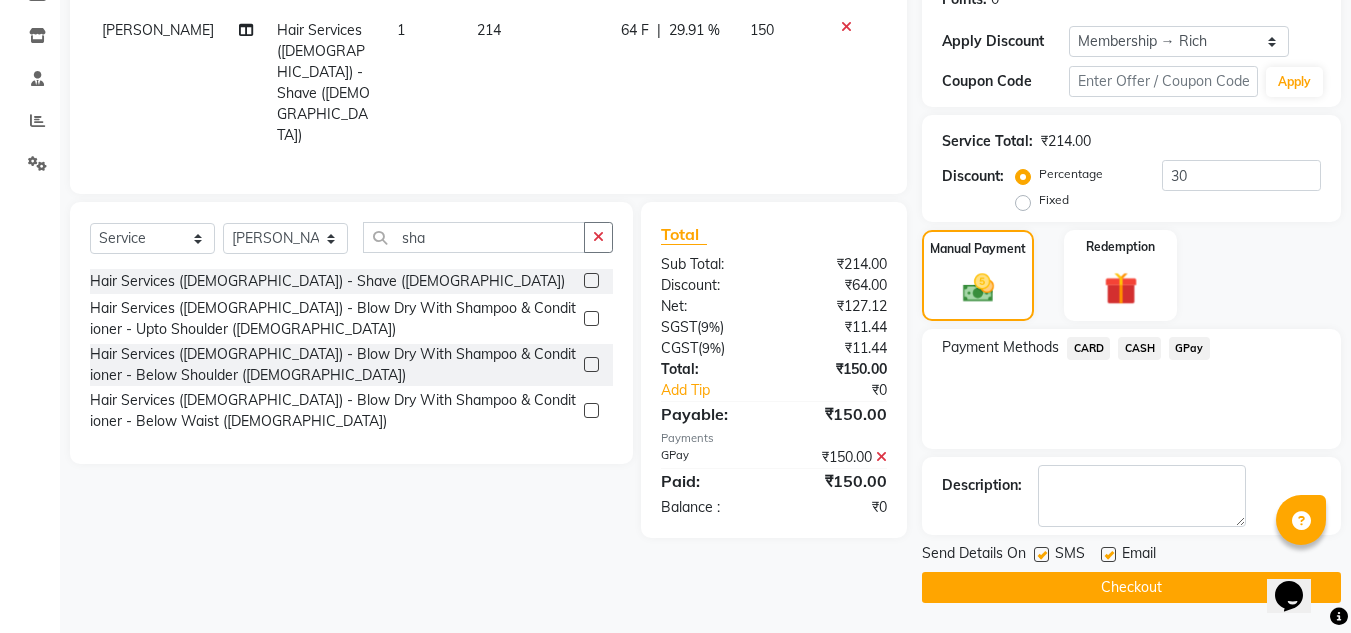 click on "Checkout" 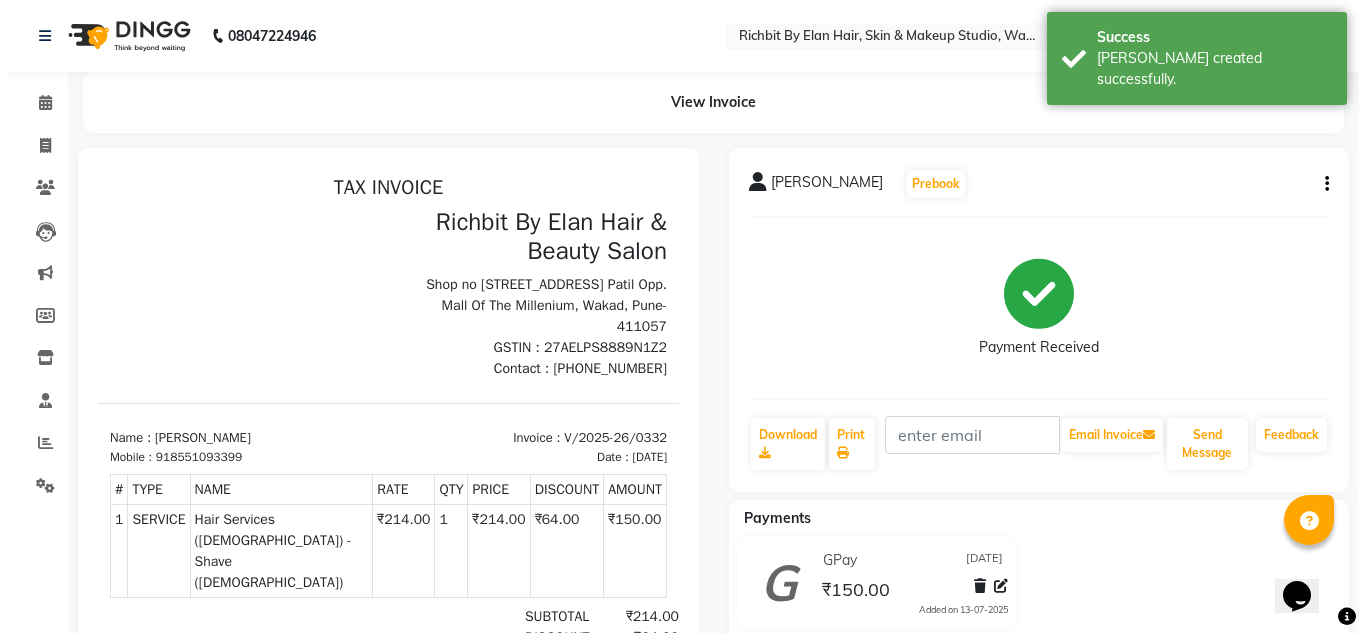 scroll, scrollTop: 0, scrollLeft: 0, axis: both 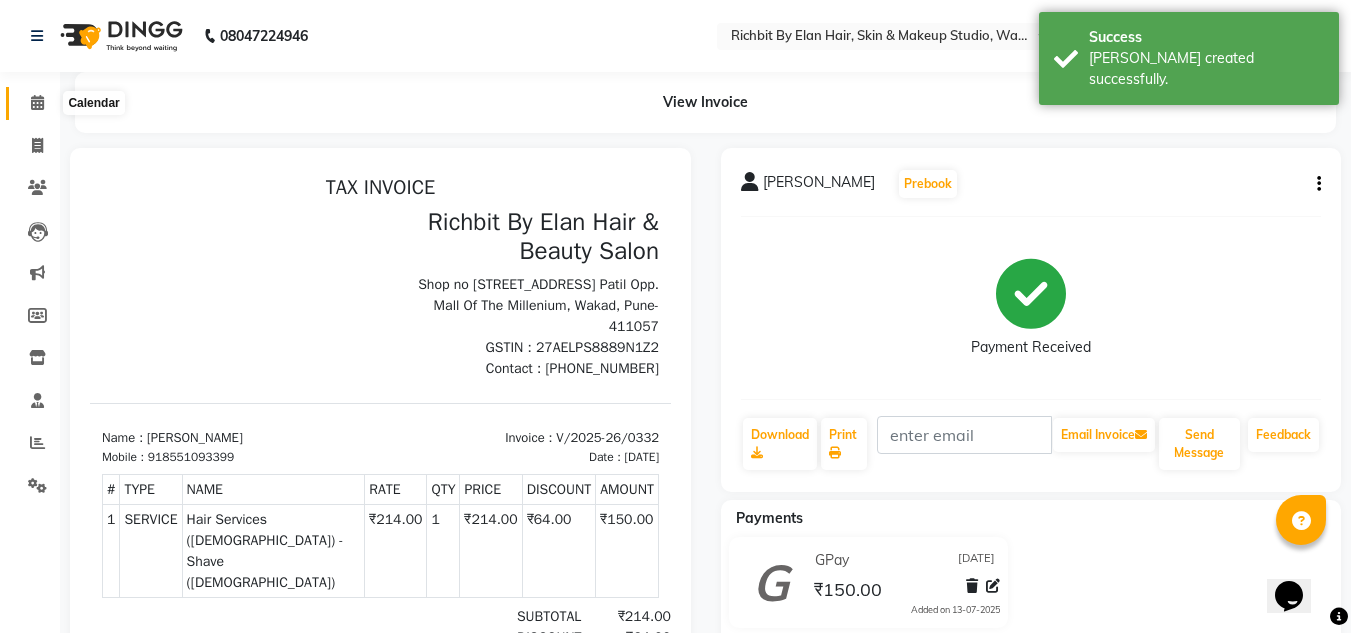 click 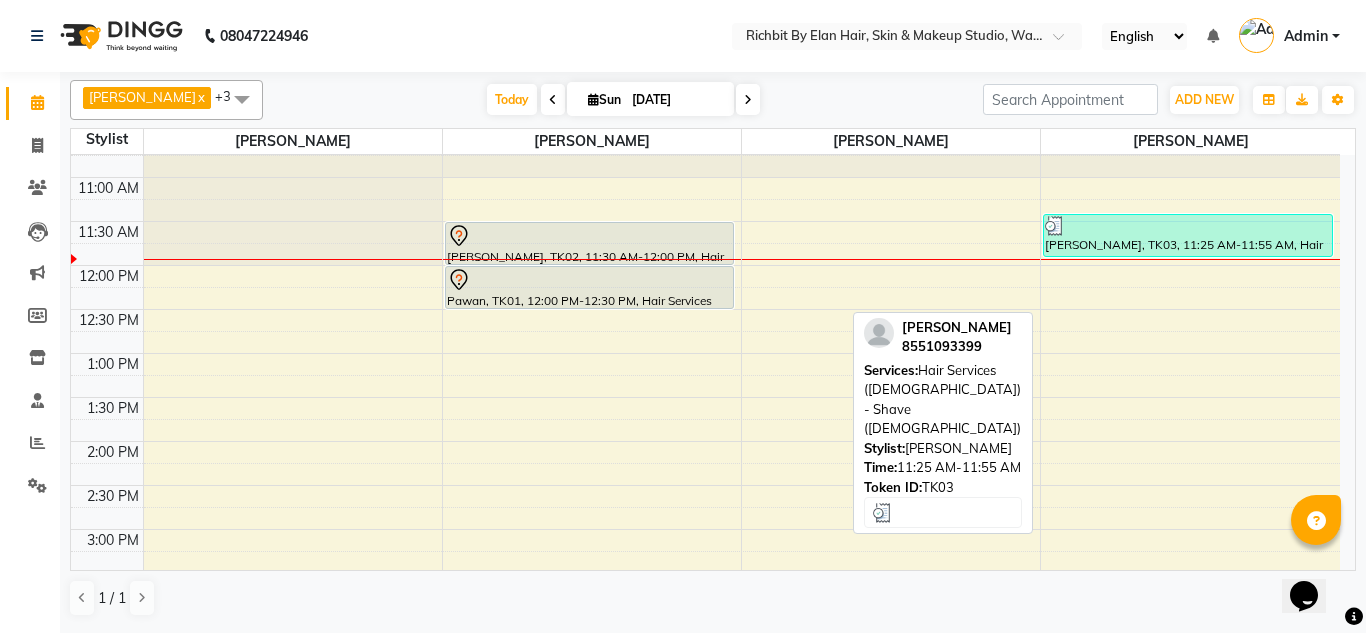 scroll, scrollTop: 100, scrollLeft: 0, axis: vertical 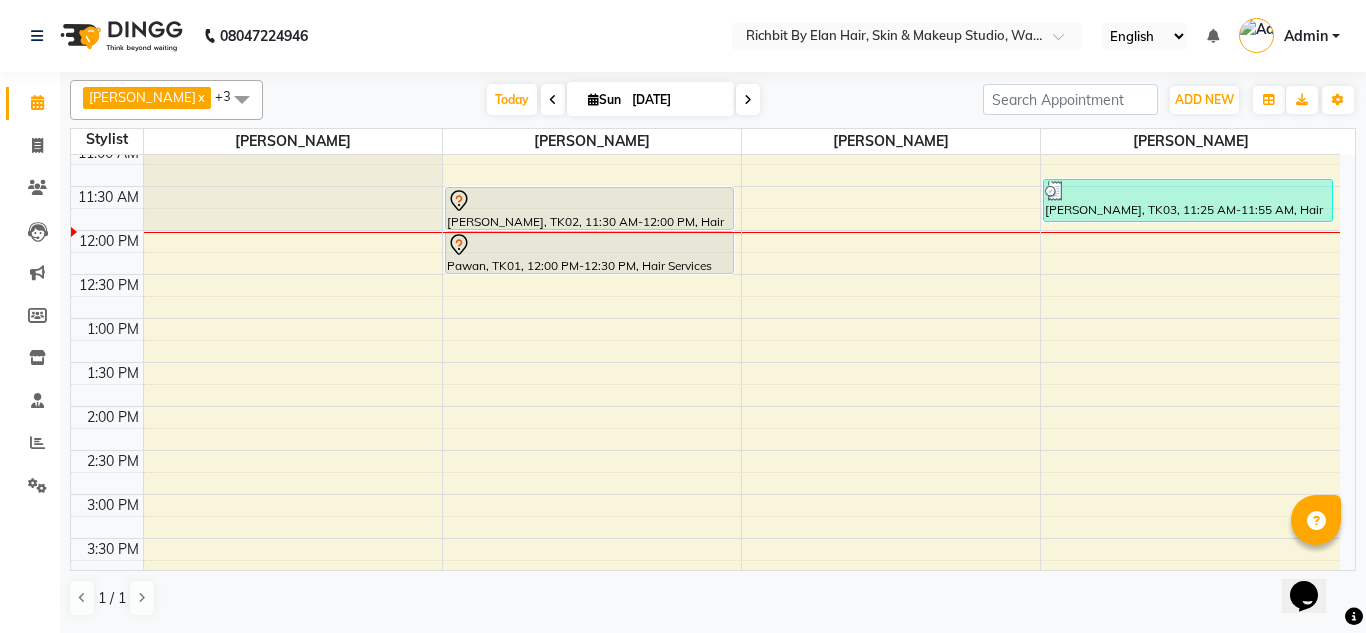 click on "10:00 AM 10:30 AM 11:00 AM 11:30 AM 12:00 PM 12:30 PM 1:00 PM 1:30 PM 2:00 PM 2:30 PM 3:00 PM 3:30 PM 4:00 PM 4:30 PM 5:00 PM 5:30 PM 6:00 PM 6:30 PM 7:00 PM 7:30 PM 8:00 PM 8:30 PM 9:00 PM 9:30 PM             Pushpendra Rathore, TK02, 11:30 AM-12:00 PM, Hair Services (Male) - Beard Trim - Crafting (Male)             Pawan, TK01, 12:00 PM-12:30 PM, Hair Services (Male) - Hair Cut (Male)     Aparna Dube, TK03, 11:25 AM-11:55 AM, Hair Services (Male) - Shave (Male)" at bounding box center [705, 582] 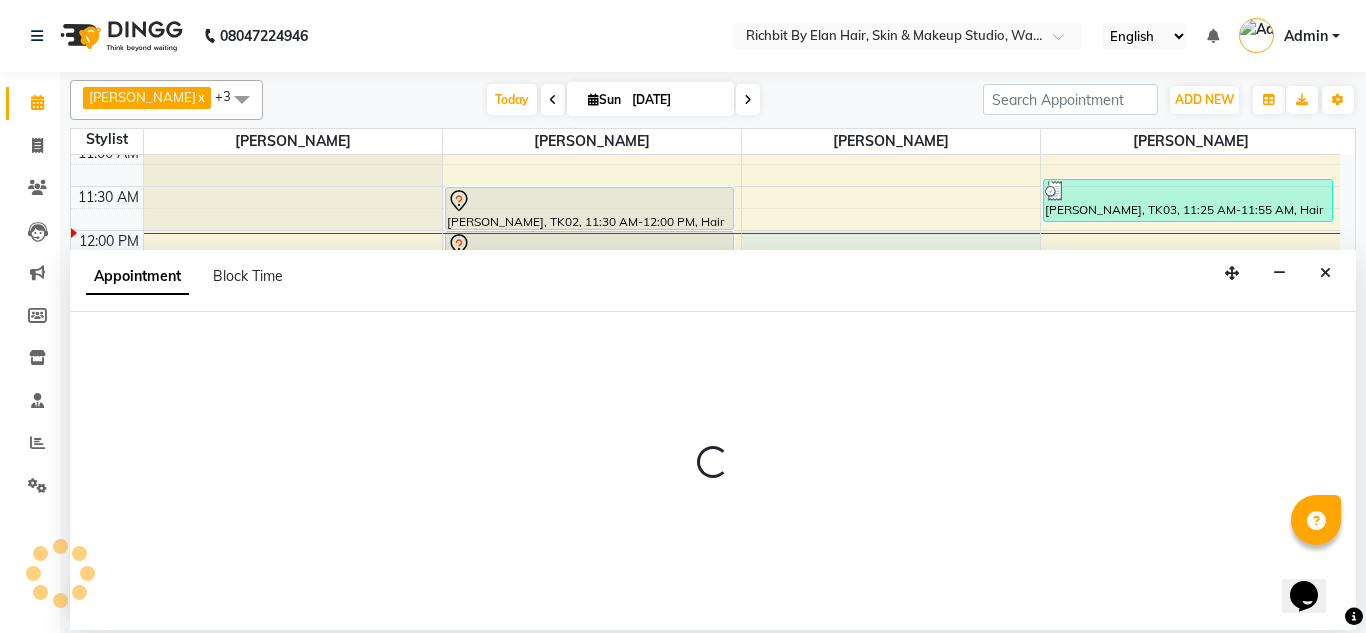 select on "59451" 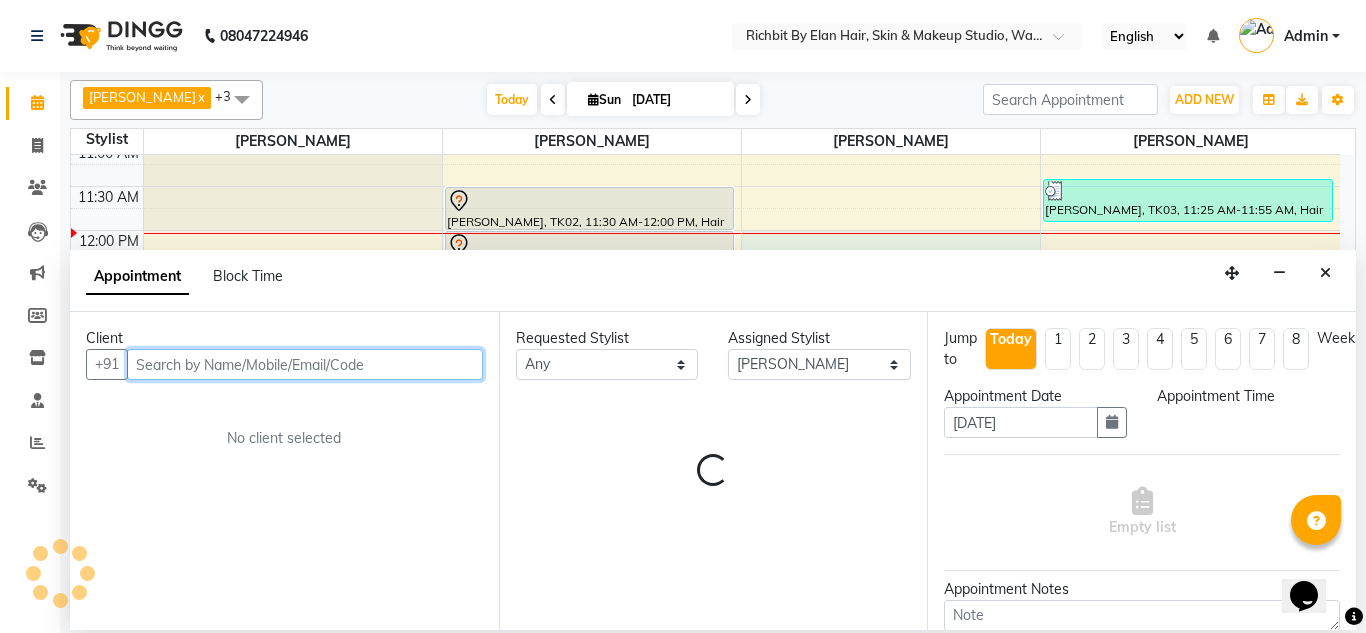 select on "720" 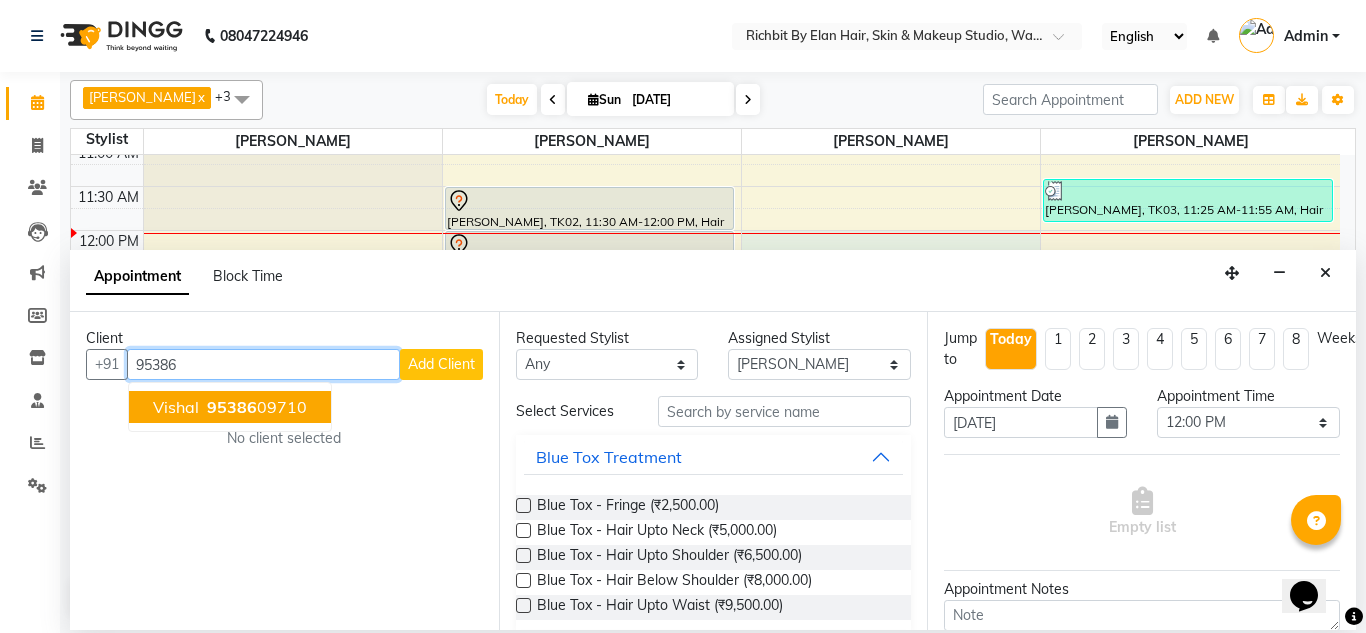 click on "95386 09710" at bounding box center [255, 407] 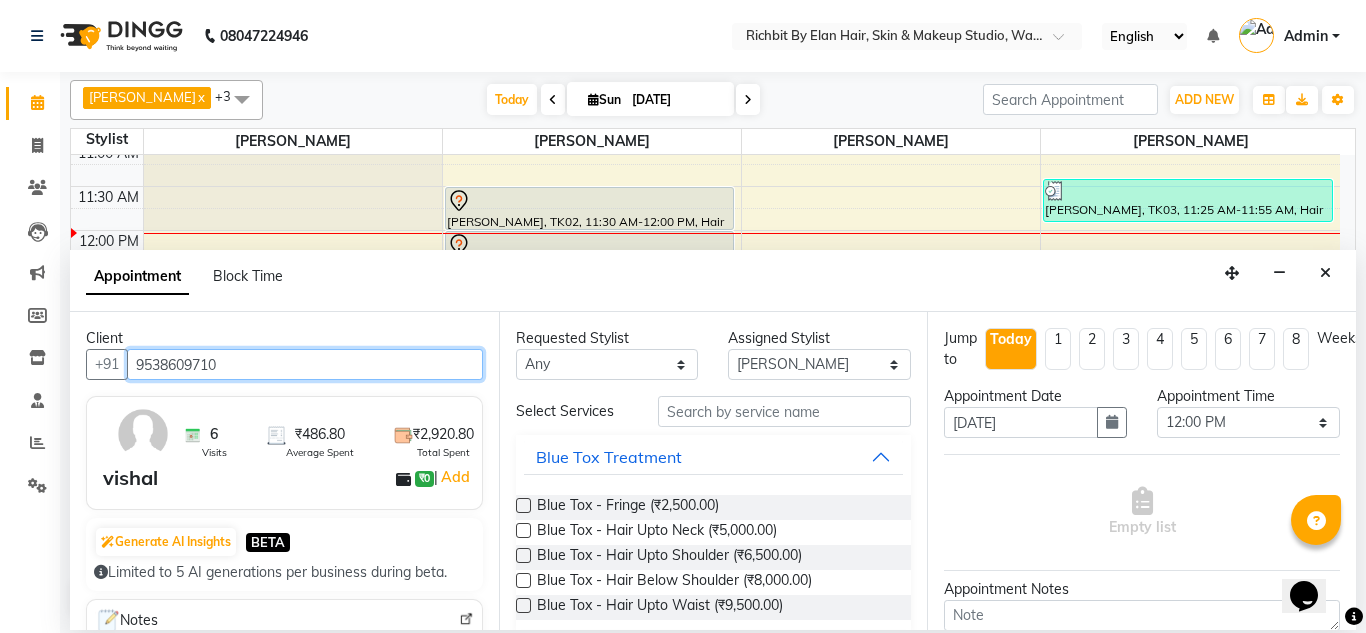 type on "9538609710" 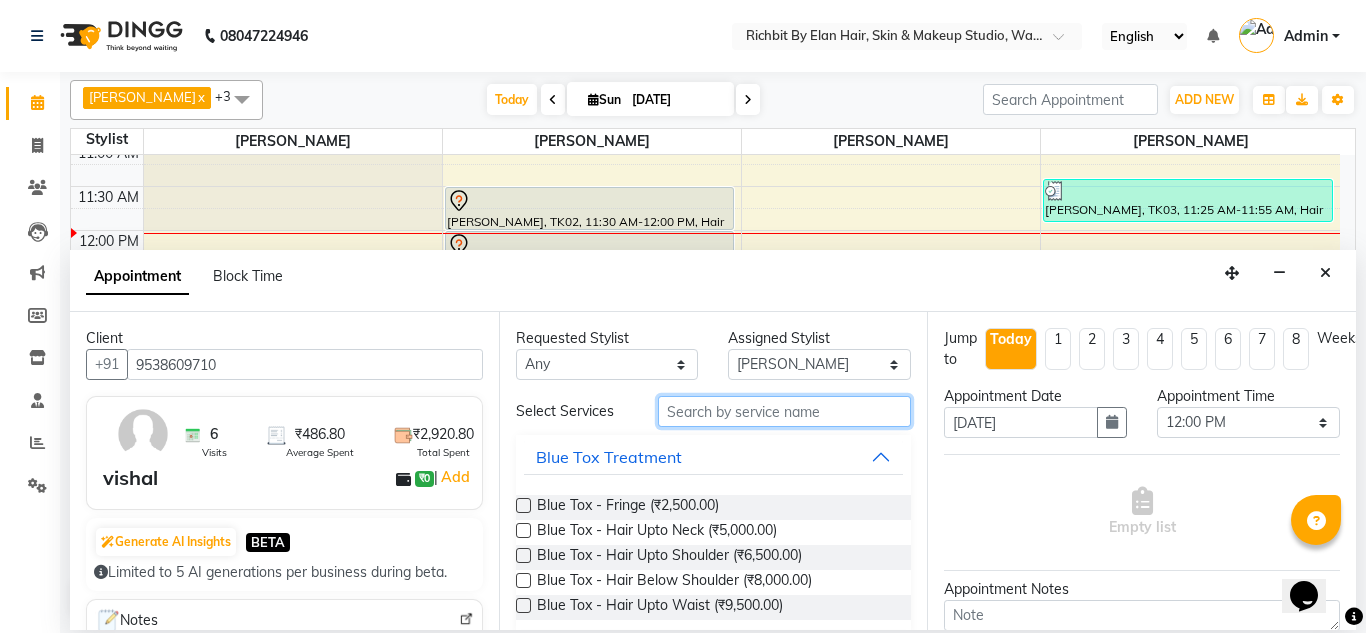 click at bounding box center (785, 411) 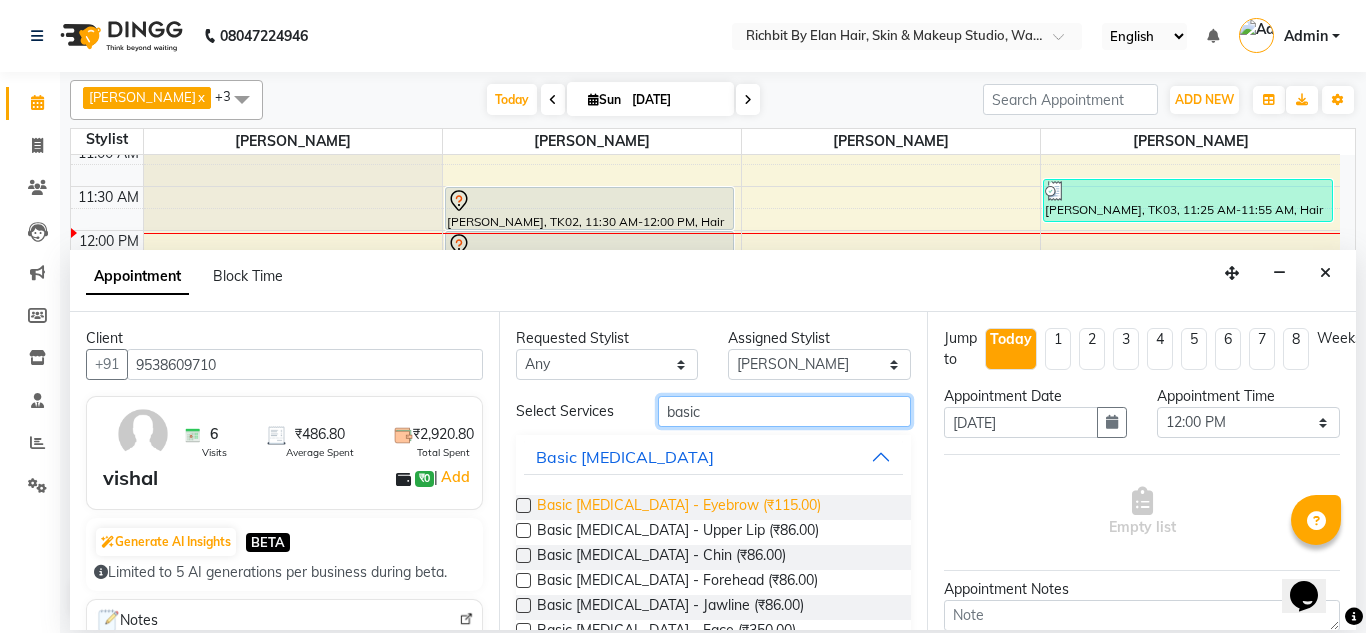 type on "basic" 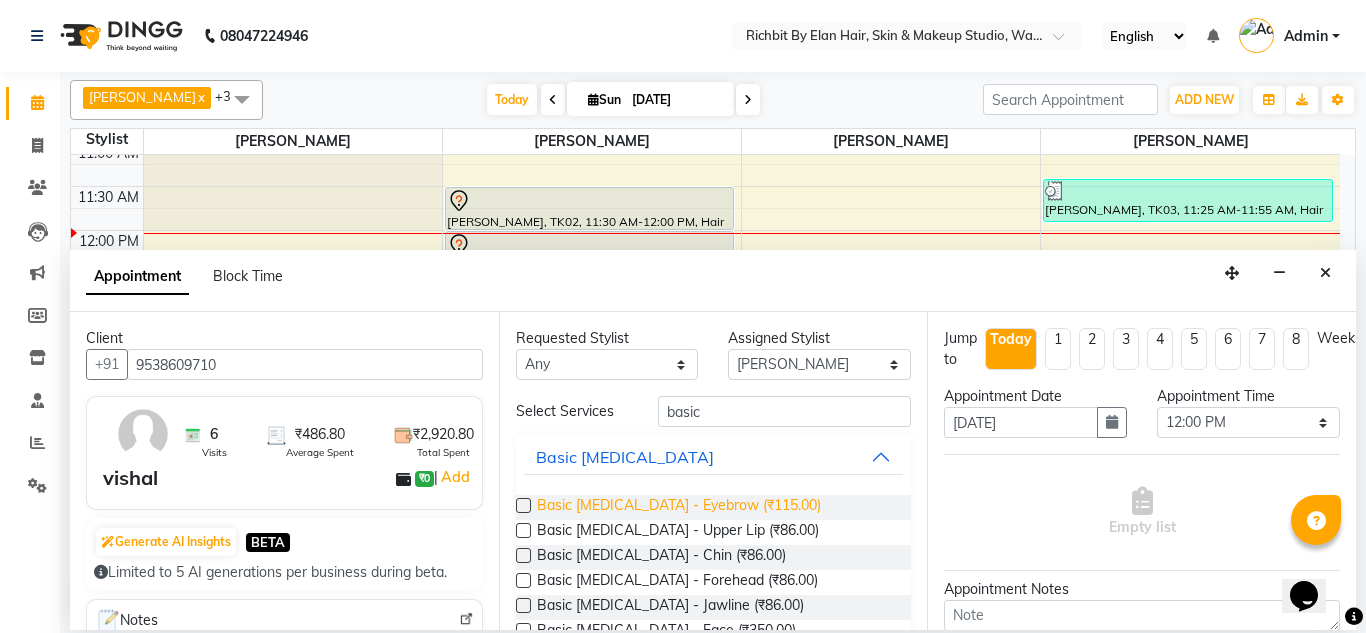 click on "Basic Skin Care - Eyebrow (₹115.00)" at bounding box center [679, 507] 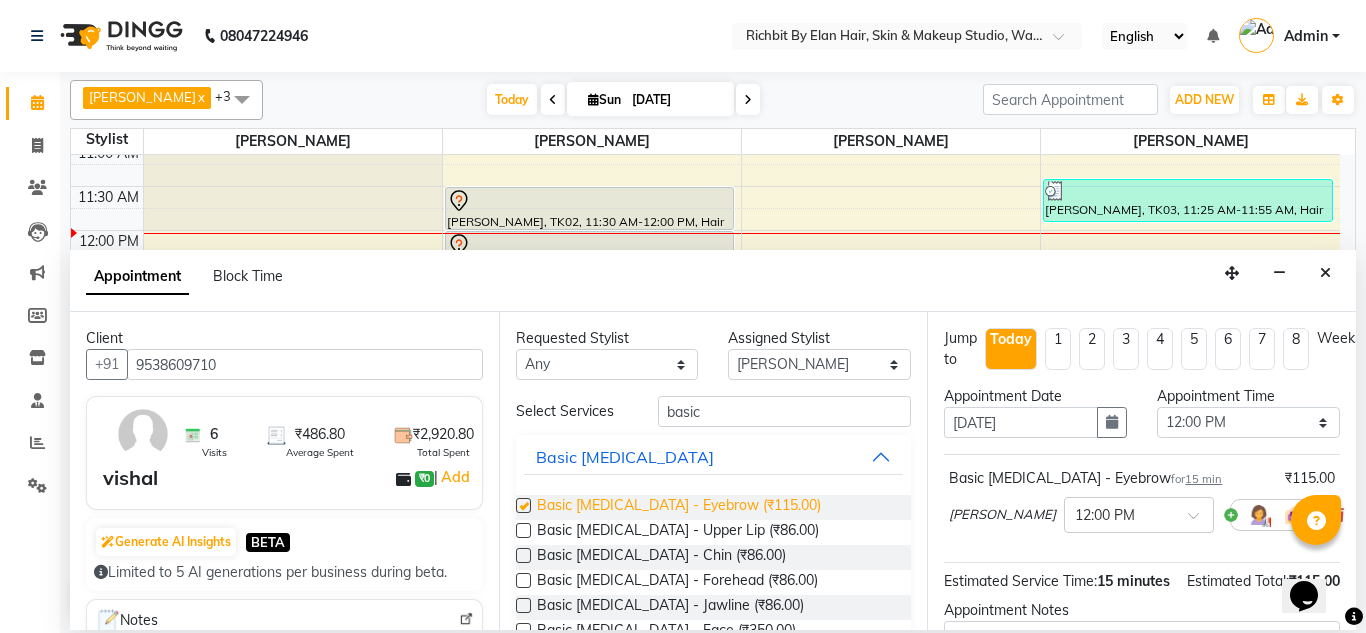 checkbox on "false" 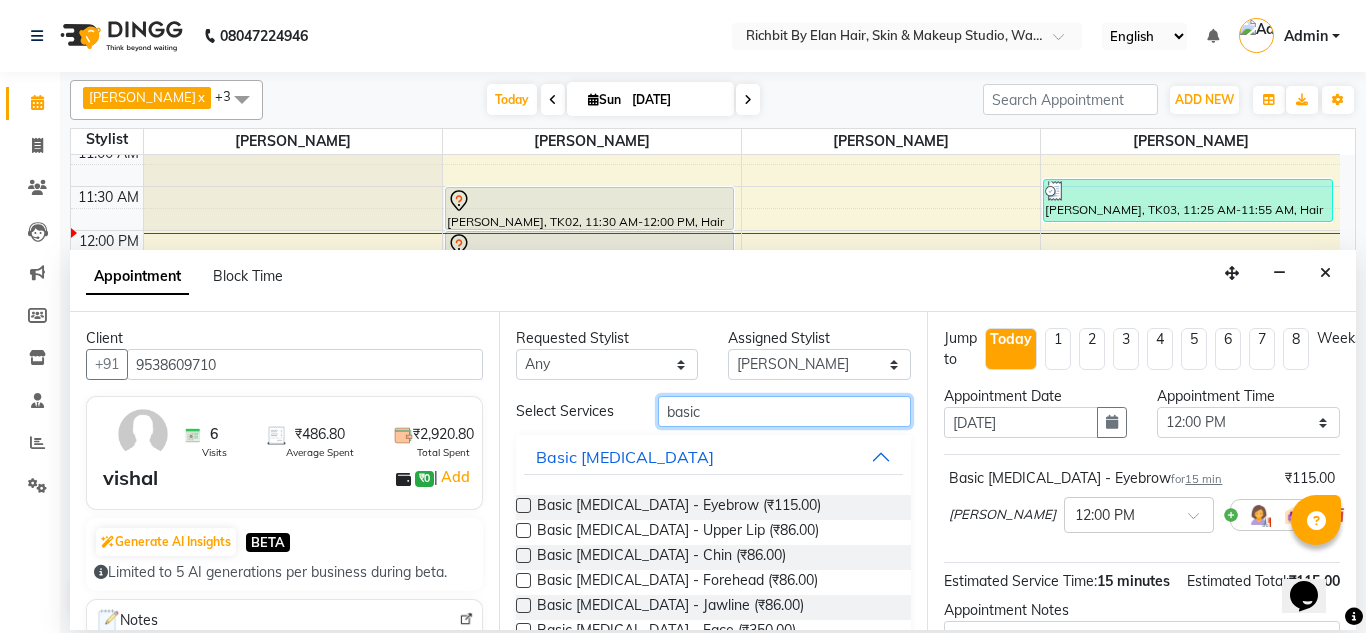 click on "basic" at bounding box center [785, 411] 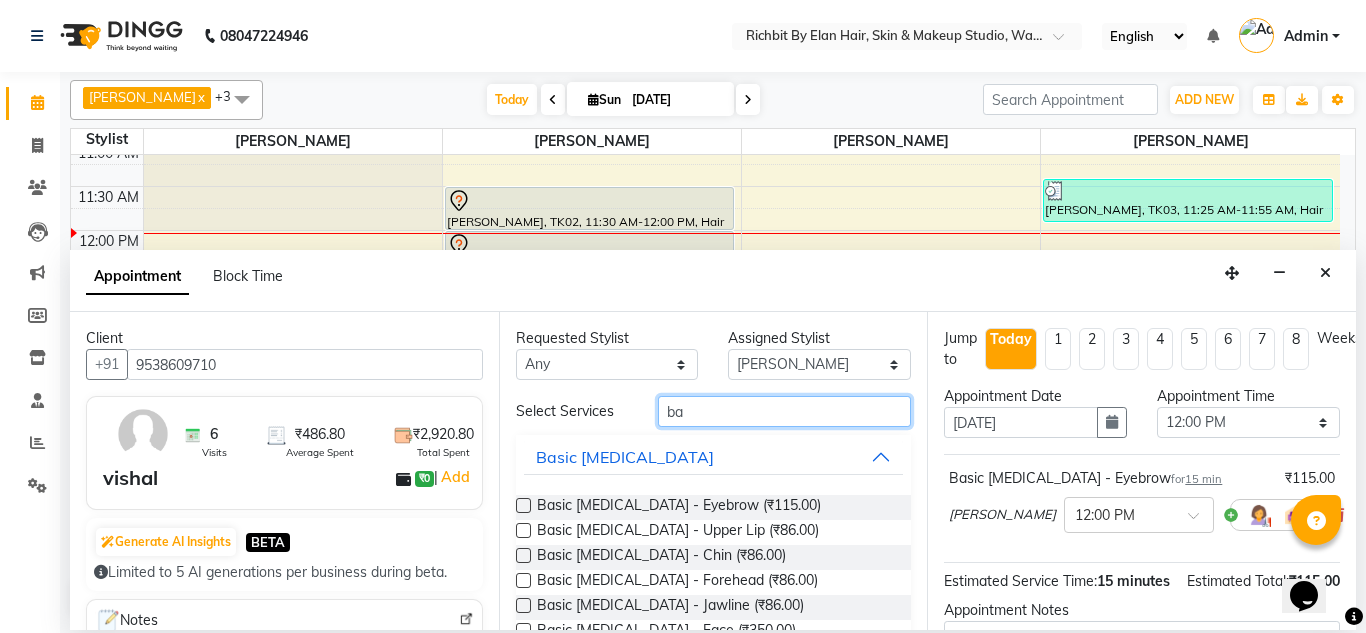 type on "b" 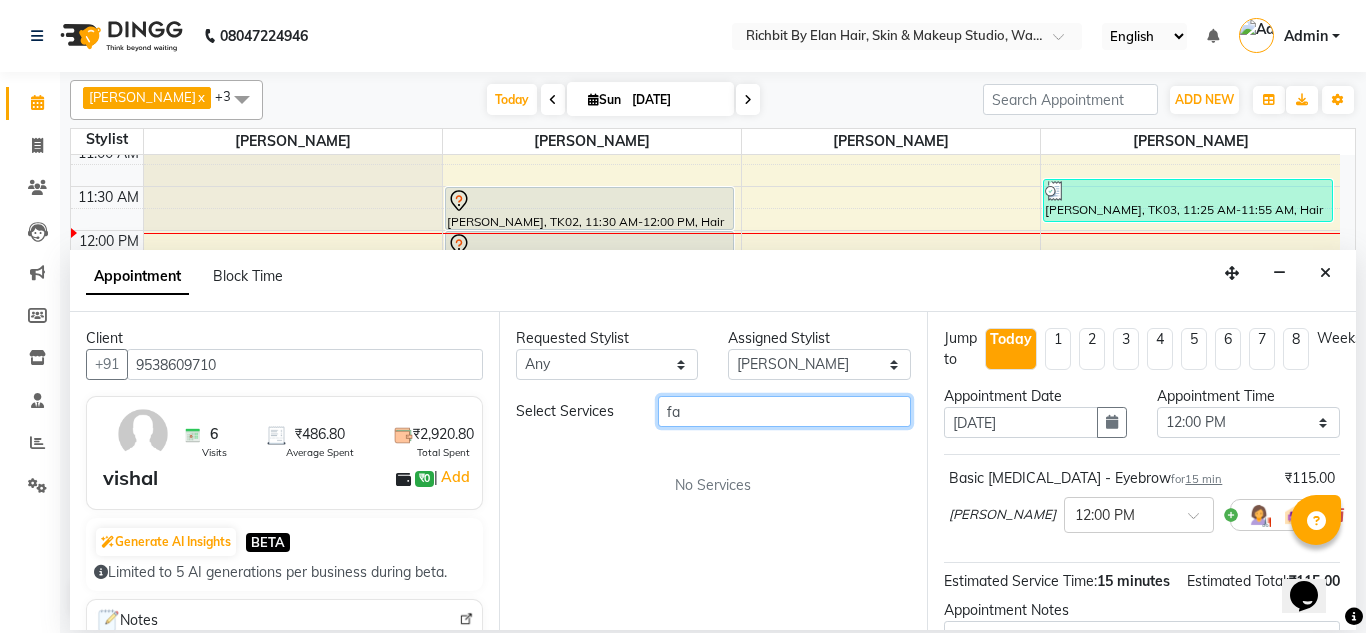 type on "f" 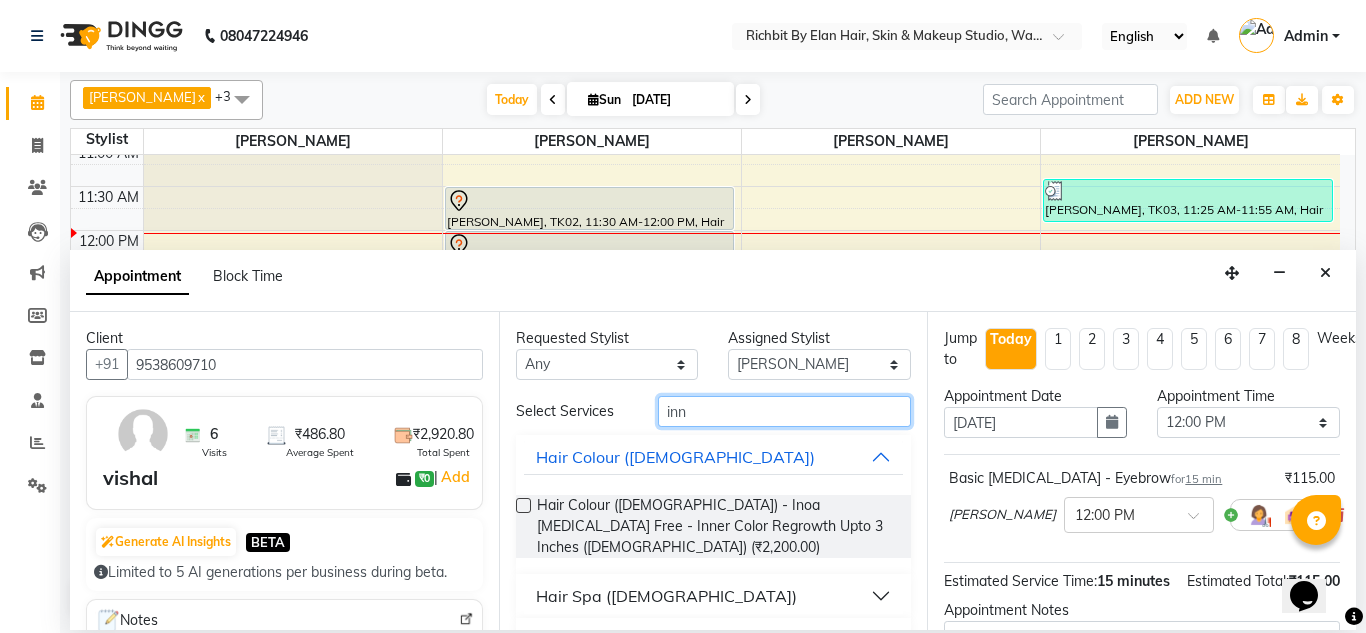 scroll, scrollTop: 71, scrollLeft: 0, axis: vertical 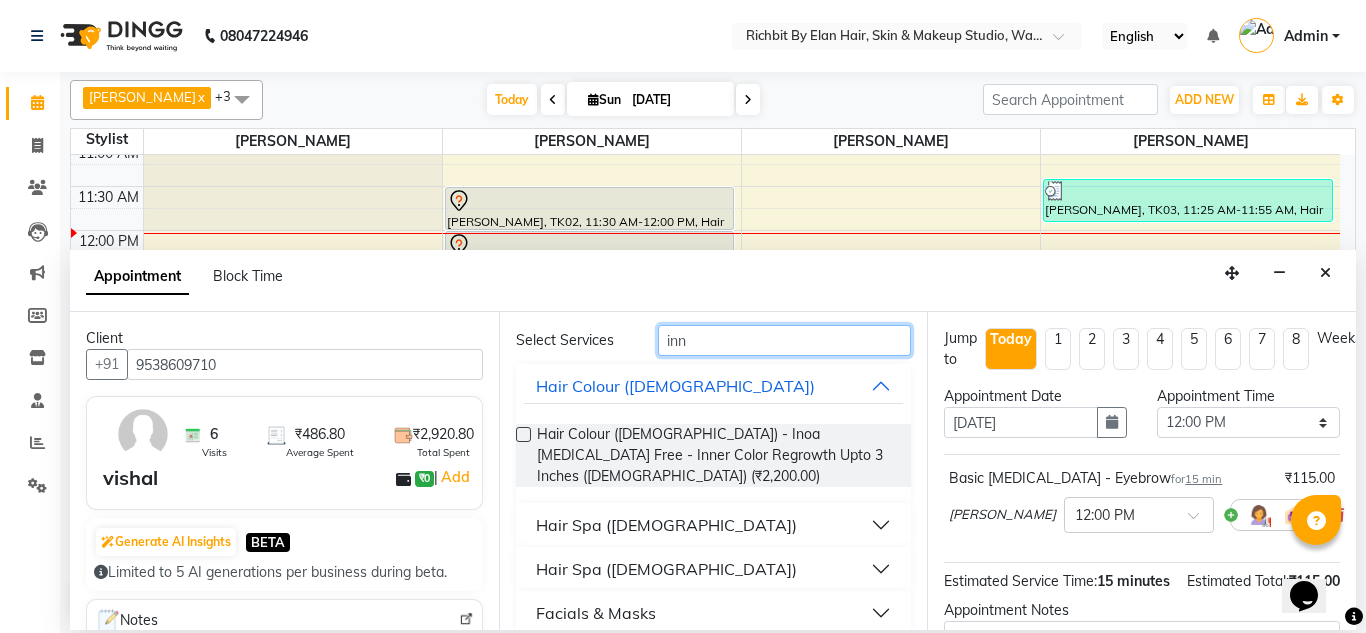 type on "inn" 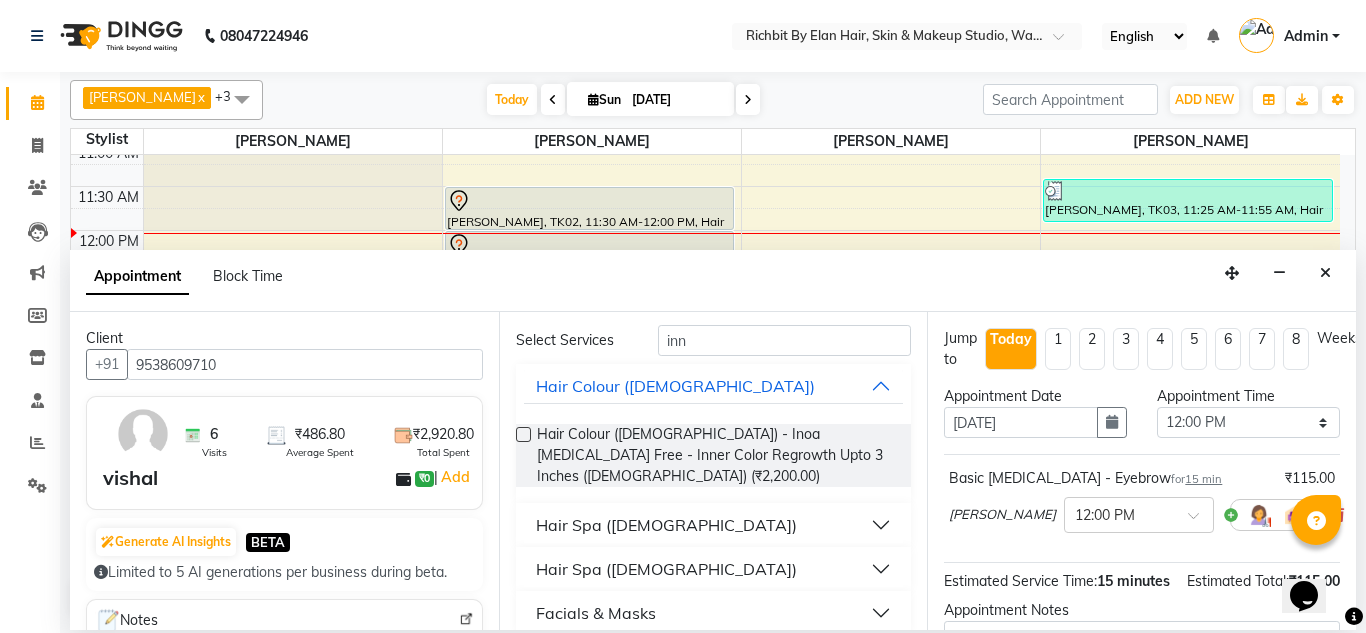 click on "Facials & Masks" at bounding box center (596, 613) 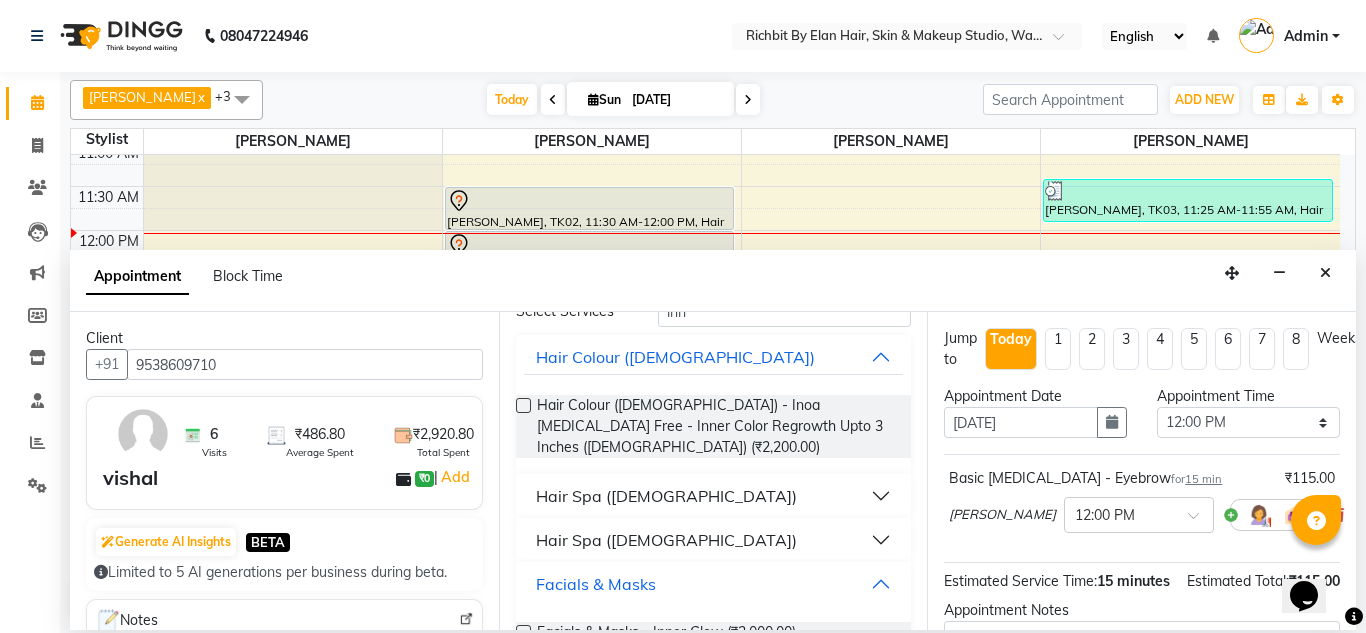 scroll, scrollTop: 128, scrollLeft: 0, axis: vertical 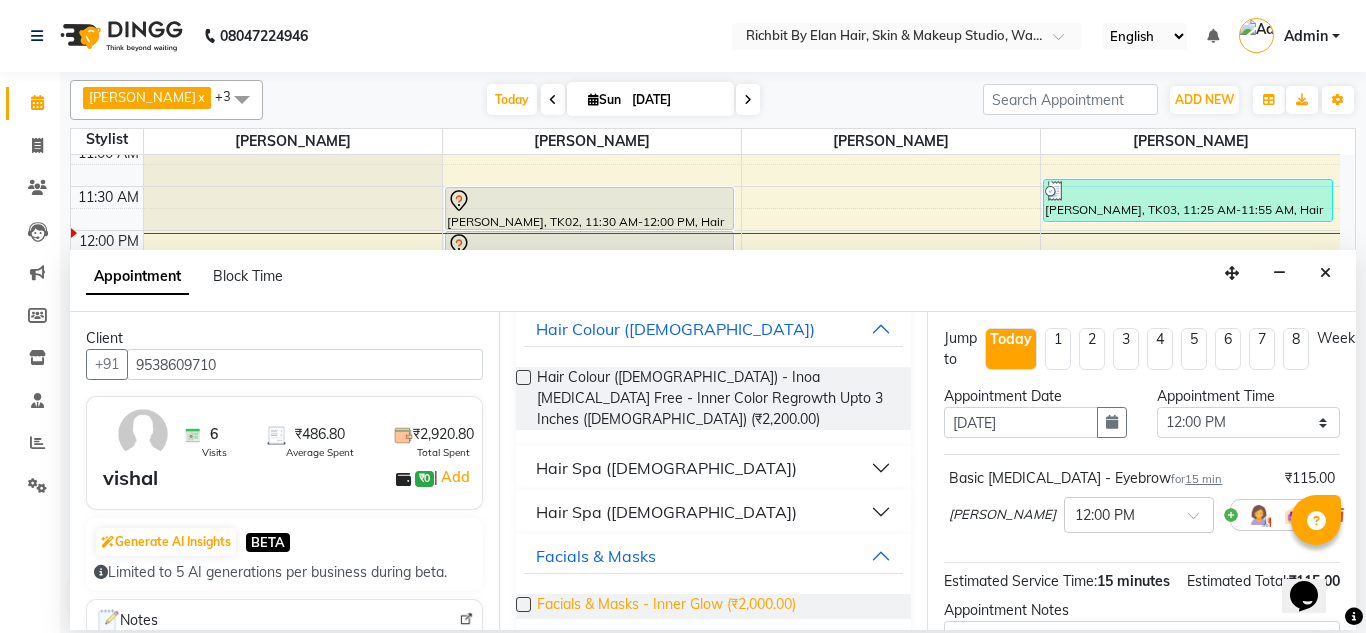 click on "Facials & Masks - Inner Glow (₹2,000.00)" at bounding box center (666, 606) 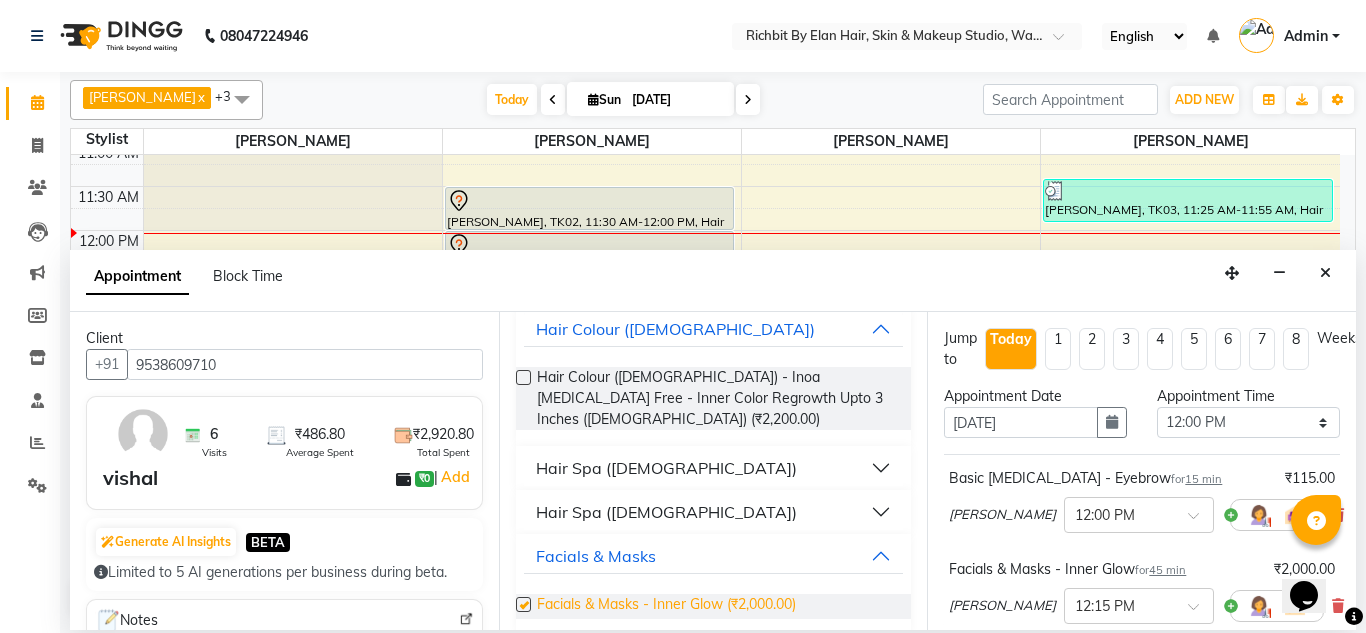 checkbox on "false" 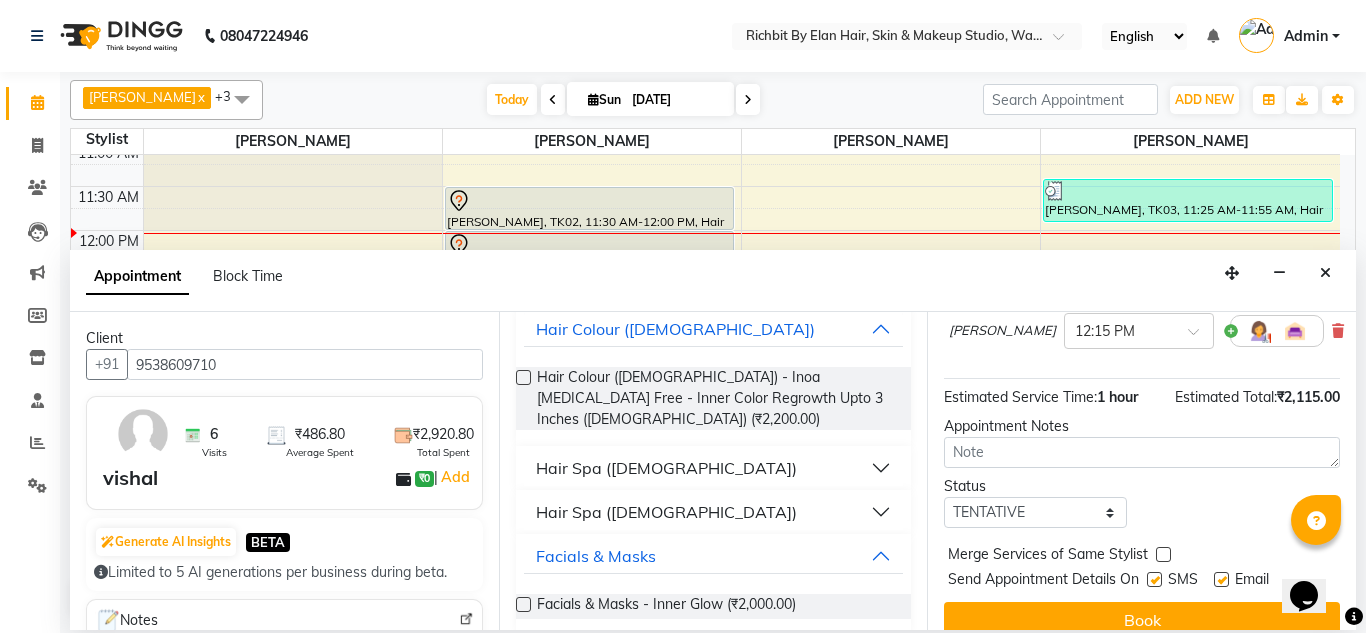 scroll, scrollTop: 320, scrollLeft: 0, axis: vertical 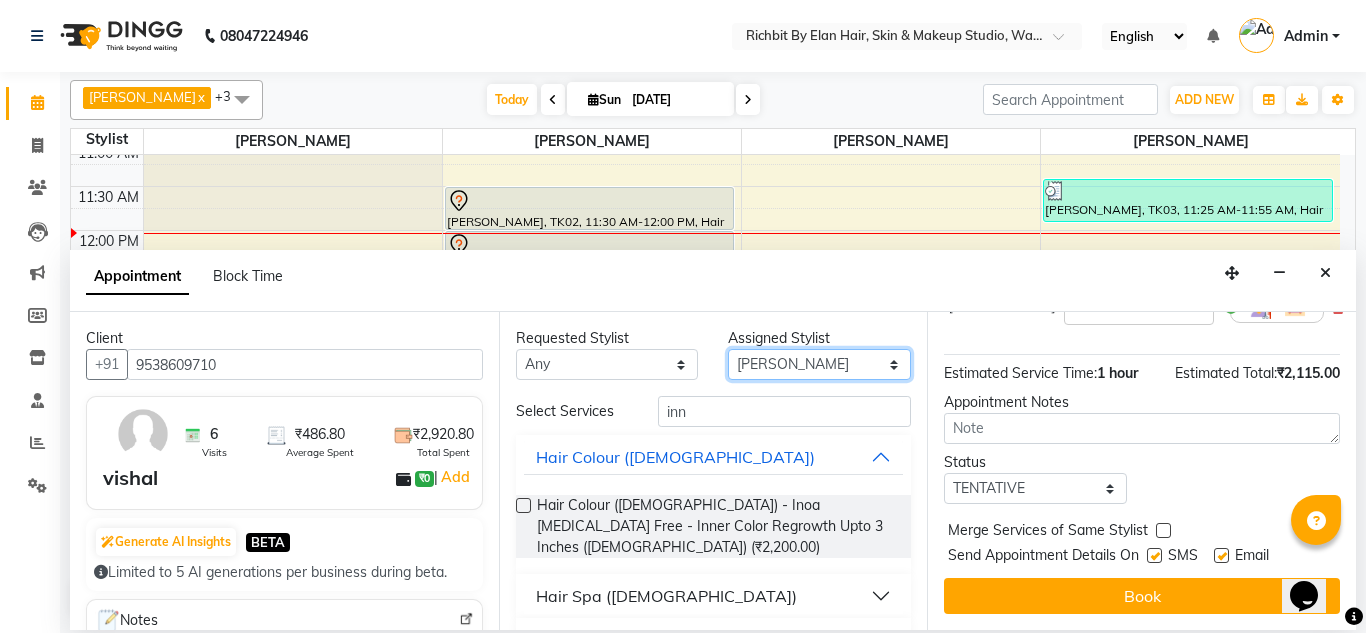 click on "Select Ankita nivangune Deepali Palsule Gopal Kadam Rohit Suravase Vandana Panikar" at bounding box center (819, 364) 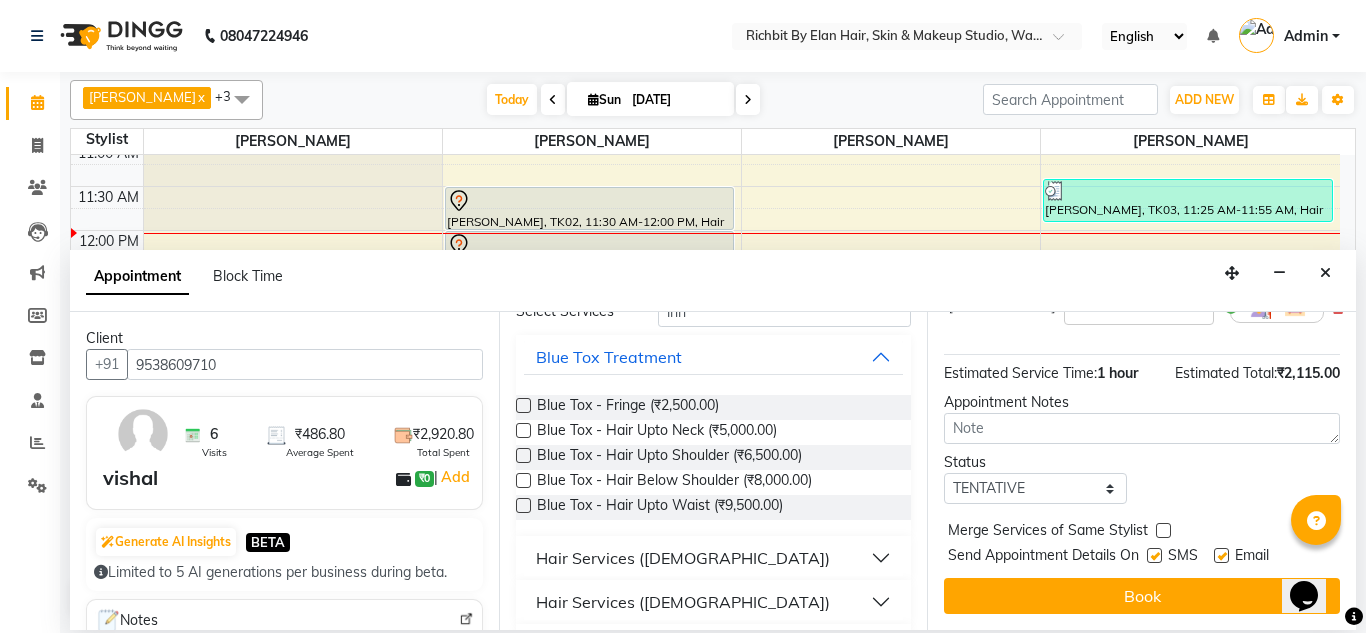 scroll, scrollTop: 200, scrollLeft: 0, axis: vertical 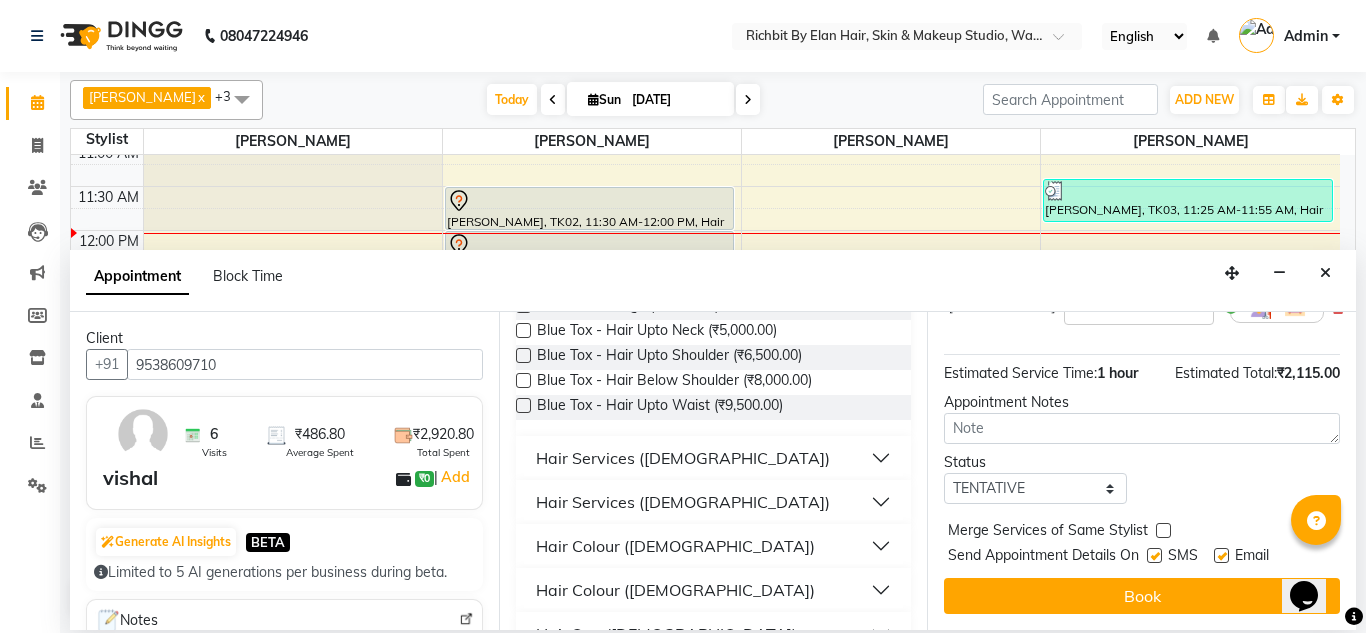 click on "Hair Services (Male)" at bounding box center [683, 458] 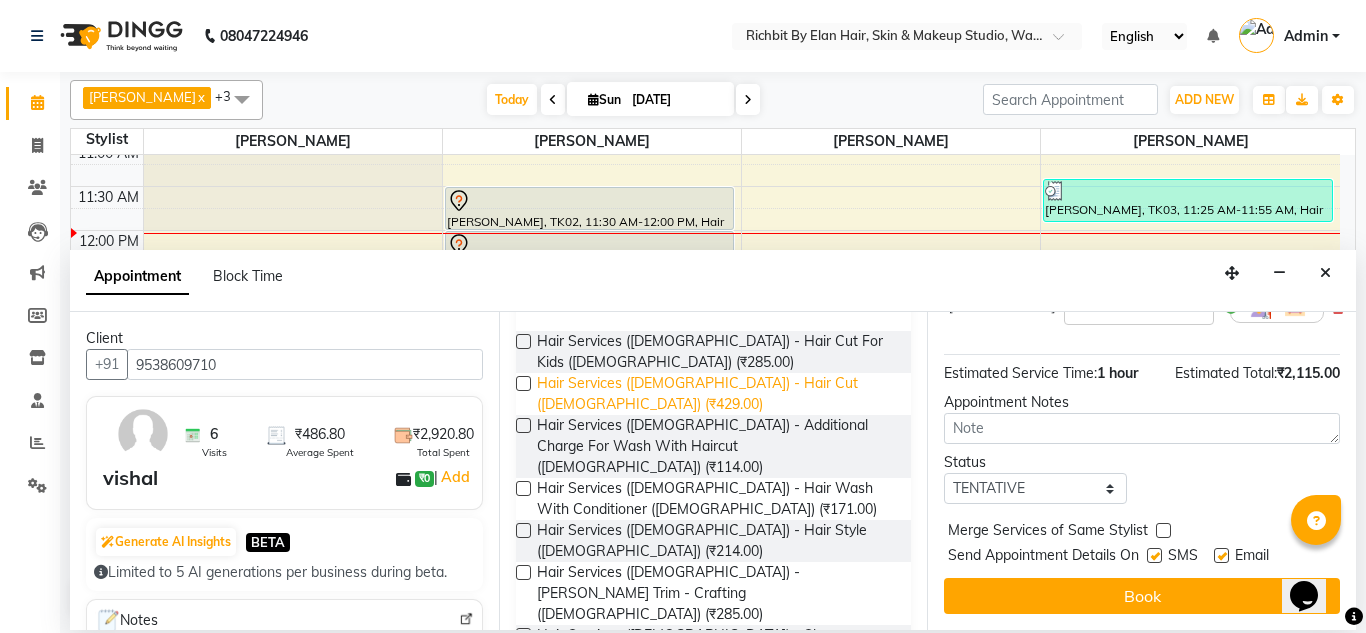 scroll, scrollTop: 400, scrollLeft: 0, axis: vertical 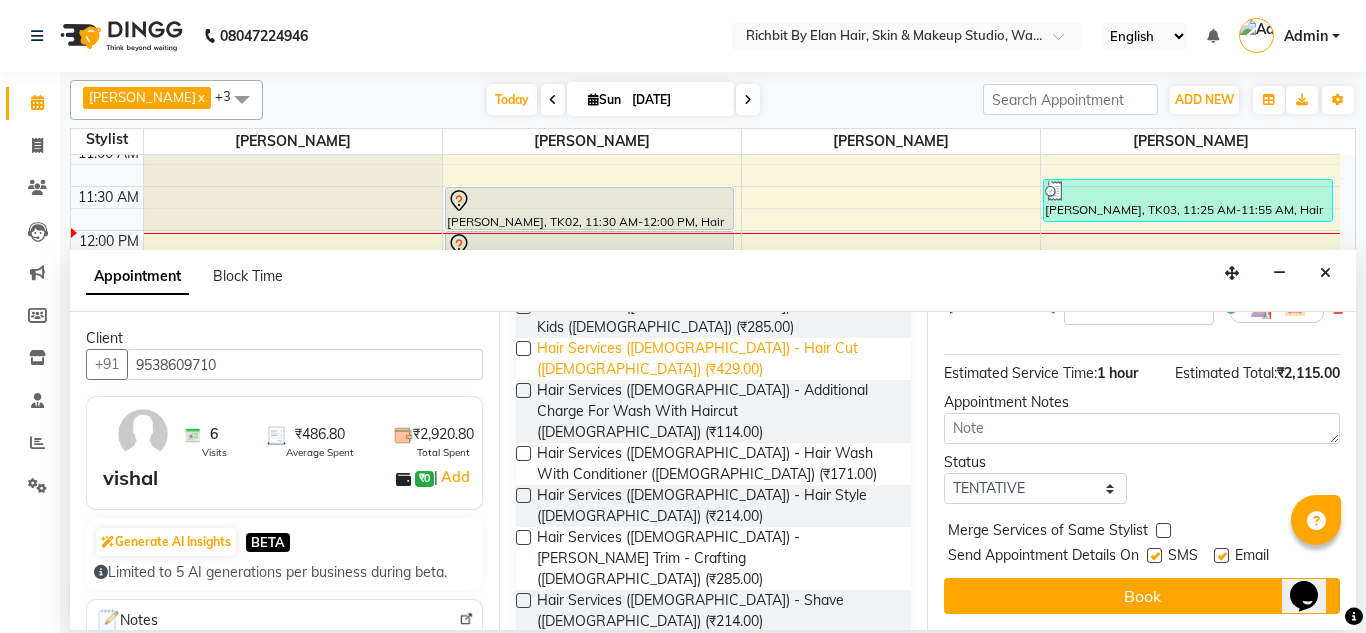 click on "Hair Services (Male) - Hair Cut (Male) (₹429.00)" at bounding box center (716, 359) 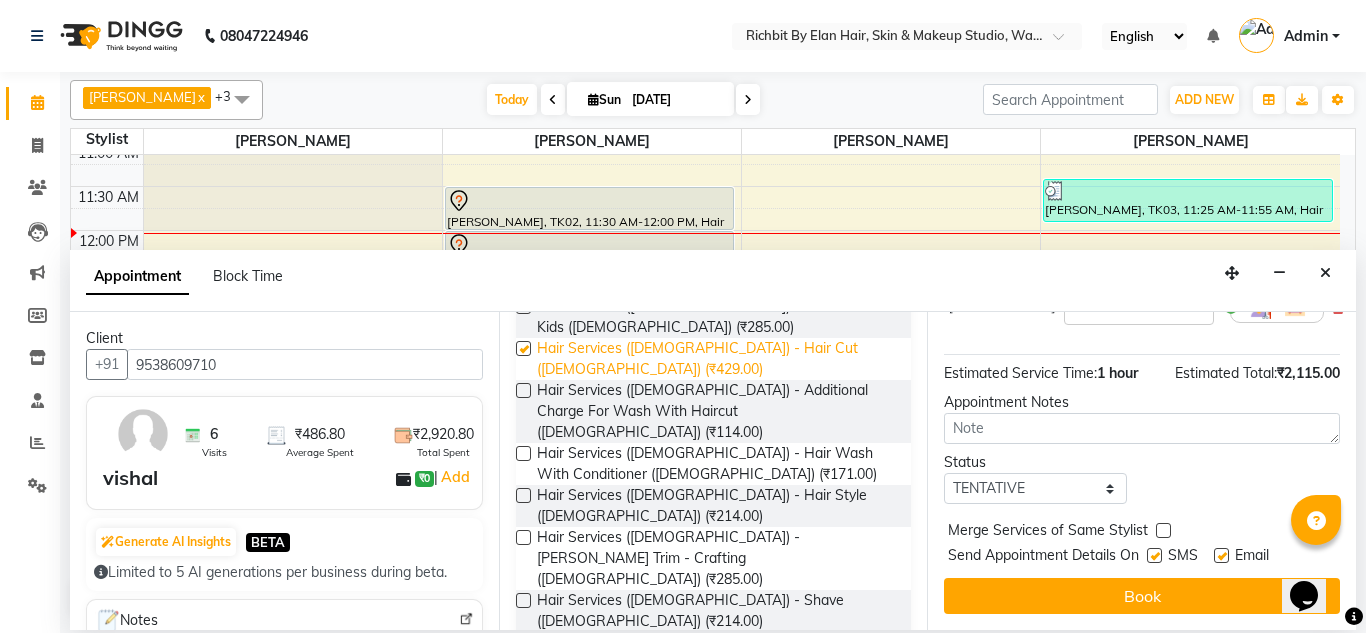 checkbox on "false" 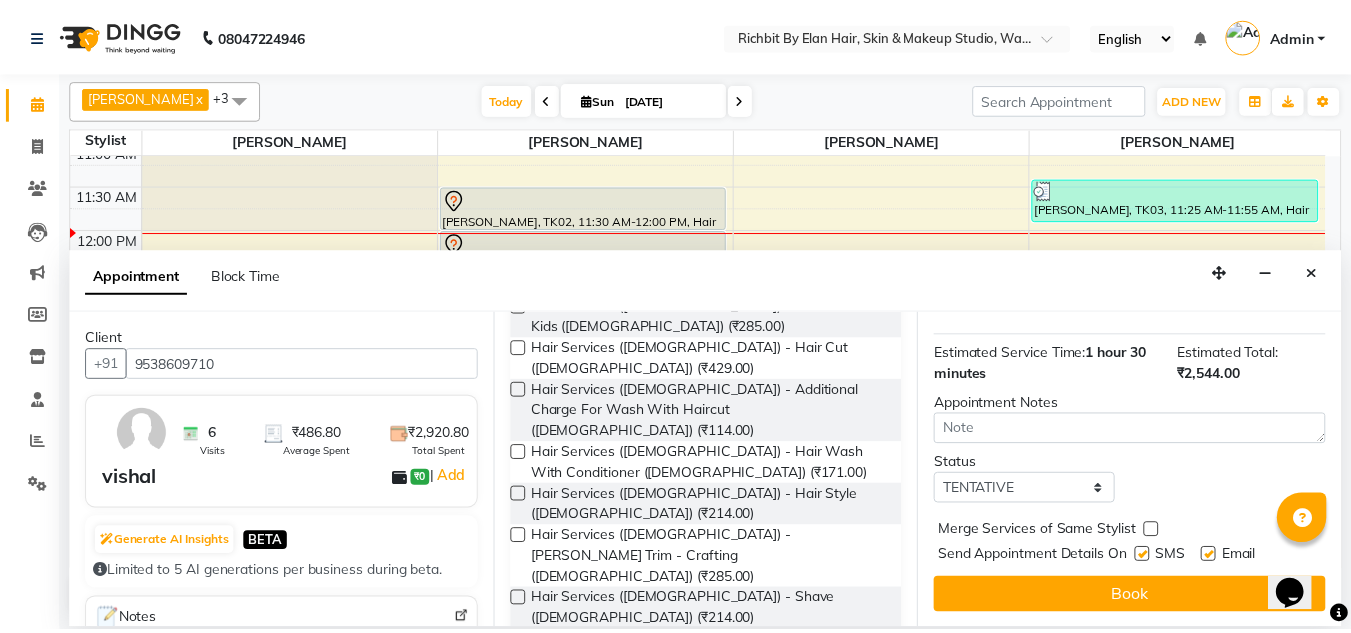 scroll, scrollTop: 432, scrollLeft: 0, axis: vertical 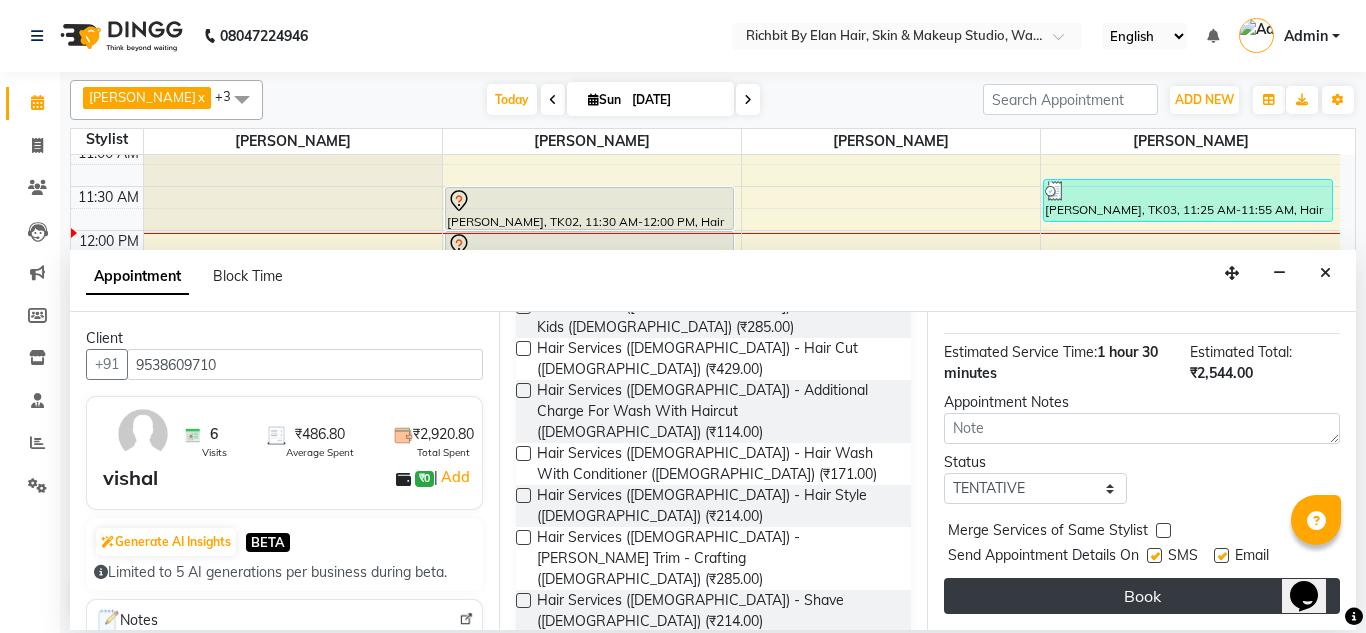 click on "Book" at bounding box center (1142, 596) 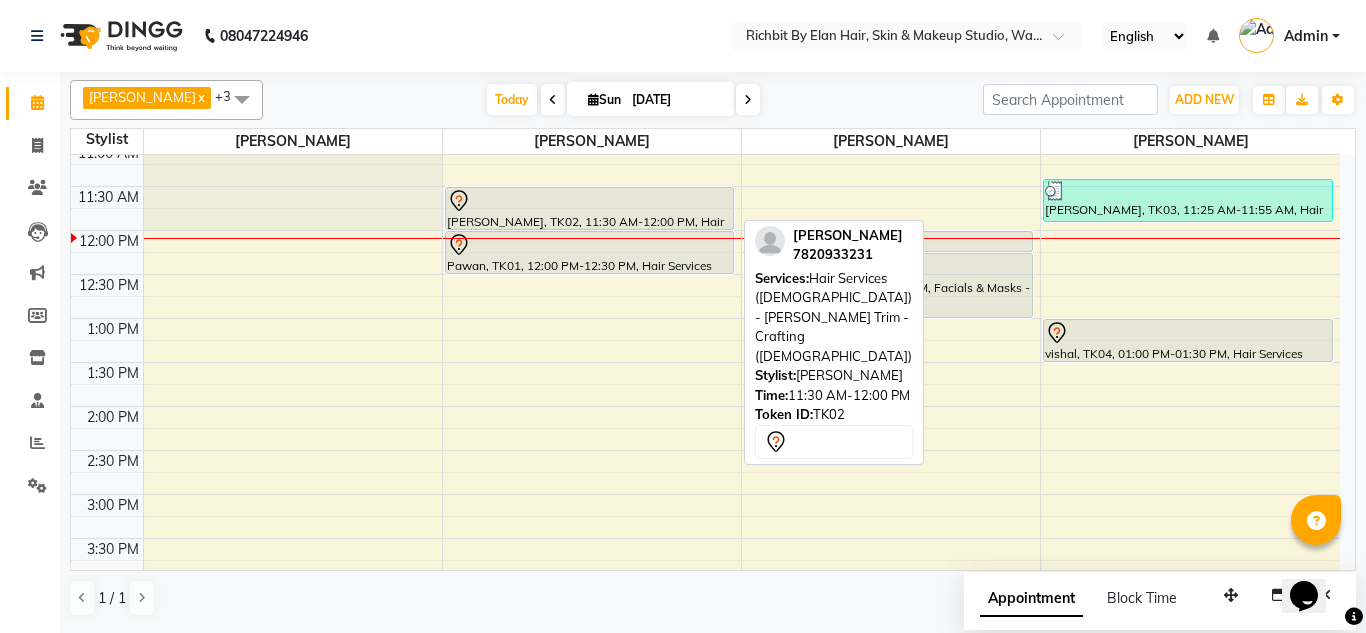 click at bounding box center [589, 201] 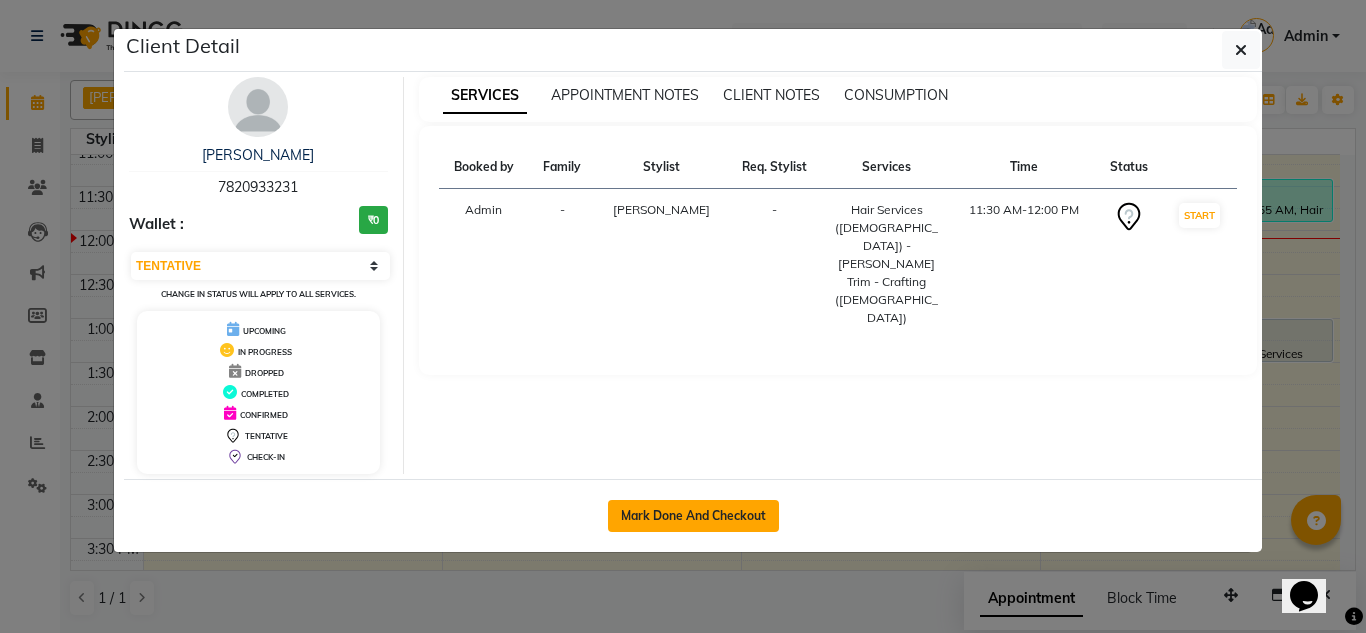click on "Mark Done And Checkout" 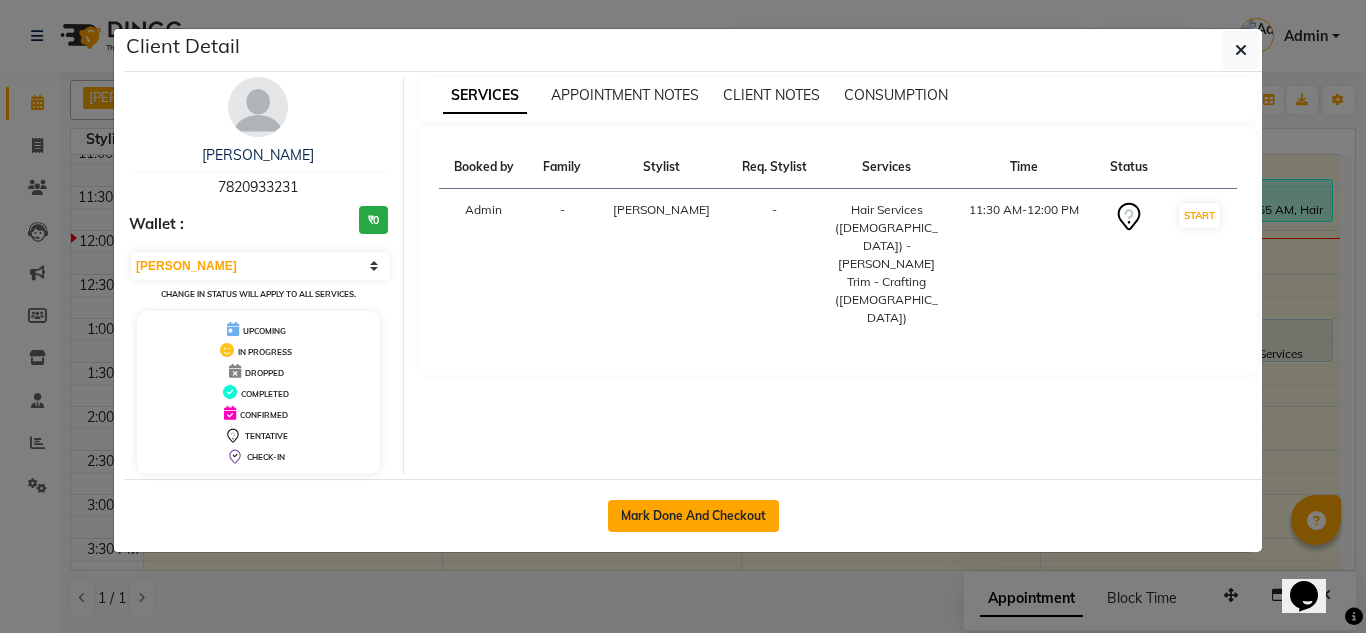 select on "4114" 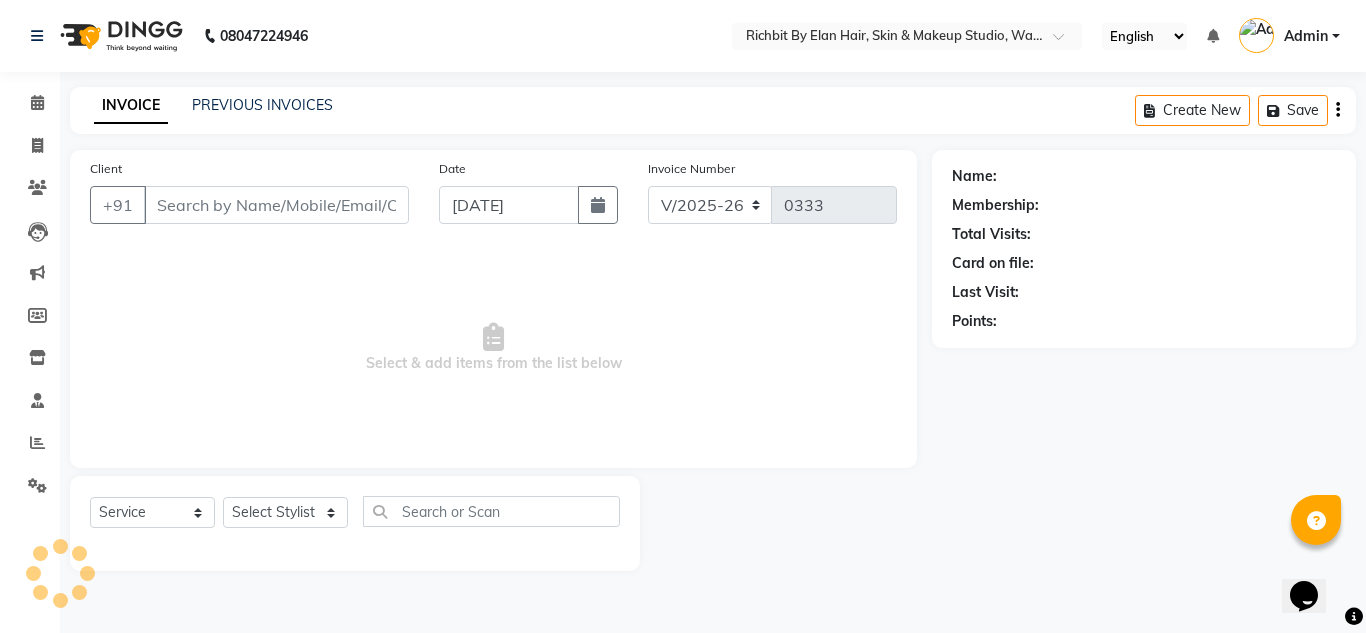 type on "7820933231" 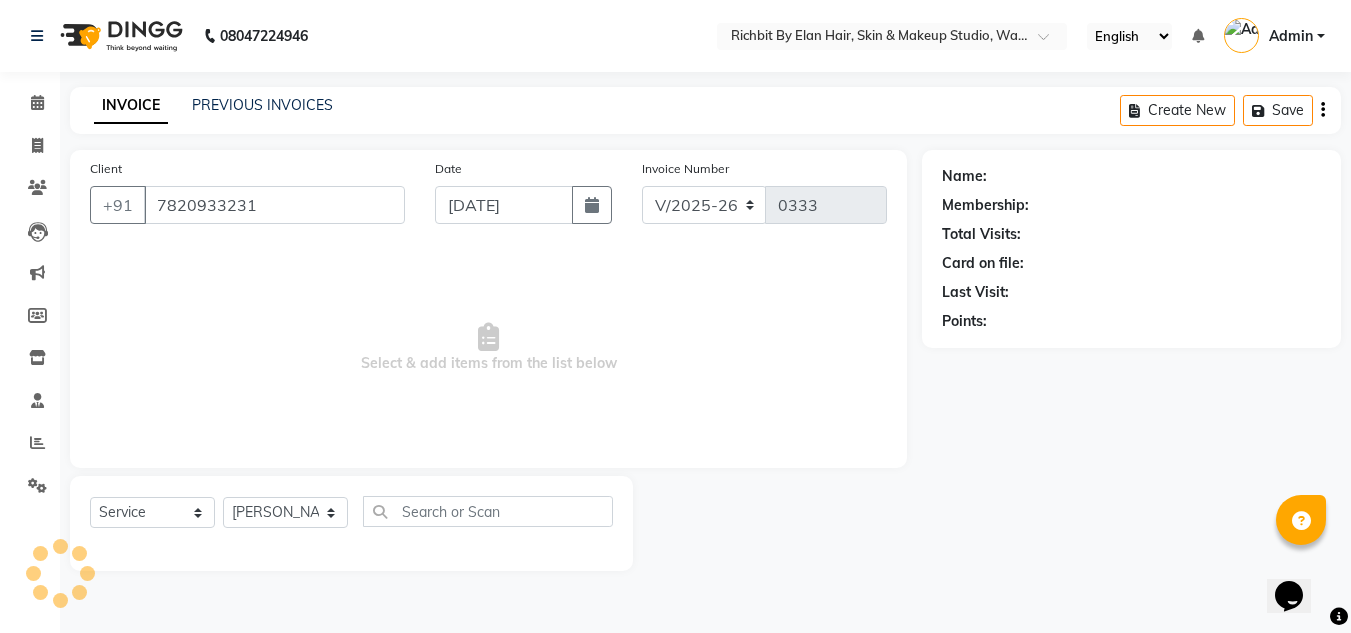 select on "1: Object" 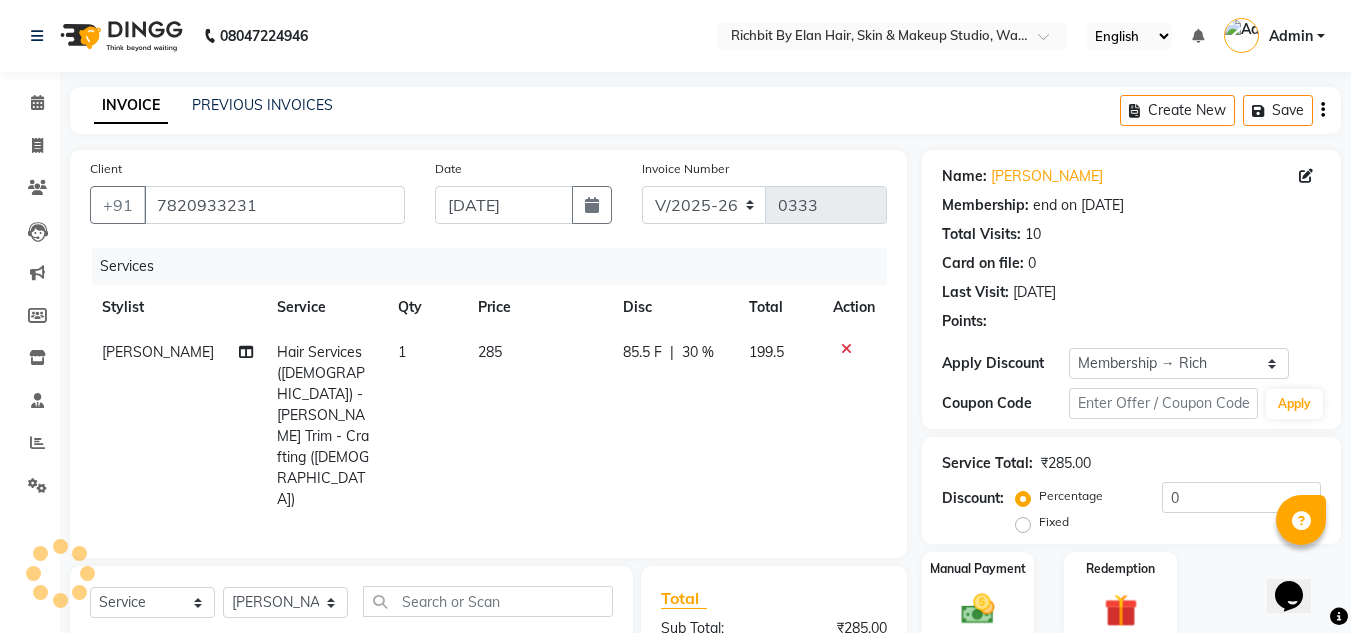 type on "30" 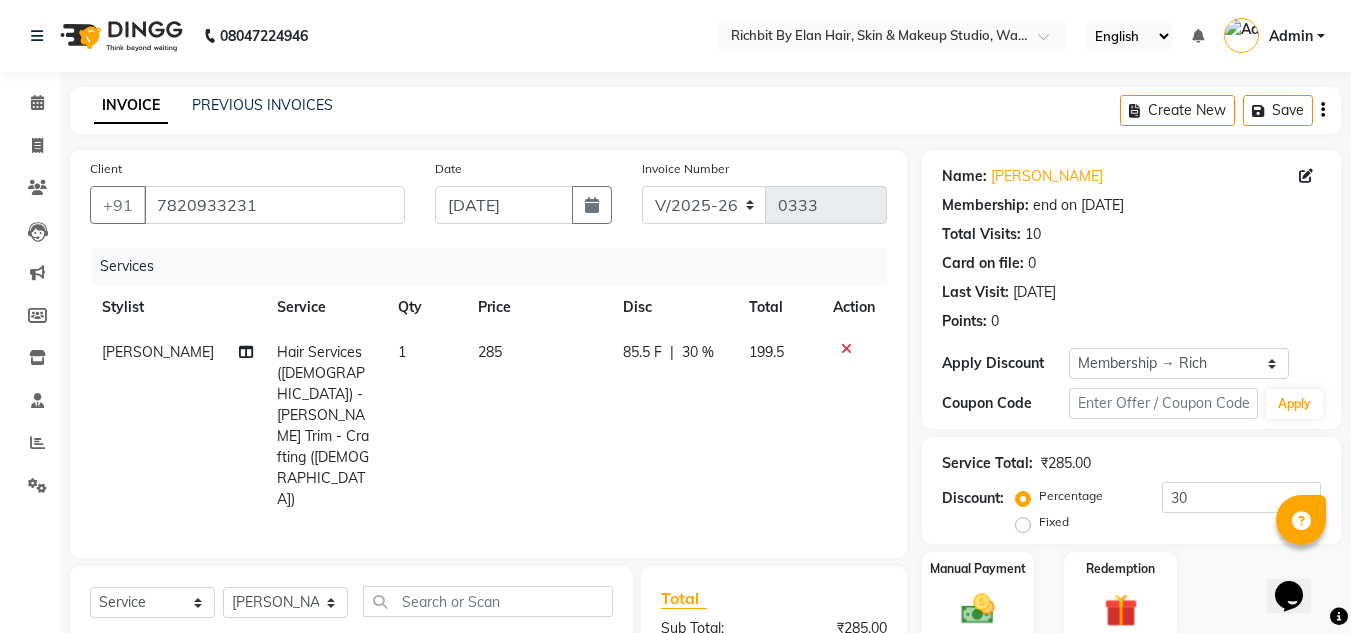 scroll, scrollTop: 189, scrollLeft: 0, axis: vertical 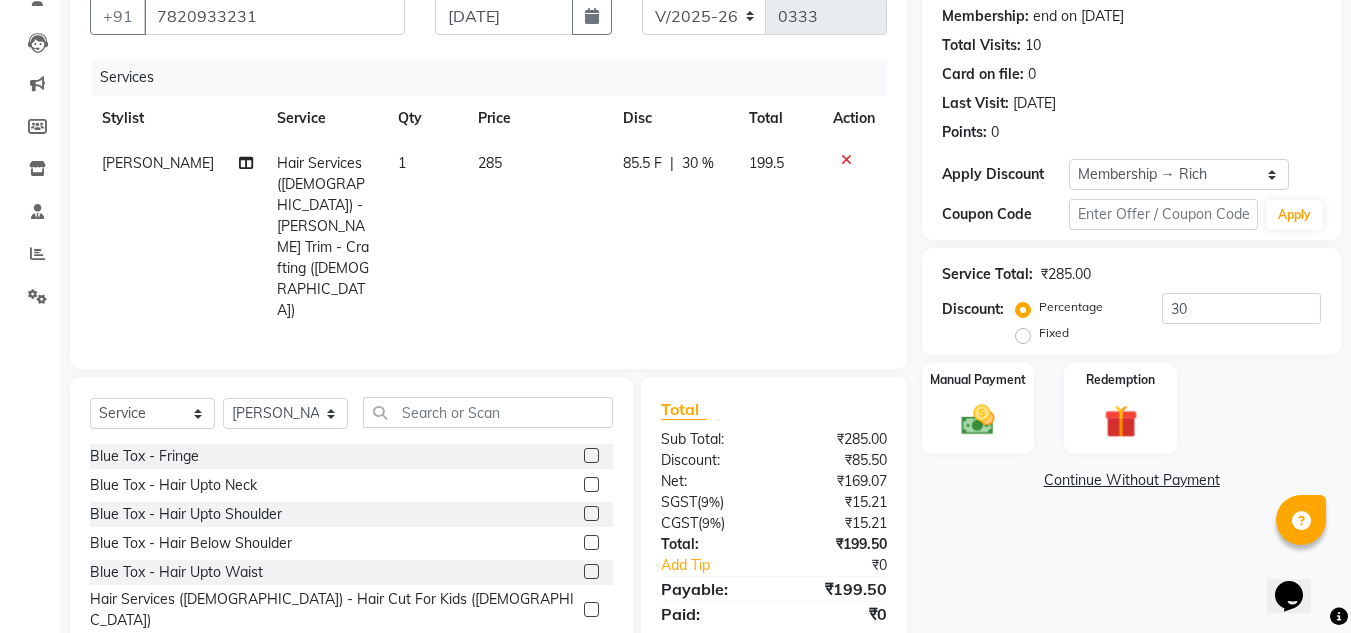 click on "85.5 F" 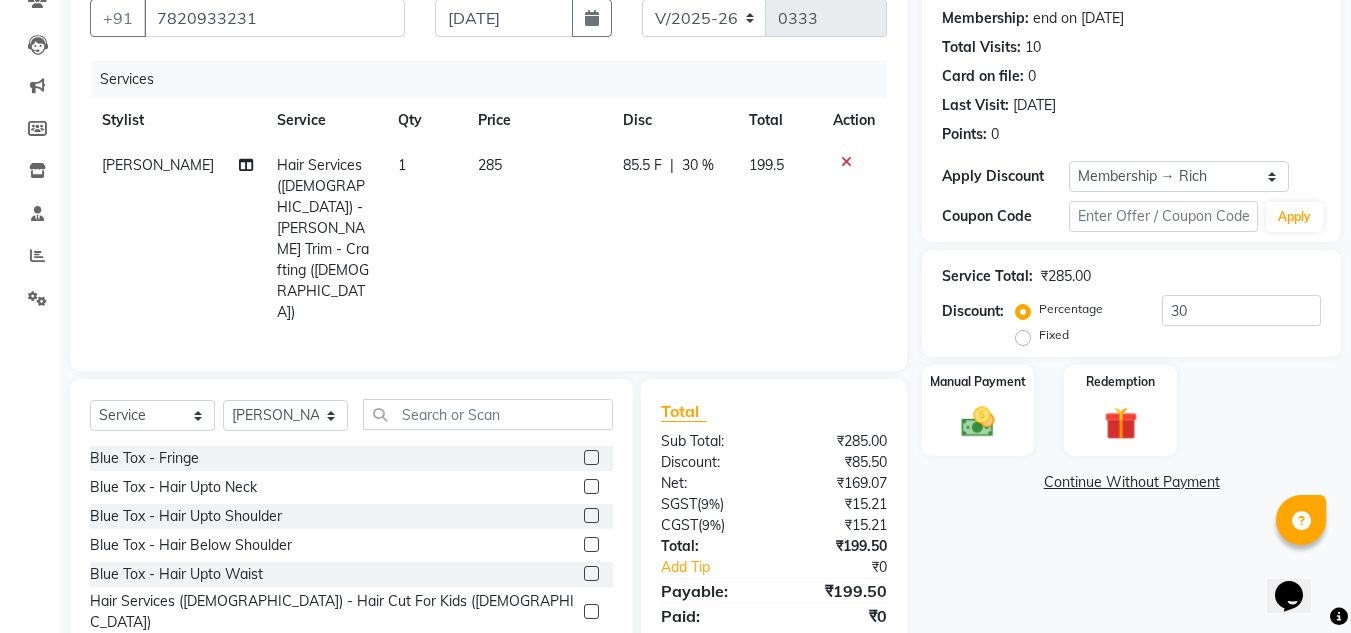 select on "39151" 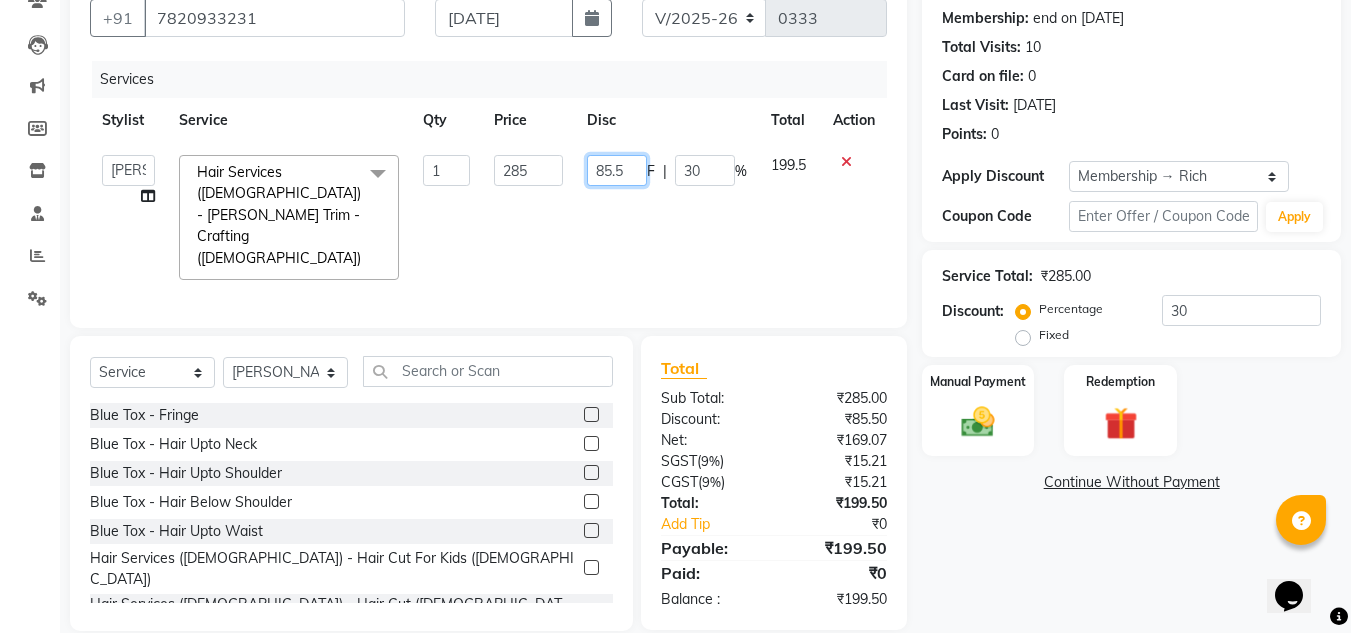 click on "85.5" 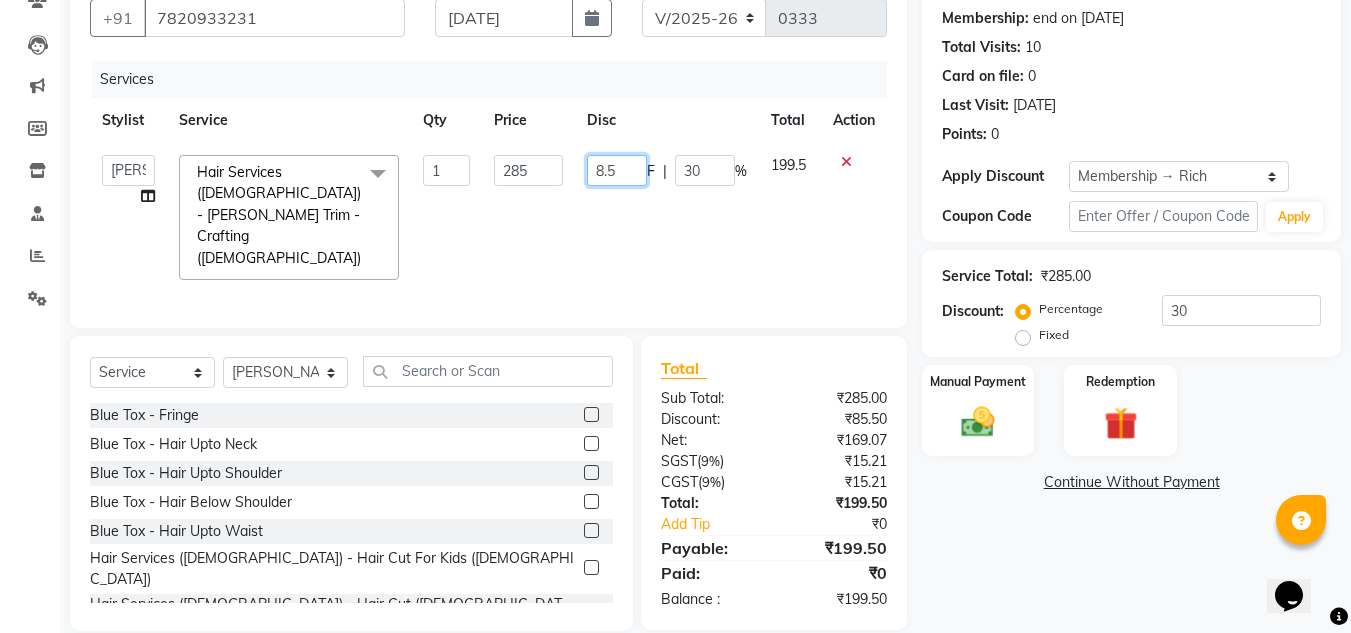type on ".5" 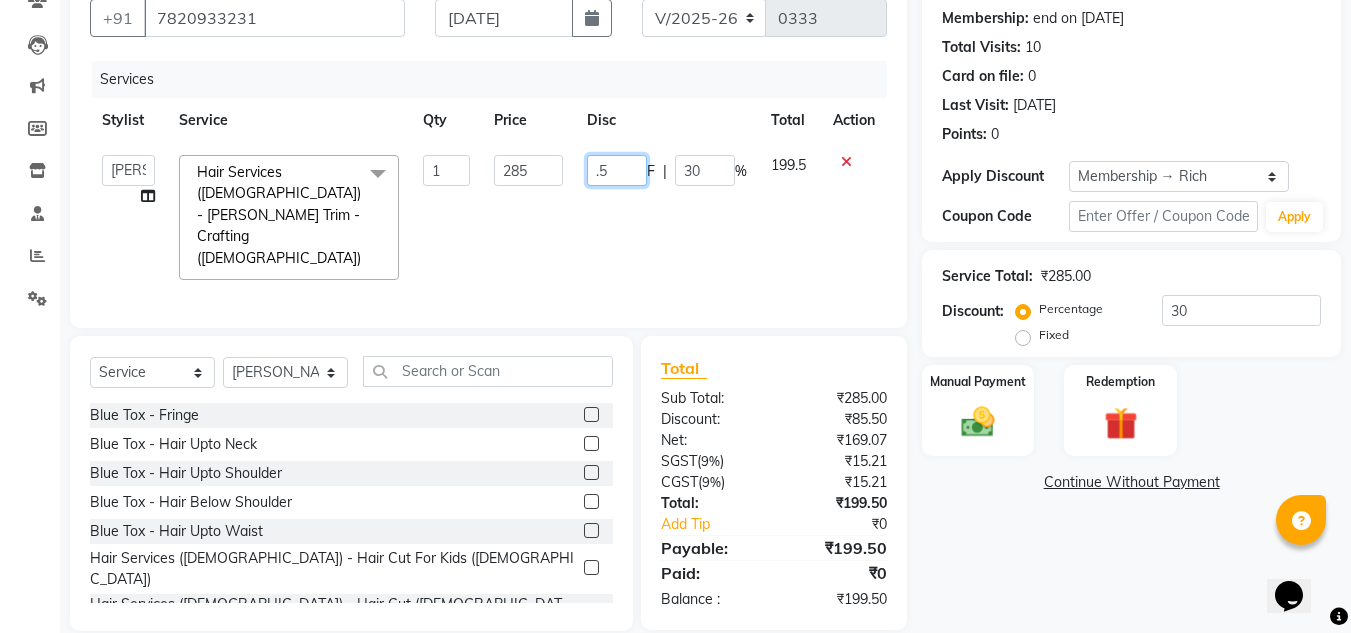 click on ".5" 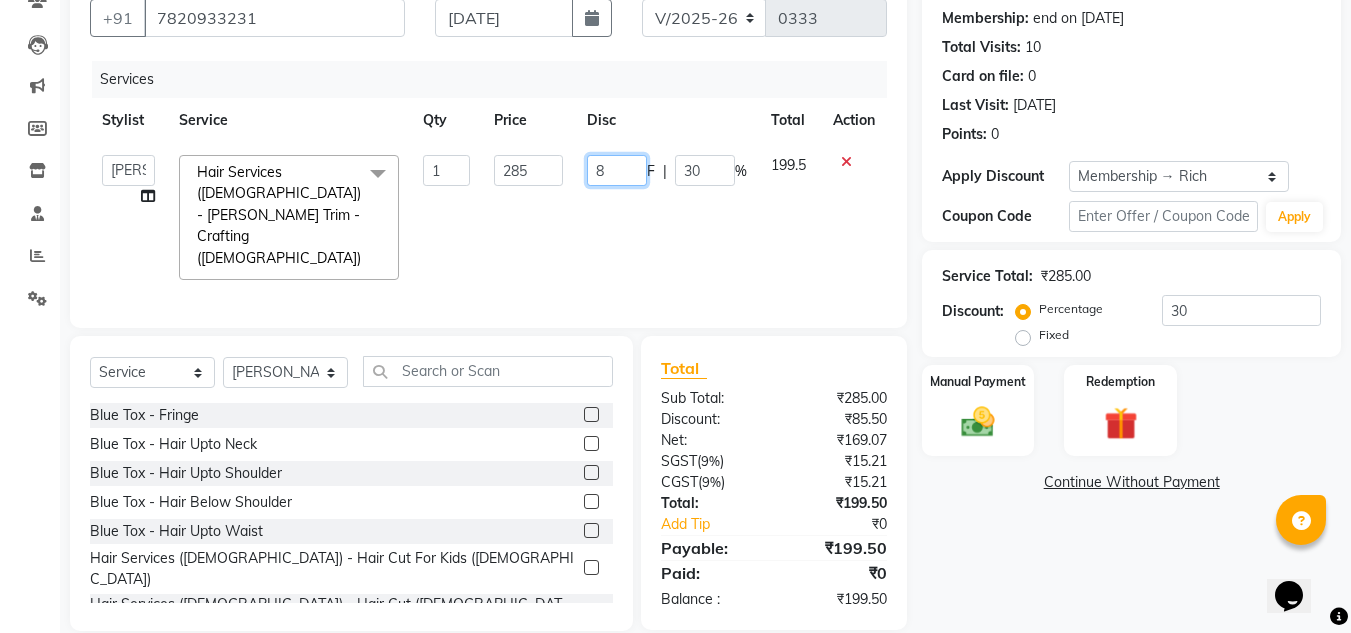 type on "86" 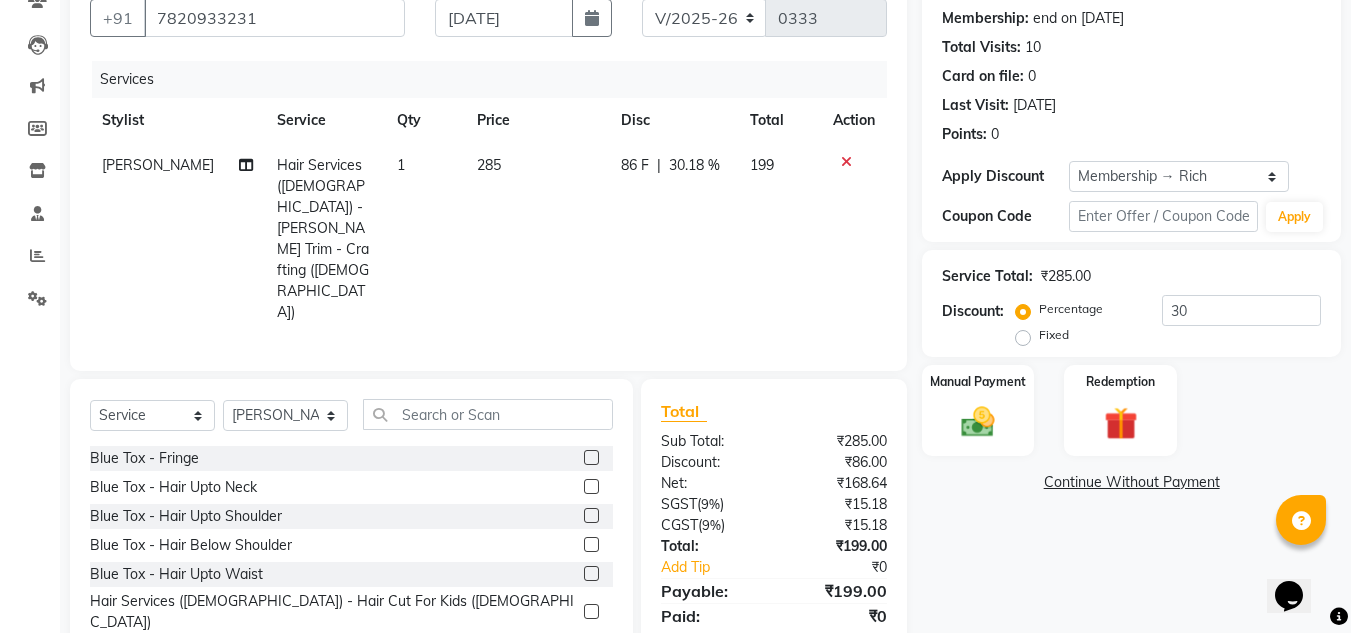 click on "86 F | 30.18 %" 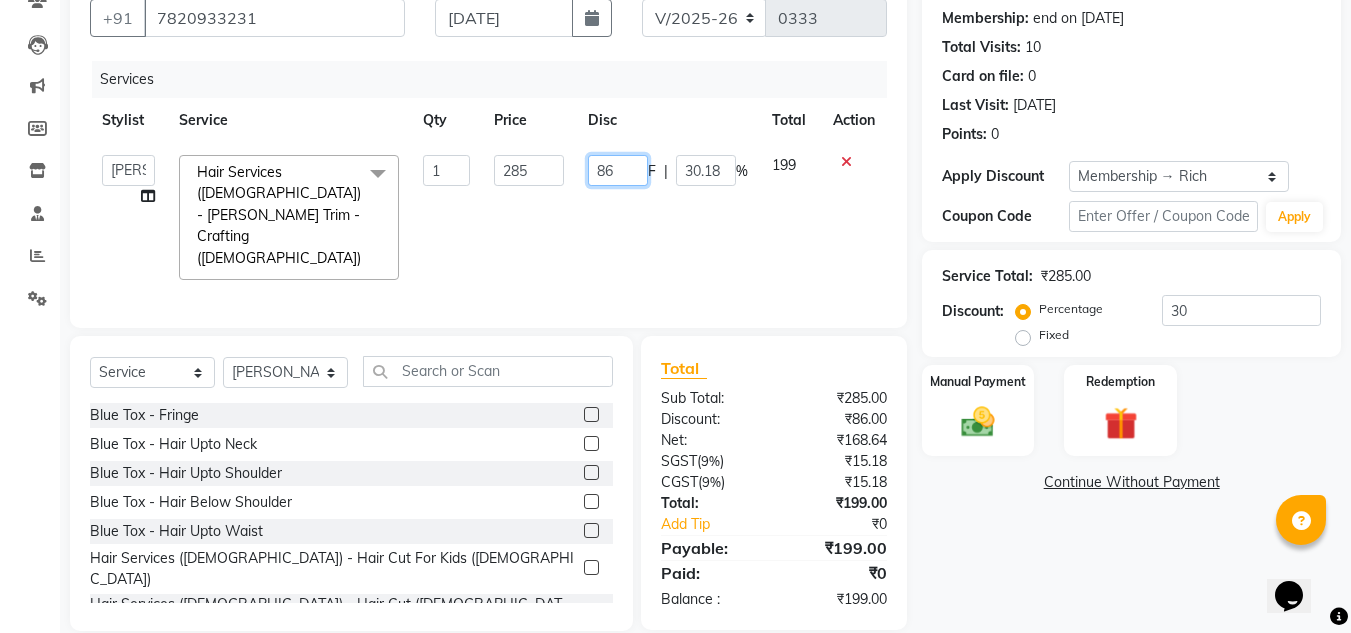 click on "86" 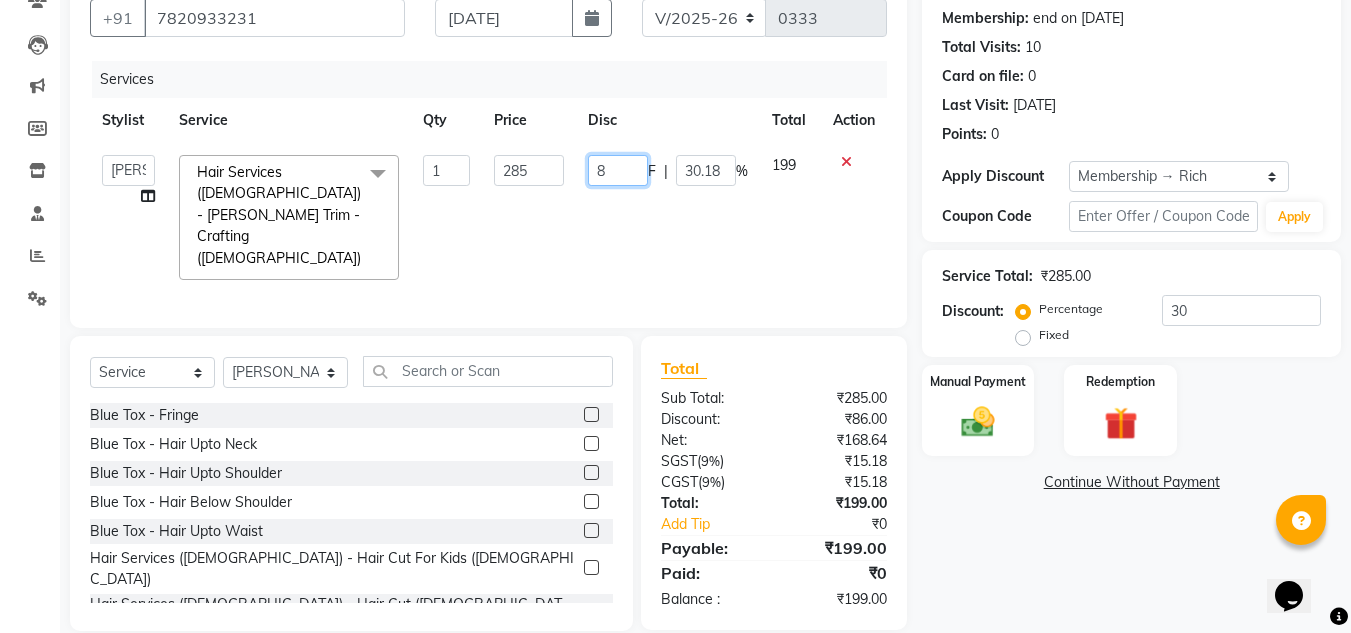 type on "85" 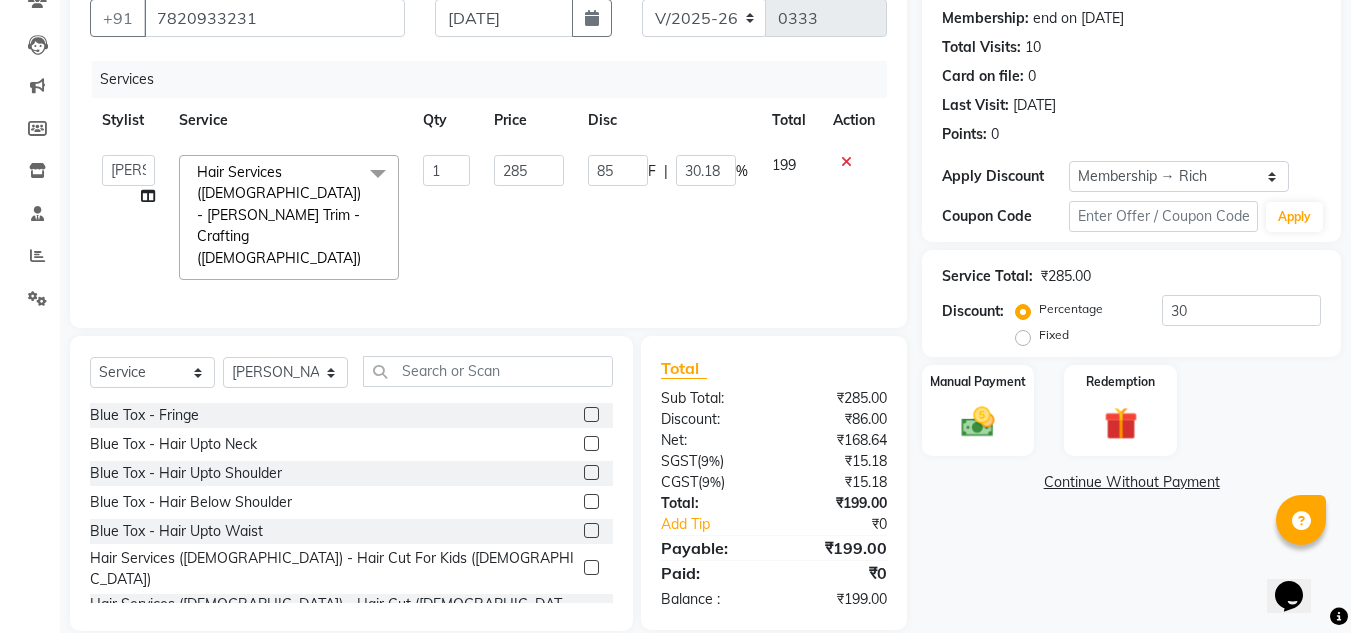 click on "85 F | 30.18 %" 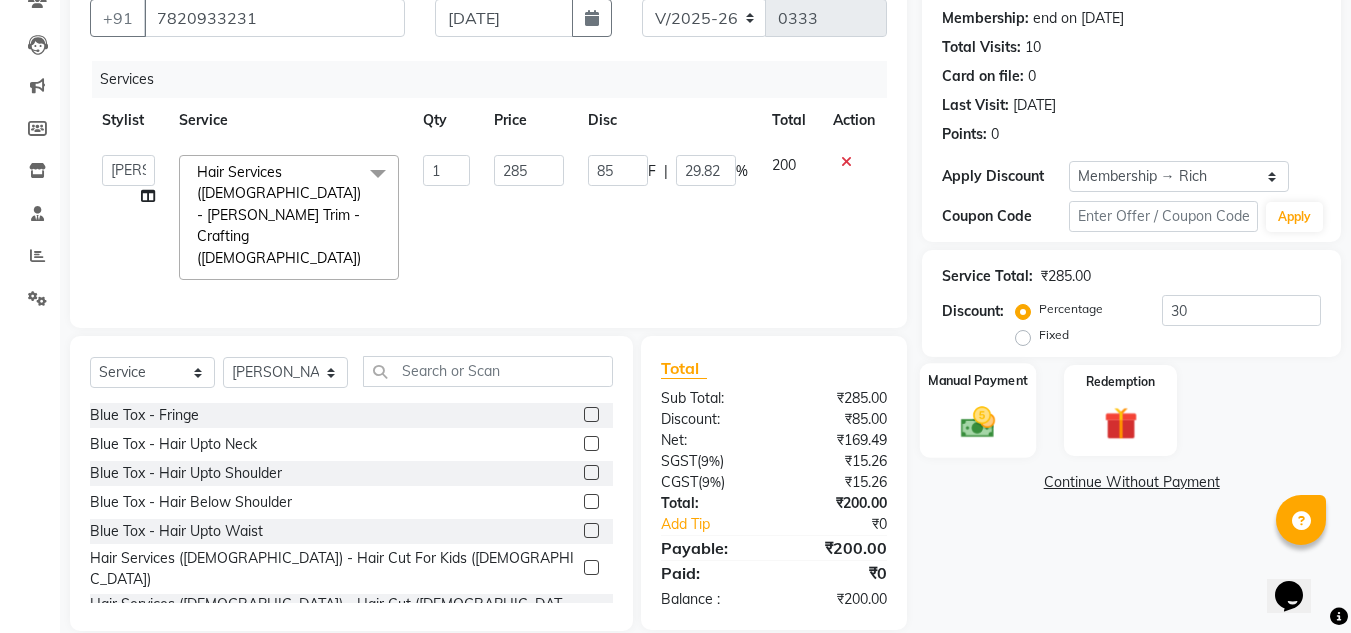 click 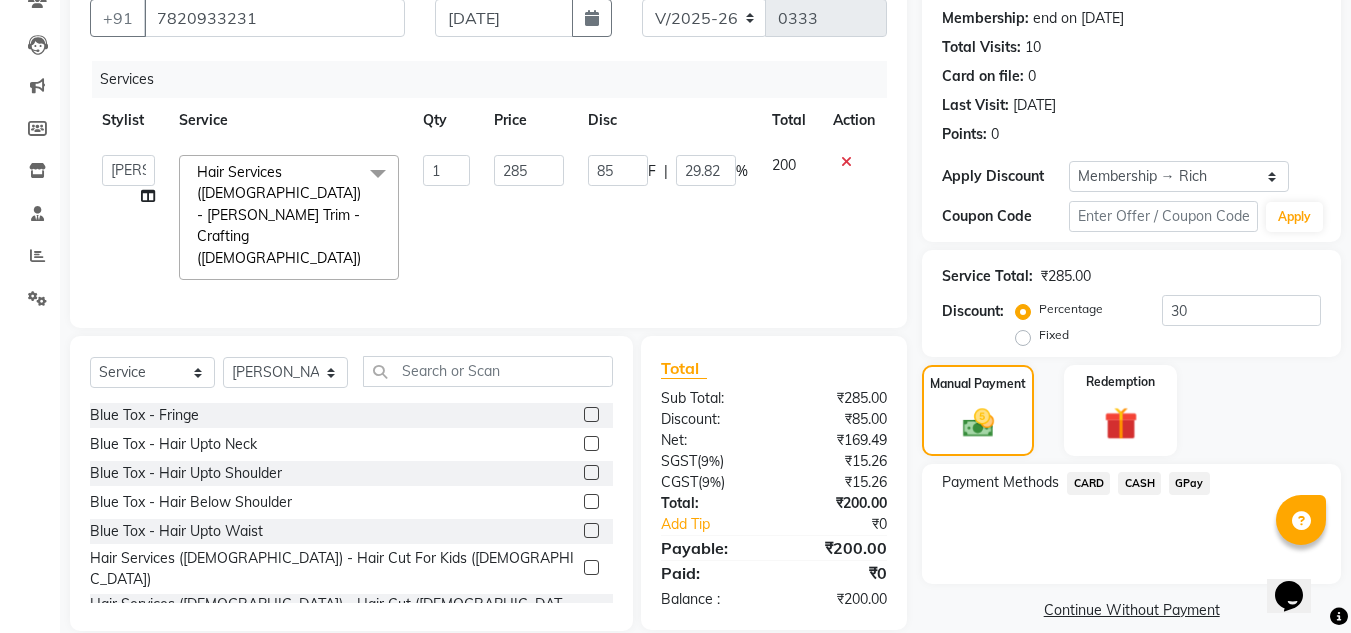 click on "GPay" 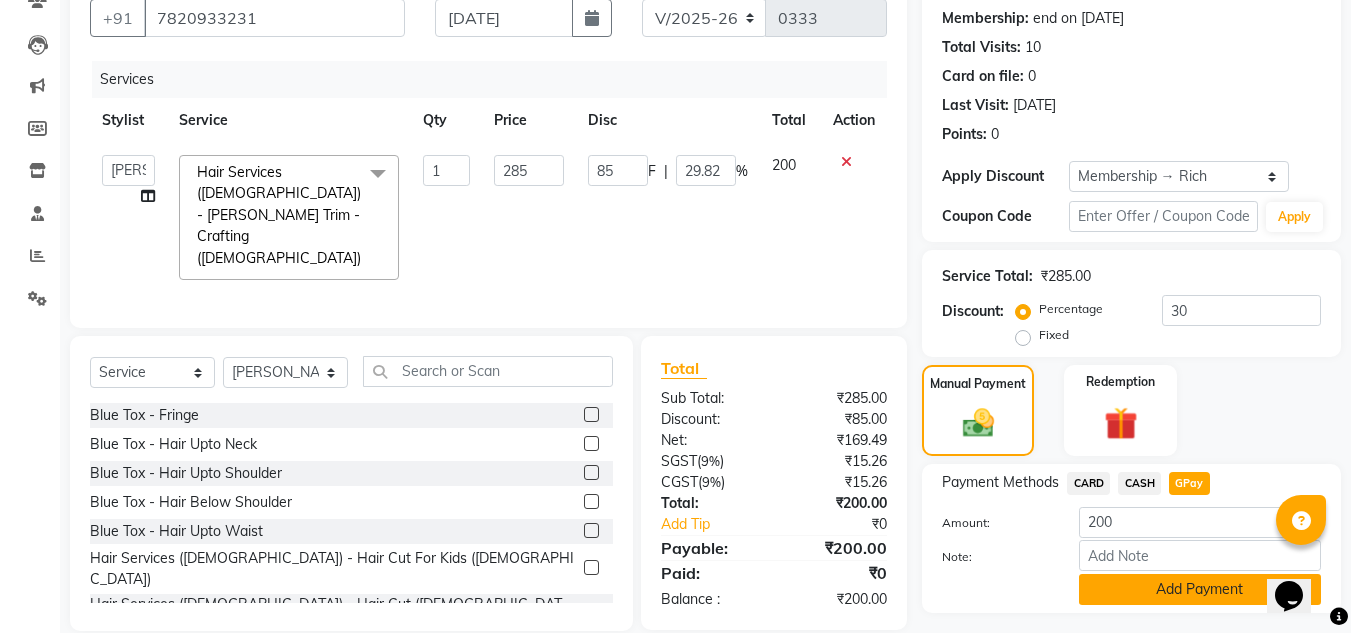 click on "Payment Methods  CARD   CASH   GPay  Amount: 200 Note: Add Payment" 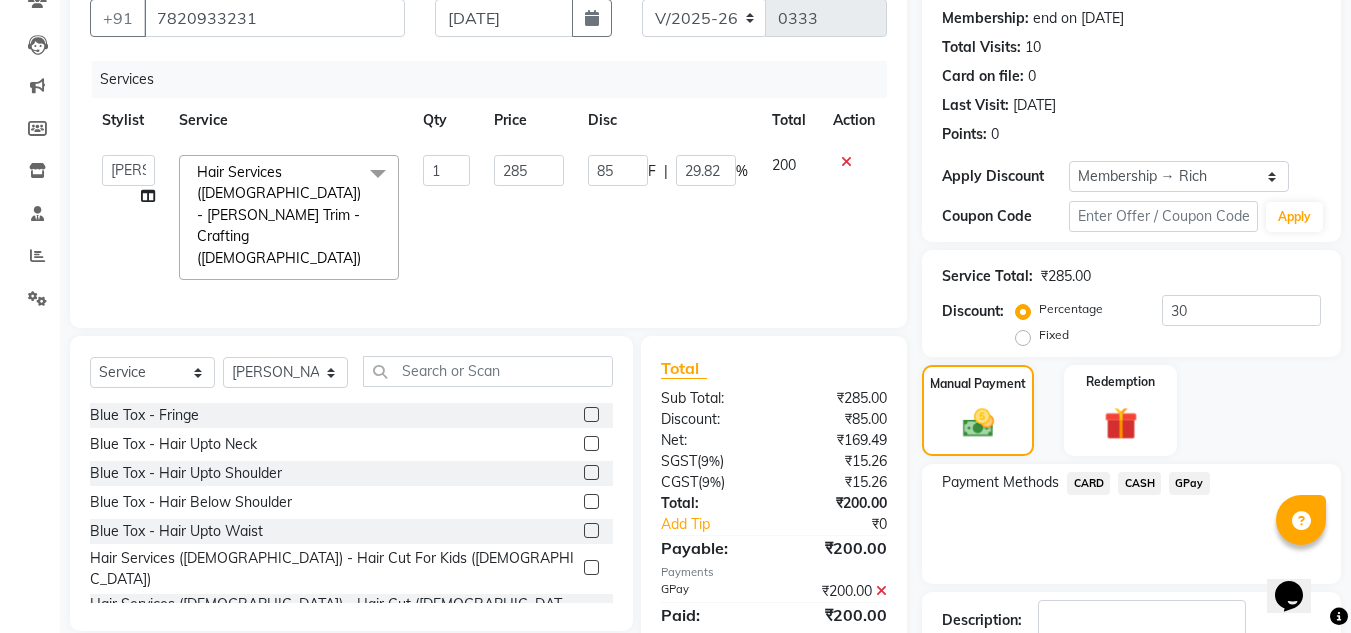 scroll, scrollTop: 322, scrollLeft: 0, axis: vertical 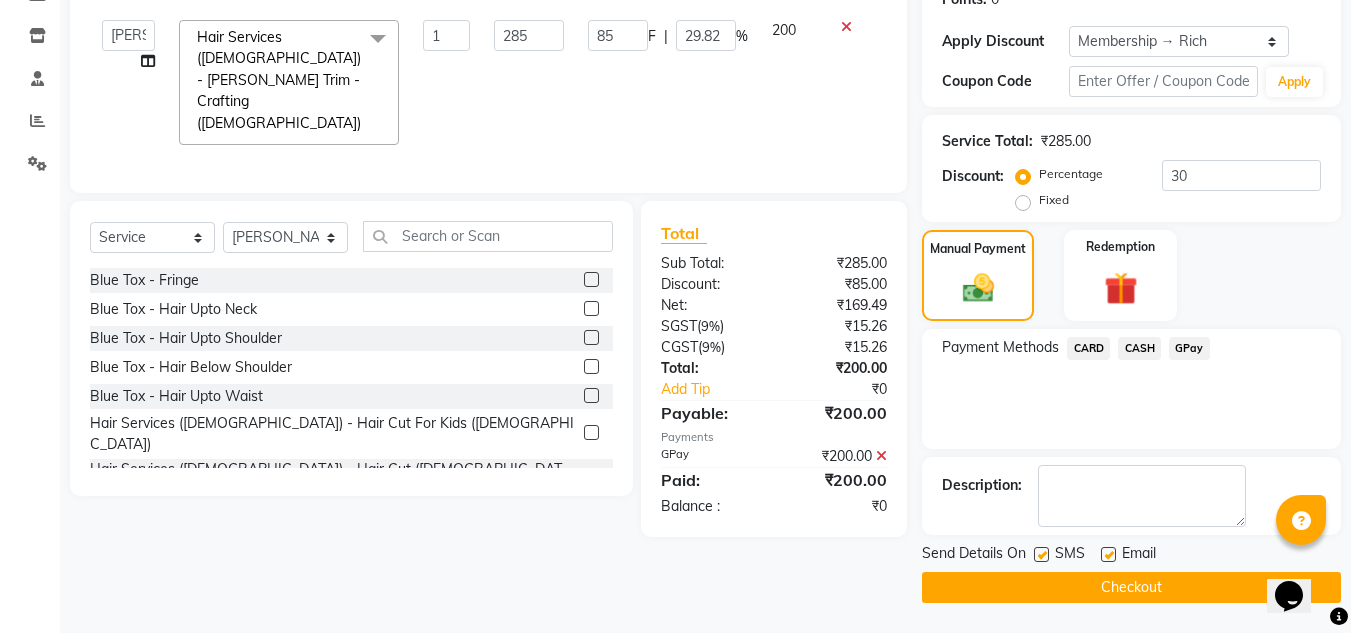 click on "Checkout" 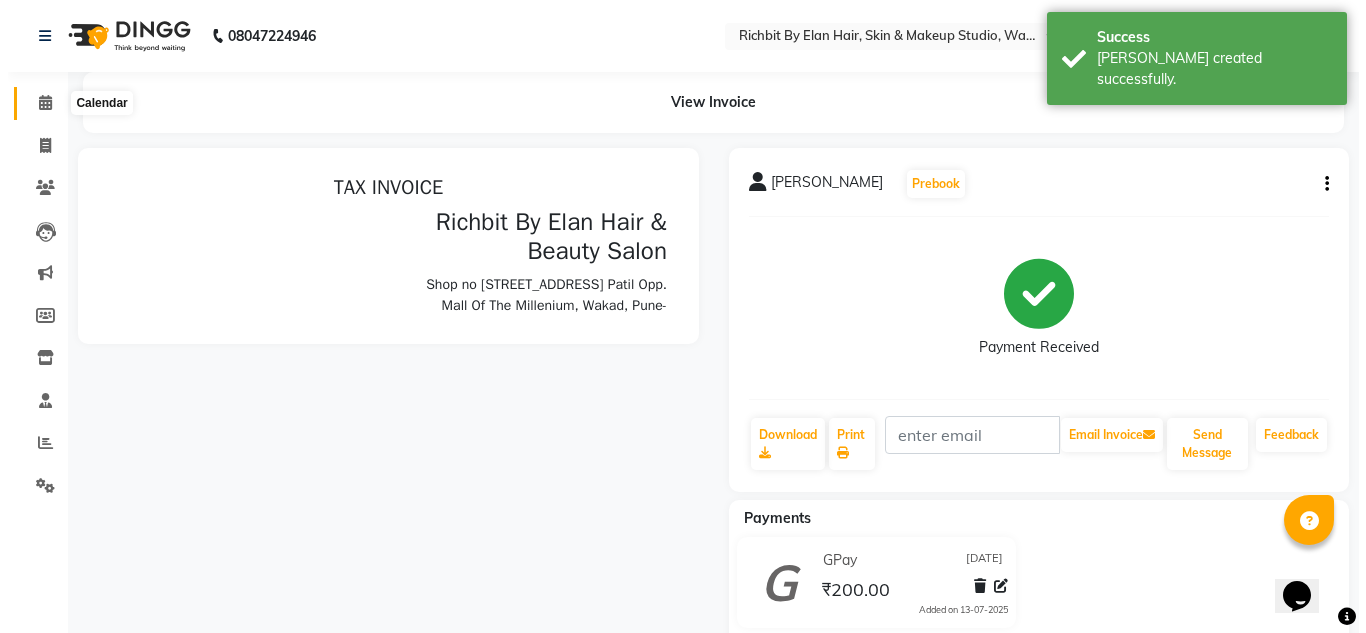 scroll, scrollTop: 0, scrollLeft: 0, axis: both 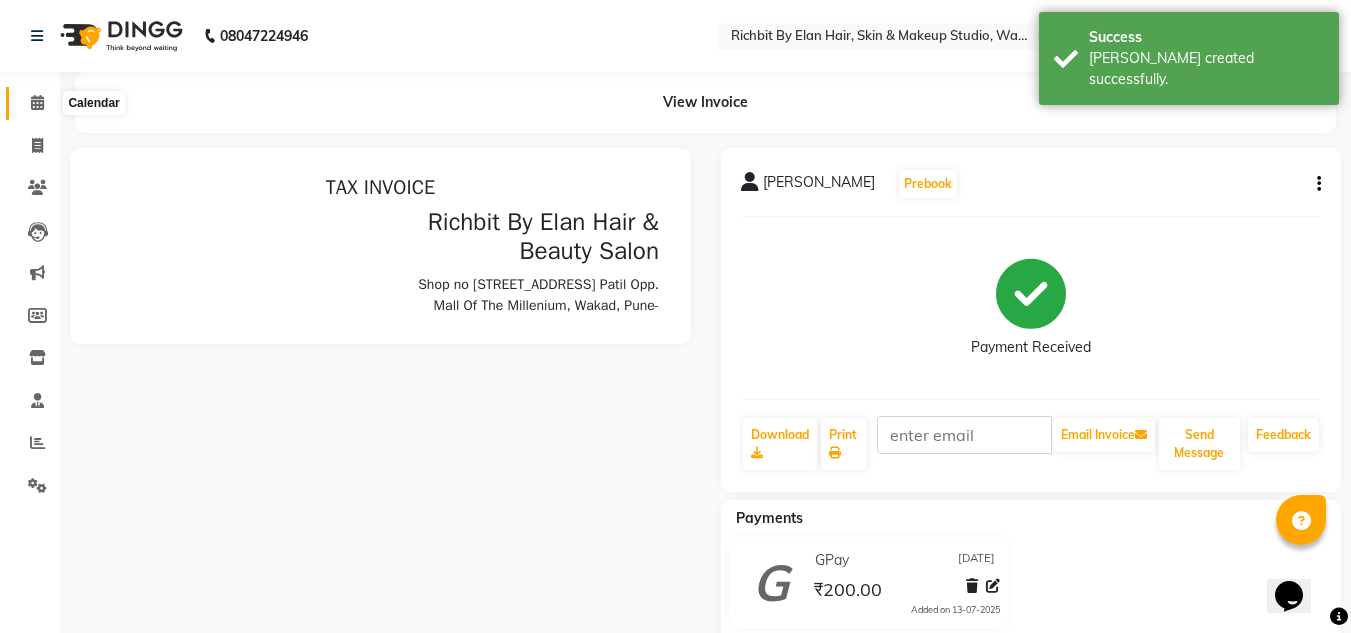 click 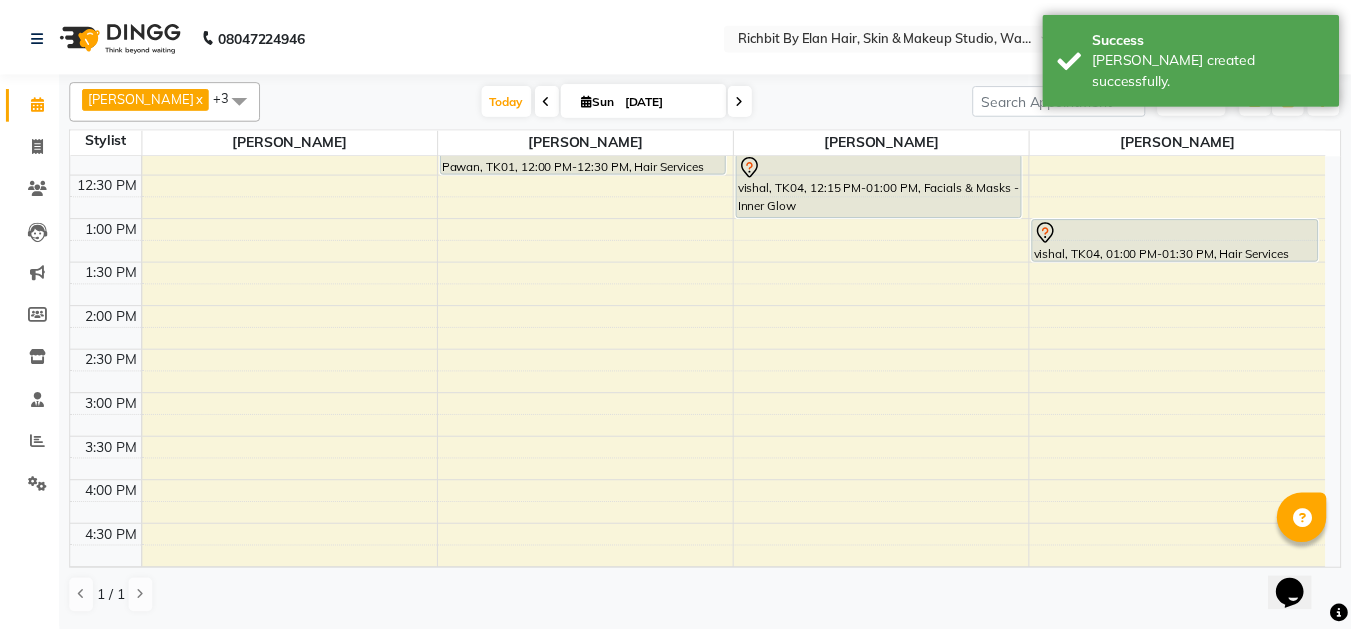 scroll, scrollTop: 0, scrollLeft: 0, axis: both 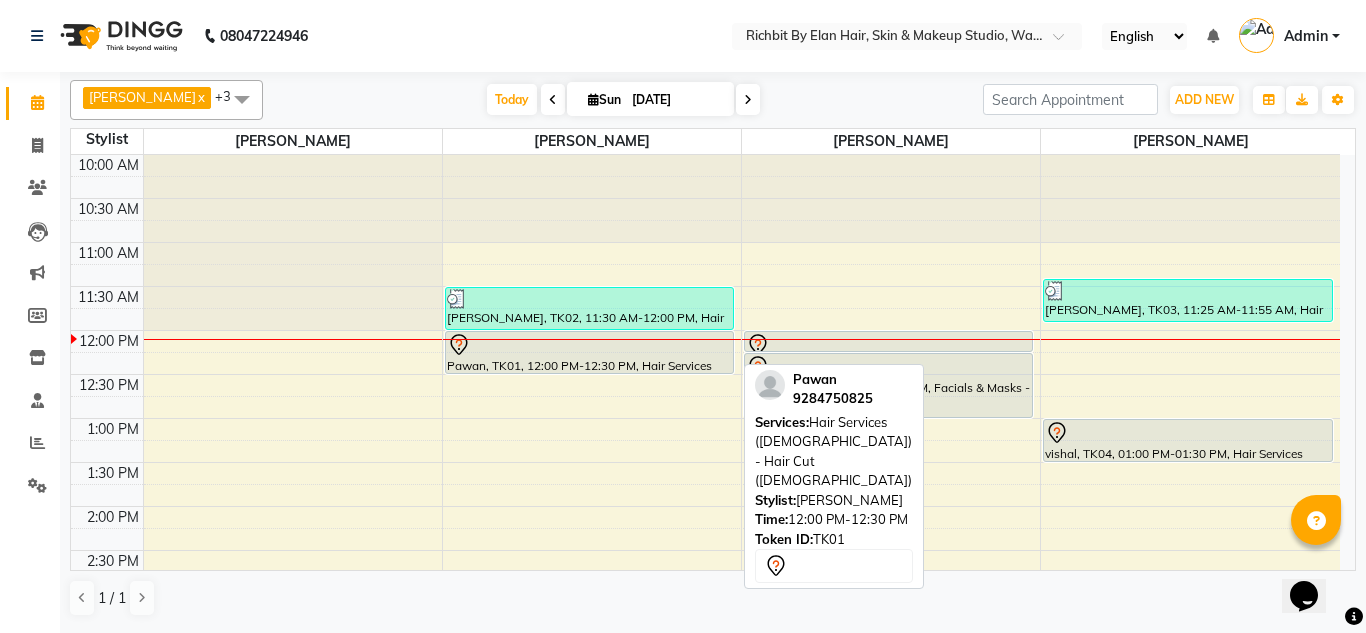 click at bounding box center [589, 345] 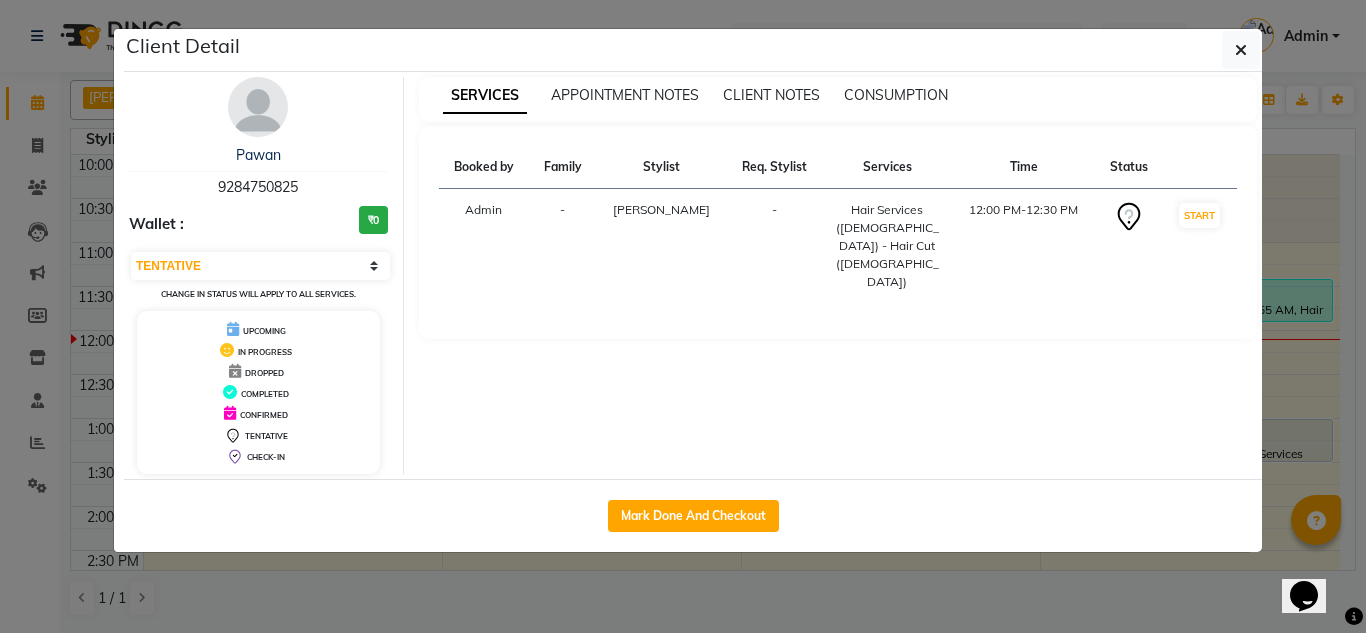 click at bounding box center [258, 107] 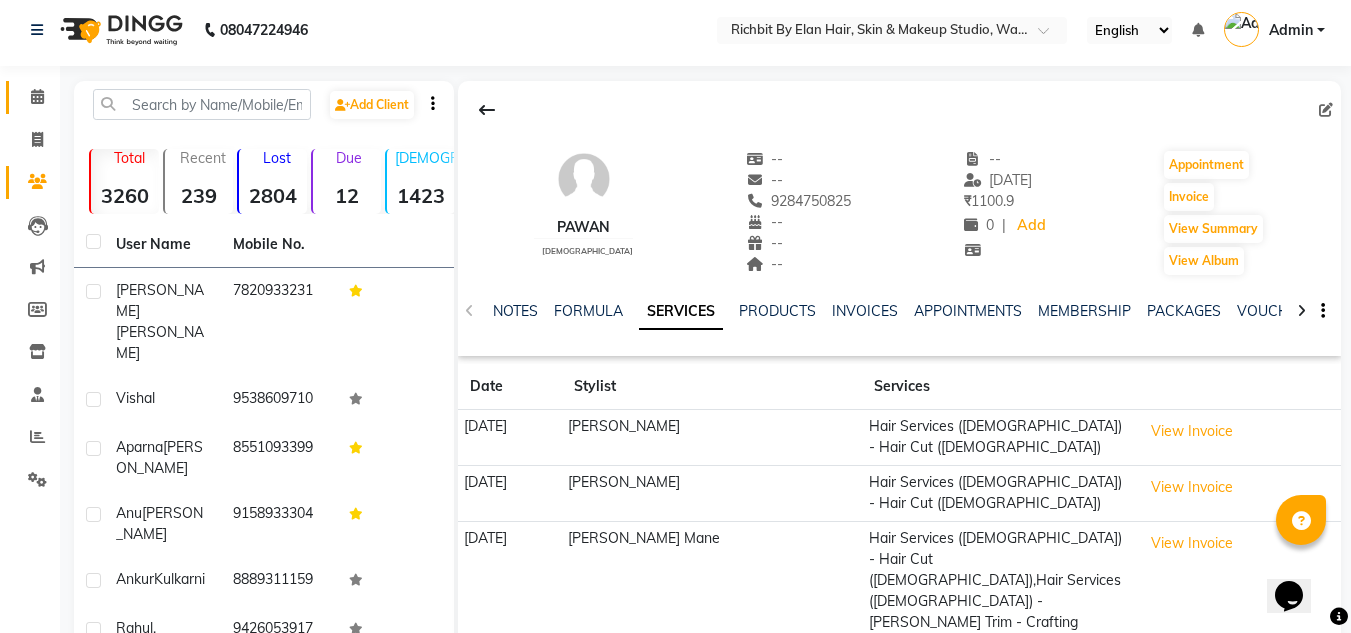 scroll, scrollTop: 251, scrollLeft: 0, axis: vertical 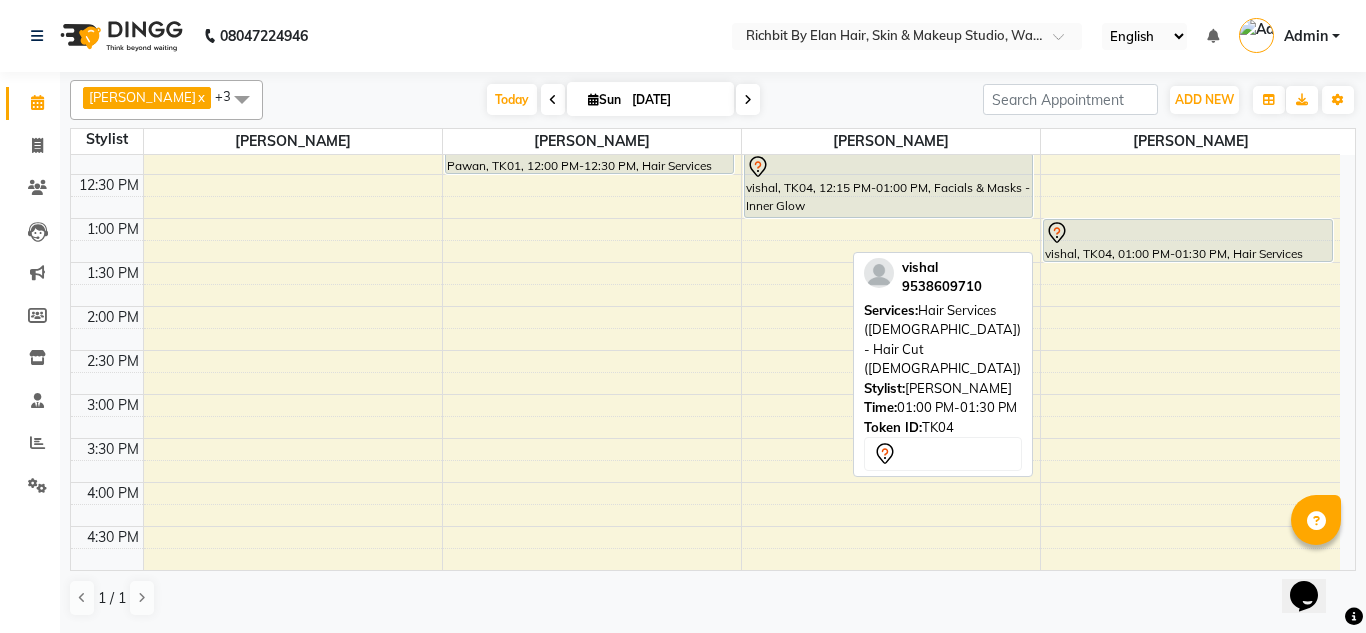click at bounding box center (1187, 233) 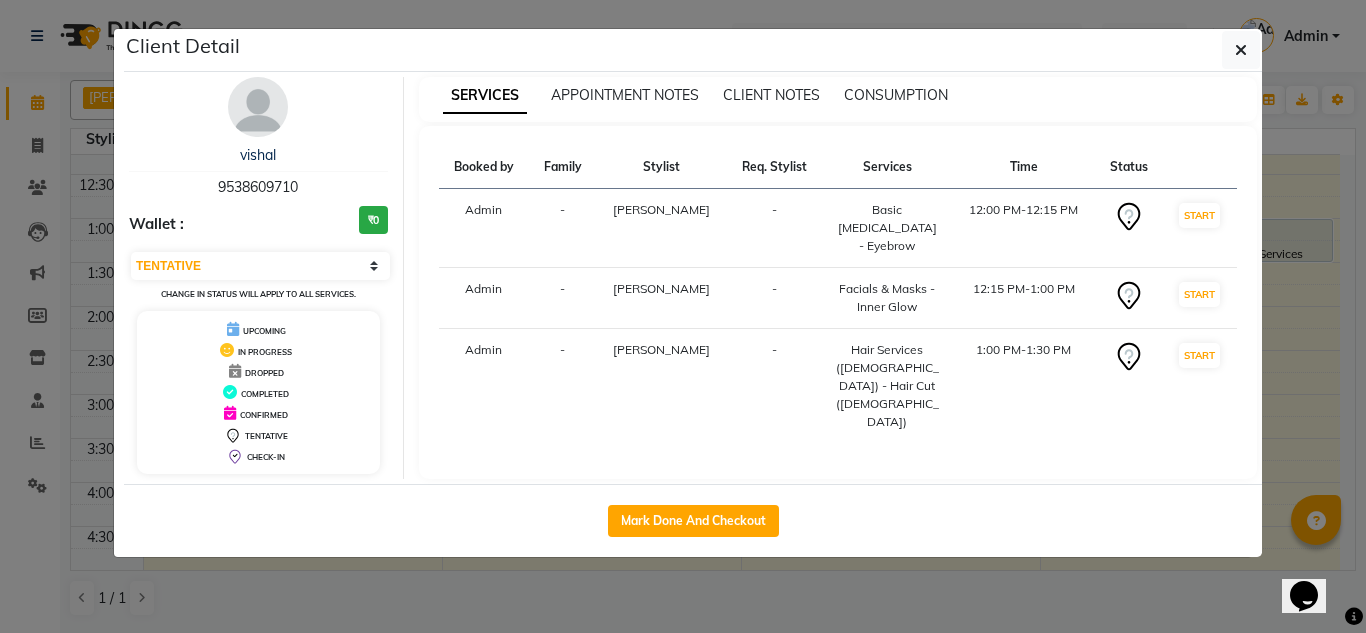 click at bounding box center (258, 107) 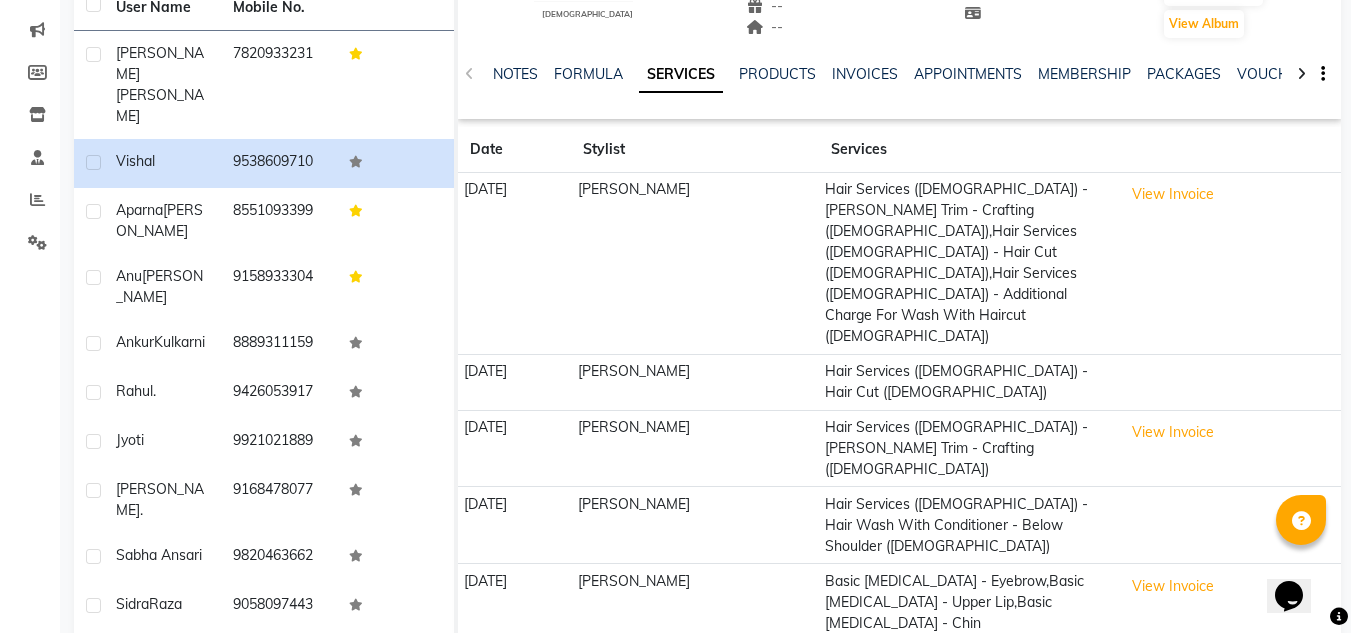 scroll, scrollTop: 251, scrollLeft: 0, axis: vertical 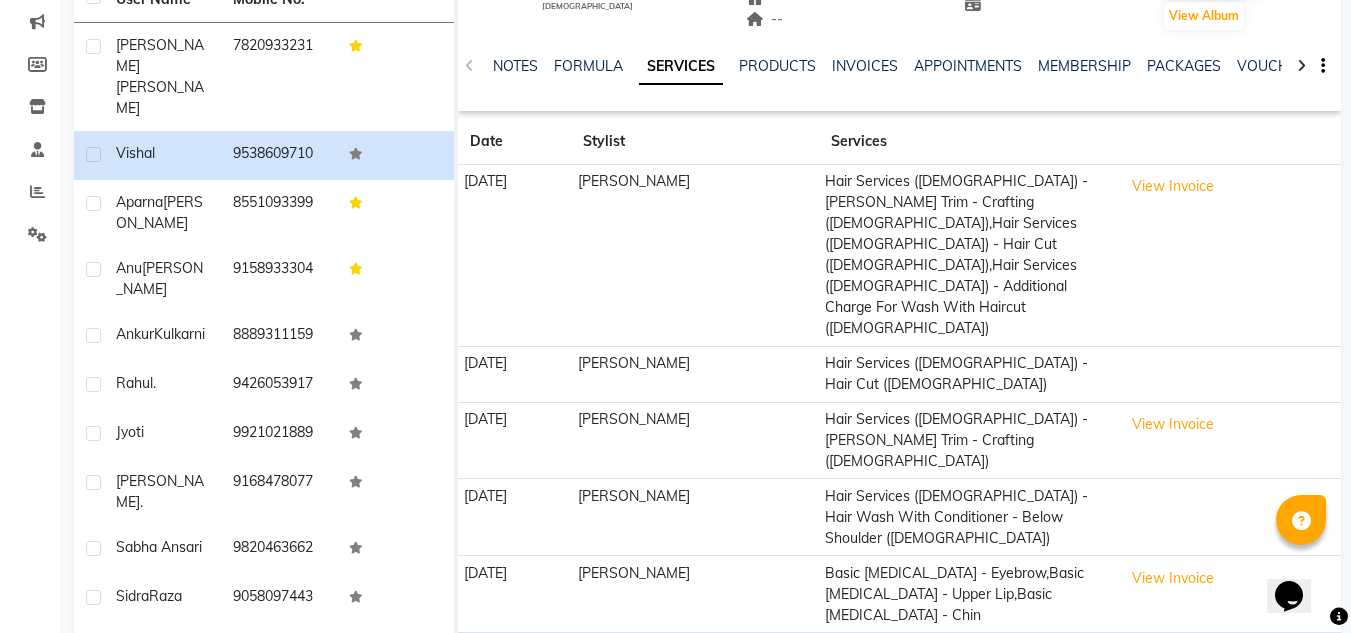 click on "Next" 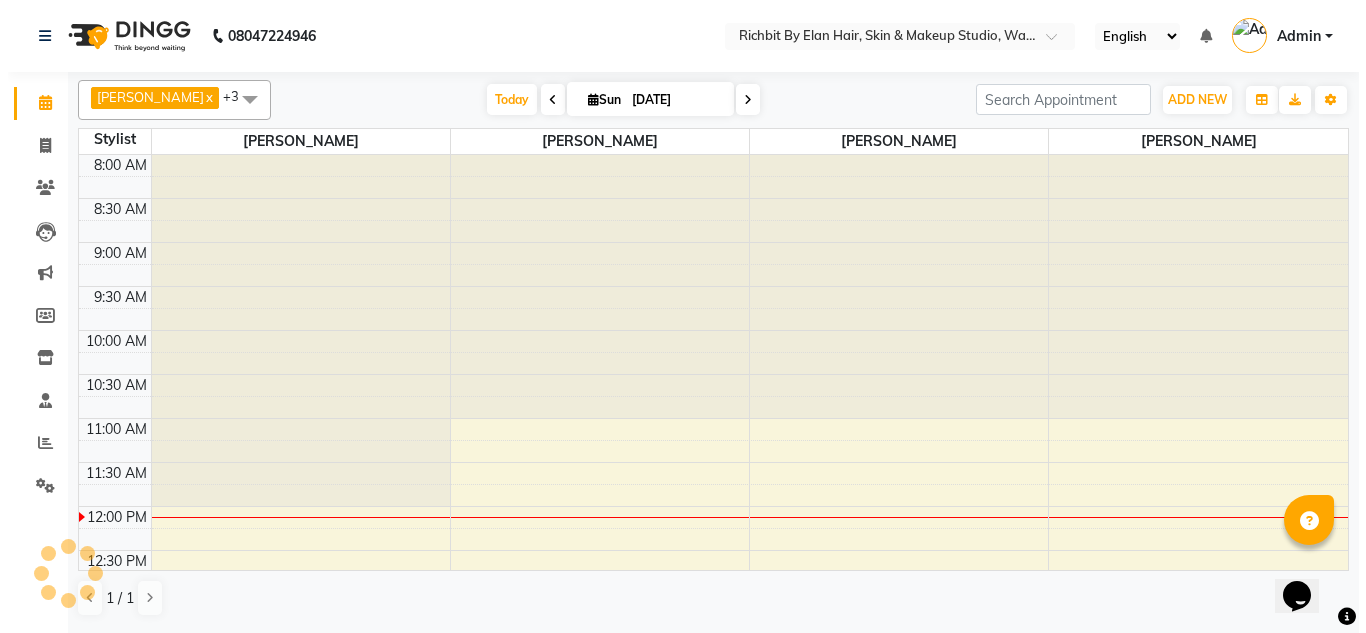 scroll, scrollTop: 0, scrollLeft: 0, axis: both 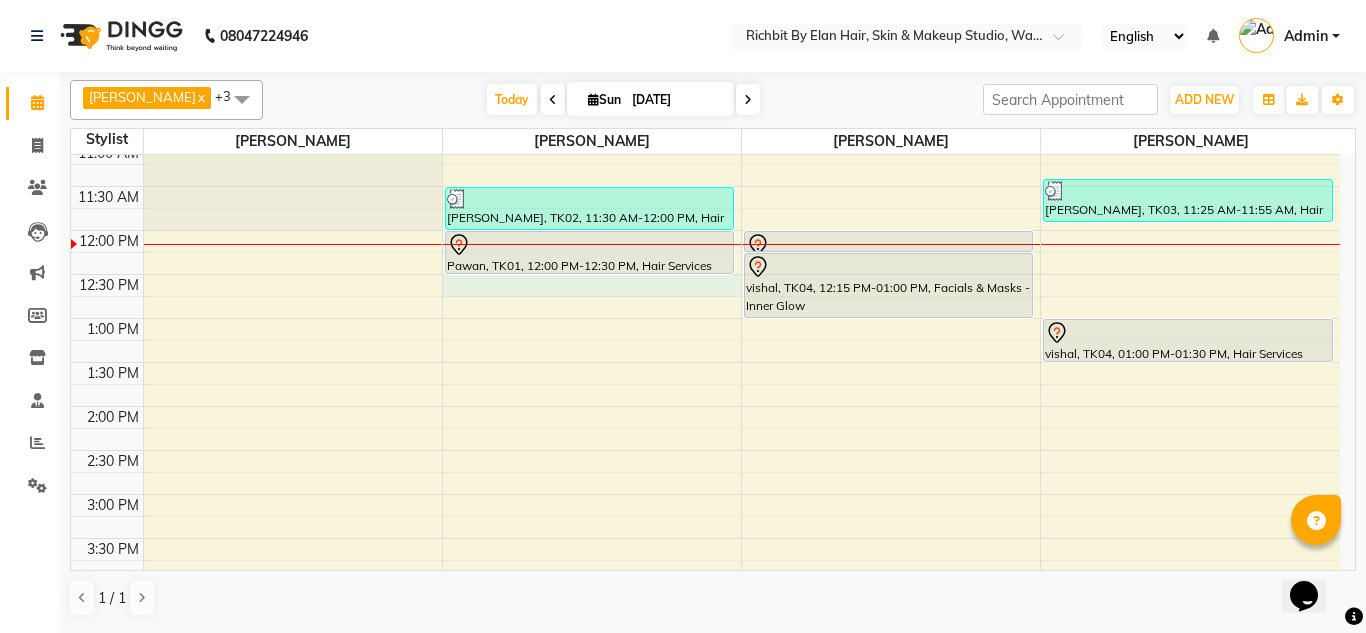 click on "10:00 AM 10:30 AM 11:00 AM 11:30 AM 12:00 PM 12:30 PM 1:00 PM 1:30 PM 2:00 PM 2:30 PM 3:00 PM 3:30 PM 4:00 PM 4:30 PM 5:00 PM 5:30 PM 6:00 PM 6:30 PM 7:00 PM 7:30 PM 8:00 PM 8:30 PM 9:00 PM 9:30 PM     Pushpendra Rathore, TK02, 11:30 AM-12:00 PM, Hair Services (Male) - Beard Trim - Crafting (Male)             Pawan, TK01, 12:00 PM-12:30 PM, Hair Services (Male) - Hair Cut (Male)             vishal, TK04, 12:00 PM-12:15 PM, Basic Skin Care - Eyebrow             vishal, TK04, 12:15 PM-01:00 PM, Facials & Masks - Inner Glow     Aparna Dube, TK03, 11:25 AM-11:55 AM, Hair Services (Male) - Shave (Male)             vishal, TK04, 01:00 PM-01:30 PM, Hair Services (Male) - Hair Cut (Male)" at bounding box center [705, 582] 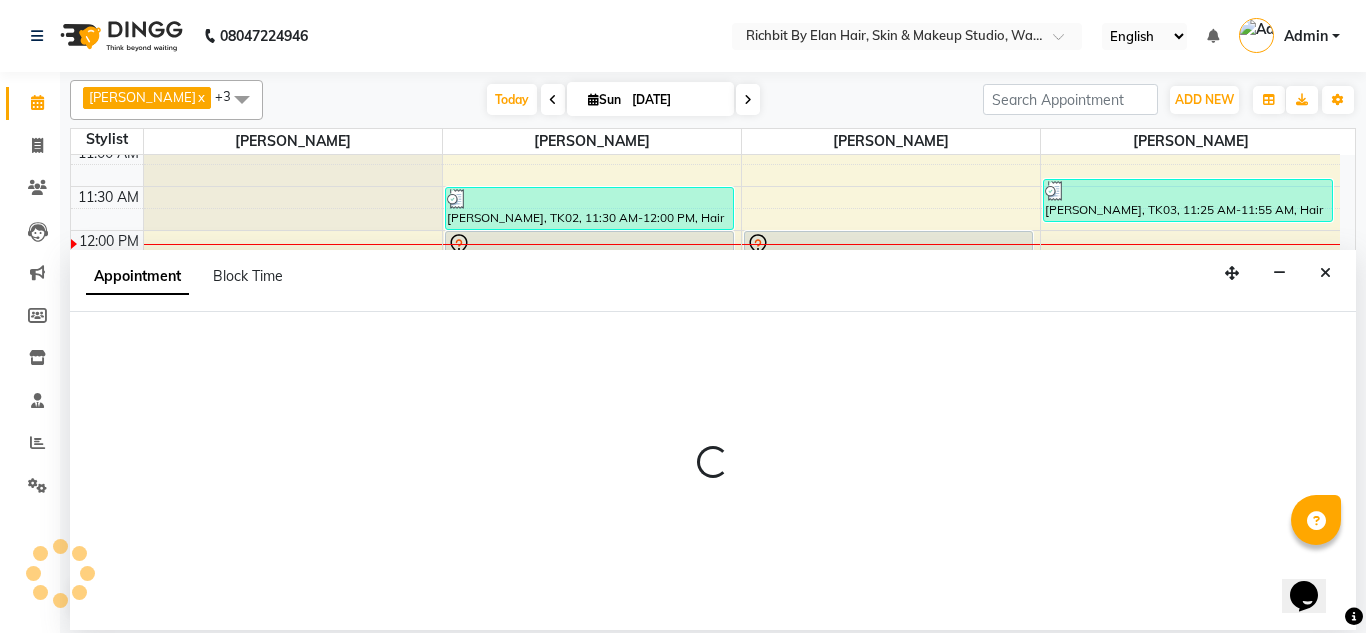 select on "39151" 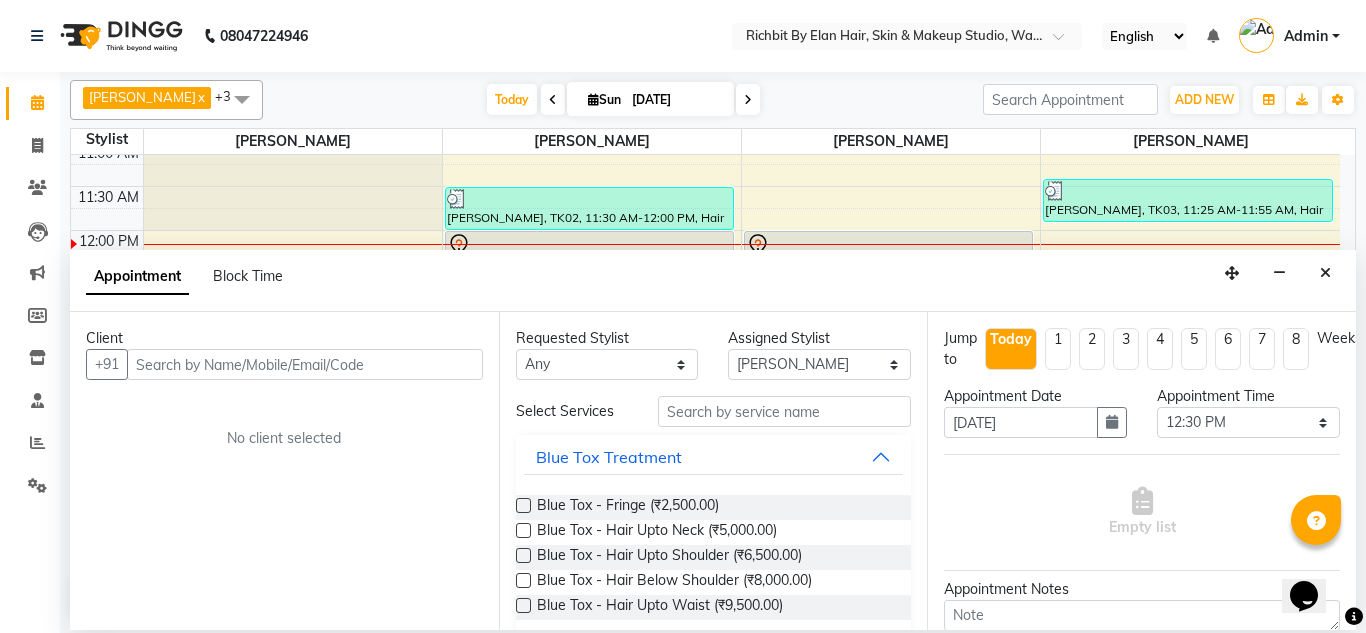 click at bounding box center [305, 364] 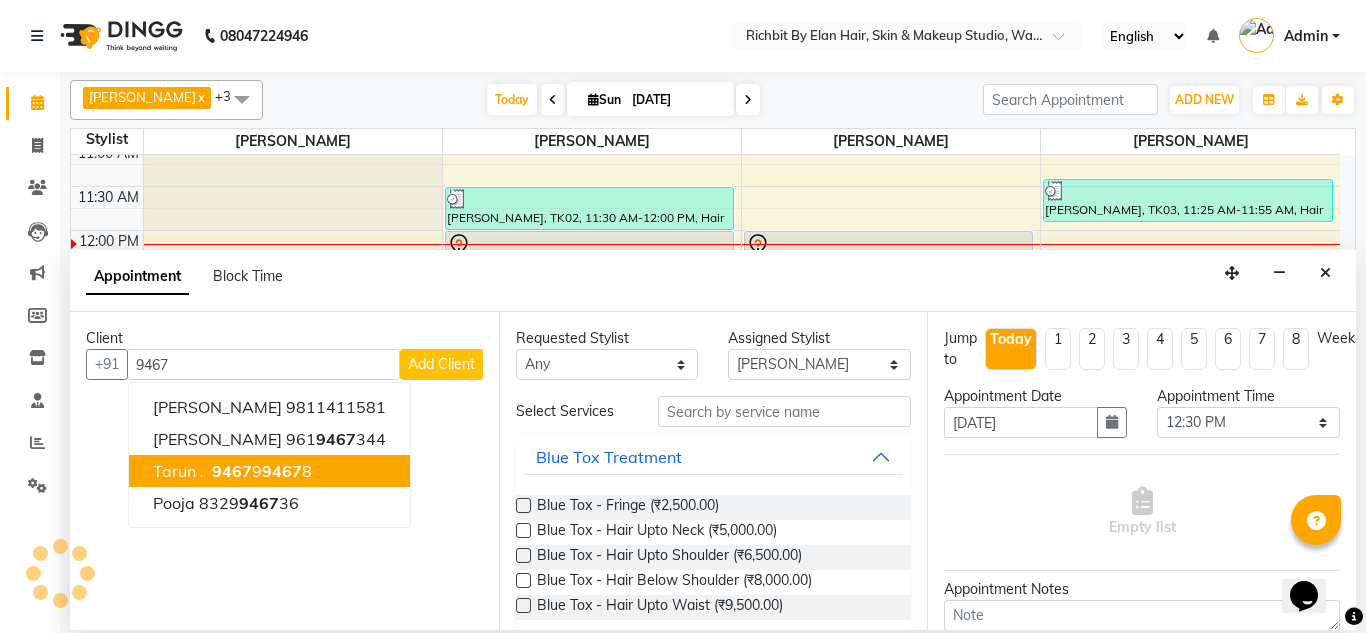click on "9467" at bounding box center [232, 471] 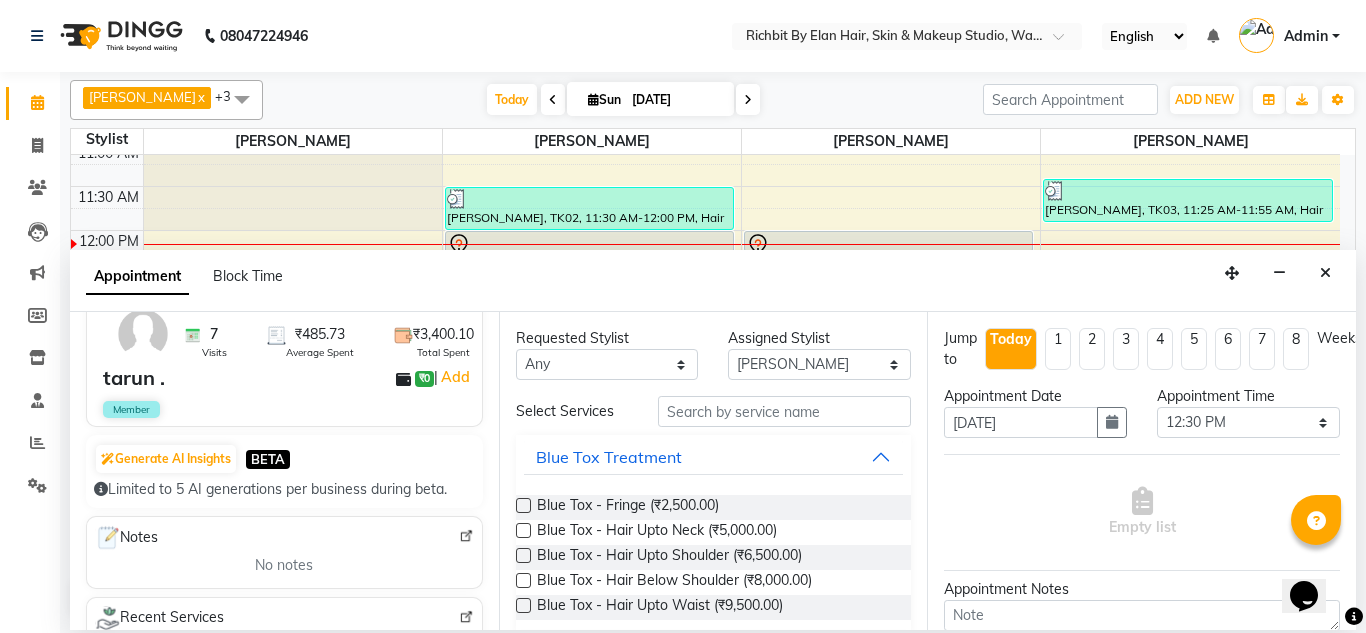 scroll, scrollTop: 0, scrollLeft: 0, axis: both 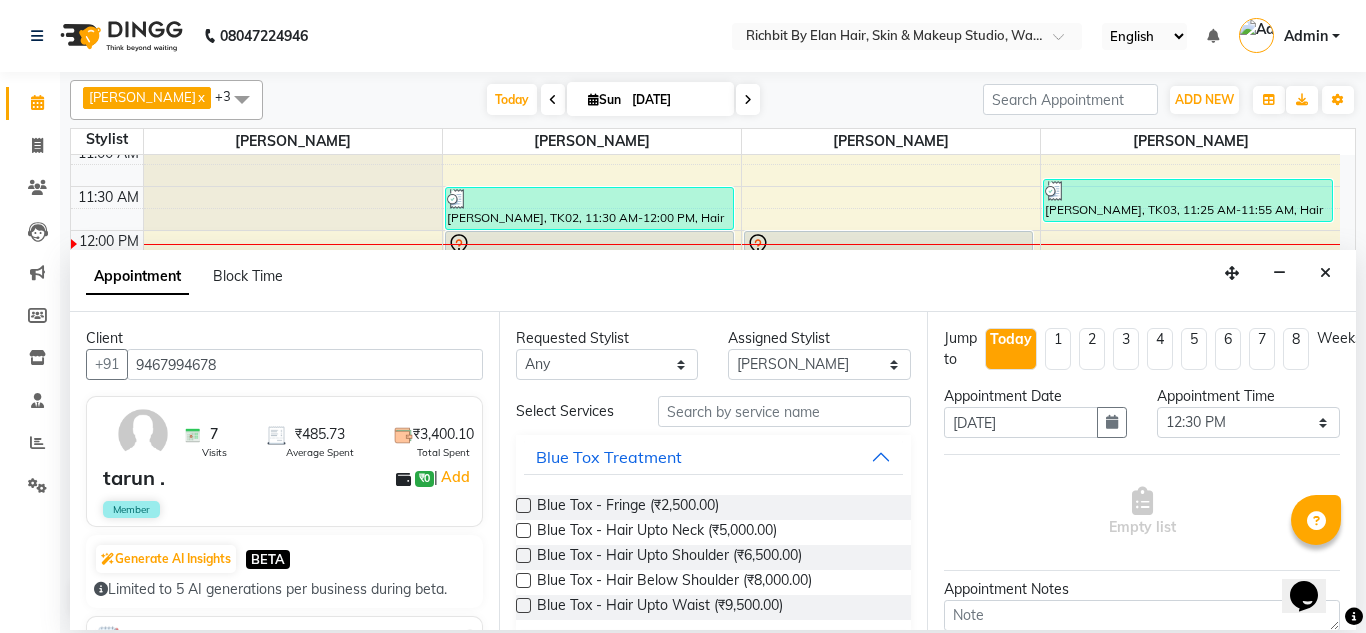 type on "9467994678" 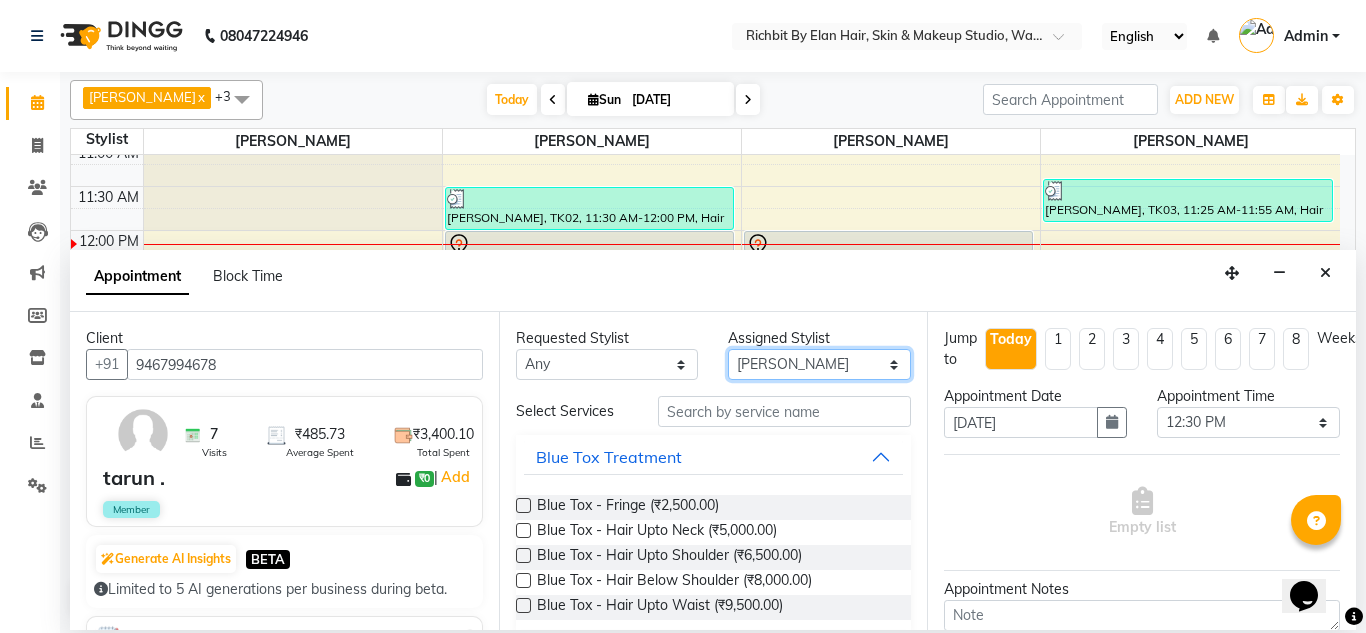 click on "Select Ankita nivangune Deepali Palsule Gopal Kadam Rohit Suravase Vandana Panikar" at bounding box center [819, 364] 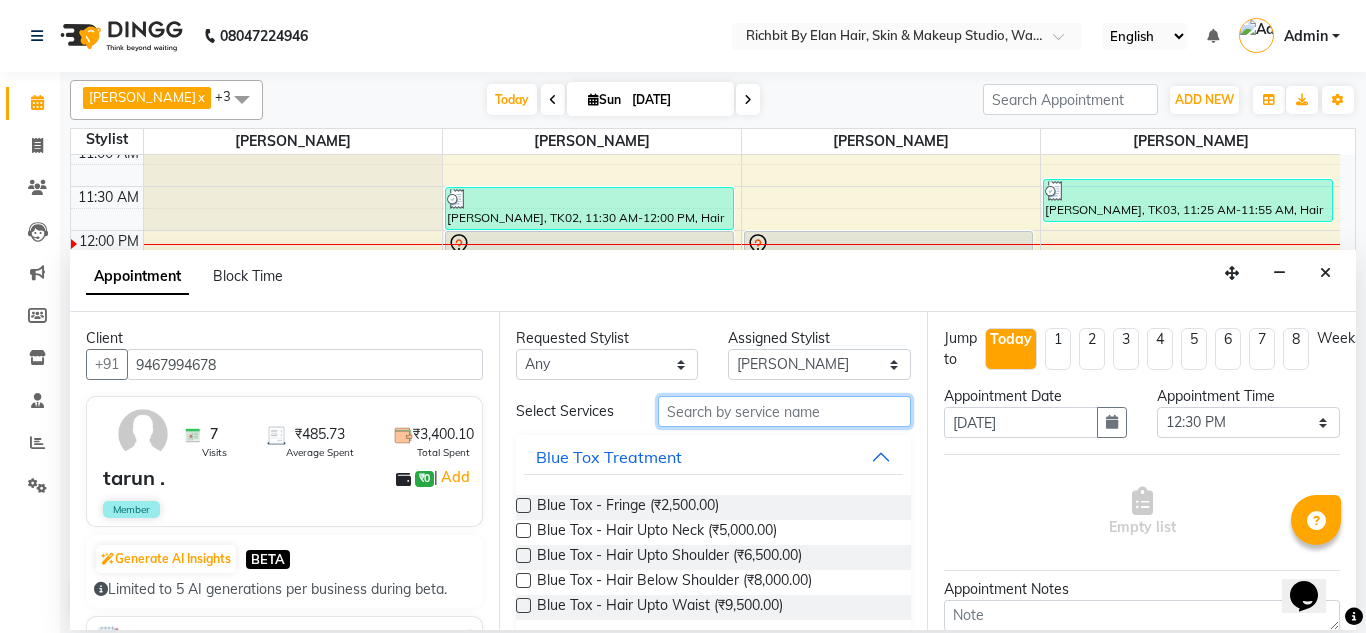click at bounding box center (785, 411) 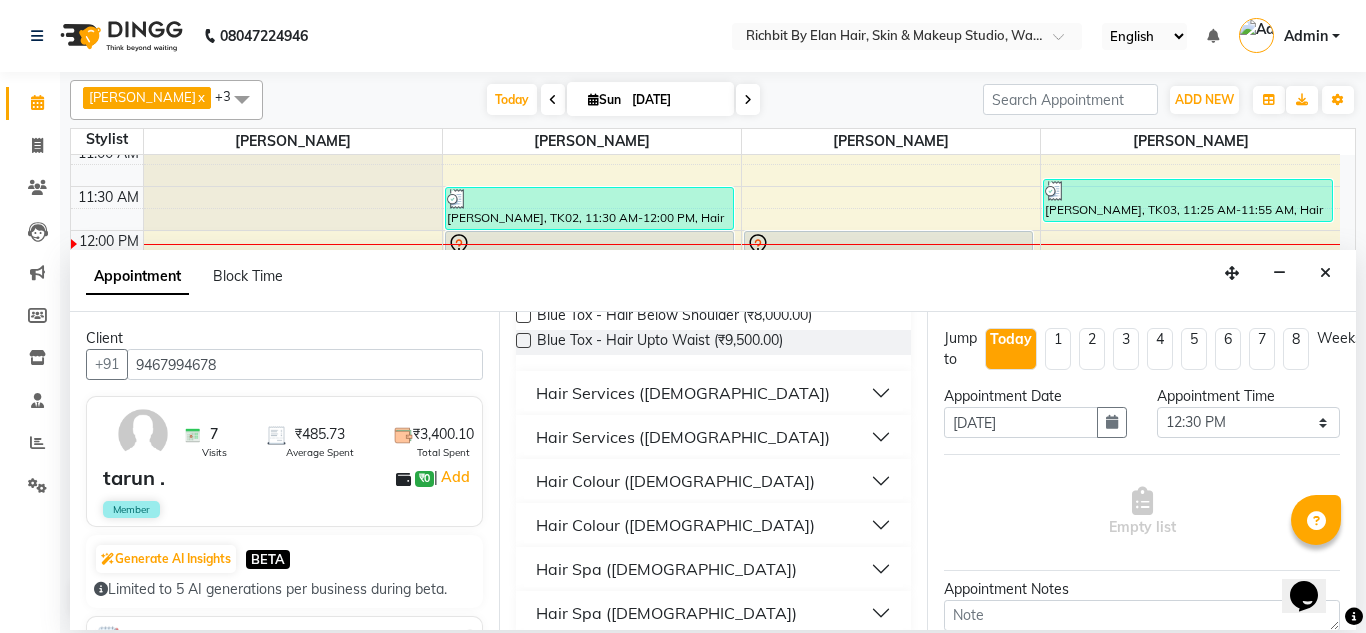 scroll, scrollTop: 300, scrollLeft: 0, axis: vertical 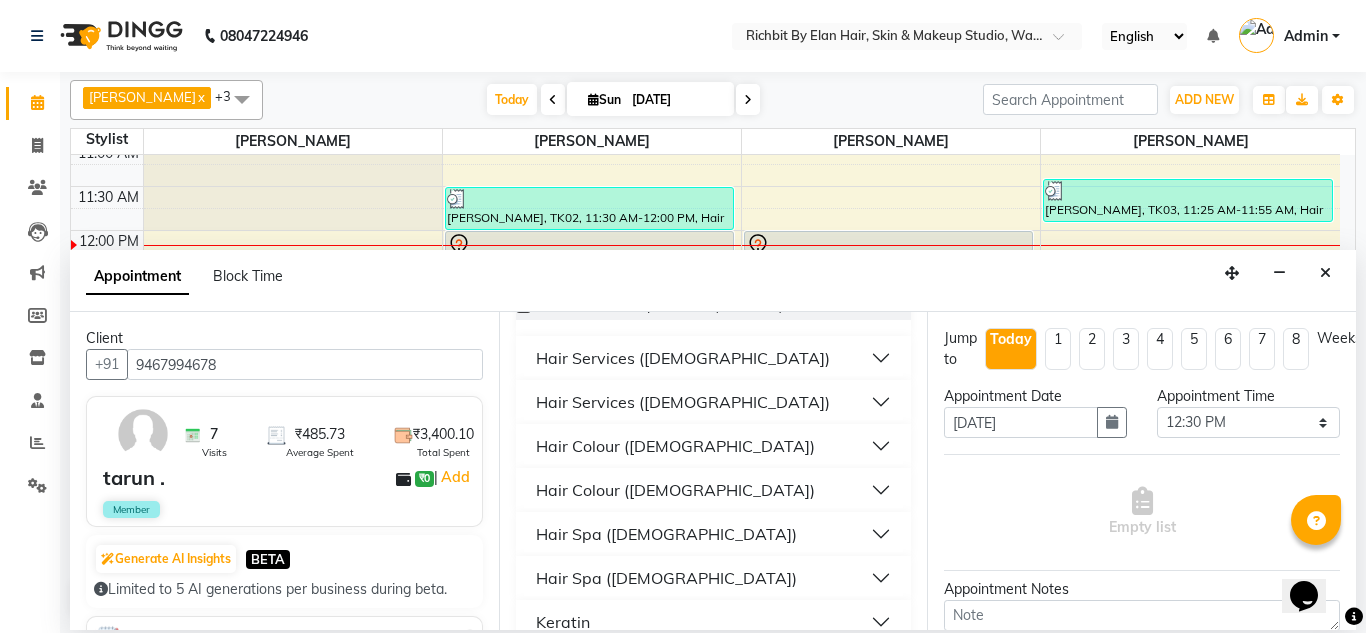 click on "Hair Colour (Male)" at bounding box center [675, 446] 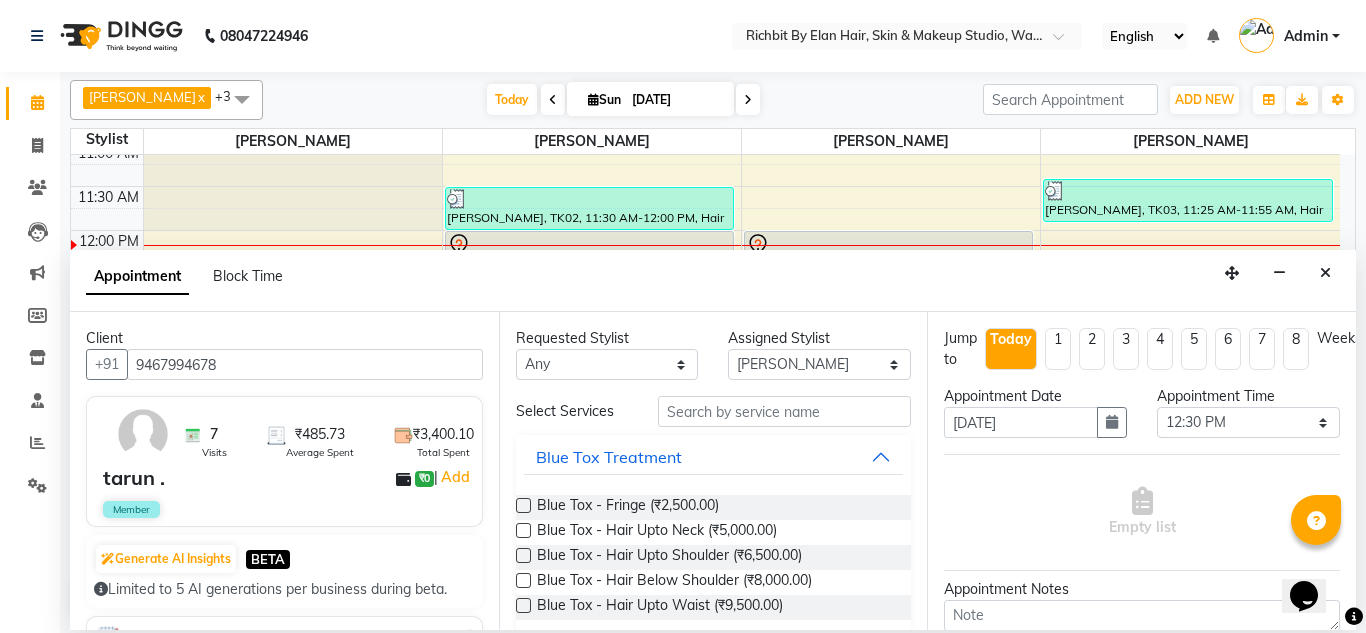 scroll, scrollTop: 100, scrollLeft: 0, axis: vertical 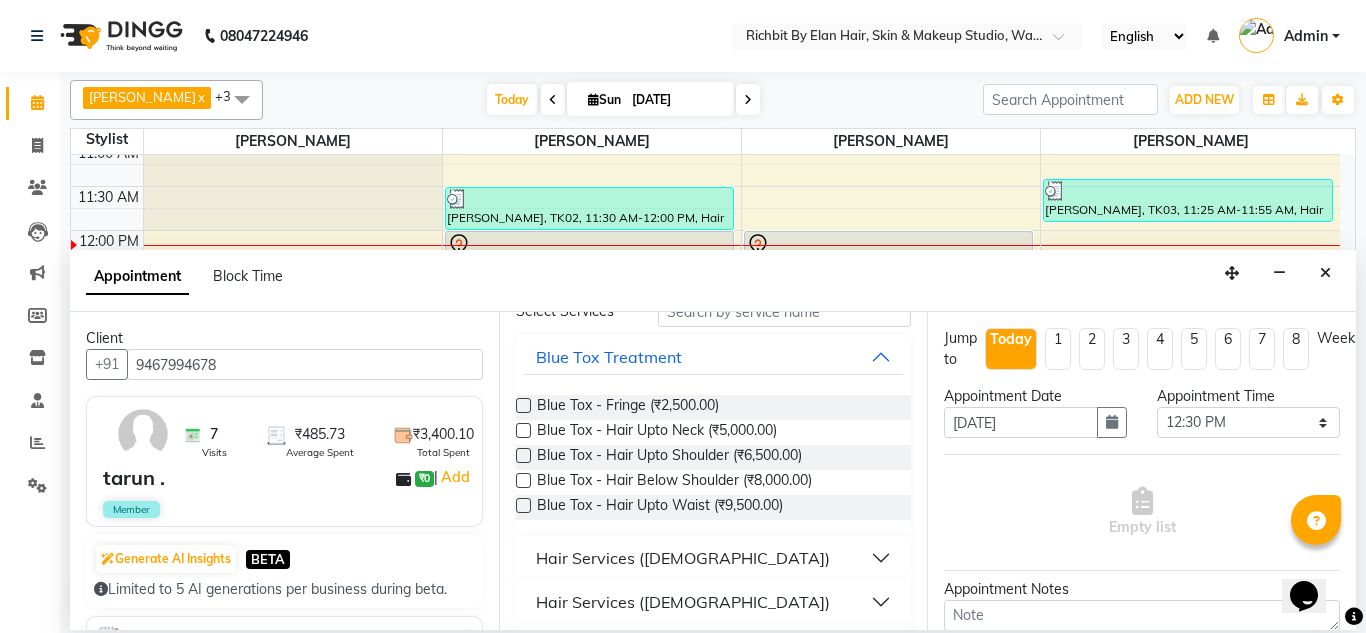 click on "Hair Services ([DEMOGRAPHIC_DATA])" at bounding box center [683, 558] 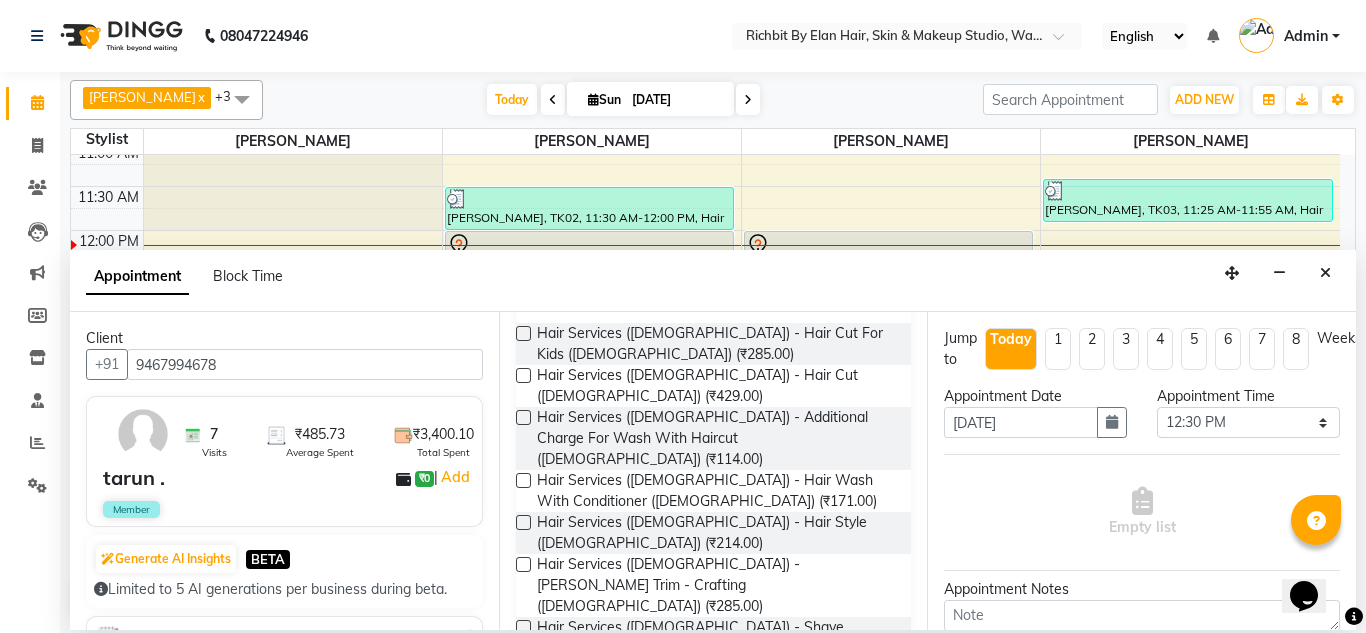 scroll, scrollTop: 400, scrollLeft: 0, axis: vertical 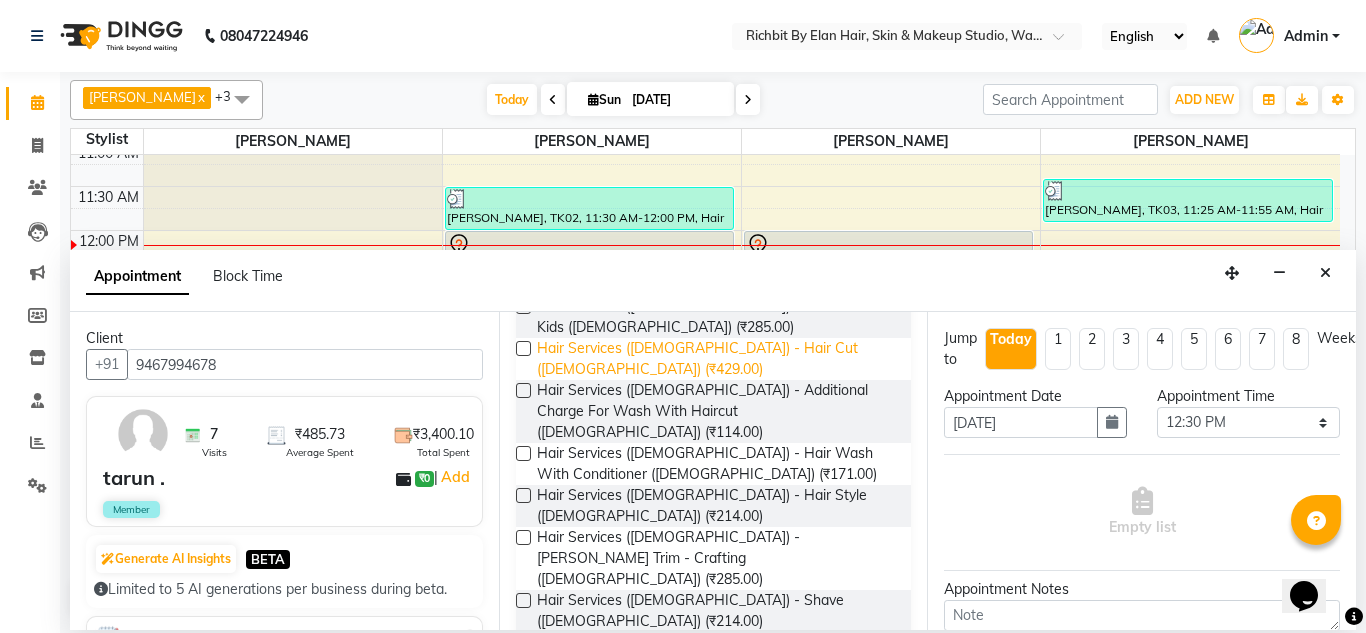 click on "Hair Services (Male) - Hair Cut (Male) (₹429.00)" at bounding box center [716, 359] 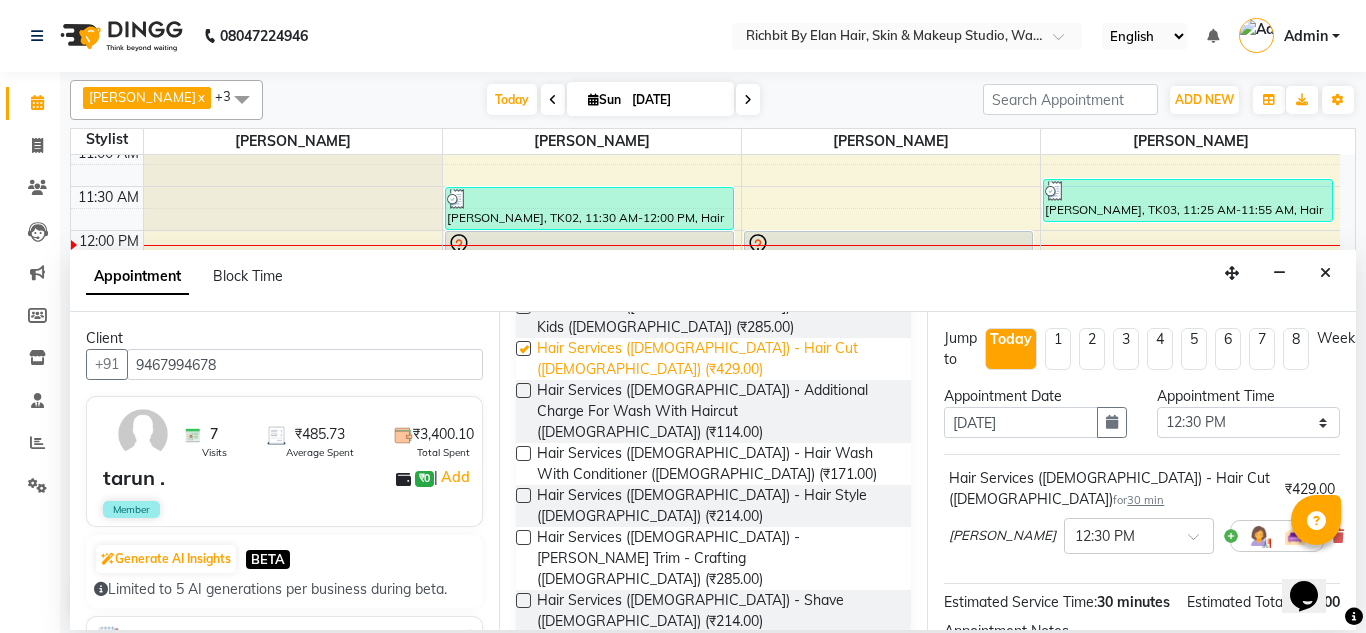 checkbox on "false" 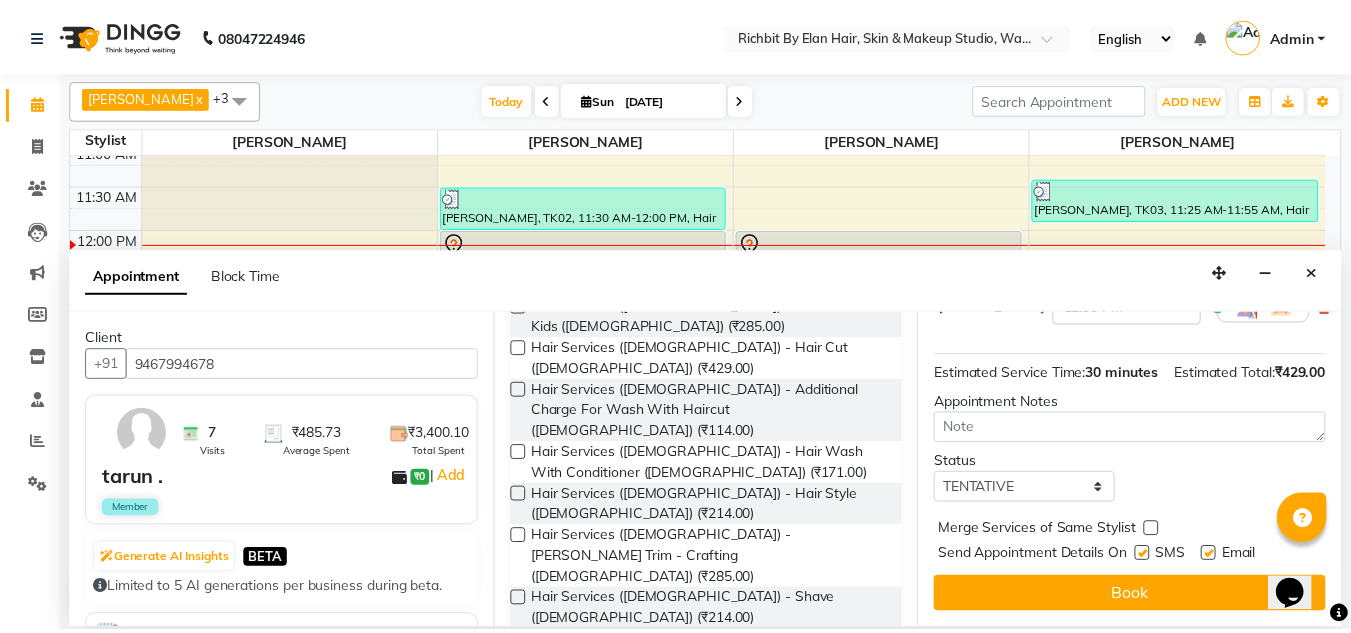 scroll, scrollTop: 244, scrollLeft: 0, axis: vertical 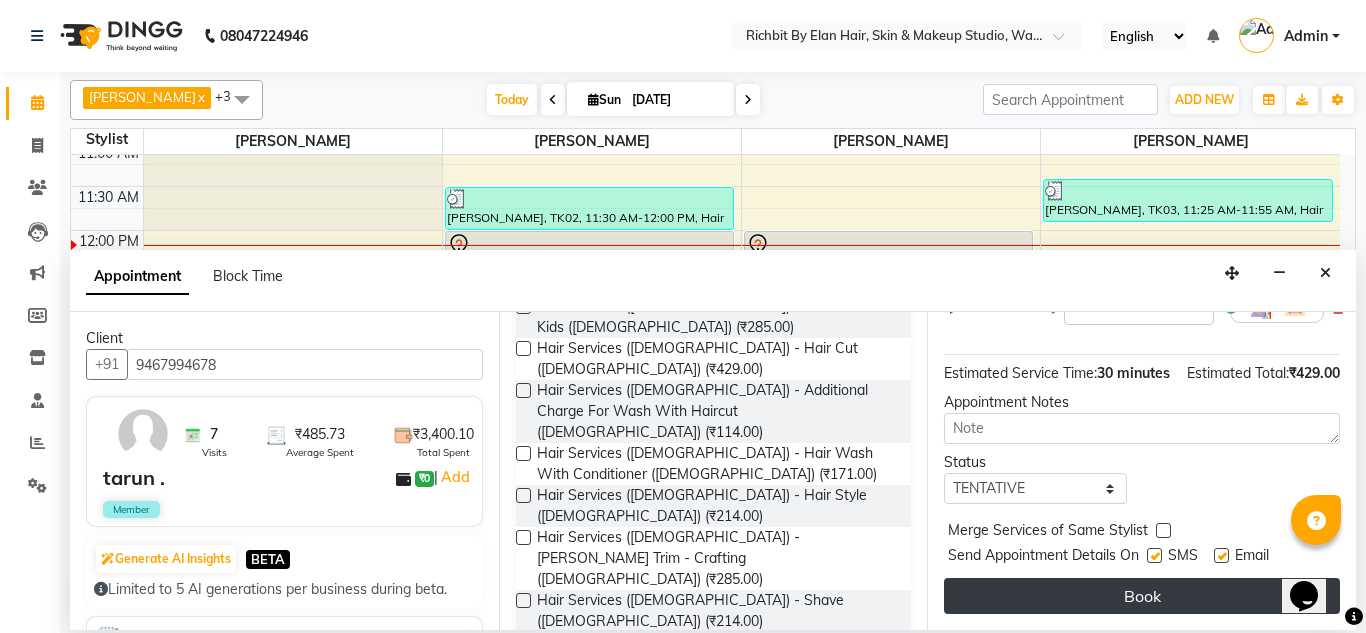 click on "Book" at bounding box center (1142, 596) 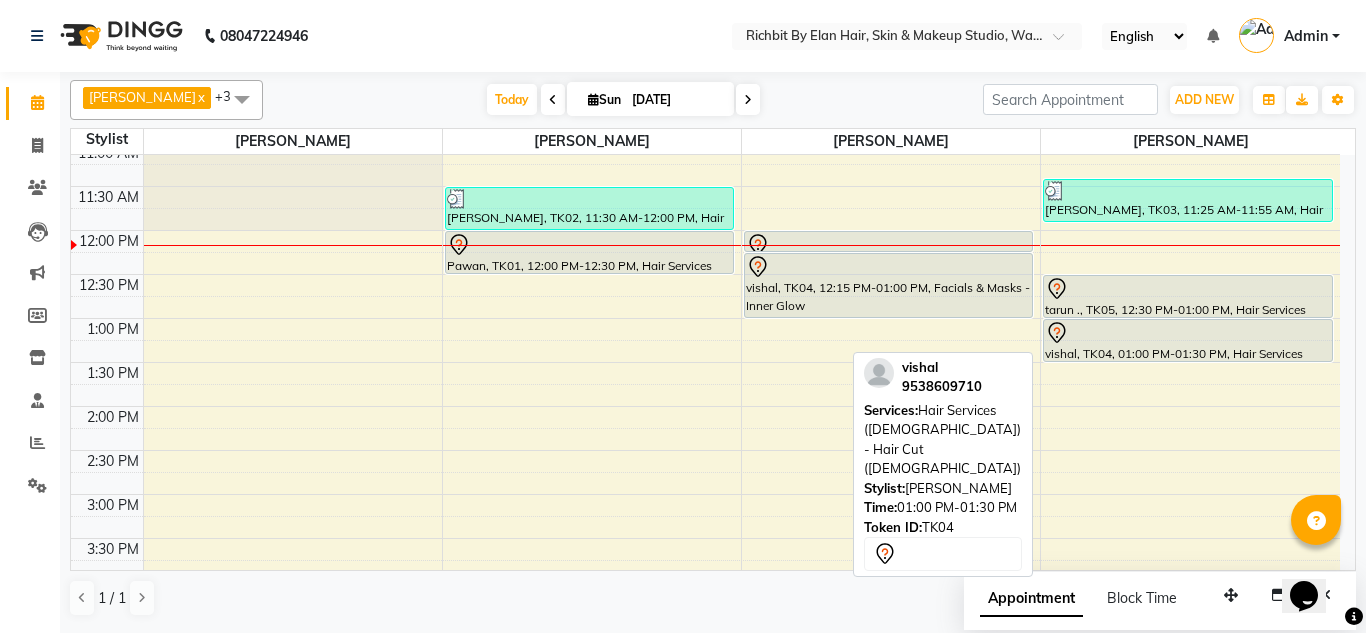 click 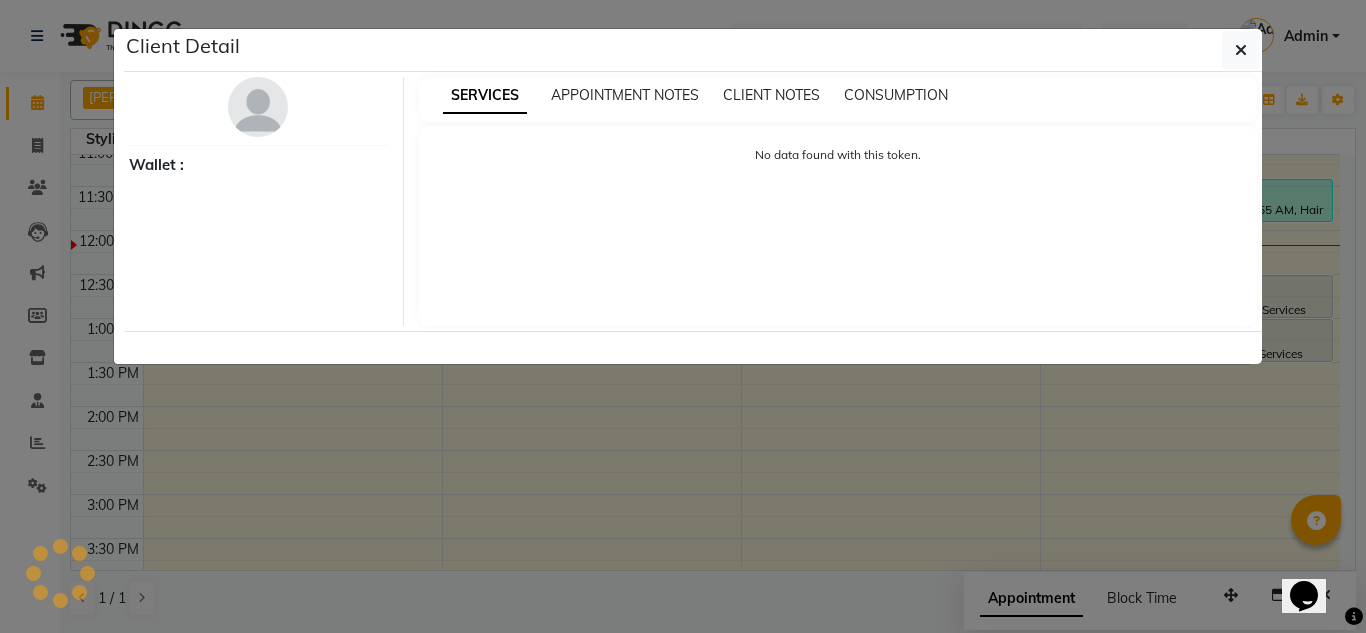 select on "7" 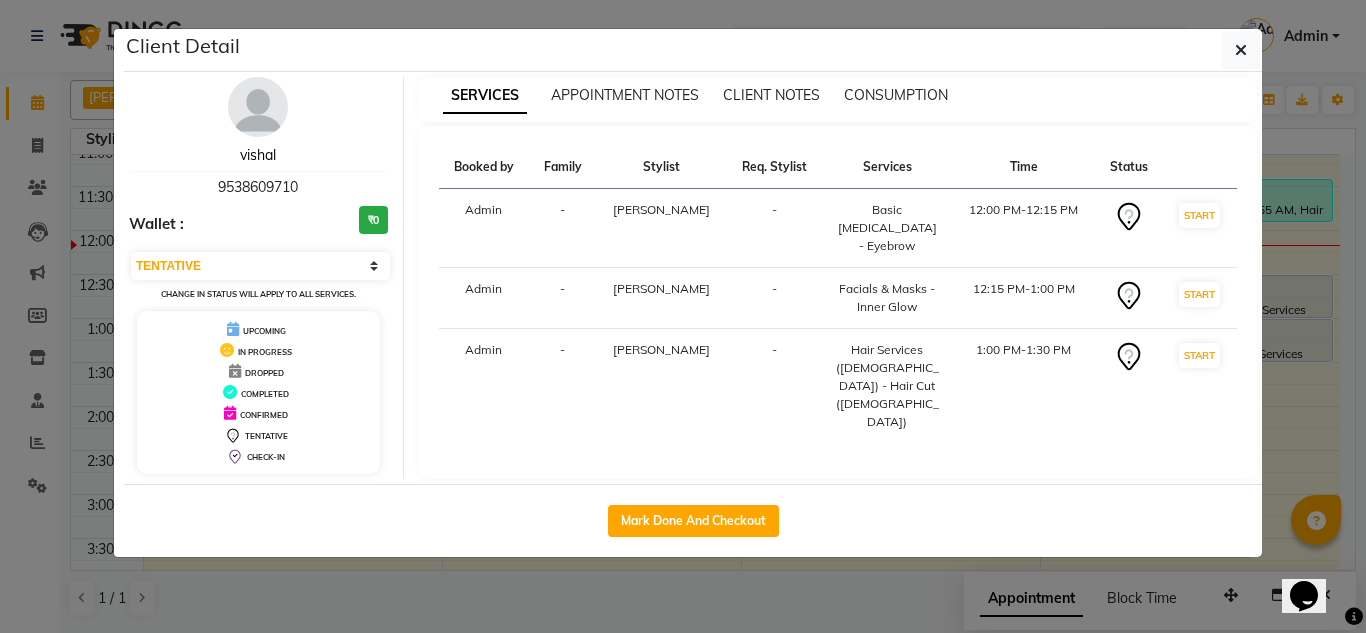click on "vishal" at bounding box center [258, 155] 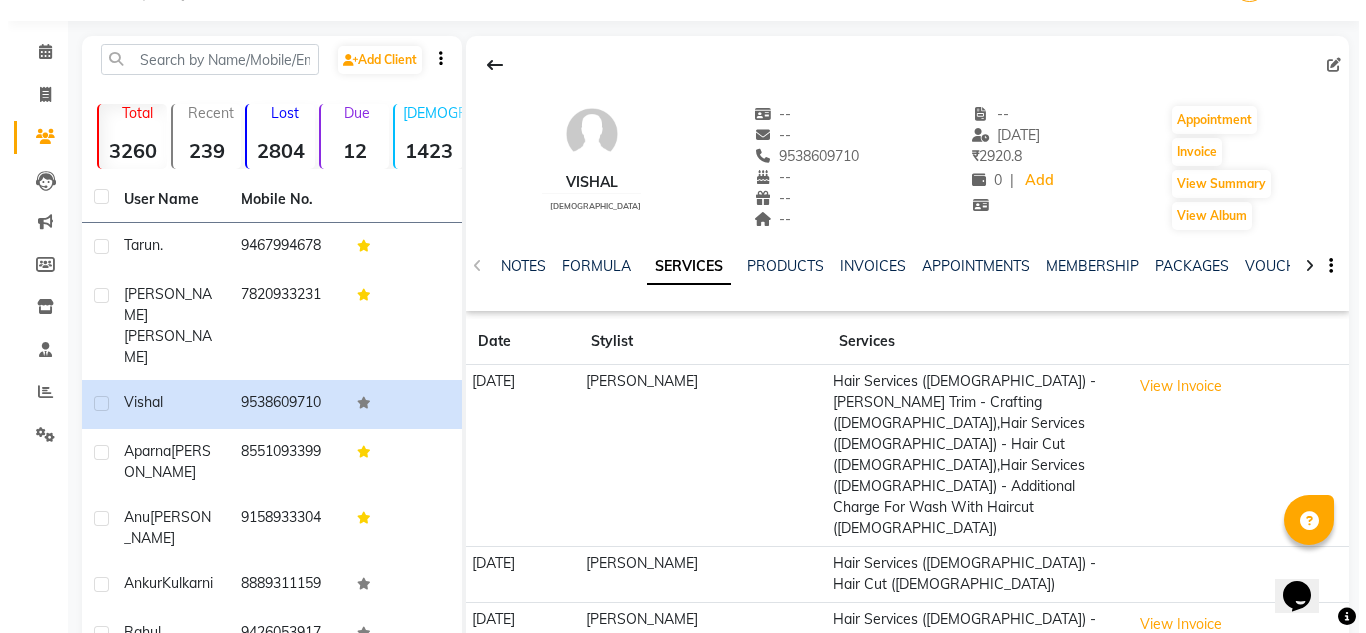 scroll, scrollTop: 0, scrollLeft: 0, axis: both 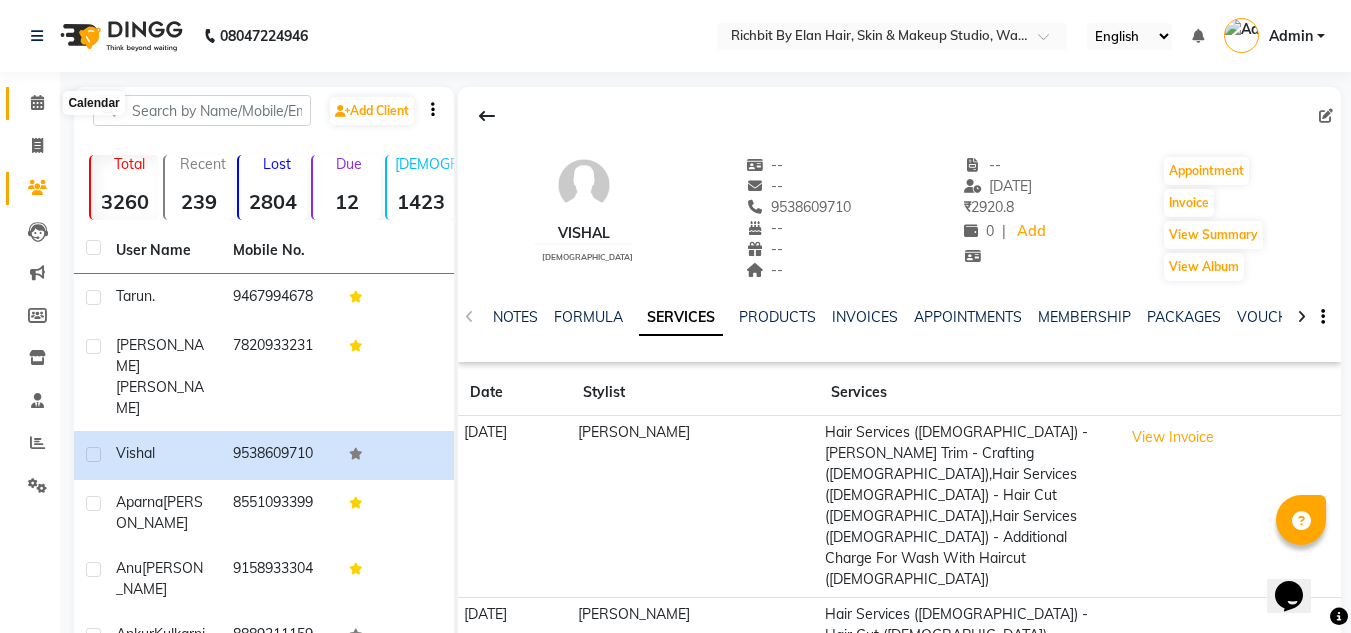click 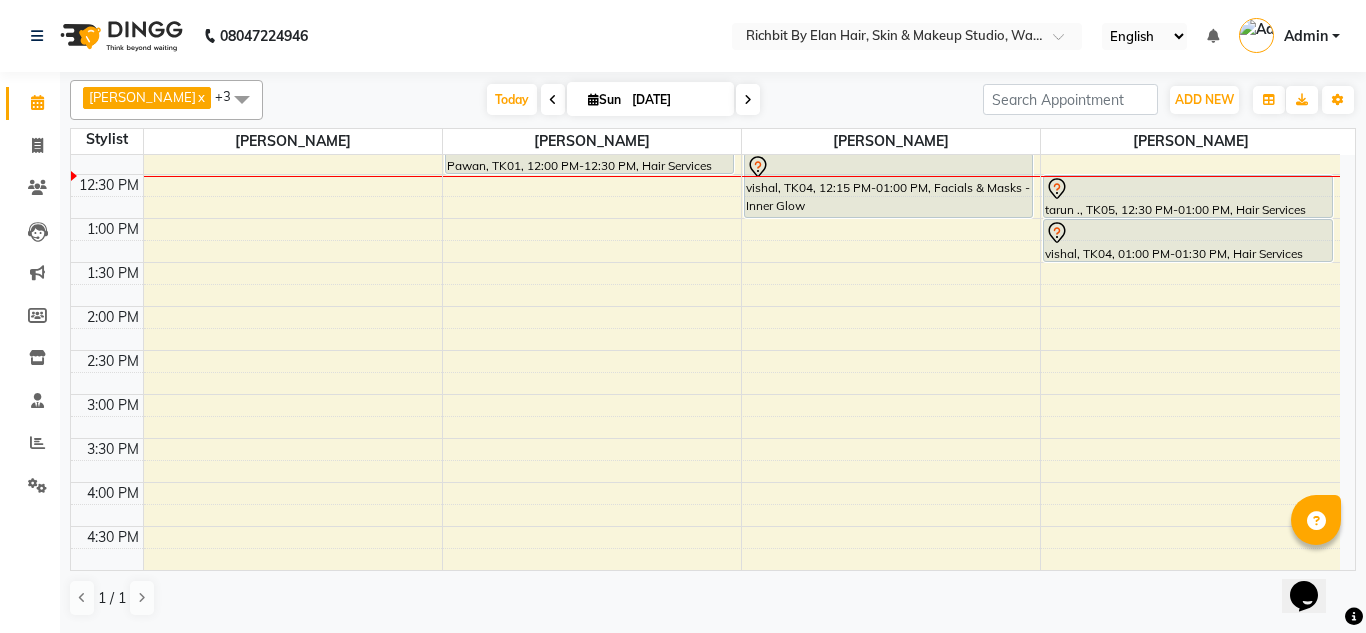 scroll, scrollTop: 0, scrollLeft: 0, axis: both 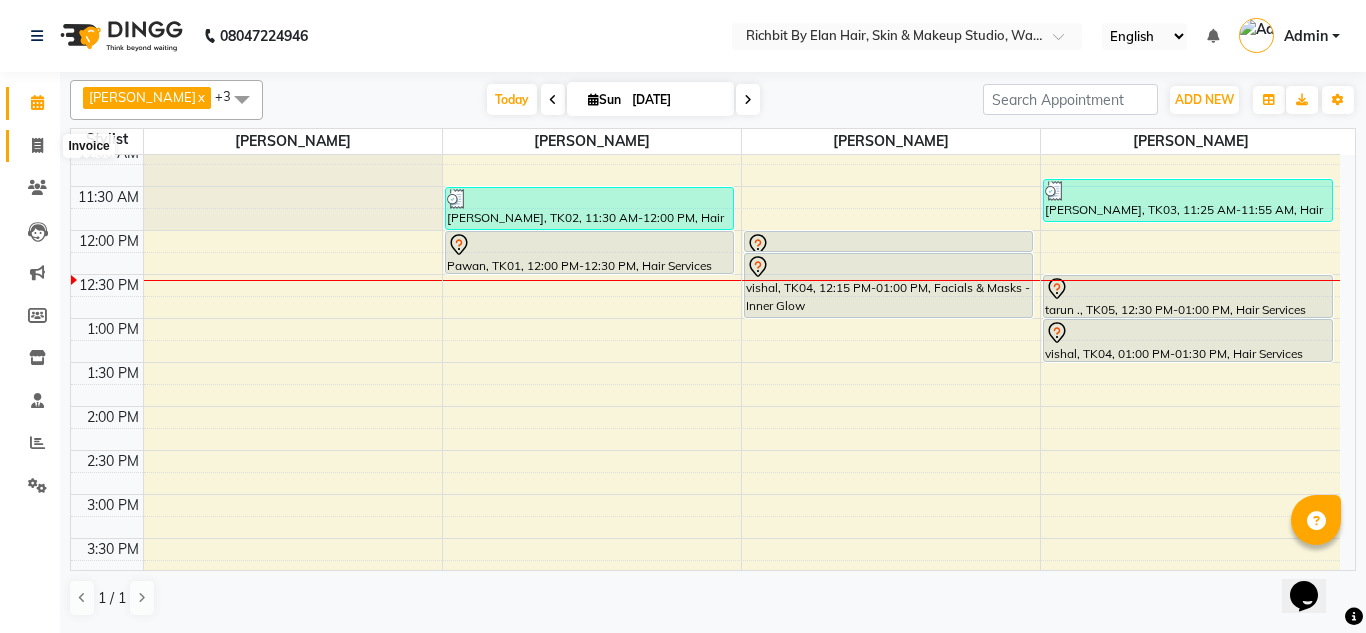 click 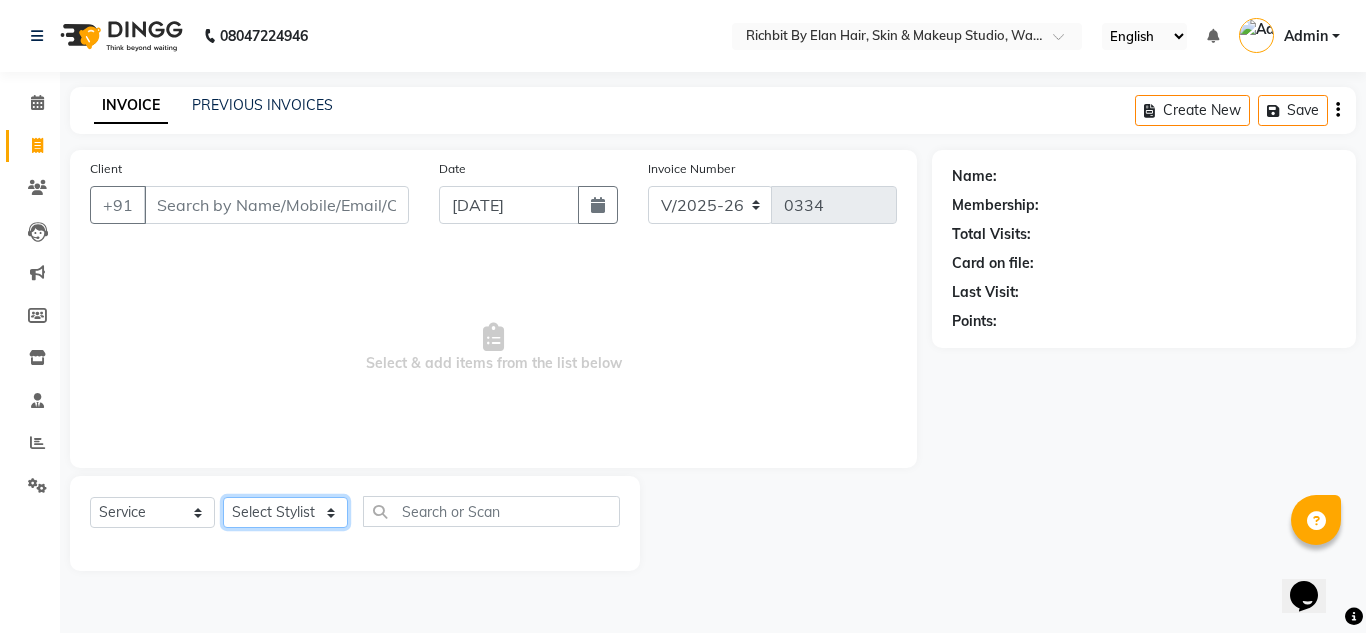 click on "Select Stylist [PERSON_NAME] [PERSON_NAME] [PERSON_NAME] [PERSON_NAME] [PERSON_NAME]" 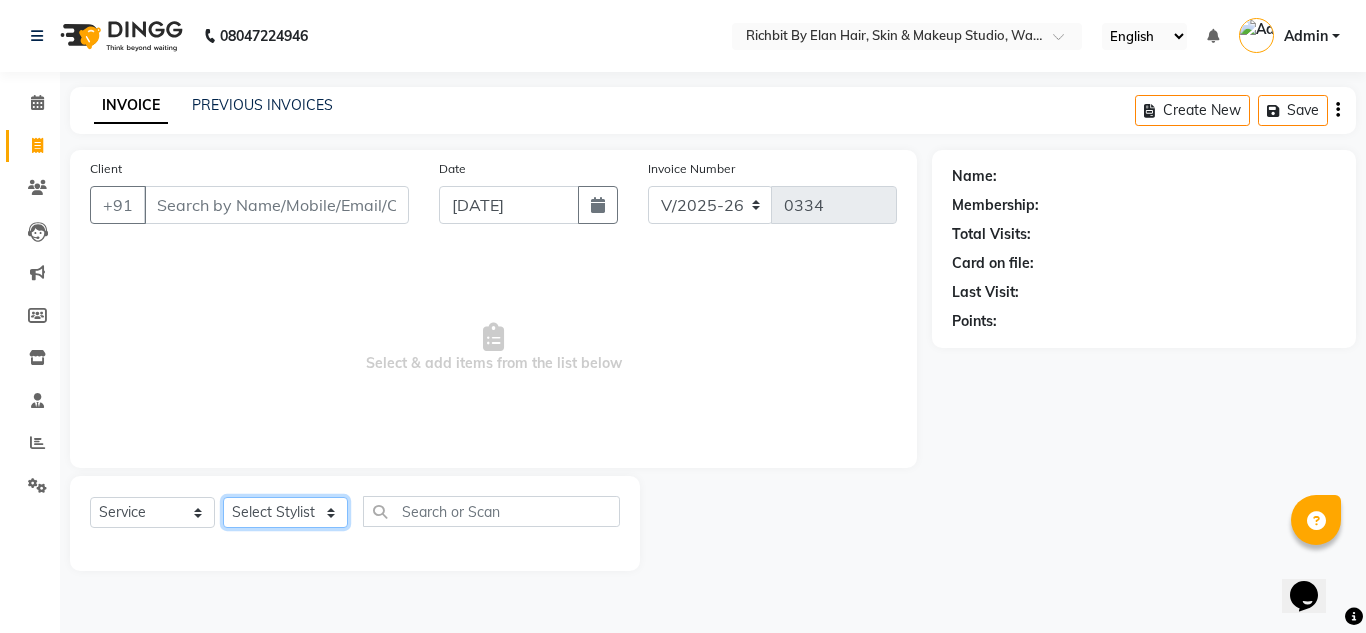 select on "61438" 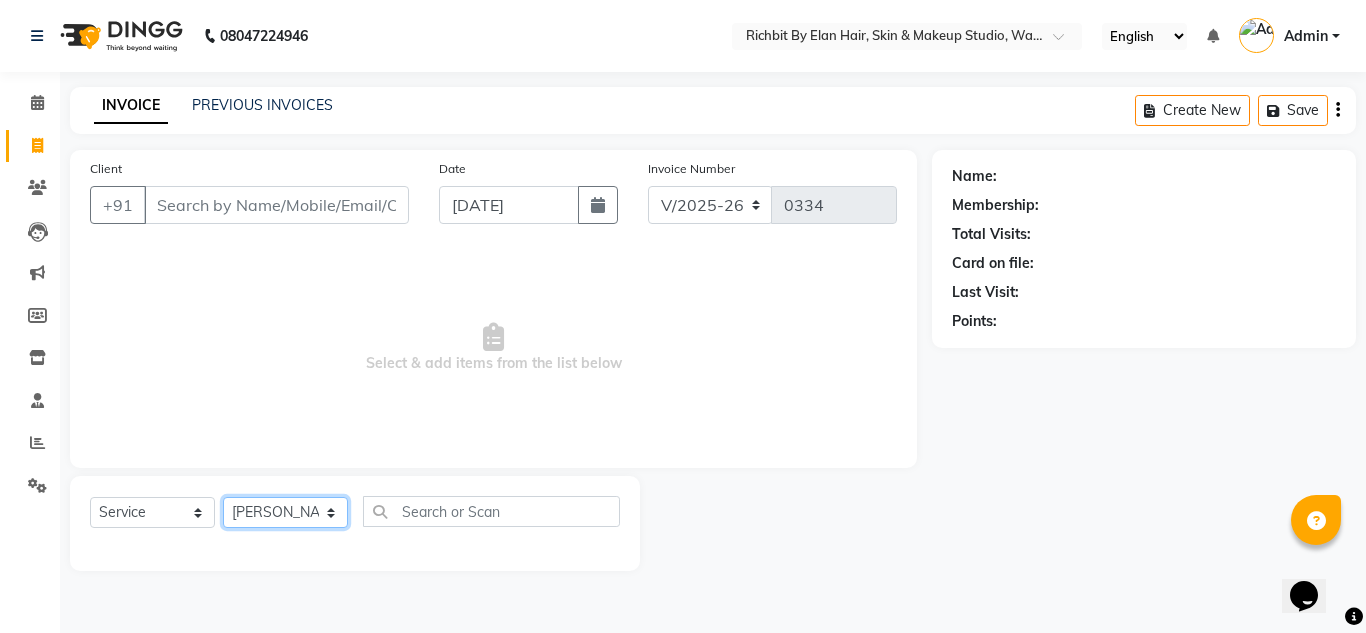 click on "Select Stylist [PERSON_NAME] [PERSON_NAME] [PERSON_NAME] [PERSON_NAME] [PERSON_NAME]" 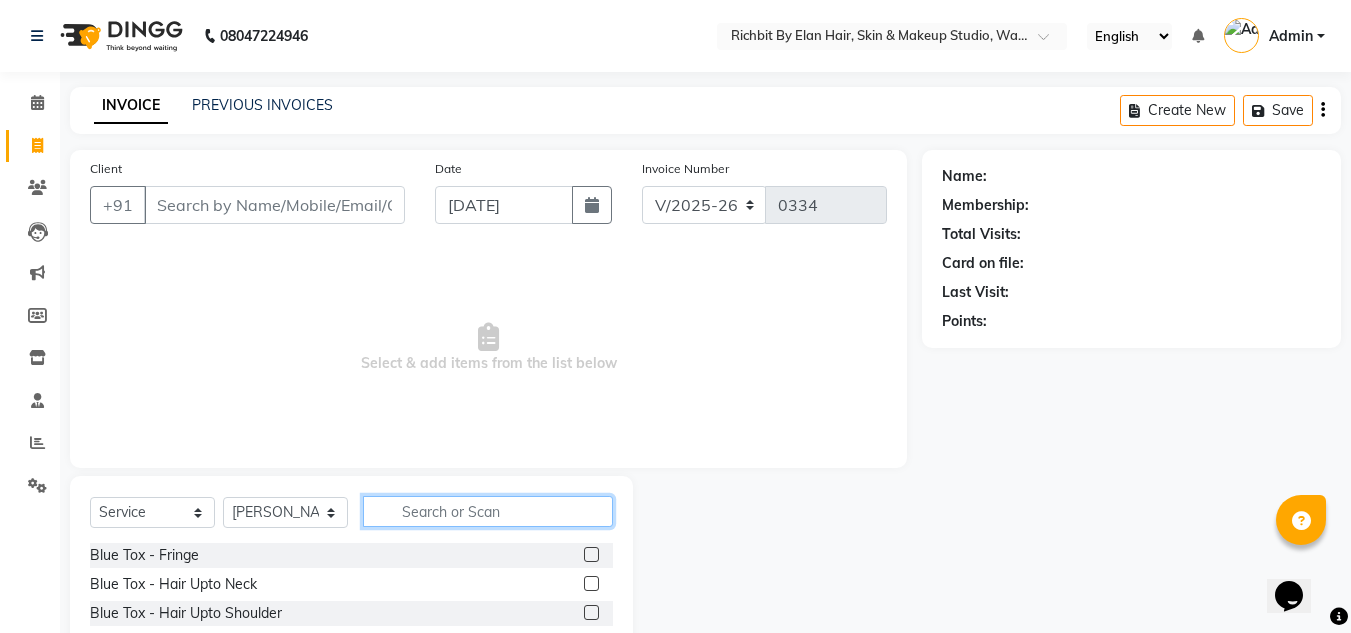 click 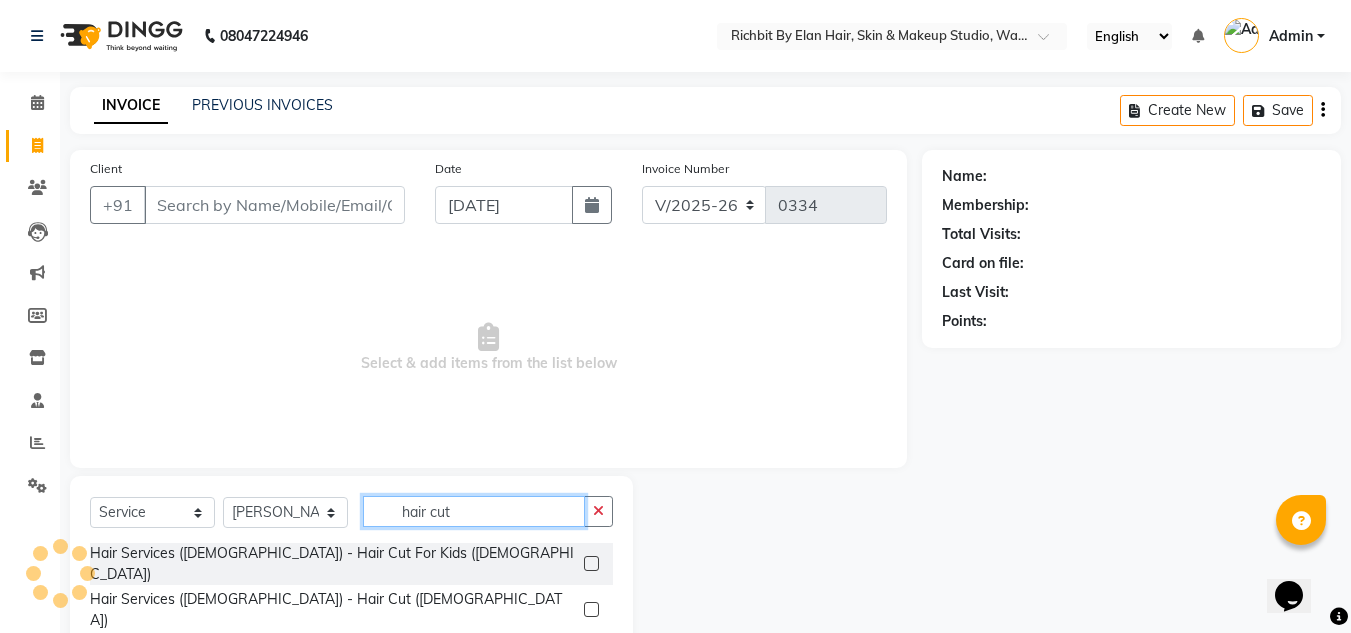 type on "hair cut" 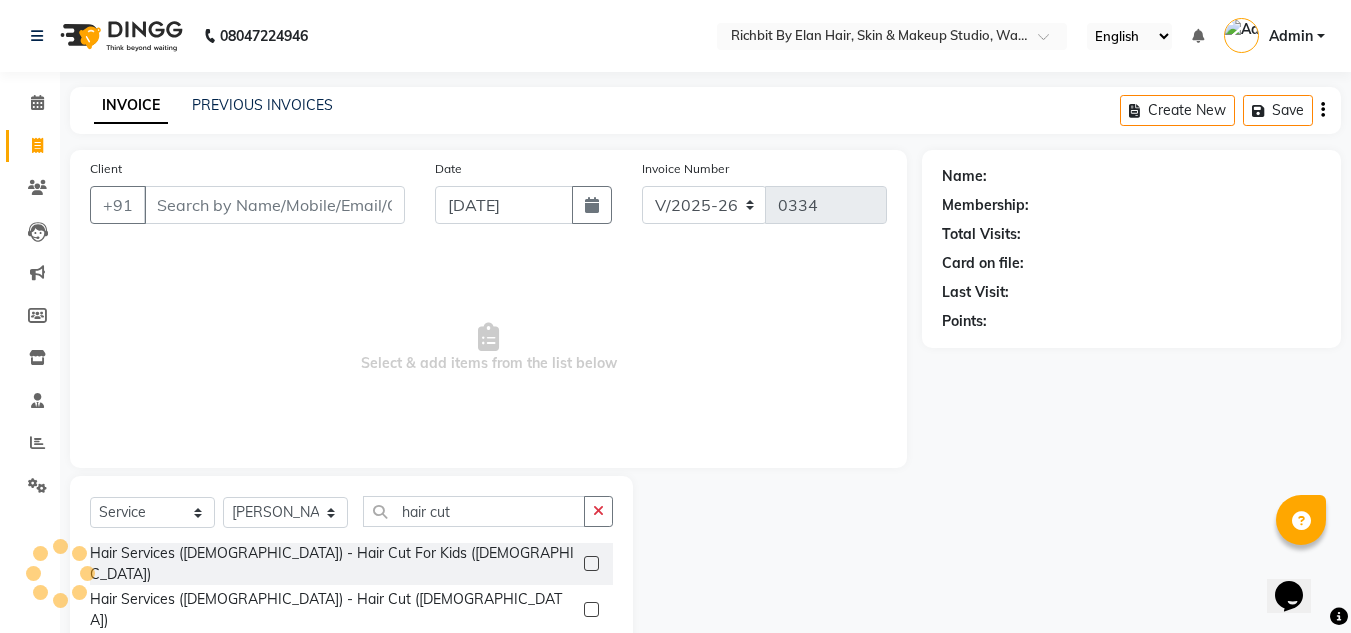 click 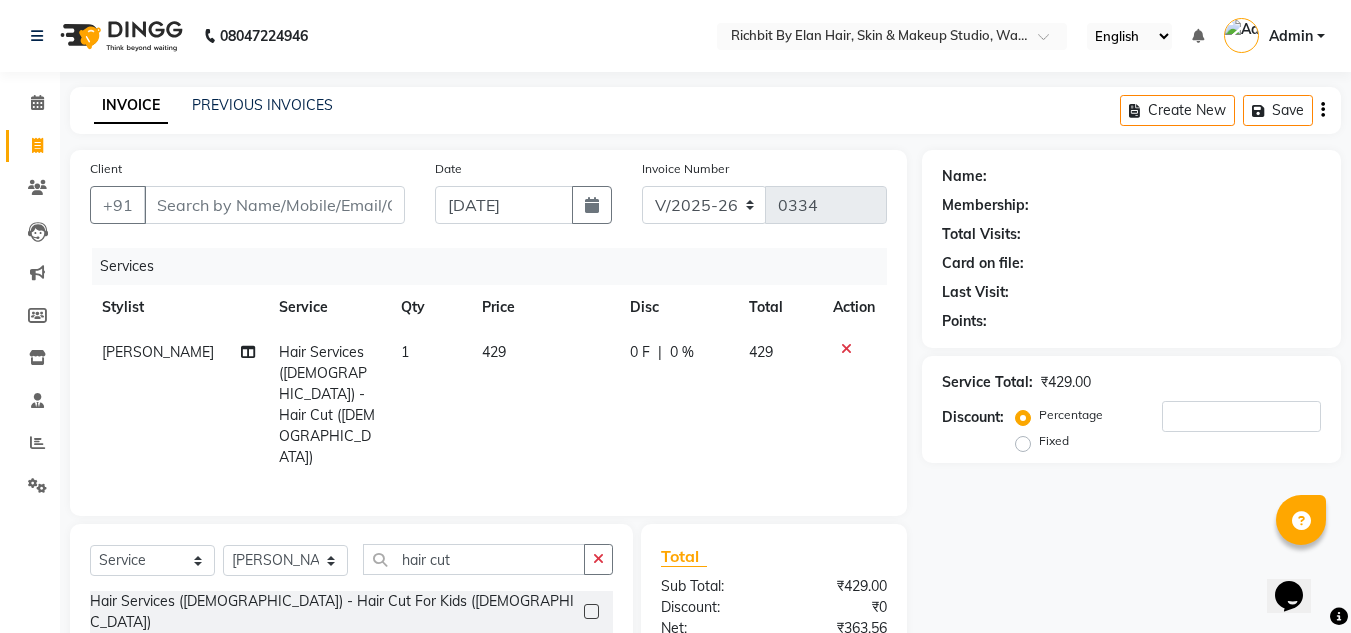 checkbox on "false" 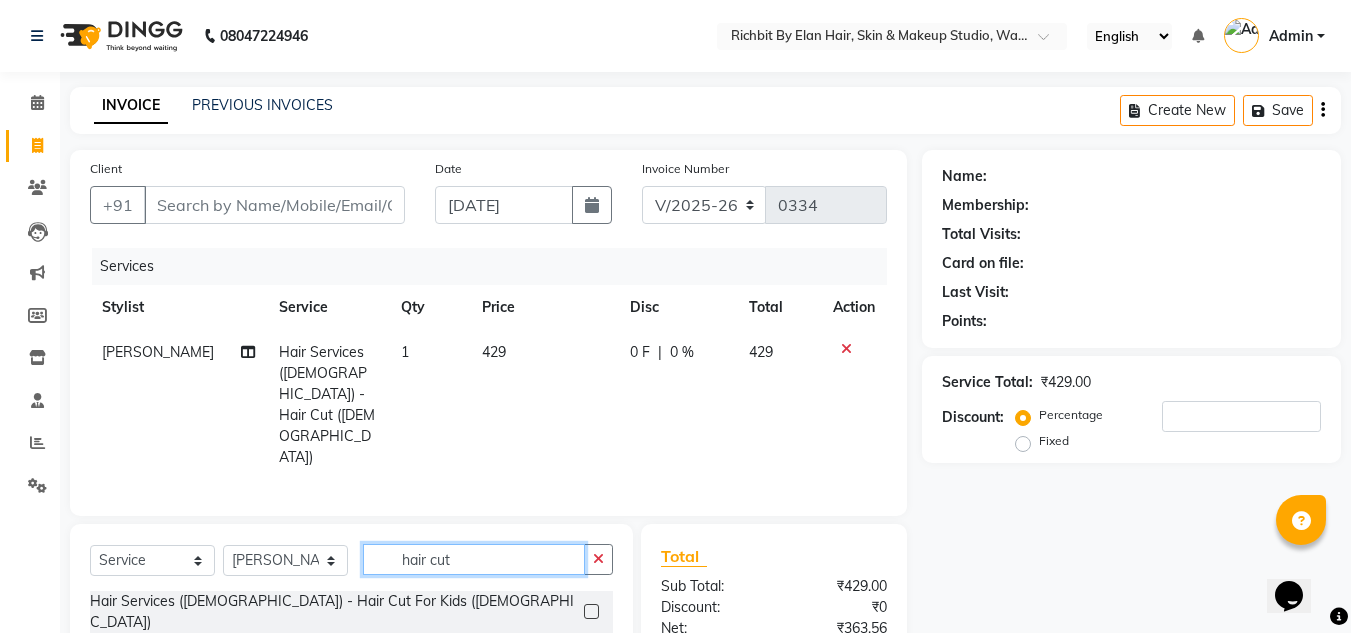 click on "hair cut" 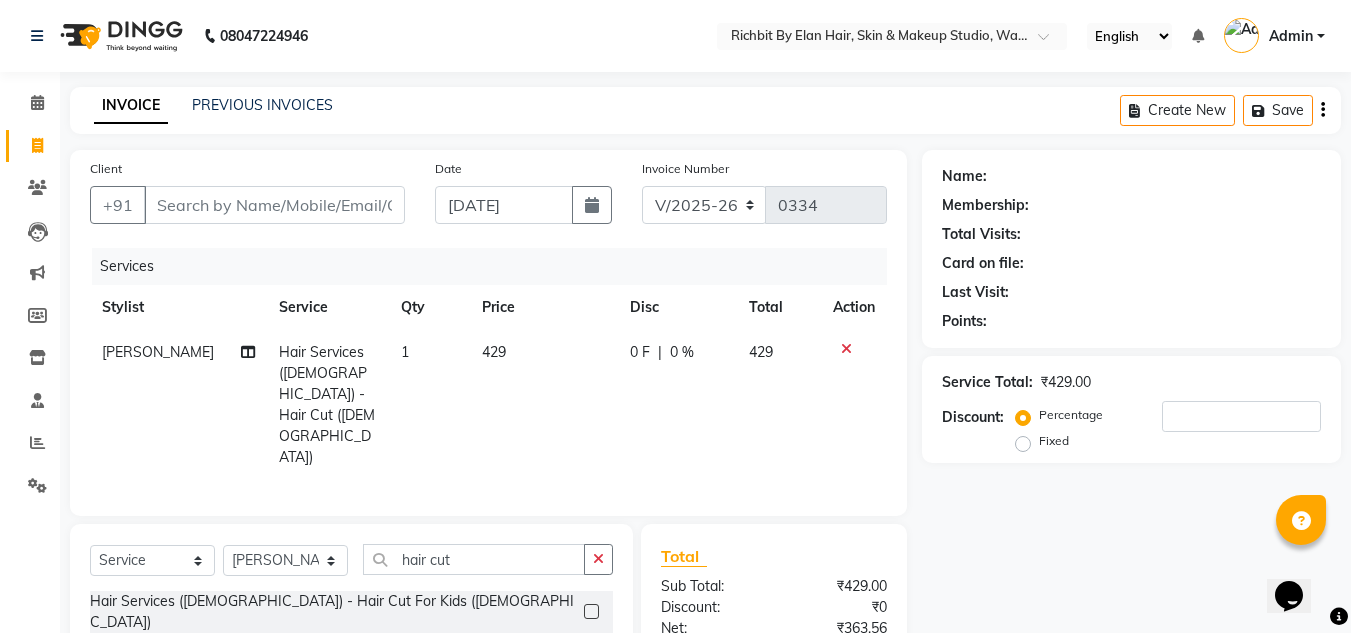click 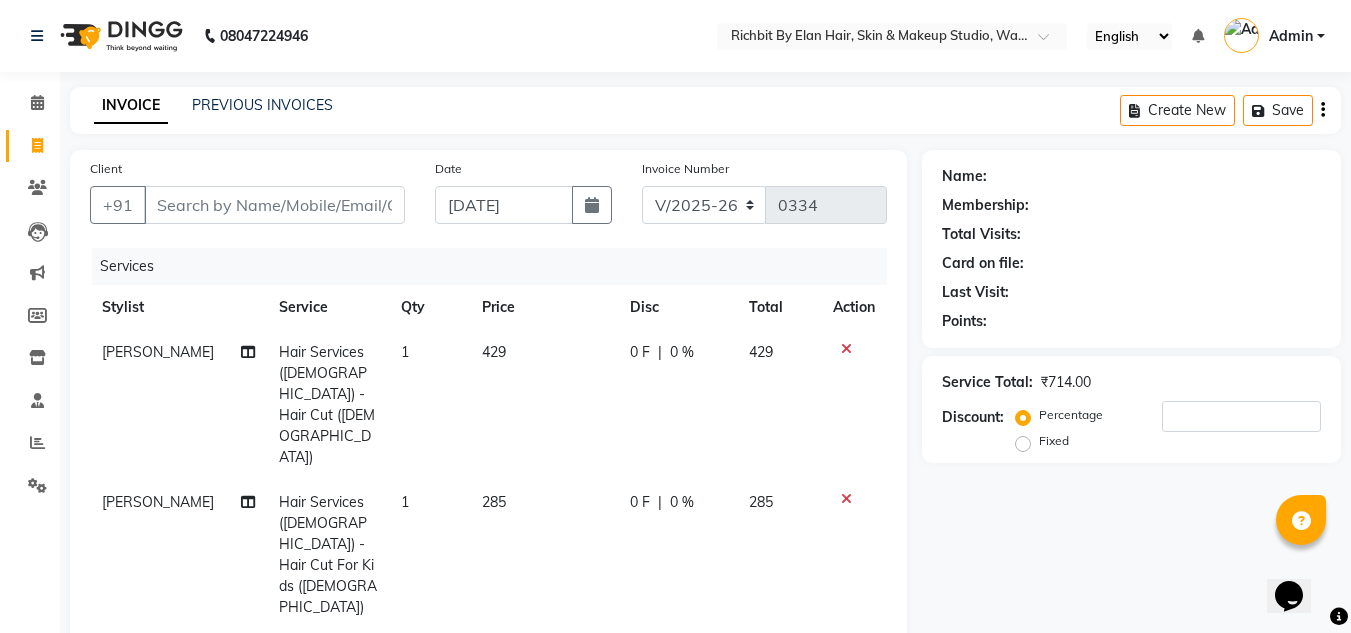 checkbox on "false" 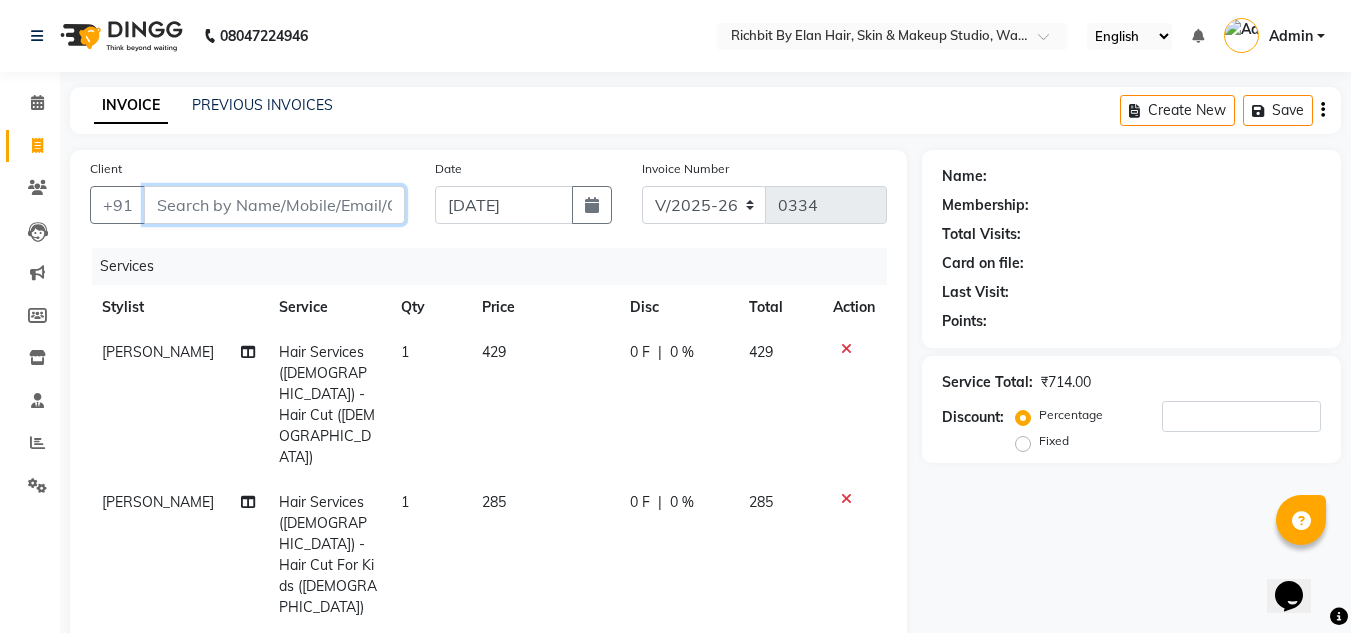 click on "Client" at bounding box center (274, 205) 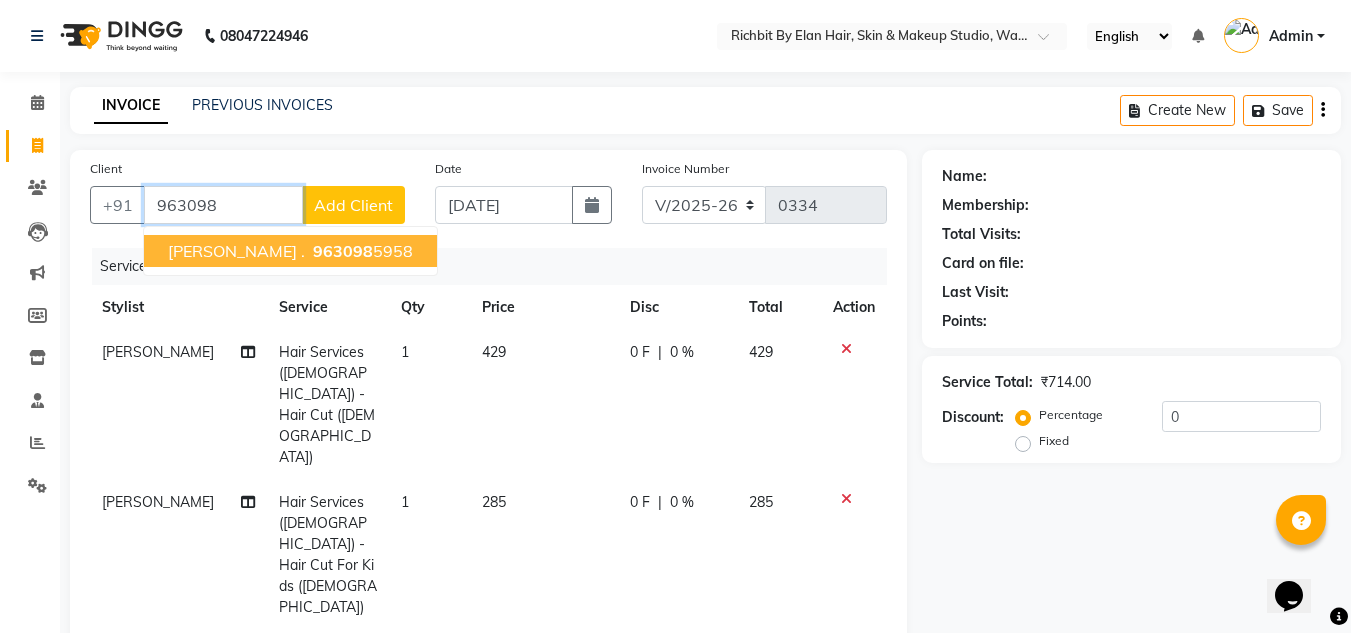 click on "Shubhash ." at bounding box center [236, 251] 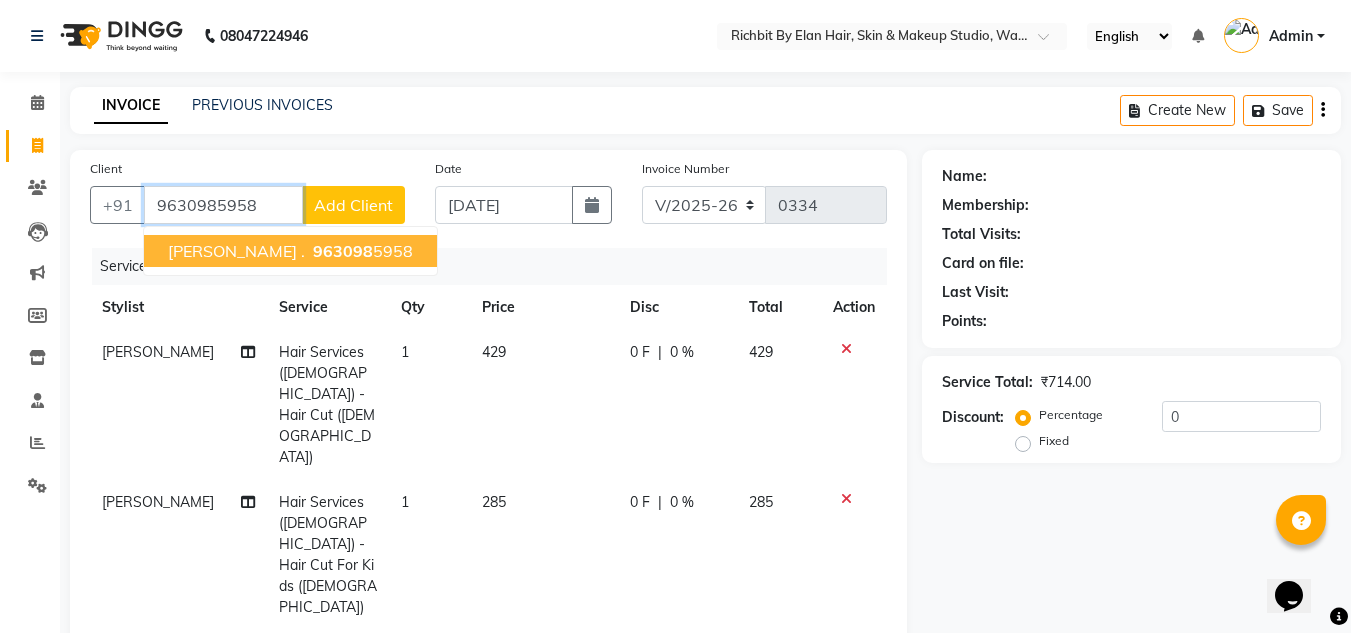 type on "9630985958" 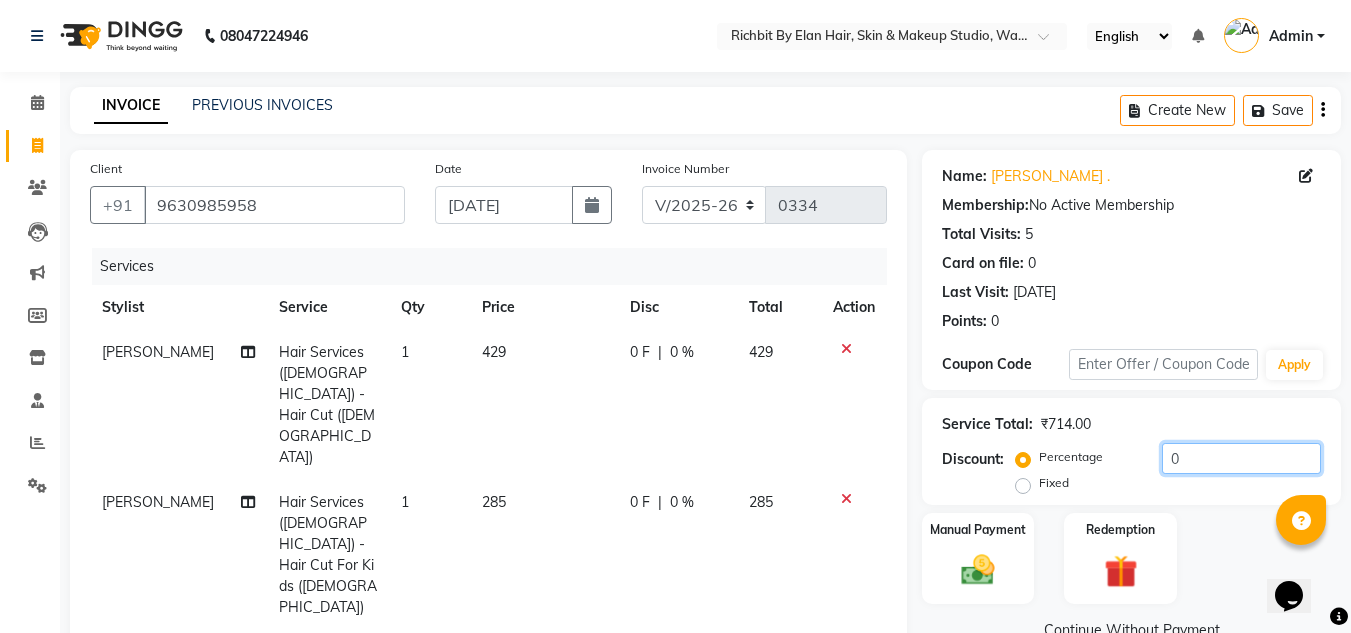 click on "0" 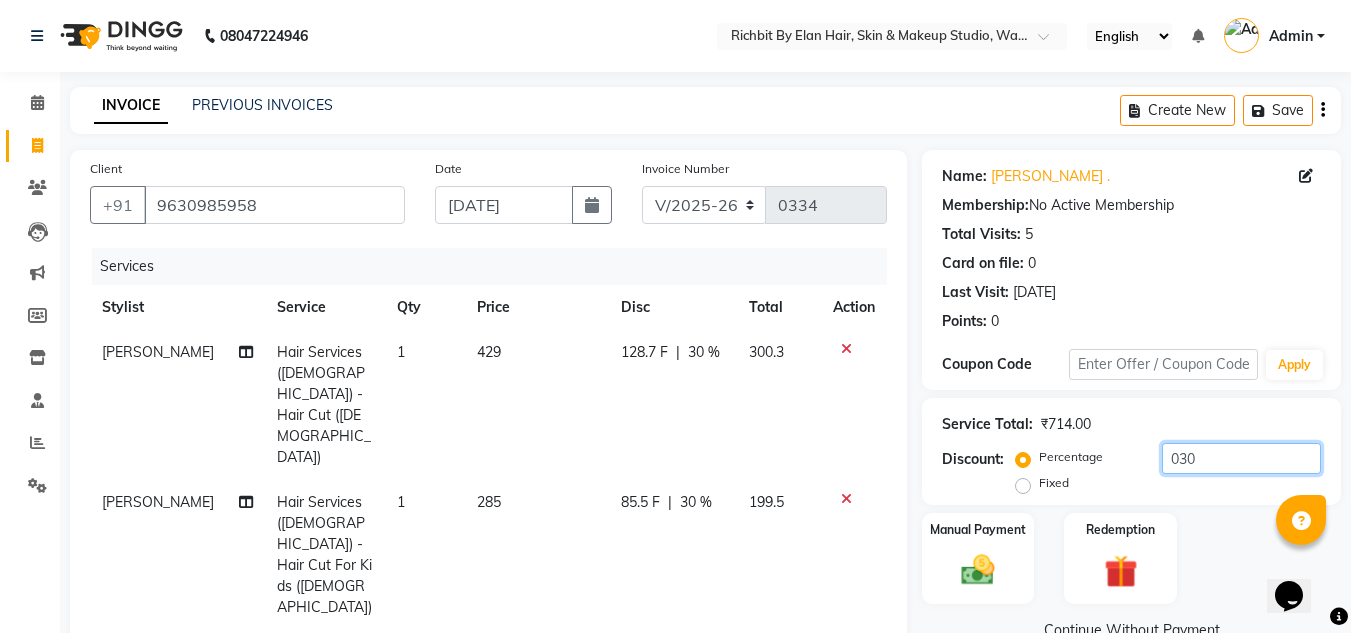 type on "030" 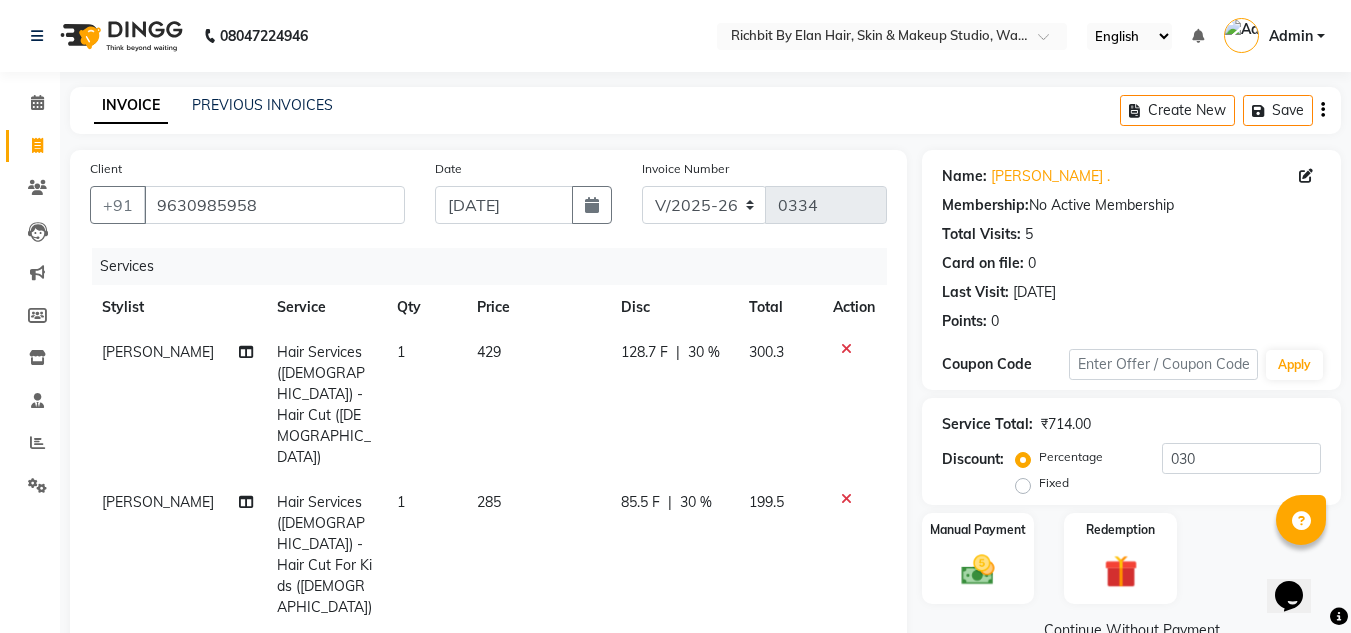 click on "85.5 F" 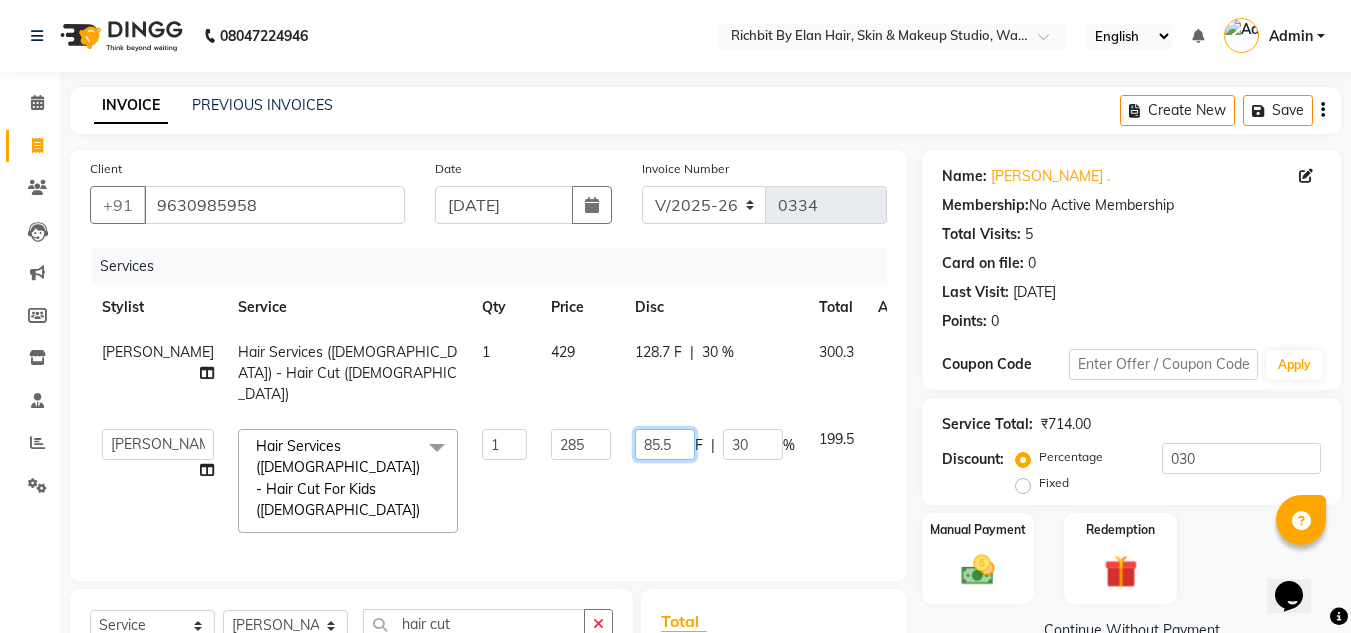 click on "85.5" 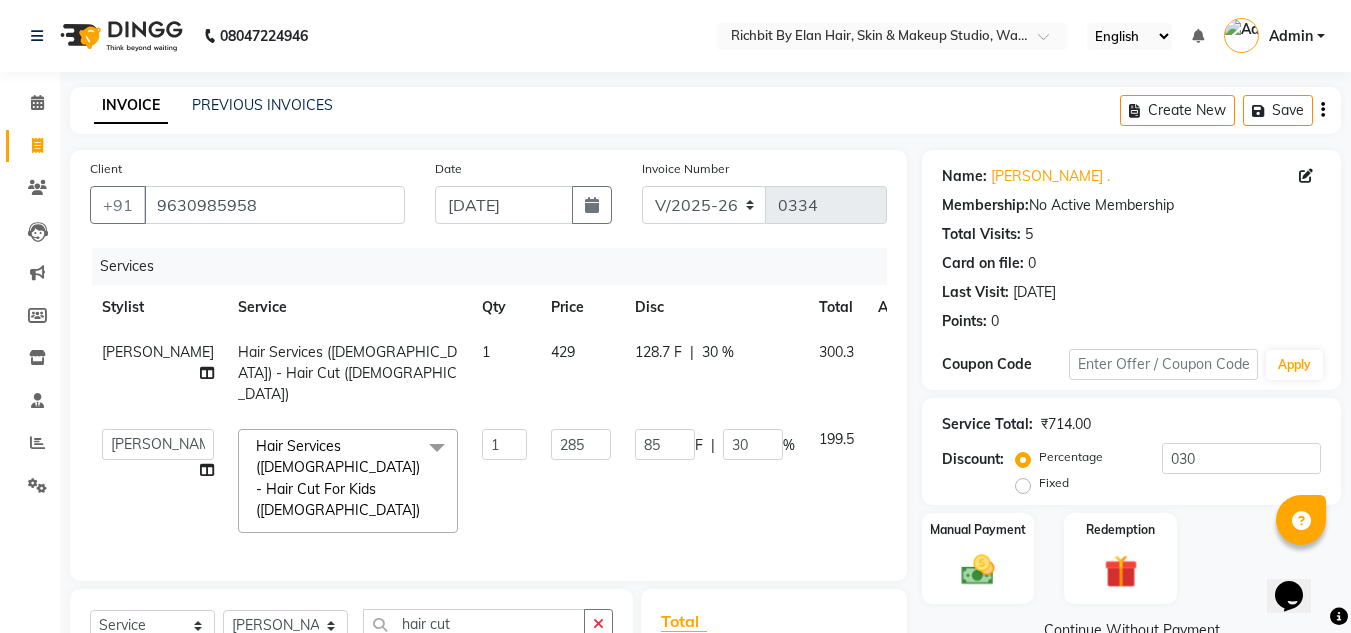 click on "128.7 F" 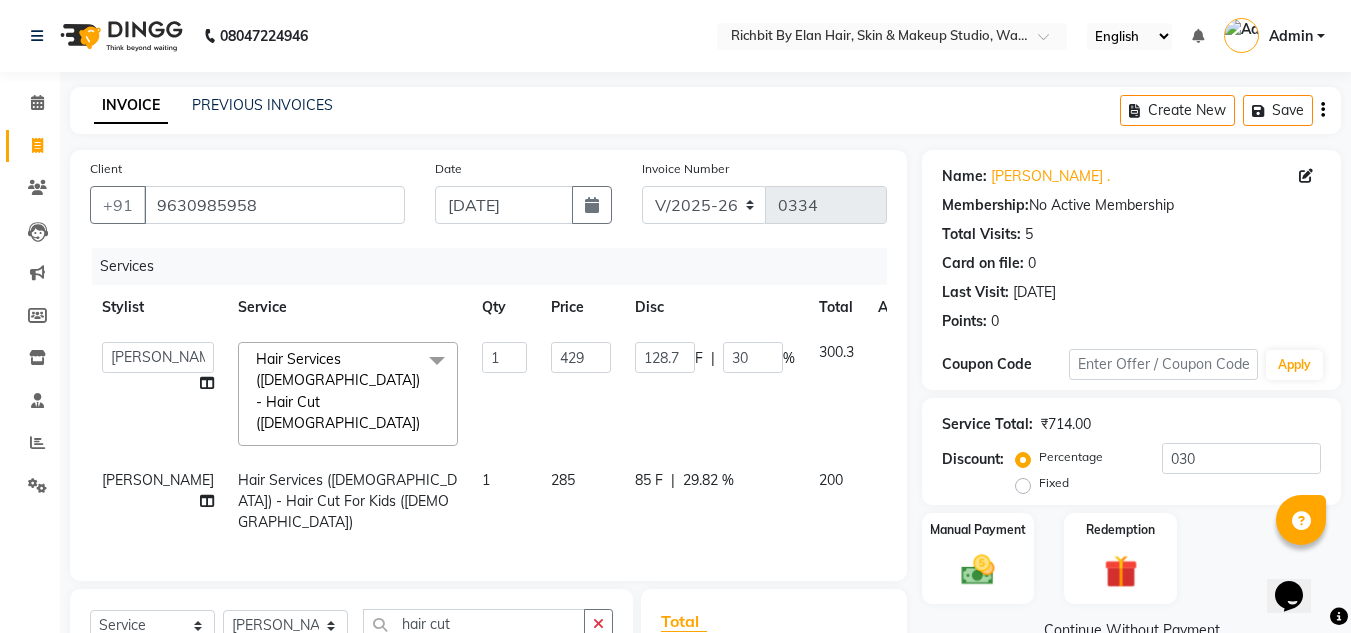 click on "F" 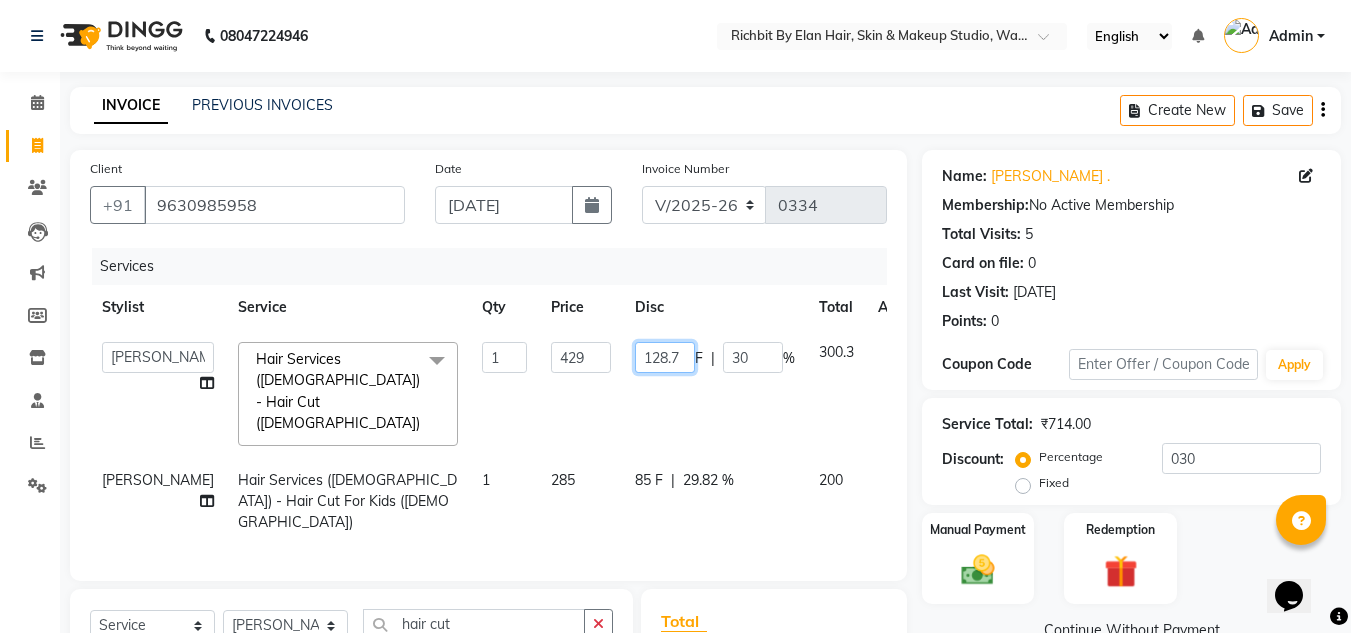 click on "128.7" 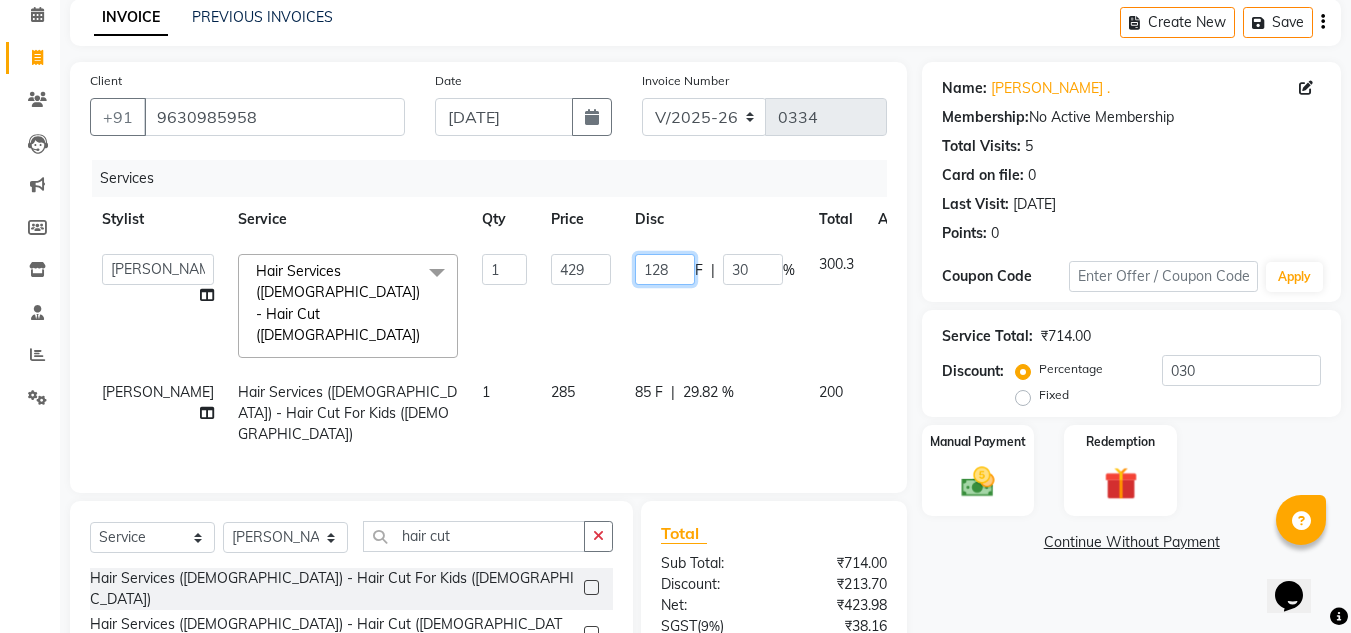 scroll, scrollTop: 100, scrollLeft: 0, axis: vertical 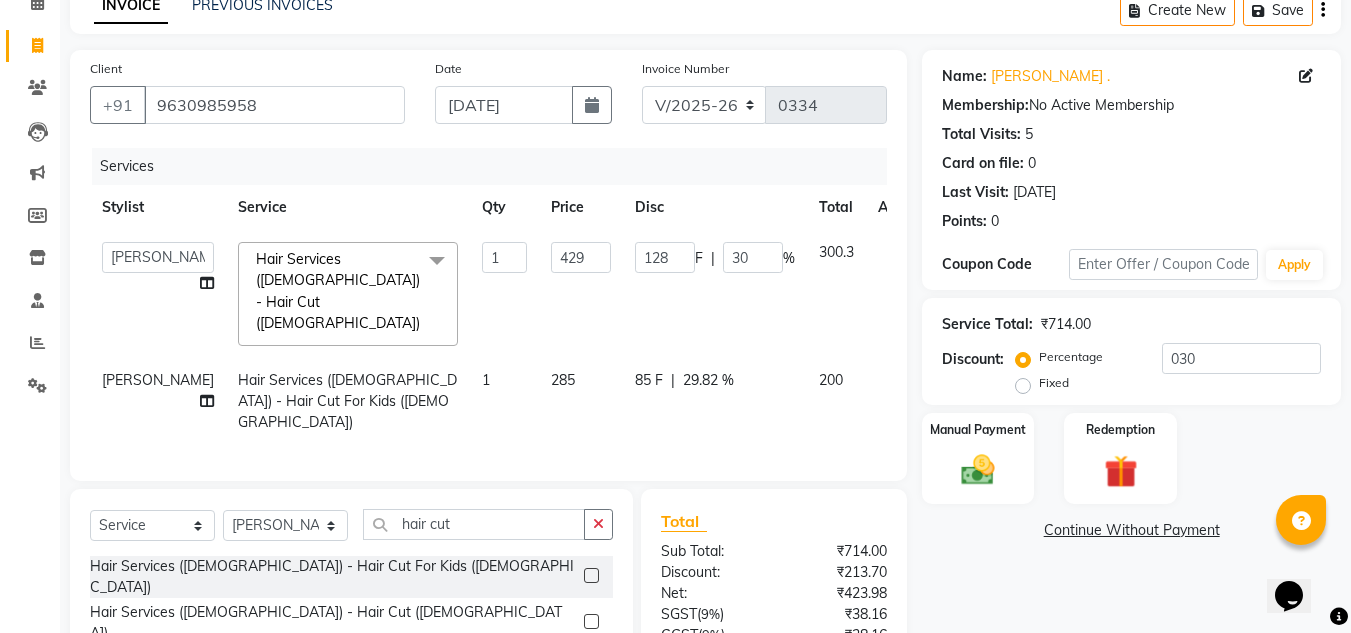 click on "Name: Shubhash . Membership:  No Active Membership  Total Visits:  5 Card on file:  0 Last Visit:   02-02-2025 Points:   0  Coupon Code Apply Service Total:  ₹714.00  Discount:  Percentage   Fixed  030 Manual Payment Redemption  Continue Without Payment" 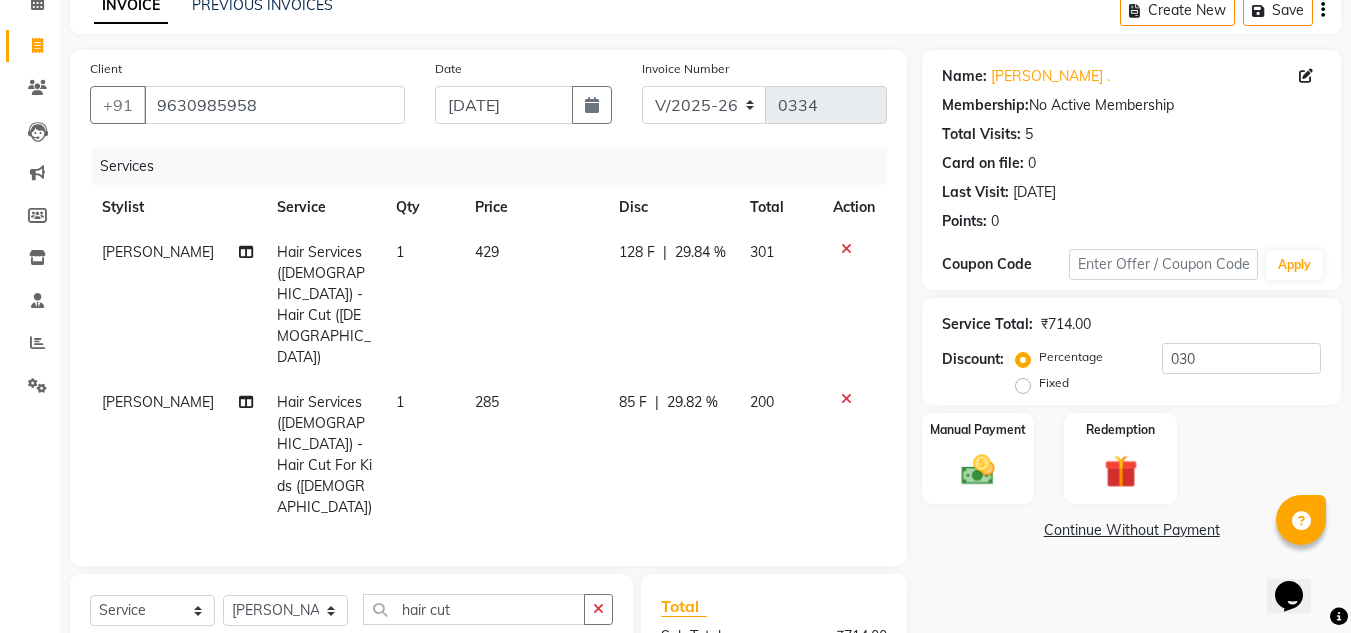 click on "128 F" 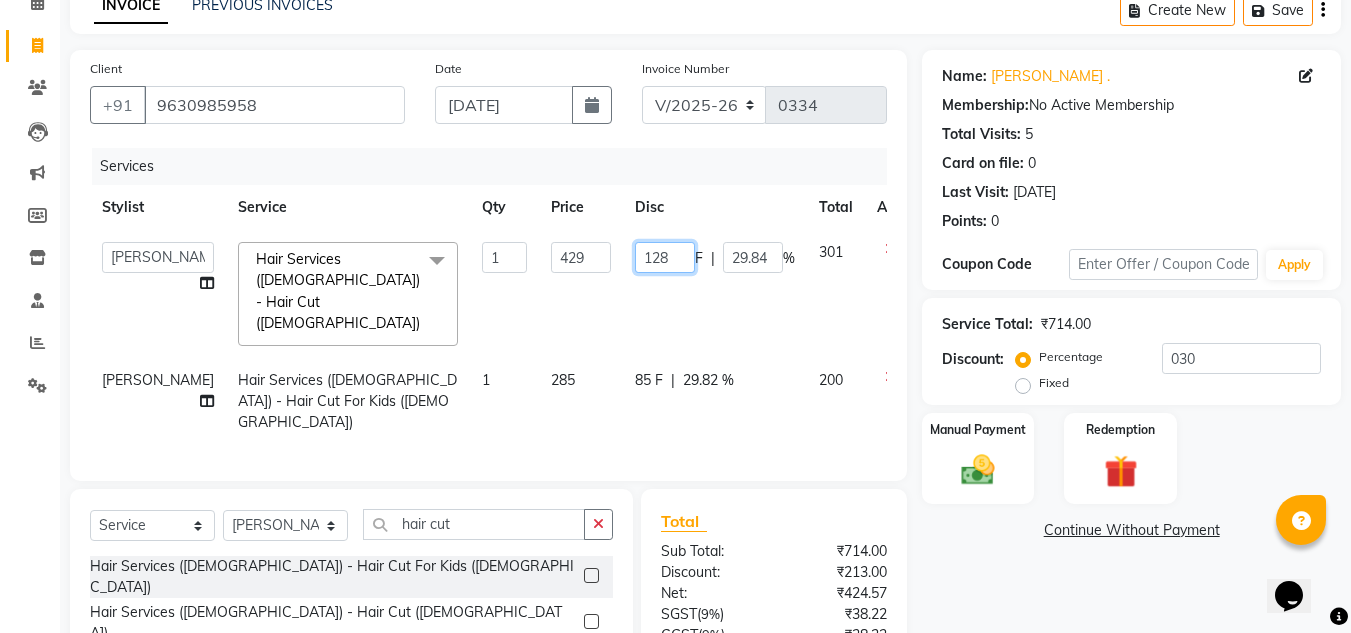 click on "128" 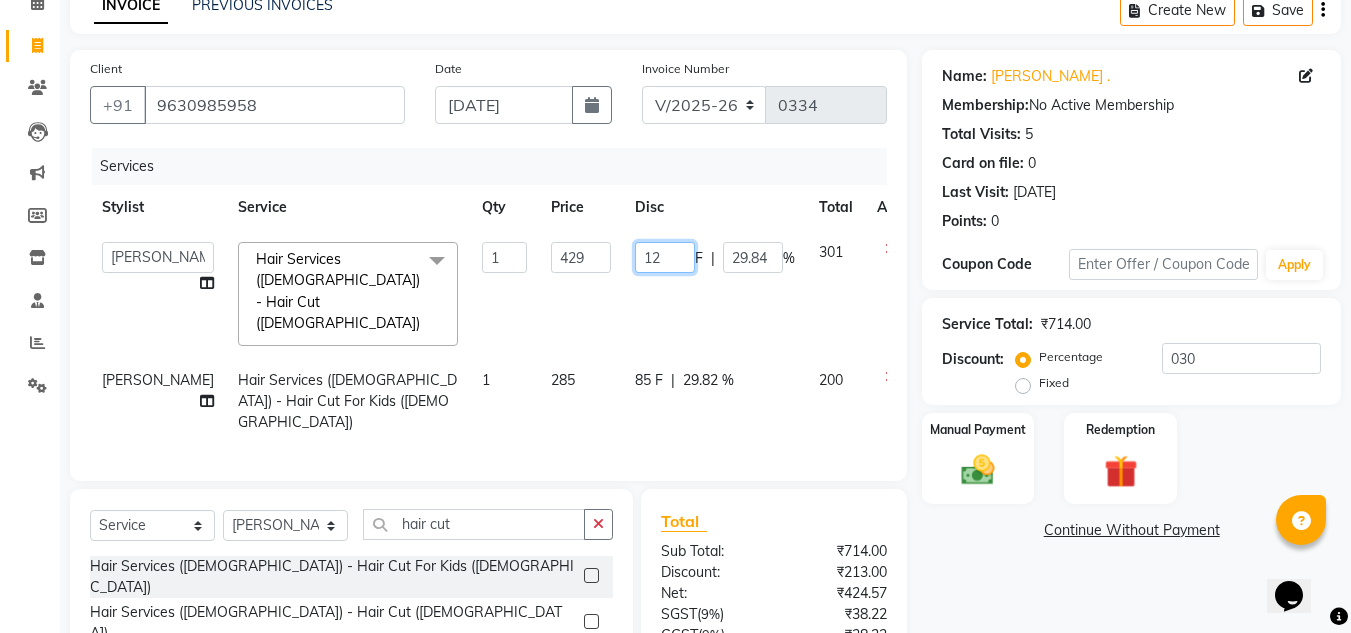 type on "129" 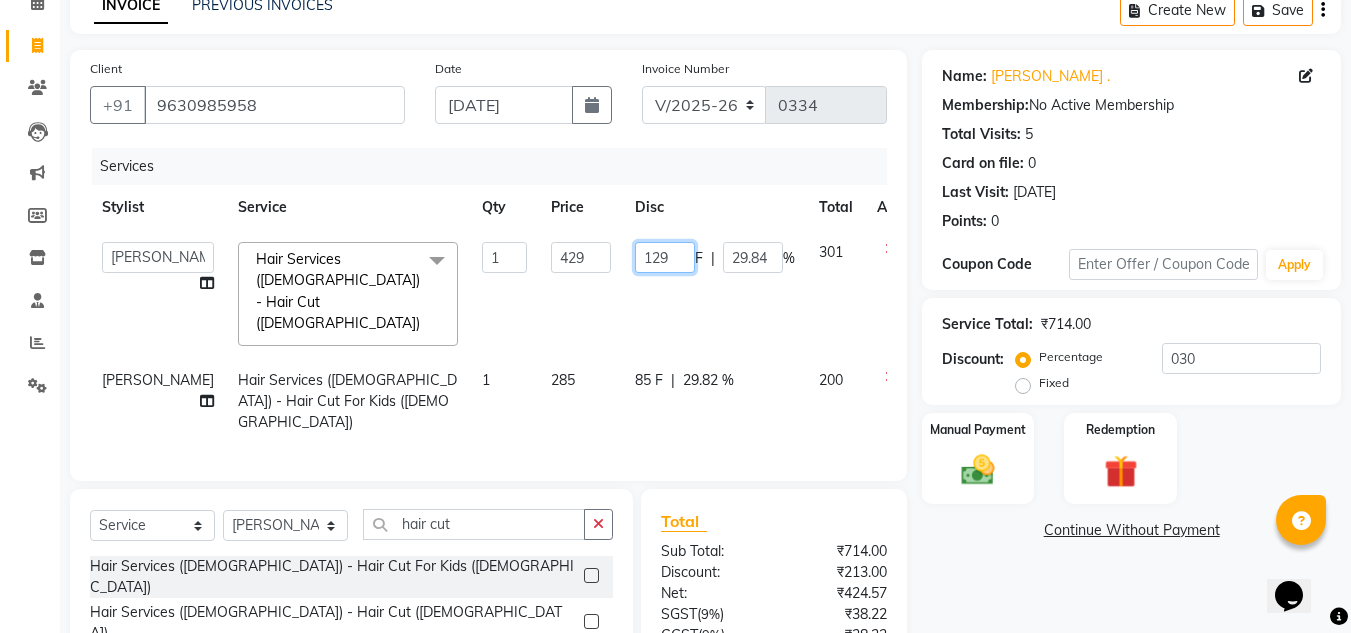 scroll, scrollTop: 200, scrollLeft: 0, axis: vertical 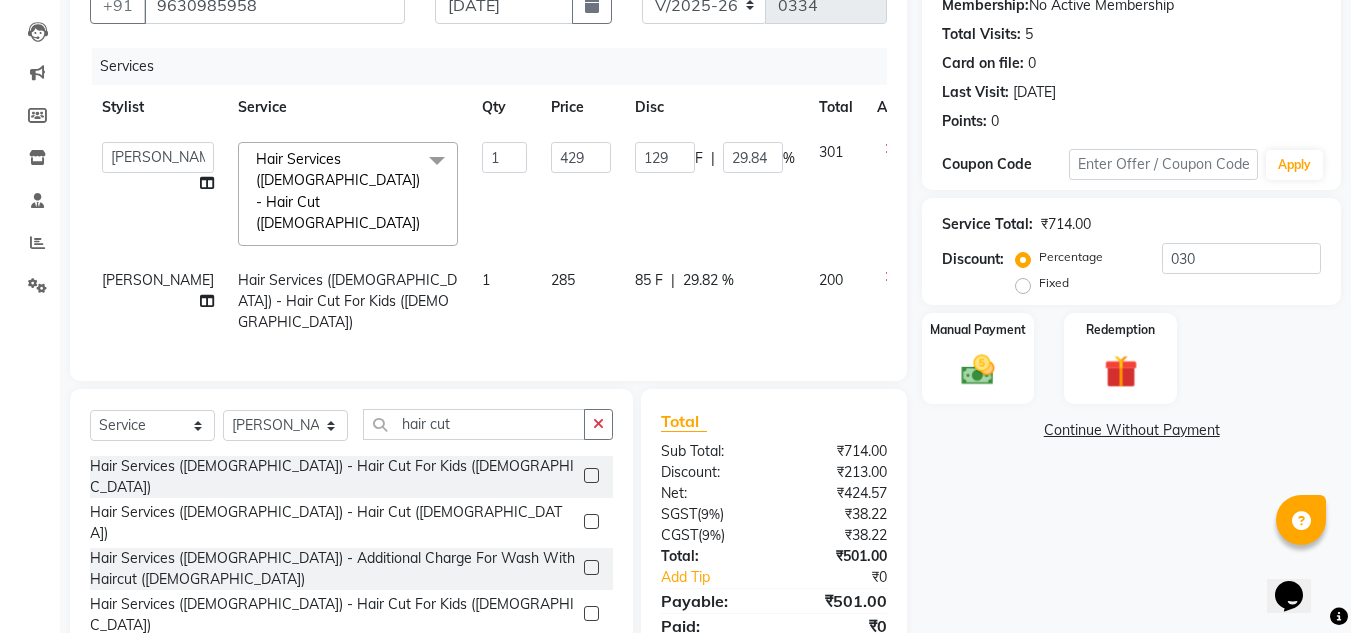 click on "Name: Shubhash . Membership:  No Active Membership  Total Visits:  5 Card on file:  0 Last Visit:   02-02-2025 Points:   0  Coupon Code Apply Service Total:  ₹714.00  Discount:  Percentage   Fixed  030 Manual Payment Redemption  Continue Without Payment" 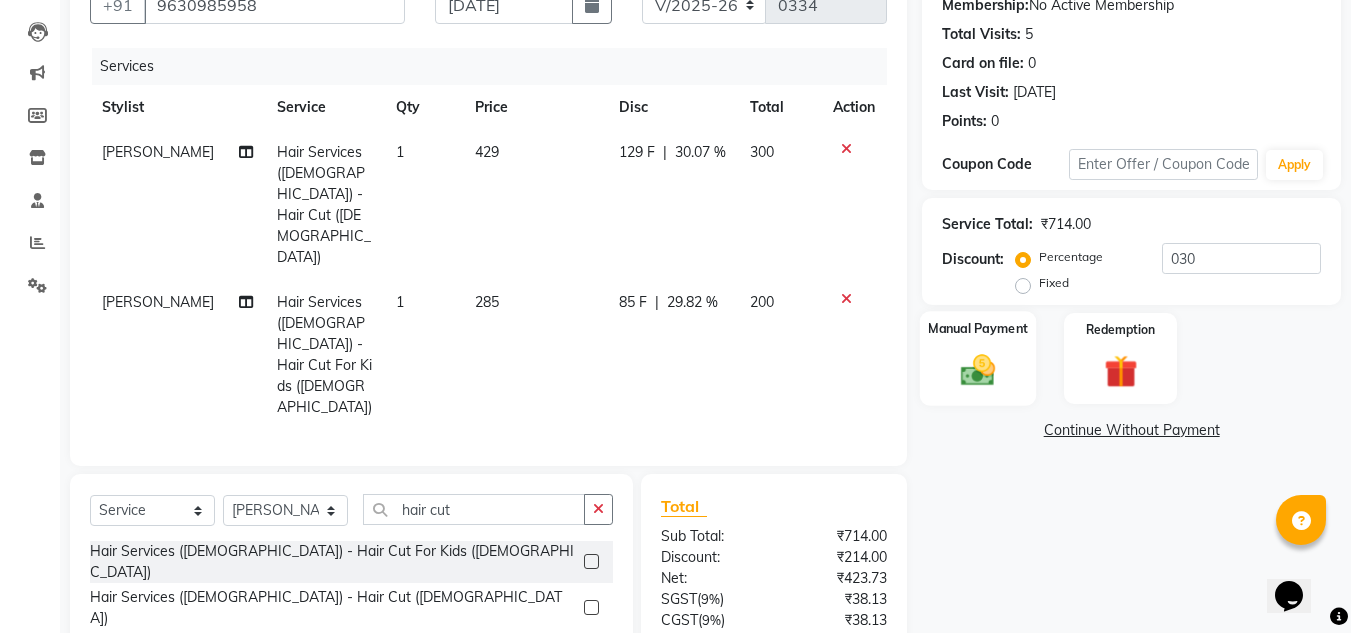 click on "Manual Payment" 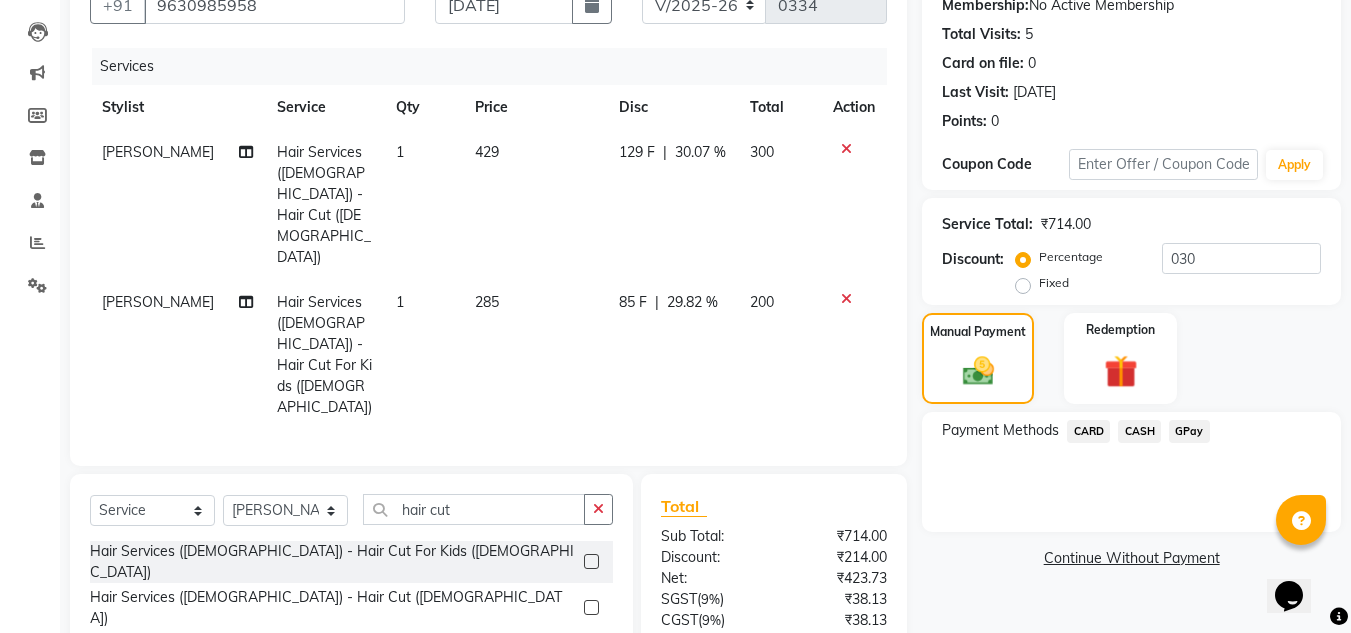 scroll, scrollTop: 275, scrollLeft: 0, axis: vertical 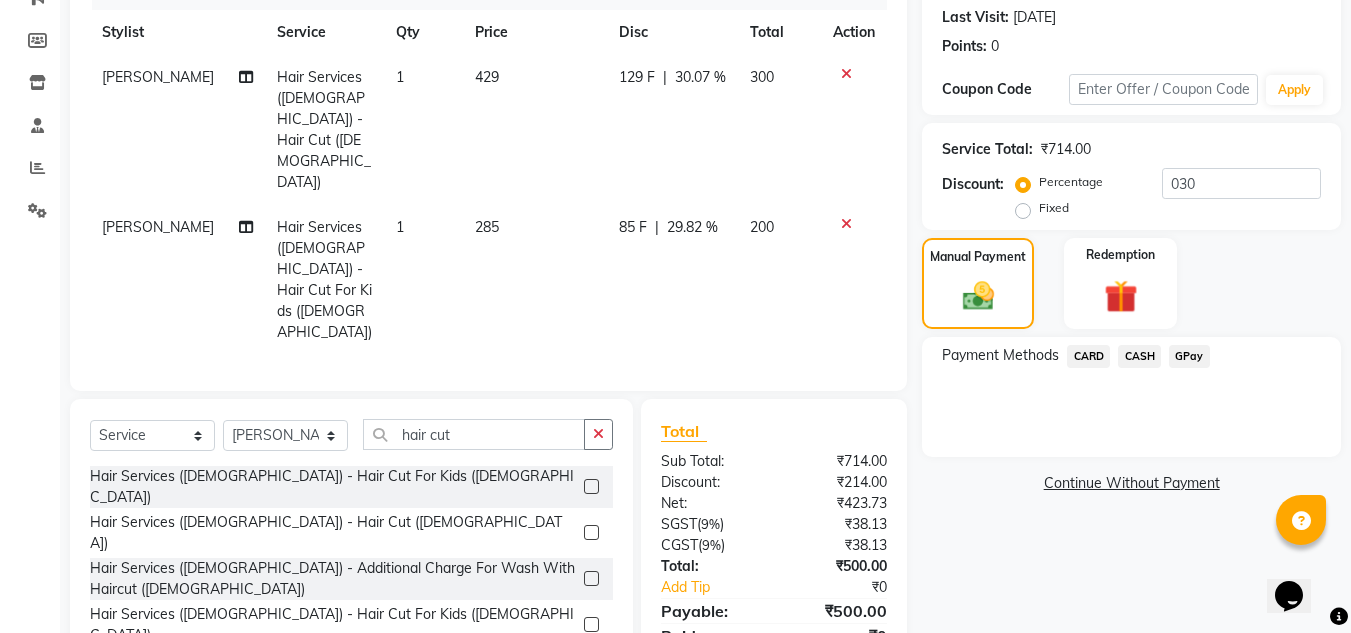 click on "GPay" 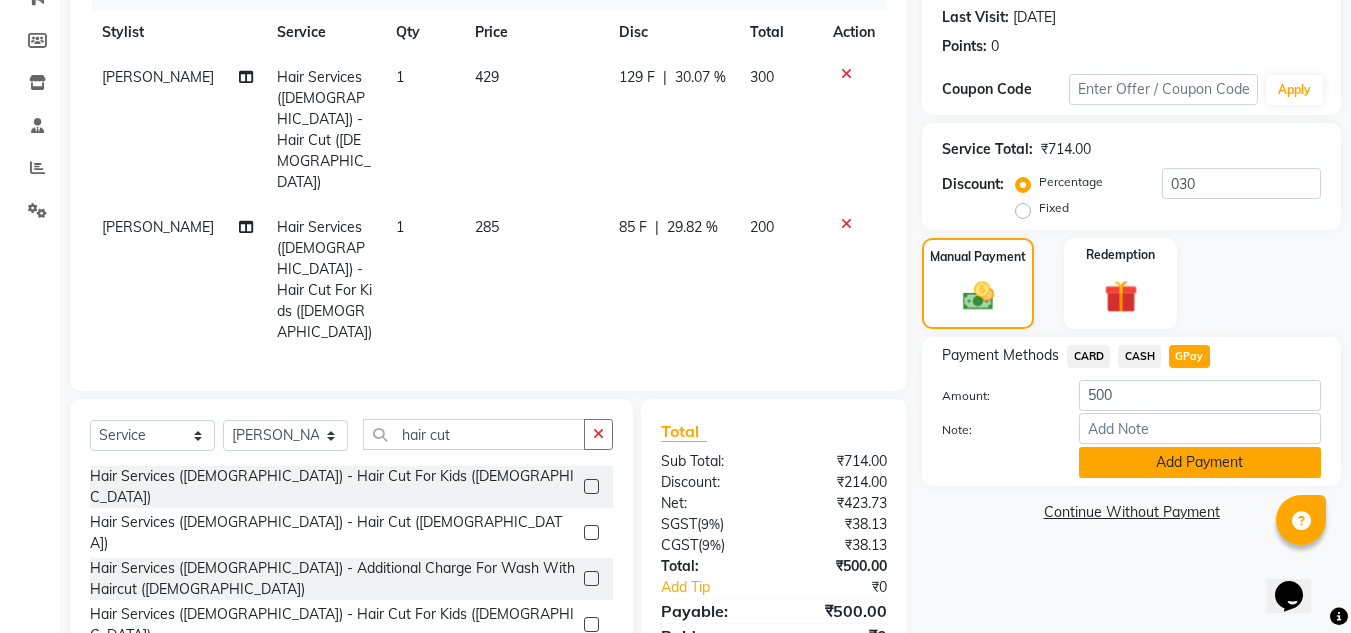 click on "Add Payment" 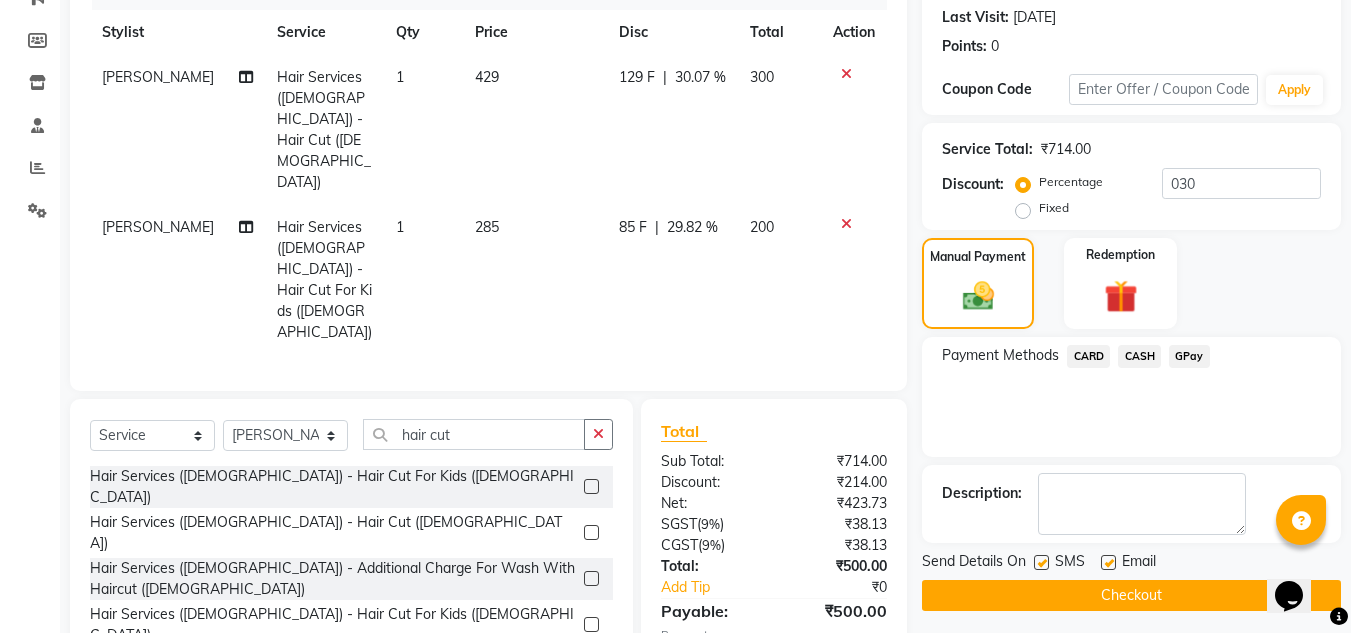 click on "Checkout" 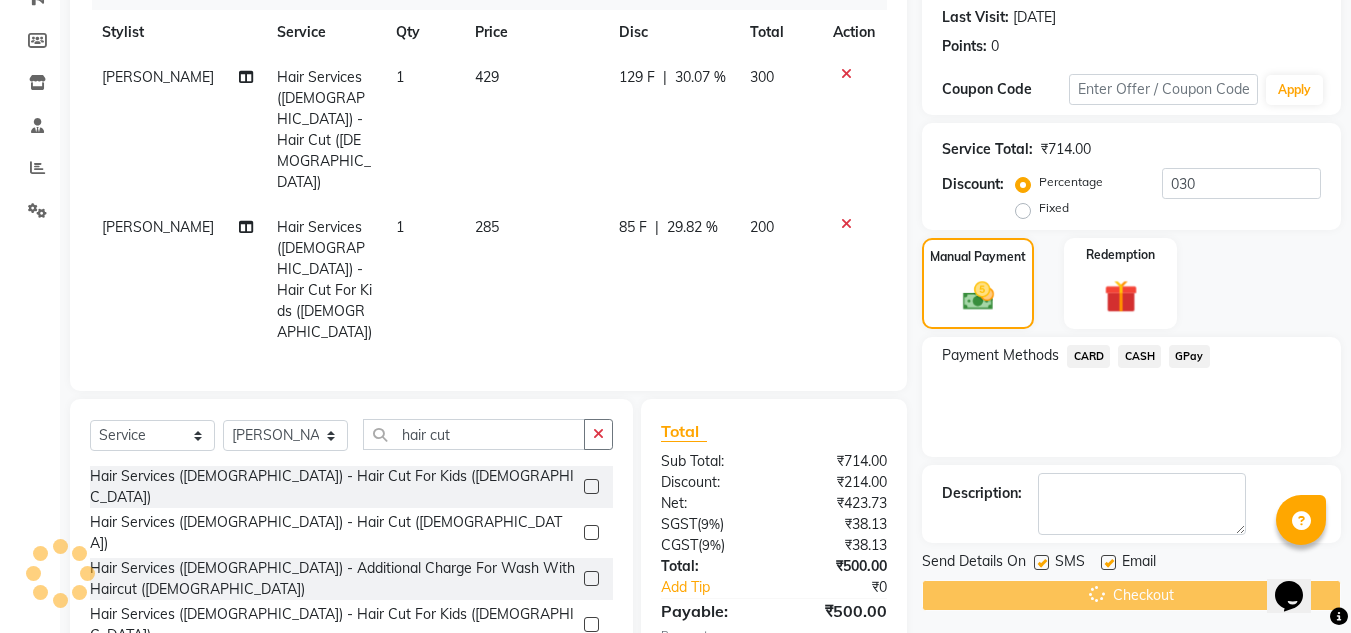 scroll, scrollTop: 0, scrollLeft: 0, axis: both 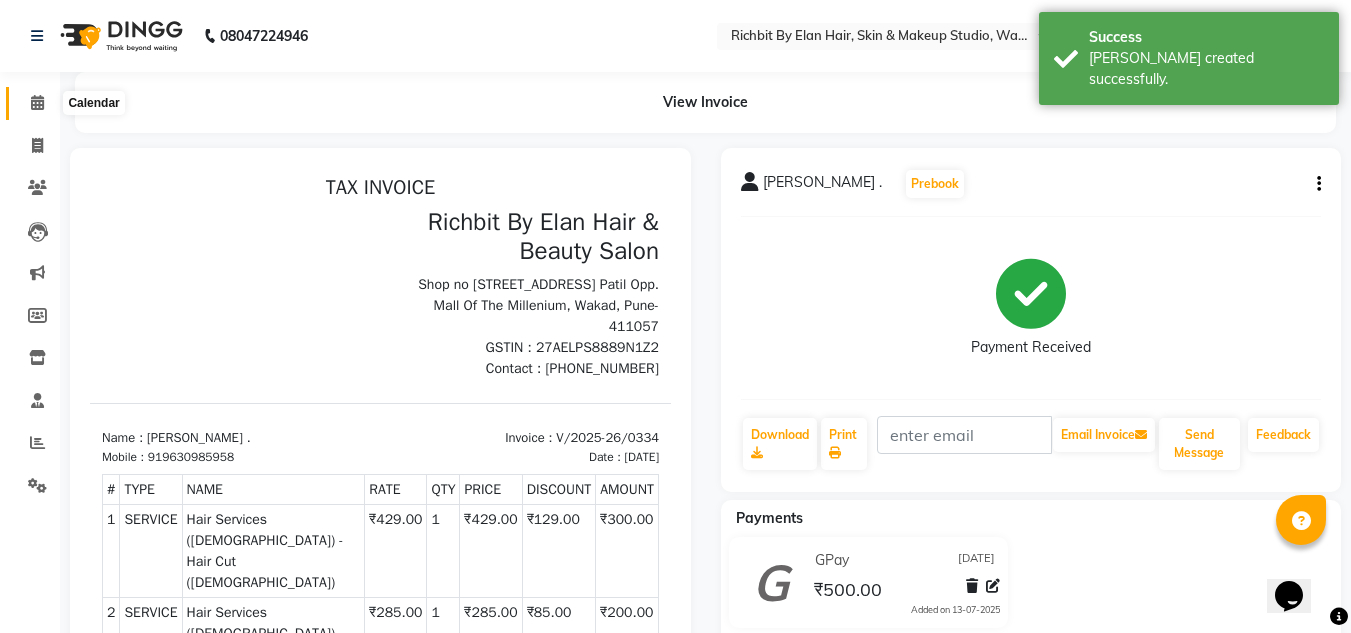 click 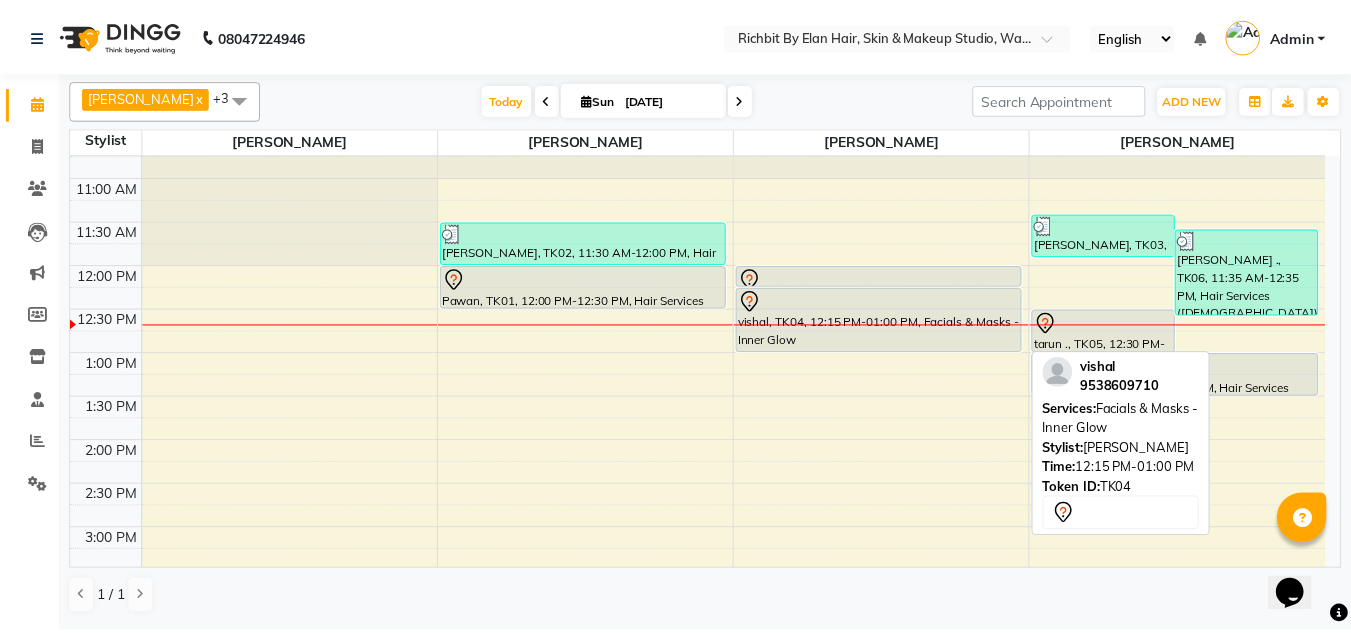 scroll, scrollTop: 100, scrollLeft: 0, axis: vertical 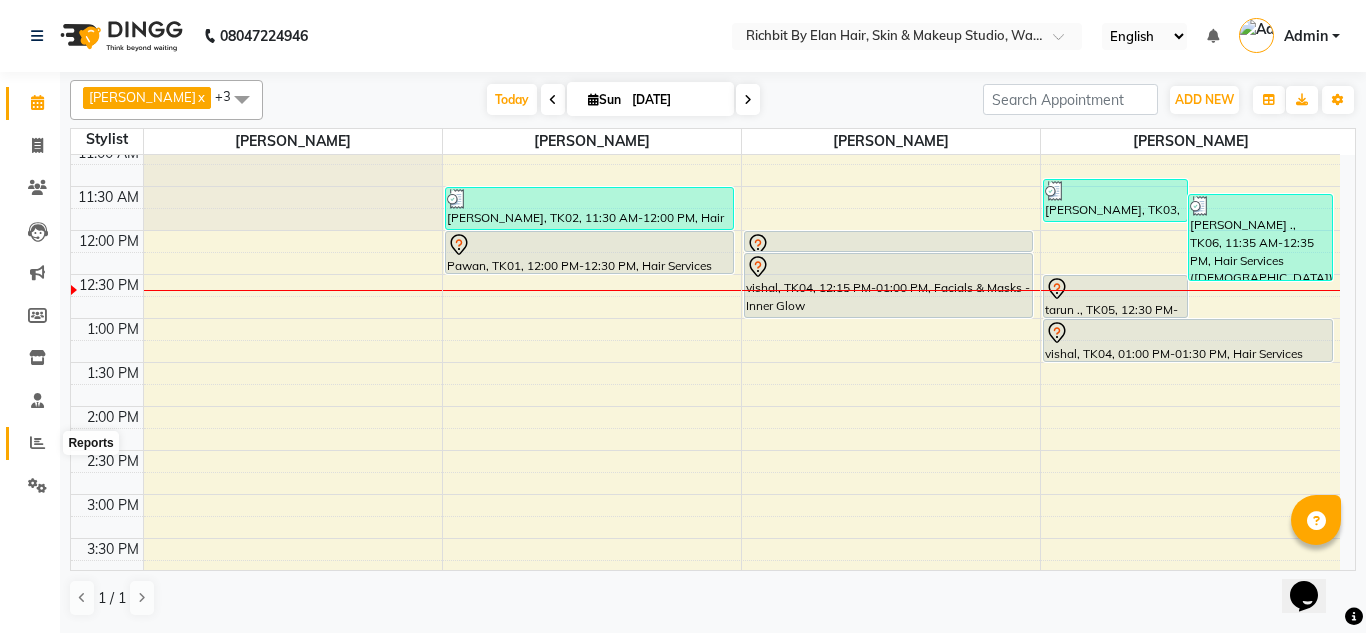 click 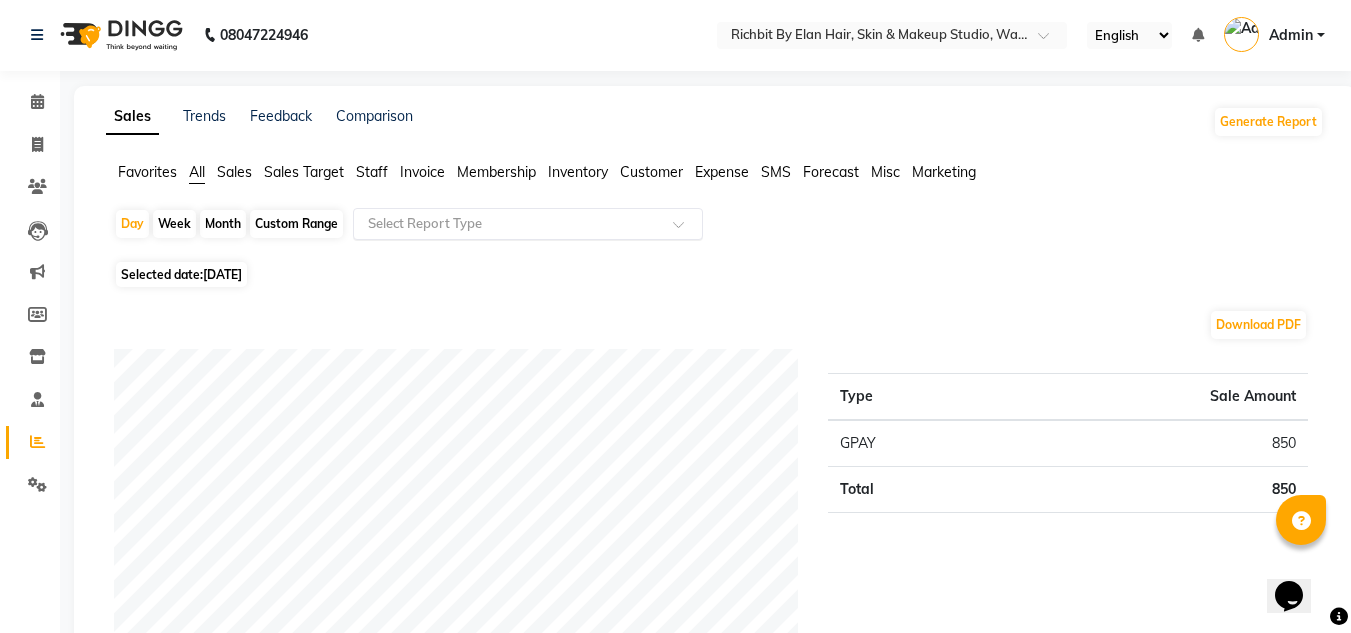 scroll, scrollTop: 0, scrollLeft: 0, axis: both 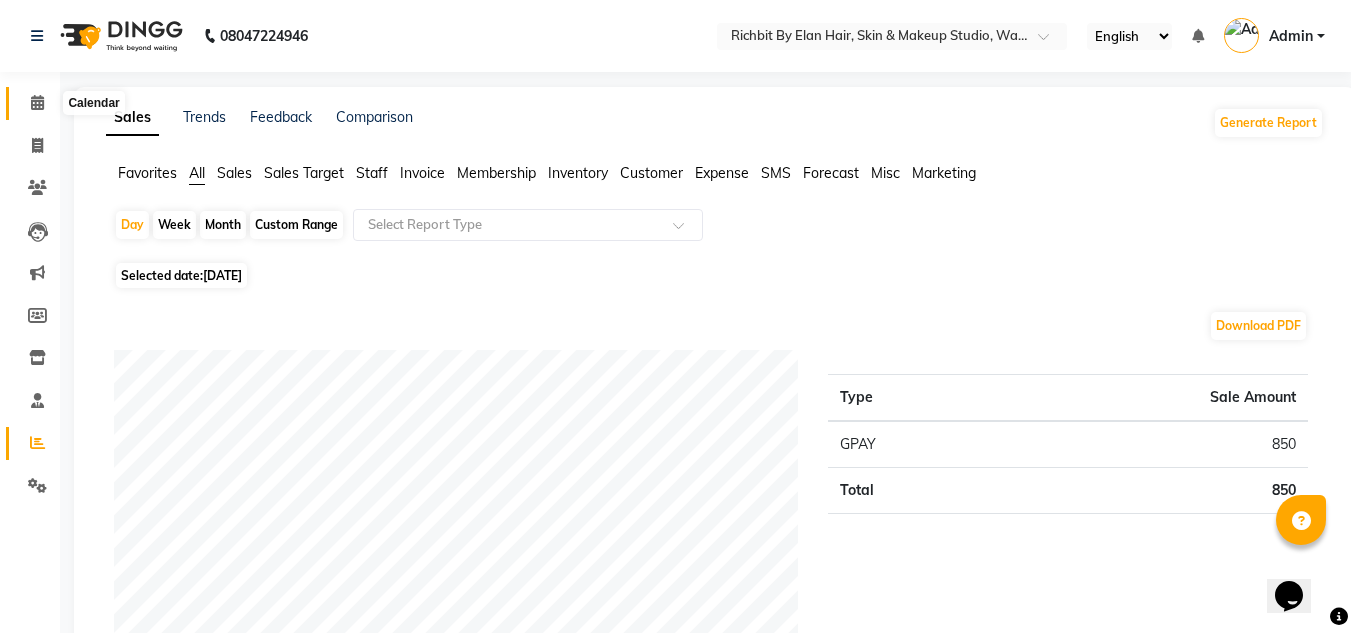 click 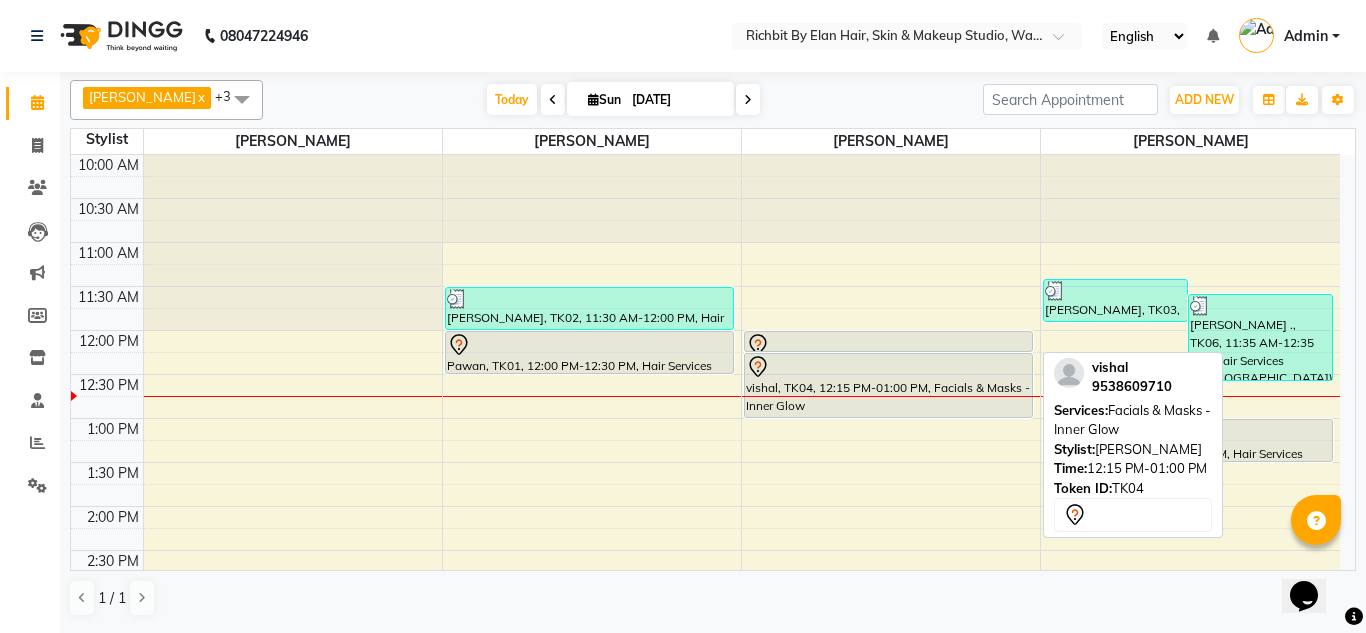 click on "vishal, TK04, 12:15 PM-01:00 PM, Facials & Masks - Inner Glow" at bounding box center (888, 385) 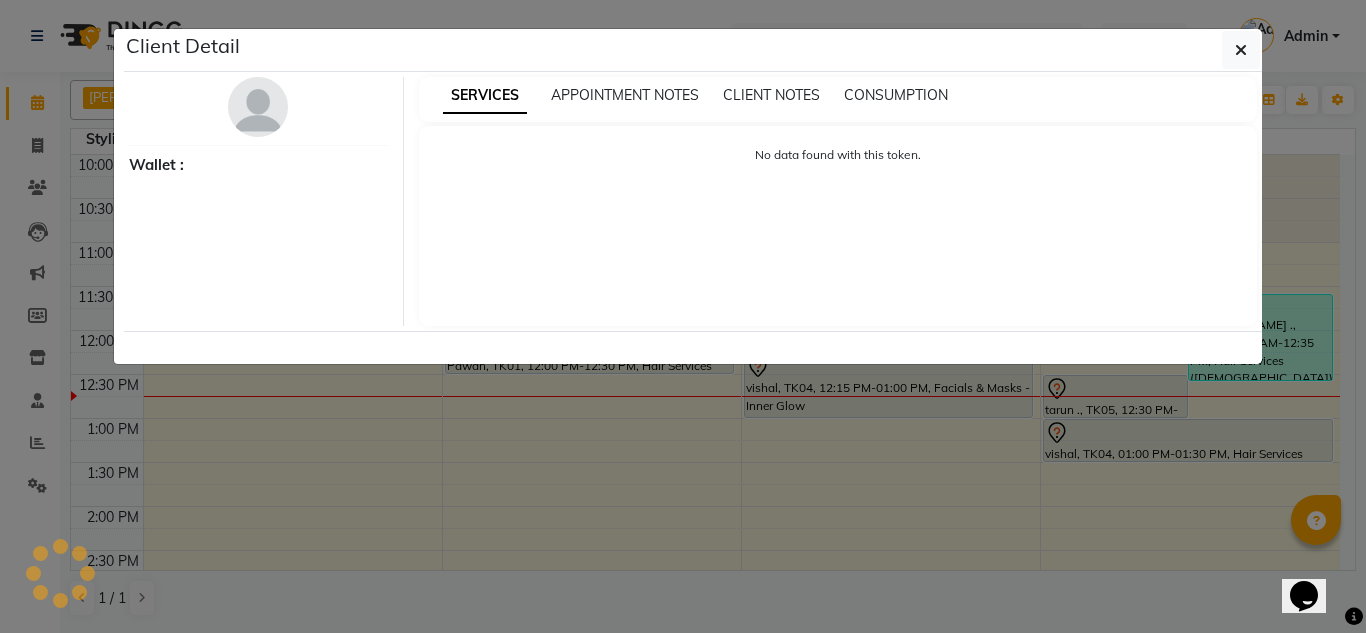 select on "7" 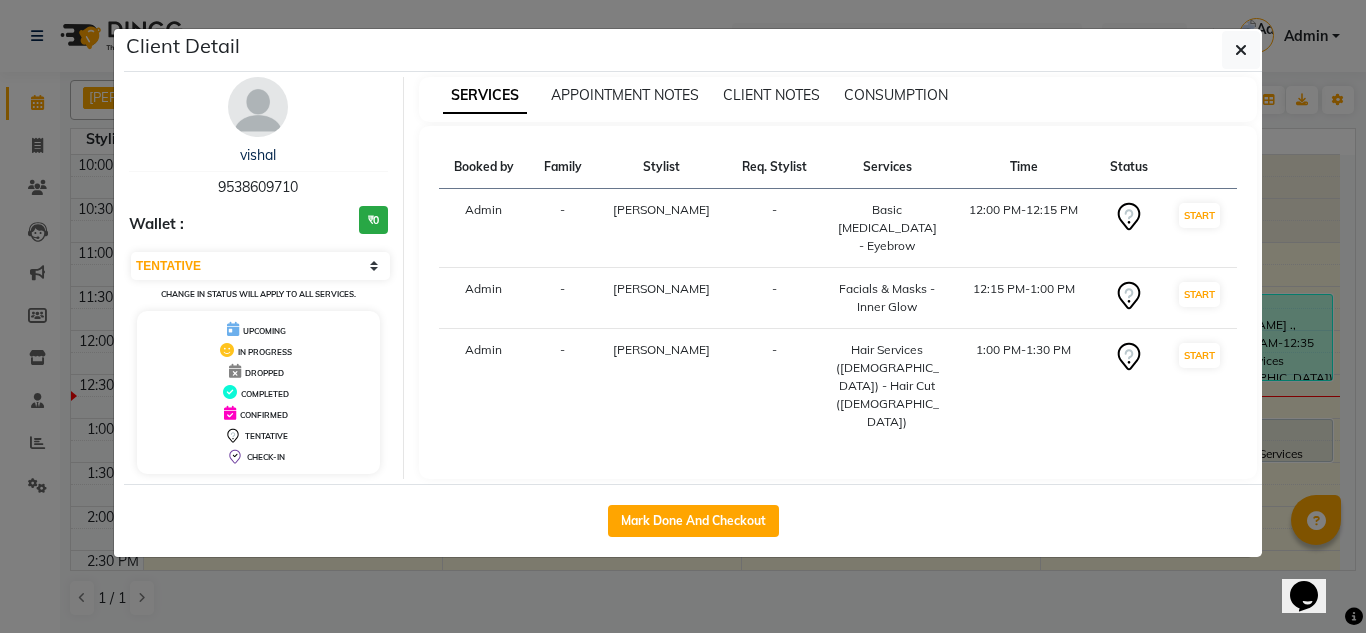 click at bounding box center (258, 107) 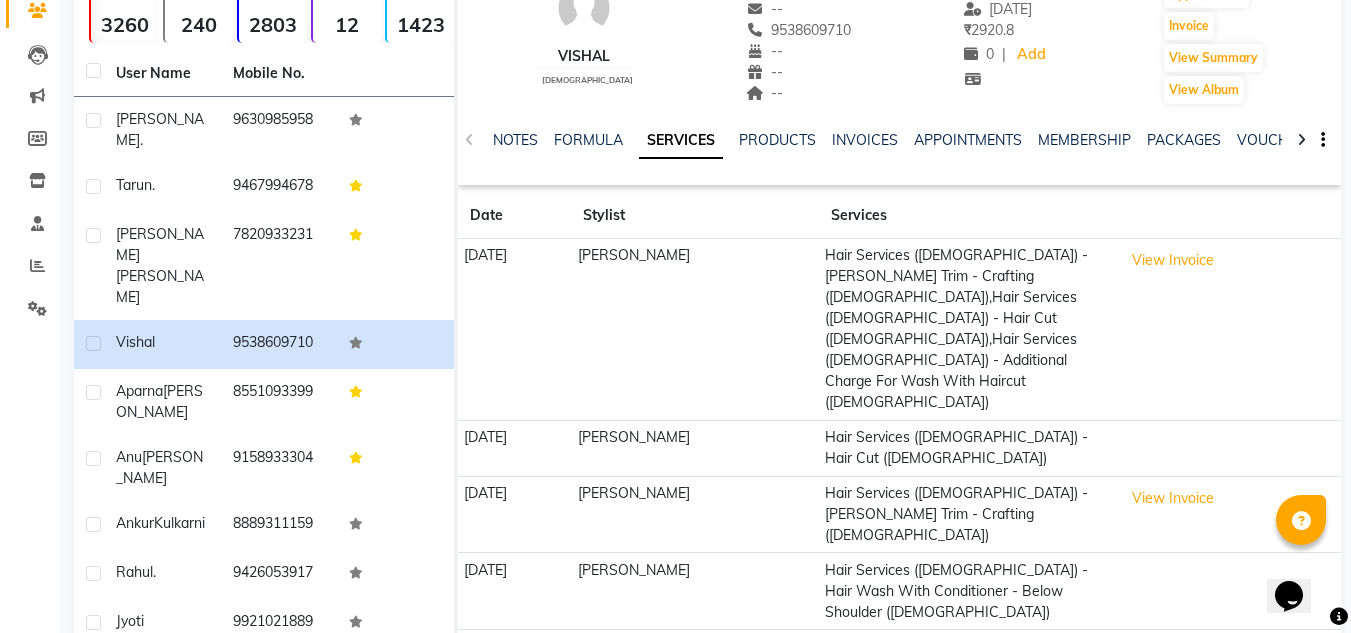 scroll, scrollTop: 251, scrollLeft: 0, axis: vertical 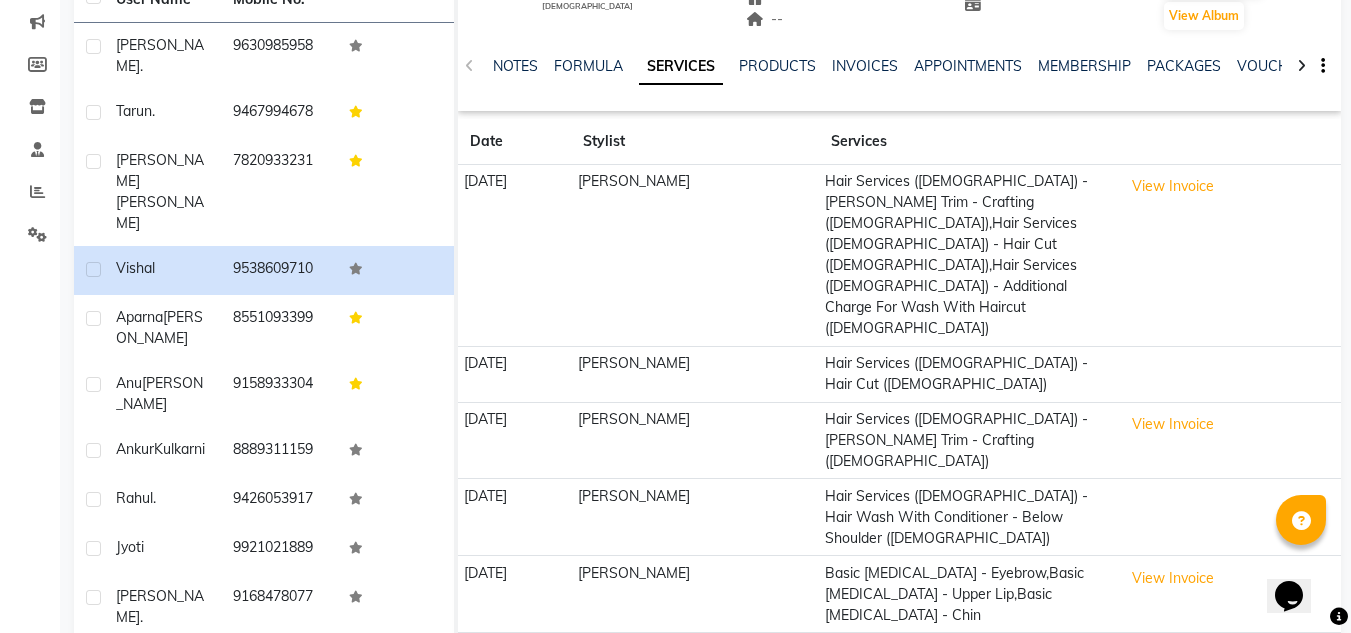 click on "Next" 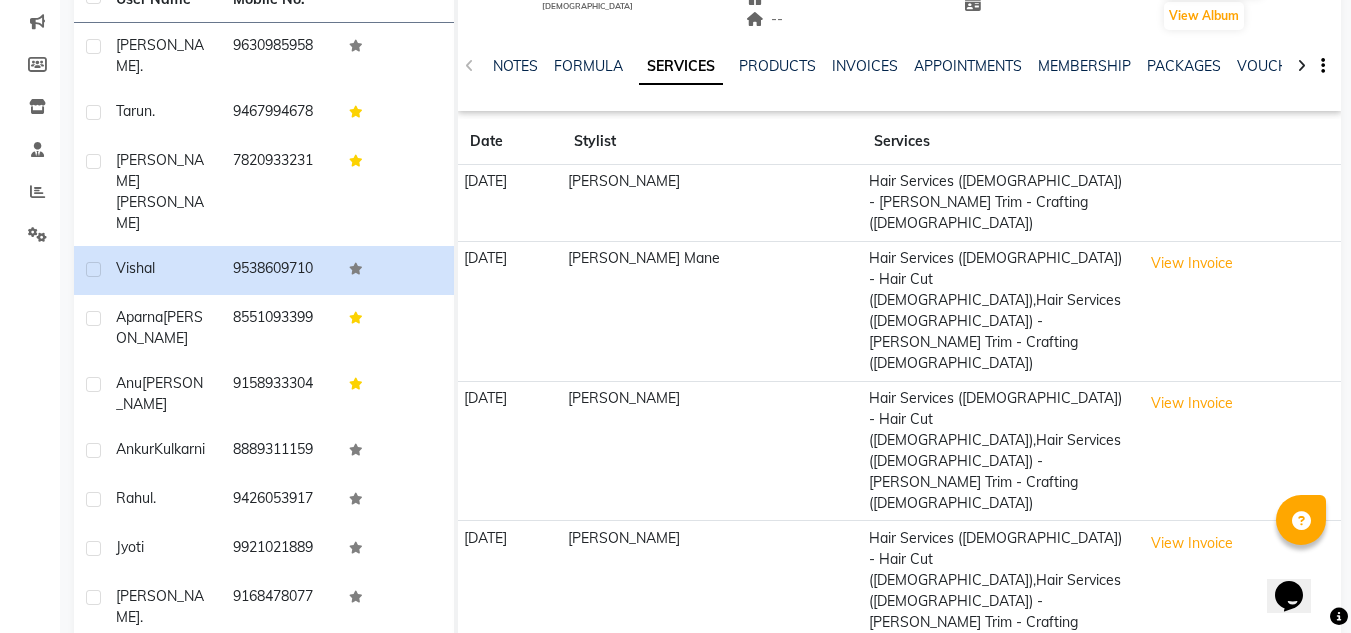 click on "Previous" 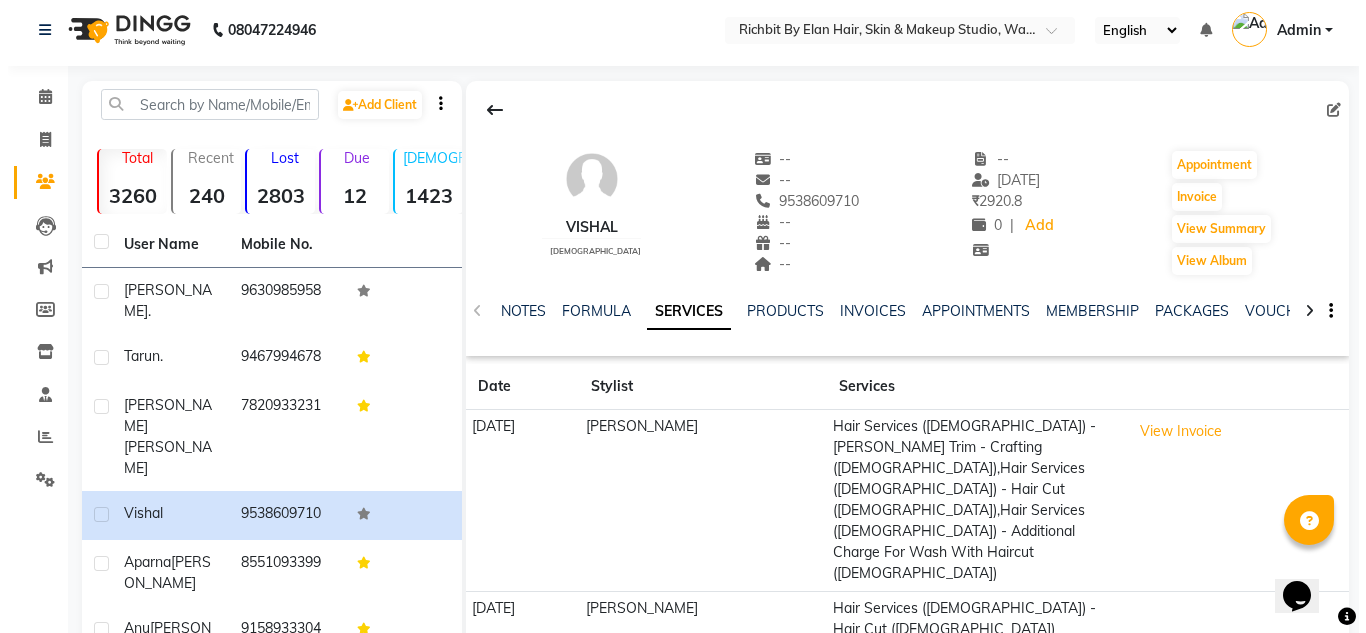 scroll, scrollTop: 0, scrollLeft: 0, axis: both 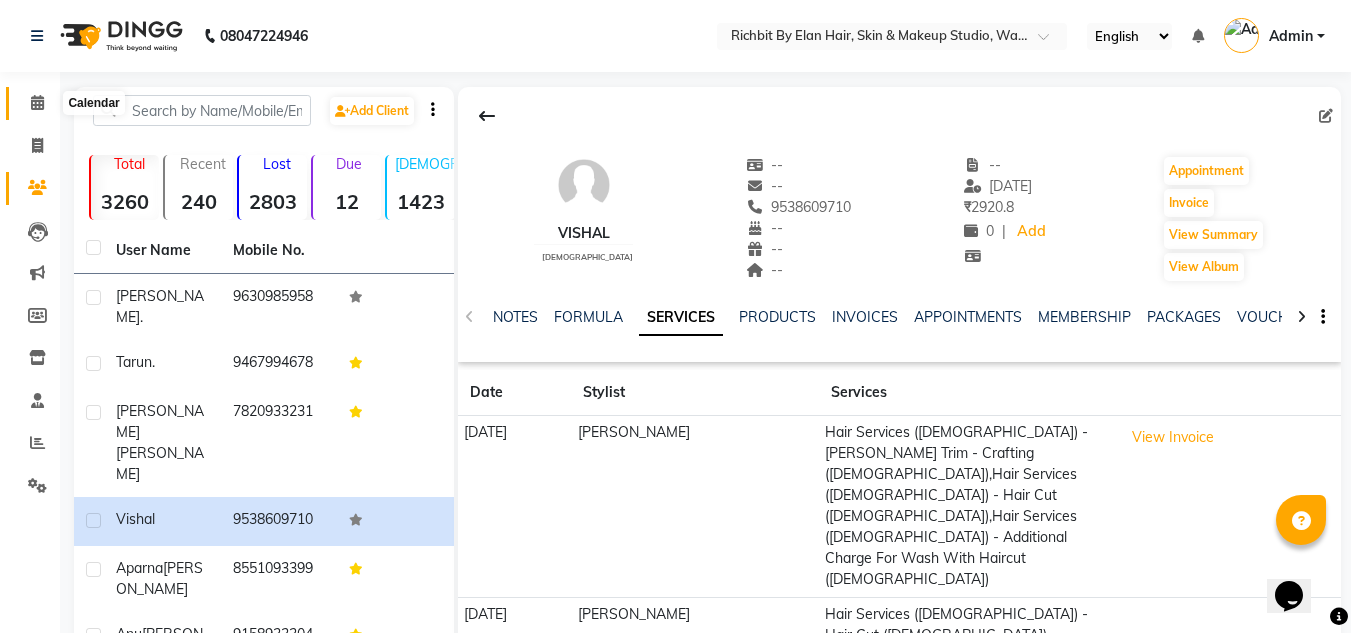 click 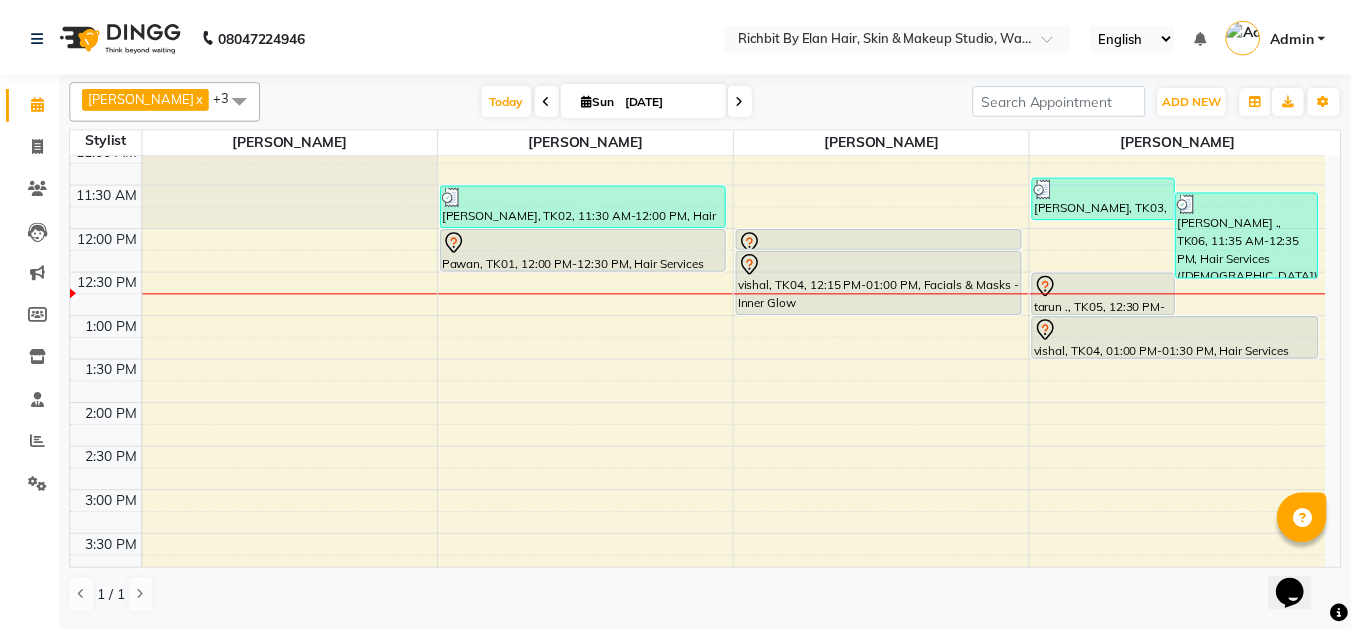scroll, scrollTop: 100, scrollLeft: 0, axis: vertical 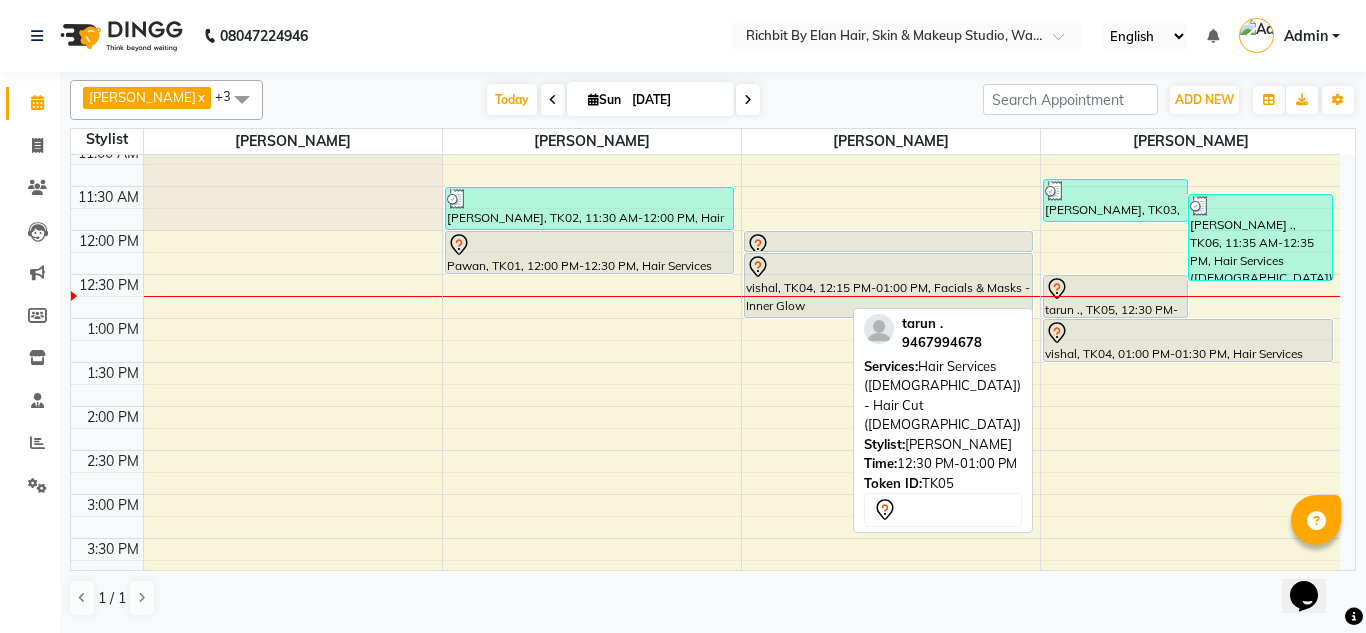 click on "tarun ., TK05, 12:30 PM-01:00 PM, Hair Services ([DEMOGRAPHIC_DATA]) - Hair Cut ([DEMOGRAPHIC_DATA])" at bounding box center (1115, 296) 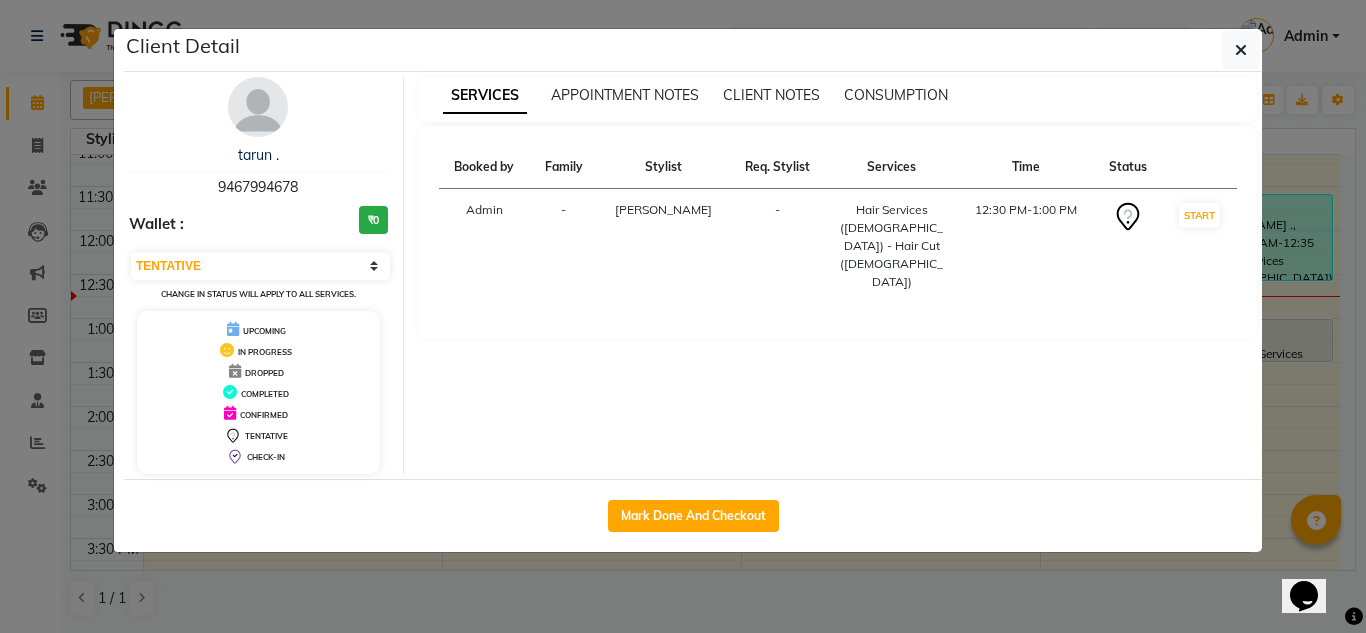 click at bounding box center (258, 107) 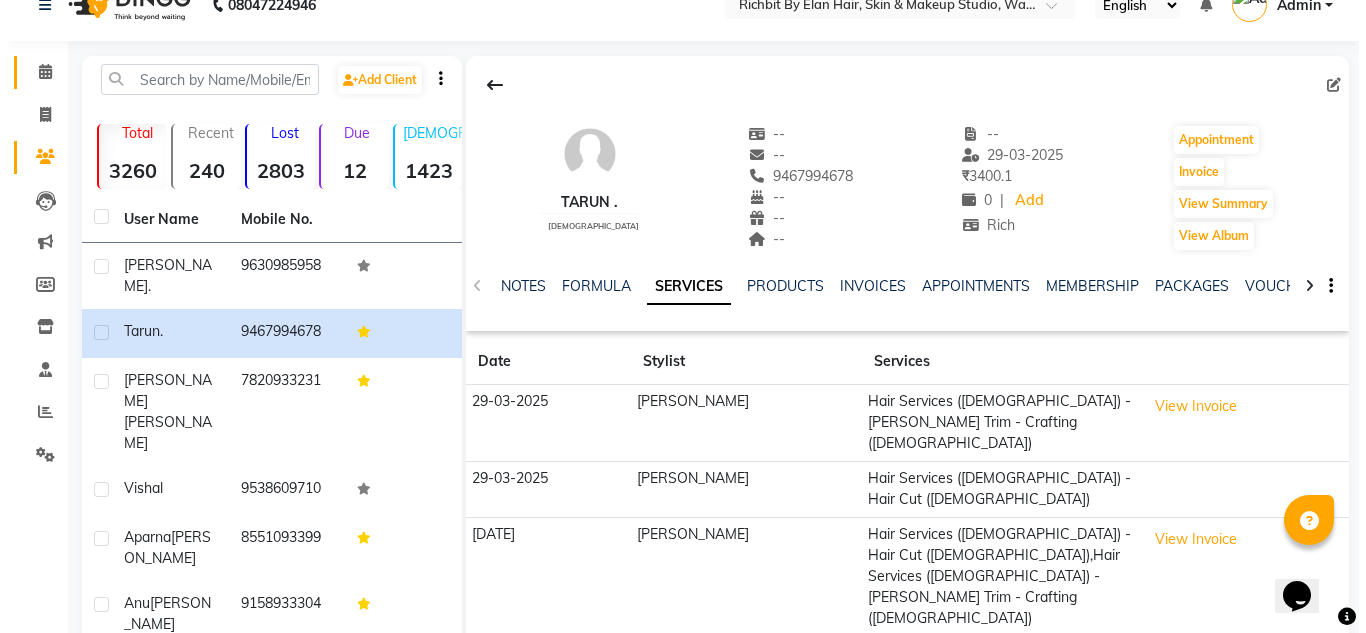 scroll, scrollTop: 0, scrollLeft: 0, axis: both 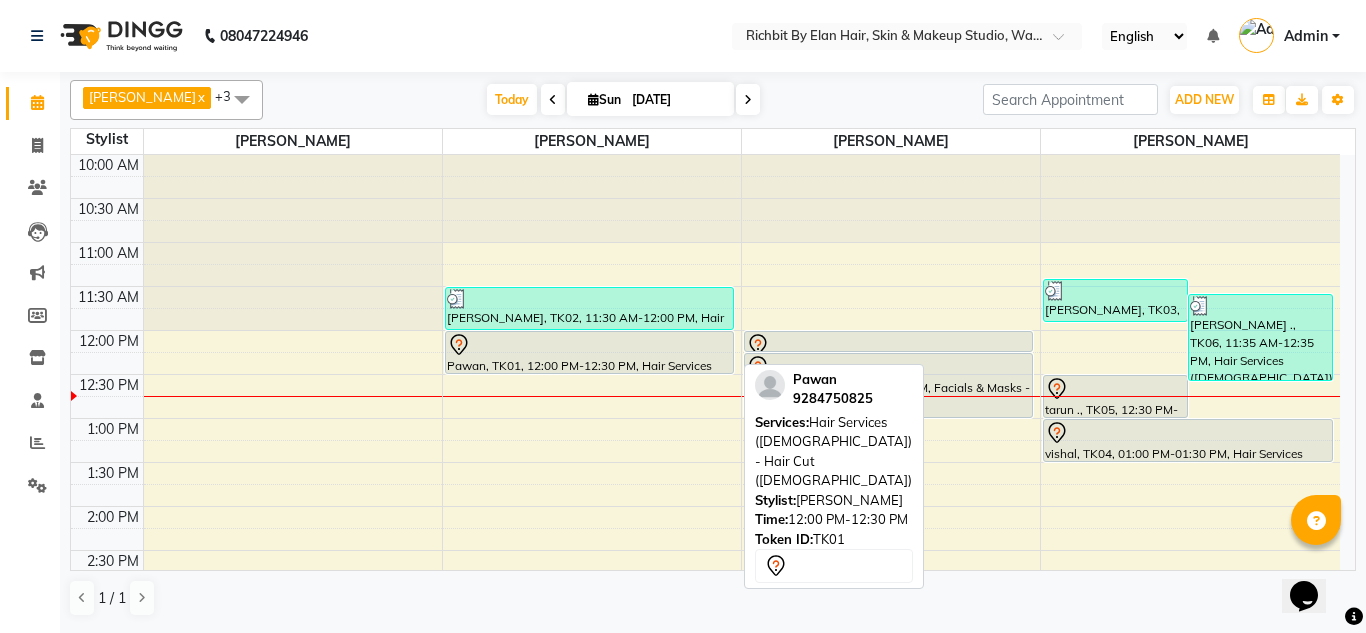 click on "Pawan, TK01, 12:00 PM-12:30 PM, Hair Services (Male) - Hair Cut (Male)" at bounding box center (589, 352) 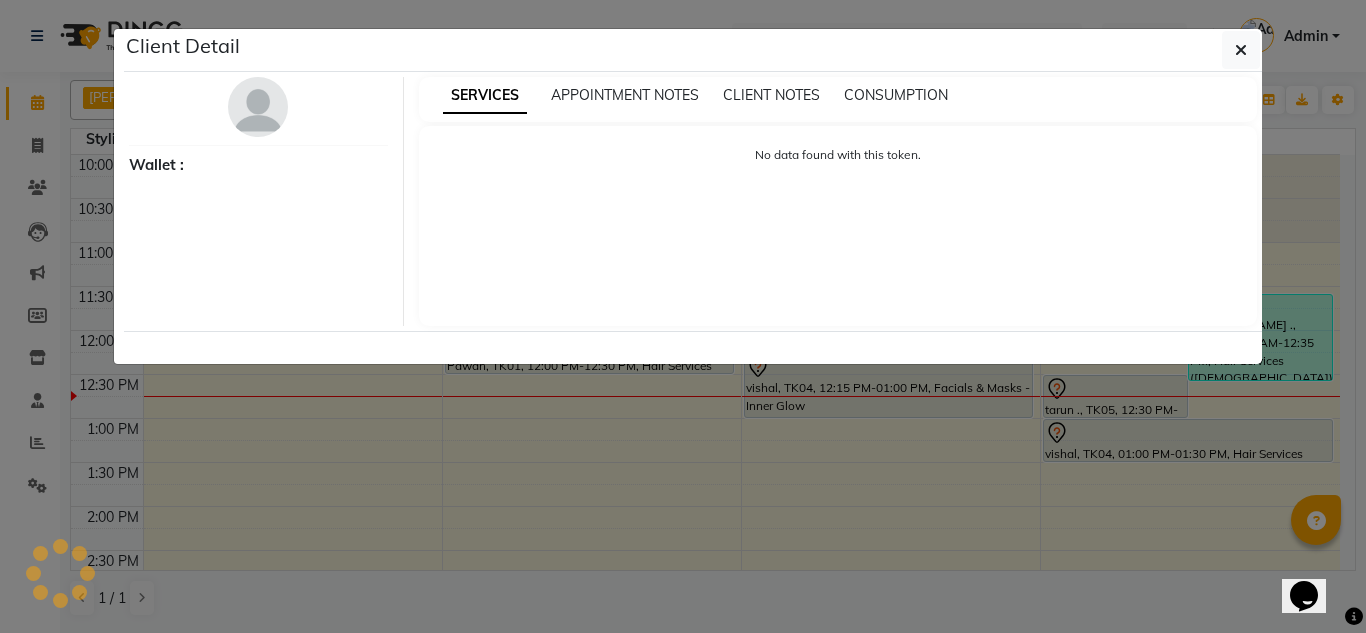 select on "7" 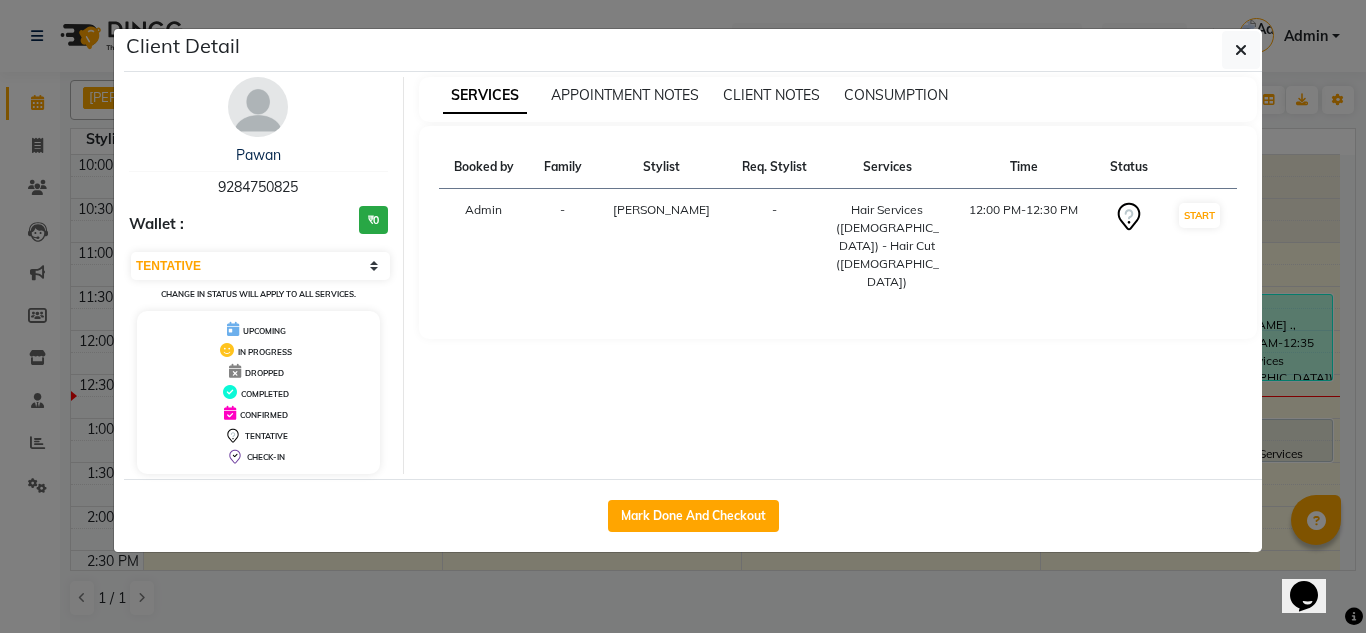 click at bounding box center [258, 107] 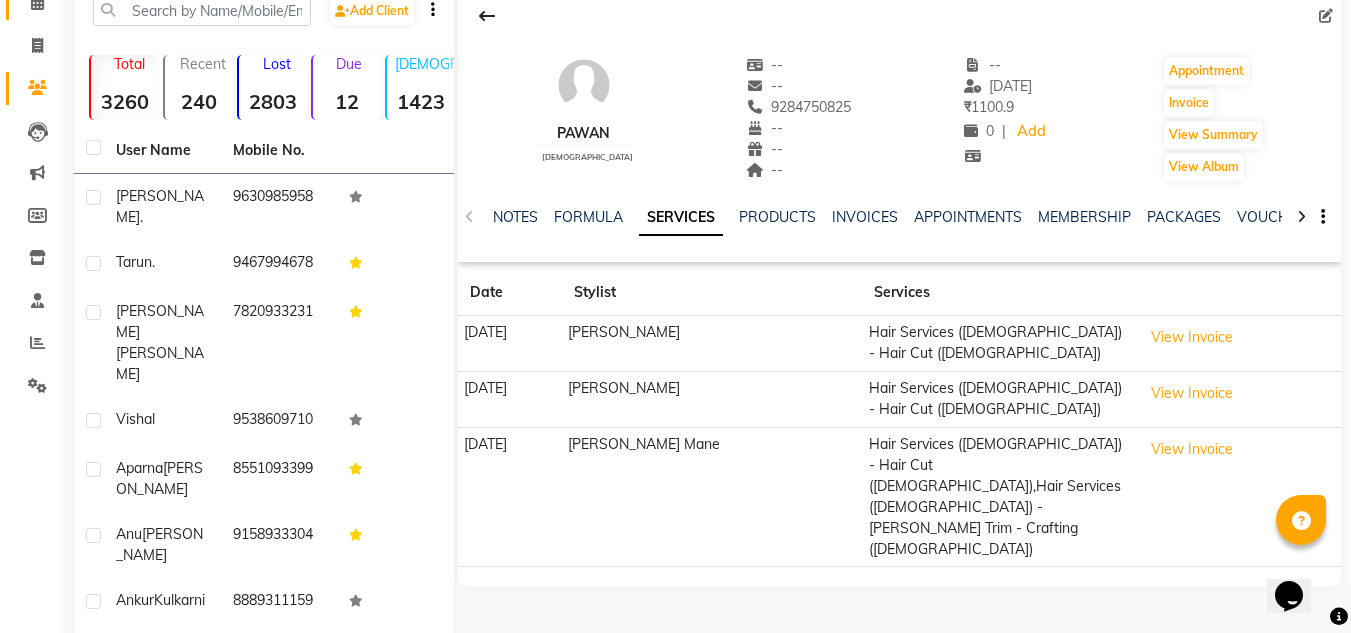 scroll, scrollTop: 0, scrollLeft: 0, axis: both 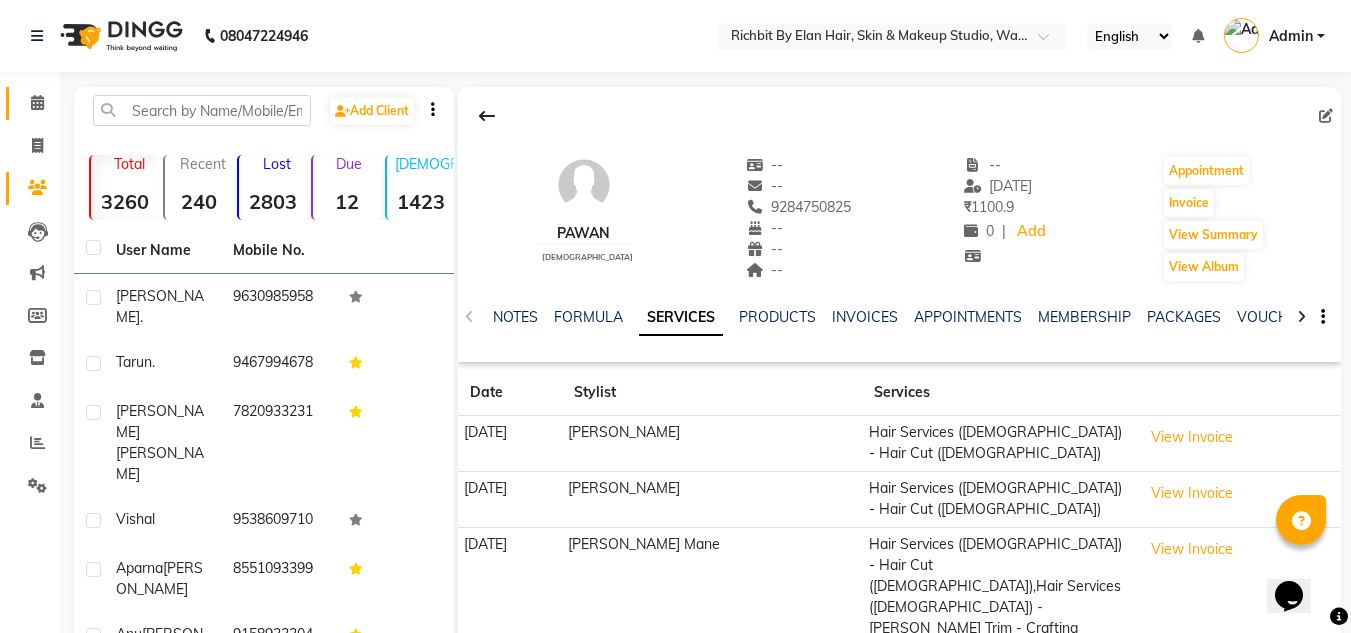 click on "Calendar" 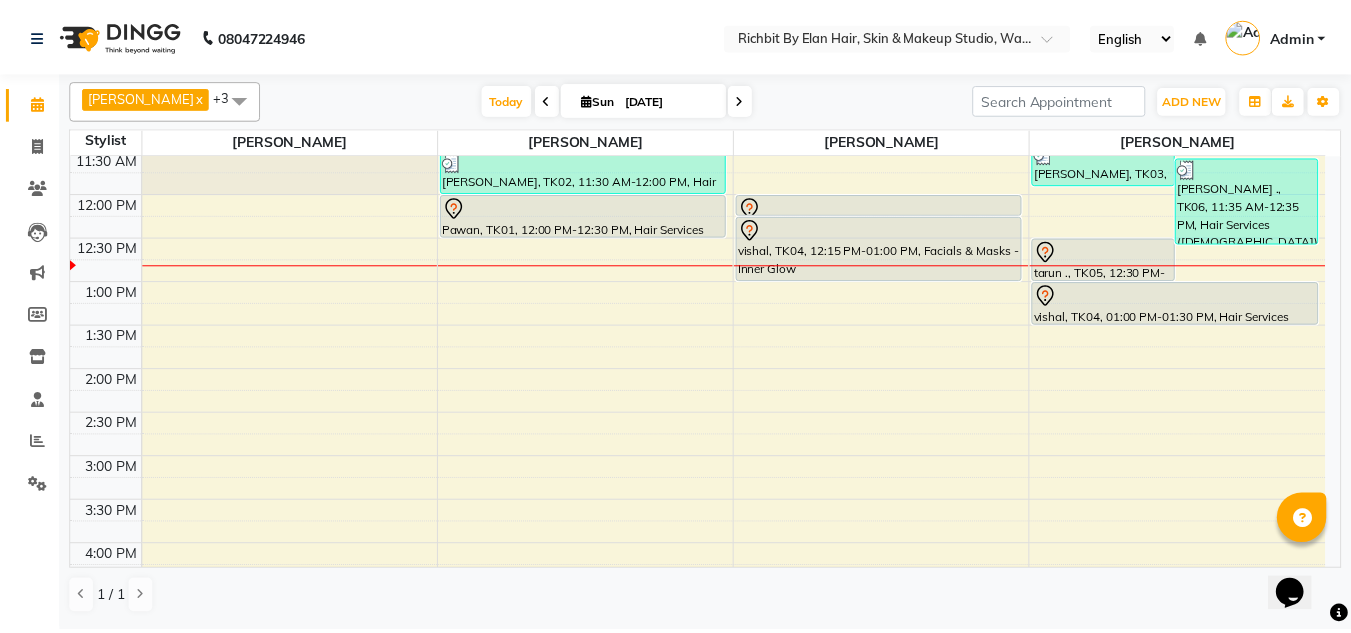 scroll, scrollTop: 40, scrollLeft: 0, axis: vertical 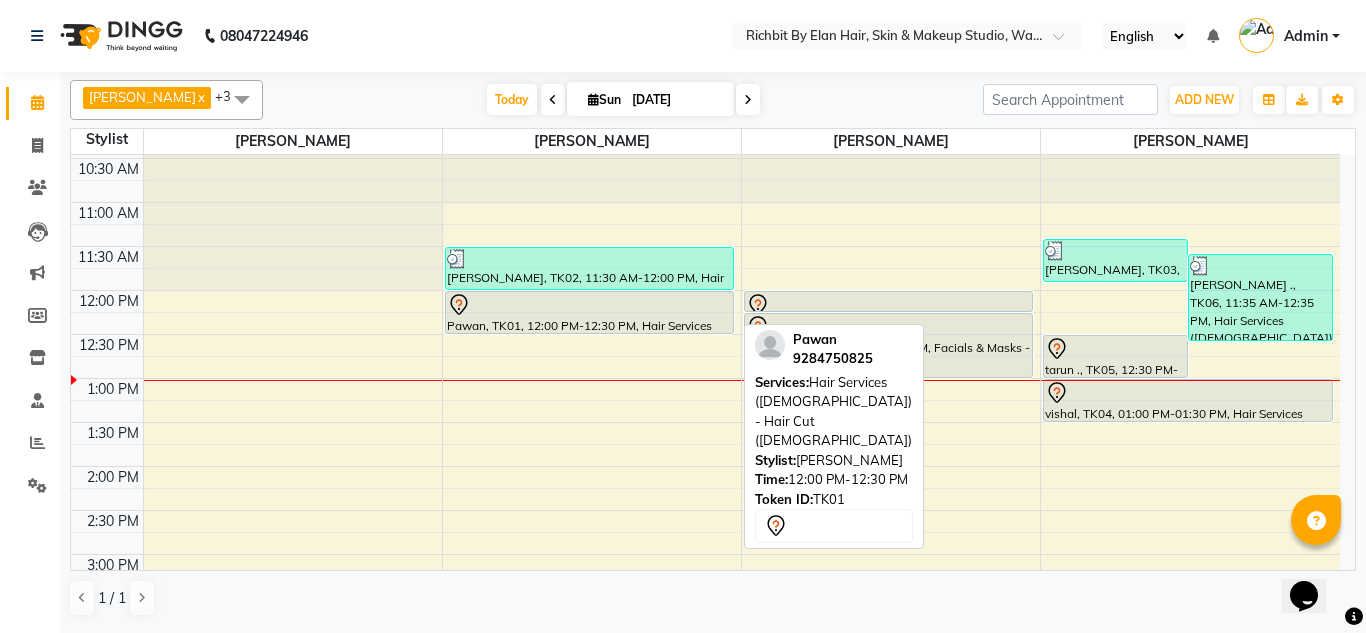 click on "10:00 AM 10:30 AM 11:00 AM 11:30 AM 12:00 PM 12:30 PM 1:00 PM 1:30 PM 2:00 PM 2:30 PM 3:00 PM 3:30 PM 4:00 PM 4:30 PM 5:00 PM 5:30 PM 6:00 PM 6:30 PM 7:00 PM 7:30 PM 8:00 PM 8:30 PM 9:00 PM 9:30 PM     Pushpendra Rathore, TK02, 11:30 AM-12:00 PM, Hair Services (Male) - Beard Trim - Crafting (Male)             Pawan, TK01, 12:00 PM-12:30 PM, Hair Services (Male) - Hair Cut (Male)             vishal, TK04, 12:00 PM-12:15 PM, Basic Skin Care - Eyebrow             vishal, TK04, 12:15 PM-01:00 PM, Facials & Masks - Inner Glow     Aparna Dube, TK03, 11:25 AM-11:55 AM, Hair Services (Male) - Shave (Male)     Shubhash ., TK06, 11:35 AM-12:35 PM, Hair Services (Male) - Hair Cut (Male),Hair Services (Male) - Hair Cut For Kids (Male)             tarun ., TK05, 12:30 PM-01:00 PM, Hair Services (Male) - Hair Cut (Male)             vishal, TK04, 01:00 PM-01:30 PM, Hair Services (Male) - Hair Cut (Male)" at bounding box center [705, 642] 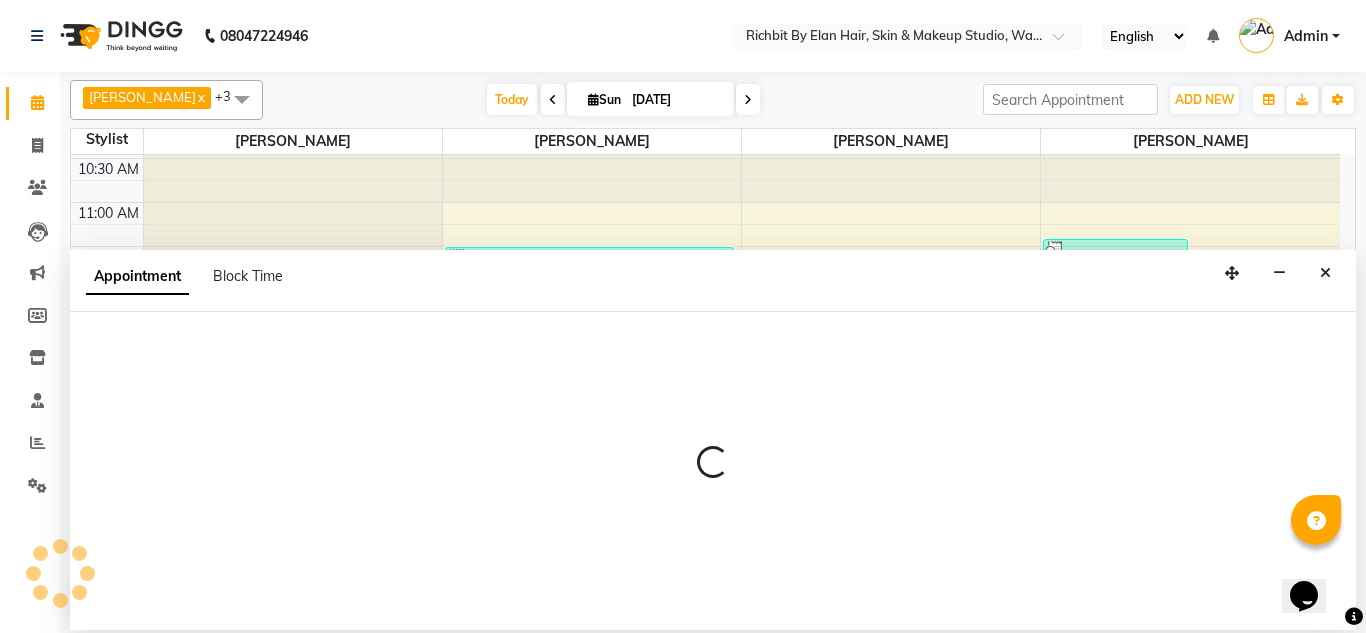 select on "39151" 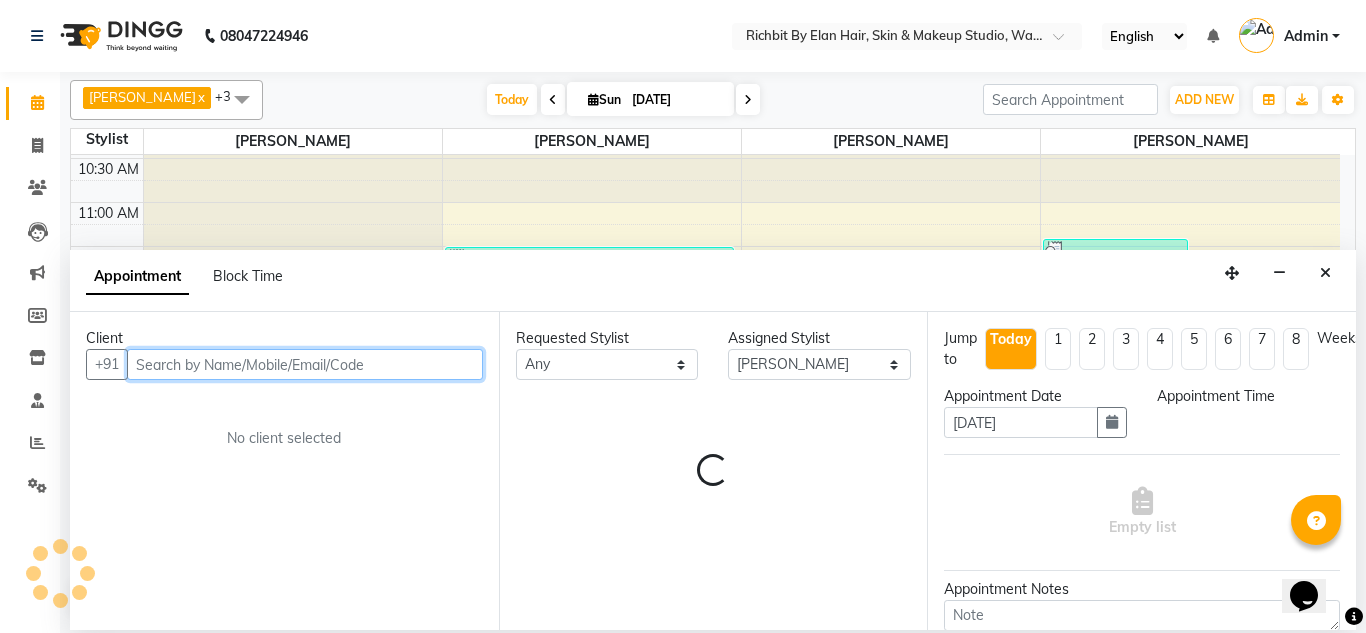 select on "750" 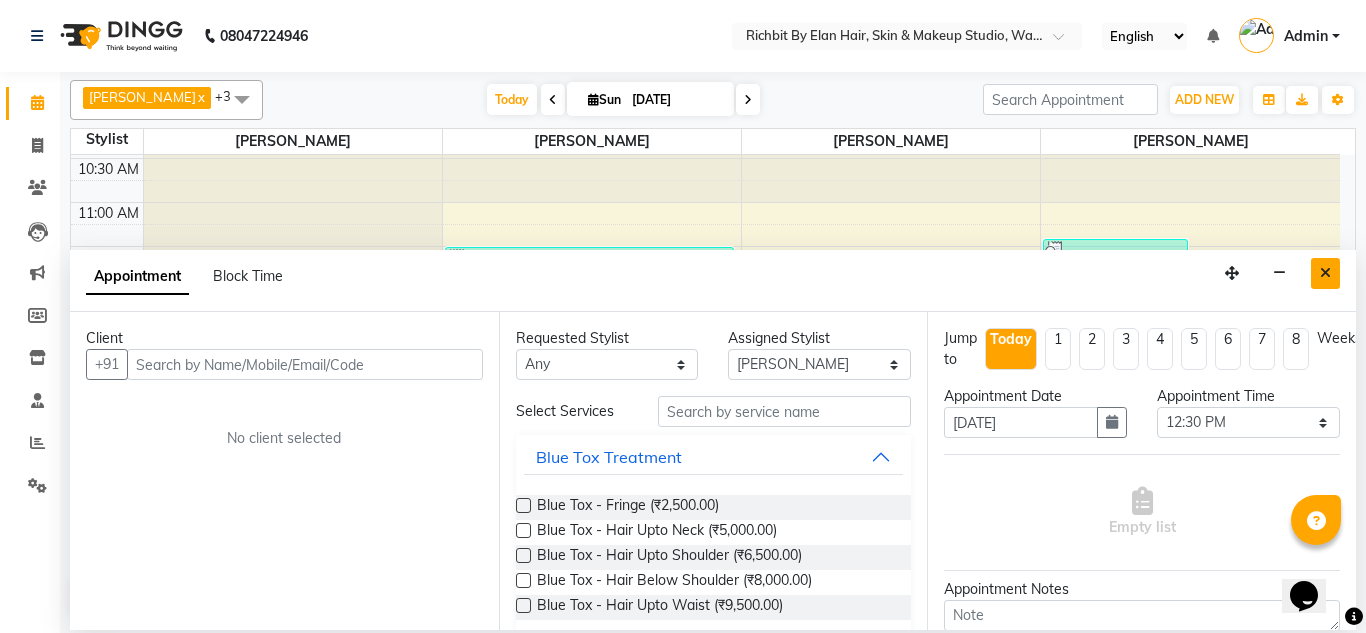 click at bounding box center [1325, 273] 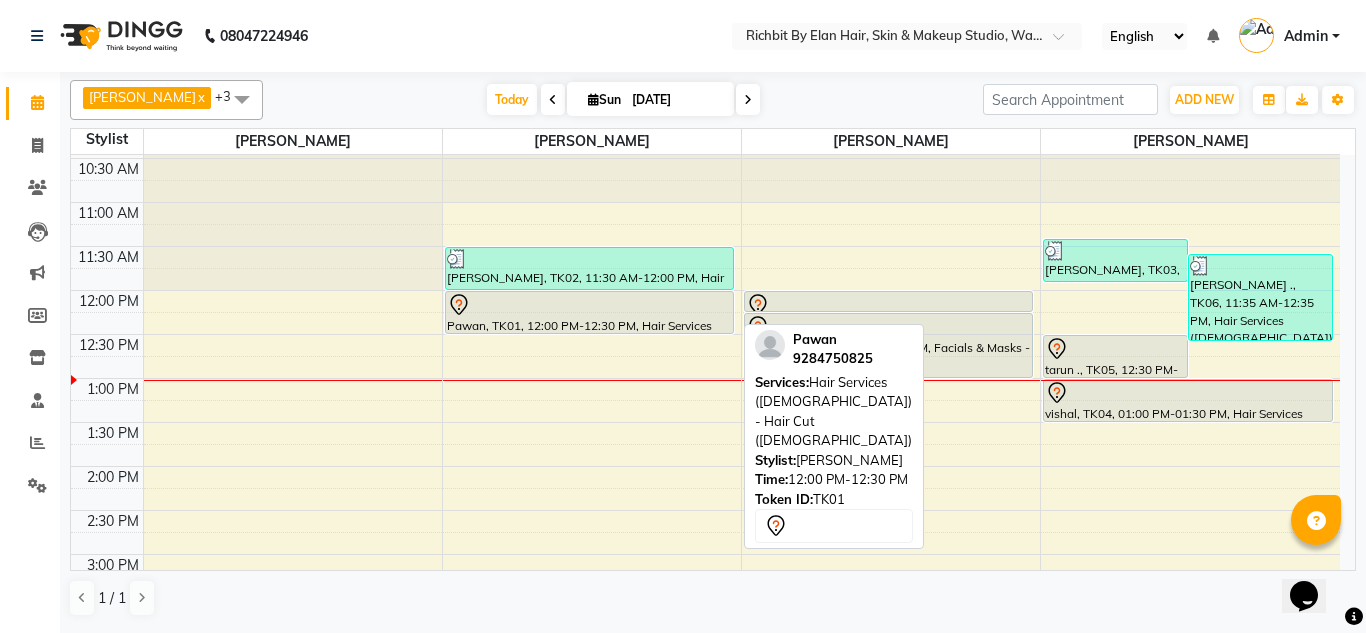 click on "Pawan, TK01, 12:00 PM-12:30 PM, Hair Services (Male) - Hair Cut (Male)" at bounding box center [589, 312] 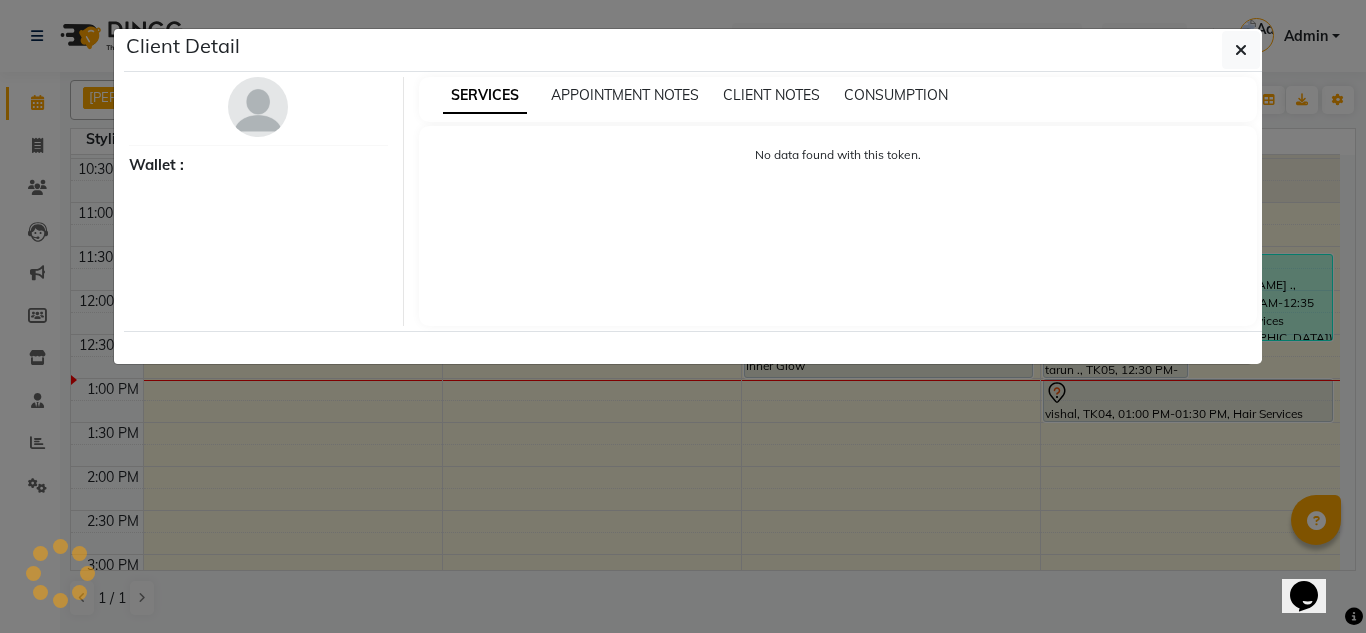select on "7" 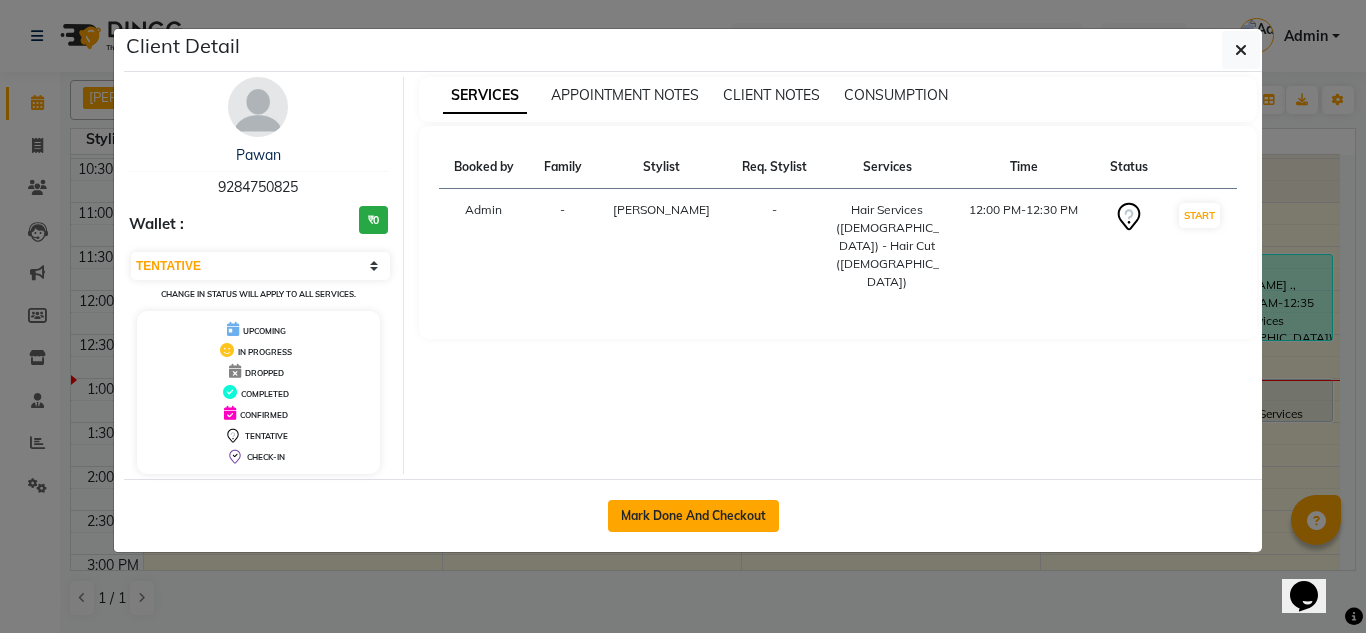 click on "Mark Done And Checkout" 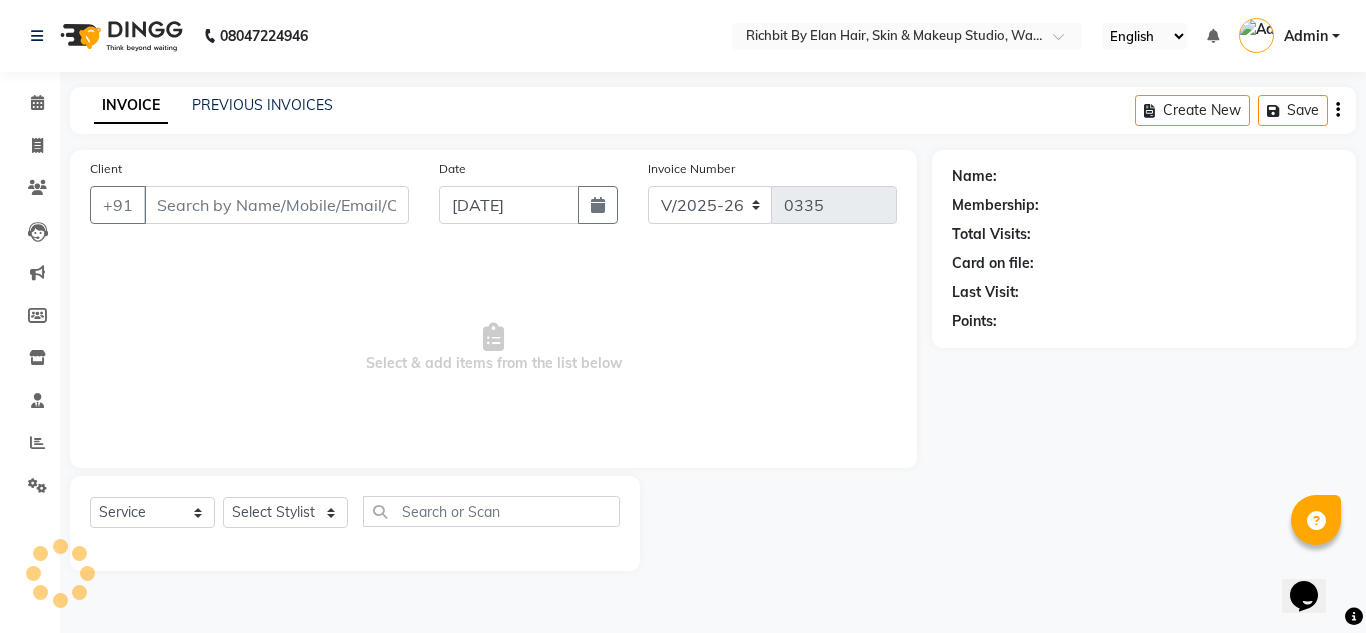 select on "3" 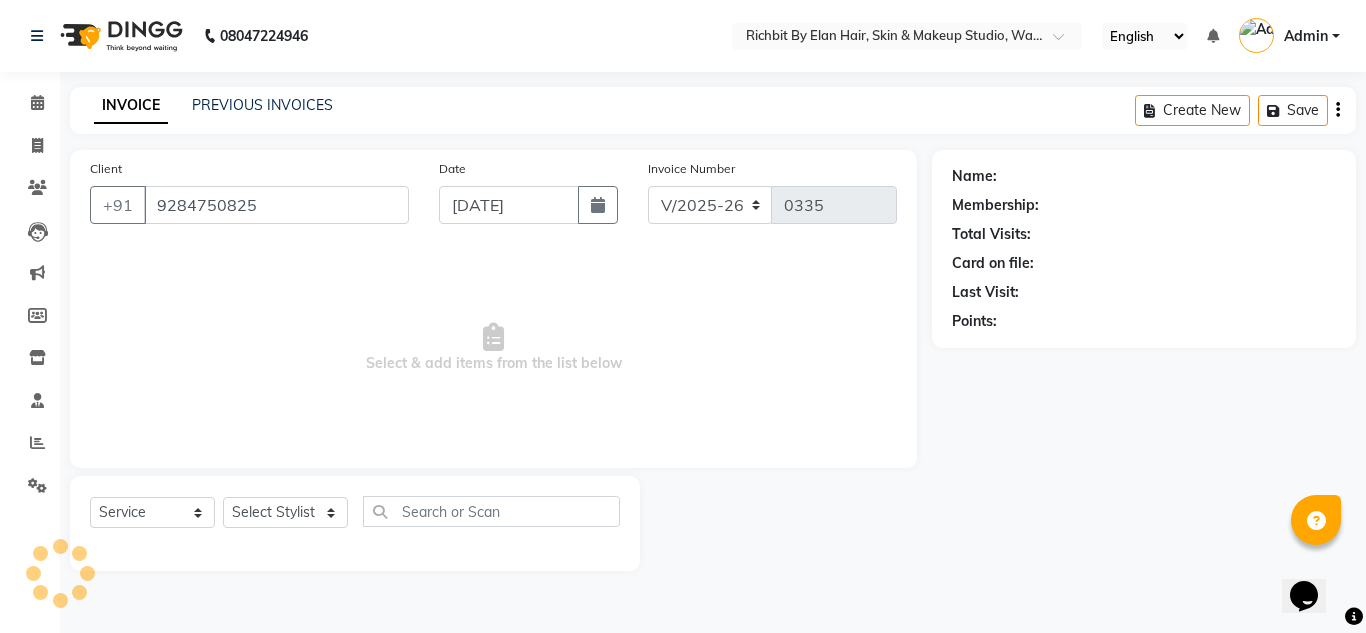 select on "39151" 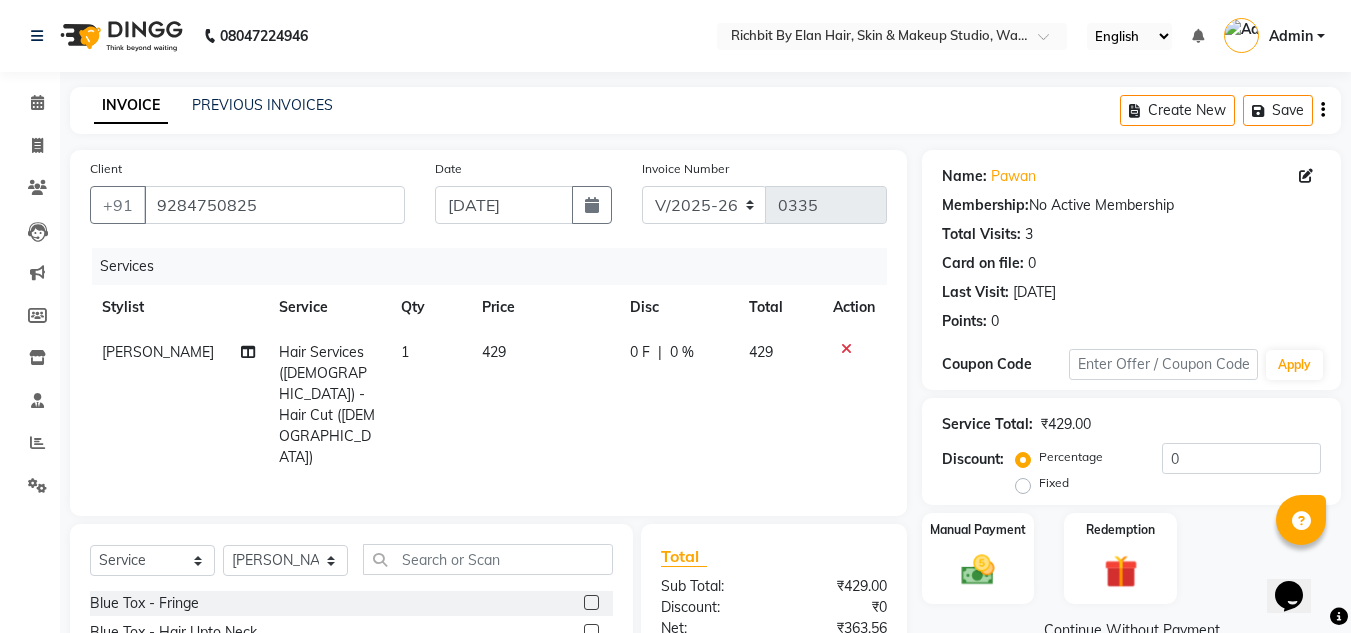 scroll, scrollTop: 100, scrollLeft: 0, axis: vertical 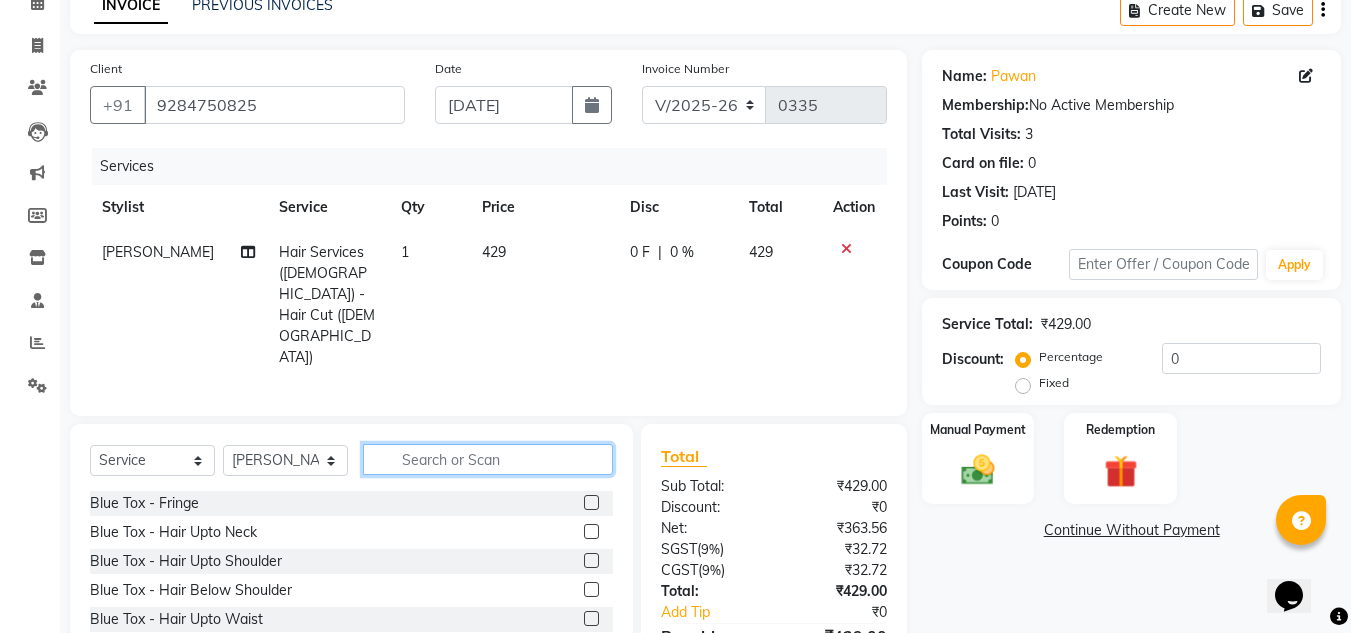 click 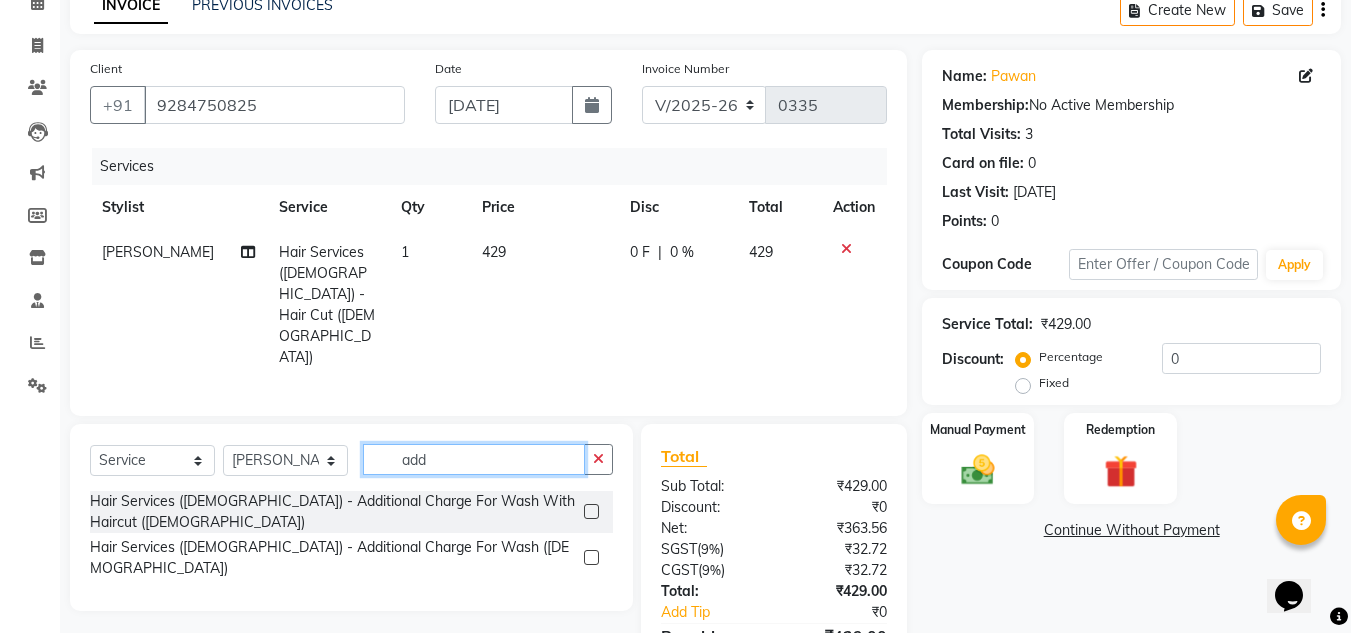type on "add" 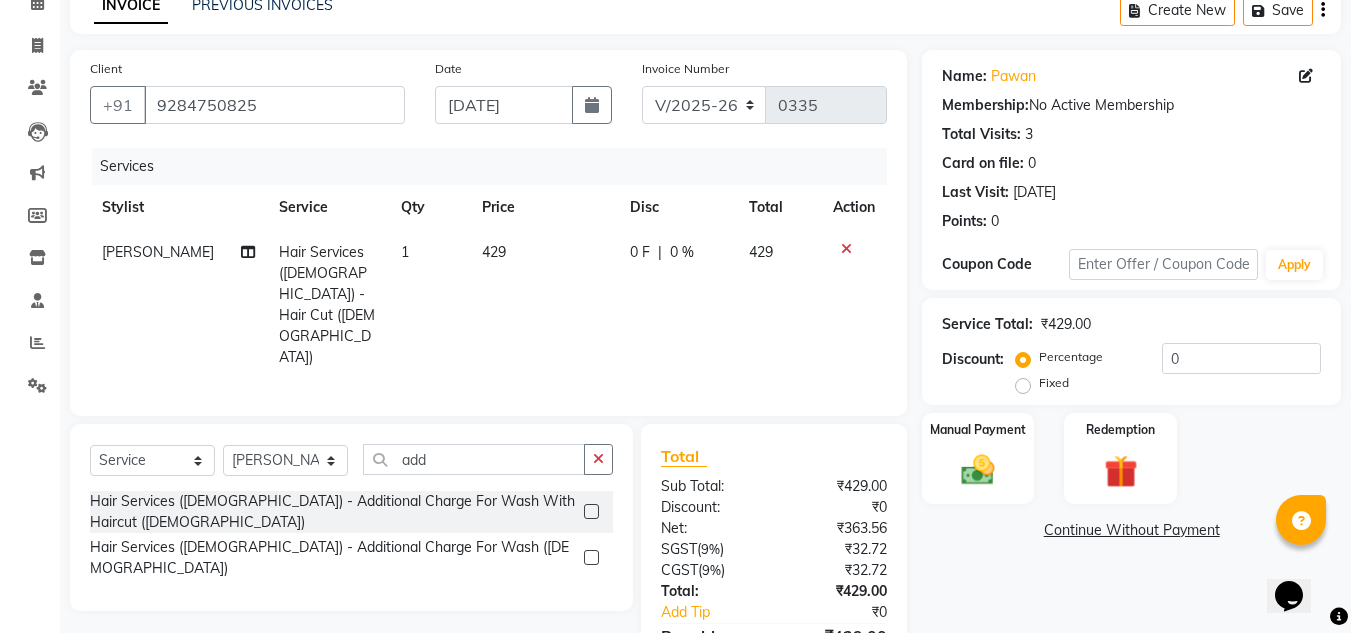click 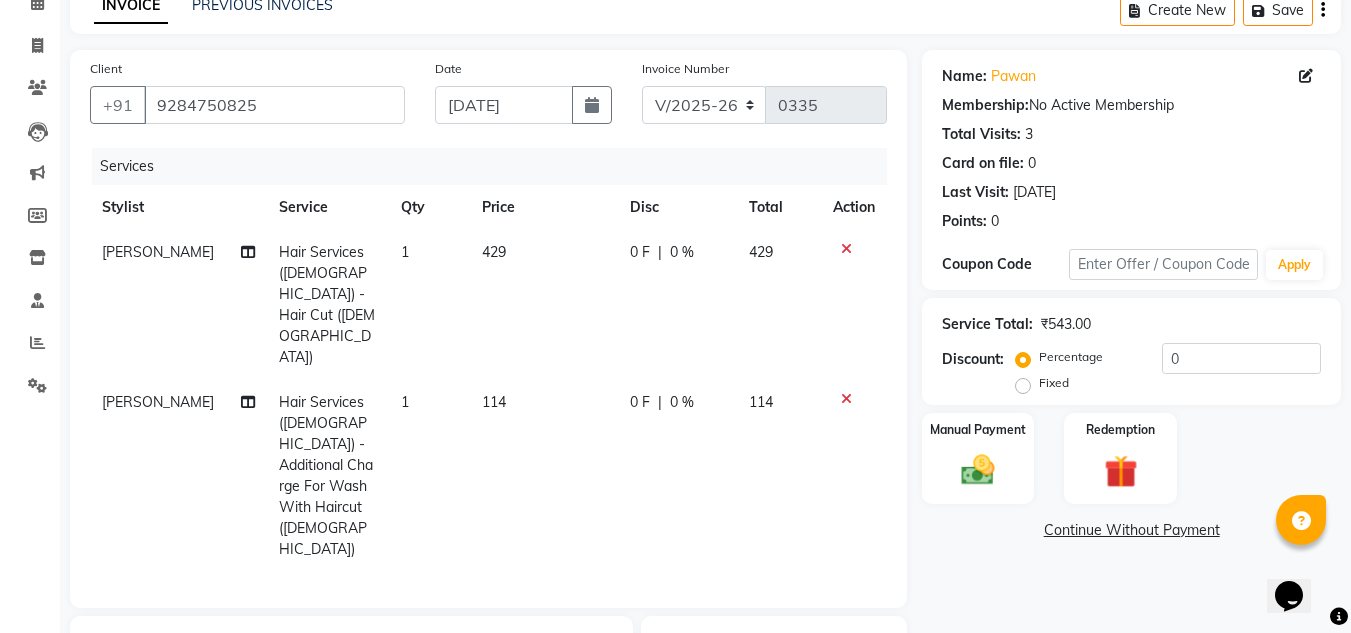 checkbox on "false" 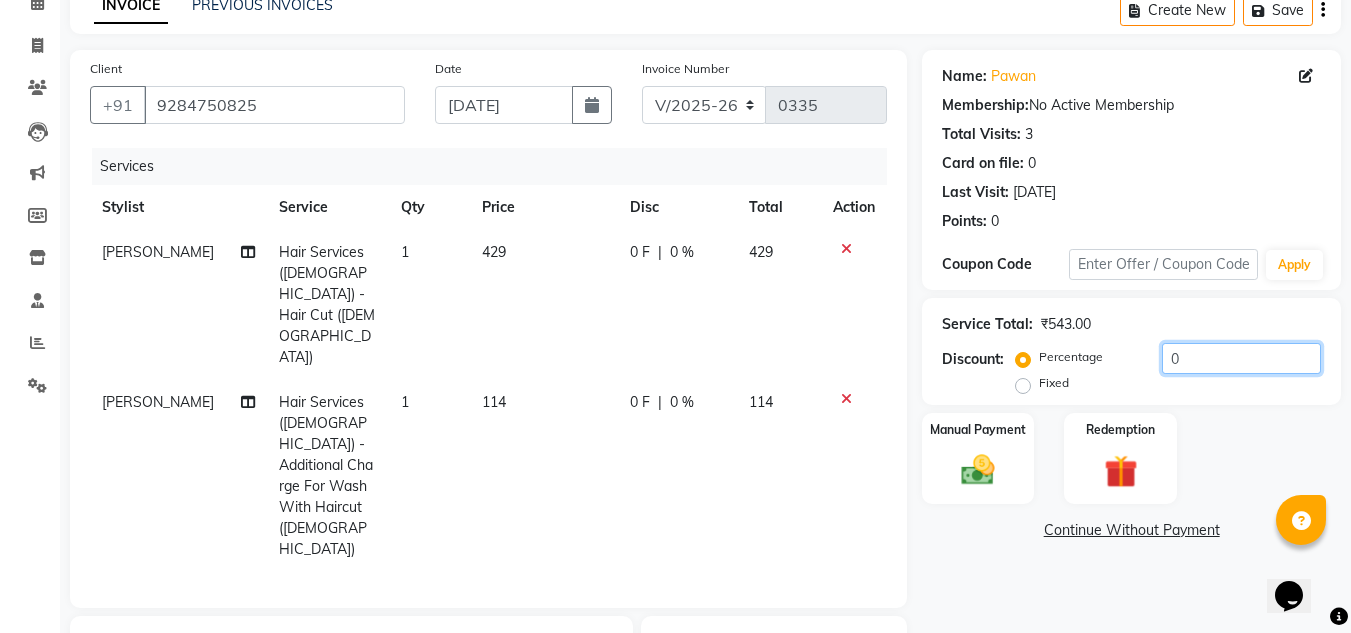 click on "0" 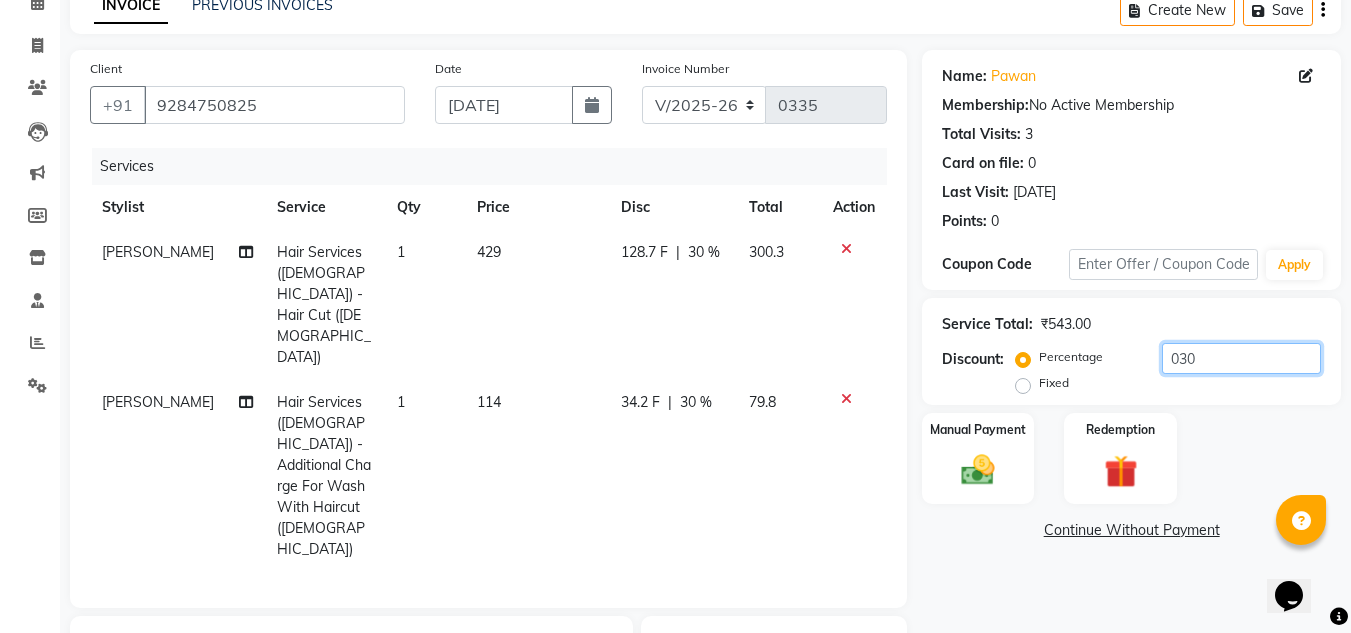 type on "030" 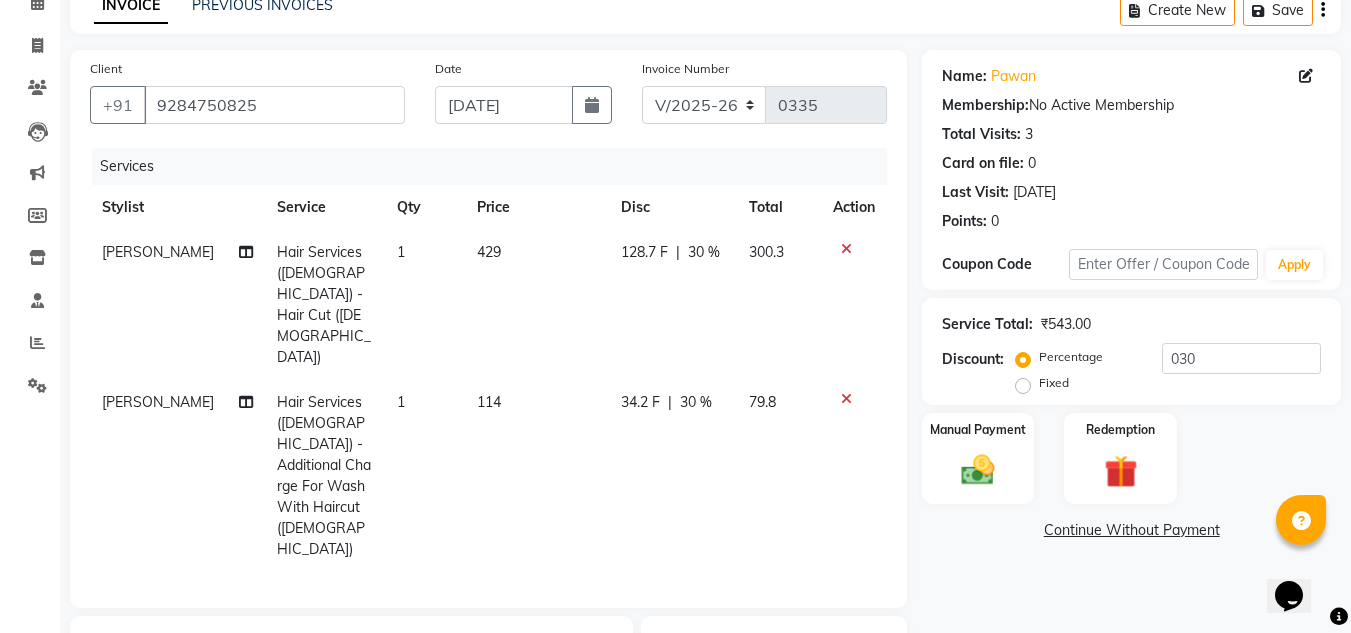 click on "34.2 F" 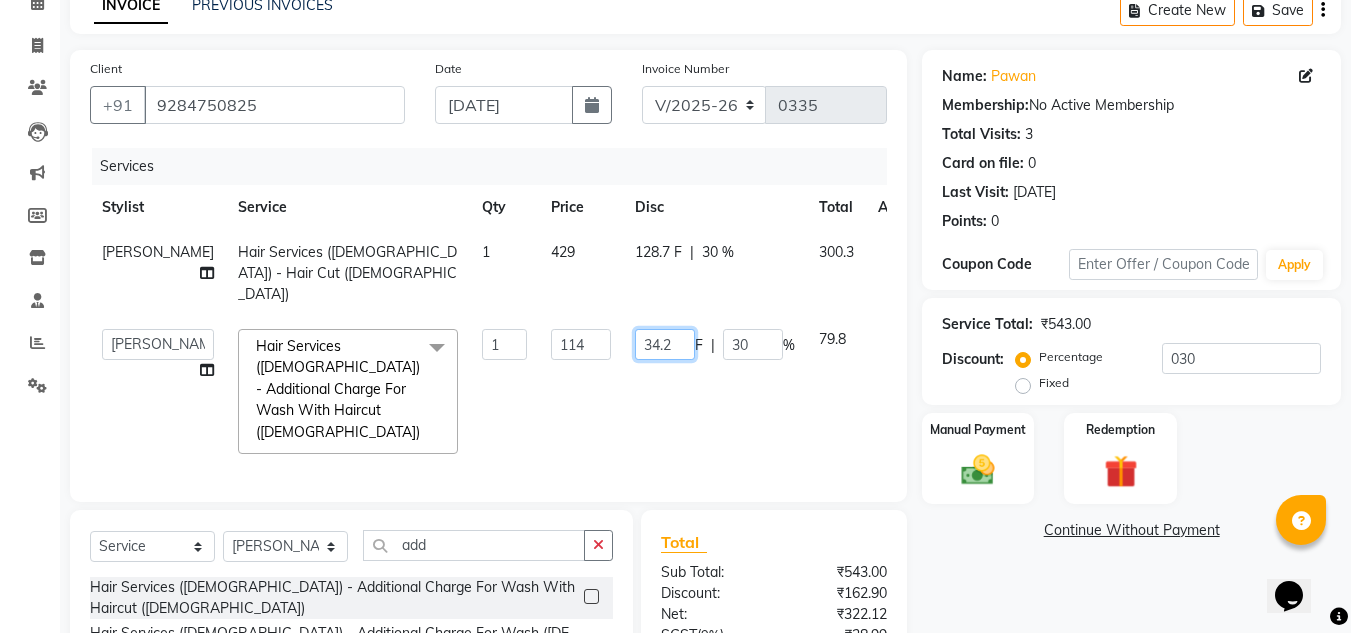 click on "34.2" 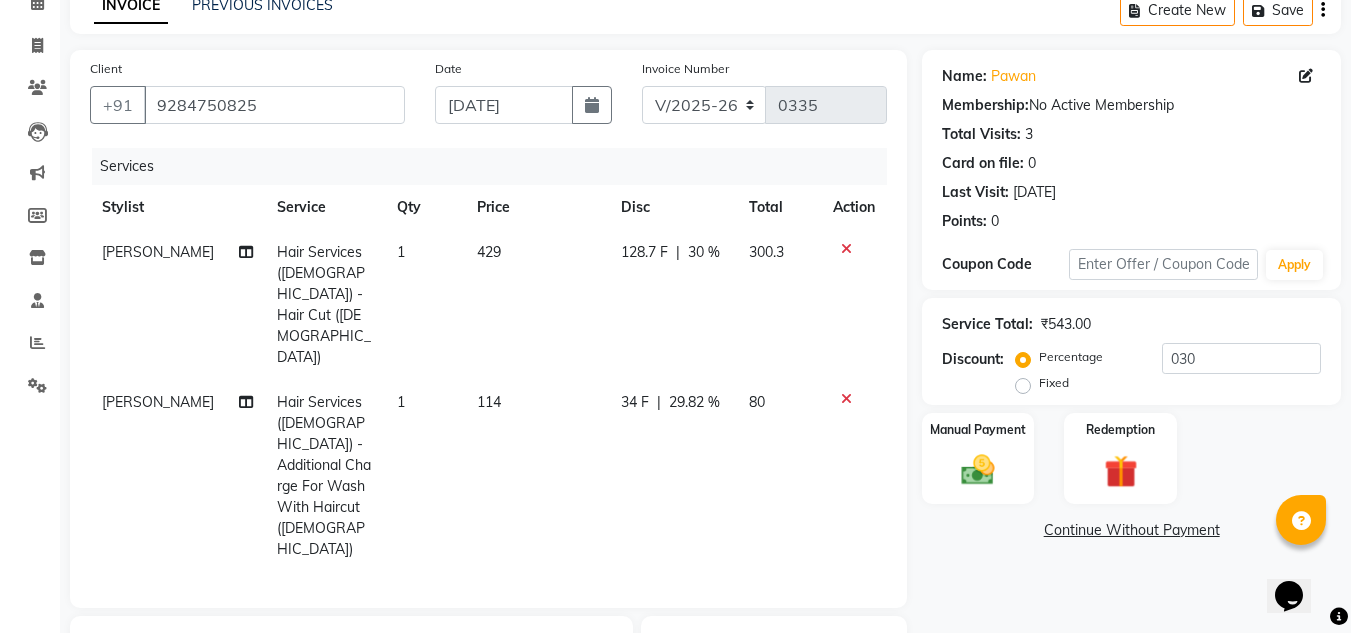 click on "34 F | 29.82 %" 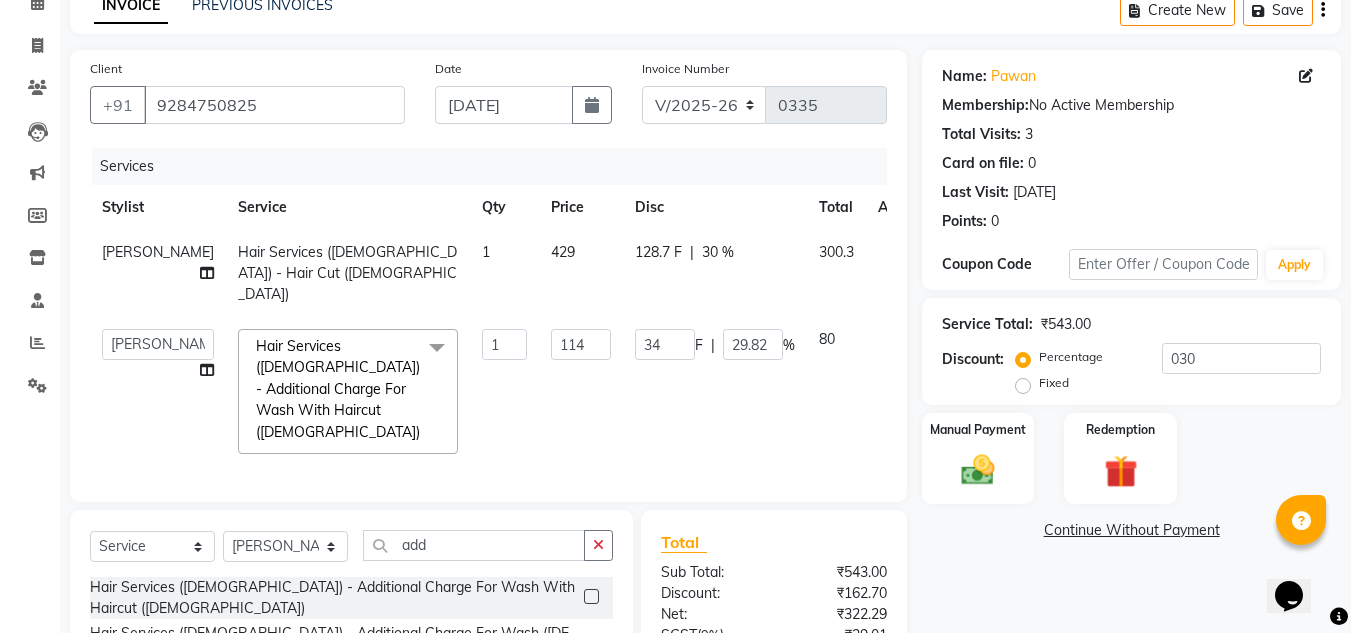click on "128.7 F" 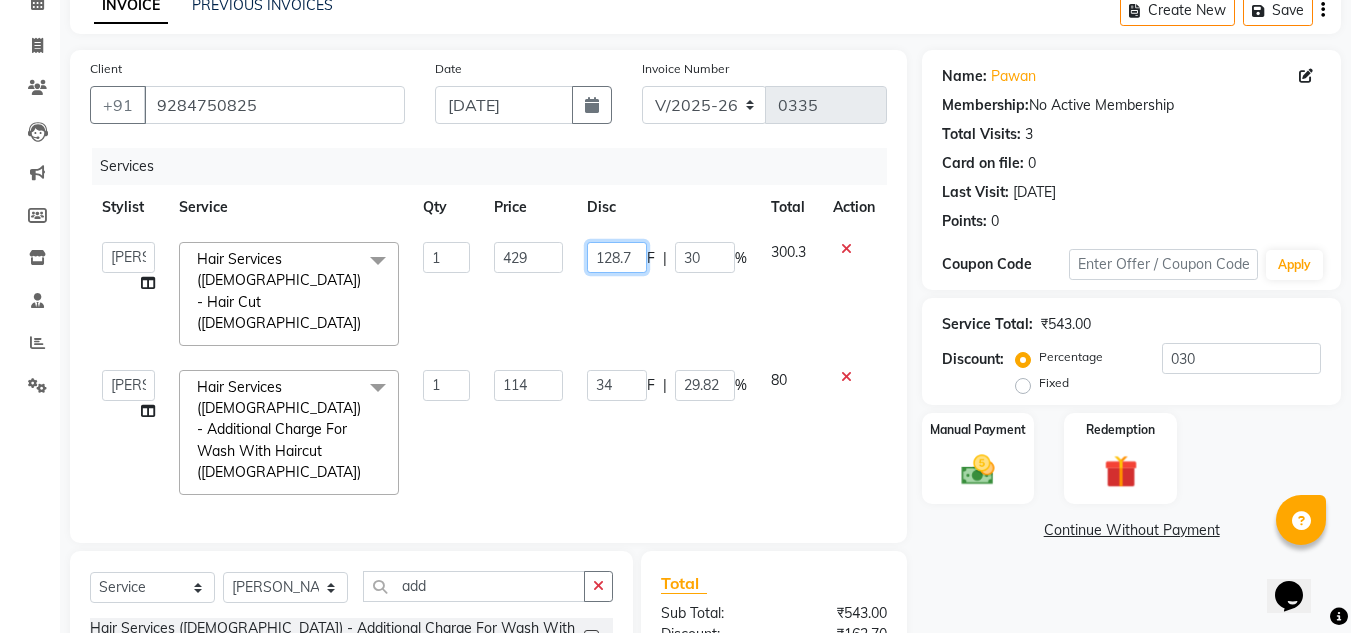click on "128.7" 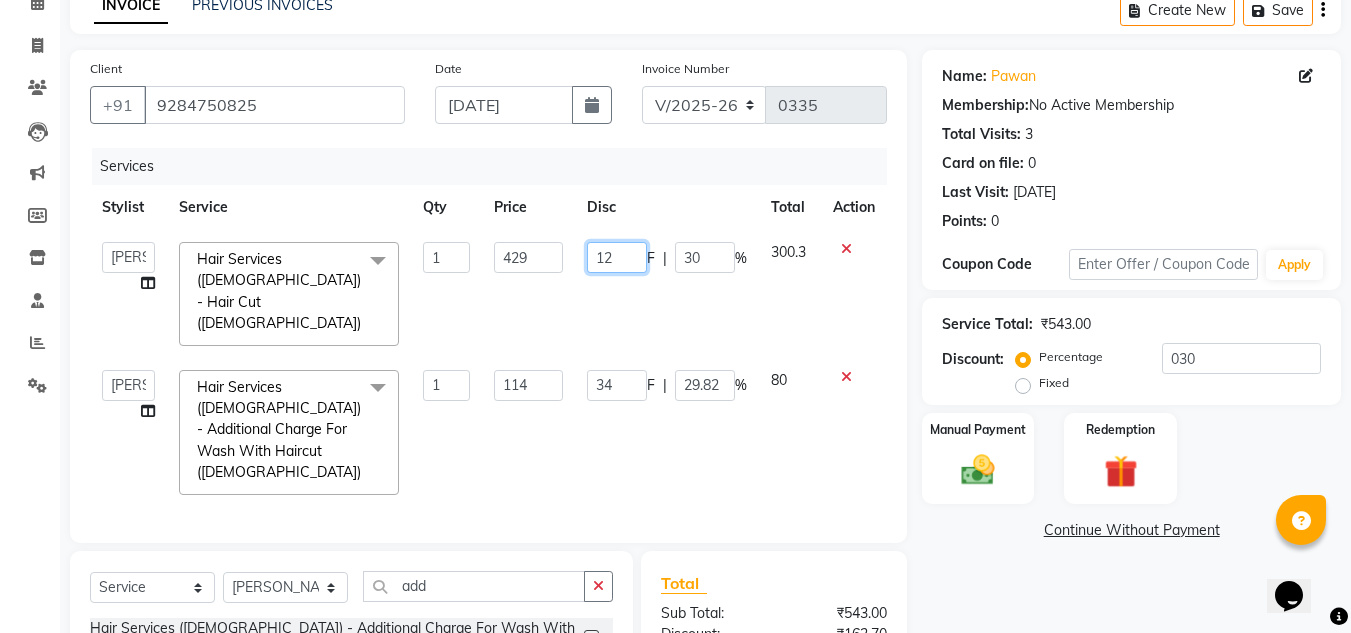 type on "129" 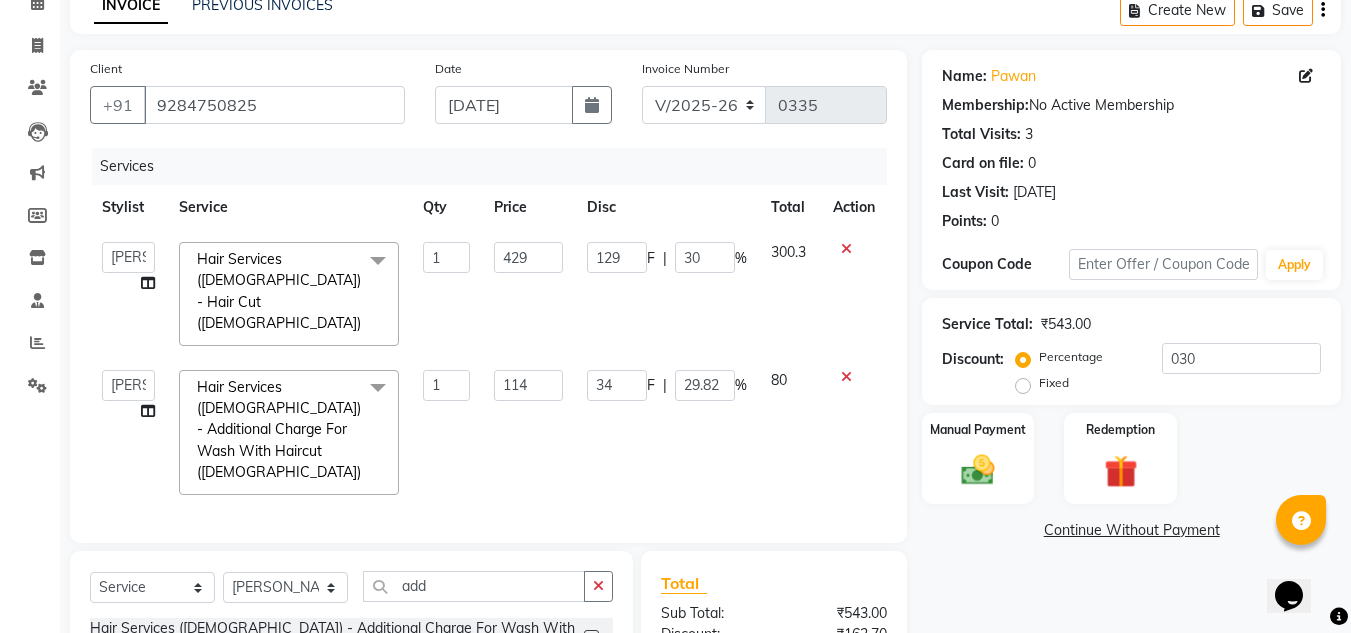 click on "129 F | 30 %" 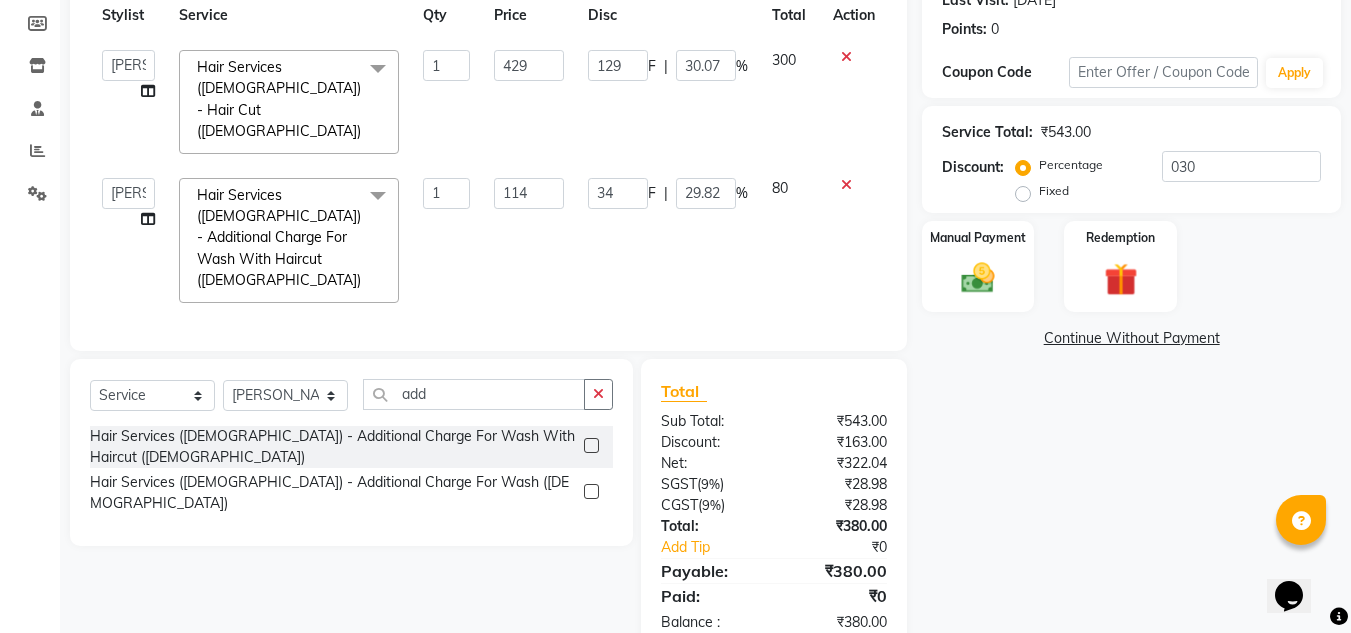 scroll, scrollTop: 92, scrollLeft: 0, axis: vertical 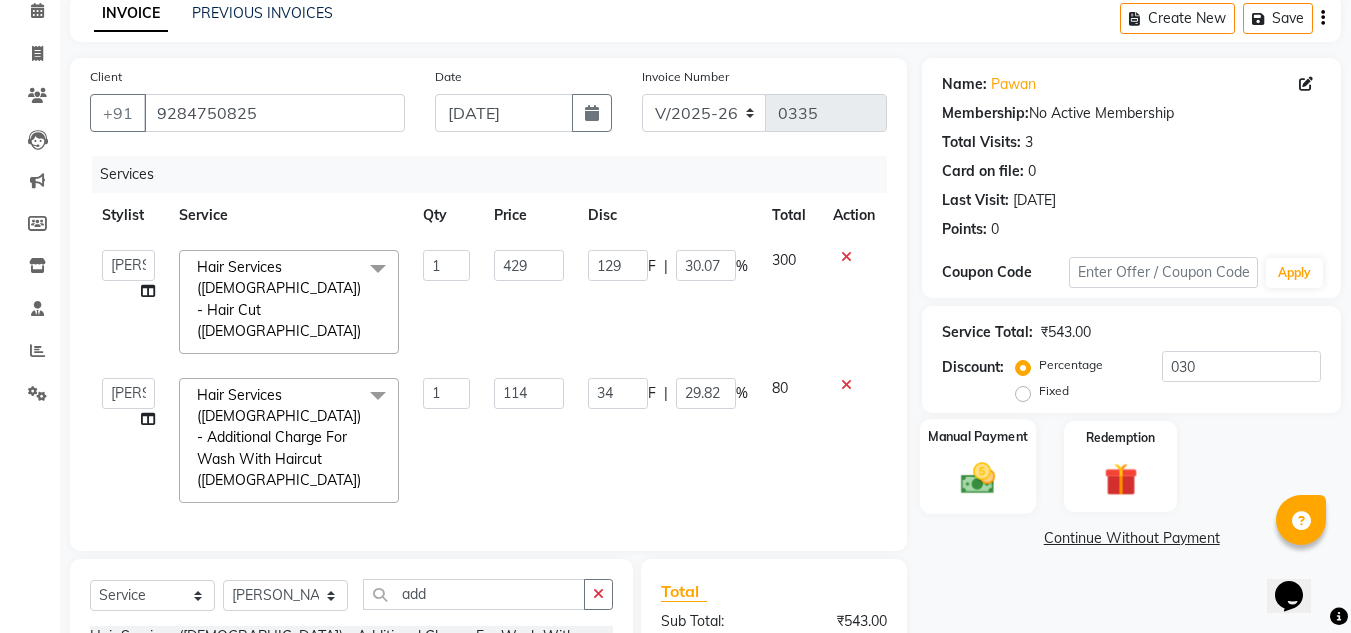 click 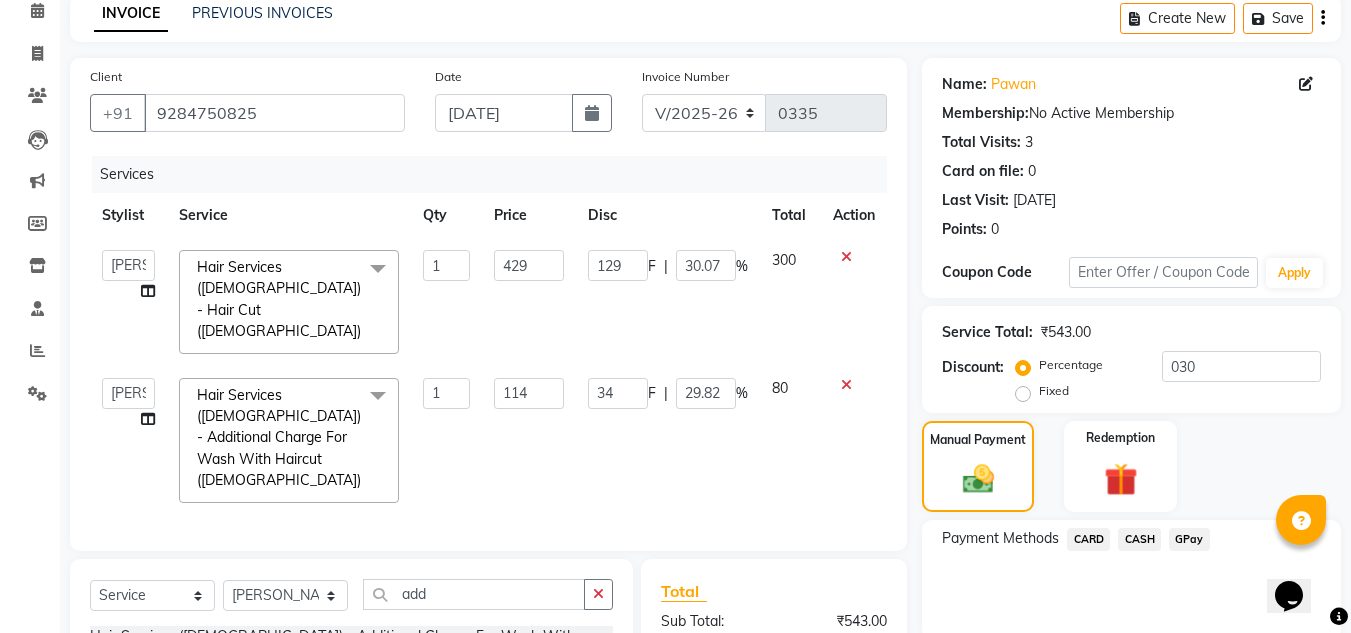 click on "GPay" 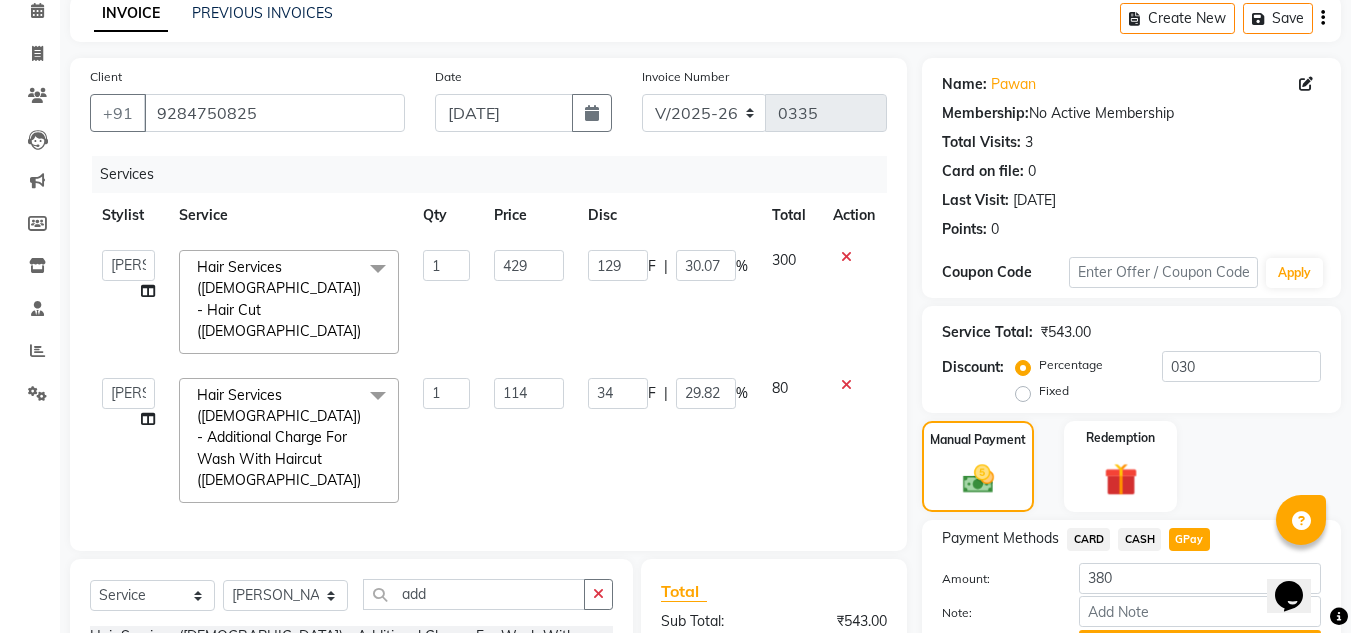 scroll, scrollTop: 192, scrollLeft: 0, axis: vertical 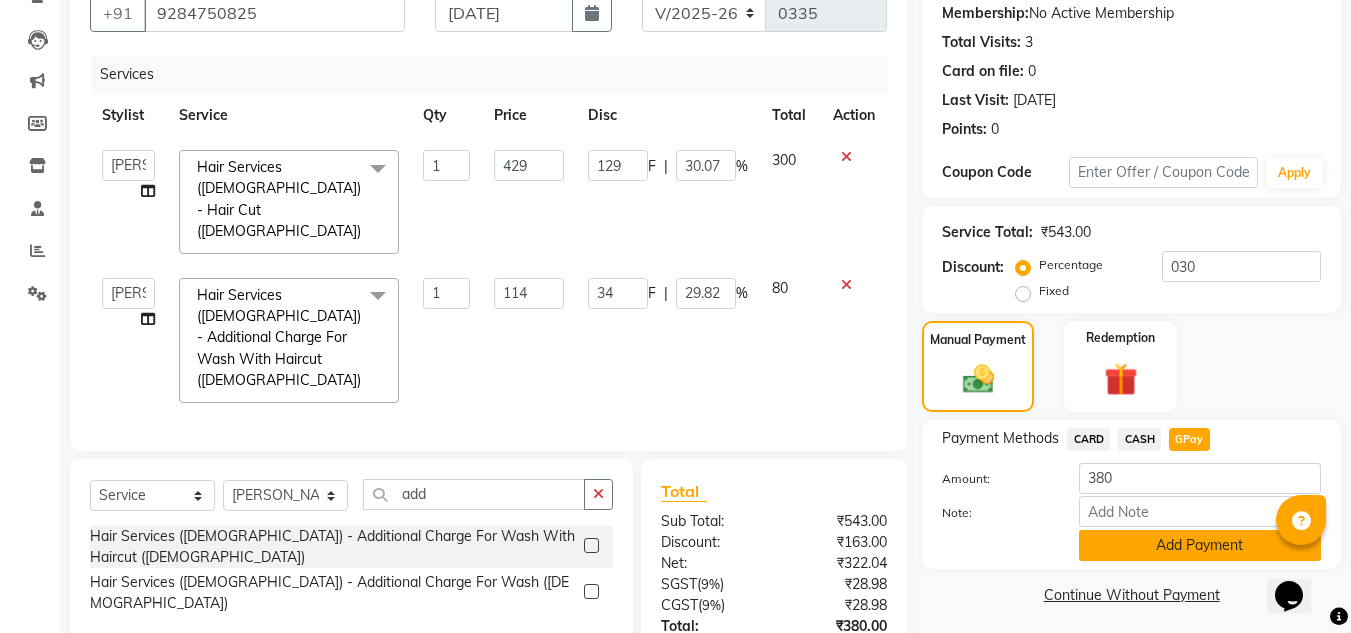 click on "Add Payment" 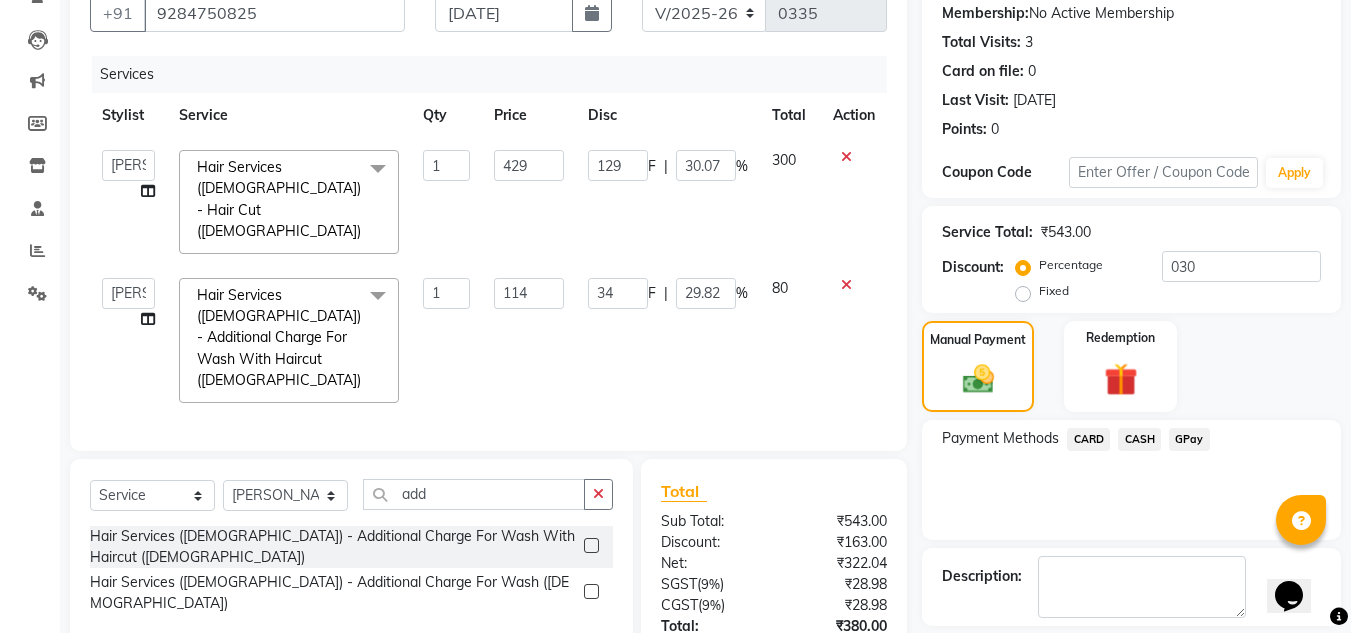 scroll, scrollTop: 292, scrollLeft: 0, axis: vertical 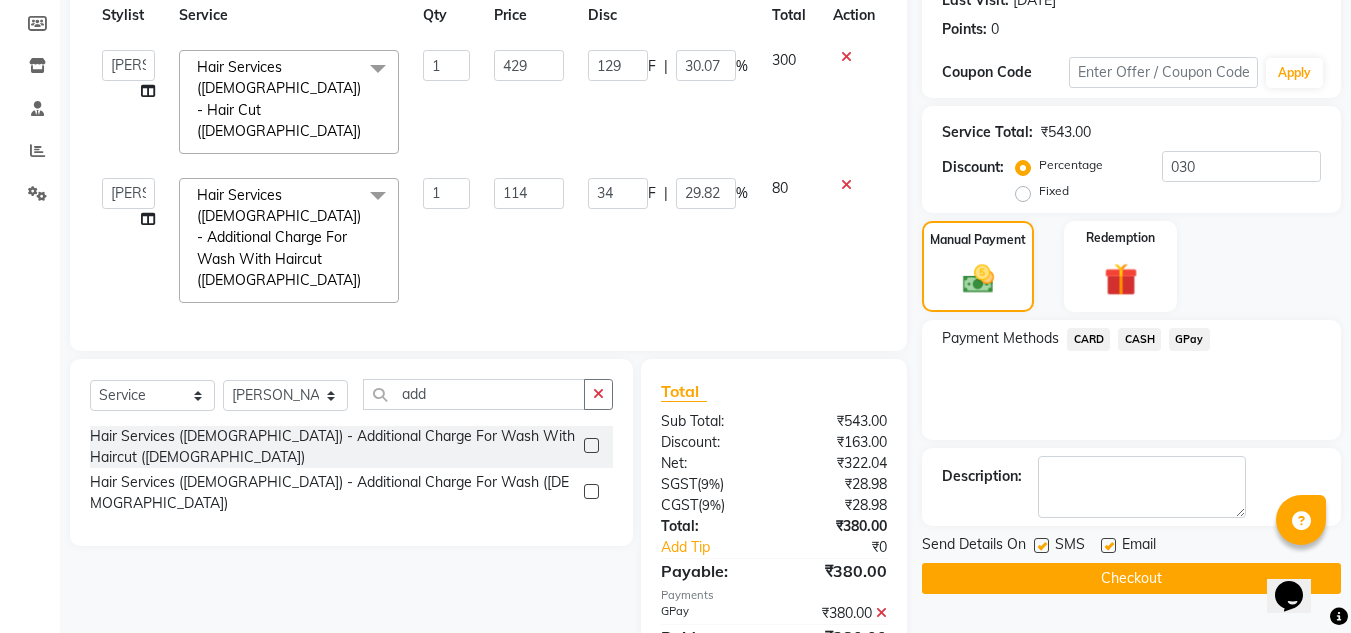 click on "Checkout" 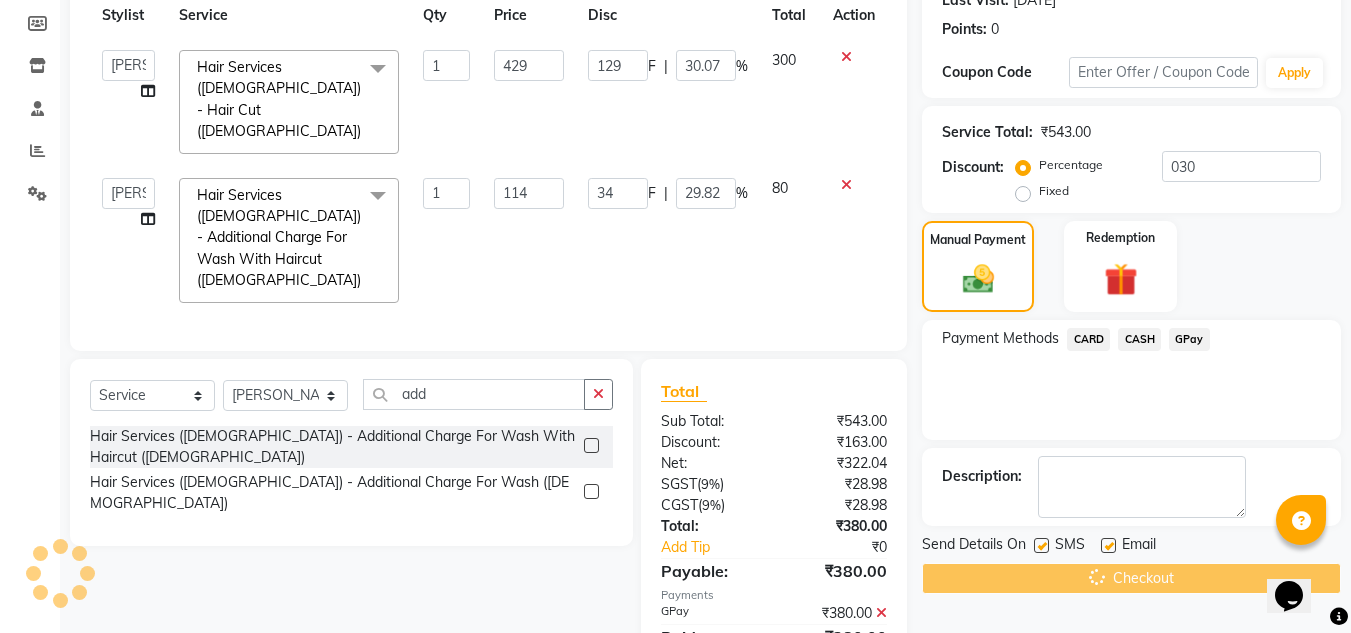 scroll, scrollTop: 0, scrollLeft: 0, axis: both 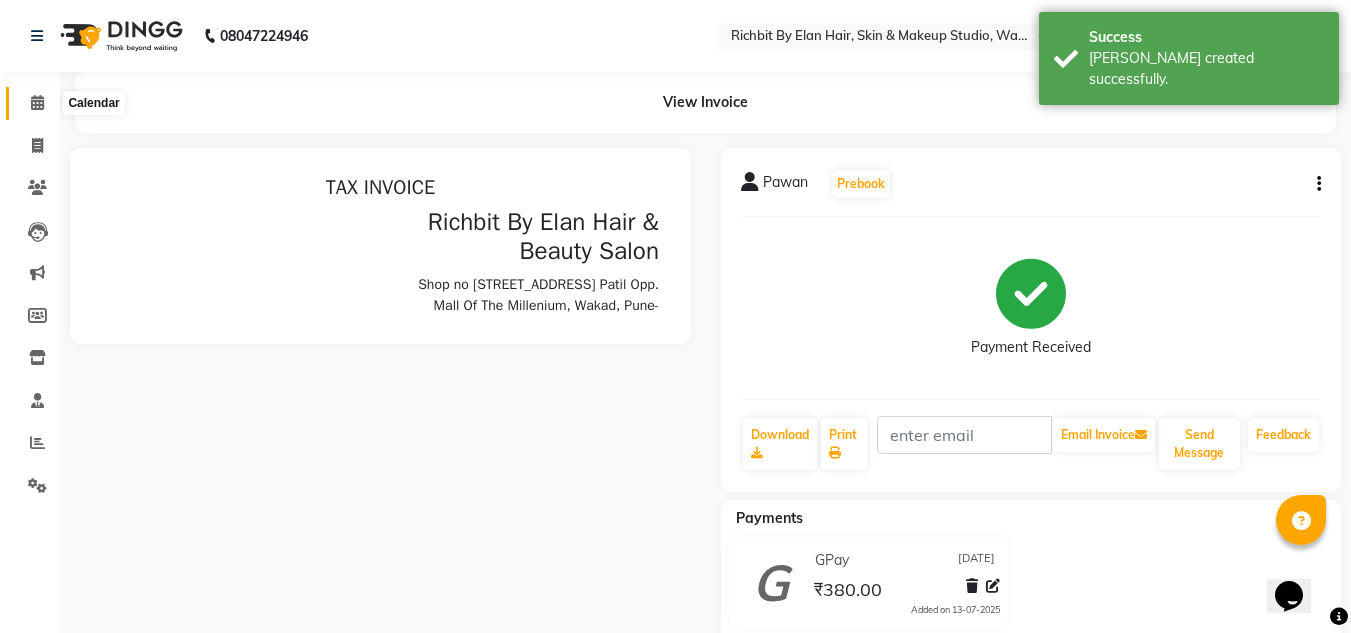 click 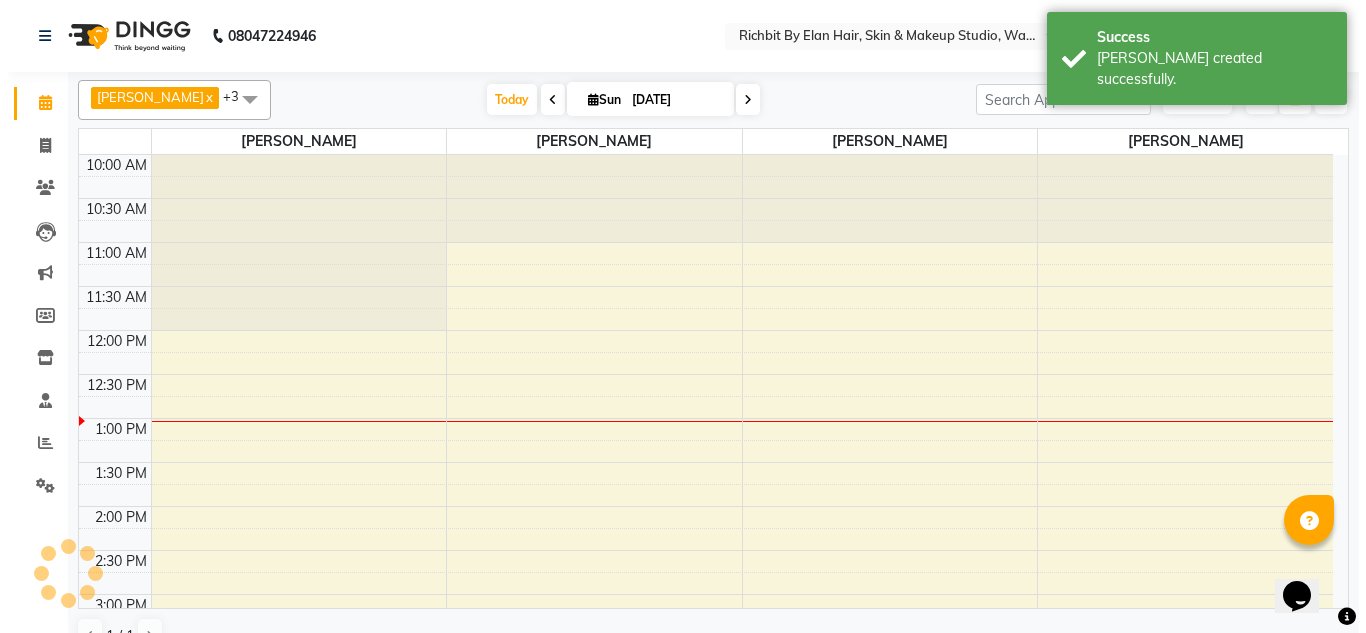 scroll, scrollTop: 0, scrollLeft: 0, axis: both 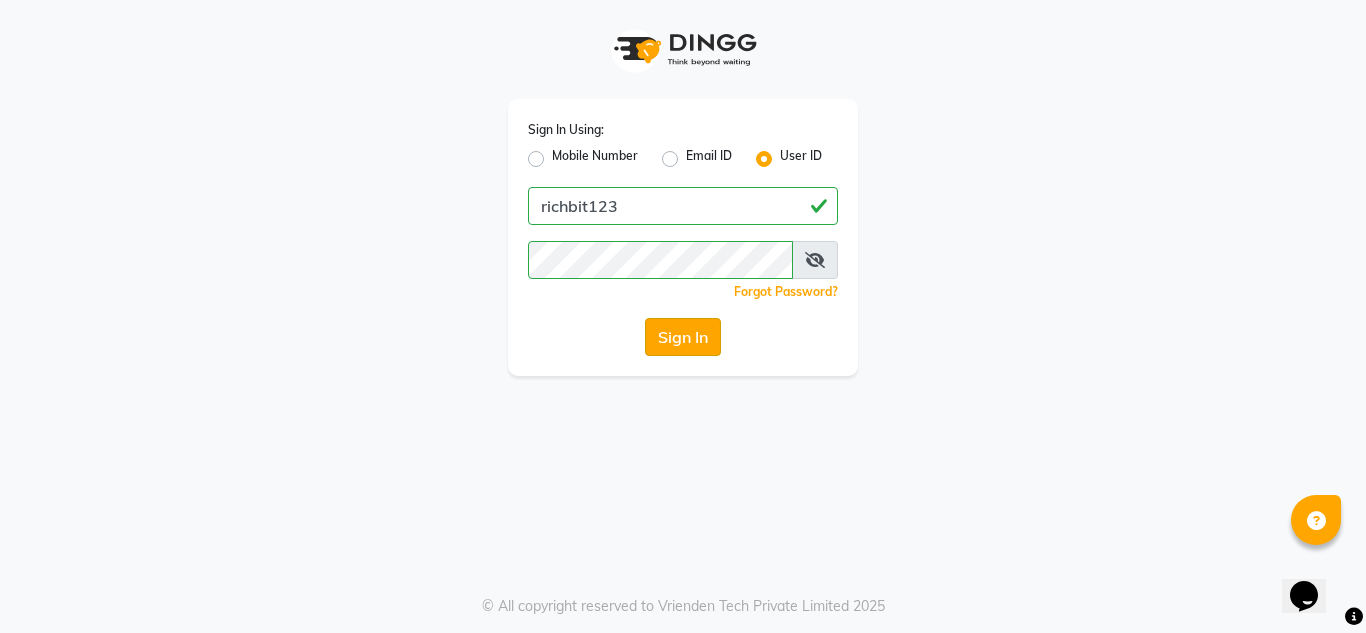 click on "Sign In" 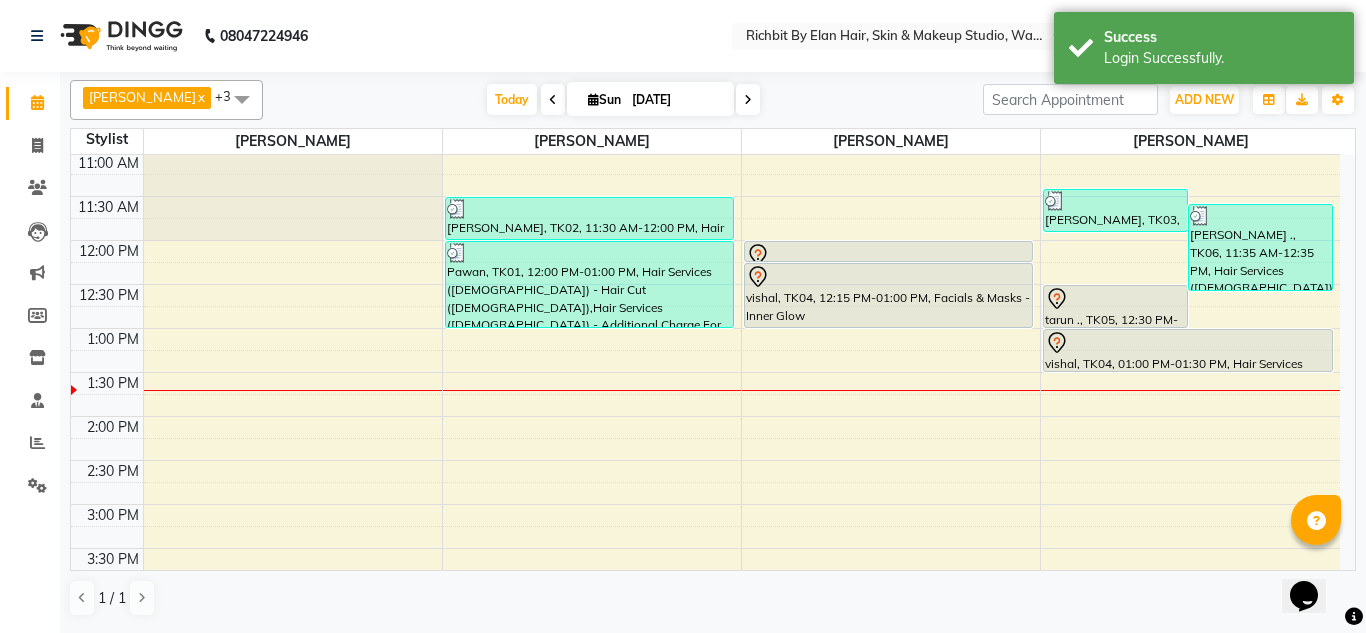 scroll, scrollTop: 0, scrollLeft: 0, axis: both 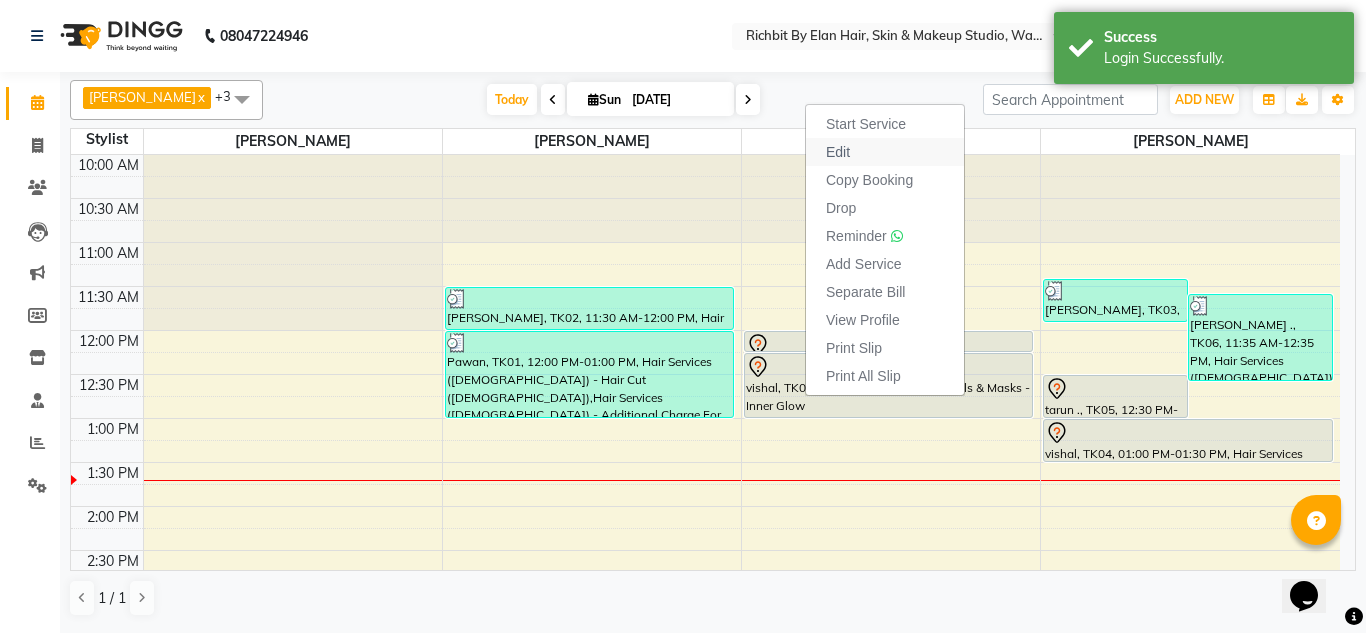 click on "Edit" at bounding box center [838, 152] 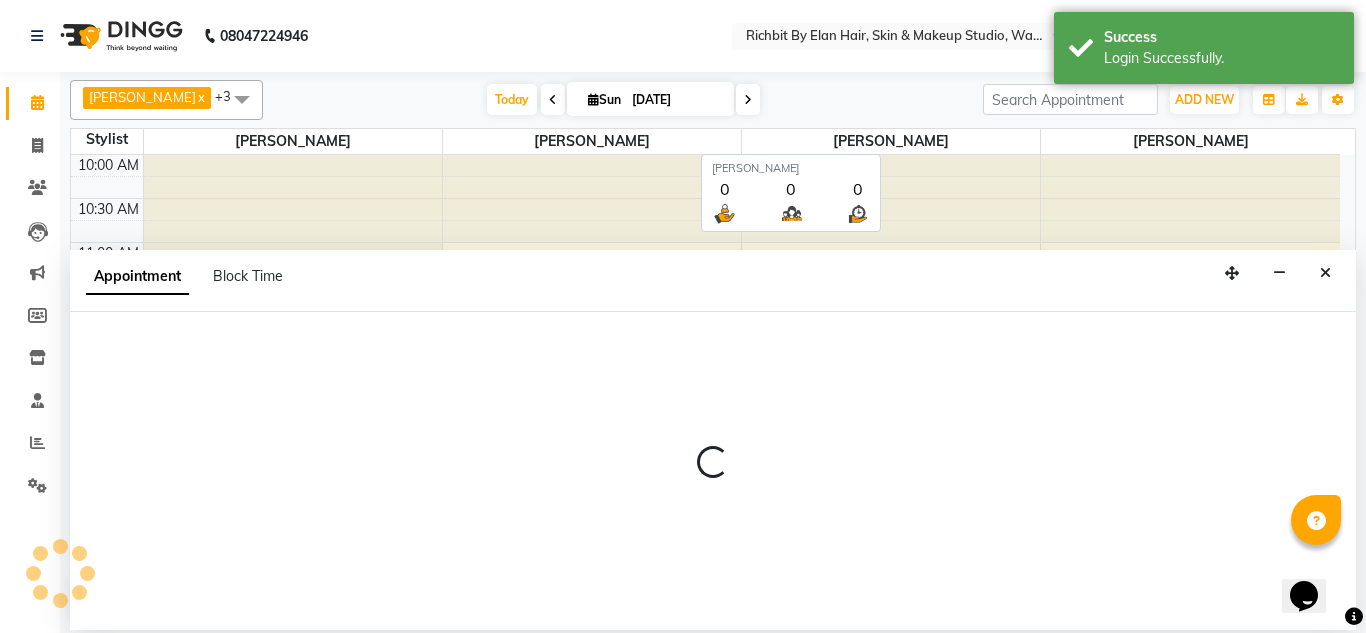 select on "tentative" 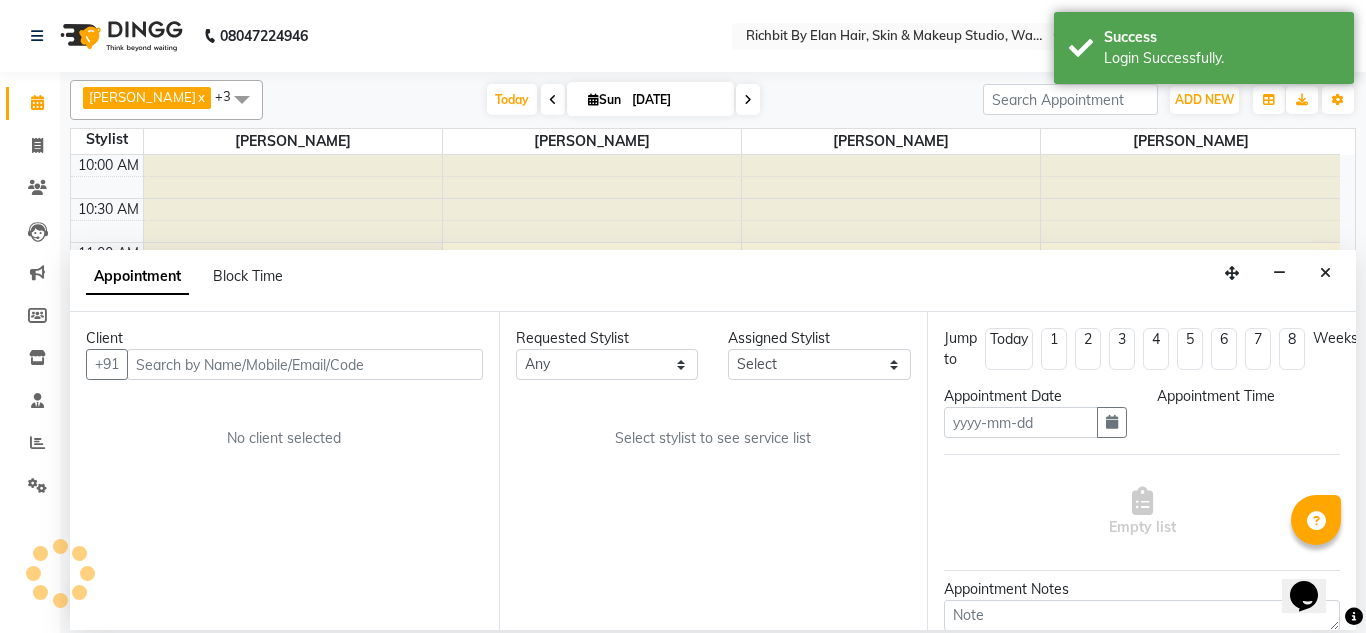 type on "[DATE]" 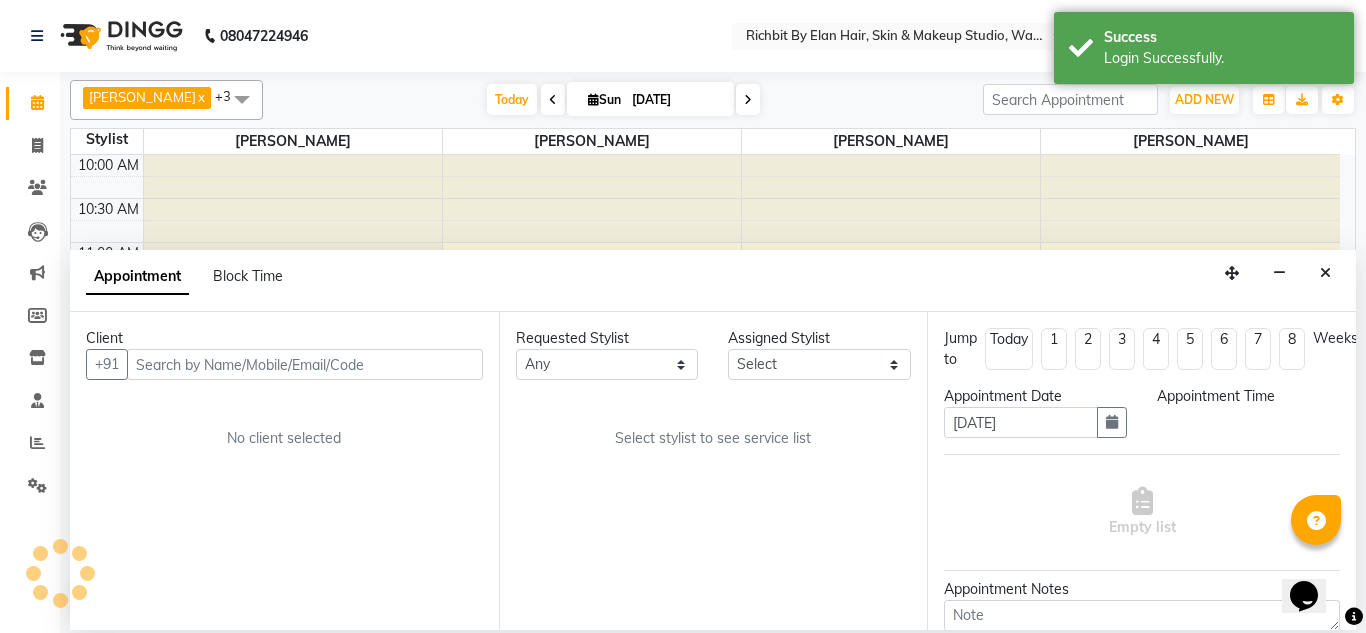 select on "720" 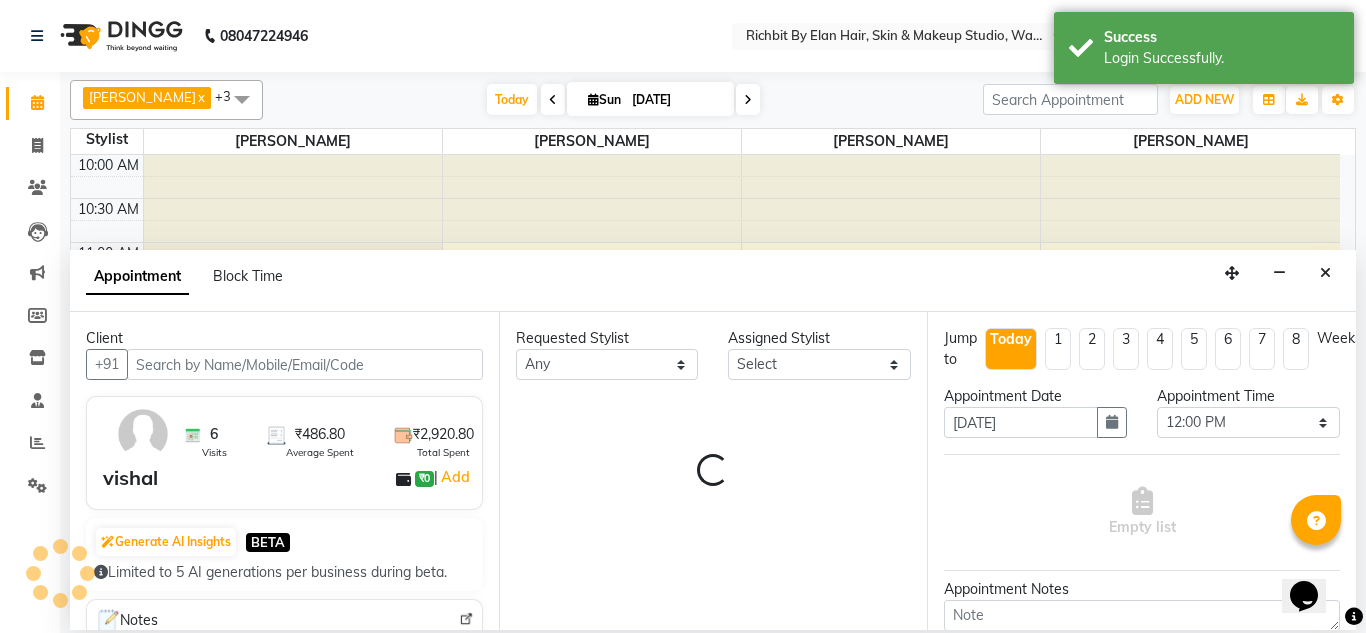 select on "61438" 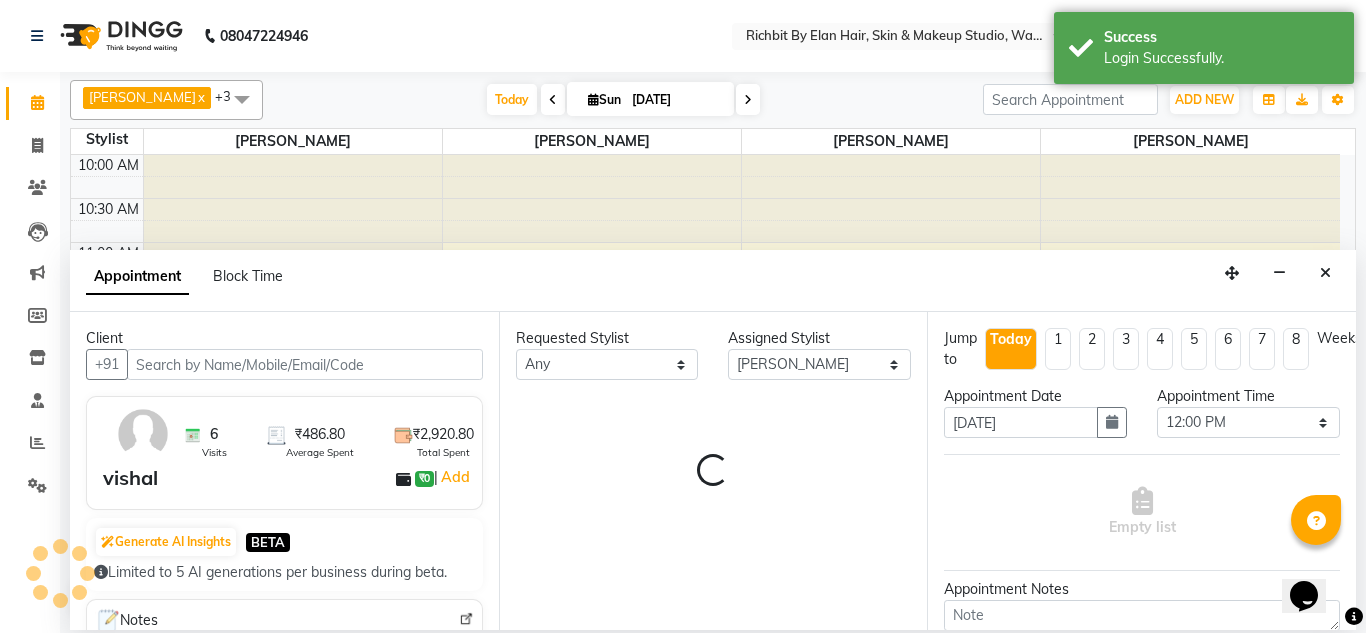 scroll, scrollTop: 265, scrollLeft: 0, axis: vertical 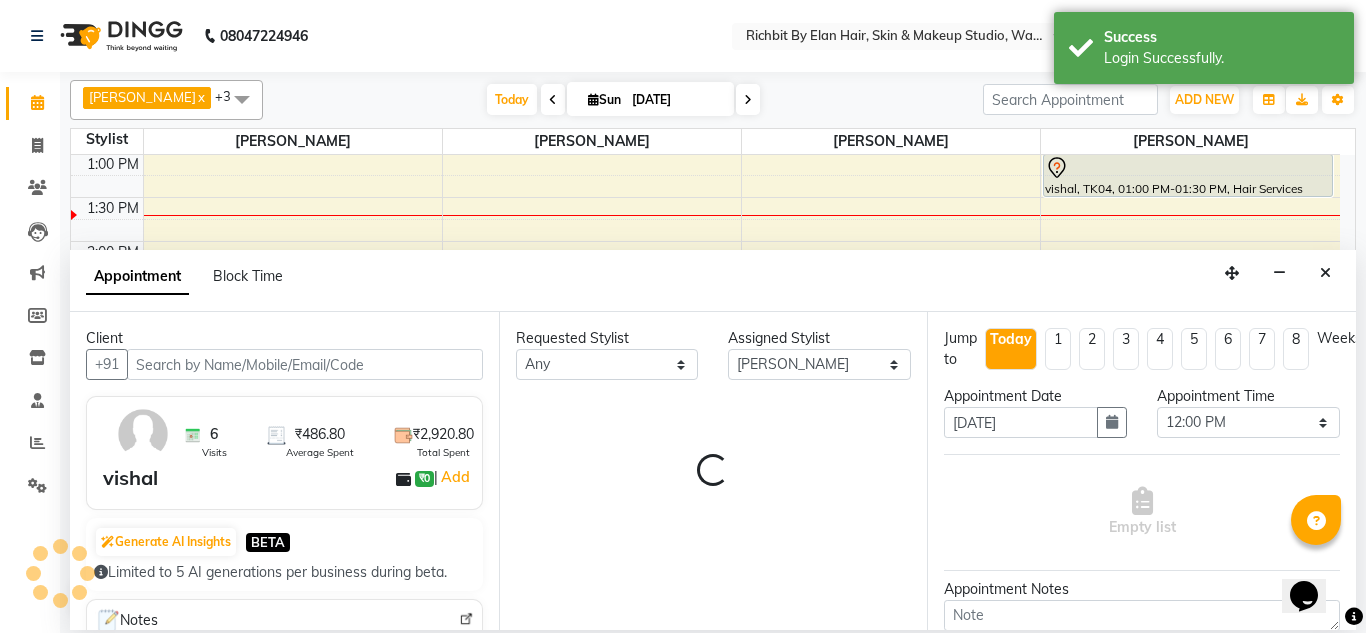 select on "1720" 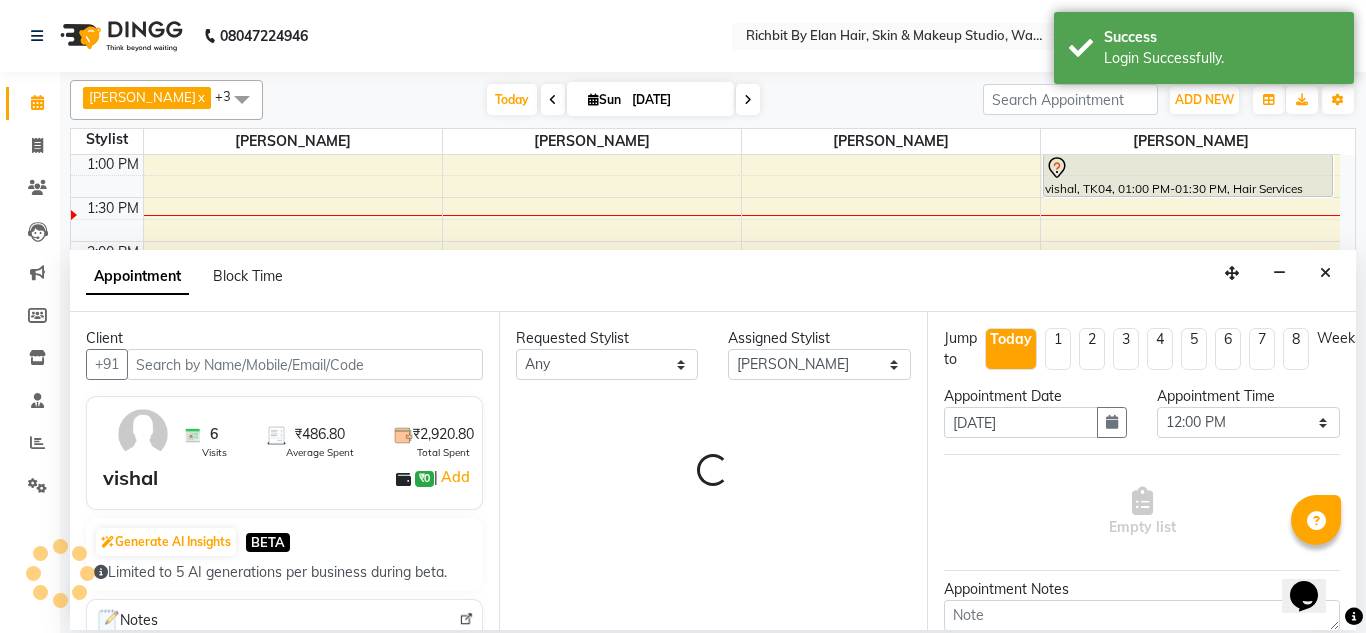 select on "1720" 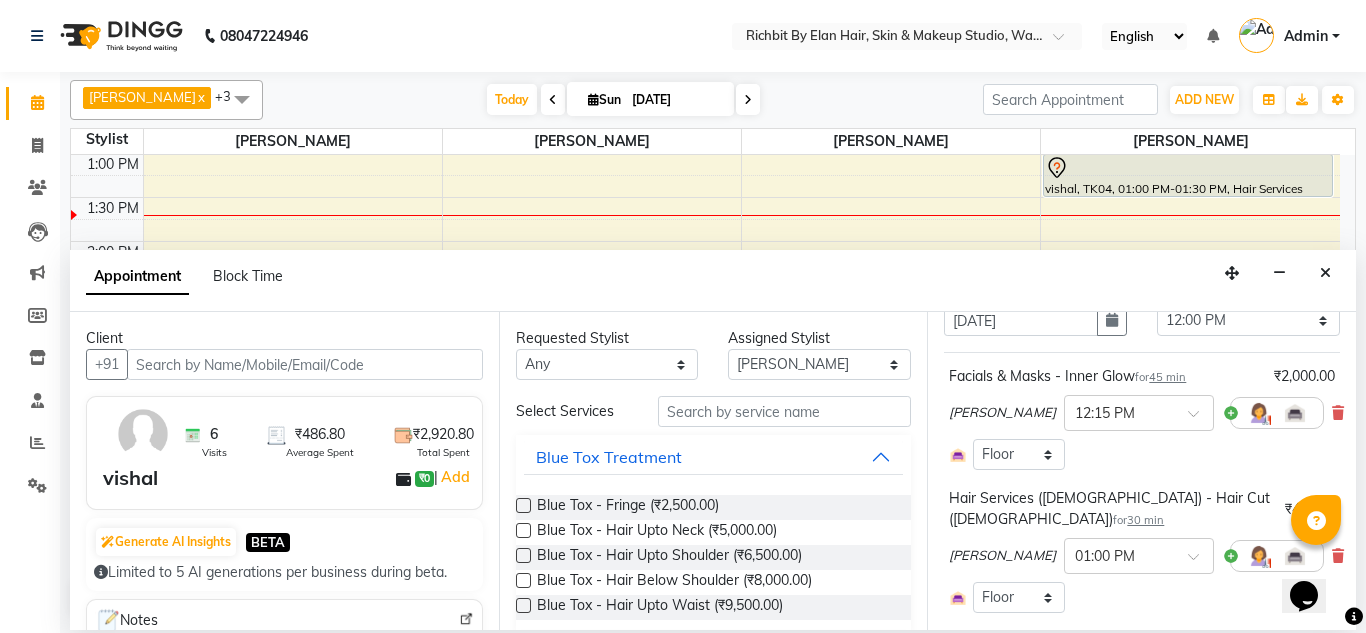scroll, scrollTop: 100, scrollLeft: 0, axis: vertical 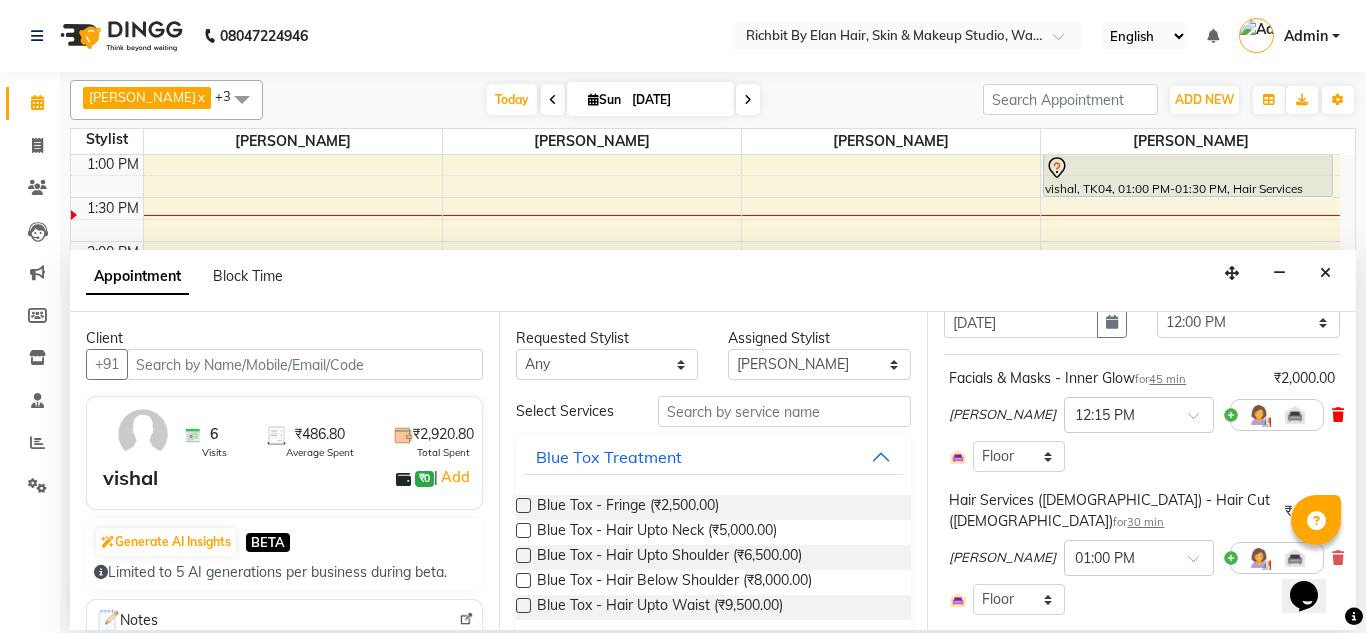click at bounding box center (1338, 415) 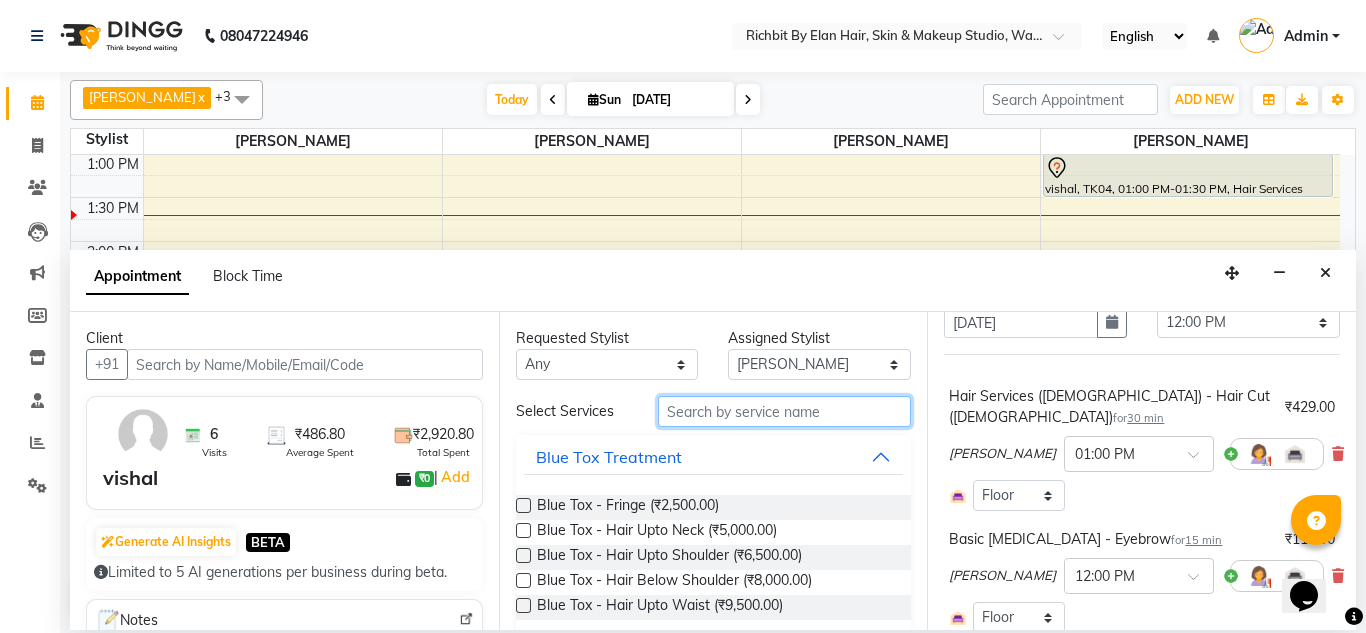 click at bounding box center (785, 411) 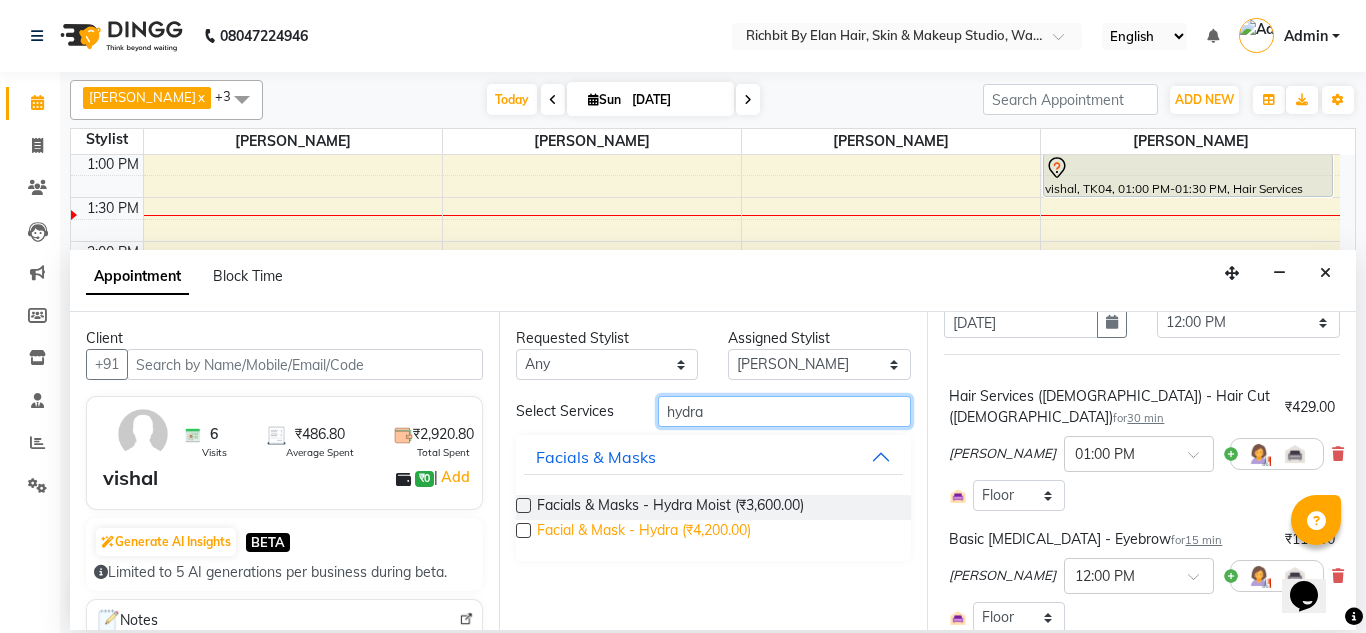 type on "hydra" 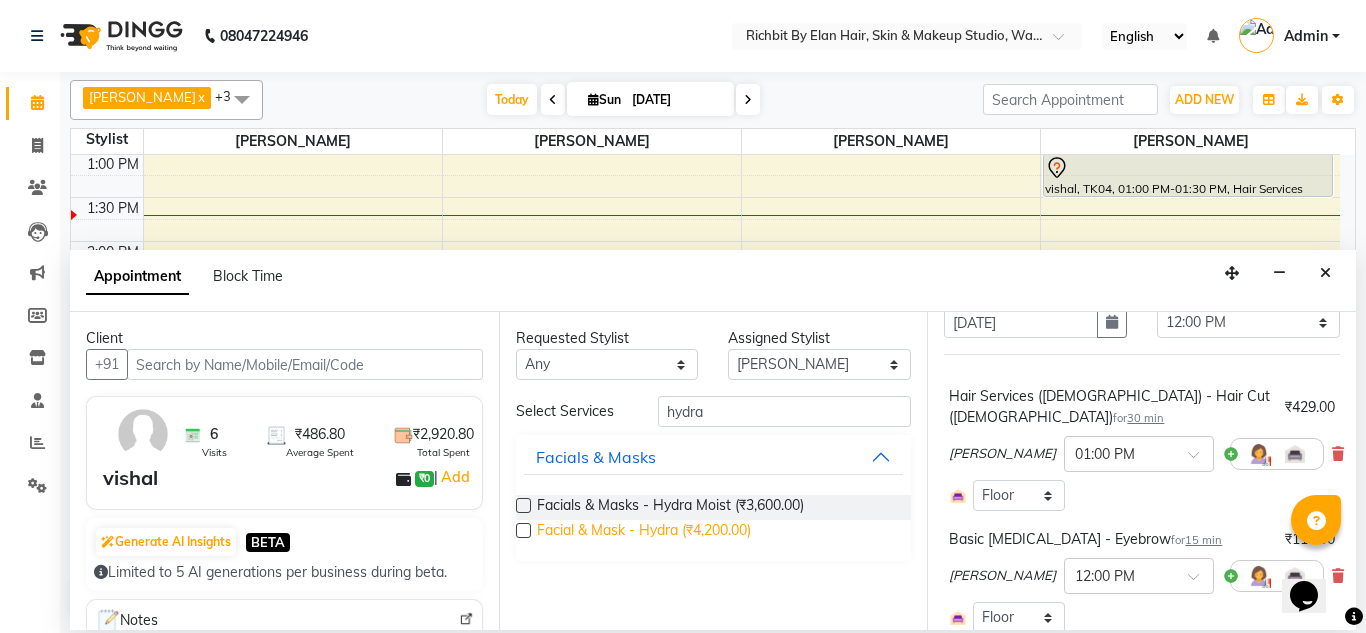 click on "Facial & Mask - Hydra  (₹4,200.00)" at bounding box center [644, 532] 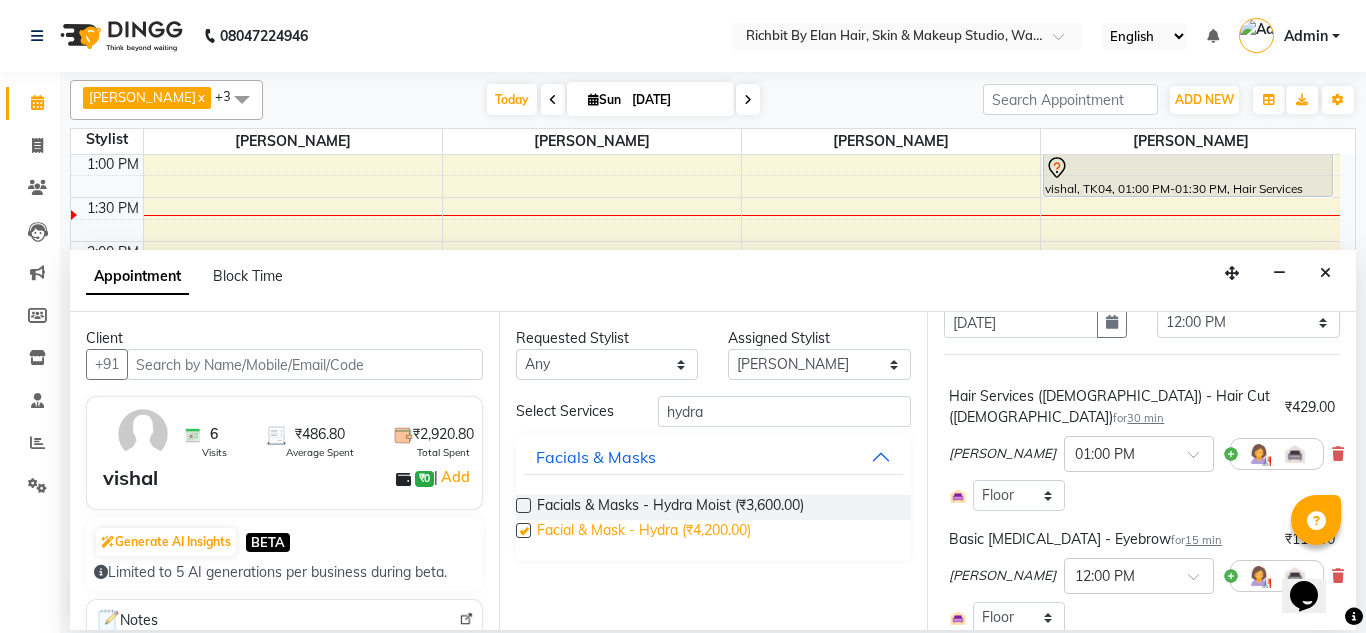 checkbox on "false" 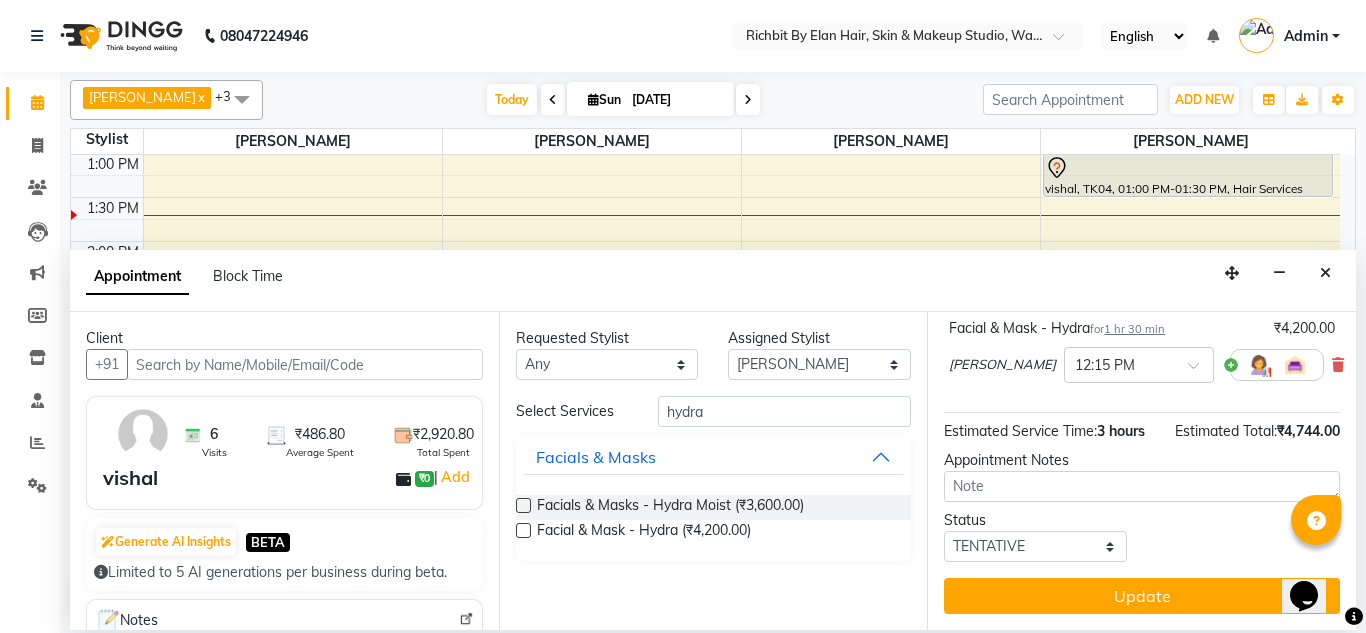 scroll, scrollTop: 451, scrollLeft: 0, axis: vertical 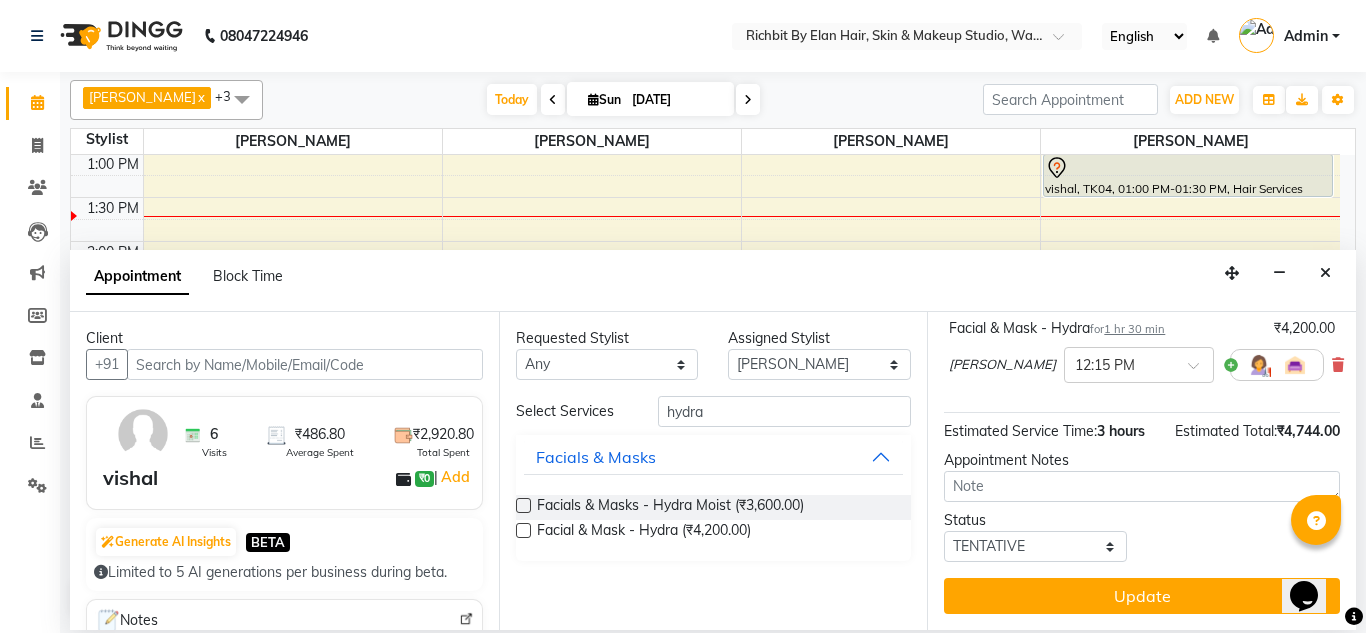 click on "Update" at bounding box center (1142, 596) 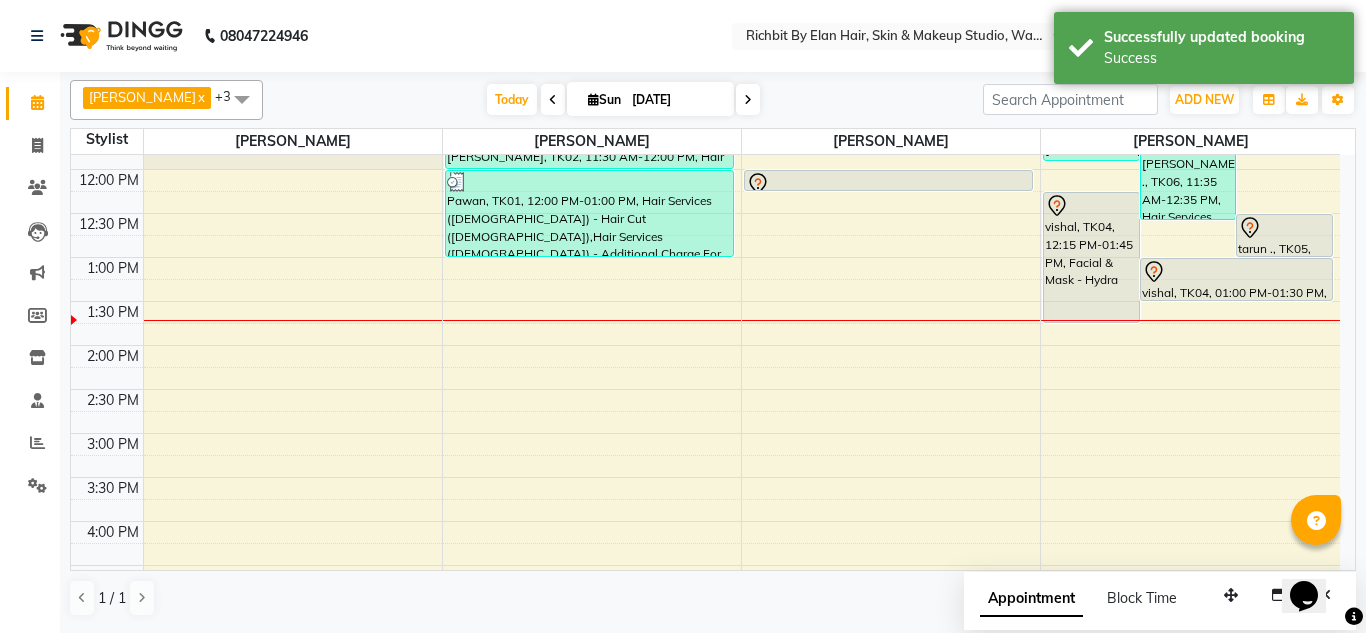 scroll, scrollTop: 65, scrollLeft: 0, axis: vertical 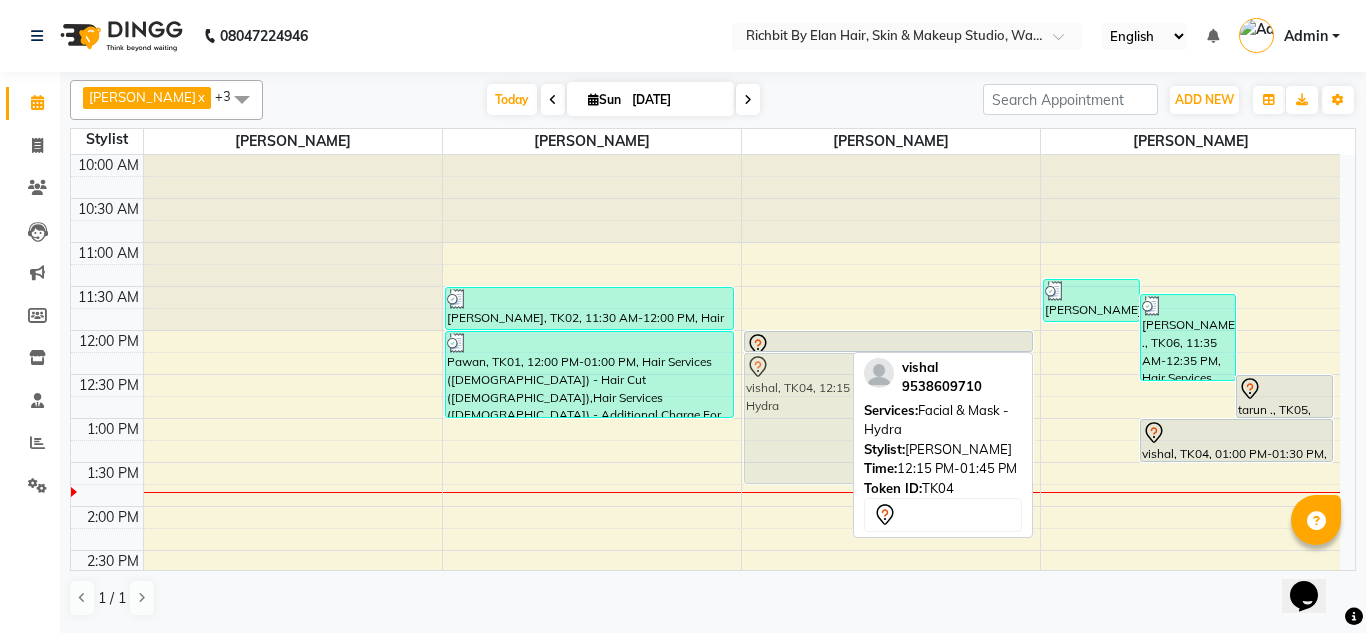 drag, startPoint x: 1091, startPoint y: 410, endPoint x: 941, endPoint y: 417, distance: 150.16324 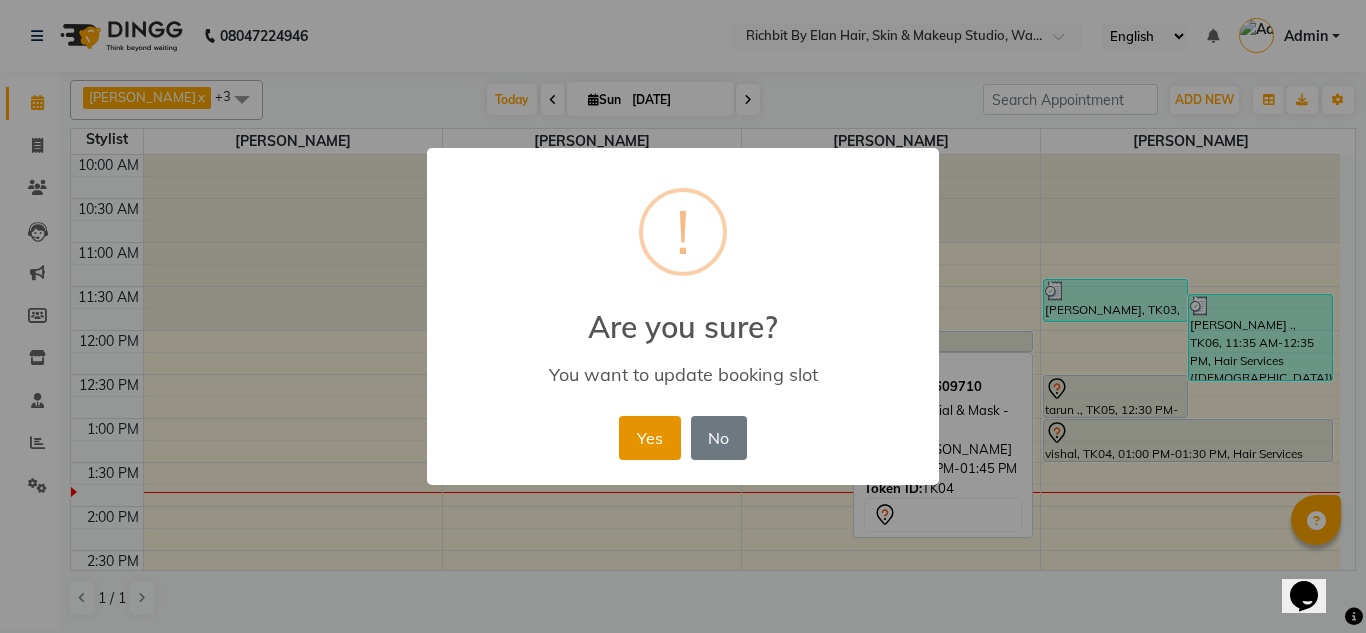 click on "Yes" at bounding box center (649, 438) 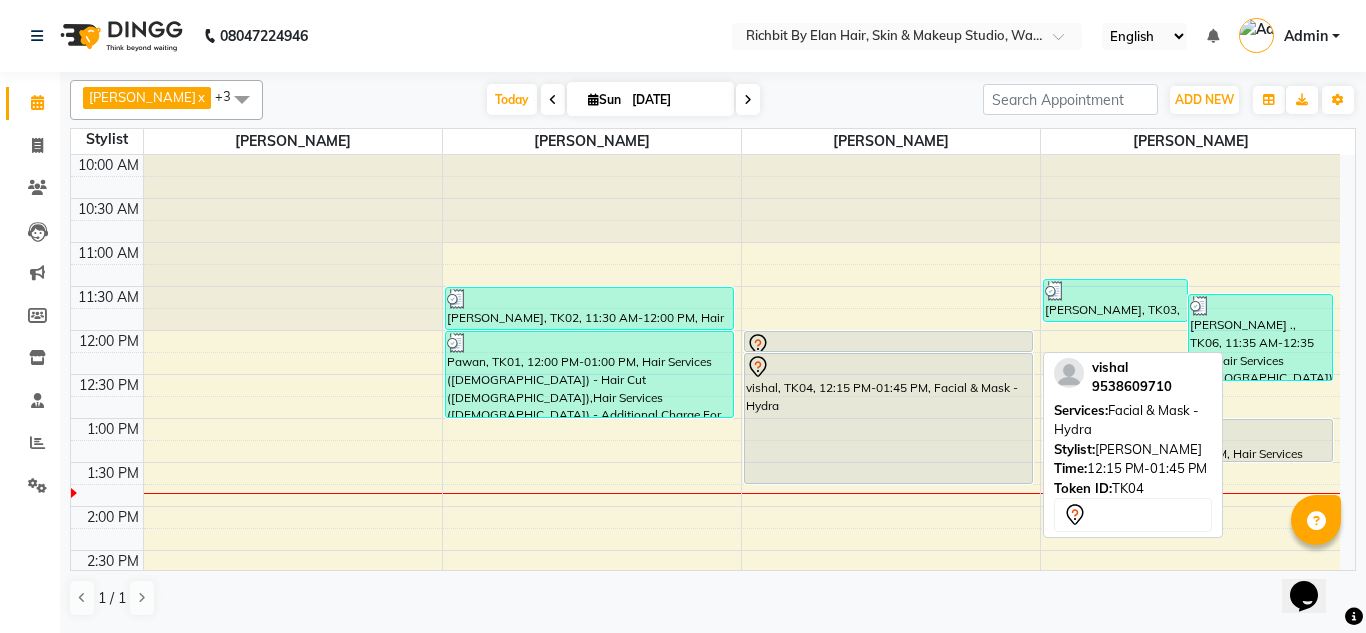 click on "vishal, TK04, 12:15 PM-01:45 PM, Facial & Mask - Hydra" at bounding box center (888, 418) 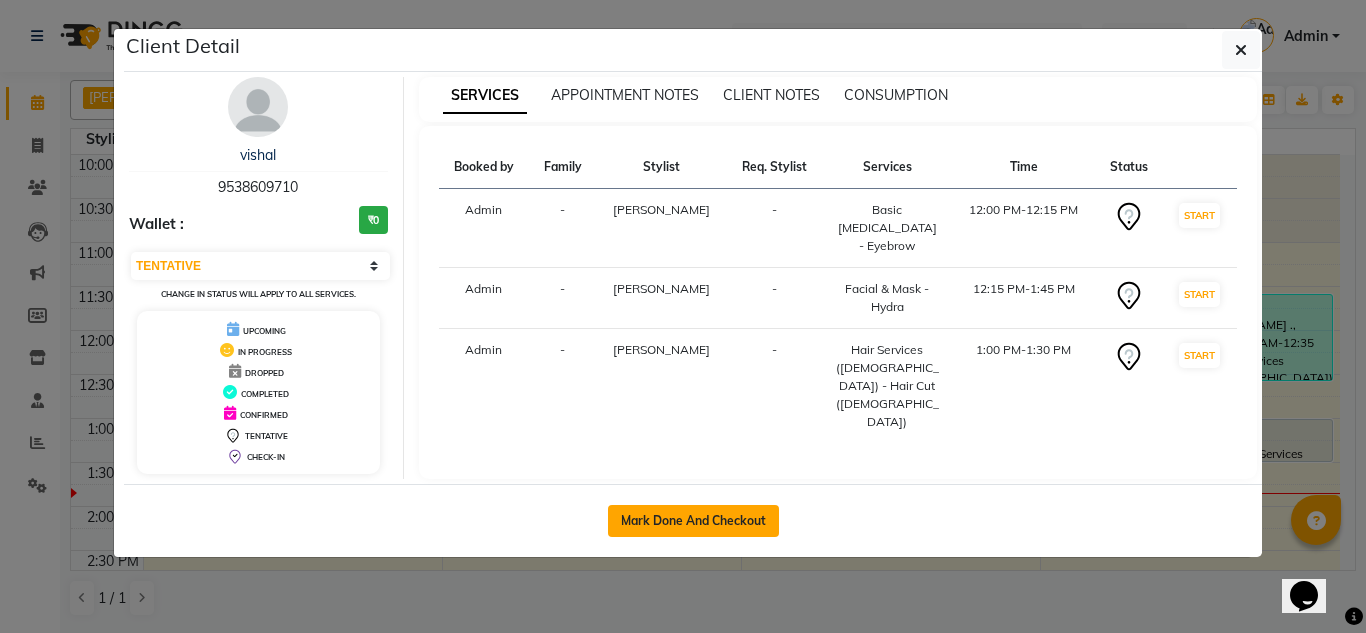 click on "Mark Done And Checkout" 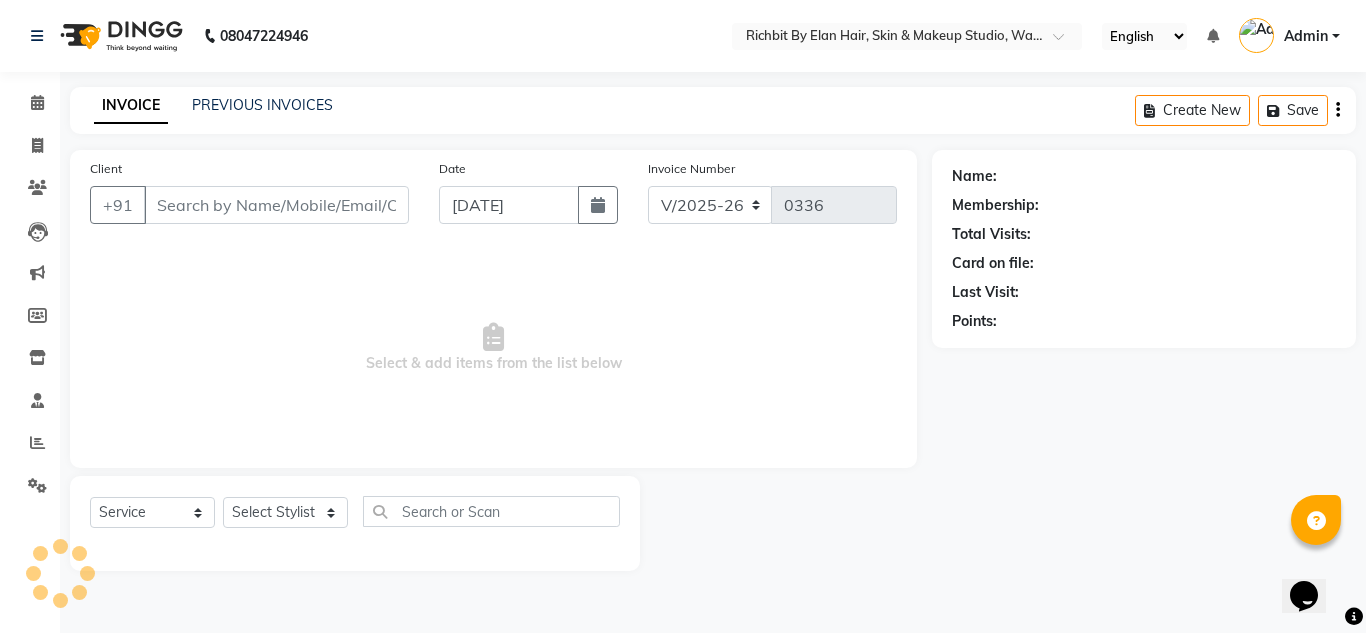 select on "select" 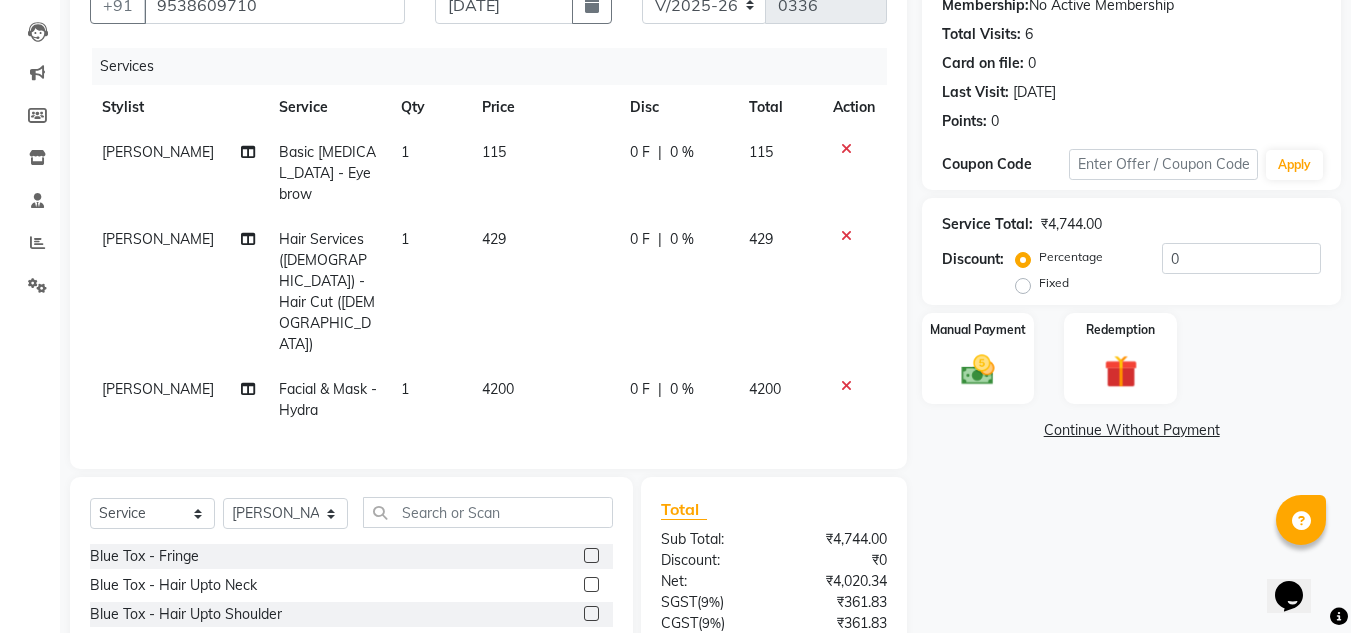 scroll, scrollTop: 300, scrollLeft: 0, axis: vertical 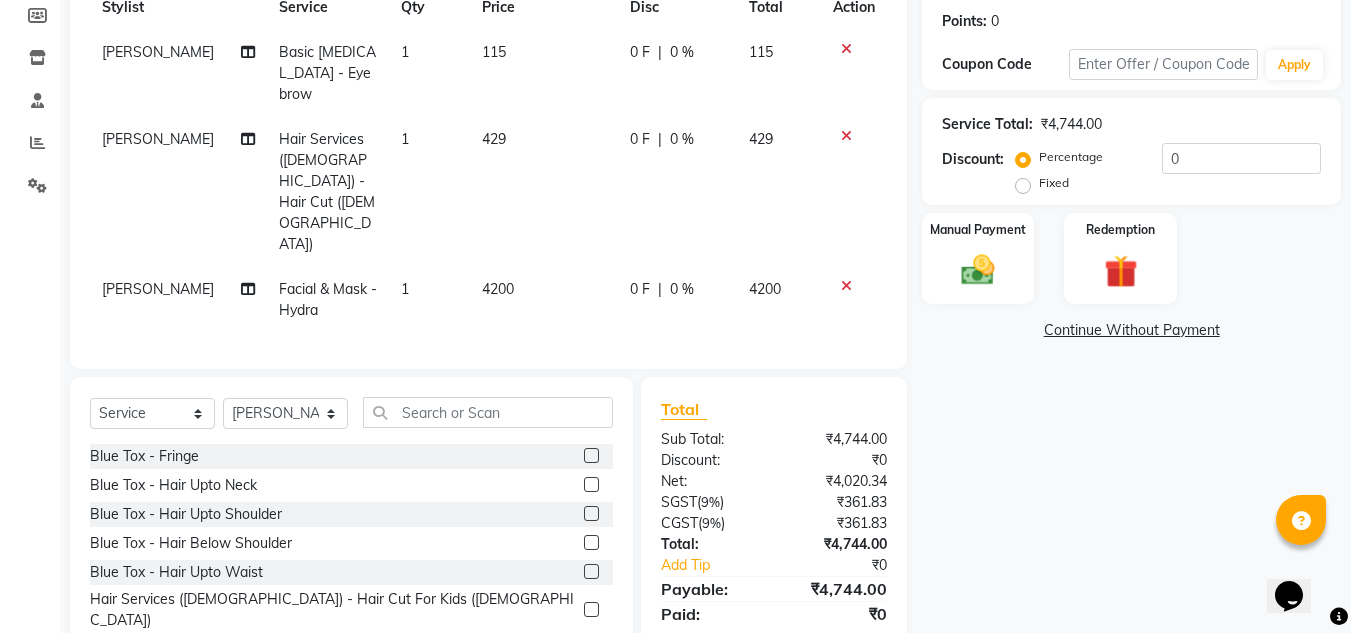 click on "0 F | 0 %" 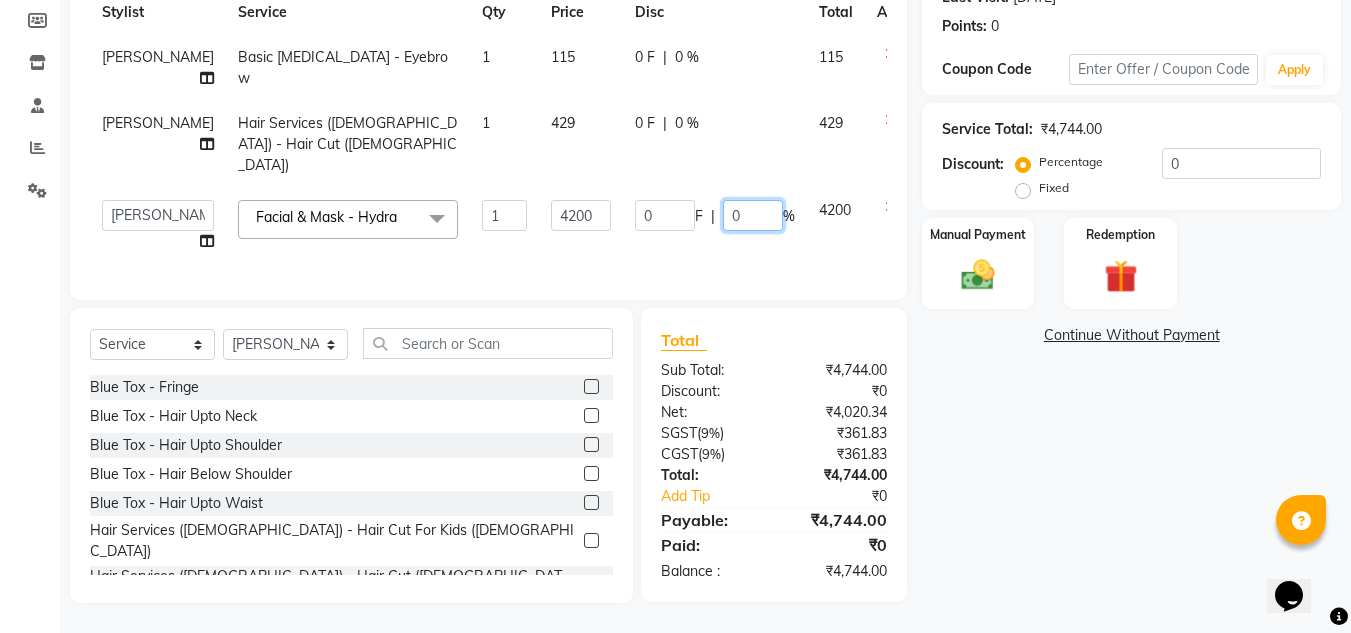 click on "0" 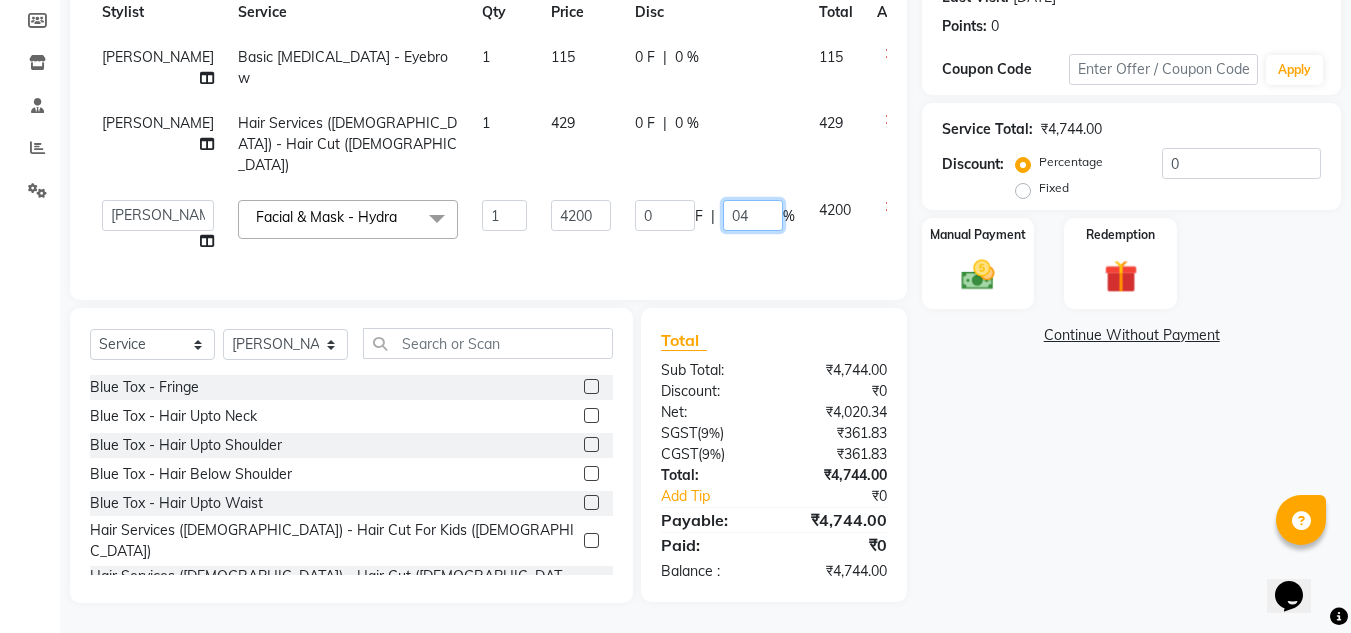 type on "040" 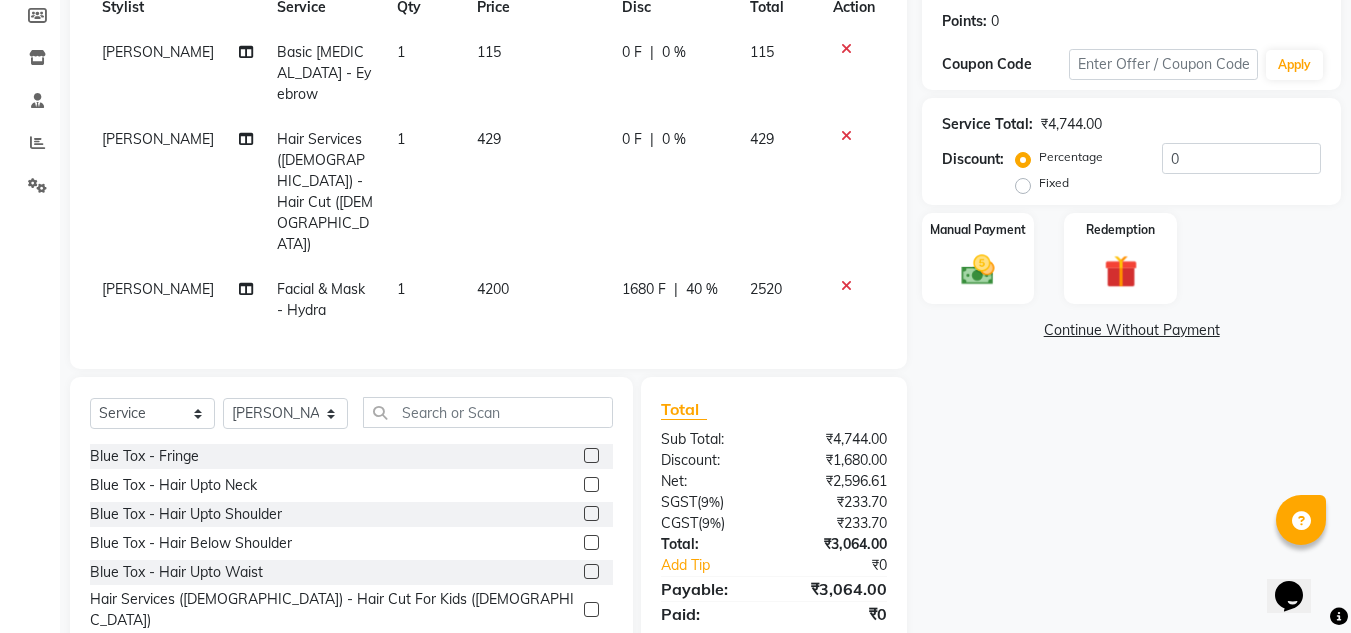 click on "Name: Vishal  Membership:  No Active Membership  Total Visits:  6 Card on file:  0 Last Visit:   20-06-2025 Points:   0  Coupon Code Apply Service Total:  ₹4,744.00  Discount:  Percentage   Fixed  0 Manual Payment Redemption  Continue Without Payment" 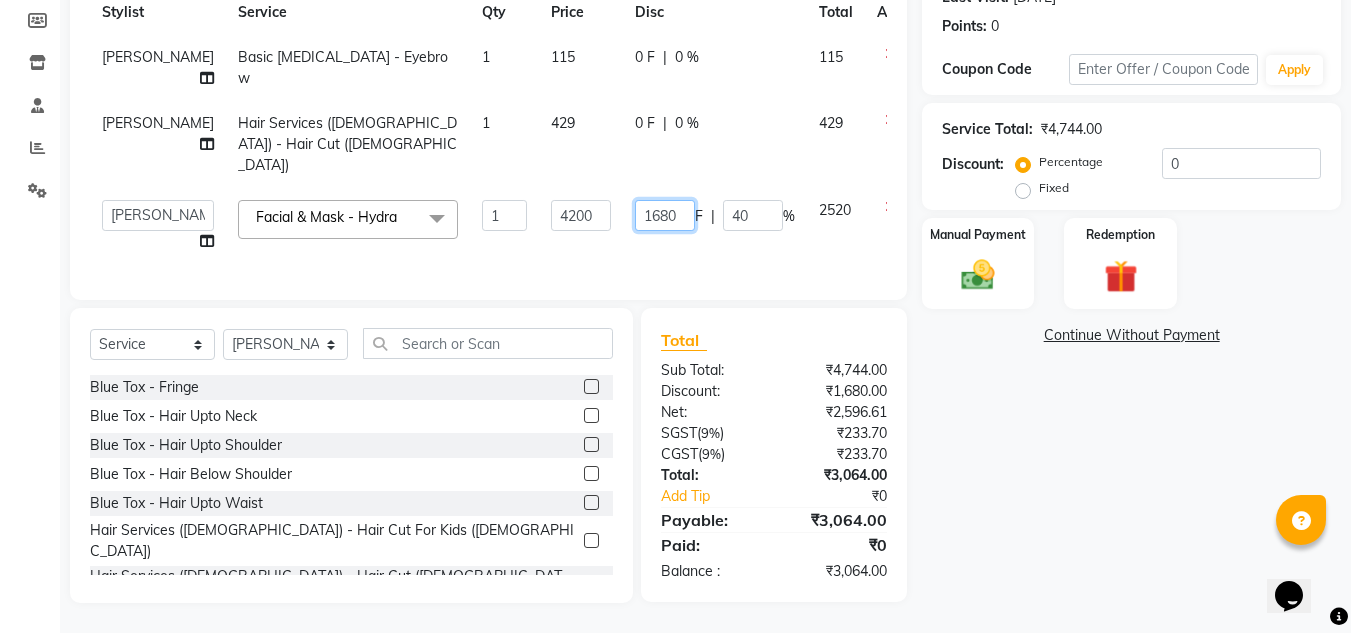 click on "1680" 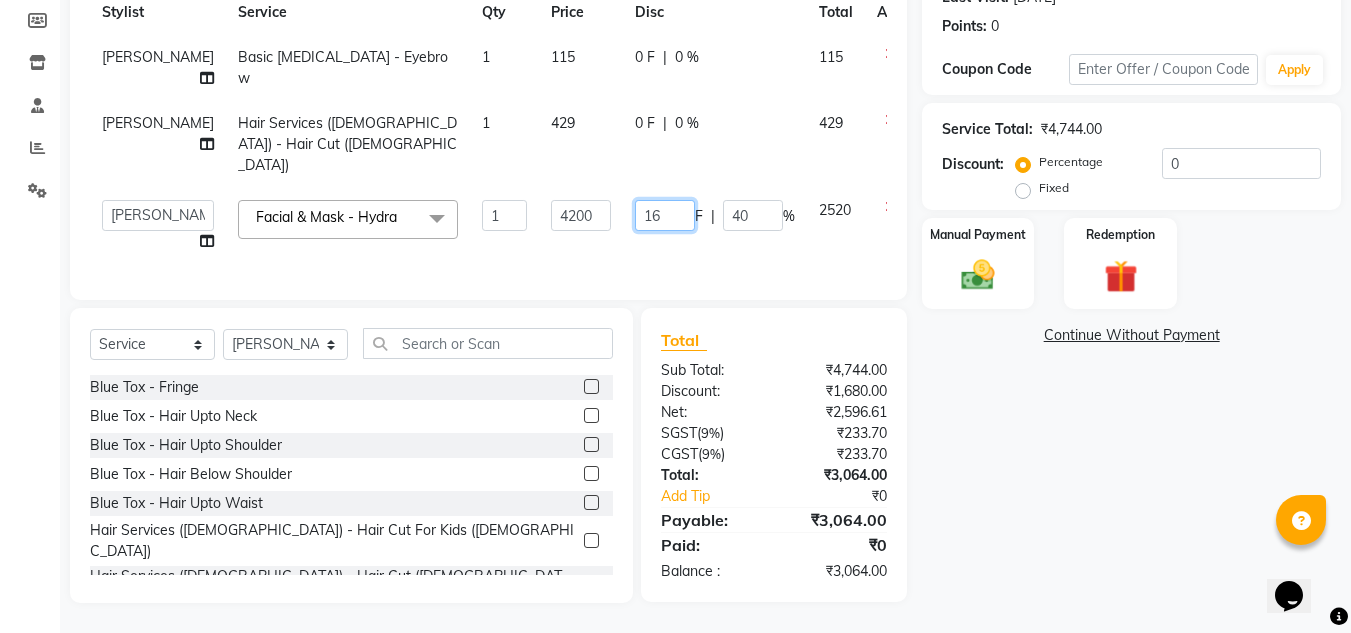 type on "1" 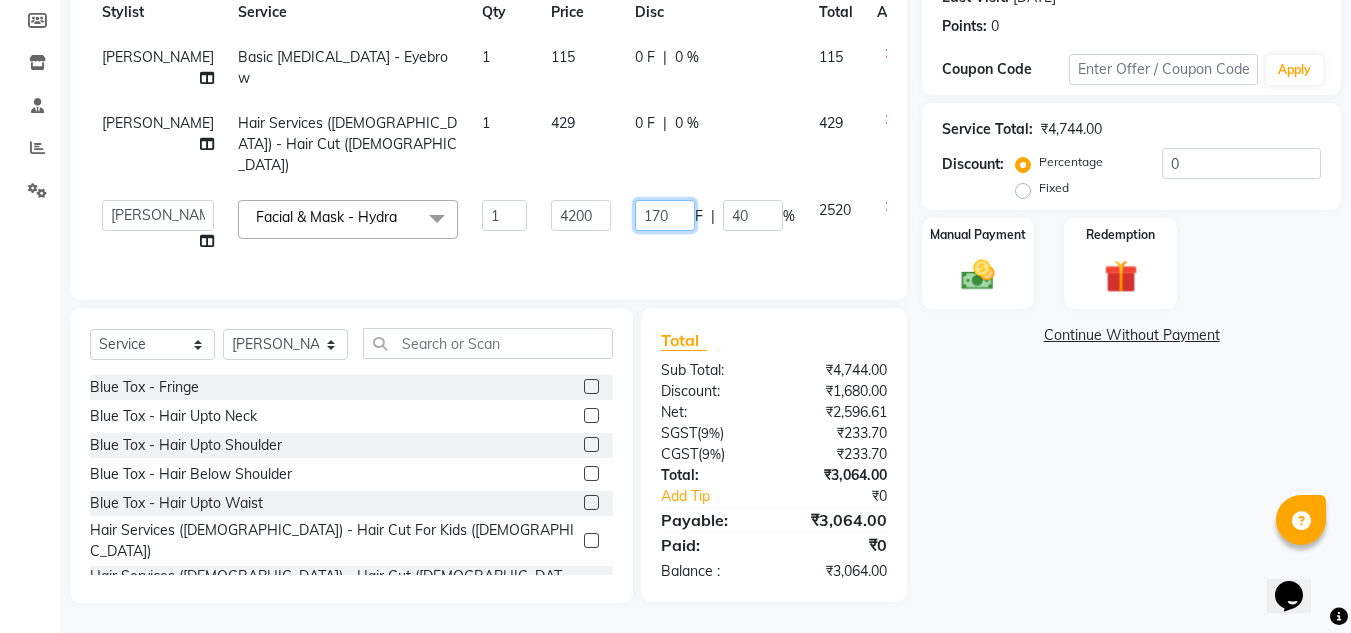 type on "1700" 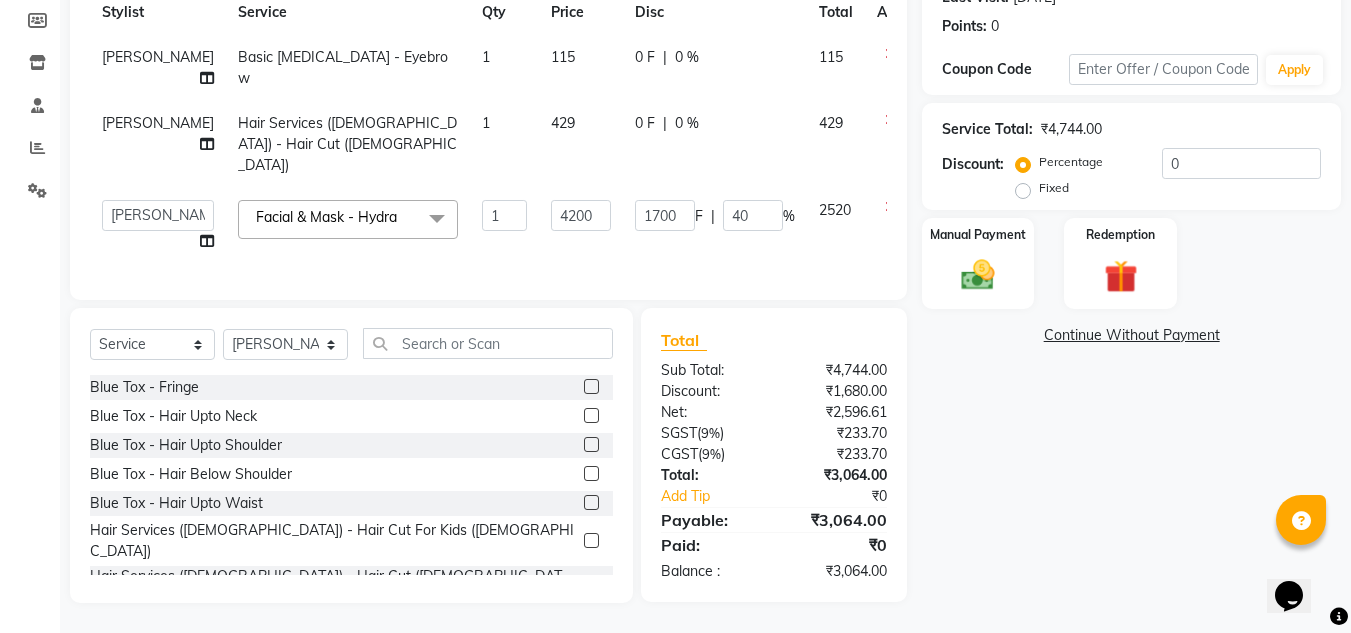 click on "Name: Vishal  Membership:  No Active Membership  Total Visits:  6 Card on file:  0 Last Visit:   20-06-2025 Points:   0  Coupon Code Apply Service Total:  ₹4,744.00  Discount:  Percentage   Fixed  0 Manual Payment Redemption  Continue Without Payment" 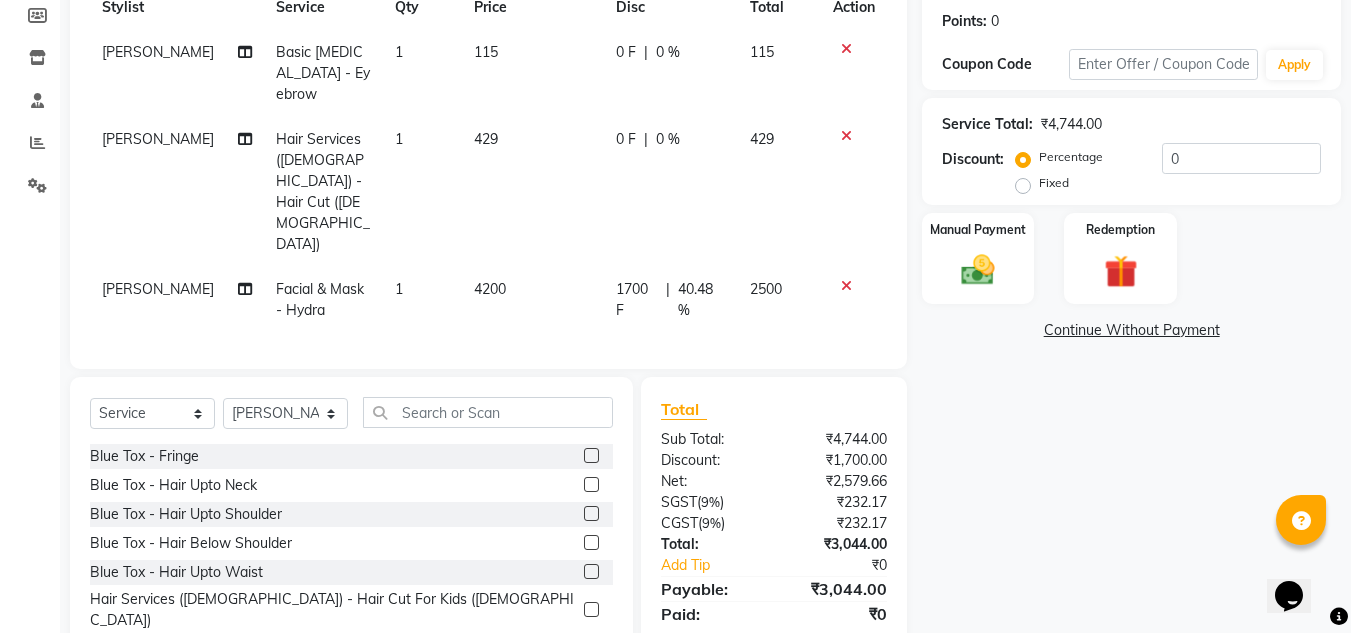 click on "0 F | 0 %" 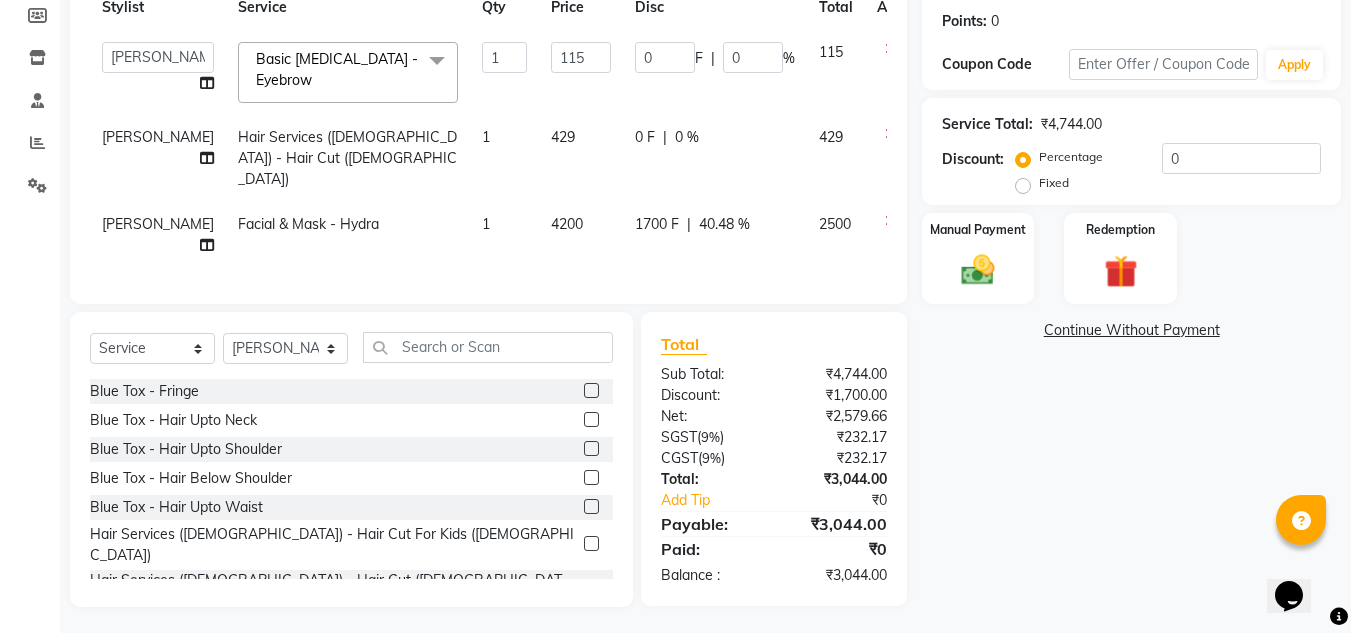 click on "0 F | 0 %" 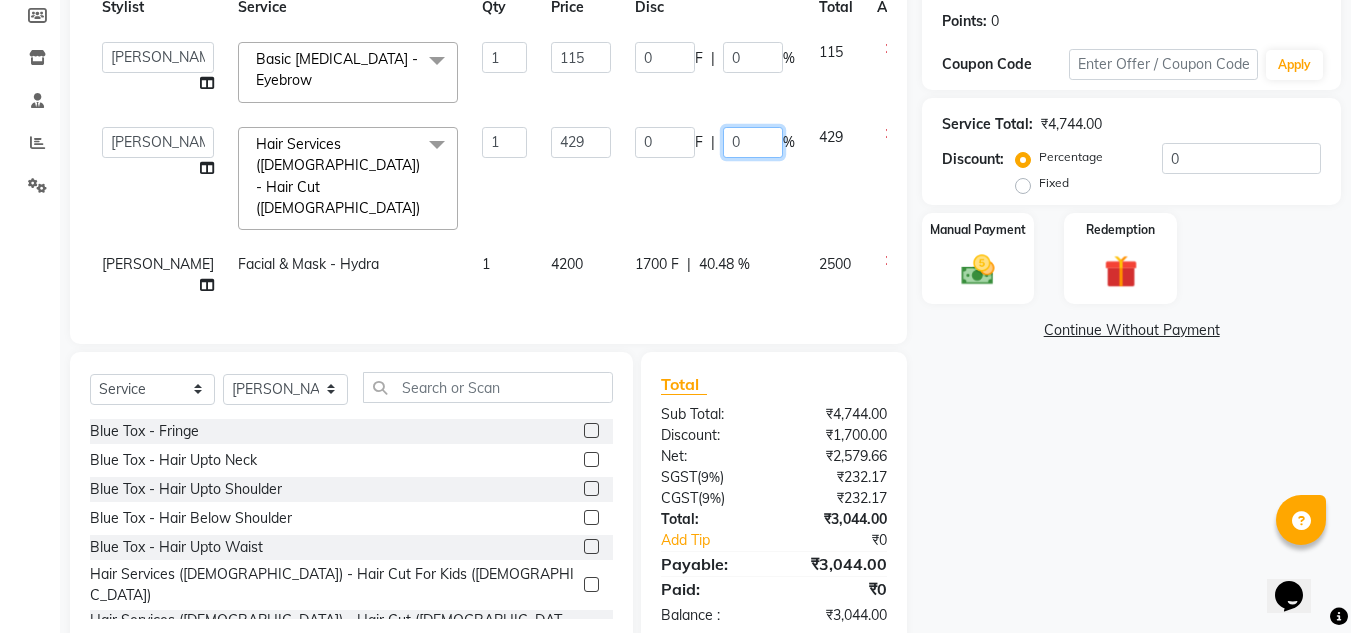 click on "0" 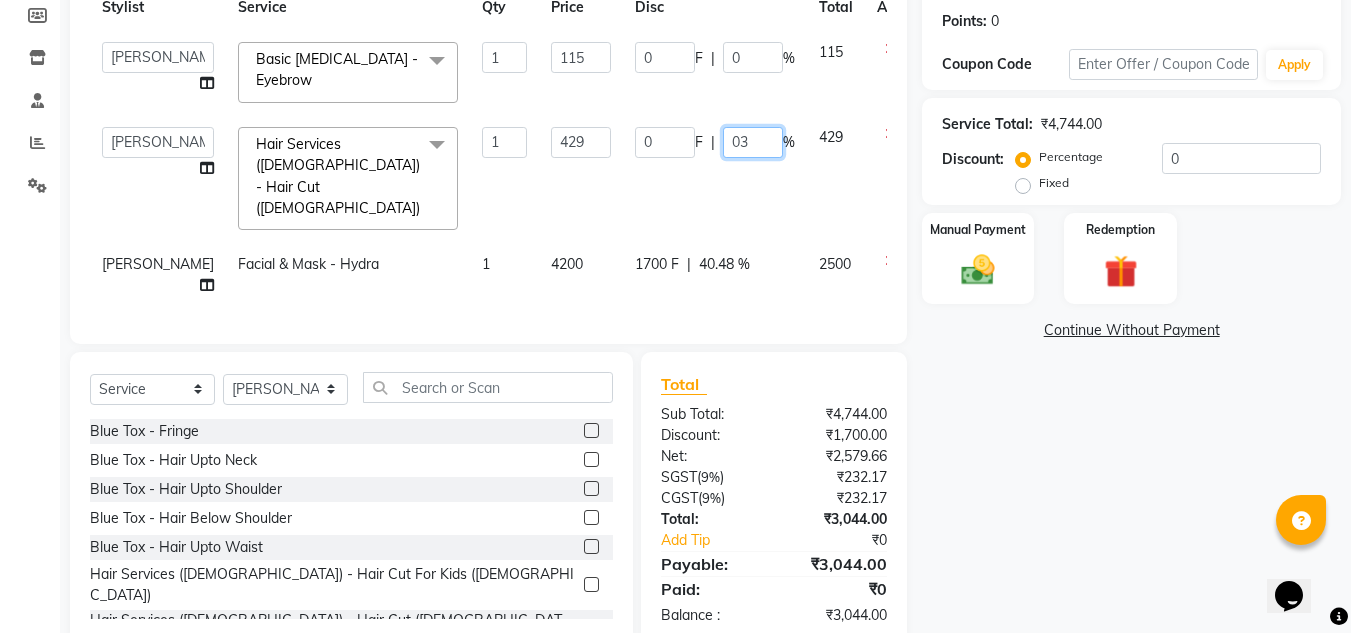 type on "030" 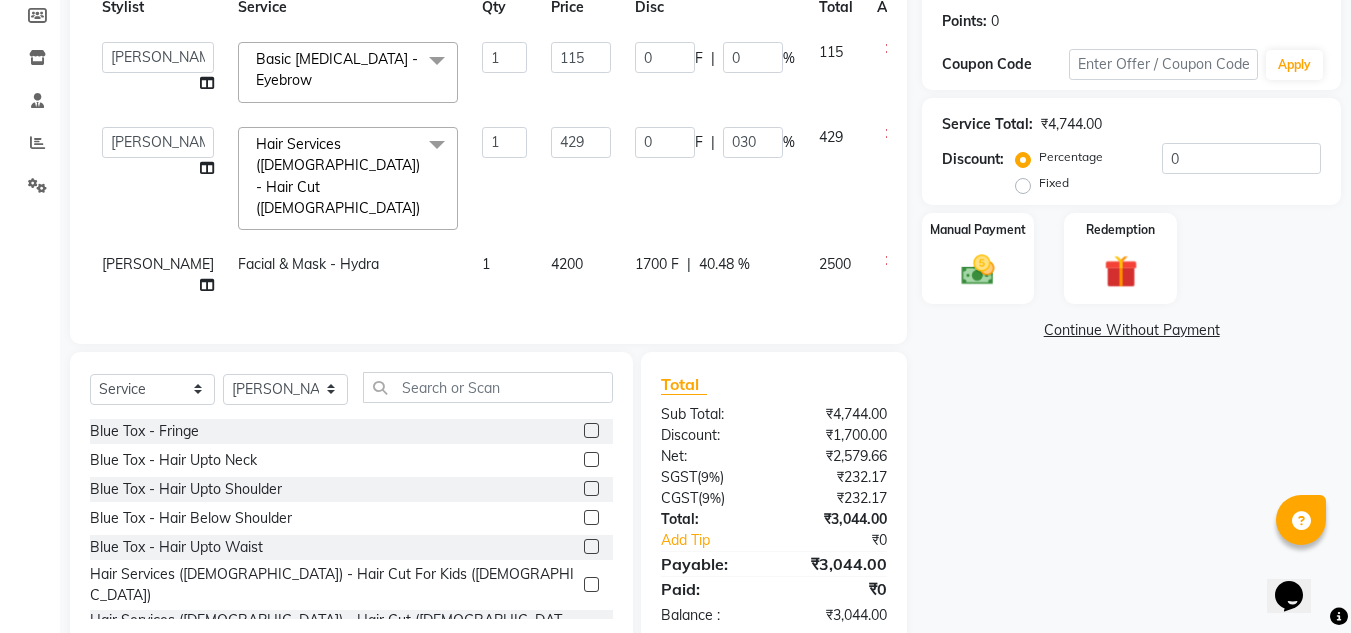 click on "Name: Vishal  Membership:  No Active Membership  Total Visits:  6 Card on file:  0 Last Visit:   20-06-2025 Points:   0  Coupon Code Apply Service Total:  ₹4,744.00  Discount:  Percentage   Fixed  0 Manual Payment Redemption  Continue Without Payment" 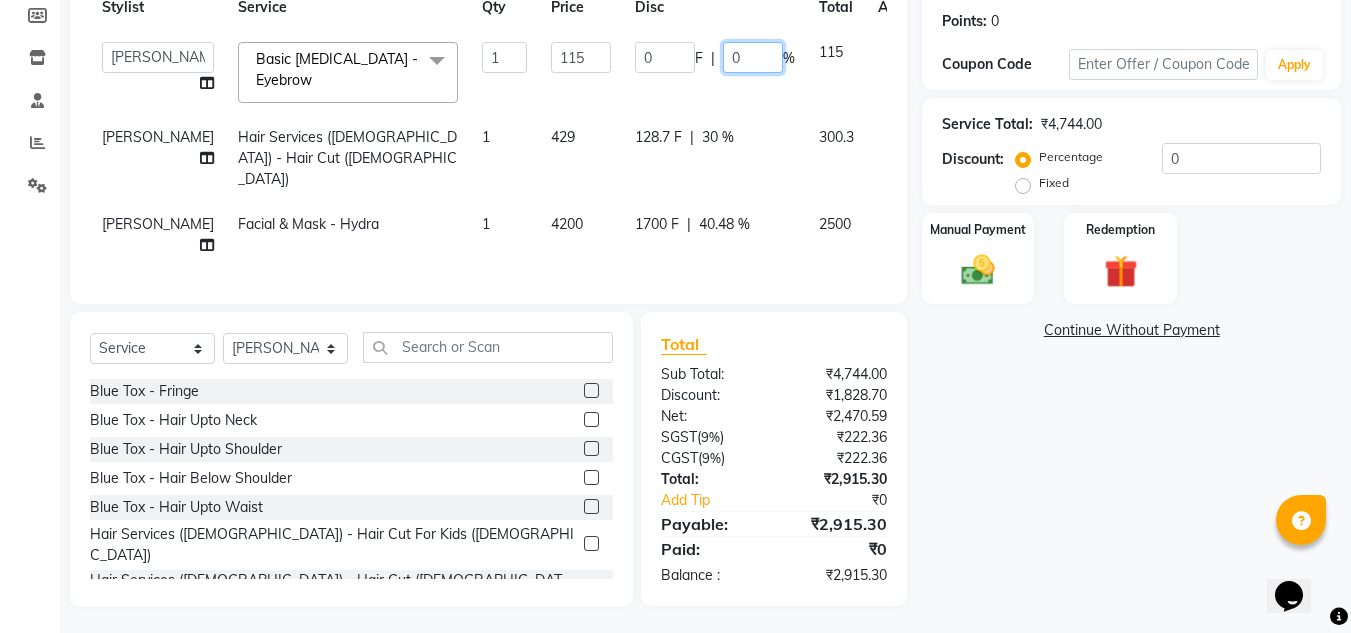 click on "0" 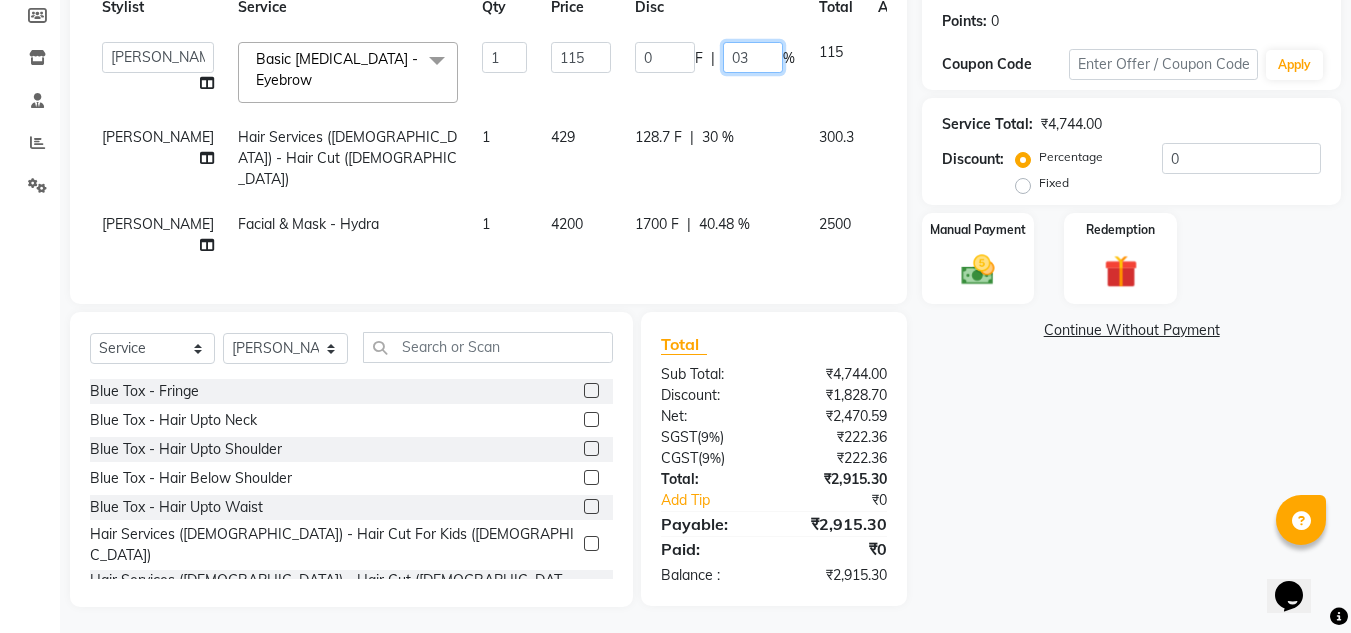 type on "030" 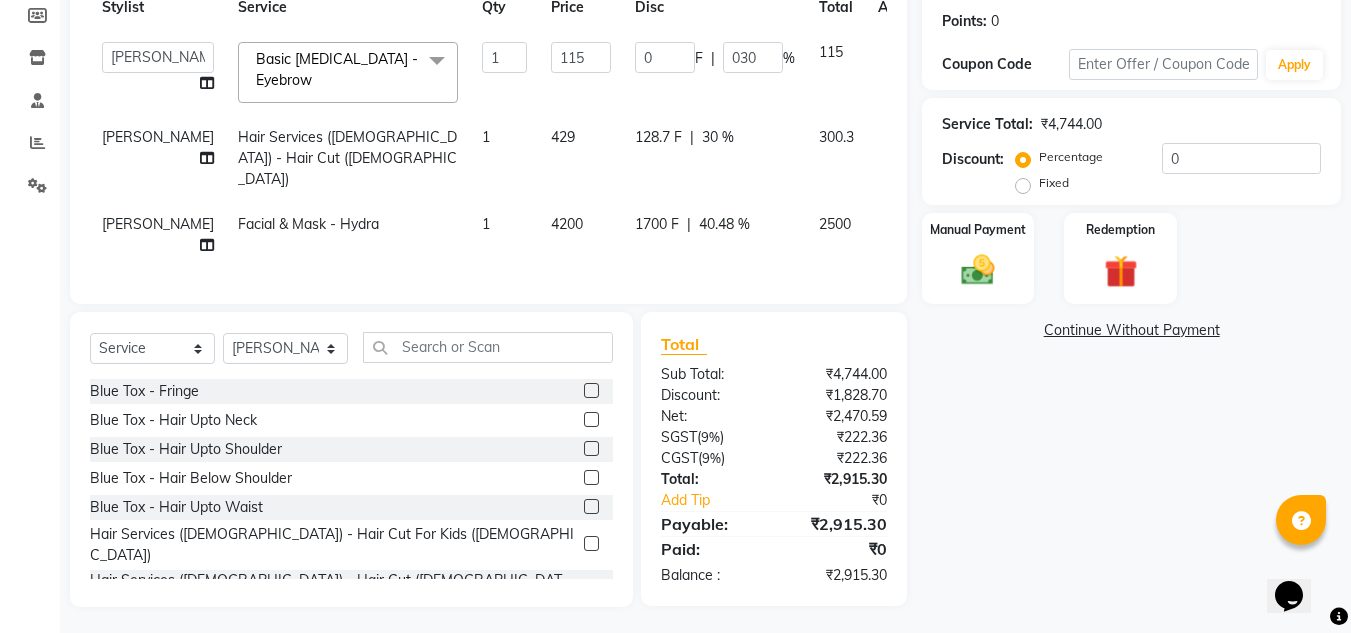 click on "Name: Vishal  Membership:  No Active Membership  Total Visits:  6 Card on file:  0 Last Visit:   20-06-2025 Points:   0  Coupon Code Apply Service Total:  ₹4,744.00  Discount:  Percentage   Fixed  0 Manual Payment Redemption  Continue Without Payment" 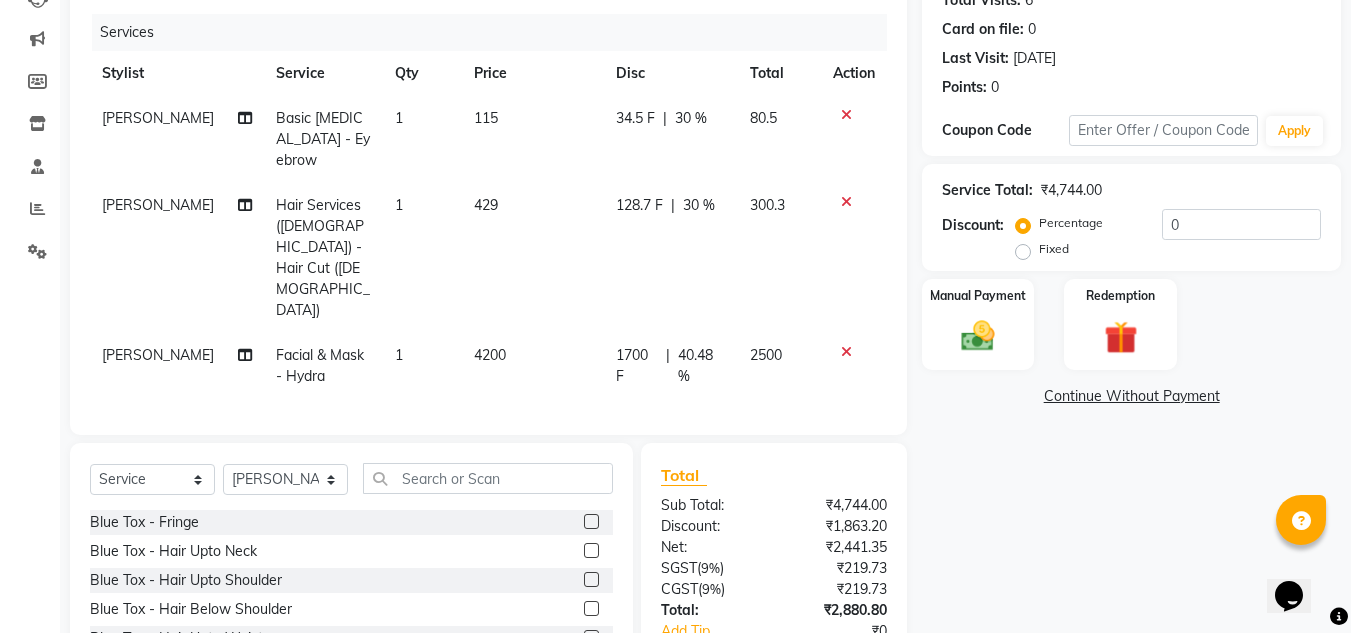 scroll, scrollTop: 200, scrollLeft: 0, axis: vertical 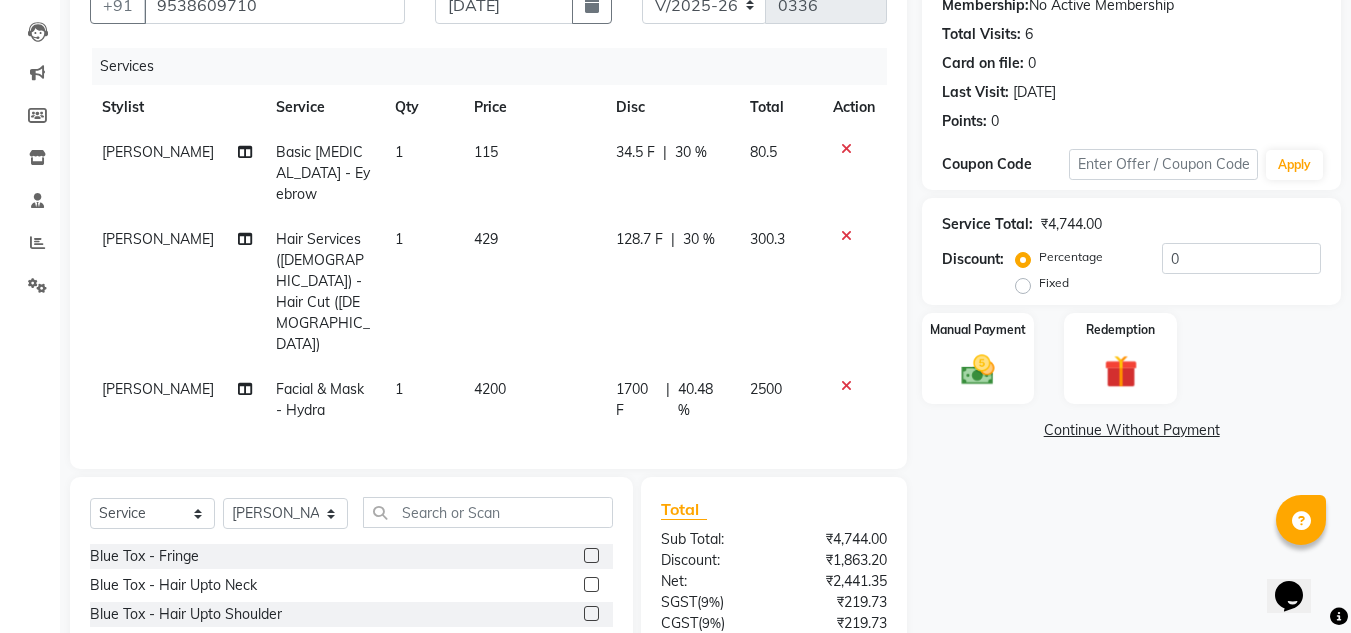 click on "34.5 F" 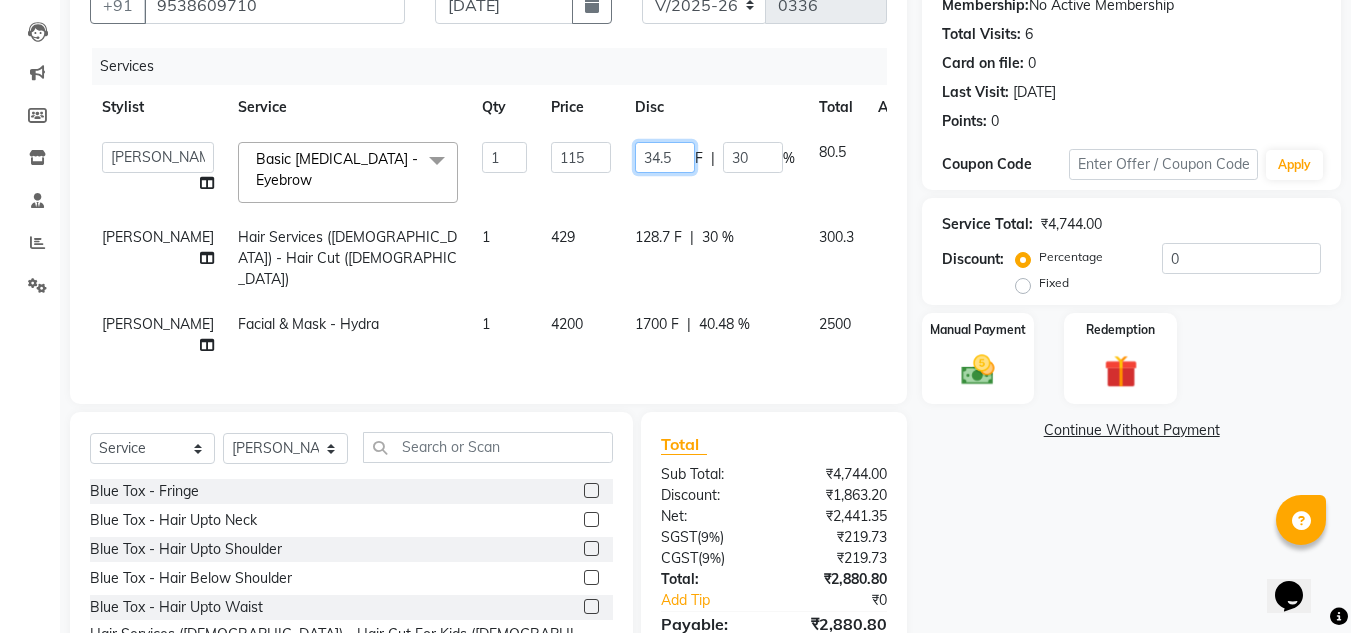 click on "34.5" 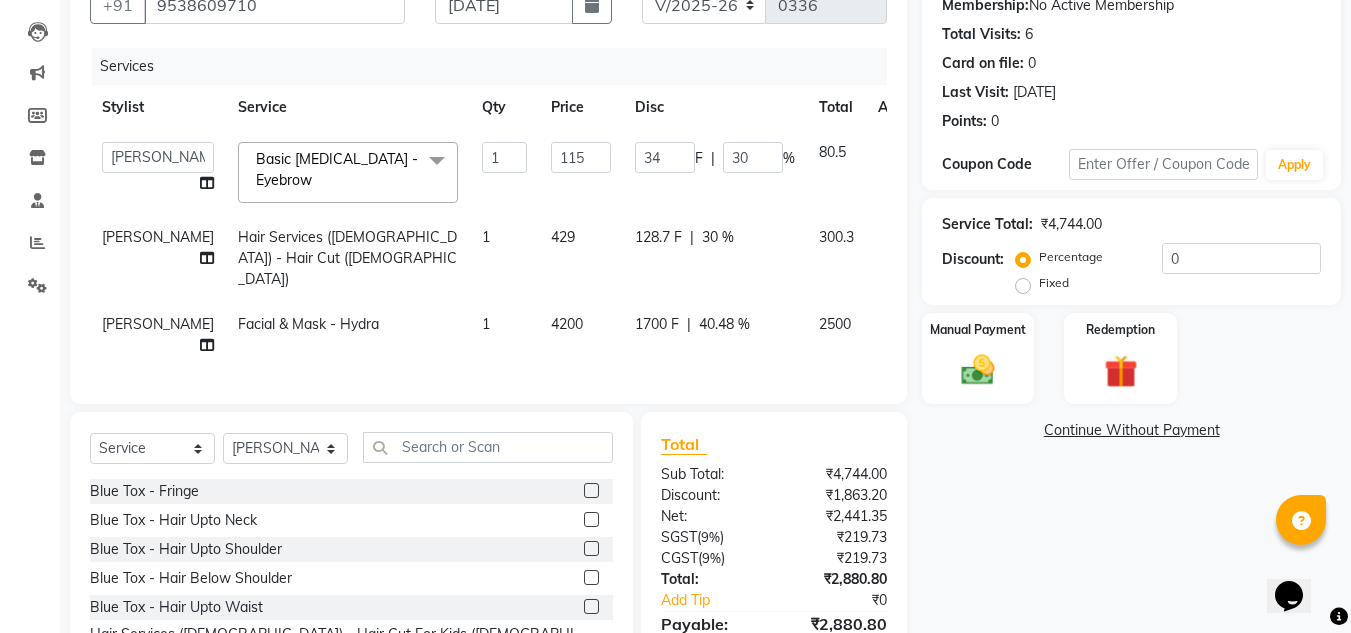 click on "Name: Vishal  Membership:  No Active Membership  Total Visits:  6 Card on file:  0 Last Visit:   20-06-2025 Points:   0  Coupon Code Apply Service Total:  ₹4,744.00  Discount:  Percentage   Fixed  0 Manual Payment Redemption  Continue Without Payment" 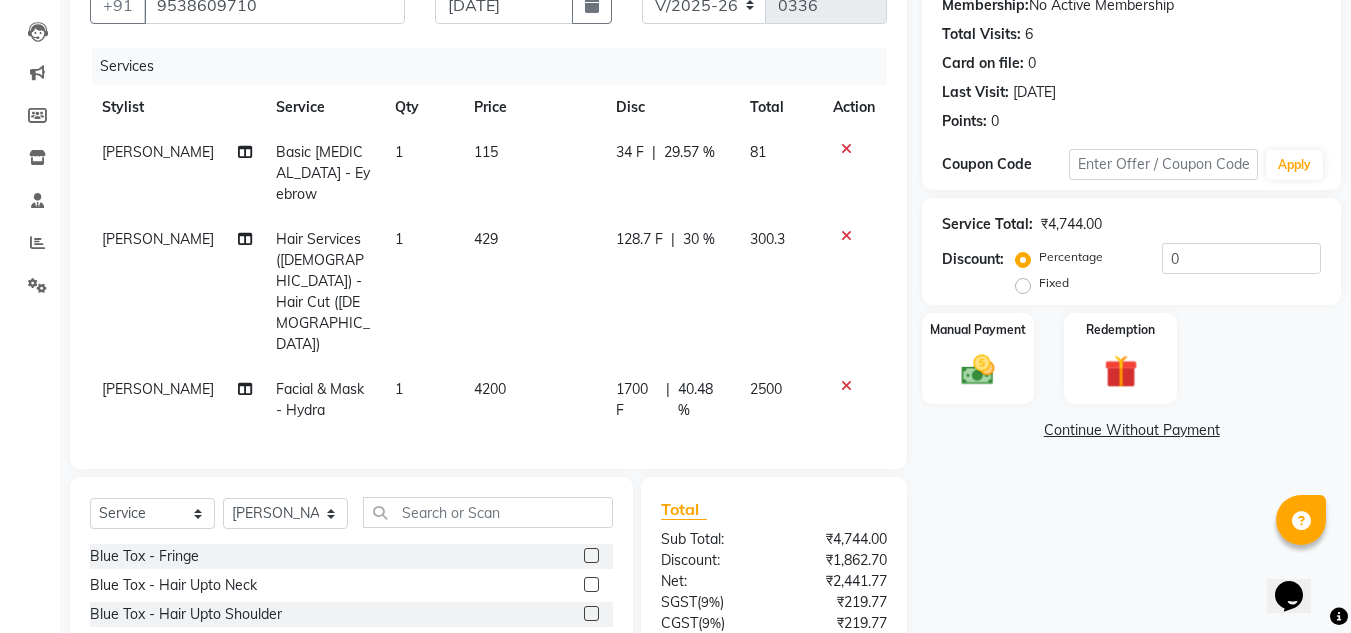 click on "128.7 F" 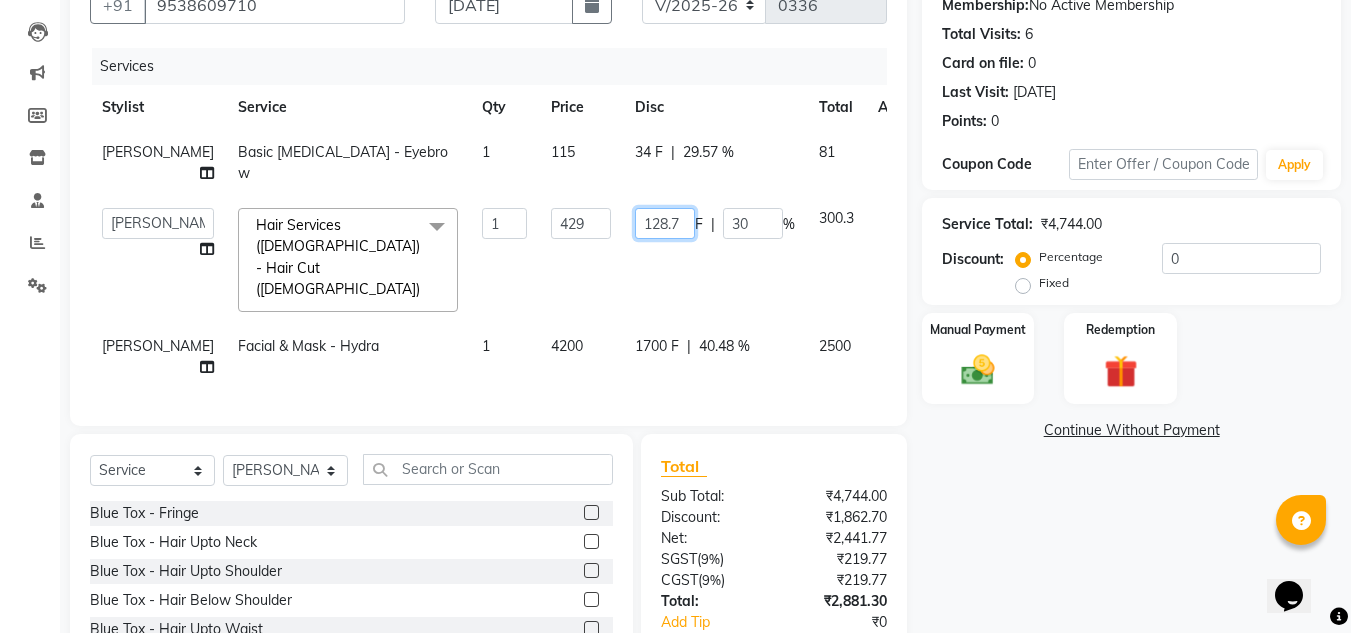 click on "128.7" 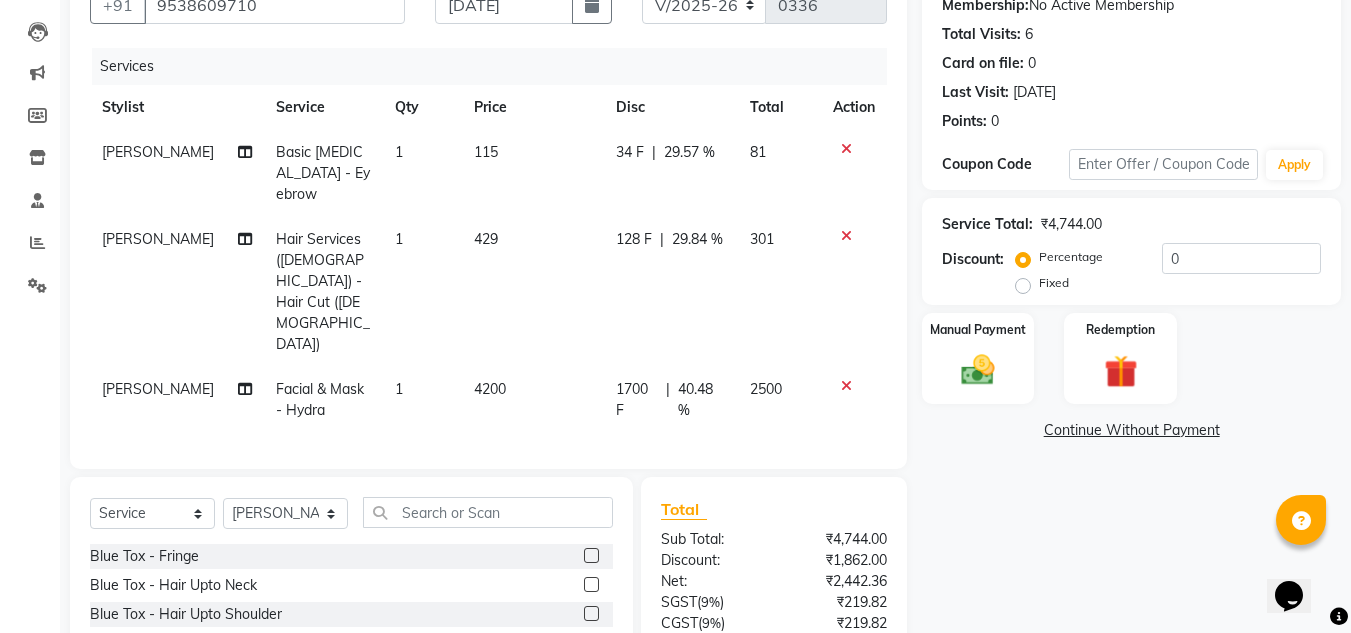 click on "Name: Vishal  Membership:  No Active Membership  Total Visits:  6 Card on file:  0 Last Visit:   20-06-2025 Points:   0  Coupon Code Apply Service Total:  ₹4,744.00  Discount:  Percentage   Fixed  0 Manual Payment Redemption  Continue Without Payment" 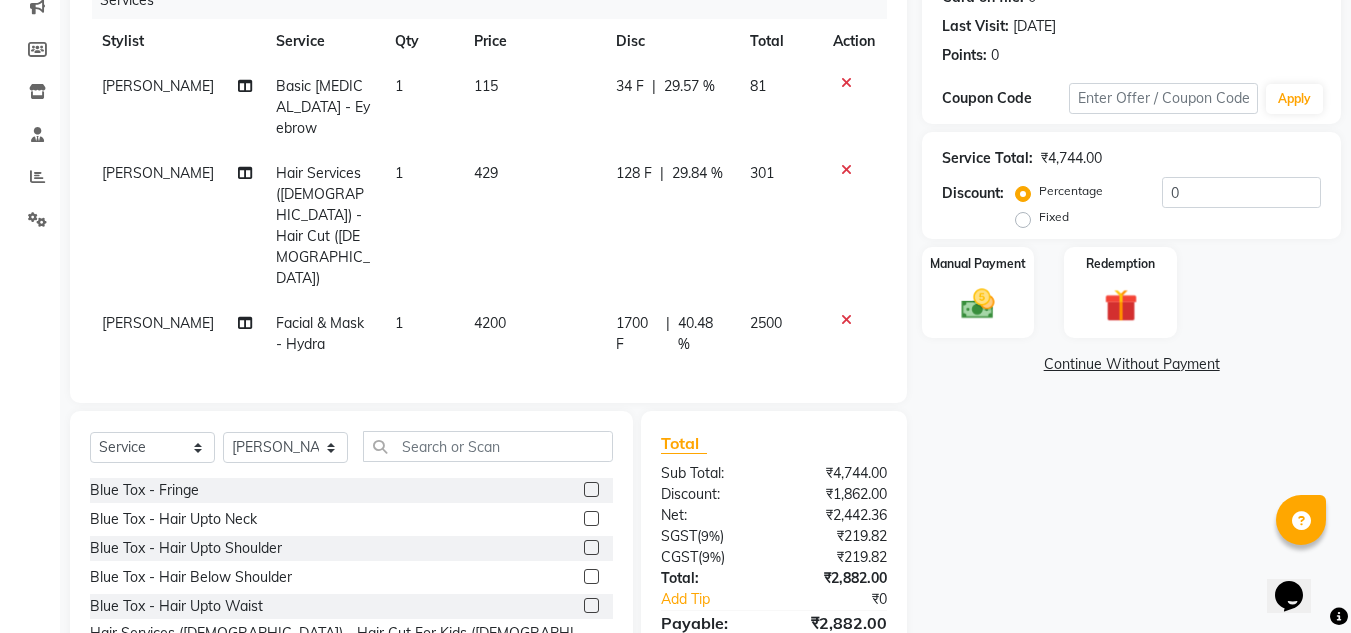 scroll, scrollTop: 300, scrollLeft: 0, axis: vertical 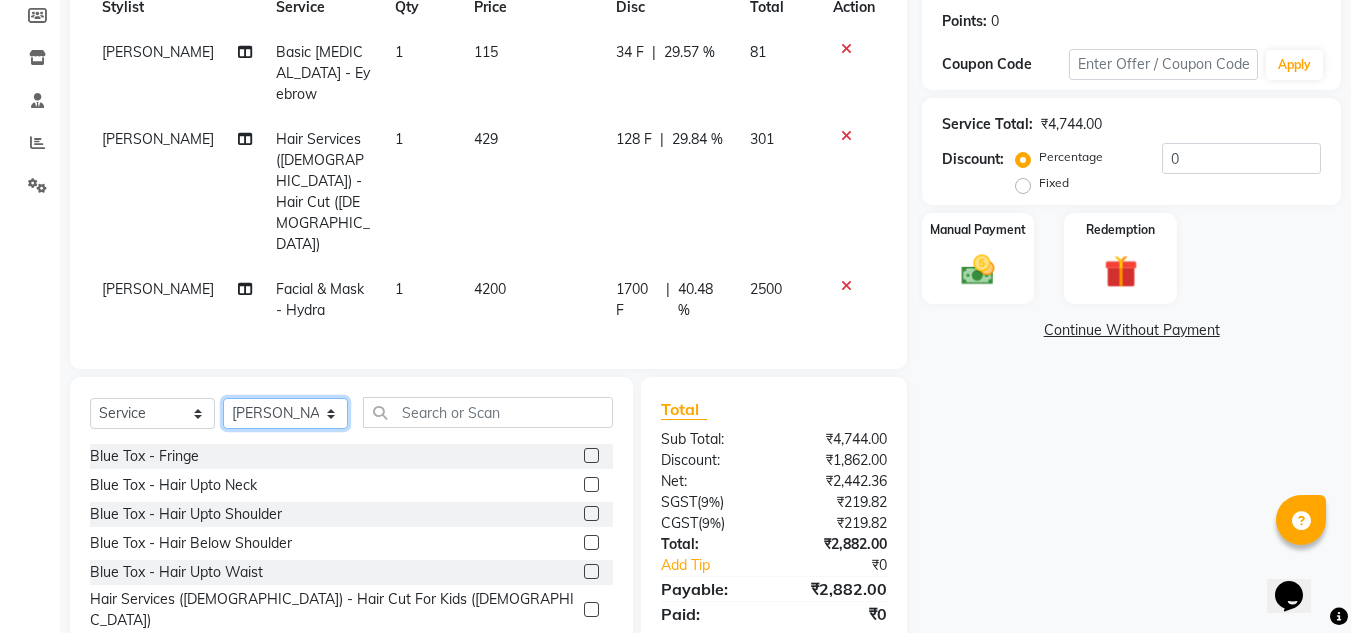 click on "Select Stylist Ankita nivangune Deepali Palsule Gopal Kadam Rohit Suravase Vandana Panikar" 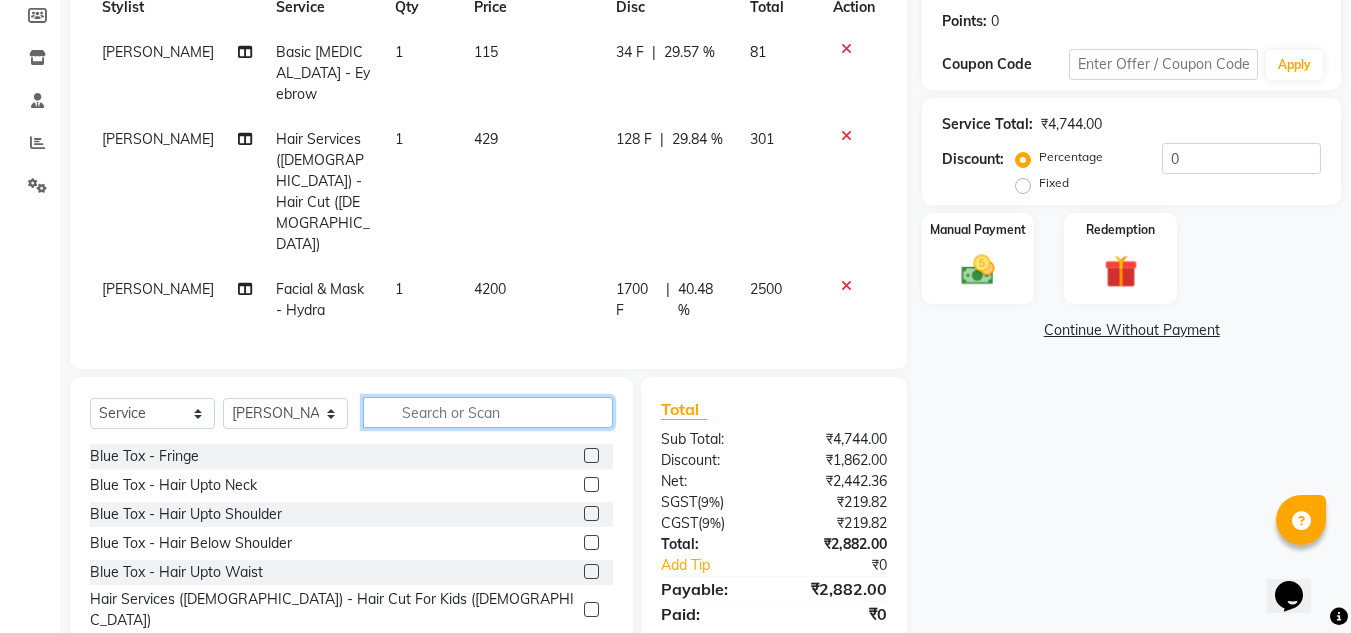 click 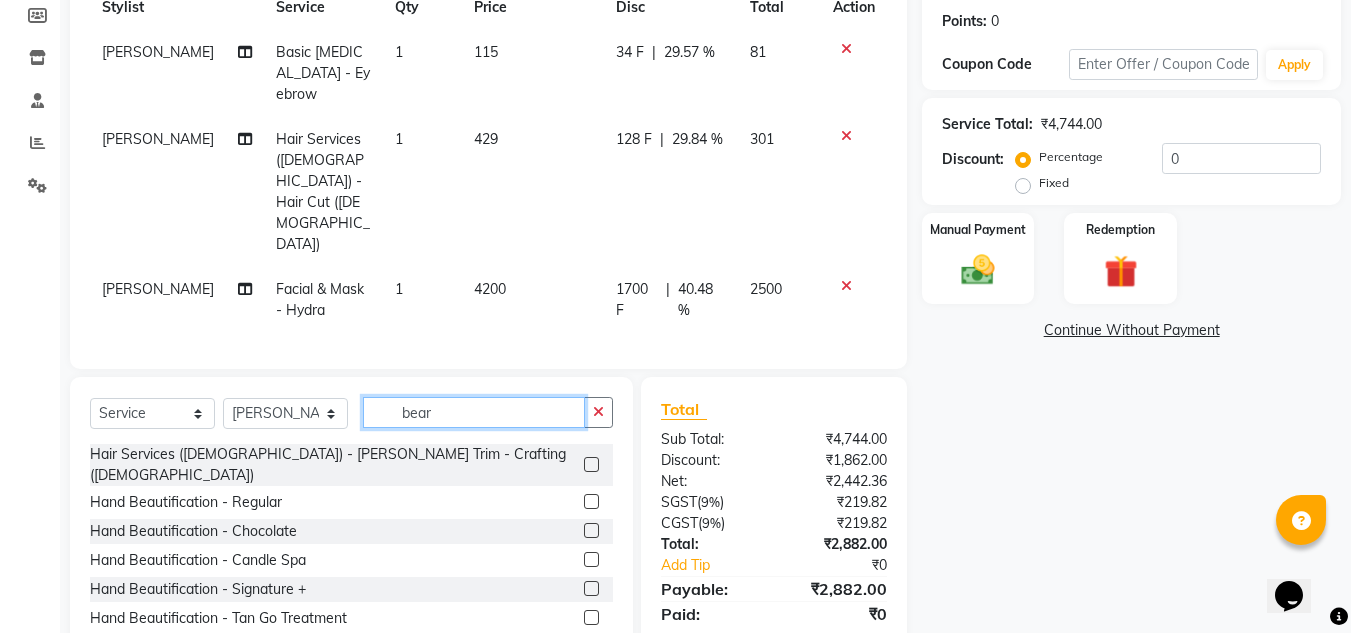 scroll, scrollTop: 299, scrollLeft: 0, axis: vertical 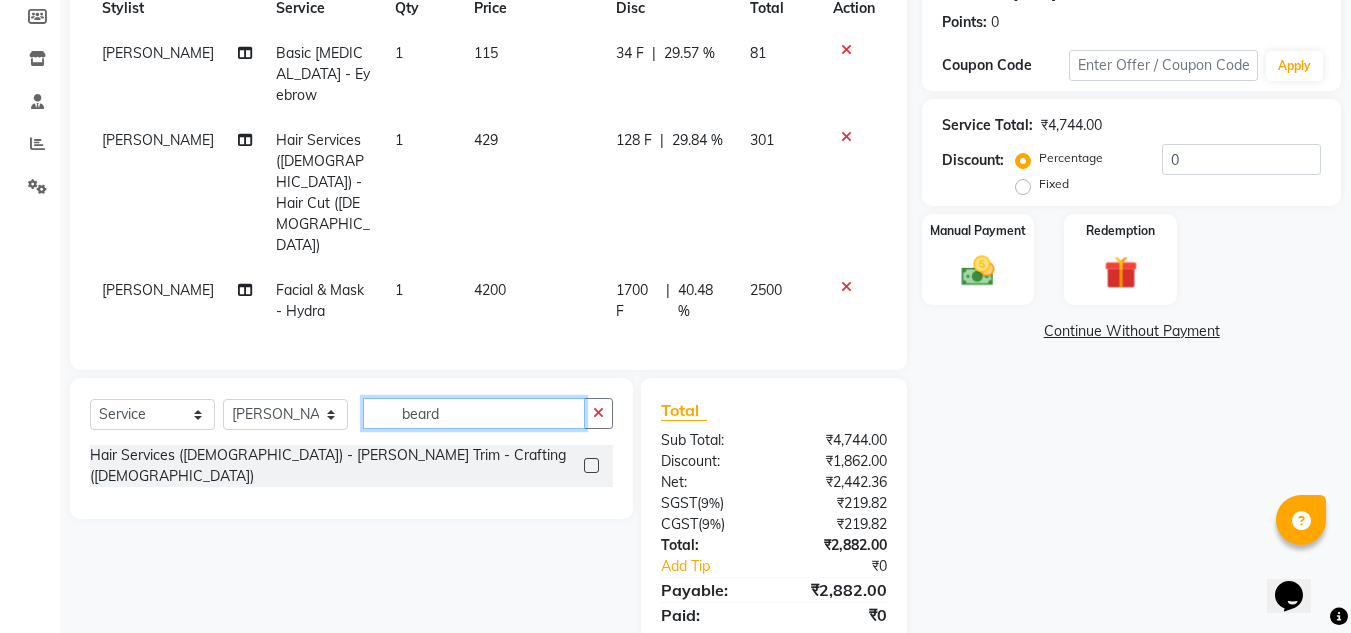 type on "beard" 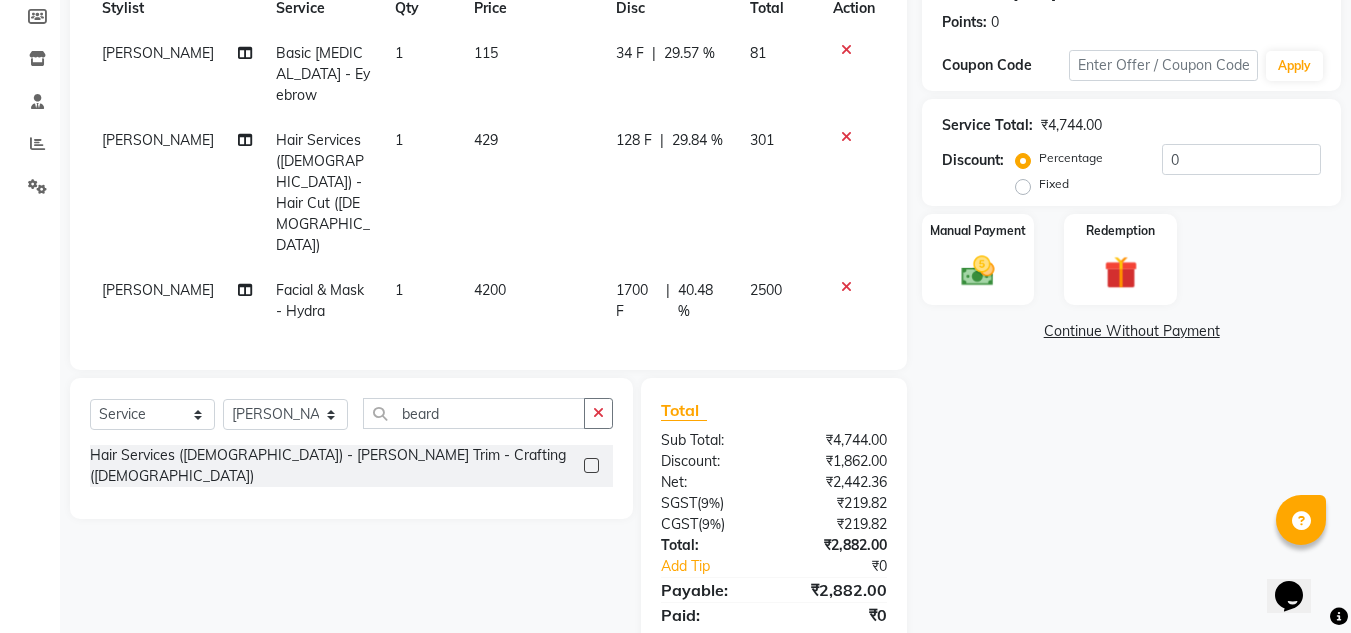 click 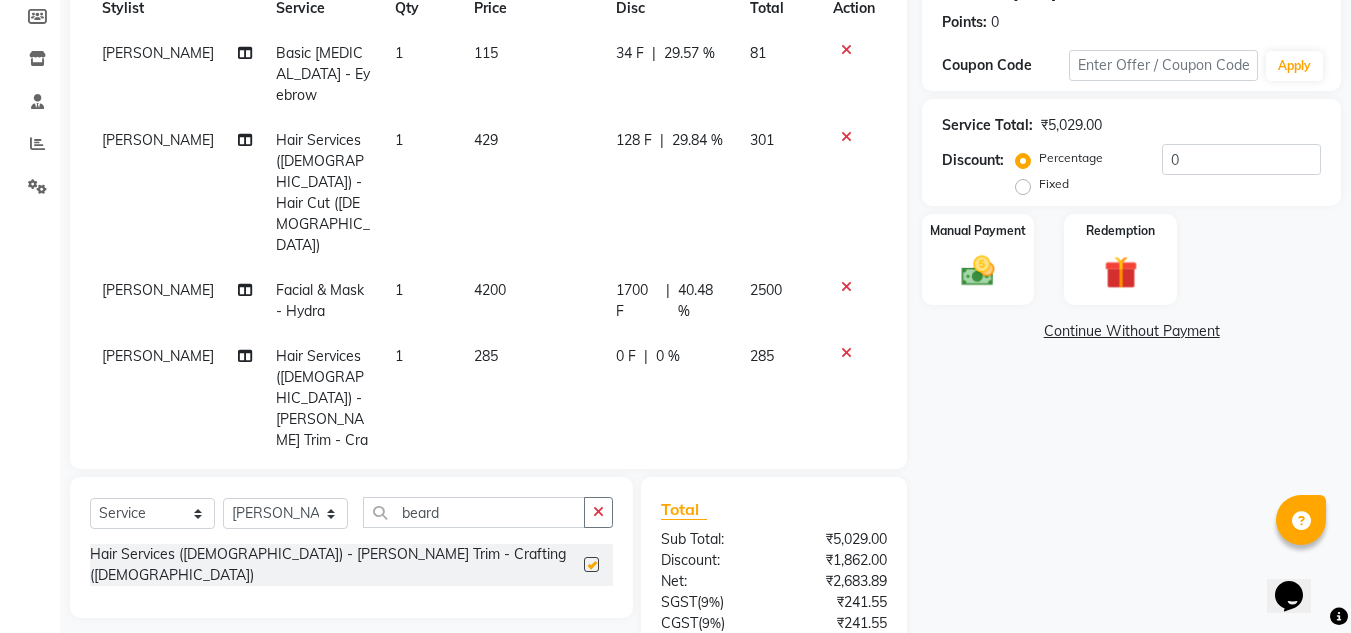 checkbox on "false" 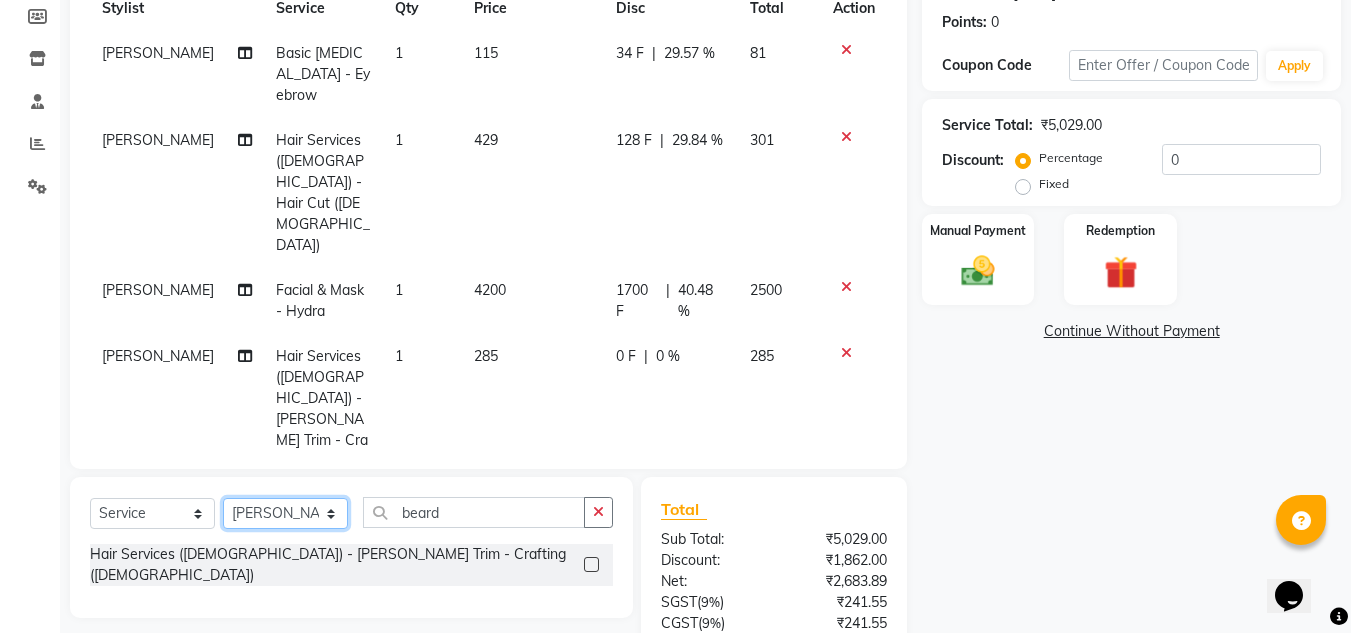 click on "Select Stylist Ankita nivangune Deepali Palsule Gopal Kadam Rohit Suravase Vandana Panikar" 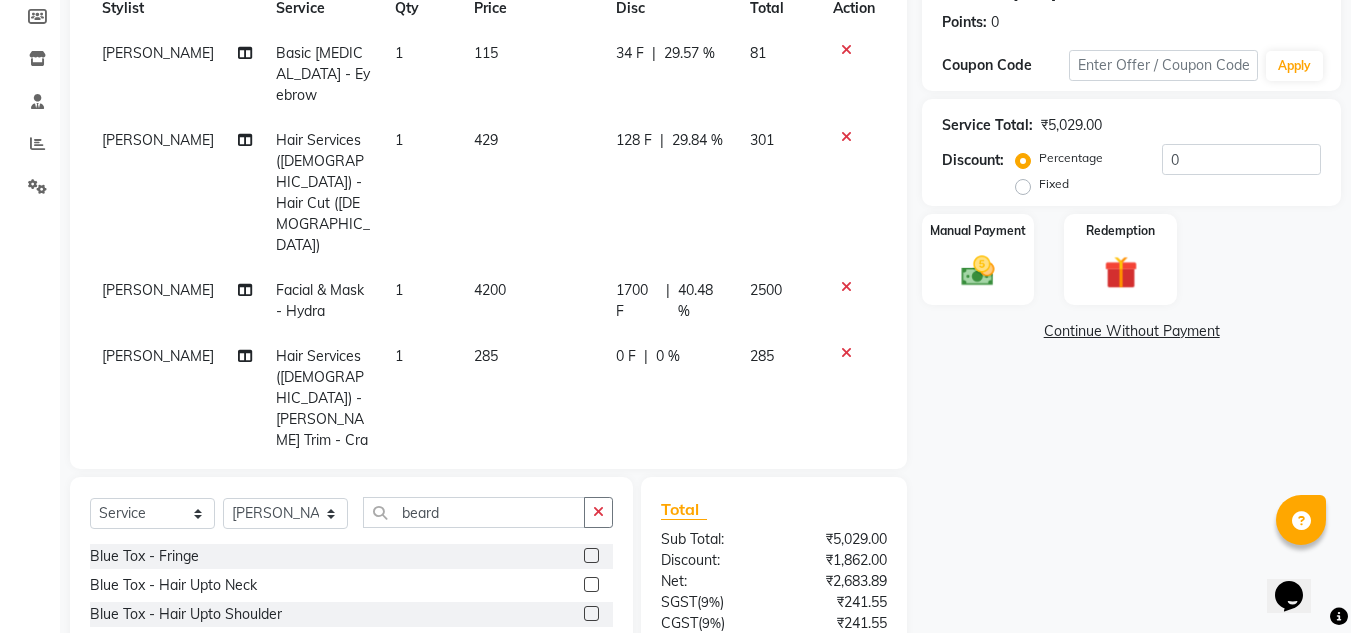 click on "Select  Service  Product  Membership  Package Voucher Prepaid Gift Card  Select Stylist Ankita nivangune Deepali Palsule Gopal Kadam Rohit Suravase Vandana Panikar beard" 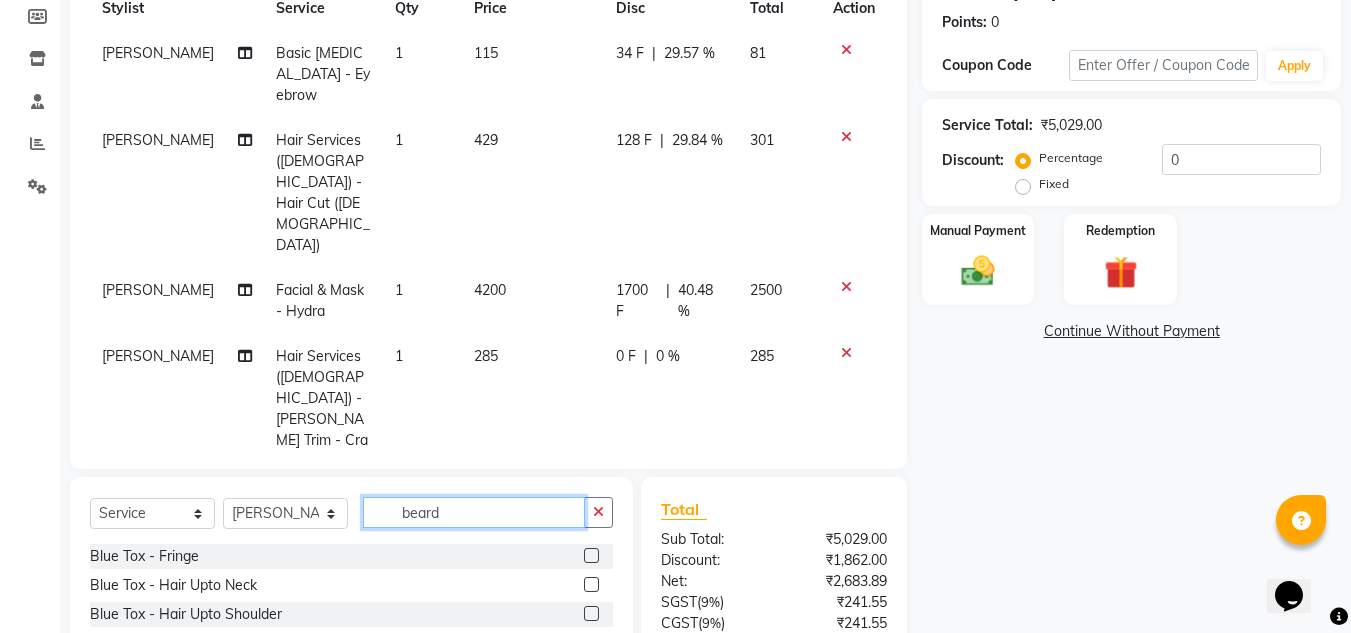 click on "beard" 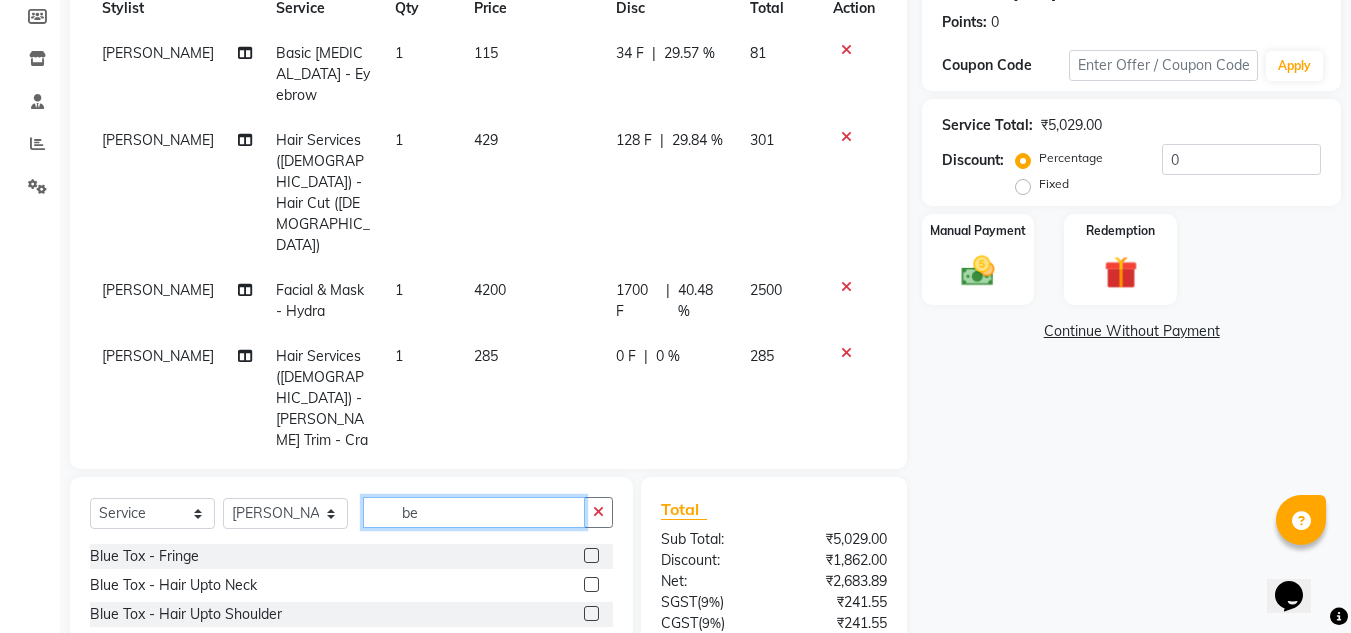 type on "b" 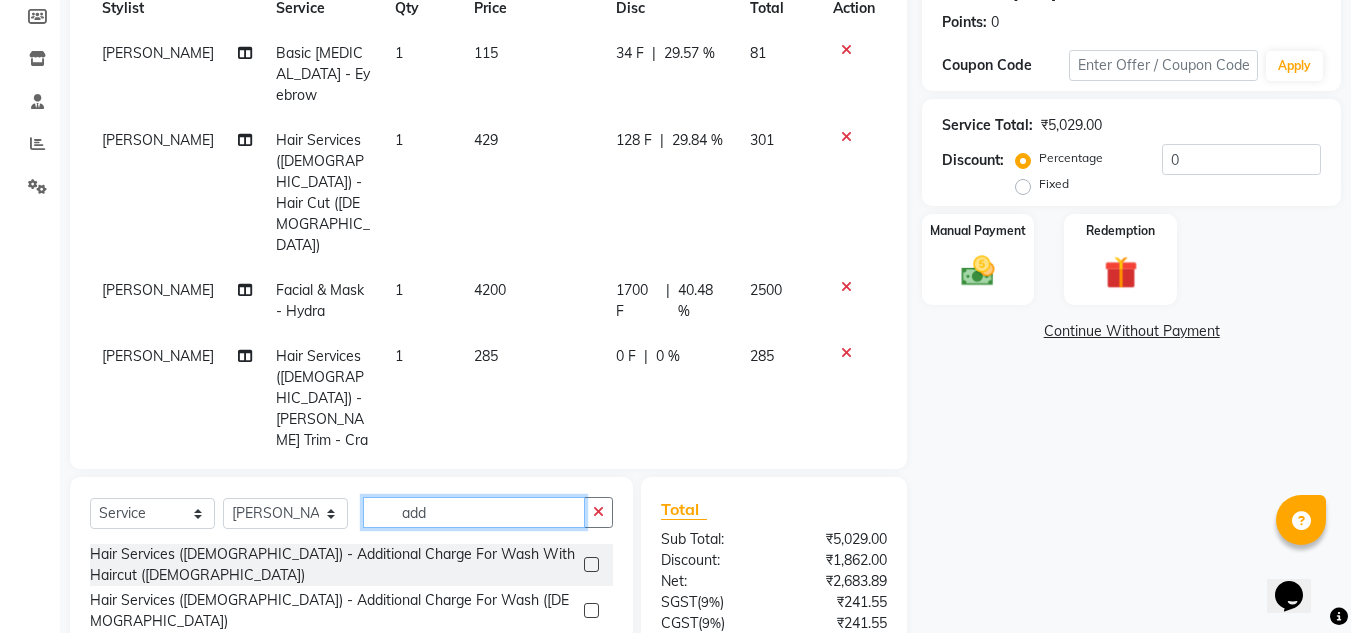 type on "add" 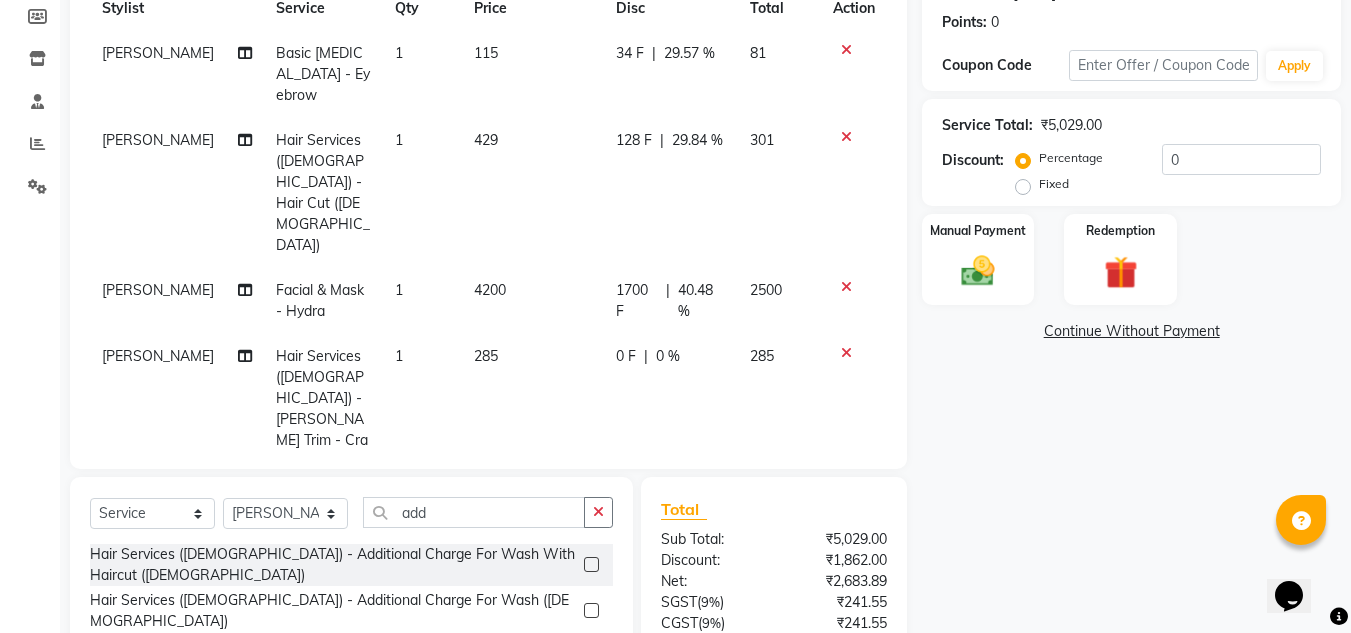 click 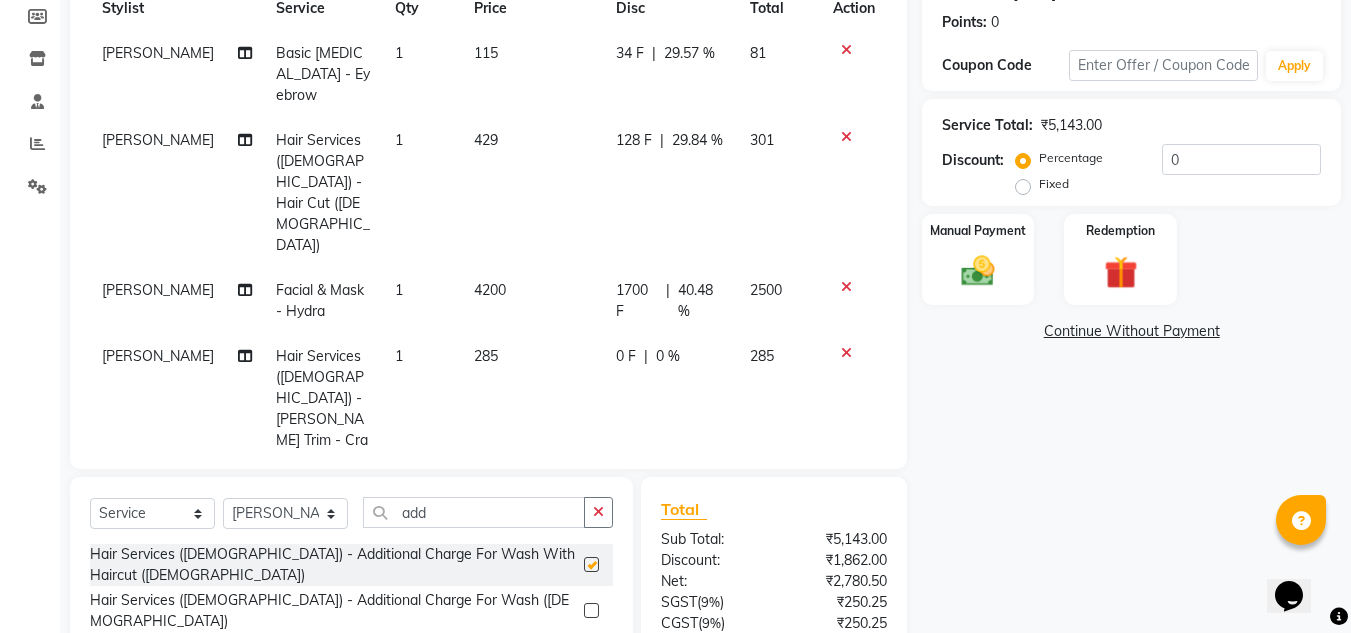 checkbox on "false" 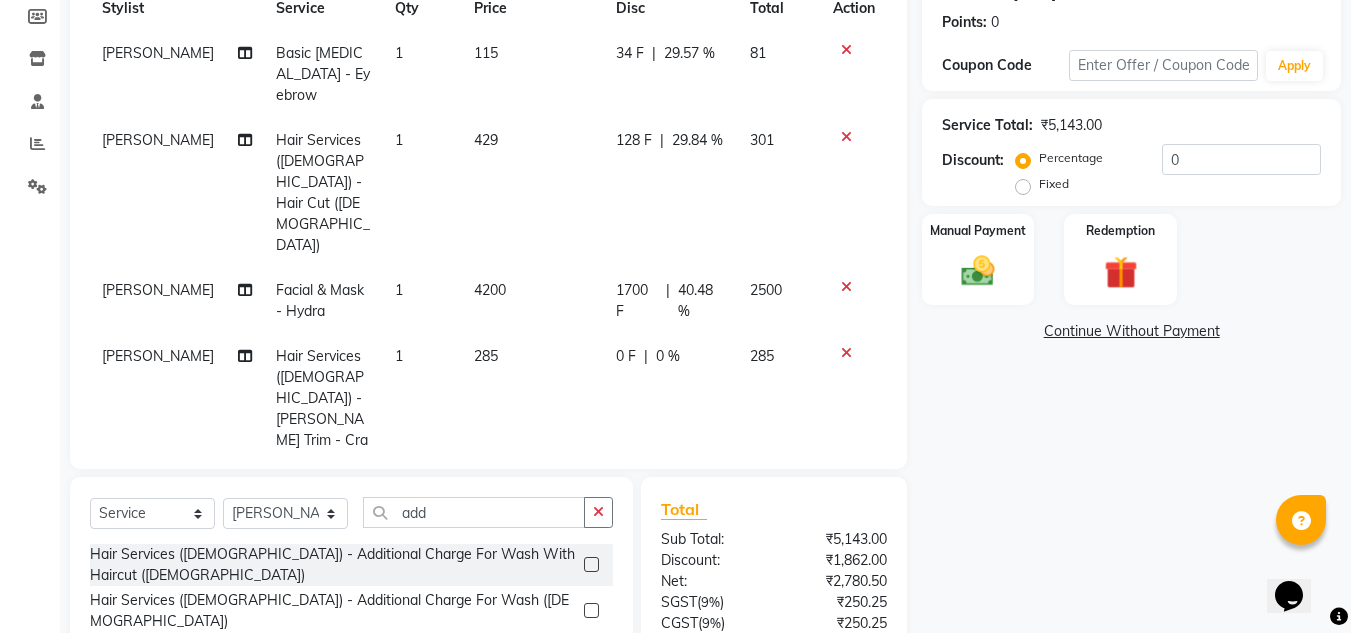 click on "Name: Vishal  Membership:  No Active Membership  Total Visits:  6 Card on file:  0 Last Visit:   20-06-2025 Points:   0  Coupon Code Apply Service Total:  ₹5,143.00  Discount:  Percentage   Fixed  0 Manual Payment Redemption  Continue Without Payment" 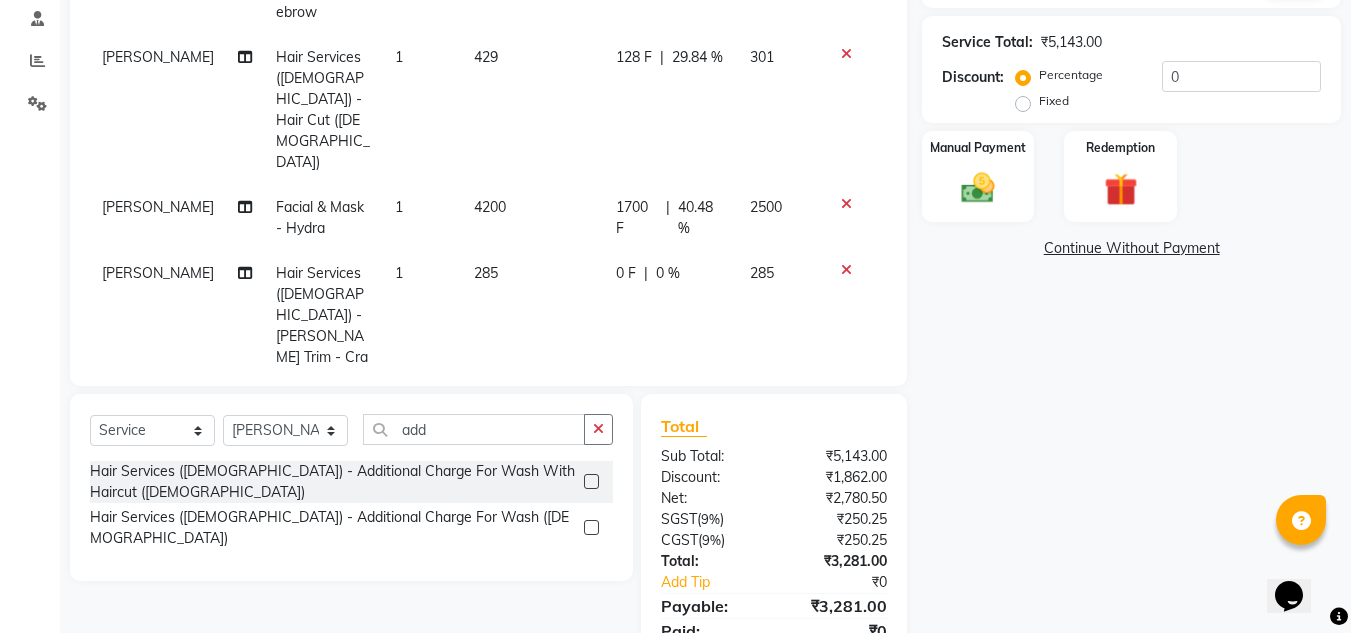 scroll, scrollTop: 267, scrollLeft: 0, axis: vertical 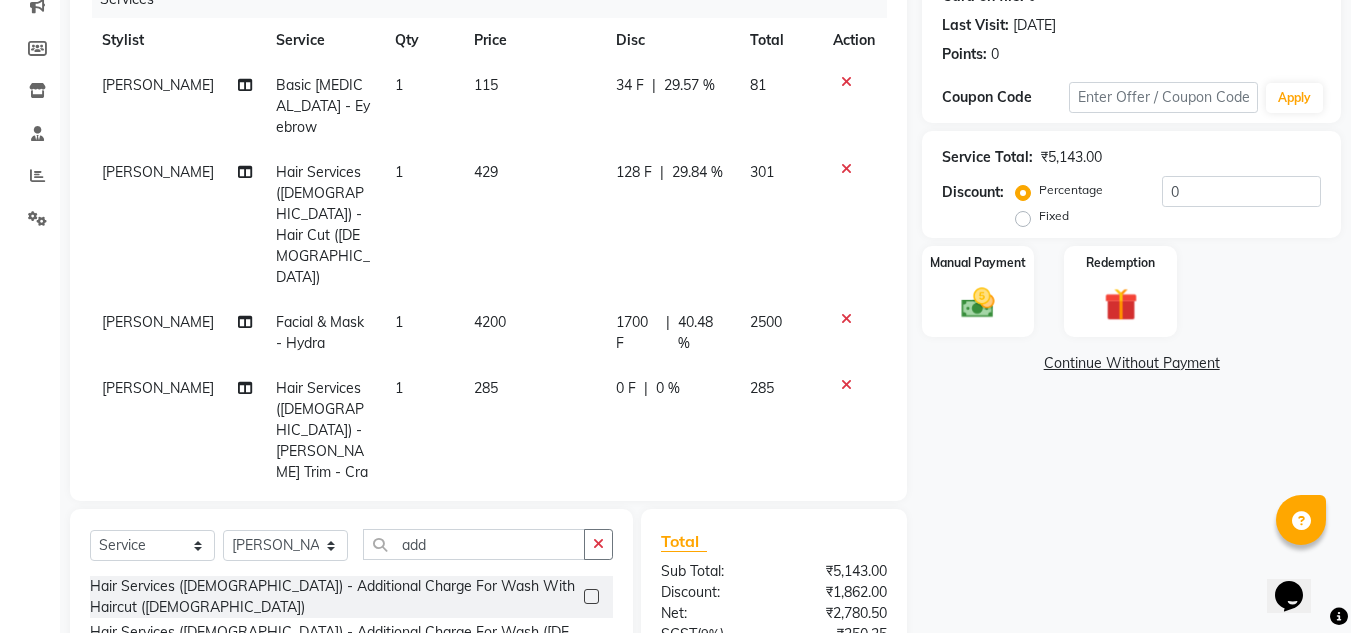 click on "Services Stylist Service Qty Price Disc Total Action Ankita nivangune Basic Skin Care - Eyebrow 1 115 34 F | 29.57 % 81 Gopal Kadam Hair Services (Male) - Hair Cut (Male) 1 429 128 F | 29.84 % 301 Ankita nivangune Facial & Mask - Hydra  1 4200 1700 F | 40.48 % 2500 Gopal Kadam Hair Services (Male) - Beard Trim - Crafting (Male) 1 285 0 F | 0 % 285 Rohit Suravase Hair Services (Male) - Additional Charge For Wash With Haircut (Male) 1 114 0 F | 0 % 114" 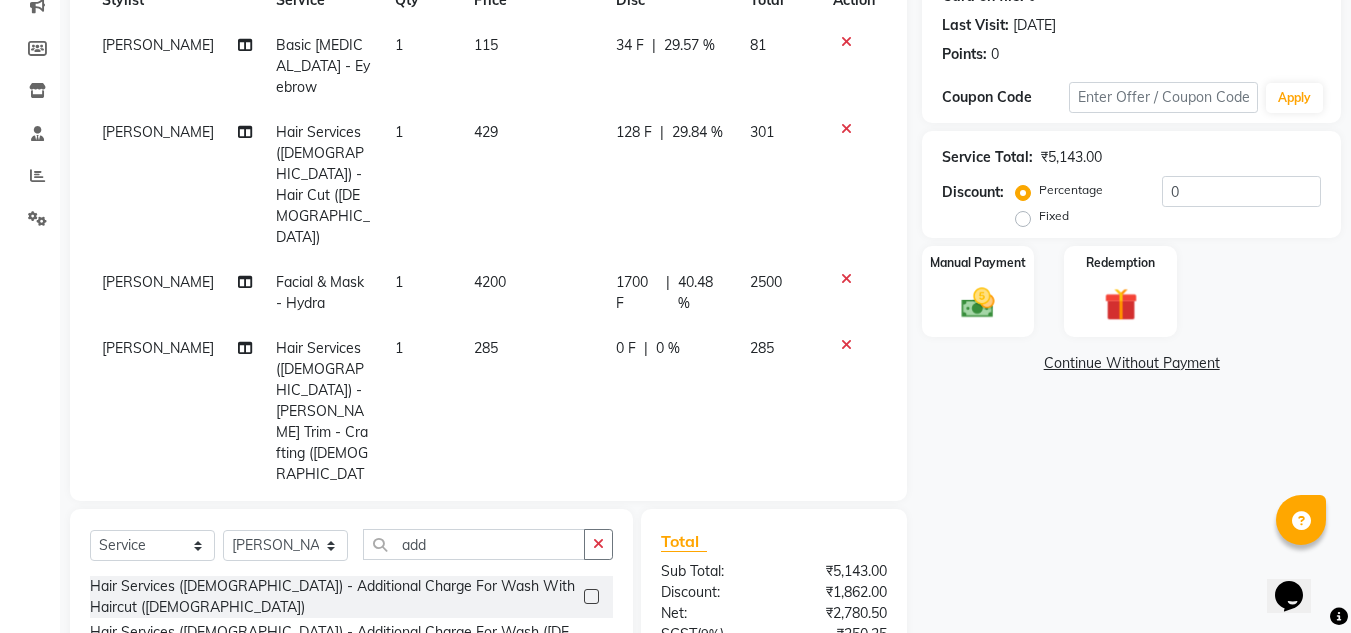 scroll, scrollTop: 69, scrollLeft: 0, axis: vertical 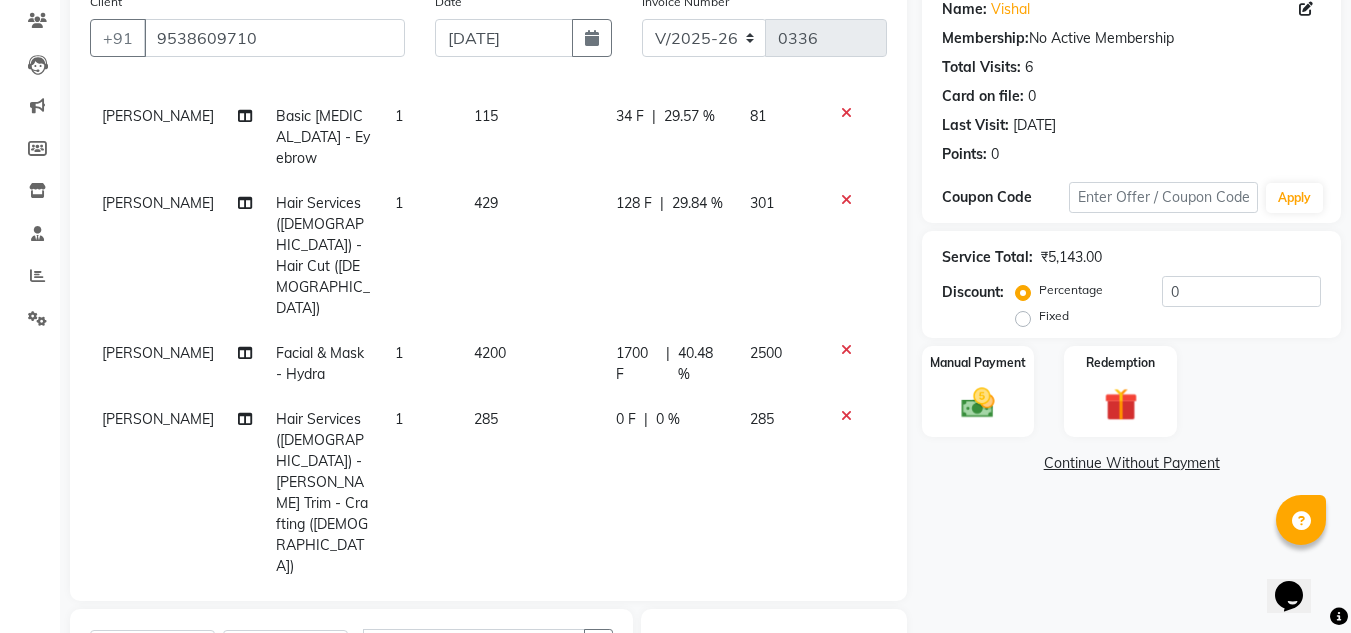 click on "40.48 %" 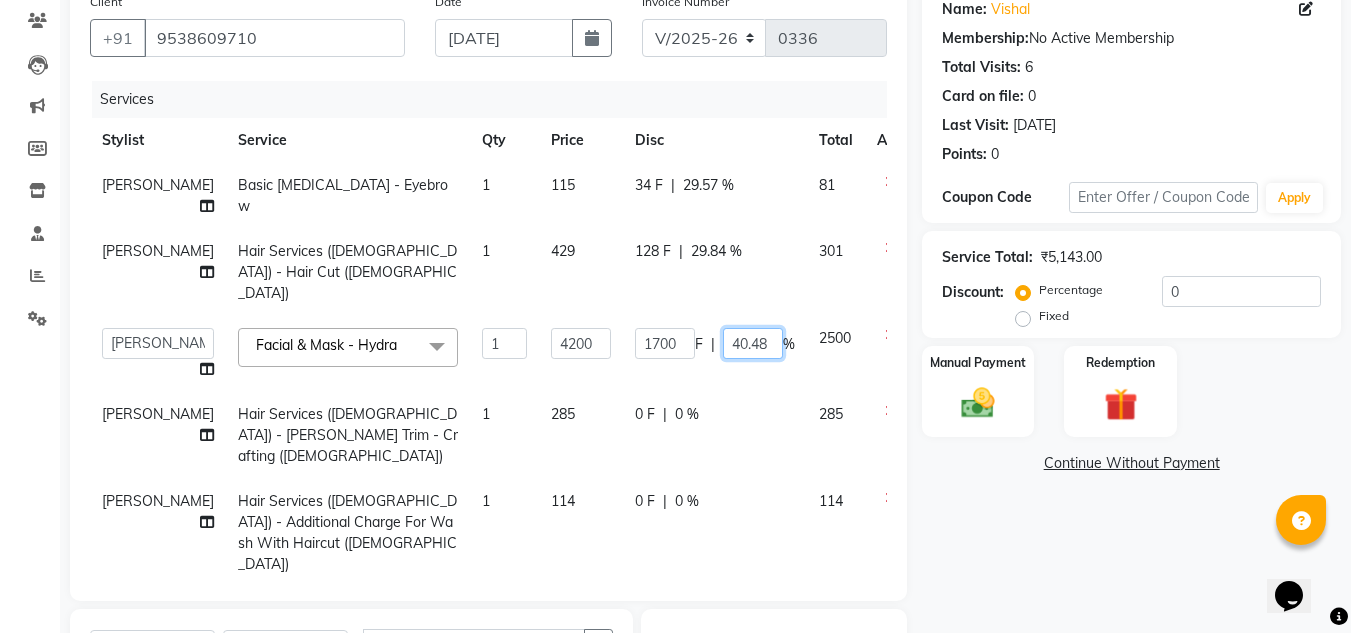 click on "40.48" 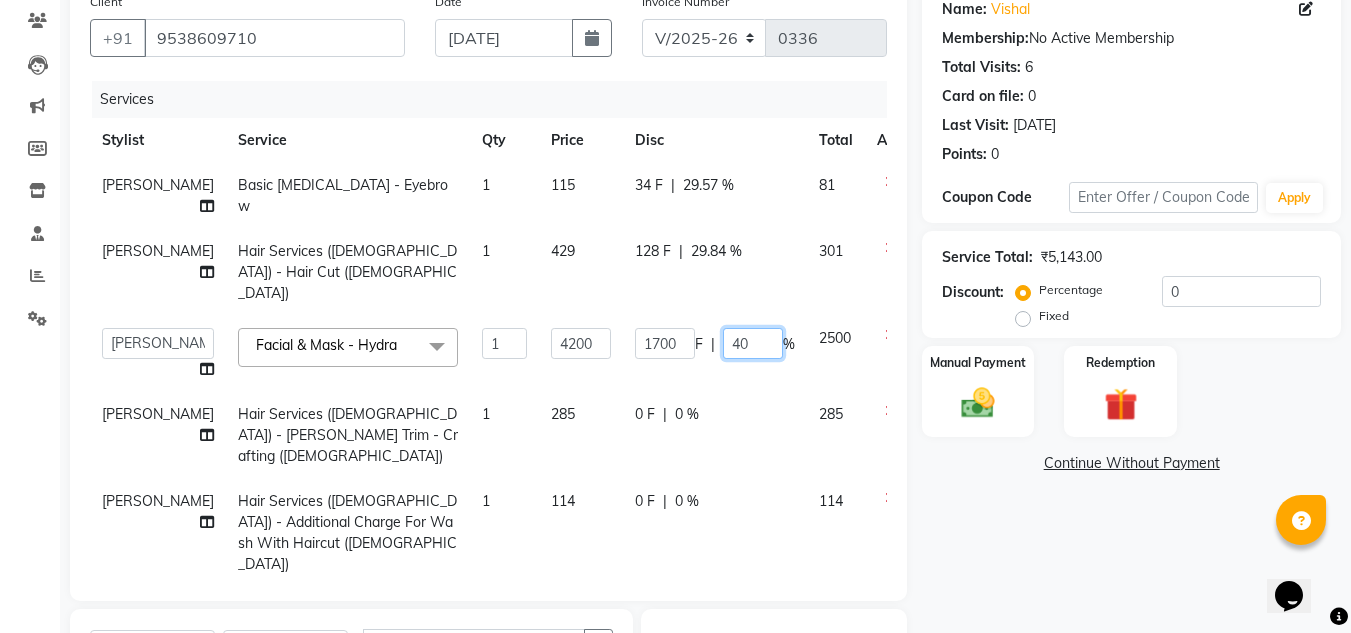 type on "4" 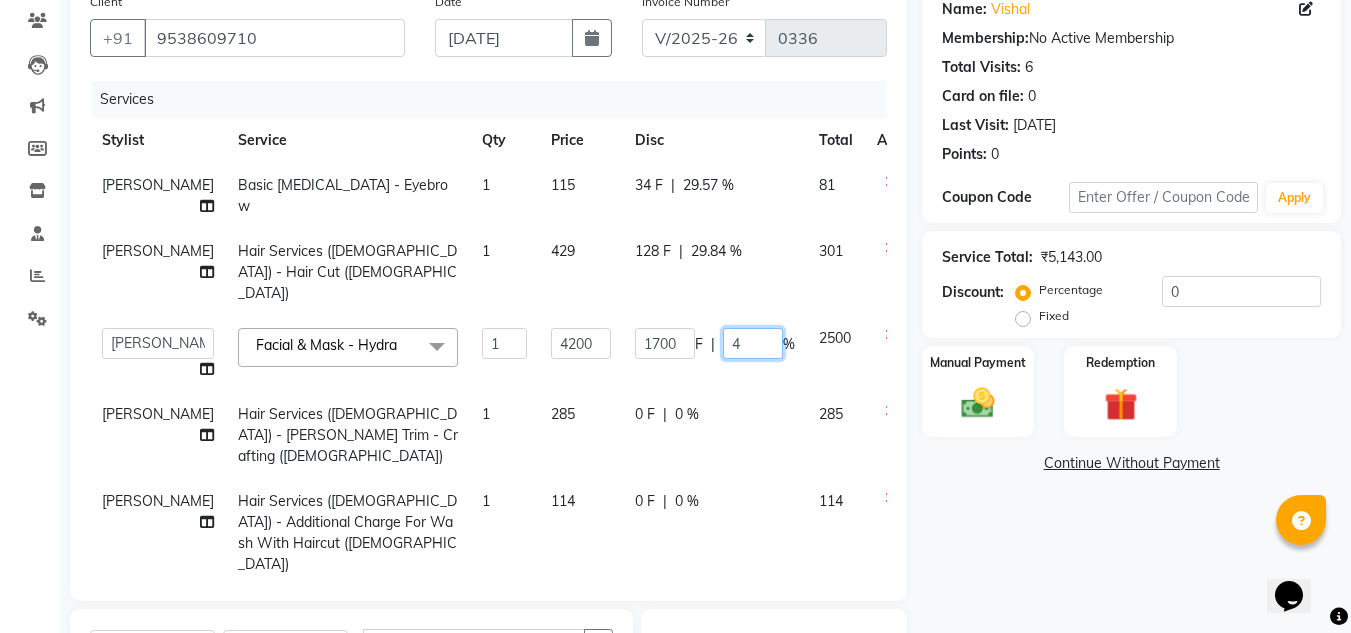 type 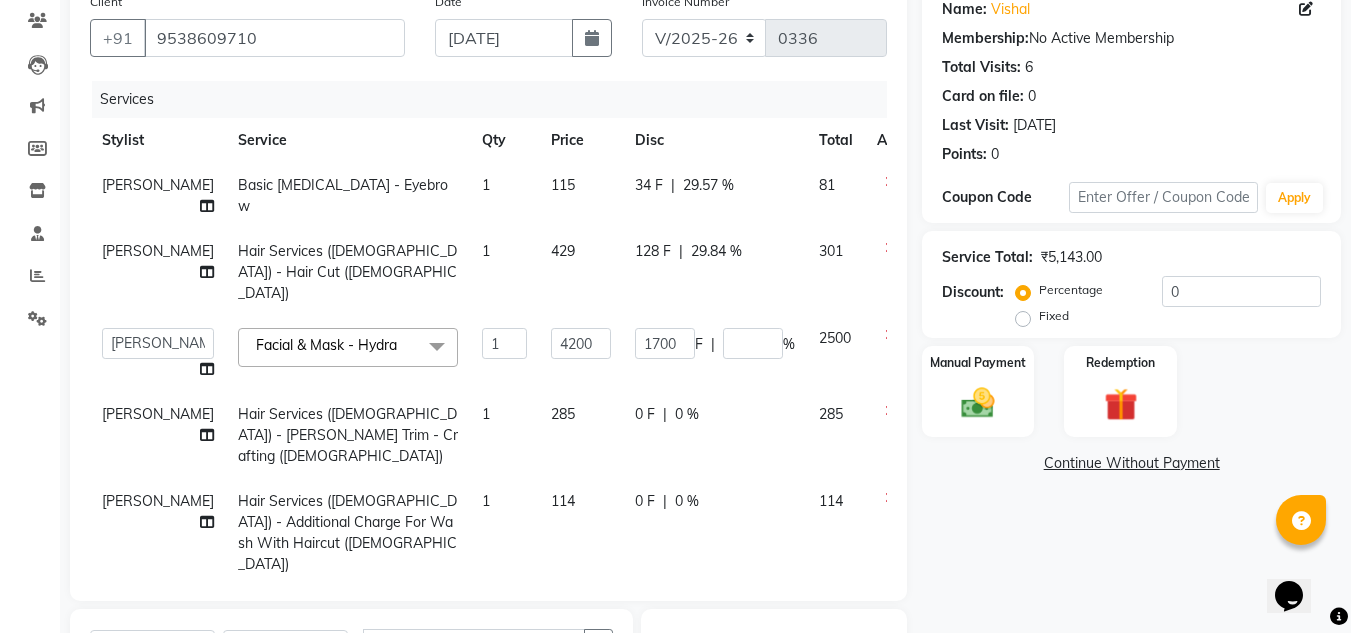 click on "Name: Vishal  Membership:  No Active Membership  Total Visits:  6 Card on file:  0 Last Visit:   20-06-2025 Points:   0  Coupon Code Apply Service Total:  ₹5,143.00  Discount:  Percentage   Fixed  0 Manual Payment Redemption  Continue Without Payment" 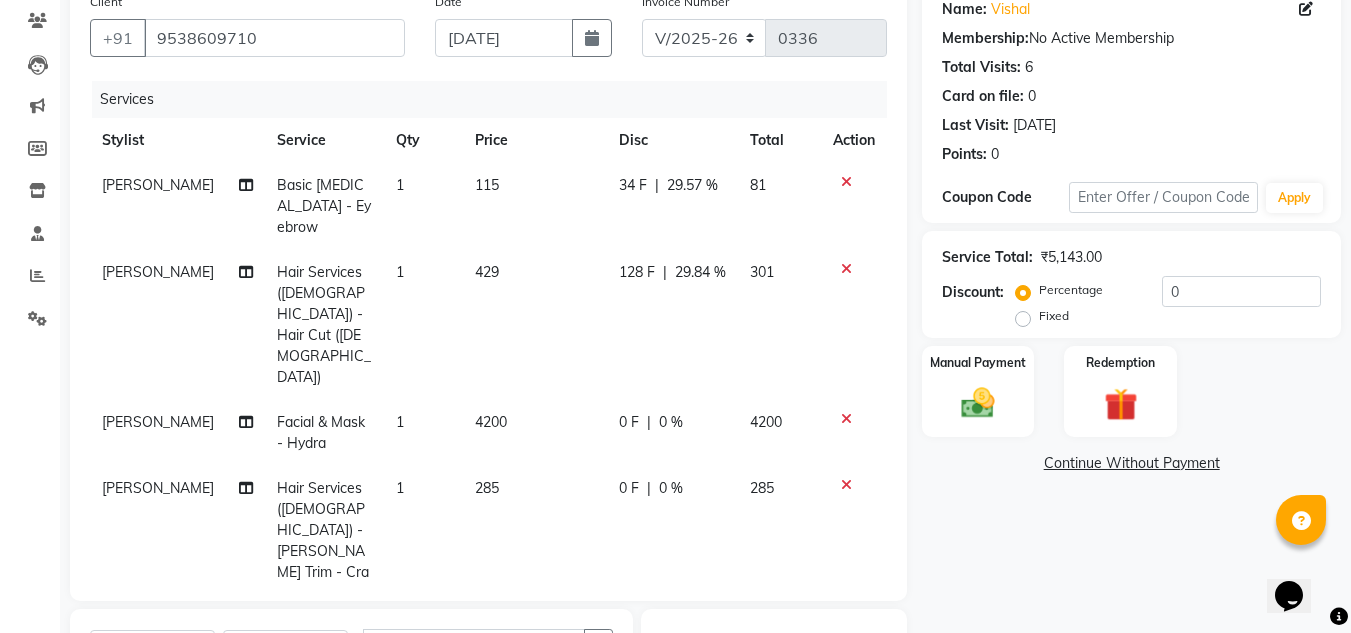 click on "34 F" 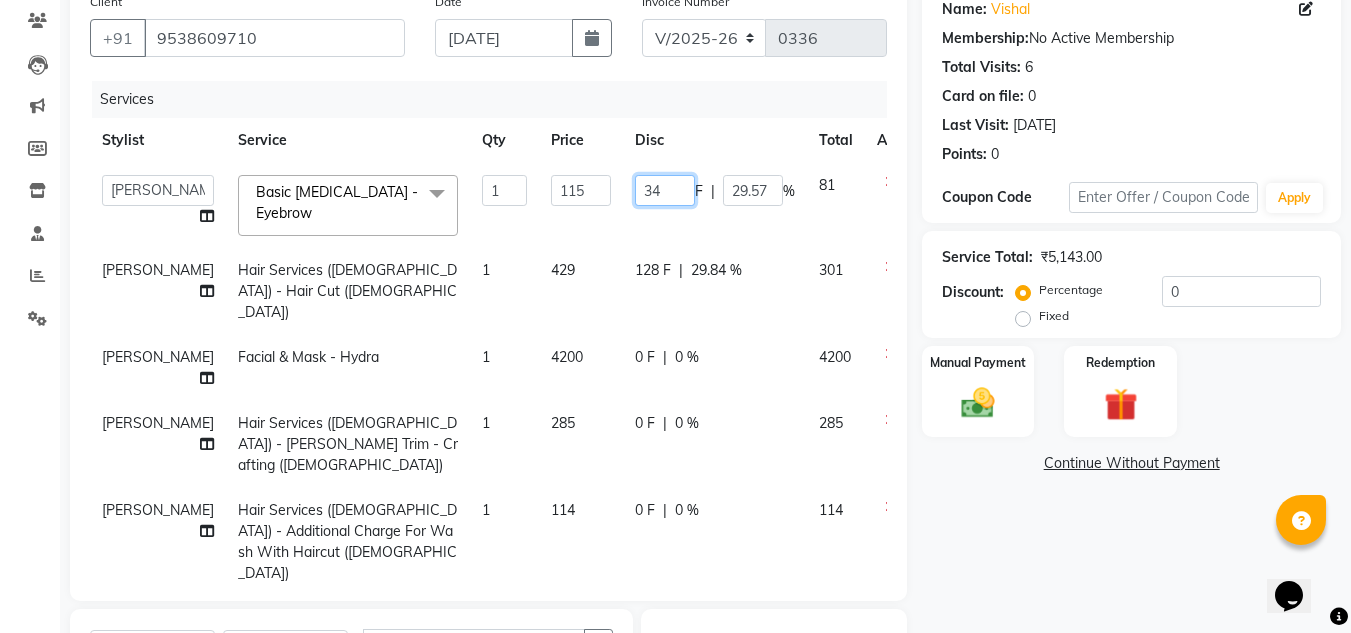 click on "34" 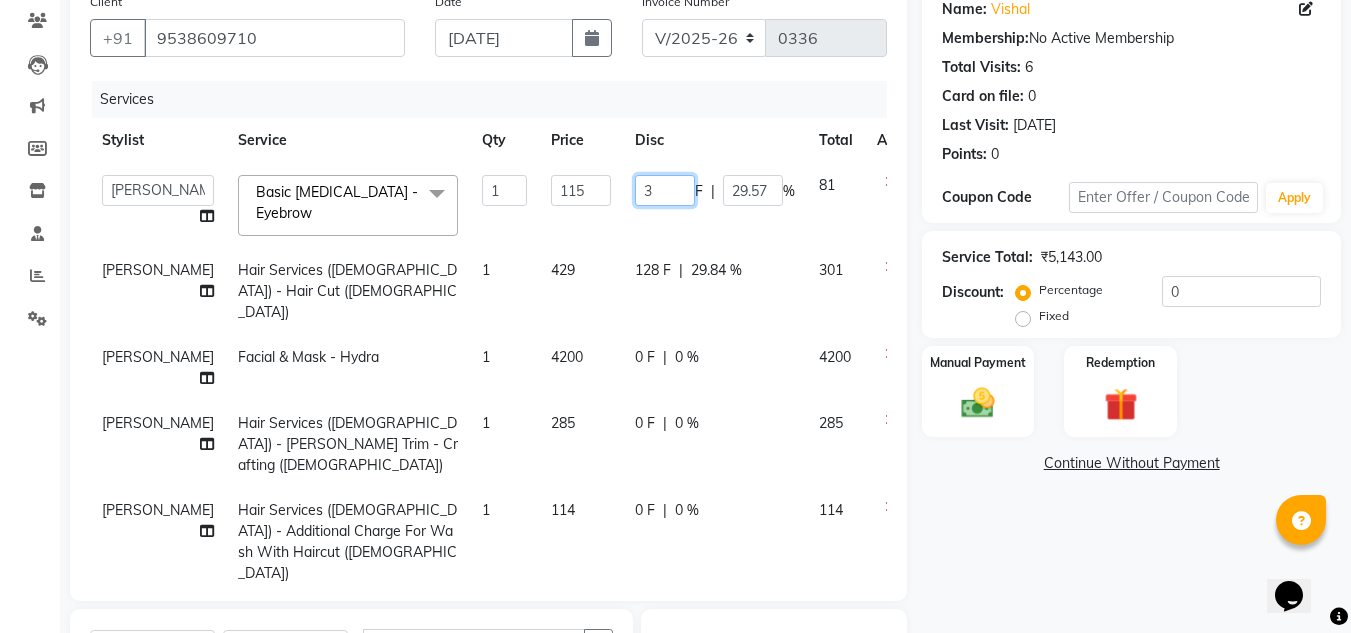 type on "35" 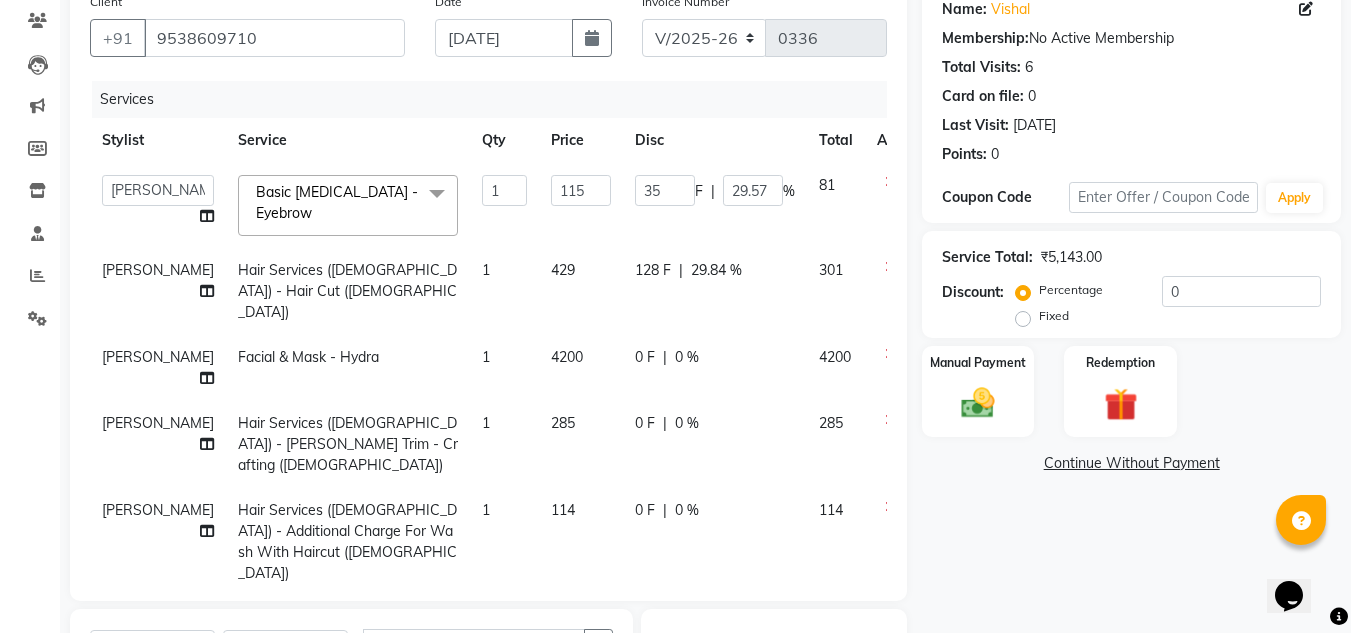 click on "Name: Vishal  Membership:  No Active Membership  Total Visits:  6 Card on file:  0 Last Visit:   20-06-2025 Points:   0  Coupon Code Apply Service Total:  ₹5,143.00  Discount:  Percentage   Fixed  0 Manual Payment Redemption  Continue Without Payment" 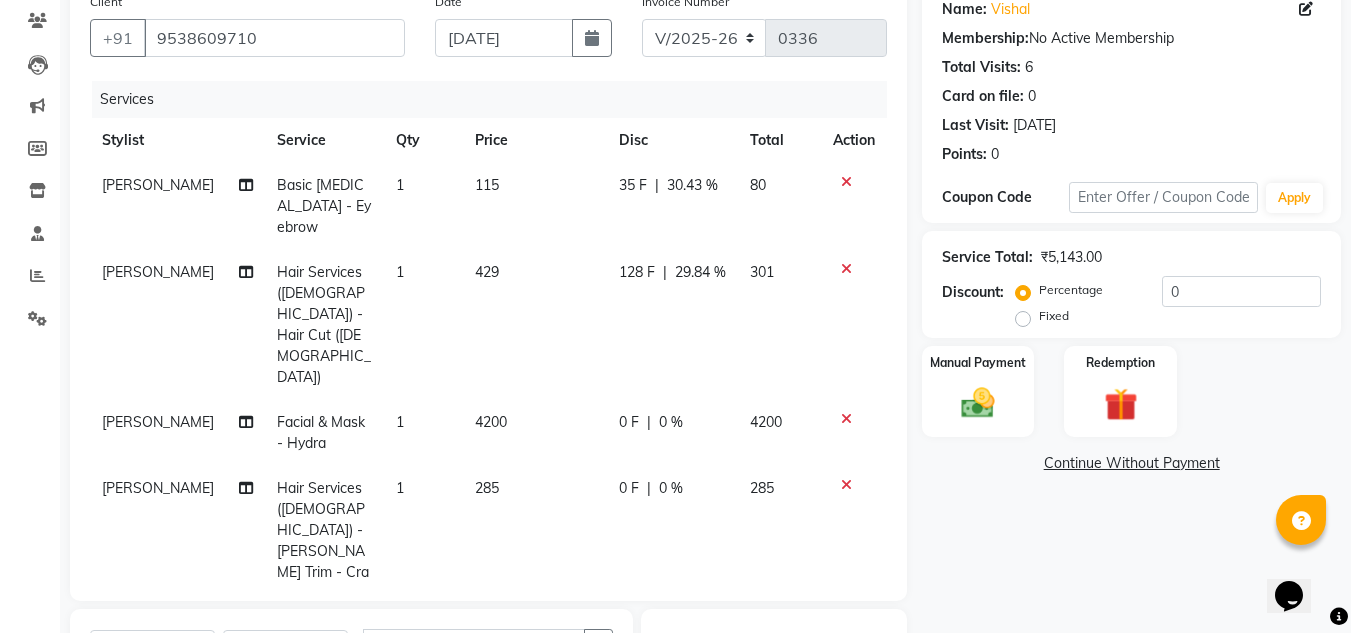 click on "128 F" 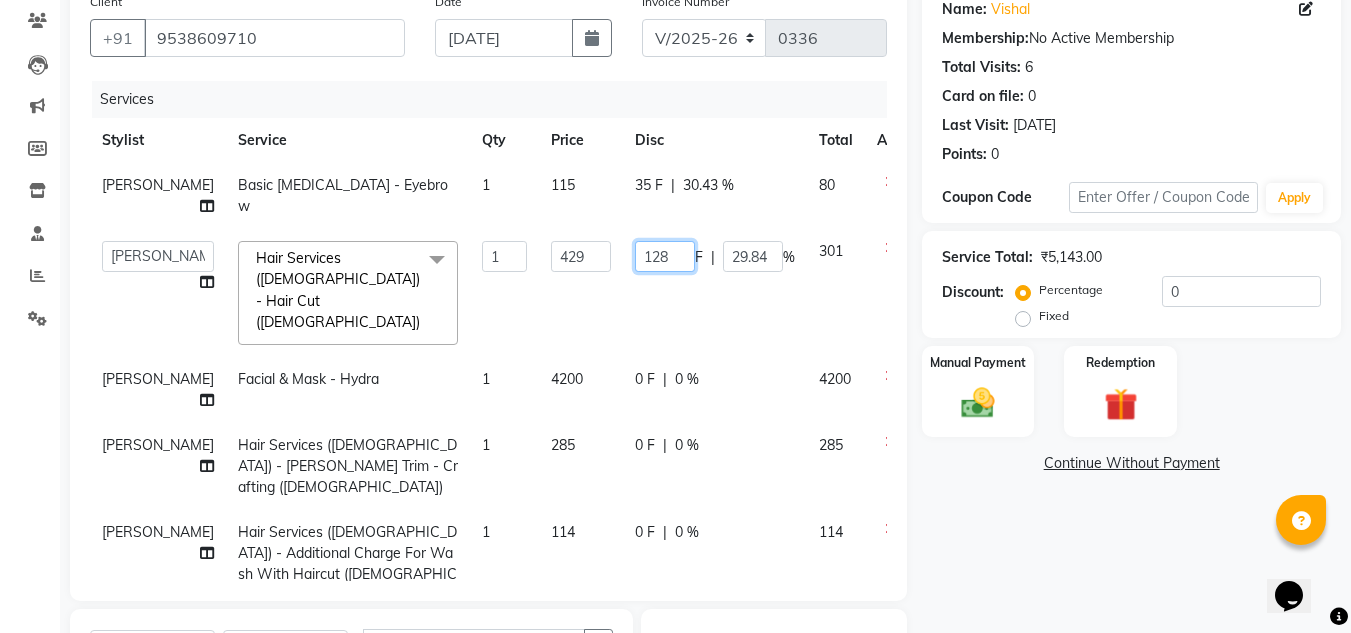 click on "128" 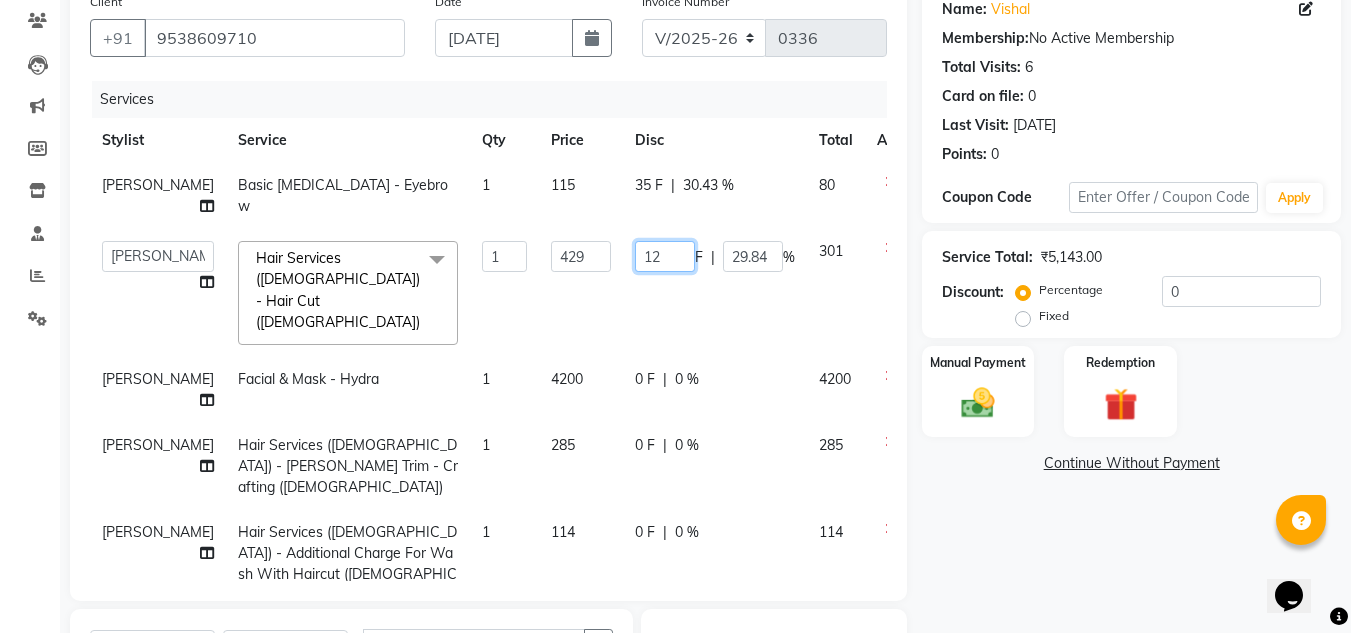 type on "129" 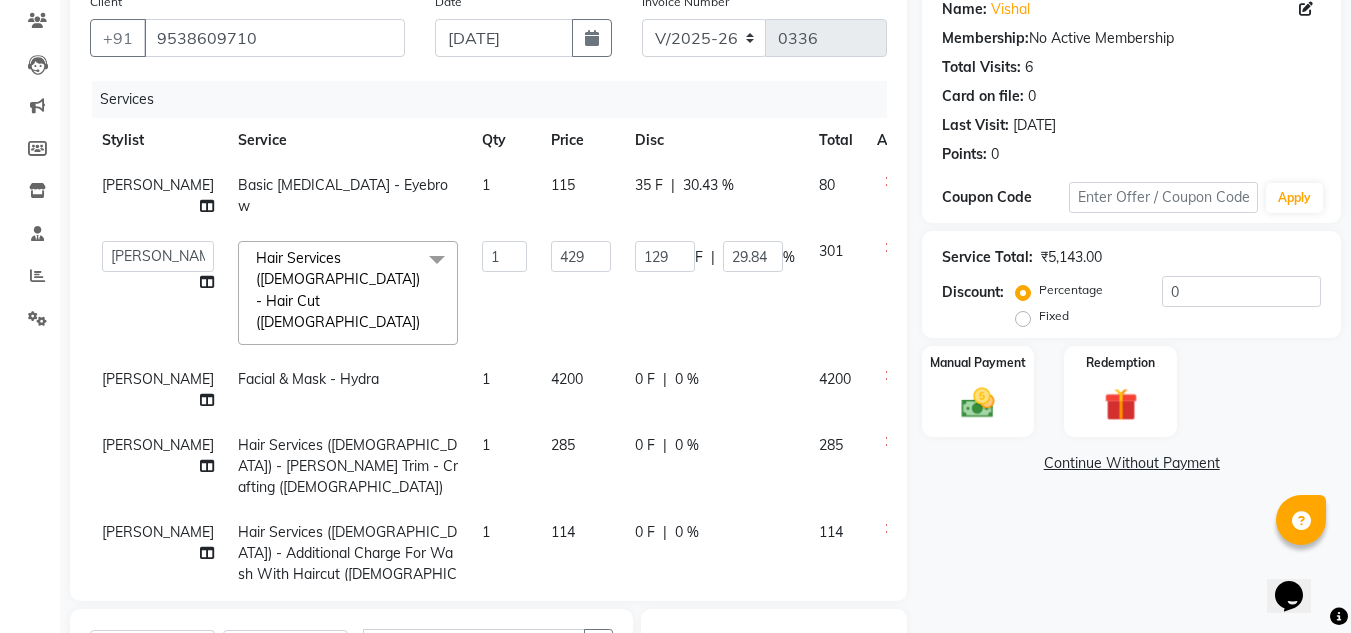 click on "Name: Vishal  Membership:  No Active Membership  Total Visits:  6 Card on file:  0 Last Visit:   20-06-2025 Points:   0  Coupon Code Apply Service Total:  ₹5,143.00  Discount:  Percentage   Fixed  0 Manual Payment Redemption  Continue Without Payment" 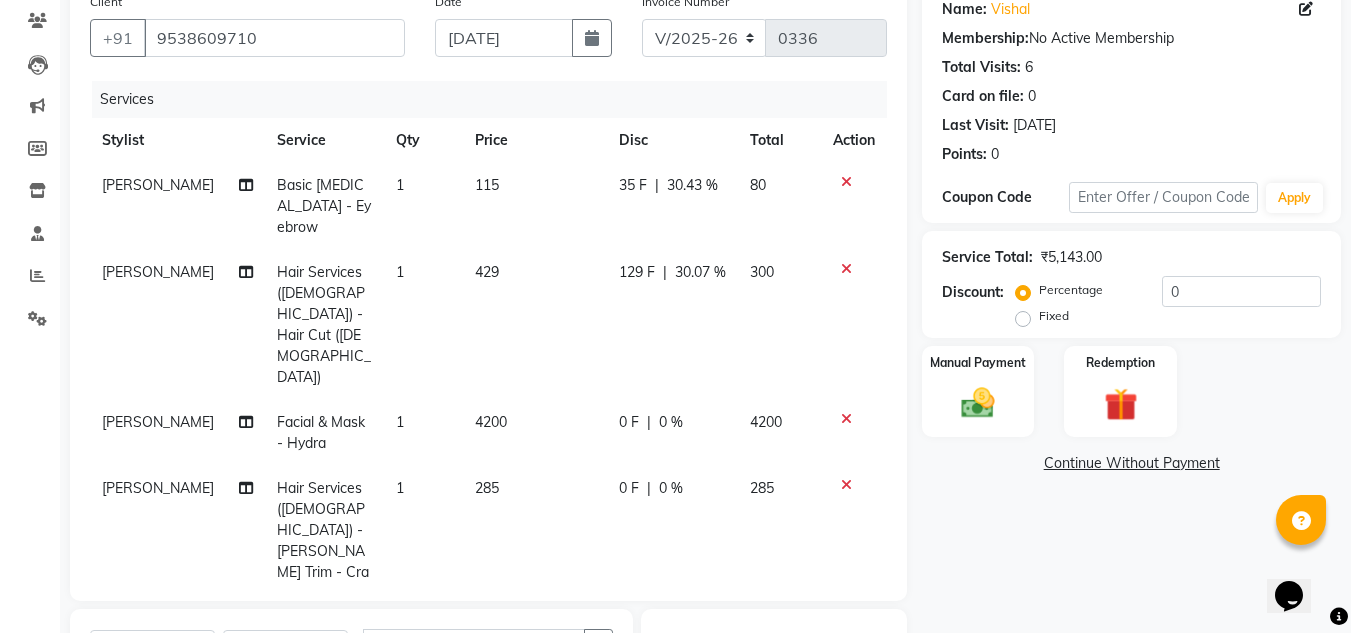 click 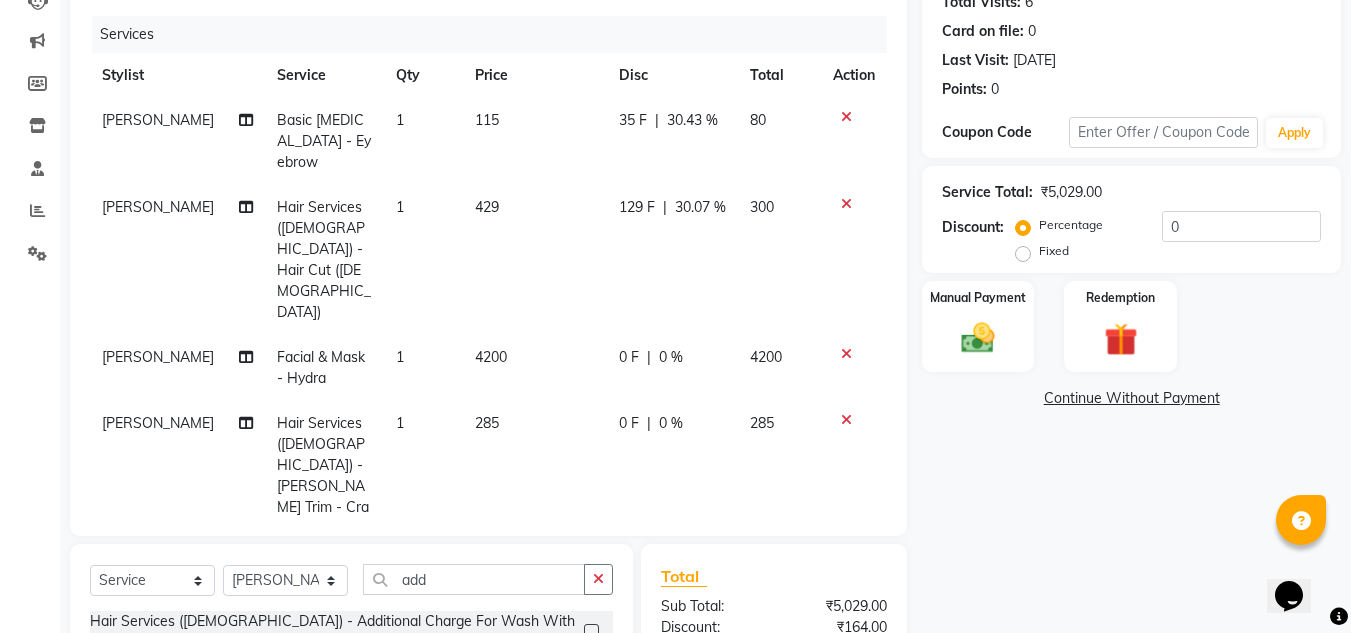 scroll, scrollTop: 267, scrollLeft: 0, axis: vertical 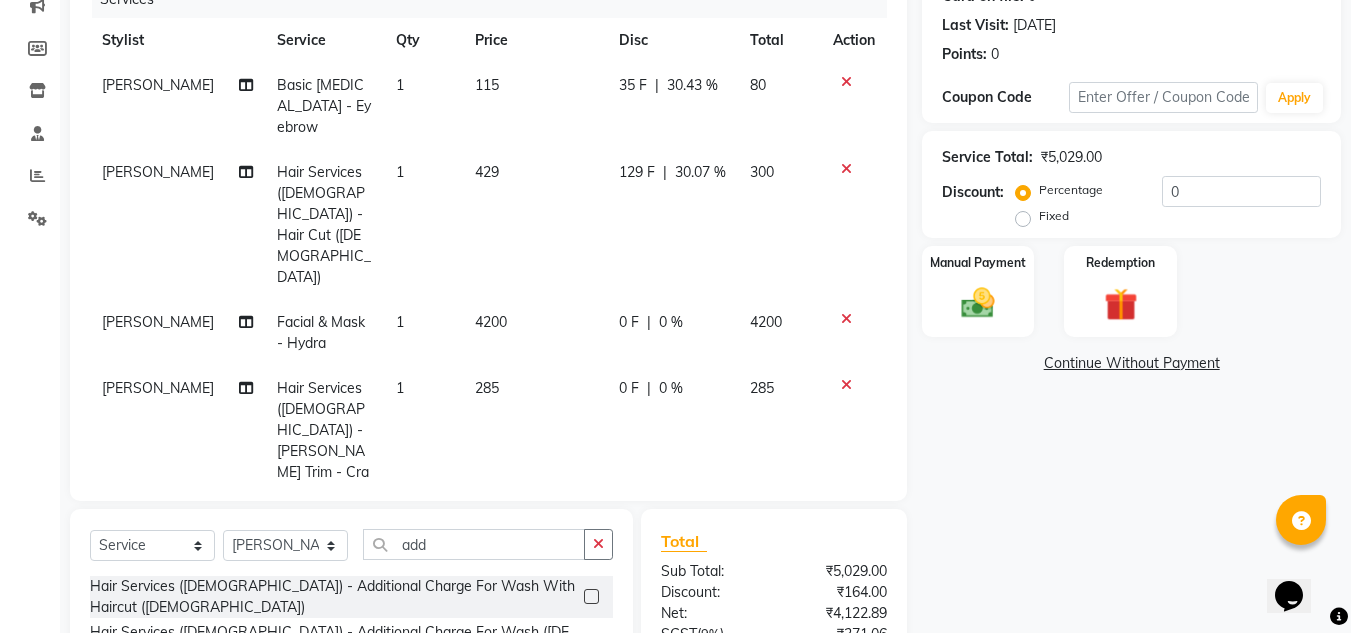 click 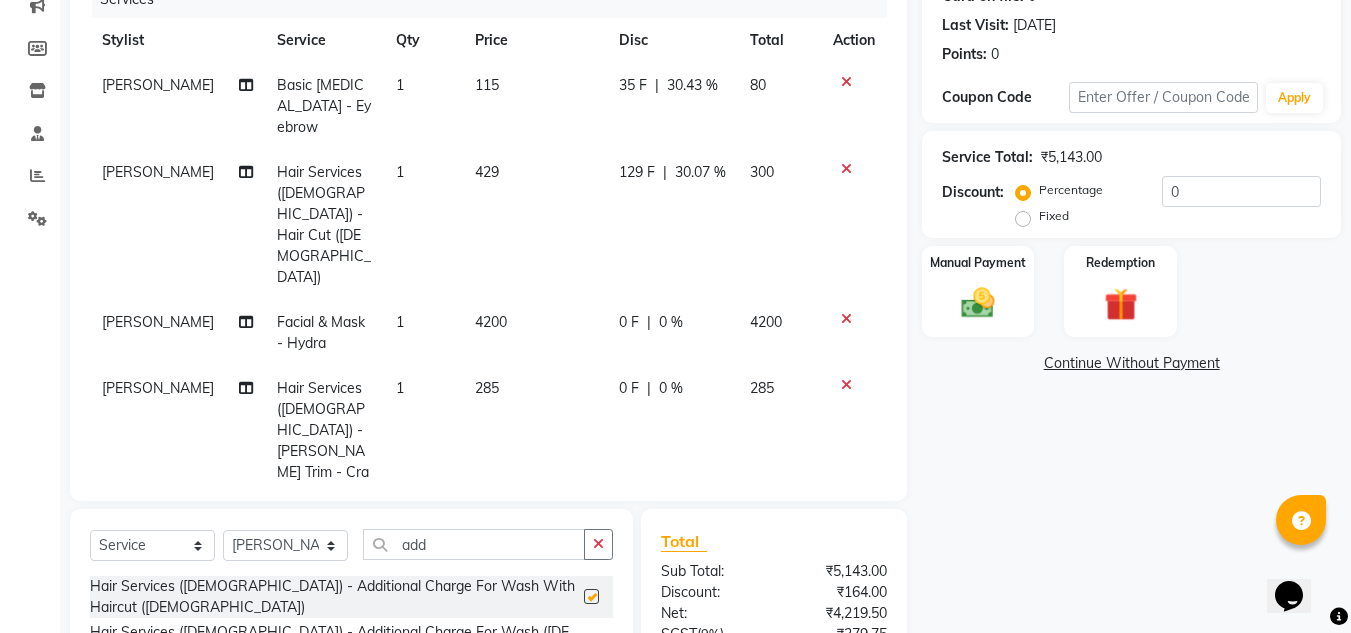 checkbox on "false" 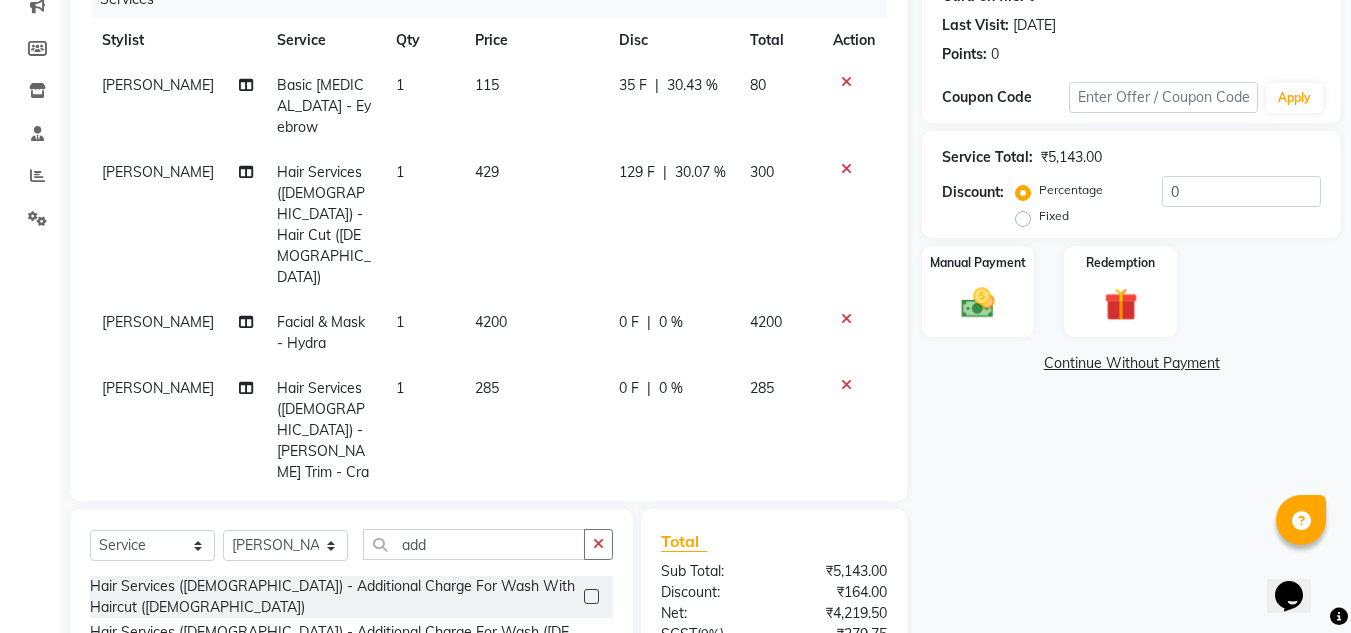 click on "0 F | 0 %" 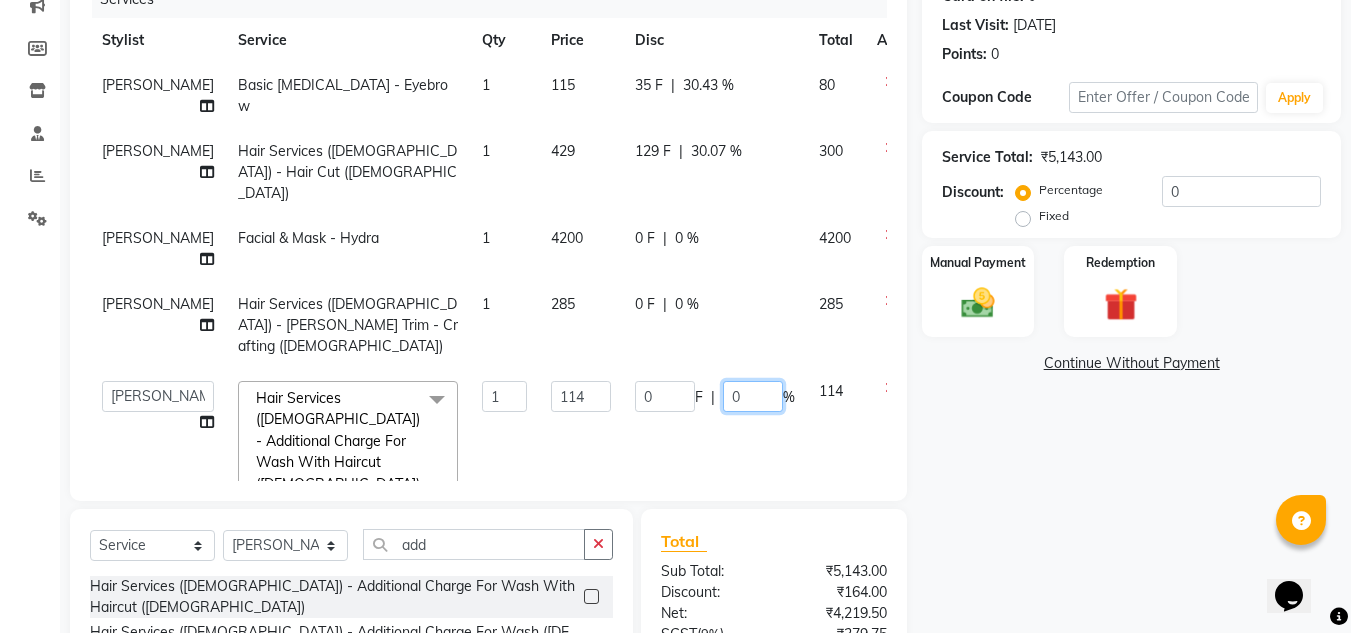click on "0" 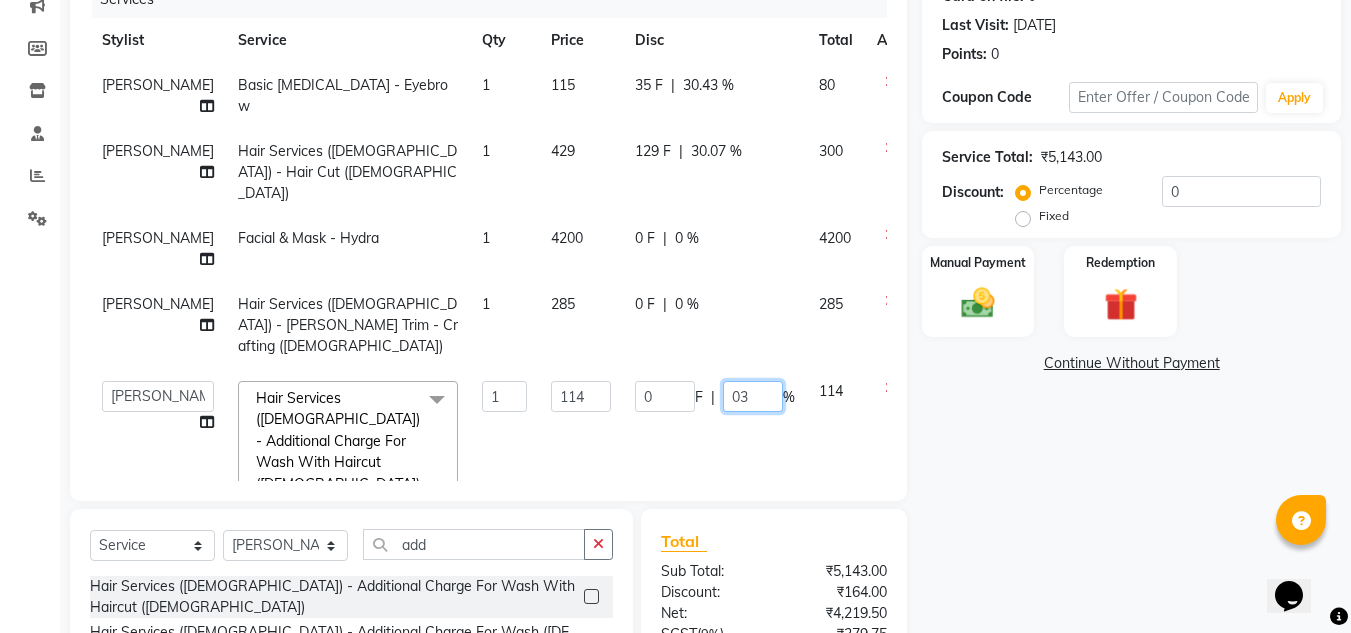 type on "030" 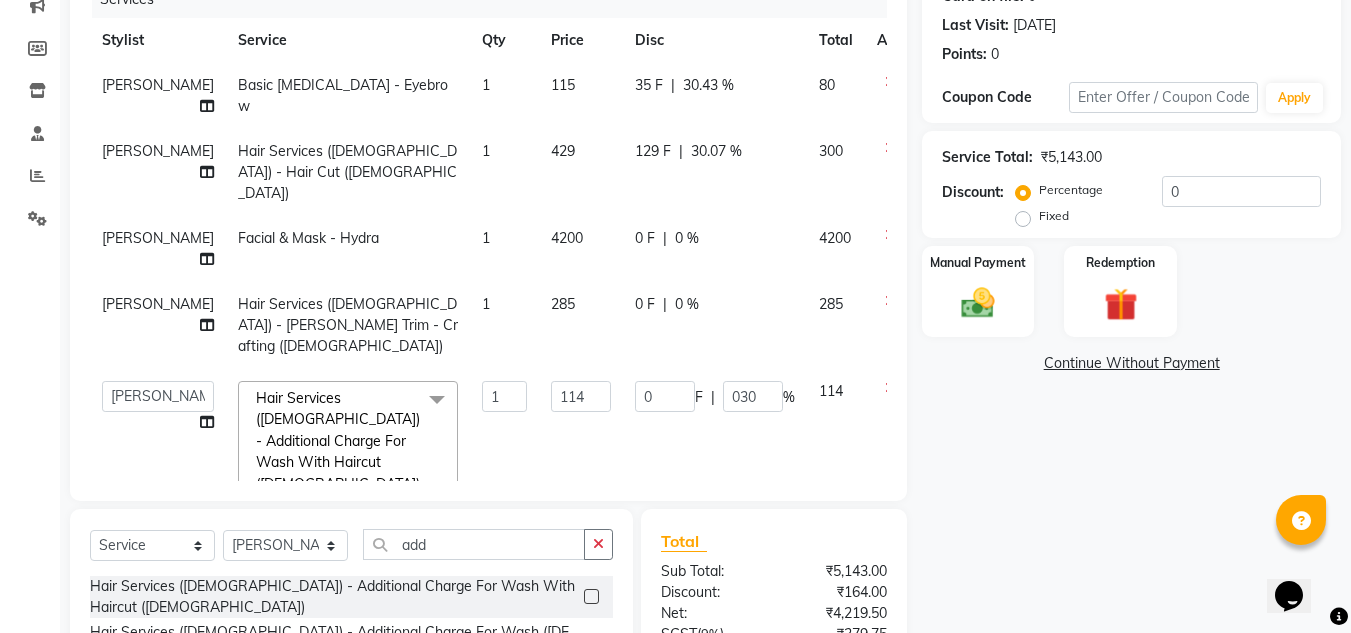 click on "Name: Vishal  Membership:  No Active Membership  Total Visits:  6 Card on file:  0 Last Visit:   20-06-2025 Points:   0  Coupon Code Apply Service Total:  ₹5,143.00  Discount:  Percentage   Fixed  0 Manual Payment Redemption  Continue Without Payment" 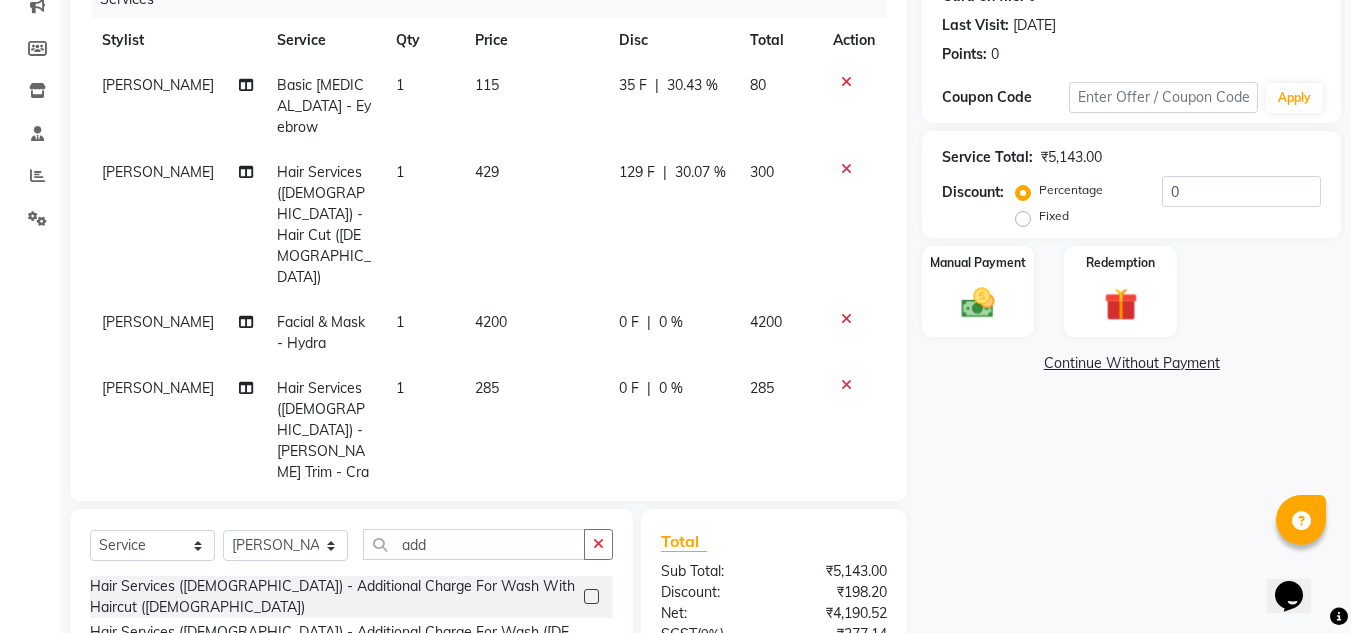 click on "0 F | 0 %" 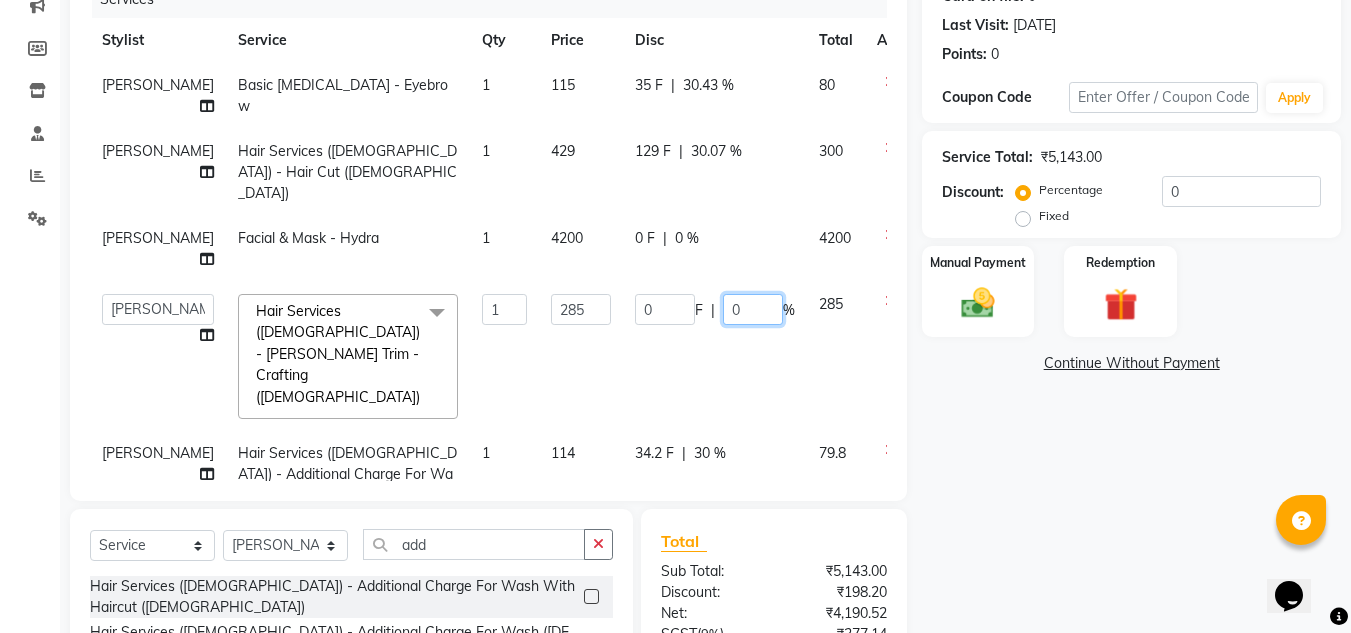 click on "0" 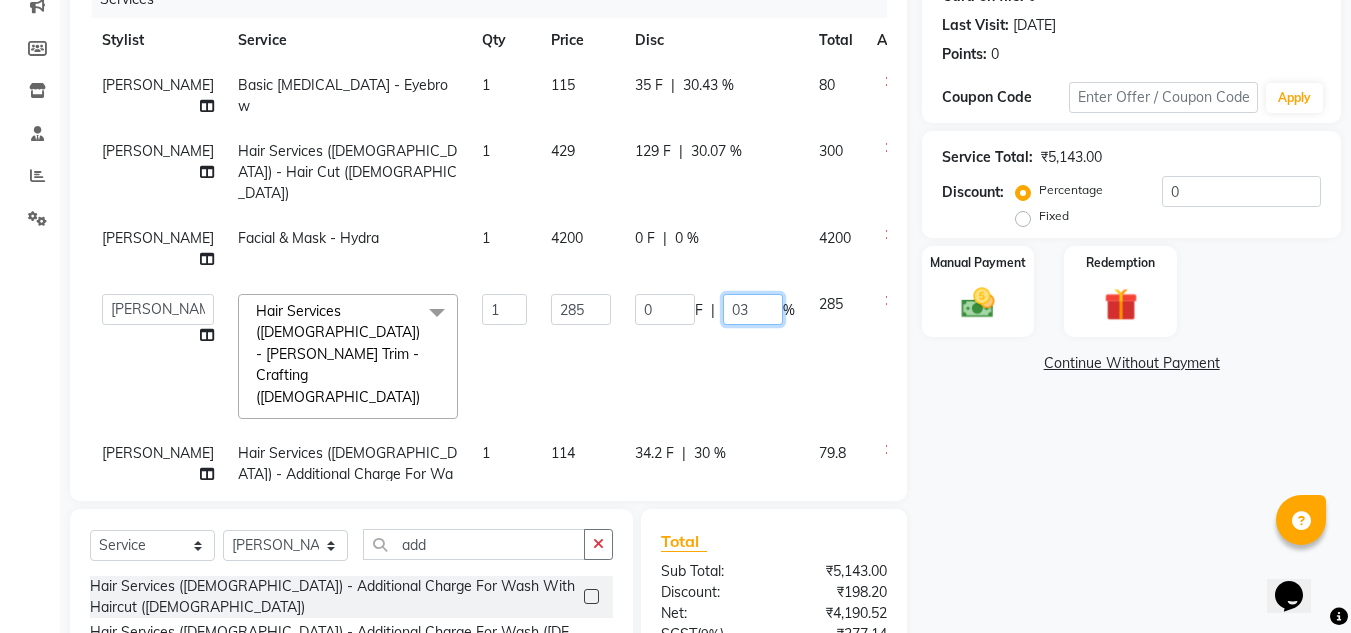 type on "030" 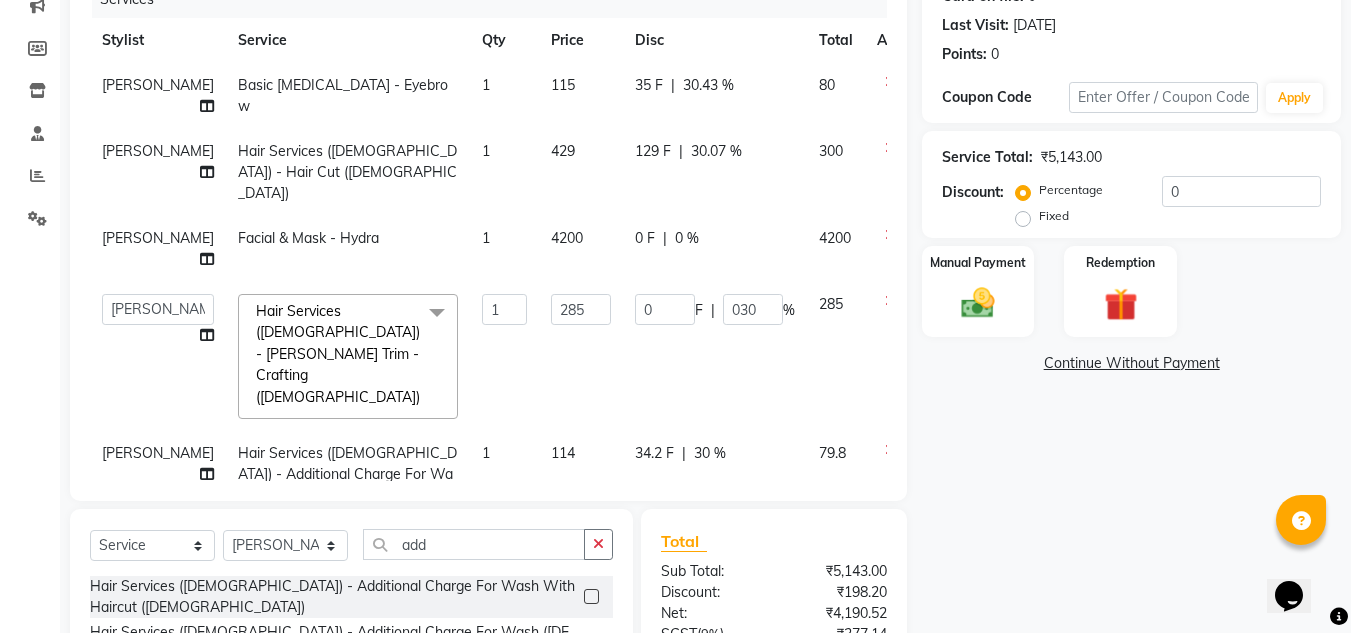 click on "Name: Vishal  Membership:  No Active Membership  Total Visits:  6 Card on file:  0 Last Visit:   20-06-2025 Points:   0  Coupon Code Apply Service Total:  ₹5,143.00  Discount:  Percentage   Fixed  0 Manual Payment Redemption  Continue Without Payment" 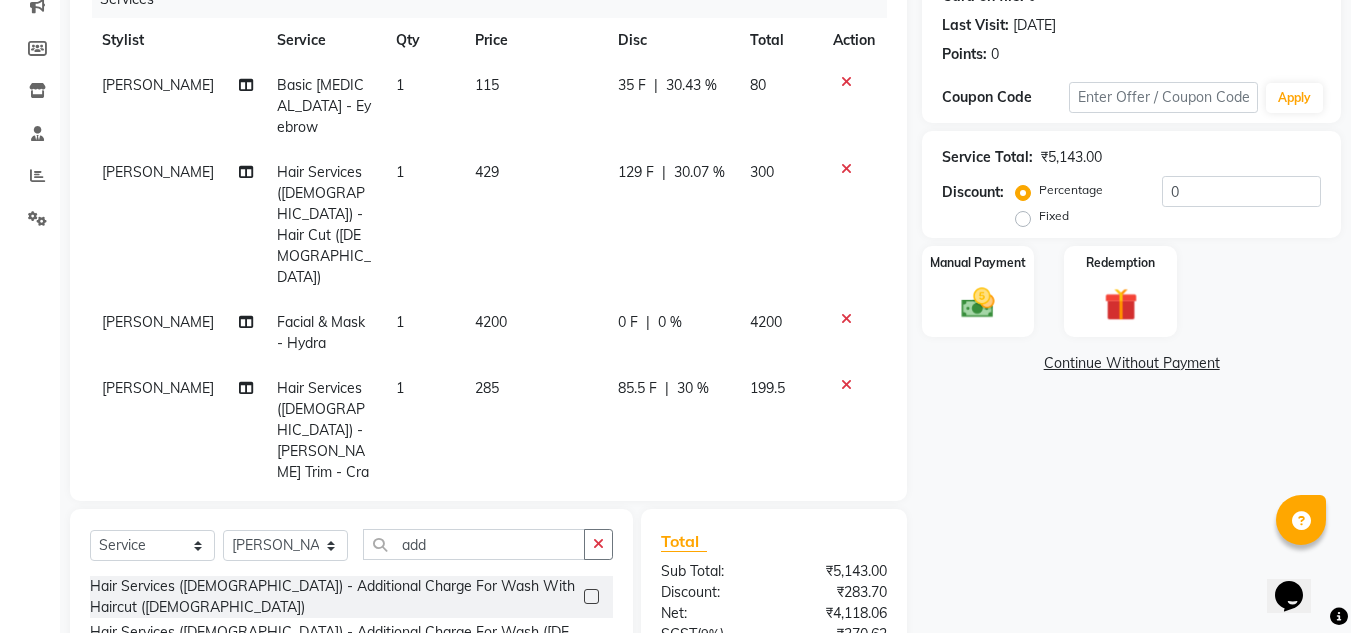 click on "0 F | 0 %" 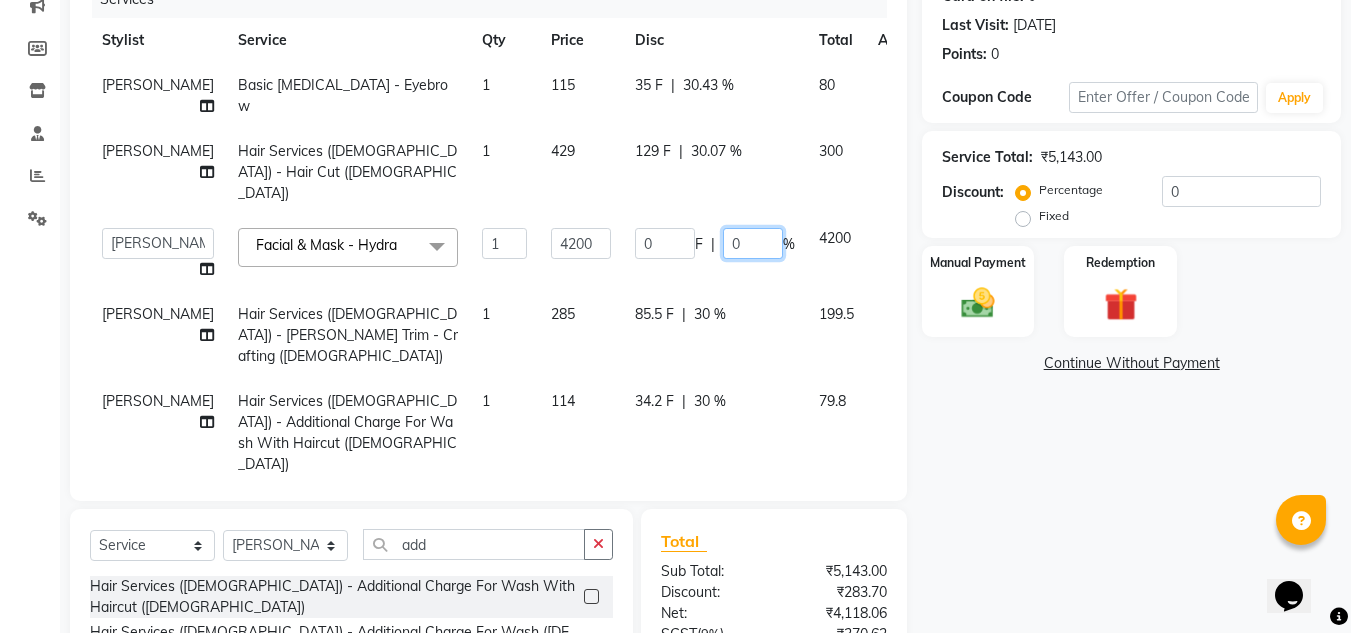 click on "0" 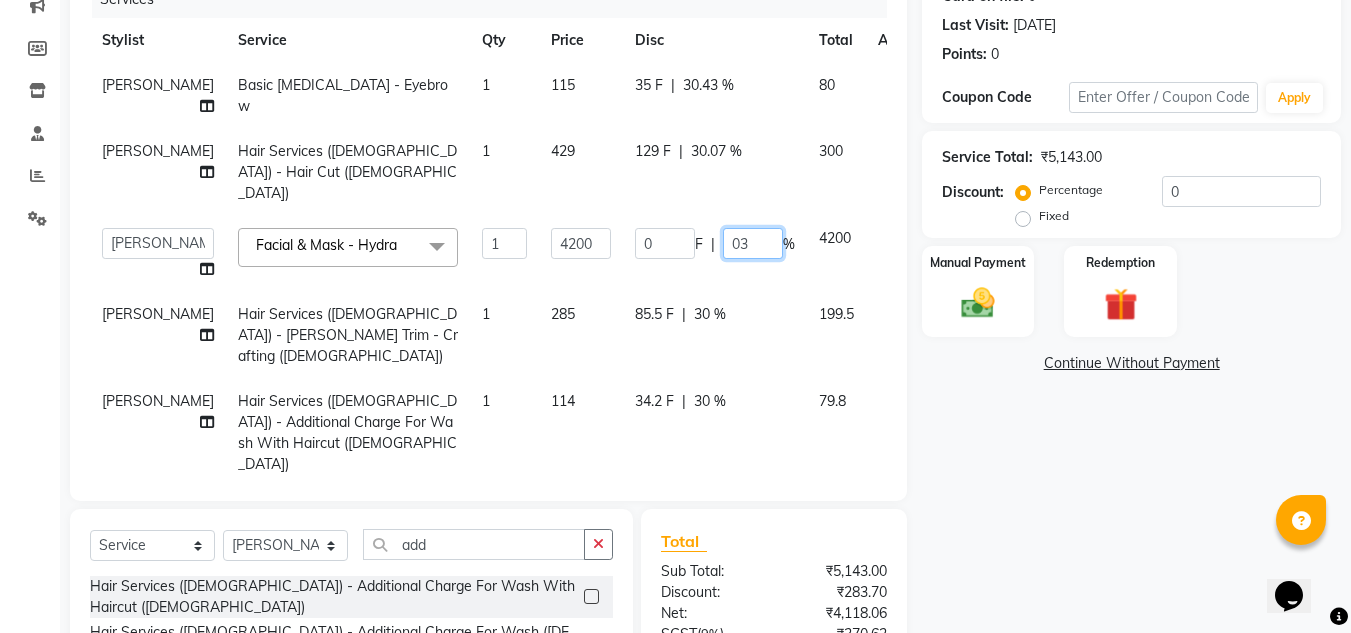 type on "030" 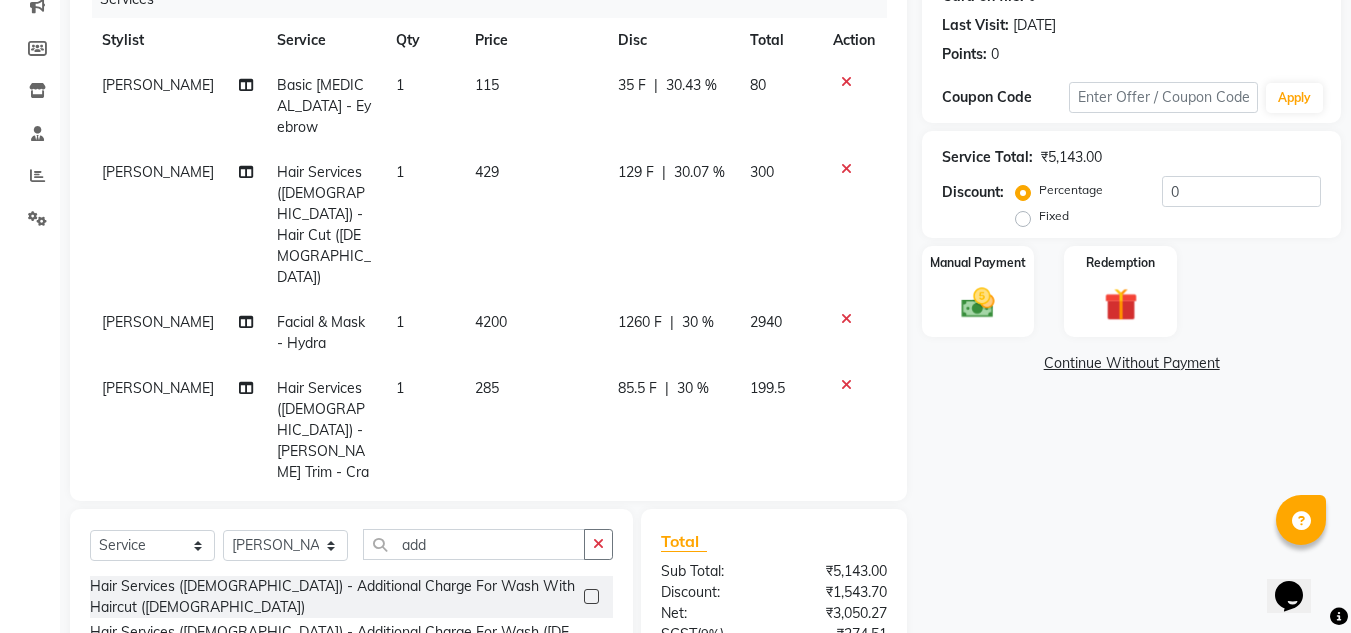 click on "Name: Vishal  Membership:  No Active Membership  Total Visits:  6 Card on file:  0 Last Visit:   20-06-2025 Points:   0  Coupon Code Apply Service Total:  ₹5,143.00  Discount:  Percentage   Fixed  0 Manual Payment Redemption  Continue Without Payment" 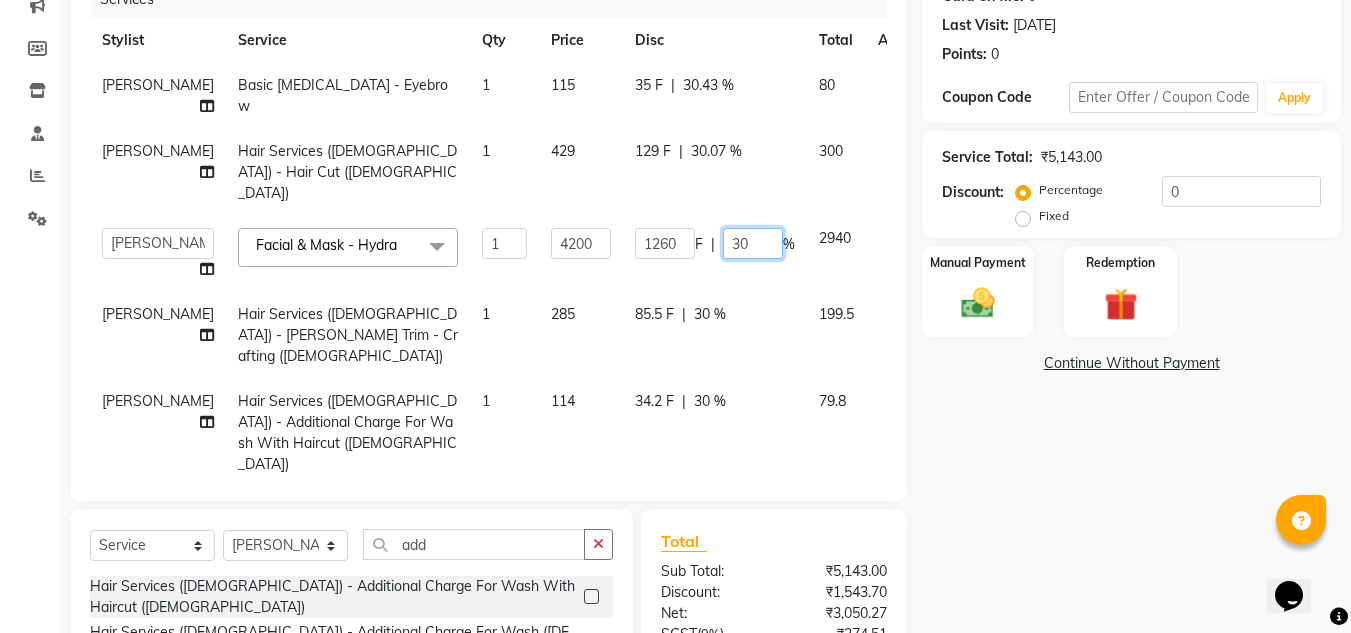 click on "30" 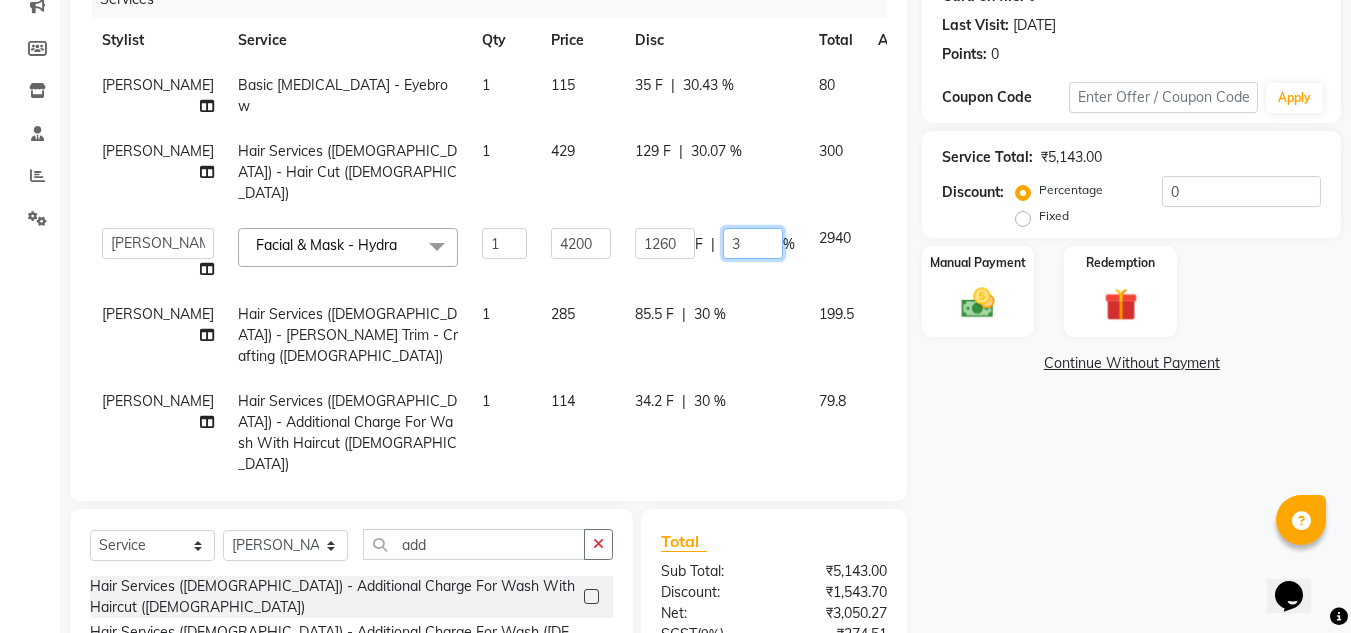 type 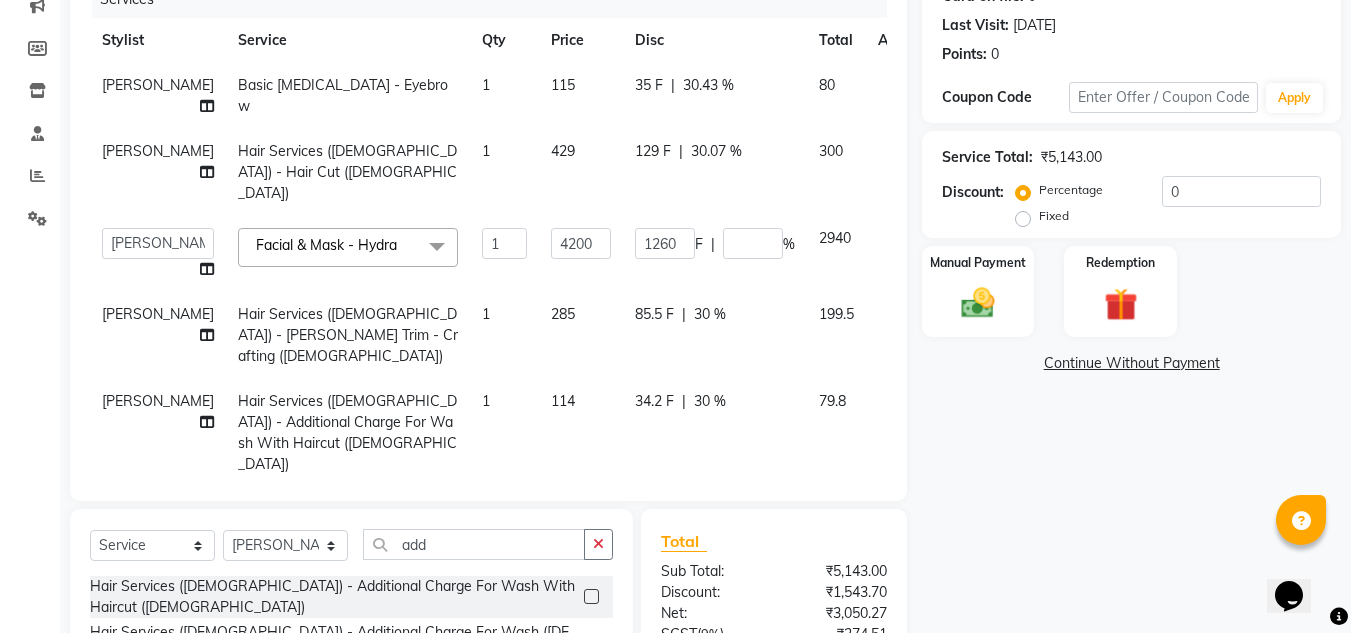 click on "Name: Vishal  Membership:  No Active Membership  Total Visits:  6 Card on file:  0 Last Visit:   20-06-2025 Points:   0  Coupon Code Apply Service Total:  ₹5,143.00  Discount:  Percentage   Fixed  0 Manual Payment Redemption  Continue Without Payment" 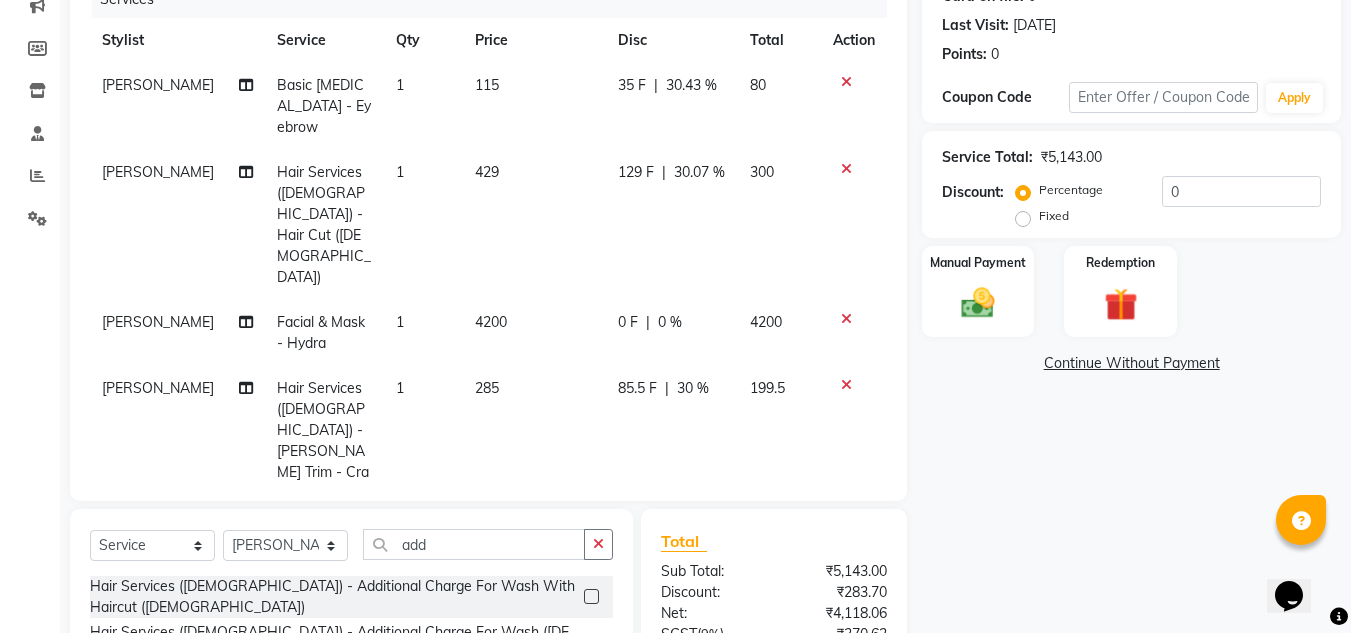 click on "34.2 F" 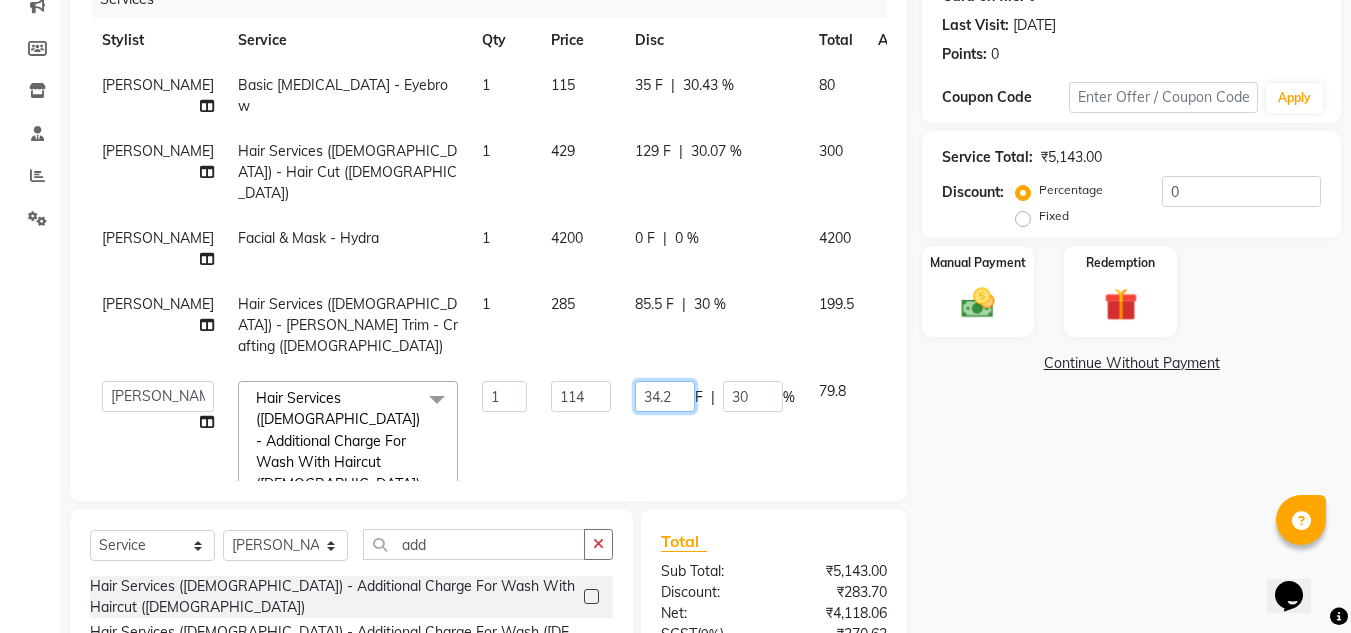 click on "34.2" 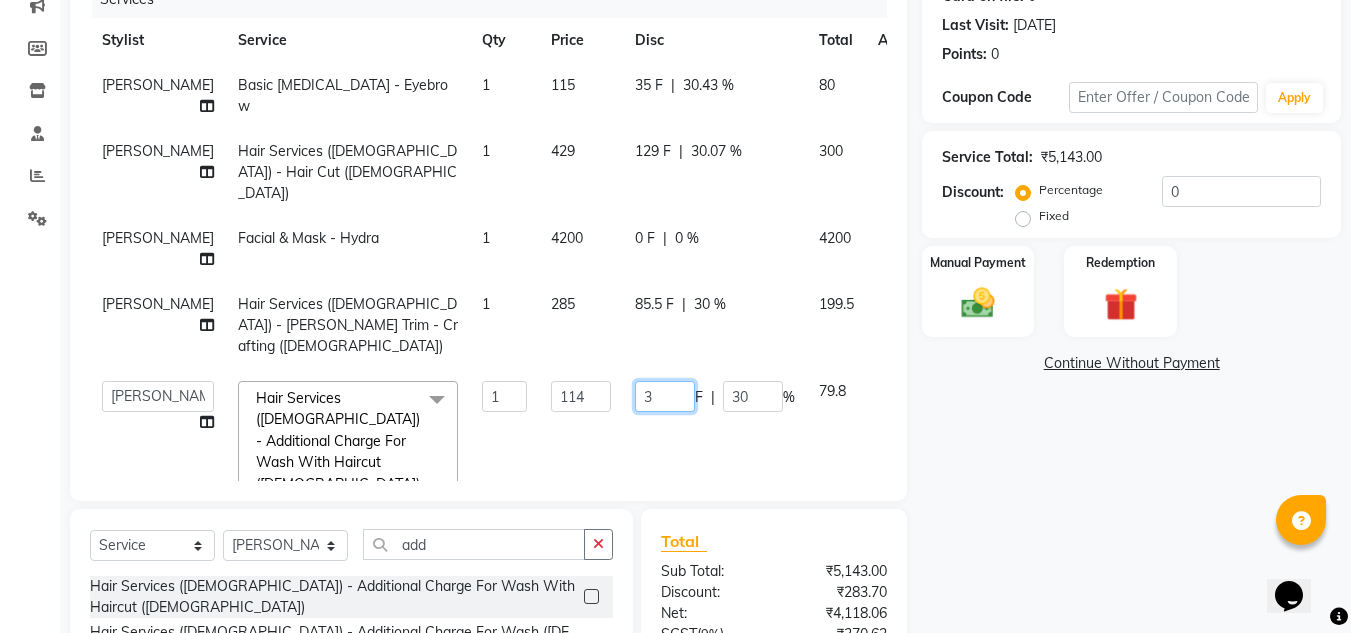 type on "35" 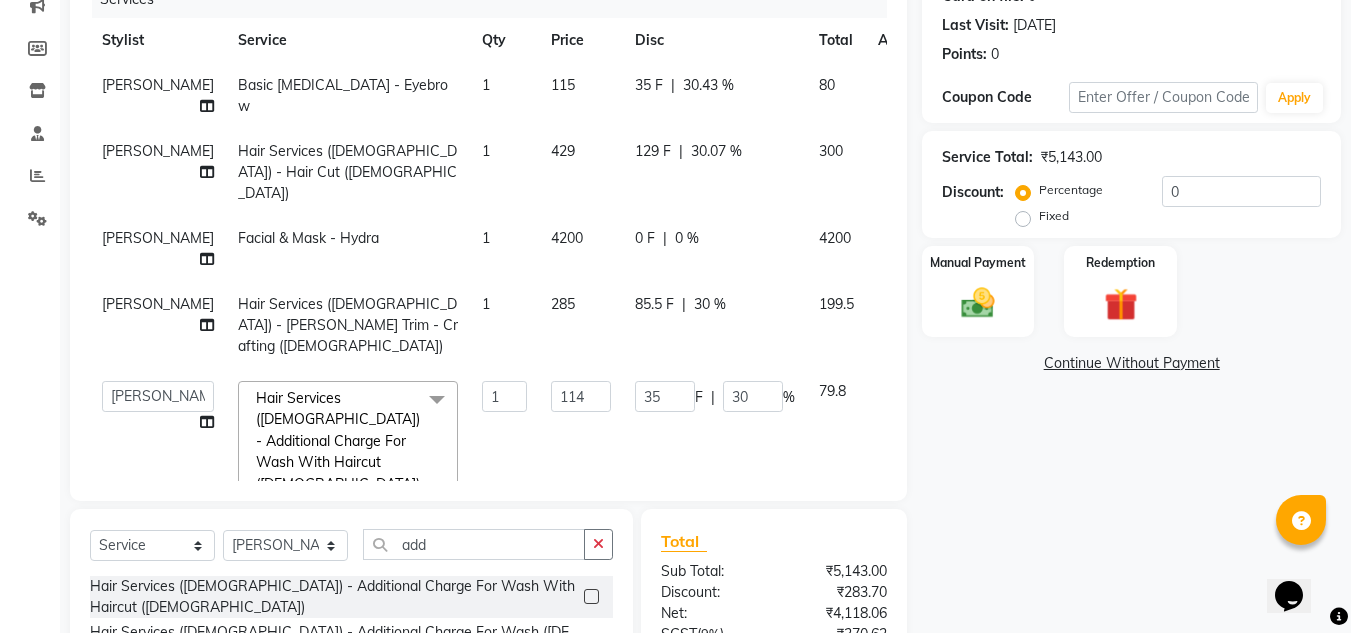 click on "Name: Vishal  Membership:  No Active Membership  Total Visits:  6 Card on file:  0 Last Visit:   20-06-2025 Points:   0  Coupon Code Apply Service Total:  ₹5,143.00  Discount:  Percentage   Fixed  0 Manual Payment Redemption  Continue Without Payment" 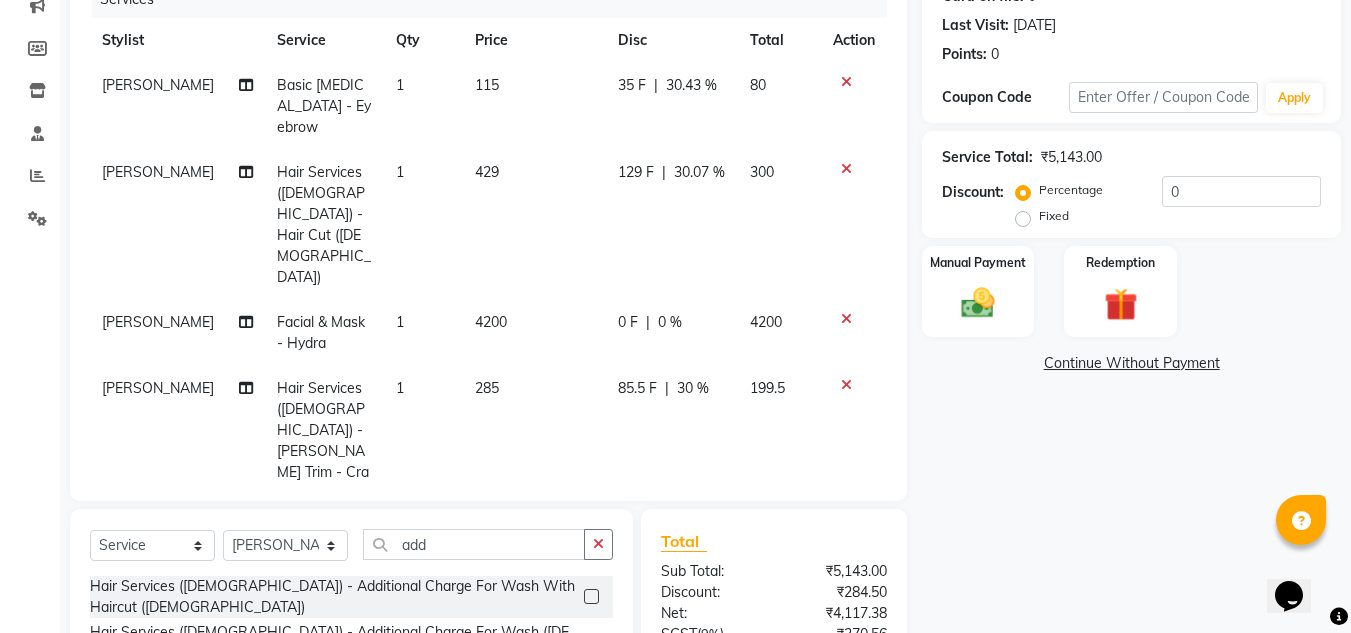 click on "35 F" 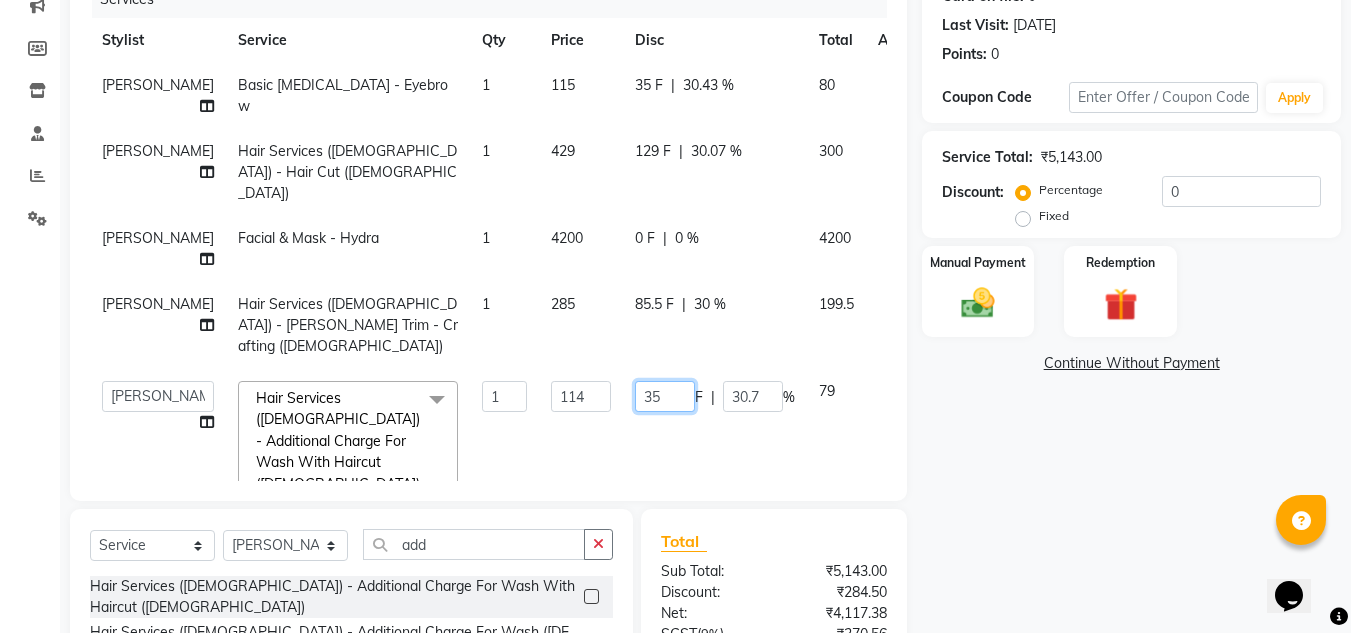 click on "35" 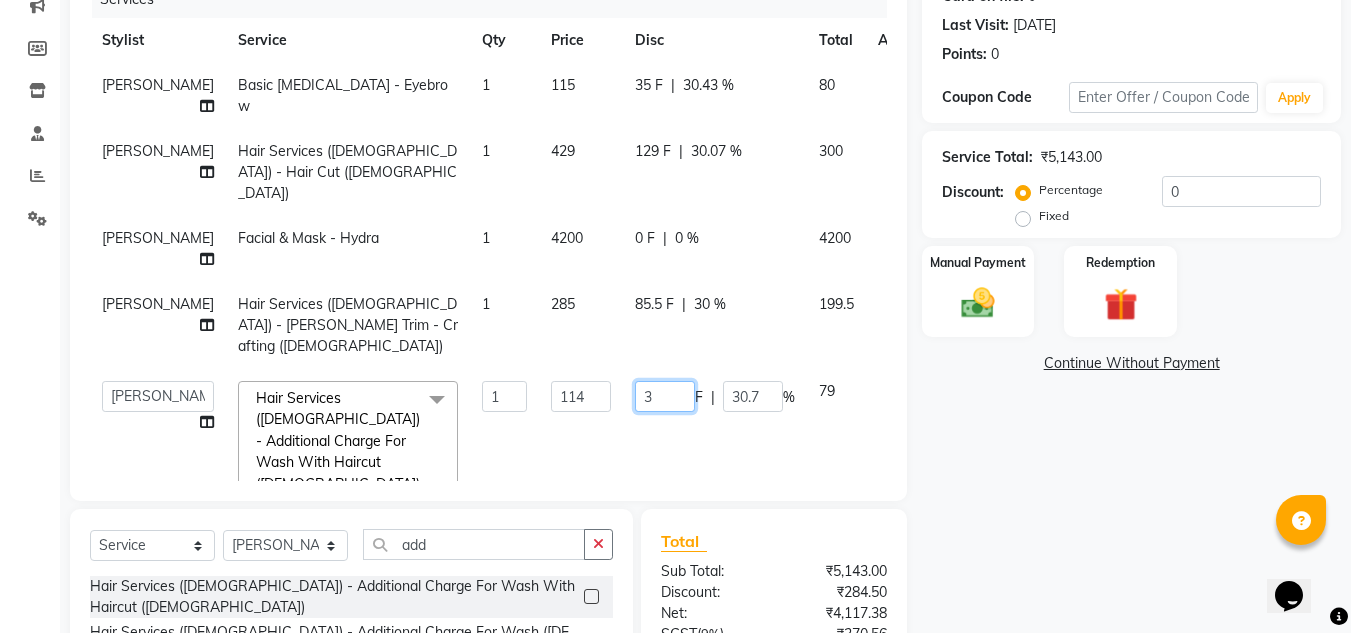 type on "34" 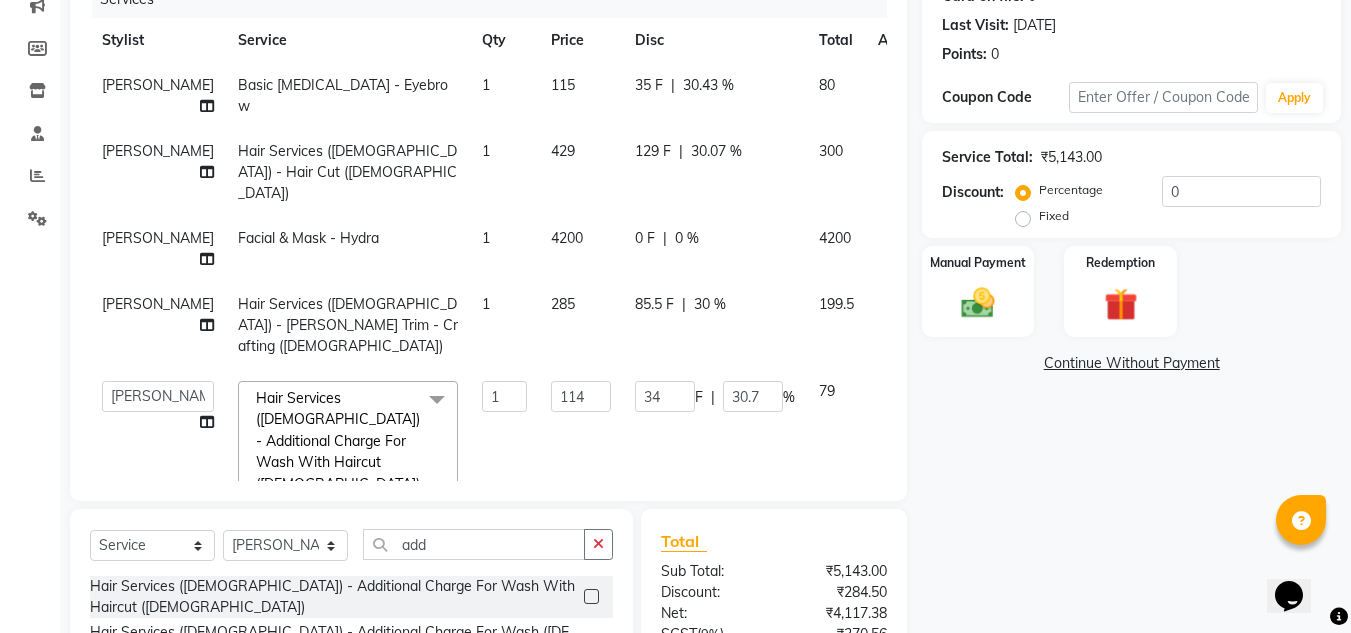 click on "Name: Vishal  Membership:  No Active Membership  Total Visits:  6 Card on file:  0 Last Visit:   20-06-2025 Points:   0  Coupon Code Apply Service Total:  ₹5,143.00  Discount:  Percentage   Fixed  0 Manual Payment Redemption  Continue Without Payment" 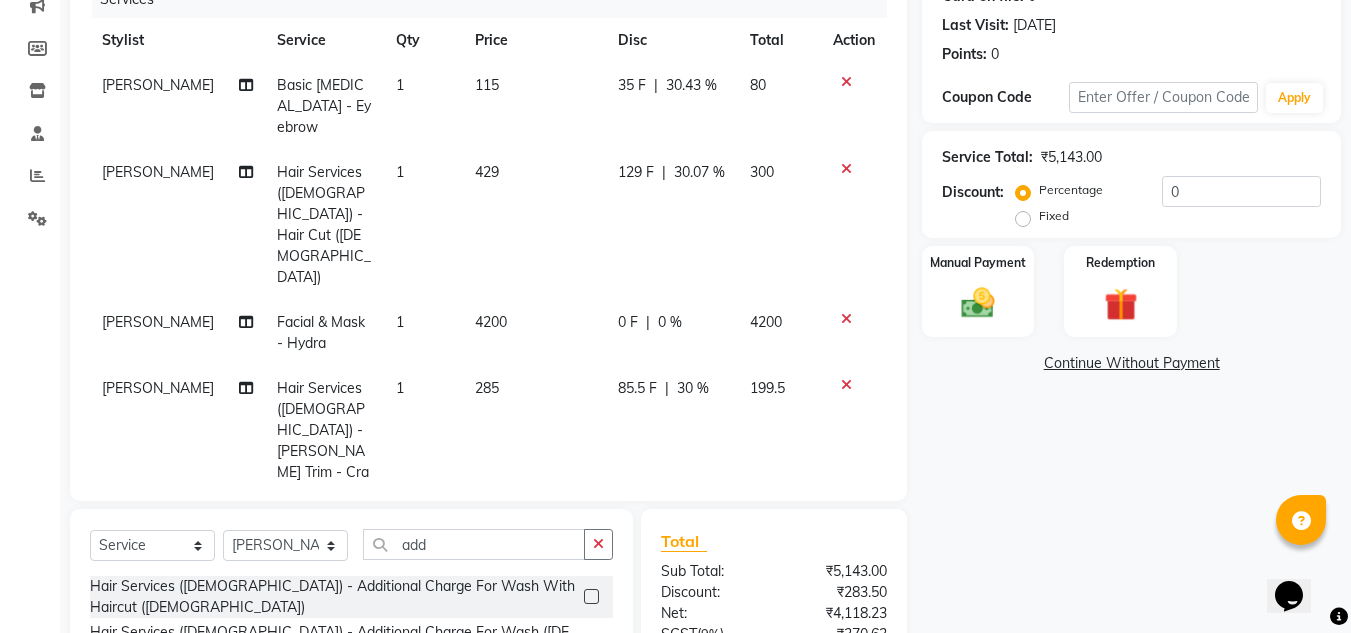 click on "85.5 F" 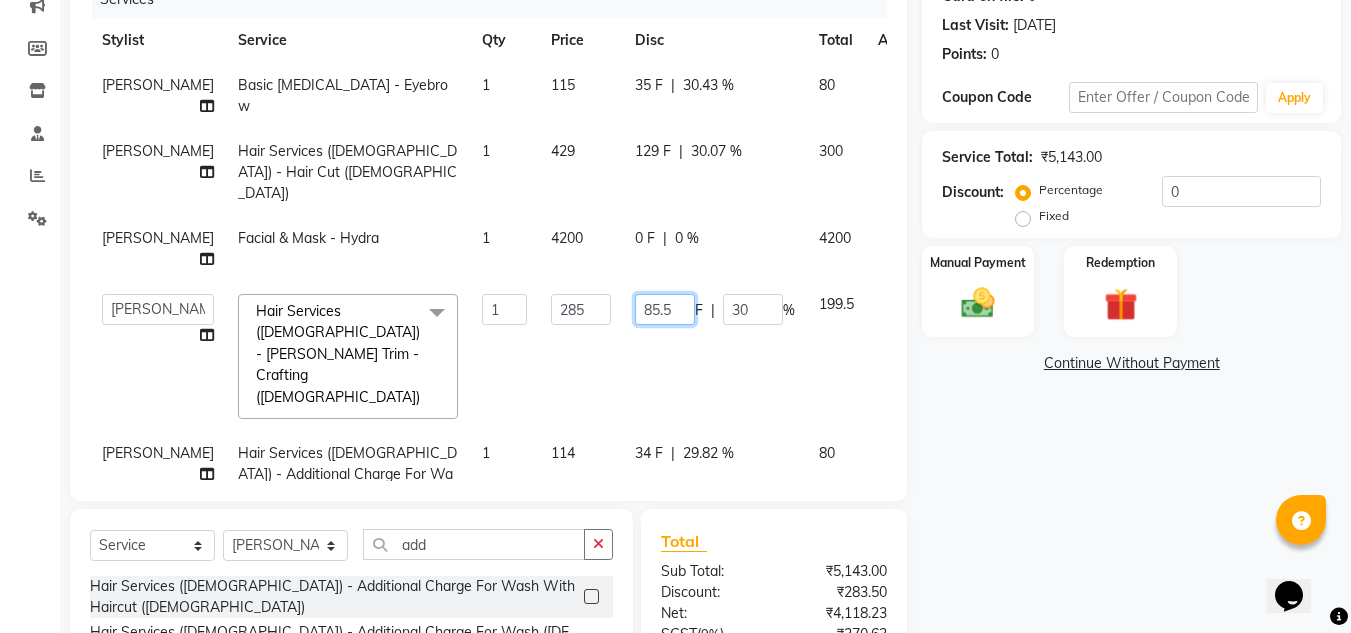 click on "85.5" 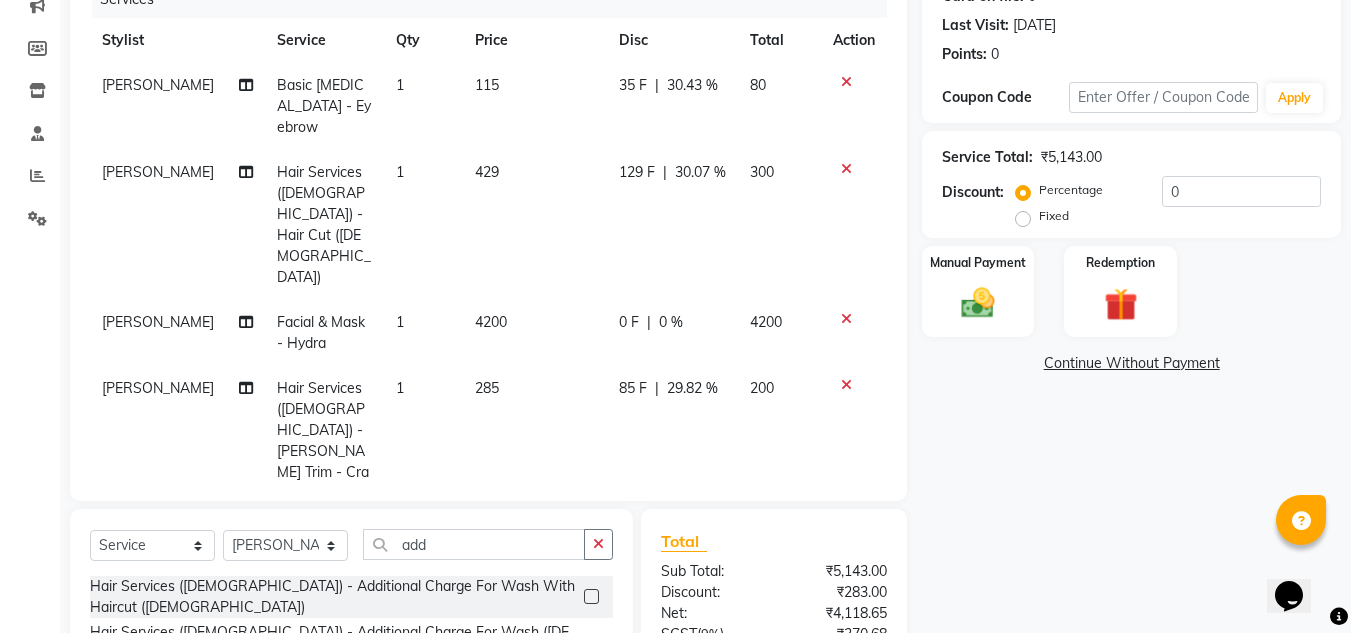 click on "Name: Vishal  Membership:  No Active Membership  Total Visits:  6 Card on file:  0 Last Visit:   20-06-2025 Points:   0  Coupon Code Apply Service Total:  ₹5,143.00  Discount:  Percentage   Fixed  0 Manual Payment Redemption  Continue Without Payment" 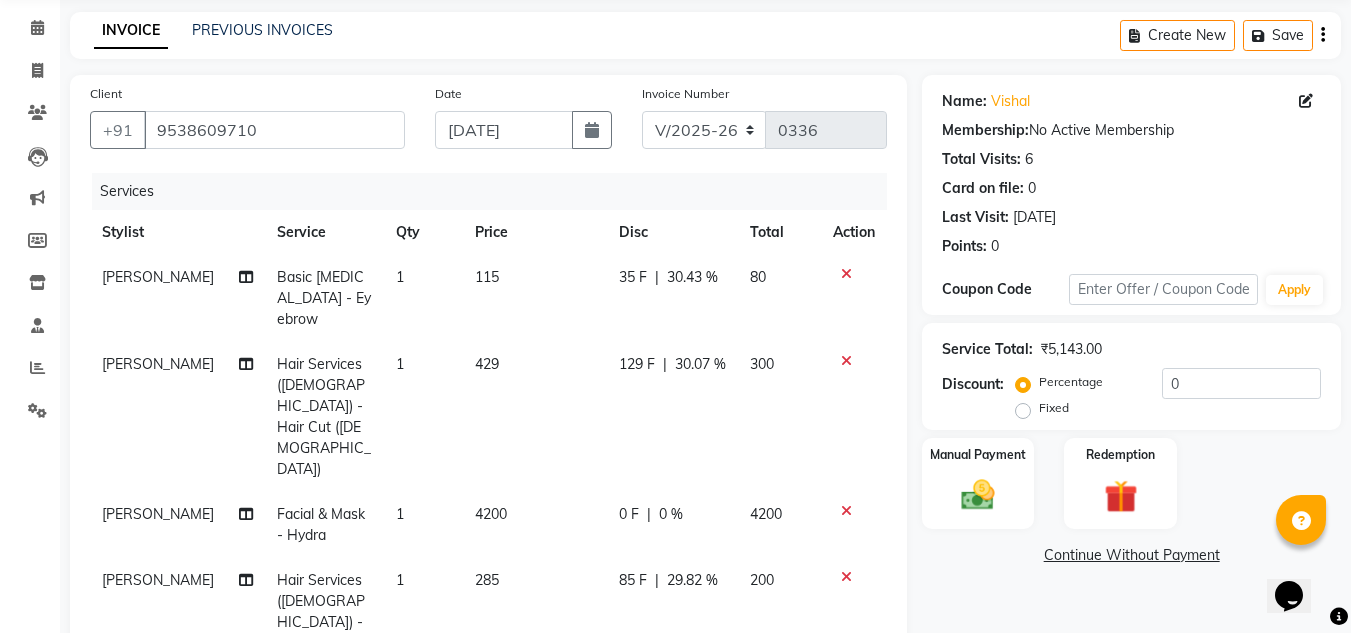 scroll, scrollTop: 67, scrollLeft: 0, axis: vertical 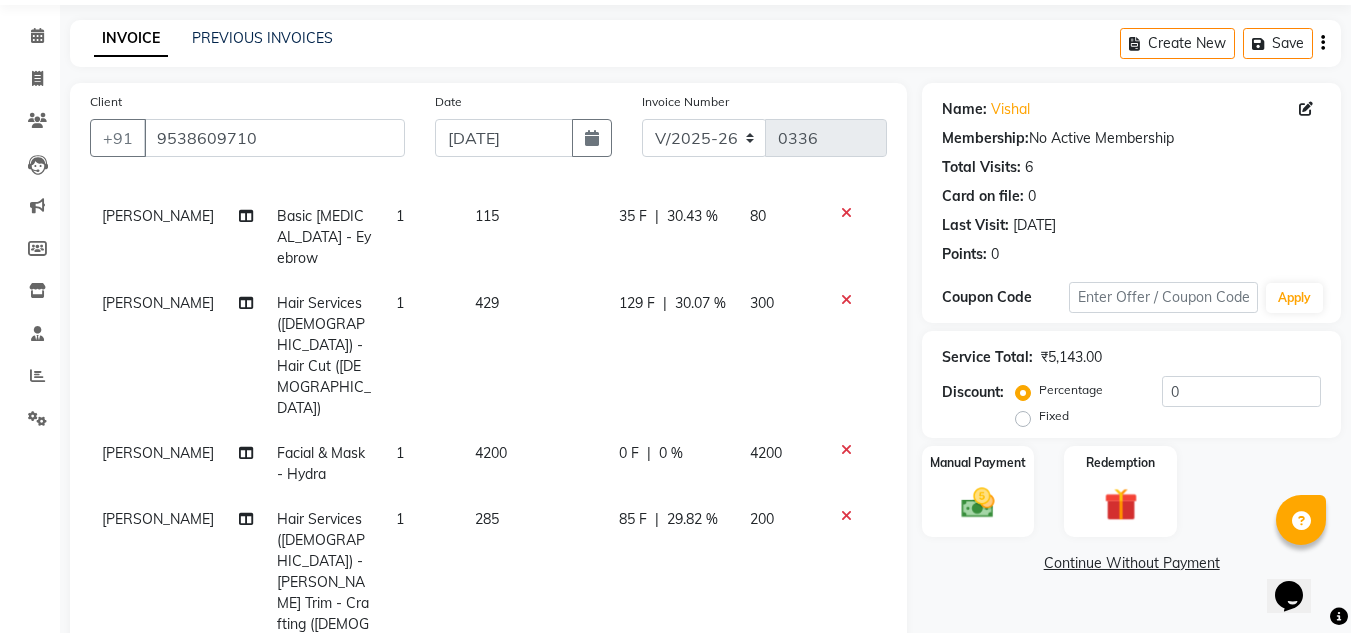click on "0 F | 0 %" 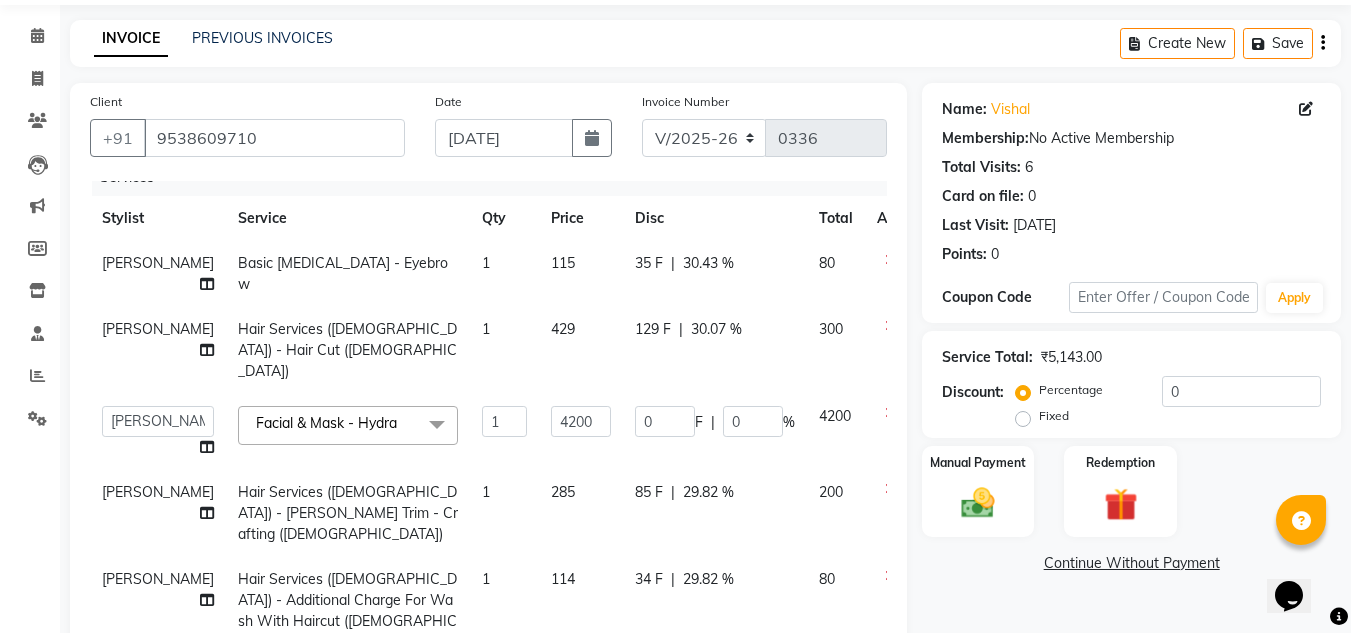 scroll, scrollTop: 0, scrollLeft: 0, axis: both 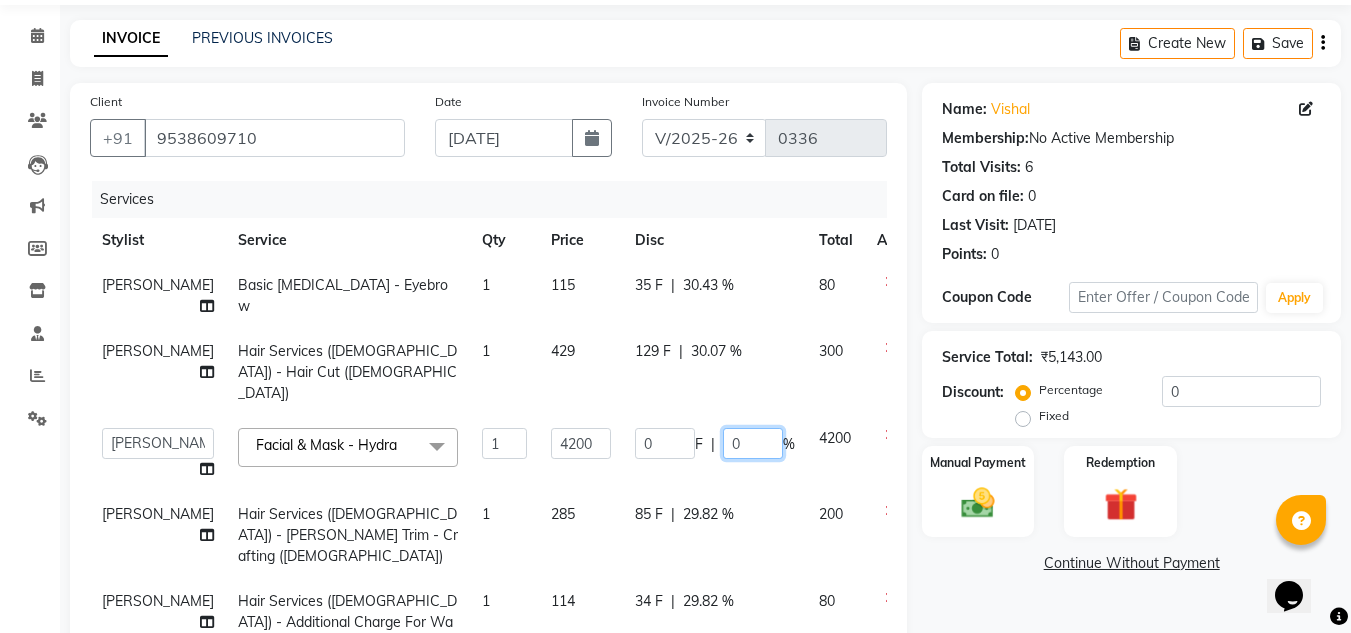 click on "0" 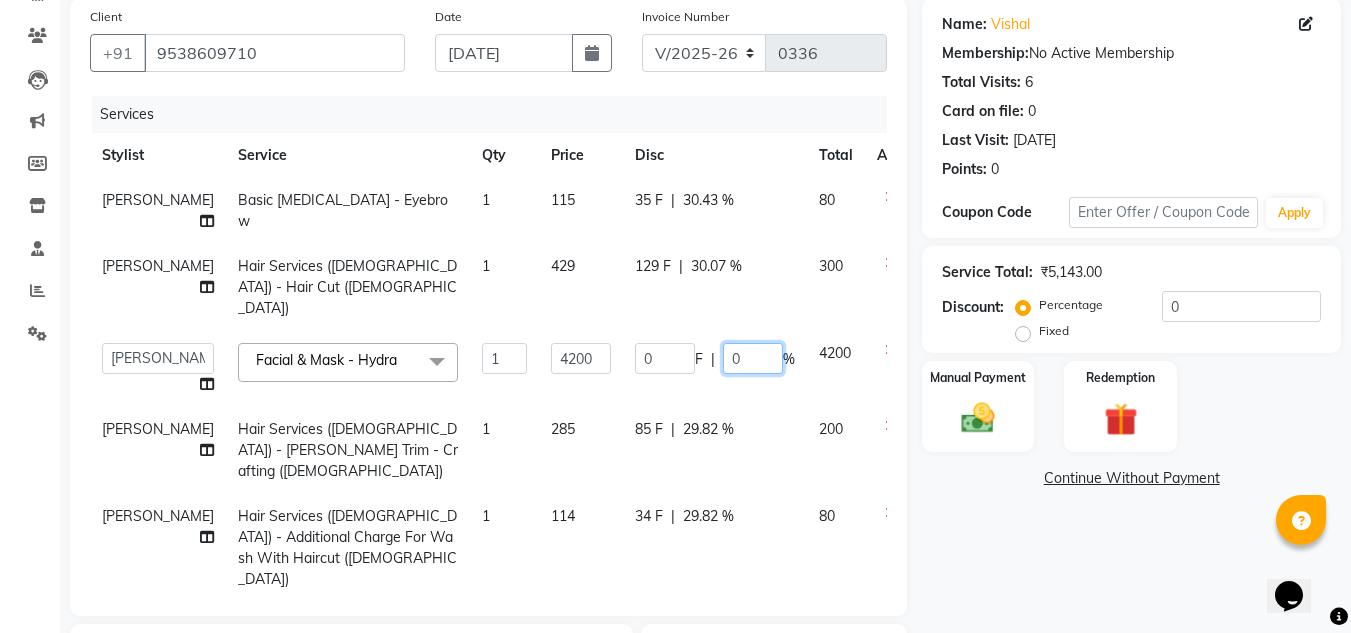scroll, scrollTop: 267, scrollLeft: 0, axis: vertical 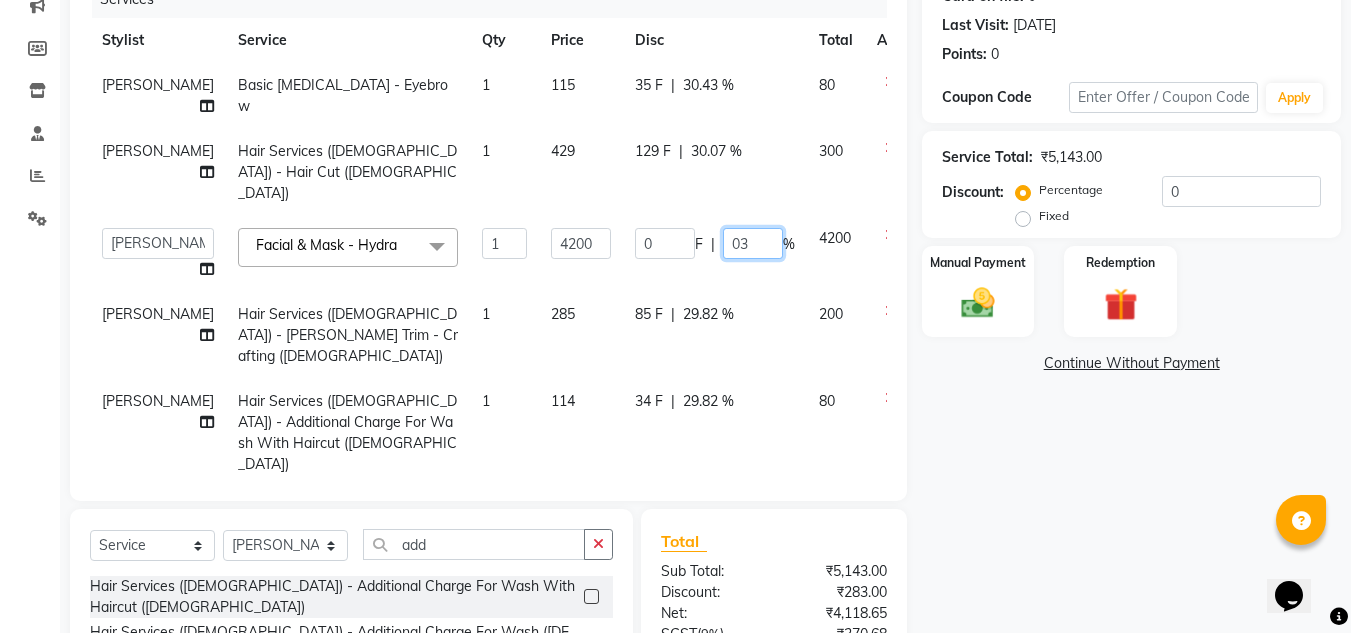 type on "030" 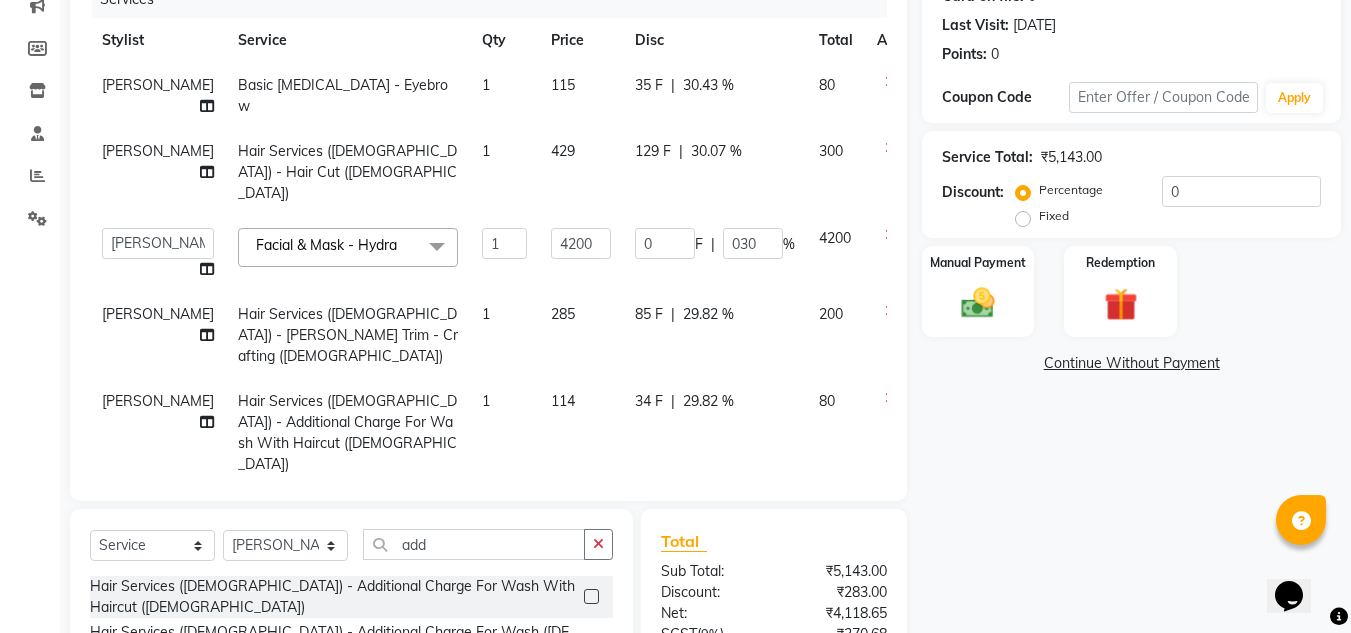 click 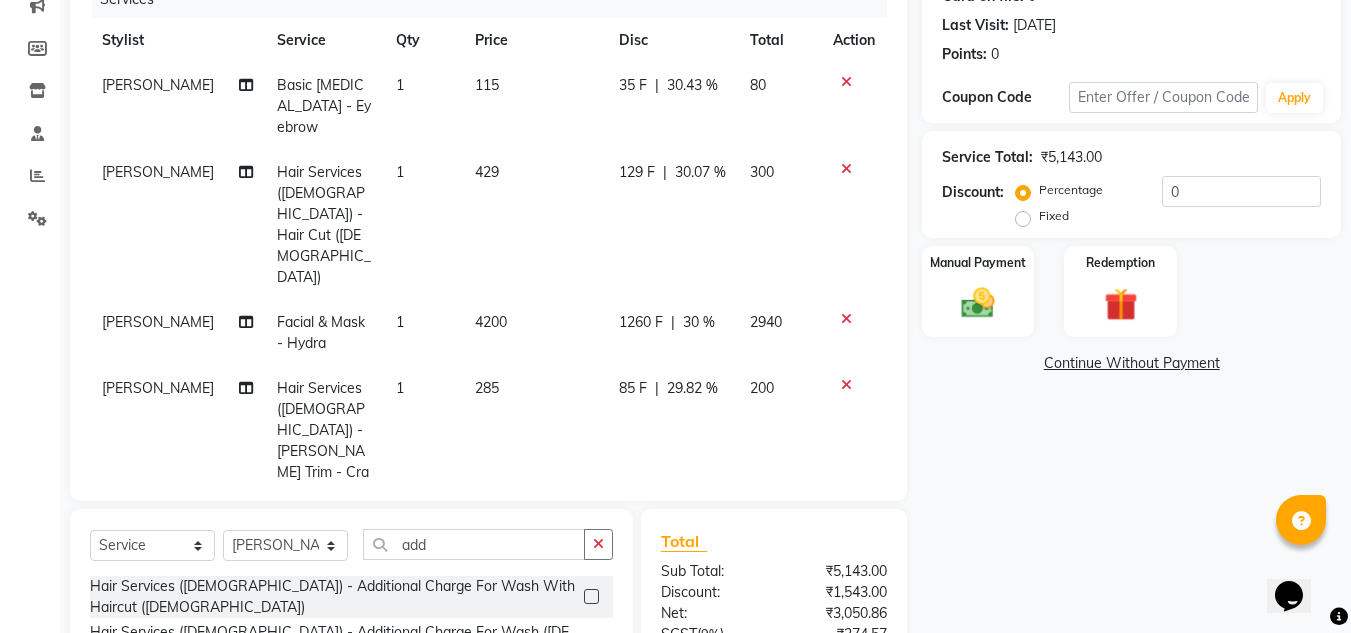 click 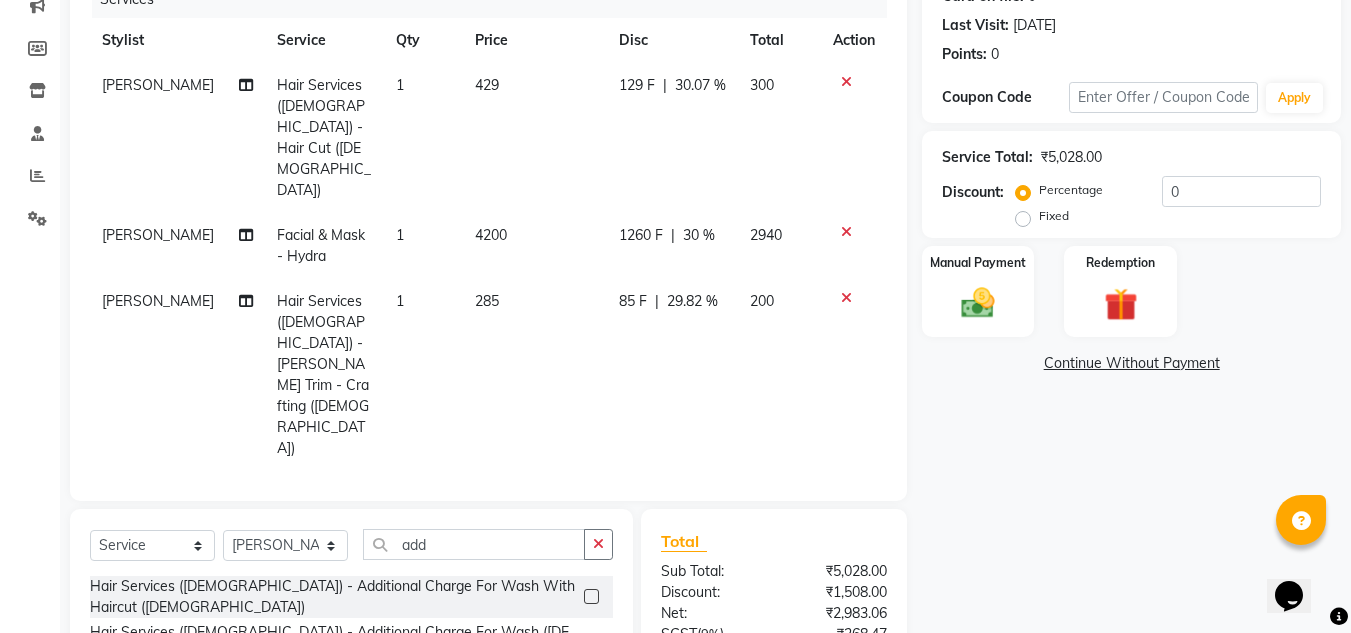 click on "1260 F" 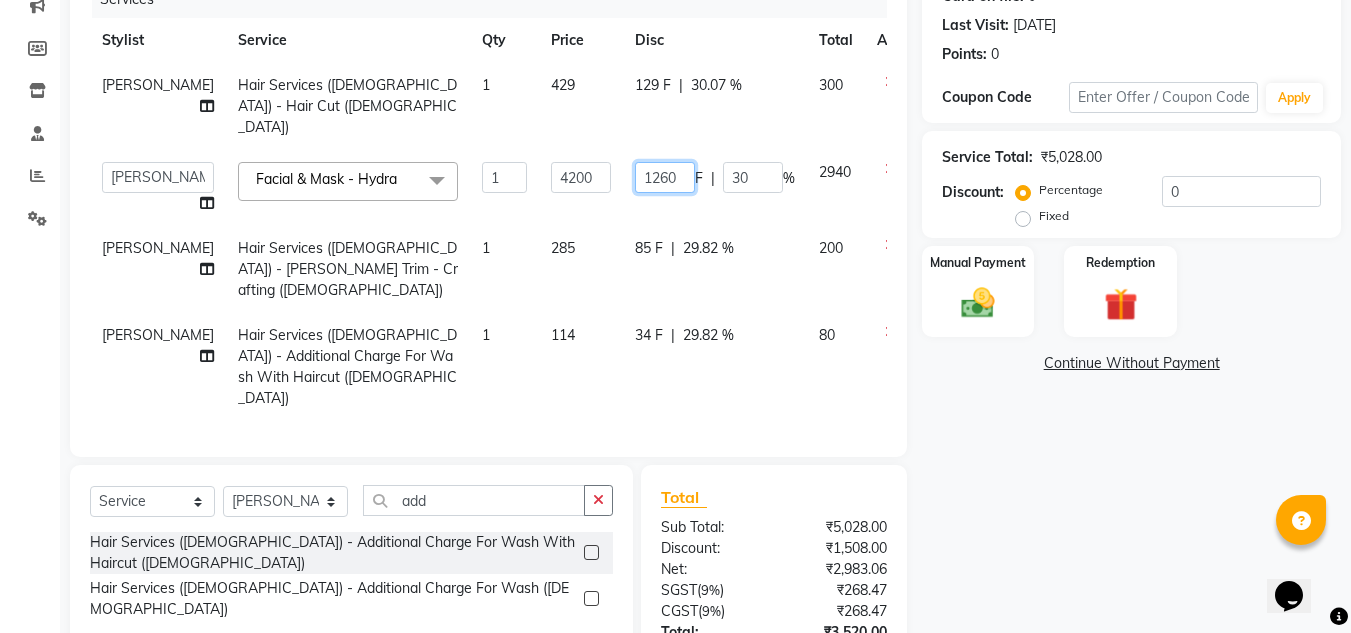 click on "1260" 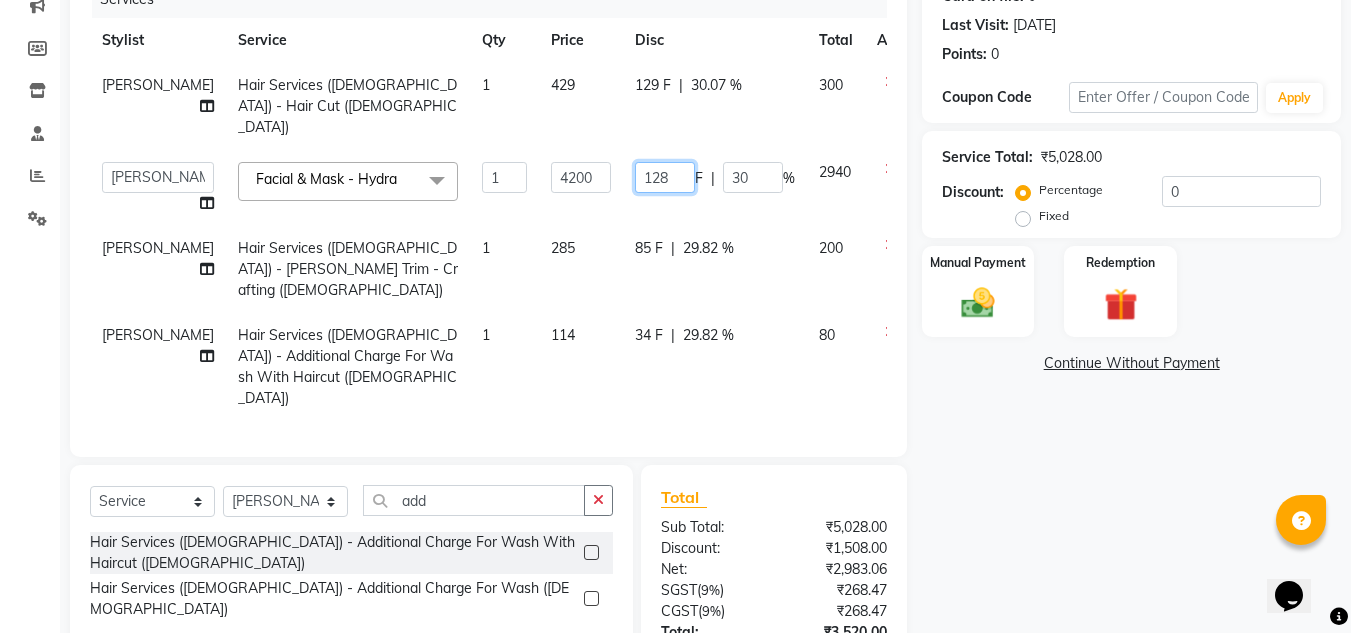 type on "1280" 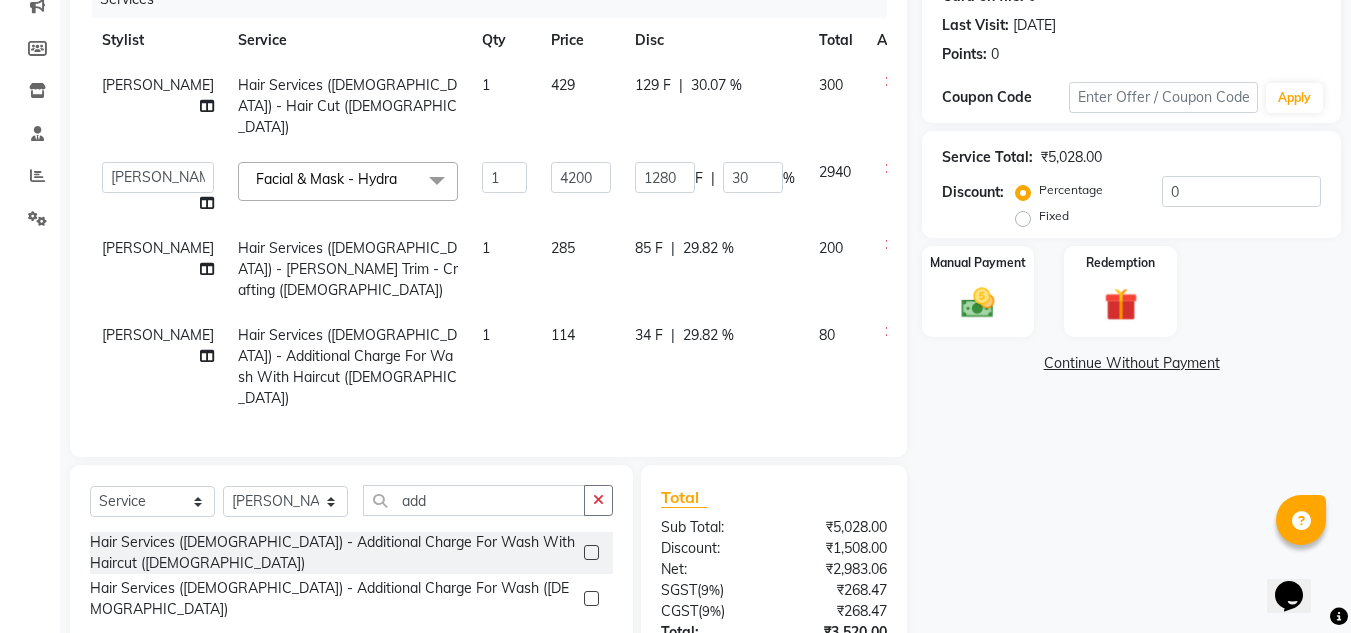 click on "Name: Vishal  Membership:  No Active Membership  Total Visits:  6 Card on file:  0 Last Visit:   20-06-2025 Points:   0  Coupon Code Apply Service Total:  ₹5,028.00  Discount:  Percentage   Fixed  0 Manual Payment Redemption  Continue Without Payment" 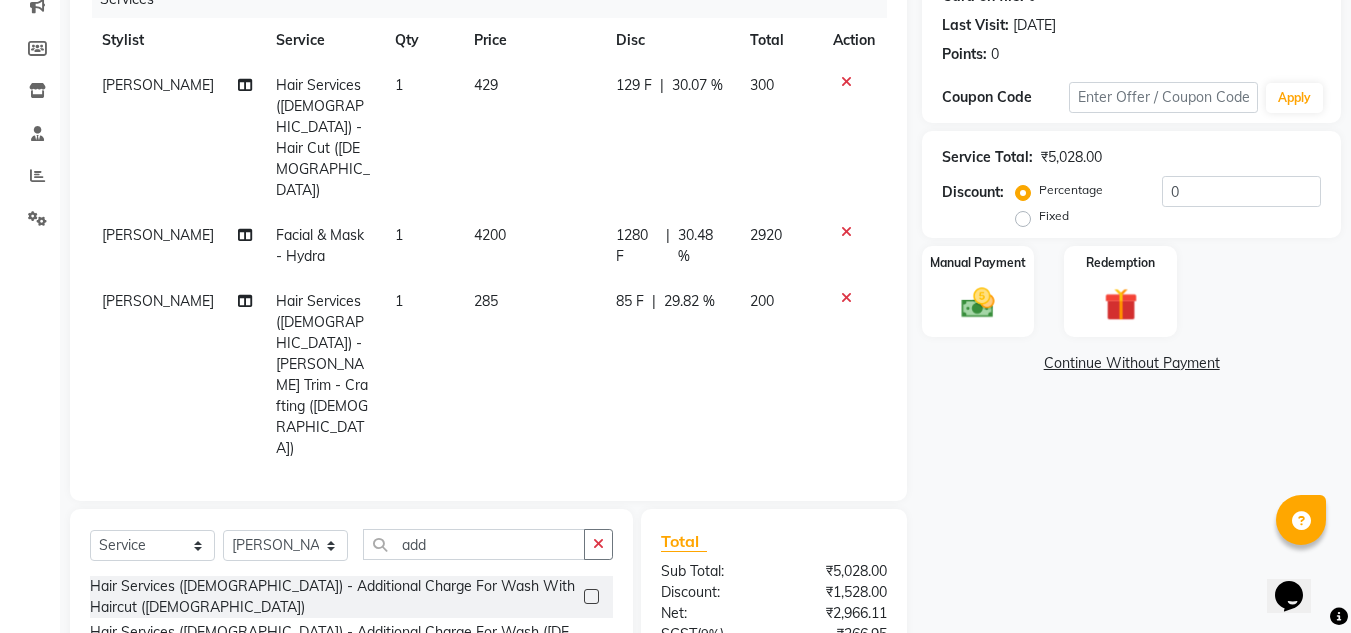 click on "1280 F" 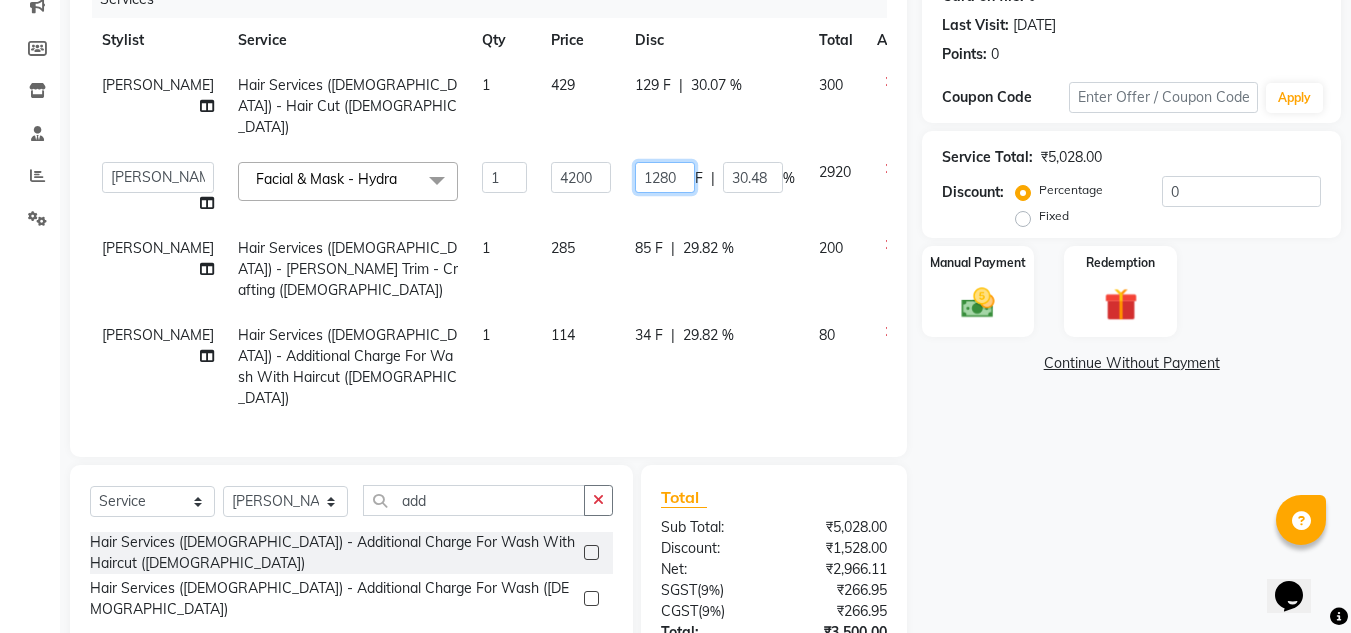 click on "1280" 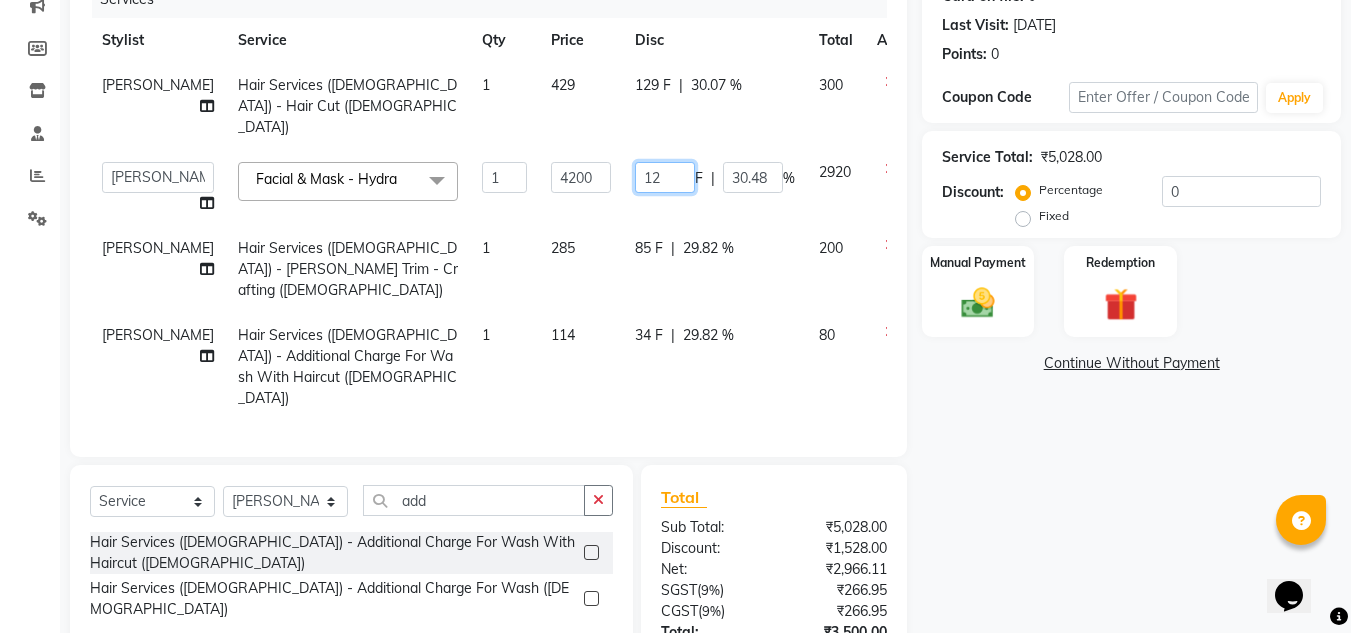 type on "1" 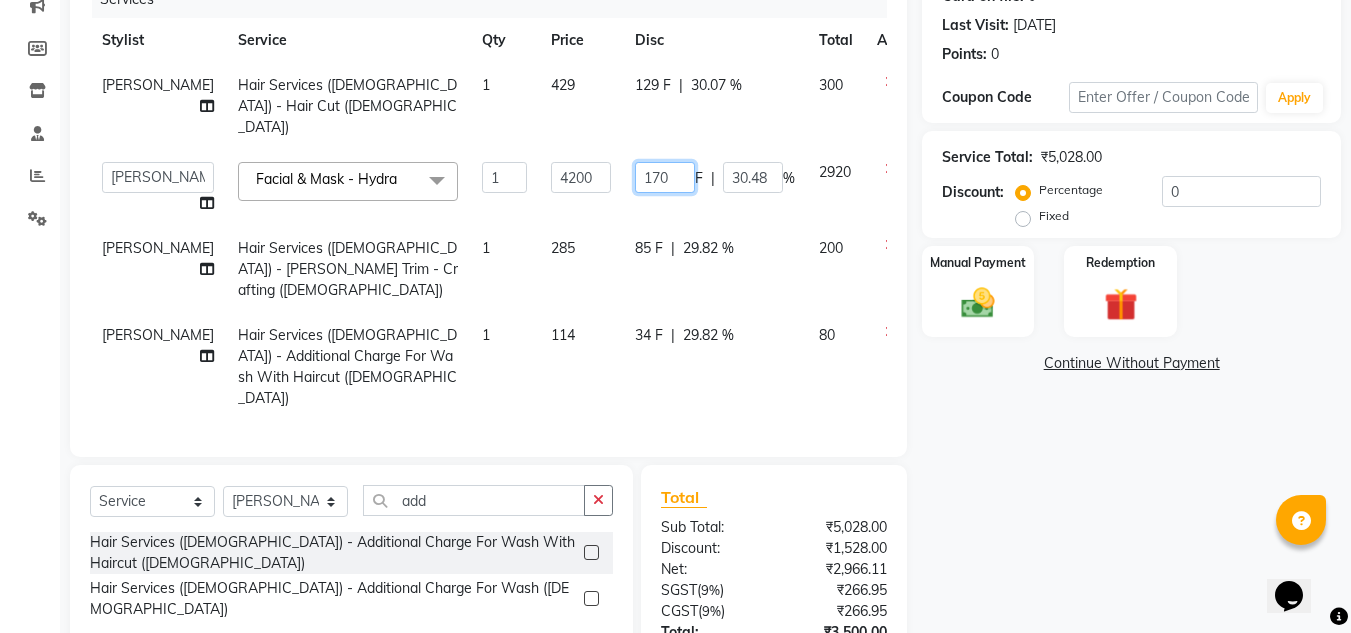 type on "1700" 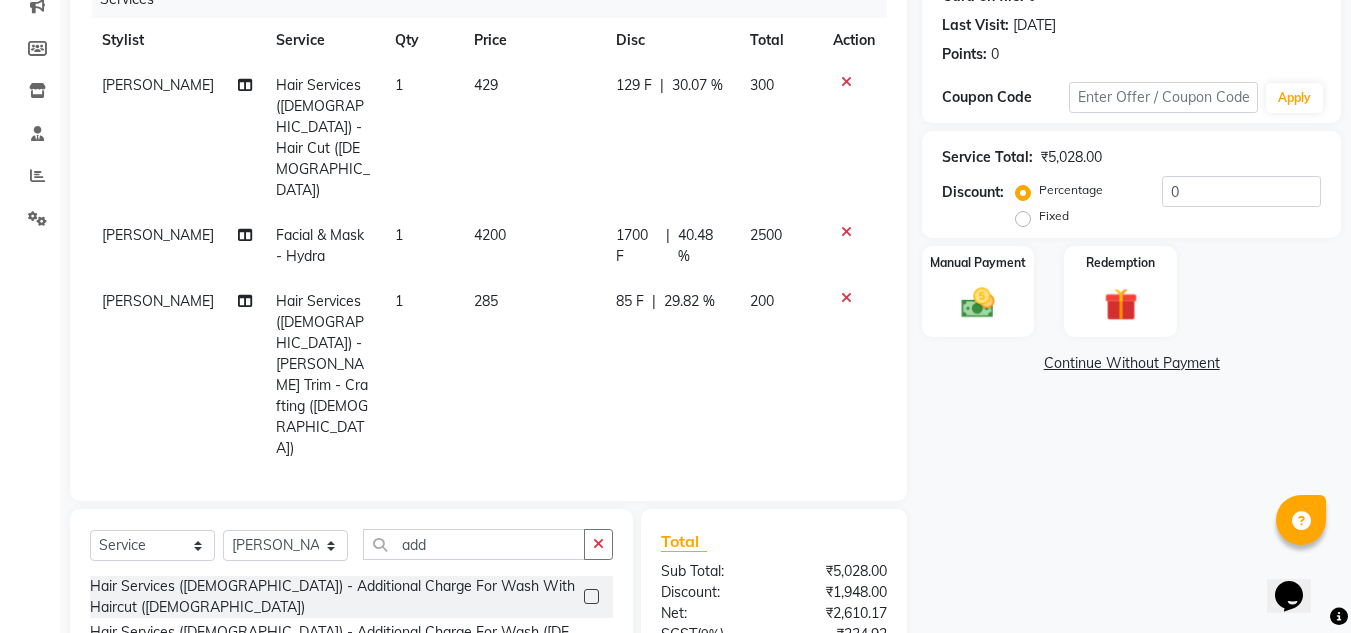 click on "Name: Vishal  Membership:  No Active Membership  Total Visits:  6 Card on file:  0 Last Visit:   20-06-2025 Points:   0  Coupon Code Apply Service Total:  ₹5,028.00  Discount:  Percentage   Fixed  0 Manual Payment Redemption  Continue Without Payment" 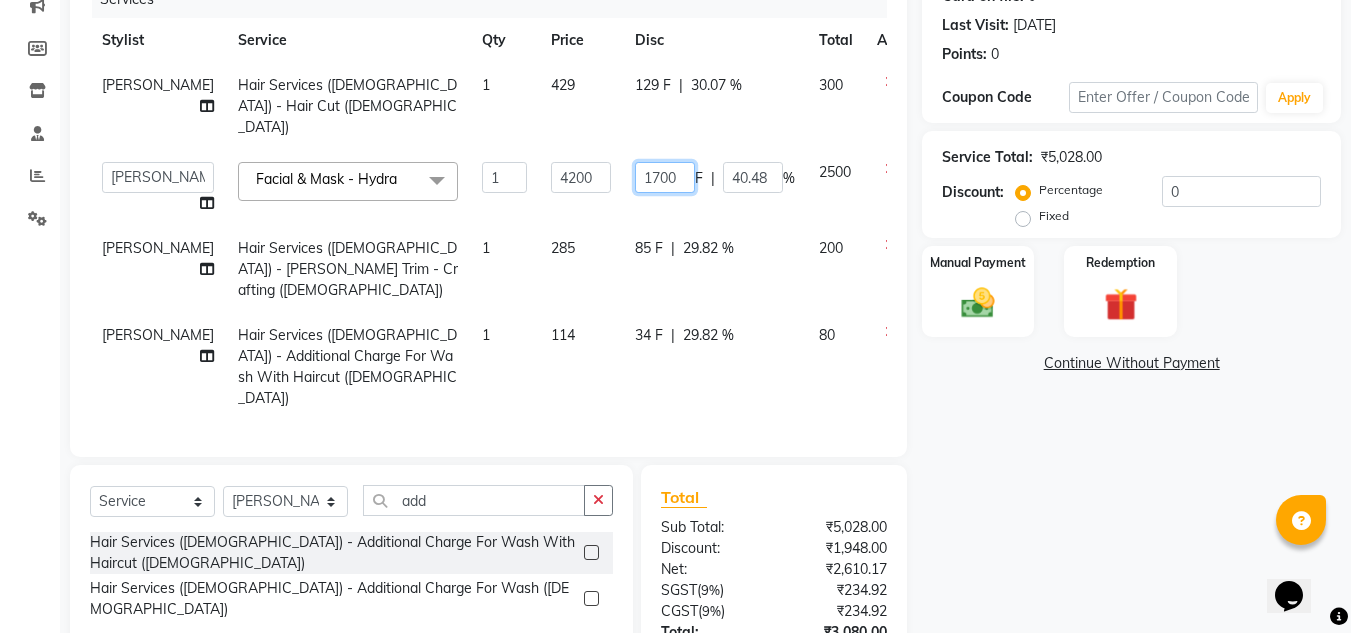 click on "1700" 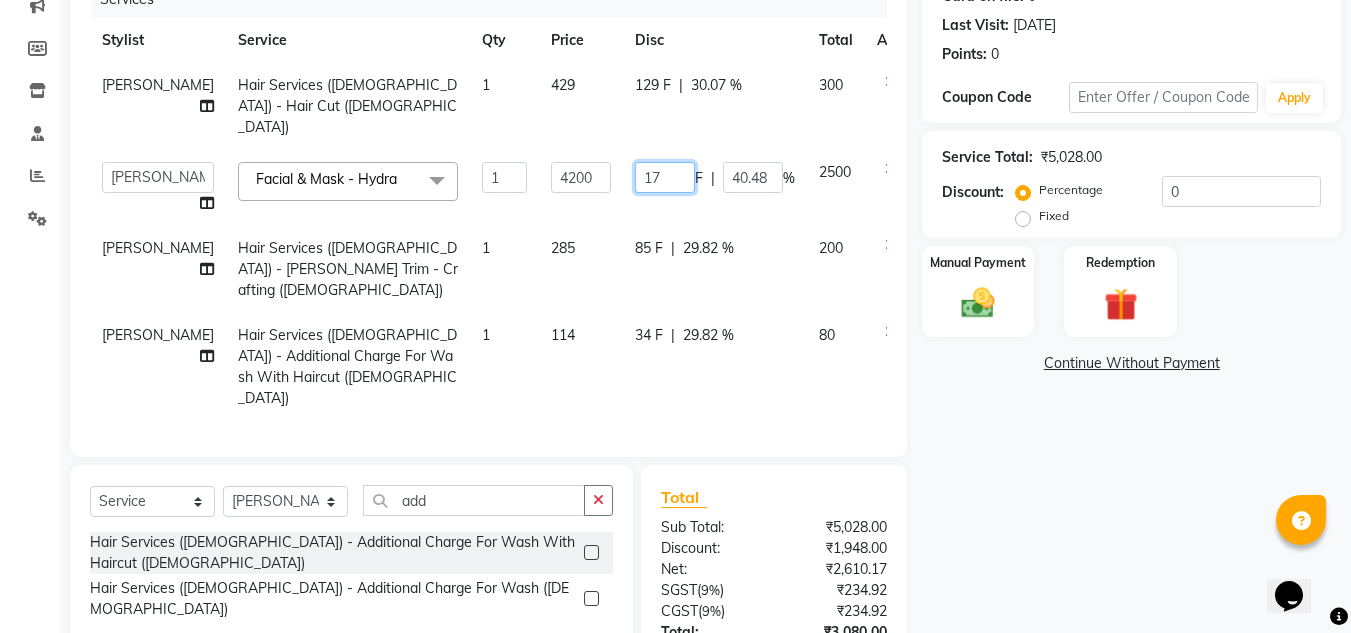 type on "1" 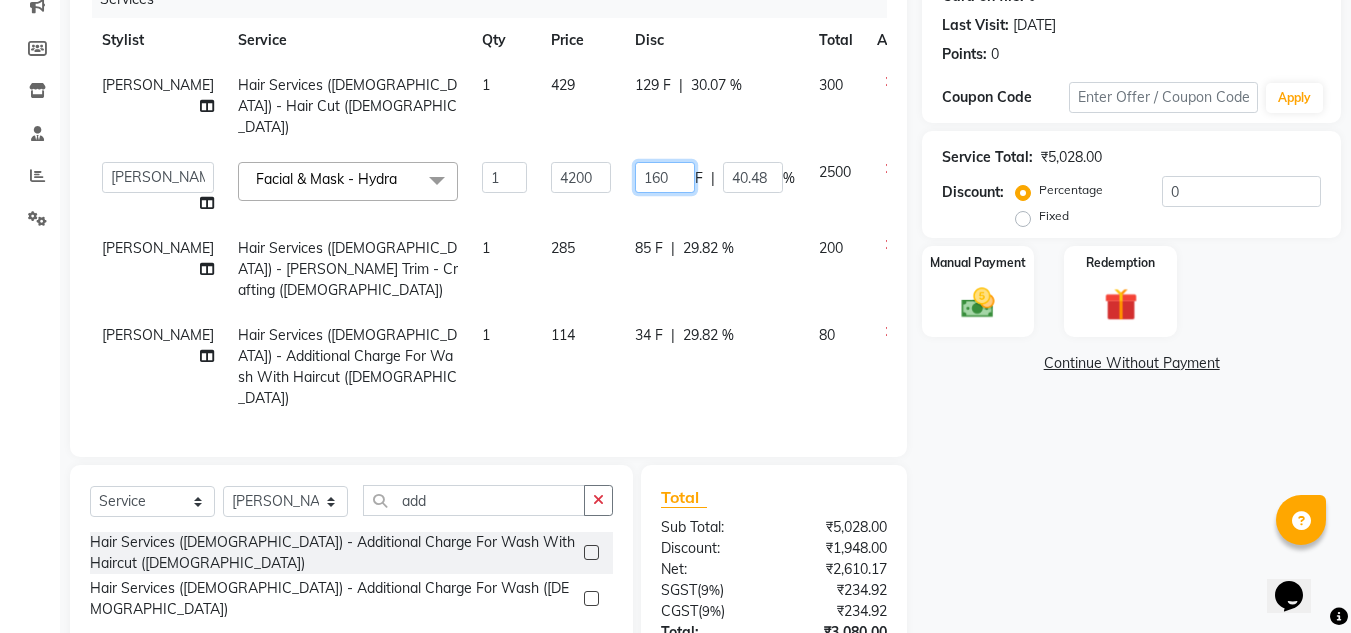 type on "1600" 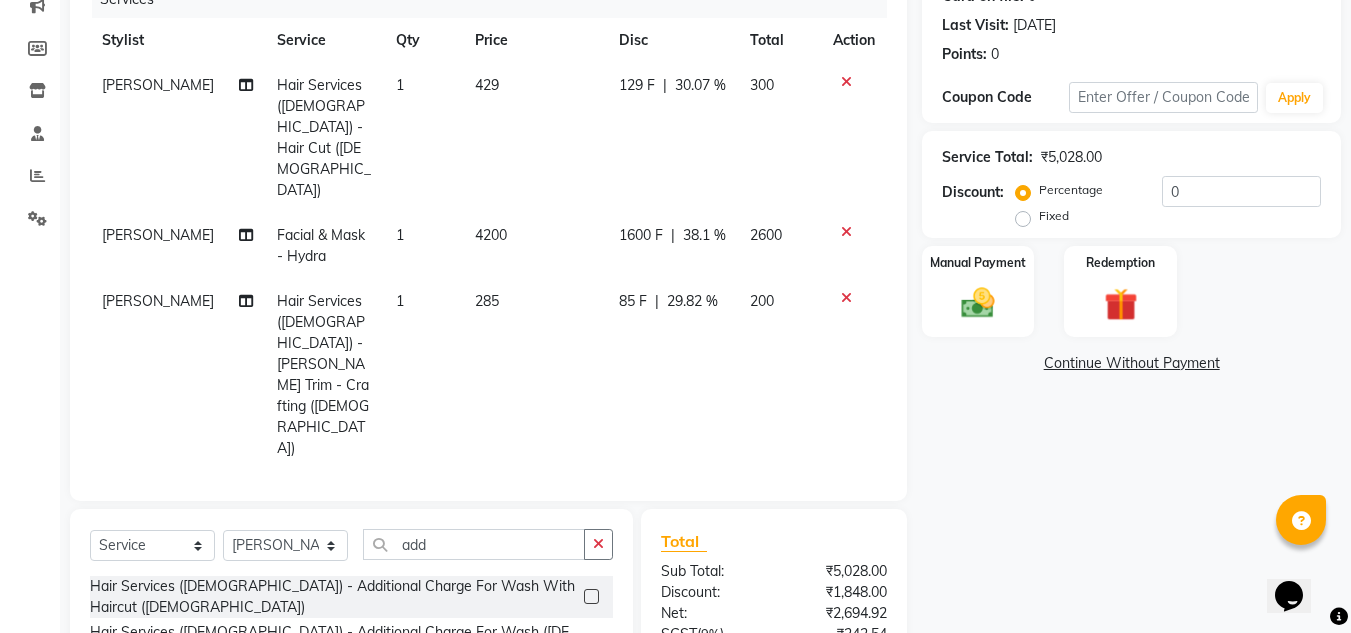 click on "Name: Vishal  Membership:  No Active Membership  Total Visits:  6 Card on file:  0 Last Visit:   20-06-2025 Points:   0  Coupon Code Apply Service Total:  ₹5,028.00  Discount:  Percentage   Fixed  0 Manual Payment Redemption  Continue Without Payment" 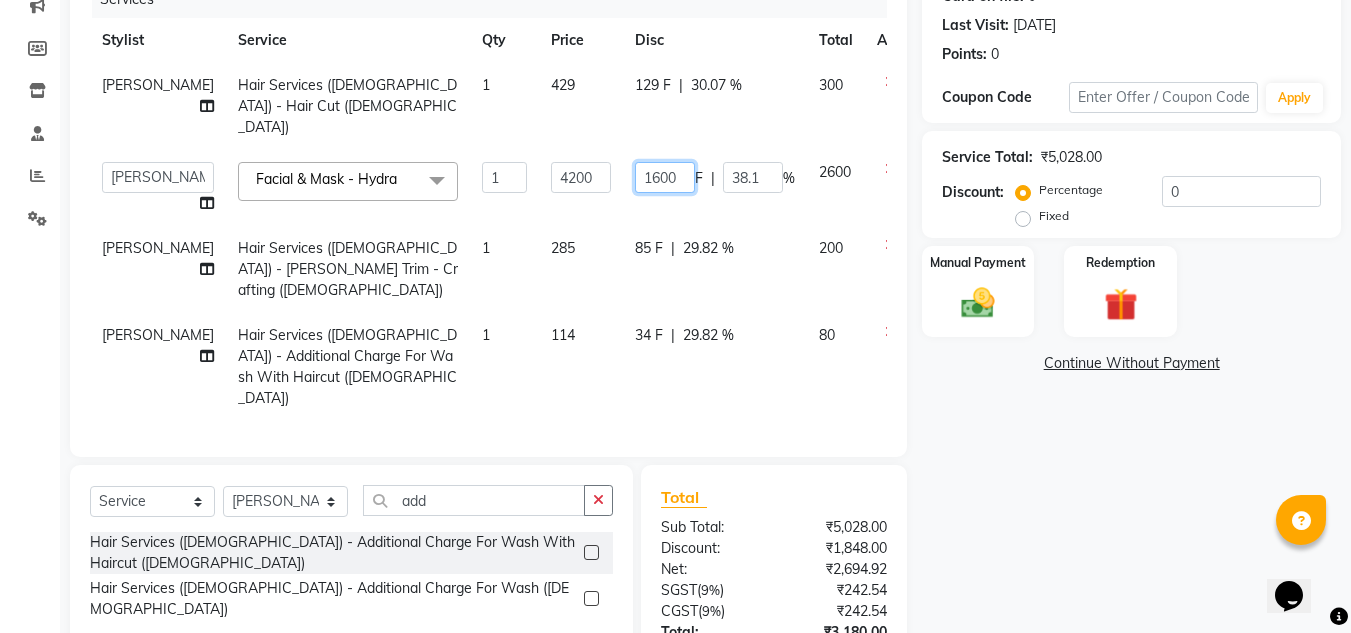 click on "1600" 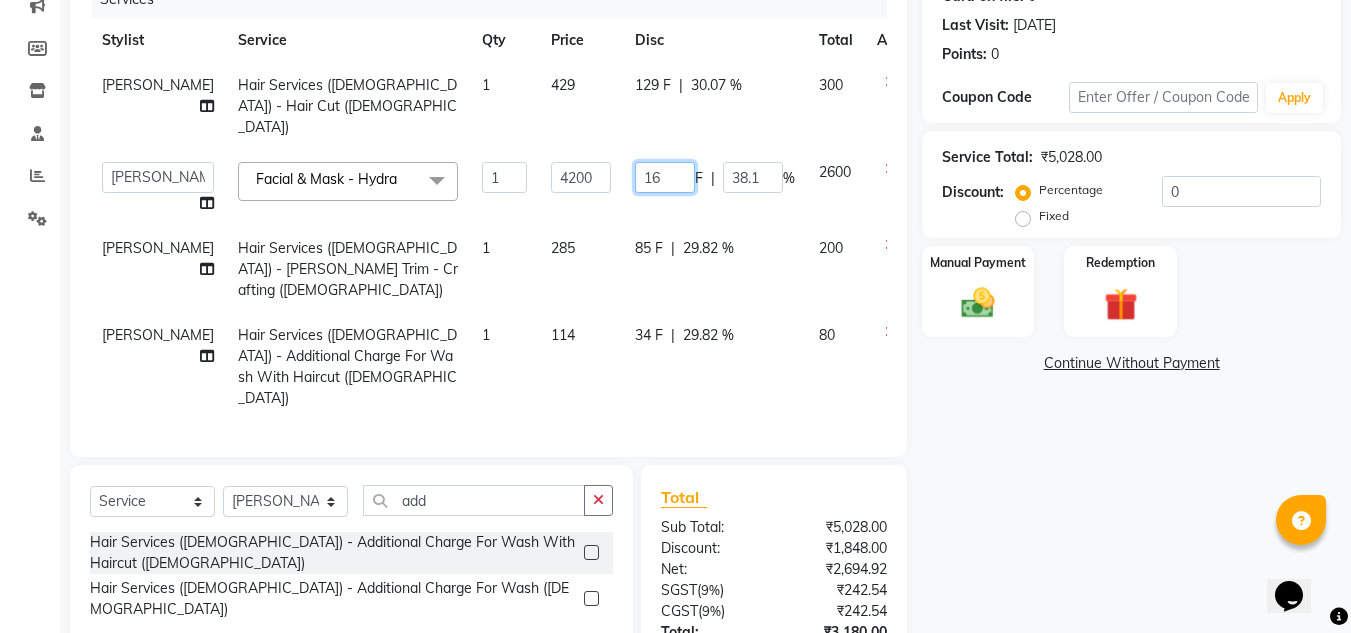 type on "1" 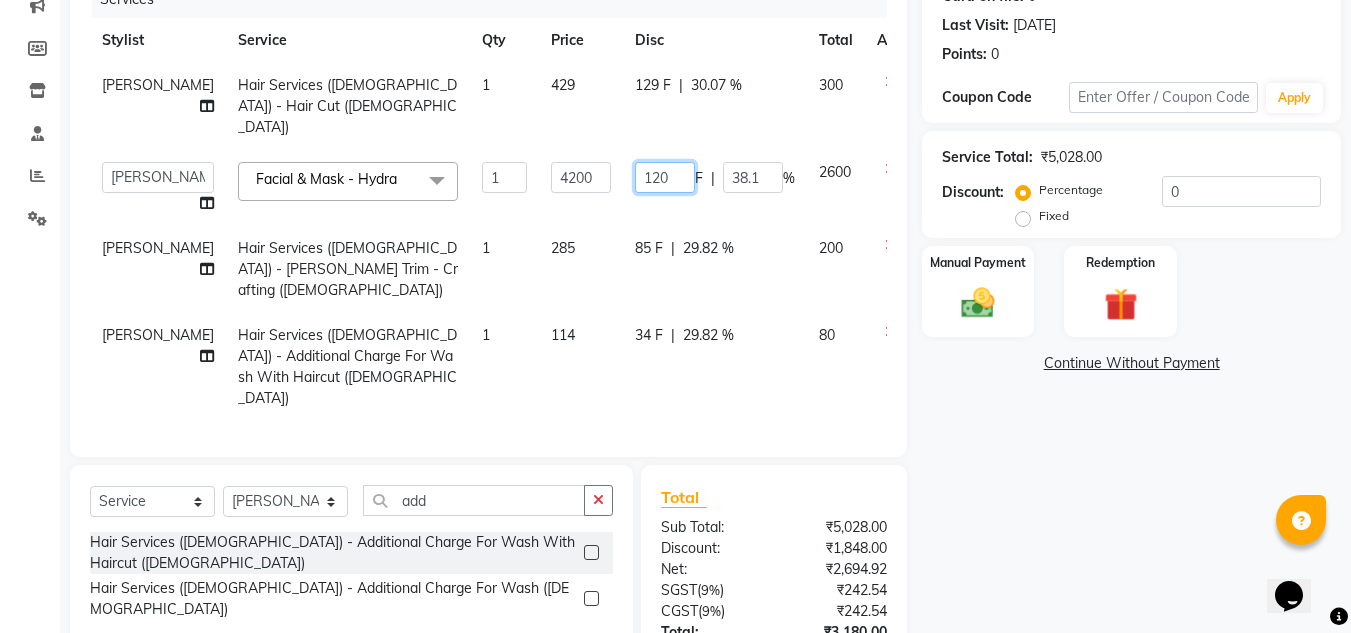 type on "1201" 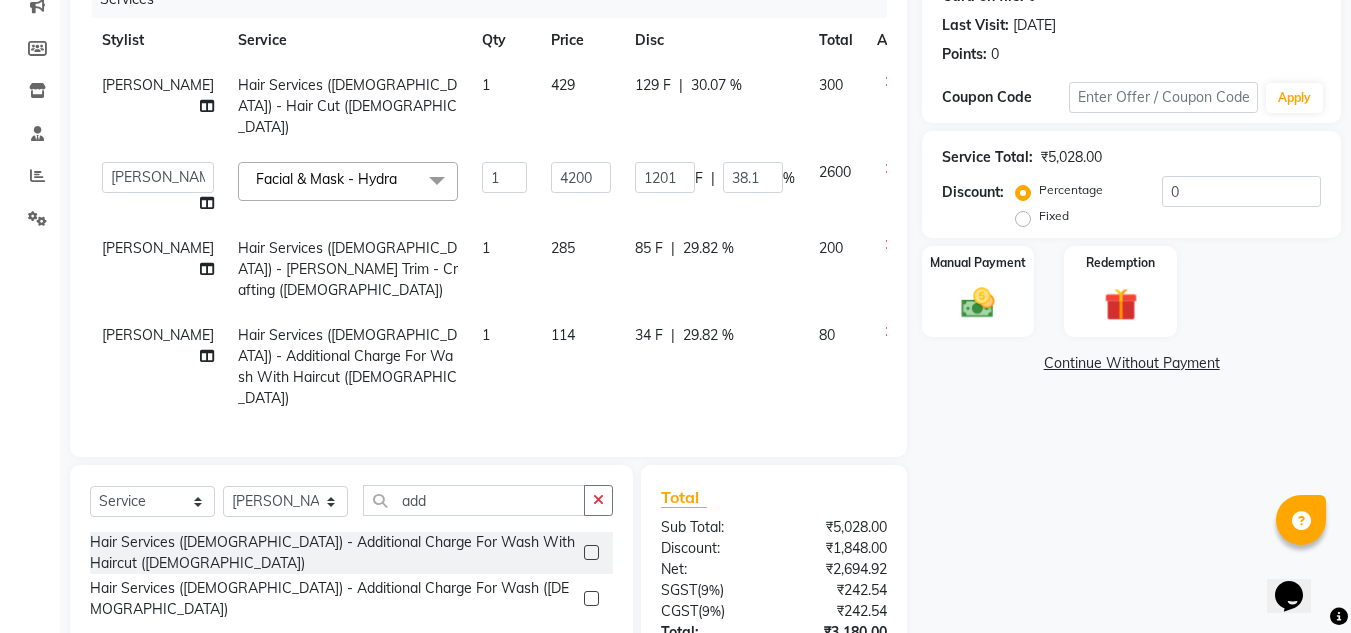 click on "Name: Vishal  Membership:  No Active Membership  Total Visits:  6 Card on file:  0 Last Visit:   20-06-2025 Points:   0  Coupon Code Apply Service Total:  ₹5,028.00  Discount:  Percentage   Fixed  0 Manual Payment Redemption  Continue Without Payment" 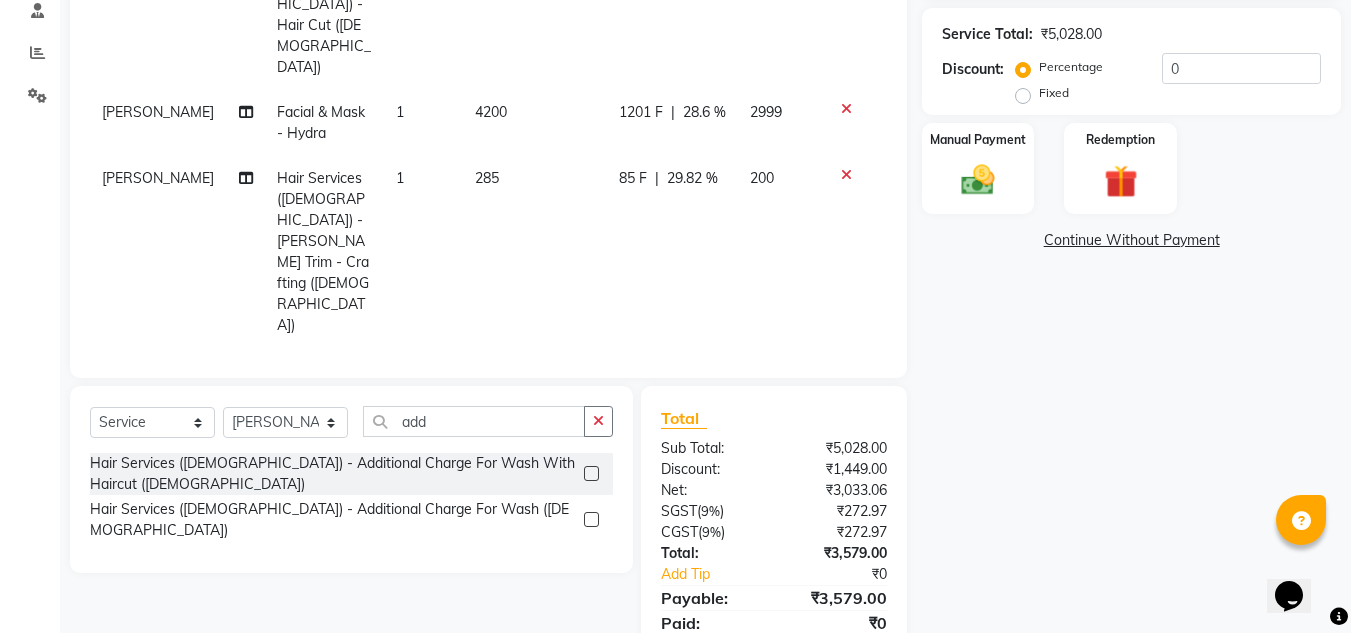 scroll, scrollTop: 367, scrollLeft: 0, axis: vertical 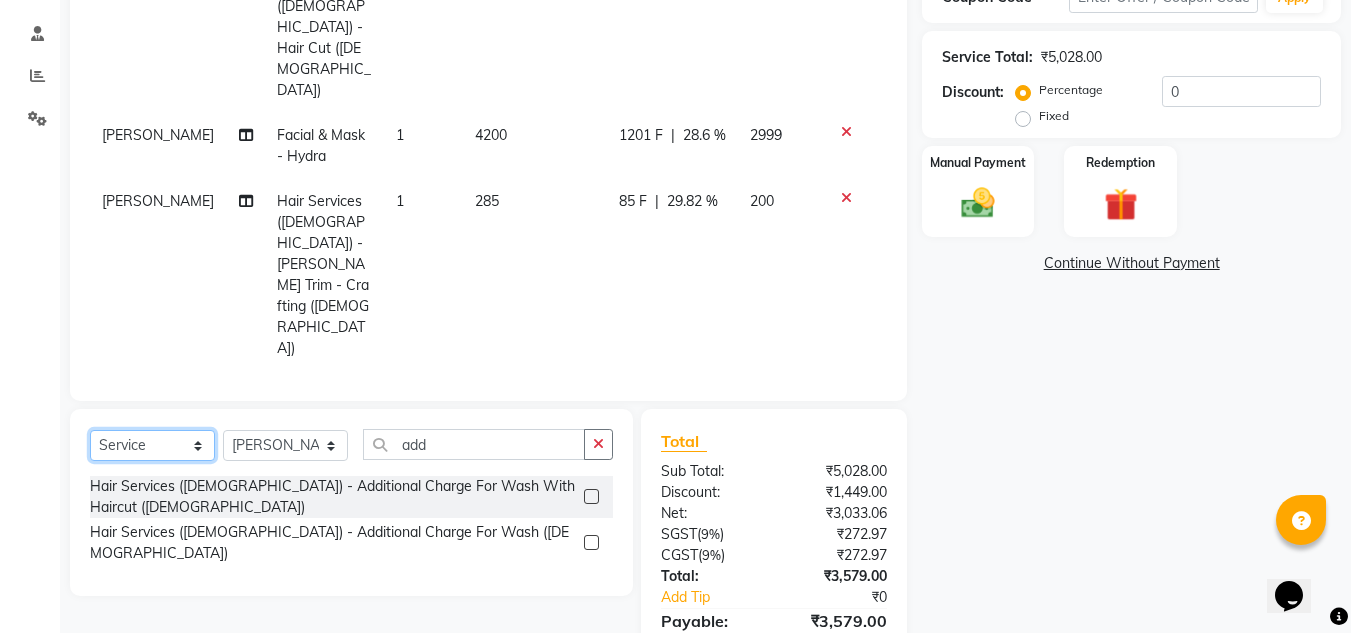 click on "Select  Service  Product  Membership  Package Voucher Prepaid Gift Card" 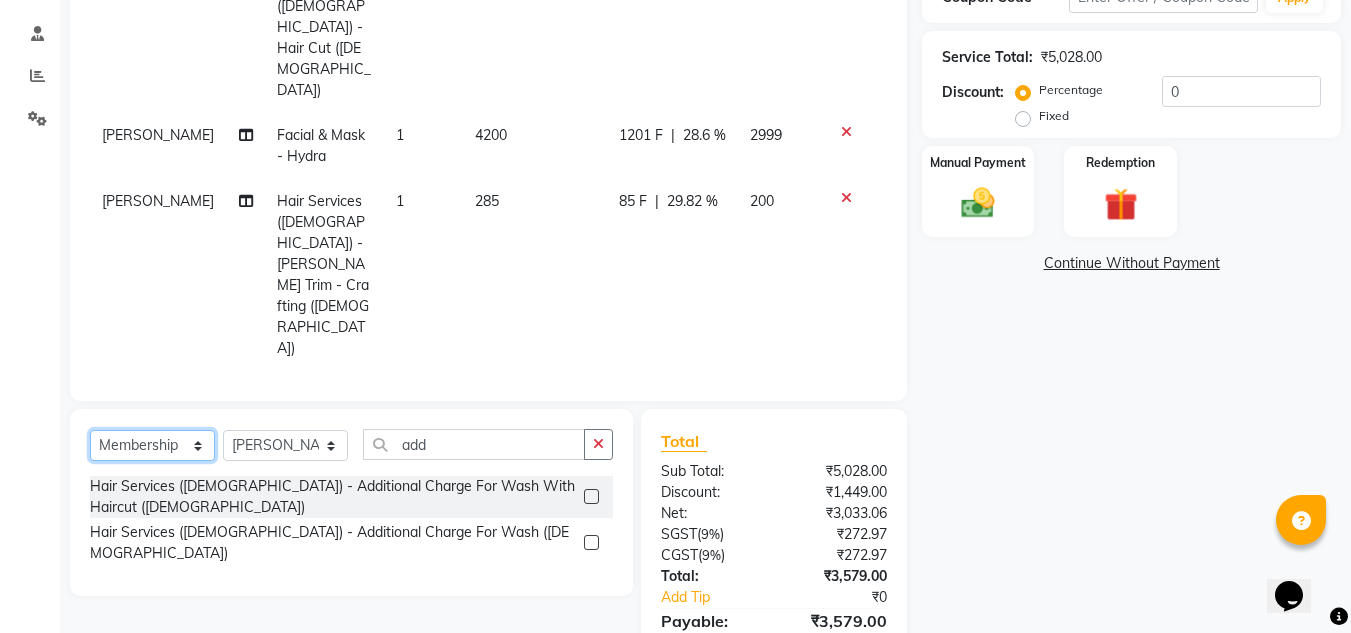 click on "Select  Service  Product  Membership  Package Voucher Prepaid Gift Card" 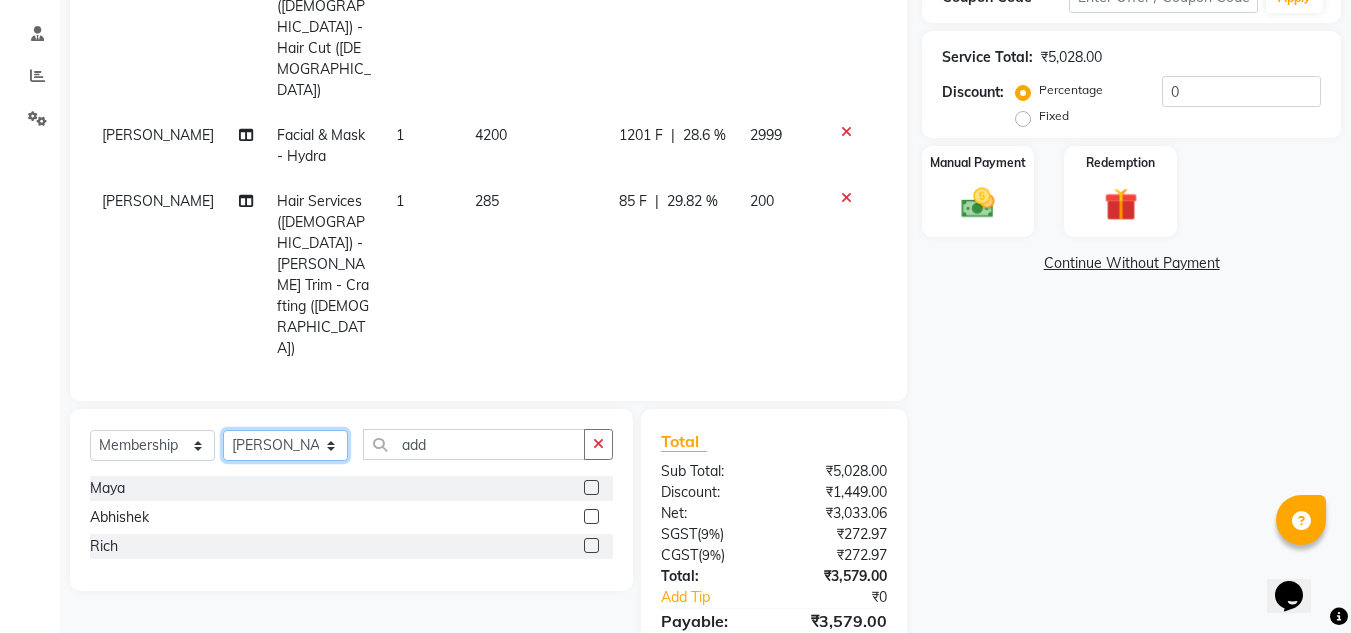 click on "Select Stylist Ankita nivangune Deepali Palsule Gopal Kadam Rohit Suravase Vandana Panikar" 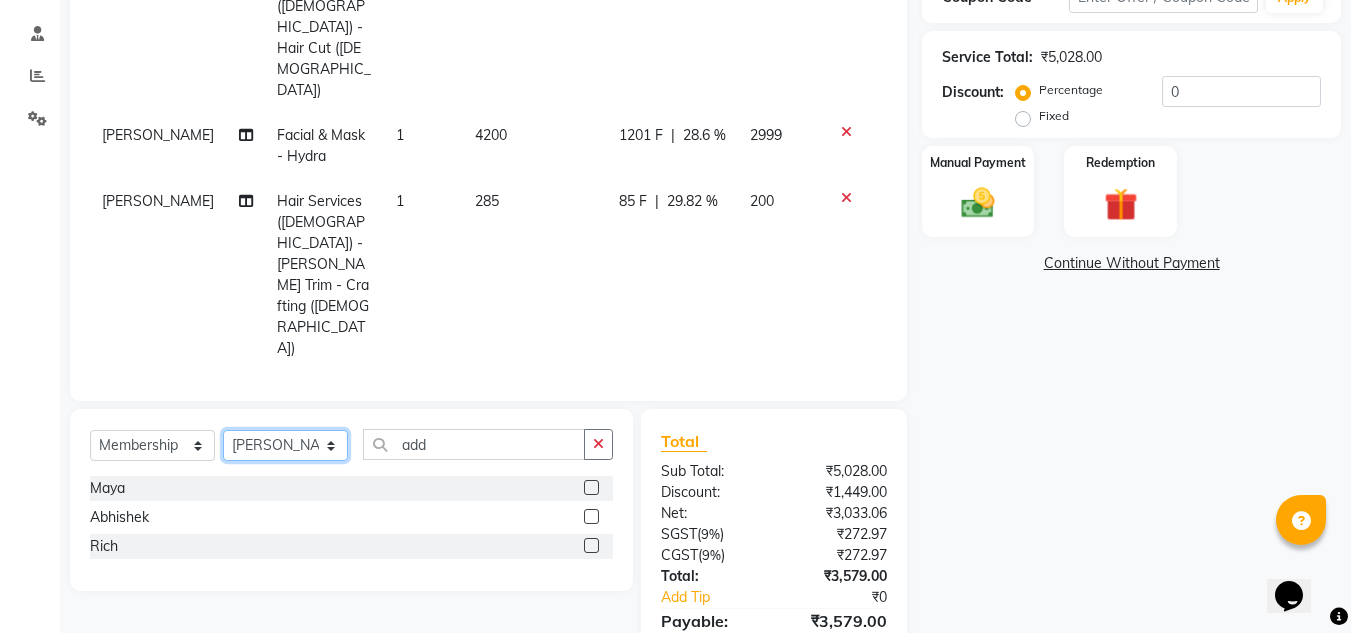 select on "59451" 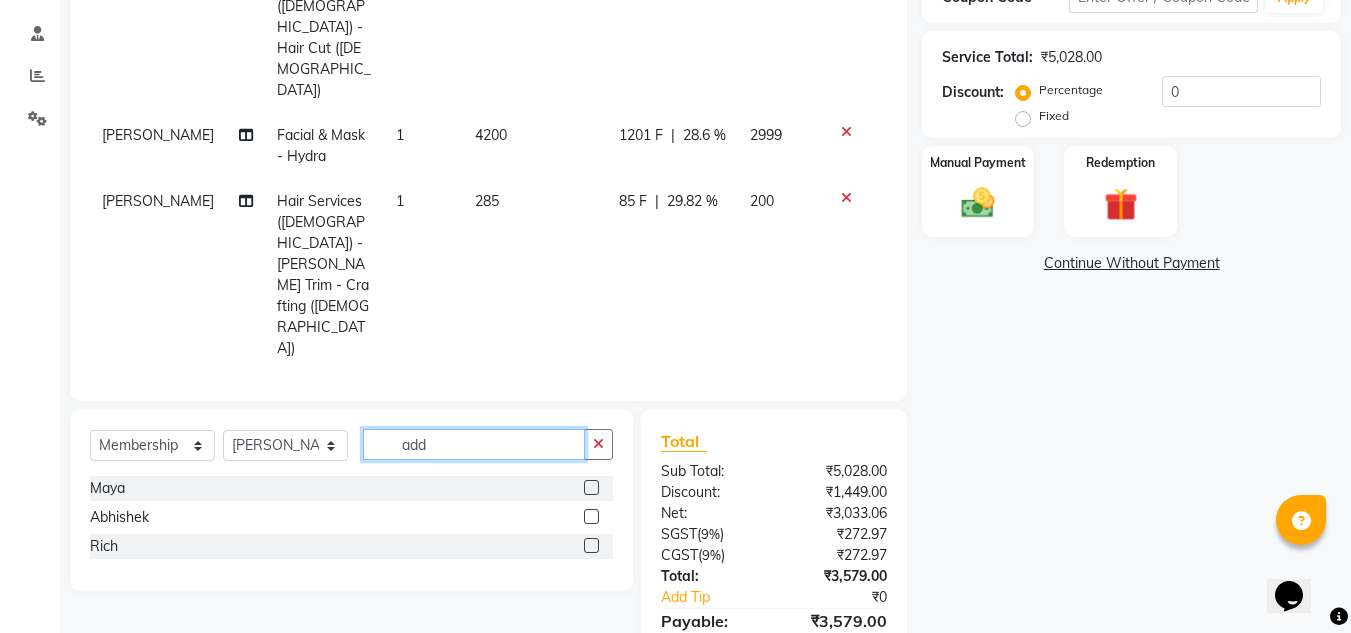 click on "add" 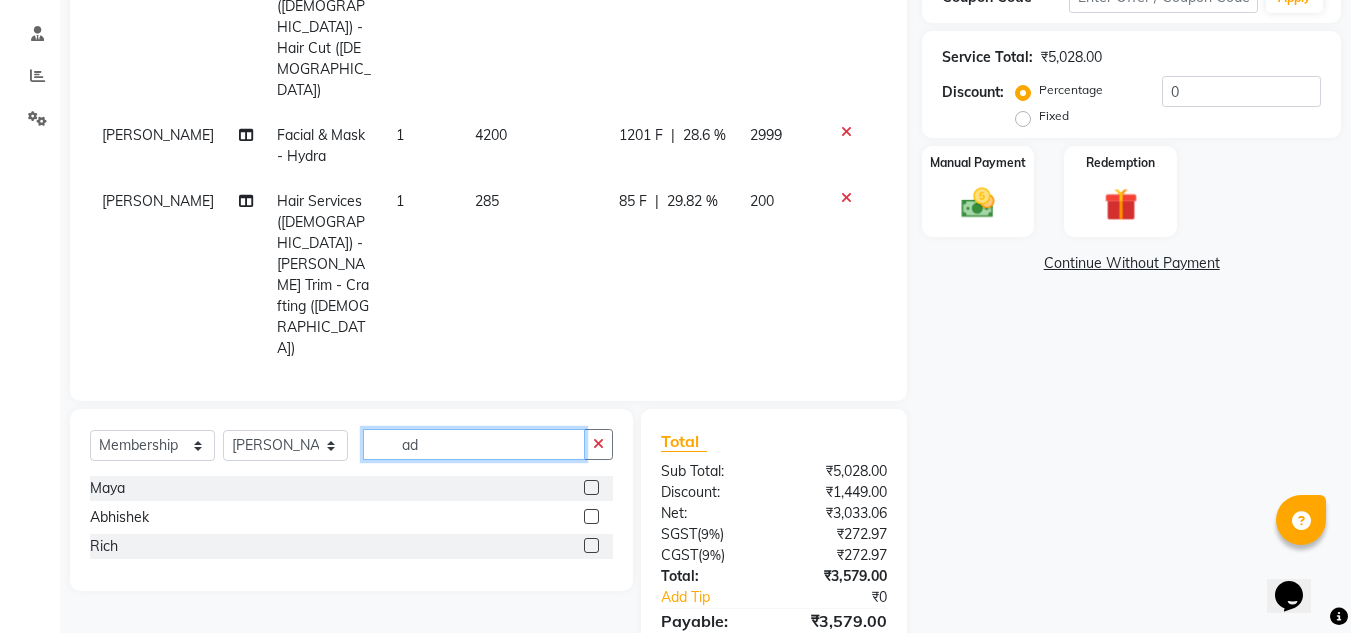 type on "a" 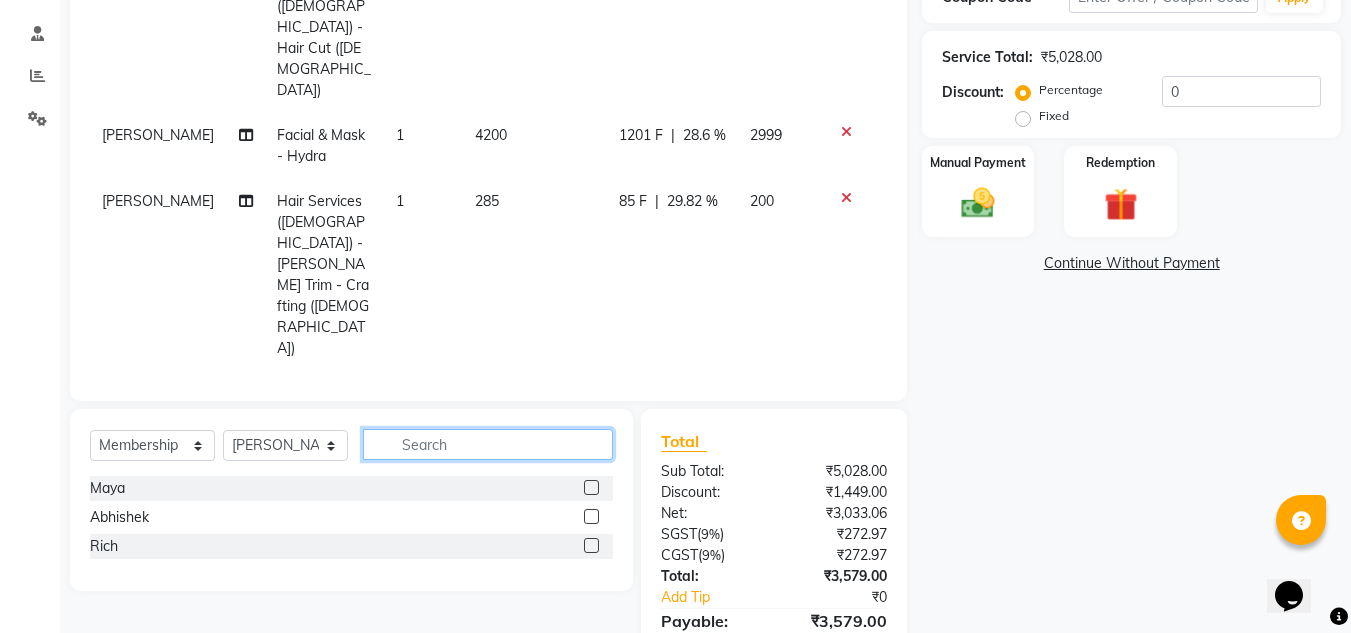 type 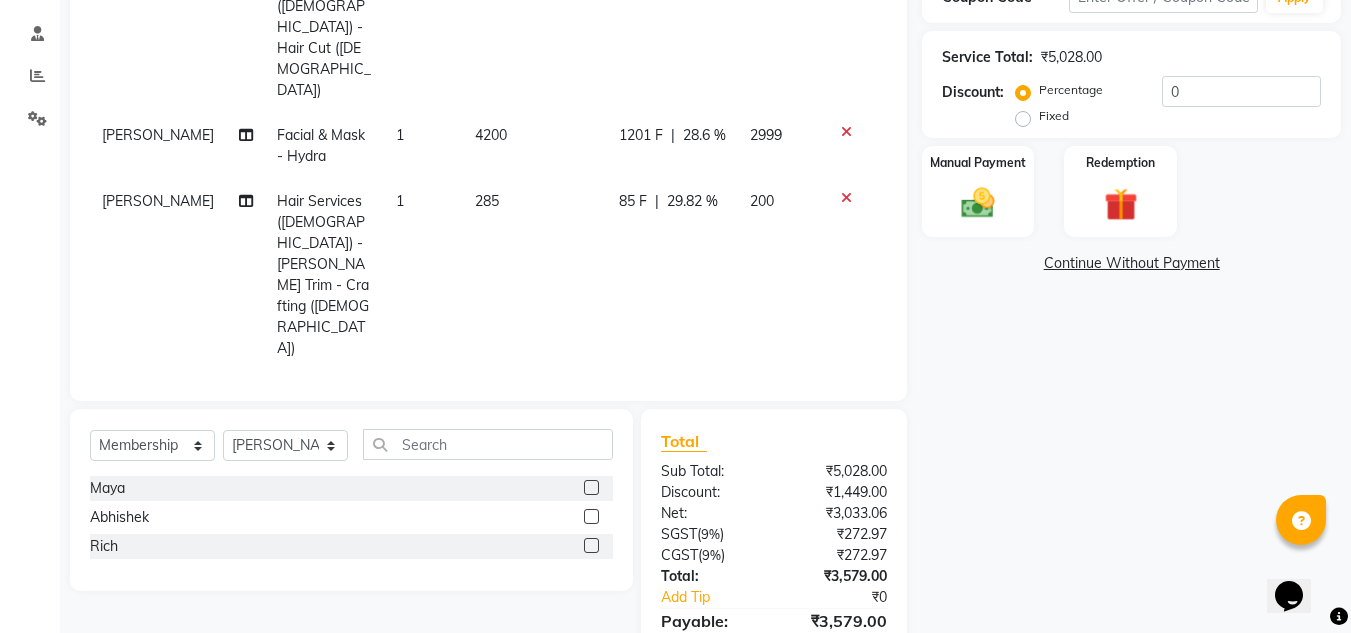 click on "Rich" 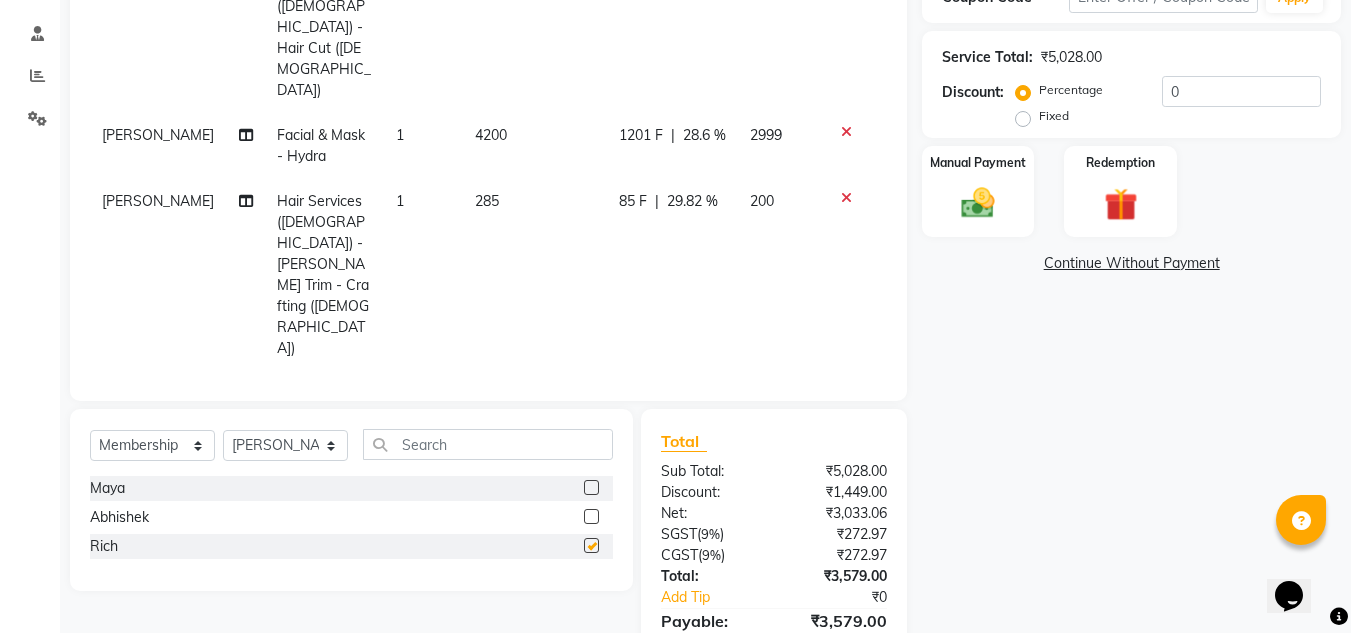 select on "select" 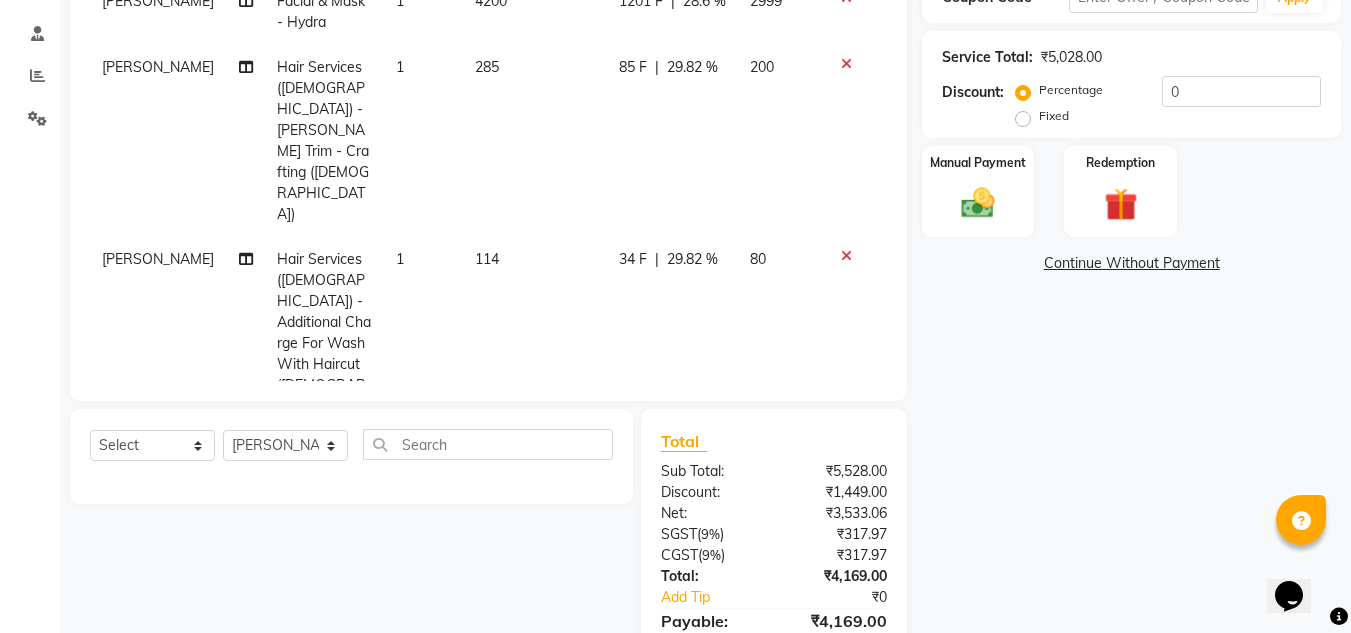 scroll, scrollTop: 146, scrollLeft: 0, axis: vertical 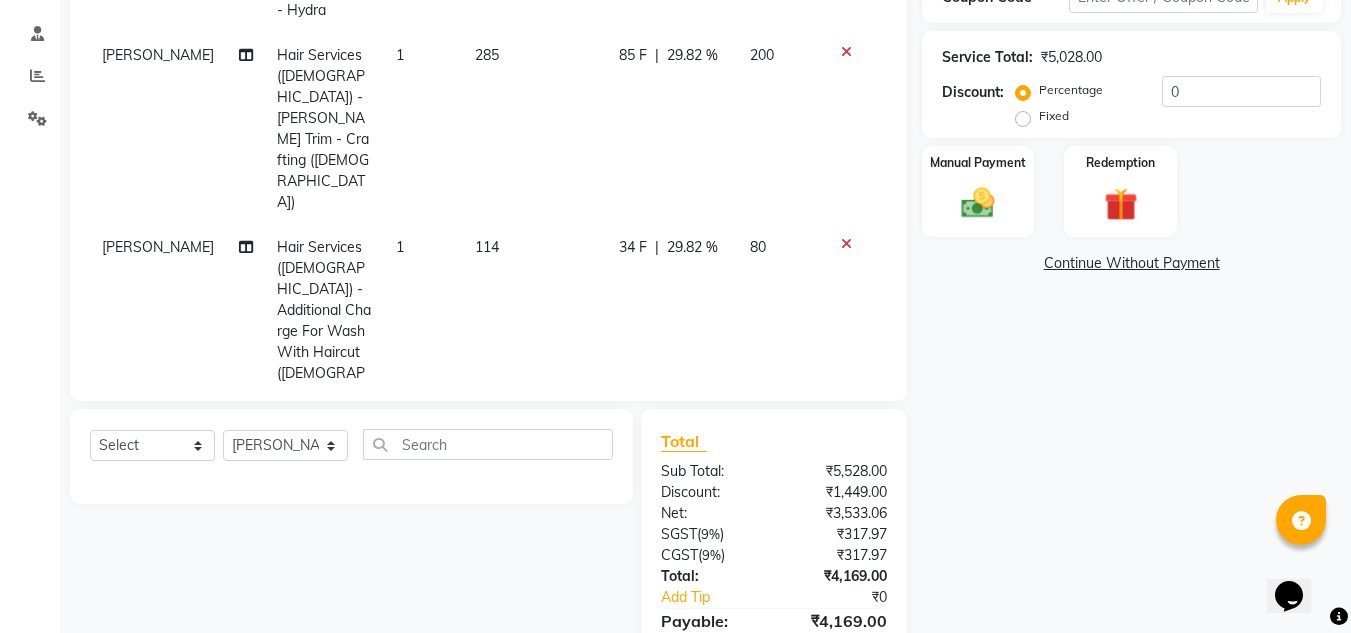 click on "0 F | 0 %" 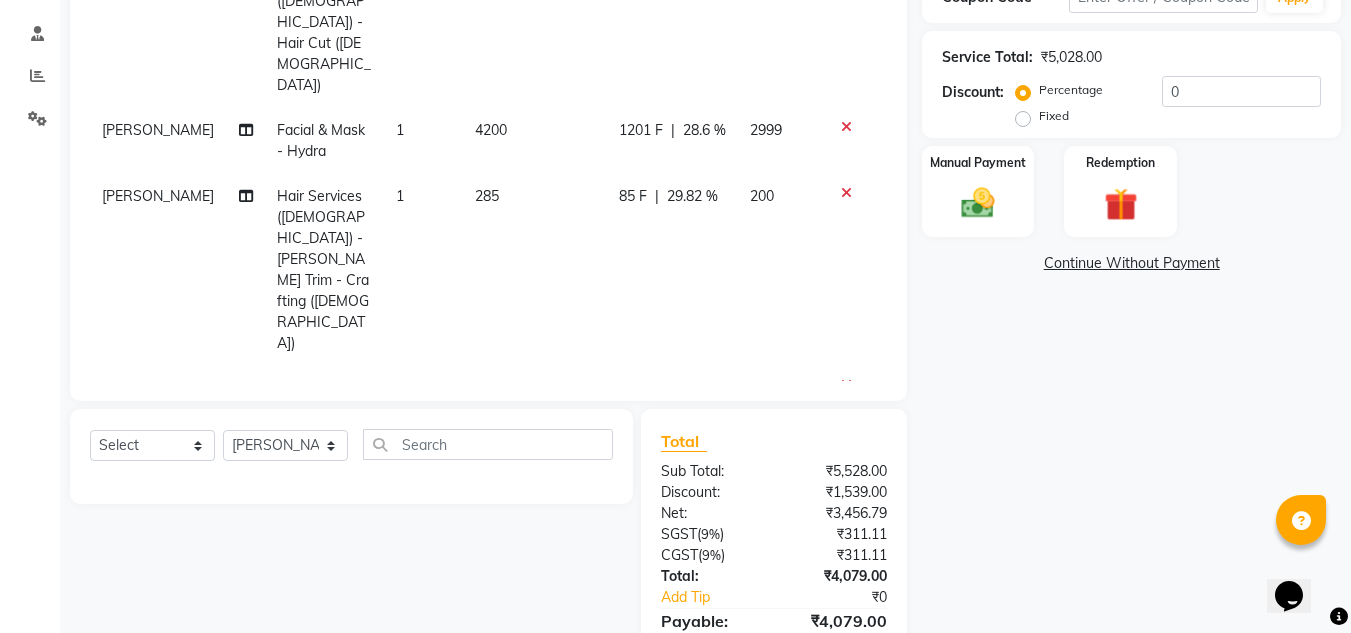 scroll, scrollTop: 0, scrollLeft: 0, axis: both 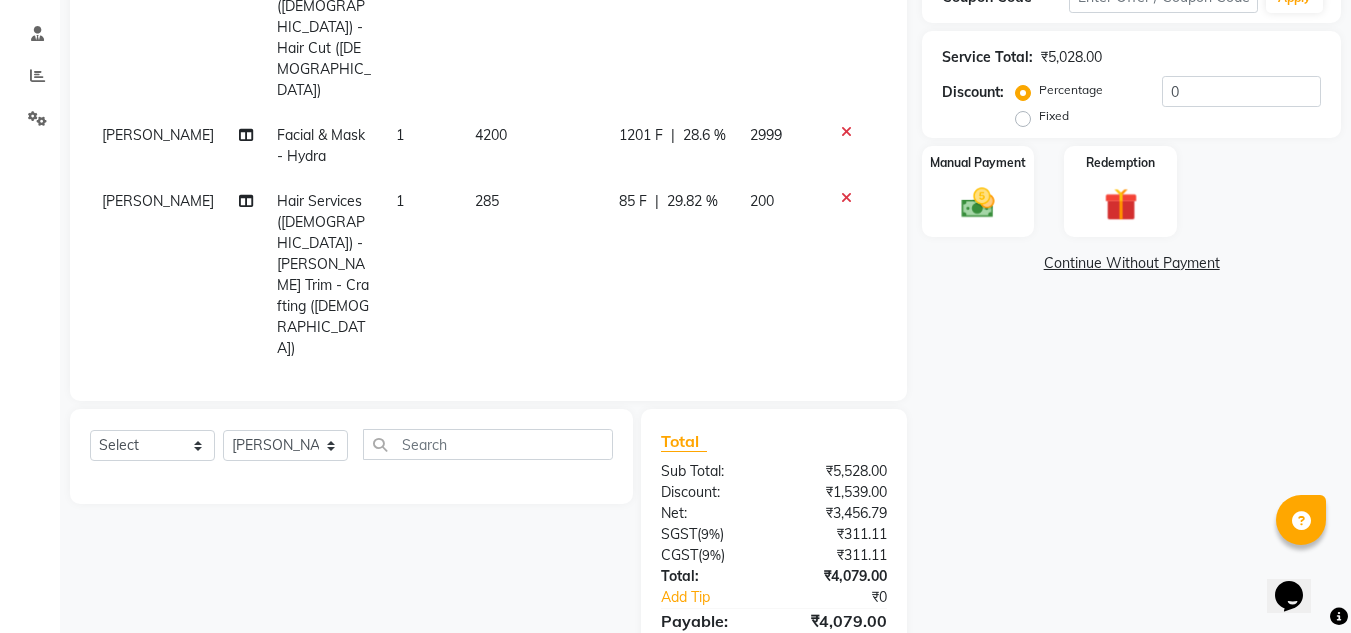 click on "Name: Vishal  Membership:  No Active Membership  Total Visits:  6 Card on file:  0 Last Visit:   20-06-2025 Points:   0  Coupon Code Apply Service Total:  ₹5,028.00  Discount:  Percentage   Fixed  0 Manual Payment Redemption  Continue Without Payment" 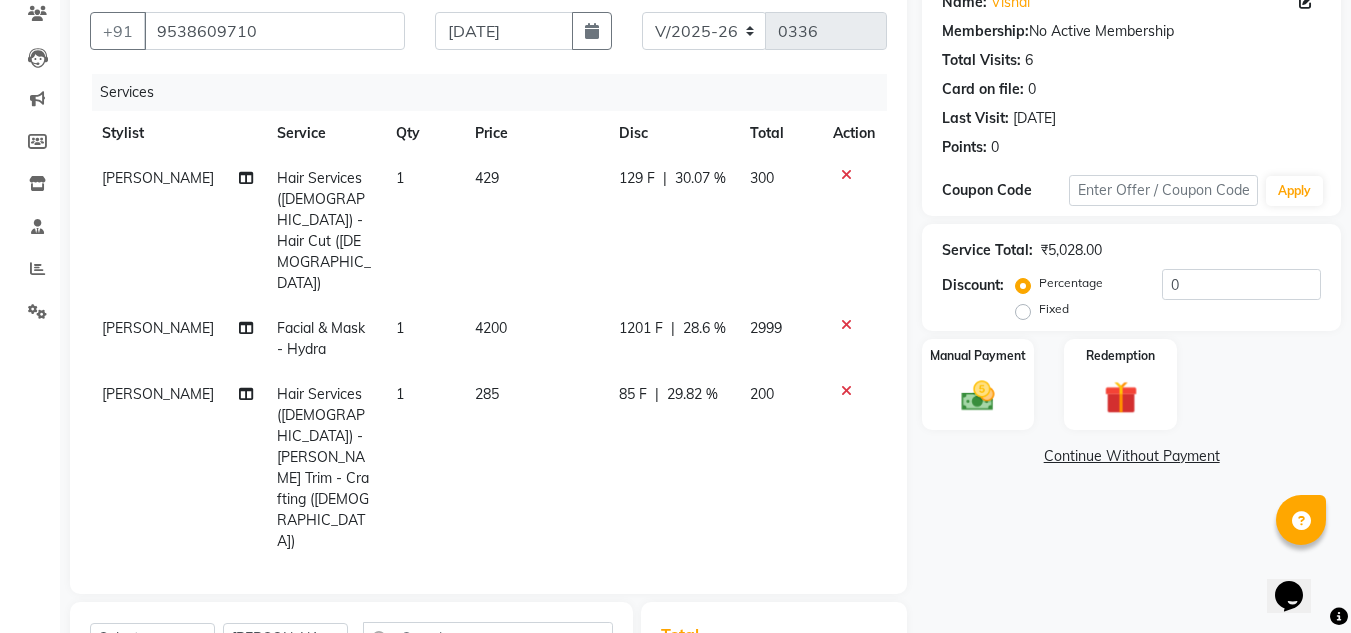 scroll, scrollTop: 167, scrollLeft: 0, axis: vertical 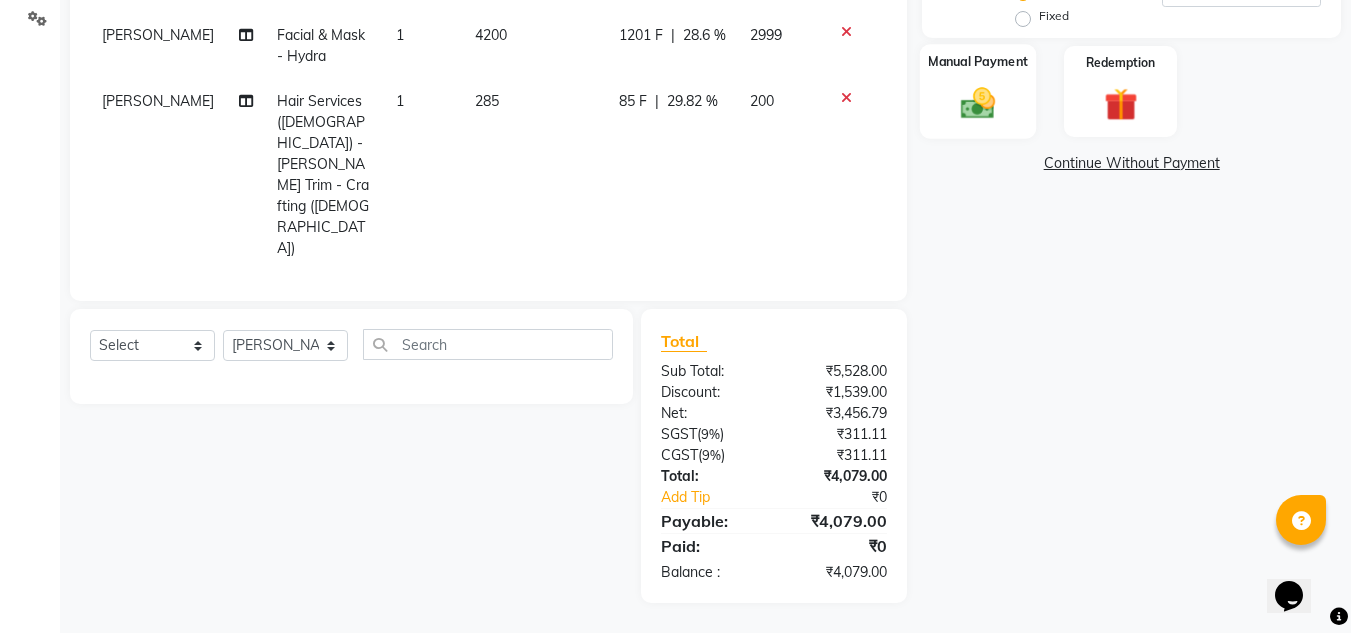 click 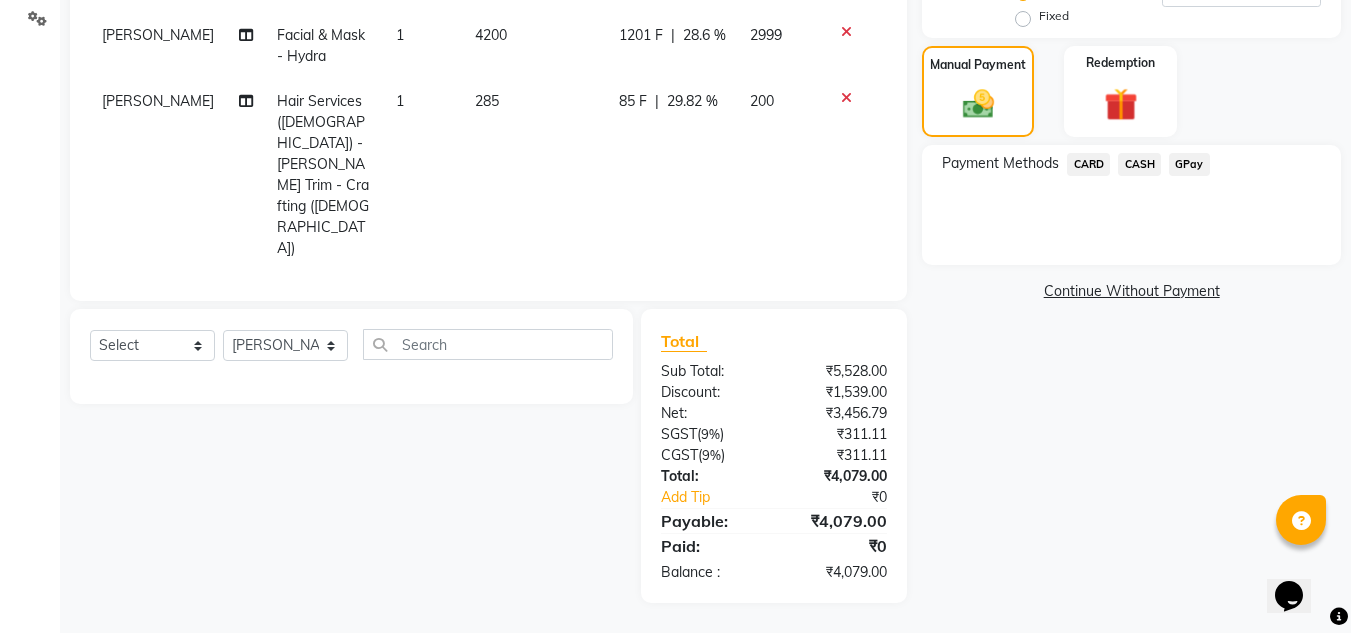 click on "GPay" 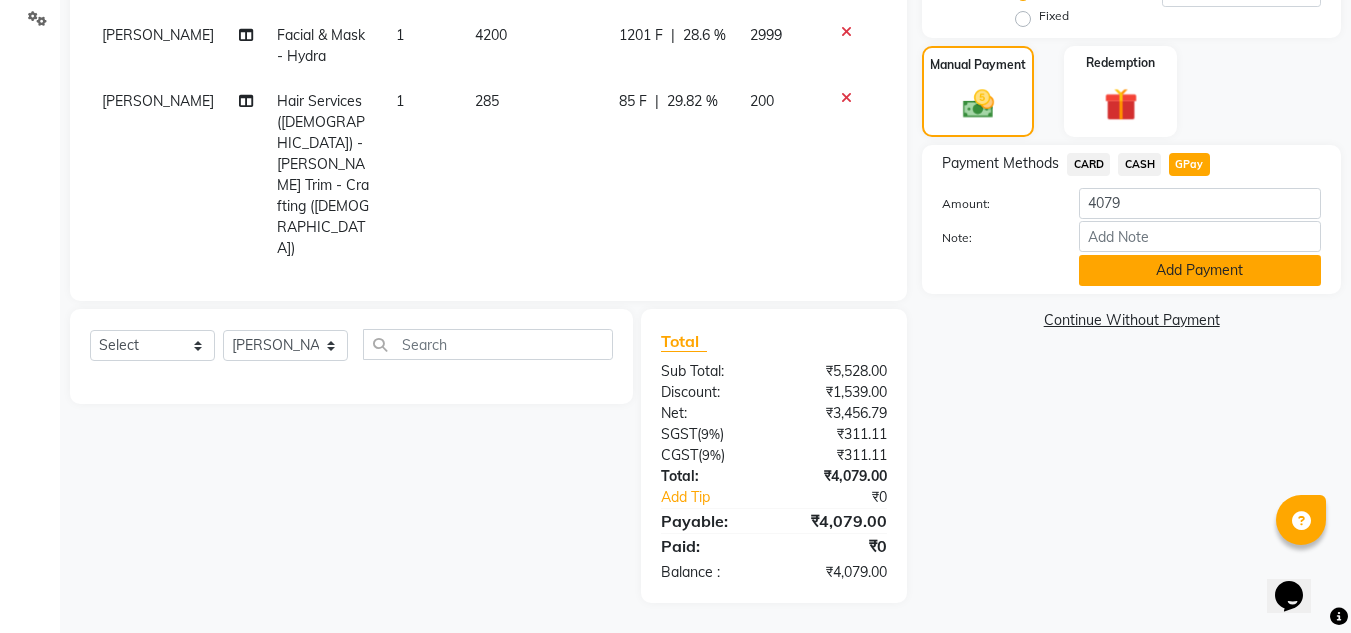 click on "Add Payment" 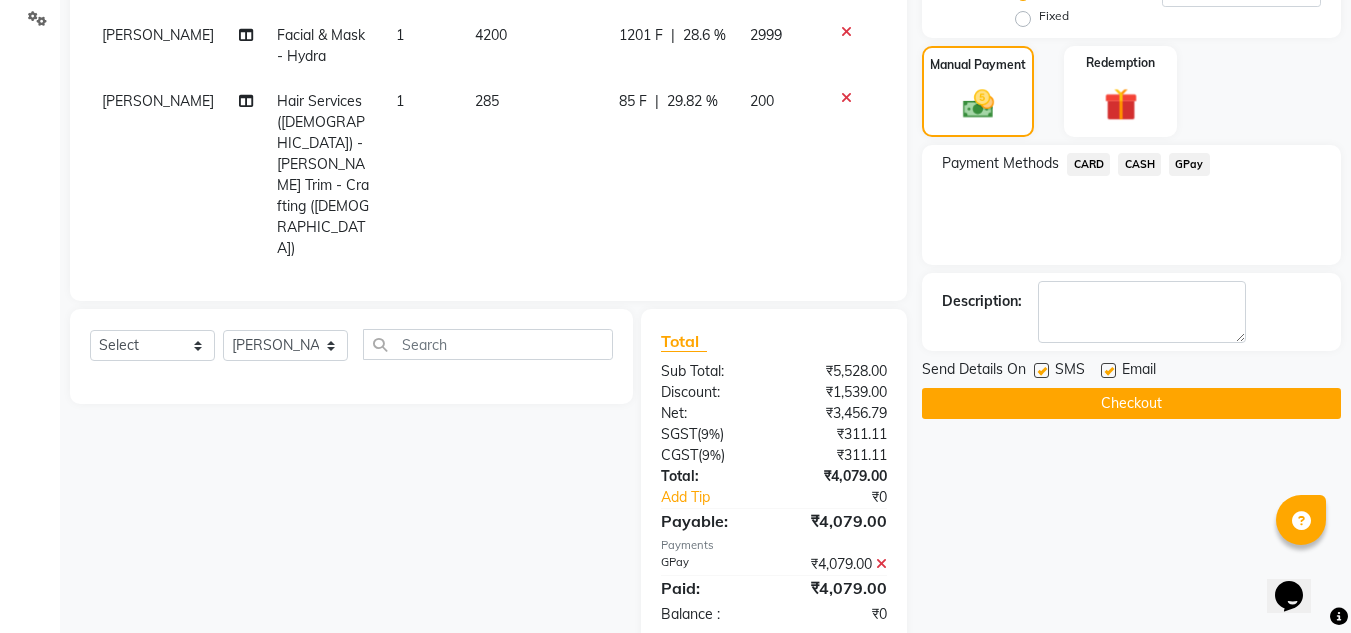 click on "Checkout" 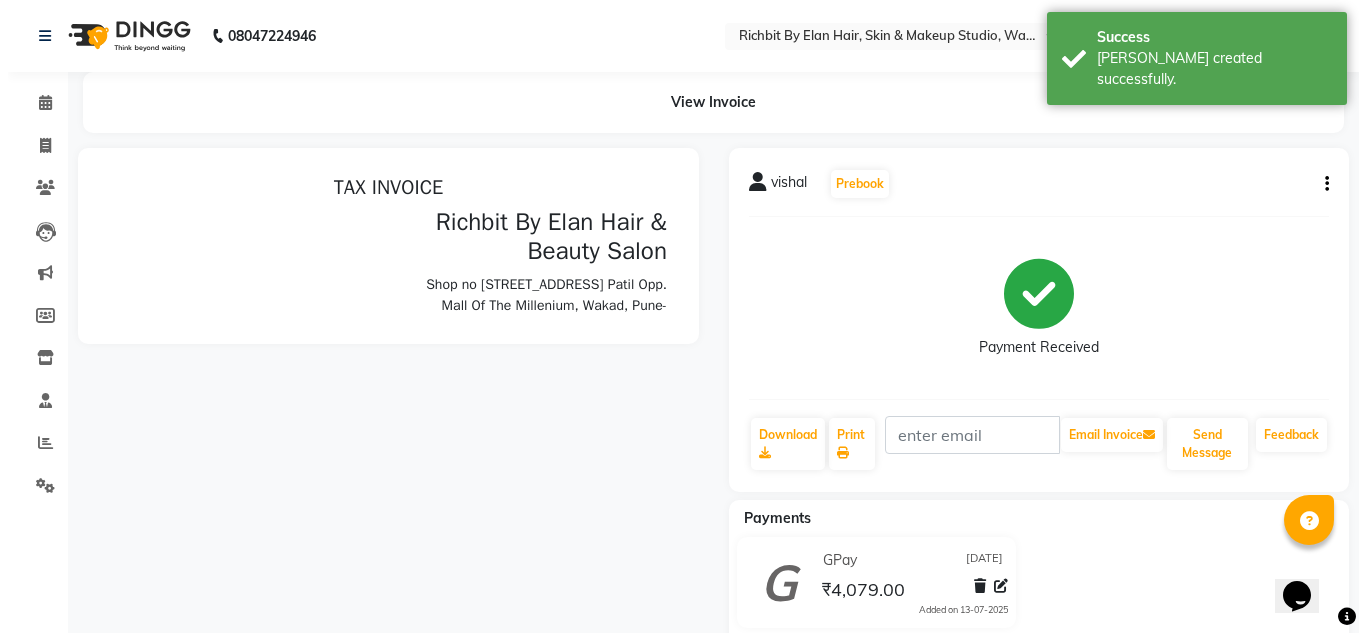 scroll, scrollTop: 0, scrollLeft: 0, axis: both 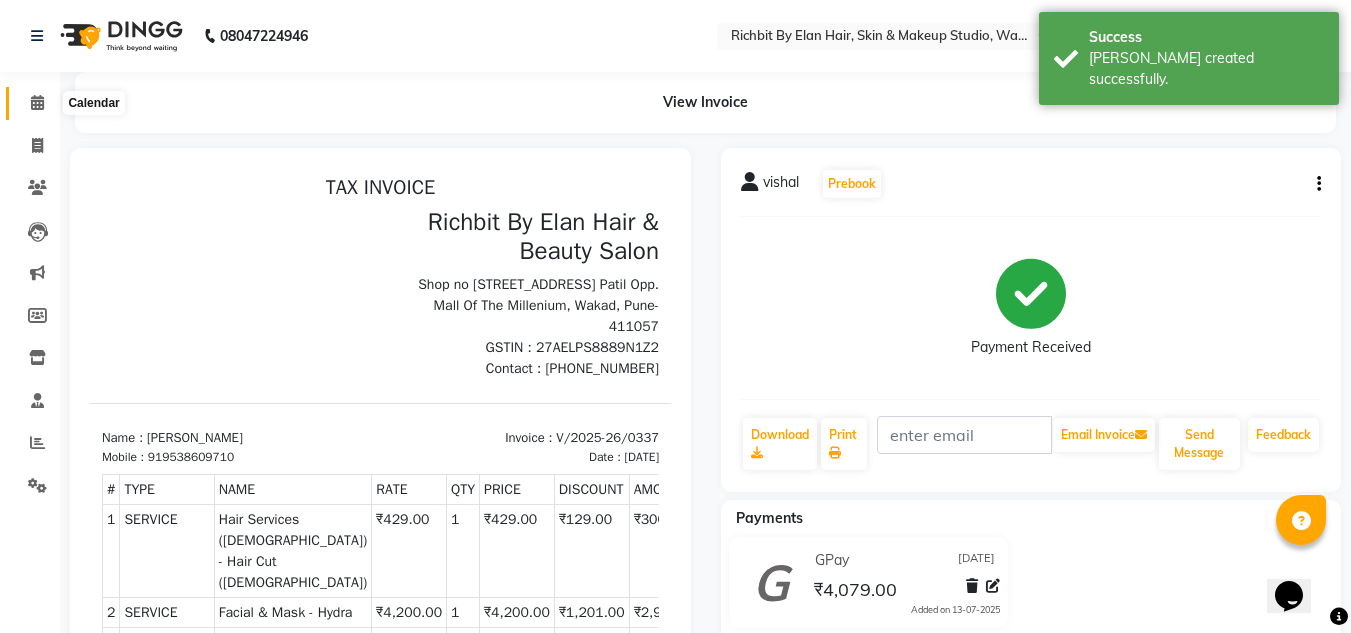 click 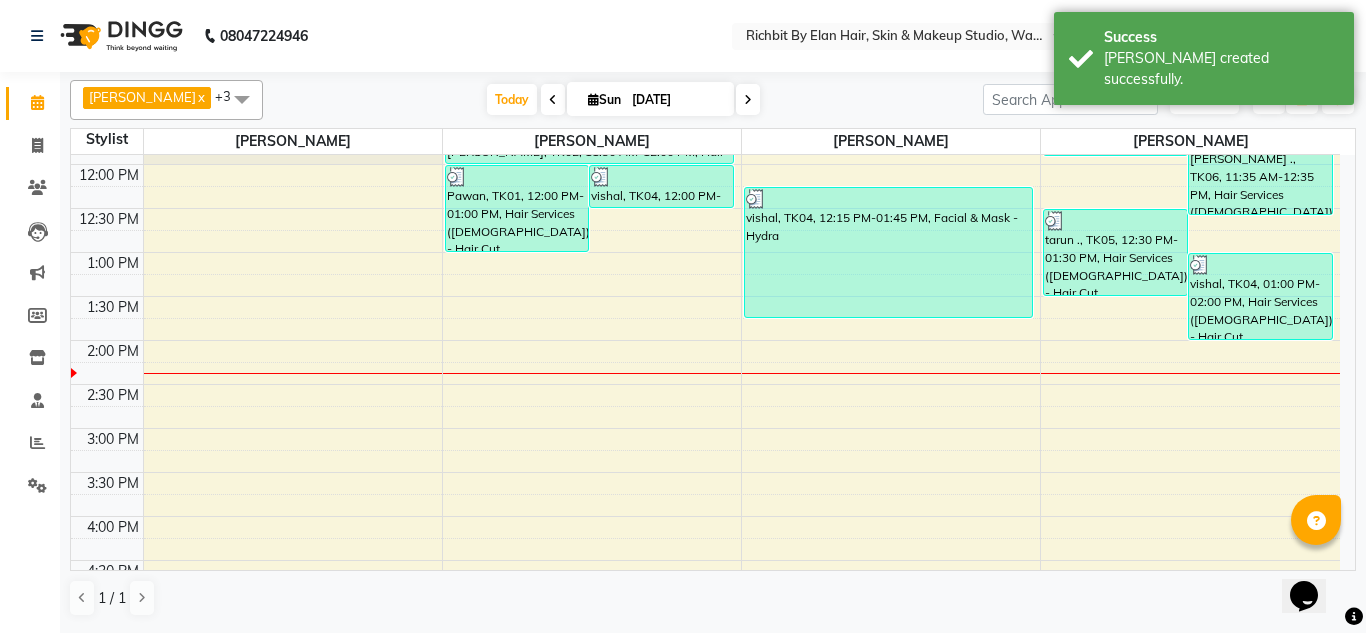 scroll, scrollTop: 200, scrollLeft: 0, axis: vertical 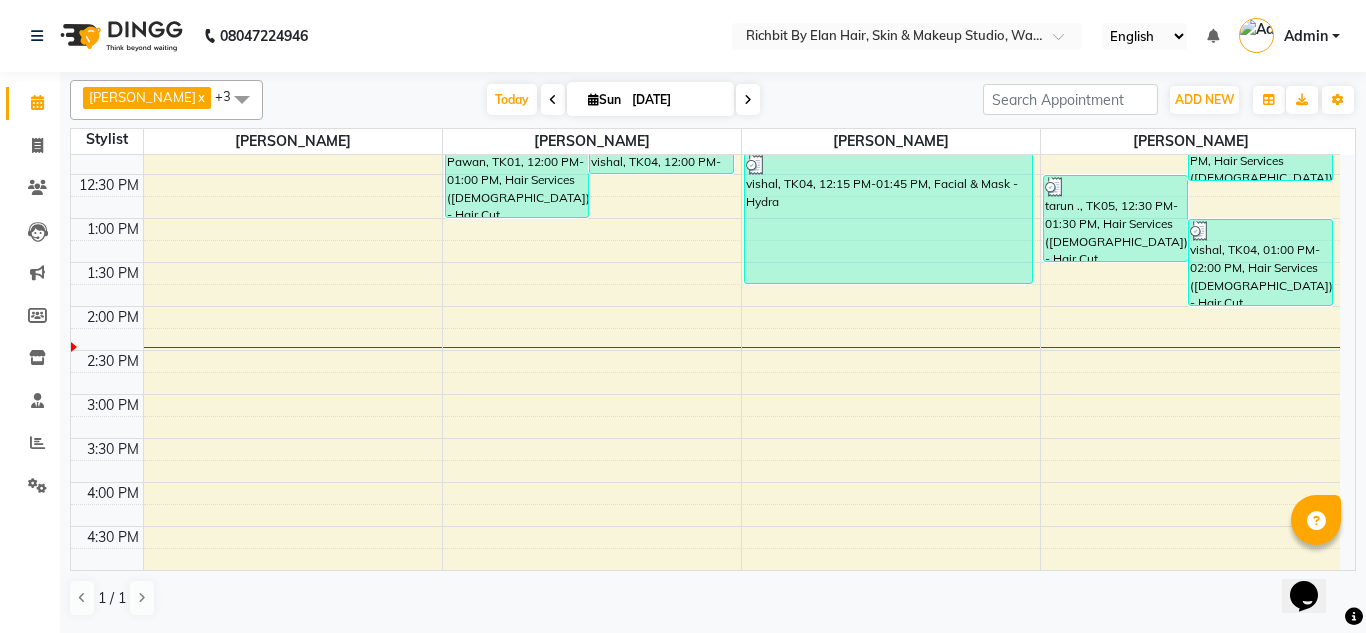 click at bounding box center (553, 100) 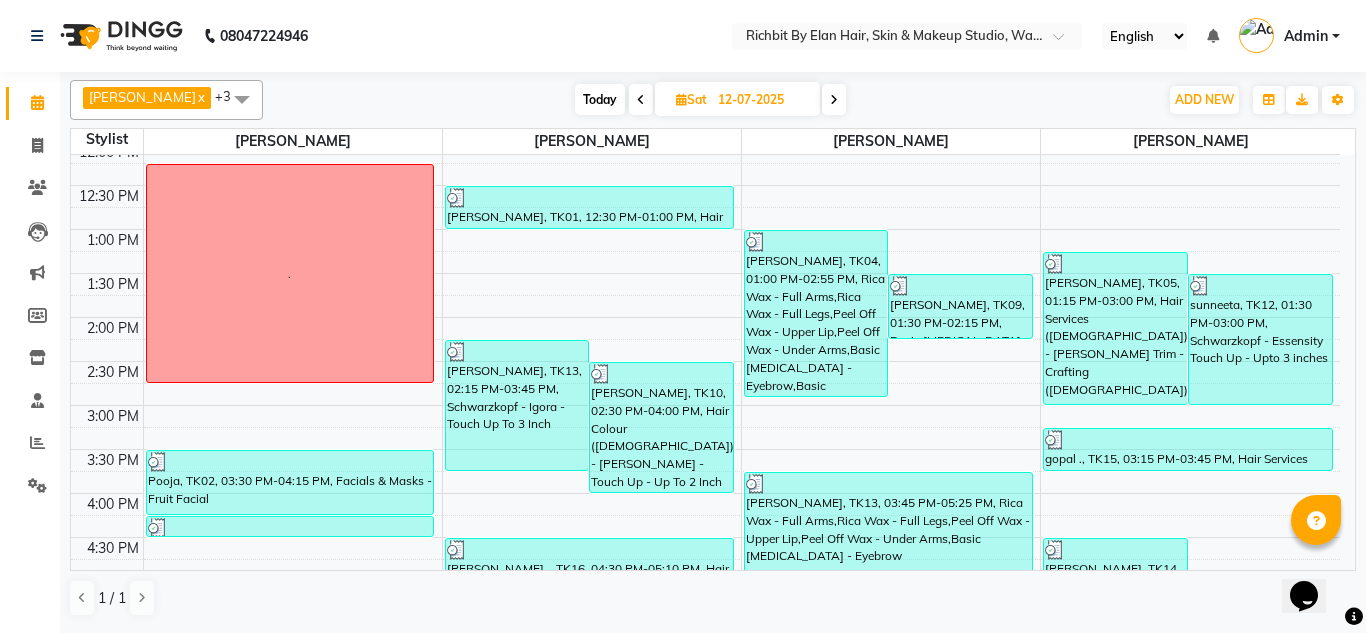 scroll, scrollTop: 140, scrollLeft: 0, axis: vertical 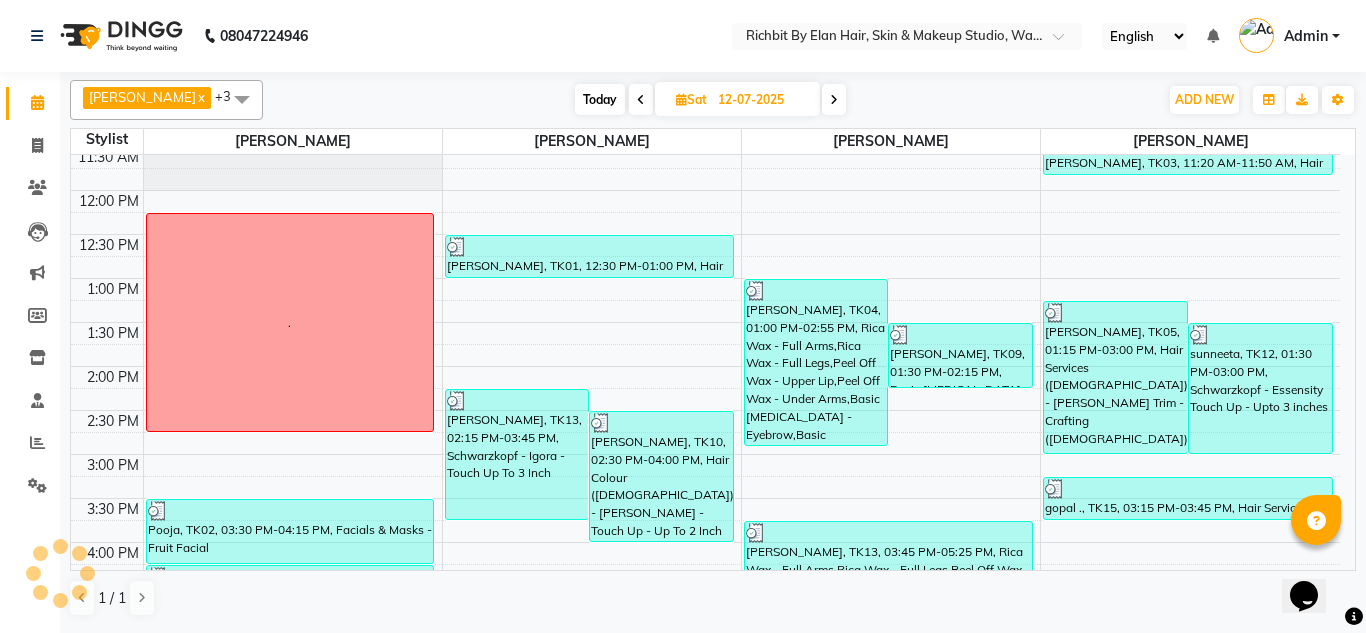 click at bounding box center [834, 100] 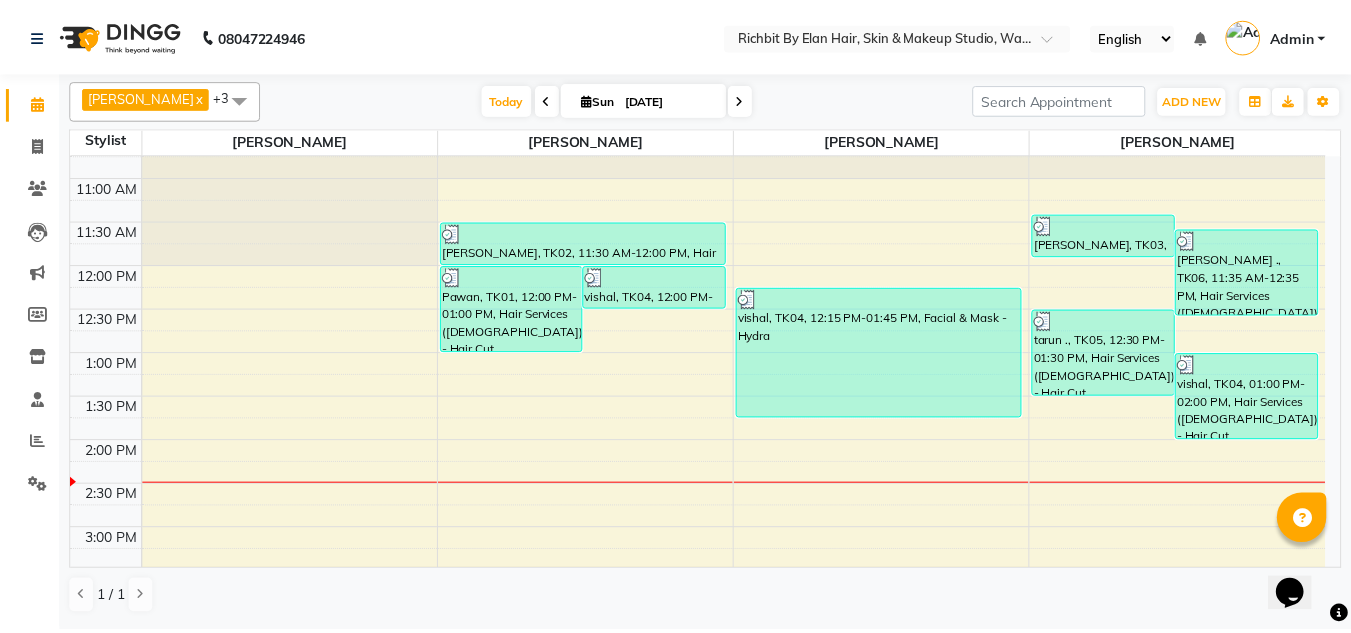 scroll, scrollTop: 100, scrollLeft: 0, axis: vertical 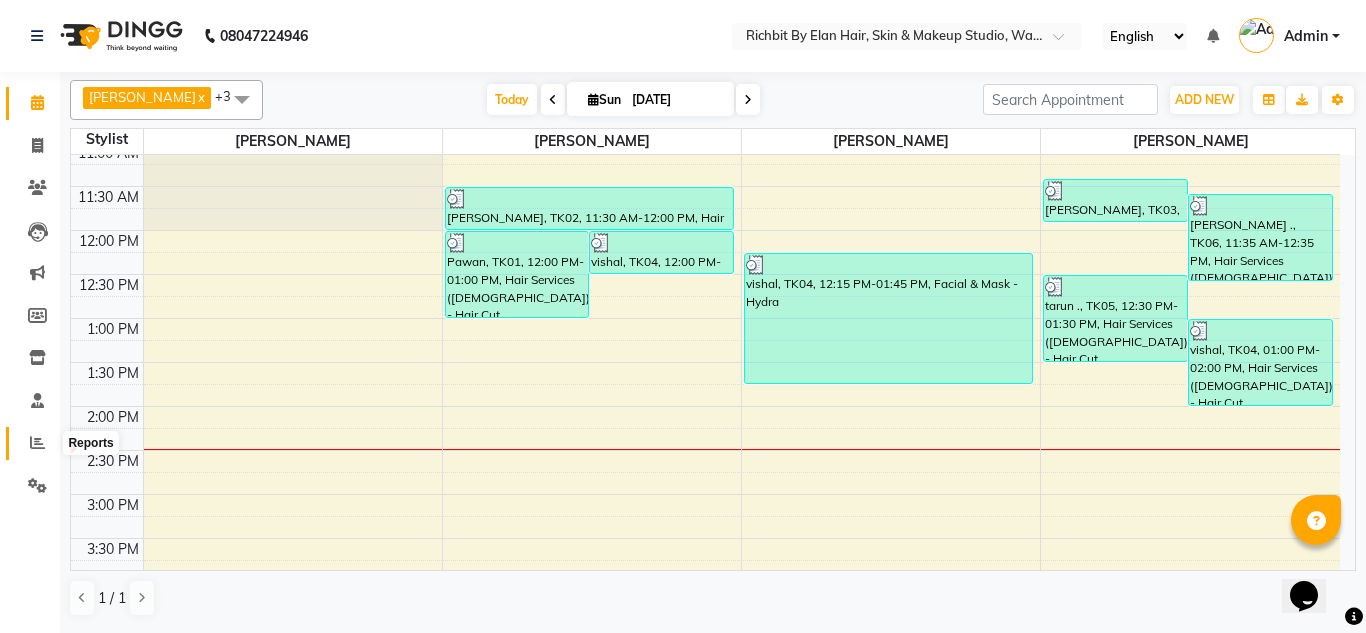 click 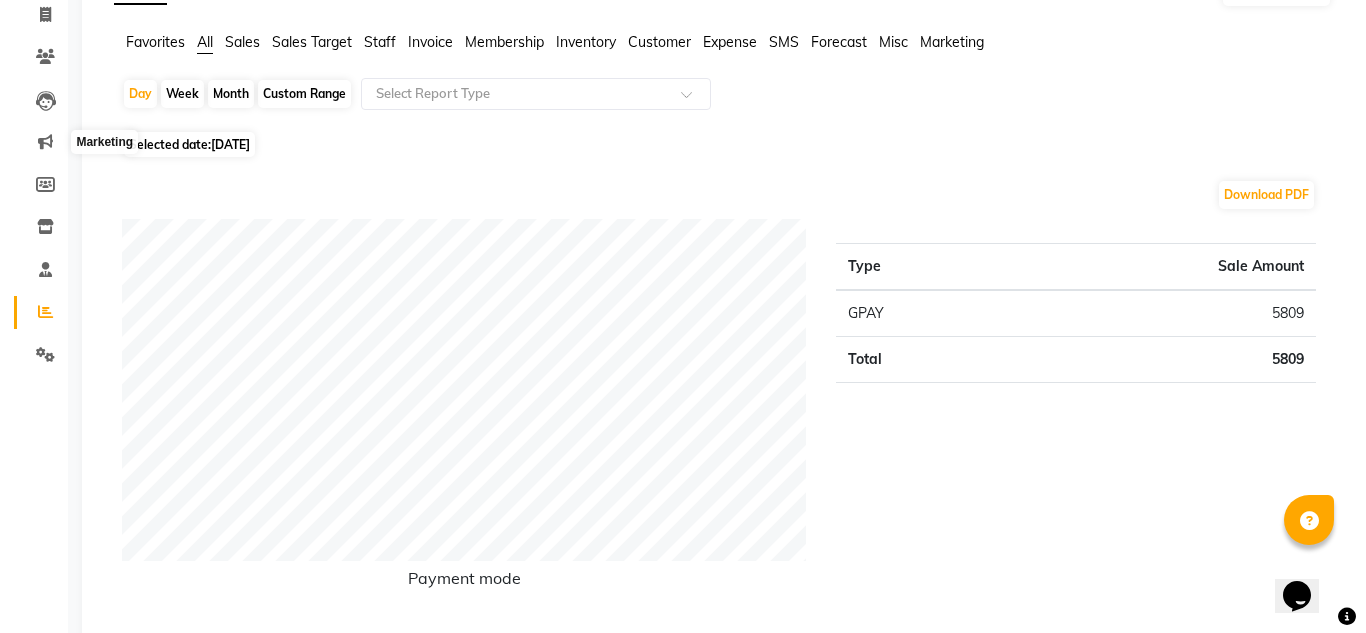 scroll, scrollTop: 0, scrollLeft: 0, axis: both 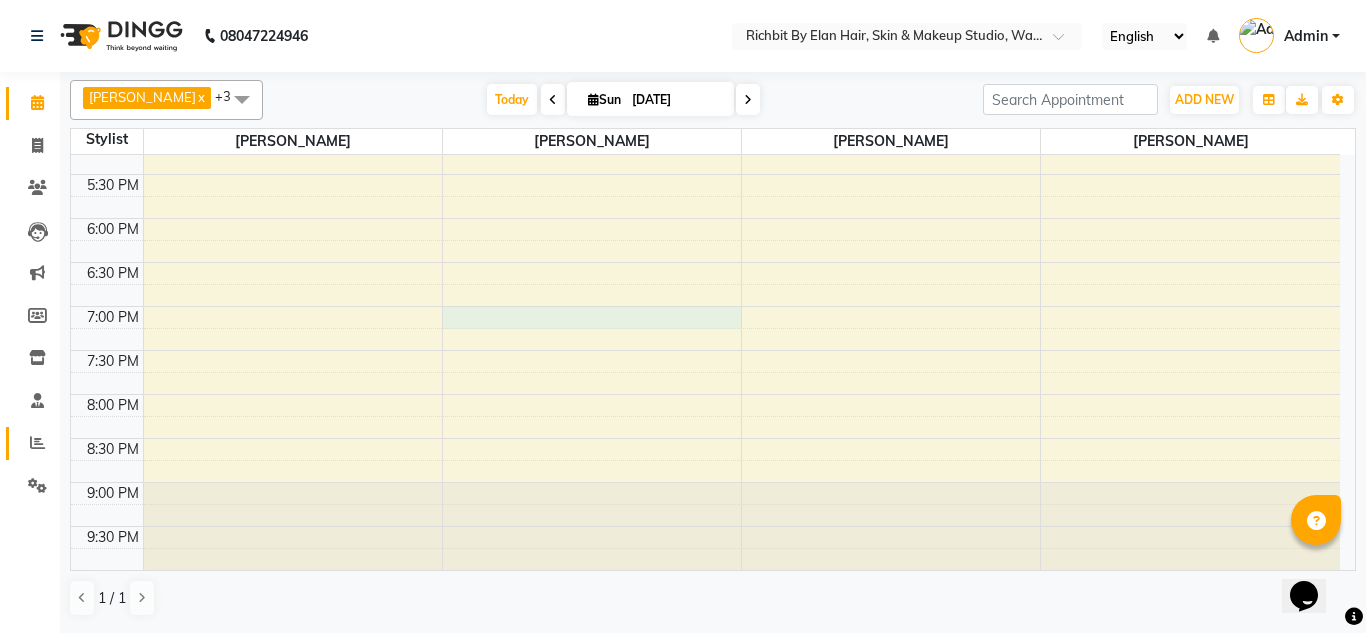 click on "10:00 AM 10:30 AM 11:00 AM 11:30 AM 12:00 PM 12:30 PM 1:00 PM 1:30 PM 2:00 PM 2:30 PM 3:00 PM 3:30 PM 4:00 PM 4:30 PM 5:00 PM 5:30 PM 6:00 PM 6:30 PM 7:00 PM 7:30 PM 8:00 PM 8:30 PM 9:00 PM 9:30 PM     Pawan, TK01, 12:00 PM-01:00 PM, Hair Services (Male) - Hair Cut (Male),Hair Services (Male) - Additional Charge For Wash With Haircut (Male)     vishal, TK04, 12:00 PM-12:30 PM, Hair Services (Male) - Additional Charge For Wash With Haircut (Male)     Pushpendra Rathore, TK02, 11:30 AM-12:00 PM, Hair Services (Male) - Beard Trim - Crafting (Male)     vishal, TK04, 12:15 PM-01:45 PM, Facial & Mask - Hydra      Aparna Dube, TK03, 11:25 AM-11:55 AM, Hair Services (Male) - Shave (Male)     Shubhash ., TK06, 11:35 AM-12:35 PM, Hair Services (Male) - Hair Cut (Male),Hair Services (Male) - Hair Cut For Kids (Male)     tarun ., TK05, 12:30 PM-01:30 PM, Hair Services (Male) - Hair Cut (Male),Hair Services (Male) - Beard Trim - Crafting (Male)" at bounding box center (705, 42) 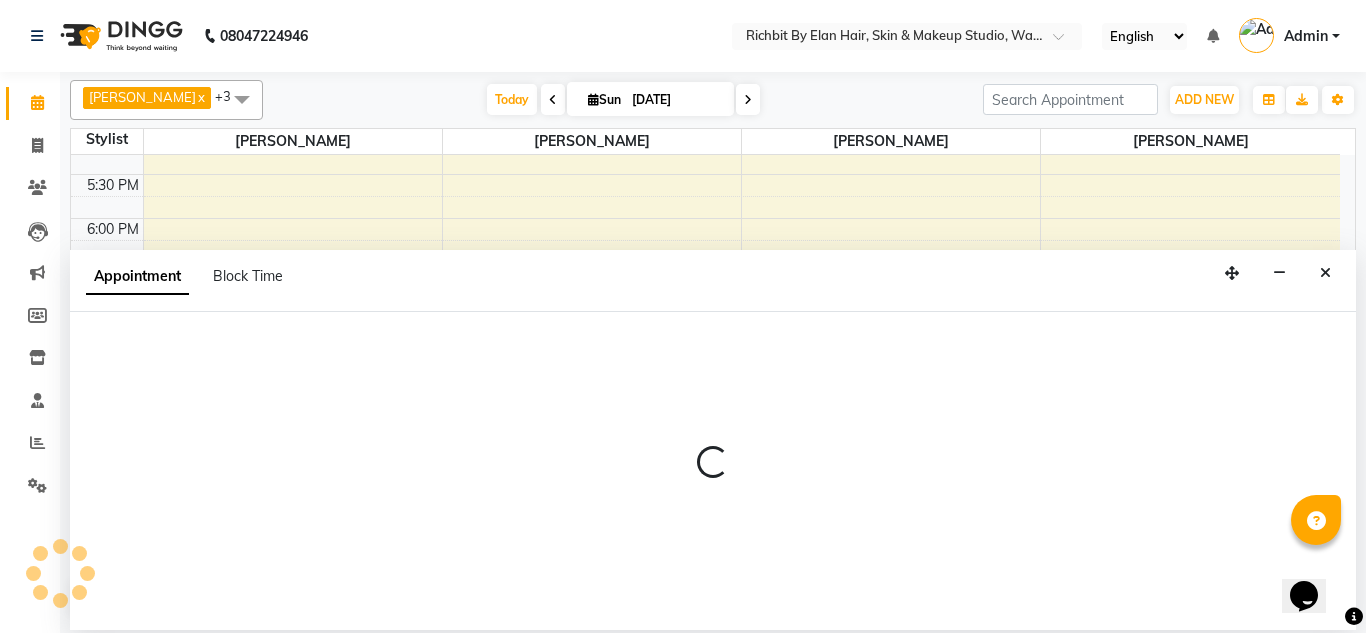 select on "39151" 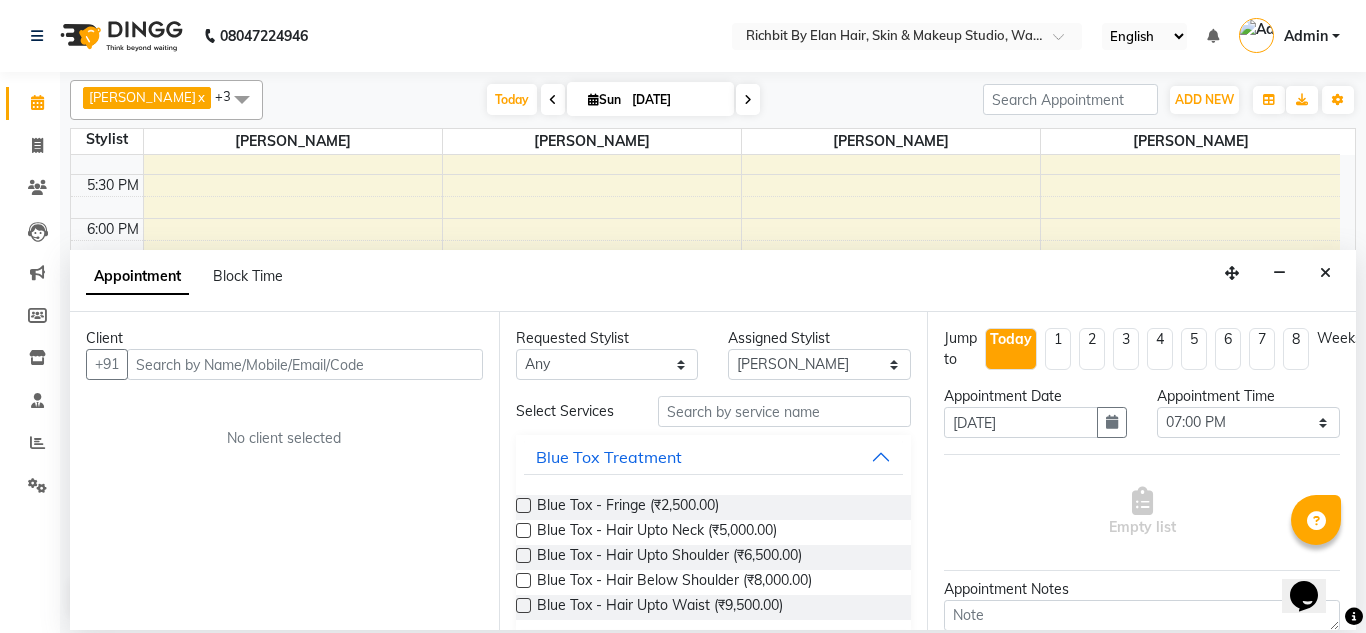 click at bounding box center (305, 364) 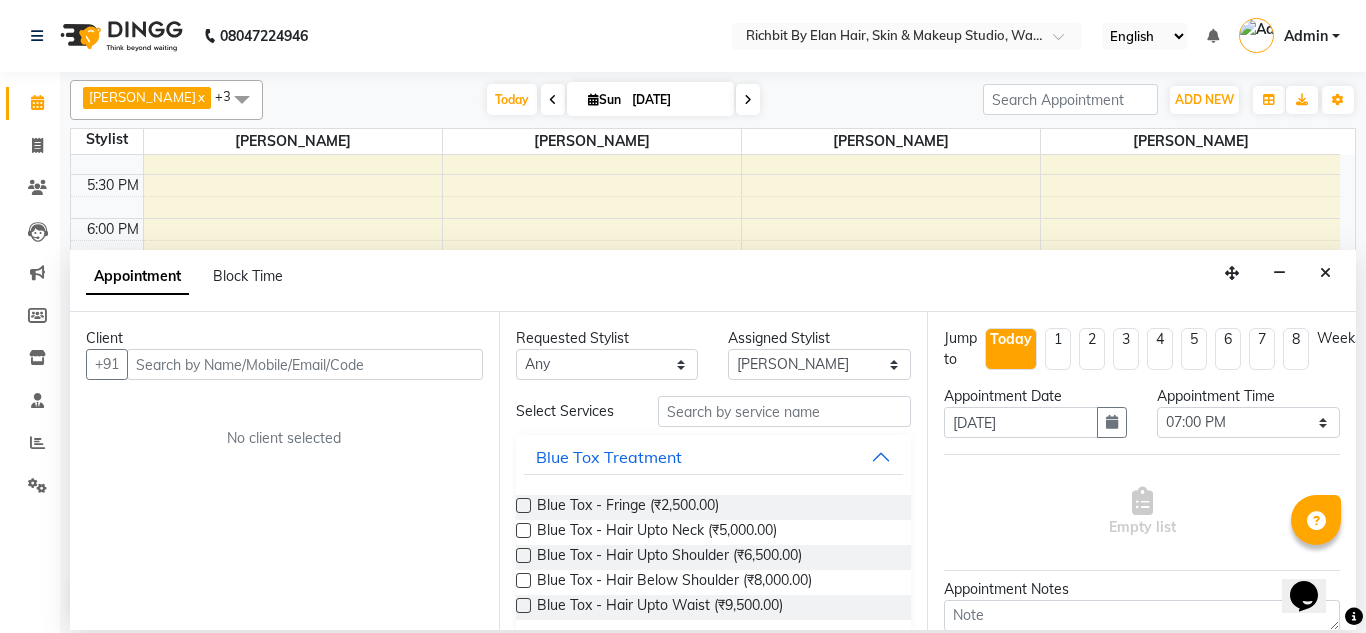 click at bounding box center (305, 364) 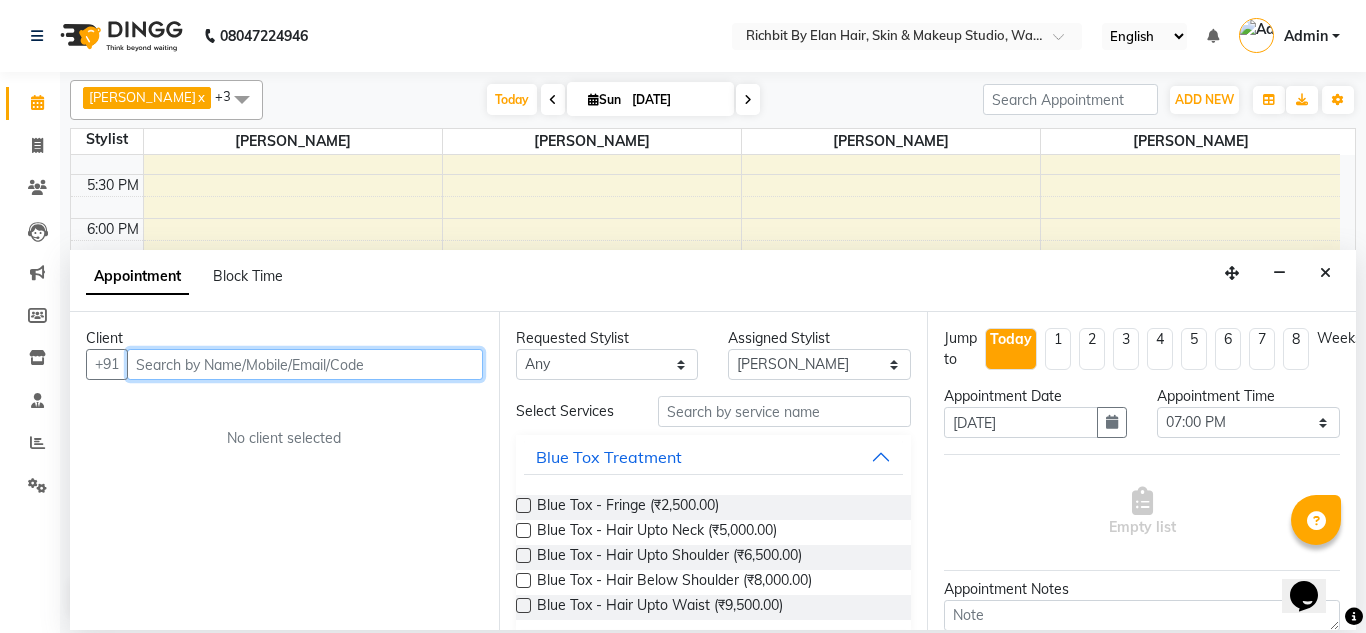 click at bounding box center [305, 364] 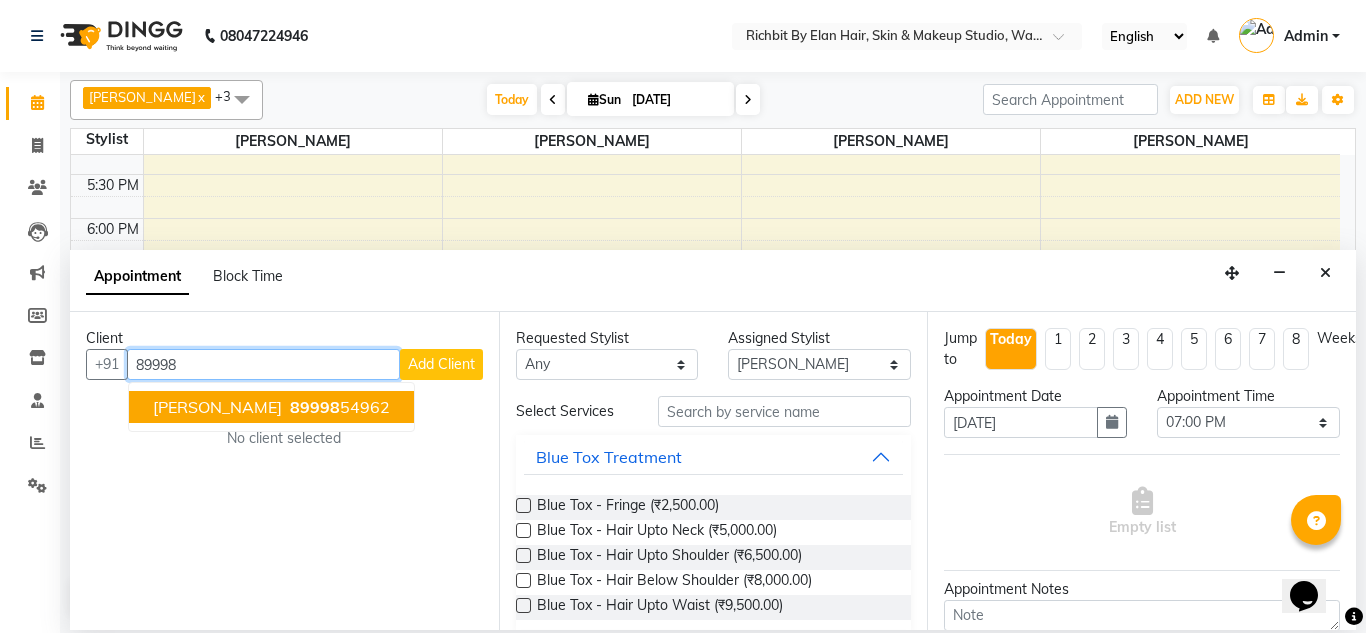 click on "SURBHI   89998 54962" at bounding box center (271, 407) 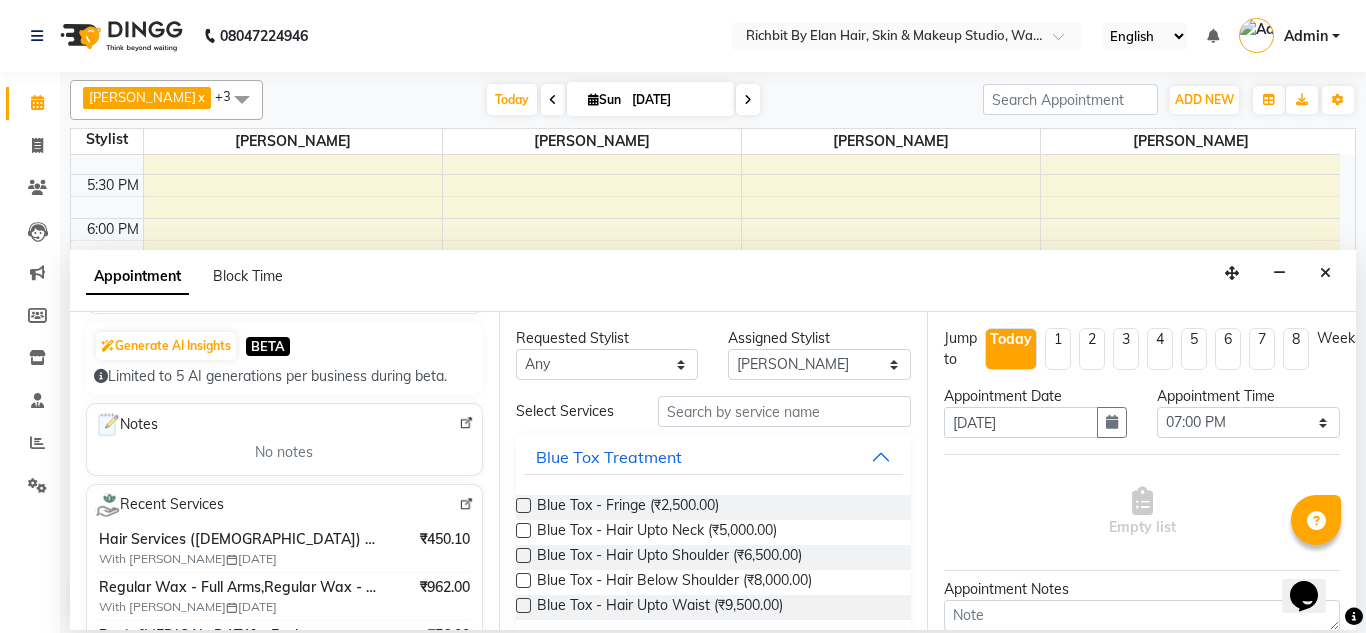 scroll, scrollTop: 200, scrollLeft: 0, axis: vertical 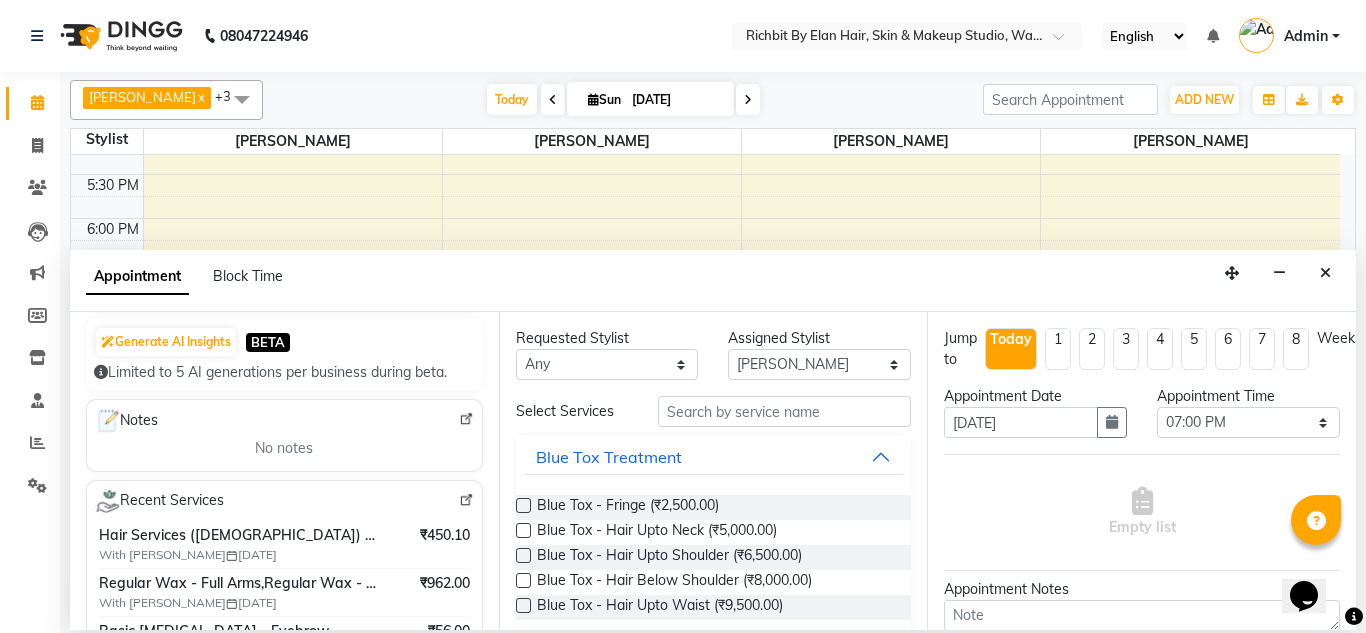 type on "8999854962" 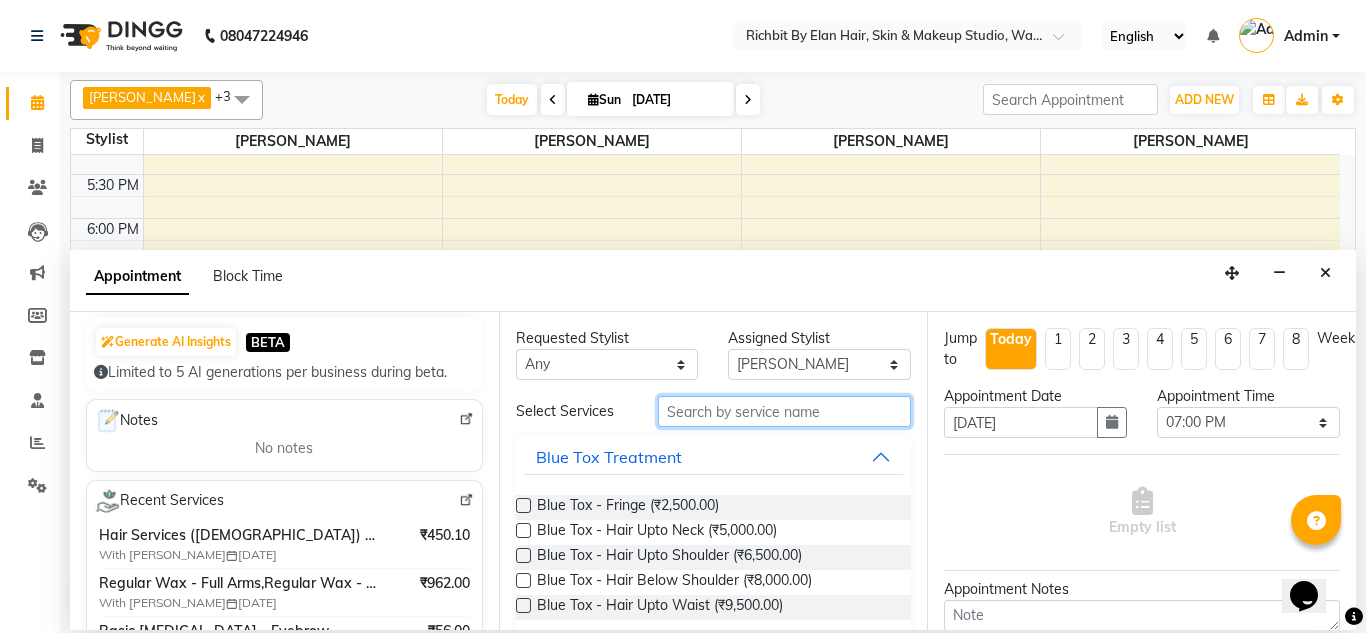 click at bounding box center (785, 411) 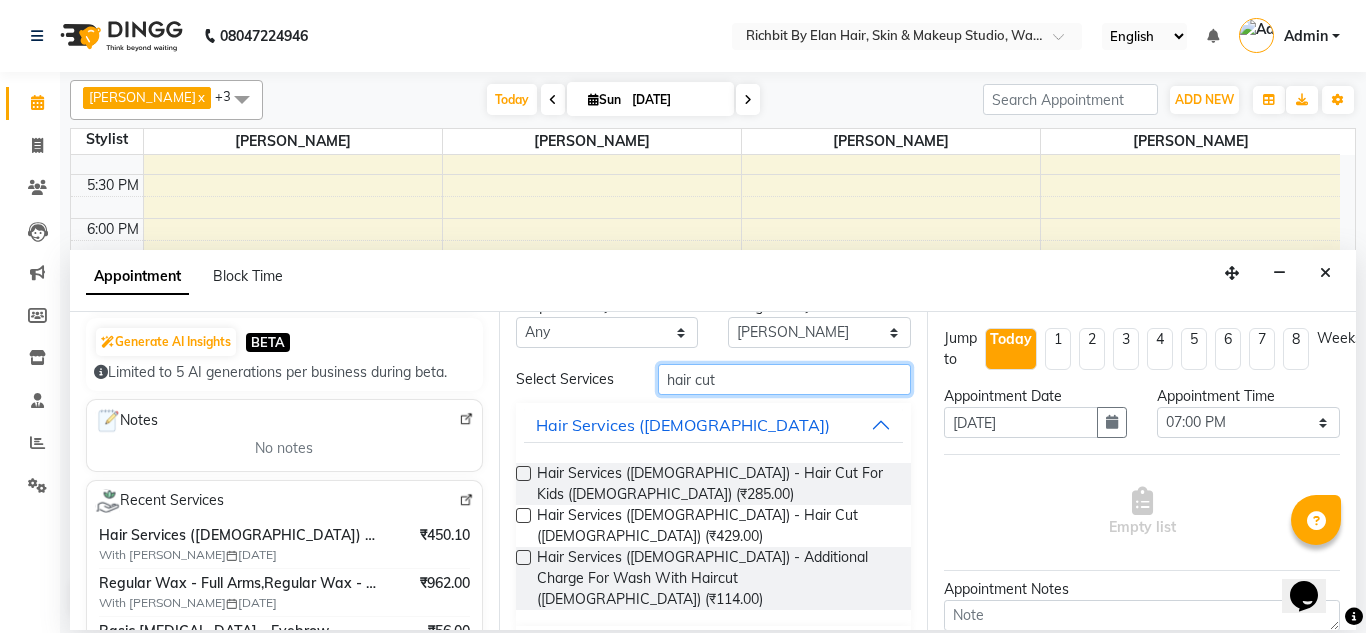 scroll, scrollTop: 50, scrollLeft: 0, axis: vertical 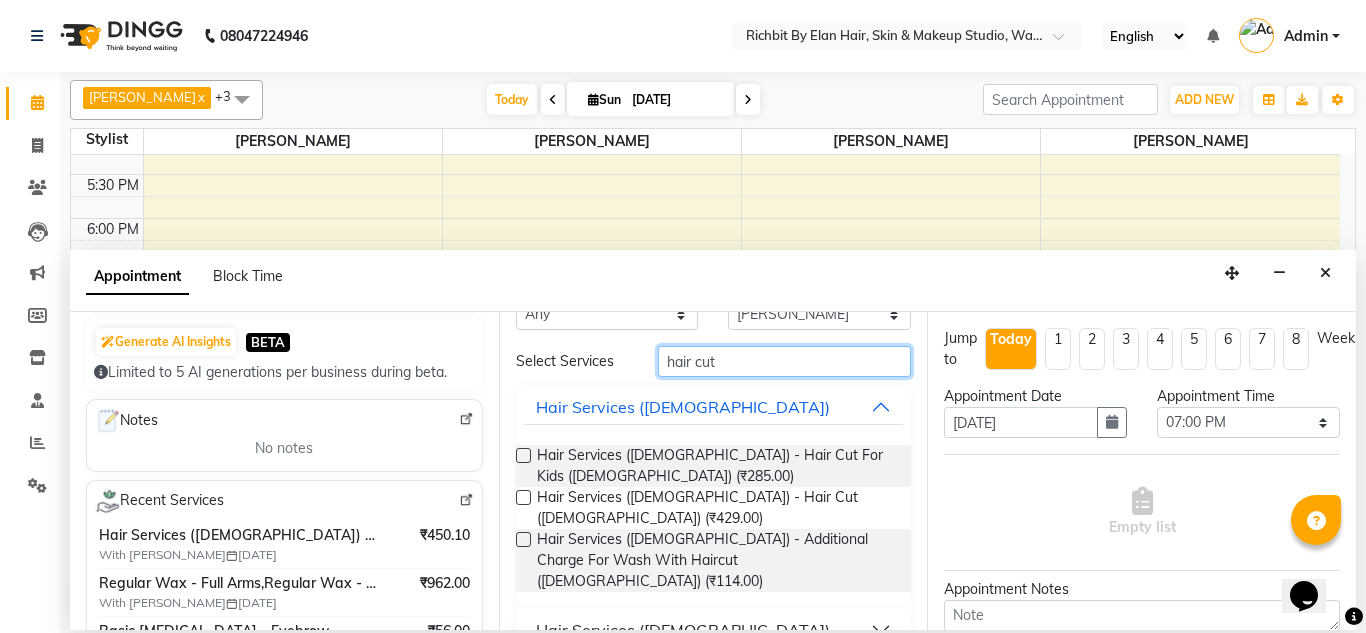 type on "hair cut" 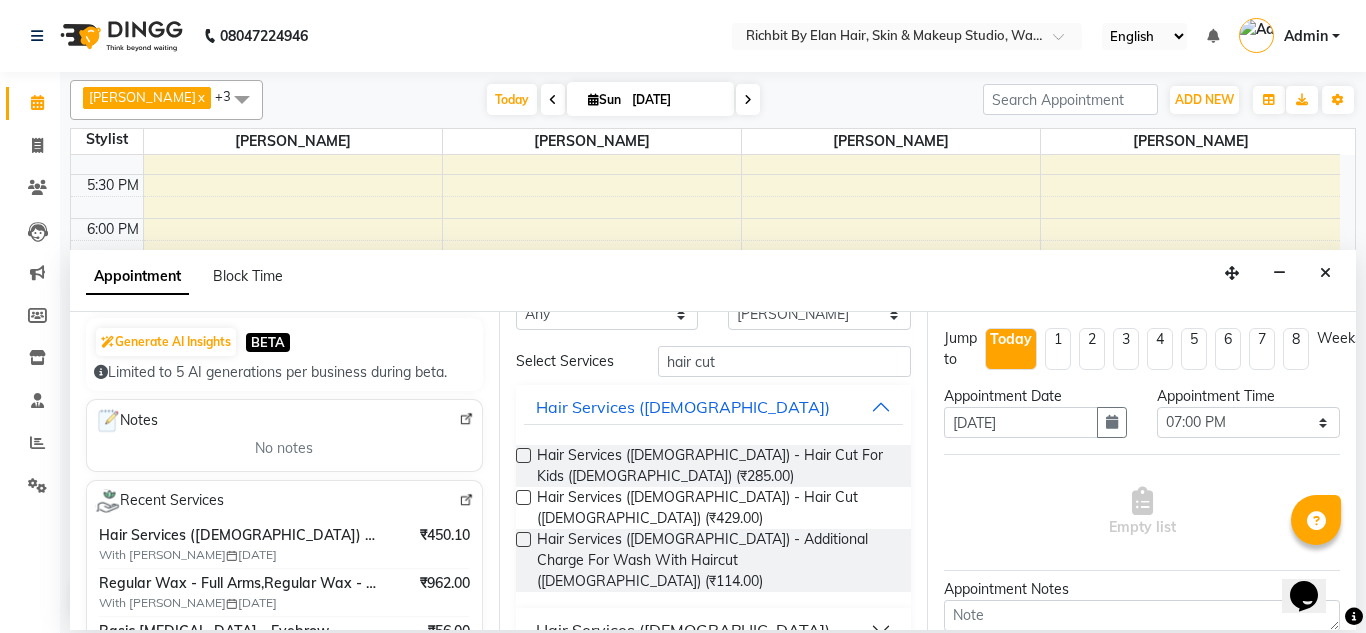 click on "Hair Services ([DEMOGRAPHIC_DATA])" at bounding box center (714, 630) 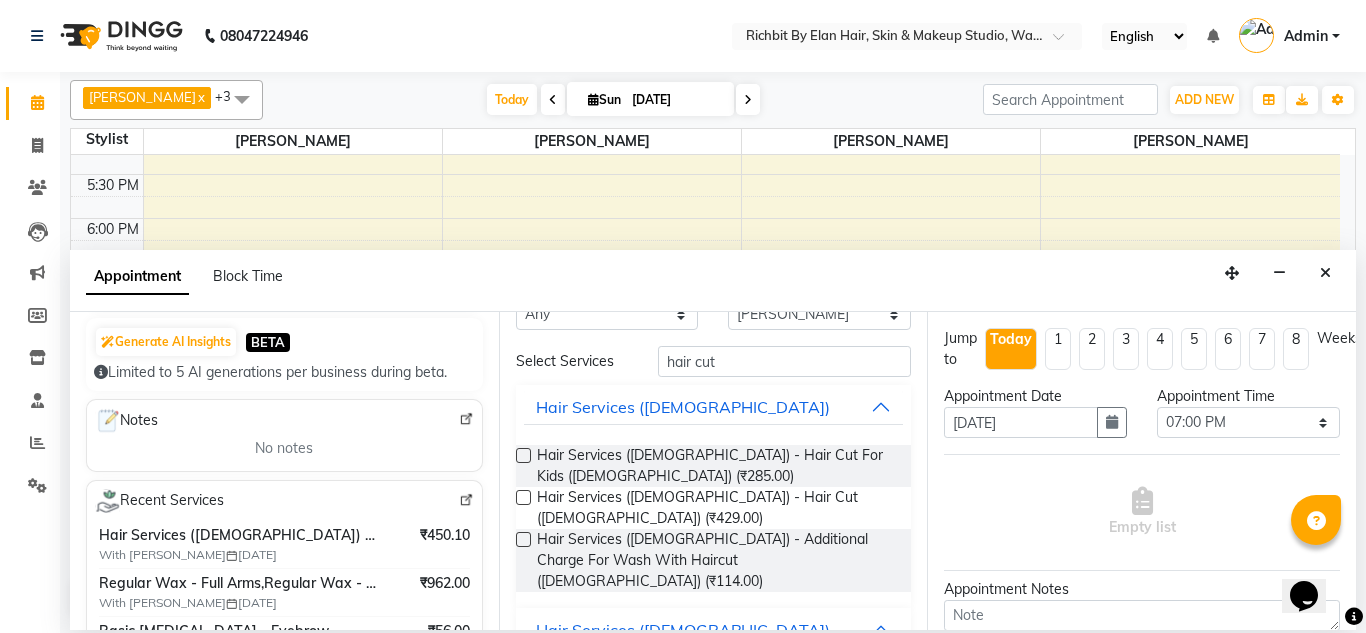 scroll, scrollTop: 149, scrollLeft: 0, axis: vertical 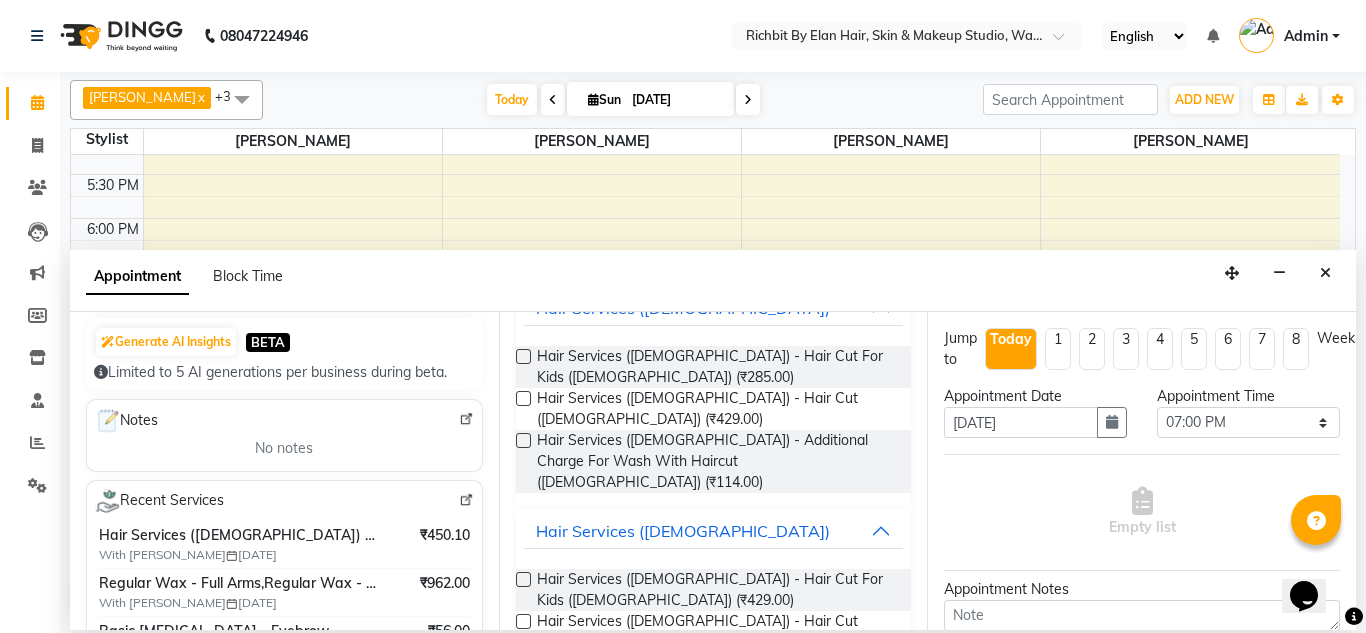 click at bounding box center [523, 621] 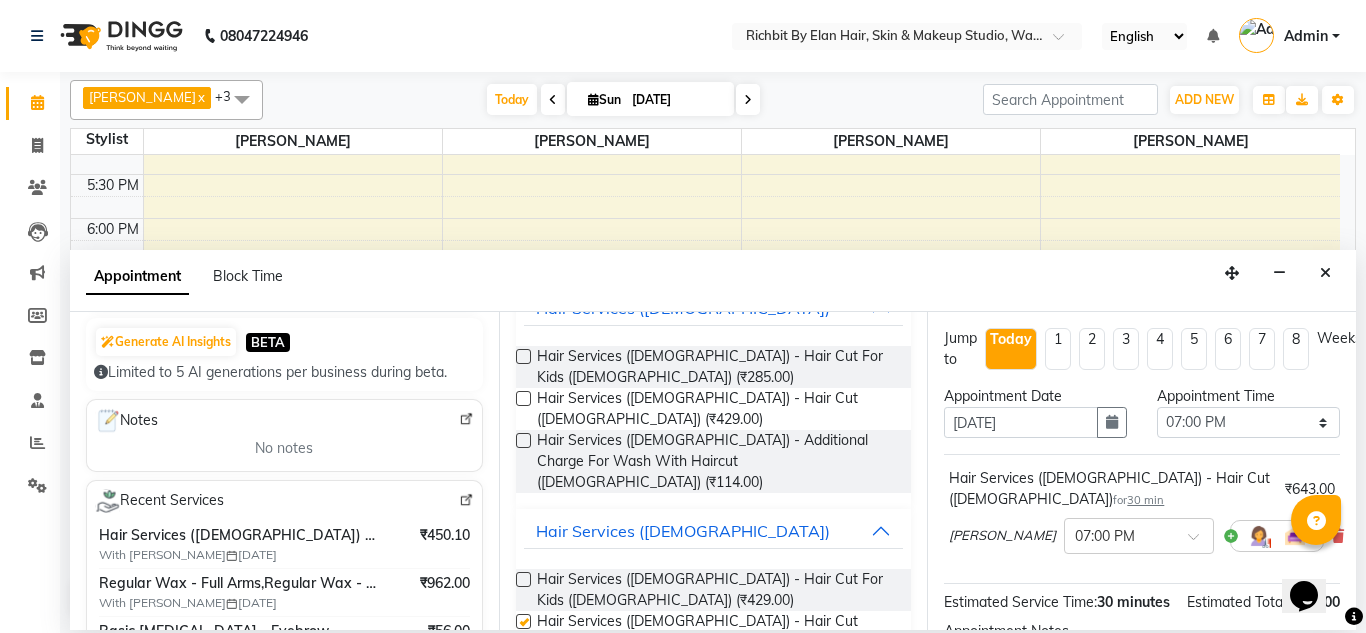 checkbox on "false" 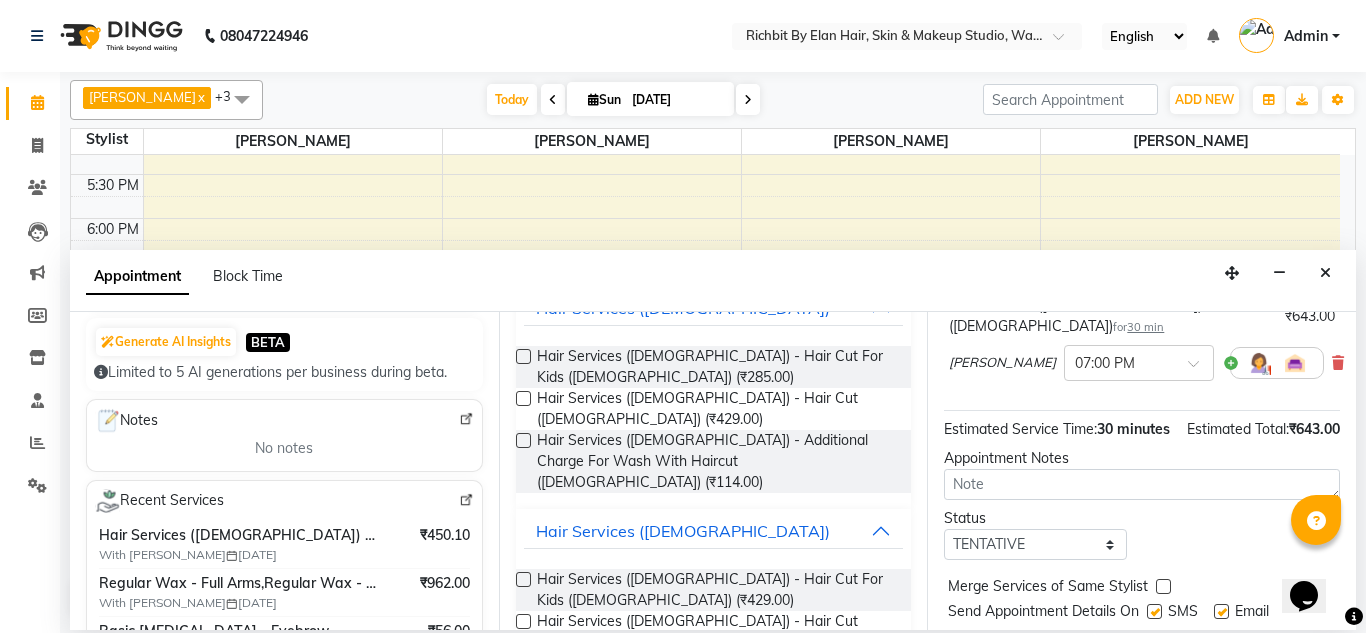 scroll, scrollTop: 268, scrollLeft: 0, axis: vertical 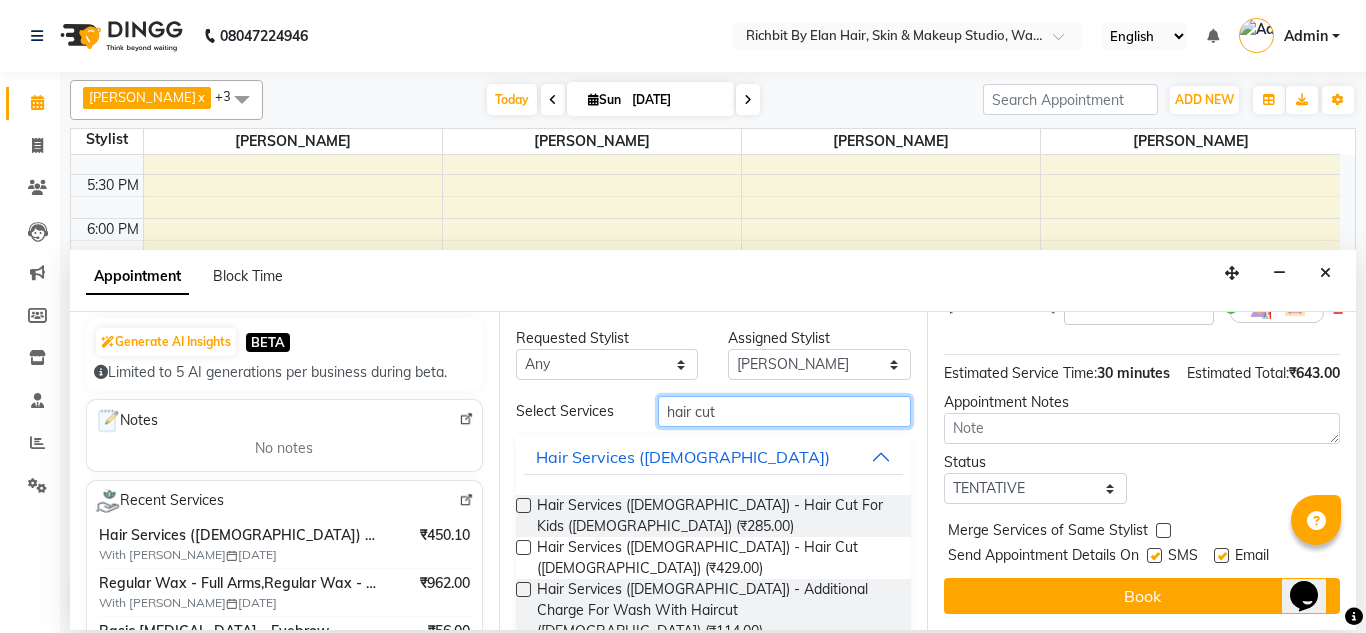 click on "hair cut" at bounding box center (785, 411) 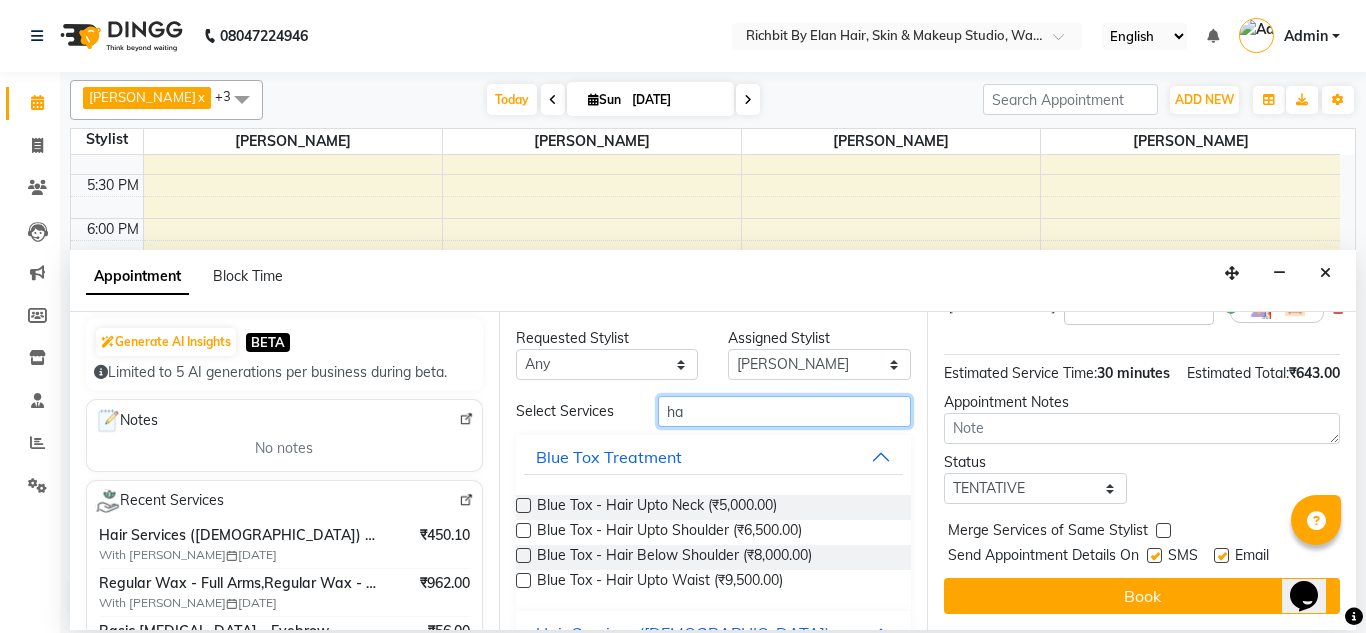 type on "h" 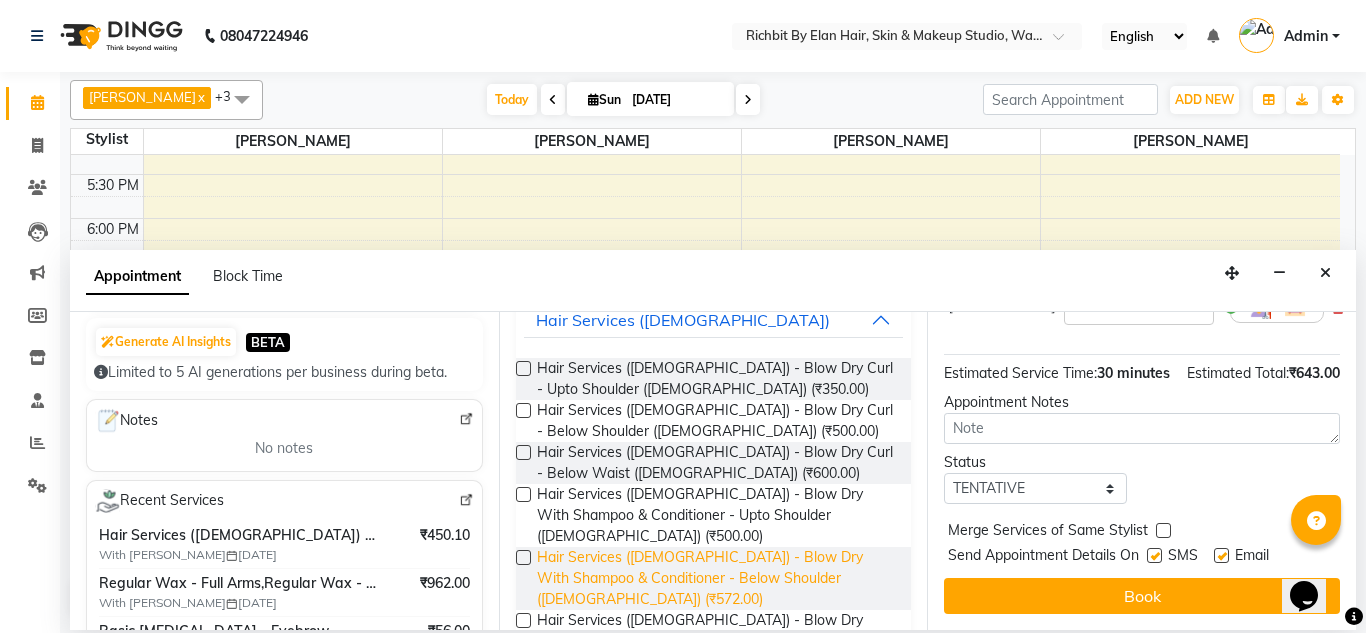 scroll, scrollTop: 149, scrollLeft: 0, axis: vertical 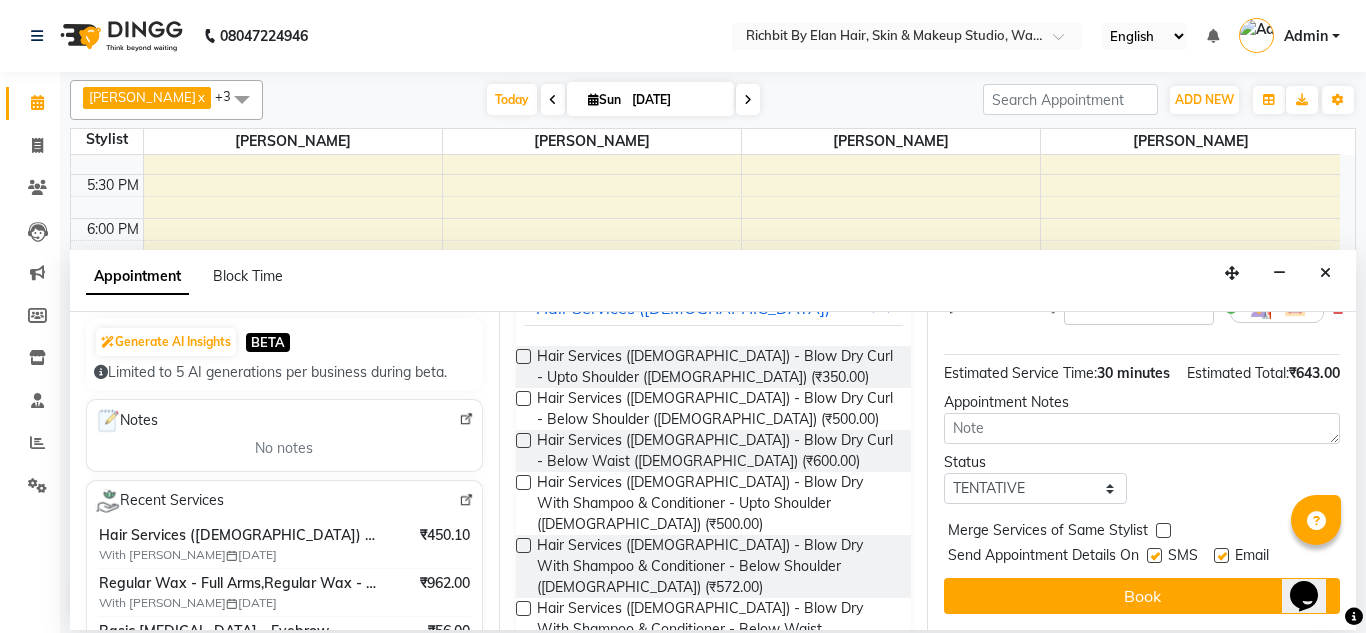 type on "blow dry" 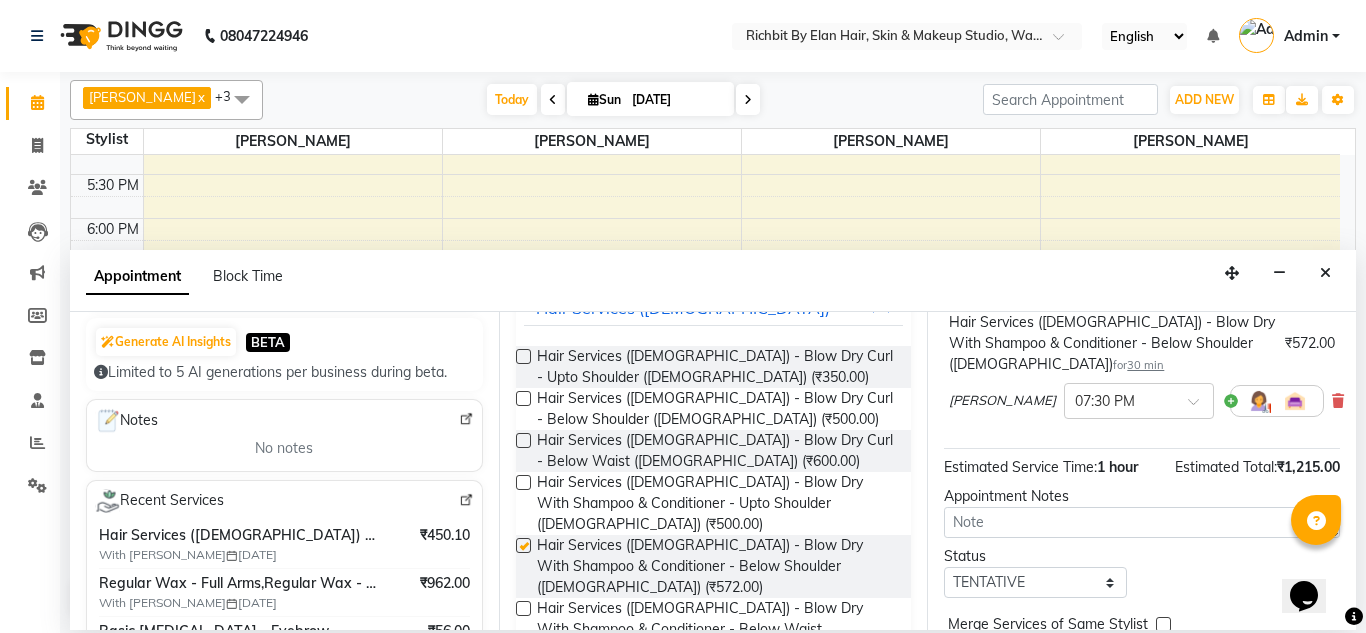 checkbox on "false" 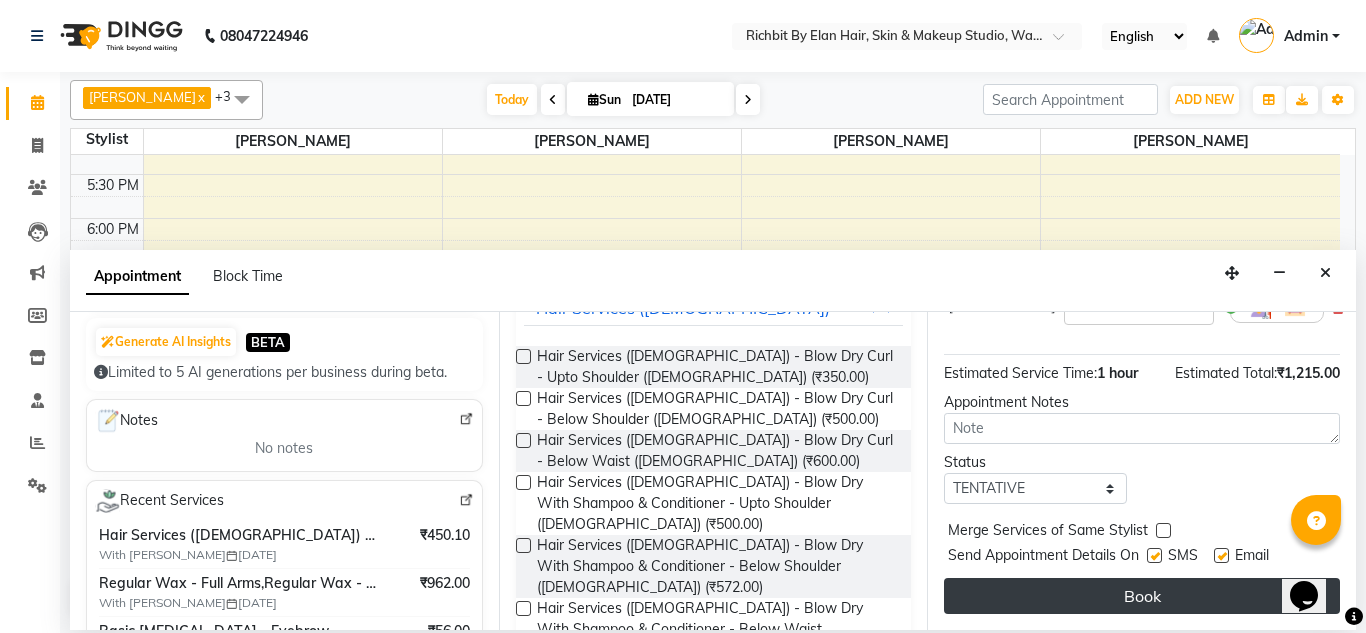 scroll, scrollTop: 383, scrollLeft: 0, axis: vertical 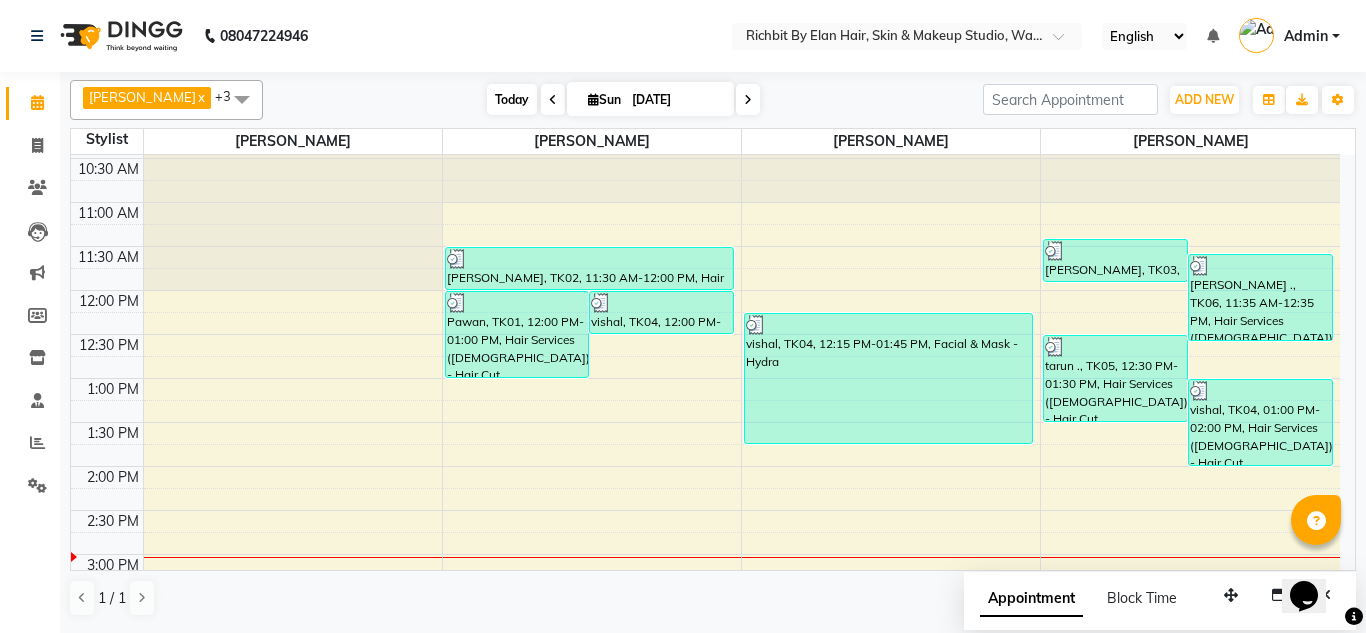 click on "Today" at bounding box center [512, 99] 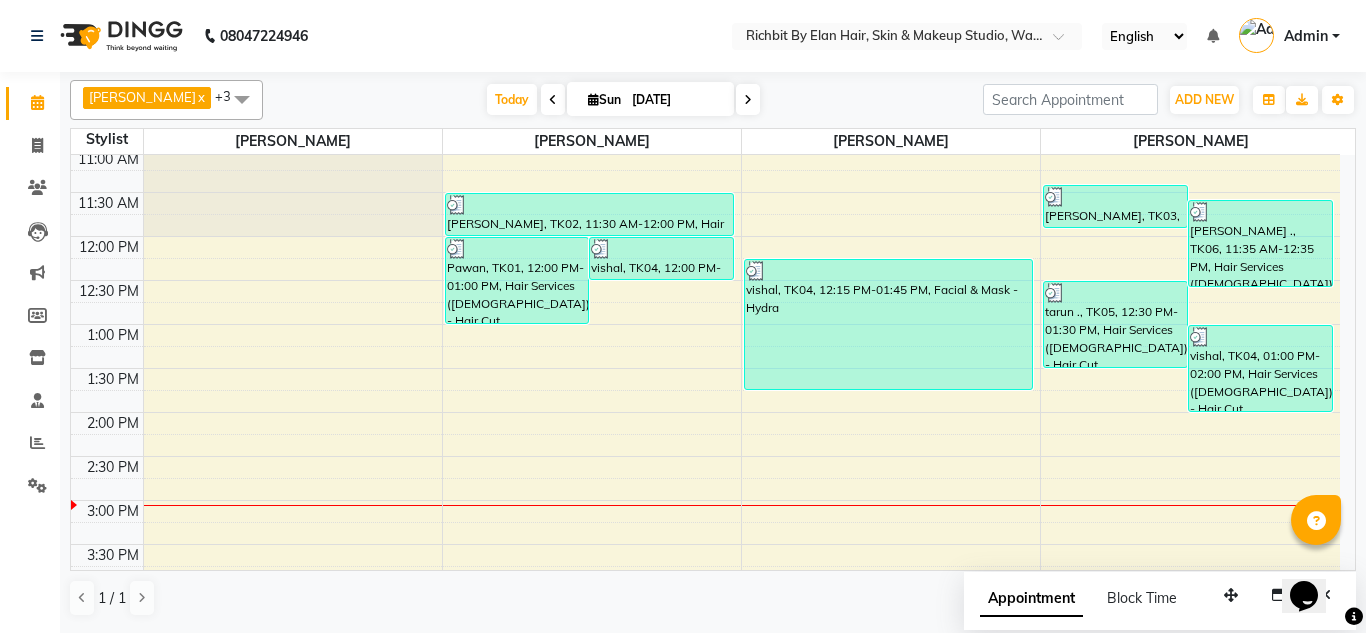 scroll, scrollTop: 0, scrollLeft: 0, axis: both 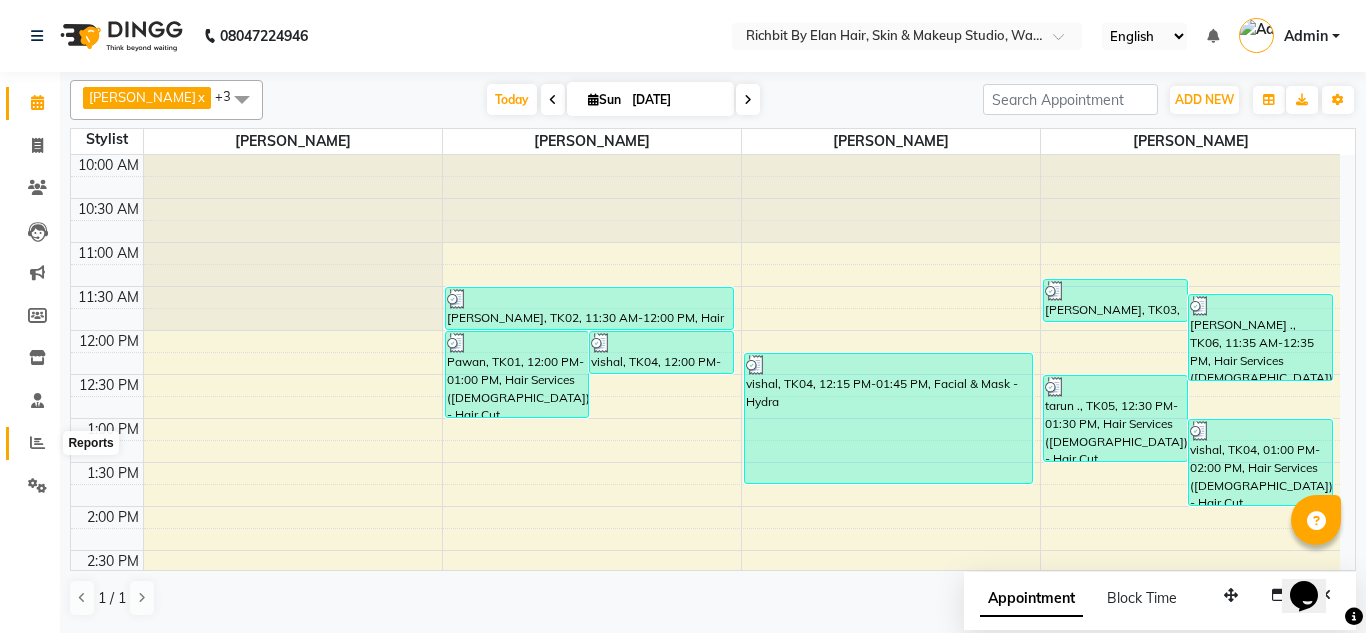 click 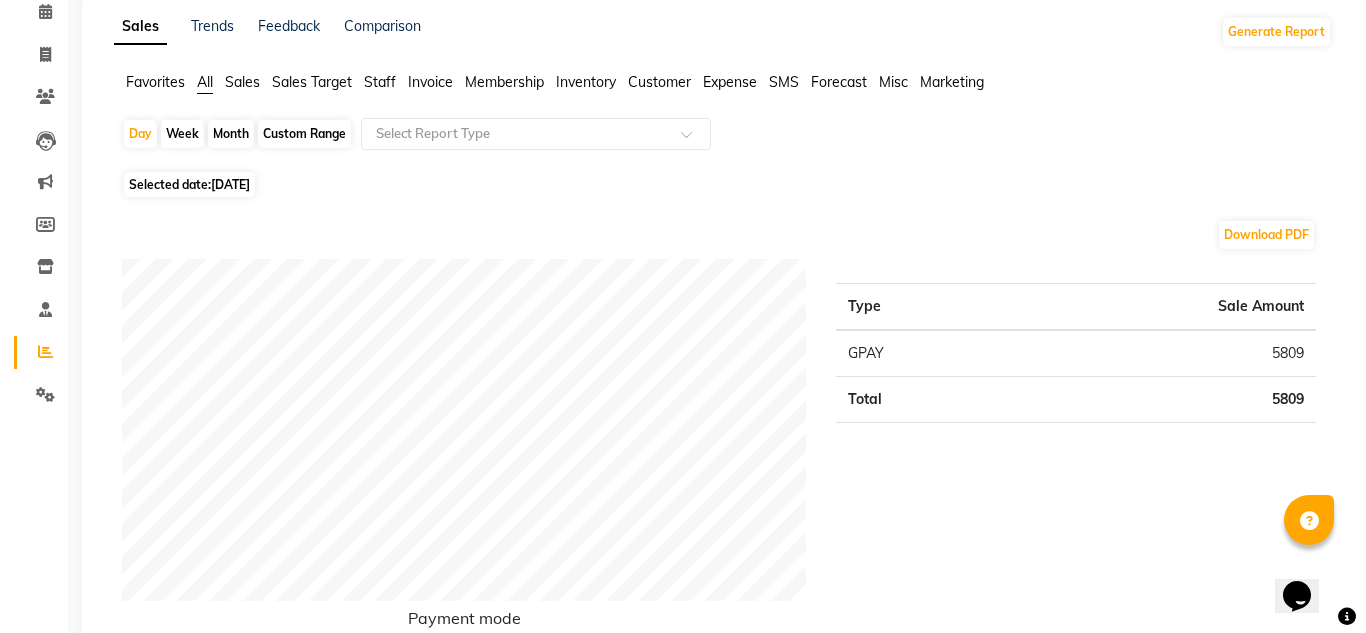 scroll, scrollTop: 0, scrollLeft: 0, axis: both 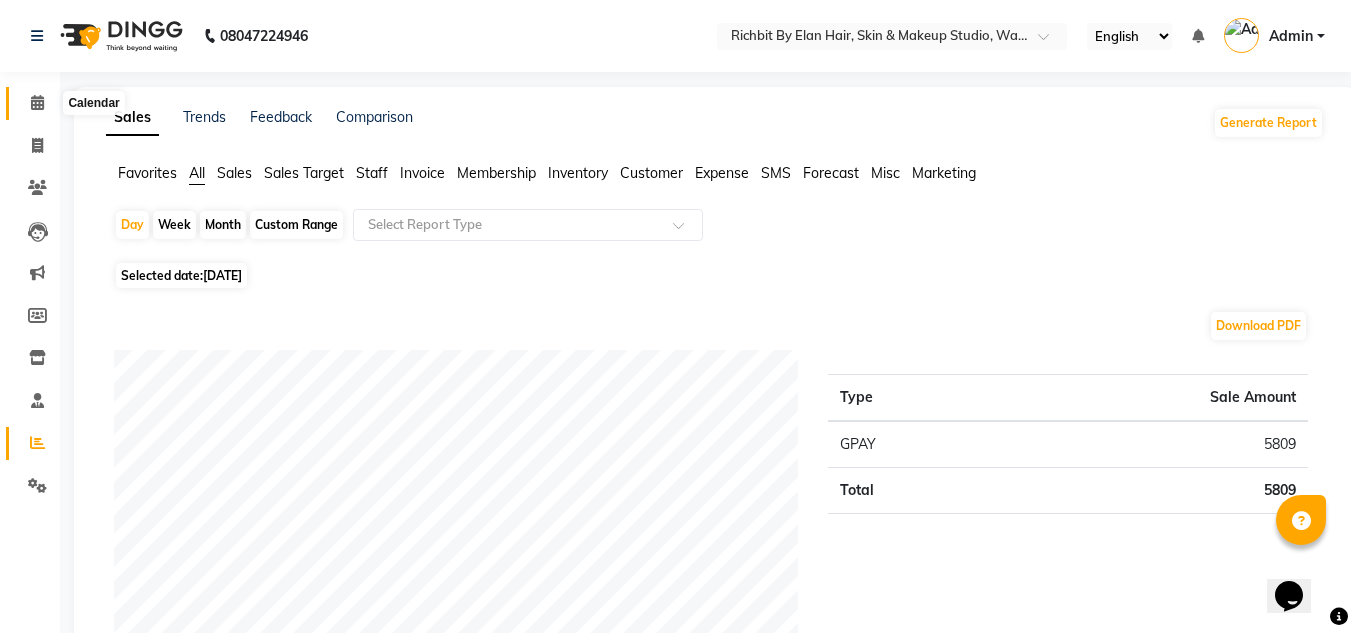 click 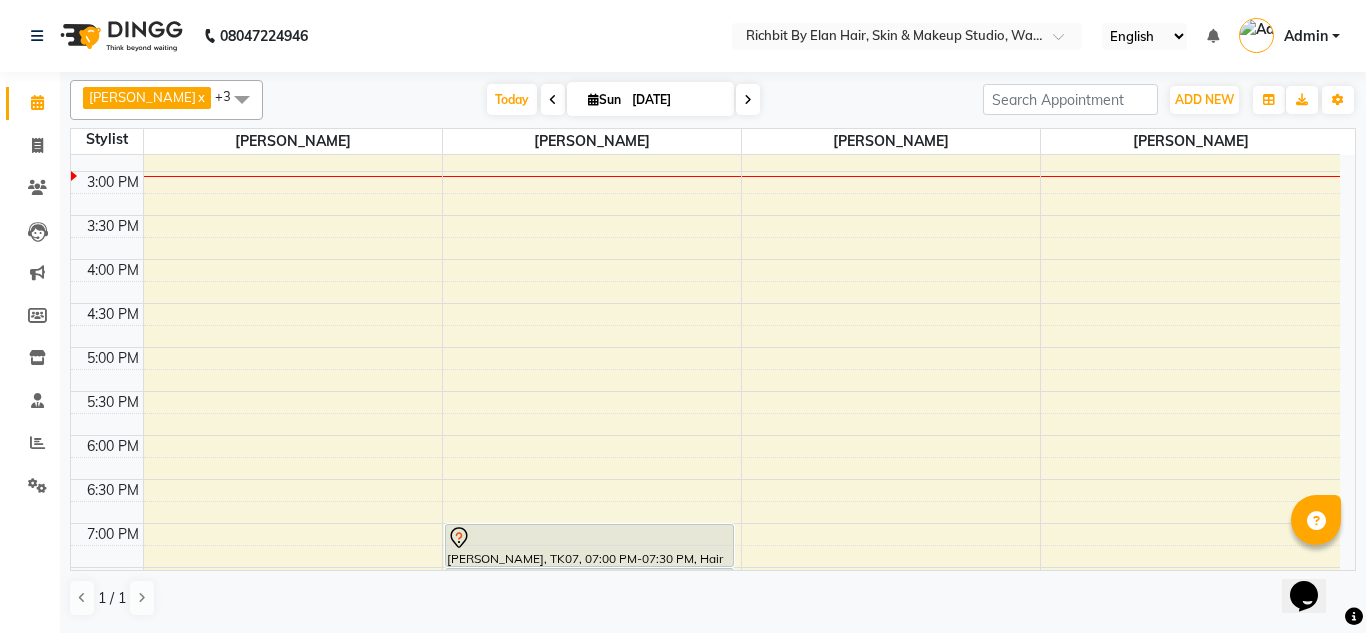 scroll, scrollTop: 400, scrollLeft: 0, axis: vertical 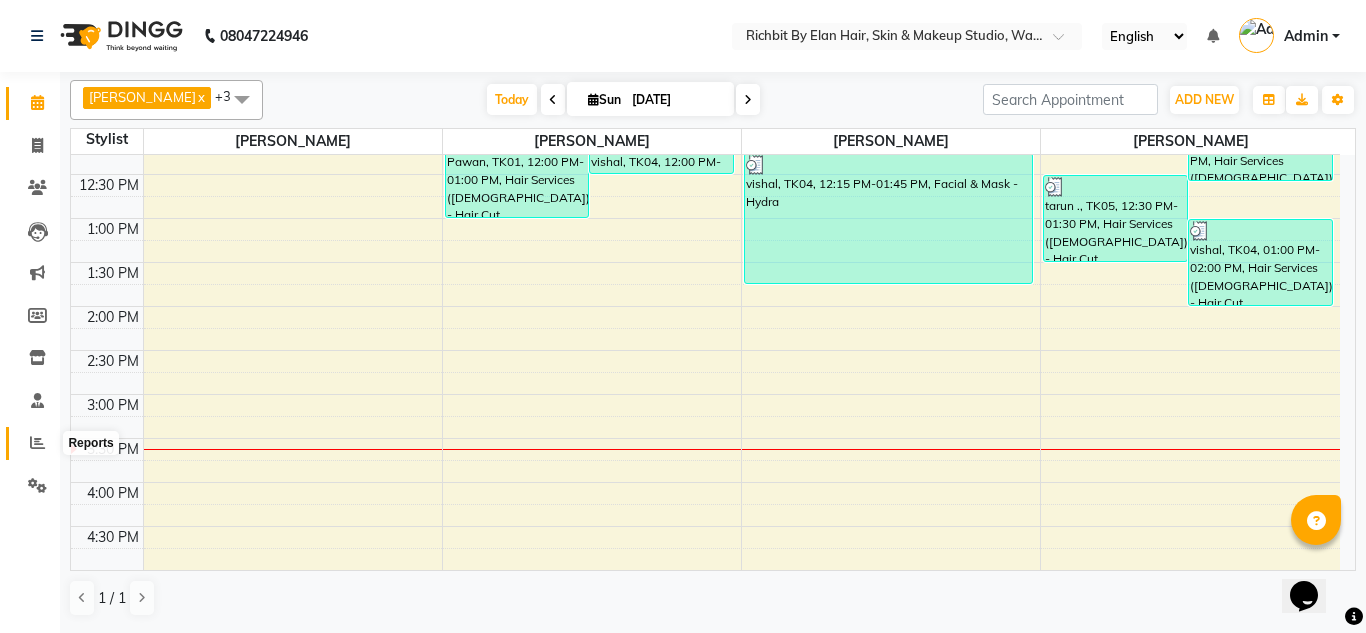 click 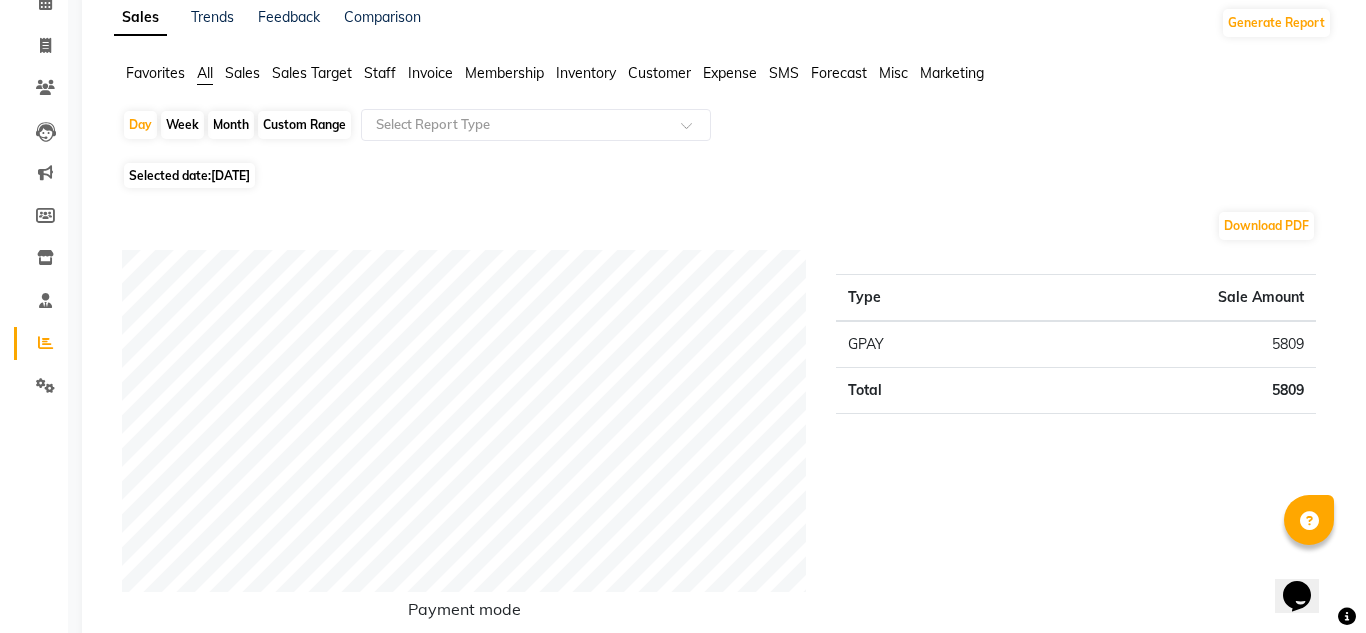 scroll, scrollTop: 0, scrollLeft: 0, axis: both 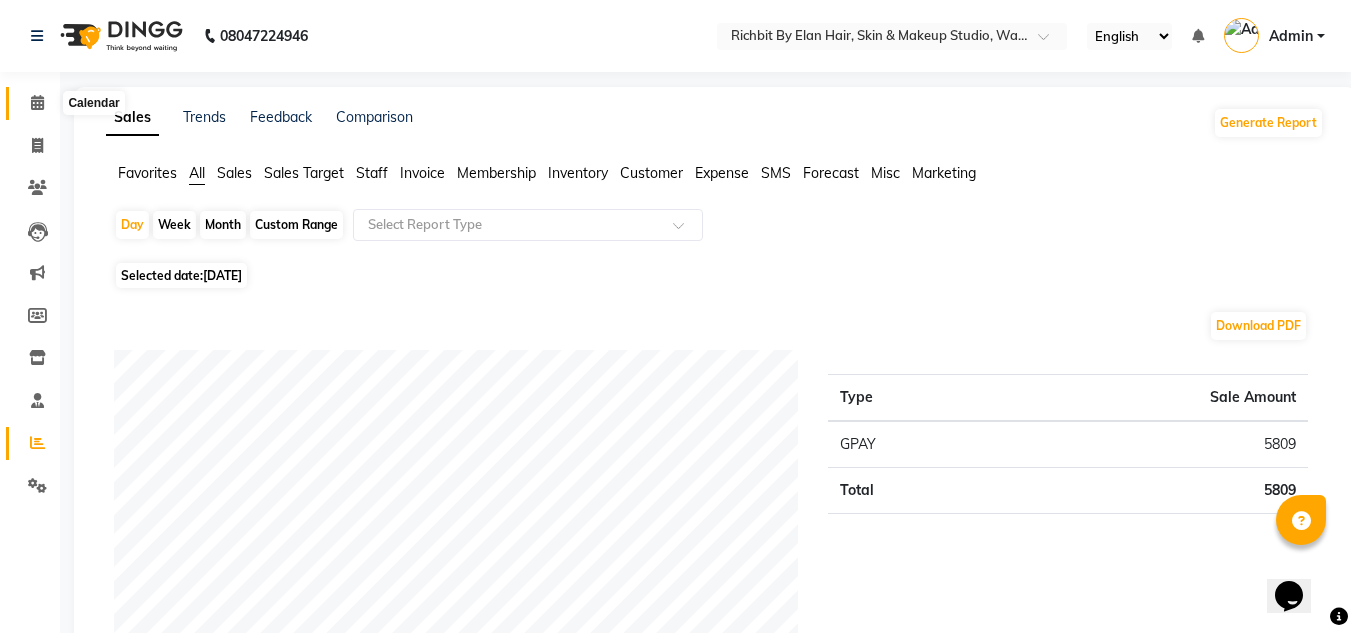 click 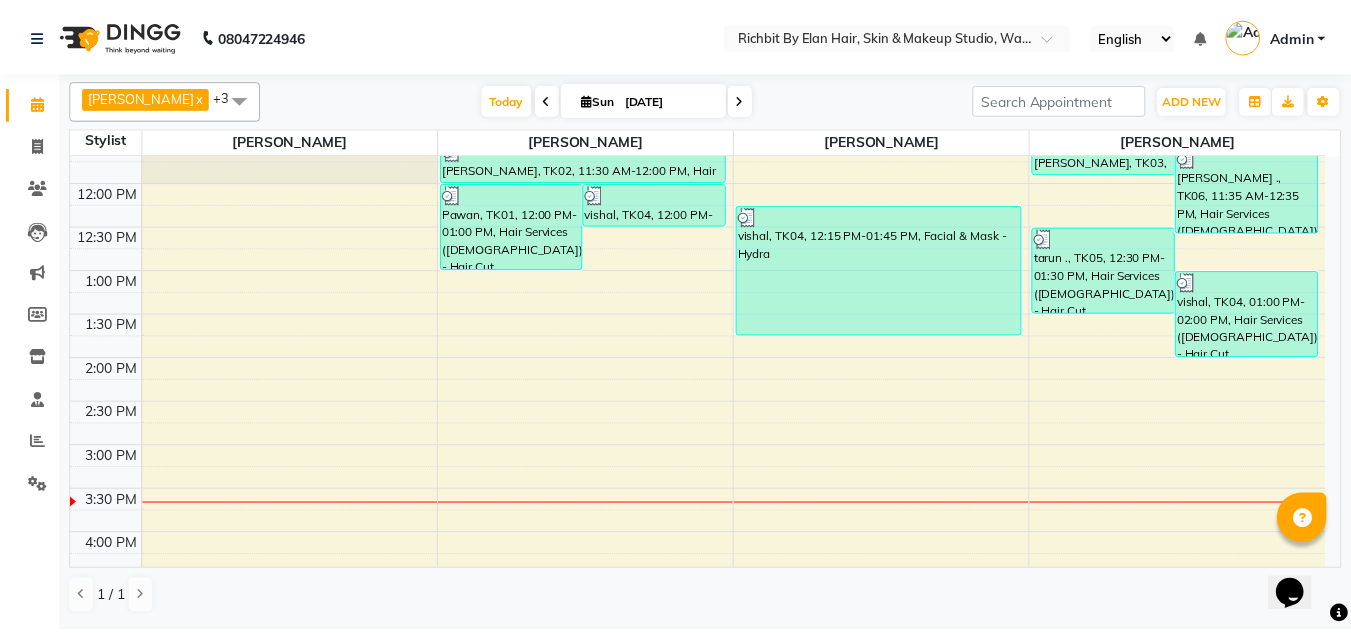scroll, scrollTop: 100, scrollLeft: 0, axis: vertical 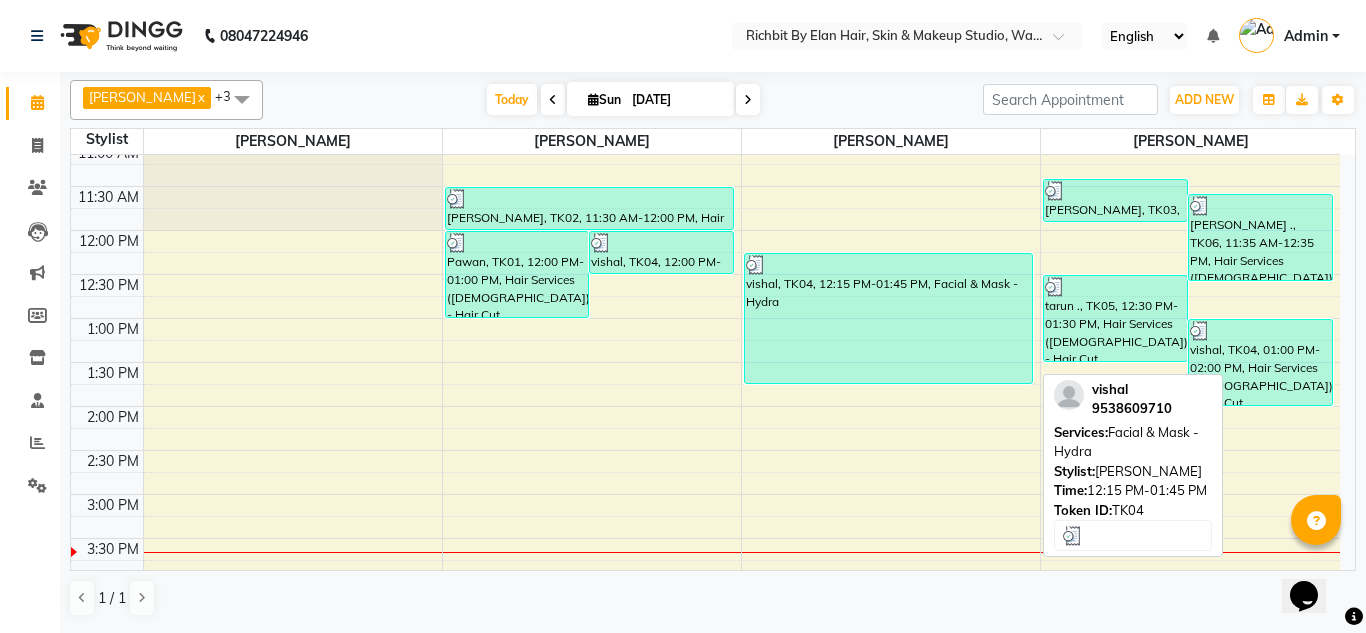 click on "vishal, TK04, 12:15 PM-01:45 PM, Facial & Mask - Hydra" at bounding box center [888, 318] 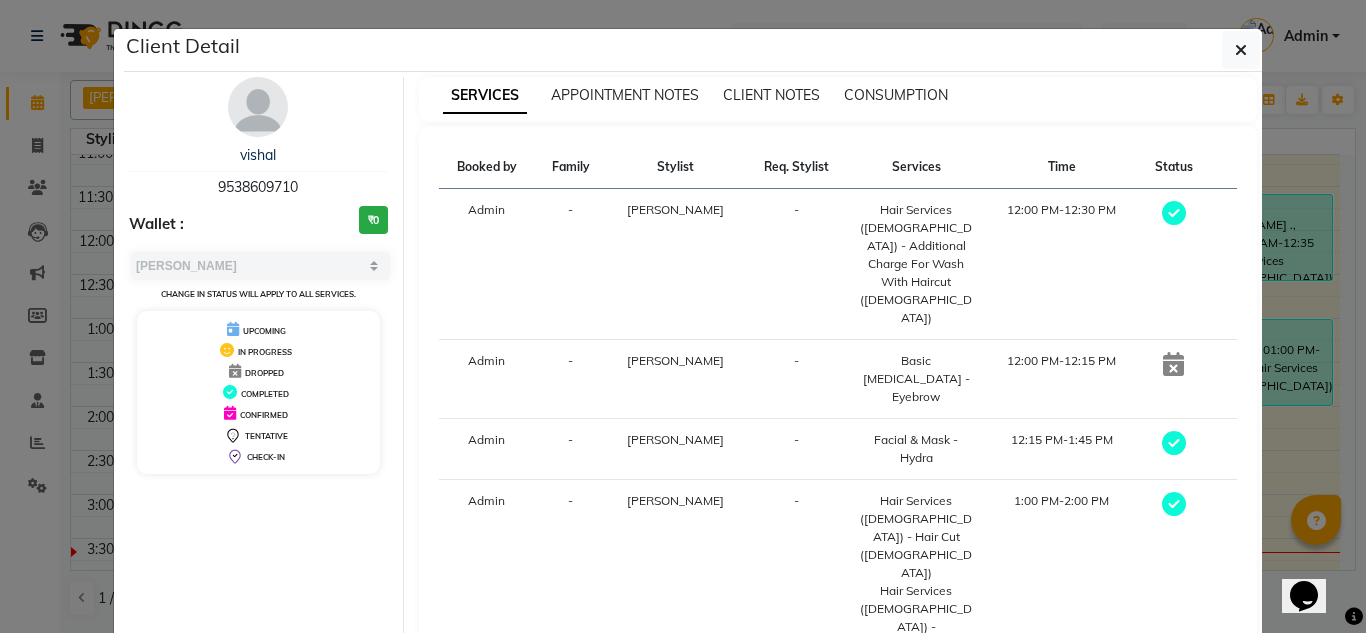 click on "View Invoice" 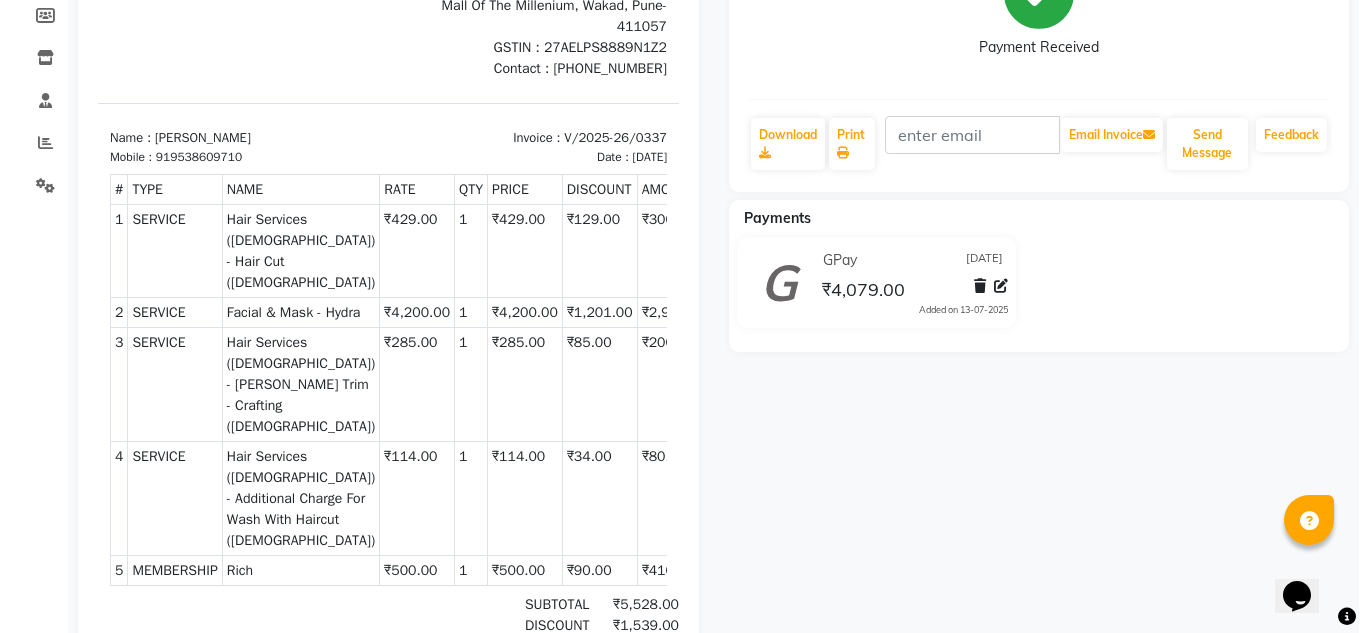 scroll, scrollTop: 0, scrollLeft: 0, axis: both 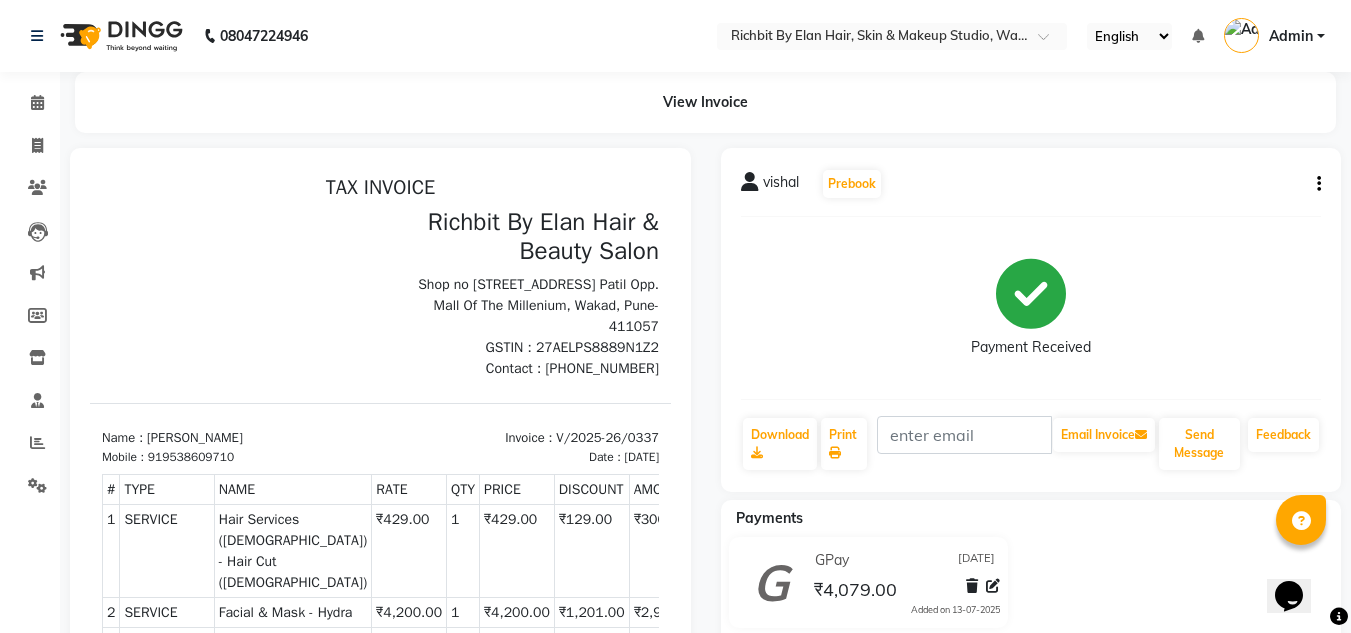 click 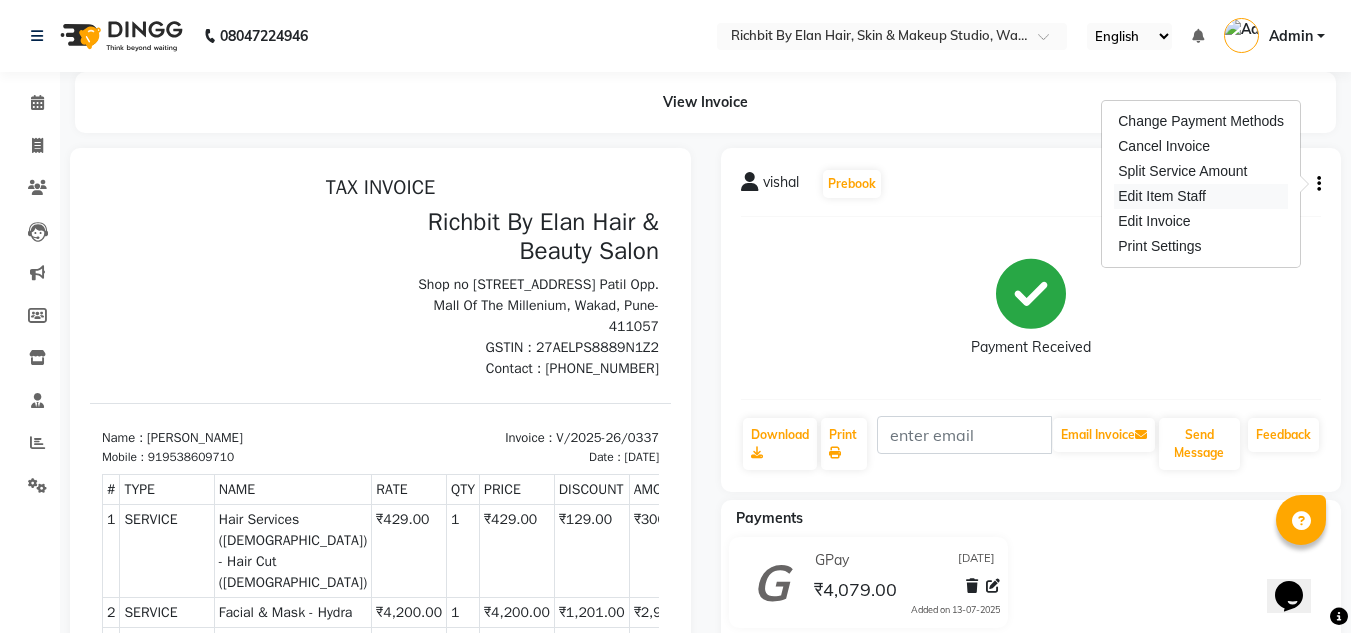 click on "Edit Item Staff" at bounding box center (1201, 196) 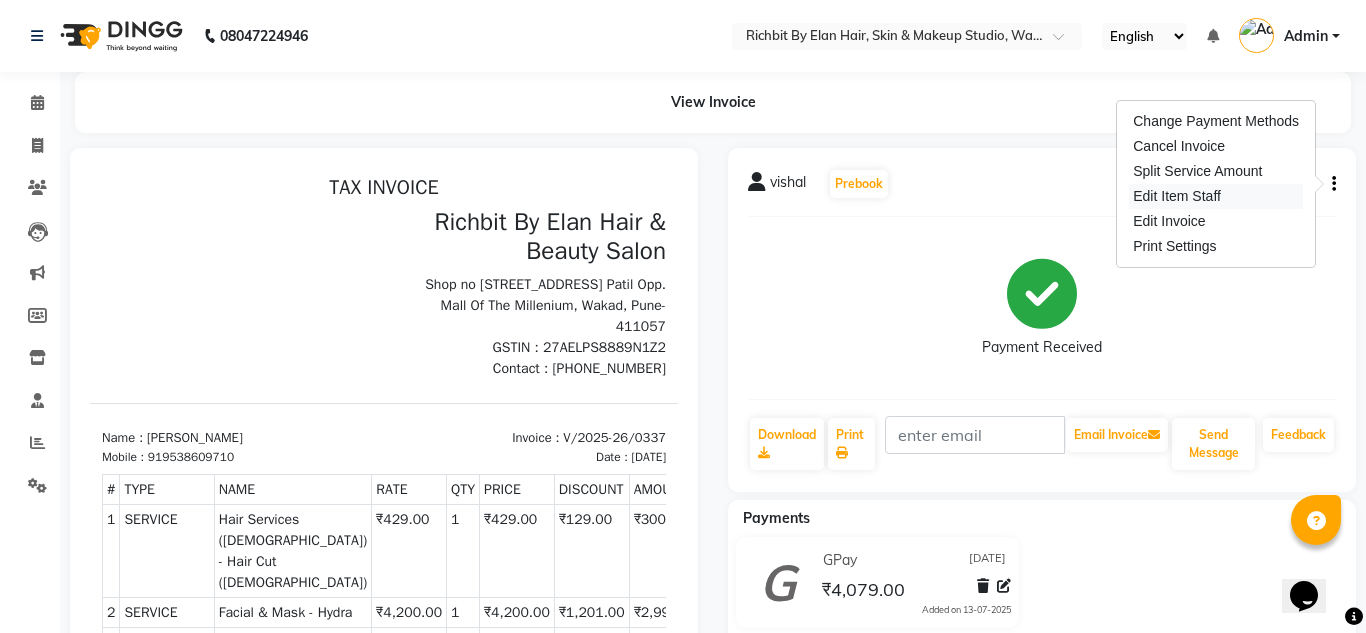 select on "61438" 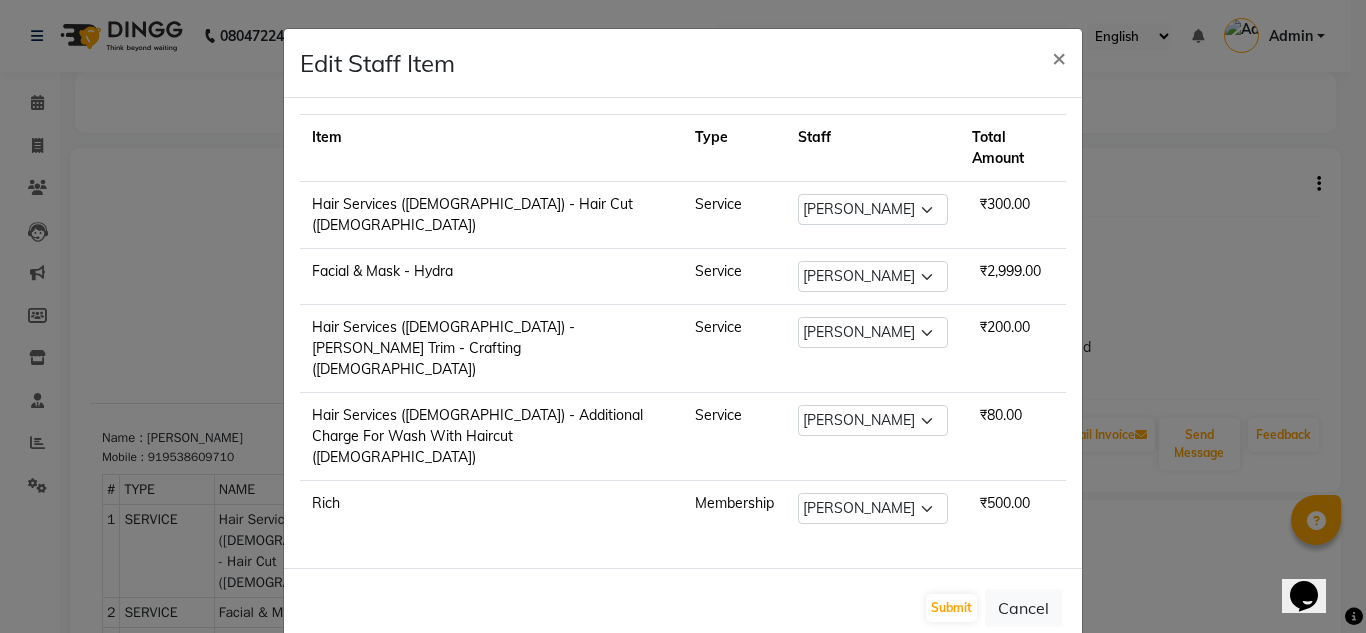 click on "Edit Staff Item  × Item Type Staff Total Amount Hair Services (Male) - Hair Cut (Male) Service Select  Ankita nivangune   Deepali Palsule   Gopal Kadam   Rohit Suravase   Vandana Panikar  ₹300.00 Facial & Mask - Hydra  Service Select  Ankita nivangune   Deepali Palsule   Gopal Kadam   Rohit Suravase   Vandana Panikar  ₹2,999.00 Hair Services (Male) - Beard Trim - Crafting (Male) Service Select  Ankita nivangune   Deepali Palsule   Gopal Kadam   Rohit Suravase   Vandana Panikar  ₹200.00 Hair Services (Male) - Additional Charge For Wash With Haircut (Male) Service Select  Ankita nivangune   Deepali Palsule   Gopal Kadam   Rohit Suravase   Vandana Panikar  ₹80.00 Rich Membership Select  Ankita nivangune   Deepali Palsule   Gopal Kadam   Rohit Suravase   Vandana Panikar  ₹500.00  Submit   Cancel" 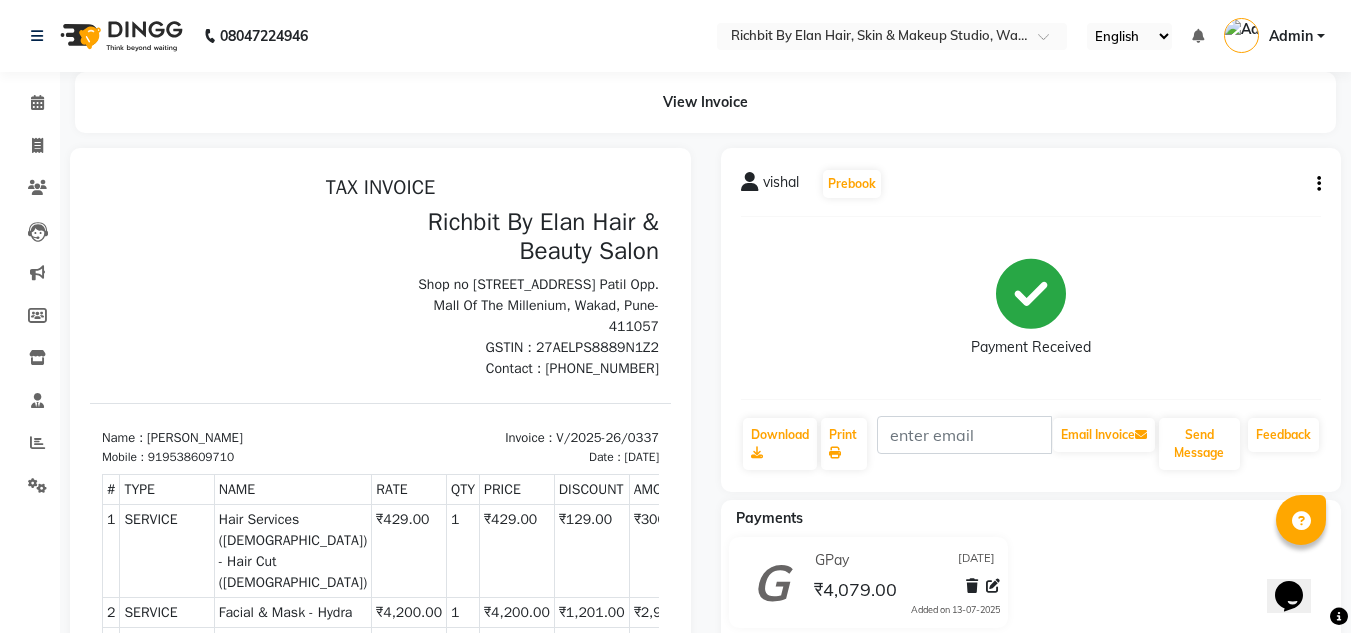 click on "vishal   Prebook" 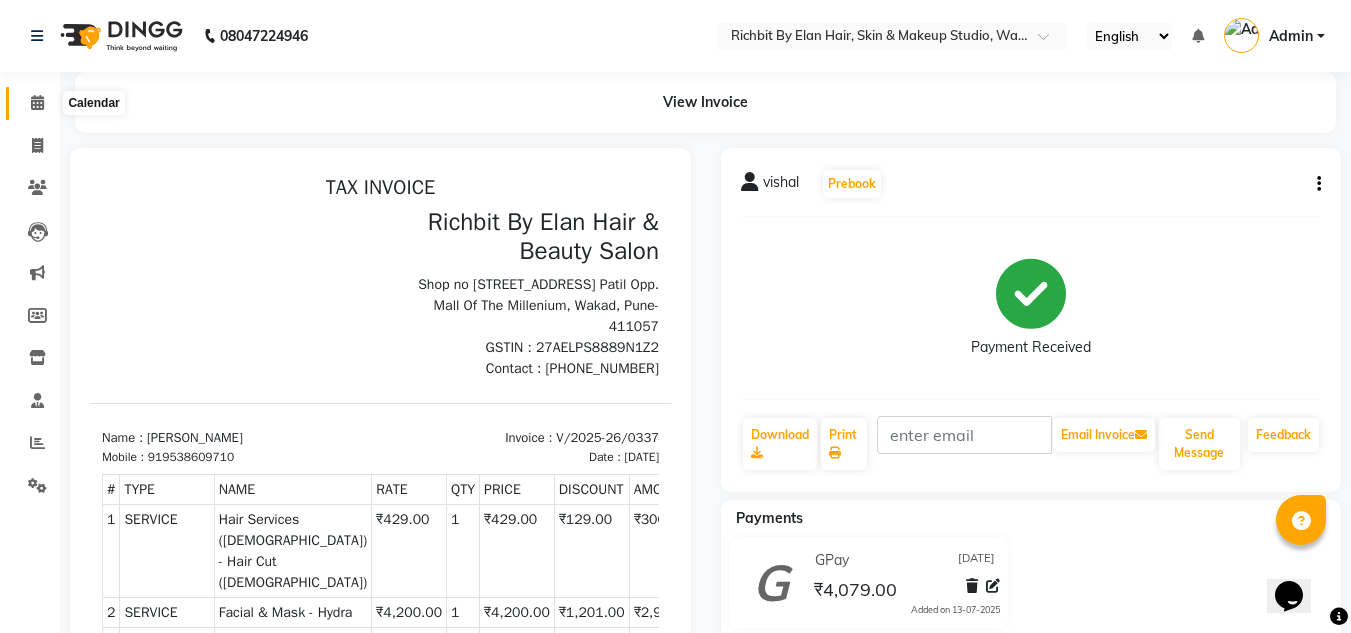 click 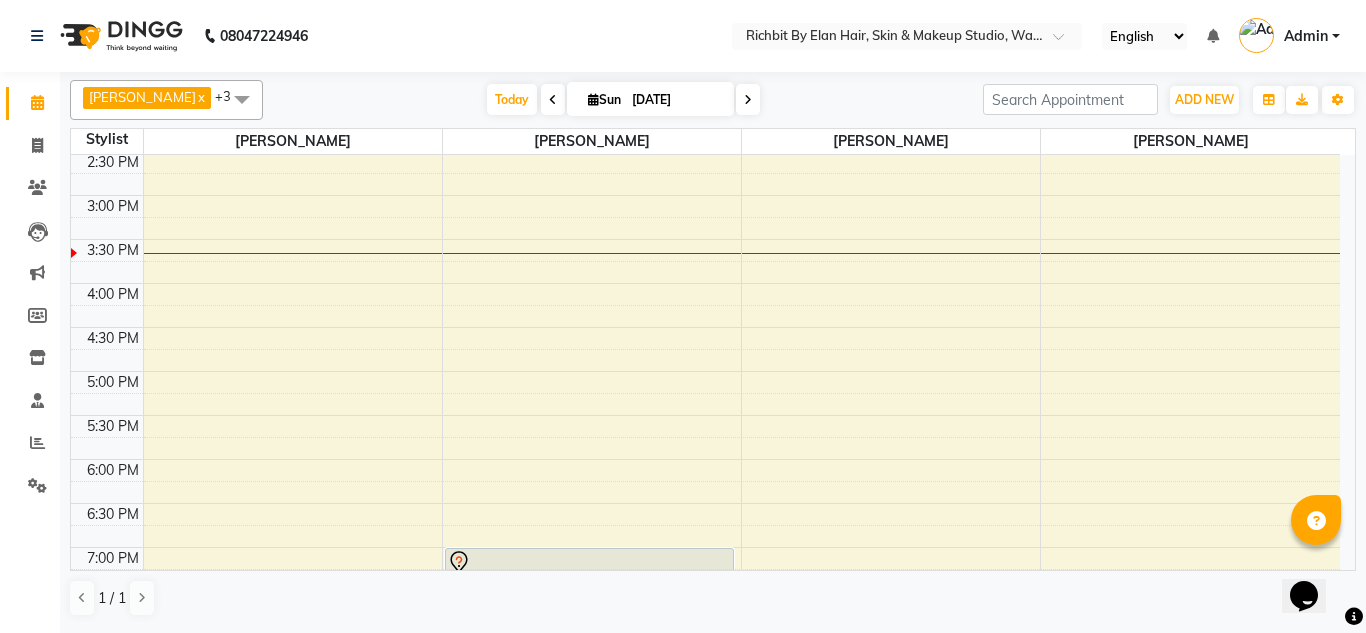 scroll, scrollTop: 400, scrollLeft: 0, axis: vertical 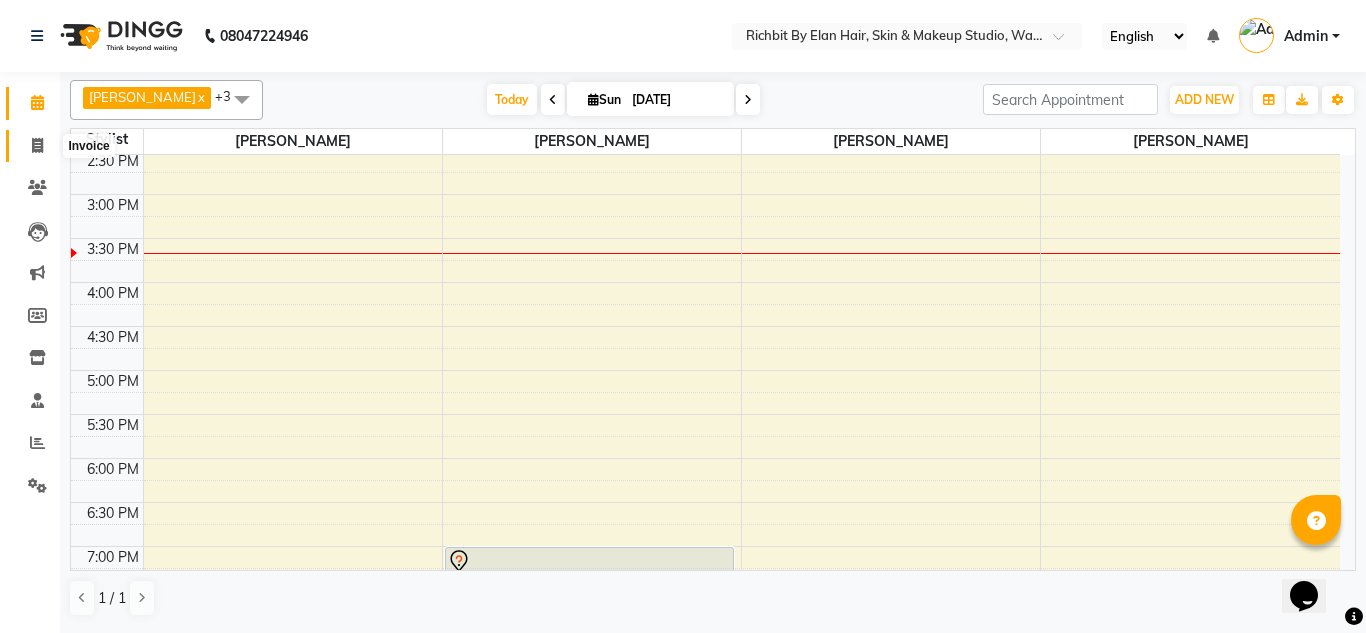 click 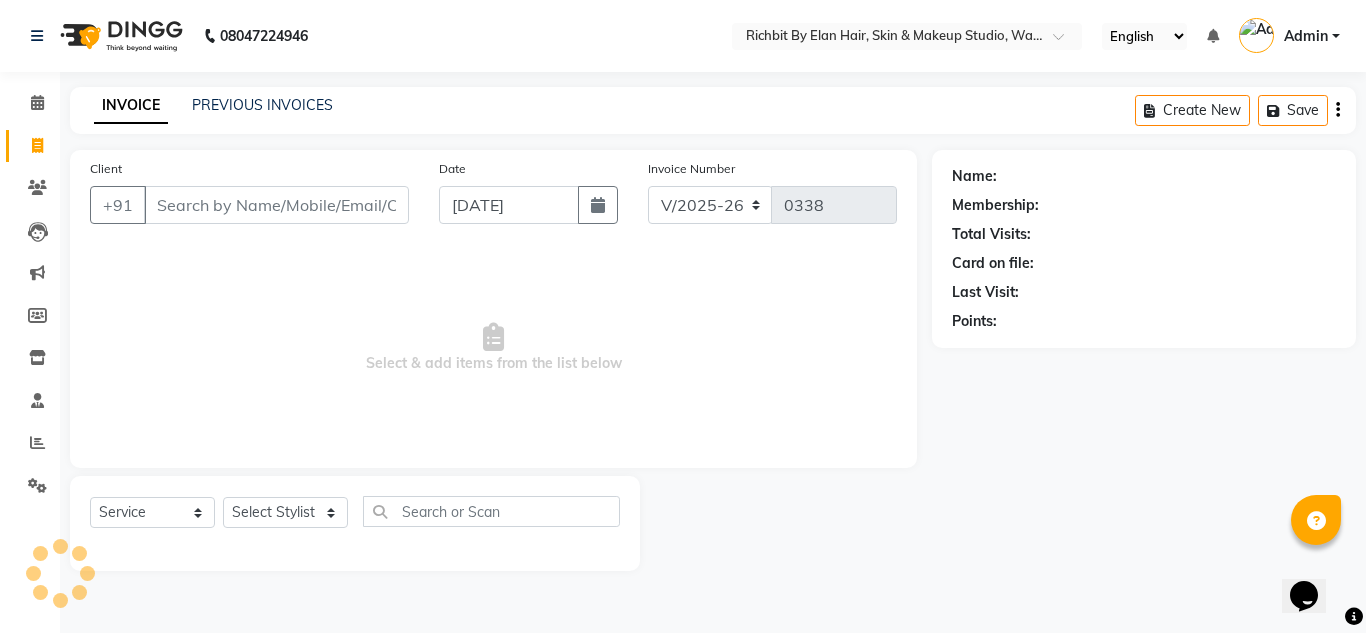 click on "Client" at bounding box center [276, 205] 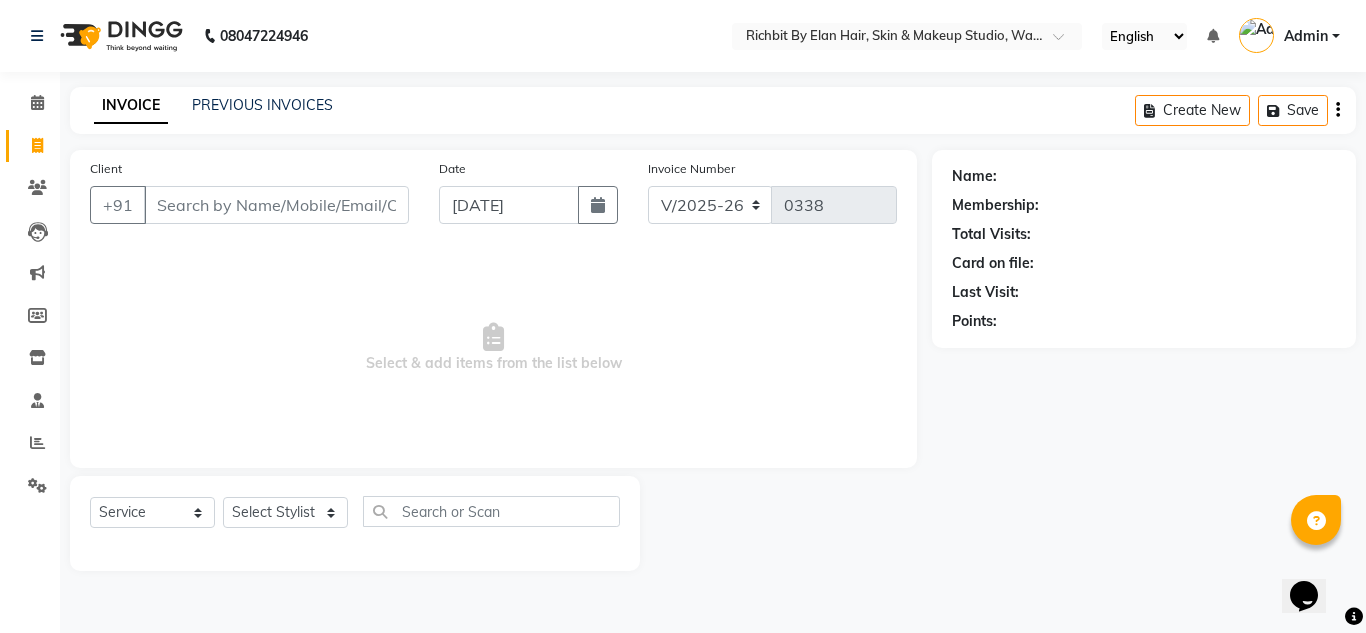 type on "9" 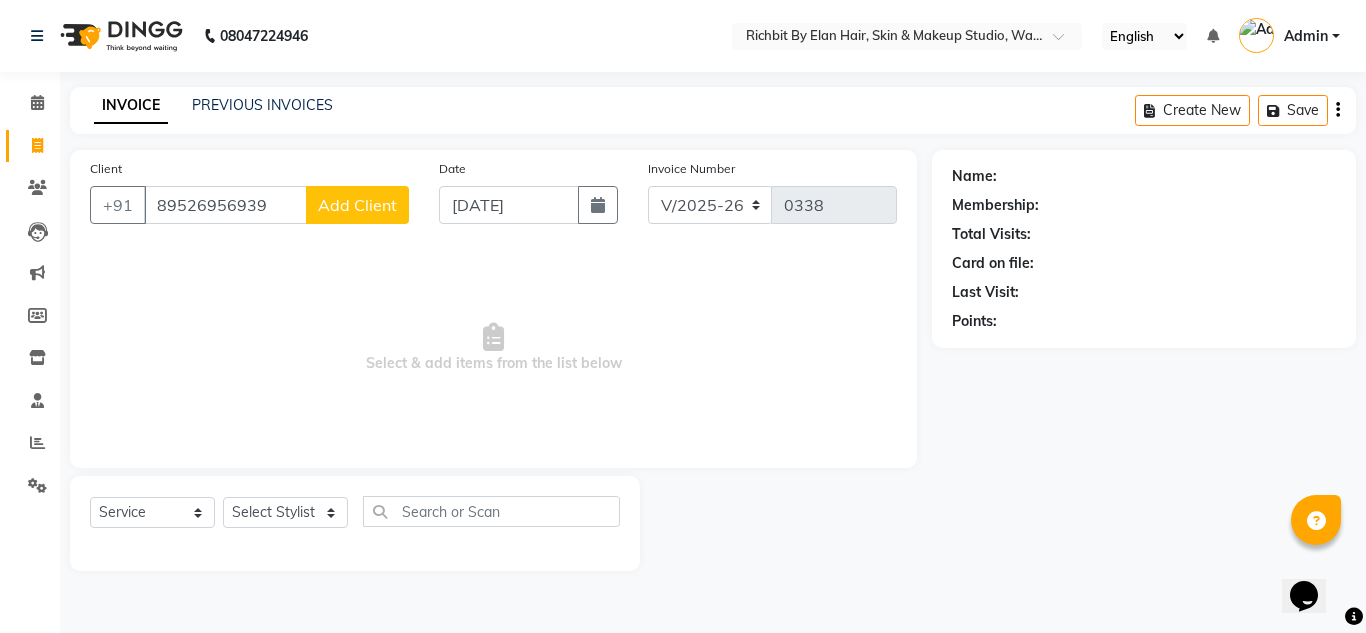 type on "89526956939" 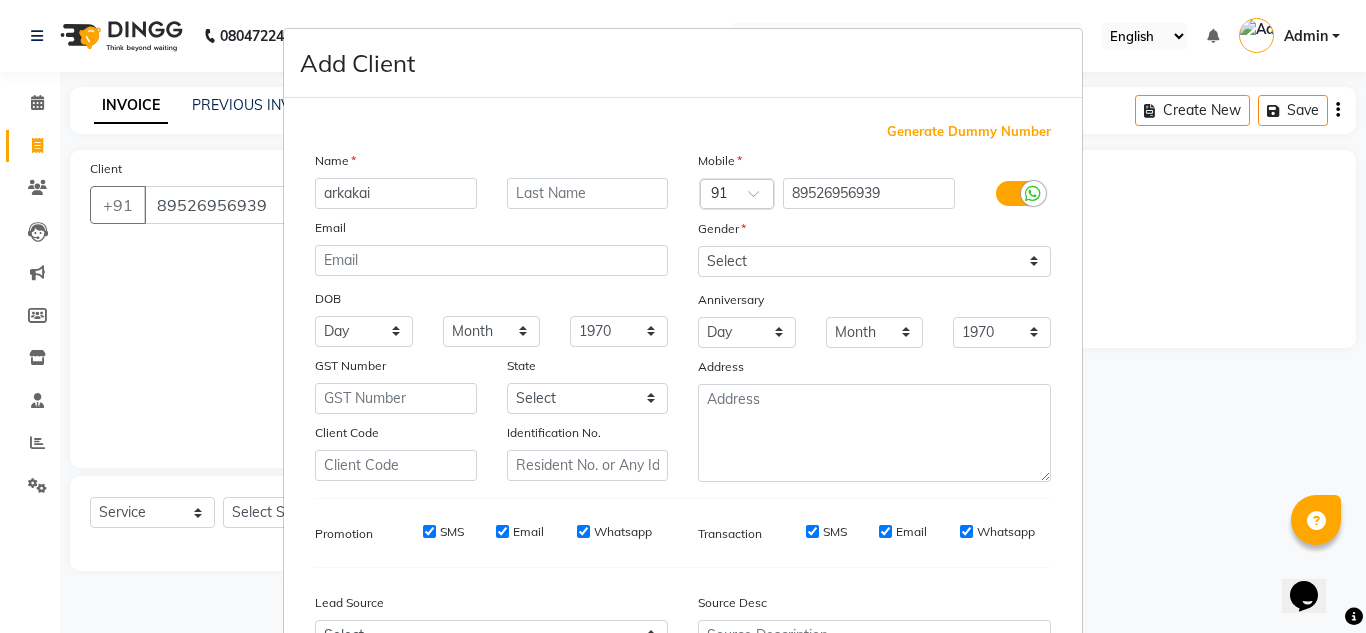 type on "arkakai" 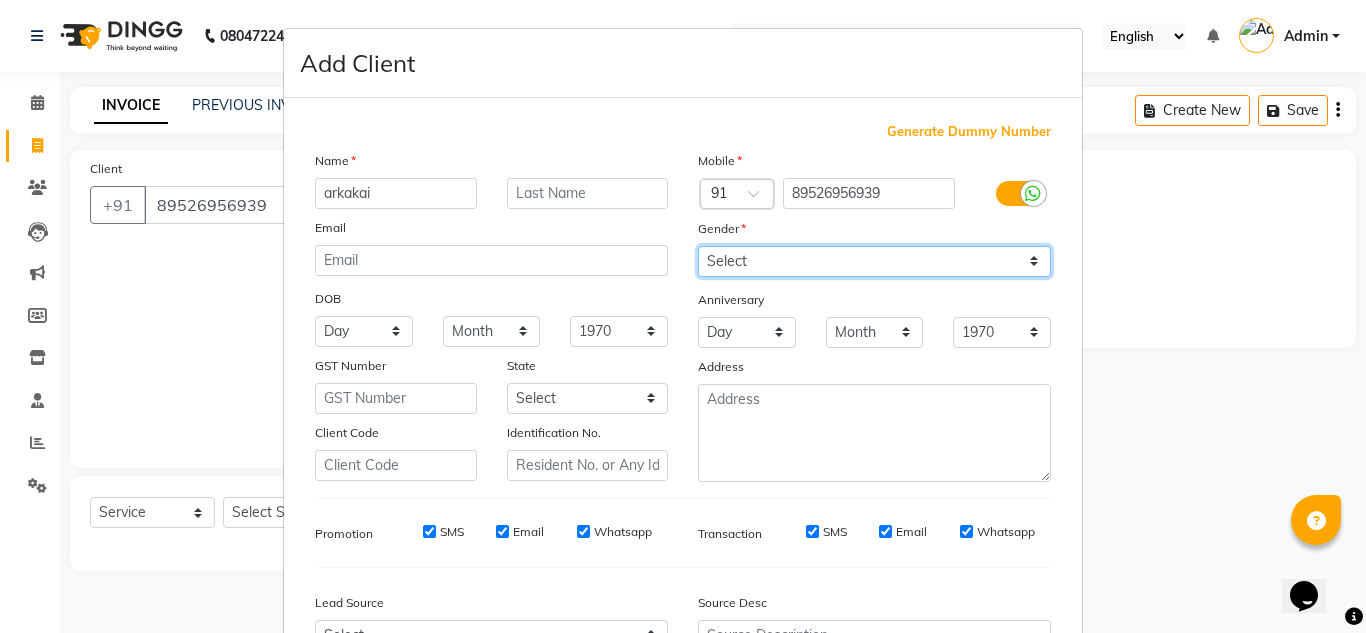 click on "Select Male Female Other Prefer Not To Say" at bounding box center [874, 261] 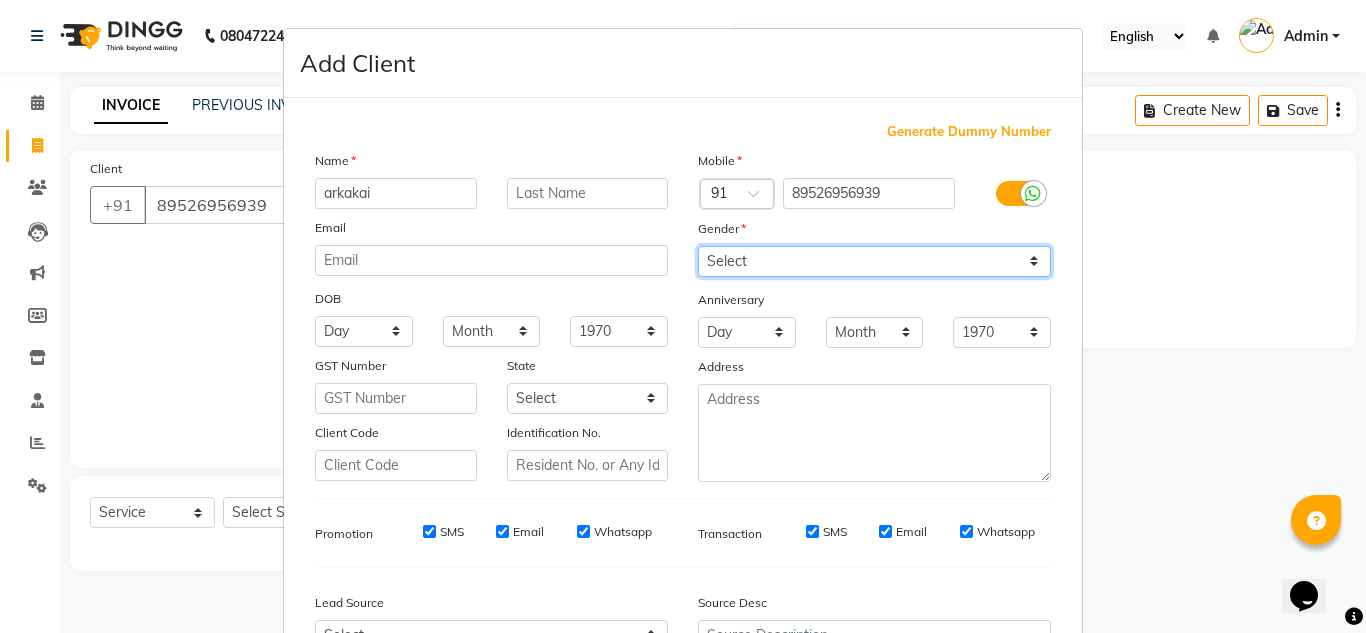 click on "Select Male Female Other Prefer Not To Say" at bounding box center [874, 261] 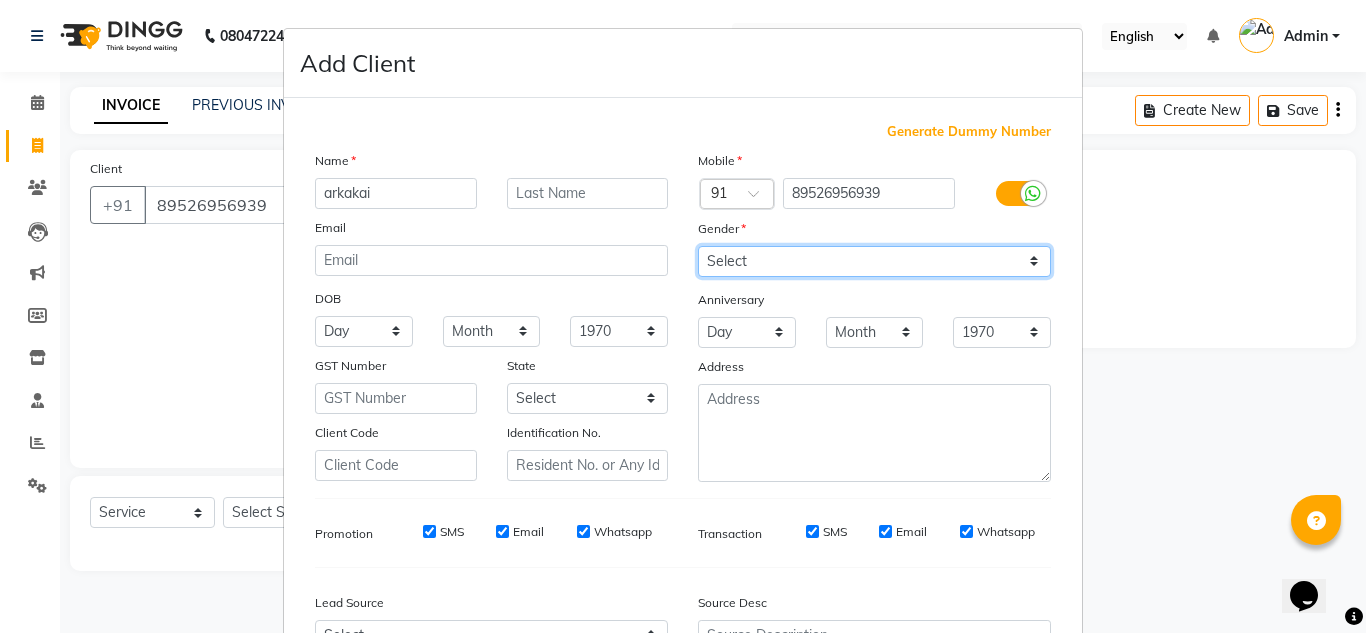 click on "Select Male Female Other Prefer Not To Say" at bounding box center (874, 261) 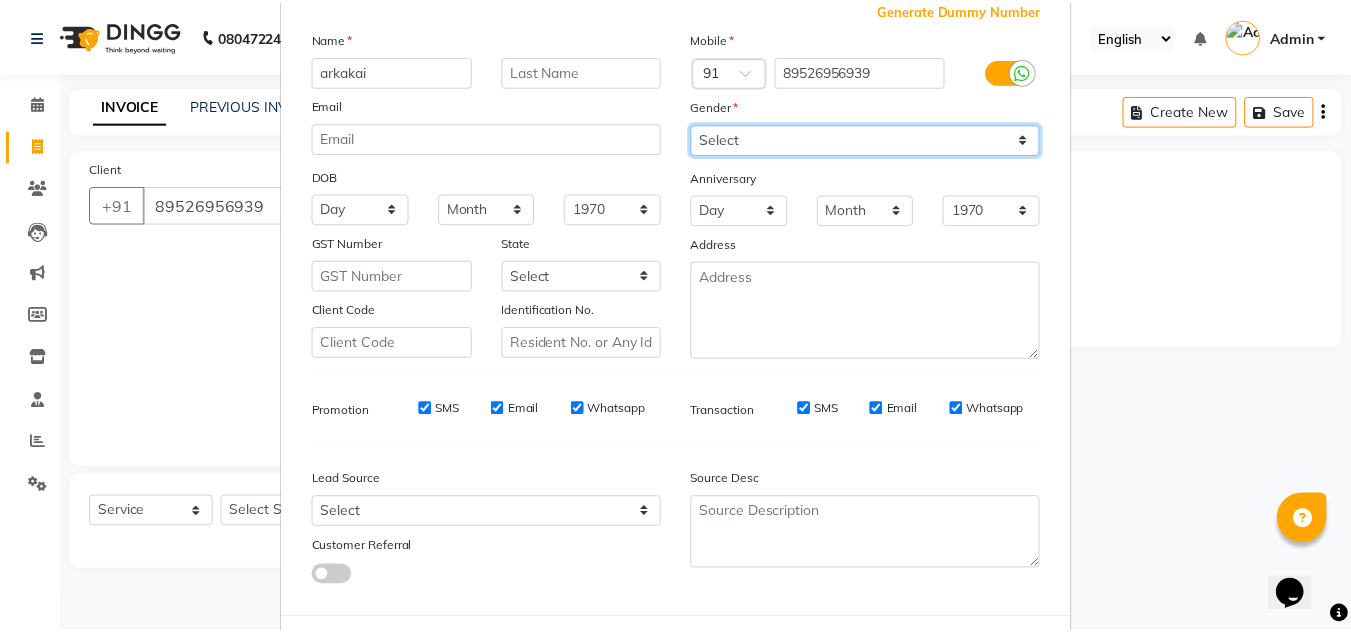 scroll, scrollTop: 200, scrollLeft: 0, axis: vertical 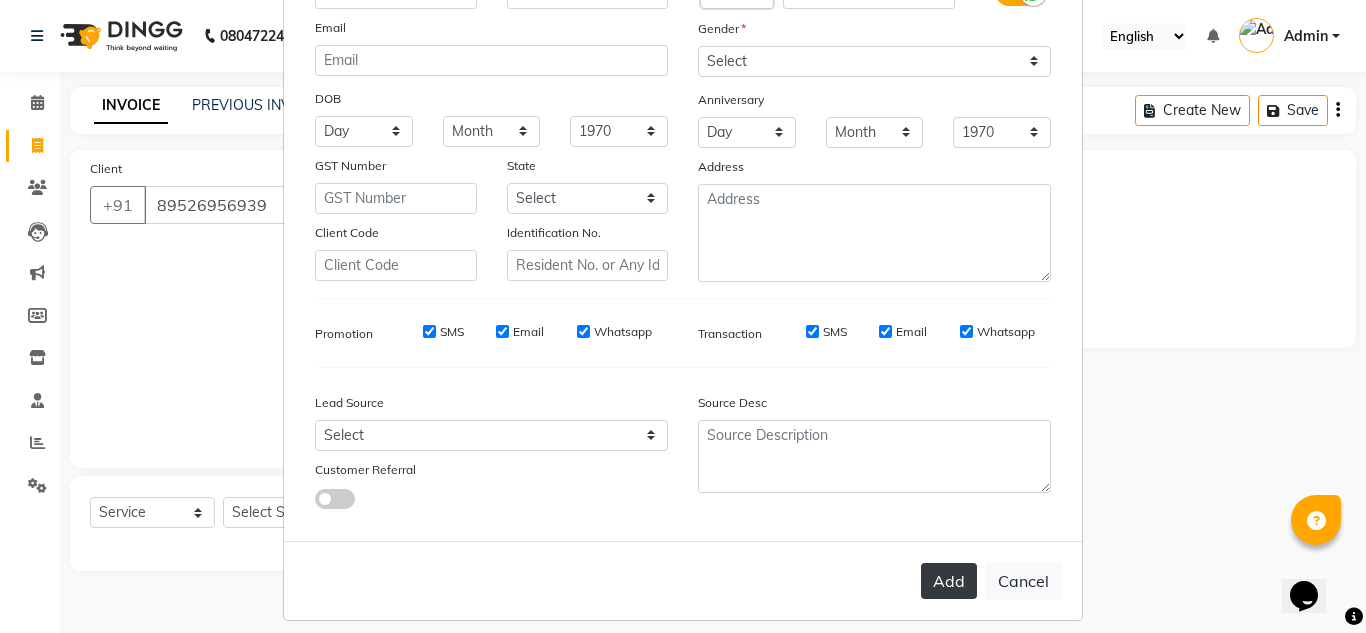 click on "Add" at bounding box center [949, 581] 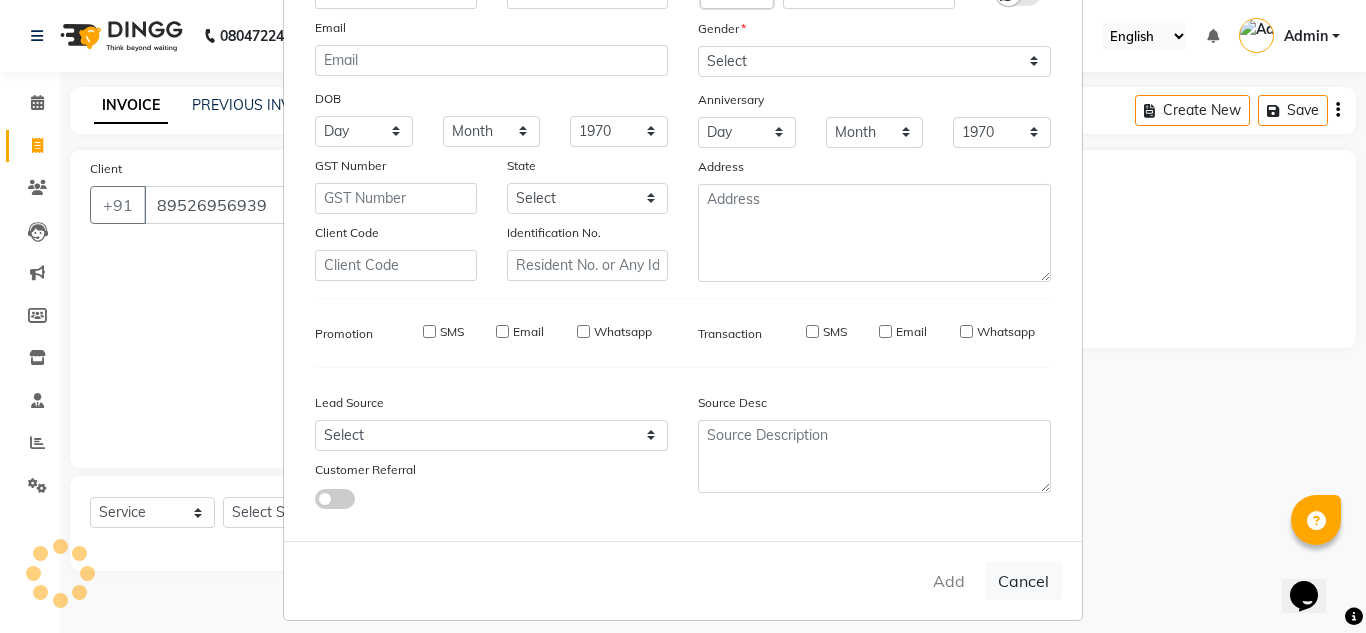 type 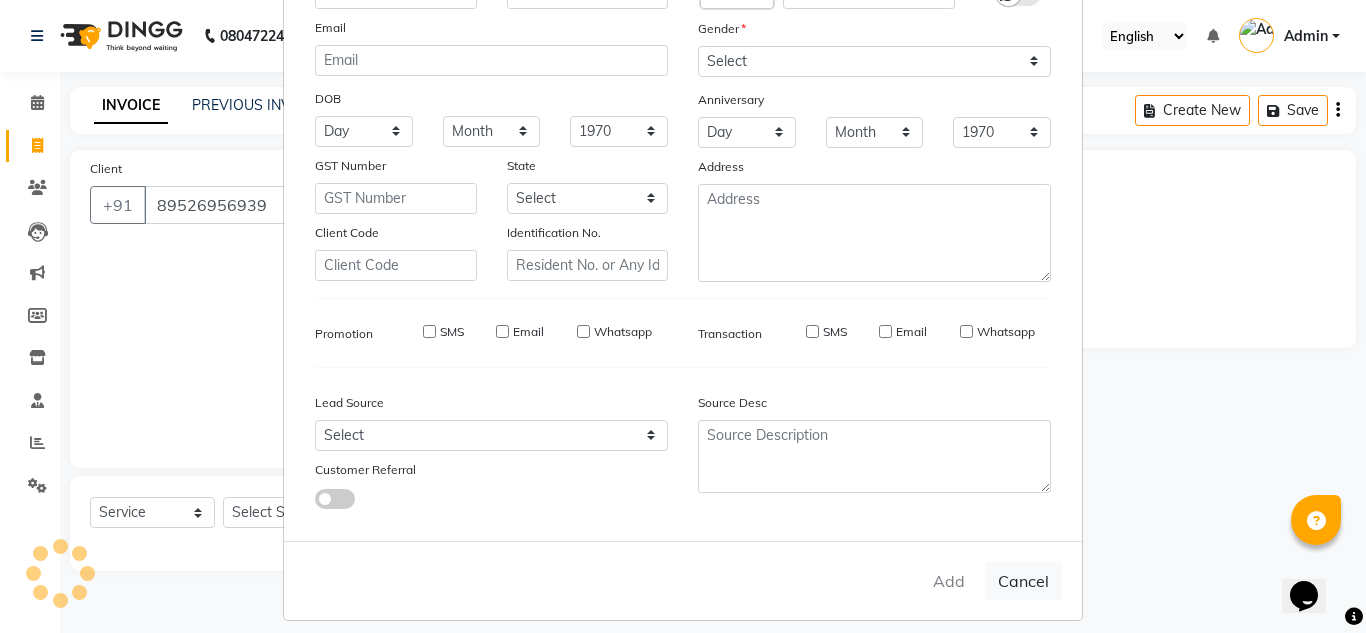 select 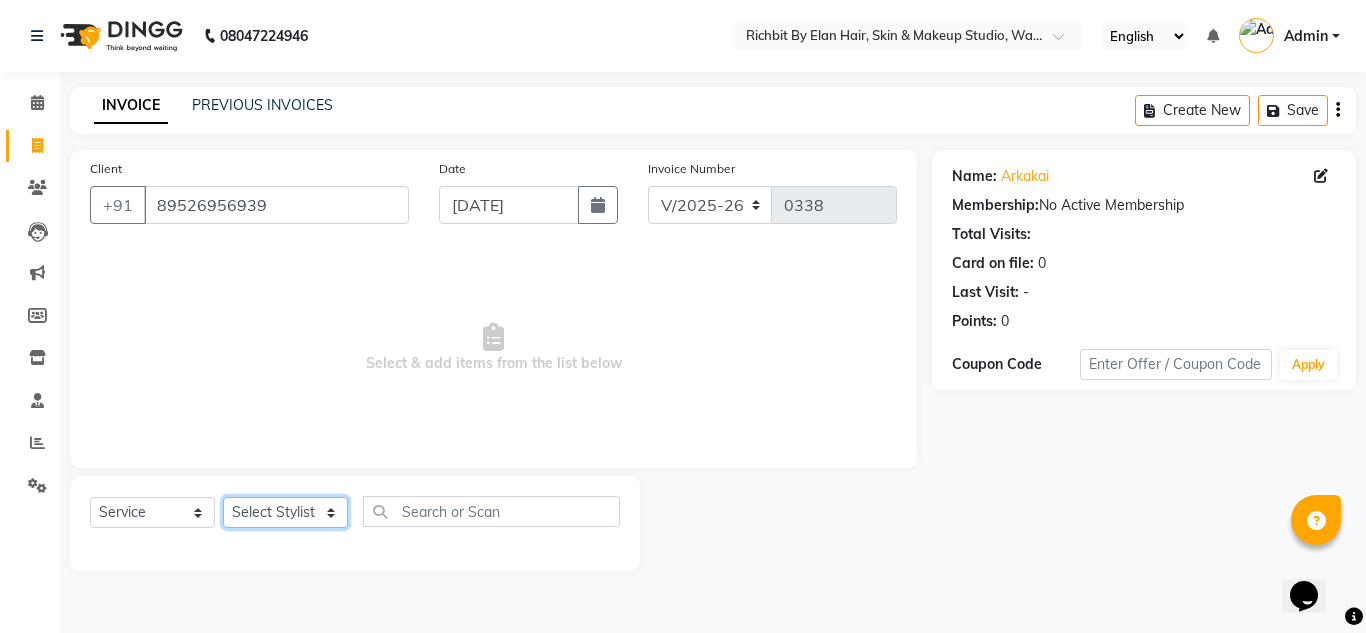 click on "Select Stylist [PERSON_NAME] [PERSON_NAME] [PERSON_NAME] [PERSON_NAME] [PERSON_NAME]" 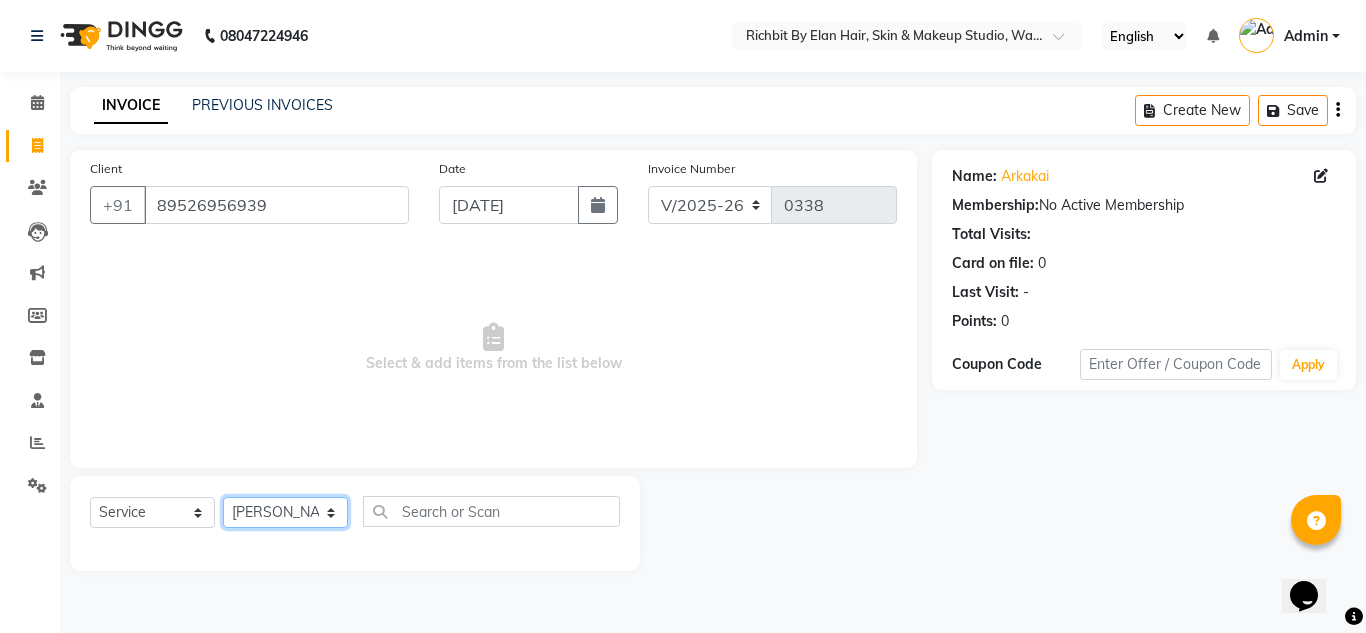 click on "Select Stylist [PERSON_NAME] [PERSON_NAME] [PERSON_NAME] [PERSON_NAME] [PERSON_NAME]" 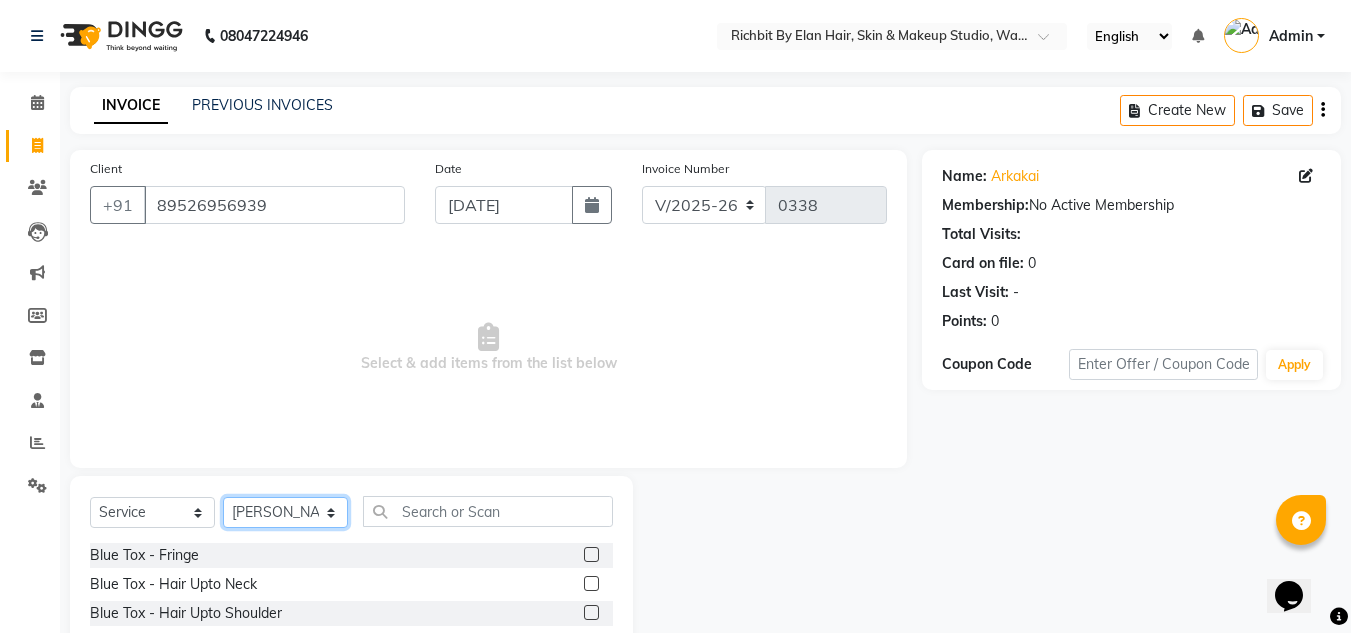 scroll, scrollTop: 168, scrollLeft: 0, axis: vertical 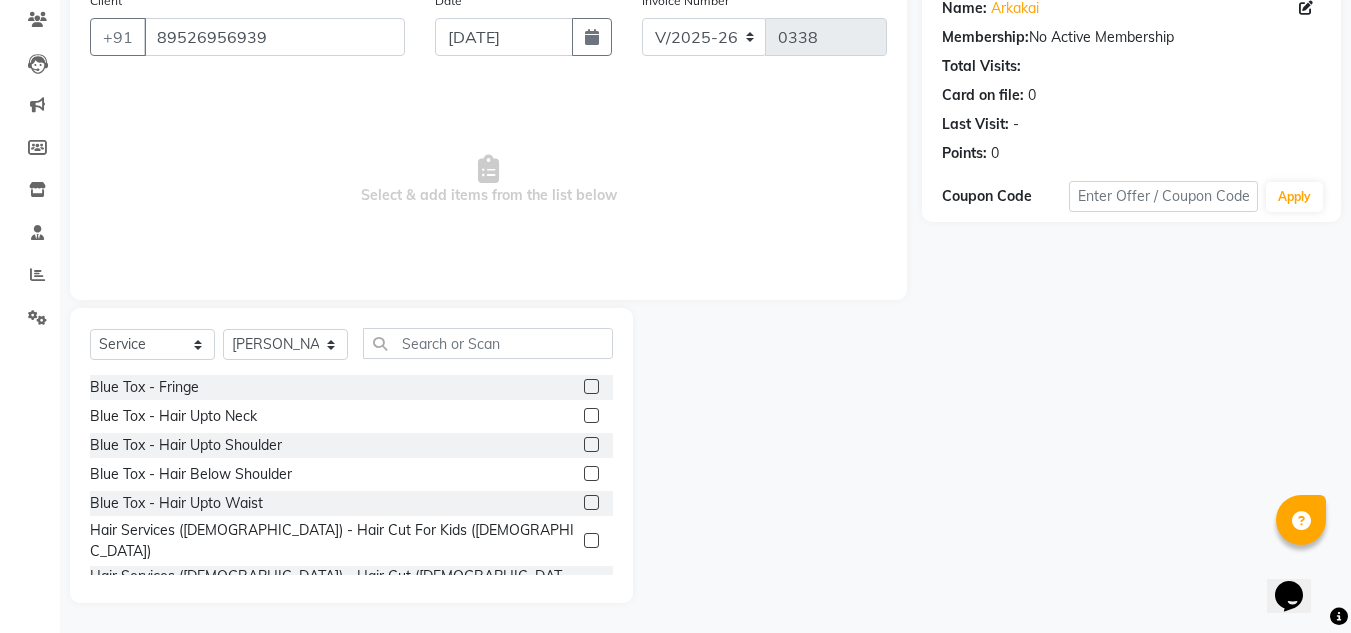 click 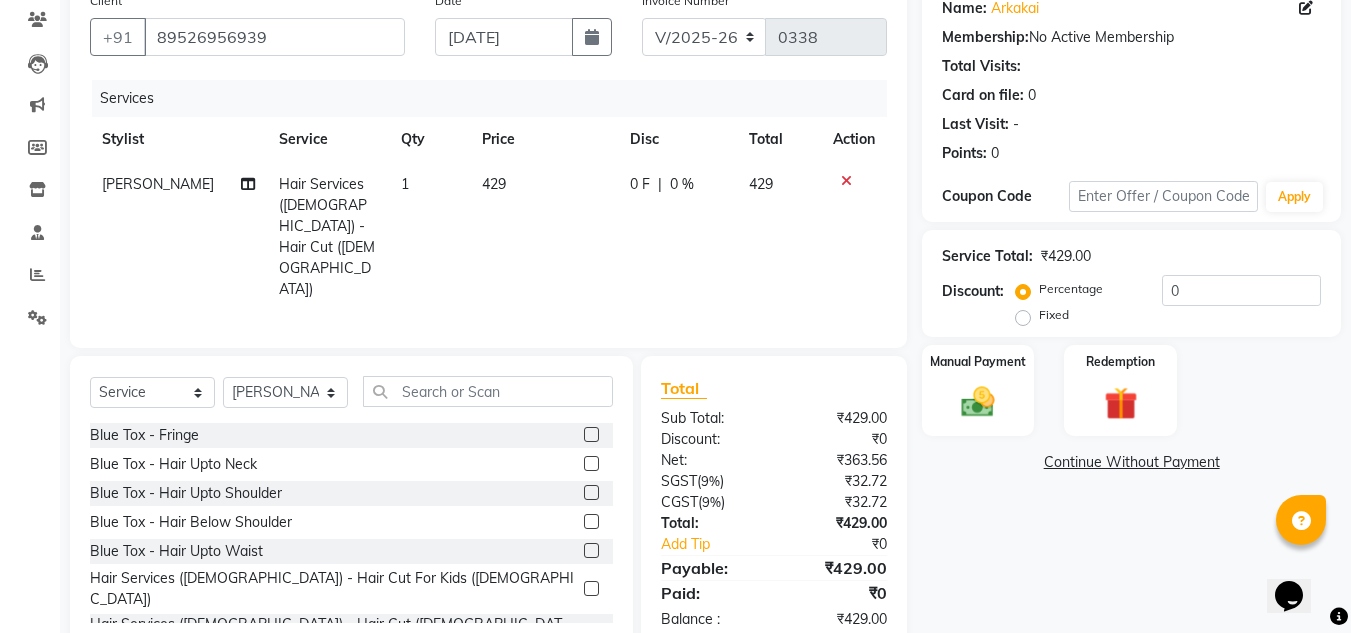checkbox on "false" 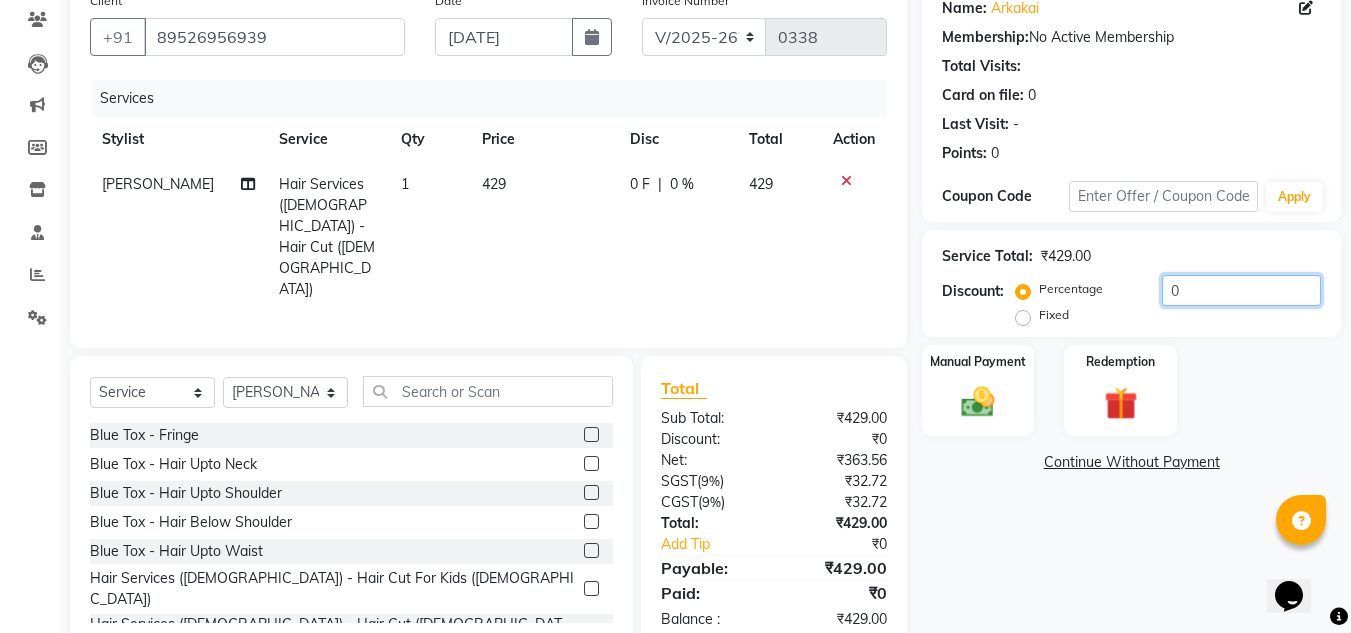 click on "0" 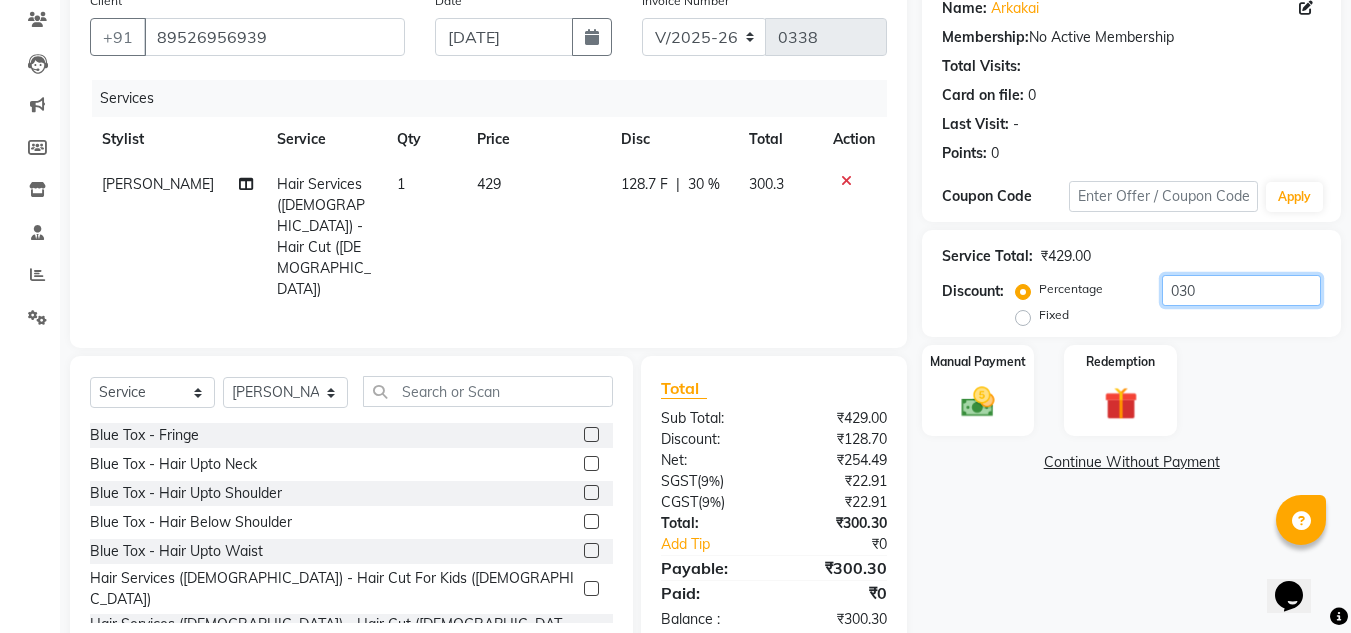 type on "030" 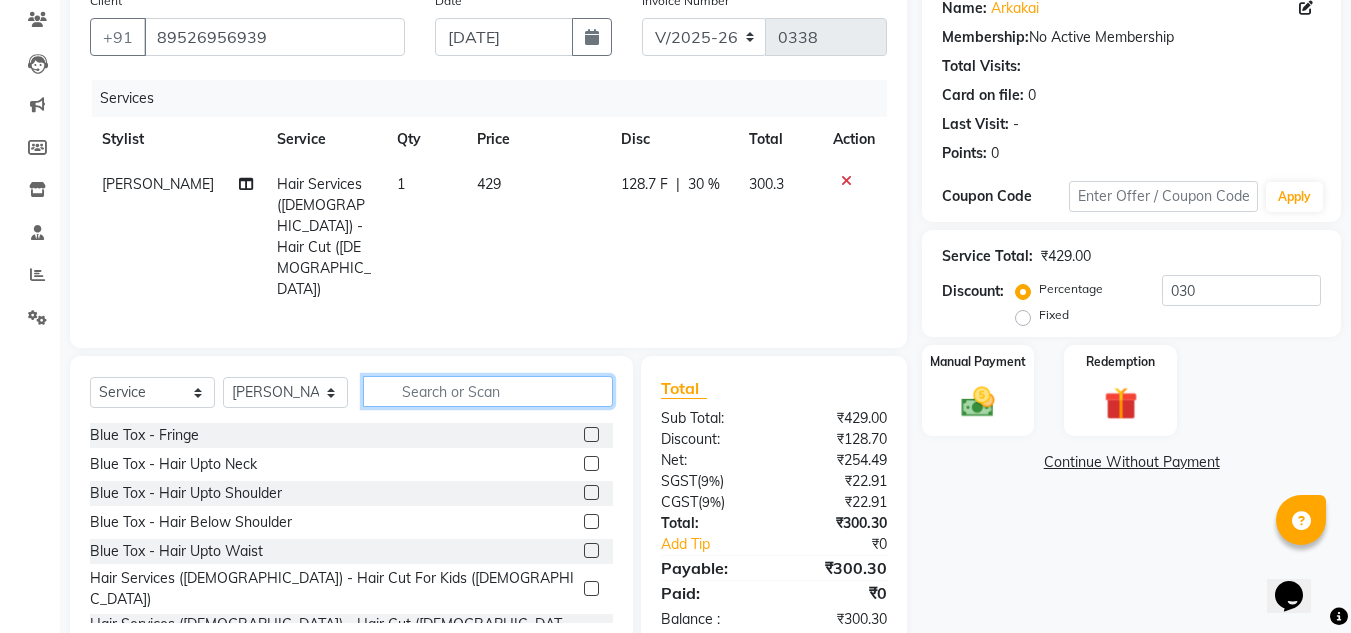click 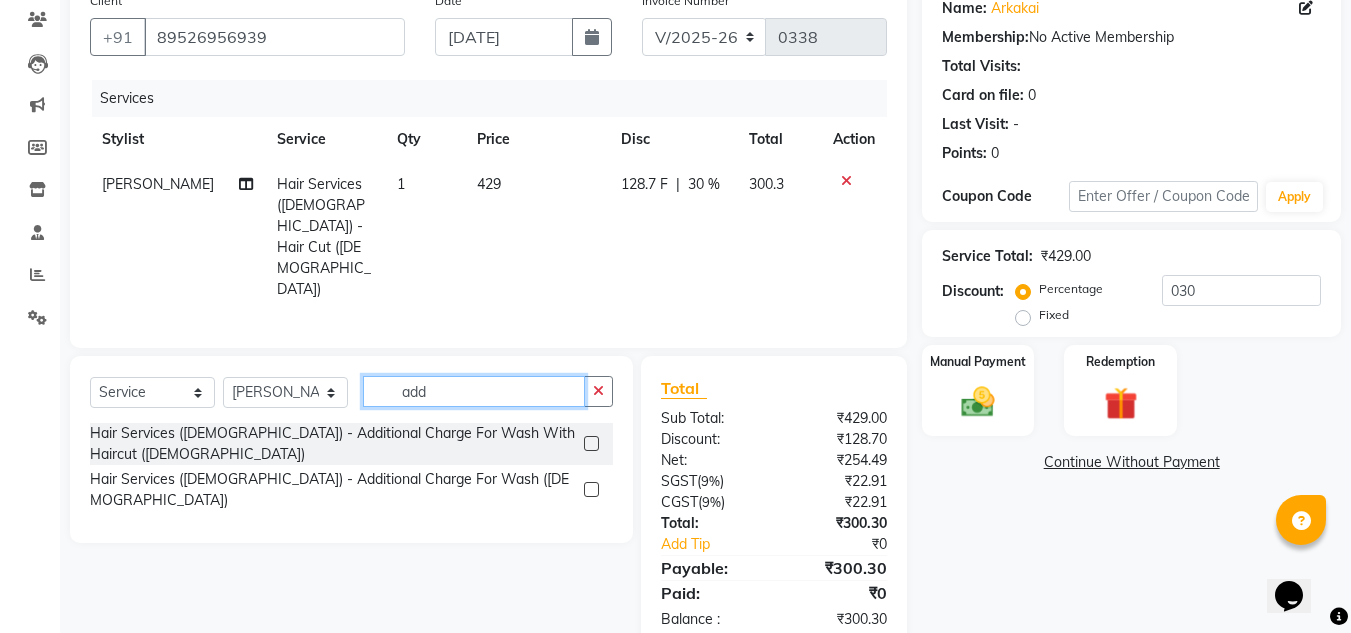 scroll, scrollTop: 167, scrollLeft: 0, axis: vertical 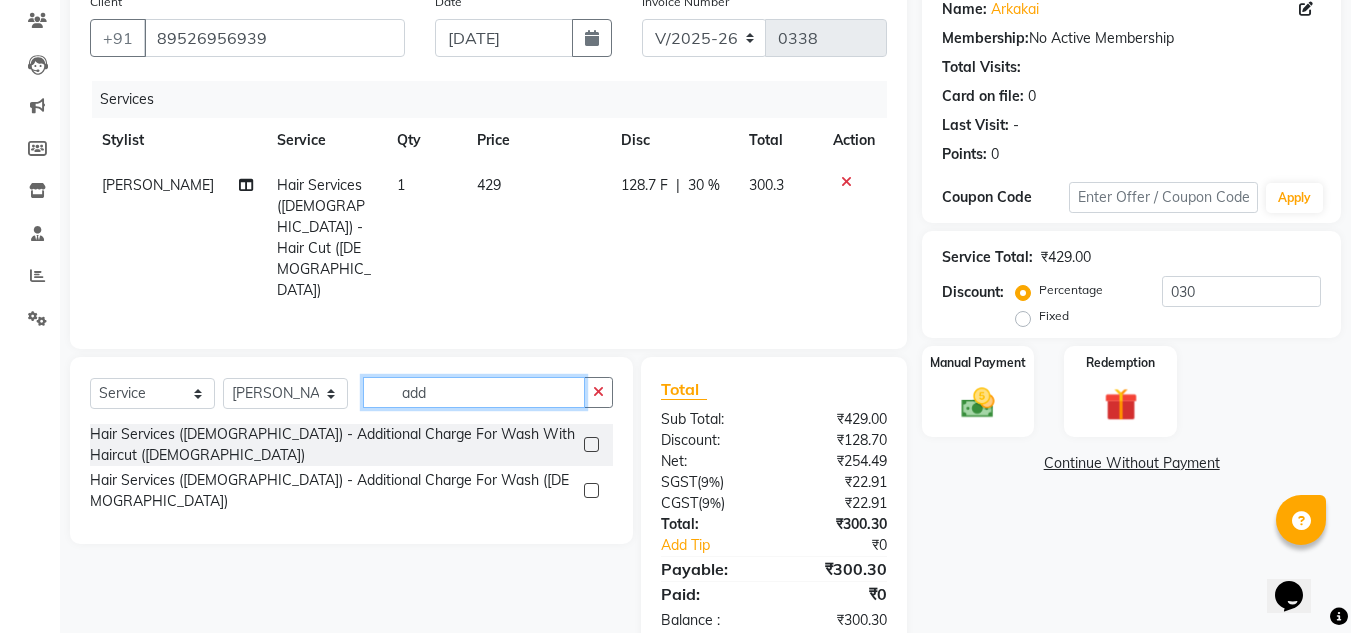 type on "add" 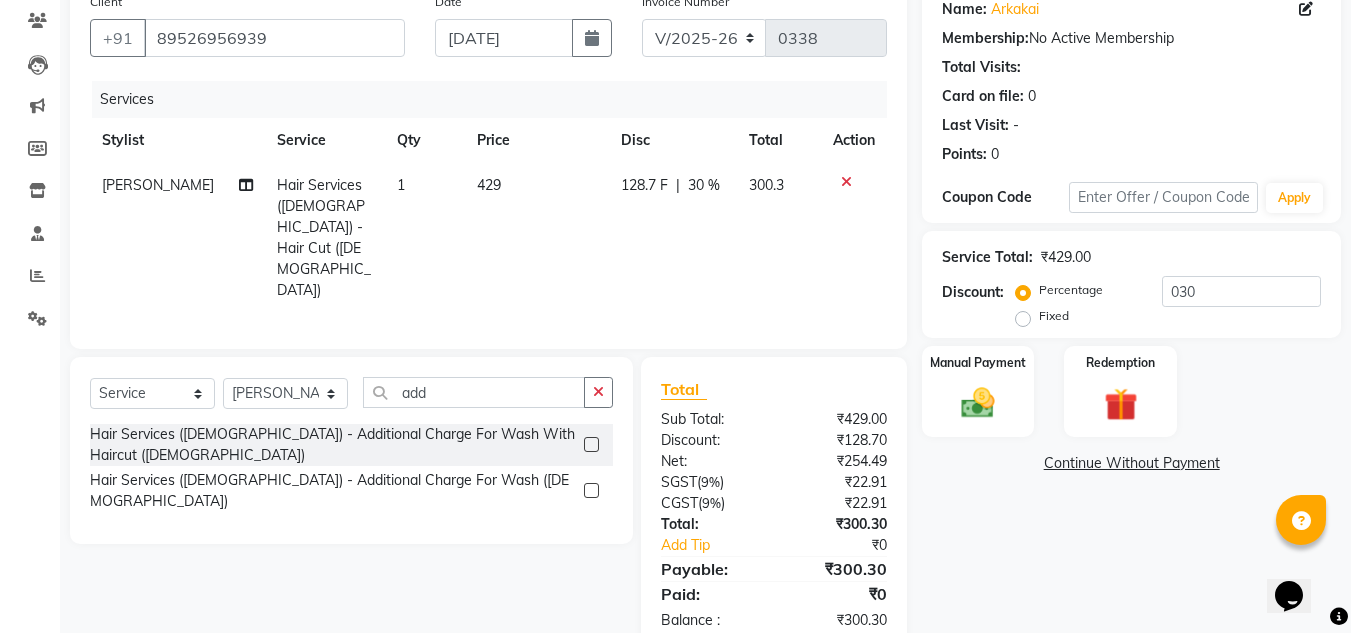 click 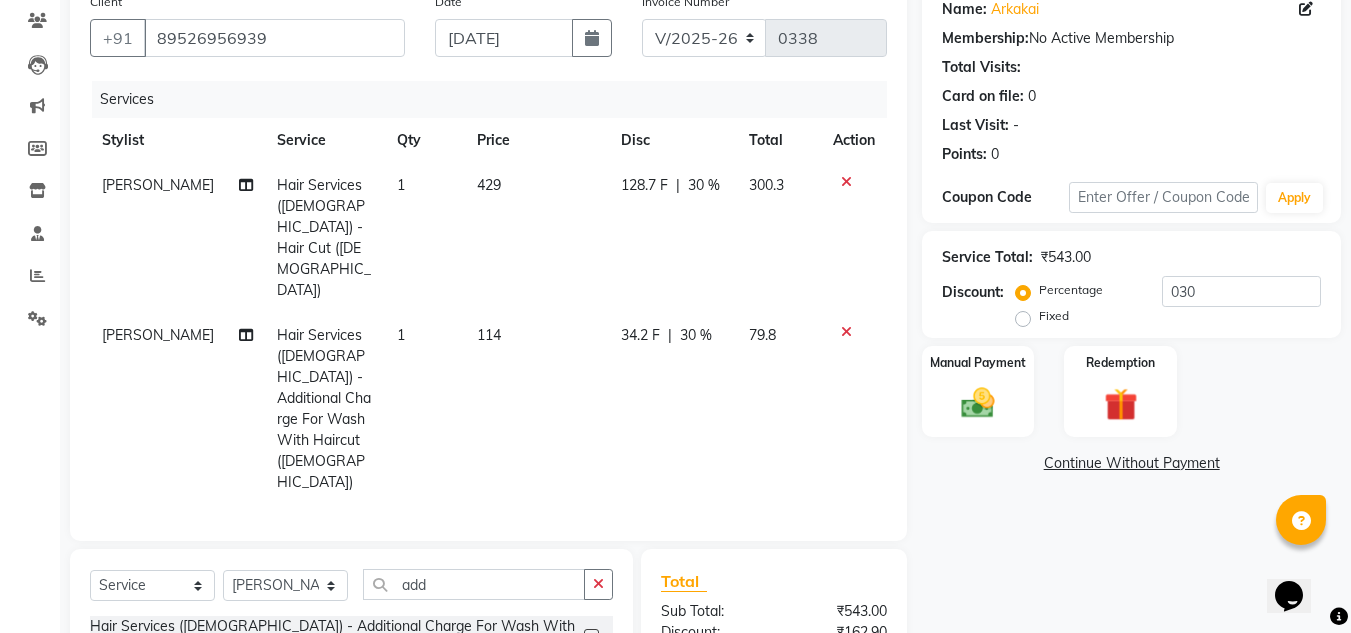 checkbox on "false" 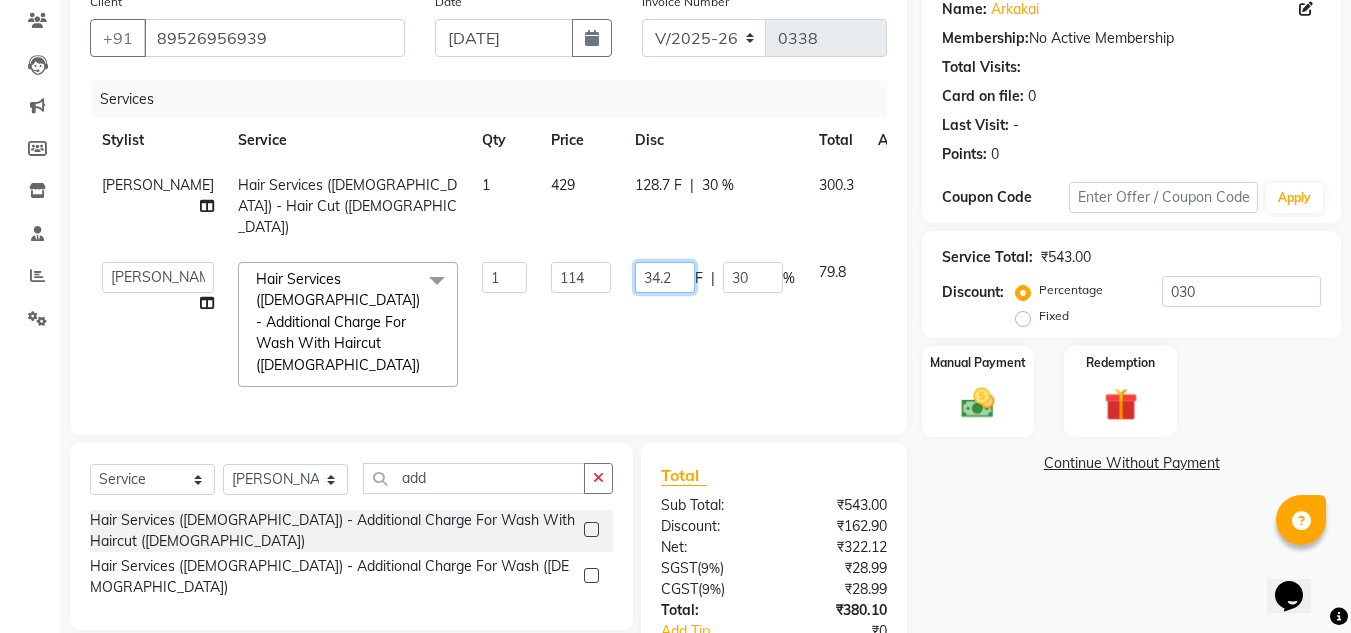 click on "34.2" 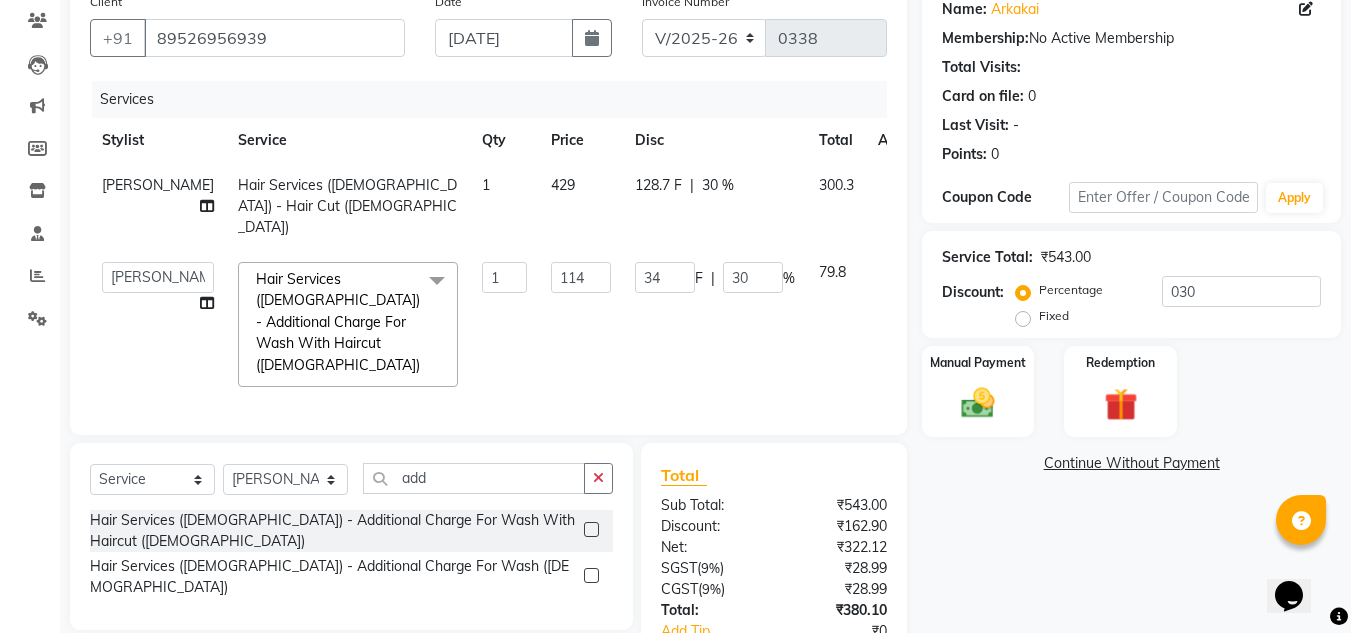 click on "34 F | 30 %" 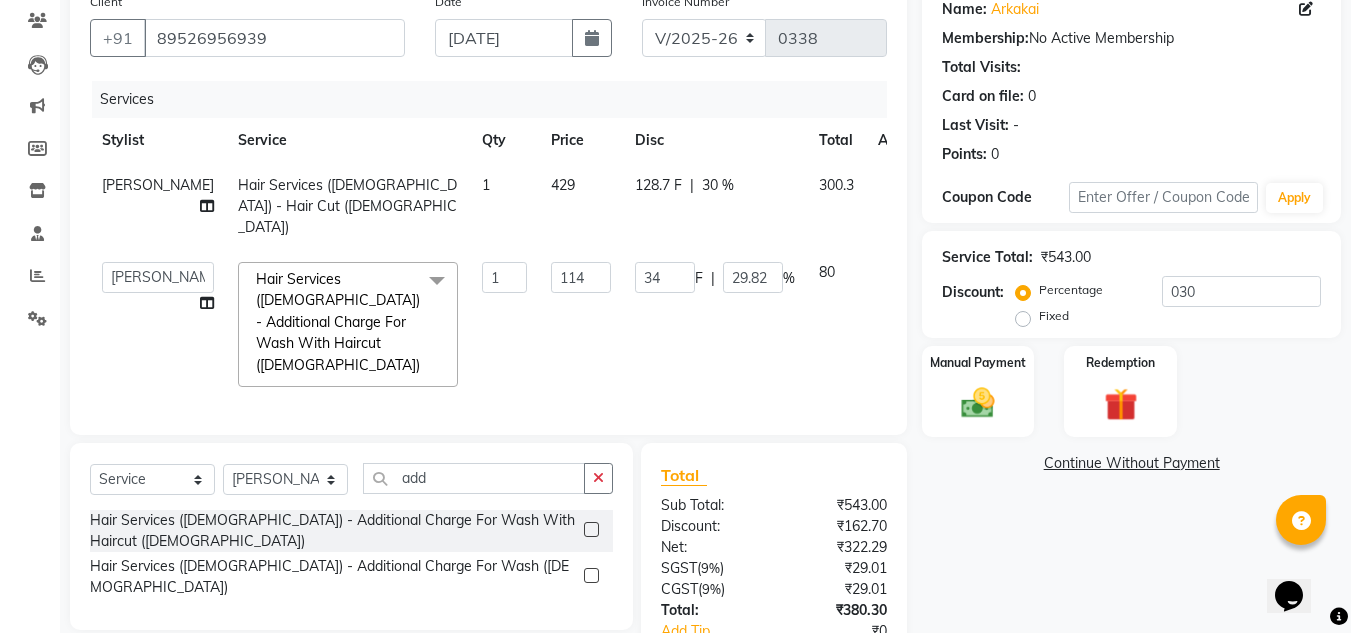 click on "128.7 F" 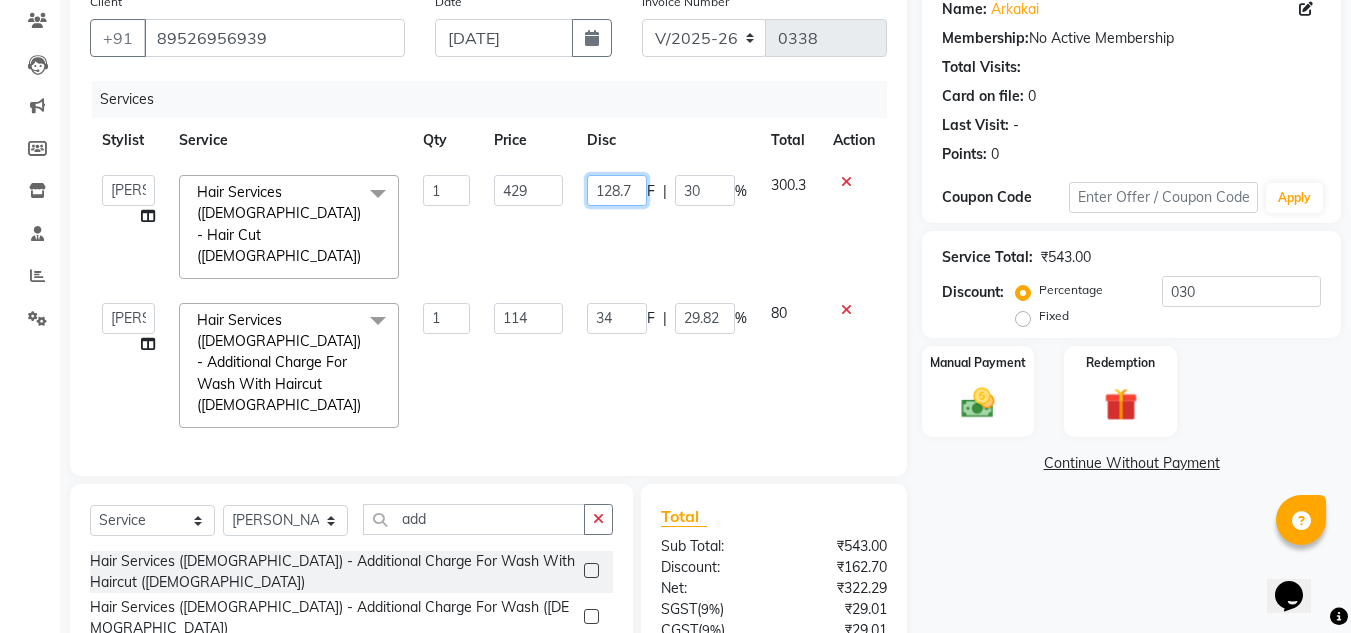 click on "128.7" 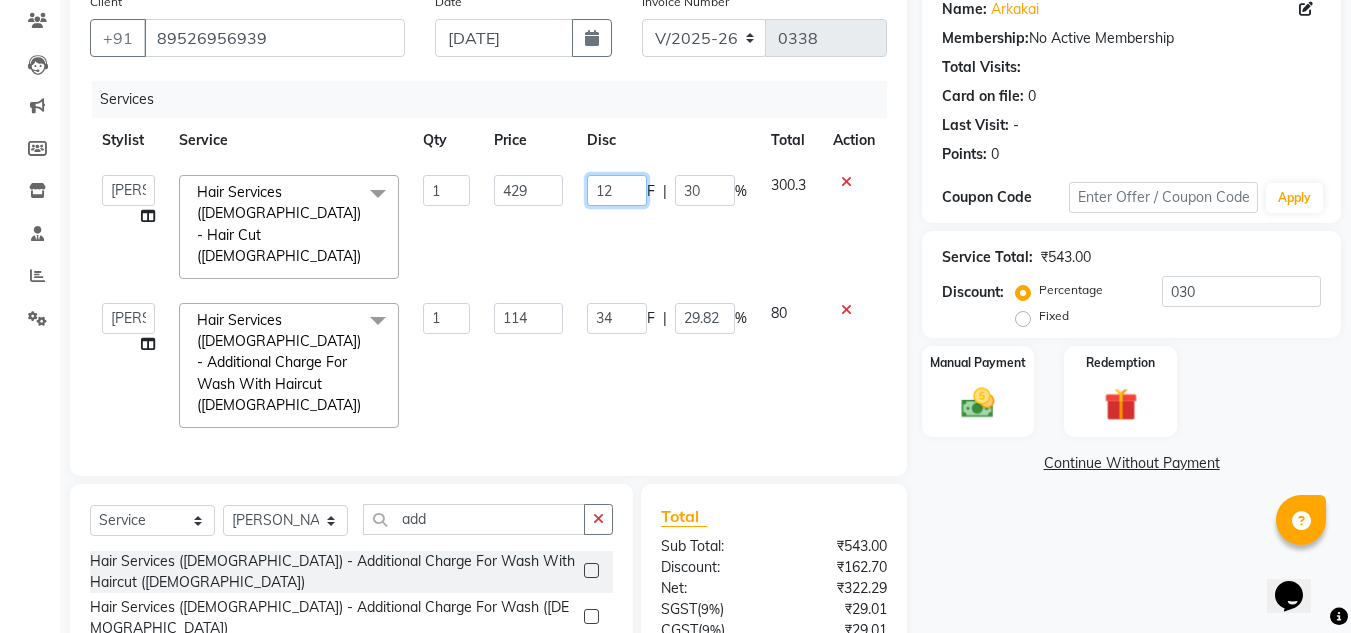 type on "129" 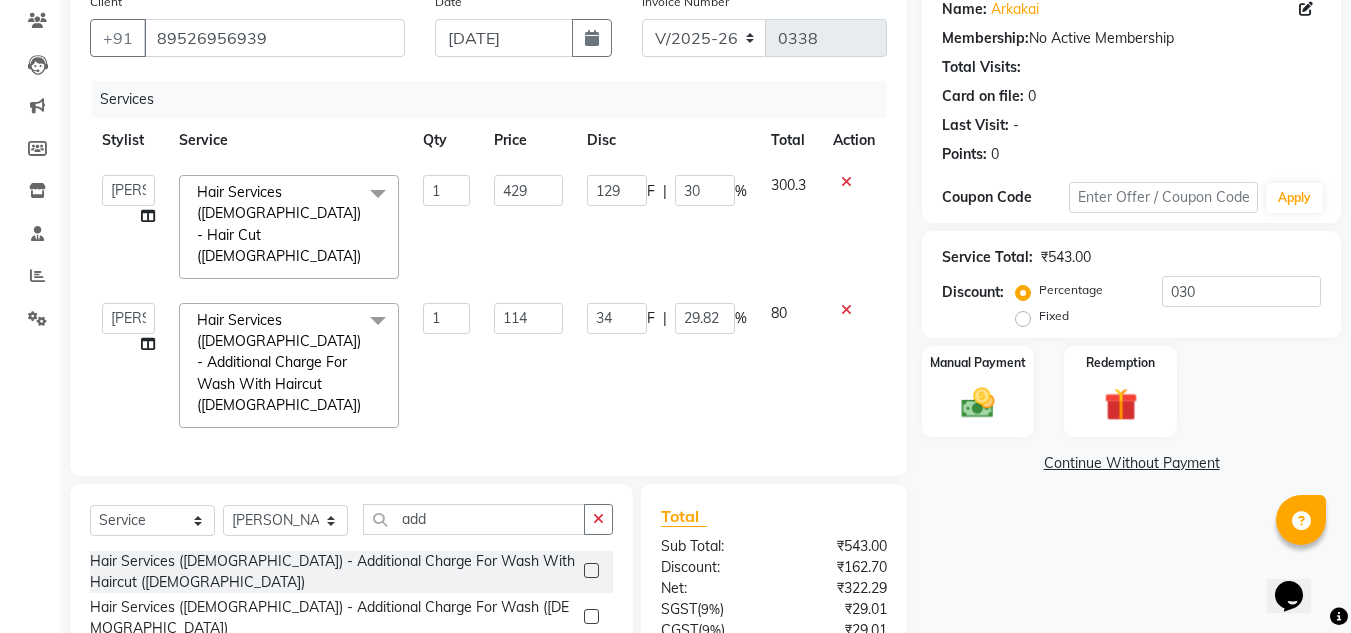 click on "129 F | 30 %" 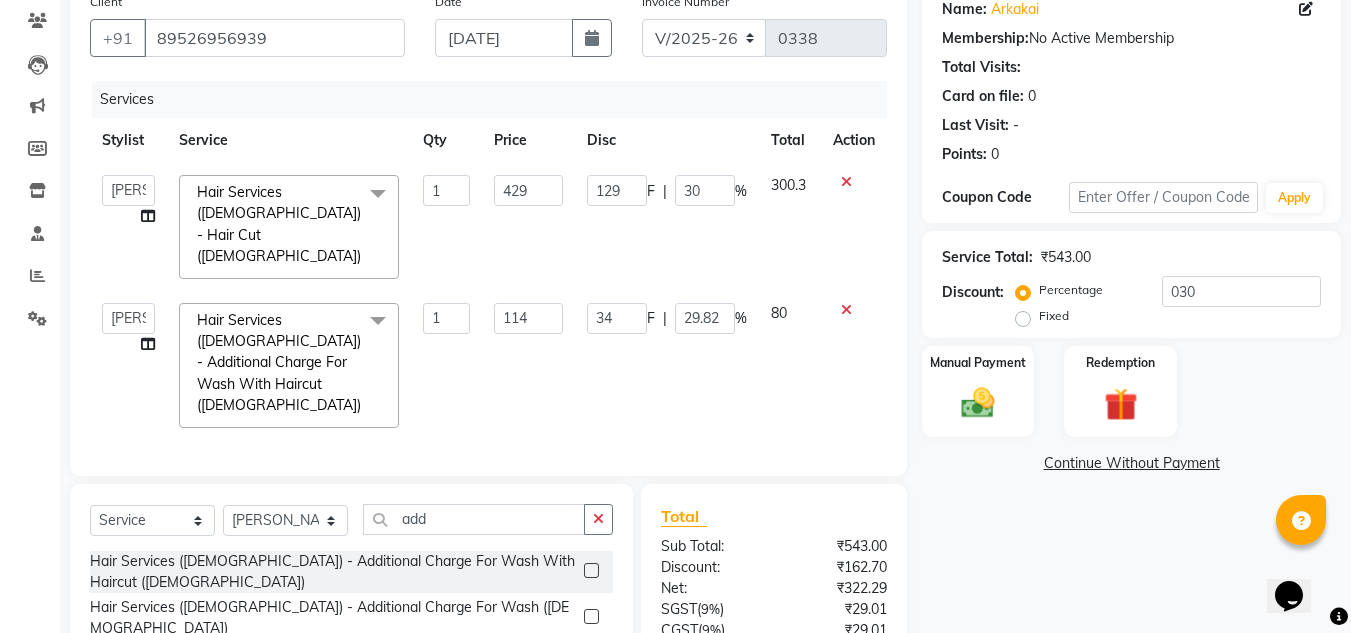 select on "39151" 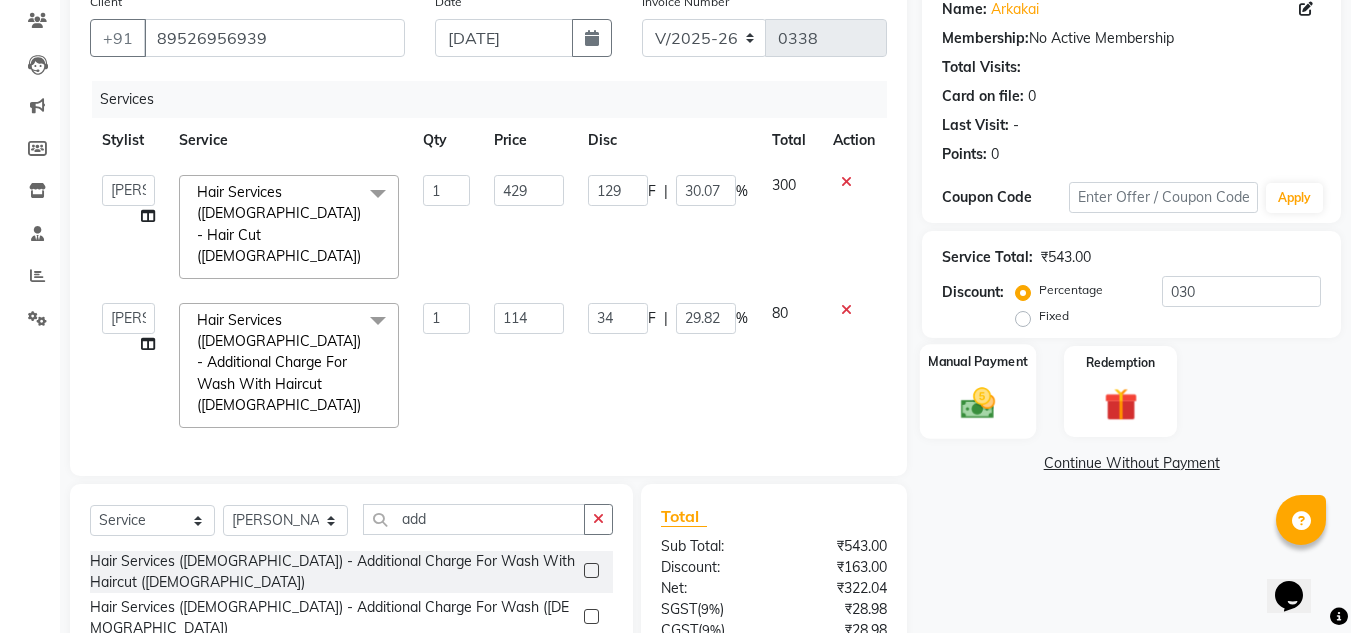 click 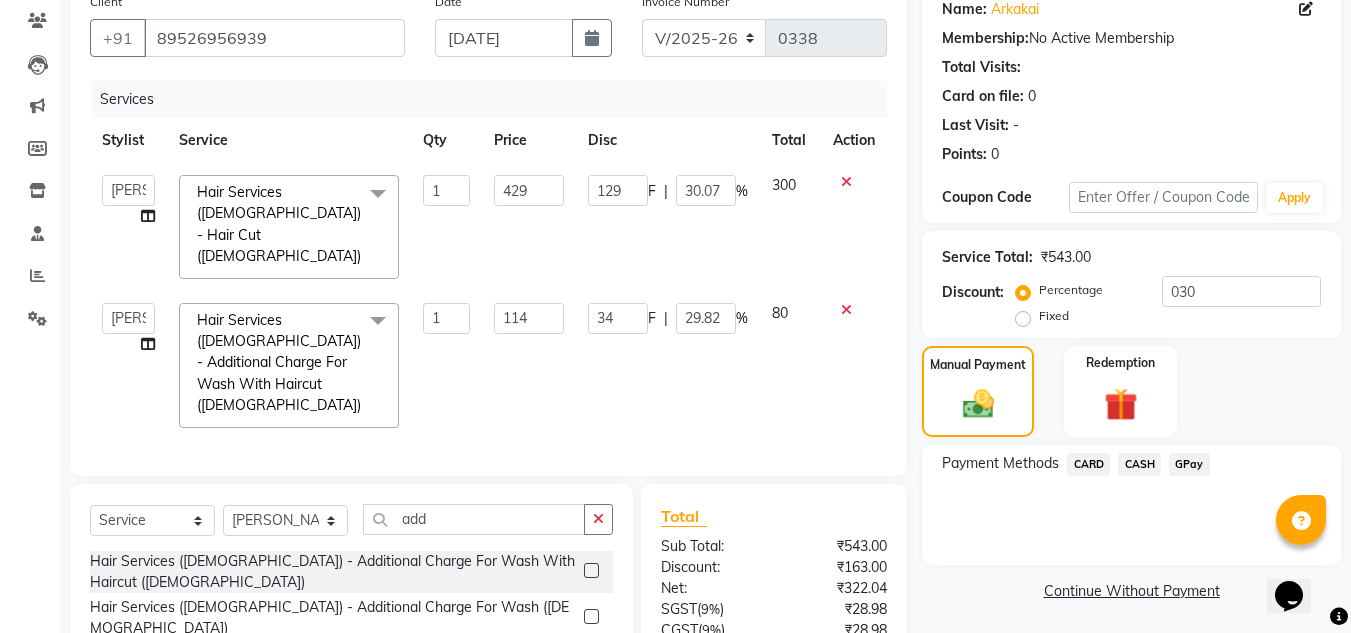 scroll, scrollTop: 292, scrollLeft: 0, axis: vertical 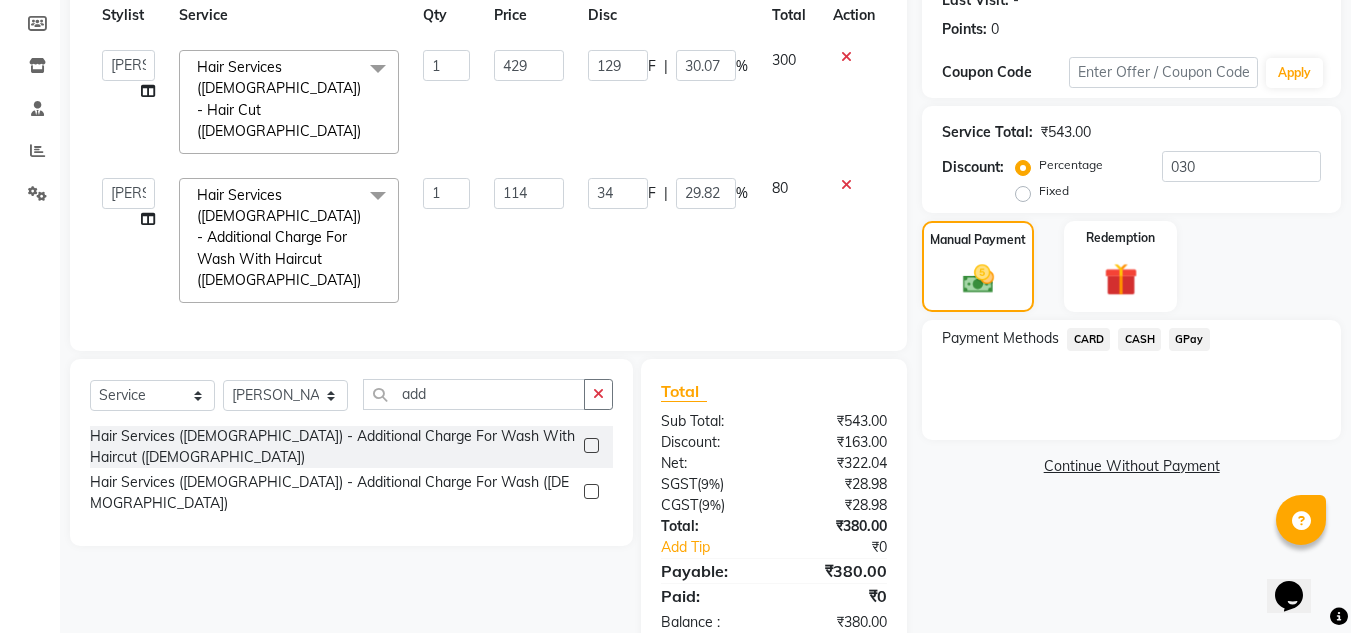 click on "GPay" 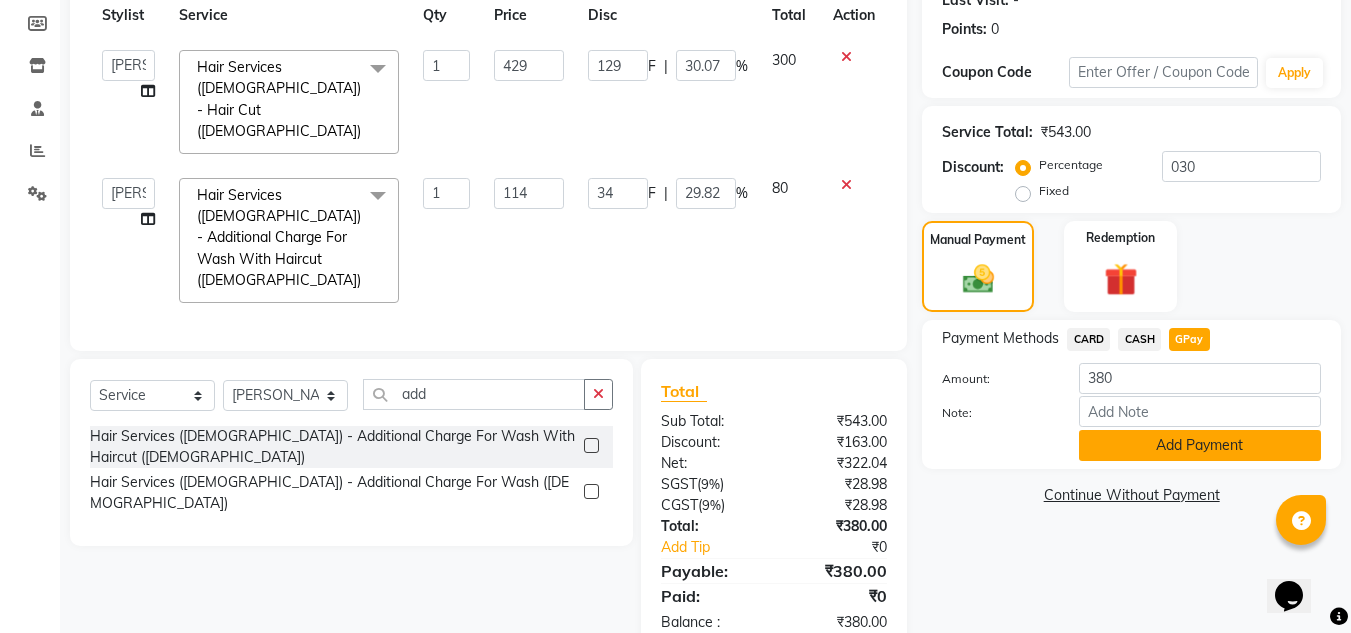 click on "Add Payment" 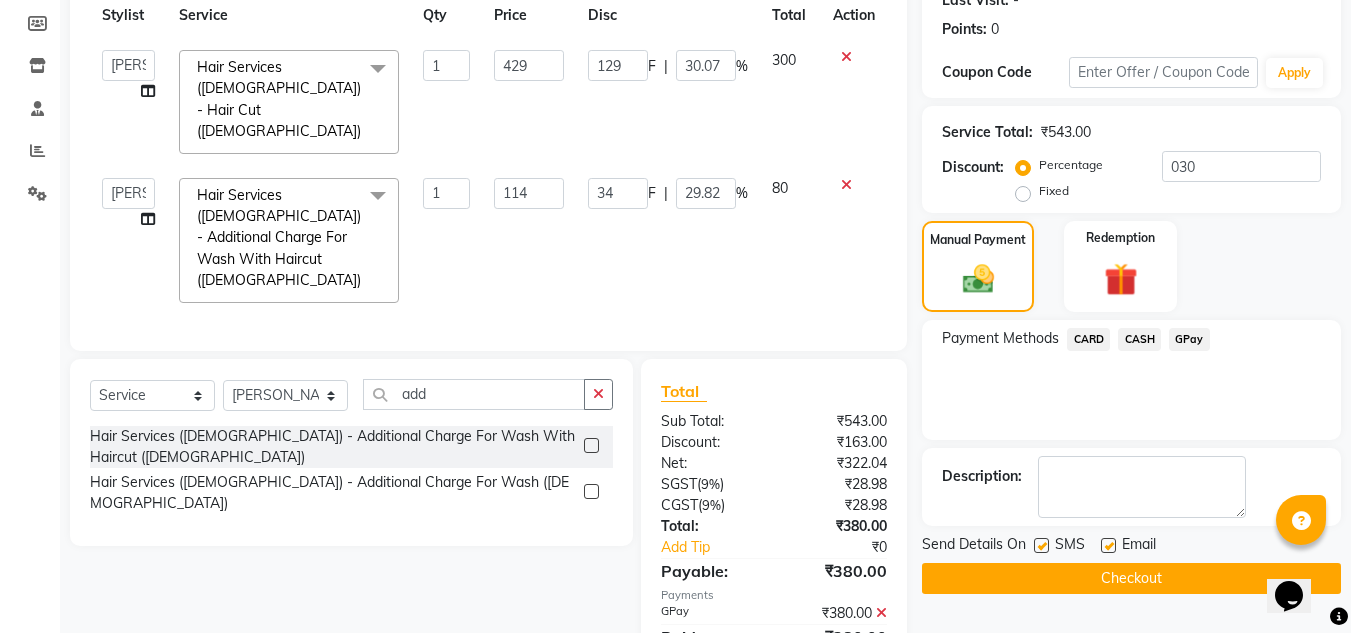 click on "Checkout" 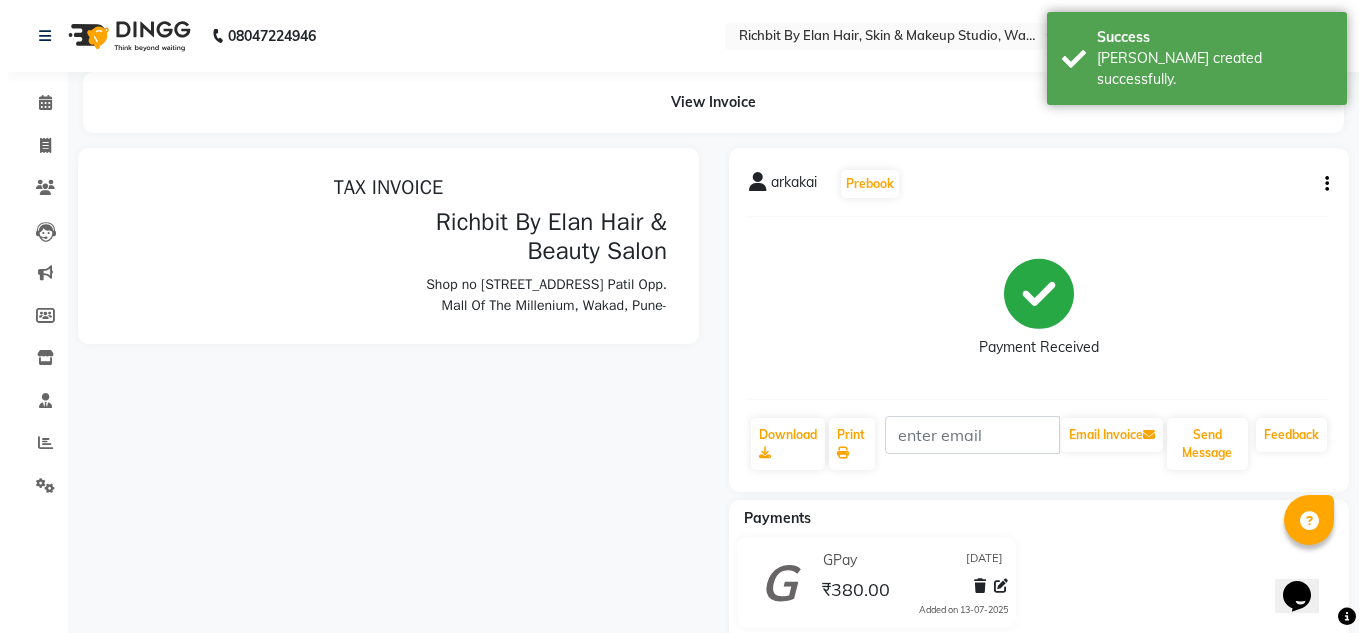 scroll, scrollTop: 0, scrollLeft: 0, axis: both 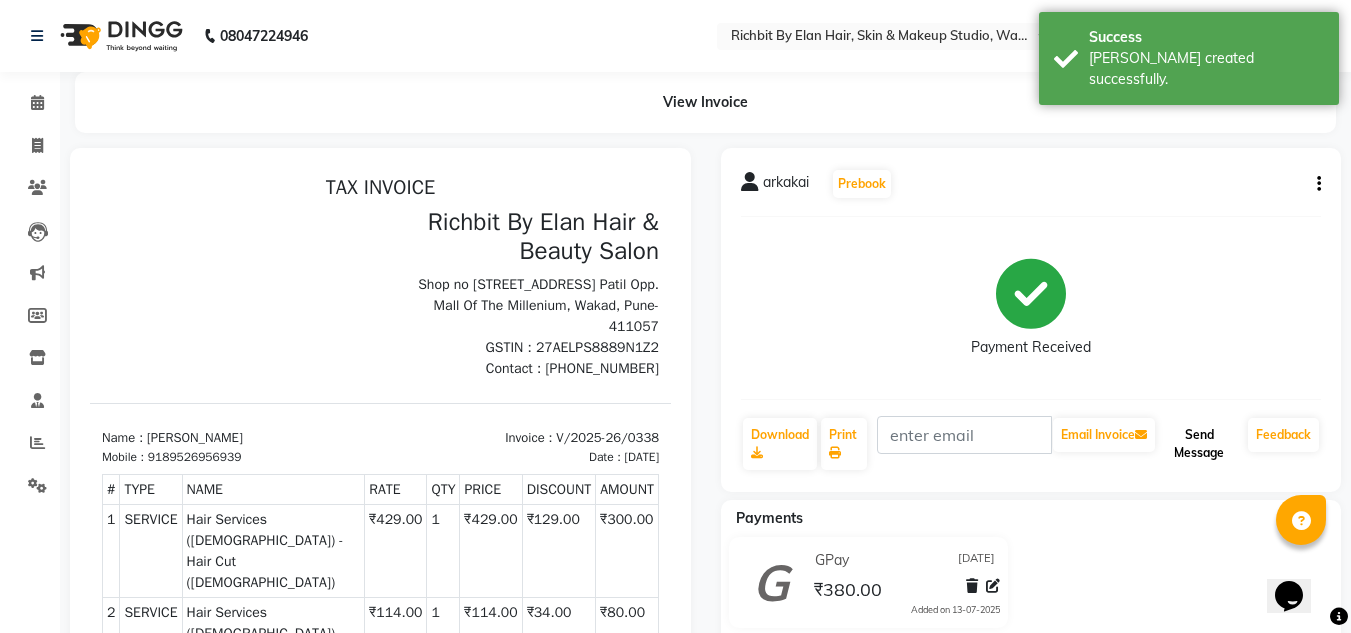 click on "Send Message" 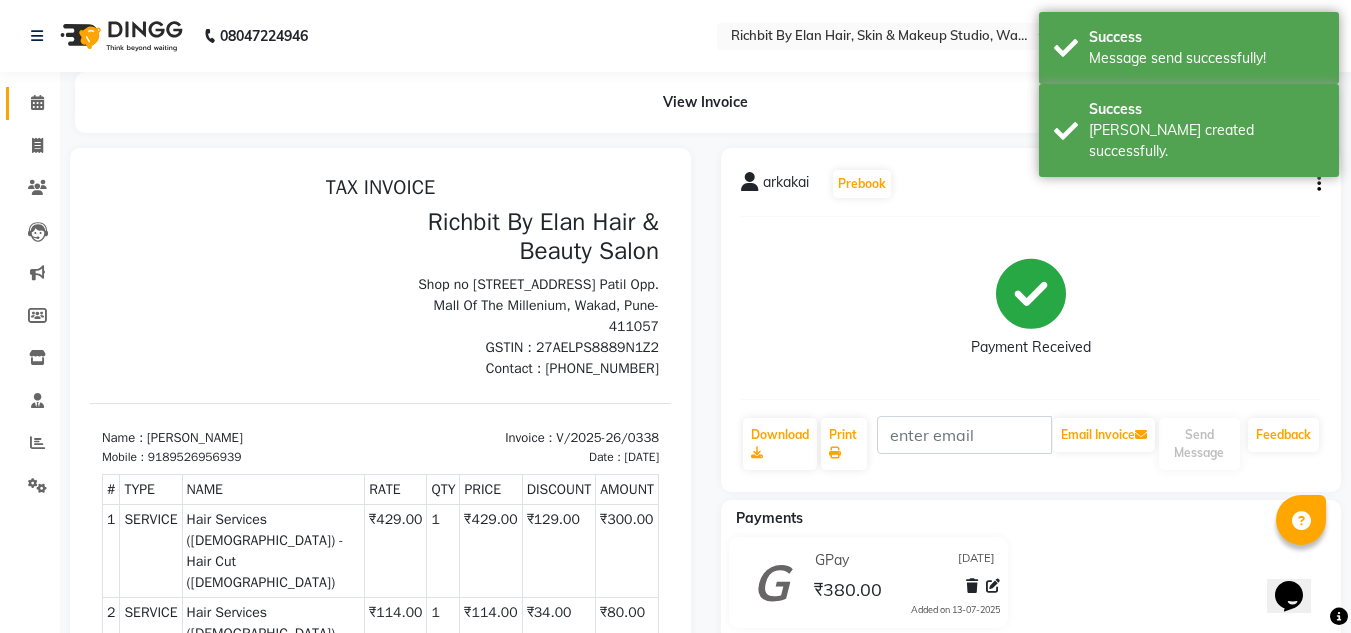 click on "Calendar" 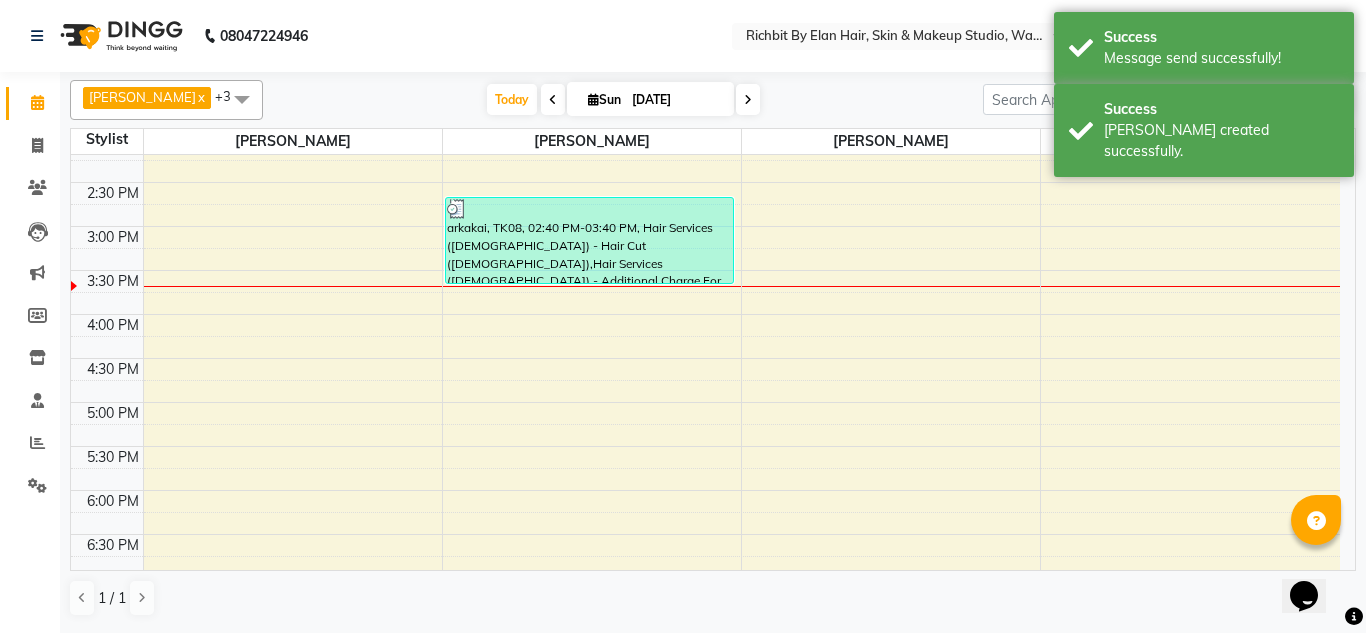 scroll, scrollTop: 400, scrollLeft: 0, axis: vertical 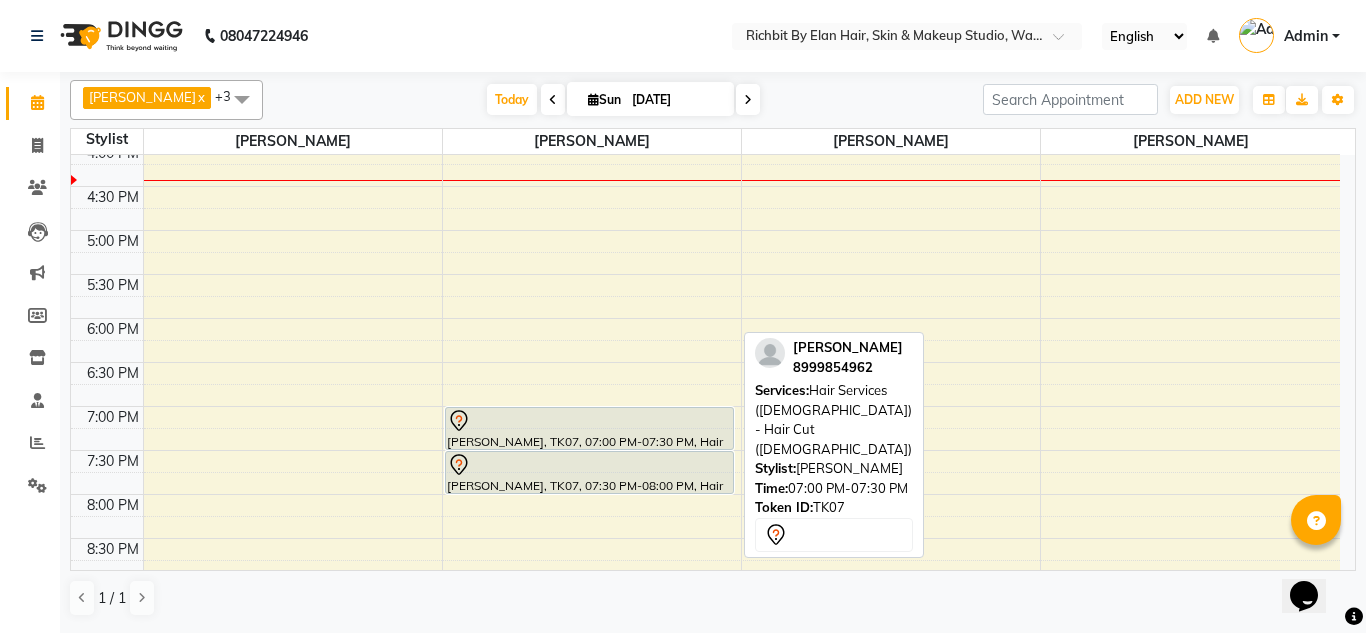 click at bounding box center [589, 421] 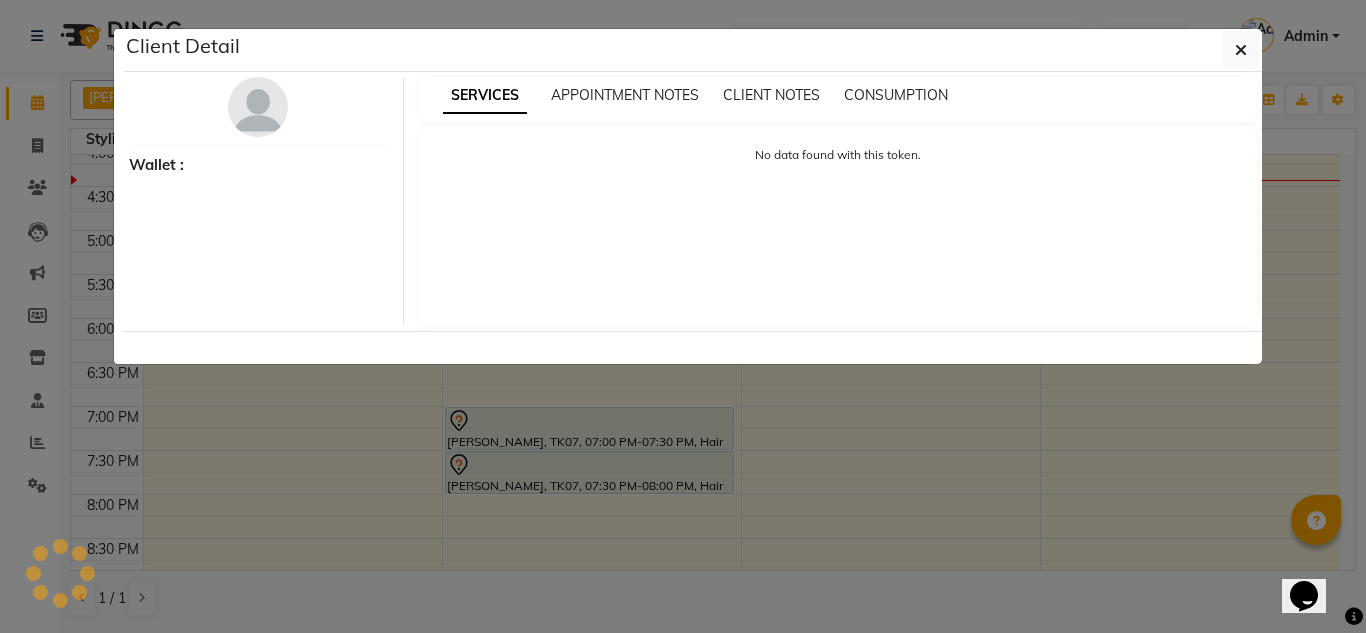 select on "7" 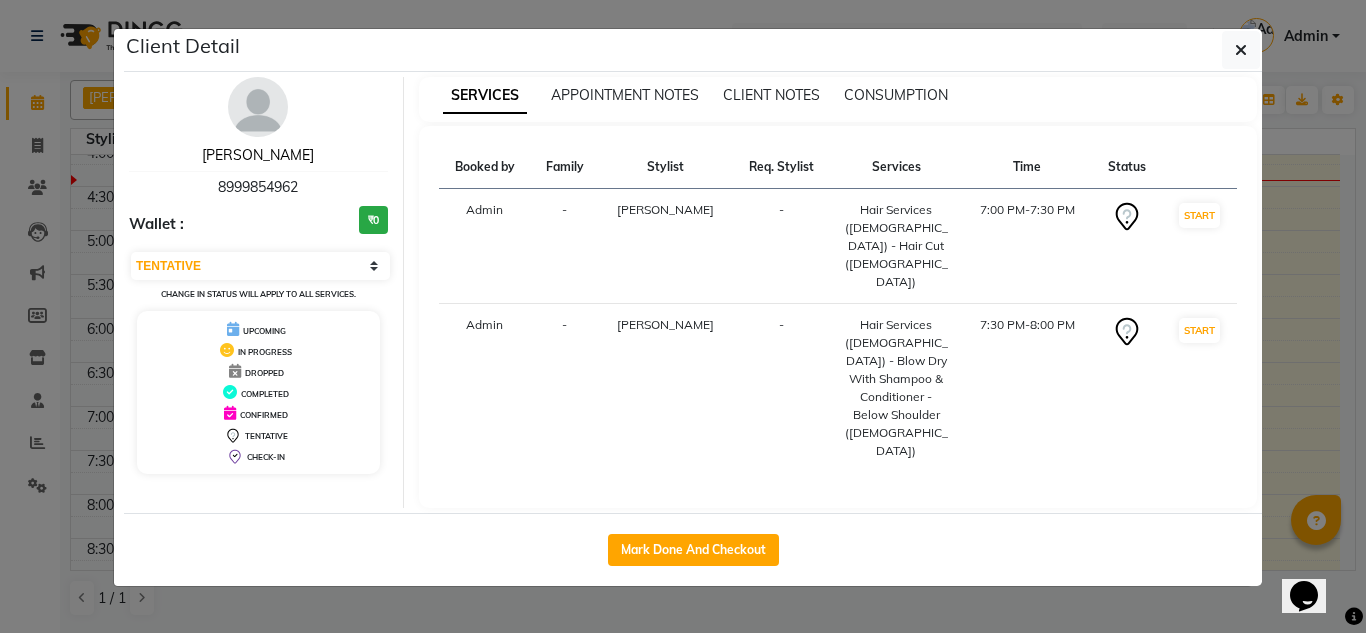 click on "[PERSON_NAME]" at bounding box center [258, 155] 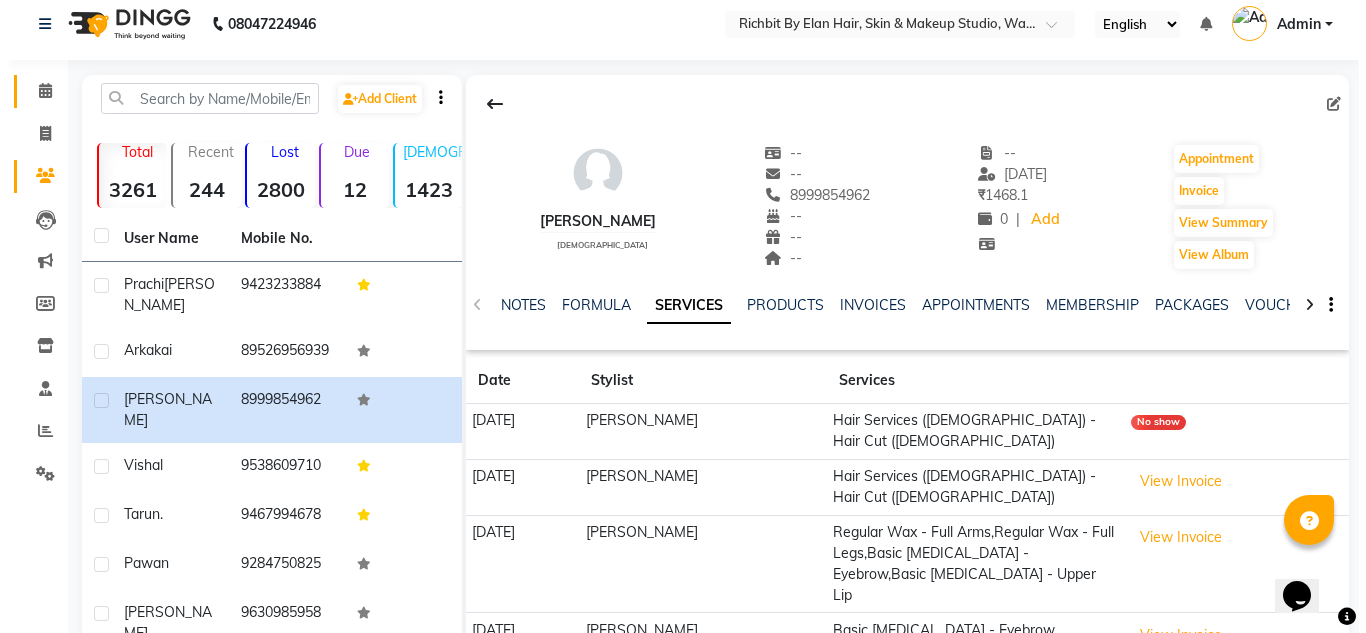 scroll, scrollTop: 0, scrollLeft: 0, axis: both 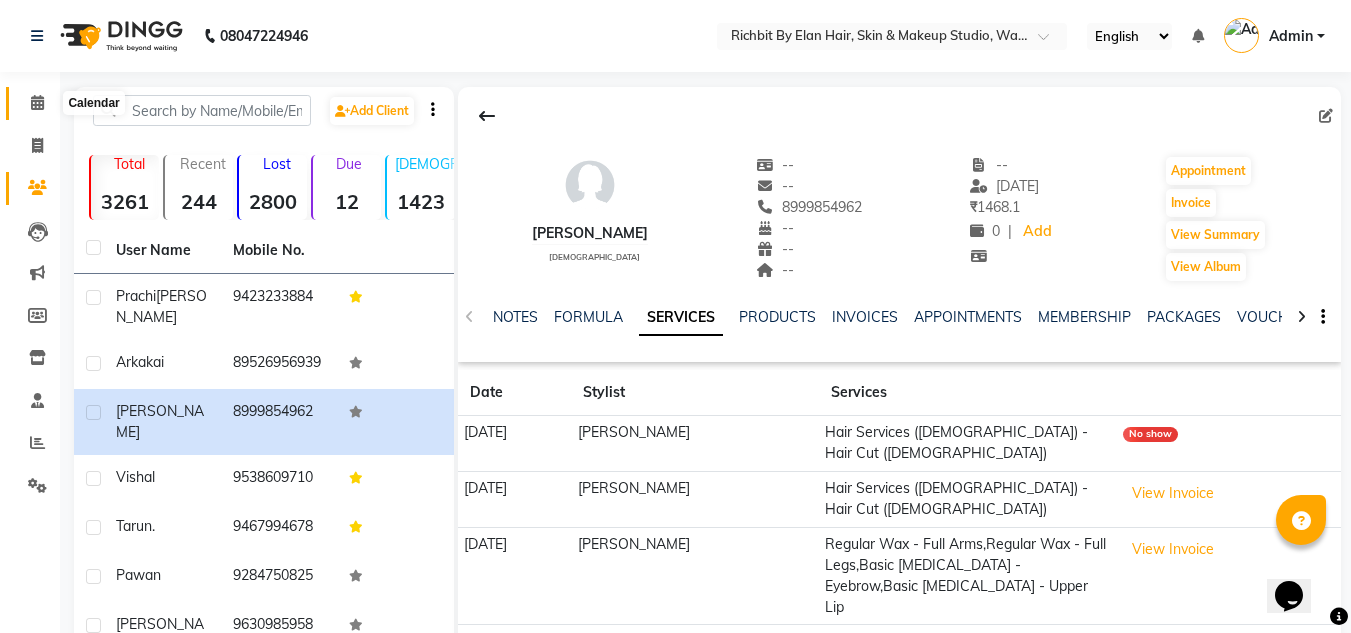 click 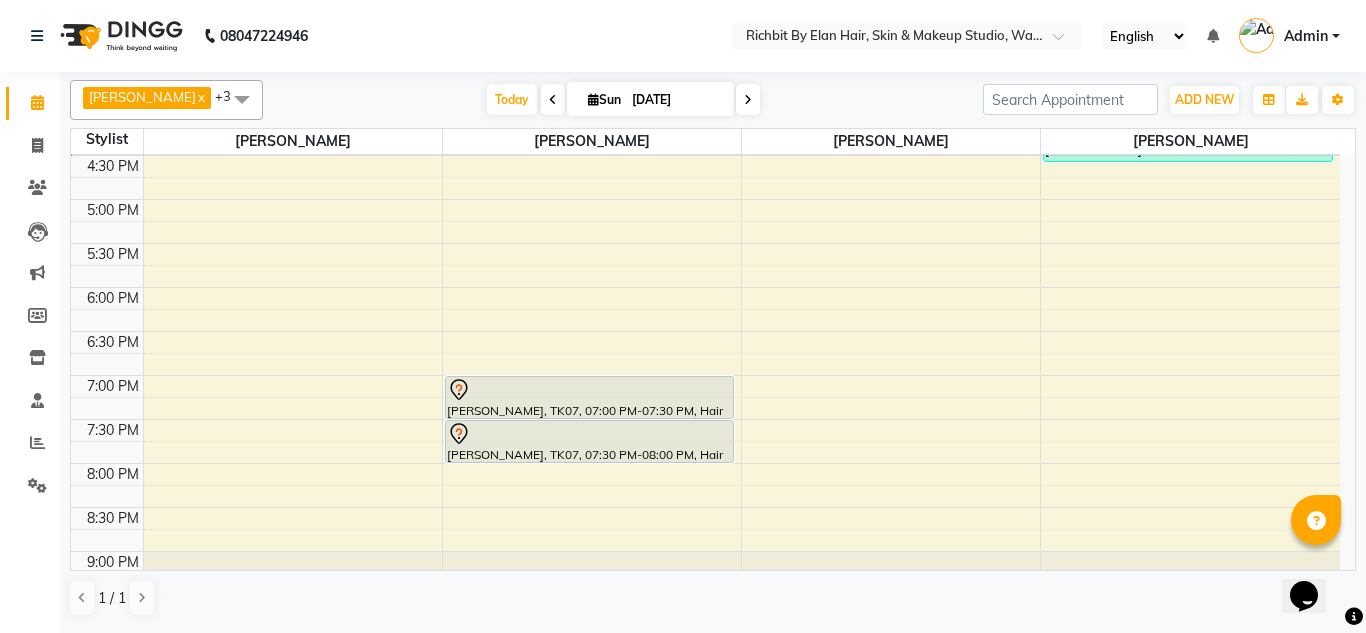 scroll, scrollTop: 600, scrollLeft: 0, axis: vertical 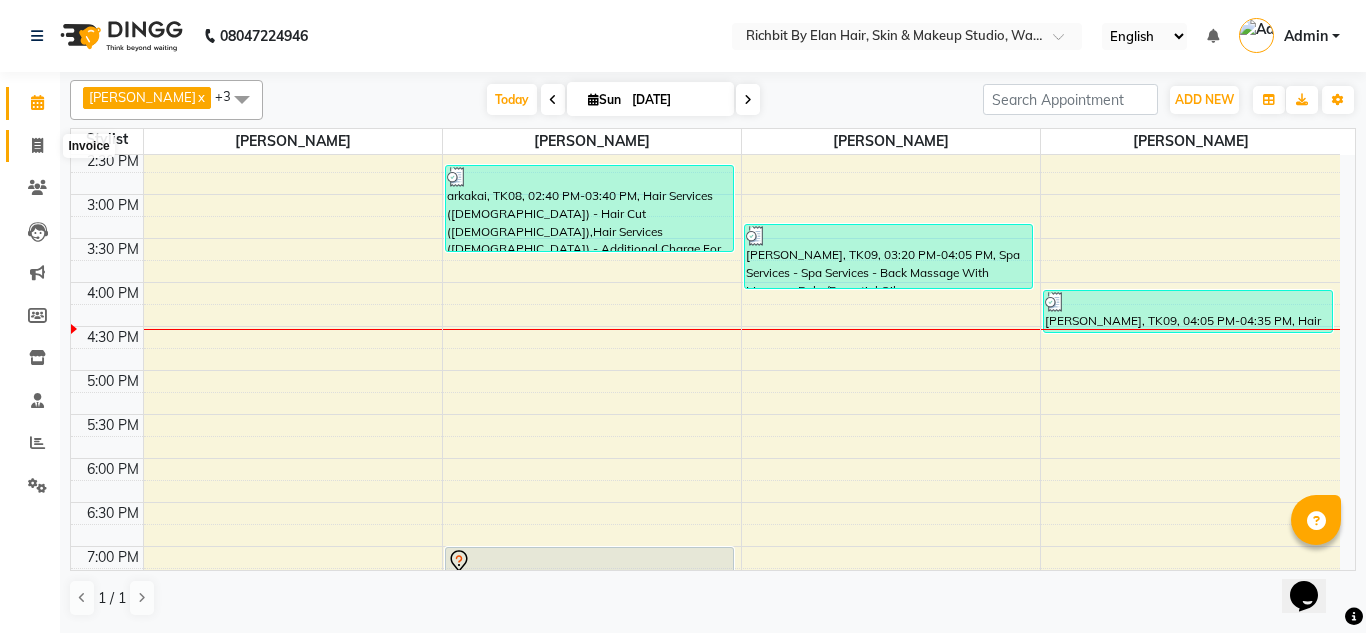 click 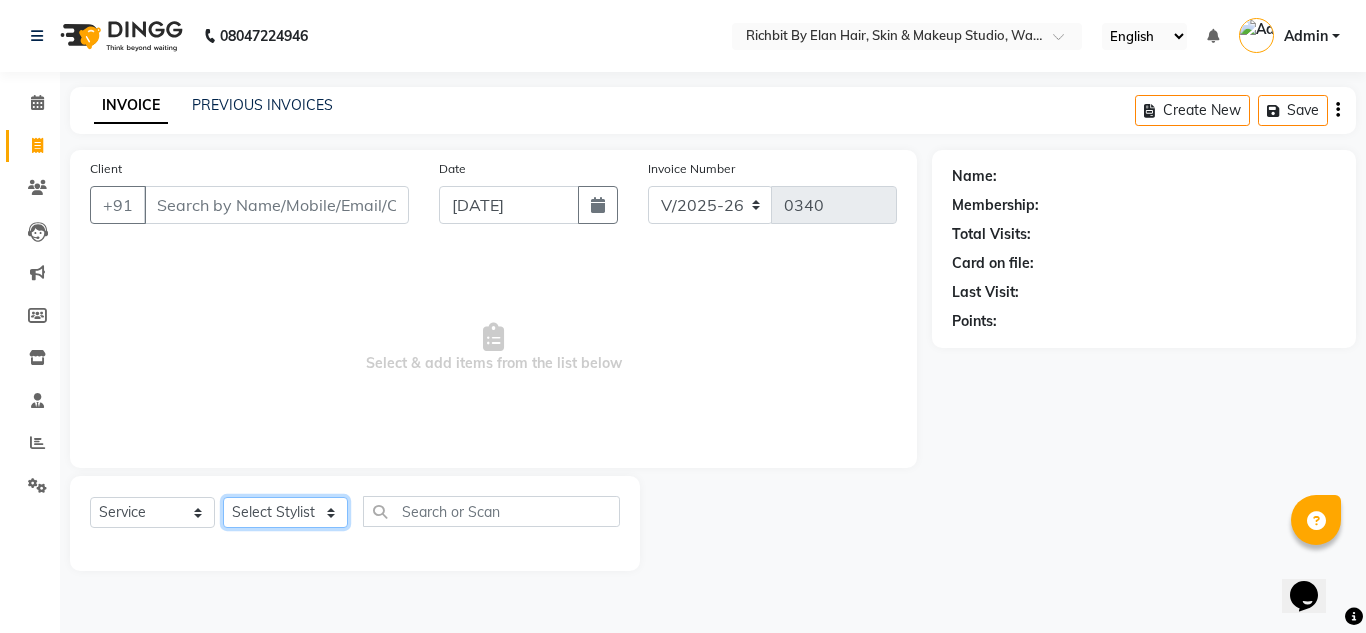 click on "Select Stylist [PERSON_NAME] [PERSON_NAME] [PERSON_NAME] [PERSON_NAME] [PERSON_NAME]" 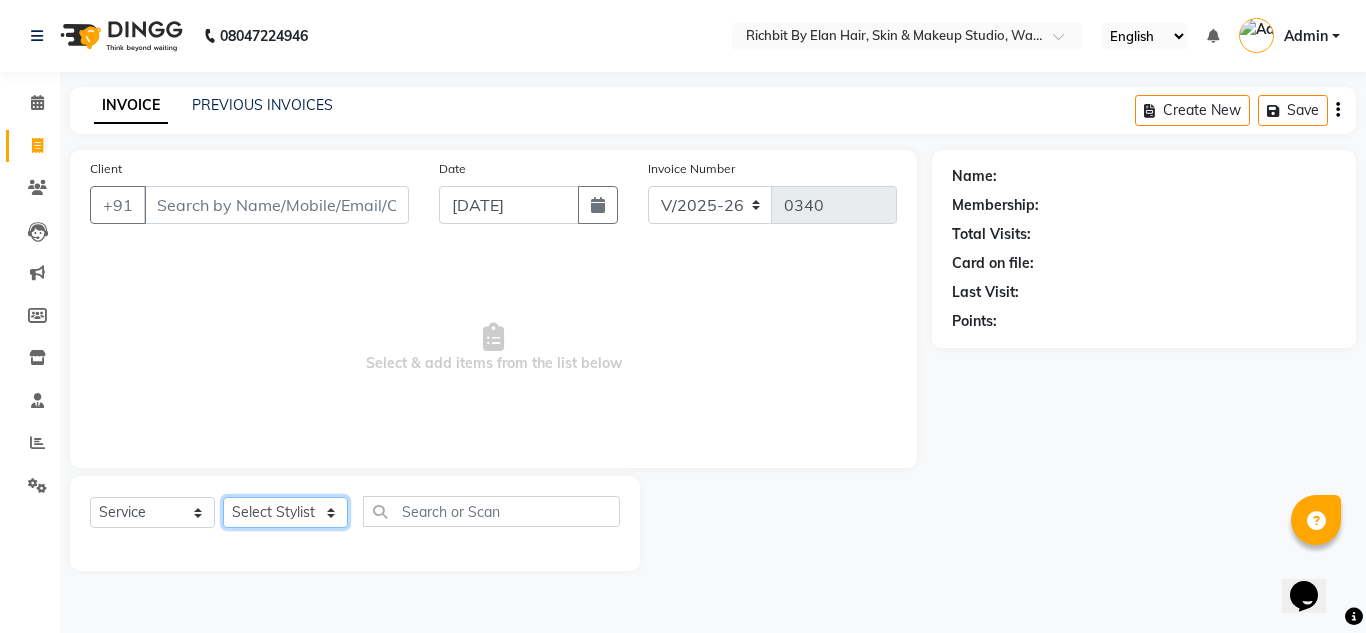 select on "39151" 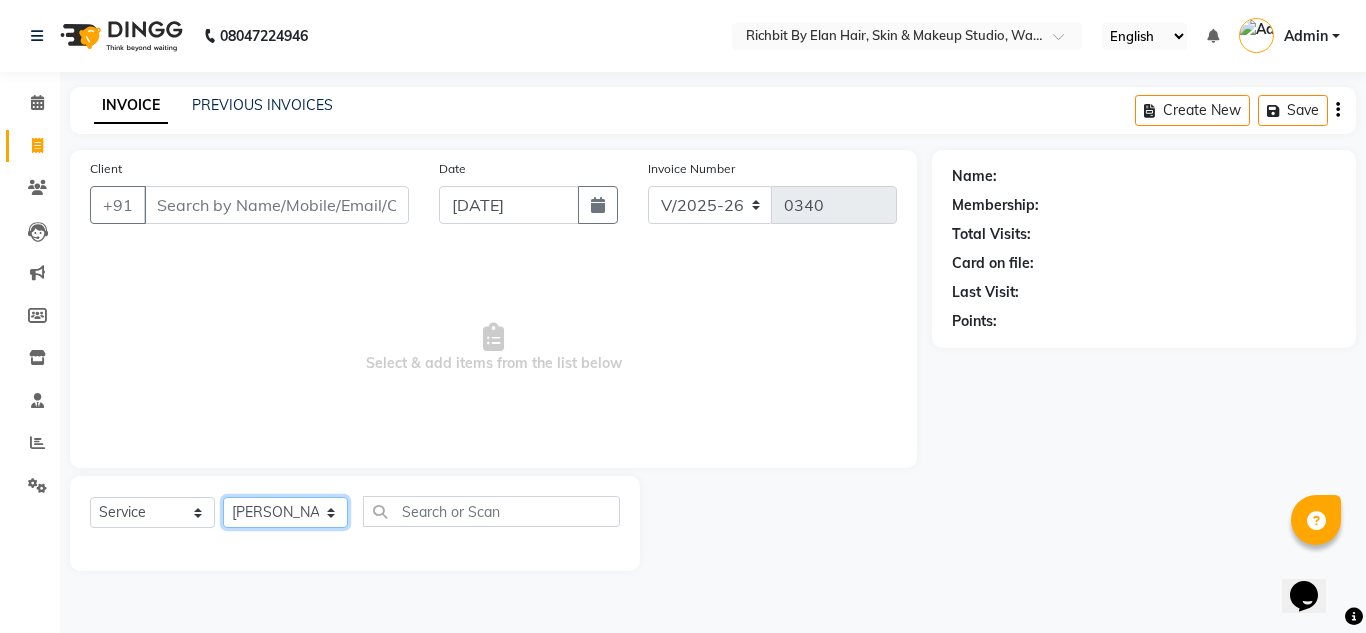 click on "Select Stylist [PERSON_NAME] [PERSON_NAME] [PERSON_NAME] [PERSON_NAME] [PERSON_NAME]" 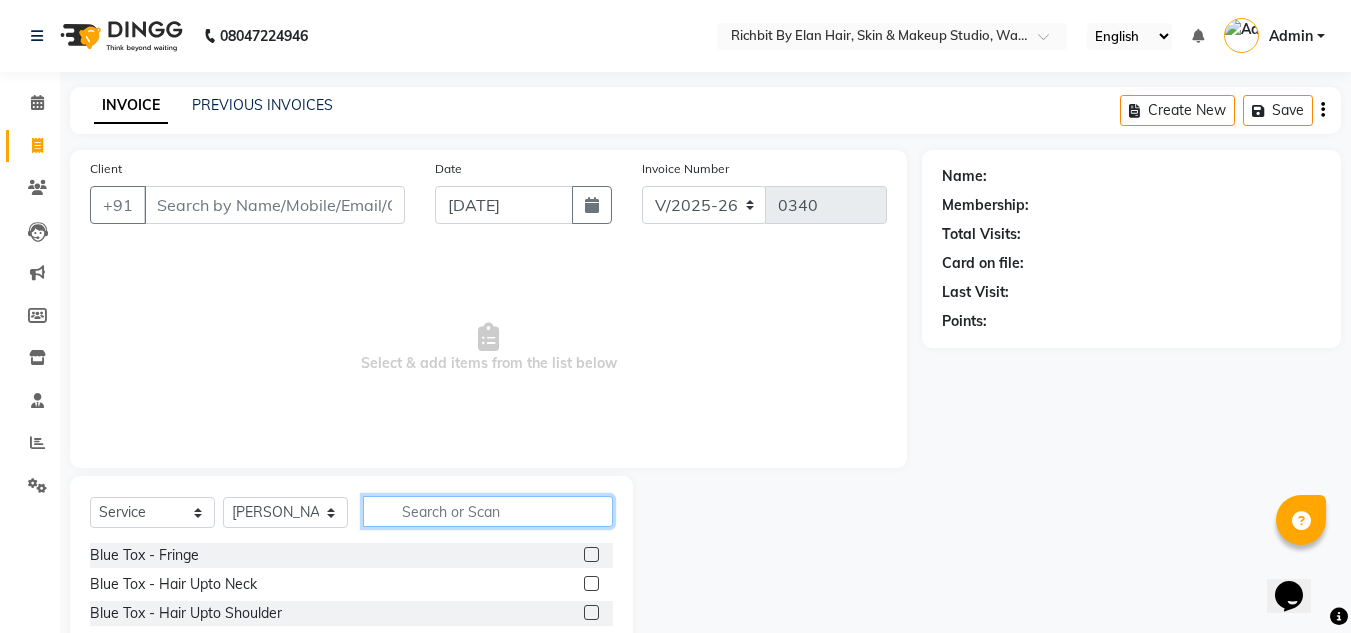 click 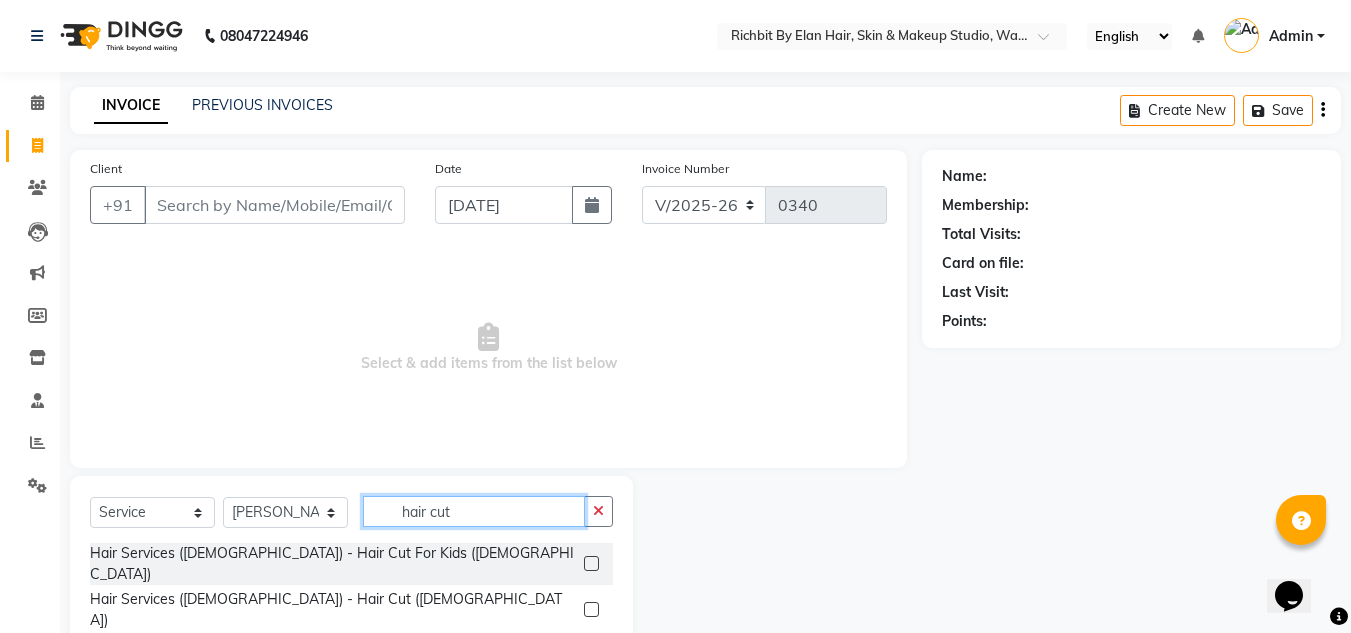 scroll, scrollTop: 113, scrollLeft: 0, axis: vertical 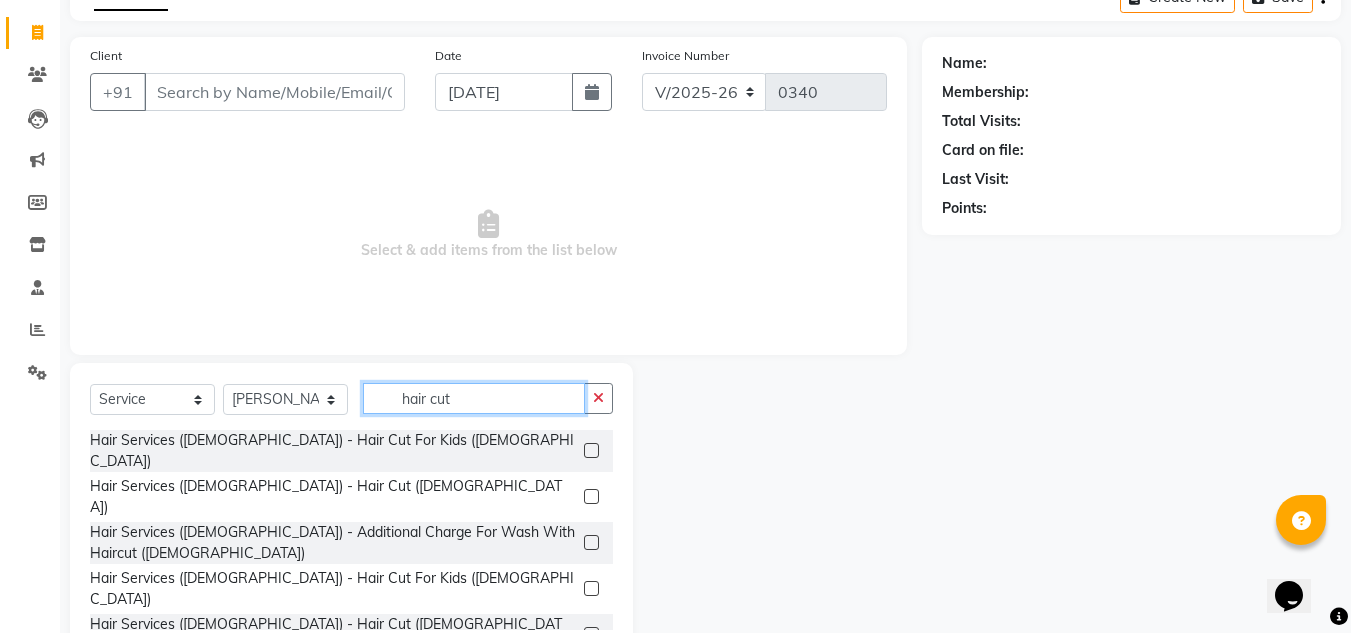 type on "hair cut" 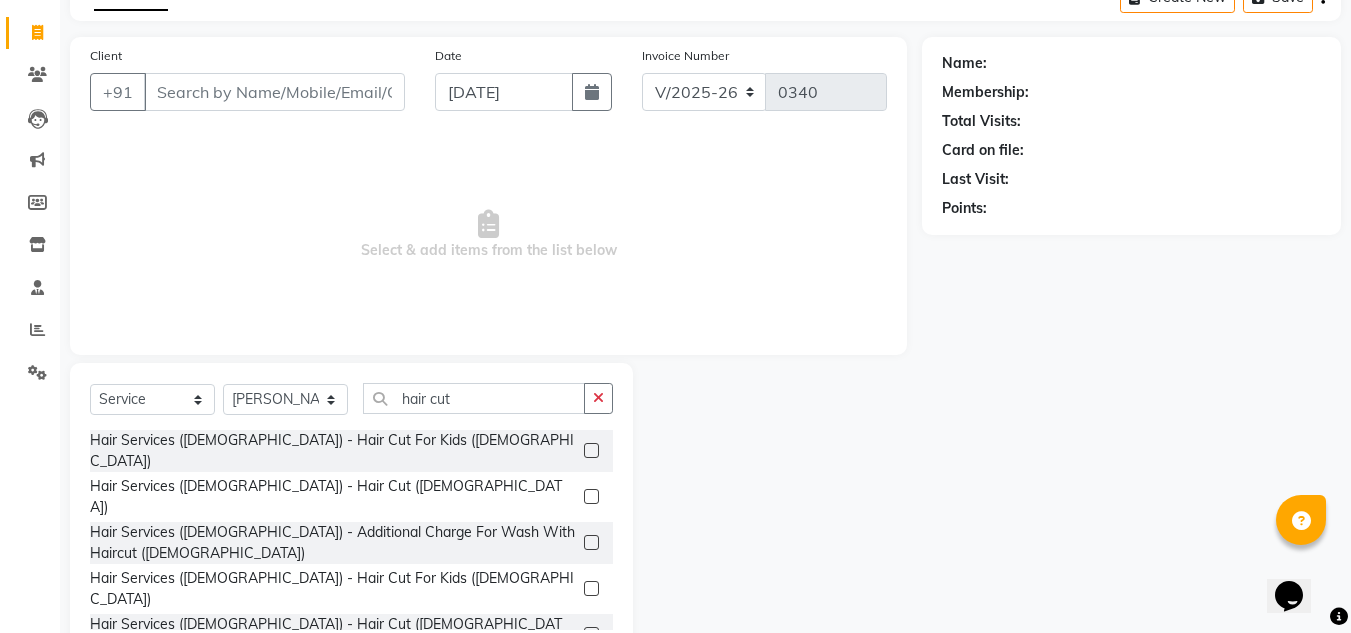 click 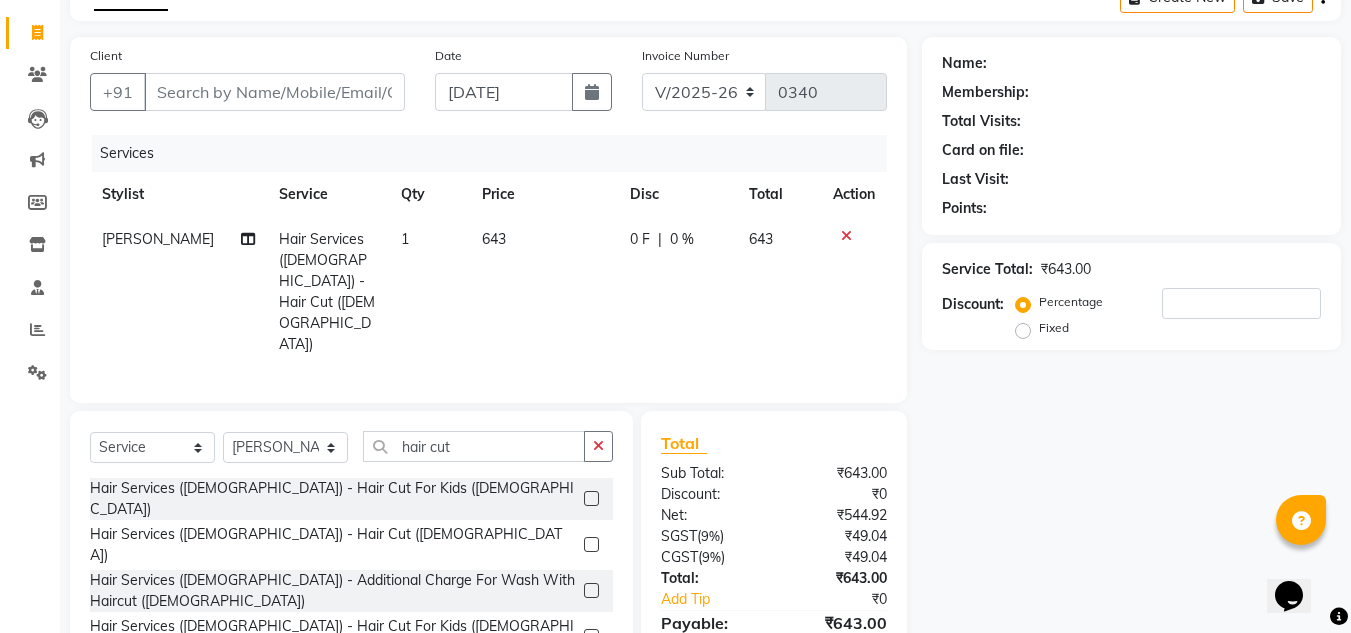checkbox on "false" 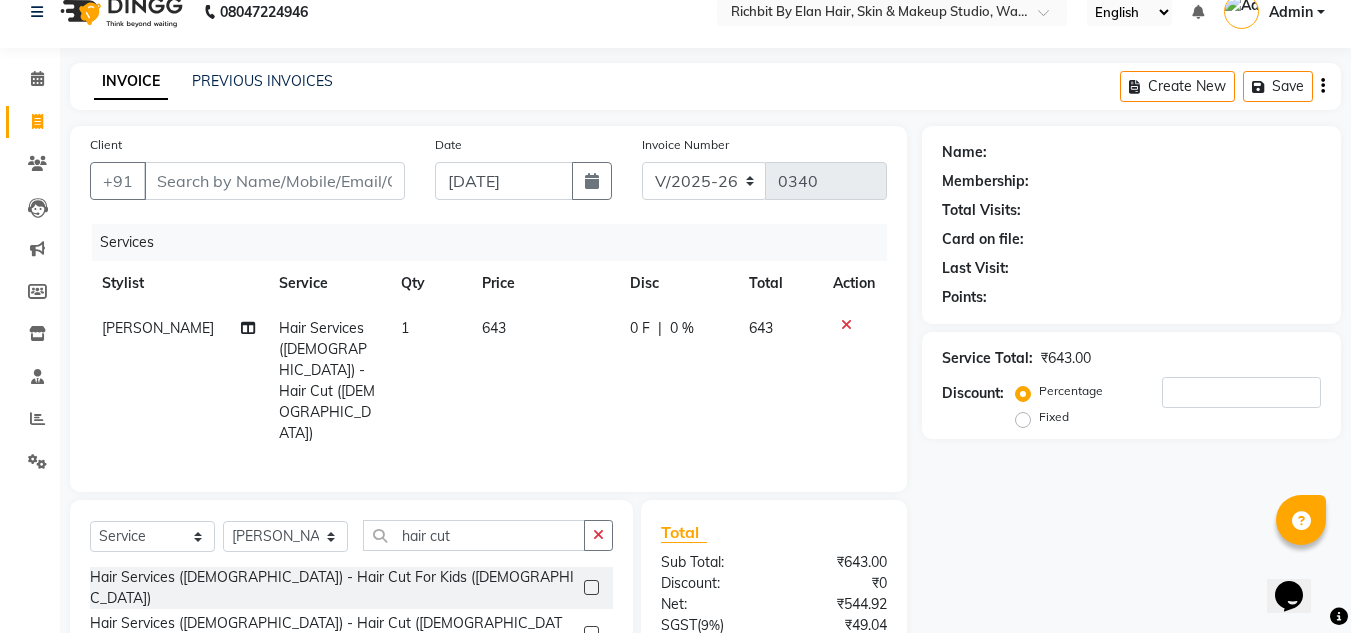 scroll, scrollTop: 100, scrollLeft: 0, axis: vertical 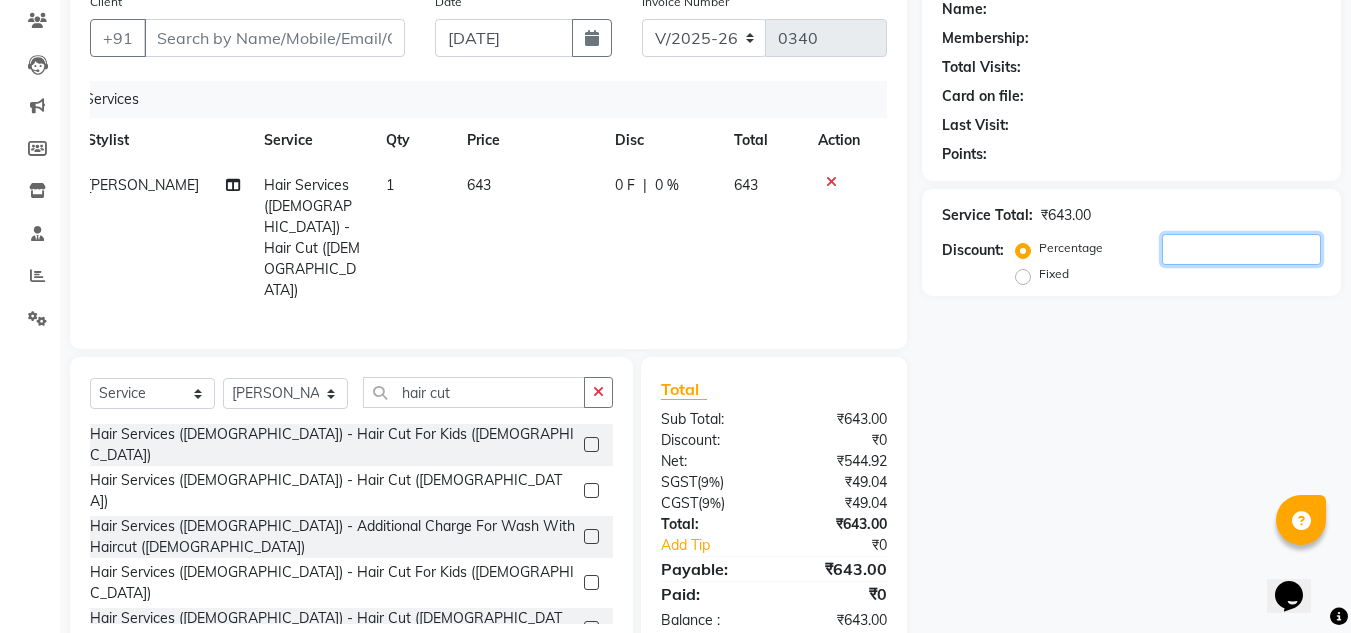 click 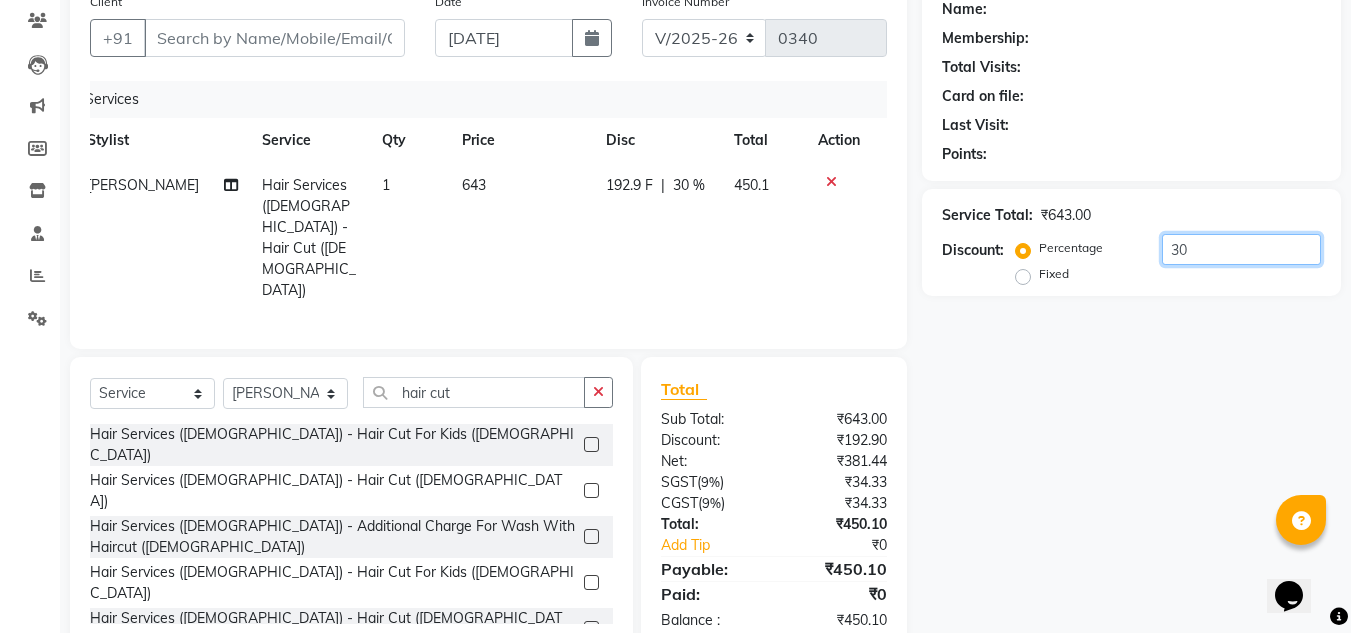 type on "30" 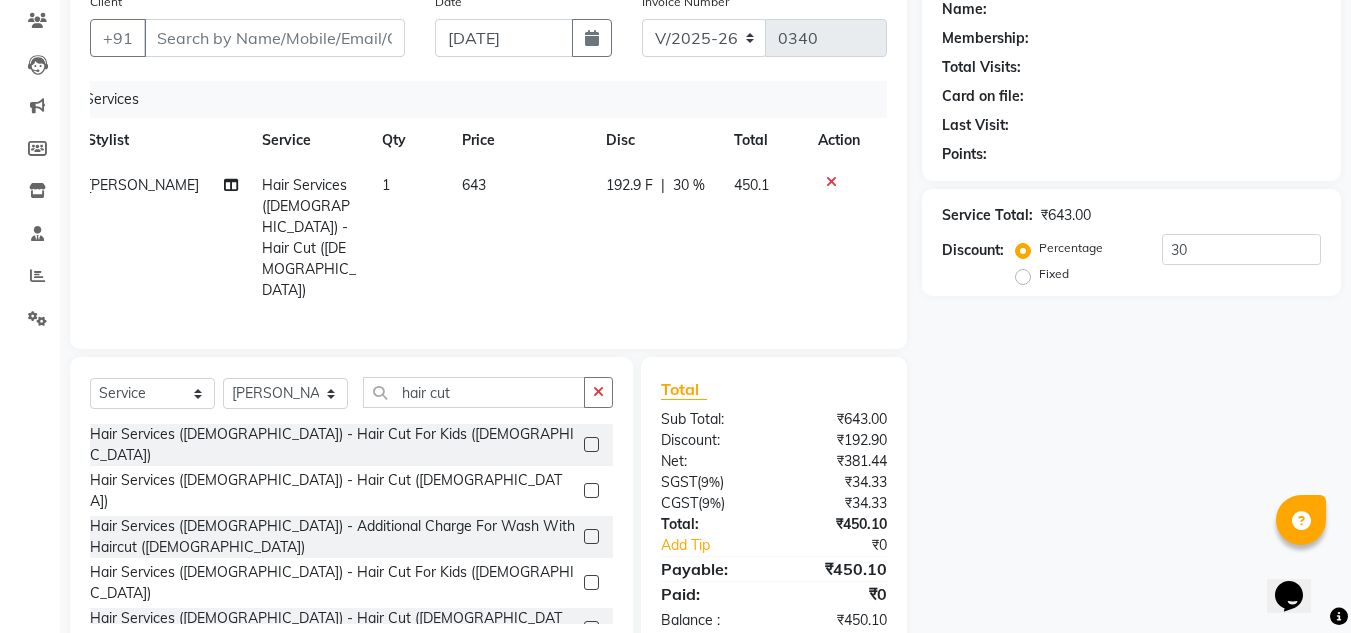 click on "192.9 F" 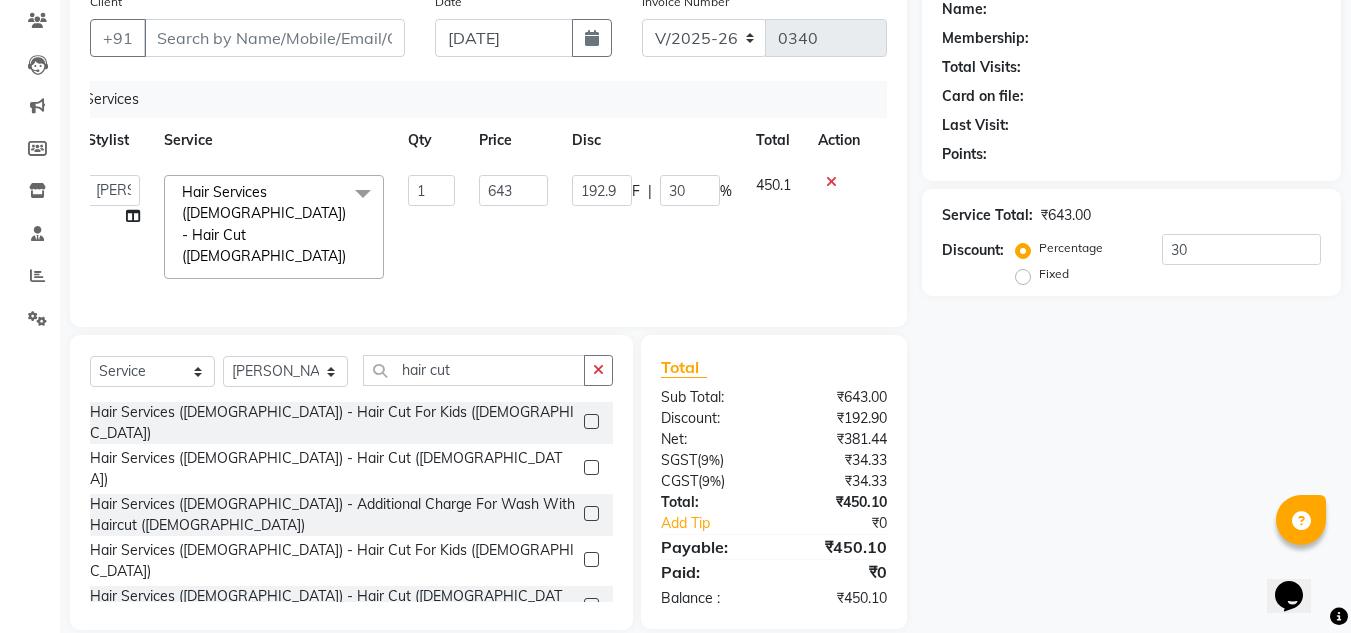 click on "F" 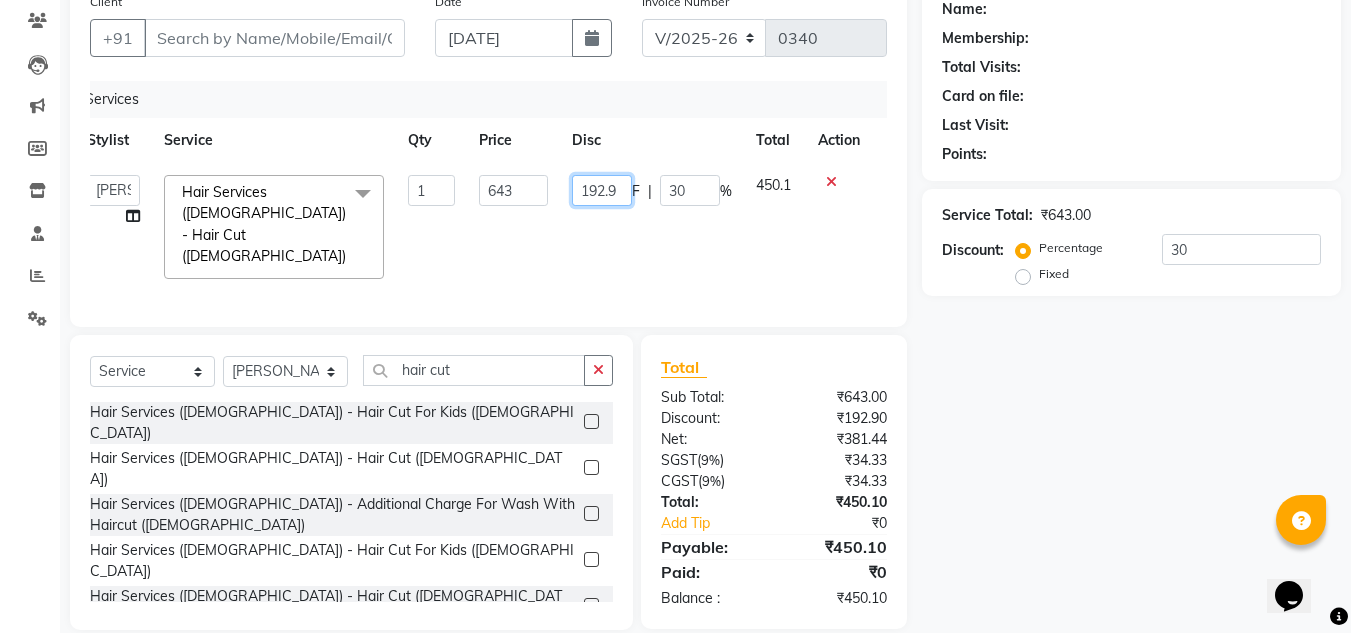 click on "192.9" 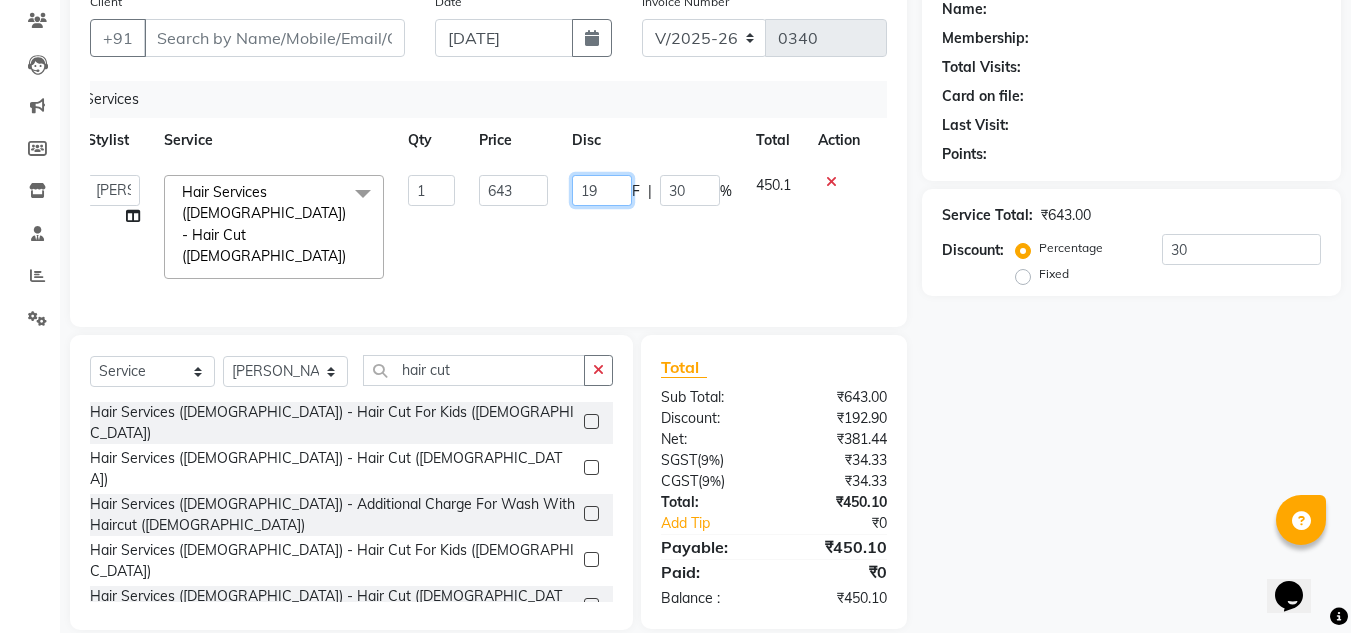 type on "193" 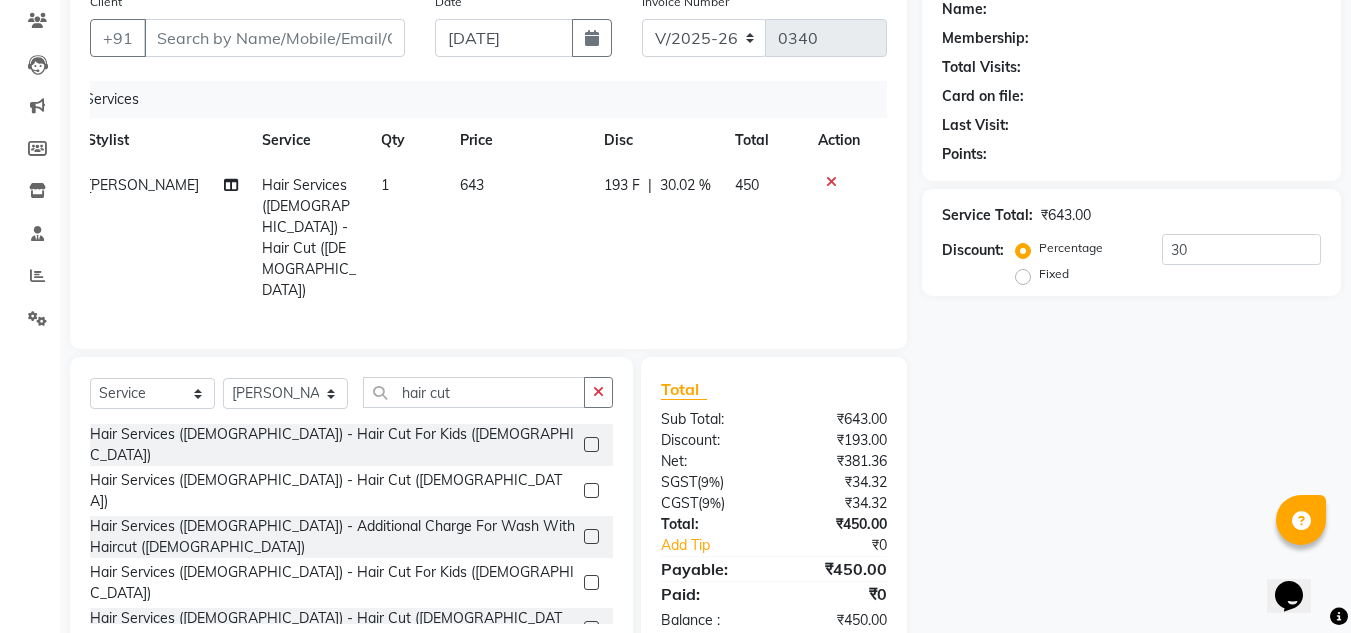 click on "Name: Membership: Total Visits: Card on file: Last Visit:  Points:  Service Total:  ₹643.00  Discount:  Percentage   Fixed  30" 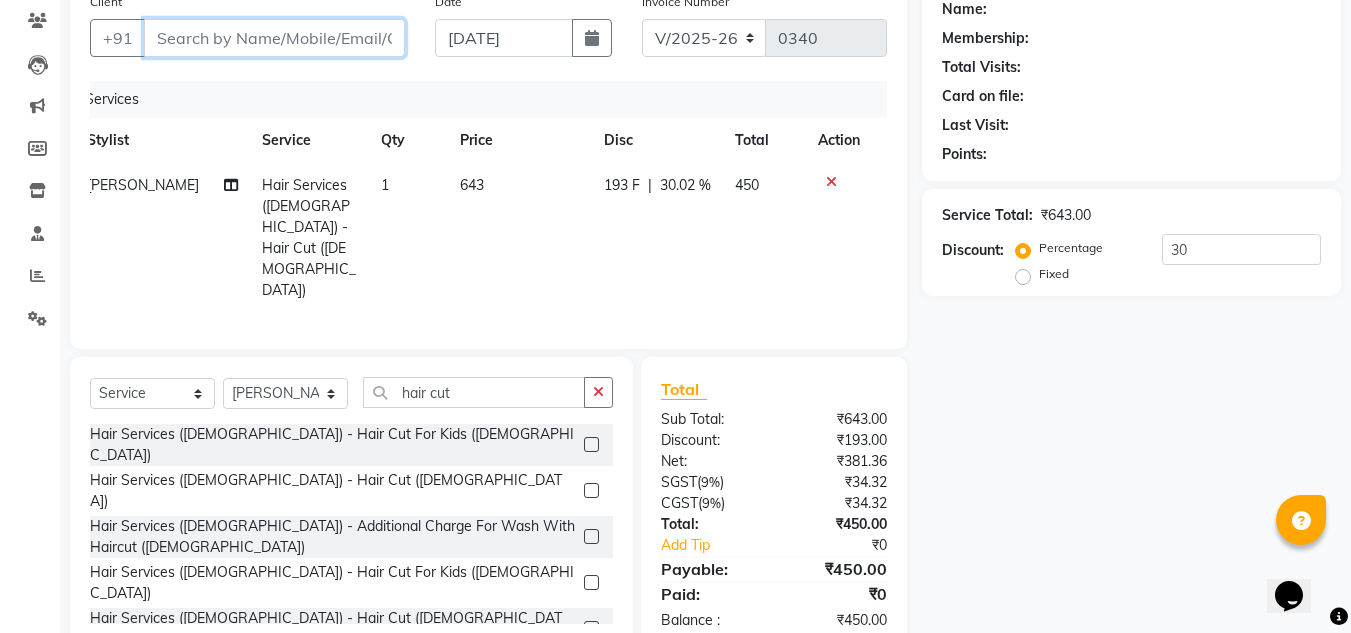 click on "Client" at bounding box center [274, 38] 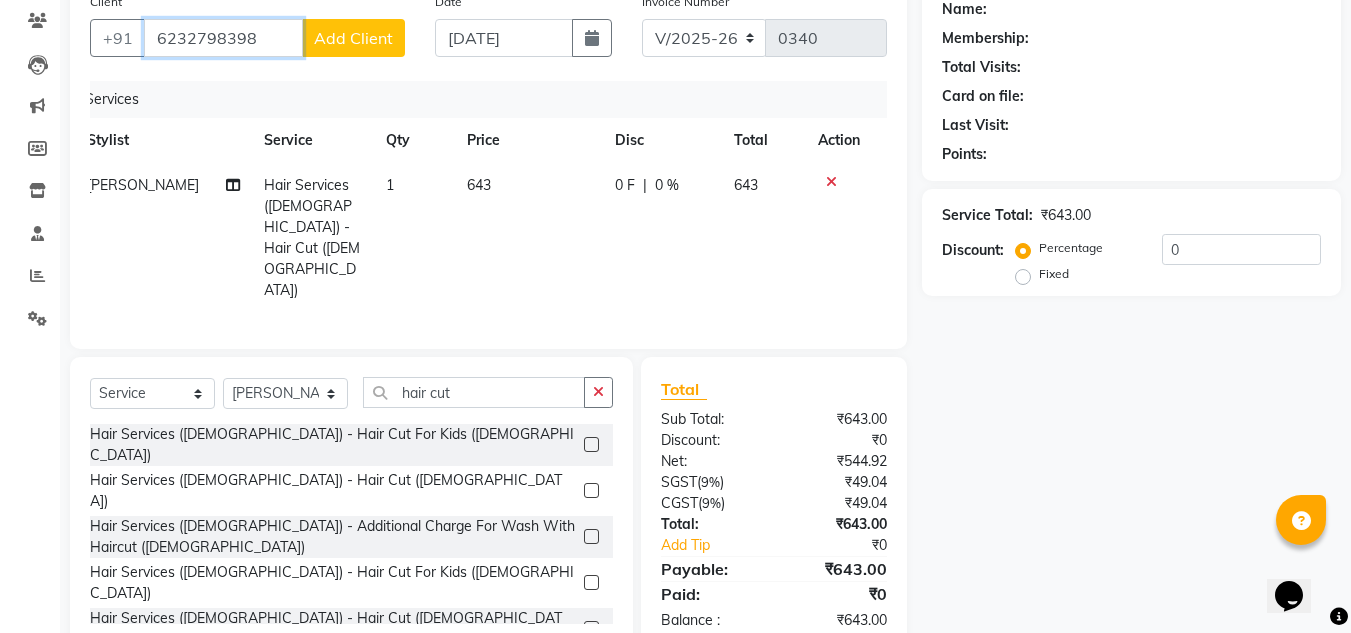 type on "6232798398" 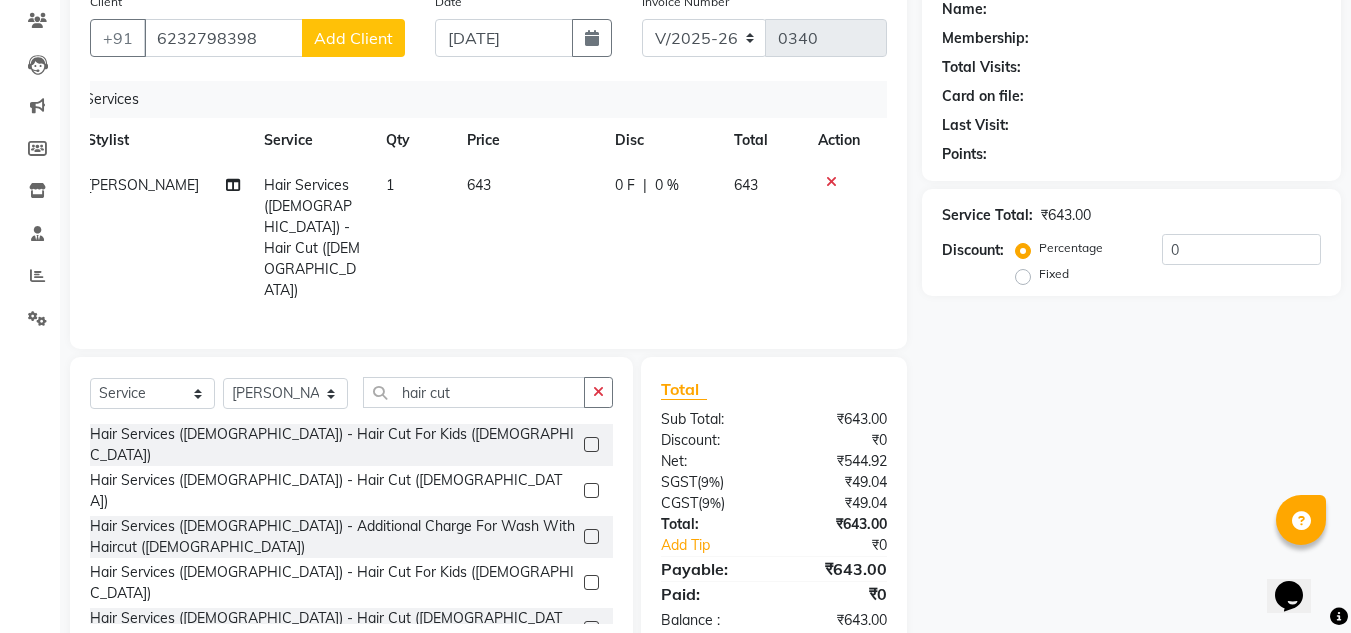 click on "Add Client" 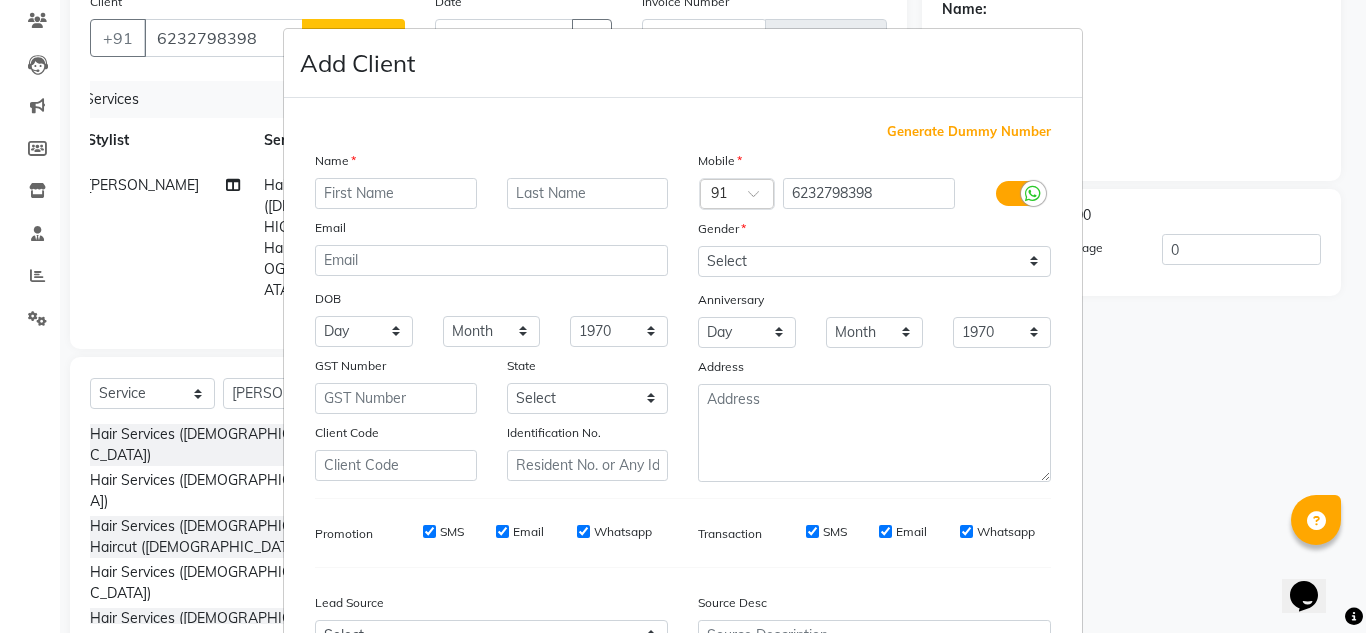 click at bounding box center (396, 193) 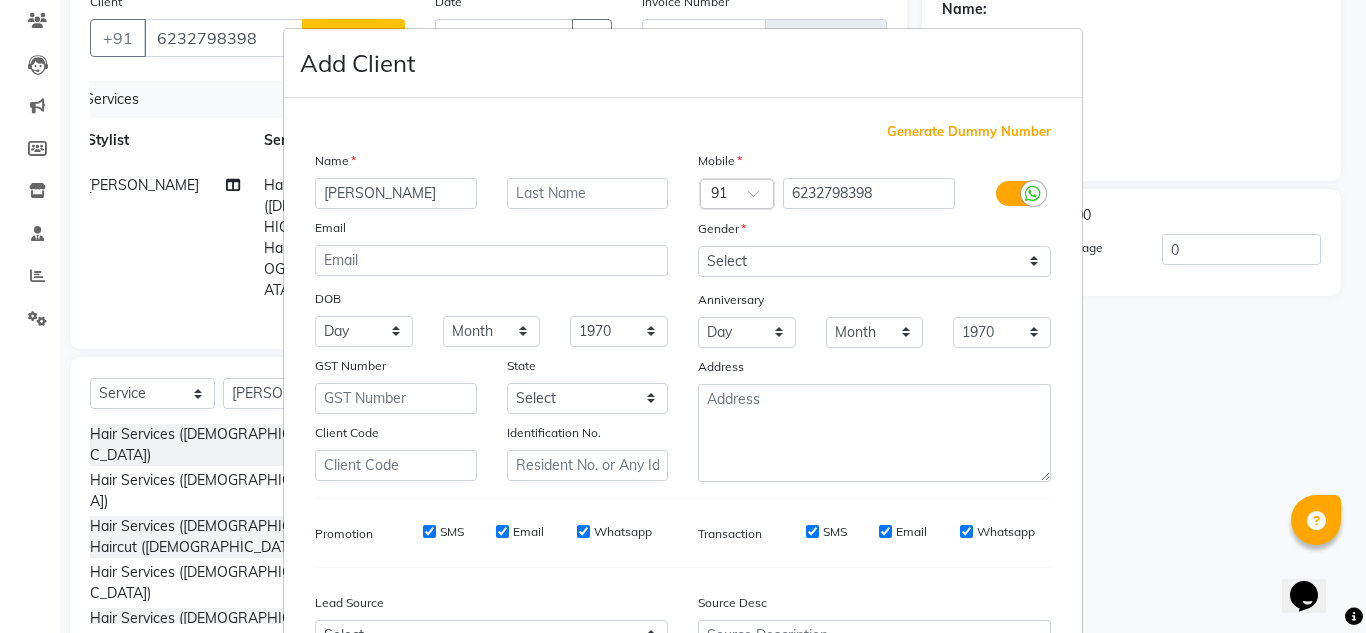 type on "Ashmita" 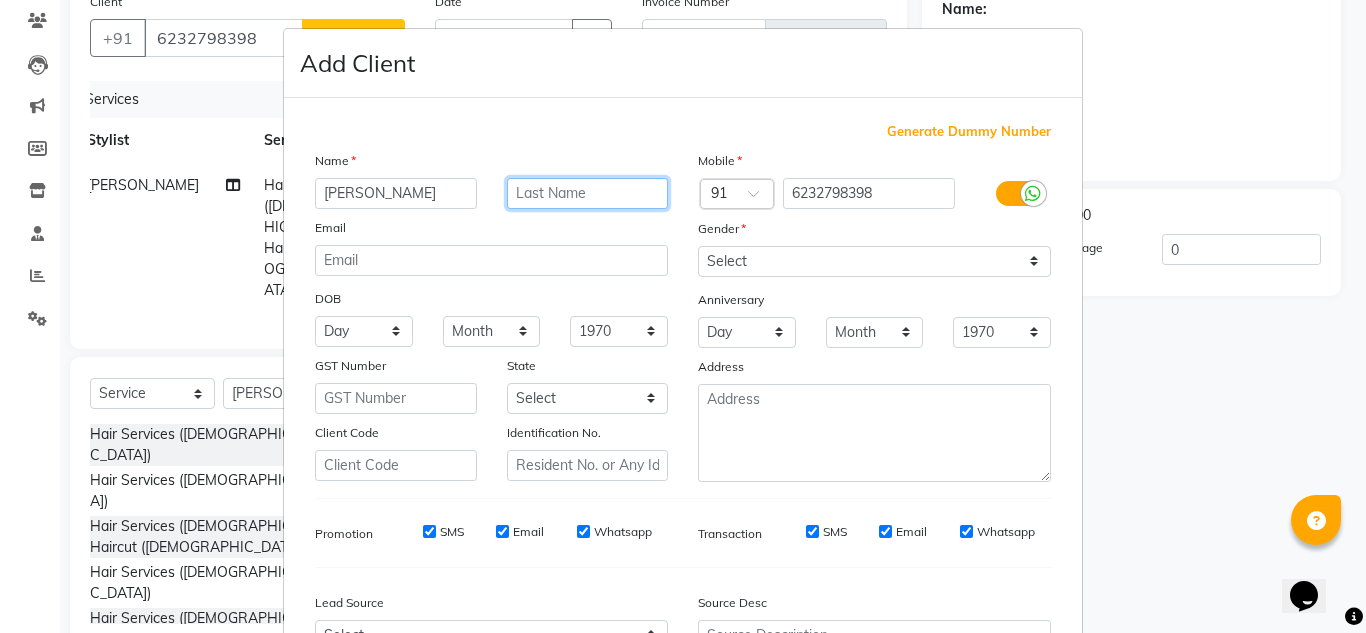 click at bounding box center (588, 193) 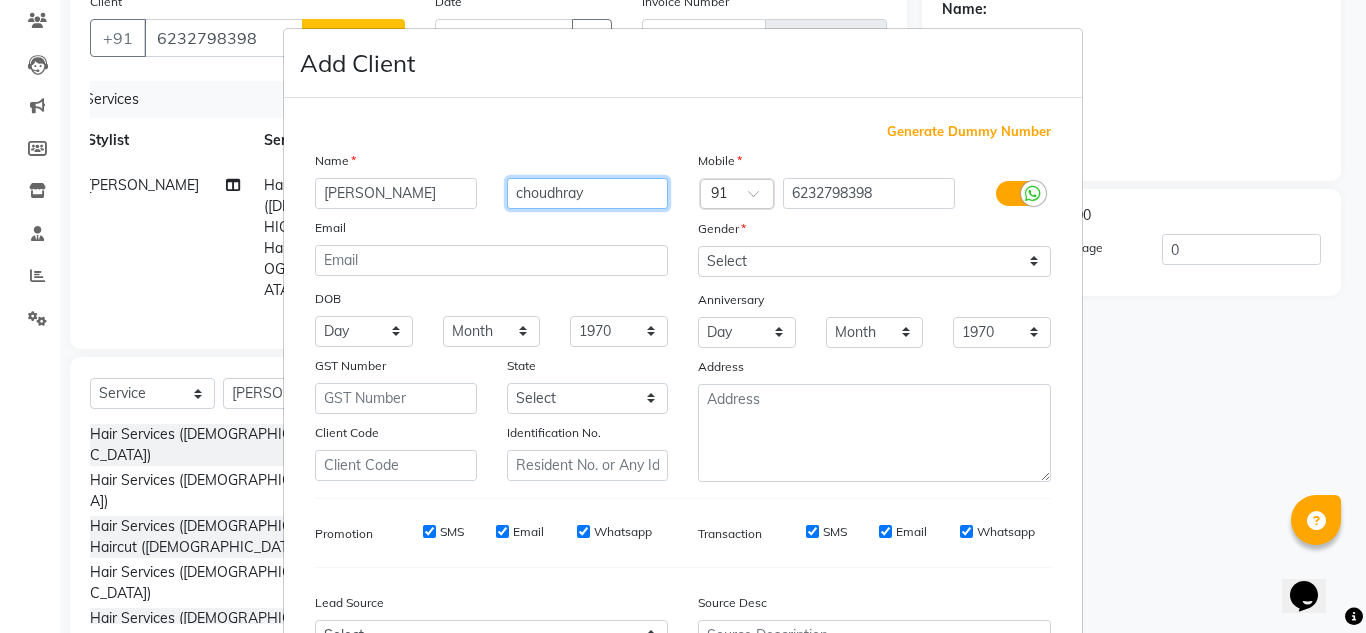scroll, scrollTop: 100, scrollLeft: 0, axis: vertical 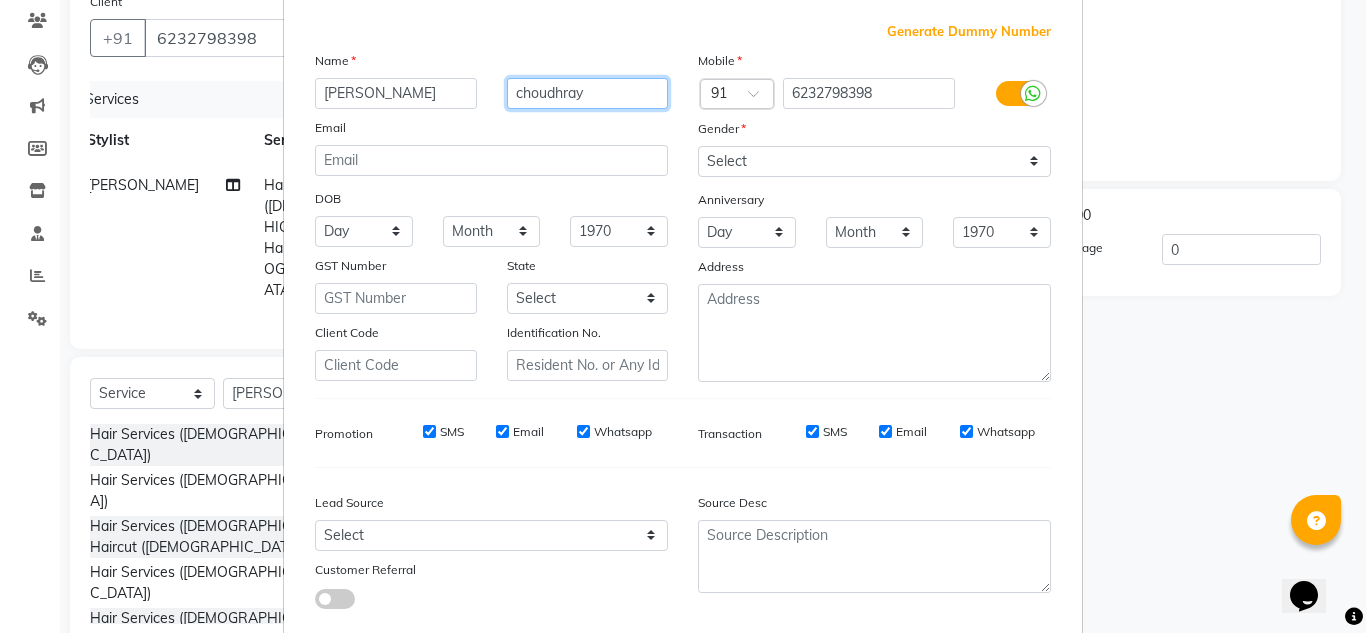 type on "choudhray" 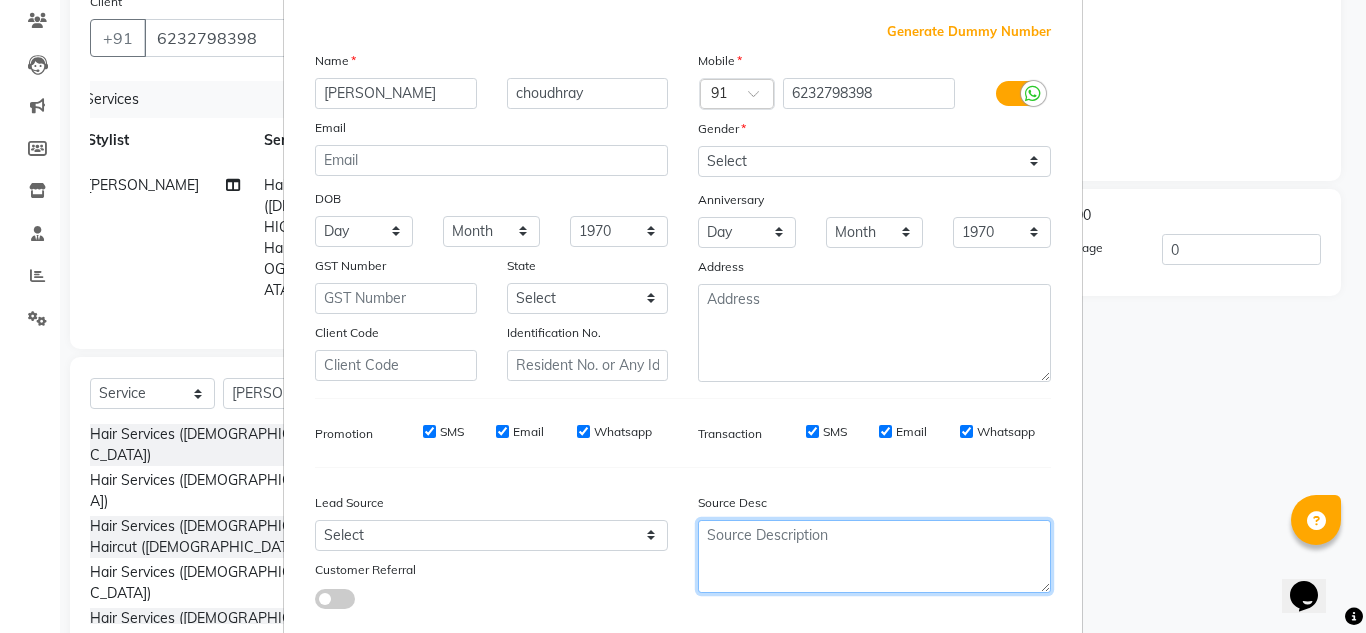 click at bounding box center [874, 556] 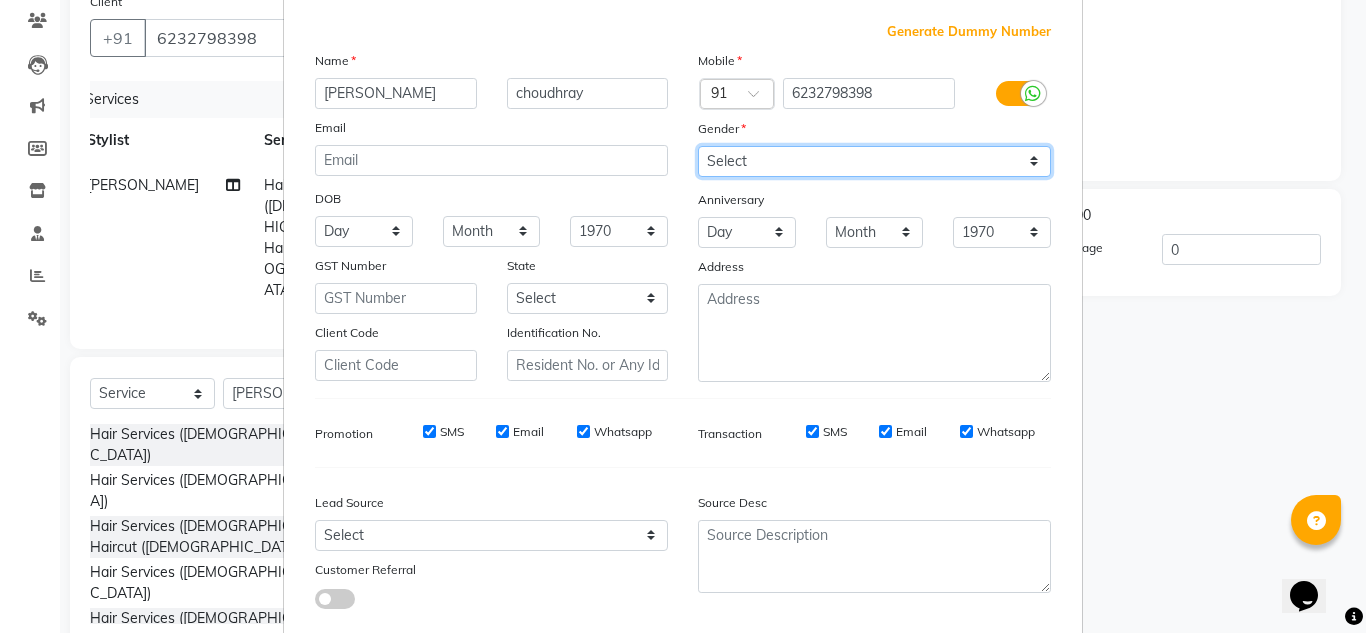 drag, startPoint x: 774, startPoint y: 163, endPoint x: 774, endPoint y: 176, distance: 13 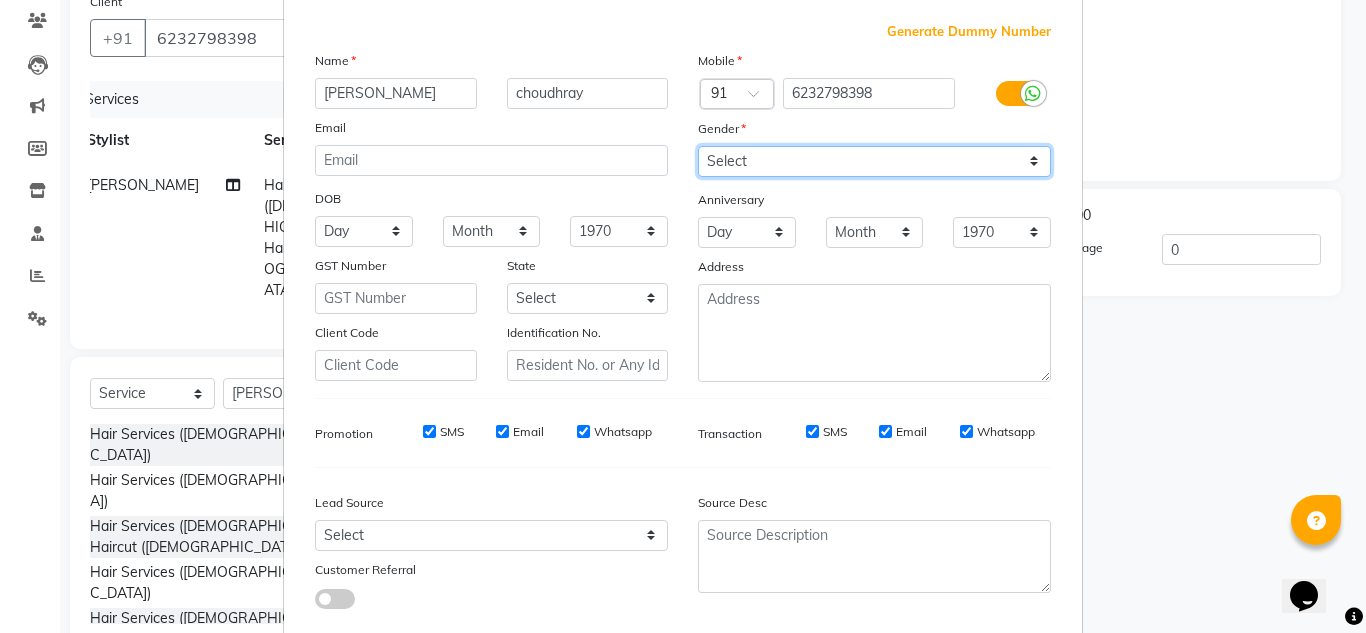 select on "female" 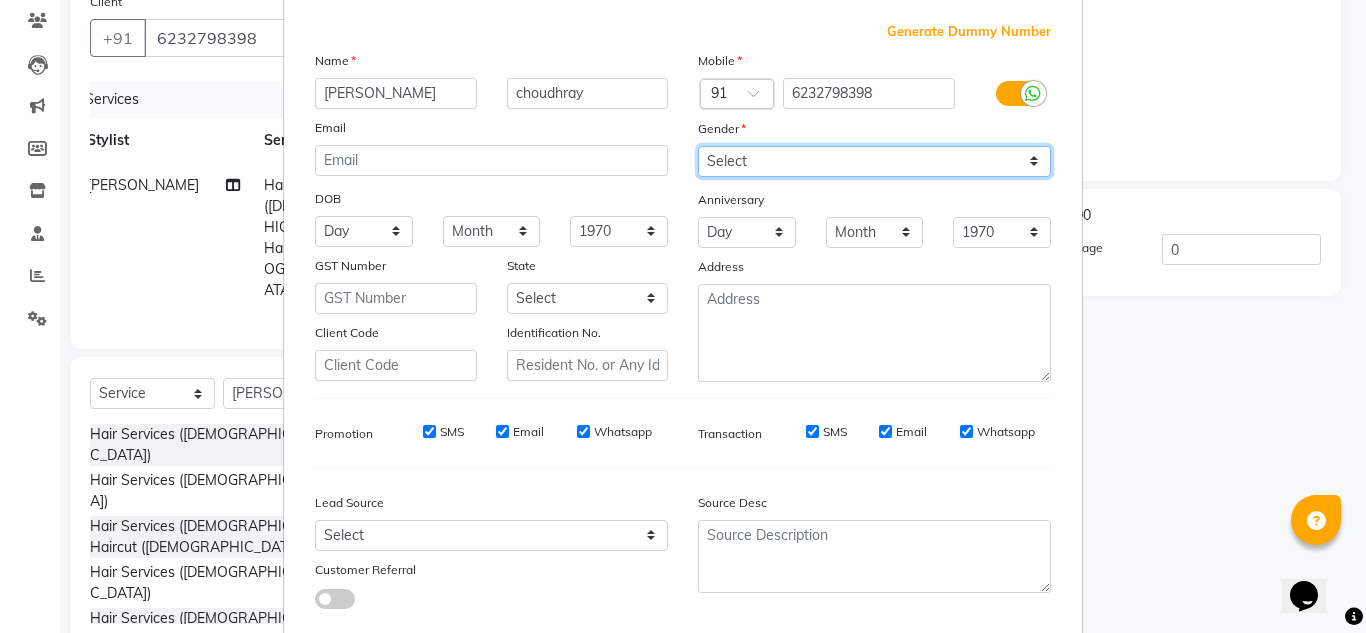 click on "Select Male Female Other Prefer Not To Say" at bounding box center [874, 161] 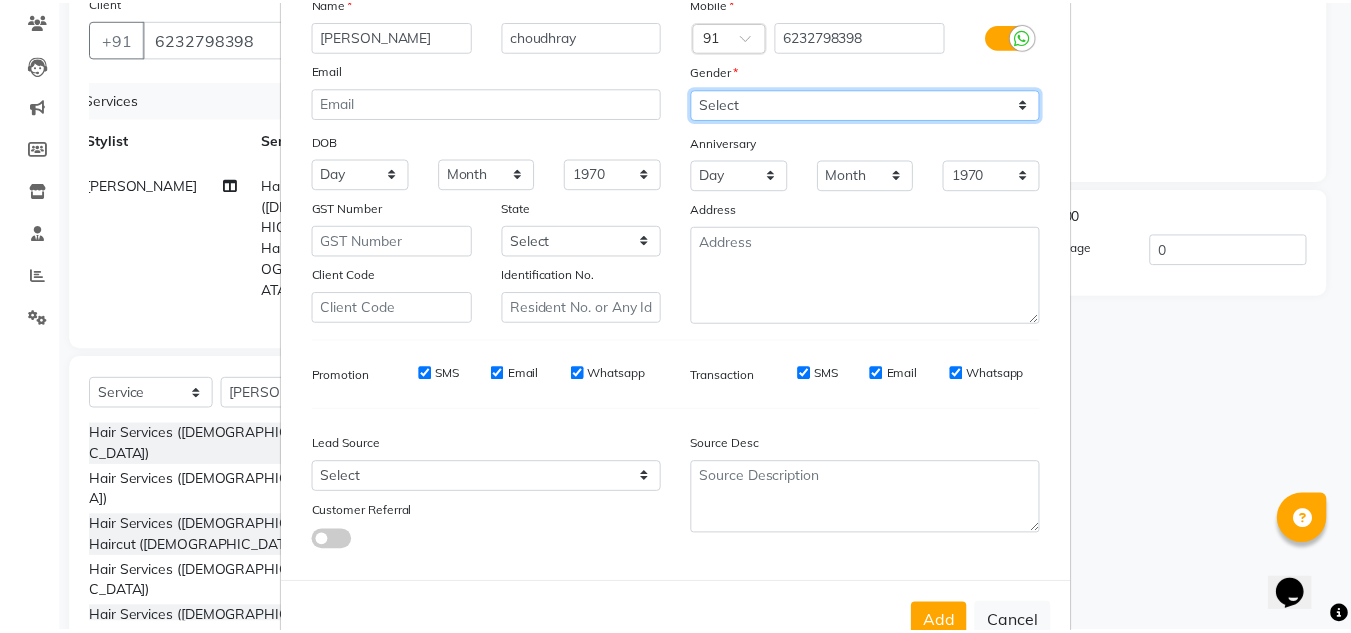 scroll, scrollTop: 216, scrollLeft: 0, axis: vertical 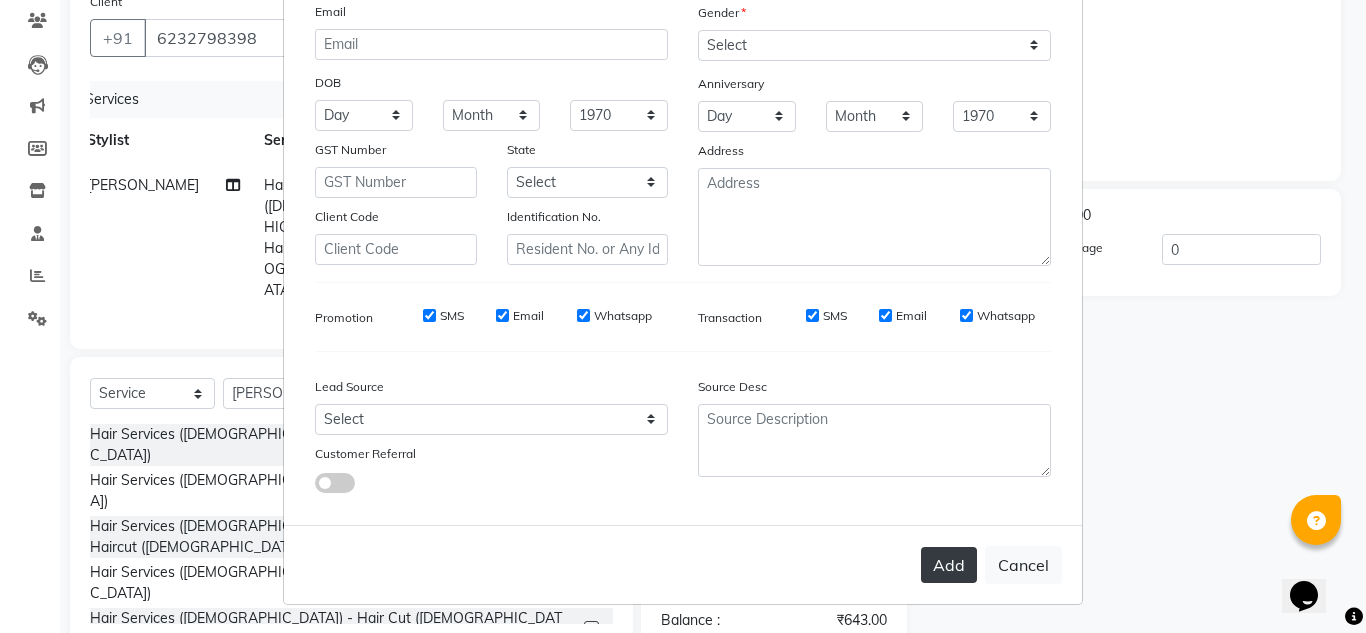 click on "Add" at bounding box center (949, 565) 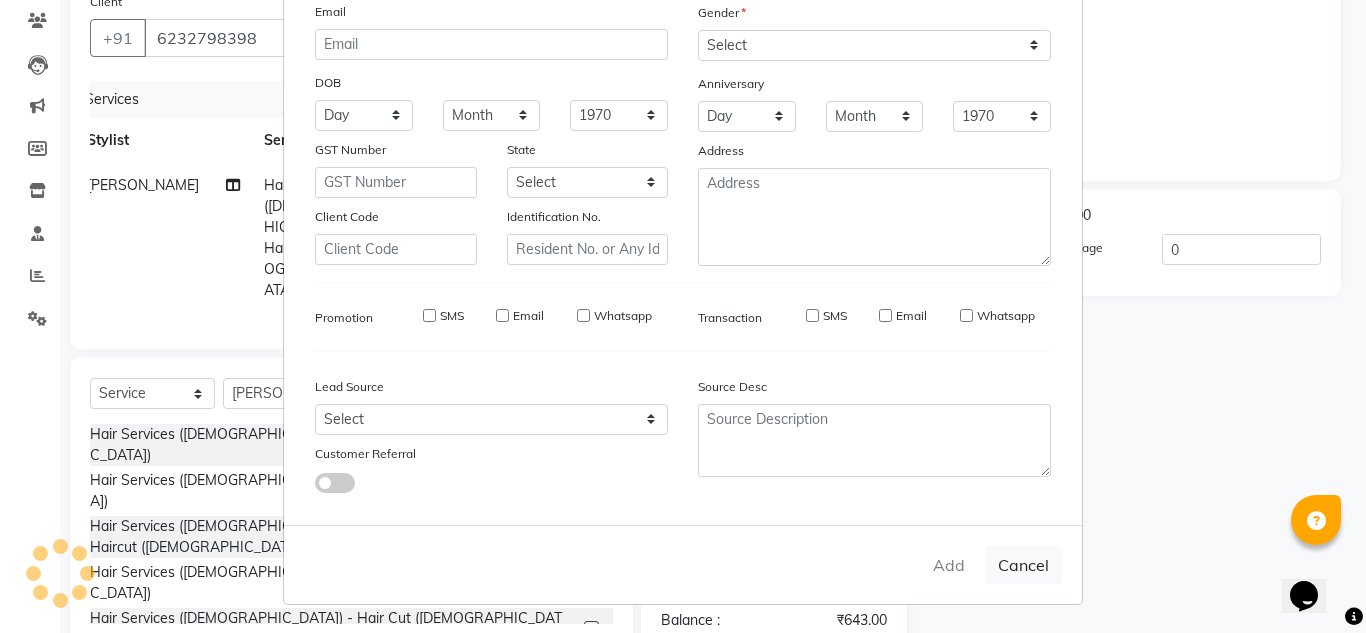 type 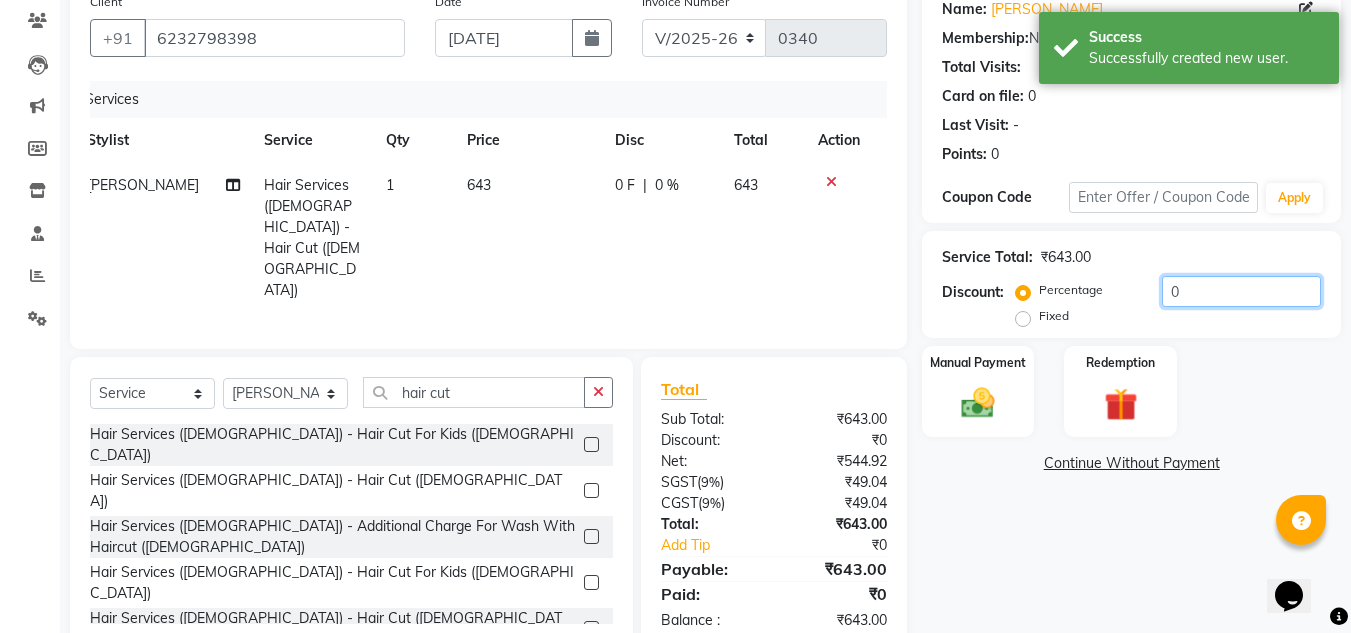 click on "0" 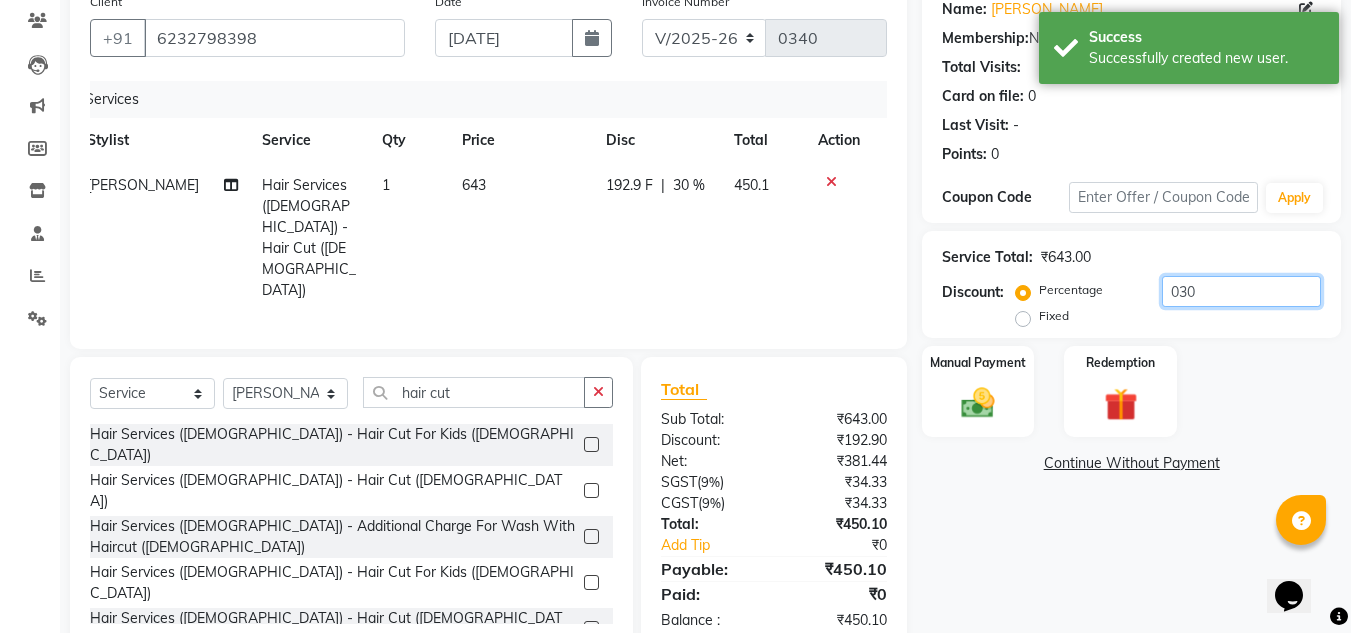 type on "030" 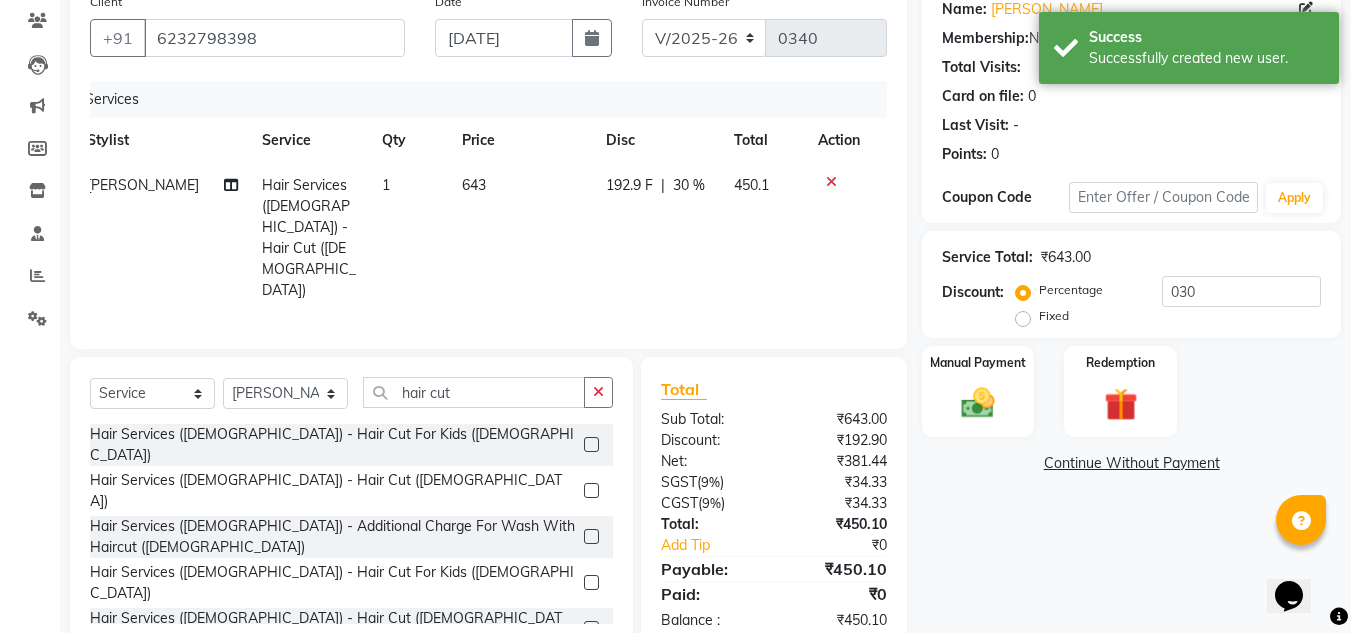 click on "192.9 F" 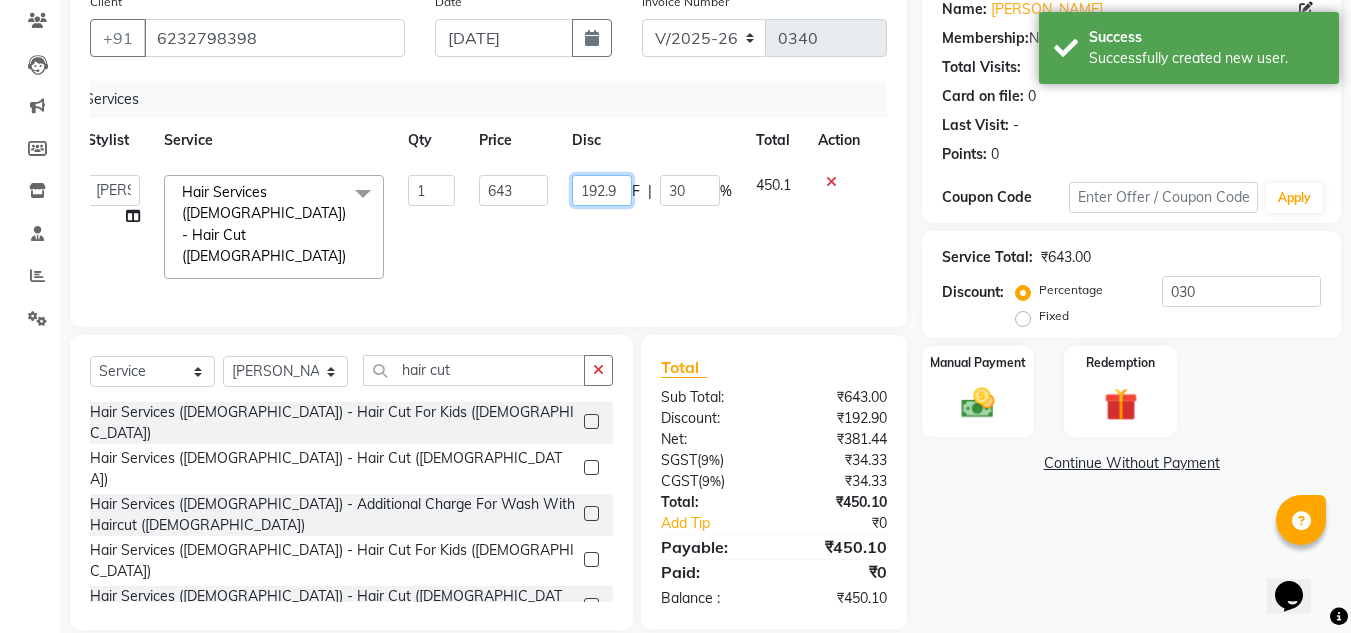 click on "192.9" 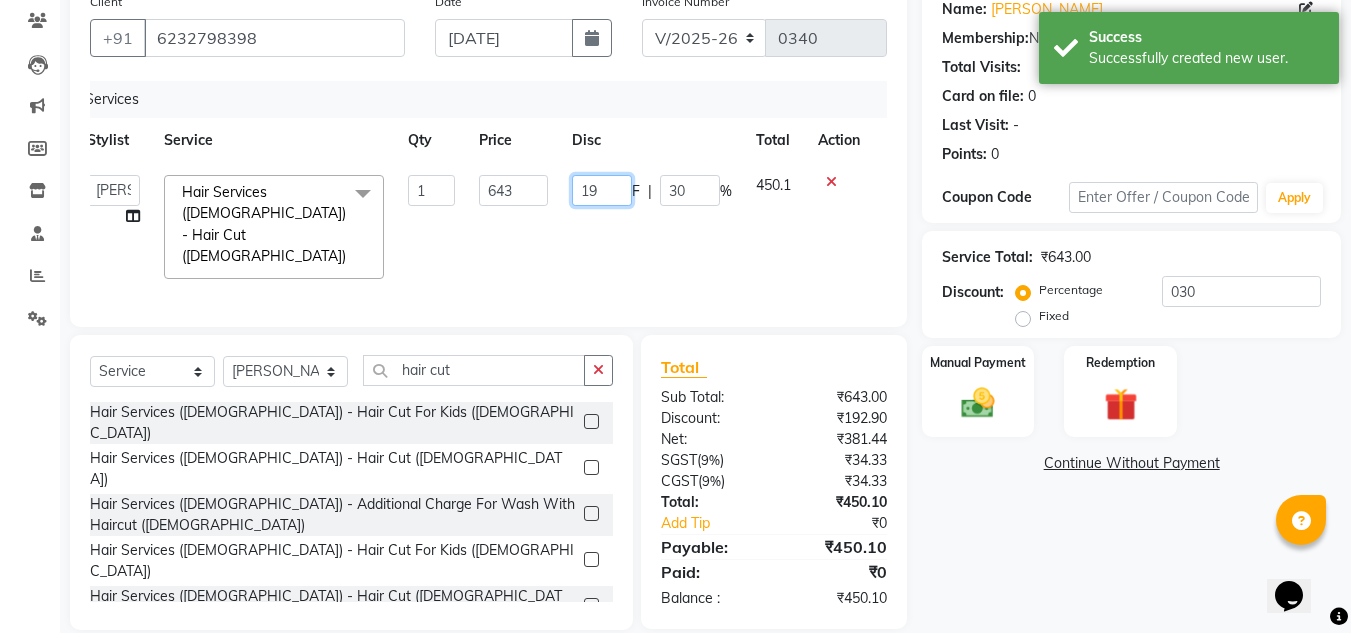 type on "193" 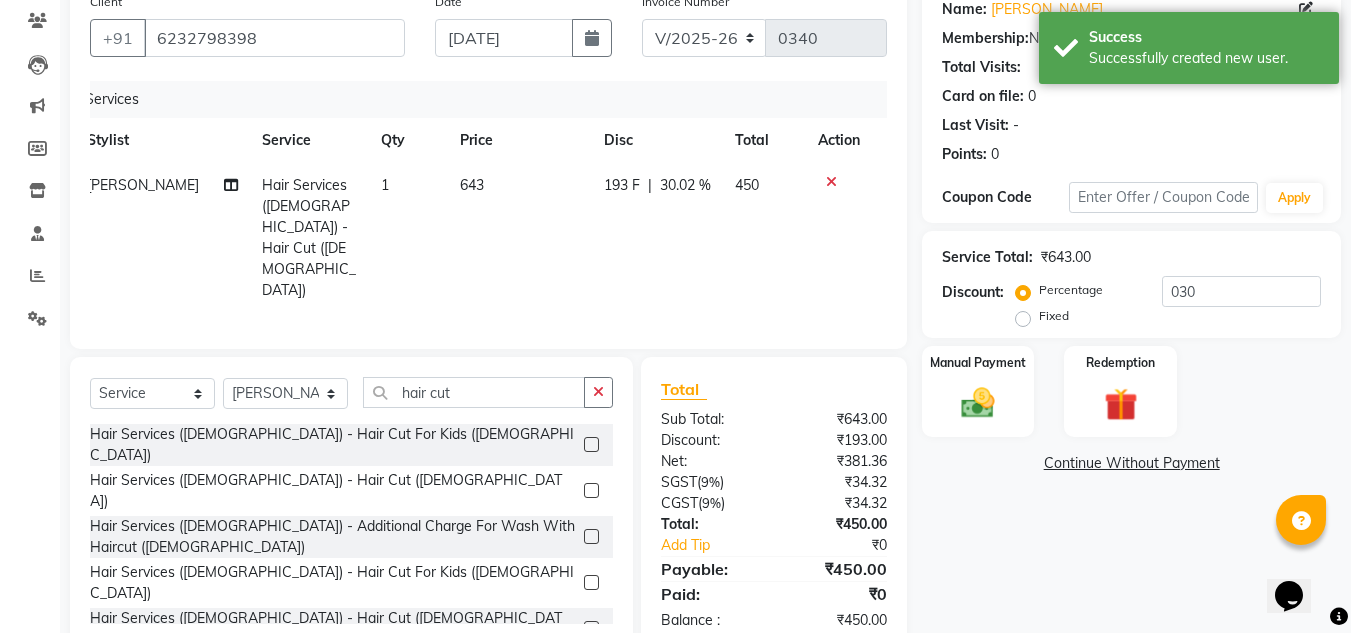 click on "Name: Ashmita Choudhray Membership:  No Active Membership  Total Visits:   Card on file:  0 Last Visit:   - Points:   0  Coupon Code Apply Service Total:  ₹643.00  Discount:  Percentage   Fixed  030 Manual Payment Redemption  Continue Without Payment" 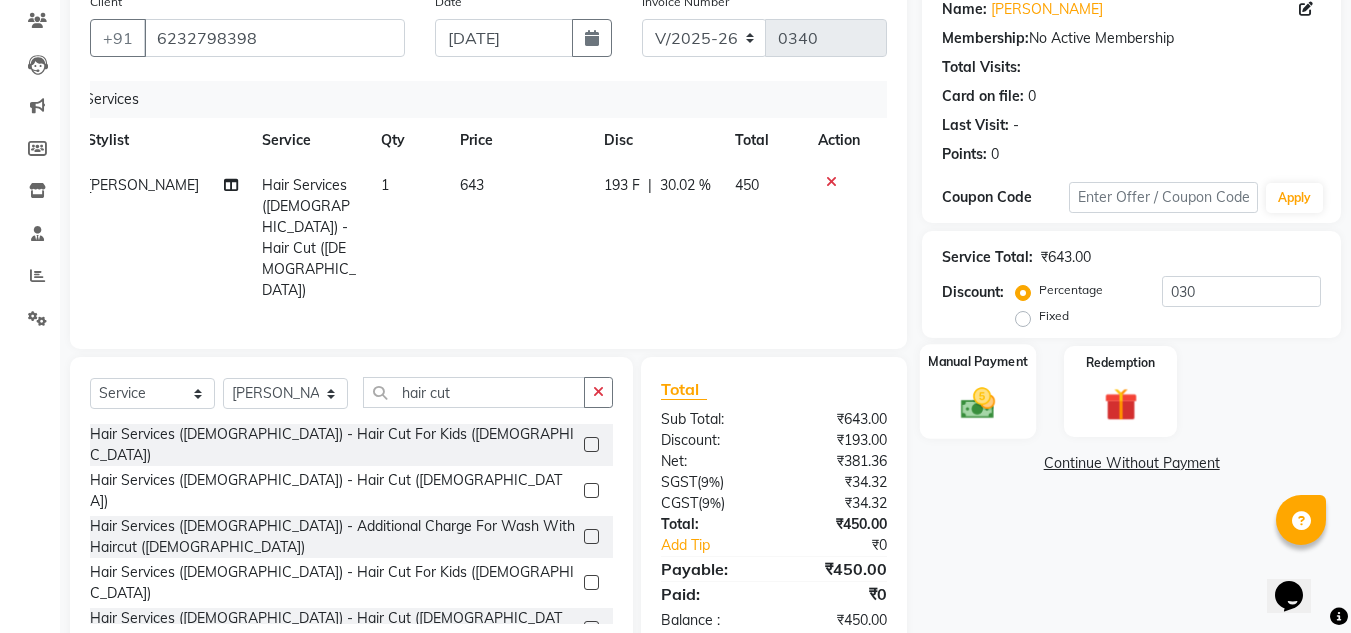click 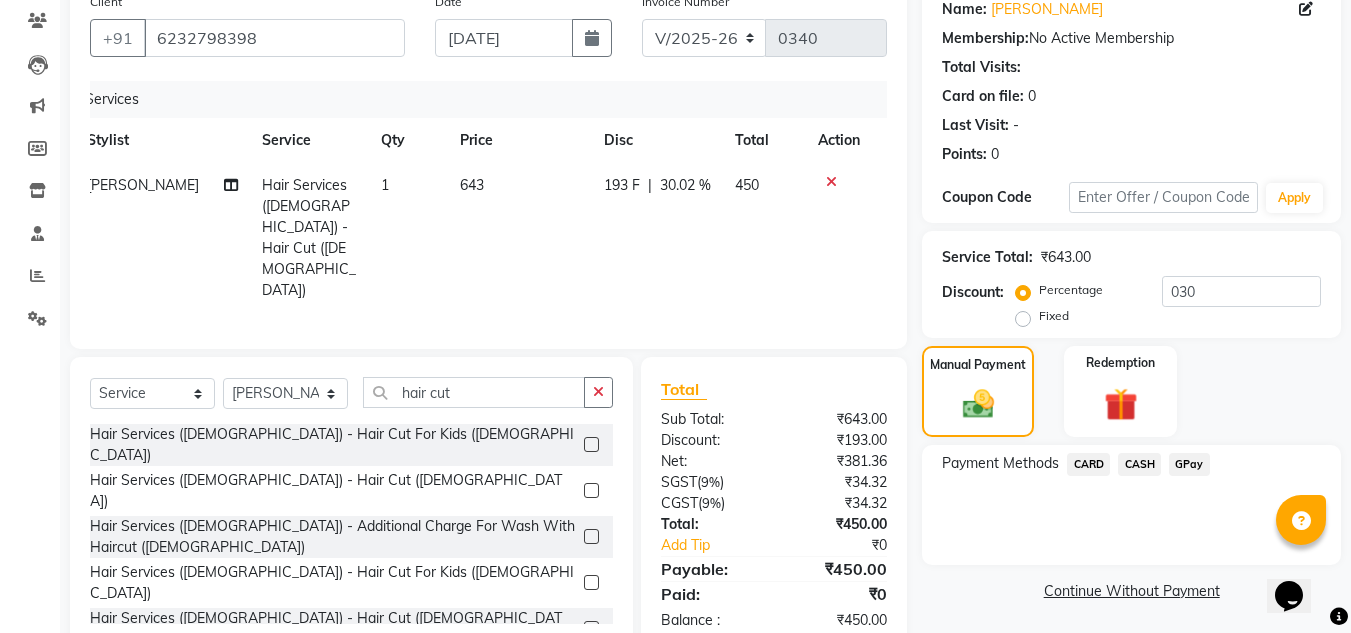 click on "GPay" 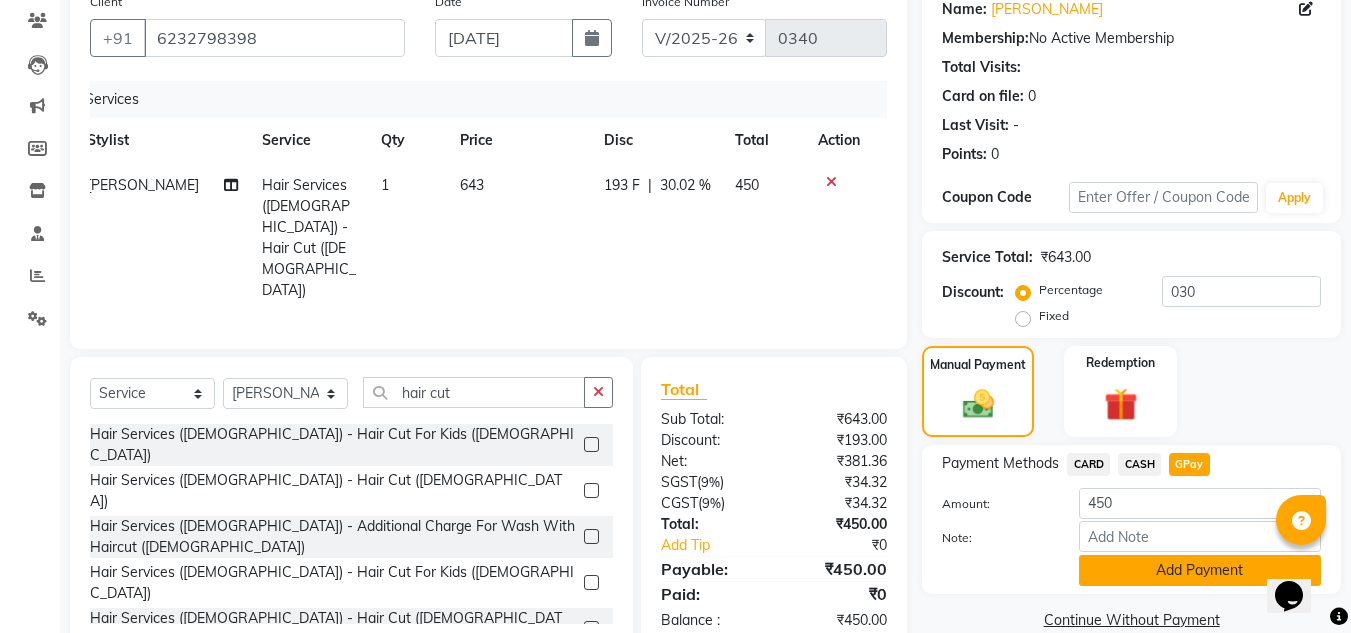 click on "Add Payment" 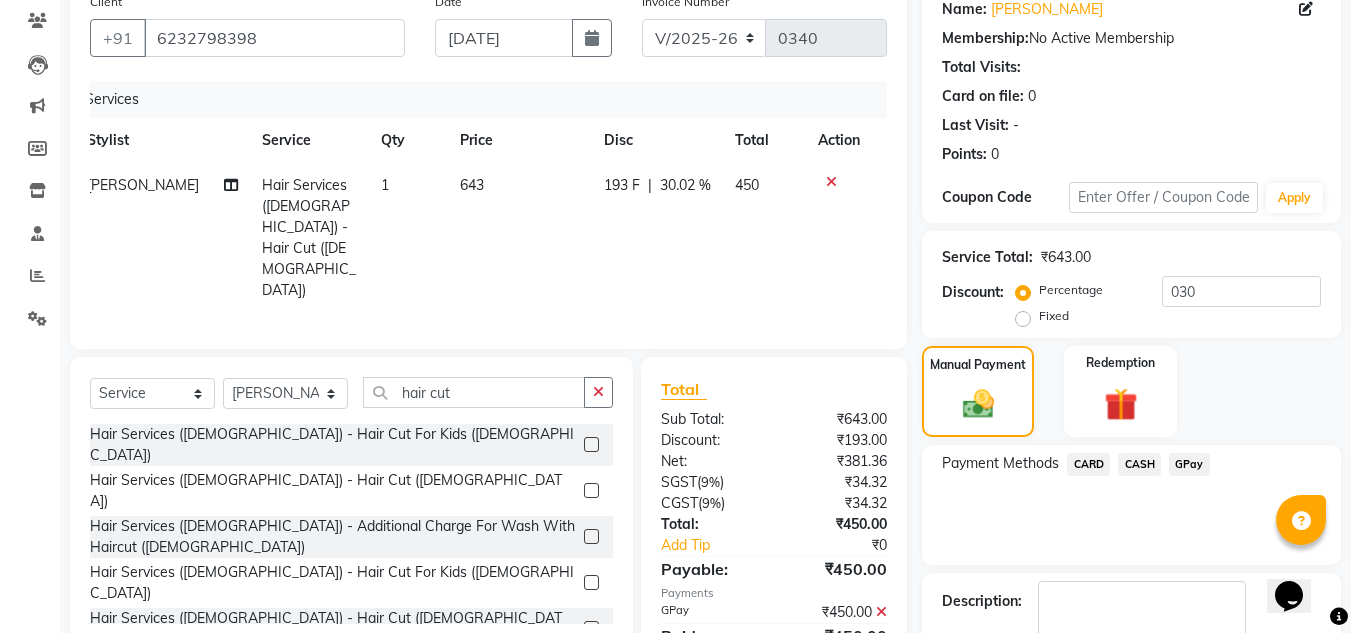 scroll, scrollTop: 283, scrollLeft: 0, axis: vertical 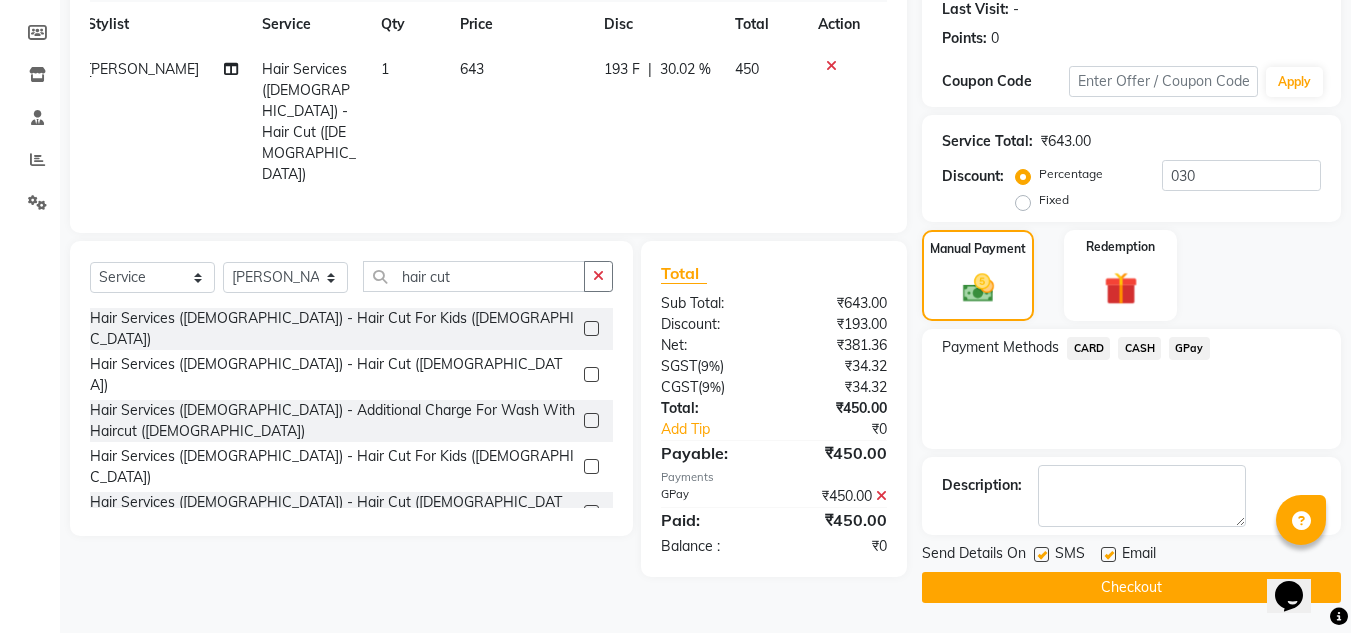 click on "Checkout" 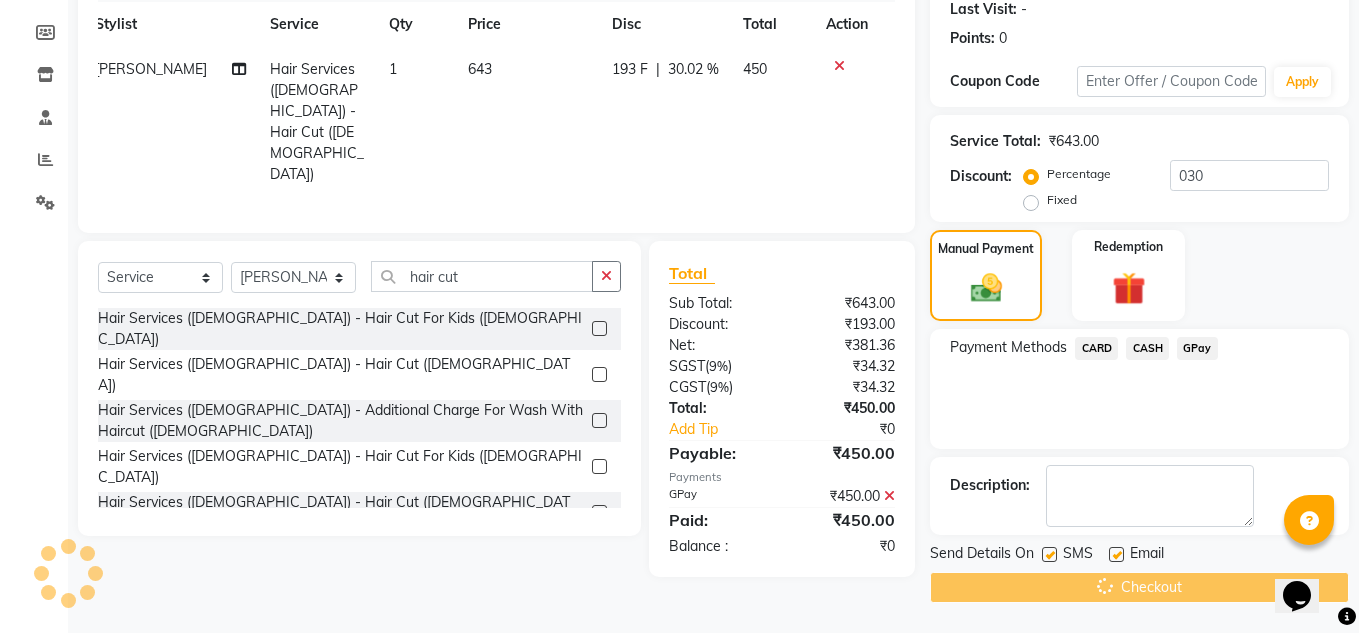 scroll, scrollTop: 0, scrollLeft: 0, axis: both 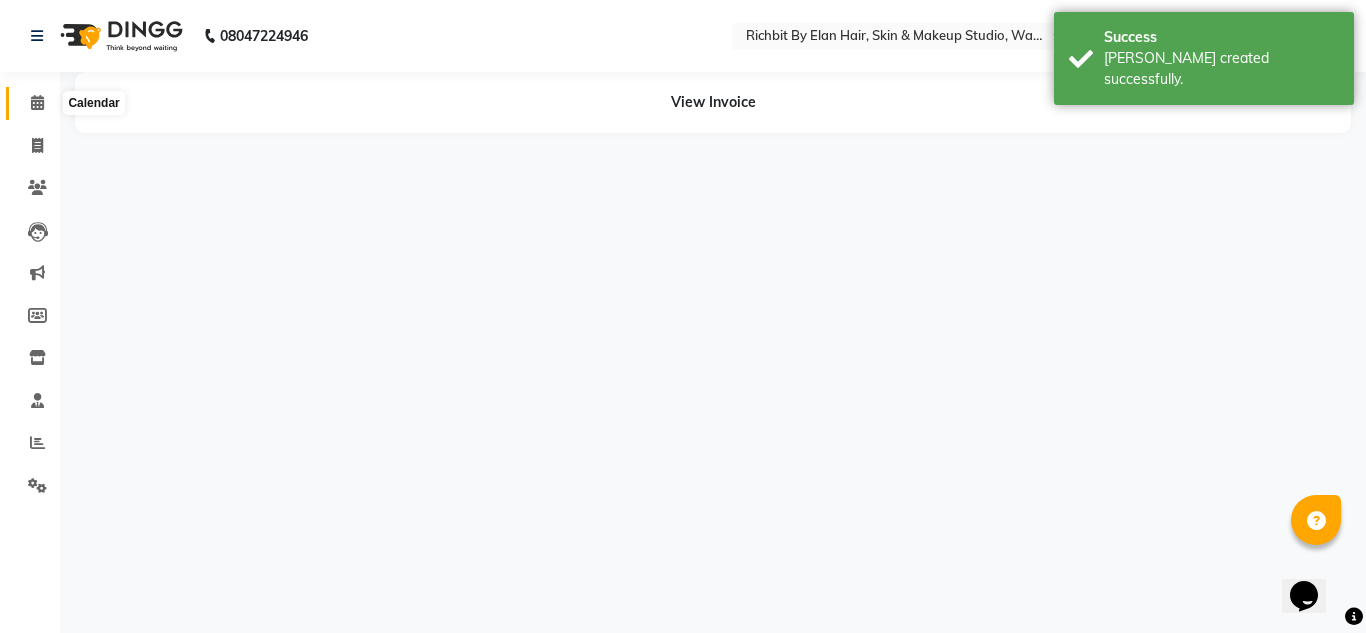 drag, startPoint x: 35, startPoint y: 101, endPoint x: 36, endPoint y: 85, distance: 16.03122 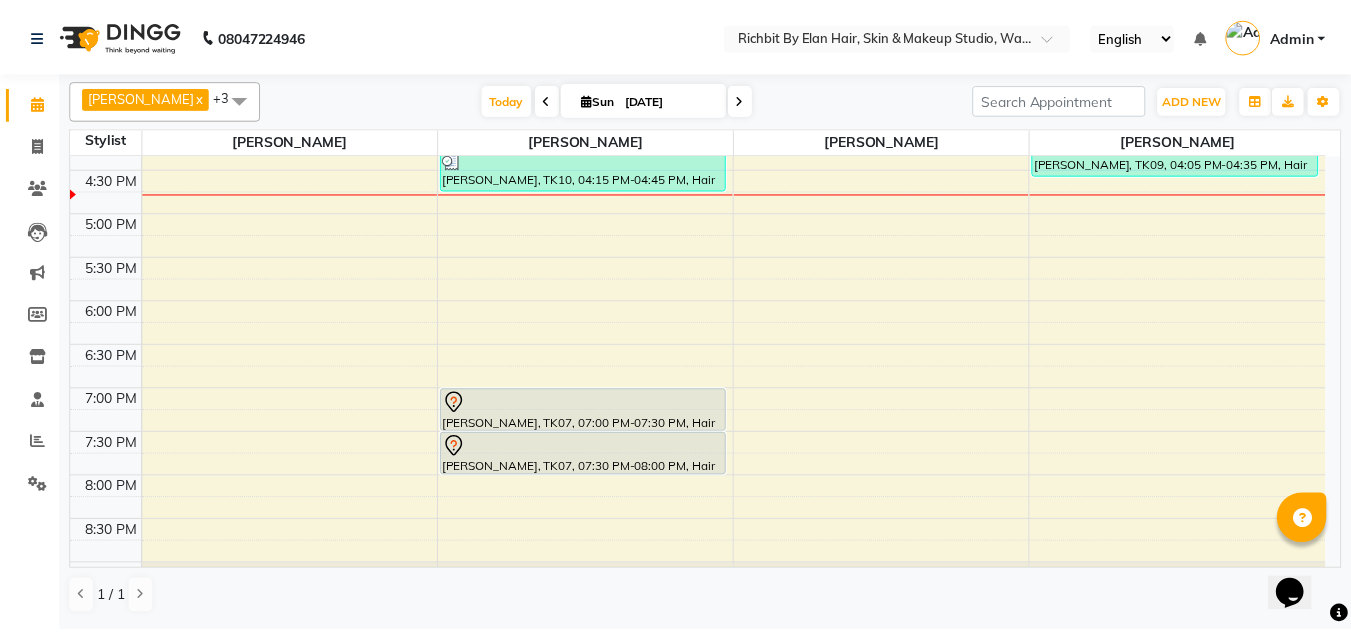 scroll, scrollTop: 629, scrollLeft: 0, axis: vertical 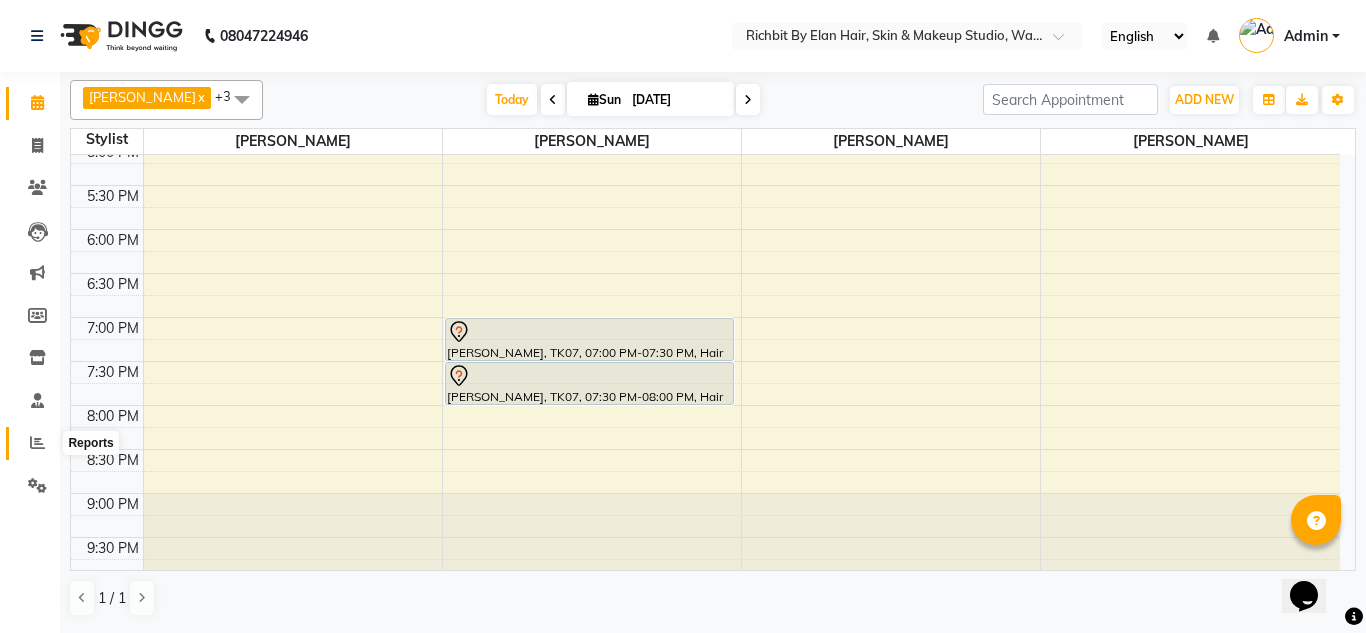 click 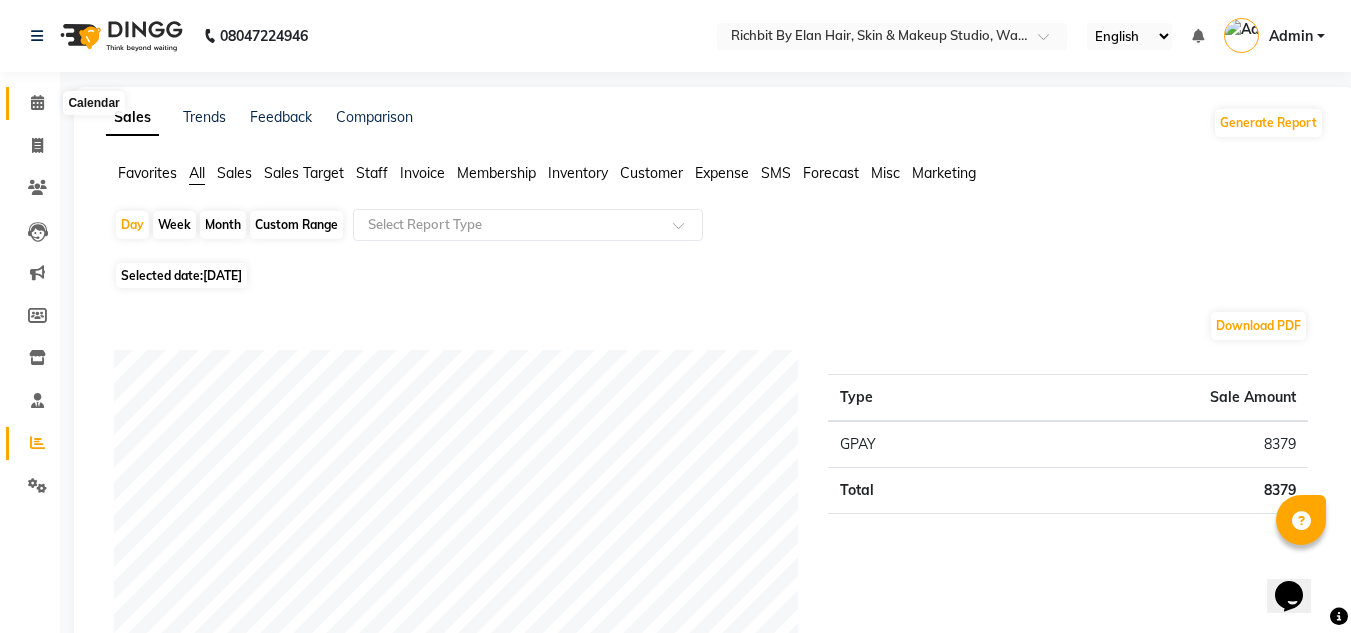 click 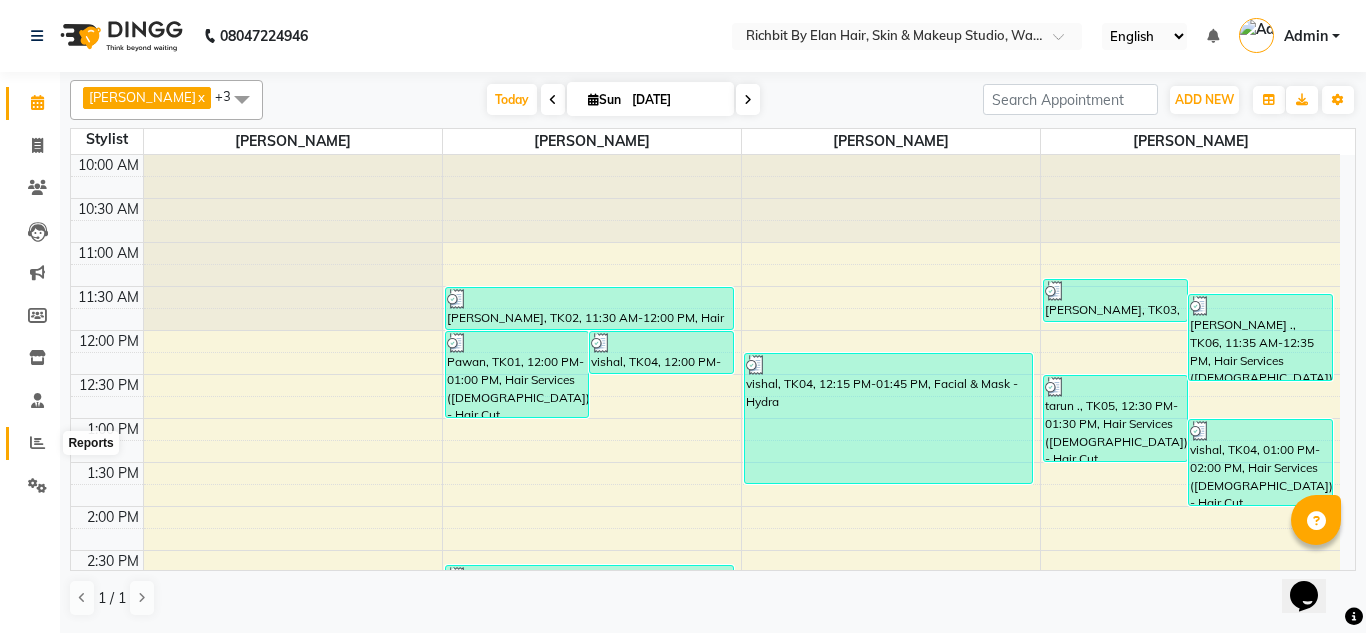 click 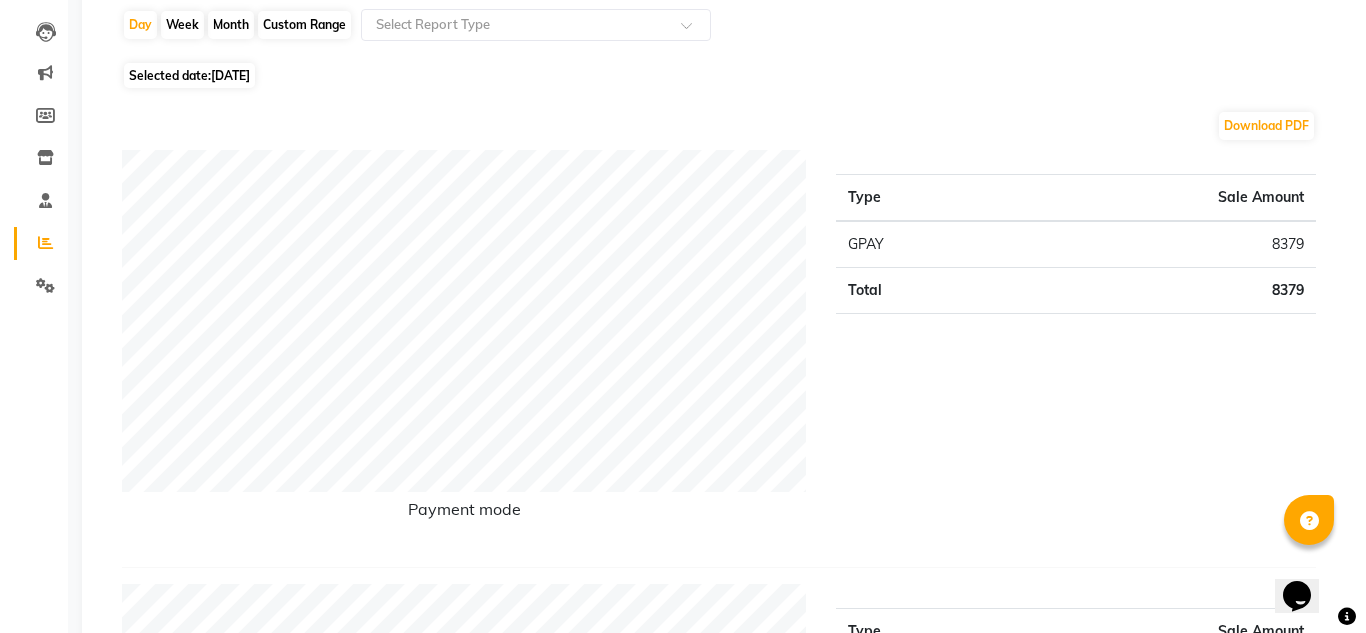 scroll, scrollTop: 0, scrollLeft: 0, axis: both 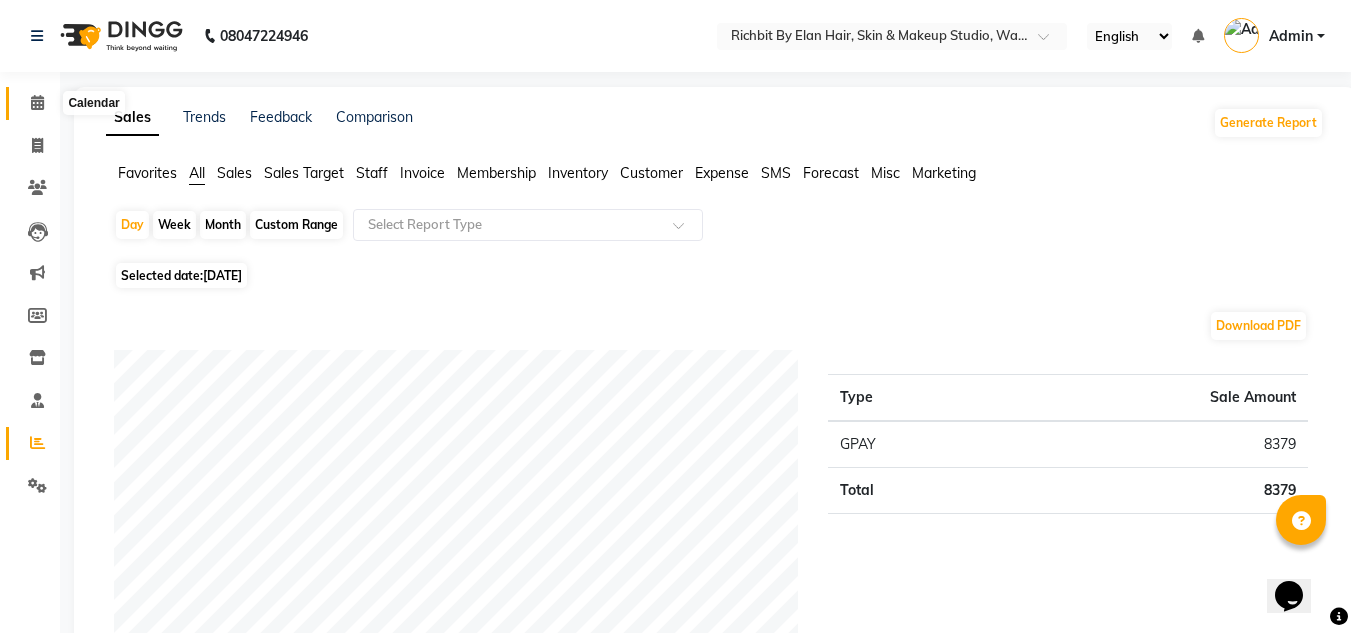 click 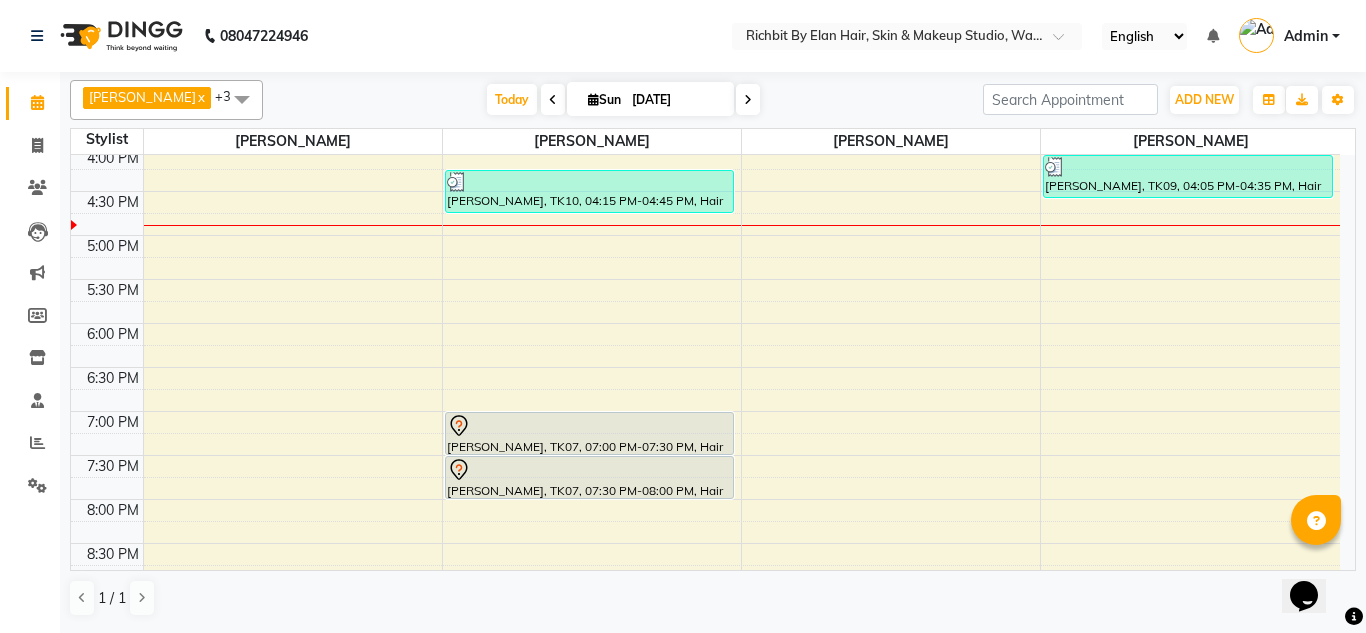 scroll, scrollTop: 500, scrollLeft: 0, axis: vertical 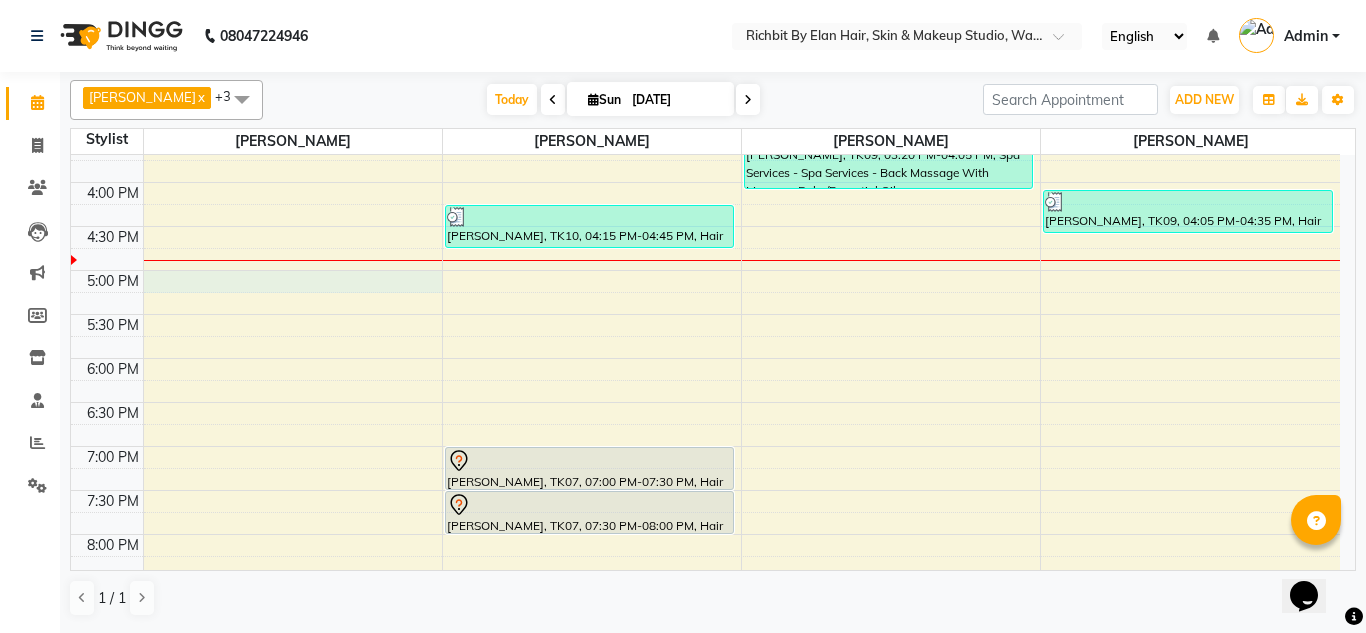 click on "10:00 AM 10:30 AM 11:00 AM 11:30 AM 12:00 PM 12:30 PM 1:00 PM 1:30 PM 2:00 PM 2:30 PM 3:00 PM 3:30 PM 4:00 PM 4:30 PM 5:00 PM 5:30 PM 6:00 PM 6:30 PM 7:00 PM 7:30 PM 8:00 PM 8:30 PM 9:00 PM 9:30 PM     Pawan, TK01, 12:00 PM-01:00 PM, Hair Services (Male) - Hair Cut (Male),Hair Services (Male) - Additional Charge For Wash With Haircut (Male)     vishal, TK04, 12:00 PM-12:30 PM, Hair Services (Male) - Additional Charge For Wash With Haircut (Male)     Pushpendra Rathore, TK02, 11:30 AM-12:00 PM, Hair Services (Male) - Beard Trim - Crafting (Male)     arkakai, TK08, 02:40 PM-03:40 PM, Hair Services (Male) - Hair Cut (Male),Hair Services (Male) - Additional Charge For Wash With Haircut (Male)     Ashmita choudhray, TK10, 04:15 PM-04:45 PM, Hair Services (Female) - Hair Cut (Female)             SURBHI, TK07, 07:00 PM-07:30 PM, Hair Services (Female) - Hair Cut (Female)             SURBHI, TK07, 07:30 PM-08:00 PM, Hair Services (Female) - Blow Dry With Shampoo & Conditioner - Below Shoulder (Female)" at bounding box center [705, 182] 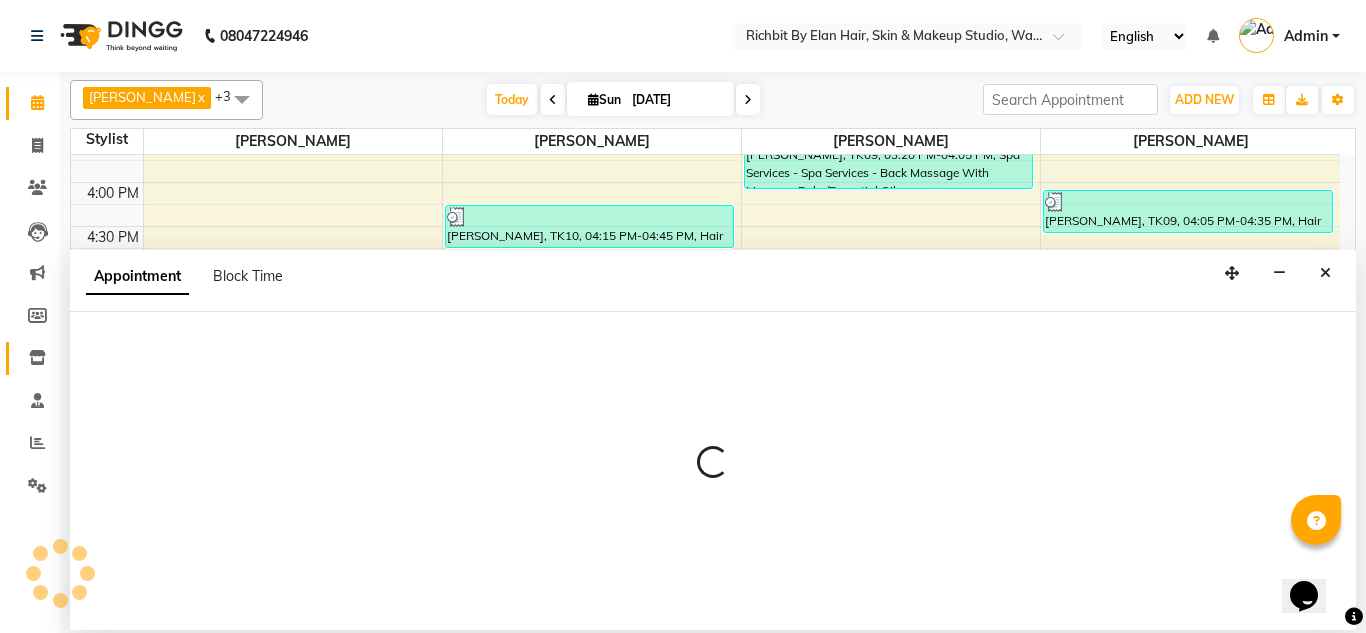 select on "21217" 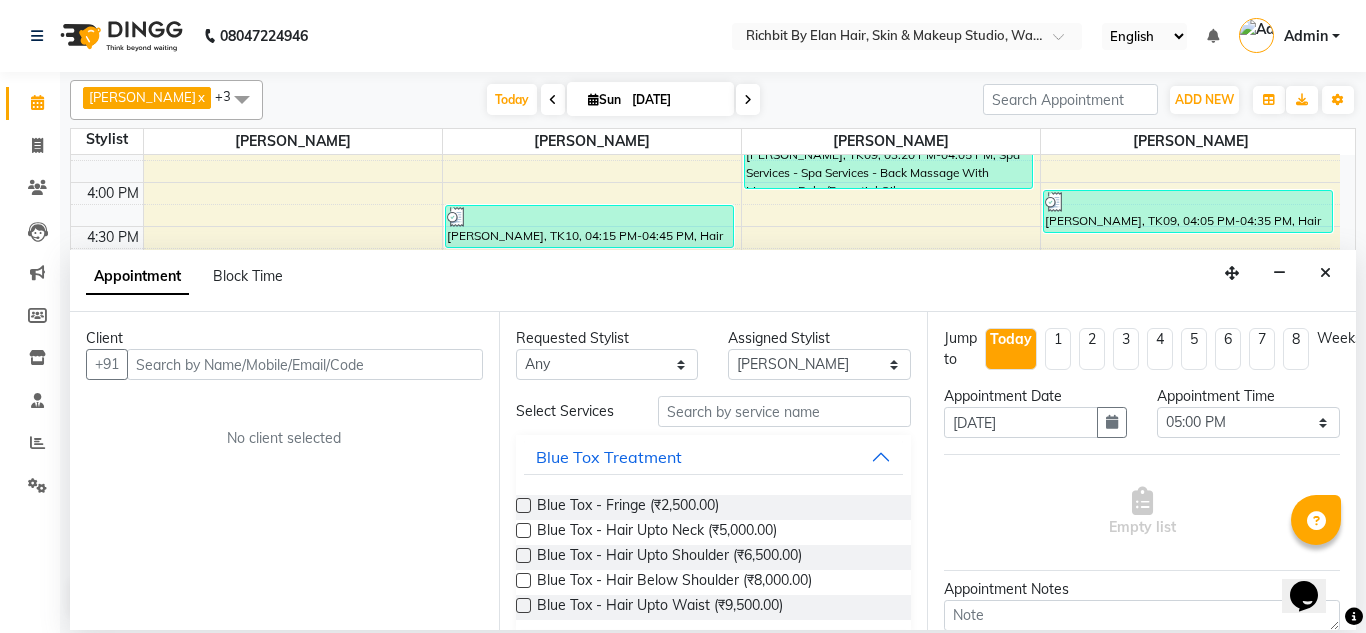 click at bounding box center [305, 364] 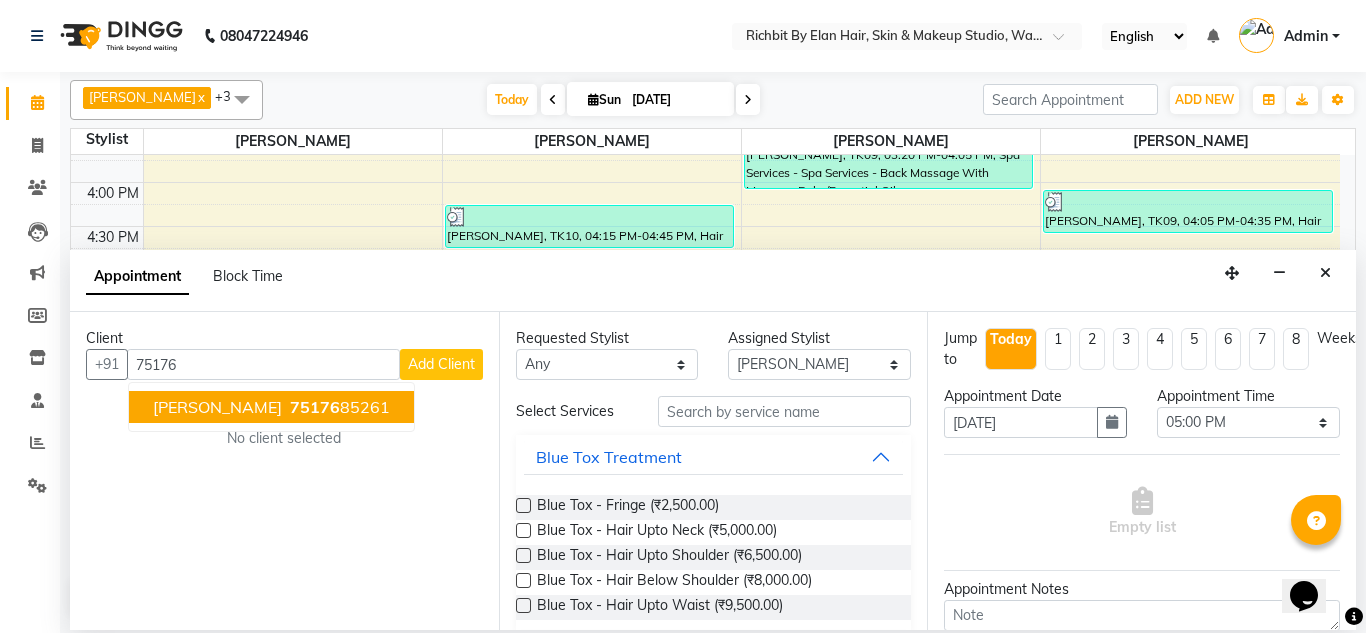 click on "75176 85261" at bounding box center (338, 407) 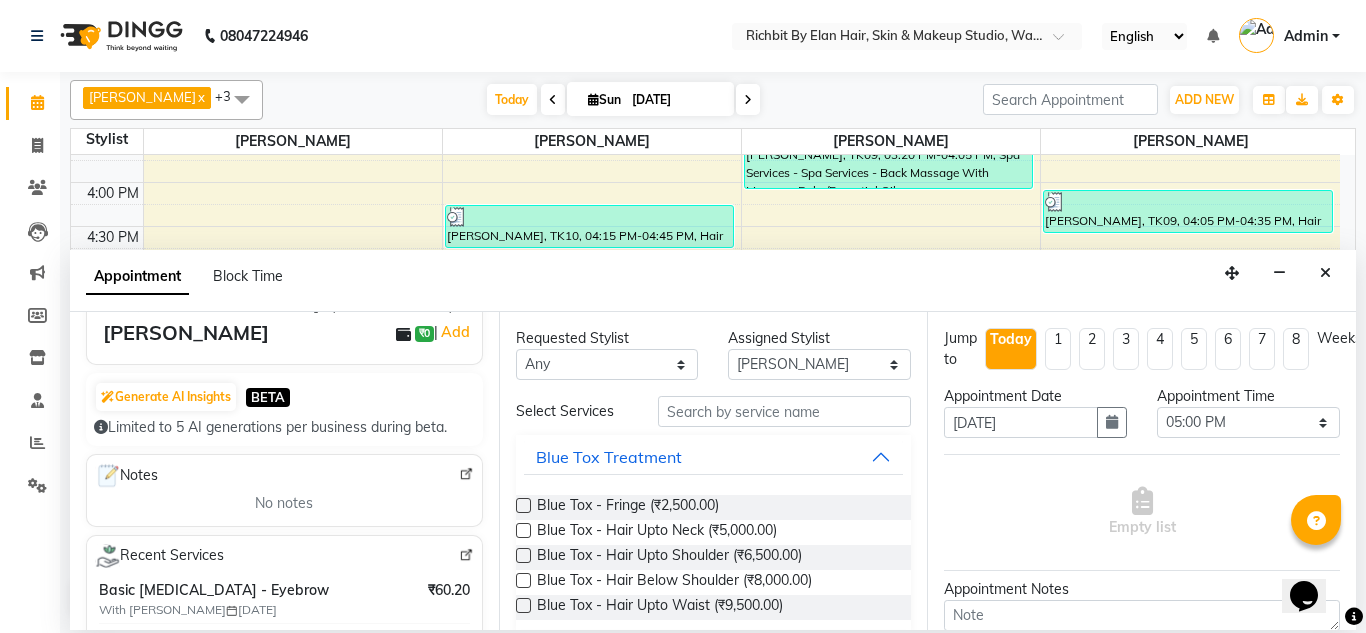 scroll, scrollTop: 200, scrollLeft: 0, axis: vertical 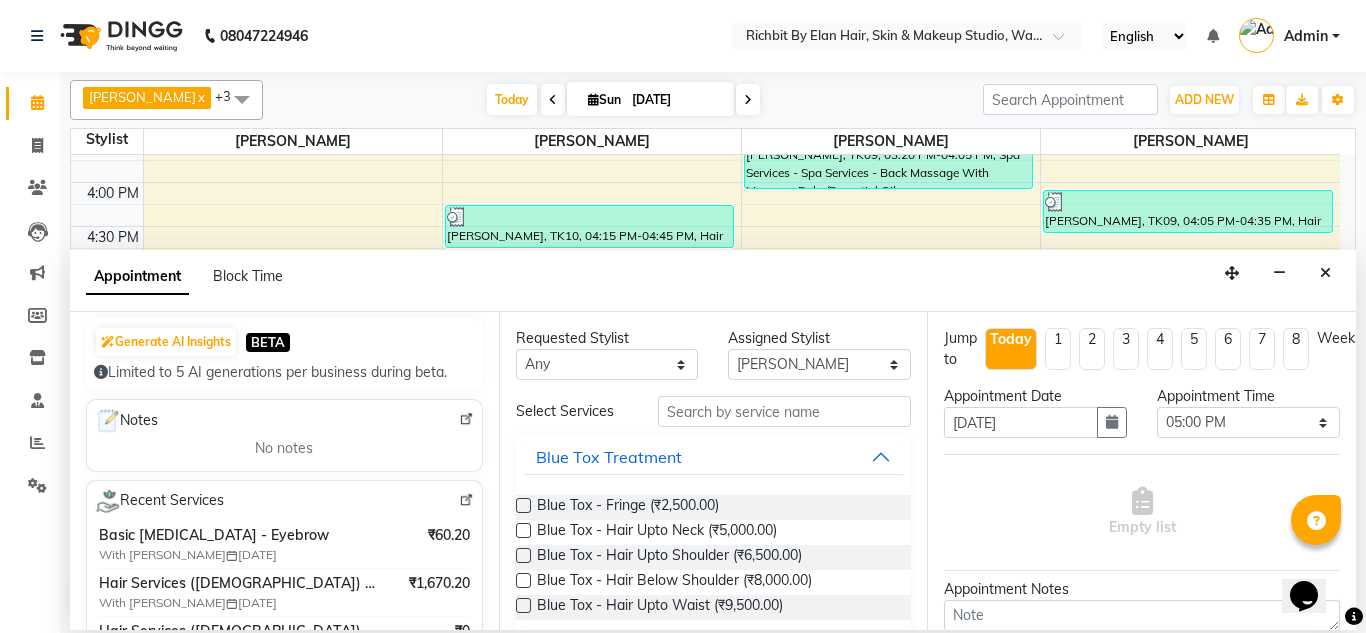 type on "7517685261" 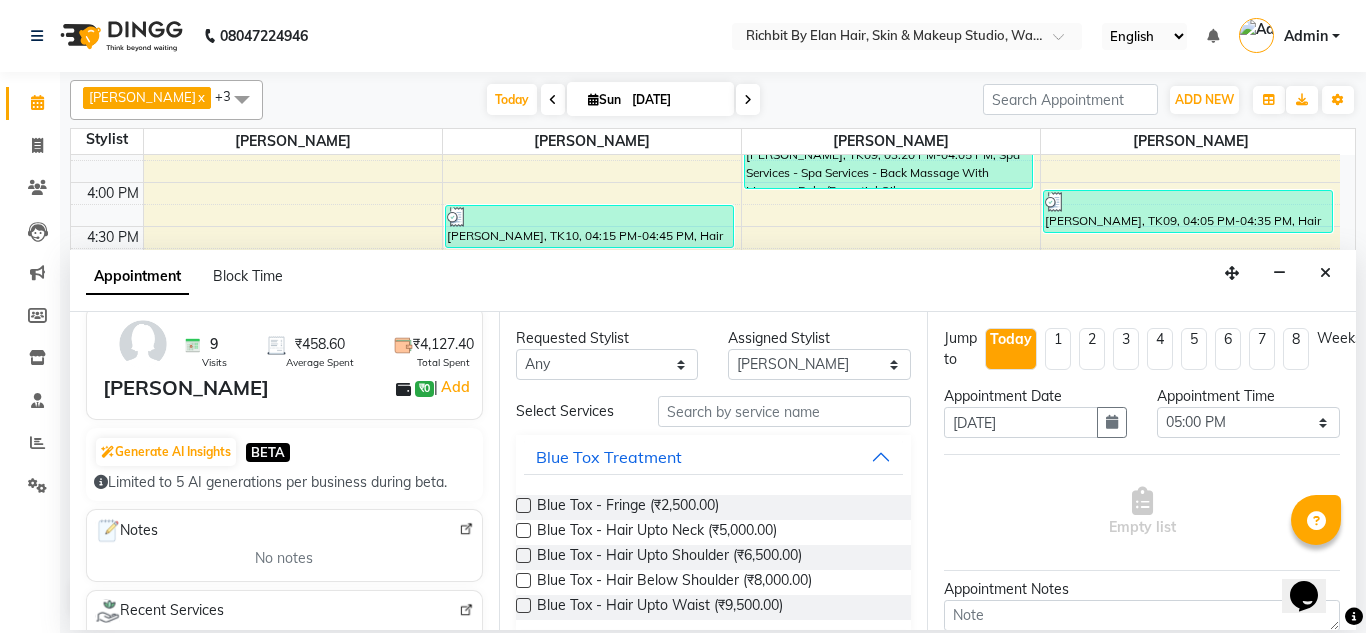 scroll, scrollTop: 0, scrollLeft: 0, axis: both 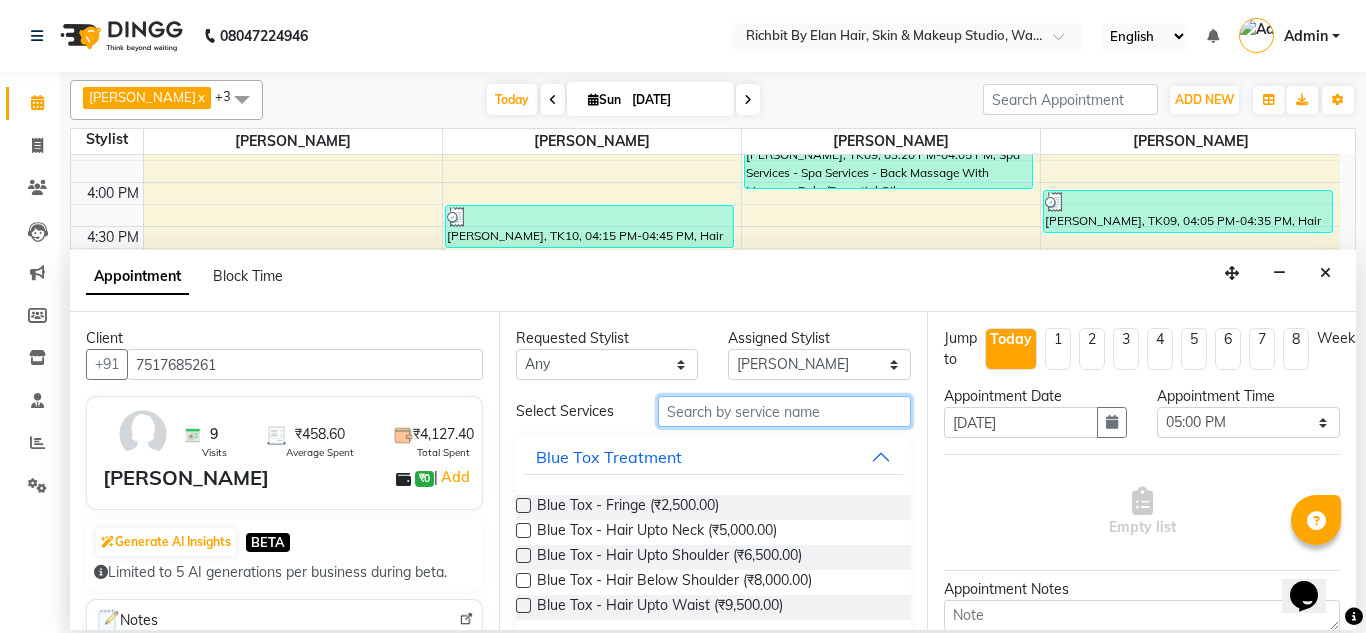 click at bounding box center (785, 411) 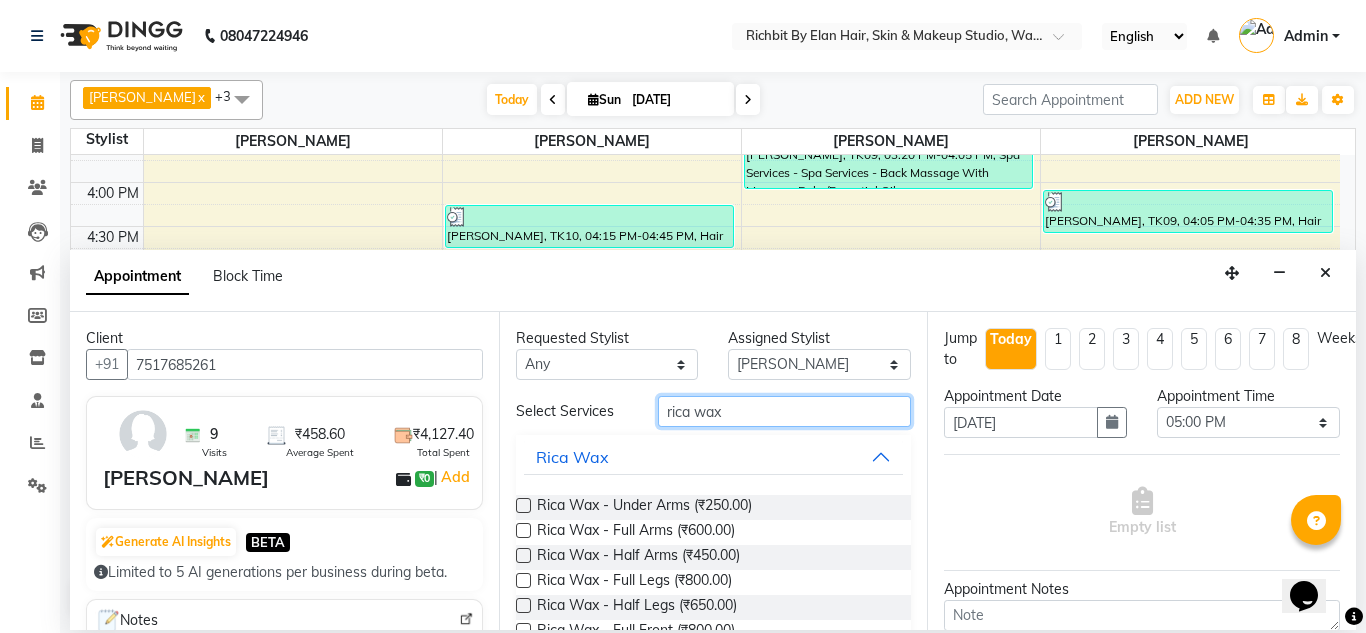 type on "rica wax" 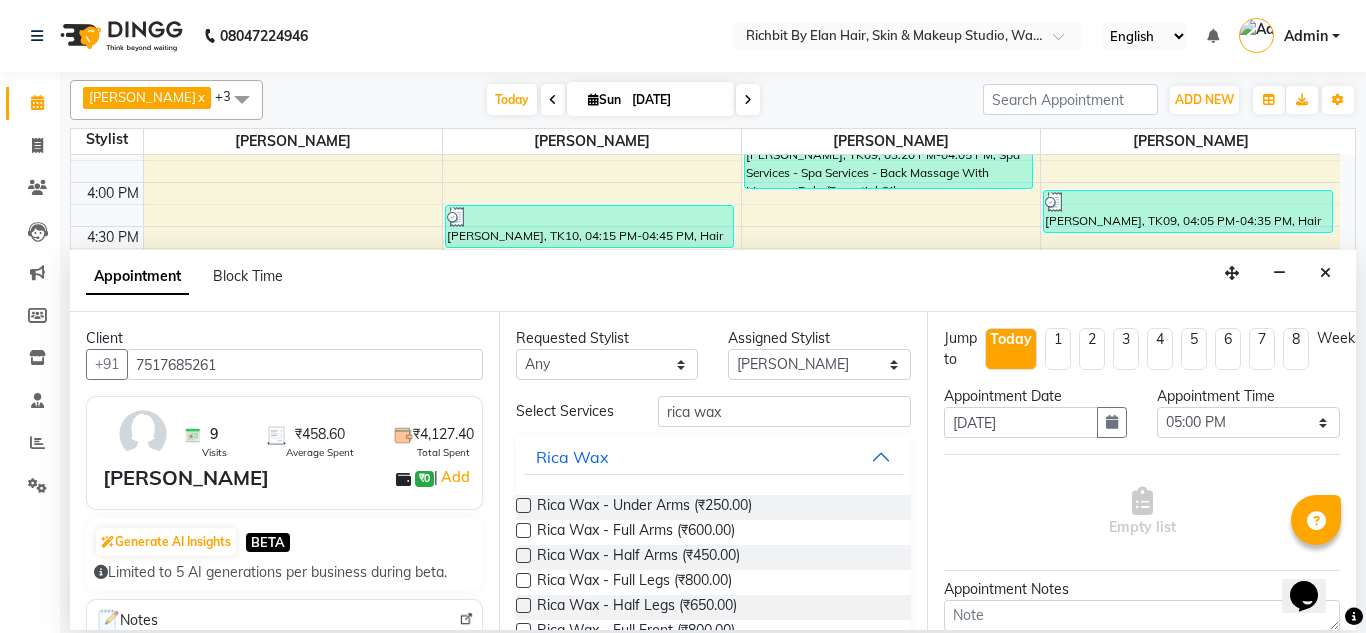 click at bounding box center (523, 530) 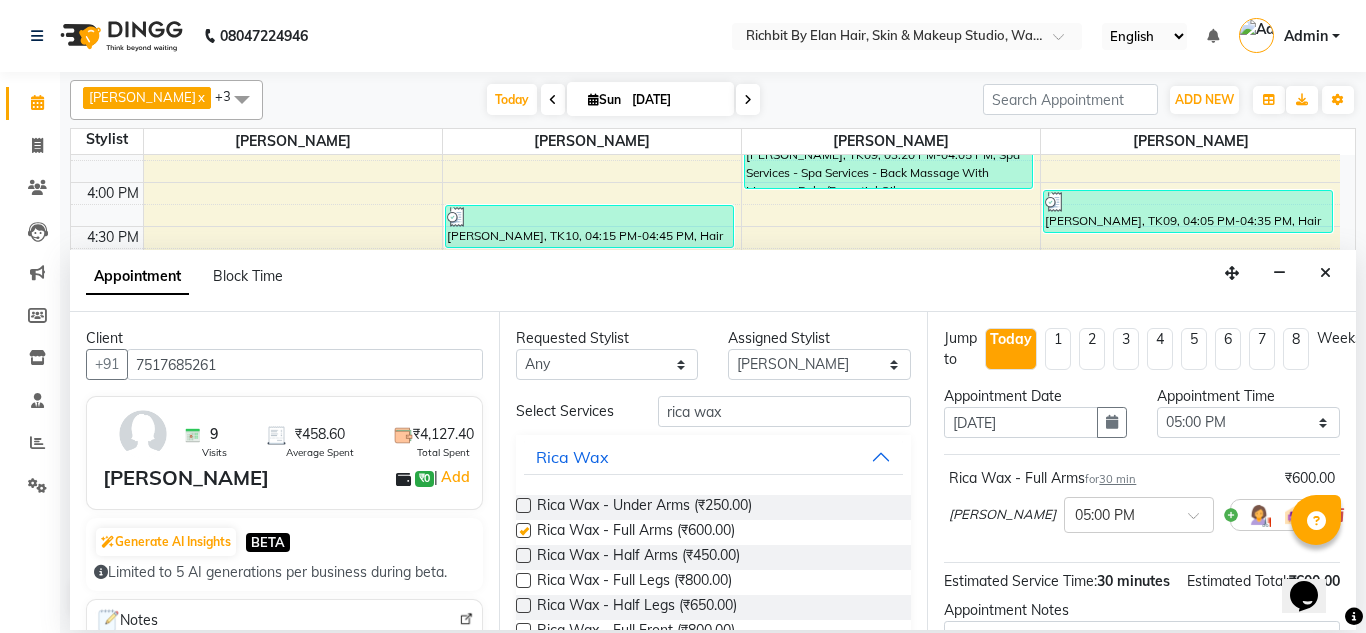 checkbox on "false" 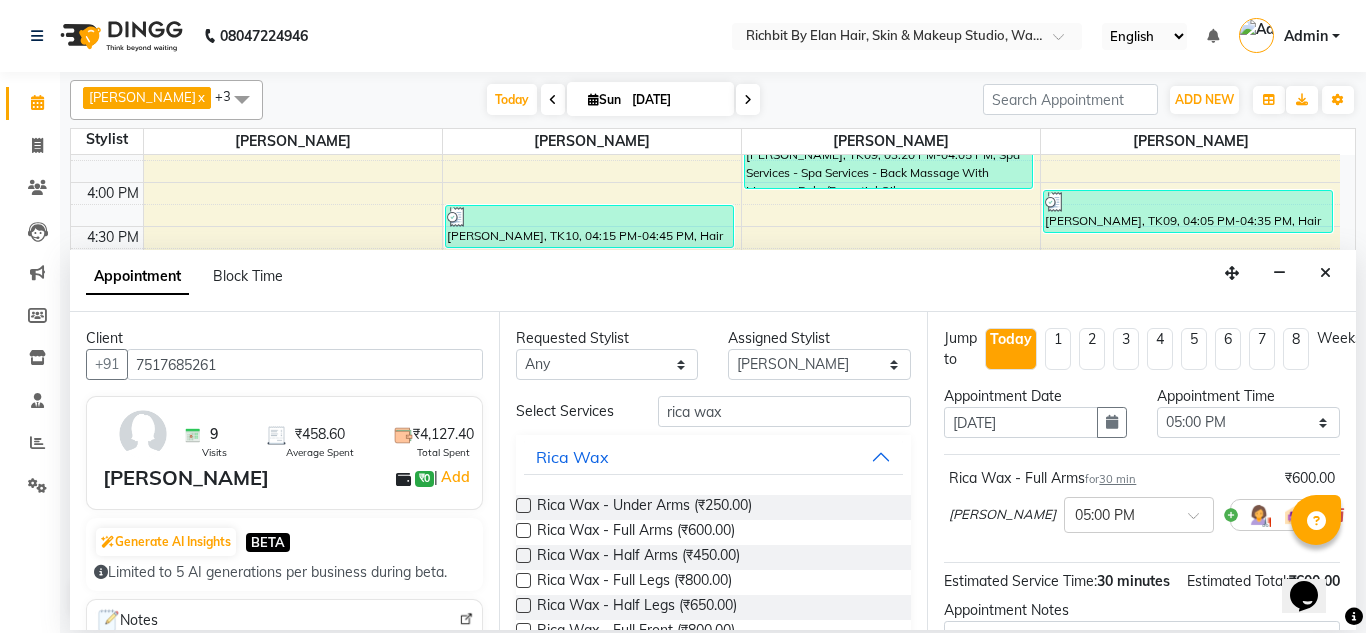 click at bounding box center (523, 605) 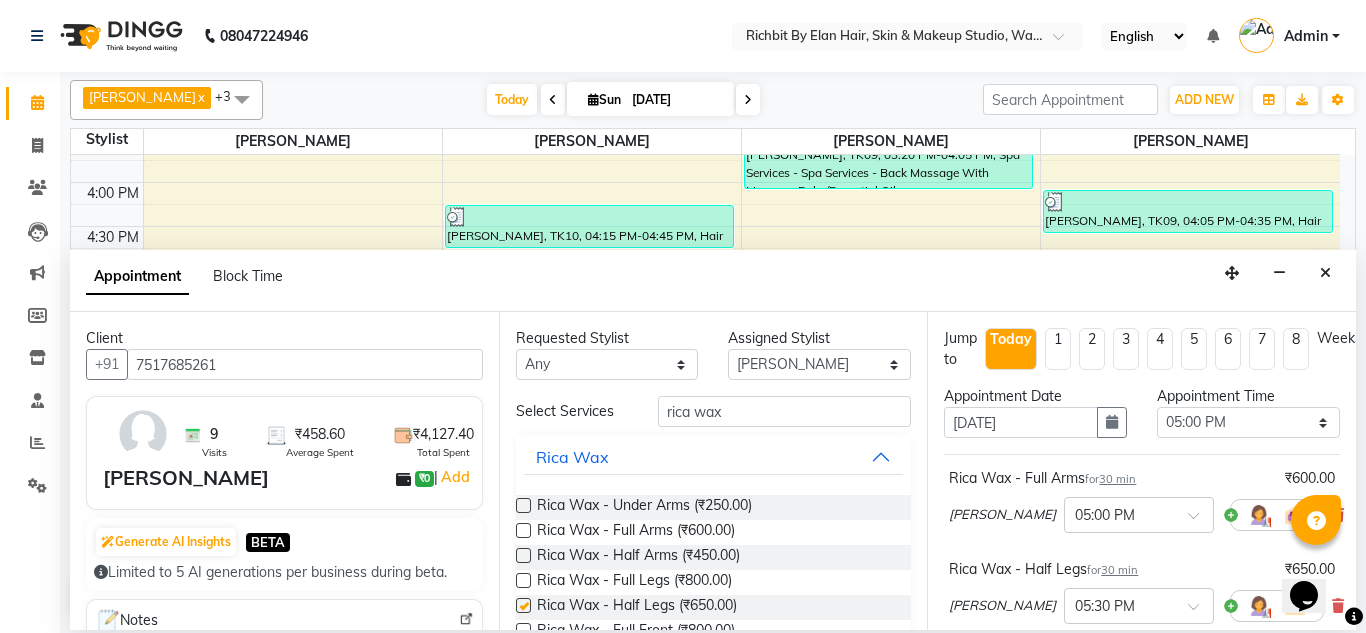 checkbox on "false" 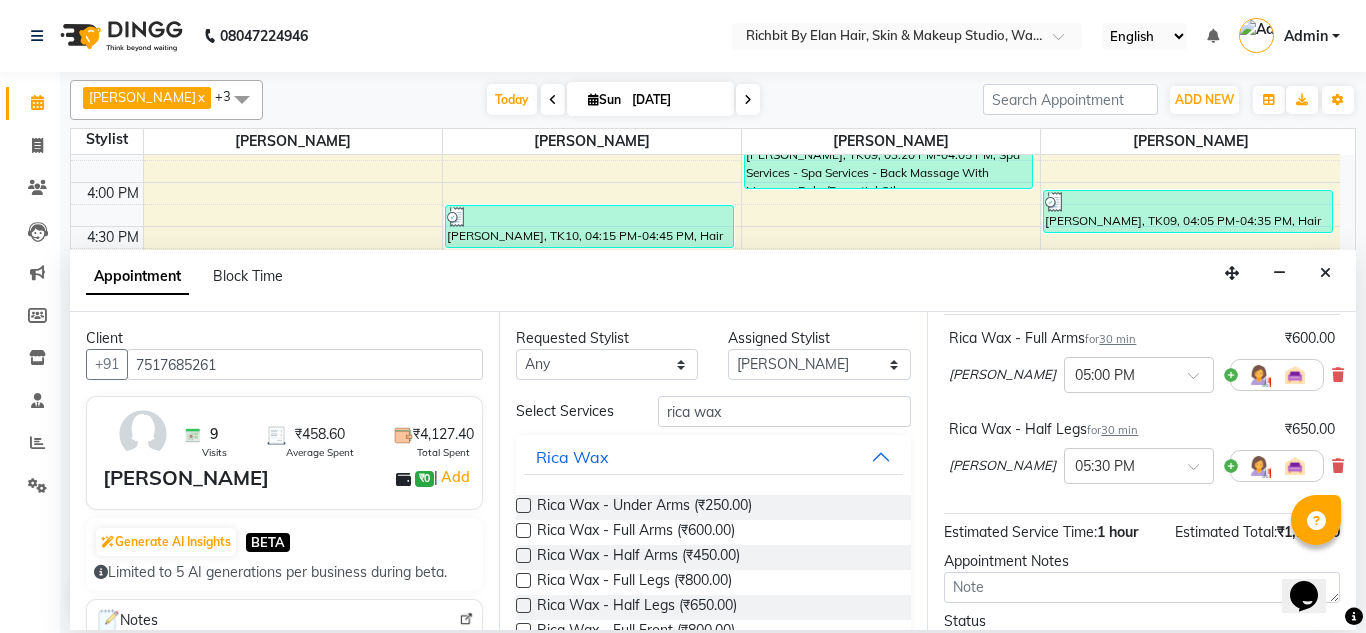 scroll, scrollTop: 300, scrollLeft: 0, axis: vertical 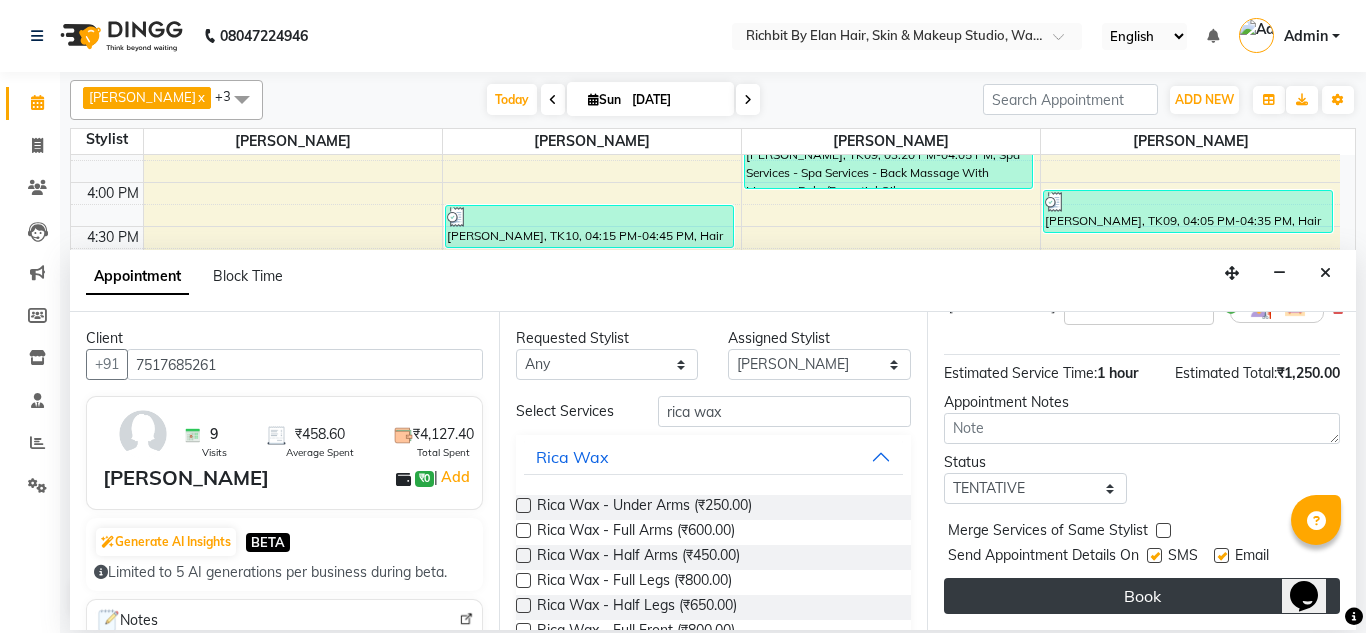 click on "Book" at bounding box center [1142, 596] 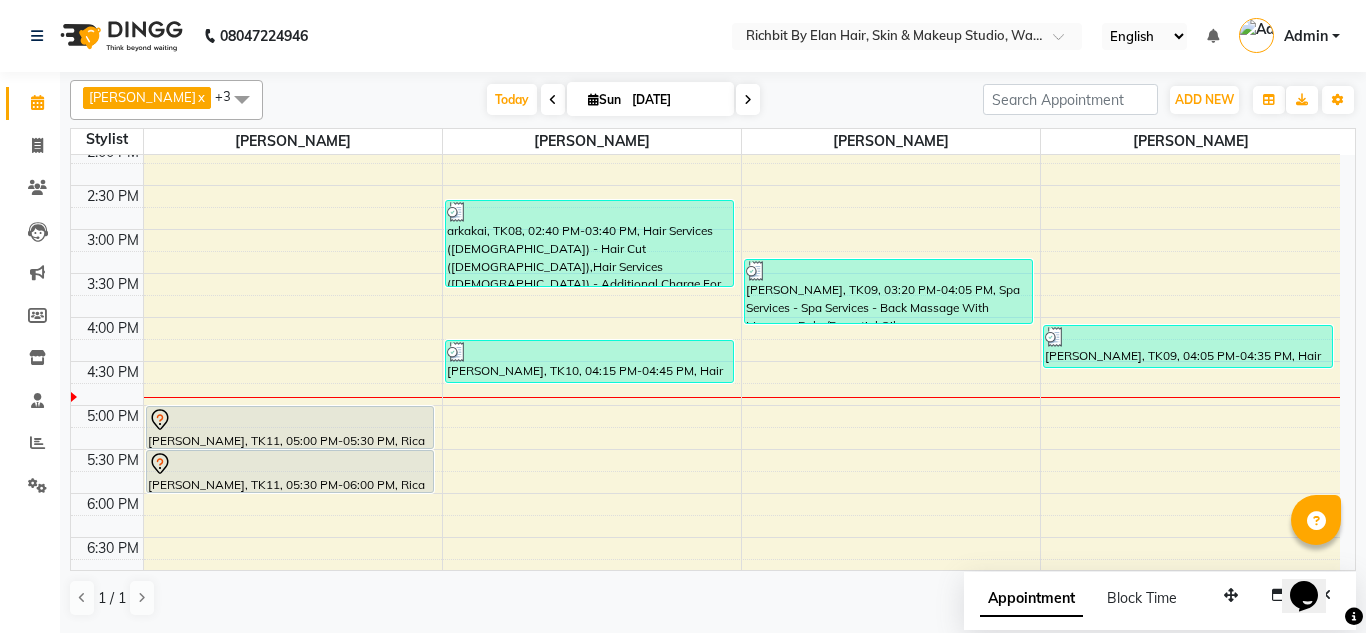scroll, scrollTop: 500, scrollLeft: 0, axis: vertical 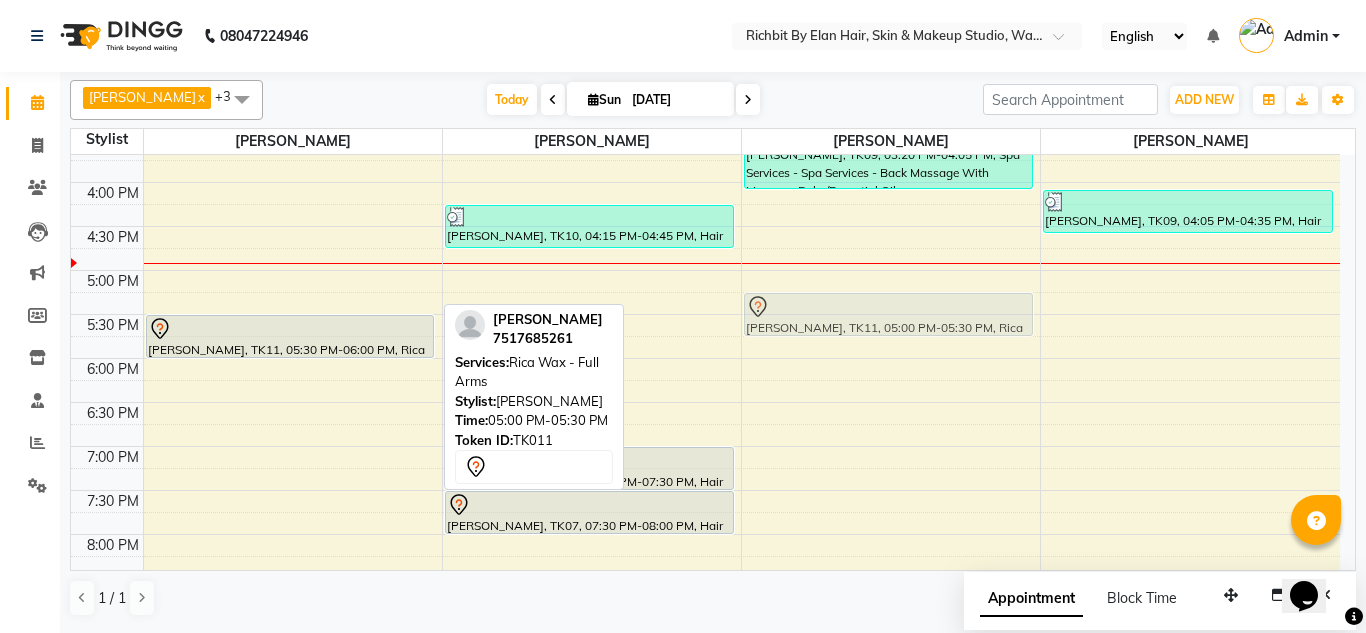 drag, startPoint x: 233, startPoint y: 288, endPoint x: 896, endPoint y: 320, distance: 663.7718 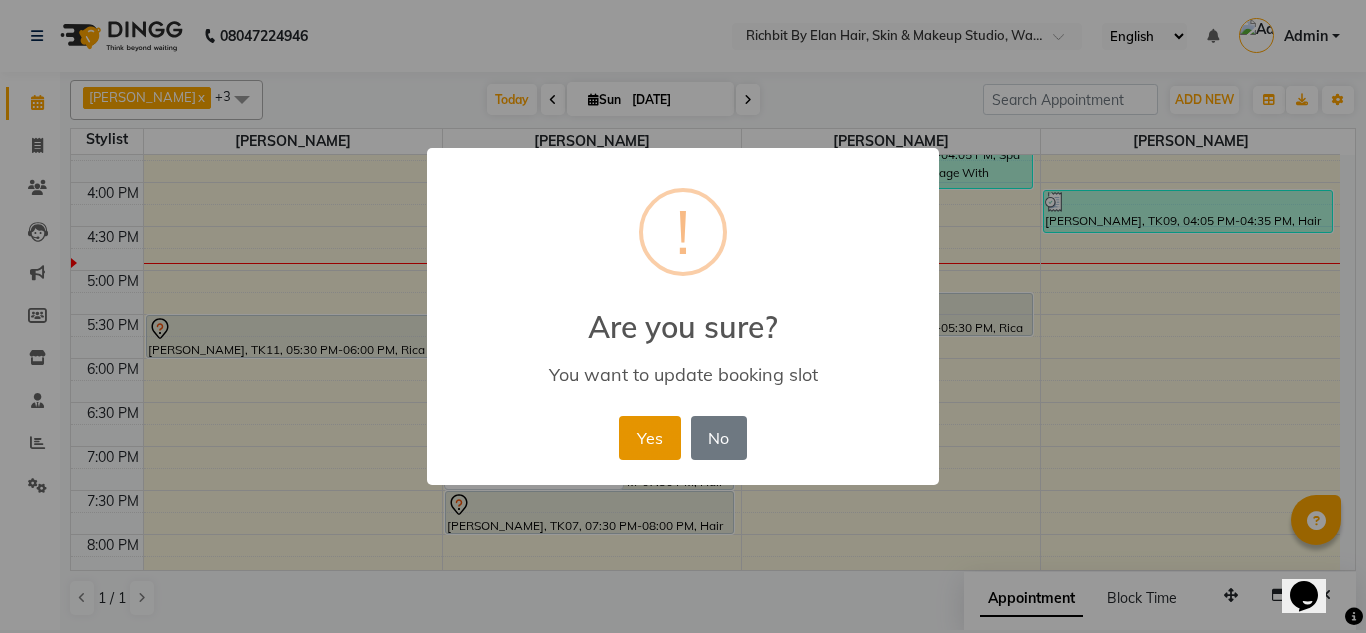 click on "Yes" at bounding box center [649, 438] 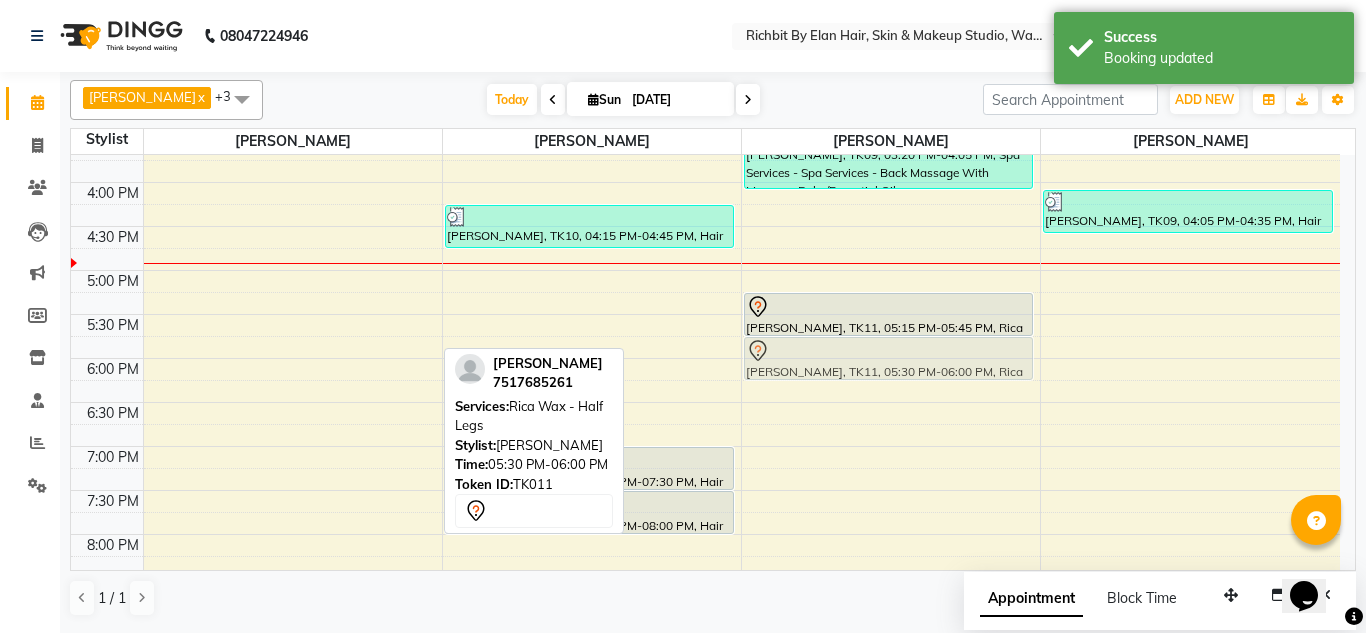 drag, startPoint x: 299, startPoint y: 335, endPoint x: 832, endPoint y: 366, distance: 533.90076 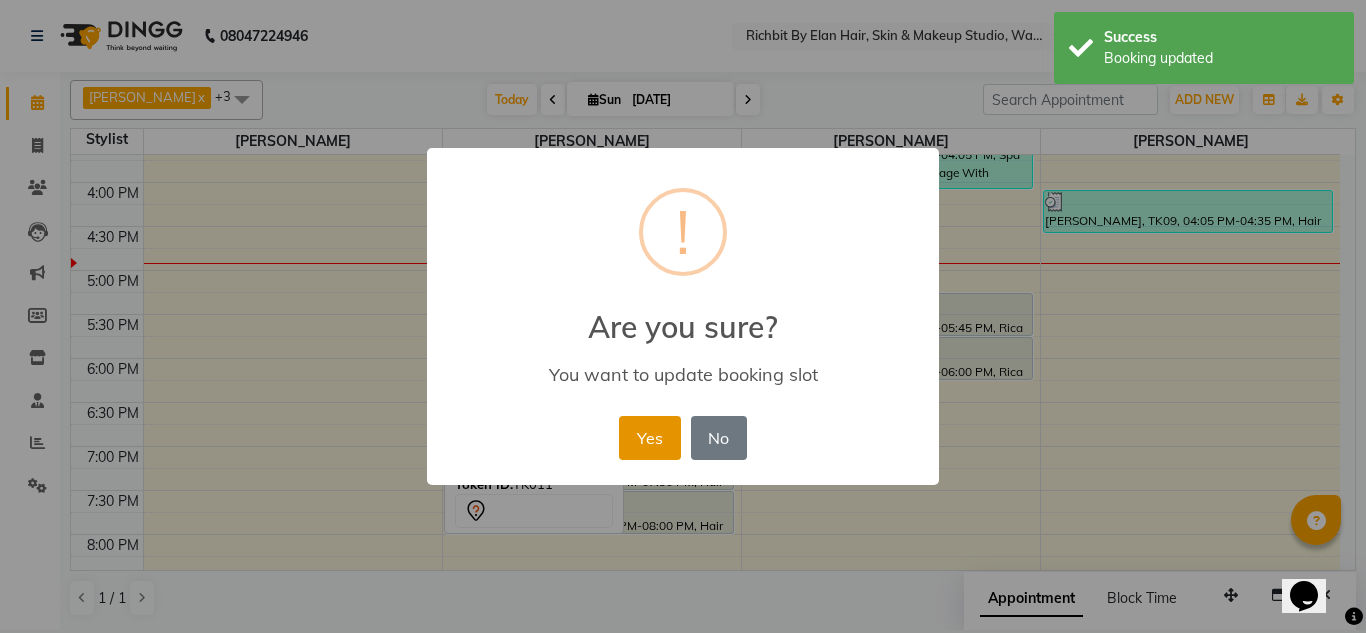 click on "Yes" at bounding box center [649, 438] 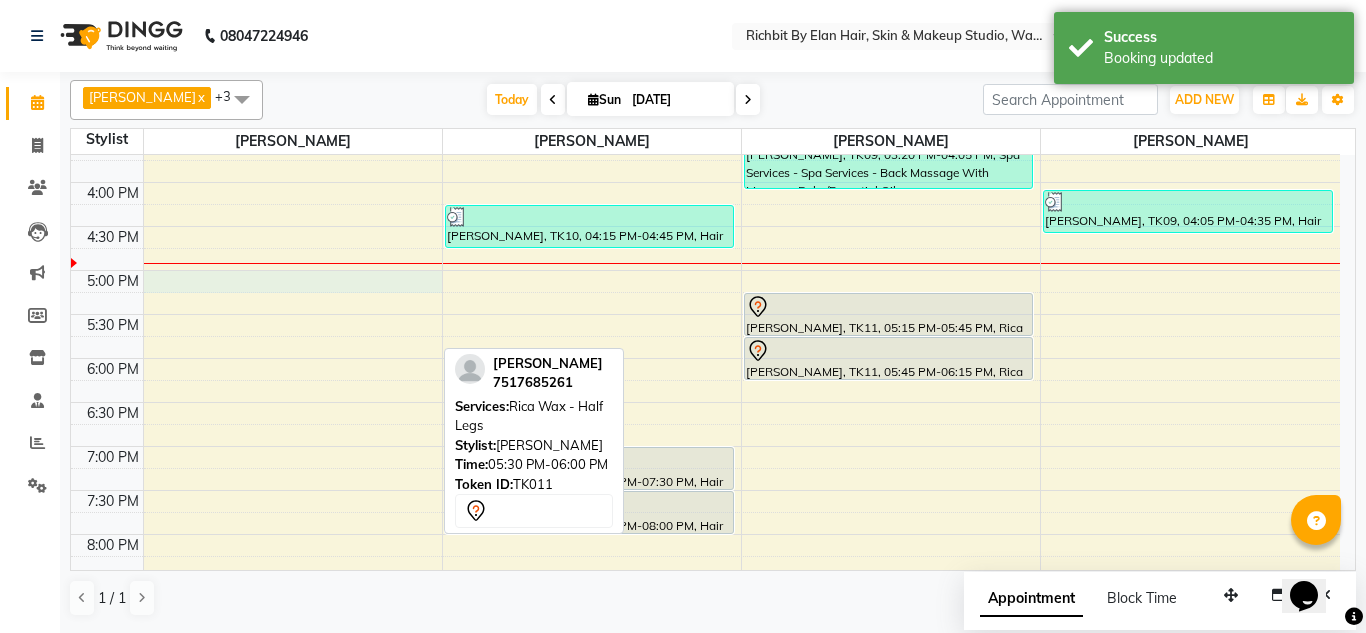 click on "10:00 AM 10:30 AM 11:00 AM 11:30 AM 12:00 PM 12:30 PM 1:00 PM 1:30 PM 2:00 PM 2:30 PM 3:00 PM 3:30 PM 4:00 PM 4:30 PM 5:00 PM 5:30 PM 6:00 PM 6:30 PM 7:00 PM 7:30 PM 8:00 PM 8:30 PM 9:00 PM 9:30 PM     Pawan, TK01, 12:00 PM-01:00 PM, Hair Services (Male) - Hair Cut (Male),Hair Services (Male) - Additional Charge For Wash With Haircut (Male)     vishal, TK04, 12:00 PM-12:30 PM, Hair Services (Male) - Additional Charge For Wash With Haircut (Male)     Pushpendra Rathore, TK02, 11:30 AM-12:00 PM, Hair Services (Male) - Beard Trim - Crafting (Male)     arkakai, TK08, 02:40 PM-03:40 PM, Hair Services (Male) - Hair Cut (Male),Hair Services (Male) - Additional Charge For Wash With Haircut (Male)     Ashmita choudhray, TK10, 04:15 PM-04:45 PM, Hair Services (Female) - Hair Cut (Female)             SURBHI, TK07, 07:00 PM-07:30 PM, Hair Services (Female) - Hair Cut (Female)             SURBHI, TK07, 07:30 PM-08:00 PM, Hair Services (Female) - Blow Dry With Shampoo & Conditioner - Below Shoulder (Female)" at bounding box center [705, 182] 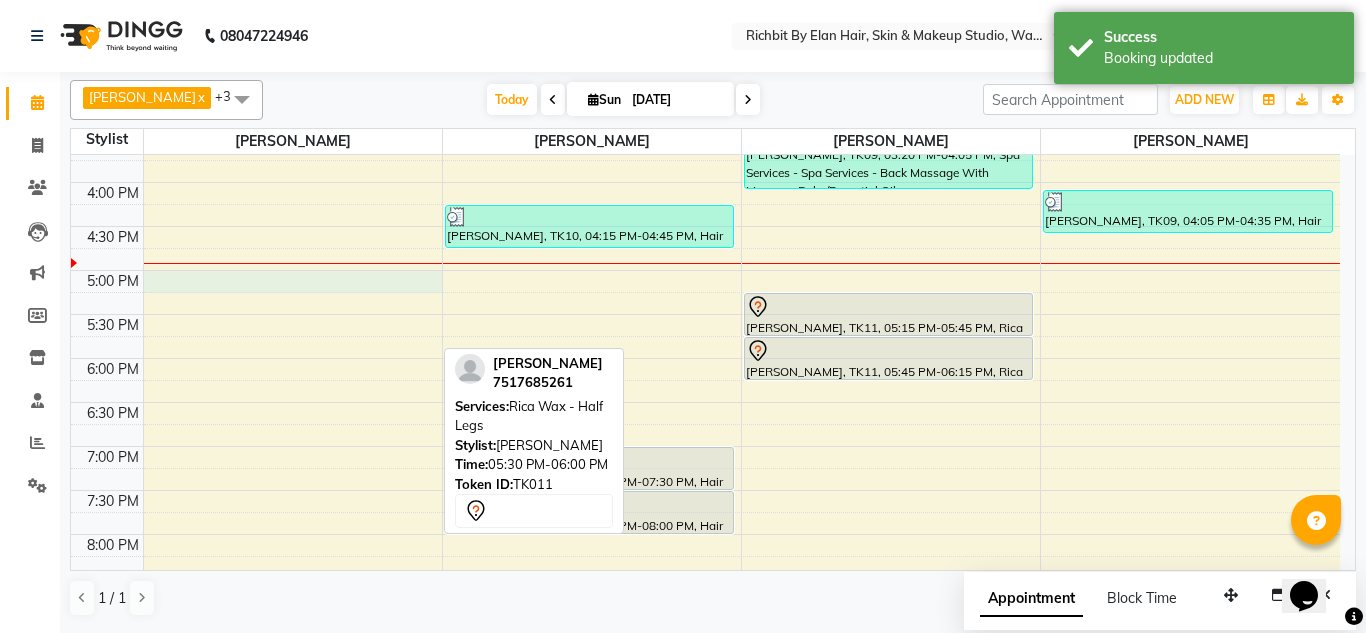 select on "21217" 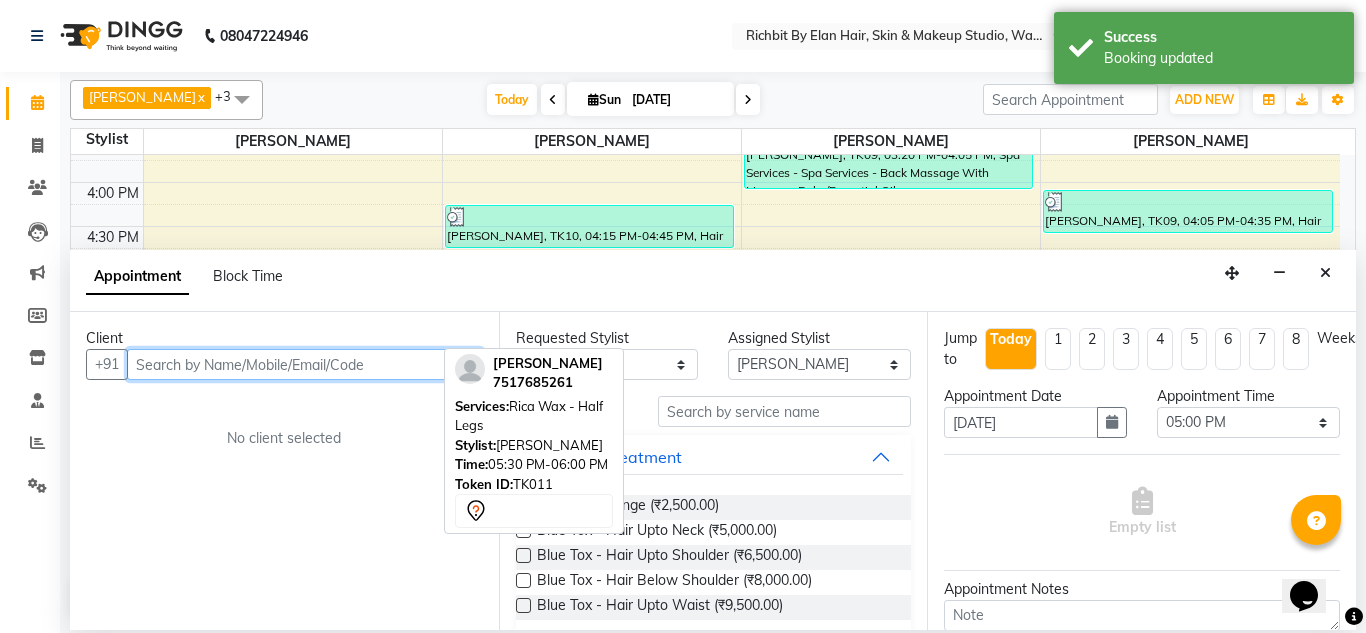 click at bounding box center (305, 364) 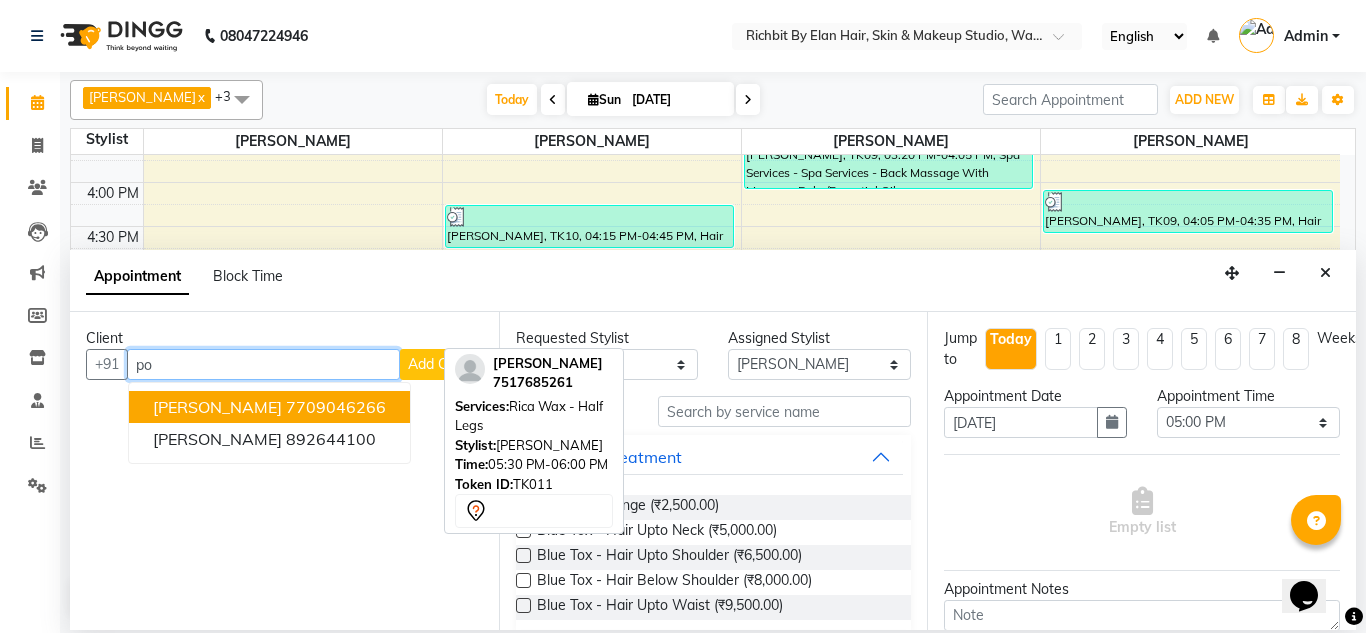 type on "p" 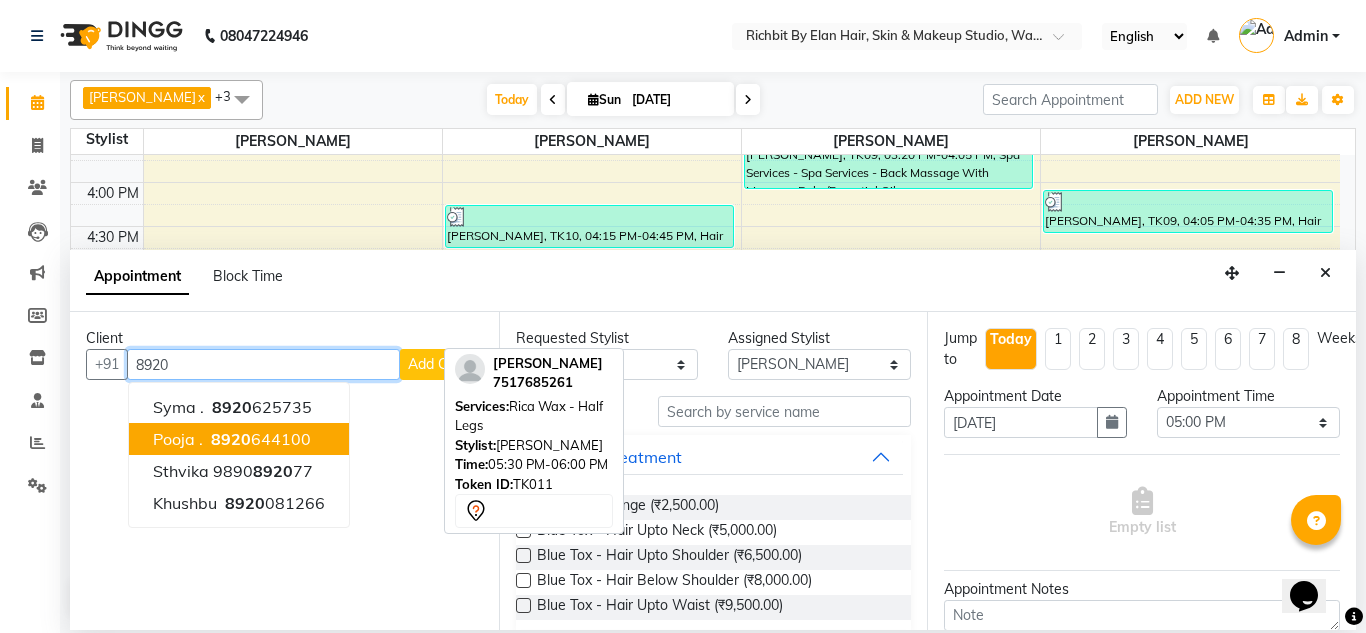 click on "8920" at bounding box center [231, 439] 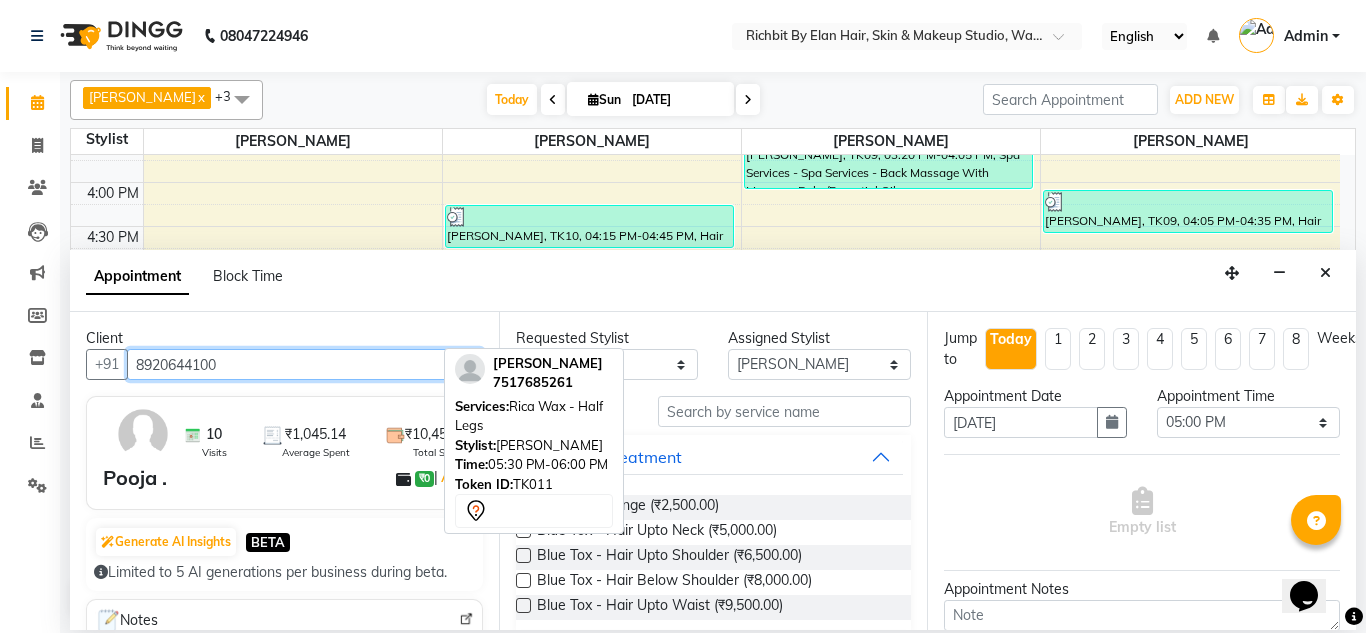 type on "8920644100" 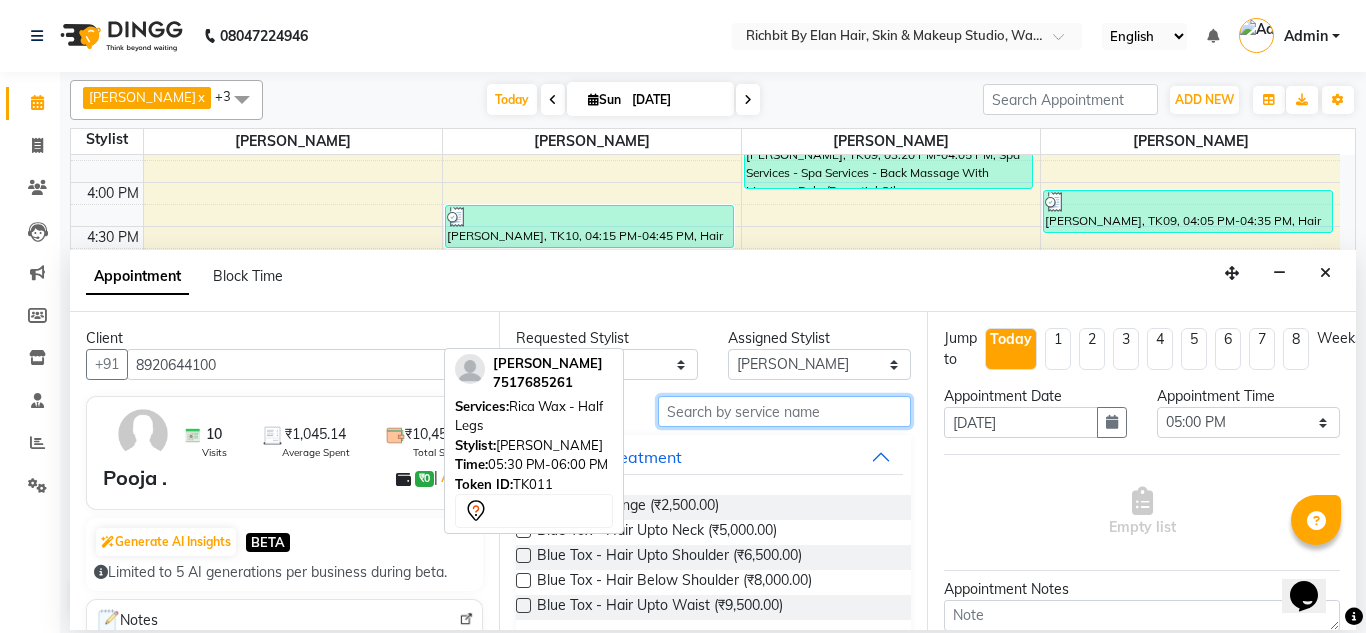 click at bounding box center (785, 411) 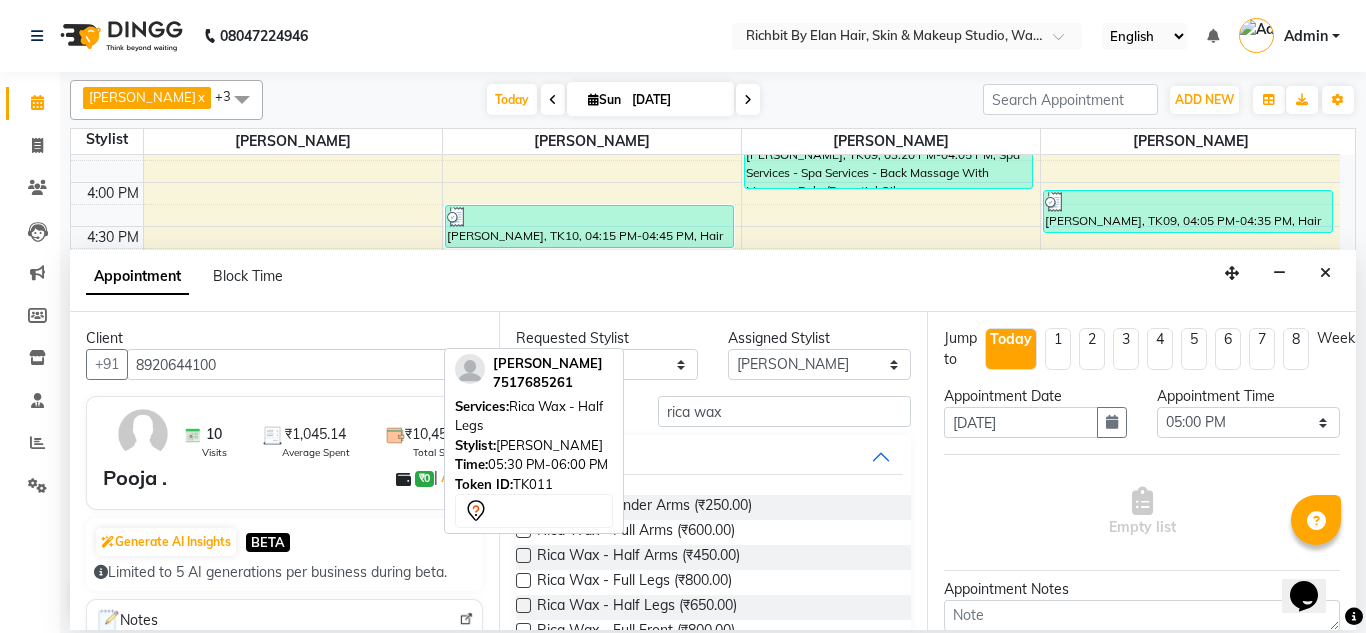 click on "Rica Wax - Under Arms (₹250.00)" at bounding box center (714, 507) 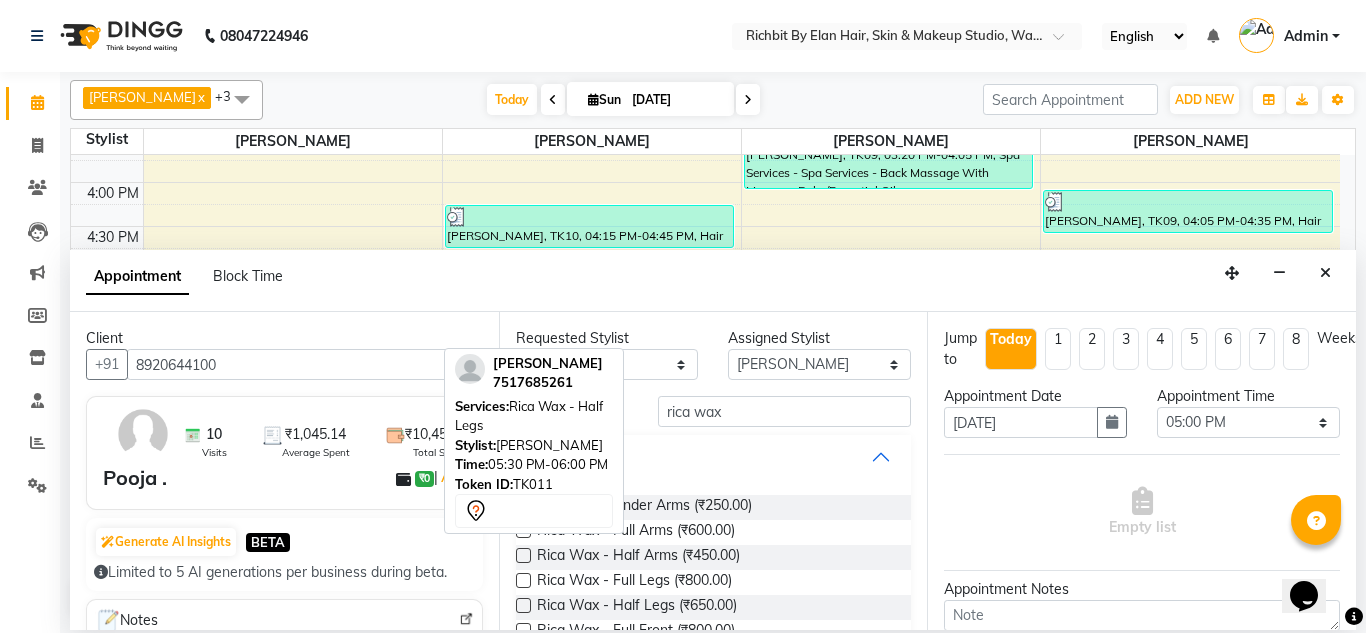 click on "Rica Wax" at bounding box center (714, 457) 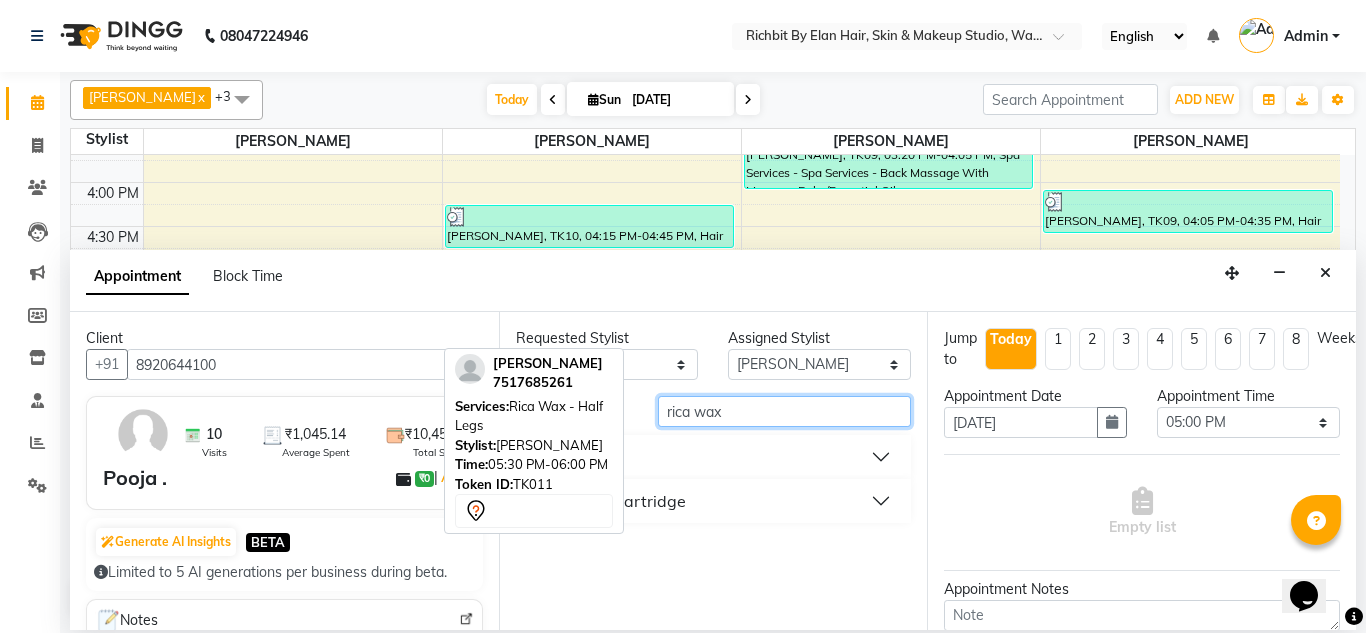 click on "rica wax" at bounding box center [785, 411] 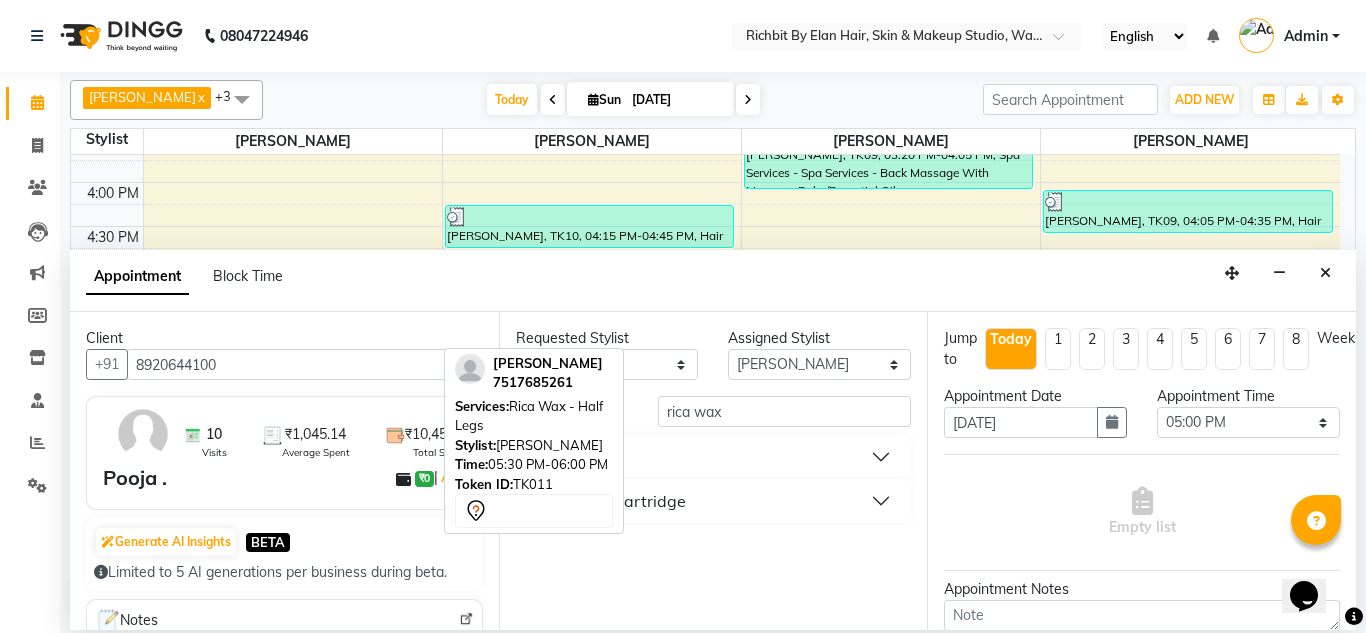click on "Appointment Block Time" at bounding box center [713, 281] 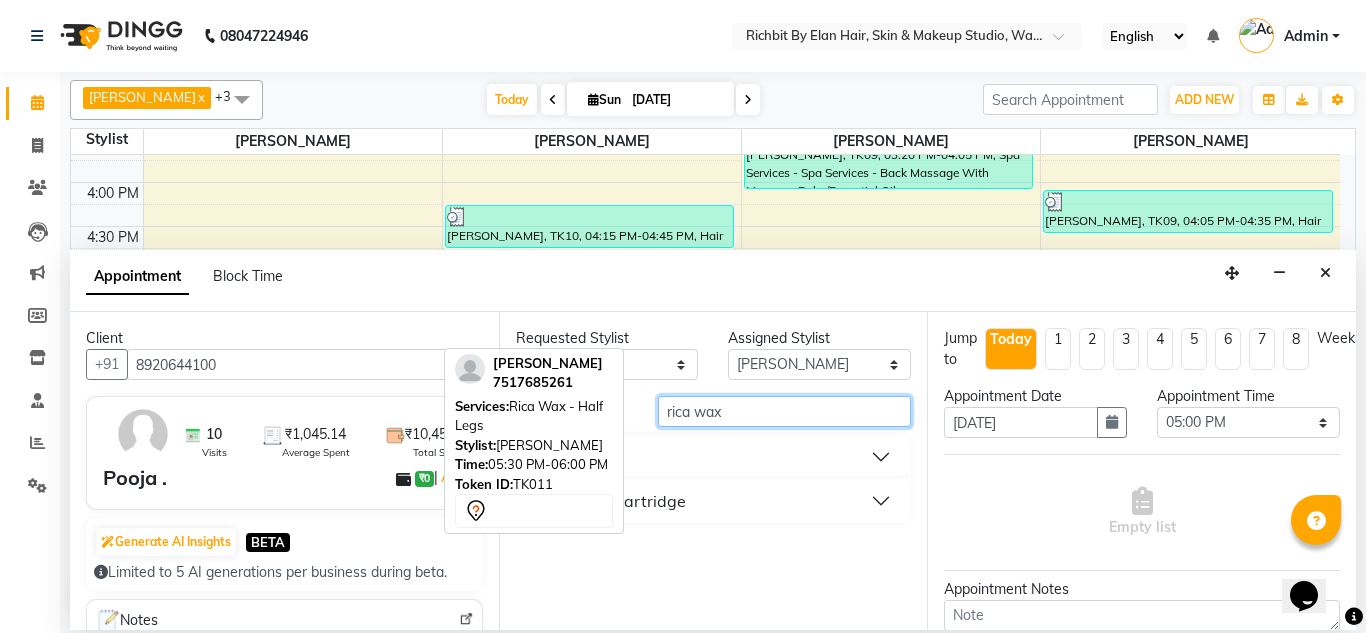 click on "rica wax" at bounding box center (785, 411) 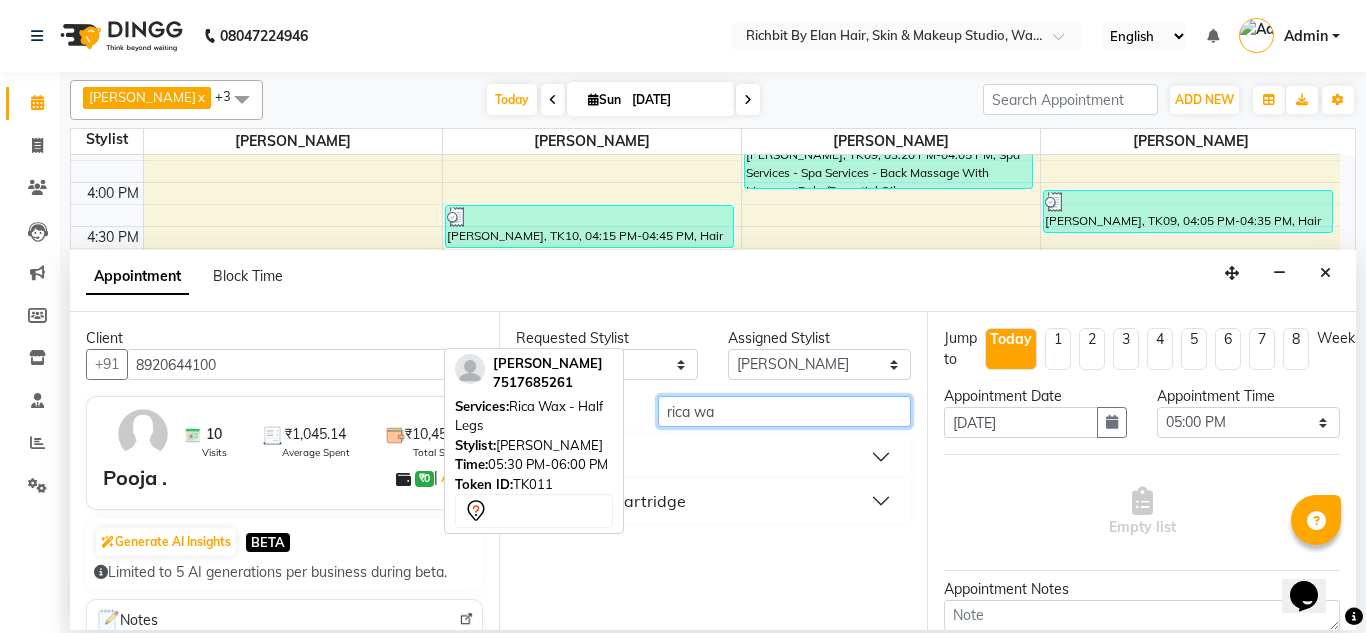 type on "rica wax" 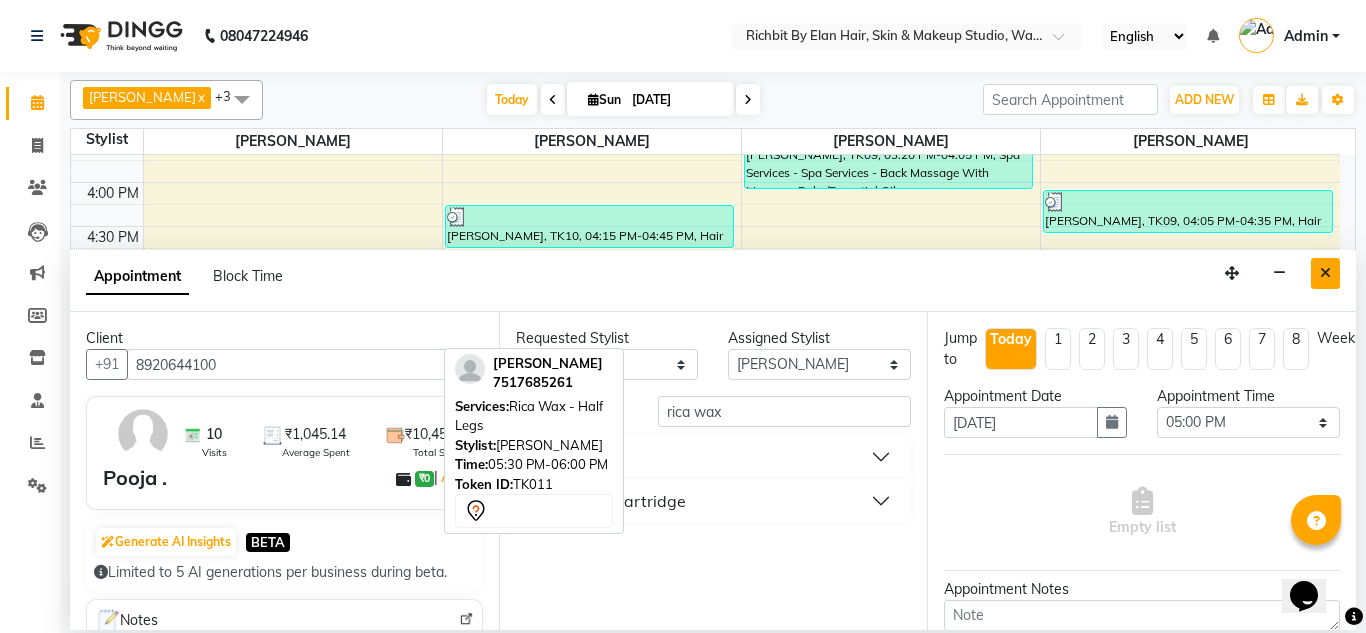 click at bounding box center (1325, 273) 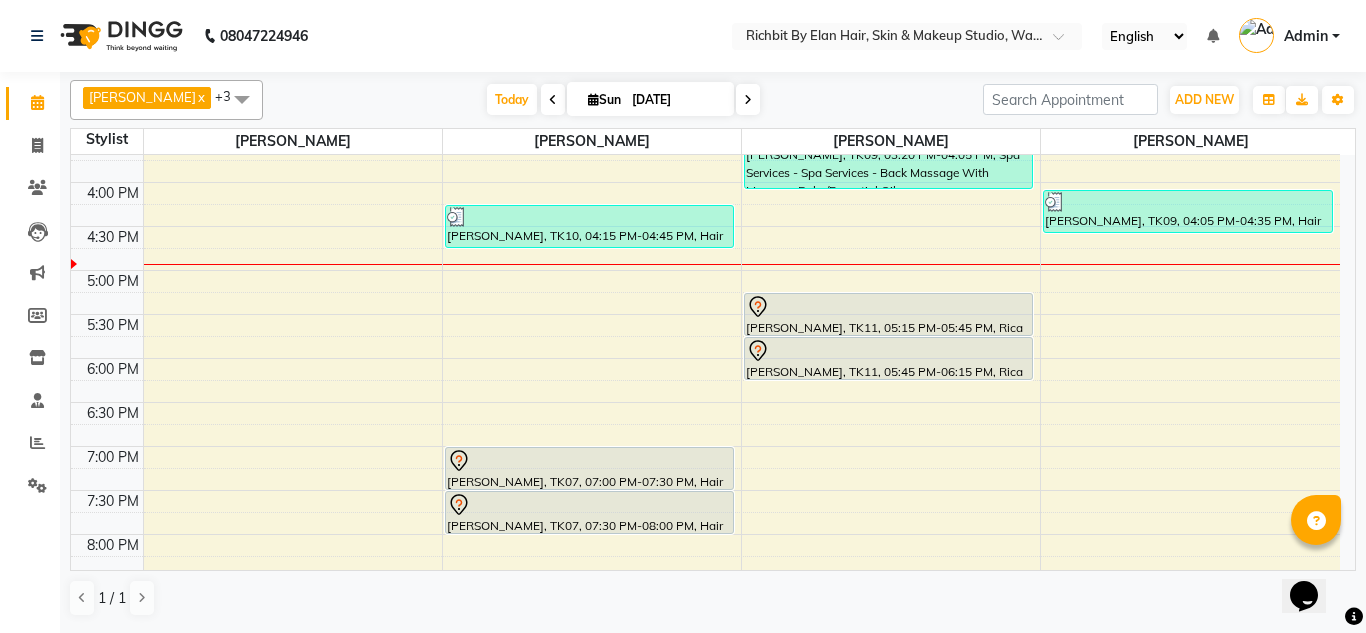 click on "10:00 AM 10:30 AM 11:00 AM 11:30 AM 12:00 PM 12:30 PM 1:00 PM 1:30 PM 2:00 PM 2:30 PM 3:00 PM 3:30 PM 4:00 PM 4:30 PM 5:00 PM 5:30 PM 6:00 PM 6:30 PM 7:00 PM 7:30 PM 8:00 PM 8:30 PM 9:00 PM 9:30 PM     Pawan, TK01, 12:00 PM-01:00 PM, Hair Services (Male) - Hair Cut (Male),Hair Services (Male) - Additional Charge For Wash With Haircut (Male)     vishal, TK04, 12:00 PM-12:30 PM, Hair Services (Male) - Additional Charge For Wash With Haircut (Male)     Pushpendra Rathore, TK02, 11:30 AM-12:00 PM, Hair Services (Male) - Beard Trim - Crafting (Male)     arkakai, TK08, 02:40 PM-03:40 PM, Hair Services (Male) - Hair Cut (Male),Hair Services (Male) - Additional Charge For Wash With Haircut (Male)     Ashmita choudhray, TK10, 04:15 PM-04:45 PM, Hair Services (Female) - Hair Cut (Female)             SURBHI, TK07, 07:00 PM-07:30 PM, Hair Services (Female) - Hair Cut (Female)             SURBHI, TK07, 07:30 PM-08:00 PM, Hair Services (Female) - Blow Dry With Shampoo & Conditioner - Below Shoulder (Female)" at bounding box center [705, 182] 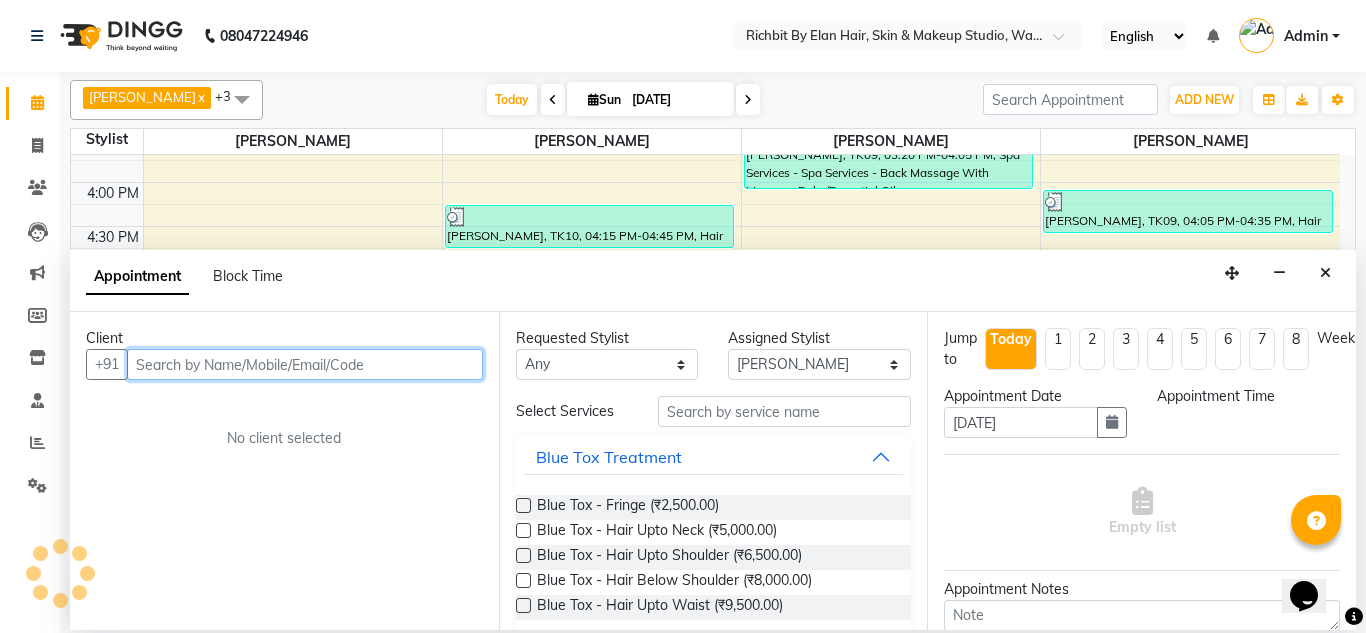 select on "1020" 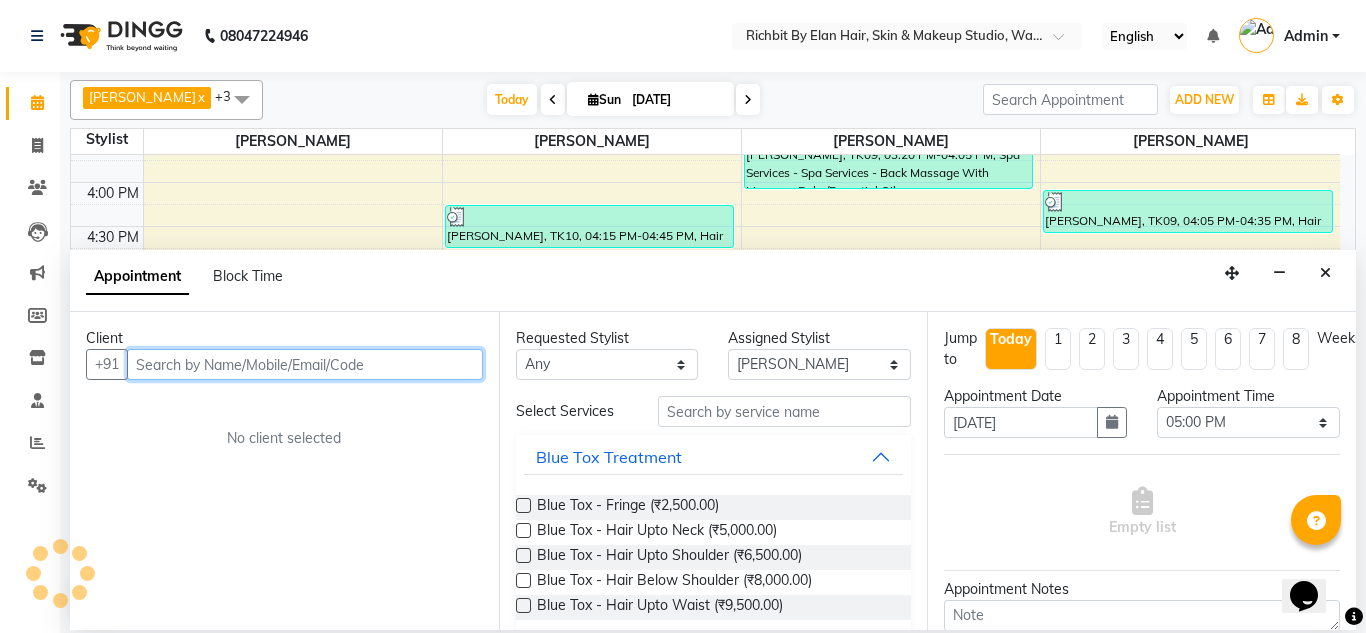 click at bounding box center (305, 364) 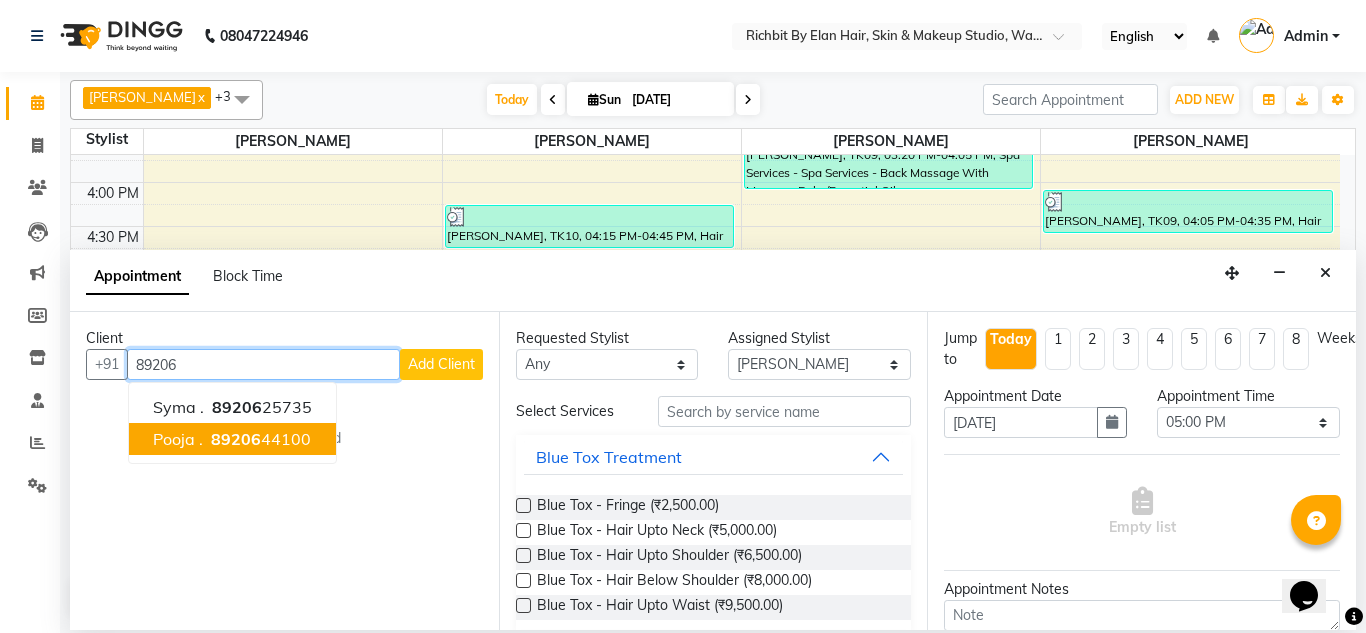 click on "89206" at bounding box center [236, 439] 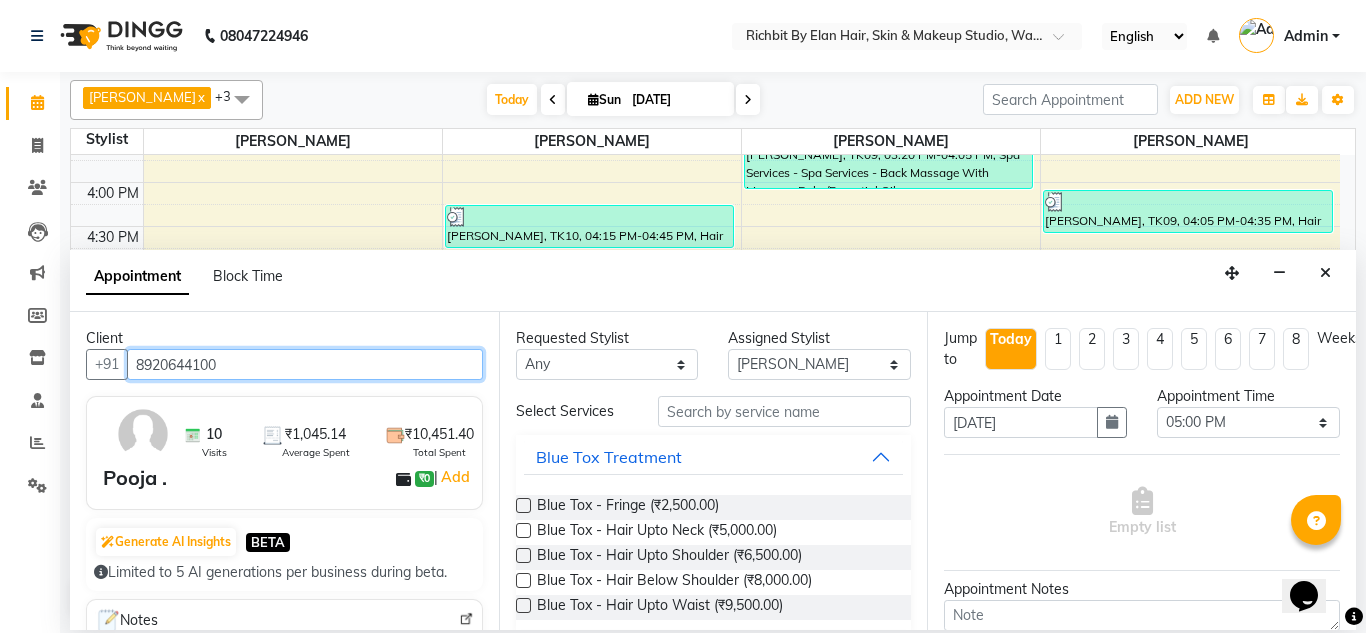 type on "8920644100" 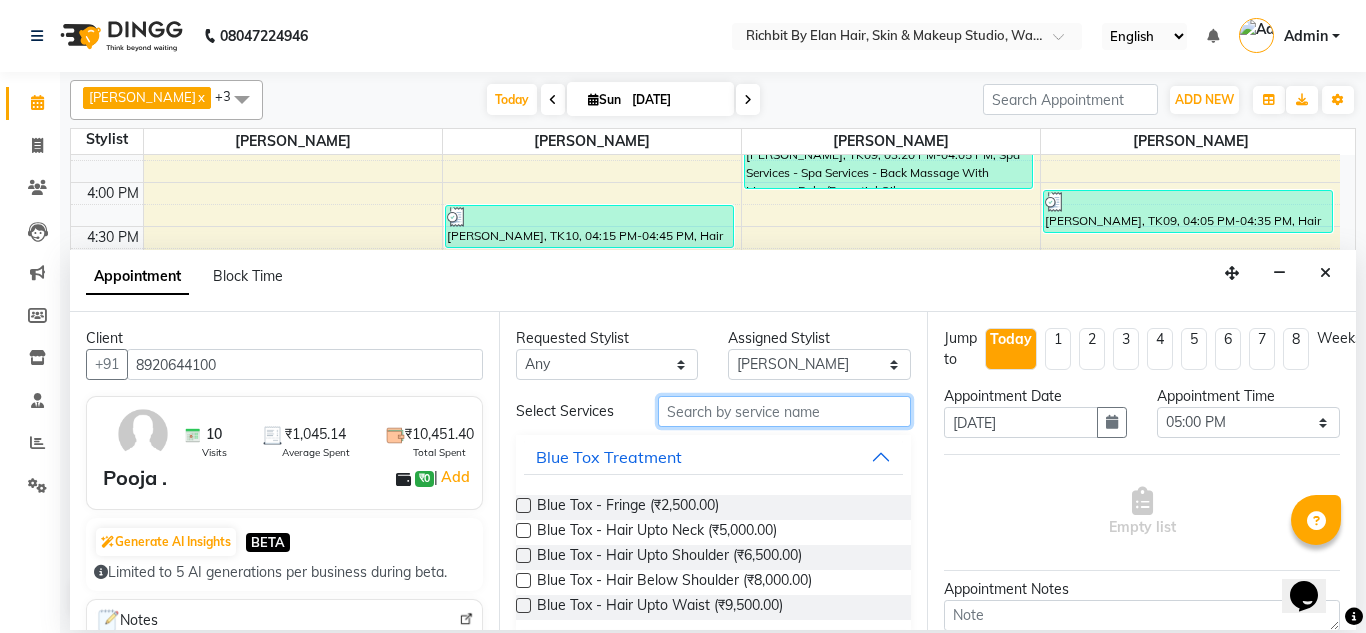 click at bounding box center (785, 411) 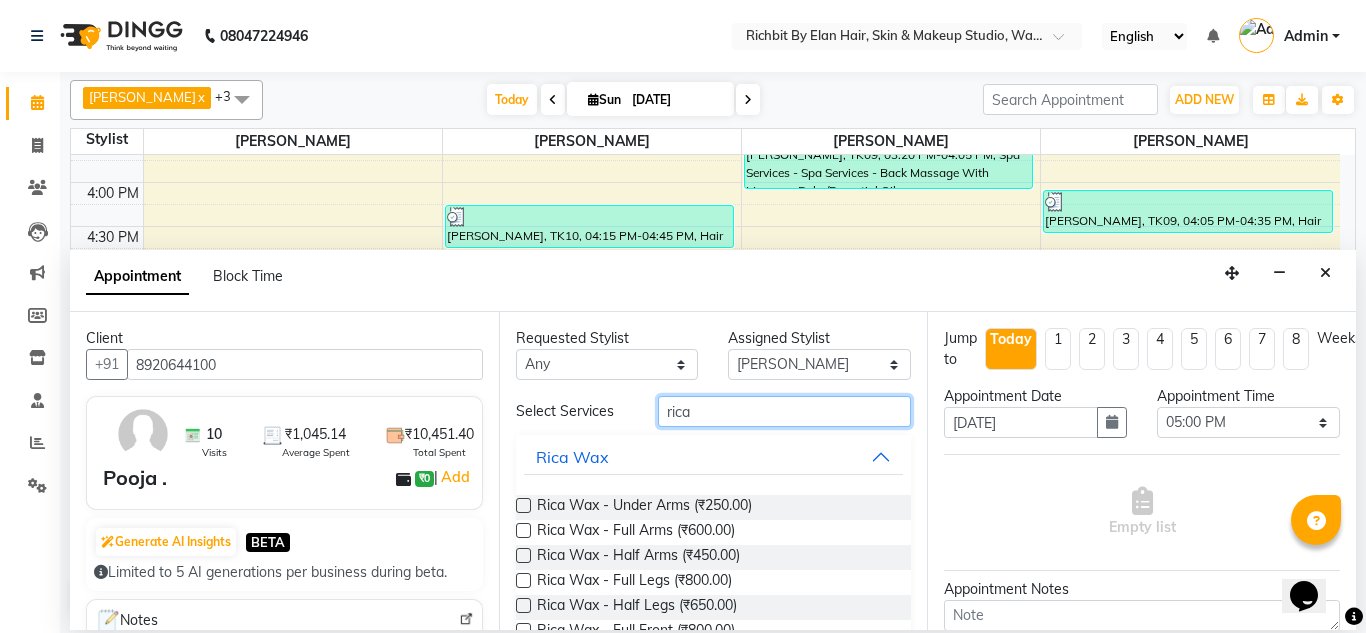 type on "rica" 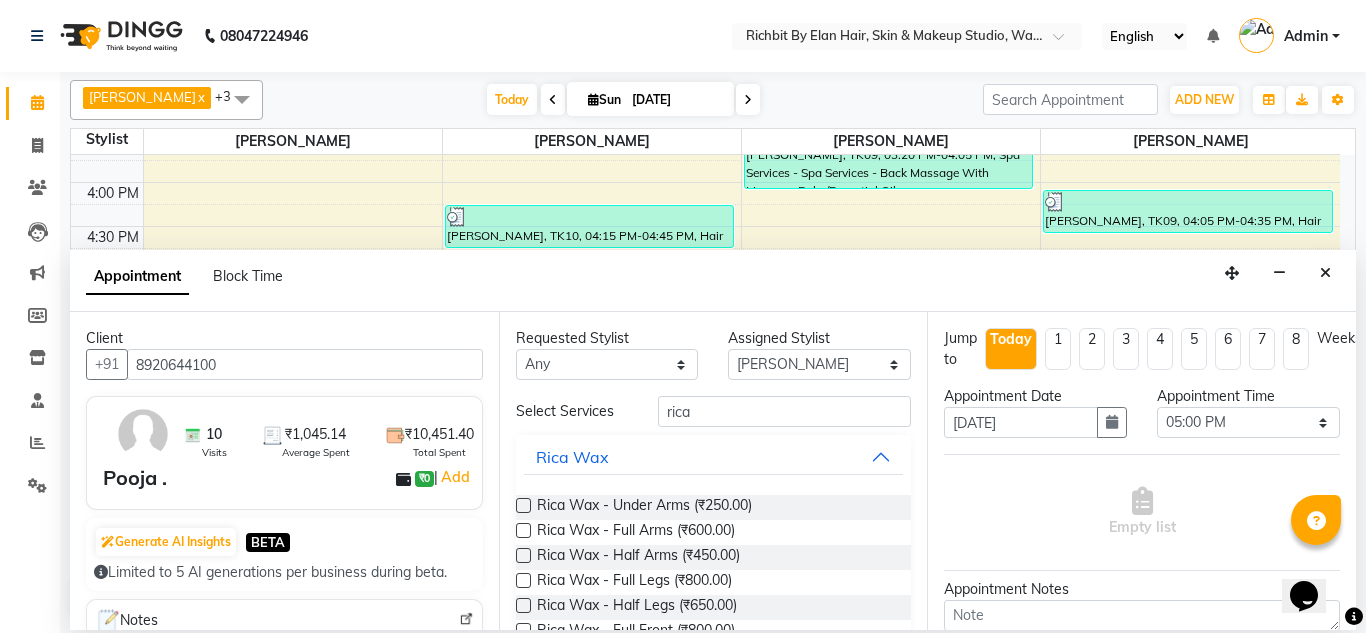 click at bounding box center [523, 530] 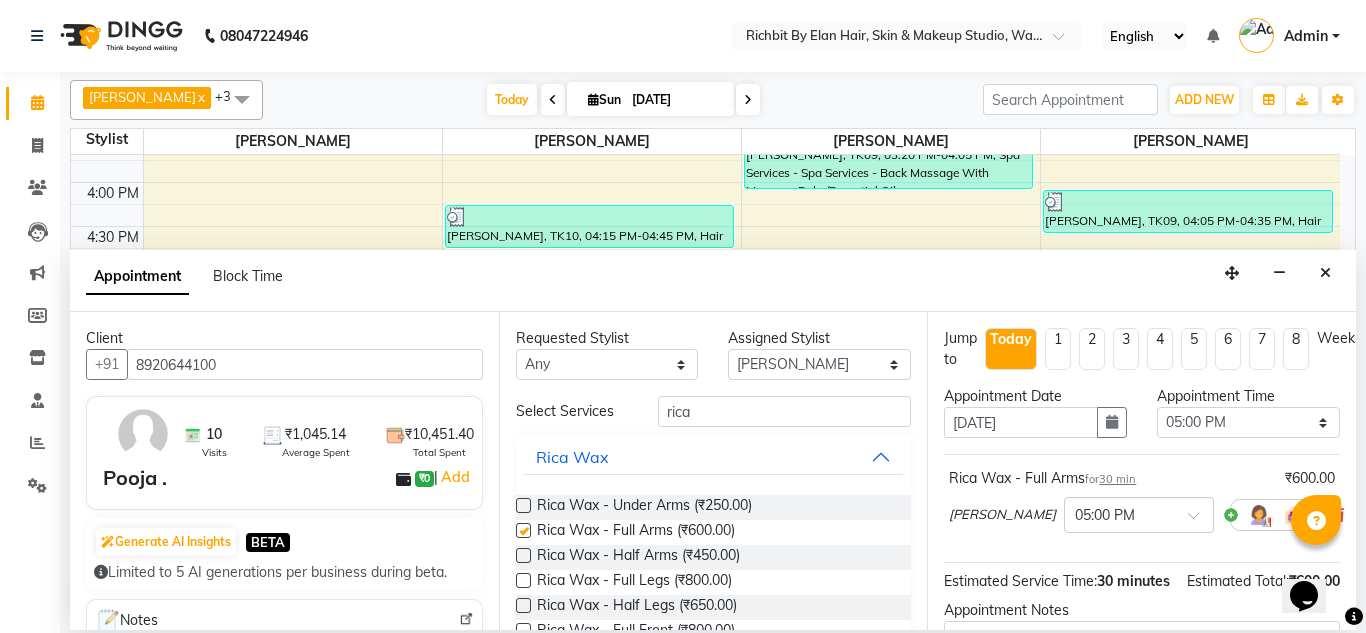 checkbox on "false" 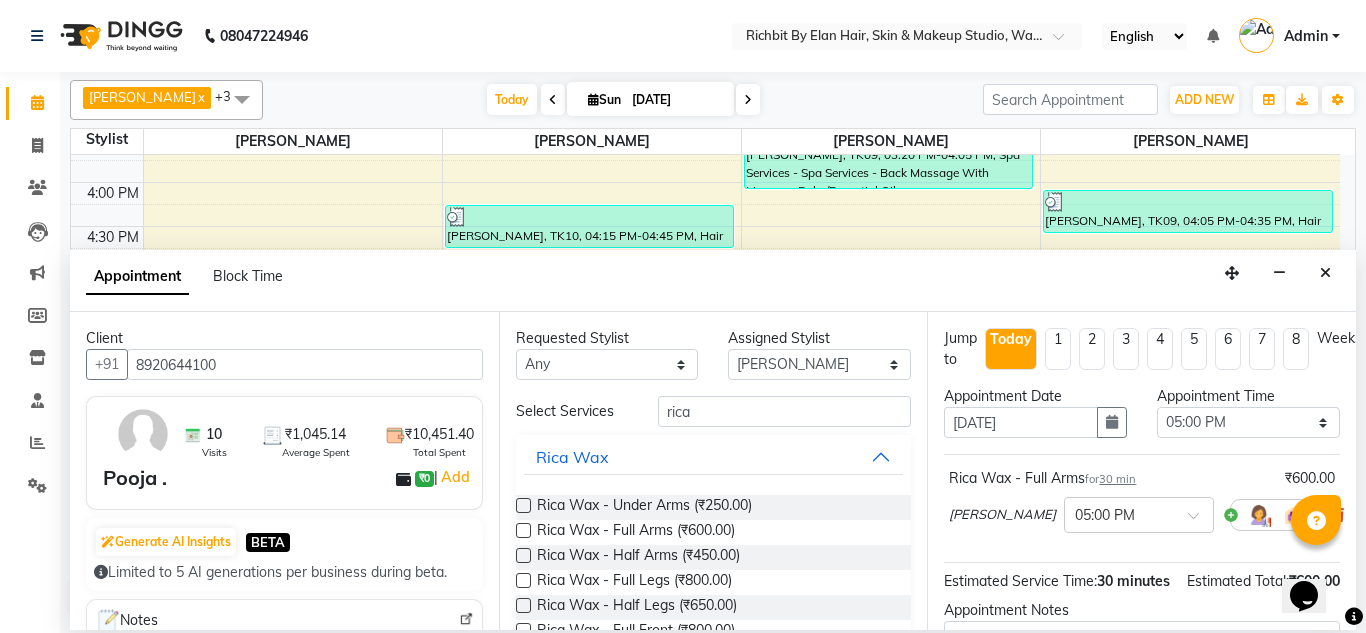 click at bounding box center (523, 505) 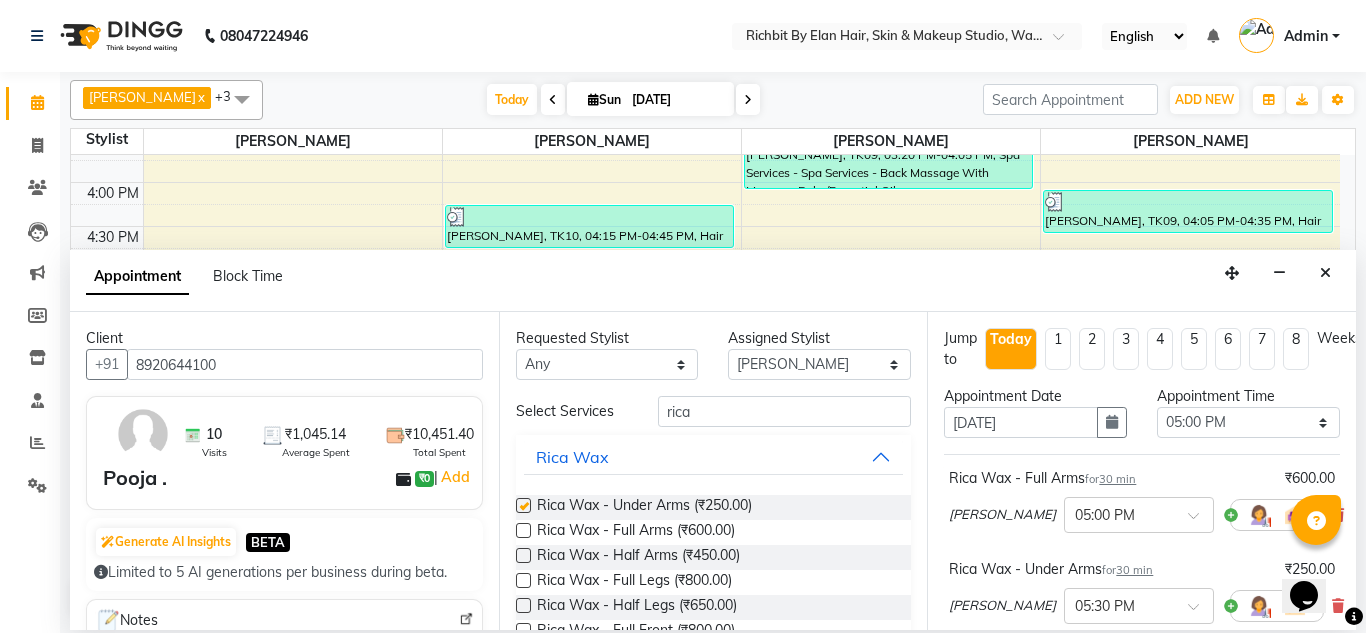 checkbox on "false" 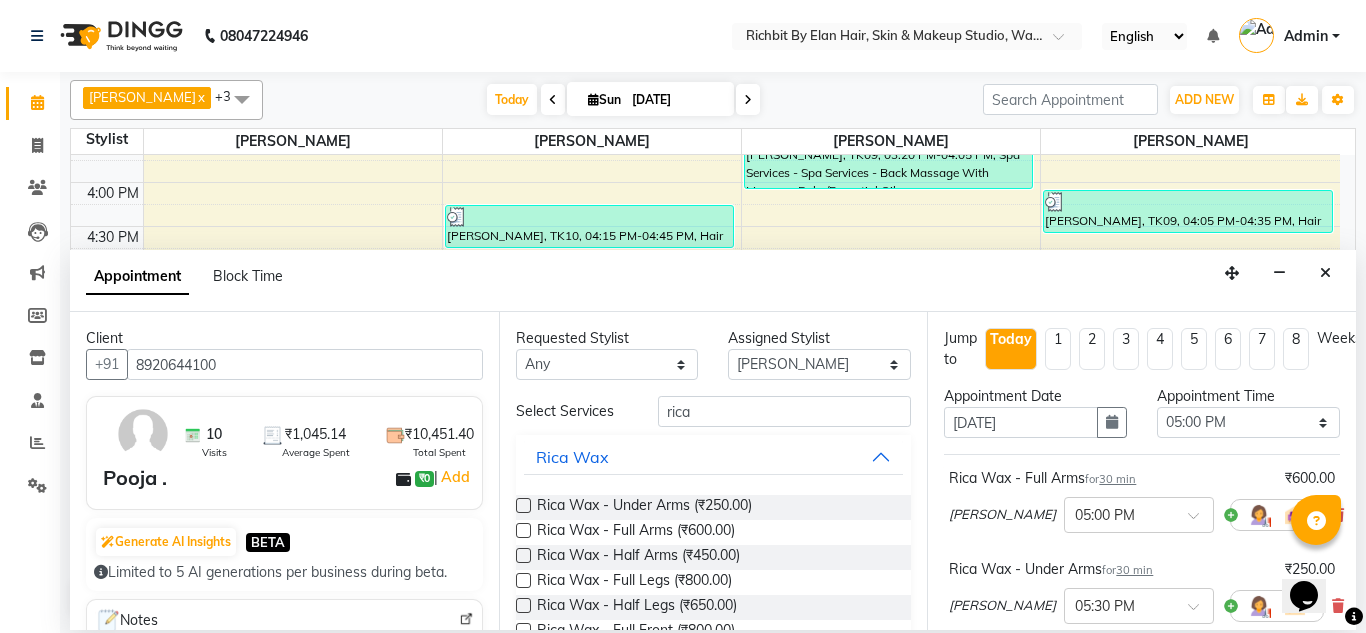 click at bounding box center (523, 580) 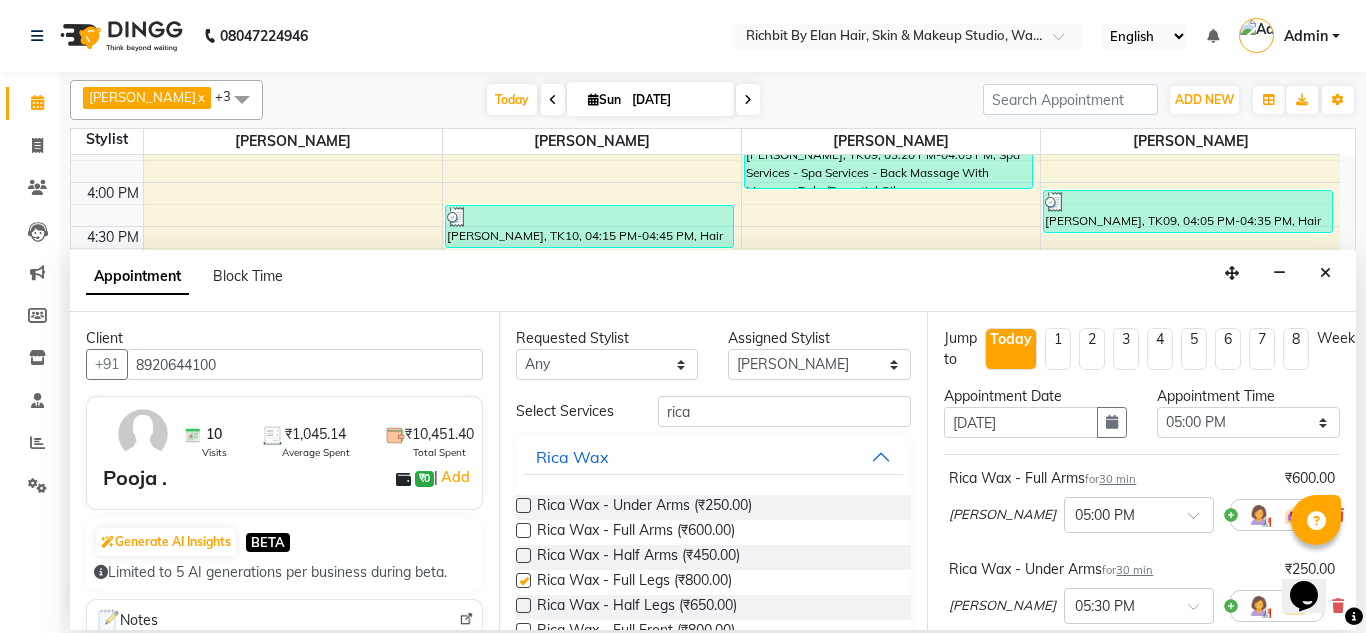 checkbox on "false" 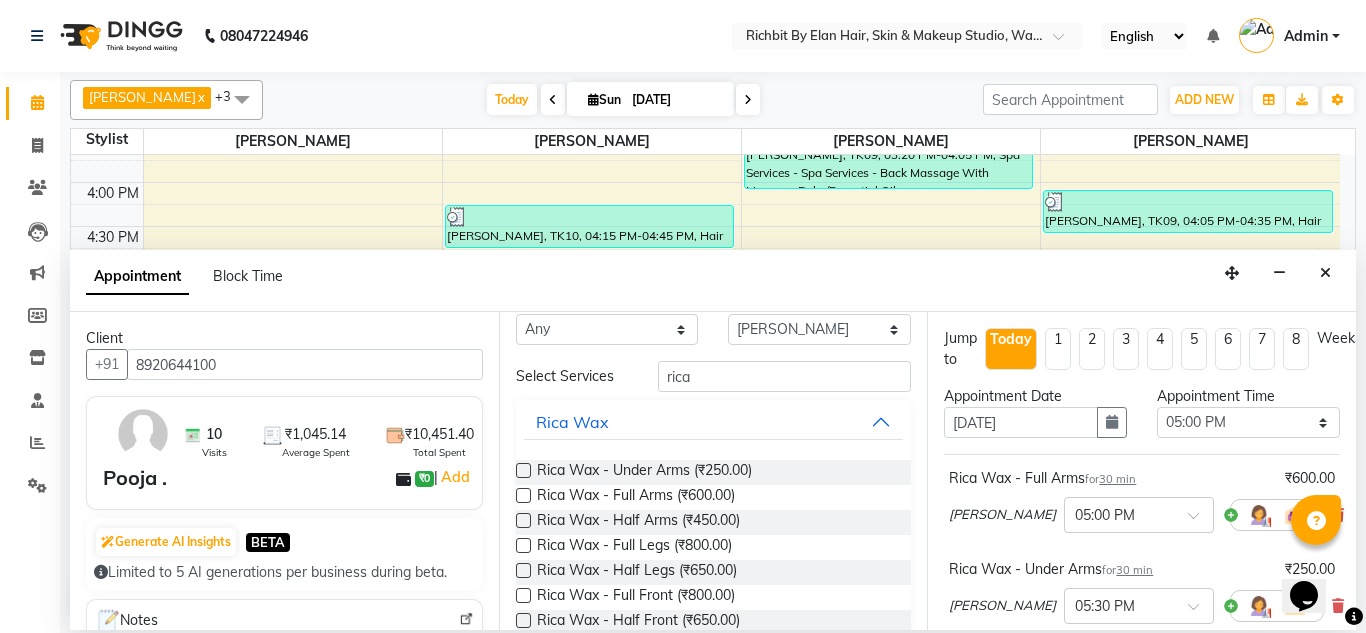 scroll, scrollTop: 0, scrollLeft: 0, axis: both 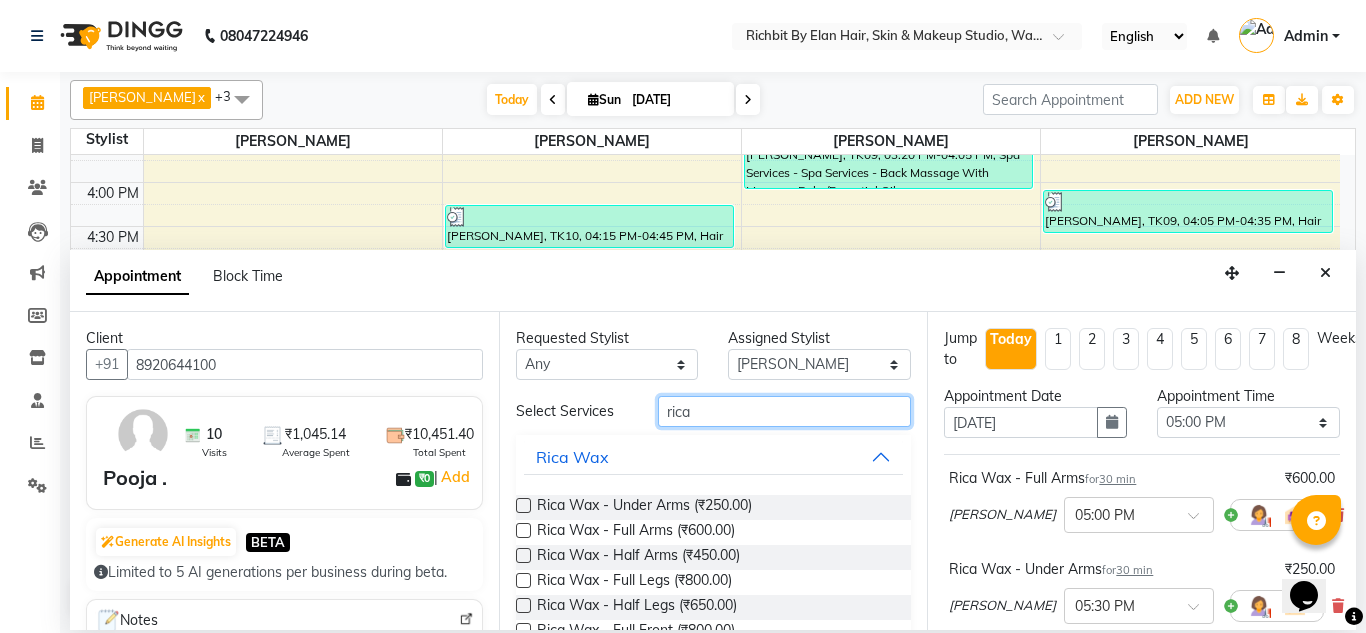 click on "rica" at bounding box center [785, 411] 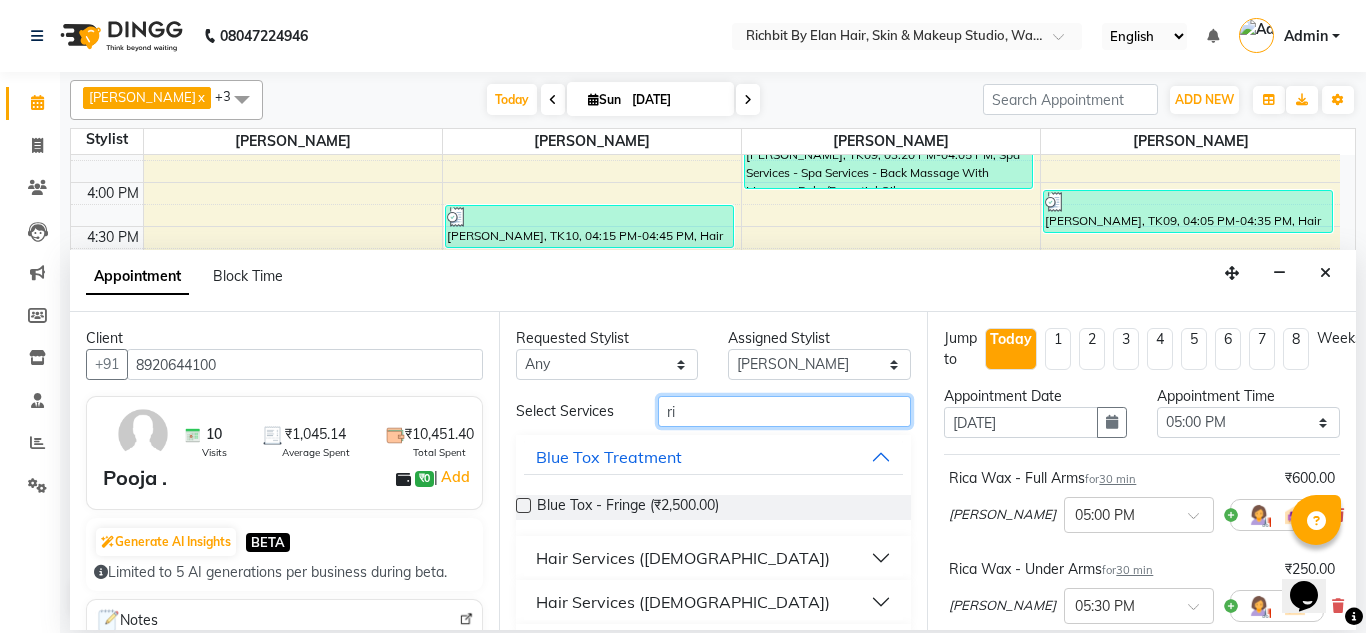 type on "r" 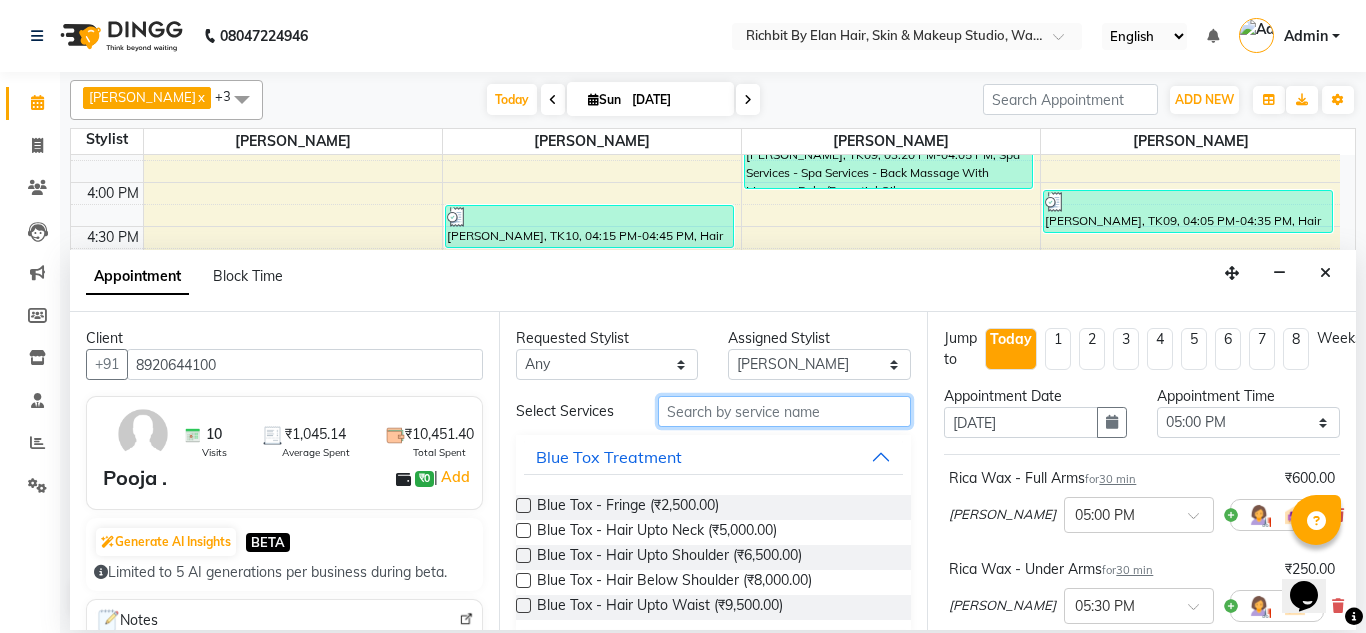 type 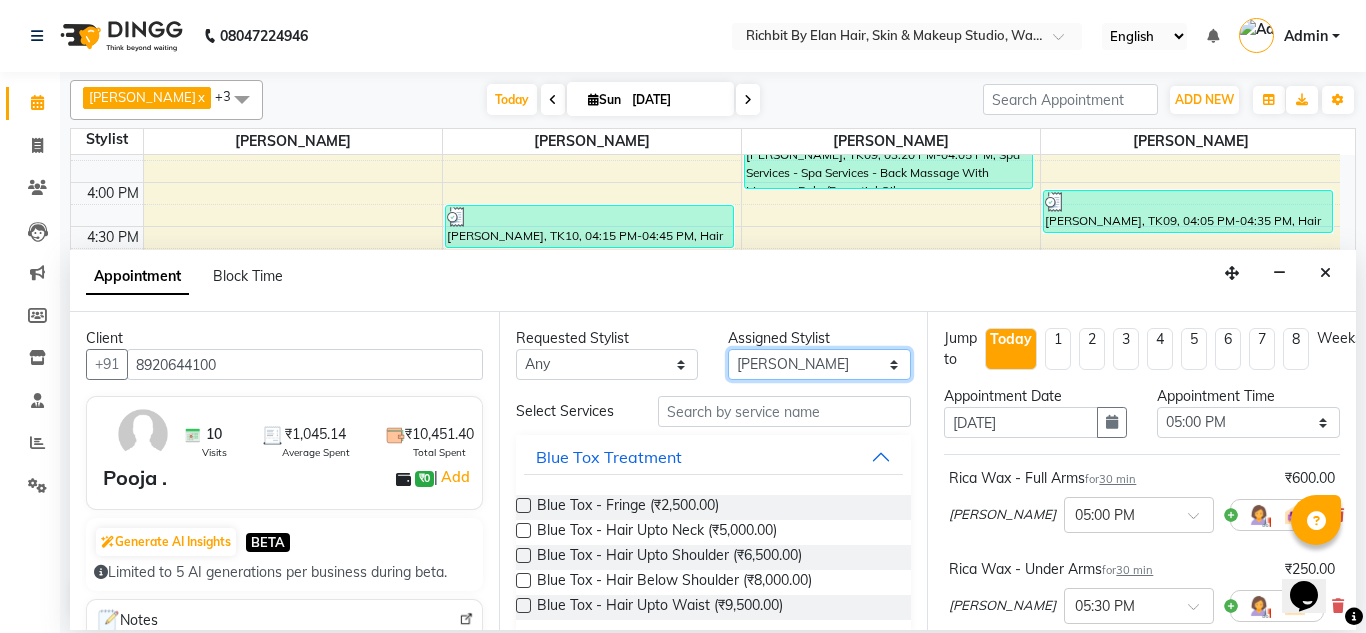 click on "Select Ankita nivangune Deepali Palsule Gopal Kadam Rohit Suravase Vandana Panikar" at bounding box center [819, 364] 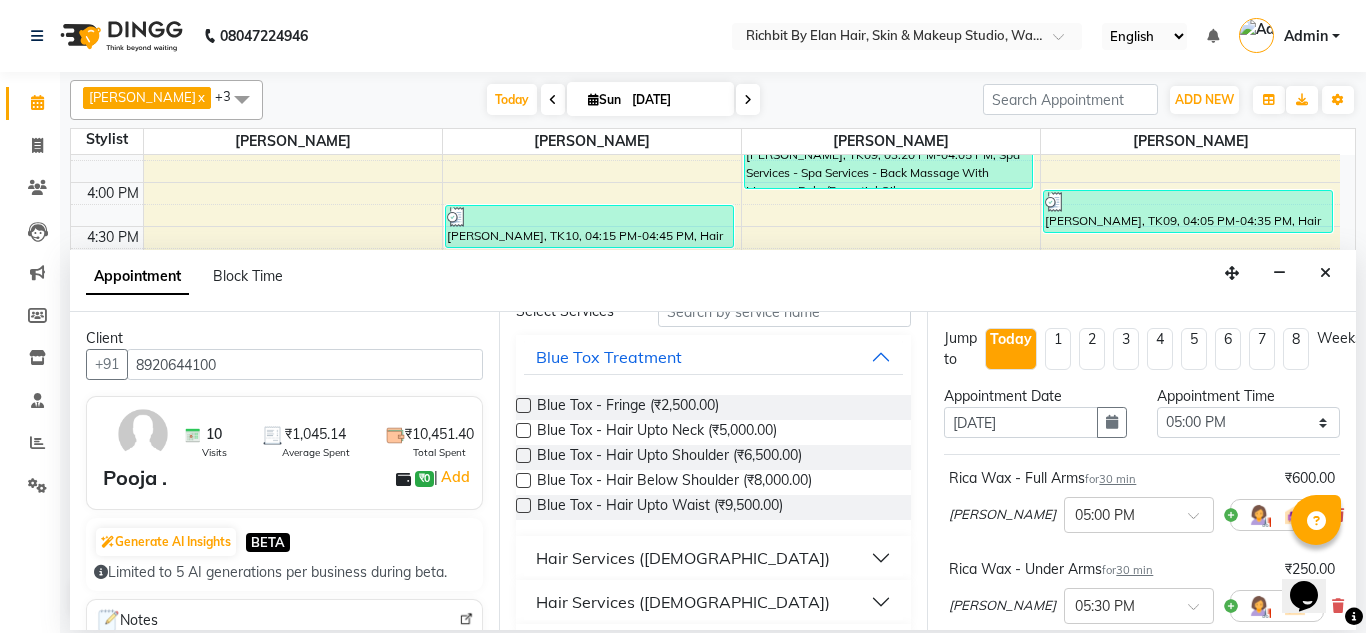 scroll, scrollTop: 0, scrollLeft: 0, axis: both 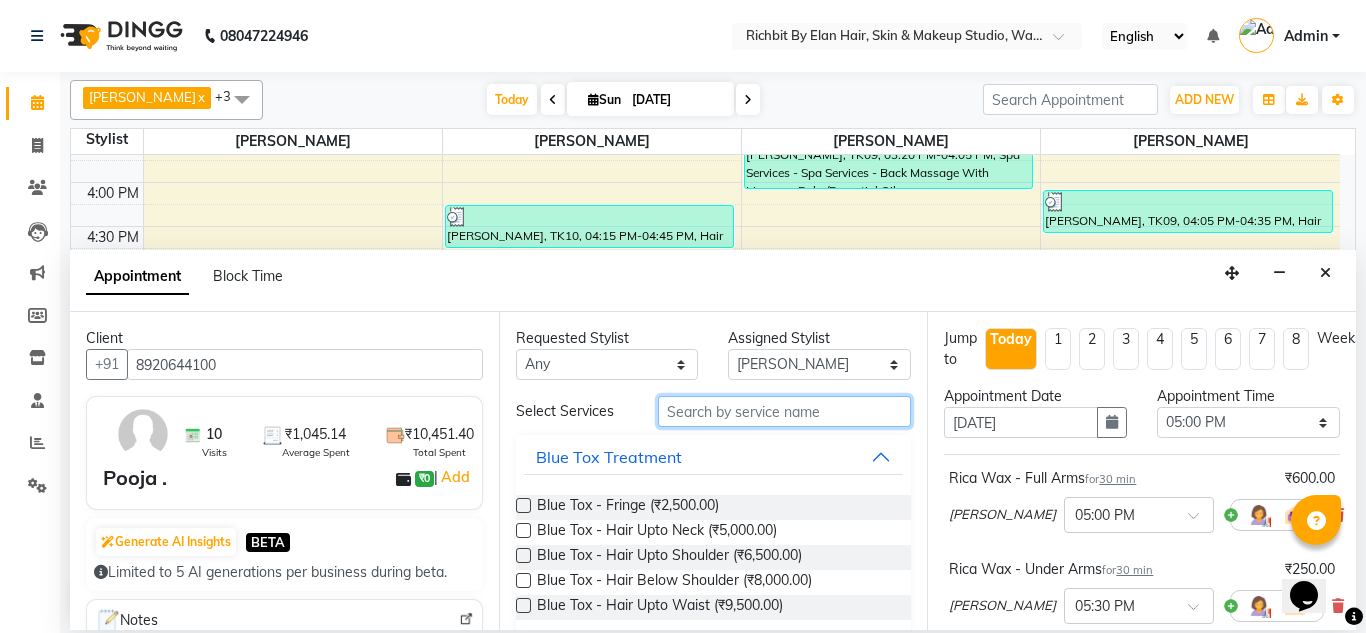 click at bounding box center [785, 411] 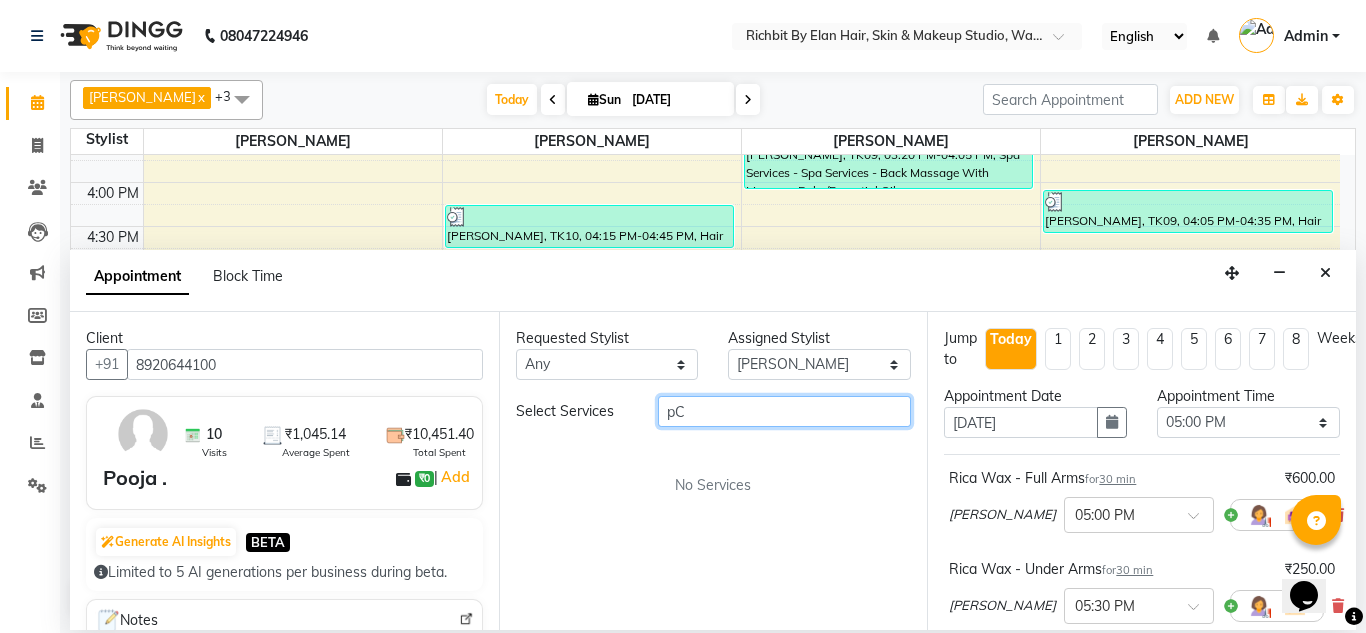 type on "p" 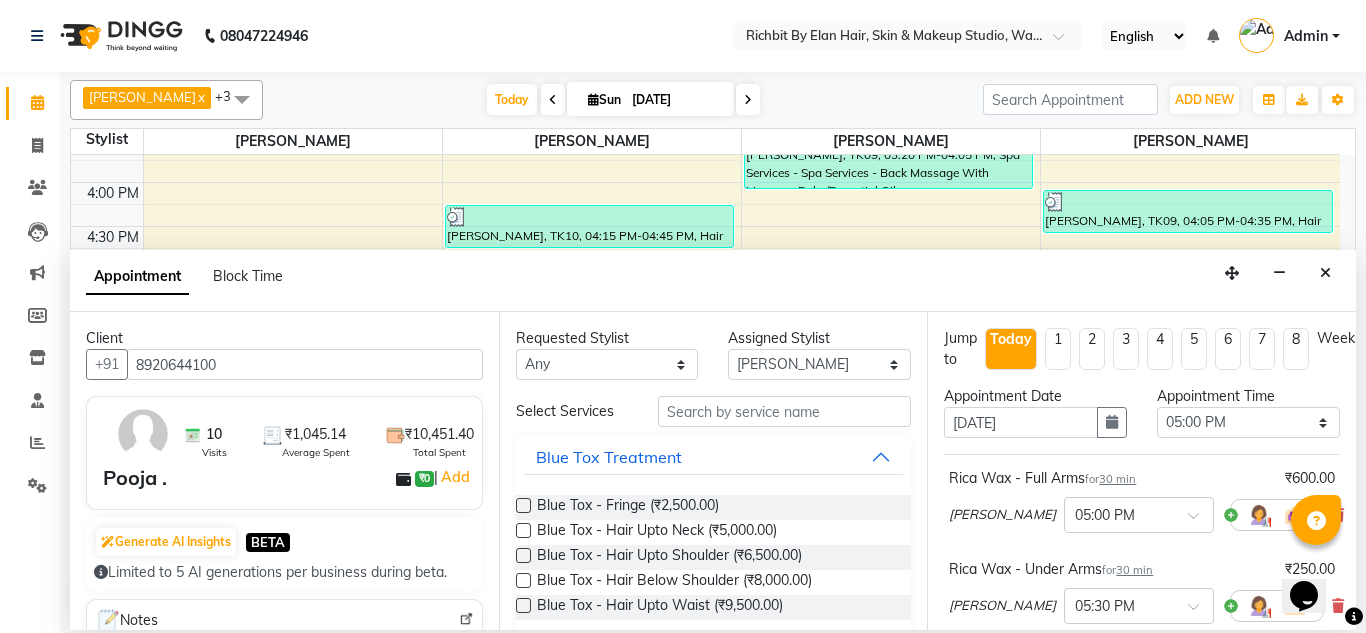 click on "Select Services" at bounding box center [572, 411] 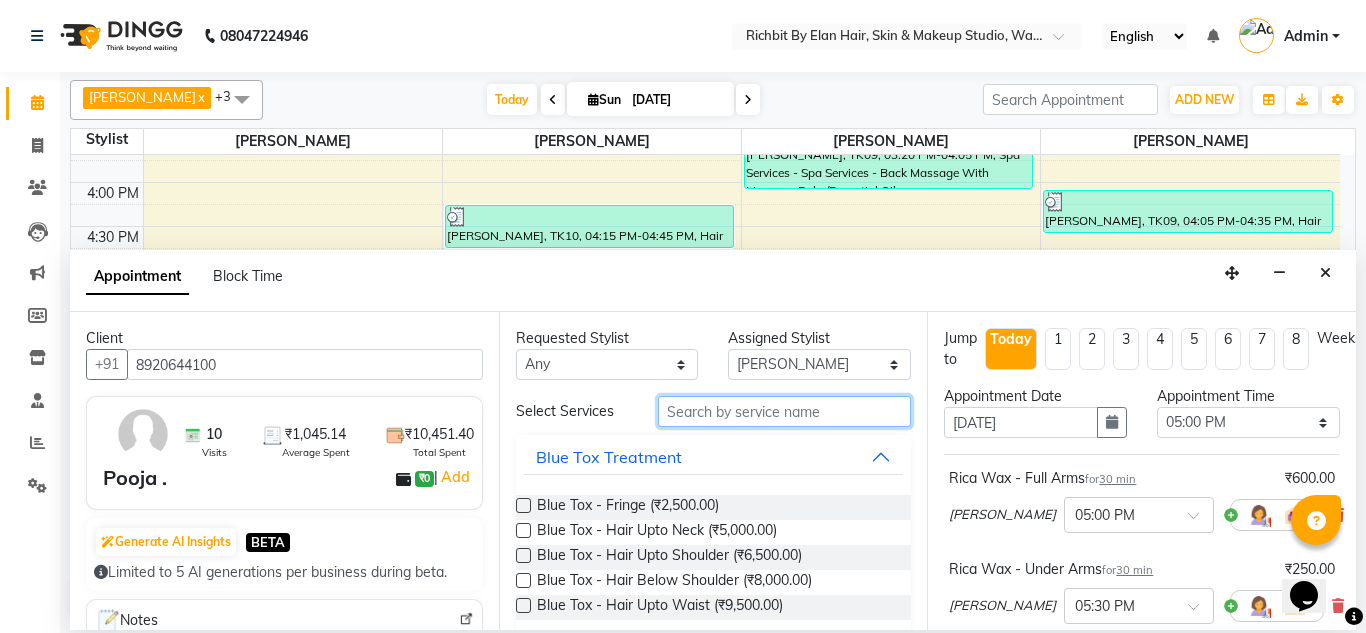 click at bounding box center [785, 411] 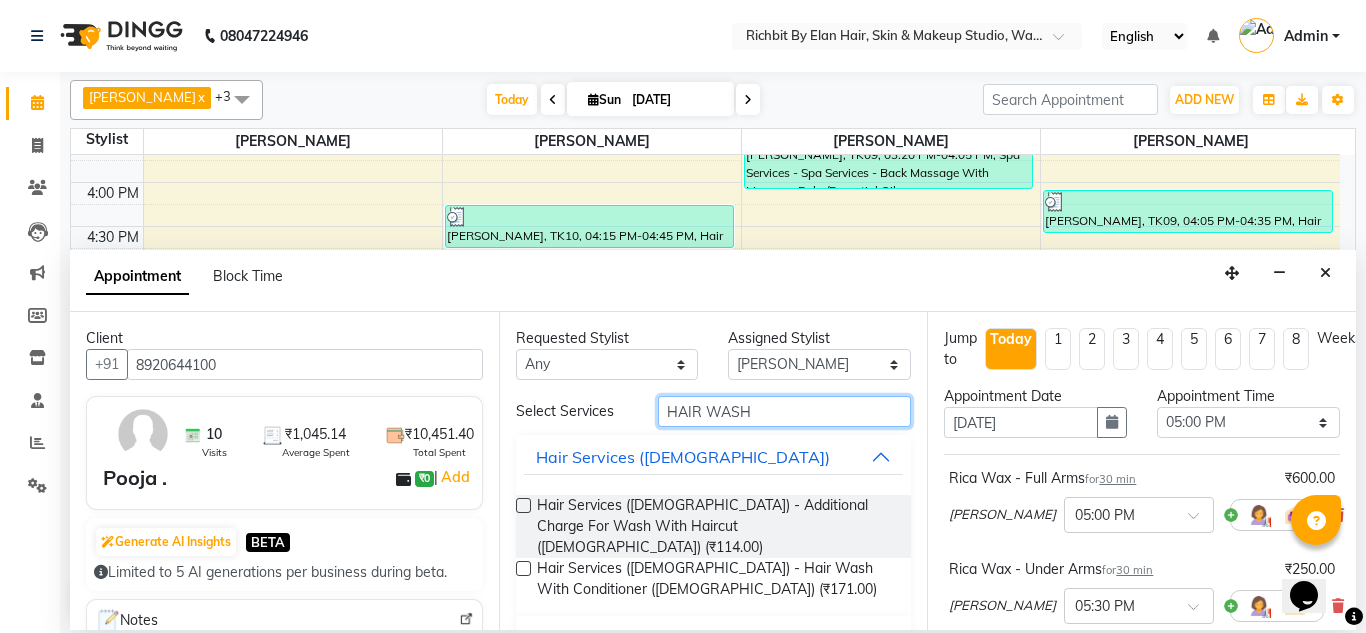 scroll, scrollTop: 69, scrollLeft: 0, axis: vertical 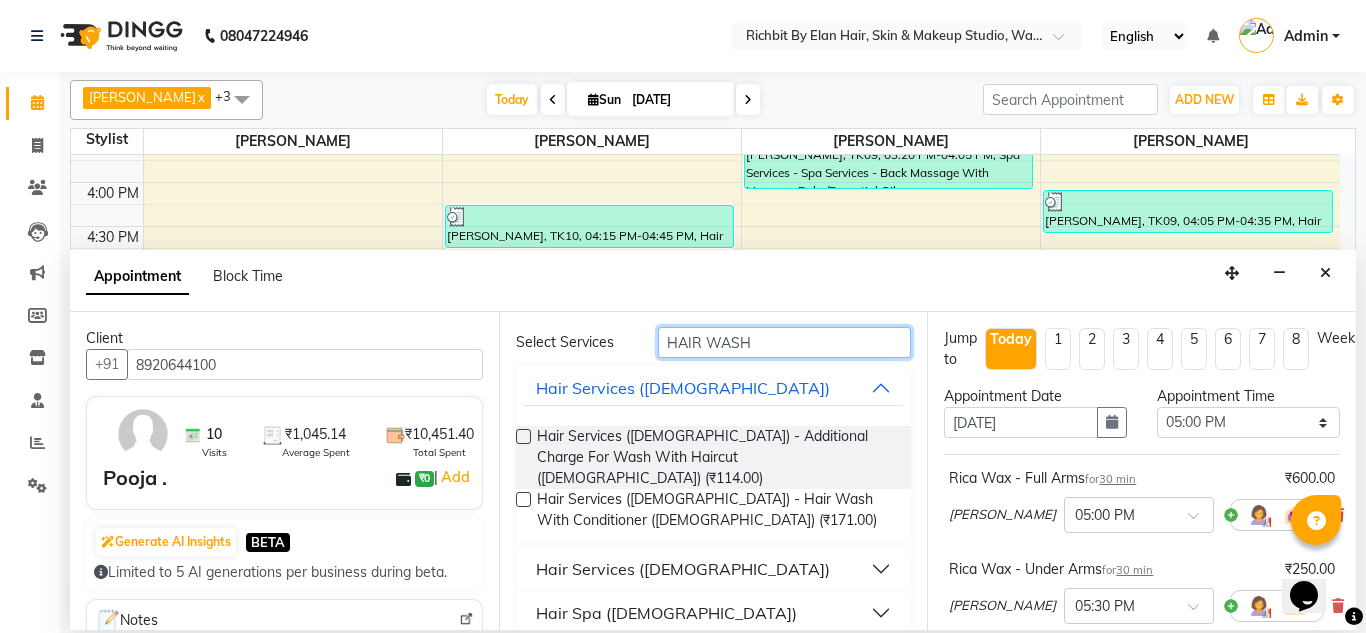 type on "HAIR WASH" 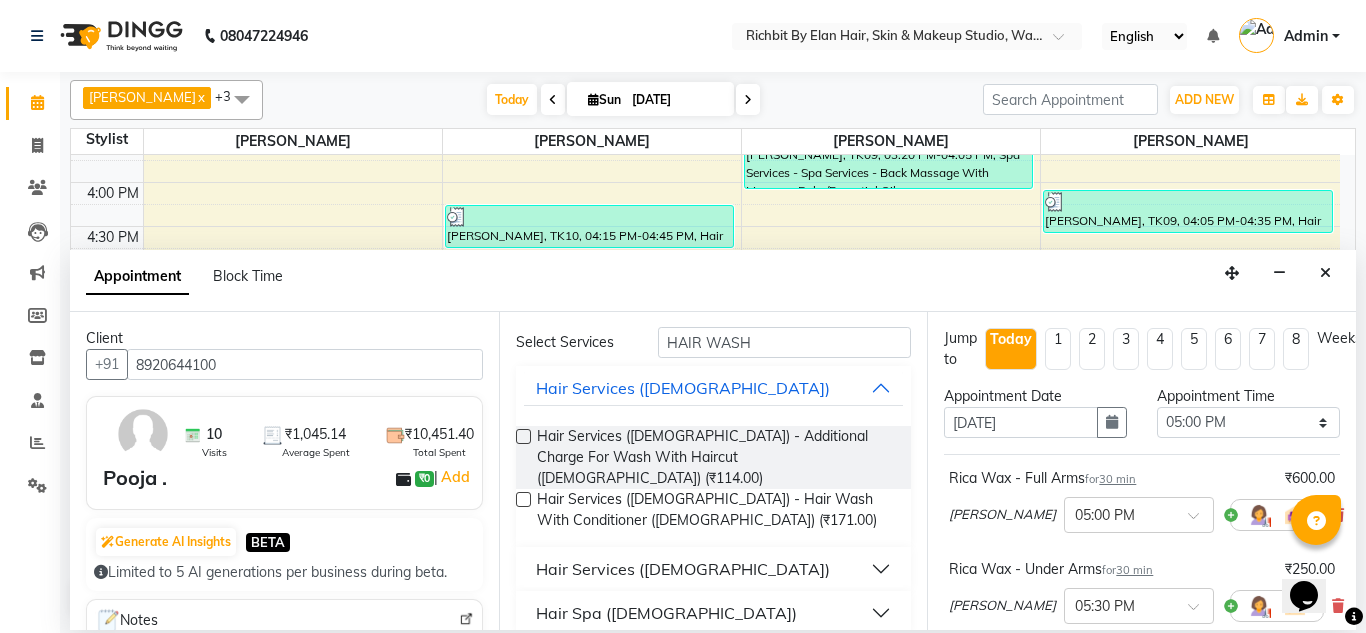 click on "Hair Services (Female)" at bounding box center (714, 569) 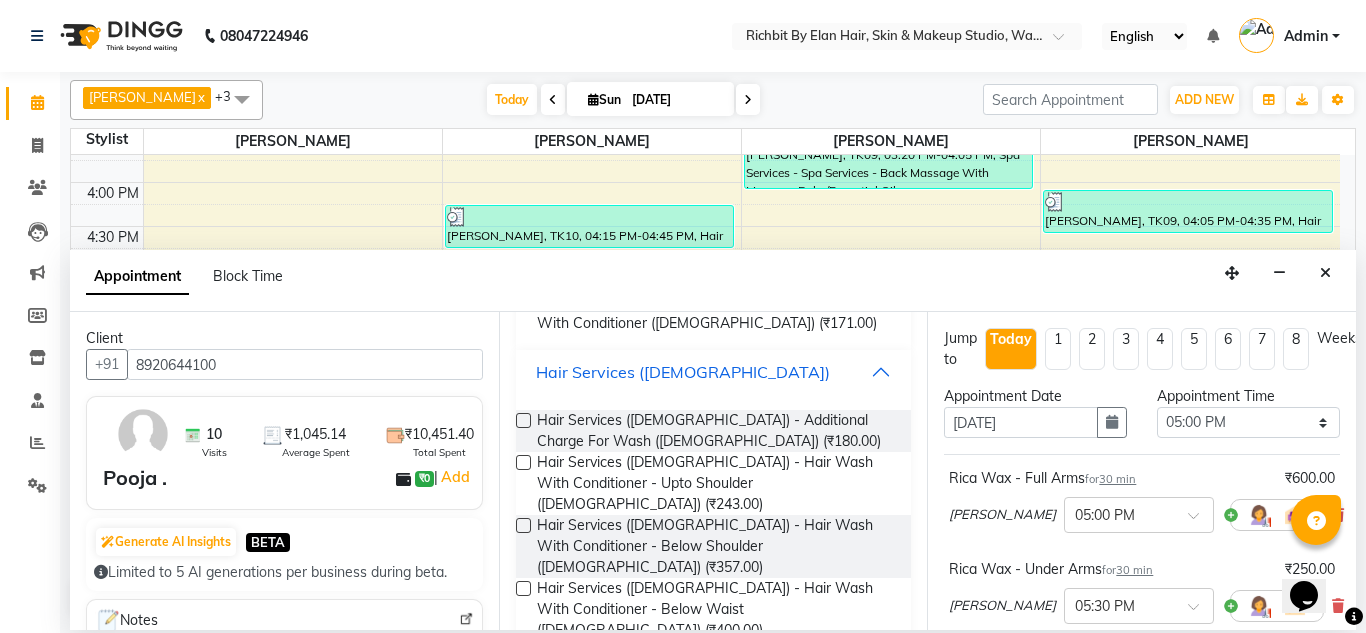 scroll, scrollTop: 269, scrollLeft: 0, axis: vertical 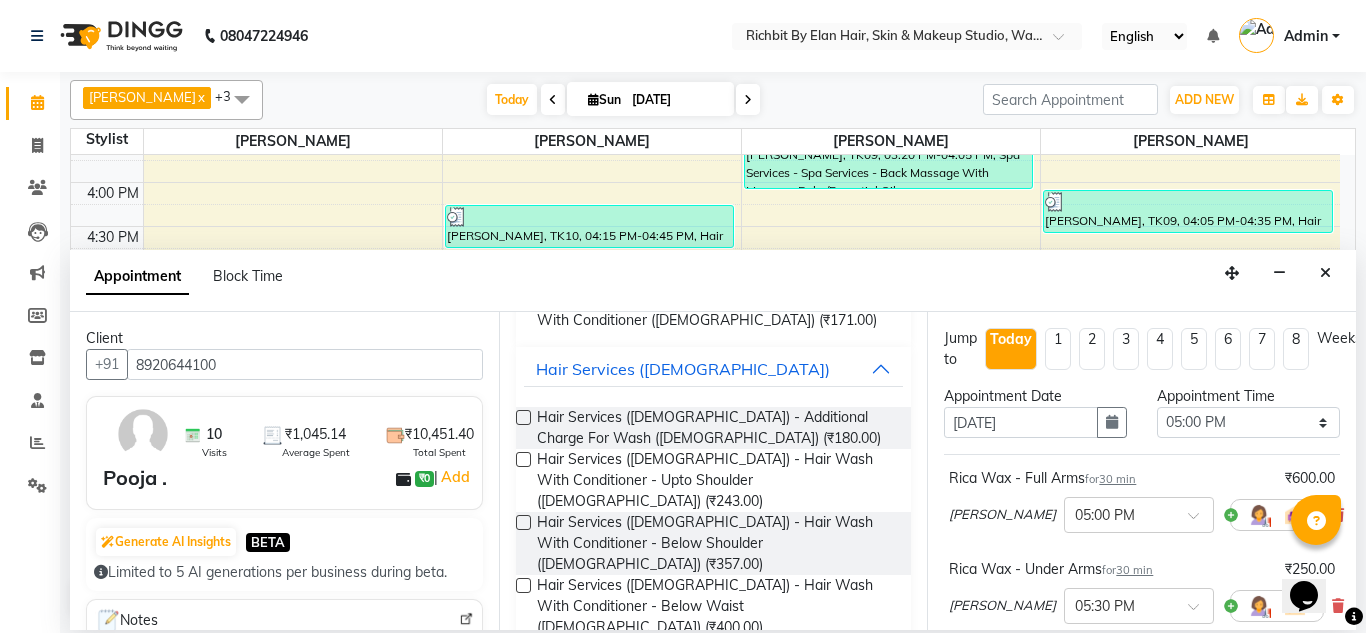 click at bounding box center [523, 522] 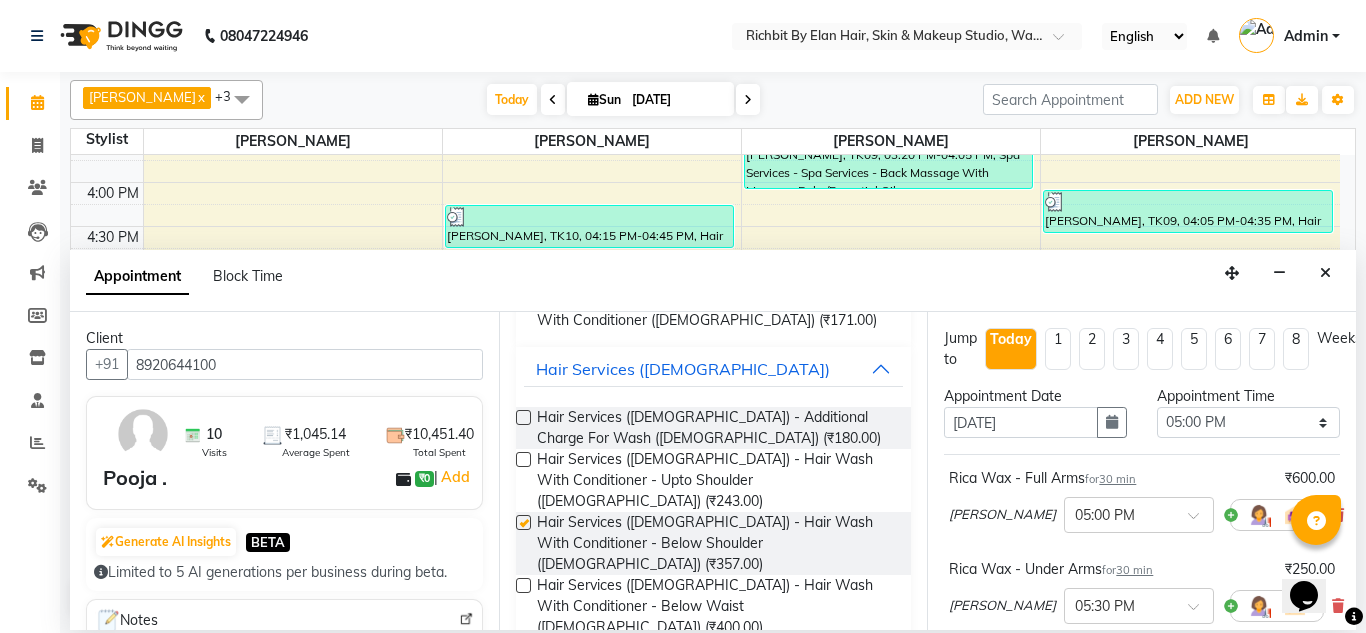 checkbox on "false" 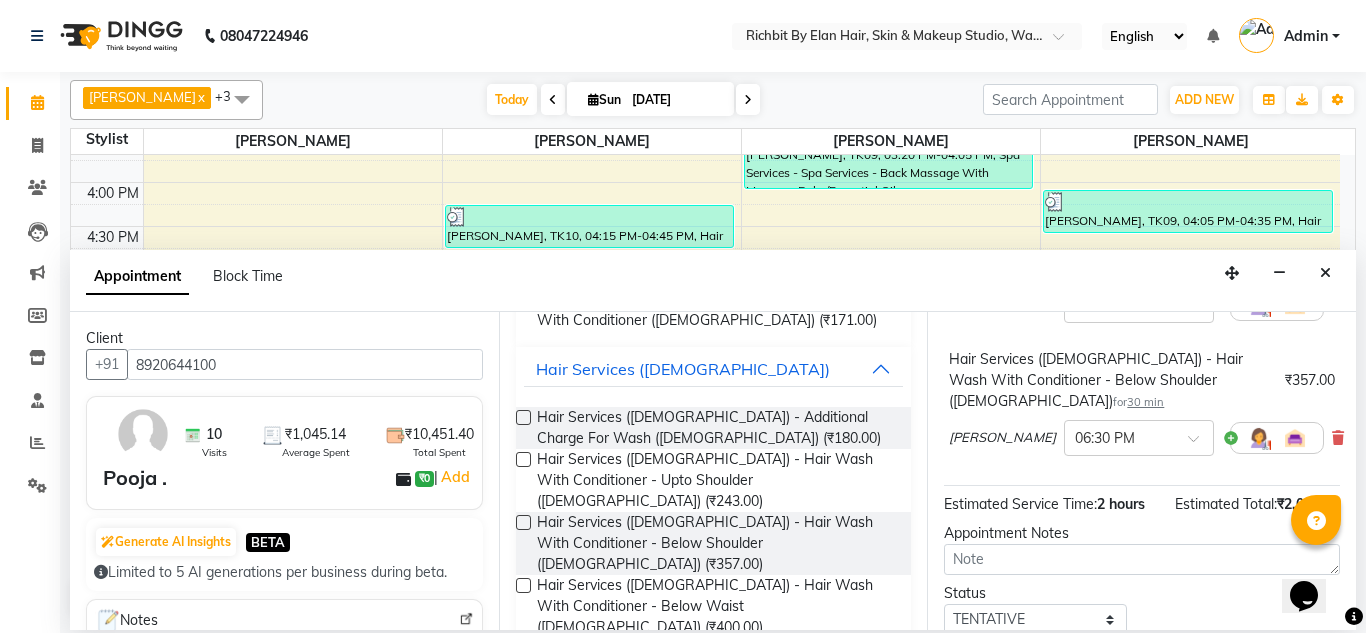 scroll, scrollTop: 547, scrollLeft: 0, axis: vertical 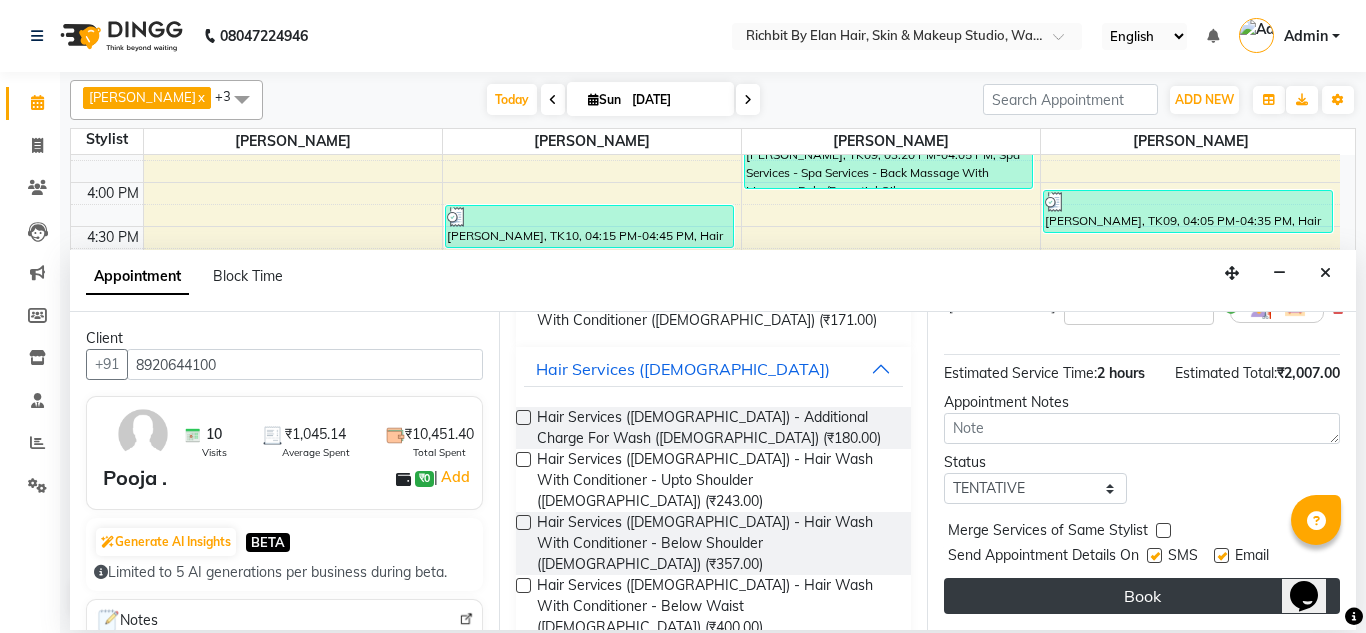 click on "Book" at bounding box center [1142, 596] 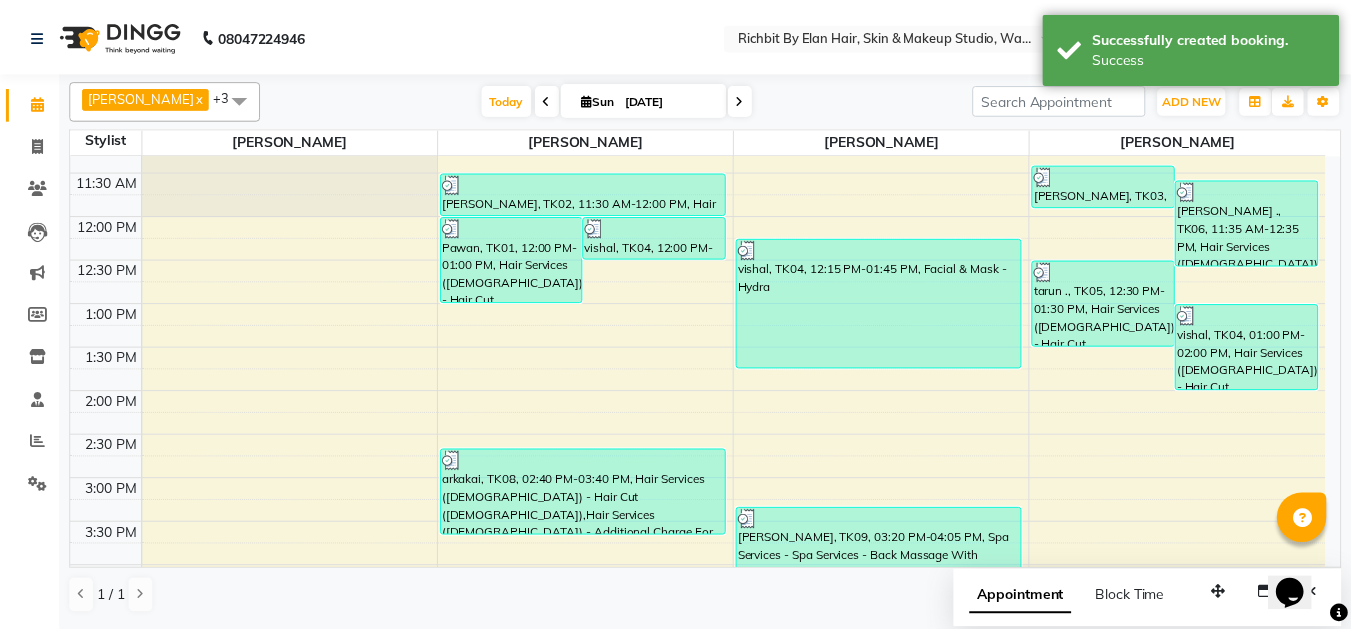 scroll, scrollTop: 0, scrollLeft: 0, axis: both 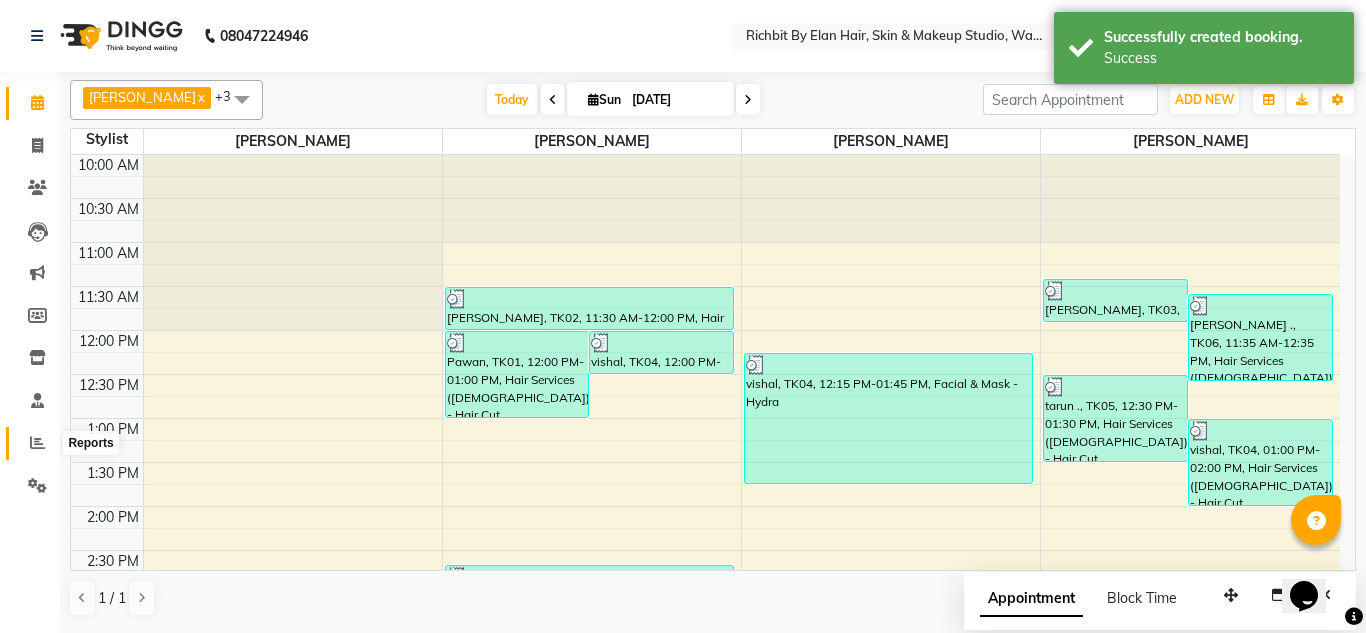 click 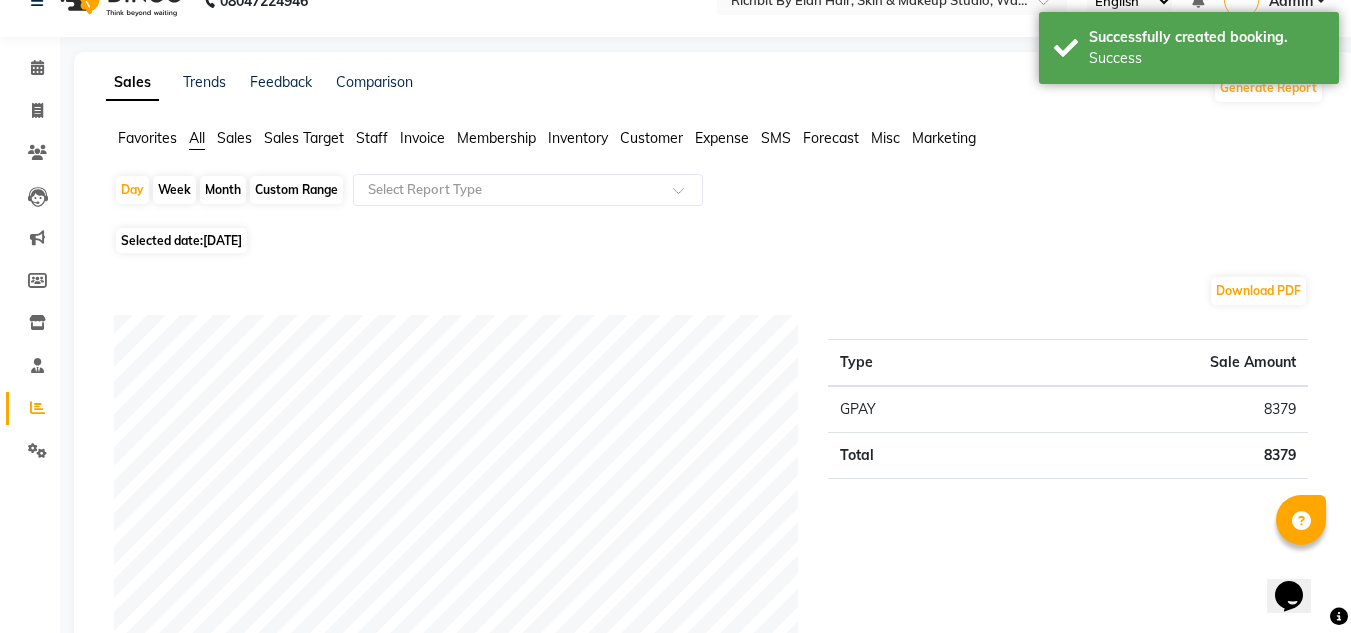 scroll, scrollTop: 0, scrollLeft: 0, axis: both 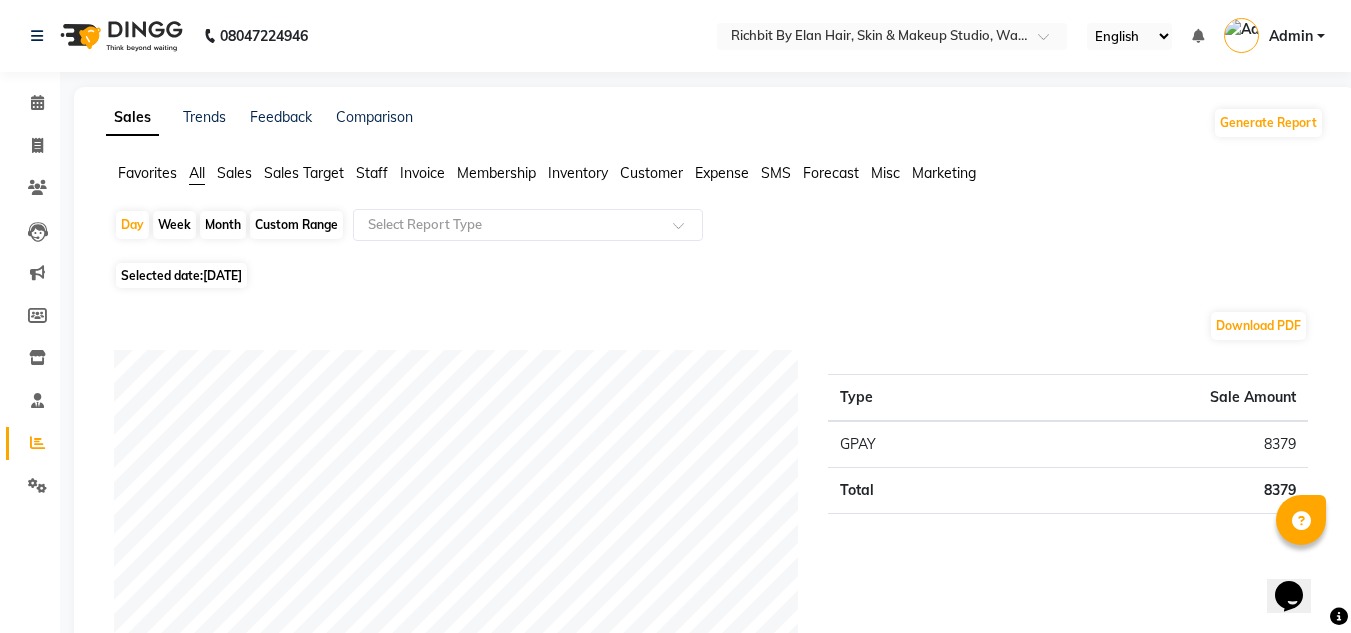 click on "Staff" 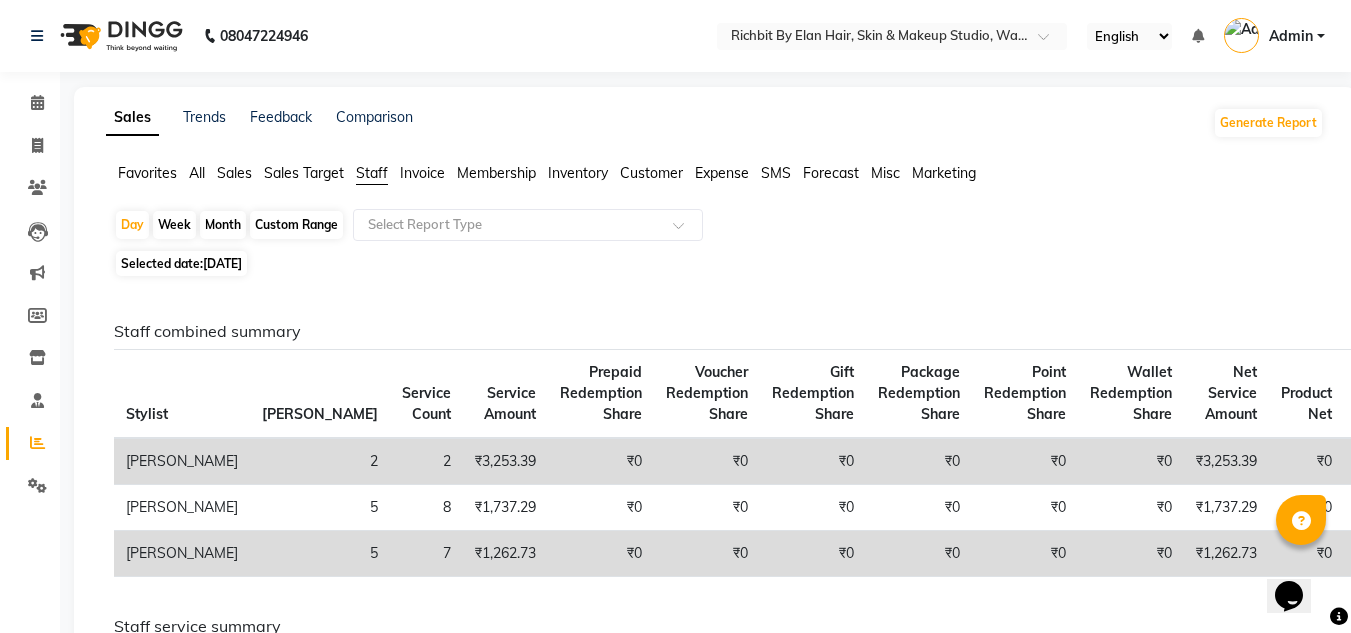 click on "Month" 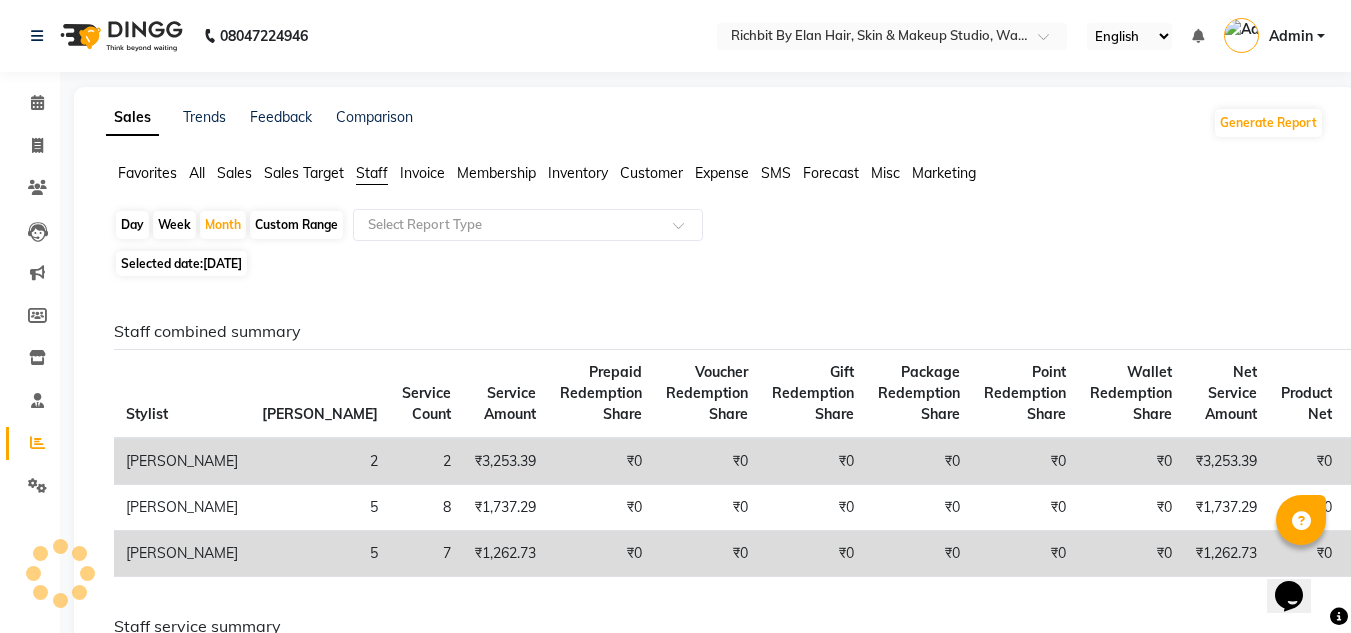click on "Service Count" 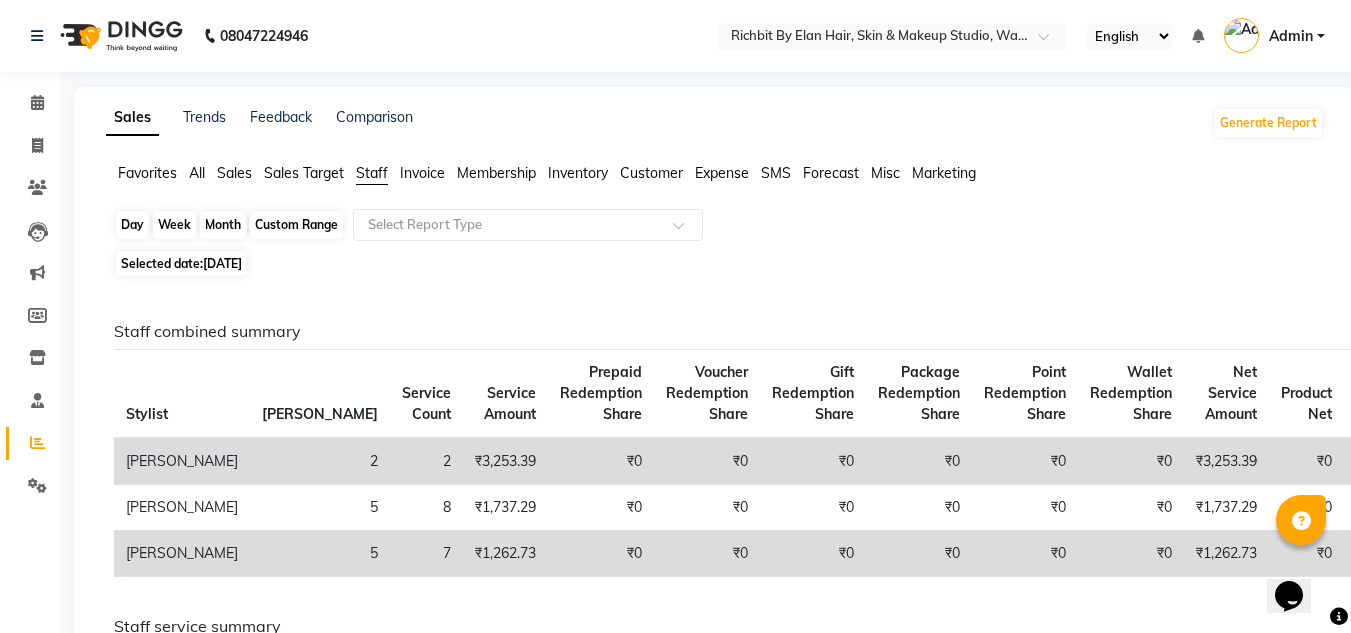 click on "Month" 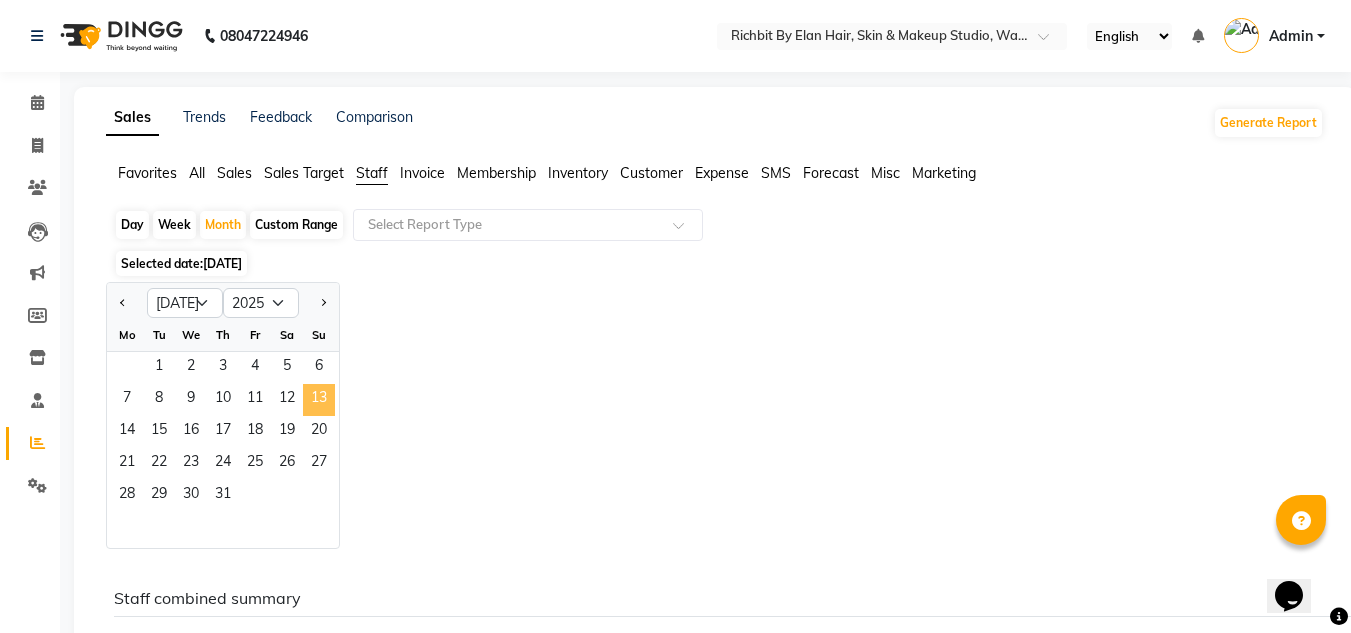 click on "13" 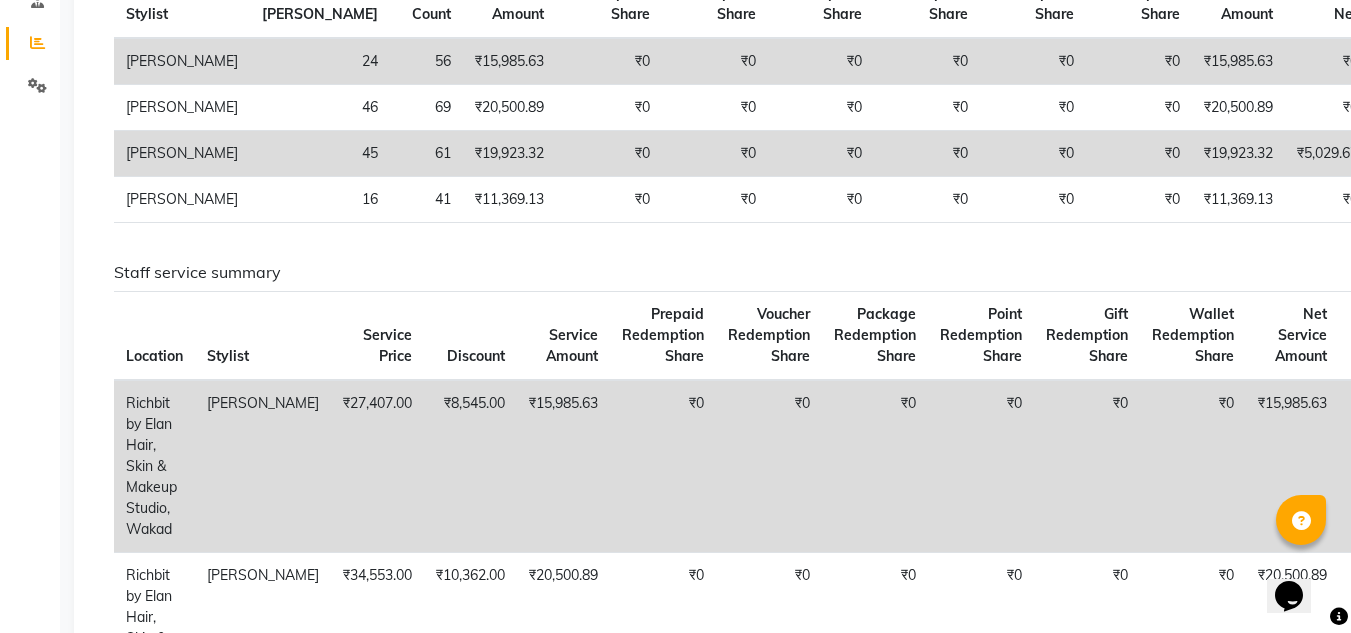 scroll, scrollTop: 0, scrollLeft: 0, axis: both 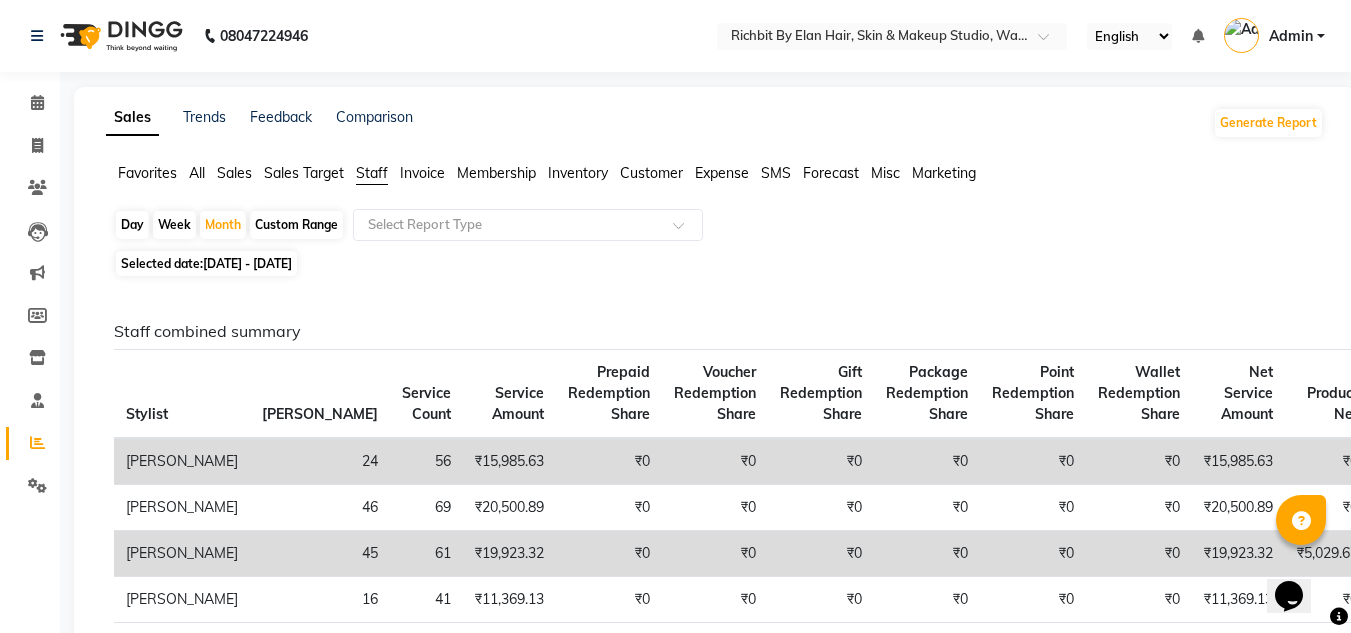 click on "All" 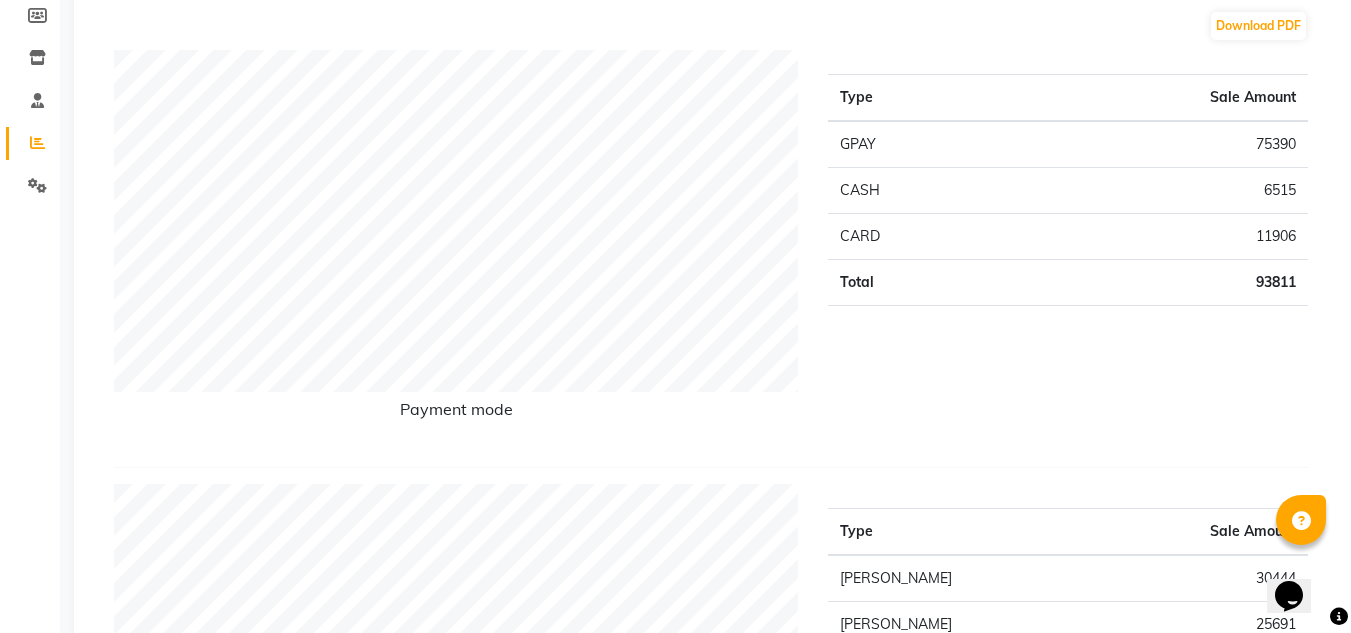scroll, scrollTop: 0, scrollLeft: 0, axis: both 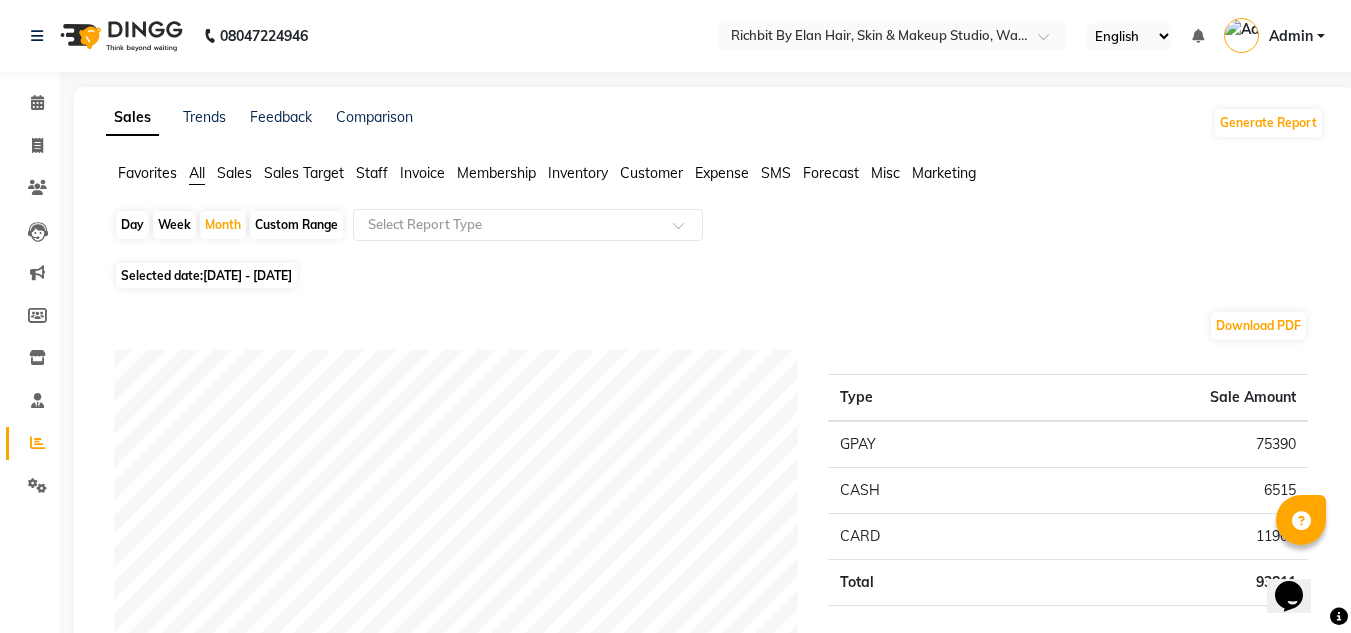 click on "Staff" 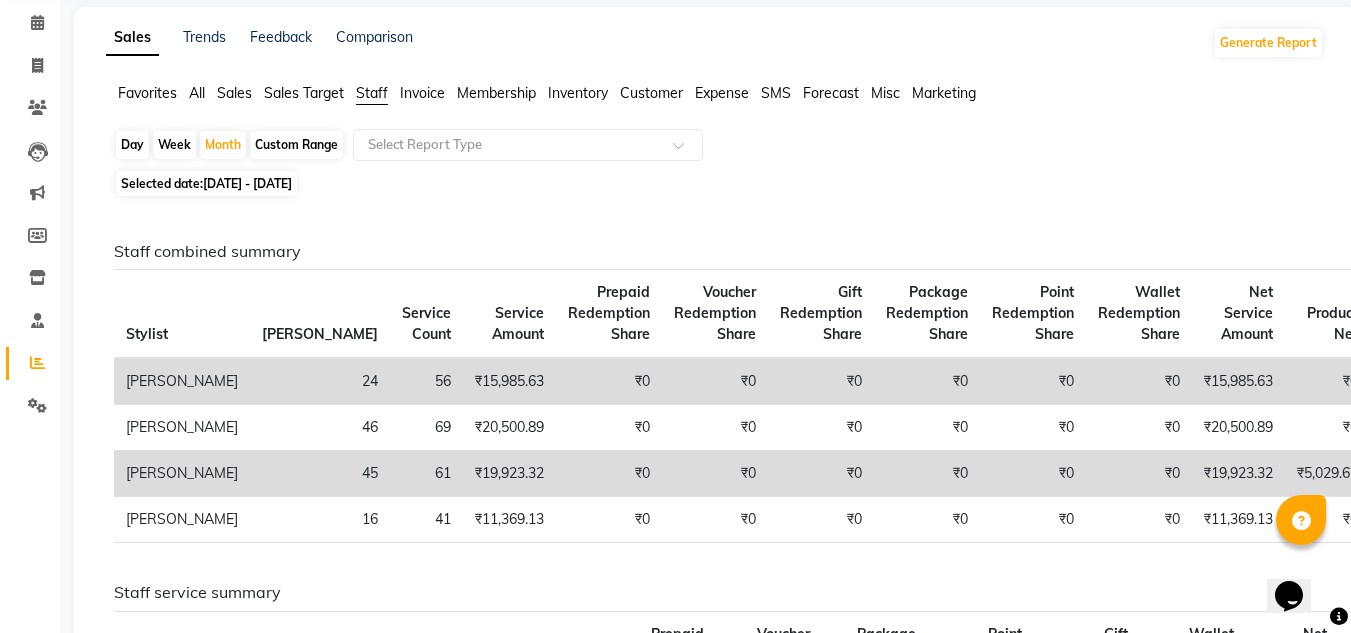 scroll, scrollTop: 280, scrollLeft: 0, axis: vertical 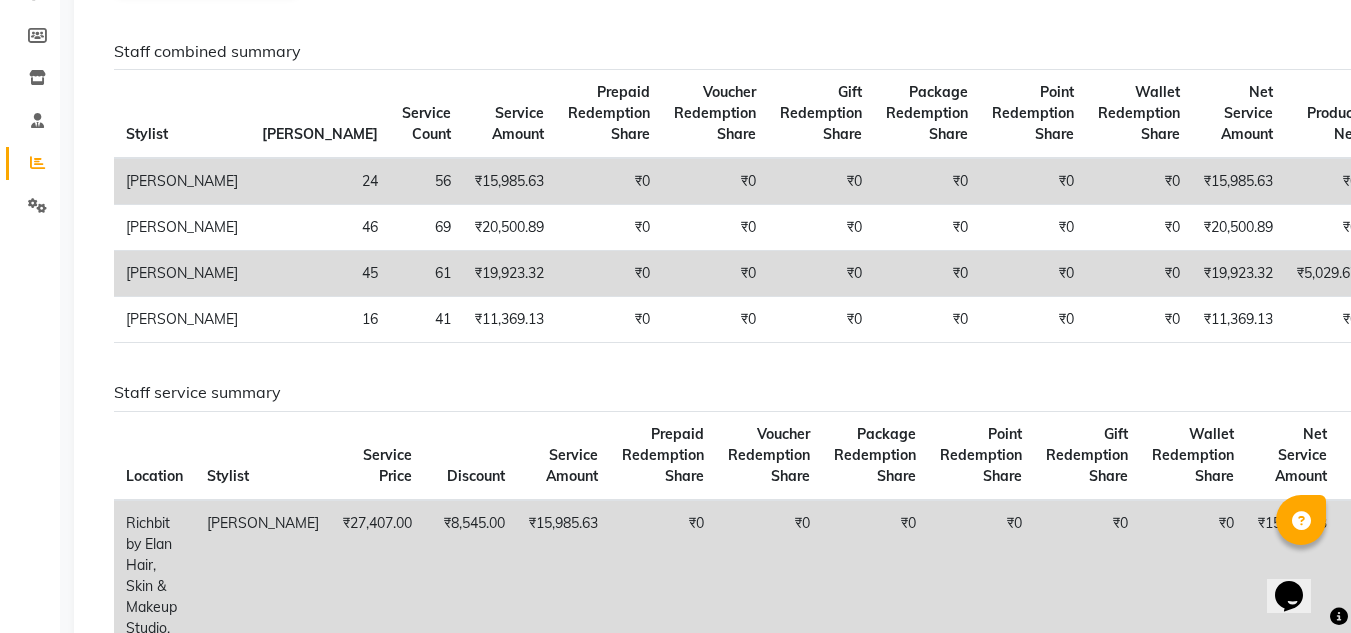 click on "Staff combined summary Stylist Bill Count Service Count Service Amount Prepaid Redemption Share Voucher Redemption Share Gift Redemption Share Package Redemption Share Point Redemption Share Wallet Redemption Share Net Service Amount Product Net Membership Net Prepaid Net Voucher Net Gift Net Package Net  Ankita Nivangune 24 56 ₹15,985.63 ₹0 ₹0 ₹0 ₹0 ₹0 ₹0 ₹15,985.63 ₹0 ₹423.73 ₹0 ₹0 ₹0 ₹1,608.47  Gopal Kadam 46 69 ₹20,500.89 ₹0 ₹0 ₹0 ₹0 ₹0 ₹0 ₹20,500.89 ₹0 ₹1,271.19 ₹0 ₹0 ₹0 ₹0  Rohit Suravase 45 61 ₹19,923.32 ₹0 ₹0 ₹0 ₹0 ₹0 ₹0 ₹19,923.32 ₹5,029.67 ₹847.46 ₹0 ₹0 ₹0 ₹0  Vandana Panikar 16 41 ₹11,369.13 ₹0 ₹0 ₹0 ₹0 ₹0 ₹0 ₹11,369.13 ₹0 ₹847.46 ₹0 ₹0 ₹0 ₹1,694.91 Staff service summary Location Stylist Service Price Discount Service Amount Prepaid Redemption Share Voucher Redemption Share Package Redemption Share Point Redemption Share Gift Redemption Share Wallet Redemption Share Net Service Amount Tax" 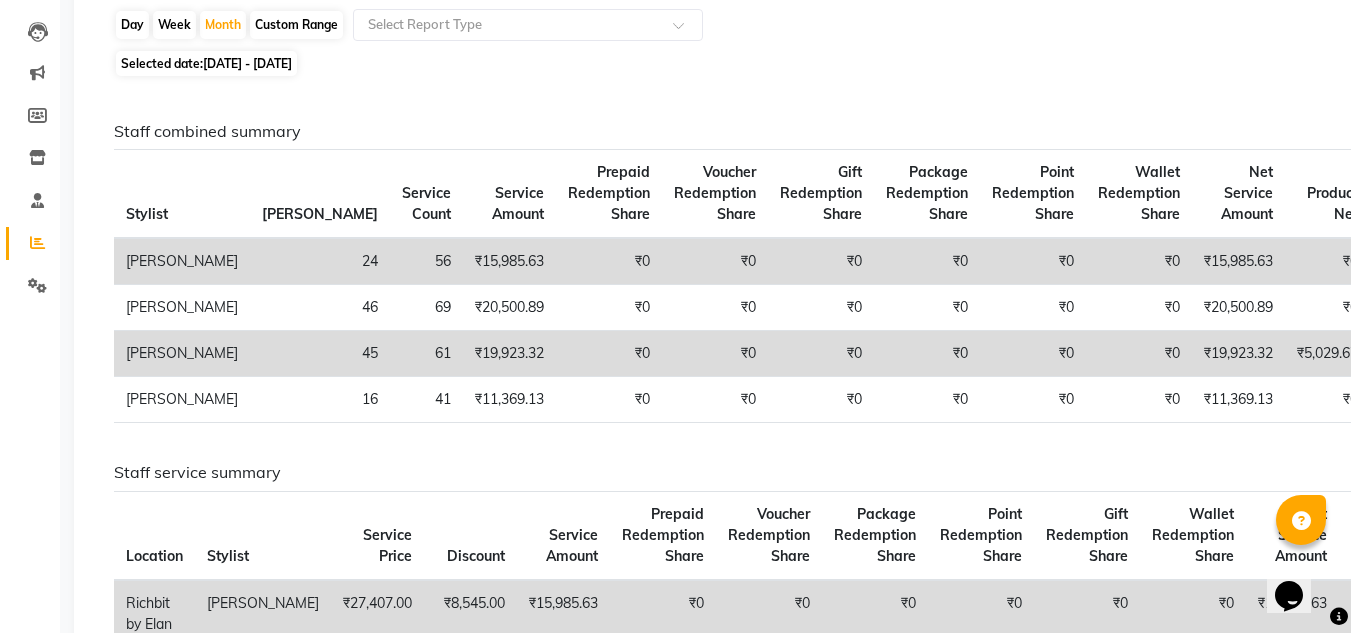 scroll, scrollTop: 0, scrollLeft: 0, axis: both 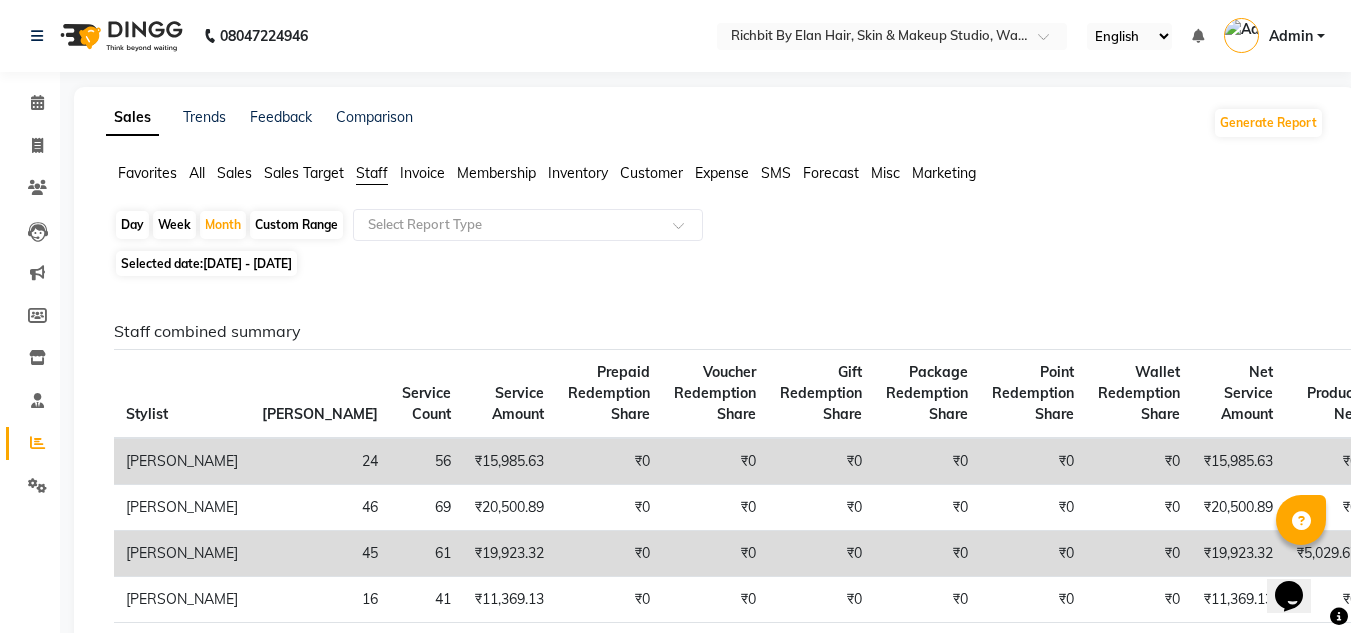 click on "Sales" 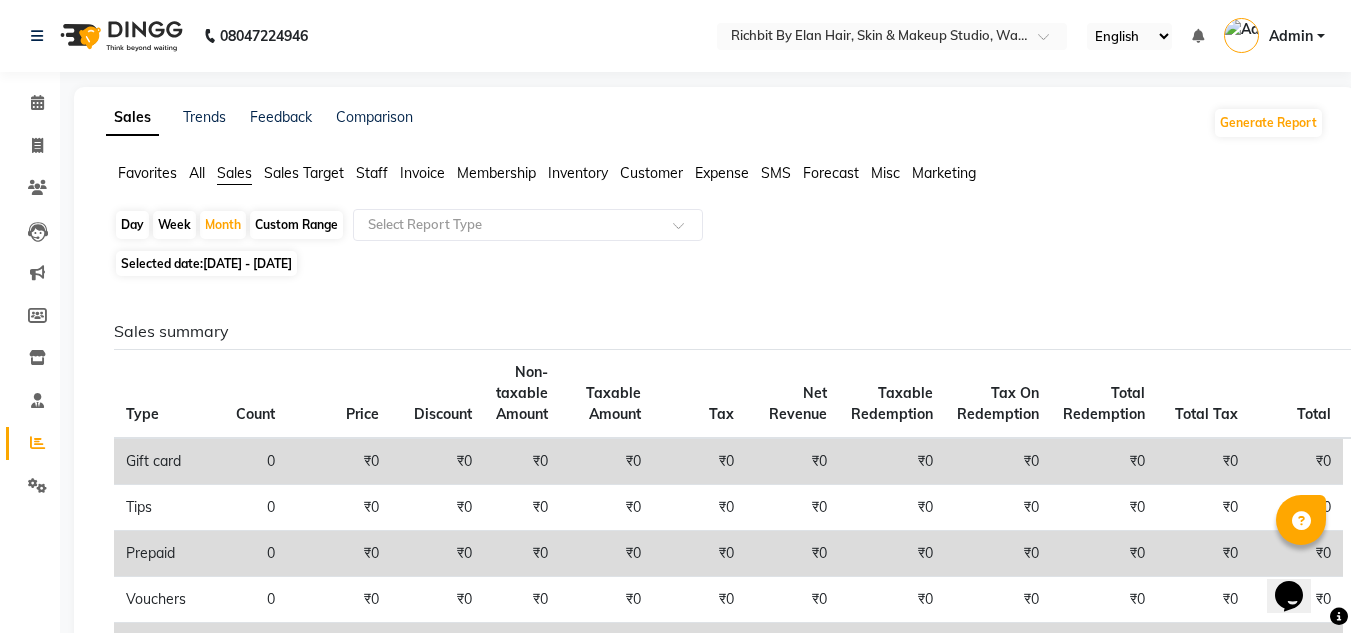 click on "All" 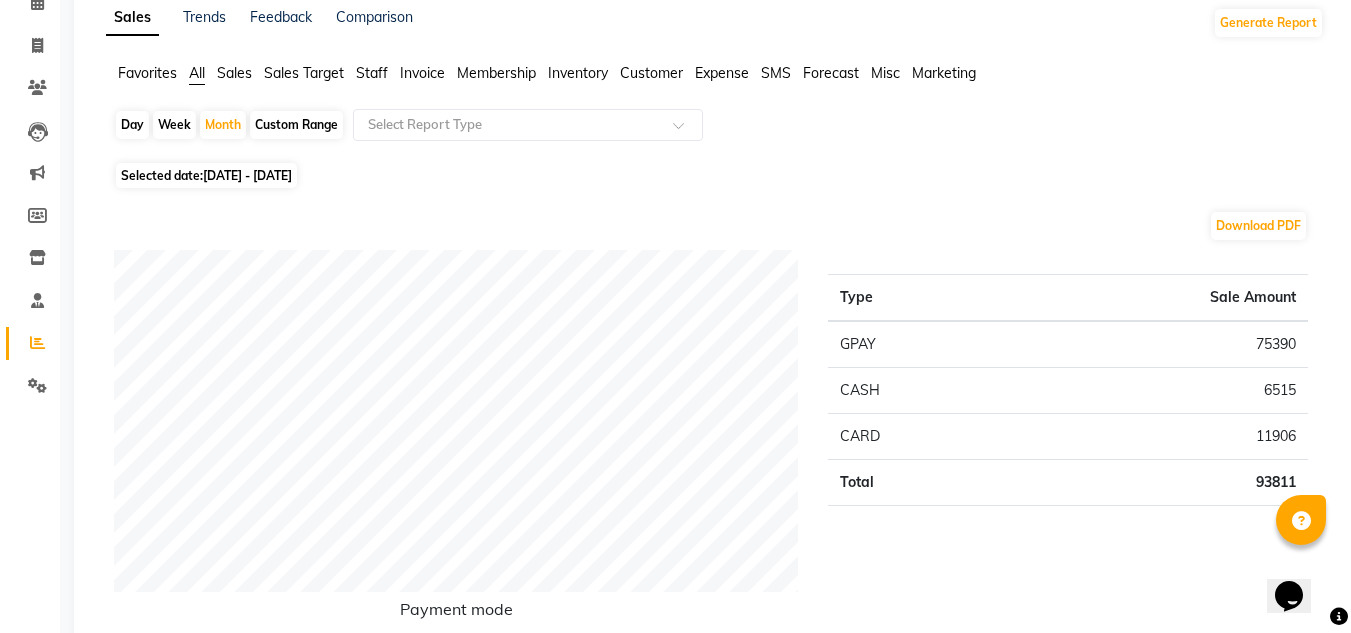 scroll, scrollTop: 0, scrollLeft: 0, axis: both 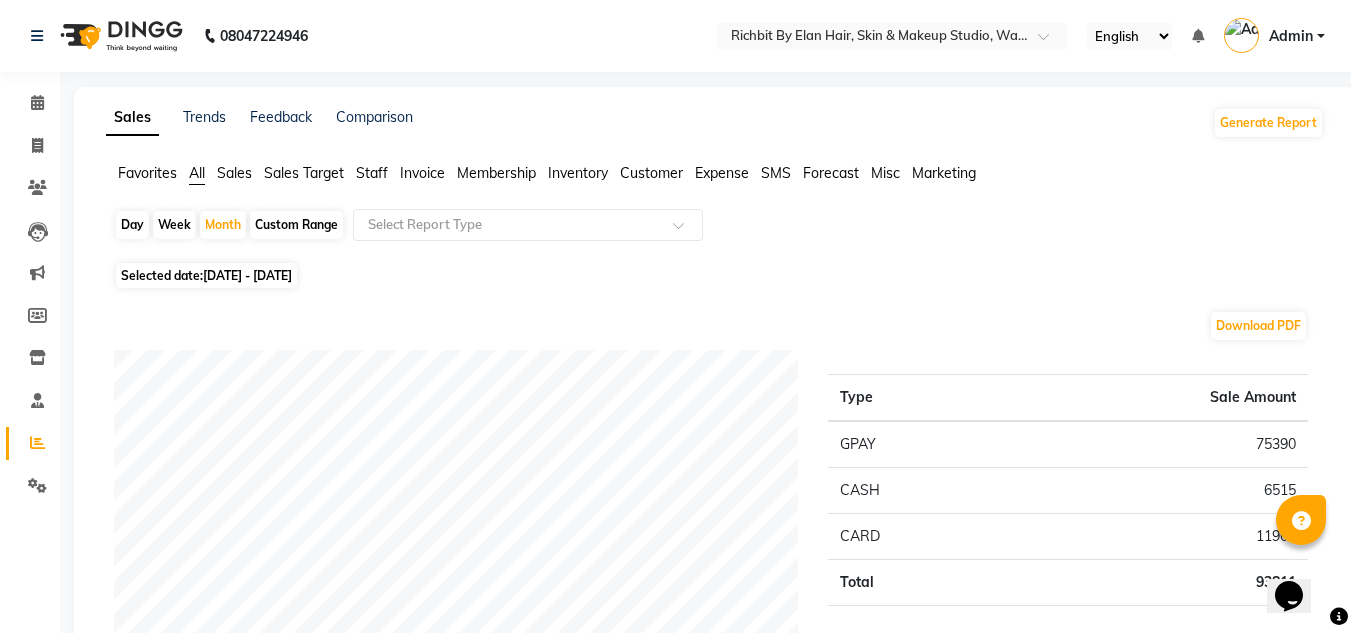 click on "Sales" 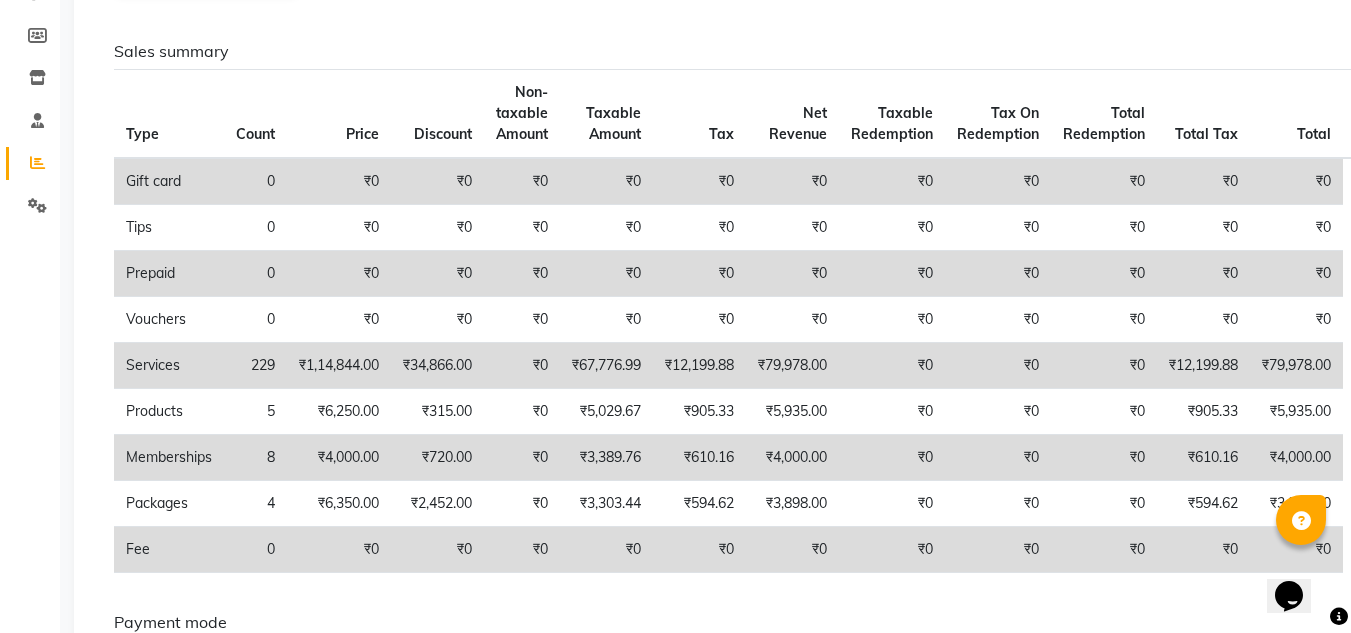 scroll, scrollTop: 0, scrollLeft: 0, axis: both 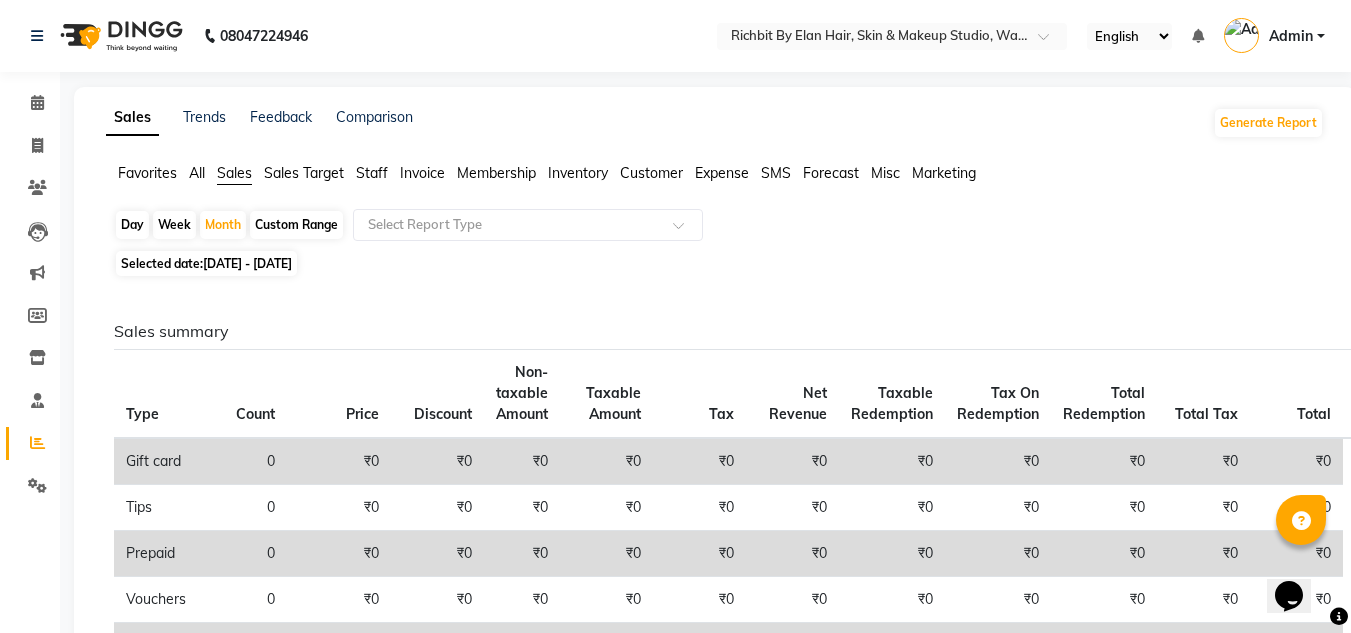 click on "Staff" 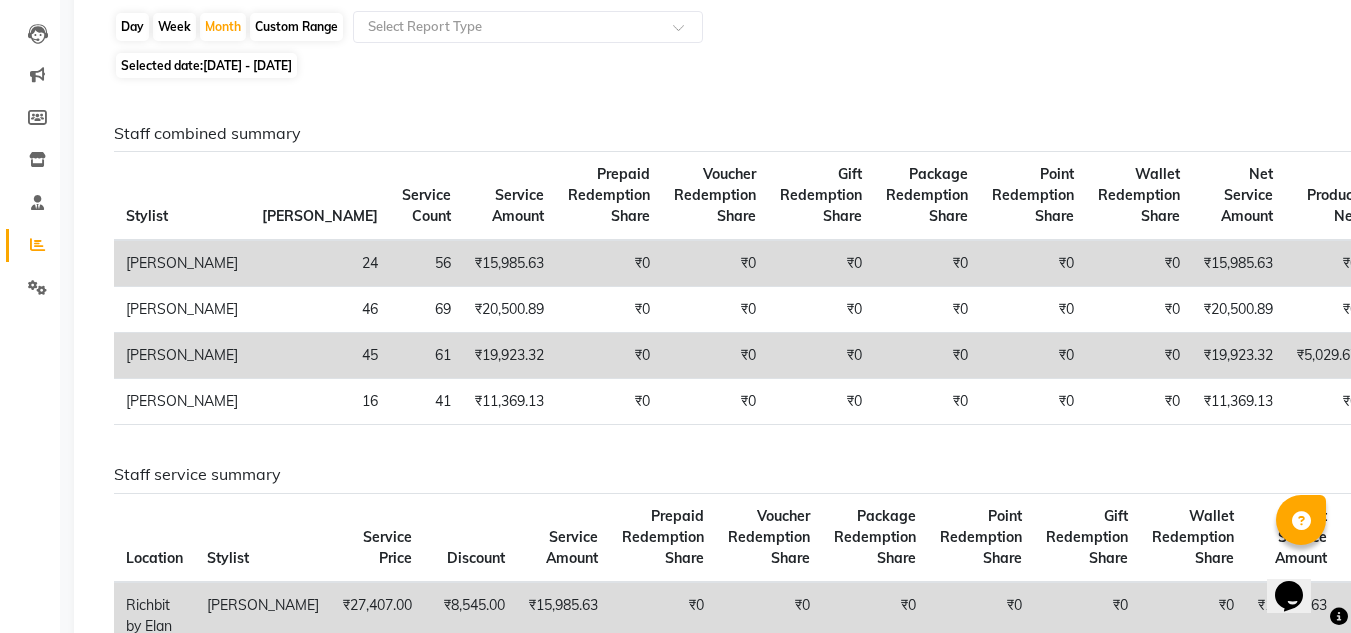 scroll, scrollTop: 0, scrollLeft: 0, axis: both 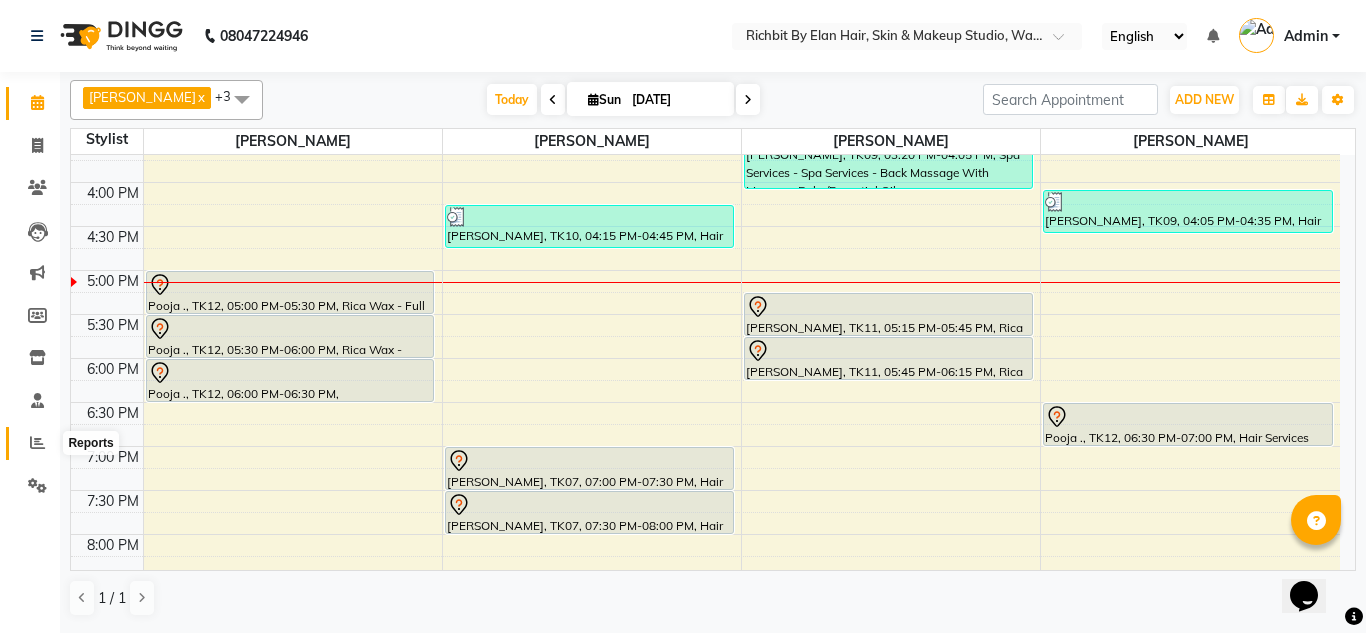 click 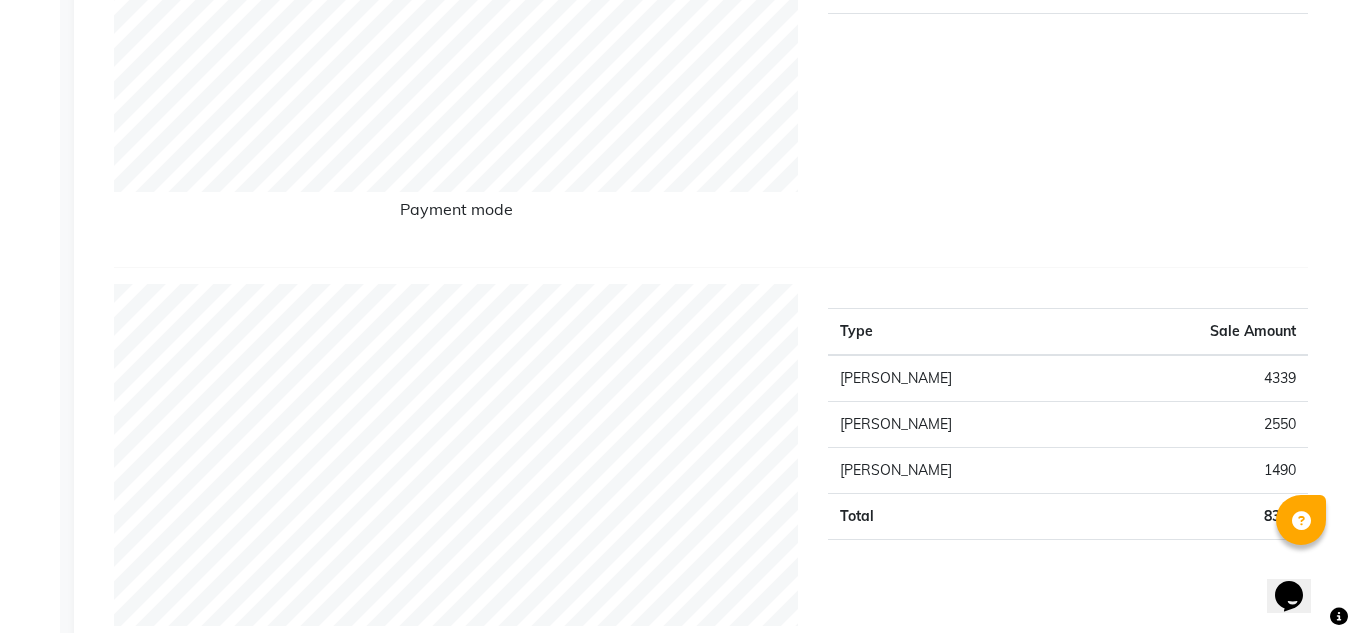 scroll, scrollTop: 100, scrollLeft: 0, axis: vertical 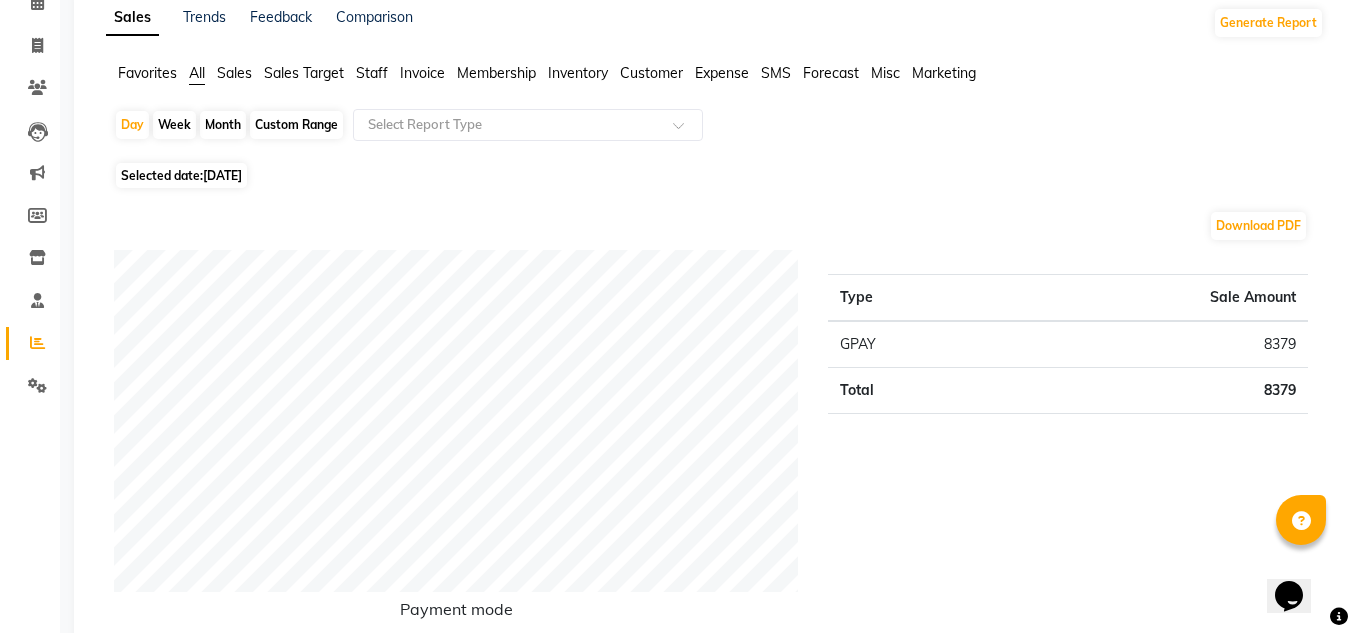 click on "Month" 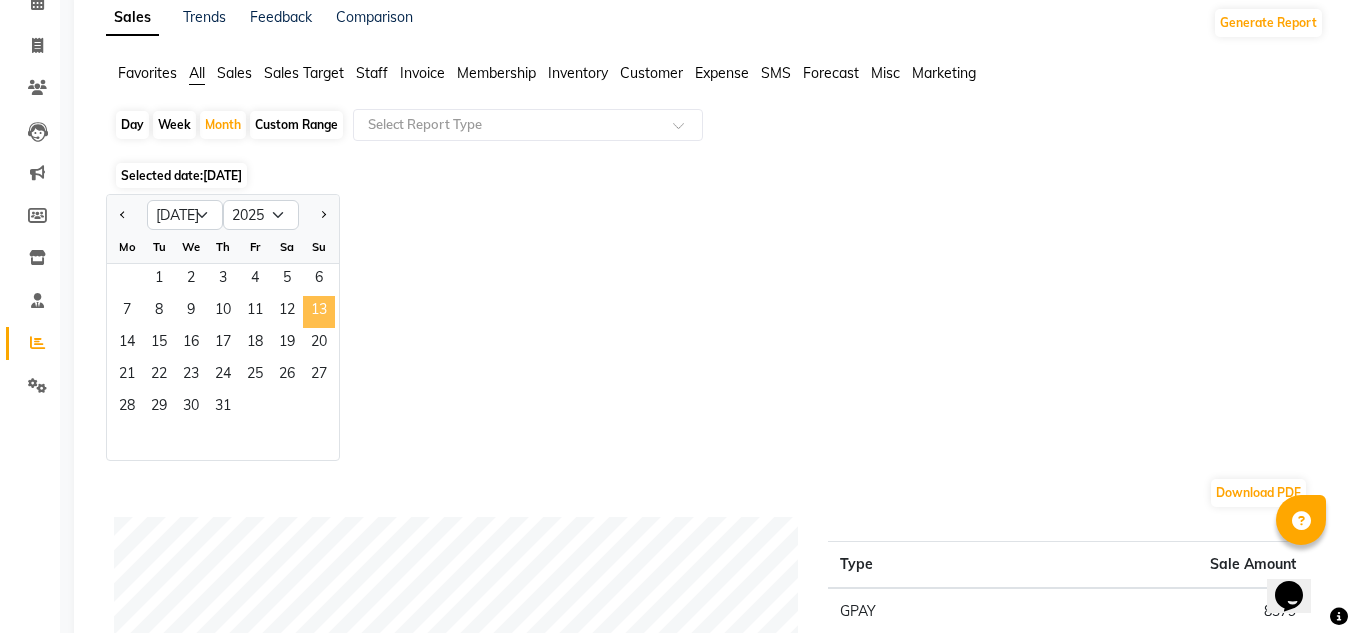 click on "13" 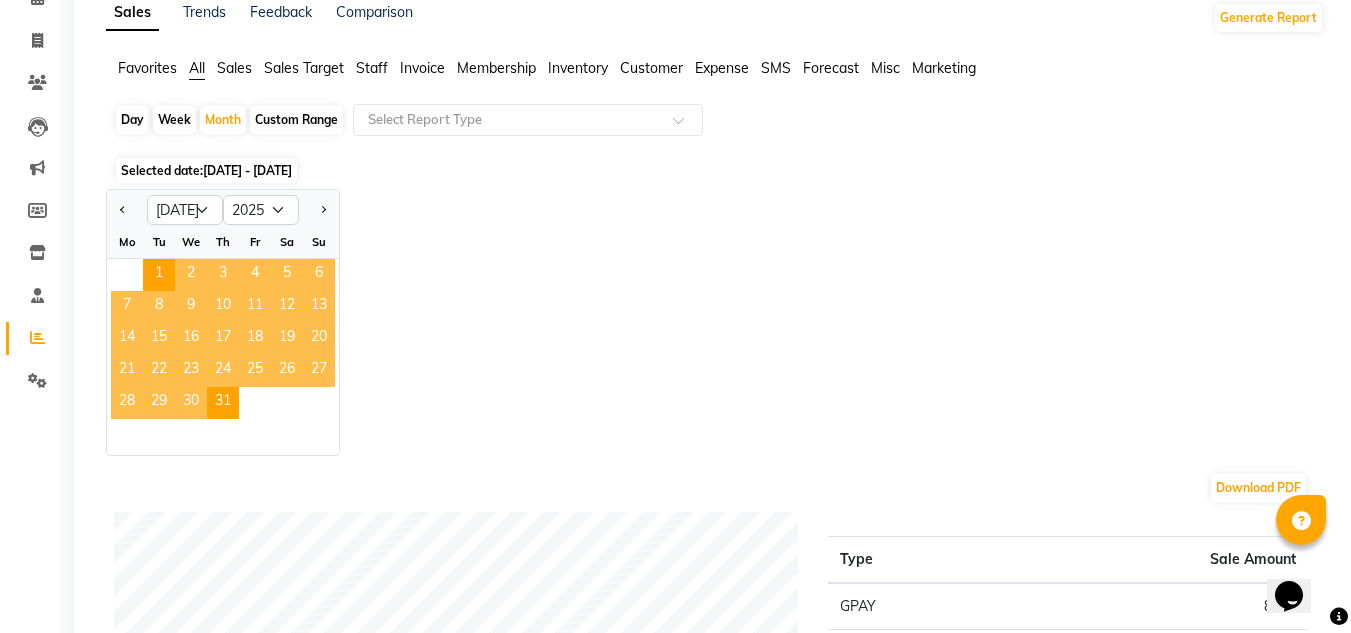 scroll, scrollTop: 0, scrollLeft: 0, axis: both 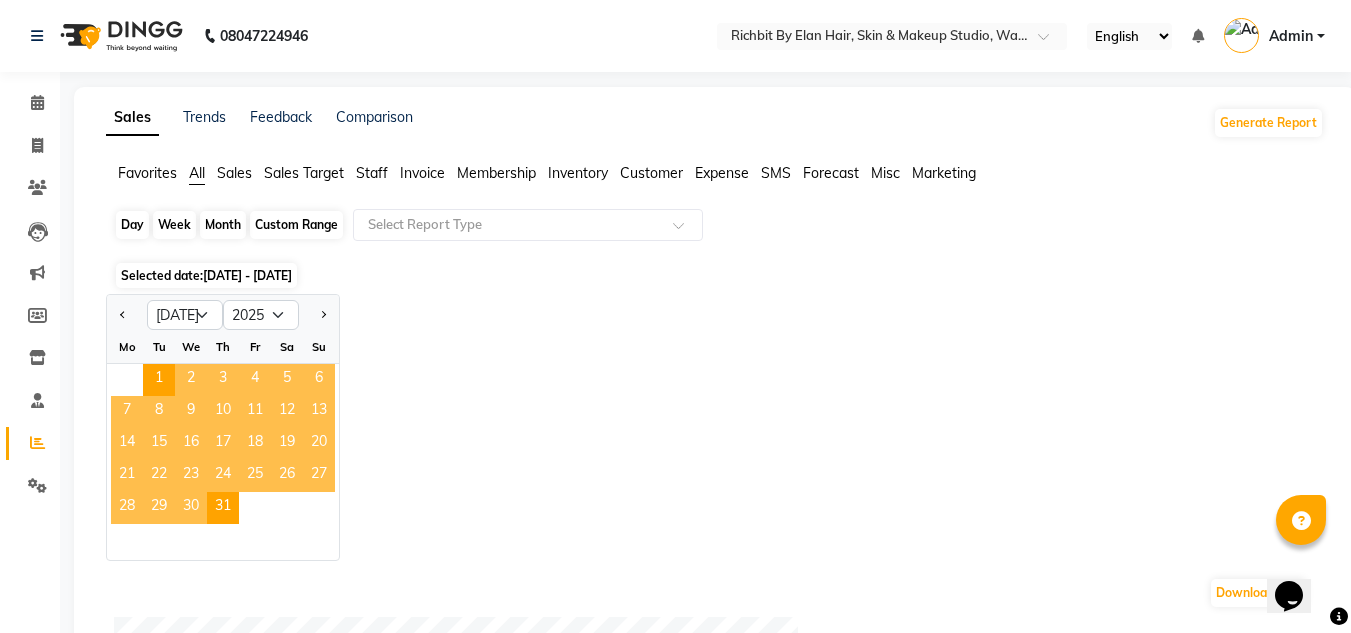 click on "Month" 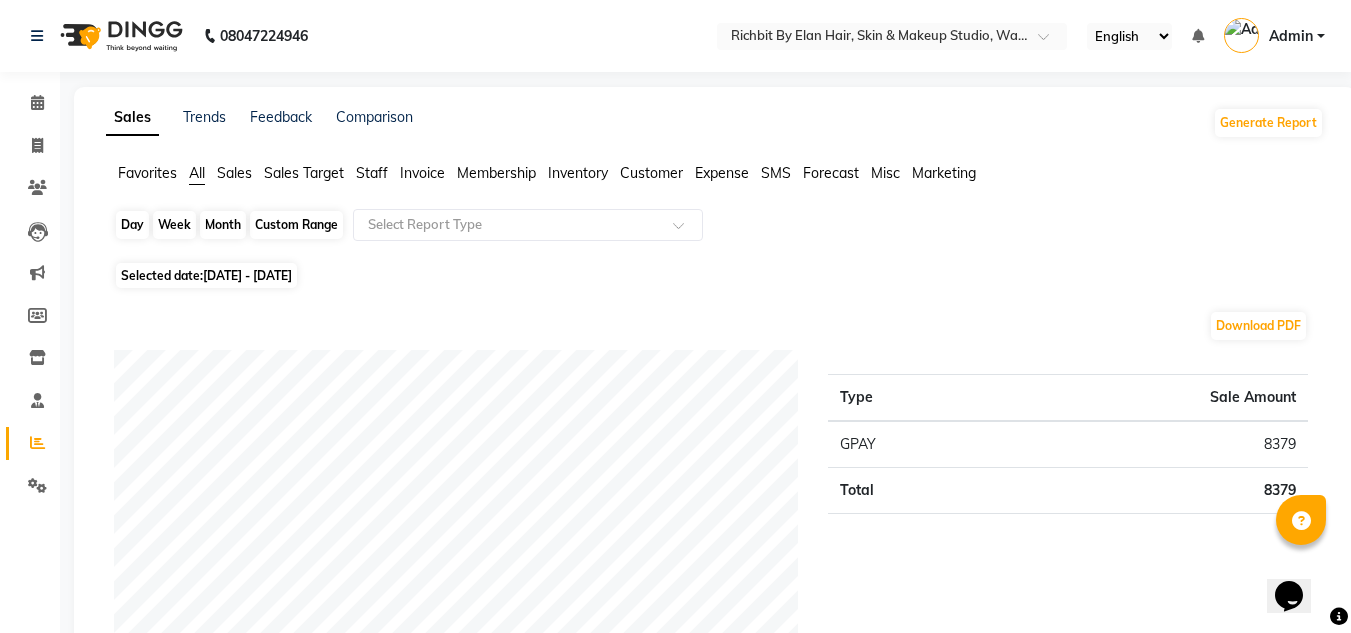 click on "Month" 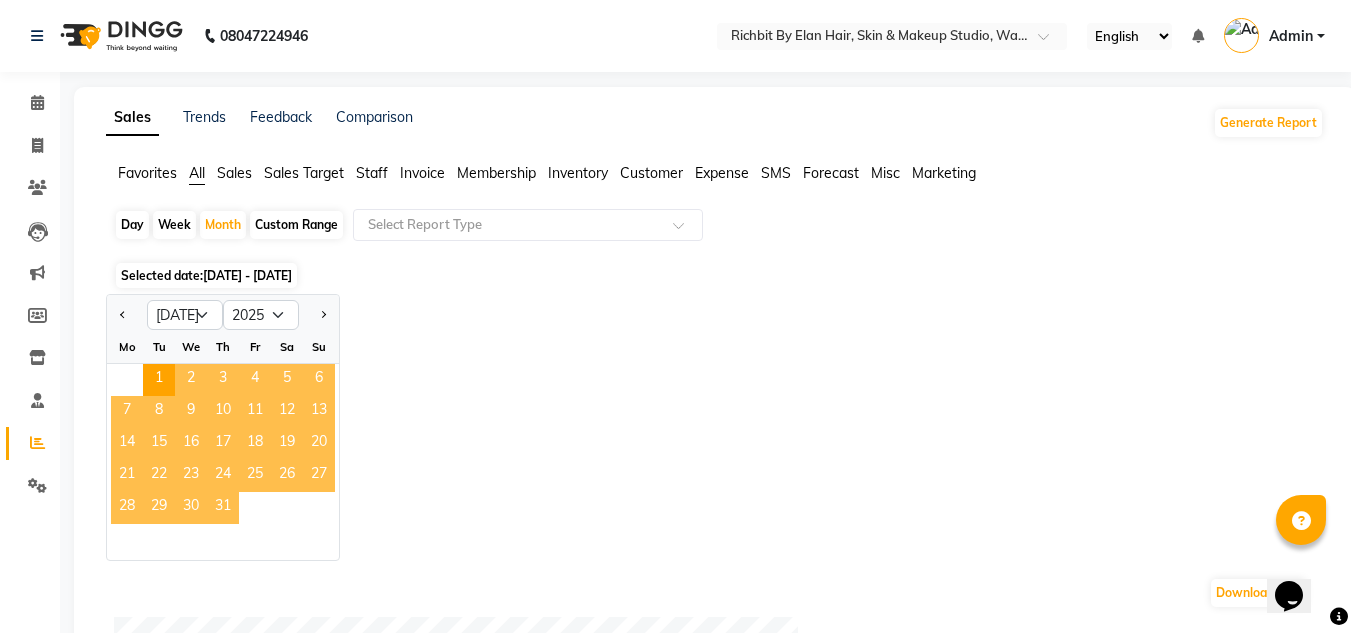 click on "31" 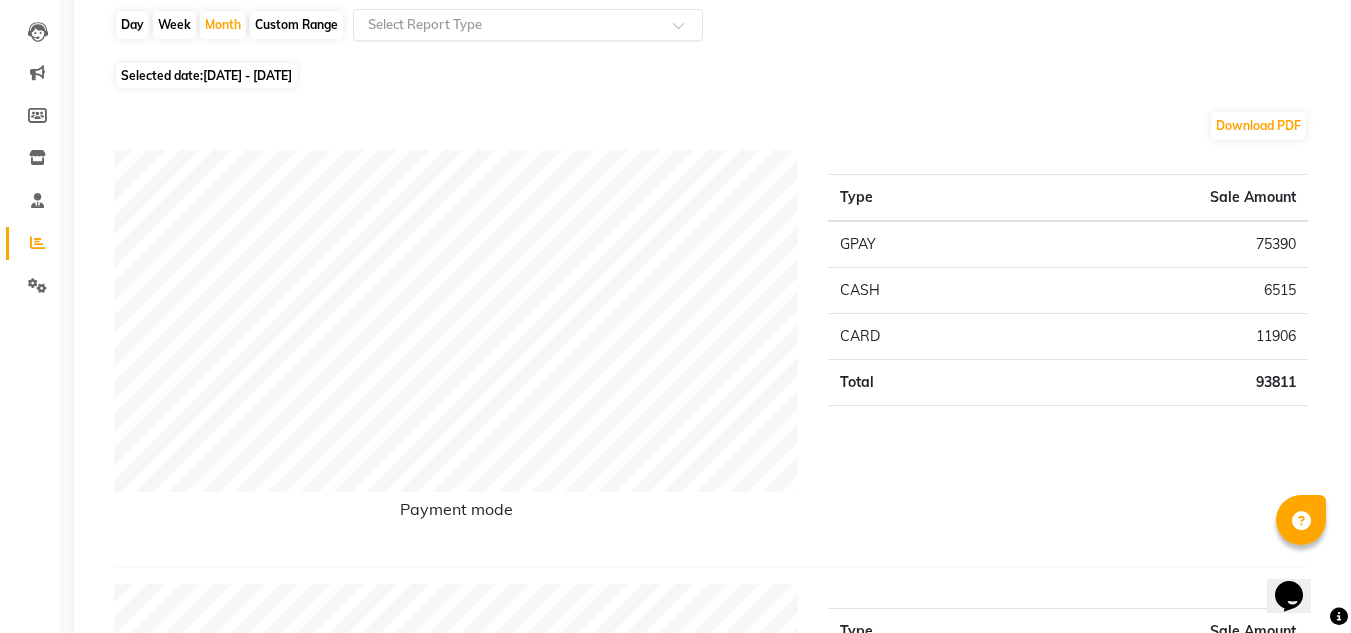 scroll, scrollTop: 0, scrollLeft: 0, axis: both 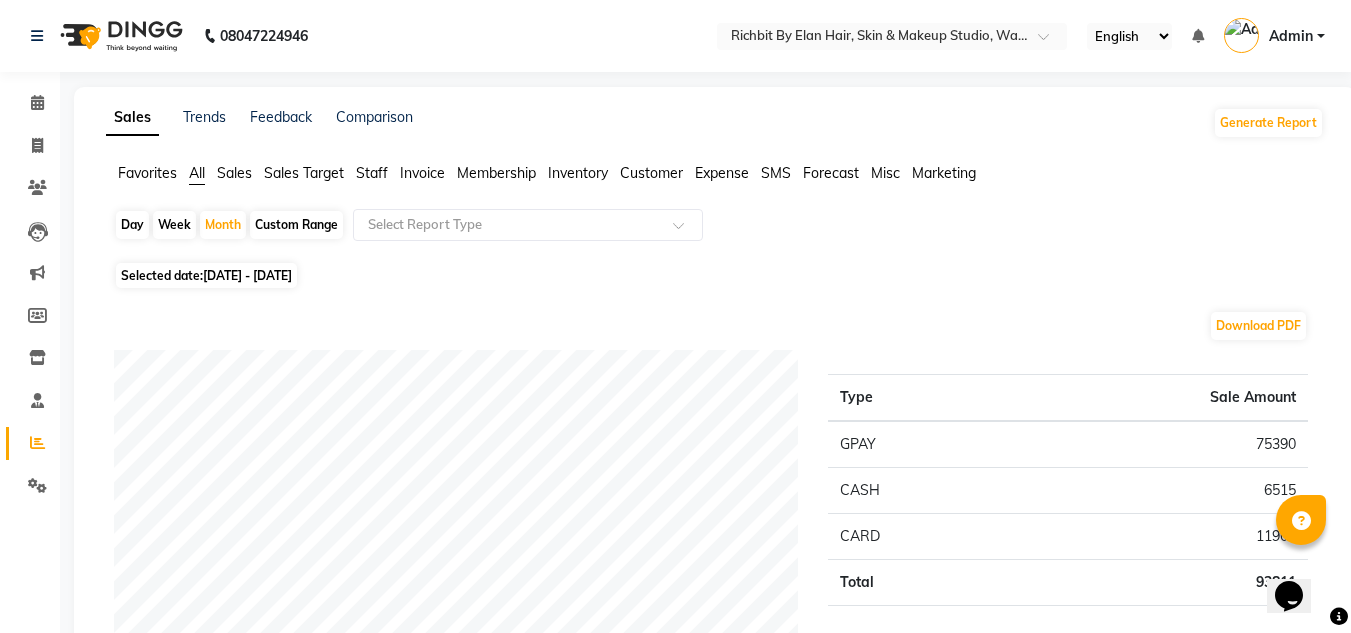 click on "Staff" 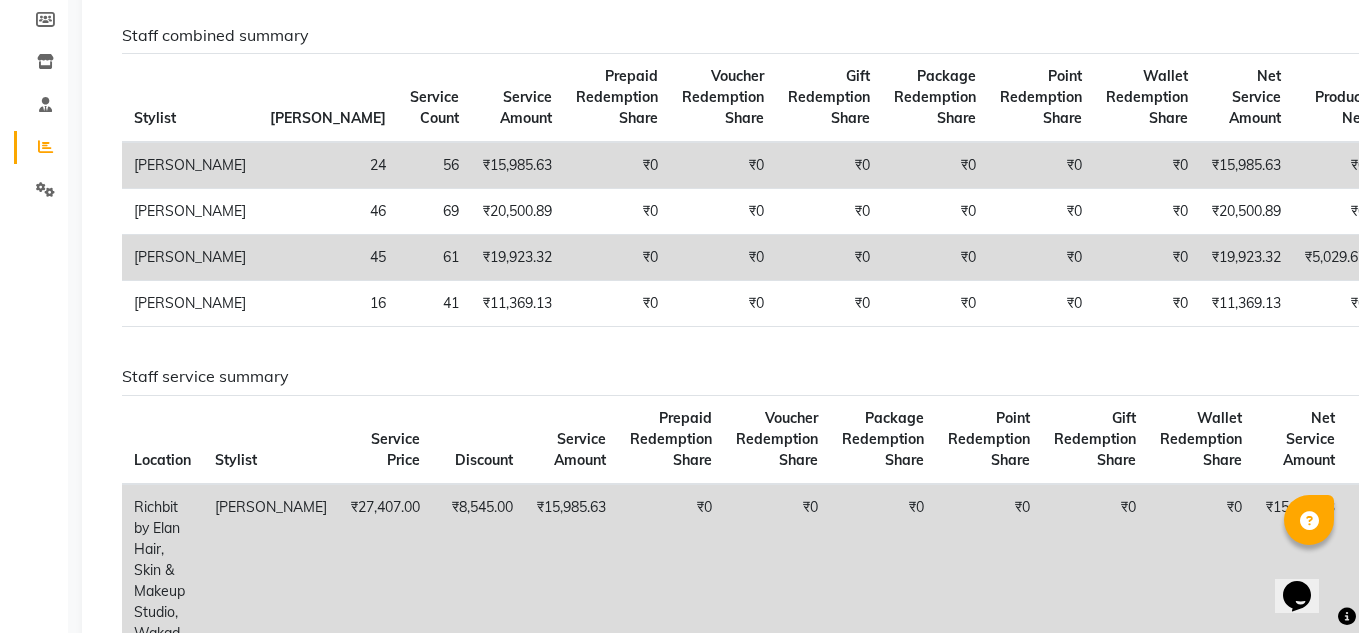 scroll, scrollTop: 0, scrollLeft: 0, axis: both 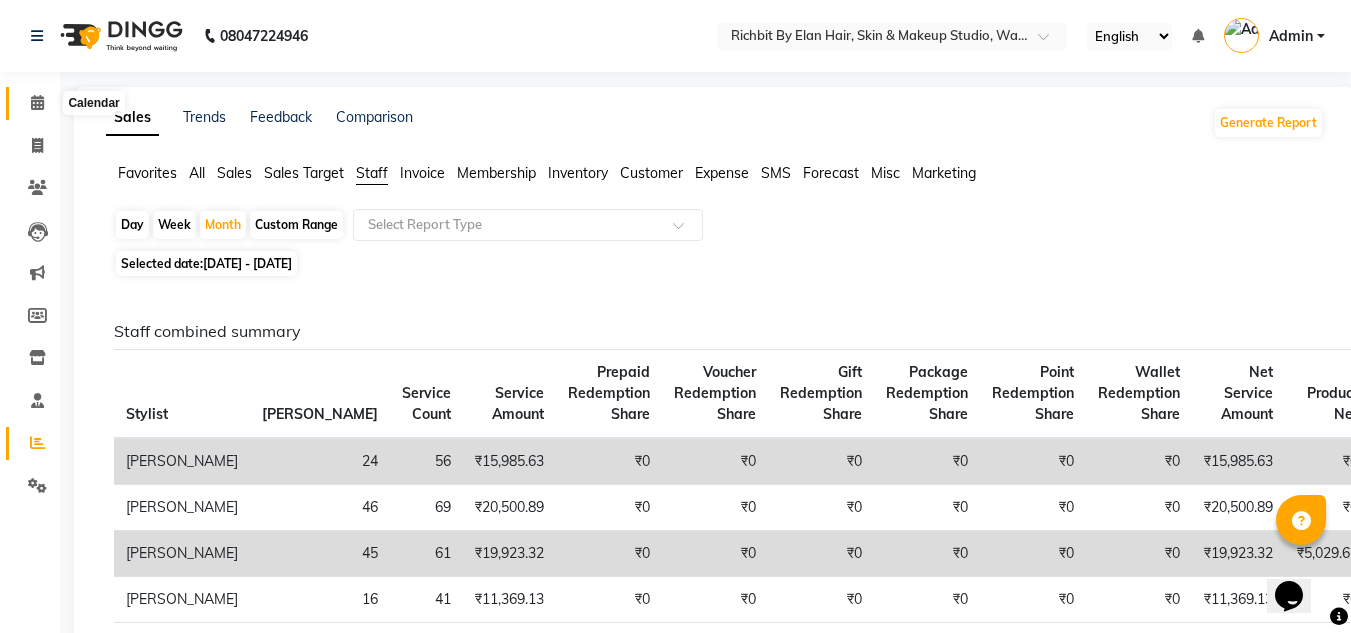 click 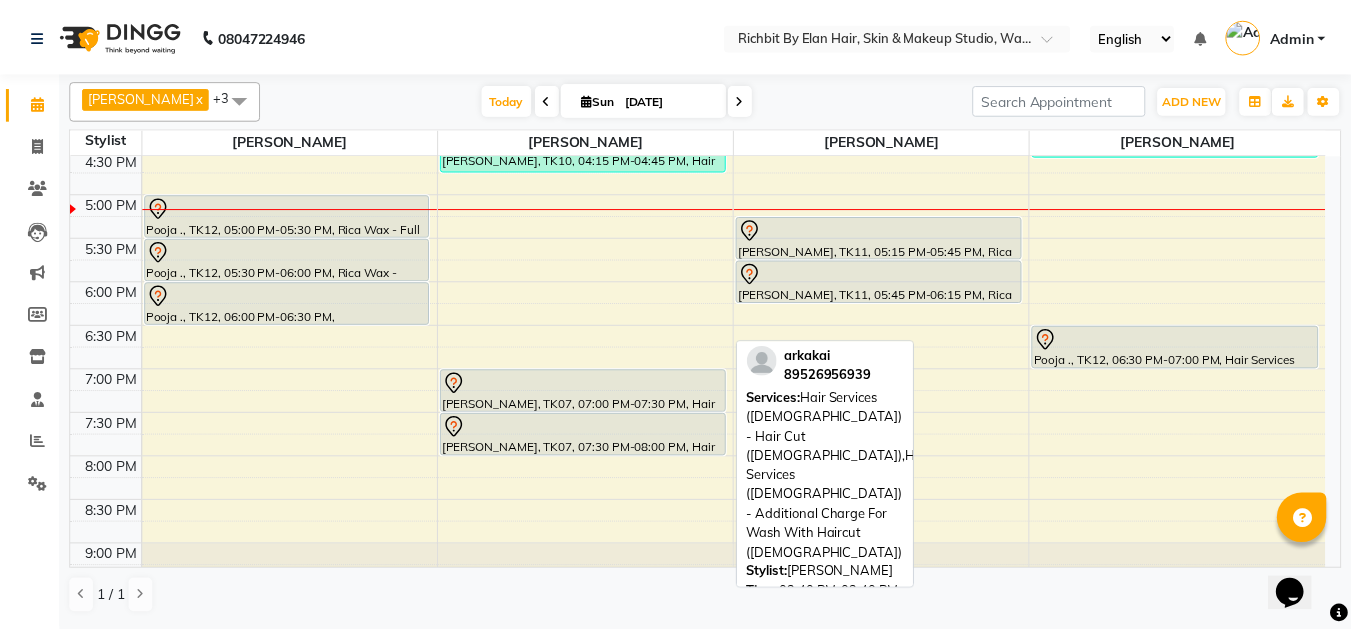 scroll, scrollTop: 600, scrollLeft: 0, axis: vertical 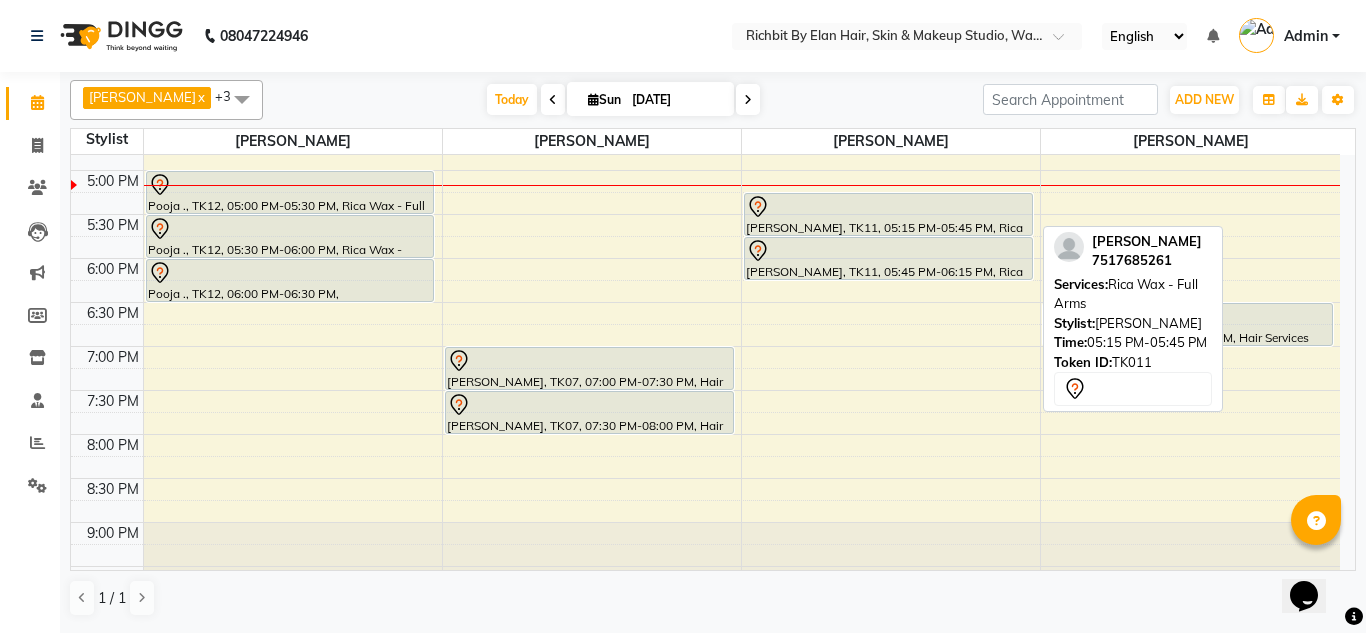 click at bounding box center [888, 207] 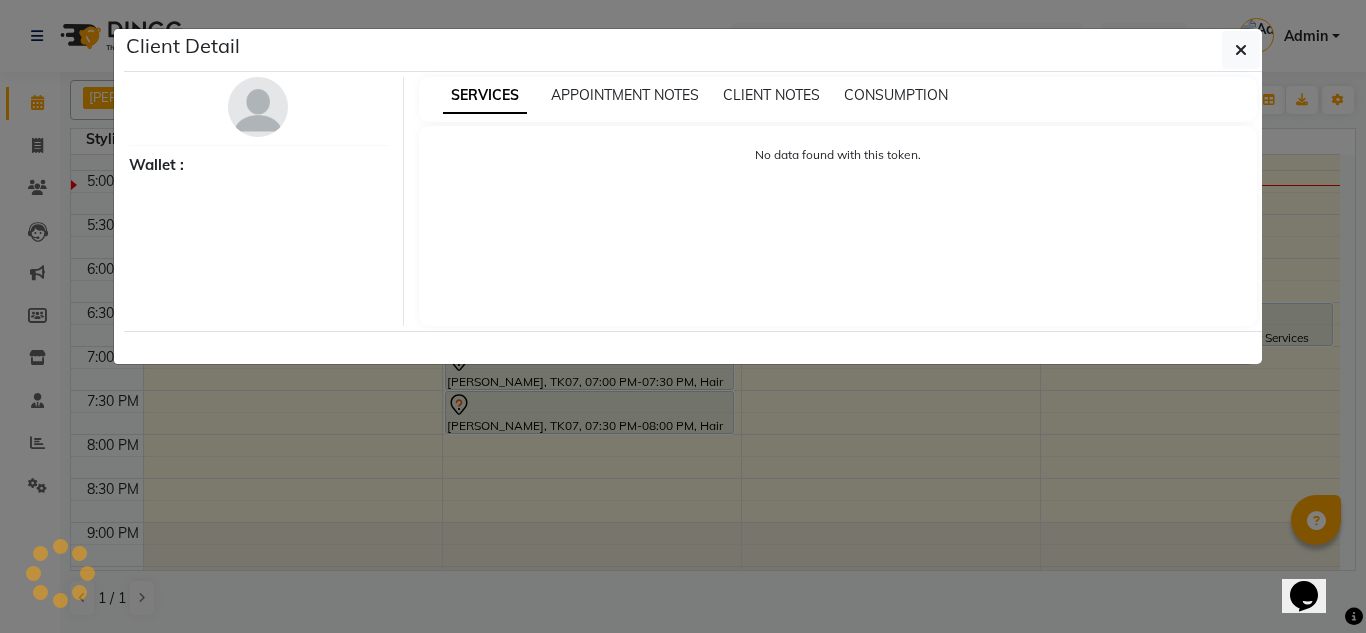 select on "7" 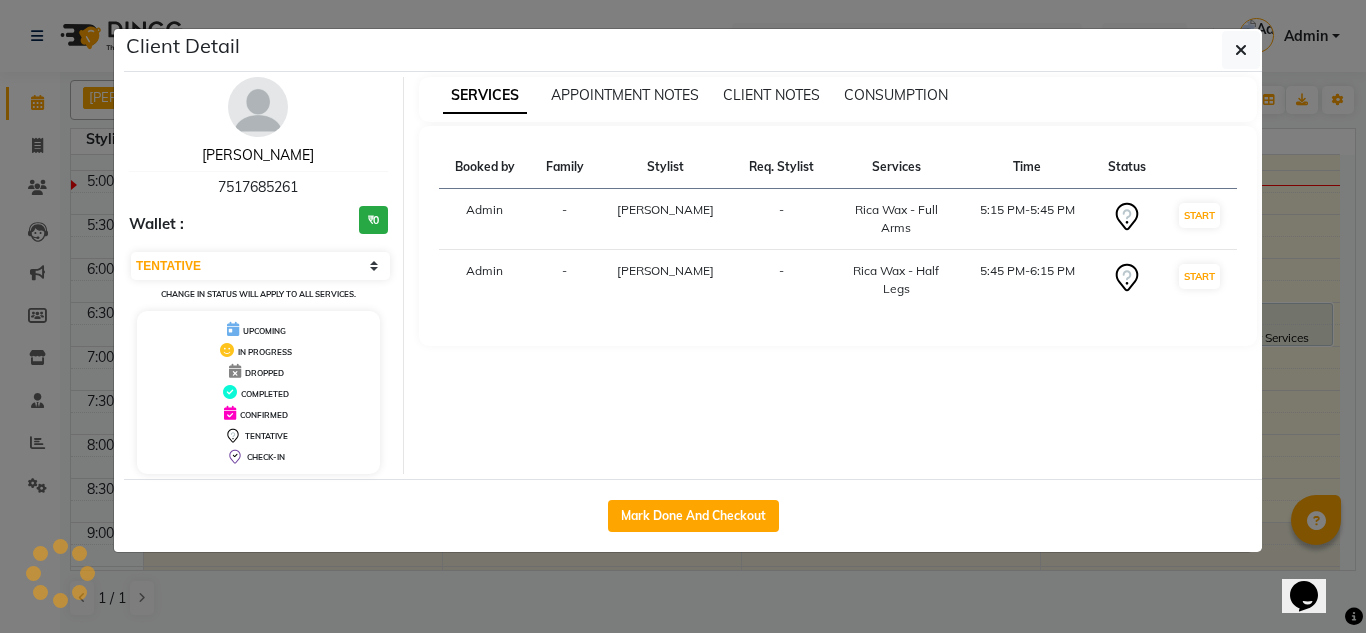 click on "Tanvee" at bounding box center (258, 155) 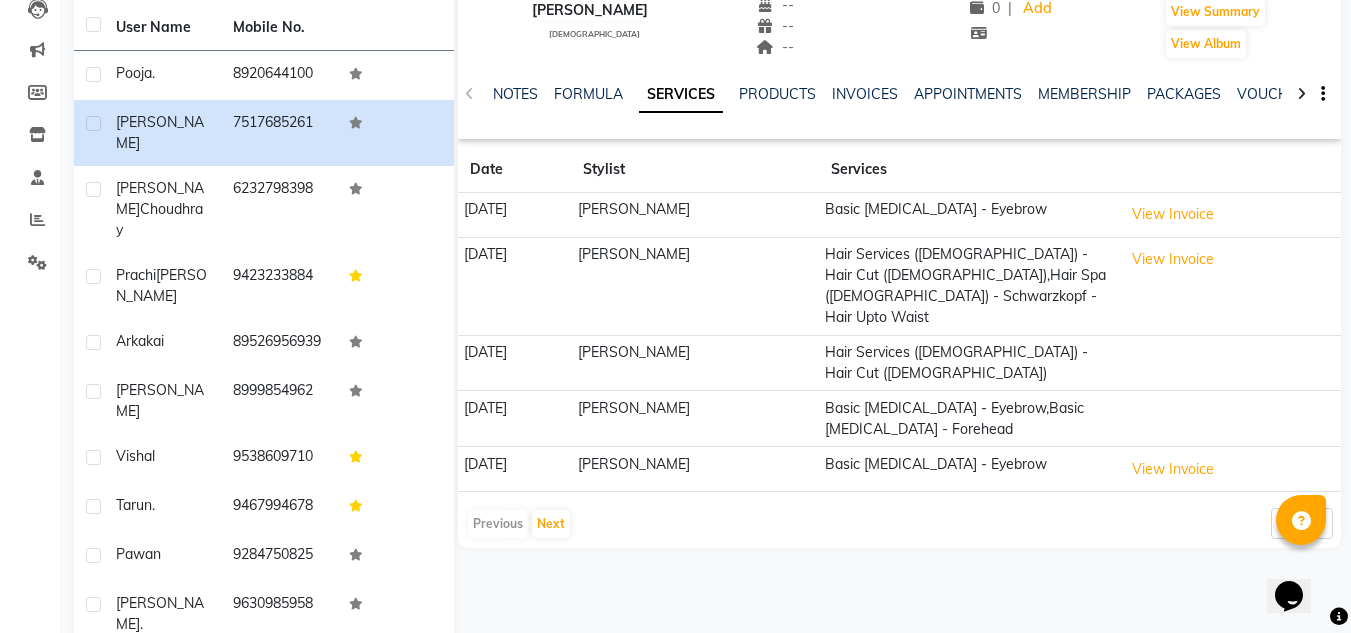scroll, scrollTop: 251, scrollLeft: 0, axis: vertical 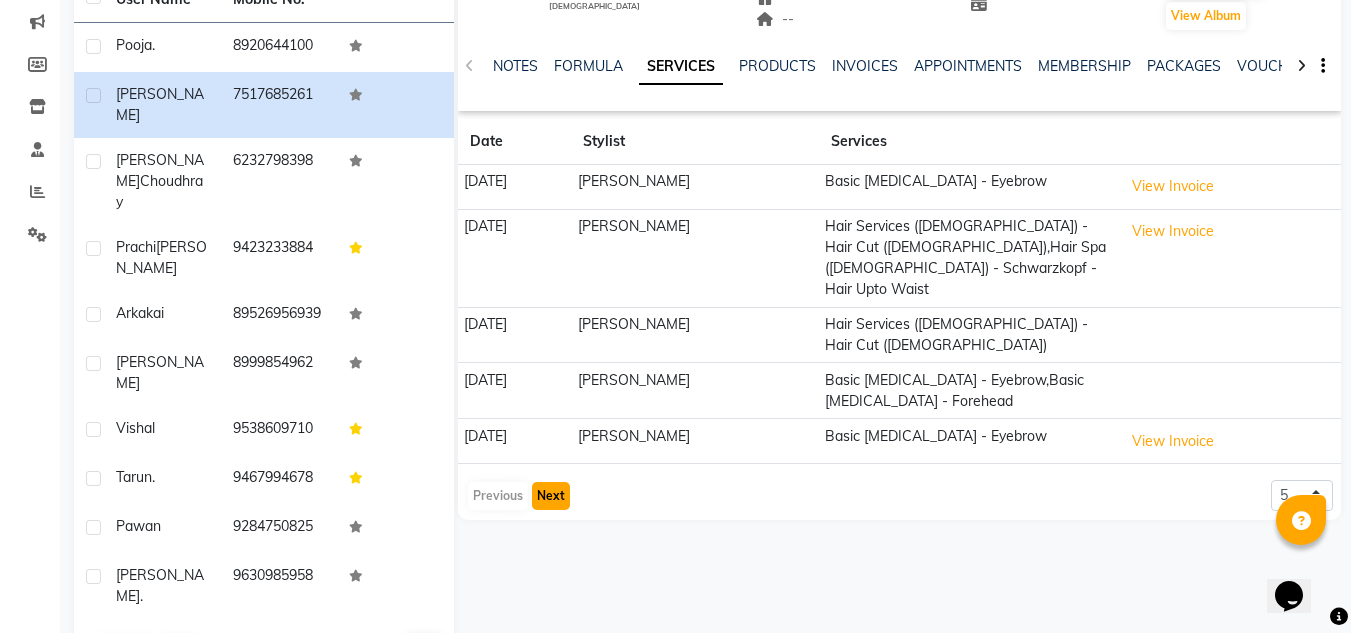 click on "Next" 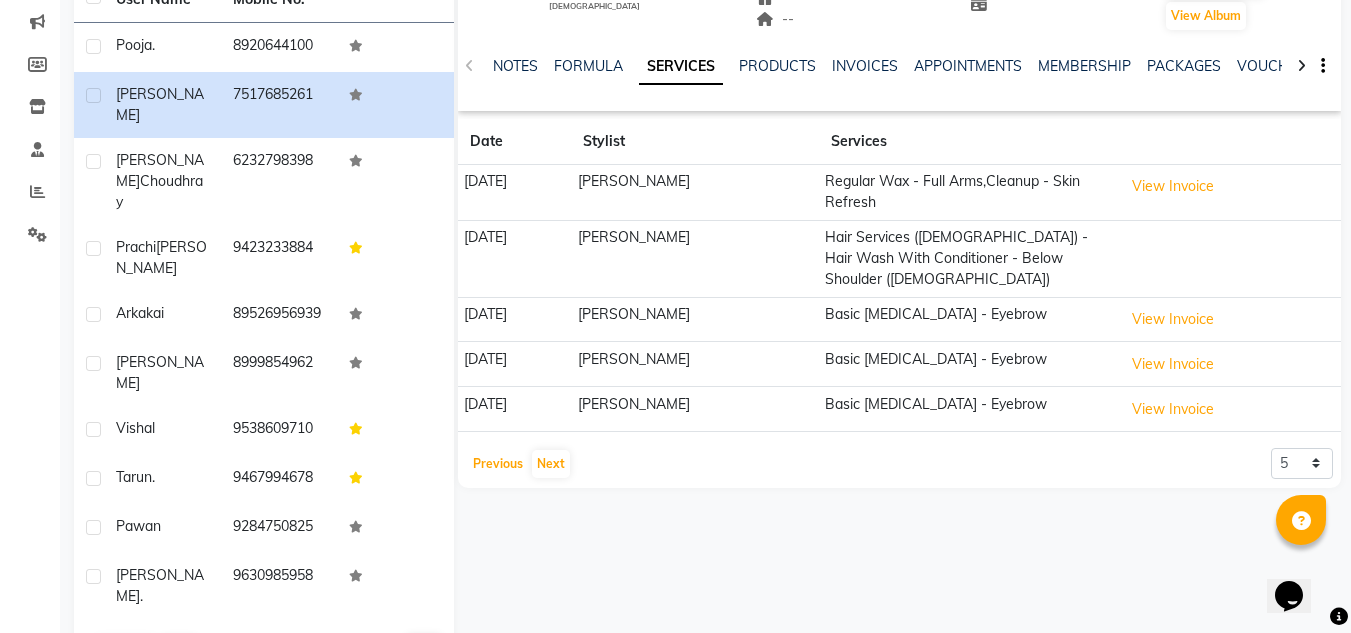 click on "Previous" 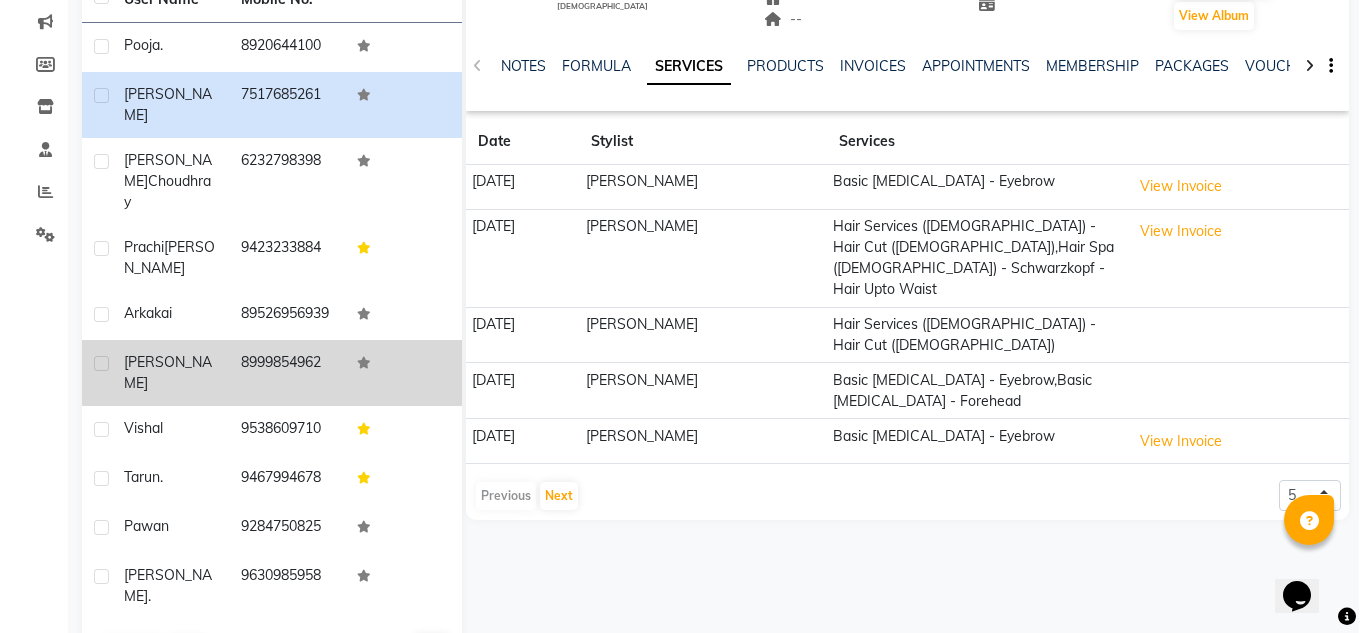 scroll, scrollTop: 0, scrollLeft: 0, axis: both 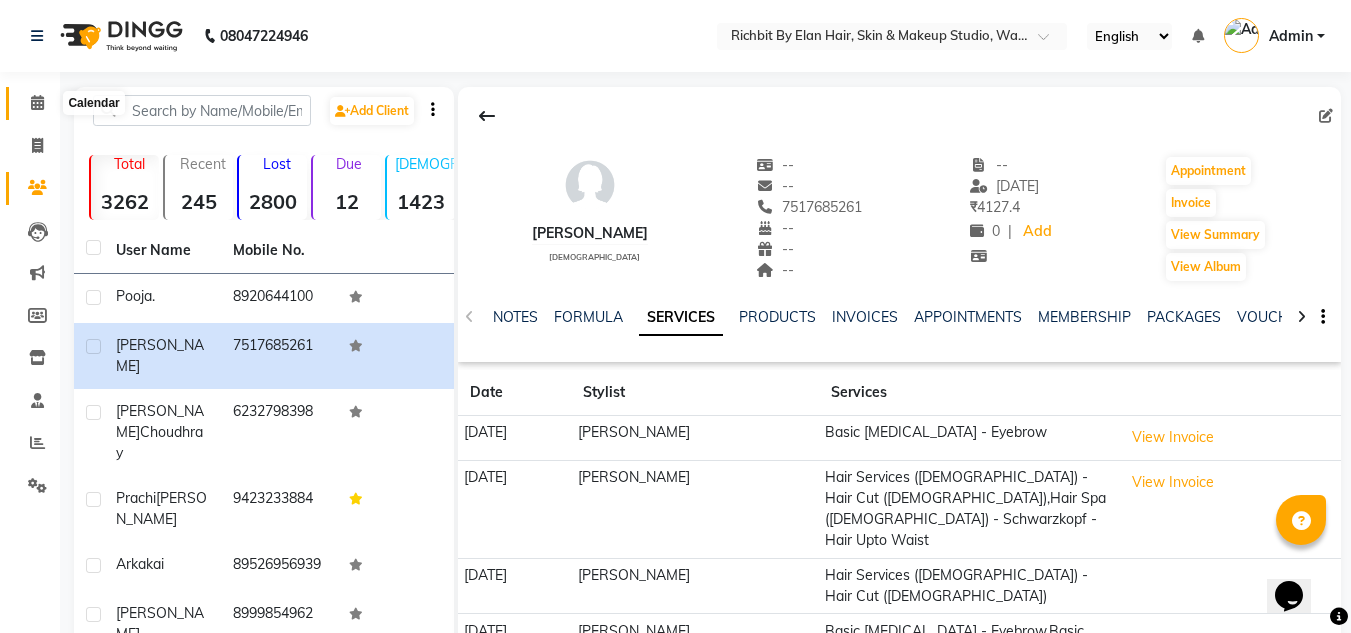 click 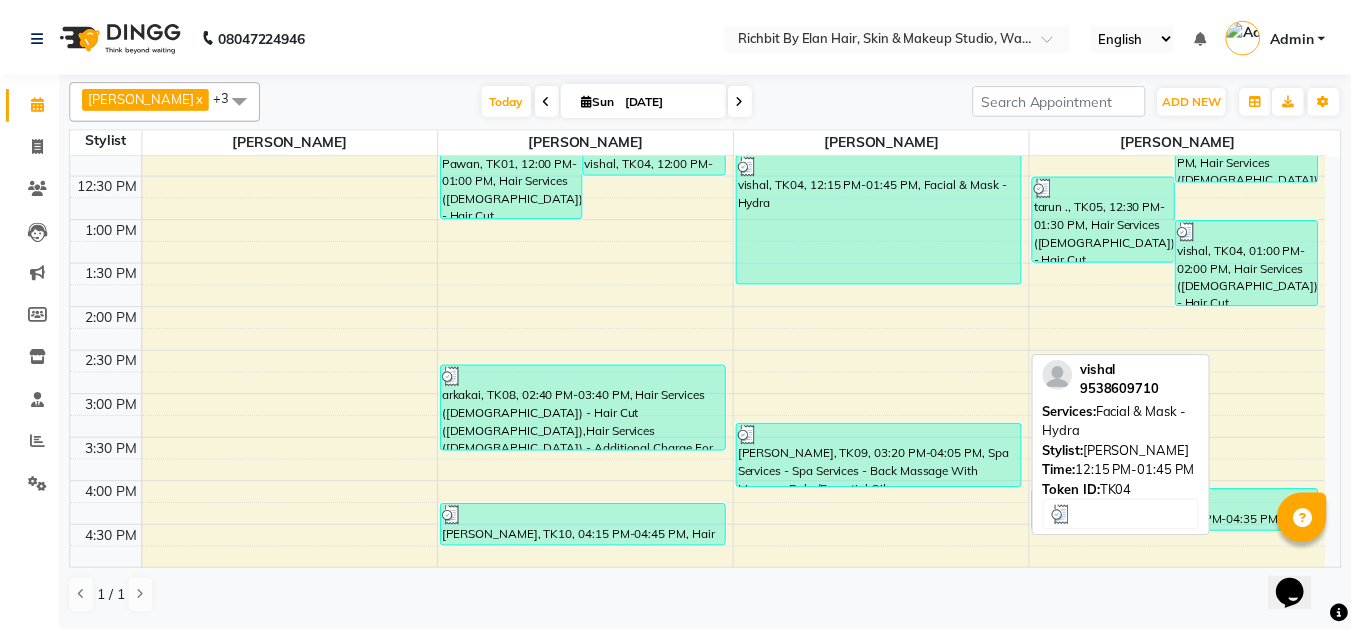 scroll, scrollTop: 200, scrollLeft: 0, axis: vertical 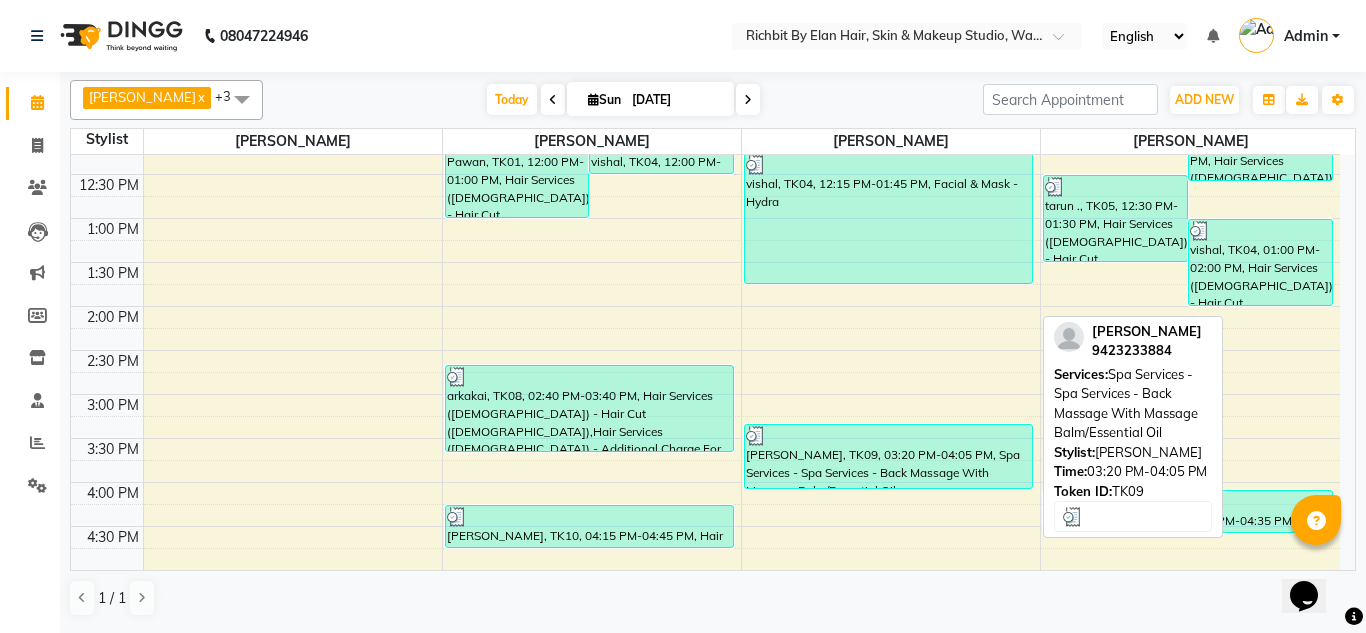click at bounding box center [756, 436] 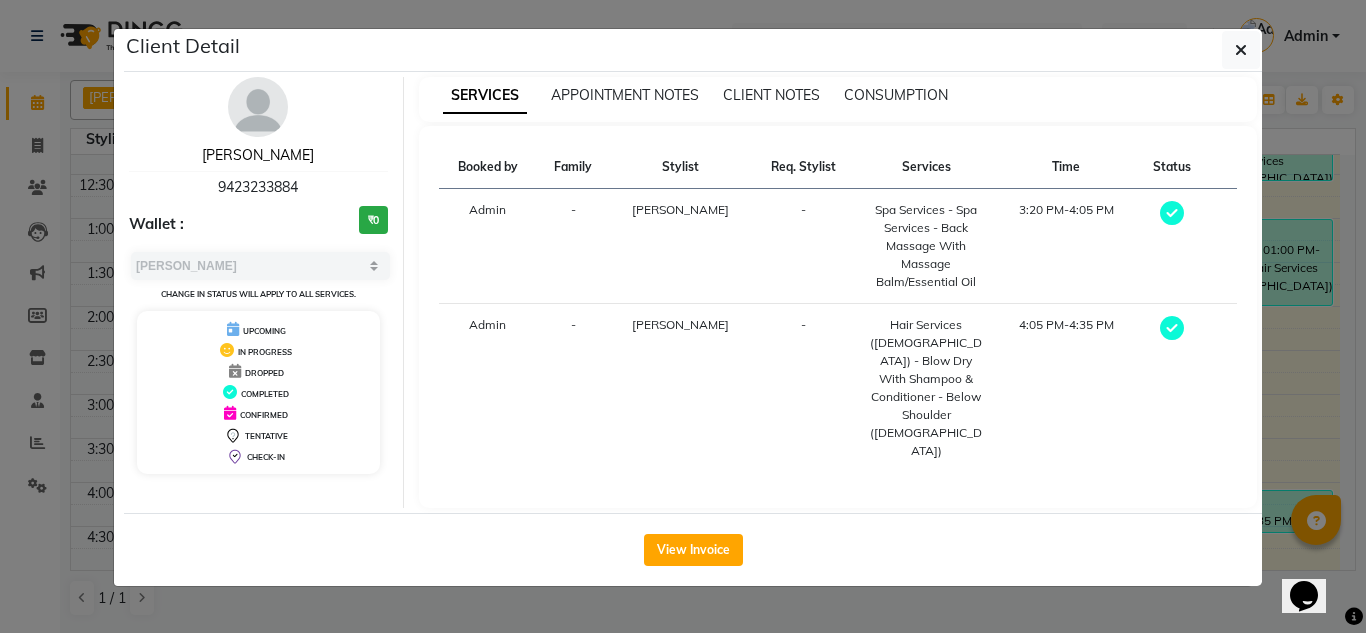 click on "Prachi Upadhye" at bounding box center [258, 155] 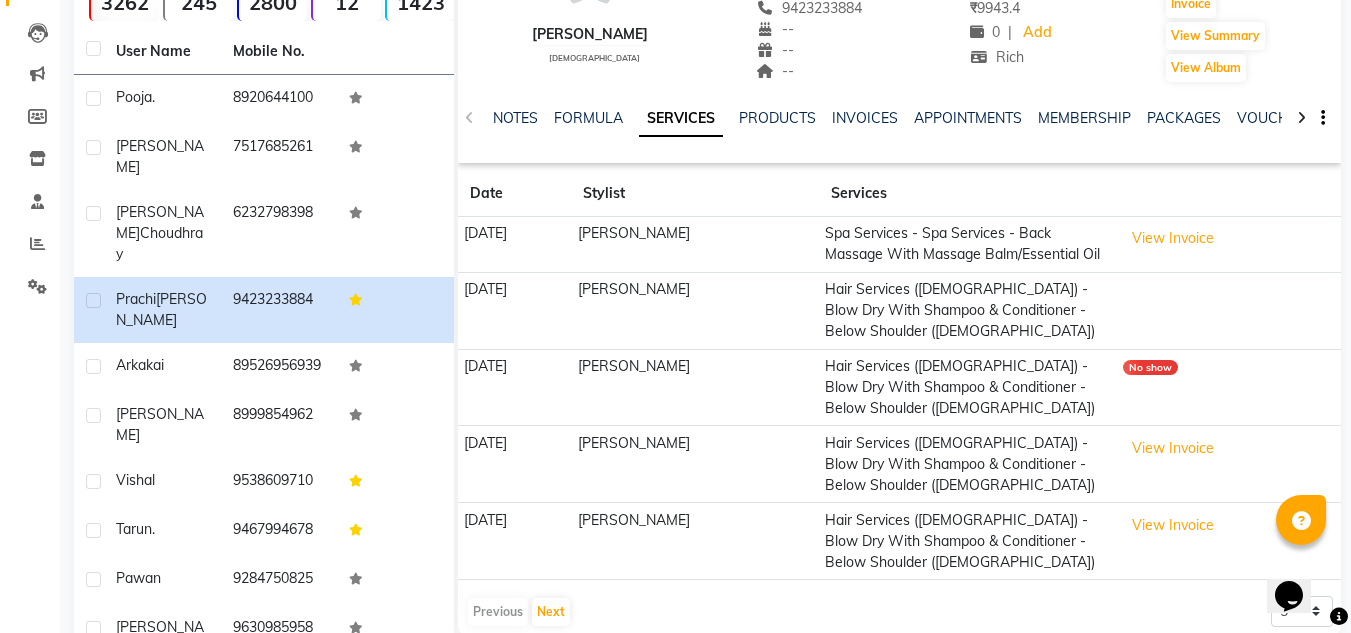 scroll, scrollTop: 253, scrollLeft: 0, axis: vertical 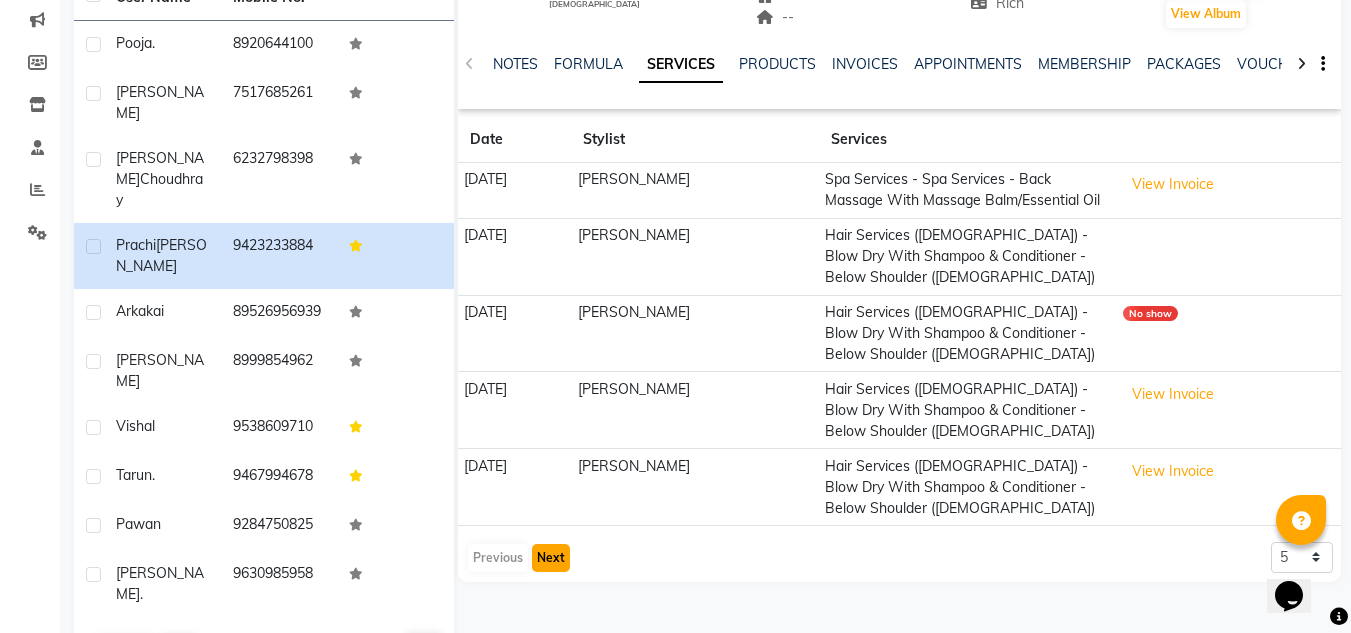 click on "Next" 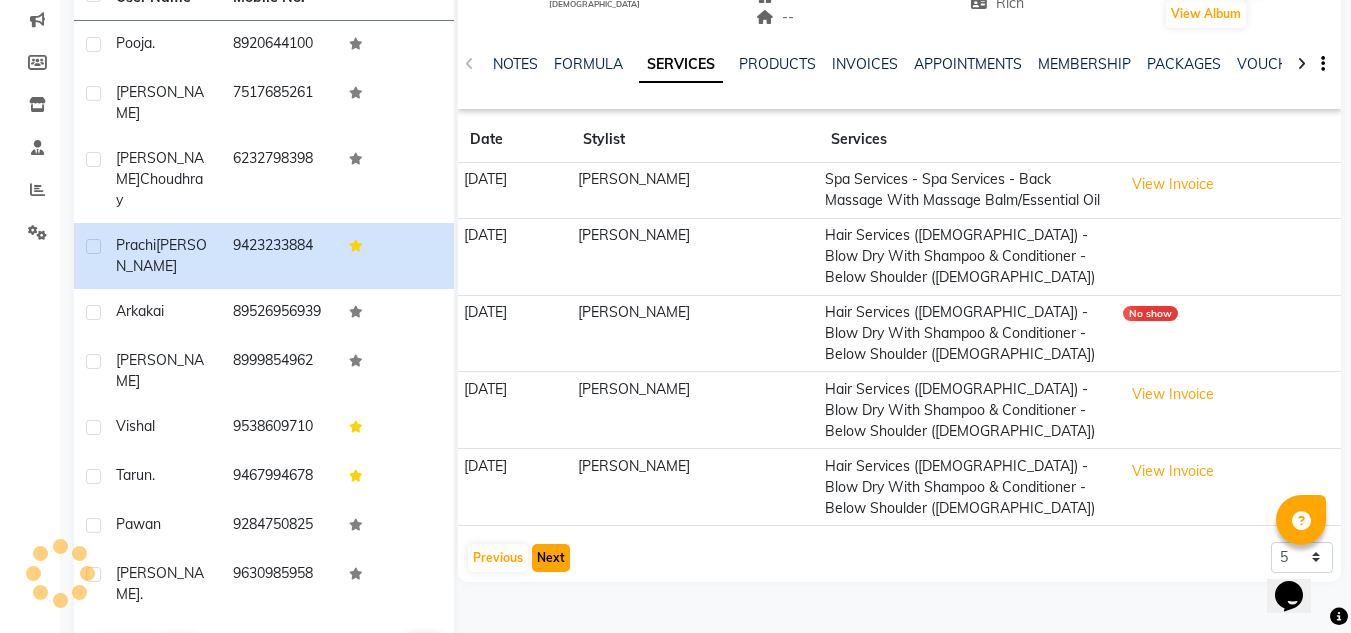 scroll, scrollTop: 251, scrollLeft: 0, axis: vertical 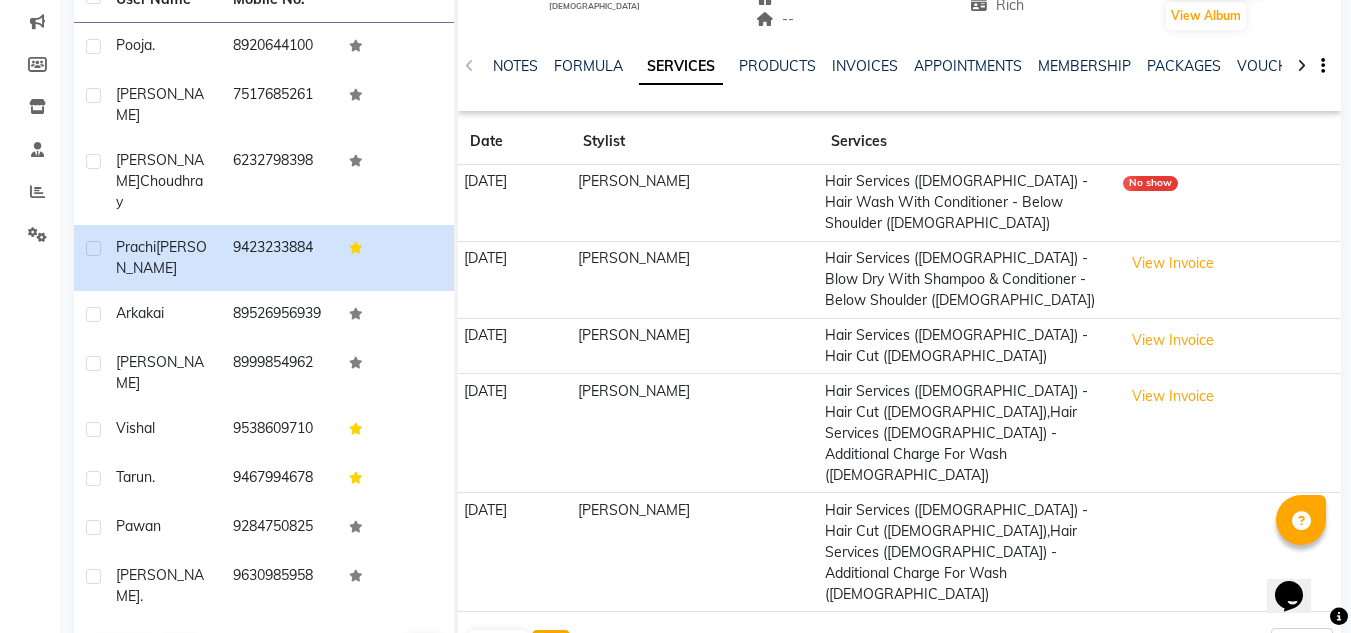 click on "Next" 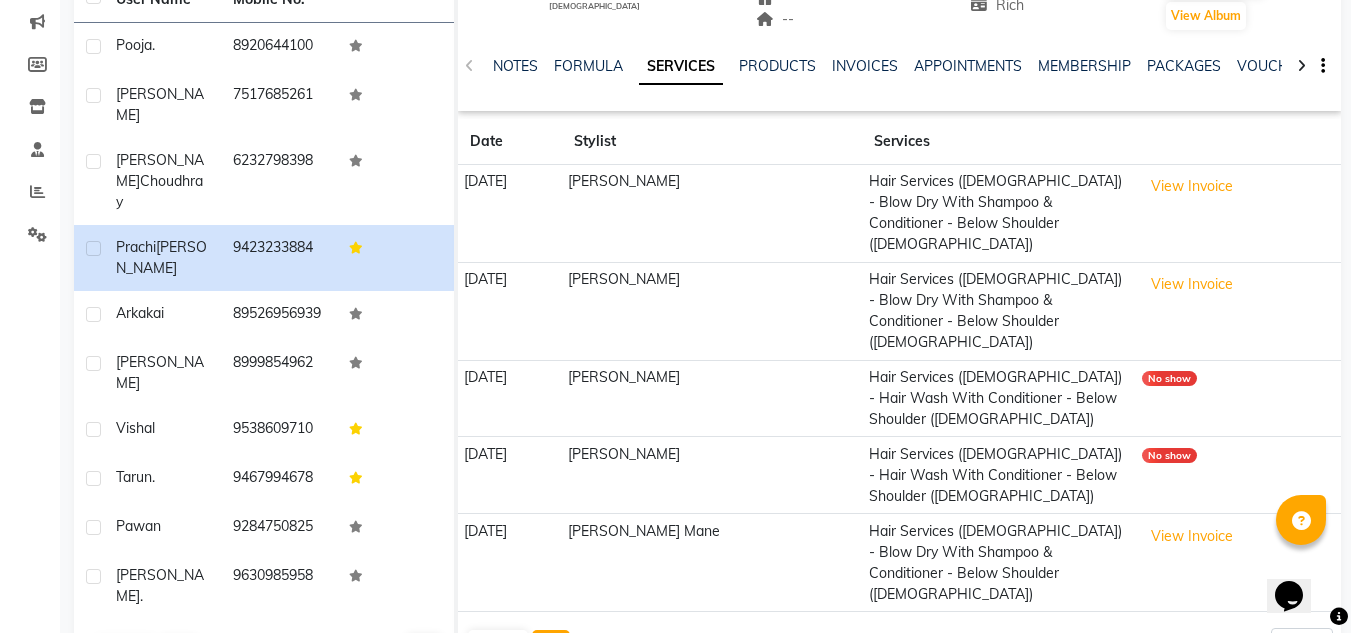 click on "Next" 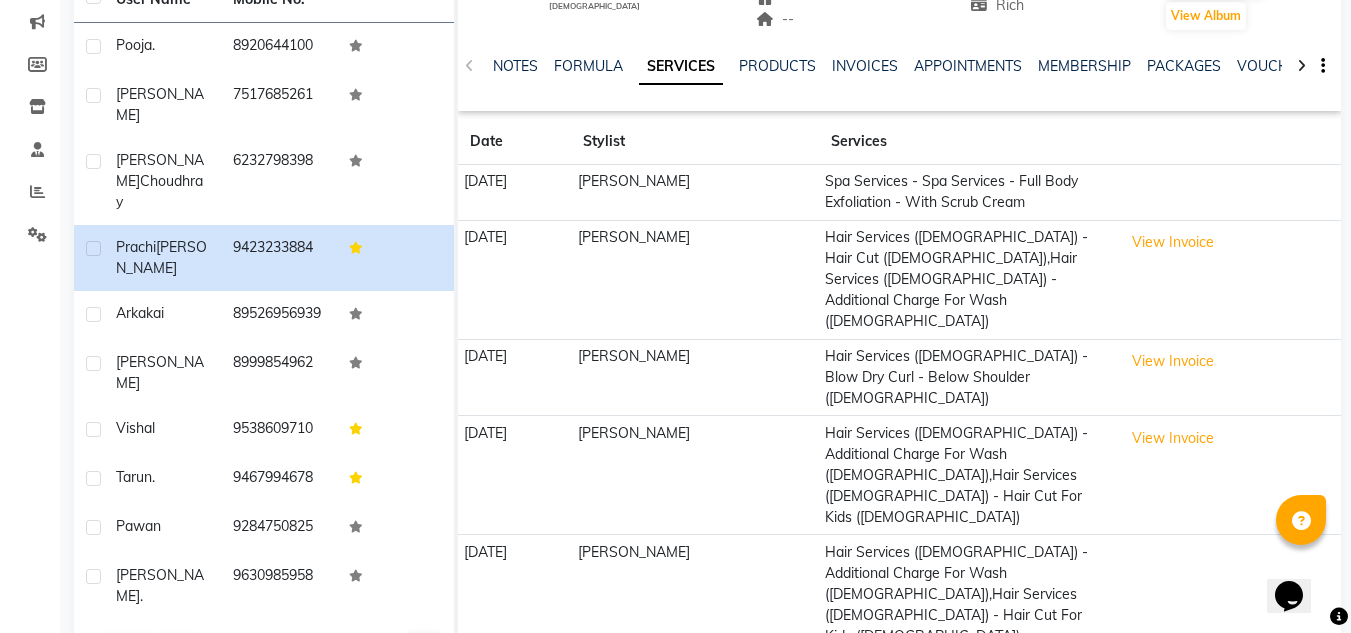 click on "Spa Services - Spa Services - Full Body Exfoliation - With Scrub Cream" 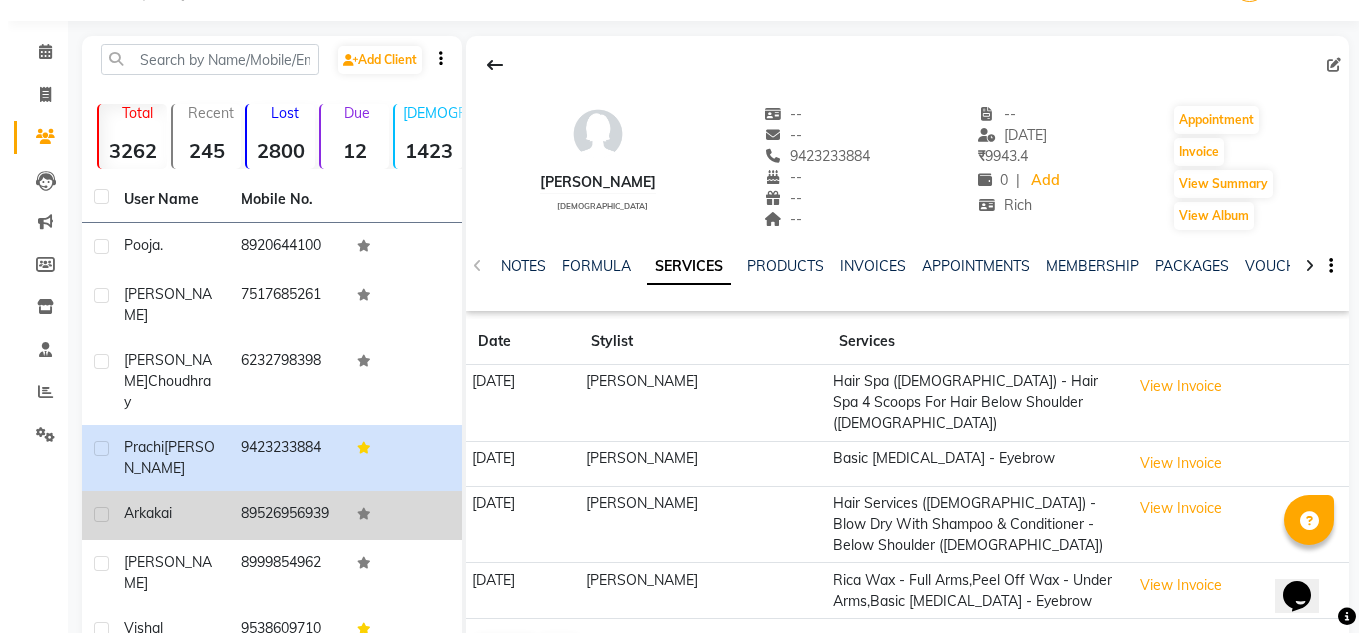 scroll, scrollTop: 0, scrollLeft: 0, axis: both 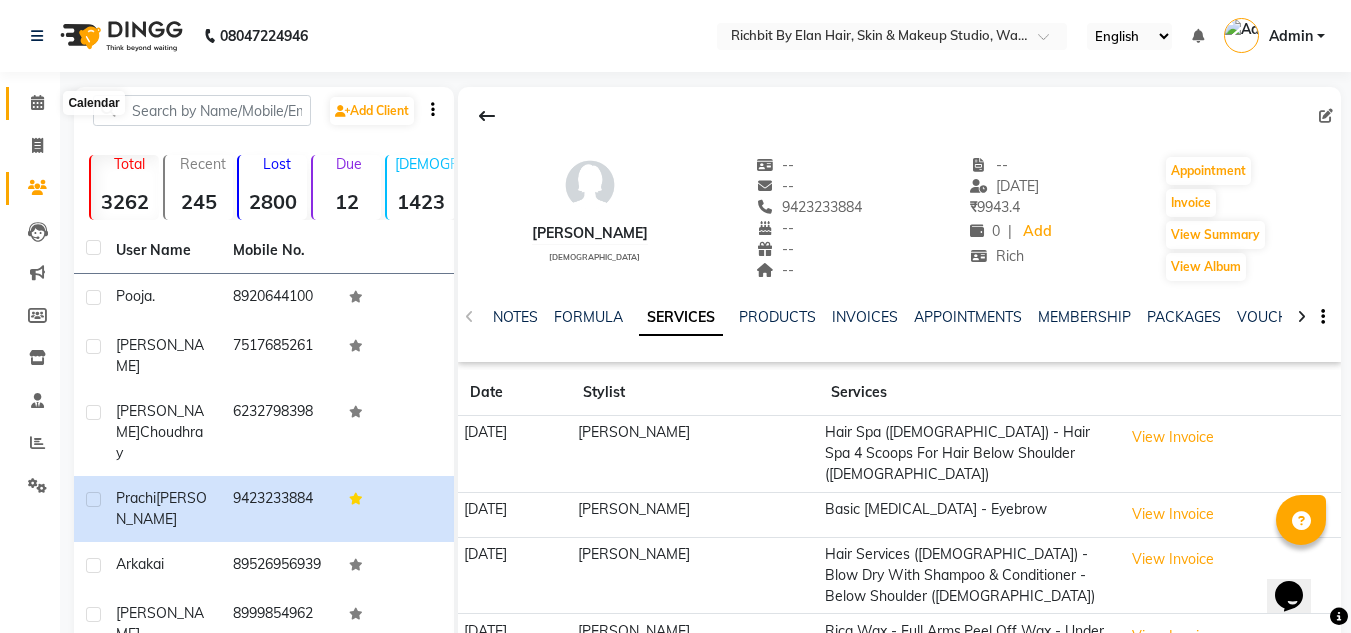 click 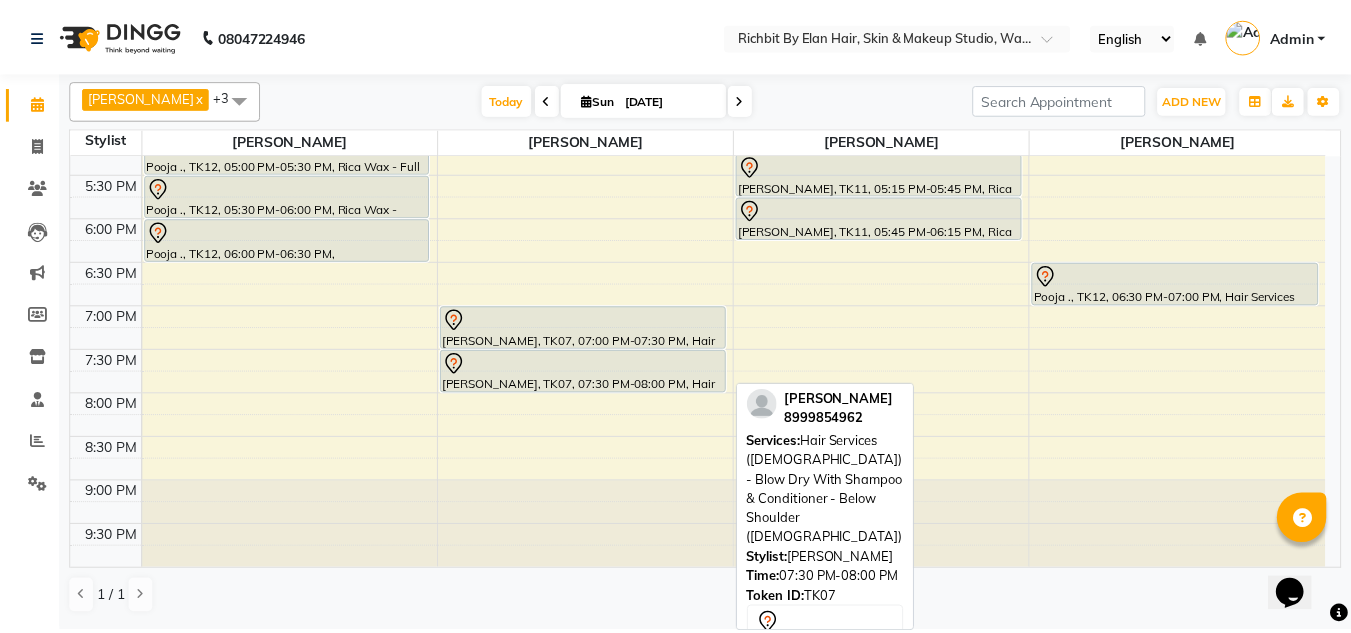 scroll, scrollTop: 540, scrollLeft: 0, axis: vertical 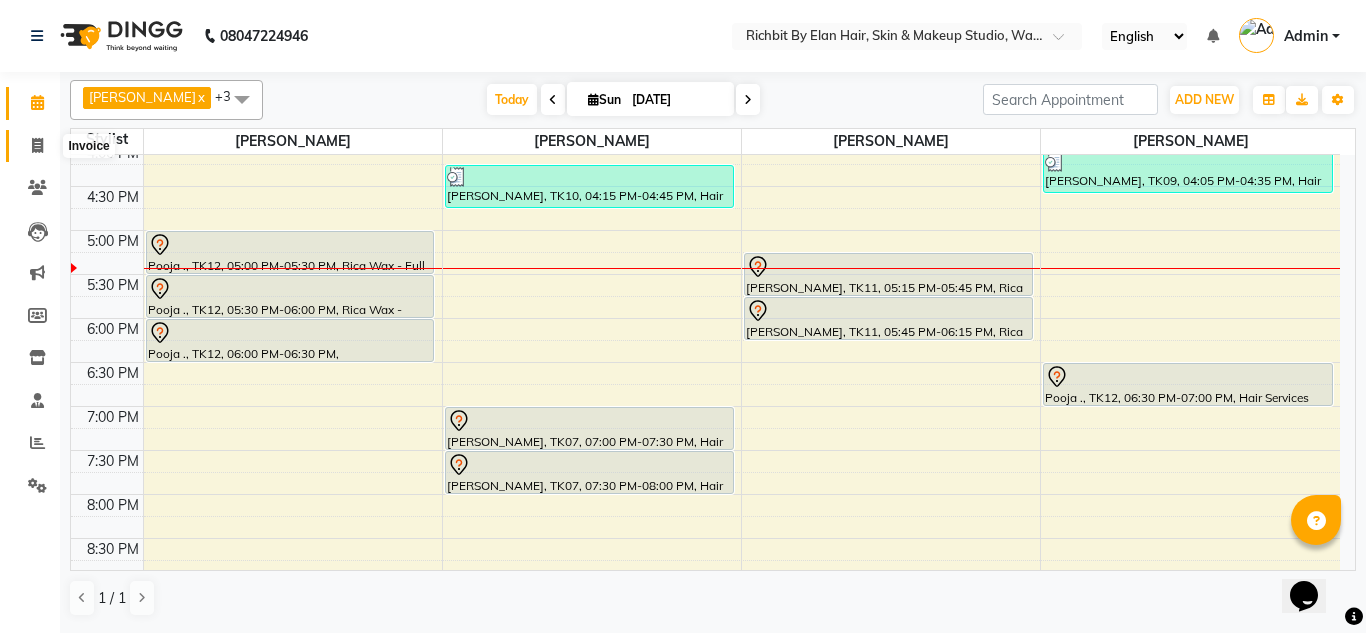 click 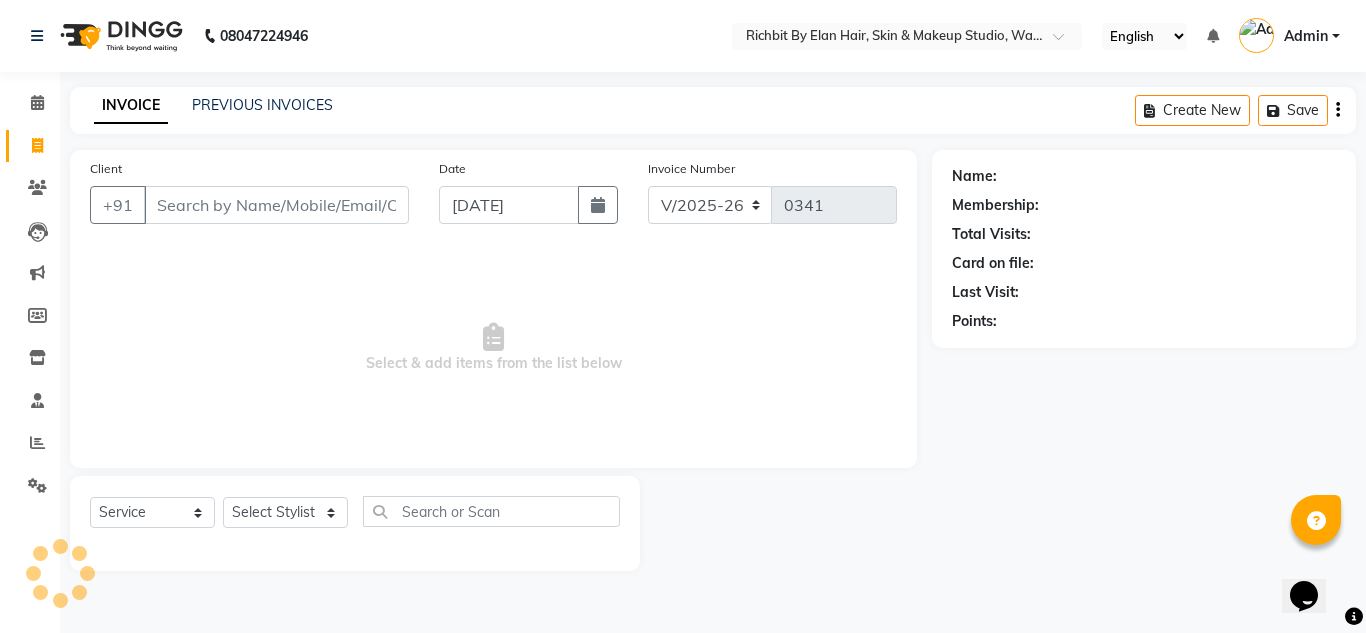 click on "Client" at bounding box center [276, 205] 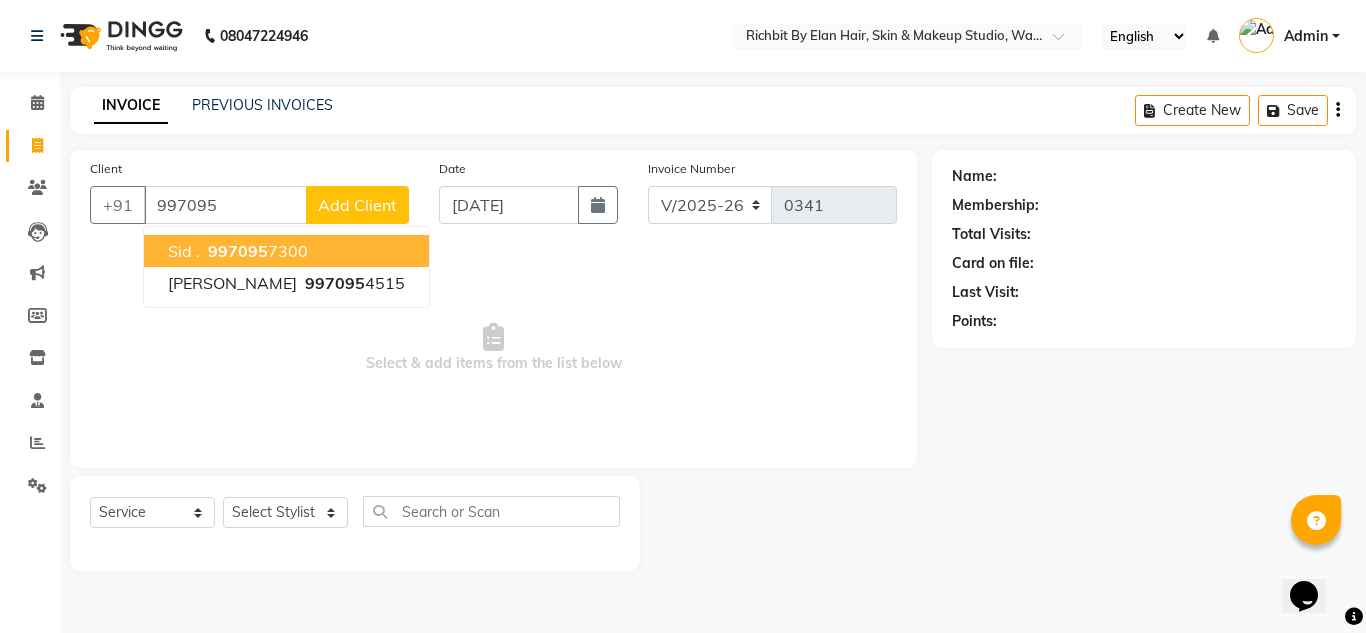 click on "997095 7300" at bounding box center (256, 251) 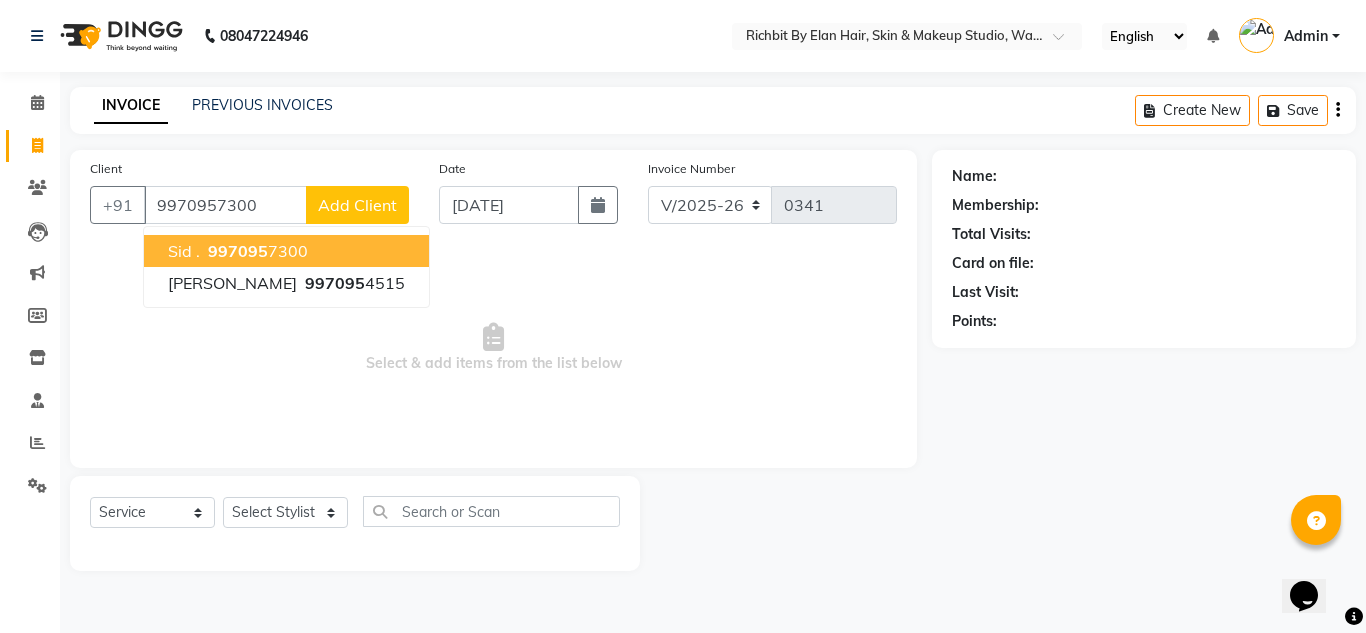 type on "9970957300" 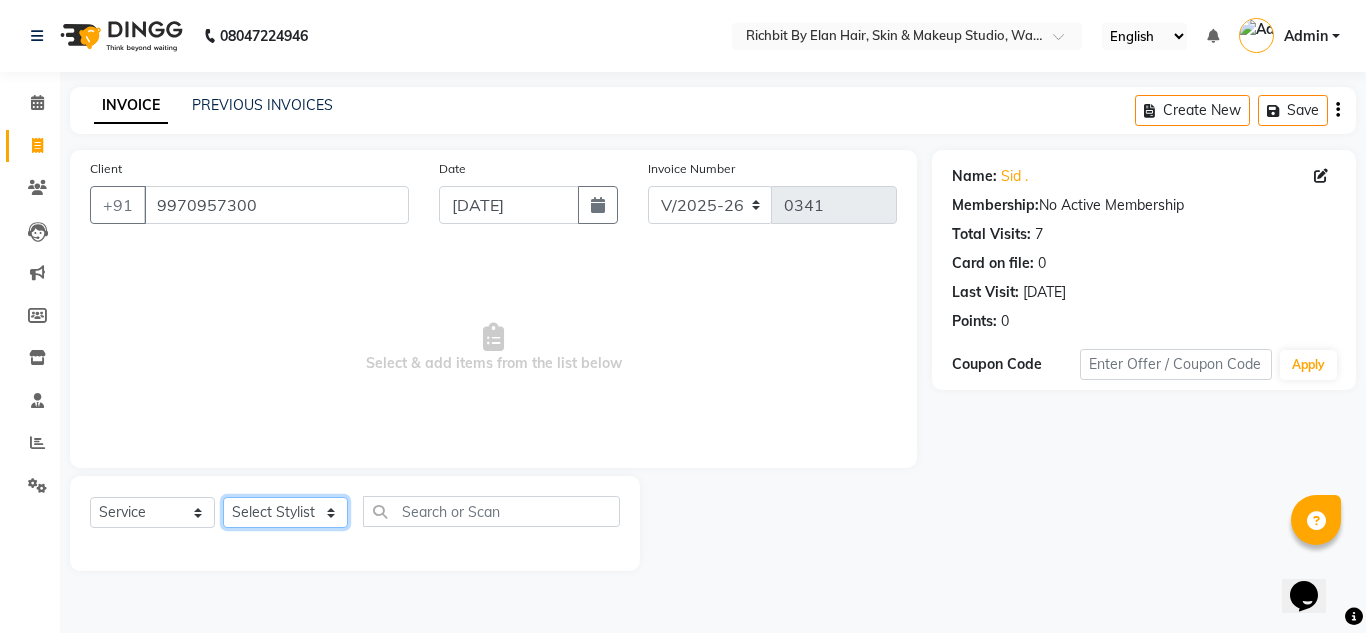 click on "Select Stylist Ankita nivangune Deepali Palsule Gopal Kadam Rohit Suravase Vandana Panikar" 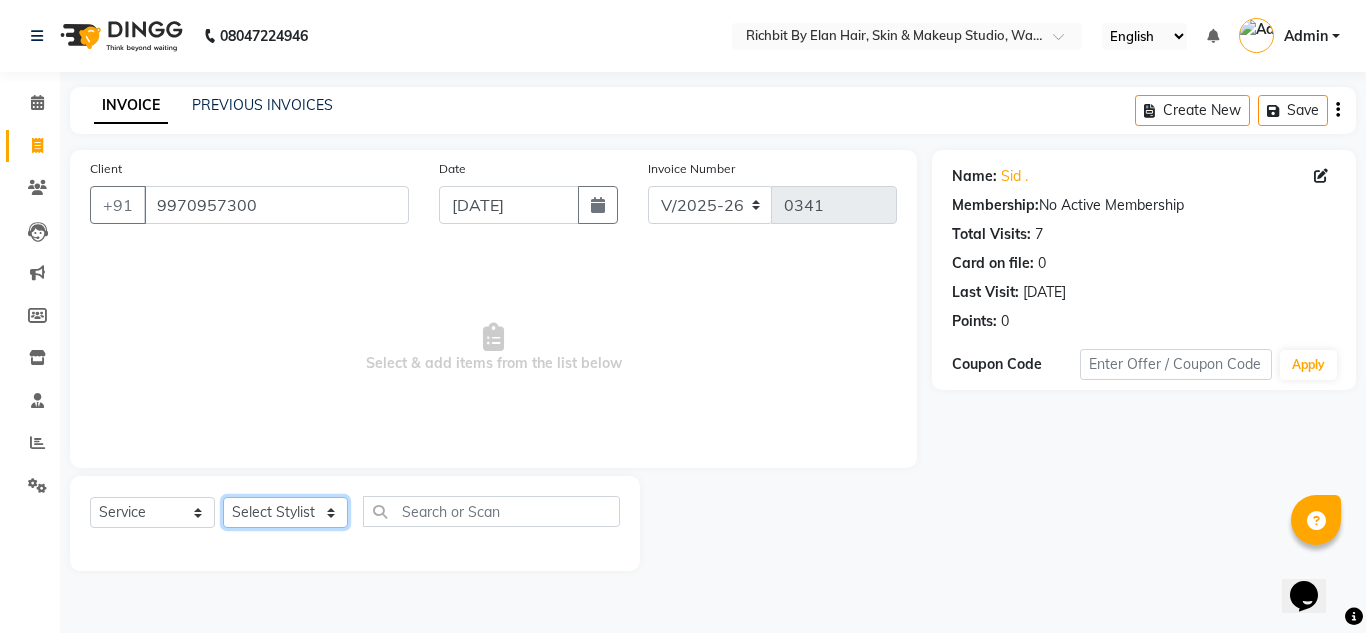 select on "39151" 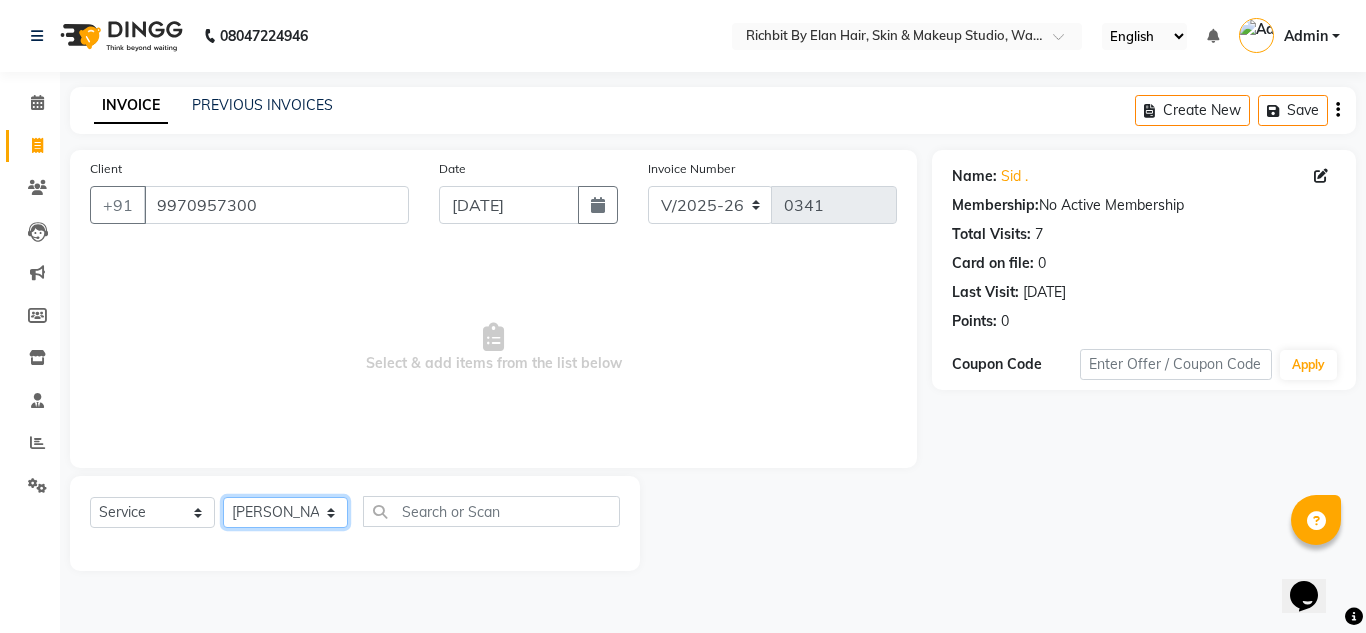 click on "Select Stylist Ankita nivangune Deepali Palsule Gopal Kadam Rohit Suravase Vandana Panikar" 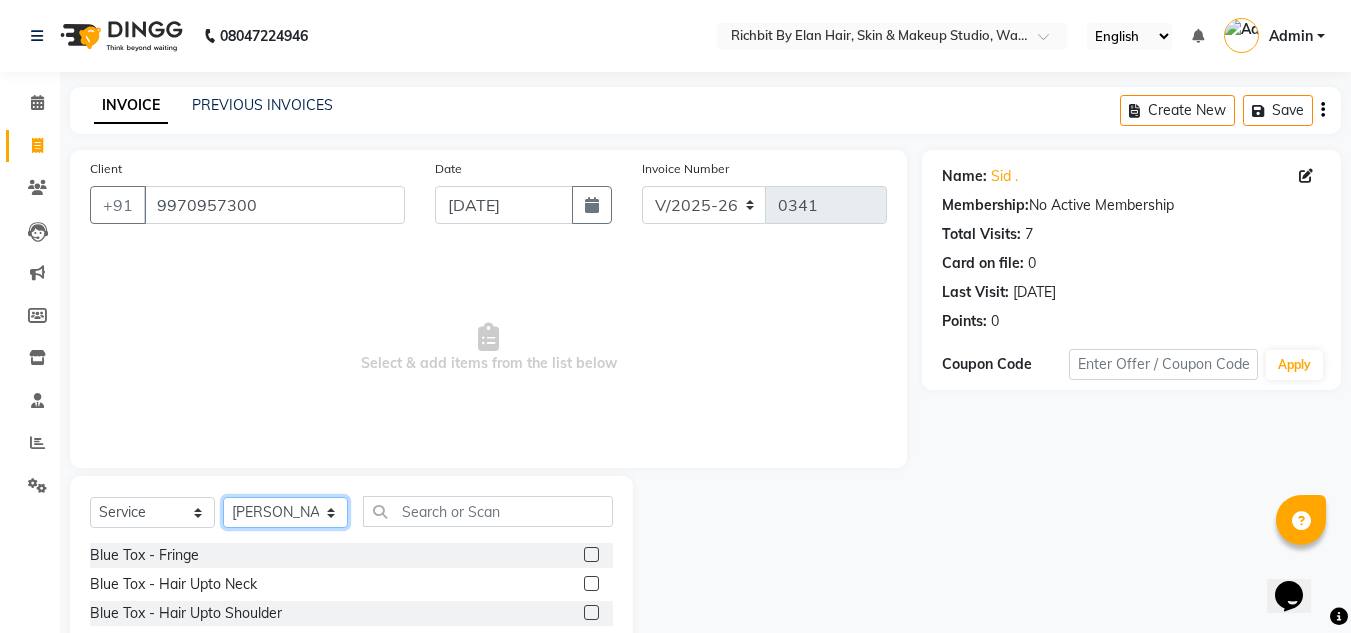scroll, scrollTop: 168, scrollLeft: 0, axis: vertical 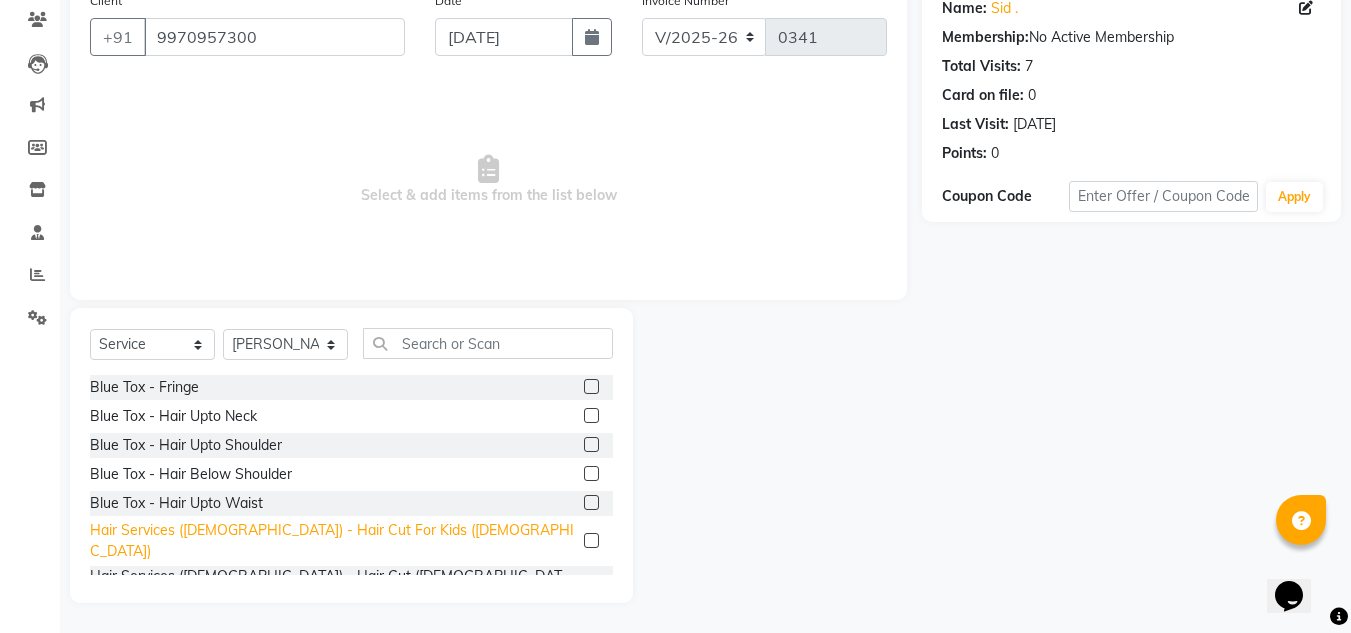 click on "Hair Services (Male) - Hair Cut For Kids (Male)" 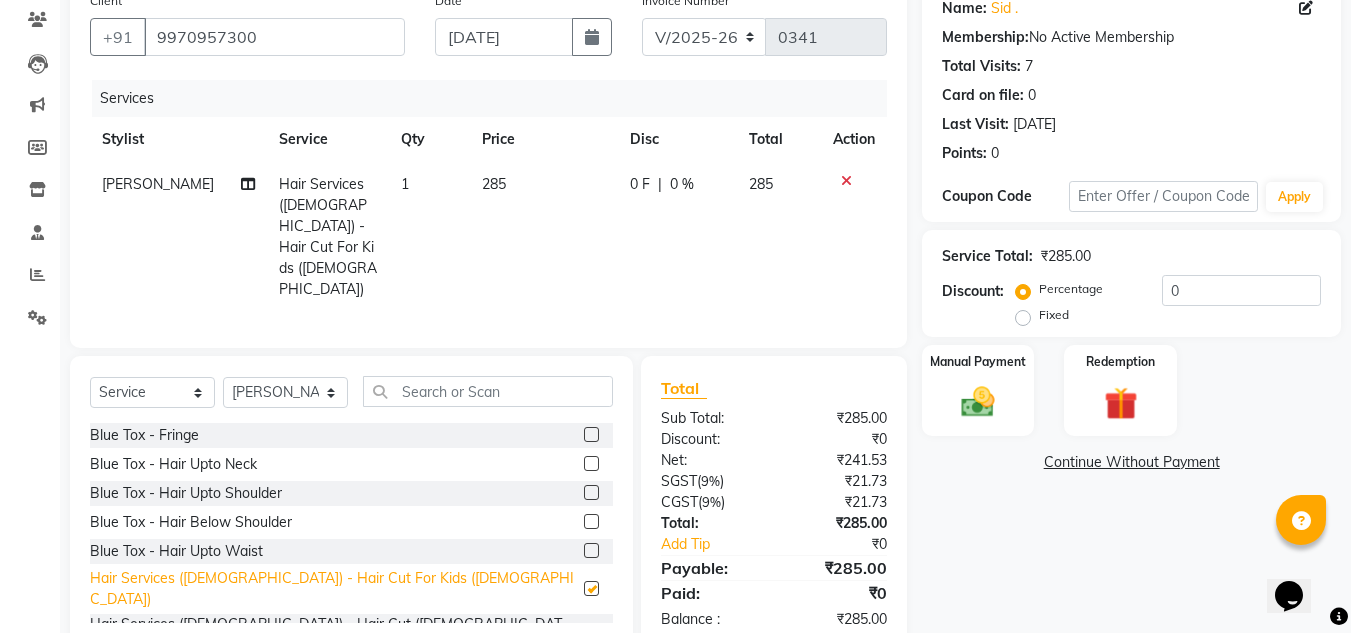 checkbox on "false" 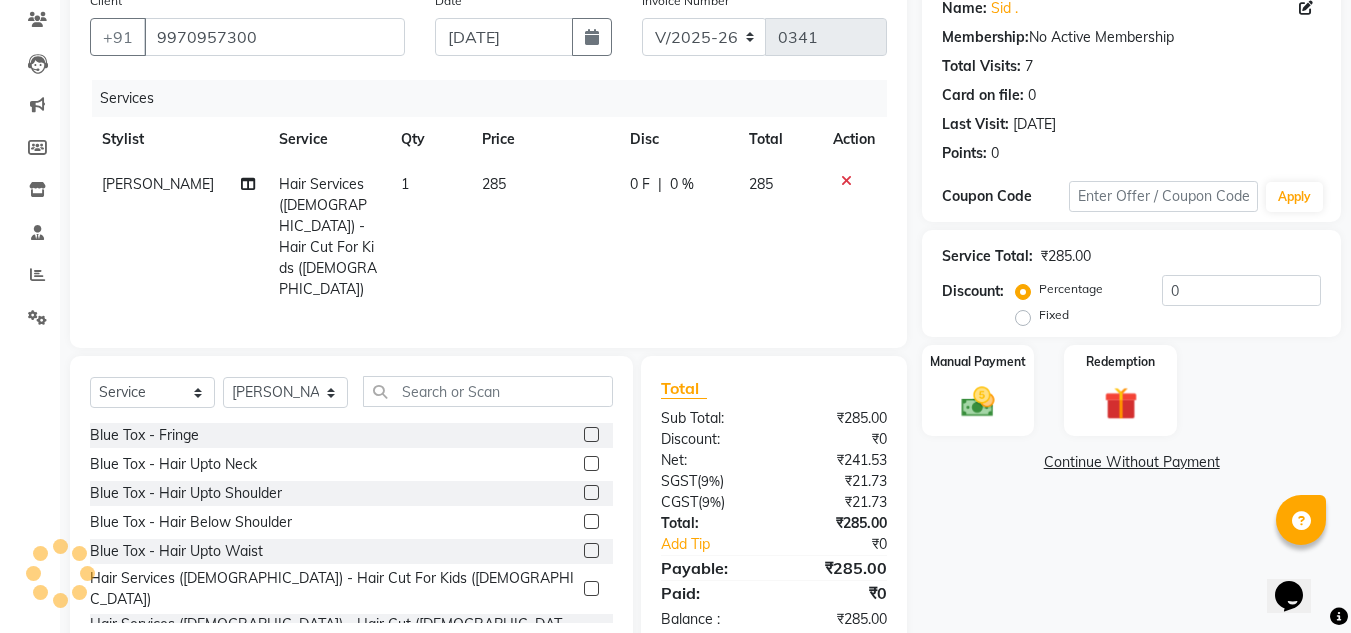 click on "Service Total:  ₹285.00  Discount:  Percentage   Fixed  0" 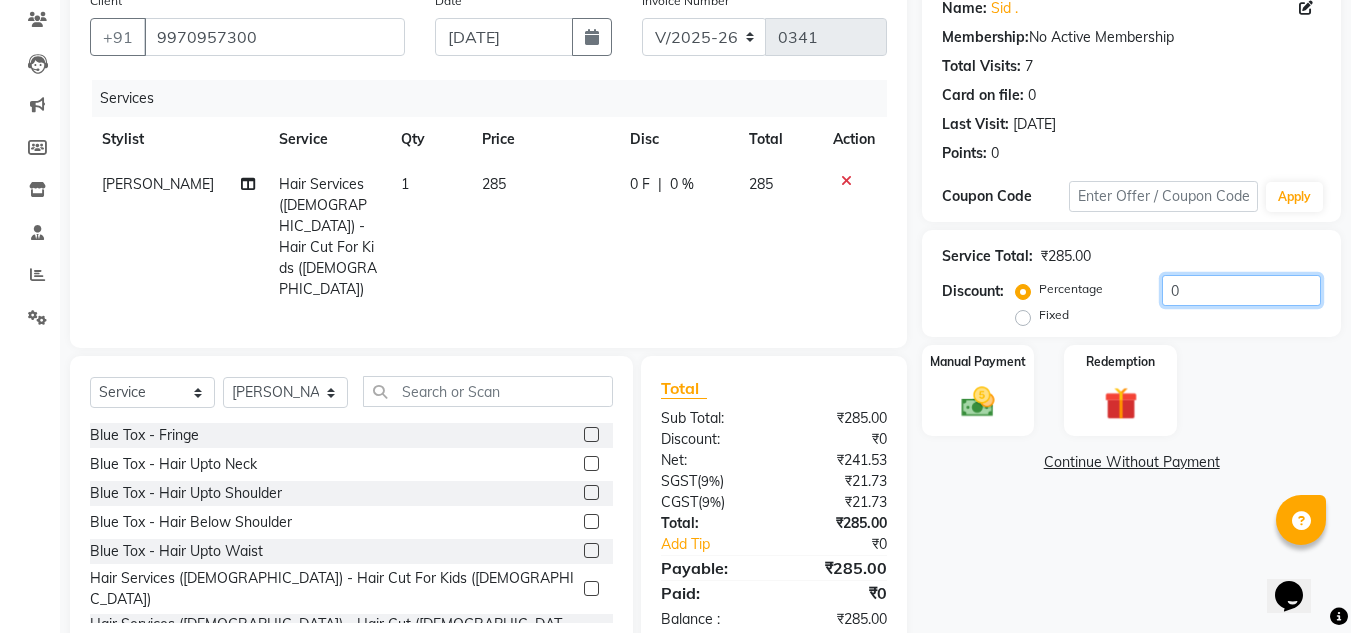 click on "0" 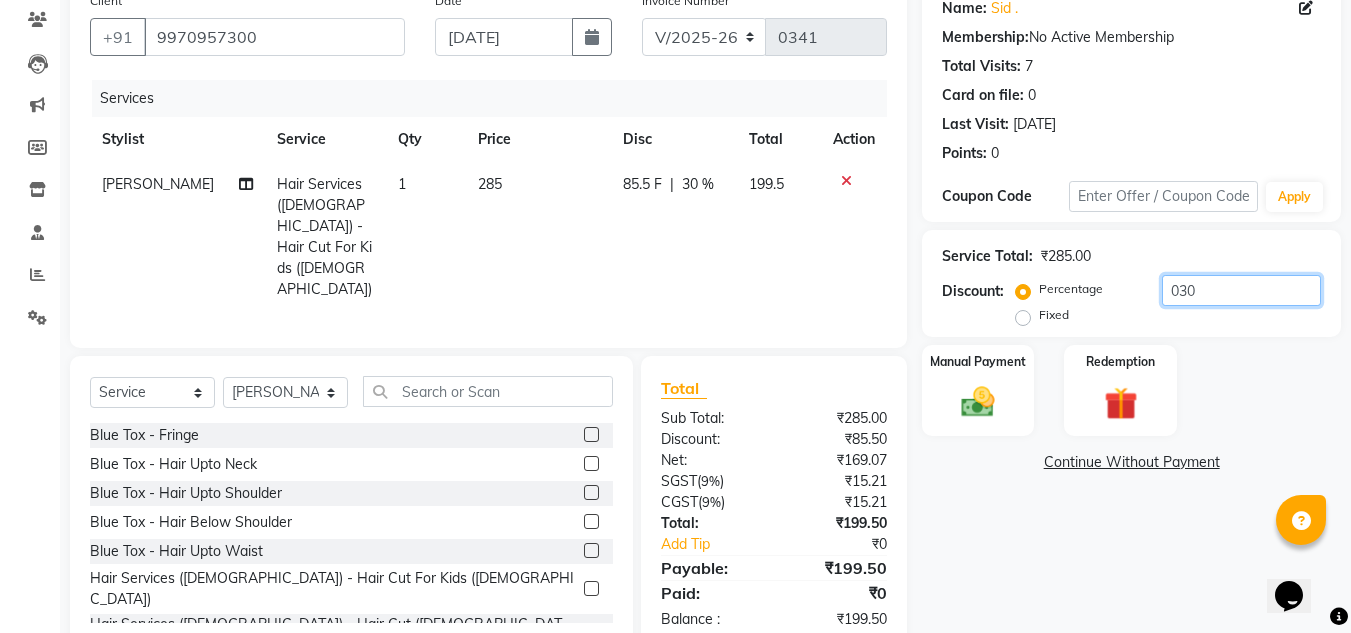 type on "030" 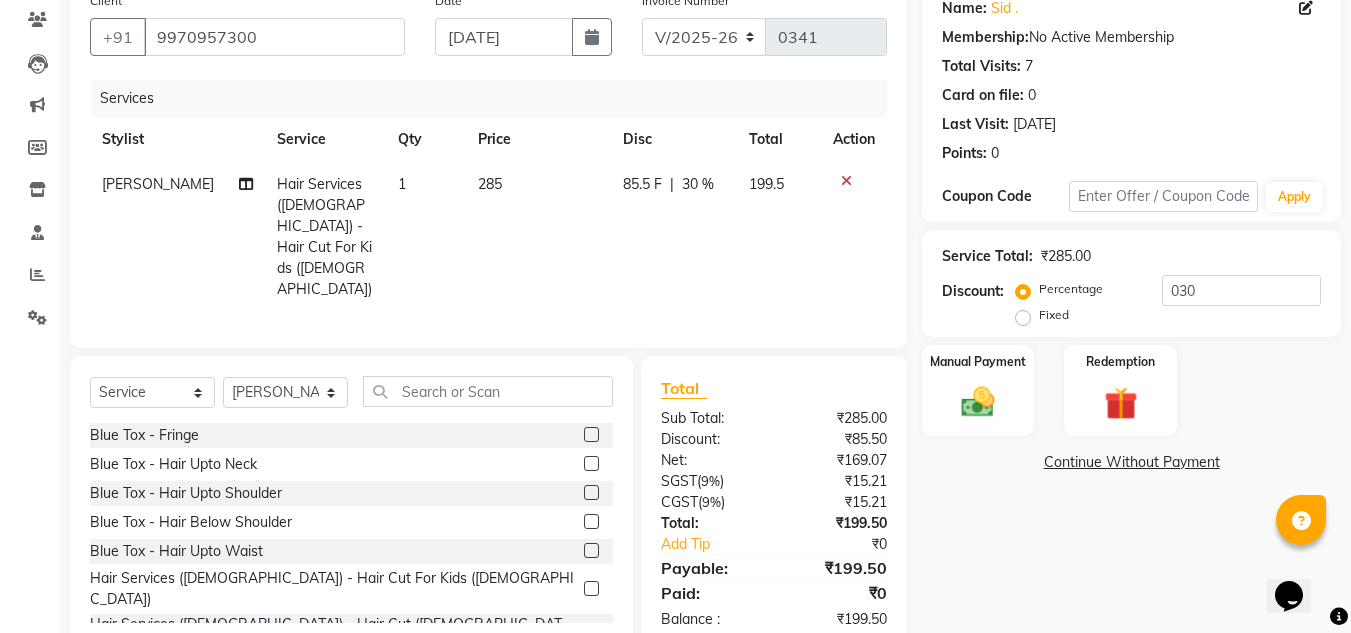click 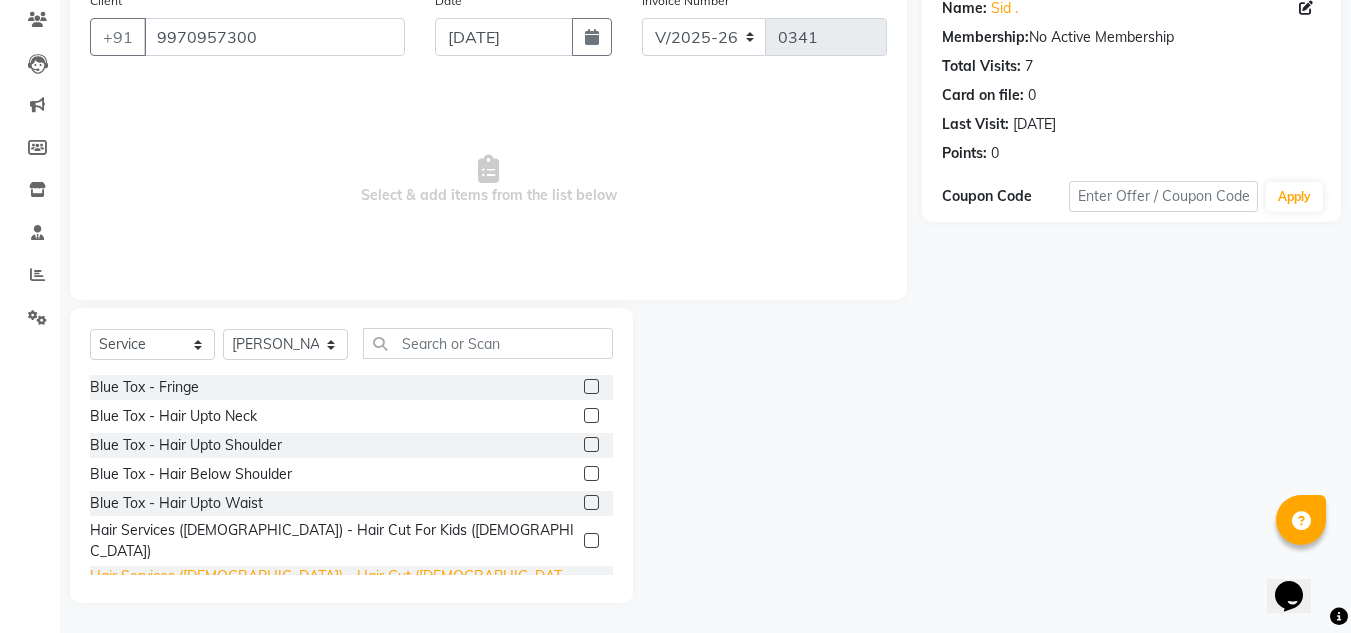 click on "Hair Services ([DEMOGRAPHIC_DATA]) - Hair Cut ([DEMOGRAPHIC_DATA])" 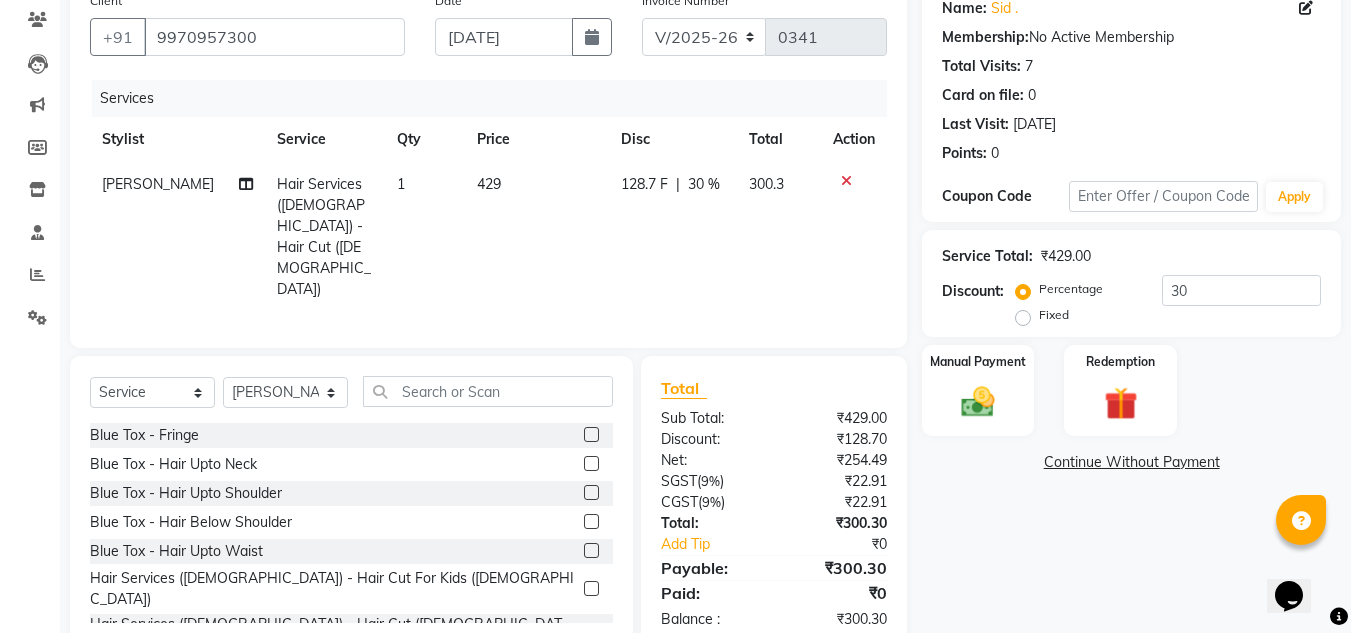 click on "128.7 F" 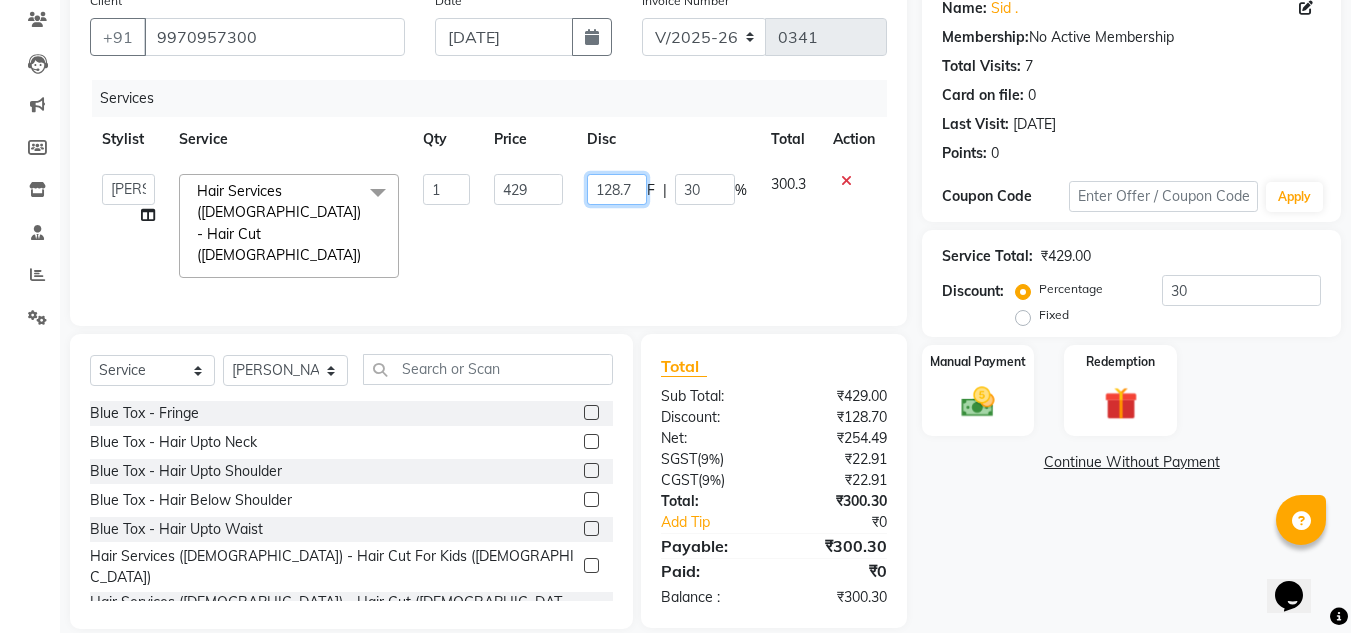 click on "128.7" 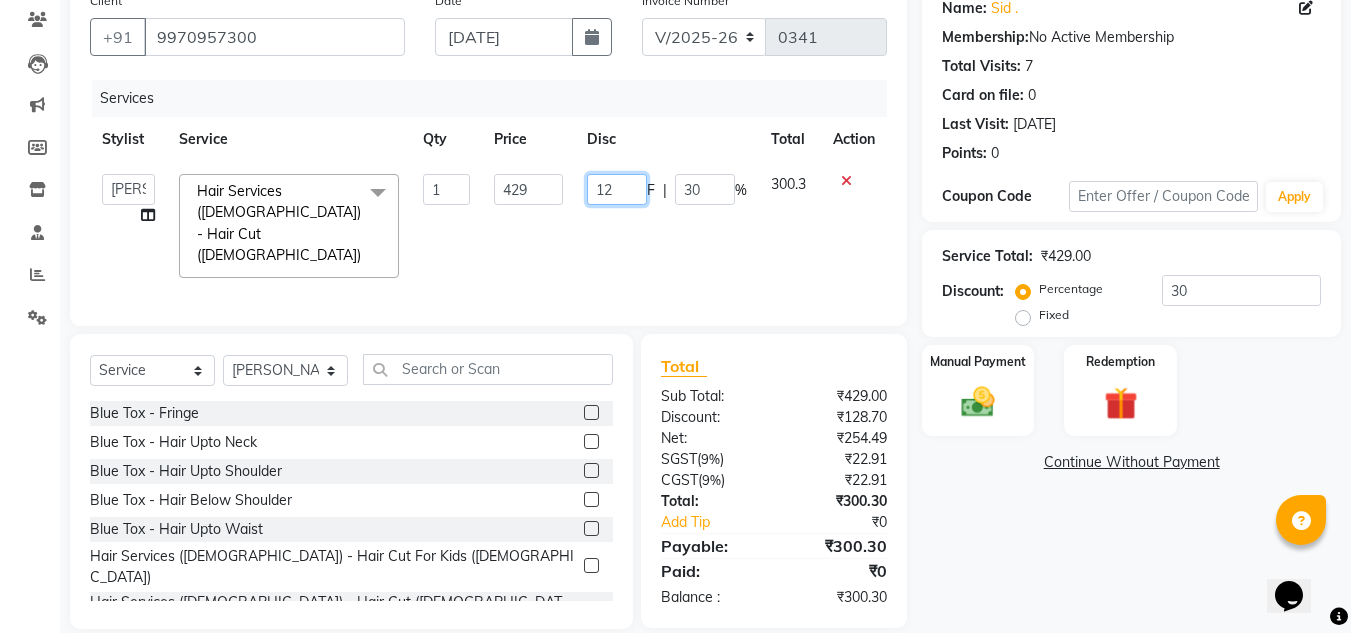 type on "129" 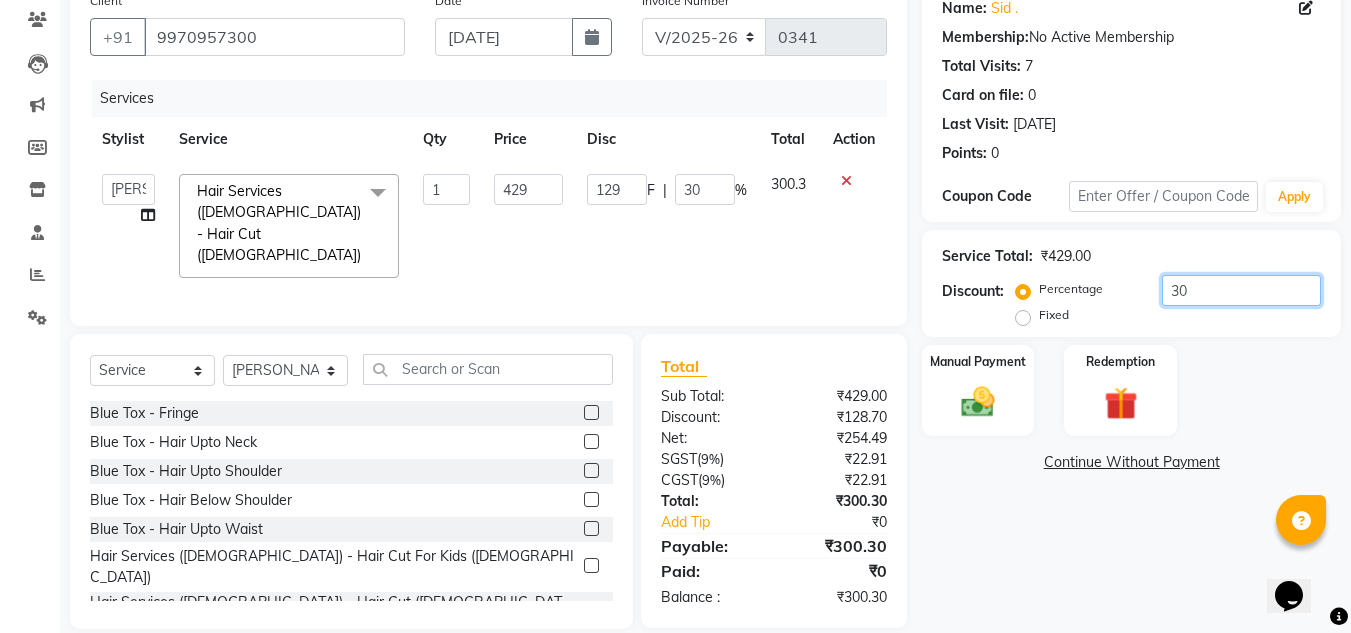 click on "30" 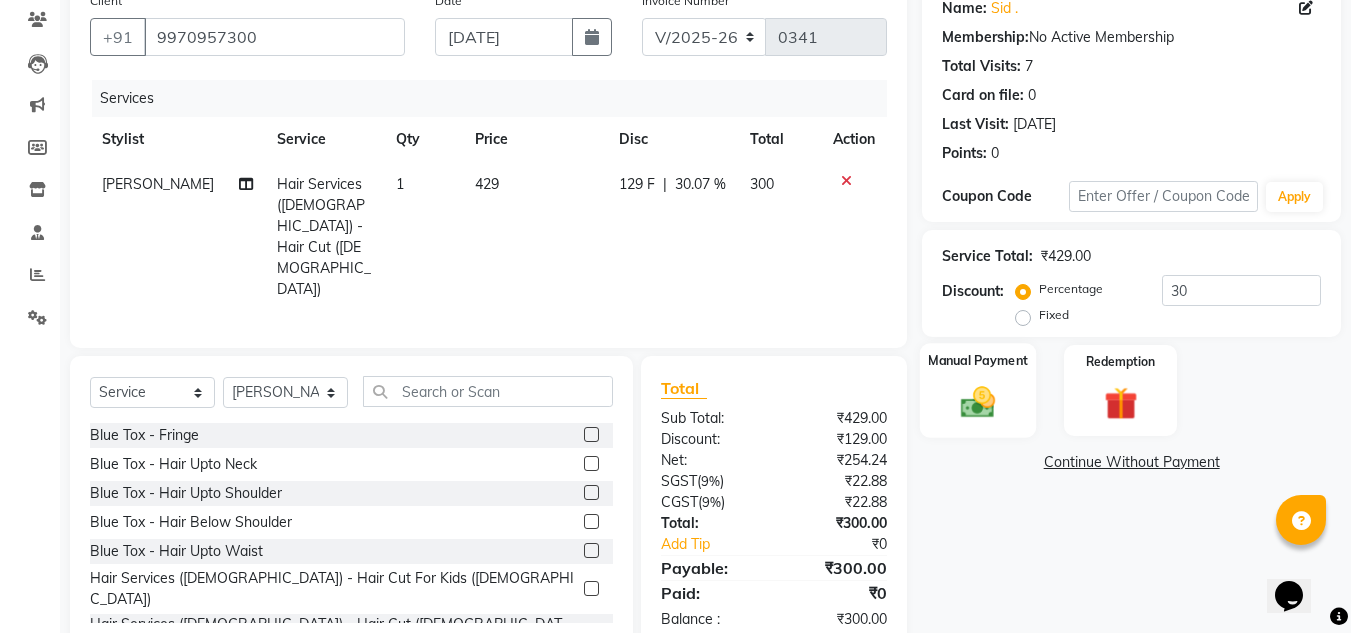 click on "Manual Payment" 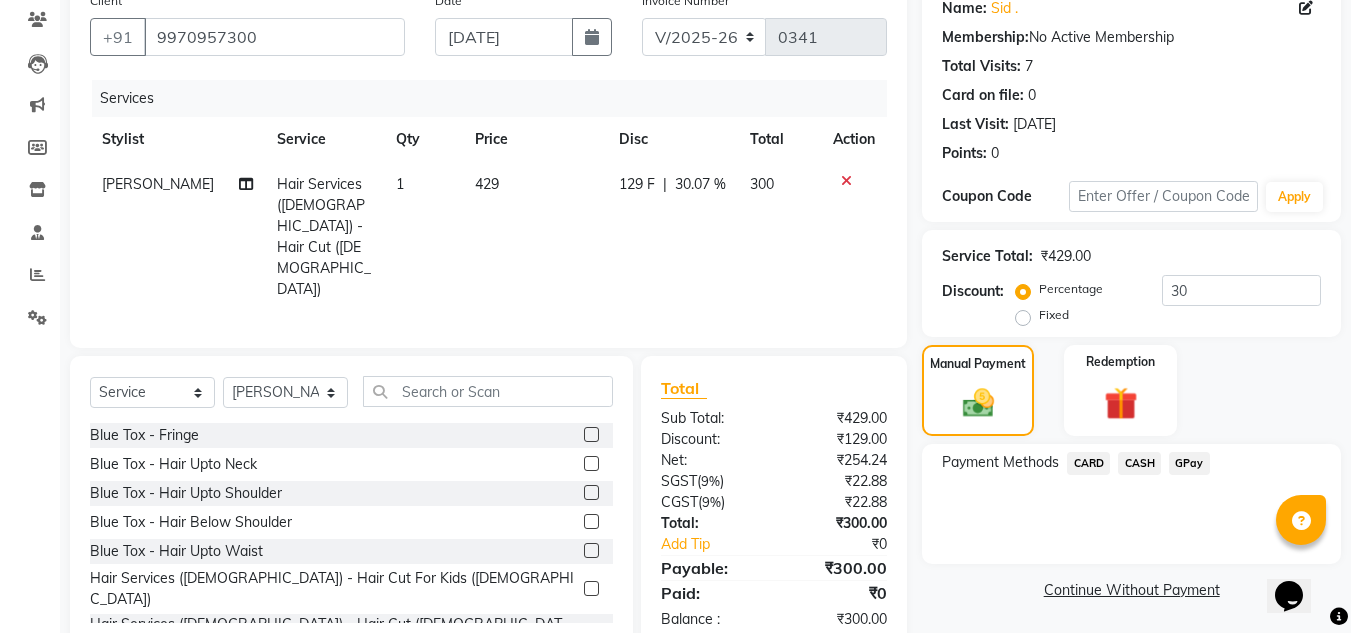 click on "CARD" 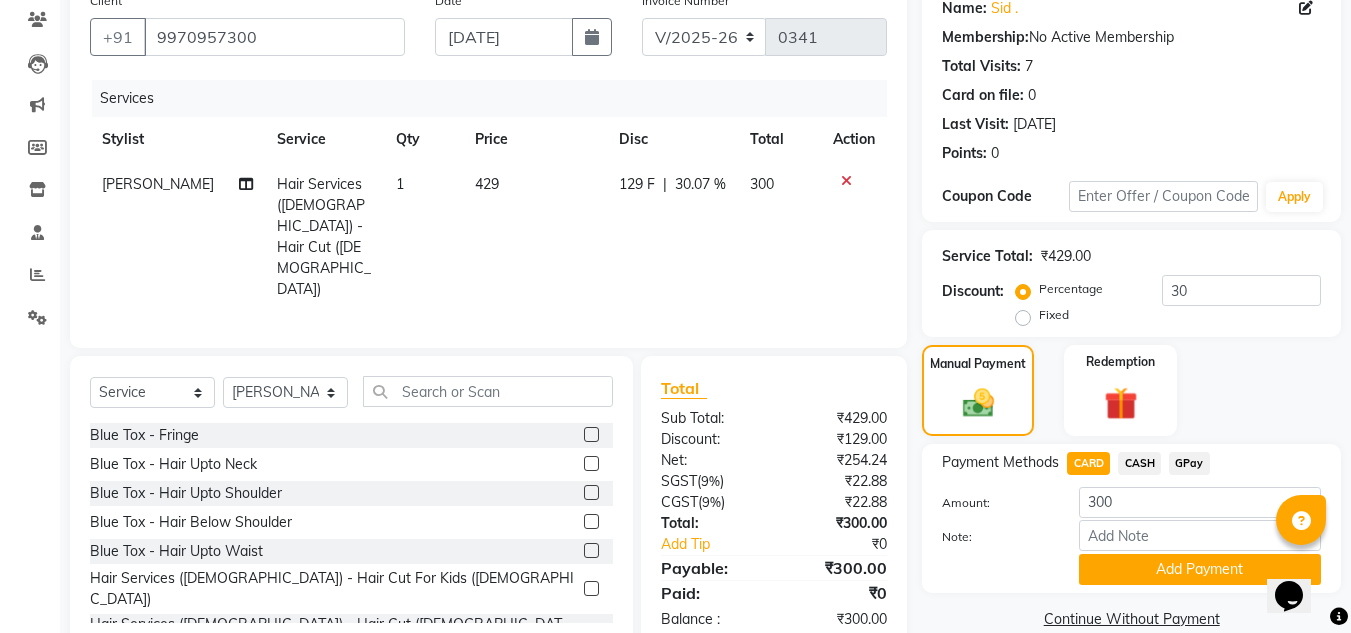 scroll, scrollTop: 199, scrollLeft: 0, axis: vertical 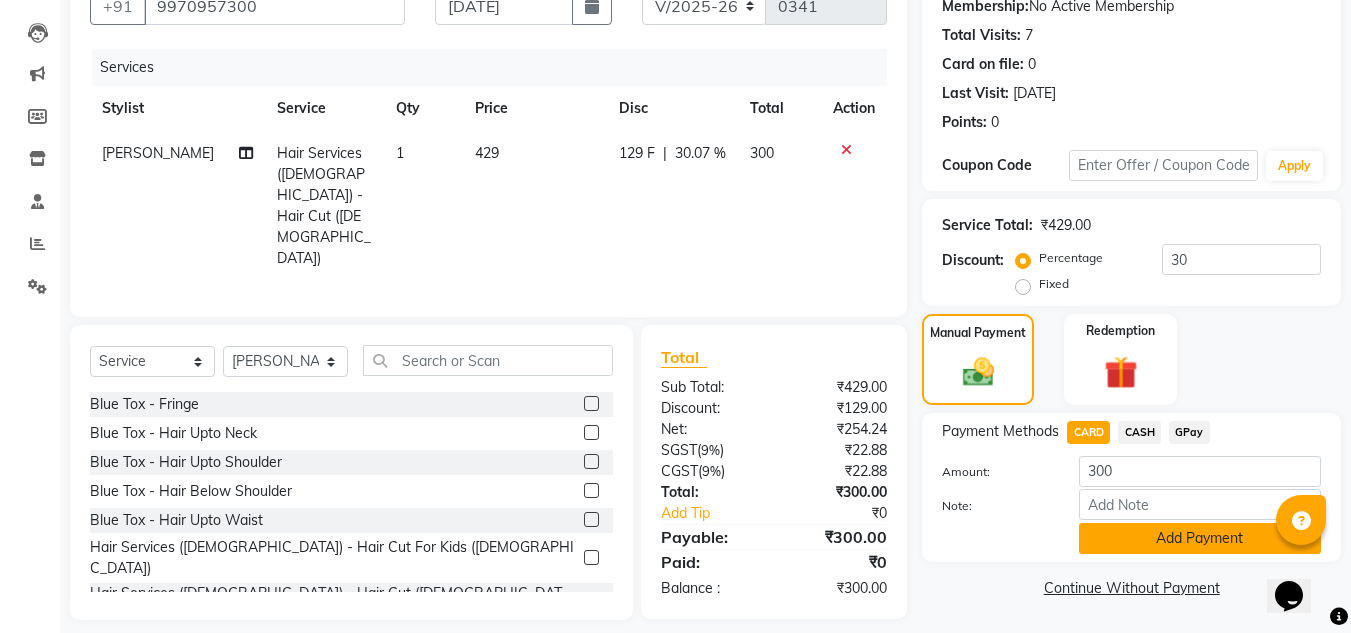 click on "Add Payment" 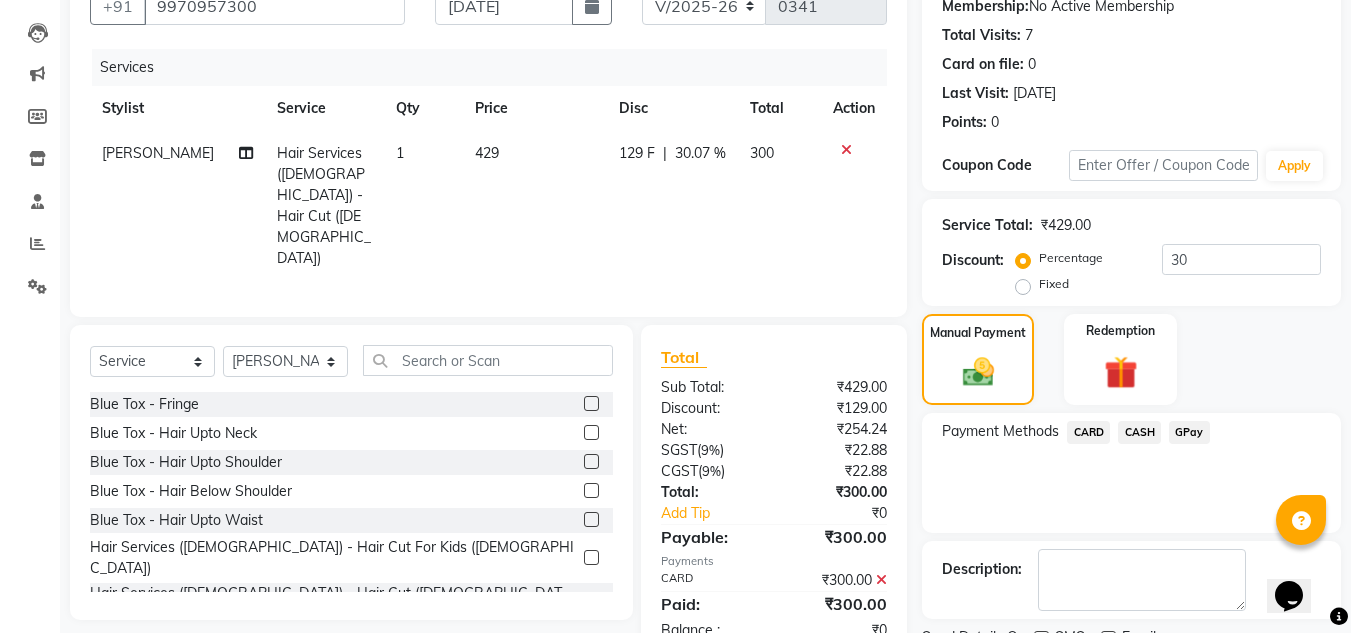 scroll, scrollTop: 283, scrollLeft: 0, axis: vertical 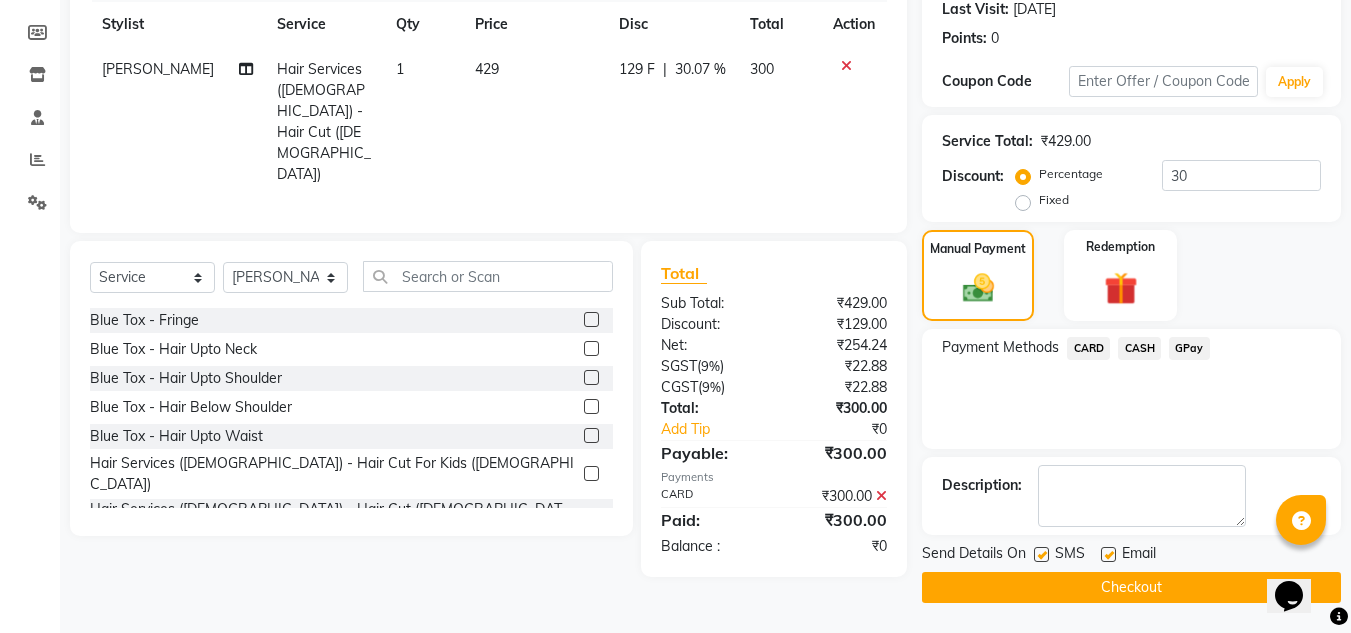 click on "Checkout" 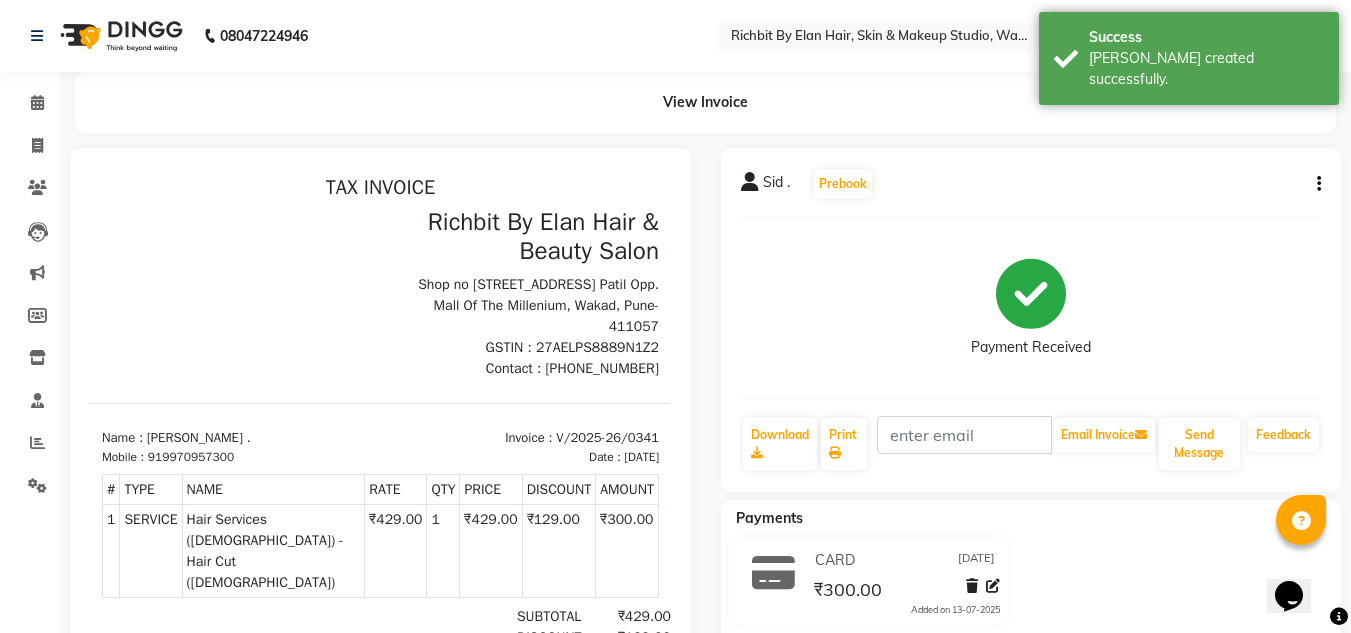 scroll, scrollTop: 0, scrollLeft: 0, axis: both 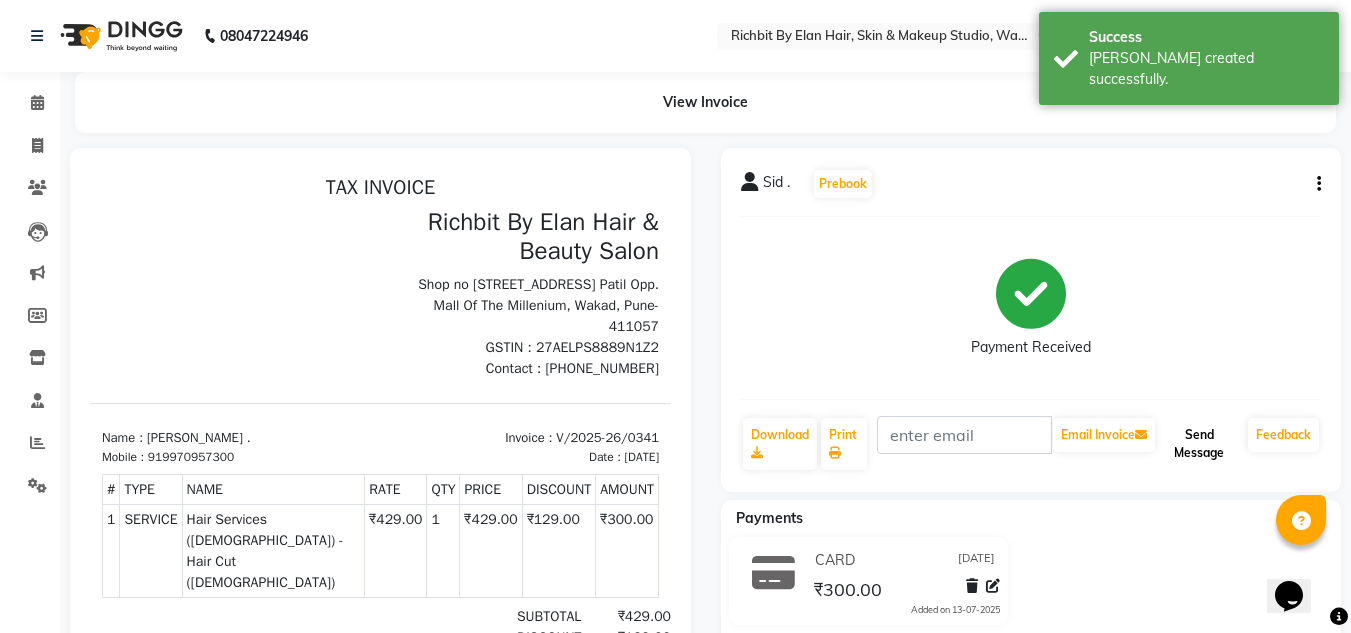 click on "Send Message" 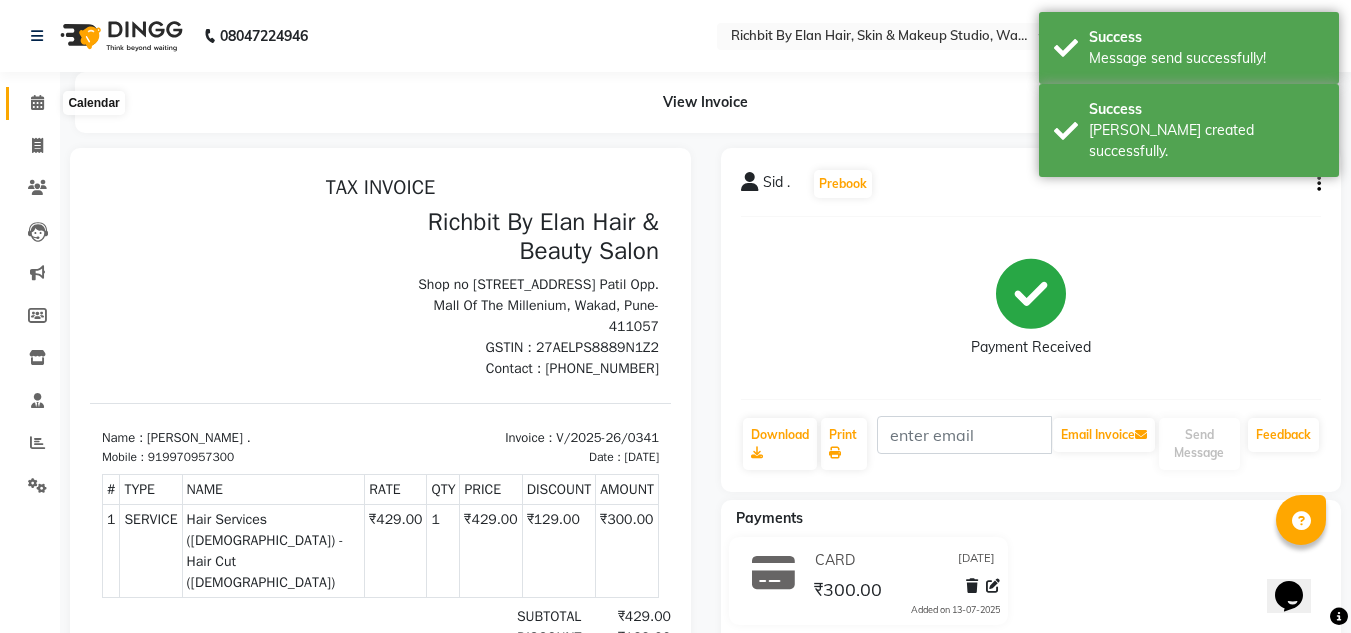 click 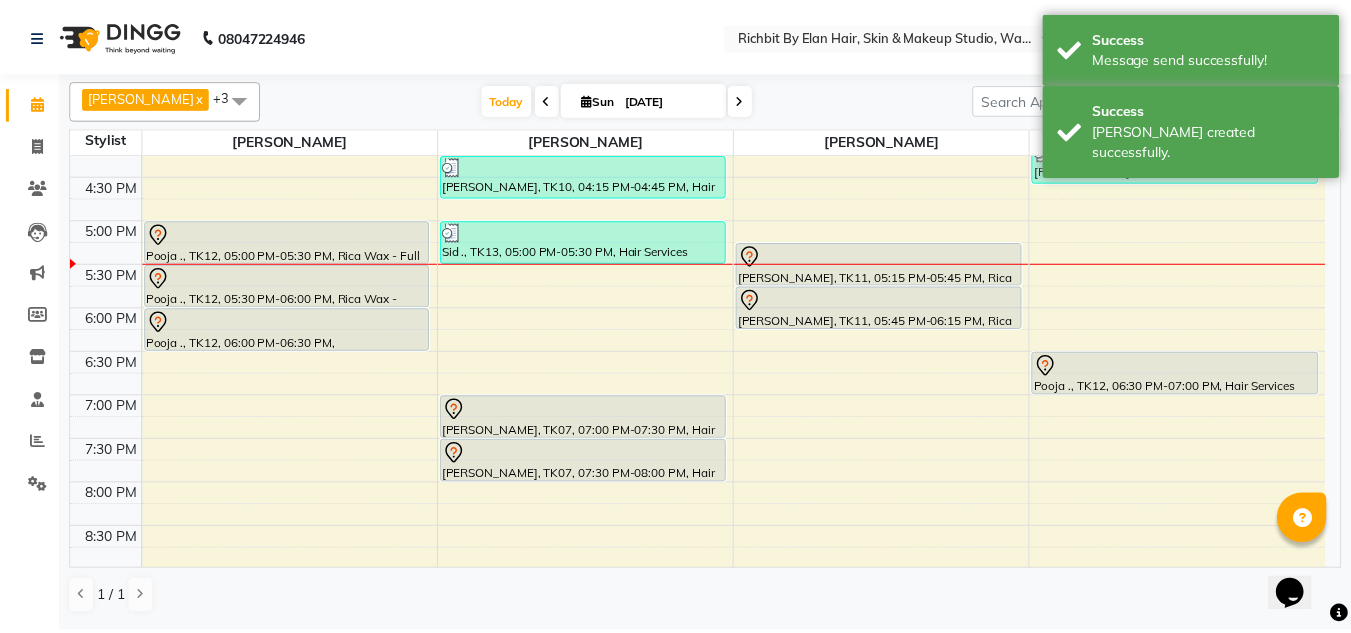 scroll, scrollTop: 600, scrollLeft: 0, axis: vertical 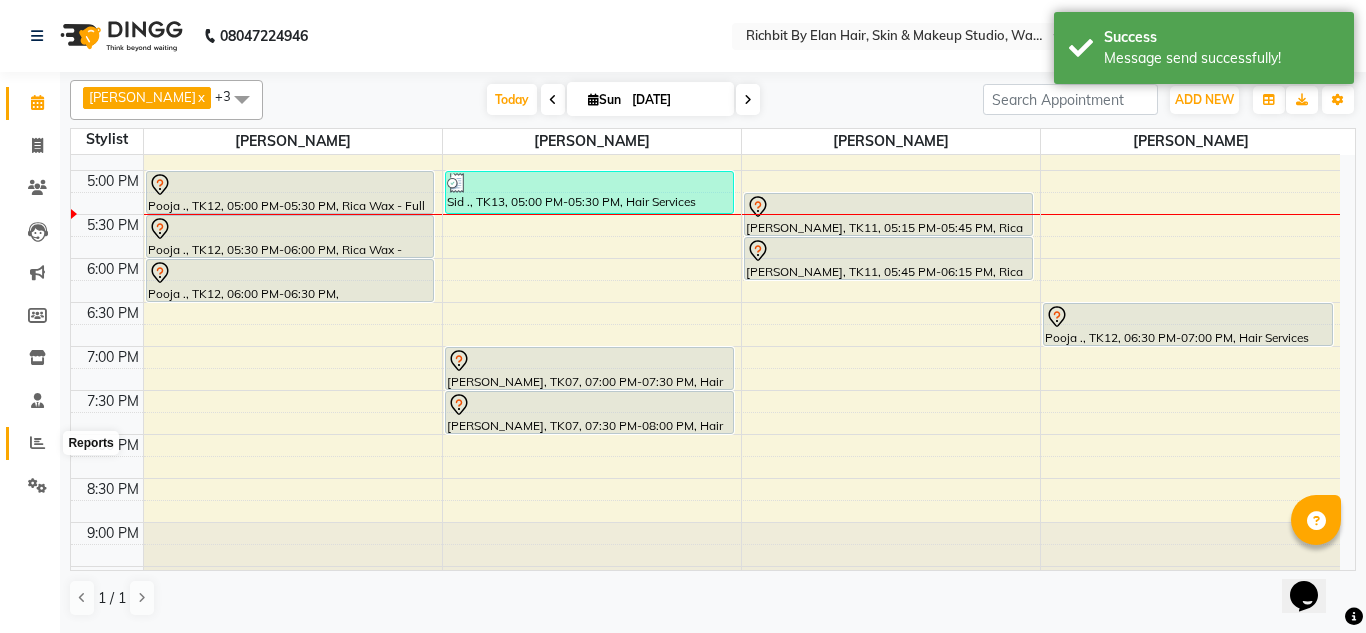 click 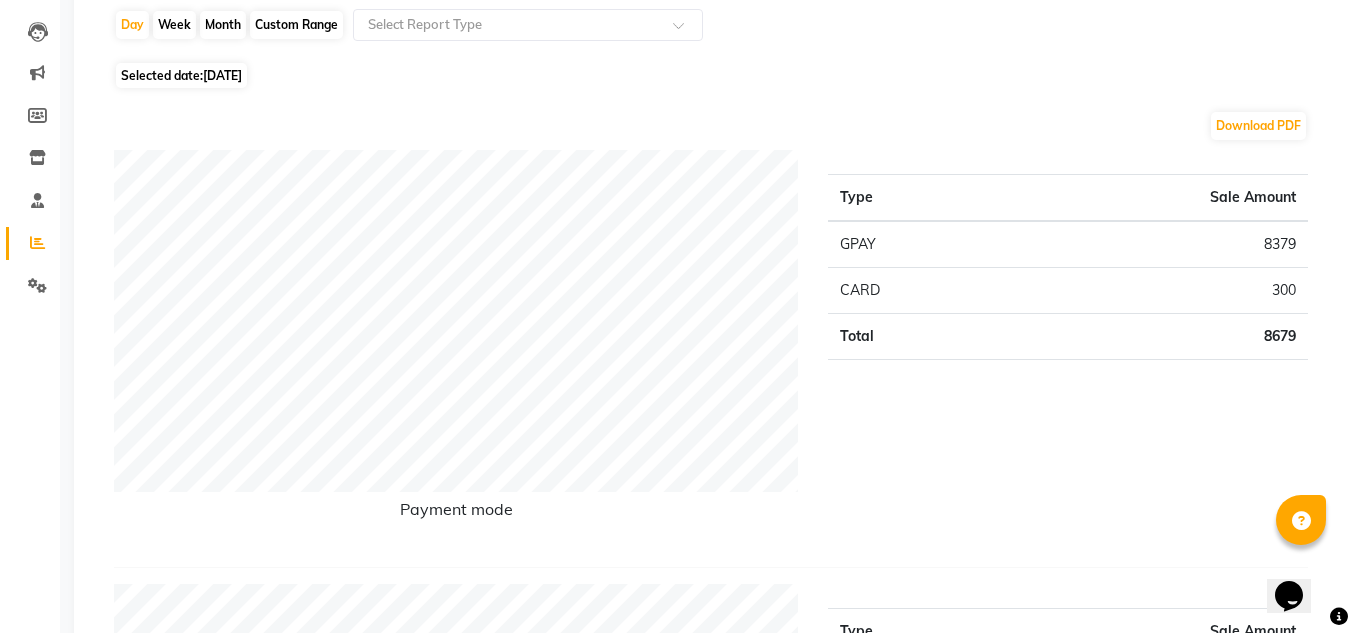 scroll, scrollTop: 0, scrollLeft: 0, axis: both 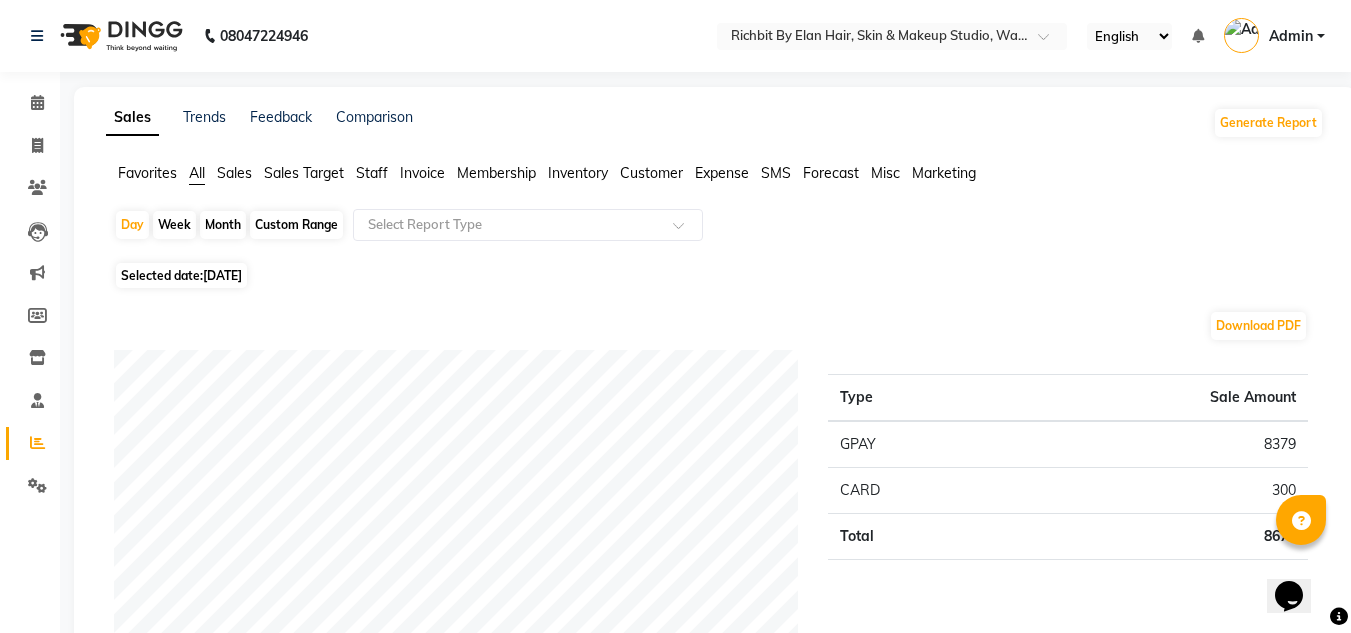 click on "Staff" 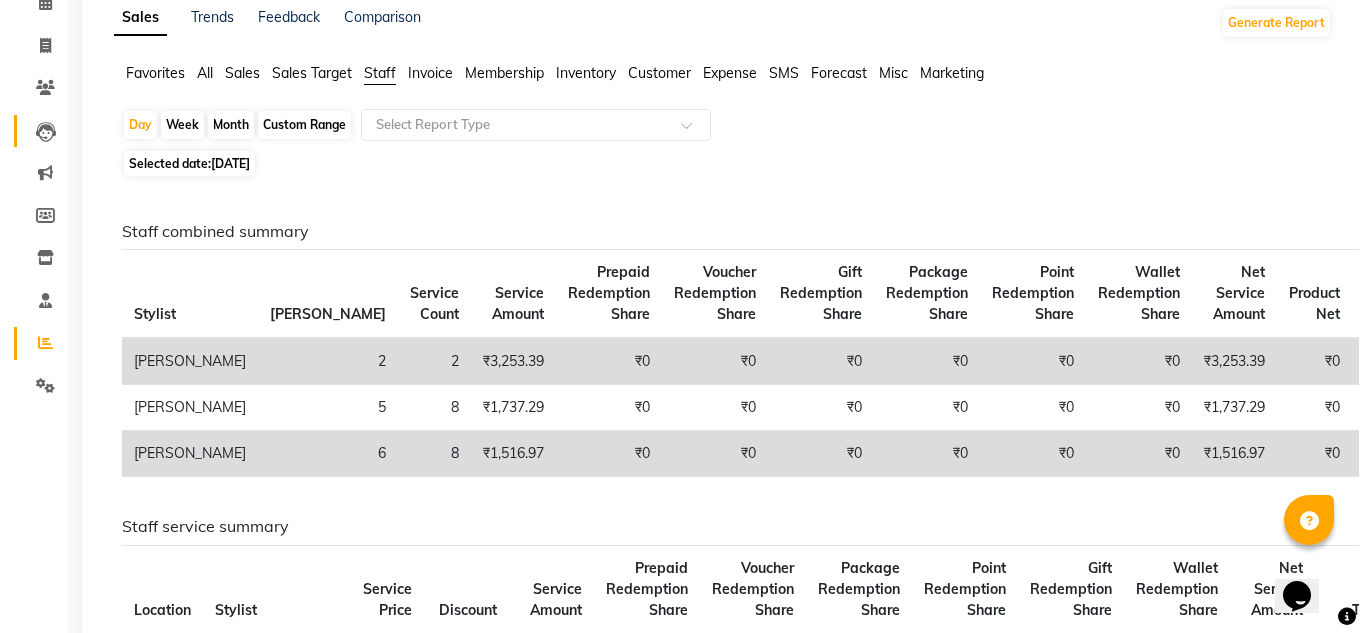 scroll, scrollTop: 0, scrollLeft: 0, axis: both 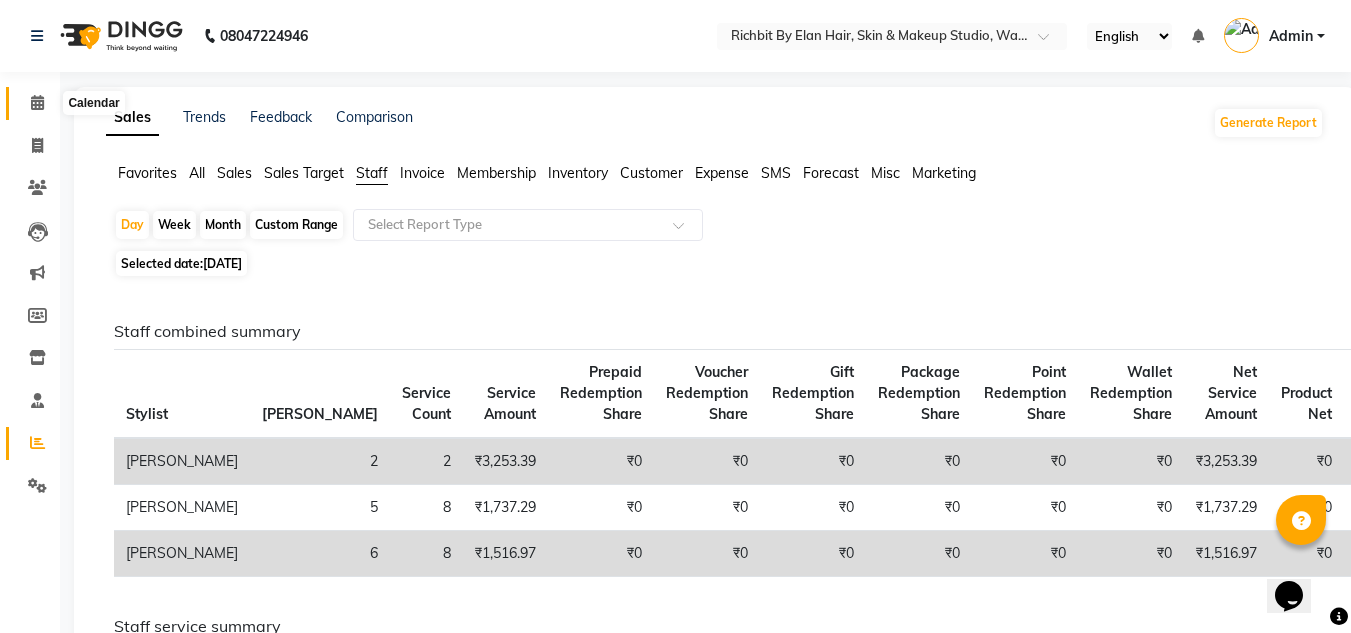 click 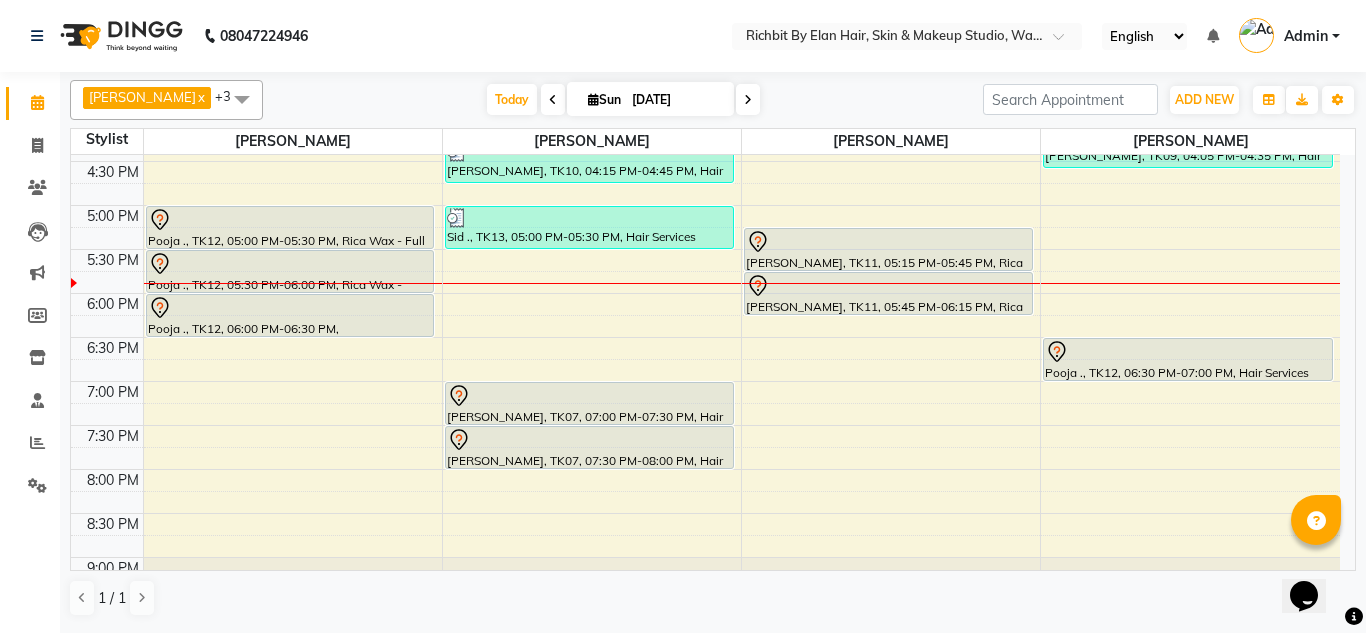 scroll, scrollTop: 600, scrollLeft: 0, axis: vertical 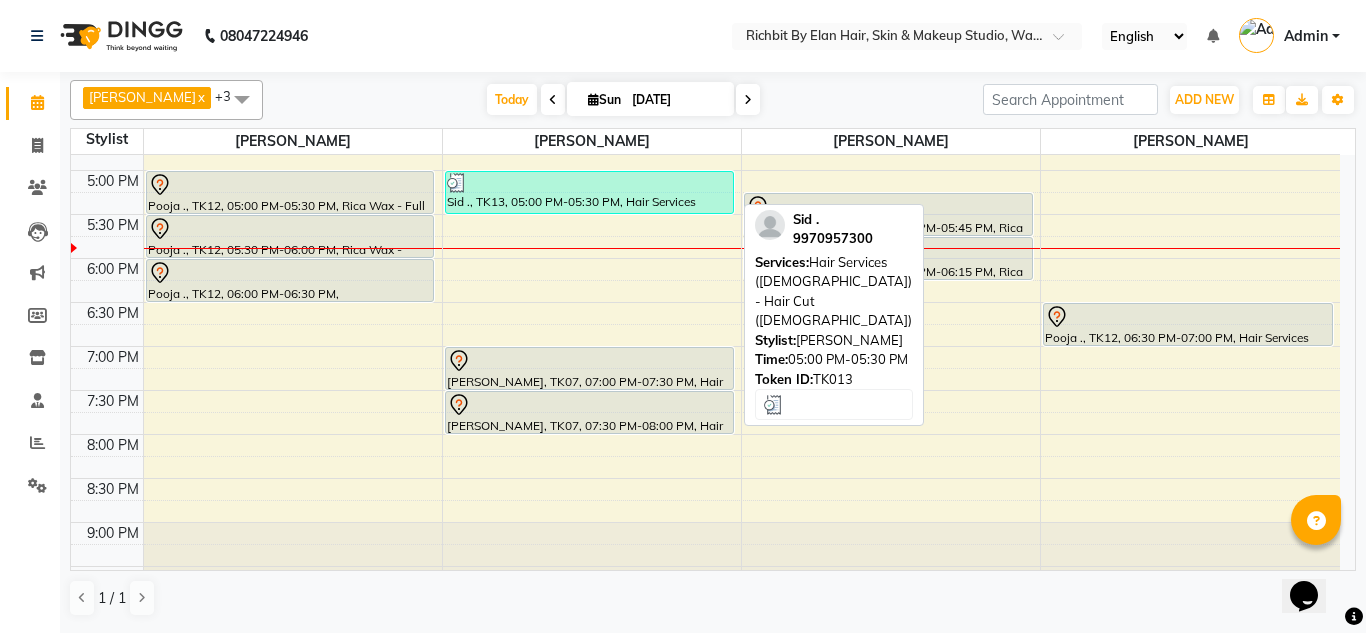 drag, startPoint x: 637, startPoint y: 197, endPoint x: 677, endPoint y: 173, distance: 46.647614 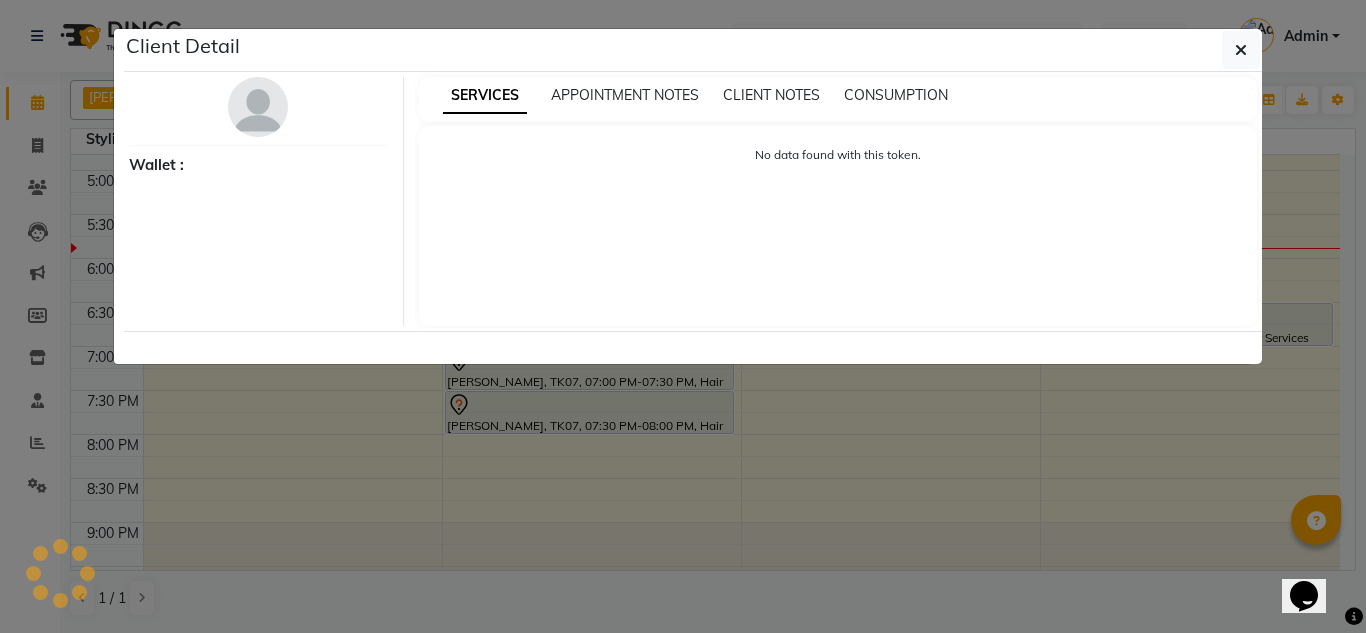 select on "3" 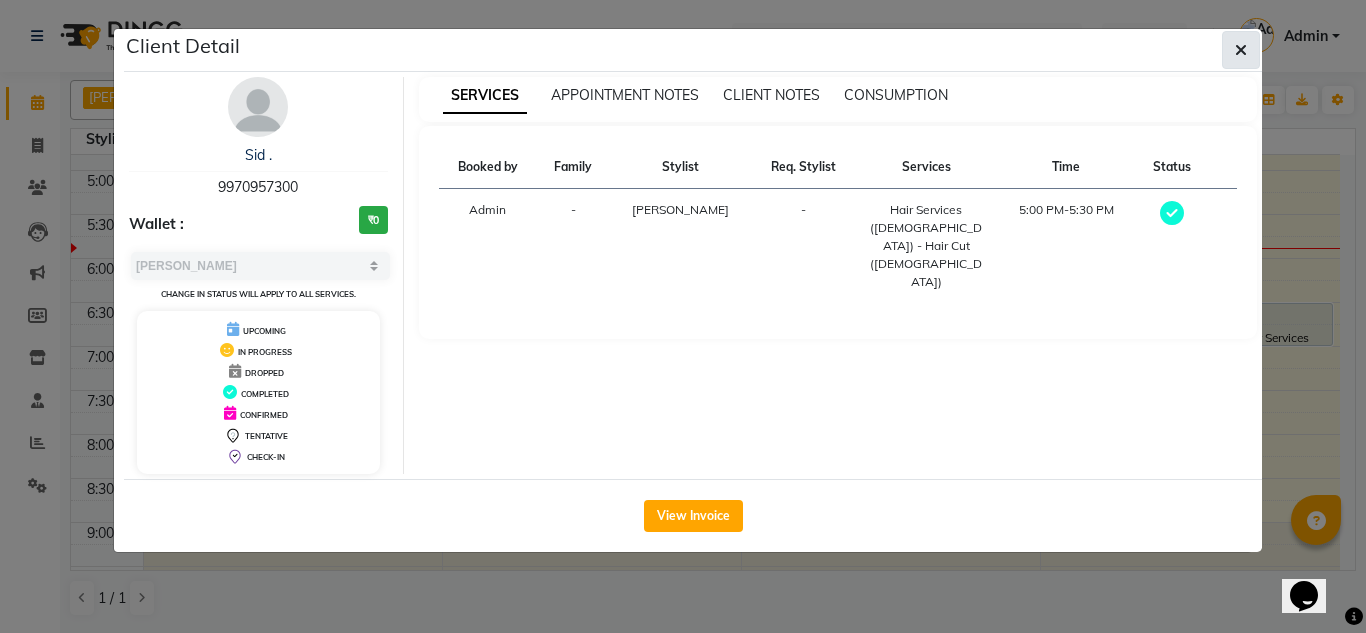 click 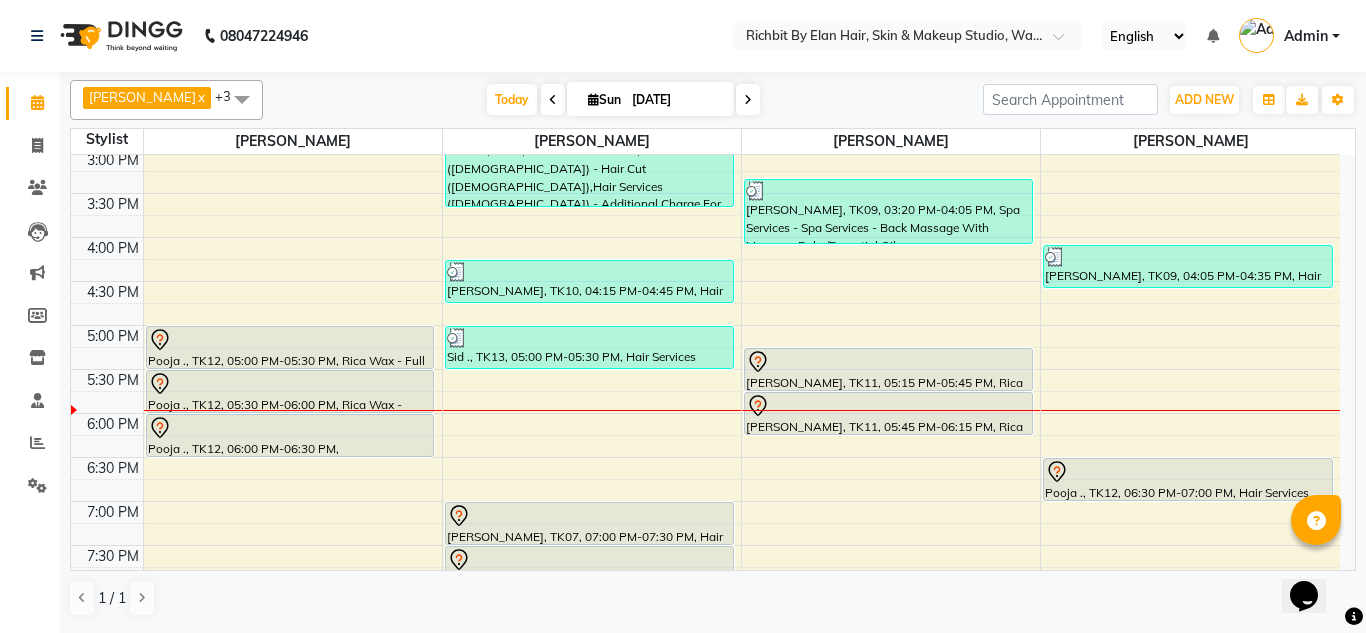 scroll, scrollTop: 340, scrollLeft: 0, axis: vertical 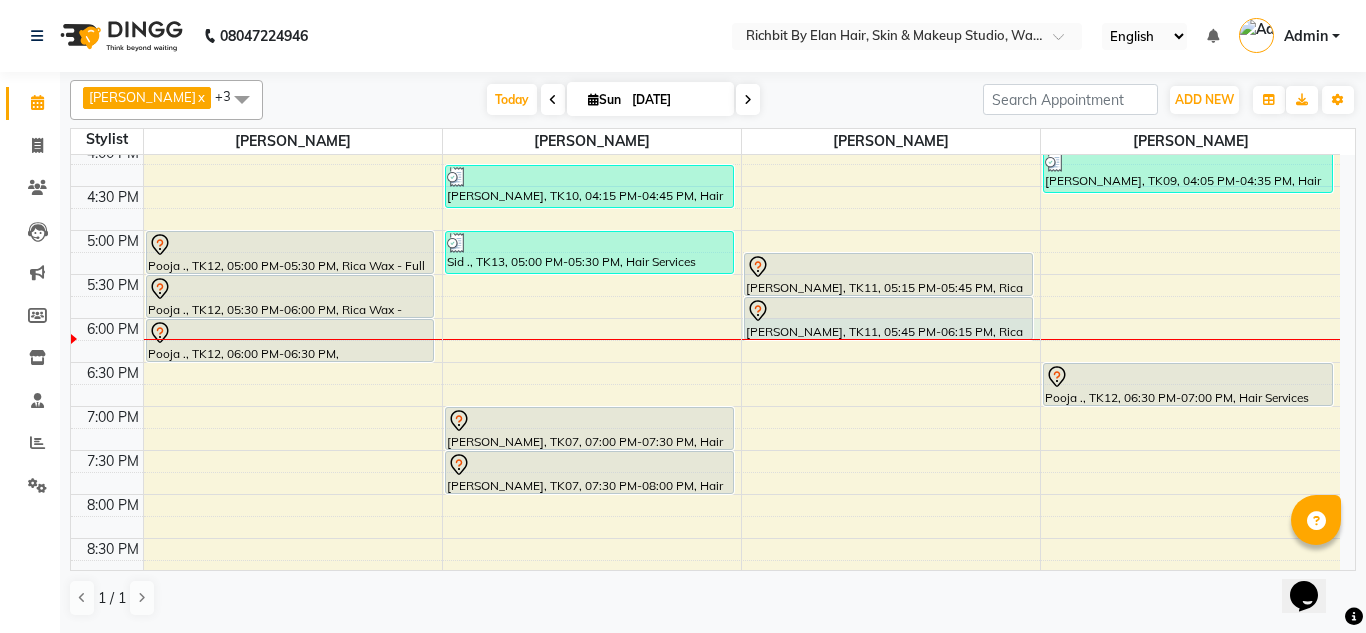 click at bounding box center [891, 339] 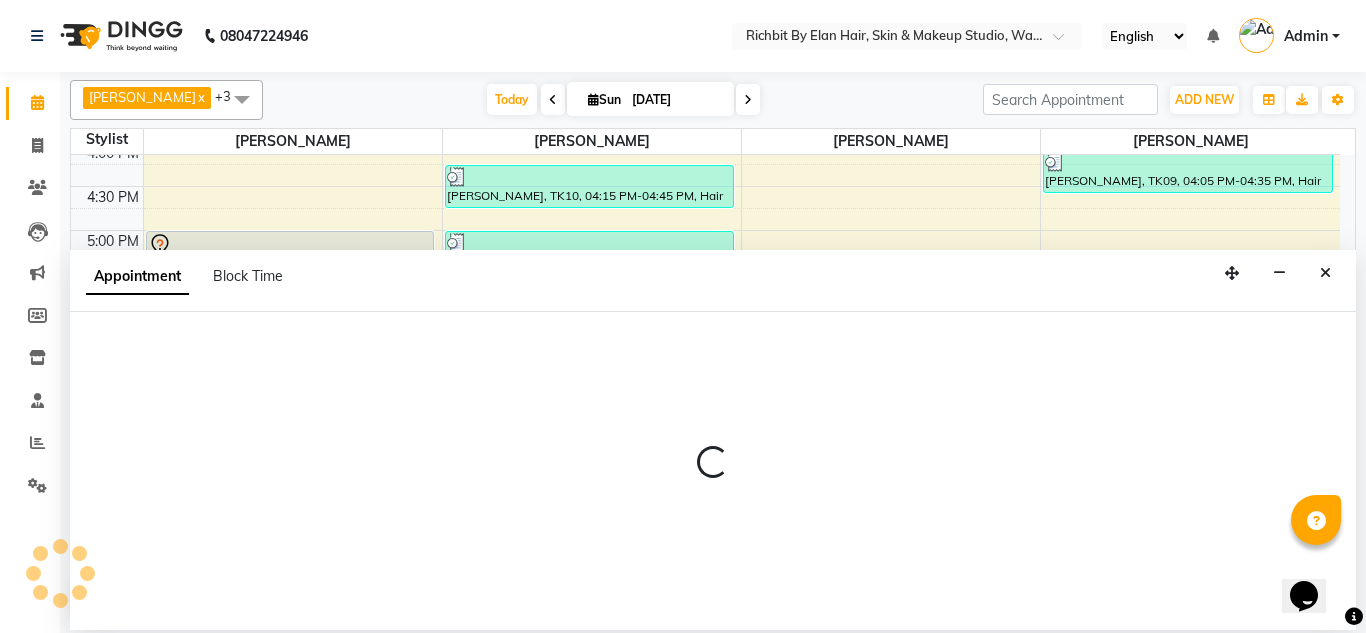 select on "59451" 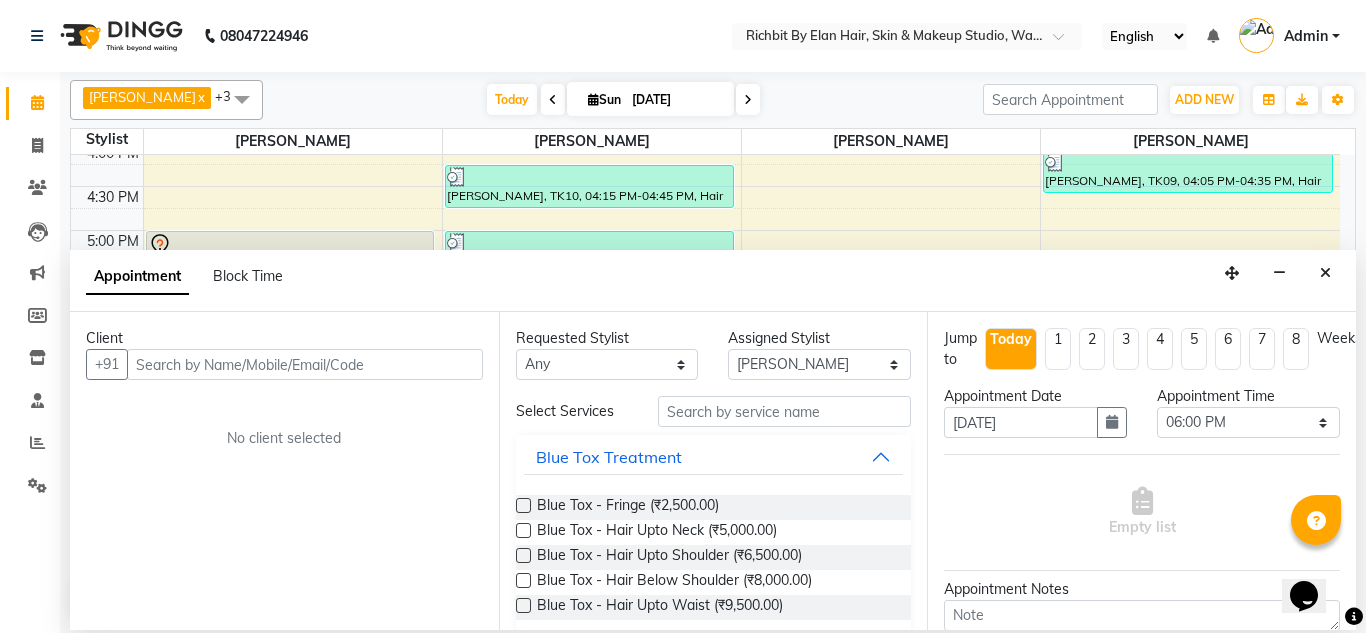 click on "Appointment Block Time" at bounding box center [713, 281] 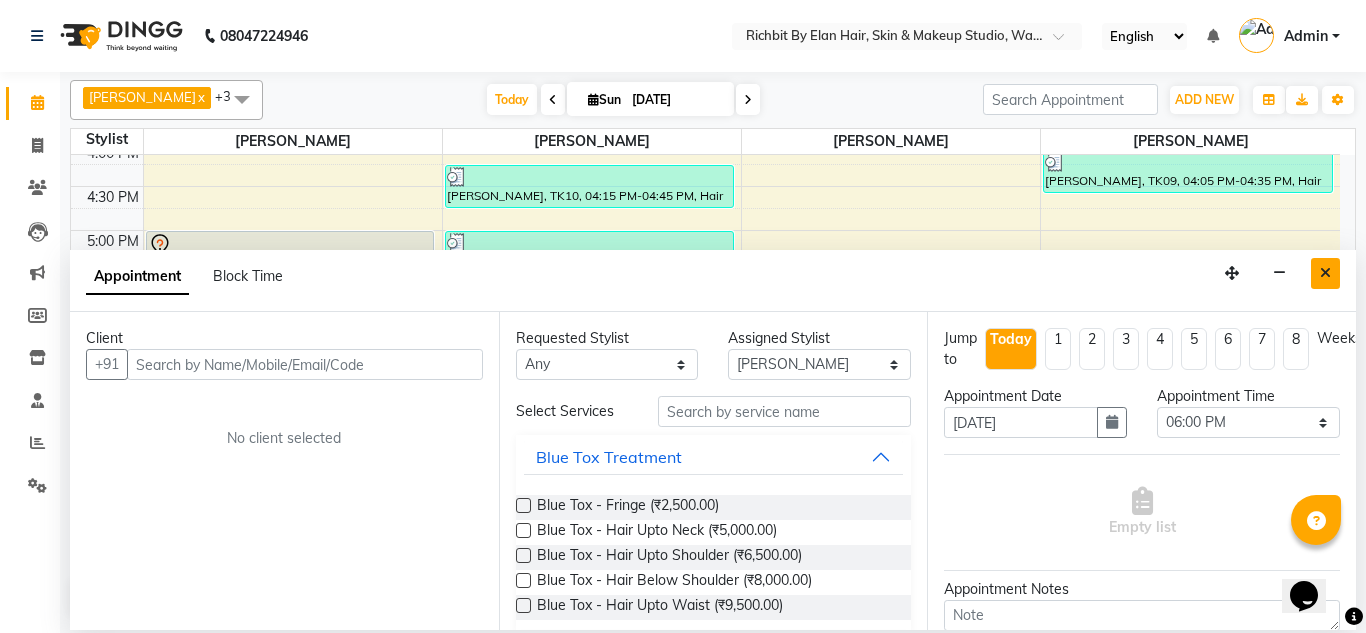 click at bounding box center (1325, 273) 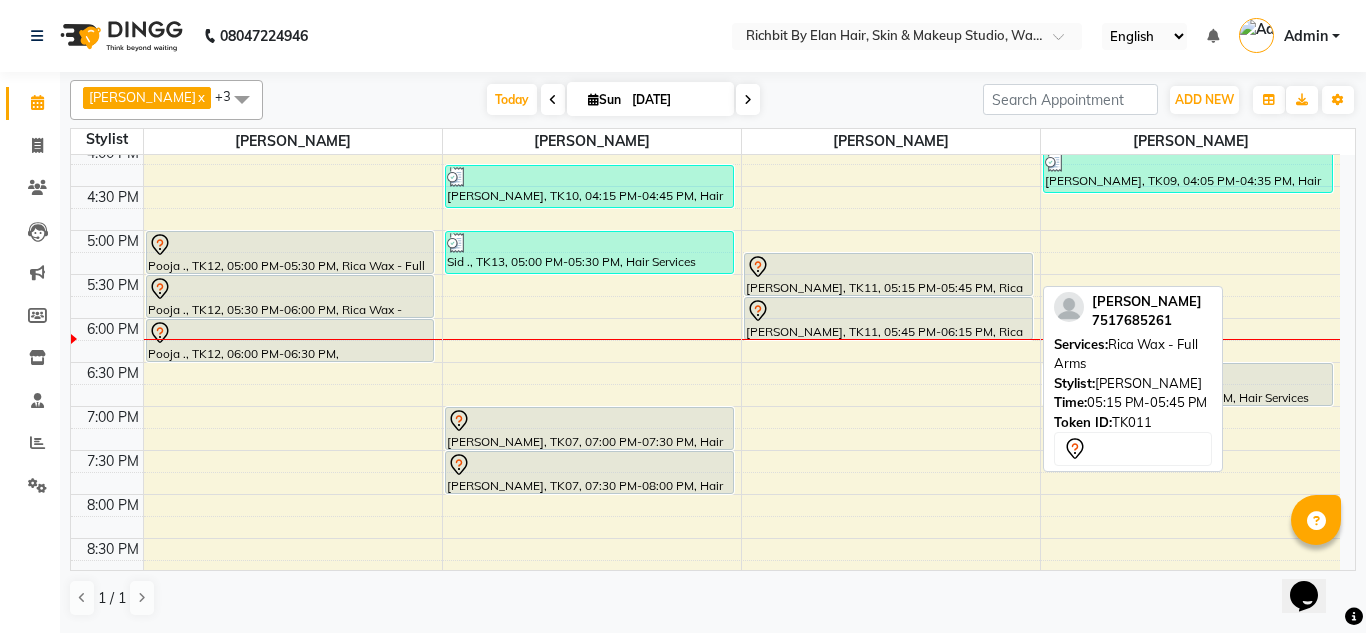 click at bounding box center (888, 295) 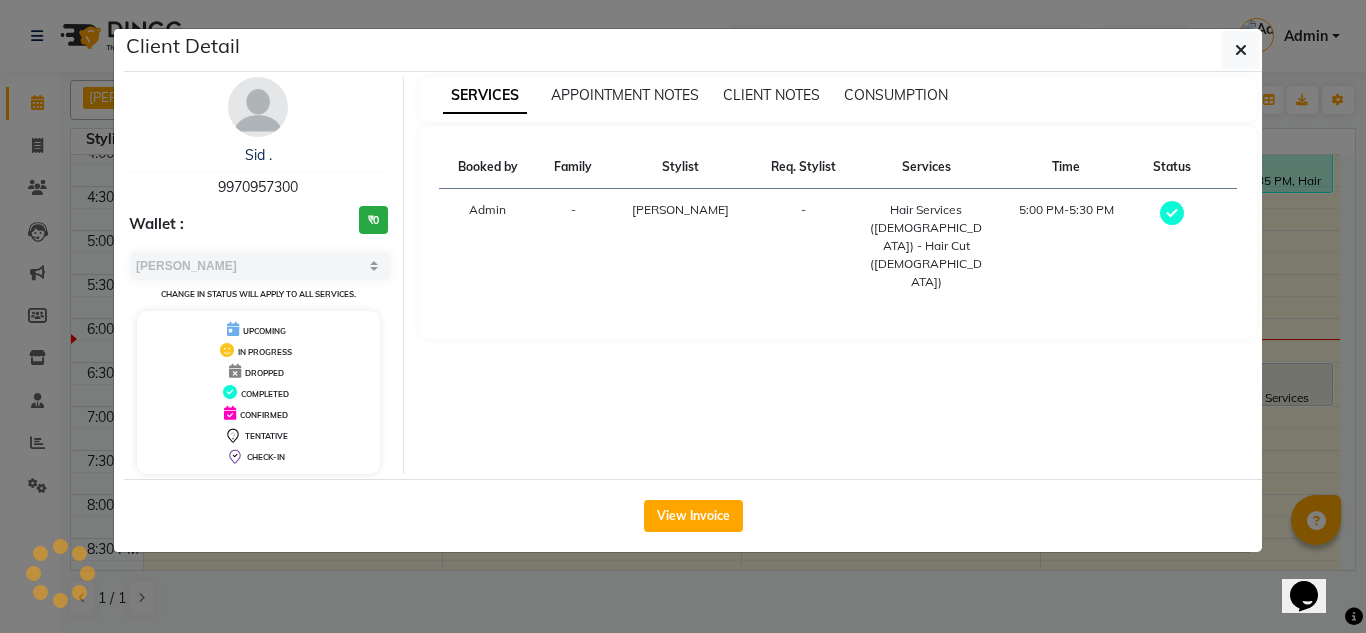 select on "7" 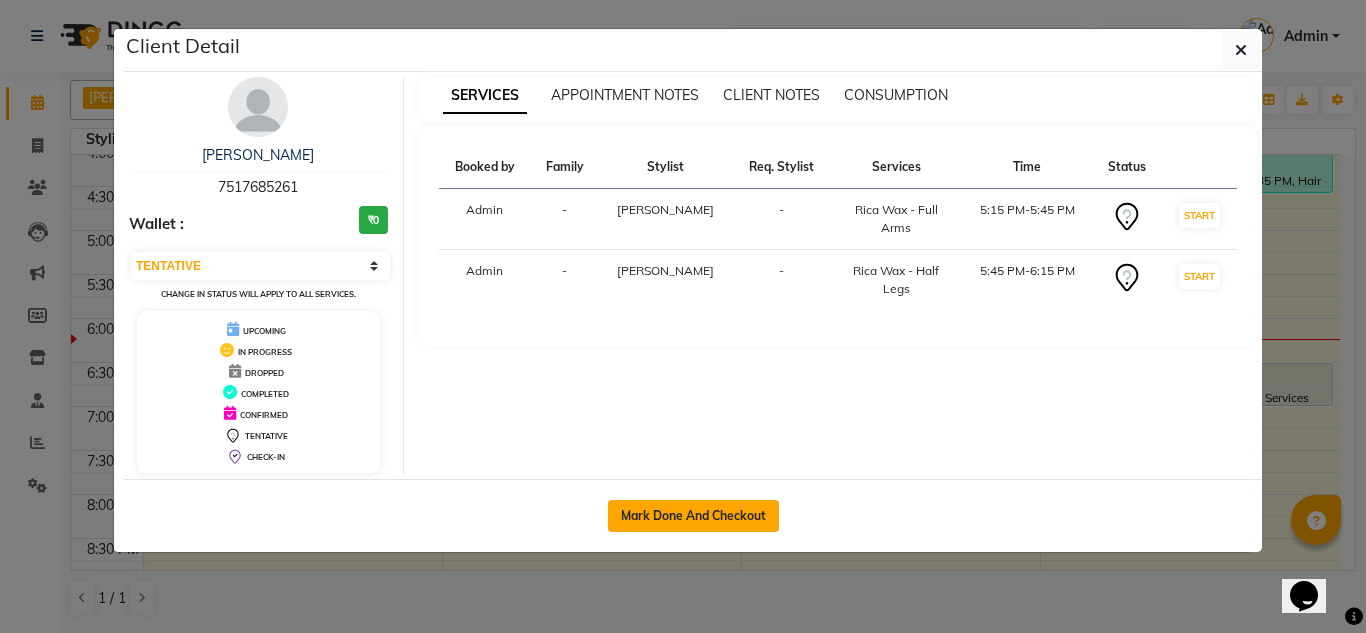click on "Mark Done And Checkout" 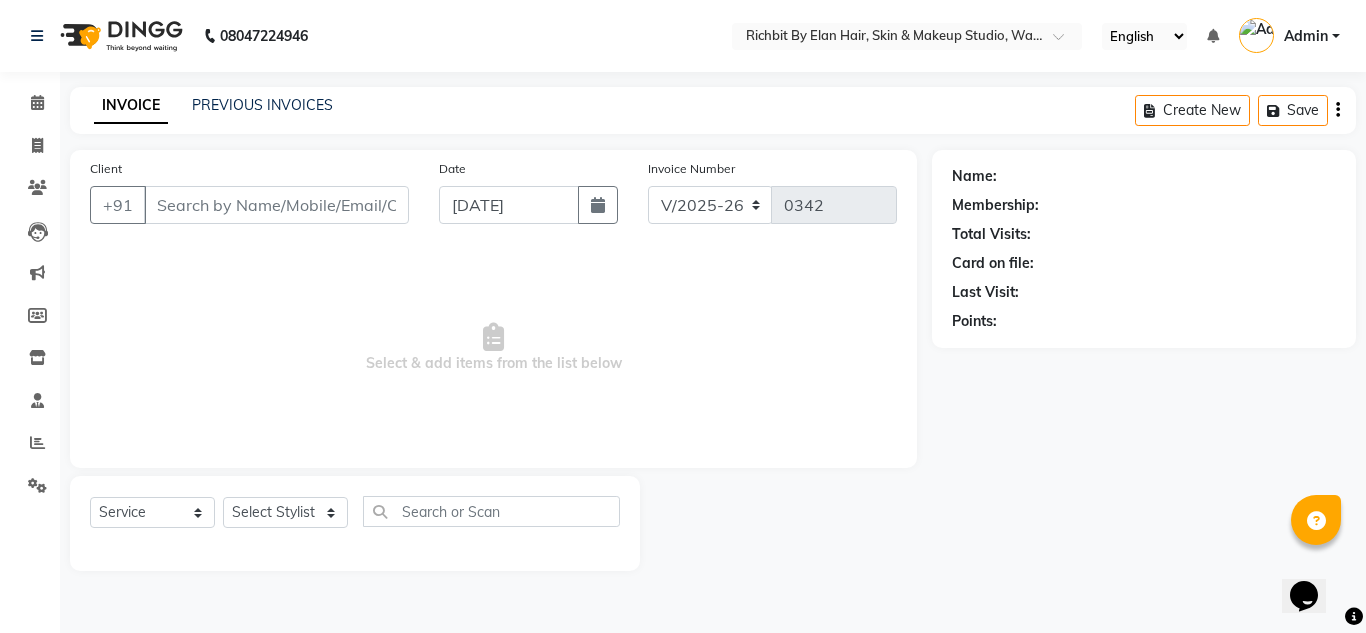 select on "3" 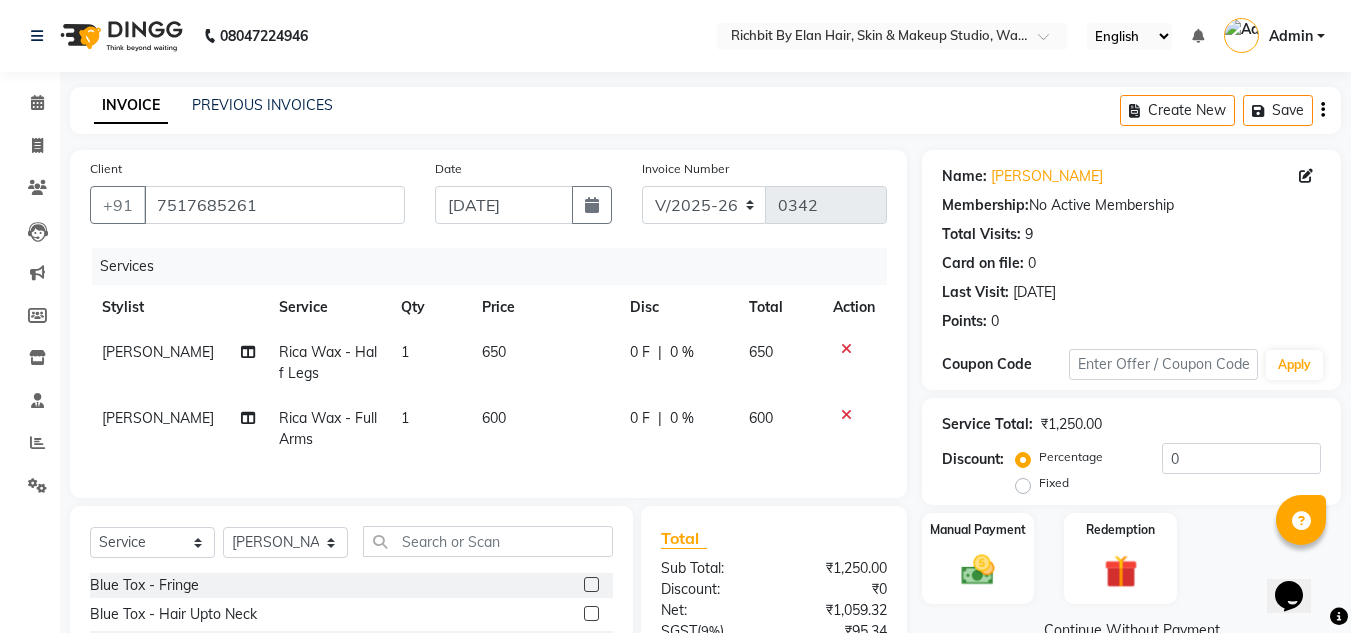 click 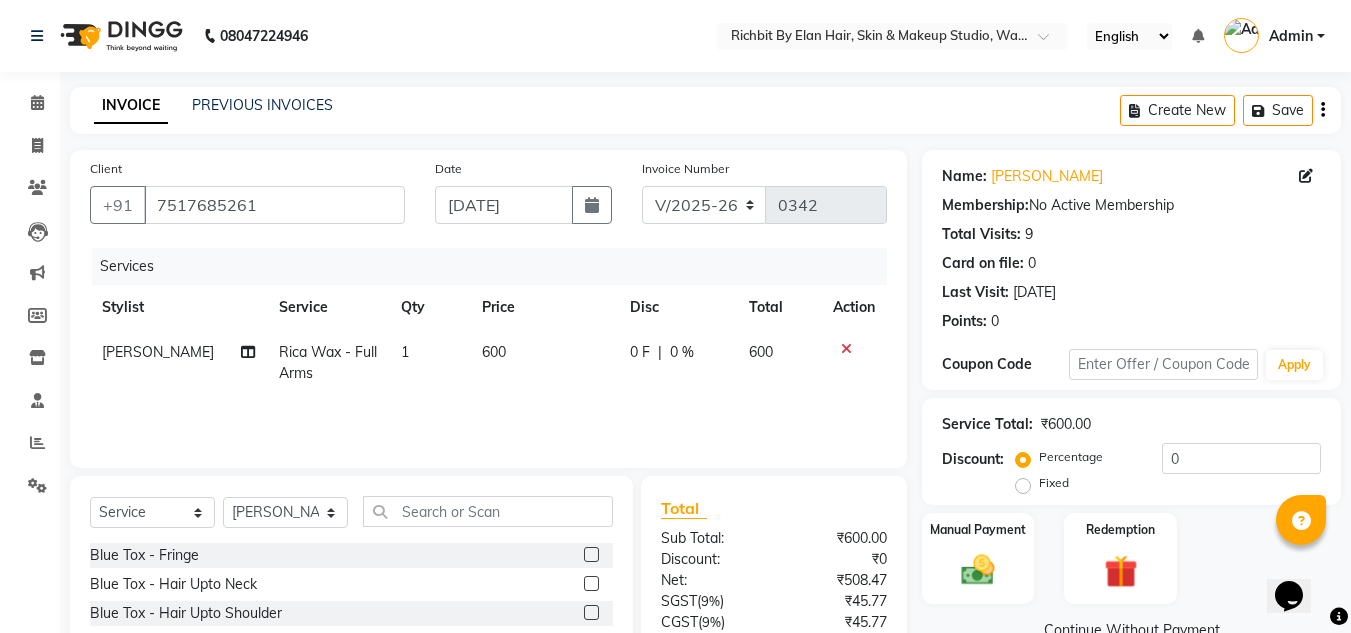 click 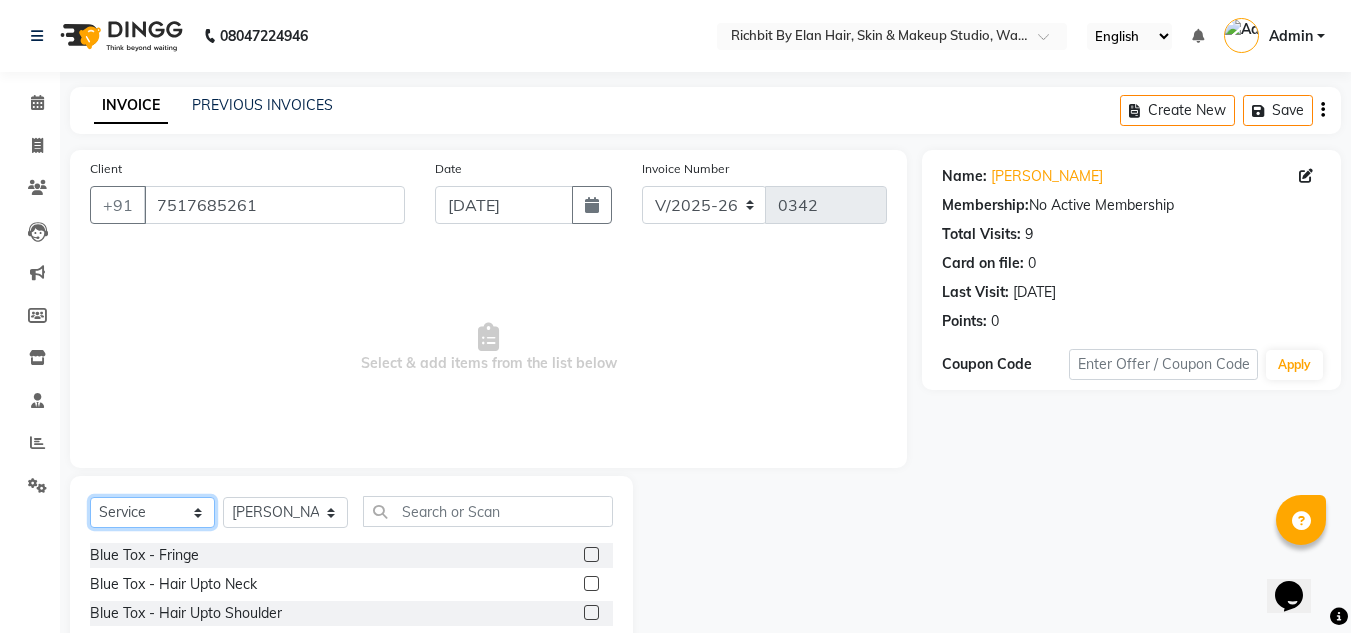 click on "Select  Service  Product  Membership  Package Voucher Prepaid Gift Card" 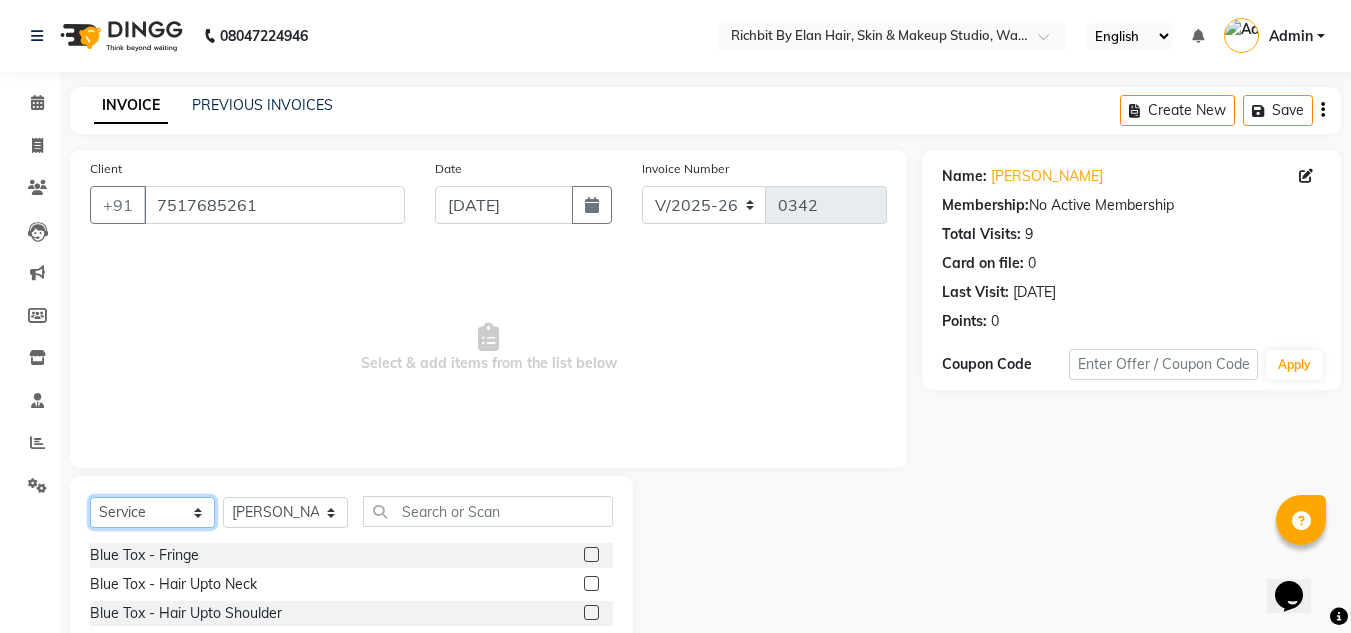 select on "package" 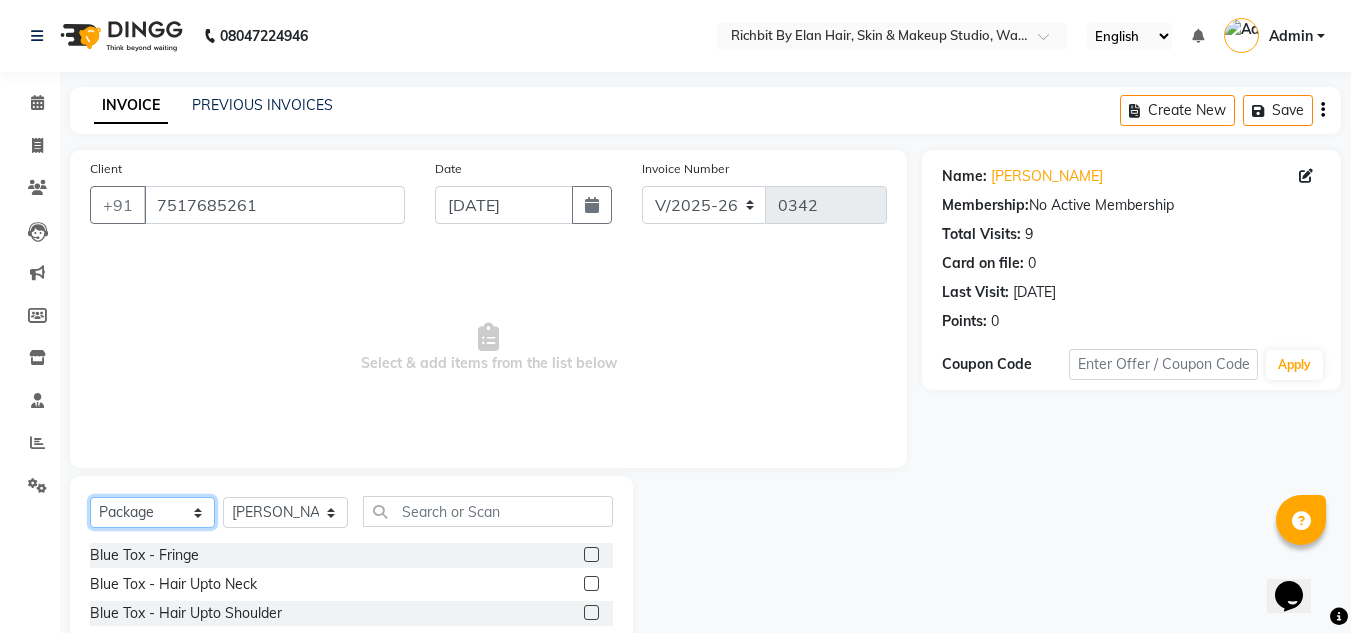 click on "Select  Service  Product  Membership  Package Voucher Prepaid Gift Card" 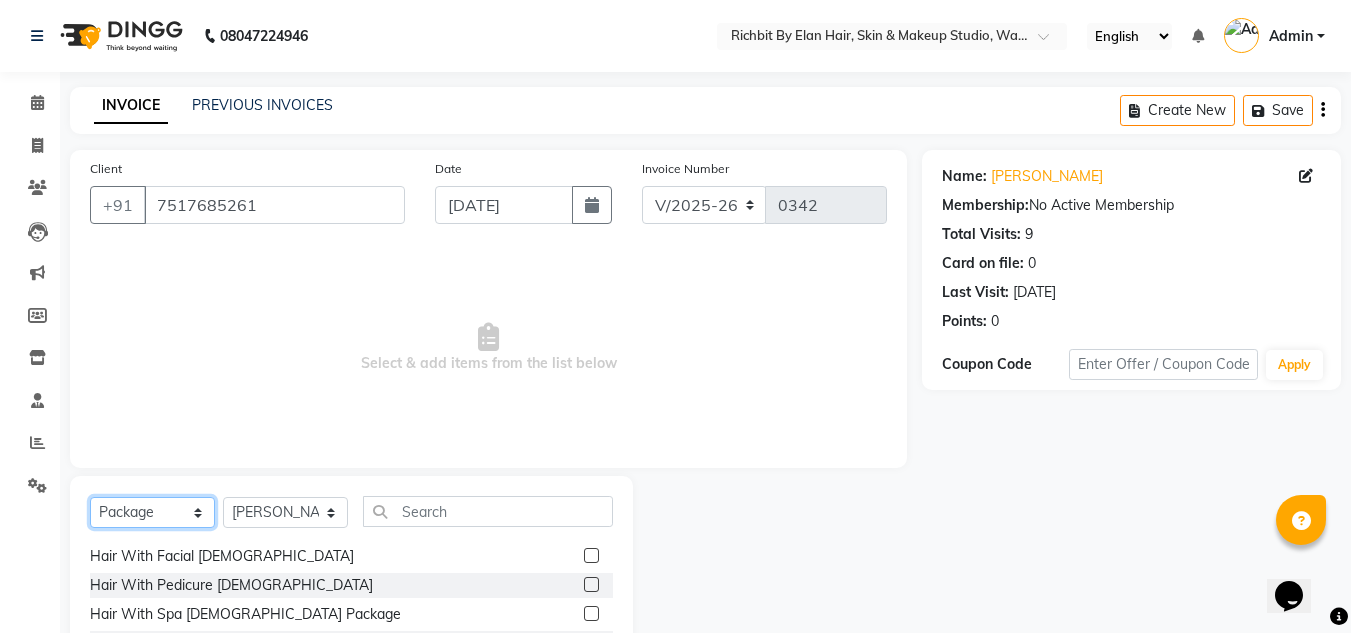 scroll, scrollTop: 148, scrollLeft: 0, axis: vertical 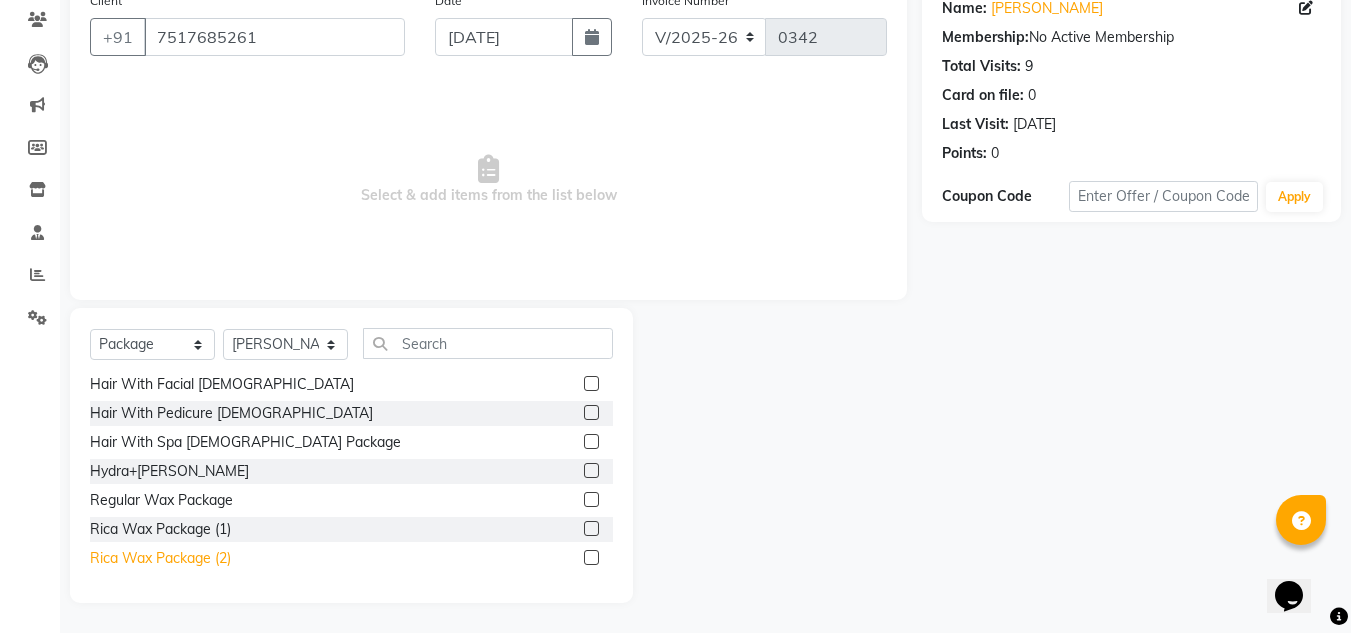 click on "Rica Wax Package (2)" 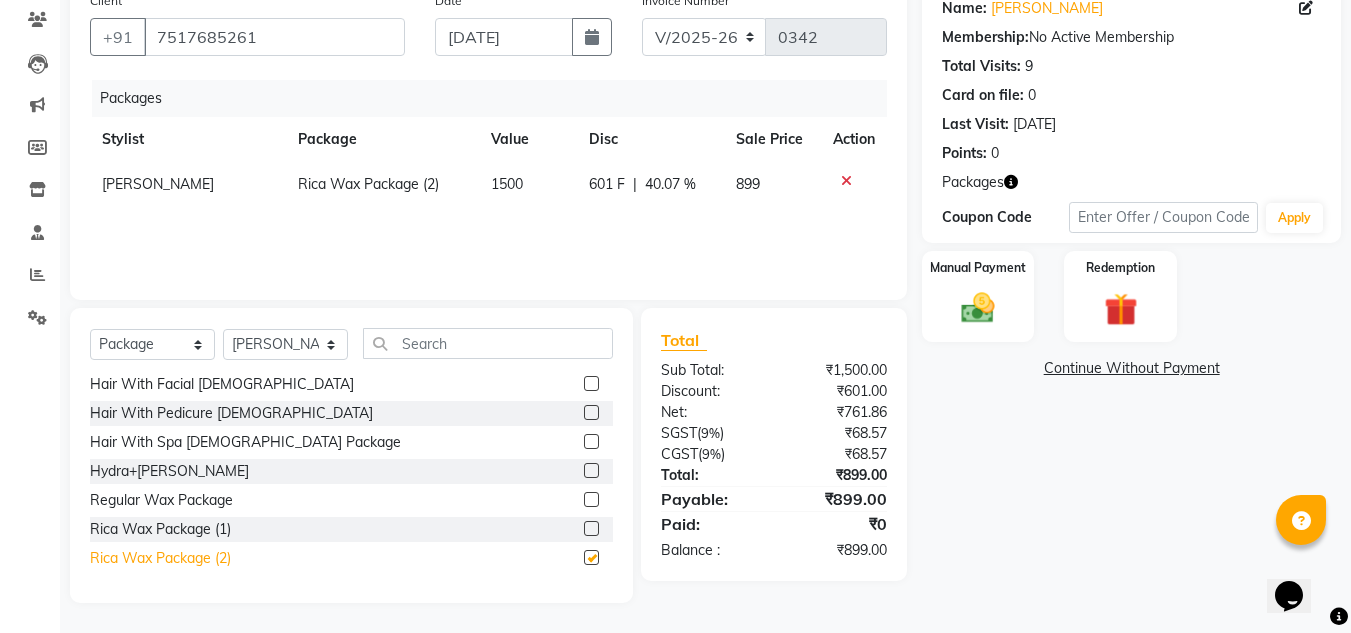 checkbox on "false" 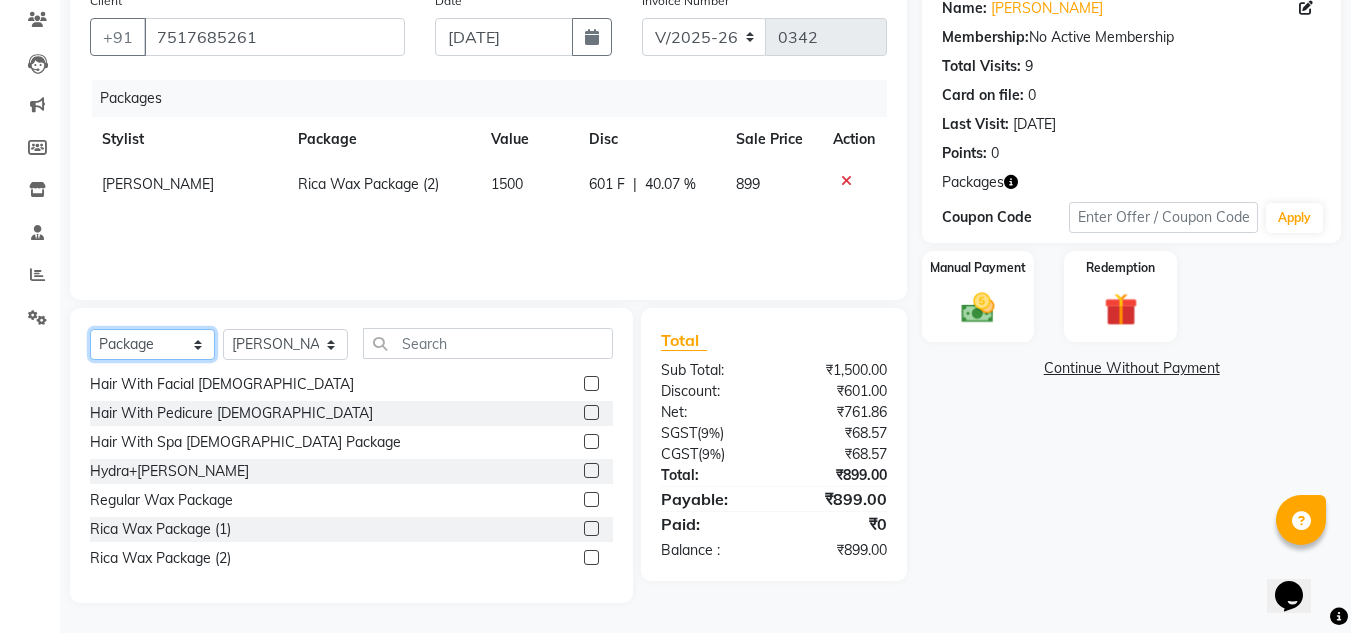 click on "Select  Service  Product  Membership  Package Voucher Prepaid Gift Card" 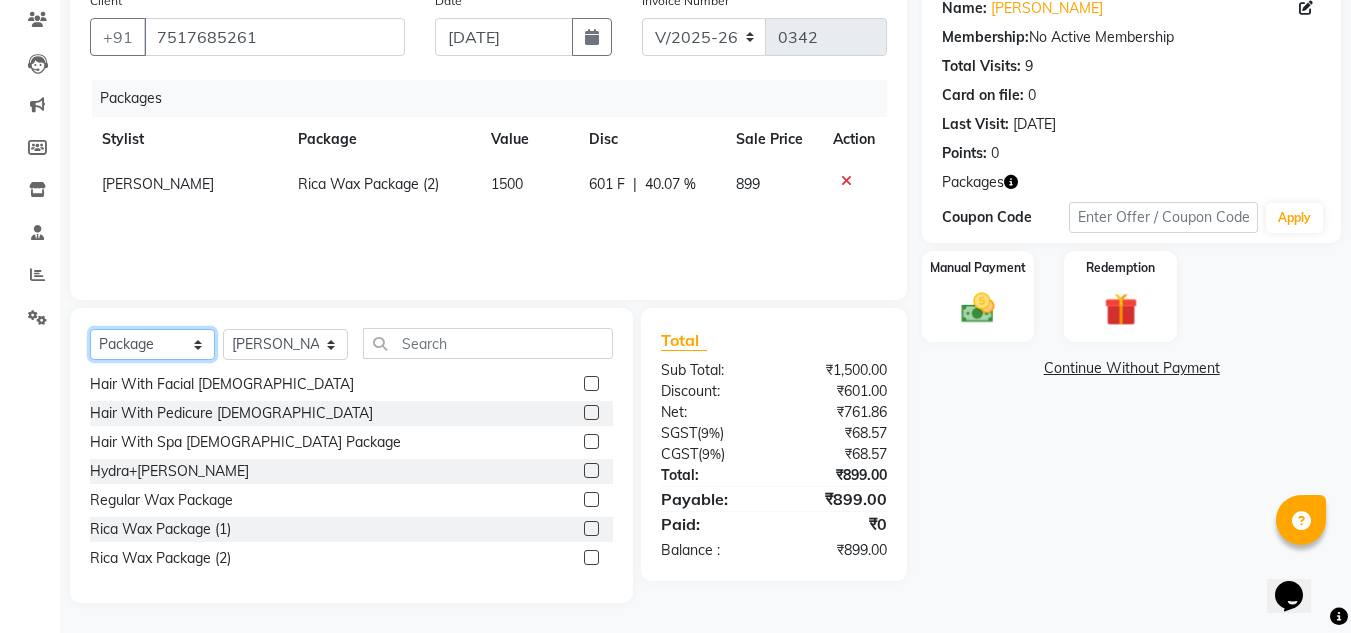 select on "service" 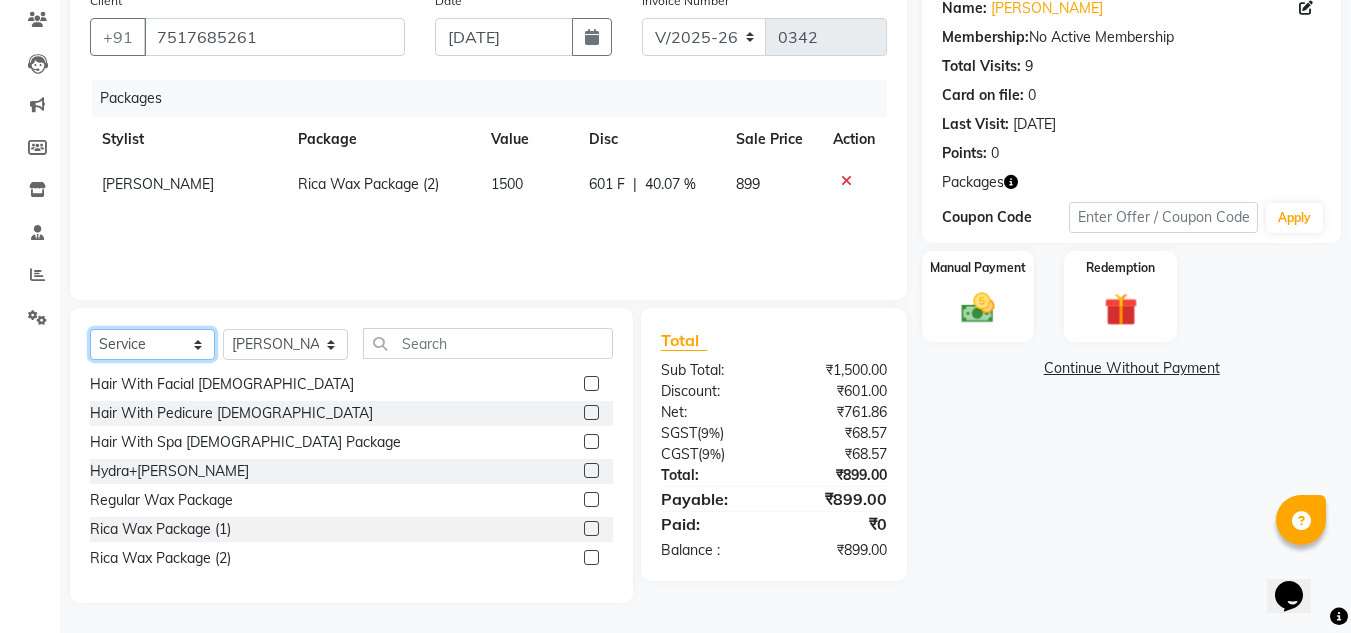 click on "Select  Service  Product  Membership  Package Voucher Prepaid Gift Card" 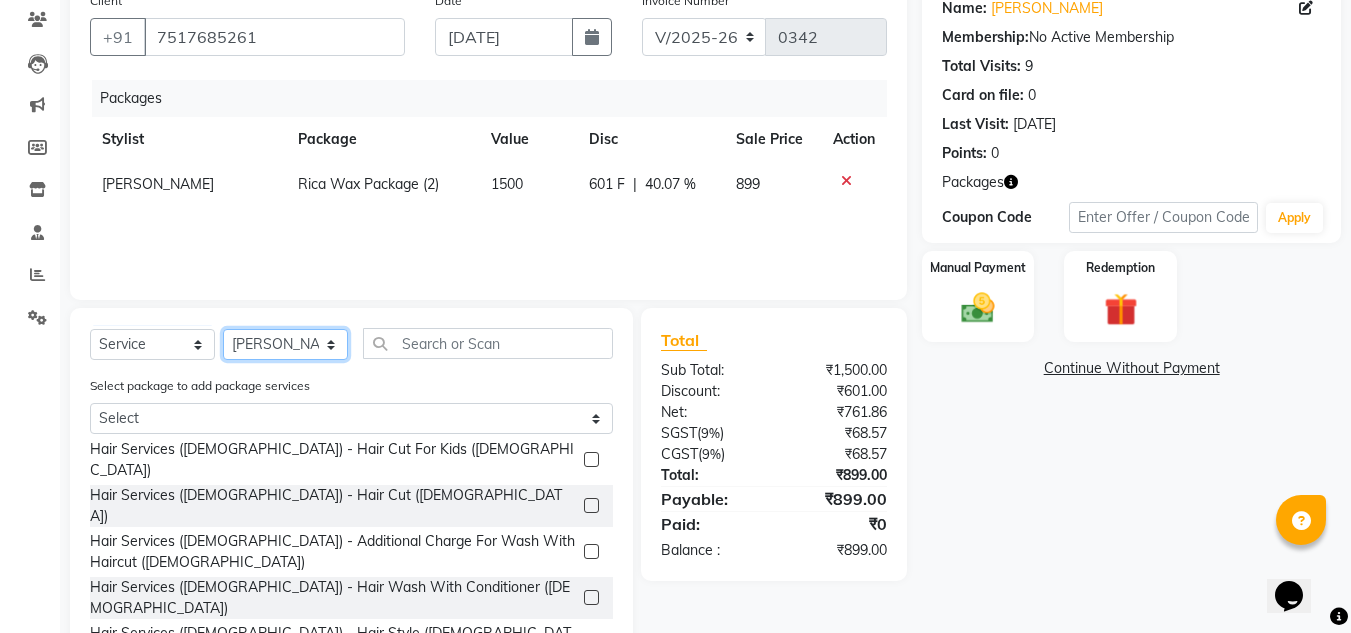 click on "Select Stylist Ankita nivangune Deepali Palsule Gopal Kadam Rohit Suravase Vandana Panikar" 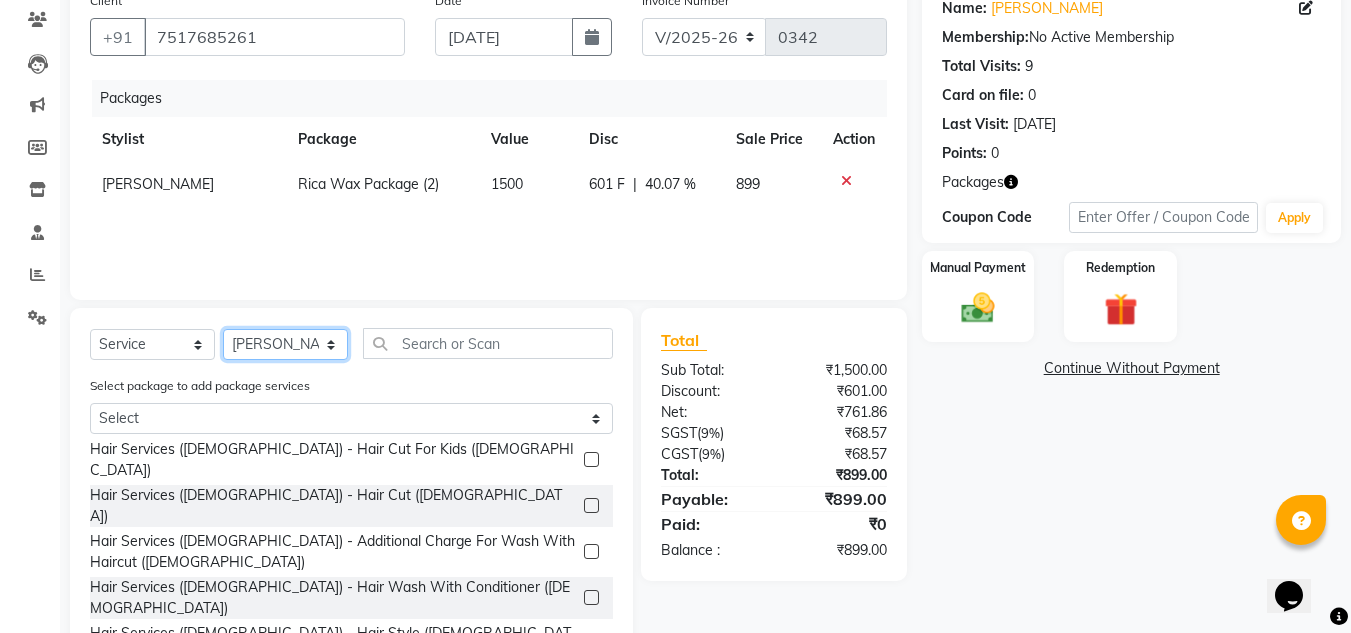 select on "21217" 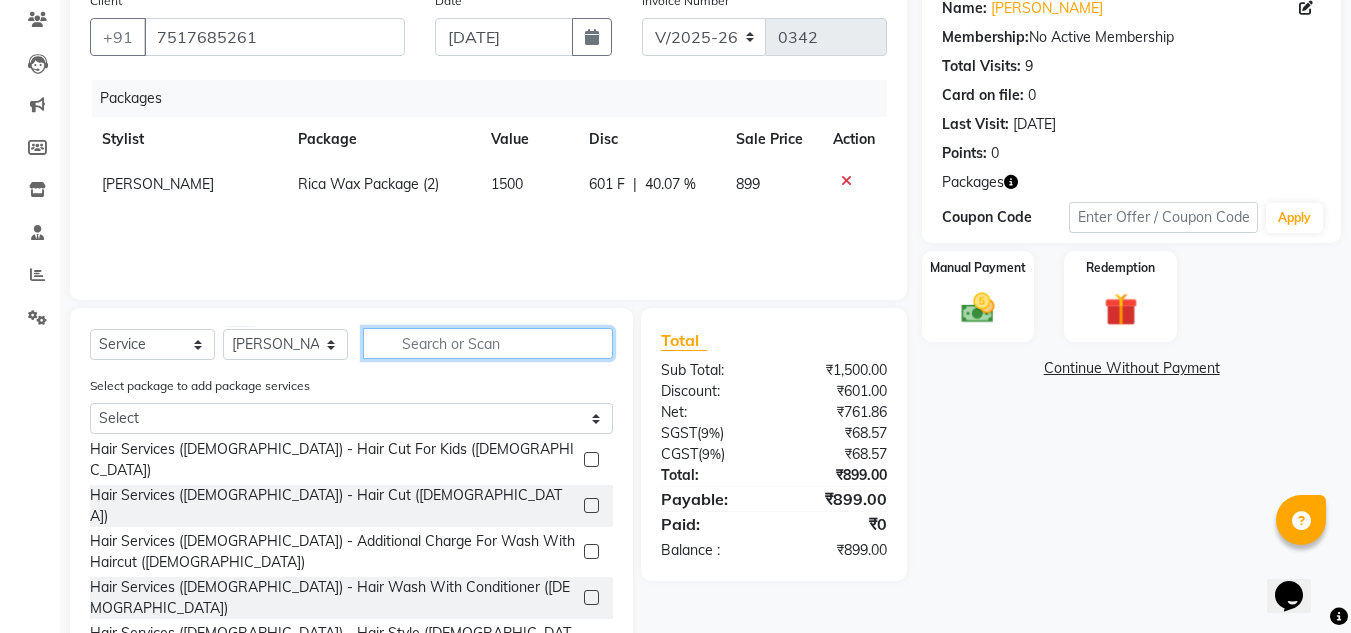 click 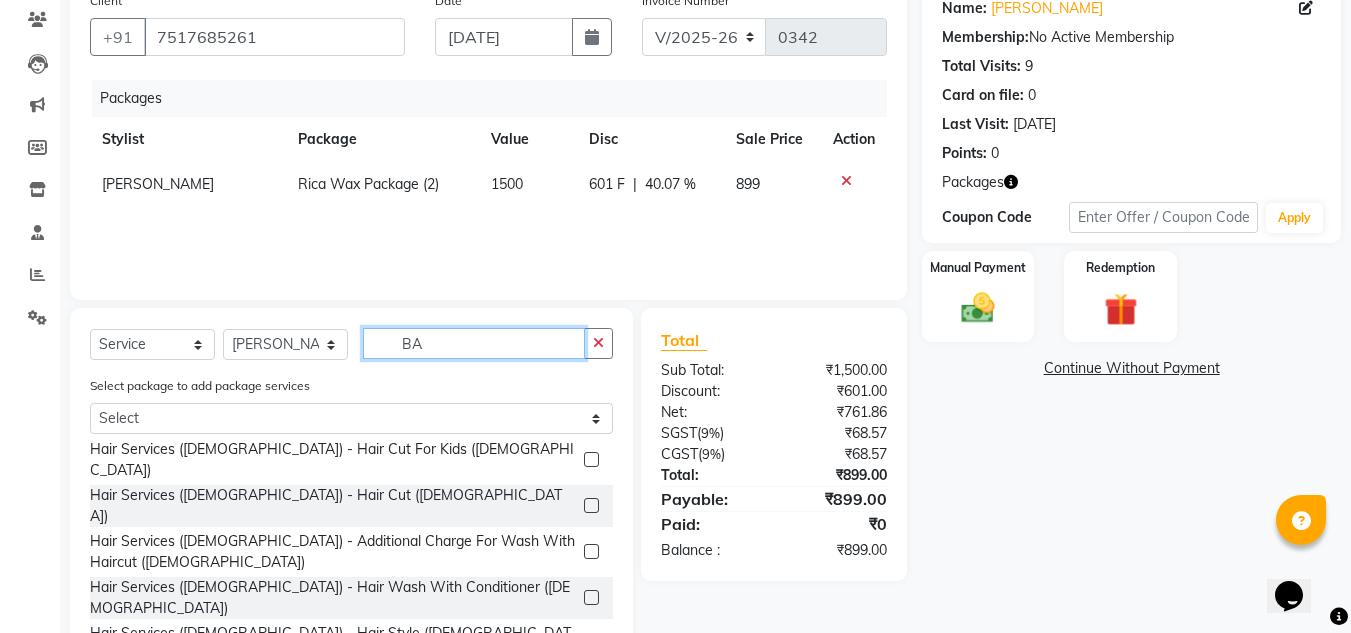 scroll, scrollTop: 3, scrollLeft: 0, axis: vertical 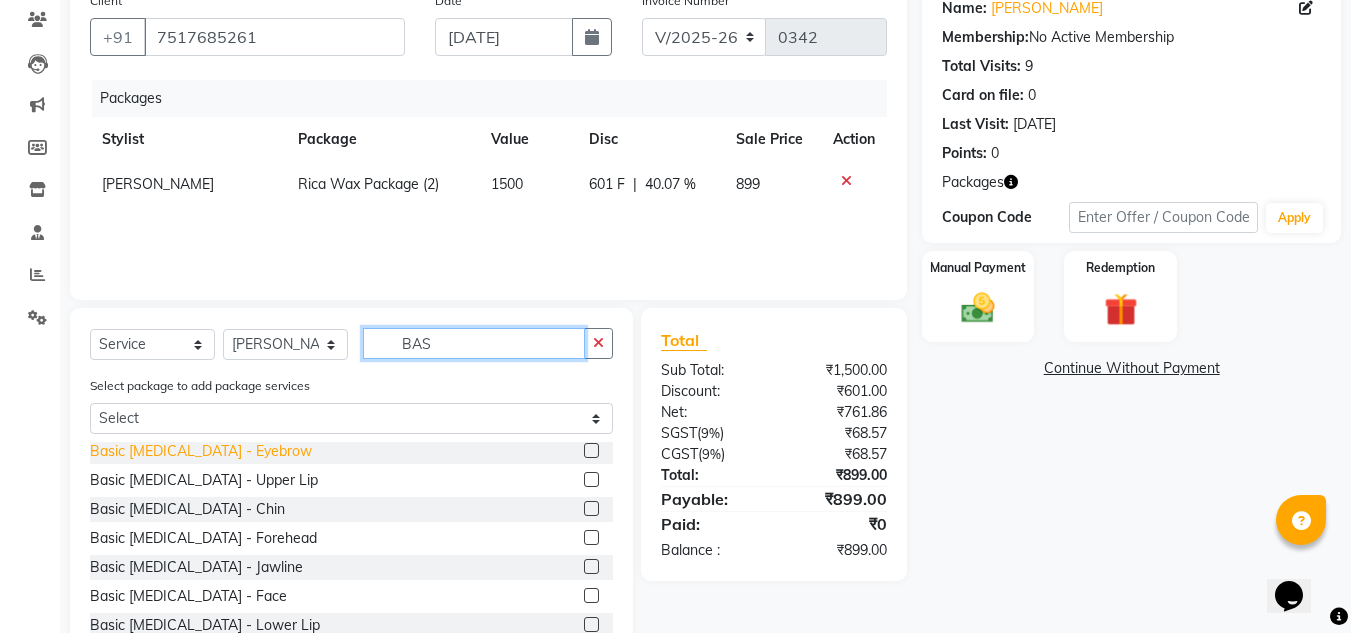 type on "BAS" 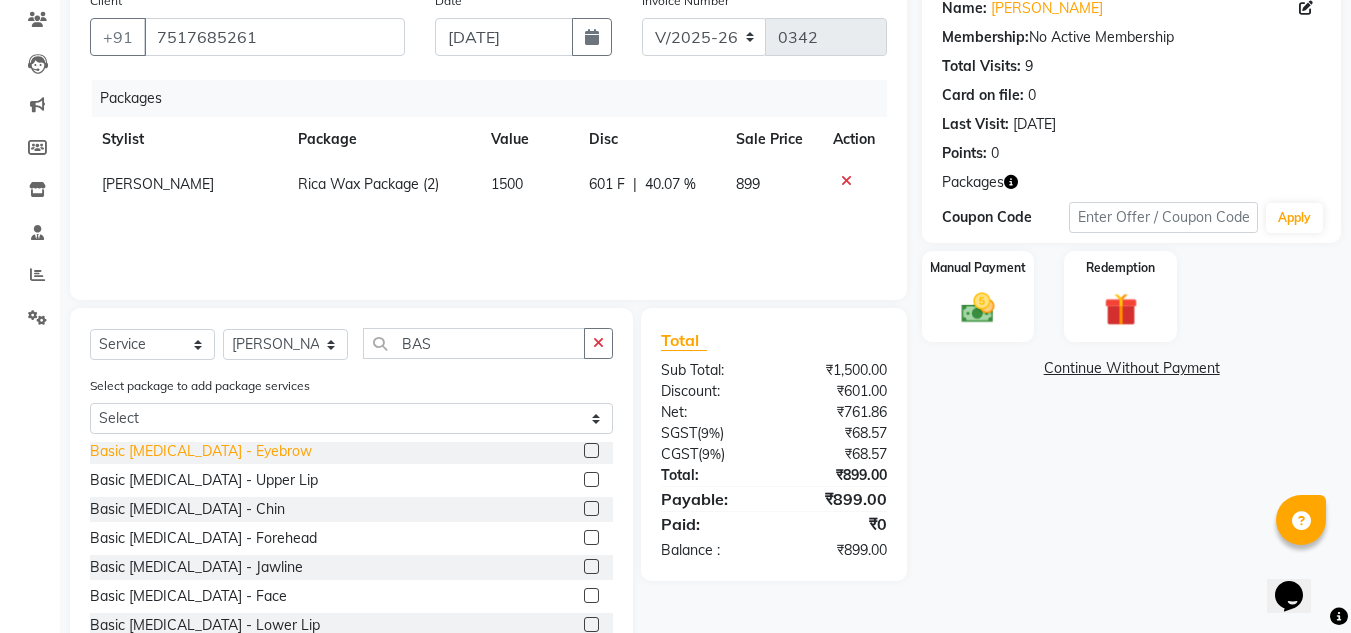 click on "Basic Skin Care - Eyebrow" 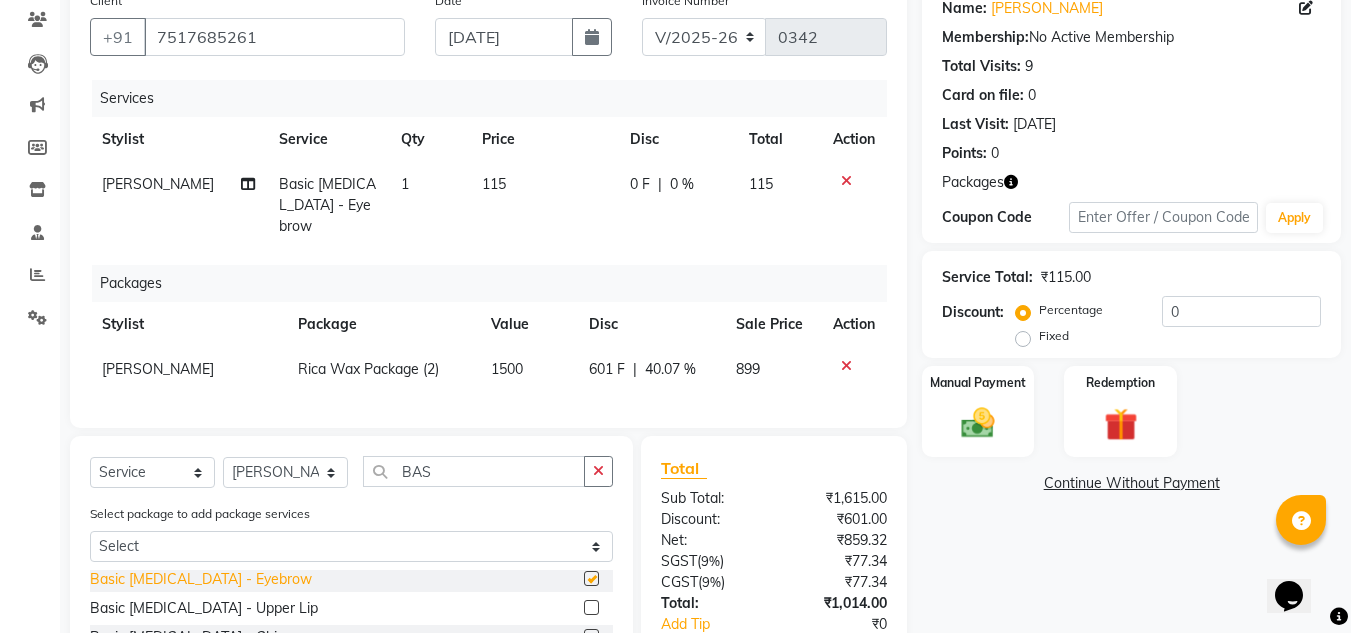 checkbox on "false" 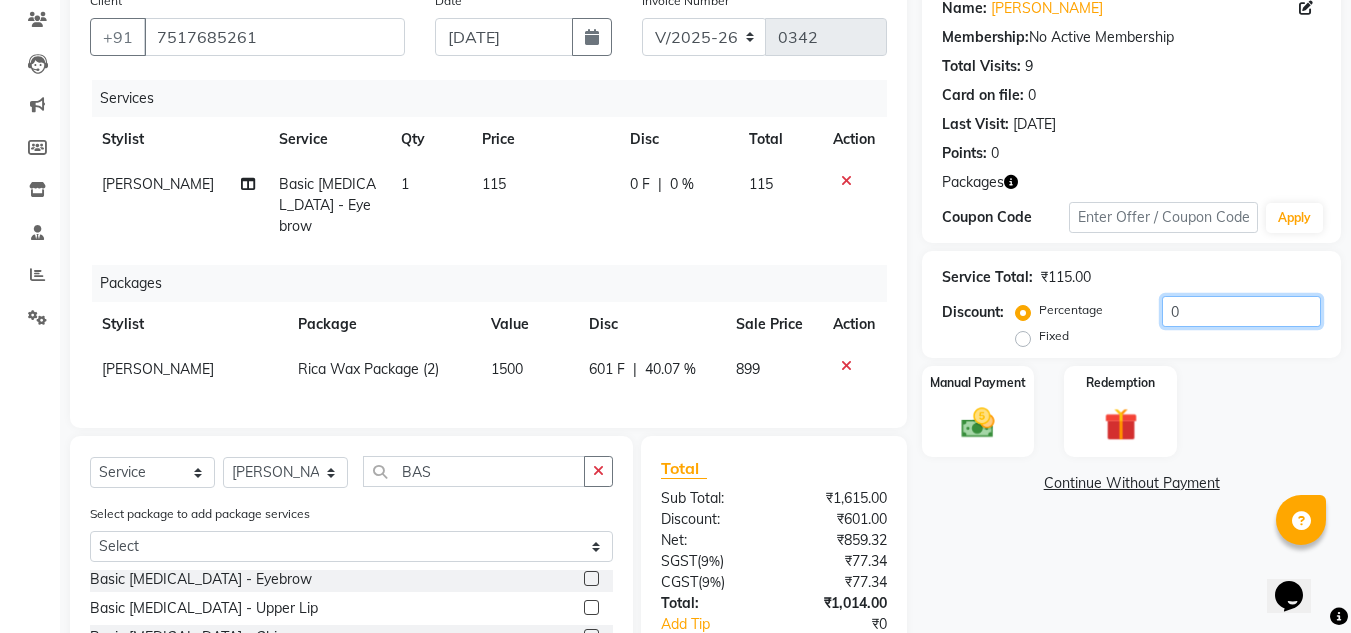 click on "0" 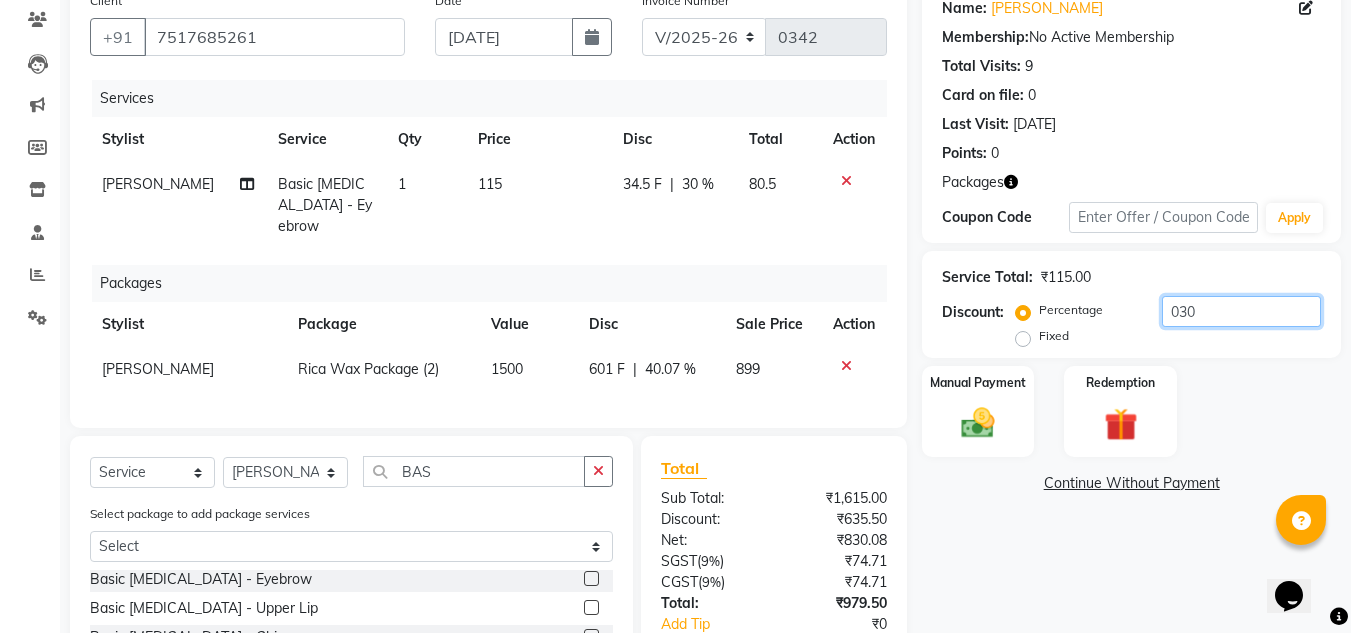 type on "030" 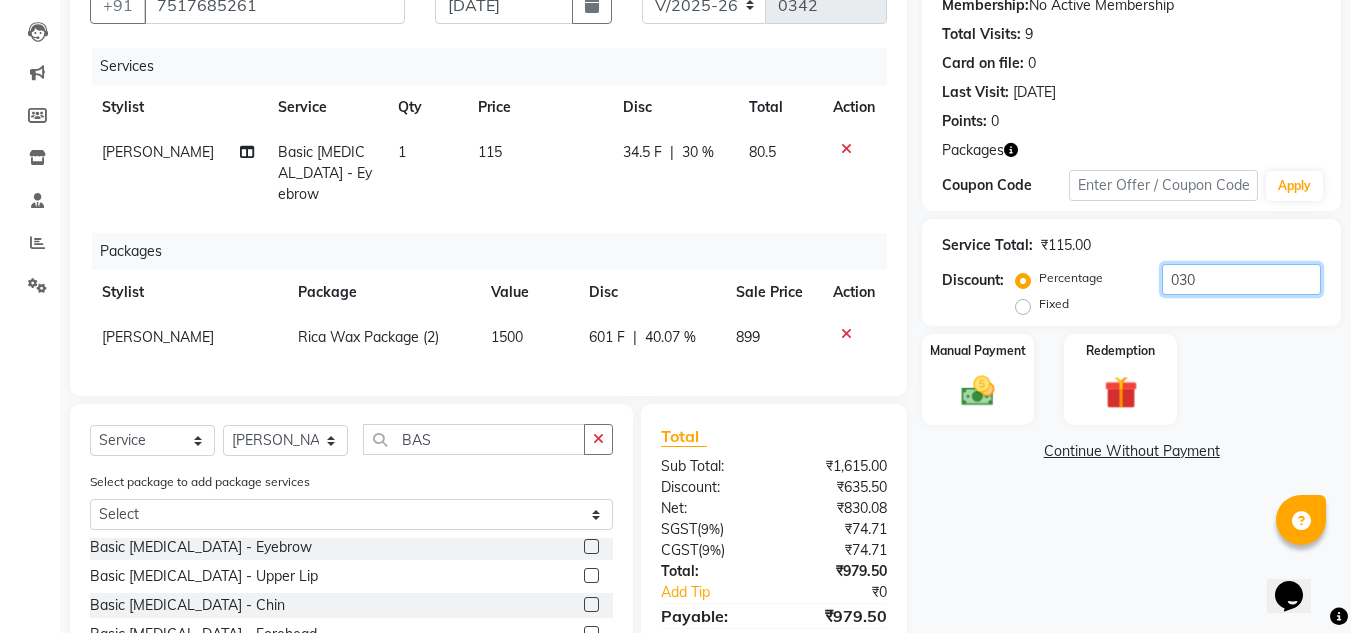 scroll, scrollTop: 0, scrollLeft: 0, axis: both 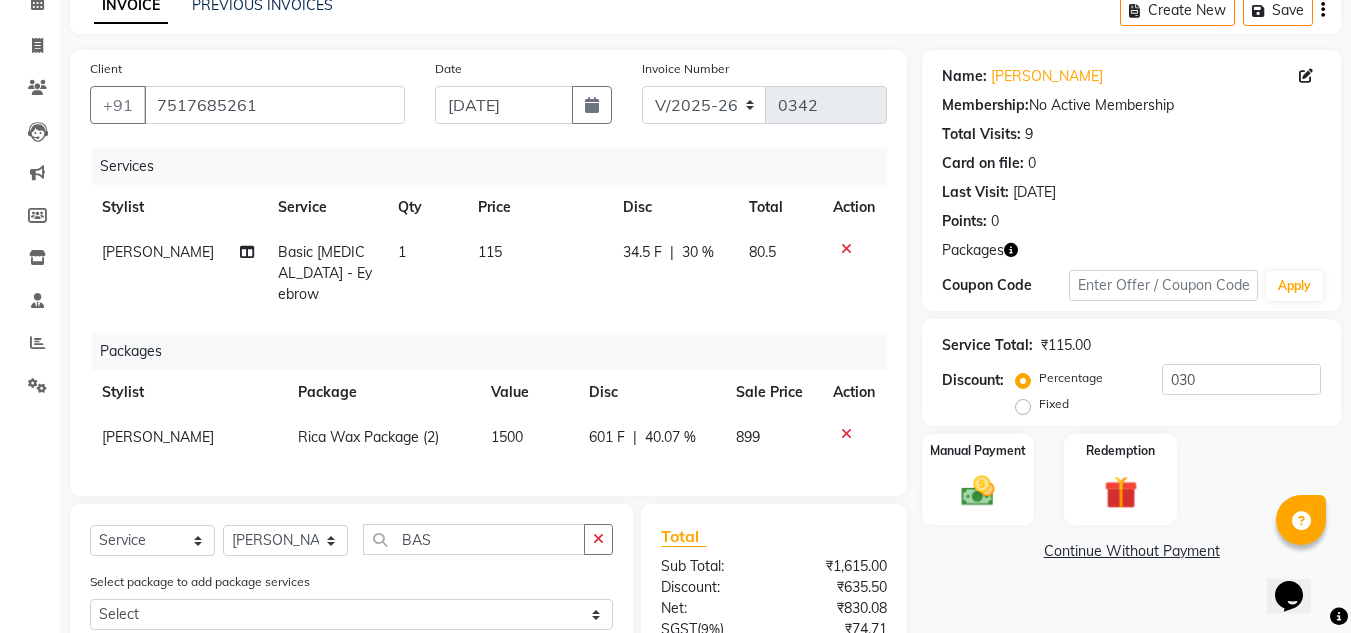 click on "34.5 F" 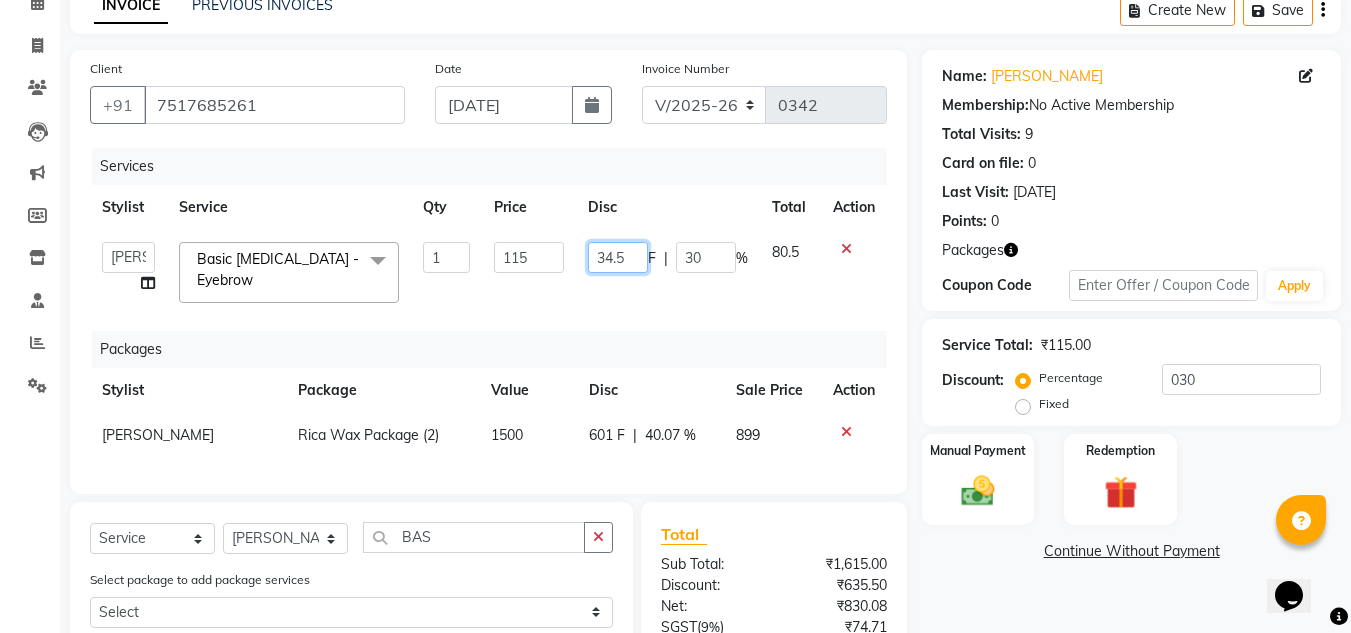 click on "34.5" 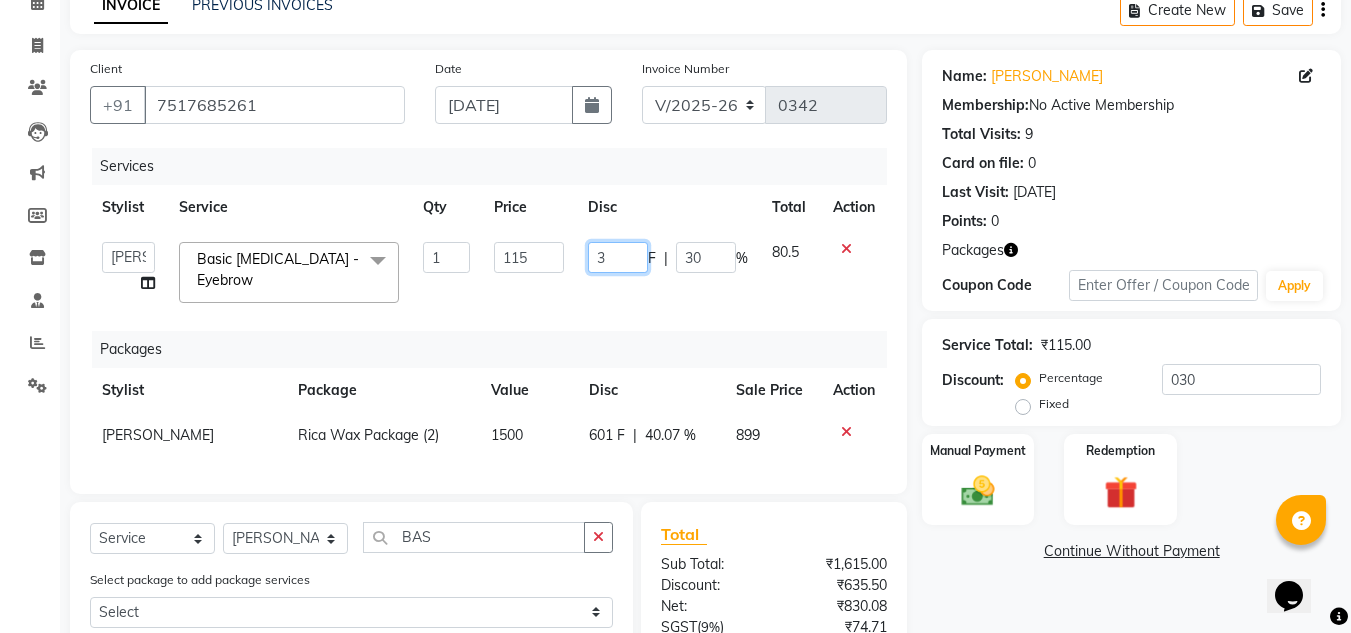 type on "35" 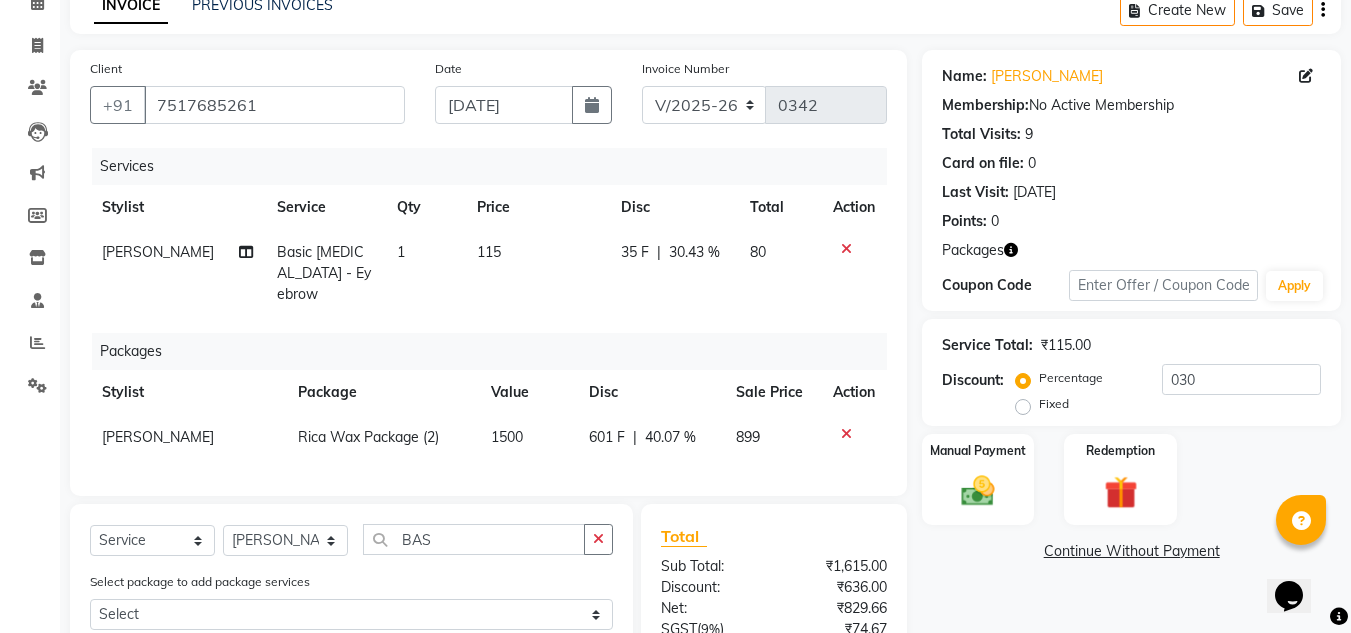 click on "Continue Without Payment" 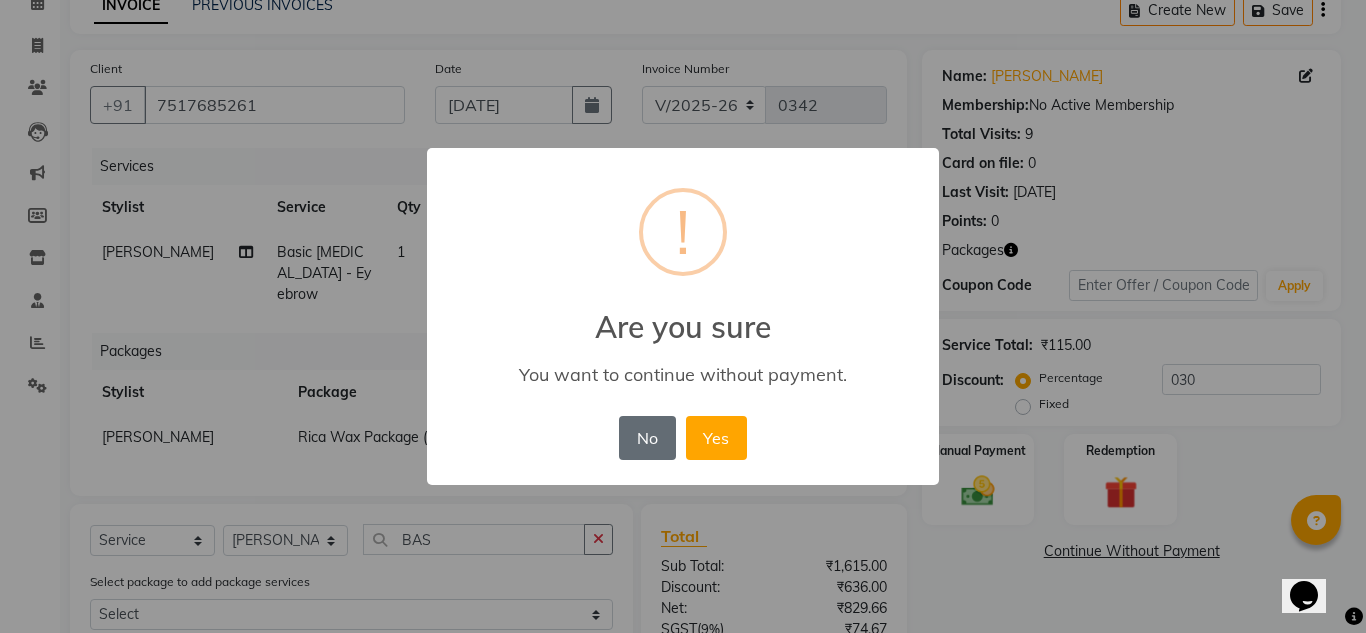 click on "No" at bounding box center [647, 438] 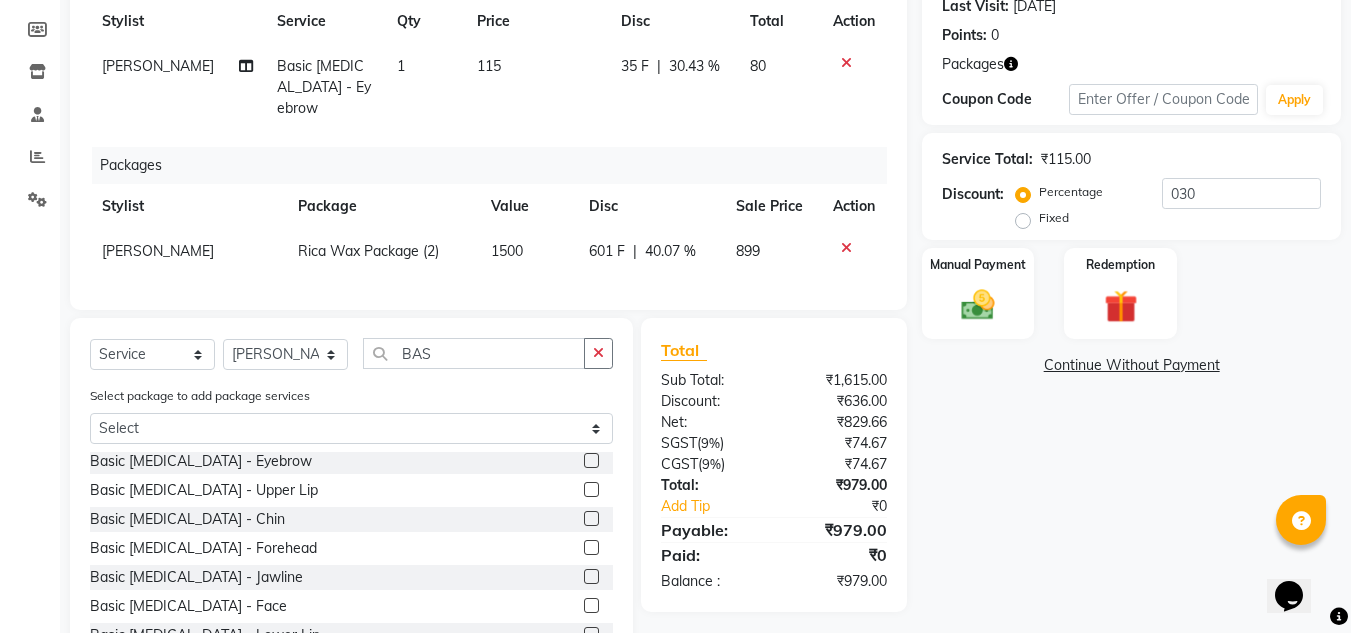 scroll, scrollTop: 357, scrollLeft: 0, axis: vertical 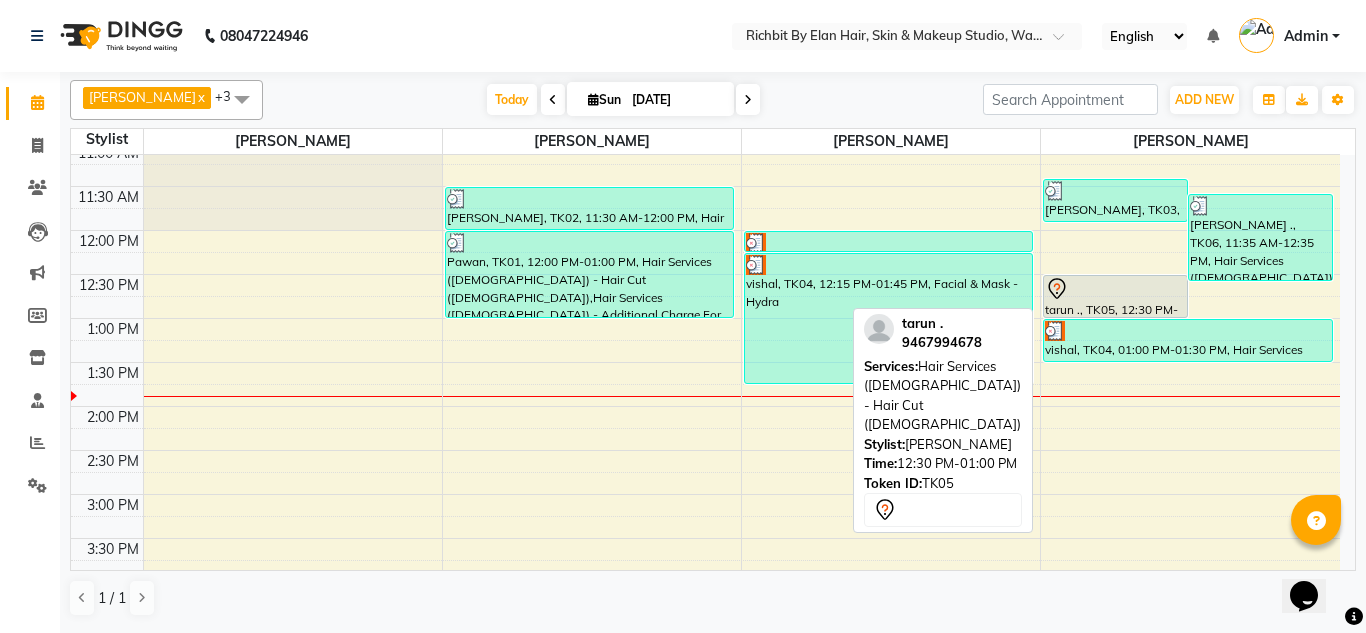 click on "tarun ., TK05, 12:30 PM-01:00 PM, Hair Services ([DEMOGRAPHIC_DATA]) - Hair Cut ([DEMOGRAPHIC_DATA])" at bounding box center [1115, 296] 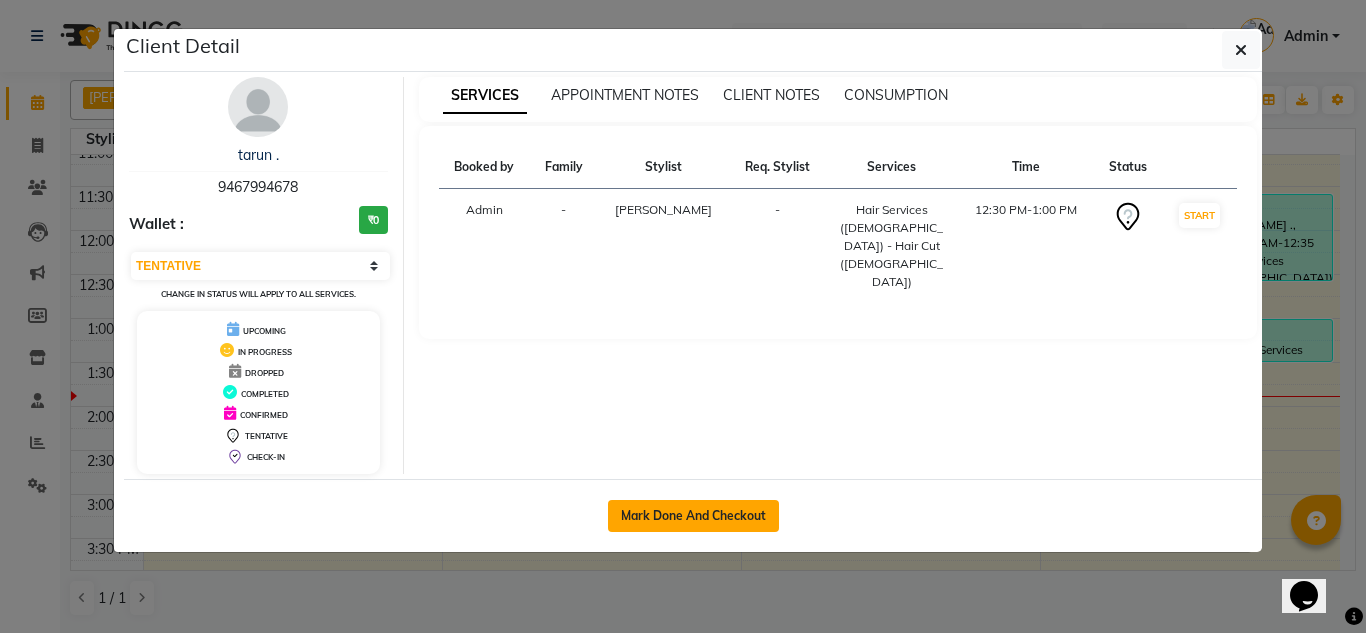 click on "Mark Done And Checkout" 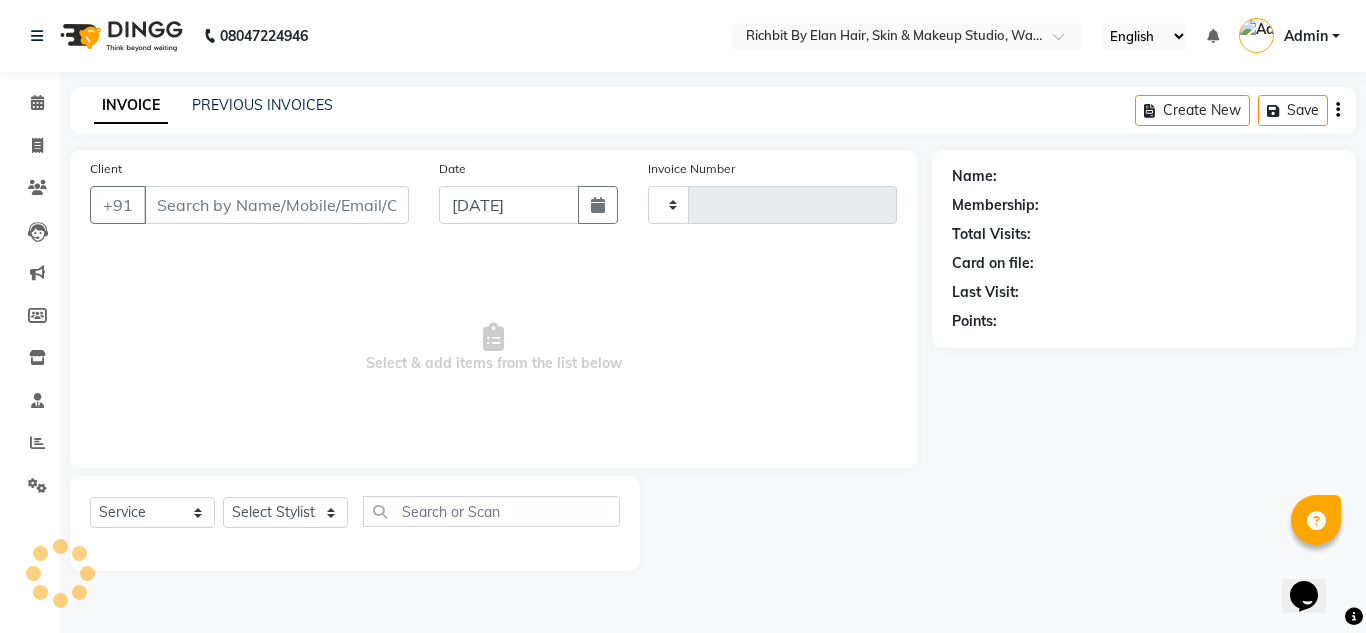type on "0336" 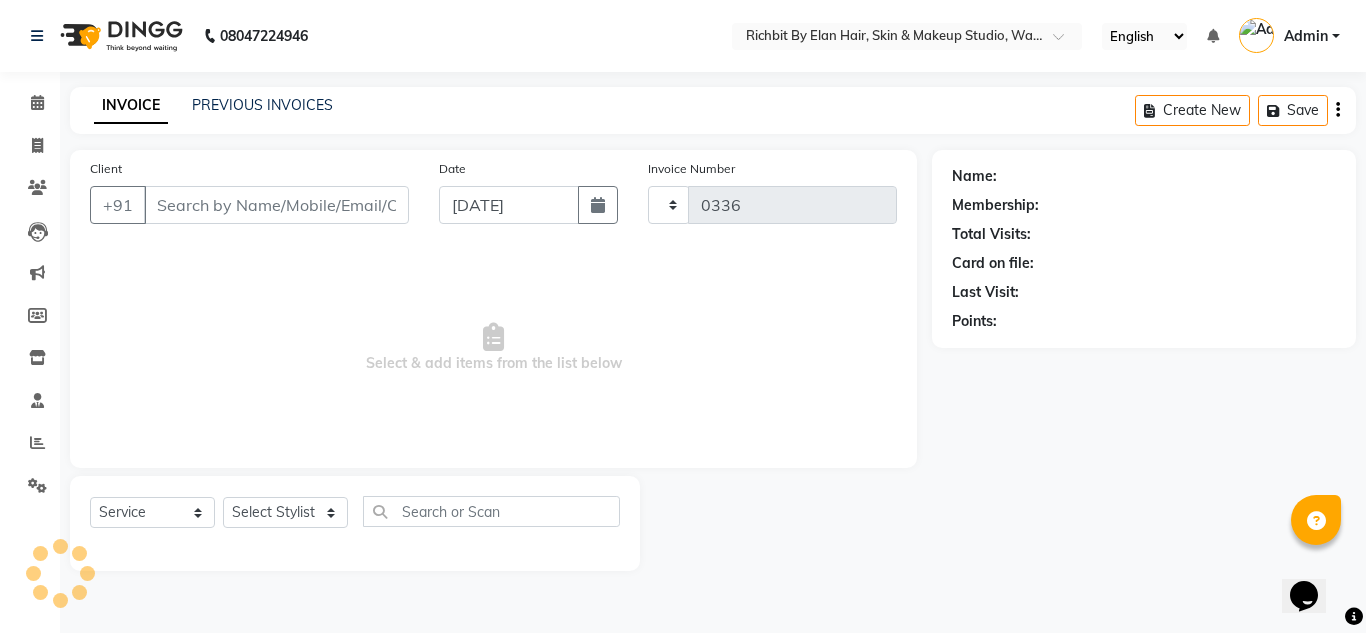 select on "3" 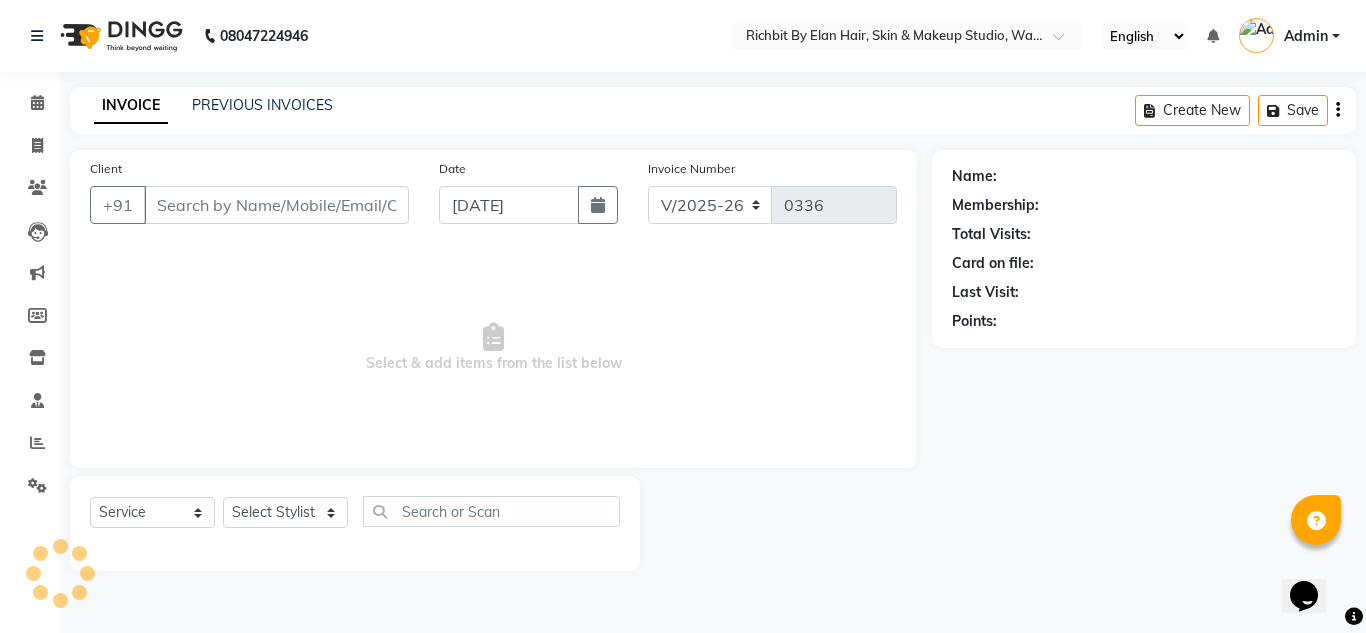 type on "9467994678" 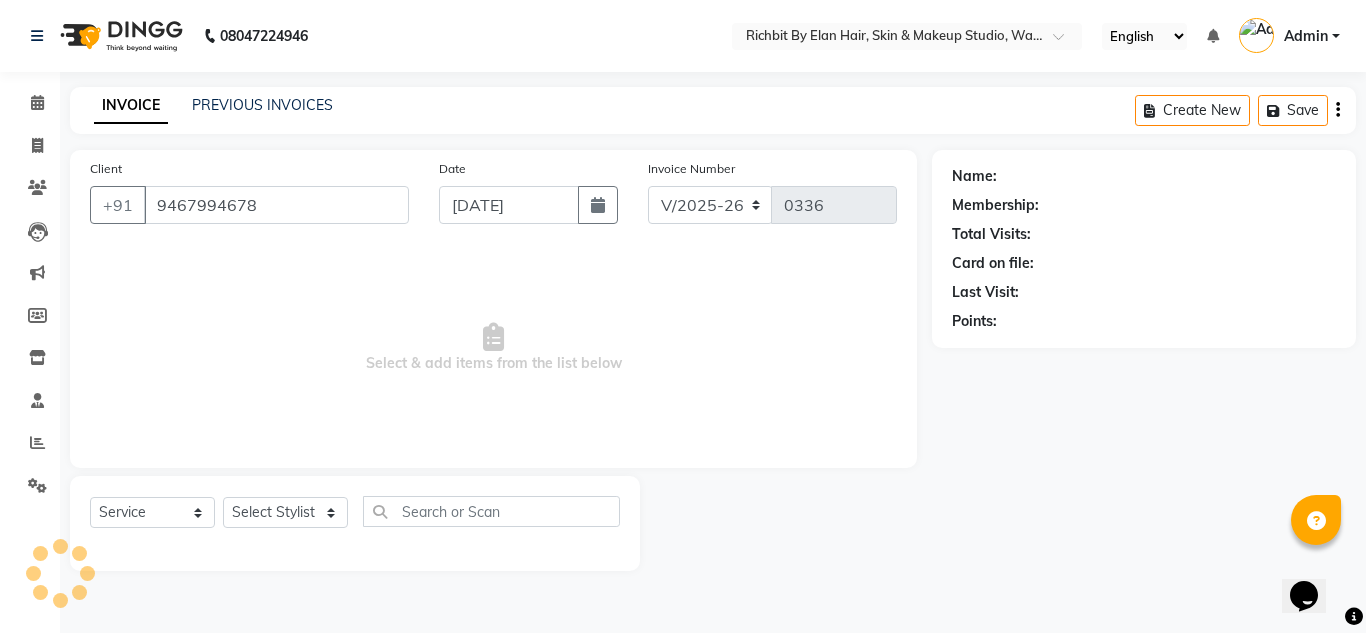 select on "61438" 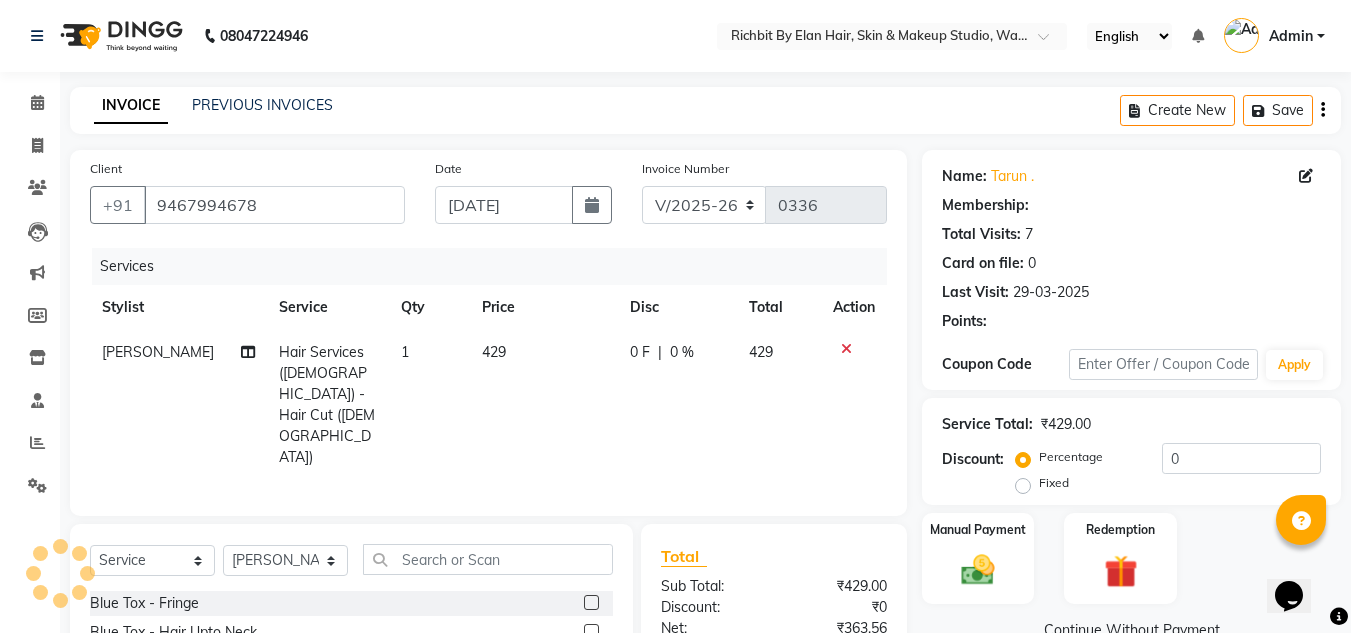 type on "30" 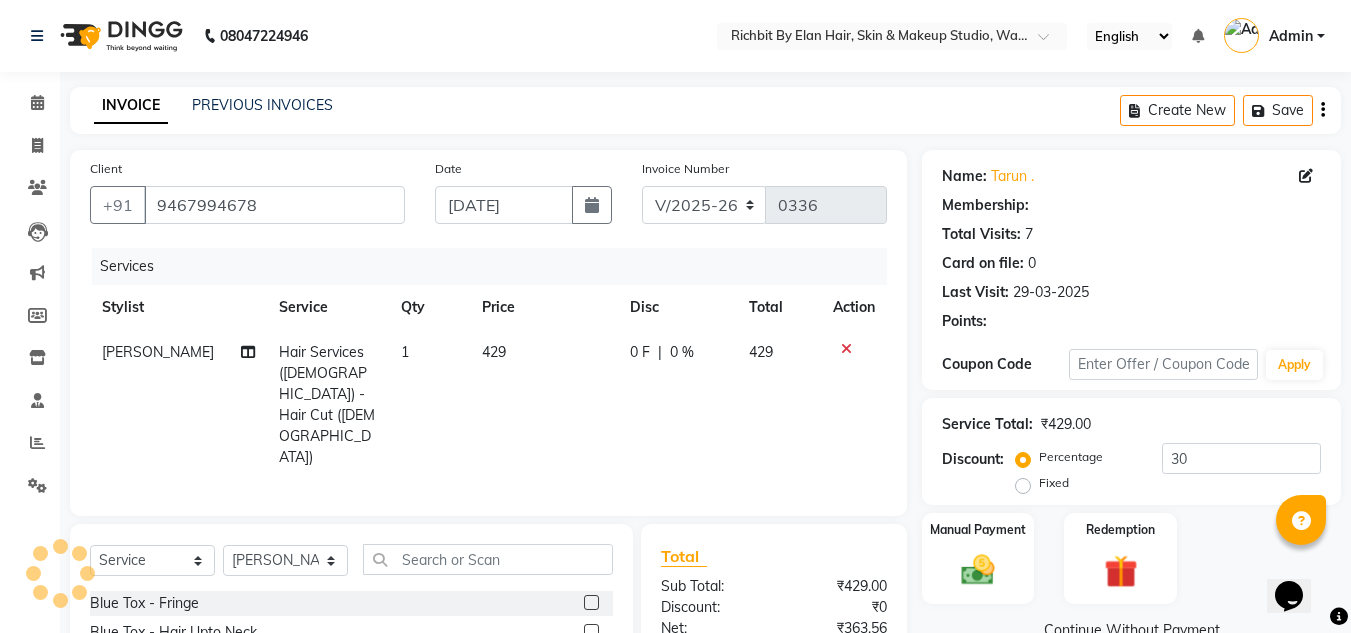 select on "1: Object" 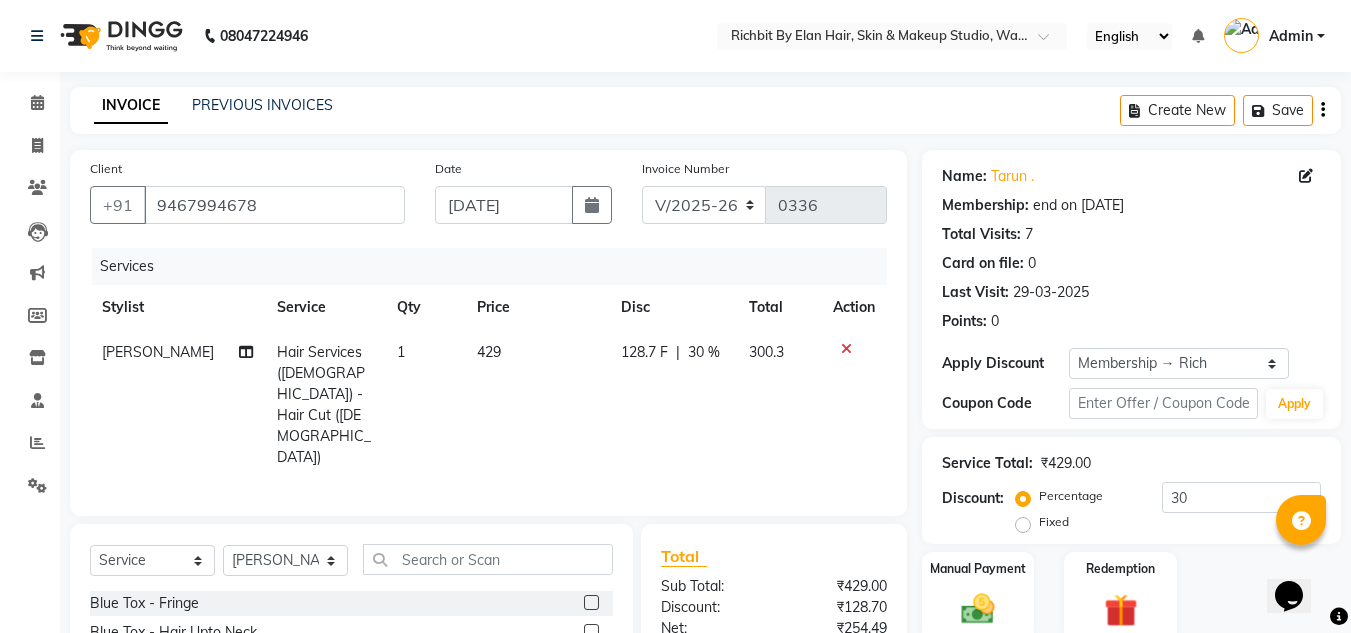 click on "128.7 F" 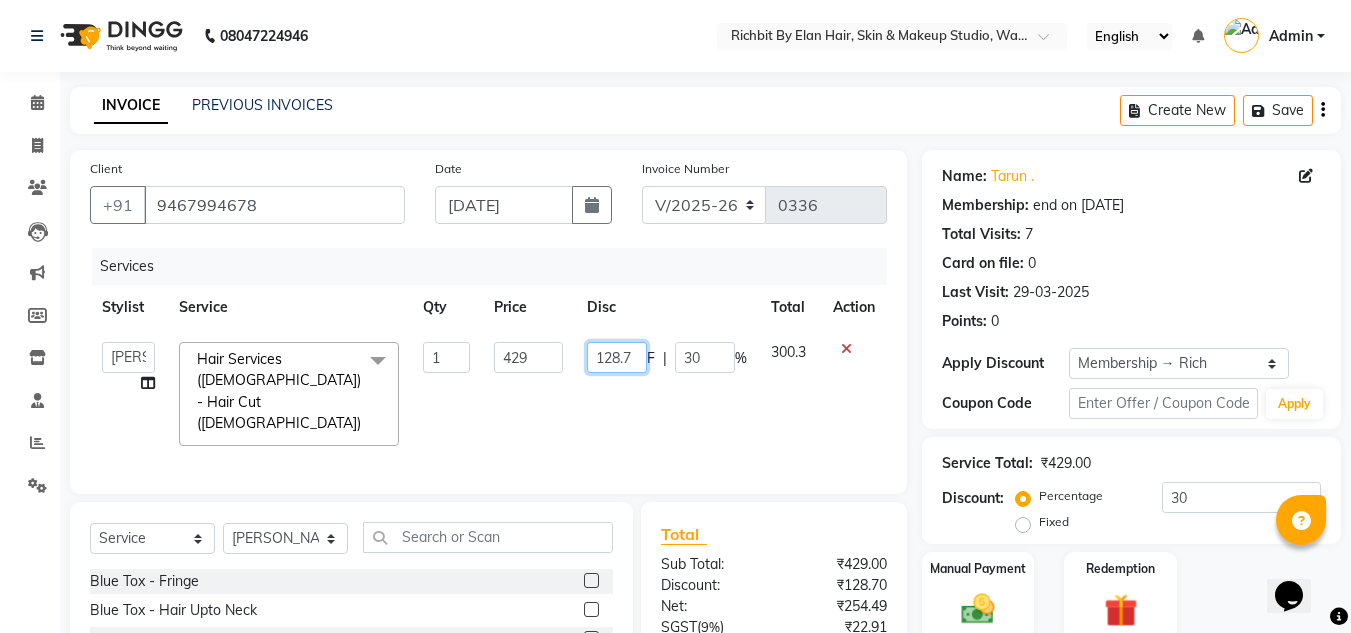 click on "128.7" 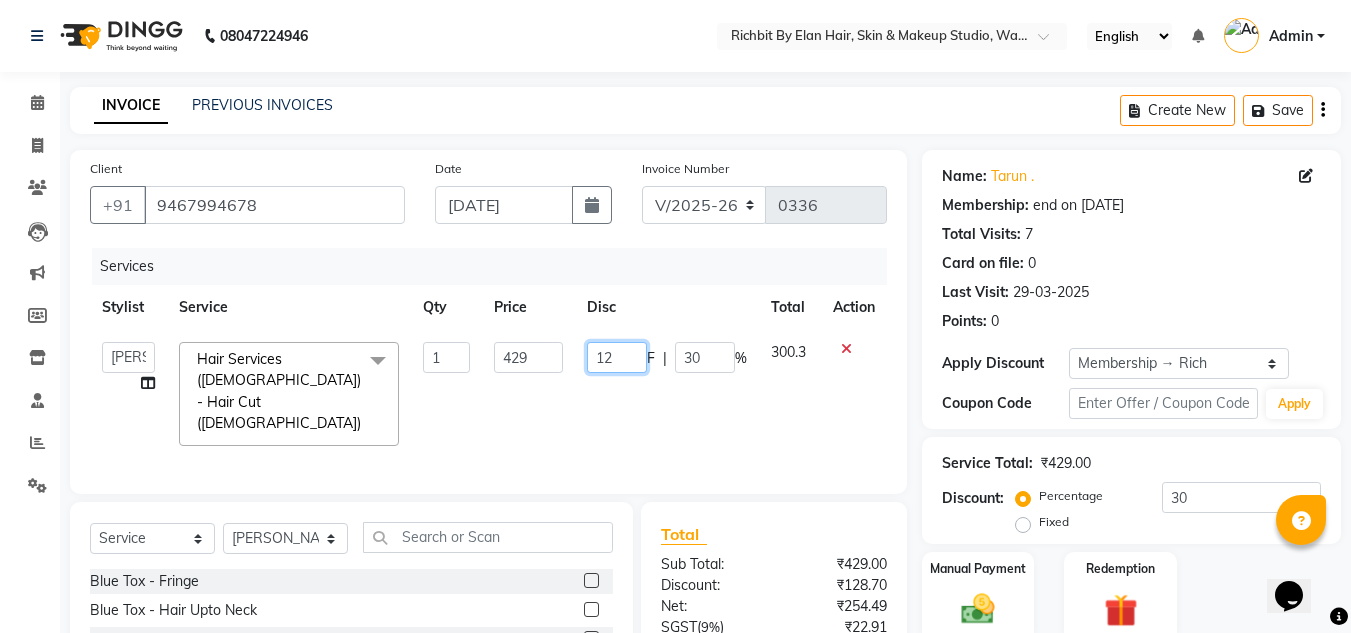 type on "129" 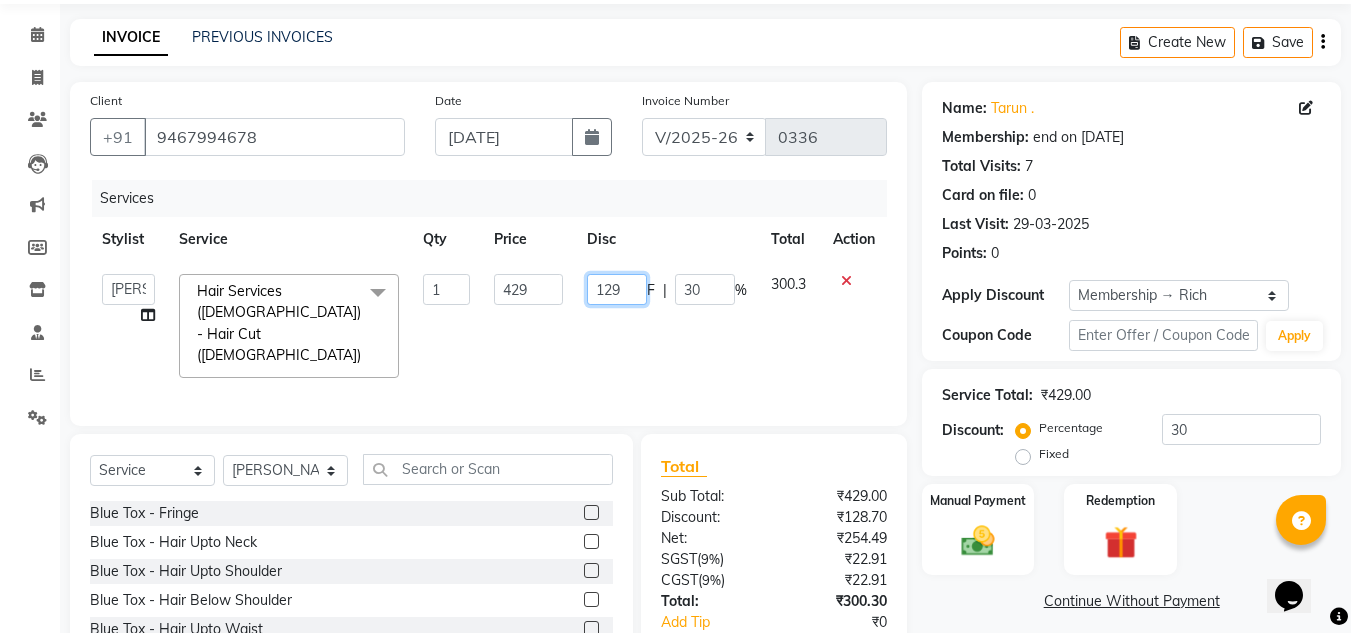 scroll, scrollTop: 168, scrollLeft: 0, axis: vertical 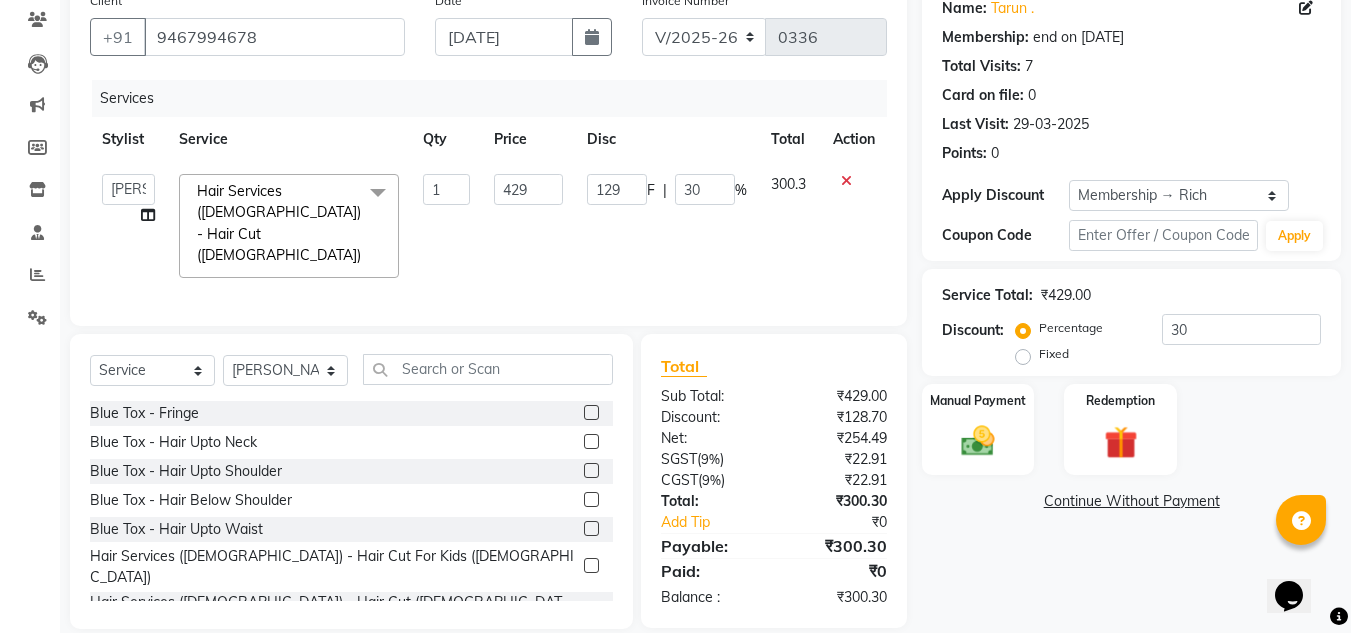 click on "Name: [PERSON_NAME] . Membership: end on [DATE] Total Visits:  7 Card on file:  0 Last Visit:   [DATE] Points:   0  Apply Discount Select Membership → Rich Coupon Code Apply Service Total:  ₹429.00  Discount:  Percentage   Fixed  30 Manual Payment Redemption  Continue Without Payment" 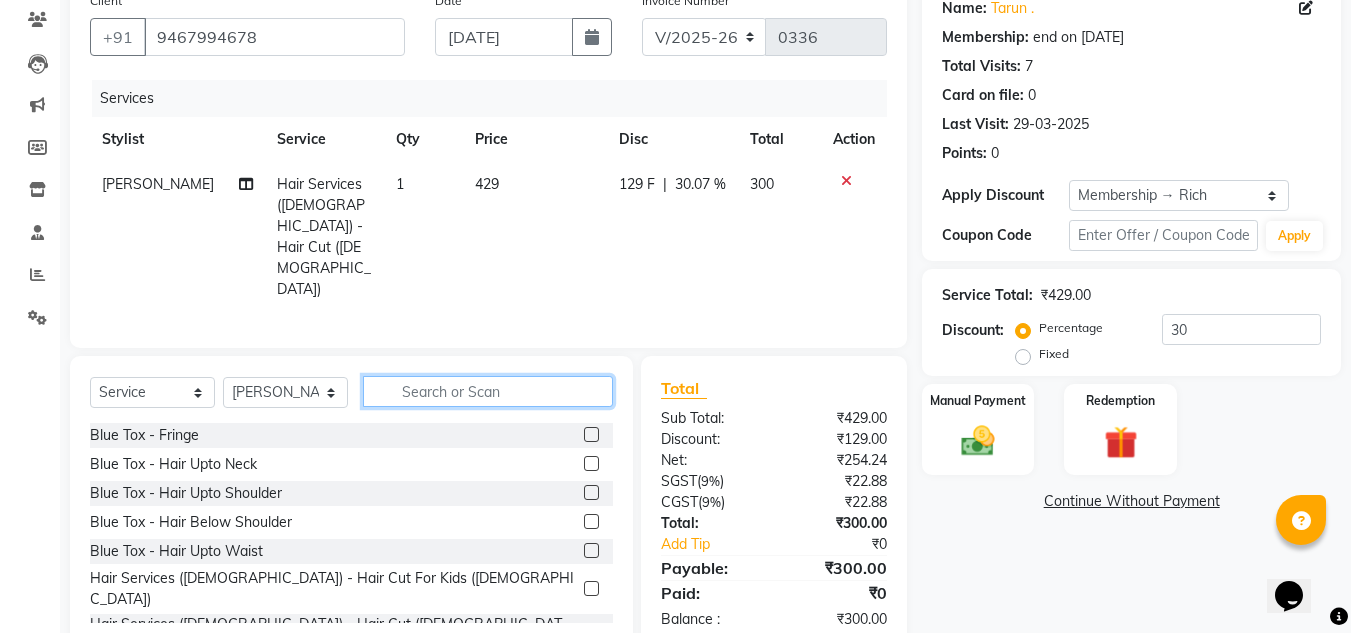 click 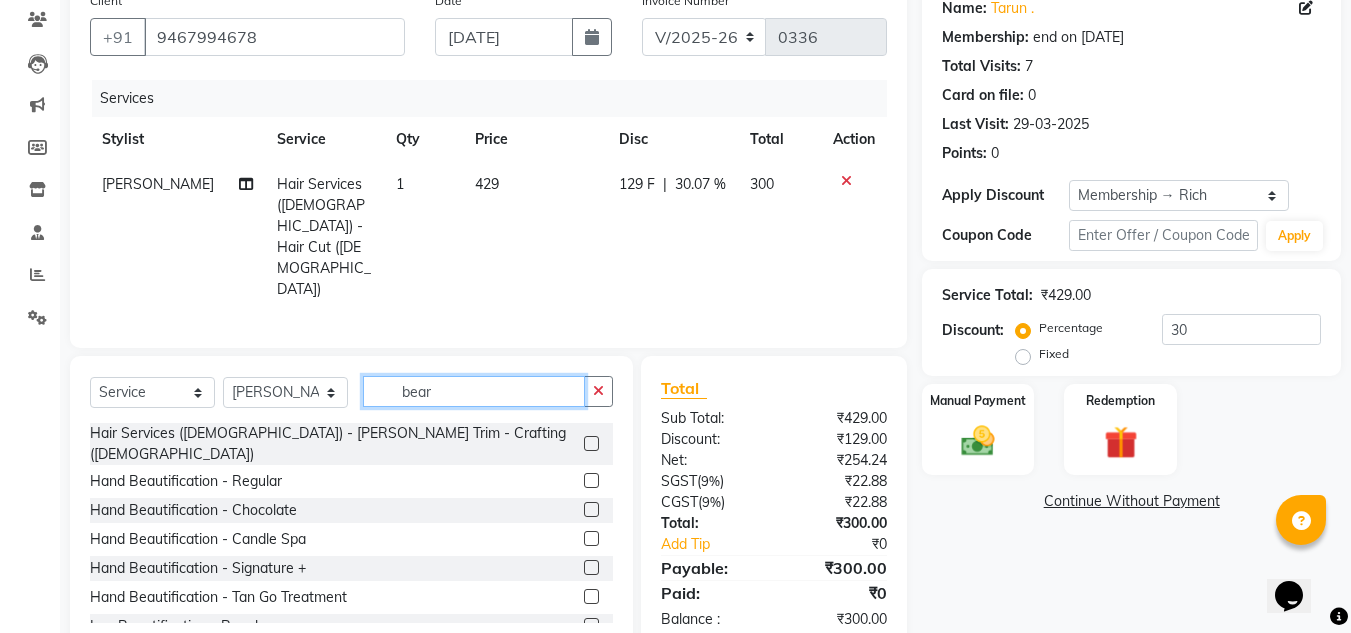 scroll, scrollTop: 167, scrollLeft: 0, axis: vertical 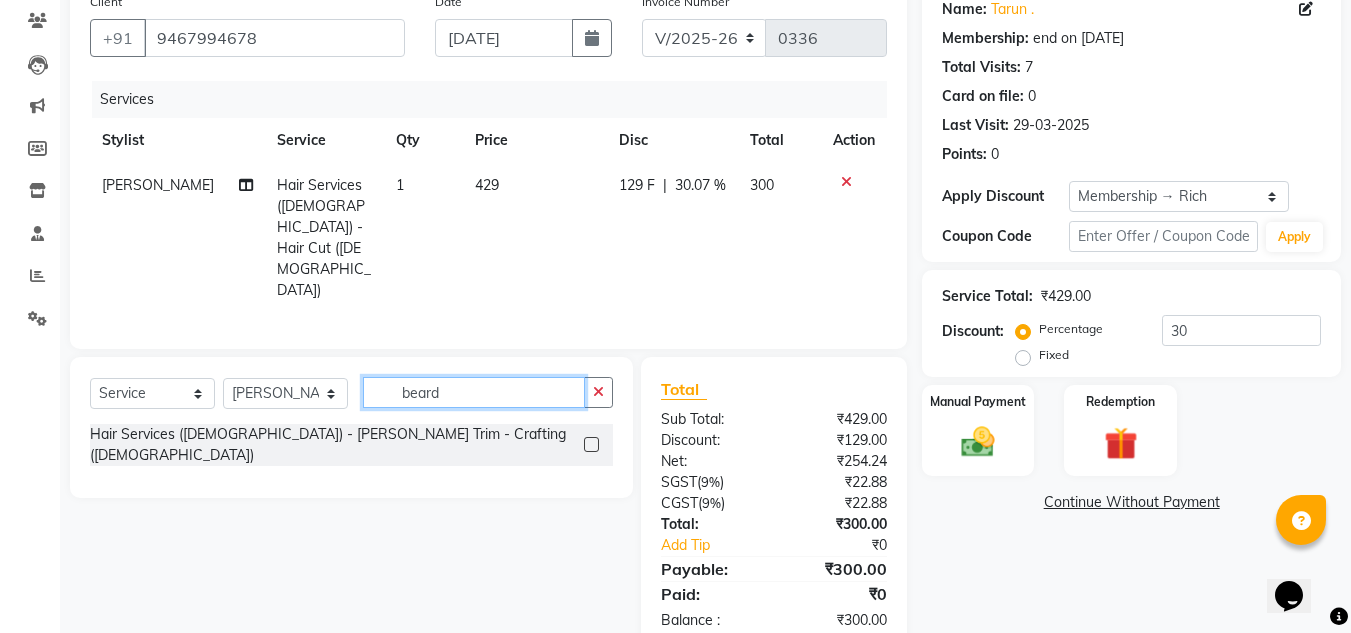 type on "beard" 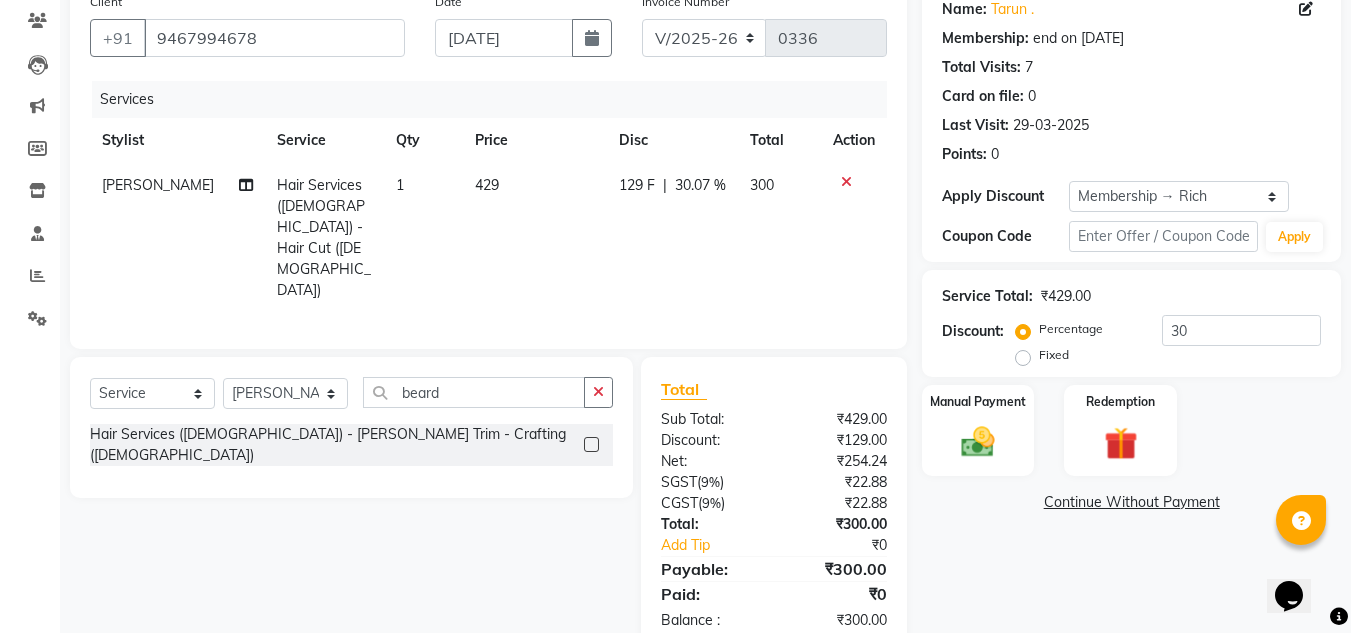 click 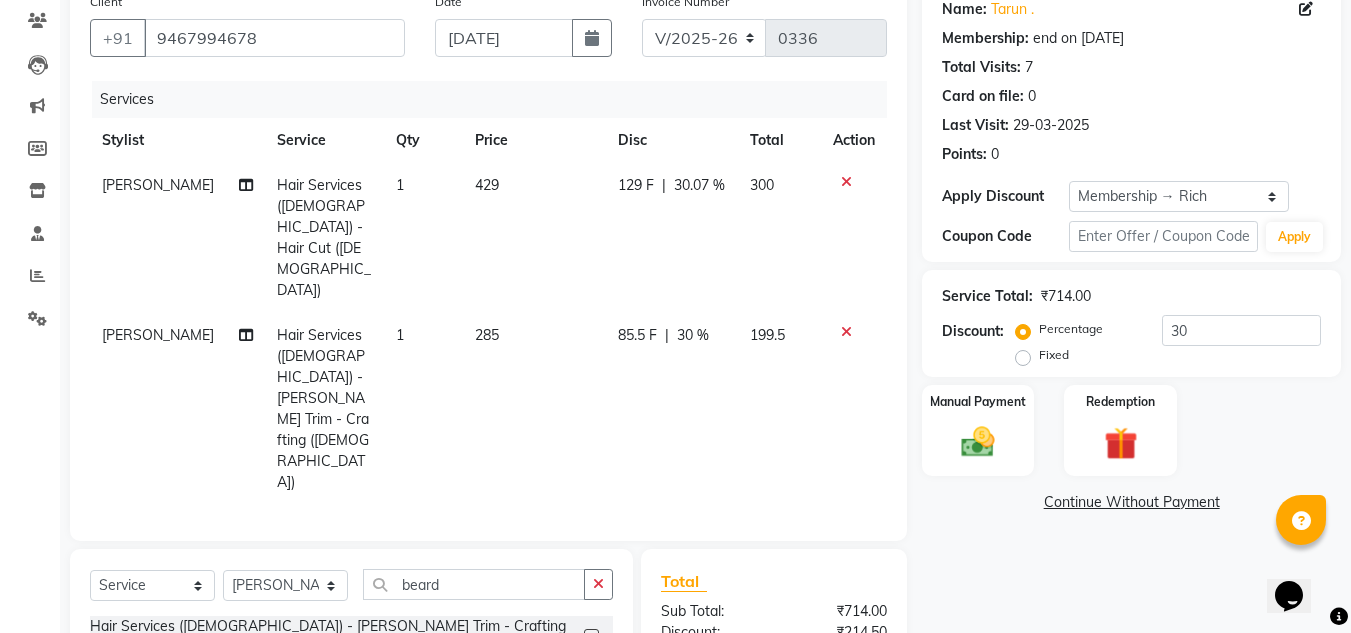 checkbox on "false" 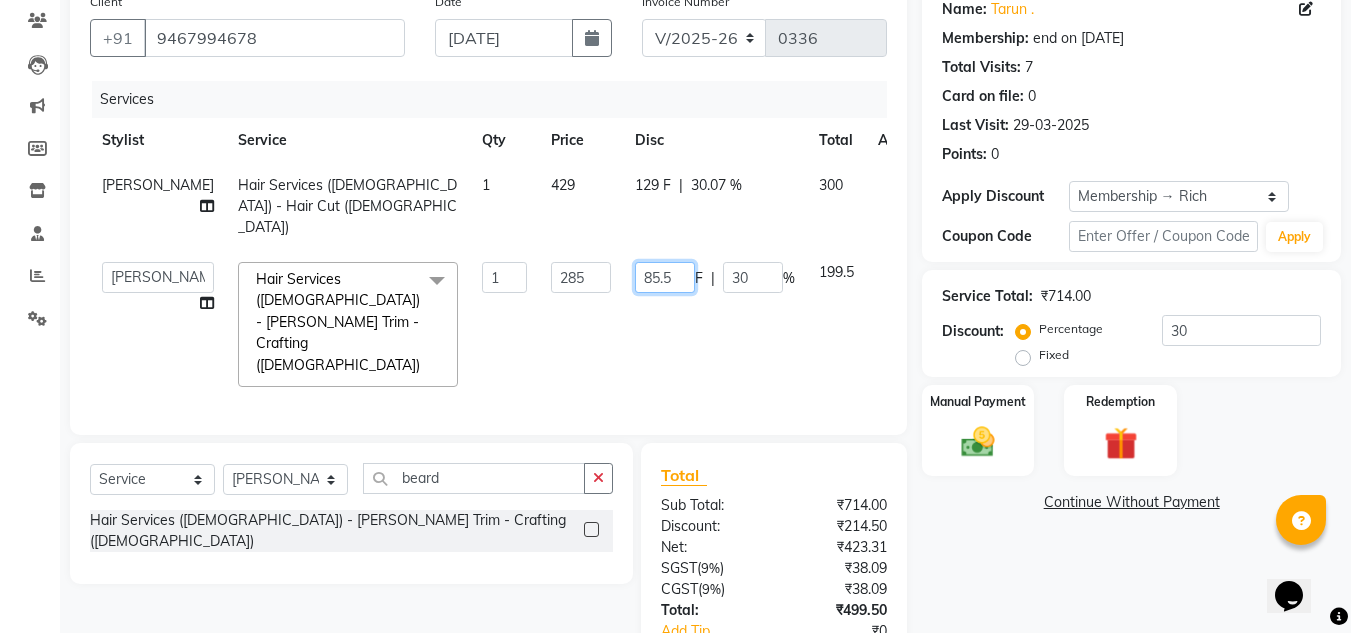 click on "85.5" 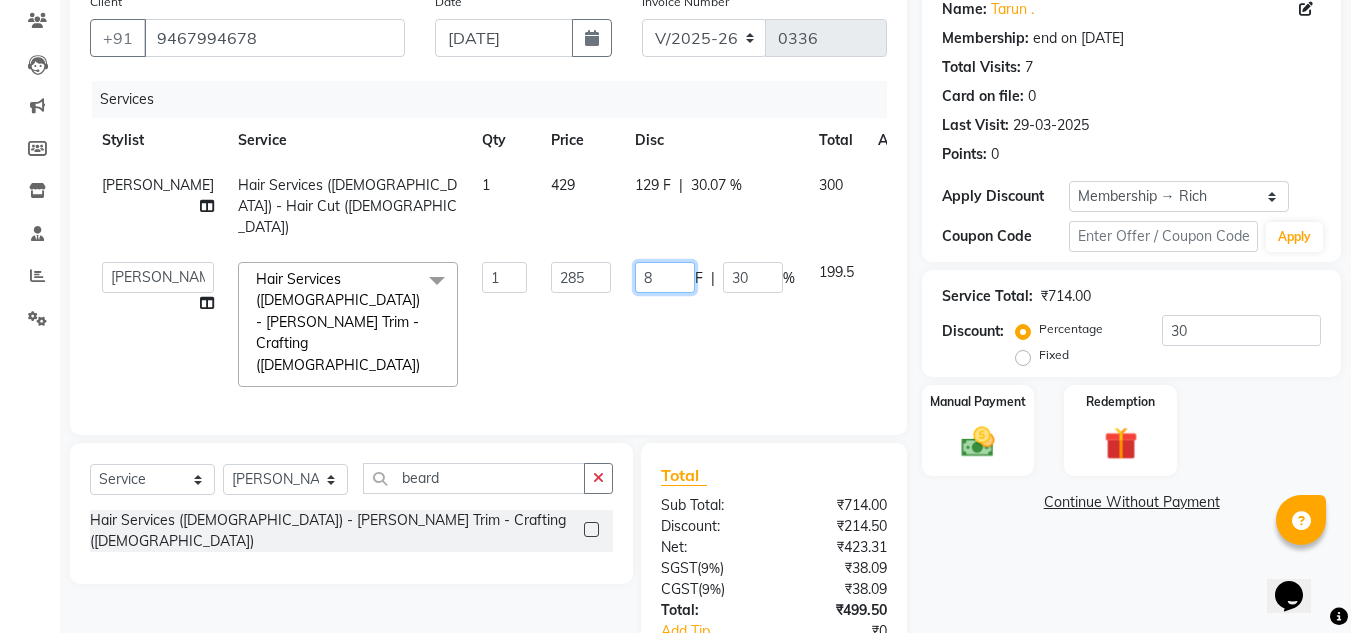 type on "86" 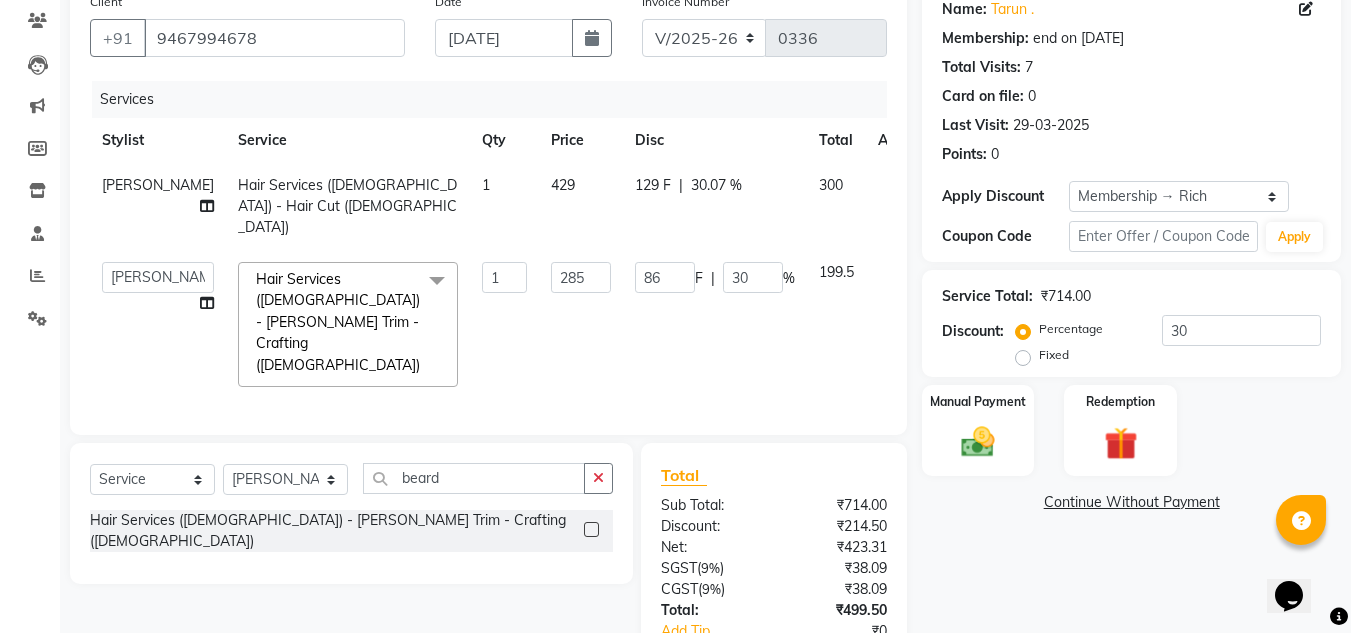 click on "Name: [PERSON_NAME] . Membership: end on [DATE] Total Visits:  7 Card on file:  0 Last Visit:   [DATE] Points:   0  Apply Discount Select Membership → Rich Coupon Code Apply Service Total:  ₹714.00  Discount:  Percentage   Fixed  30 Manual Payment Redemption  Continue Without Payment" 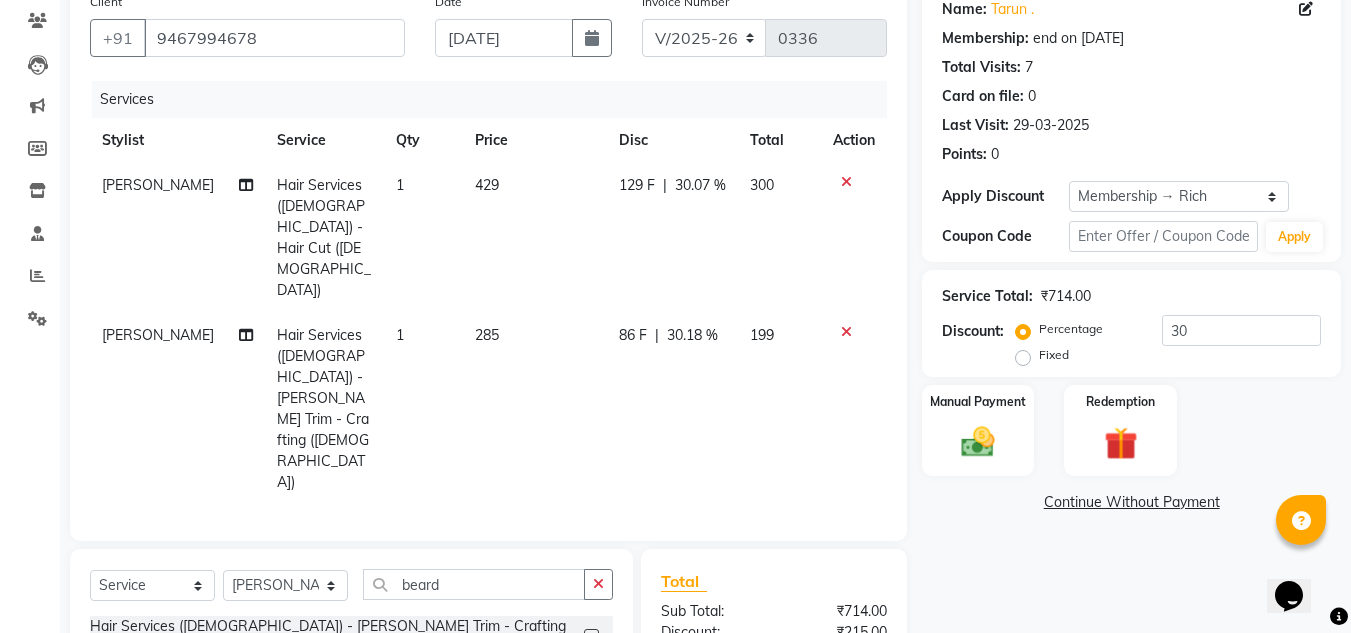 click on "86 F" 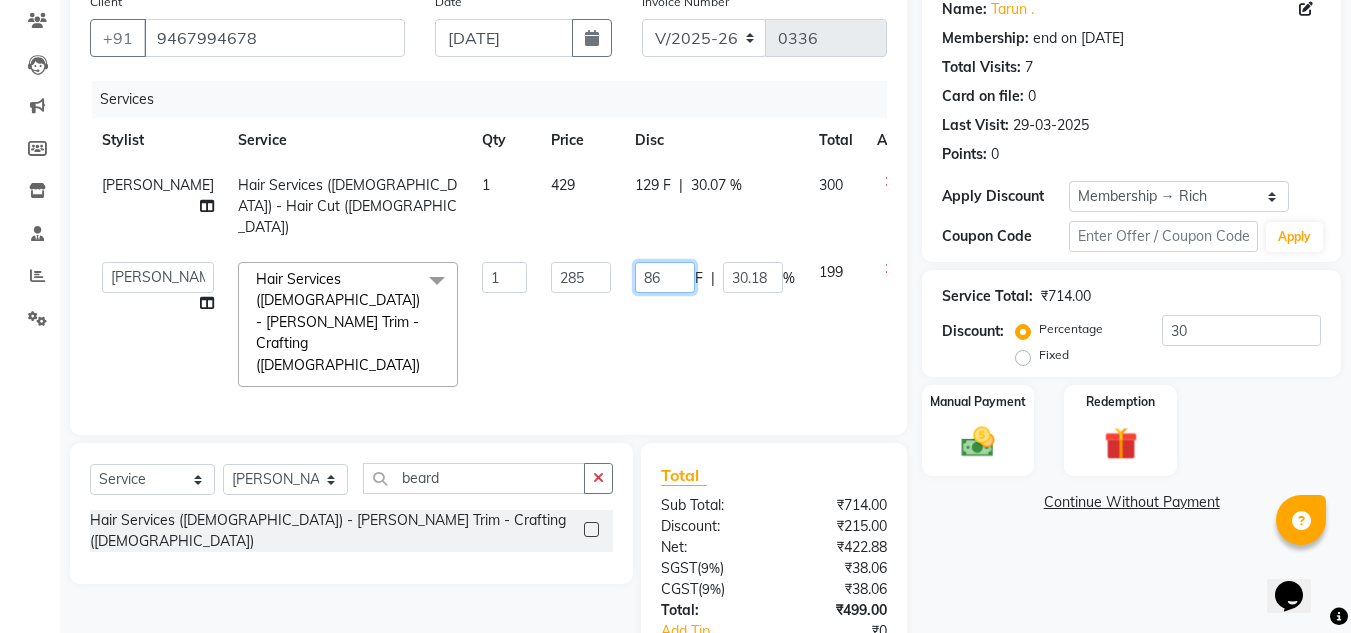 click on "86" 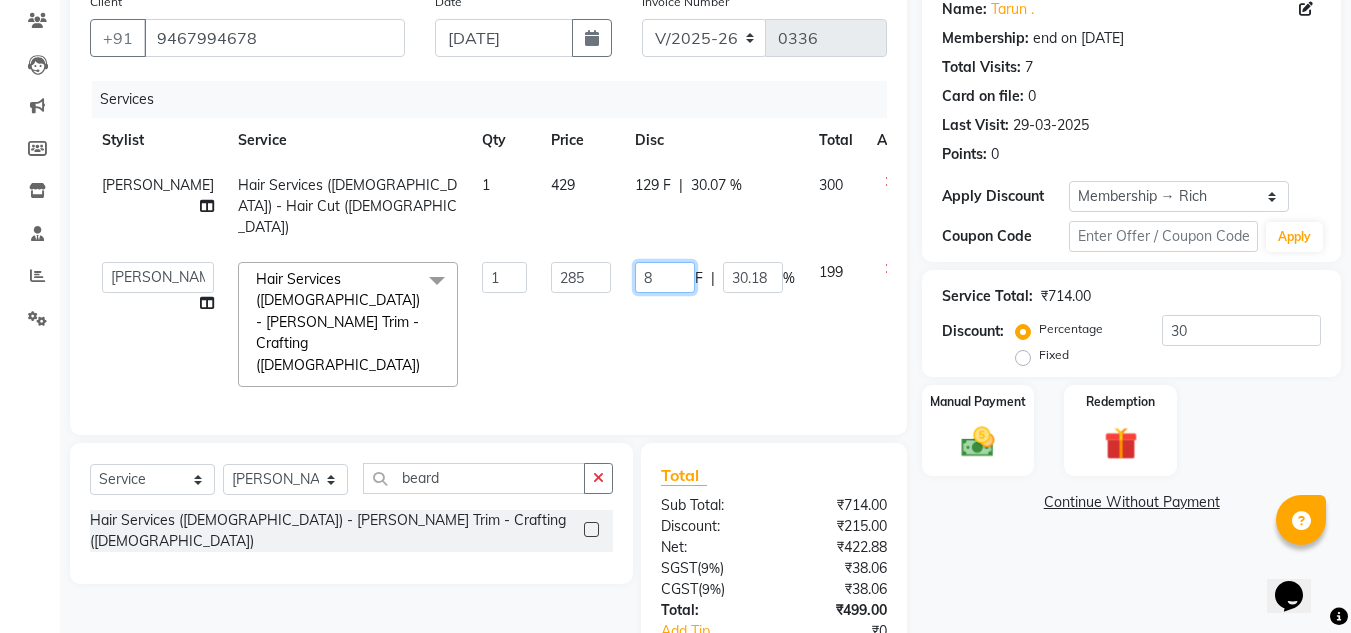 type on "85" 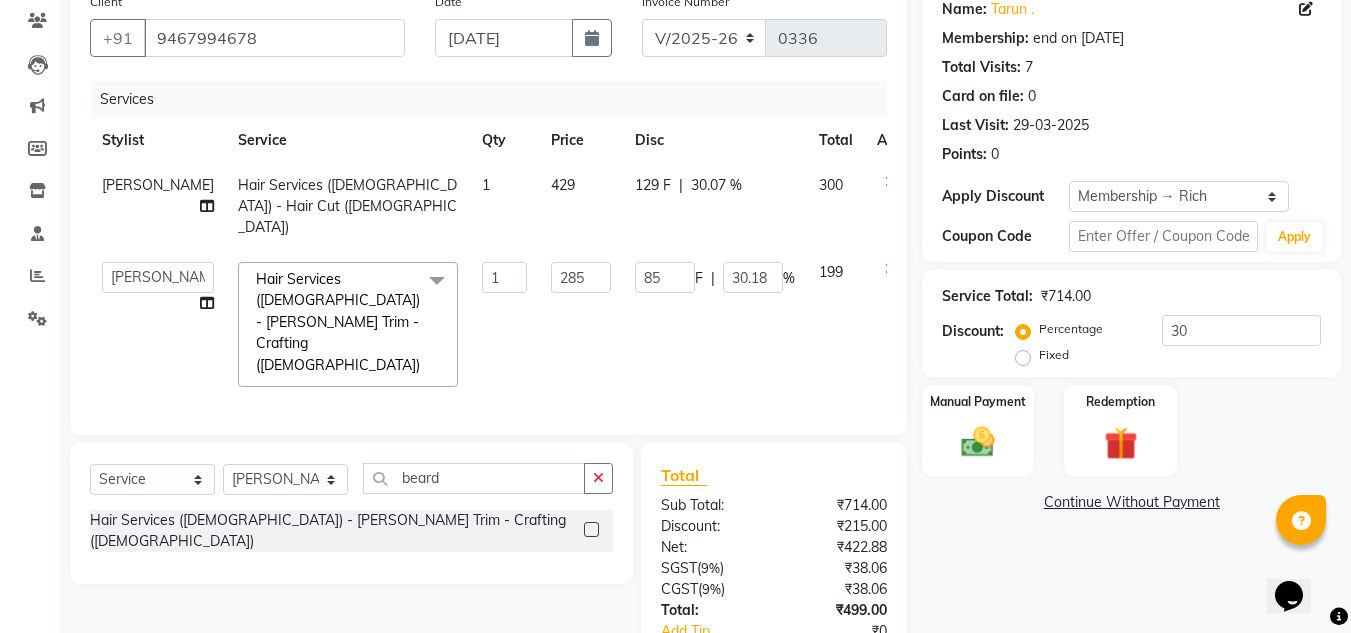 click on "Name: [PERSON_NAME] . Membership: end on [DATE] Total Visits:  7 Card on file:  0 Last Visit:   [DATE] Points:   0  Apply Discount Select Membership → Rich Coupon Code Apply Service Total:  ₹714.00  Discount:  Percentage   Fixed  30 Manual Payment Redemption  Continue Without Payment" 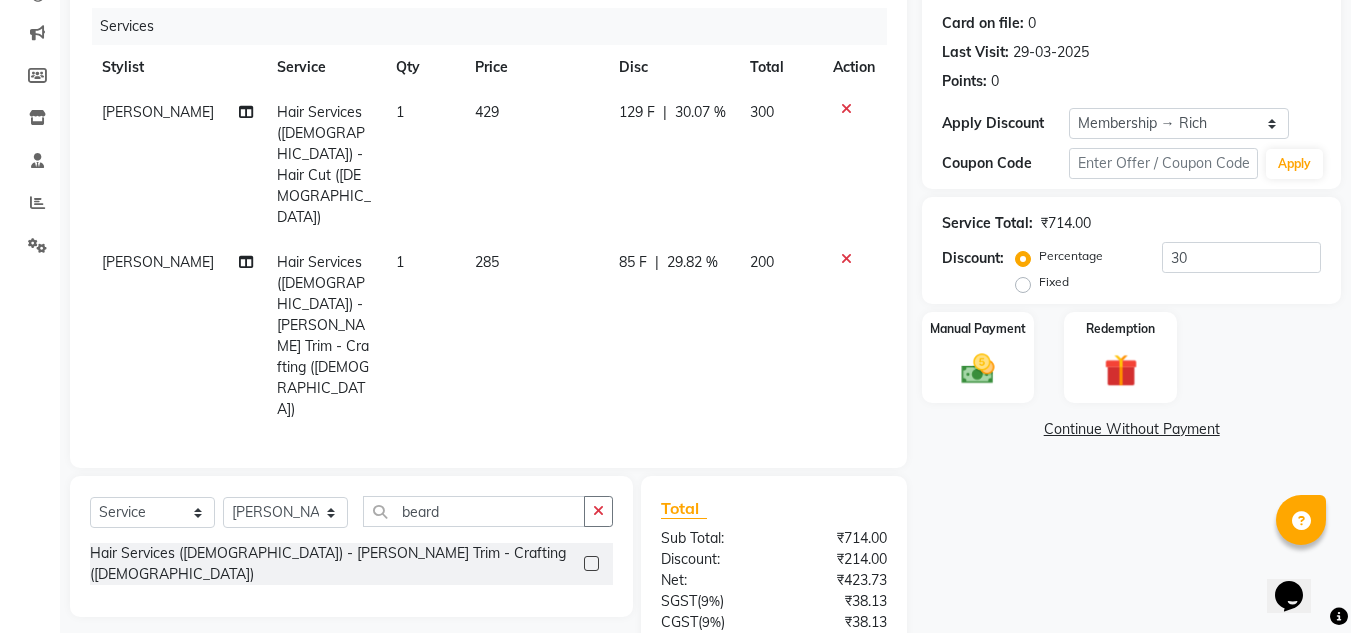 scroll, scrollTop: 275, scrollLeft: 0, axis: vertical 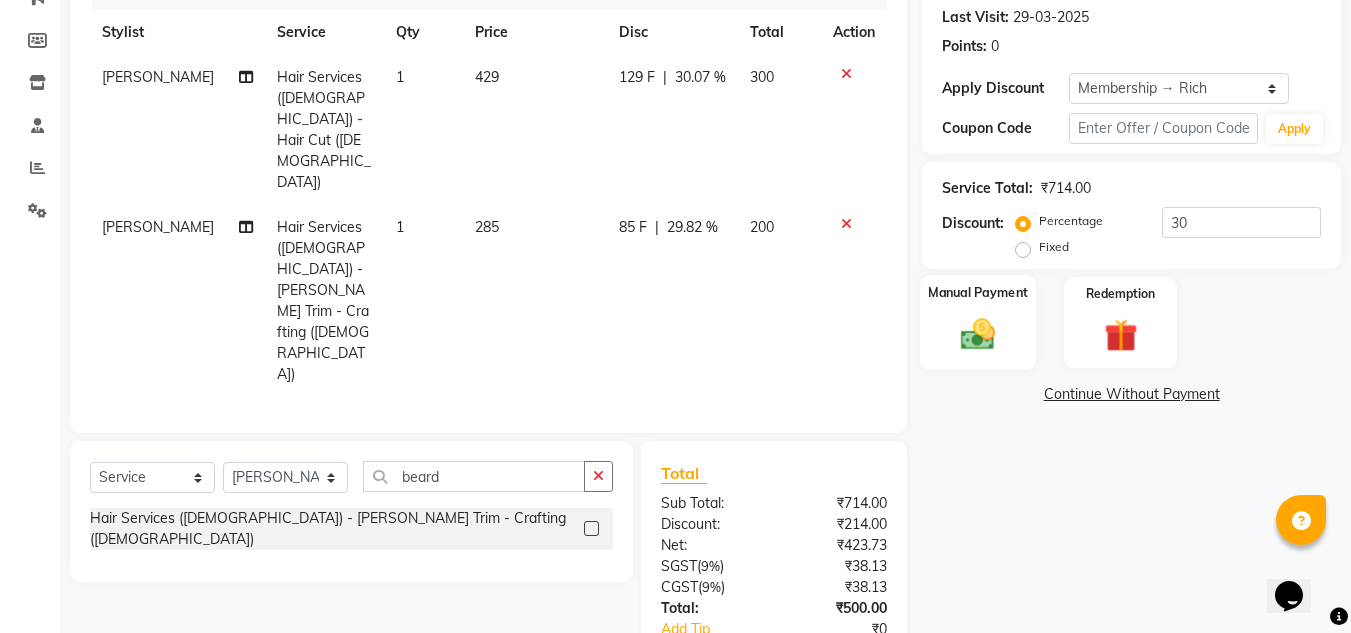 click on "Manual Payment" 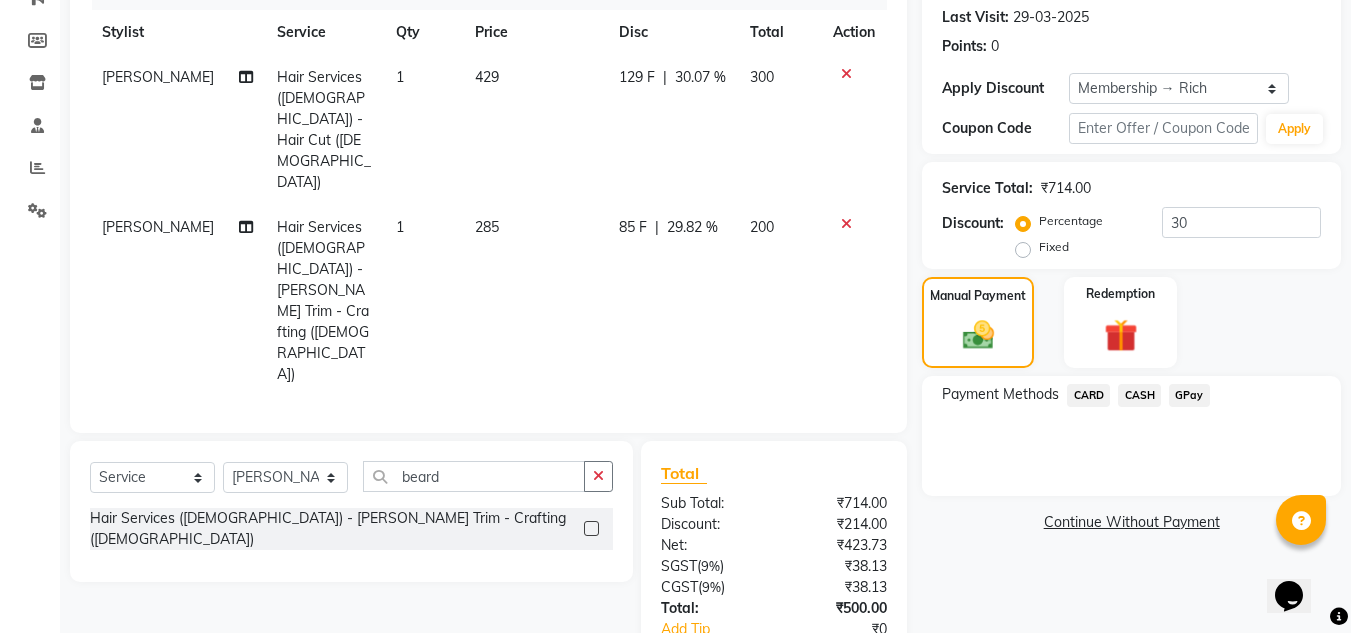 click on "GPay" 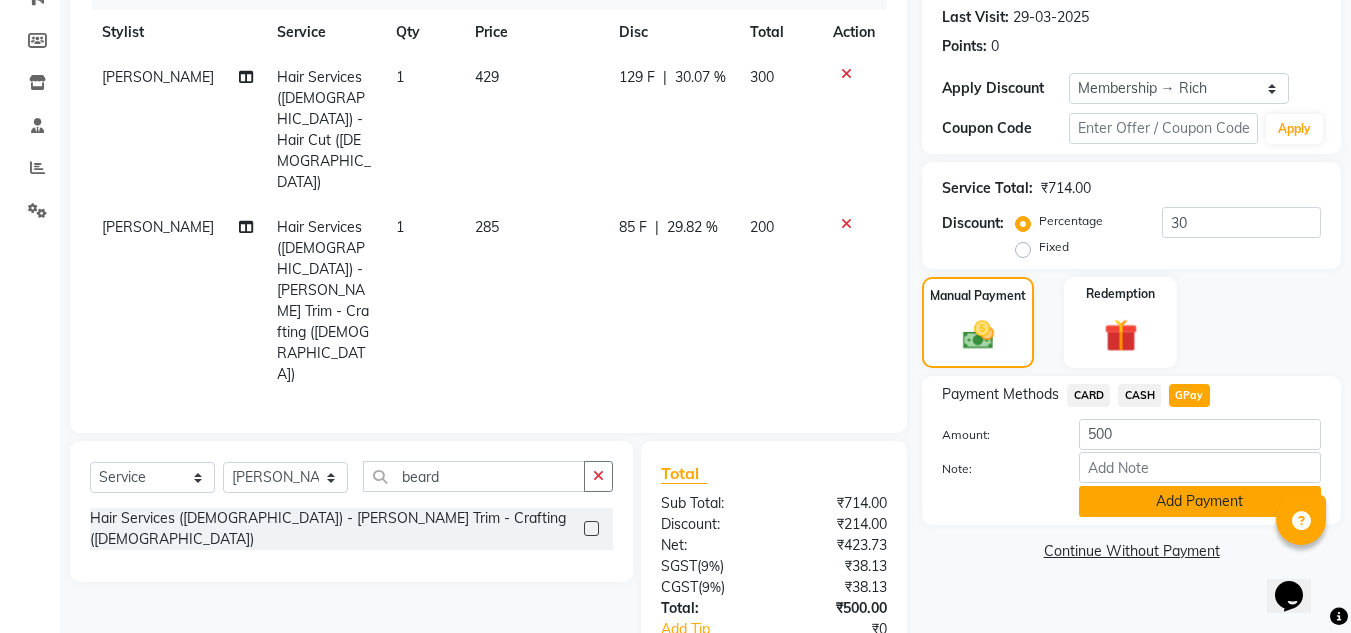 click on "Add Payment" 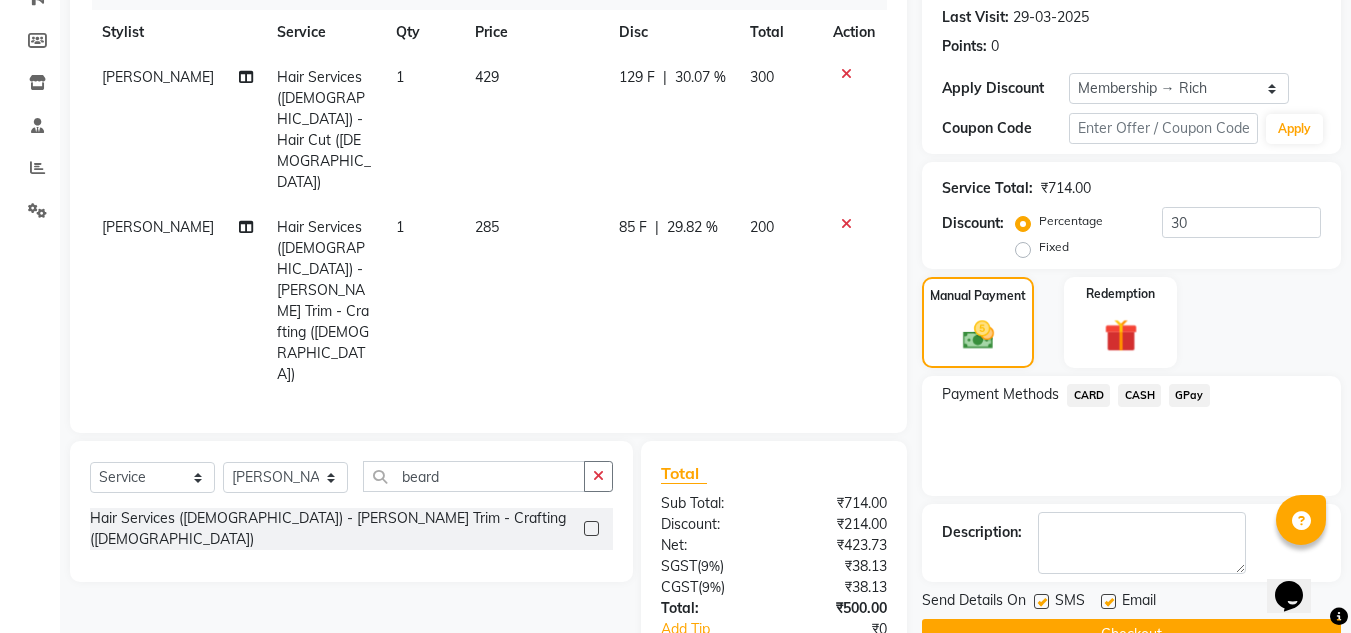 click on "Send Details On SMS Email  Checkout" 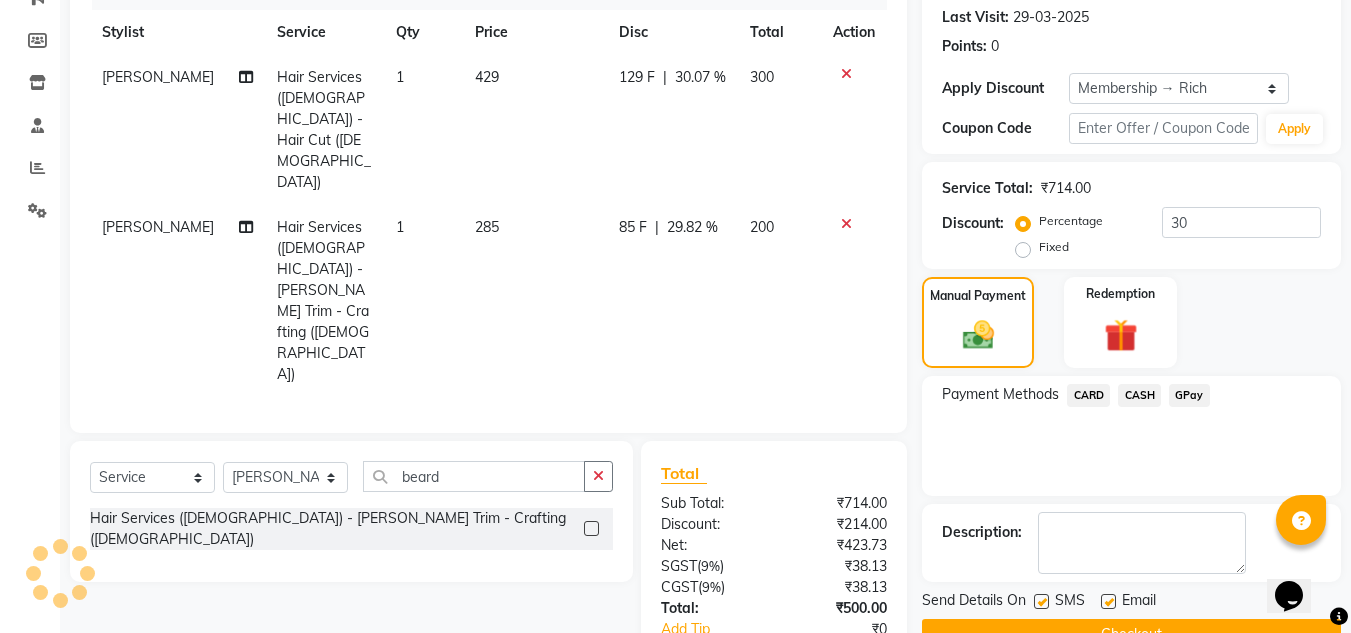 click on "Checkout" 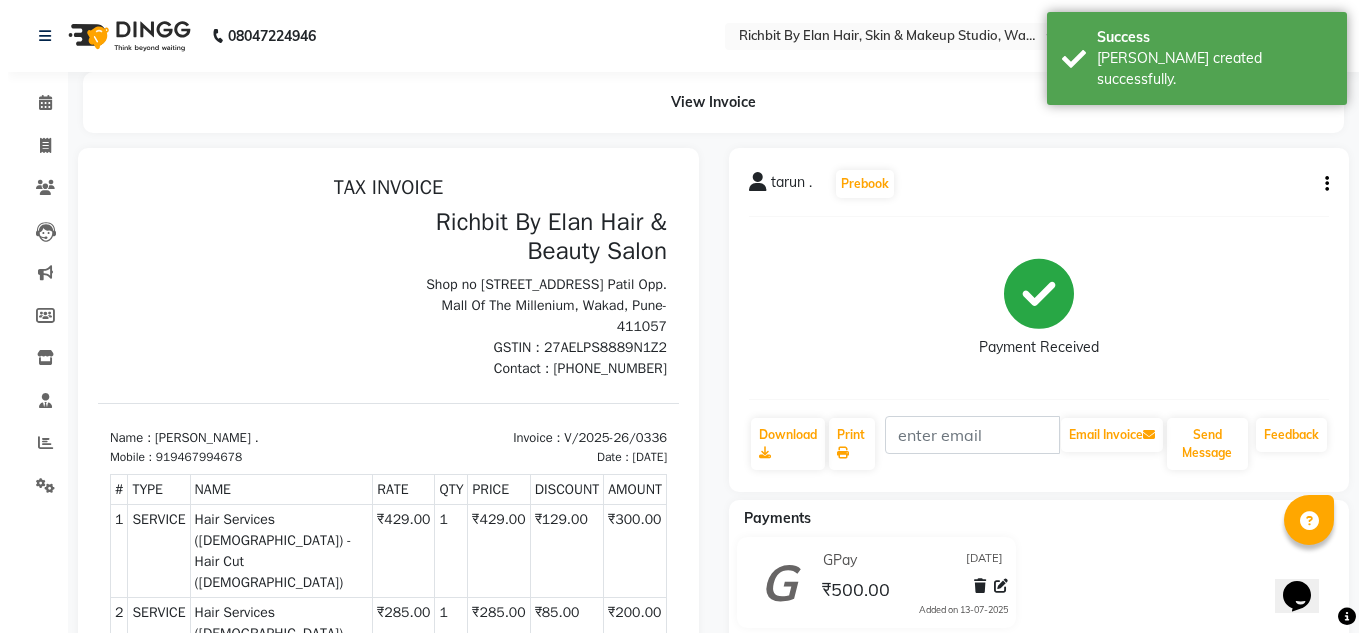 scroll, scrollTop: 0, scrollLeft: 0, axis: both 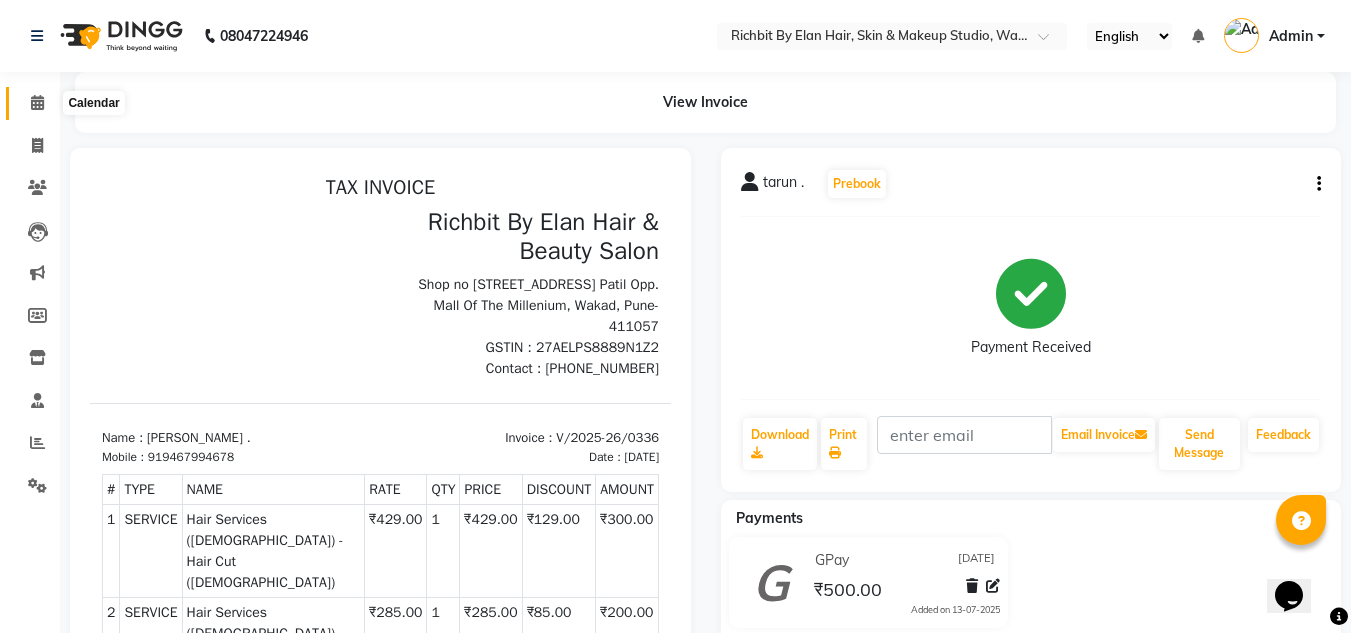 click 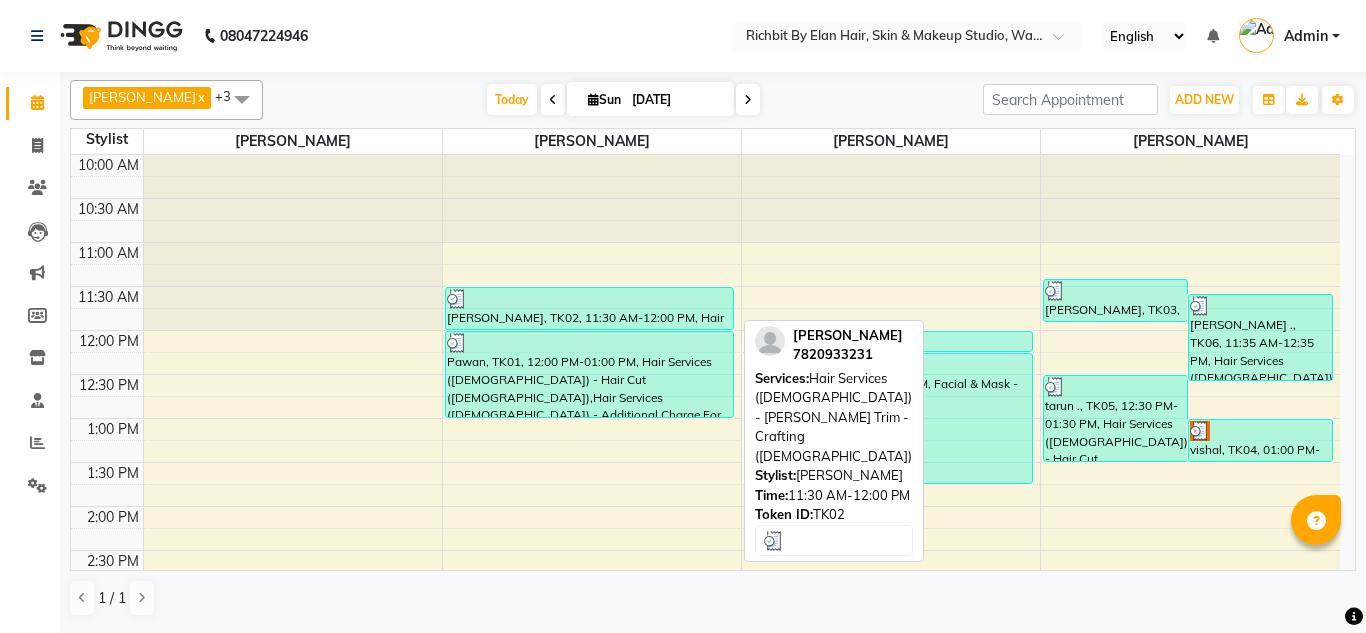 scroll, scrollTop: 0, scrollLeft: 0, axis: both 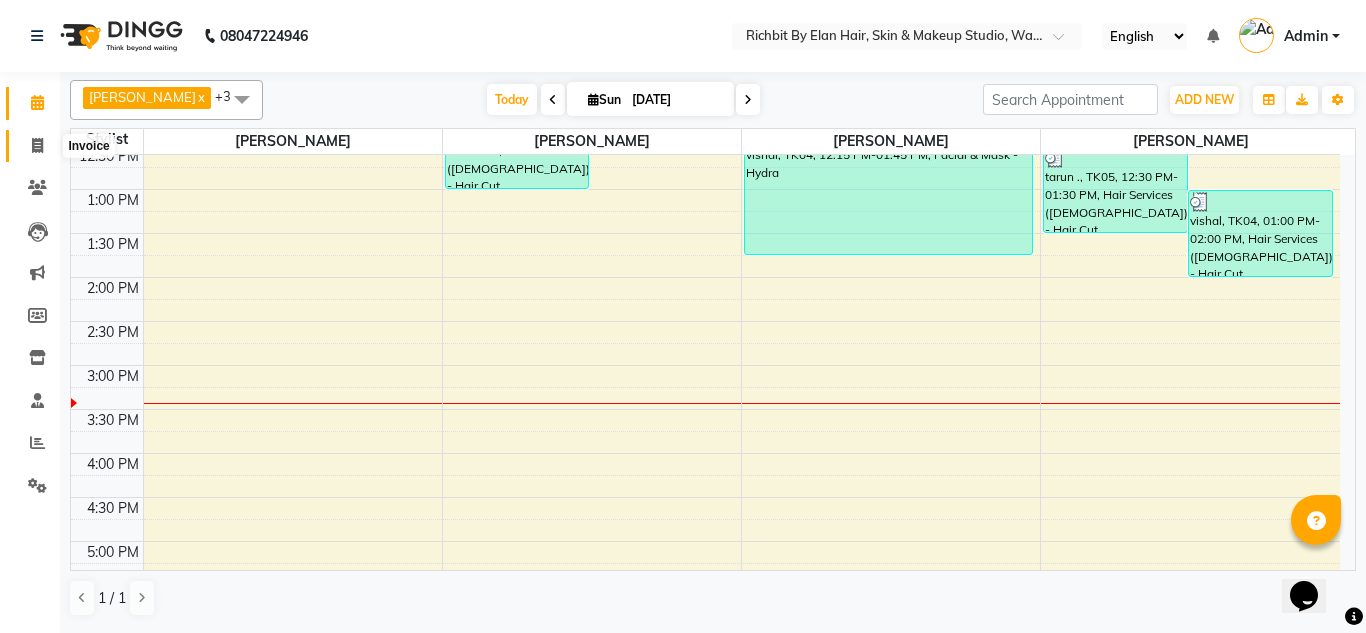 click 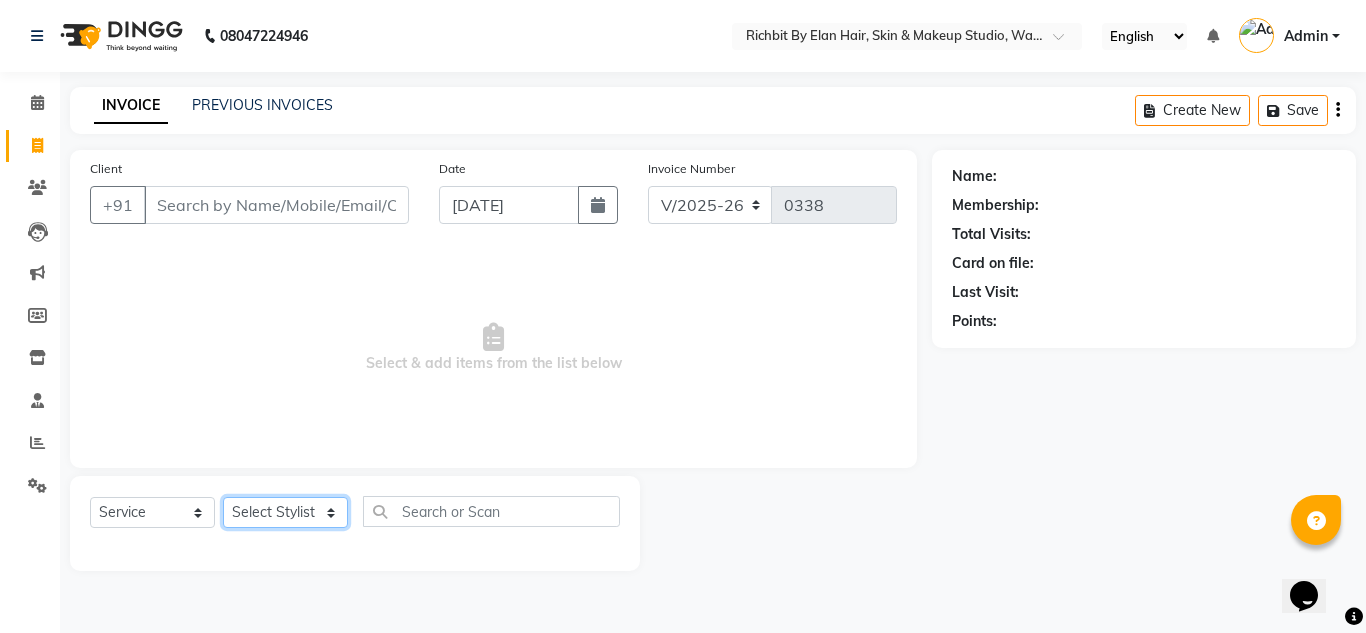 click on "Select Stylist [PERSON_NAME] [PERSON_NAME] [PERSON_NAME] [PERSON_NAME] [PERSON_NAME]" 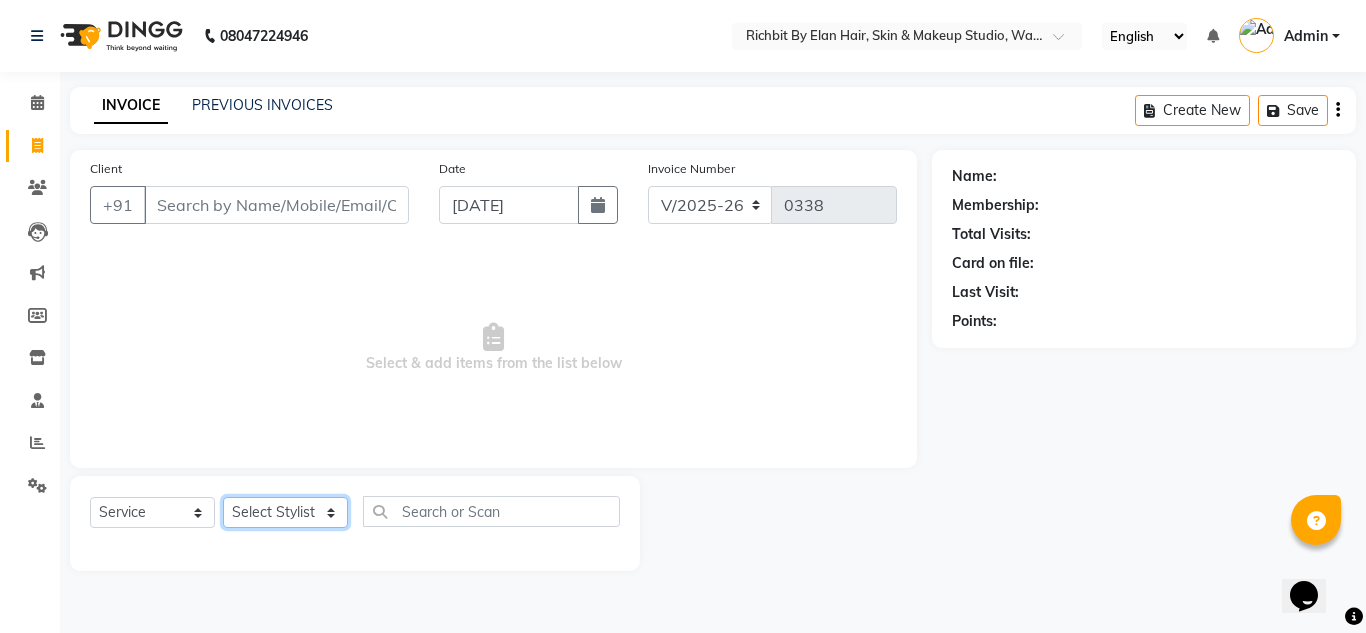 select on "39151" 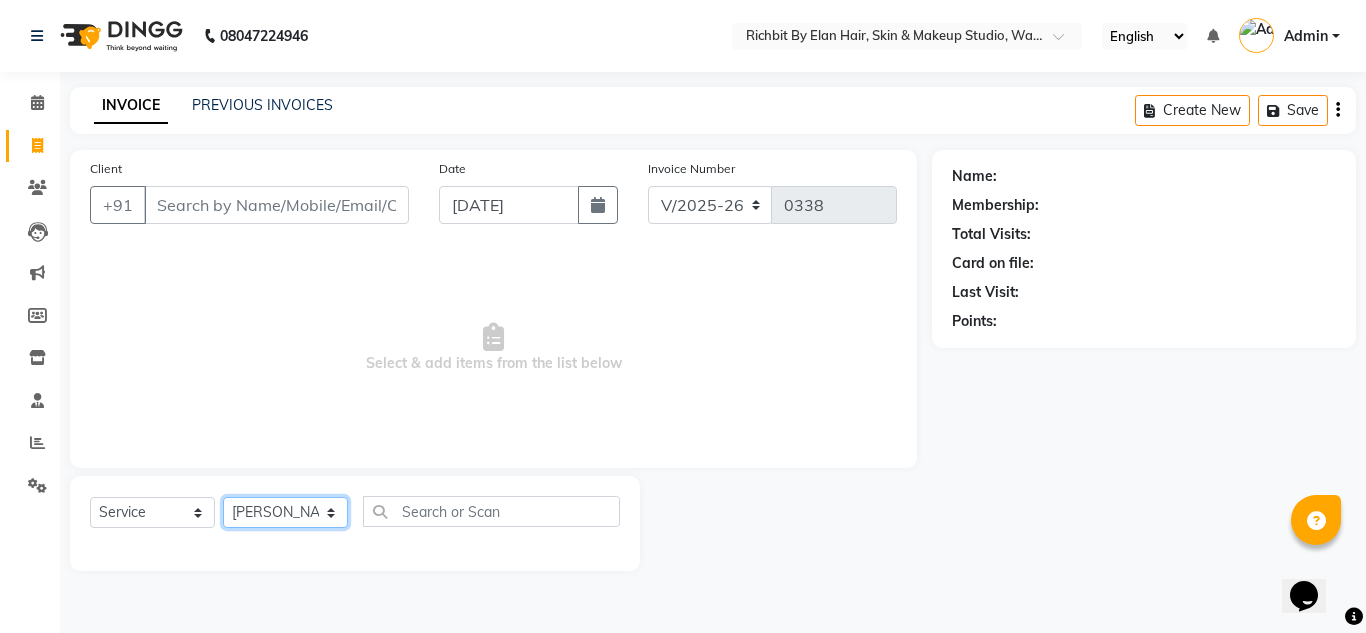 click on "Select Stylist [PERSON_NAME] [PERSON_NAME] [PERSON_NAME] [PERSON_NAME] [PERSON_NAME]" 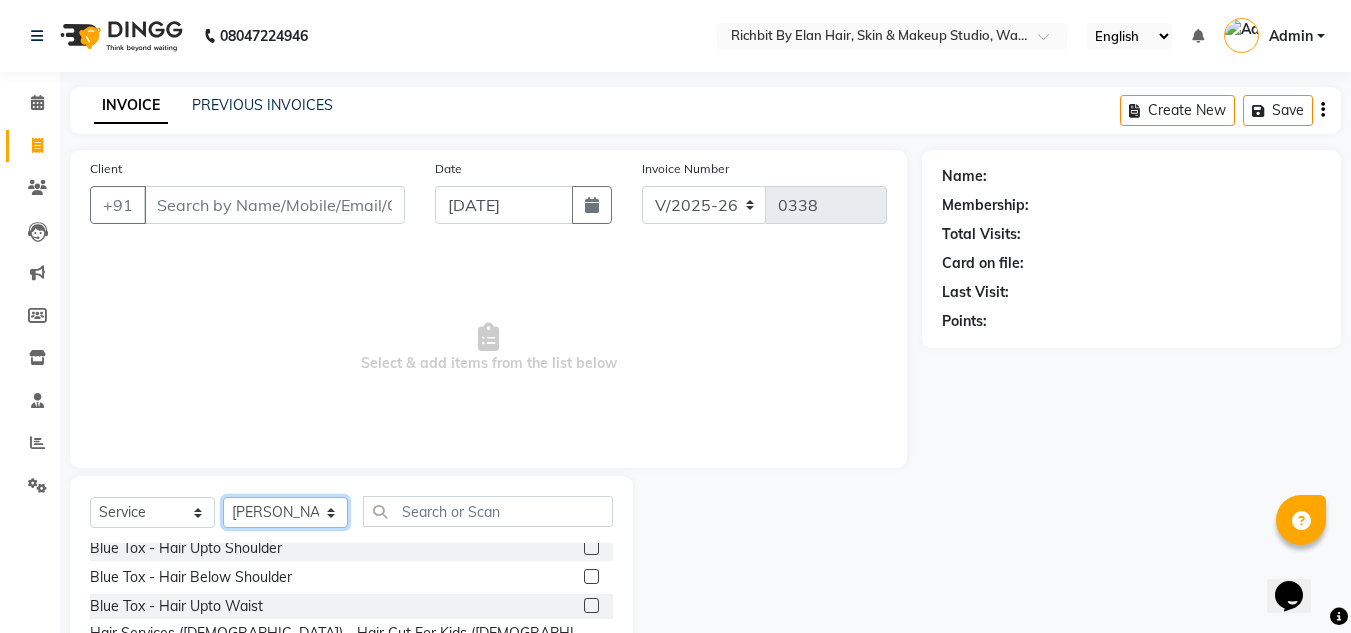 scroll, scrollTop: 100, scrollLeft: 0, axis: vertical 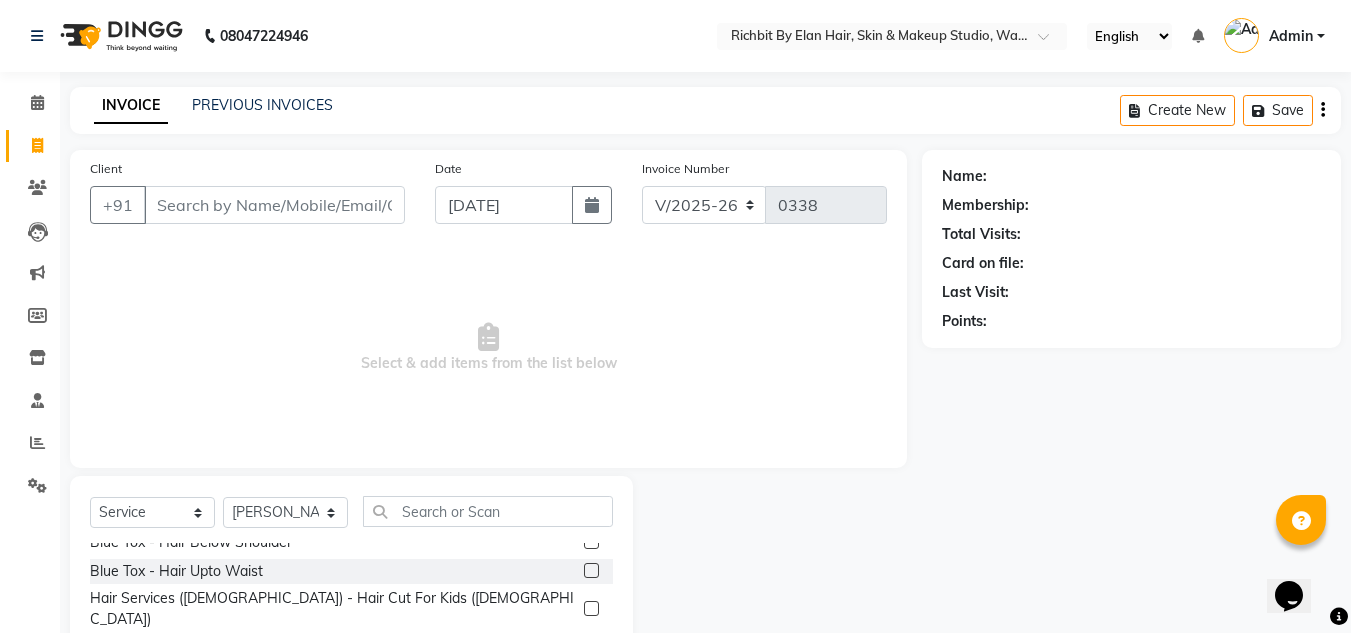 click 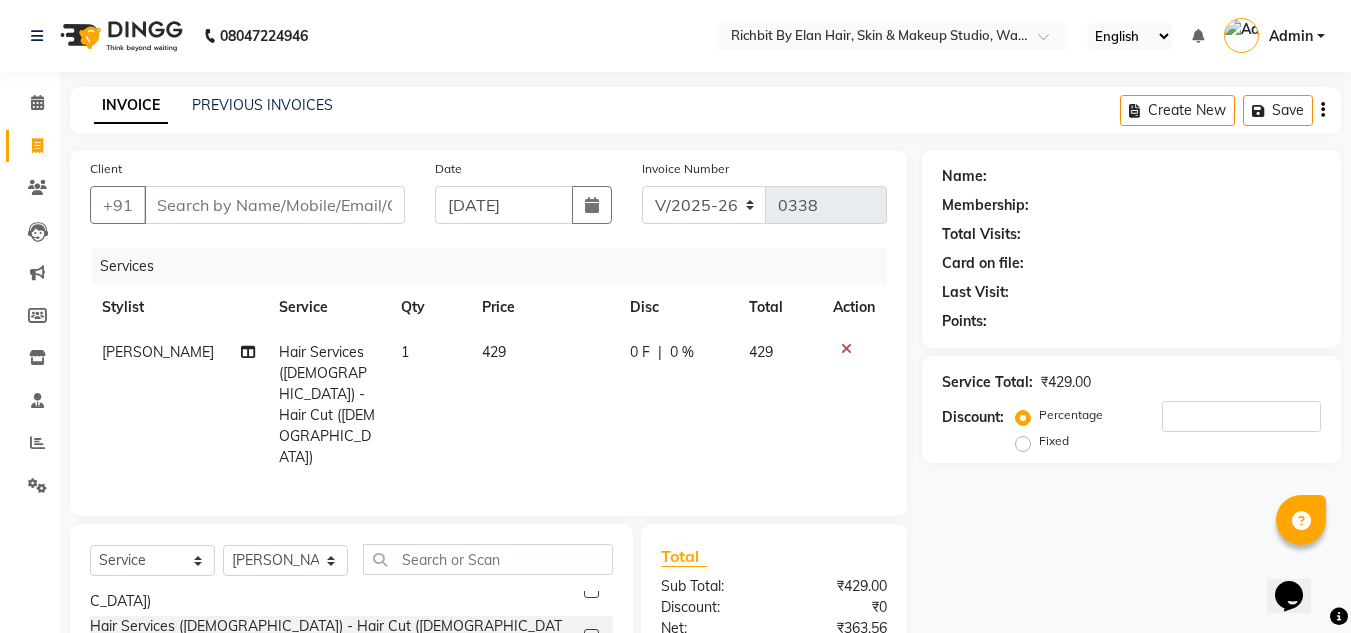 scroll, scrollTop: 200, scrollLeft: 0, axis: vertical 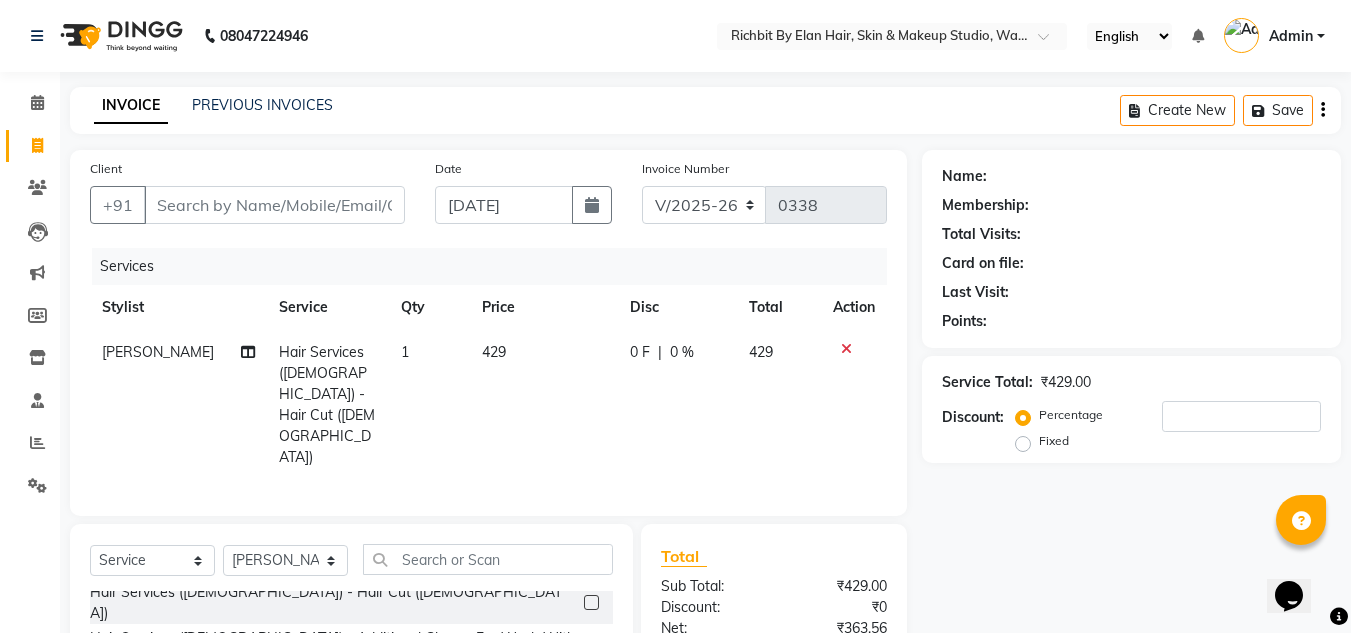 checkbox on "false" 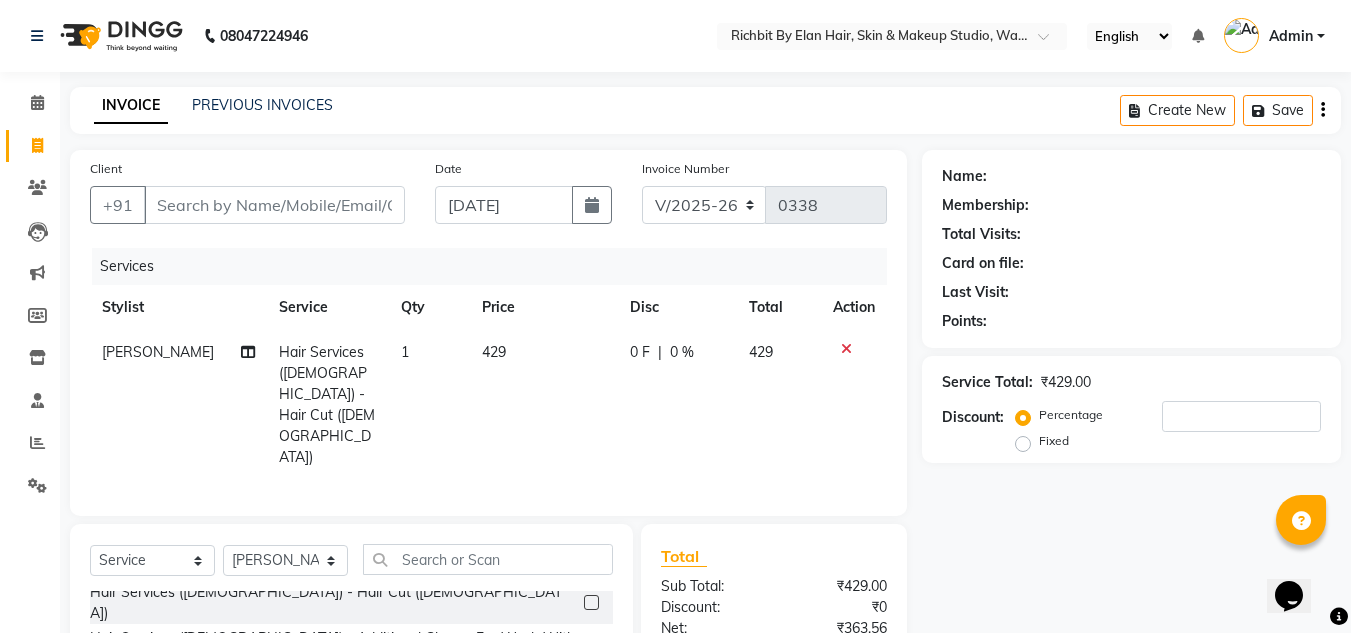 click 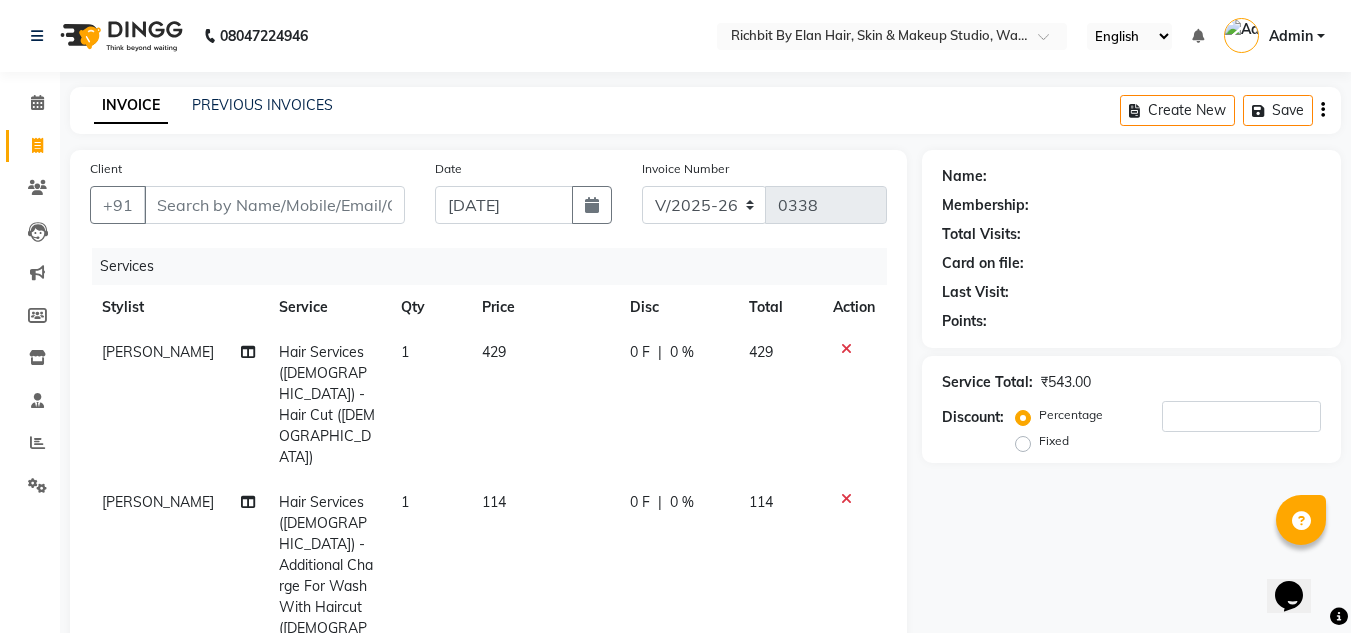 checkbox on "false" 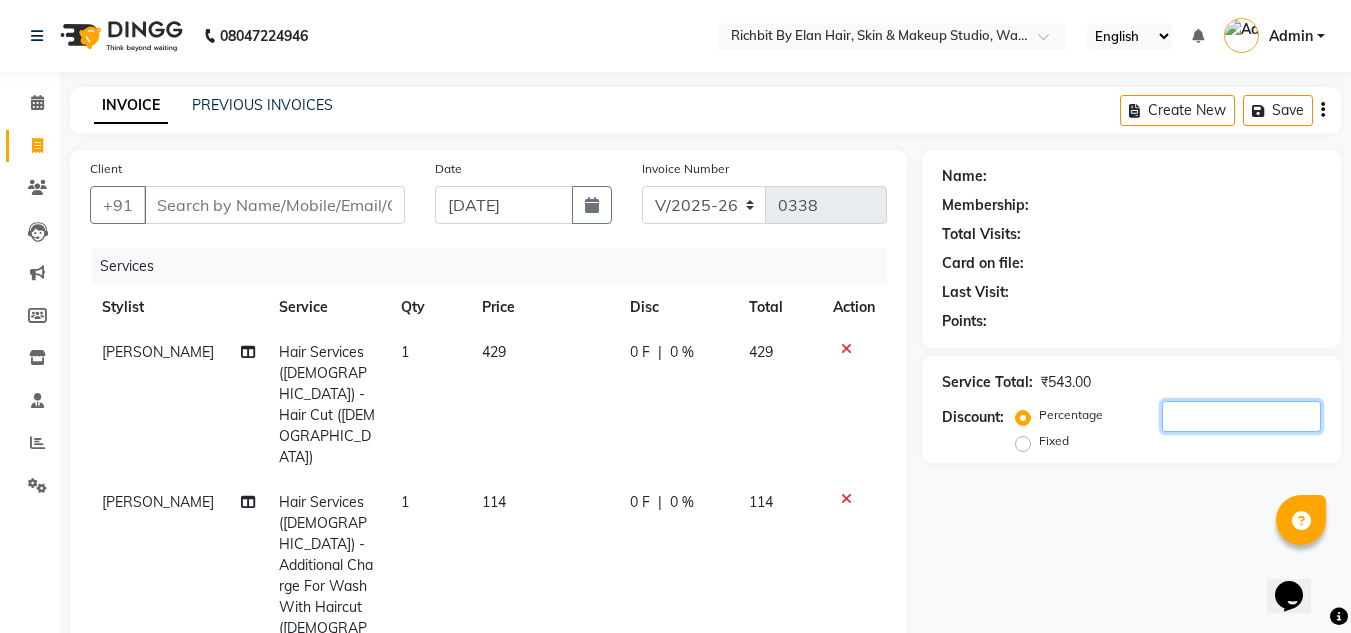 click 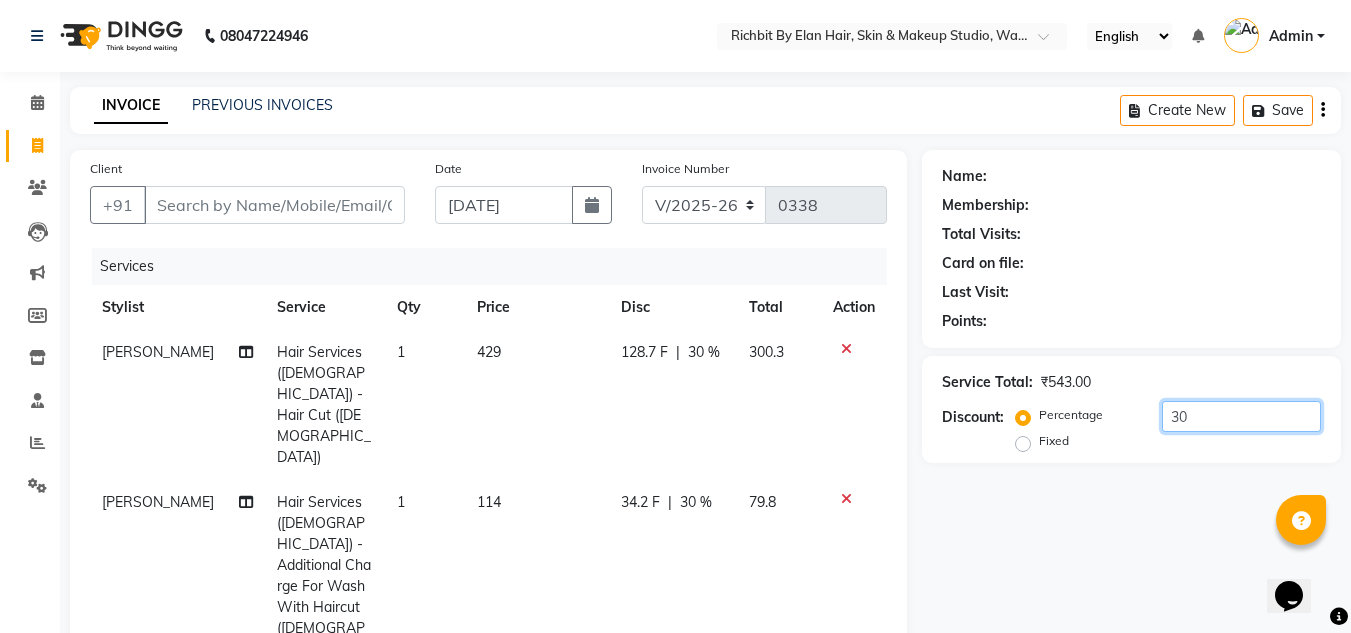 scroll, scrollTop: 100, scrollLeft: 0, axis: vertical 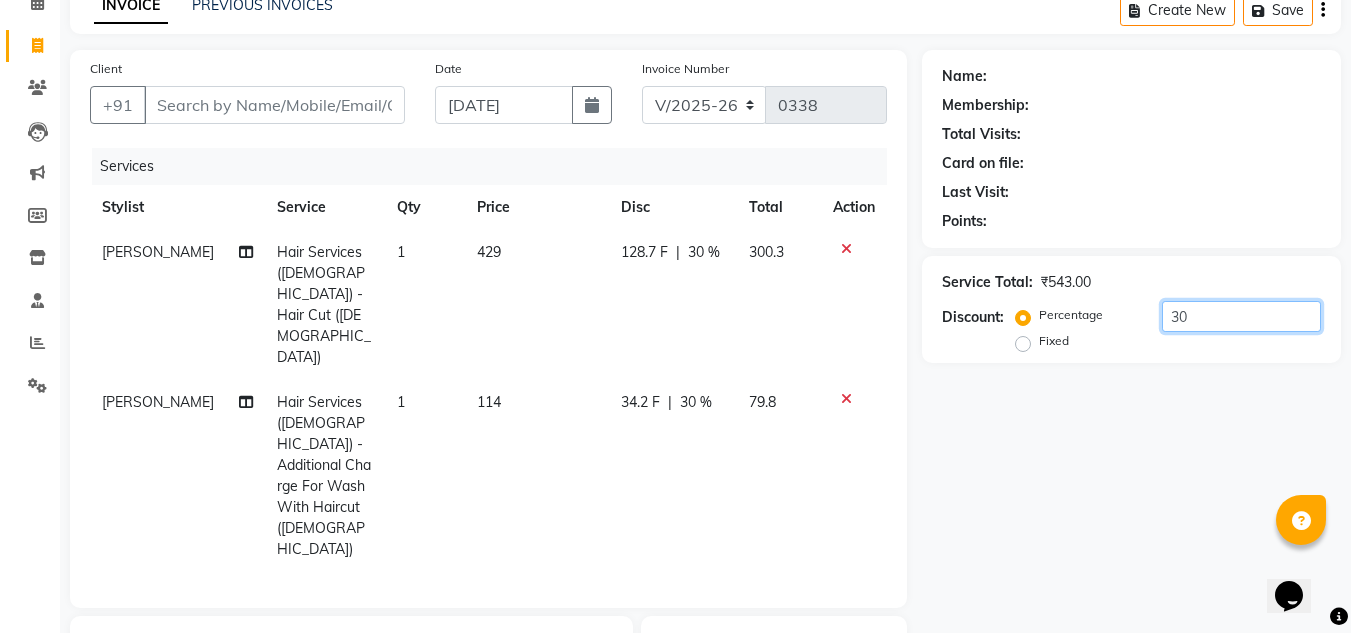 type on "30" 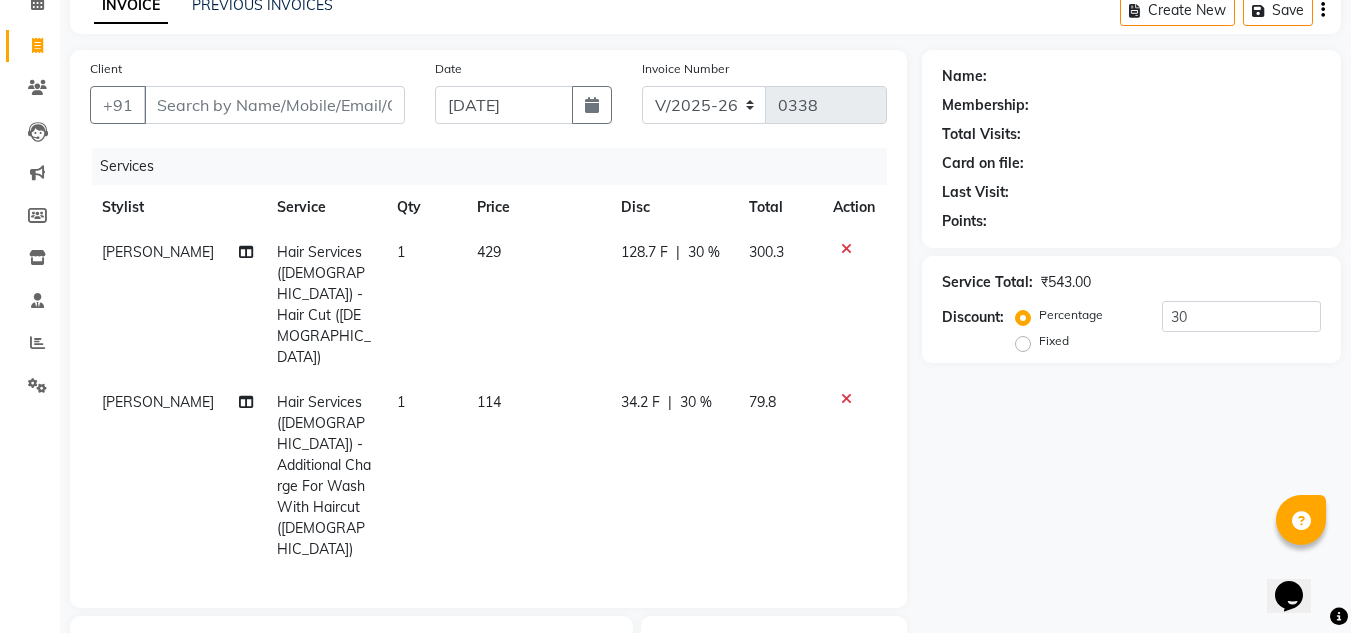 click on "128.7 F" 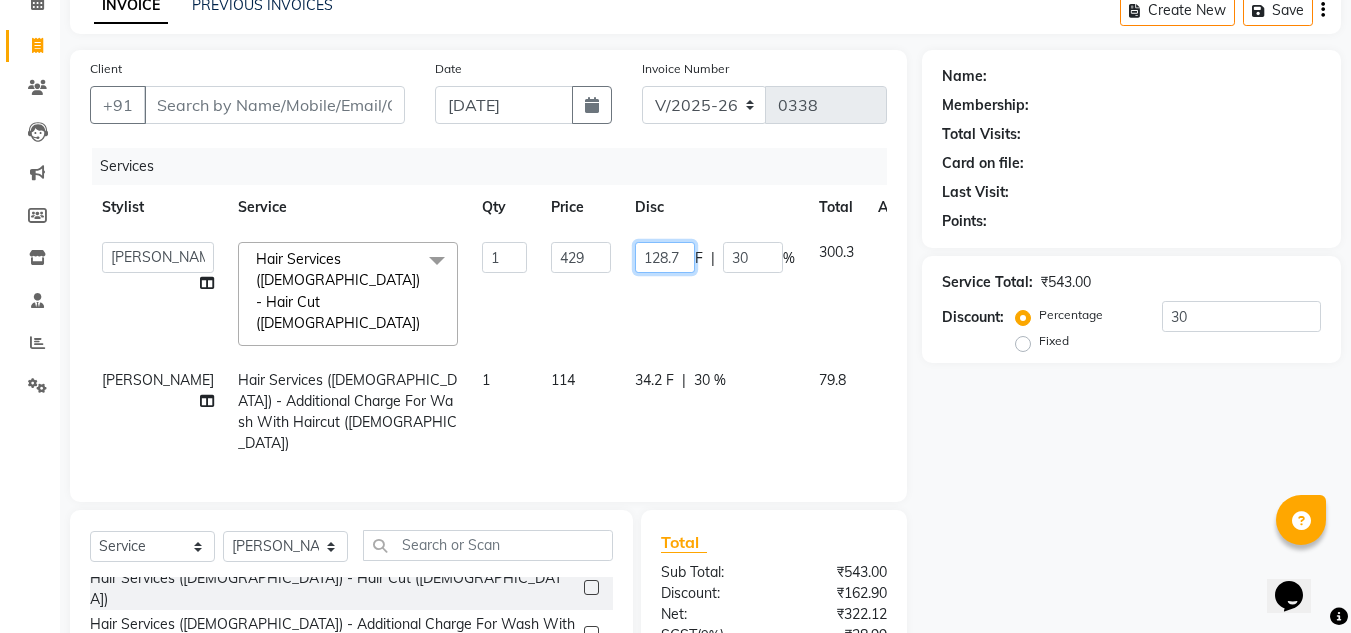 click on "128.7" 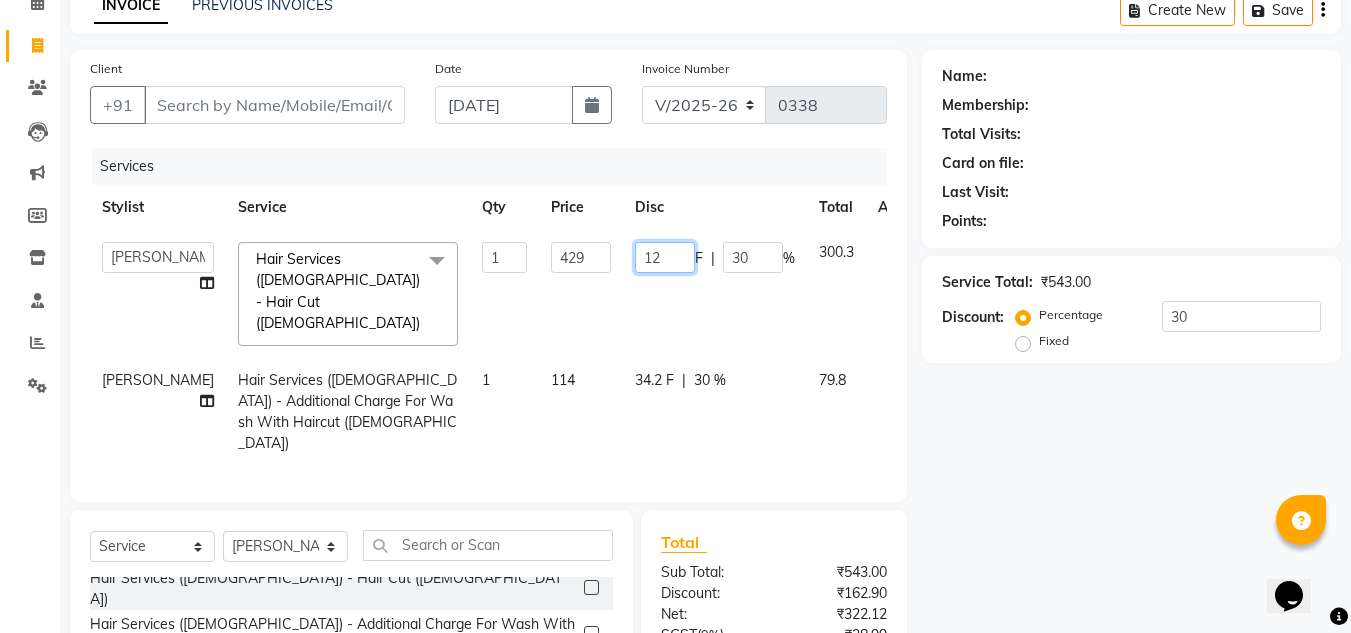 type on "129" 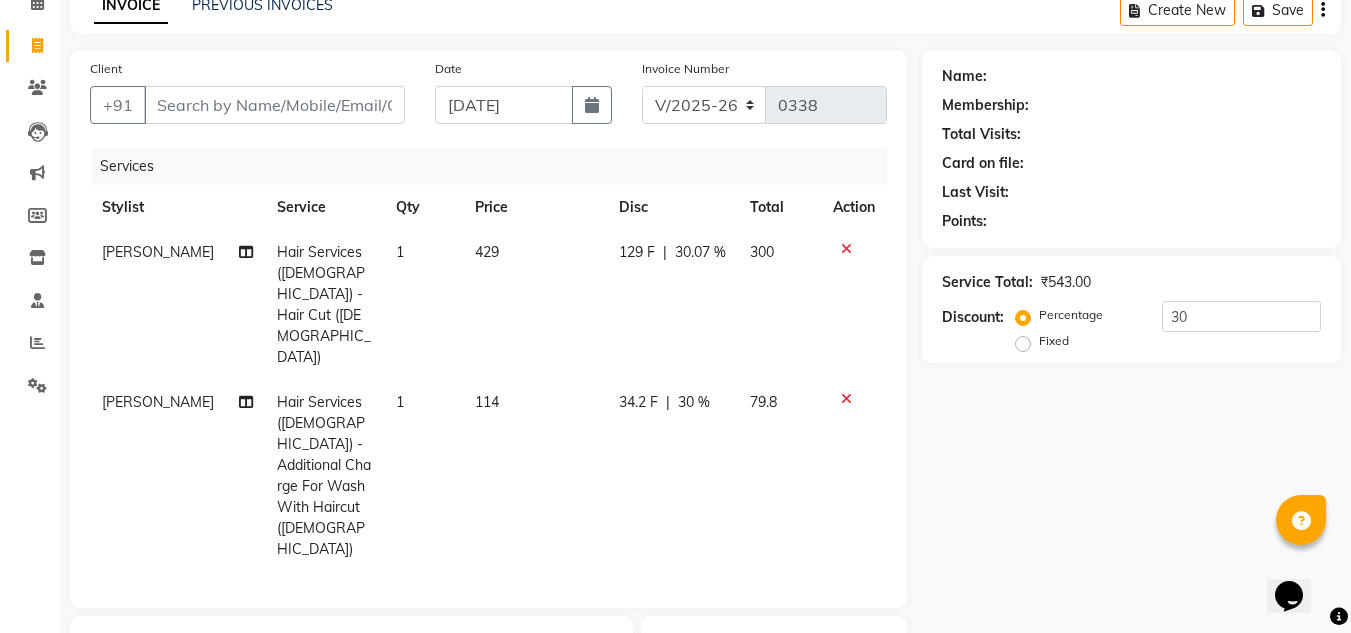 click on "34.2 F | 30 %" 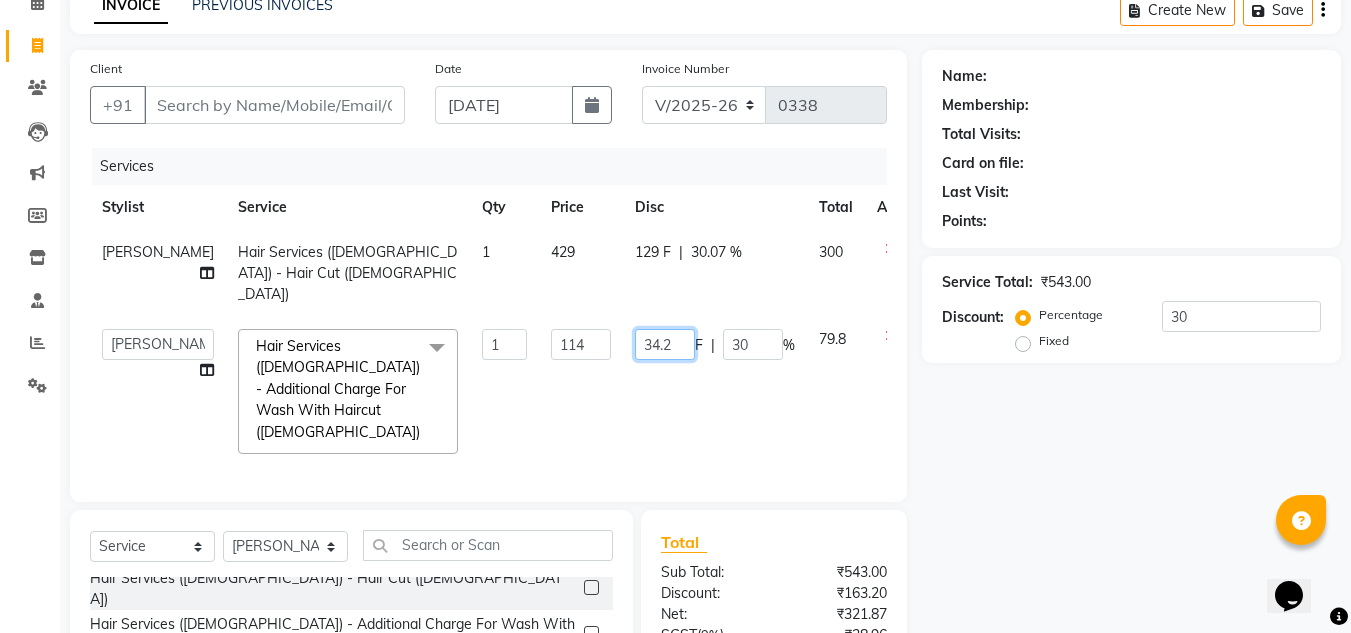 click on "34.2" 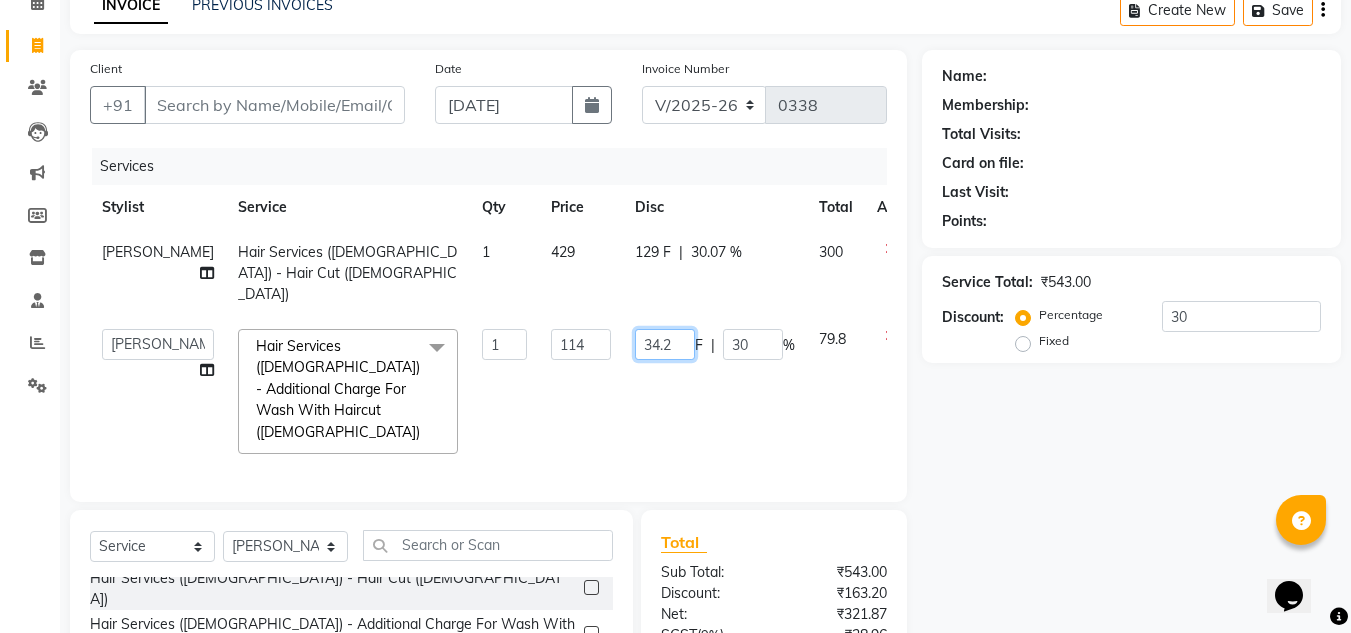type on "34" 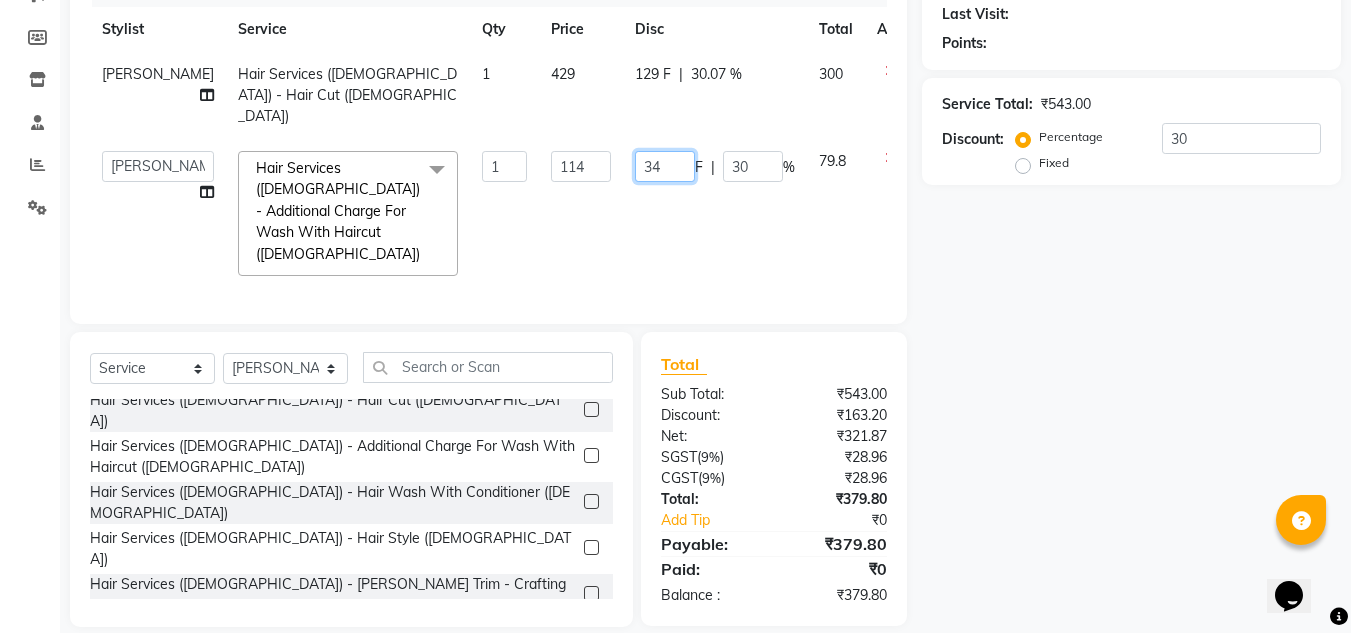scroll, scrollTop: 296, scrollLeft: 0, axis: vertical 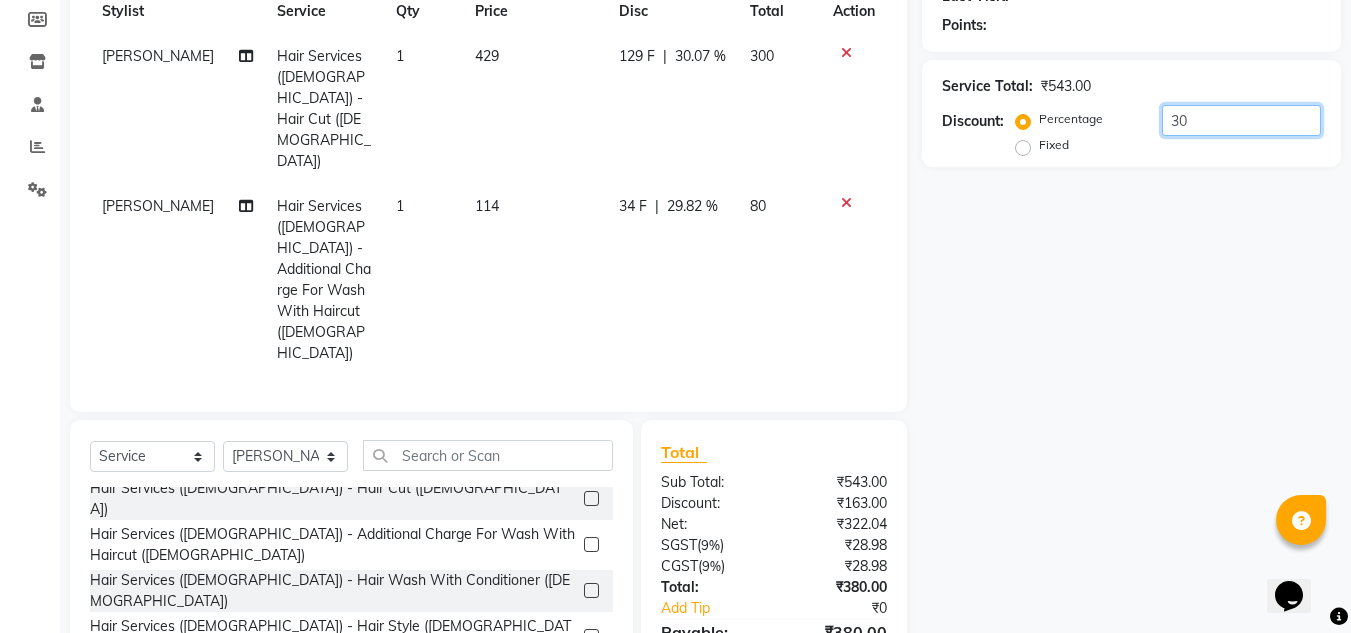 click on "30" 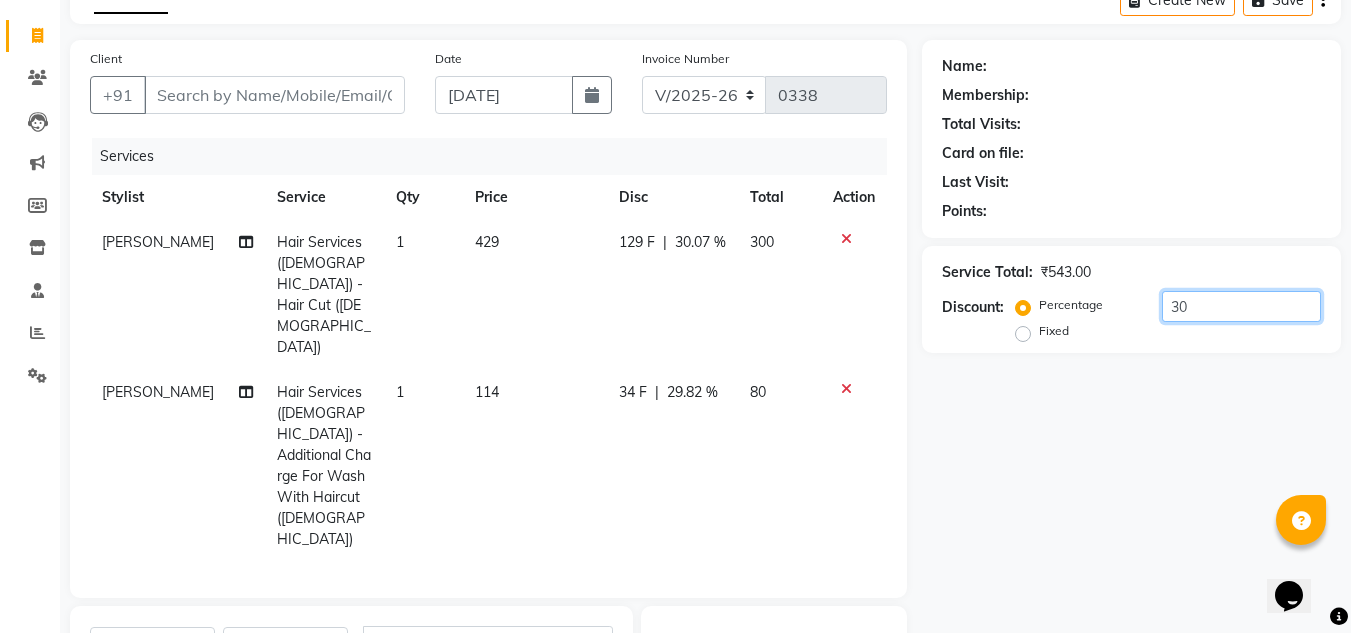 scroll, scrollTop: 96, scrollLeft: 0, axis: vertical 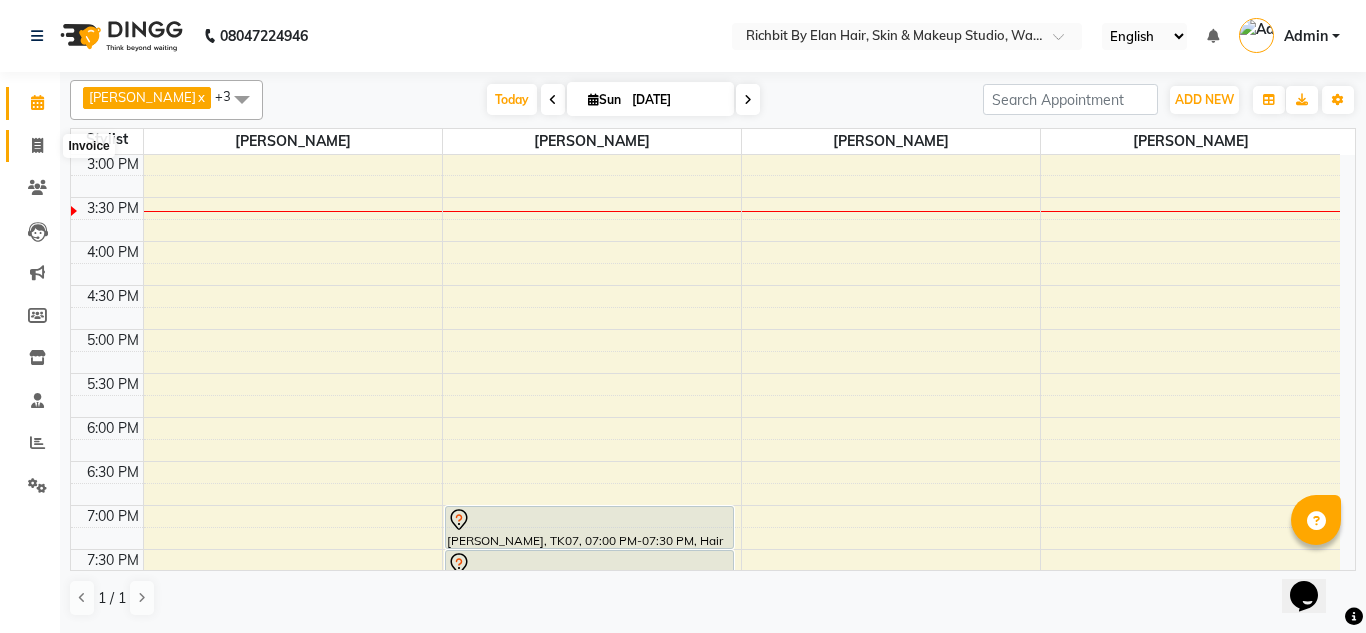 click 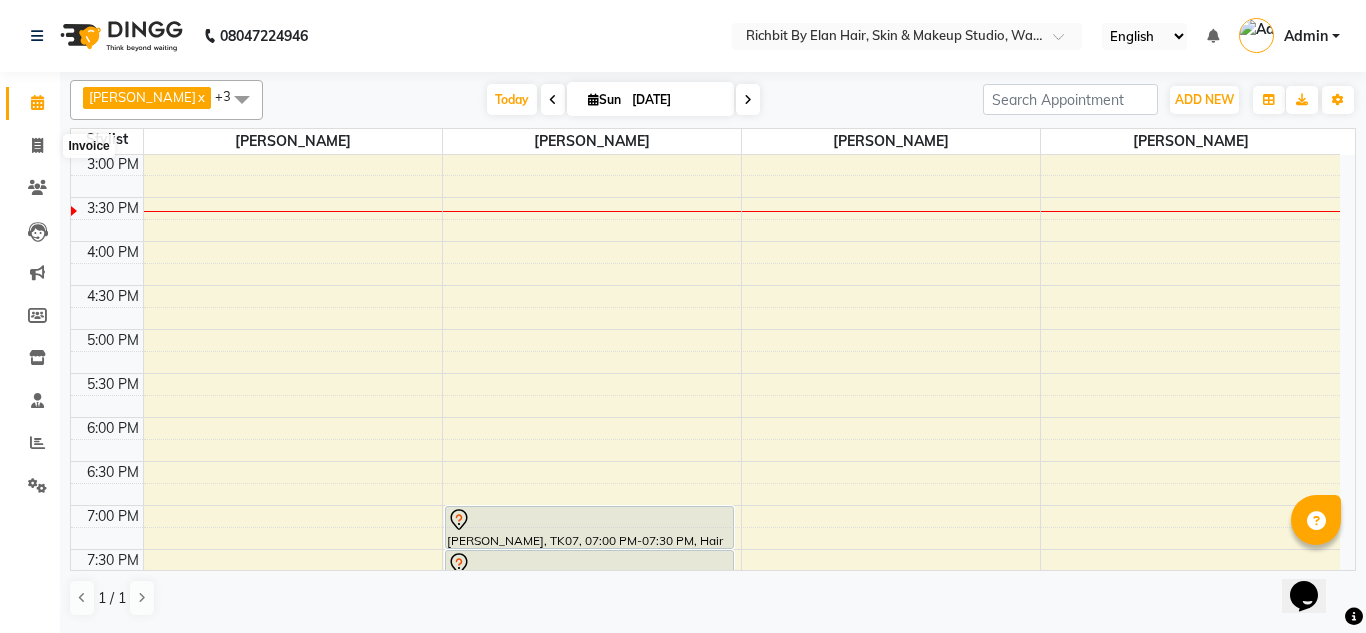 select on "4114" 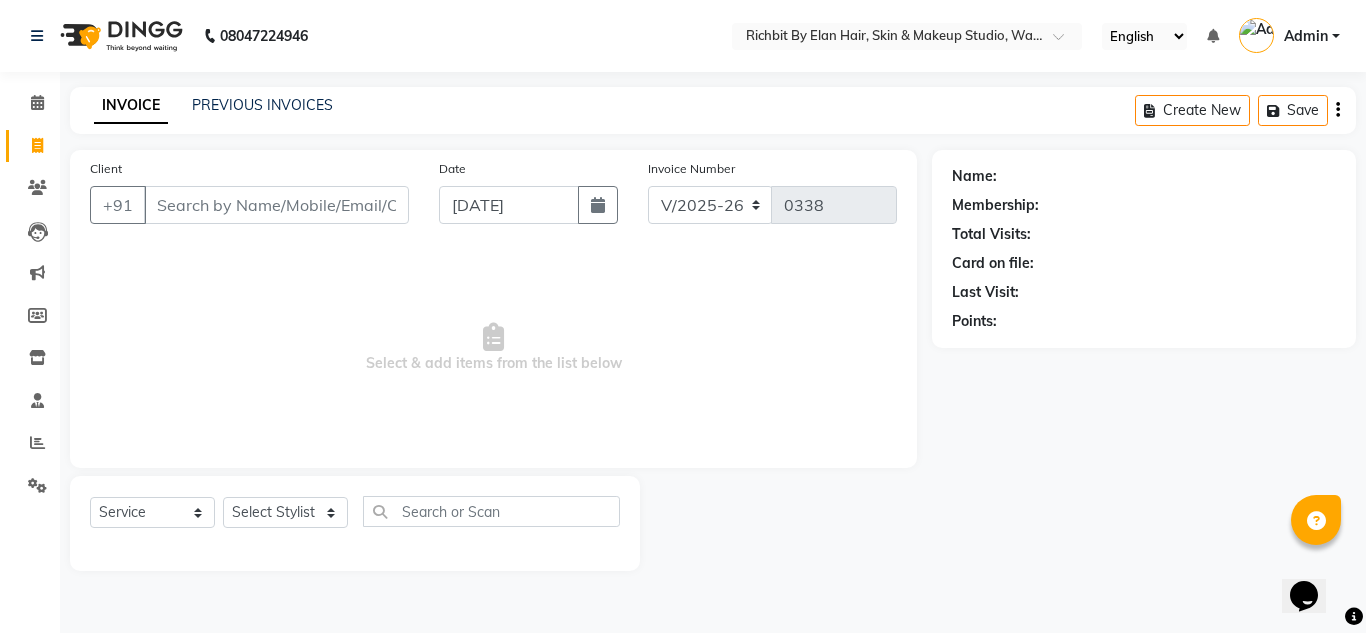 click on "Select  Service  Product  Membership  Package Voucher Prepaid Gift Card  Select Stylist [PERSON_NAME] [PERSON_NAME] [PERSON_NAME] [PERSON_NAME] [PERSON_NAME]" 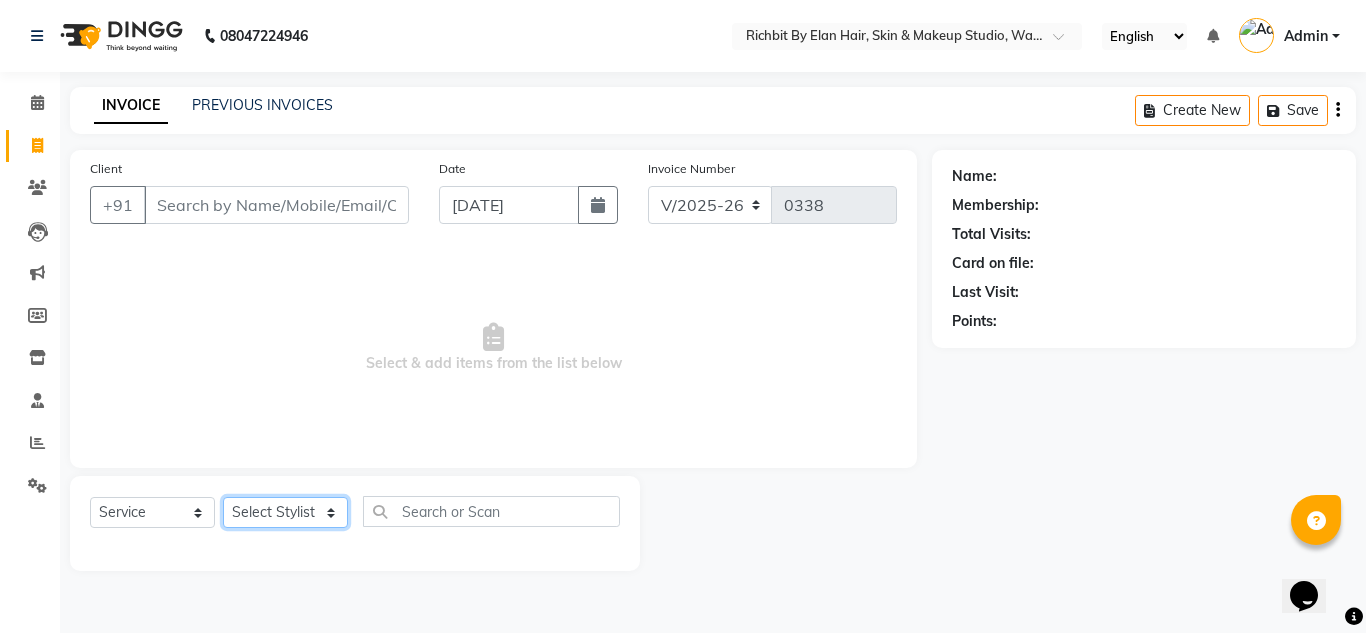 click on "Select Stylist [PERSON_NAME] [PERSON_NAME] [PERSON_NAME] [PERSON_NAME] [PERSON_NAME]" 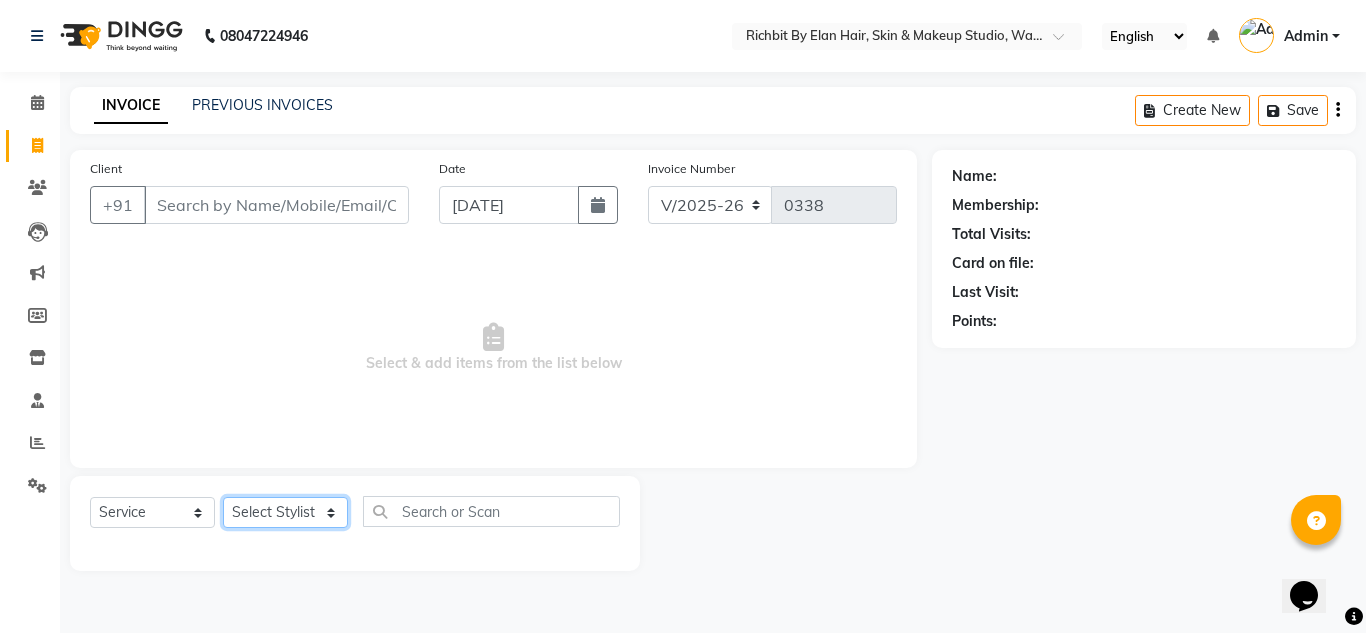 select on "59451" 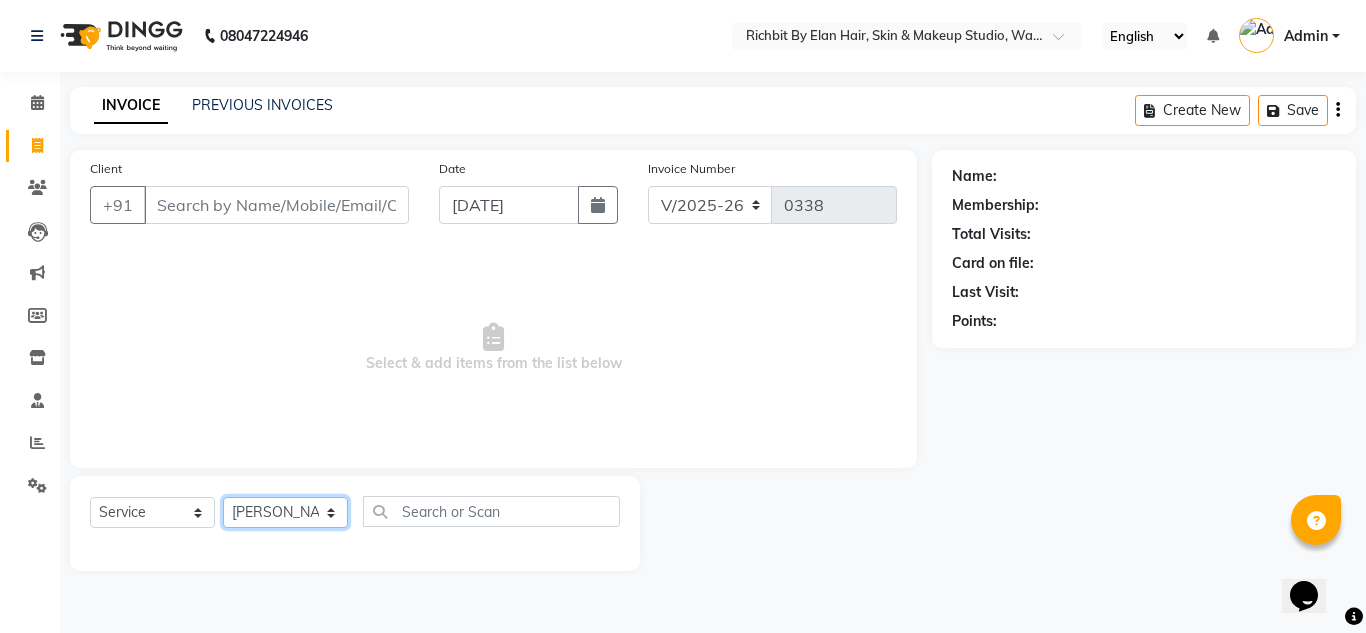 click on "Select Stylist [PERSON_NAME] [PERSON_NAME] [PERSON_NAME] [PERSON_NAME] [PERSON_NAME]" 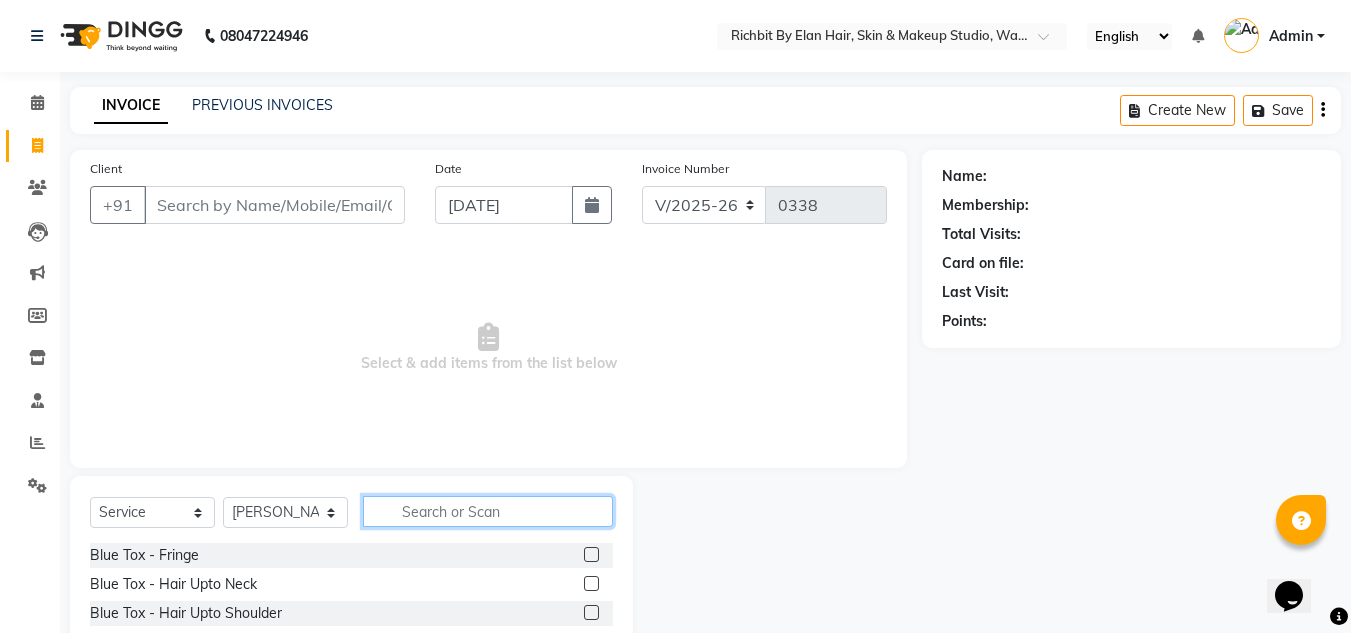 click 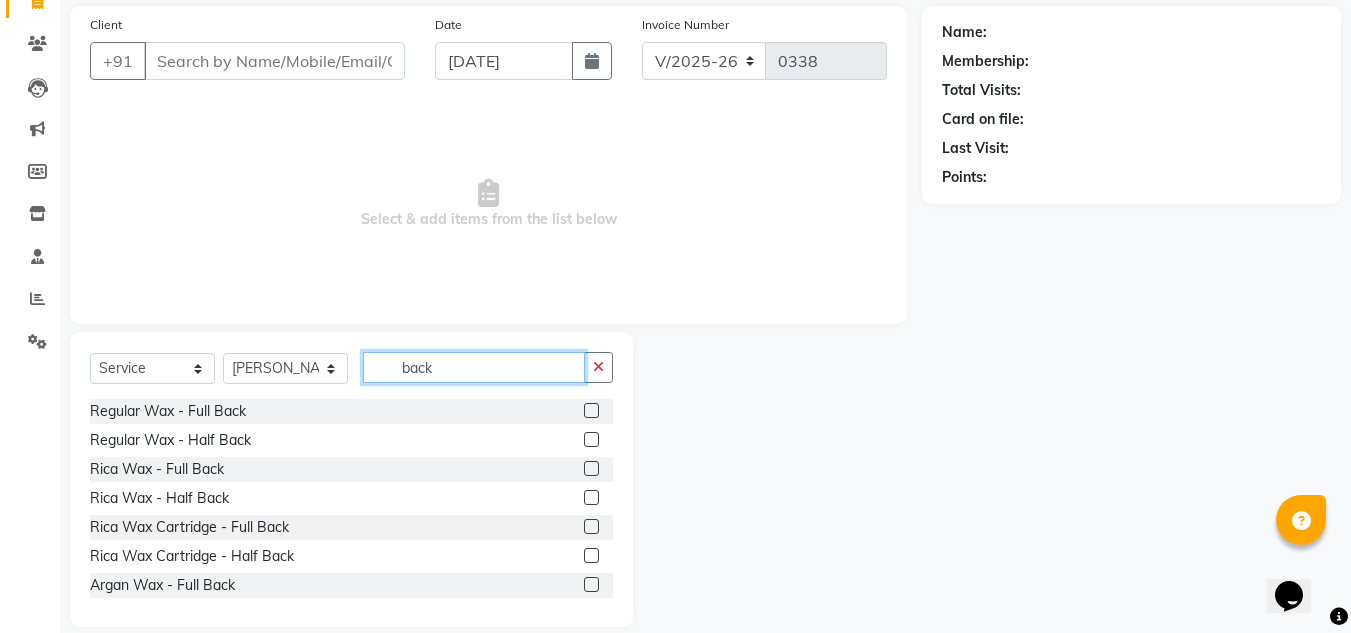 scroll, scrollTop: 168, scrollLeft: 0, axis: vertical 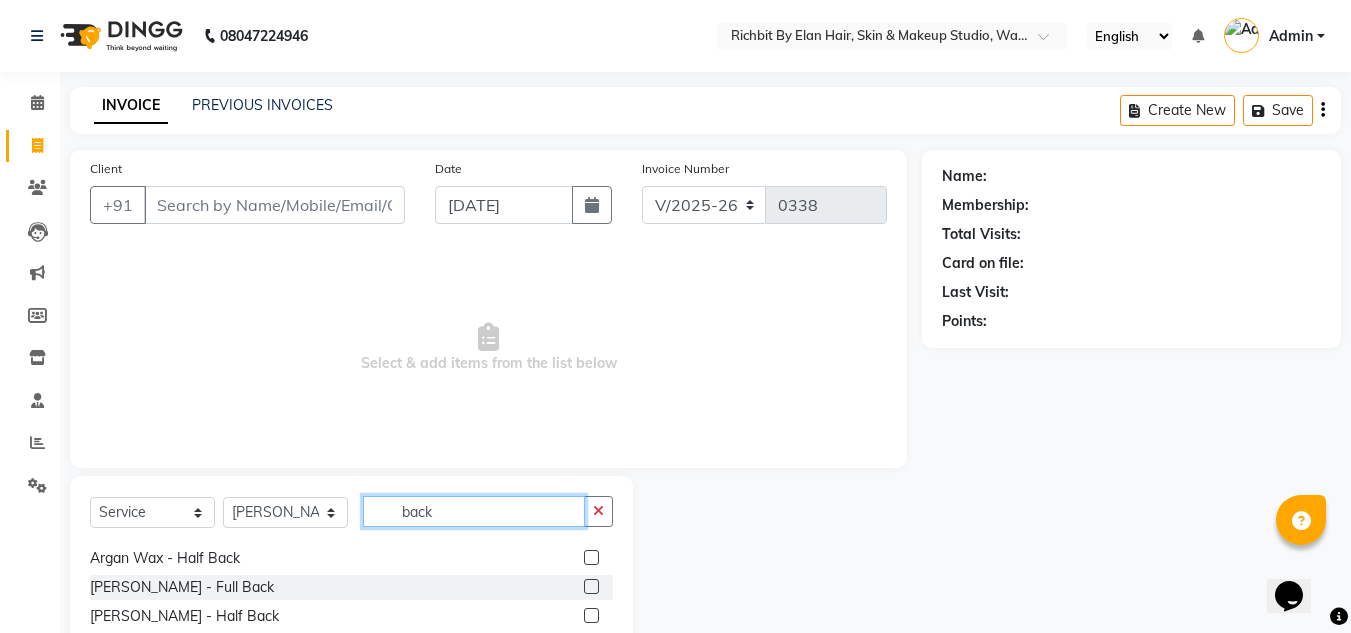 click on "back" 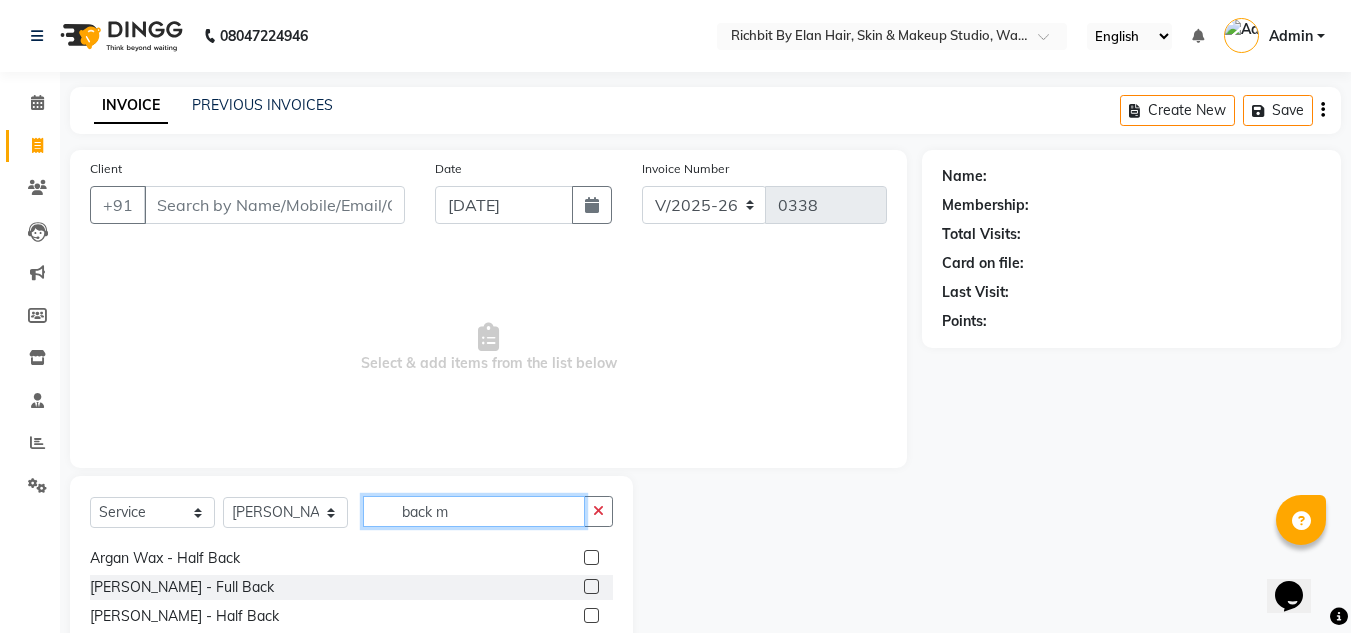 scroll, scrollTop: 0, scrollLeft: 0, axis: both 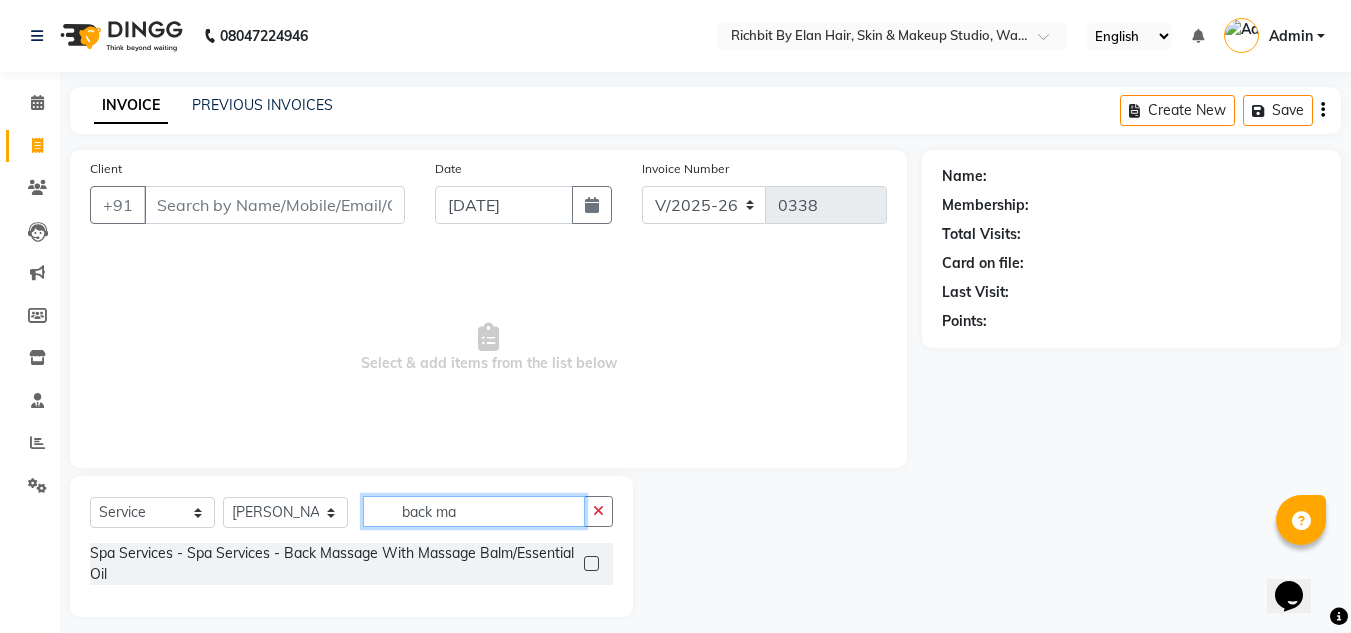 type on "back ma" 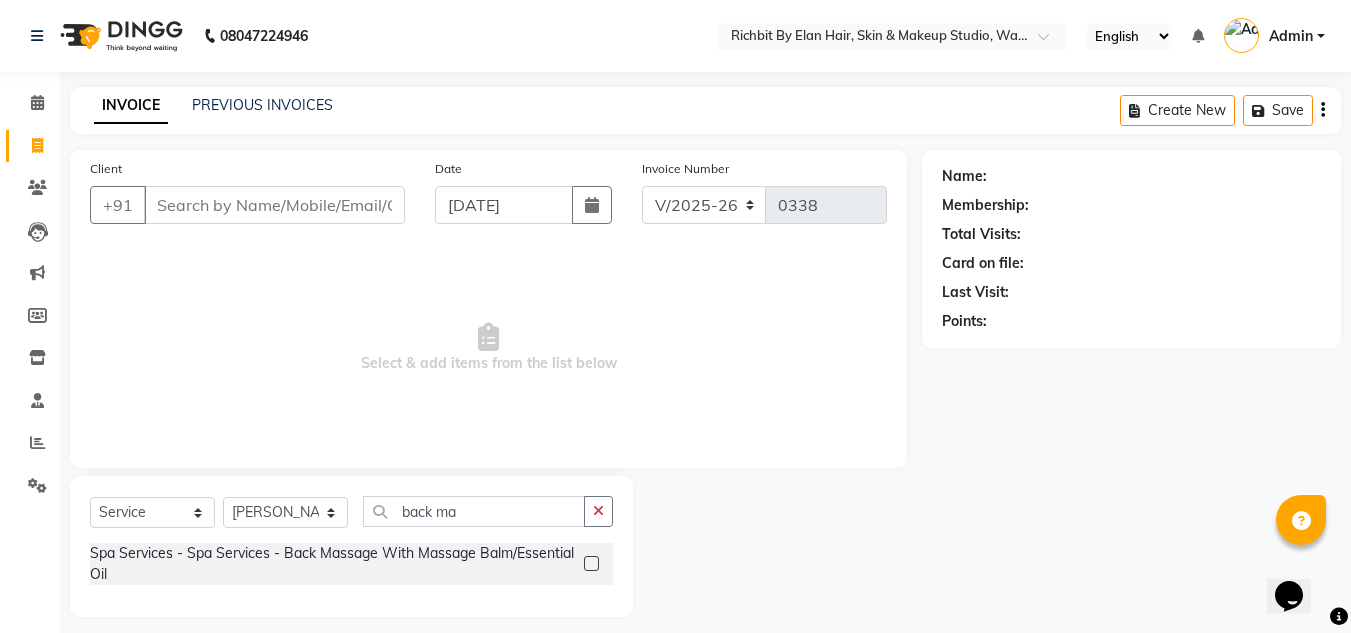 click 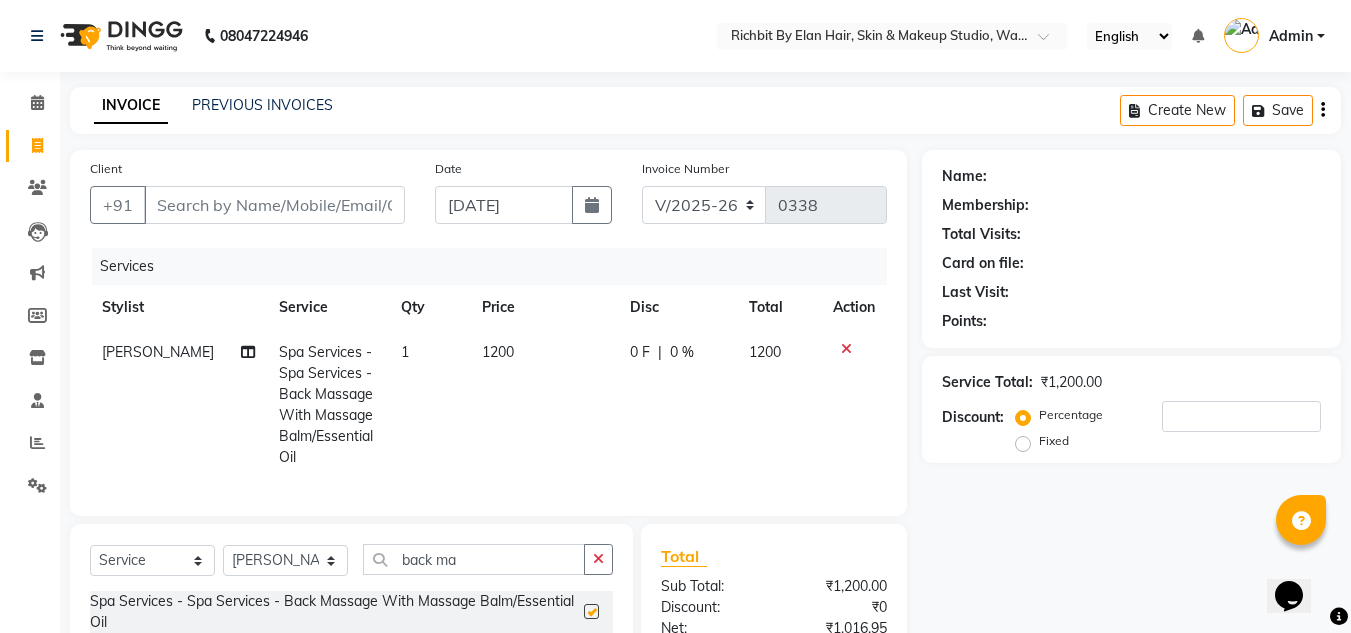 checkbox on "false" 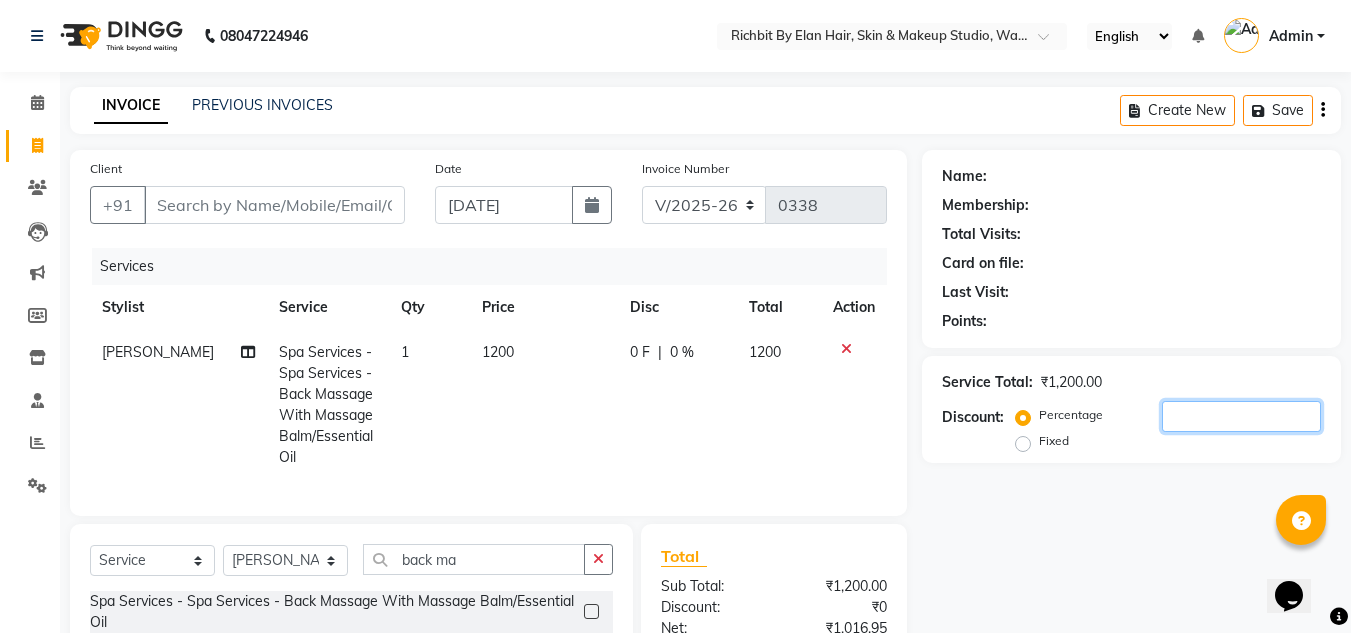 click 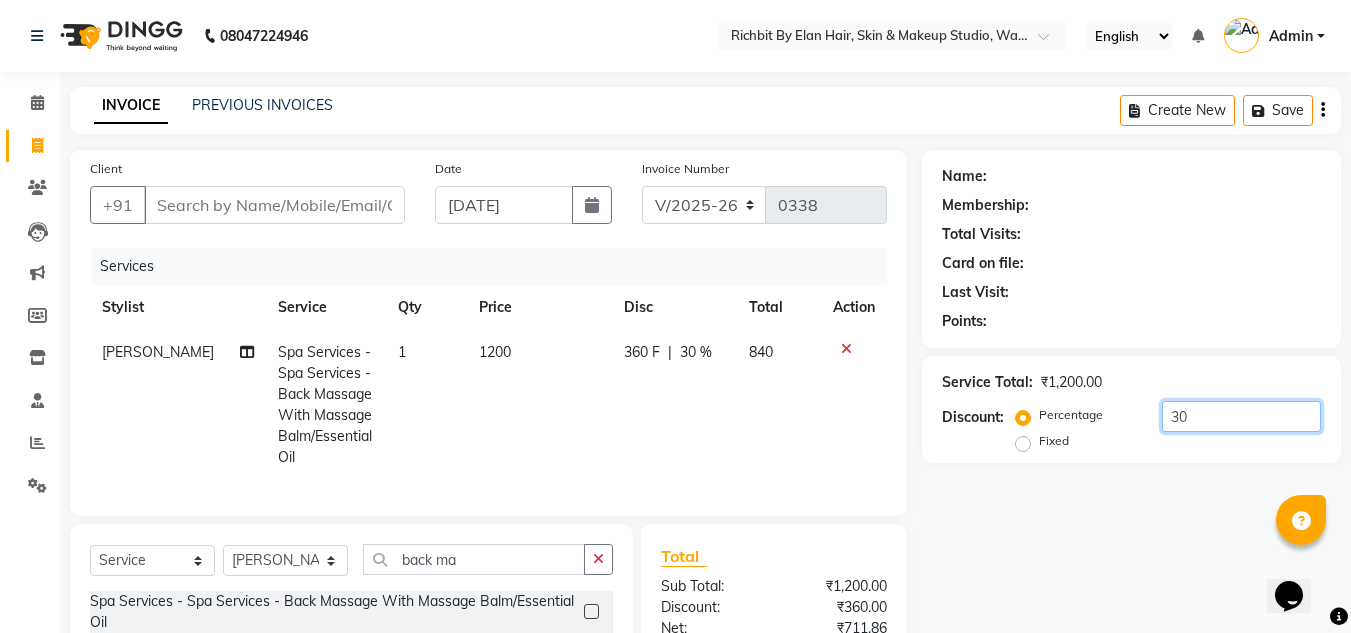type on "30" 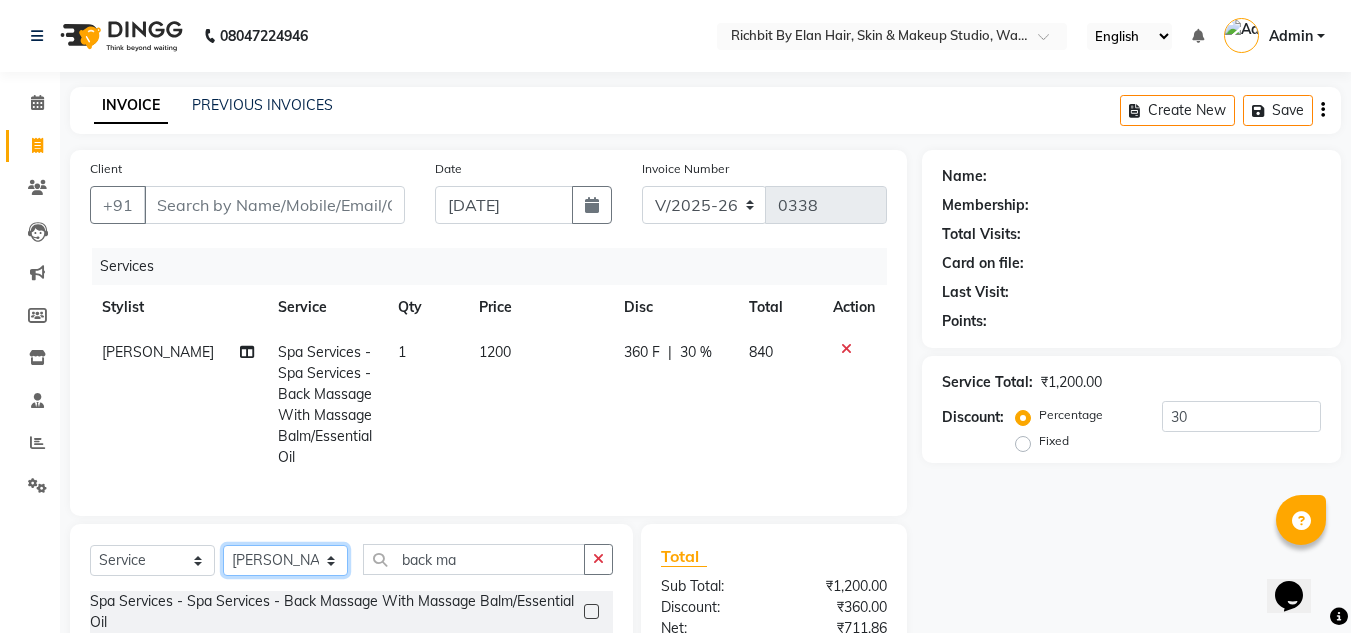 click on "Select Stylist Ankita nivangune Deepali Palsule Gopal Kadam Rohit Suravase Vandana Panikar" 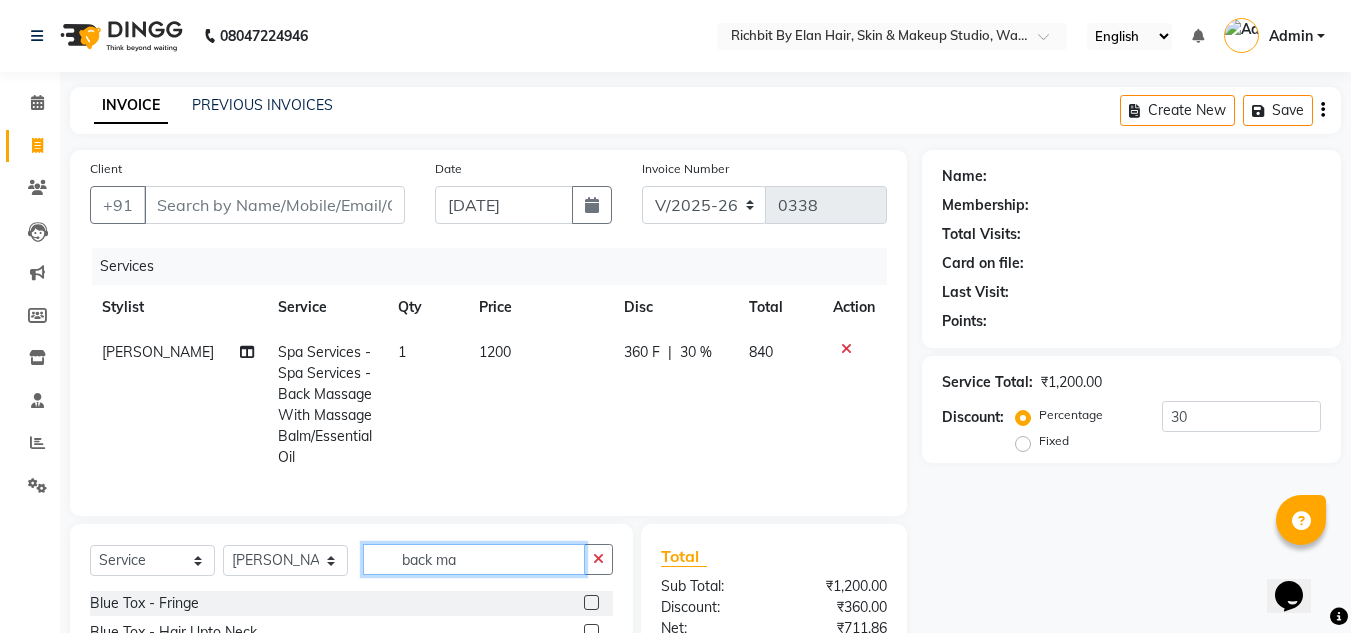 click on "back ma" 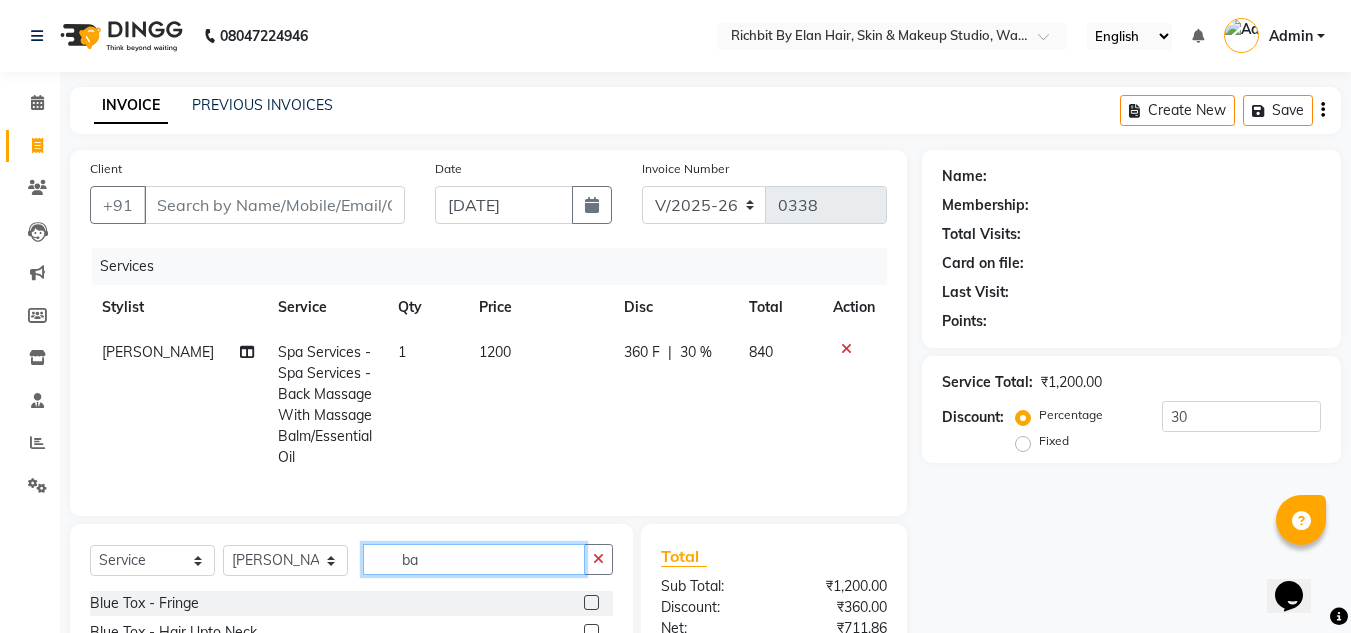type on "b" 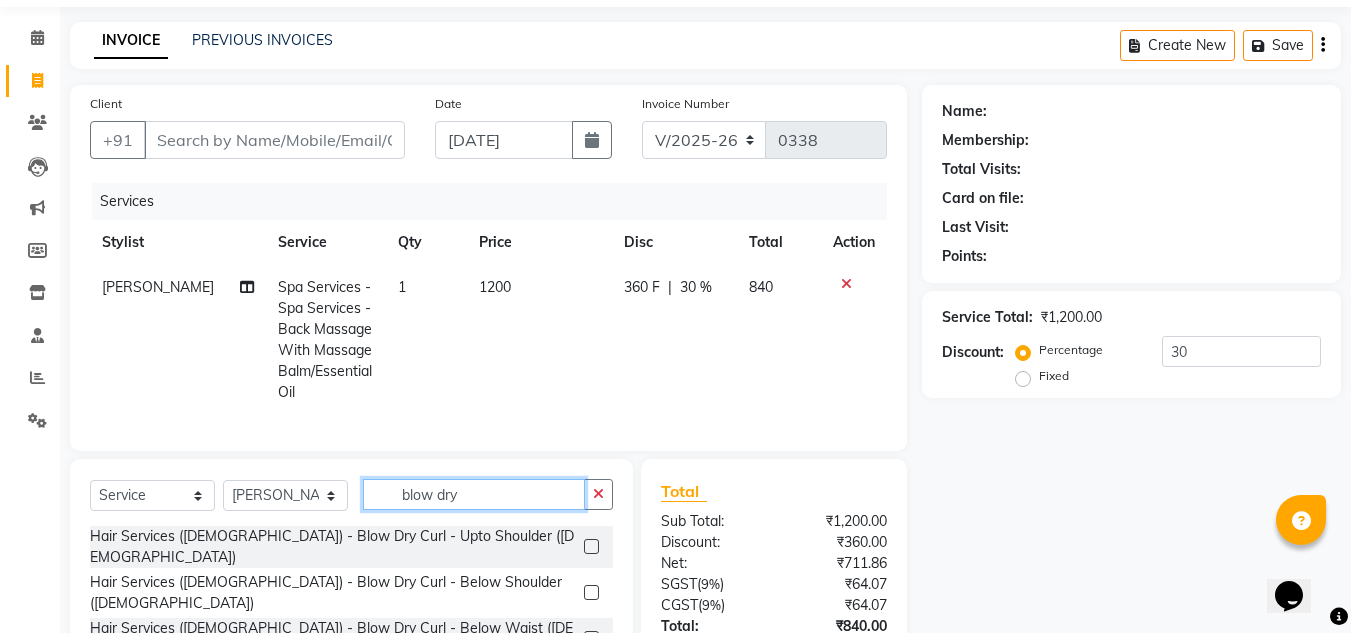 scroll, scrollTop: 100, scrollLeft: 0, axis: vertical 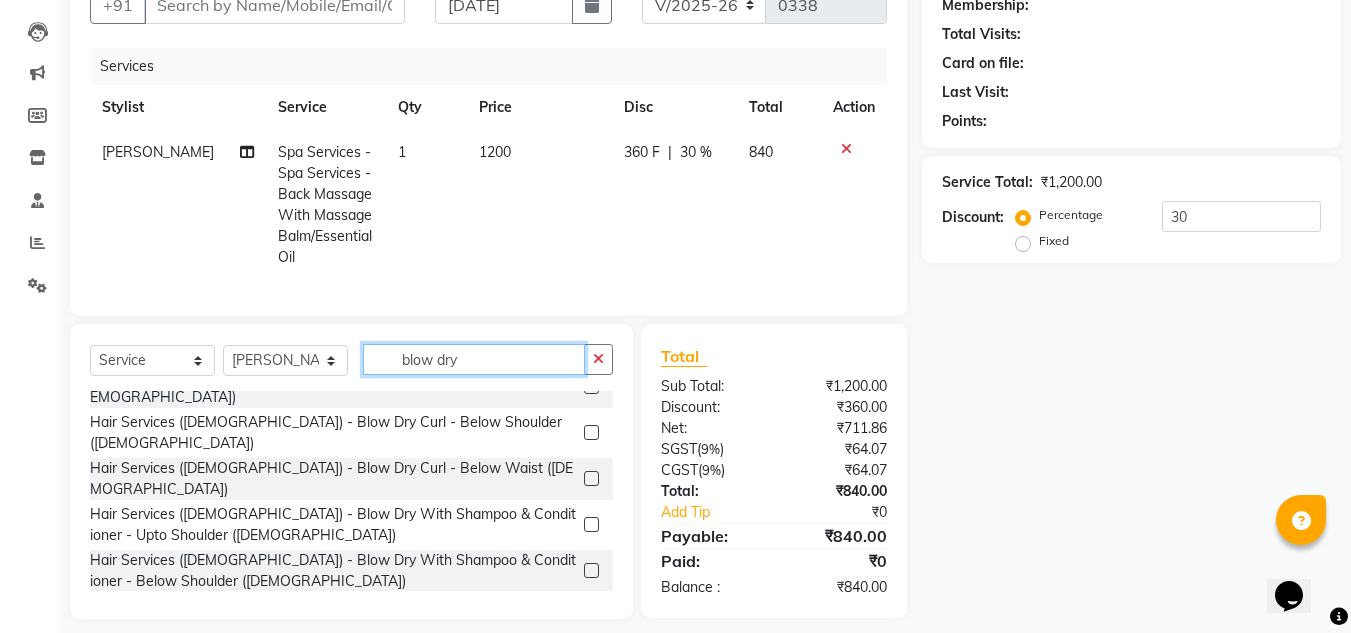 type on "blow dry" 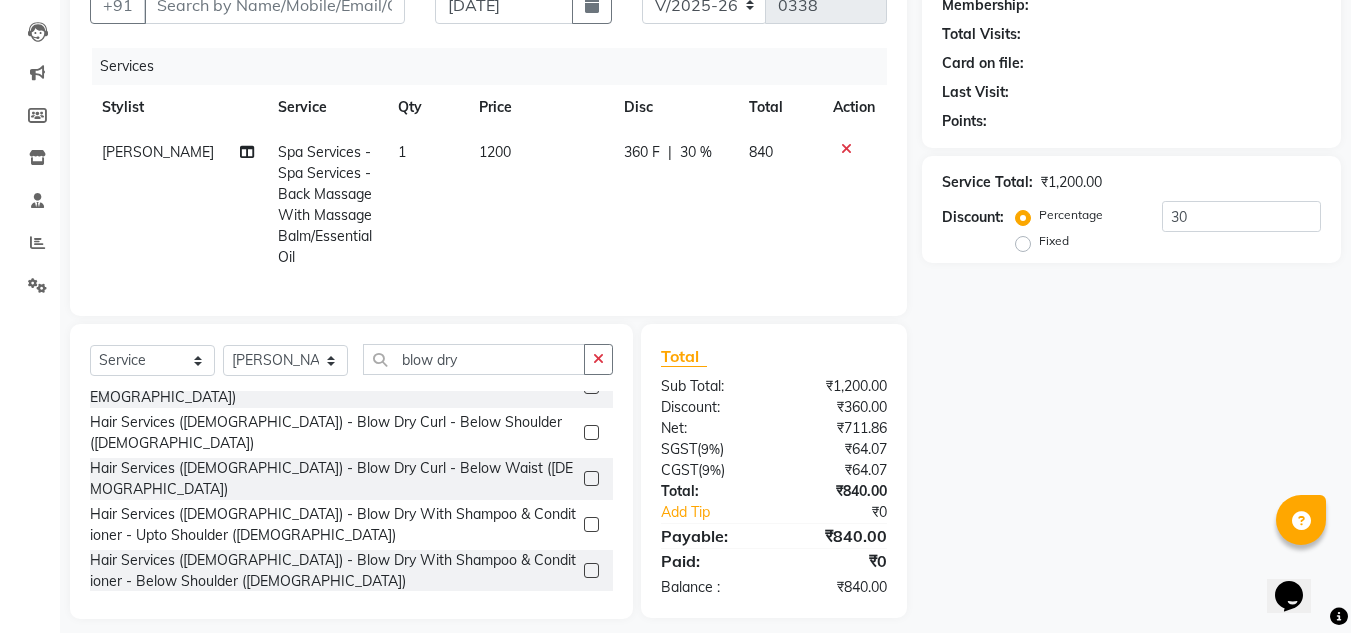 click 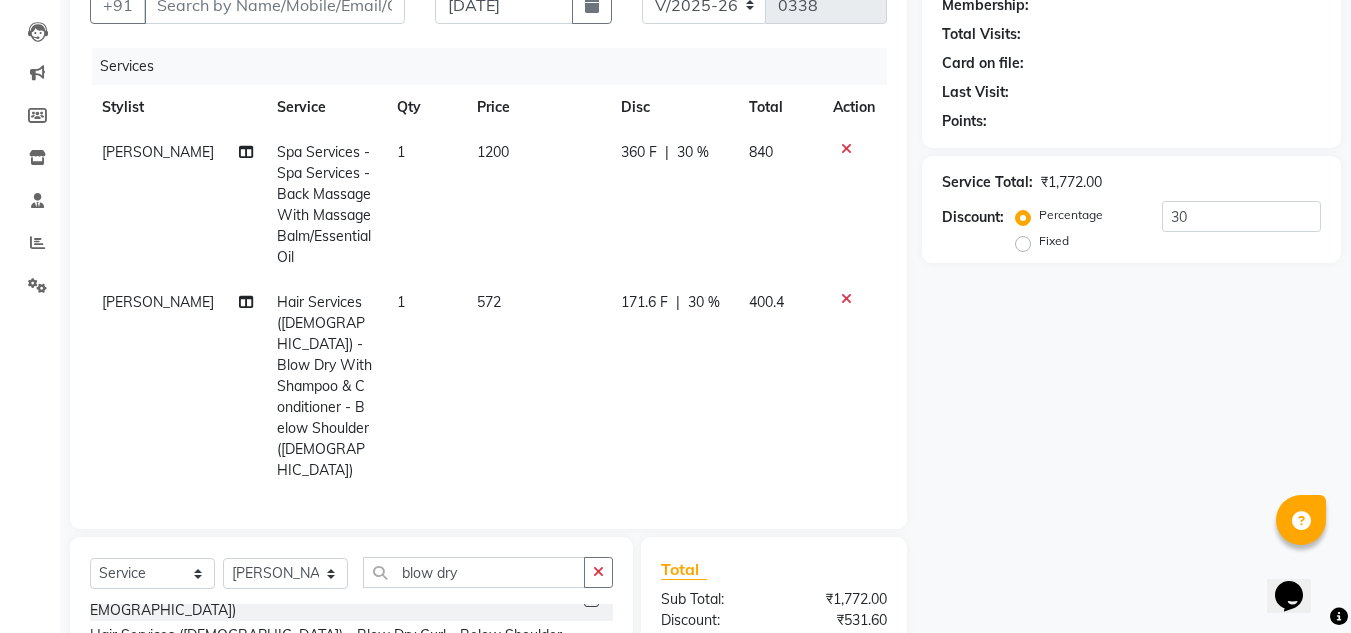 checkbox on "false" 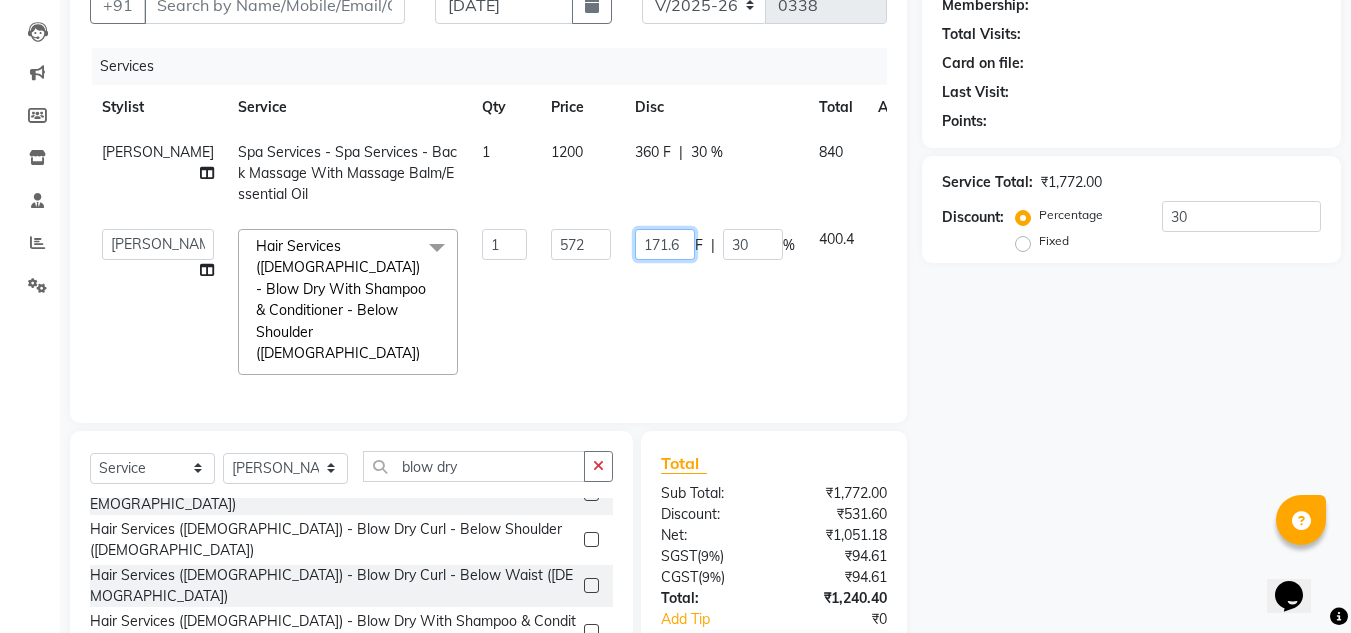click on "171.6" 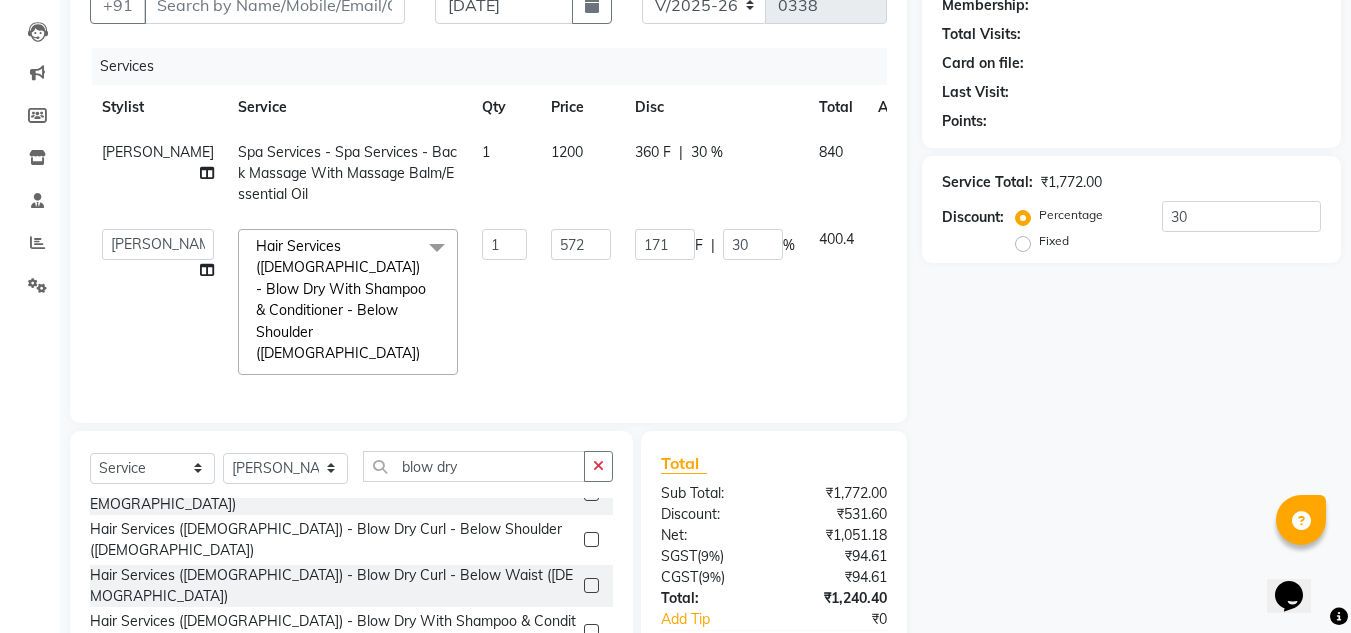 click on "Name: Membership: Total Visits: Card on file: Last Visit:  Points:  Service Total:  ₹1,772.00  Discount:  Percentage   Fixed  30" 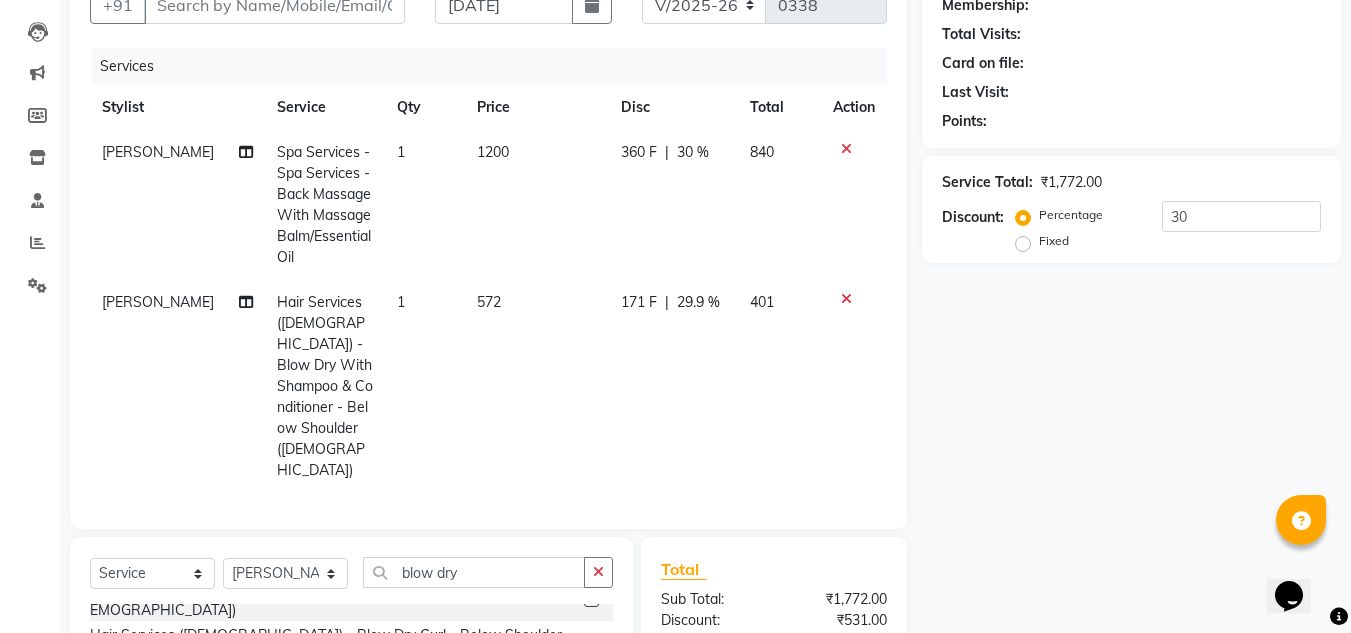 click on "171 F" 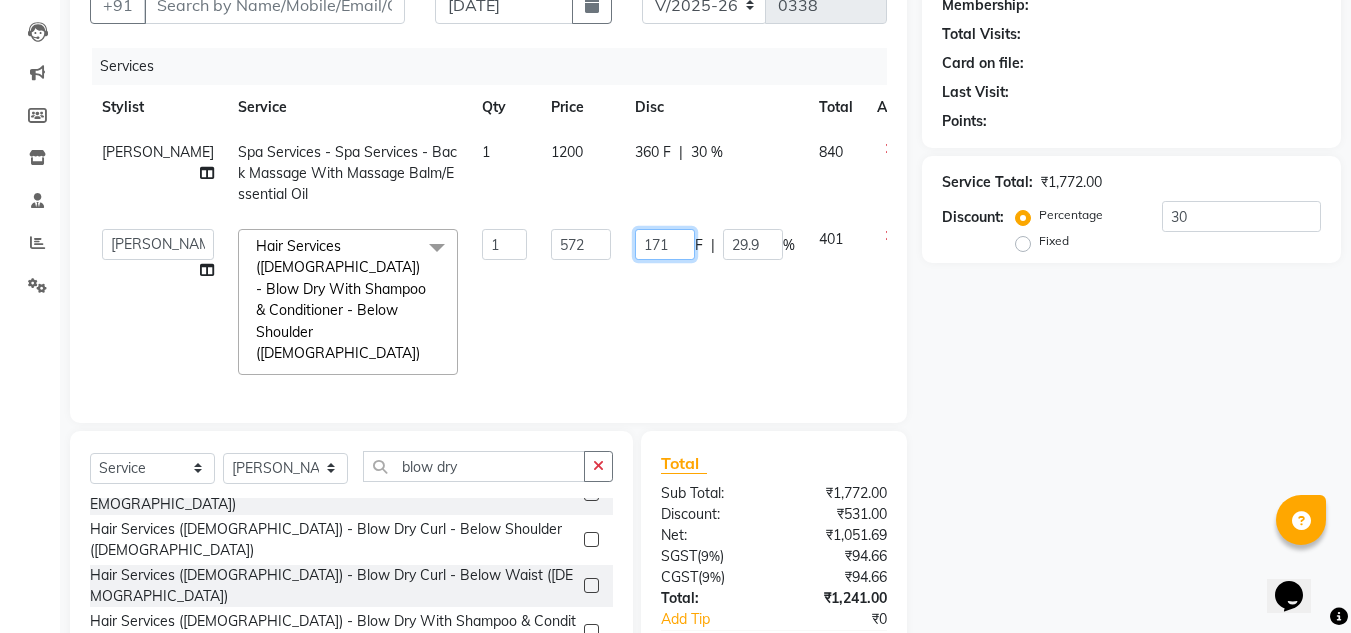 click on "171" 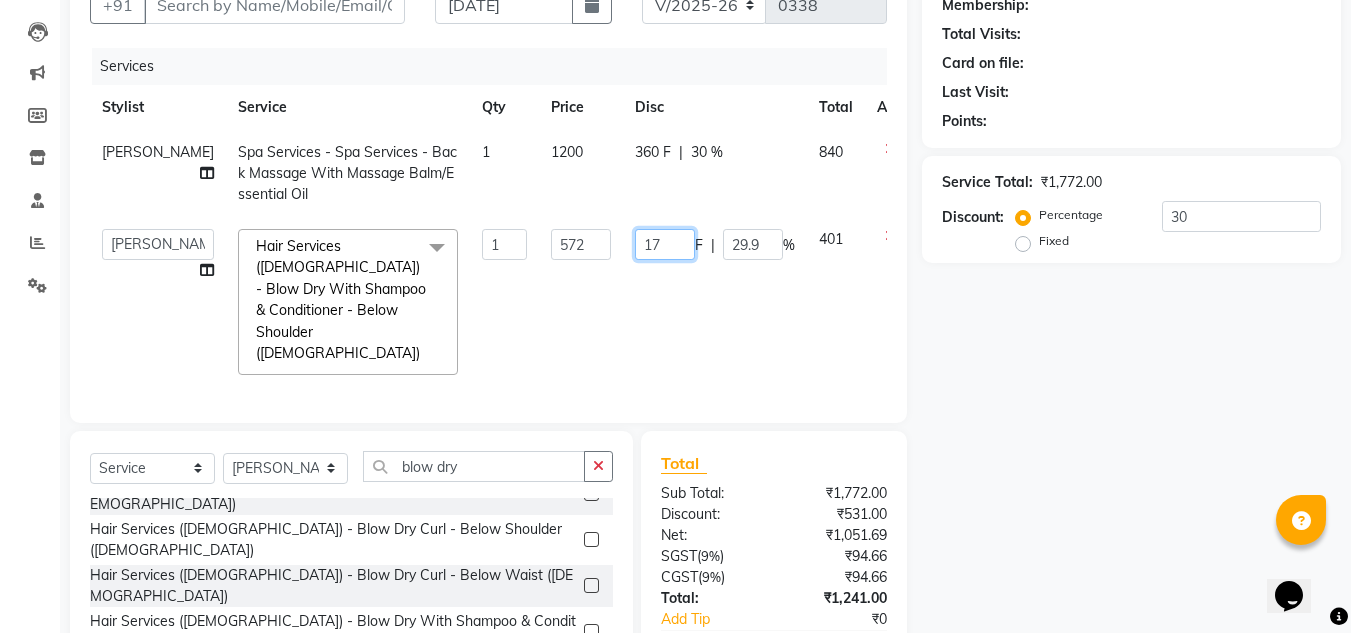 type on "170" 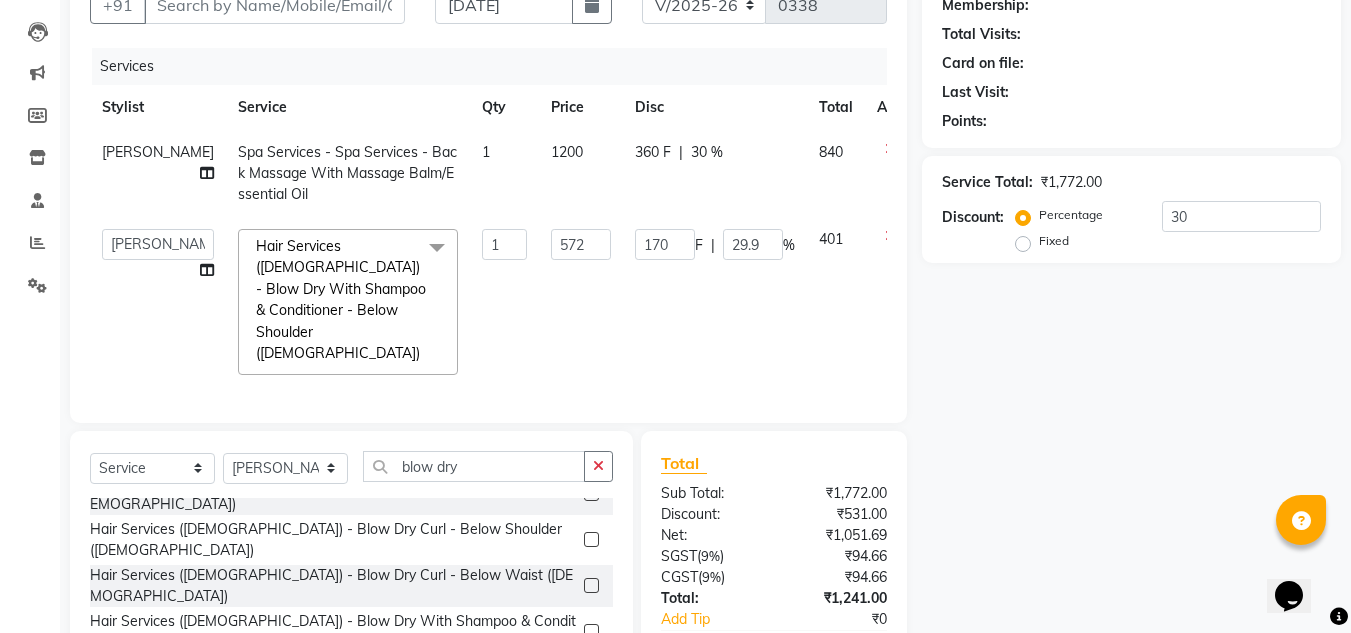 click on "Name: Membership: Total Visits: Card on file: Last Visit:  Points:  Service Total:  ₹1,772.00  Discount:  Percentage   Fixed  30" 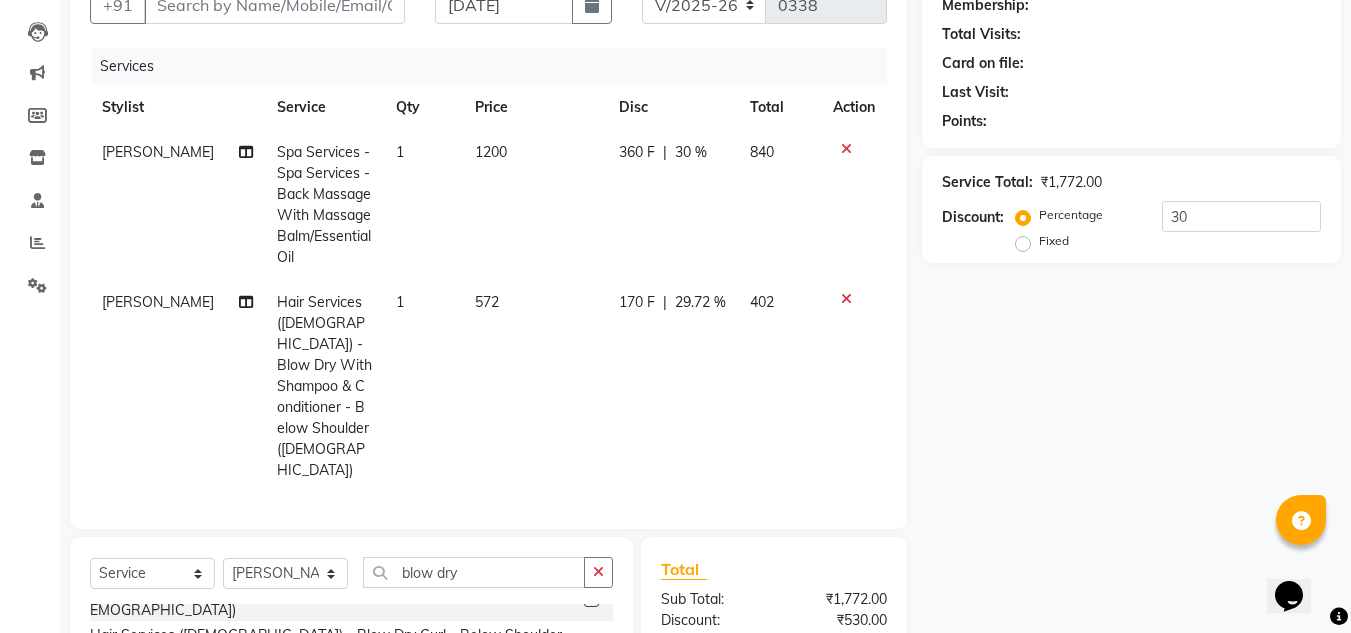 click on "170 F" 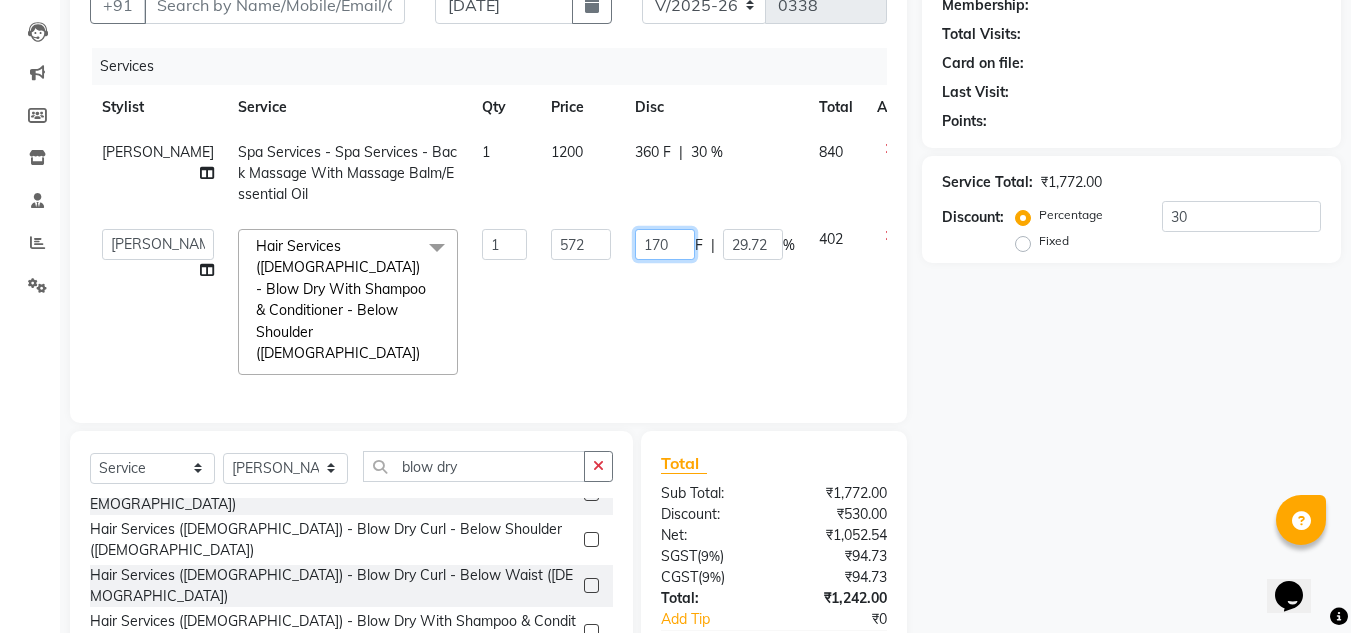 click on "170" 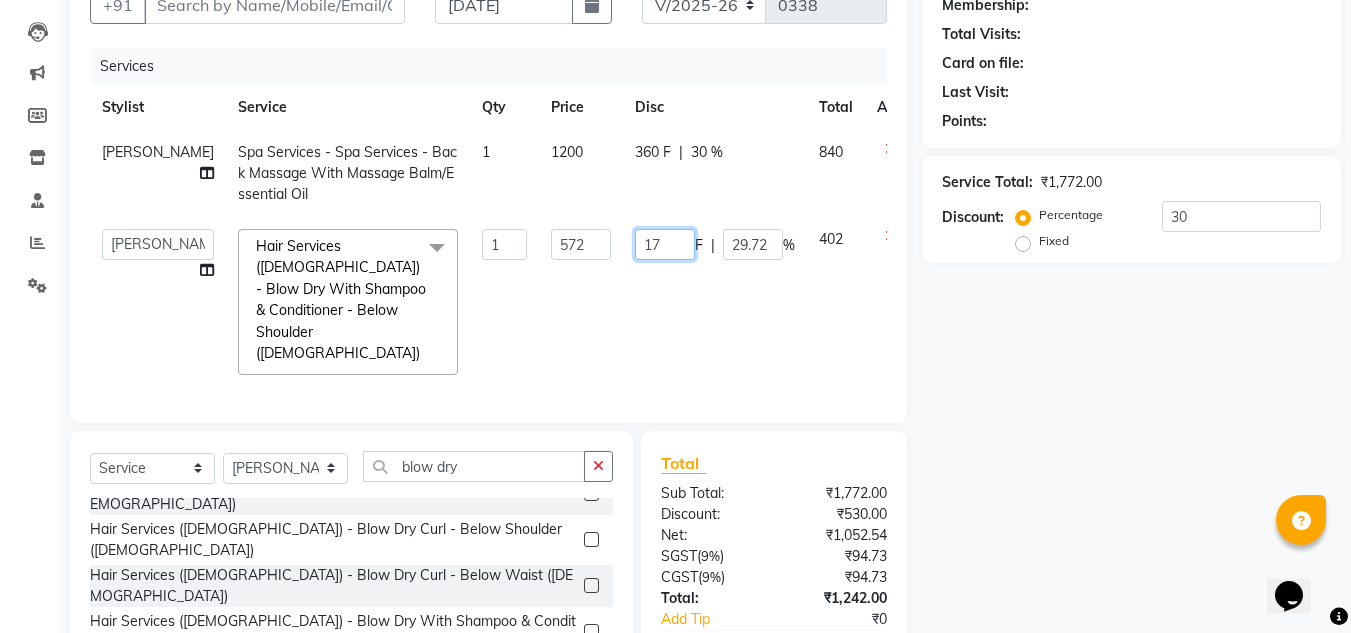 type on "172" 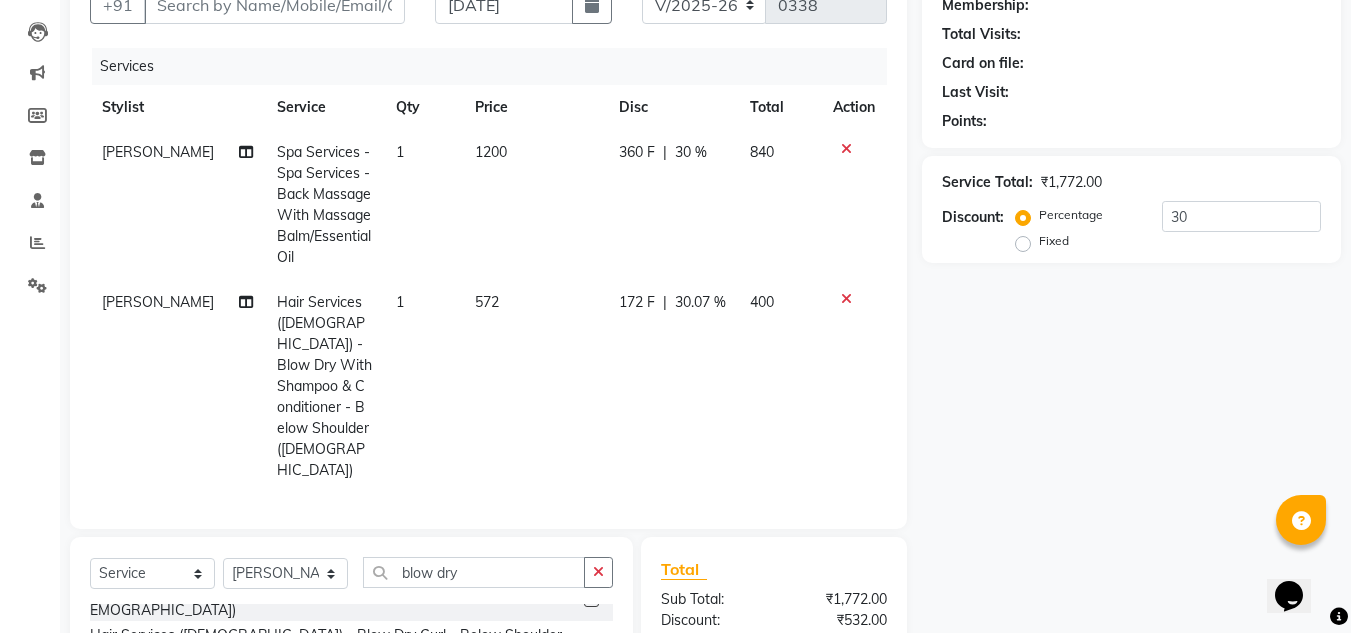 click on "Name: Membership: Total Visits: Card on file: Last Visit:  Points:  Service Total:  ₹1,772.00  Discount:  Percentage   Fixed  30" 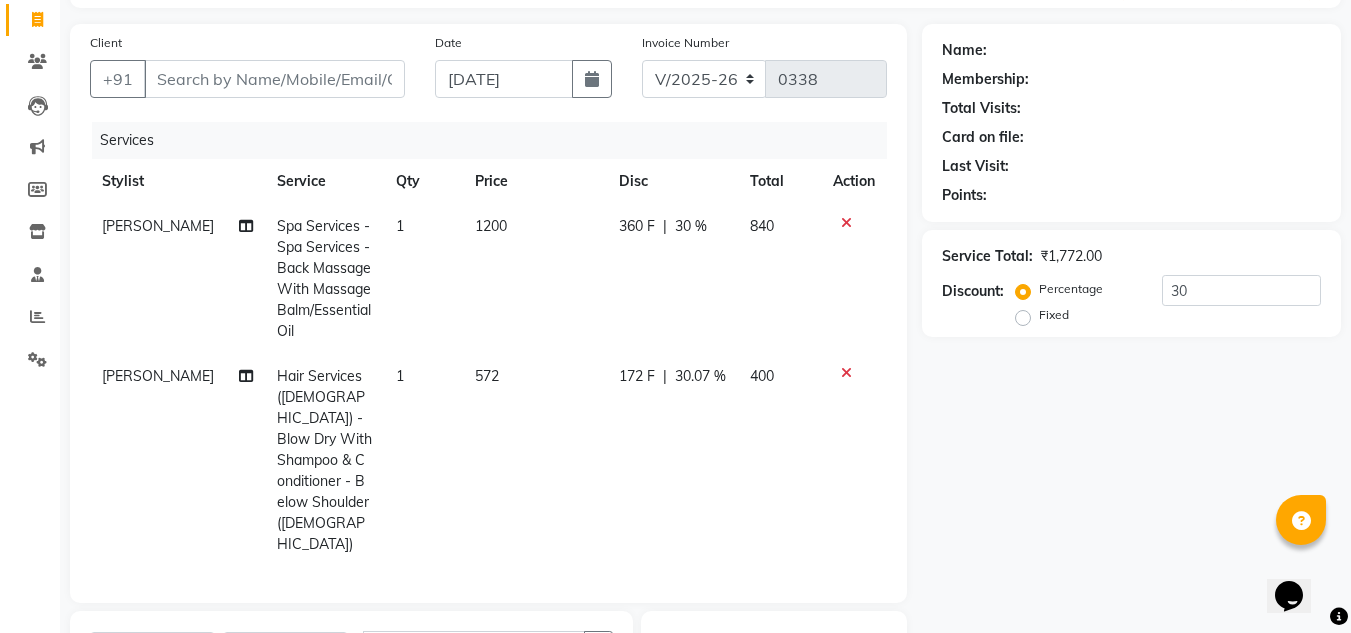 scroll, scrollTop: 0, scrollLeft: 0, axis: both 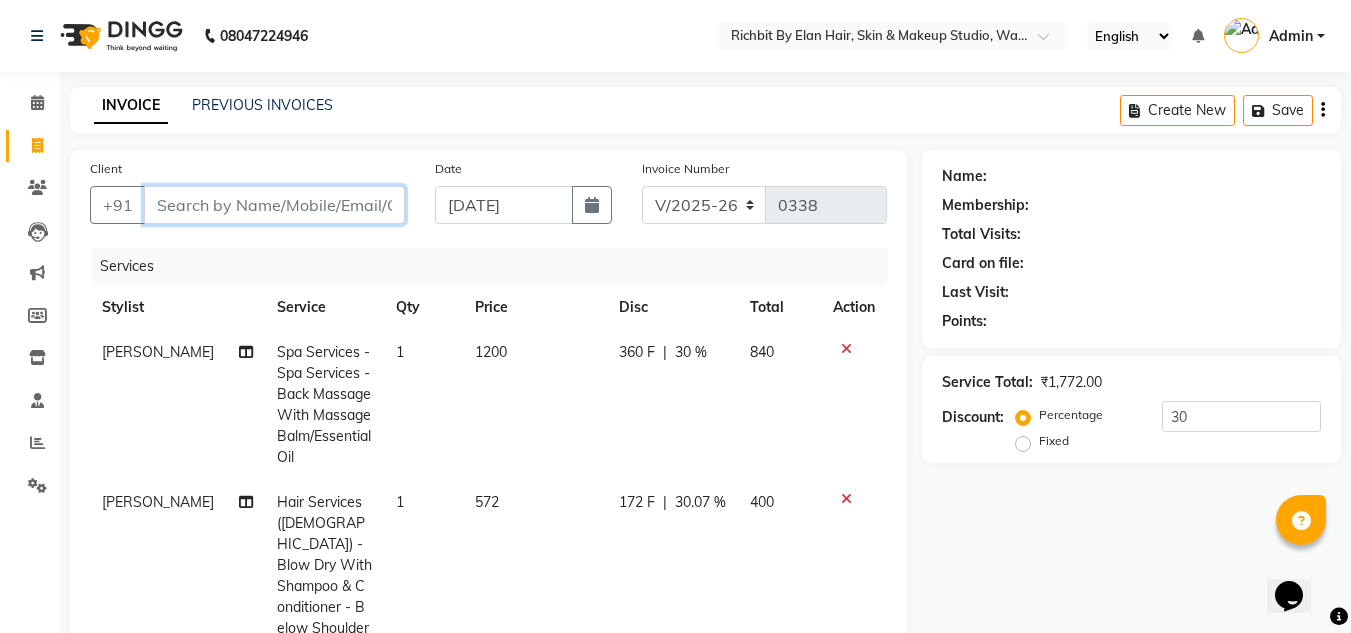 click on "Client" at bounding box center [274, 205] 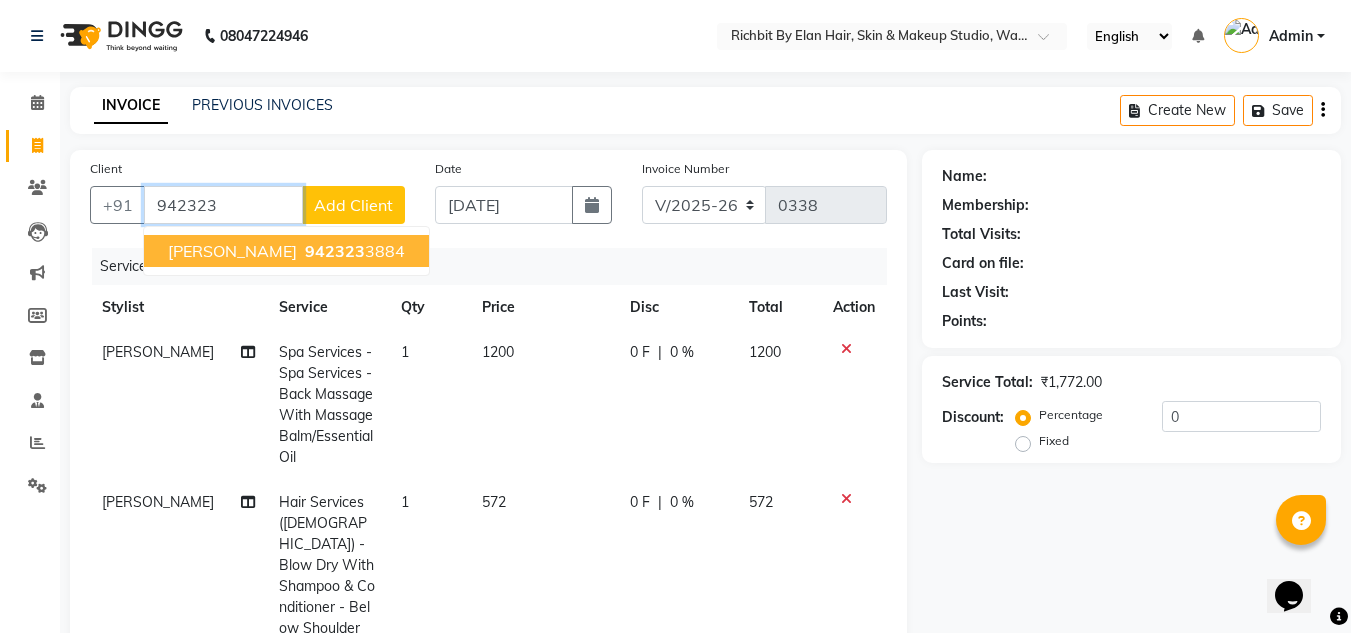 click on "Prachi Upadhye" at bounding box center [232, 251] 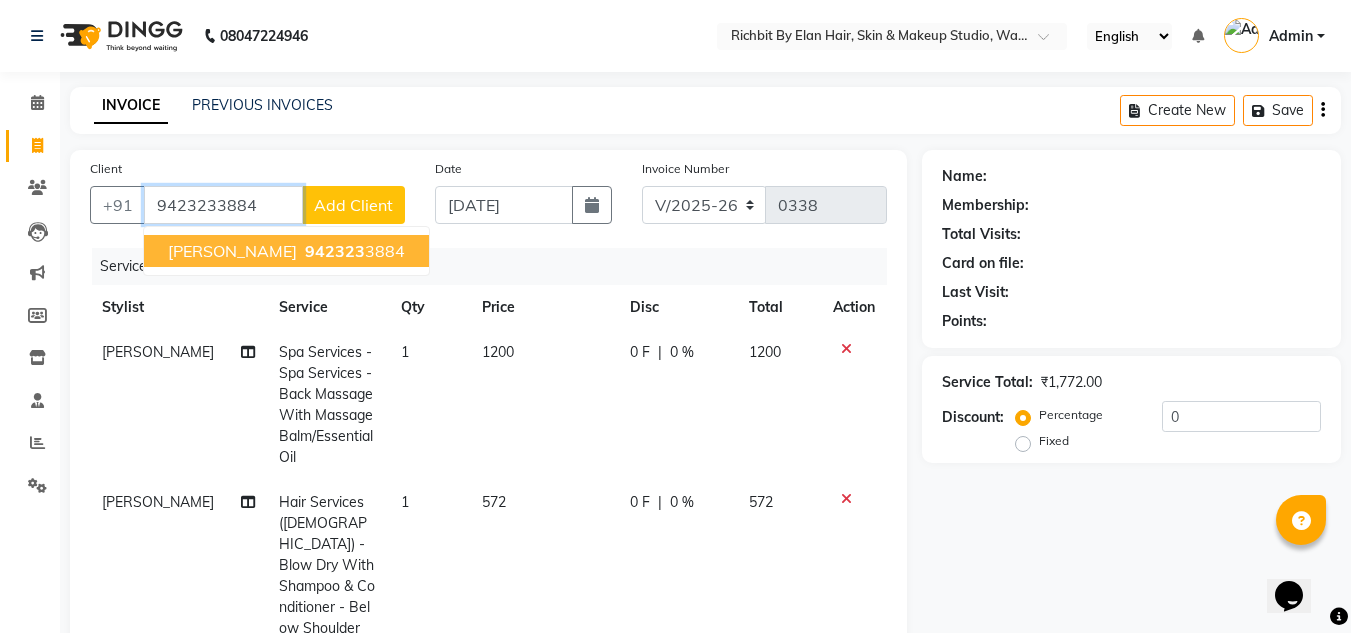 type on "9423233884" 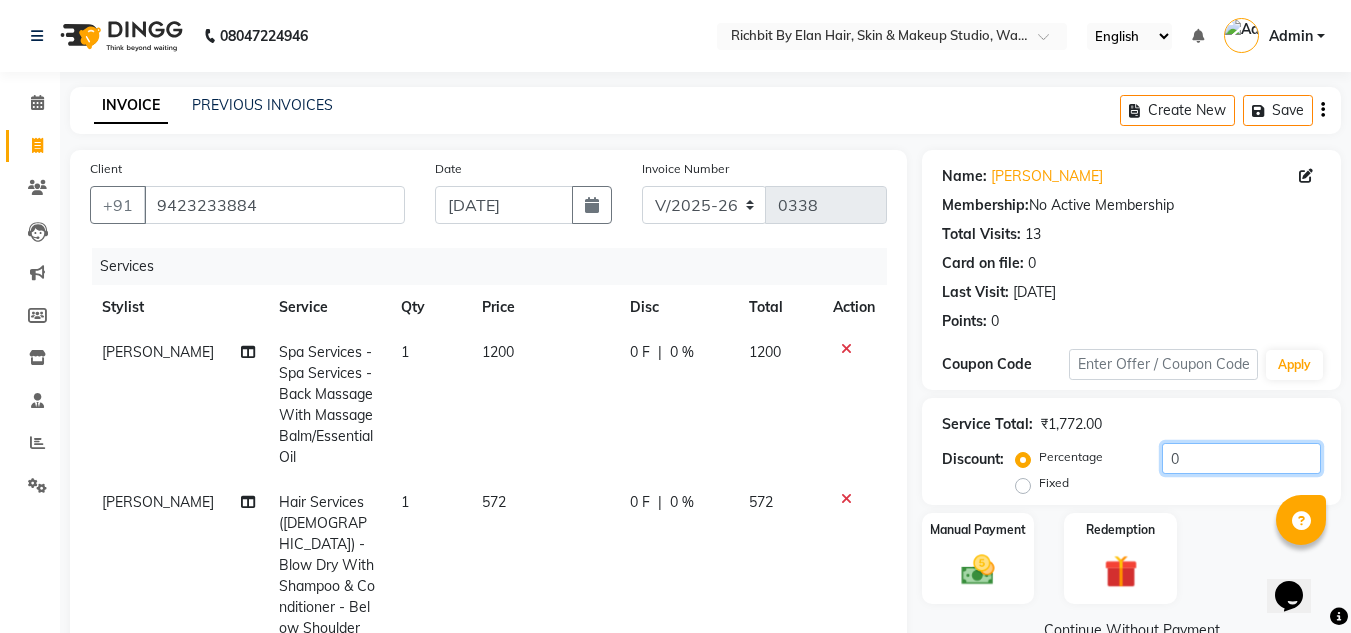 click on "0" 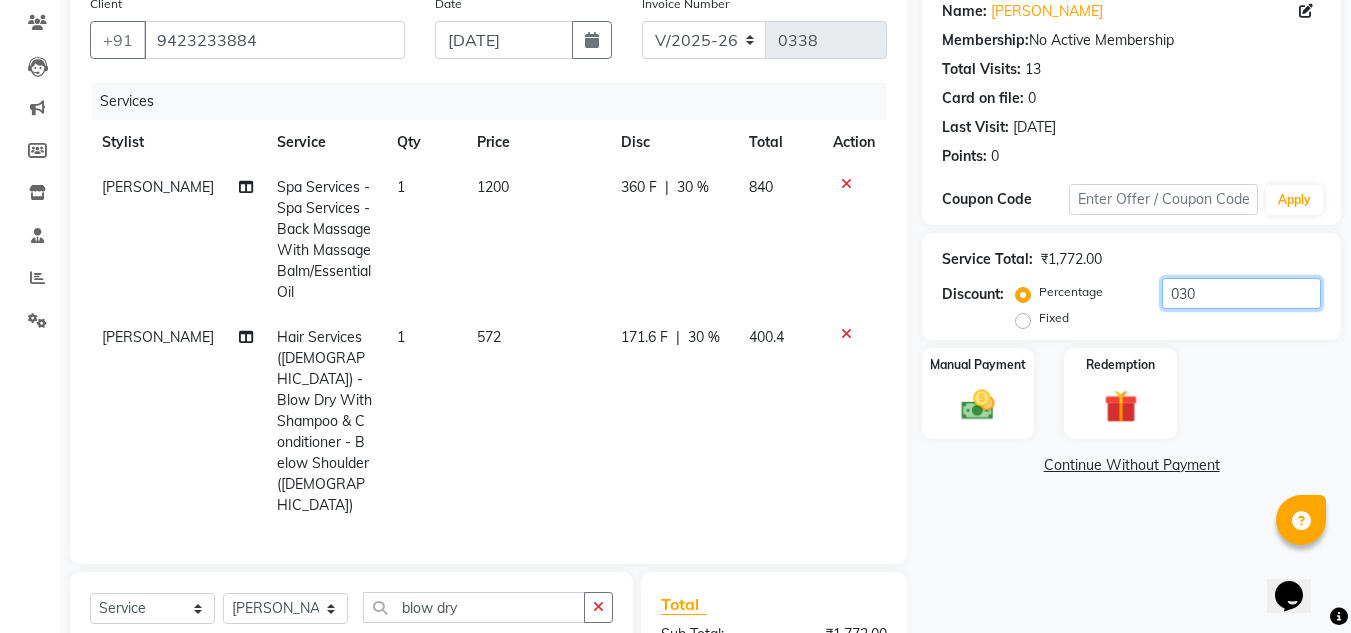 scroll, scrollTop: 102, scrollLeft: 0, axis: vertical 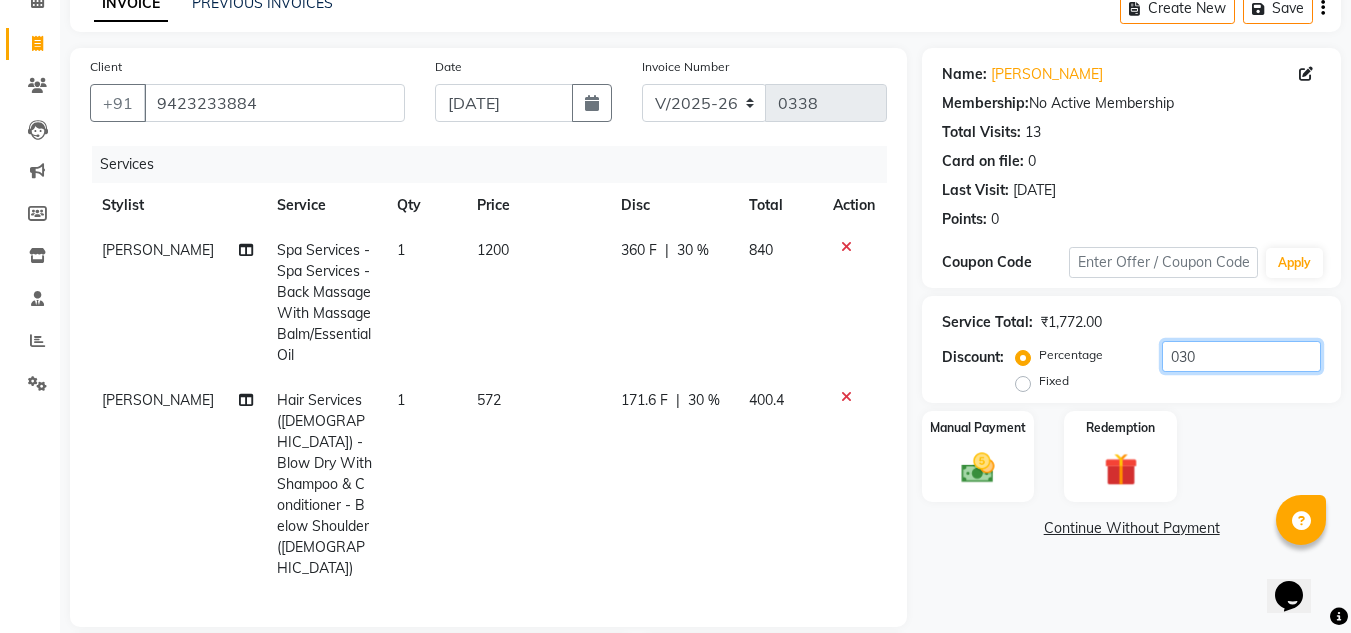 type on "030" 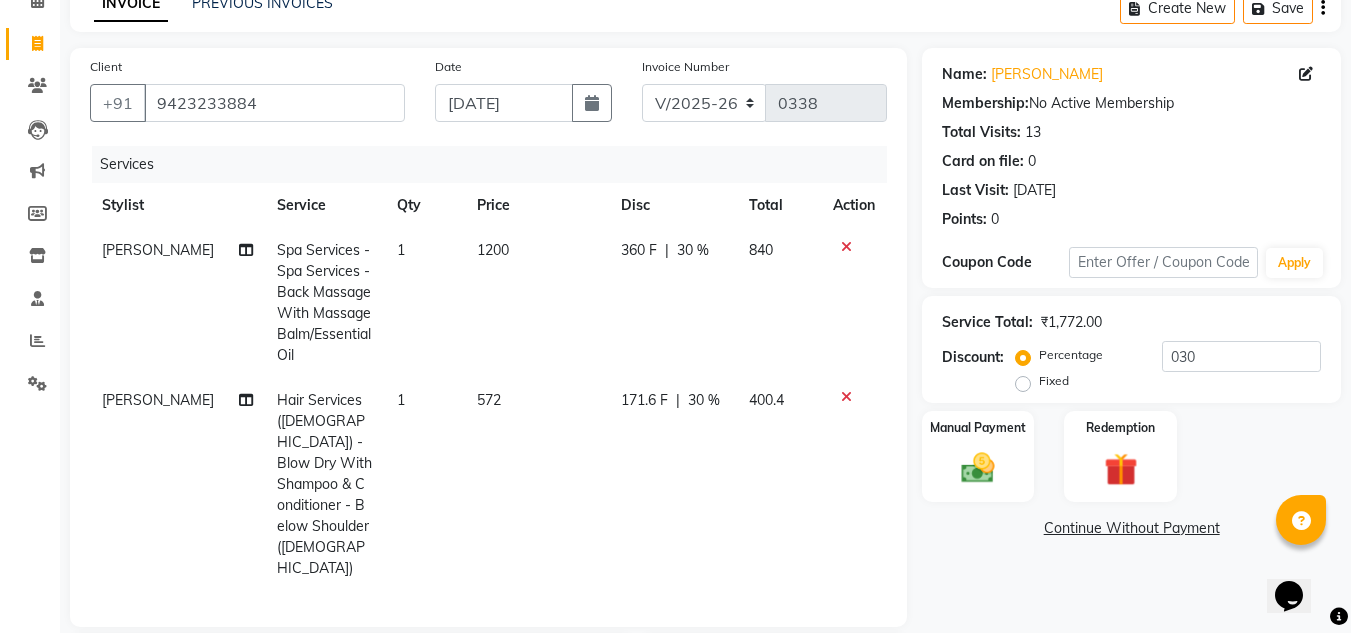 click on "171.6 F" 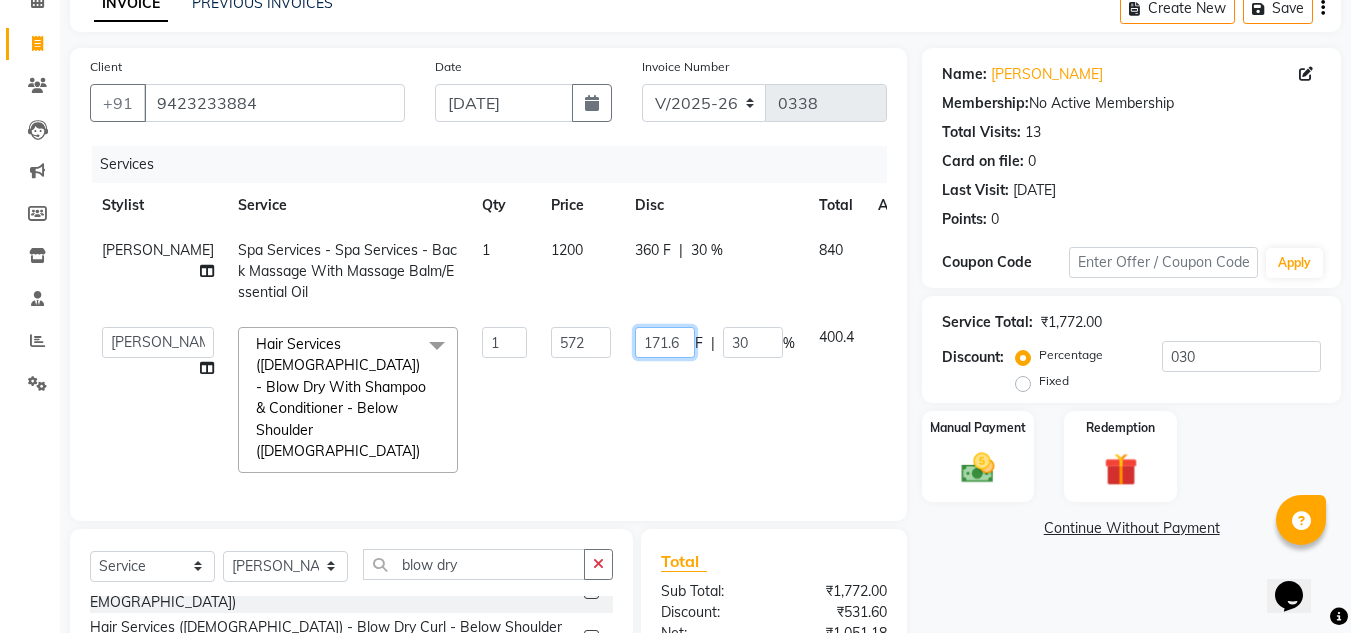 click on "171.6" 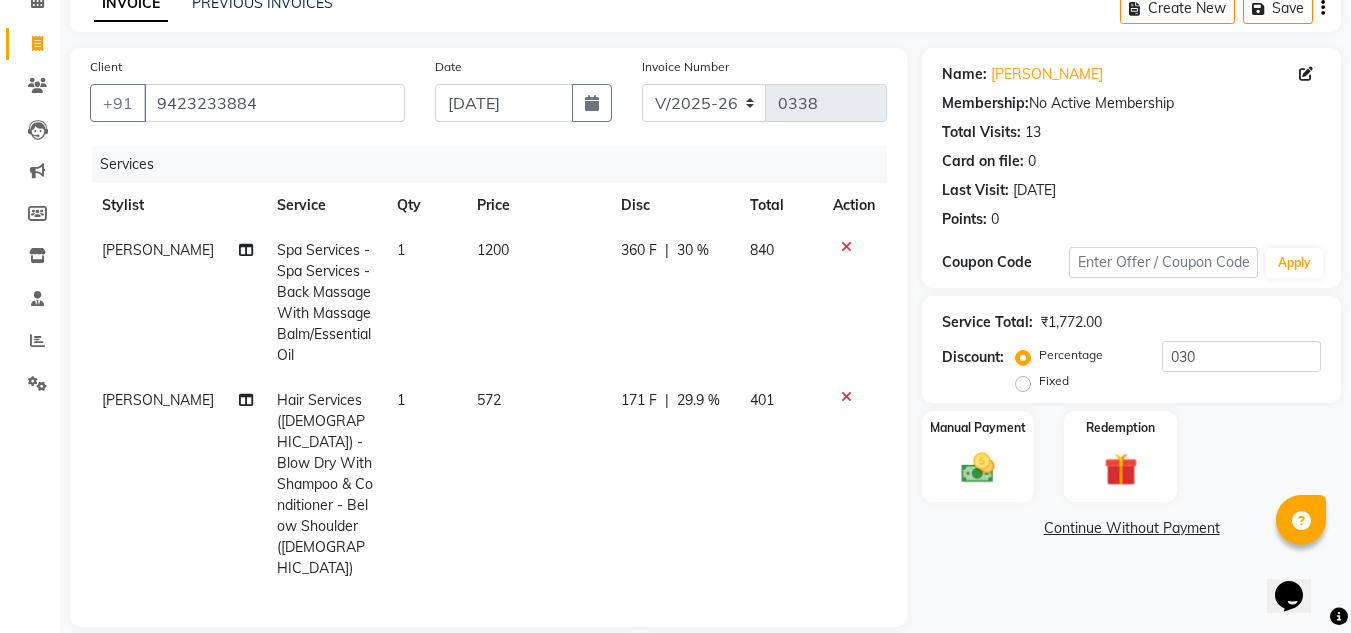 click on "Name: Prachi Upadhye Membership:  No Active Membership  Total Visits:  13 Card on file:  0 Last Visit:   18-01-2025 Points:   0  Coupon Code Apply Service Total:  ₹1,772.00  Discount:  Percentage   Fixed  030 Manual Payment Redemption  Continue Without Payment" 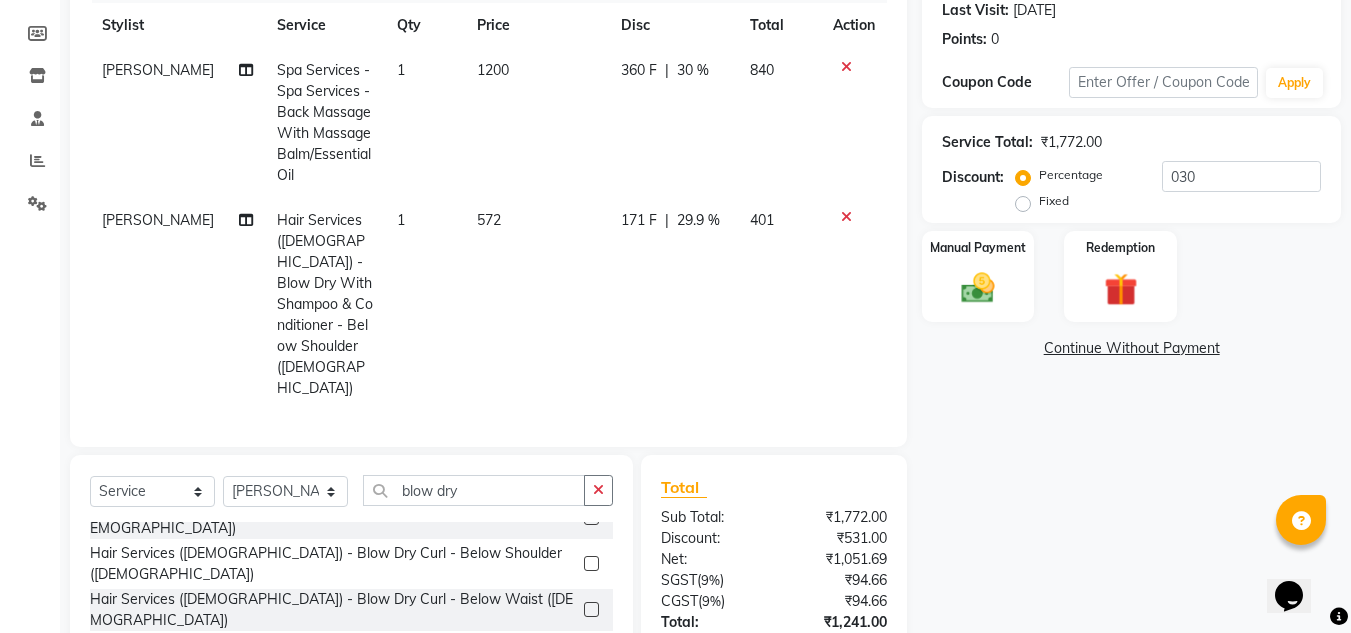scroll, scrollTop: 302, scrollLeft: 0, axis: vertical 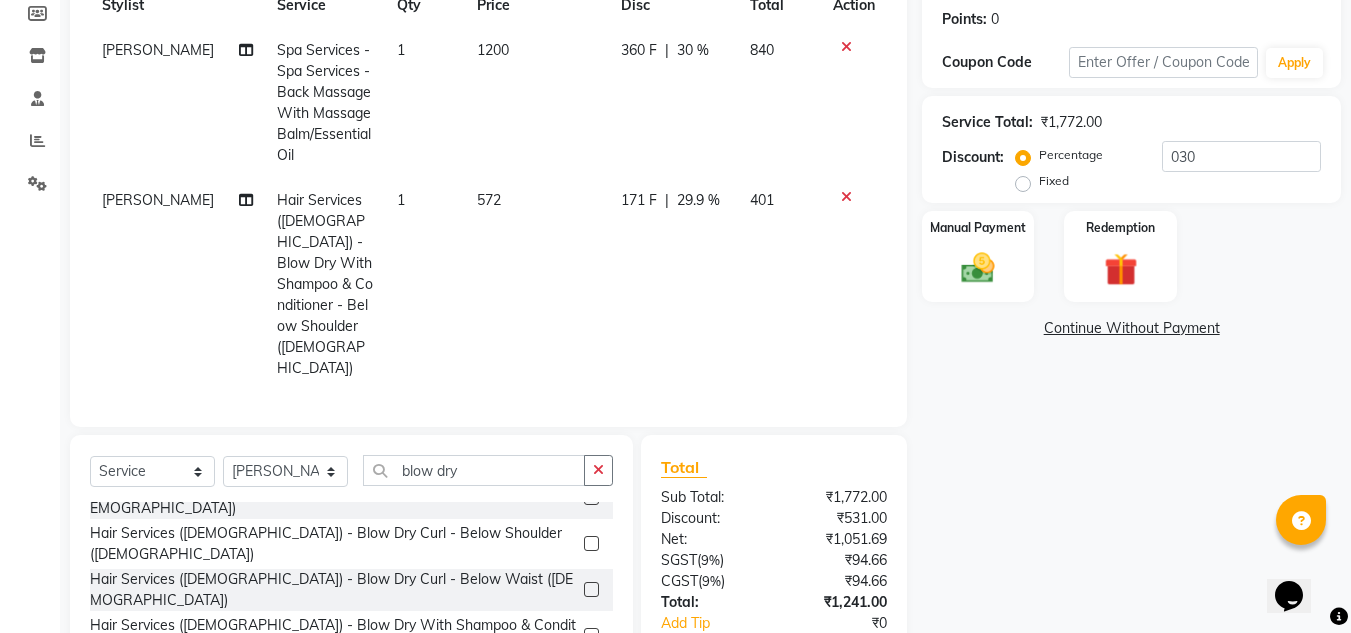click on "171 F" 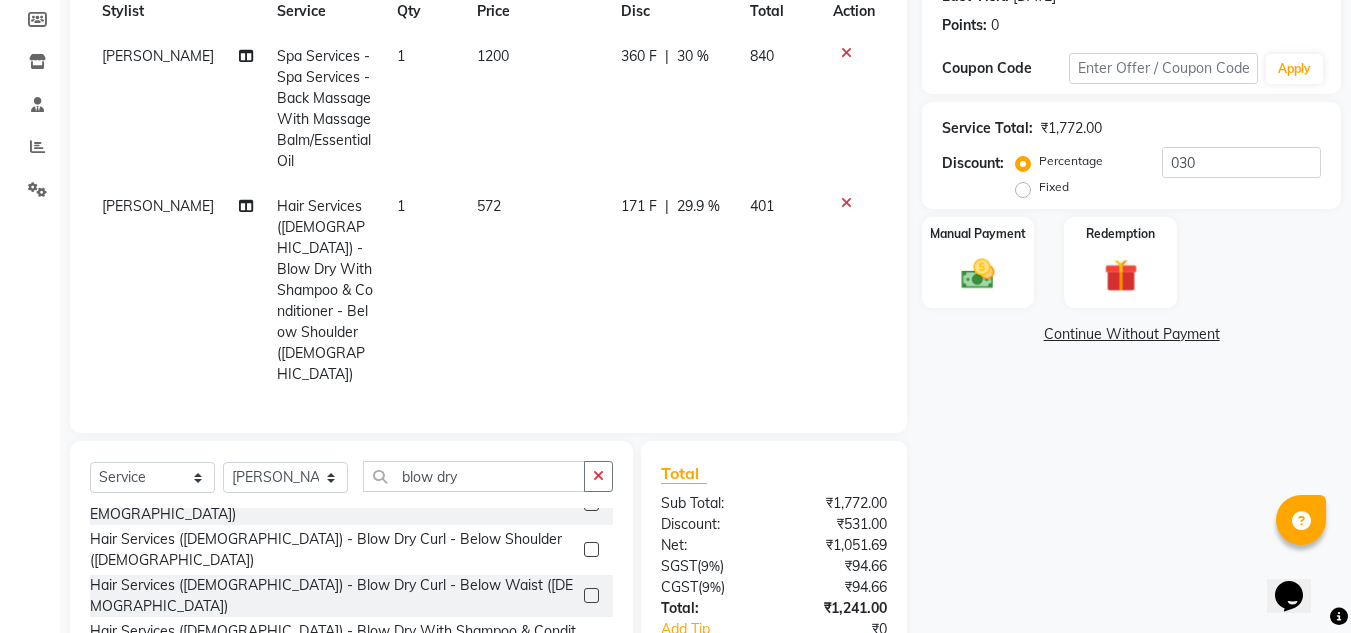 select on "61438" 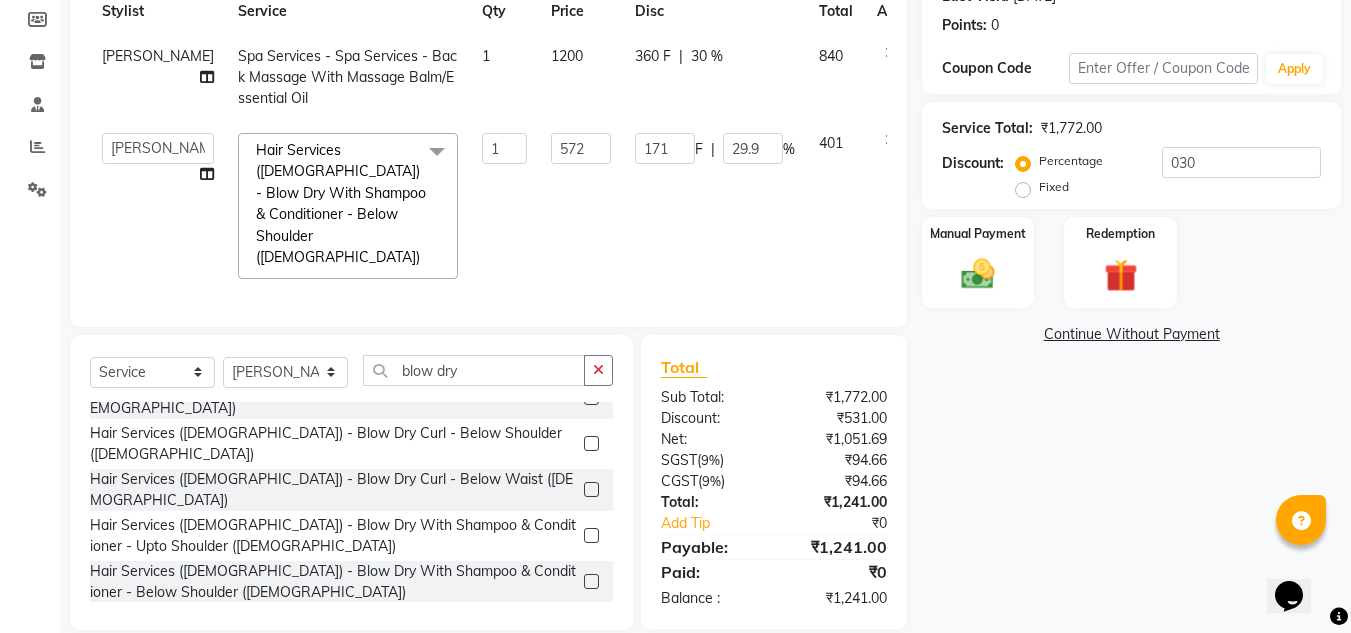 scroll, scrollTop: 196, scrollLeft: 0, axis: vertical 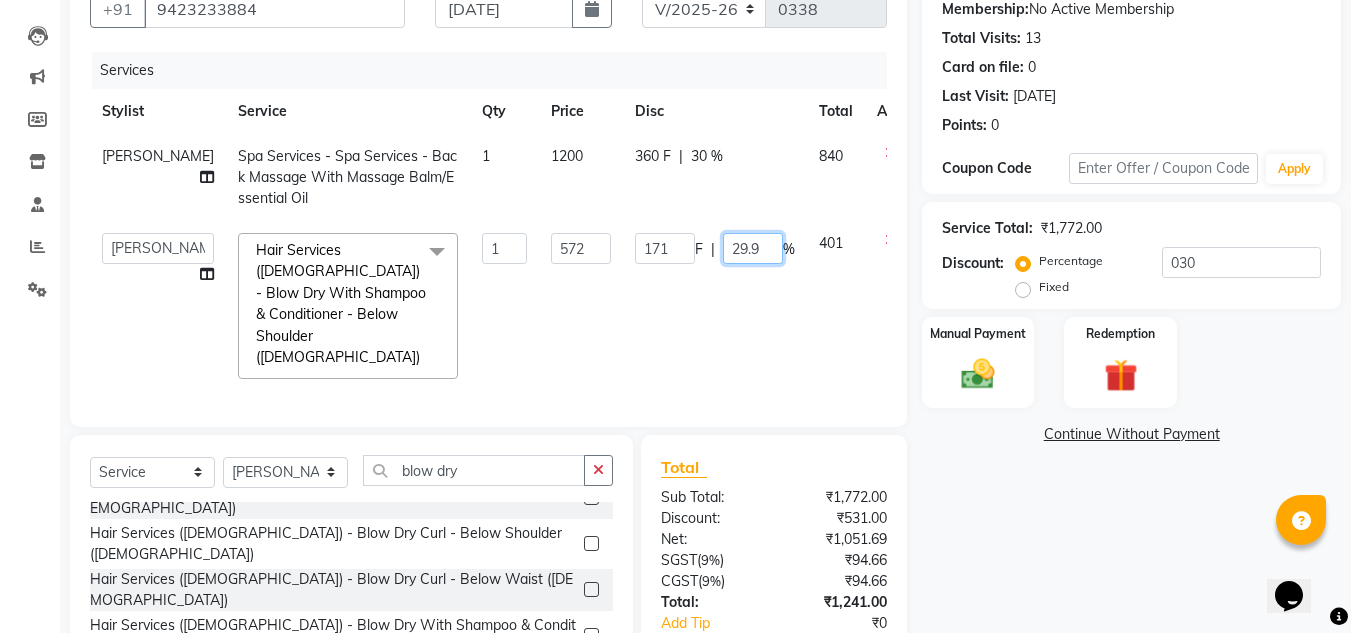 click on "29.9" 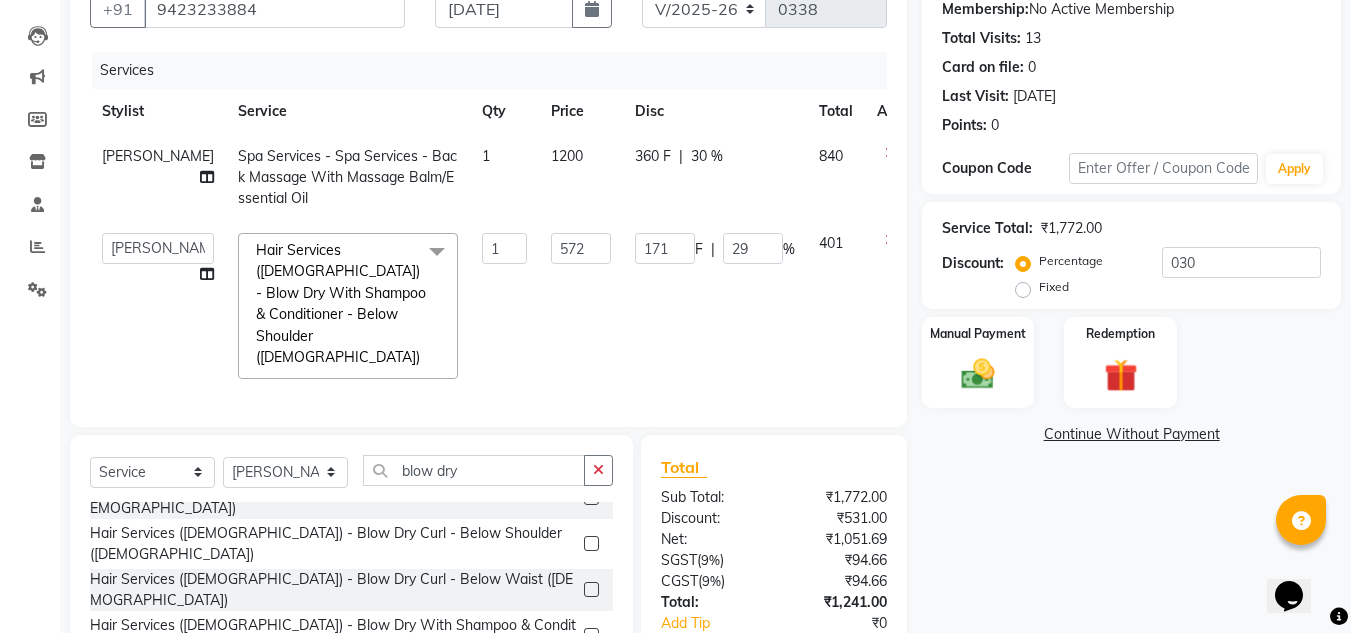 click on "Name: Prachi Upadhye Membership:  No Active Membership  Total Visits:  13 Card on file:  0 Last Visit:   18-01-2025 Points:   0  Coupon Code Apply Service Total:  ₹1,772.00  Discount:  Percentage   Fixed  030 Manual Payment Redemption  Continue Without Payment" 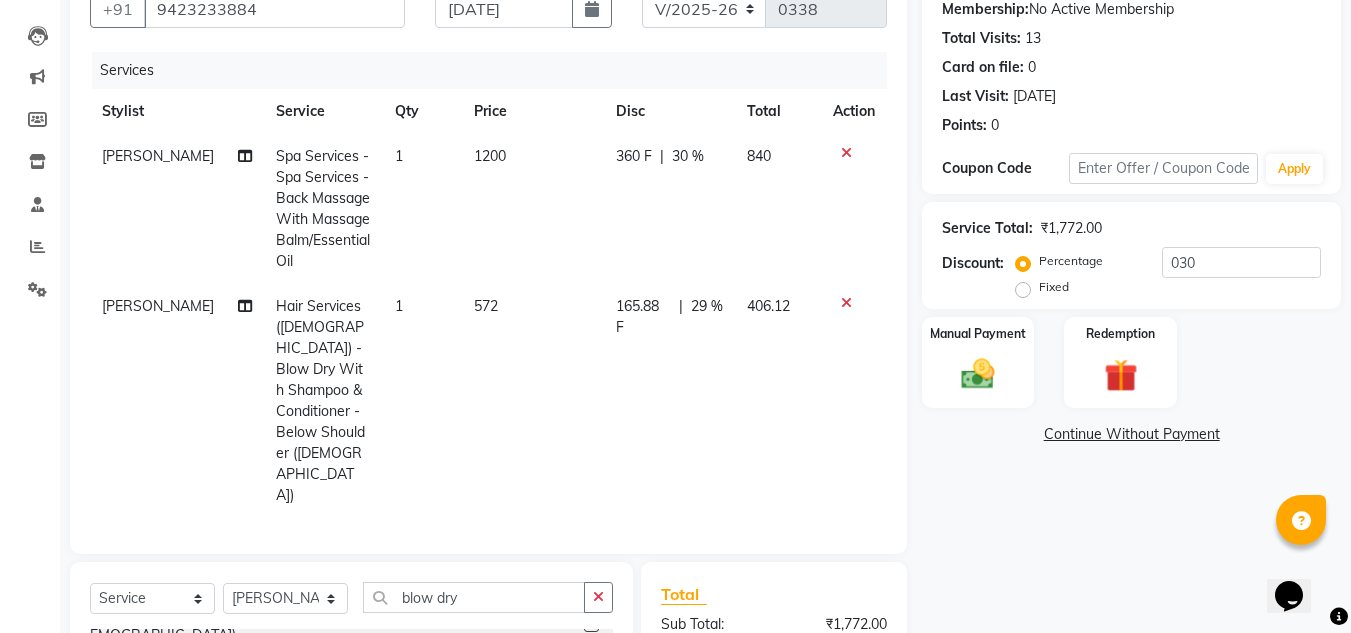 click on "165.88 F | 29 %" 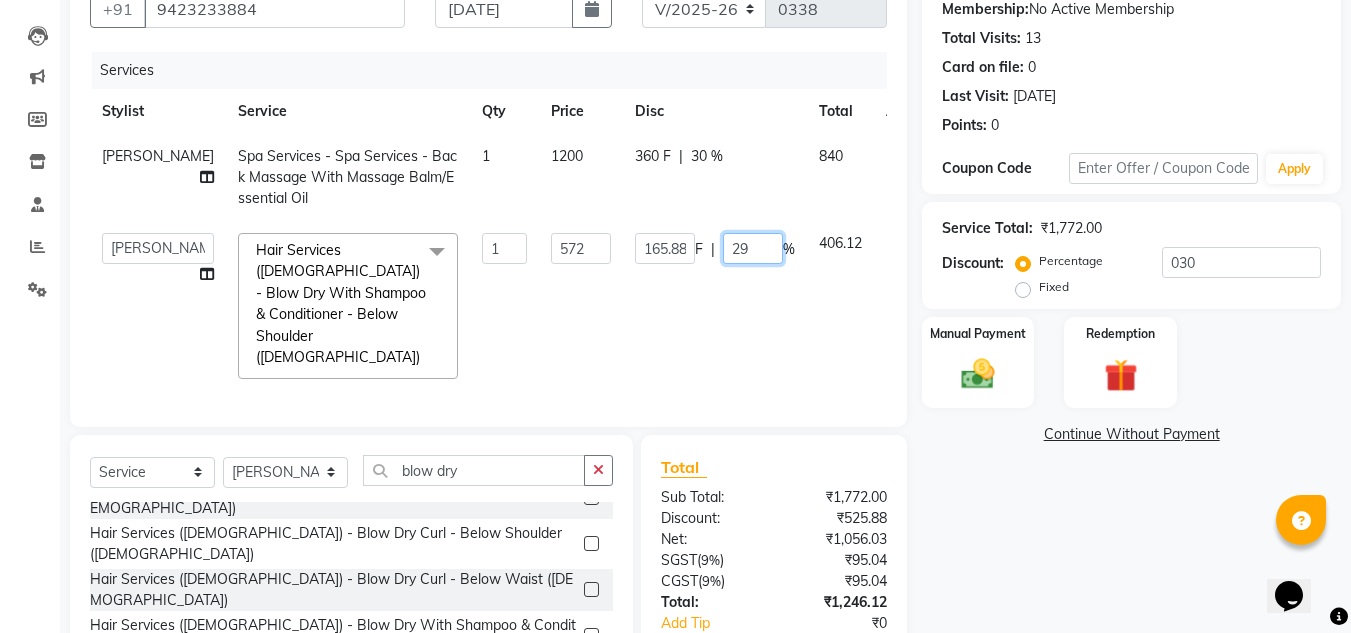 click on "29" 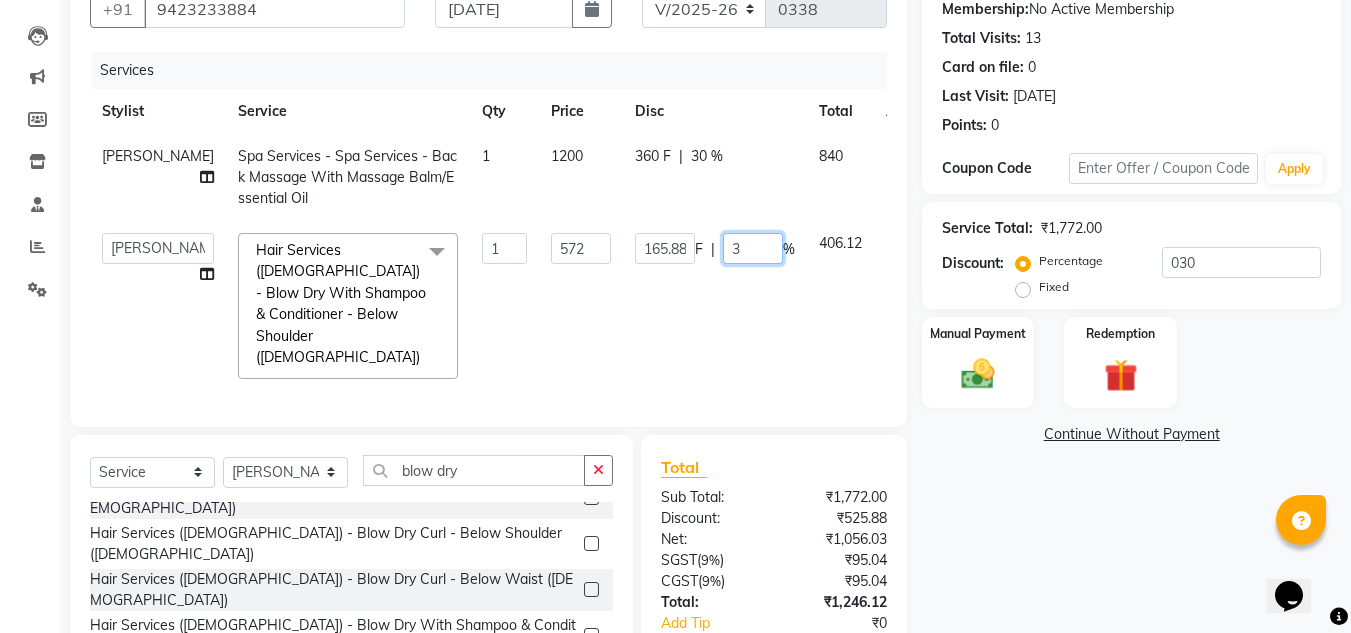 type on "30" 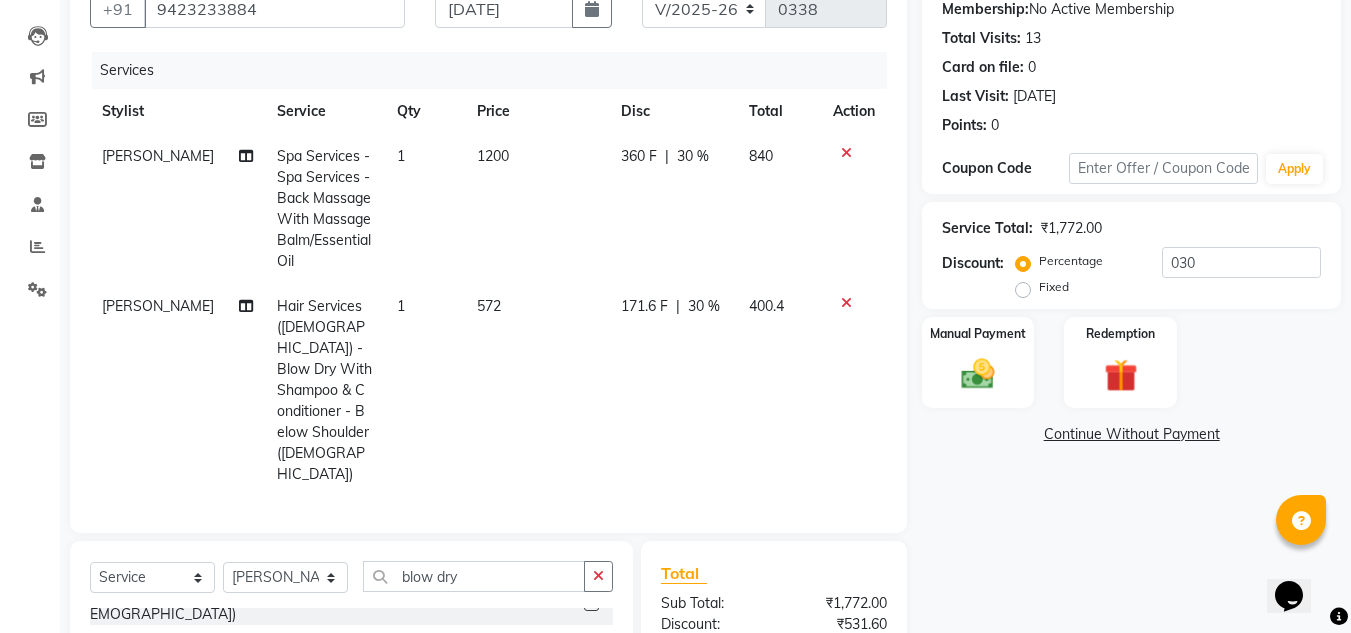 click on "Name: Prachi Upadhye Membership:  No Active Membership  Total Visits:  13 Card on file:  0 Last Visit:   18-01-2025 Points:   0  Coupon Code Apply Service Total:  ₹1,772.00  Discount:  Percentage   Fixed  030 Manual Payment Redemption  Continue Without Payment" 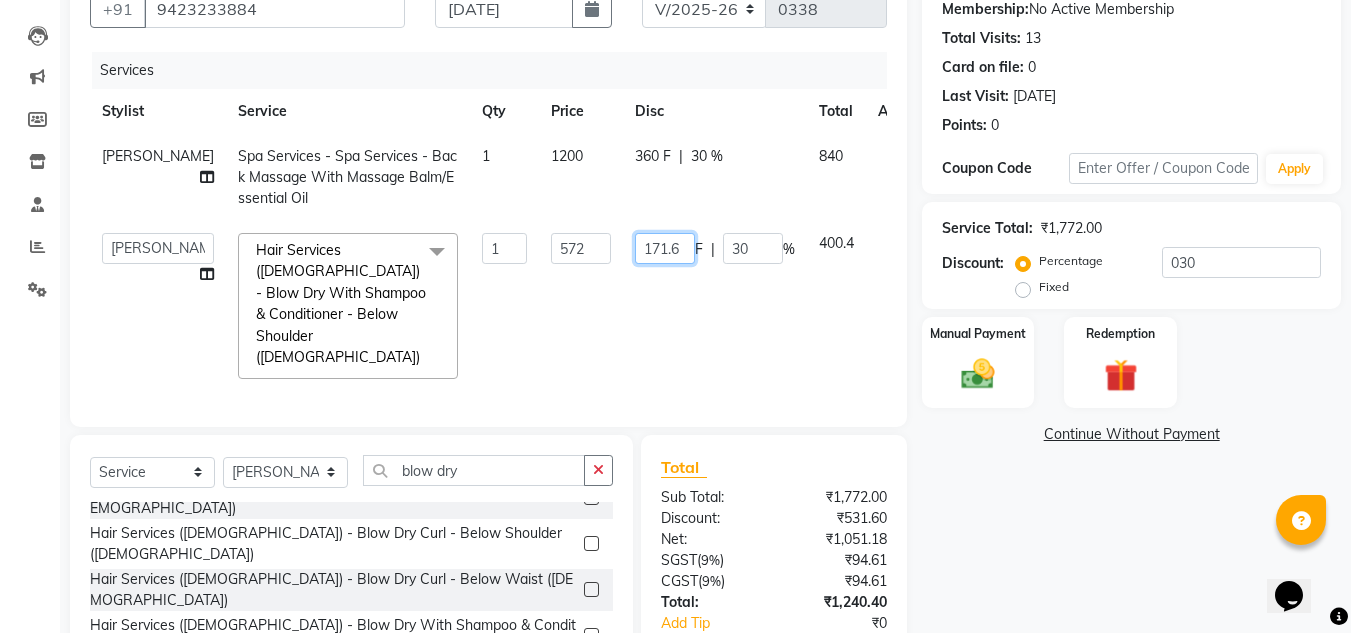 click on "171.6" 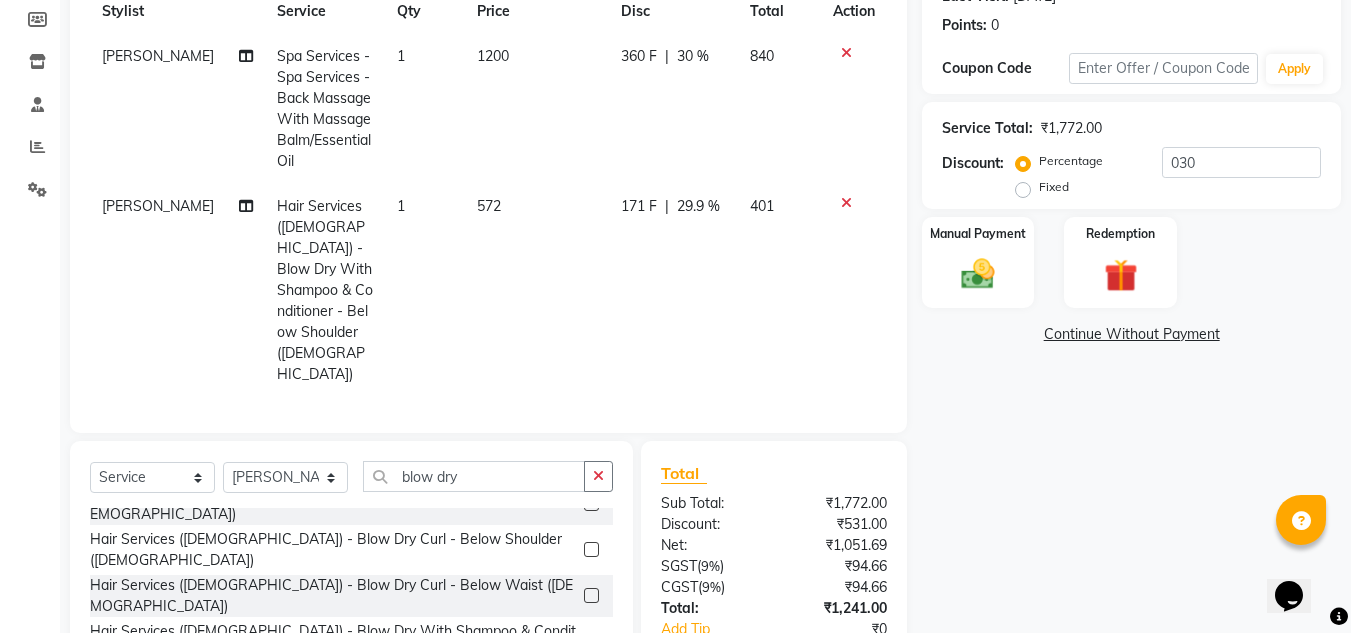 click on "Name: Prachi Upadhye Membership:  No Active Membership  Total Visits:  13 Card on file:  0 Last Visit:   18-01-2025 Points:   0  Coupon Code Apply Service Total:  ₹1,772.00  Discount:  Percentage   Fixed  030 Manual Payment Redemption  Continue Without Payment" 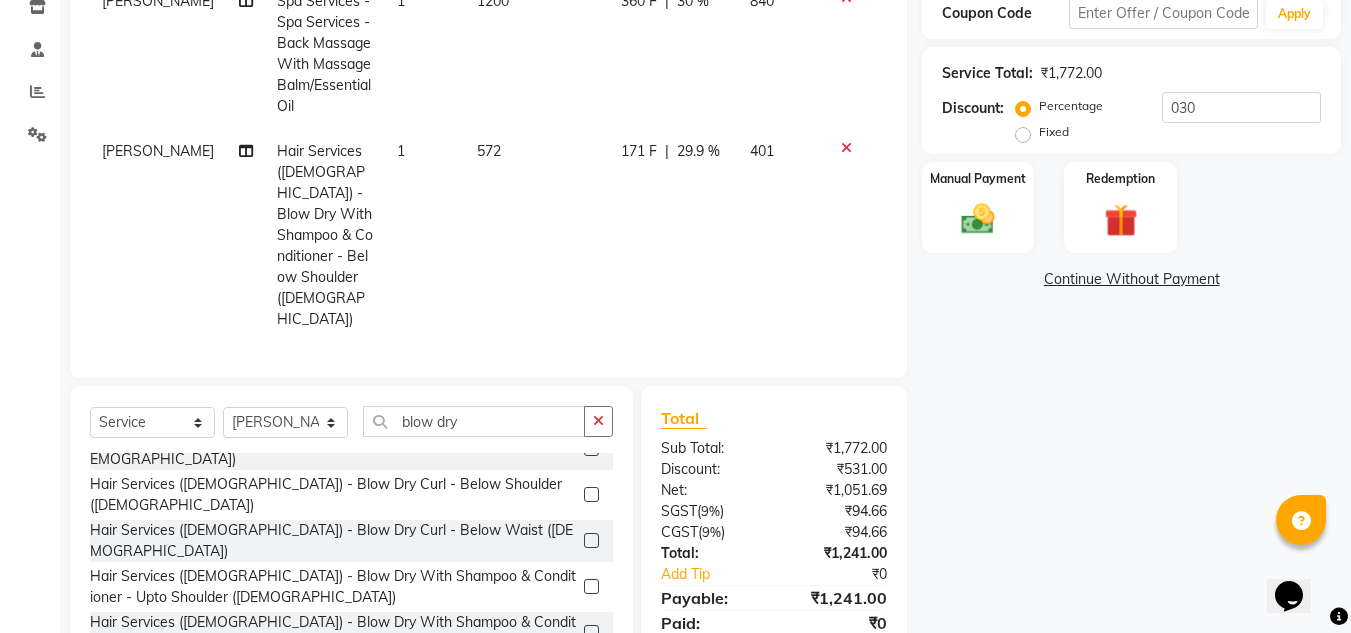 scroll, scrollTop: 402, scrollLeft: 0, axis: vertical 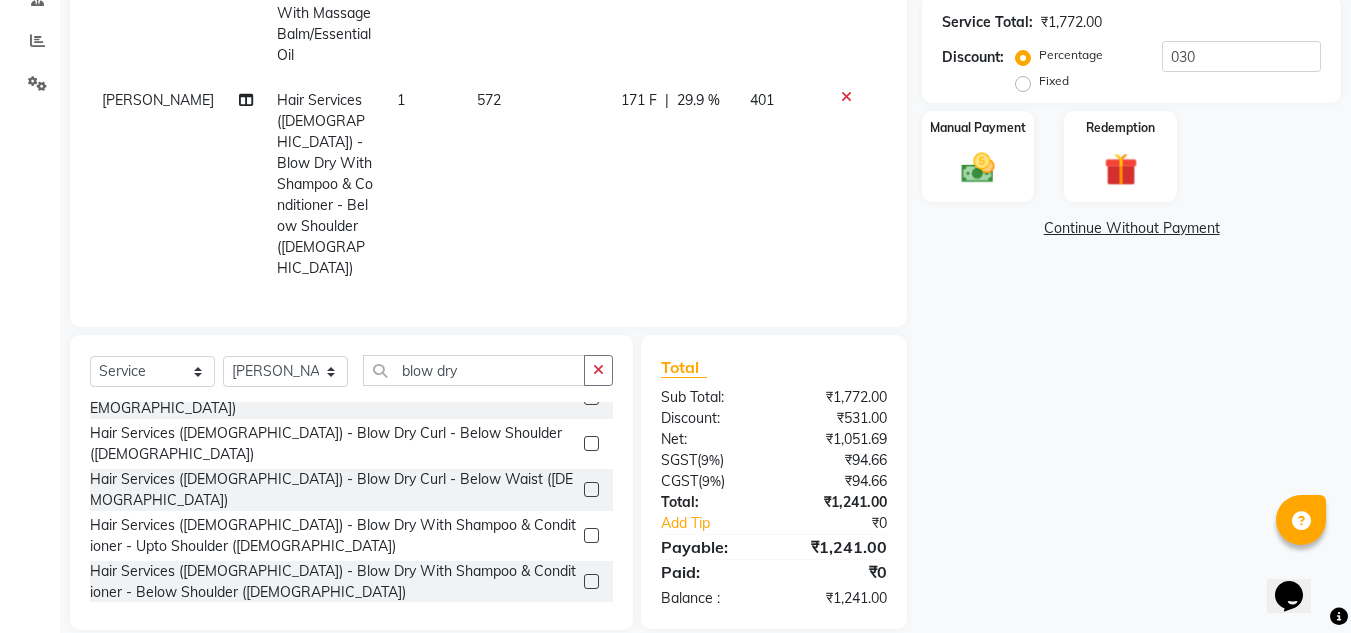 click on "171 F" 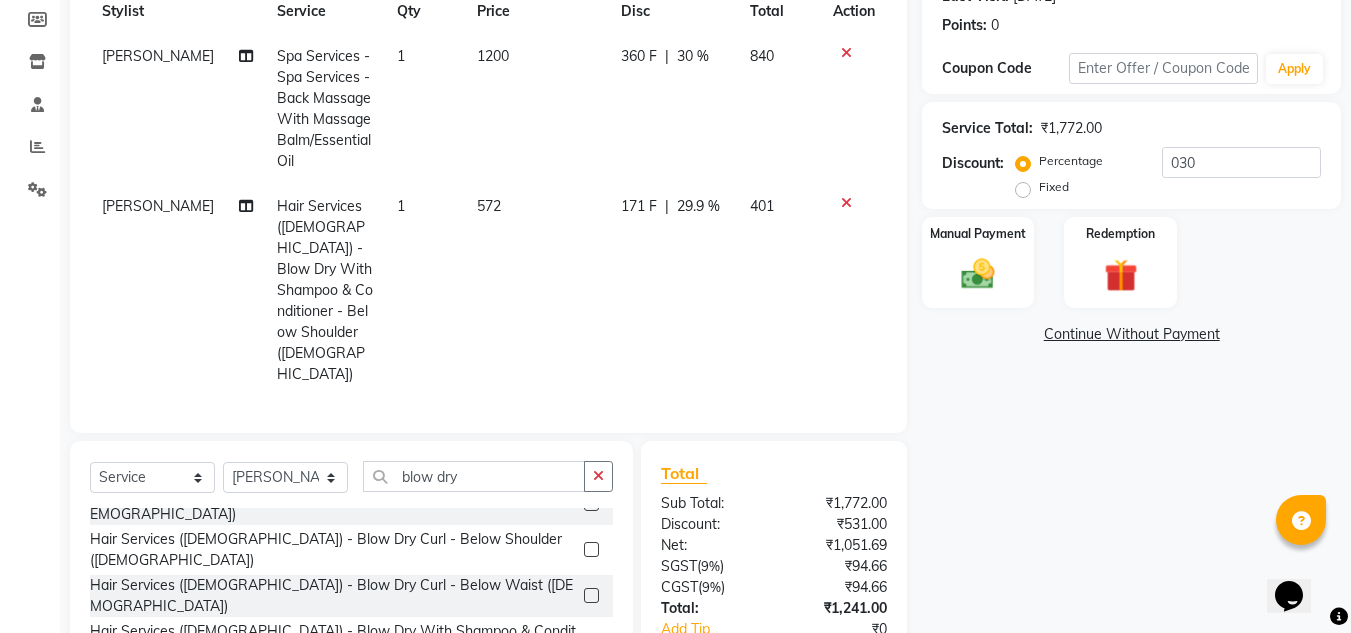 select on "61438" 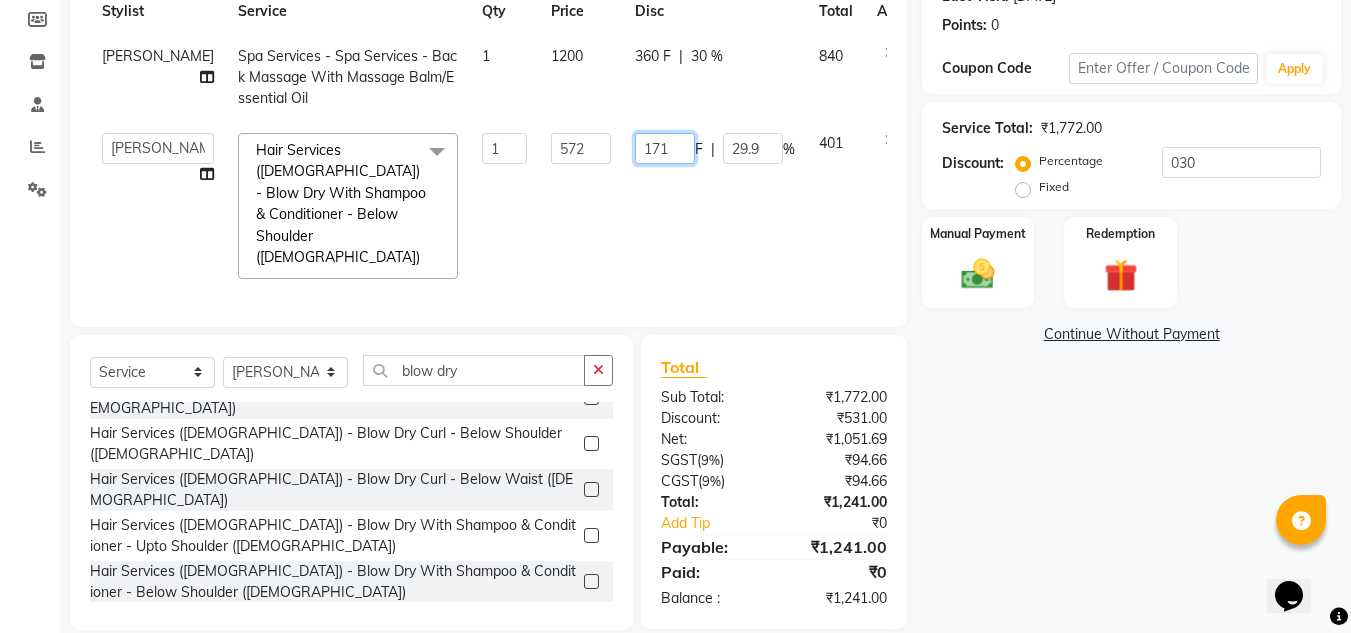 click on "171" 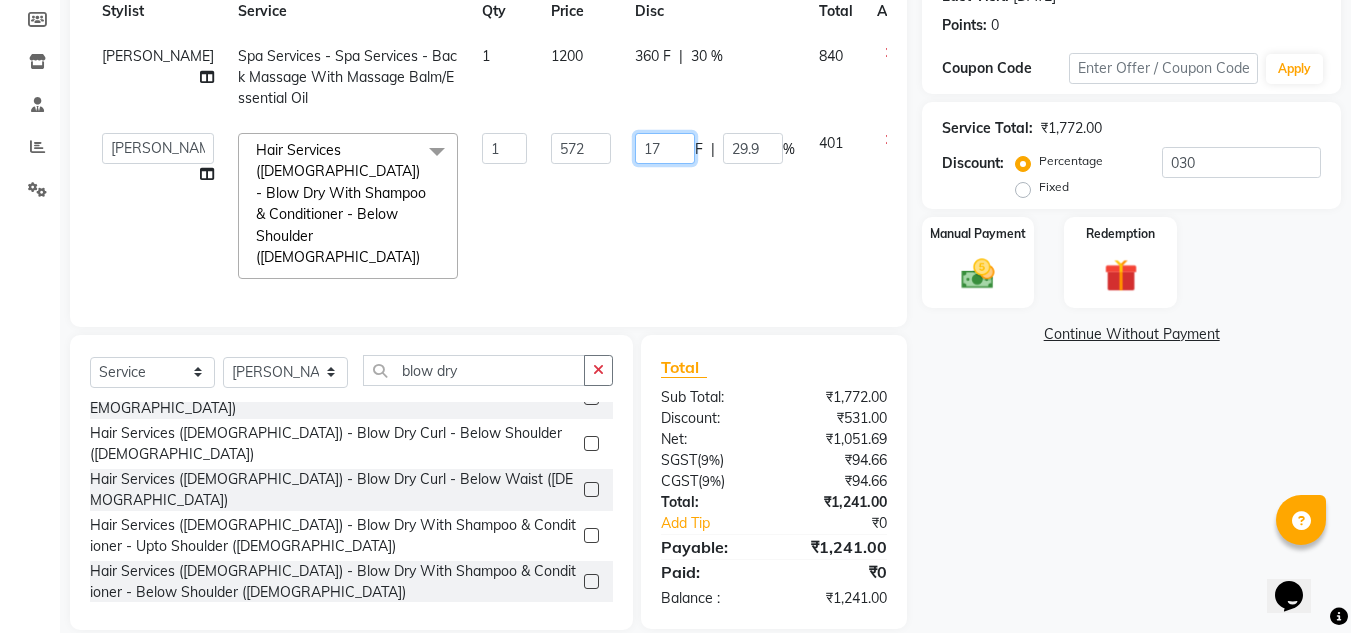 type on "172" 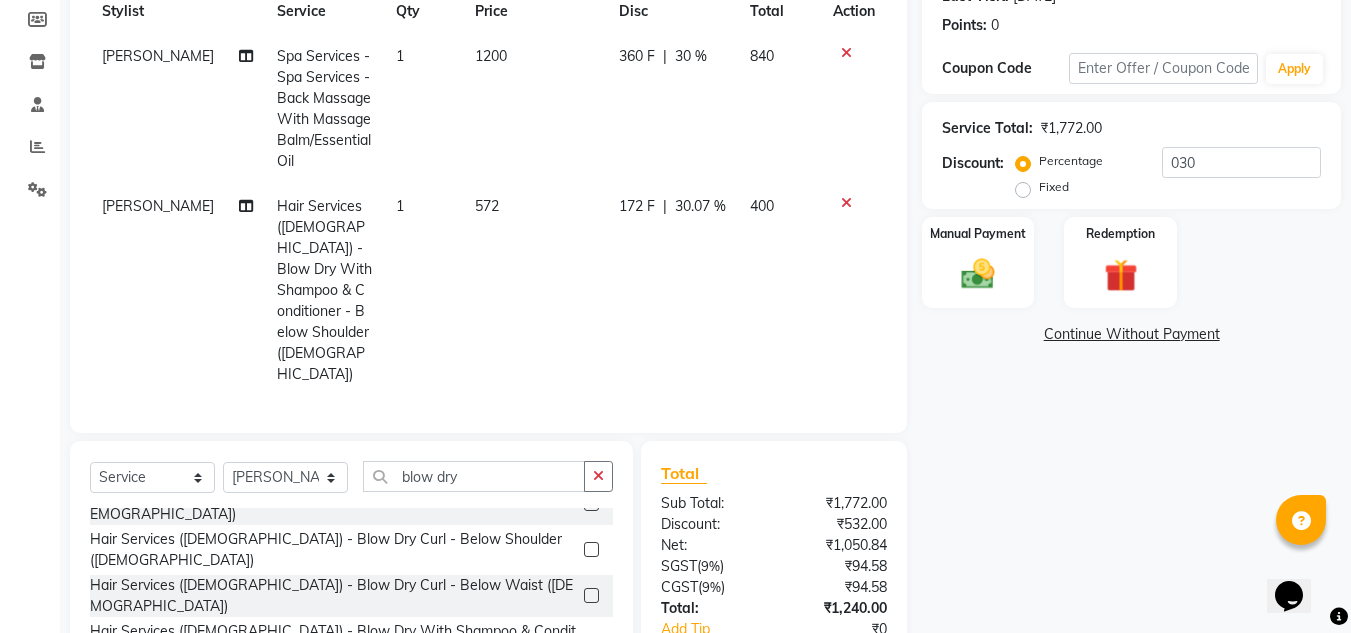 click on "Name: Prachi Upadhye Membership:  No Active Membership  Total Visits:  13 Card on file:  0 Last Visit:   18-01-2025 Points:   0  Coupon Code Apply Service Total:  ₹1,772.00  Discount:  Percentage   Fixed  030 Manual Payment Redemption  Continue Without Payment" 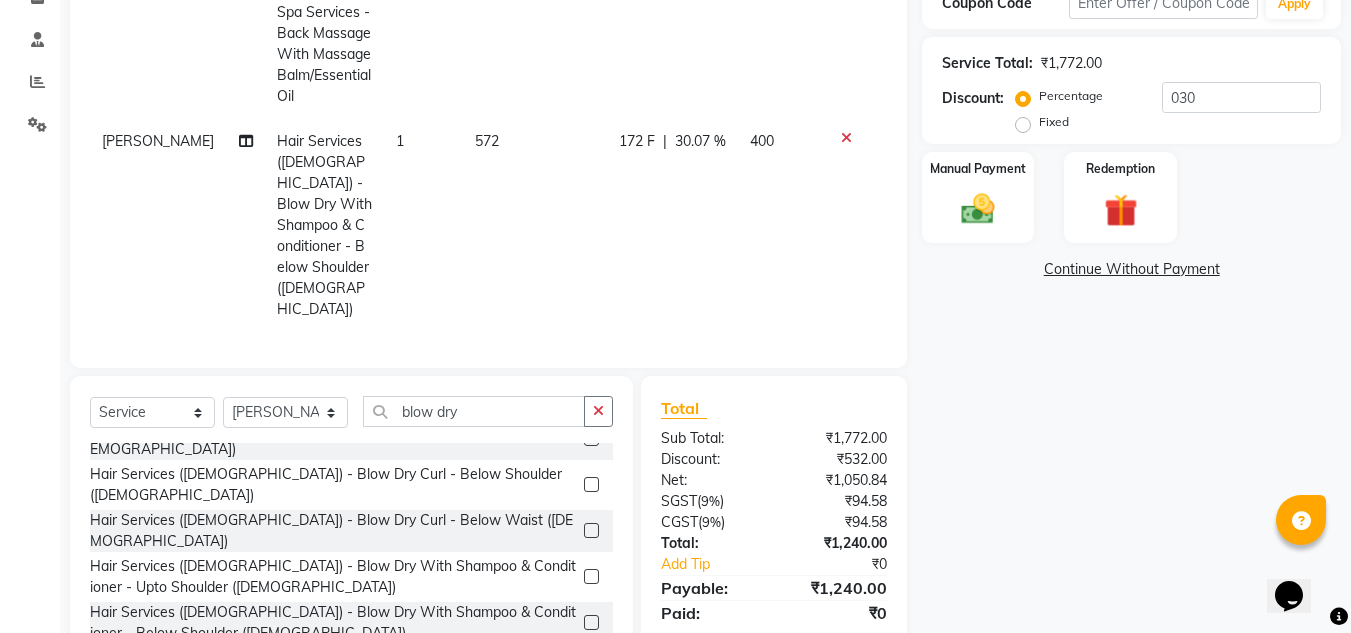 scroll, scrollTop: 396, scrollLeft: 0, axis: vertical 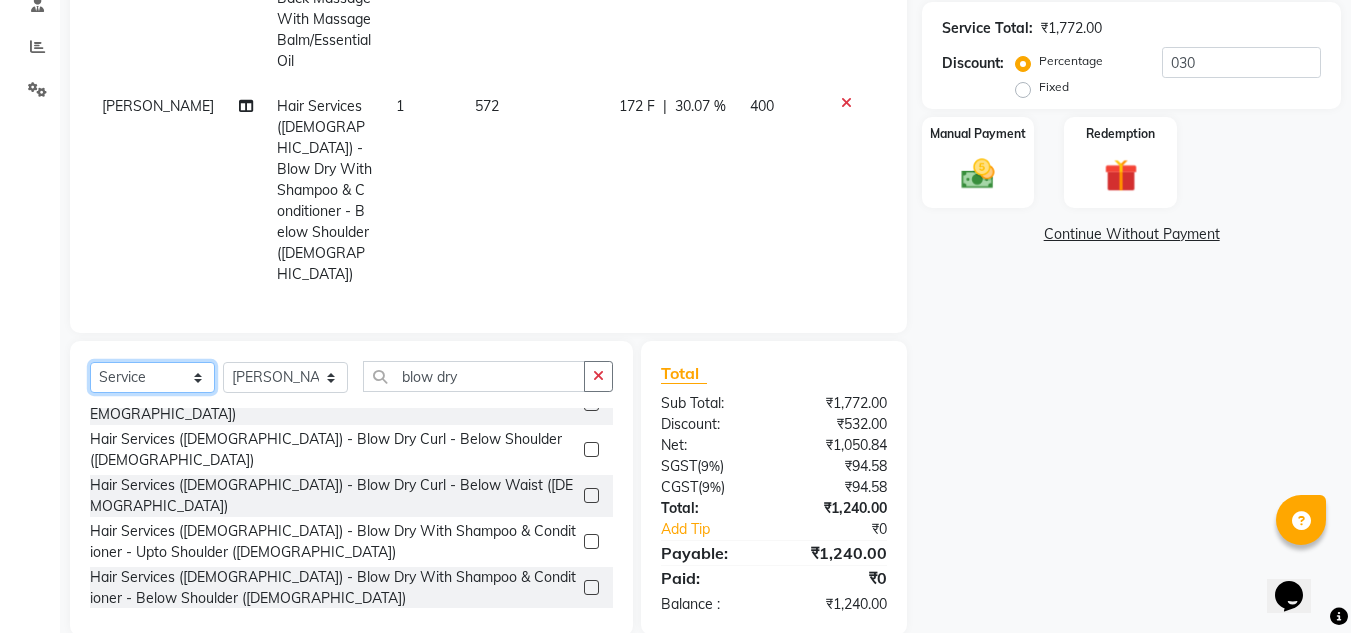 click on "Select  Service  Product  Membership  Package Voucher Prepaid Gift Card" 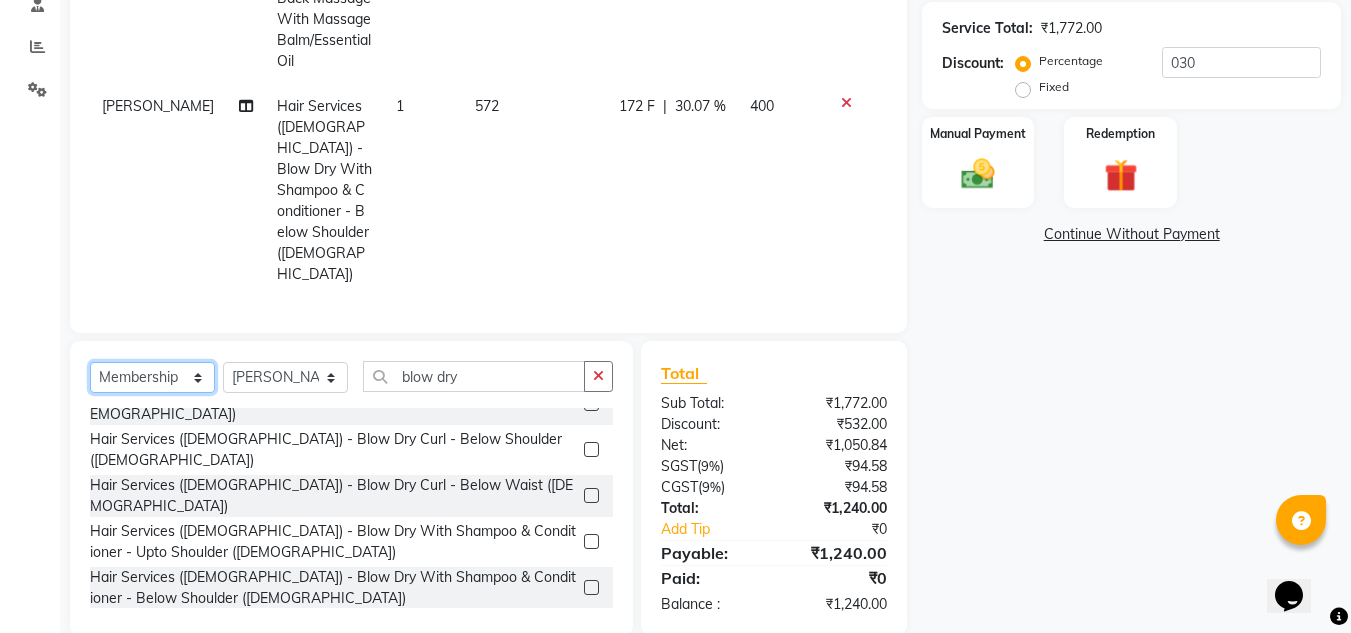 click on "Select  Service  Product  Membership  Package Voucher Prepaid Gift Card" 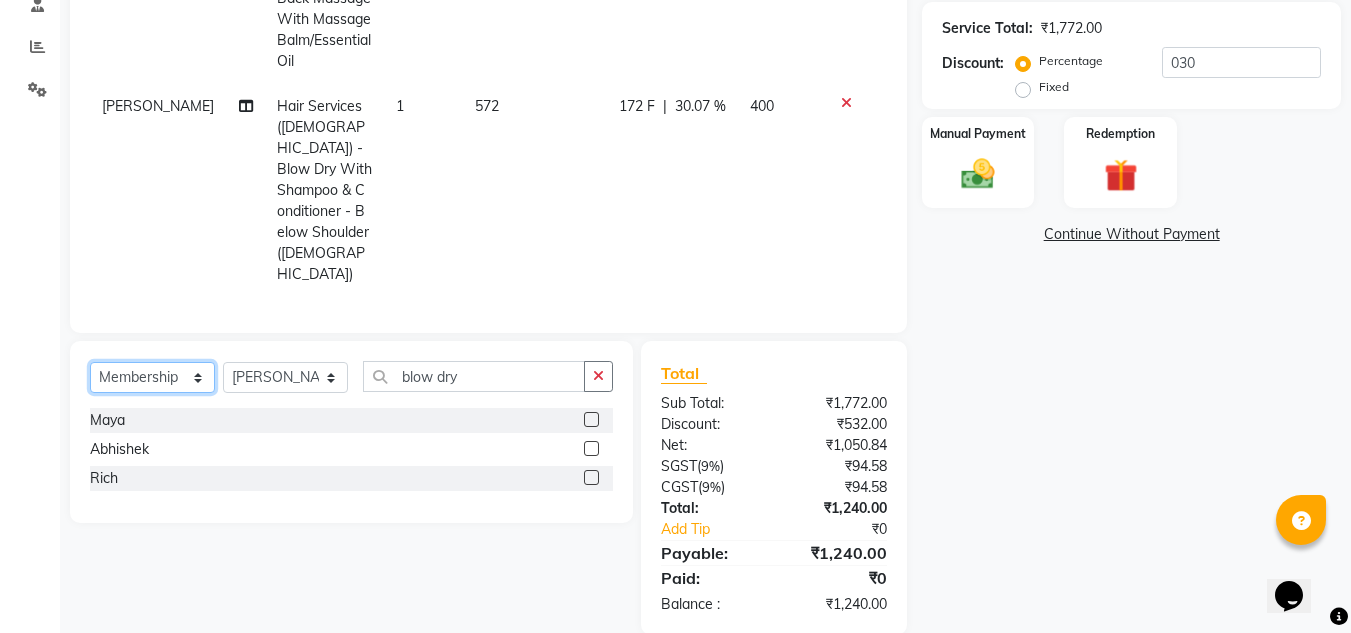 scroll, scrollTop: 0, scrollLeft: 0, axis: both 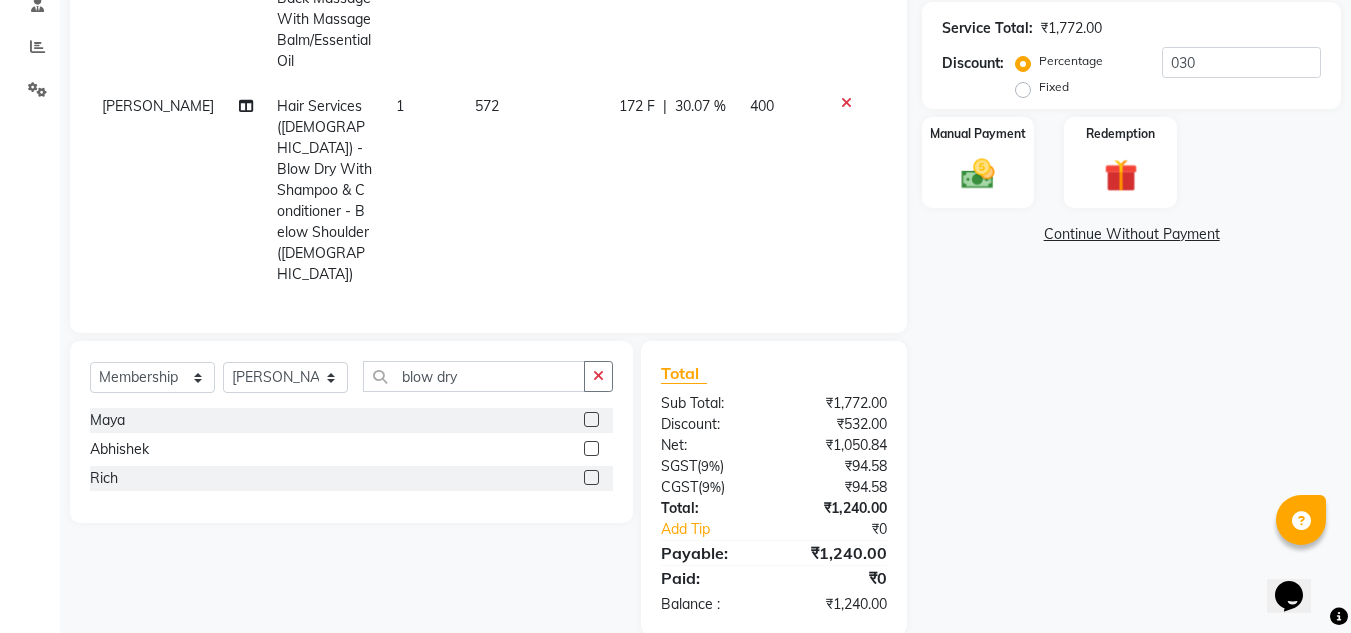 click 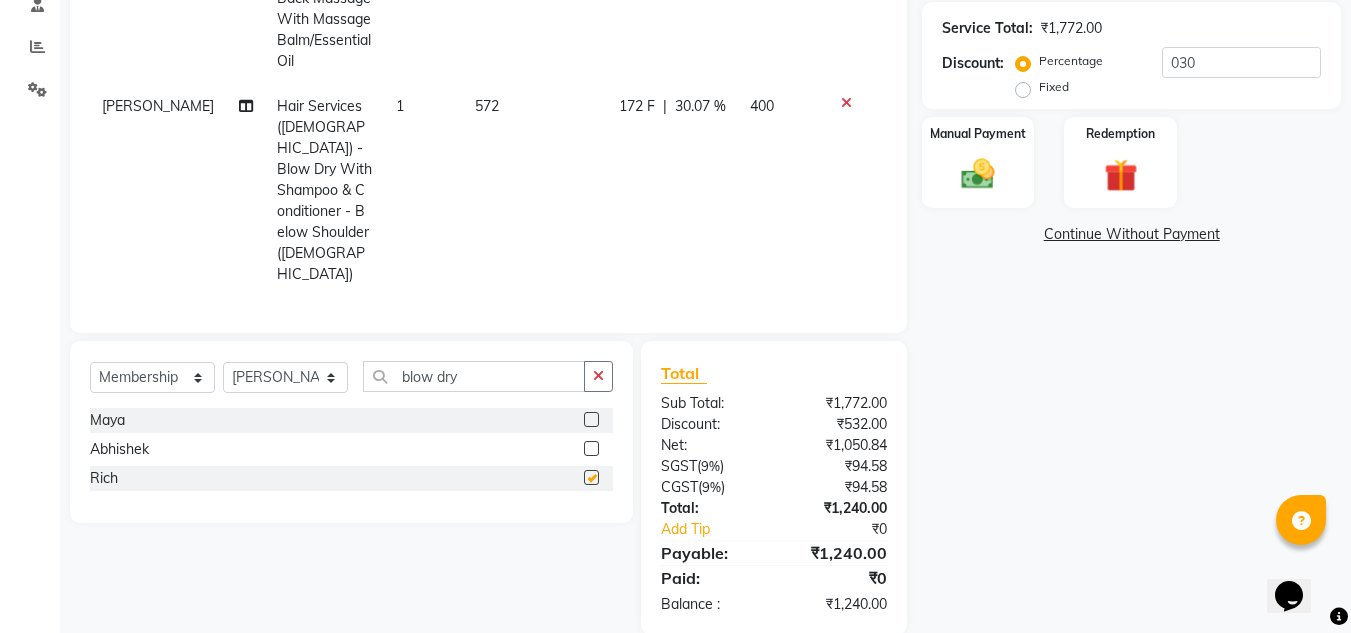 select on "select" 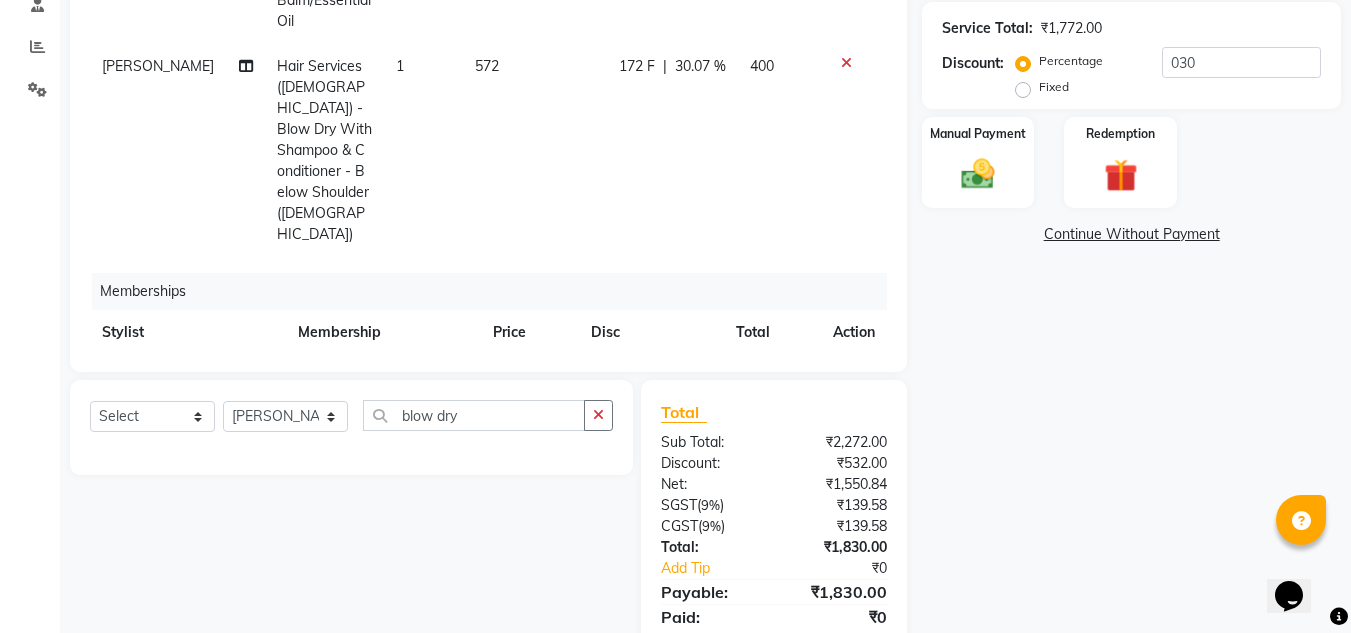 scroll, scrollTop: 77, scrollLeft: 0, axis: vertical 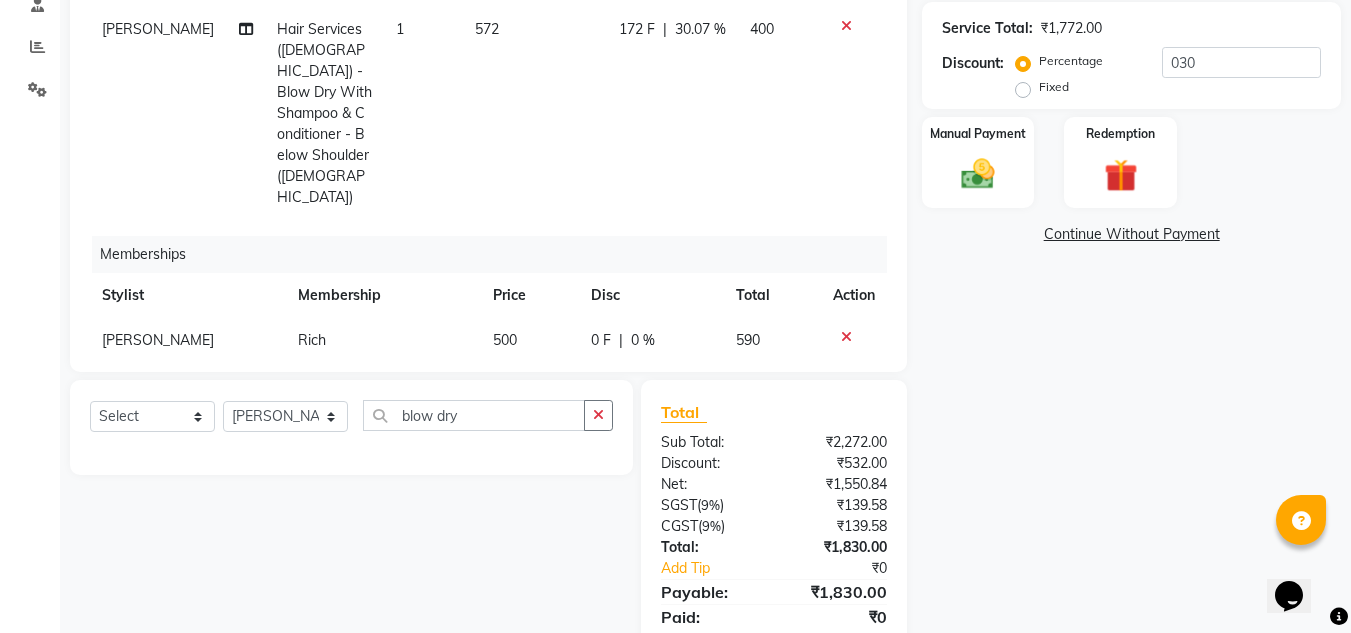 click on "0 F | 0 %" 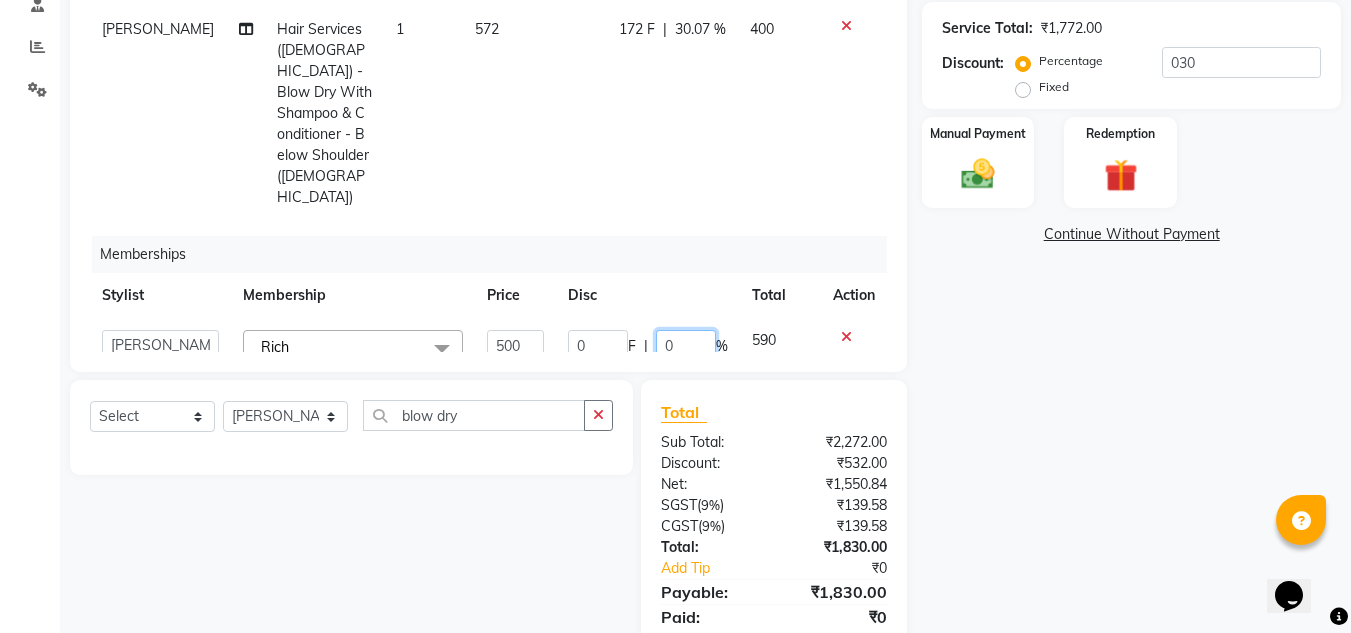 click on "0" 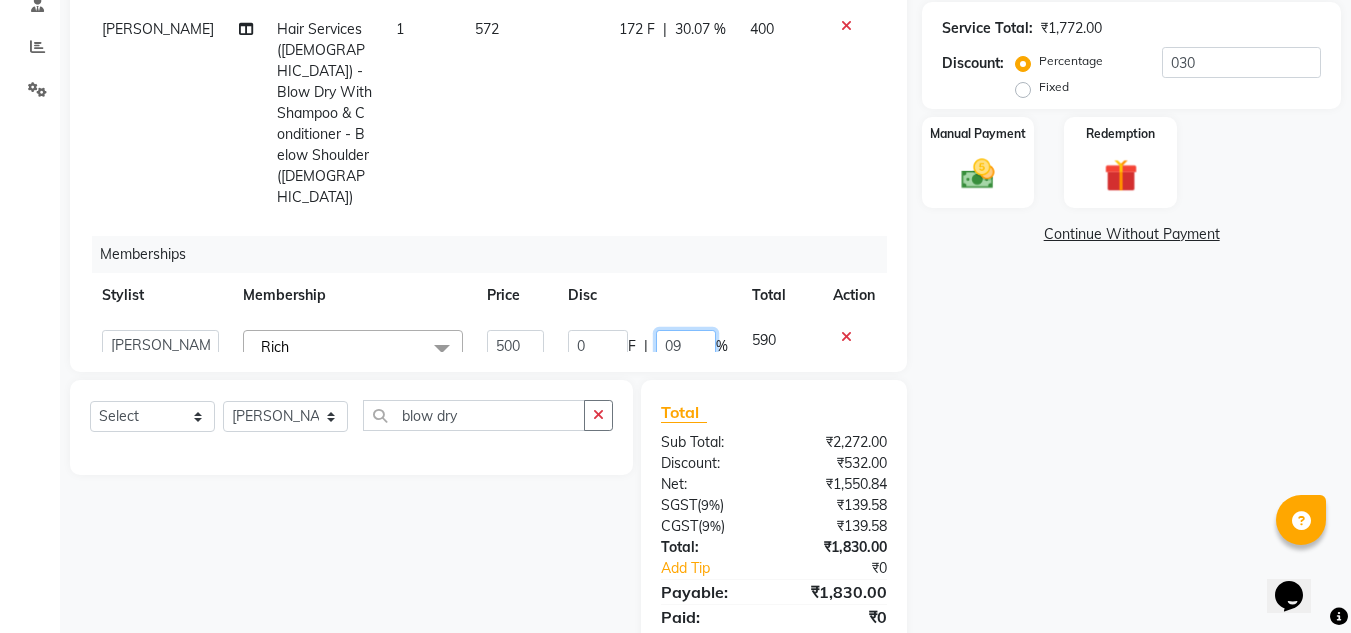 type on "090" 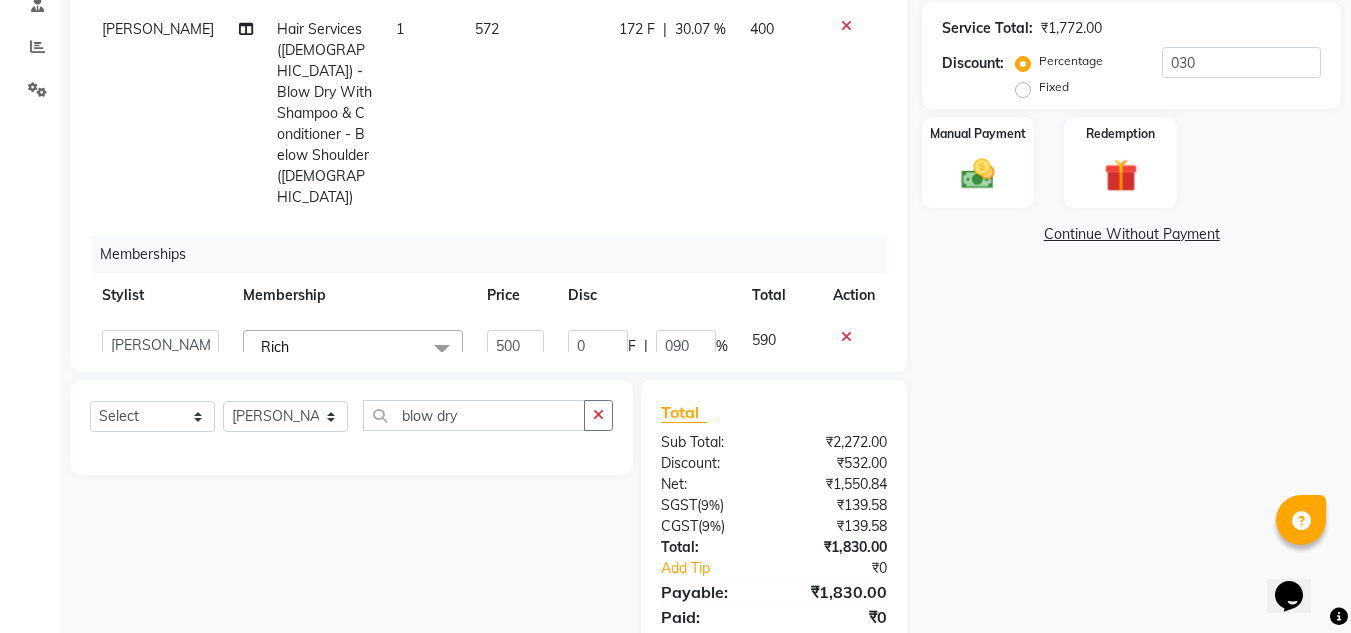 click on "Name: Prachi Upadhye Membership:  No Active Membership  Total Visits:  13 Card on file:  0 Last Visit:   18-01-2025 Points:   0  Coupon Code Apply Service Total:  ₹1,772.00  Discount:  Percentage   Fixed  030 Manual Payment Redemption  Continue Without Payment" 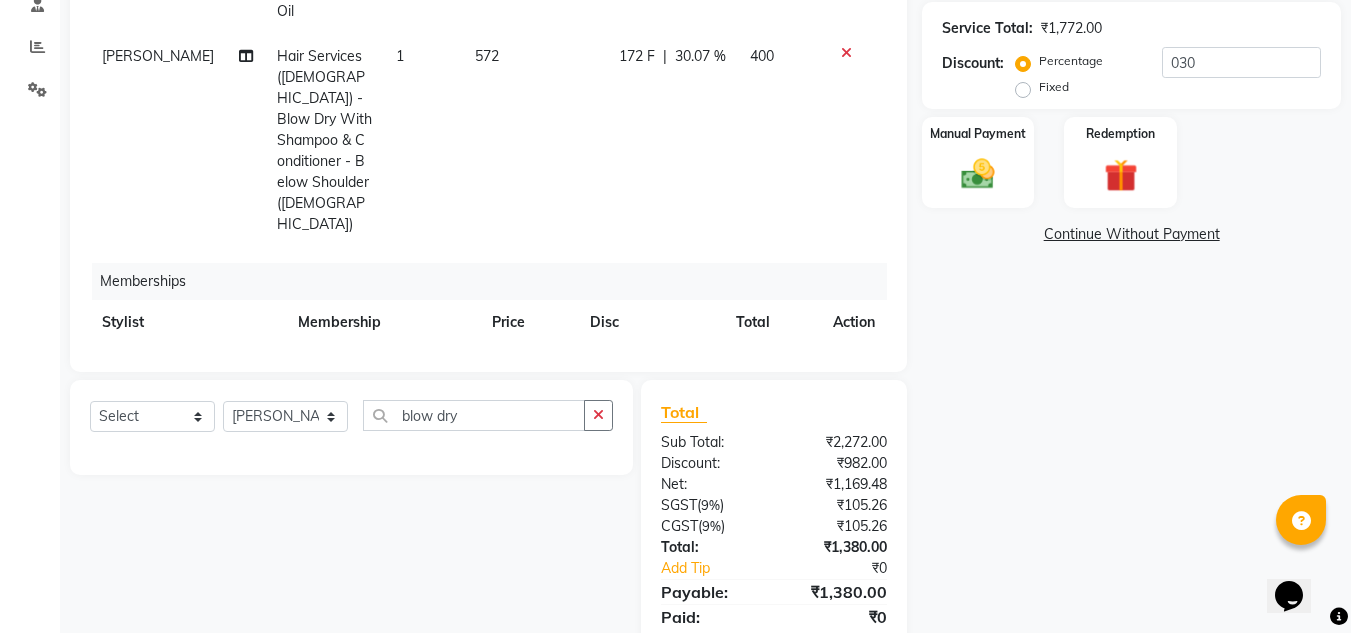 scroll, scrollTop: 77, scrollLeft: 0, axis: vertical 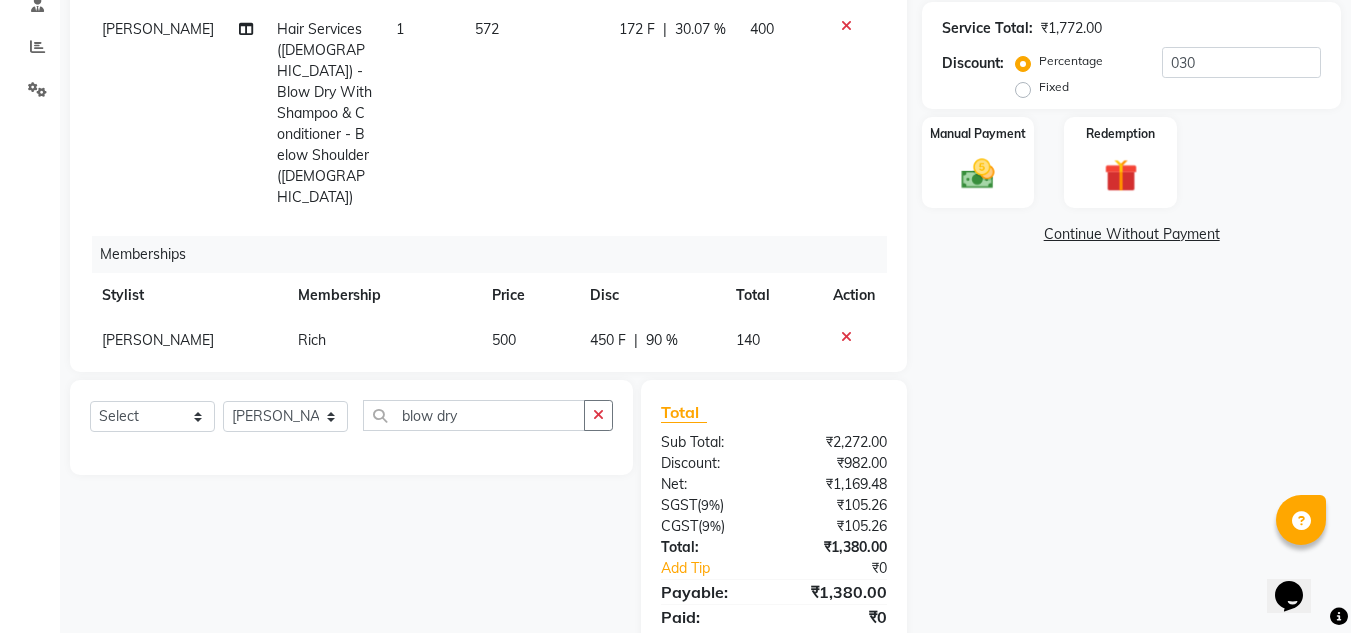 click on "450 F" 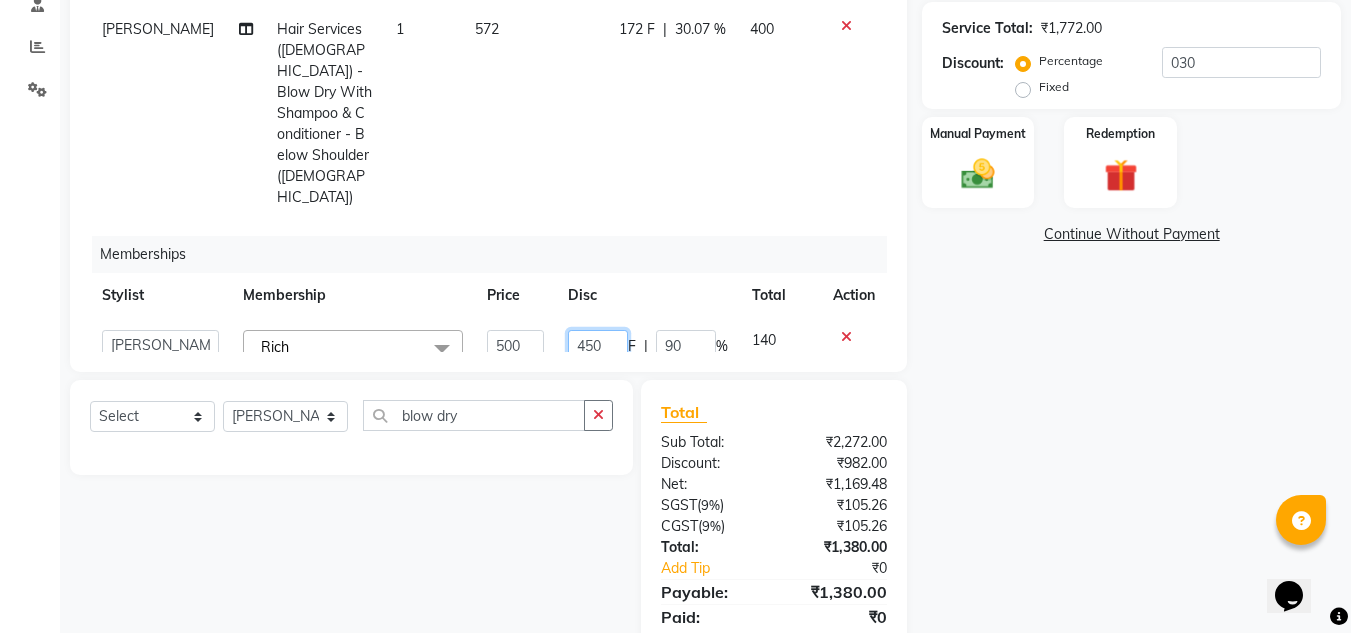click on "450" 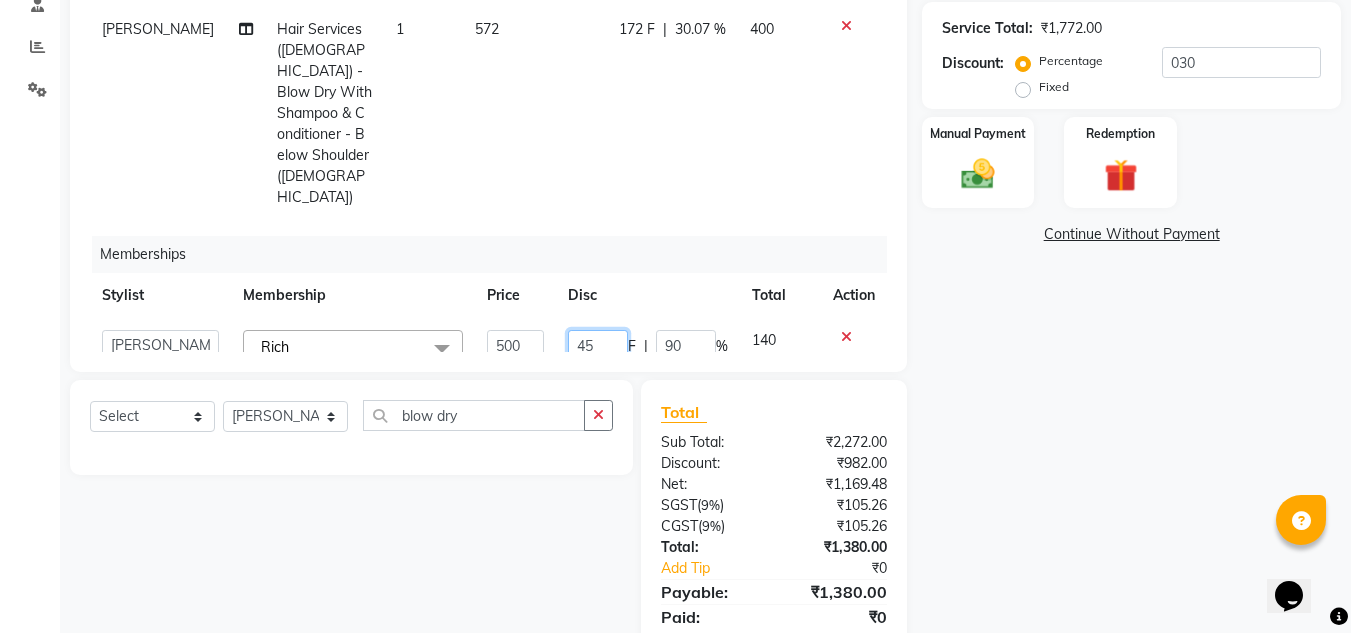 type on "4" 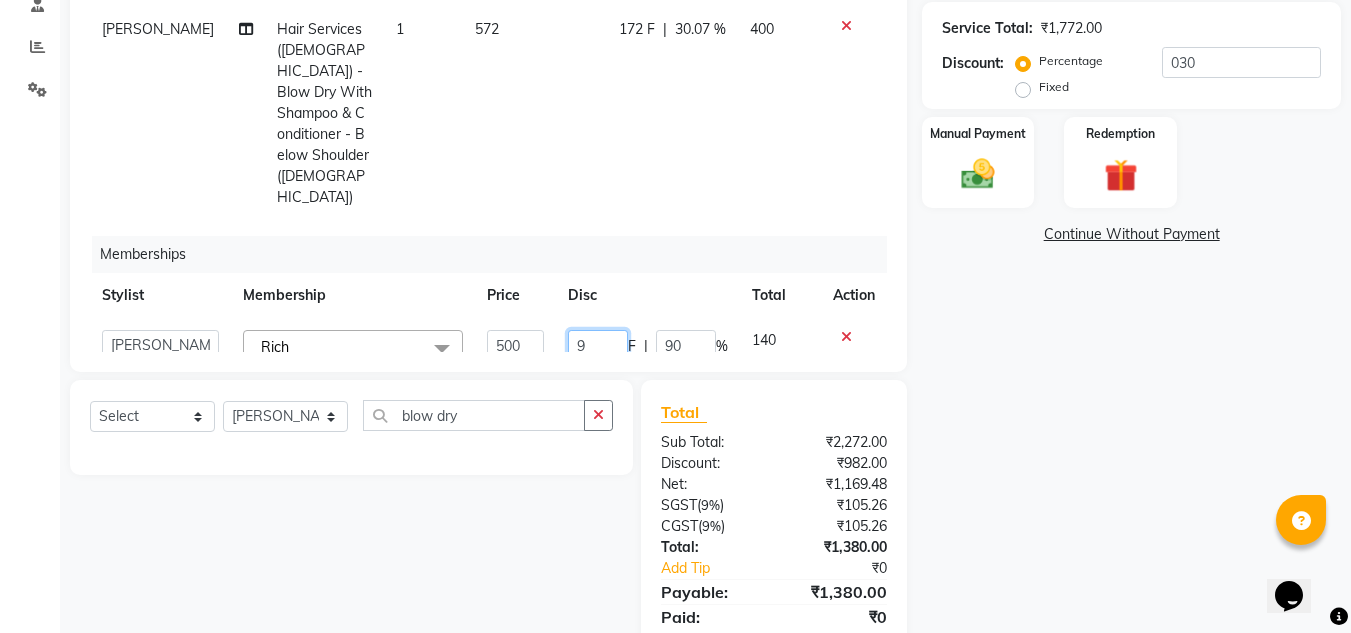 type on "90" 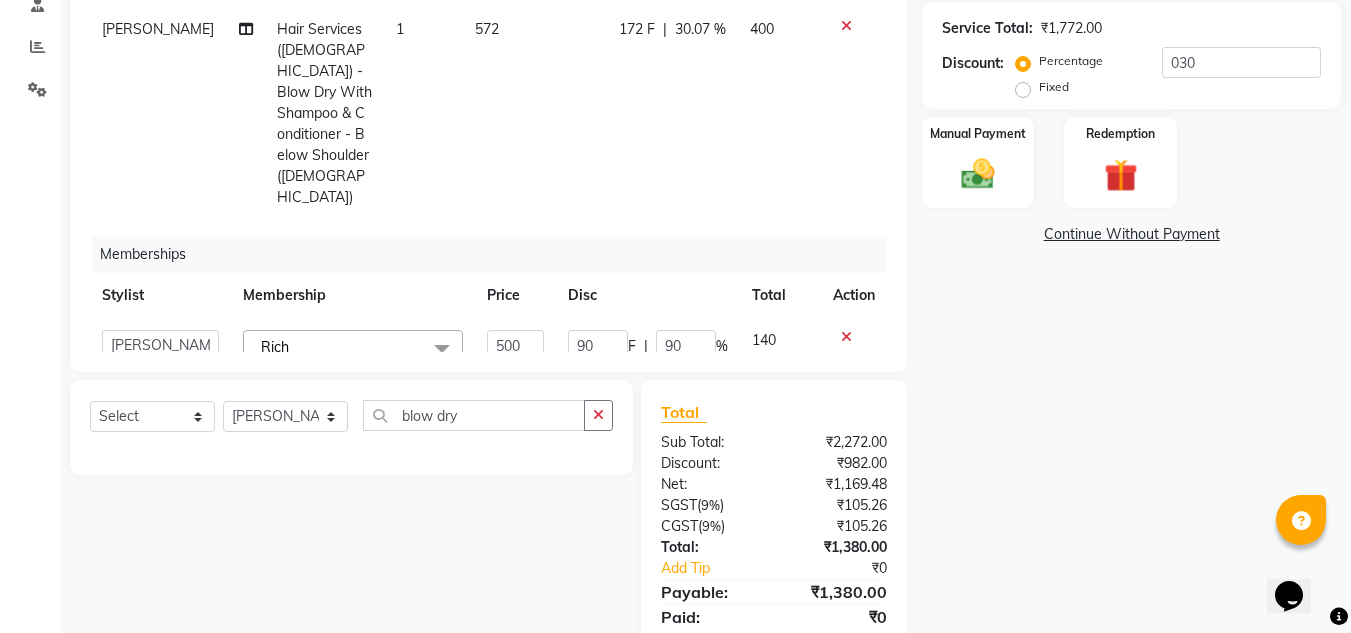 click on "Name: Prachi Upadhye Membership:  No Active Membership  Total Visits:  13 Card on file:  0 Last Visit:   18-01-2025 Points:   0  Coupon Code Apply Service Total:  ₹1,772.00  Discount:  Percentage   Fixed  030 Manual Payment Redemption  Continue Without Payment" 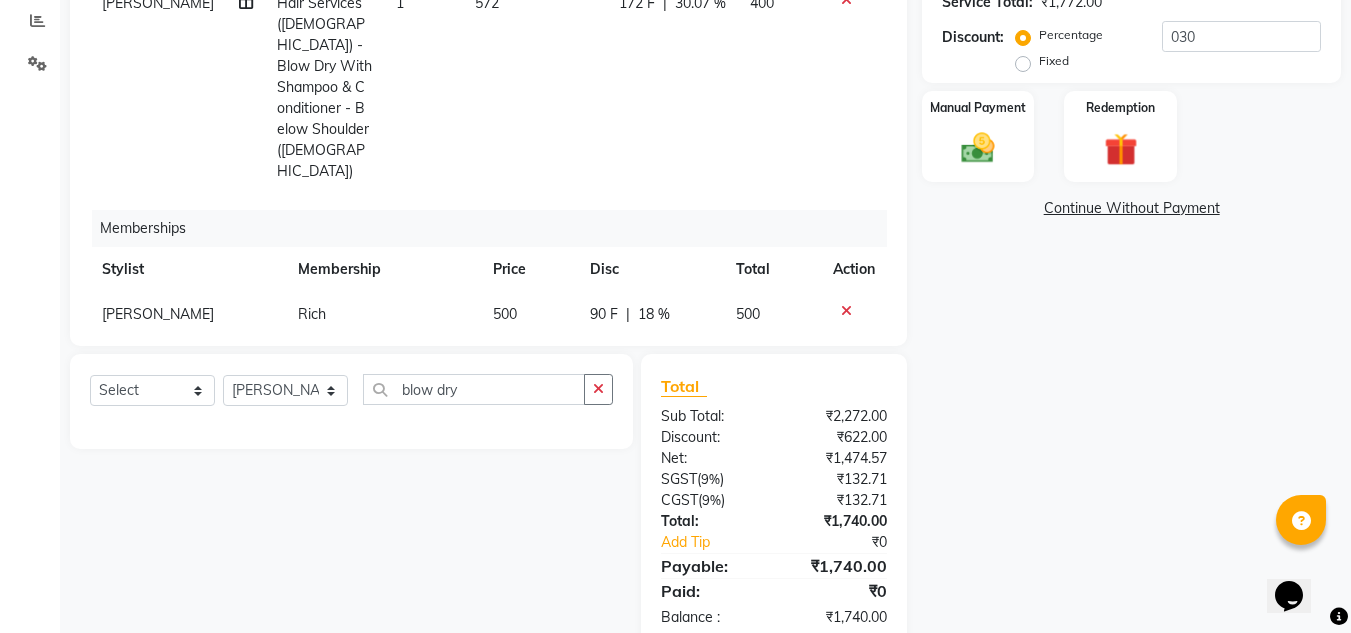 scroll, scrollTop: 467, scrollLeft: 0, axis: vertical 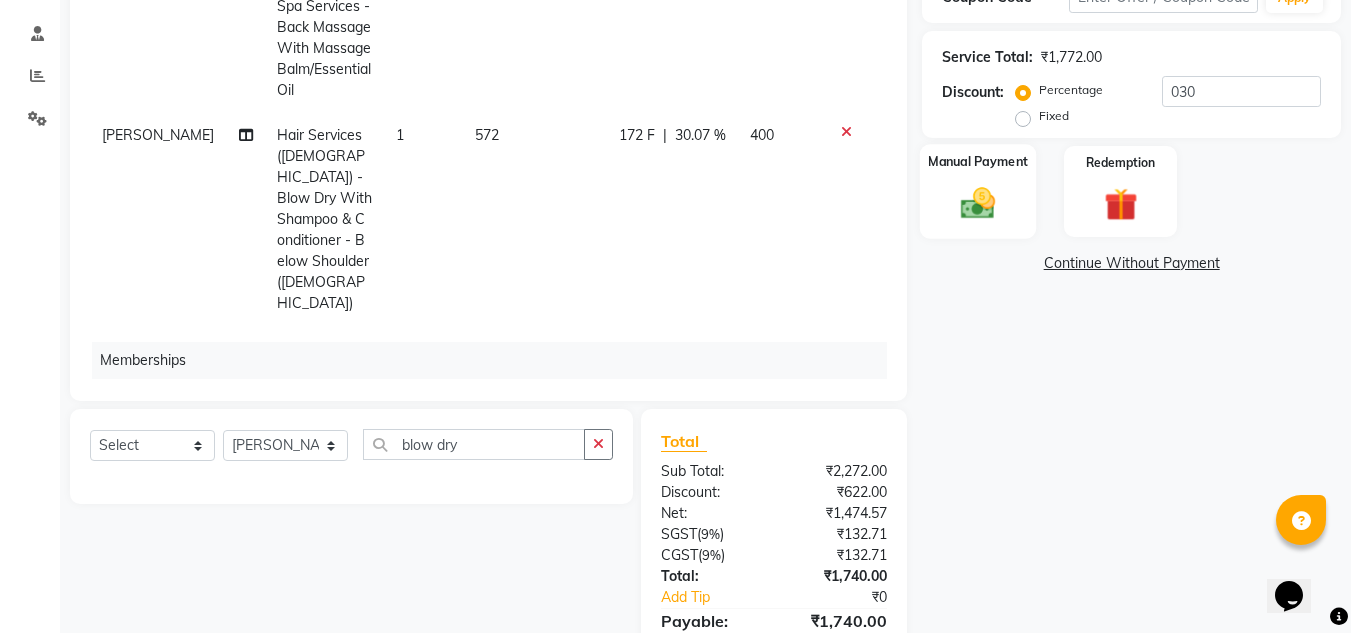 click 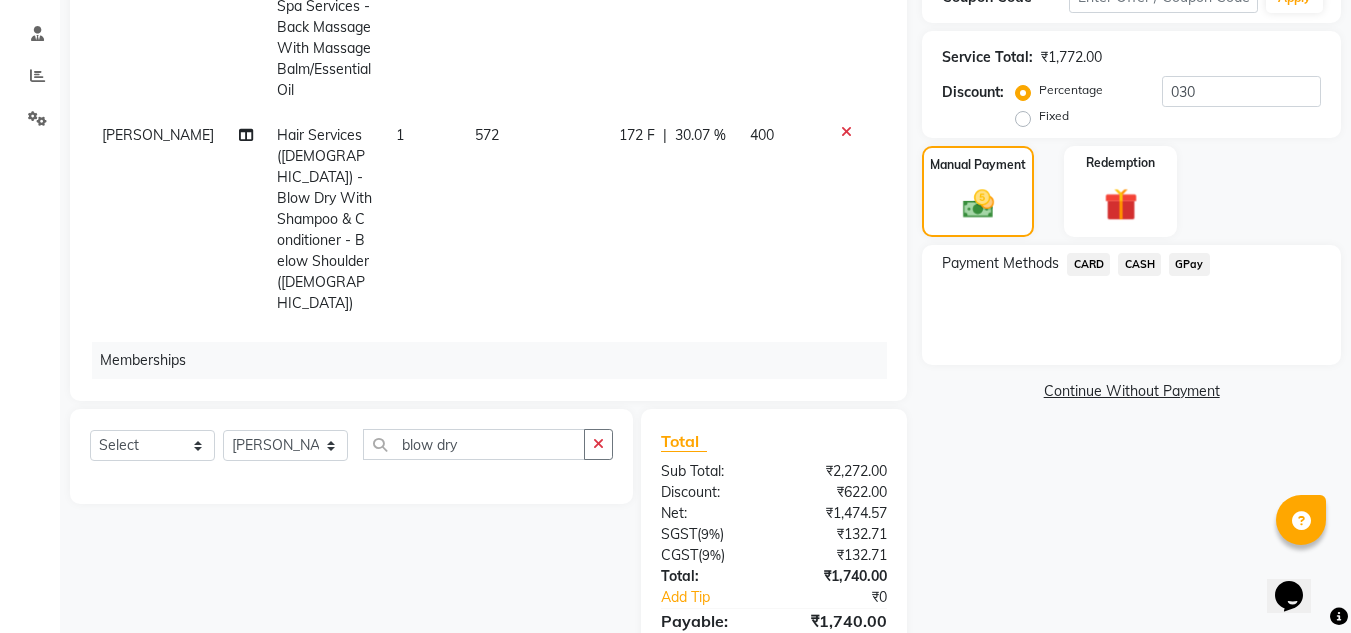 click on "GPay" 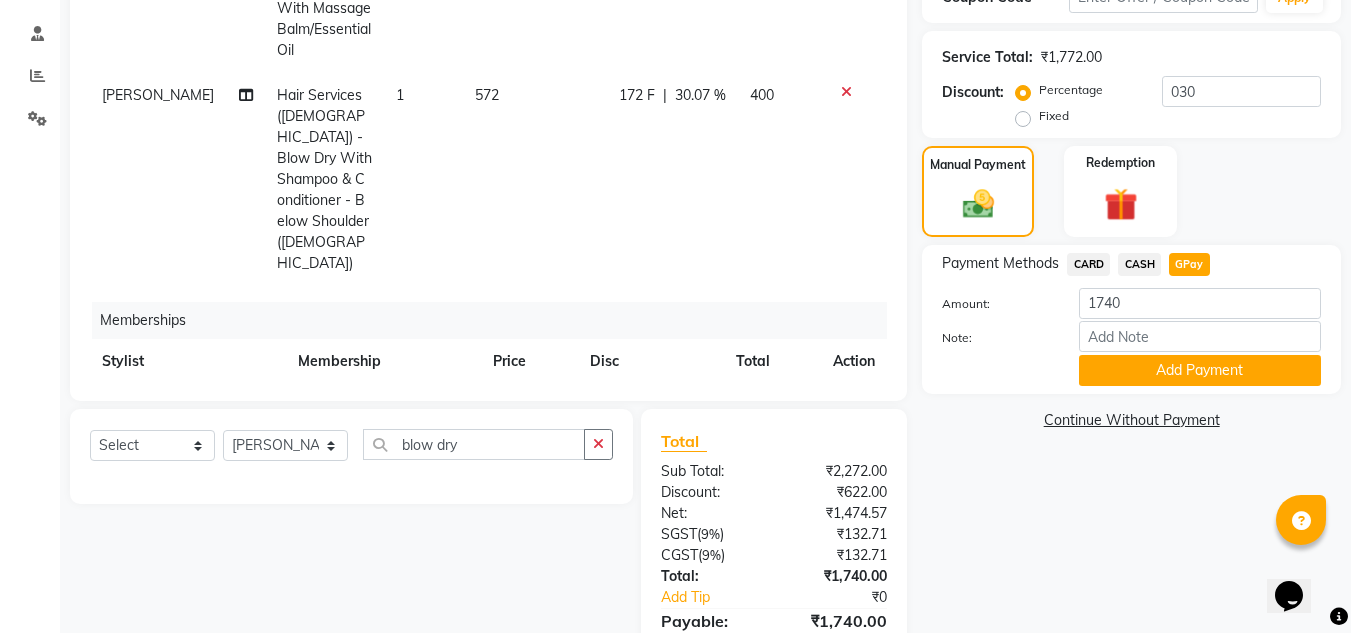scroll, scrollTop: 77, scrollLeft: 0, axis: vertical 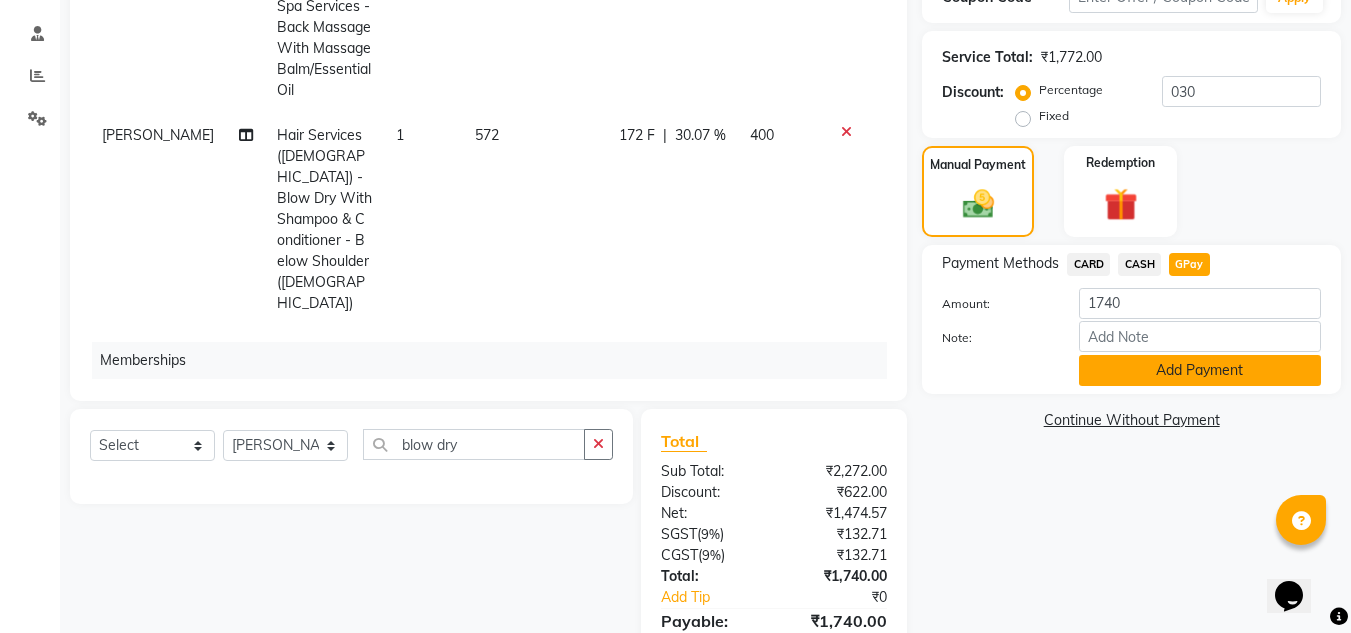 click on "Add Payment" 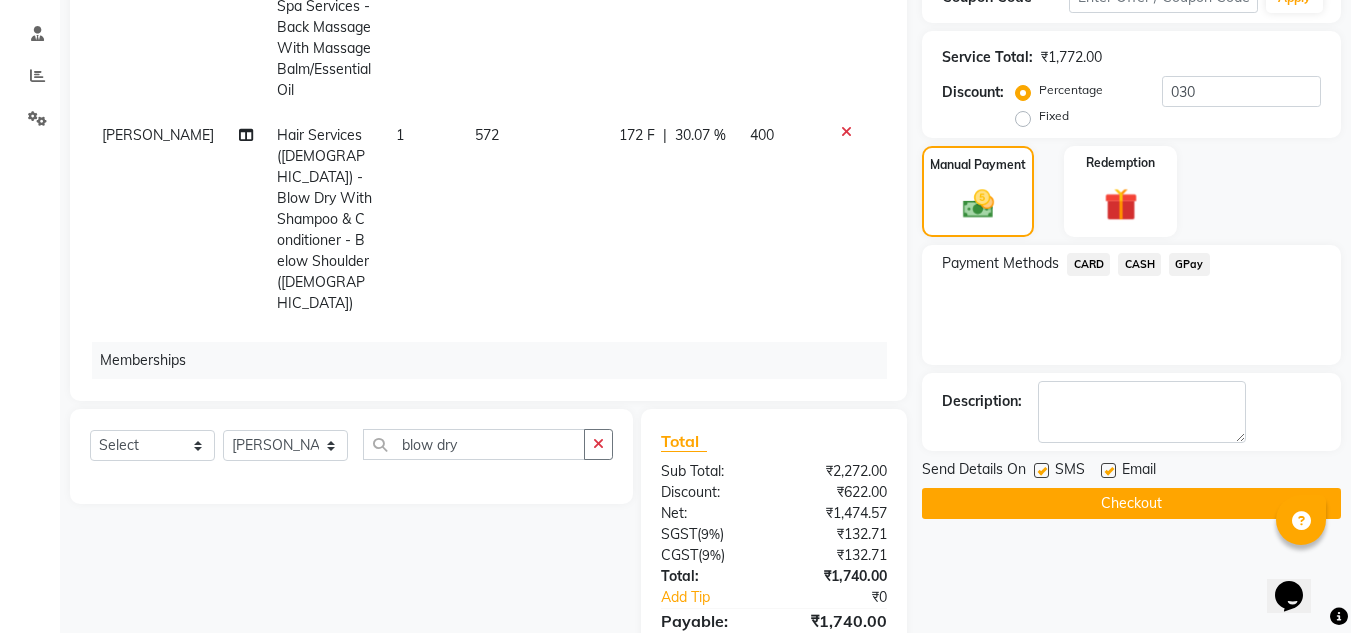click on "Checkout" 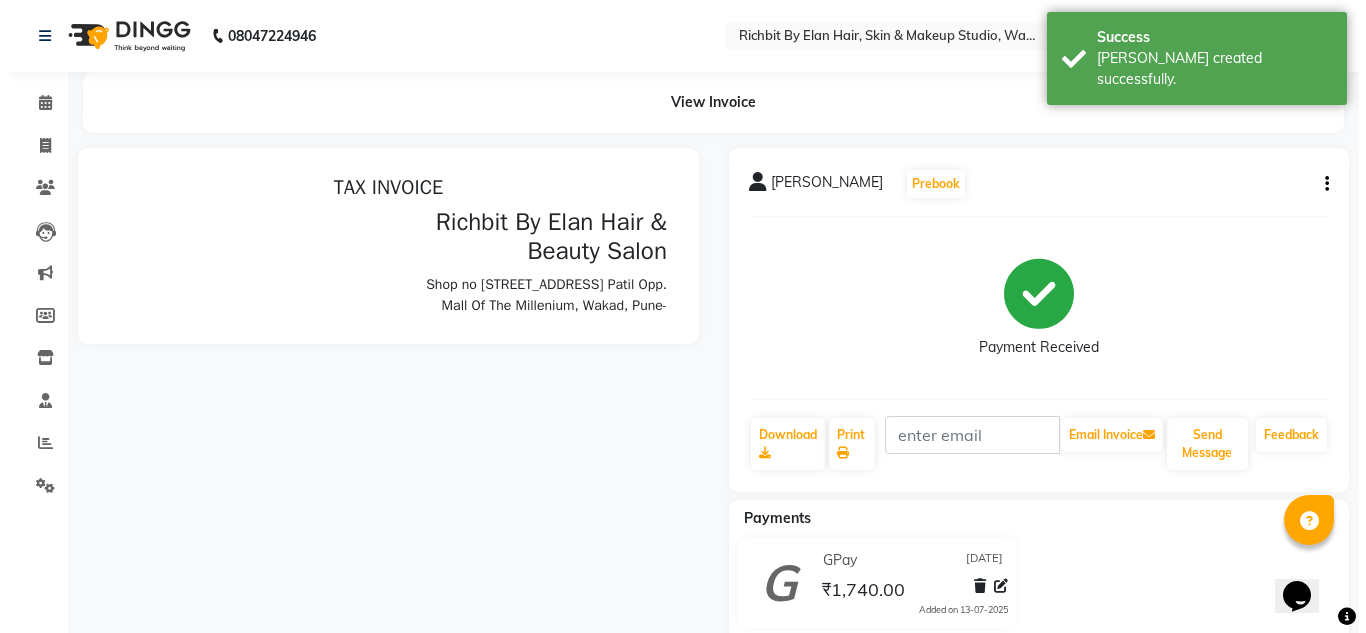 scroll, scrollTop: 0, scrollLeft: 0, axis: both 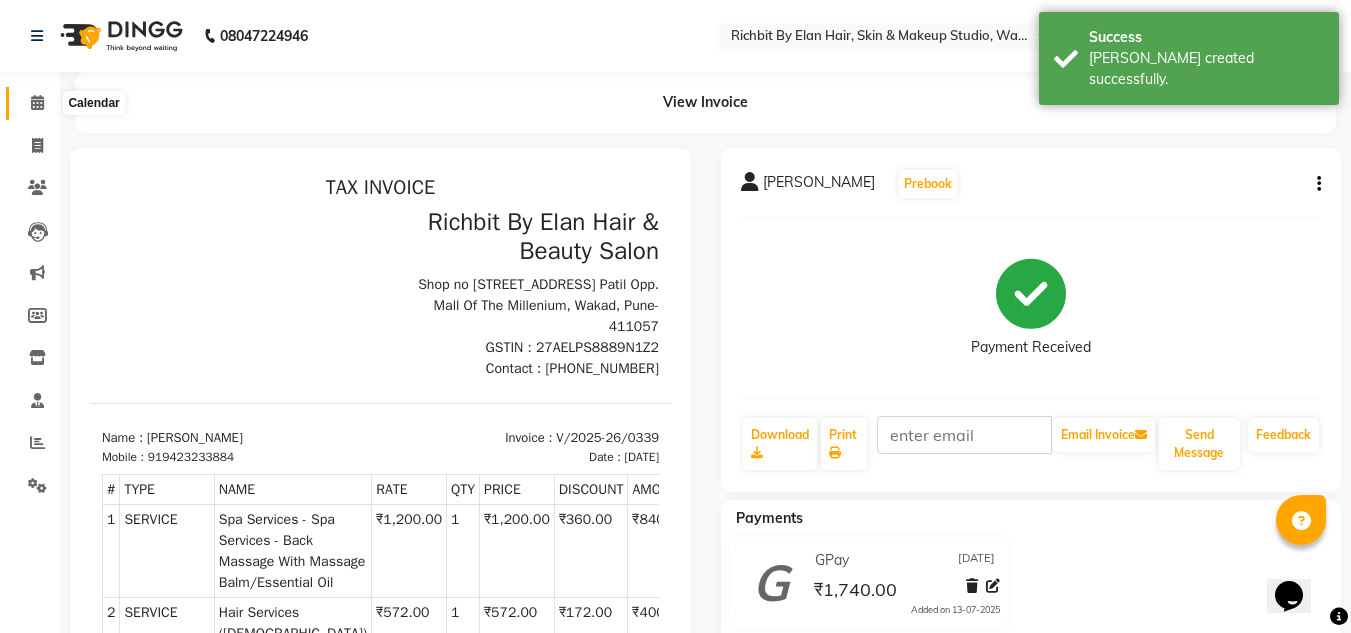 click 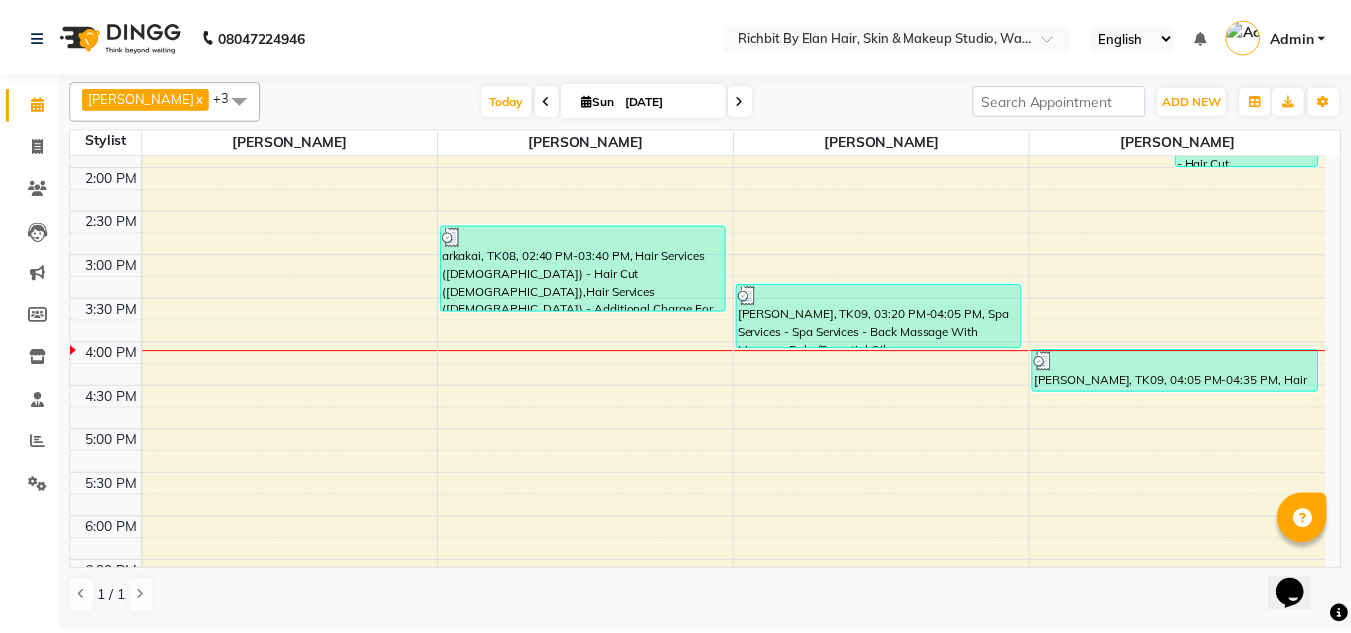scroll, scrollTop: 240, scrollLeft: 0, axis: vertical 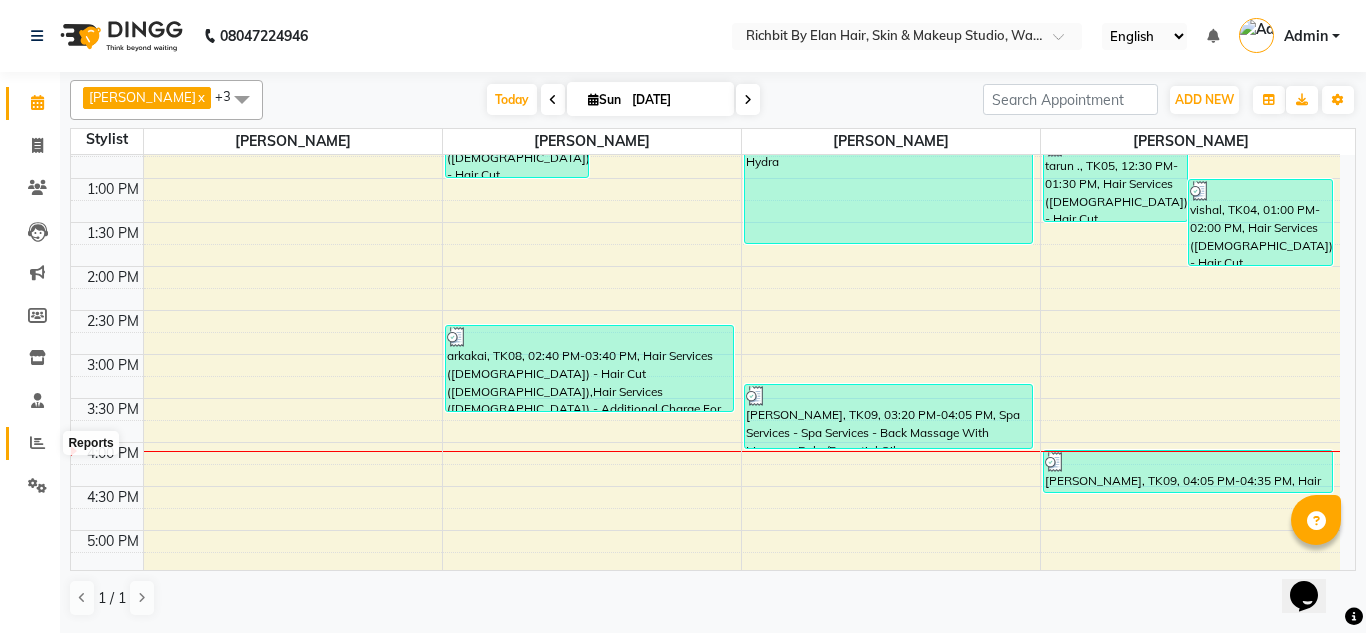 click 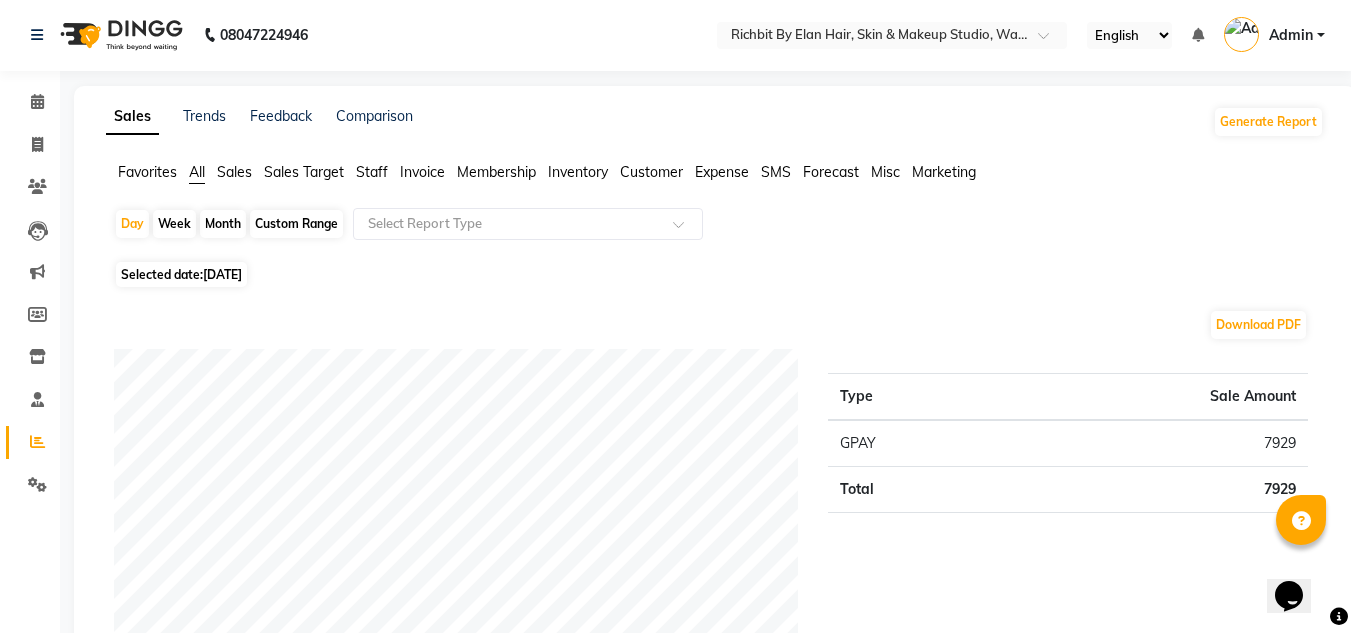 scroll, scrollTop: 0, scrollLeft: 0, axis: both 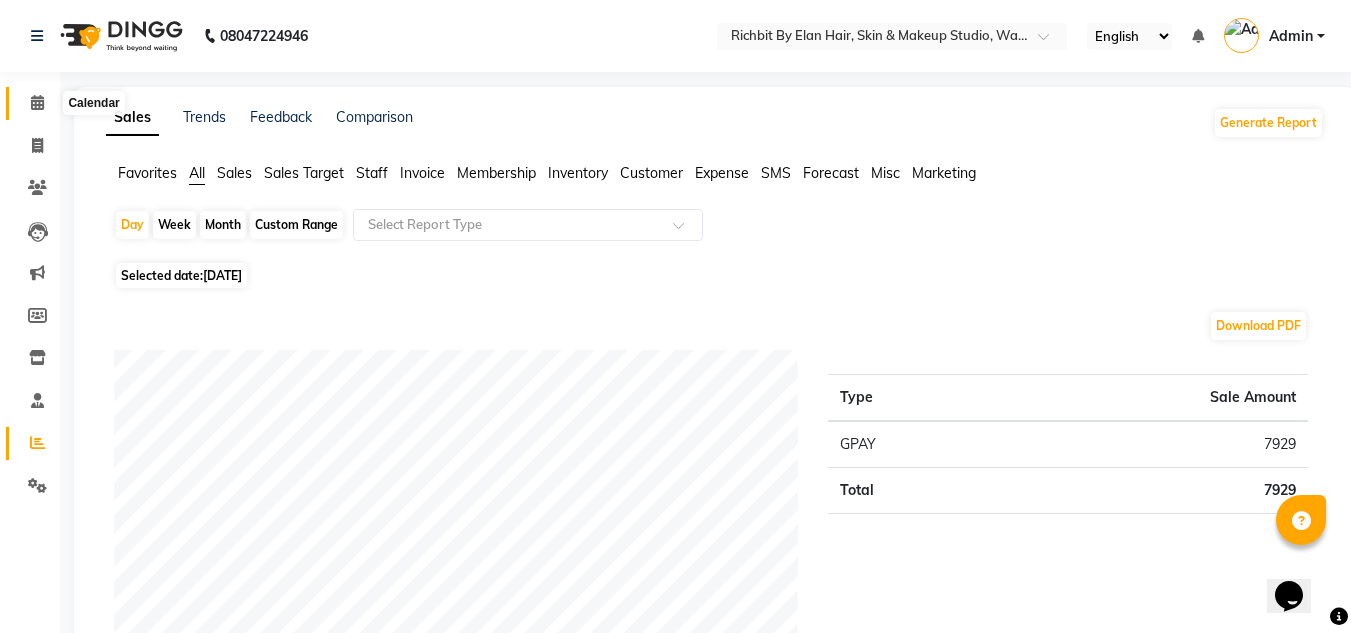 click 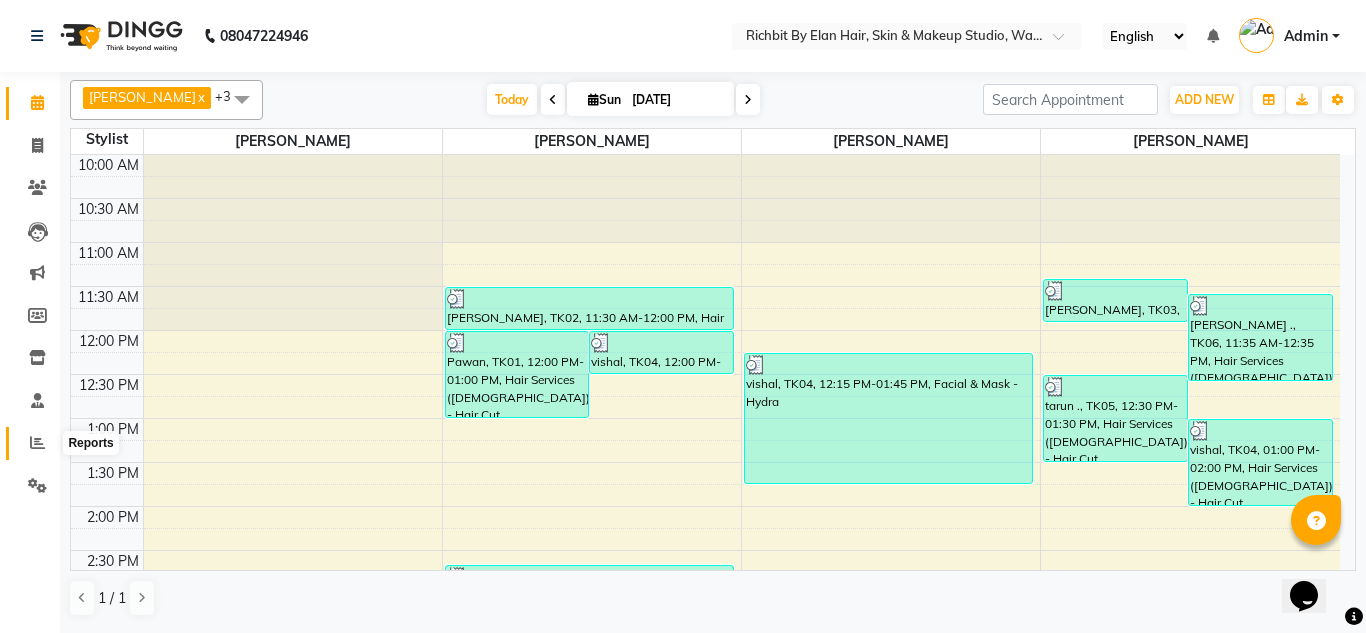 click 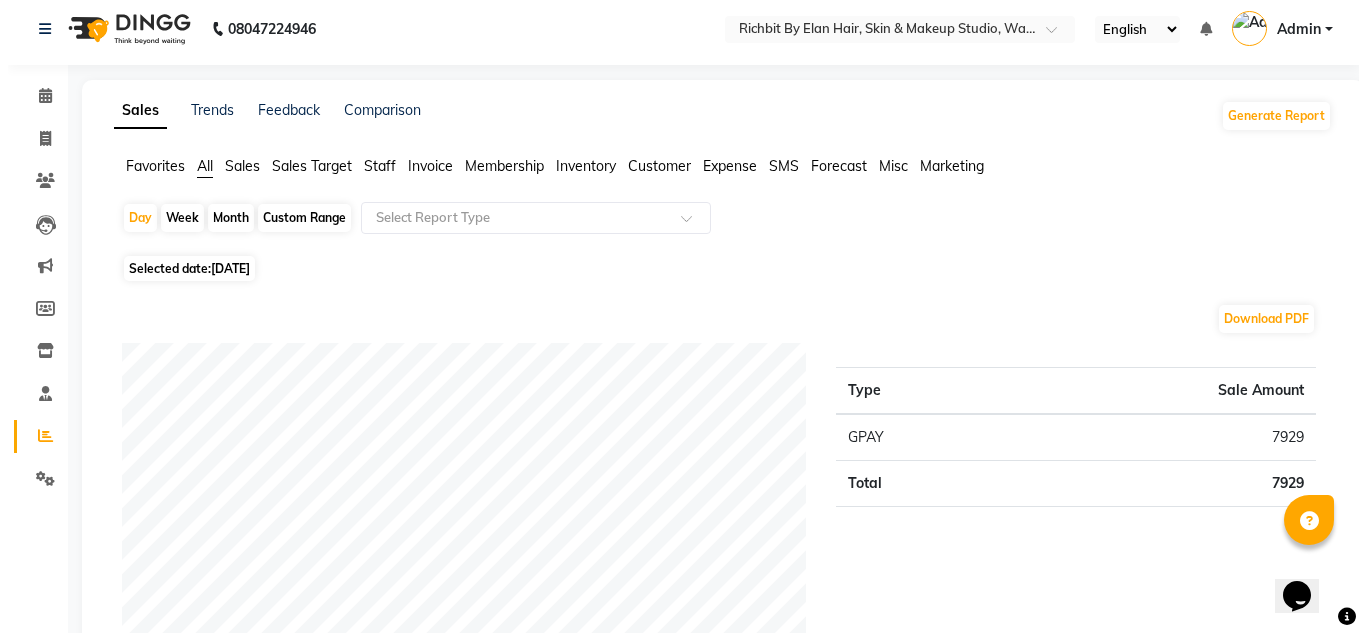 scroll, scrollTop: 0, scrollLeft: 0, axis: both 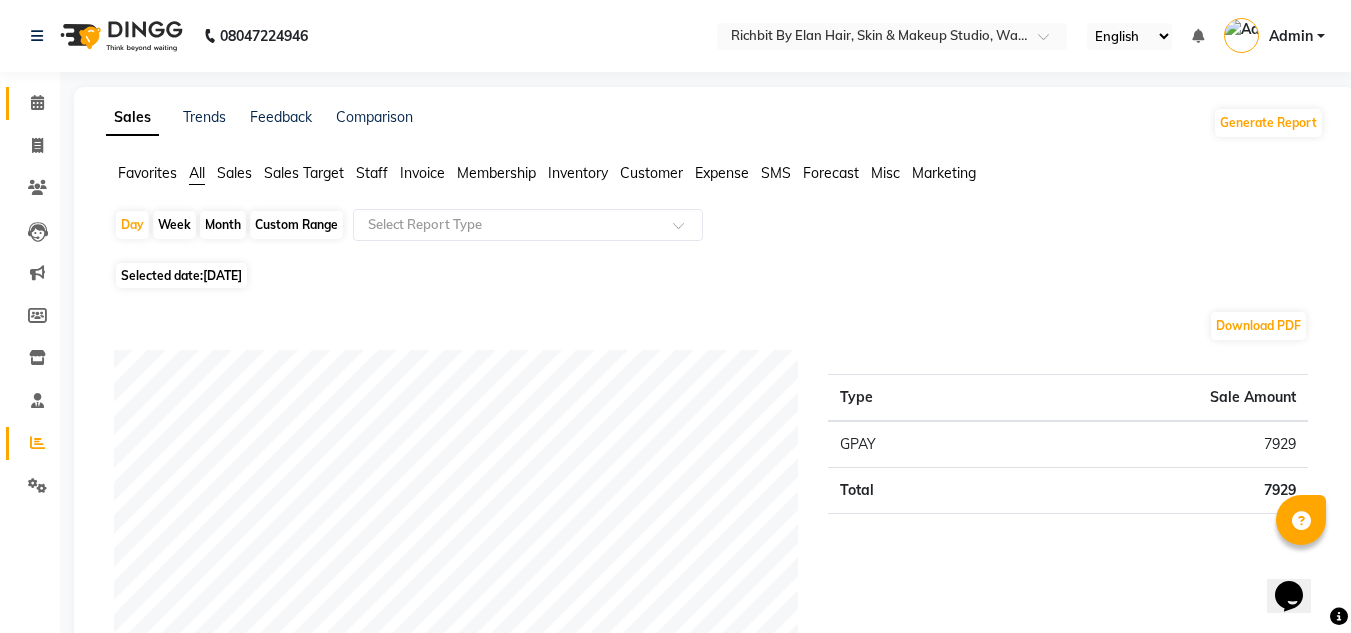 click on "Calendar" 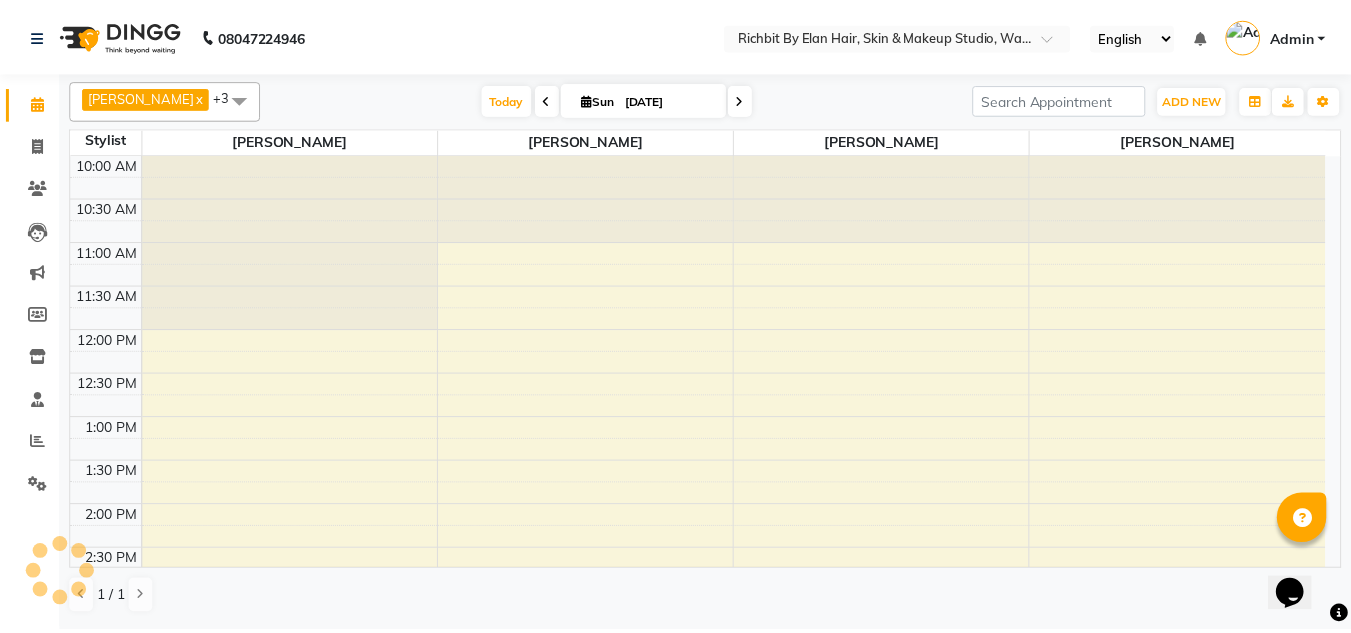 scroll, scrollTop: 0, scrollLeft: 0, axis: both 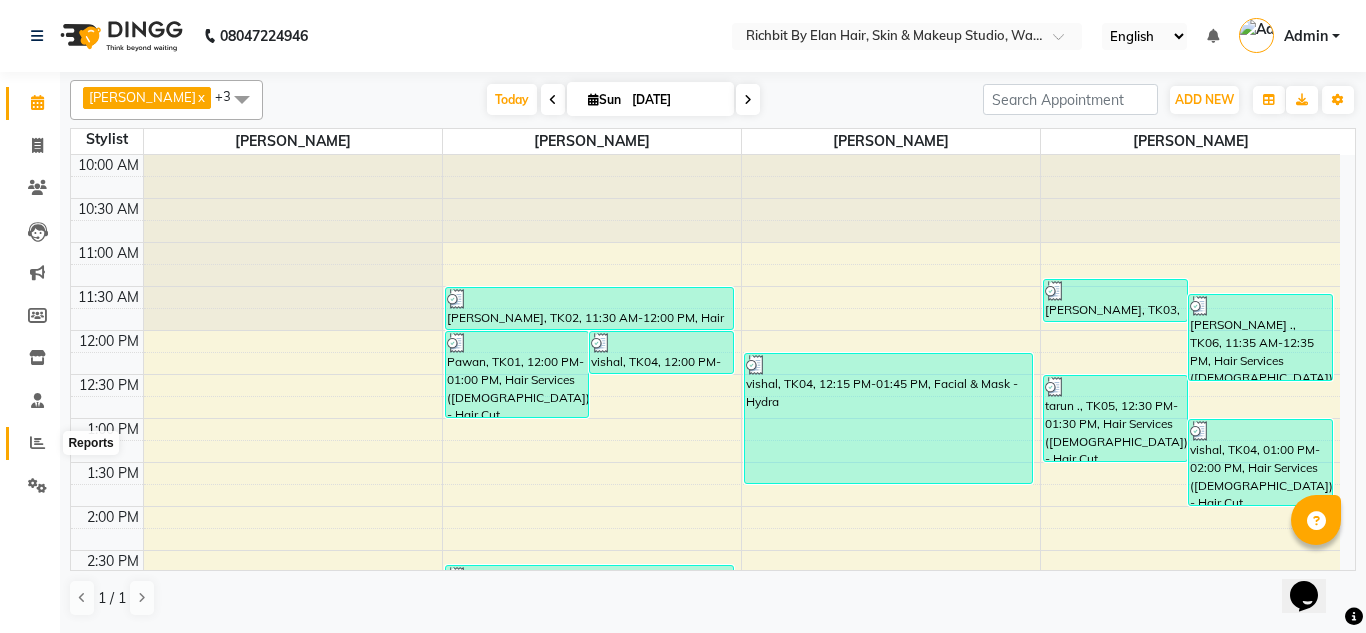 click 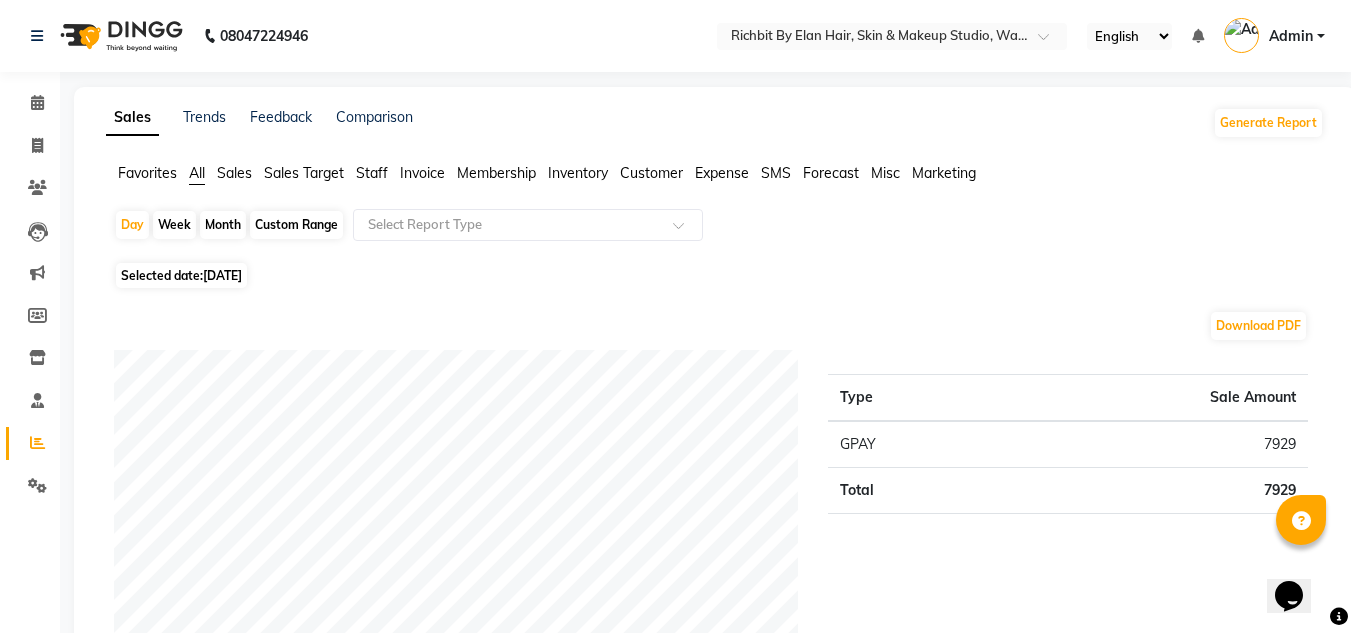 click on "Month" 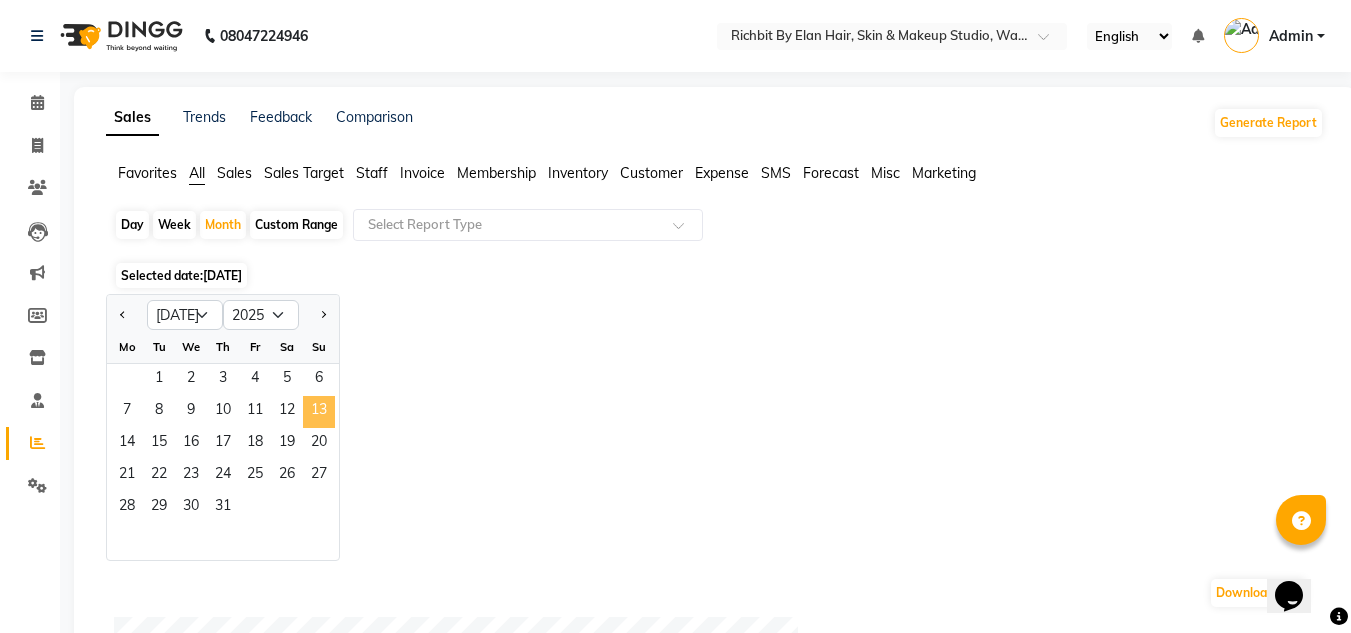 click on "13" 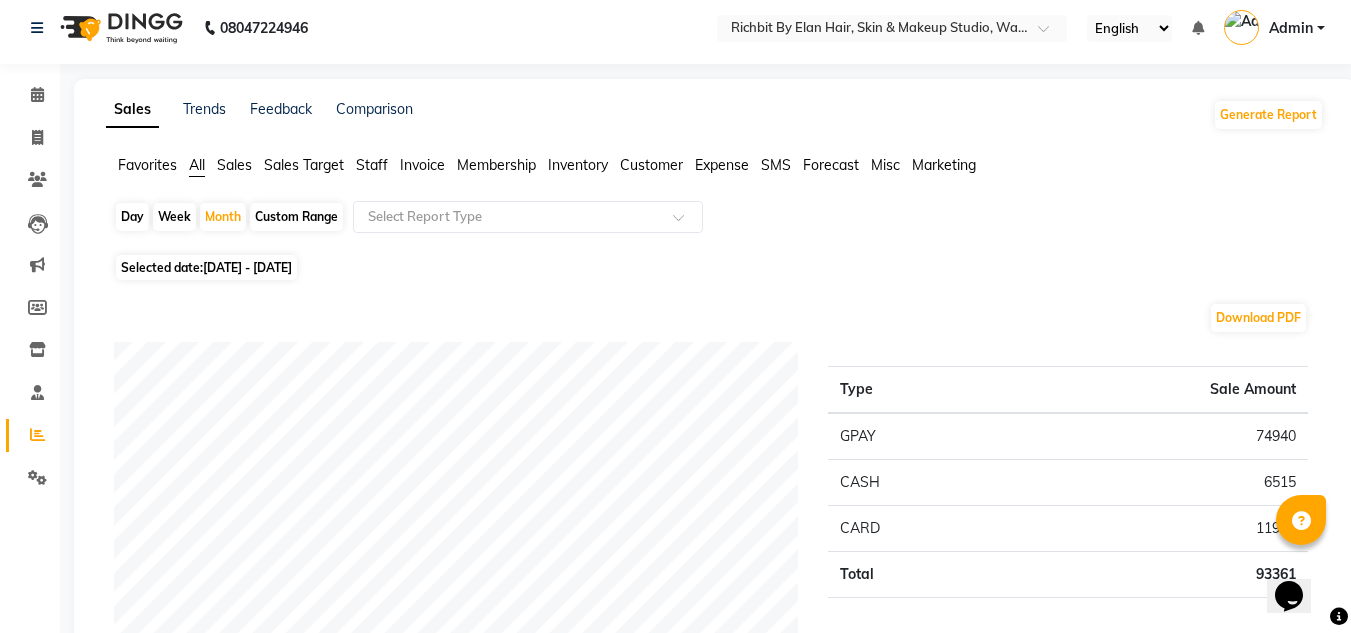 scroll, scrollTop: 0, scrollLeft: 0, axis: both 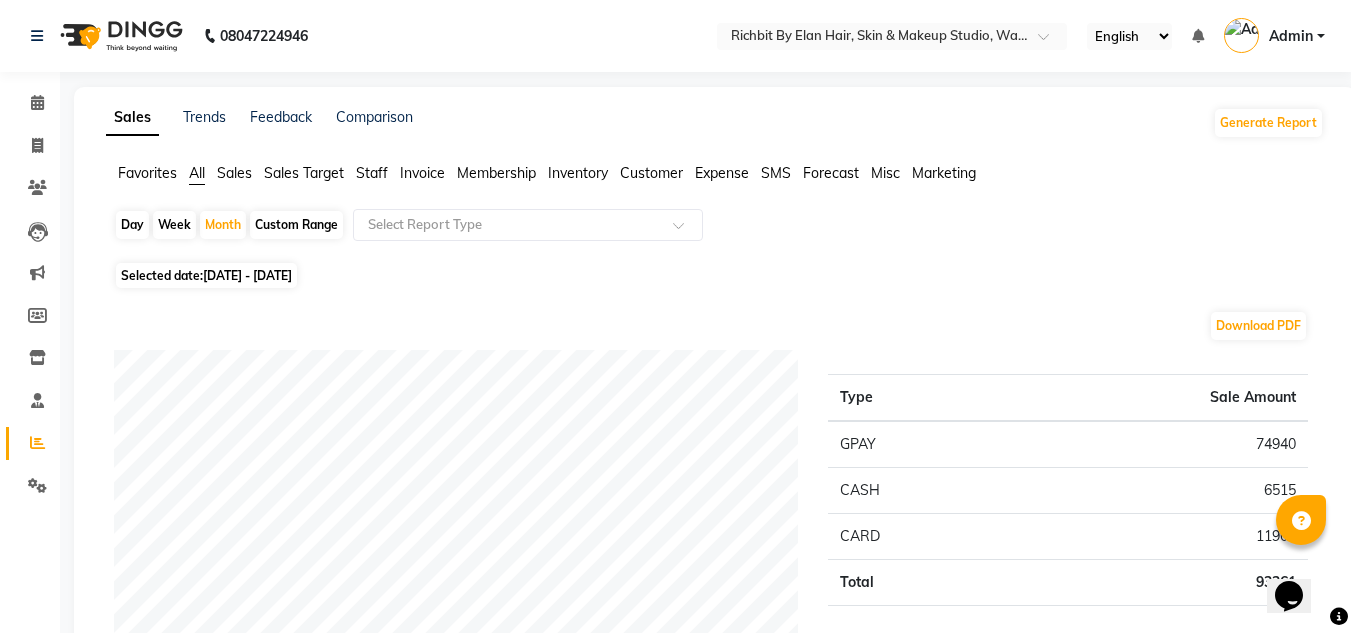 click on "Staff" 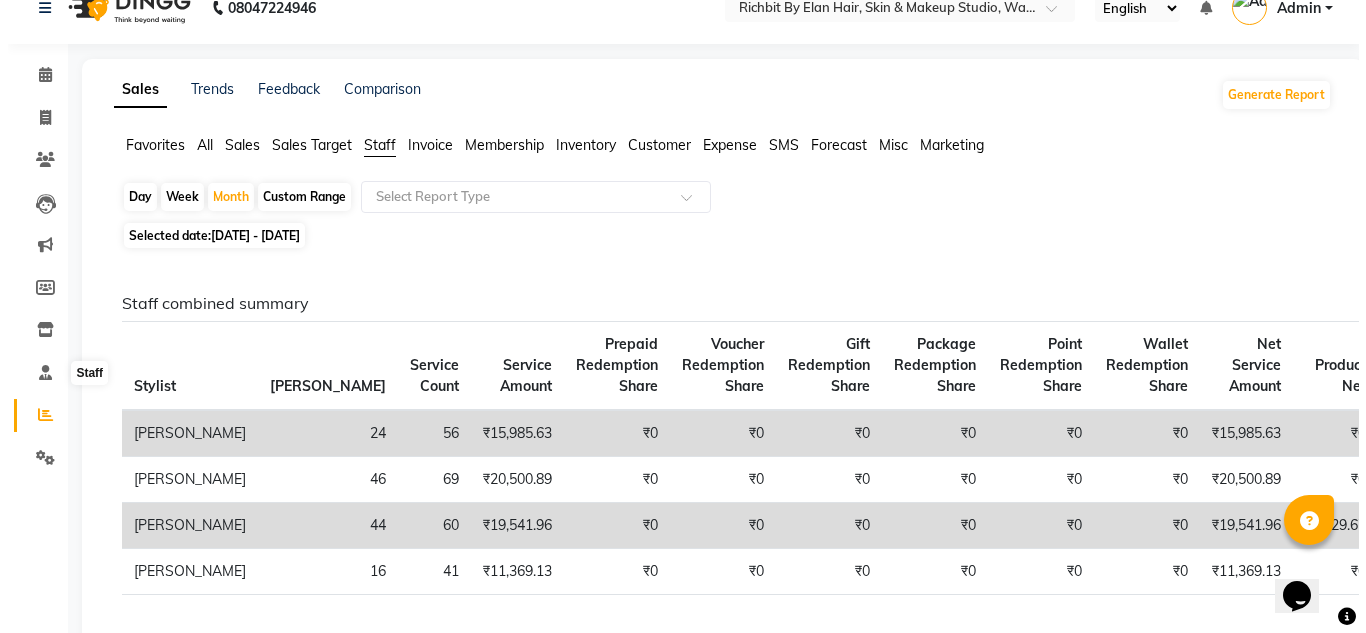 scroll, scrollTop: 0, scrollLeft: 0, axis: both 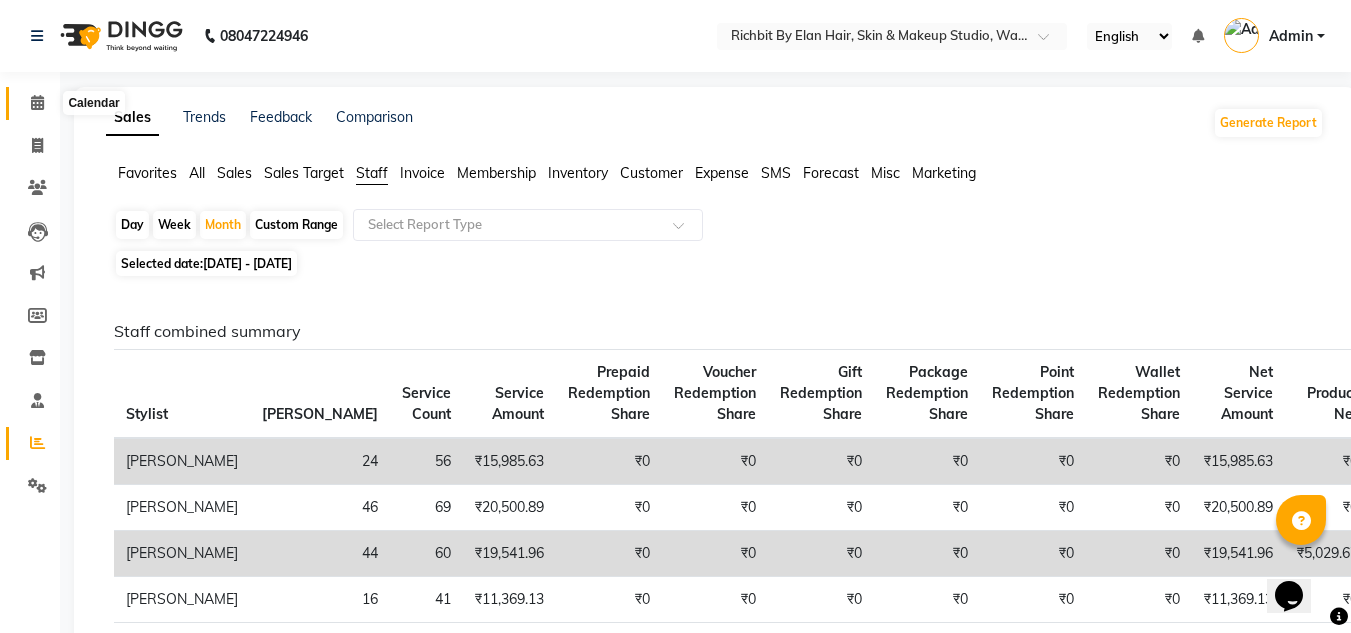 click 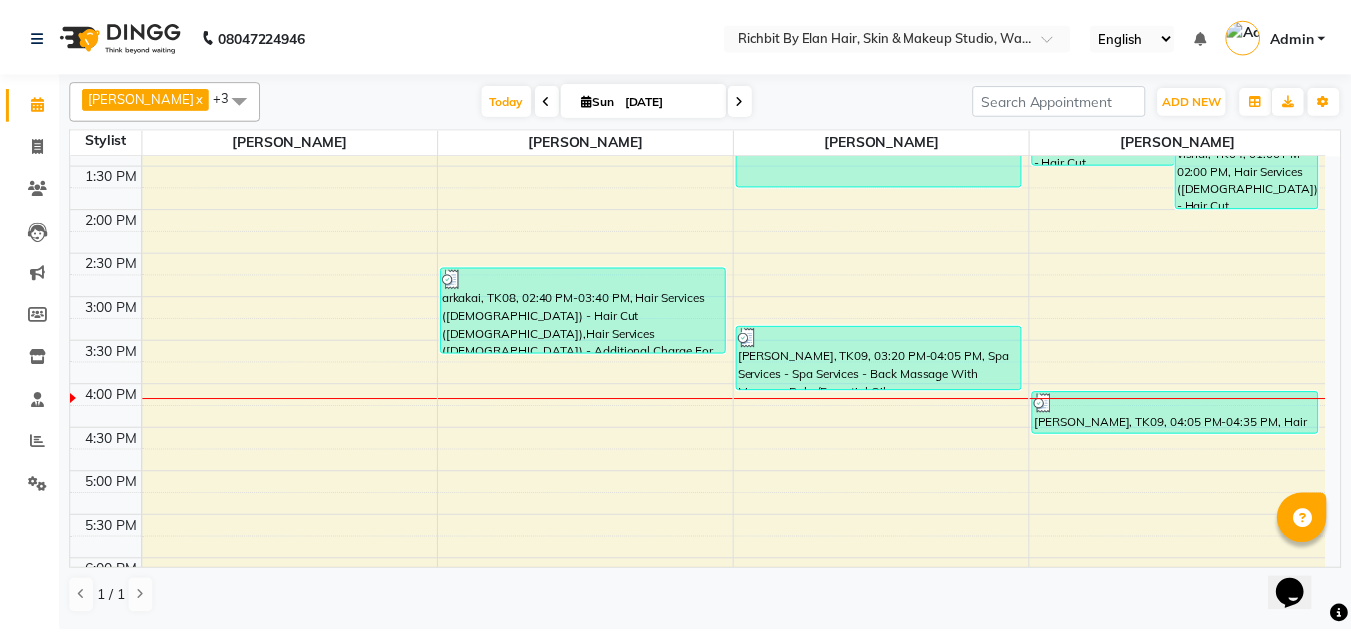 scroll, scrollTop: 300, scrollLeft: 0, axis: vertical 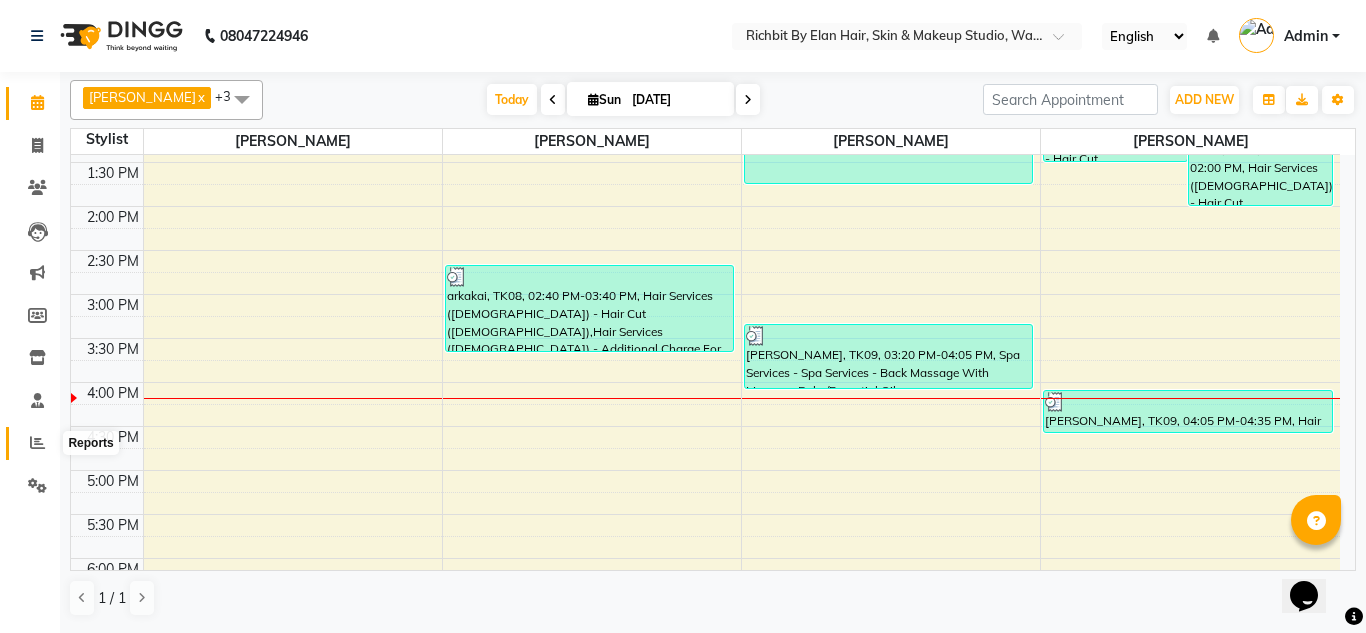 click 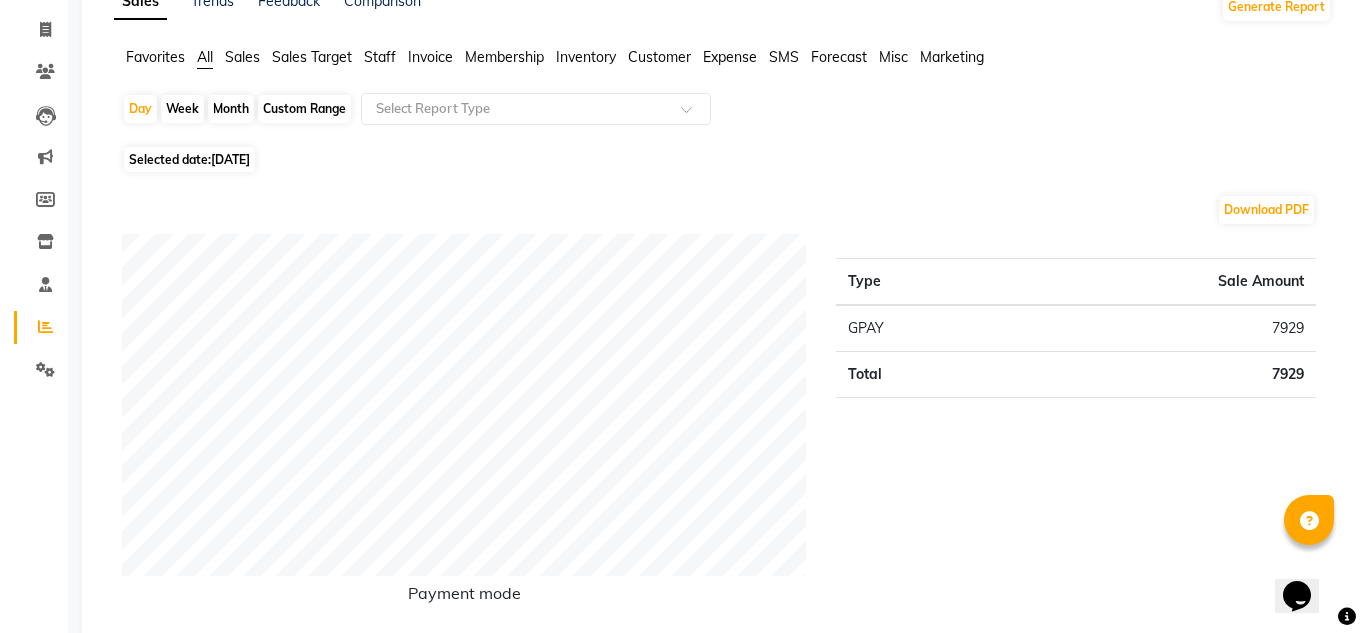 scroll, scrollTop: 0, scrollLeft: 0, axis: both 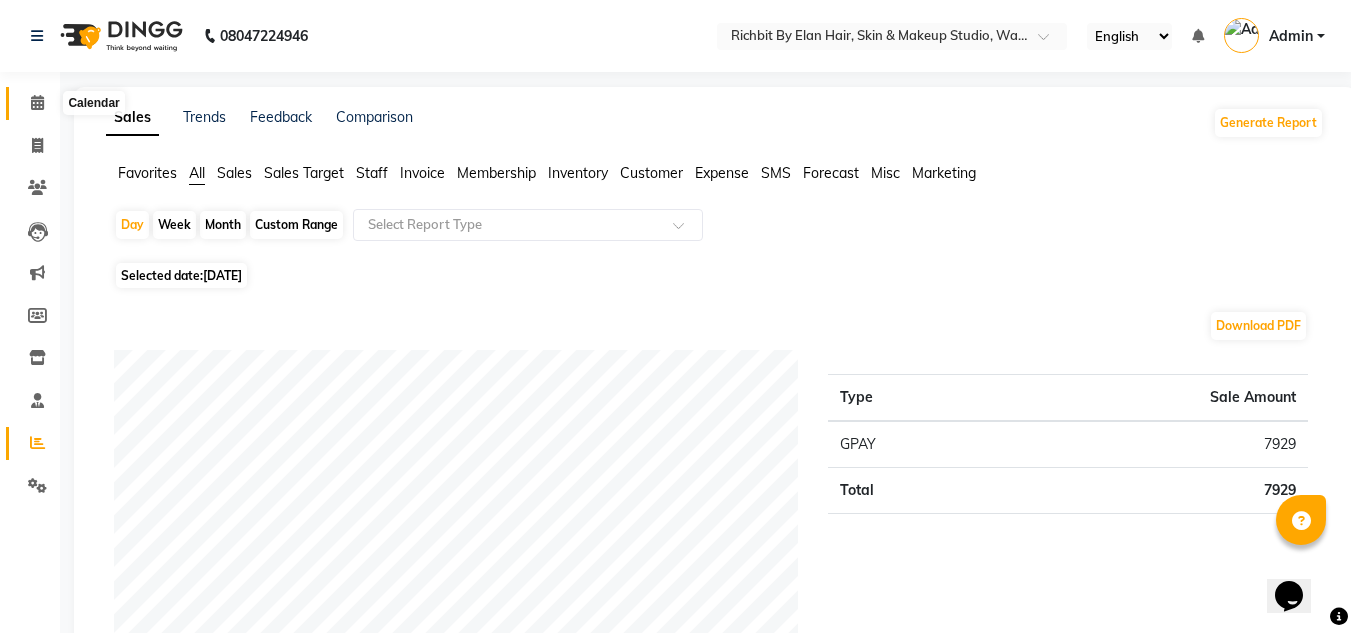 click 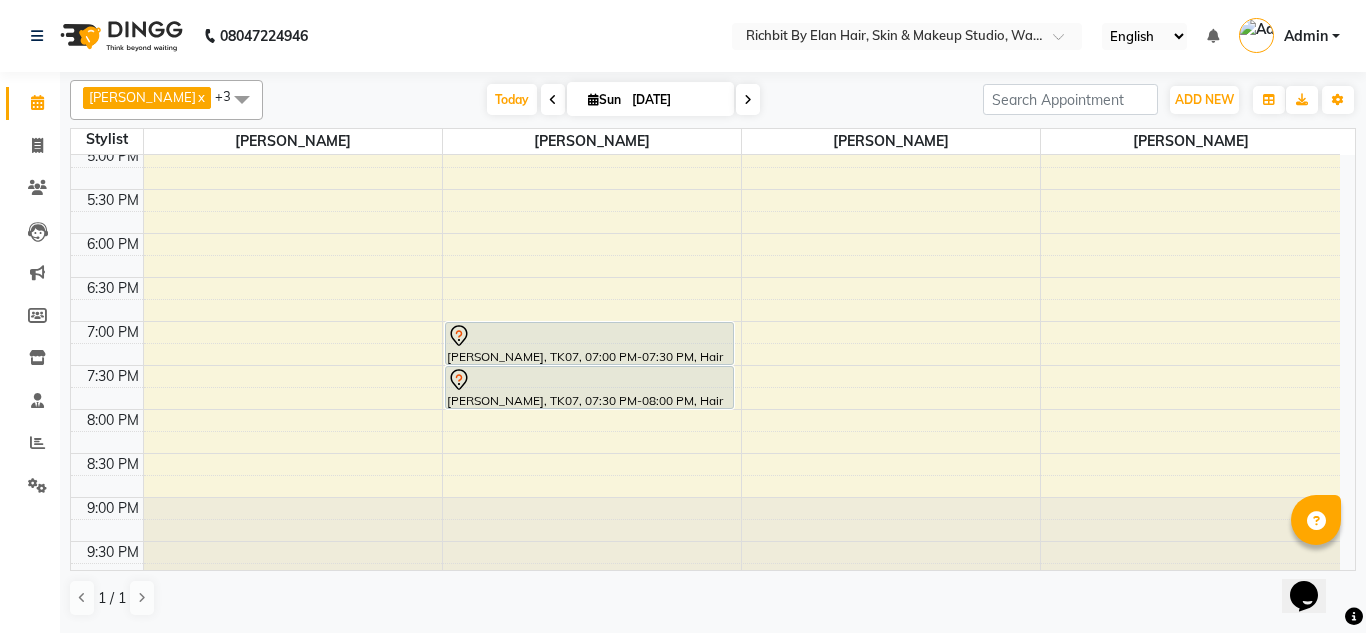 scroll, scrollTop: 640, scrollLeft: 0, axis: vertical 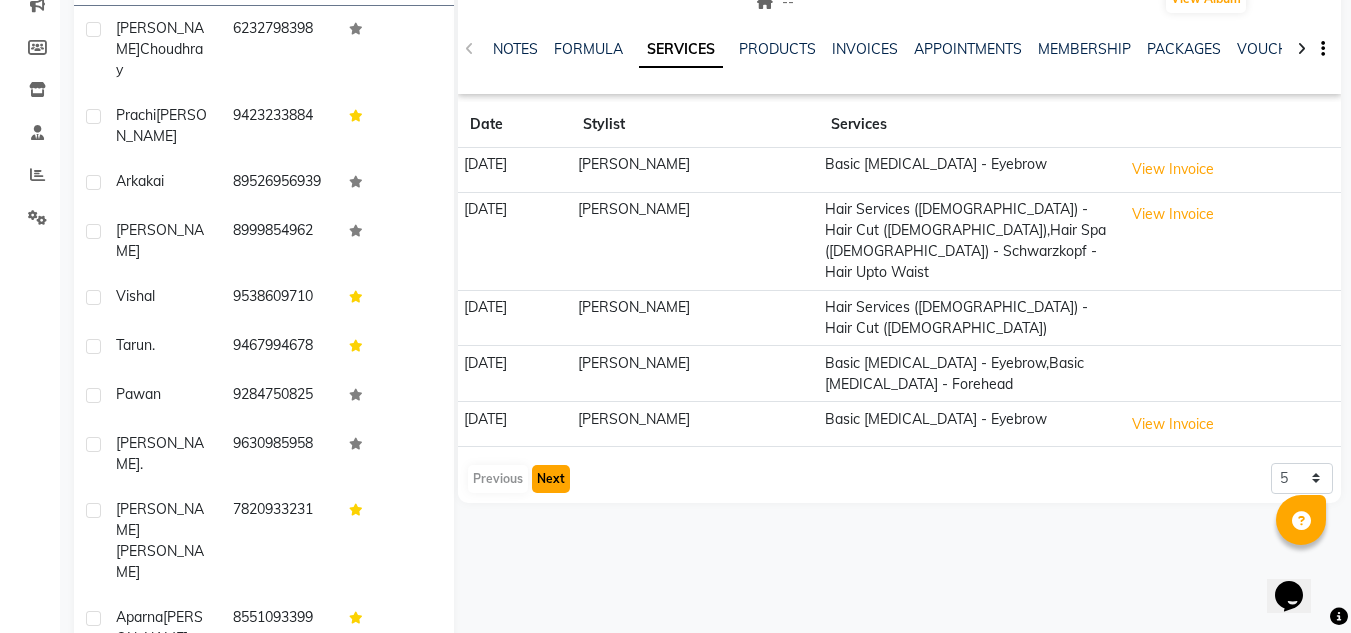 click on "Next" 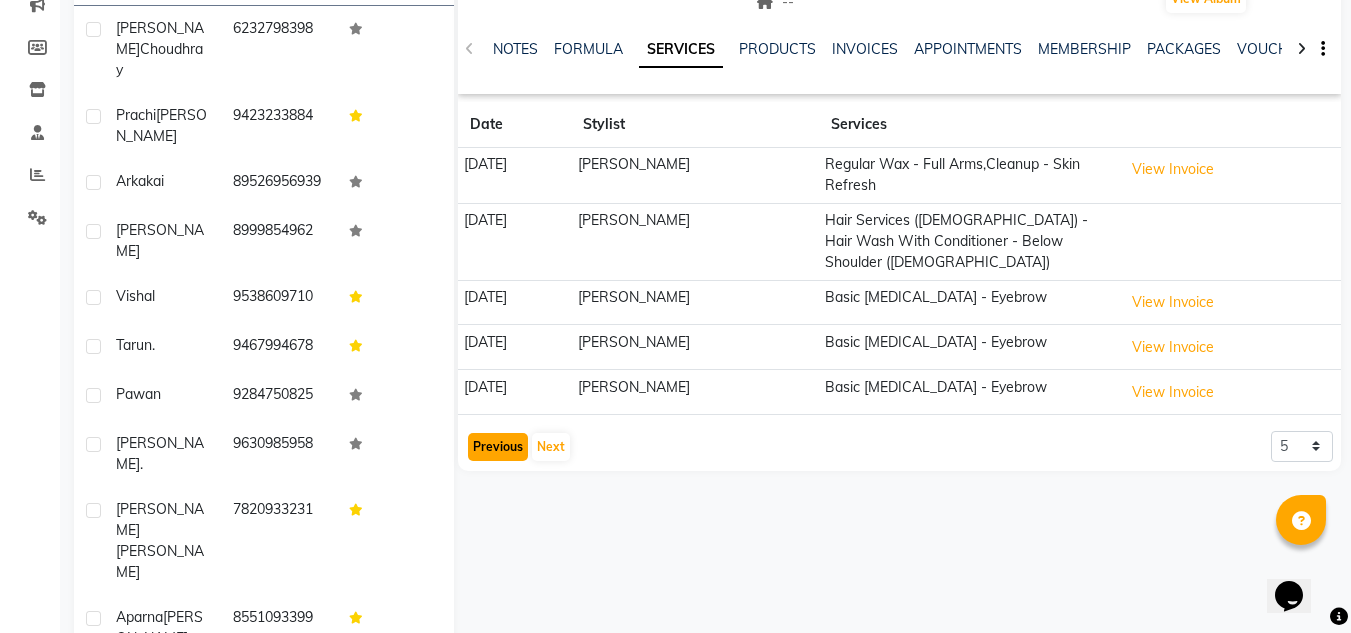click on "Previous" 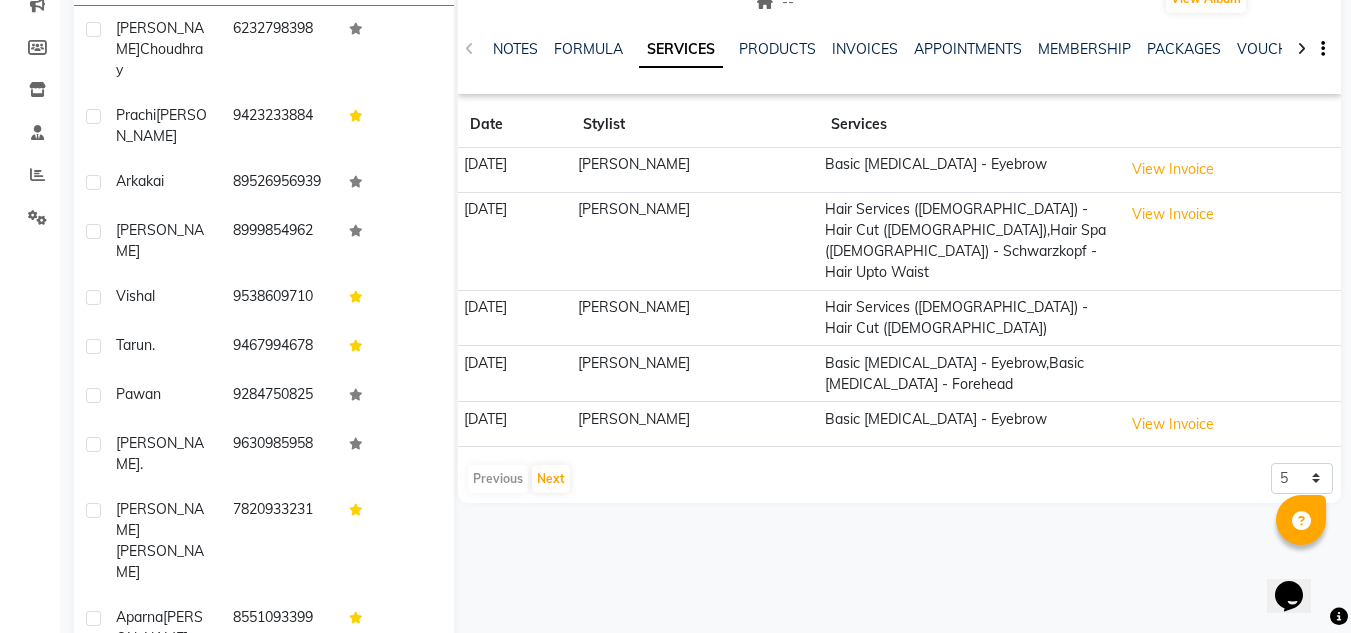 scroll, scrollTop: 0, scrollLeft: 0, axis: both 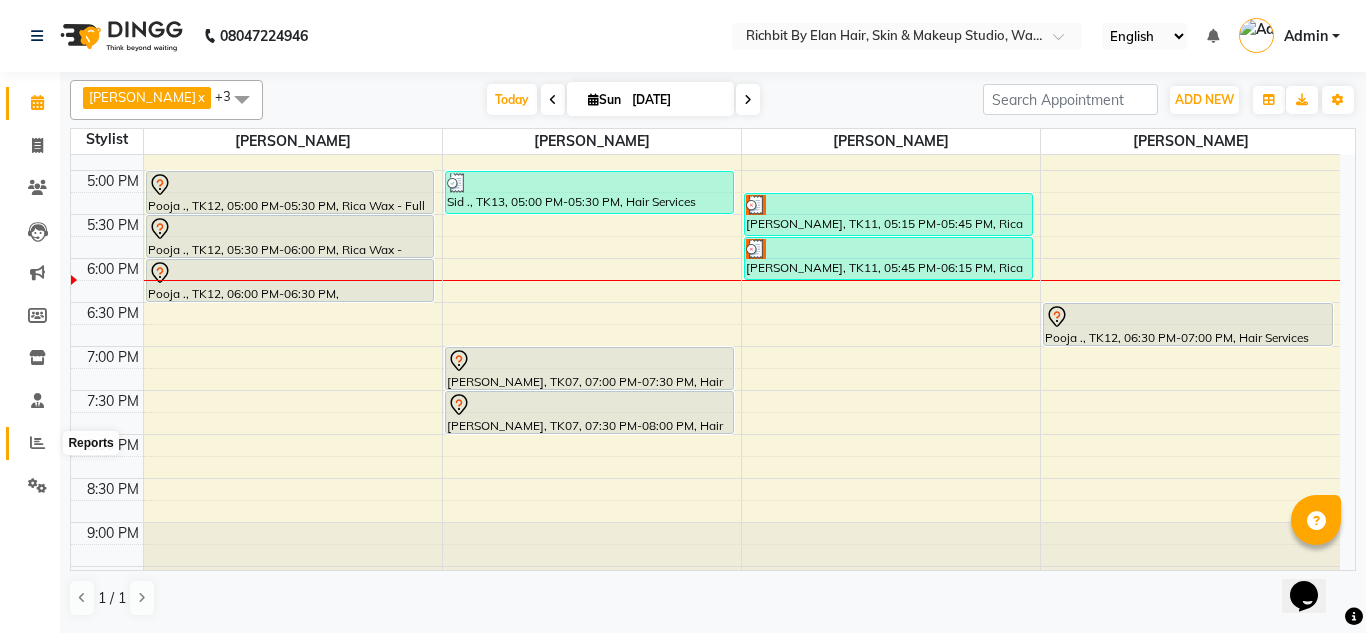 click 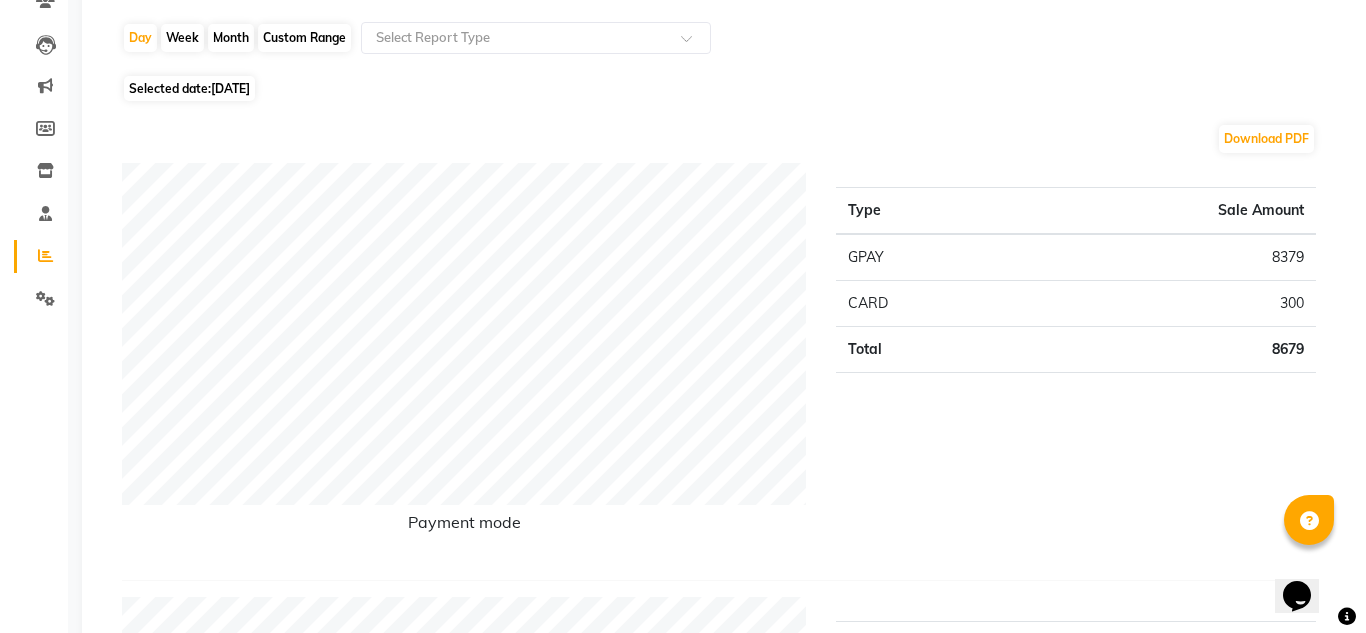 scroll, scrollTop: 0, scrollLeft: 0, axis: both 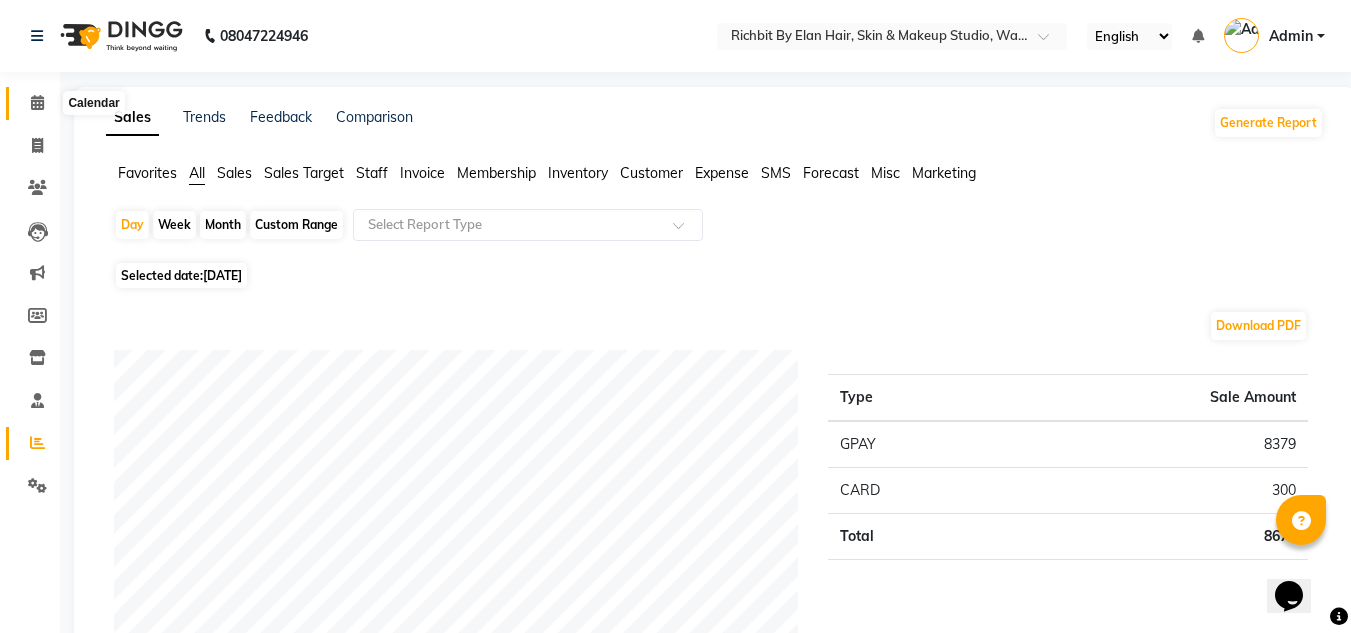 click 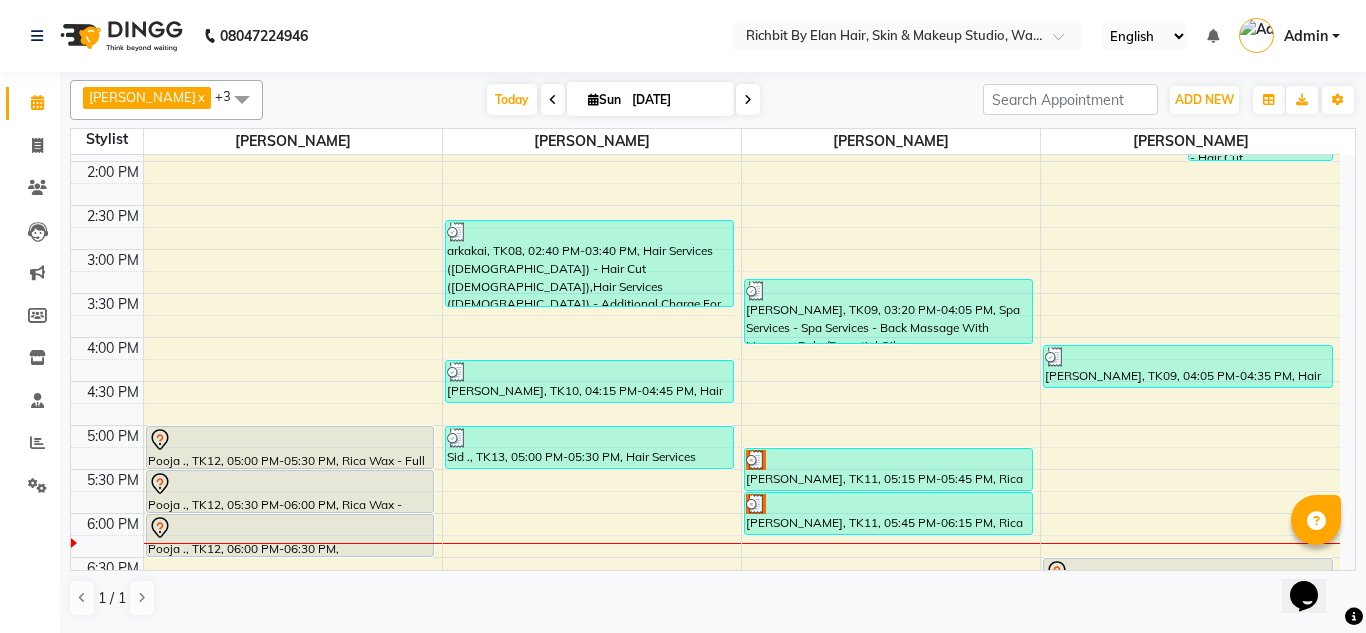 scroll, scrollTop: 500, scrollLeft: 0, axis: vertical 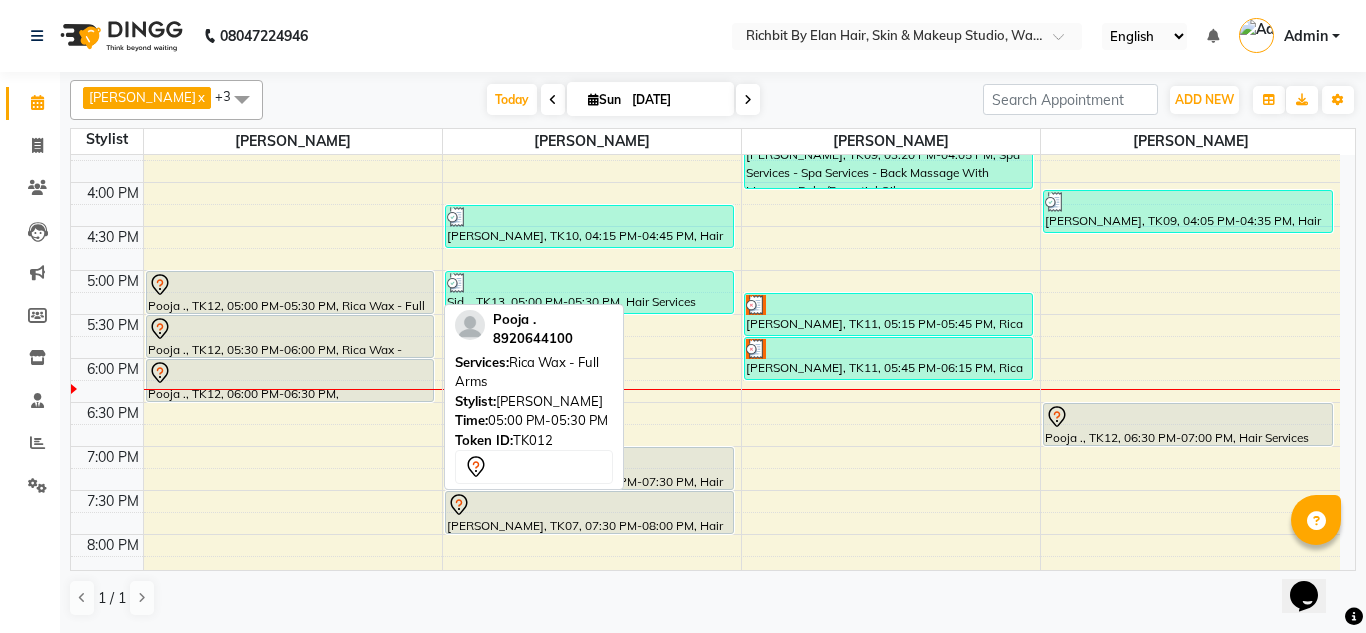 click at bounding box center (290, 285) 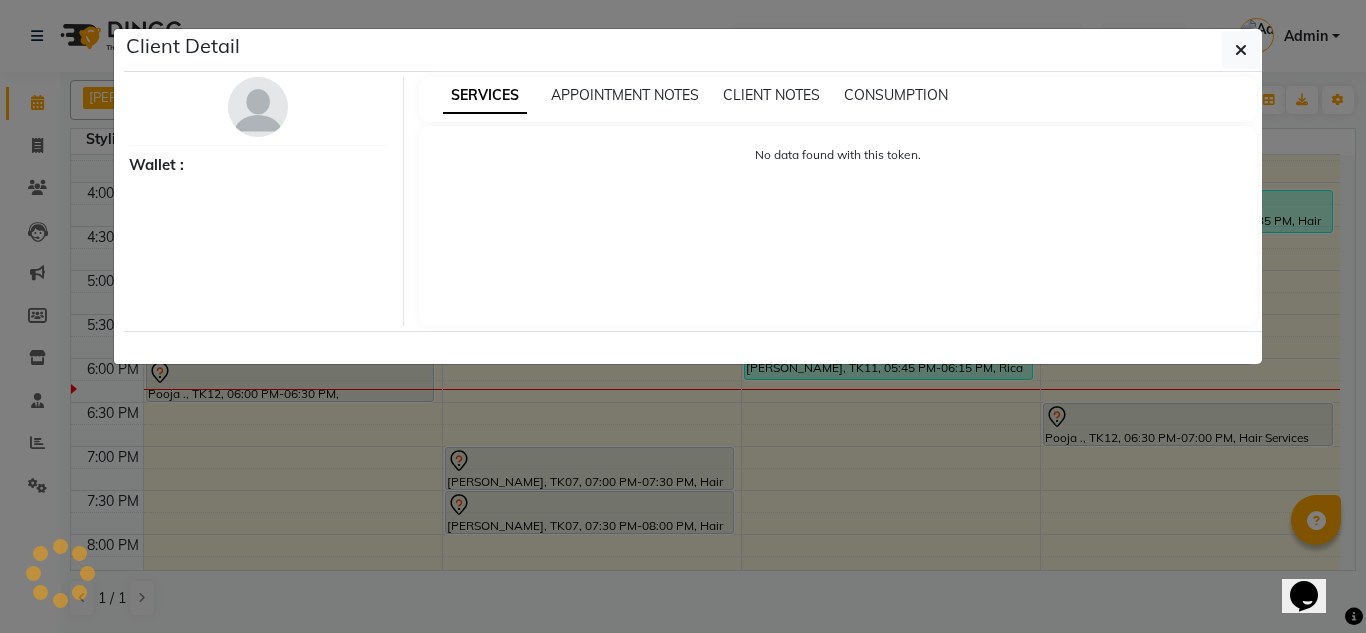 select on "7" 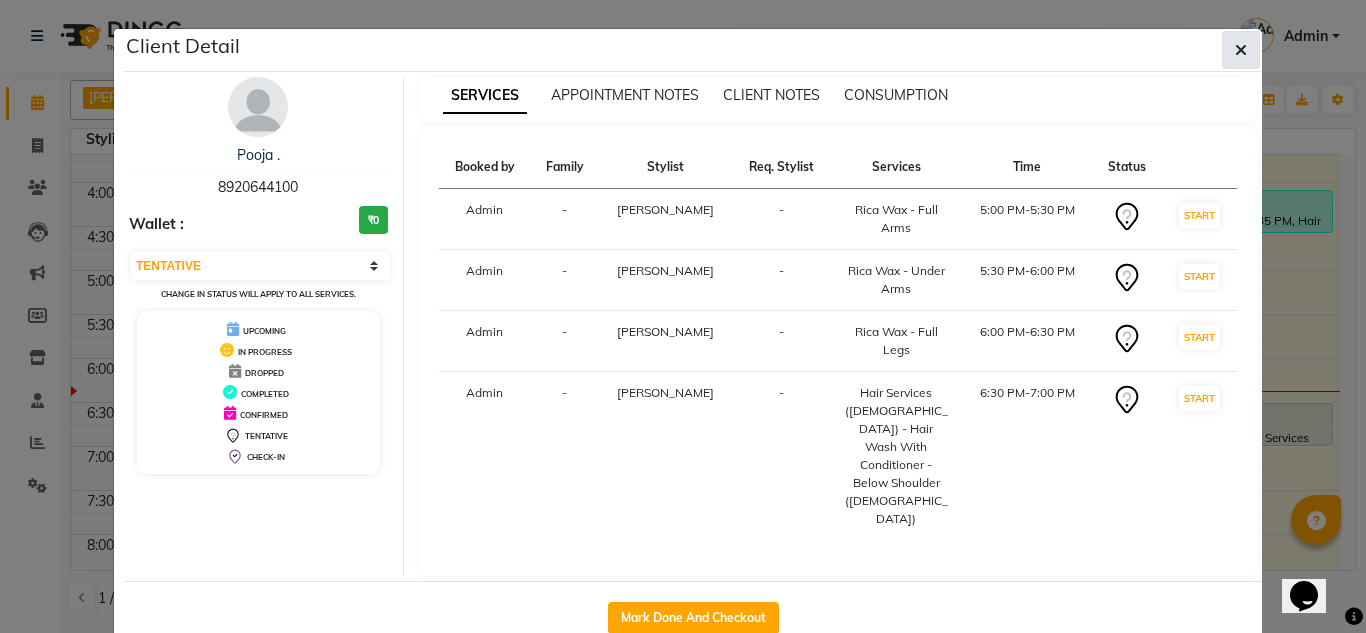 click 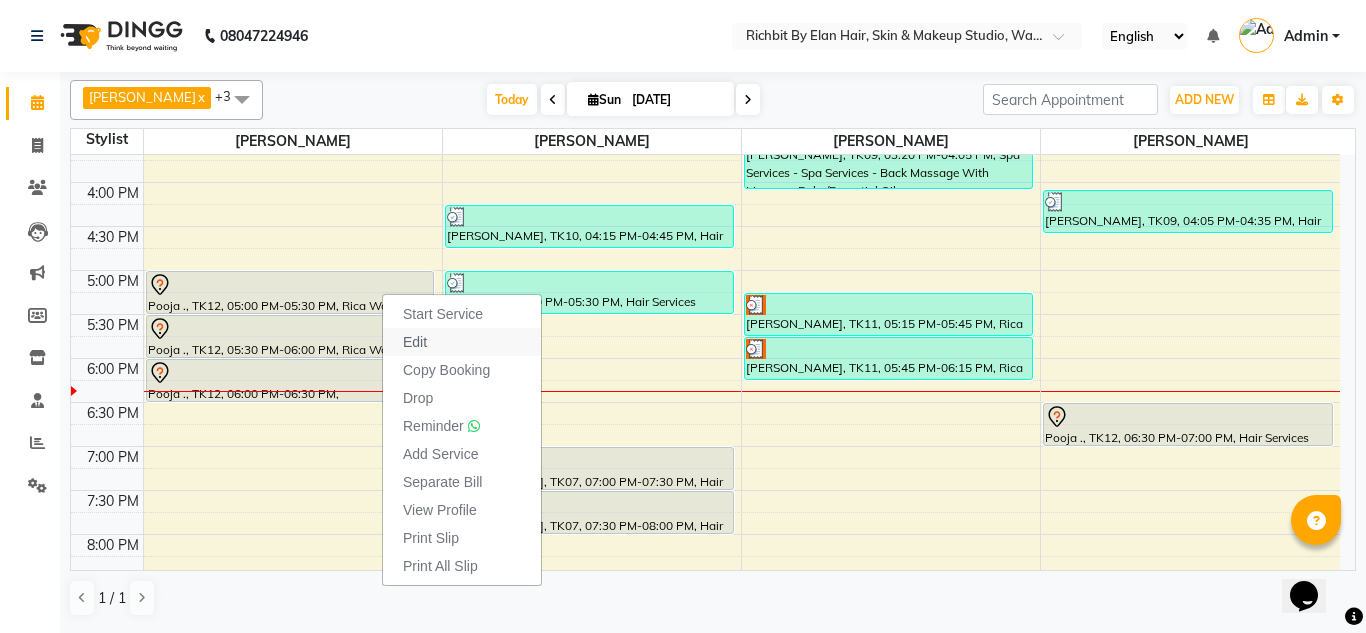 click on "Edit" at bounding box center (462, 342) 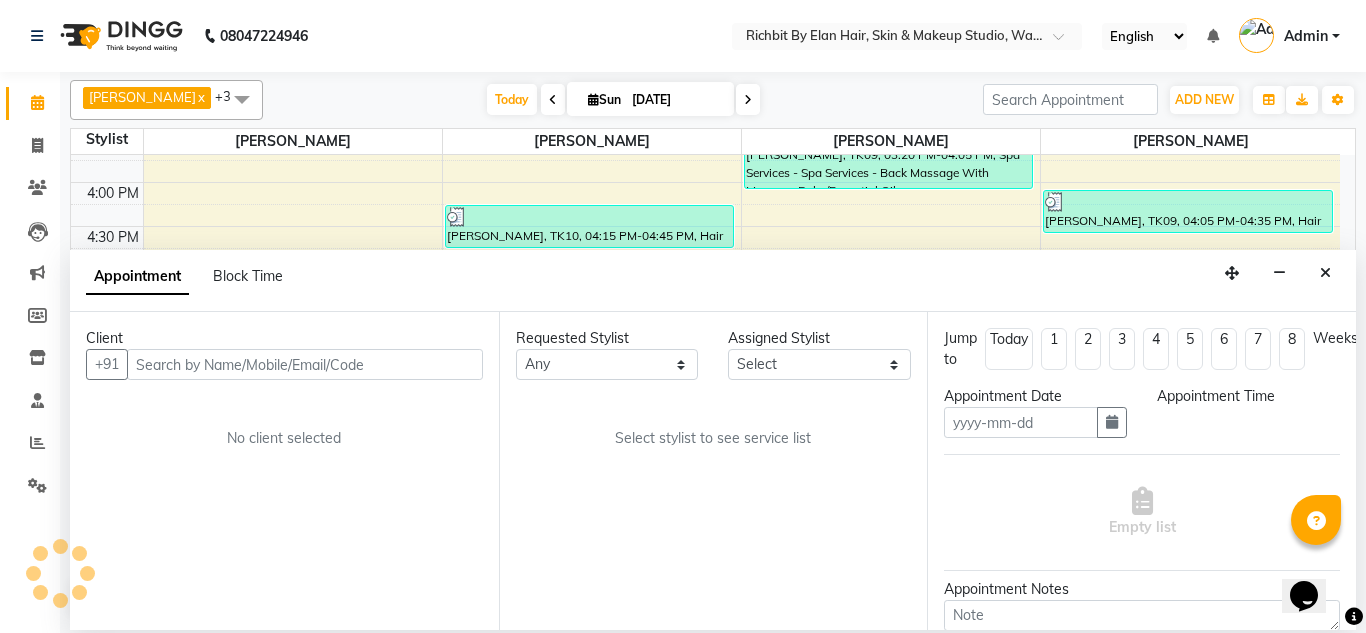 type on "[DATE]" 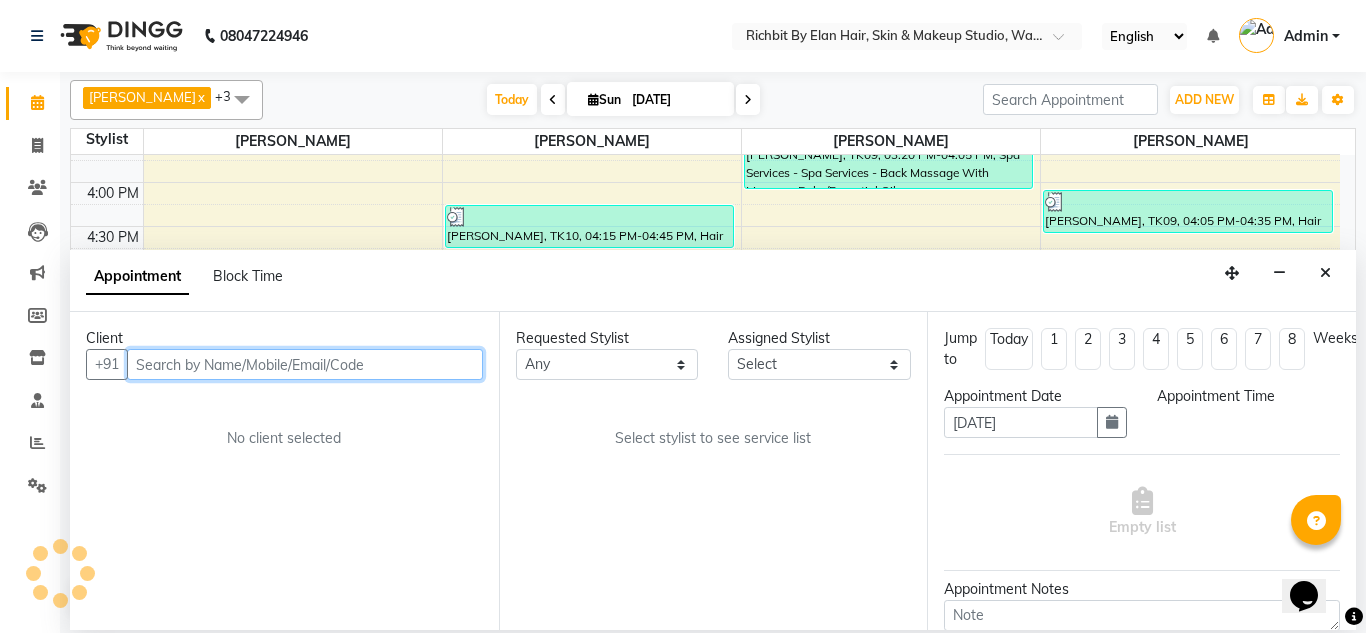 scroll, scrollTop: 640, scrollLeft: 0, axis: vertical 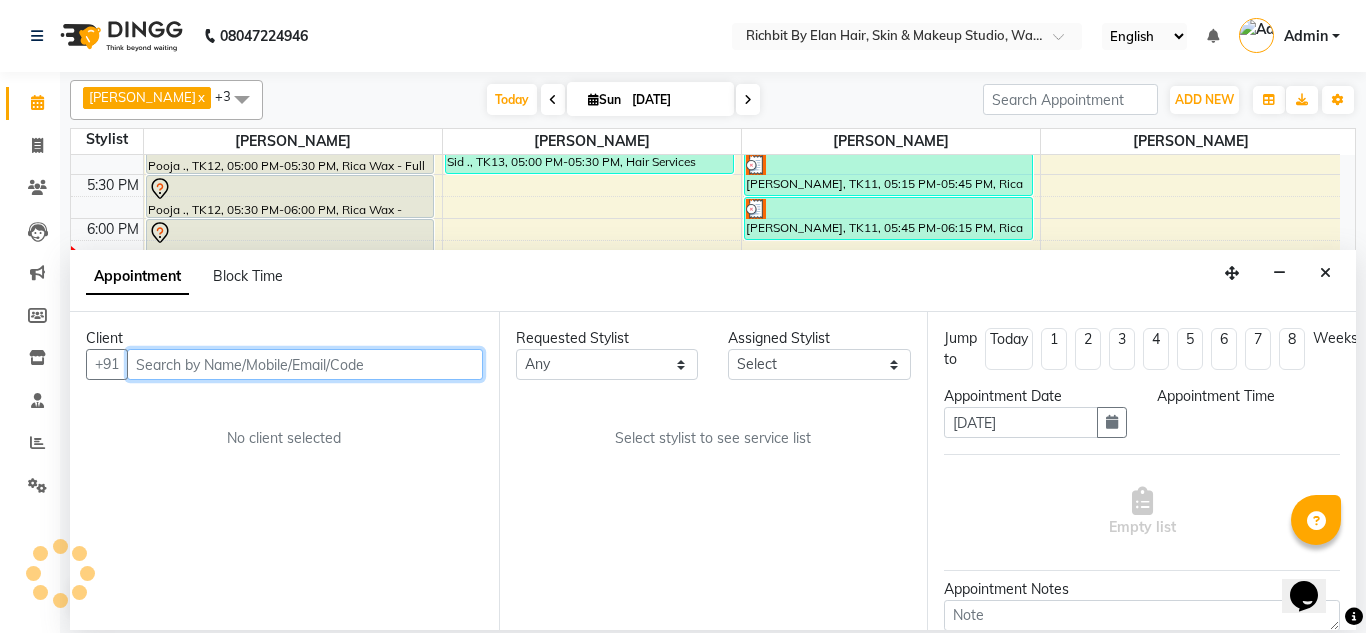 select on "61438" 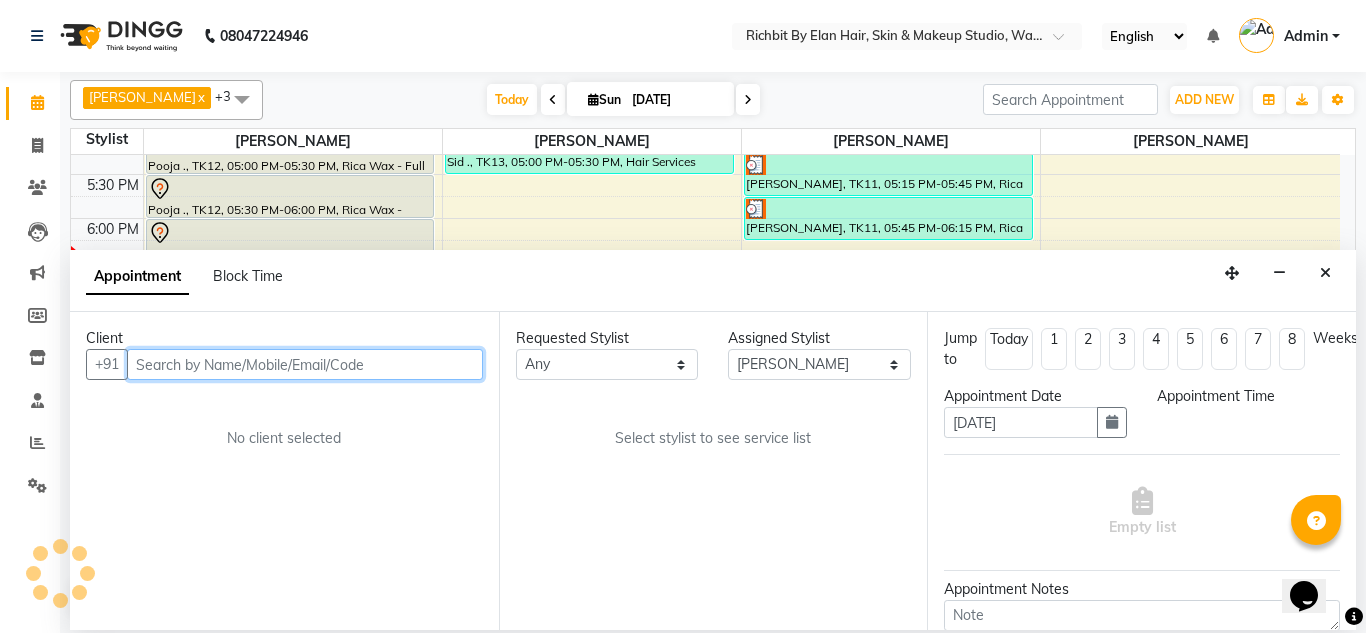 select on "1020" 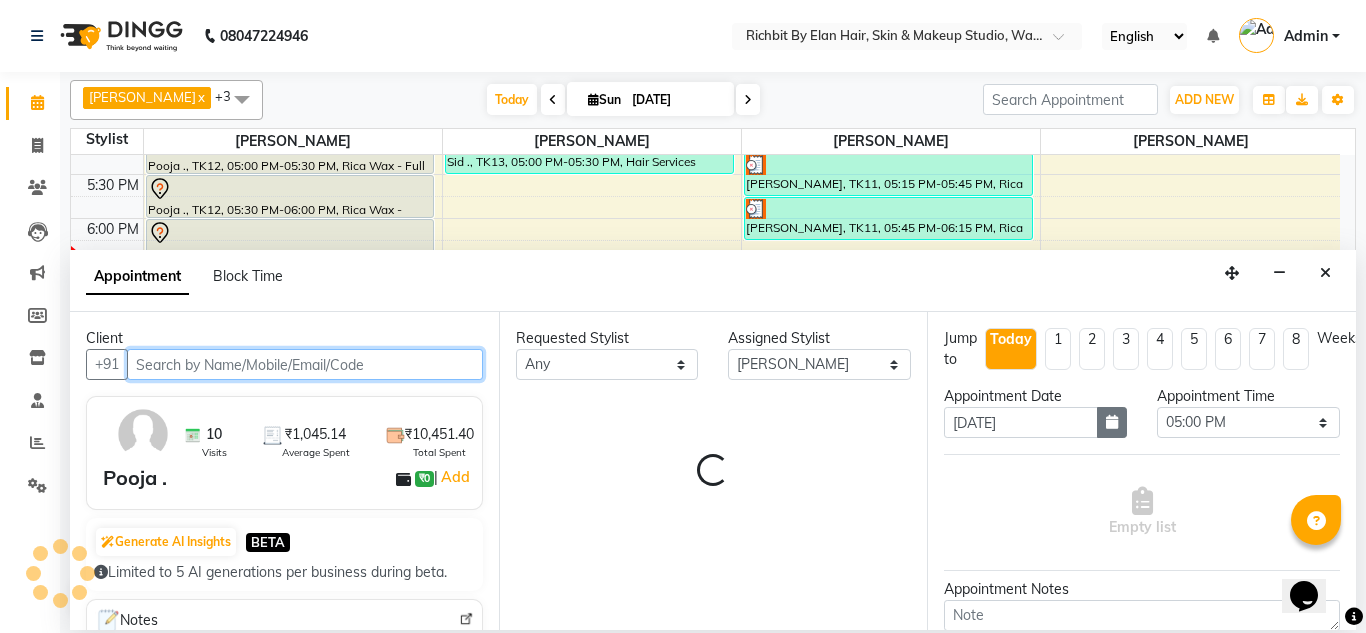 select on "1720" 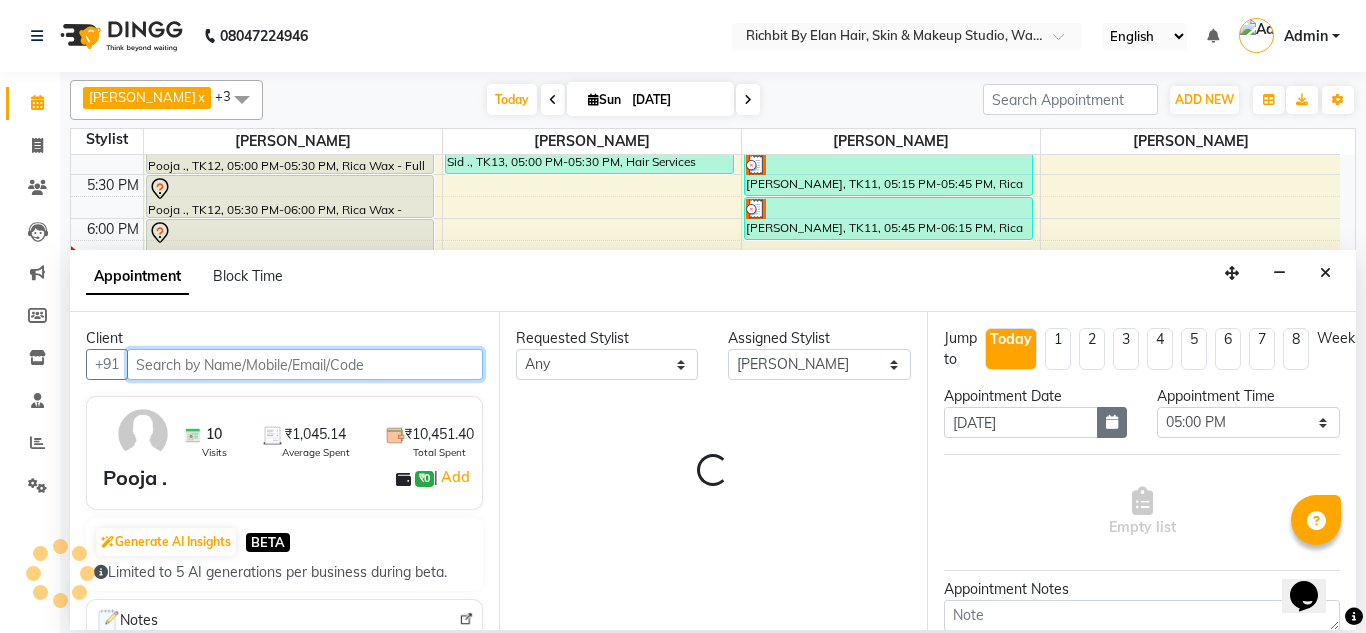 select on "1720" 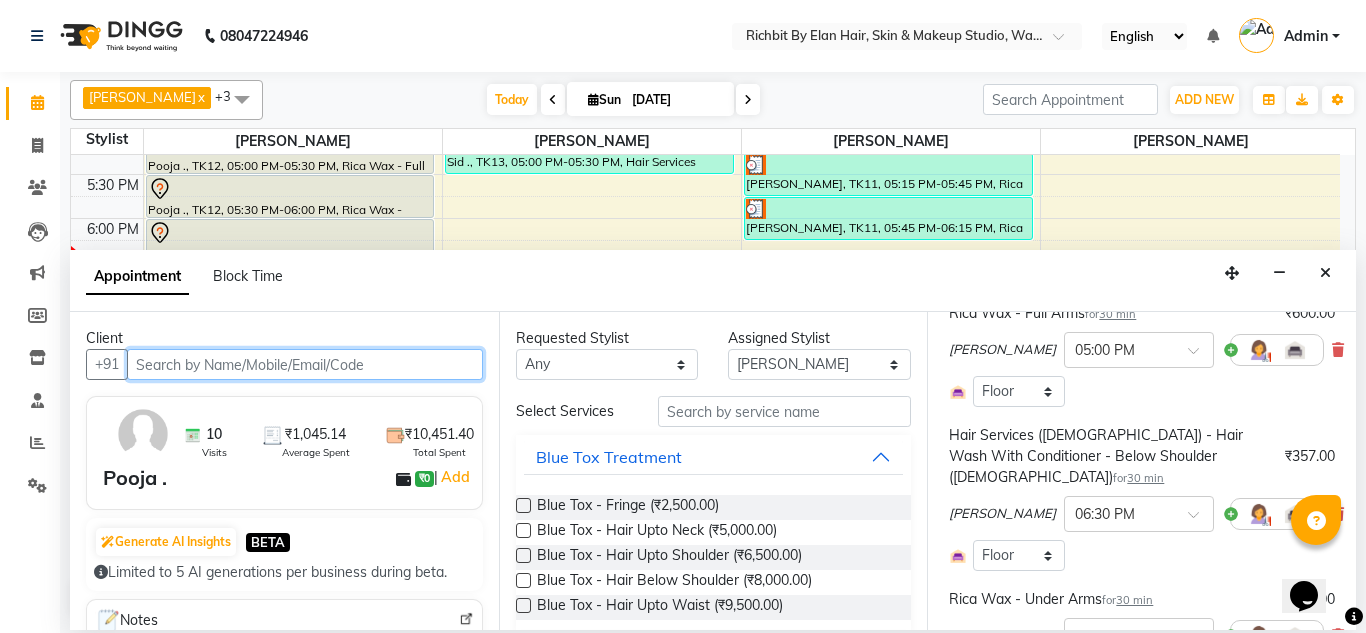 scroll, scrollTop: 200, scrollLeft: 0, axis: vertical 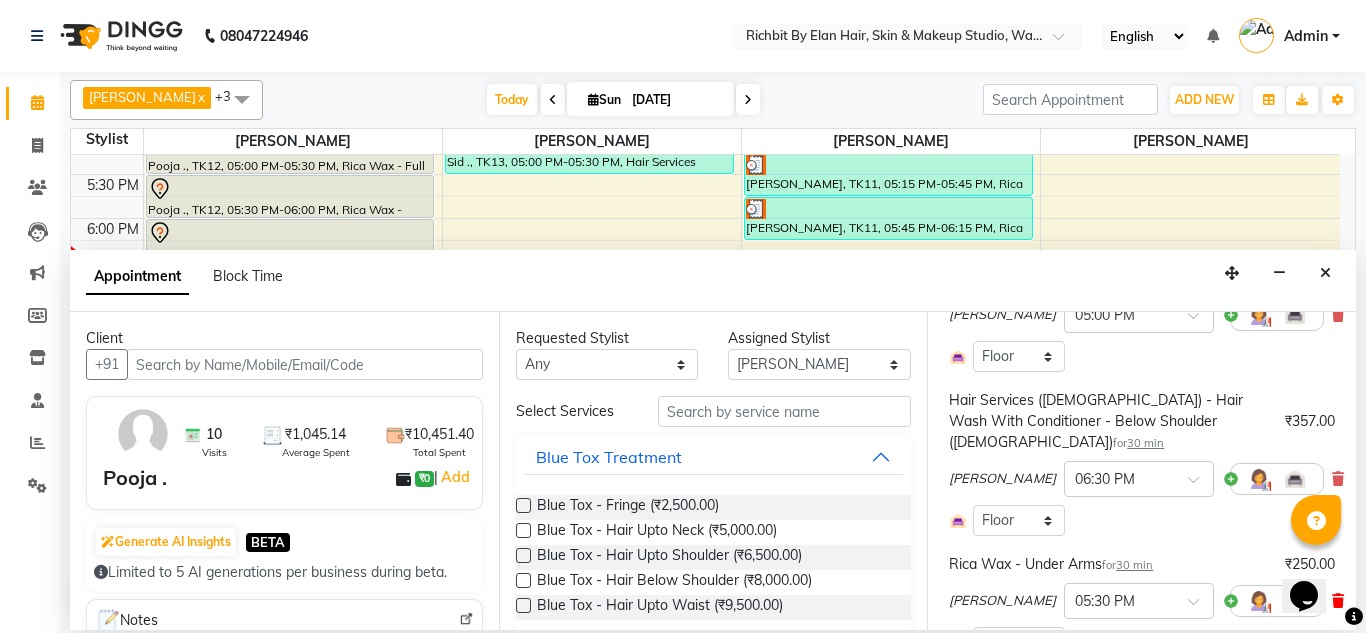 click at bounding box center [1338, 479] 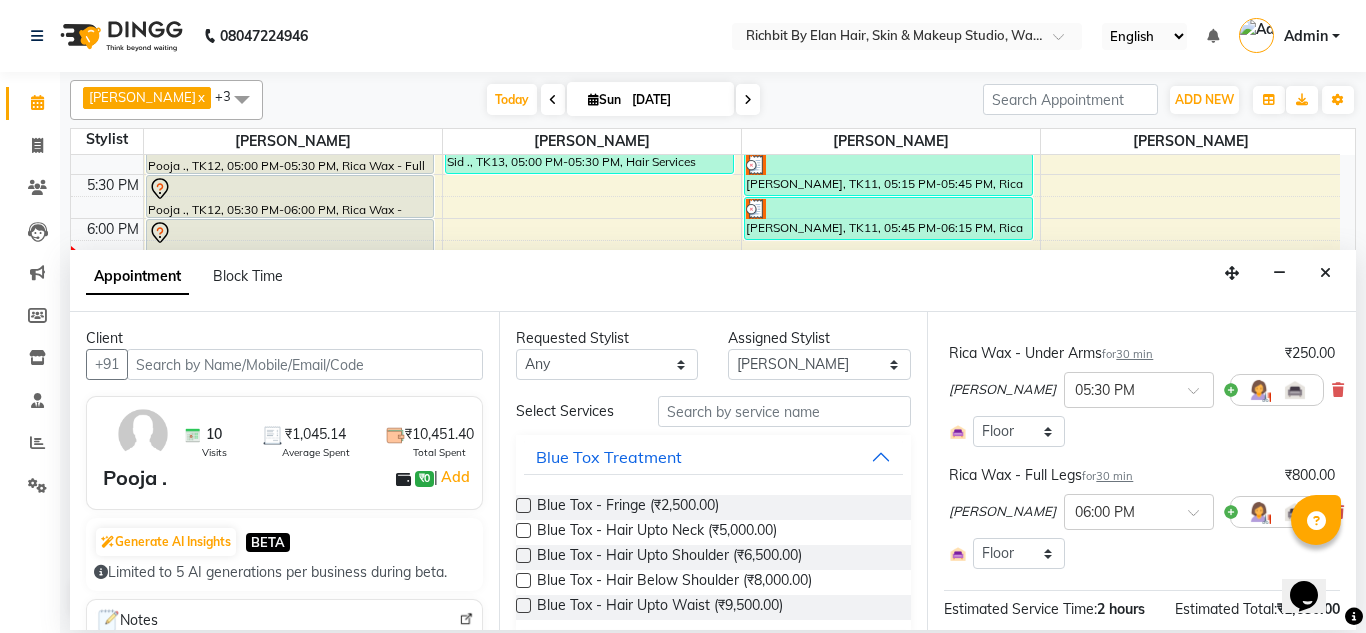 scroll, scrollTop: 300, scrollLeft: 0, axis: vertical 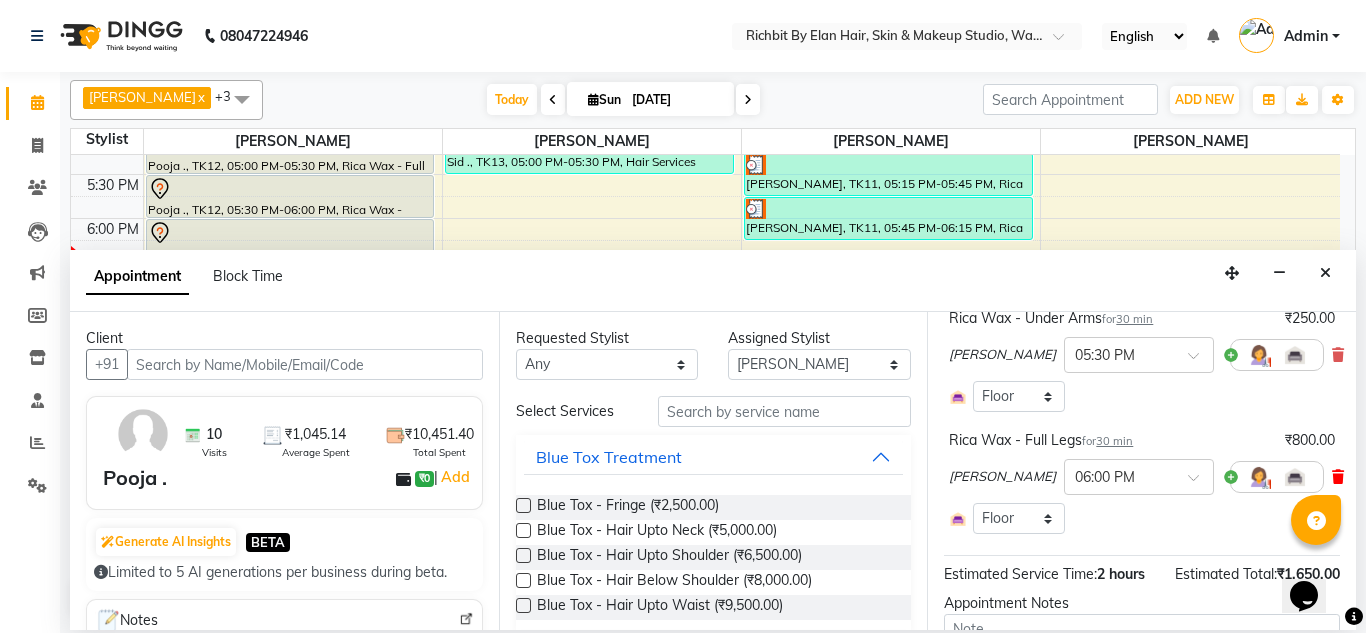 click at bounding box center (1338, 477) 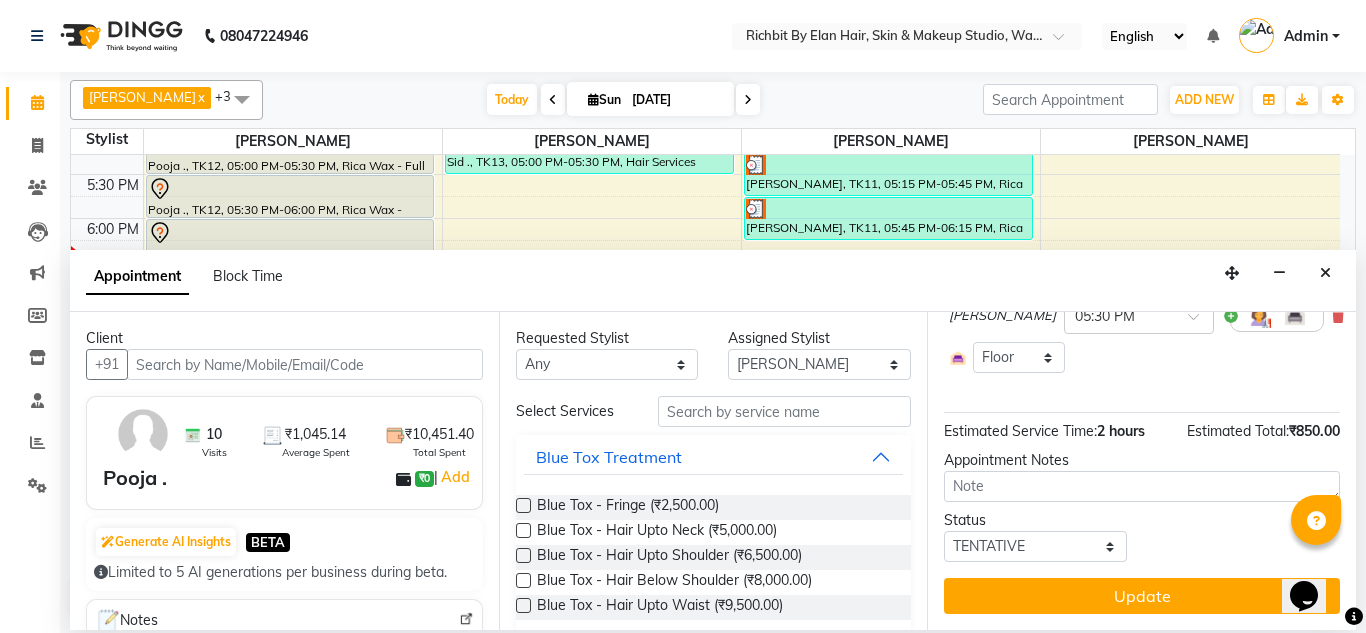 scroll, scrollTop: 360, scrollLeft: 0, axis: vertical 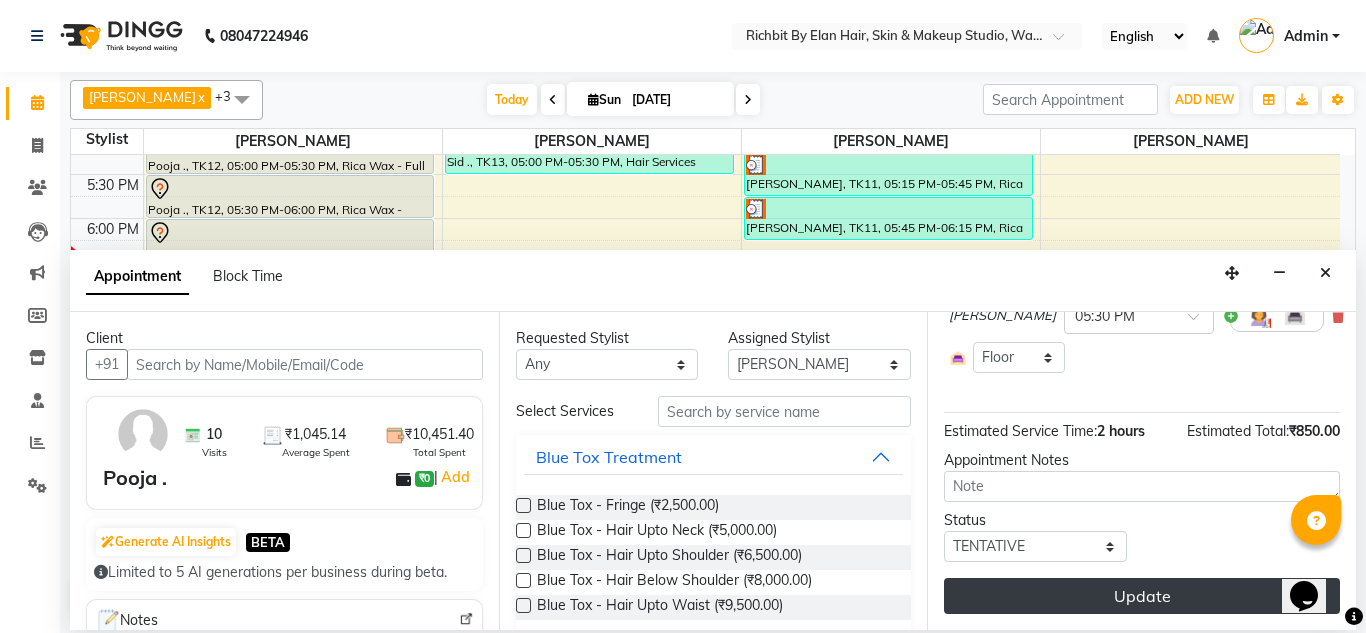 click on "Update" at bounding box center [1142, 596] 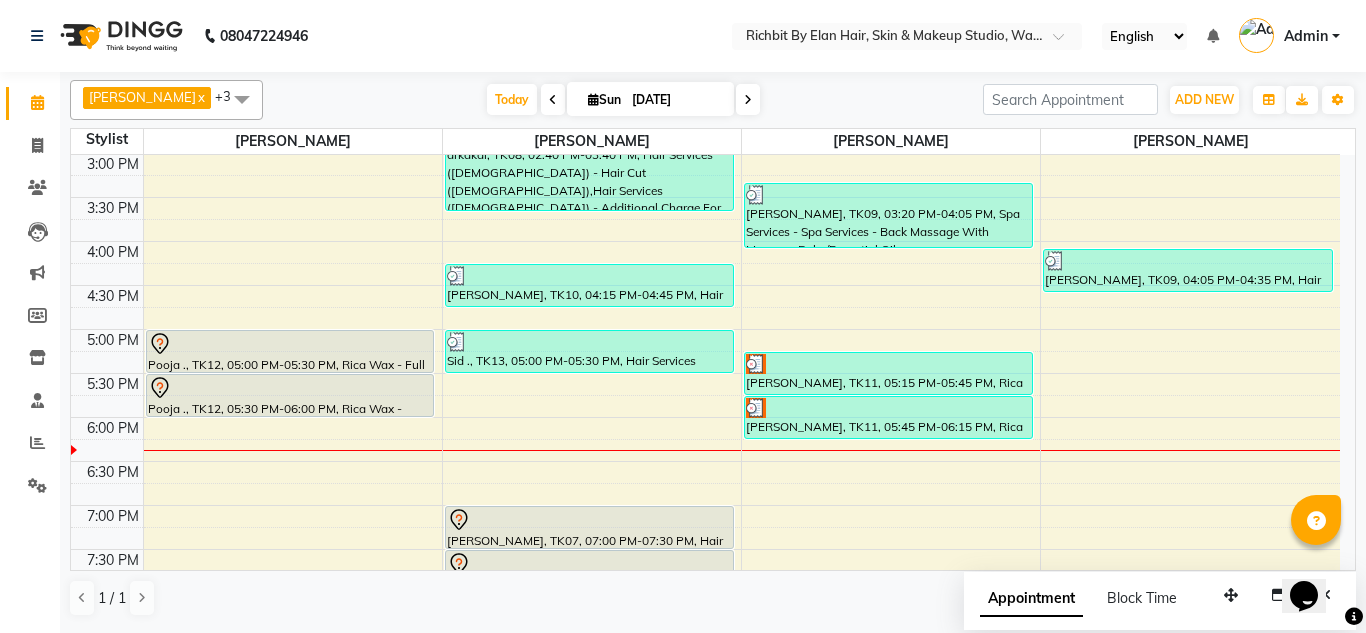 scroll, scrollTop: 440, scrollLeft: 0, axis: vertical 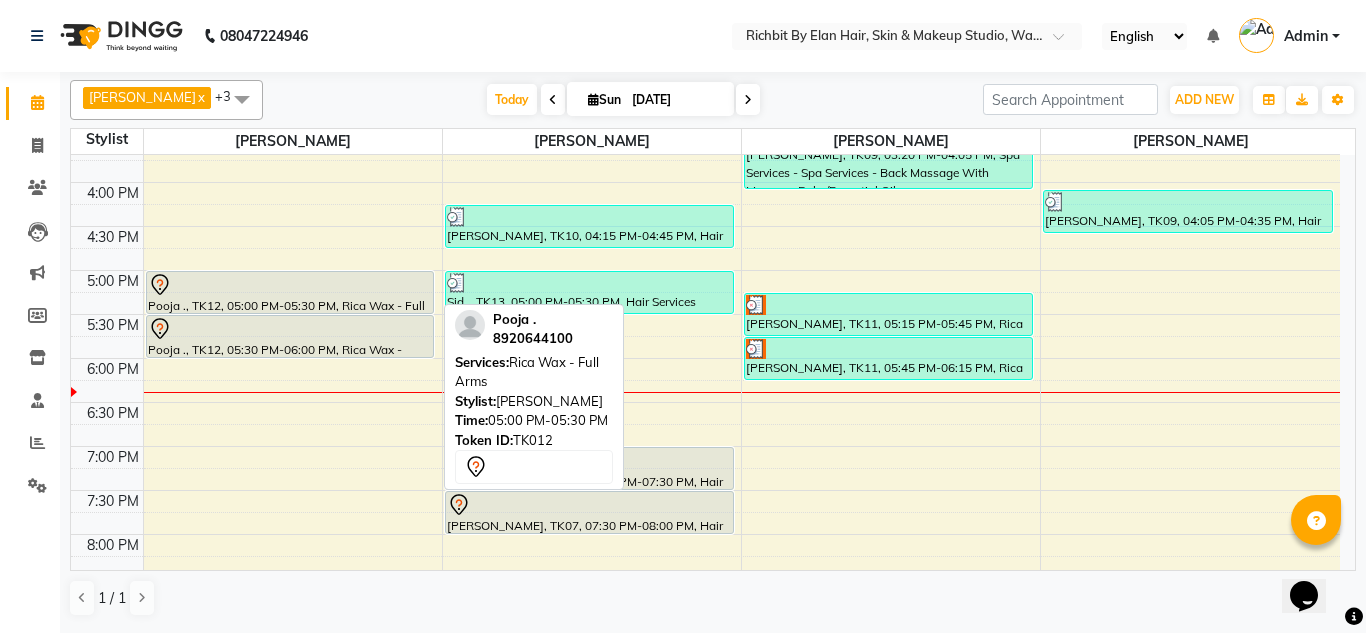 click on "Pooja ., TK12, 05:00 PM-05:30 PM, Rica Wax - Full Arms" at bounding box center [290, 292] 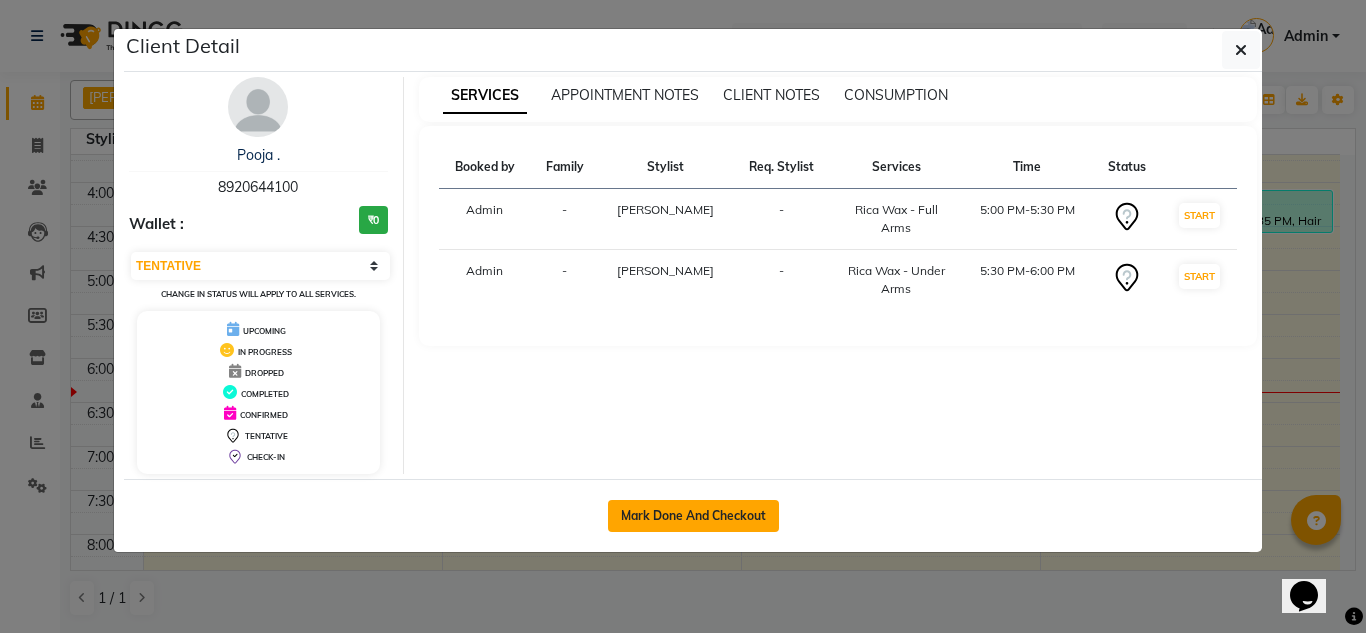 click on "Mark Done And Checkout" 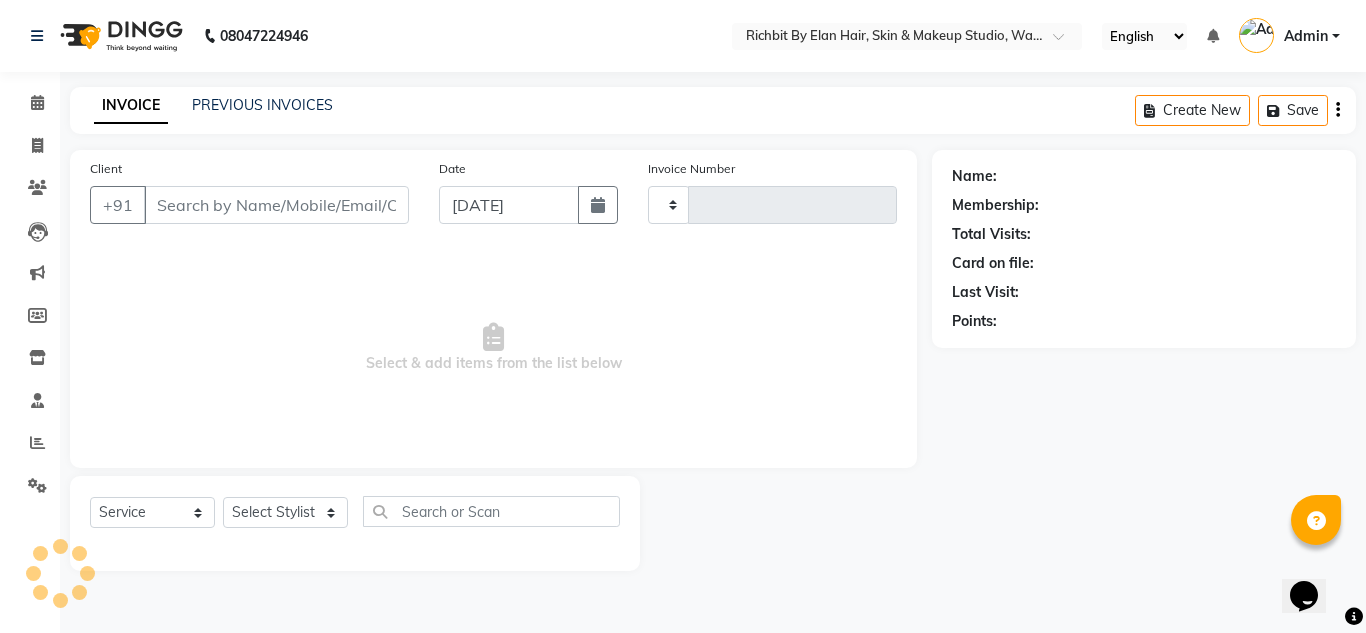 select on "3" 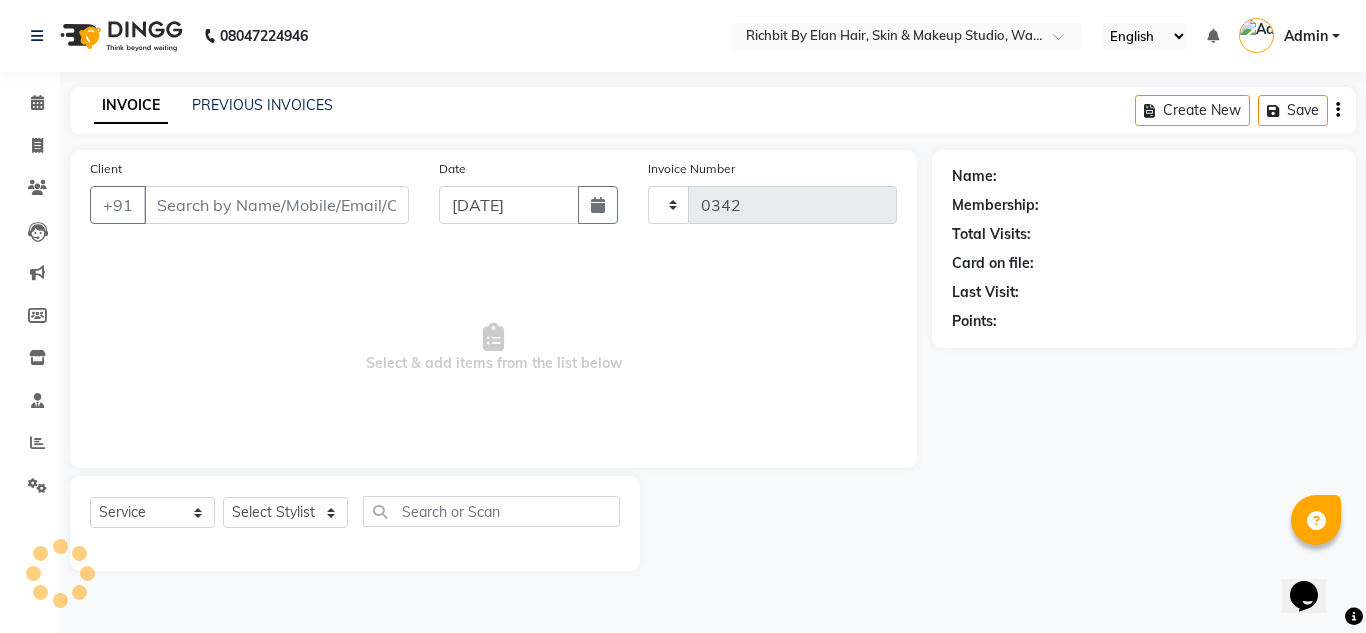 select on "4114" 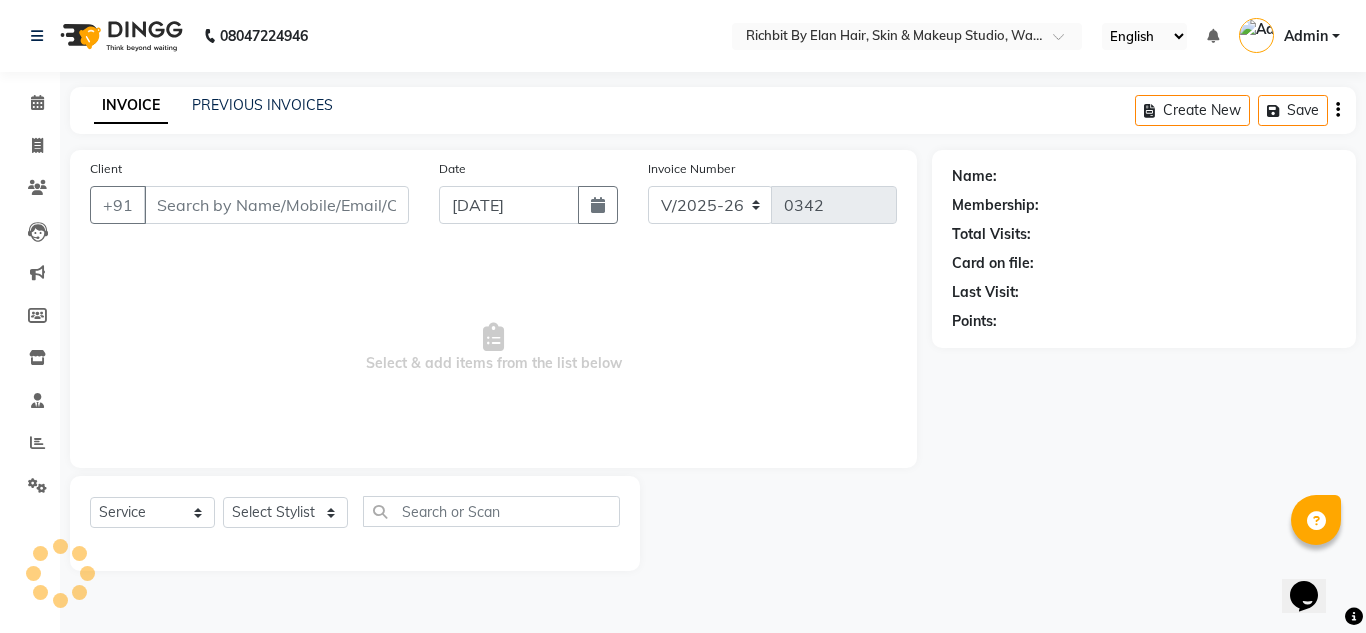 type on "8920644100" 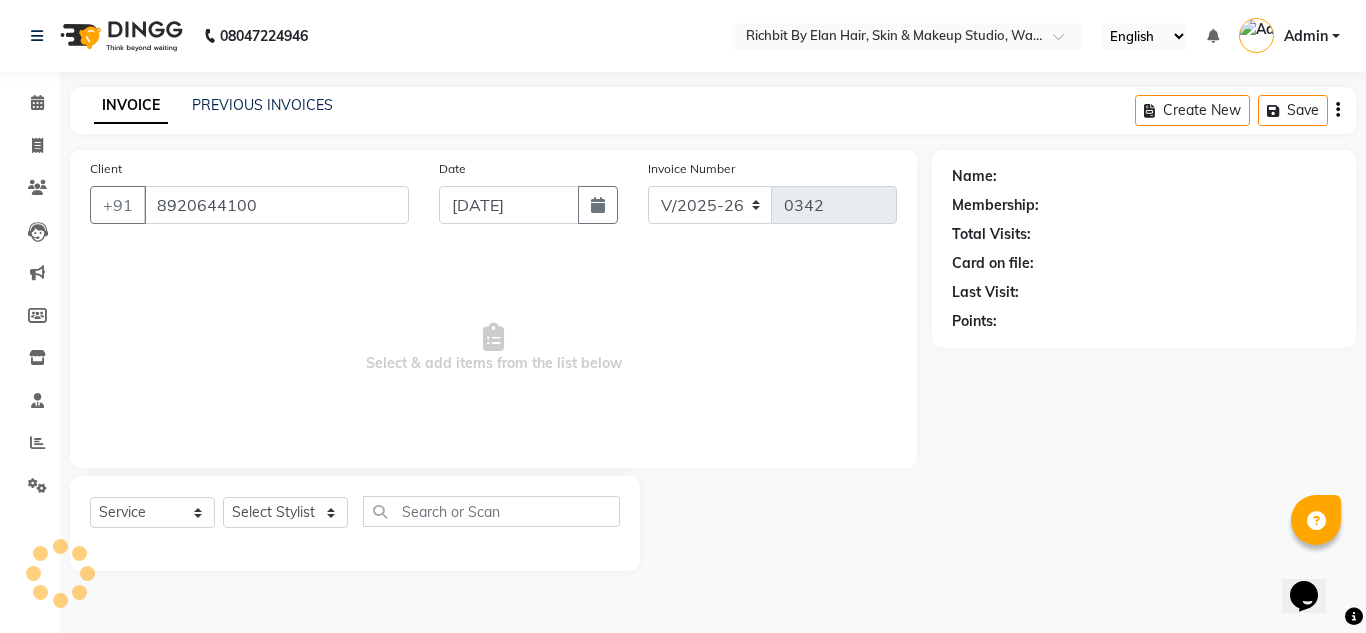 select on "21217" 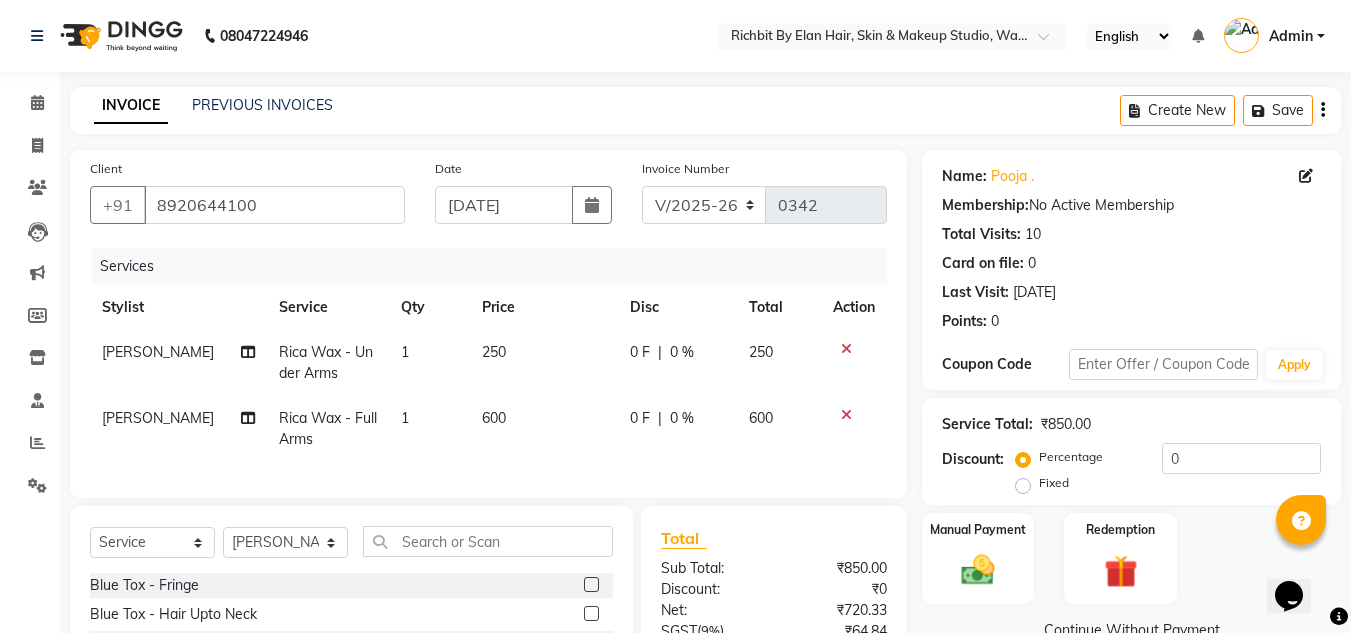 click 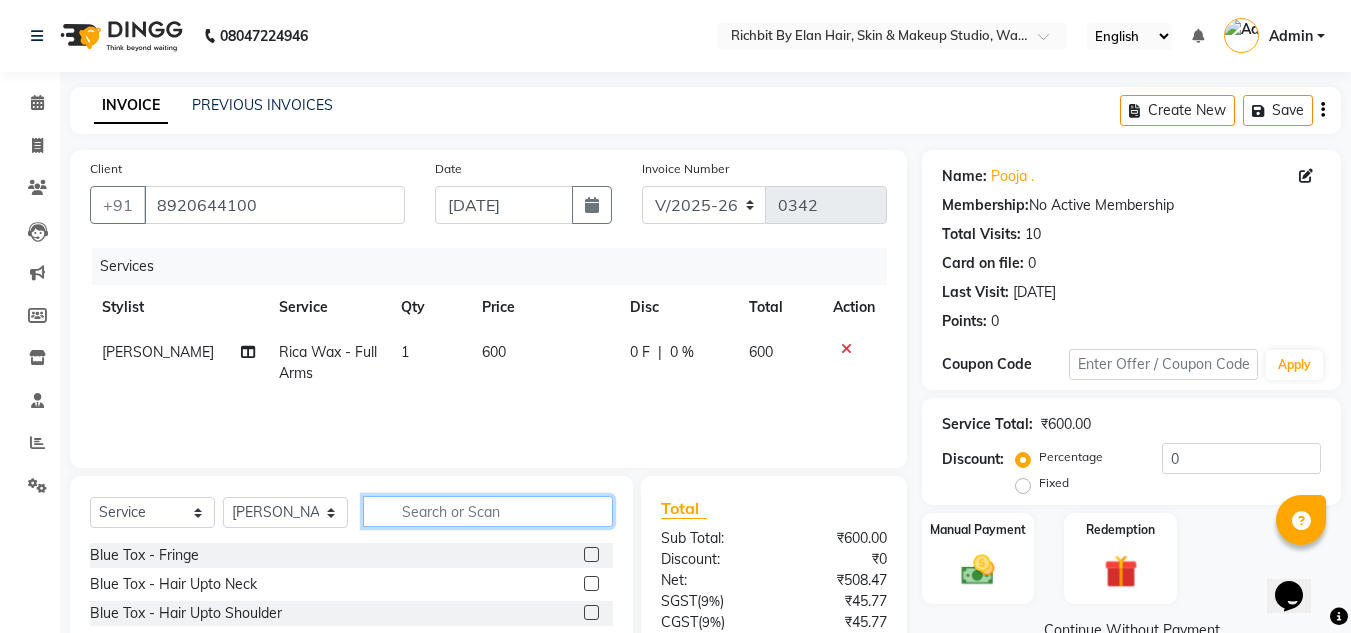 click 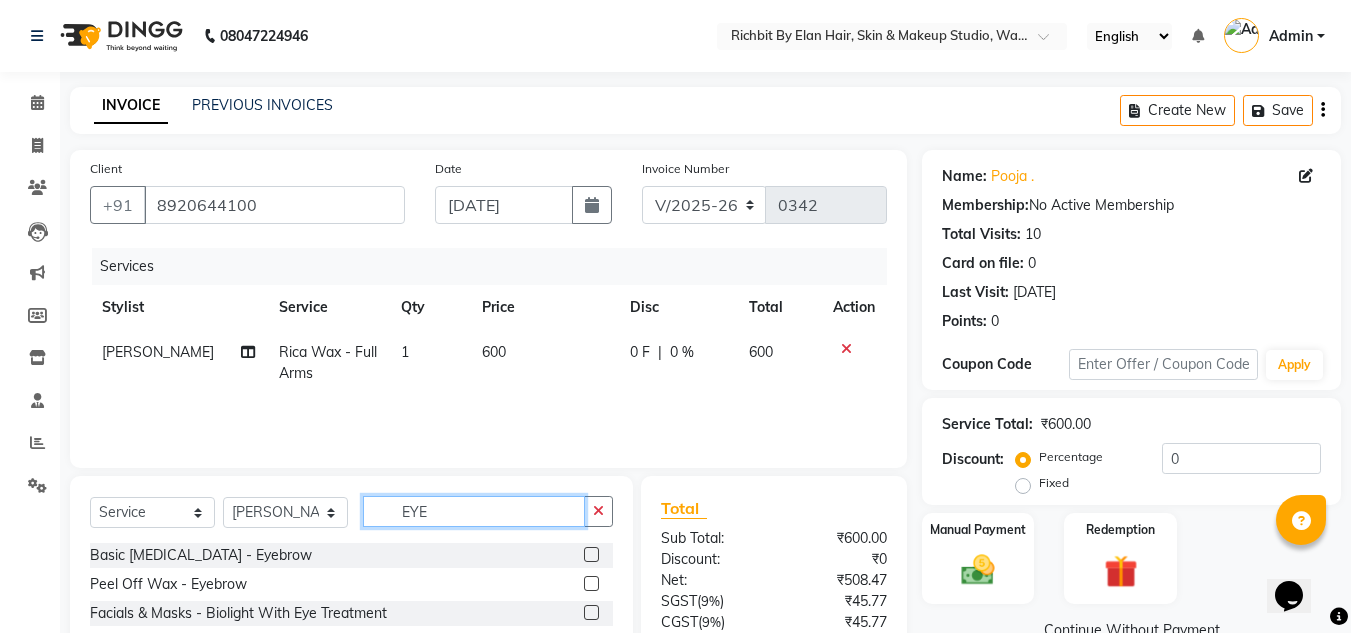 type on "EYE" 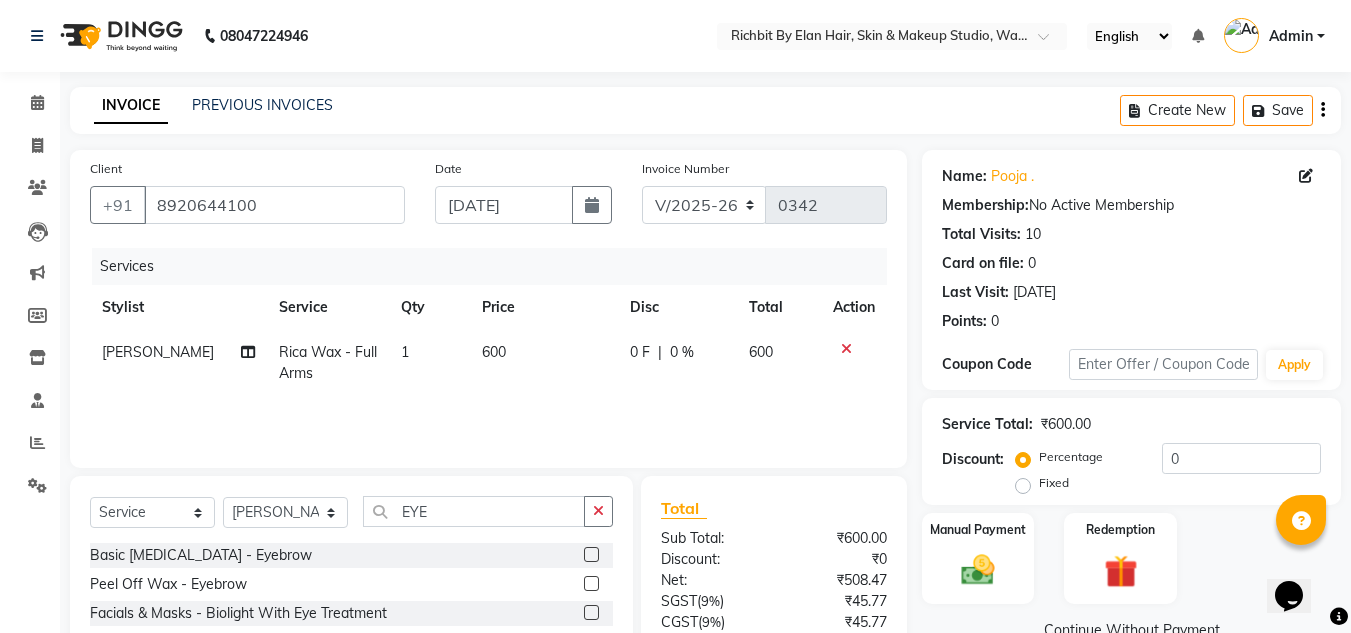 click 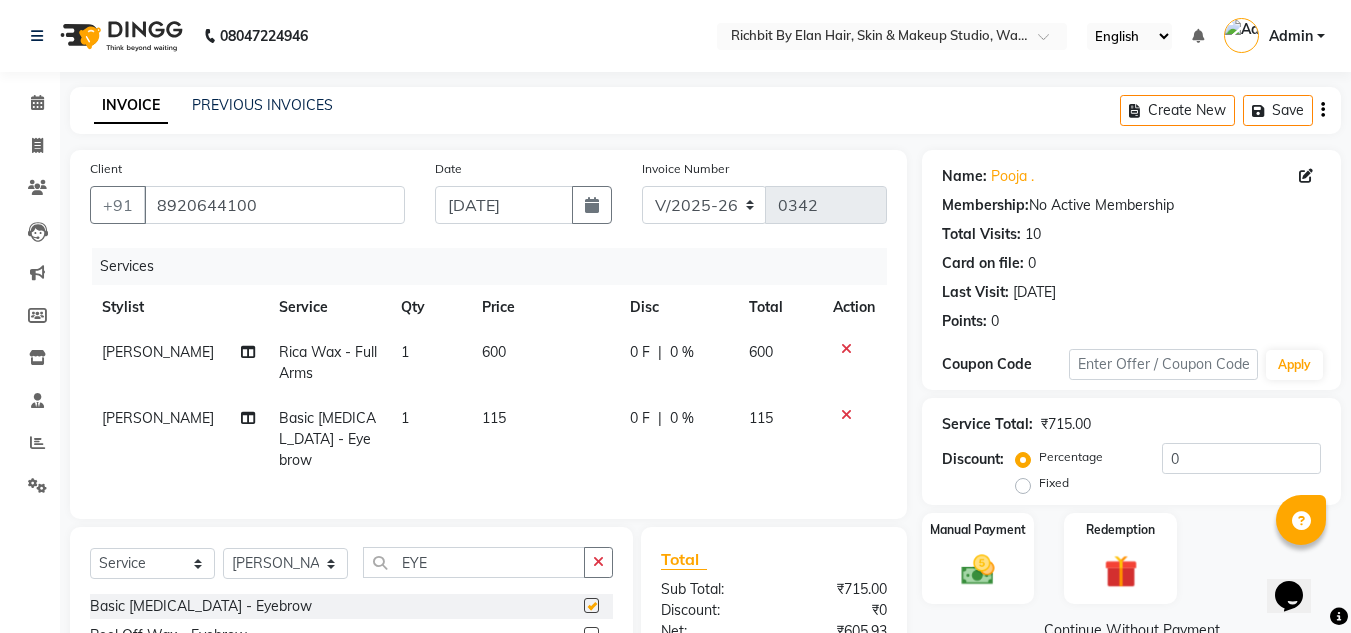 checkbox on "false" 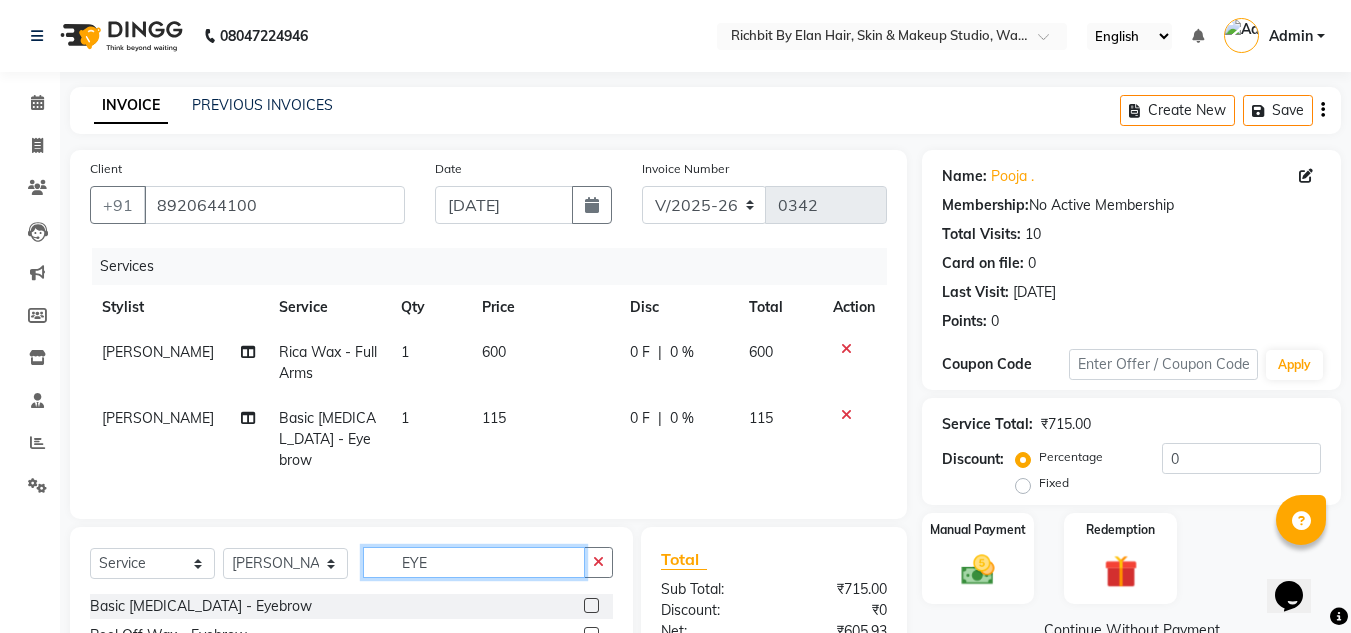 click on "EYE" 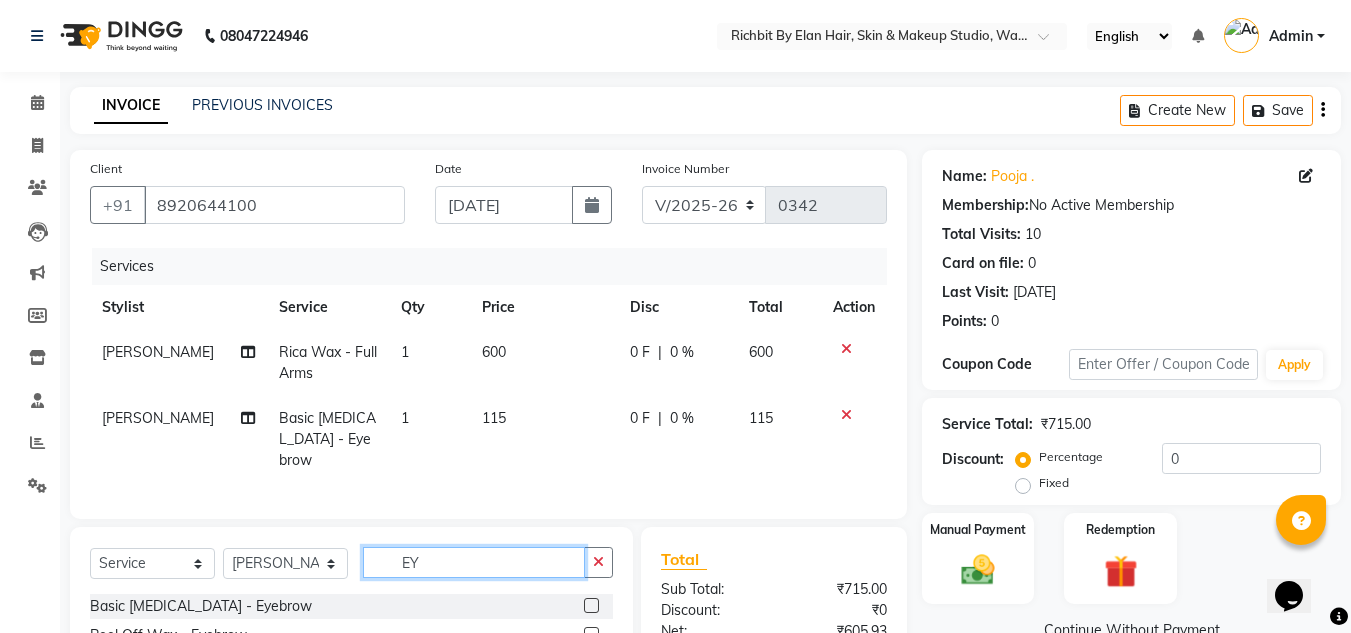 type on "E" 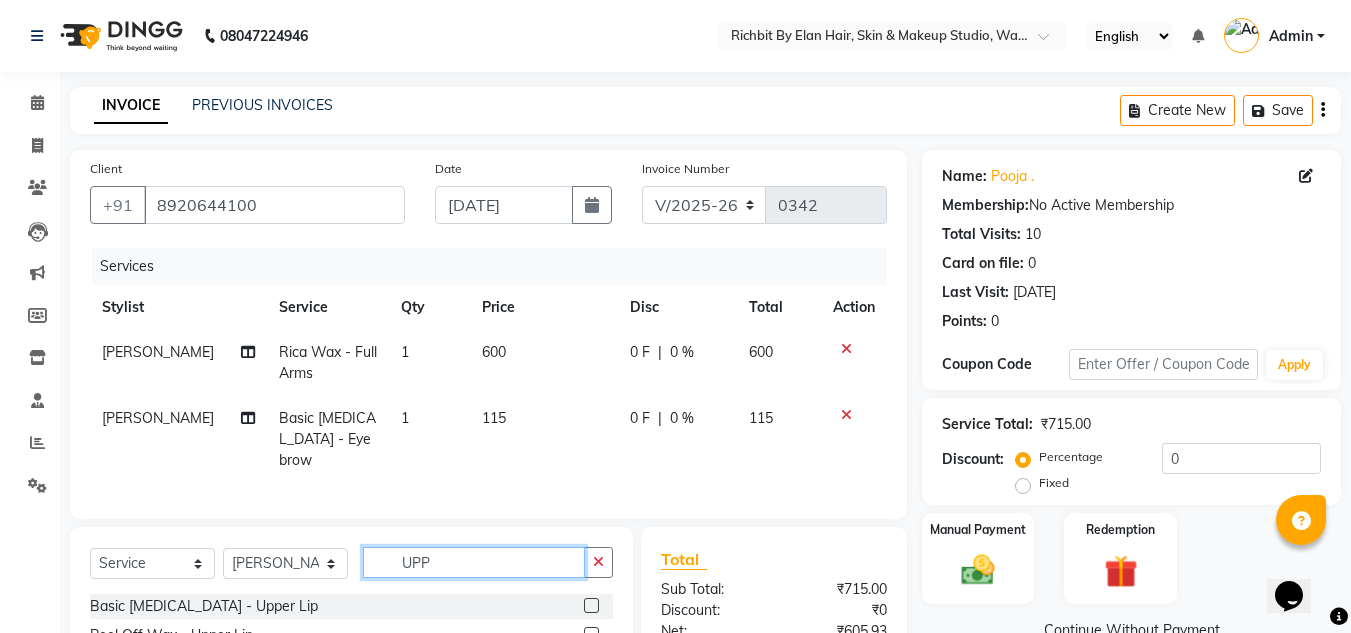 scroll, scrollTop: 100, scrollLeft: 0, axis: vertical 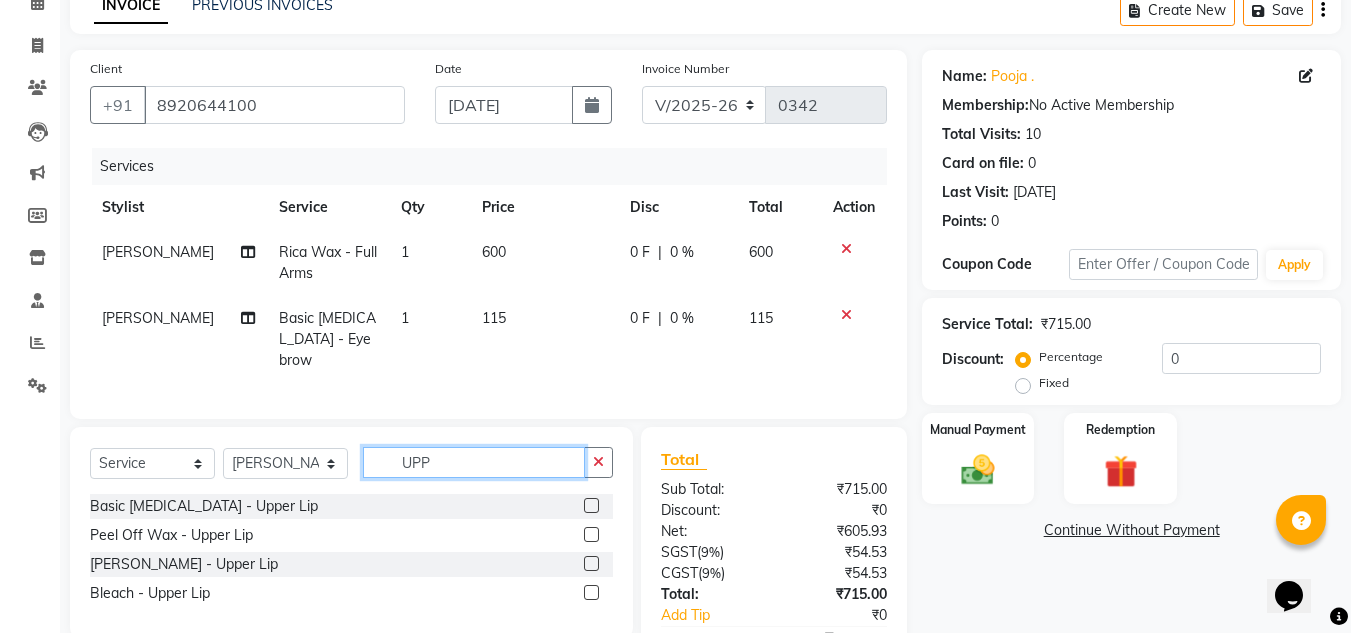type on "UPP" 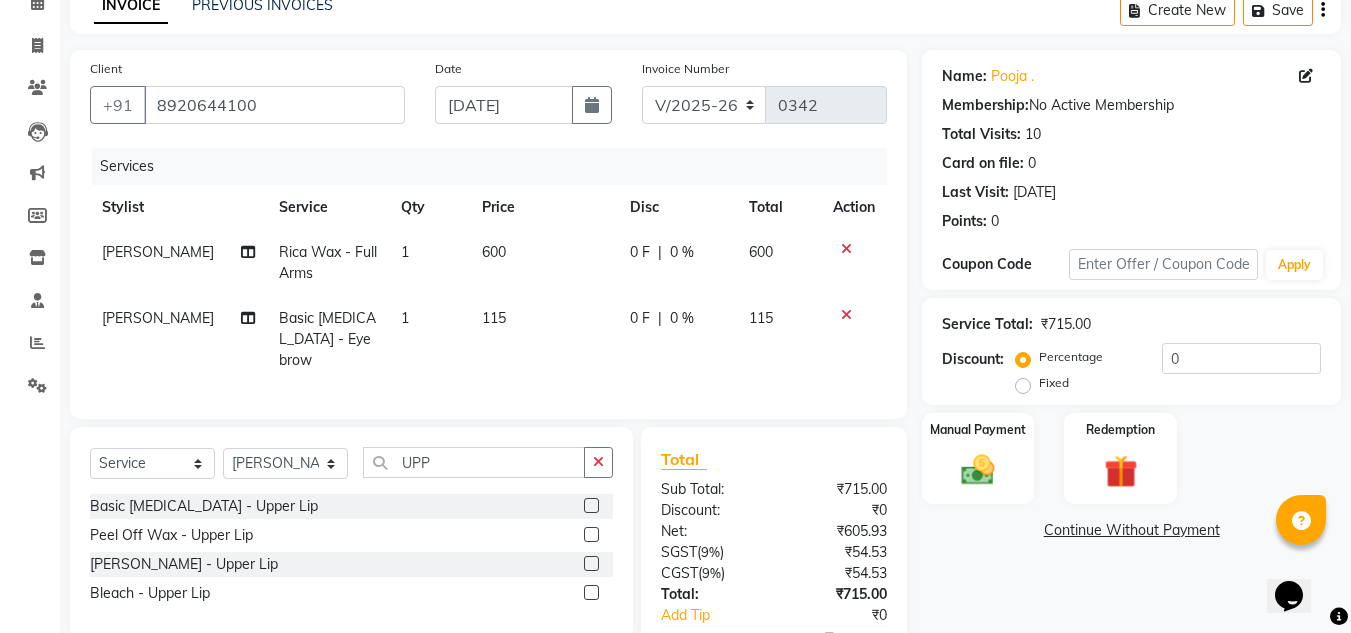 click 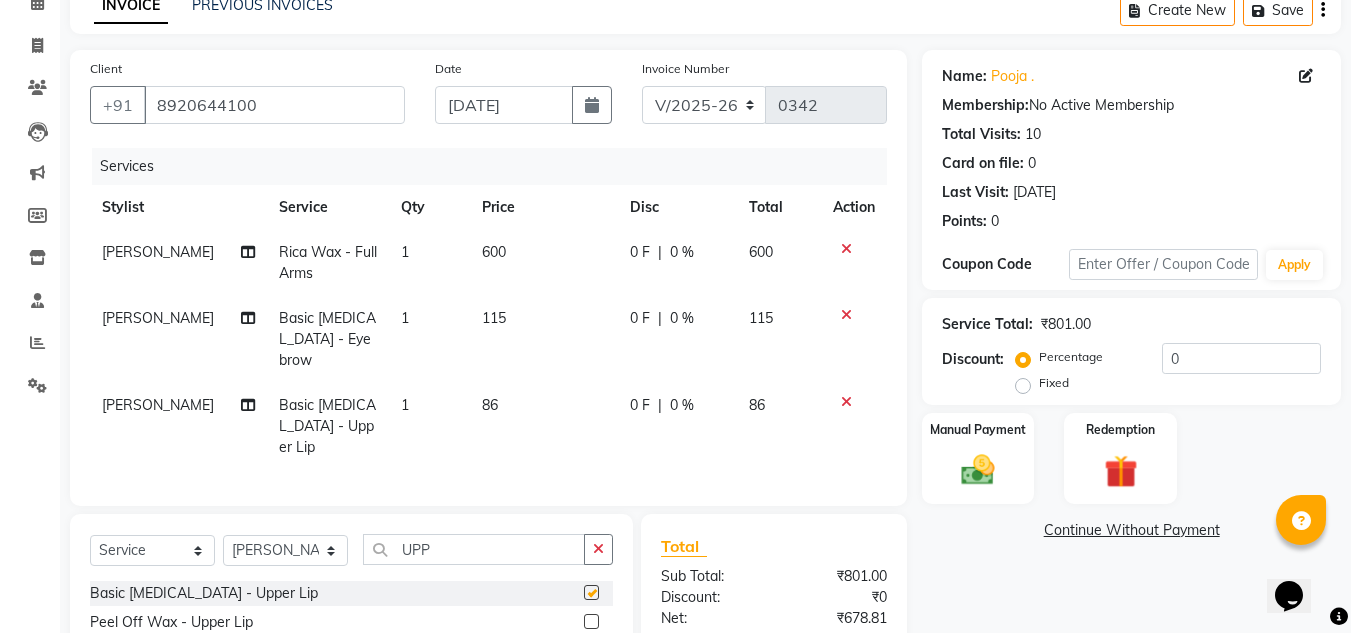checkbox on "false" 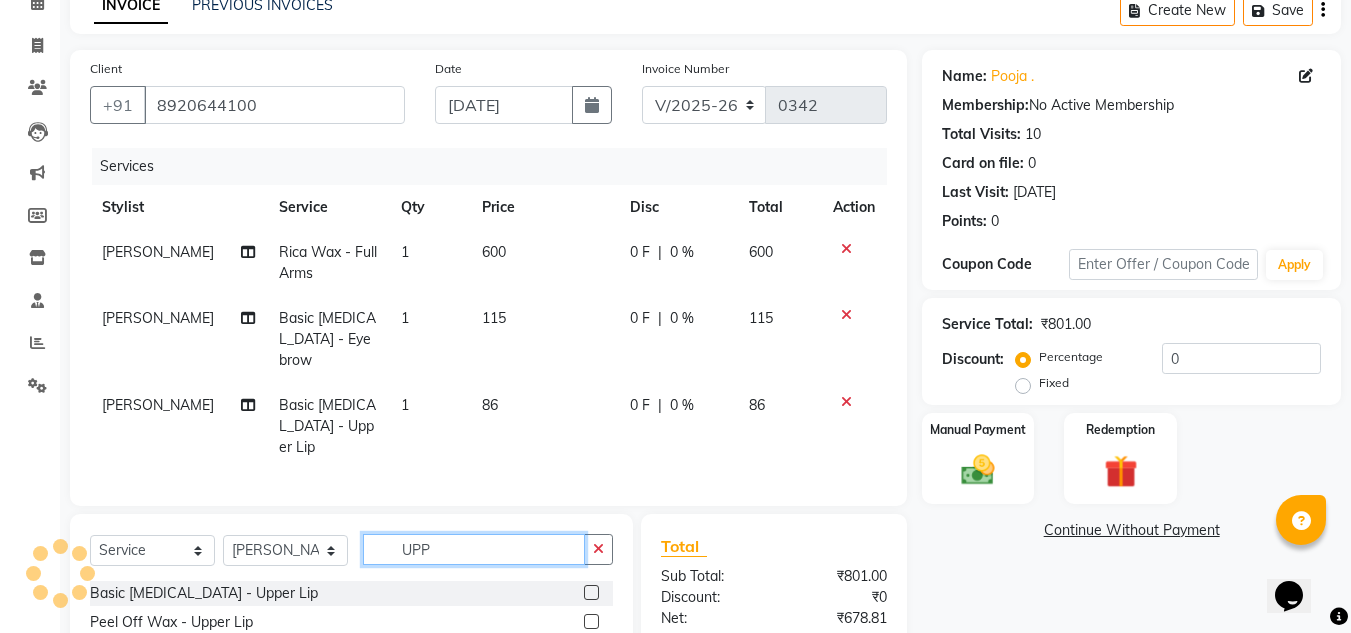 click on "UPP" 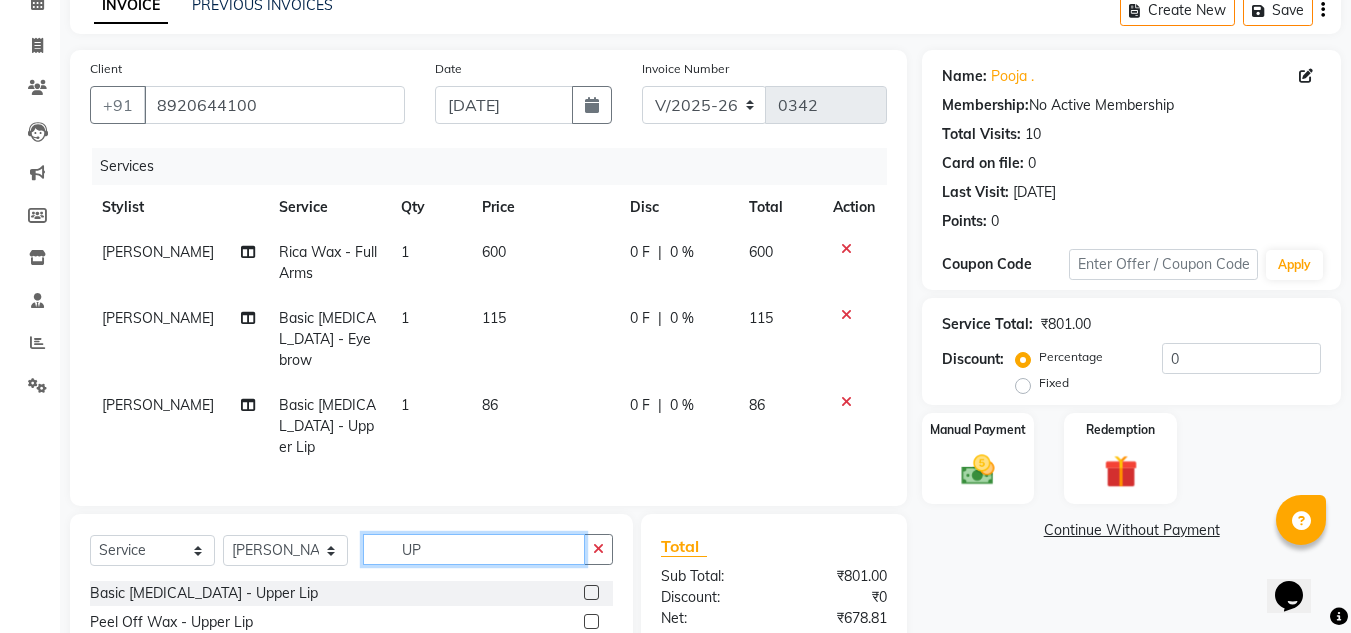 type on "U" 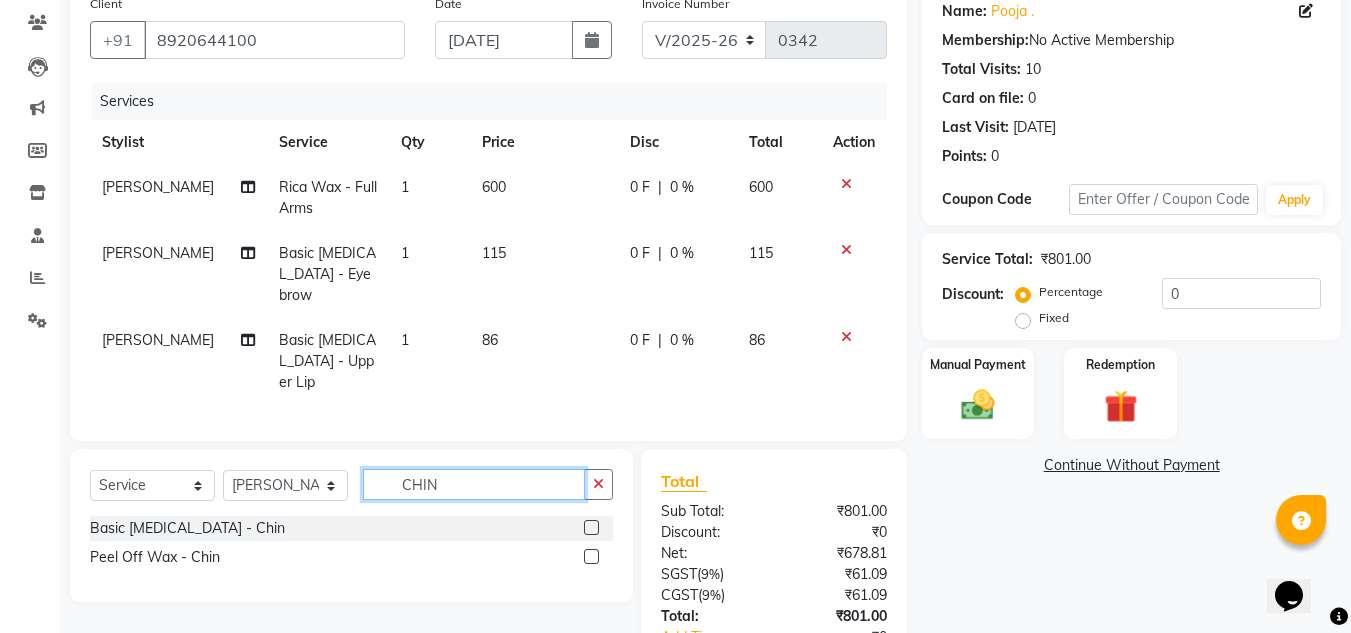 scroll, scrollTop: 200, scrollLeft: 0, axis: vertical 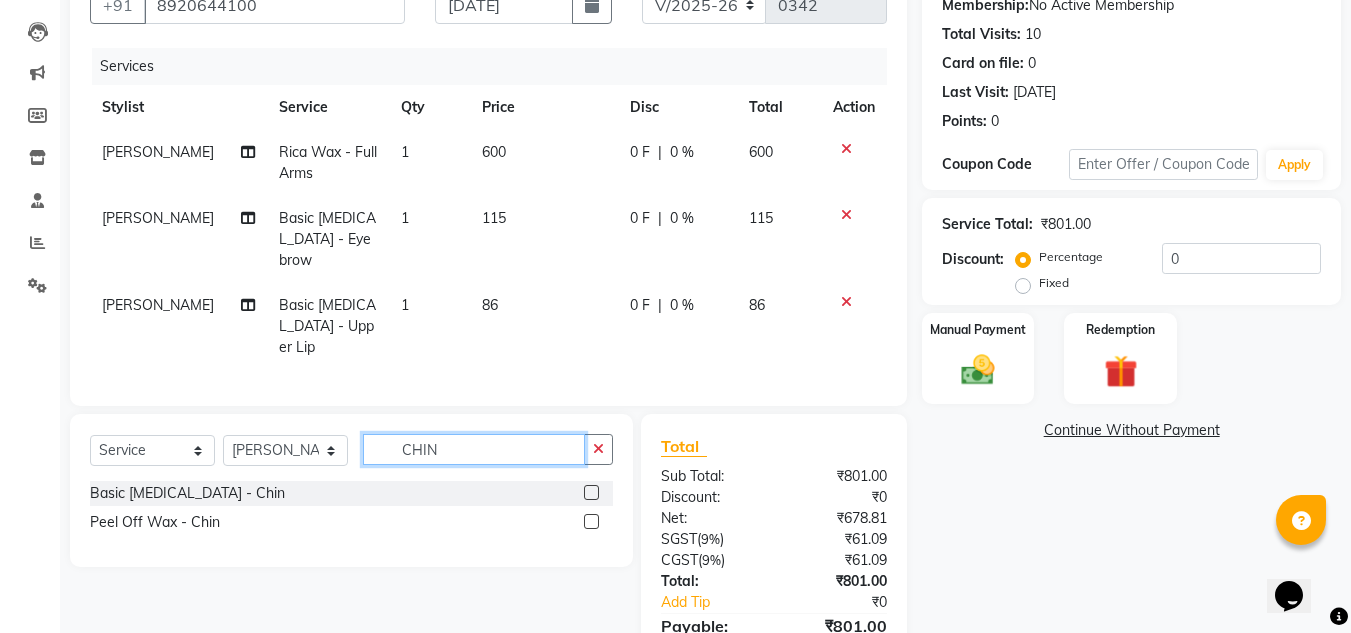 type on "CHIN" 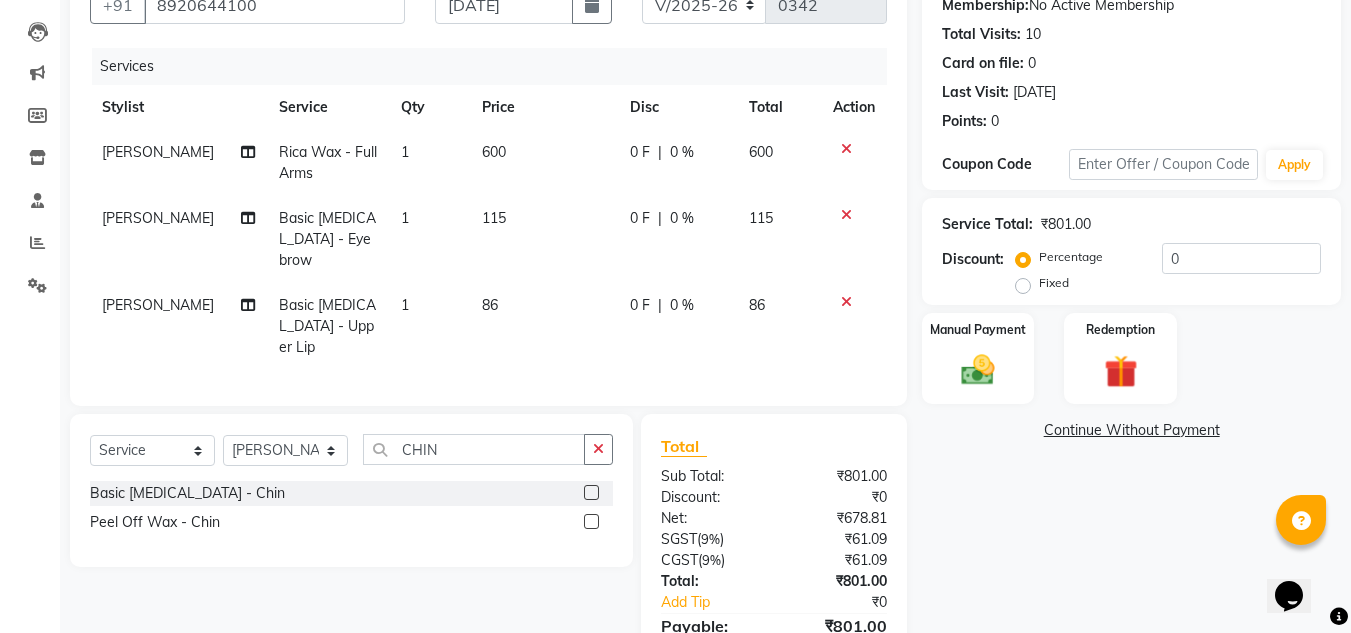 click on "Name: [PERSON_NAME] . Membership:  No Active Membership  Total Visits:  10 Card on file:  0 Last Visit:   [DATE] Points:   0  Coupon Code Apply Service Total:  ₹801.00  Discount:  Percentage   Fixed  0 Manual Payment Redemption  Continue Without Payment" 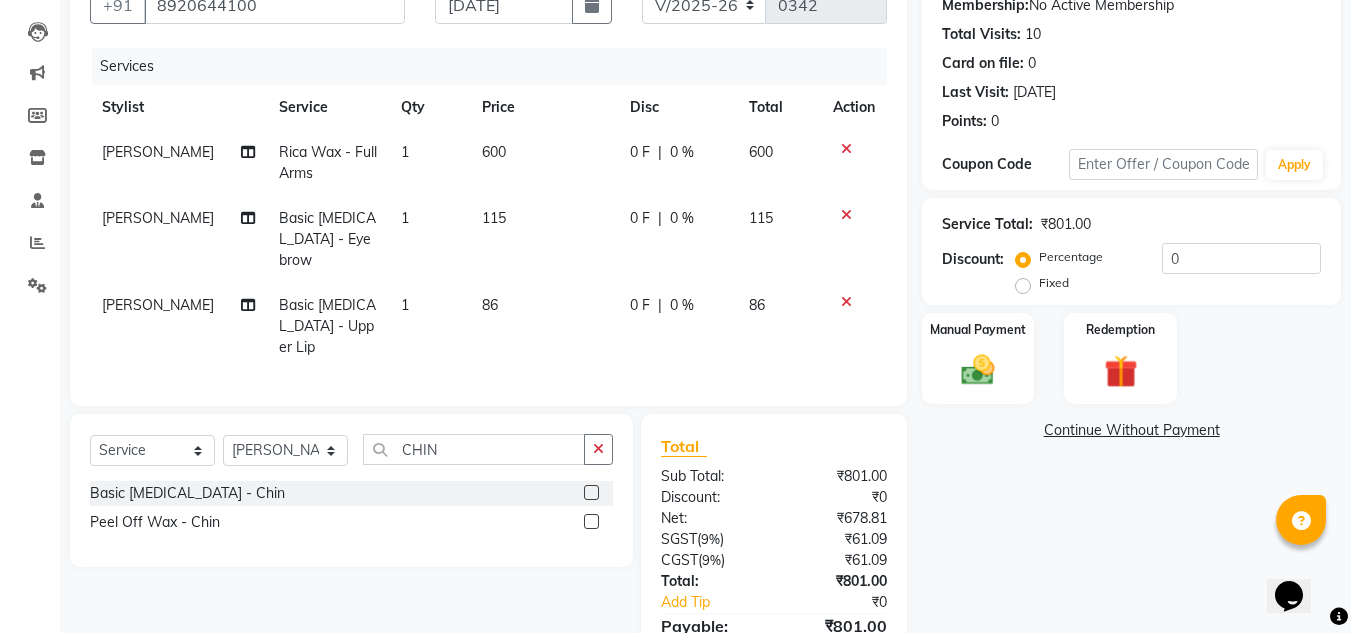 click 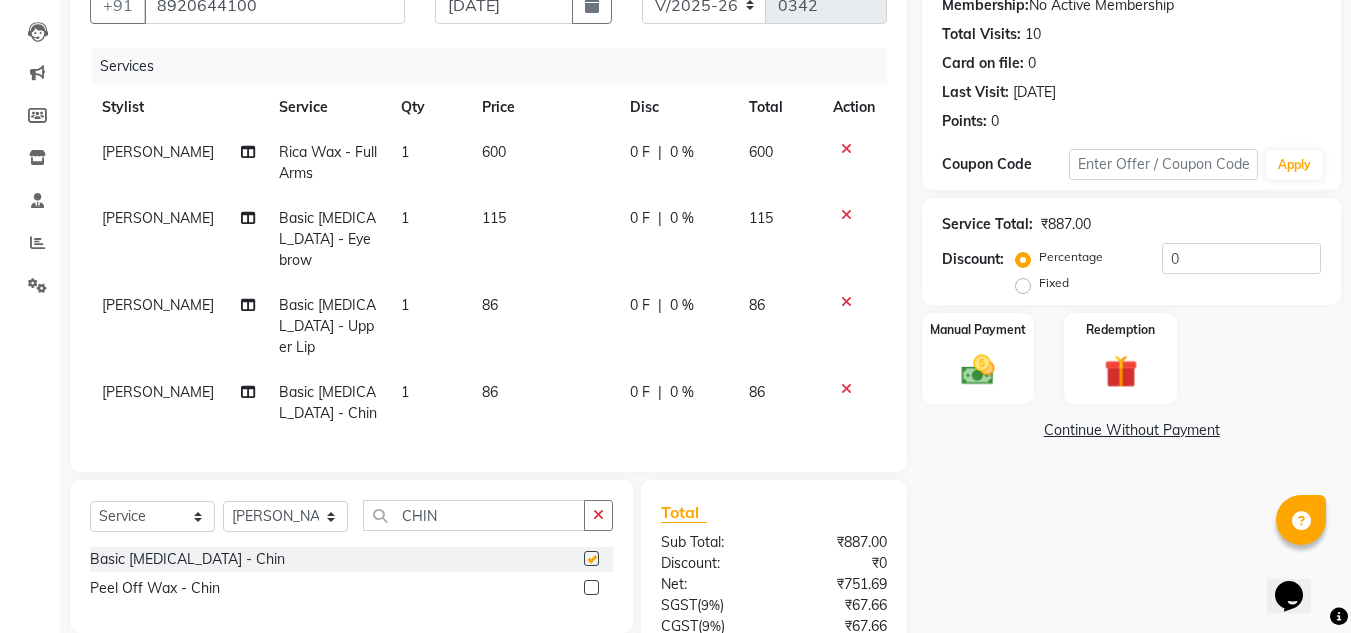 checkbox on "false" 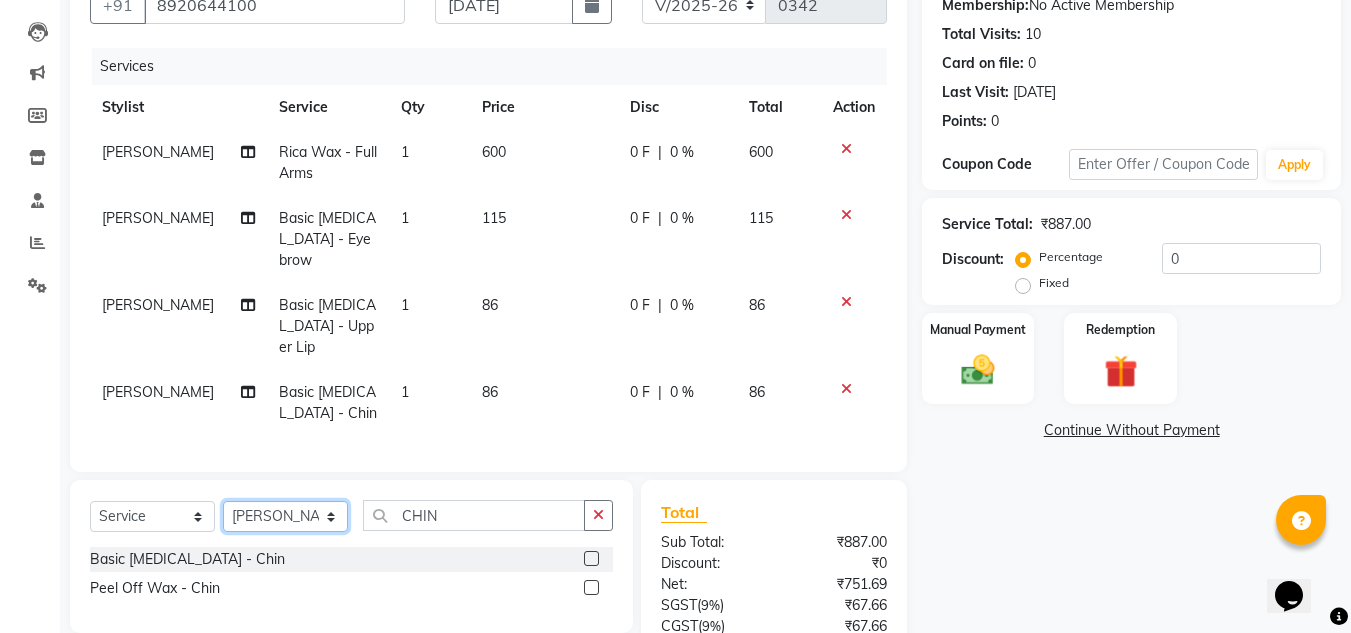 click on "Select Stylist [PERSON_NAME] [PERSON_NAME] [PERSON_NAME] [PERSON_NAME] [PERSON_NAME]" 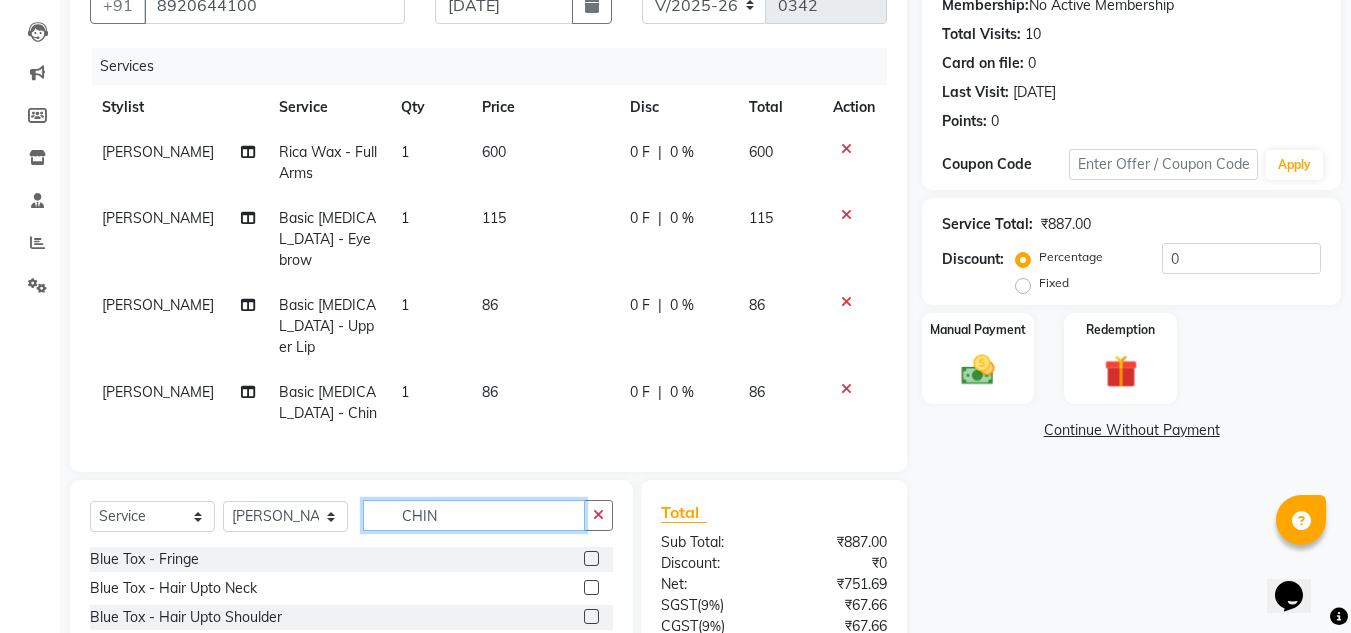 click on "CHIN" 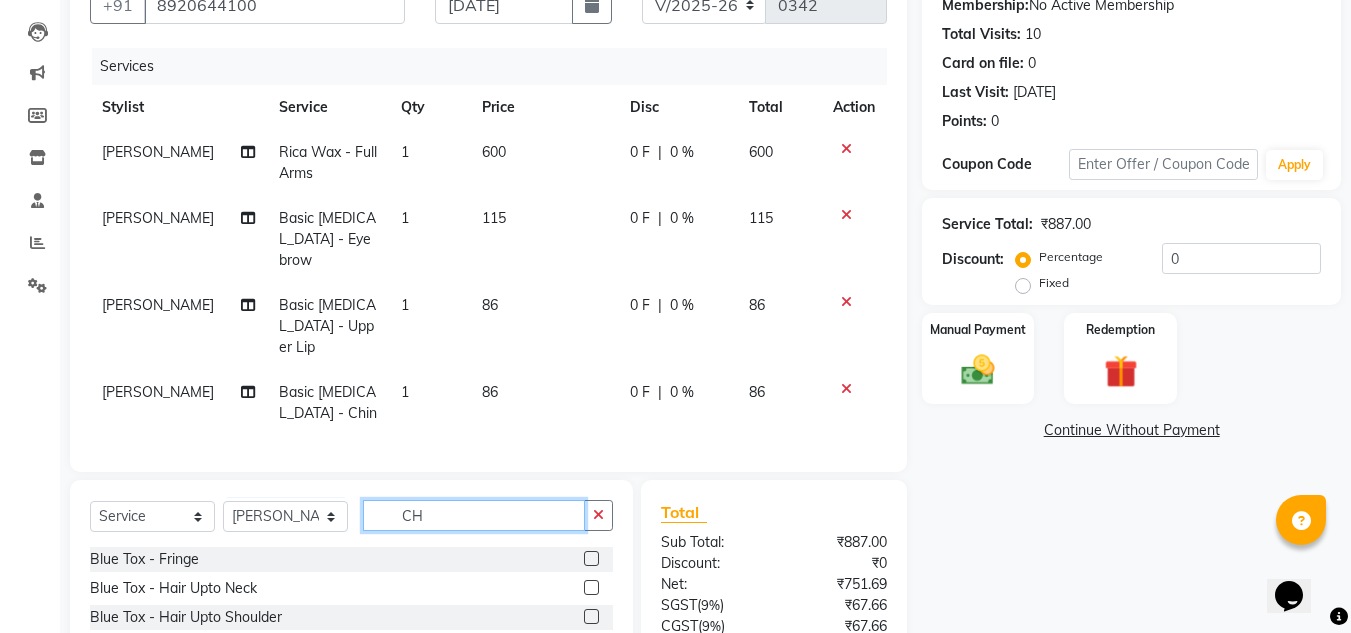type on "C" 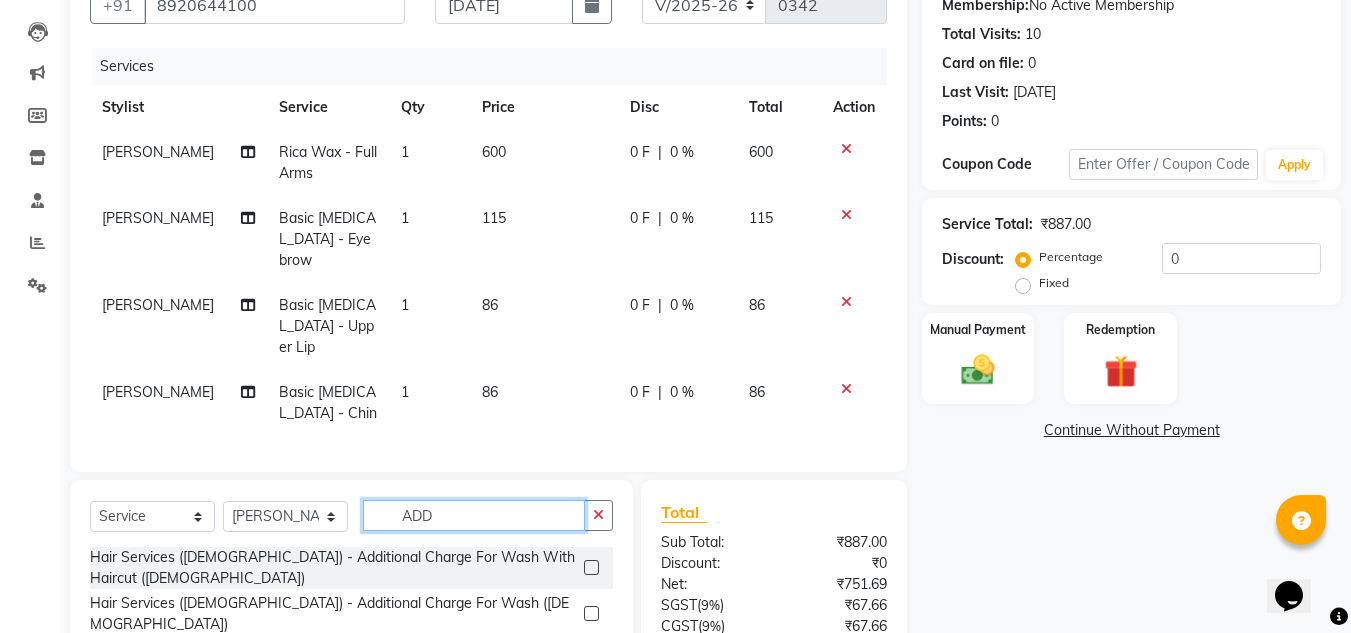 type on "ADD" 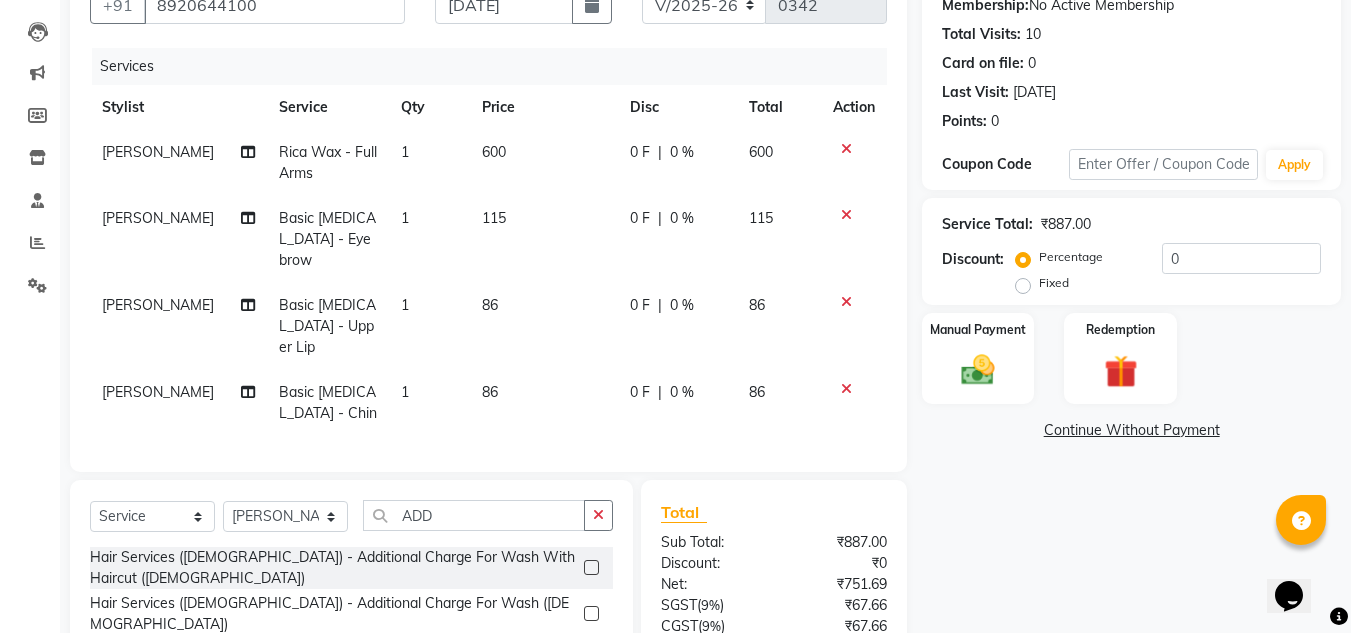 click 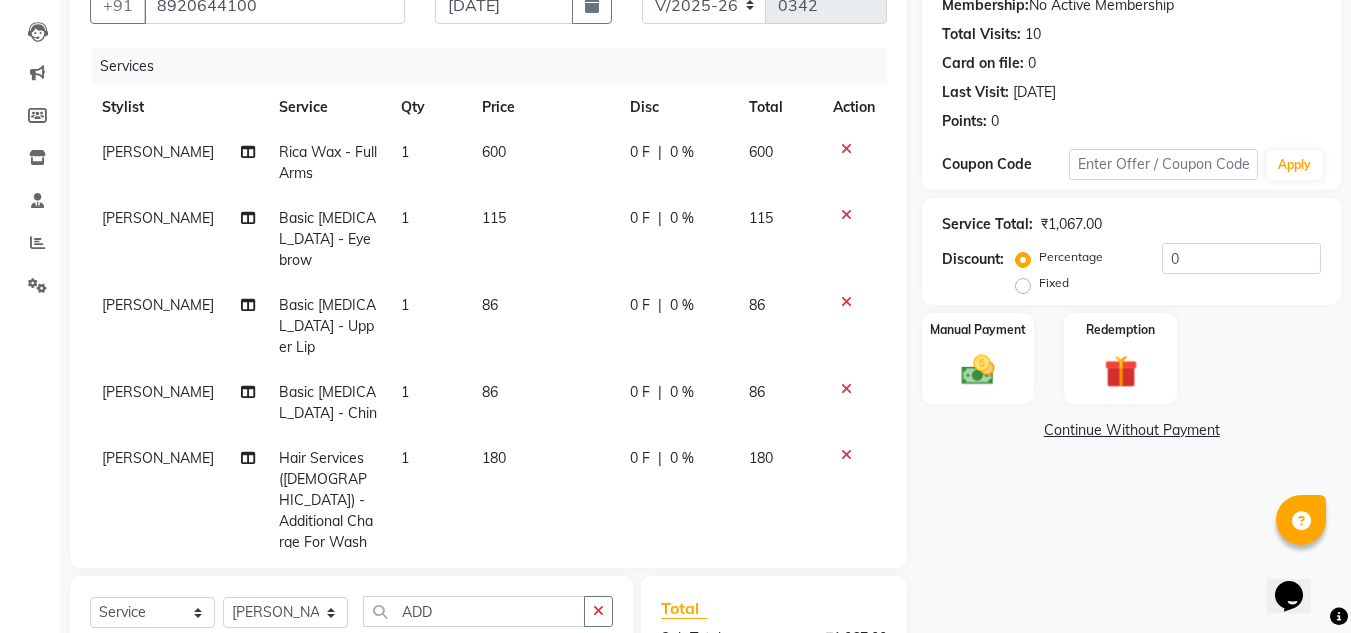 checkbox on "false" 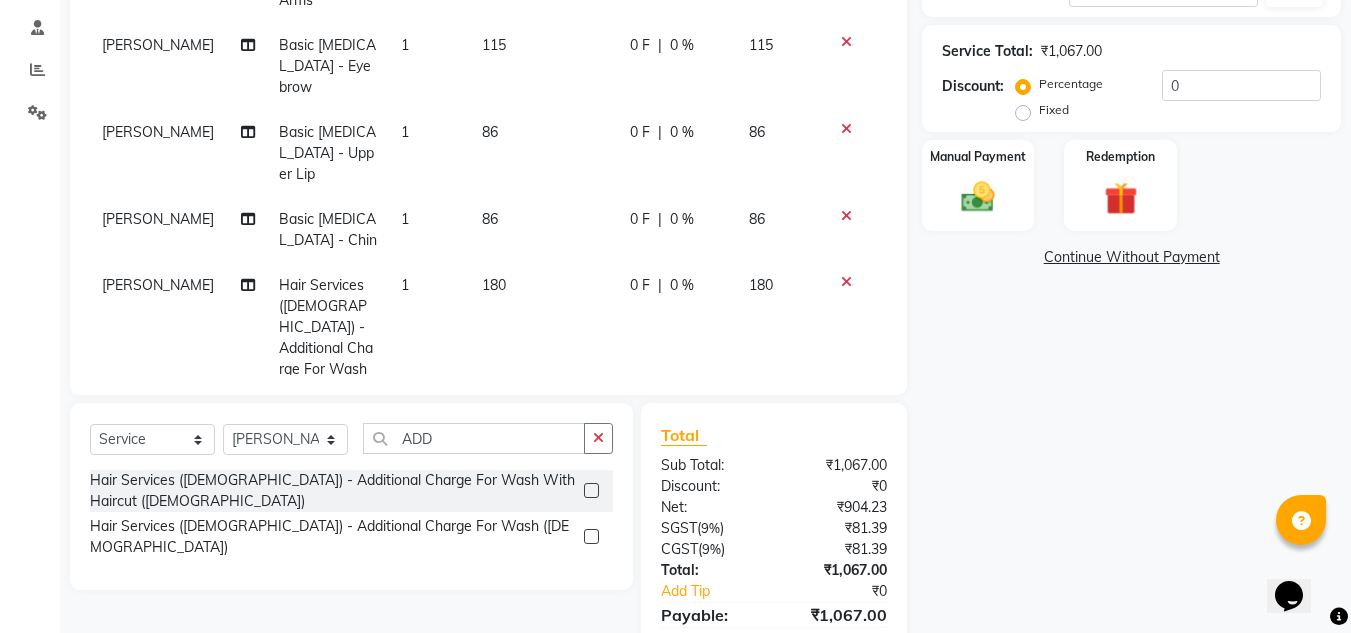 scroll, scrollTop: 400, scrollLeft: 0, axis: vertical 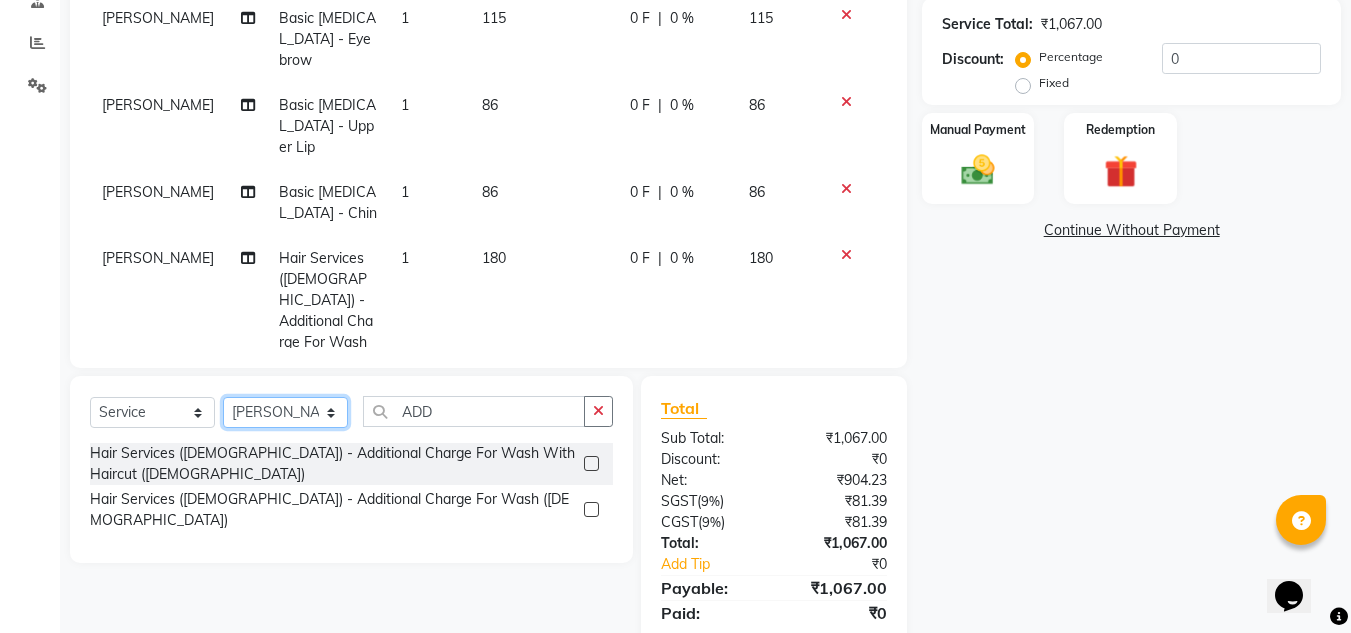click on "Select Stylist [PERSON_NAME] [PERSON_NAME] [PERSON_NAME] [PERSON_NAME] [PERSON_NAME]" 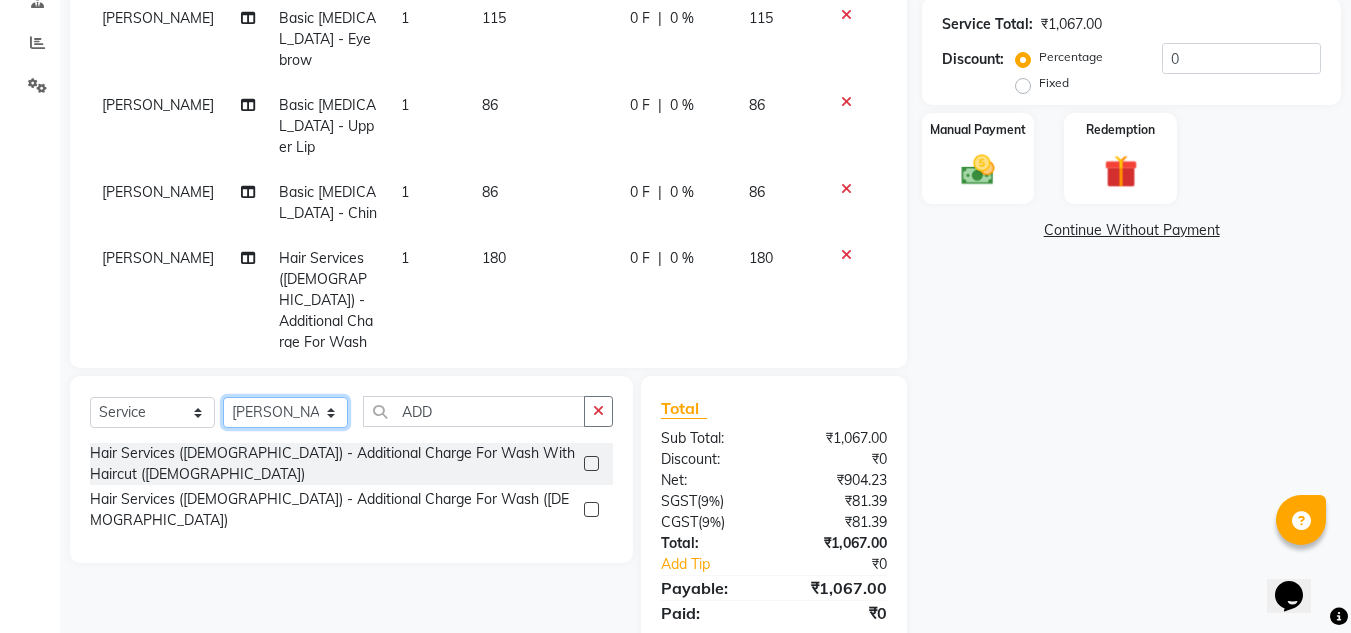select on "39151" 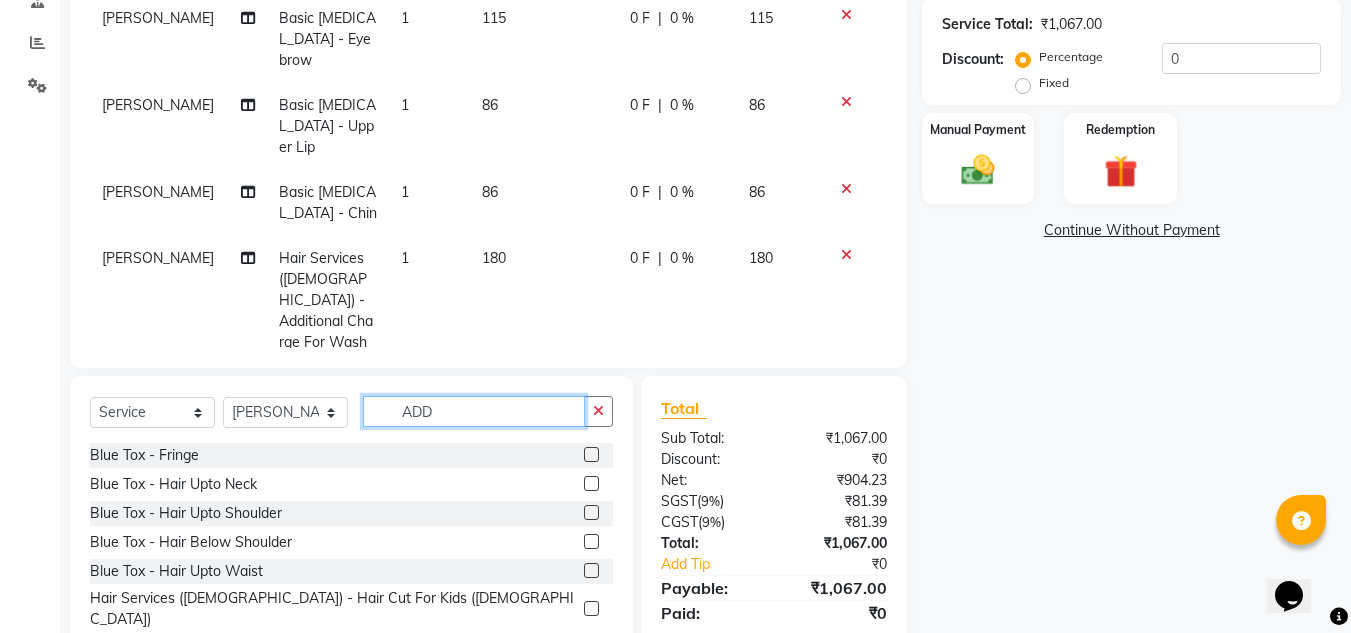 click on "ADD" 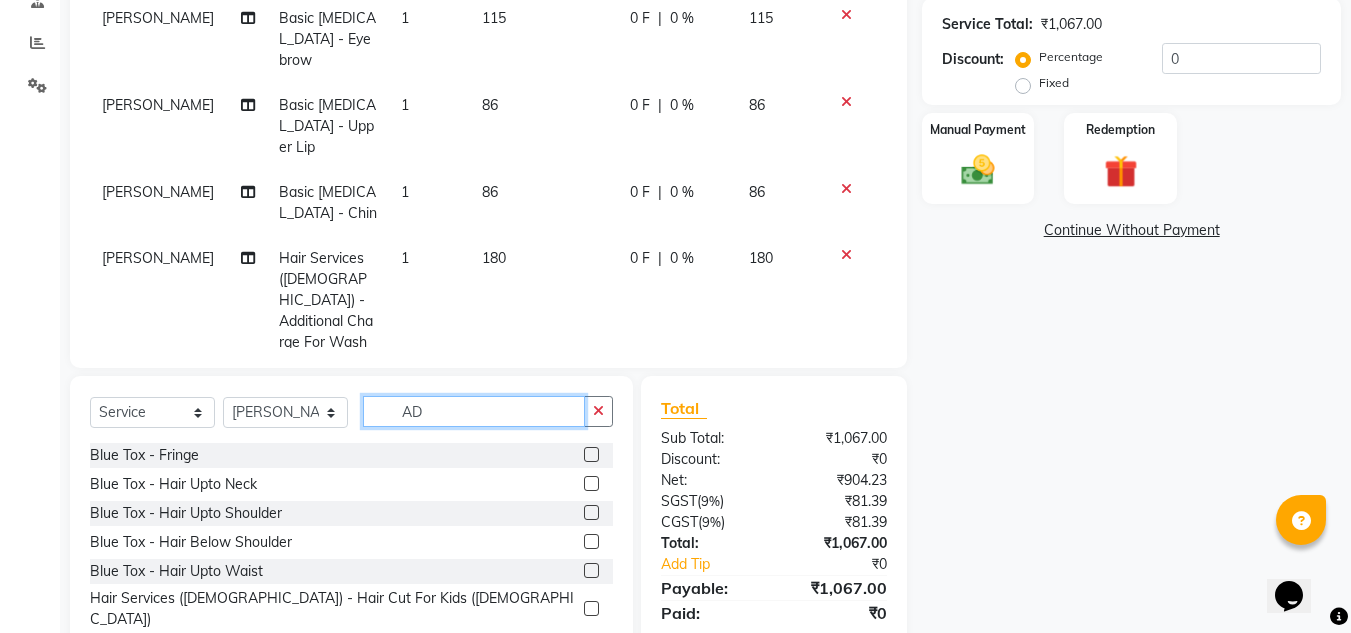 type on "A" 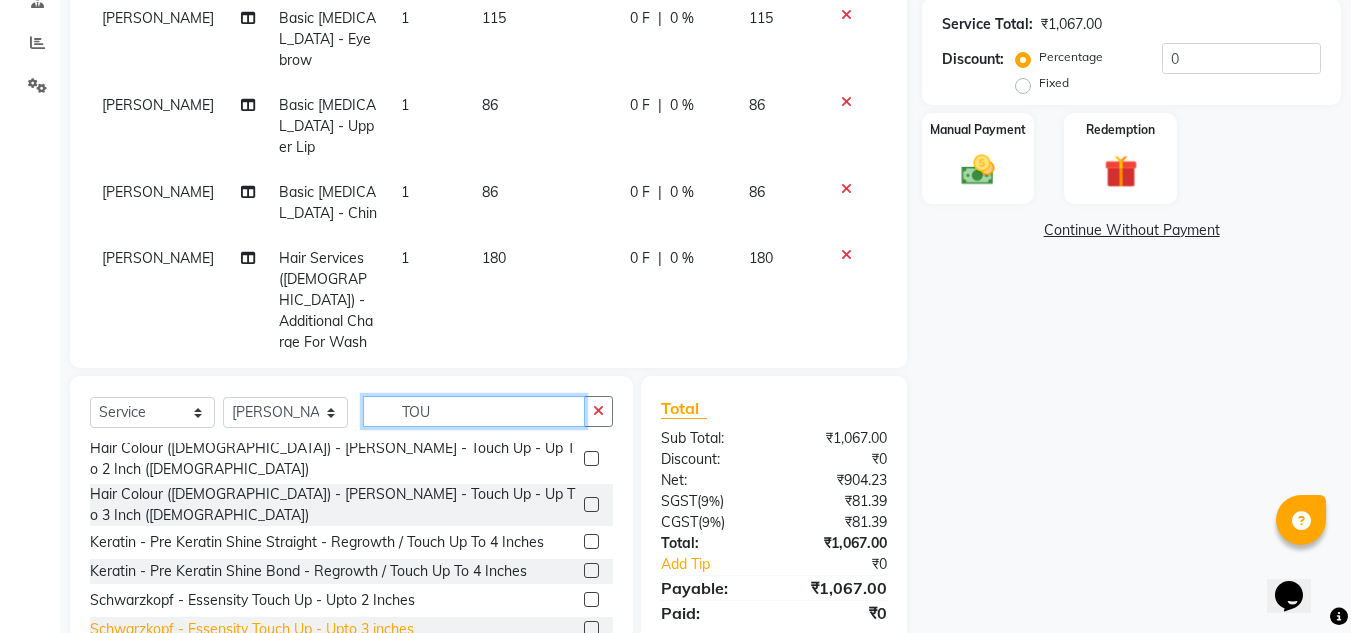 scroll, scrollTop: 78, scrollLeft: 0, axis: vertical 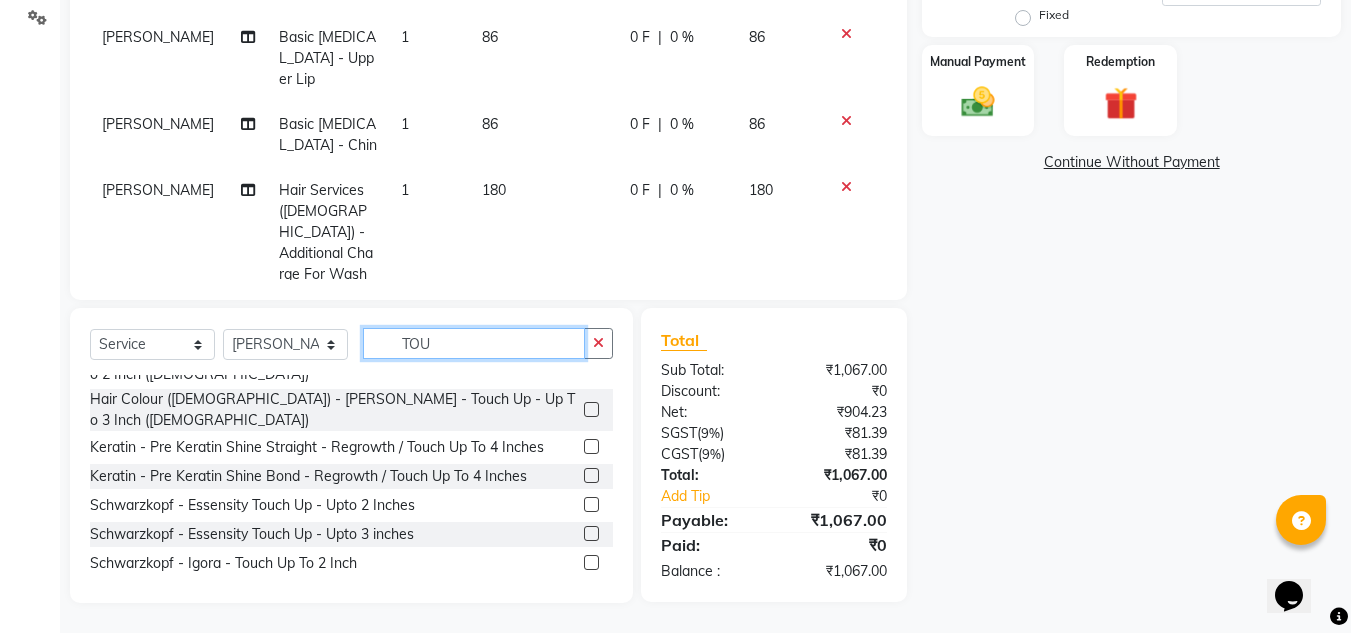 type on "TOU" 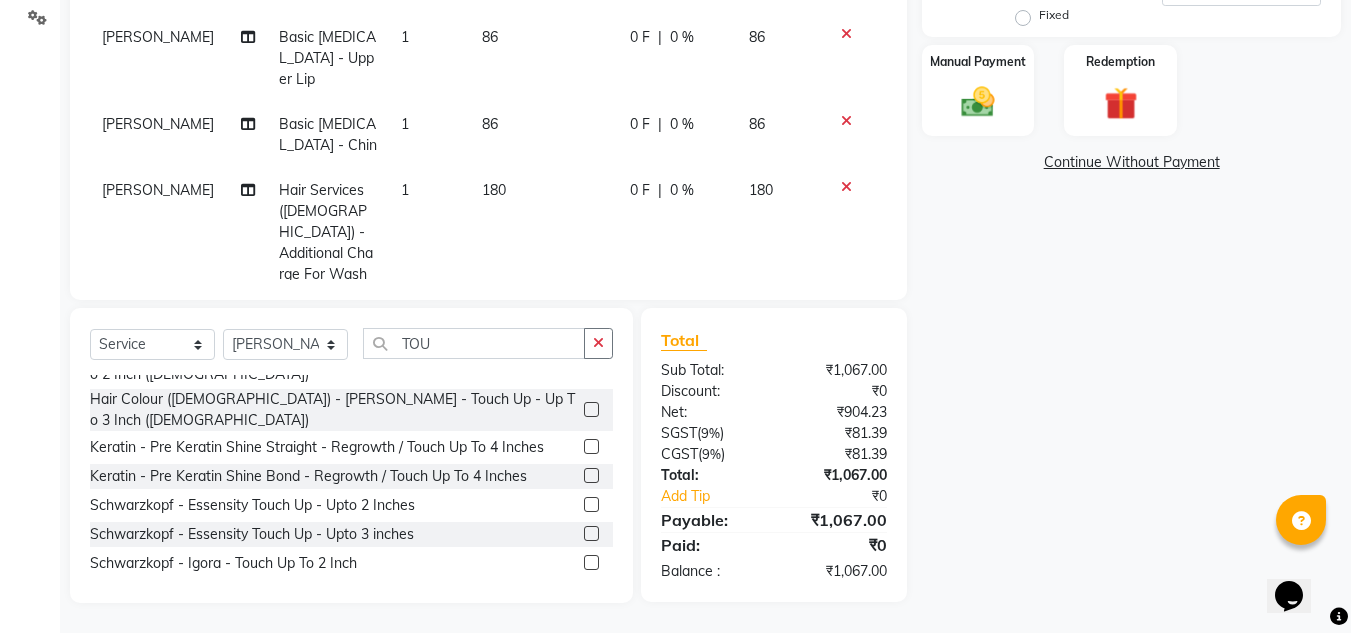 click 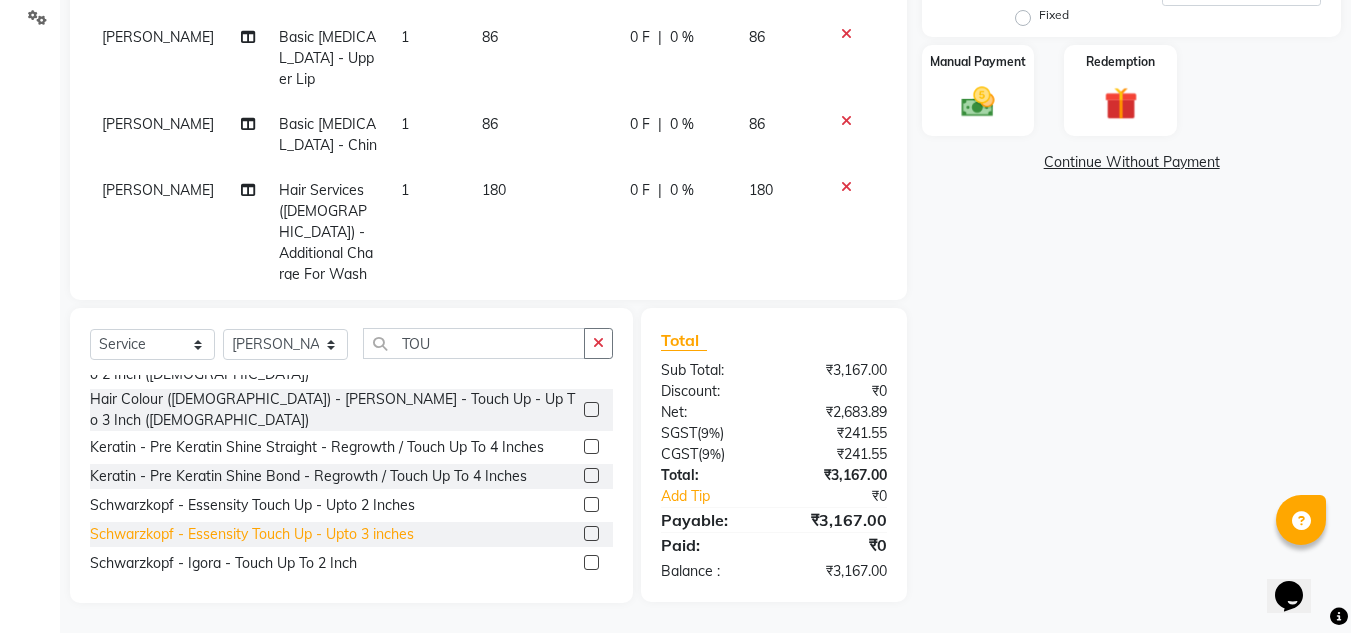checkbox on "false" 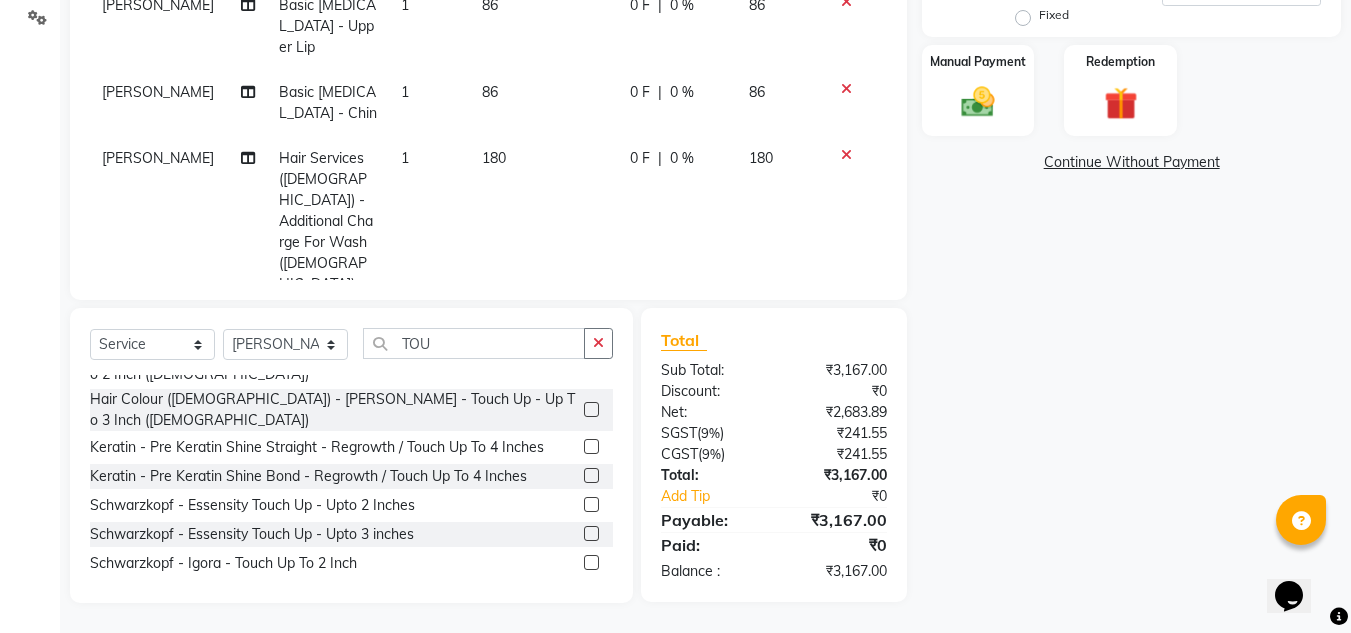 scroll, scrollTop: 0, scrollLeft: 0, axis: both 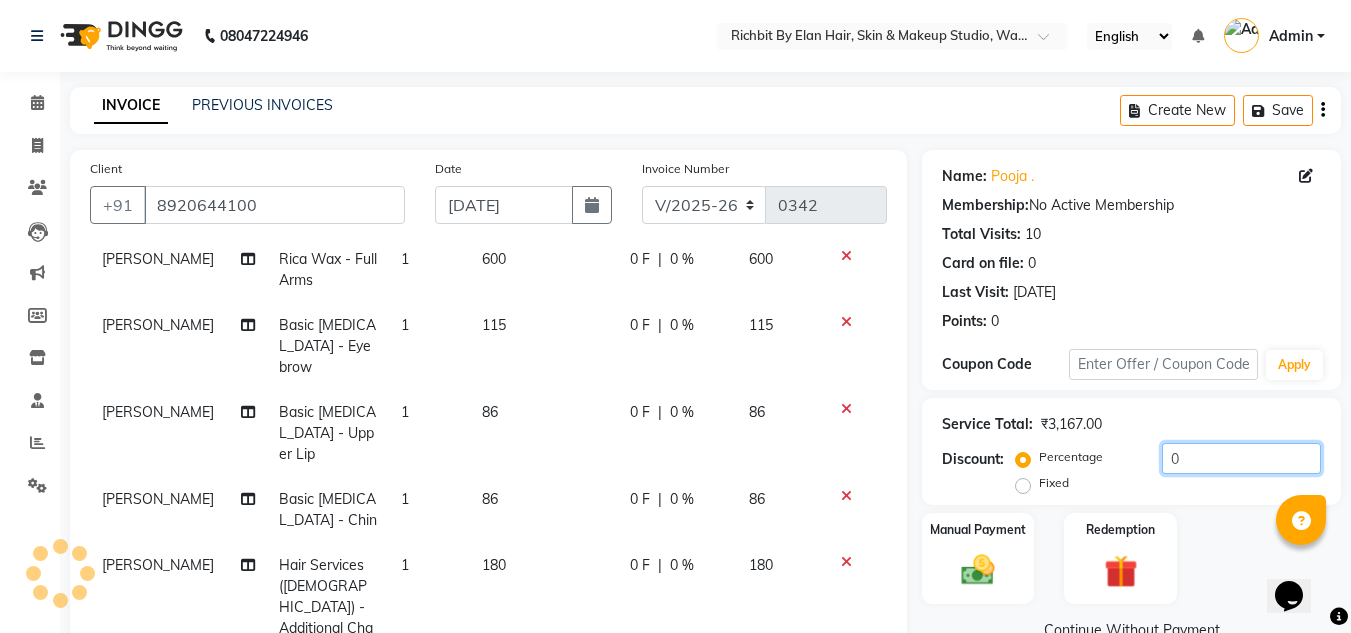 click on "0" 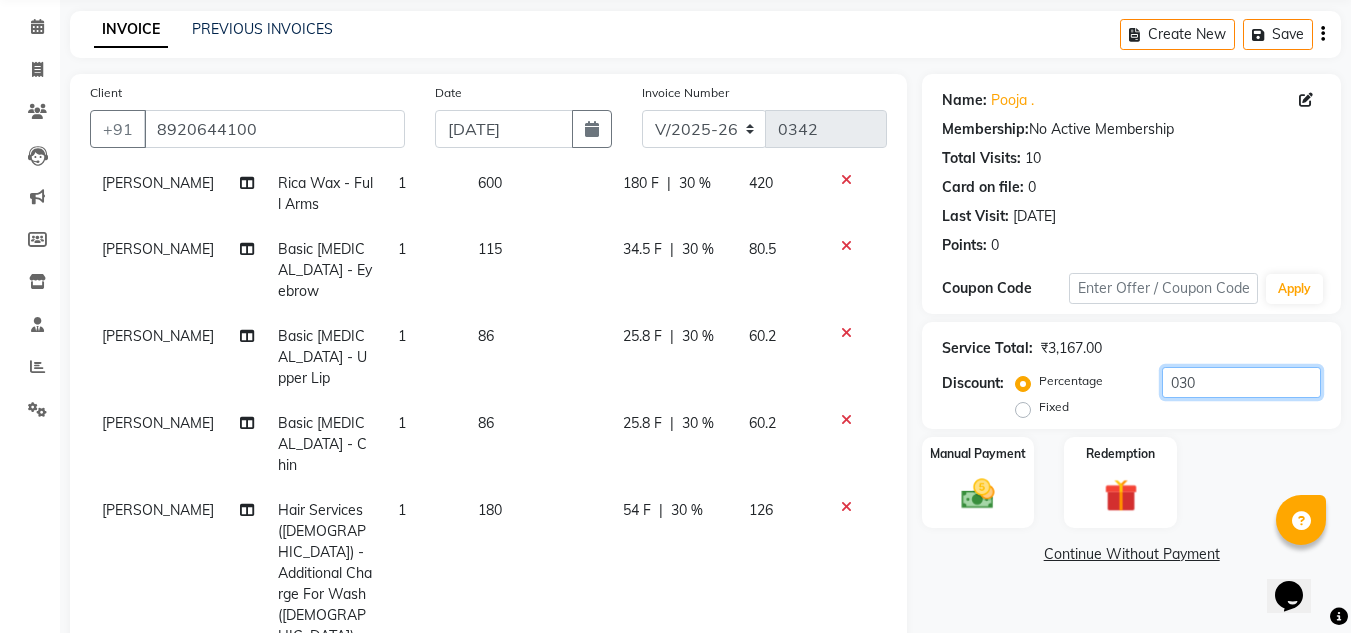 scroll, scrollTop: 200, scrollLeft: 0, axis: vertical 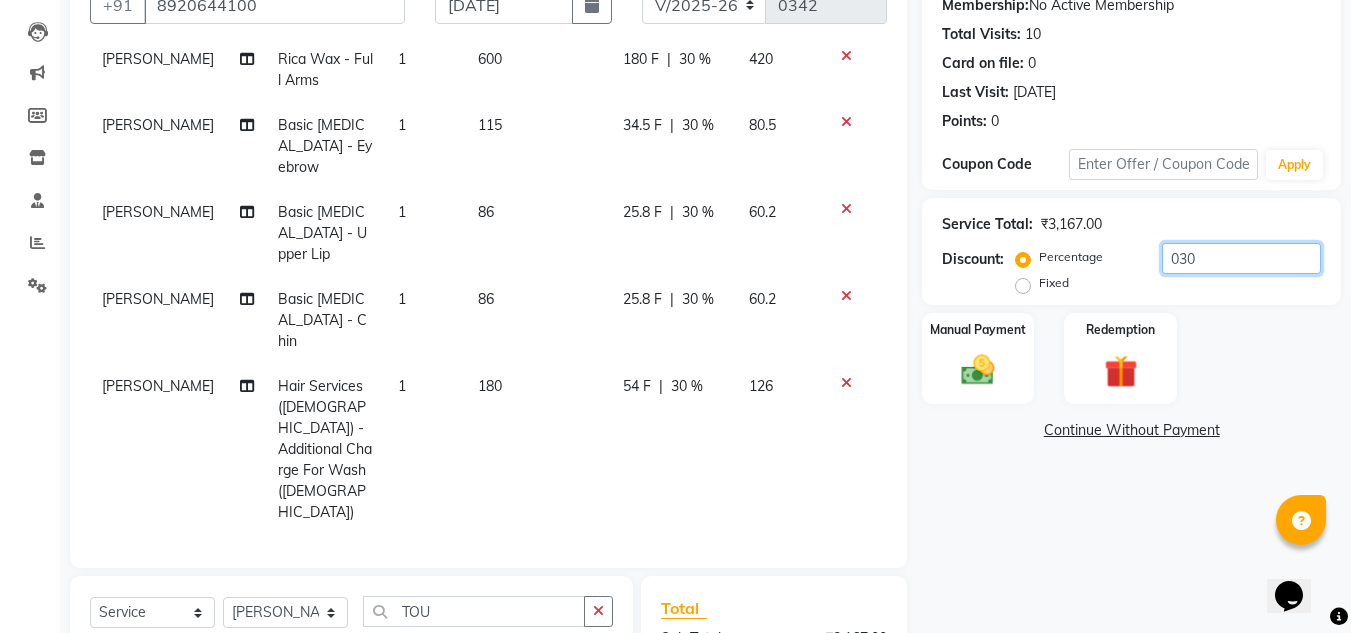 type on "030" 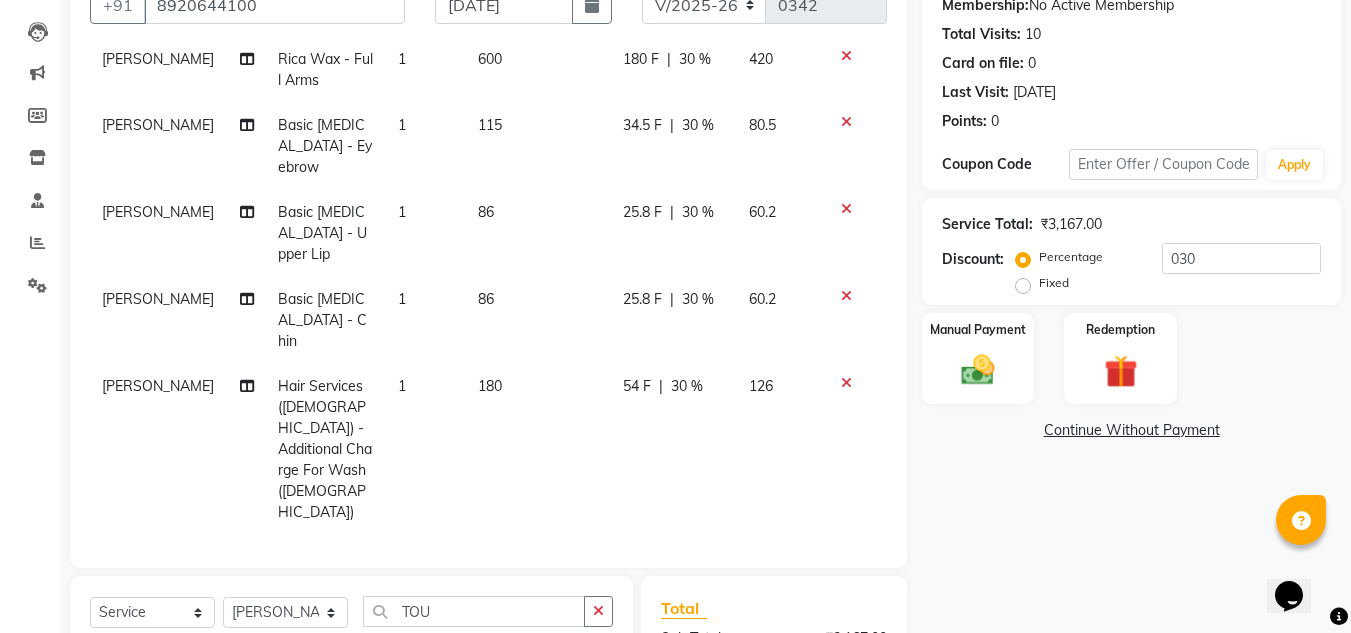 click on "Name: Pooja . Membership:  No Active Membership  Total Visits:  10 Card on file:  0 Last Visit:   02-12-2024 Points:   0  Coupon Code Apply Service Total:  ₹3,167.00  Discount:  Percentage   Fixed  030 Manual Payment Redemption  Continue Without Payment" 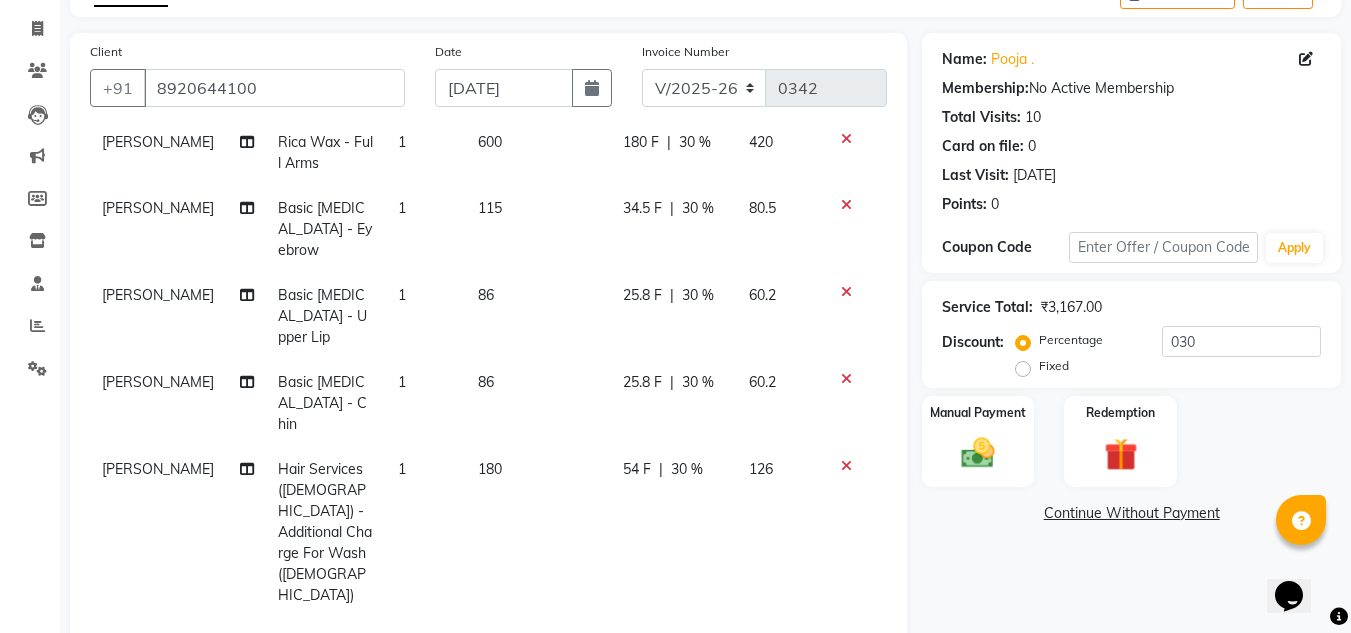 scroll, scrollTop: 68, scrollLeft: 0, axis: vertical 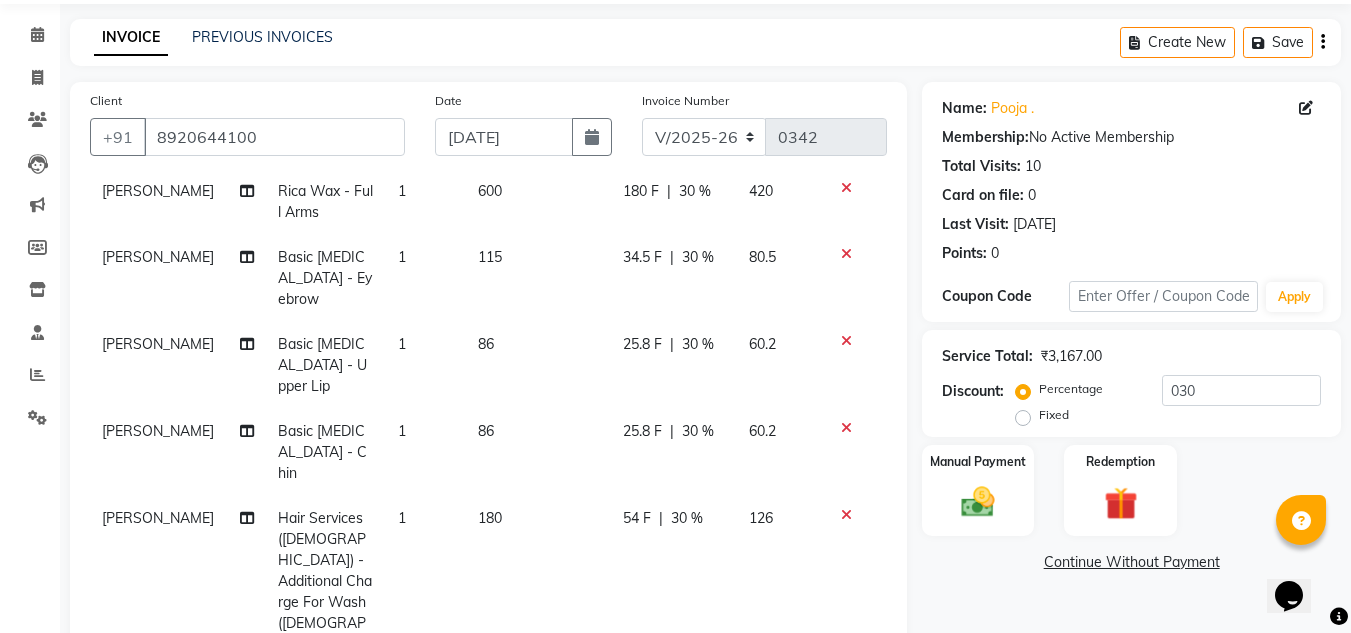 click on "25.8 F" 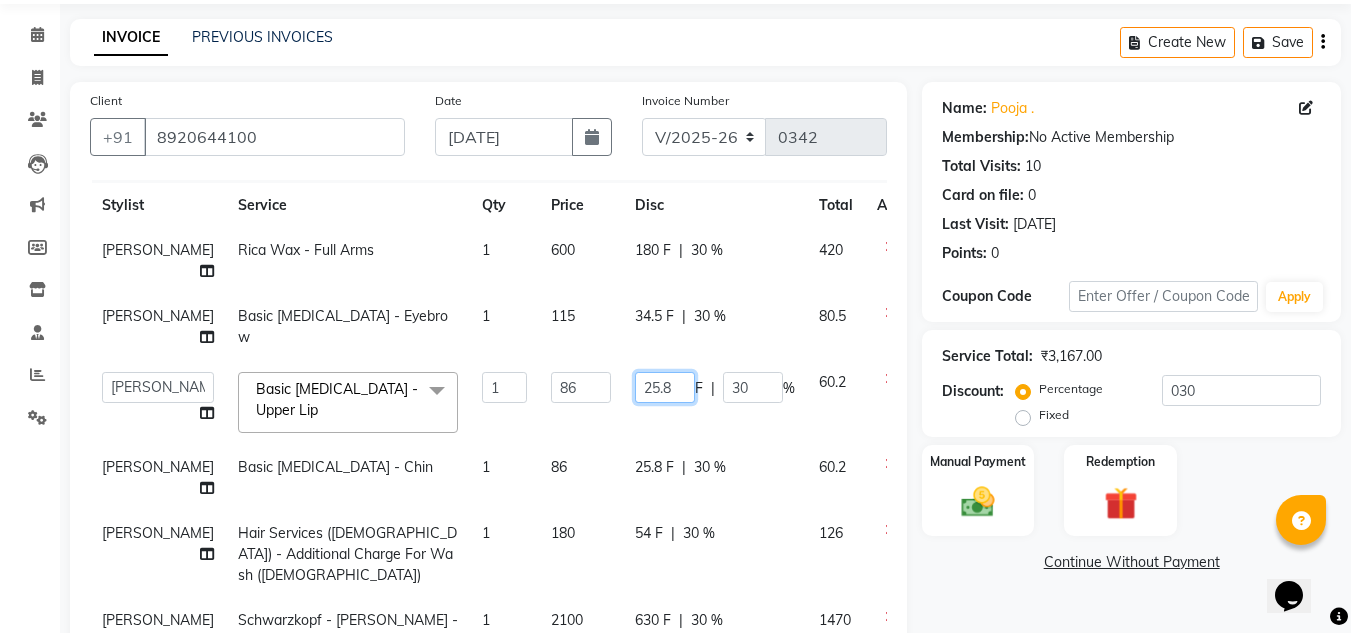 click on "25.8" 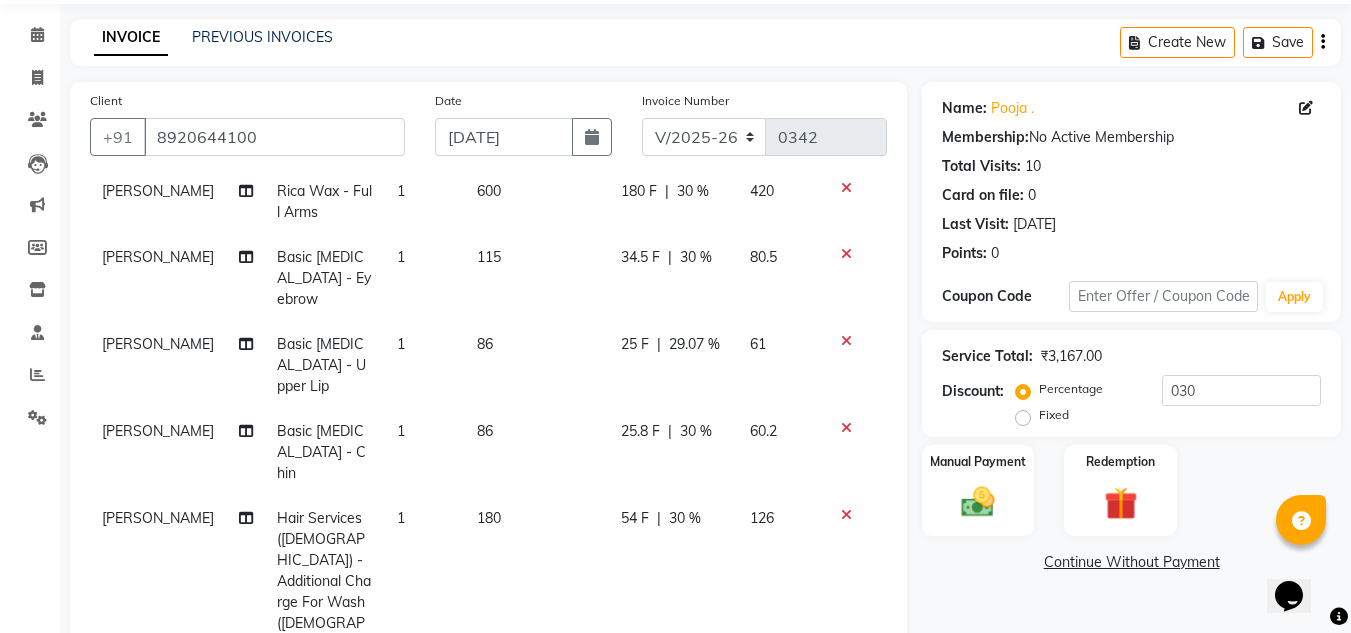 click on "Continue Without Payment" 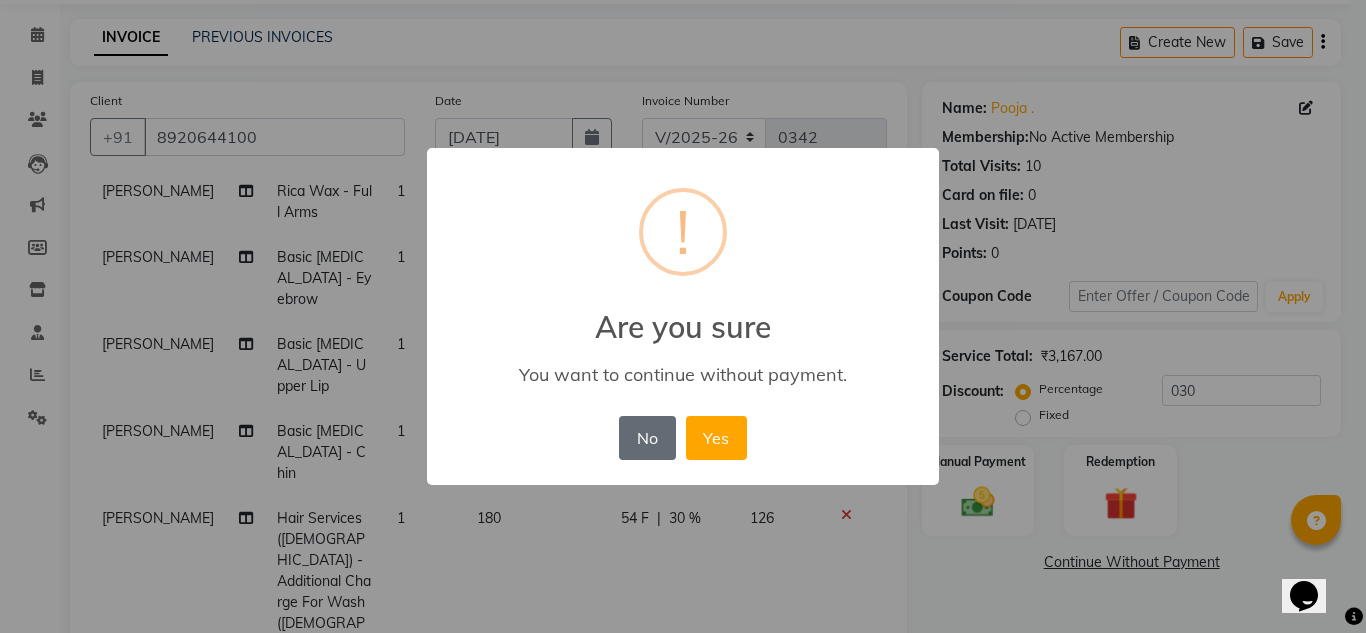 click on "No" at bounding box center [647, 438] 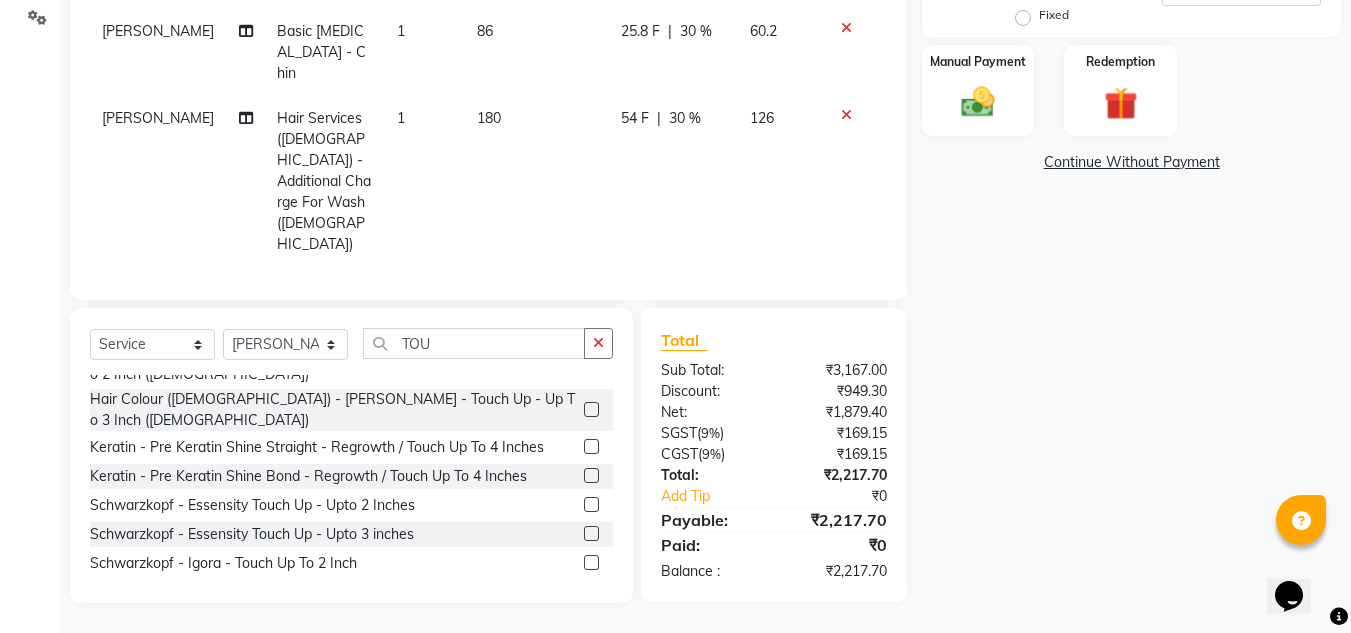 scroll, scrollTop: 268, scrollLeft: 0, axis: vertical 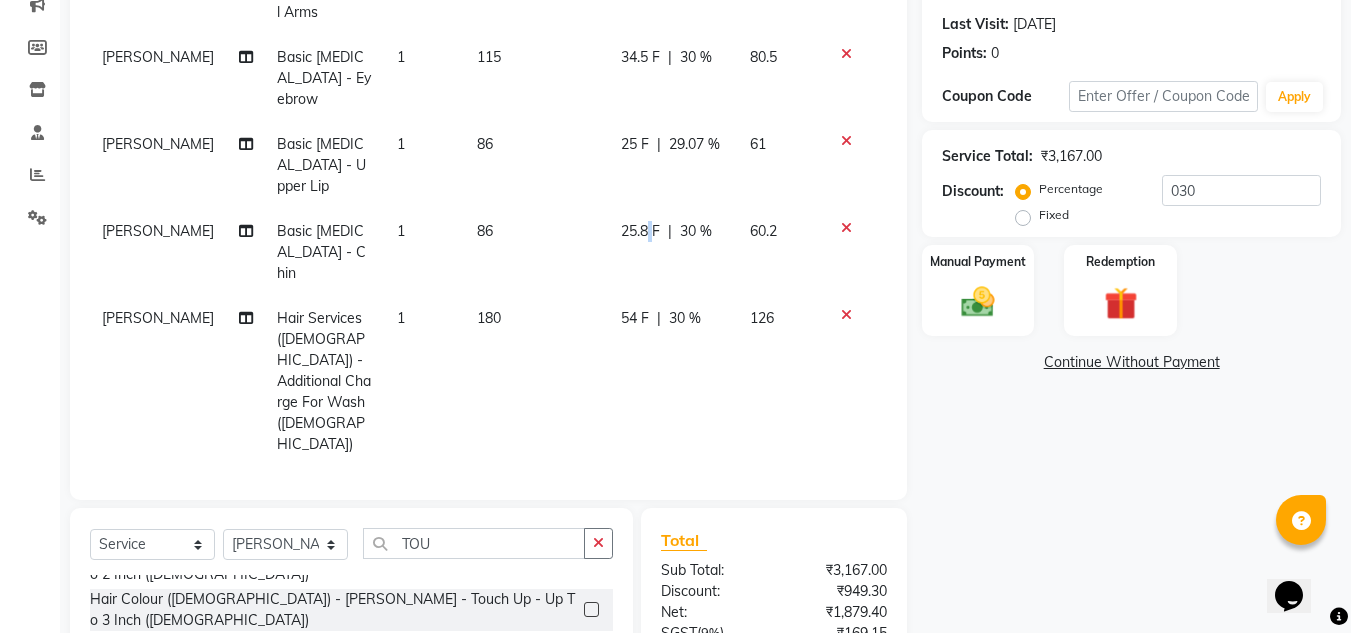 click on "25.8 F" 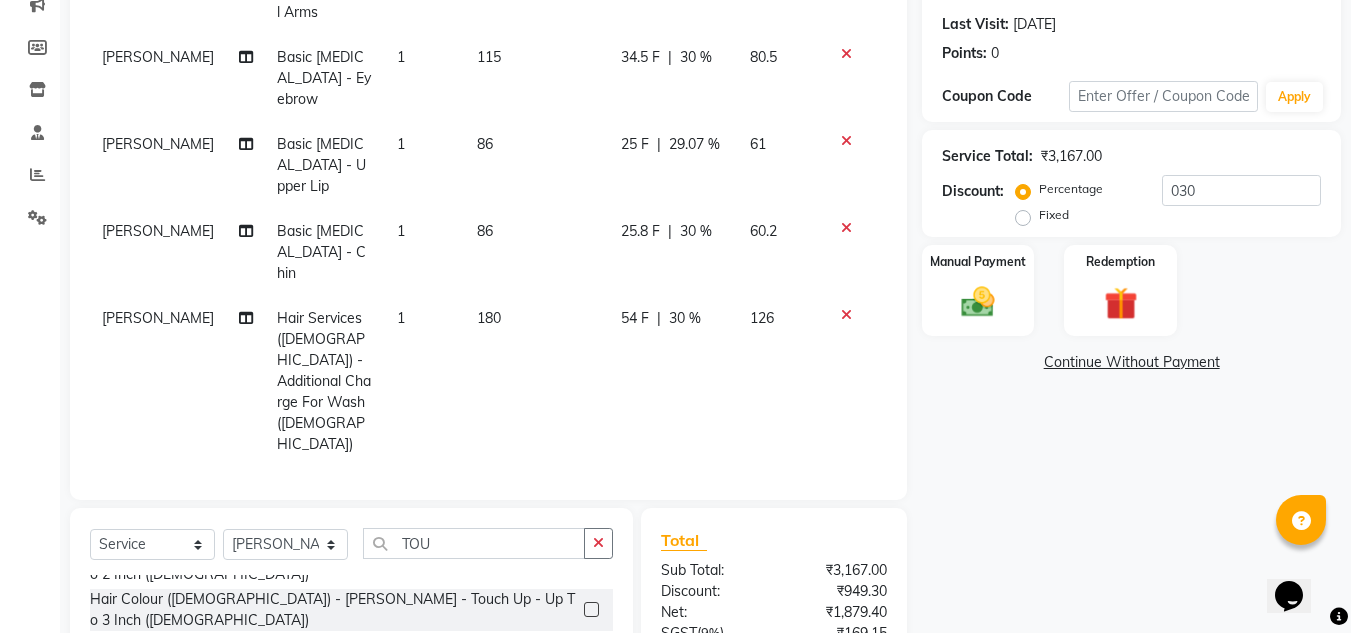 select on "21217" 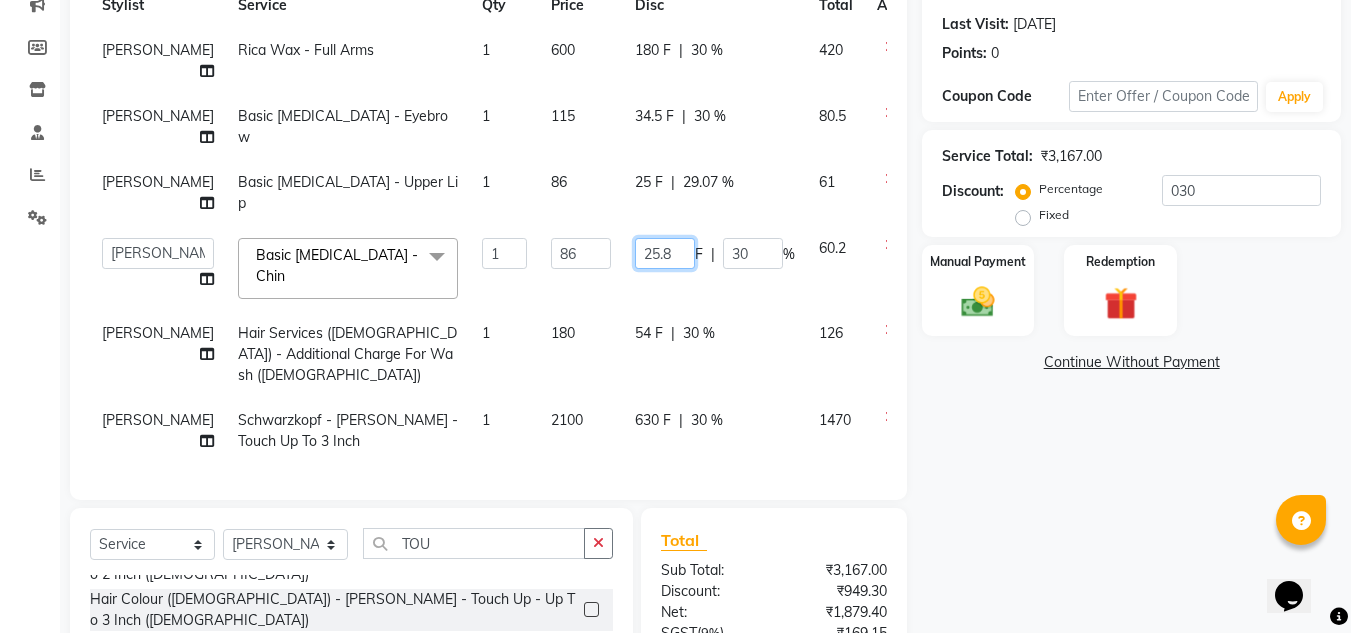 click on "25.8" 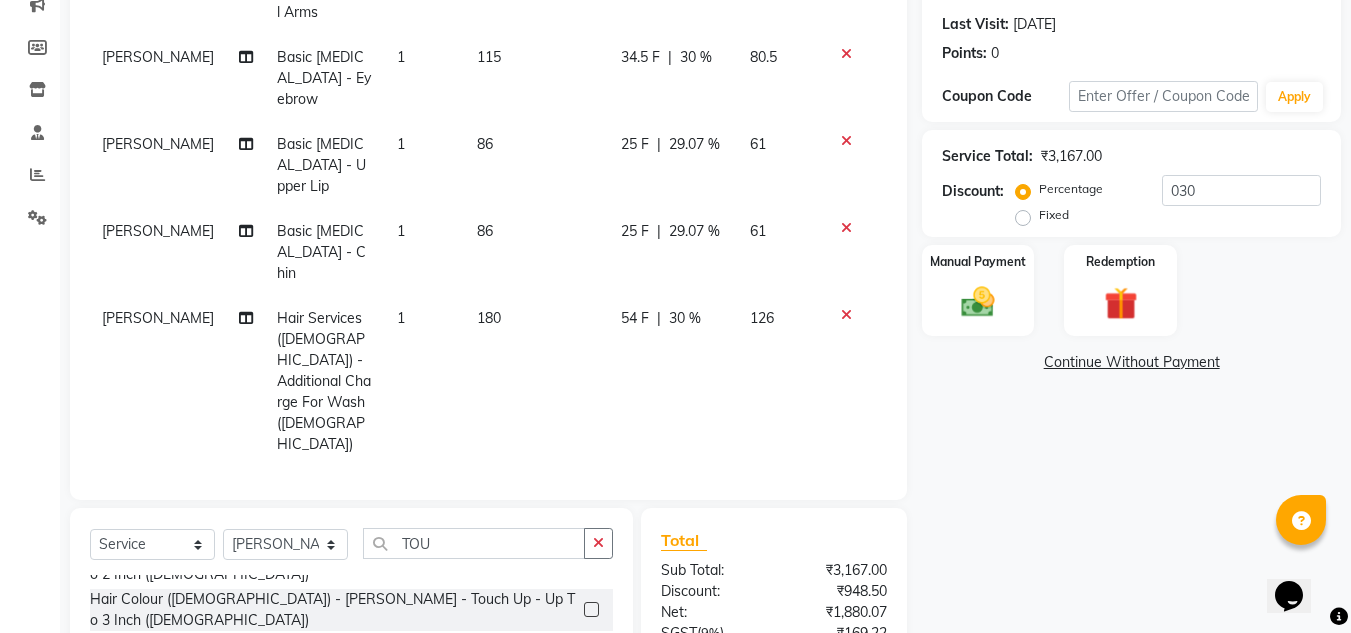 click on "Name: Pooja . Membership:  No Active Membership  Total Visits:  10 Card on file:  0 Last Visit:   02-12-2024 Points:   0  Coupon Code Apply Service Total:  ₹3,167.00  Discount:  Percentage   Fixed  030 Manual Payment Redemption  Continue Without Payment" 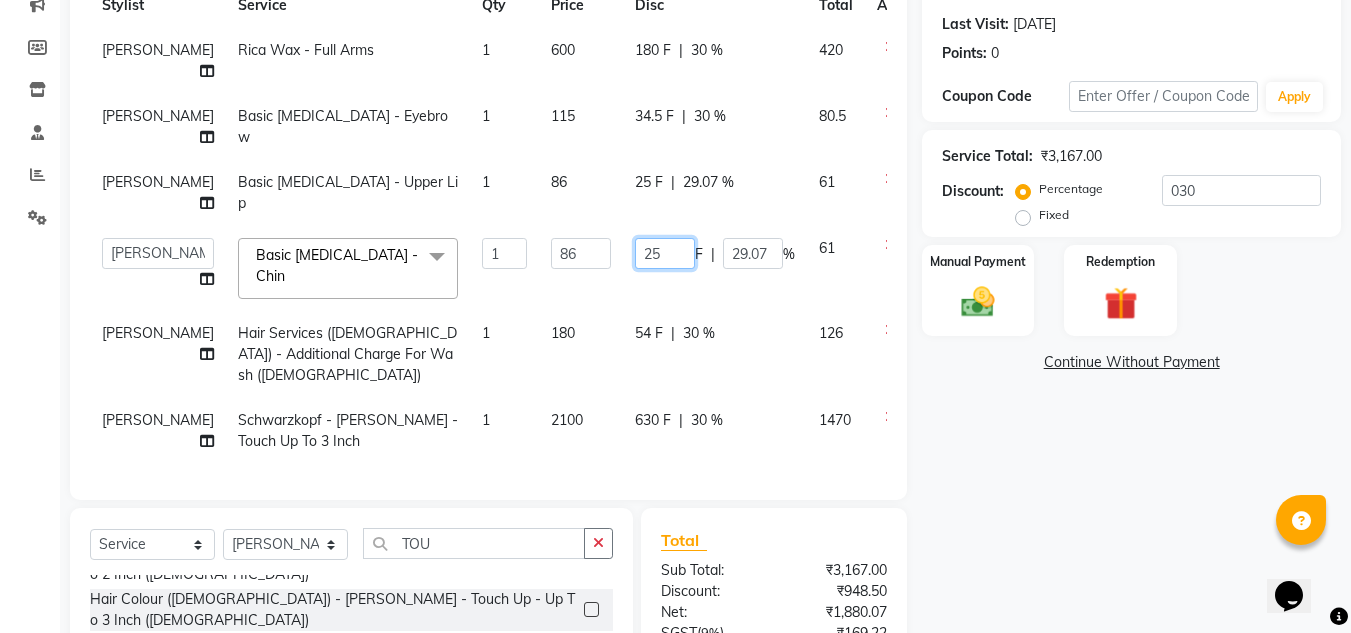 click on "25" 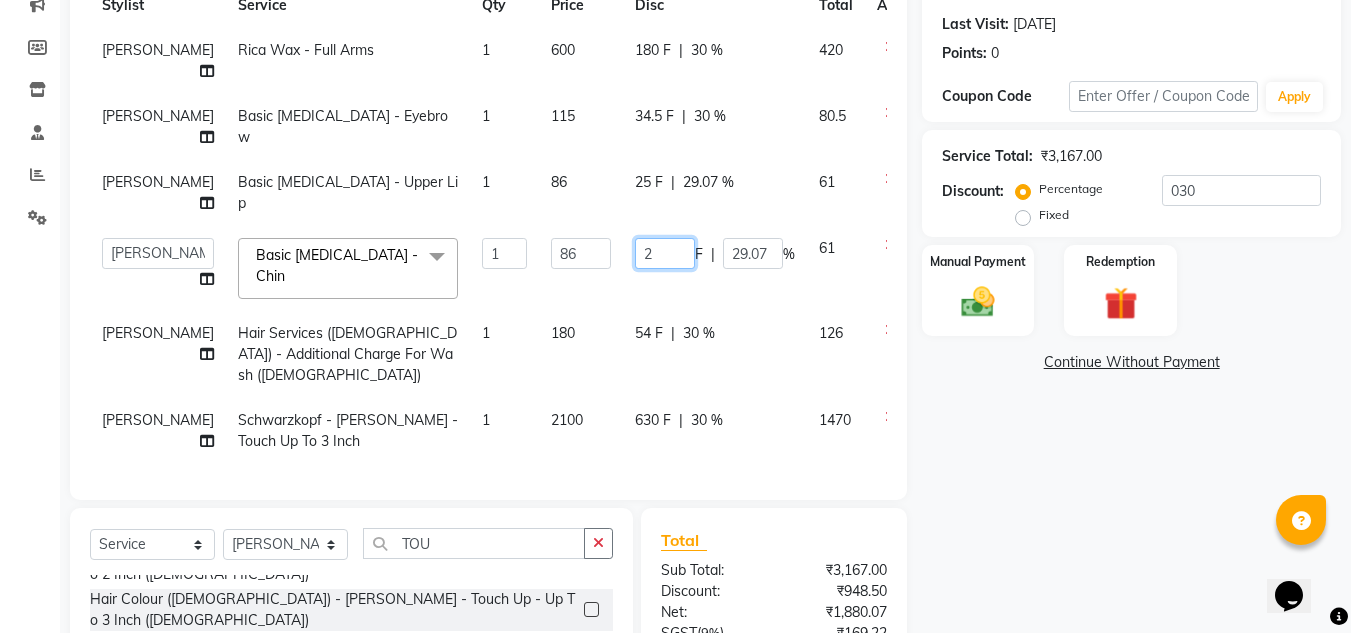 type on "26" 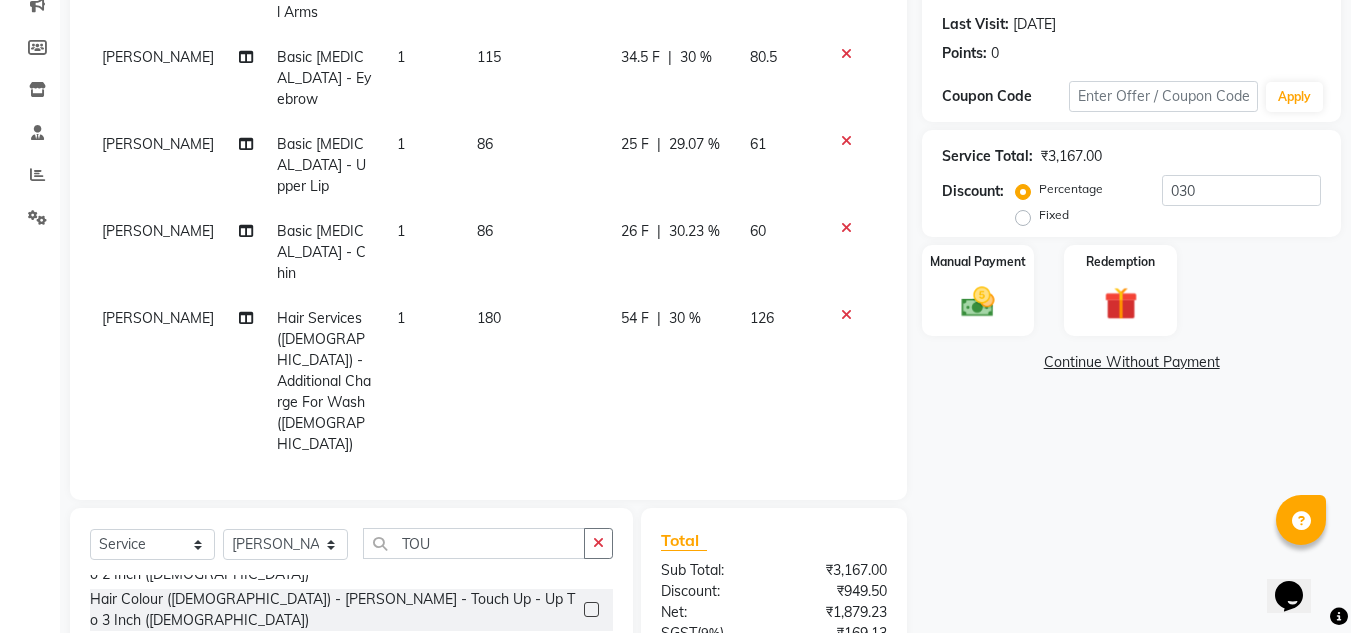 click on "Name: Pooja . Membership:  No Active Membership  Total Visits:  10 Card on file:  0 Last Visit:   02-12-2024 Points:   0  Coupon Code Apply Service Total:  ₹3,167.00  Discount:  Percentage   Fixed  030 Manual Payment Redemption  Continue Without Payment" 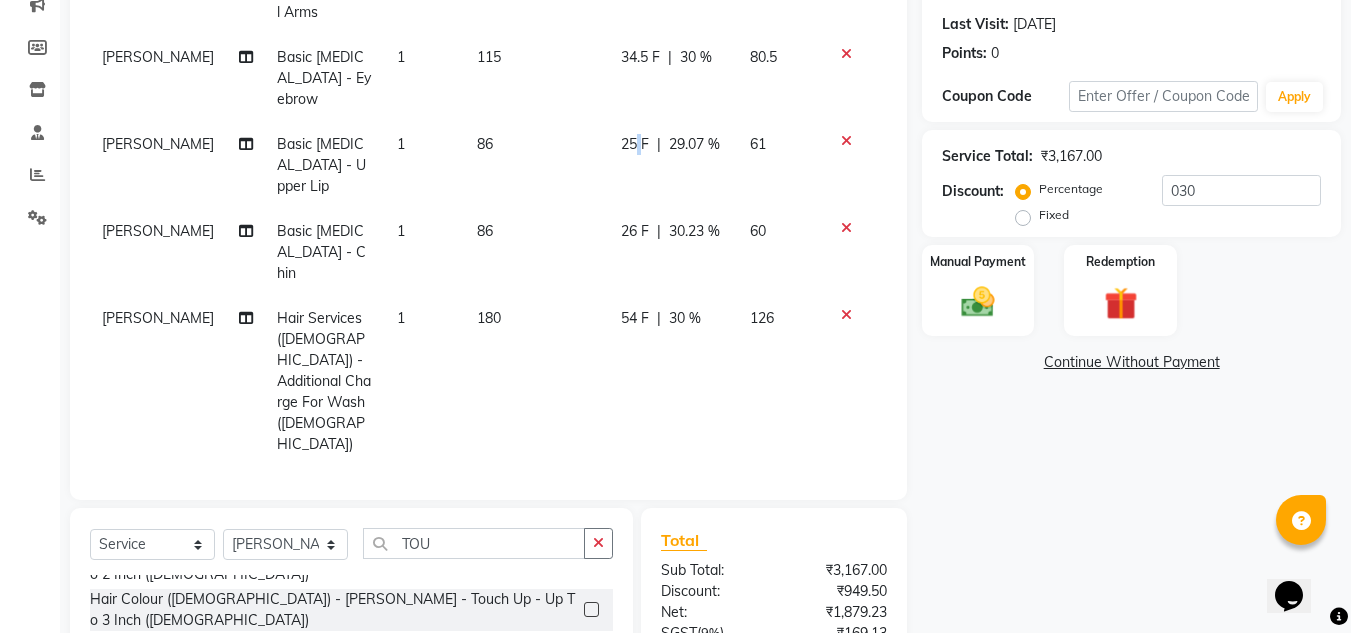 click on "25 F" 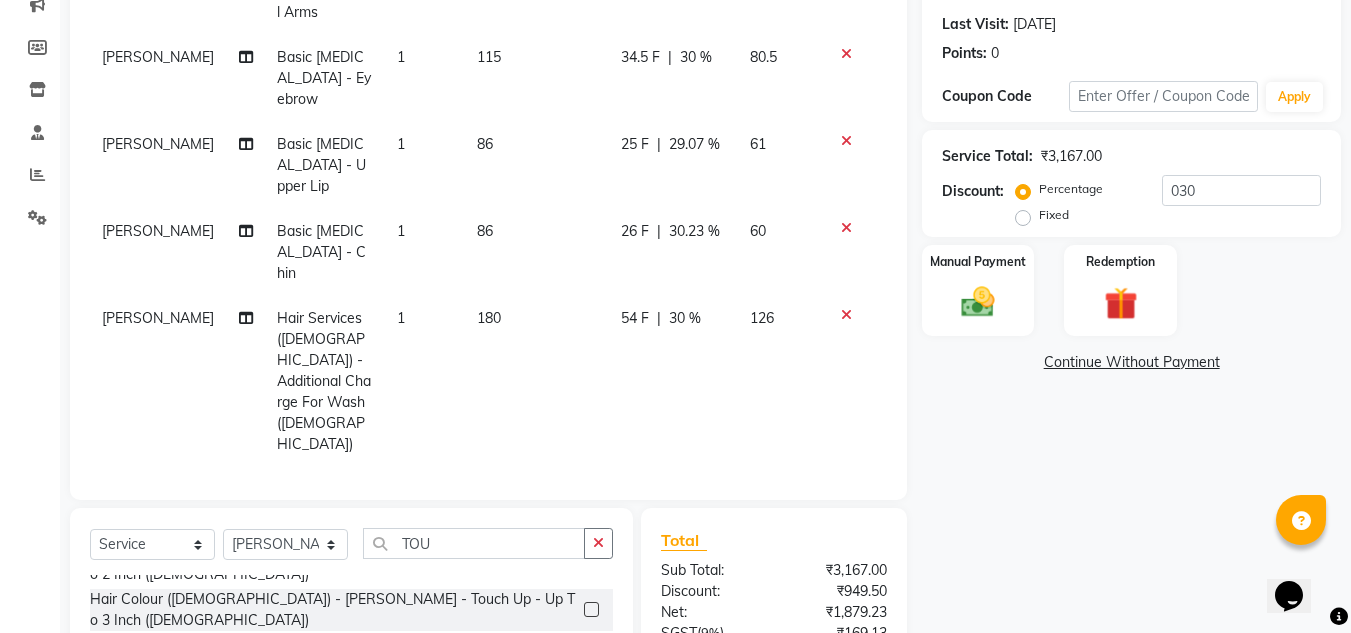 select on "21217" 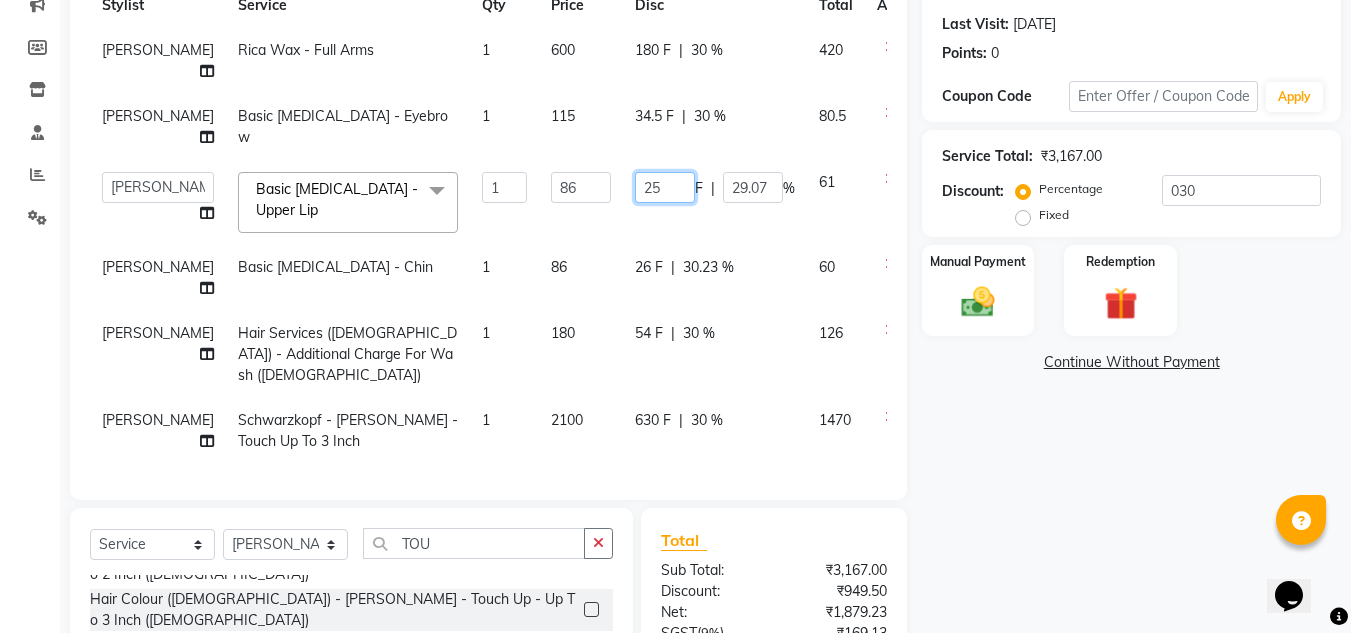 click on "25" 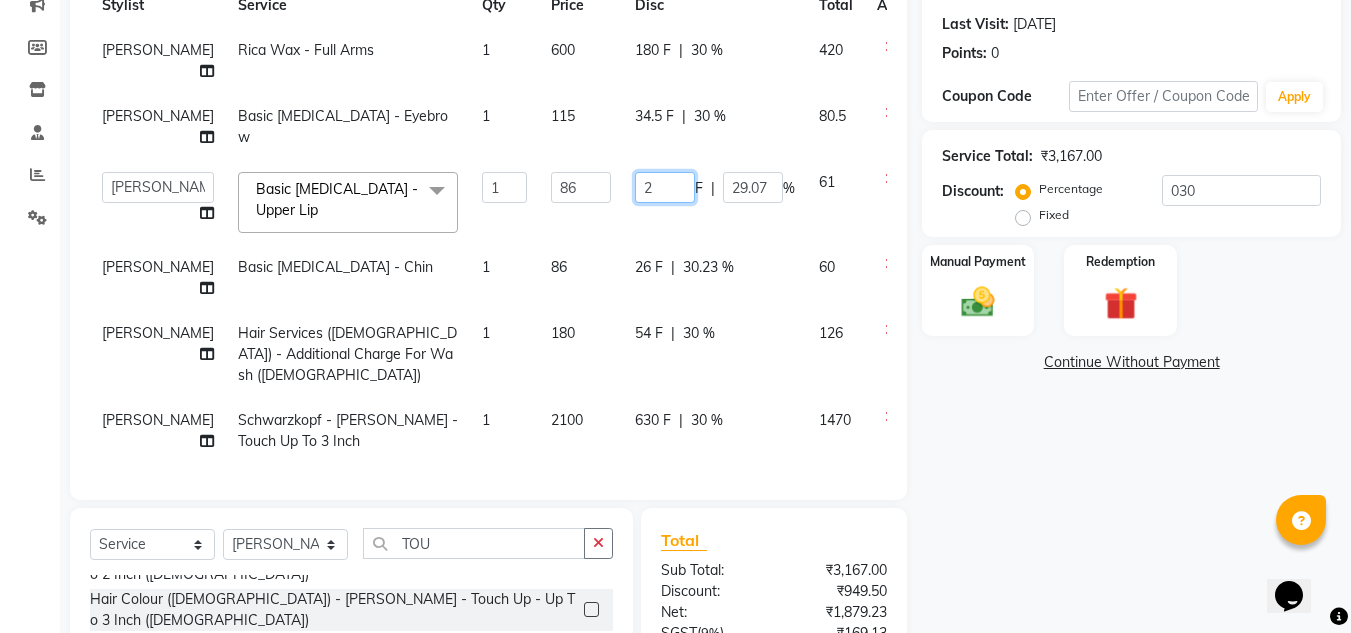 type on "26" 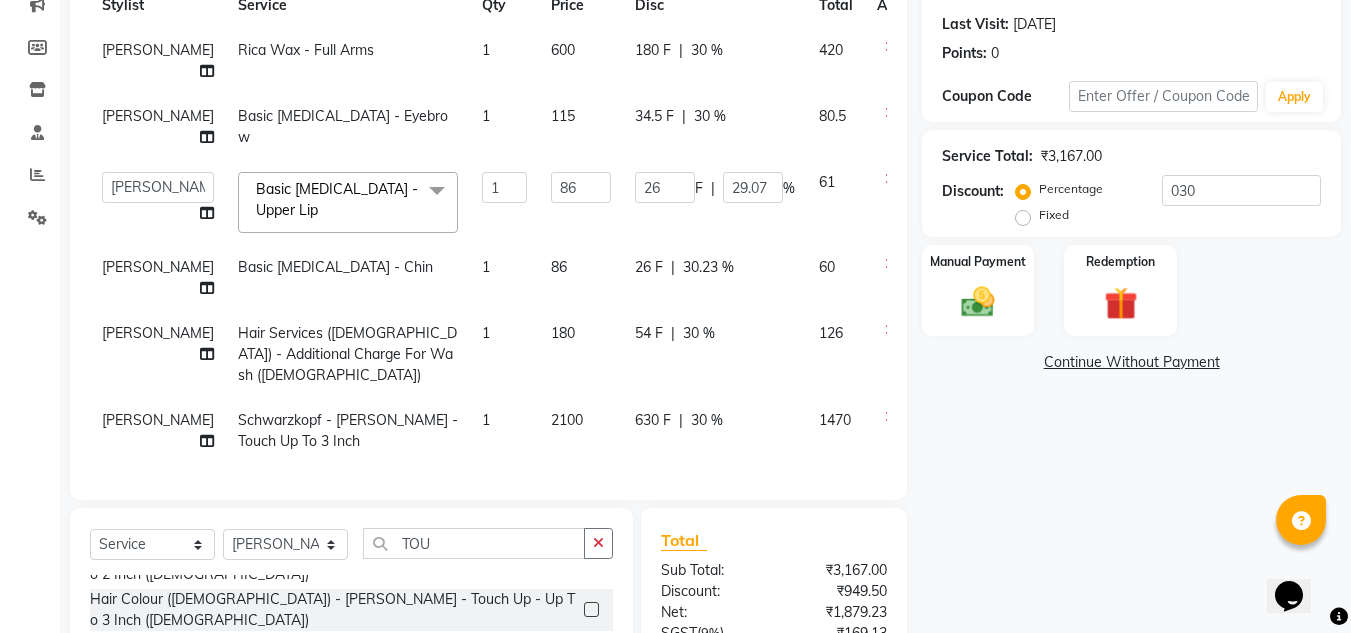 click on "Name: Pooja . Membership:  No Active Membership  Total Visits:  10 Card on file:  0 Last Visit:   02-12-2024 Points:   0  Coupon Code Apply Service Total:  ₹3,167.00  Discount:  Percentage   Fixed  030 Manual Payment Redemption  Continue Without Payment" 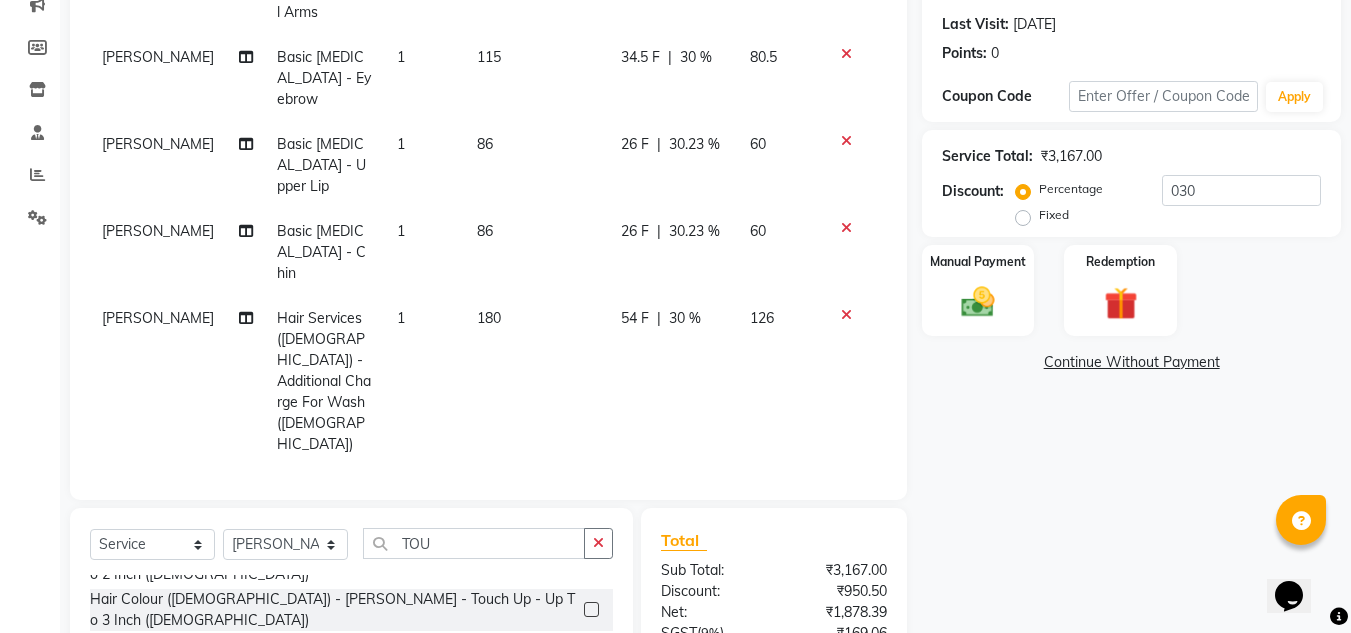 click on "34.5 F" 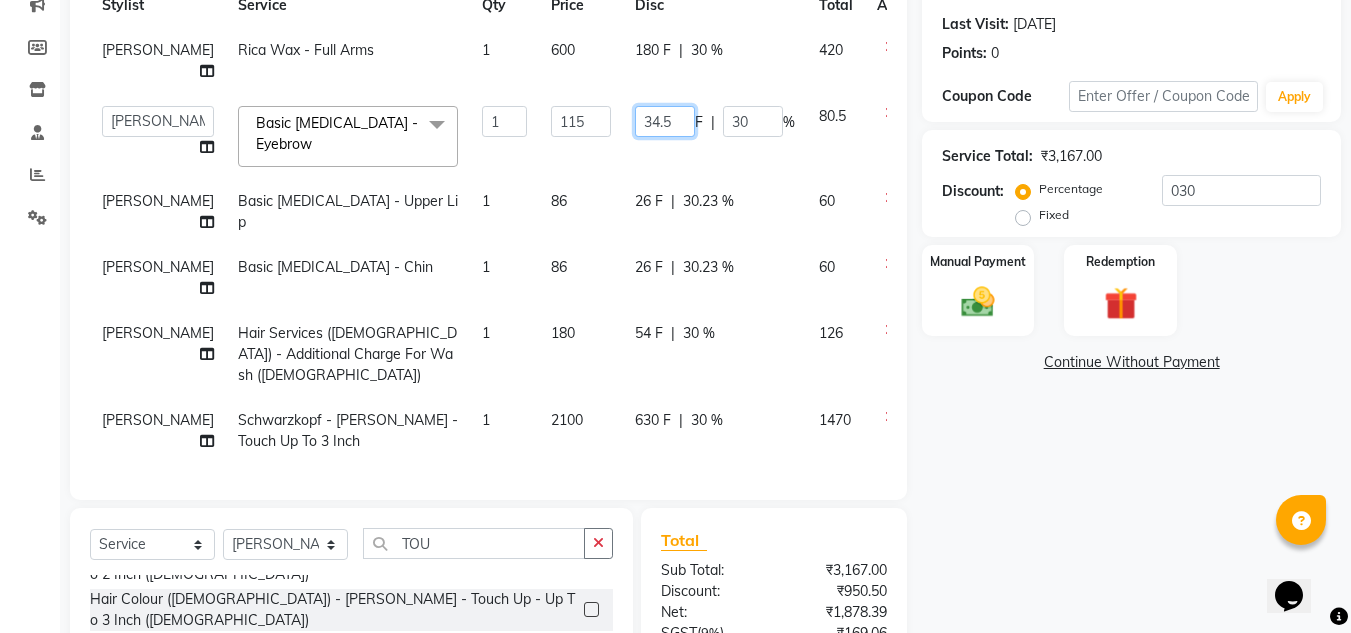 click on "34.5" 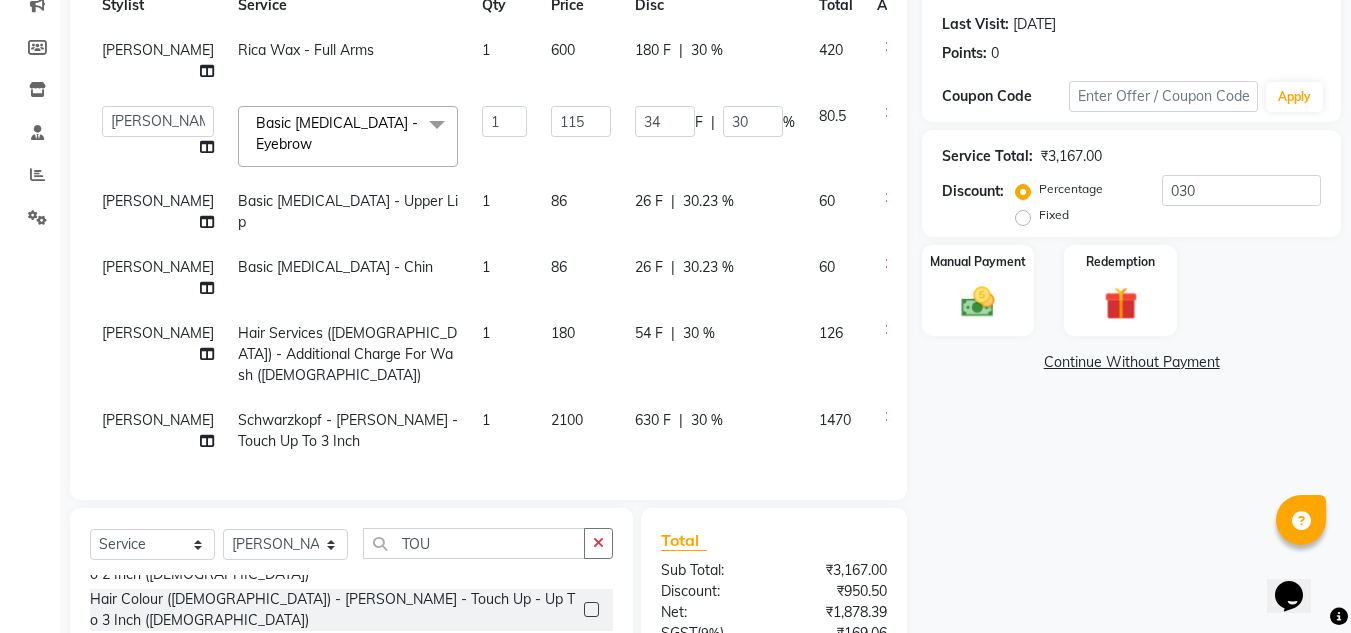click on "Name: Pooja . Membership:  No Active Membership  Total Visits:  10 Card on file:  0 Last Visit:   02-12-2024 Points:   0  Coupon Code Apply Service Total:  ₹3,167.00  Discount:  Percentage   Fixed  030 Manual Payment Redemption  Continue Without Payment" 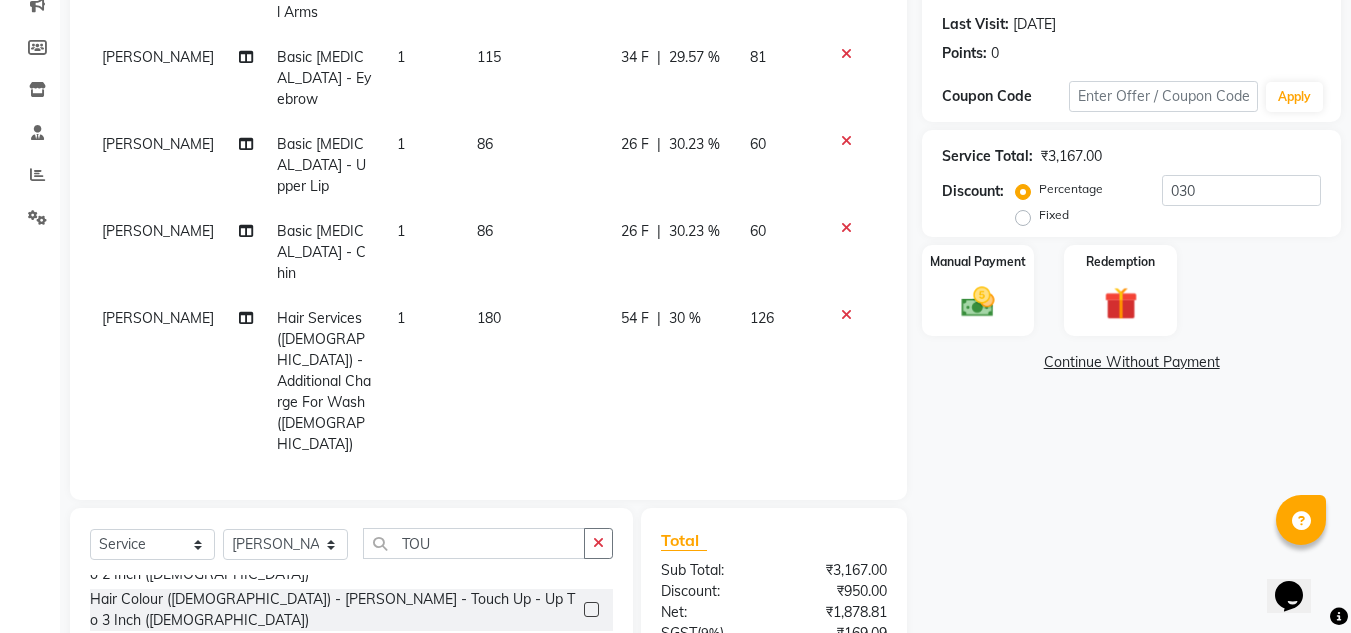 click on "34 F" 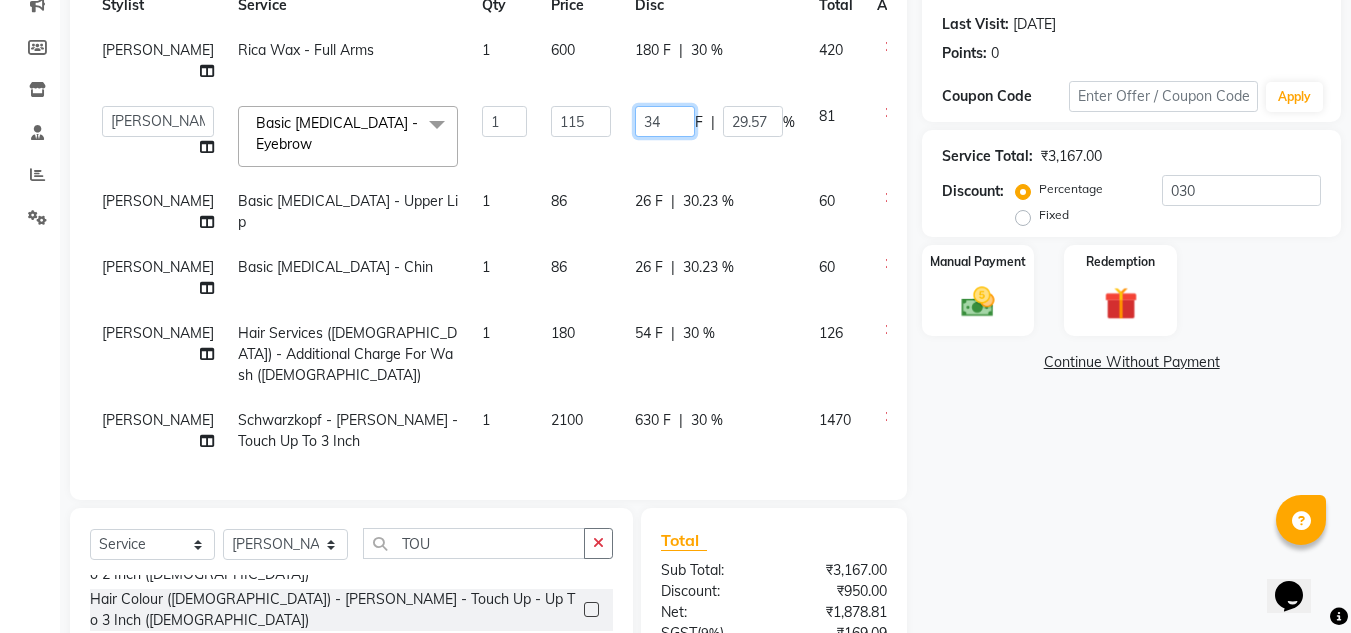 click on "34" 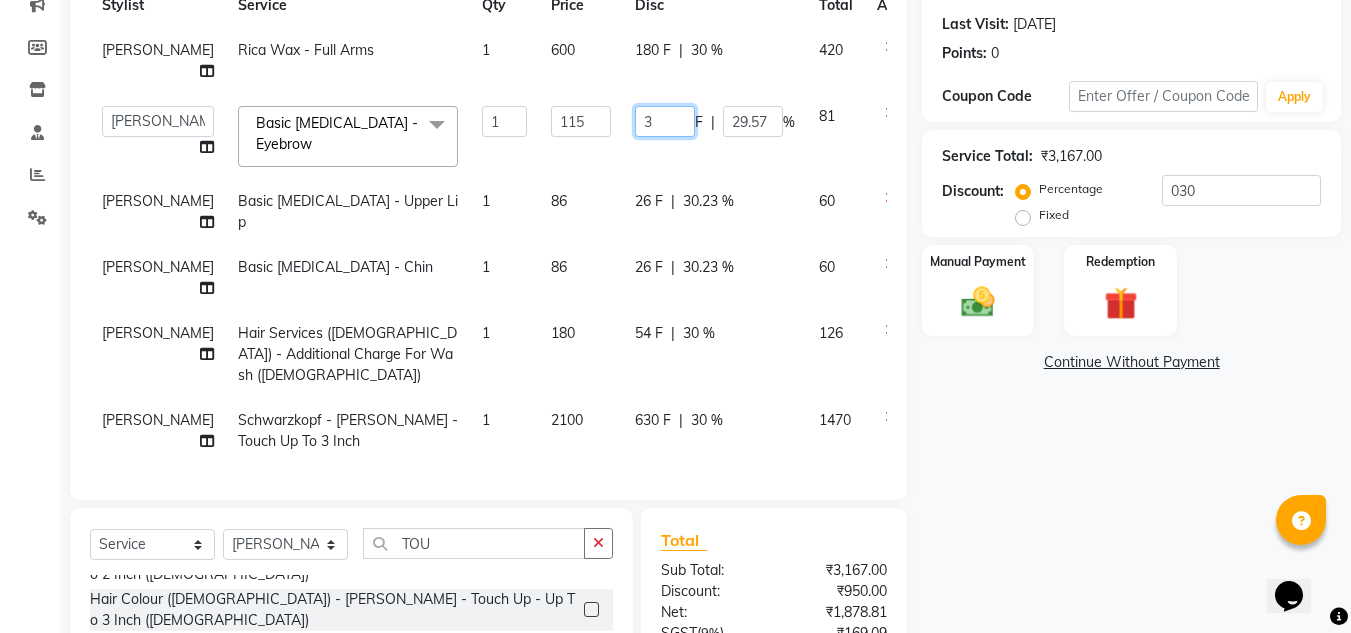 type on "35" 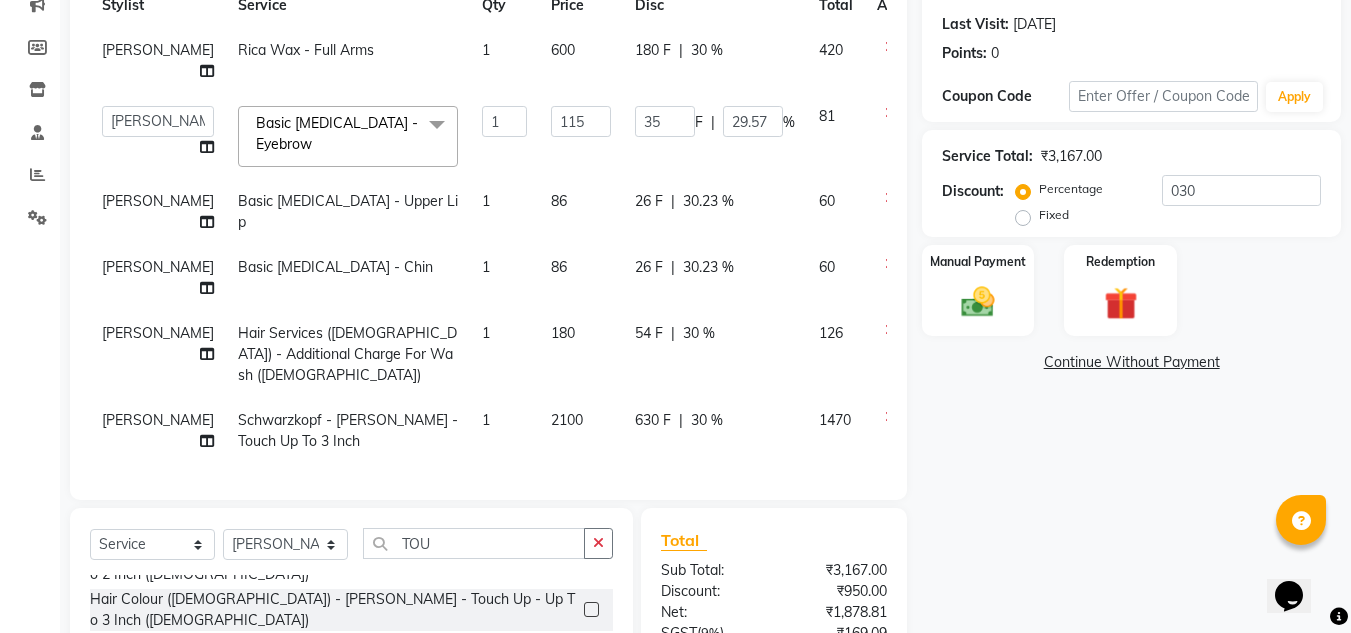 click on "Name: Pooja . Membership:  No Active Membership  Total Visits:  10 Card on file:  0 Last Visit:   02-12-2024 Points:   0  Coupon Code Apply Service Total:  ₹3,167.00  Discount:  Percentage   Fixed  030 Manual Payment Redemption  Continue Without Payment" 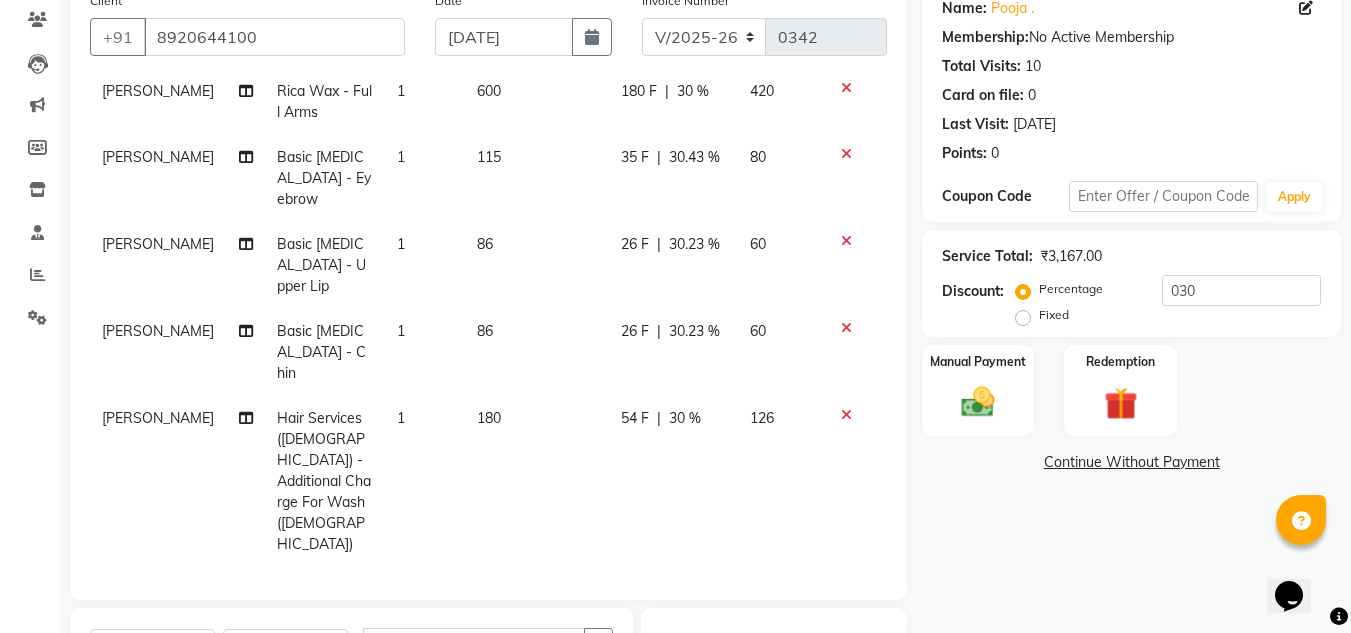 scroll, scrollTop: 68, scrollLeft: 0, axis: vertical 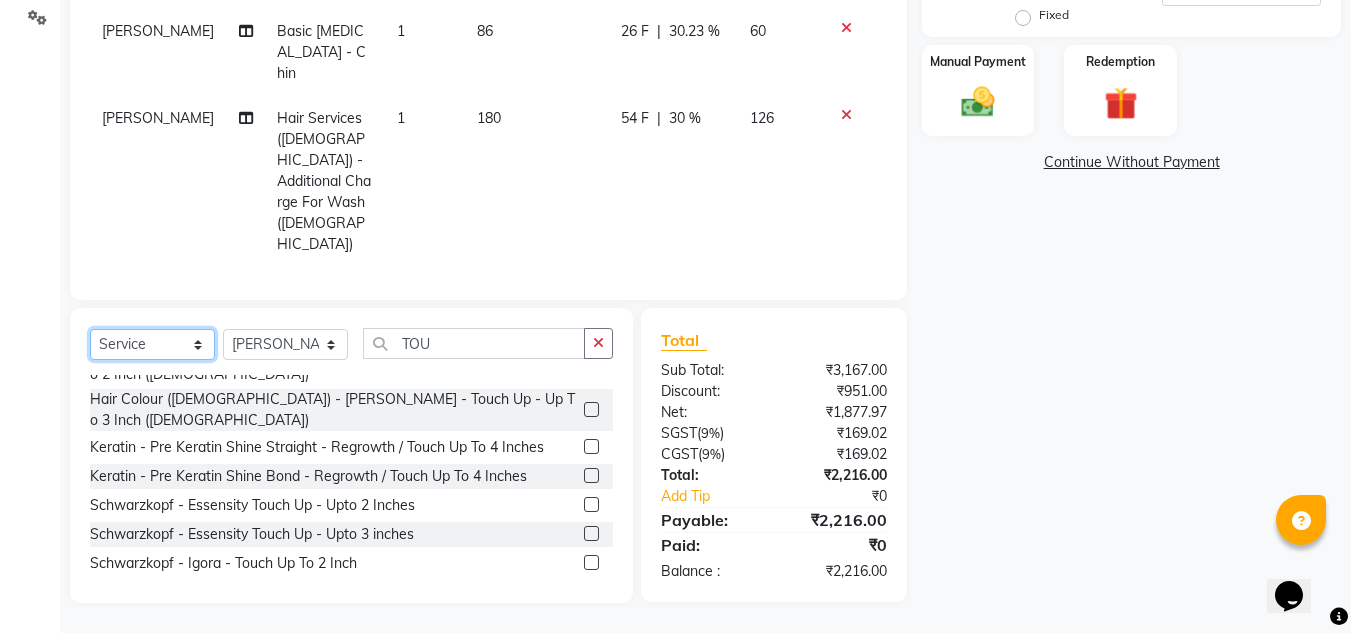 click on "Select  Service  Product  Membership  Package Voucher Prepaid Gift Card" 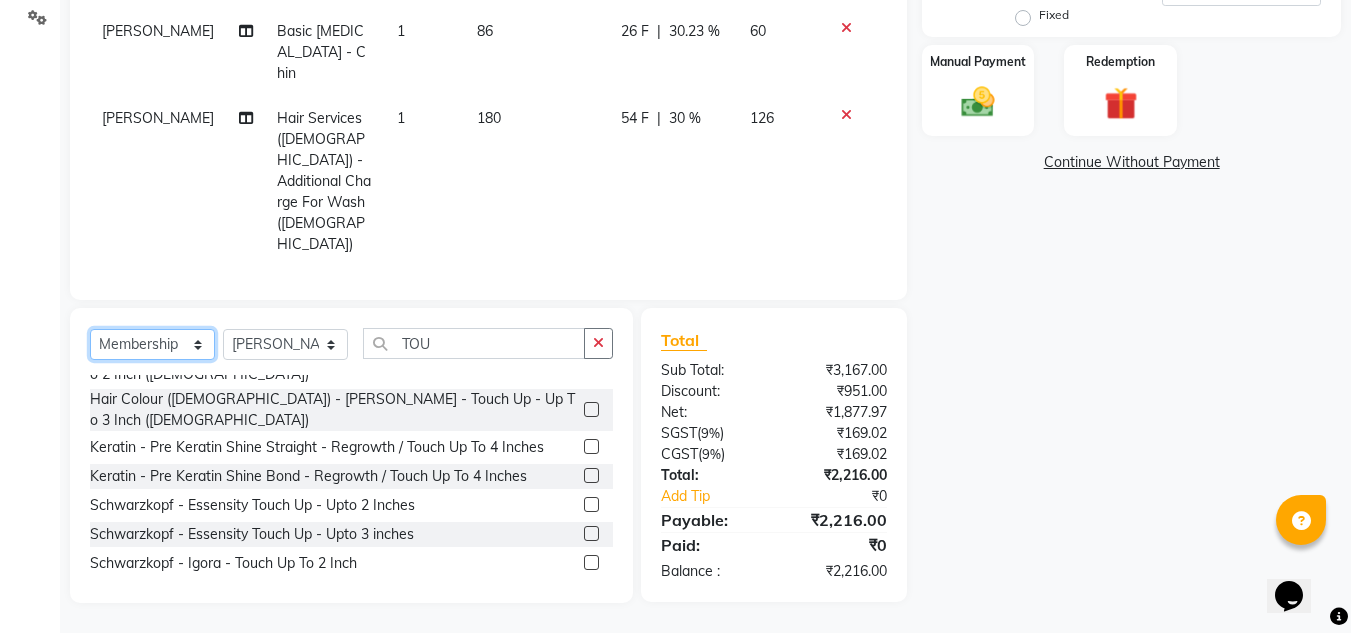 click on "Select  Service  Product  Membership  Package Voucher Prepaid Gift Card" 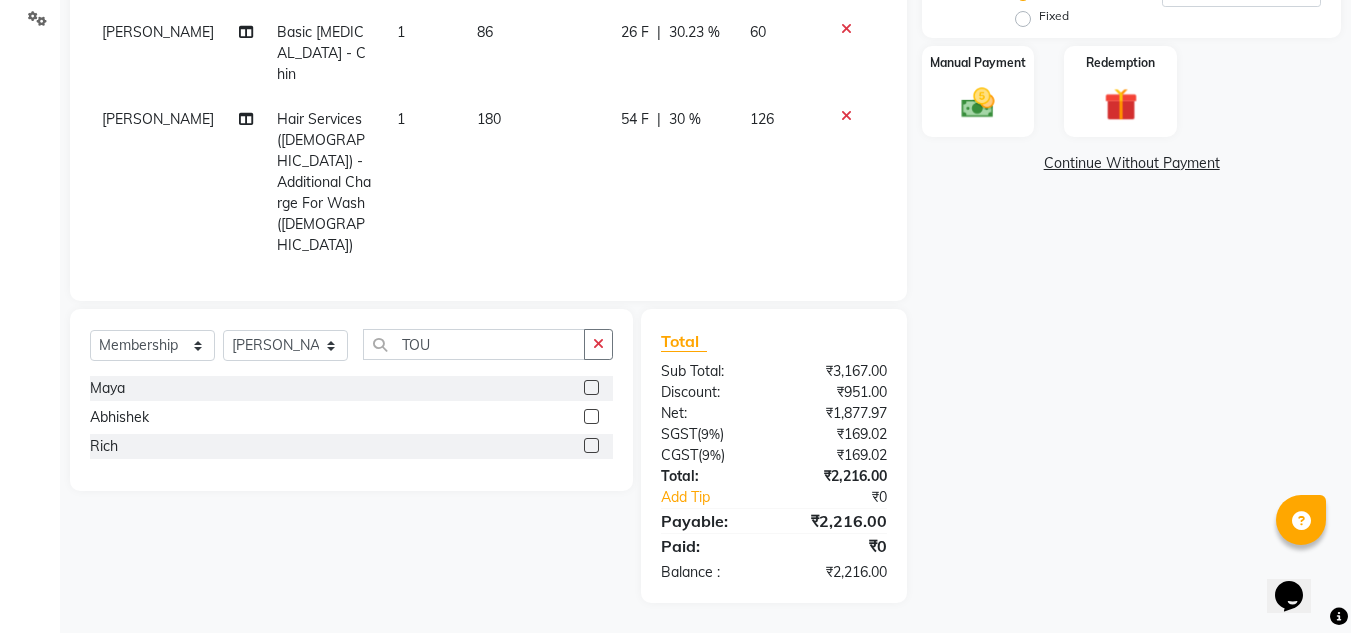 click 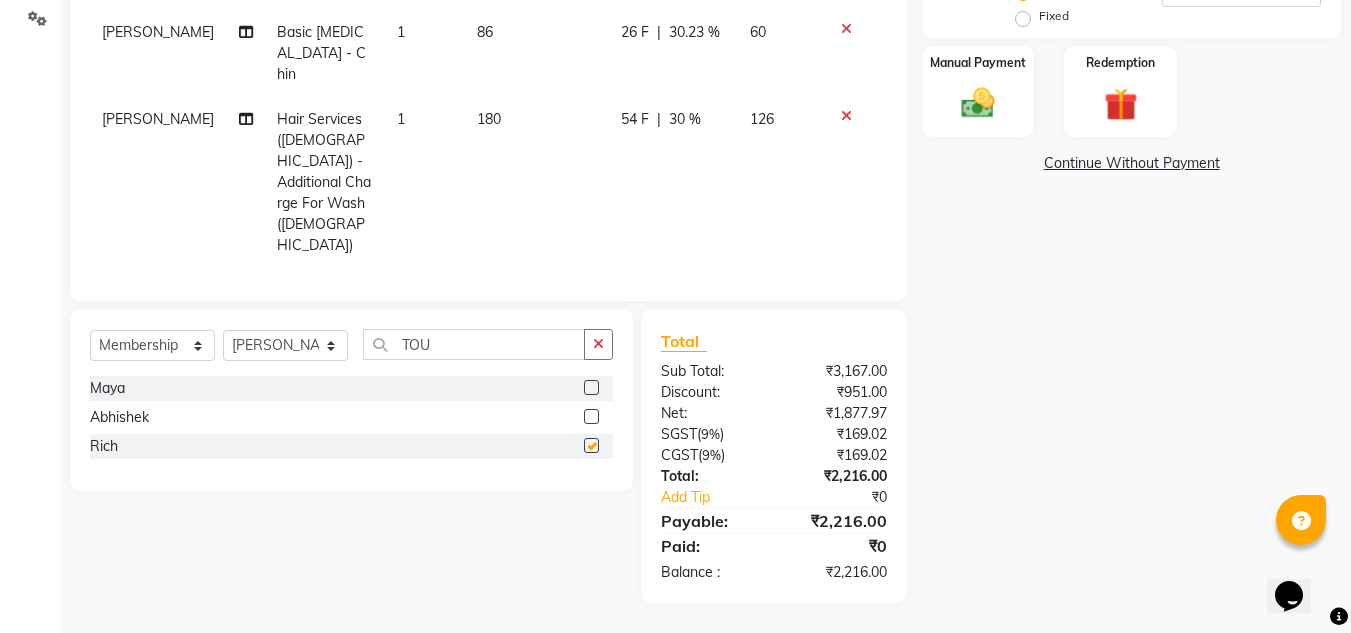 select on "select" 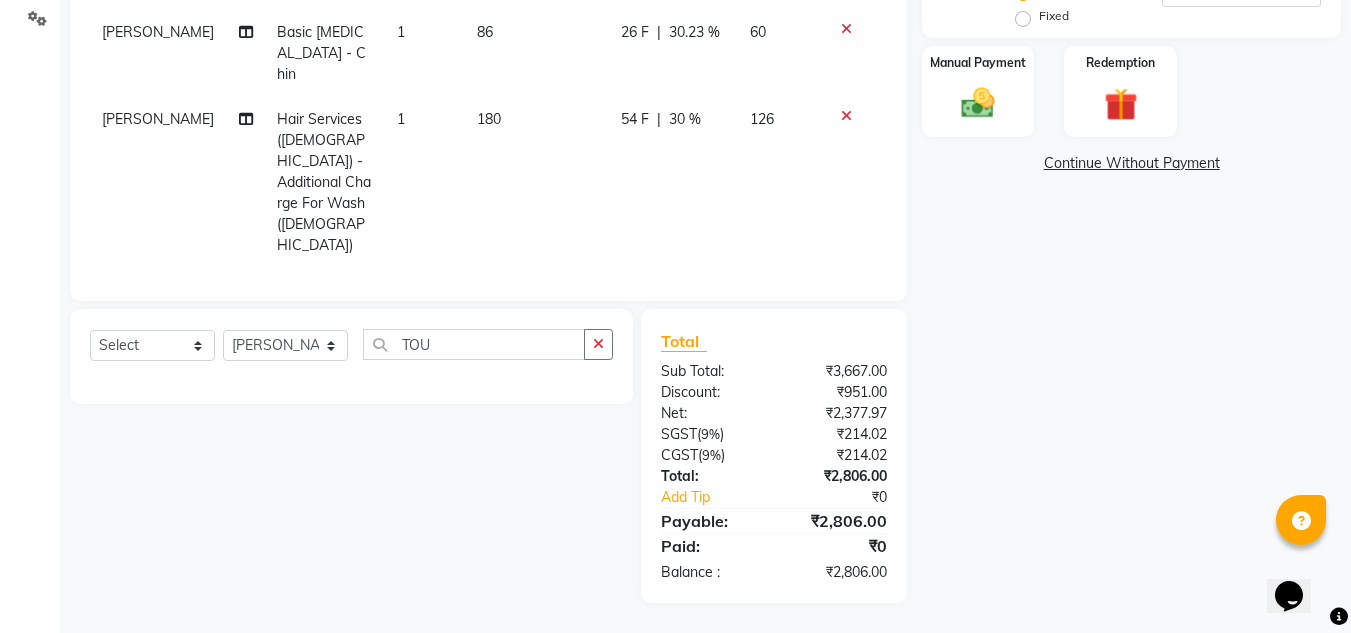 scroll, scrollTop: 236, scrollLeft: 0, axis: vertical 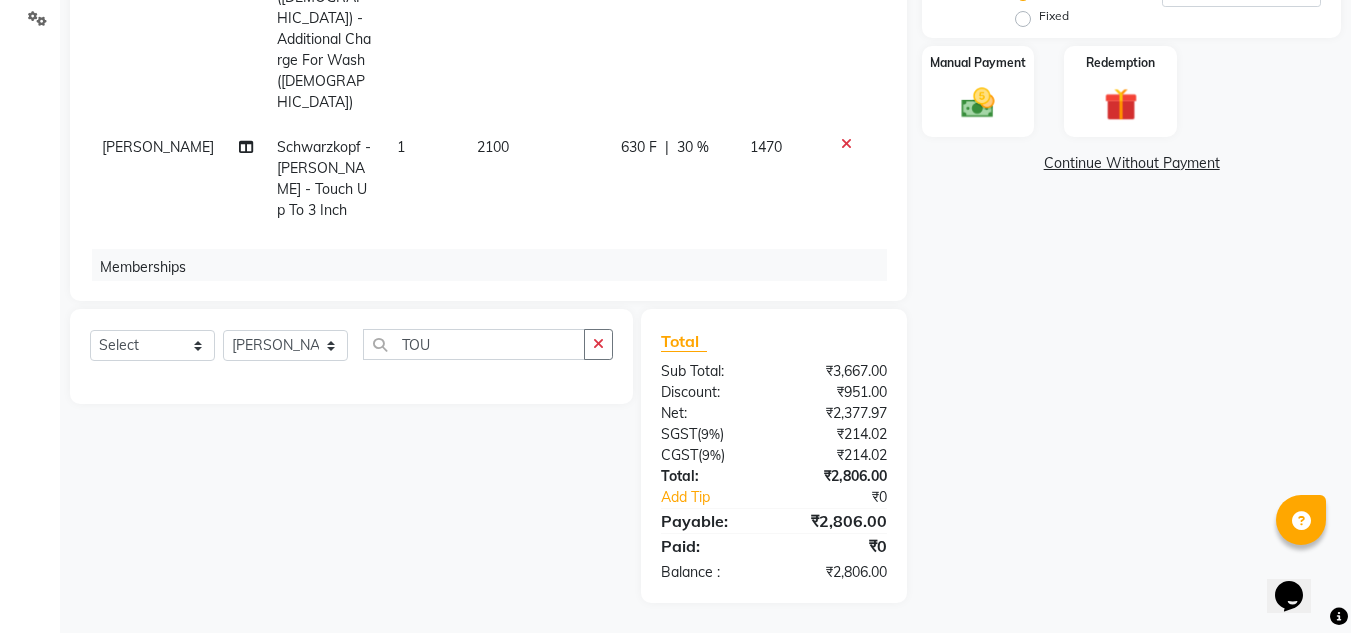 click on "0 F" 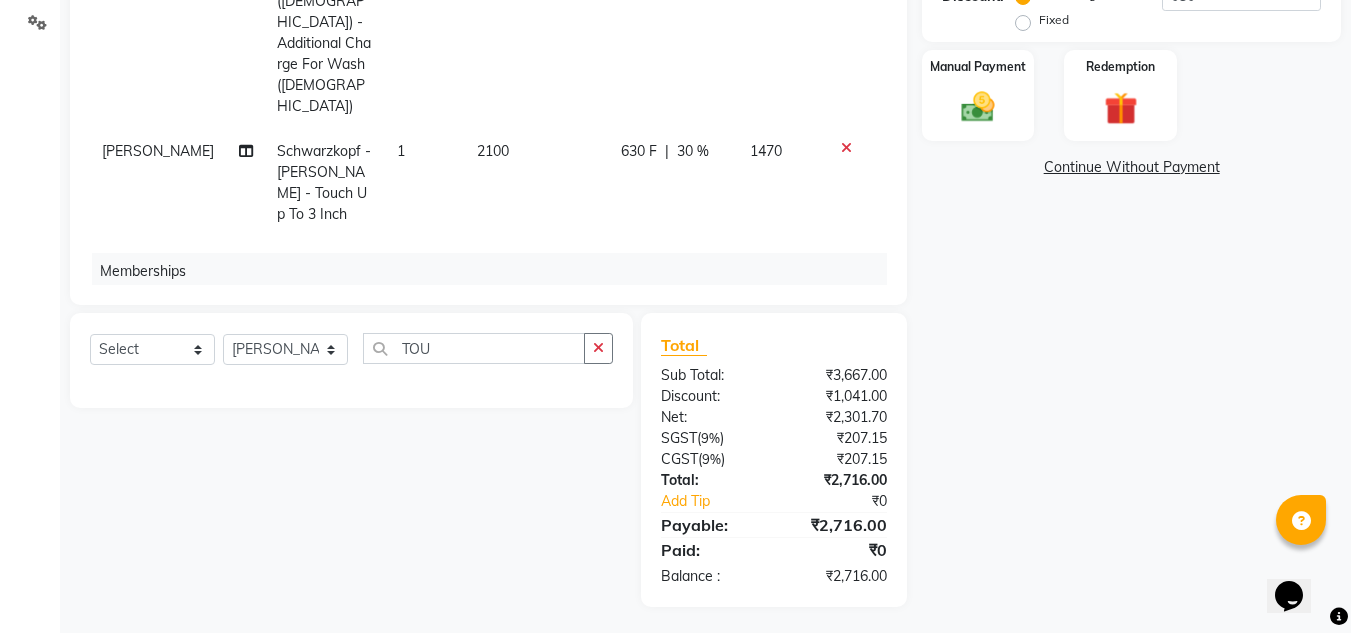 scroll, scrollTop: 467, scrollLeft: 0, axis: vertical 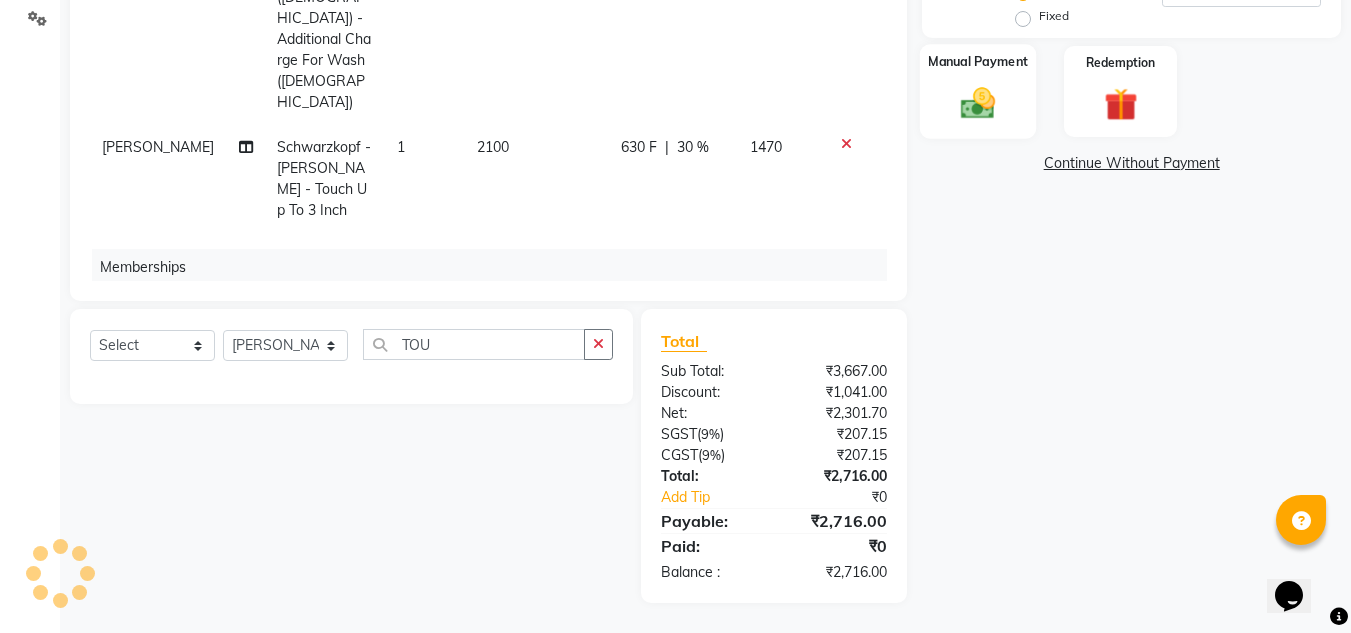 click 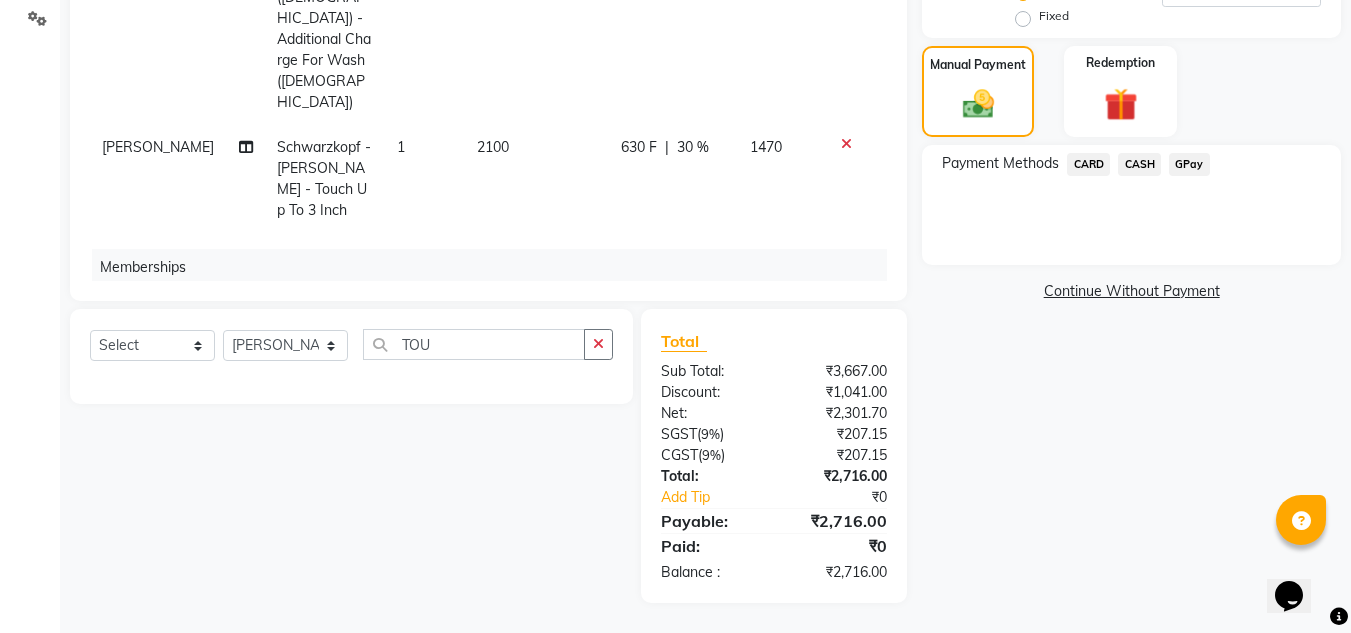 click on "GPay" 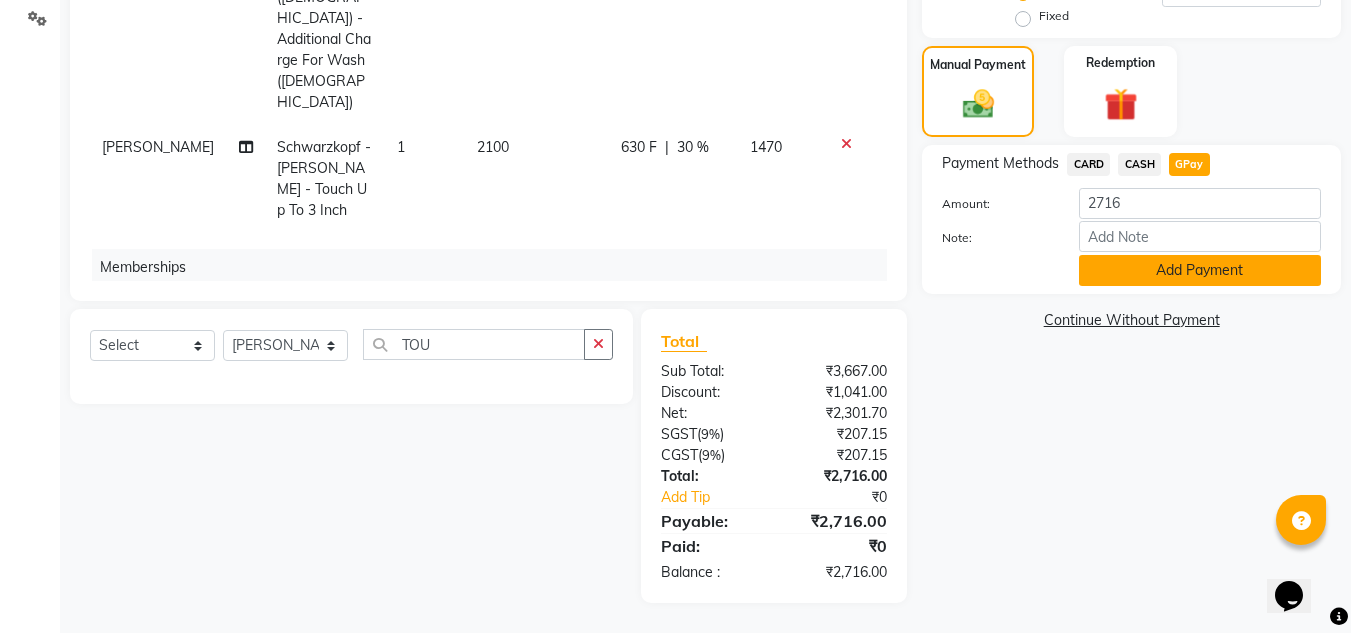 click on "Add Payment" 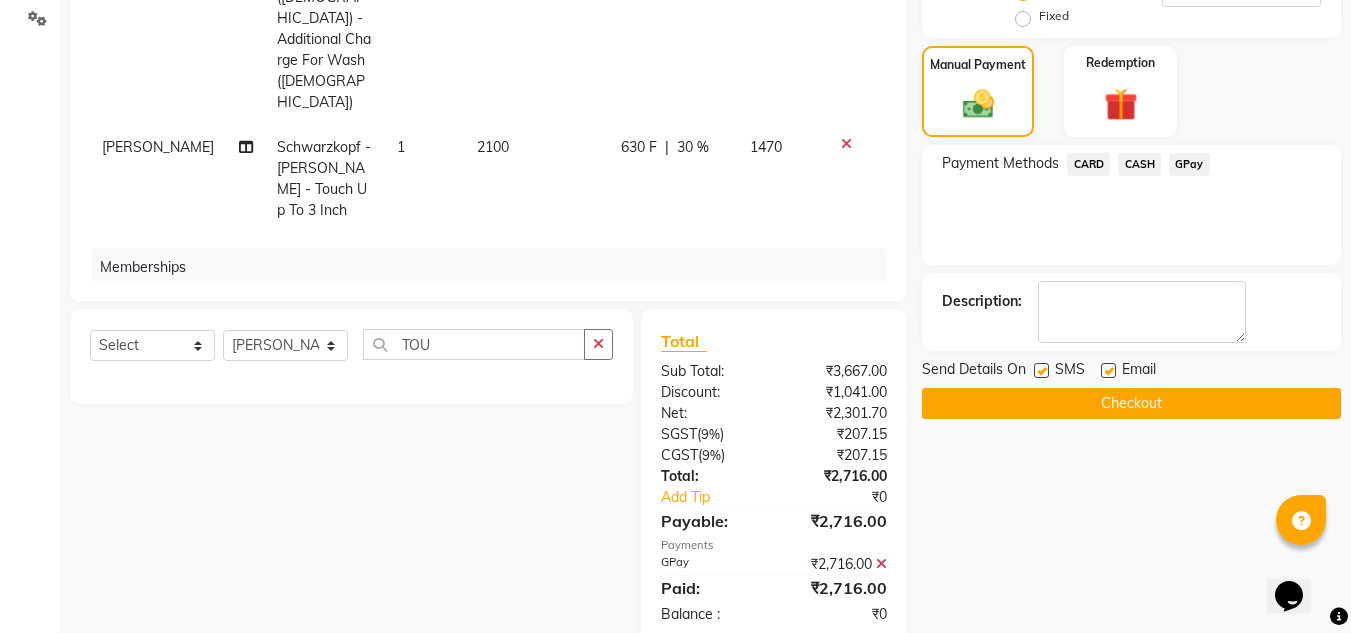 click on "Checkout" 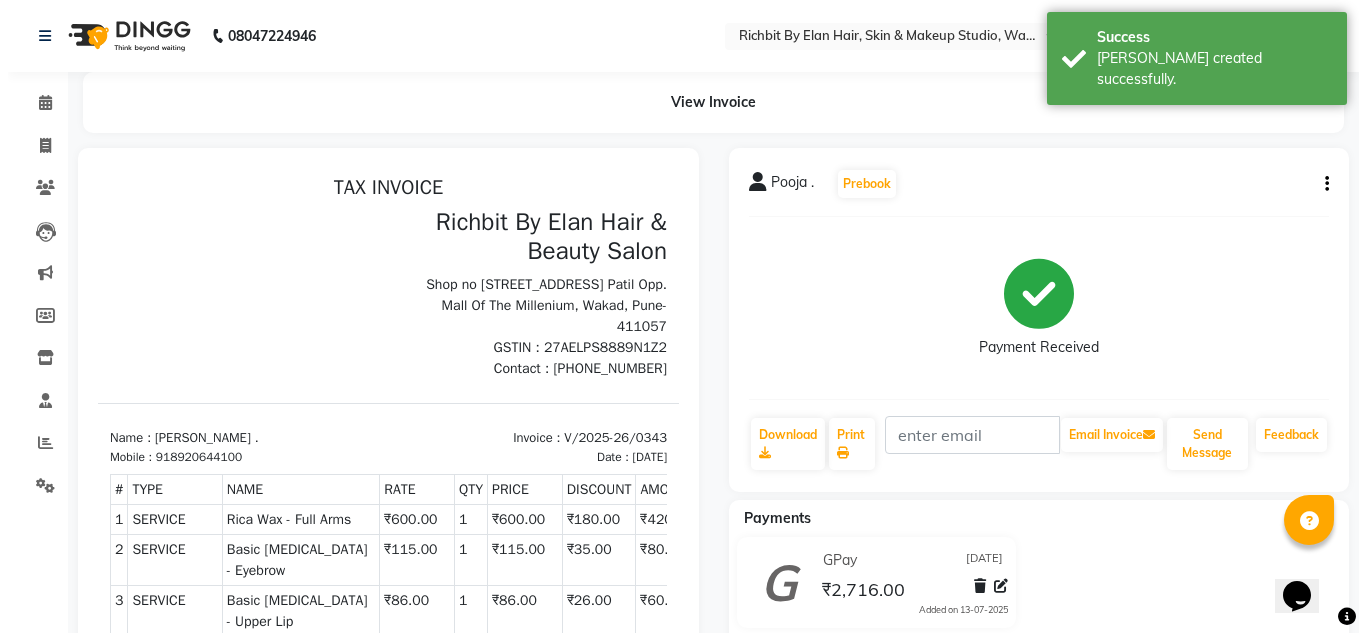 scroll, scrollTop: 0, scrollLeft: 0, axis: both 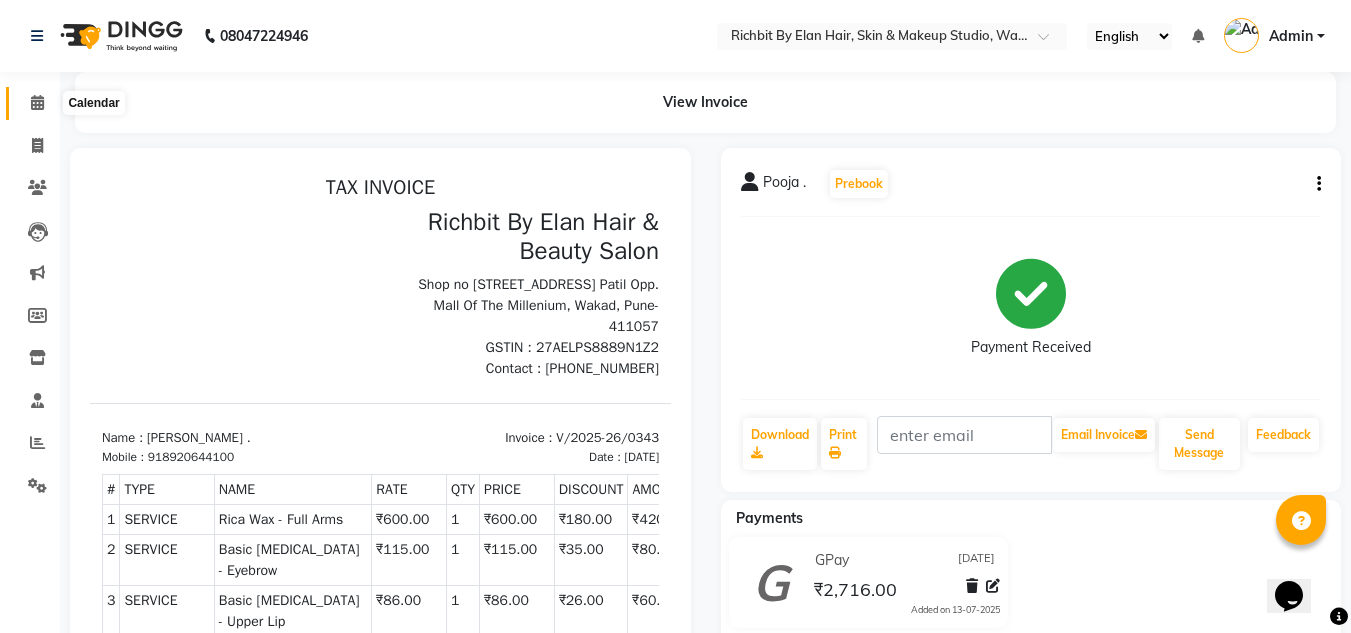 click 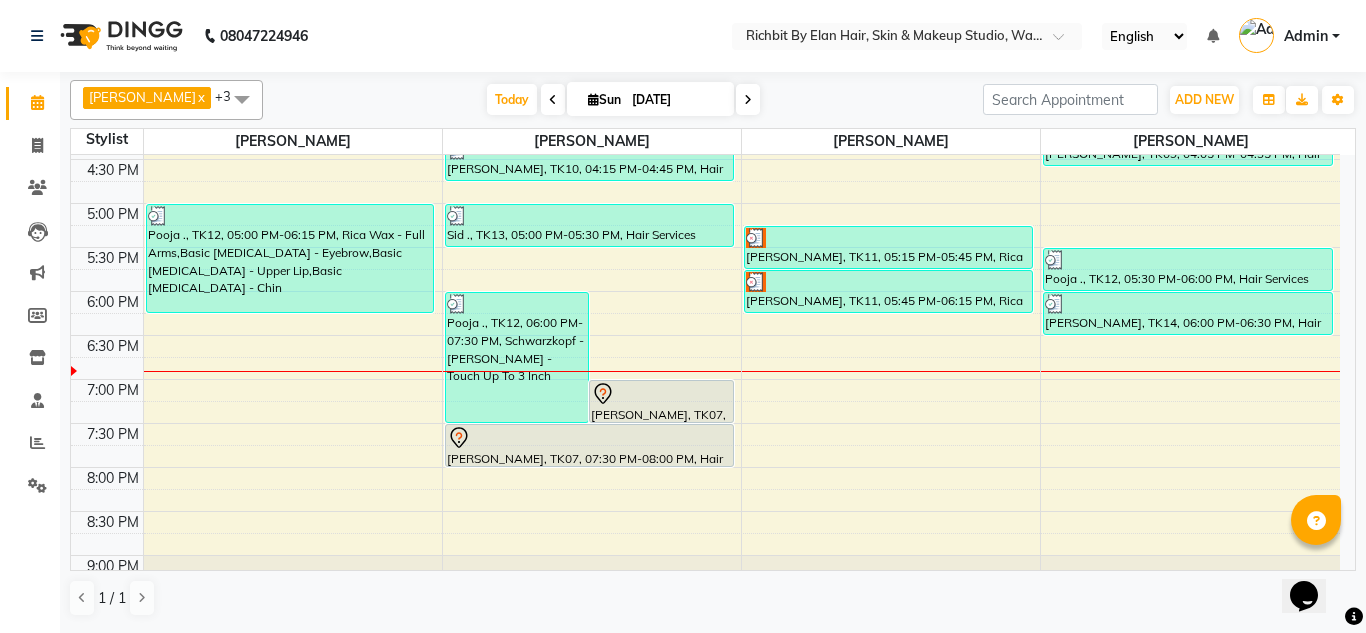 scroll, scrollTop: 640, scrollLeft: 0, axis: vertical 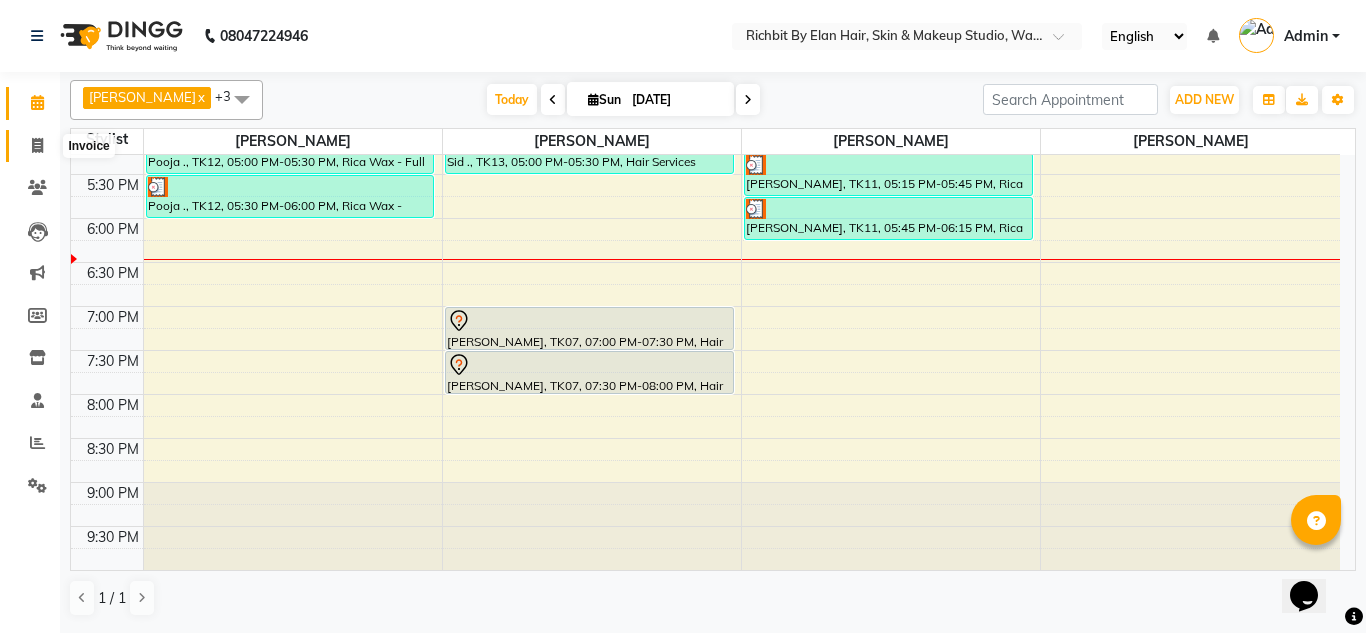 click 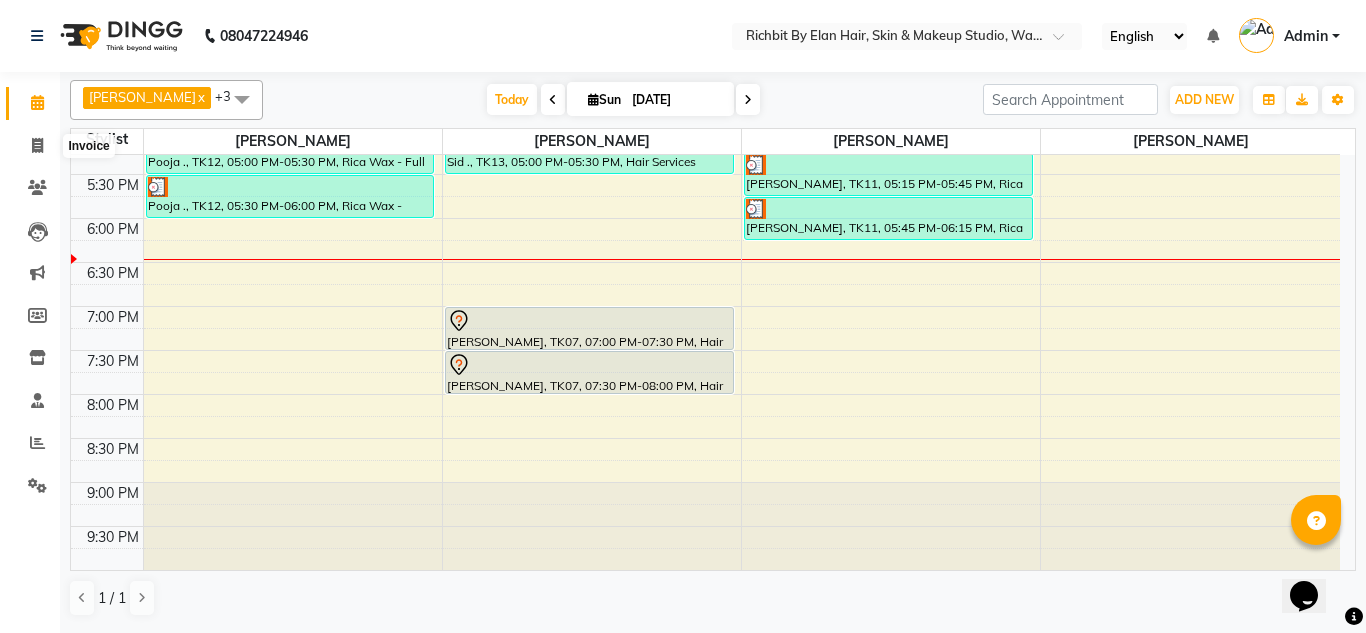 select on "4114" 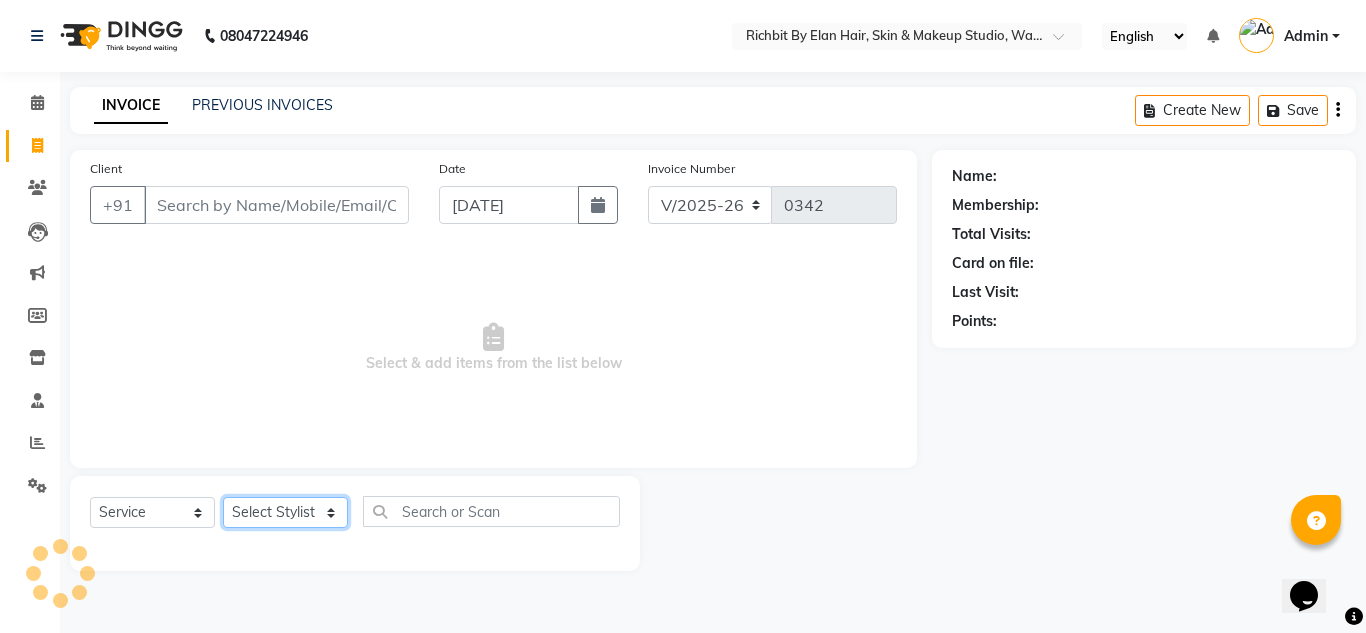 click on "Select Stylist" 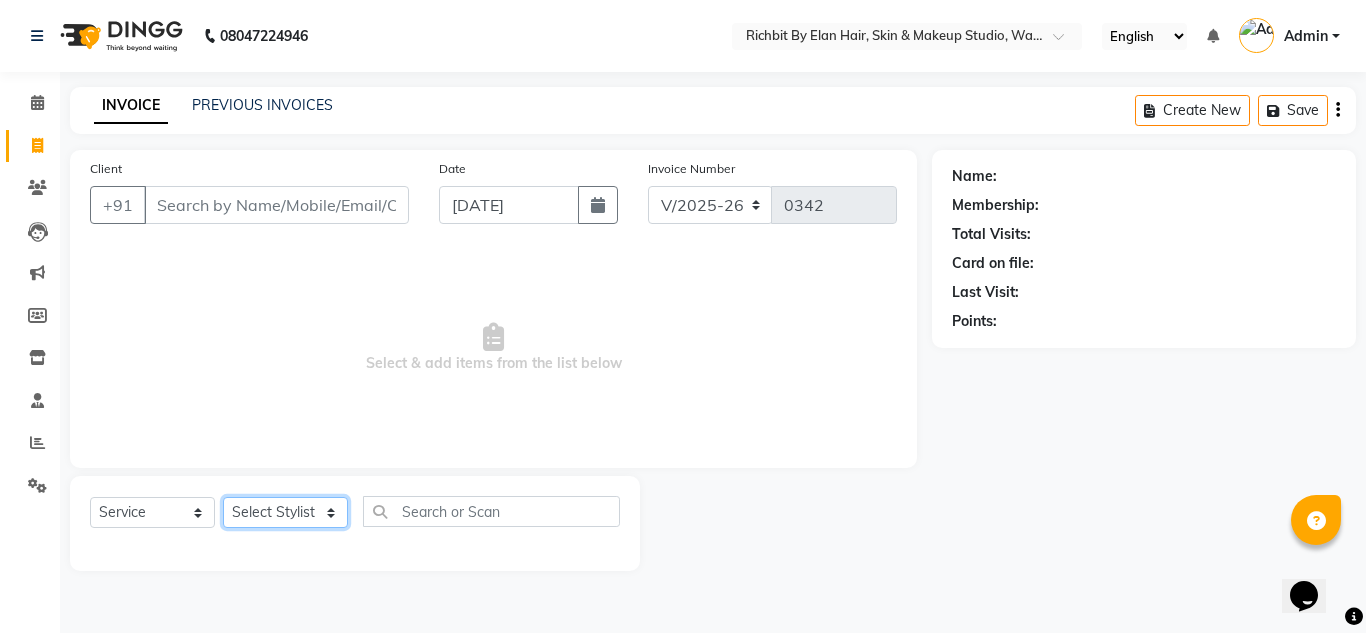 click on "Select Stylist" 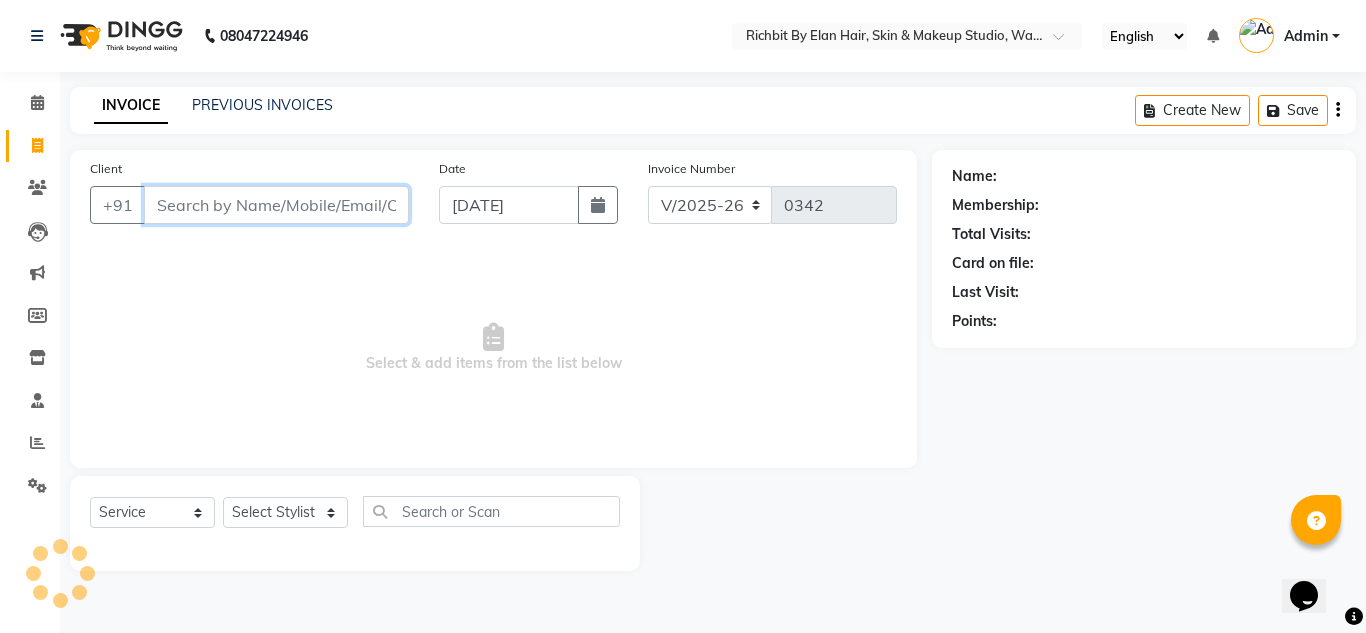 click on "Client" at bounding box center (276, 205) 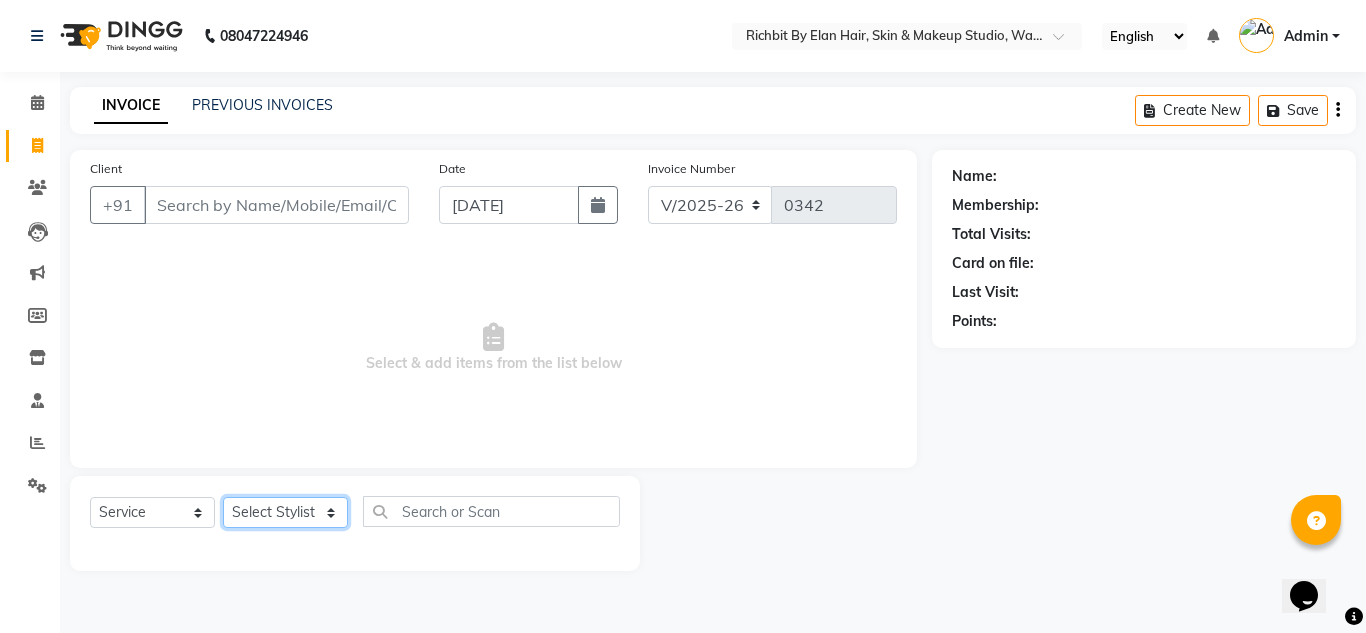 click on "Select Stylist [PERSON_NAME] [PERSON_NAME] [PERSON_NAME] [PERSON_NAME] [PERSON_NAME]" 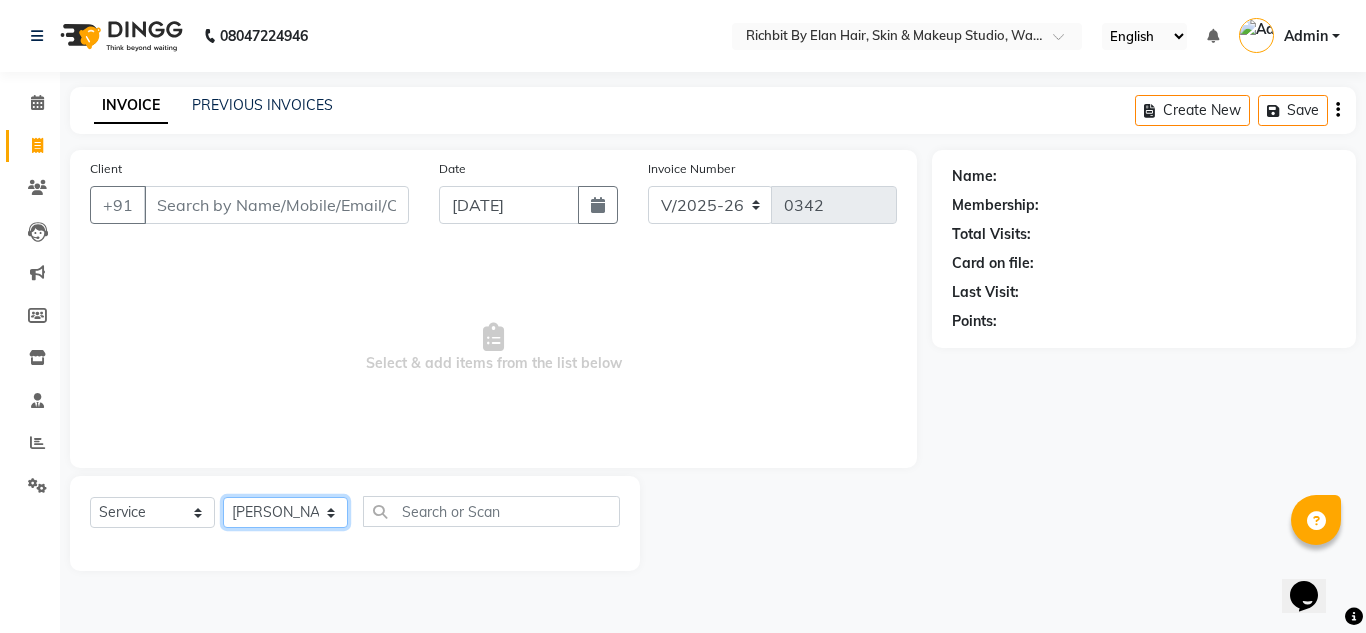 click on "Select Stylist [PERSON_NAME] [PERSON_NAME] [PERSON_NAME] [PERSON_NAME] [PERSON_NAME]" 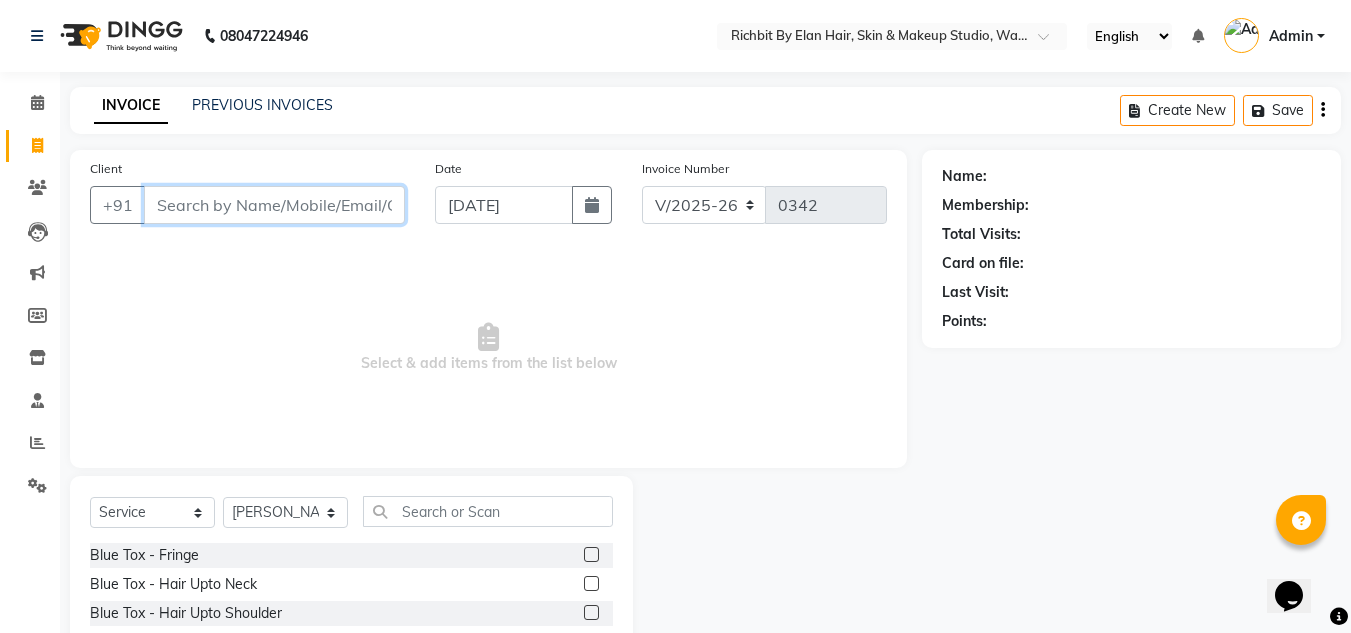 click on "Client" at bounding box center [274, 205] 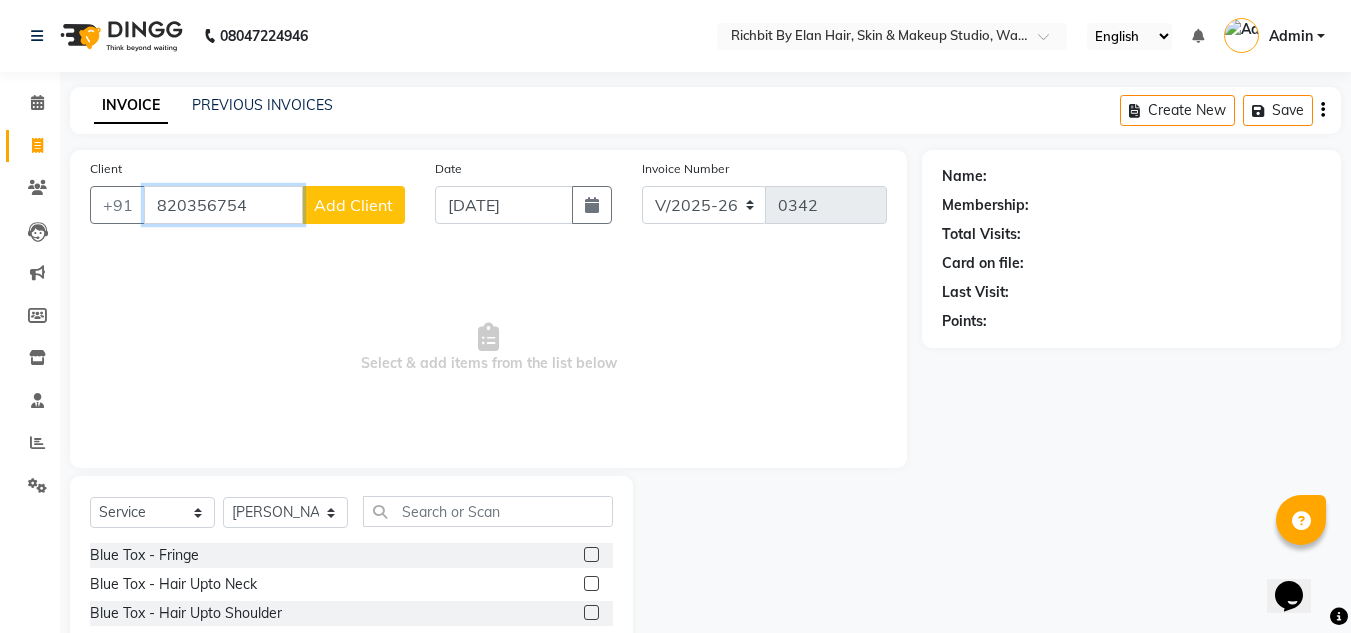 click on "820356754" at bounding box center [223, 205] 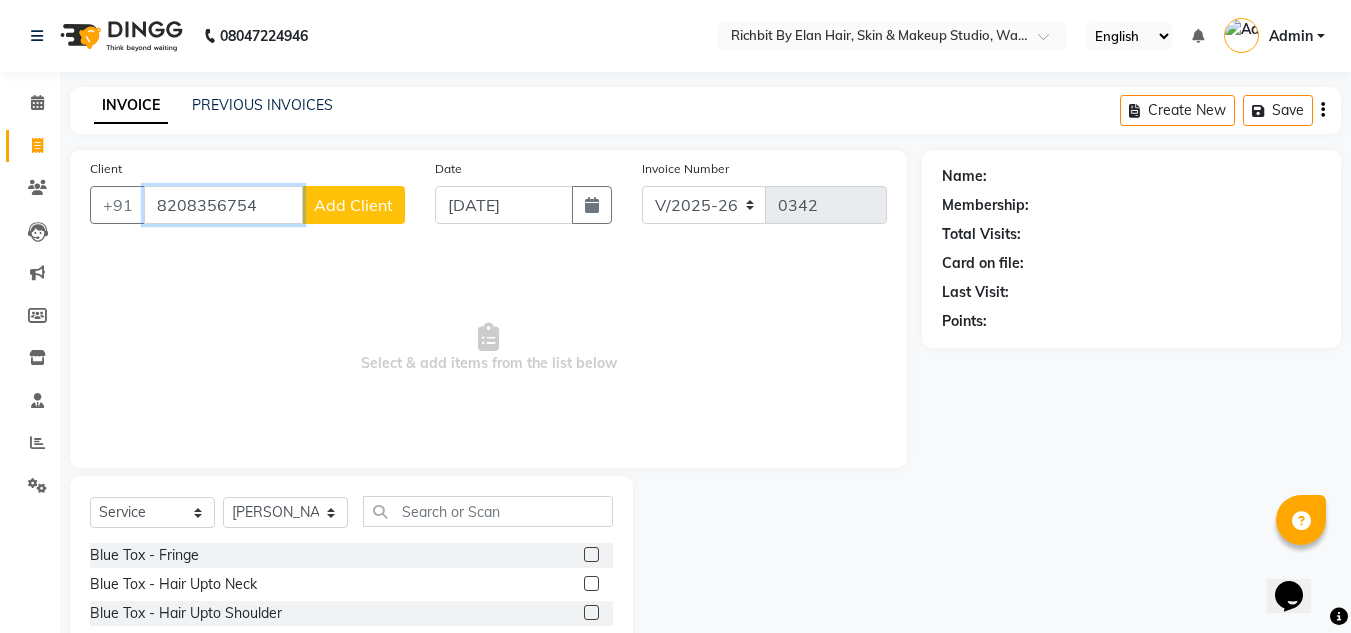 click on "8208356754" at bounding box center [223, 205] 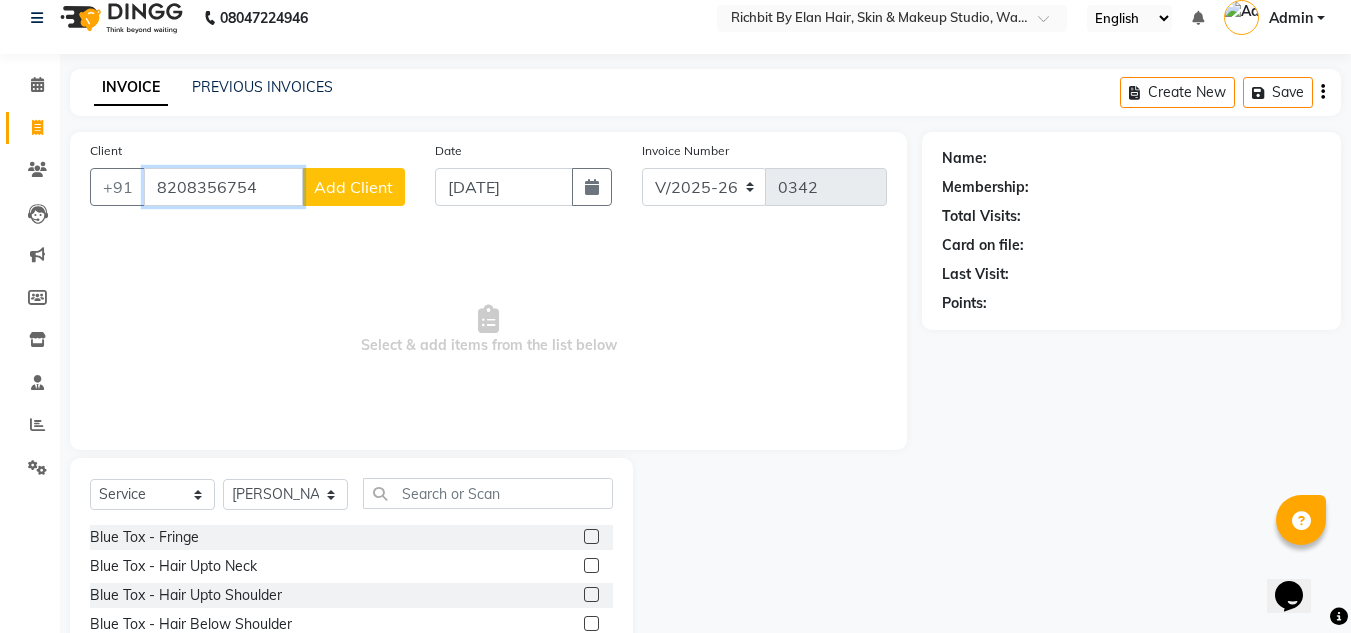 scroll, scrollTop: 0, scrollLeft: 0, axis: both 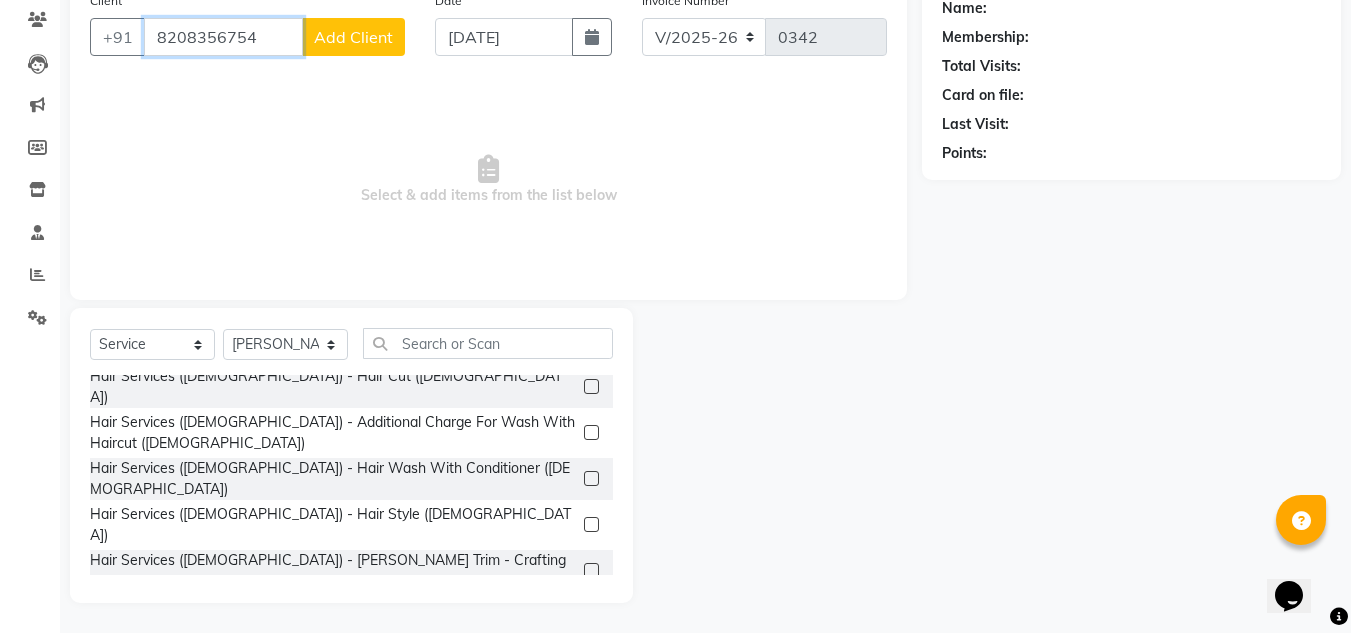 type on "8208356754" 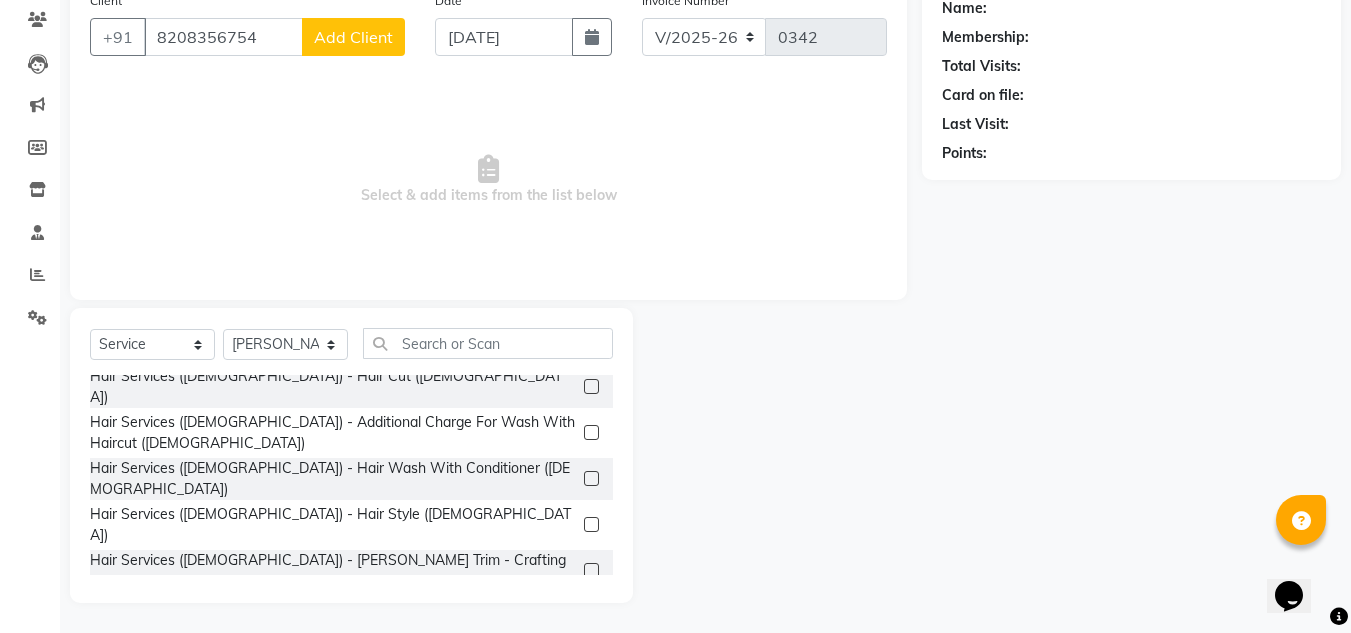 click 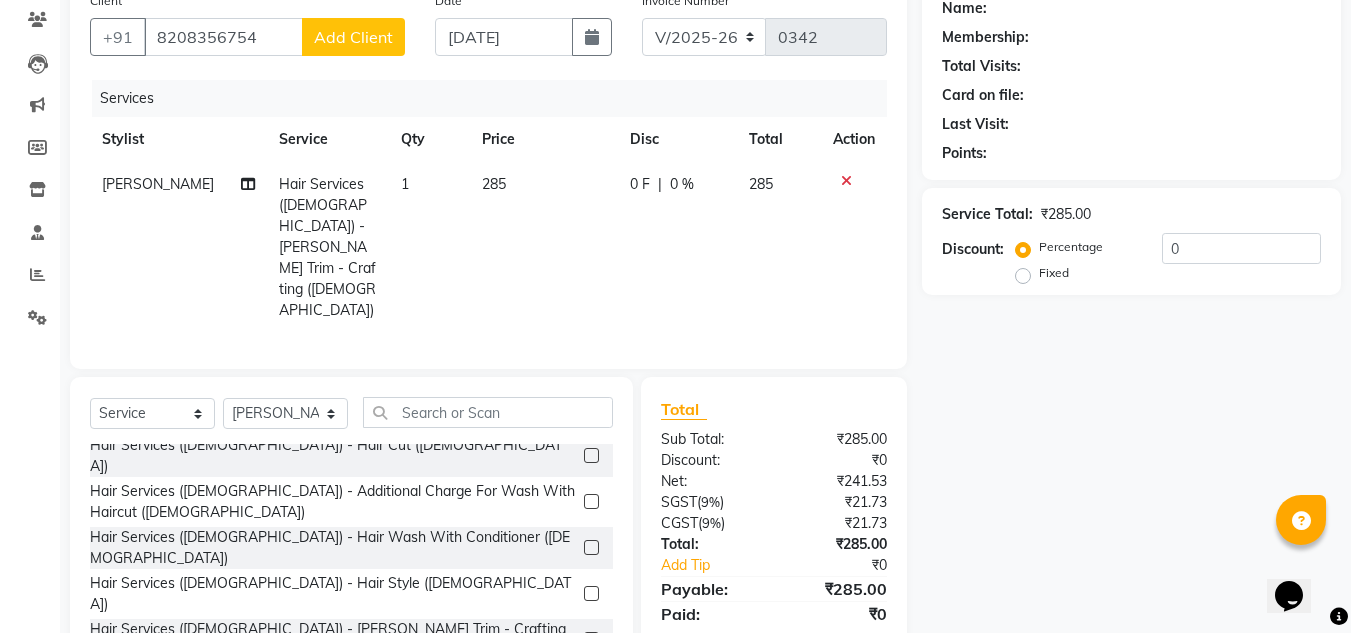 checkbox on "false" 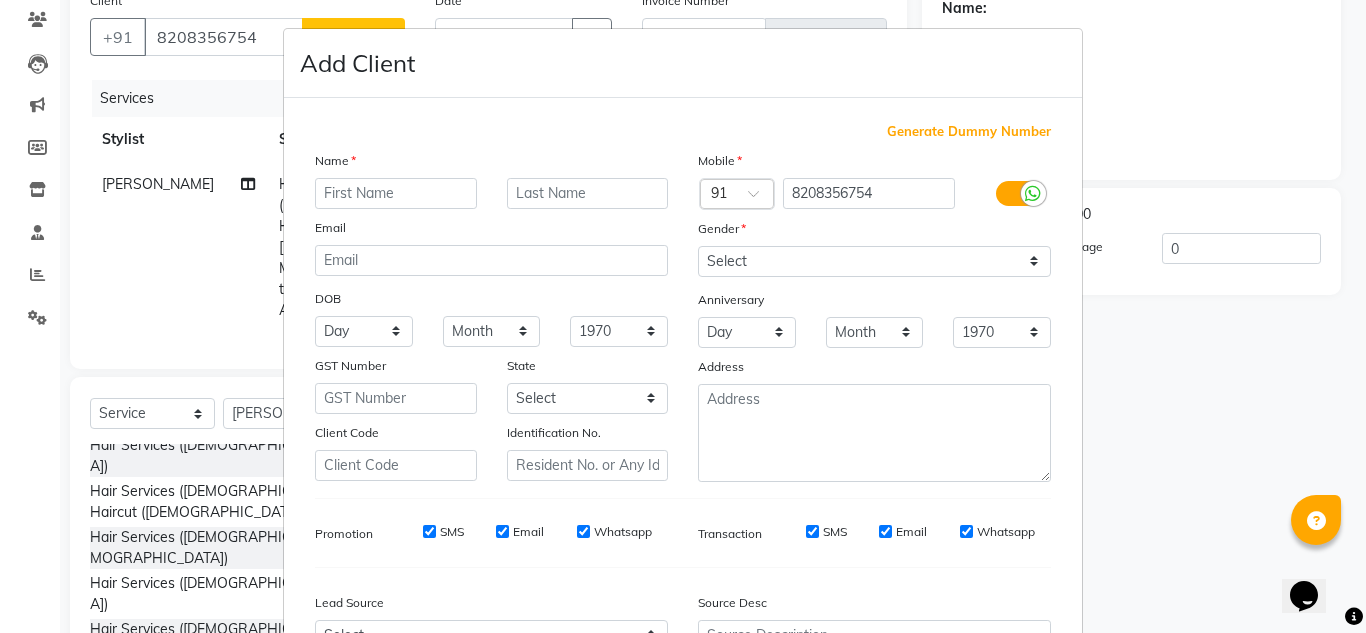 click at bounding box center [396, 193] 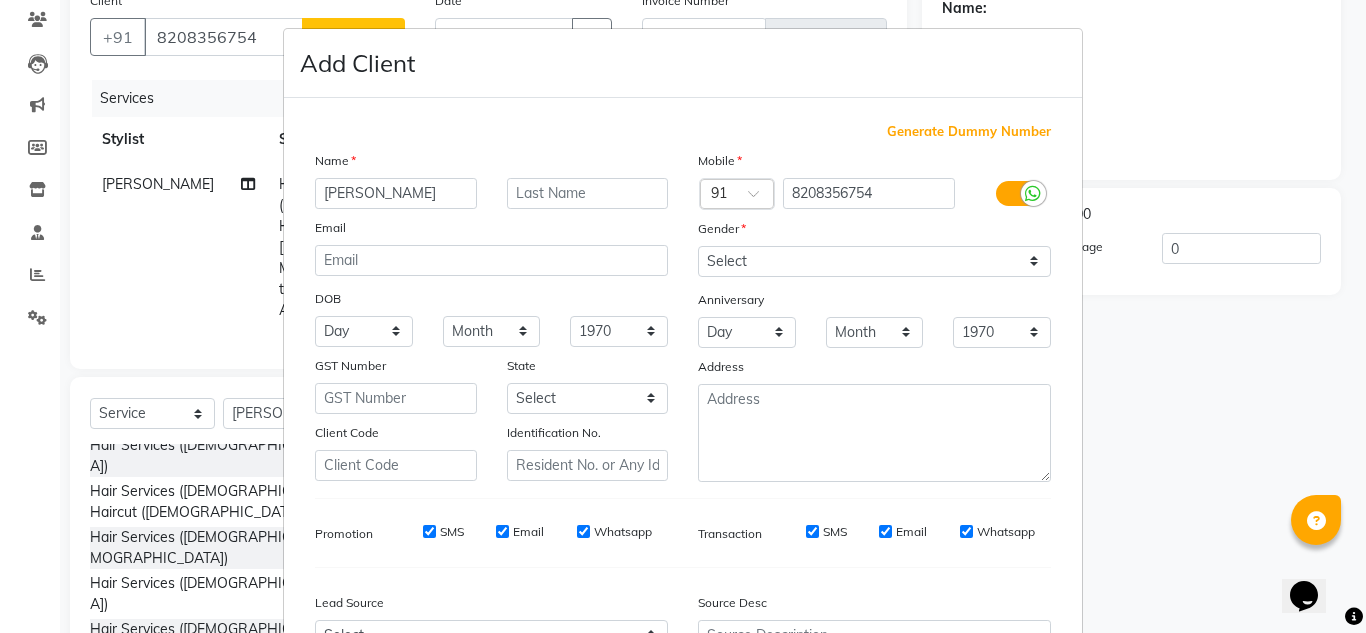 type on "[PERSON_NAME]" 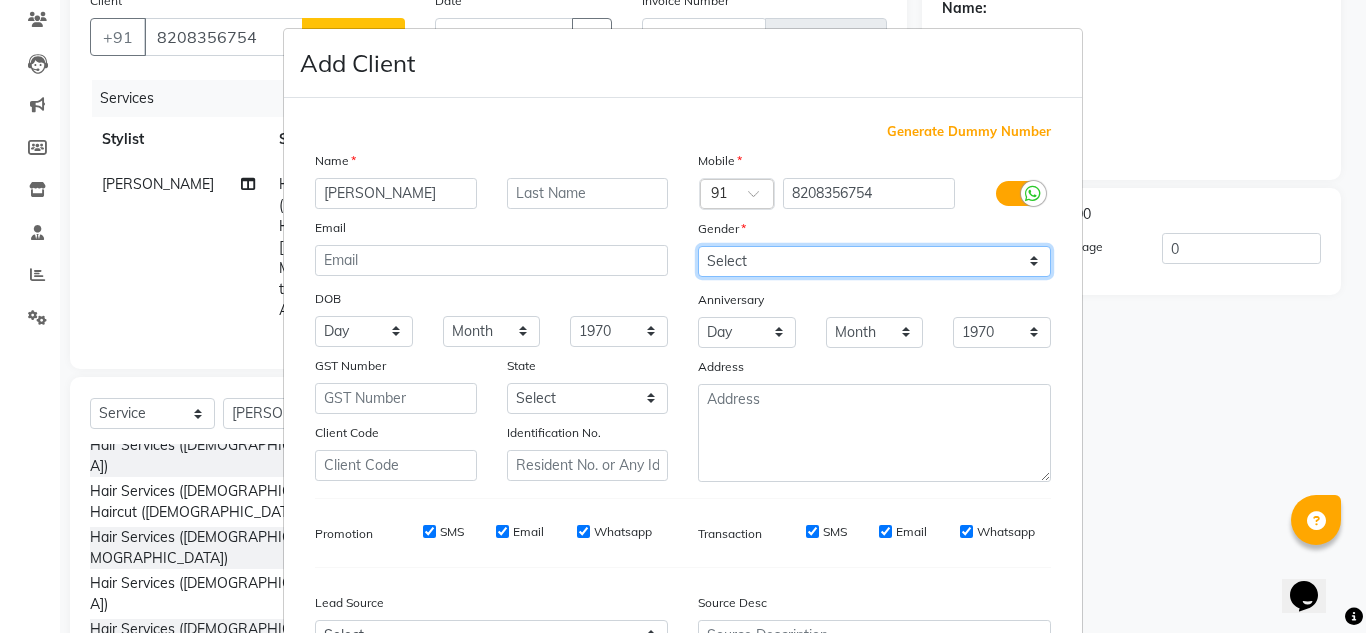 click on "Select Male Female Other Prefer Not To Say" at bounding box center [874, 261] 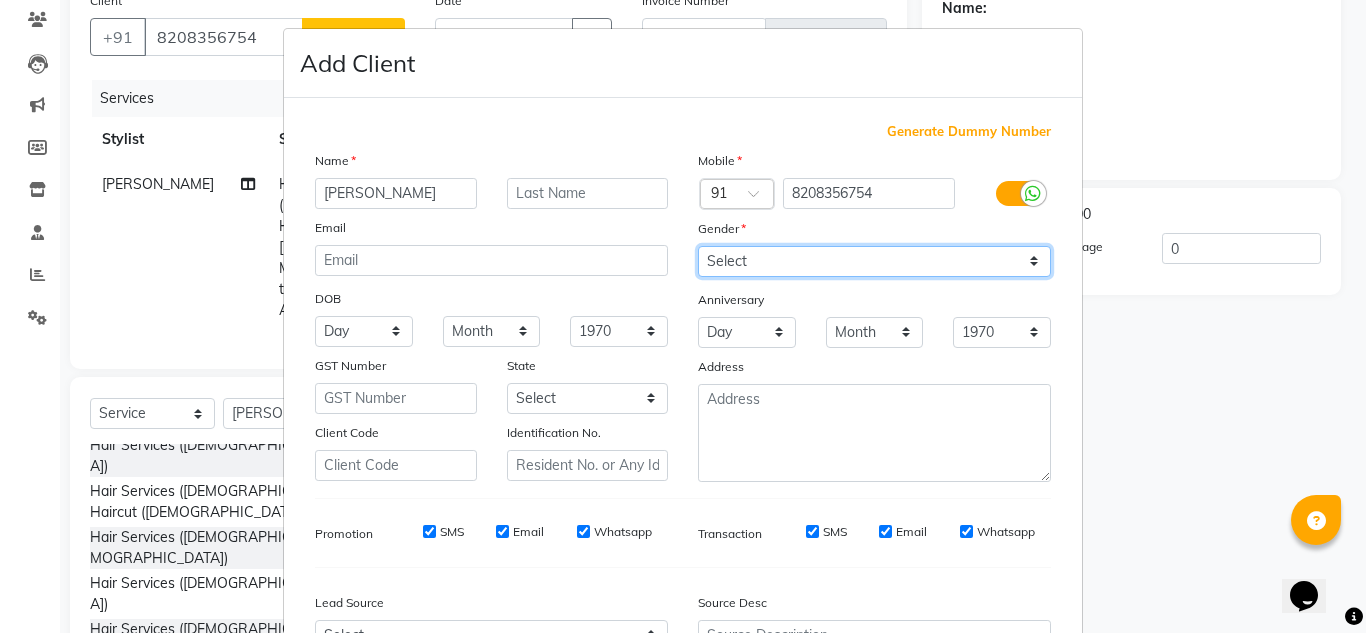 select on "[DEMOGRAPHIC_DATA]" 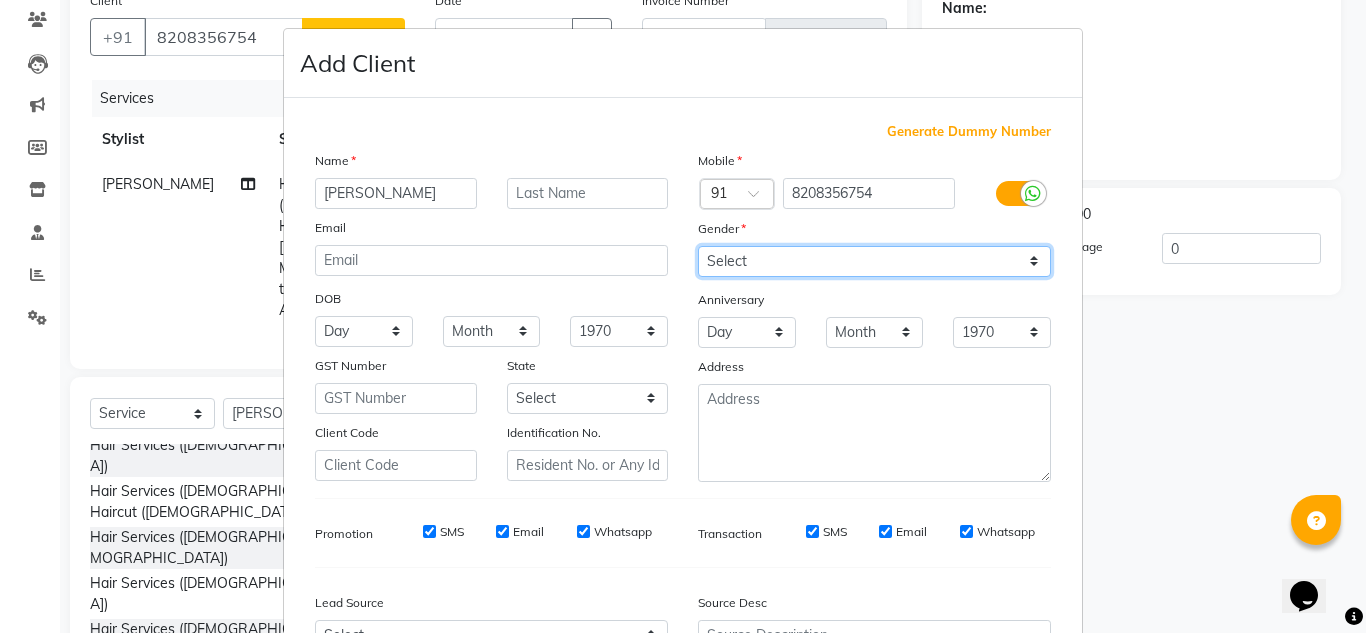click on "Select Male Female Other Prefer Not To Say" at bounding box center (874, 261) 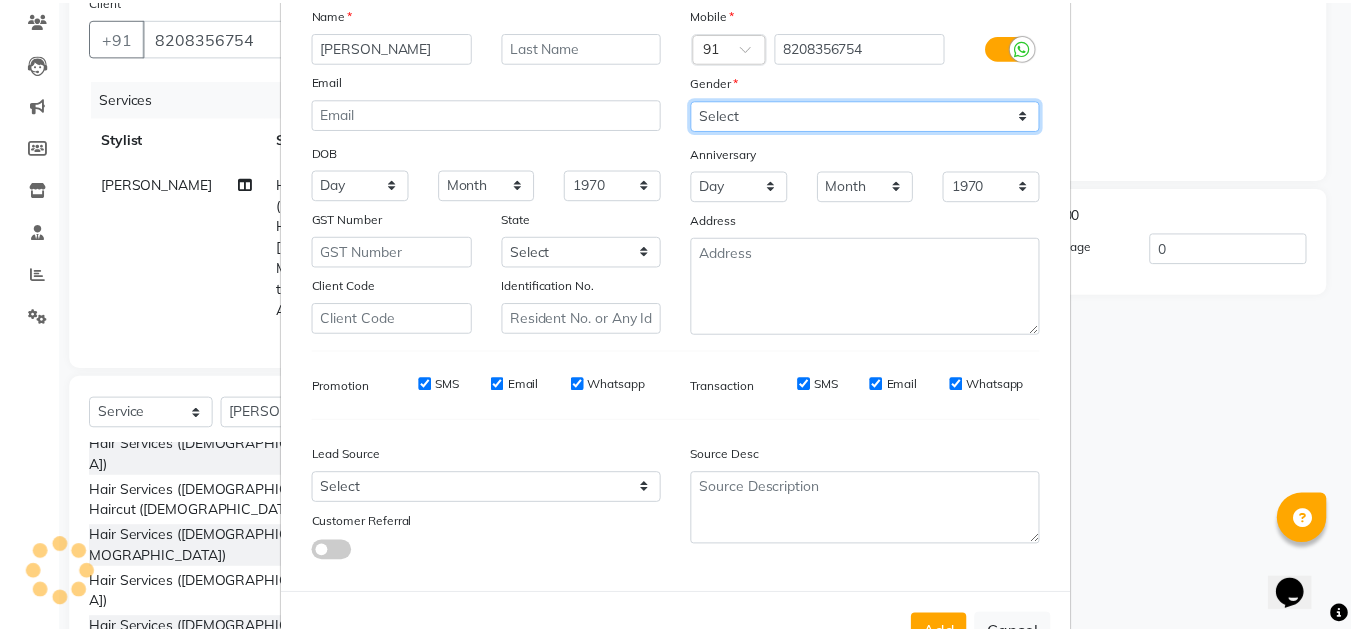 scroll, scrollTop: 216, scrollLeft: 0, axis: vertical 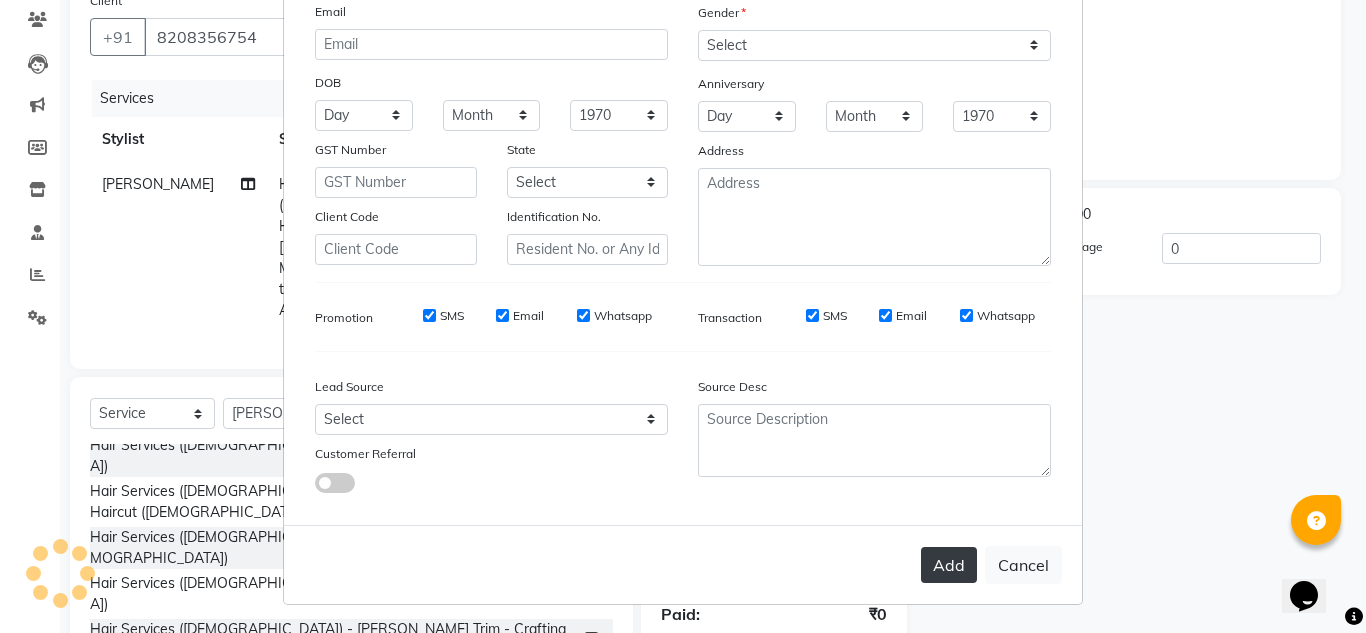 click on "Add" at bounding box center (949, 565) 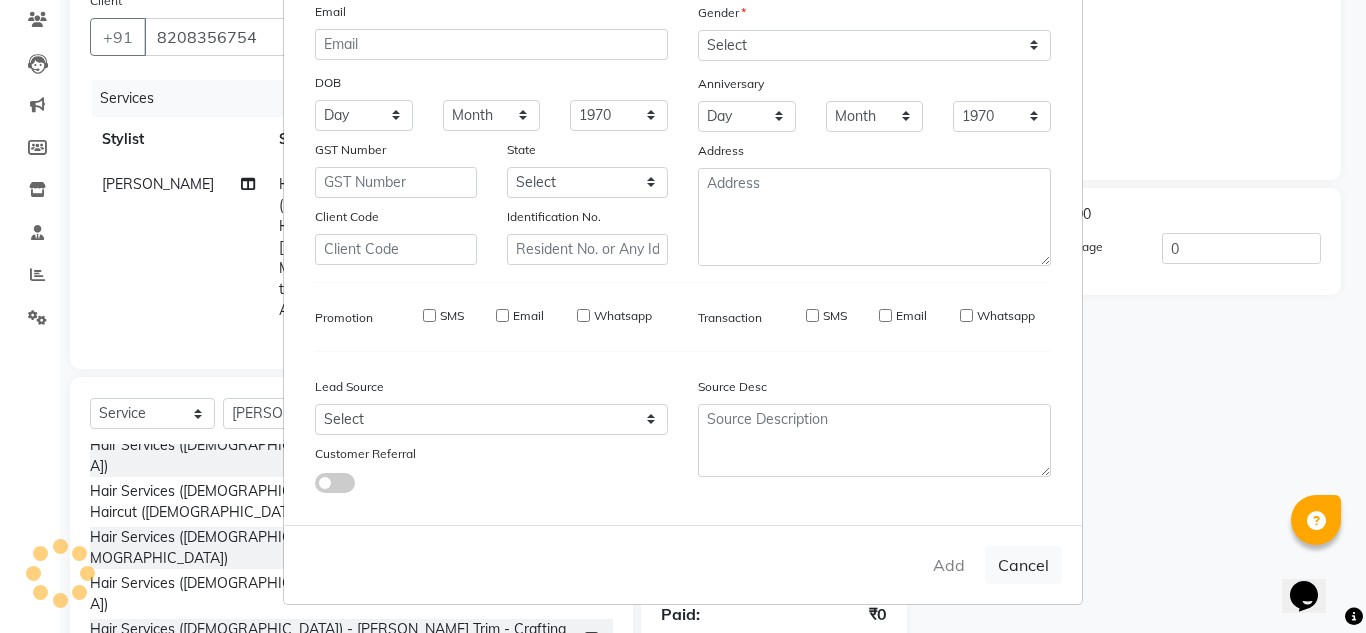 type 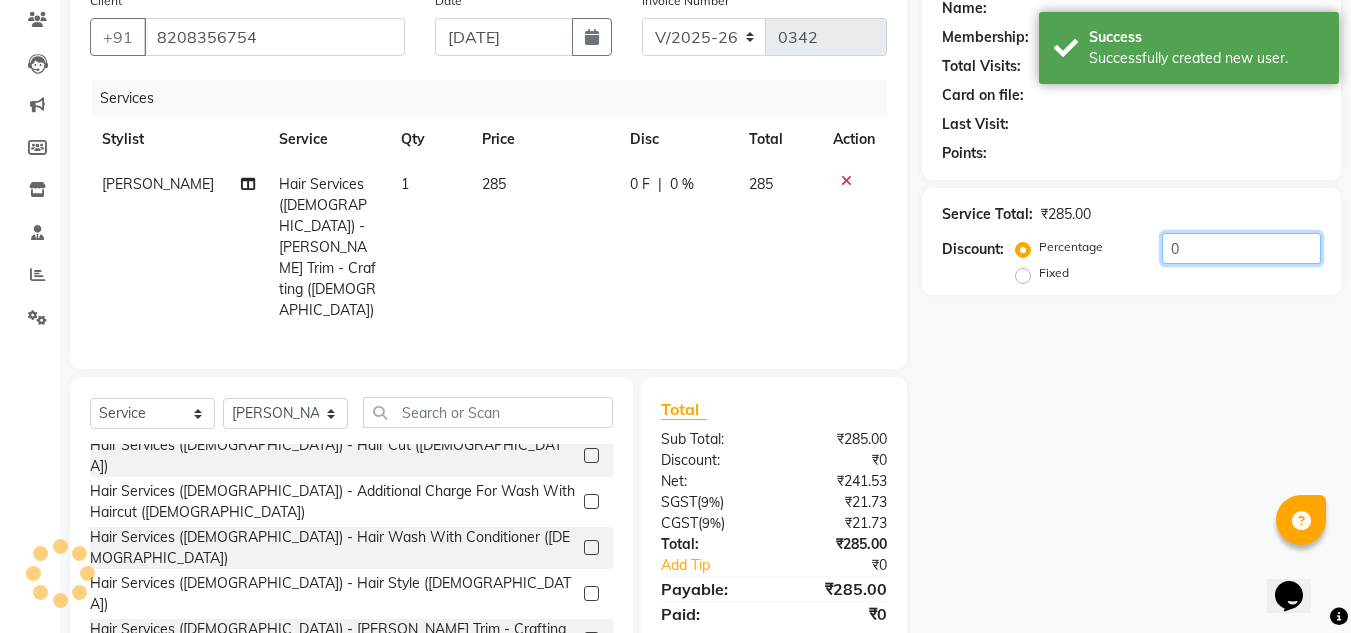 click on "0" 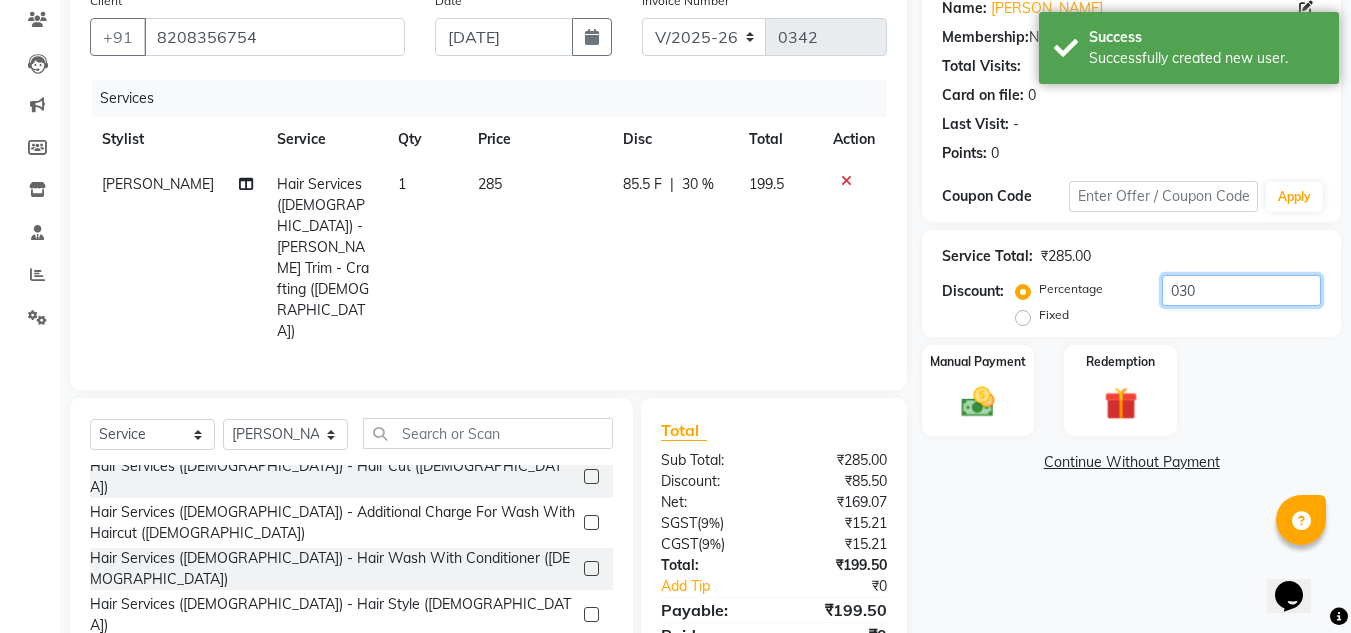 type on "030" 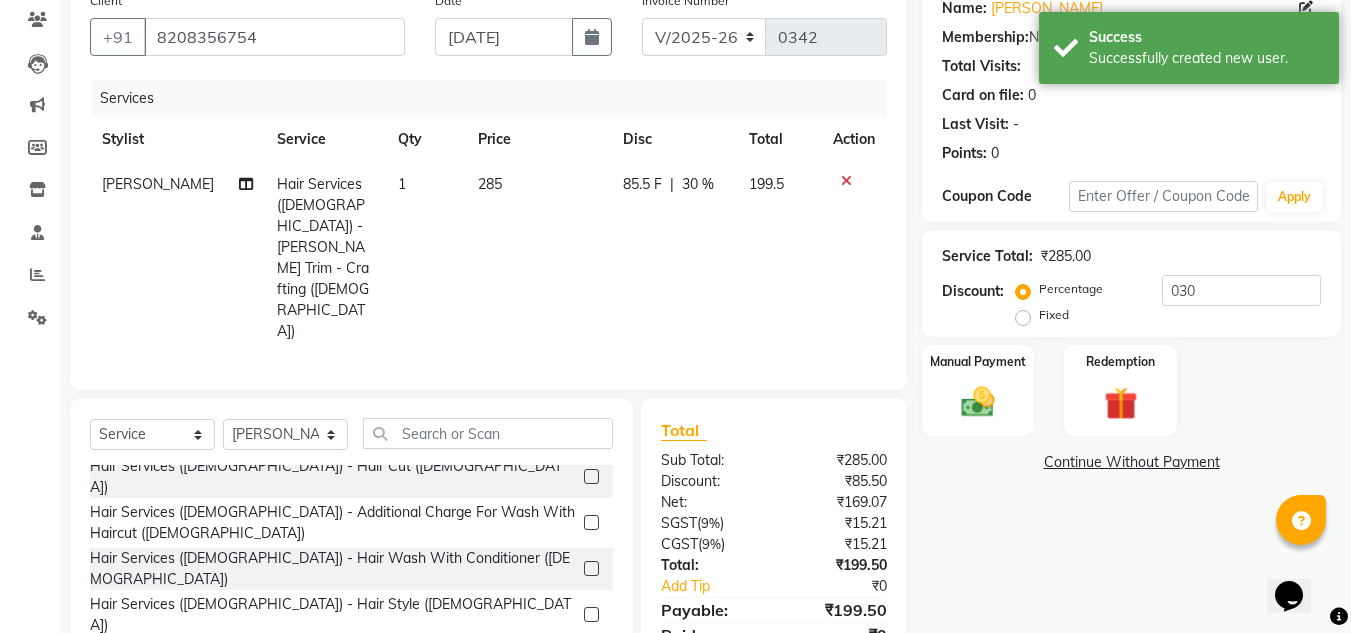 click on "85.5 F" 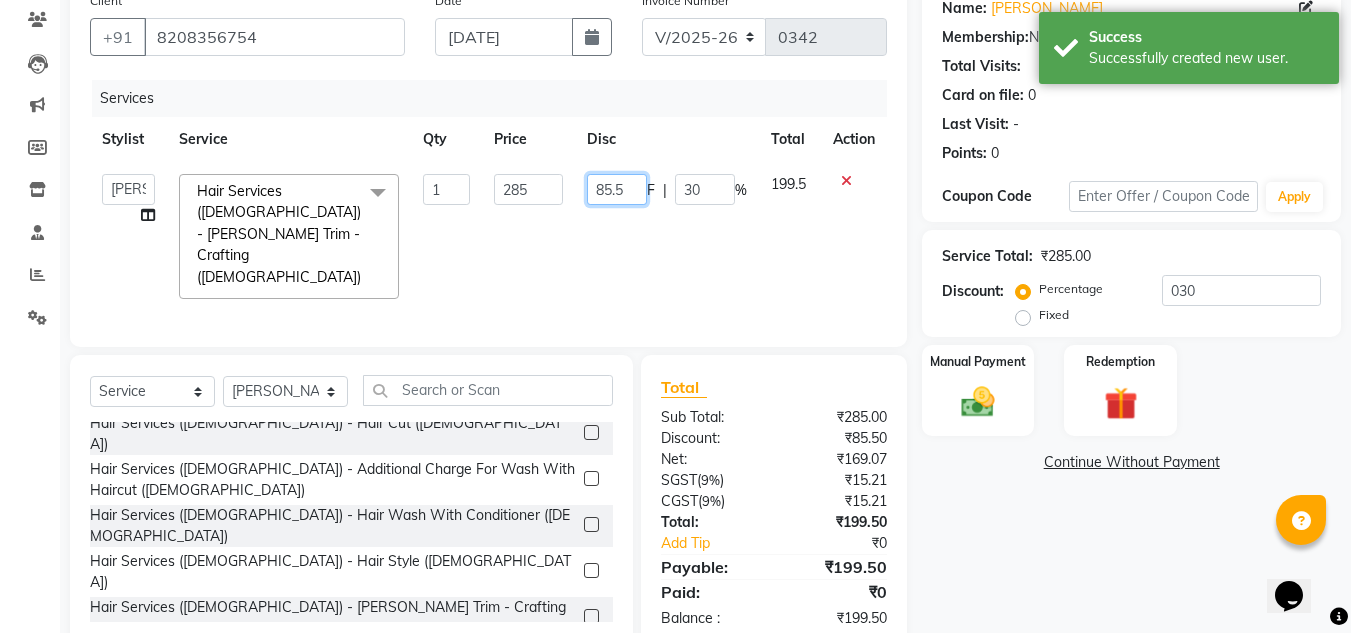 click on "85.5" 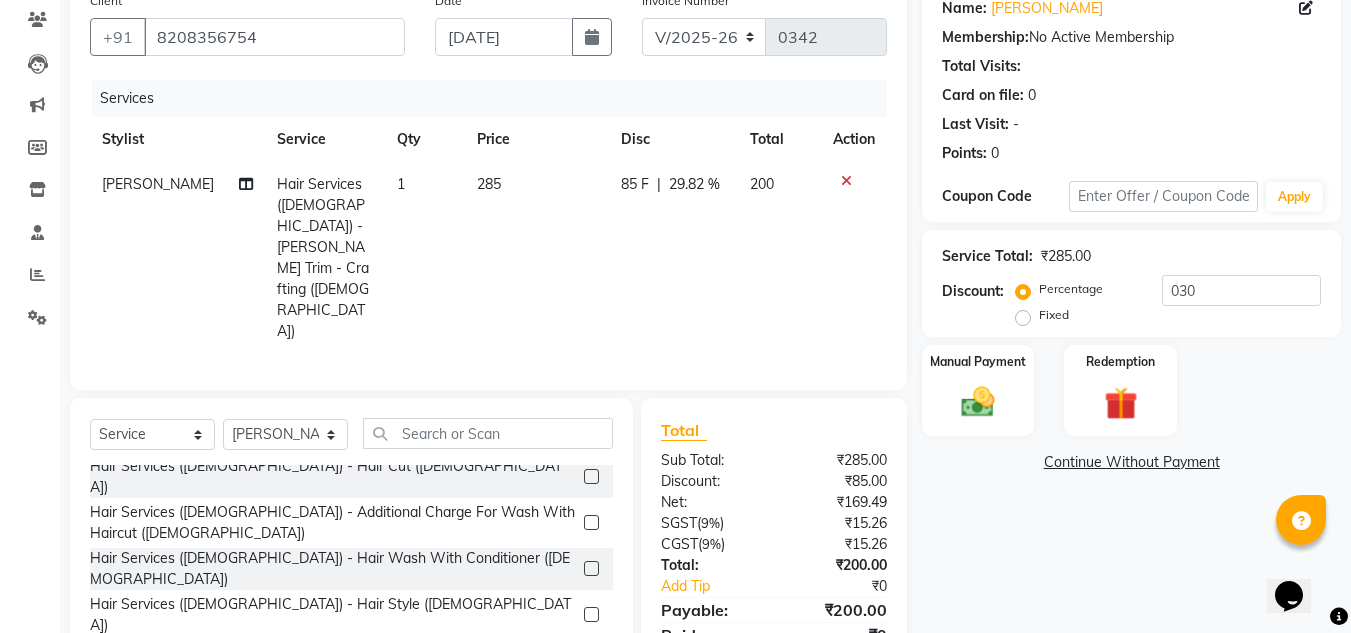 click on "85 F | 29.82 %" 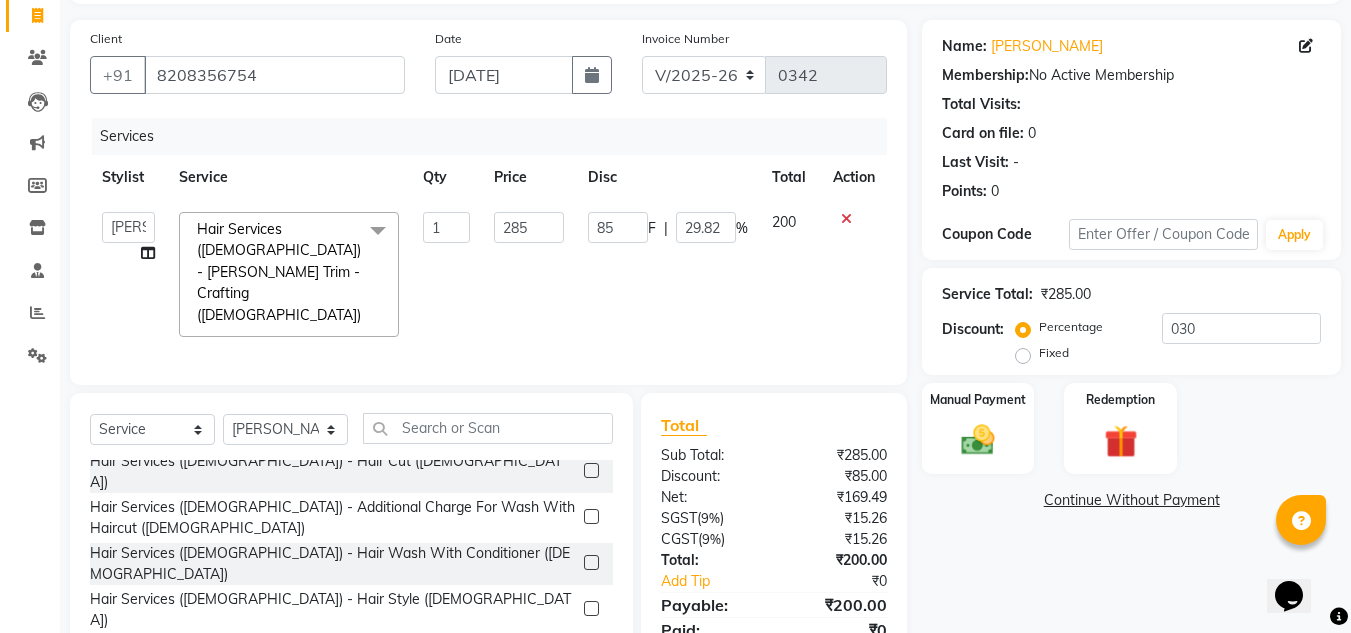 scroll, scrollTop: 187, scrollLeft: 0, axis: vertical 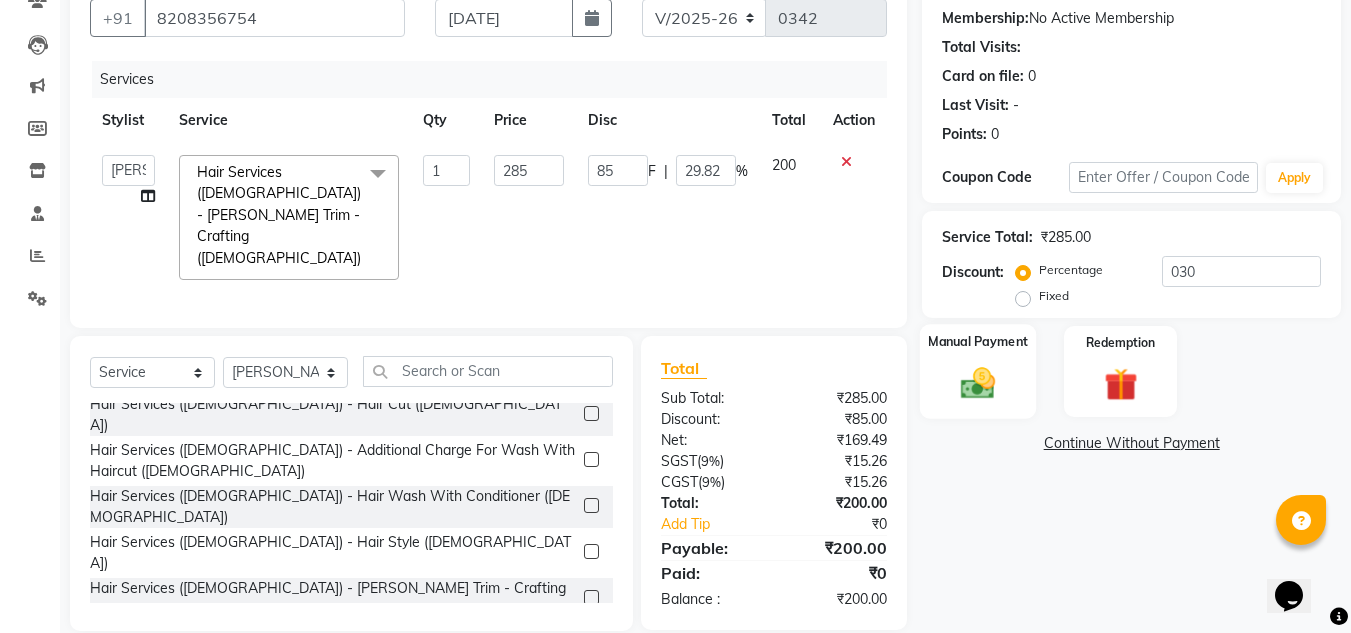 click 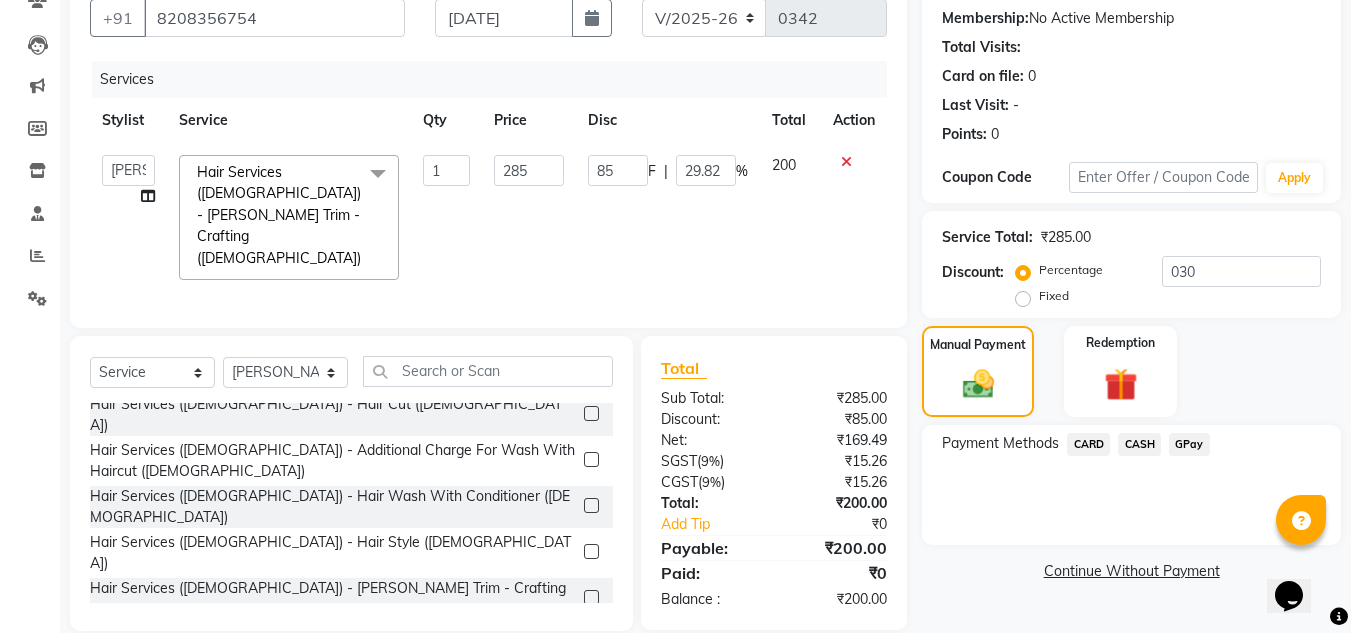 click on "GPay" 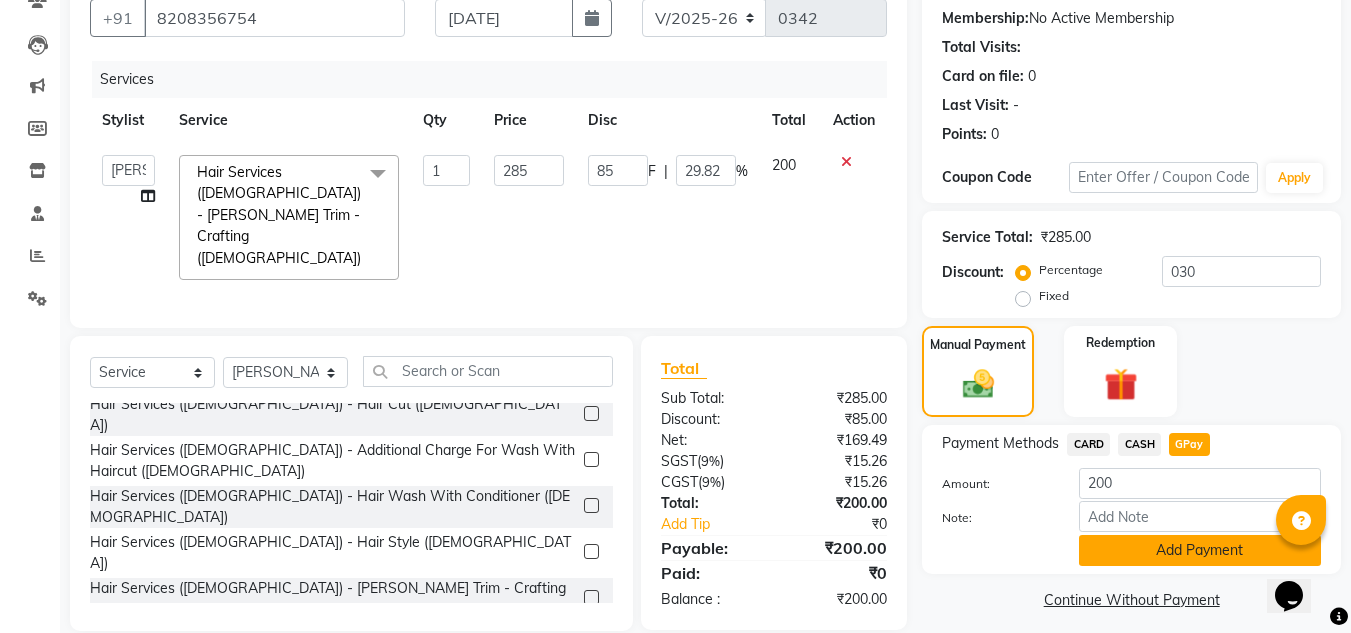 click on "Add Payment" 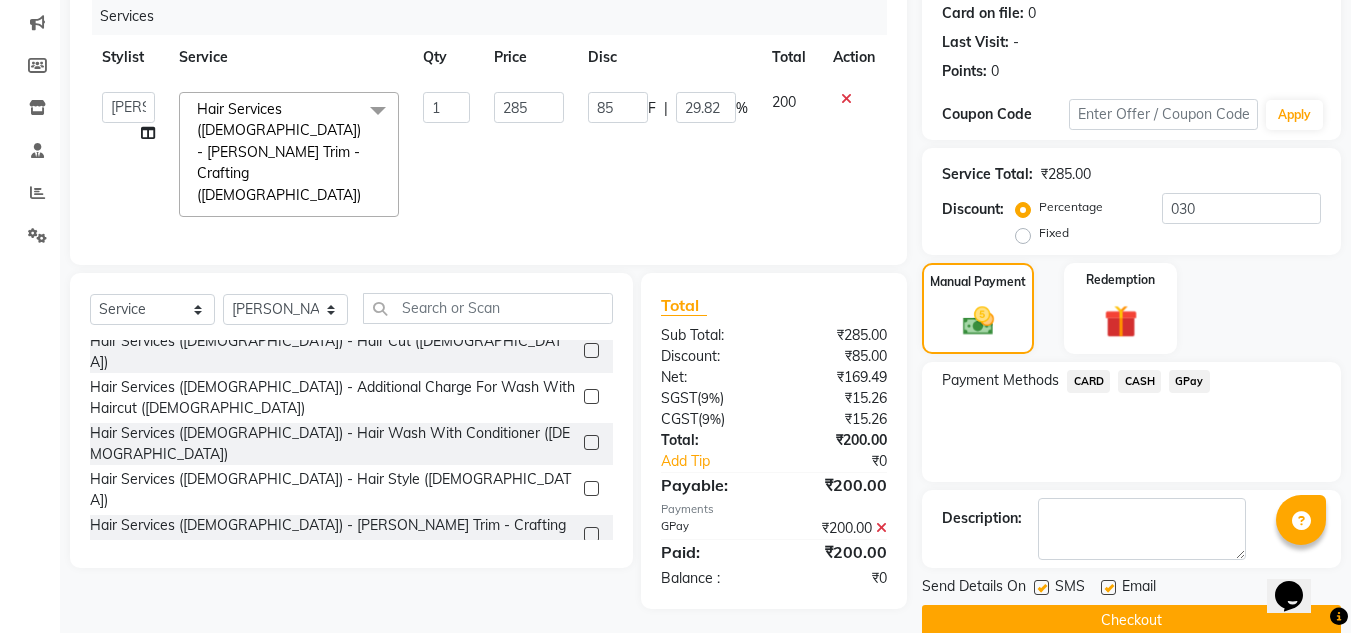 scroll, scrollTop: 283, scrollLeft: 0, axis: vertical 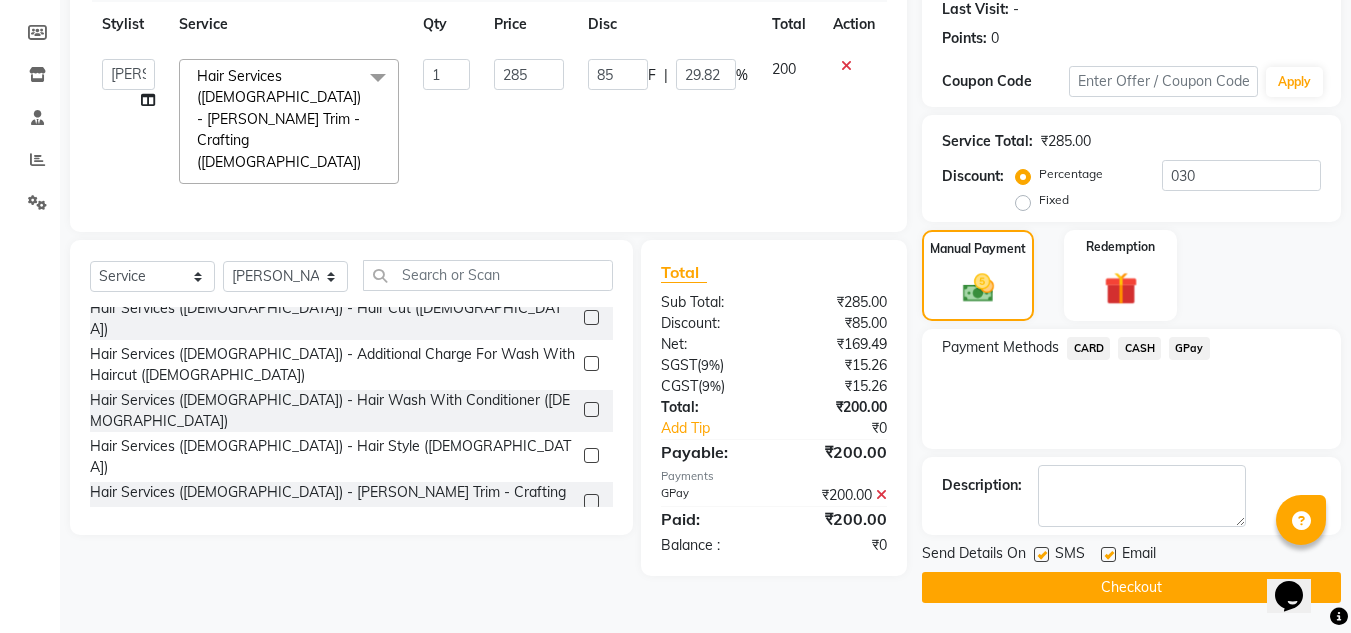 click on "Checkout" 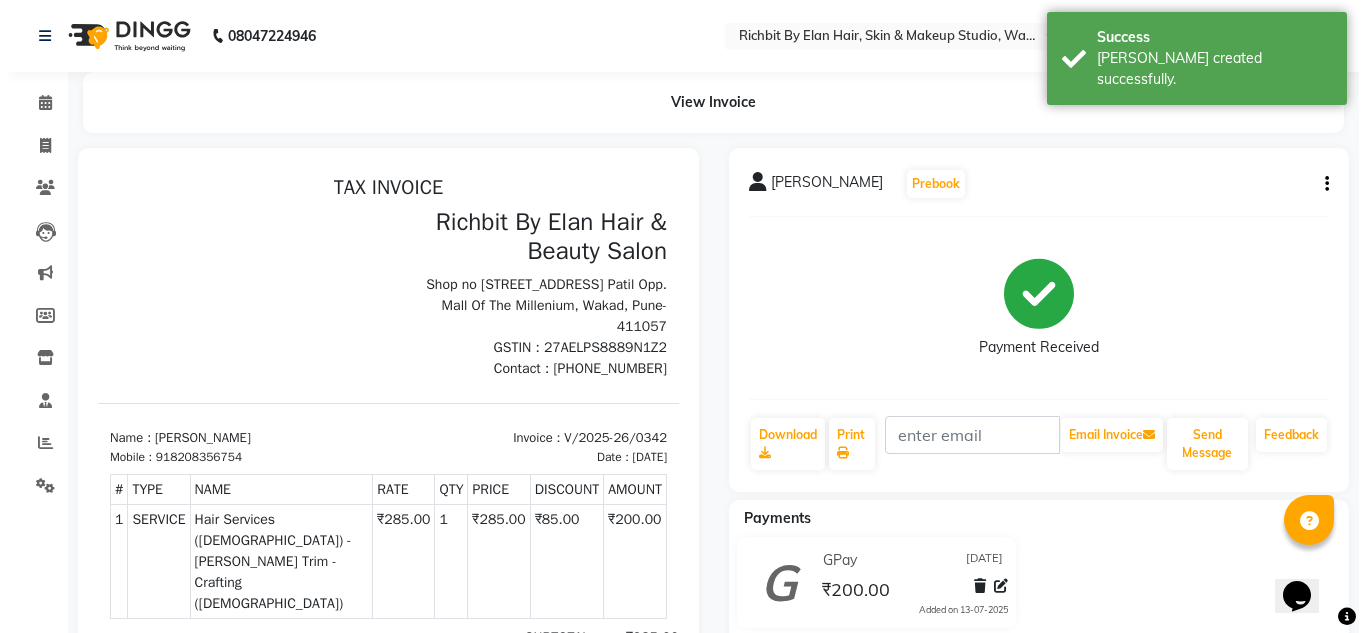 scroll, scrollTop: 0, scrollLeft: 0, axis: both 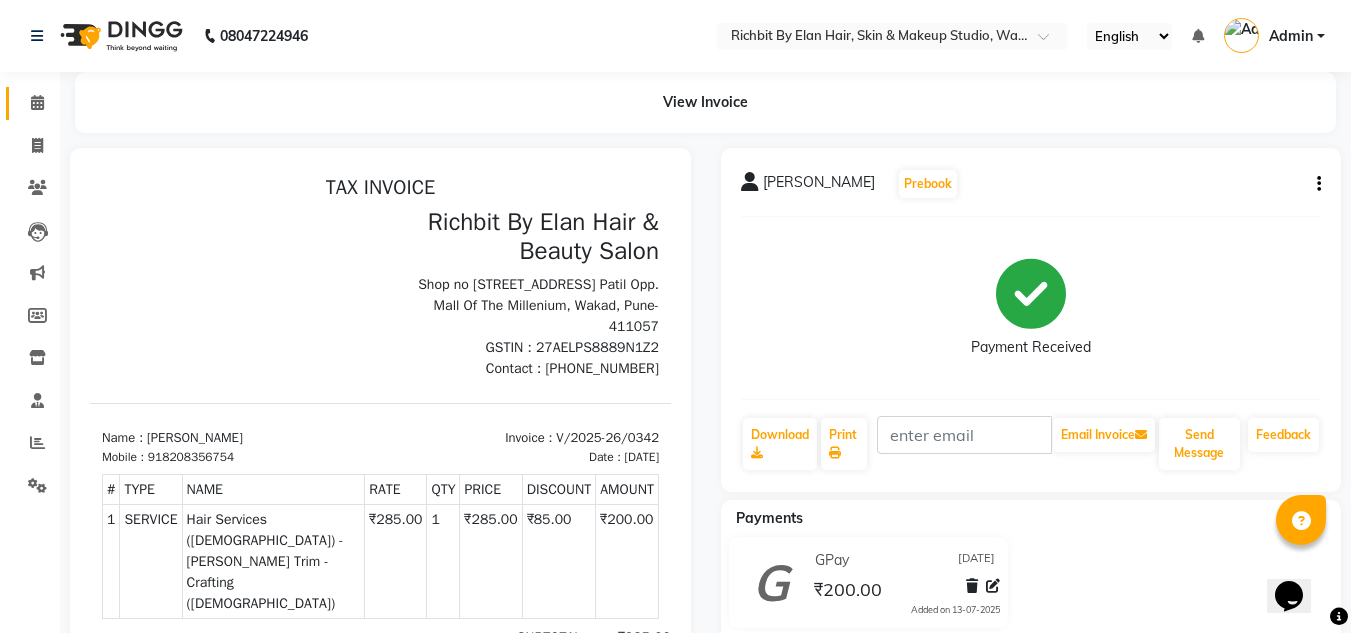 click 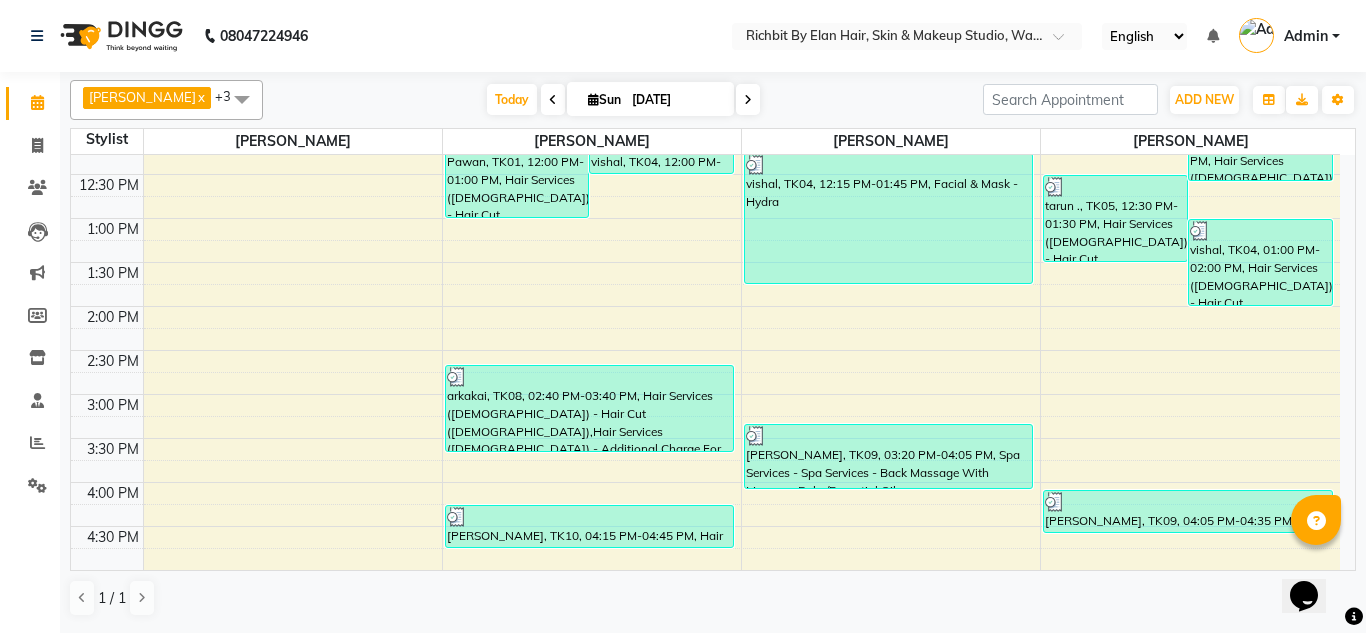 scroll, scrollTop: 100, scrollLeft: 0, axis: vertical 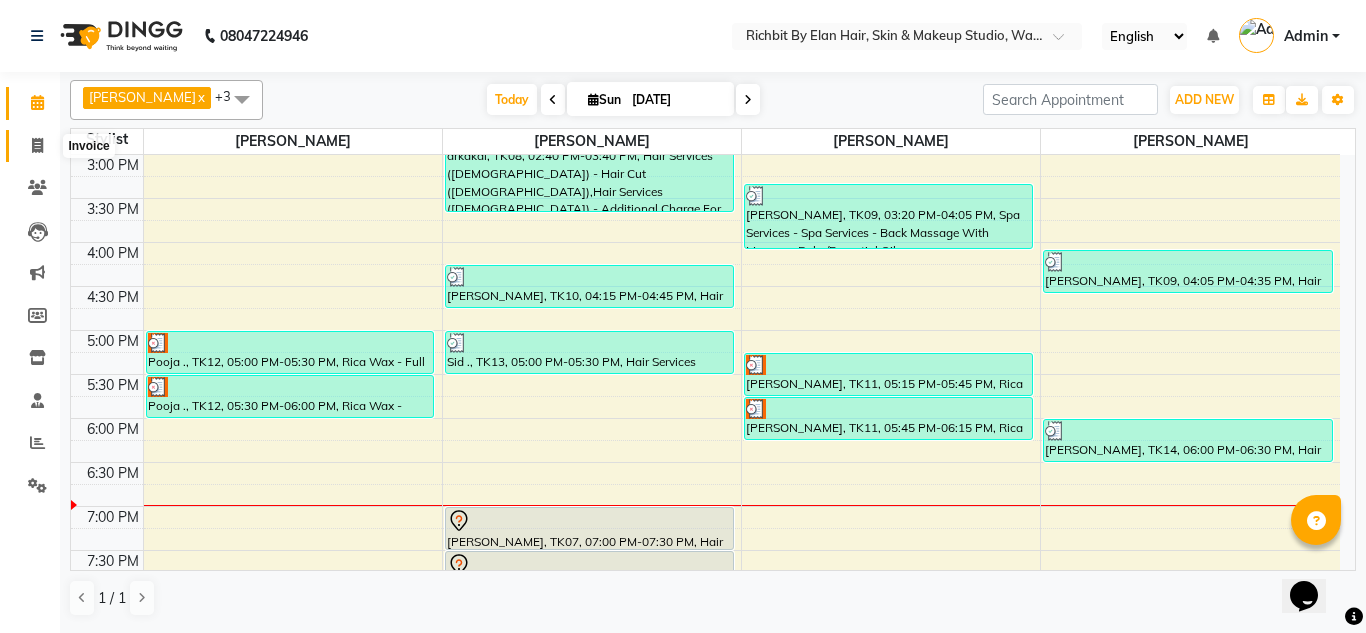 drag, startPoint x: 22, startPoint y: 153, endPoint x: 32, endPoint y: 117, distance: 37.363083 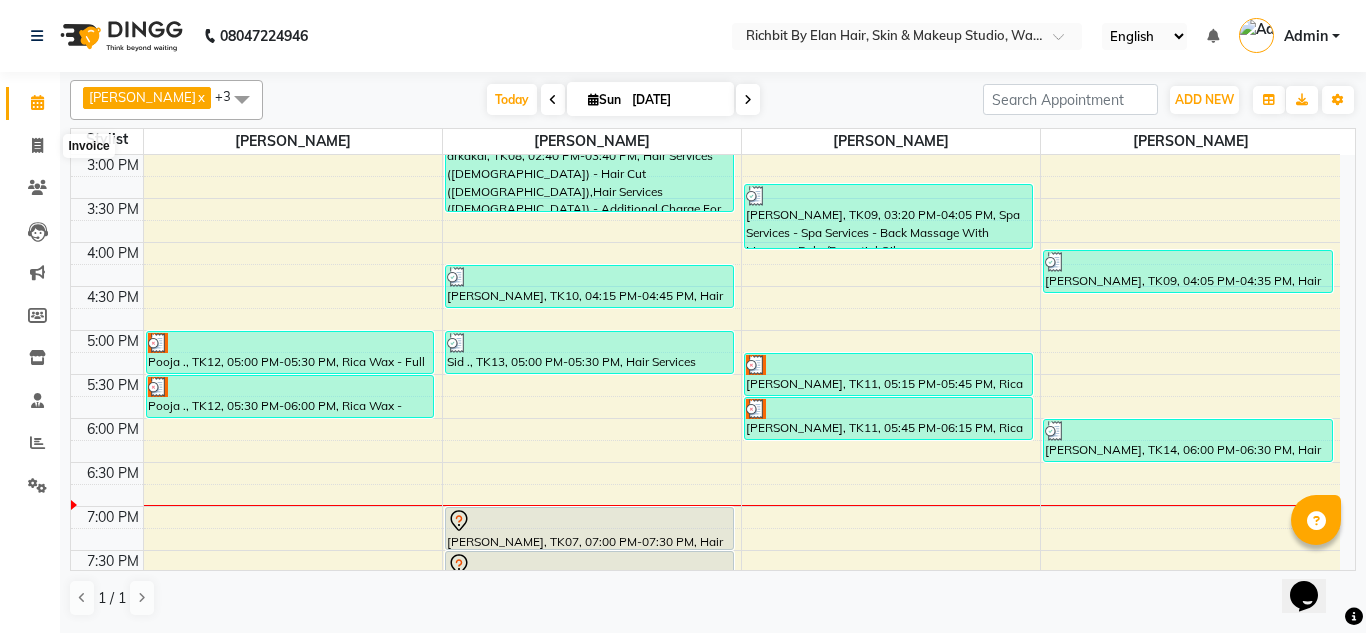 select on "4114" 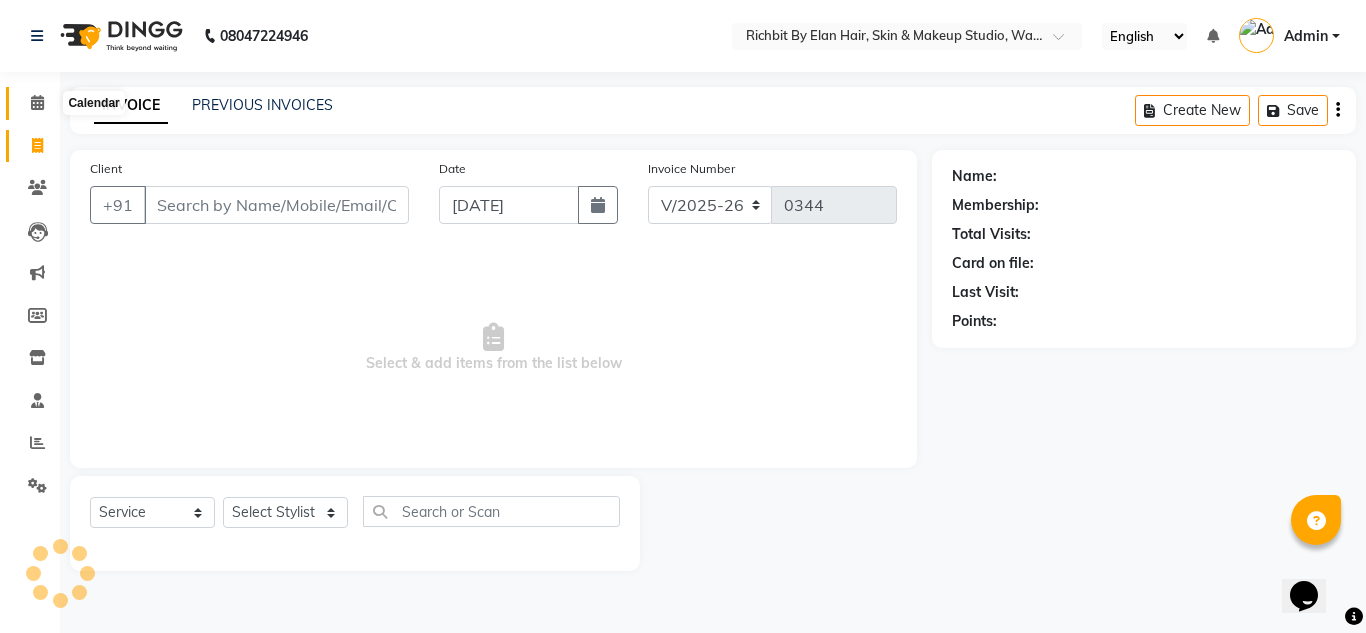 click 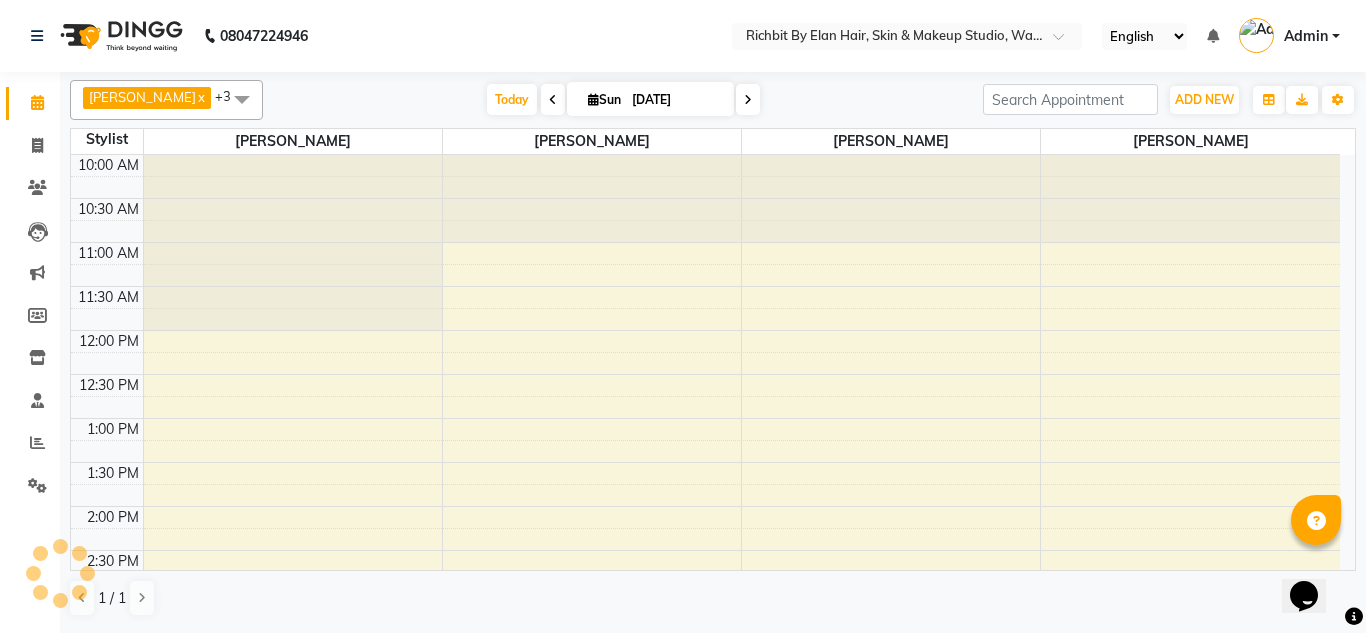 scroll, scrollTop: 0, scrollLeft: 0, axis: both 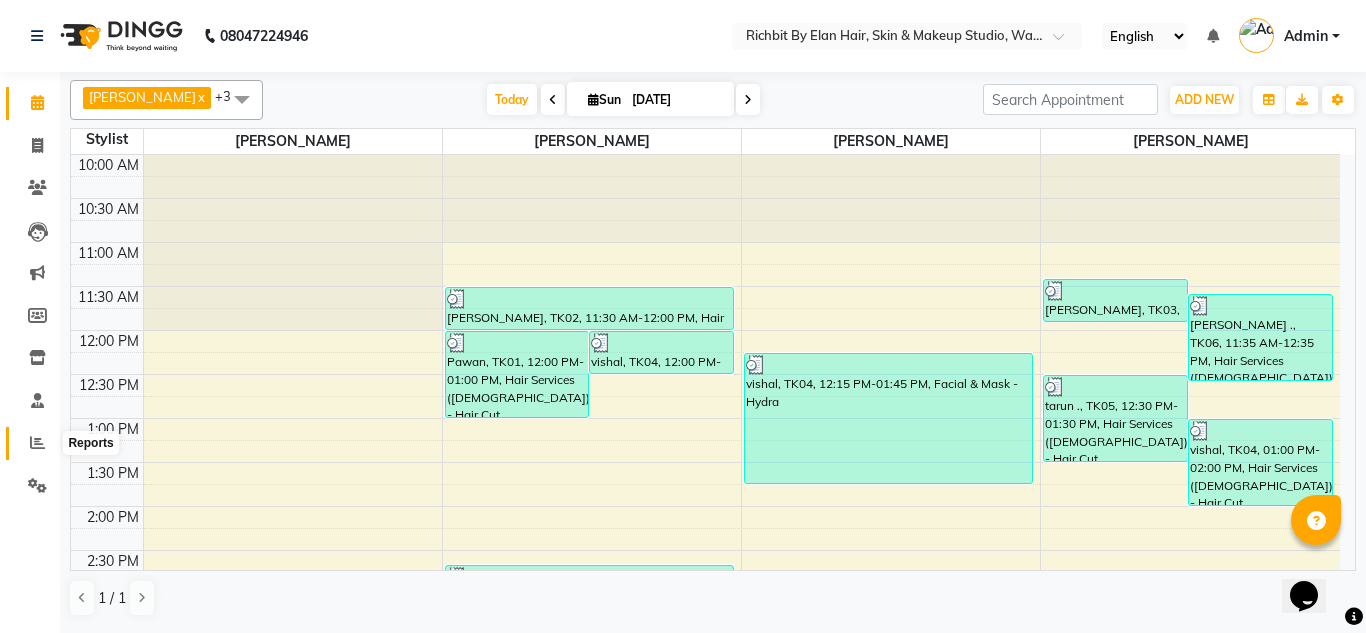 click 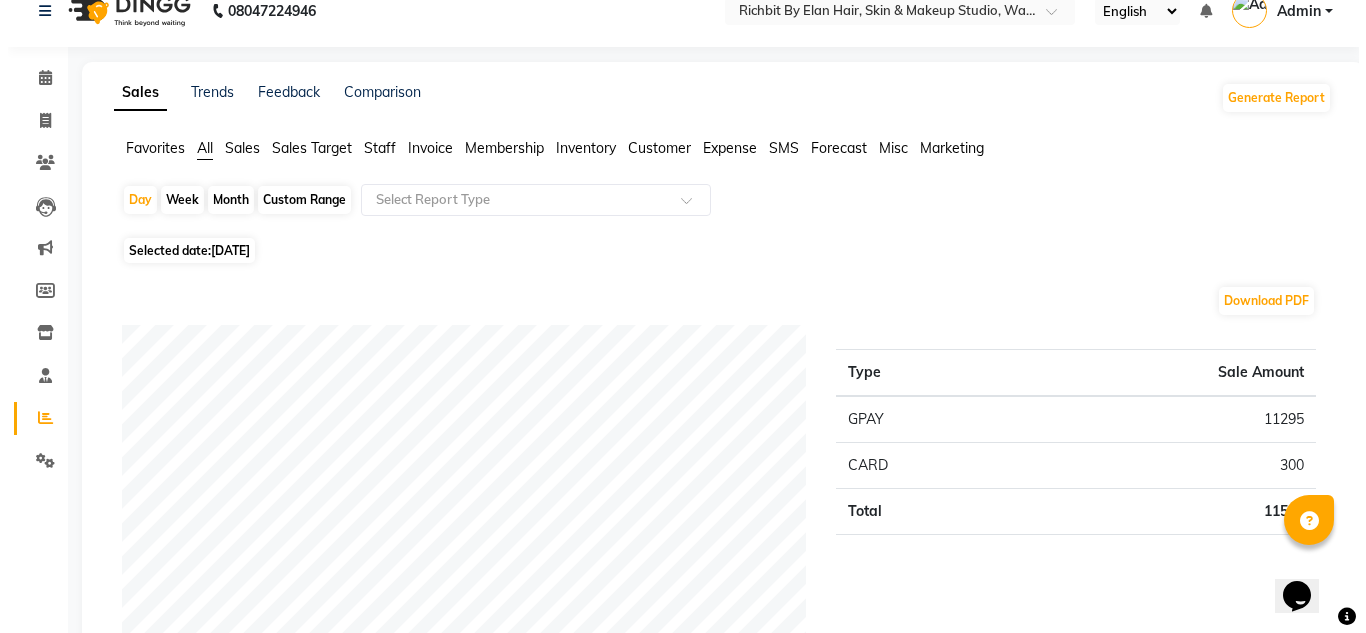scroll, scrollTop: 0, scrollLeft: 0, axis: both 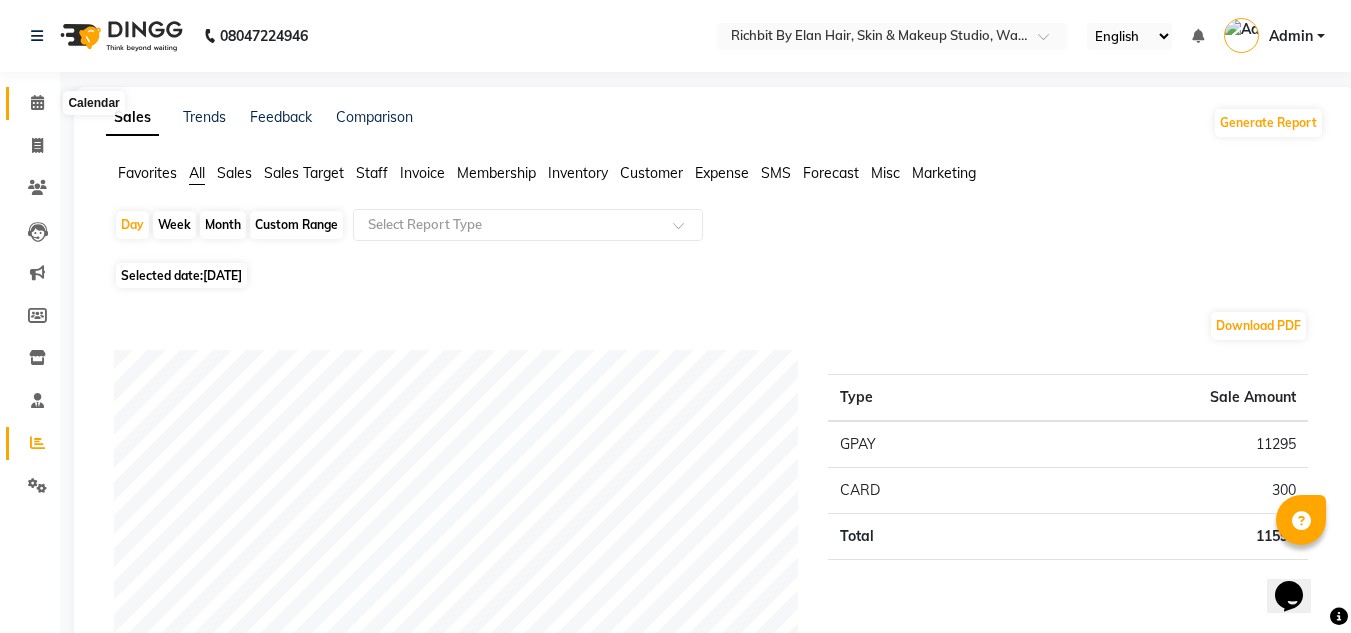click 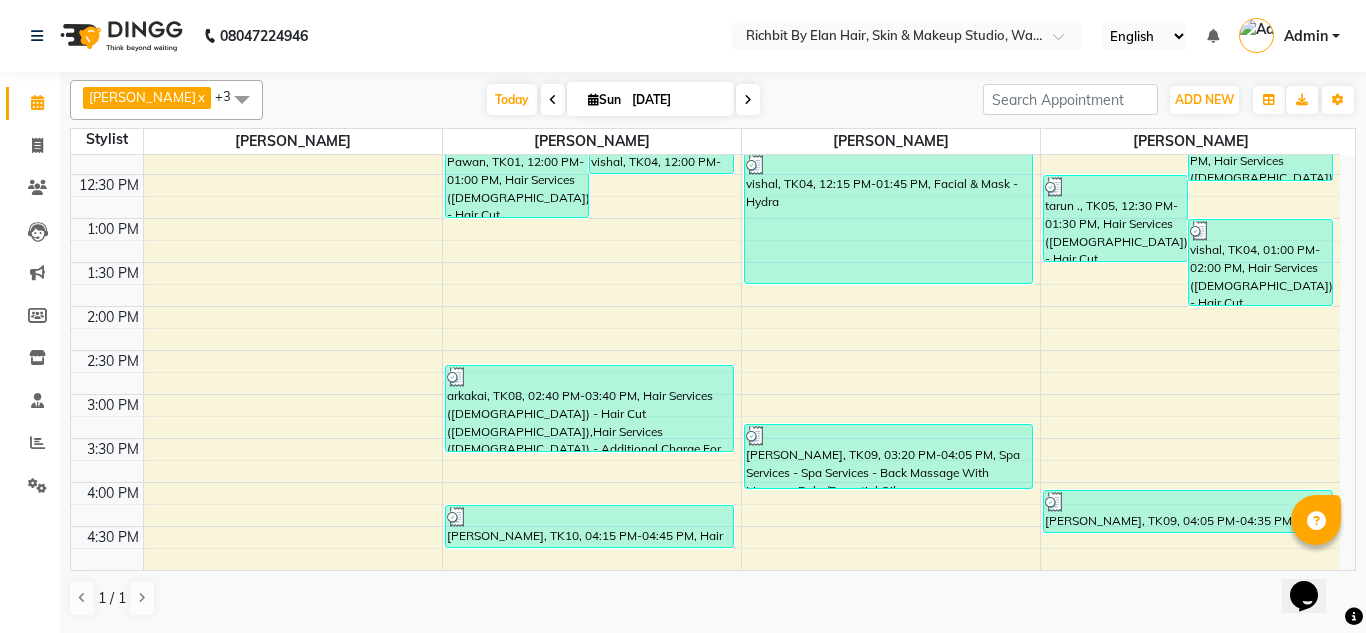 scroll, scrollTop: 100, scrollLeft: 0, axis: vertical 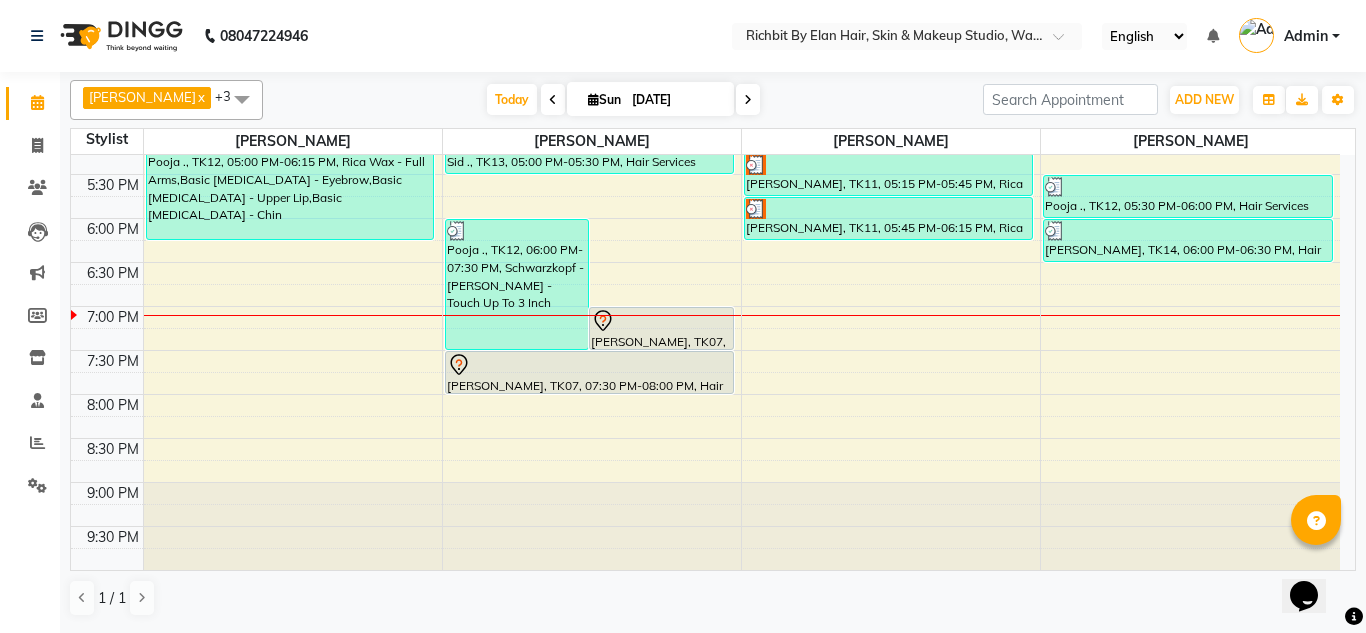 click on "10:00 AM 10:30 AM 11:00 AM 11:30 AM 12:00 PM 12:30 PM 1:00 PM 1:30 PM 2:00 PM 2:30 PM 3:00 PM 3:30 PM 4:00 PM 4:30 PM 5:00 PM 5:30 PM 6:00 PM 6:30 PM 7:00 PM 7:30 PM 8:00 PM 8:30 PM 9:00 PM 9:30 PM     Pooja ., TK12, 05:00 PM-06:15 PM, Rica Wax - Full Arms,Basic Skin Care - Eyebrow,Basic Skin Care - Upper Lip,Basic Skin Care - Chin     Pawan, TK01, 12:00 PM-01:00 PM, Hair Services (Male) - Hair Cut (Male),Hair Services (Male) - Additional Charge For Wash With Haircut (Male)     vishal, TK04, 12:00 PM-12:30 PM, Hair Services (Male) - Additional Charge For Wash With Haircut (Male)     Pooja ., TK12, 06:00 PM-07:30 PM, Schwarzkopf - Igora - Touch Up To 3 Inch              SURBHI, TK07, 07:00 PM-07:30 PM, Hair Services (Female) - Hair Cut (Female)     Pushpendra Rathore, TK02, 11:30 AM-12:00 PM, Hair Services (Male) - Beard Trim - Crafting (Male)     arkakai, TK08, 02:40 PM-03:40 PM, Hair Services (Male) - Hair Cut (Male),Hair Services (Male) - Additional Charge For Wash With Haircut (Male)" at bounding box center (705, 42) 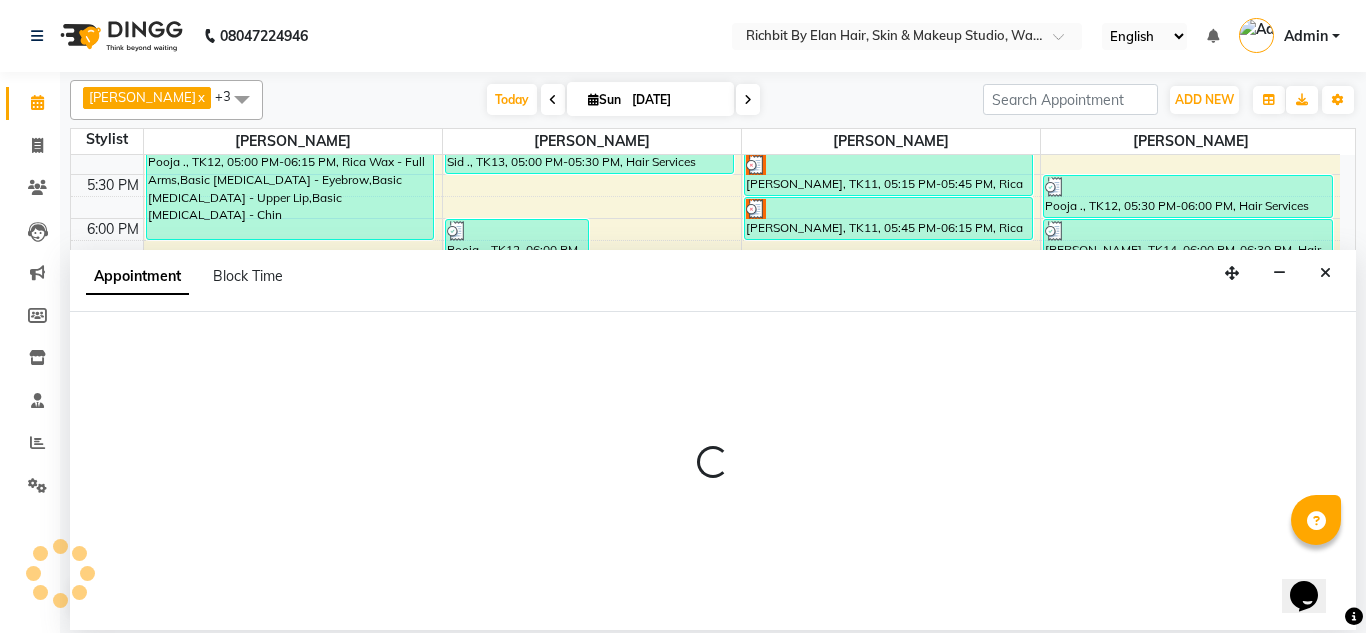 select on "39151" 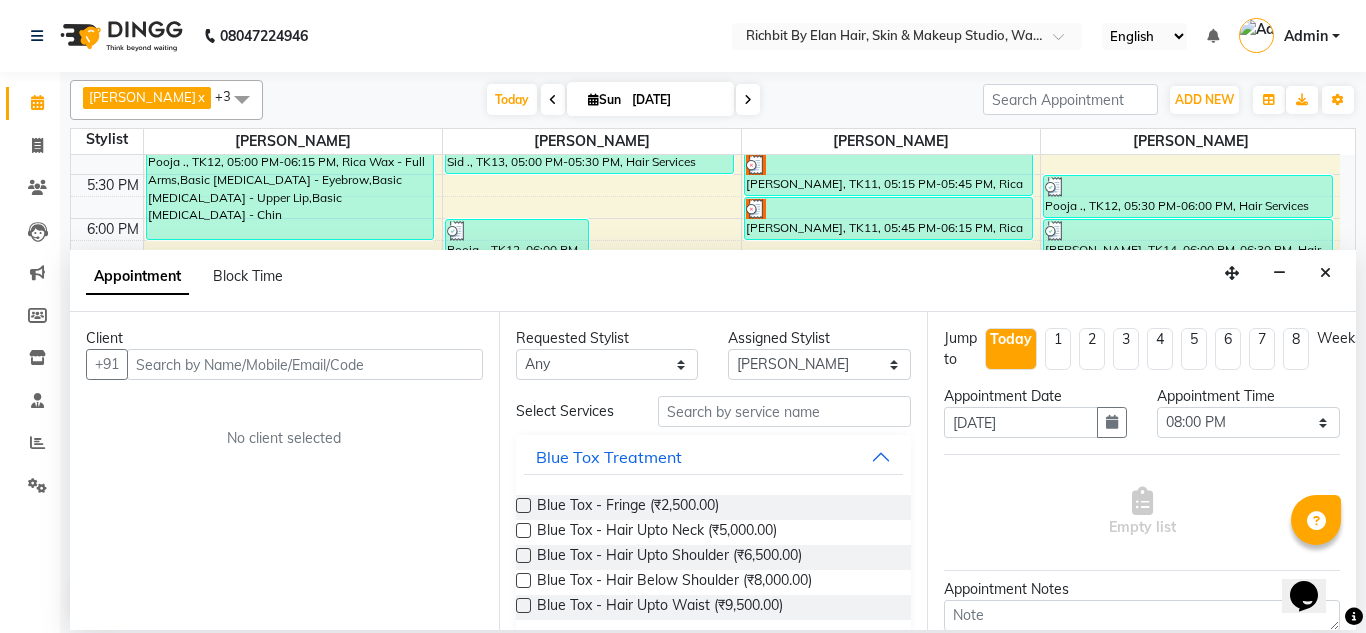 click at bounding box center [305, 364] 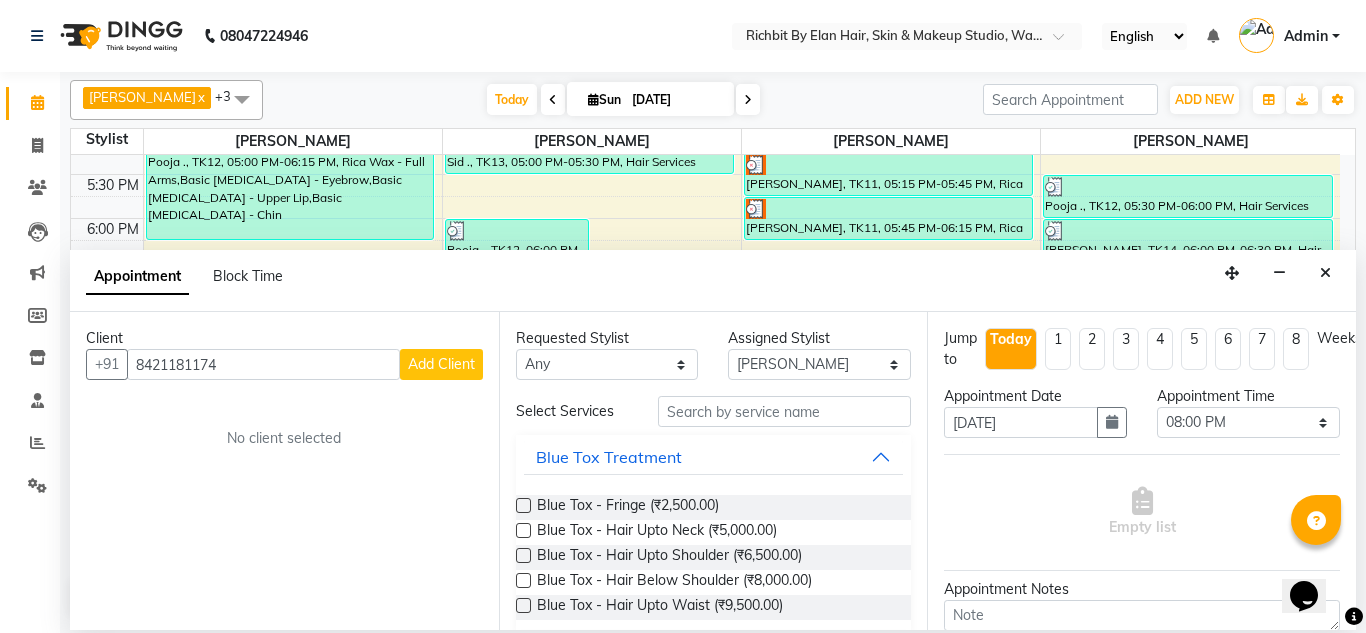 type on "8421181174" 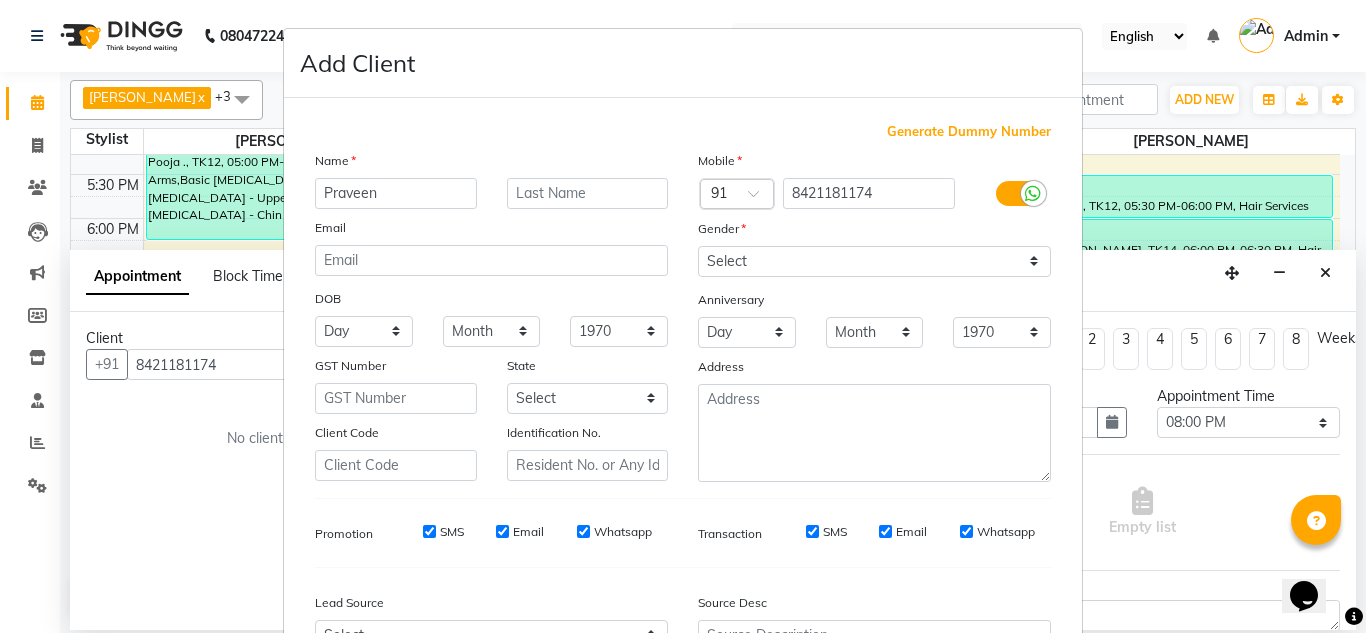 type on "Praveen" 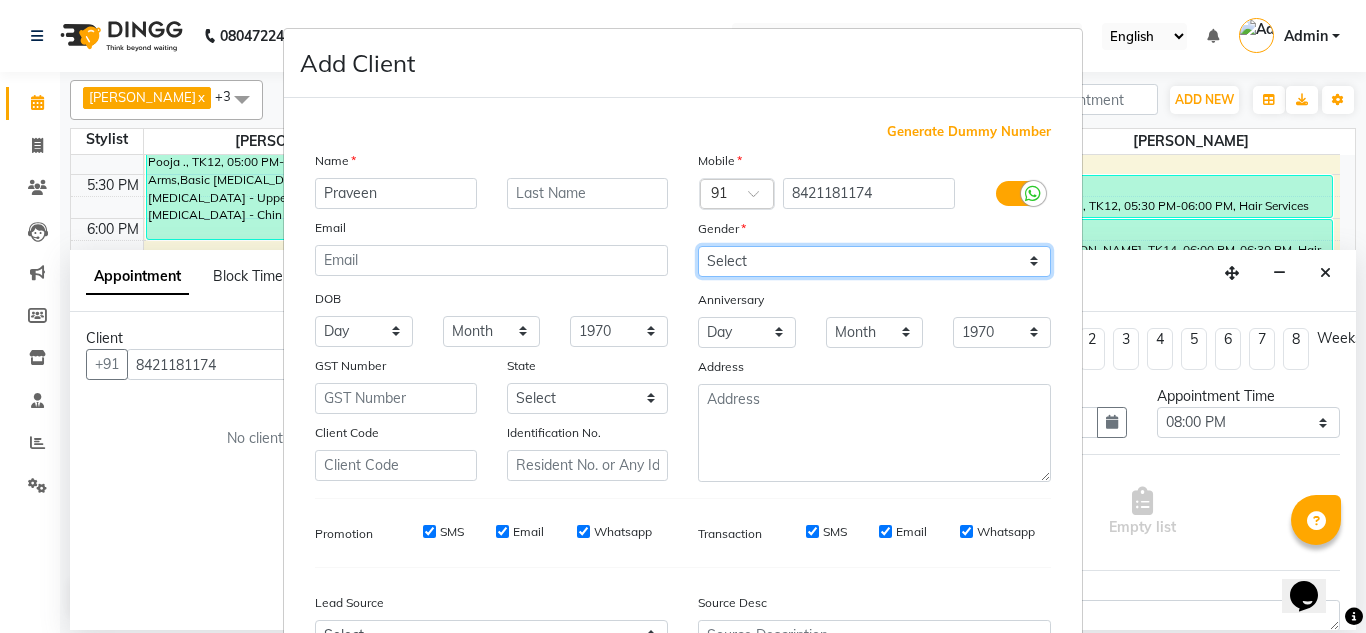click on "Select Male Female Other Prefer Not To Say" at bounding box center (874, 261) 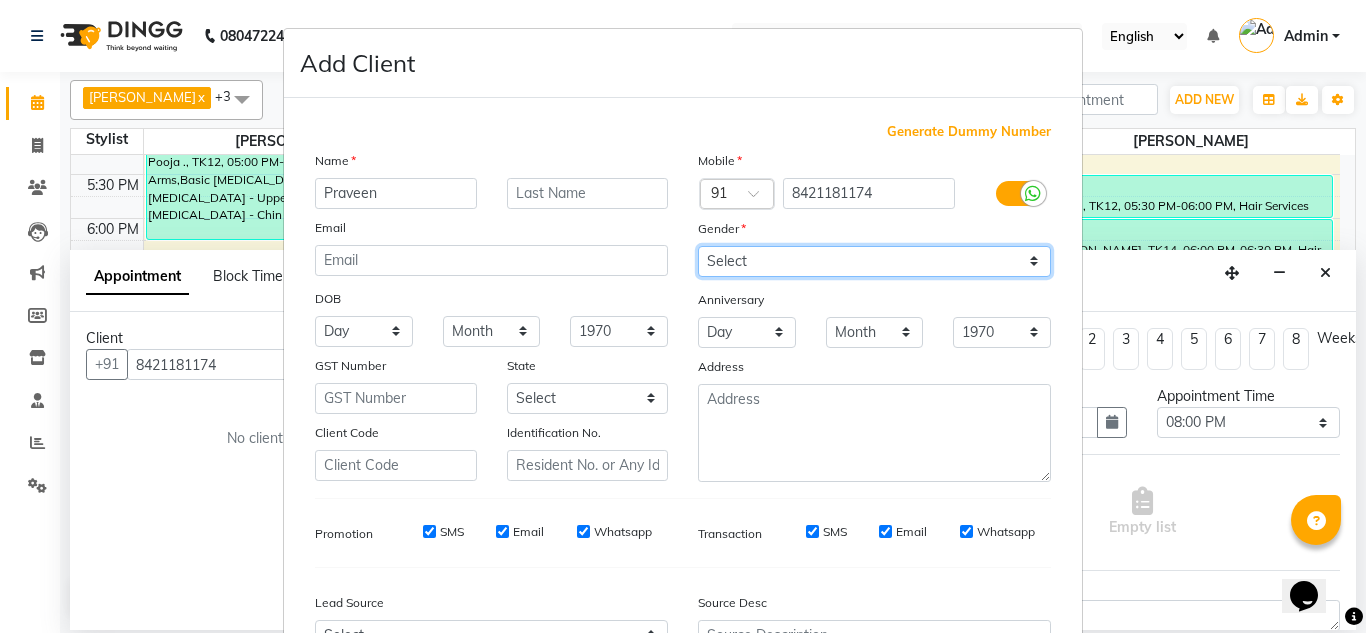 select on "male" 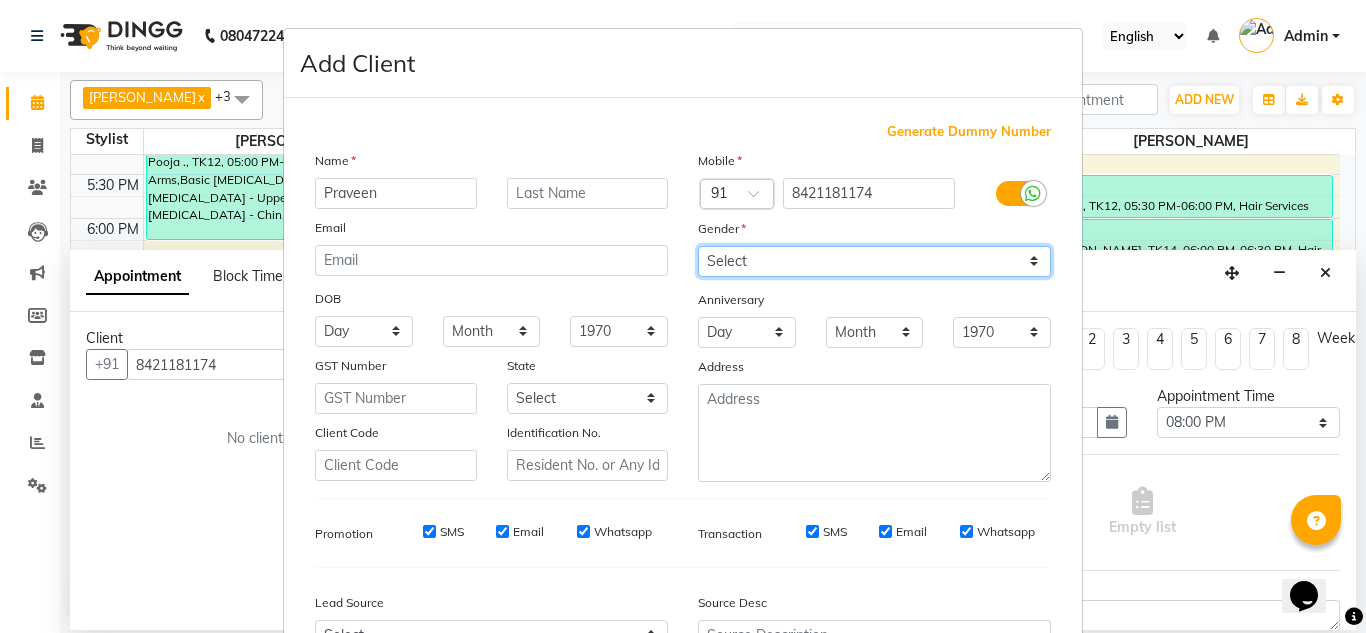 click on "Select Male Female Other Prefer Not To Say" at bounding box center (874, 261) 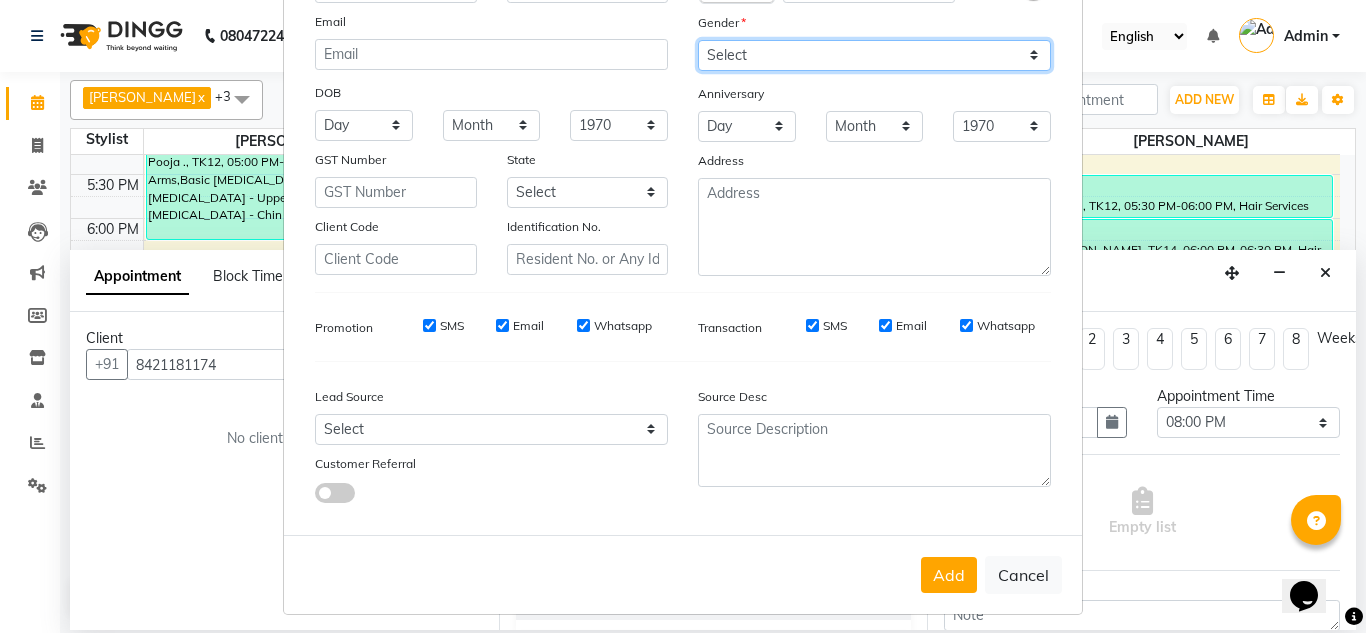 scroll, scrollTop: 216, scrollLeft: 0, axis: vertical 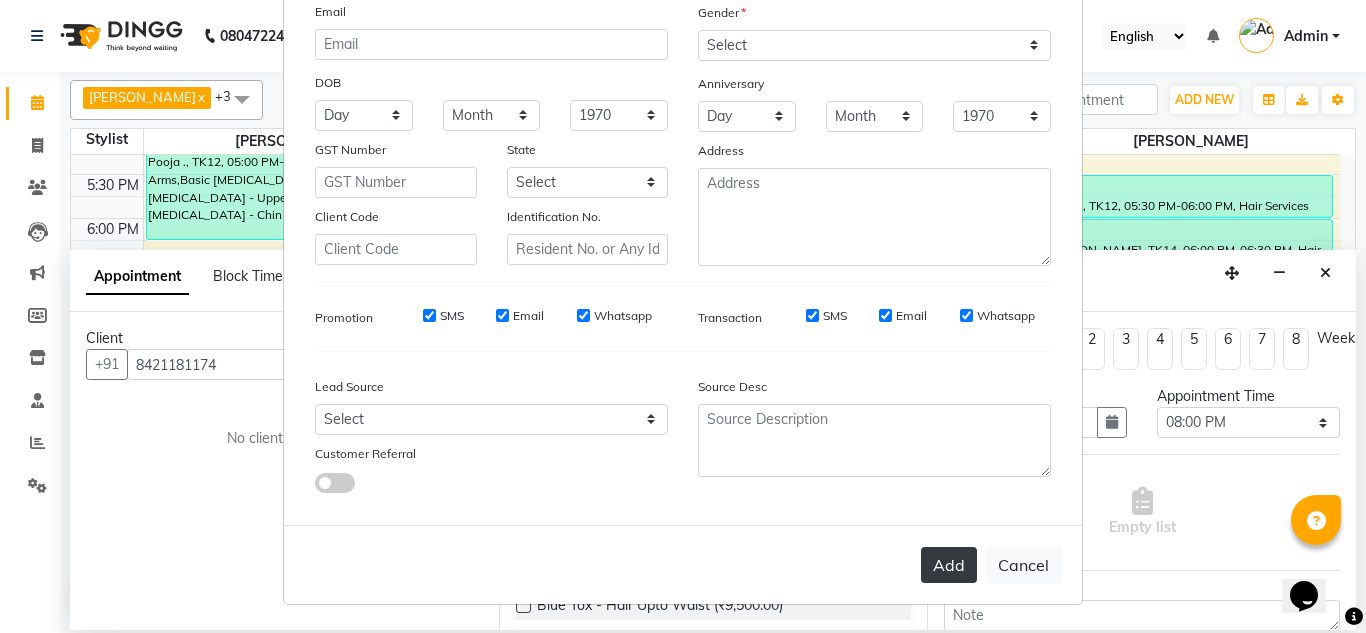click on "Add" at bounding box center [949, 565] 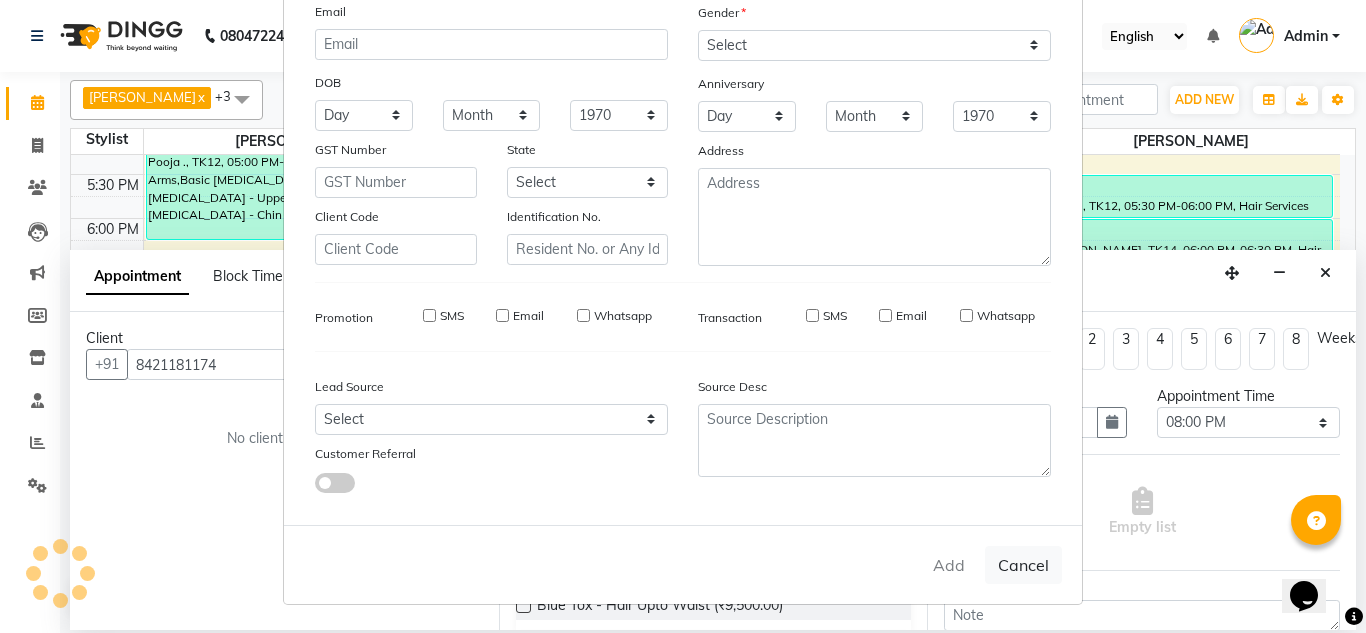 type 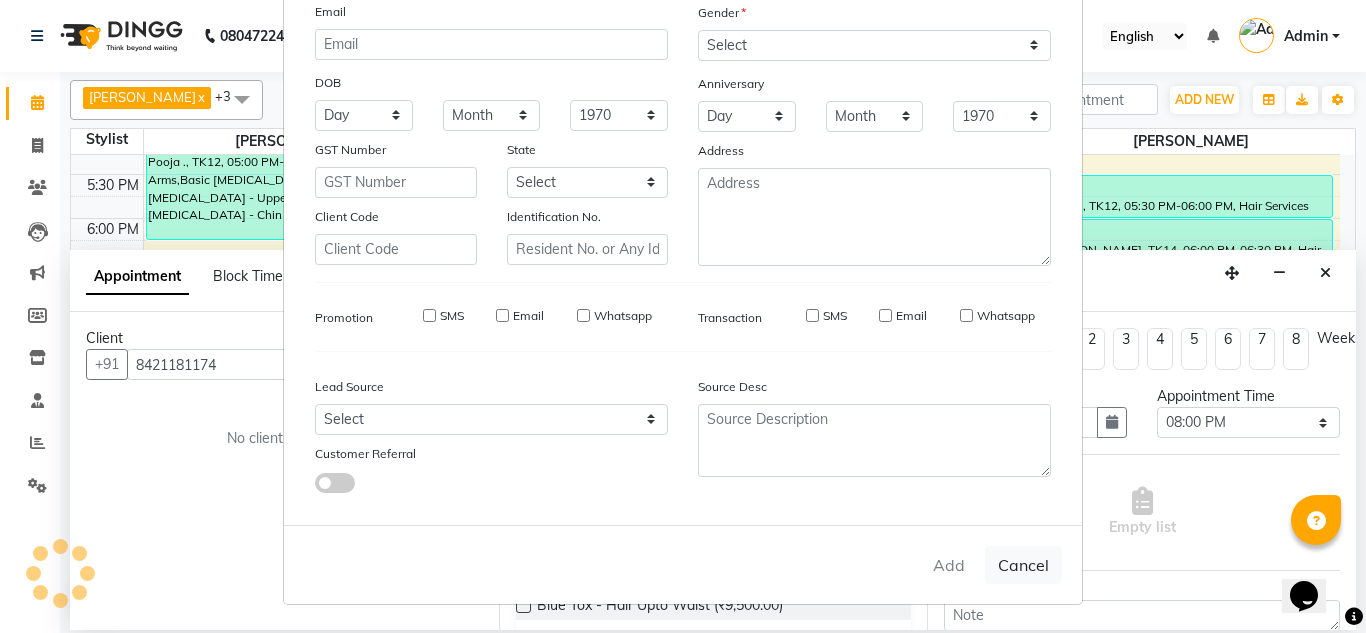select 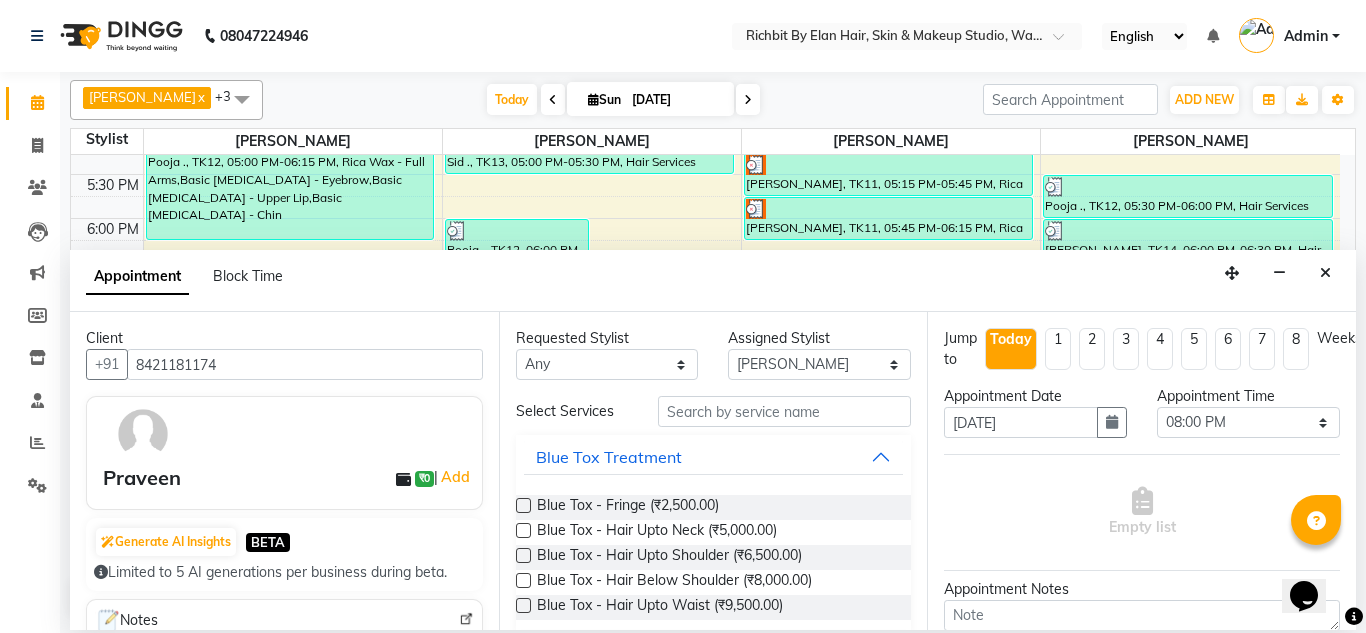 scroll, scrollTop: 300, scrollLeft: 0, axis: vertical 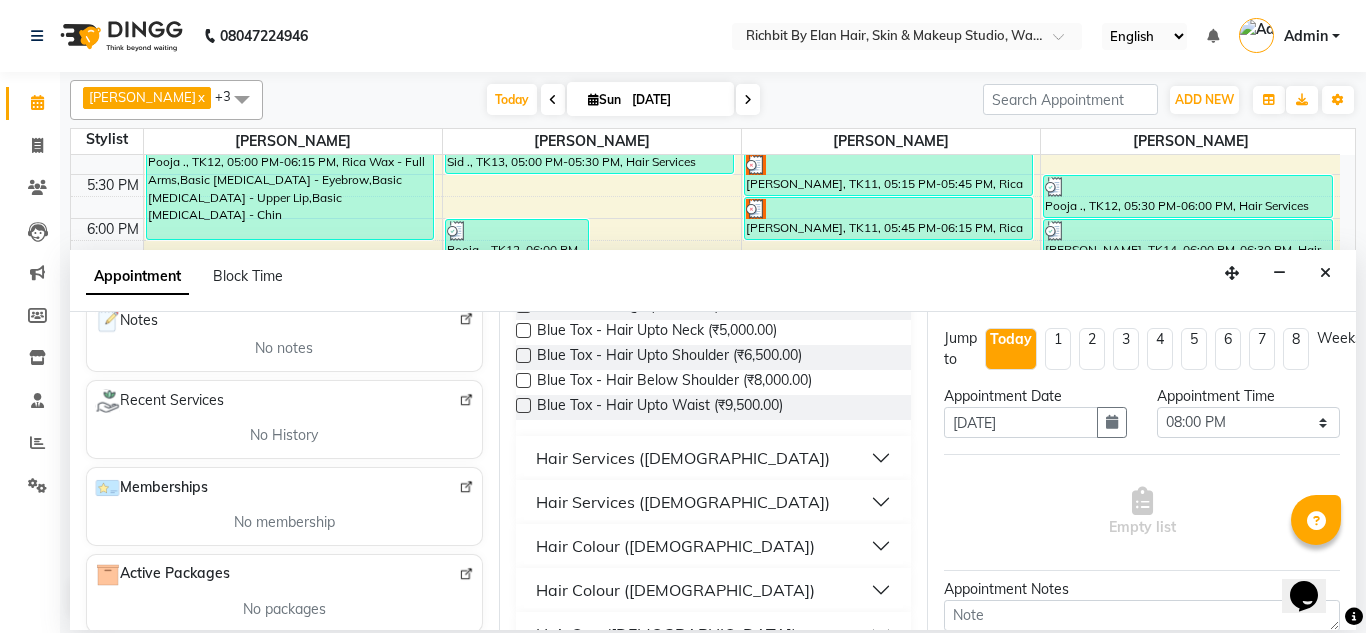 click on "Hair Services (Male)" at bounding box center [683, 458] 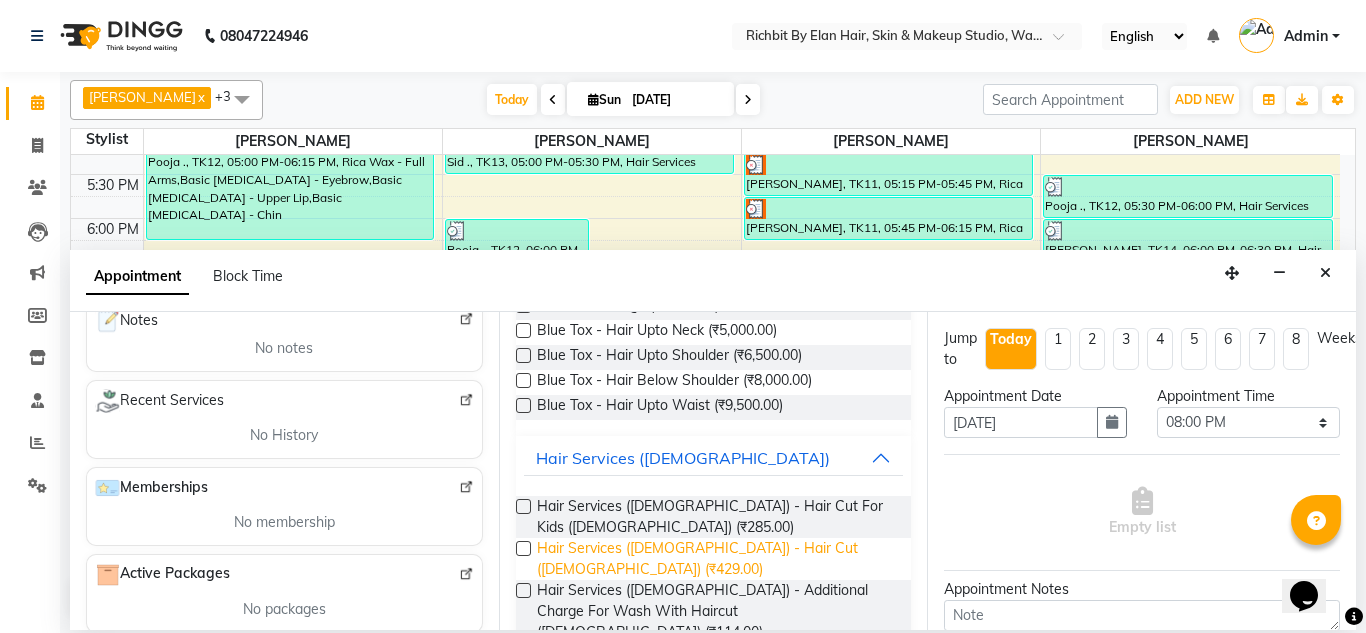 click on "Hair Services (Male) - Hair Cut (Male) (₹429.00)" at bounding box center (716, 559) 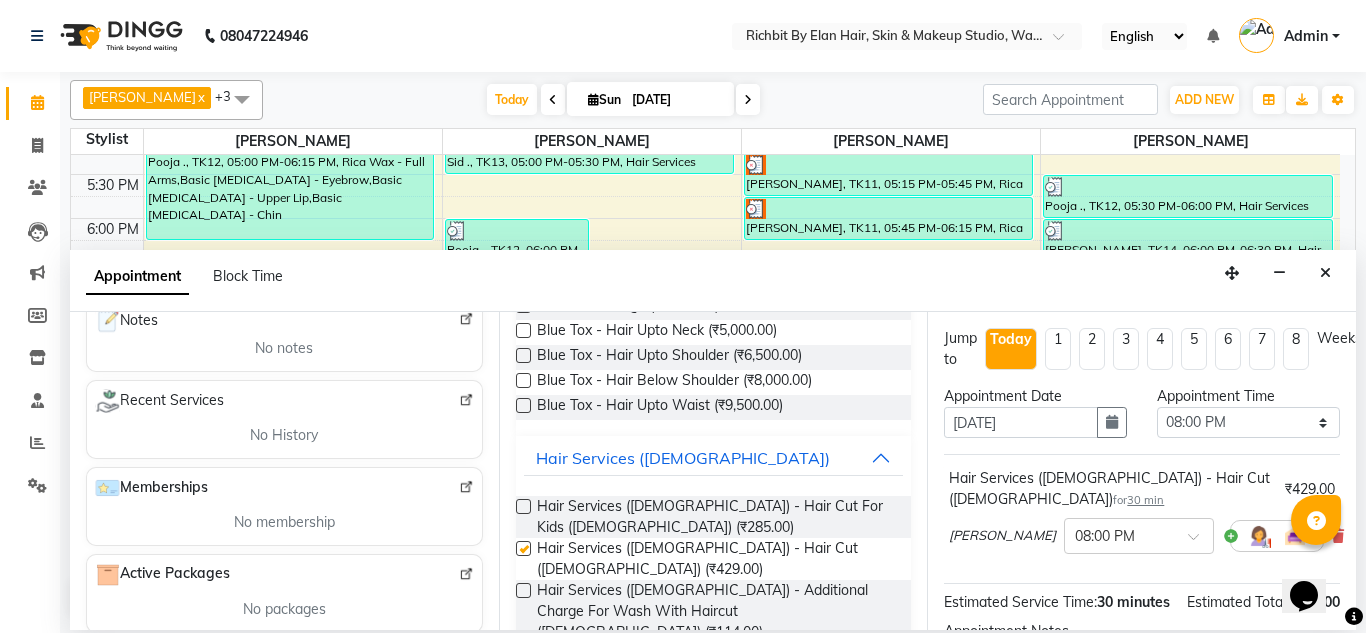checkbox on "false" 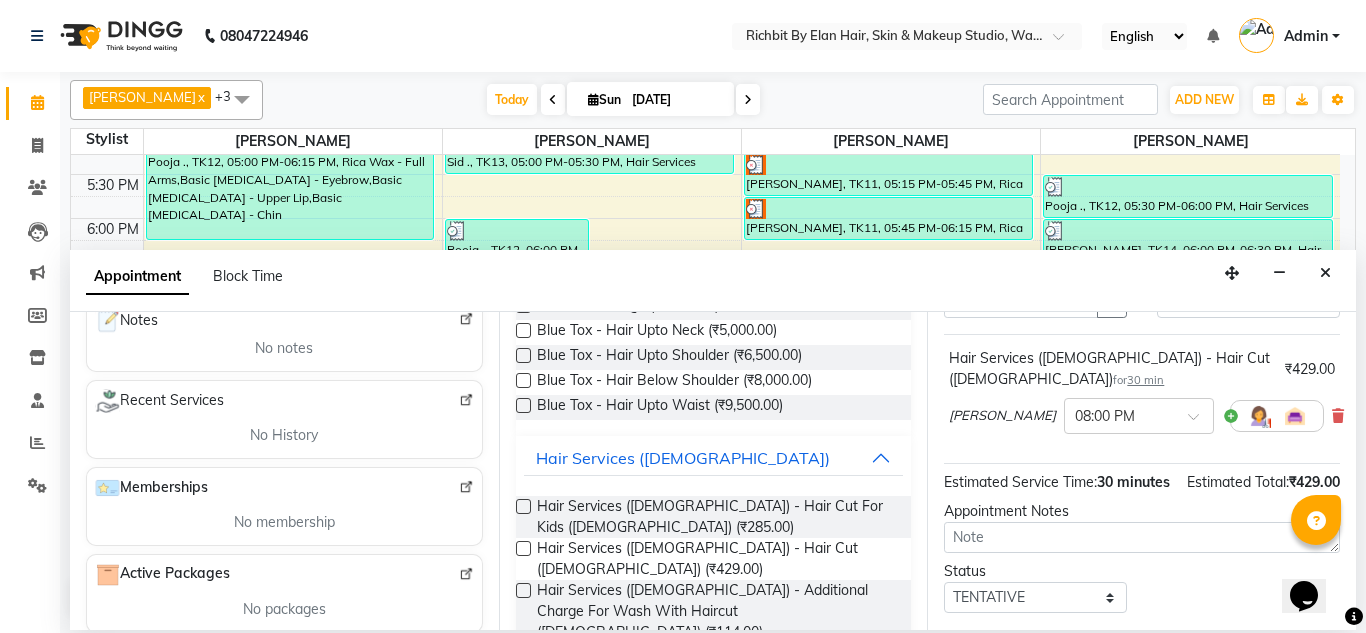 scroll, scrollTop: 247, scrollLeft: 0, axis: vertical 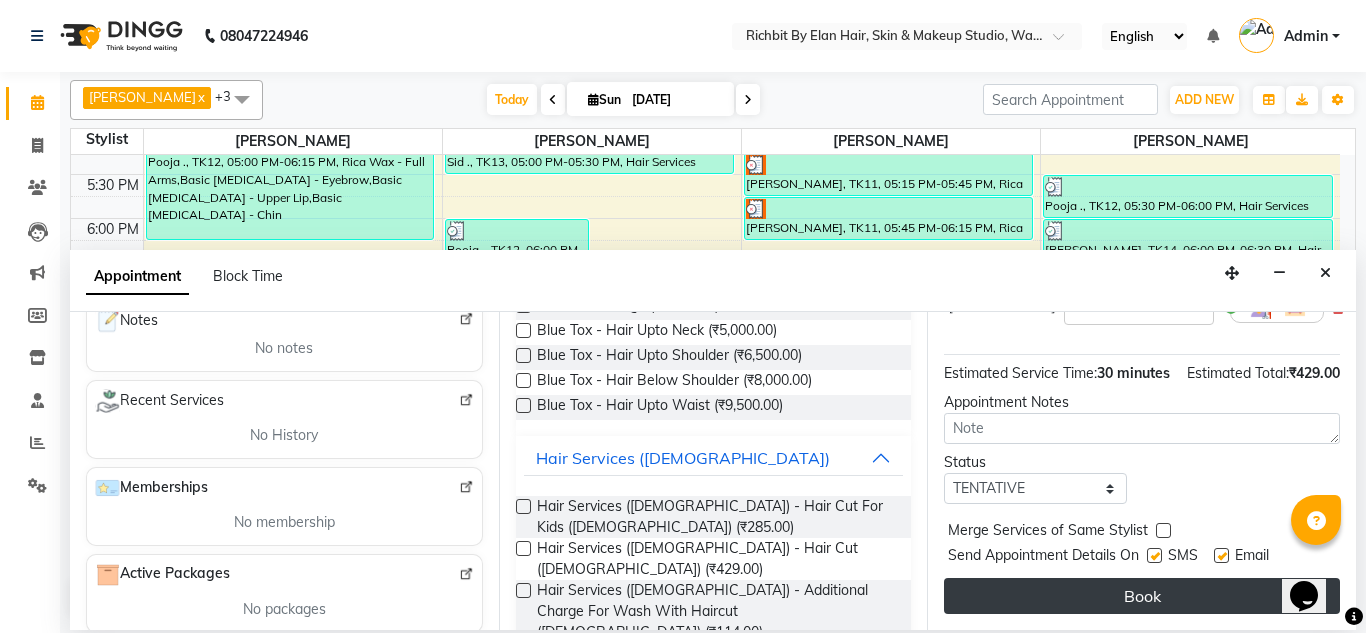 click on "Book" at bounding box center (1142, 596) 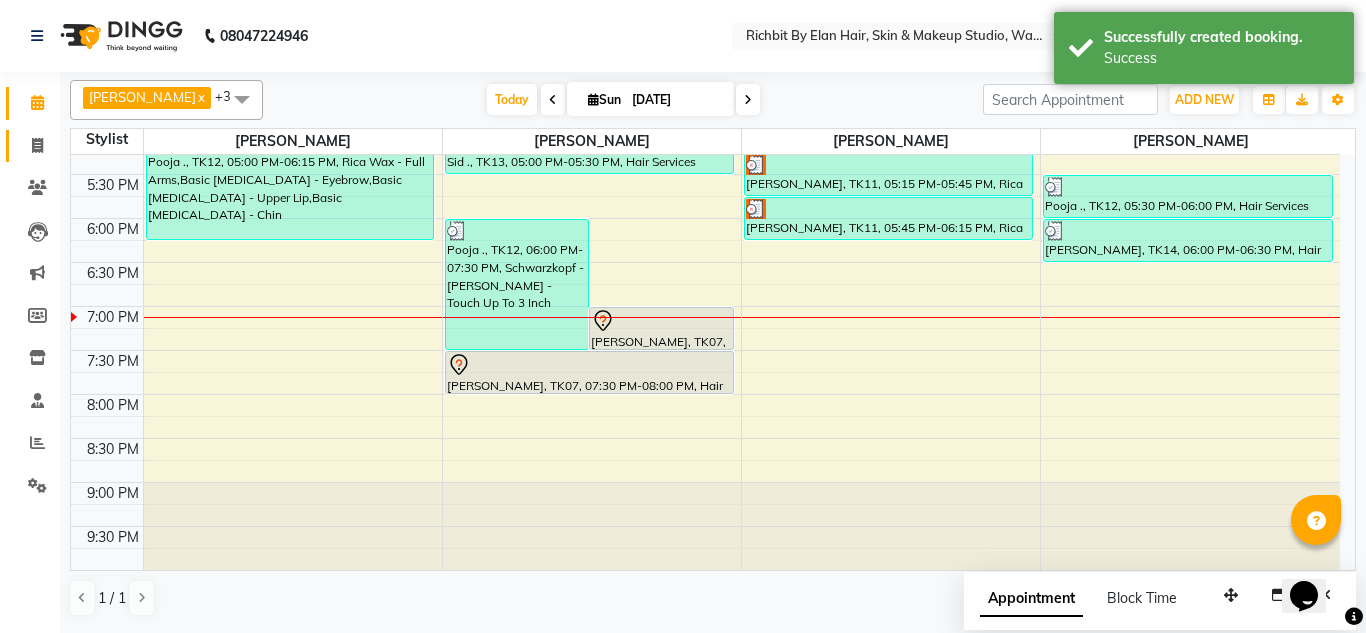 click on "Invoice" 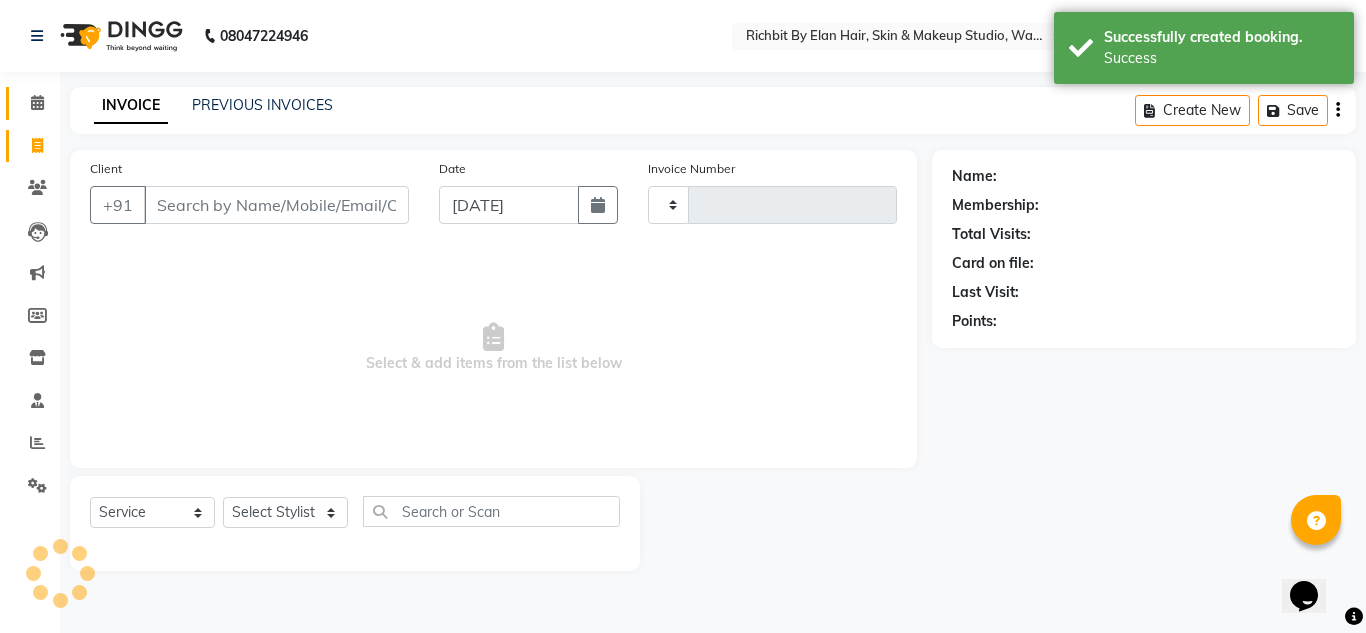 type on "0344" 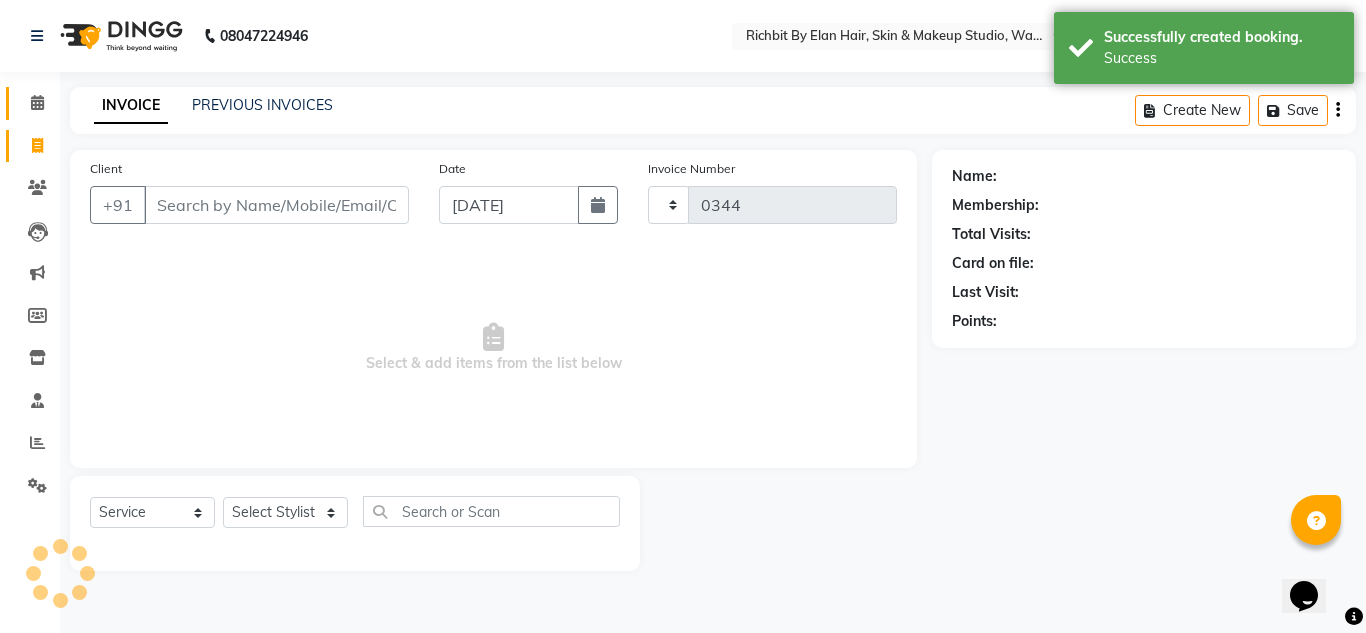 select on "4114" 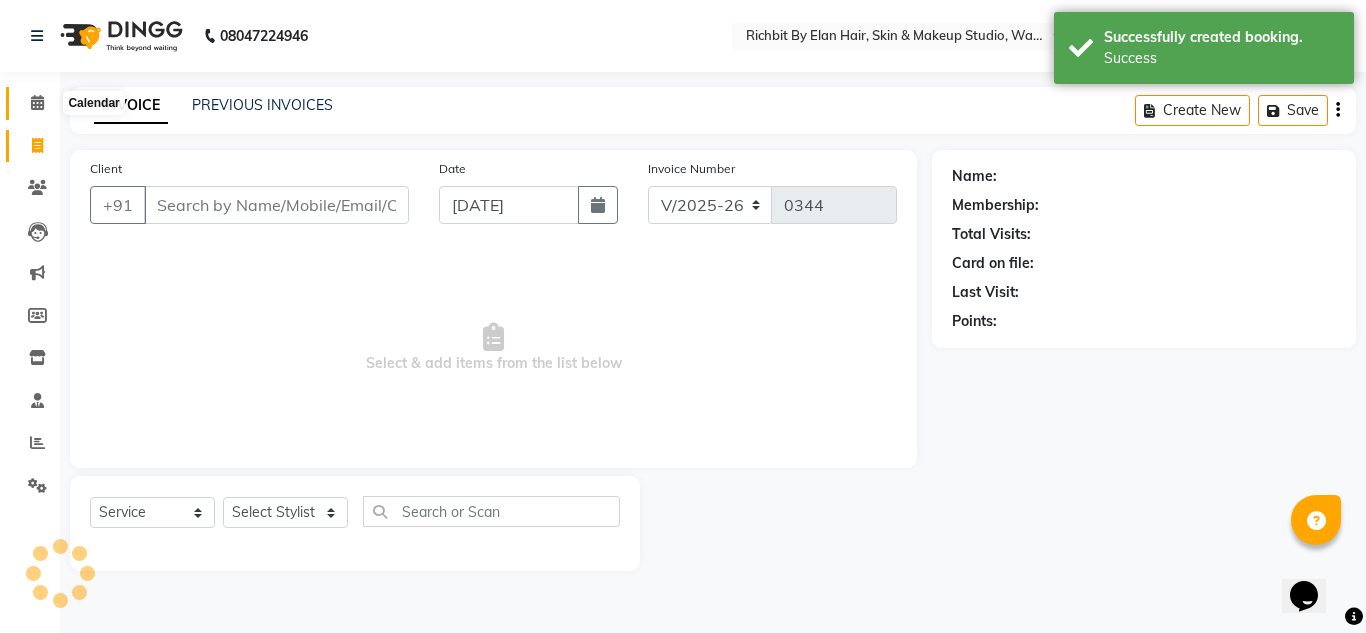 click 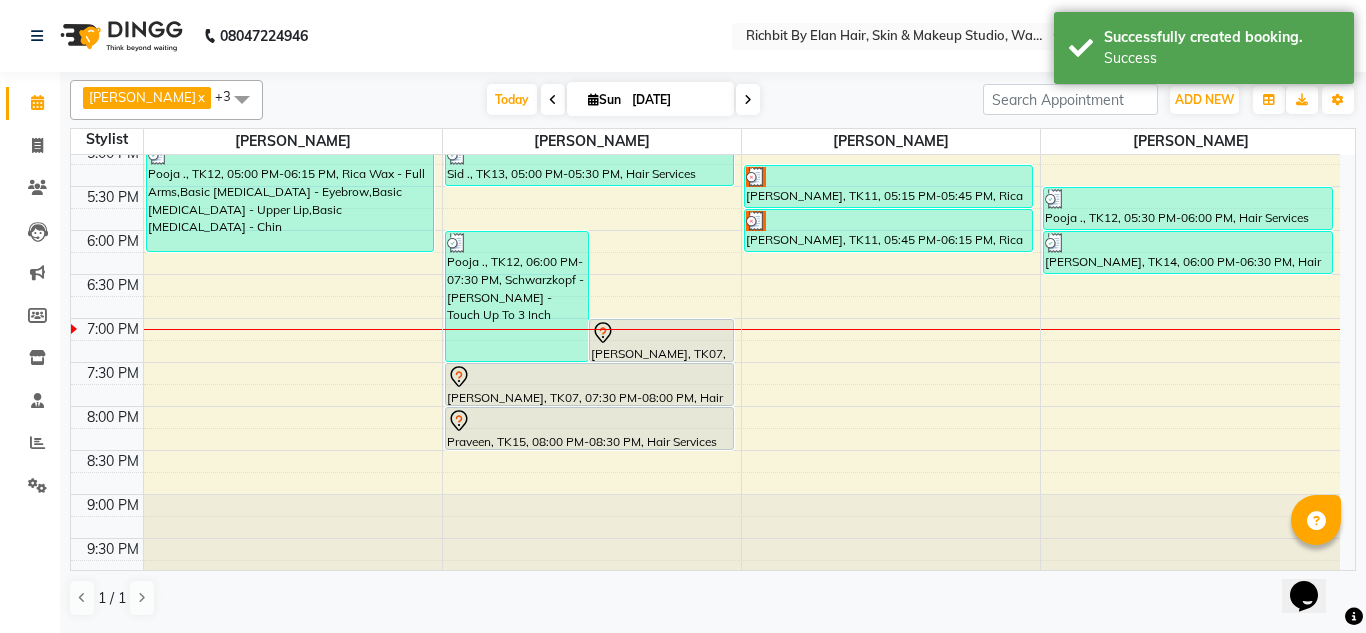 scroll, scrollTop: 640, scrollLeft: 0, axis: vertical 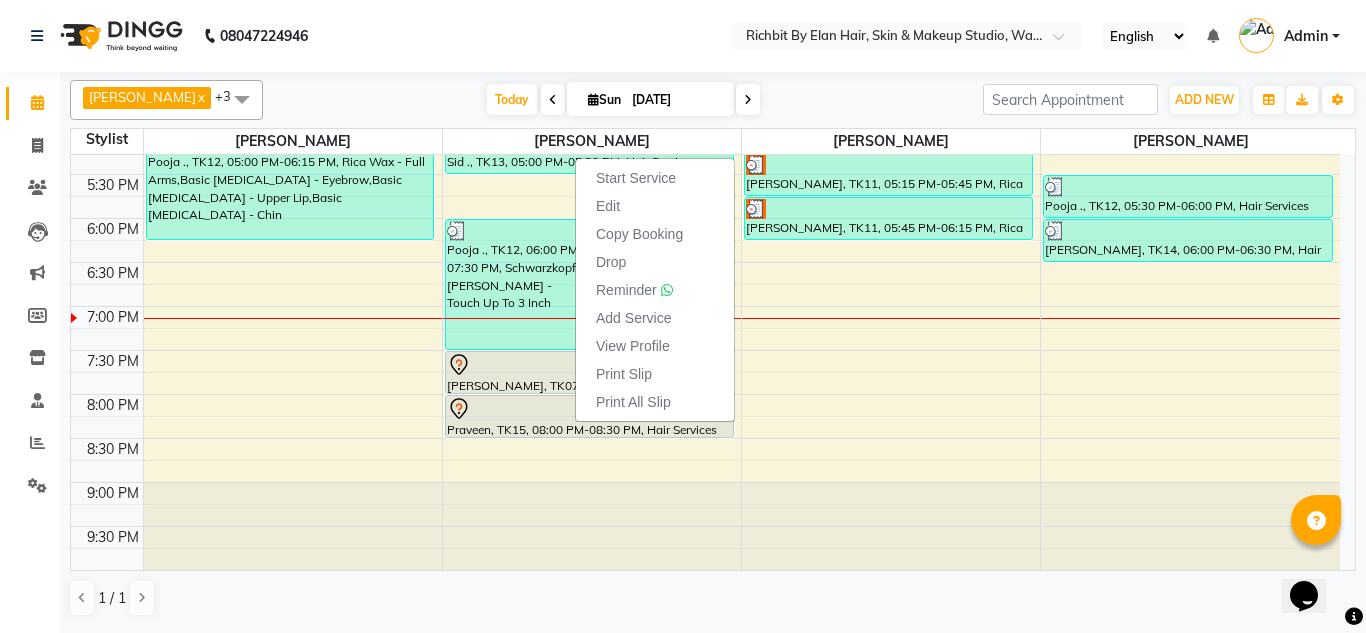 click on "Edit" at bounding box center [608, 206] 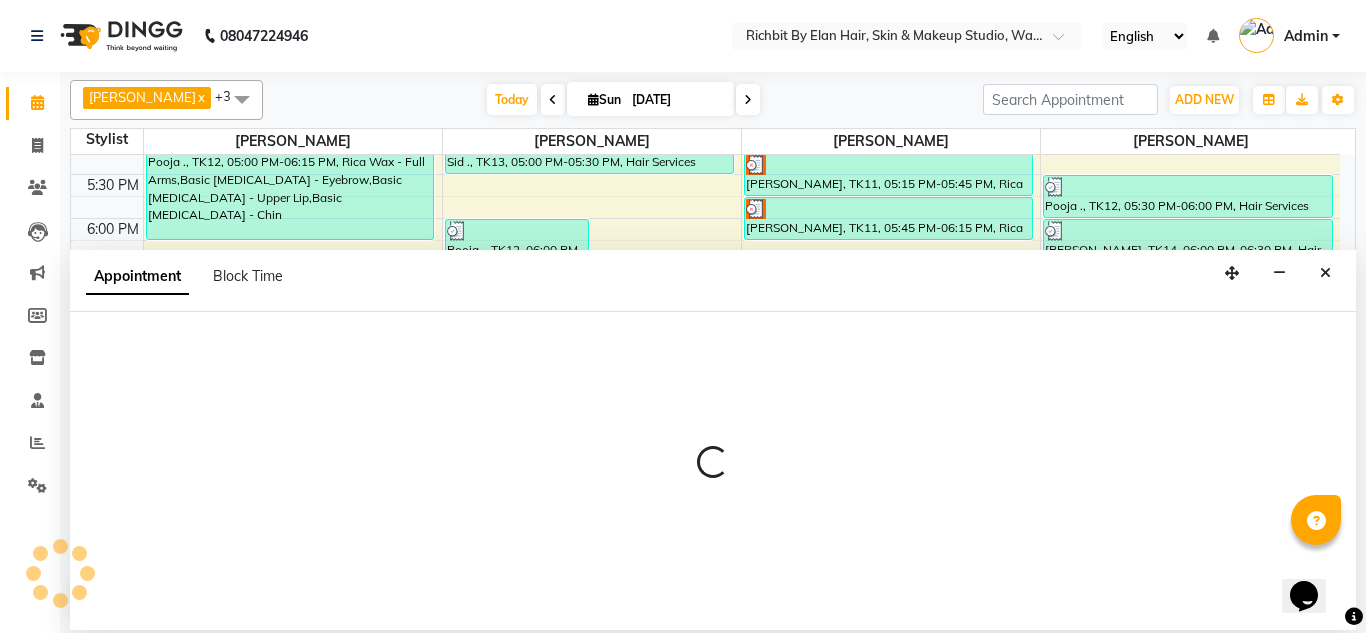 select on "tentative" 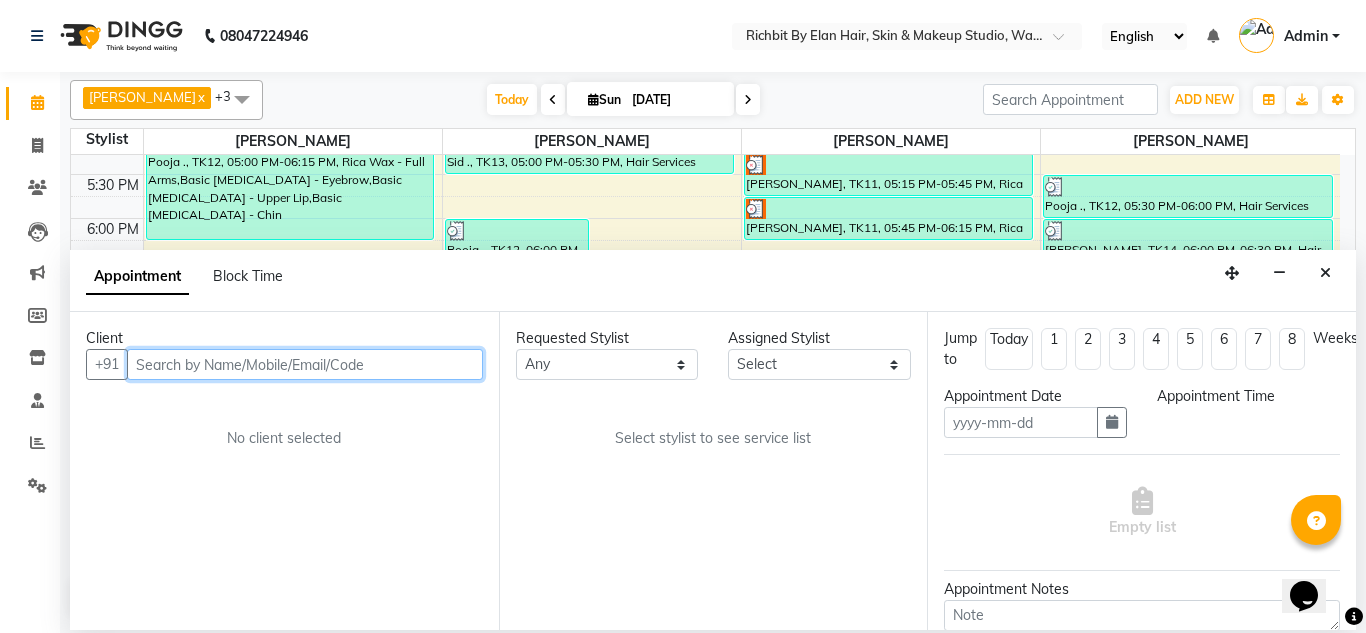 type on "[DATE]" 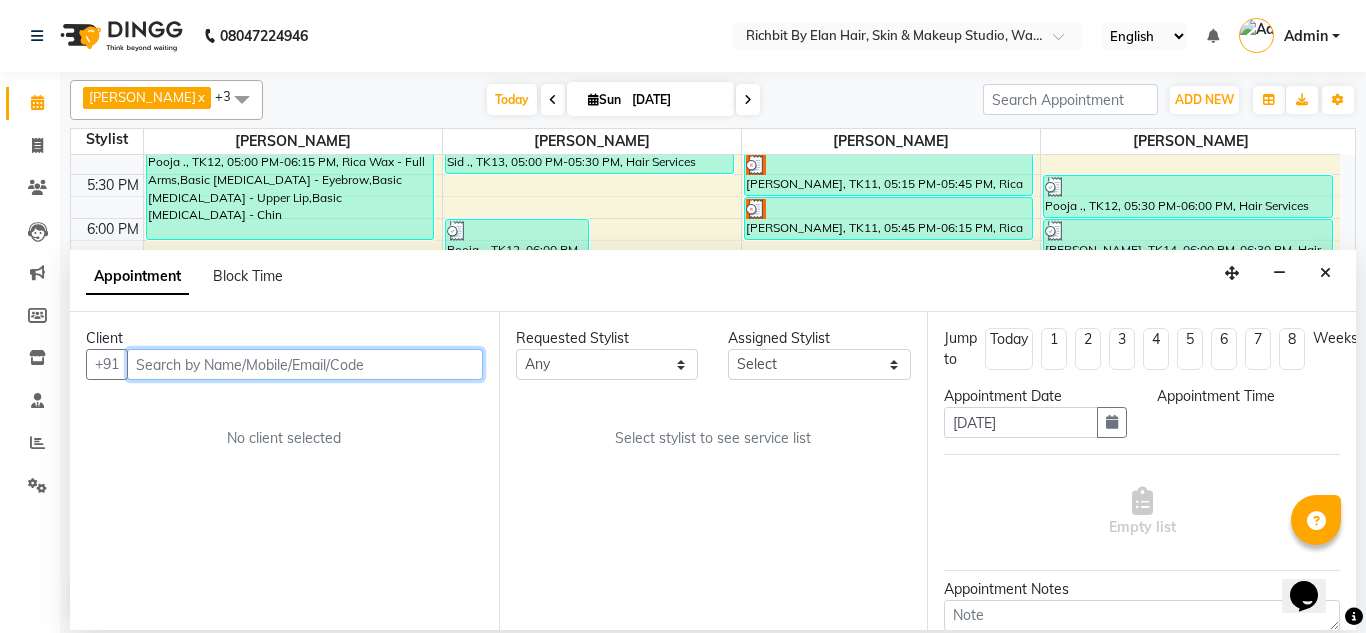 select on "39151" 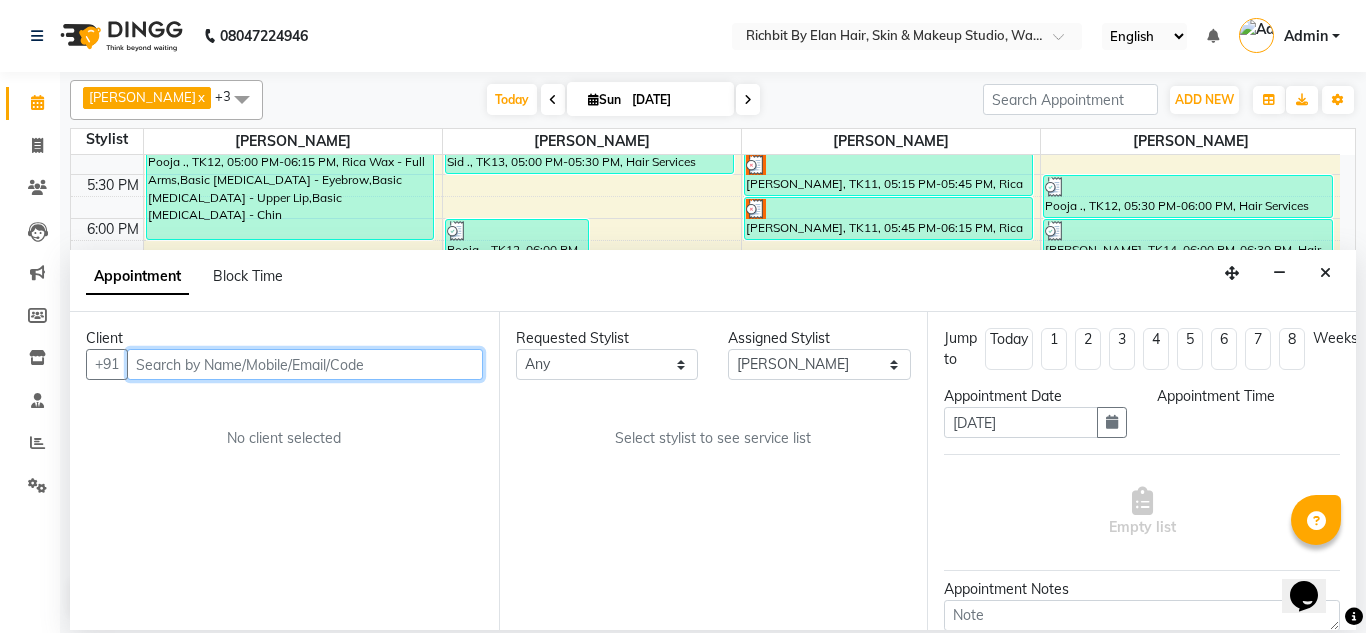 scroll, scrollTop: 640, scrollLeft: 0, axis: vertical 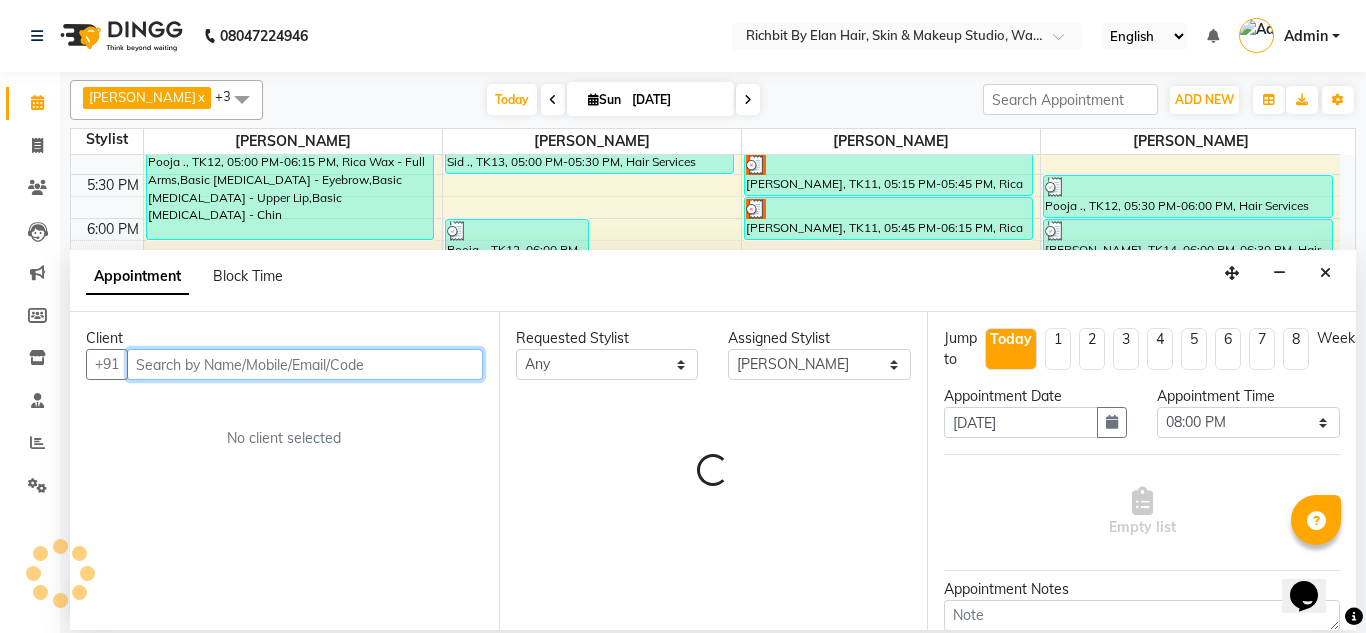 select on "1720" 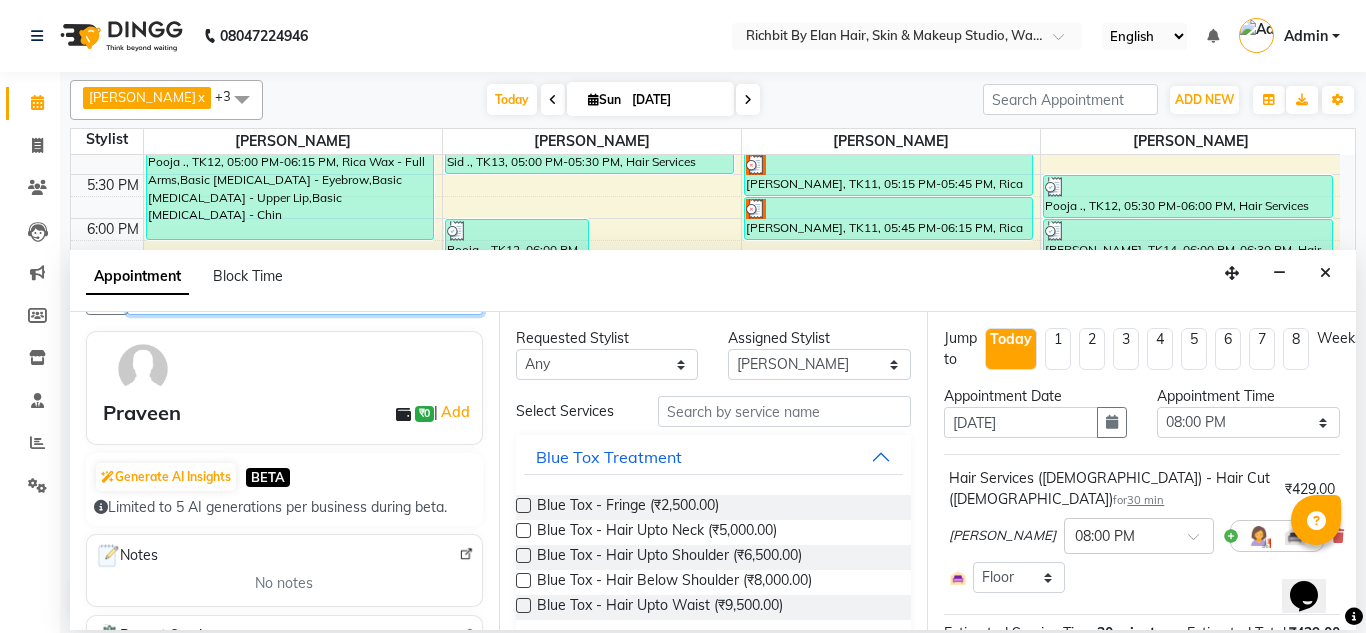 scroll, scrollTop: 100, scrollLeft: 0, axis: vertical 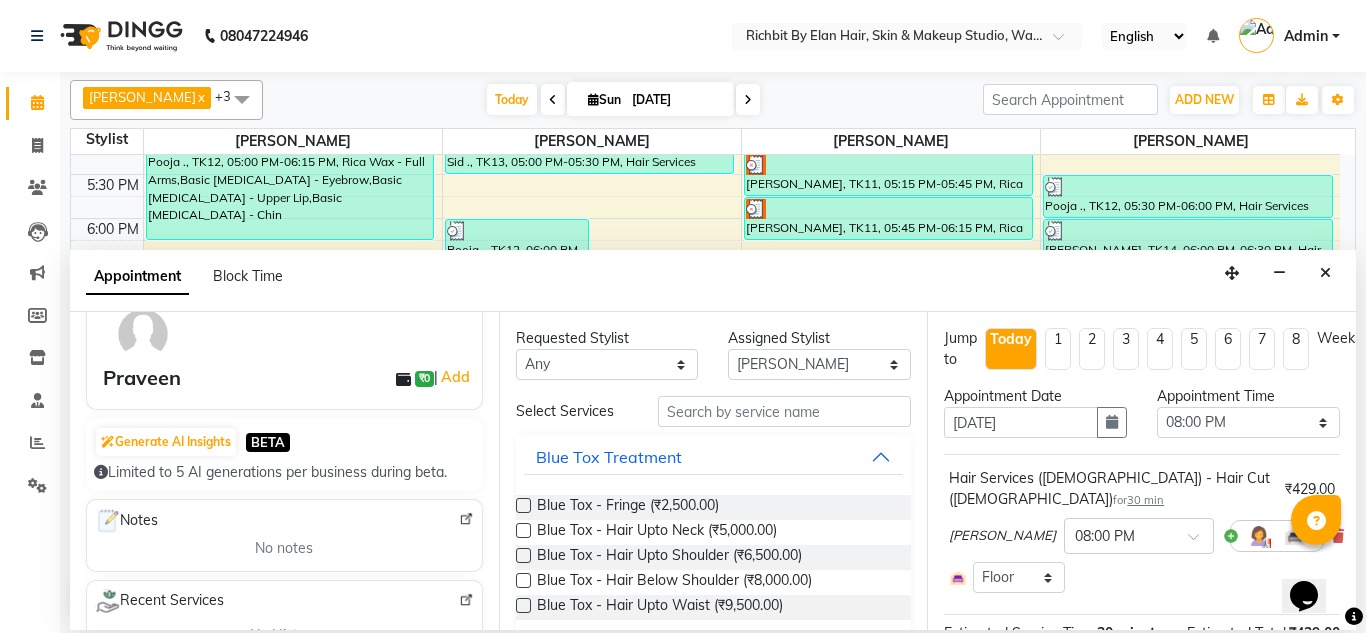 click at bounding box center [466, 519] 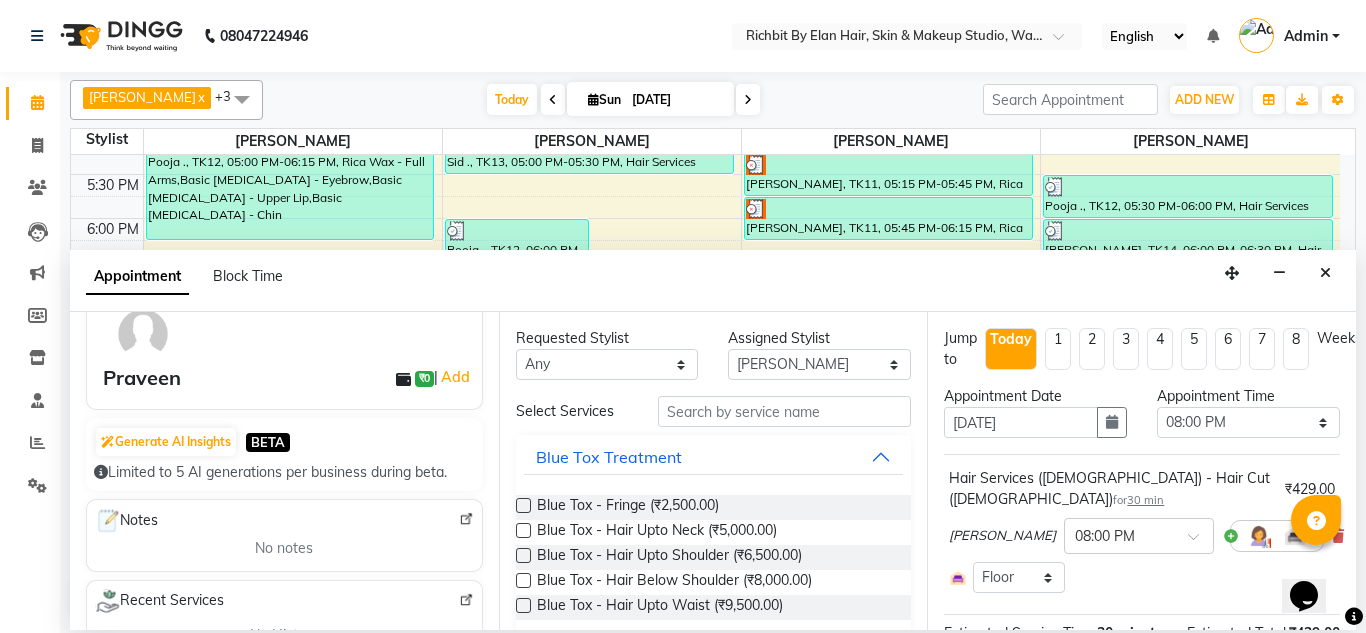 click at bounding box center (1325, 273) 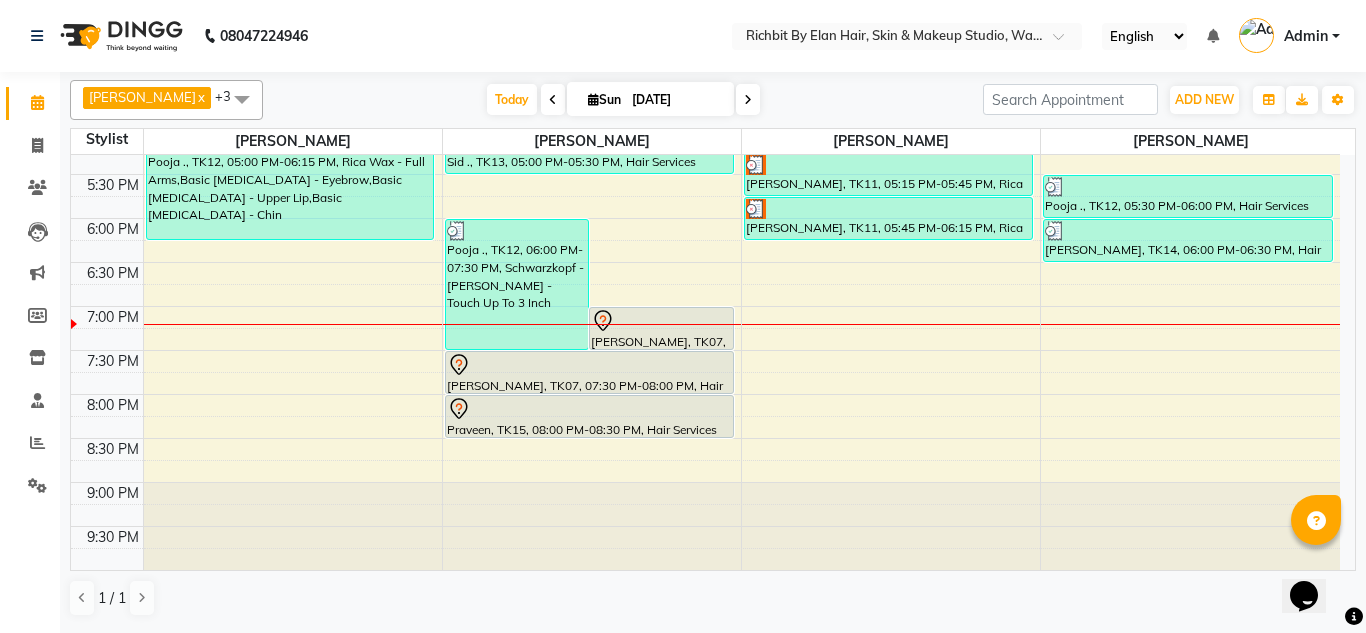 click at bounding box center [748, 100] 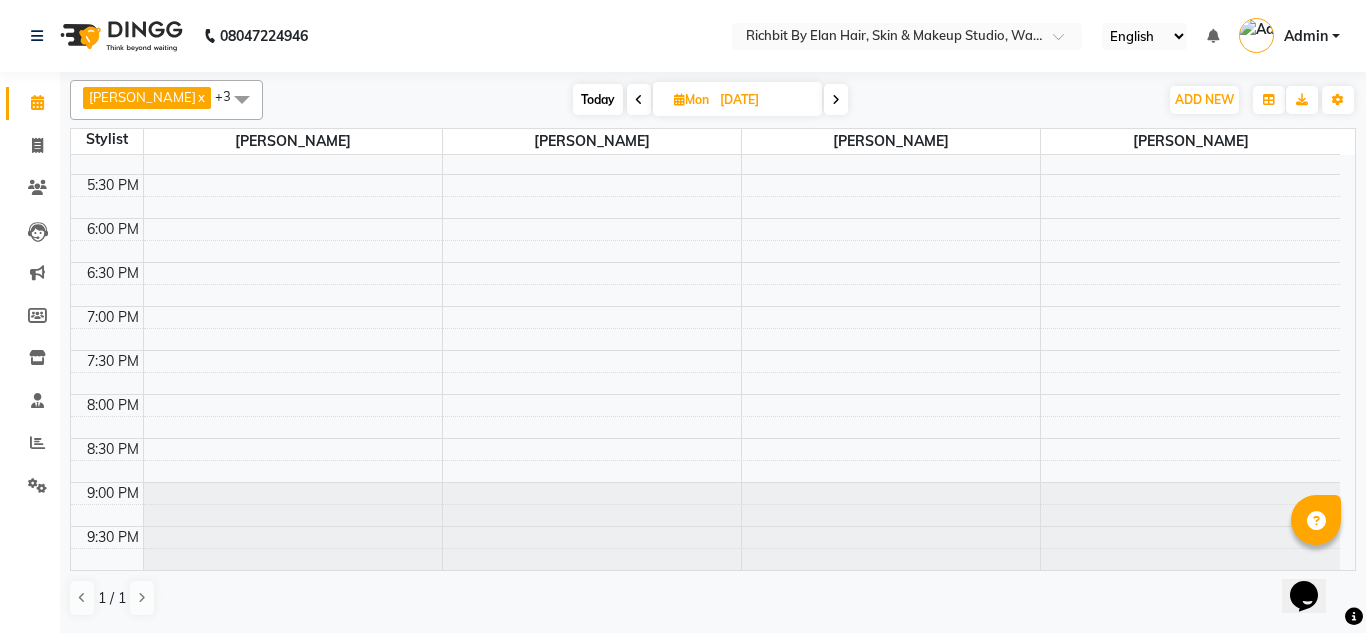 click at bounding box center [836, 100] 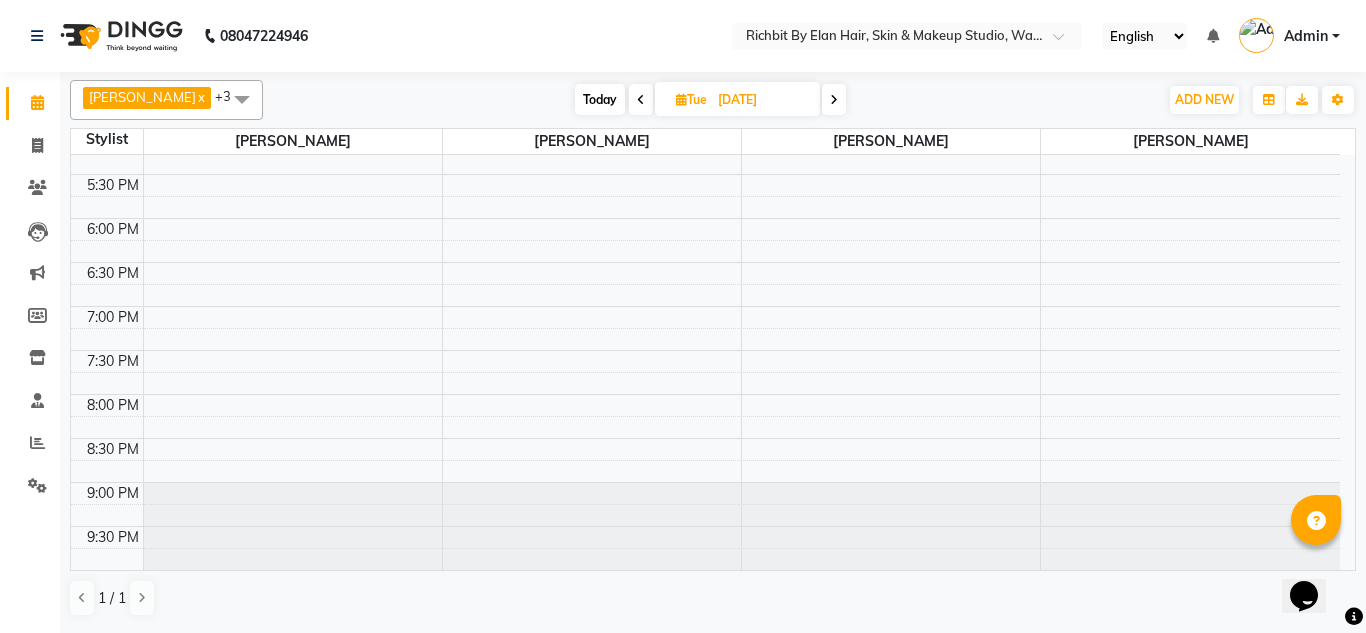 click at bounding box center [834, 100] 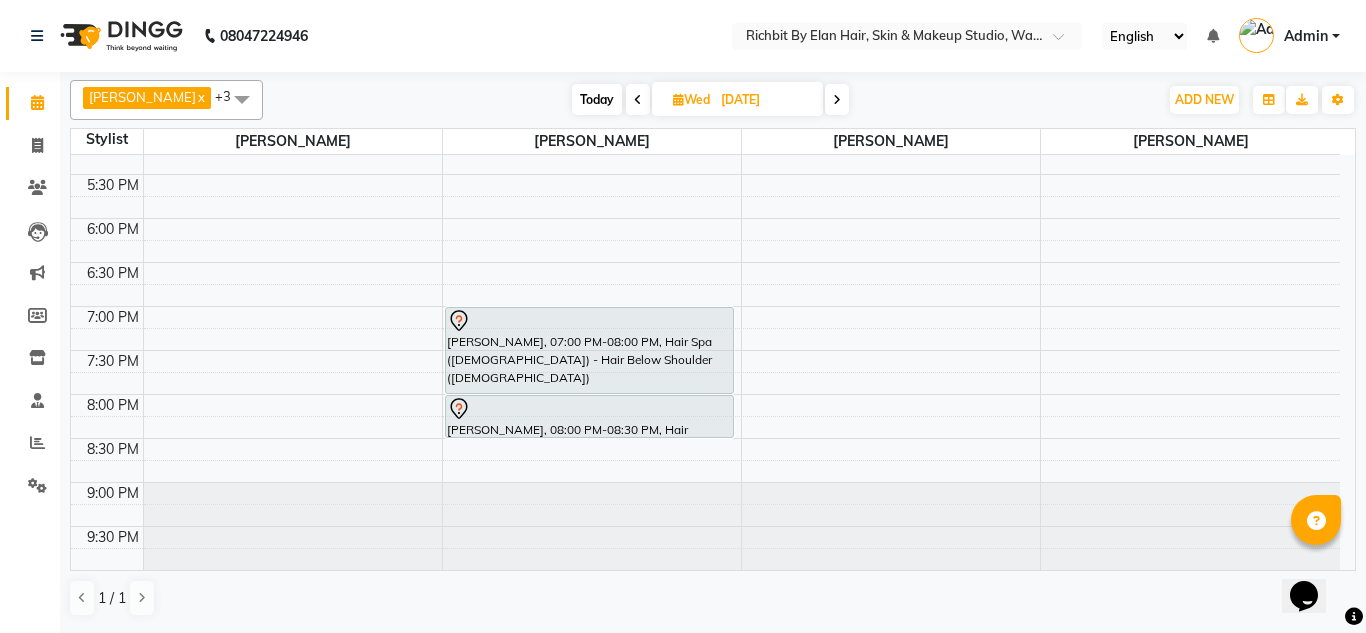 click on "10:00 AM 10:30 AM 11:00 AM 11:30 AM 12:00 PM 12:30 PM 1:00 PM 1:30 PM 2:00 PM 2:30 PM 3:00 PM 3:30 PM 4:00 PM 4:30 PM 5:00 PM 5:30 PM 6:00 PM 6:30 PM 7:00 PM 7:30 PM 8:00 PM 8:30 PM 9:00 PM 9:30 PM             Sidra Raza, 07:00 PM-08:00 PM, Hair Spa (Female) - Hair Below Shoulder (Female)             Sidra Raza, 08:00 PM-08:30 PM, Hair Services (Female) - Hair Cut (Female)" at bounding box center [705, 42] 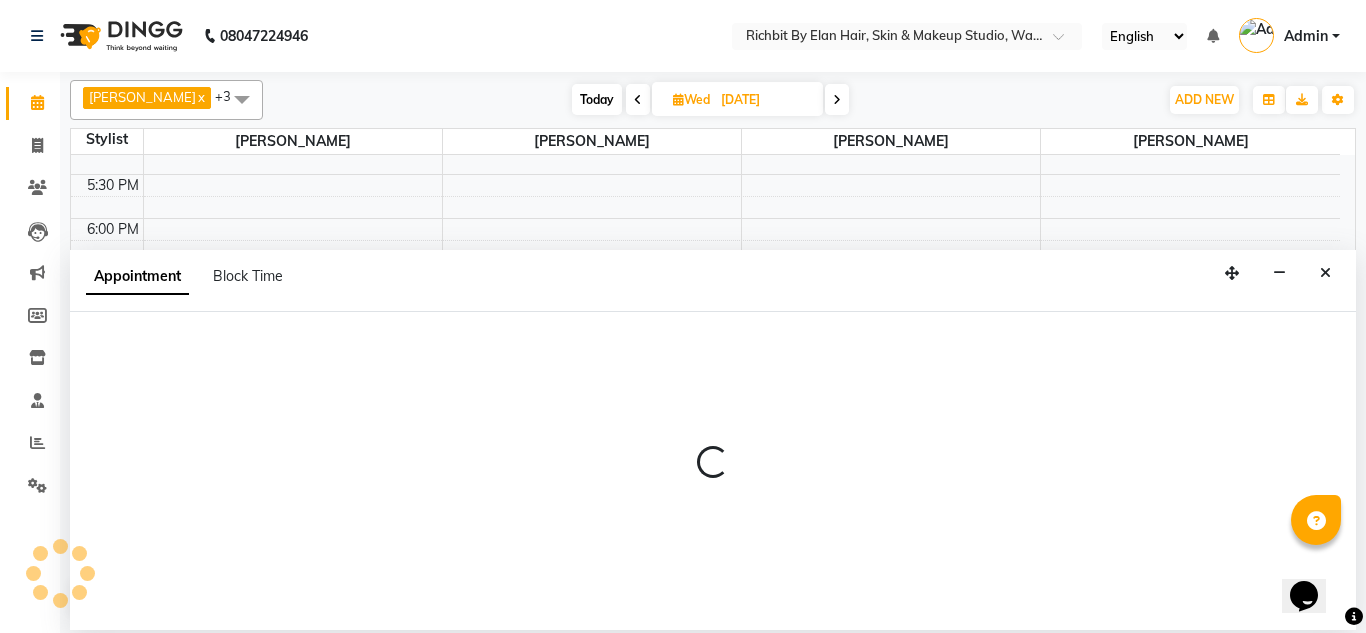 select on "39151" 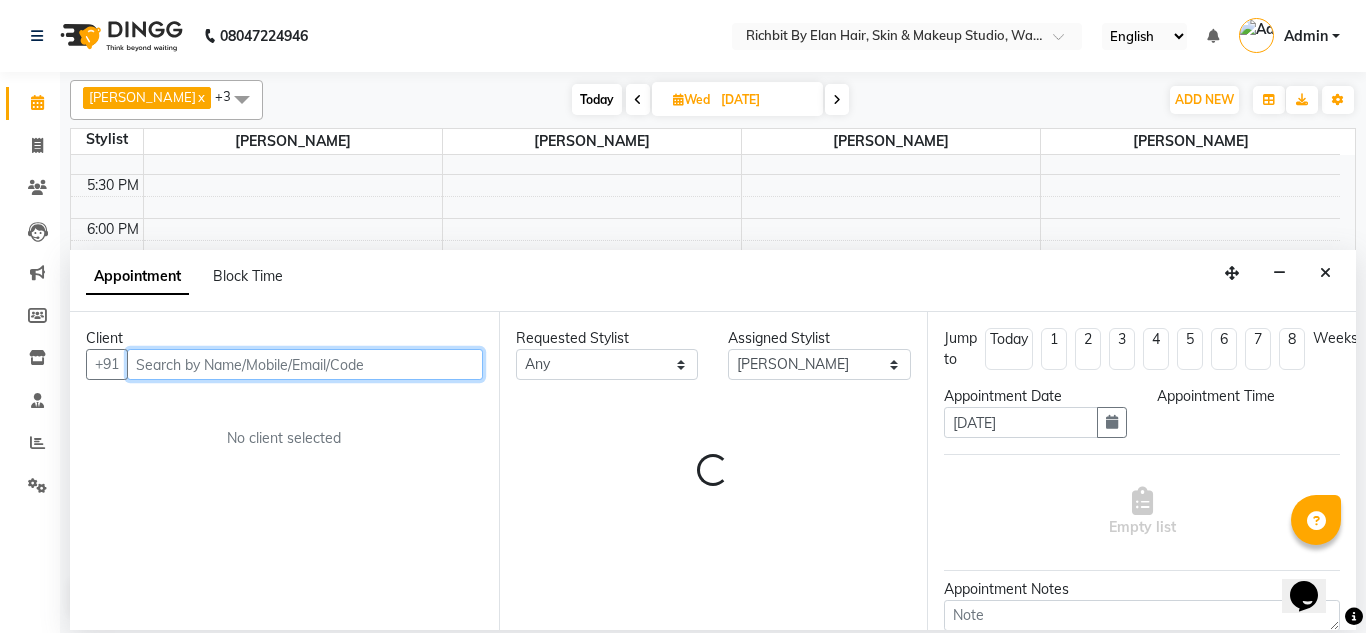select on "1110" 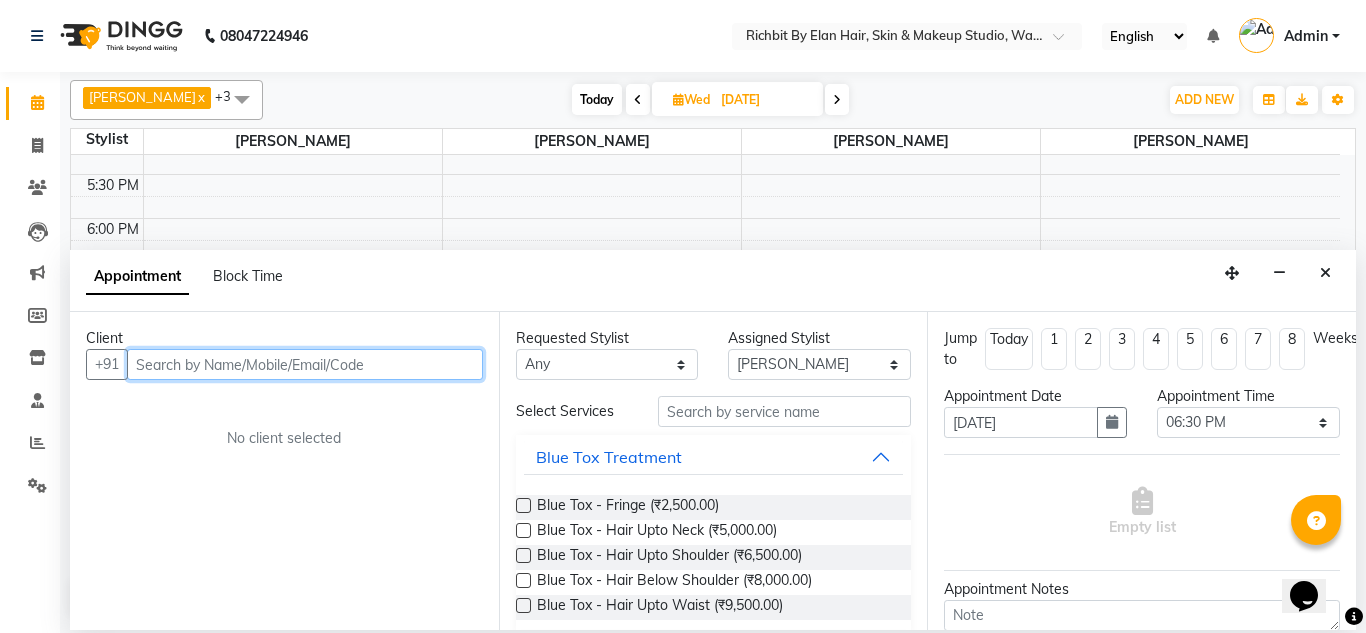 click at bounding box center [305, 364] 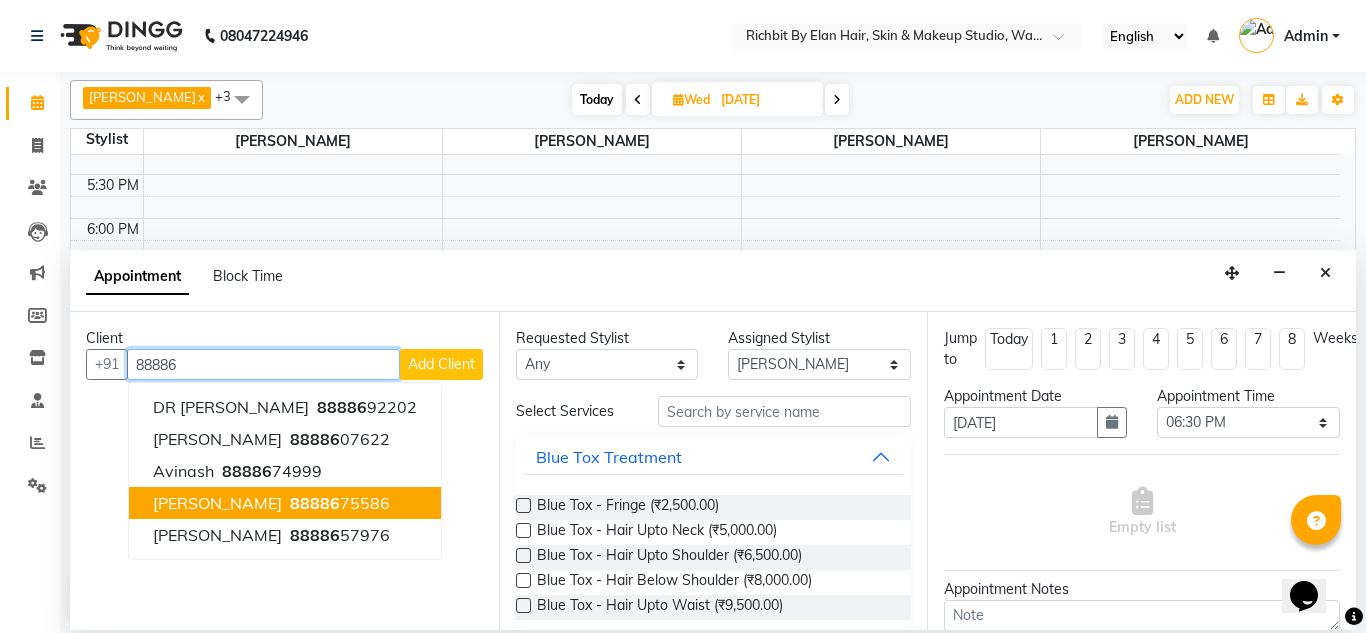 click on "Mayur Bhamre" at bounding box center [217, 503] 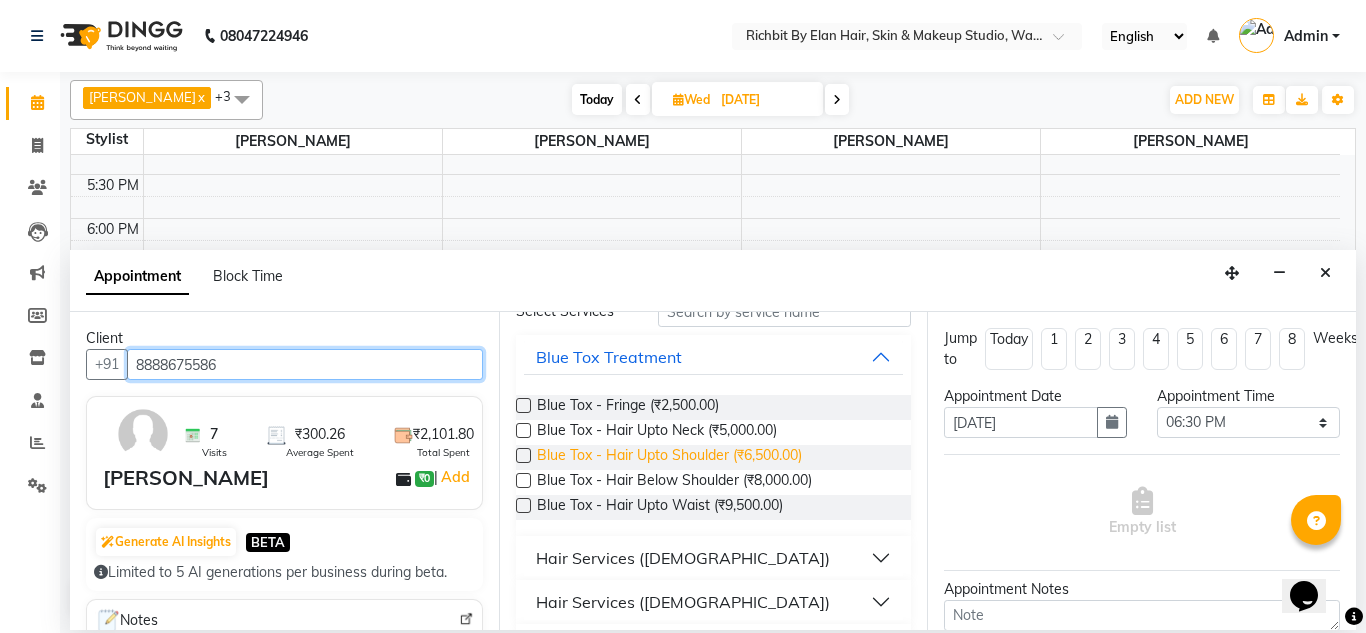 scroll, scrollTop: 200, scrollLeft: 0, axis: vertical 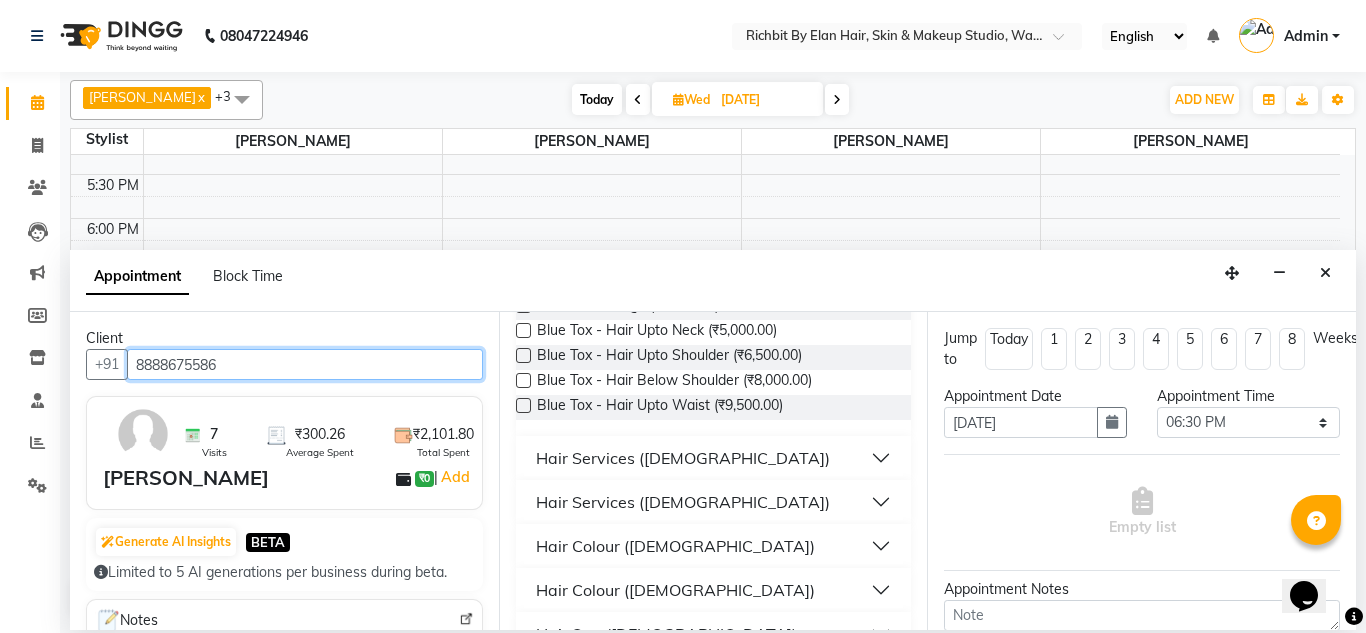 type on "8888675586" 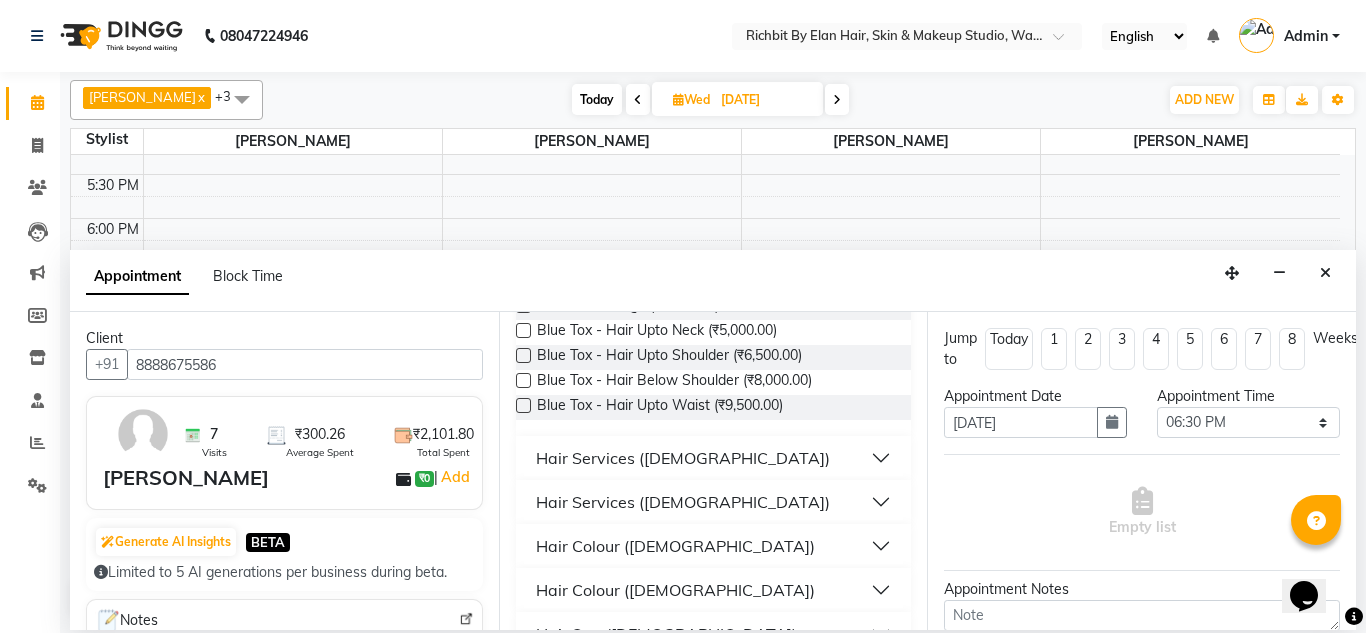 click on "Hair Services ([DEMOGRAPHIC_DATA])" at bounding box center (683, 458) 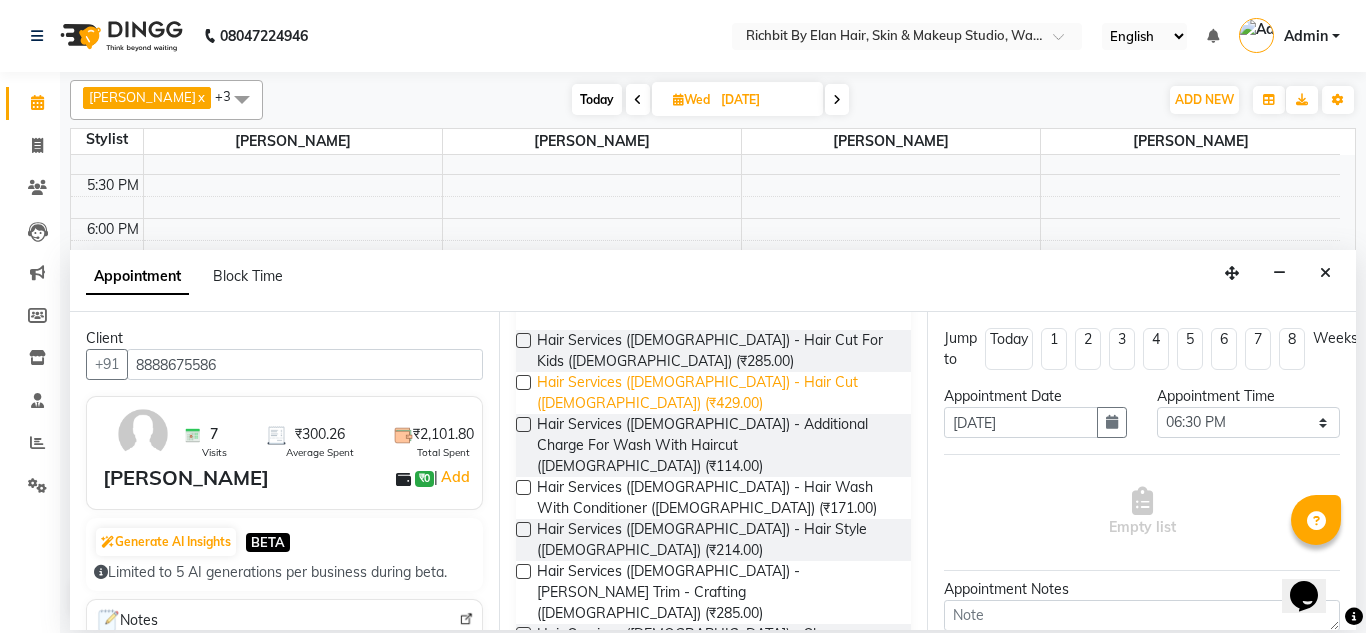 scroll, scrollTop: 400, scrollLeft: 0, axis: vertical 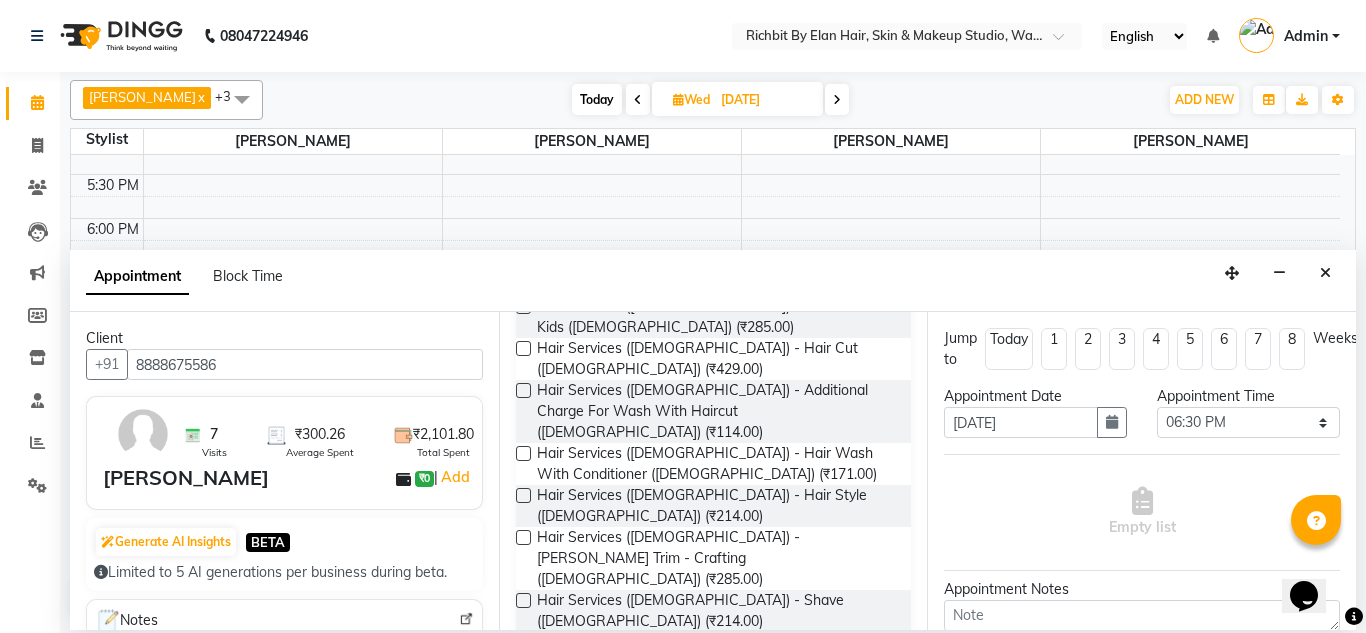 click at bounding box center (523, 348) 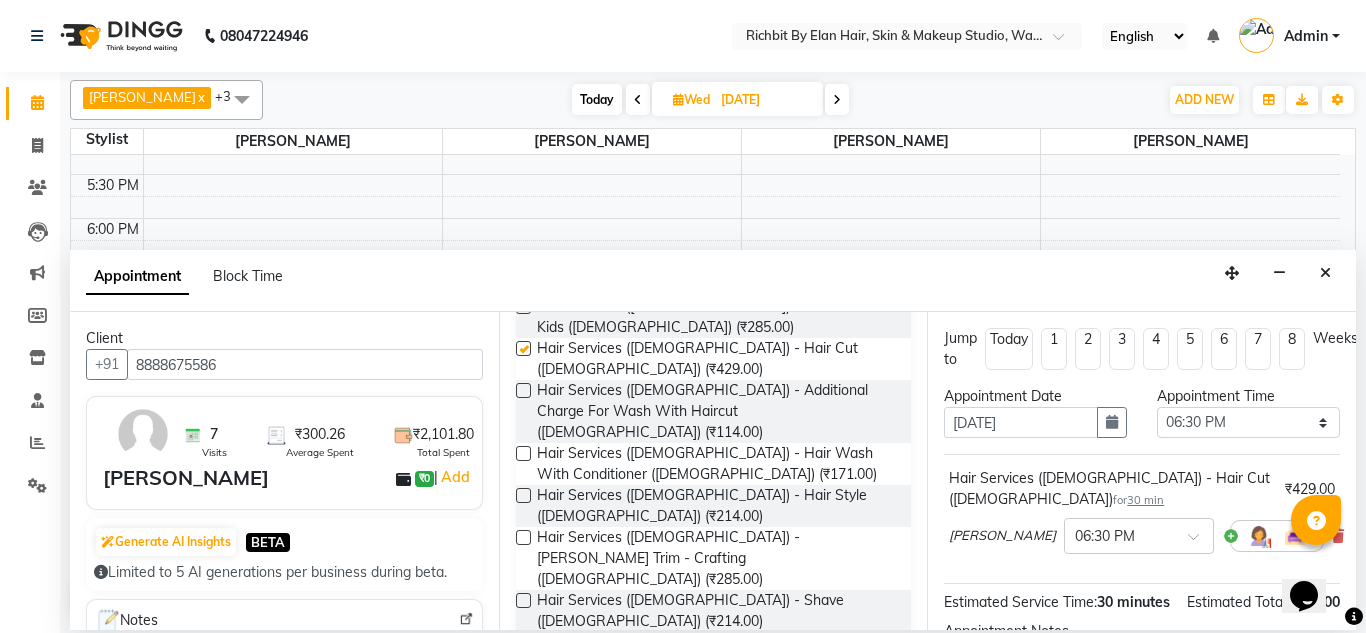 checkbox on "false" 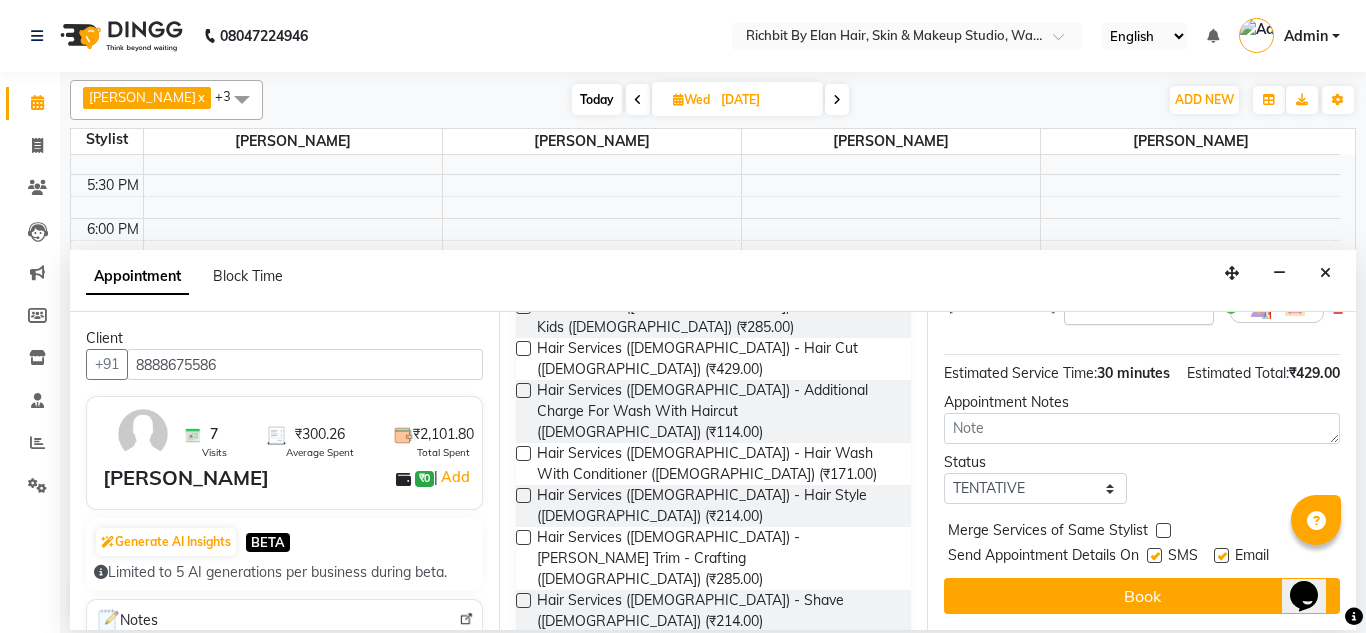 scroll, scrollTop: 247, scrollLeft: 0, axis: vertical 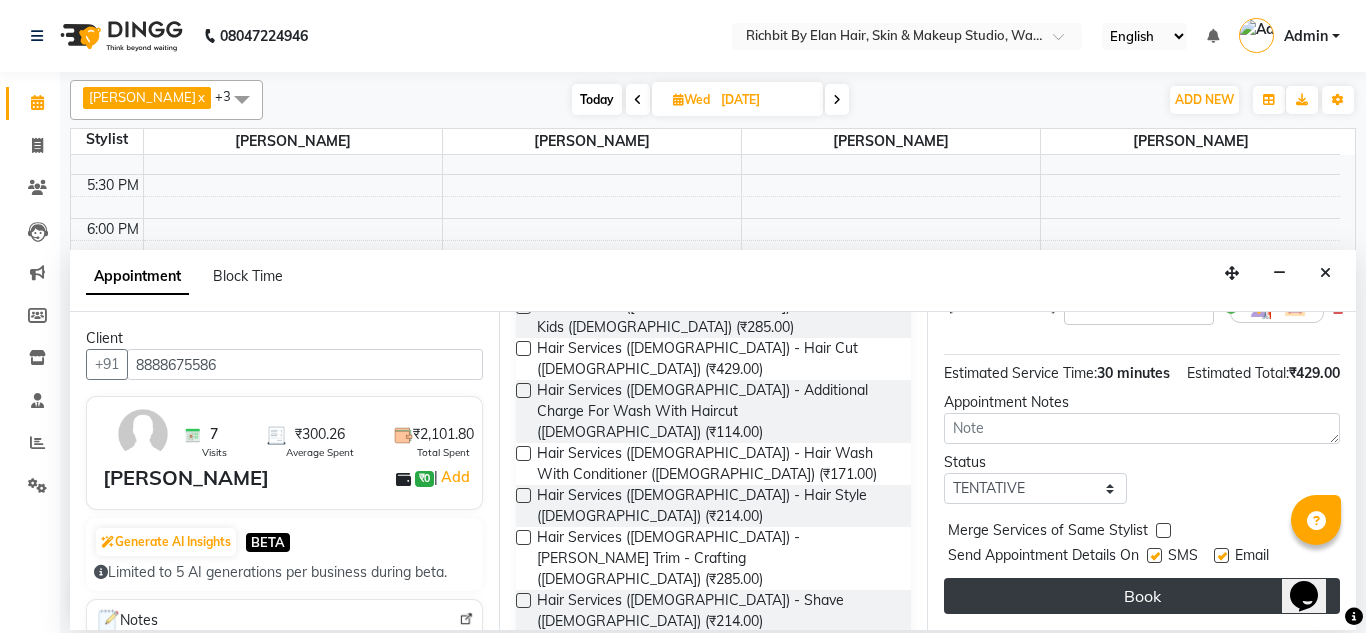 click on "Book" at bounding box center [1142, 596] 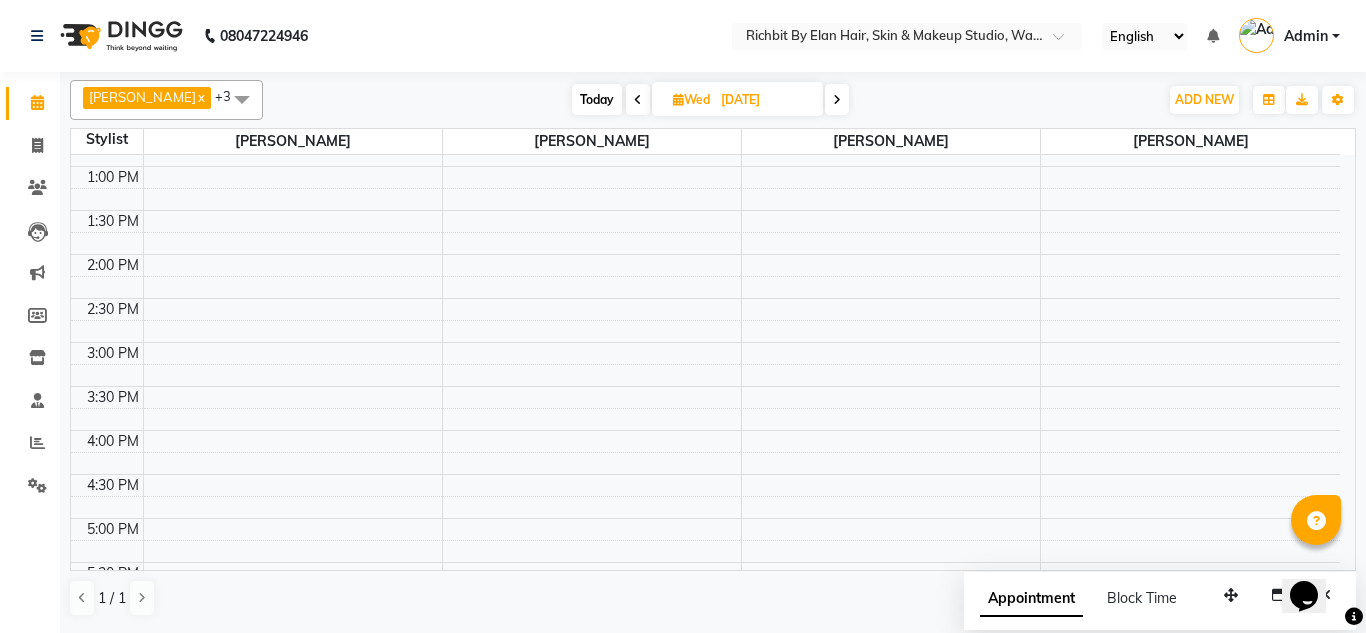scroll, scrollTop: 240, scrollLeft: 0, axis: vertical 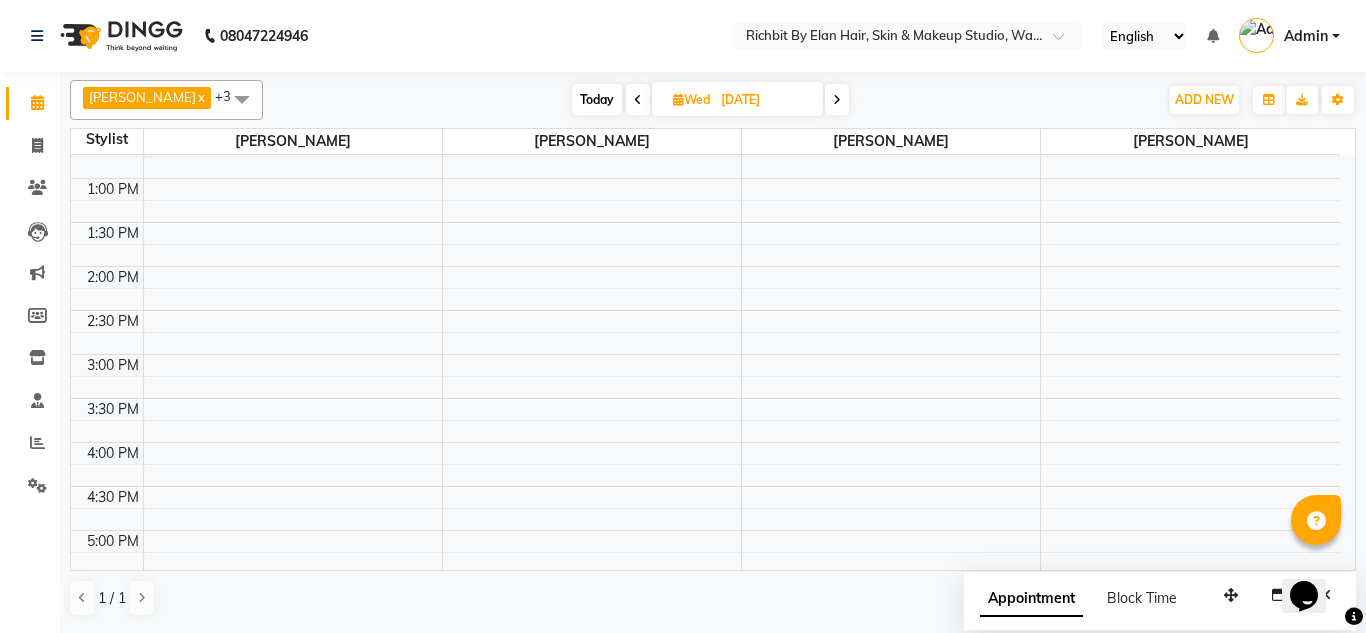 click on "Today" at bounding box center (597, 99) 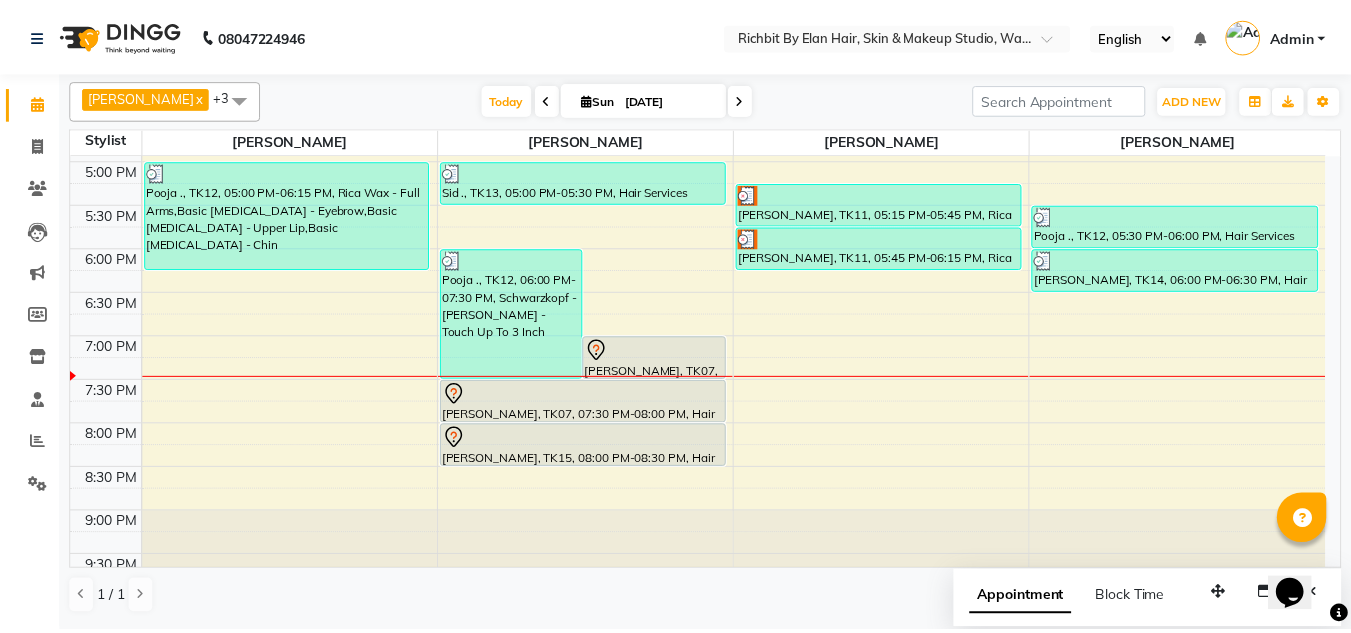 scroll, scrollTop: 640, scrollLeft: 0, axis: vertical 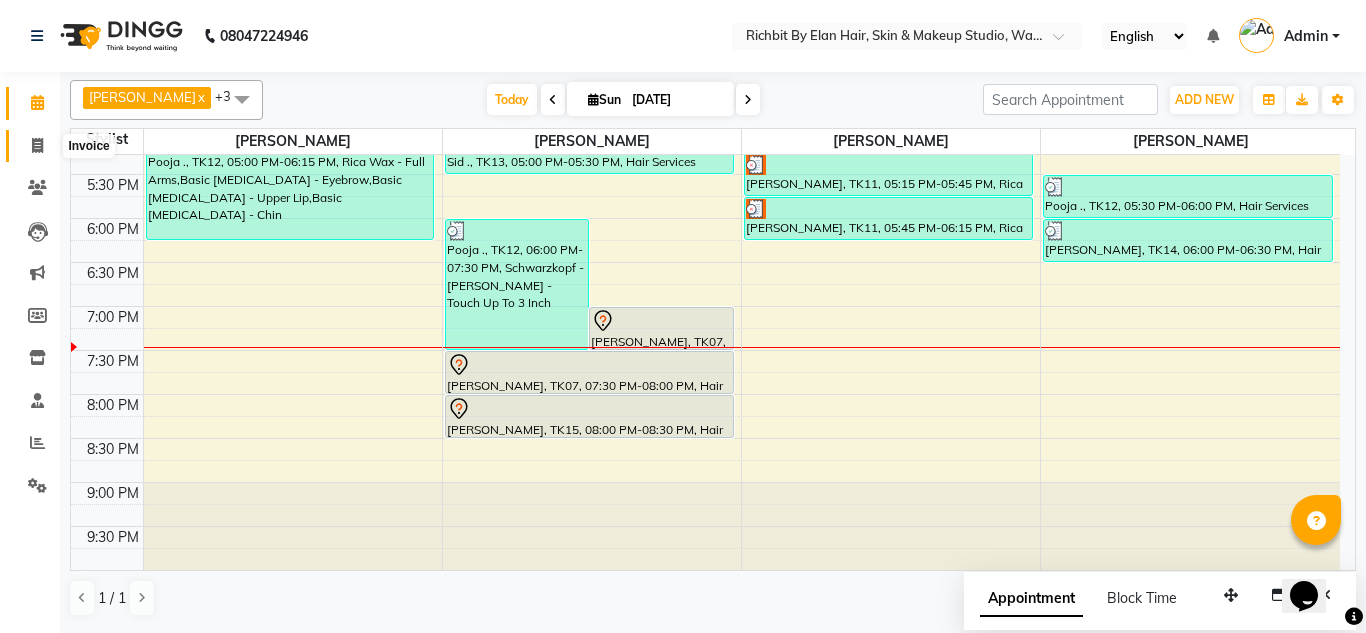click 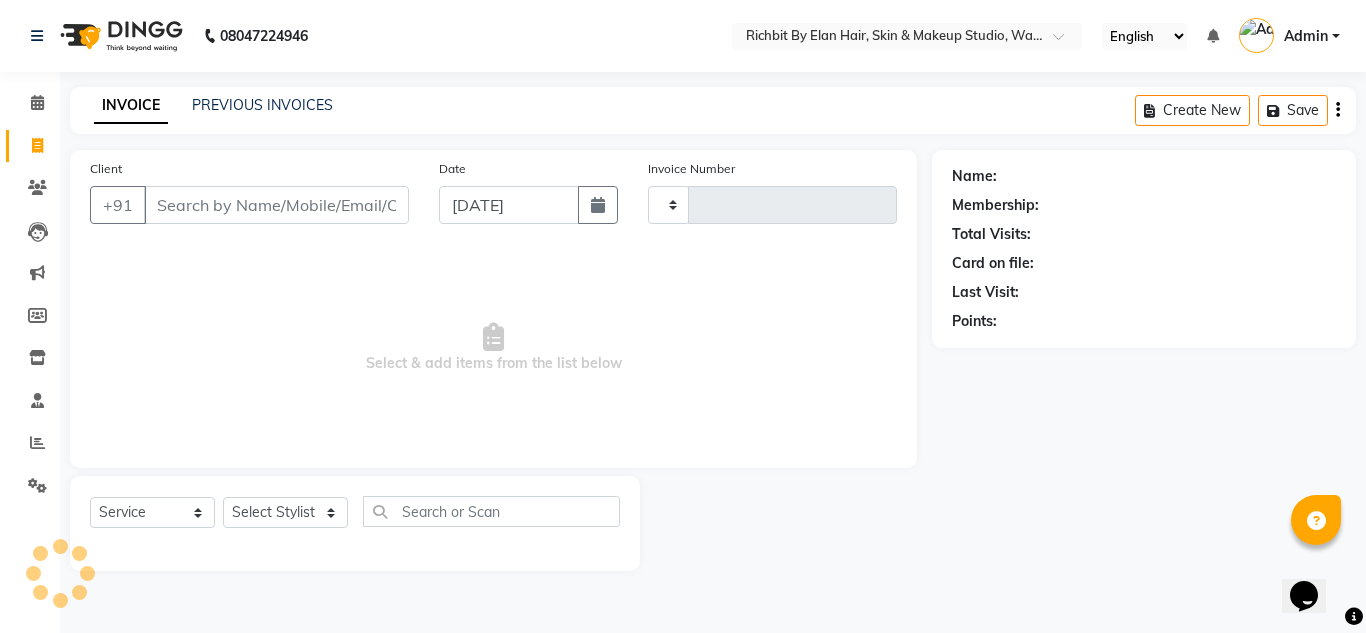 type on "0344" 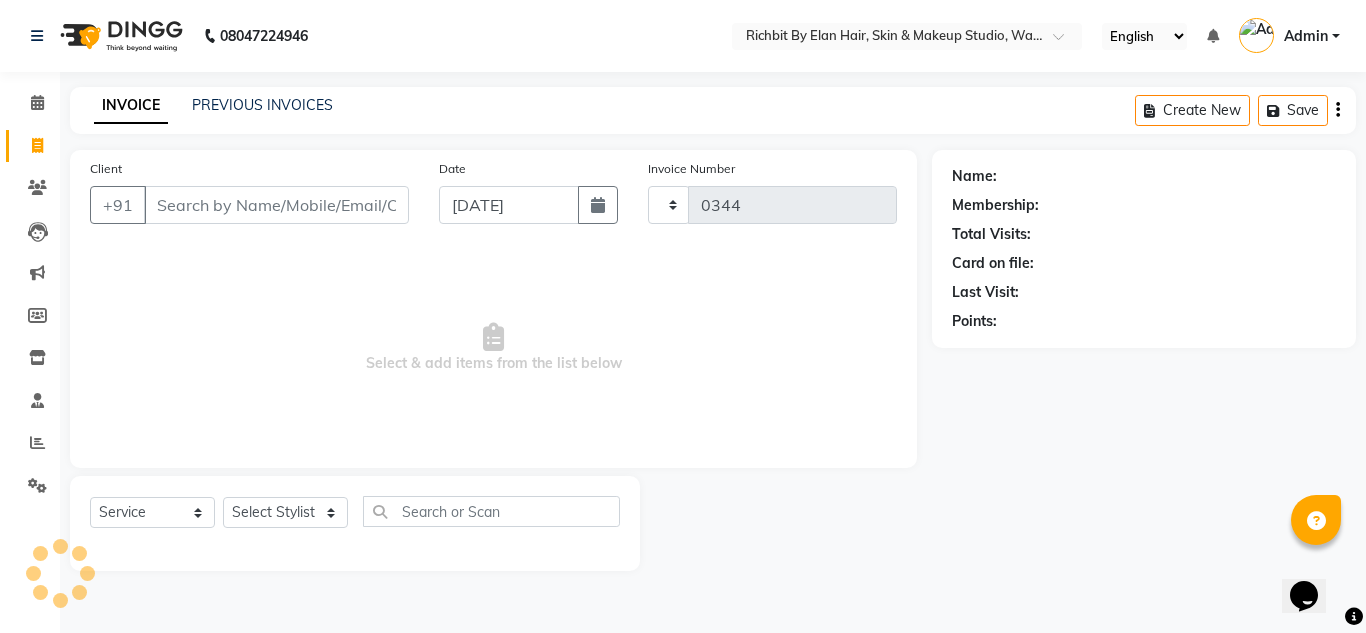 select on "4114" 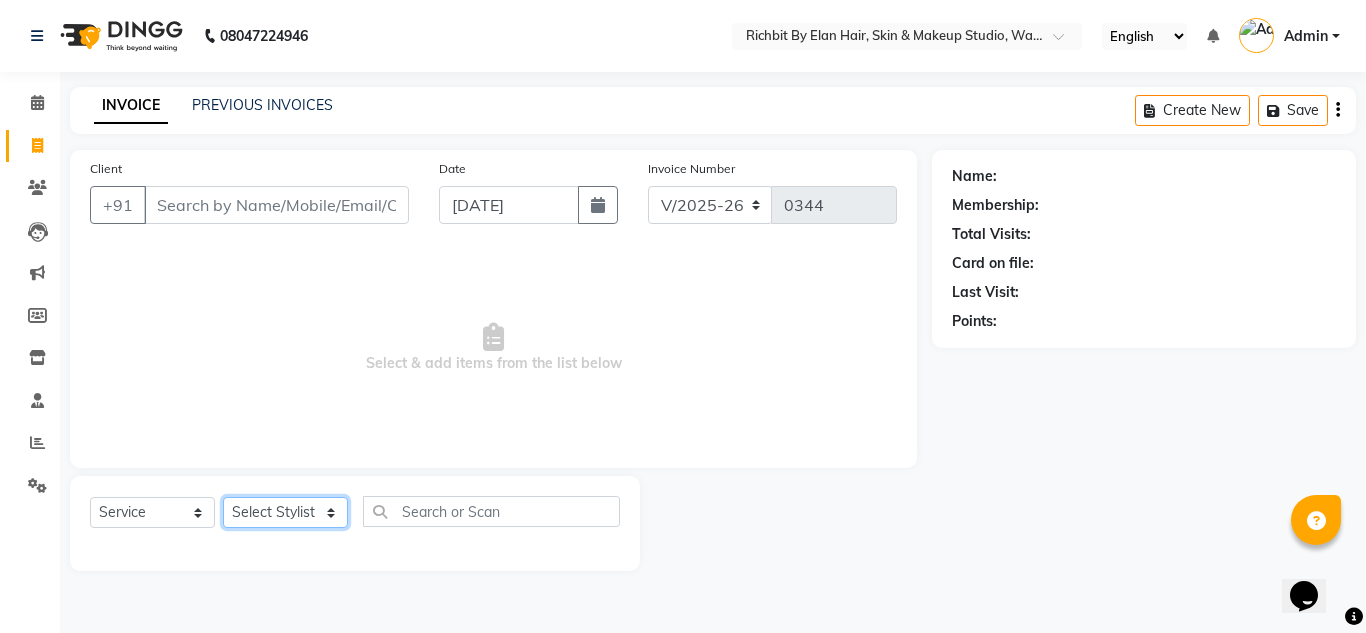 click on "Select Stylist" 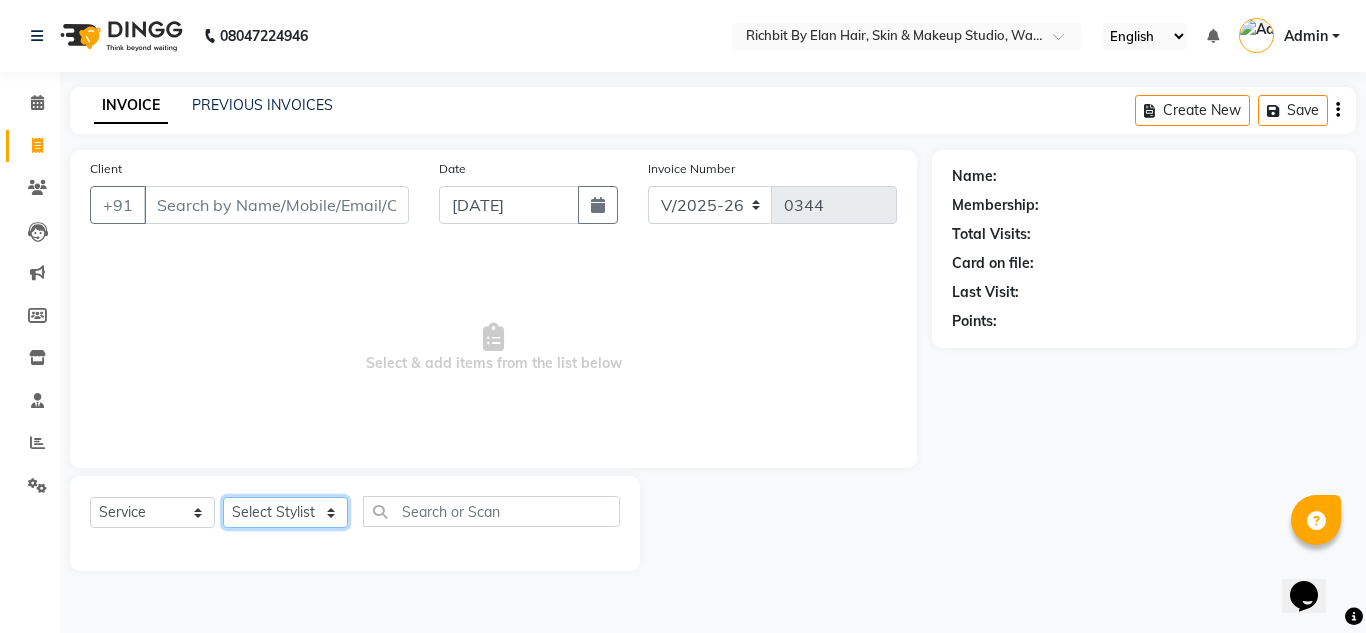 click on "Select Stylist Ankita nivangune Deepali Palsule Gopal Kadam Rohit Suravase Vandana Panikar" 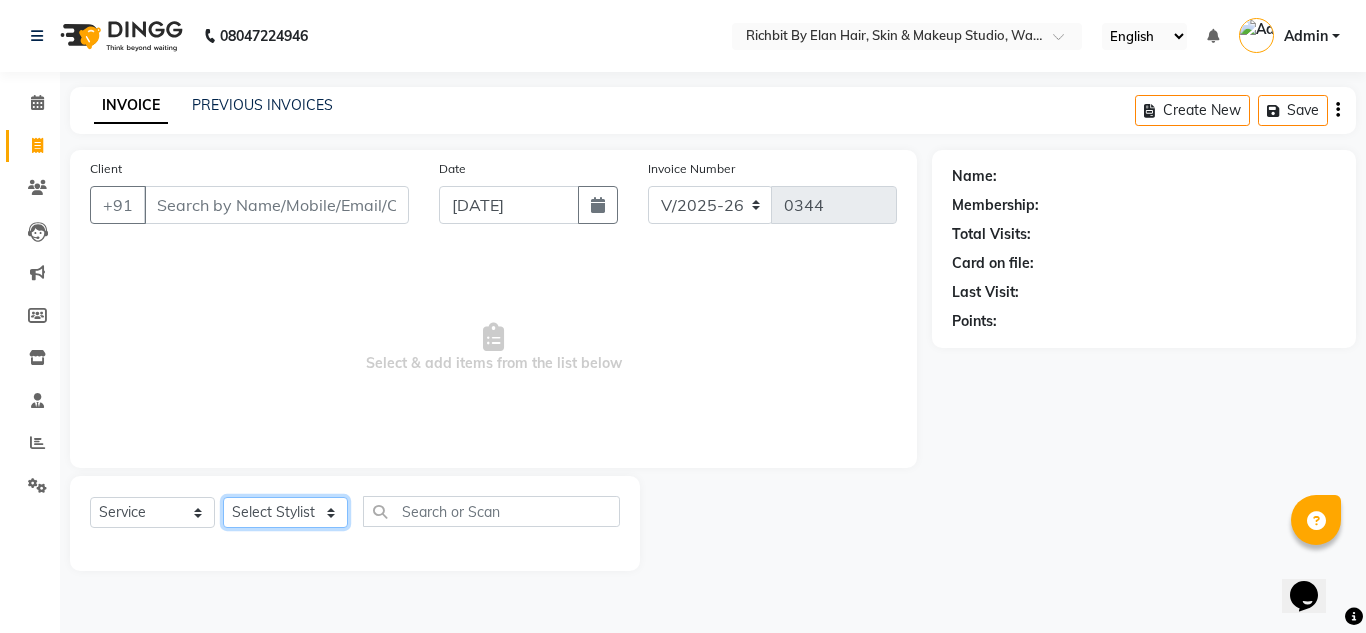 select on "61438" 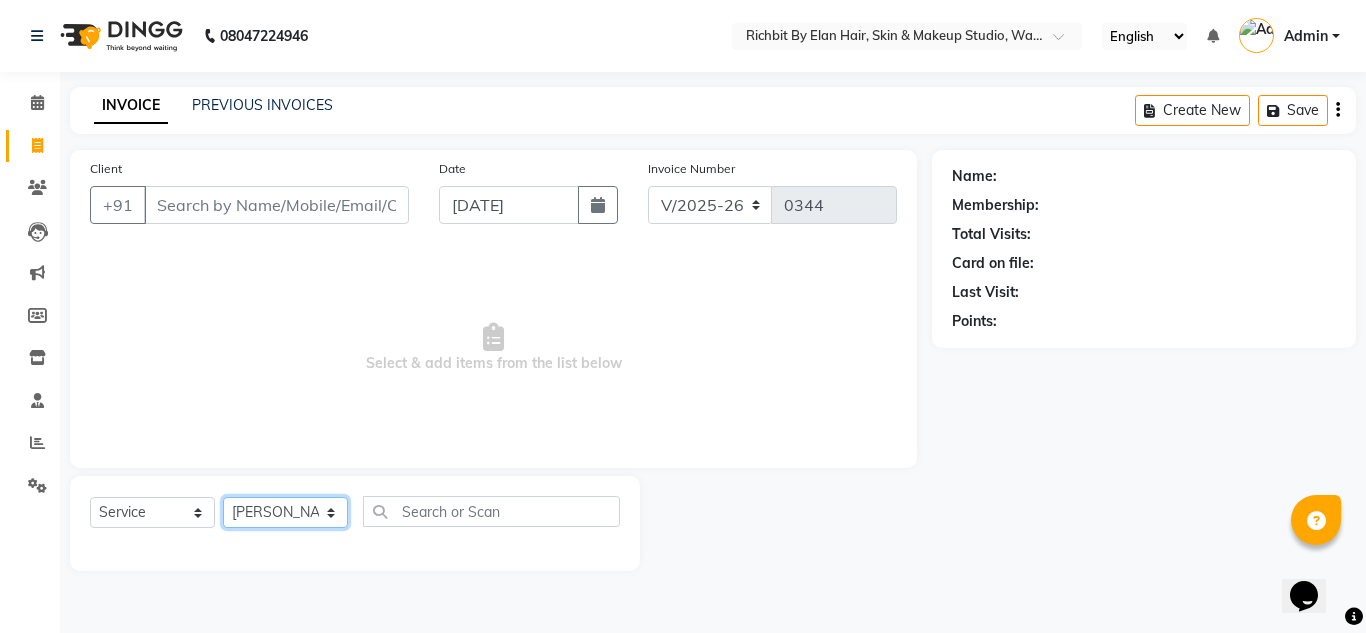 click on "Select Stylist Ankita nivangune Deepali Palsule Gopal Kadam Rohit Suravase Vandana Panikar" 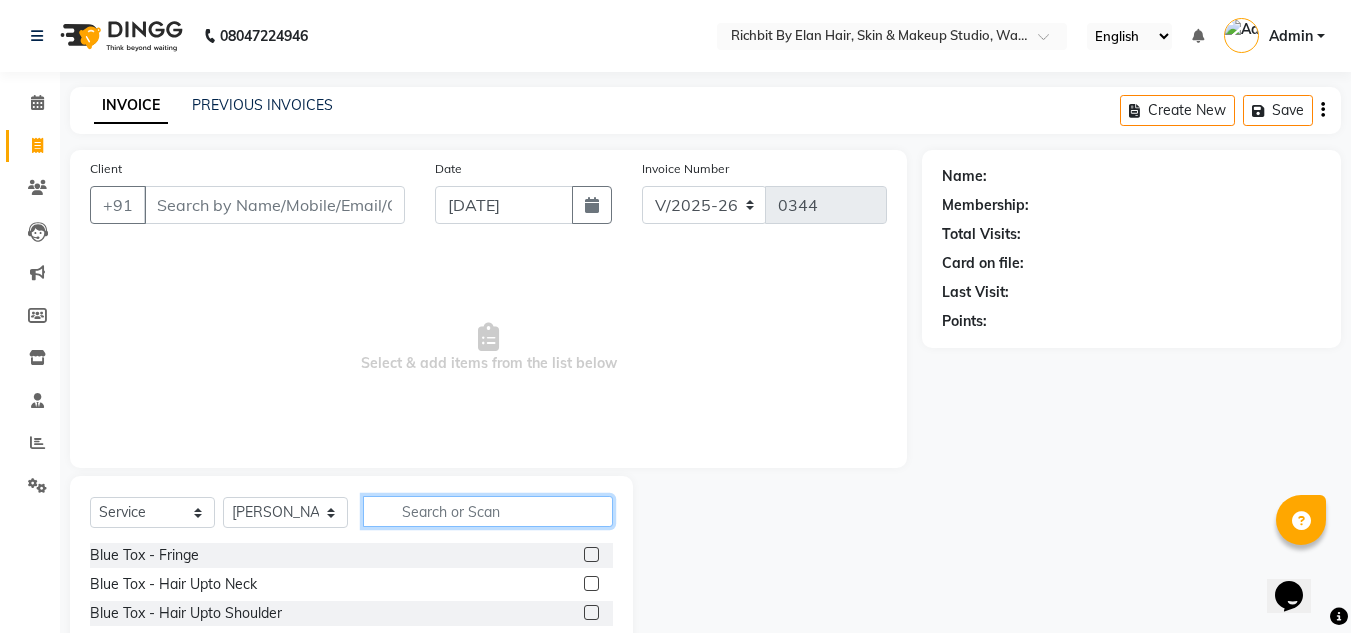 click 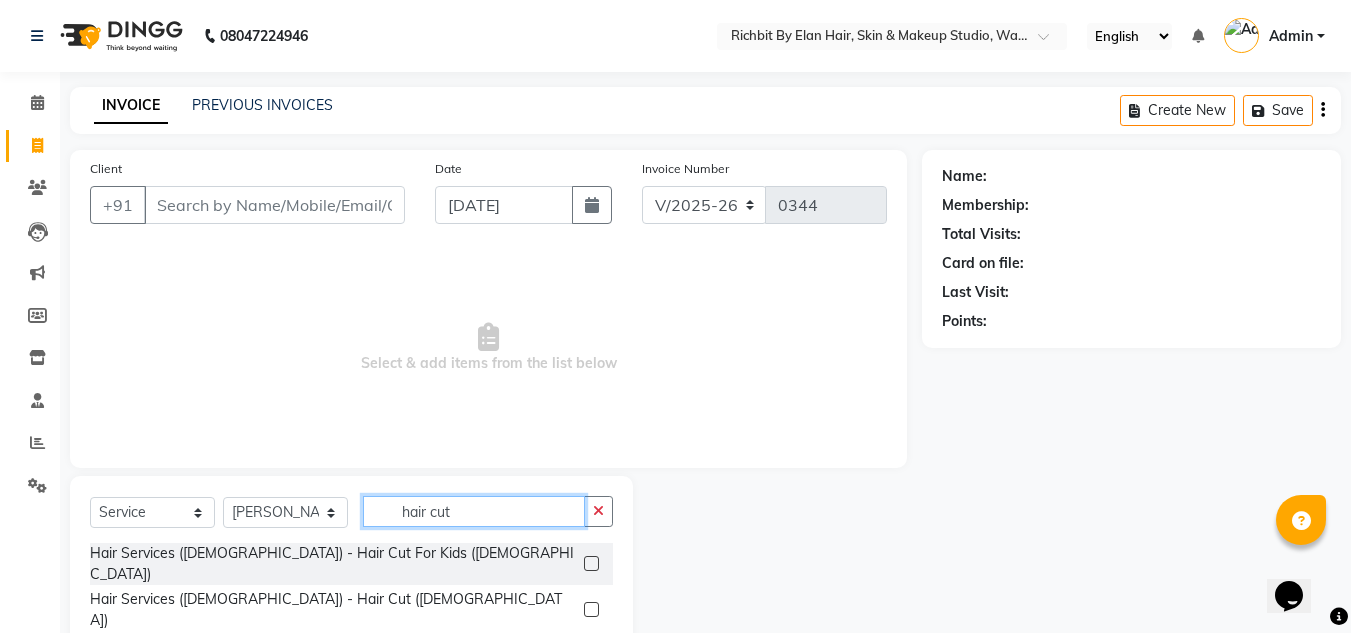type on "hair cut" 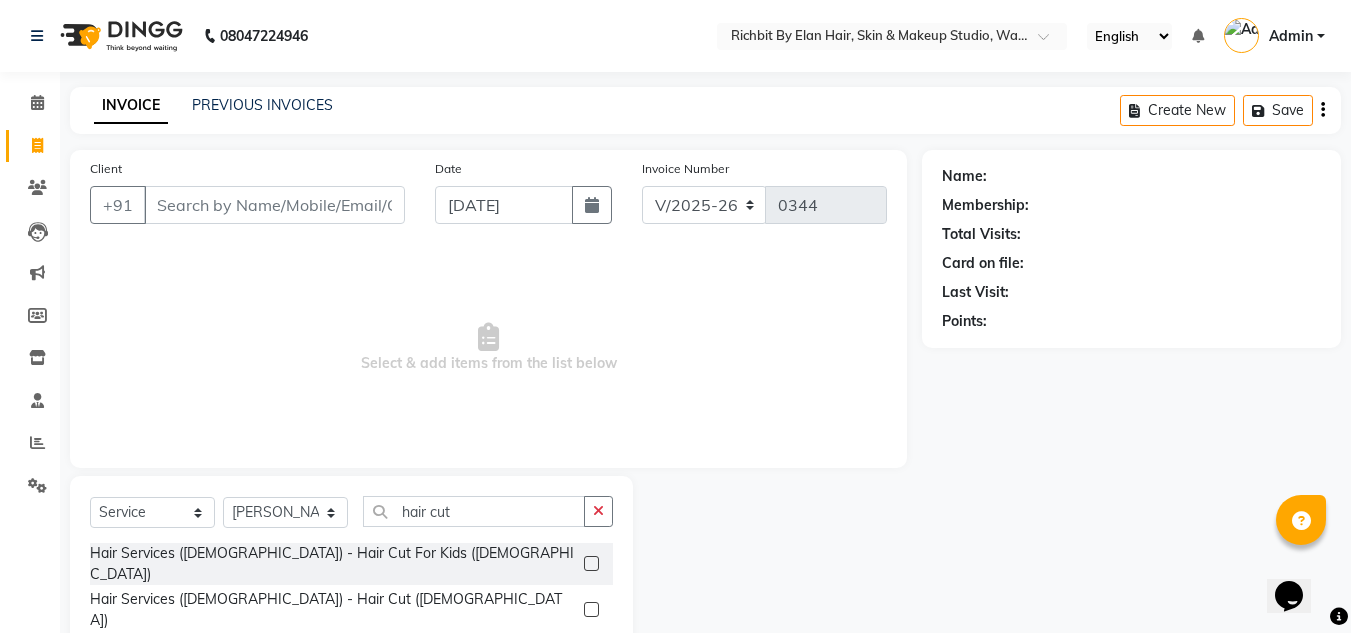 click 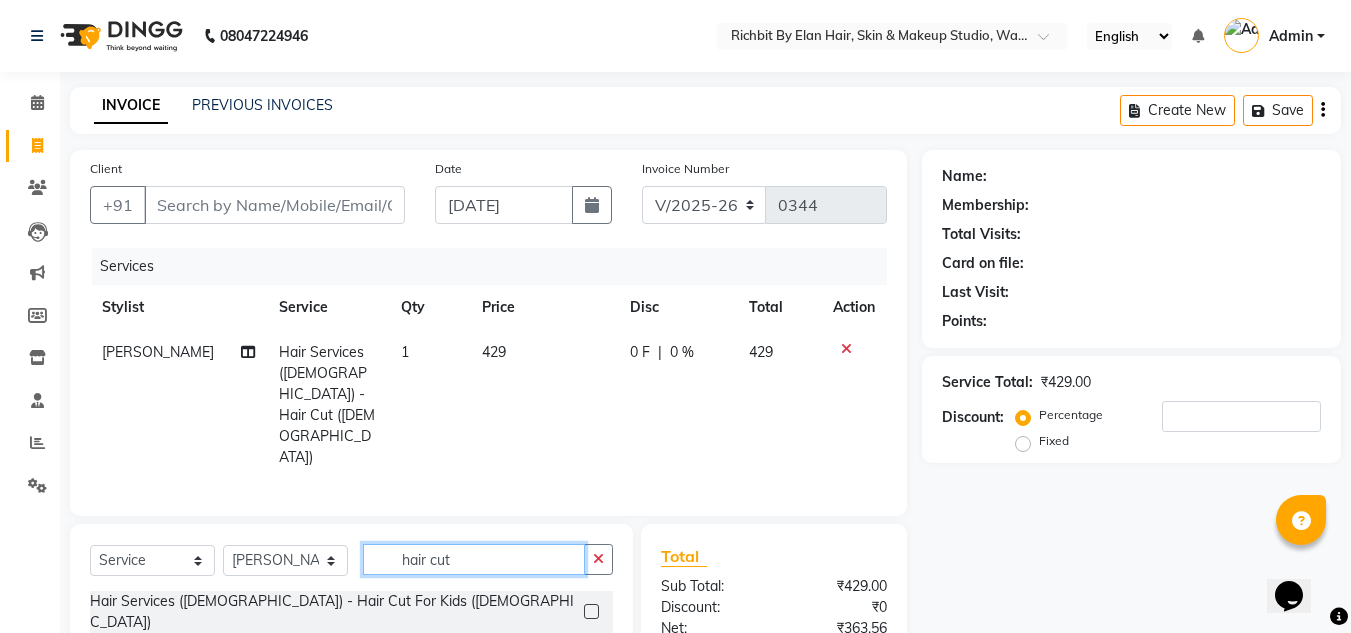 checkbox on "false" 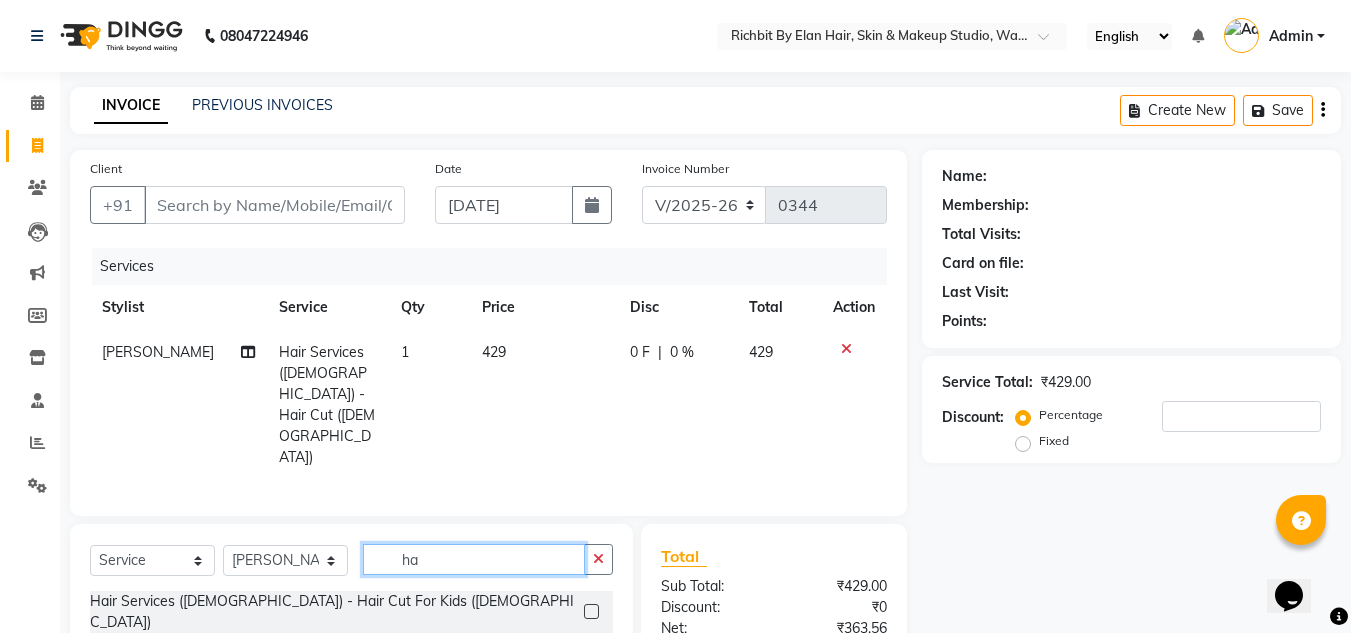 type on "h" 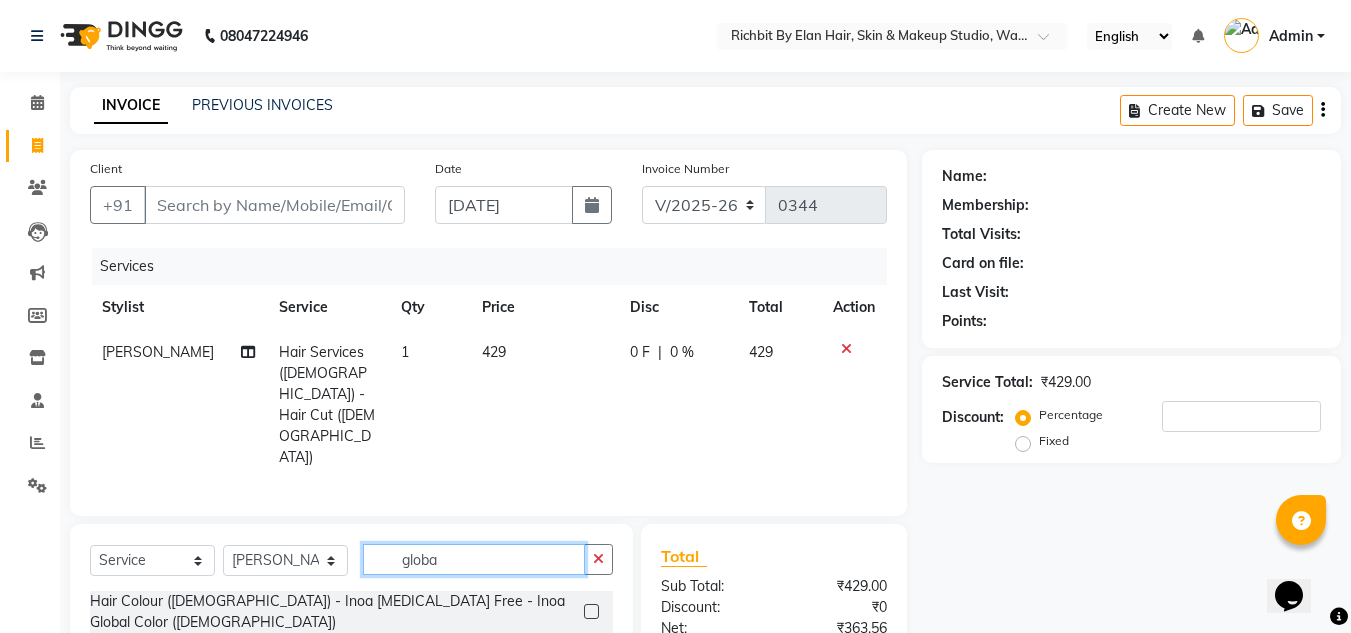 type on "globa" 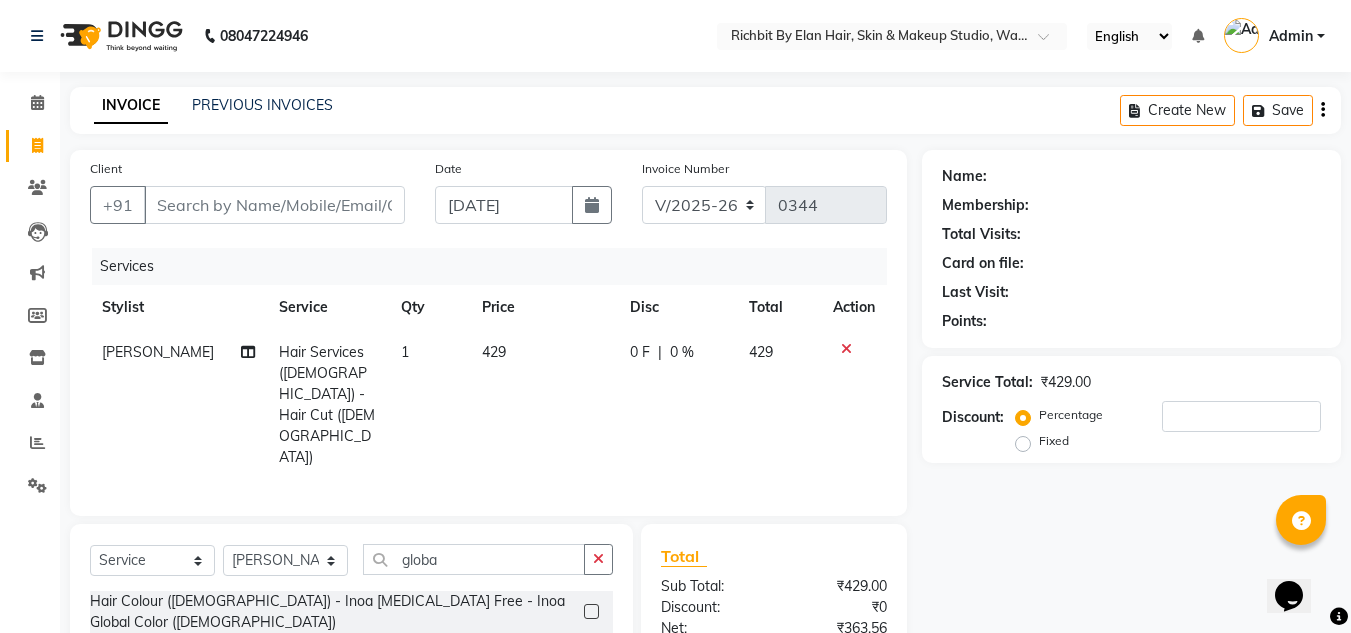 click 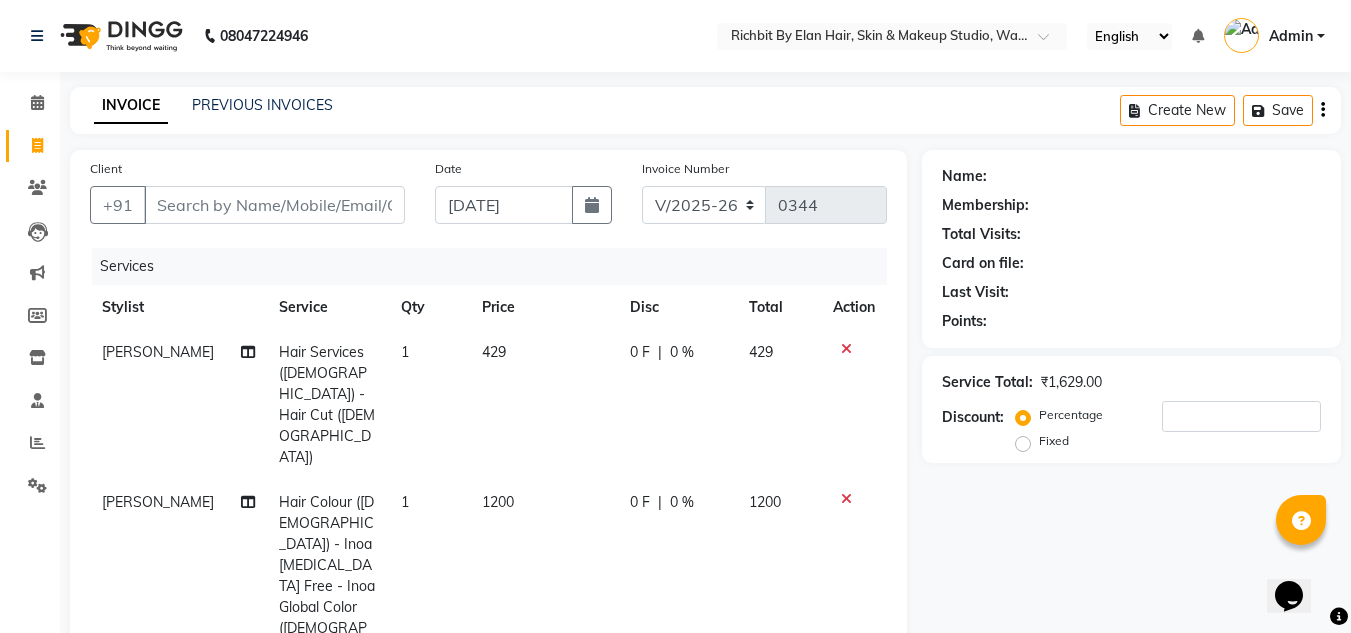 checkbox on "false" 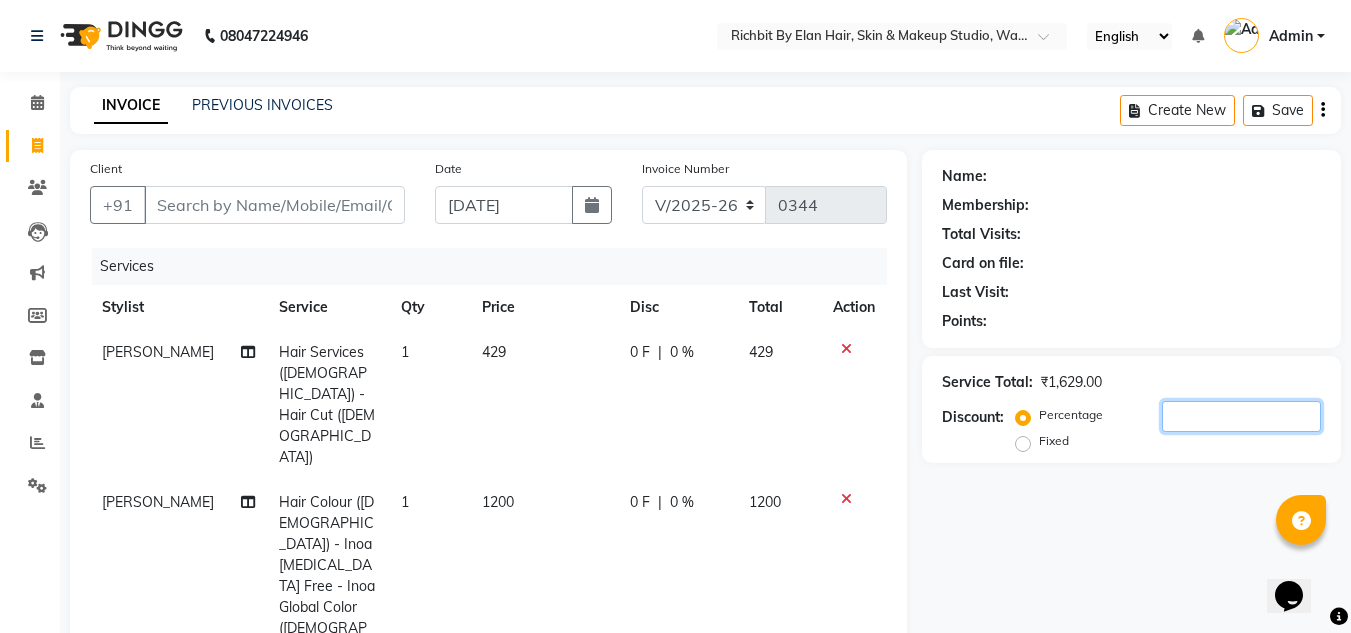 click 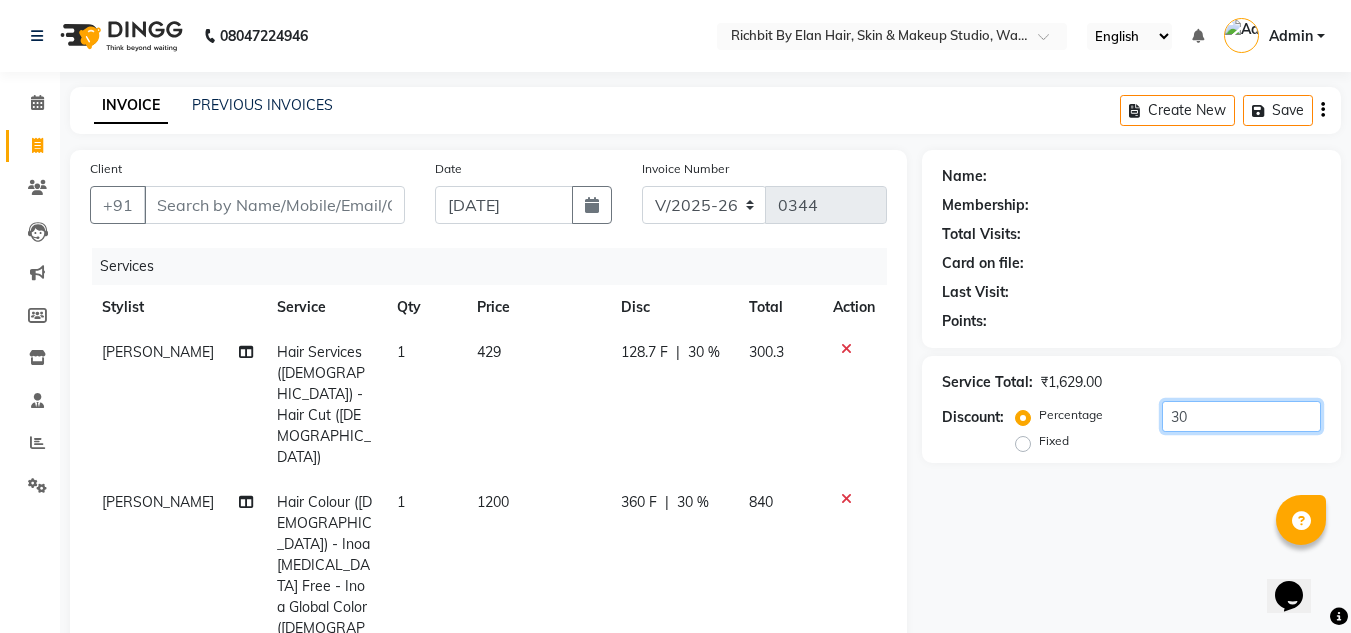 scroll, scrollTop: 200, scrollLeft: 0, axis: vertical 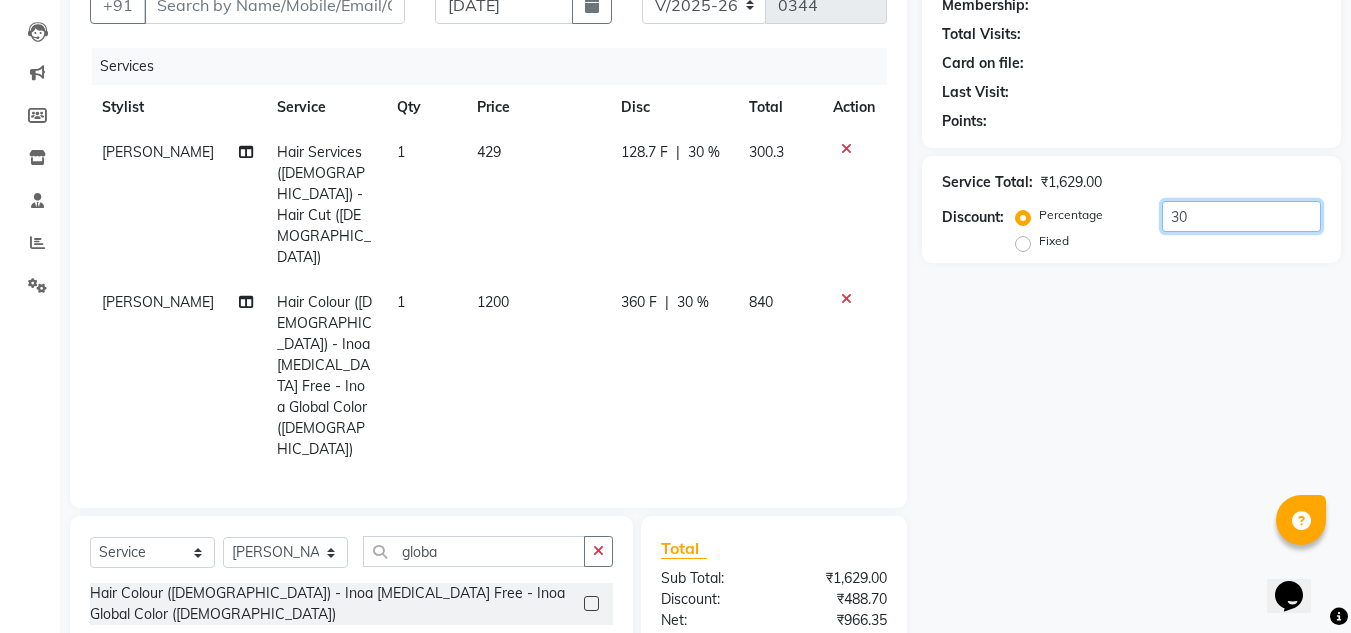 type on "30" 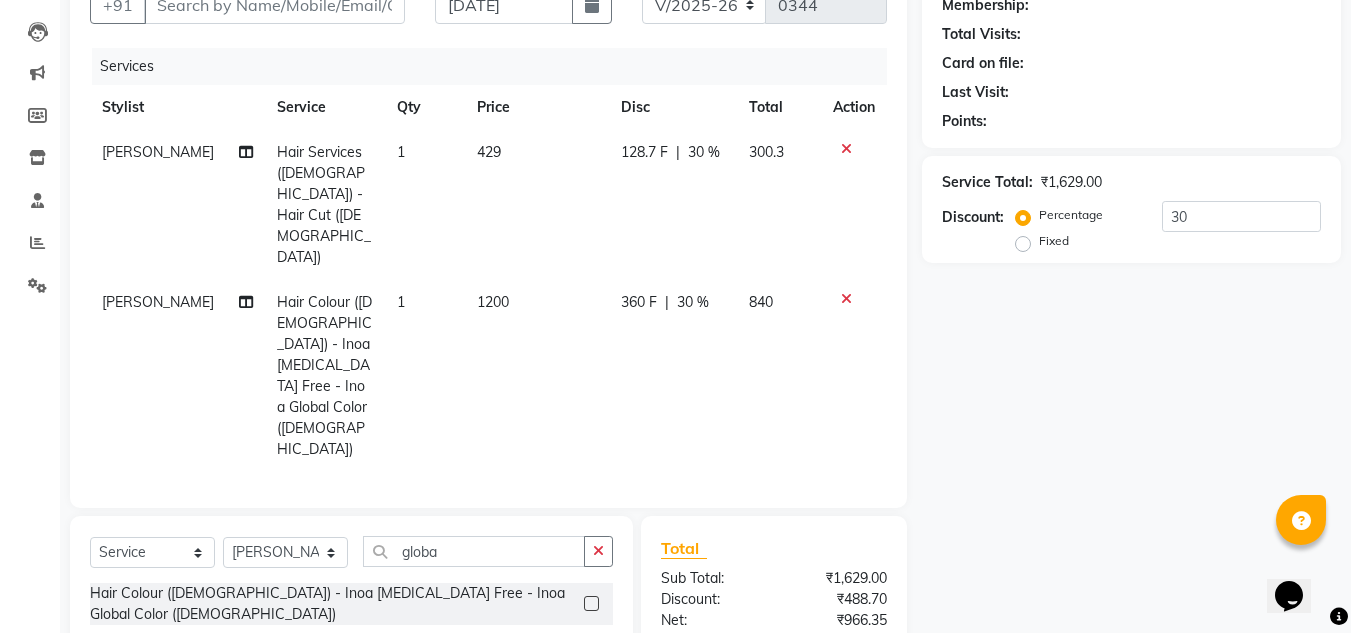 click on "840" 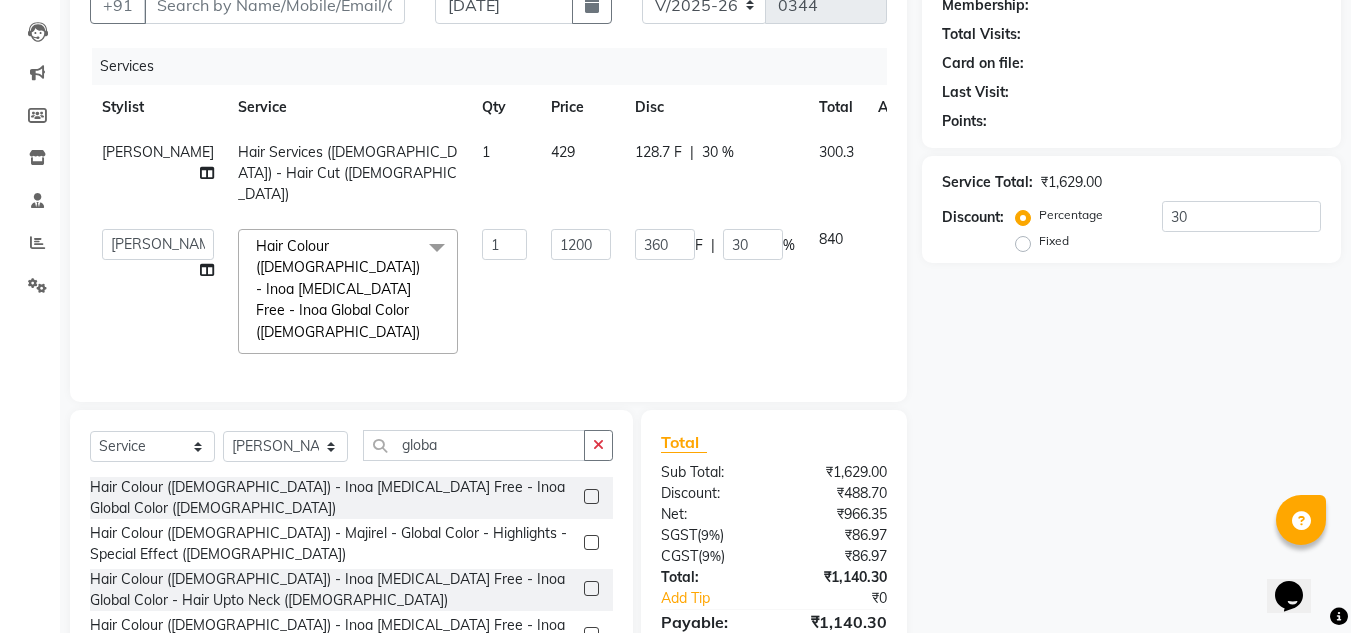 click 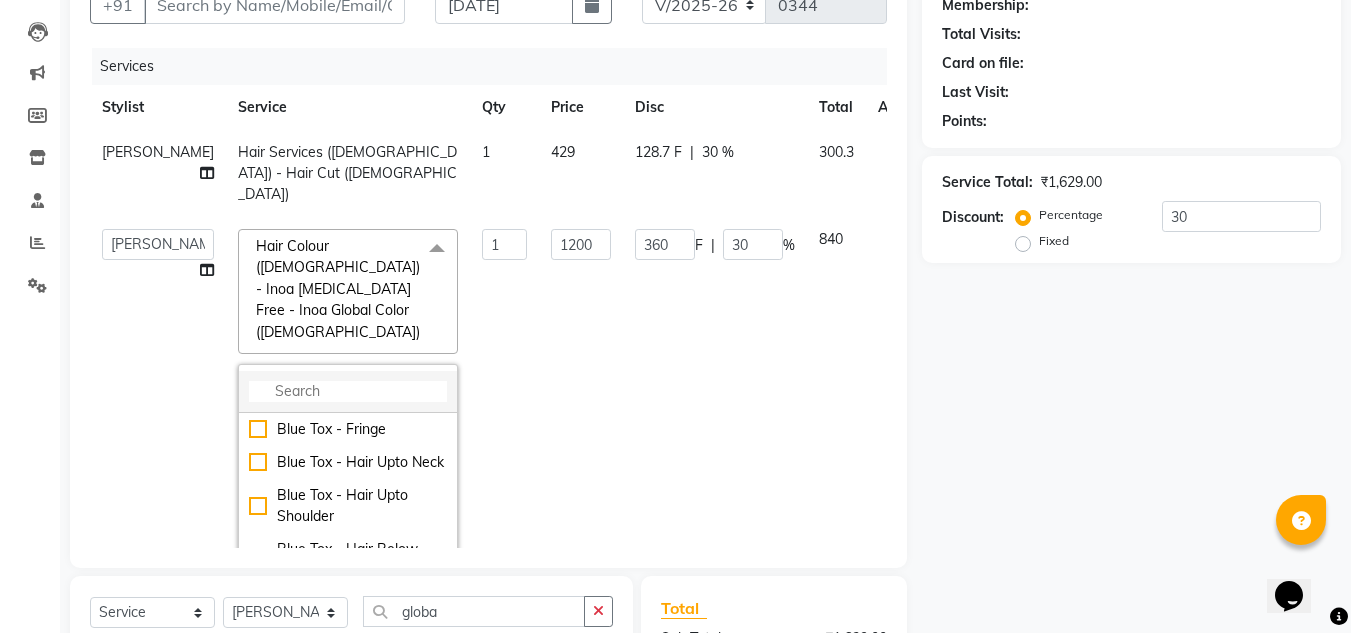 click 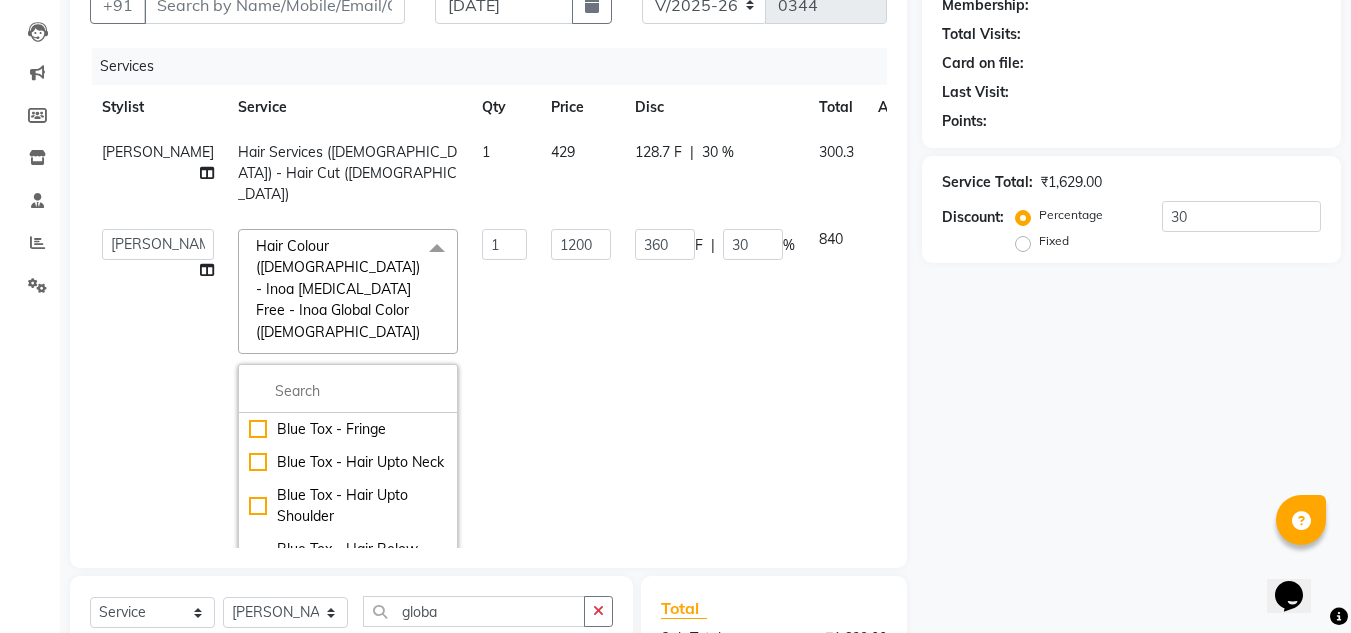 click 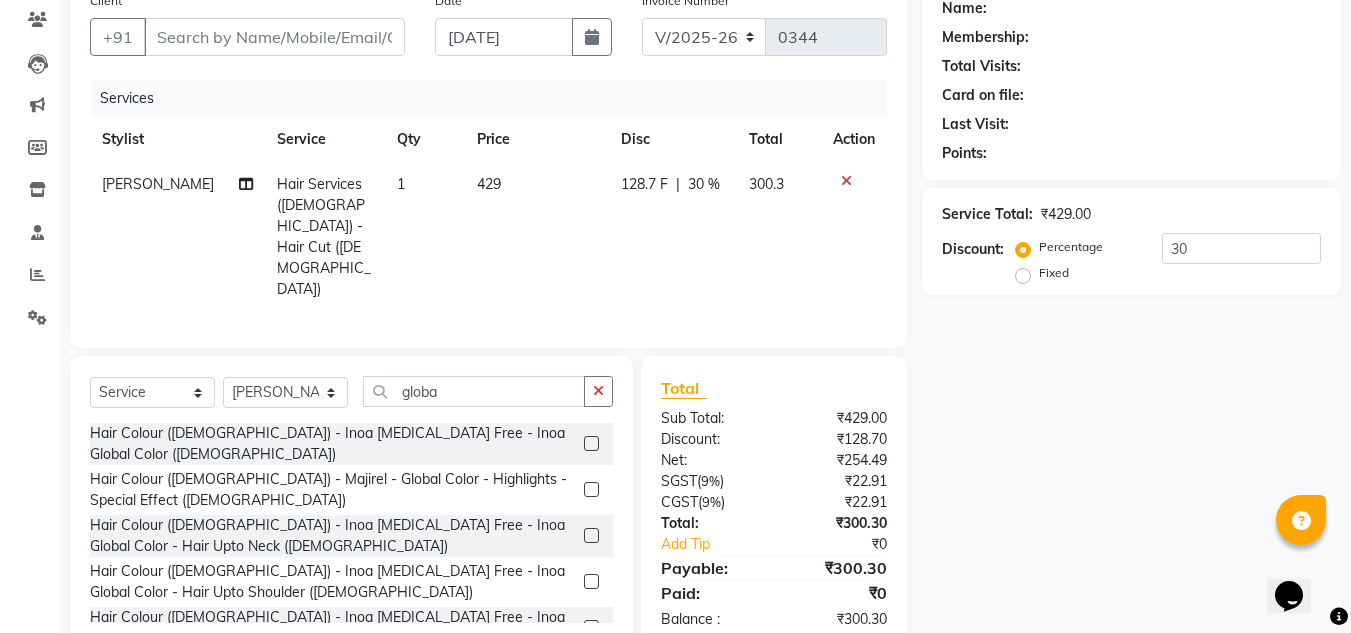 click 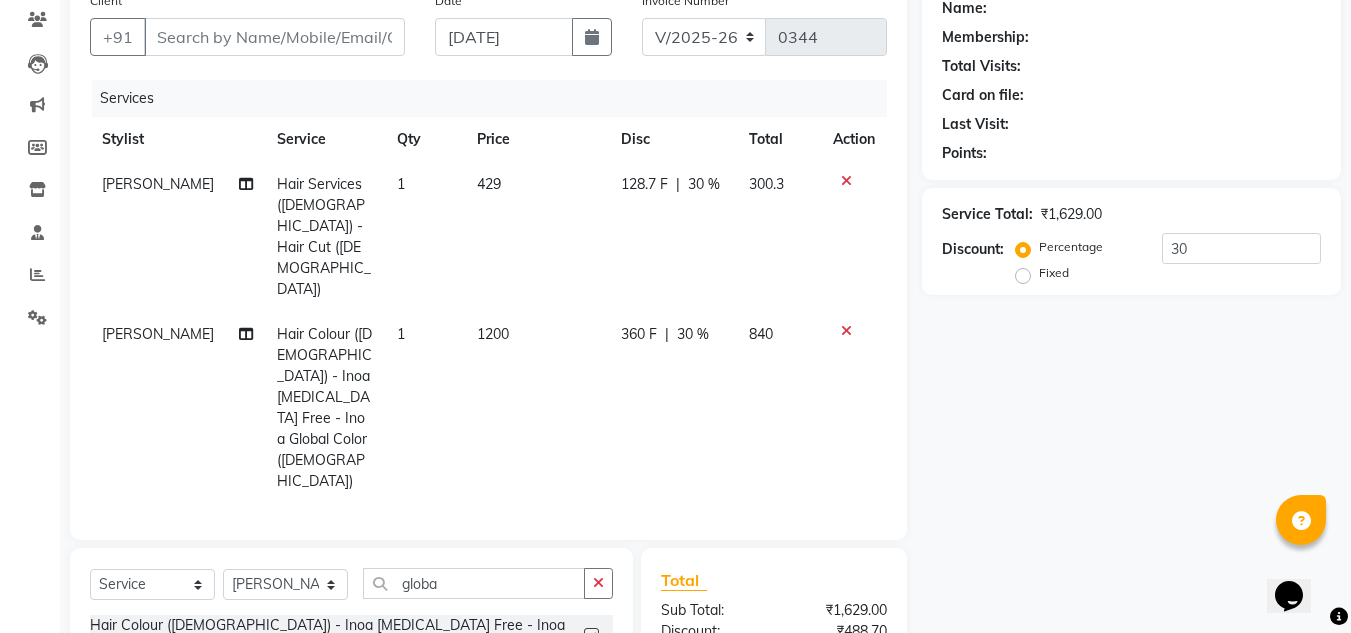 scroll, scrollTop: 200, scrollLeft: 0, axis: vertical 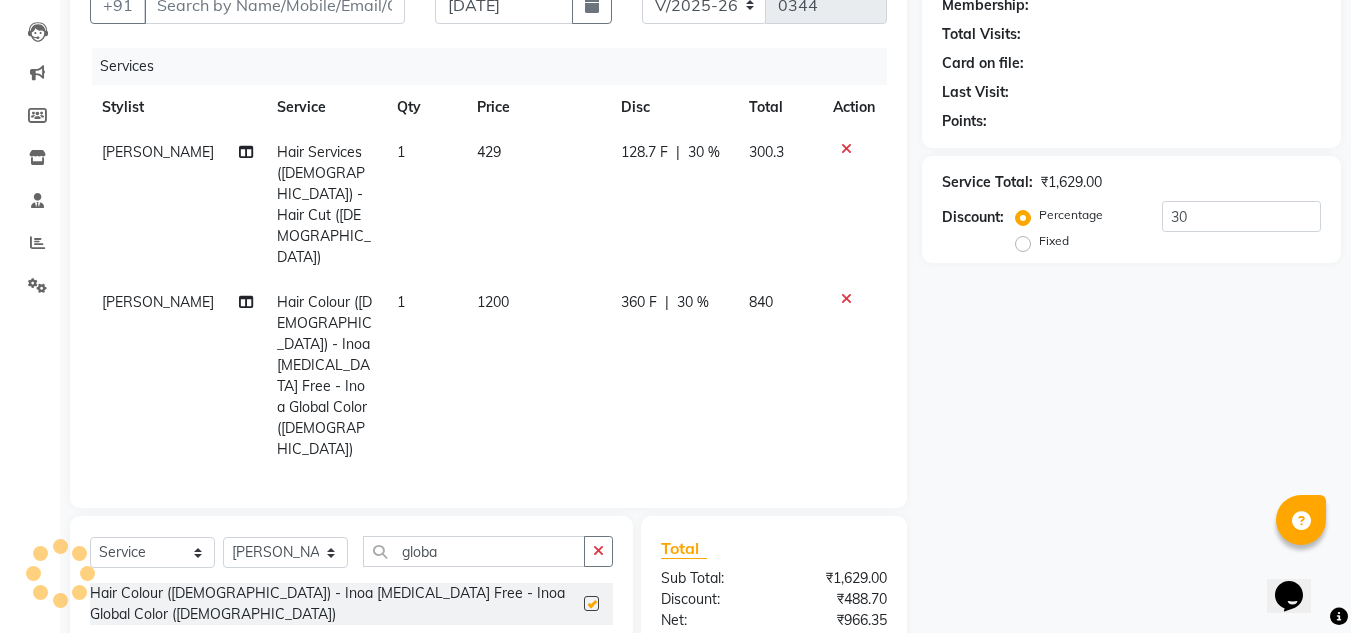 checkbox on "false" 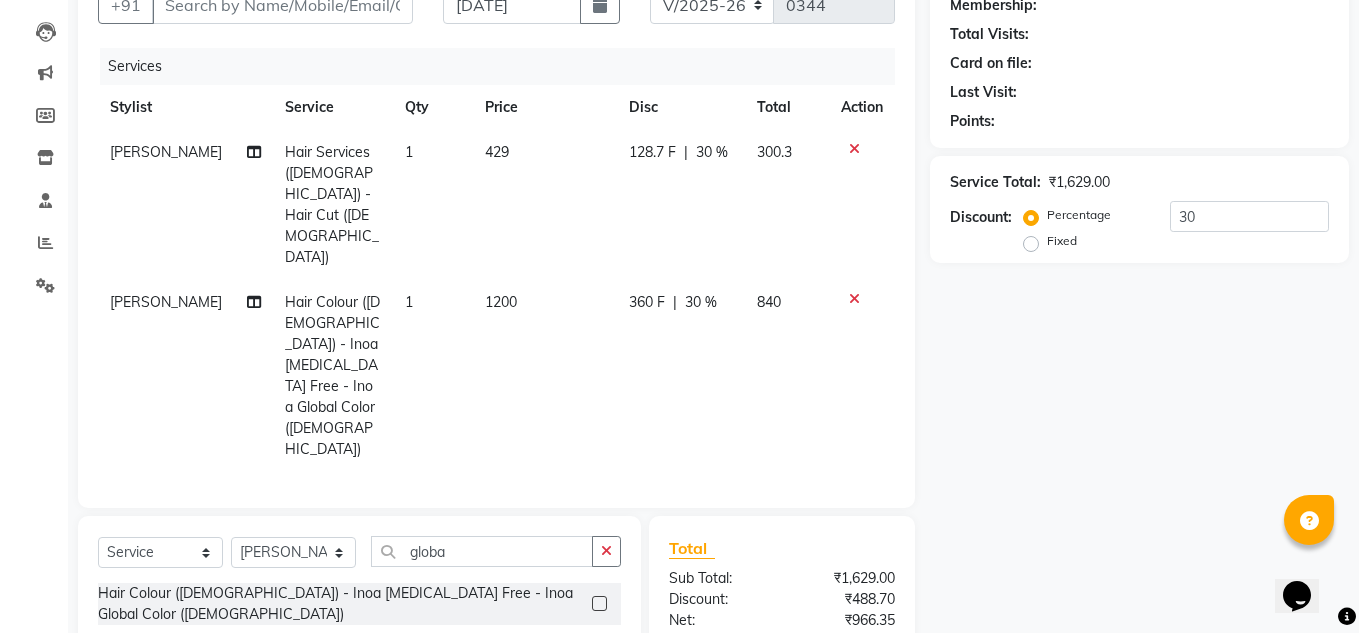 scroll, scrollTop: 0, scrollLeft: 0, axis: both 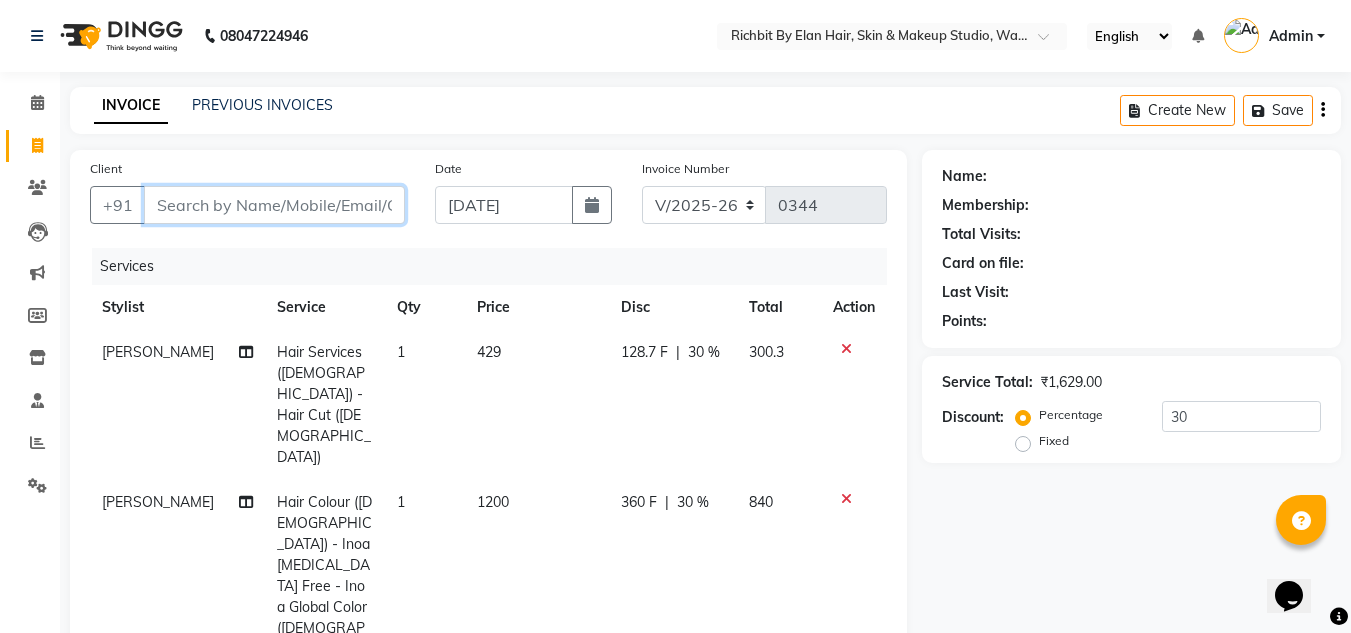click on "Client" at bounding box center (274, 205) 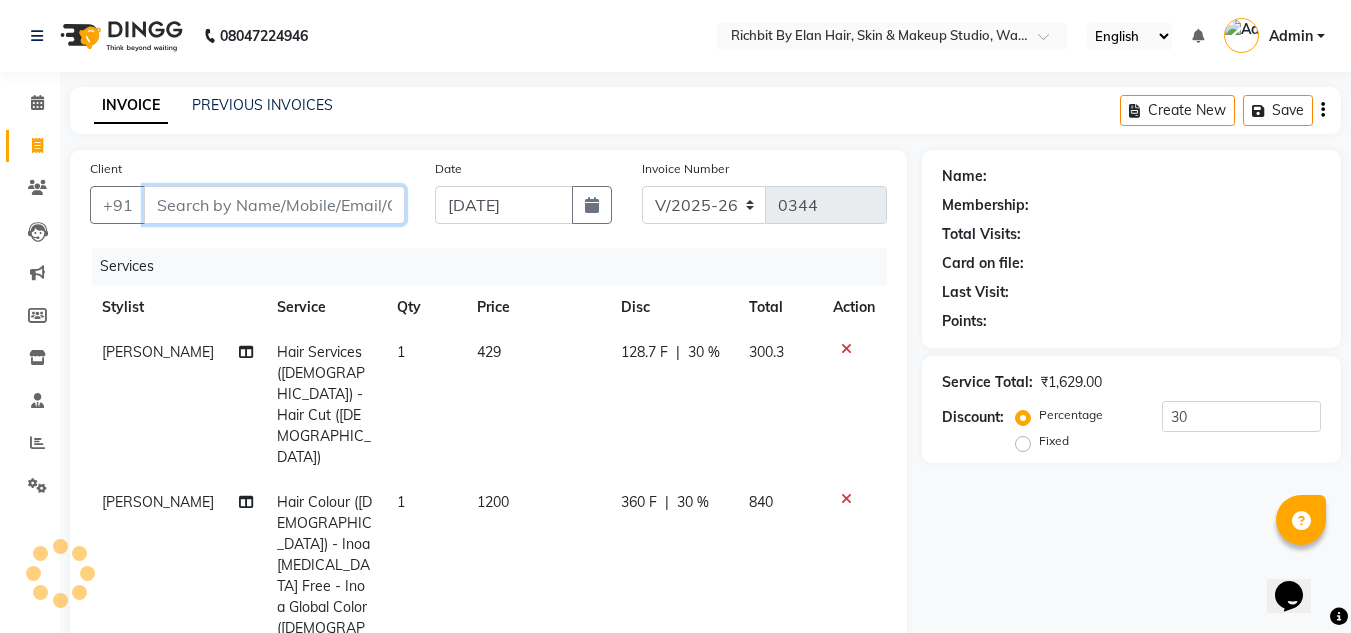 type on "9" 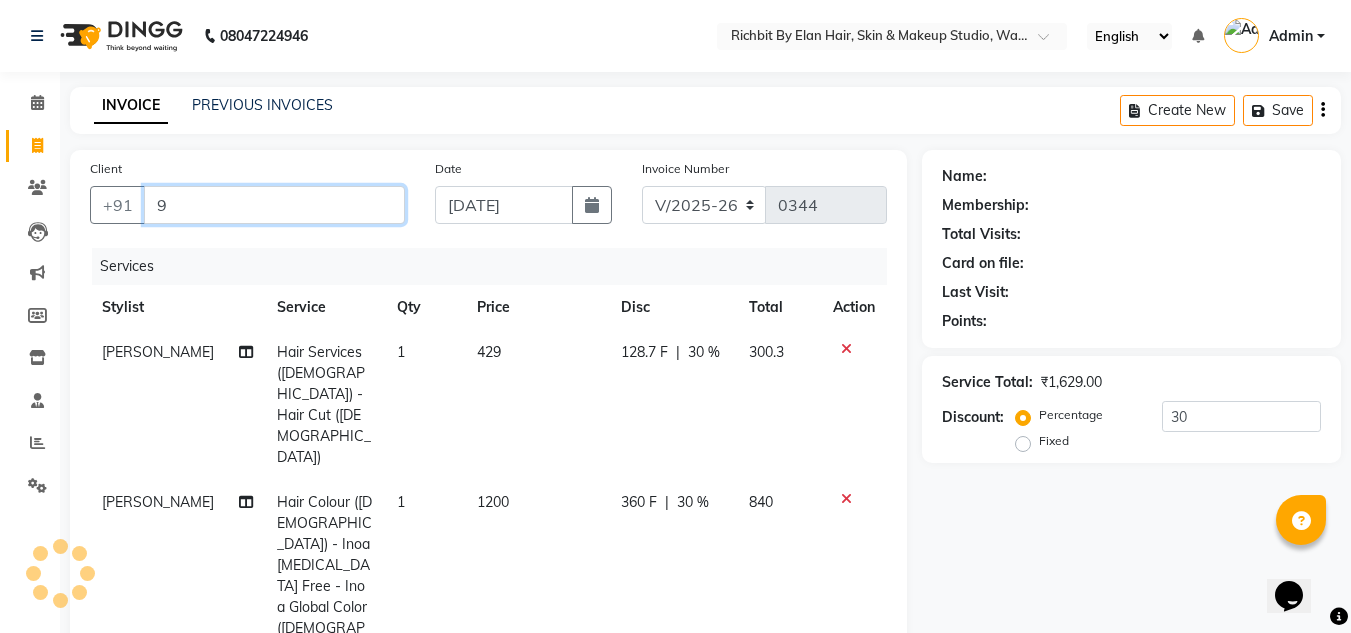 type on "0" 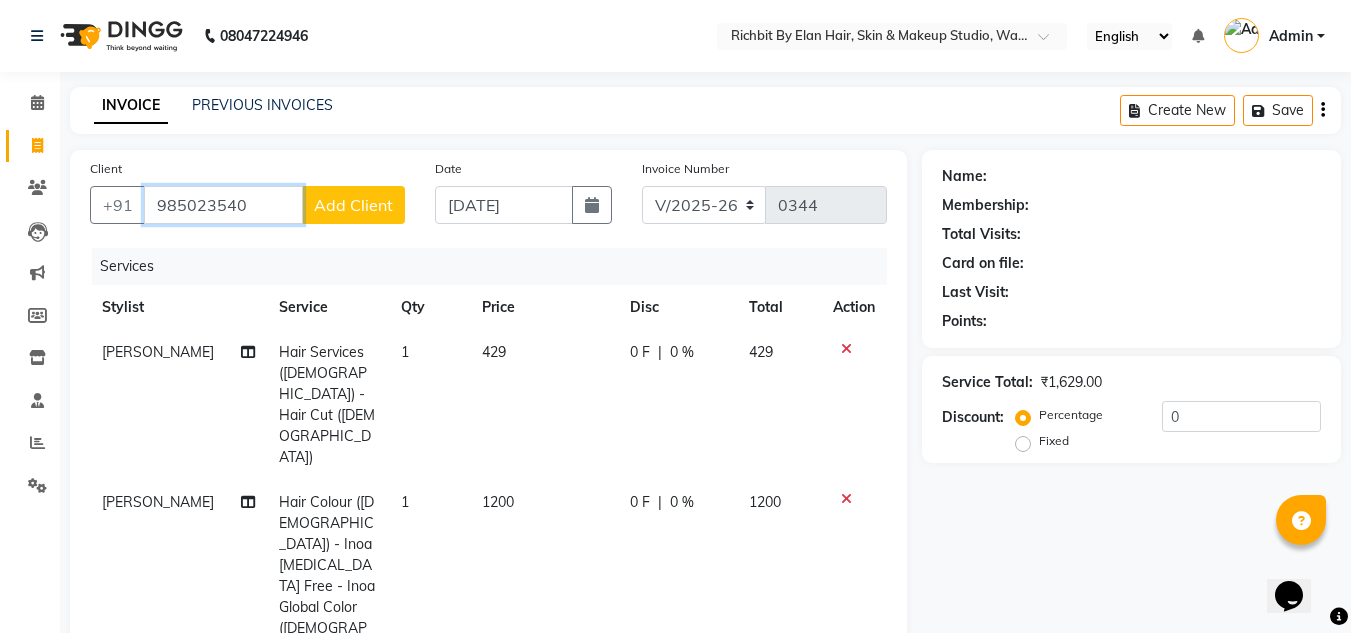 click on "985023540" at bounding box center [223, 205] 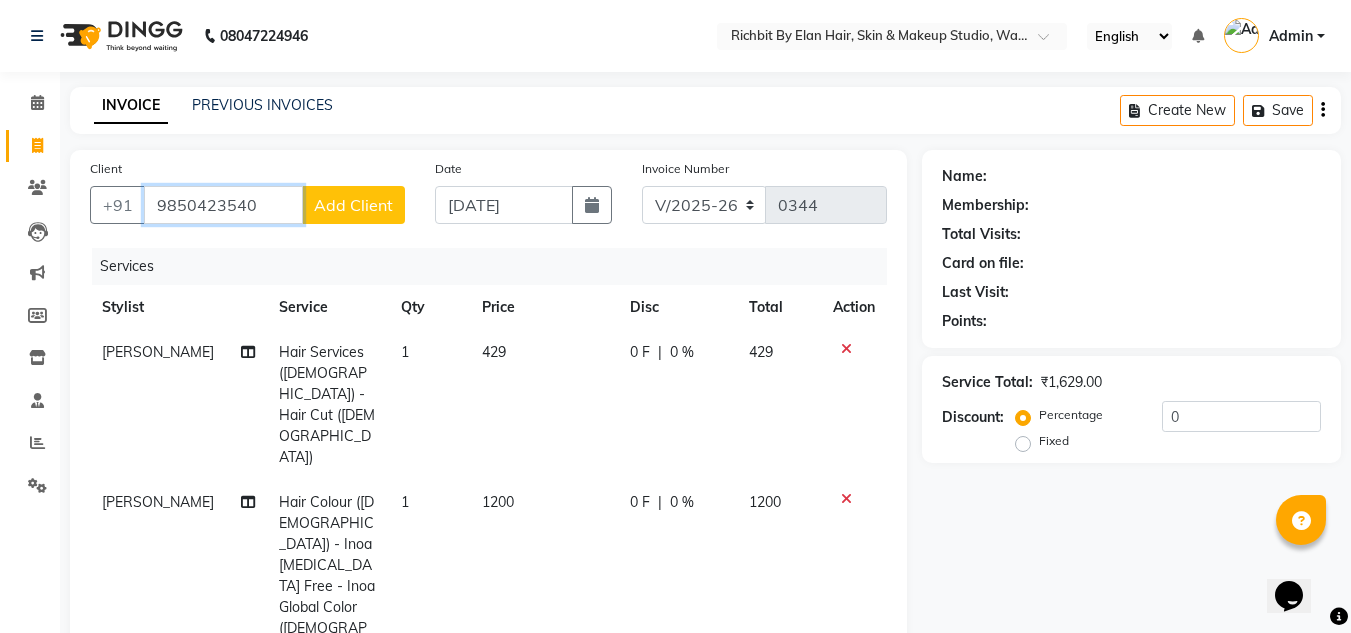 type on "9850423540" 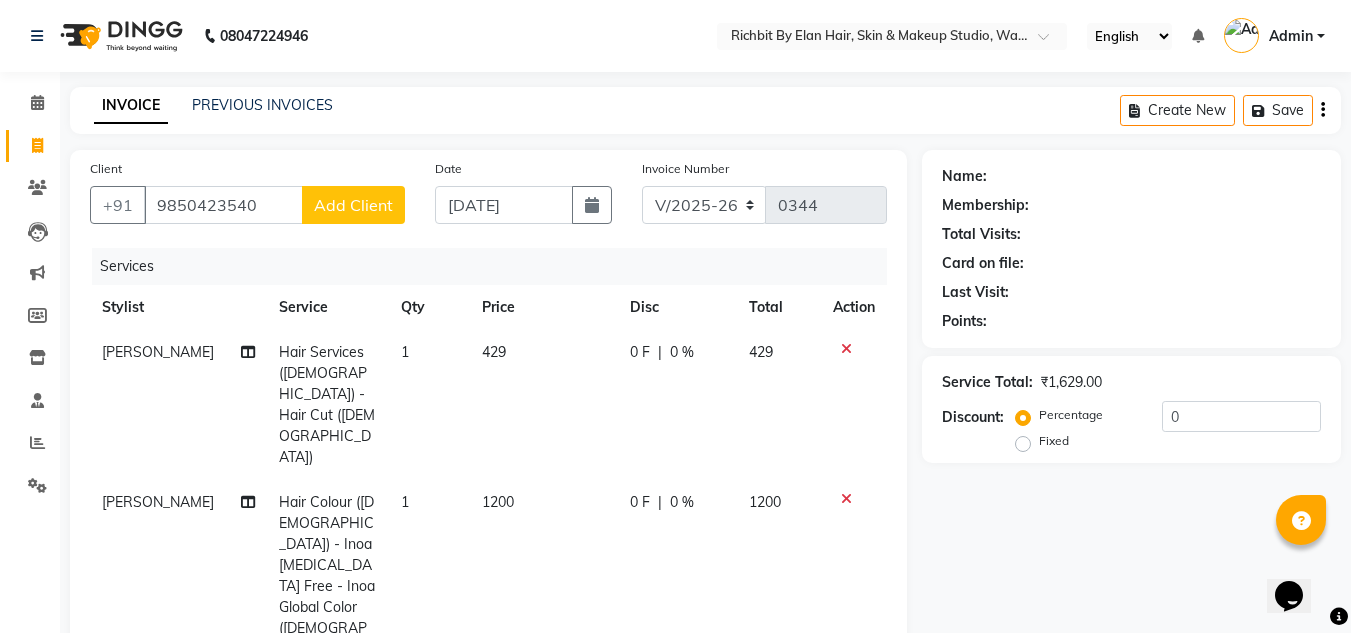click on "Add Client" 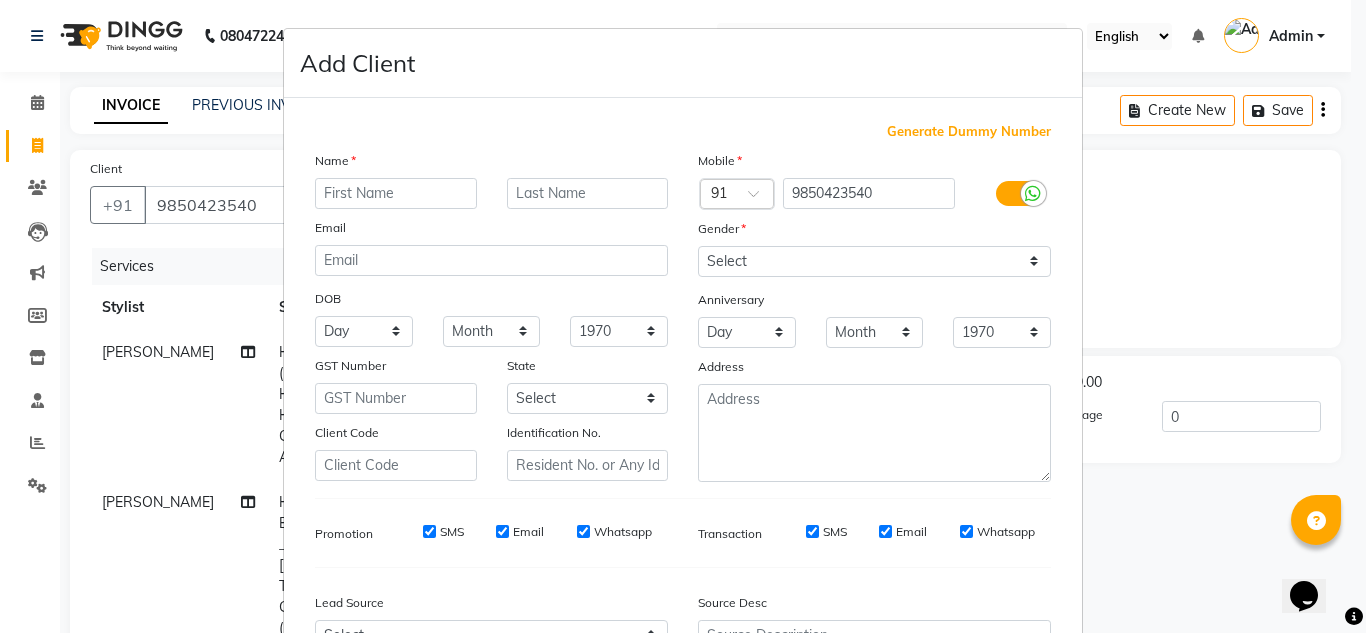 click at bounding box center [396, 193] 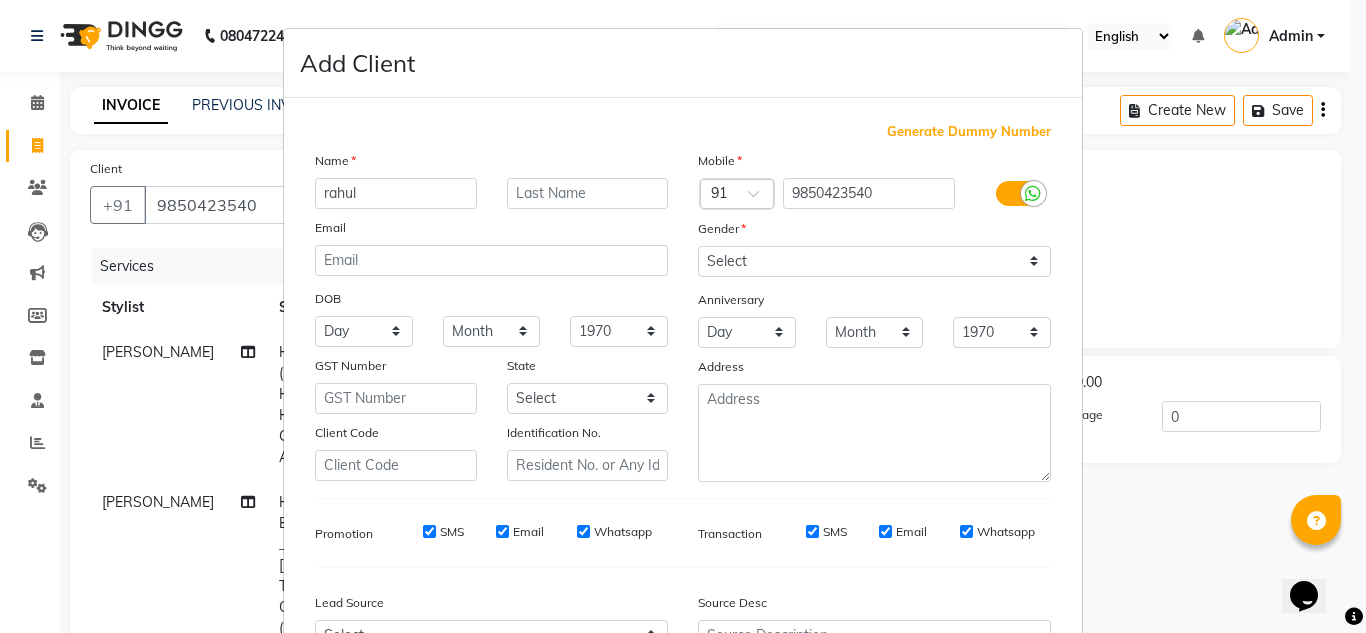 click on "rahul" at bounding box center [396, 193] 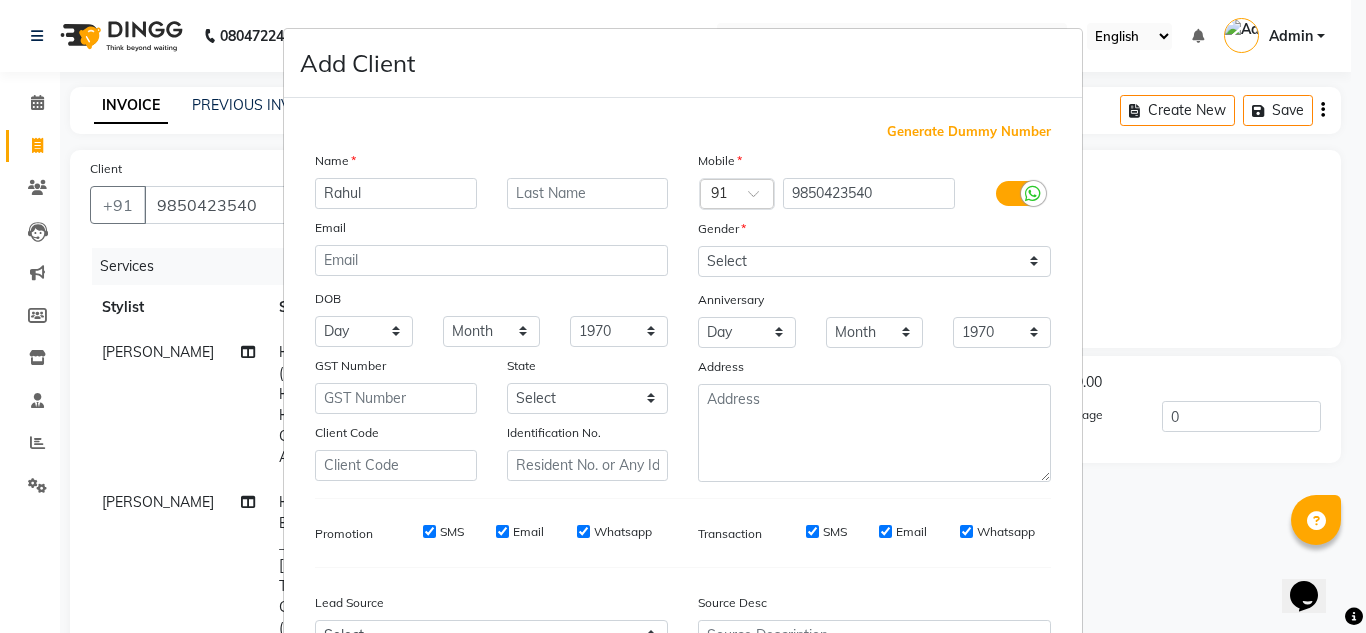 type on "Rahul" 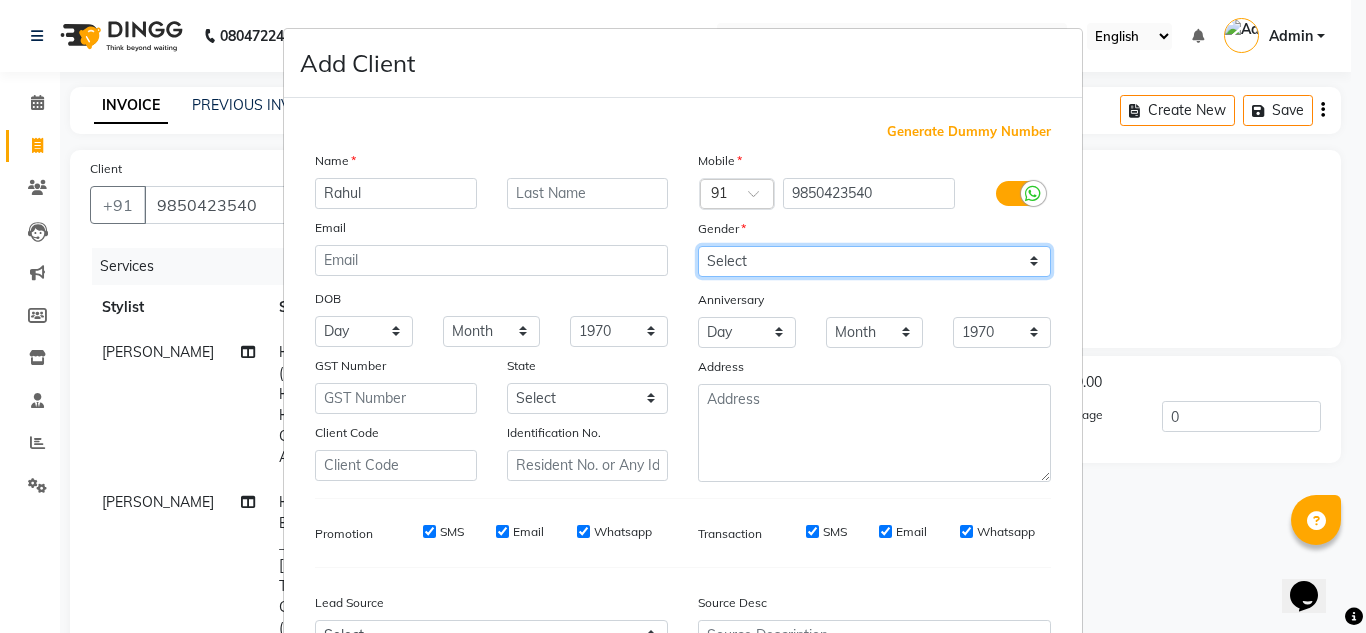 click on "Select Male Female Other Prefer Not To Say" at bounding box center [874, 261] 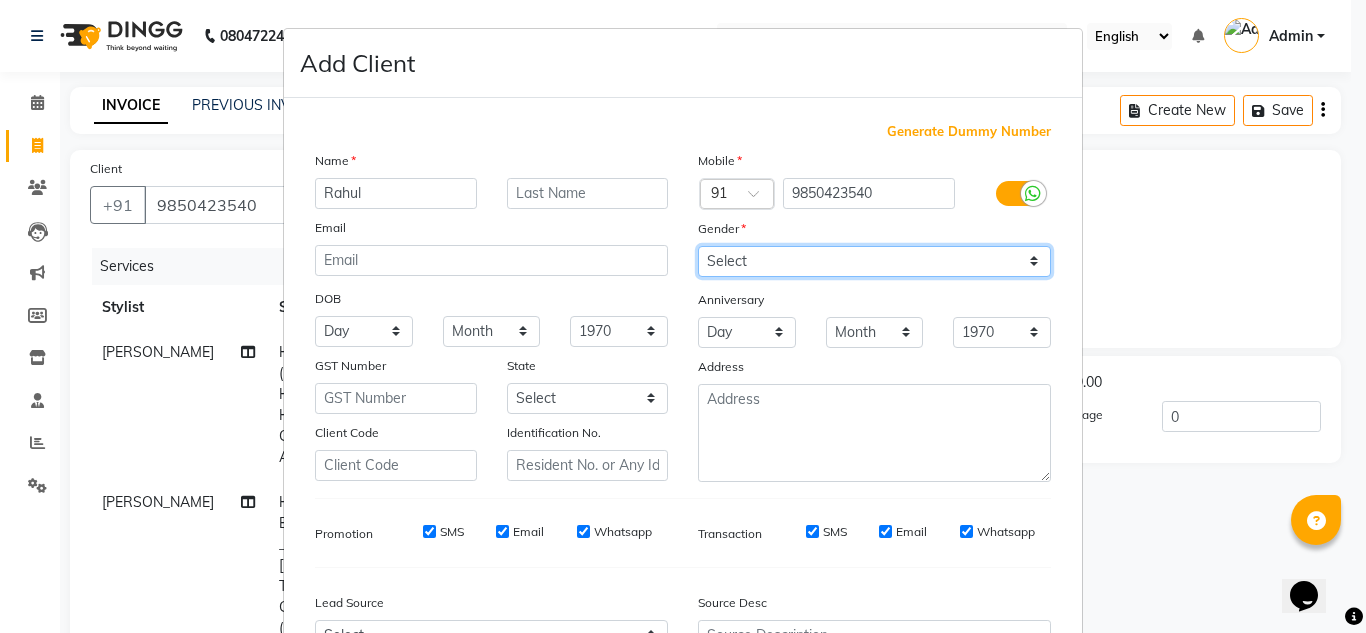 select on "male" 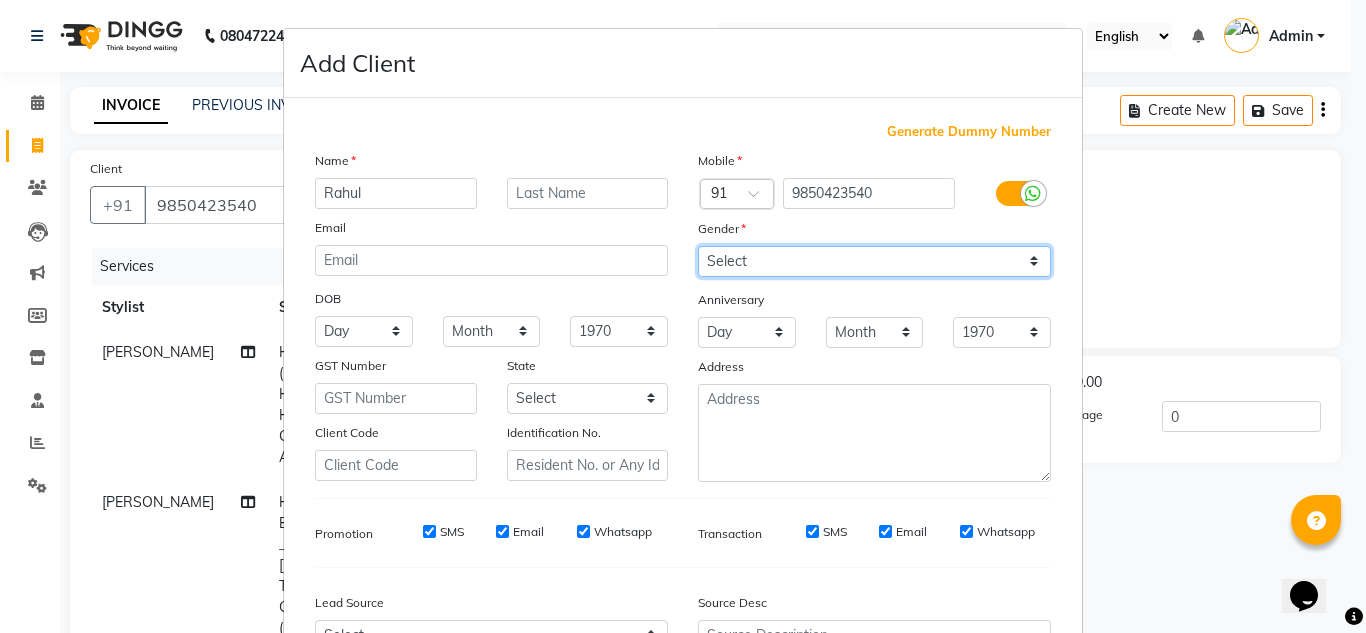 click on "Select Male Female Other Prefer Not To Say" at bounding box center (874, 261) 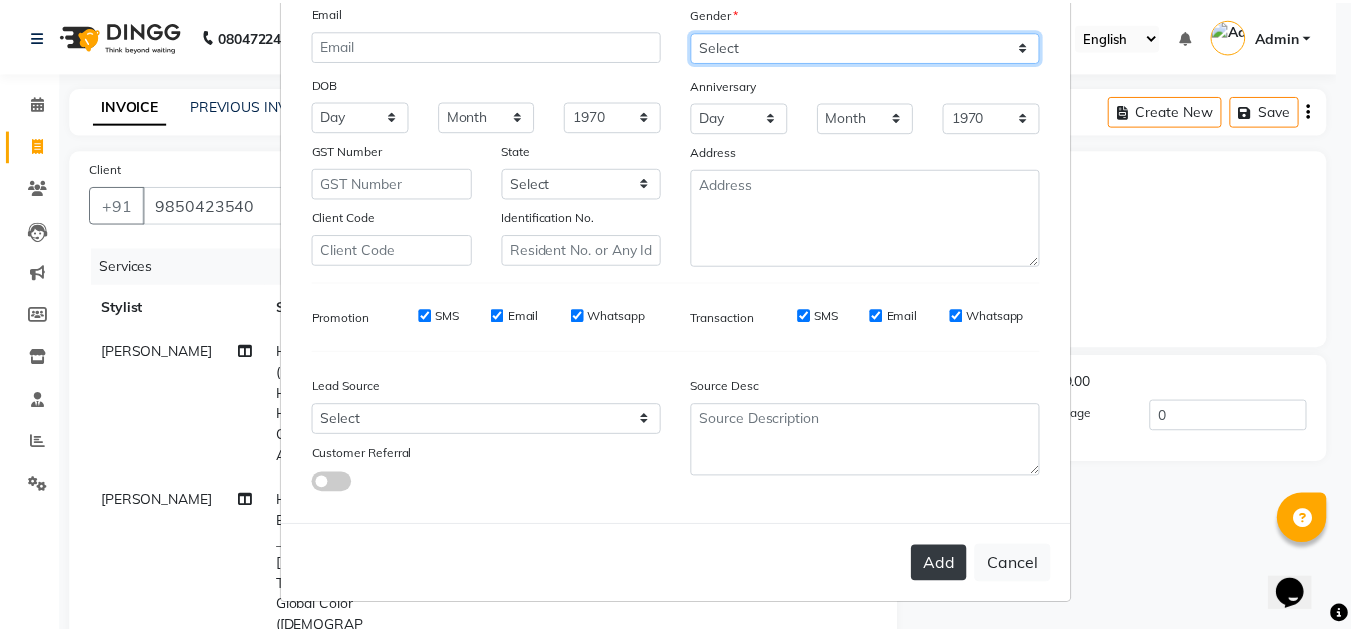 scroll, scrollTop: 216, scrollLeft: 0, axis: vertical 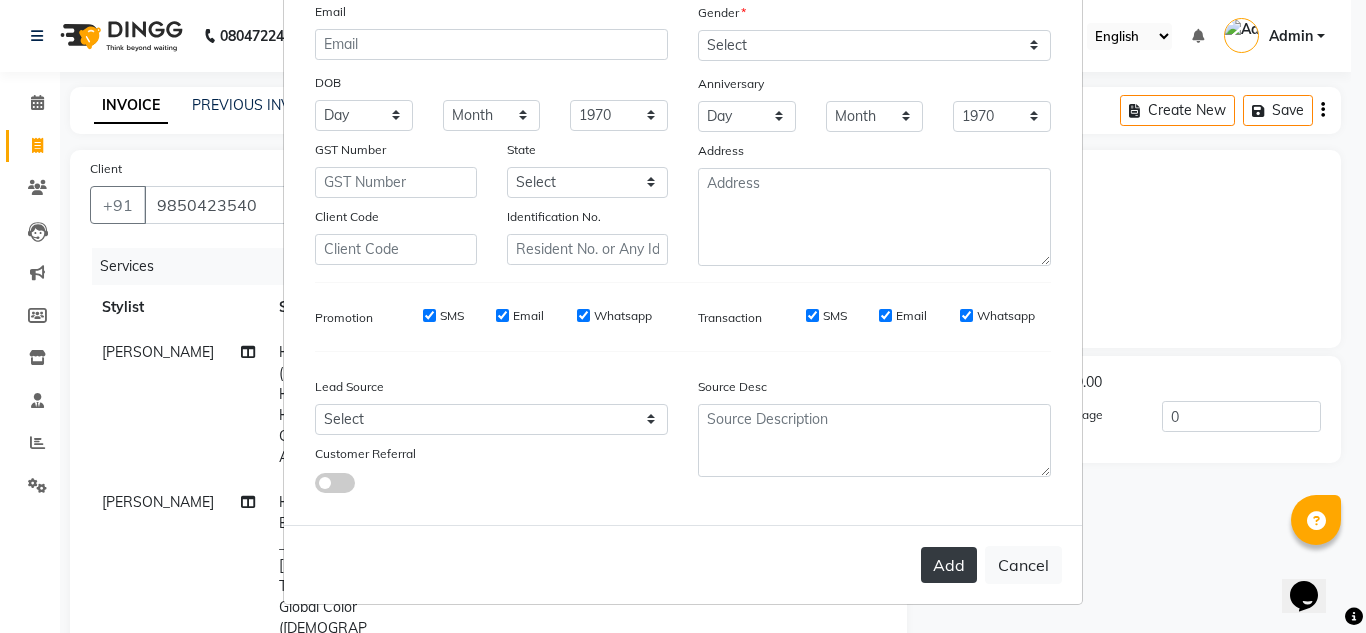 click on "Add" at bounding box center [949, 565] 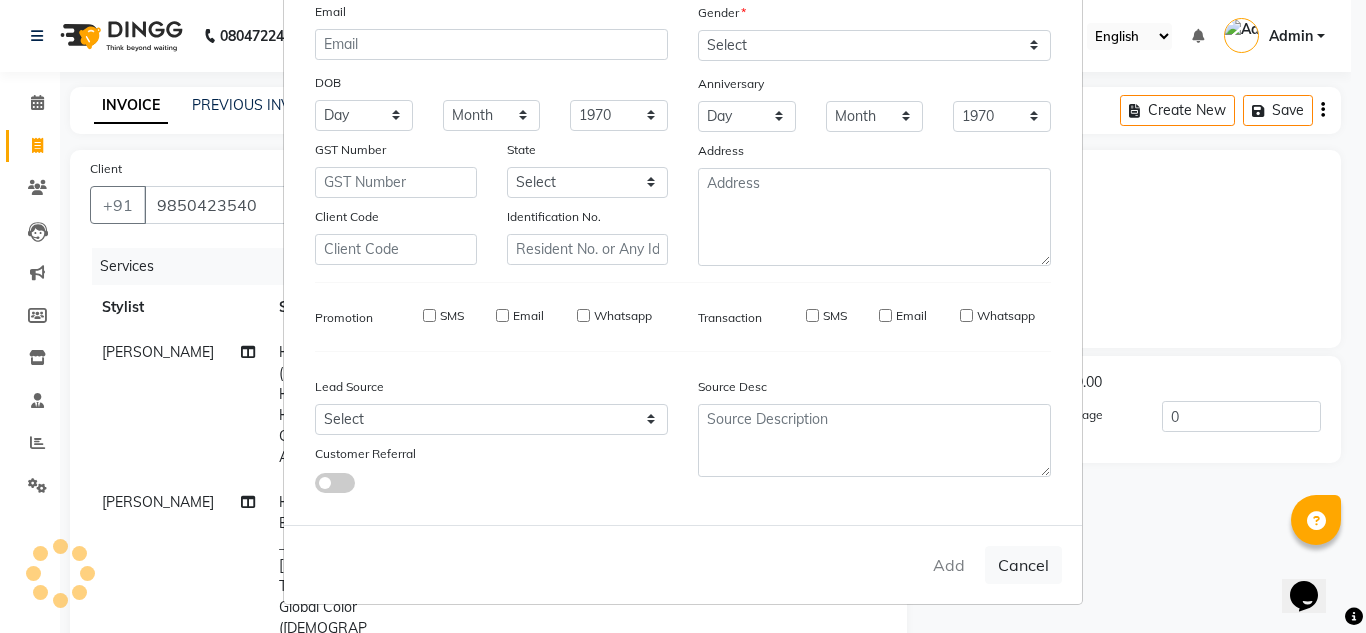 type 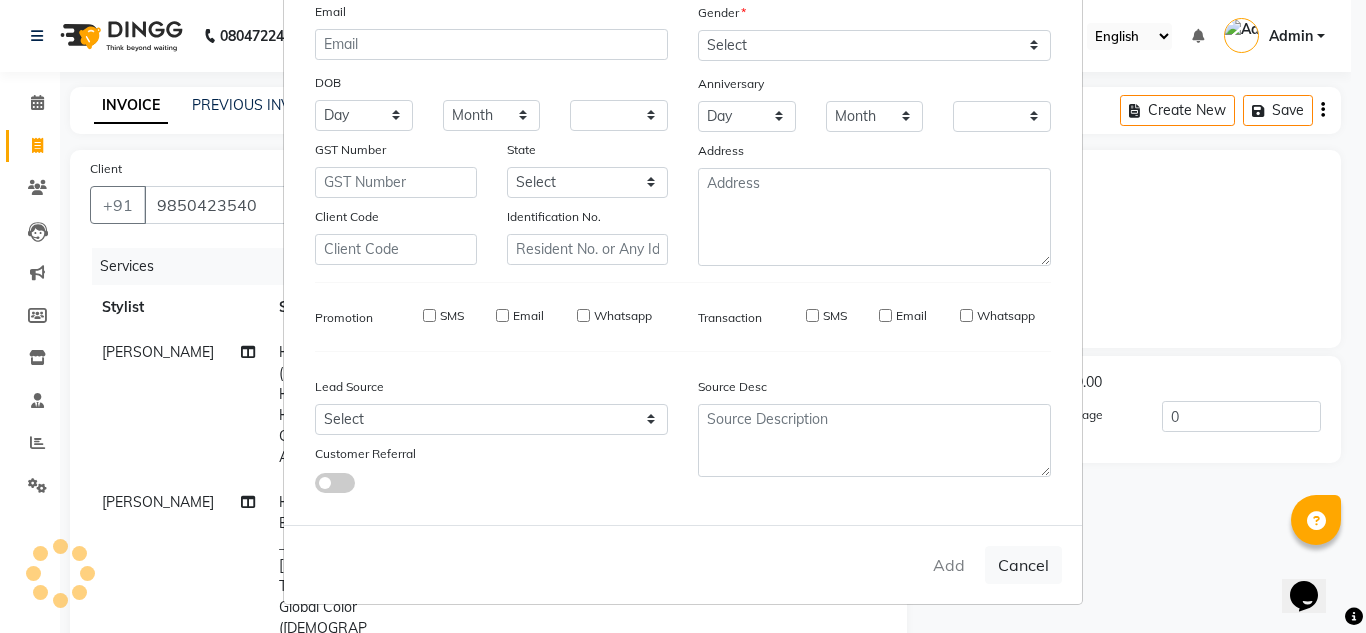 checkbox on "false" 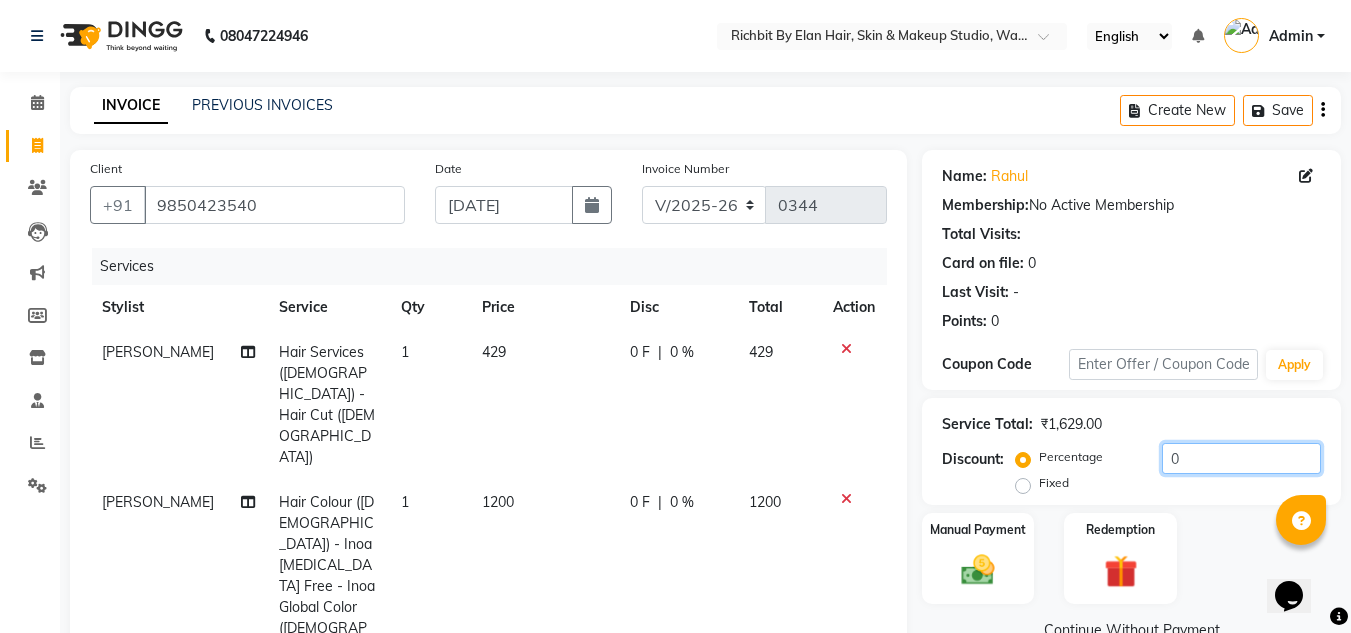 click on "0" 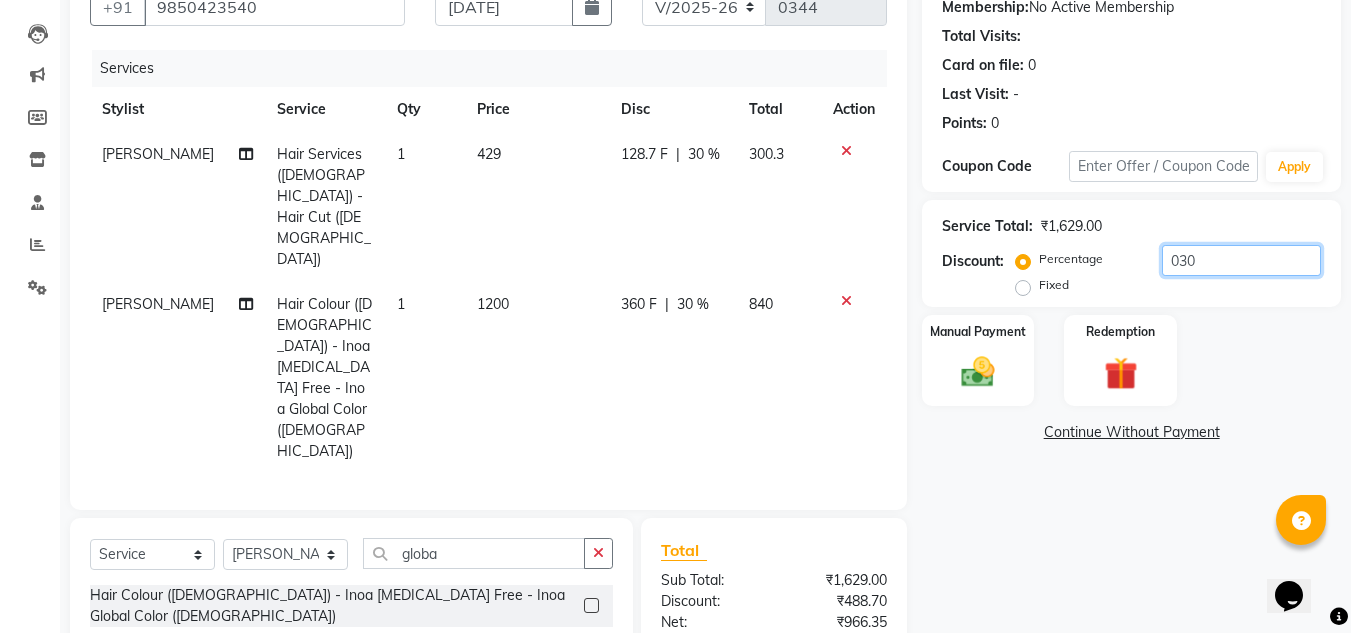 scroll, scrollTop: 97, scrollLeft: 0, axis: vertical 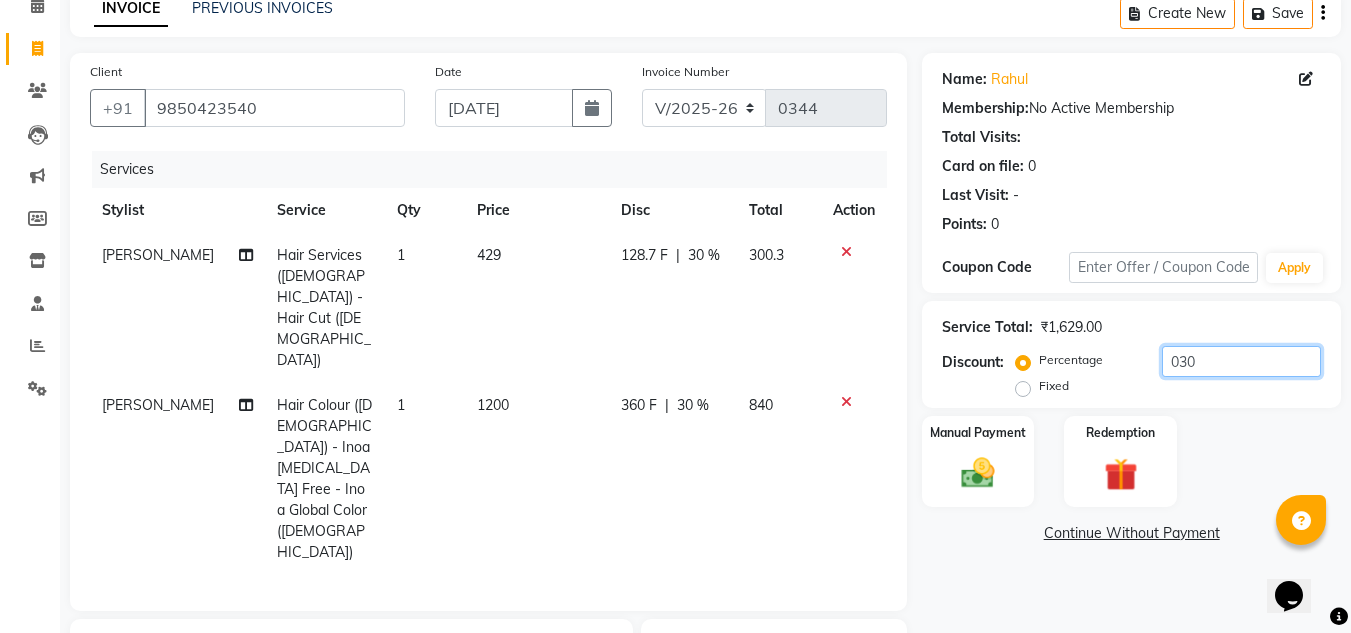 type on "030" 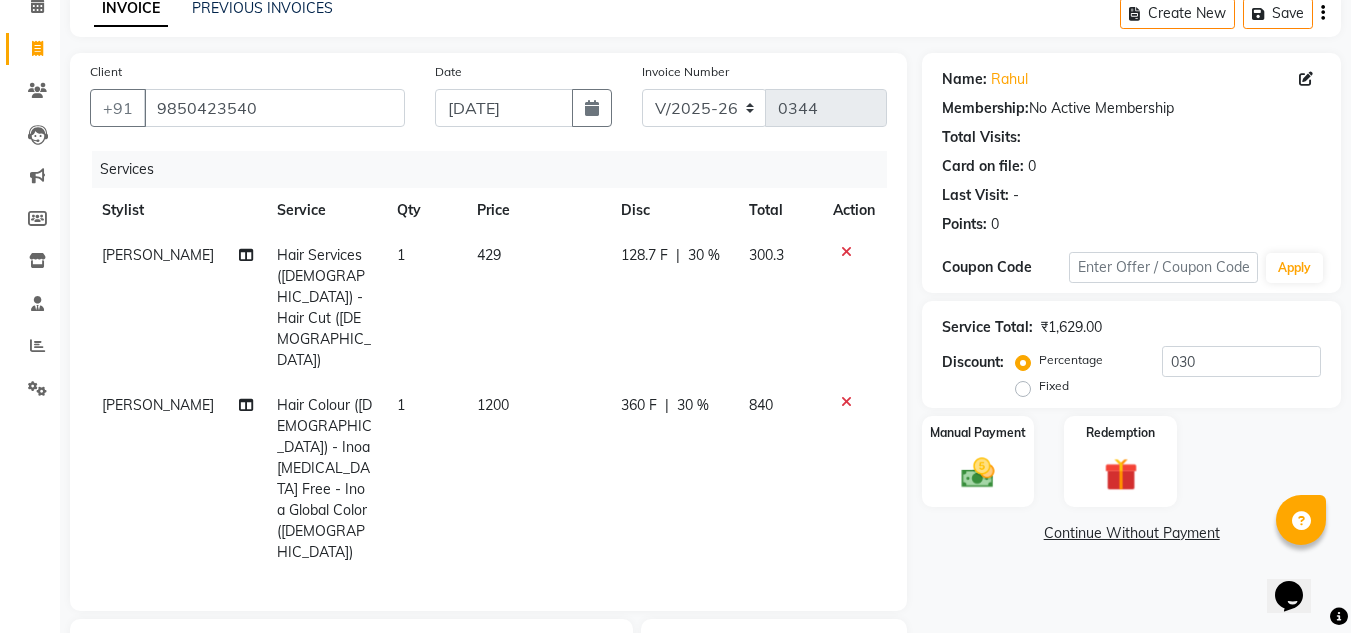 click 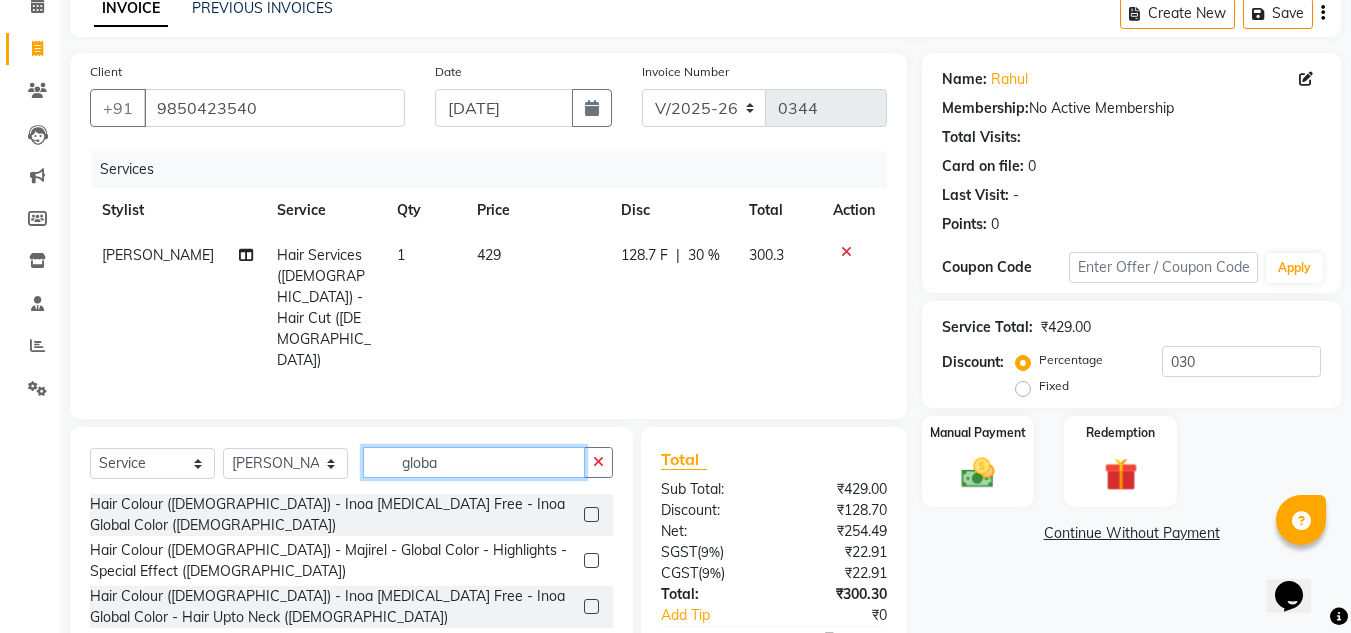 click on "globa" 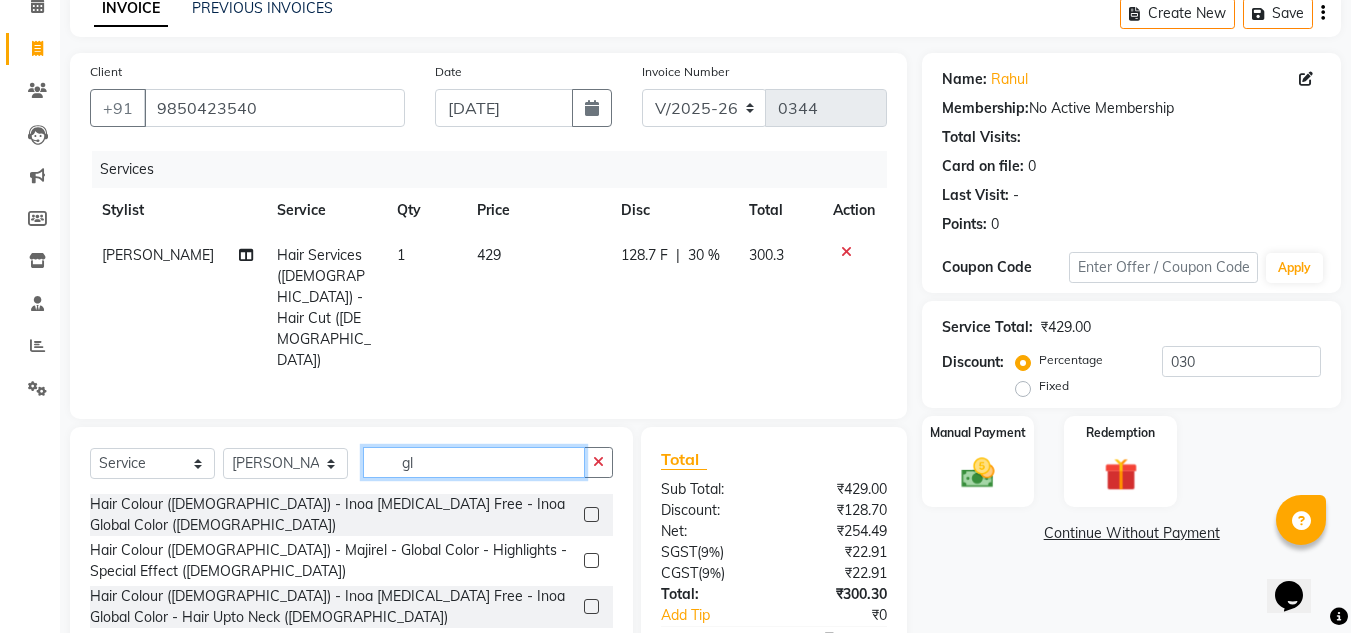 type on "g" 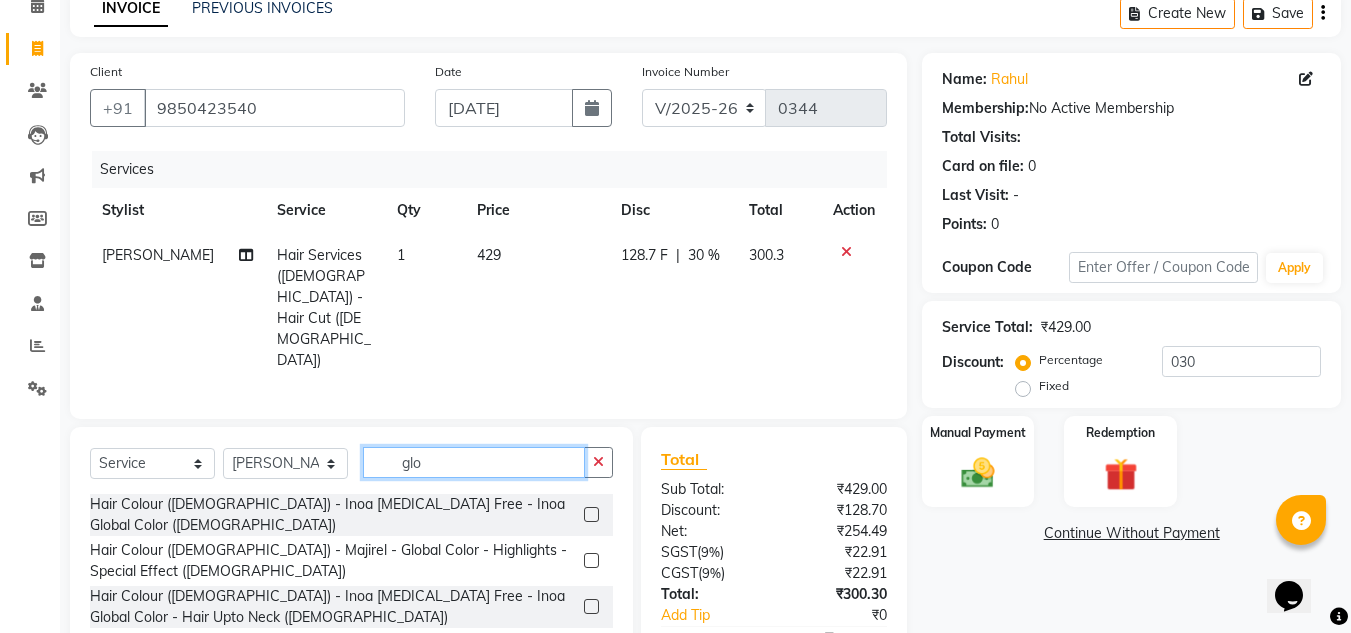 type on "glo" 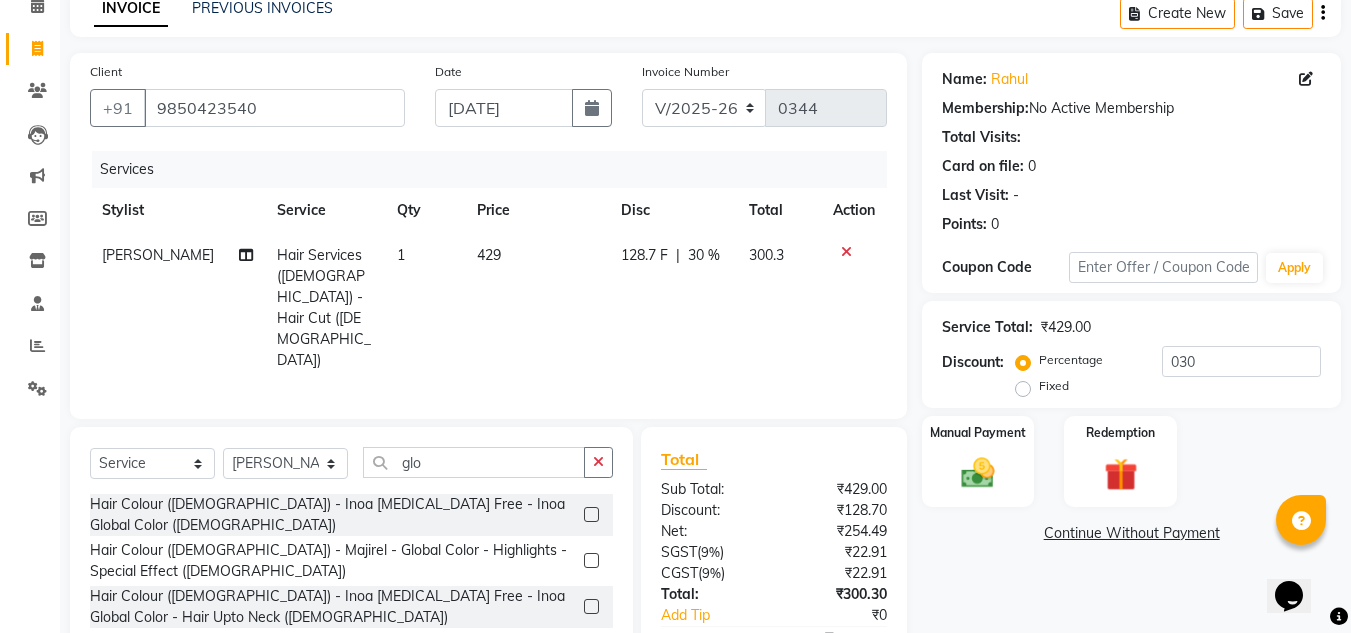click 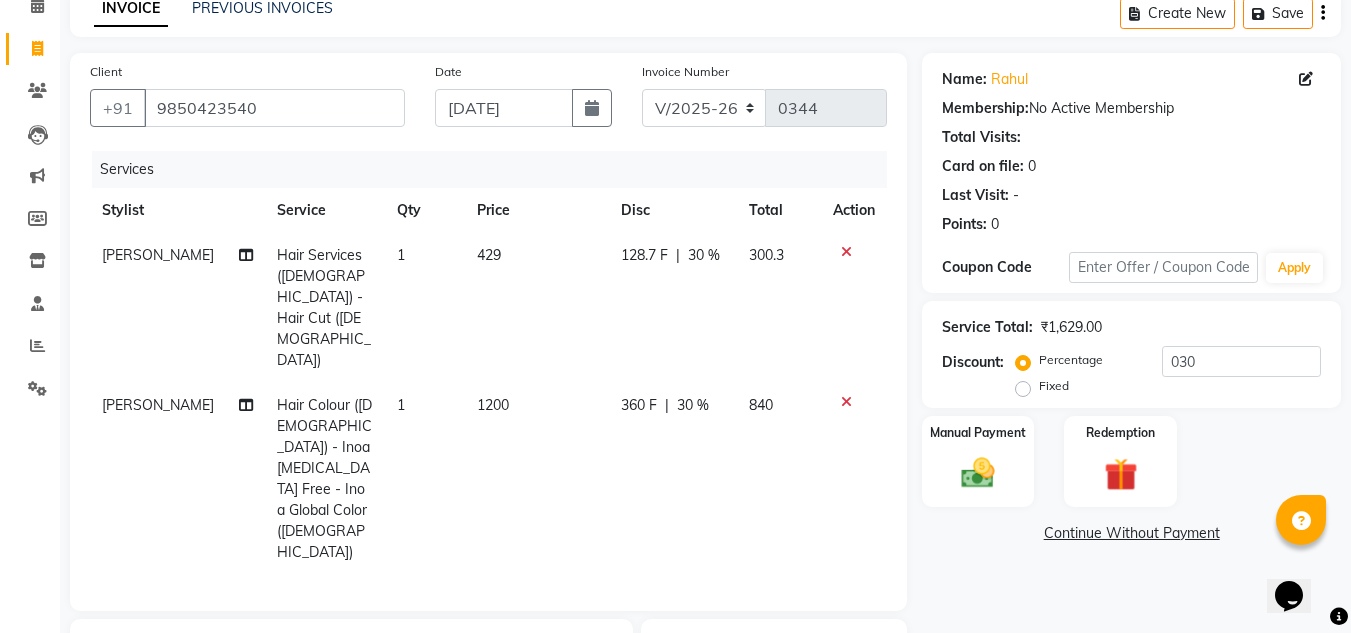 checkbox on "false" 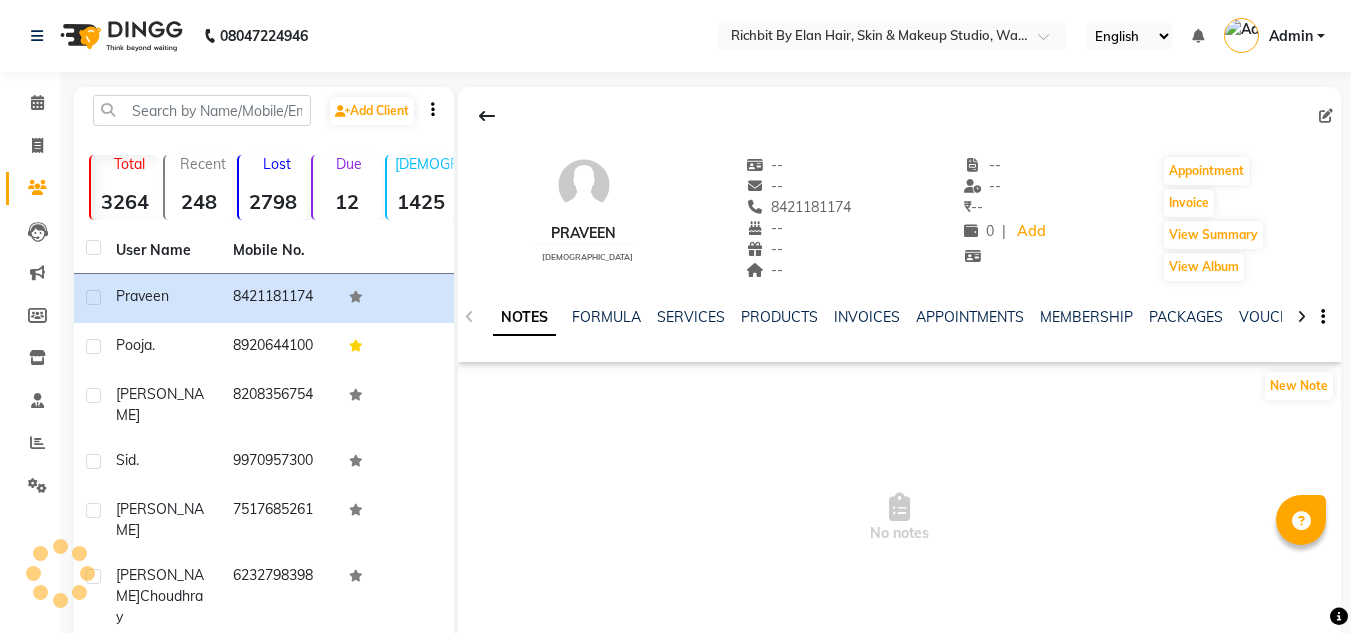 scroll, scrollTop: 0, scrollLeft: 0, axis: both 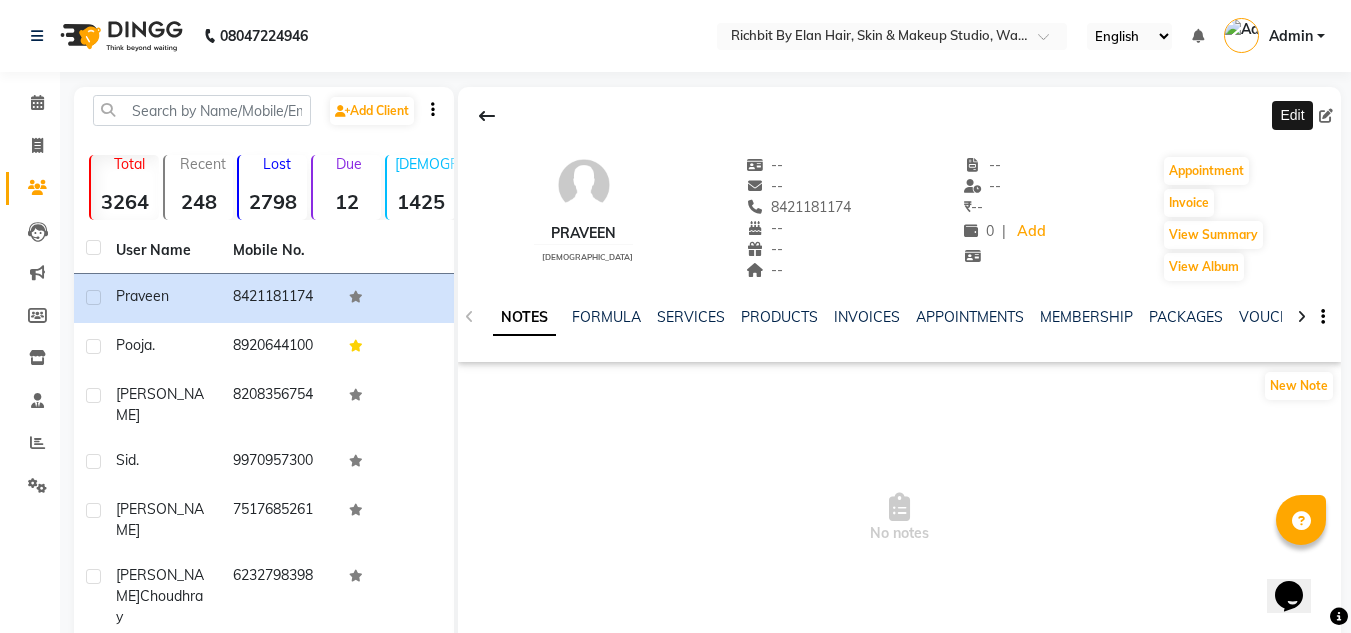 click 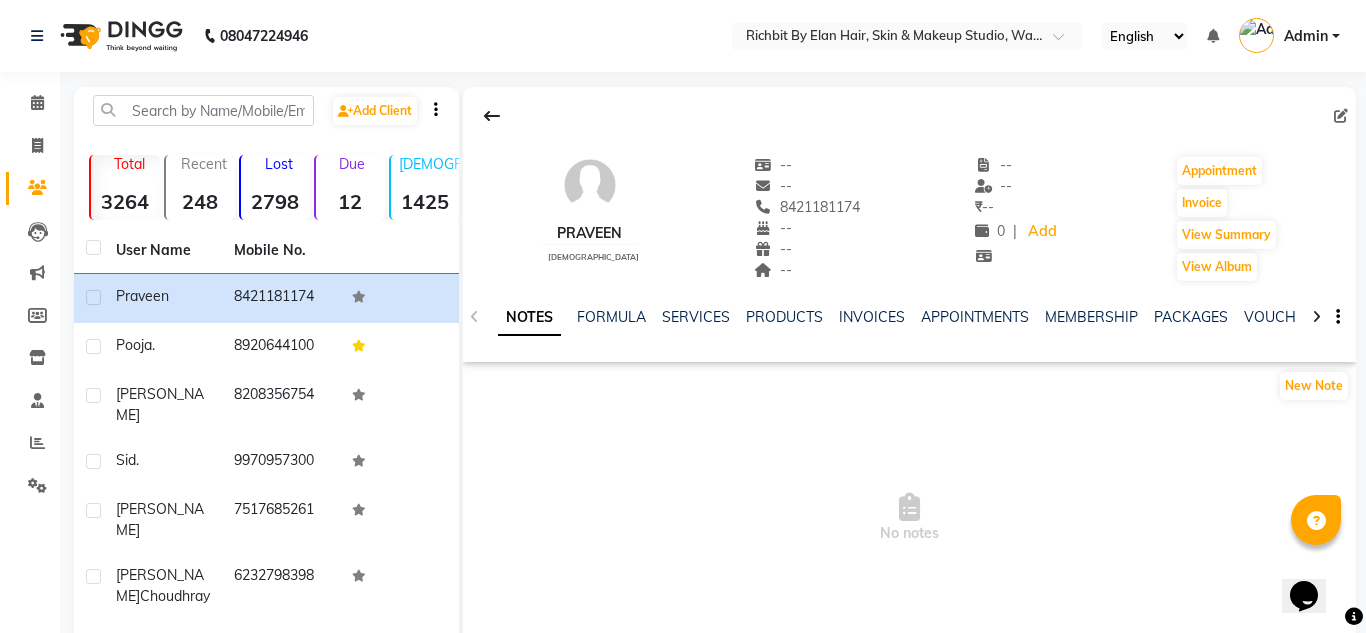 select on "[DEMOGRAPHIC_DATA]" 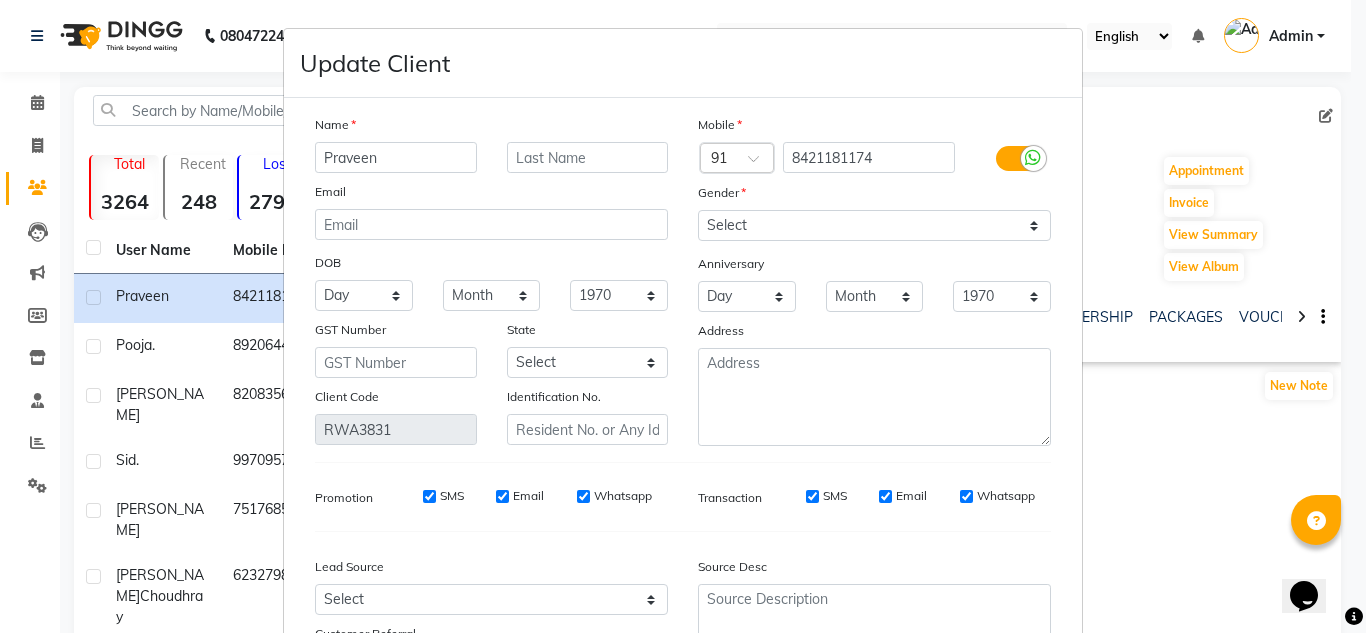 drag, startPoint x: 347, startPoint y: 156, endPoint x: 561, endPoint y: 157, distance: 214.00233 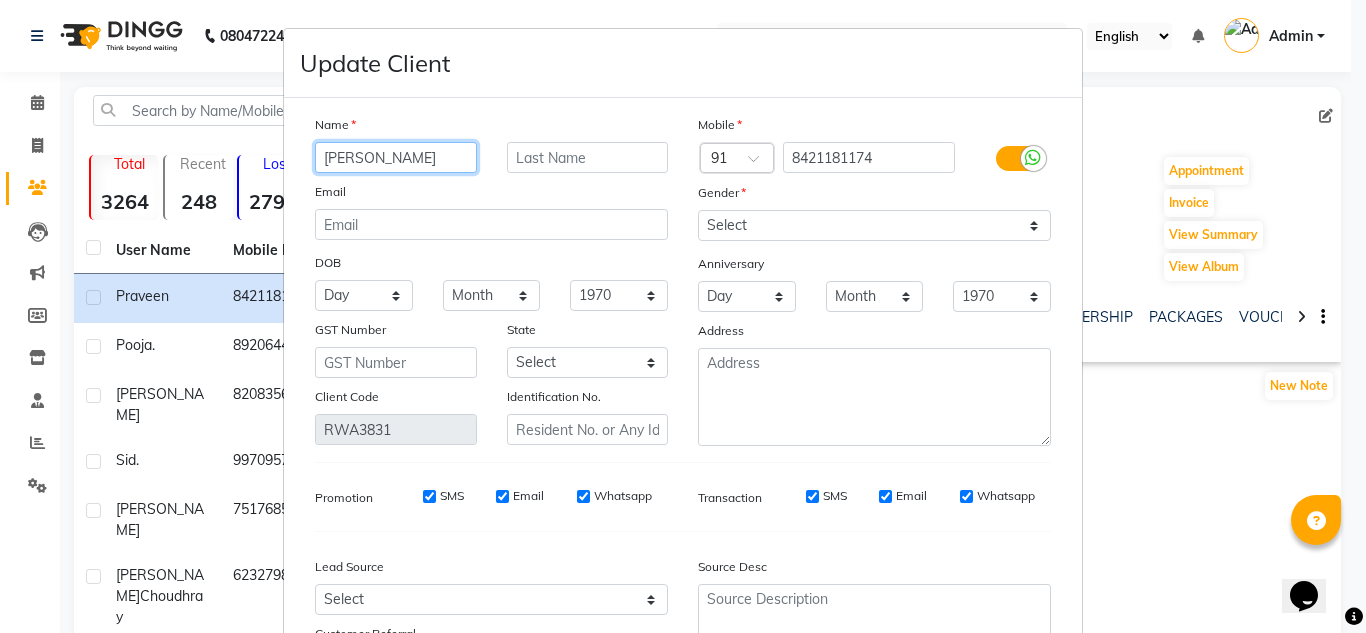 click on "[PERSON_NAME]" at bounding box center (396, 157) 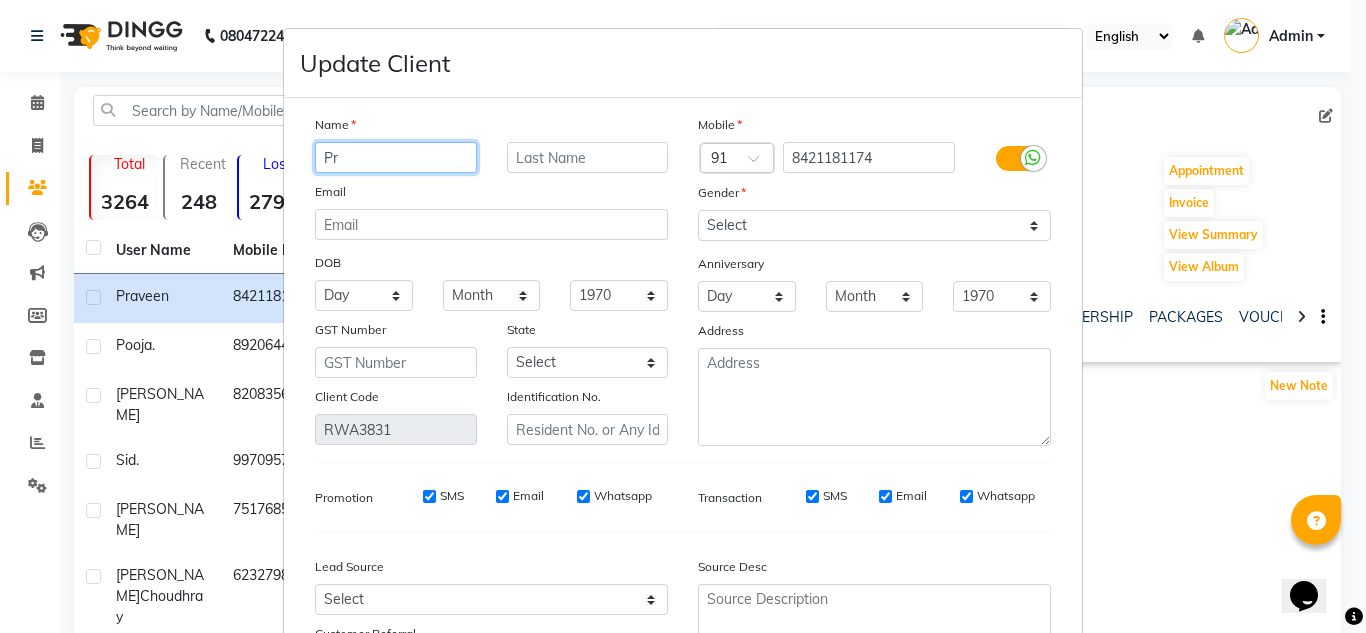 type on "P" 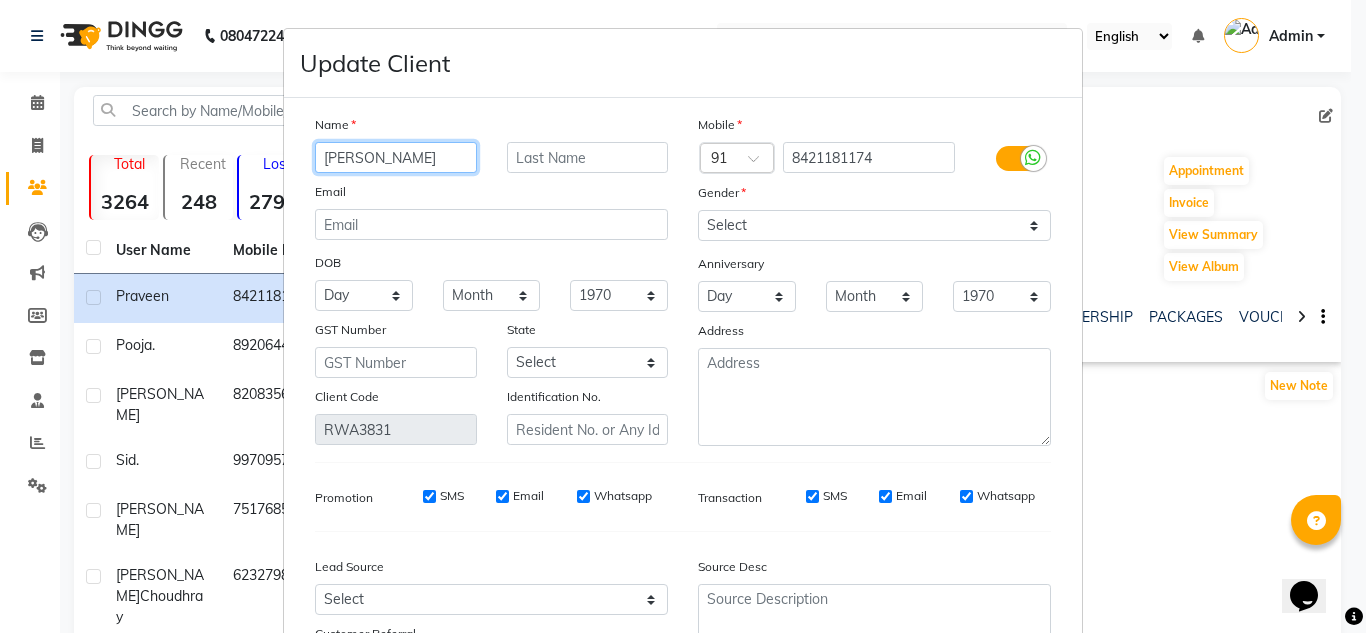 scroll, scrollTop: 180, scrollLeft: 0, axis: vertical 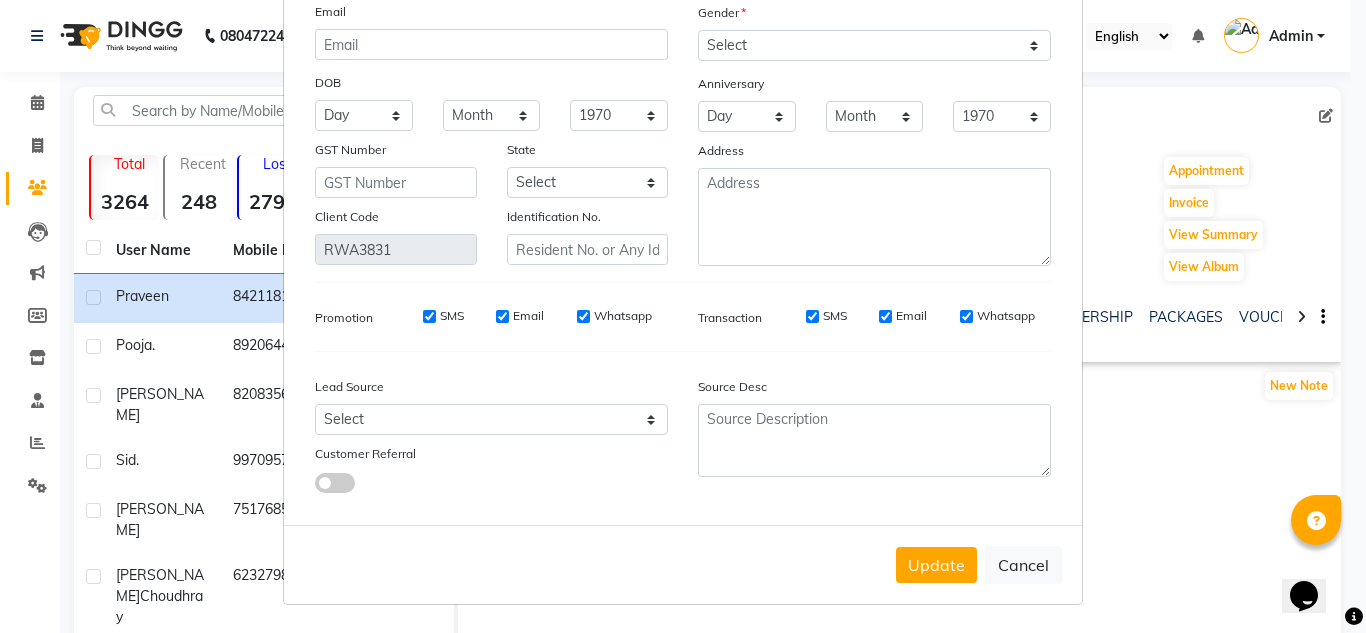 type on "[PERSON_NAME]" 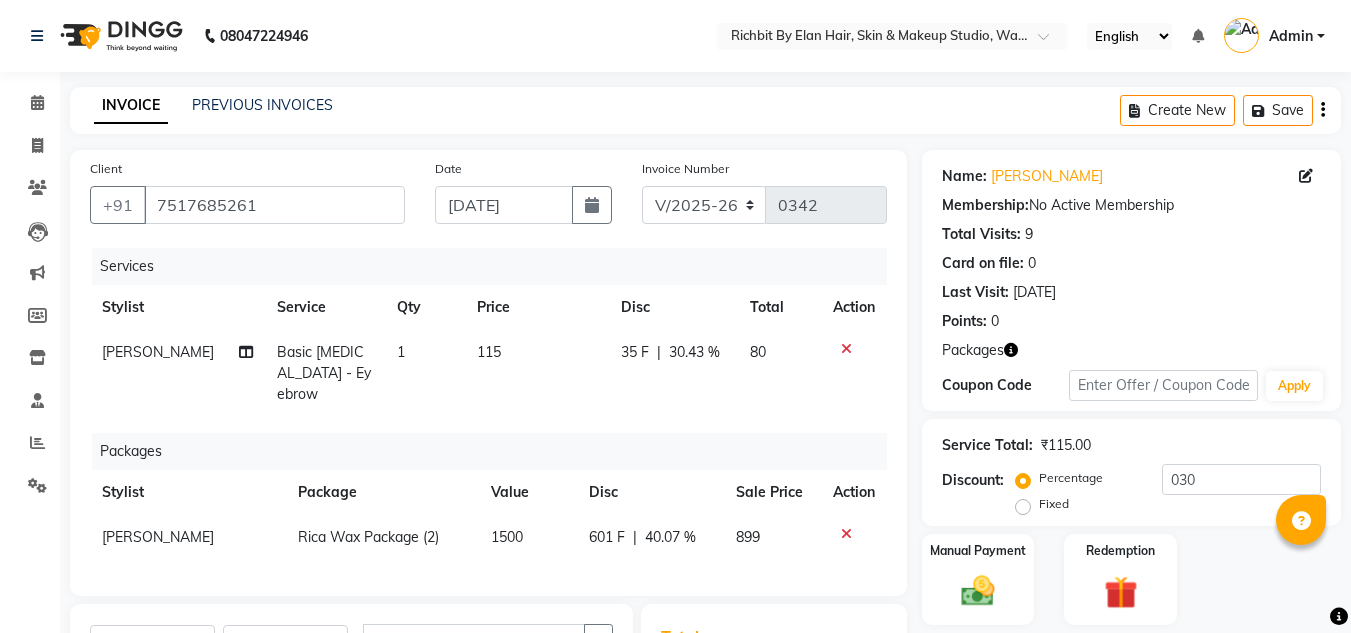 select on "4114" 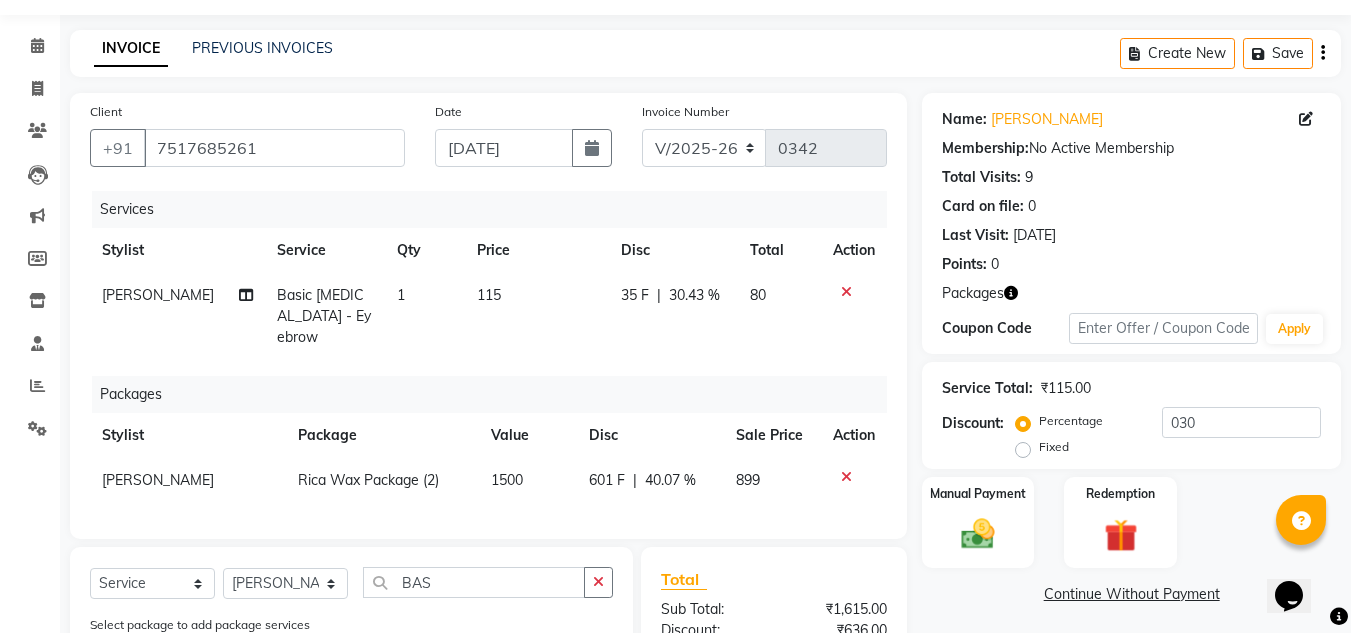 scroll, scrollTop: 0, scrollLeft: 0, axis: both 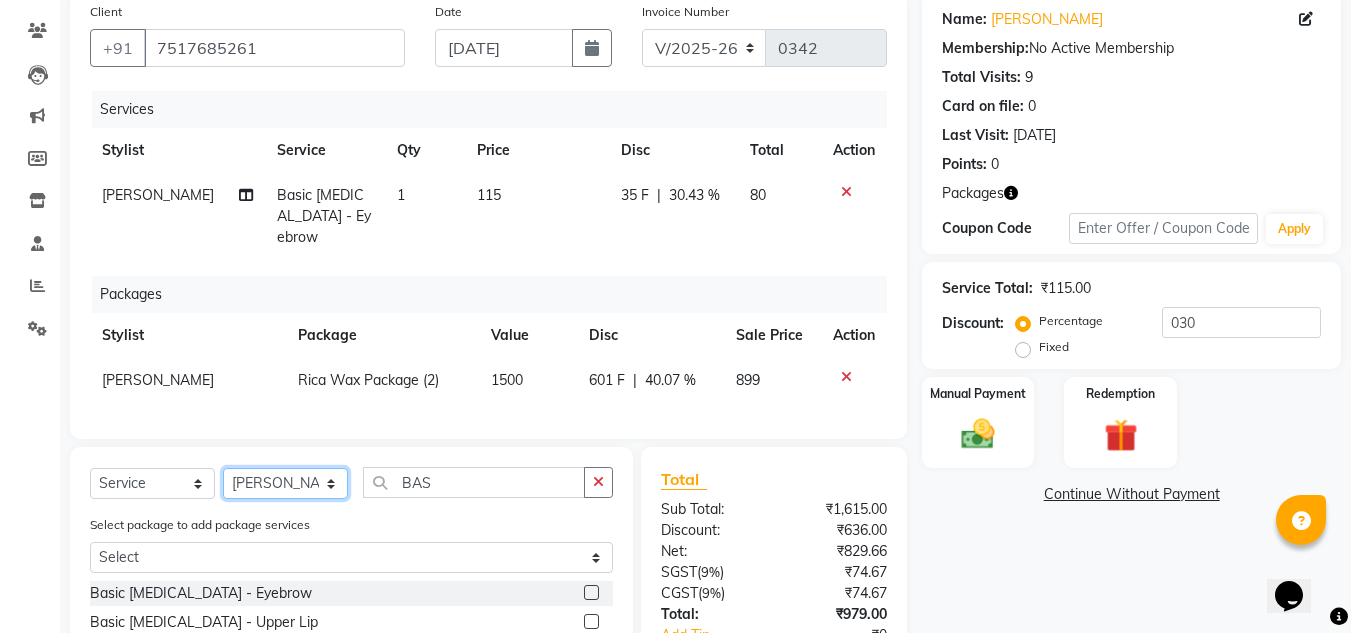 click on "Select Stylist [PERSON_NAME] [PERSON_NAME] [PERSON_NAME] [PERSON_NAME] [PERSON_NAME]" 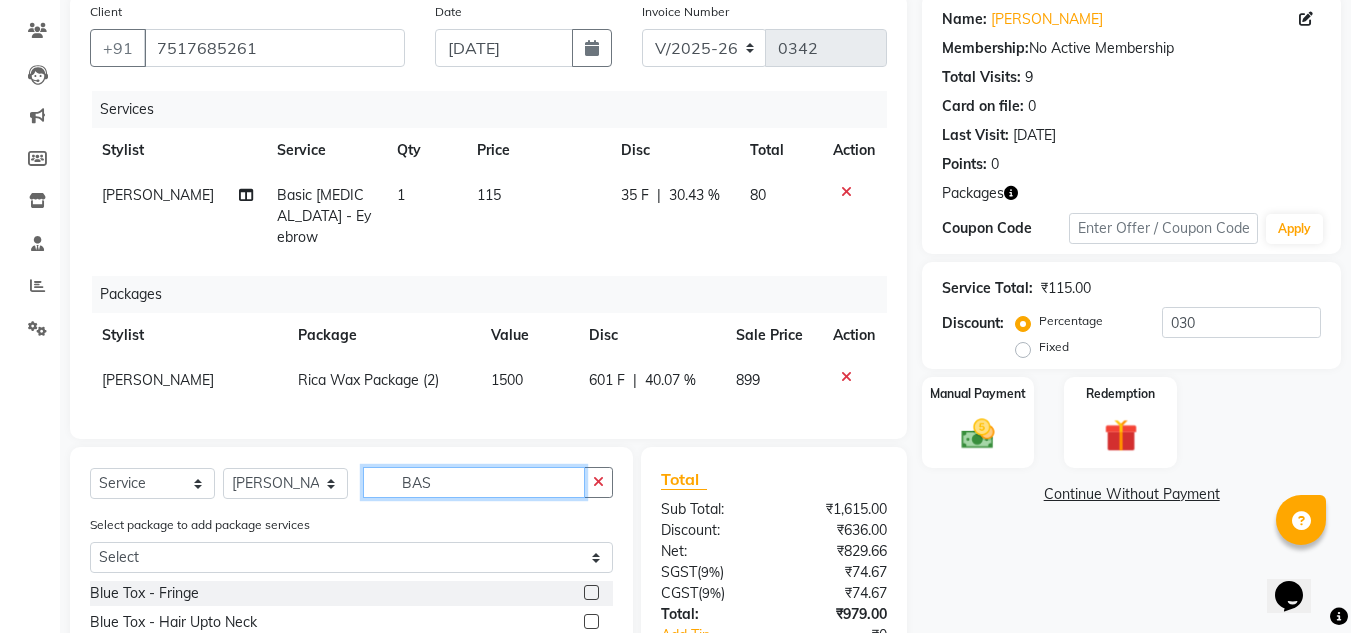 click on "BAS" 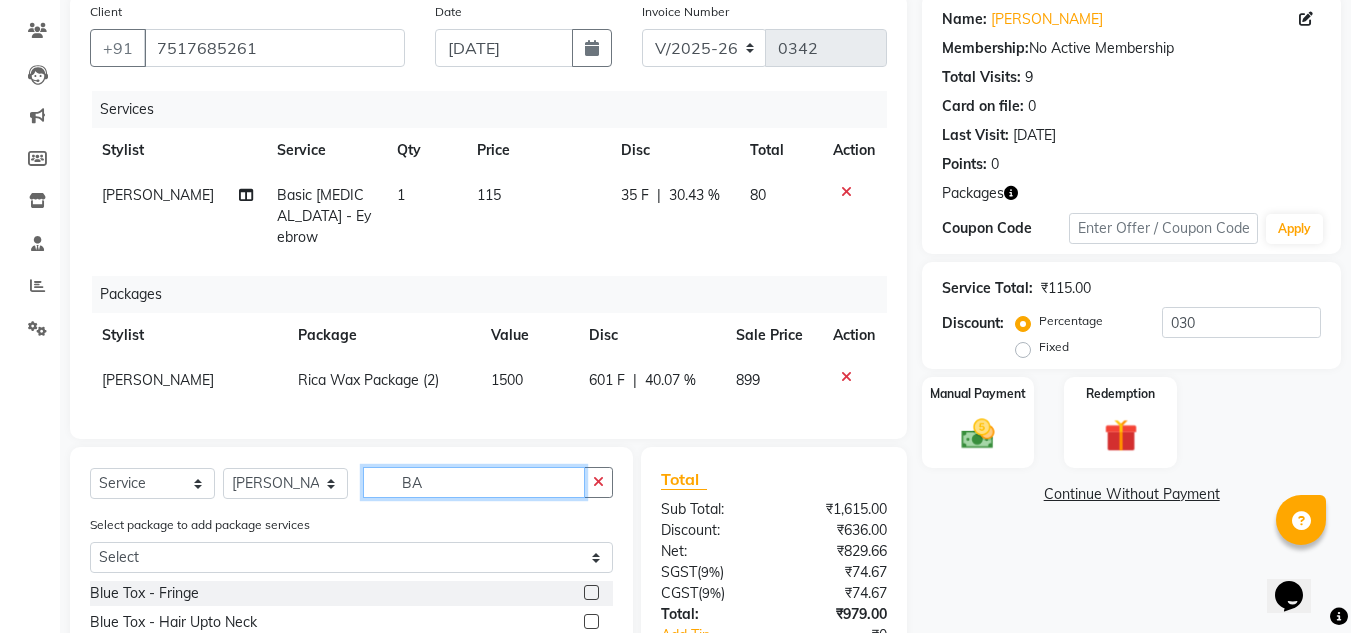 type on "B" 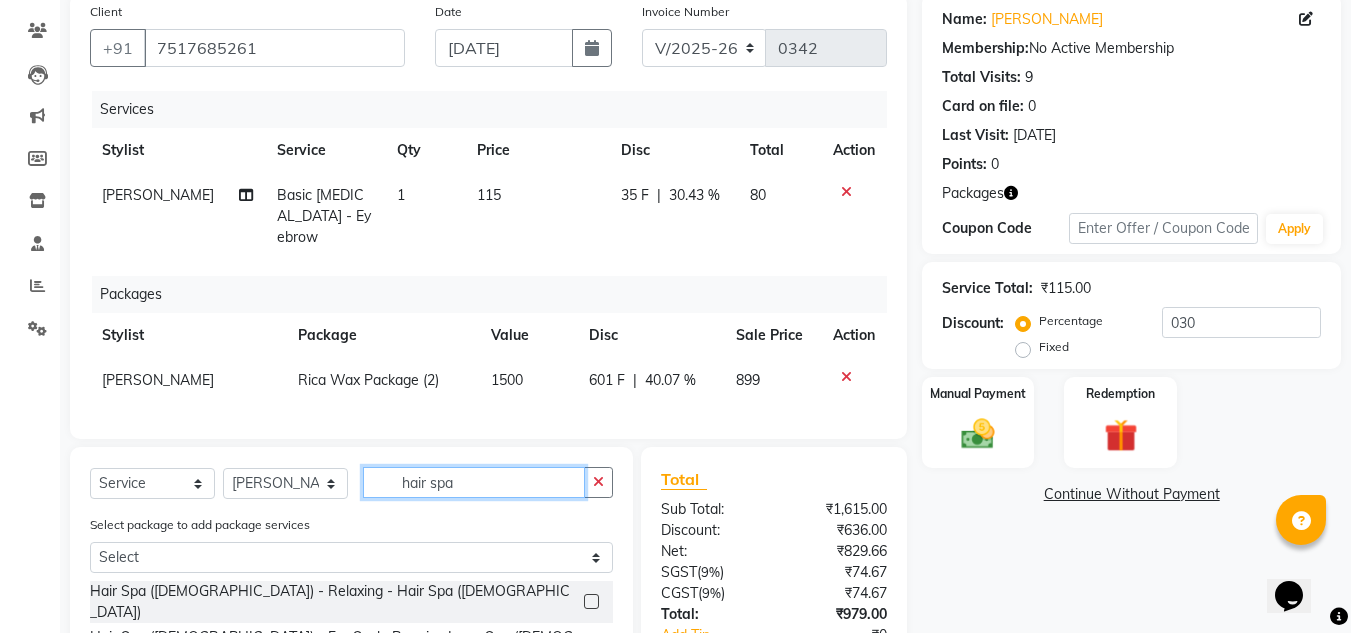 scroll, scrollTop: 257, scrollLeft: 0, axis: vertical 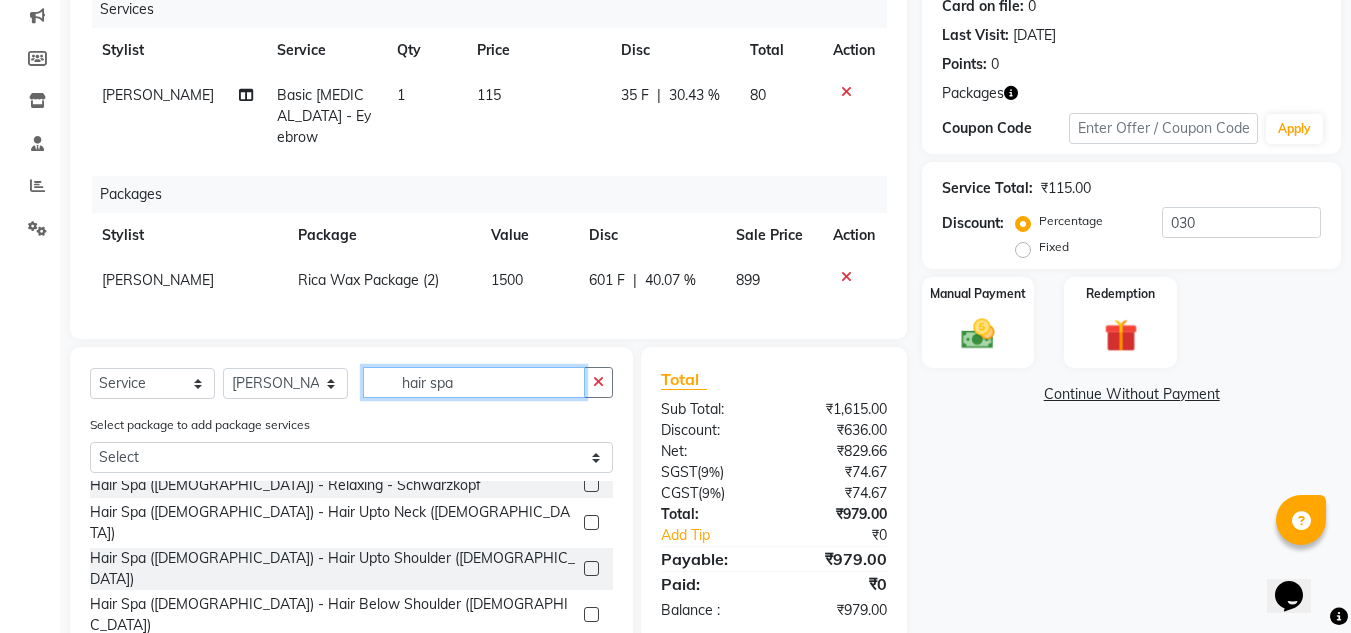 type on "hair spa" 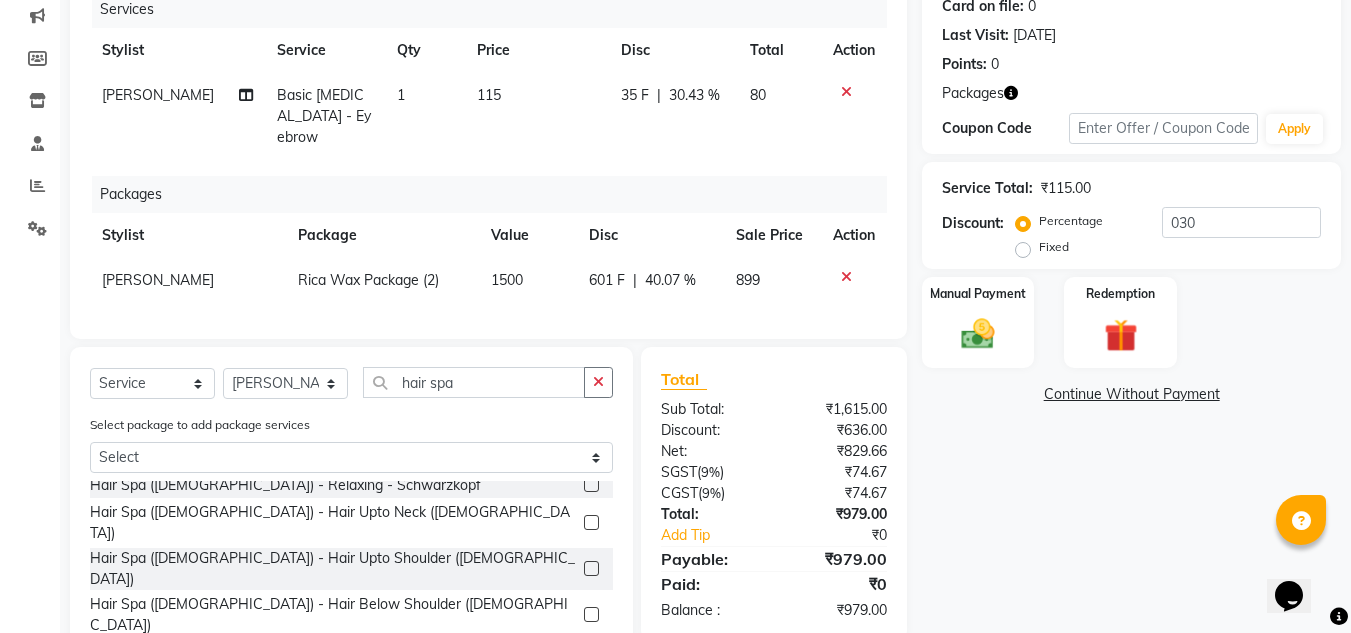 click 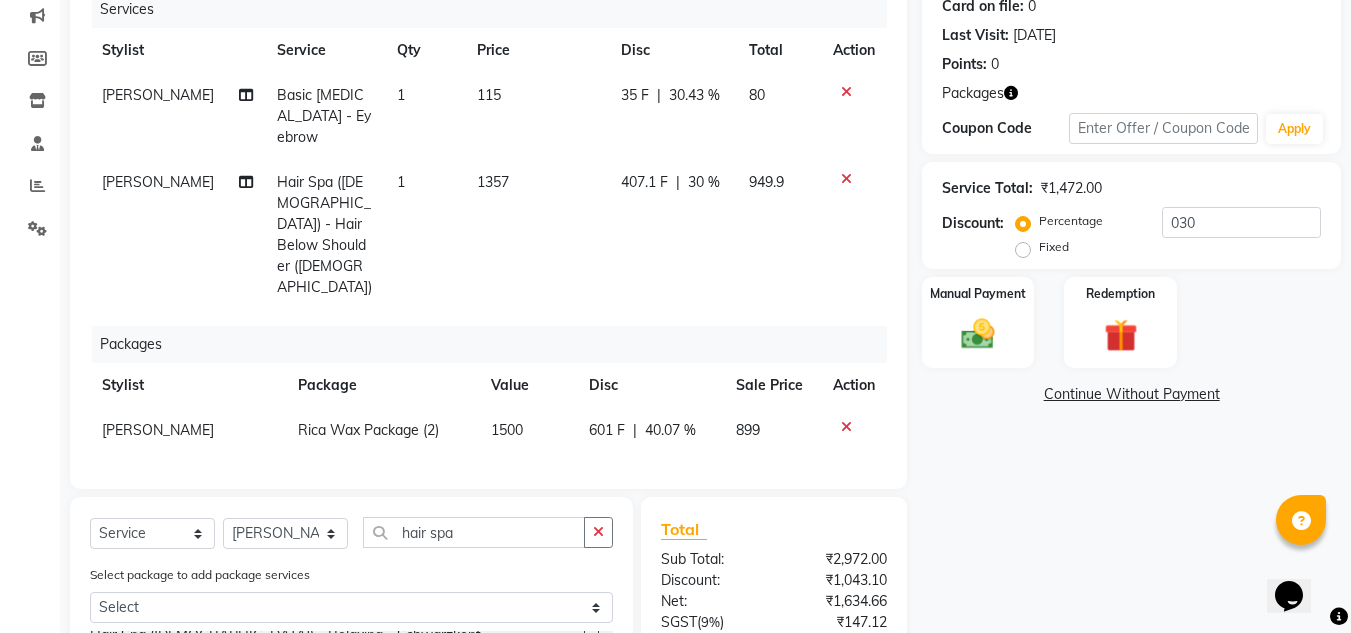 checkbox on "false" 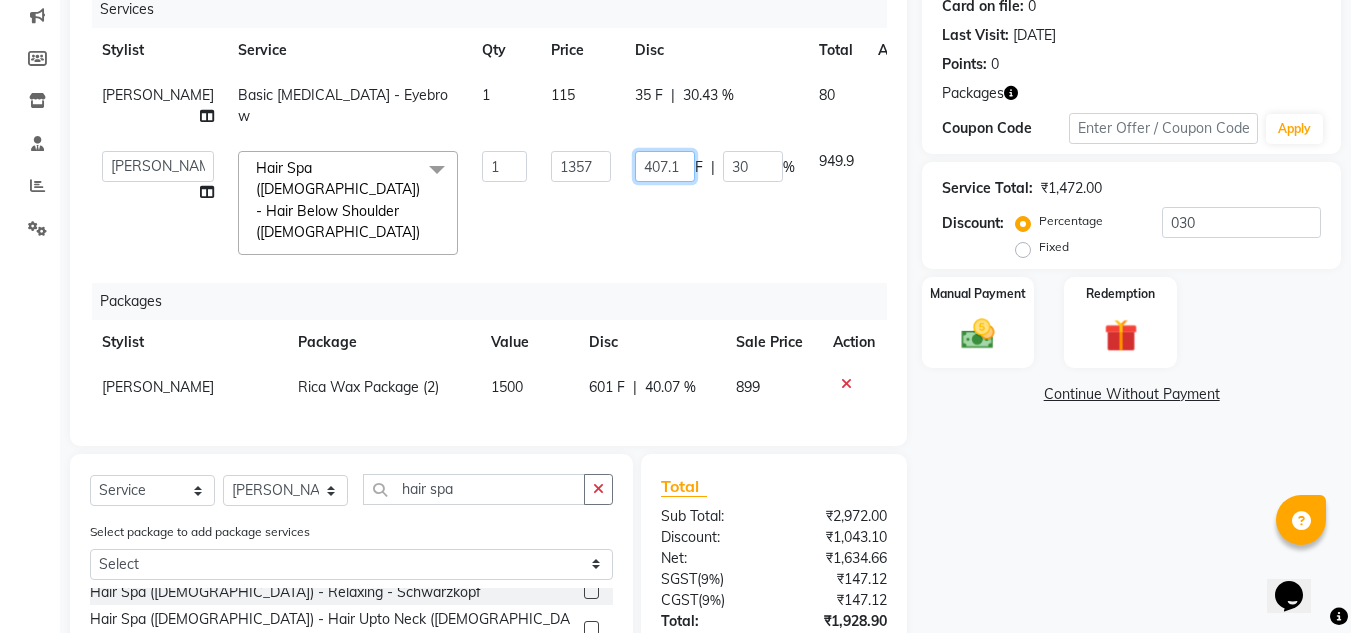 click on "407.1" 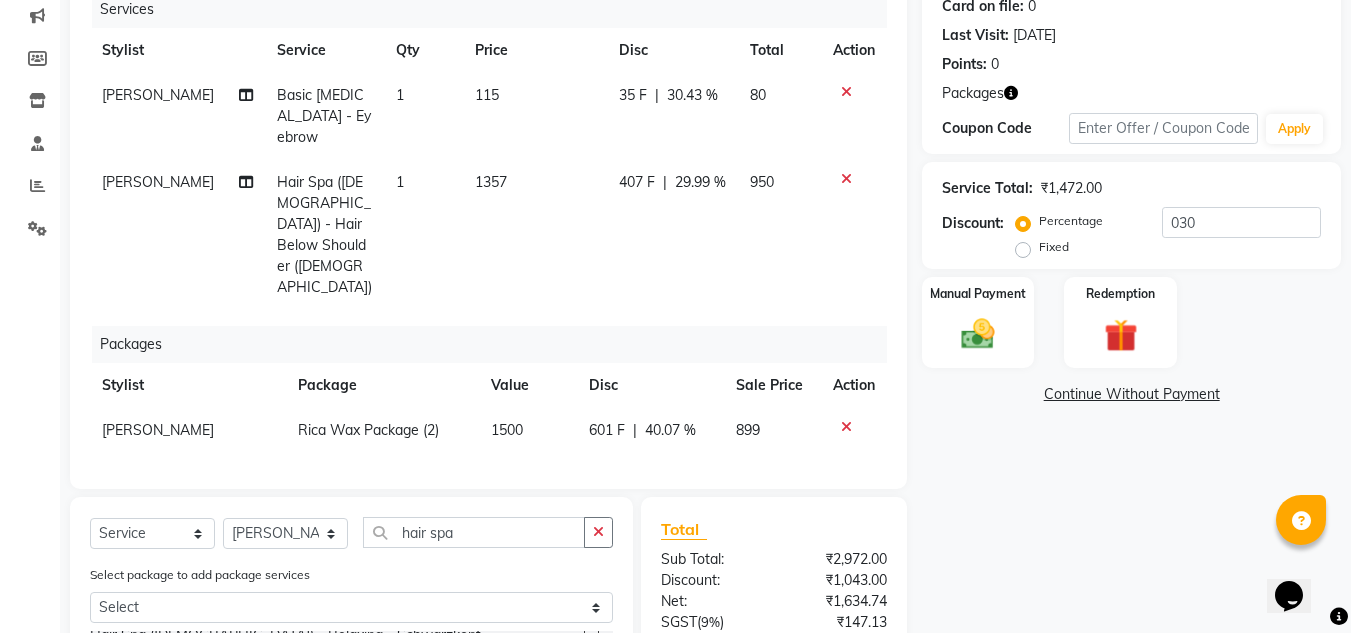 click on "Name: [PERSON_NAME]  Membership:  No Active Membership  Total Visits:  9 Card on file:  0 Last Visit:   [DATE] Points:   0  Packages Coupon Code Apply Service Total:  ₹1,472.00  Discount:  Percentage   Fixed  030 Manual Payment Redemption  Continue Without Payment" 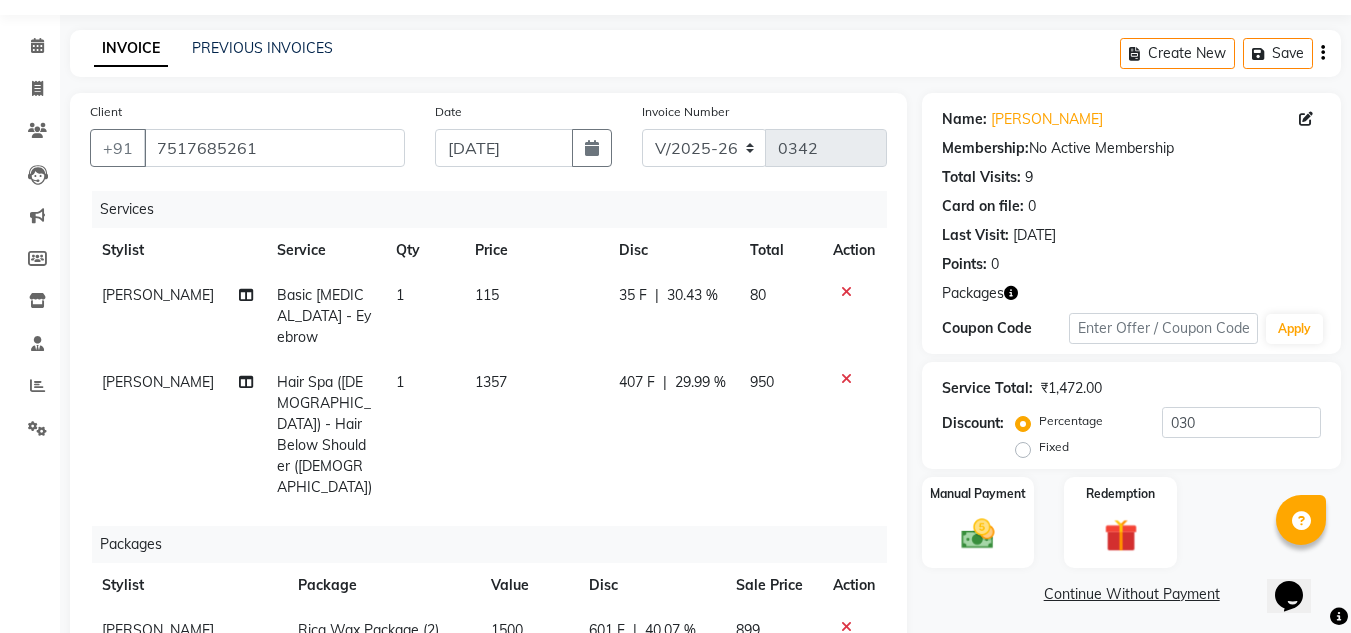scroll, scrollTop: 0, scrollLeft: 0, axis: both 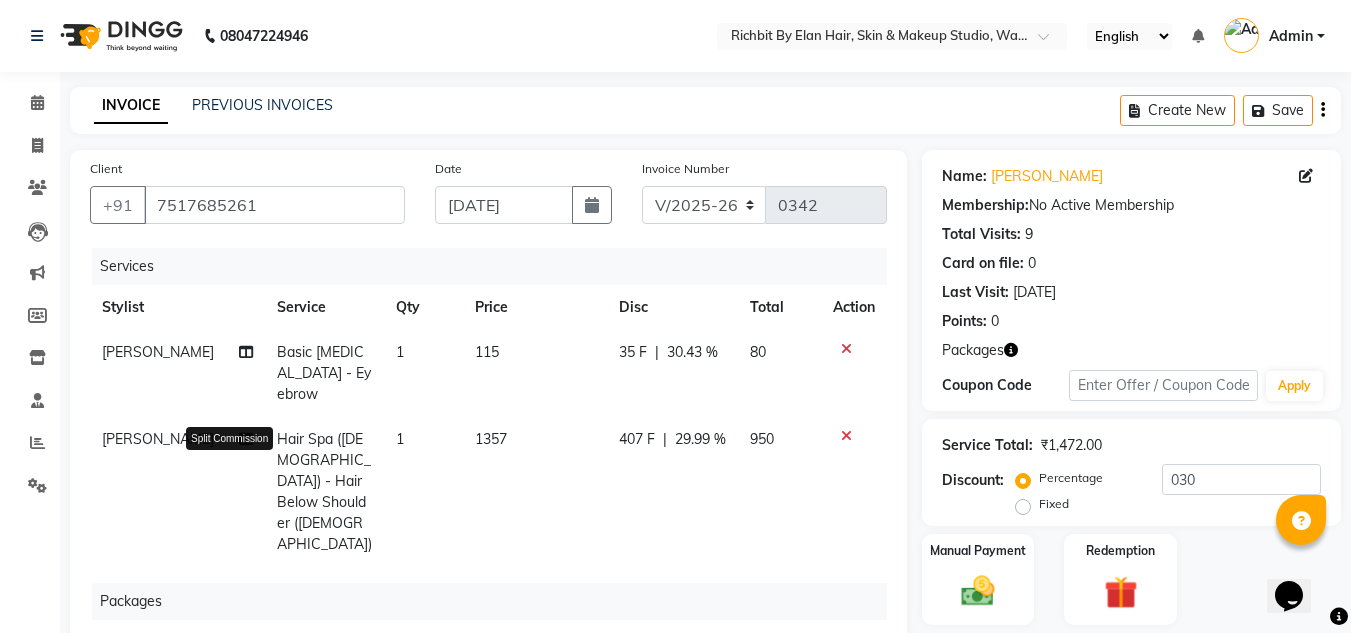 click 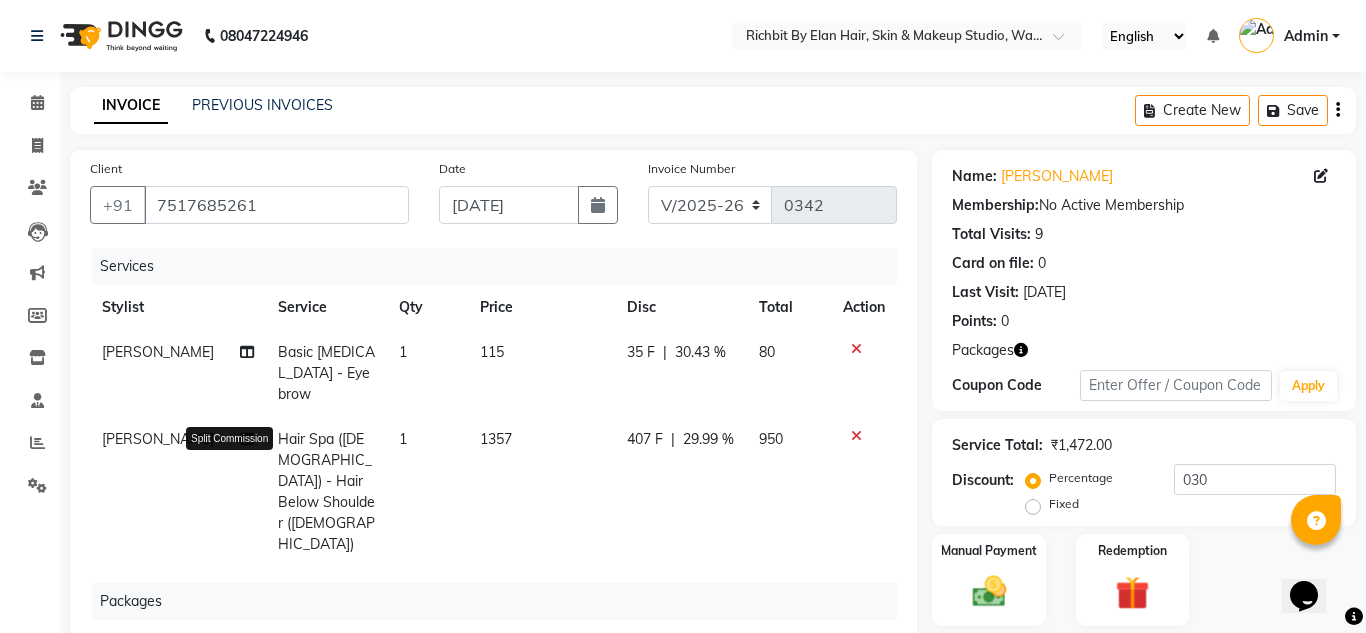 select on "61438" 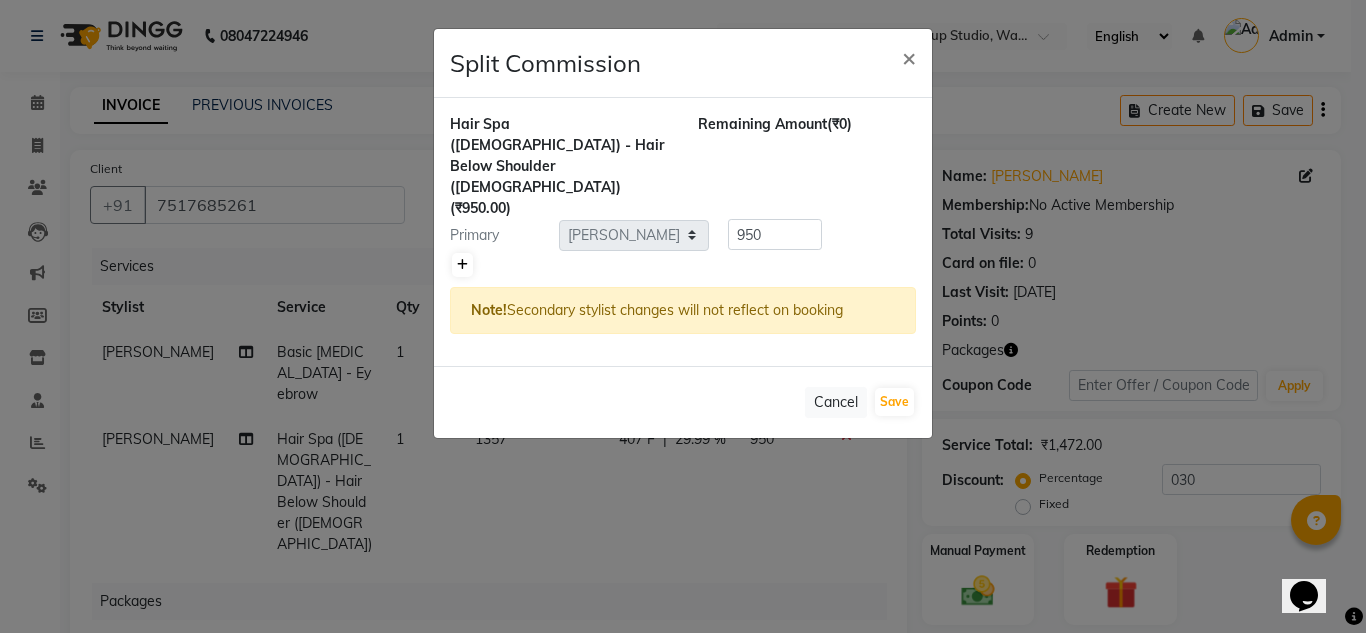 click 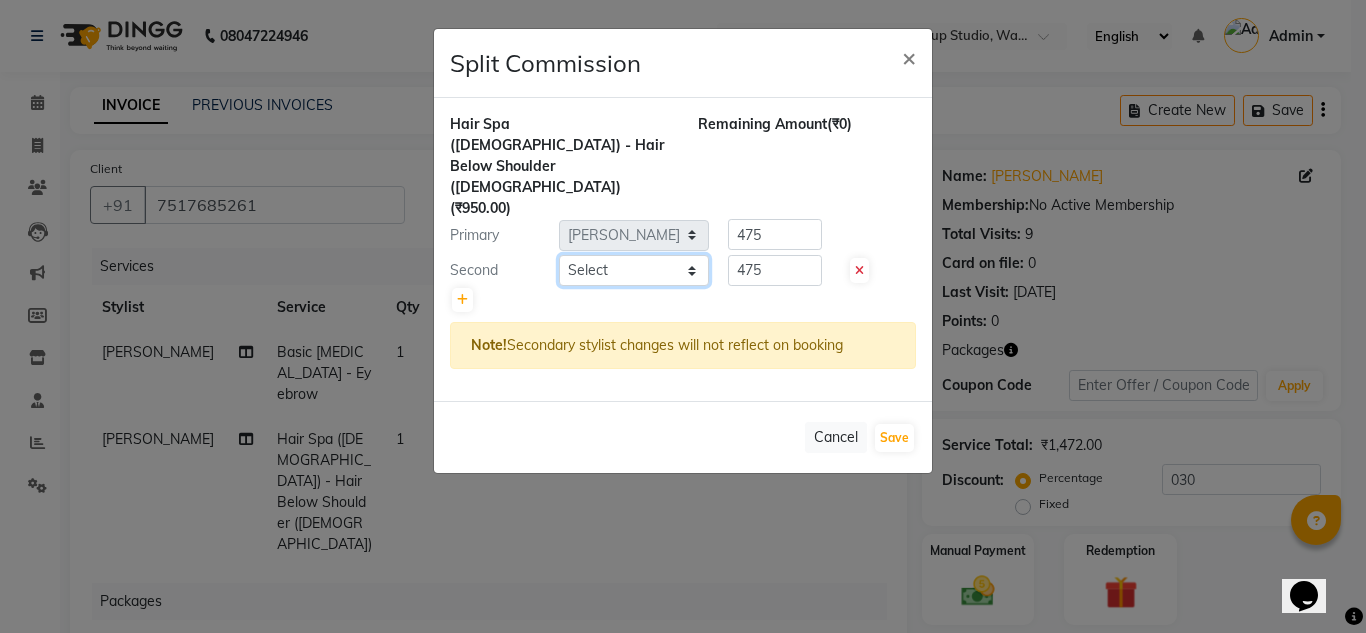 click on "Select  [PERSON_NAME]   [PERSON_NAME]   [PERSON_NAME]   [PERSON_NAME]   [PERSON_NAME]" 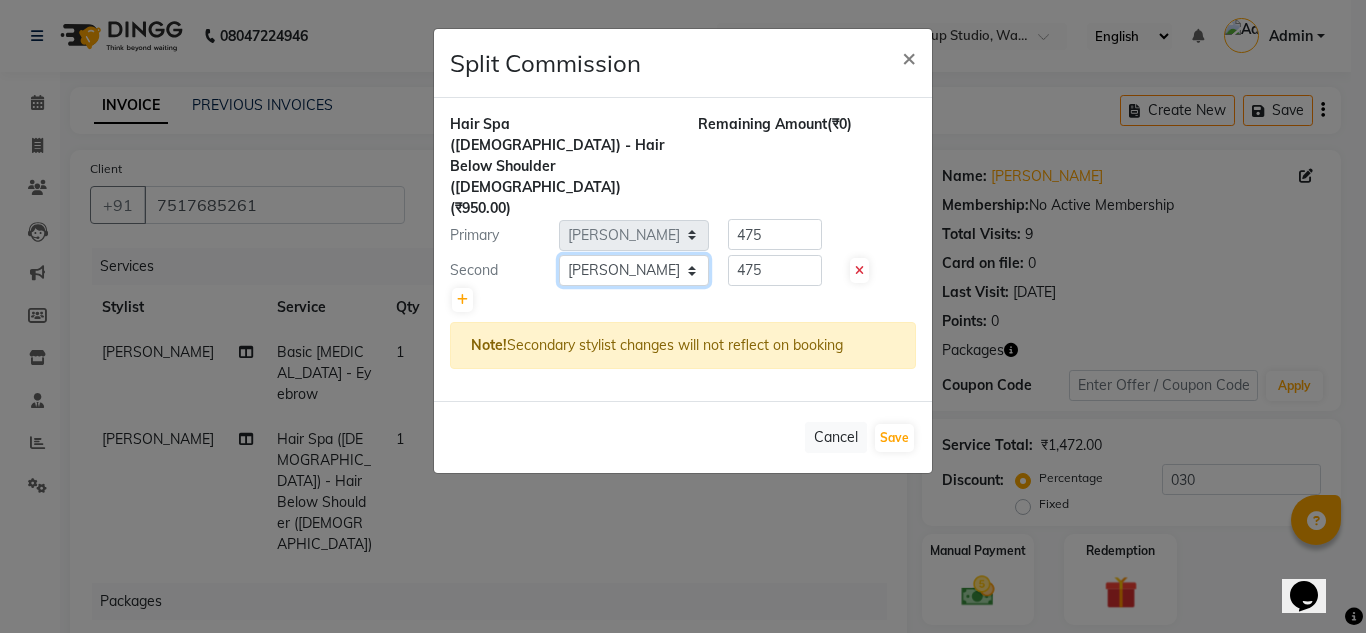 click on "Select  [PERSON_NAME]   [PERSON_NAME]   [PERSON_NAME]   [PERSON_NAME]   [PERSON_NAME]" 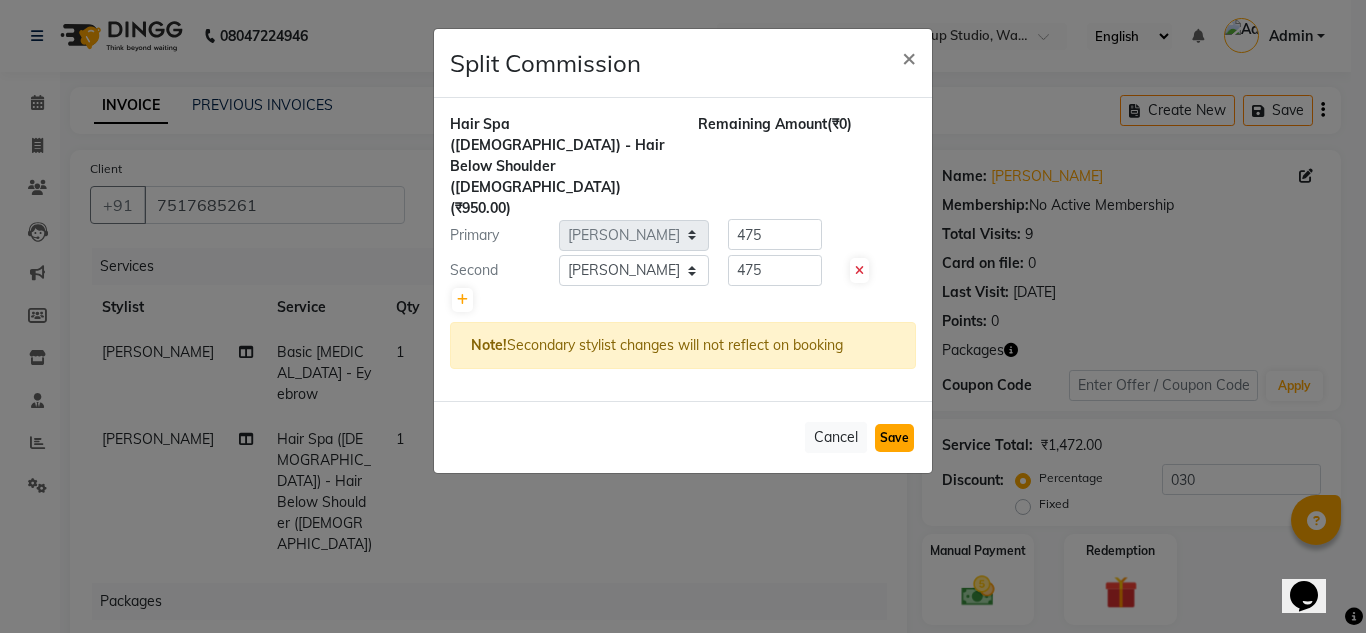 click on "Save" 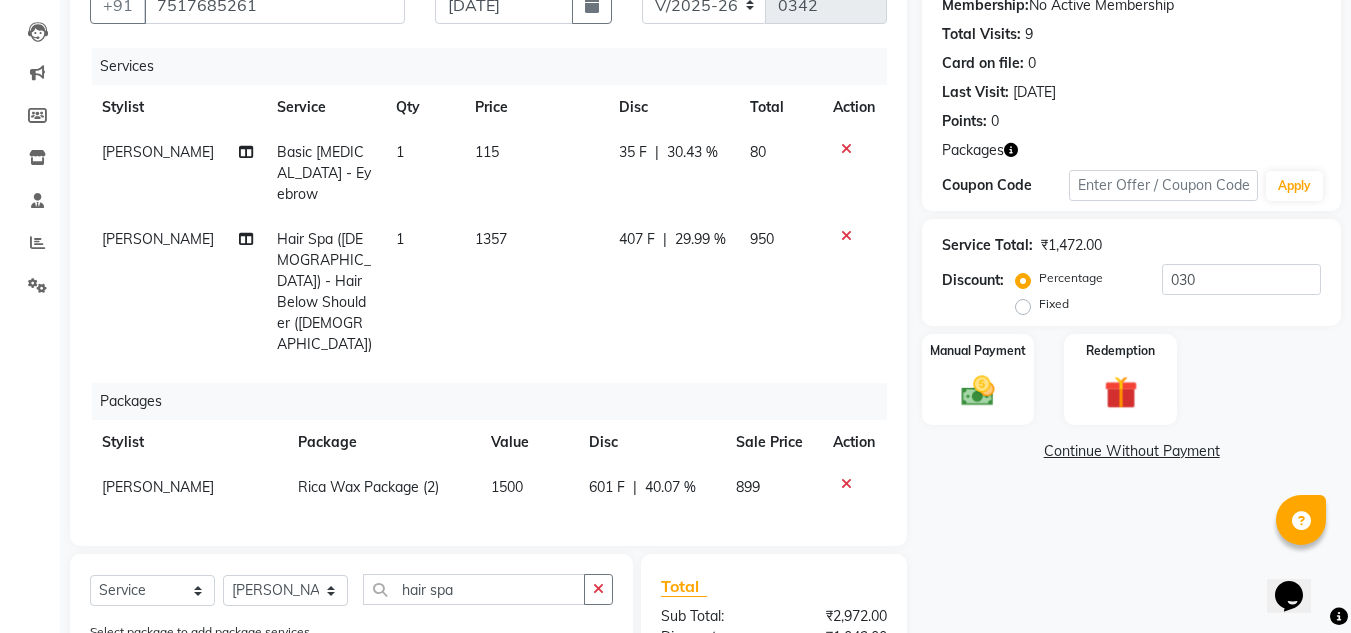 scroll, scrollTop: 0, scrollLeft: 0, axis: both 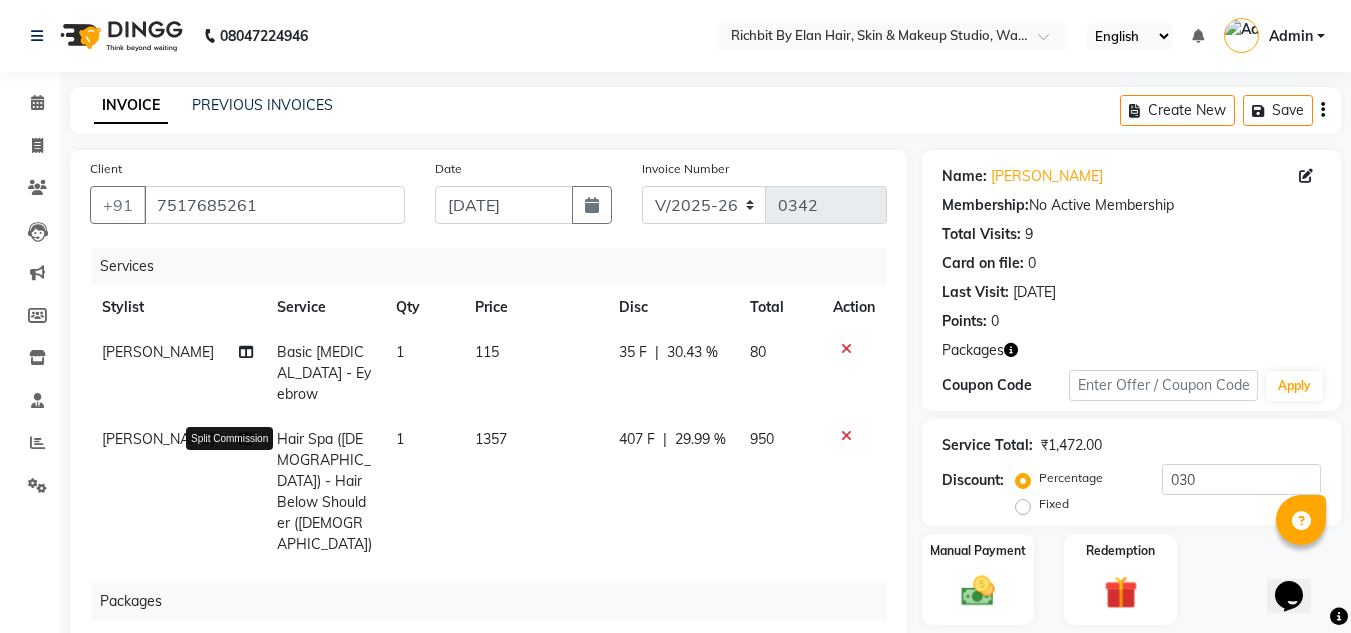click 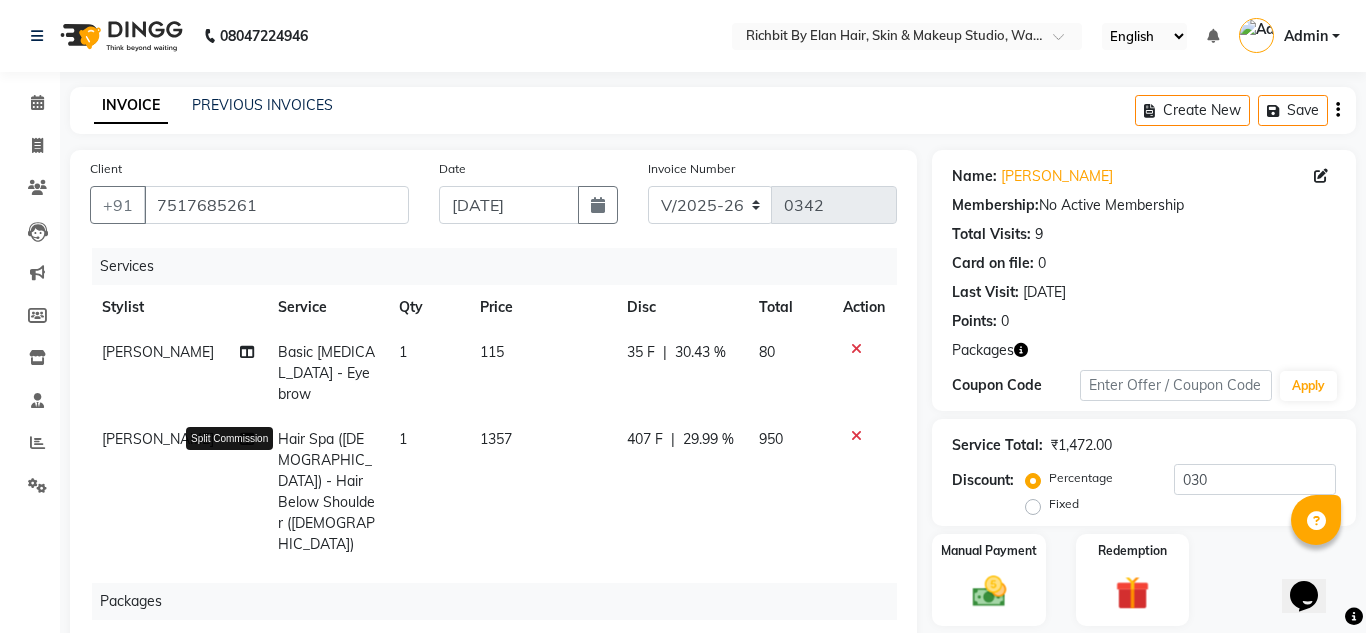 select on "61438" 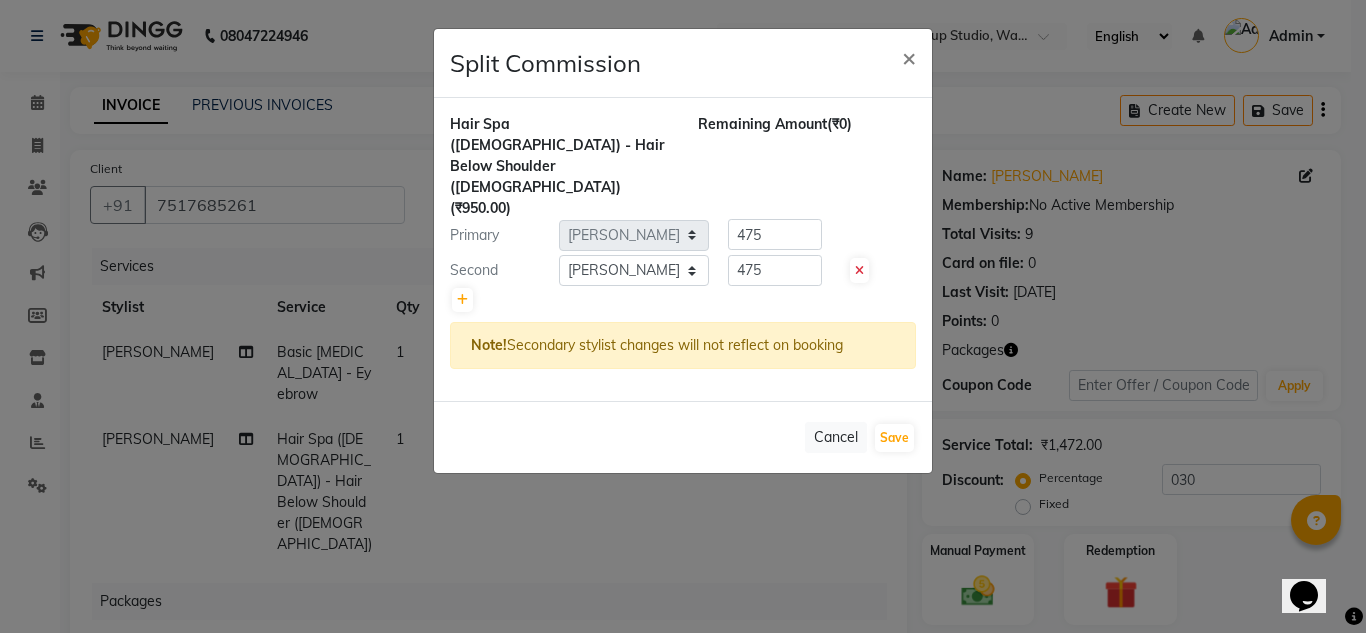 click on "Split Commission × Hair Spa ([DEMOGRAPHIC_DATA]) - Hair Below Shoulder ([DEMOGRAPHIC_DATA])  (₹950.00) Remaining Amount  (₹0) Primary Select  [PERSON_NAME]   [PERSON_NAME]   [PERSON_NAME]   [PERSON_NAME]   [PERSON_NAME]  475 Second Select  [PERSON_NAME]   [PERSON_NAME]   [PERSON_NAME]   [PERSON_NAME]   [PERSON_NAME]  475 Note!  Secondary stylist changes will not reflect on booking   Cancel   Save" 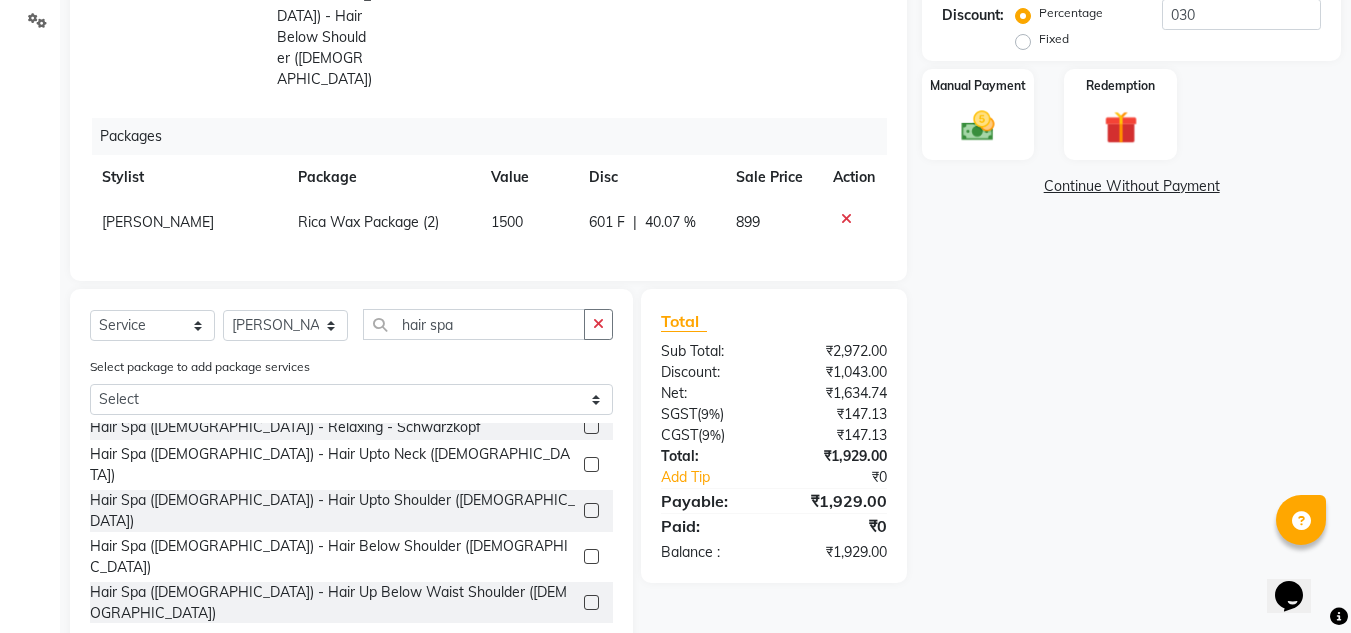 scroll, scrollTop: 165, scrollLeft: 0, axis: vertical 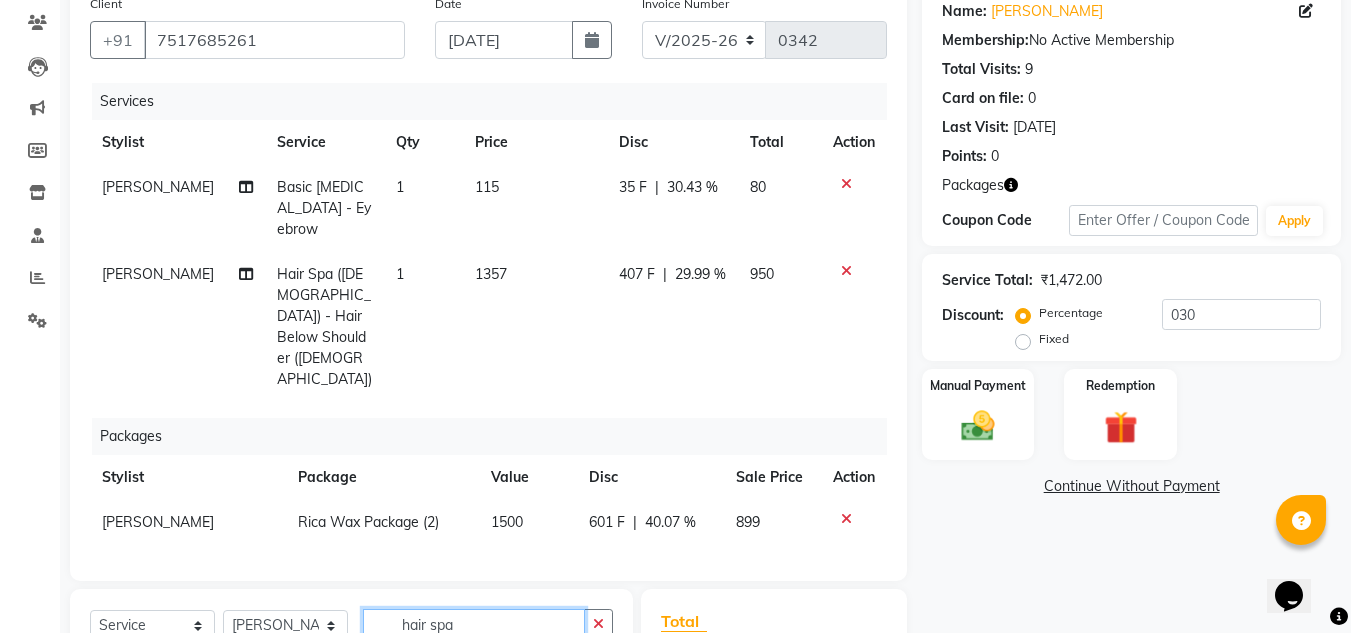 click on "hair spa" 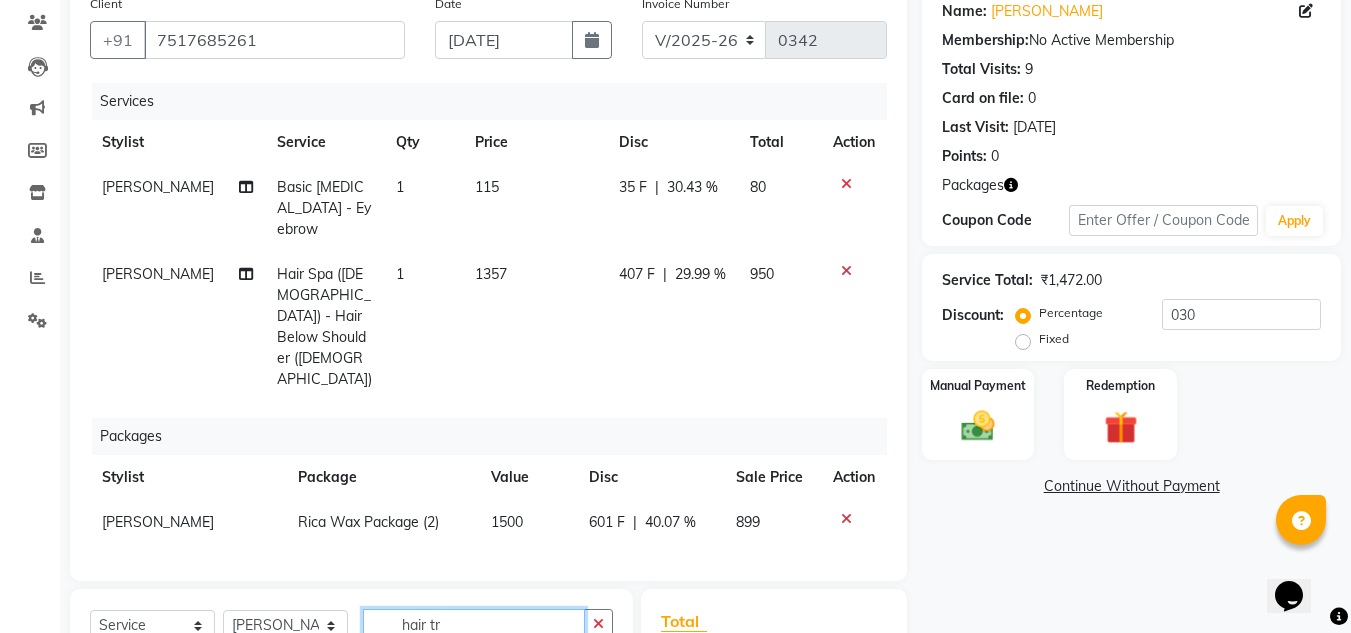 scroll, scrollTop: 0, scrollLeft: 0, axis: both 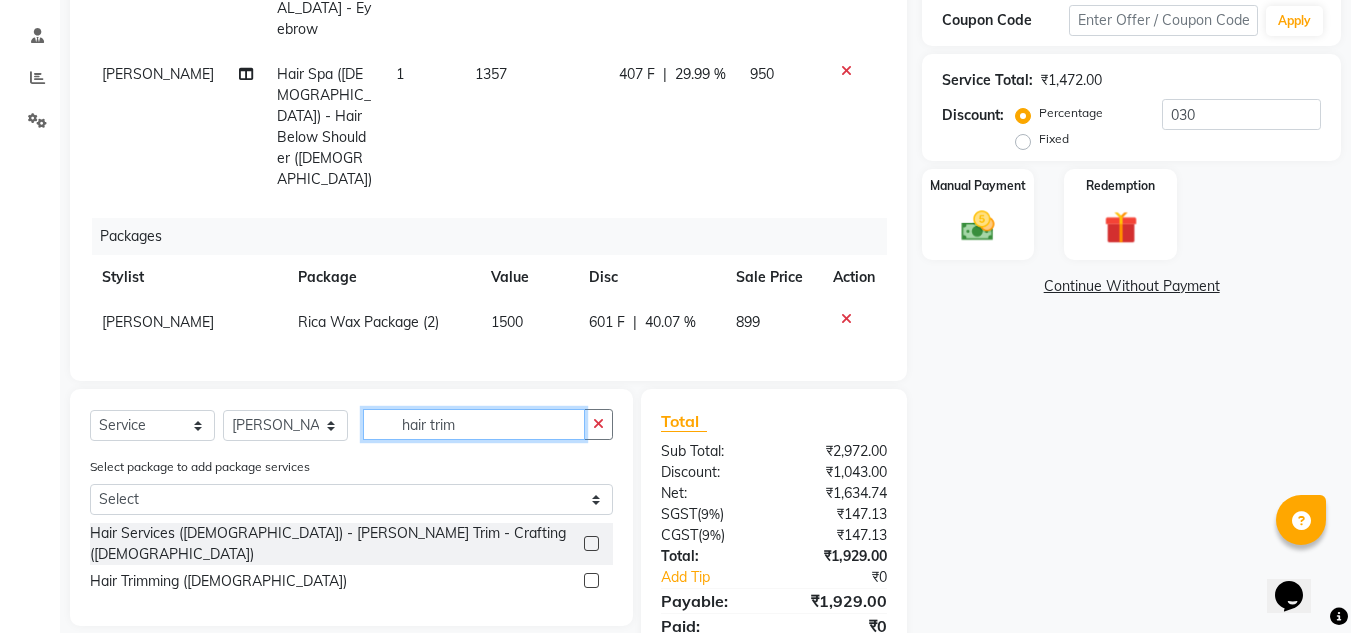 type on "hair trim" 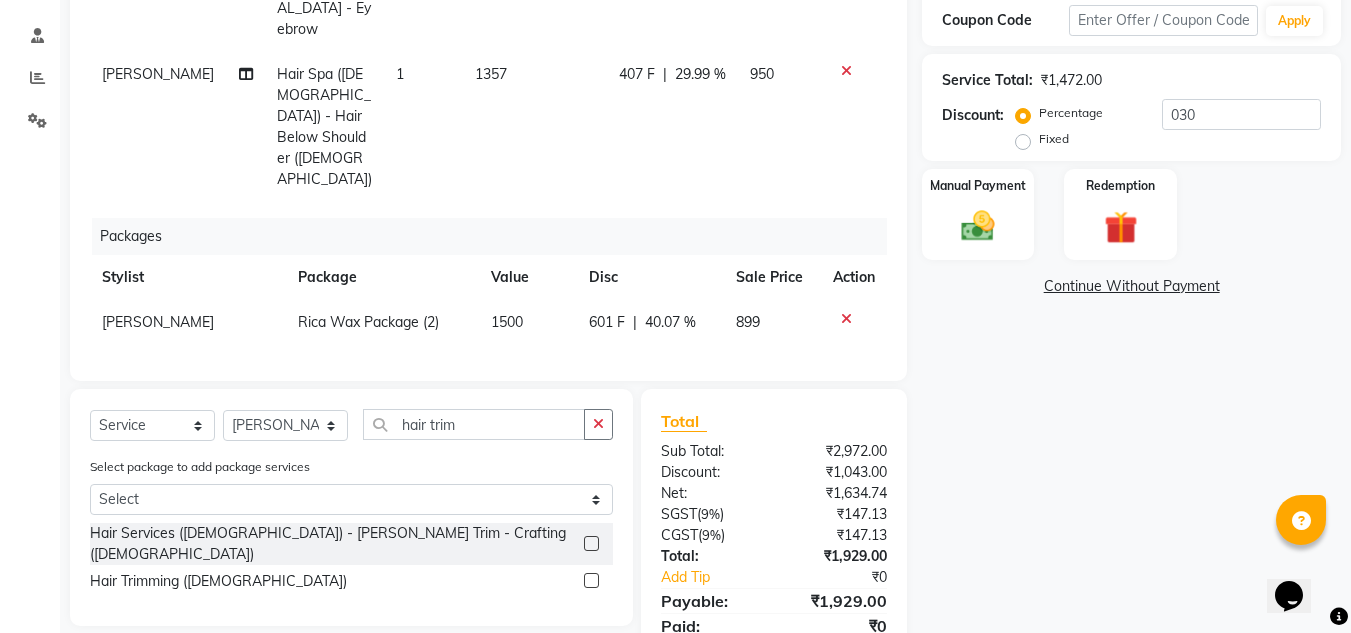 click 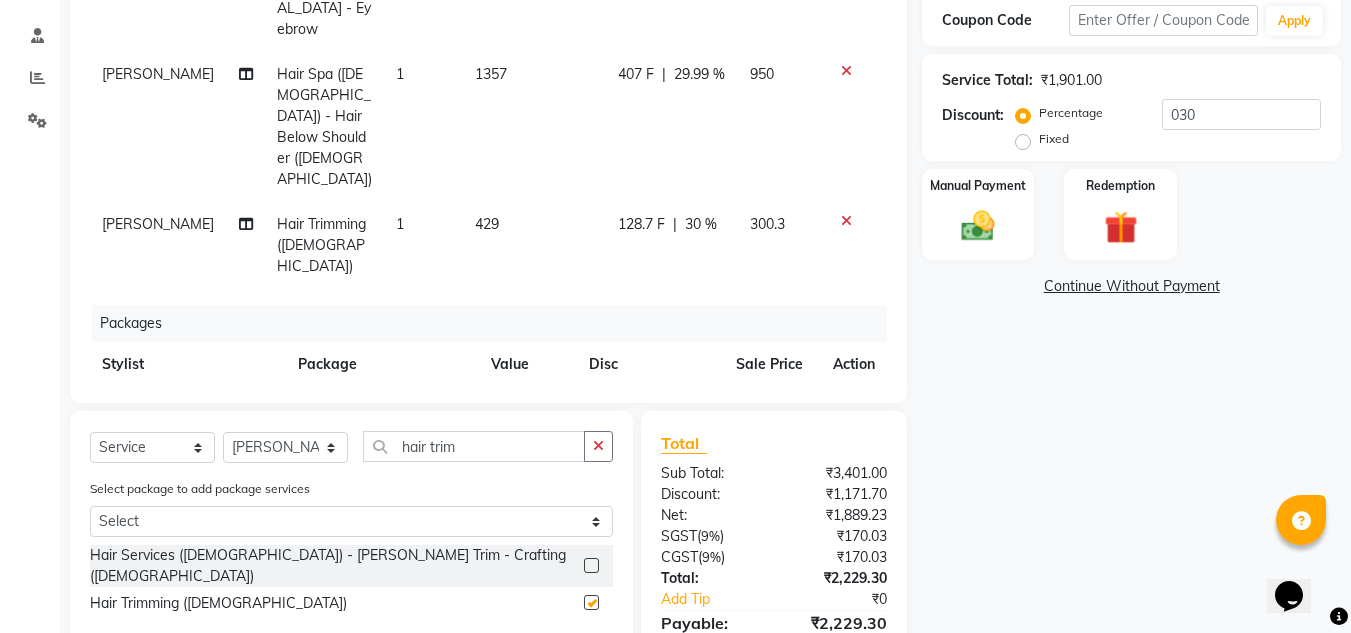 checkbox on "false" 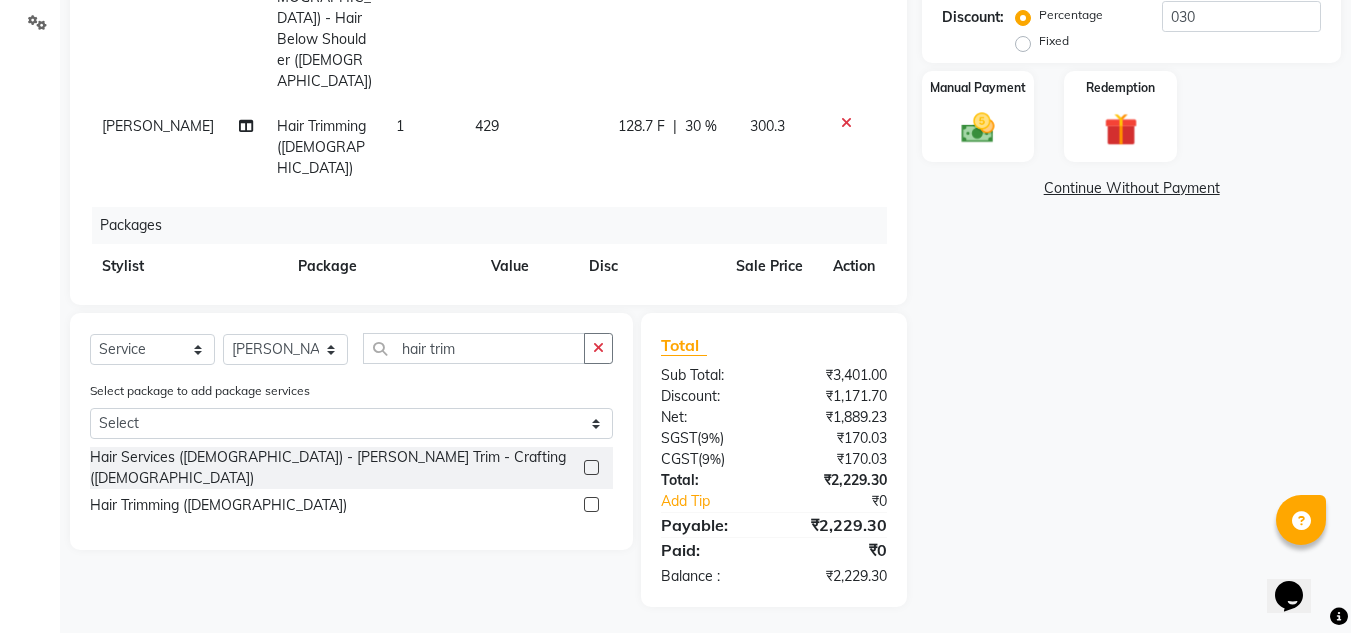scroll, scrollTop: 163, scrollLeft: 0, axis: vertical 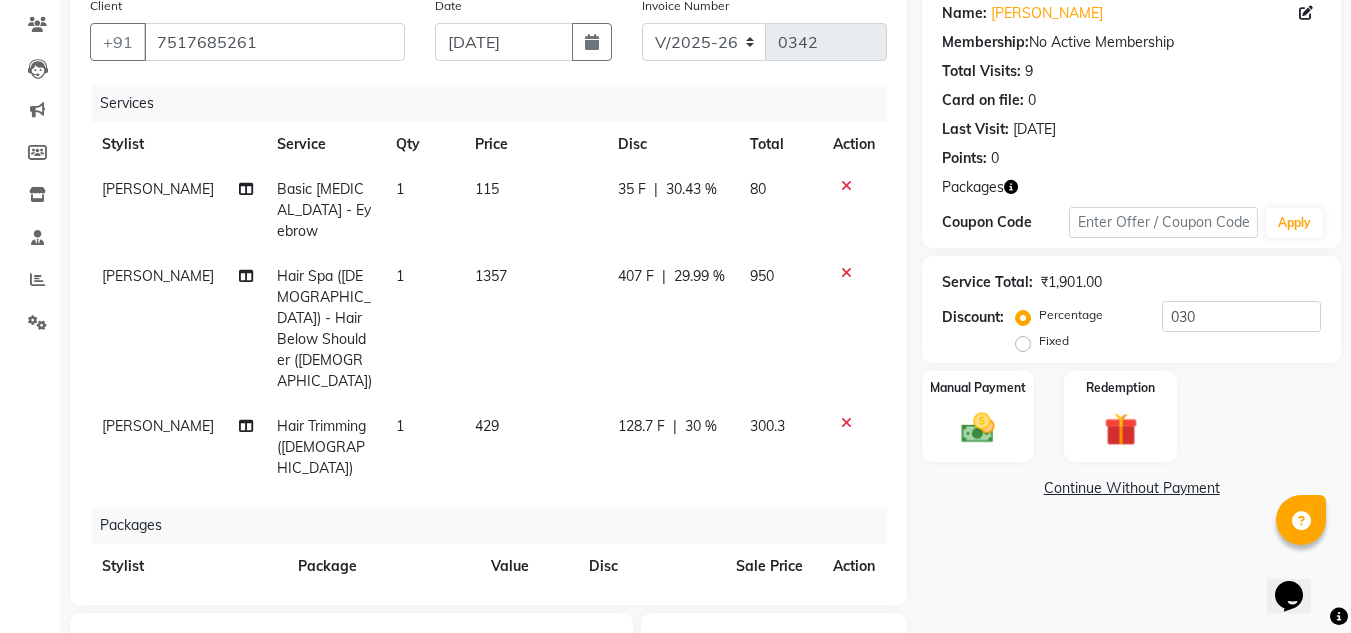 click on "128.7 F" 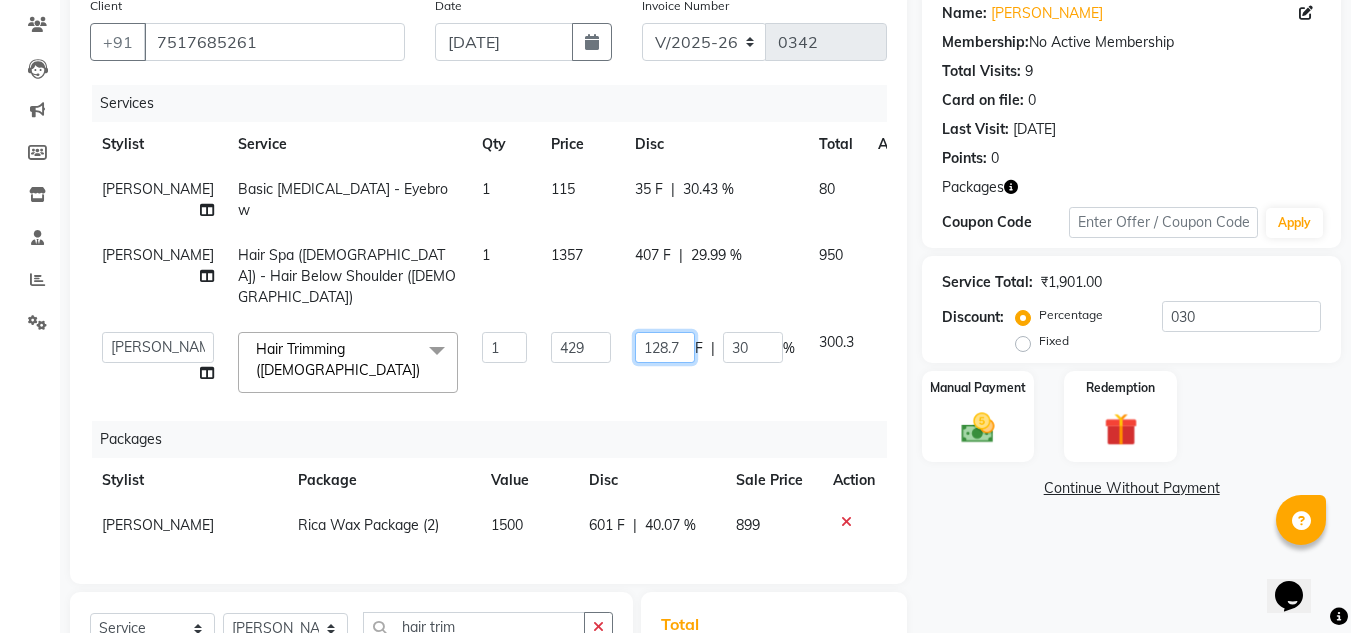 click on "128.7" 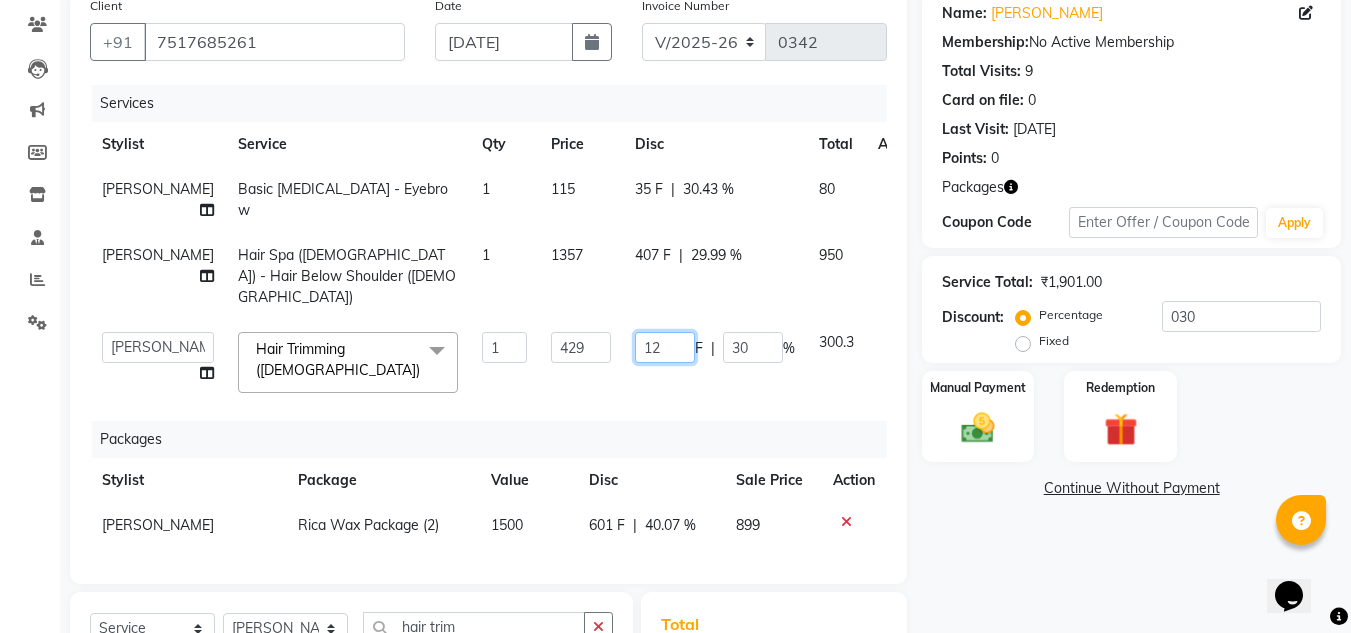 type on "129" 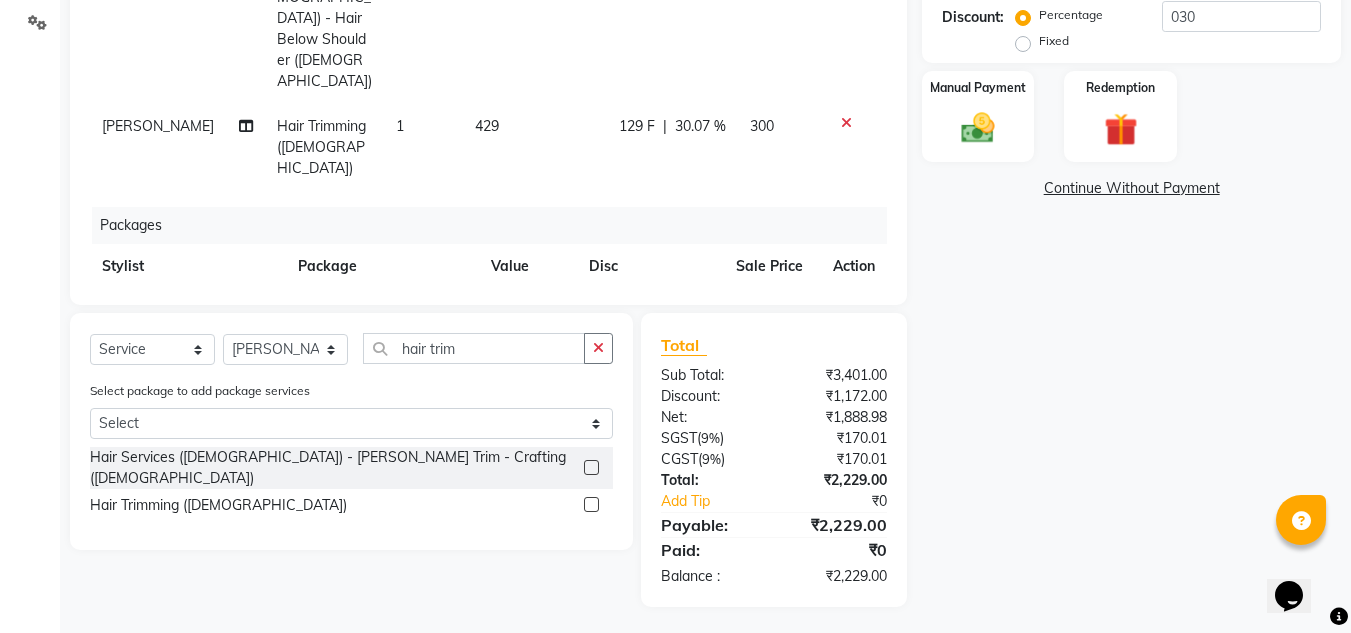 scroll, scrollTop: 63, scrollLeft: 0, axis: vertical 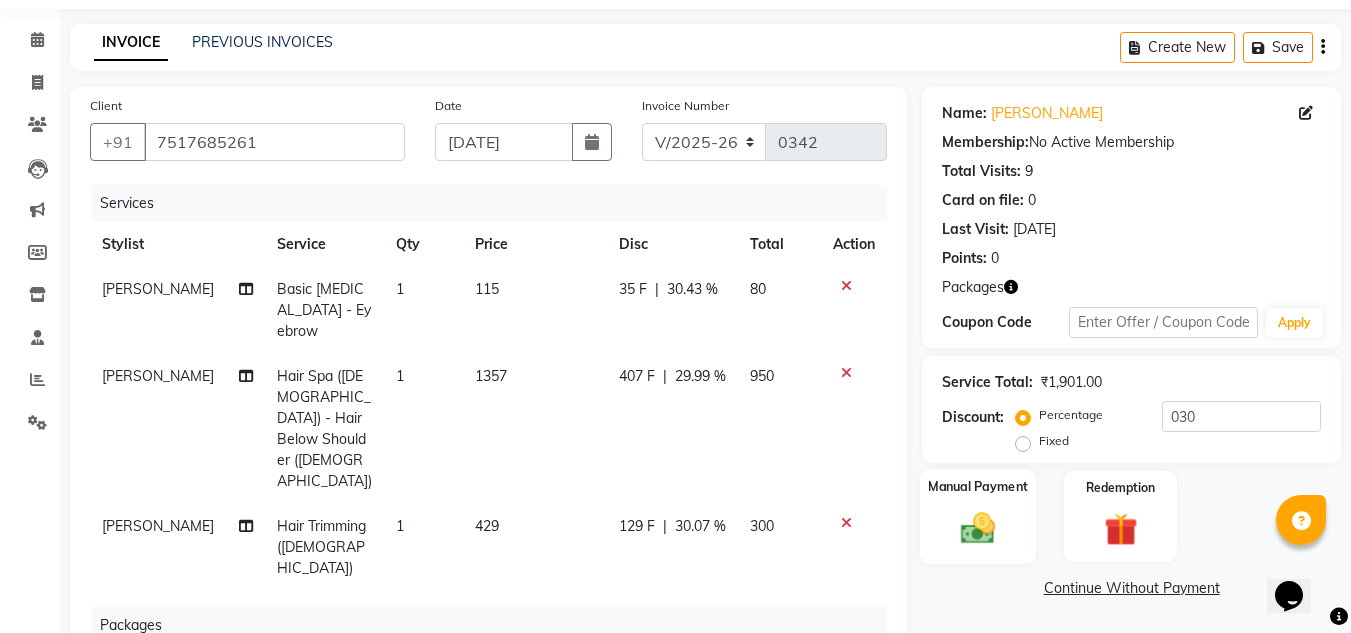click 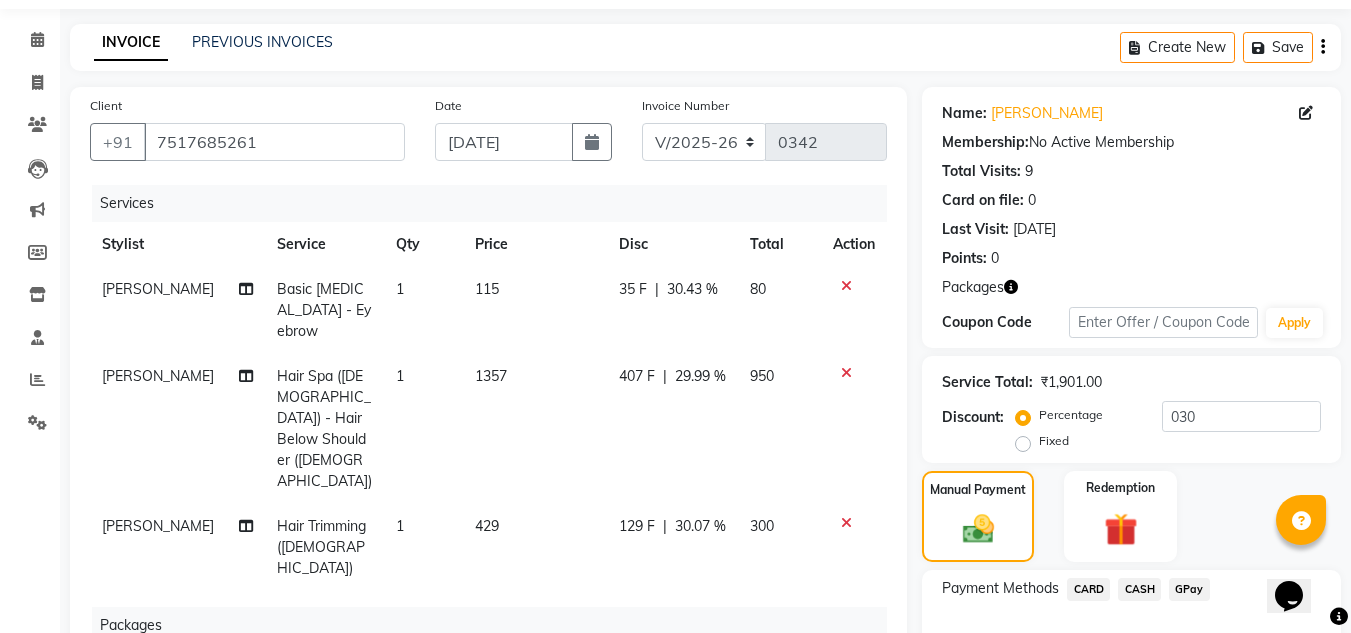 click on "GPay" 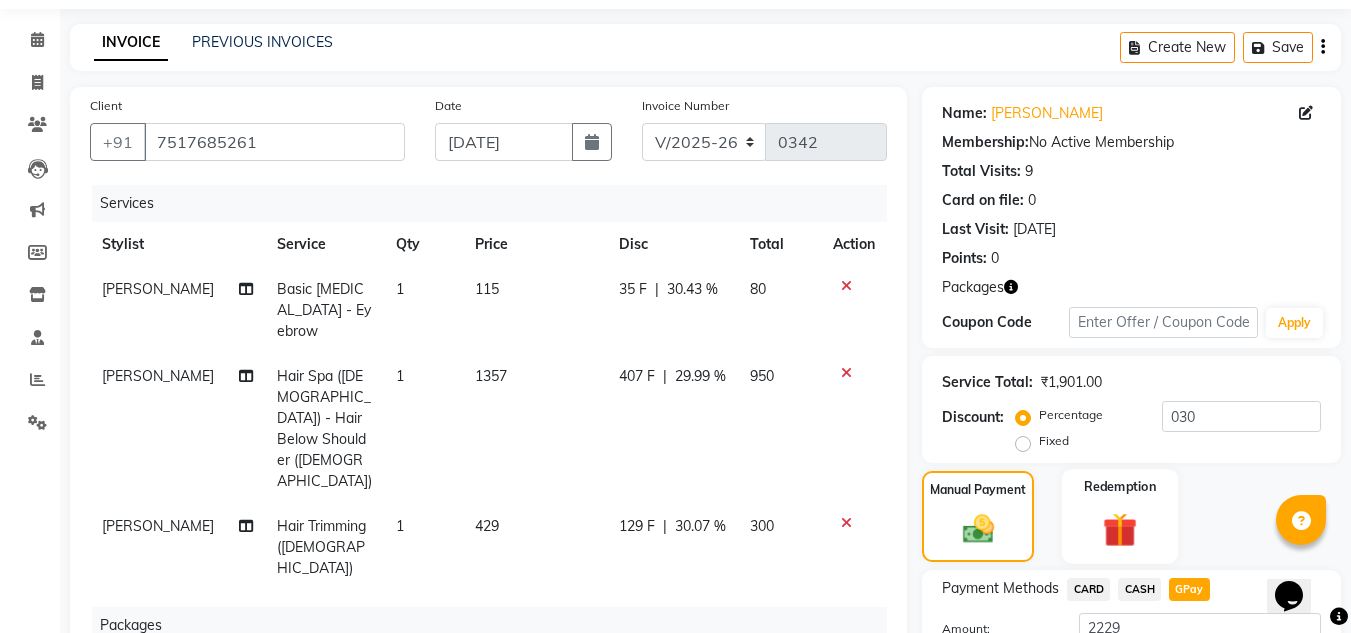 scroll, scrollTop: 463, scrollLeft: 0, axis: vertical 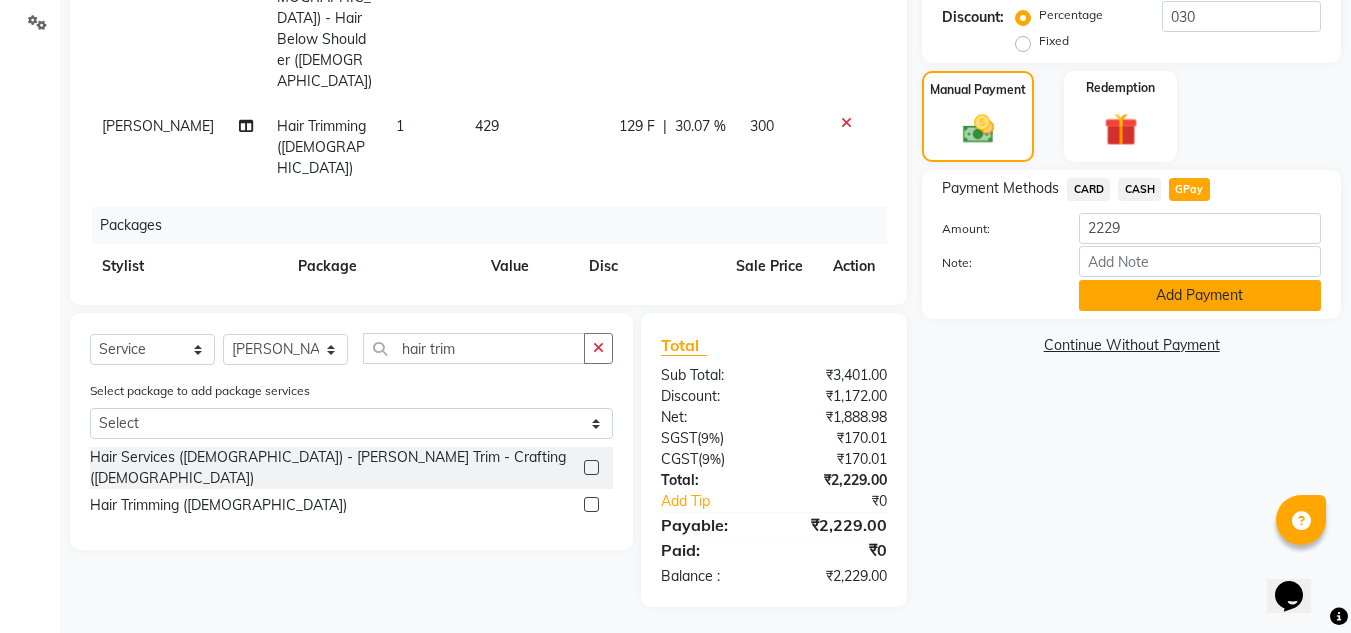 click on "Add Payment" 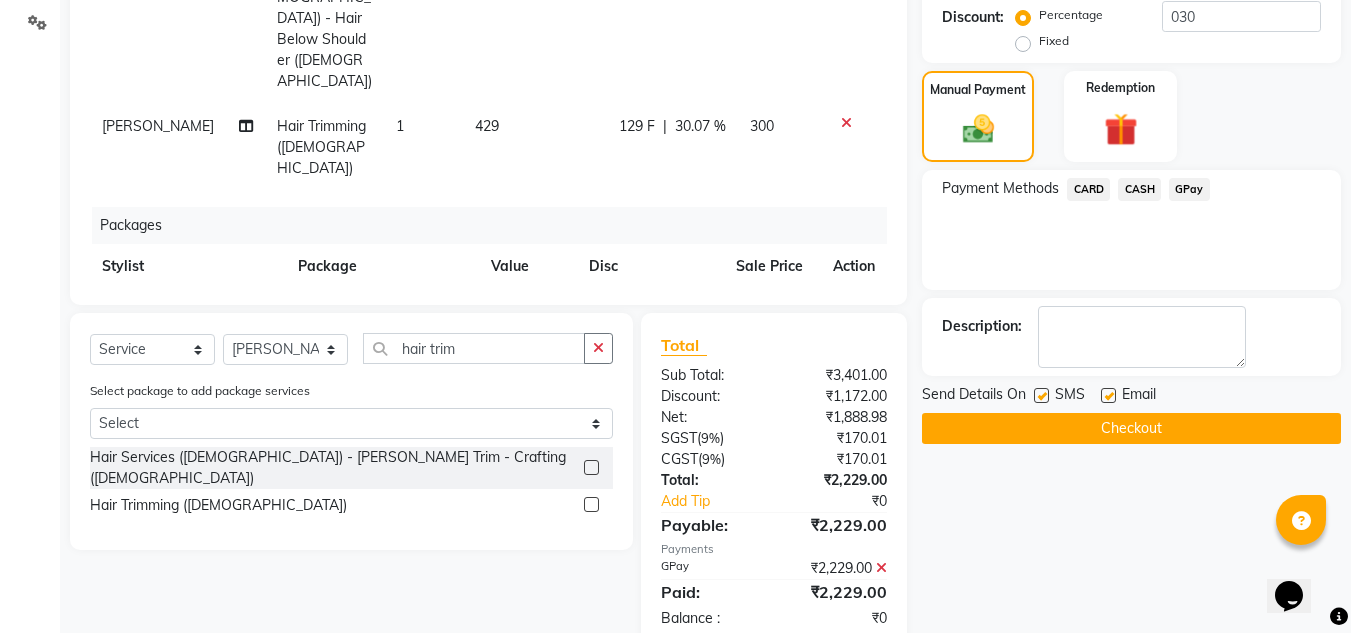 click on "Checkout" 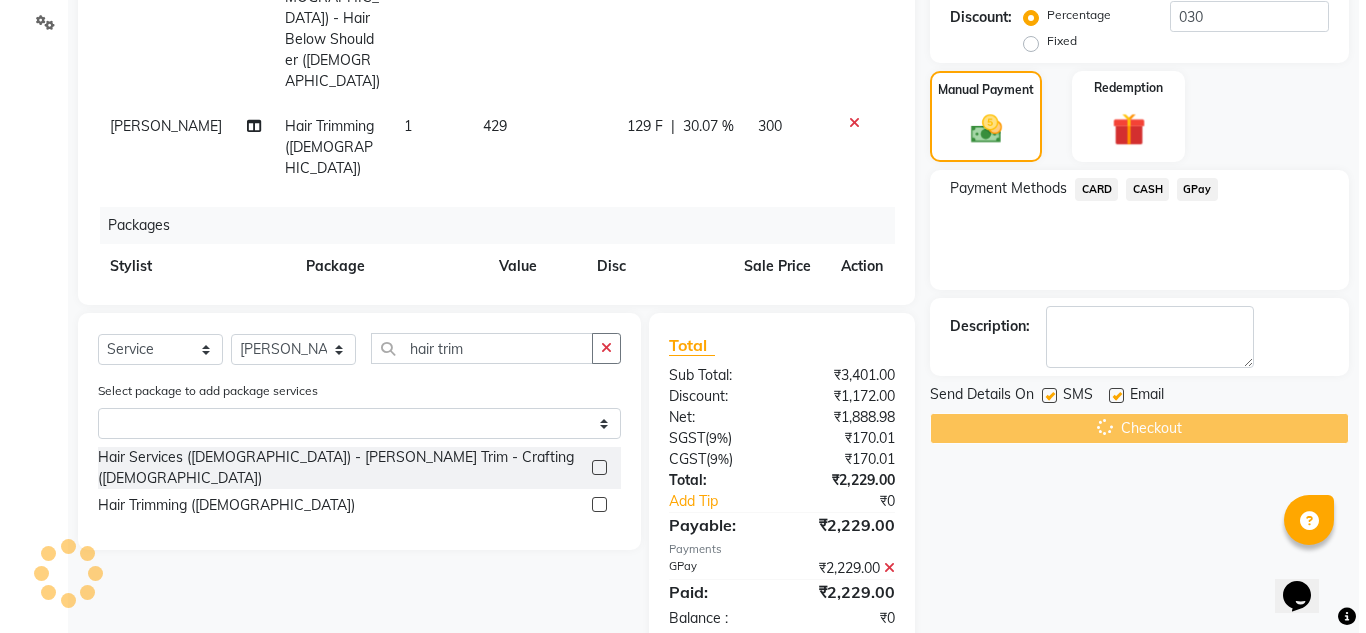 scroll, scrollTop: 0, scrollLeft: 0, axis: both 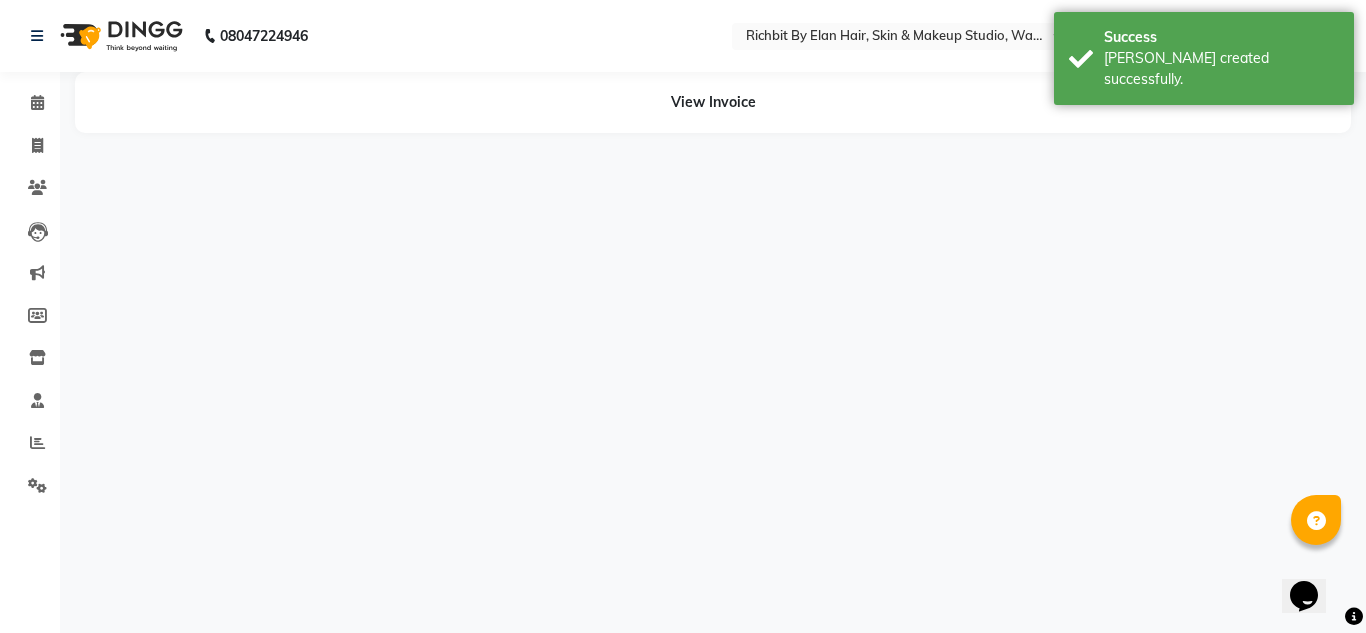 select on "21217" 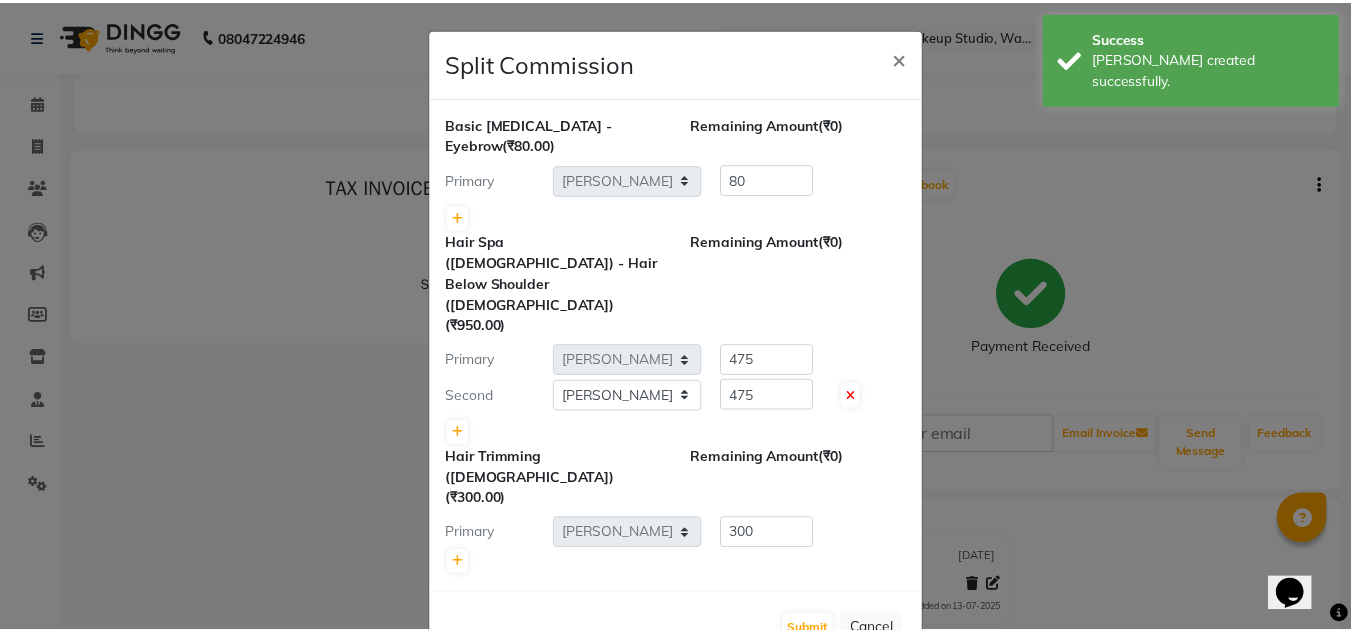 scroll, scrollTop: 0, scrollLeft: 0, axis: both 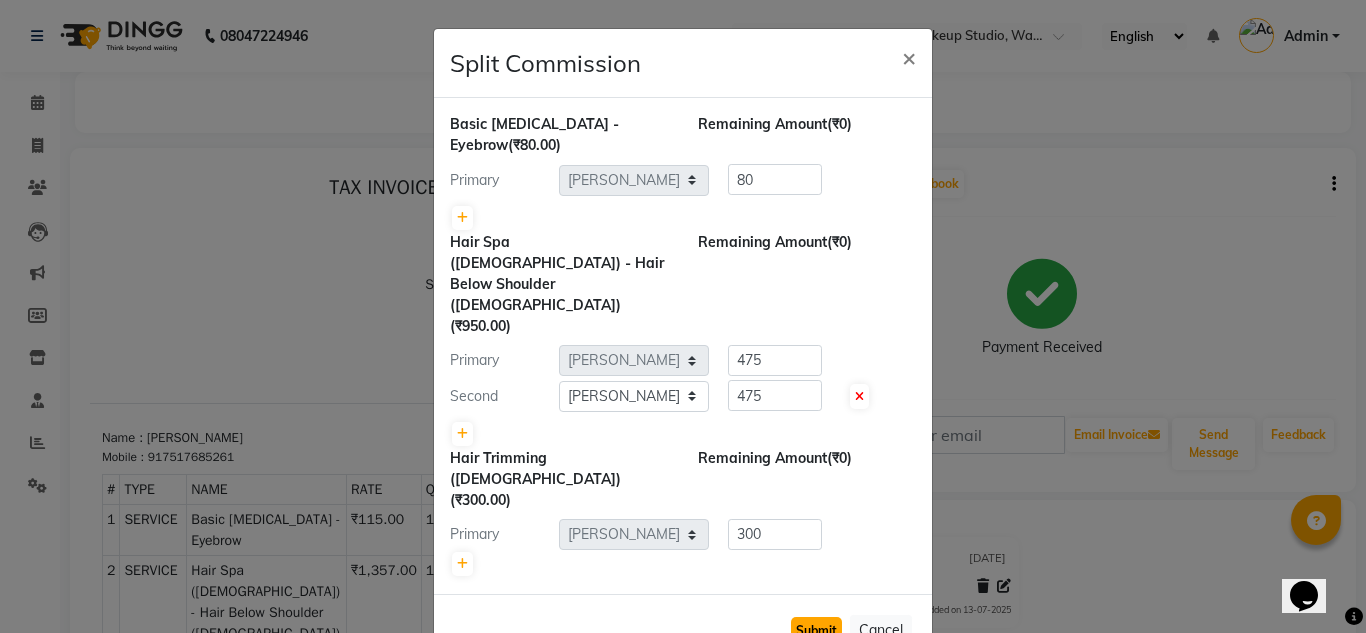 click on "Submit" 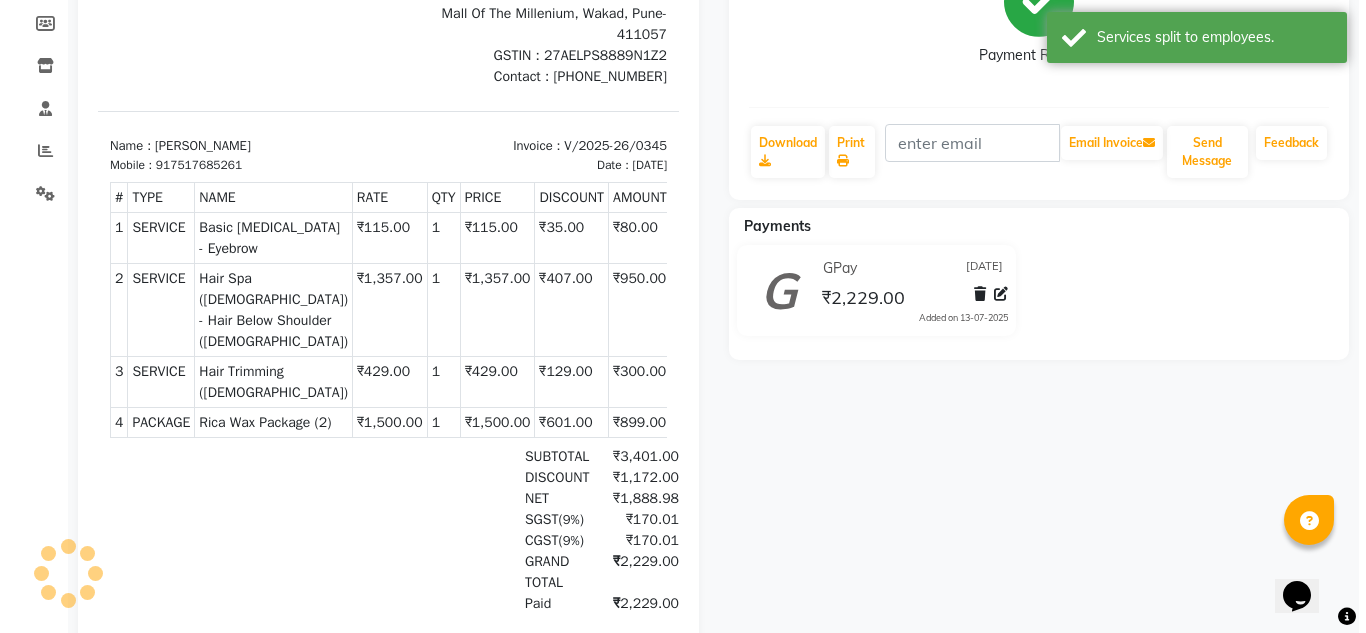 scroll, scrollTop: 0, scrollLeft: 0, axis: both 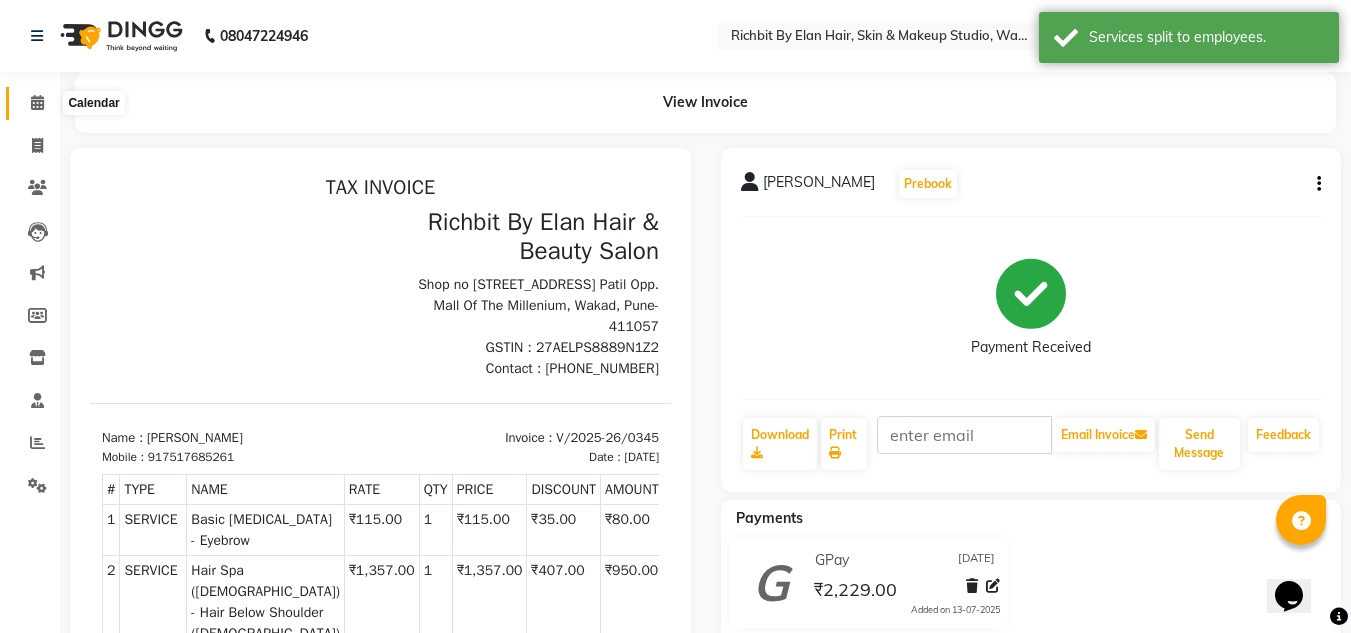 click 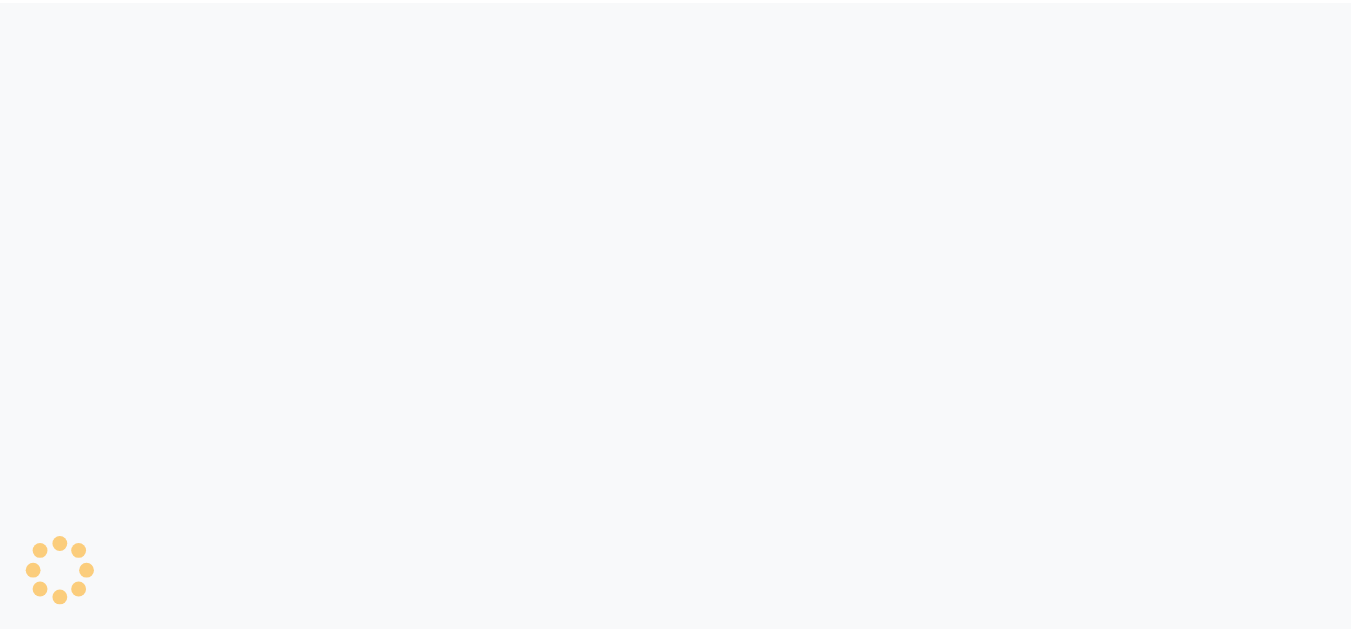 scroll, scrollTop: 0, scrollLeft: 0, axis: both 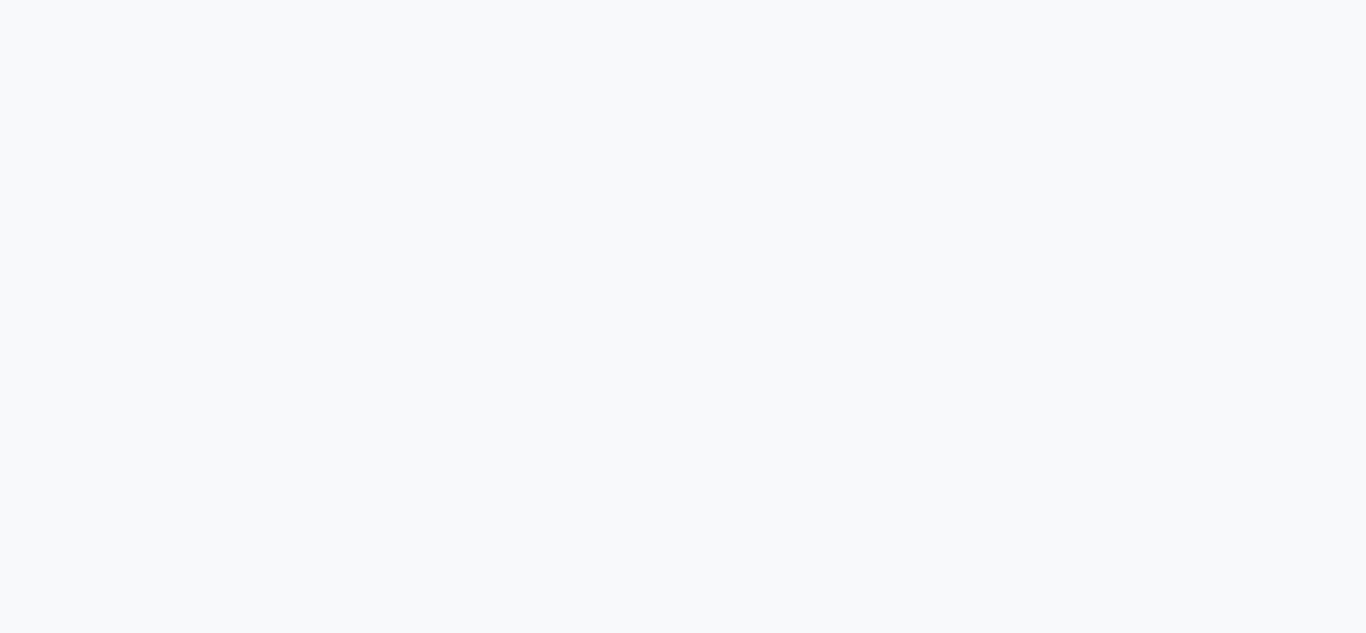 select on "service" 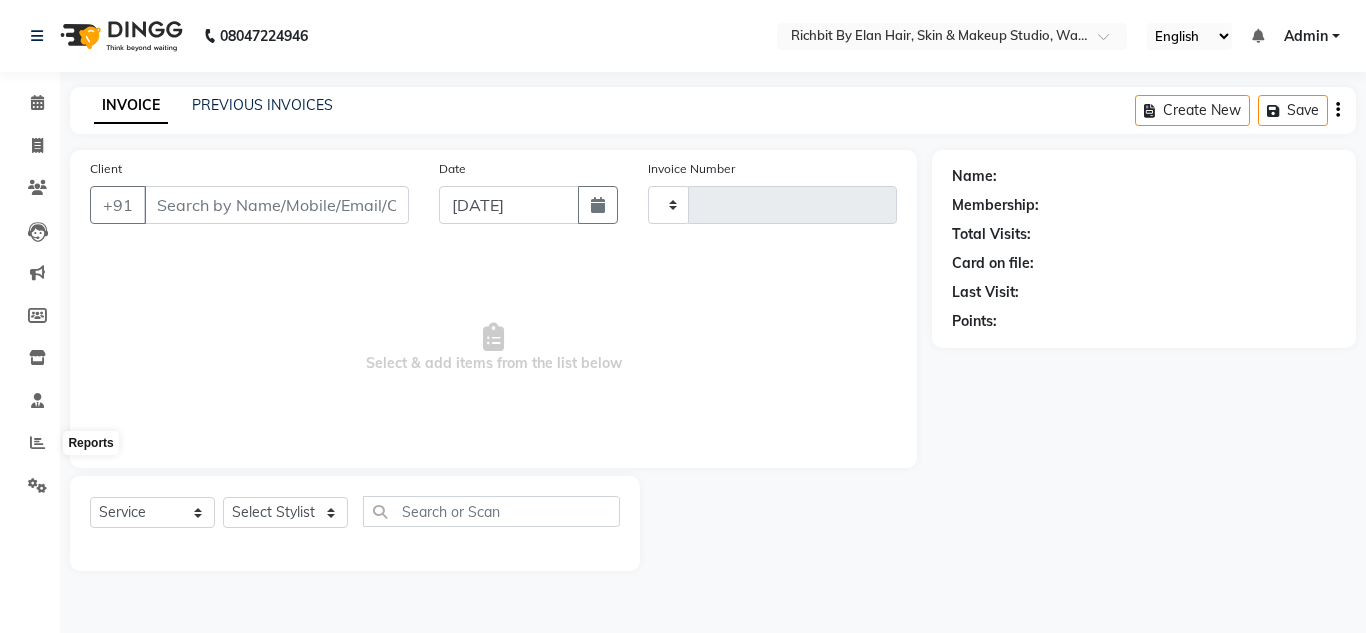 select on "en" 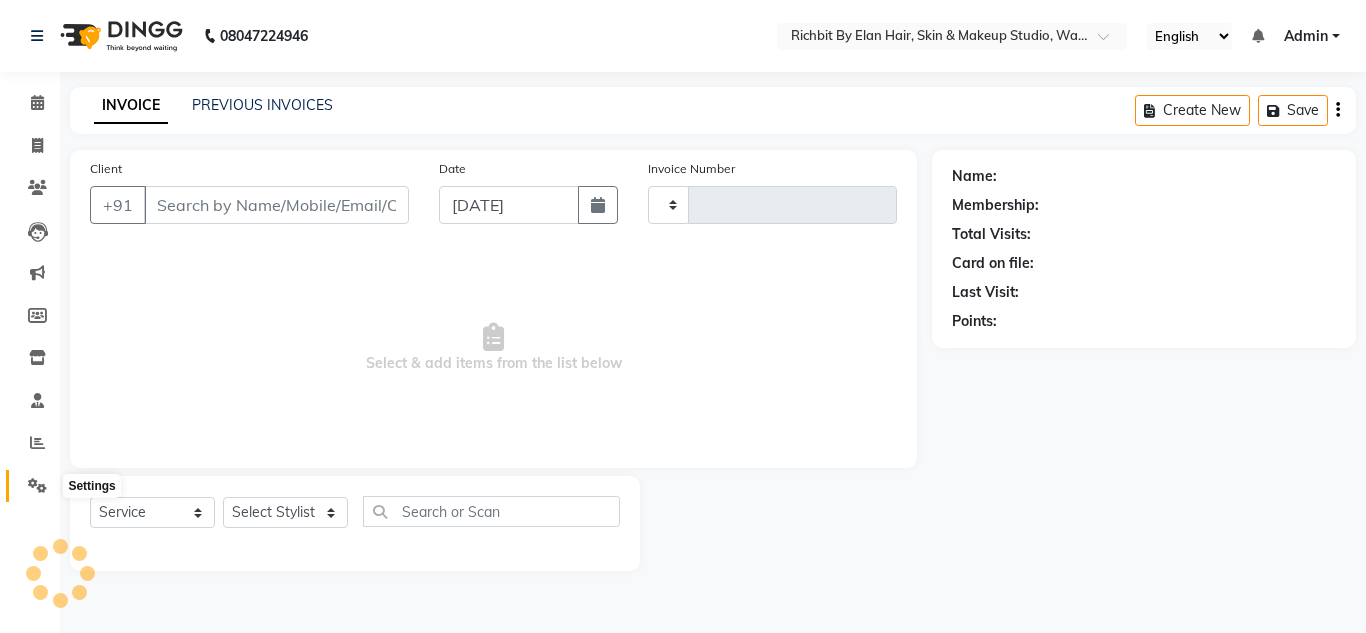 click 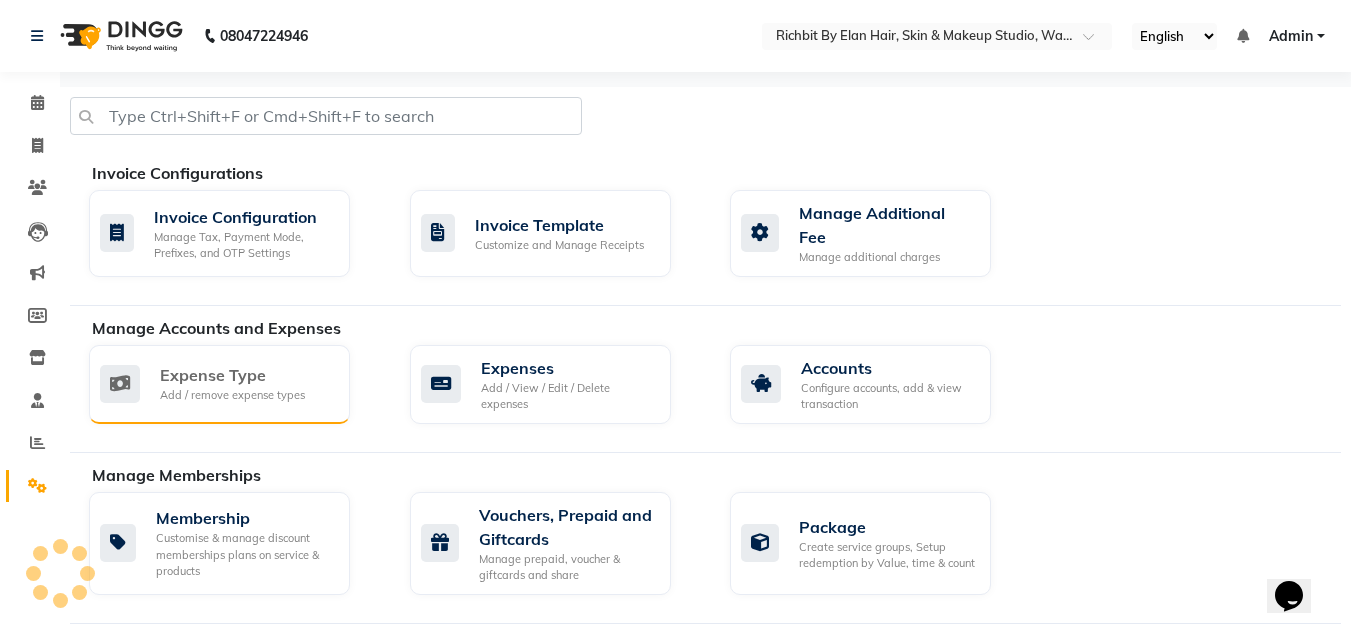 scroll, scrollTop: 0, scrollLeft: 0, axis: both 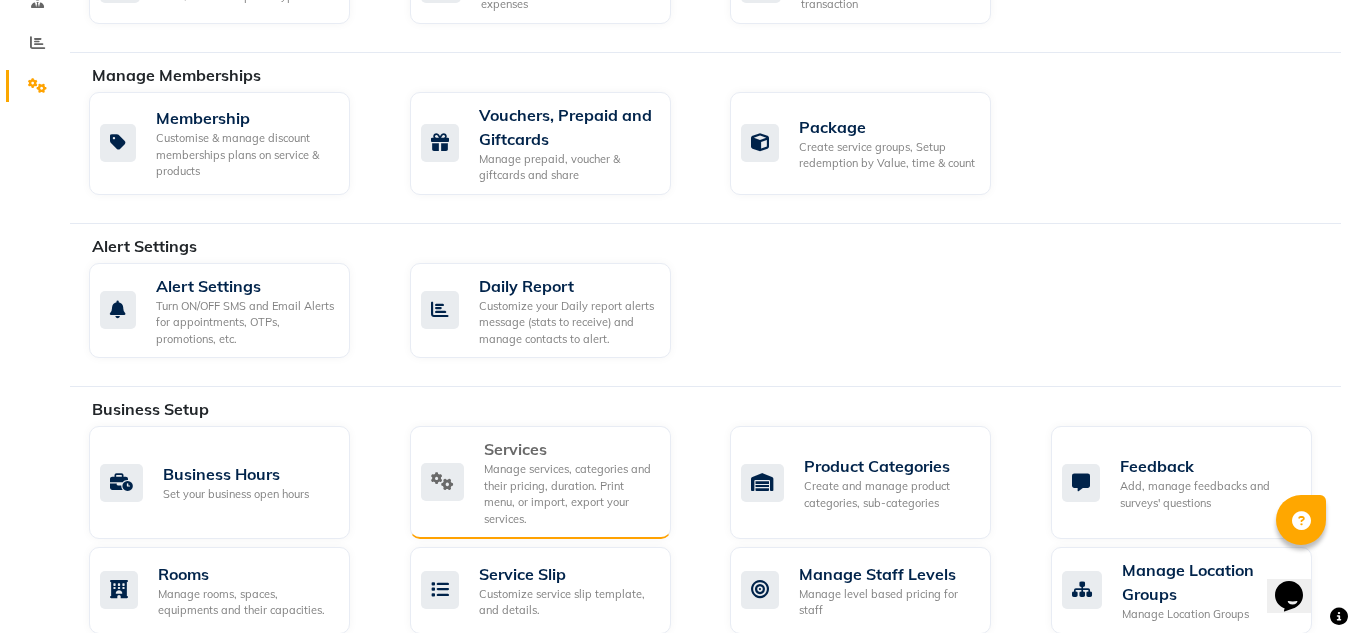 click on "Services" 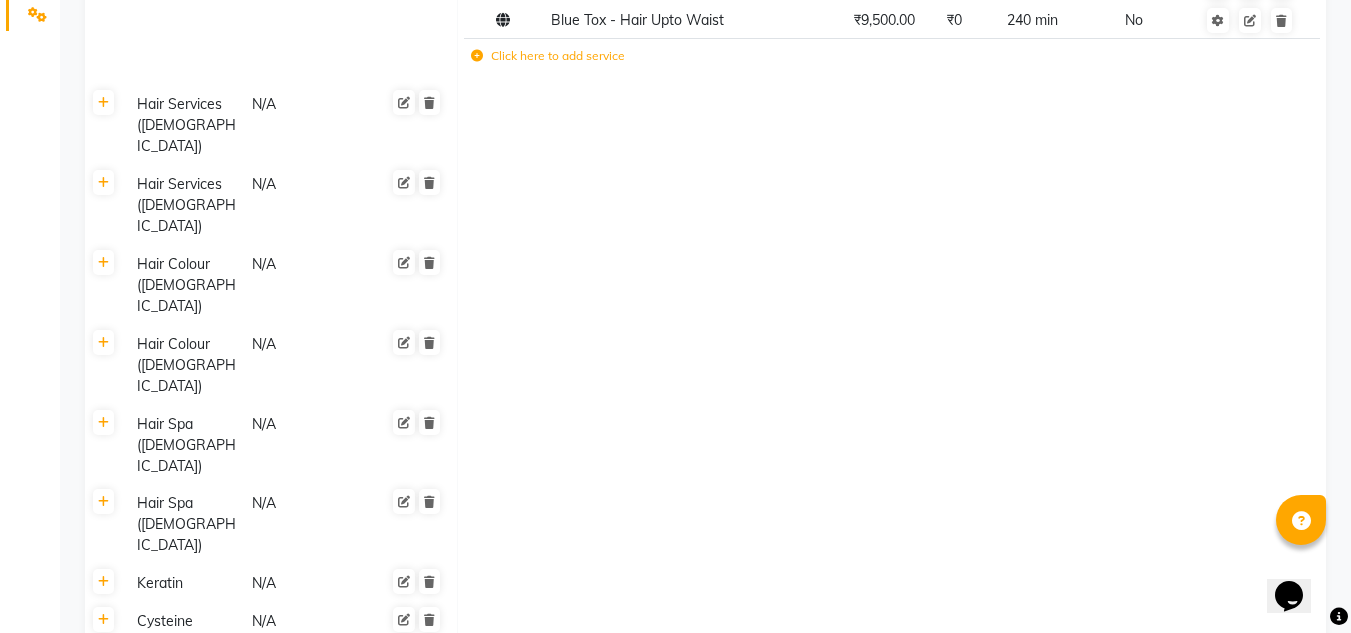 scroll, scrollTop: 500, scrollLeft: 0, axis: vertical 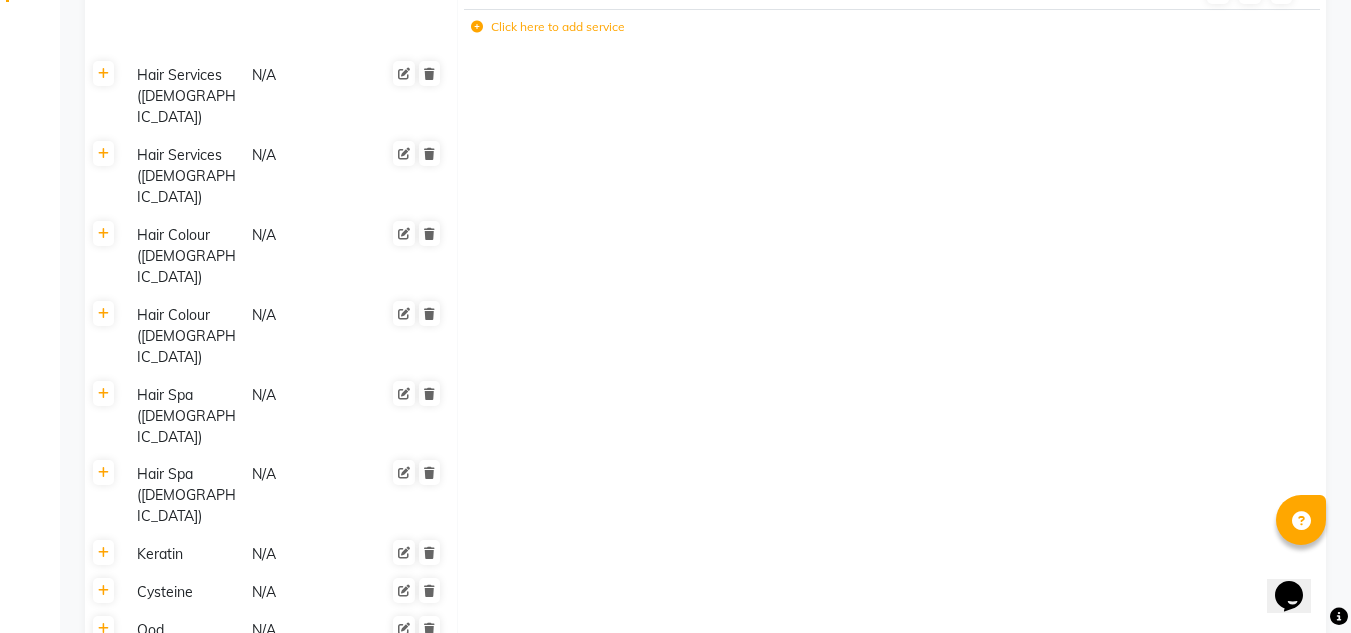 click 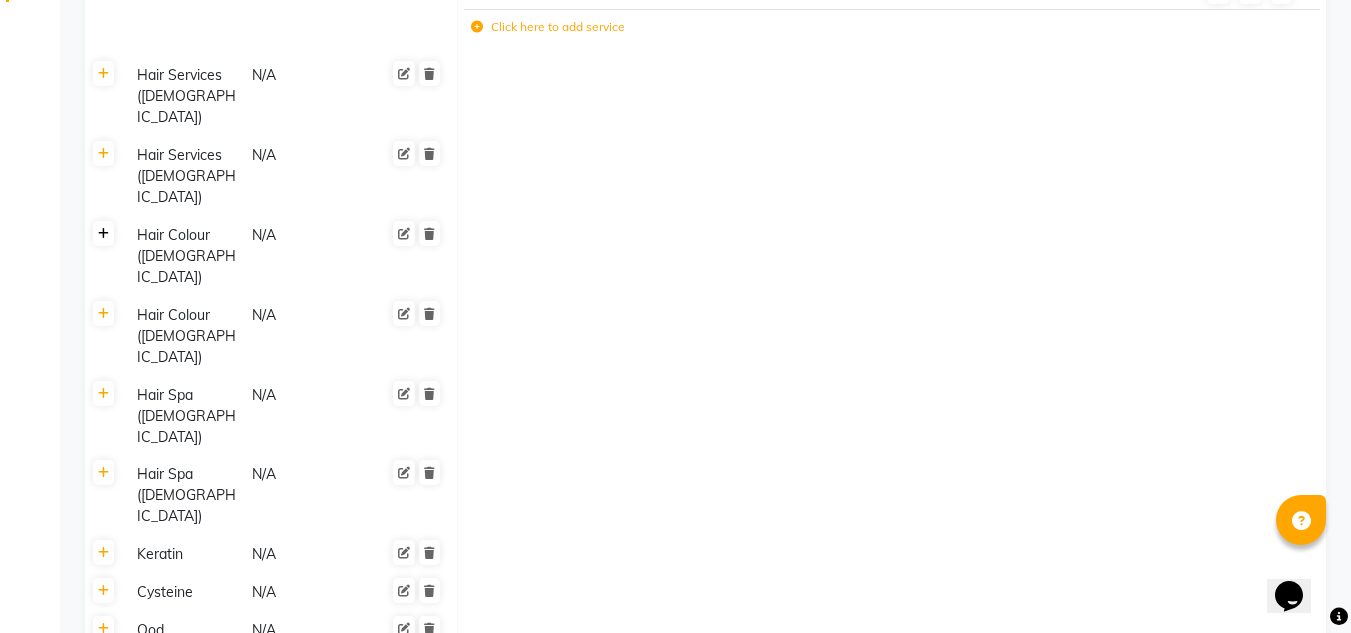 click 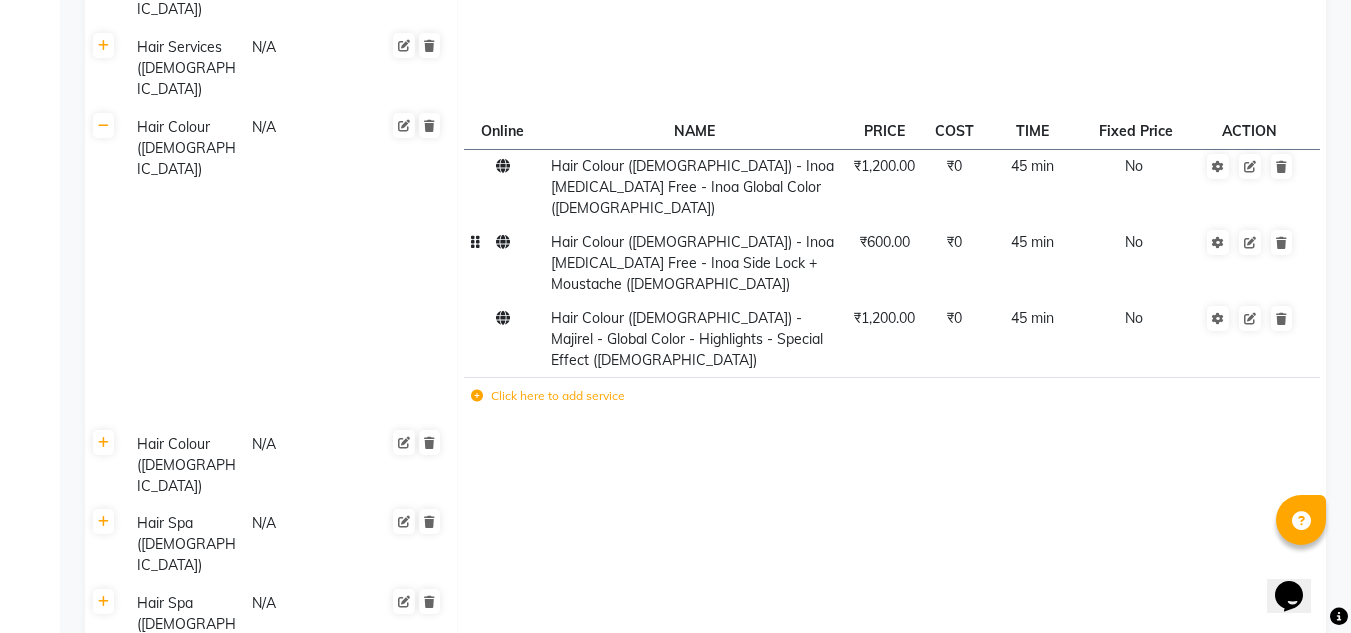 scroll, scrollTop: 500, scrollLeft: 0, axis: vertical 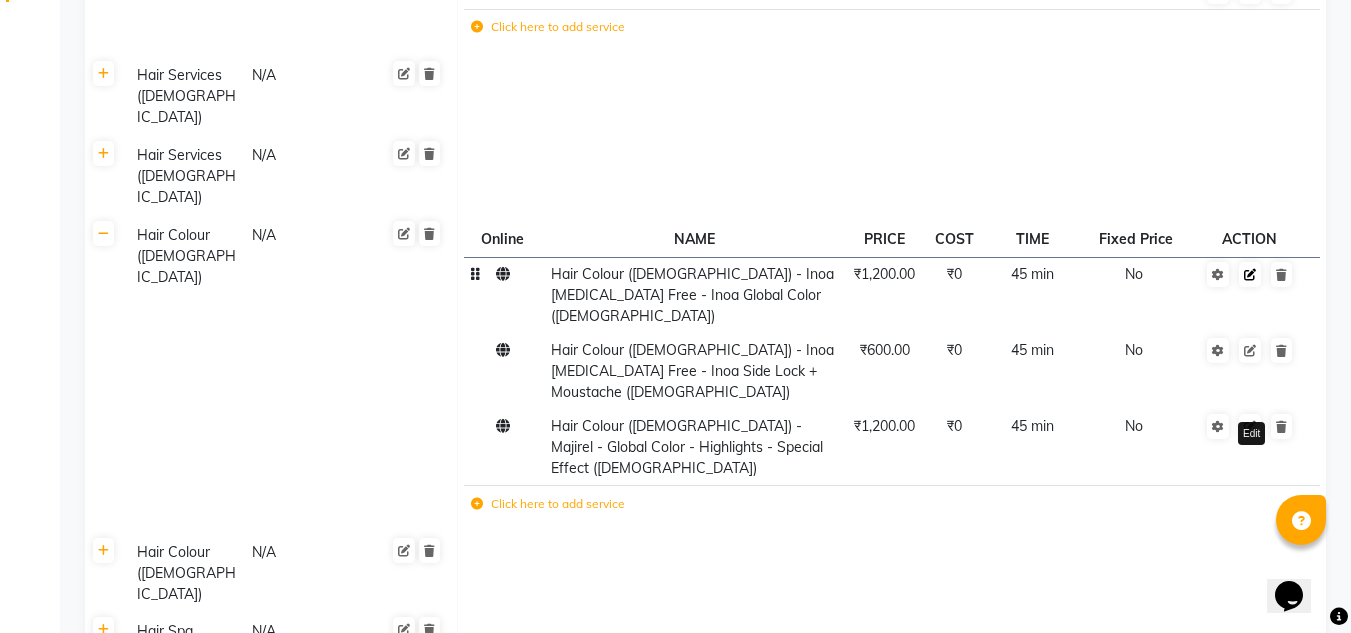 click 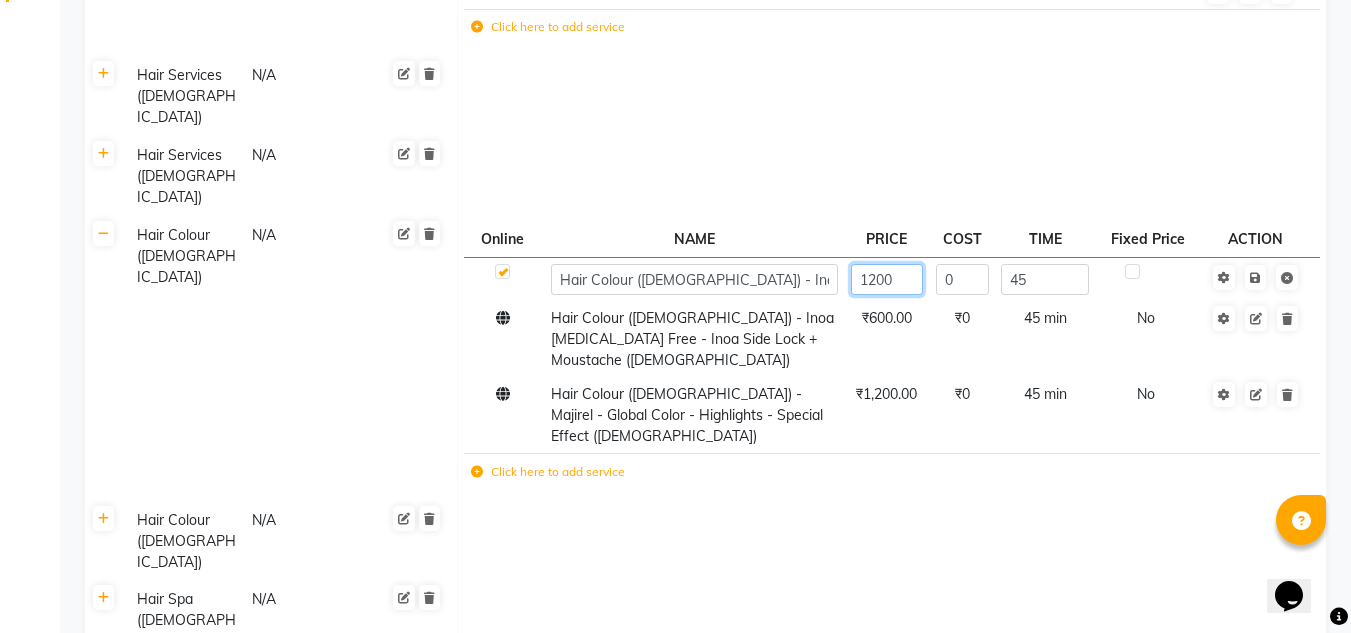 click on "1200" 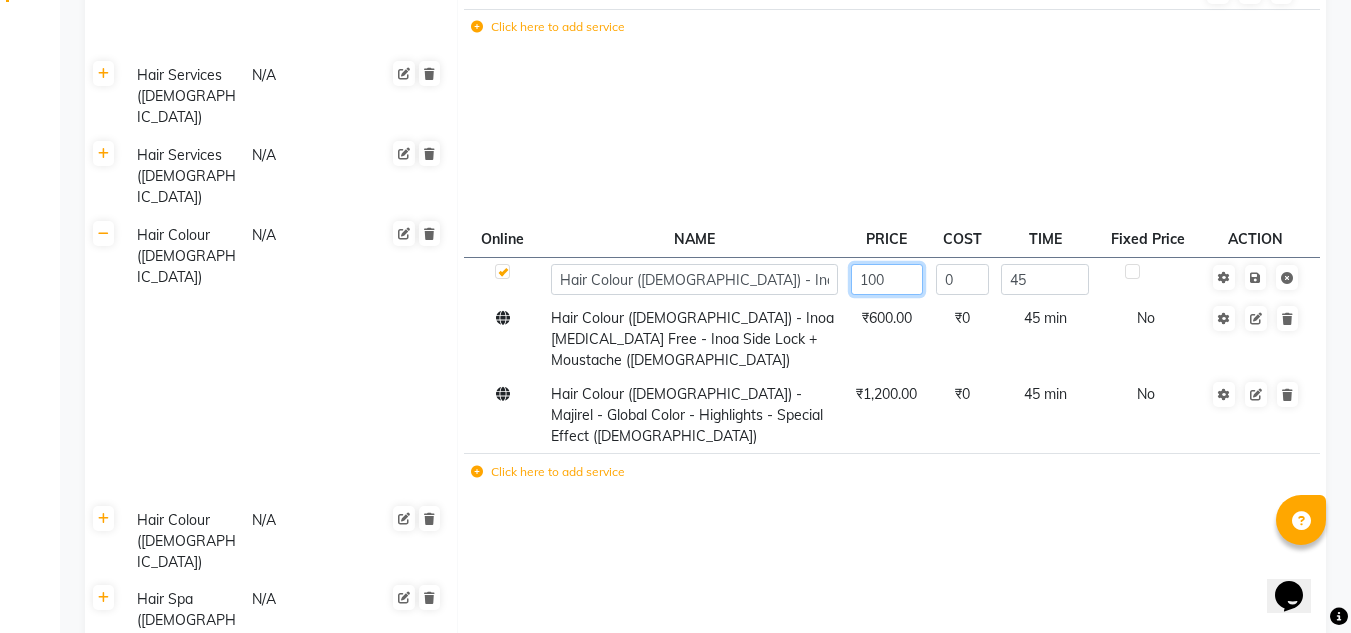 type on "1300" 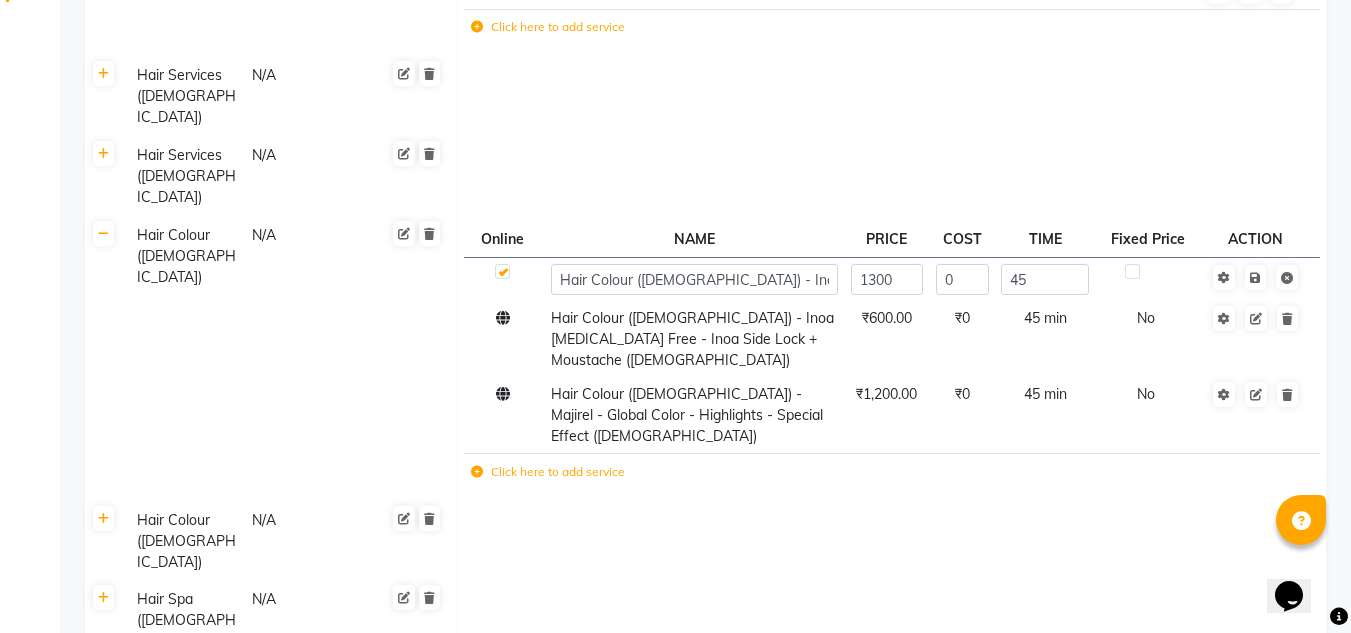 click 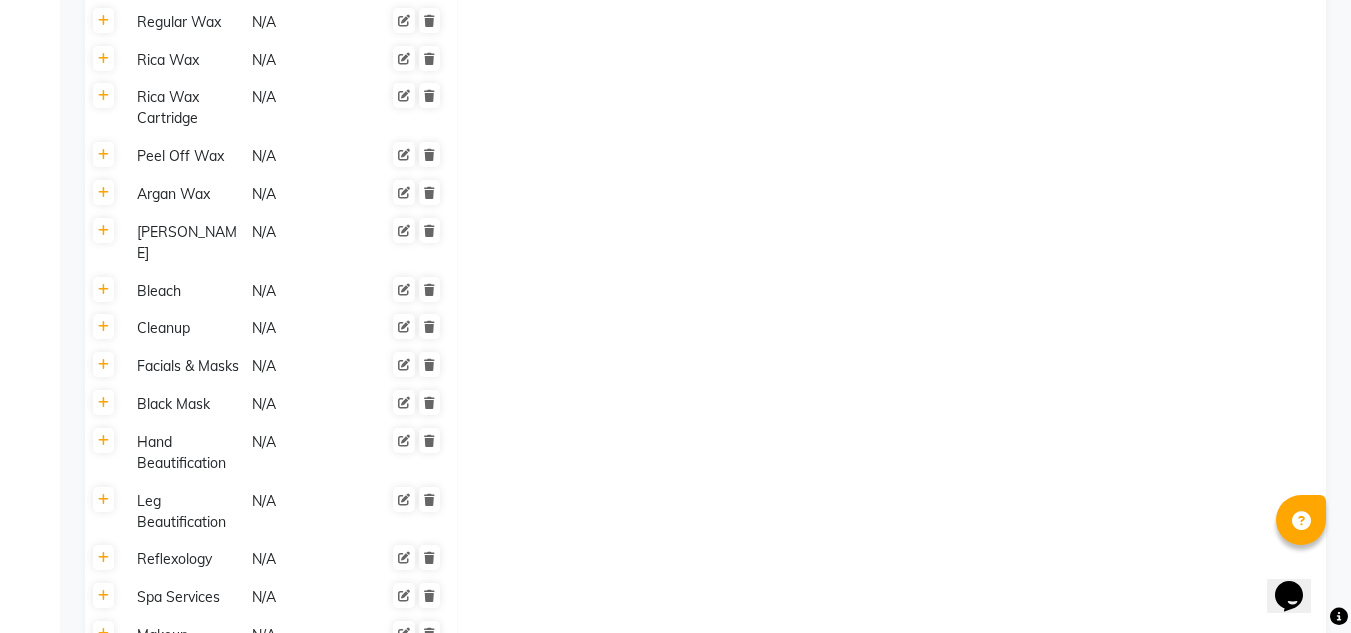 scroll, scrollTop: 1522, scrollLeft: 0, axis: vertical 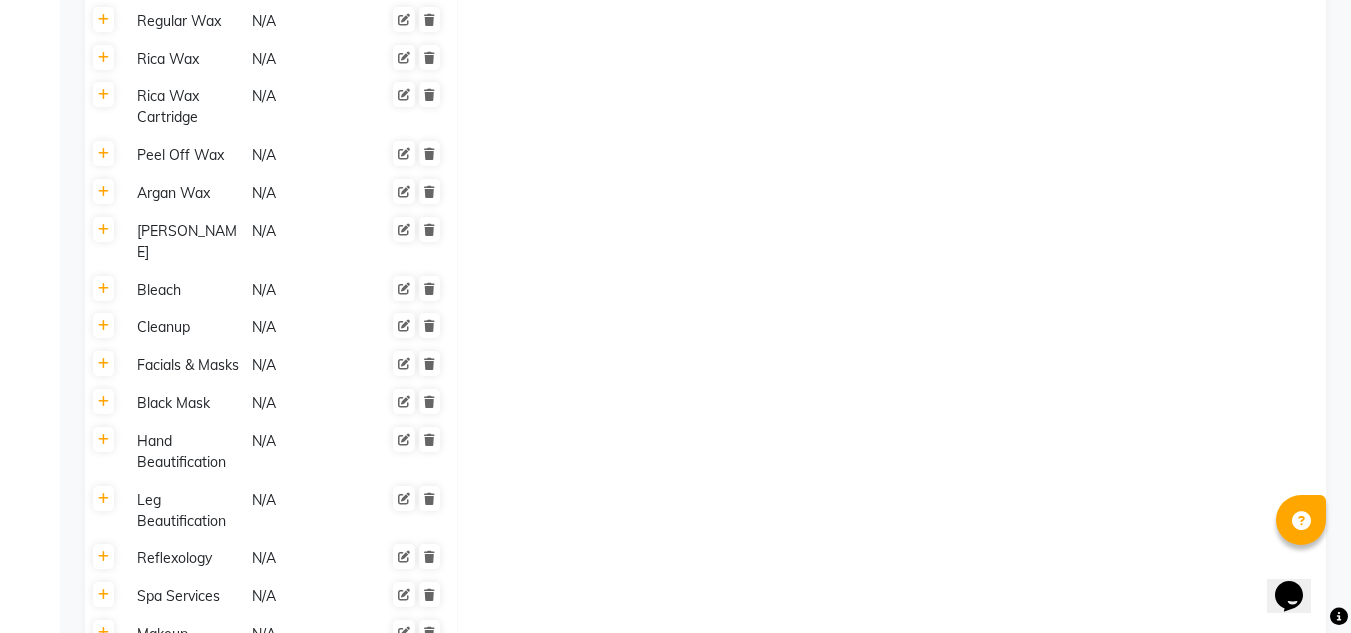 click on "Save Changes" 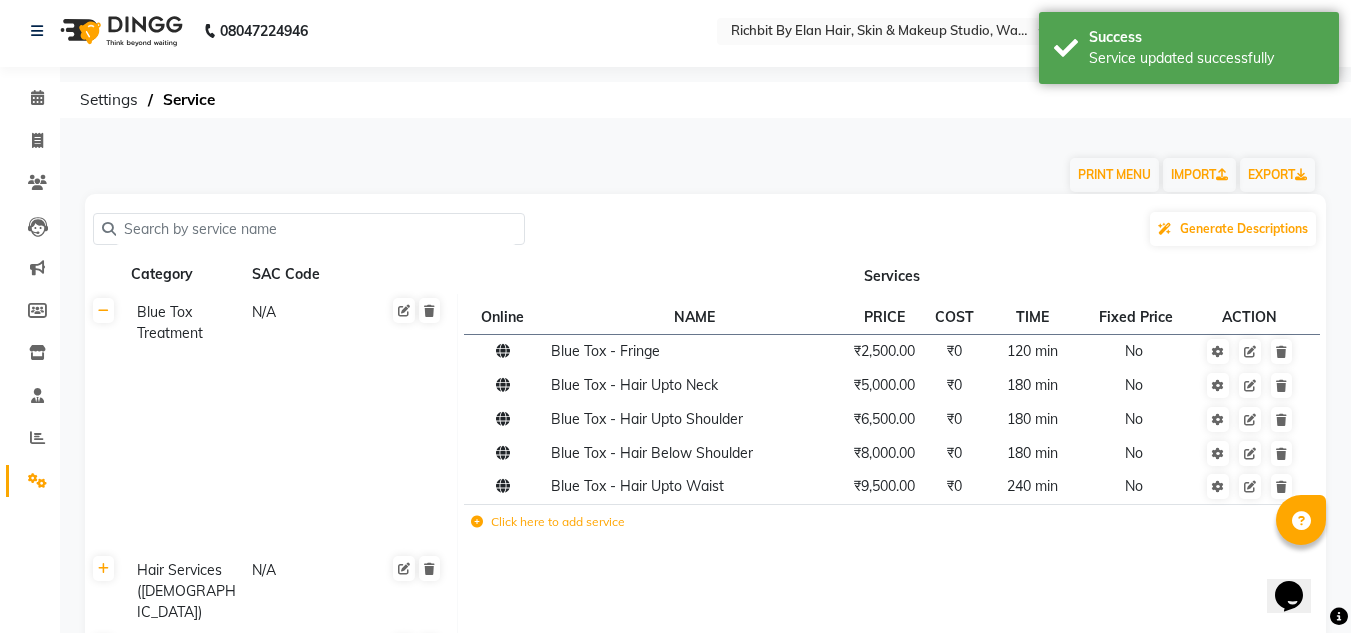 scroll, scrollTop: 0, scrollLeft: 0, axis: both 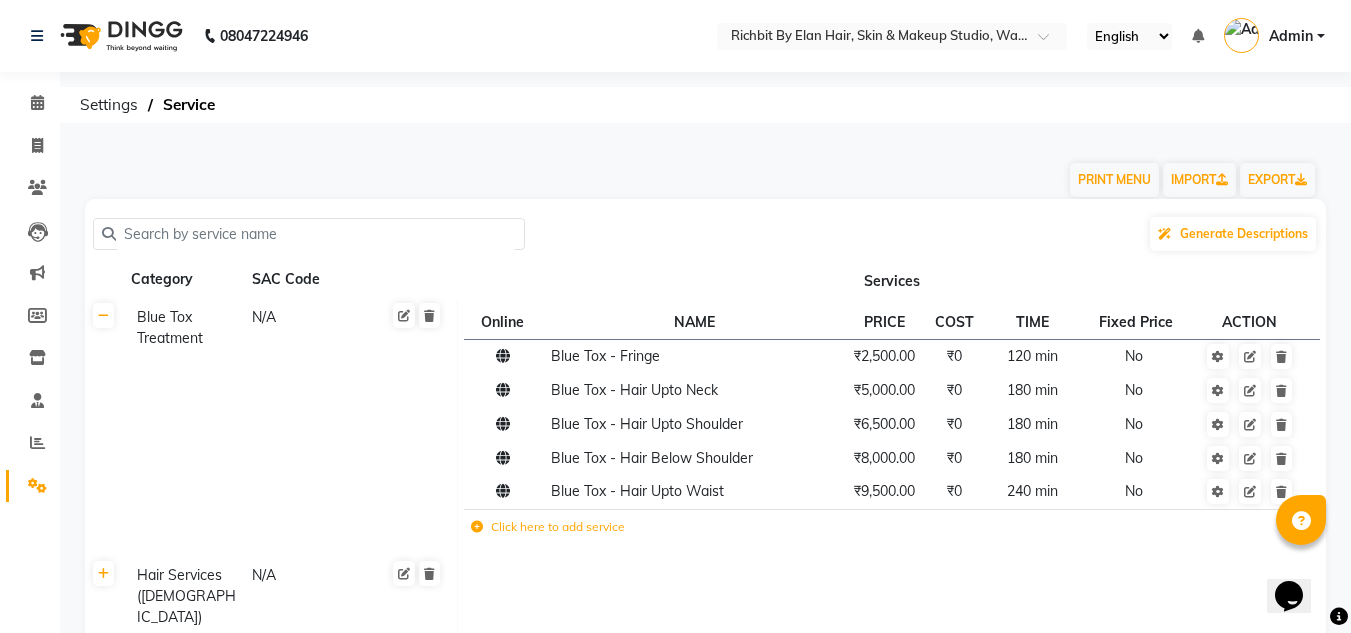 click on "PRINT MENU   IMPORT   EXPORT" 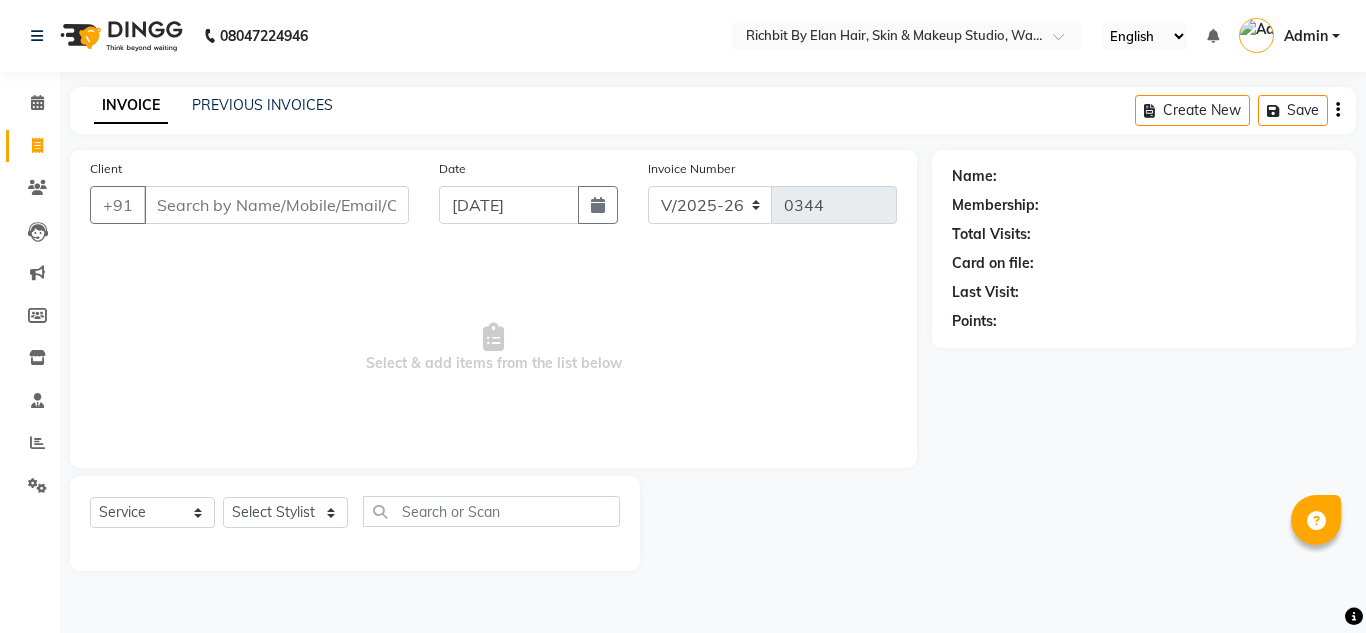select on "4114" 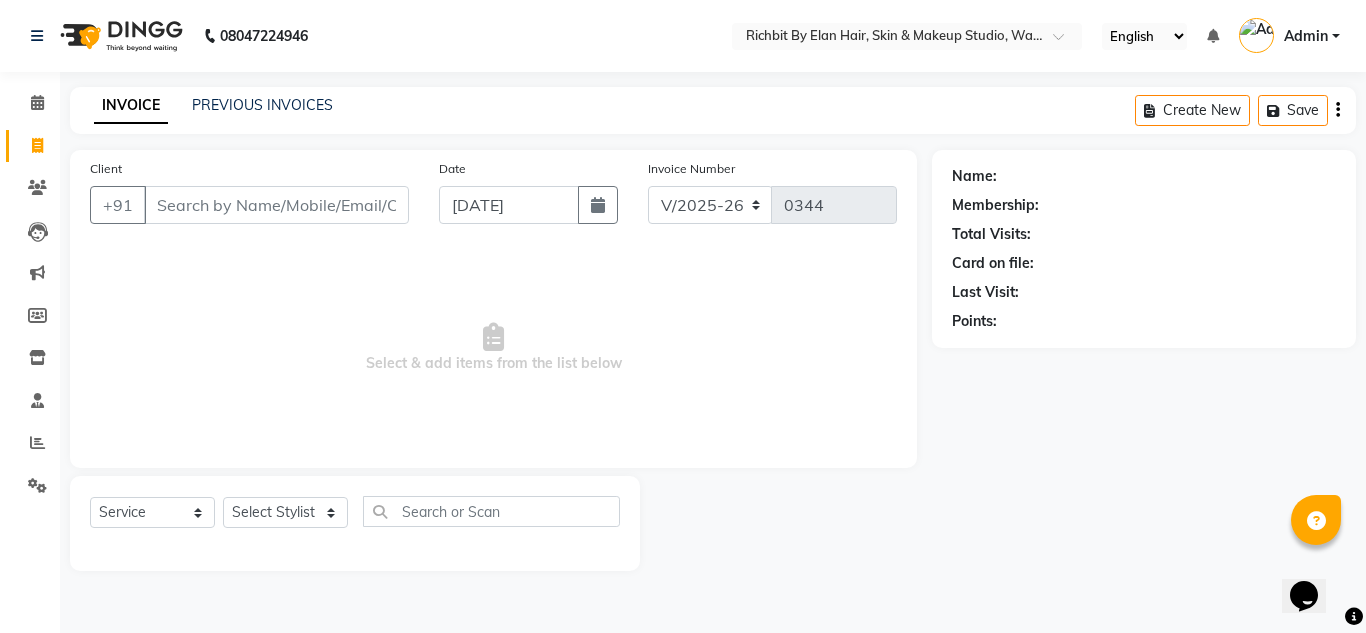 scroll, scrollTop: 0, scrollLeft: 0, axis: both 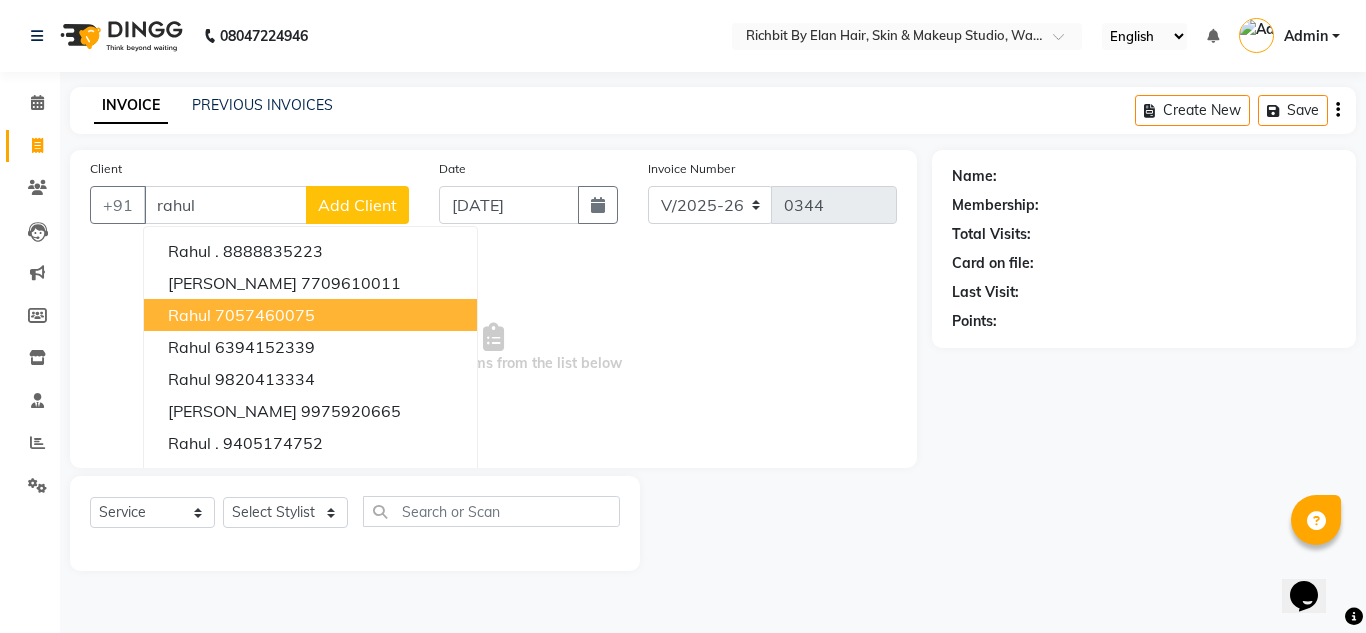 type on "rahul" 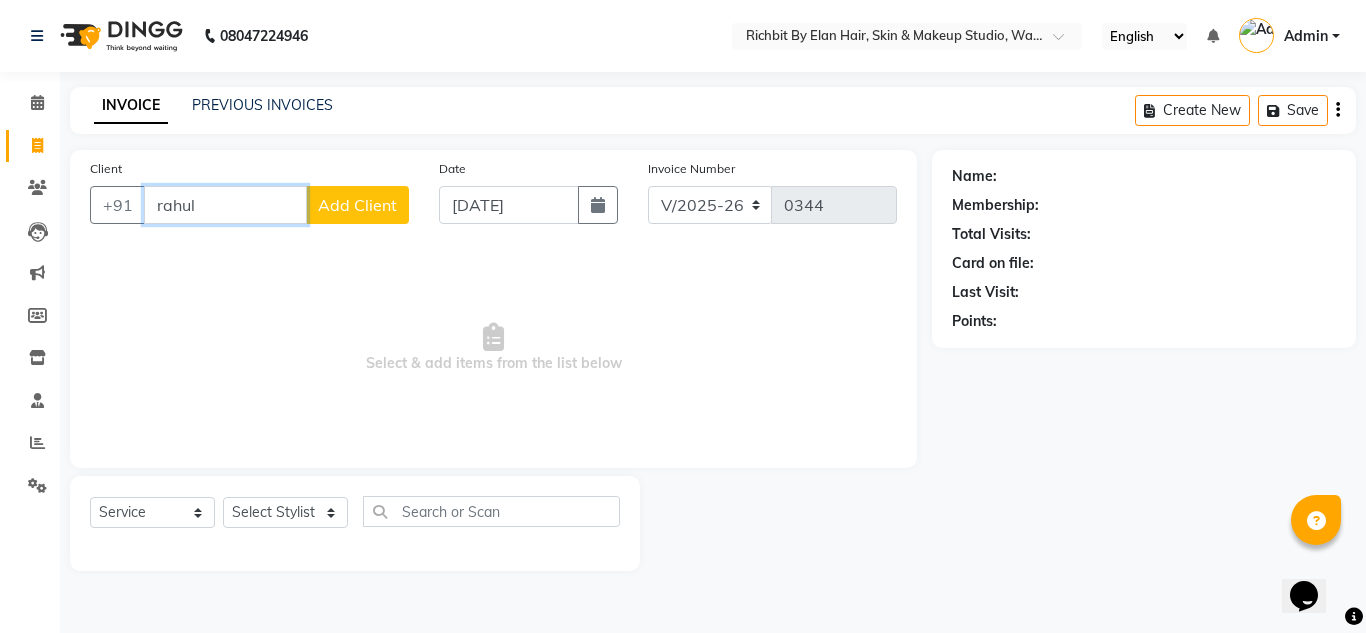 click on "rahul" at bounding box center (225, 205) 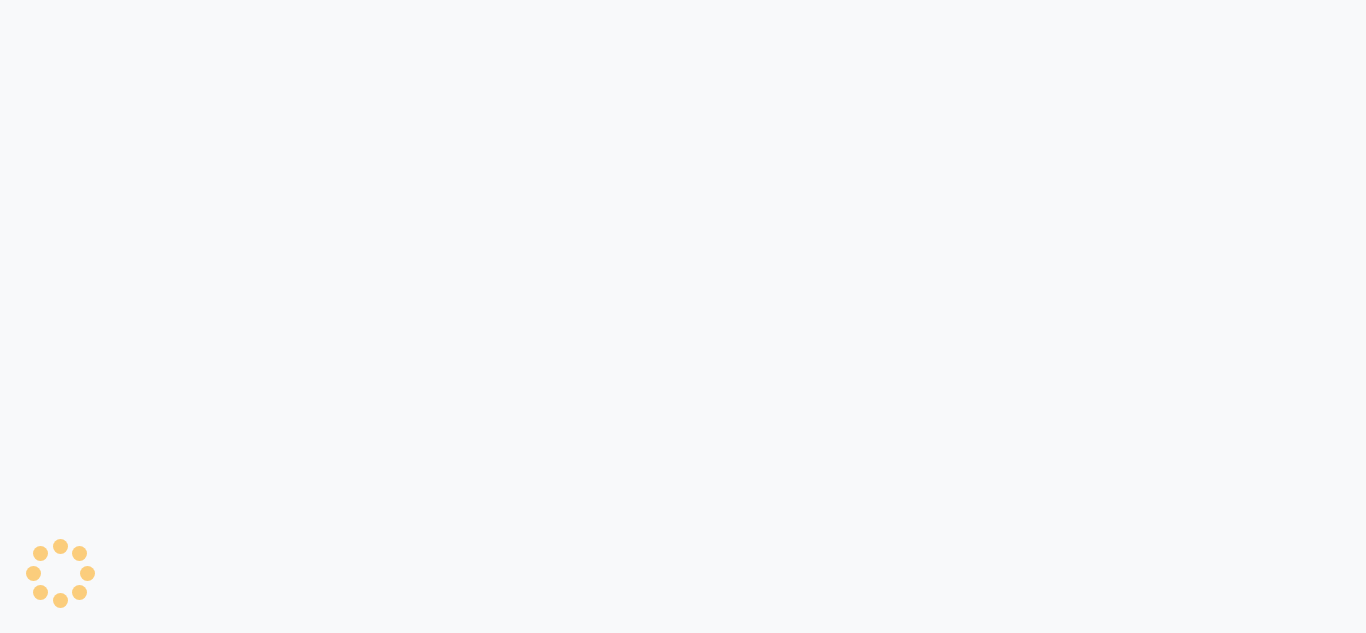 scroll, scrollTop: 0, scrollLeft: 0, axis: both 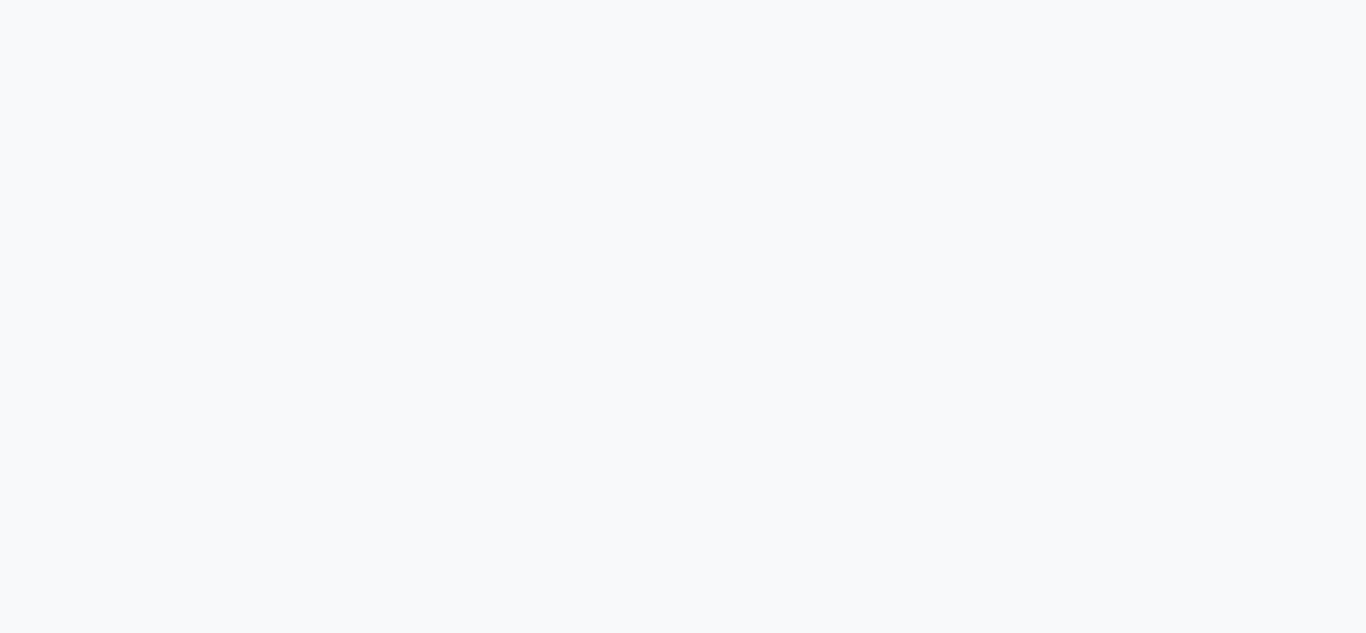 select on "4114" 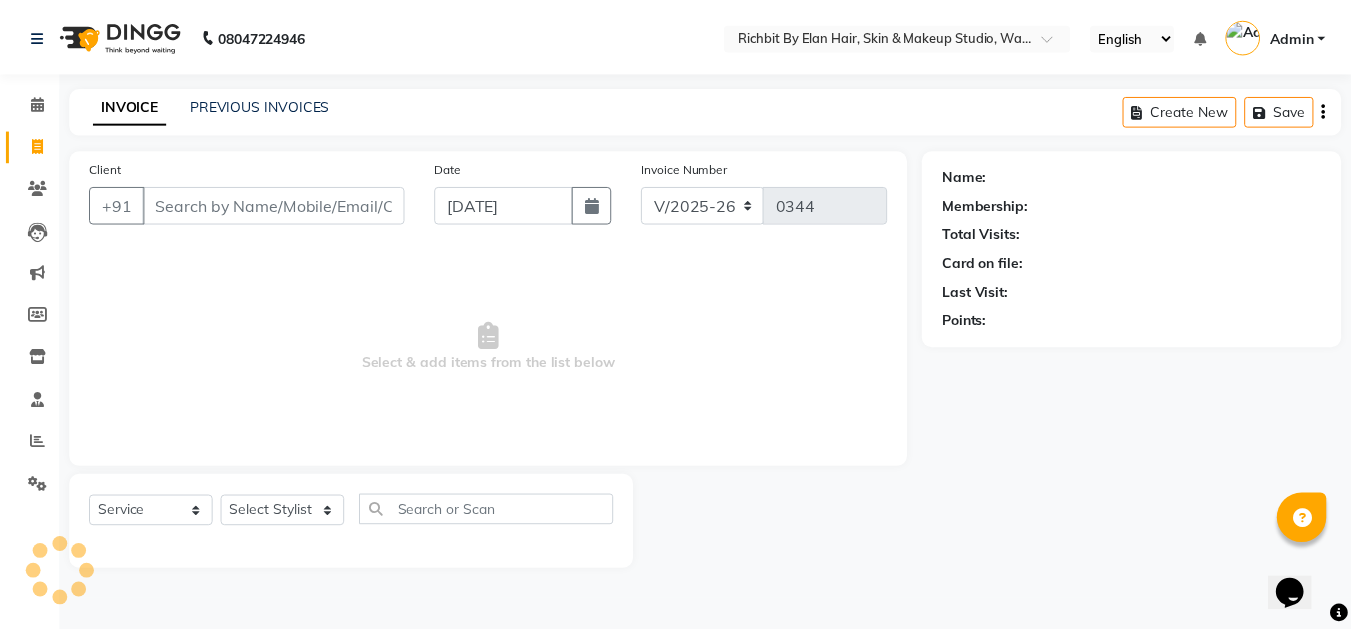 scroll, scrollTop: 0, scrollLeft: 0, axis: both 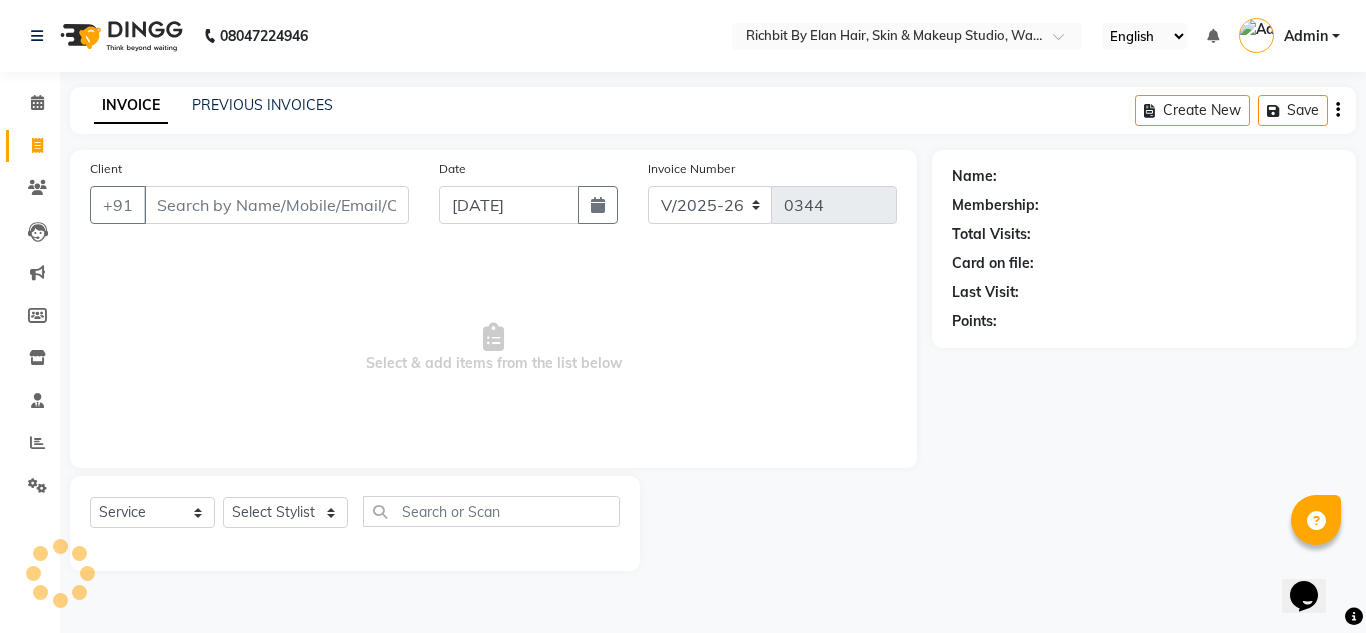 click on "Client" at bounding box center (276, 205) 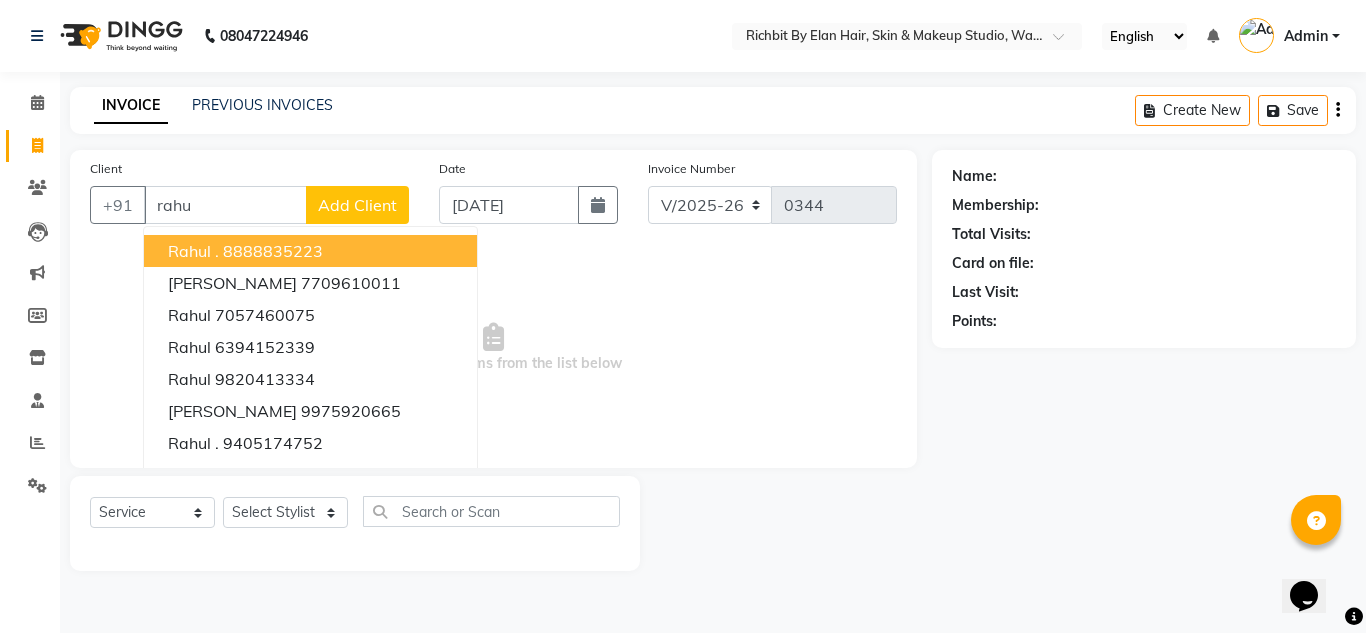 click on "rahu" at bounding box center [225, 205] 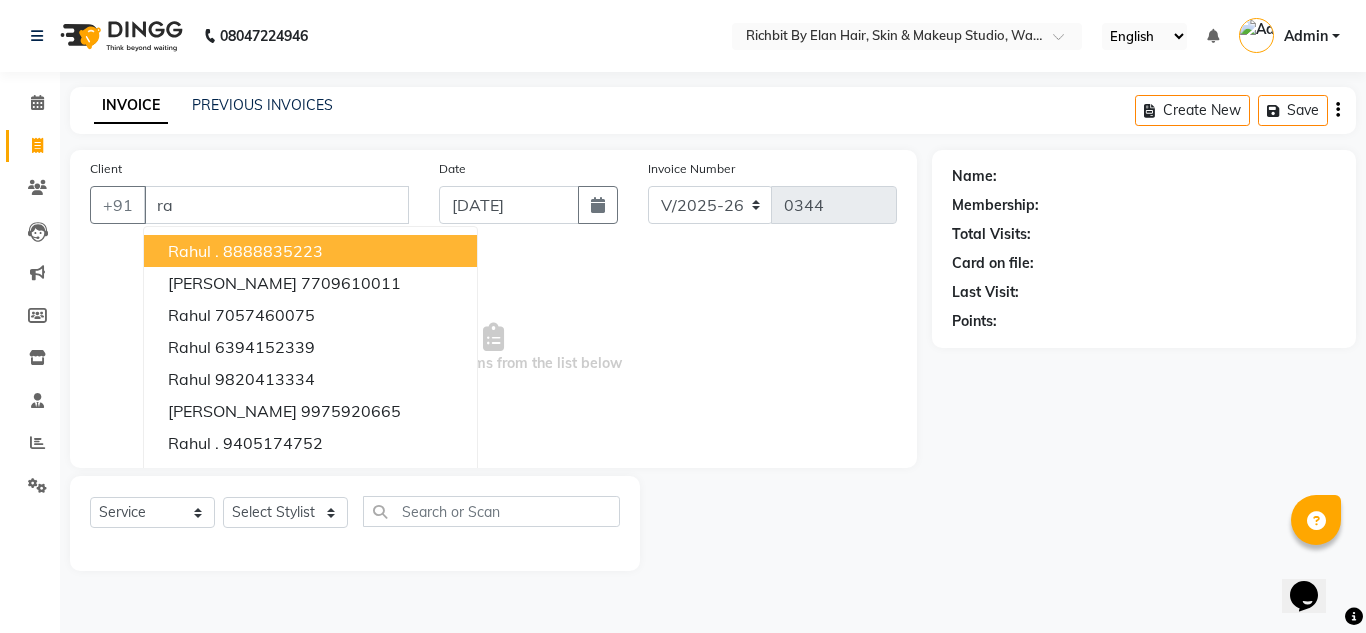 type on "r" 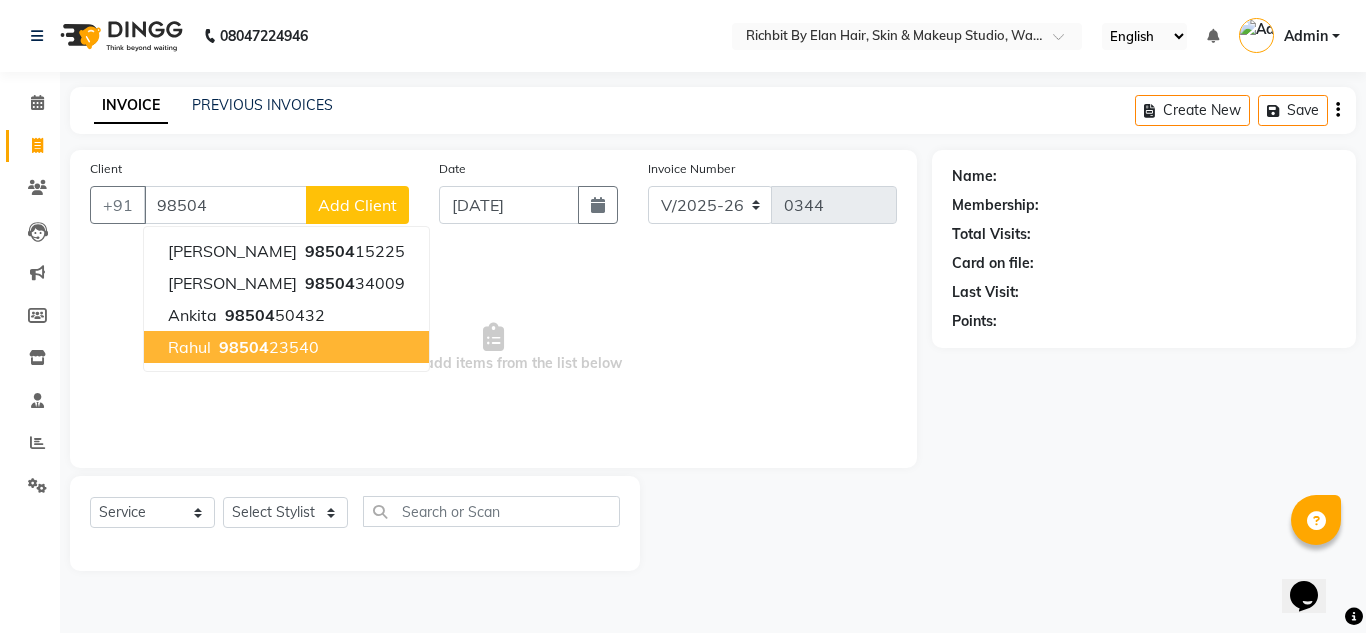 click on "98504" at bounding box center (244, 347) 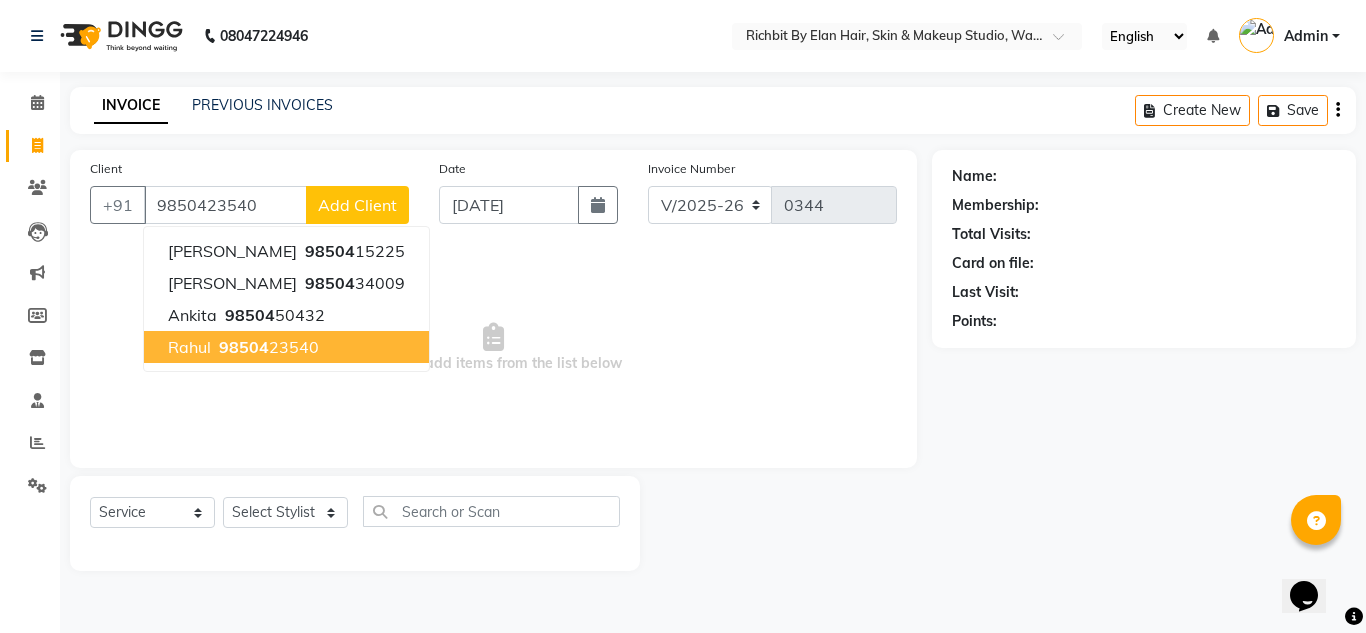 type on "9850423540" 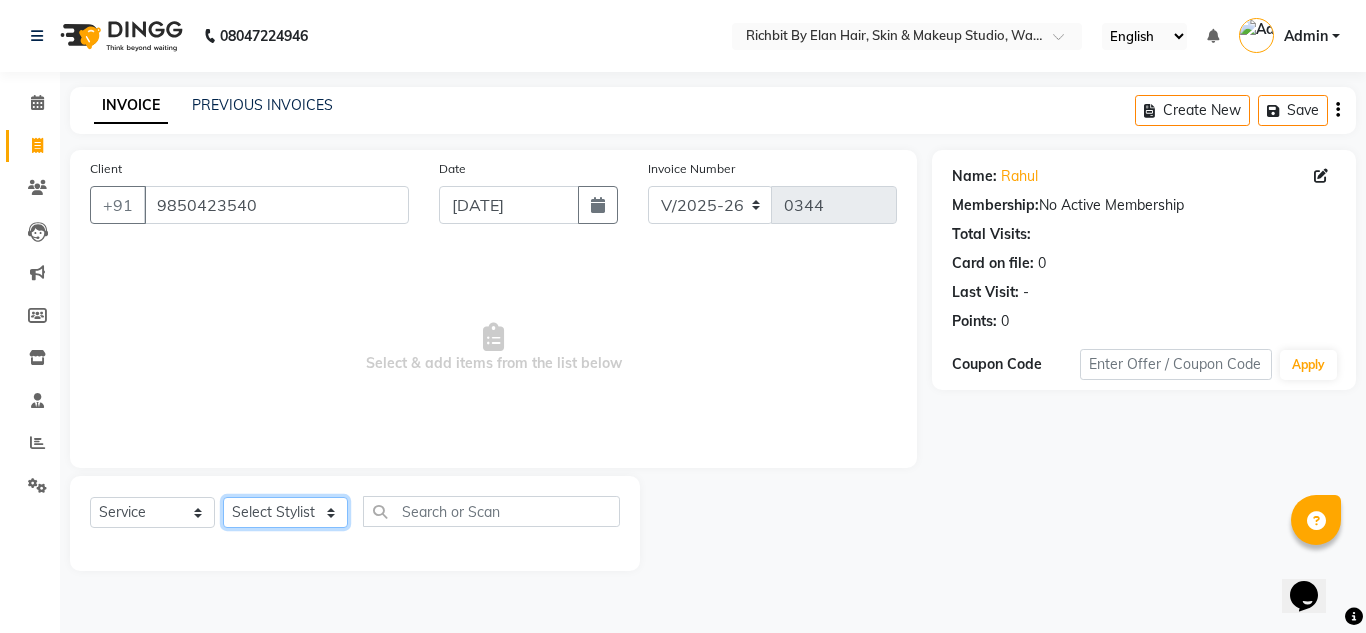 click on "Select Stylist [PERSON_NAME] [PERSON_NAME] [PERSON_NAME] [PERSON_NAME] [PERSON_NAME]" 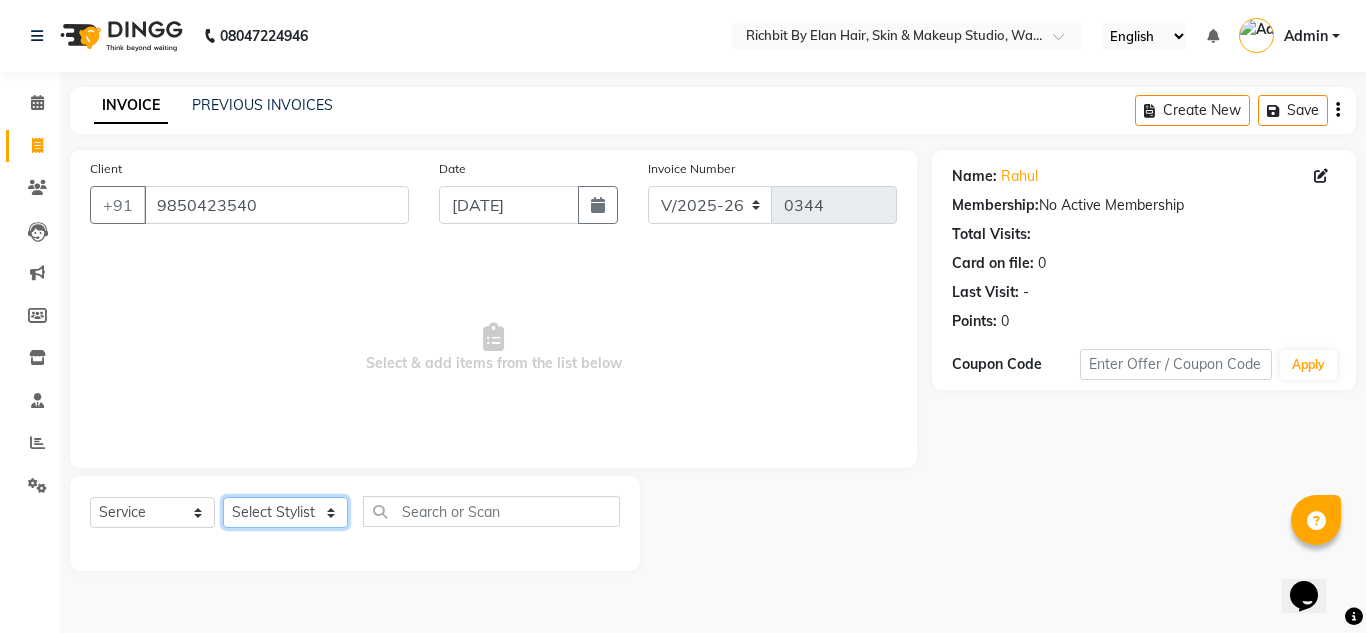 select on "61438" 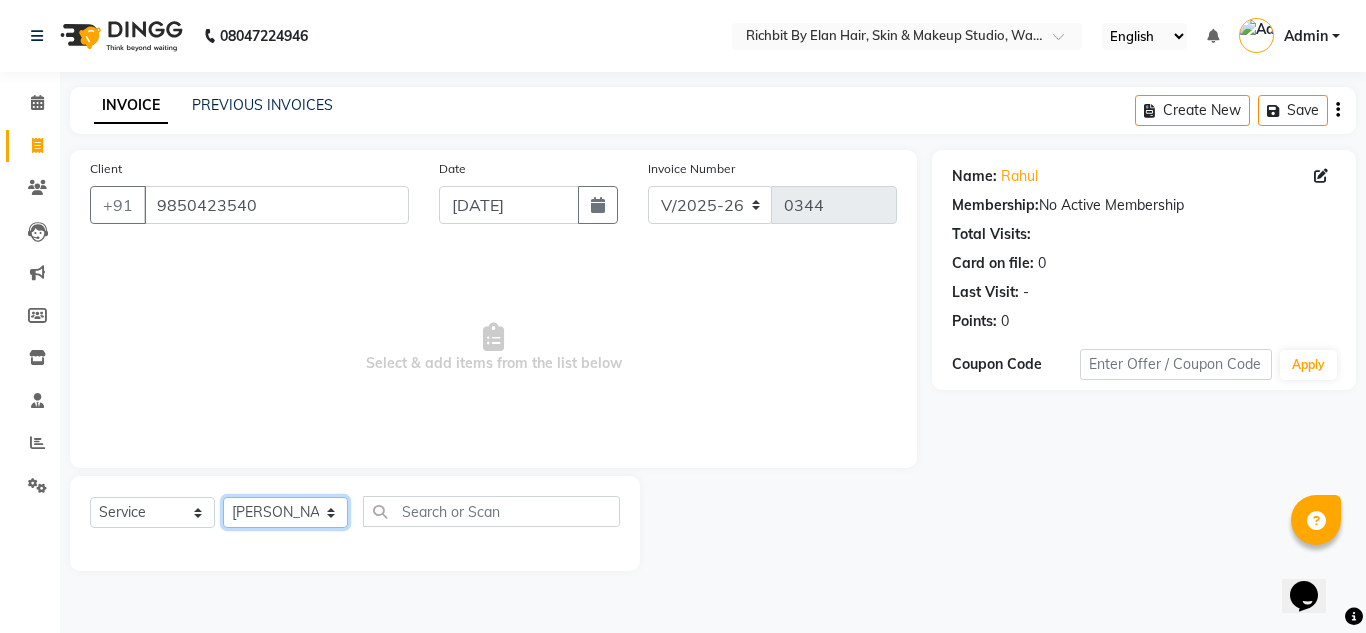 click on "Select Stylist [PERSON_NAME] [PERSON_NAME] [PERSON_NAME] [PERSON_NAME] [PERSON_NAME]" 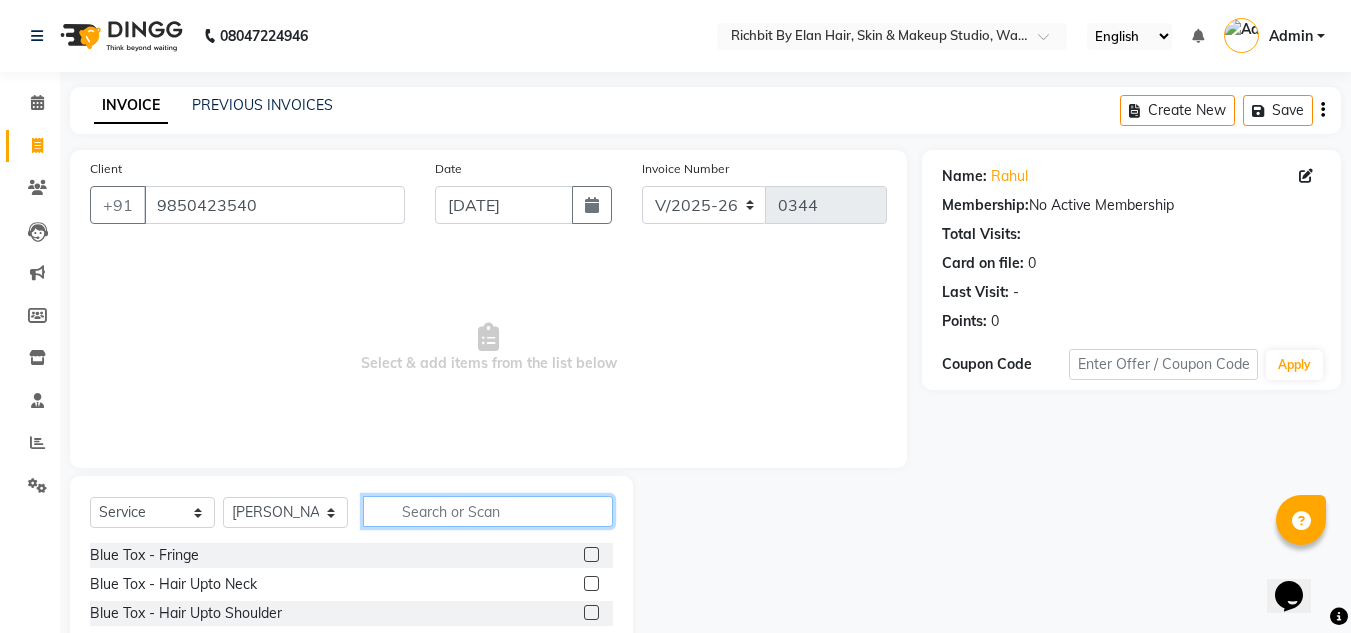 click 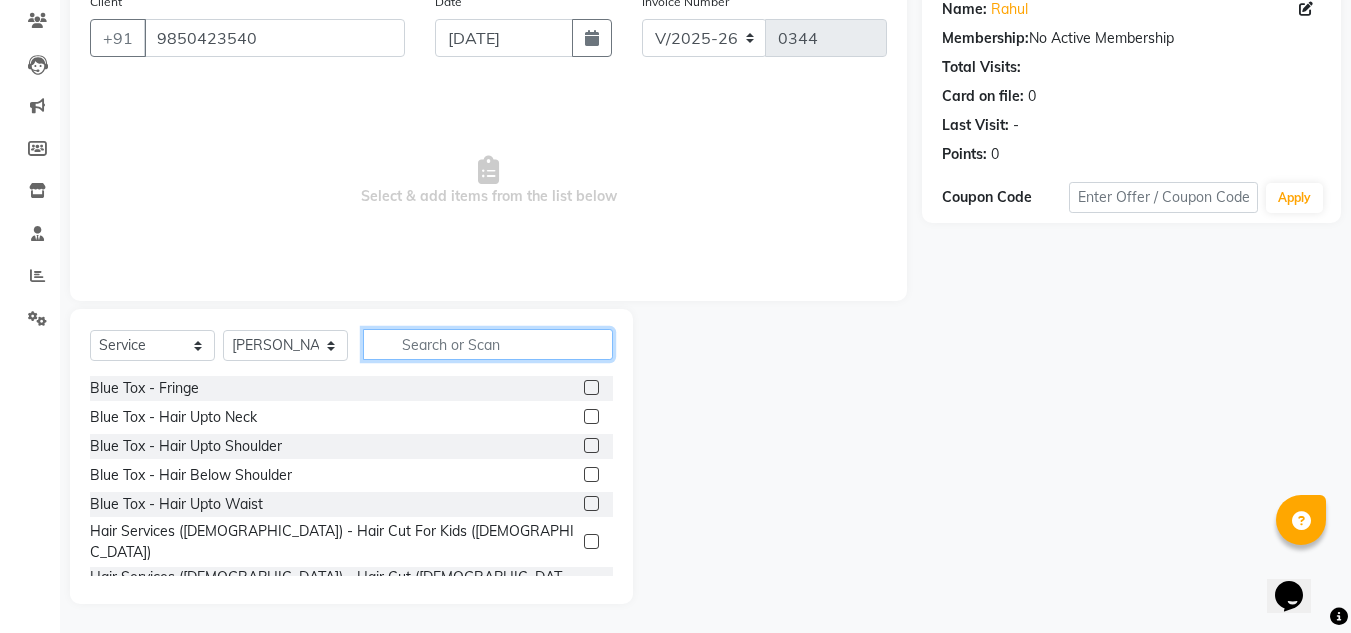 scroll, scrollTop: 168, scrollLeft: 0, axis: vertical 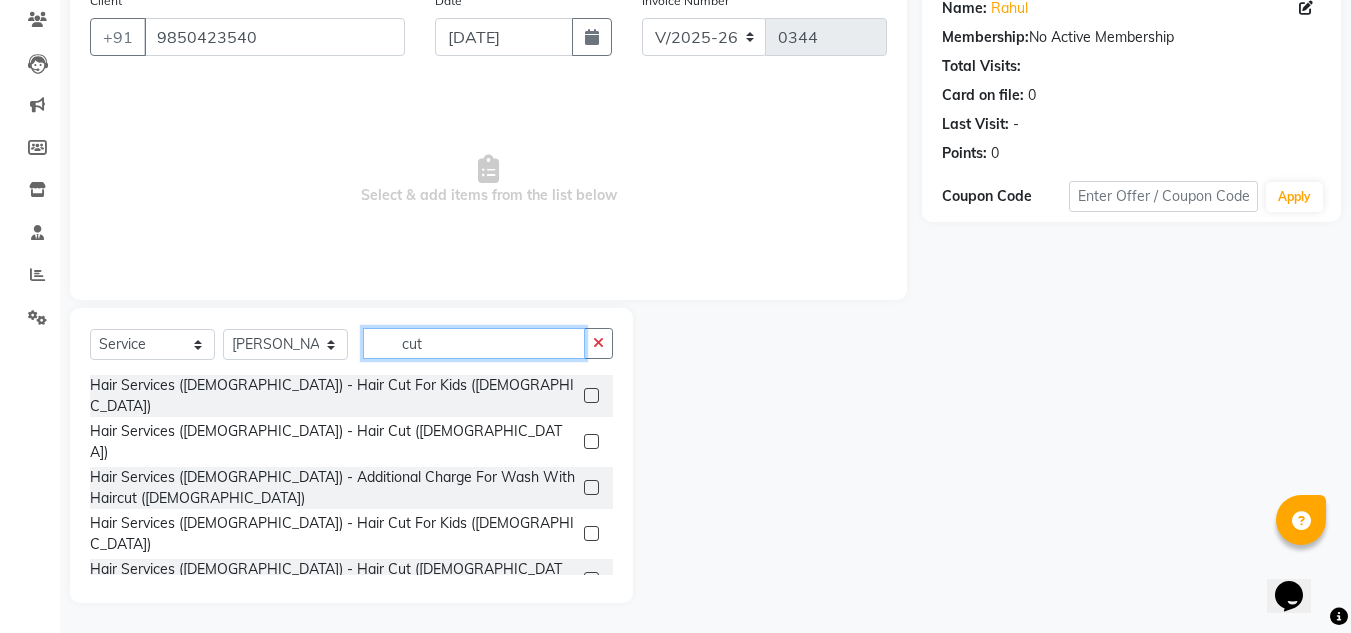 type on "cut" 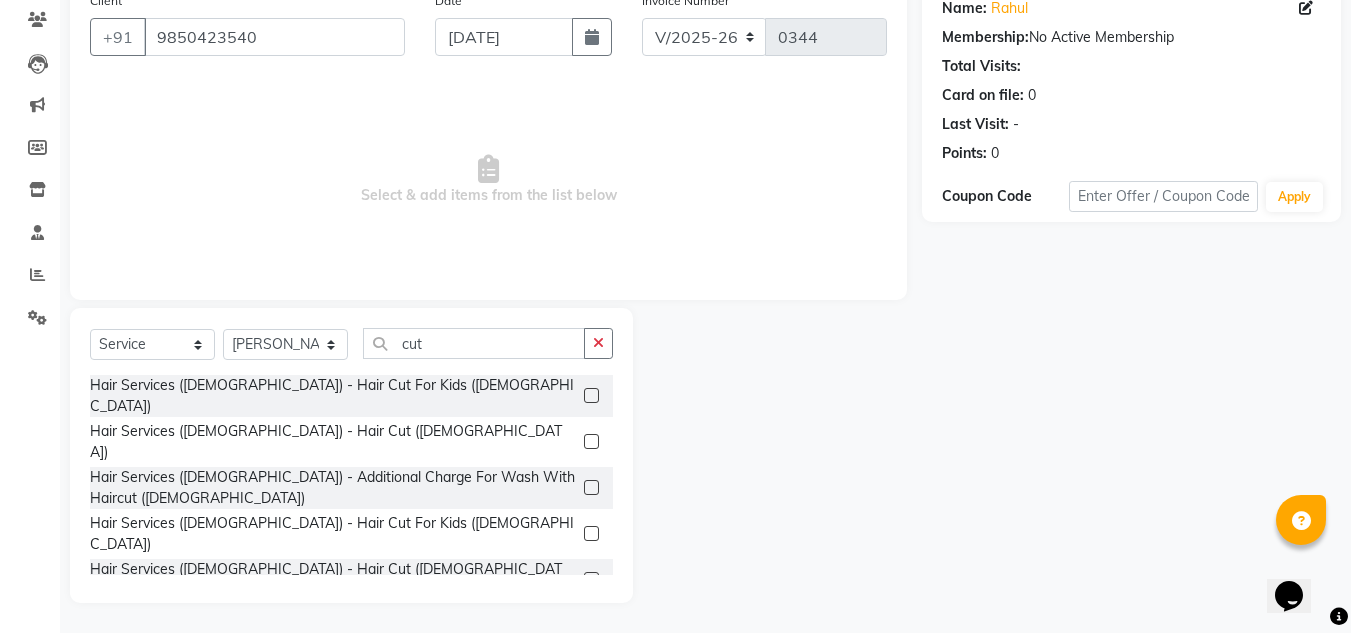 click 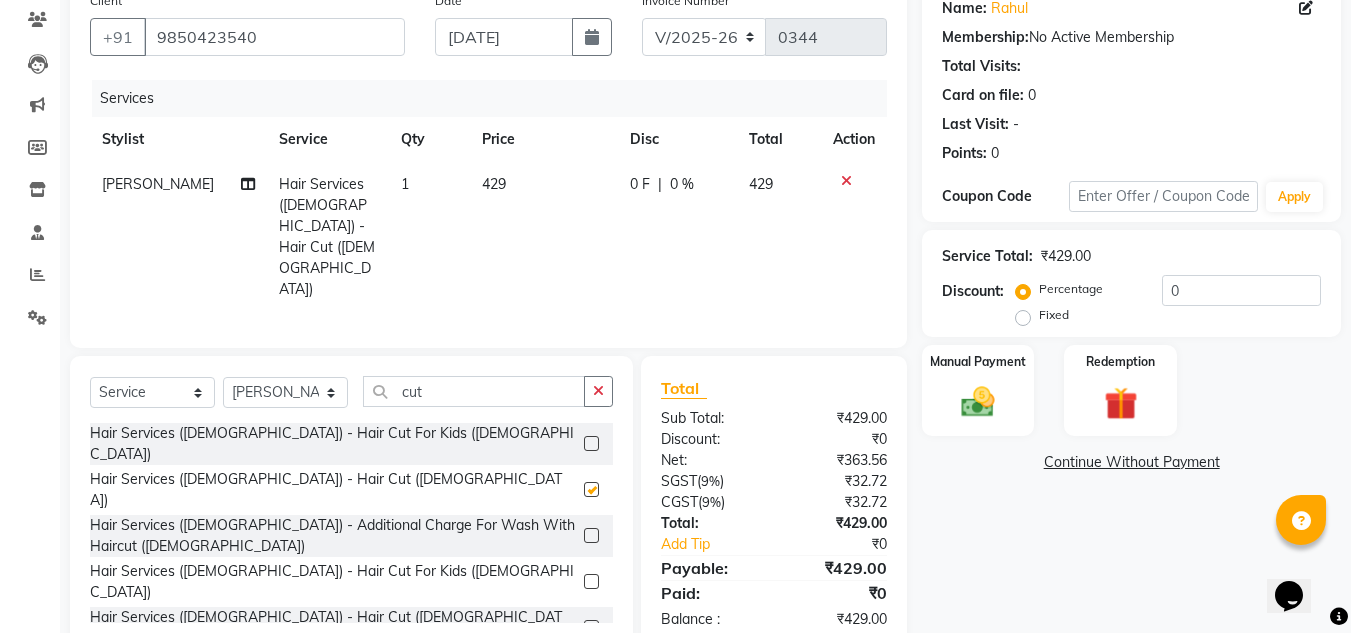 checkbox on "false" 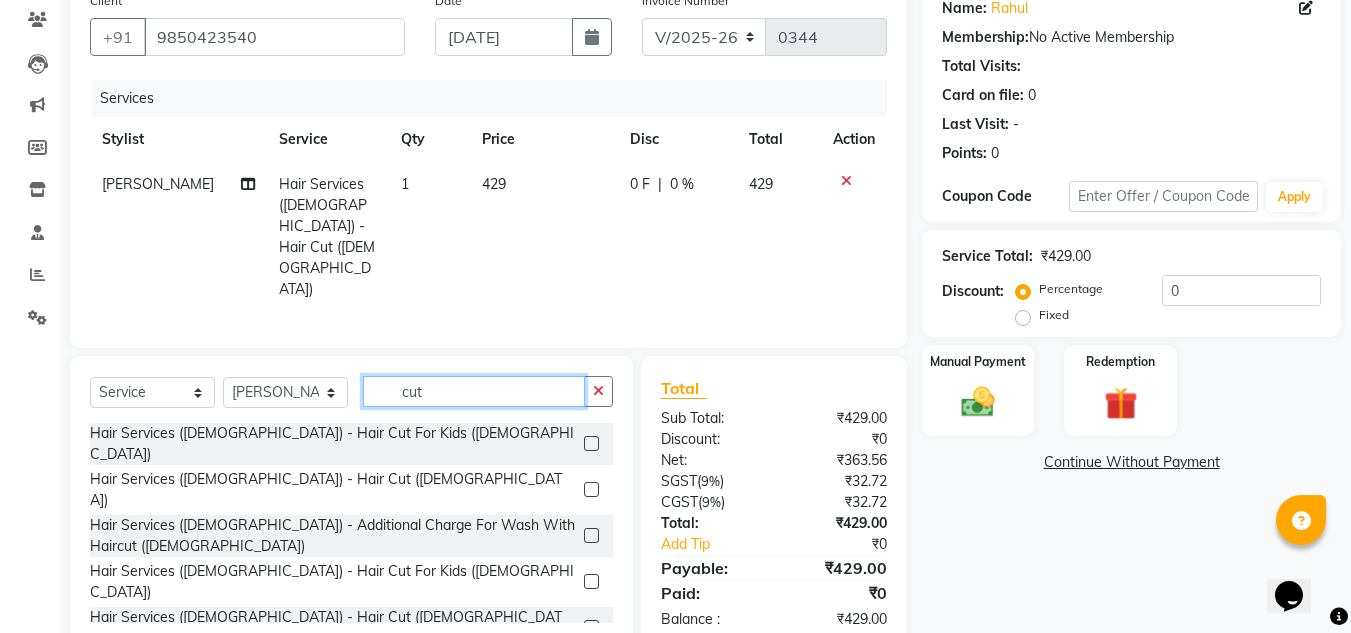 click on "cut" 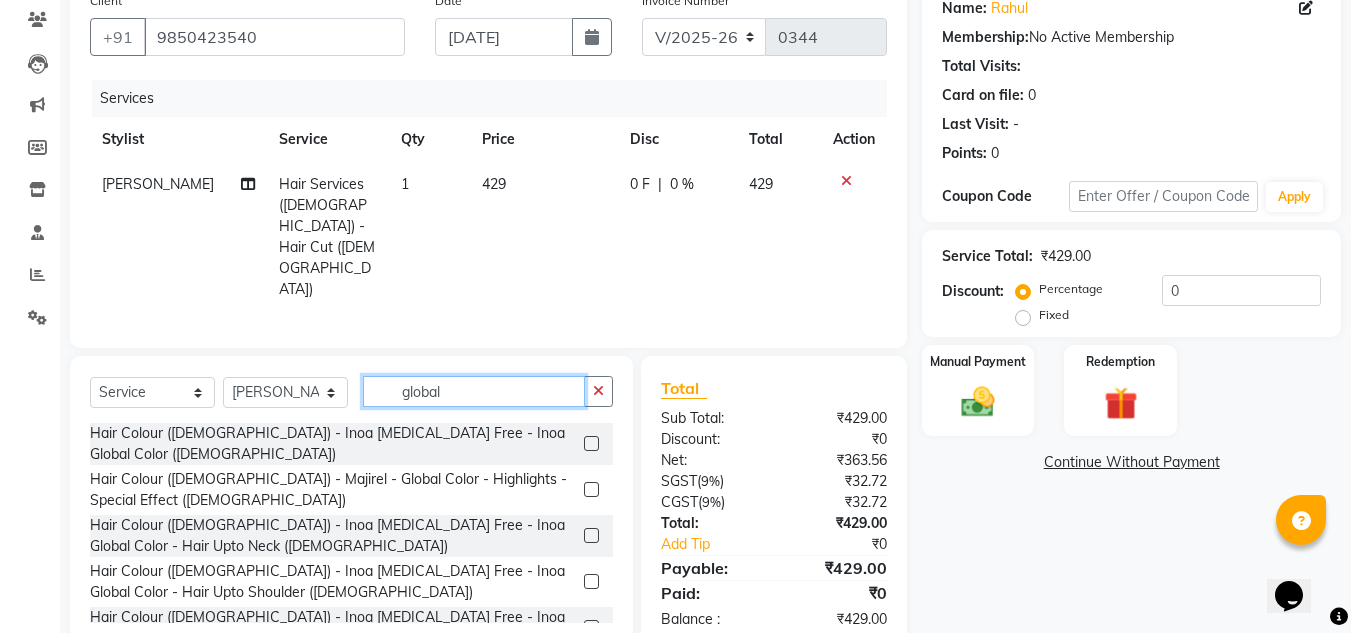 type on "global" 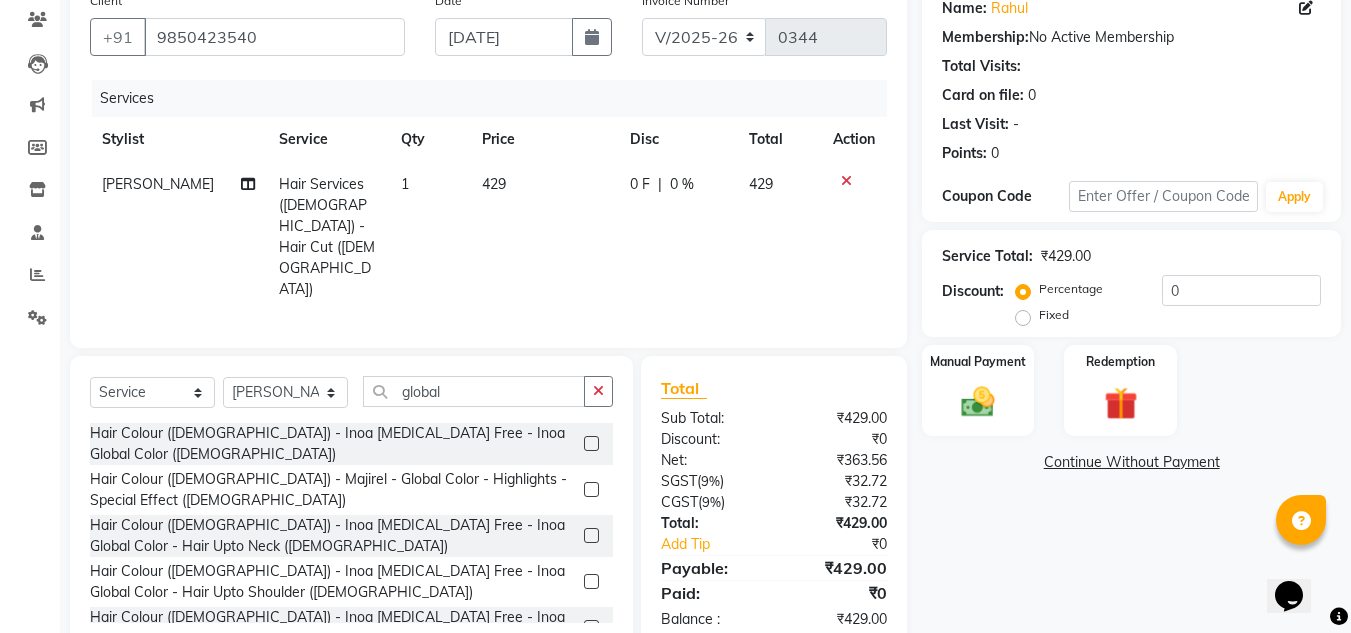 click 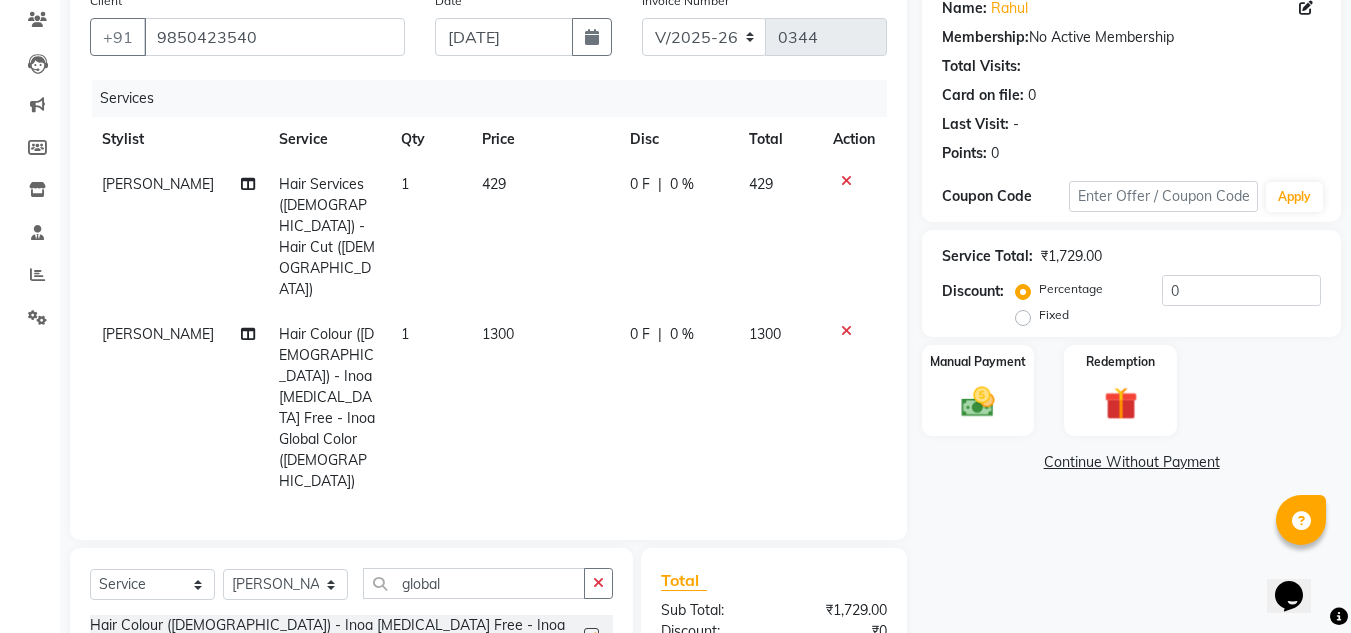 checkbox on "false" 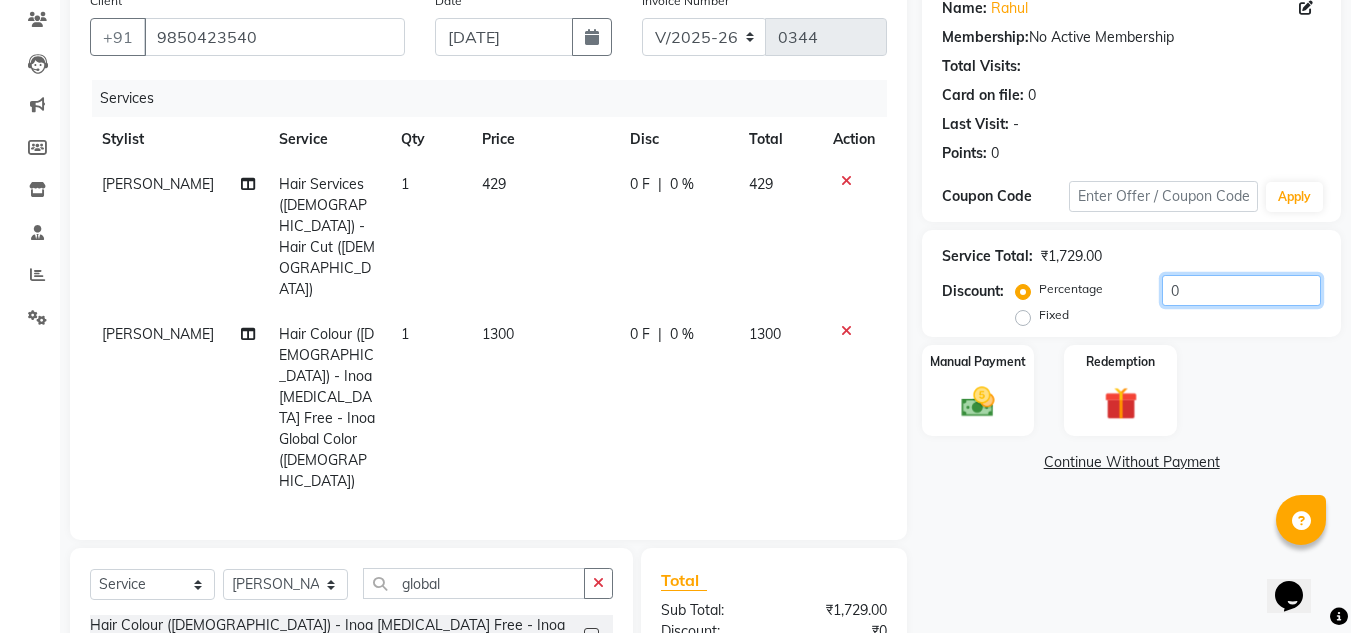 click on "0" 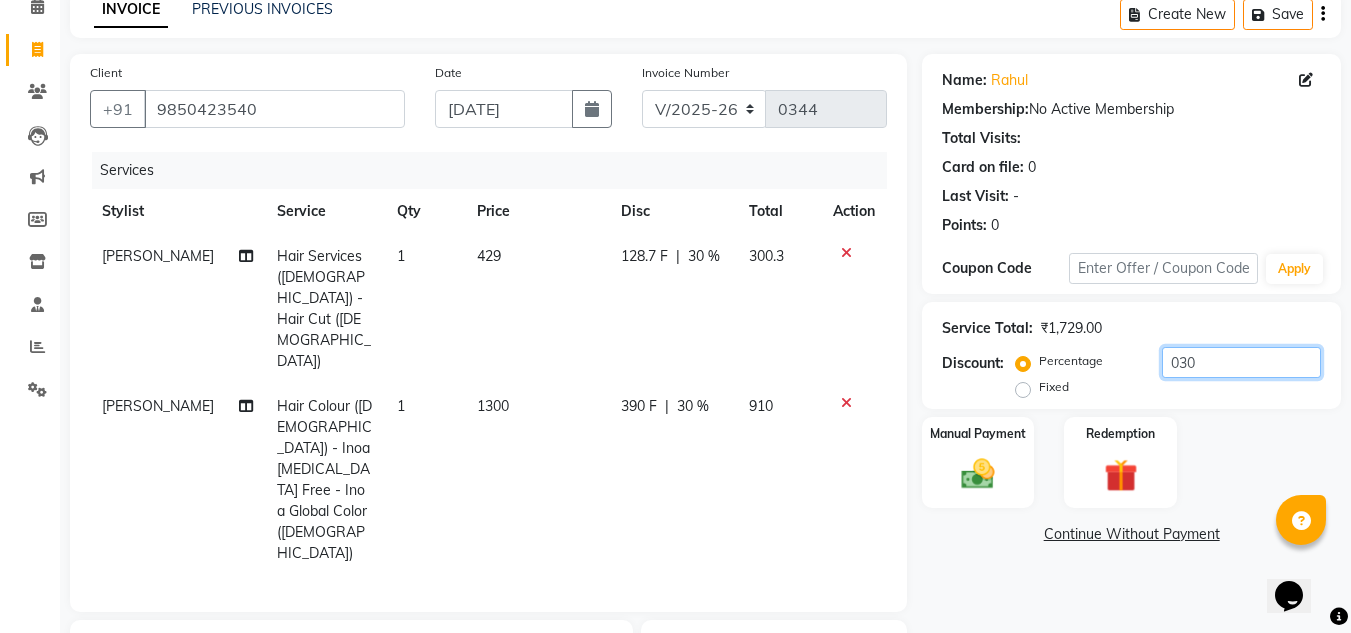 scroll, scrollTop: 0, scrollLeft: 0, axis: both 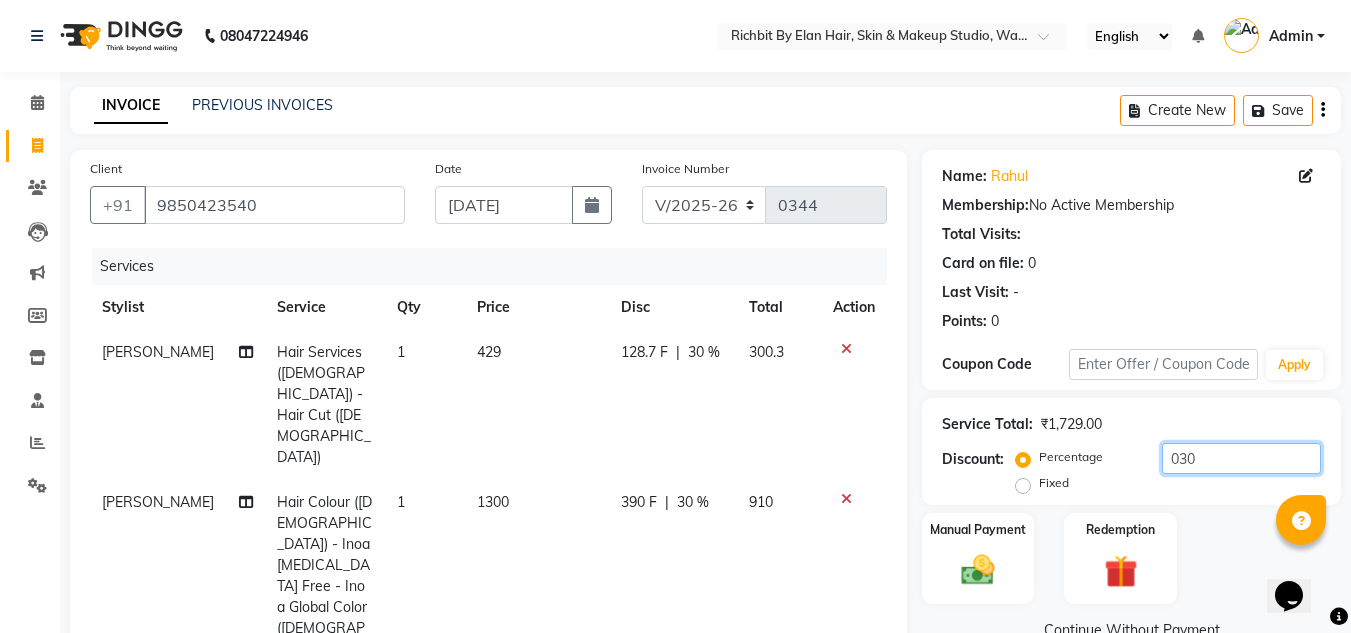 type on "030" 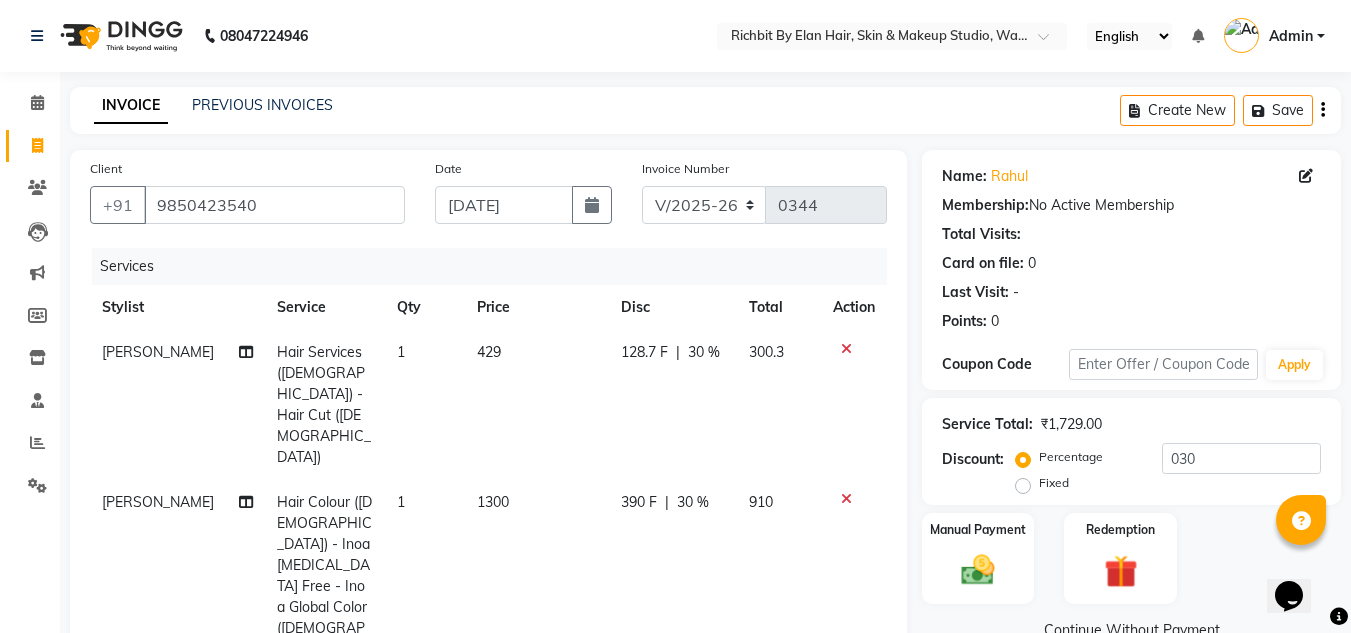 click on "910" 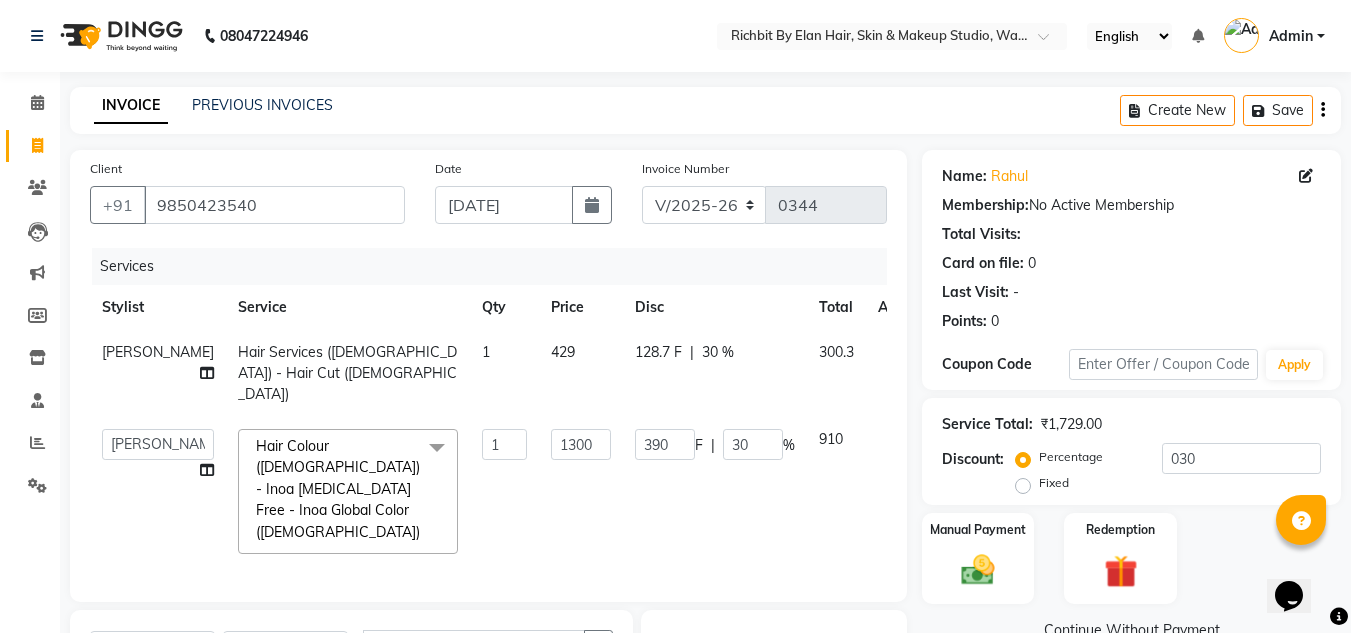 click on "128.7 F" 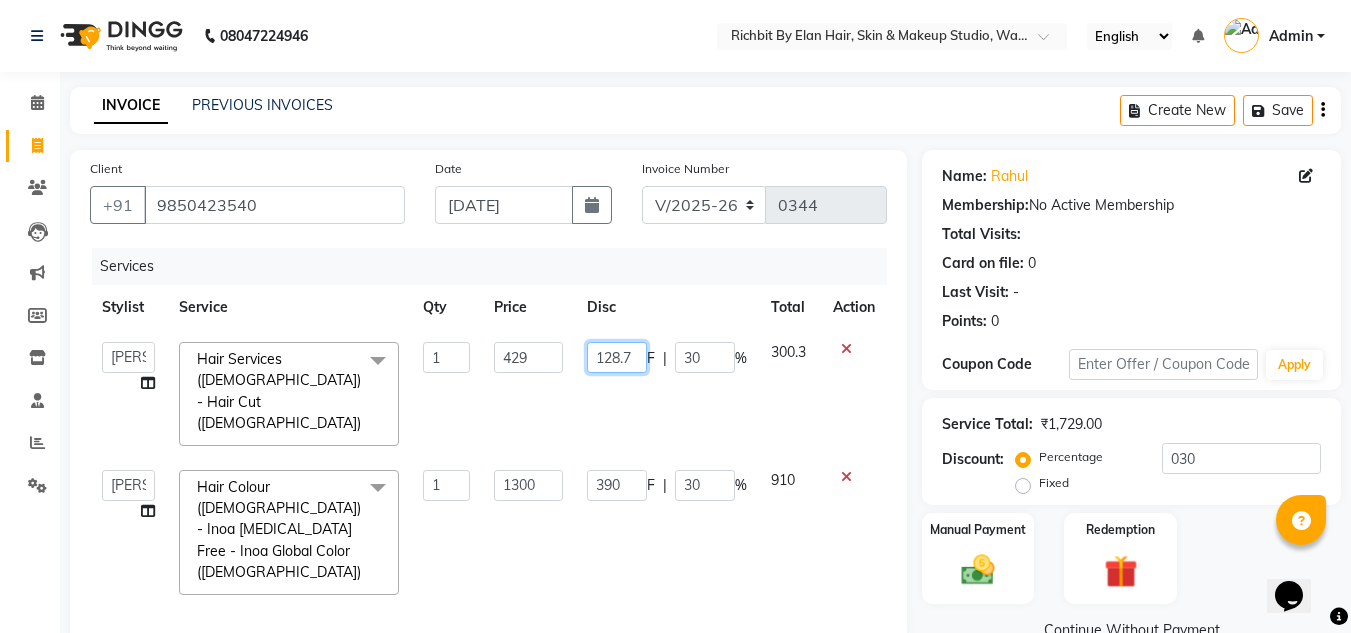 click on "128.7" 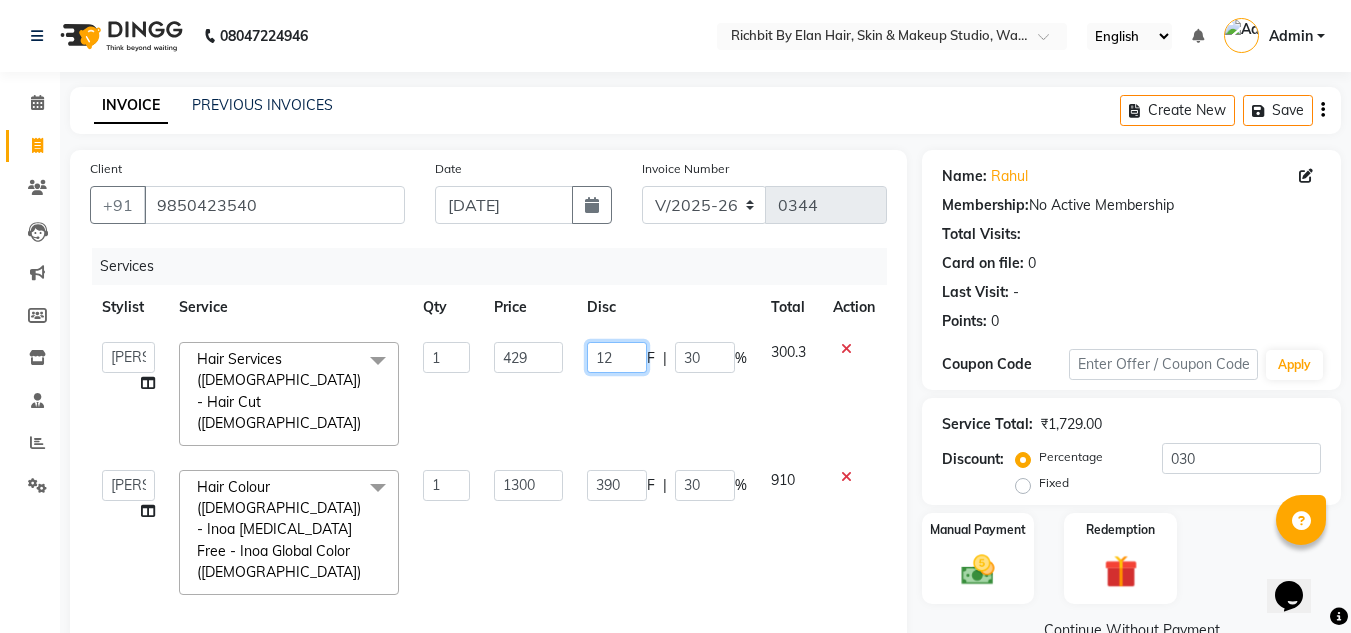 type on "129" 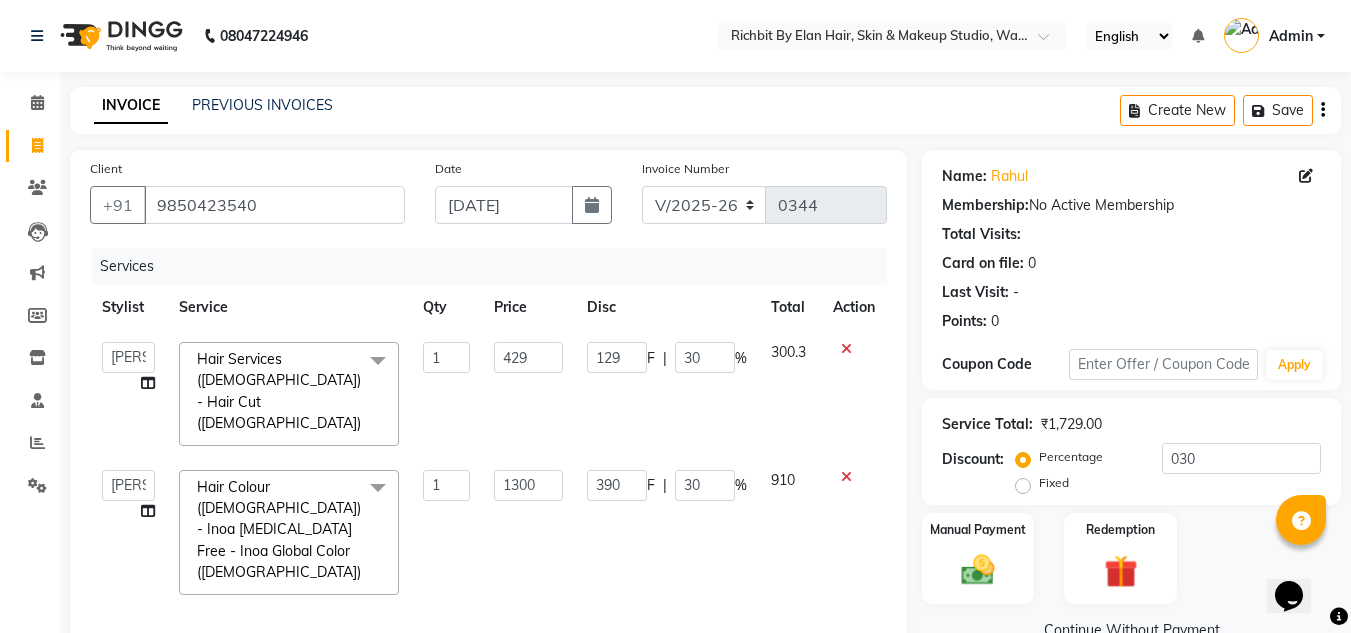 click on "390 F | 30 %" 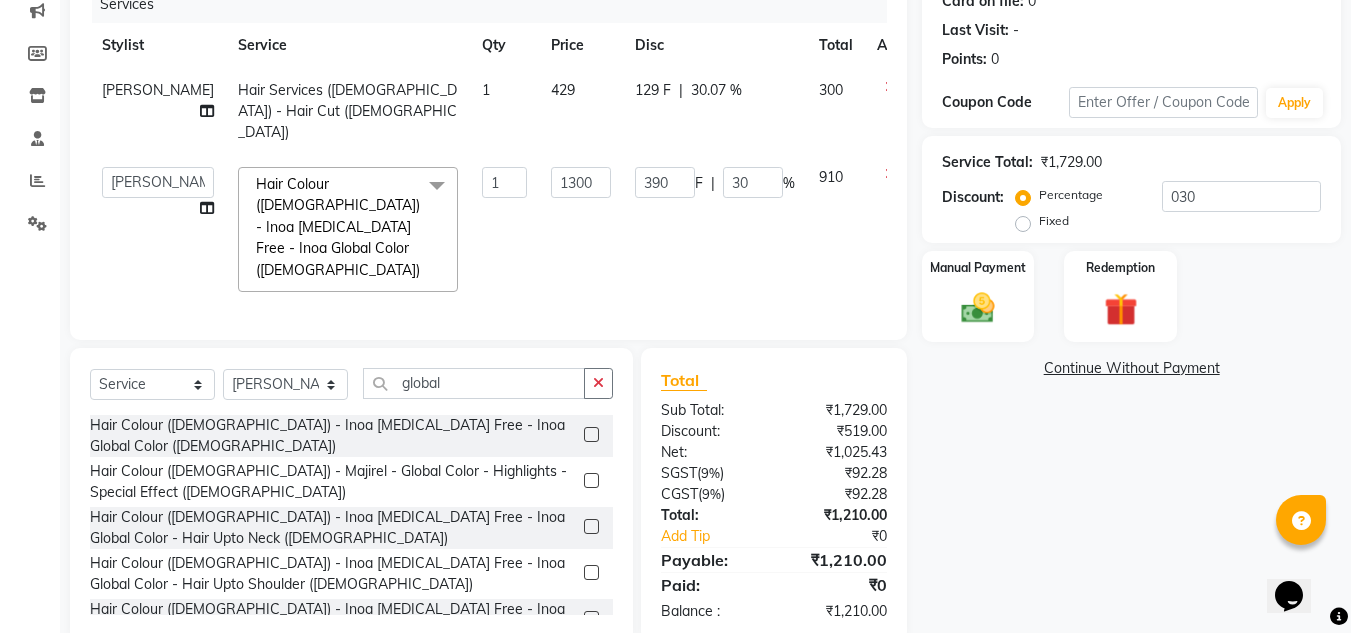 scroll, scrollTop: 274, scrollLeft: 0, axis: vertical 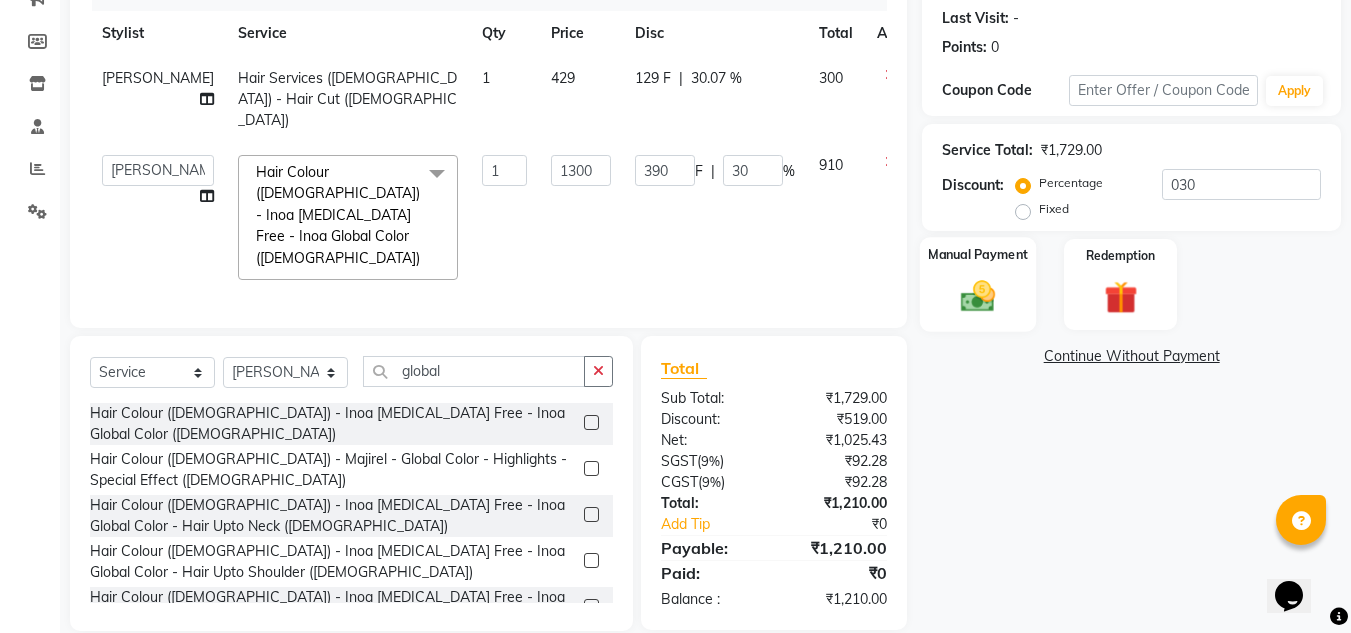 click on "Manual Payment" 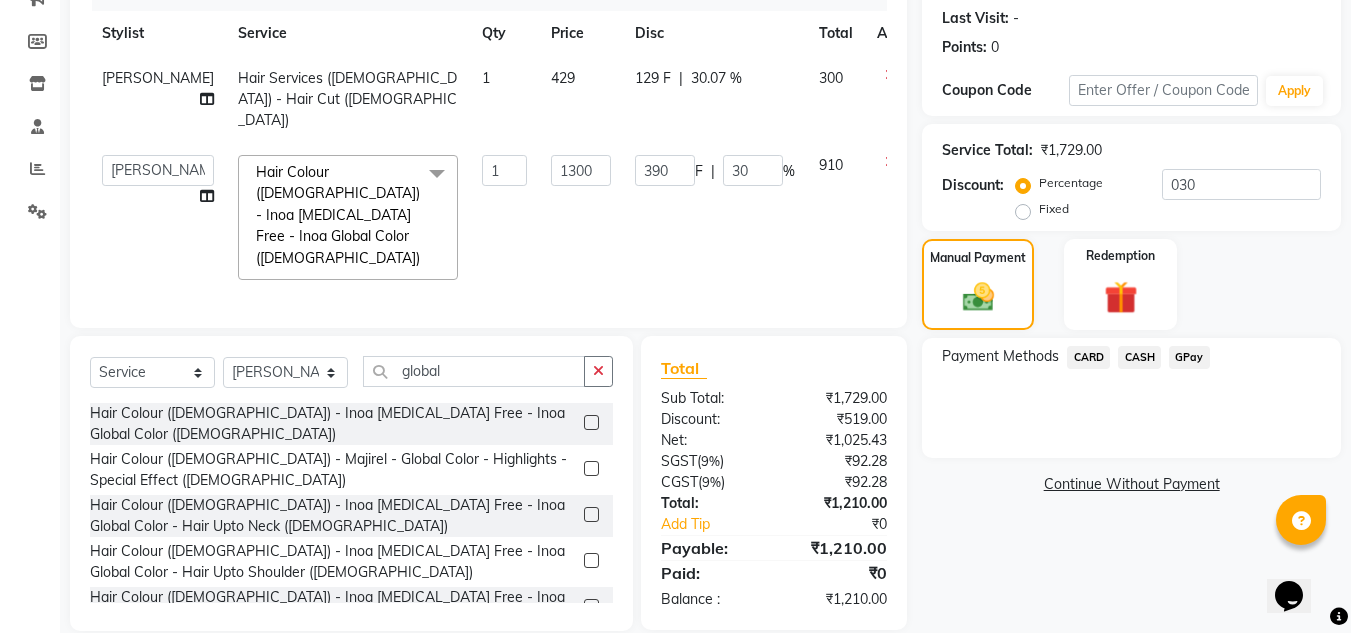 click on "CASH" 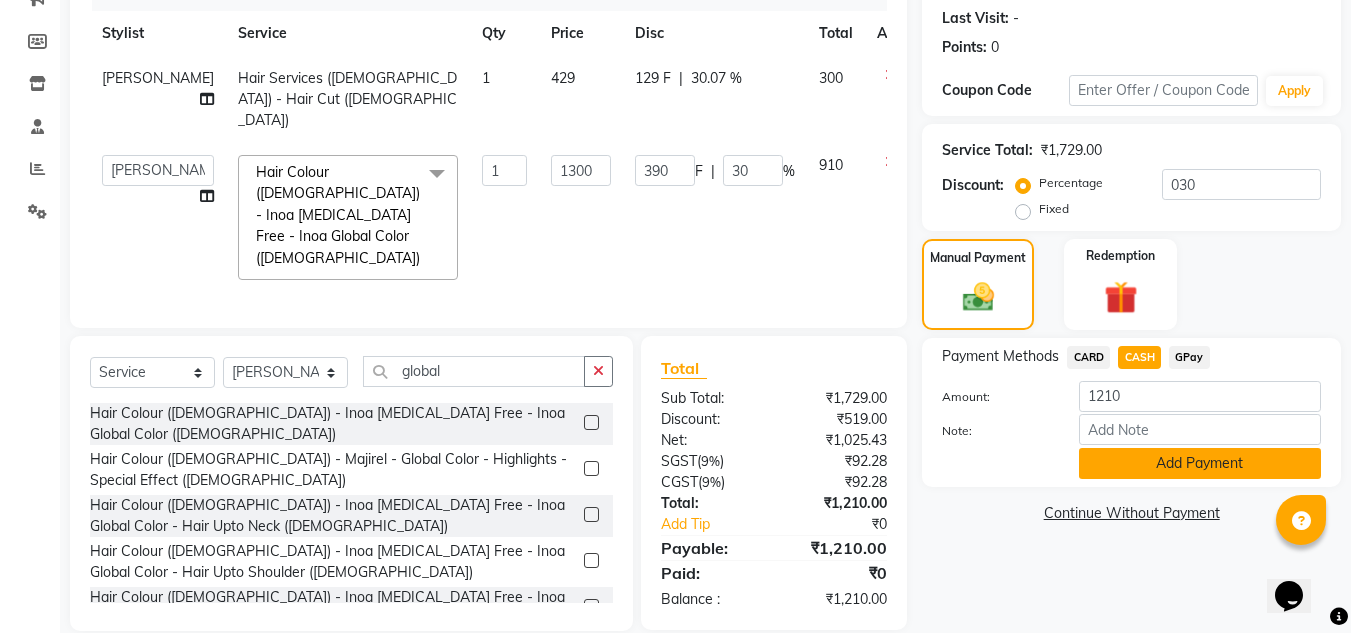 click on "Add Payment" 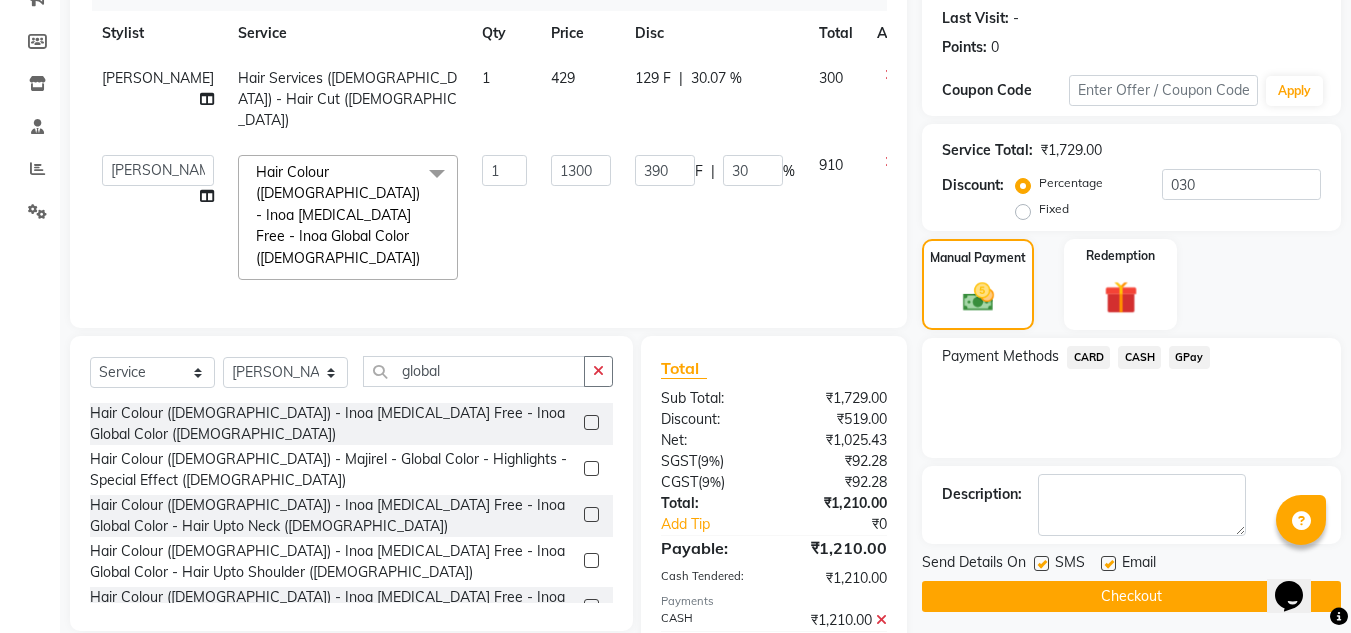 click on "Checkout" 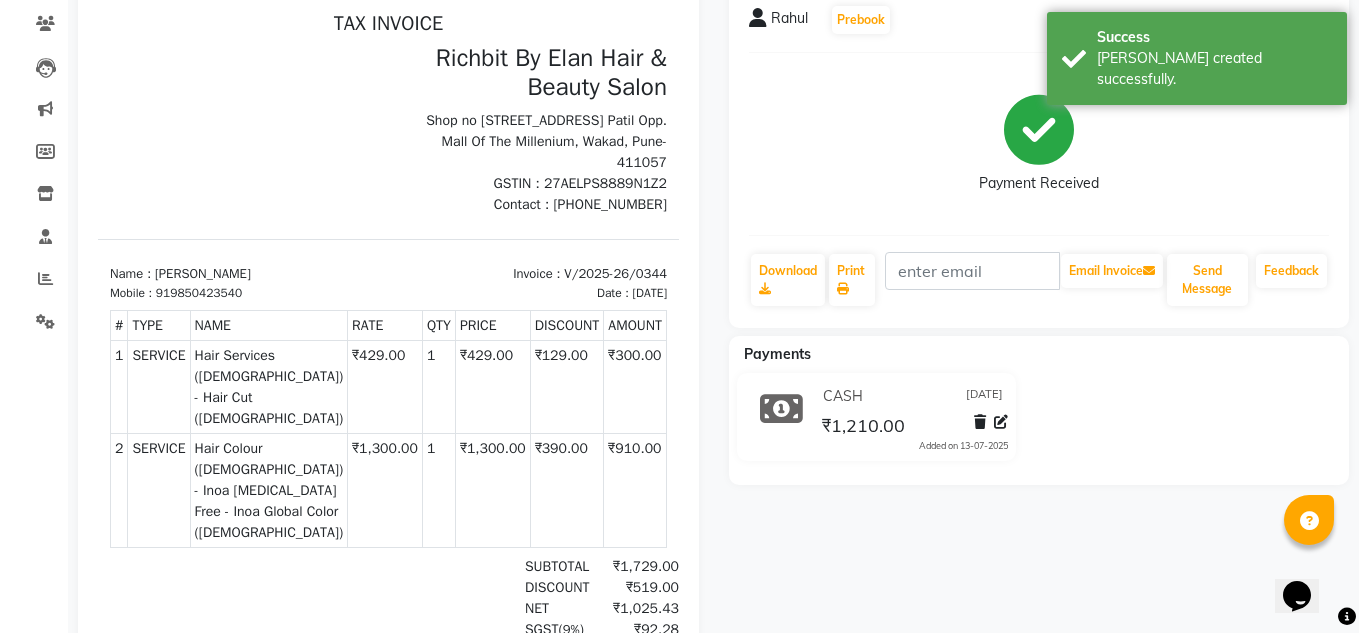 scroll, scrollTop: 0, scrollLeft: 0, axis: both 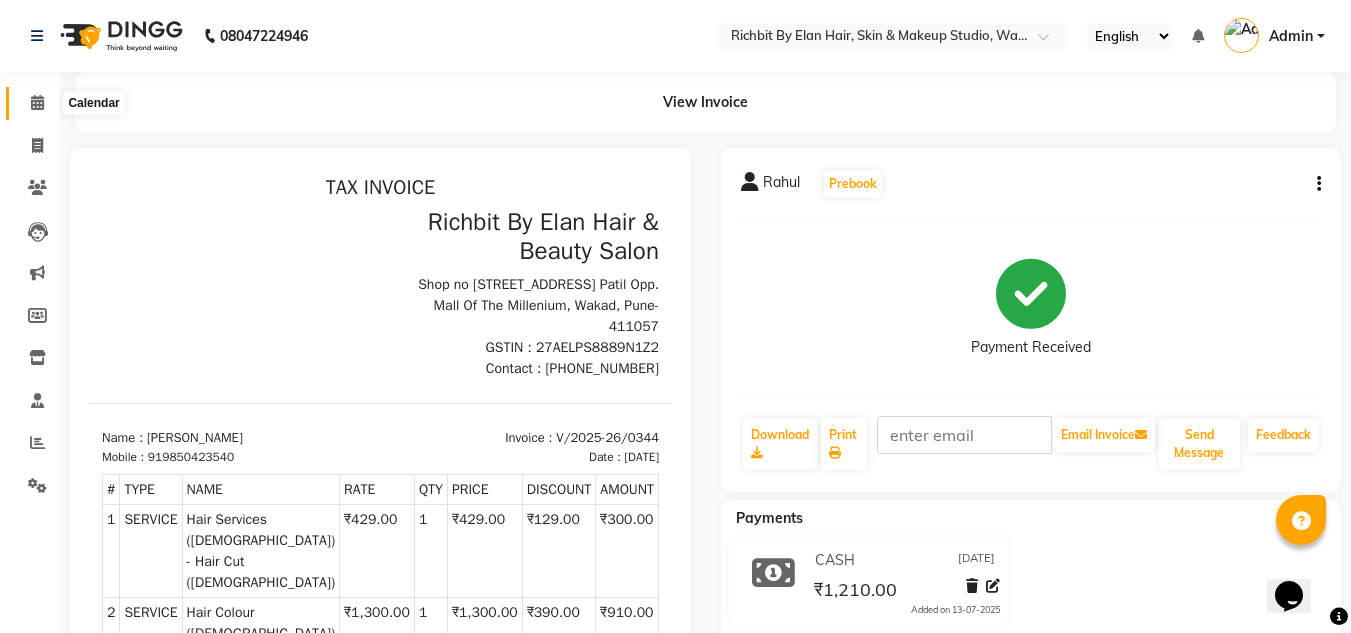 click 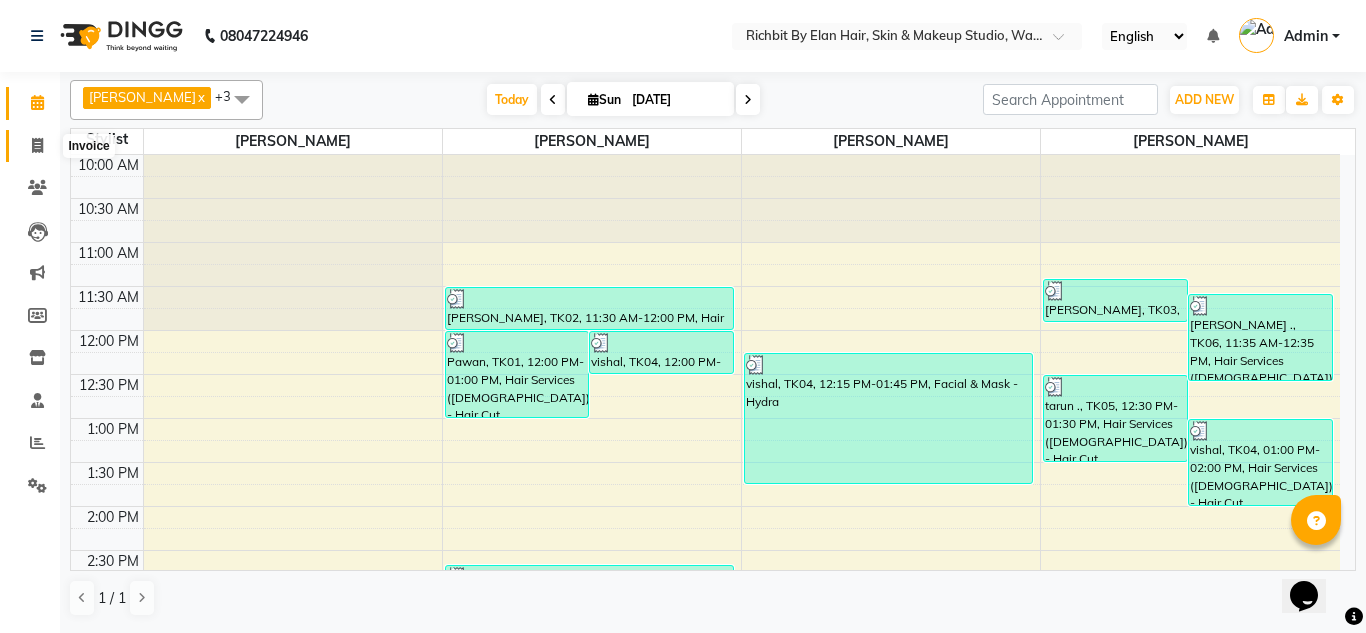 click 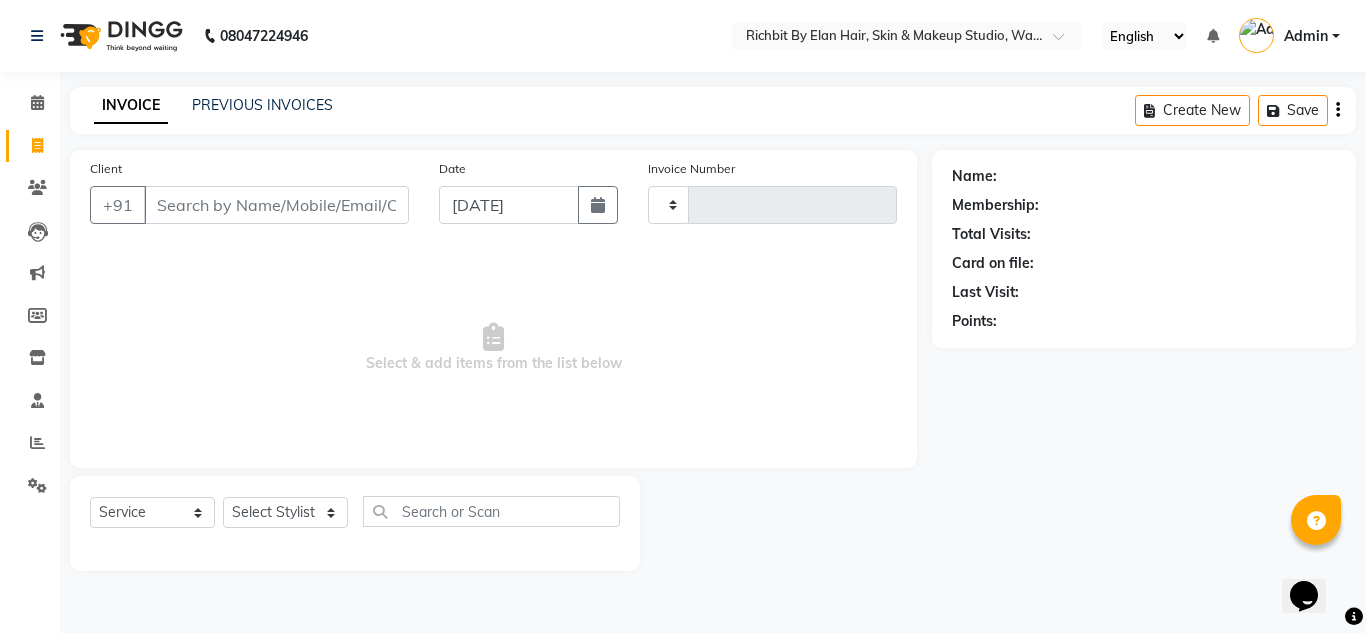 type on "0345" 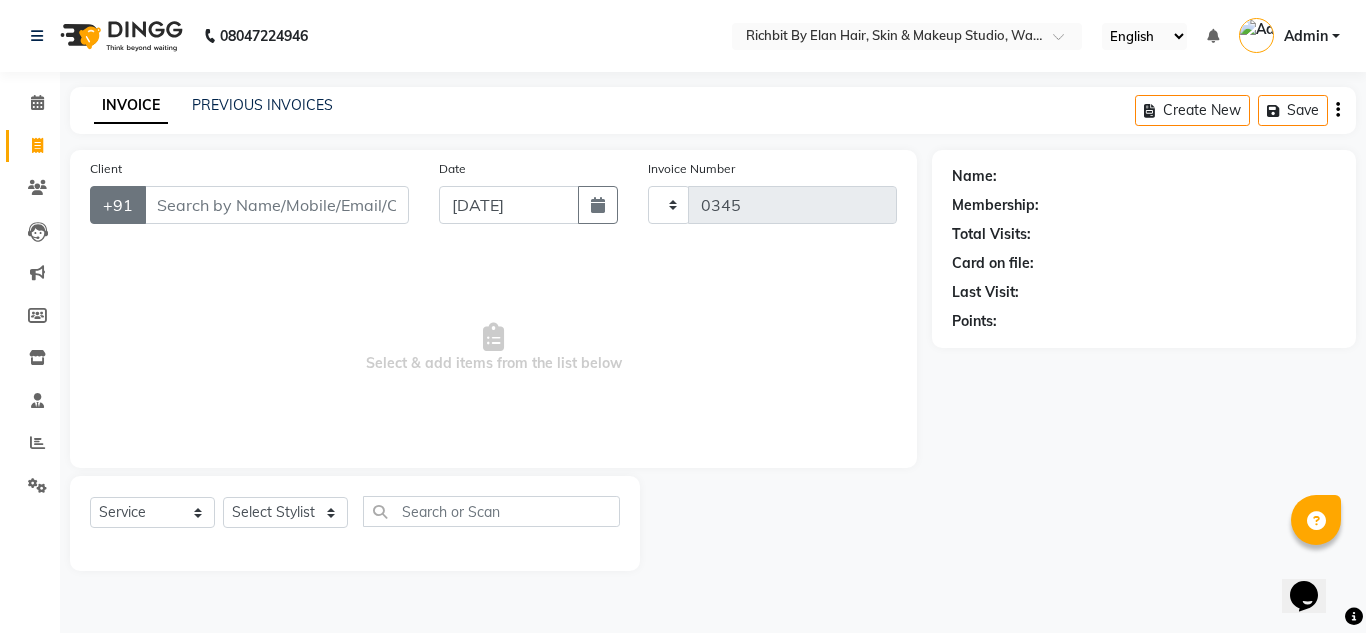 select on "4114" 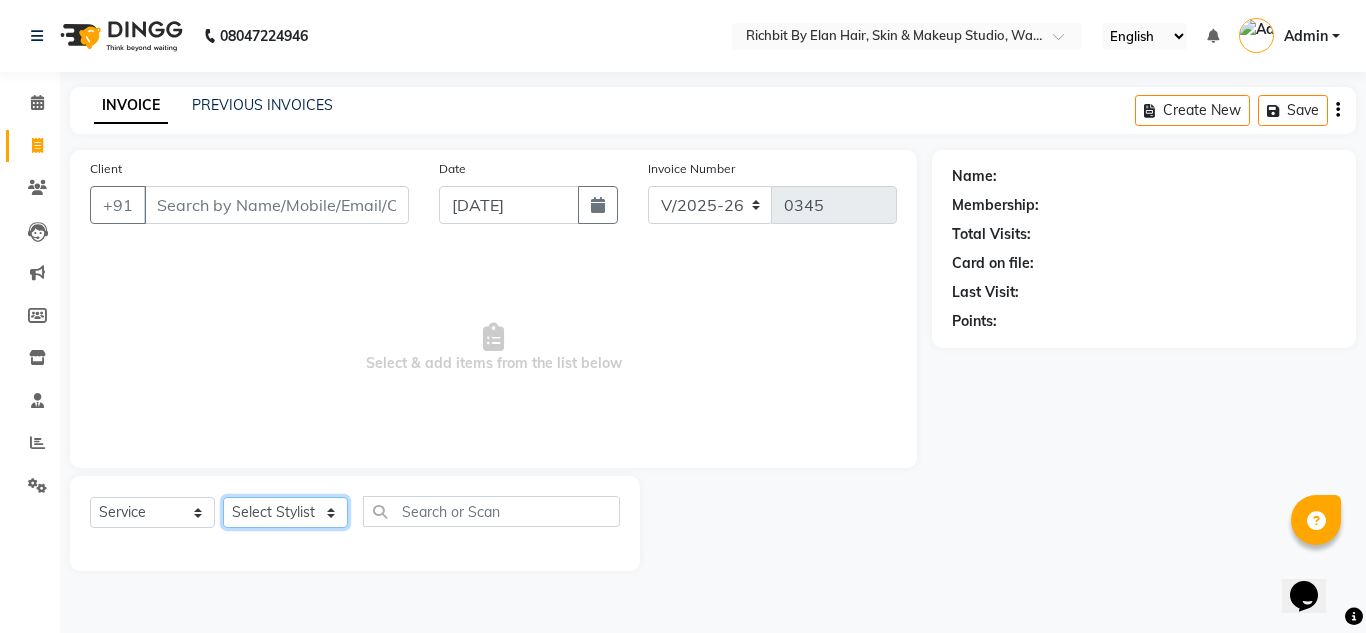 click on "Select Stylist Ankita nivangune Deepali Palsule Gopal Kadam Rohit Suravase Vandana Panikar" 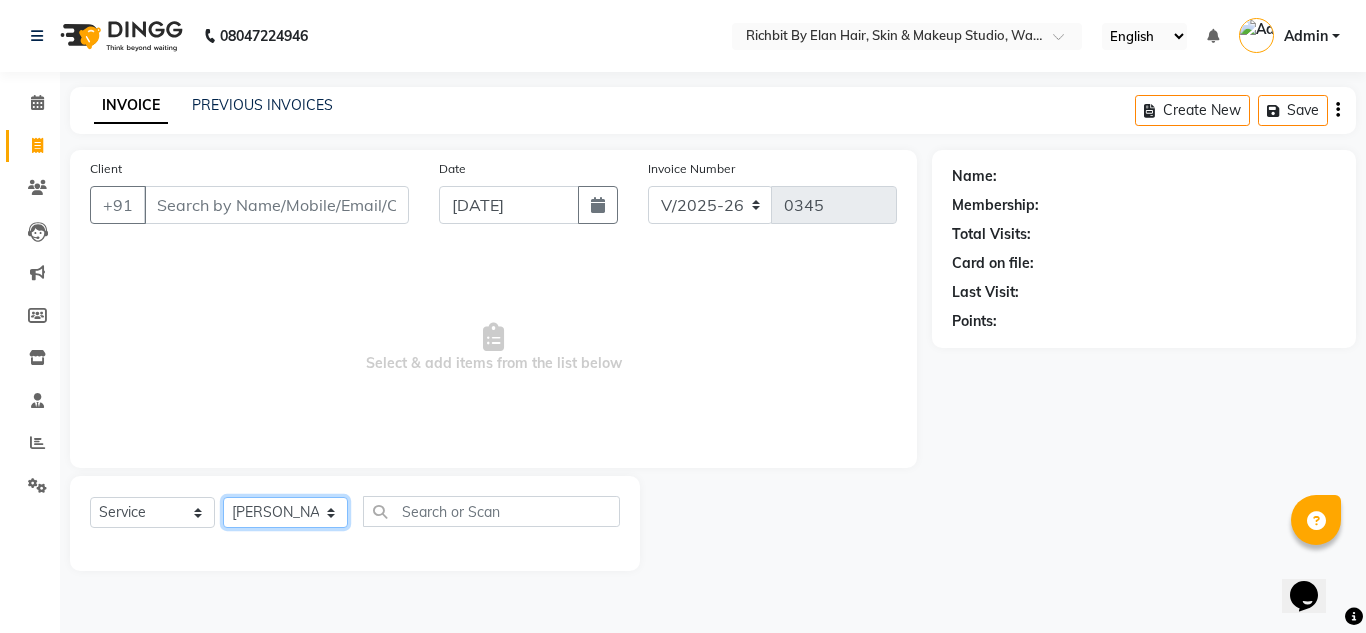 click on "Select Stylist Ankita nivangune Deepali Palsule Gopal Kadam Rohit Suravase Vandana Panikar" 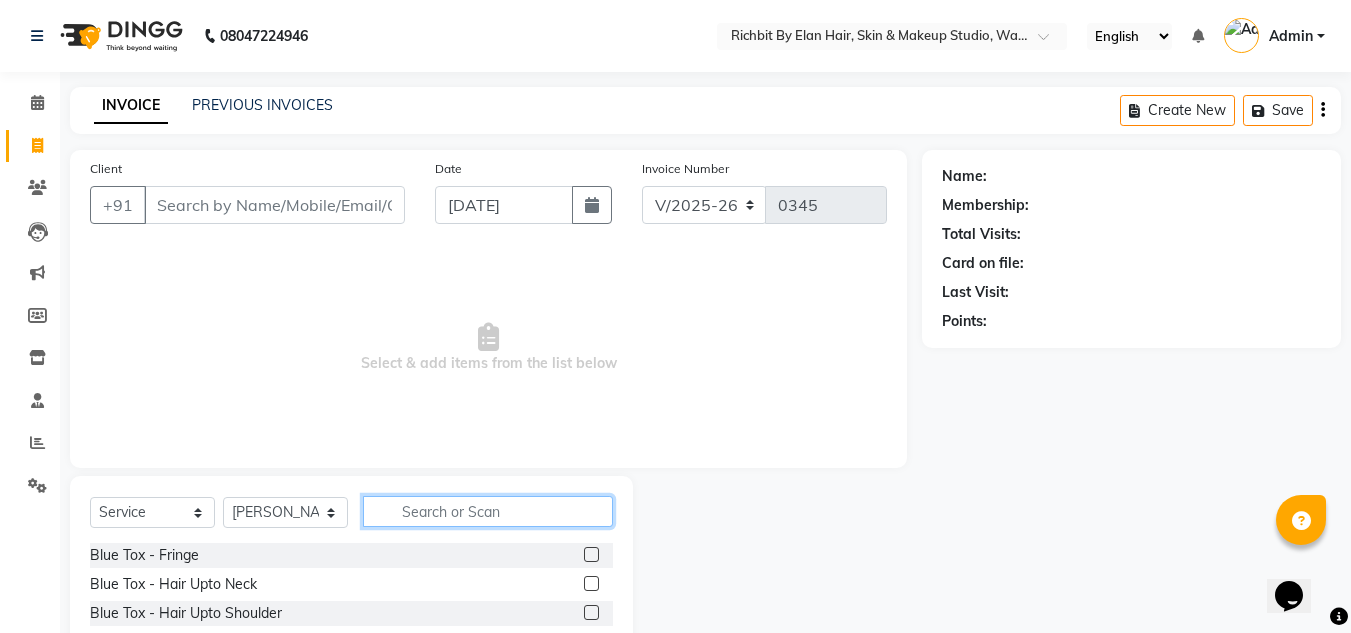 click 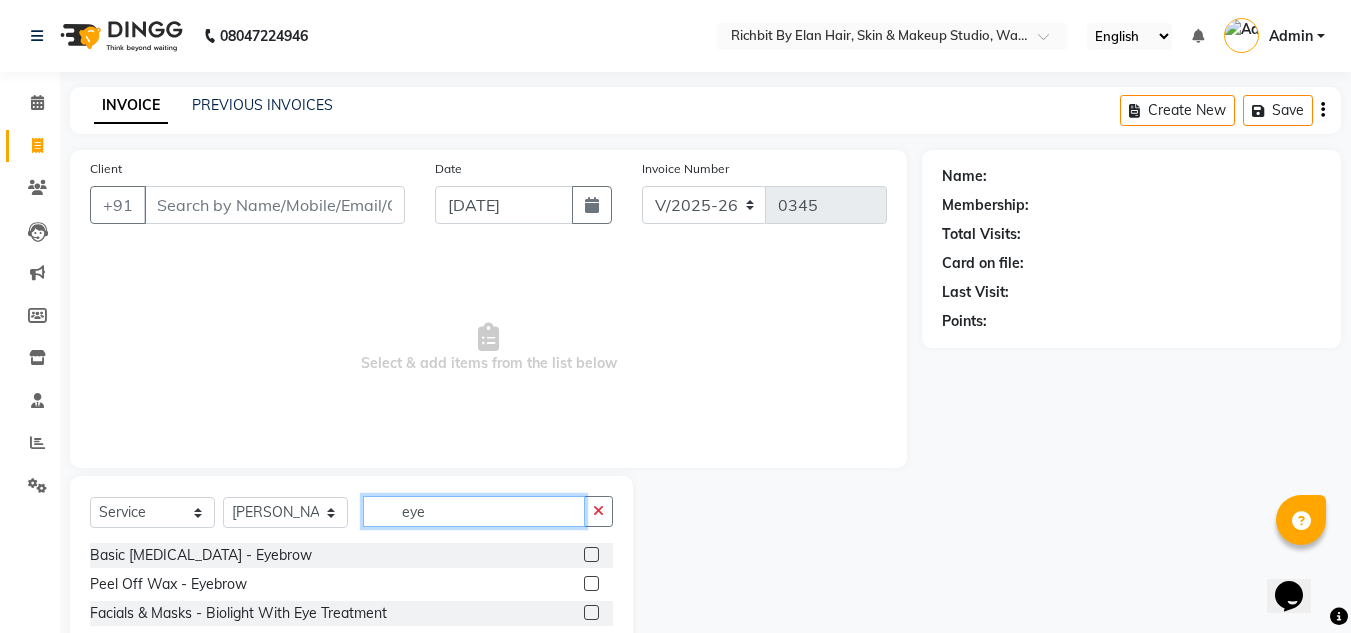 type on "eye" 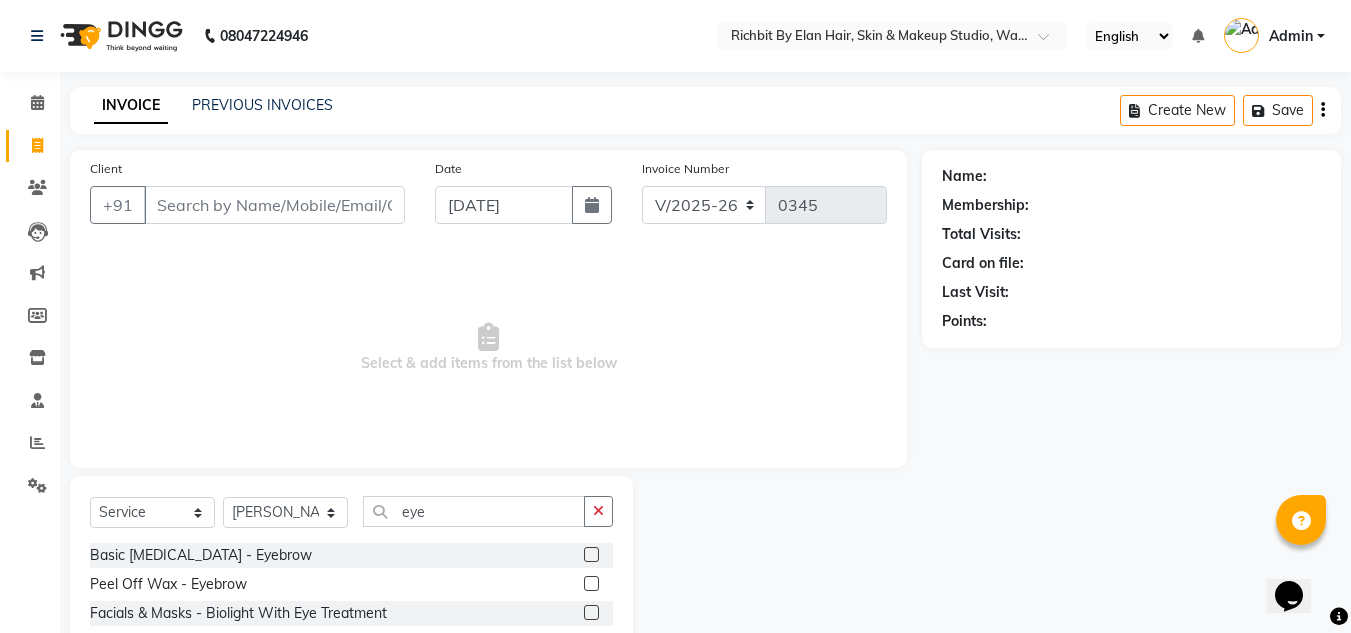 click 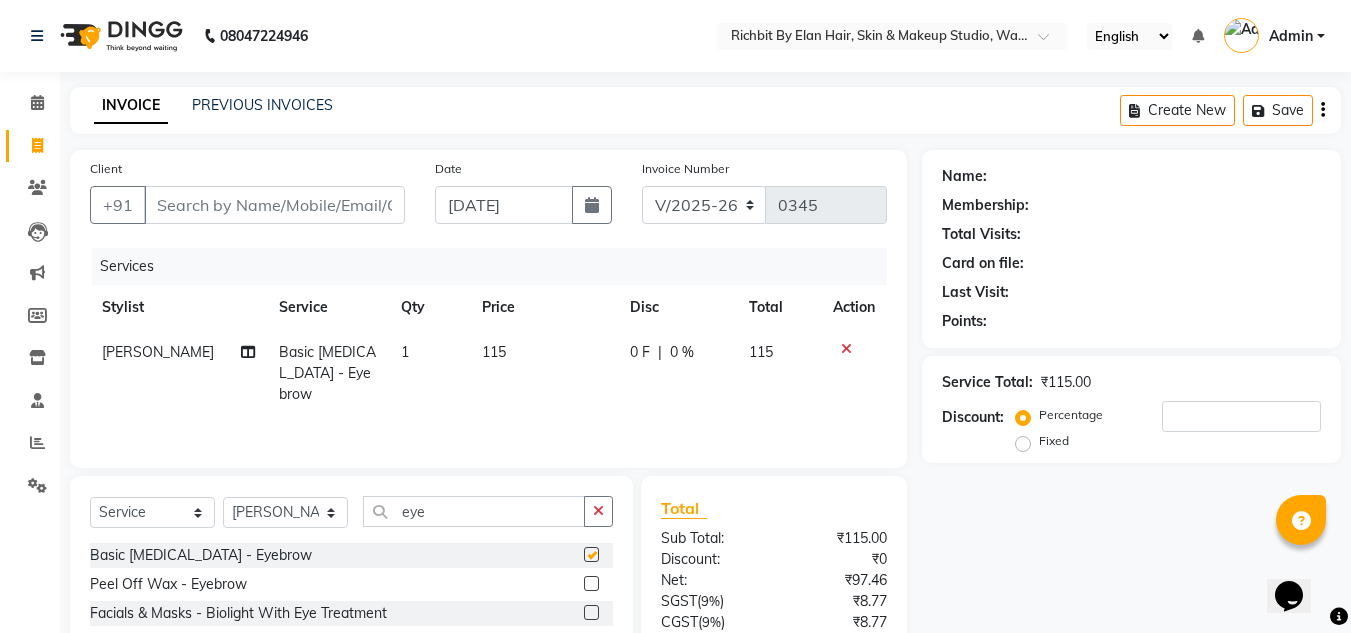 checkbox on "false" 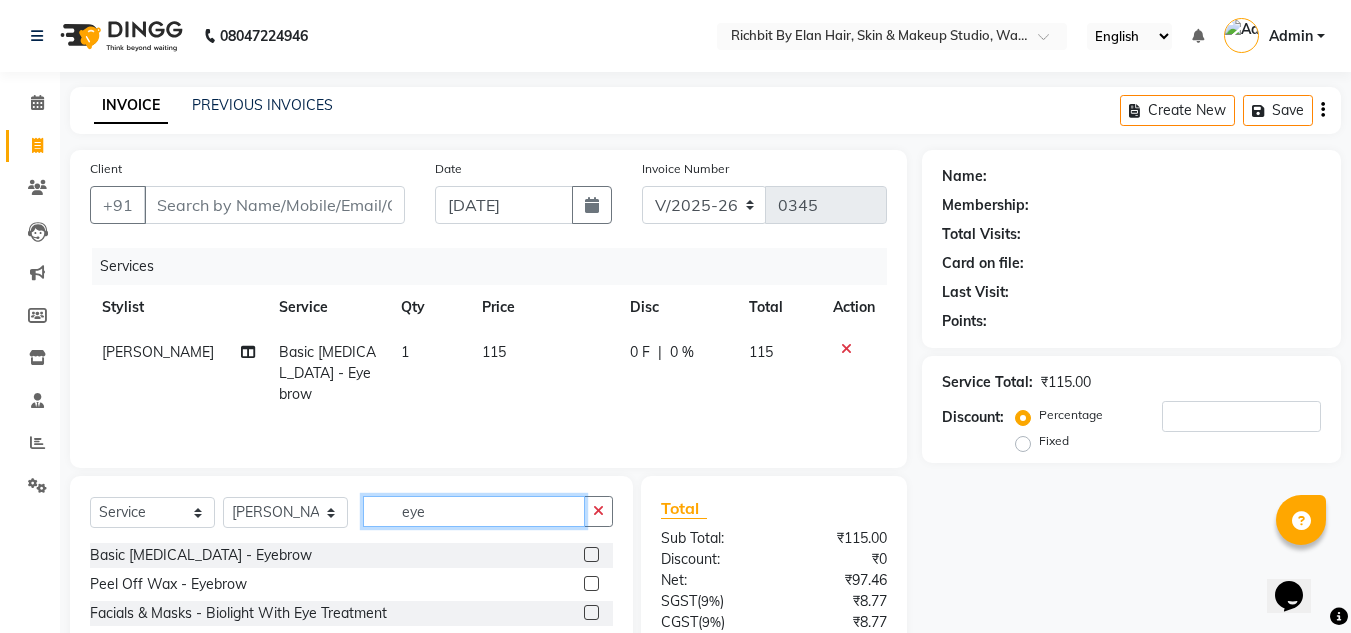 click on "eye" 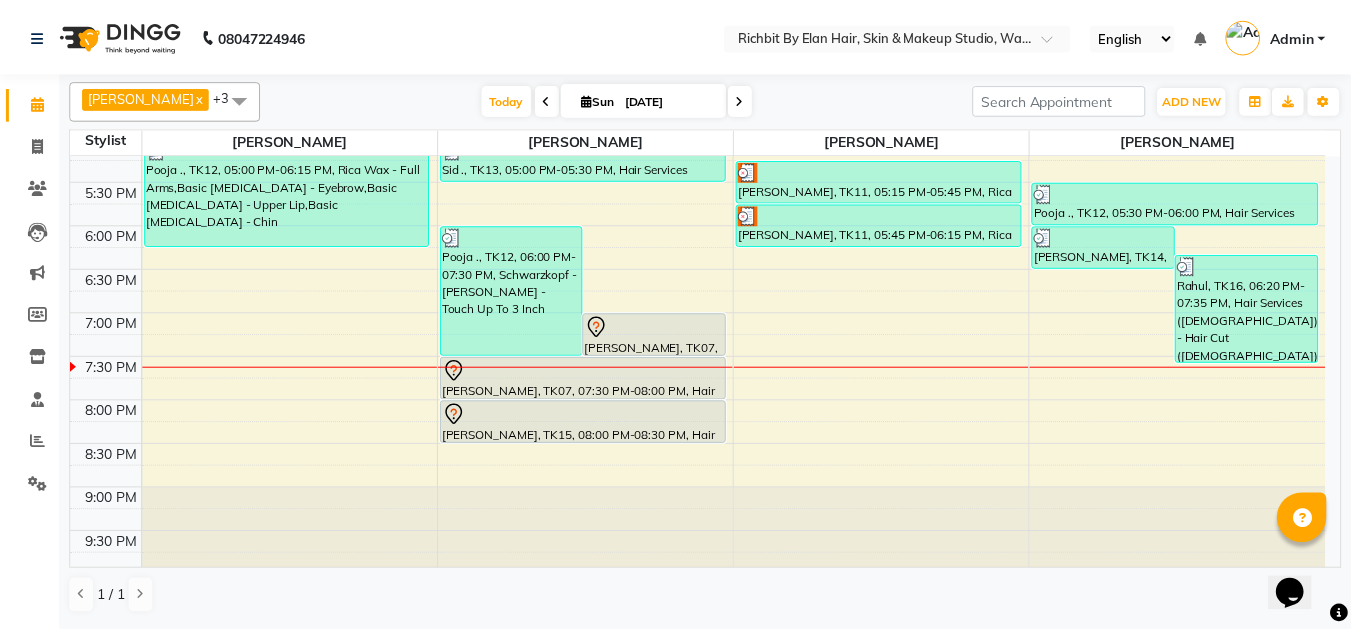 scroll, scrollTop: 640, scrollLeft: 0, axis: vertical 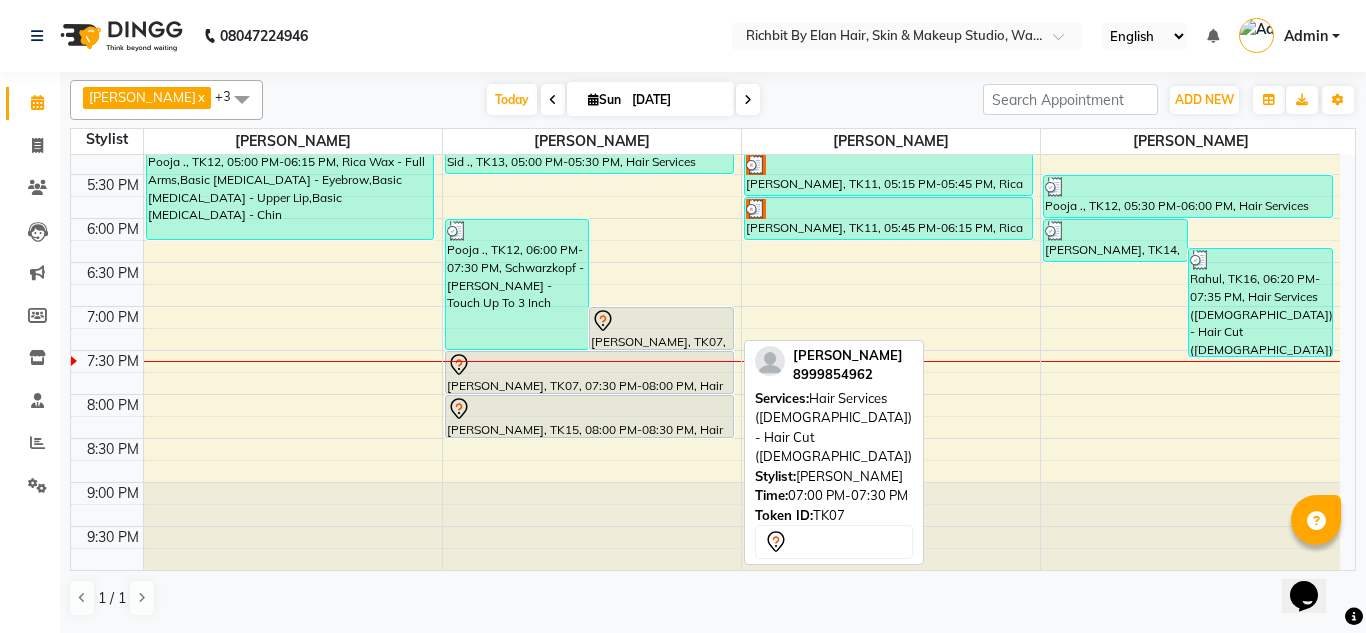 click at bounding box center [661, 321] 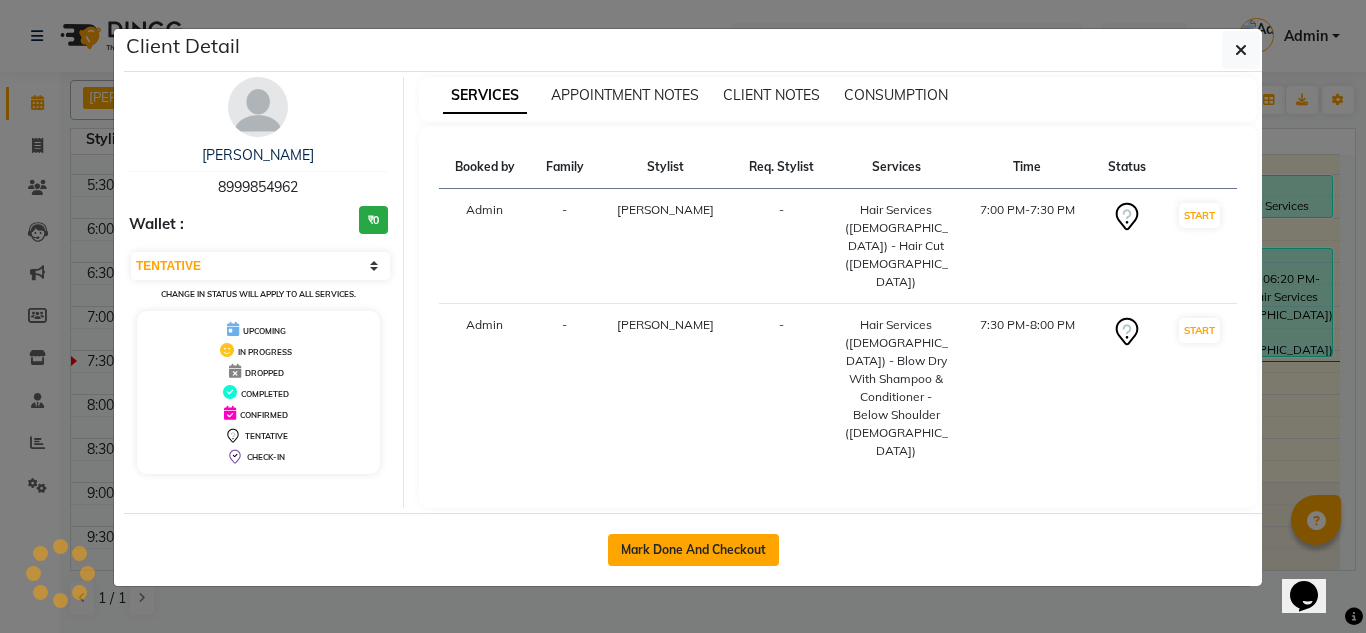 click on "Mark Done And Checkout" 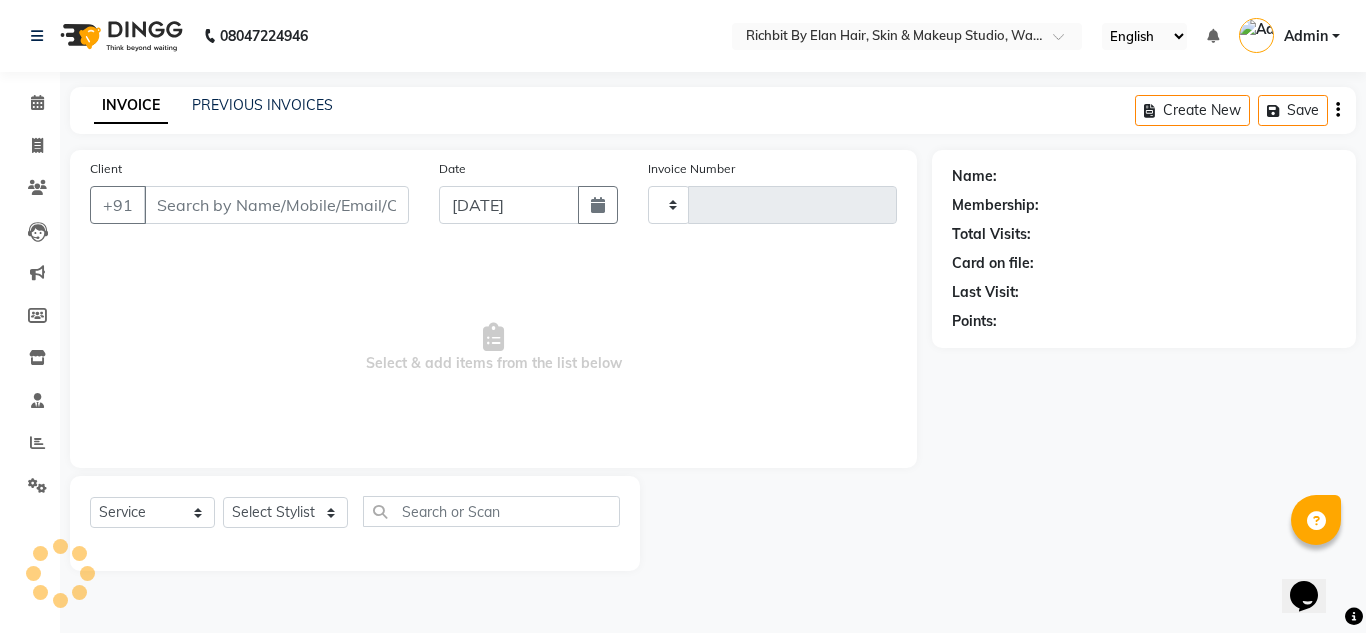 type on "0345" 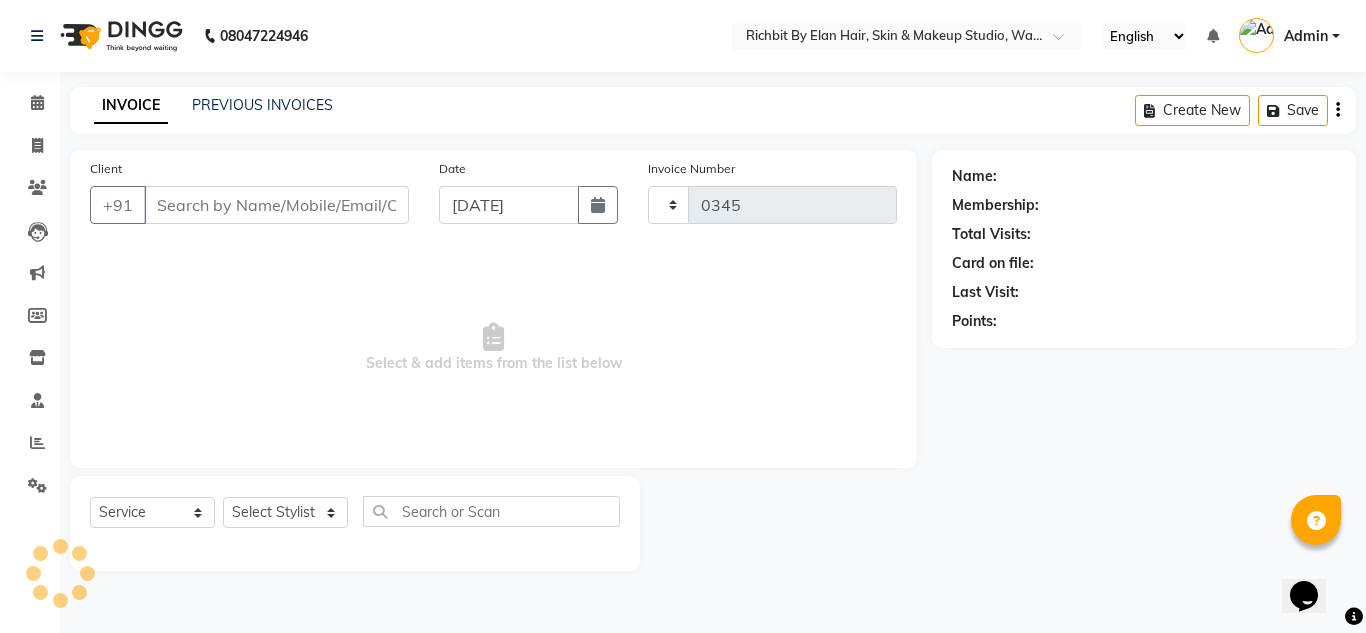 select on "4114" 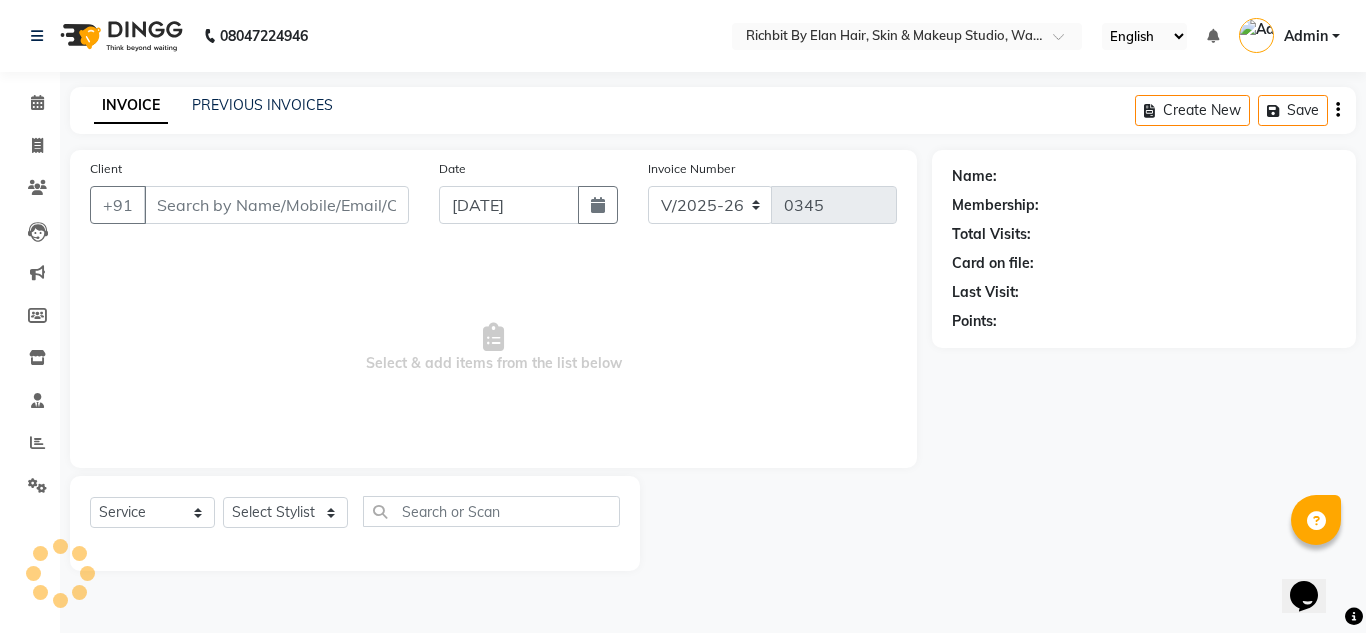 type on "8999854962" 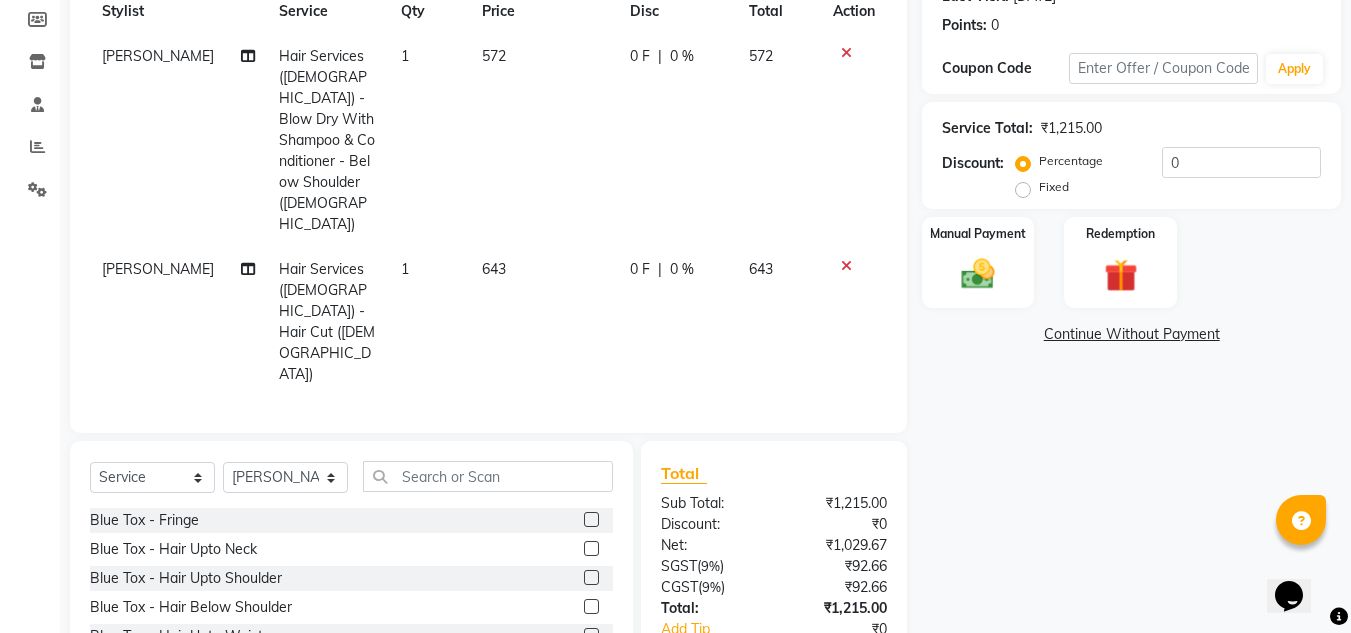 scroll, scrollTop: 300, scrollLeft: 0, axis: vertical 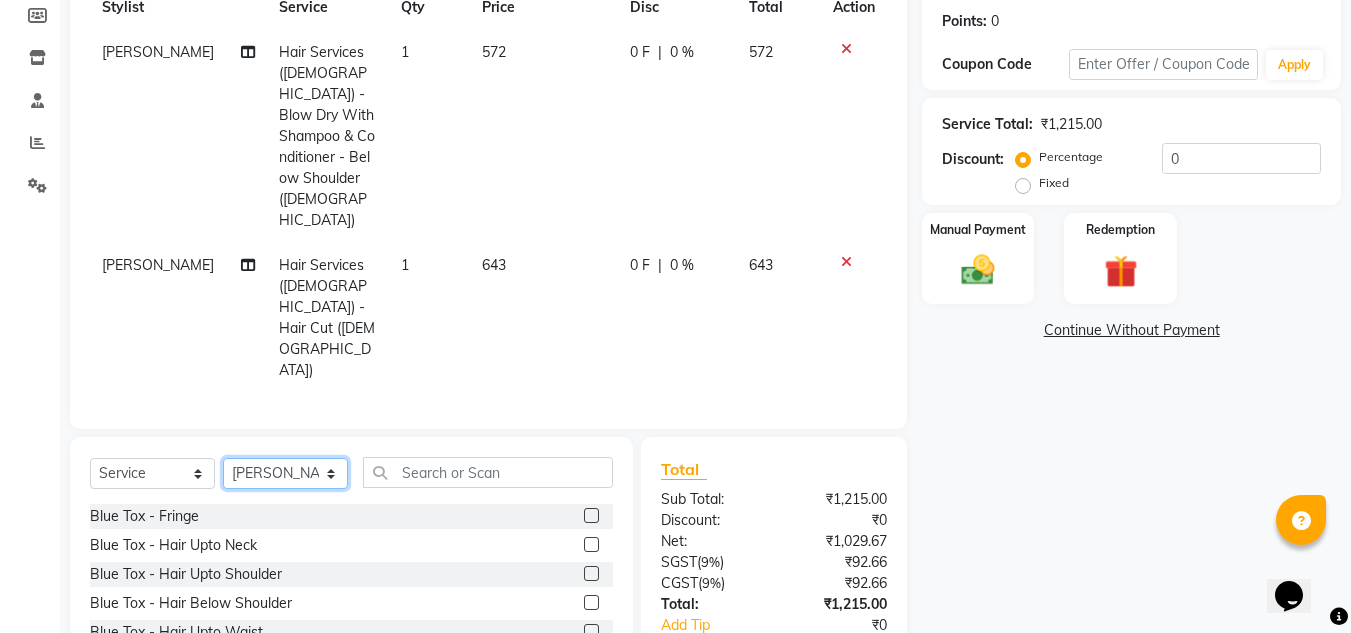 click on "Select Stylist Ankita nivangune Deepali Palsule Gopal Kadam Rohit Suravase Vandana Panikar" 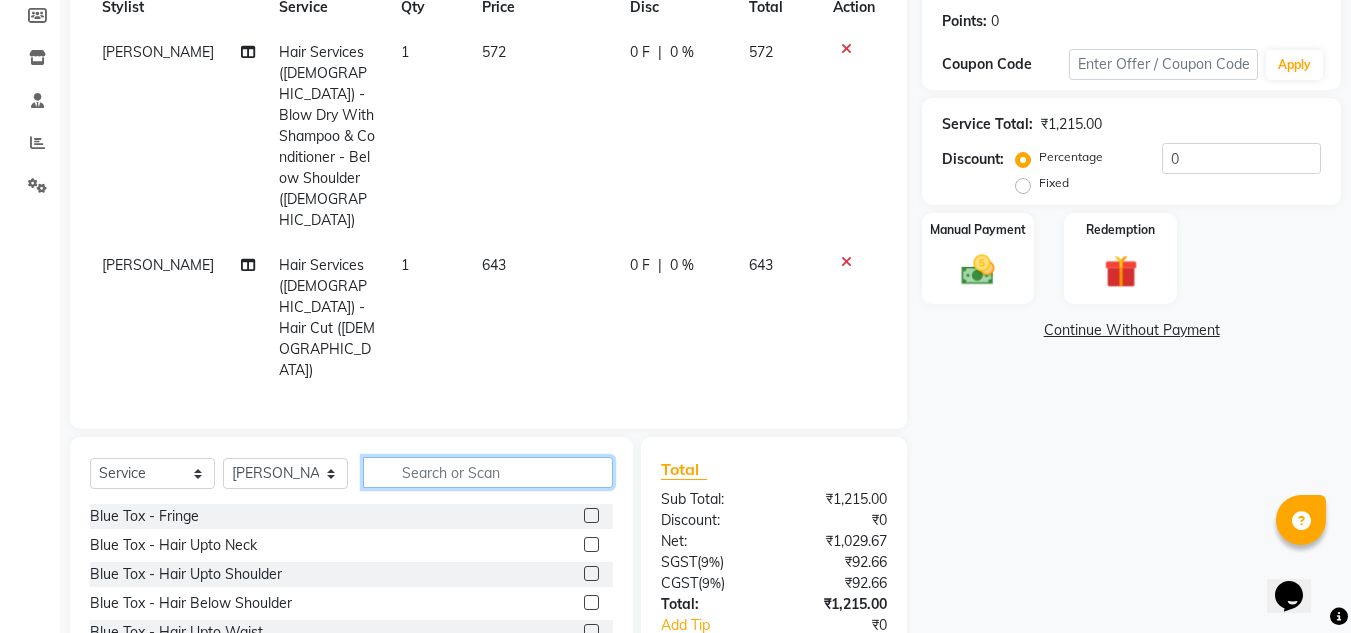 click 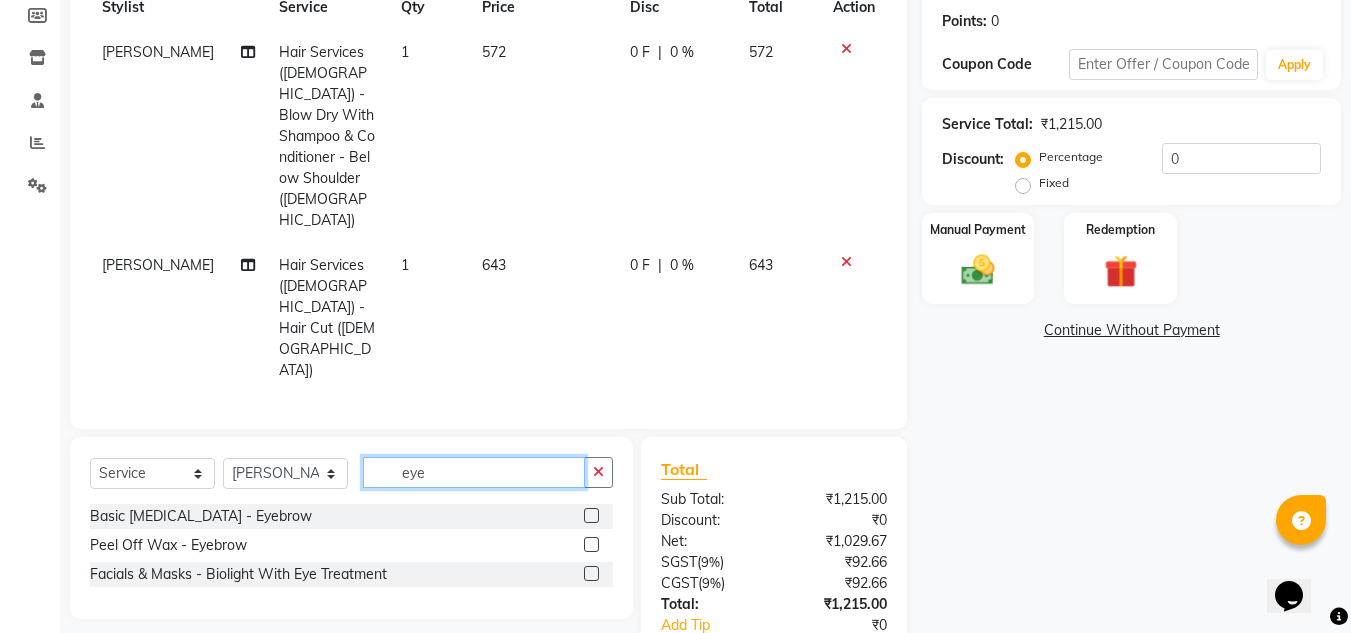 type on "eye" 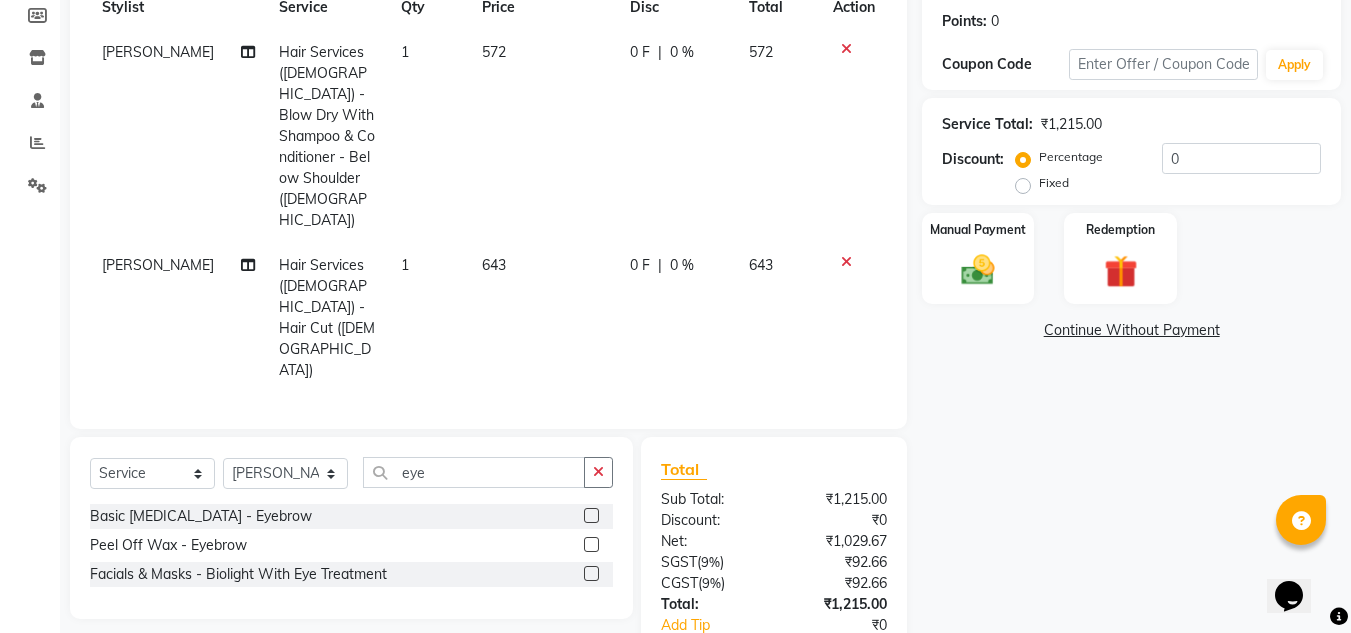 click 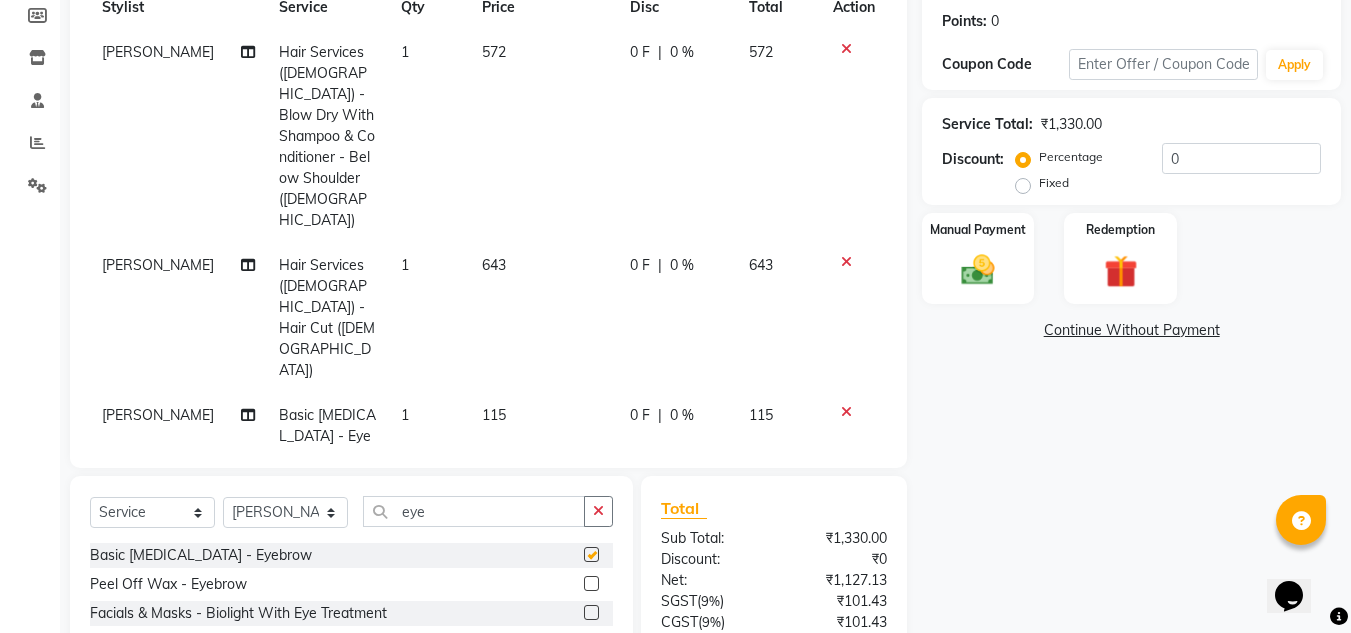 checkbox on "false" 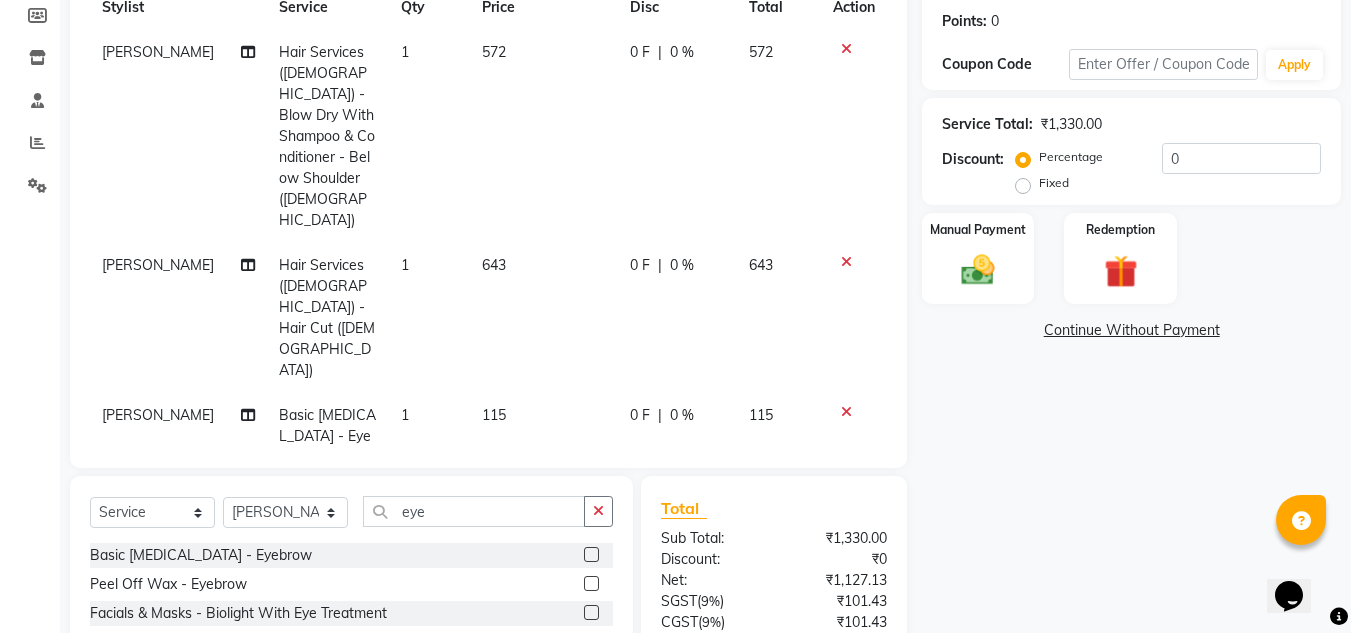 click on "1" 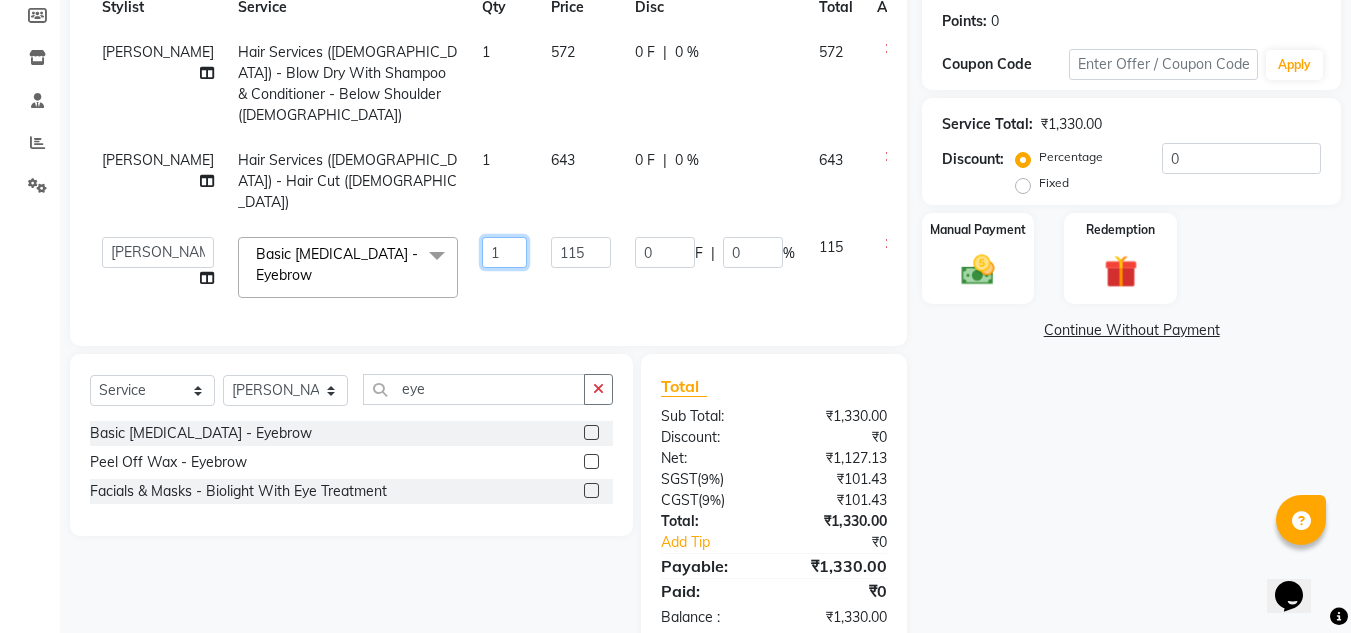 click on "1" 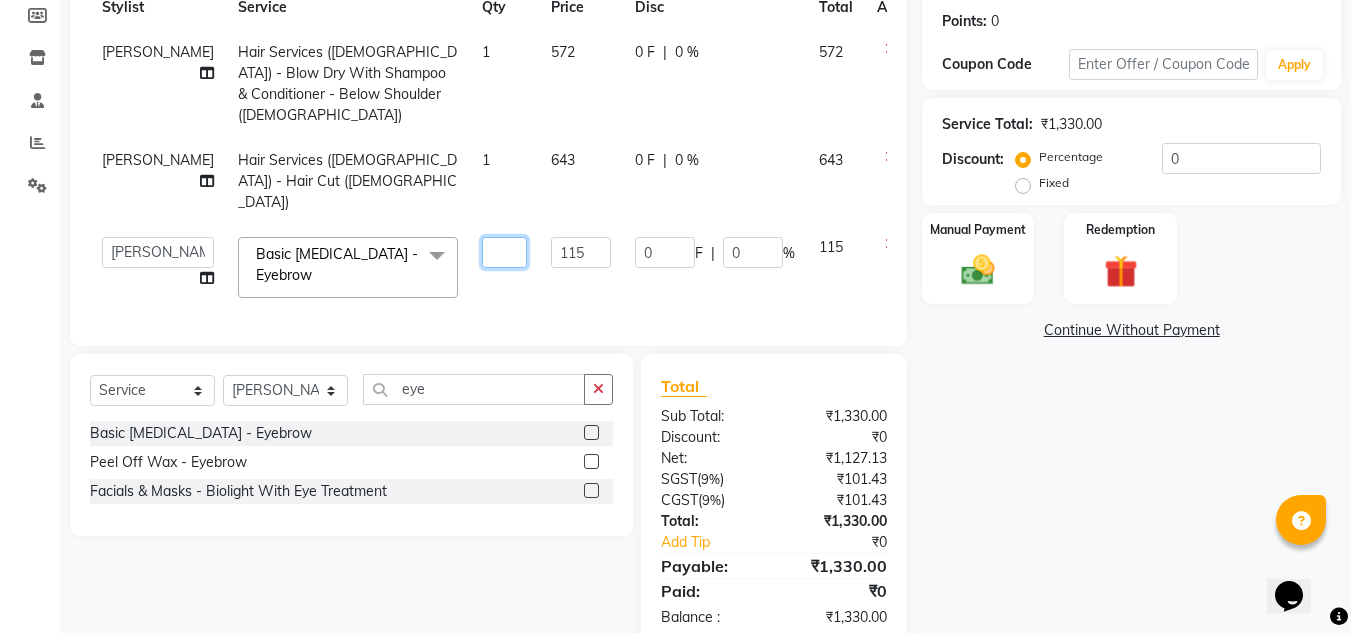 type on "2" 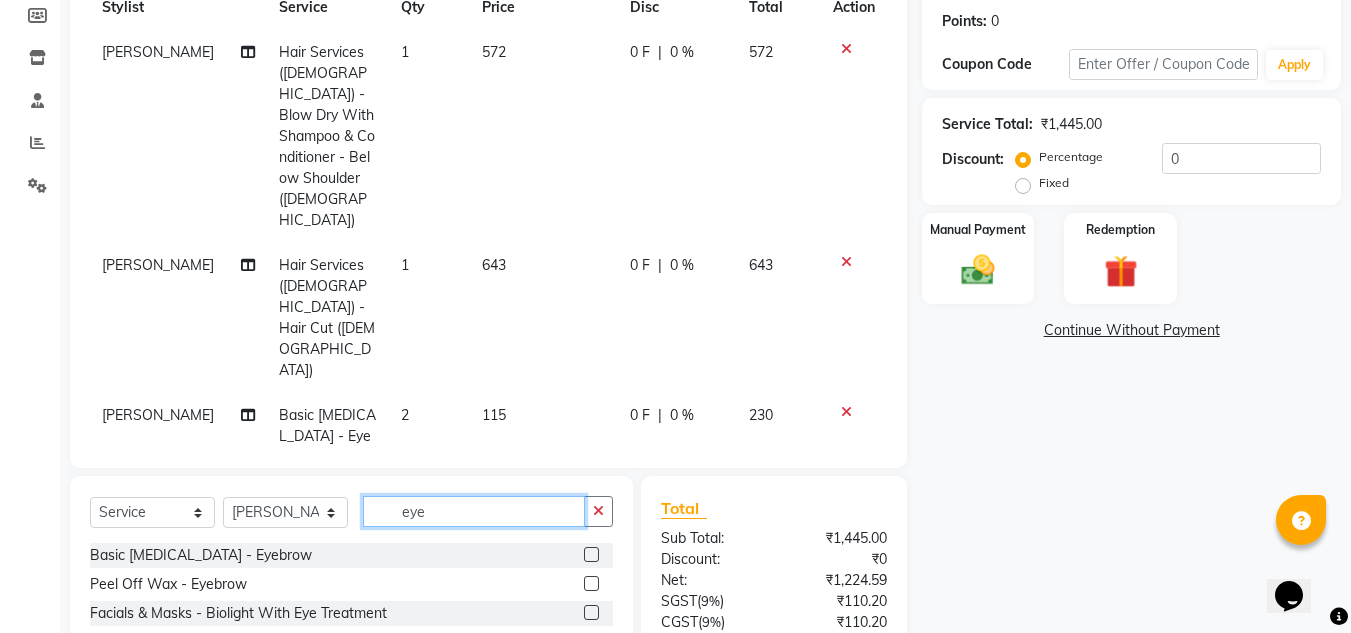 click on "Client +91 8999854962 Date 13-07-2025 Invoice Number V/2025 V/2025-26 0345 Services Stylist Service Qty Price Disc Total Action Rohit Suravase Hair Services (Female) - Blow Dry With Shampoo & Conditioner - Below Shoulder (Female) 1 572 0 F | 0 % 572 Rohit Suravase Hair Services (Female) - Hair Cut (Female) 1 643 0 F | 0 % 643 Vandana Panikar Basic Skin Care - Eyebrow 2 115 0 F | 0 % 230 Select  Service  Product  Membership  Package Voucher Prepaid Gift Card  Select Stylist Ankita nivangune Deepali Palsule Gopal Kadam Rohit Suravase Vandana Panikar eye Basic Skin Care - Eyebrow  Peel Off Wax - Eyebrow  Facials & Masks - Biolight With Eye Treatment  Total Sub Total: ₹1,445.00 Discount: ₹0 Net: ₹1,224.59 SGST  ( 9% ) ₹110.20 CGST  ( 9% ) ₹110.20 Total: ₹1,445.00 Add Tip ₹0 Payable: ₹1,445.00 Paid: ₹0 Balance   : ₹1,445.00" 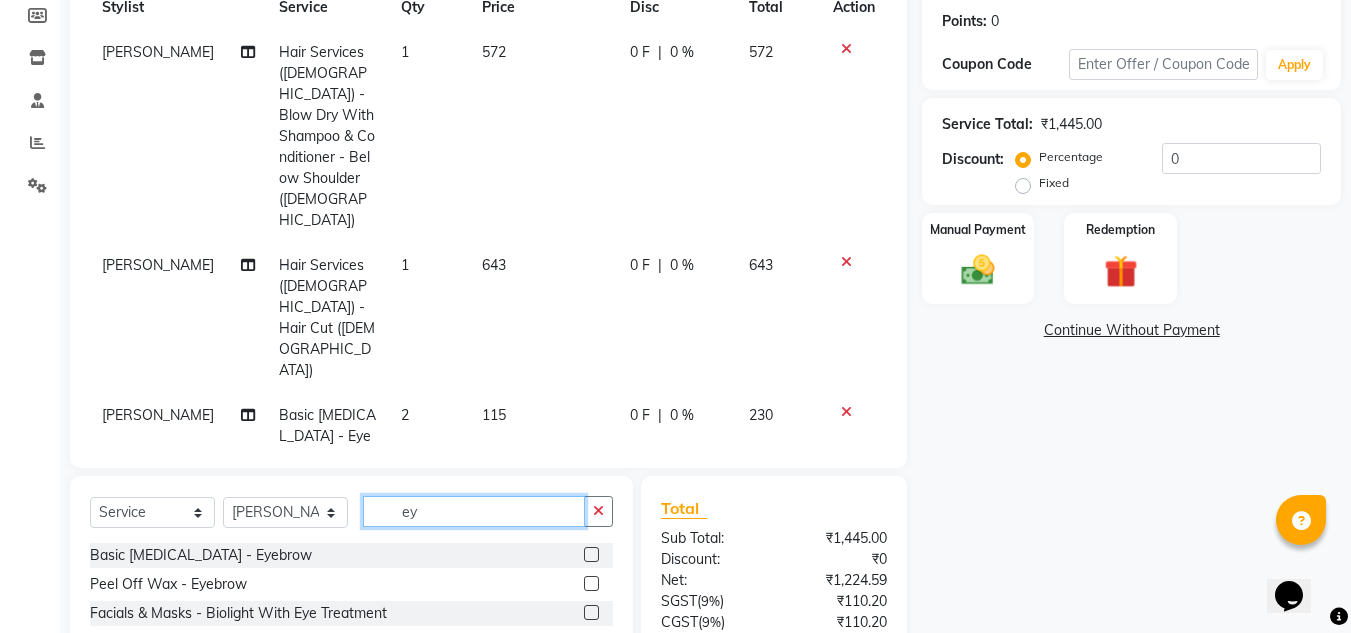 type on "e" 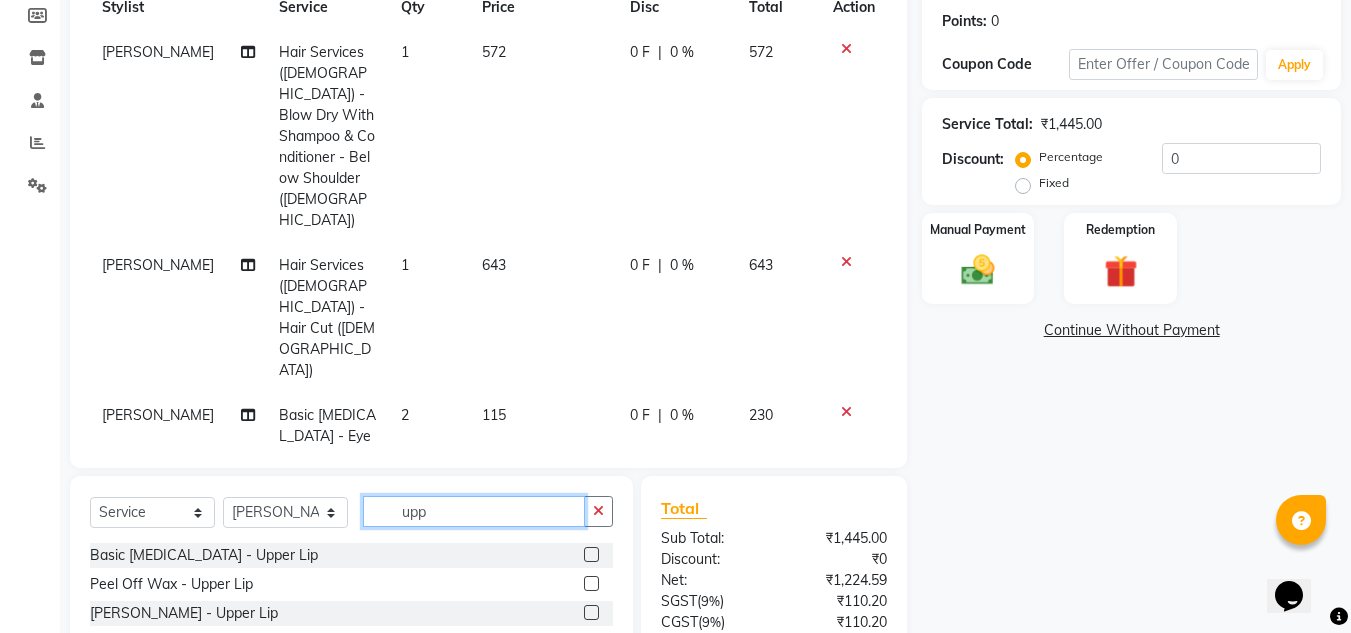 type on "upp" 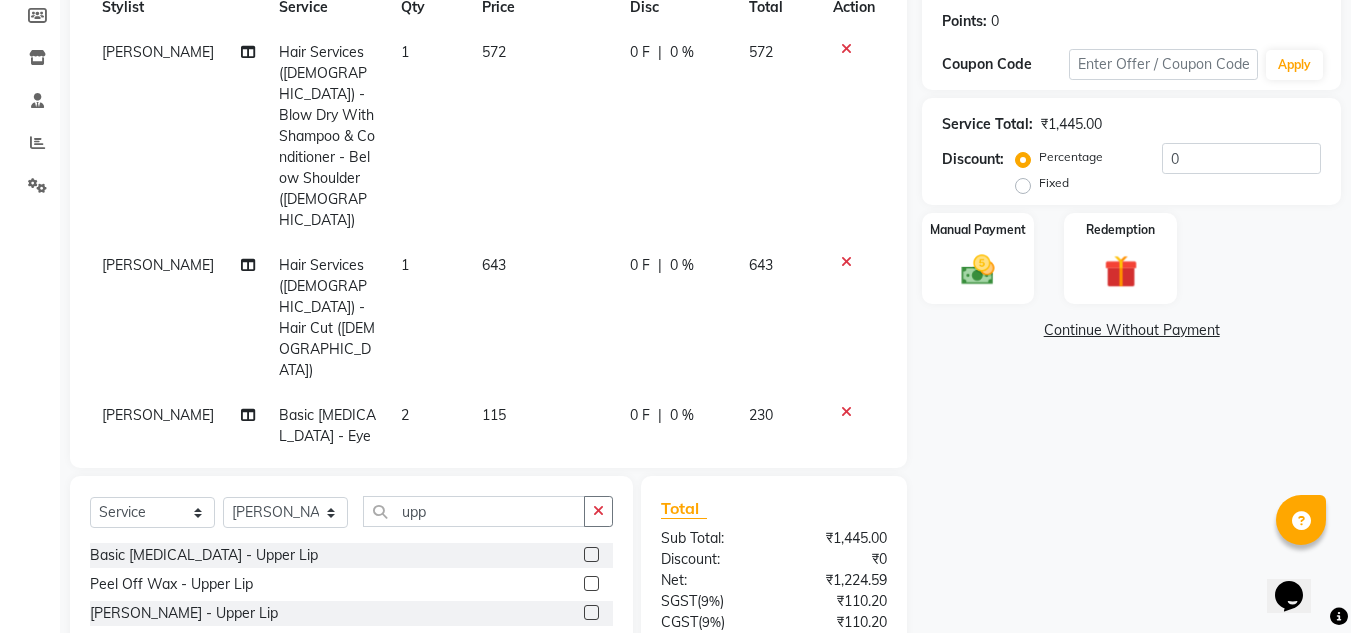 click 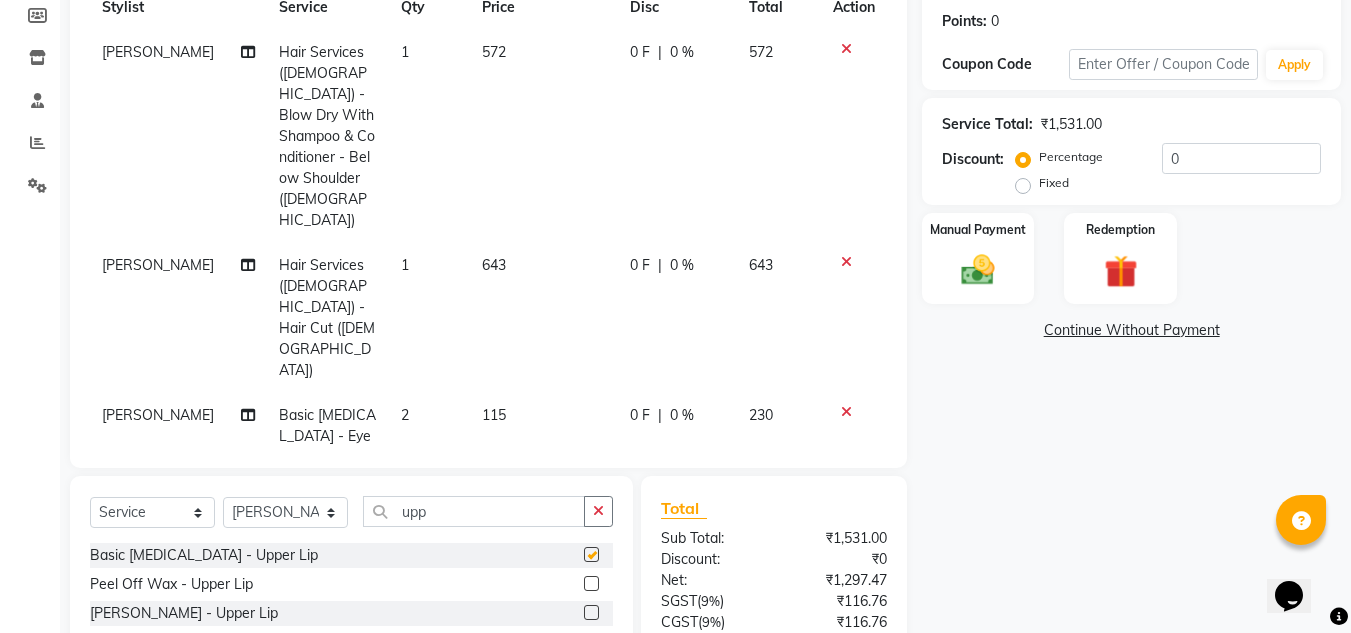 checkbox on "false" 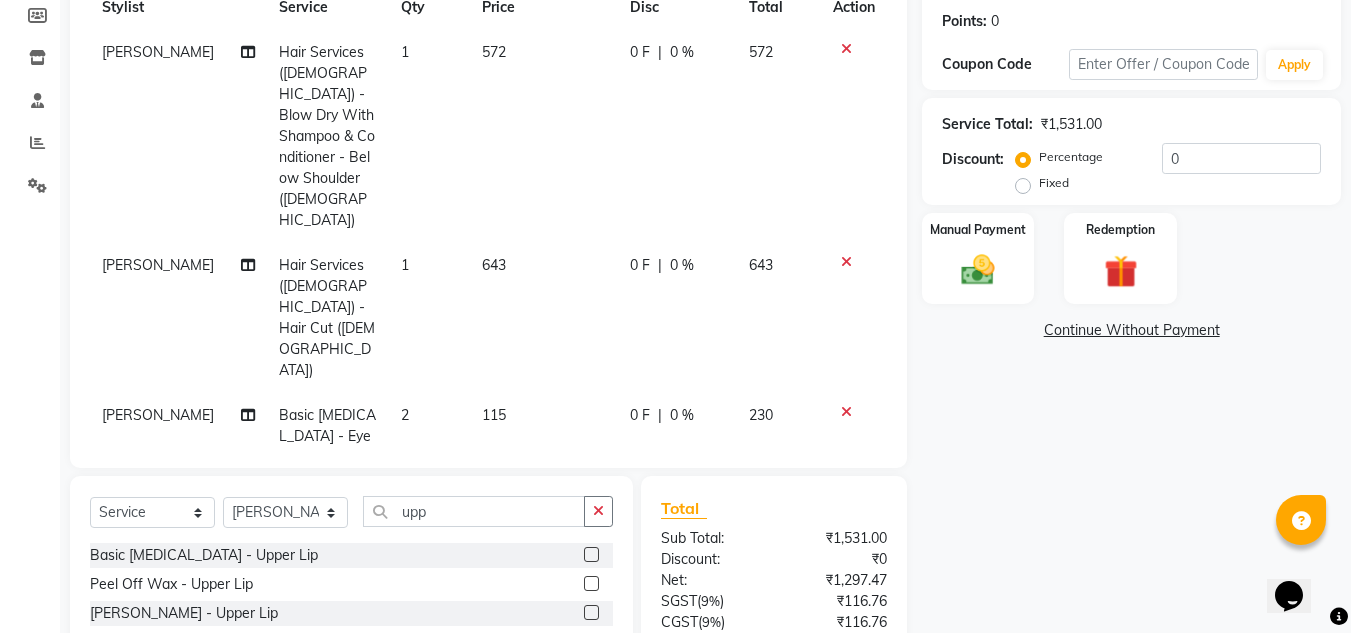 click on "2" 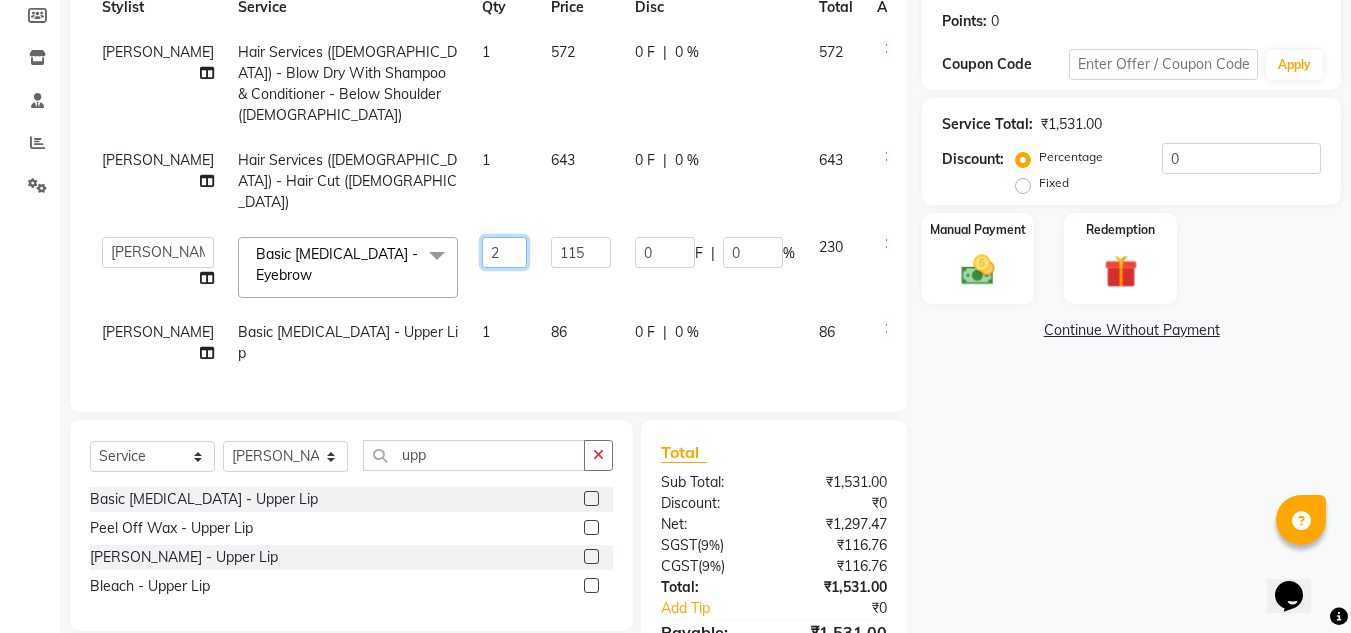 click on "2" 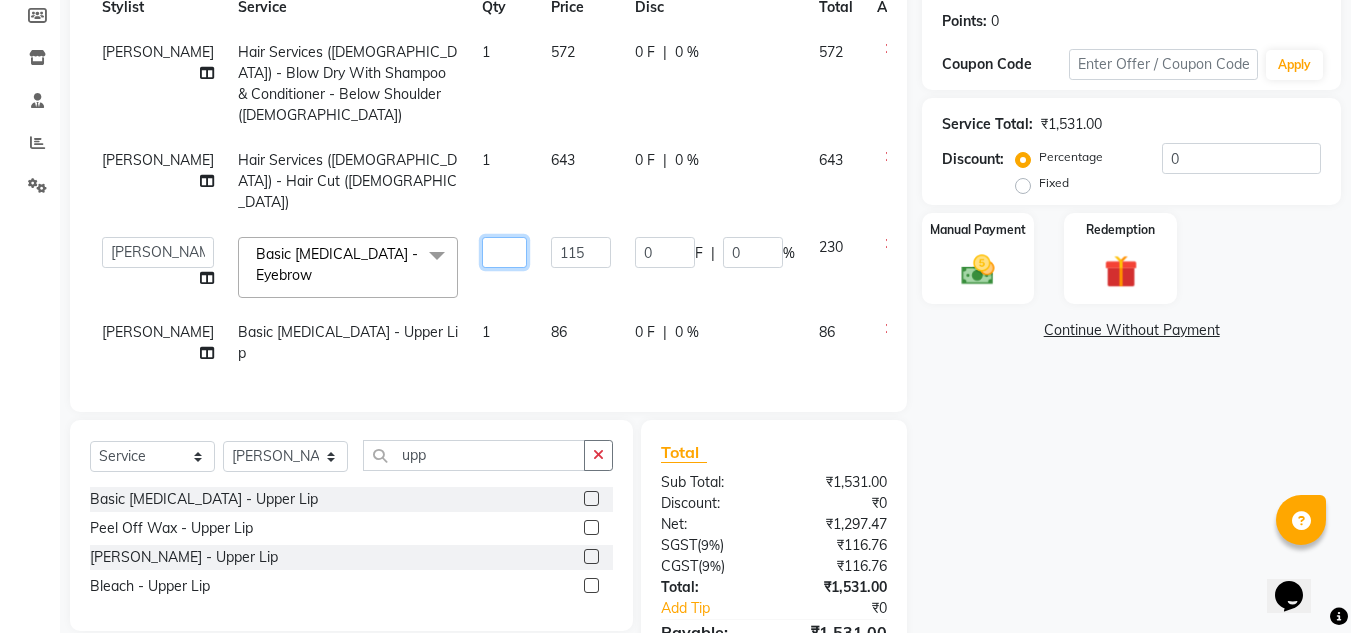 type on "1" 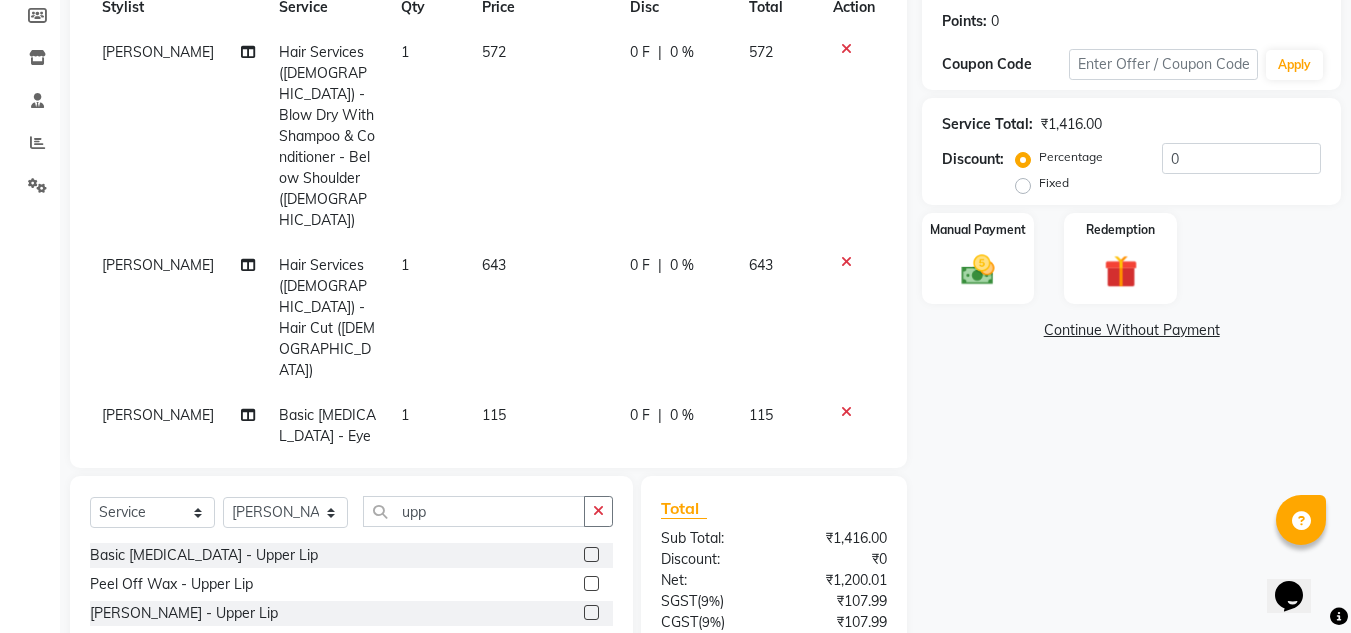 click on "Select  Service  Product  Membership  Package Voucher Prepaid Gift Card  Select Stylist Ankita nivangune Deepali Palsule Gopal Kadam Rohit Suravase Vandana Panikar upp Basic Skin Care - Upper Lip  Peel Off Wax - Upper Lip  De-Tan - Upper Lip  Bleach - Upper Lip" 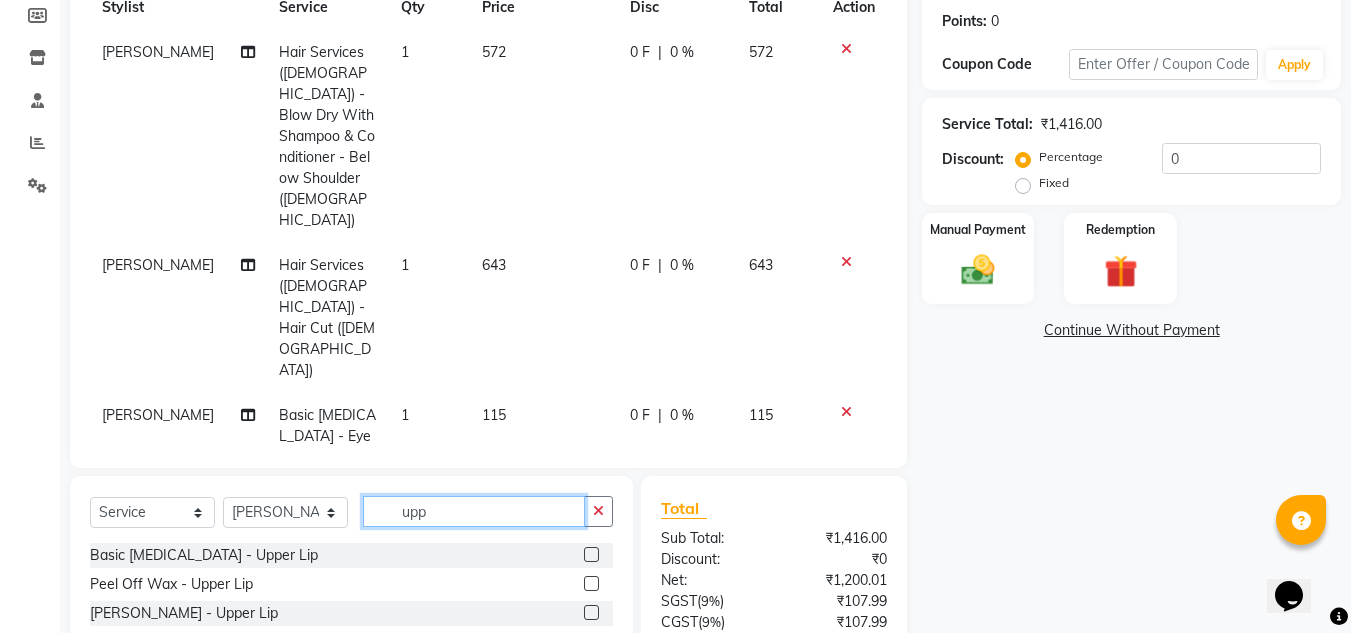 click on "upp" 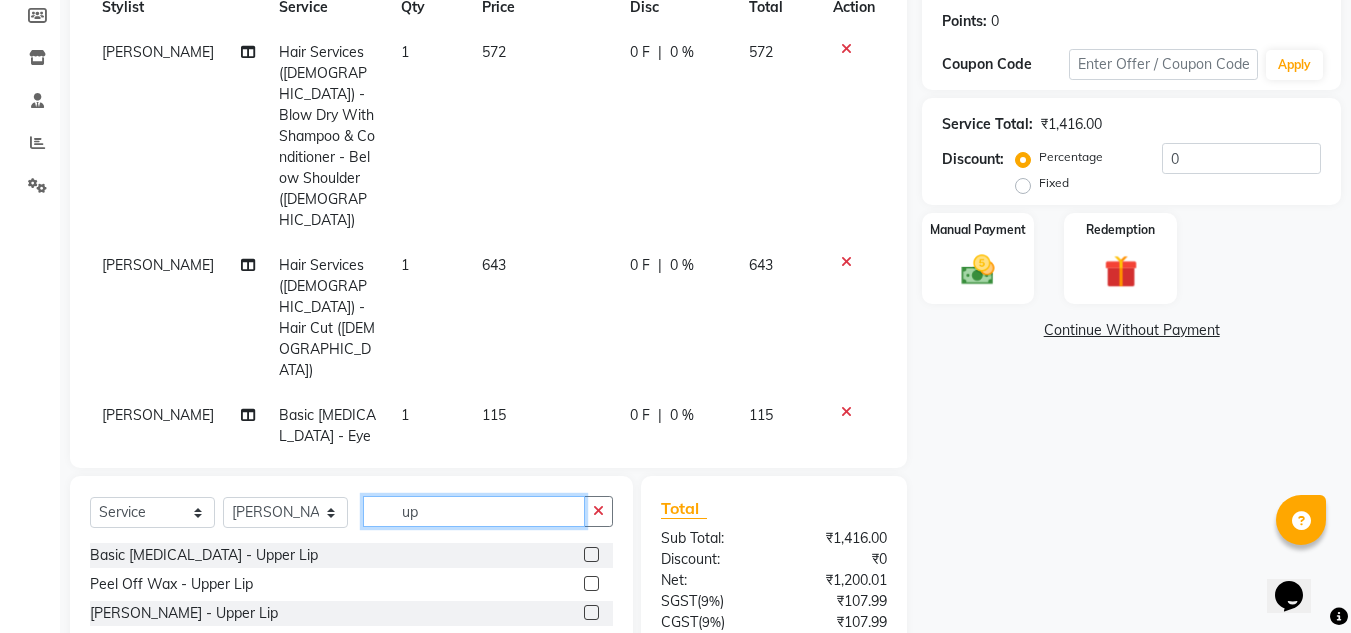 type on "u" 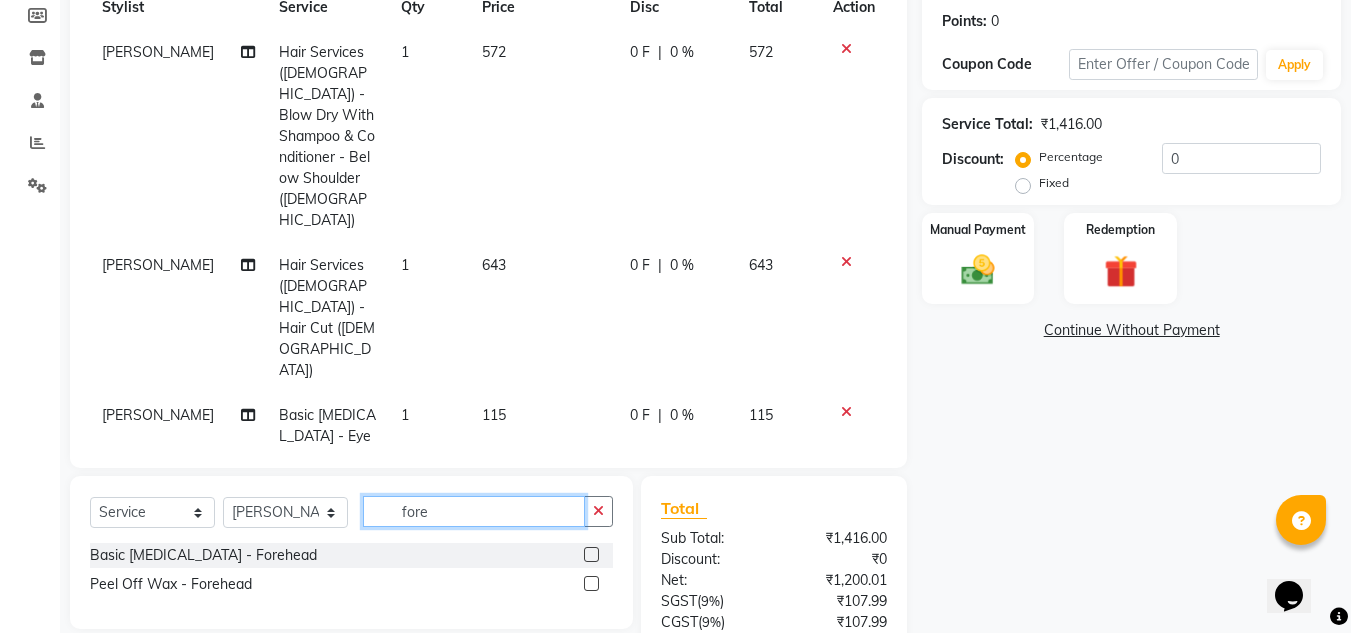 type on "fore" 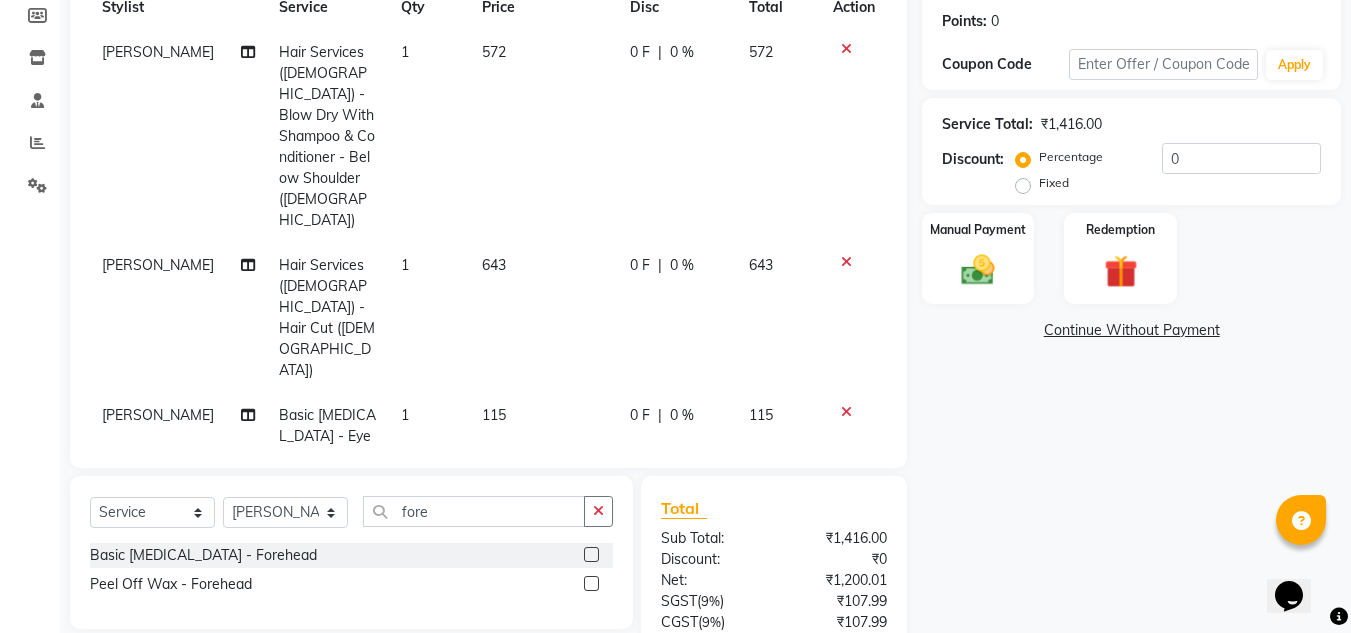 click 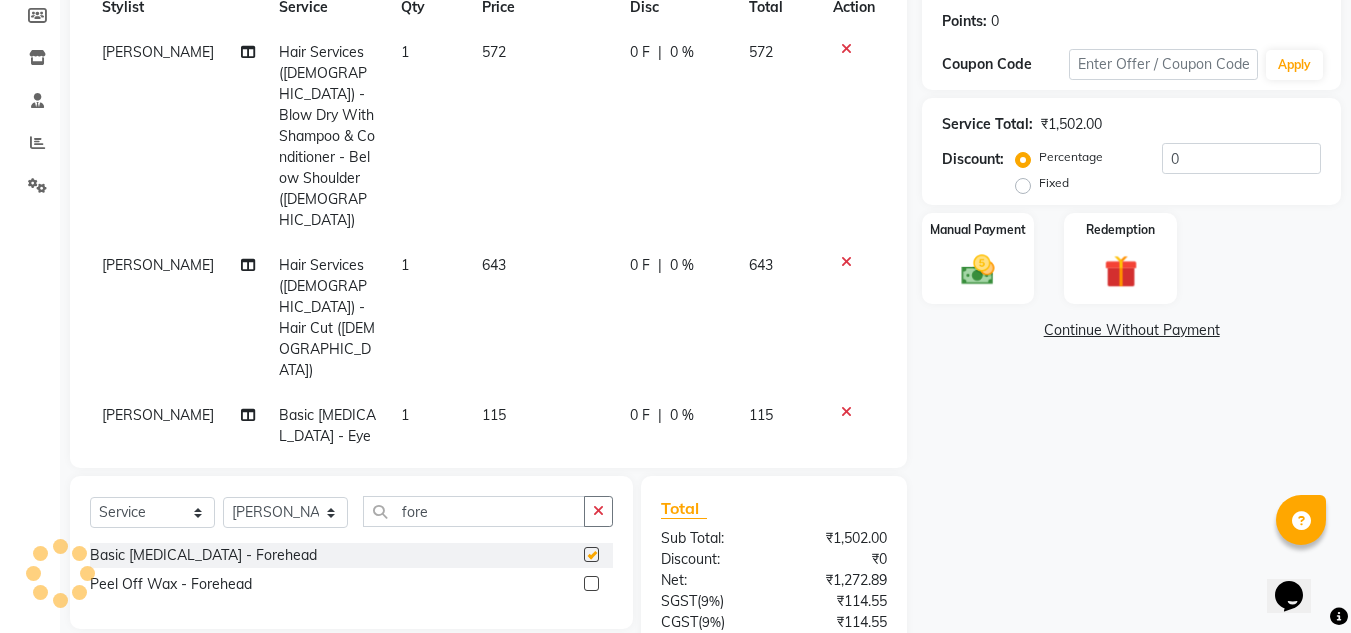 checkbox on "false" 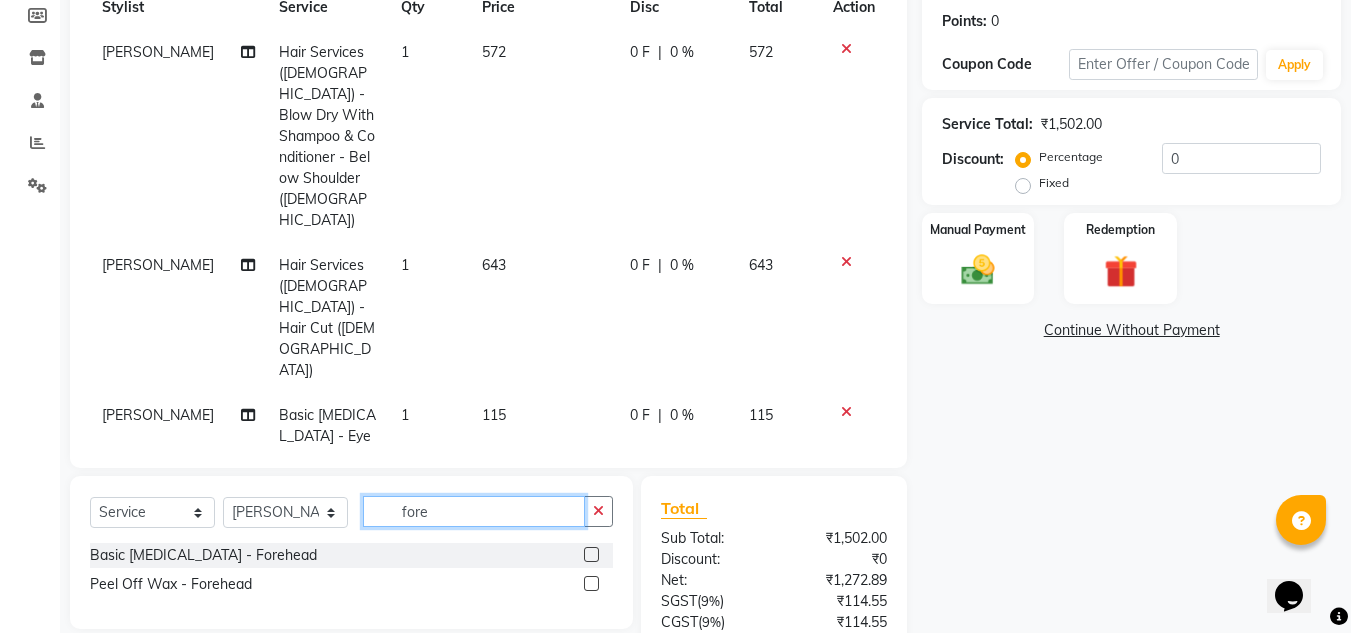 click on "fore" 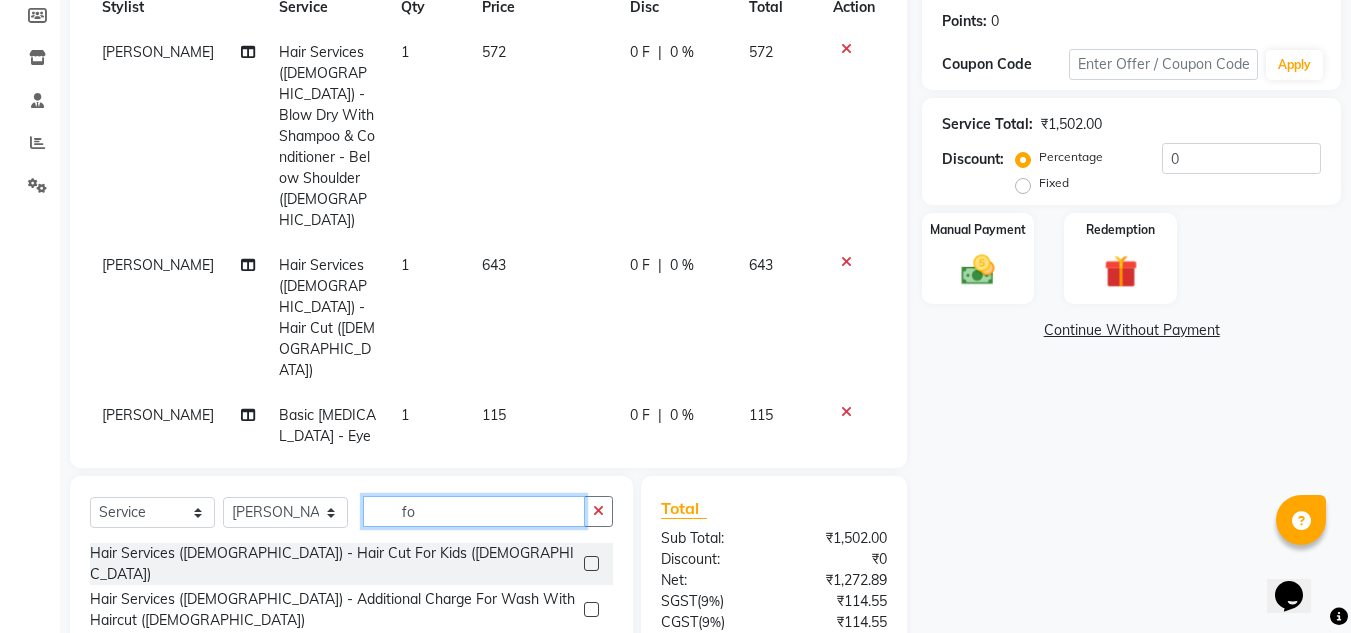 type on "f" 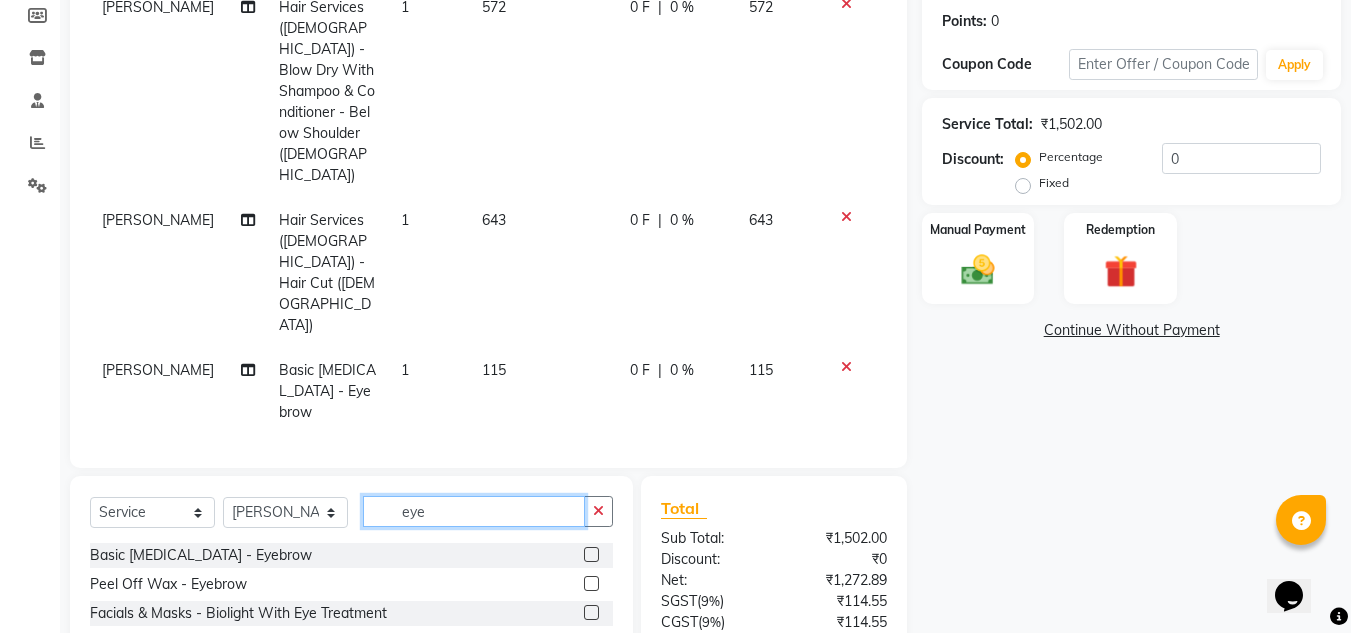 scroll, scrollTop: 69, scrollLeft: 0, axis: vertical 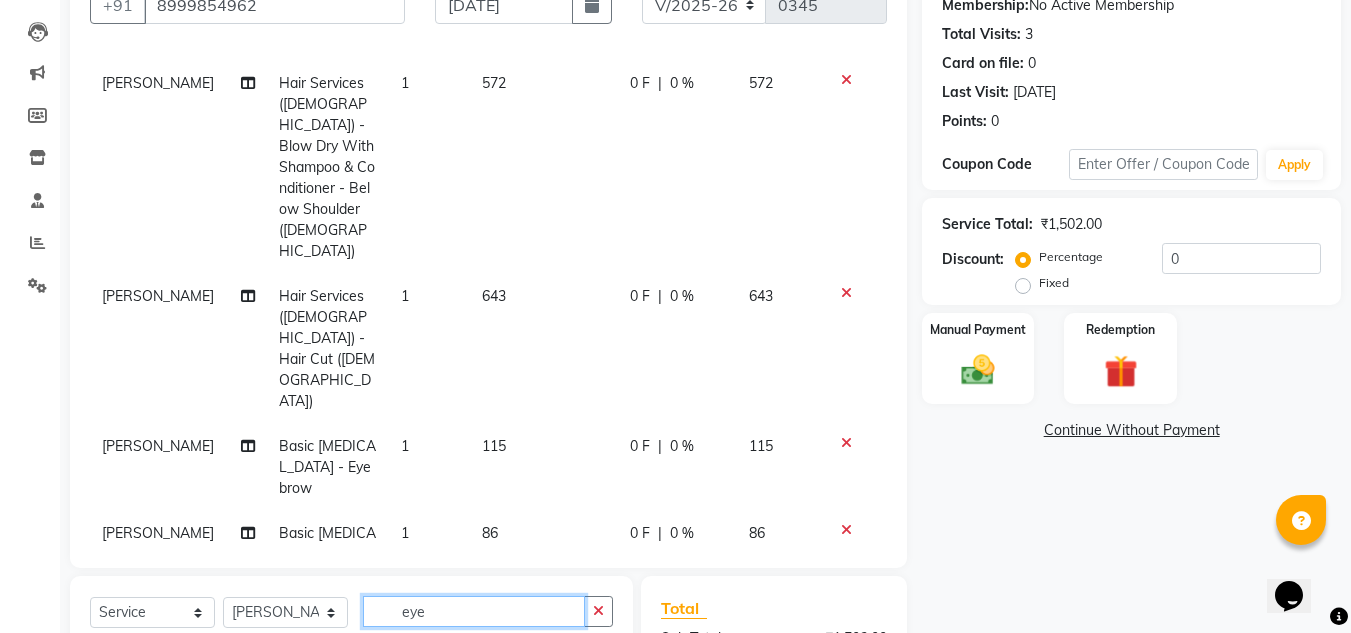 type on "eye" 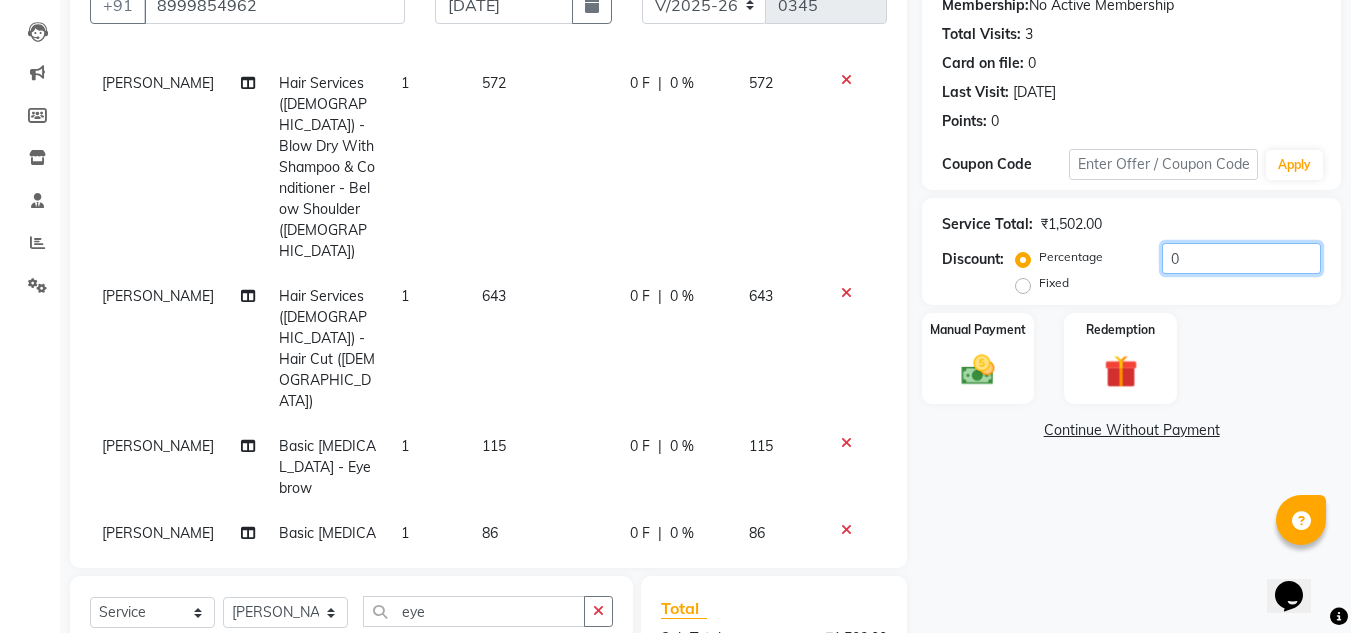 click on "0" 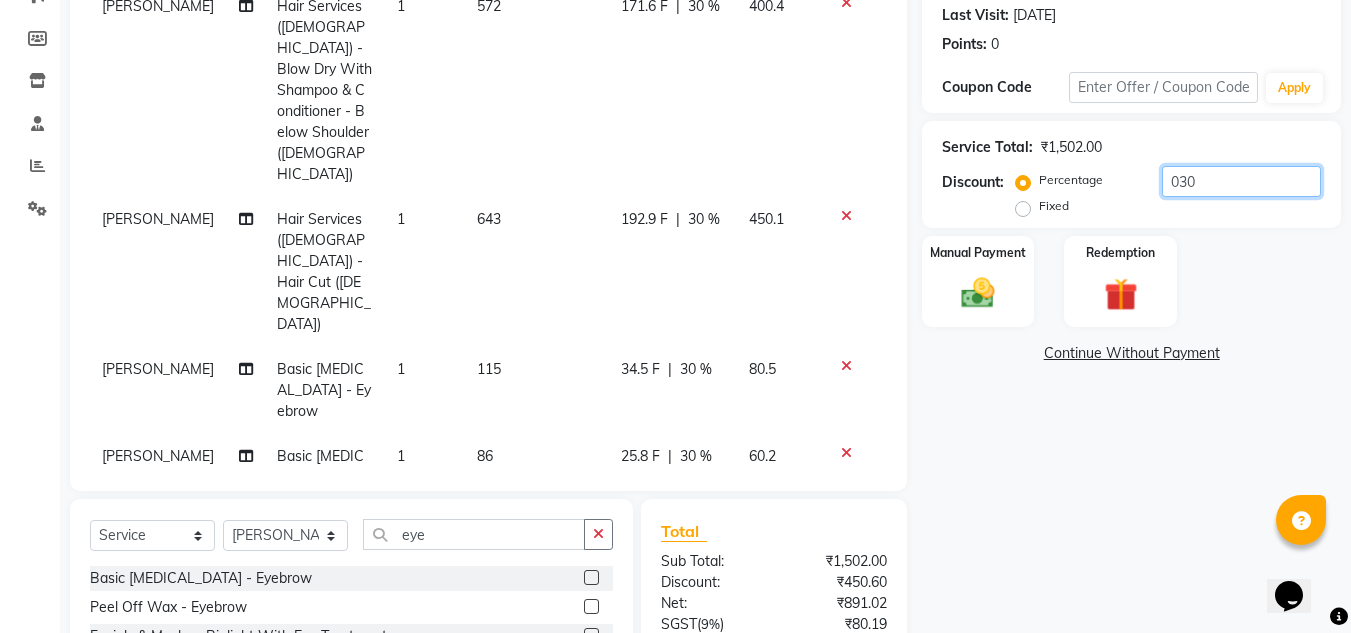scroll, scrollTop: 300, scrollLeft: 0, axis: vertical 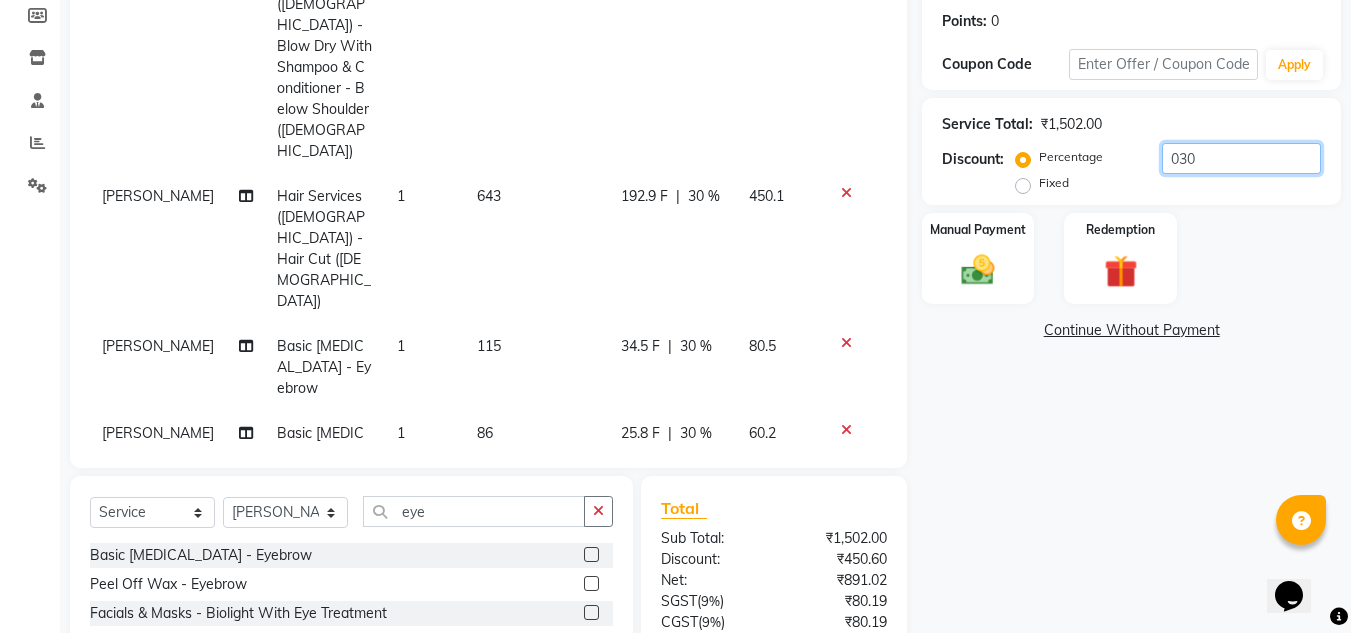 type on "030" 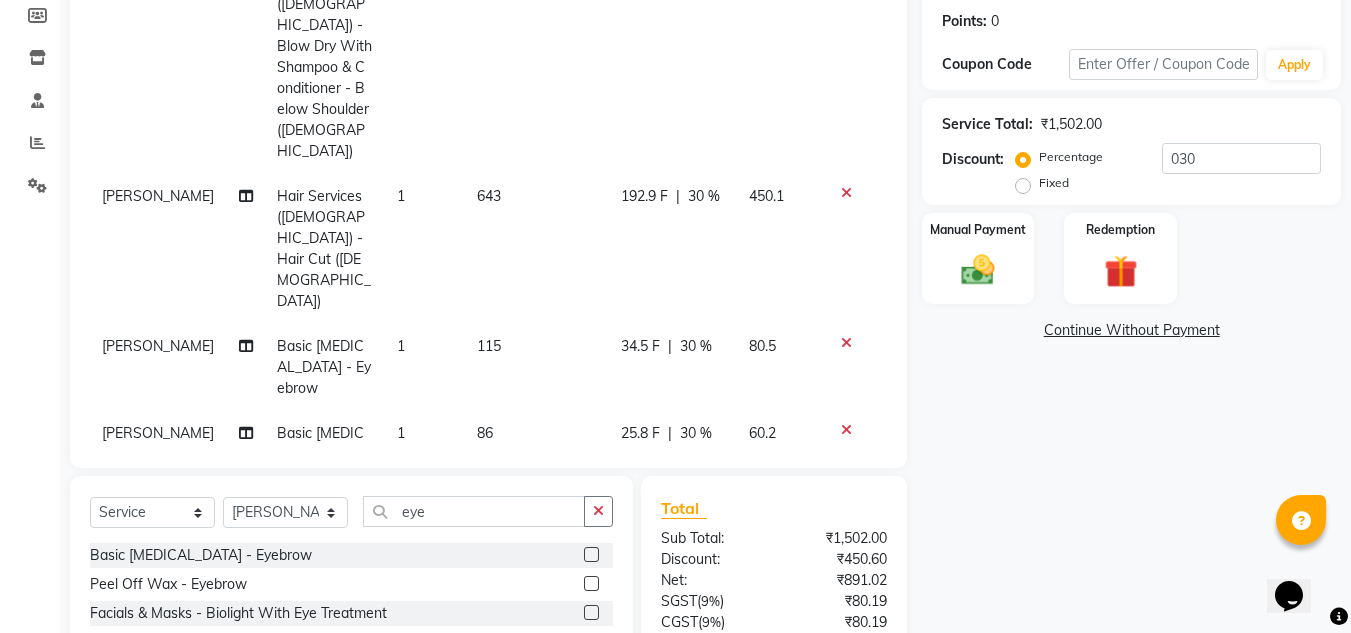 click on "1" 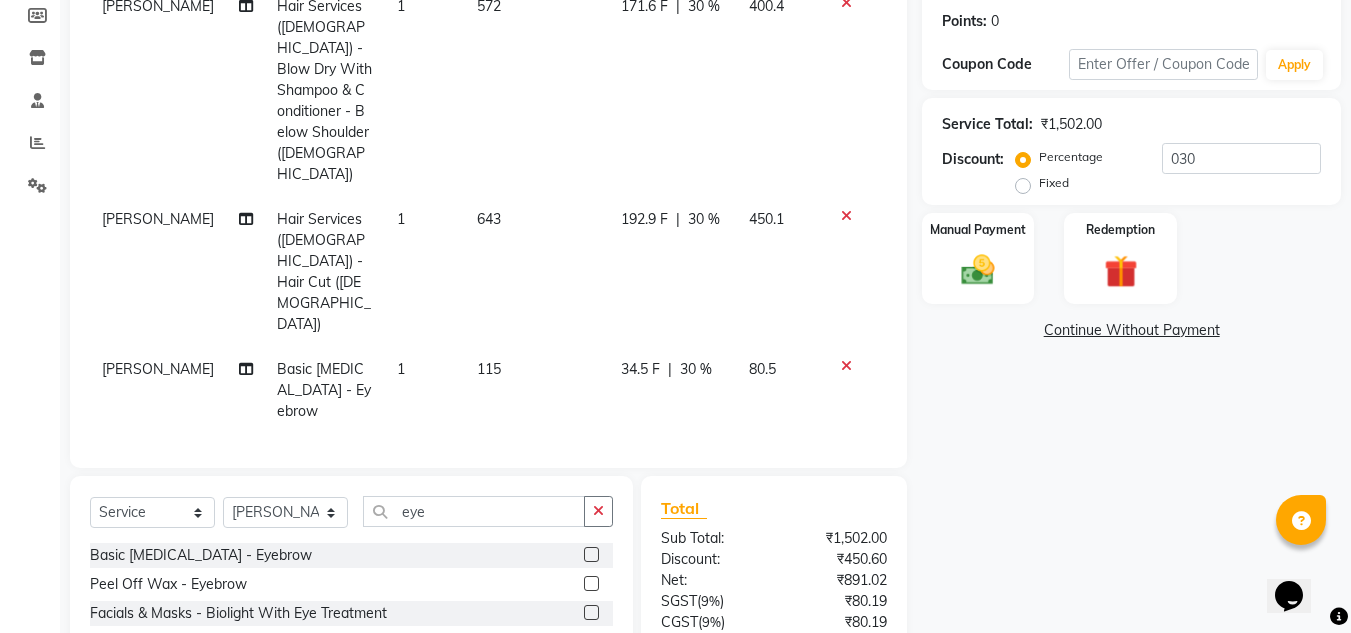 select on "21217" 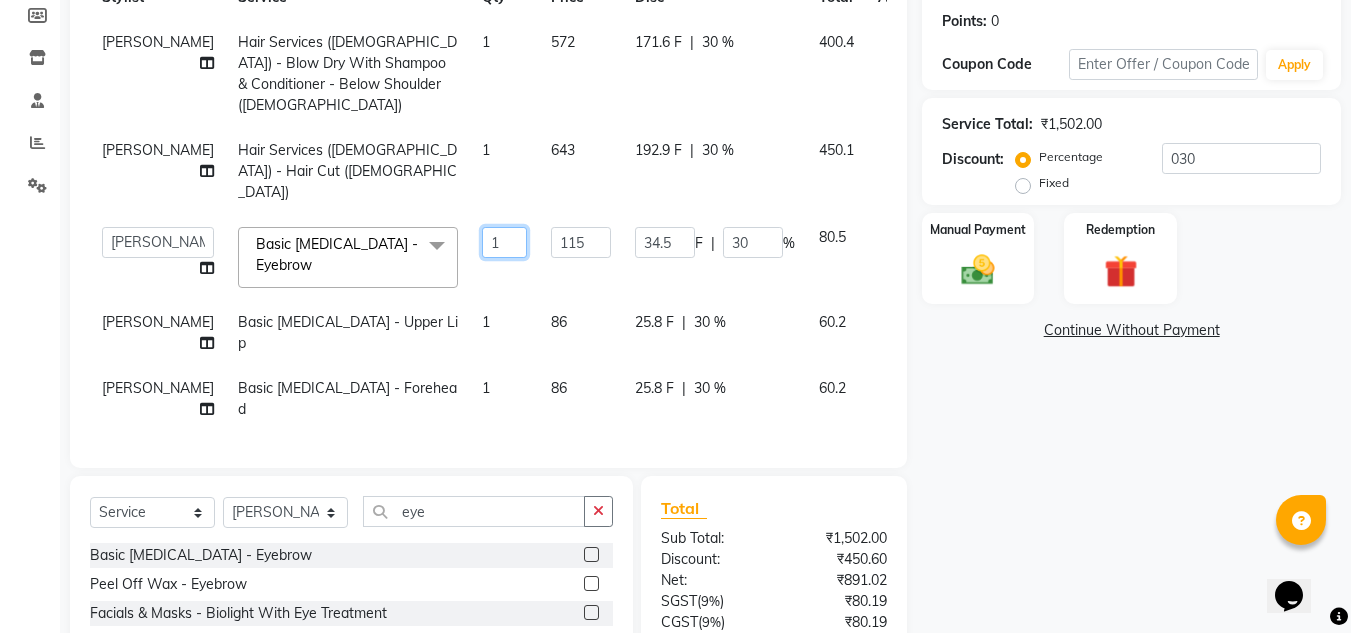 click on "1" 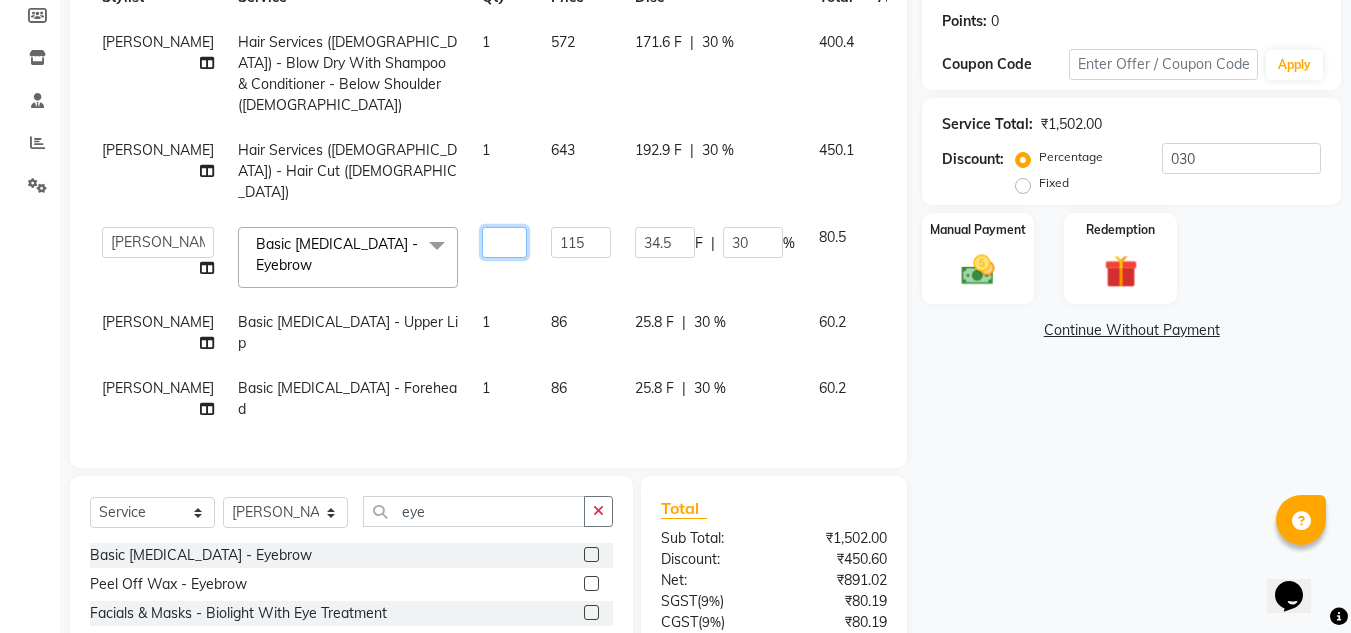type on "2" 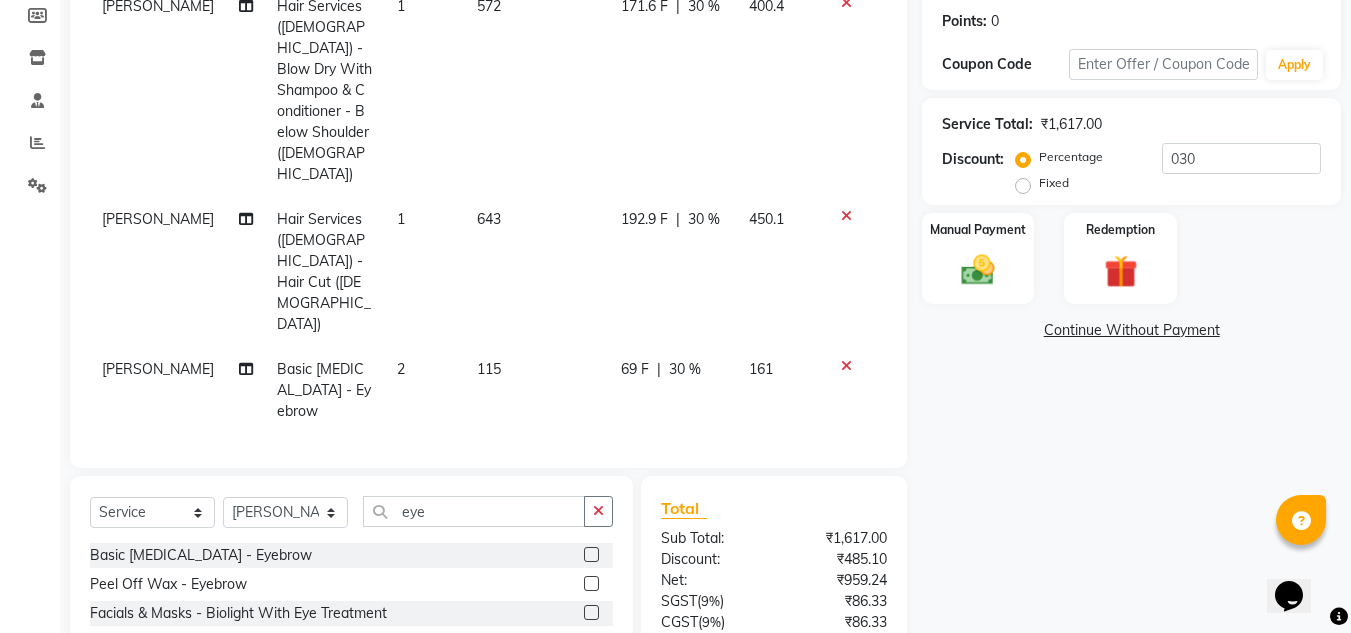 click on "Vandana Panikar Basic Skin Care - Upper Lip 1 86 25.8 F | 30 % 60.2" 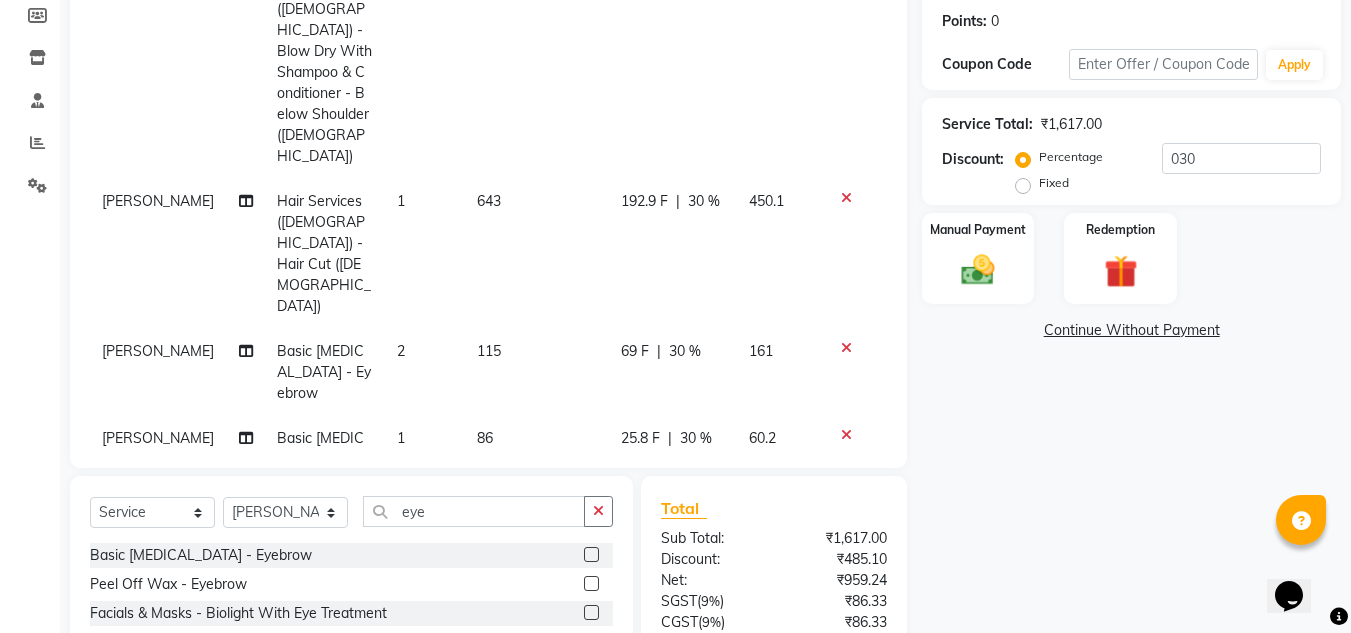 scroll, scrollTop: 69, scrollLeft: 0, axis: vertical 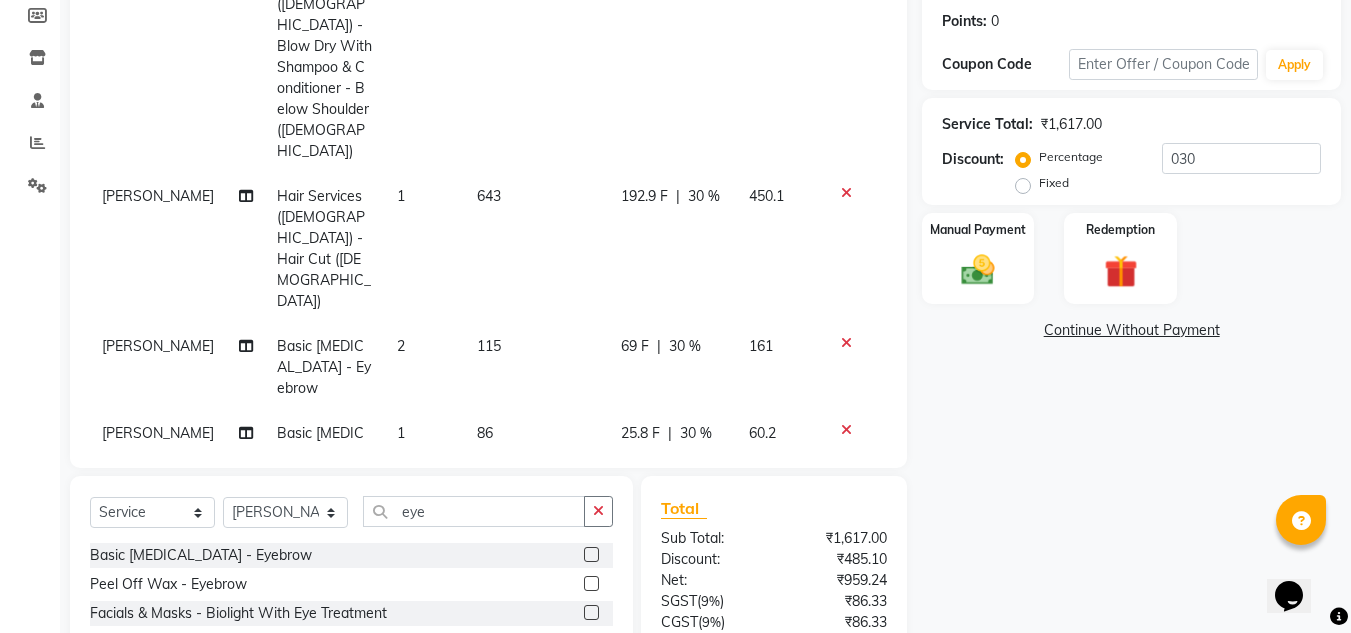 click on "86" 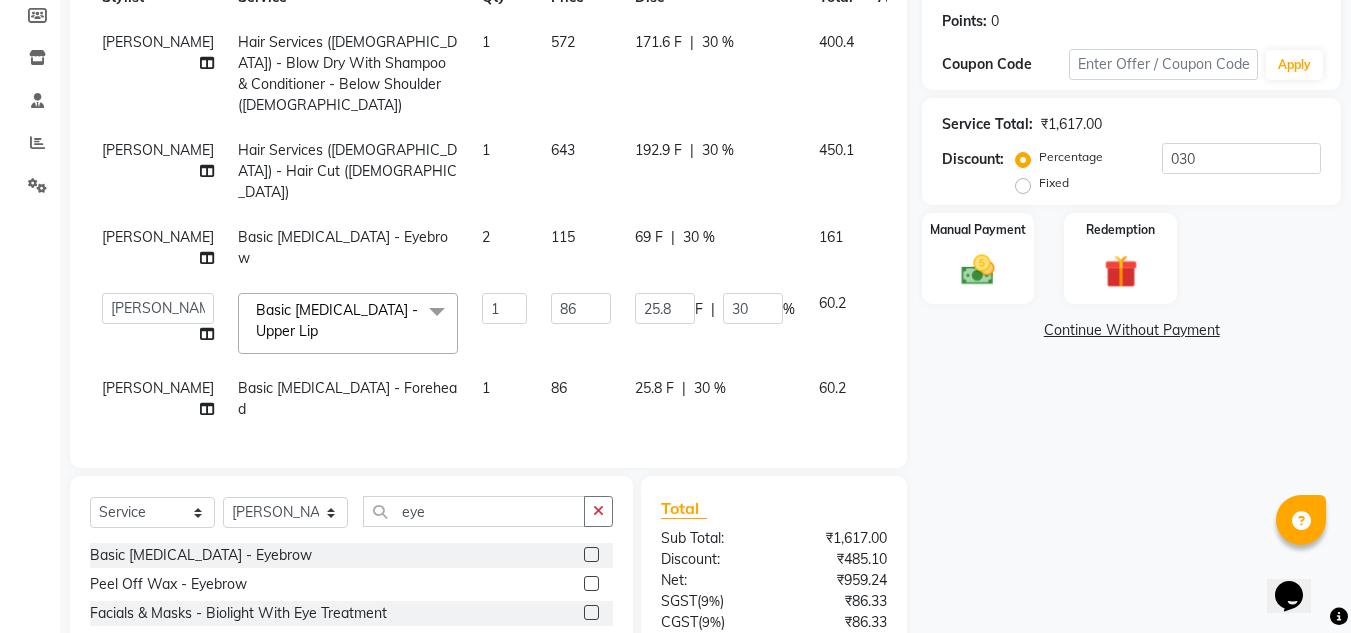 scroll, scrollTop: 46, scrollLeft: 0, axis: vertical 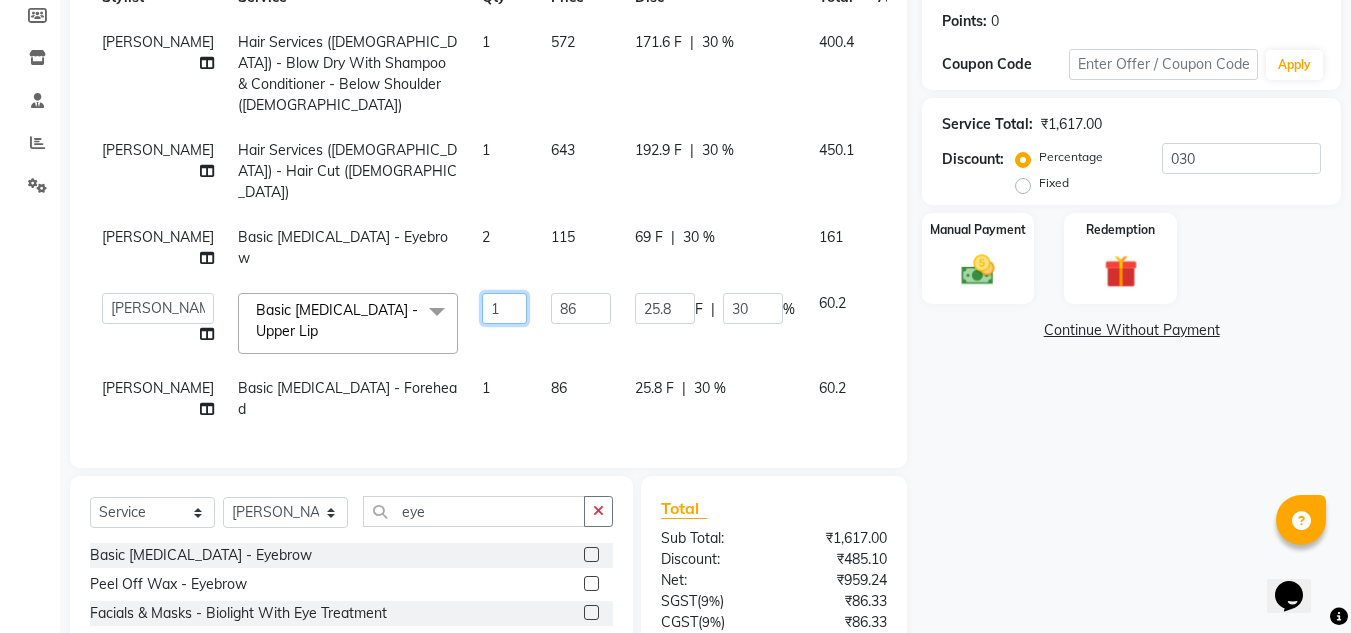 click on "1" 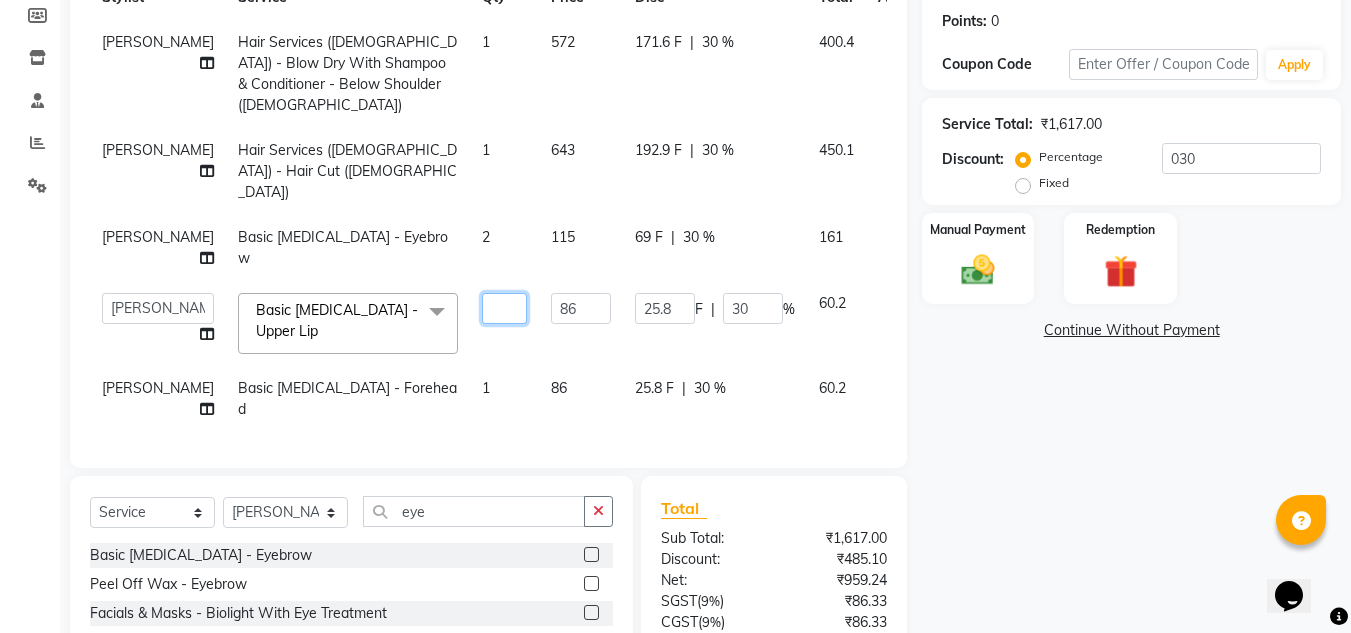 type on "2" 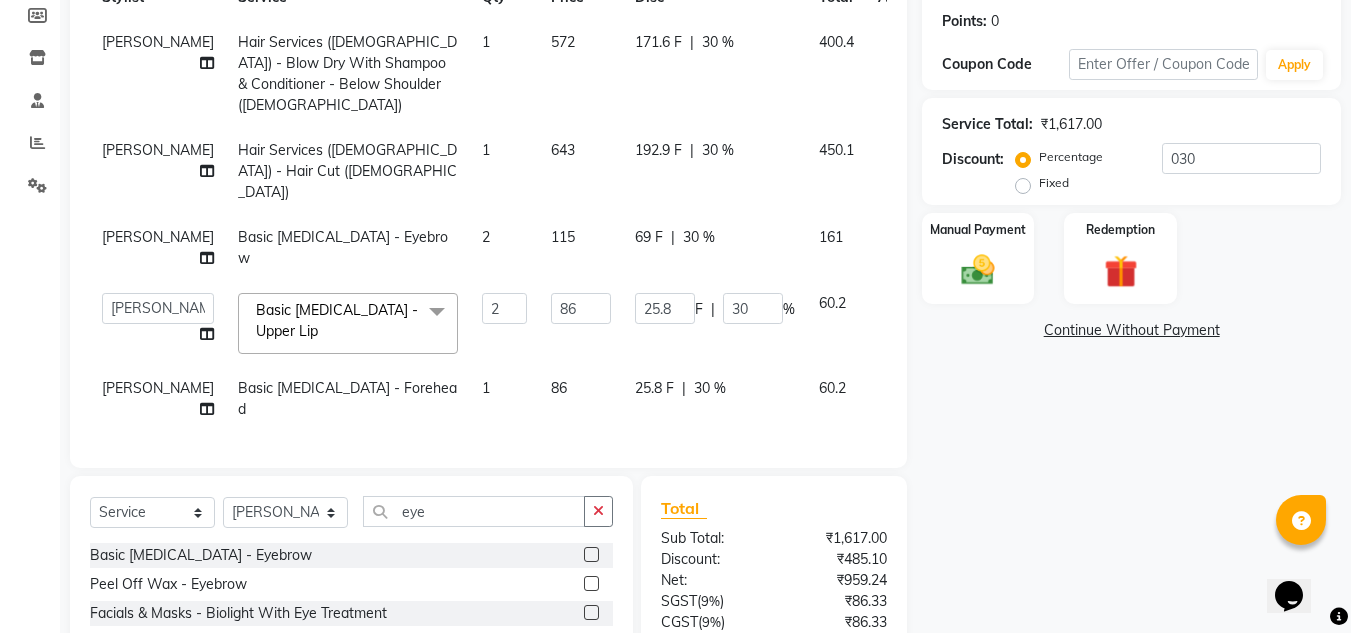 click on "Name: Surbhi  Membership:  No Active Membership  Total Visits:  3 Card on file:  0 Last Visit:   09-03-2025 Points:   0  Coupon Code Apply Service Total:  ₹1,617.00  Discount:  Percentage   Fixed  030 Manual Payment Redemption  Continue Without Payment" 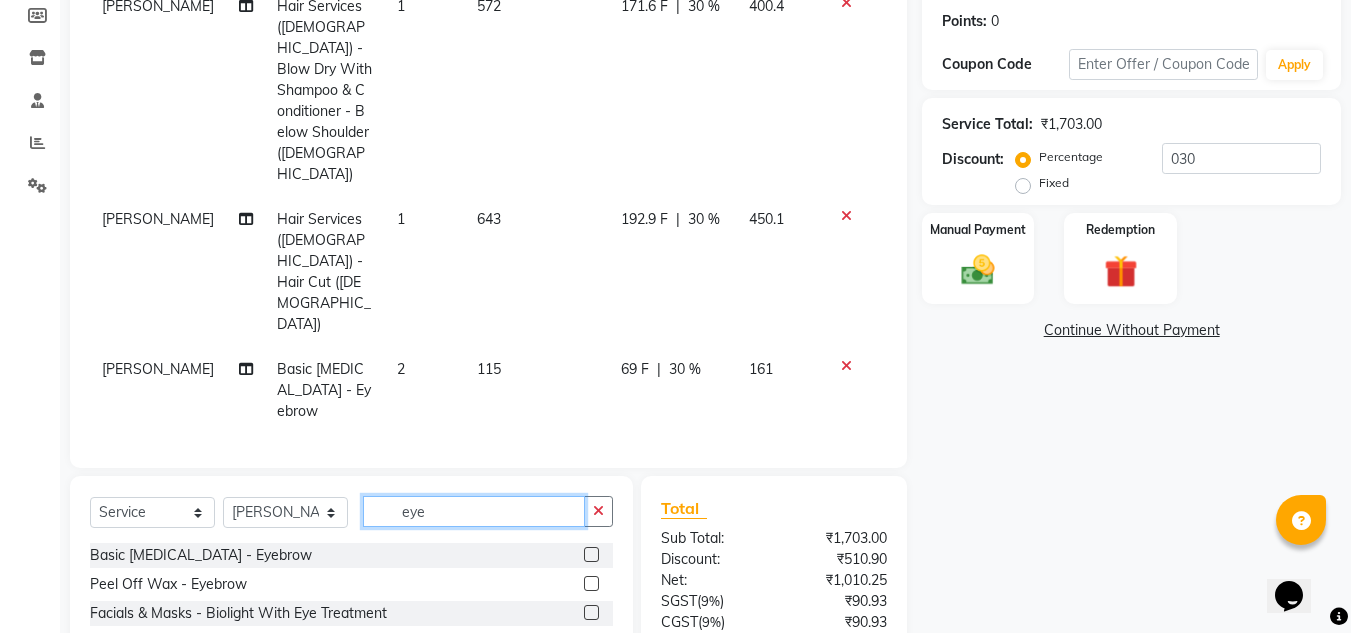 click on "eye" 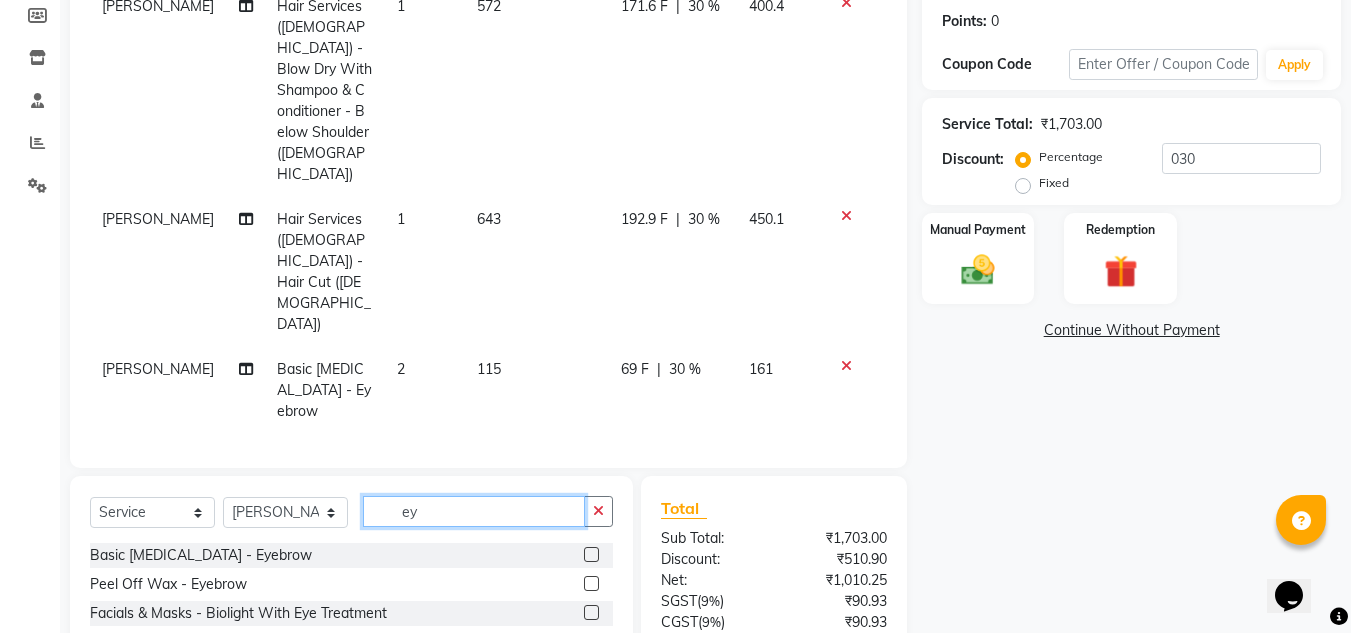 type on "e" 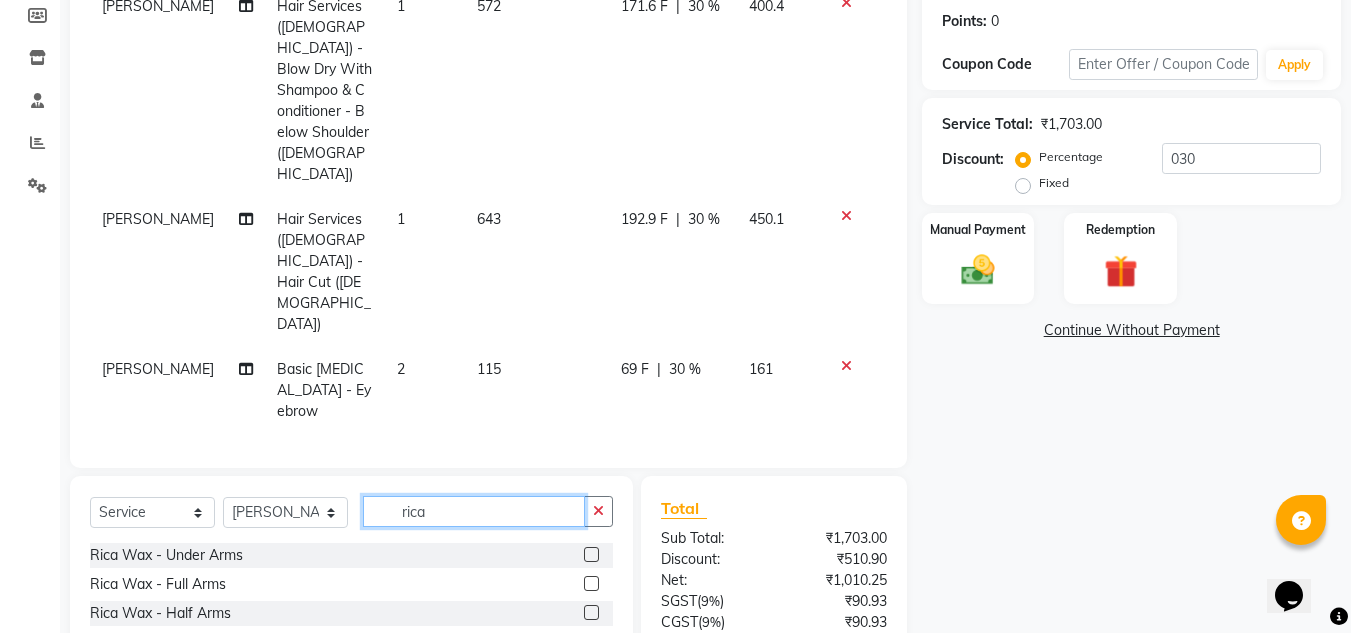 type on "rica" 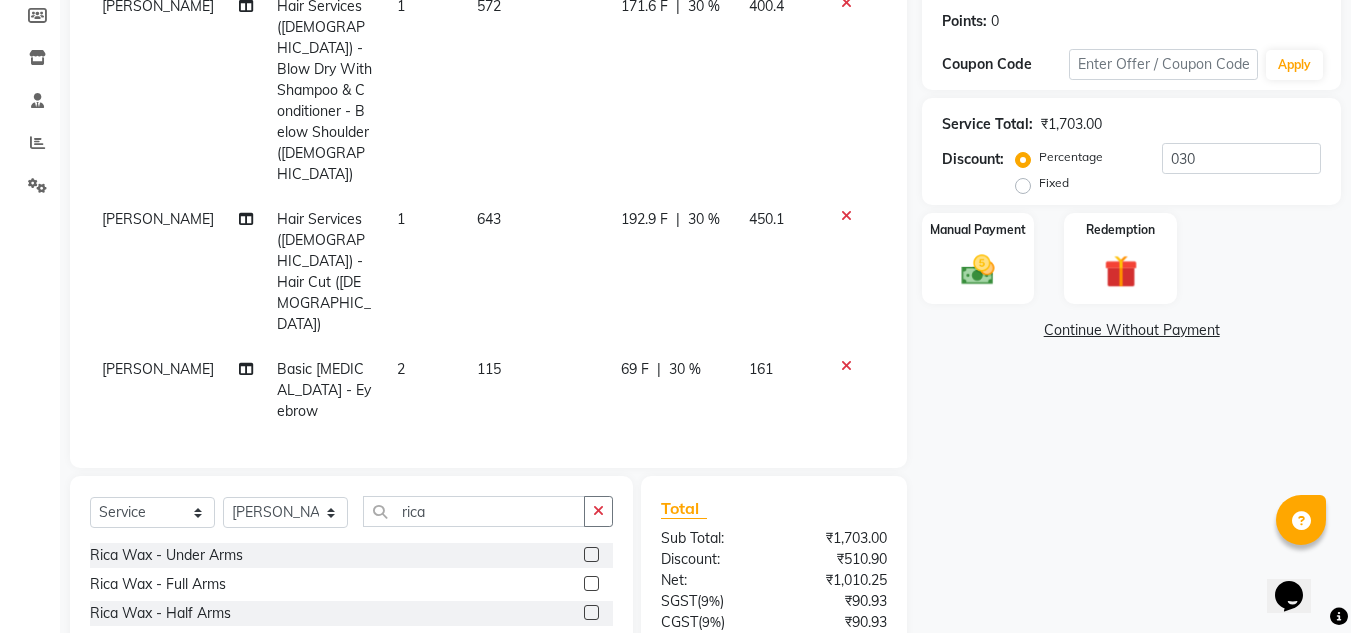 click 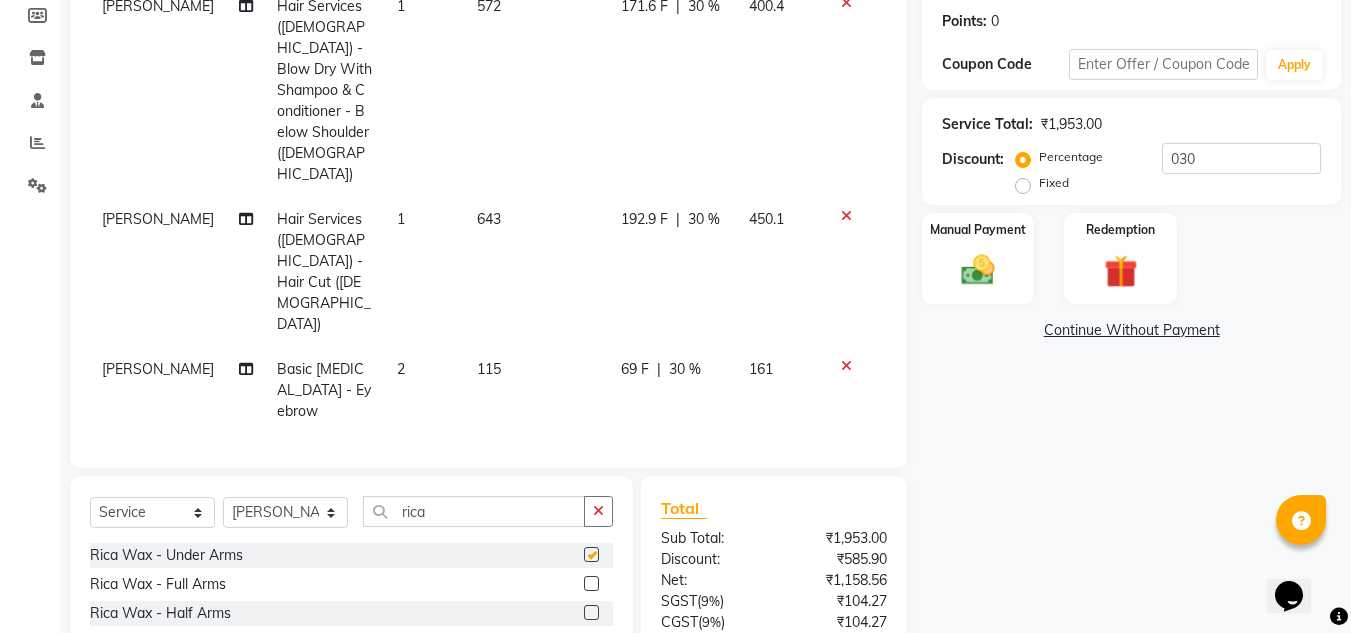 checkbox on "false" 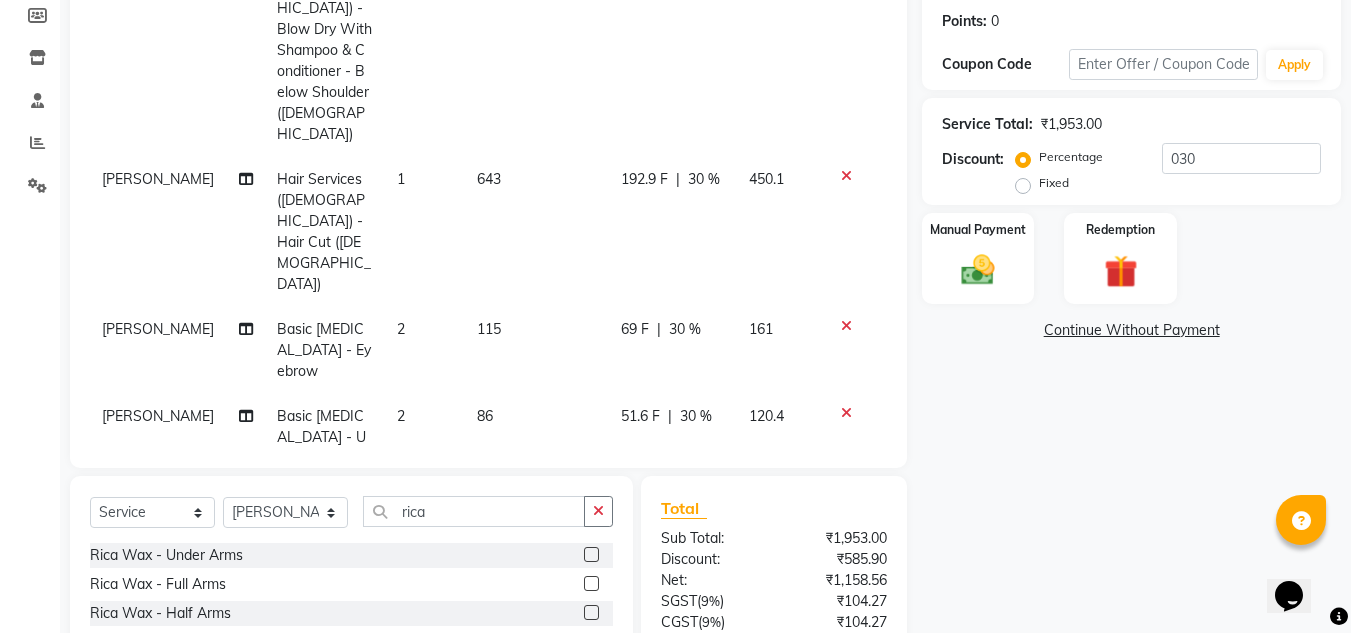 scroll, scrollTop: 135, scrollLeft: 0, axis: vertical 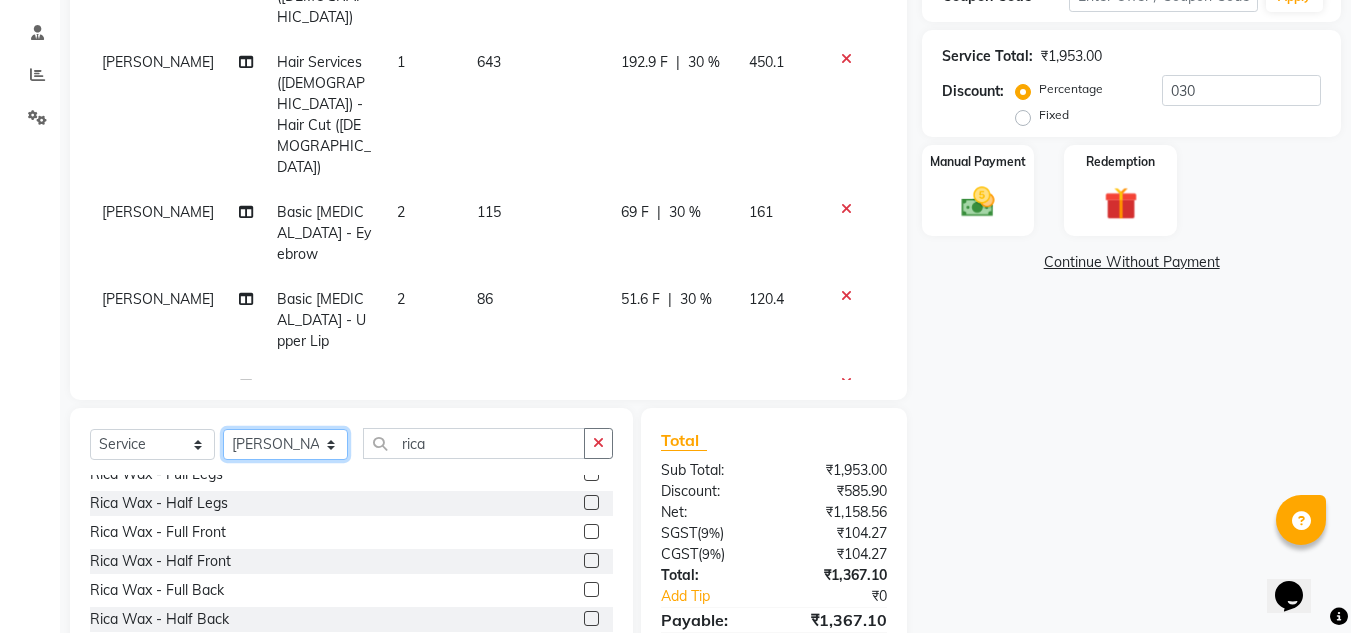 click on "Select Stylist Ankita nivangune Deepali Palsule Gopal Kadam Rohit Suravase Vandana Panikar" 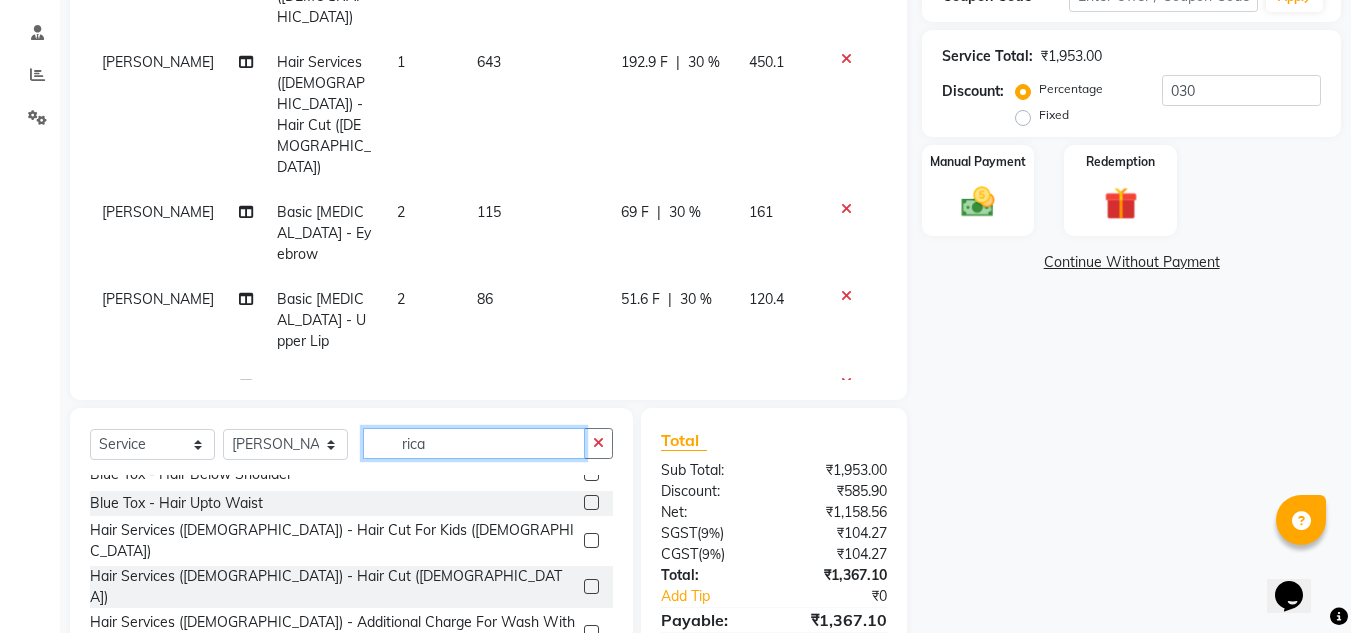 click on "rica" 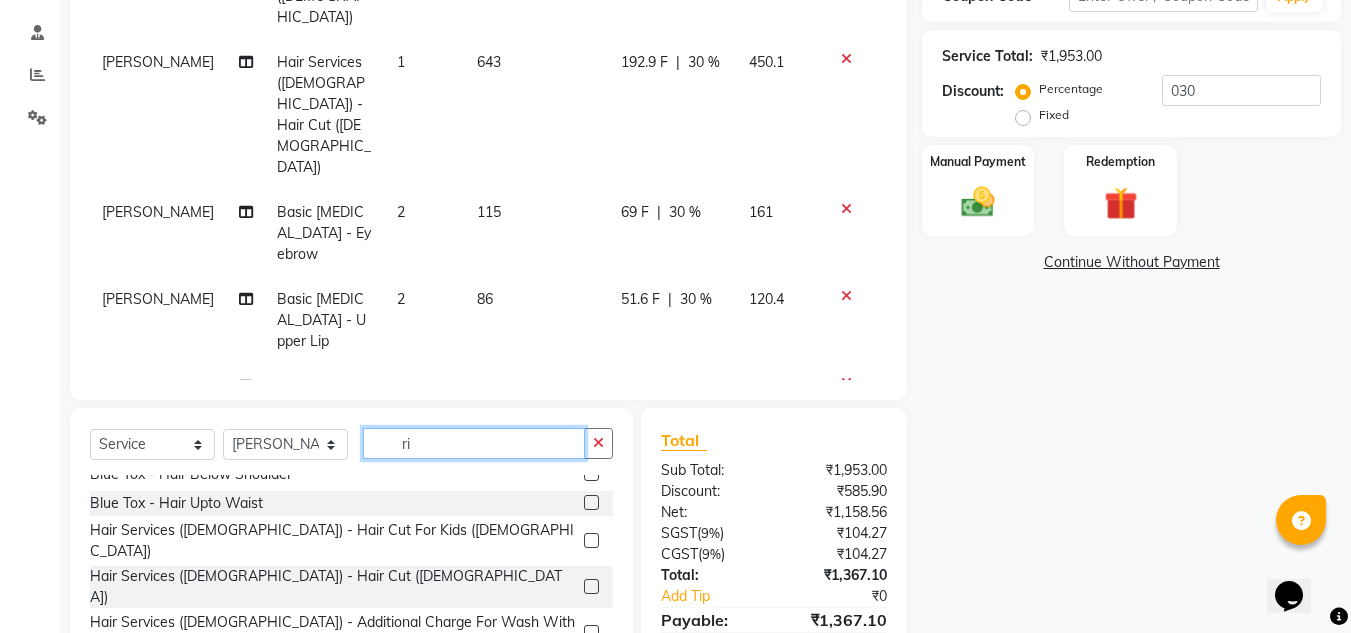 type on "r" 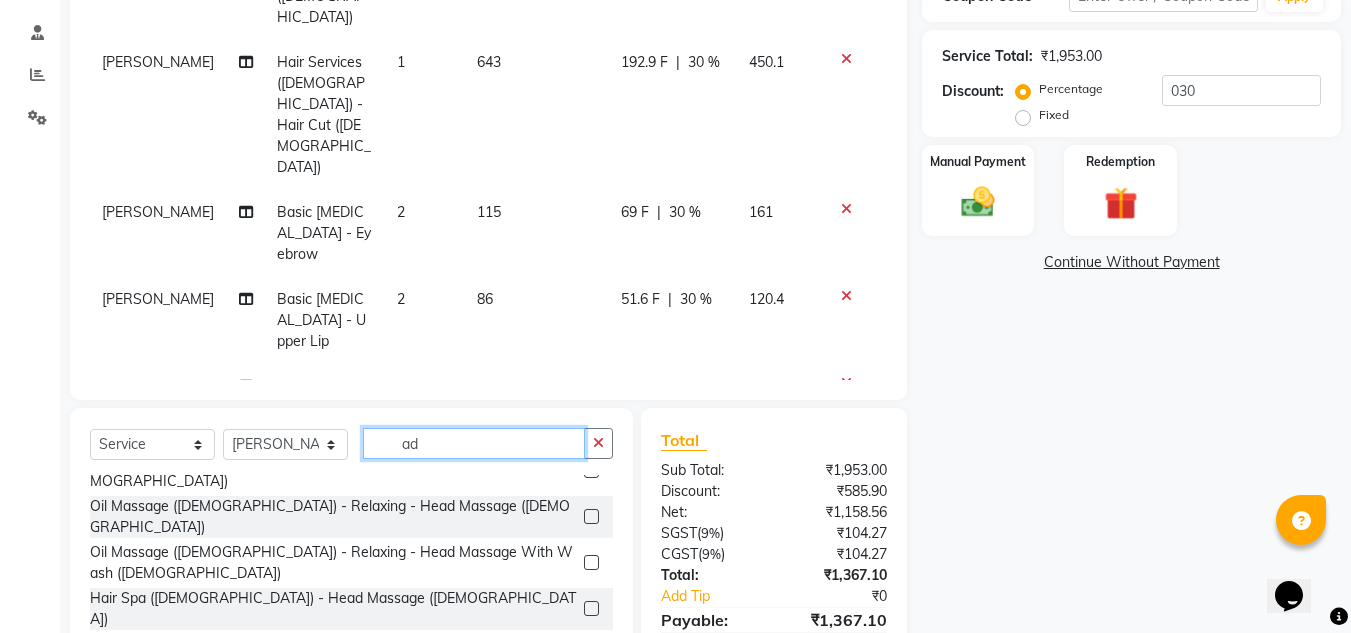 scroll, scrollTop: 0, scrollLeft: 0, axis: both 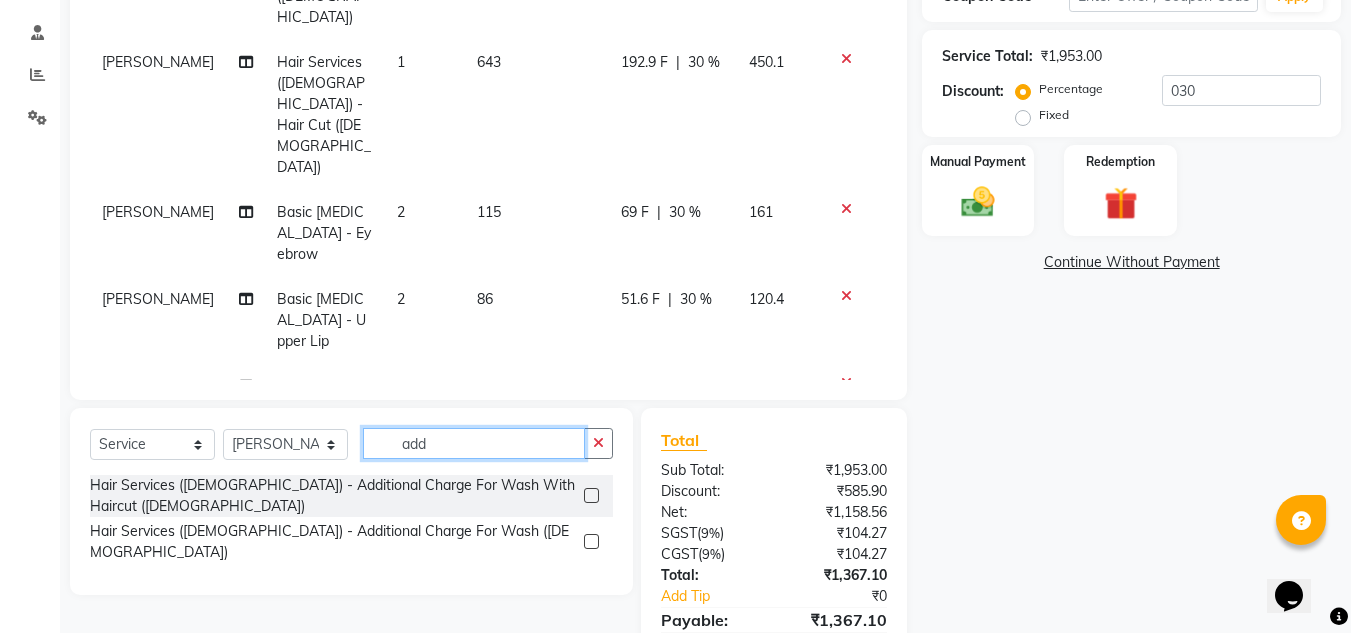 type on "add" 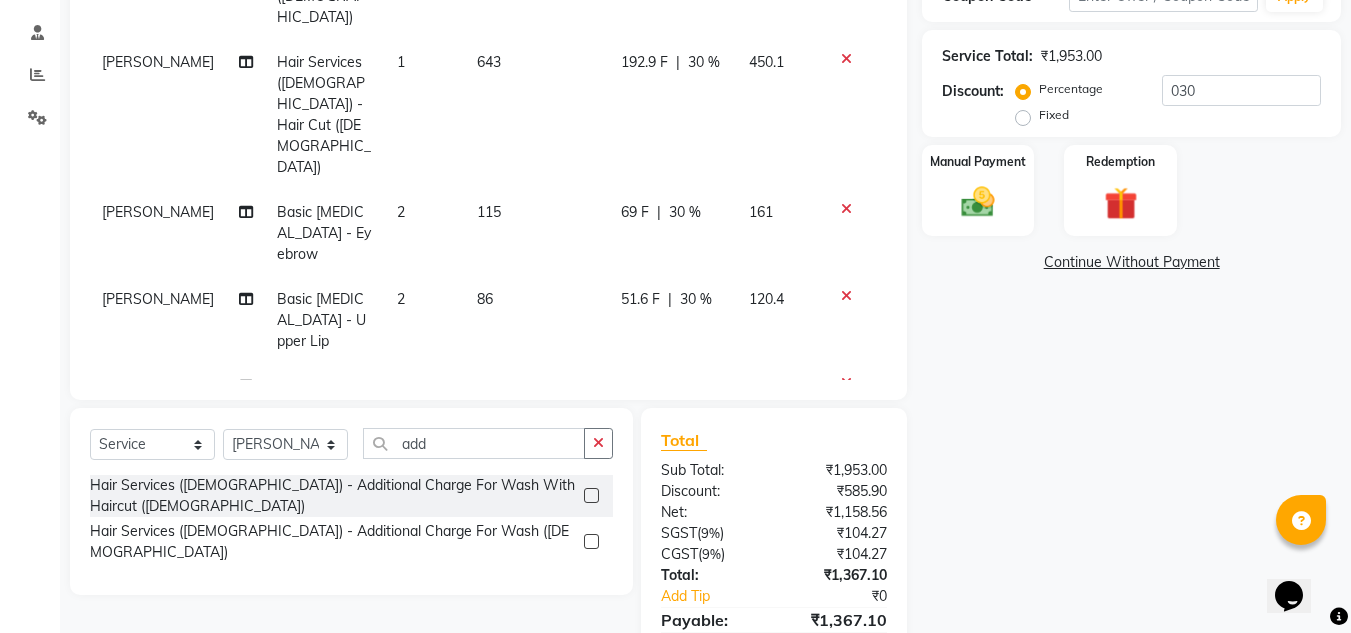 click 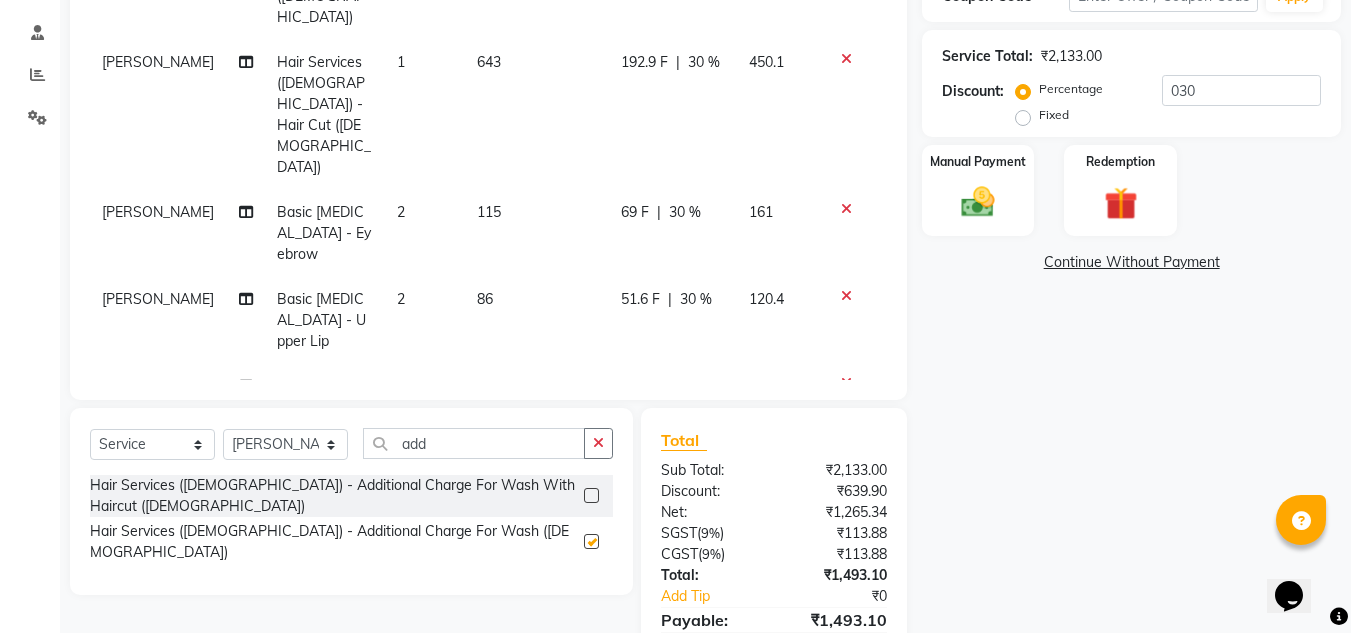 checkbox on "false" 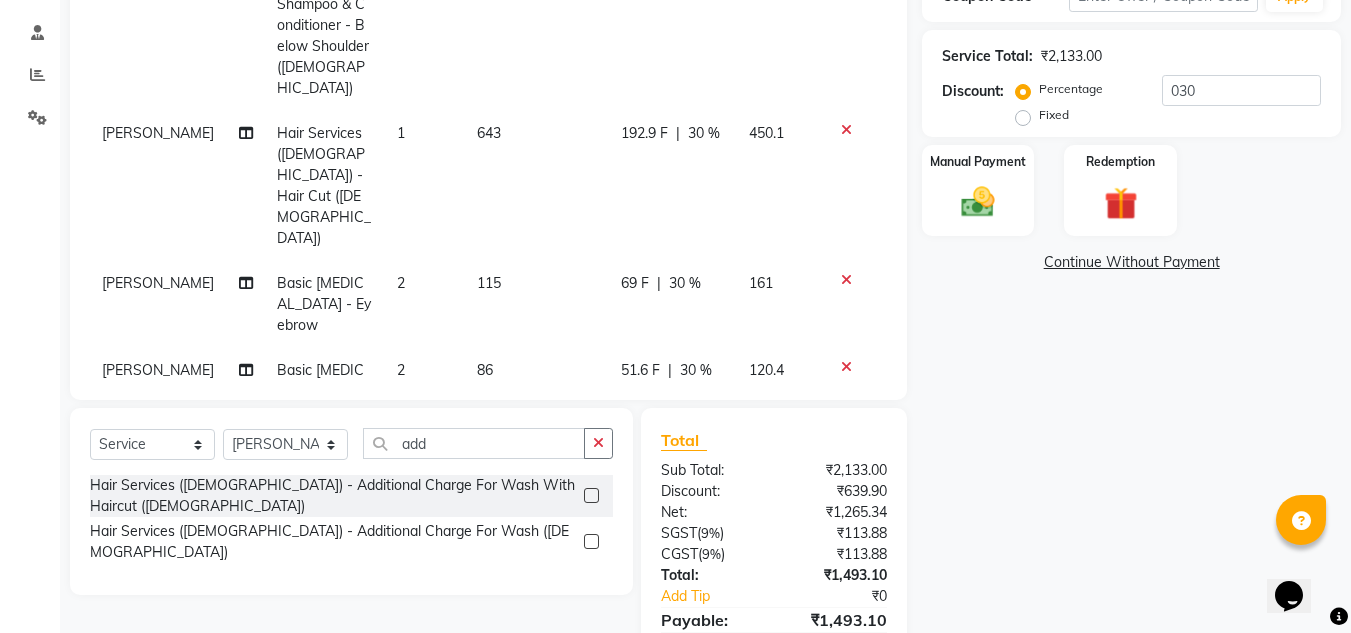 scroll, scrollTop: 0, scrollLeft: 0, axis: both 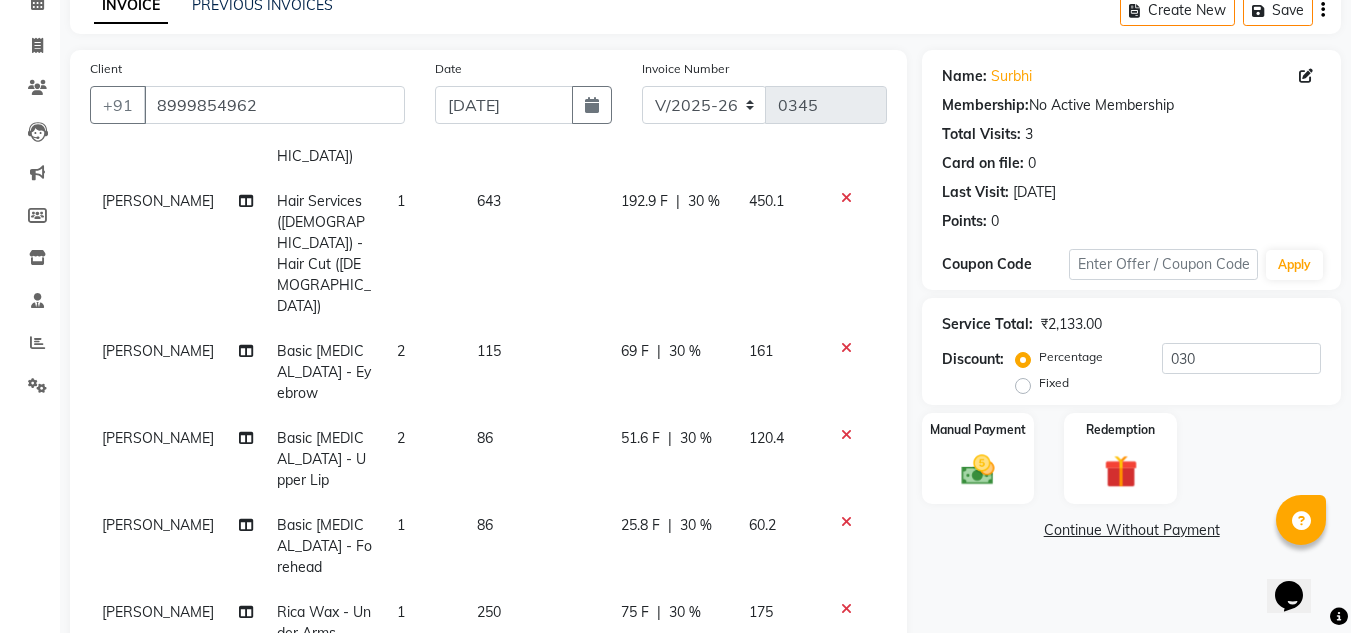 click 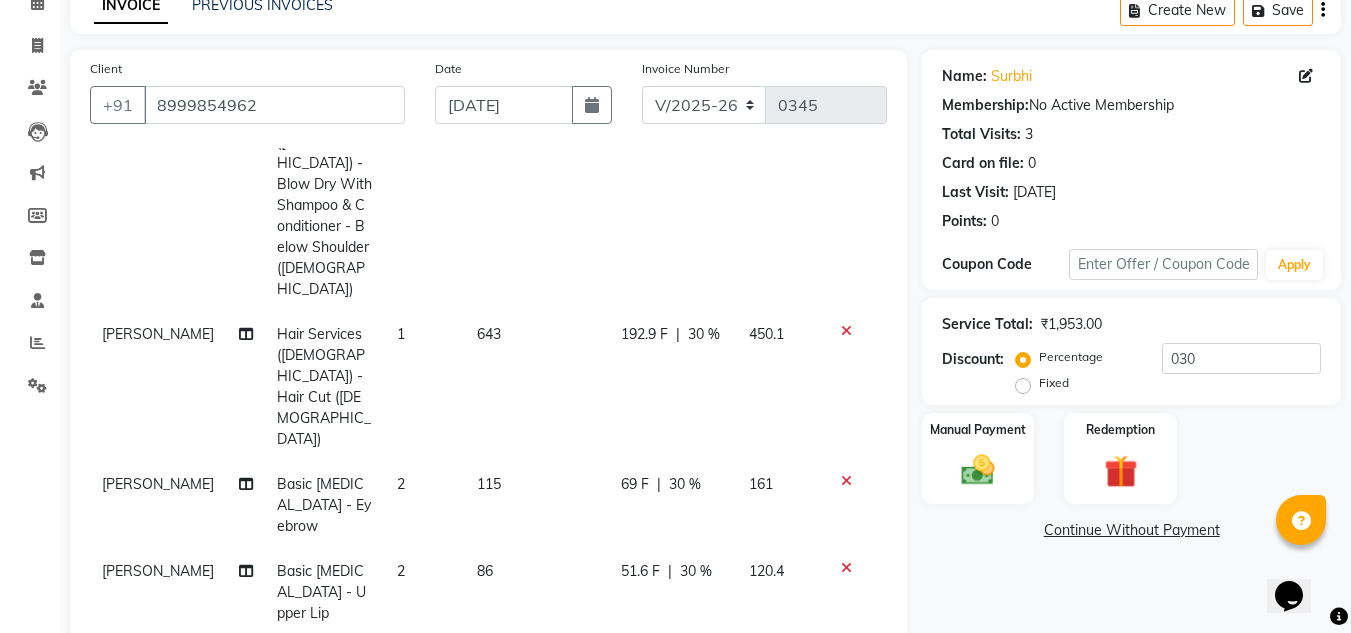 scroll, scrollTop: 135, scrollLeft: 0, axis: vertical 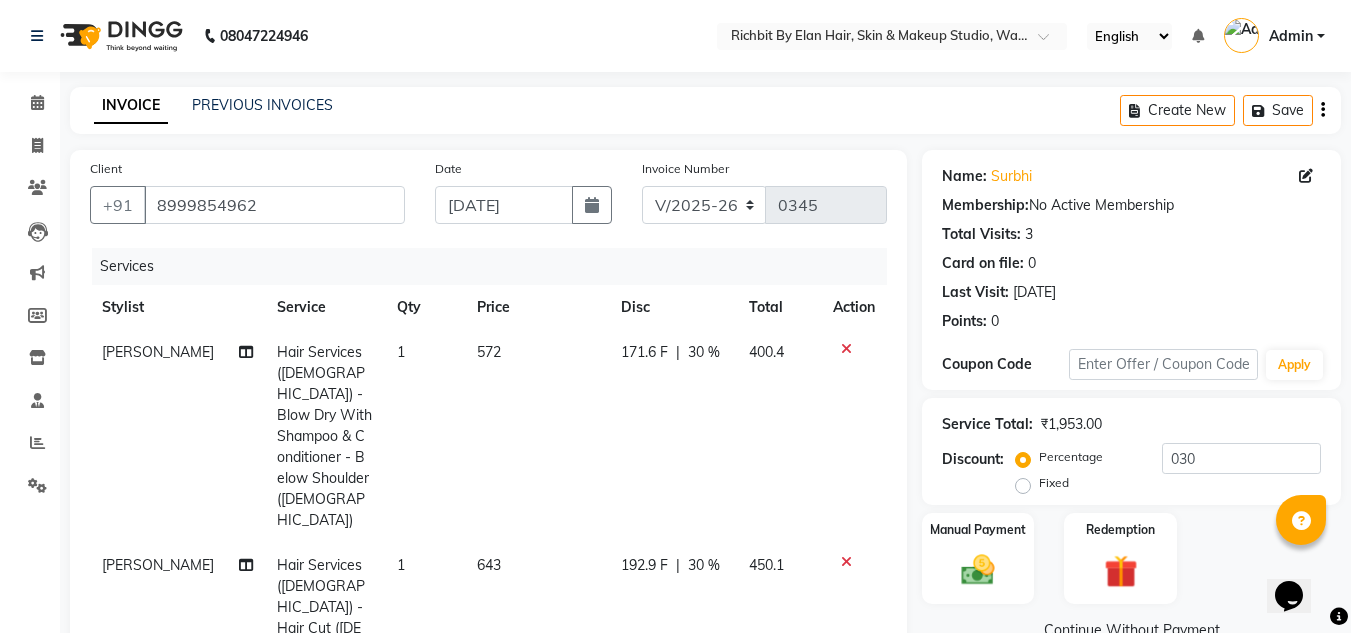 click 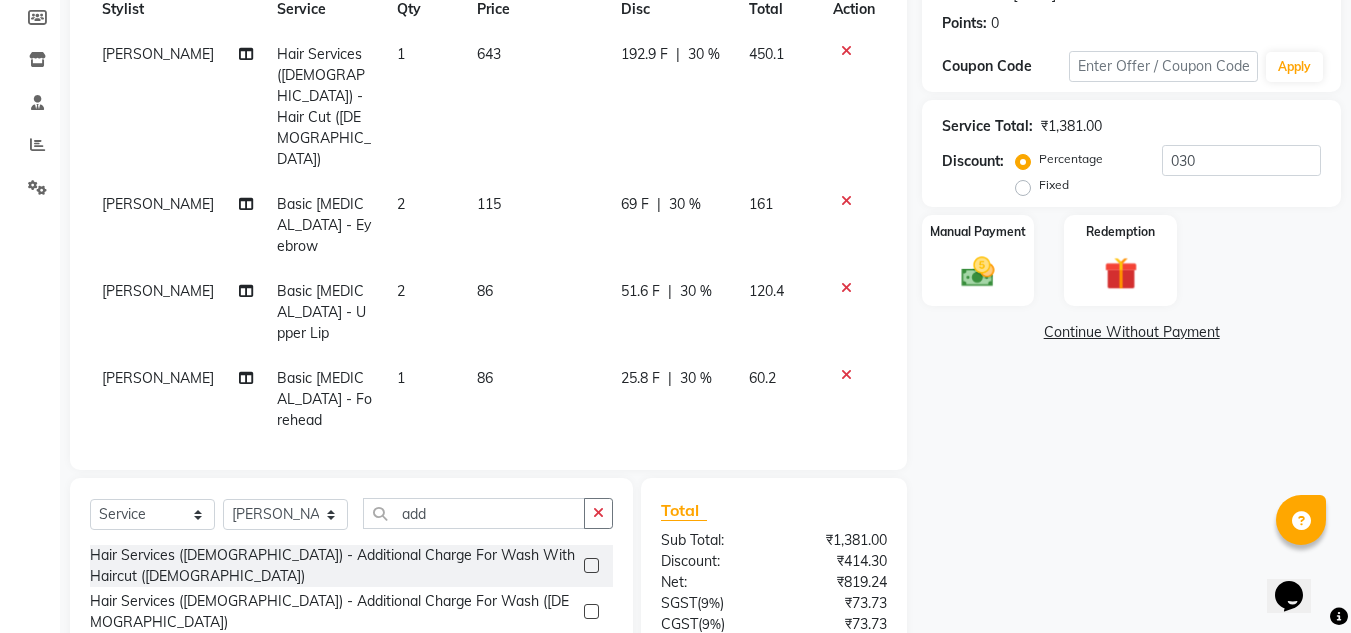scroll, scrollTop: 300, scrollLeft: 0, axis: vertical 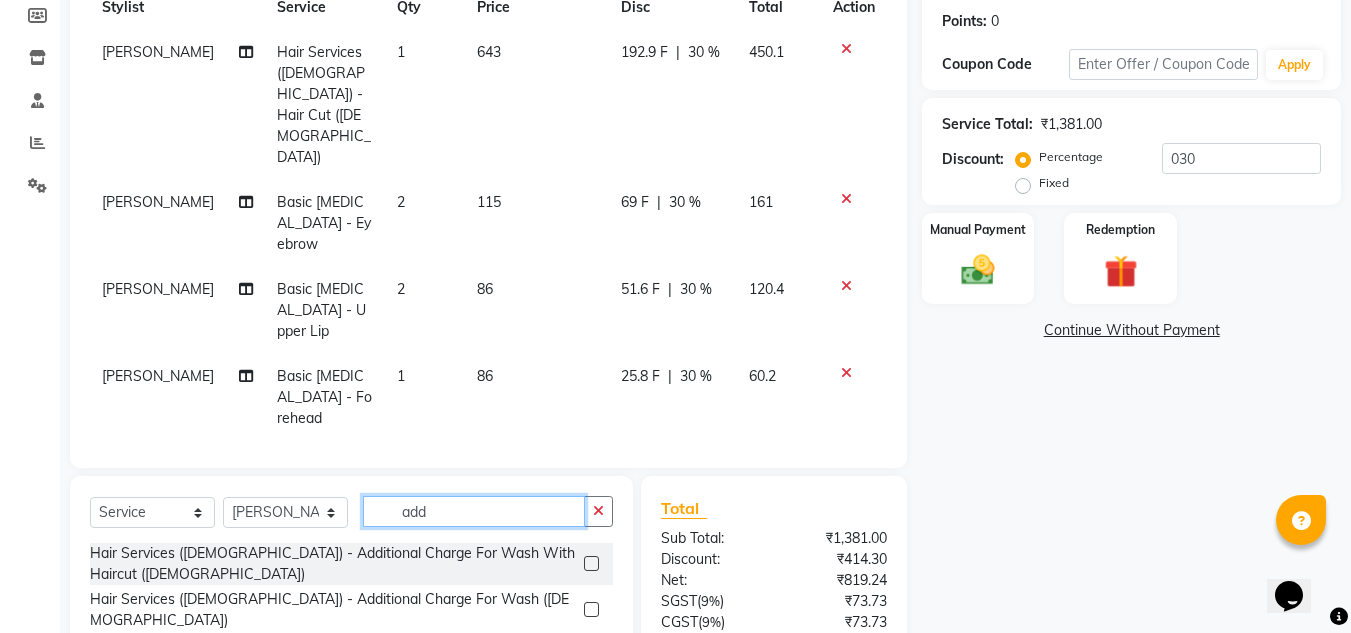click on "add" 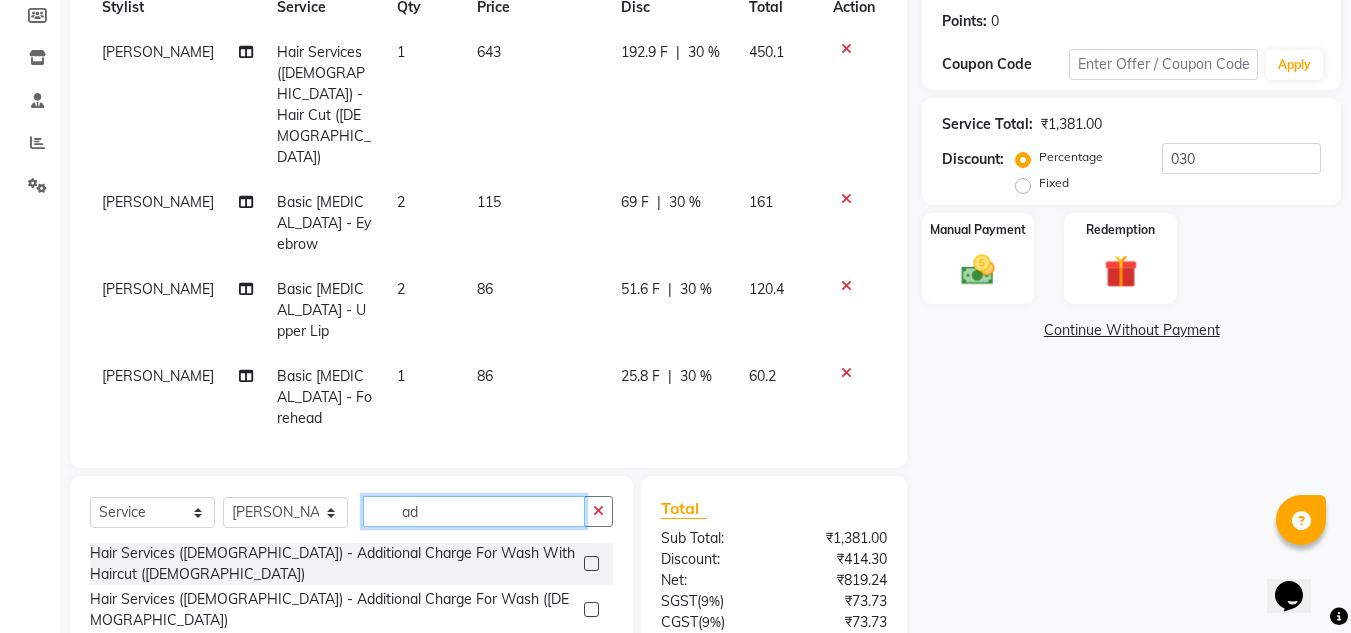 type on "a" 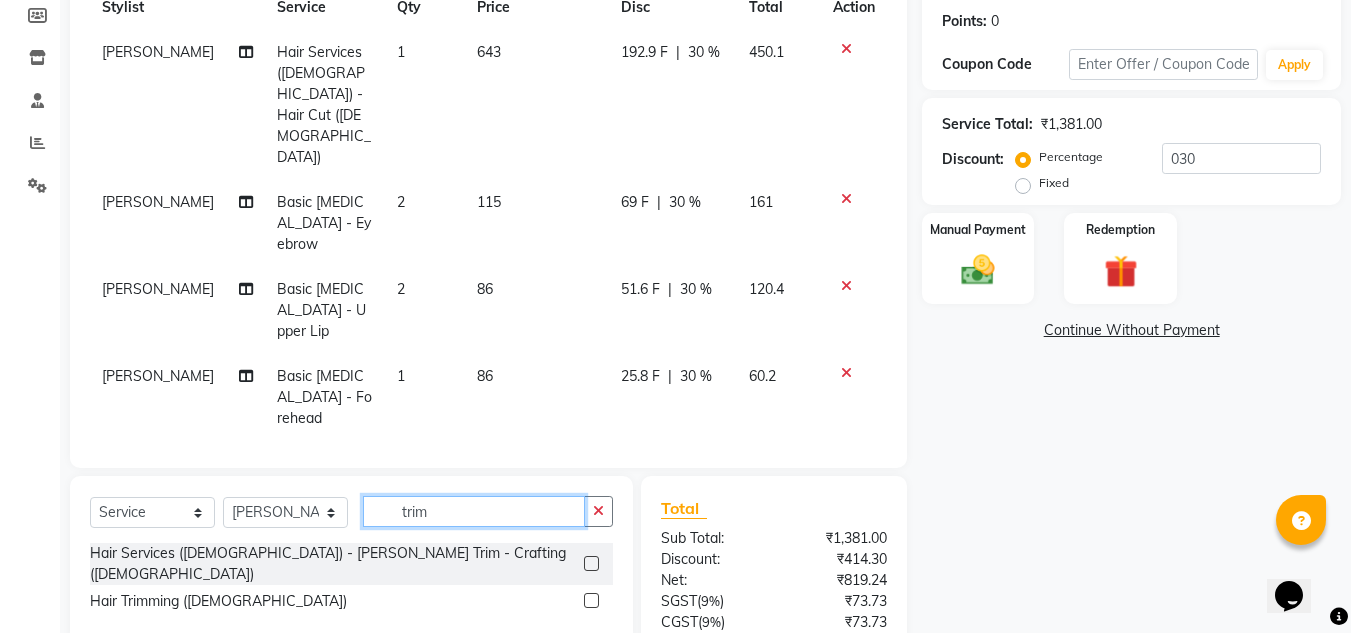 type on "trim" 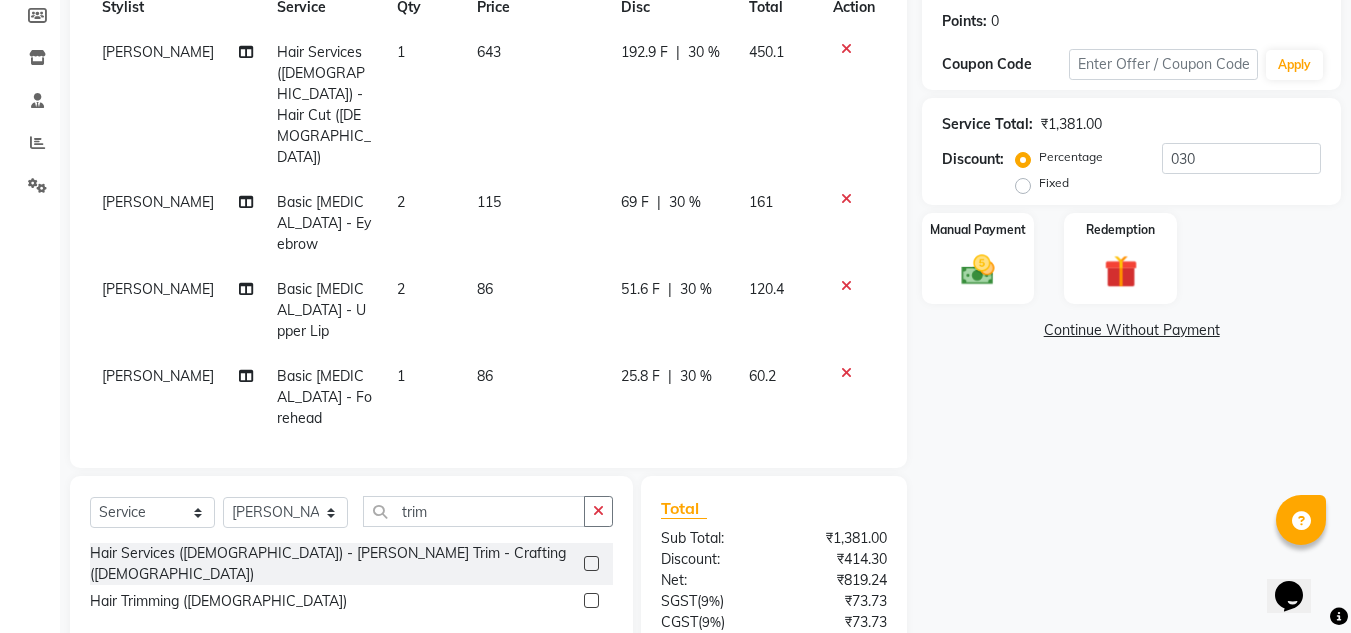 click 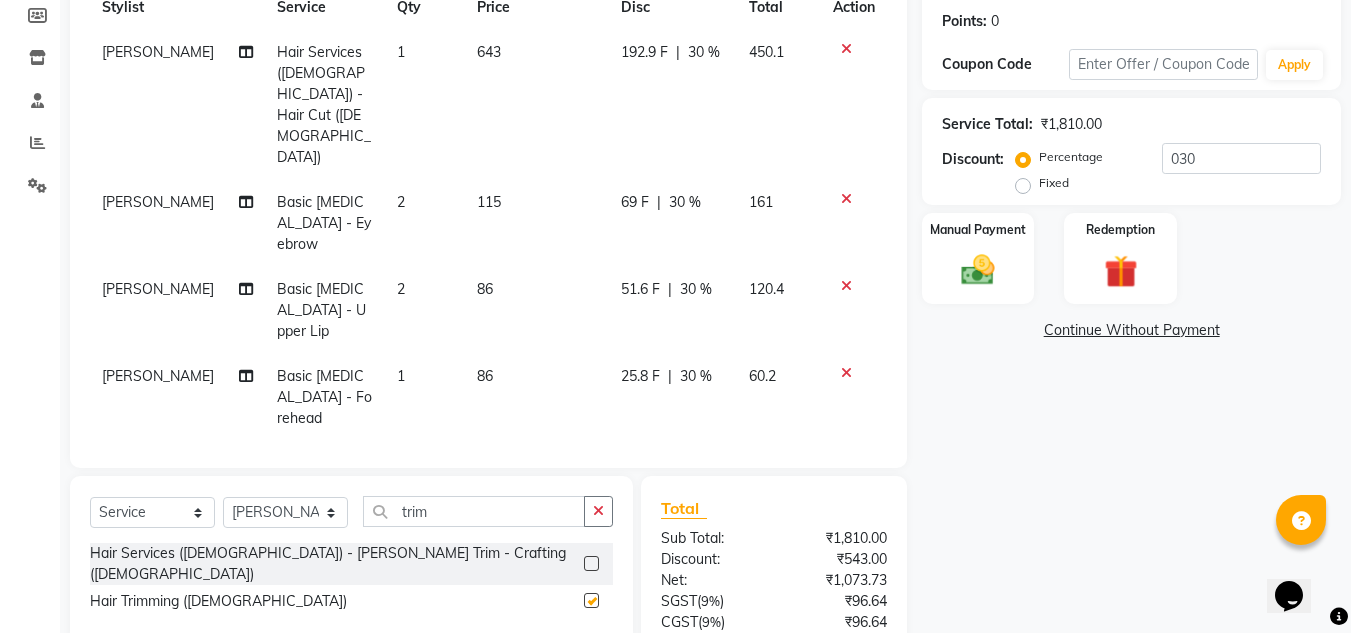 checkbox on "false" 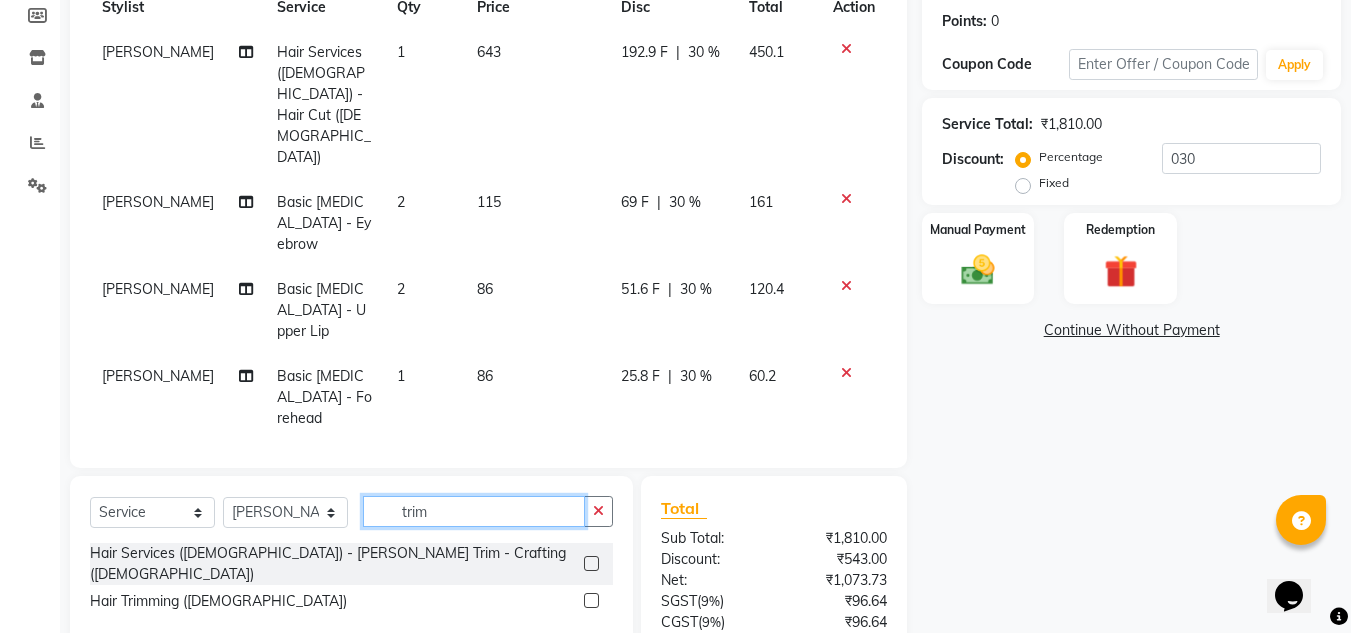 drag, startPoint x: 484, startPoint y: 507, endPoint x: 341, endPoint y: 513, distance: 143.12582 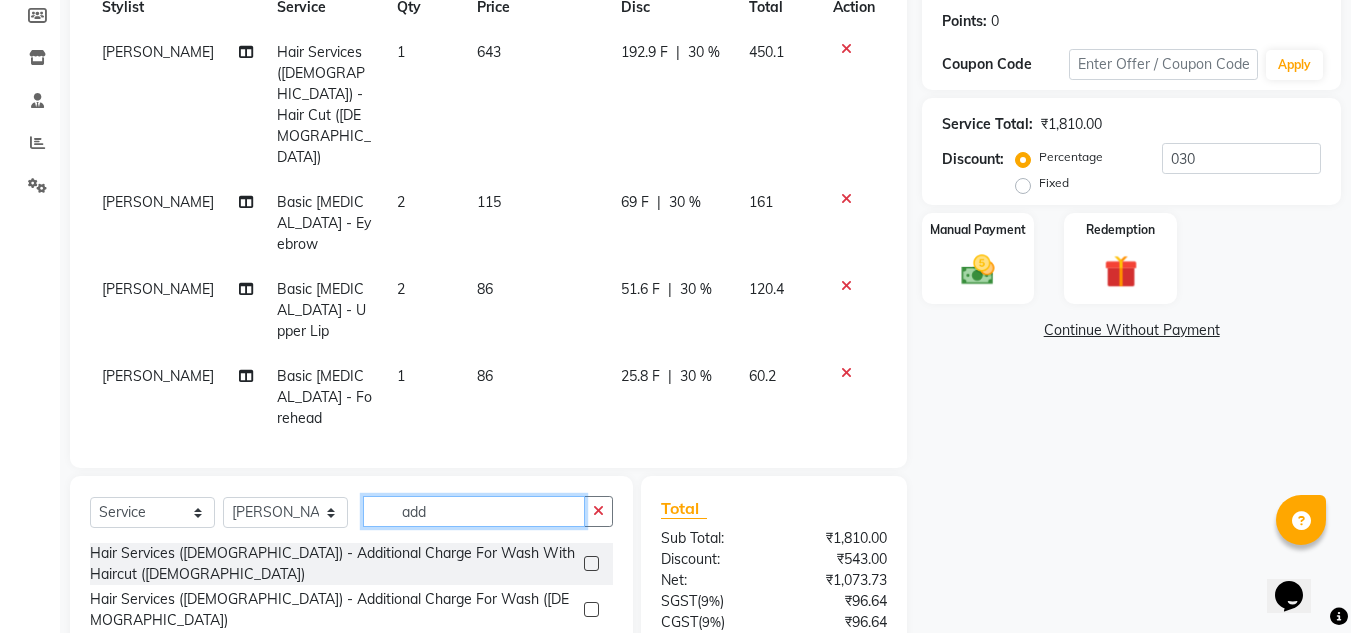 type on "add" 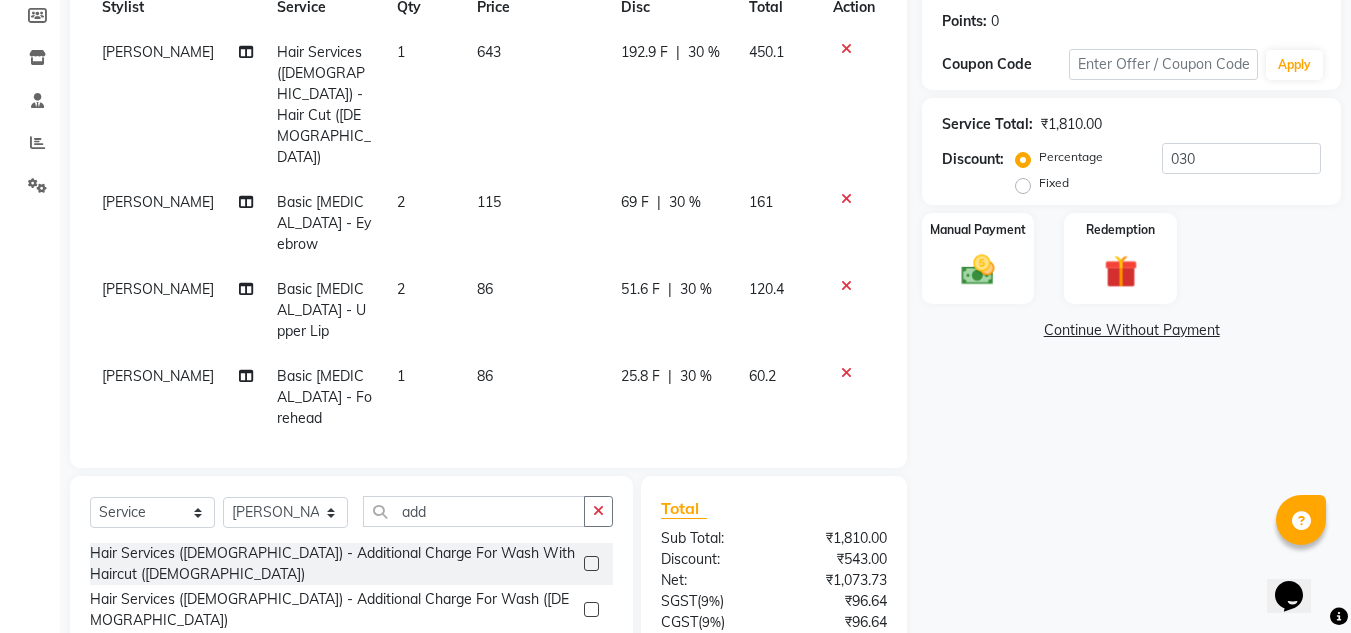 click 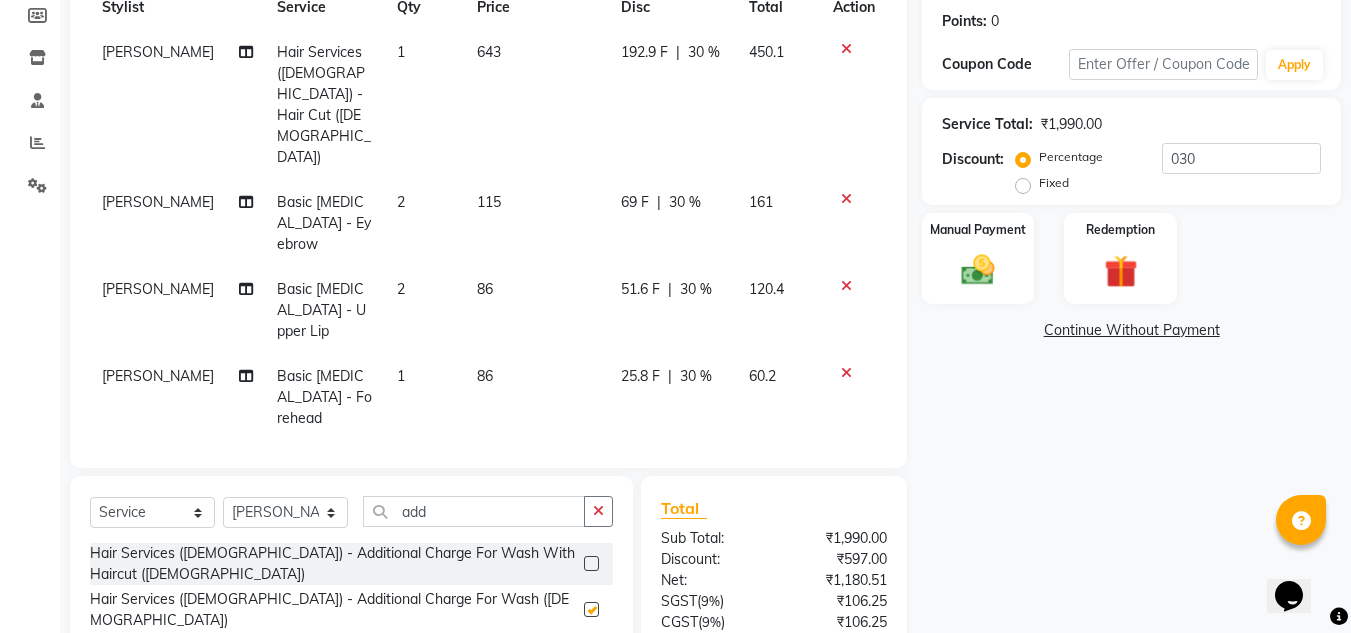 checkbox on "false" 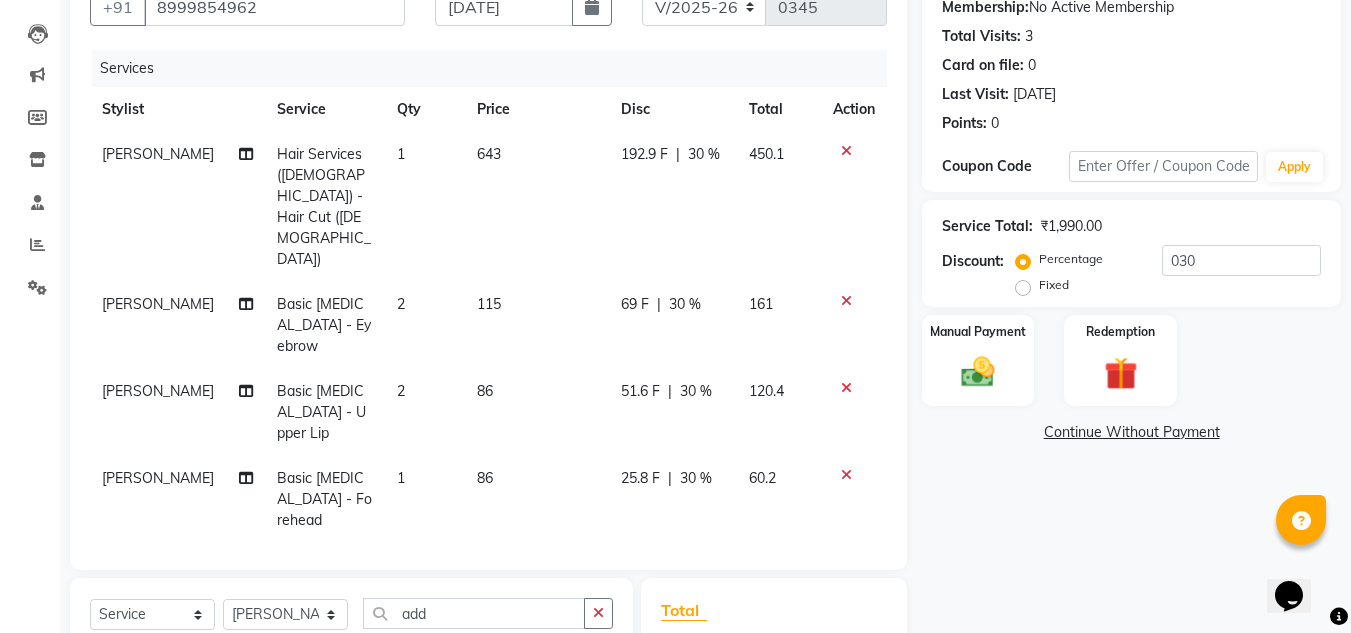 scroll, scrollTop: 100, scrollLeft: 0, axis: vertical 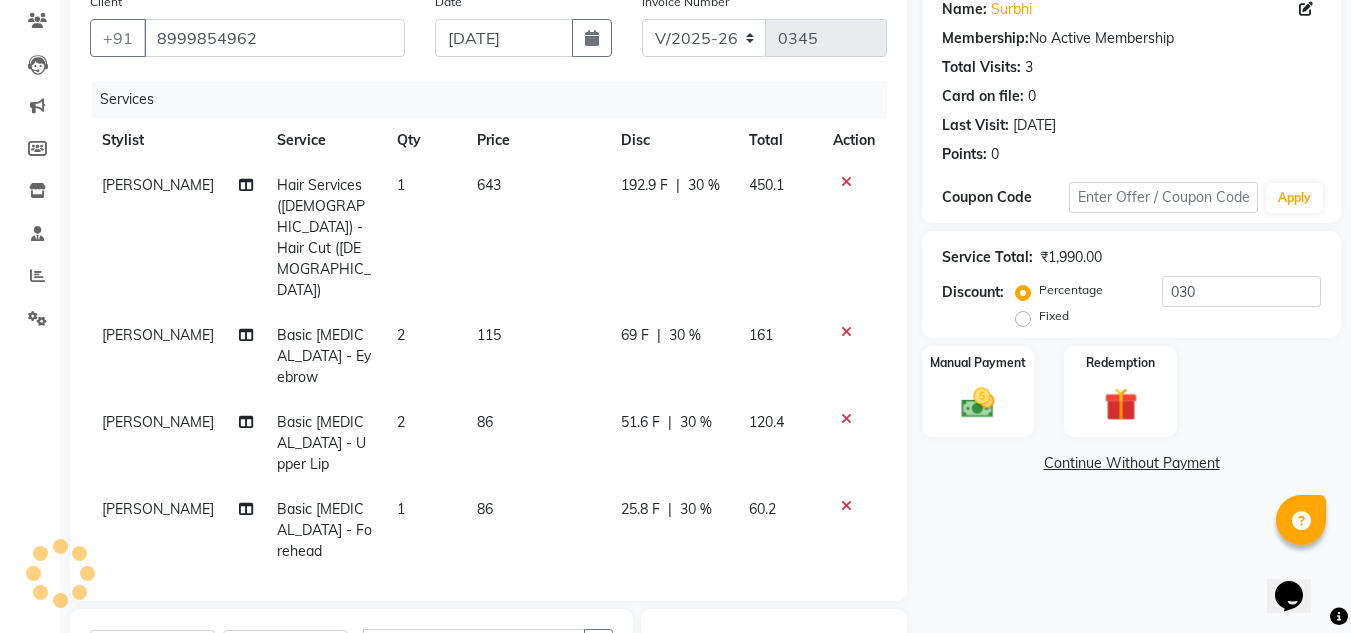 click on "192.9 F" 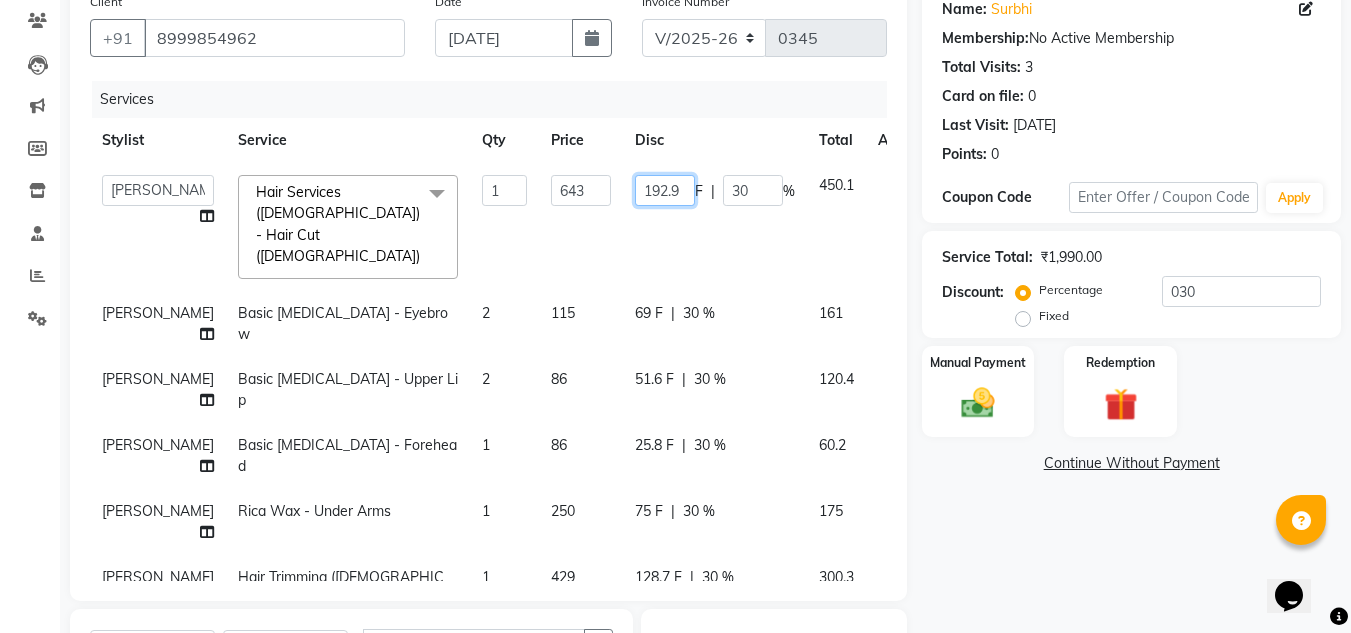 click on "192.9" 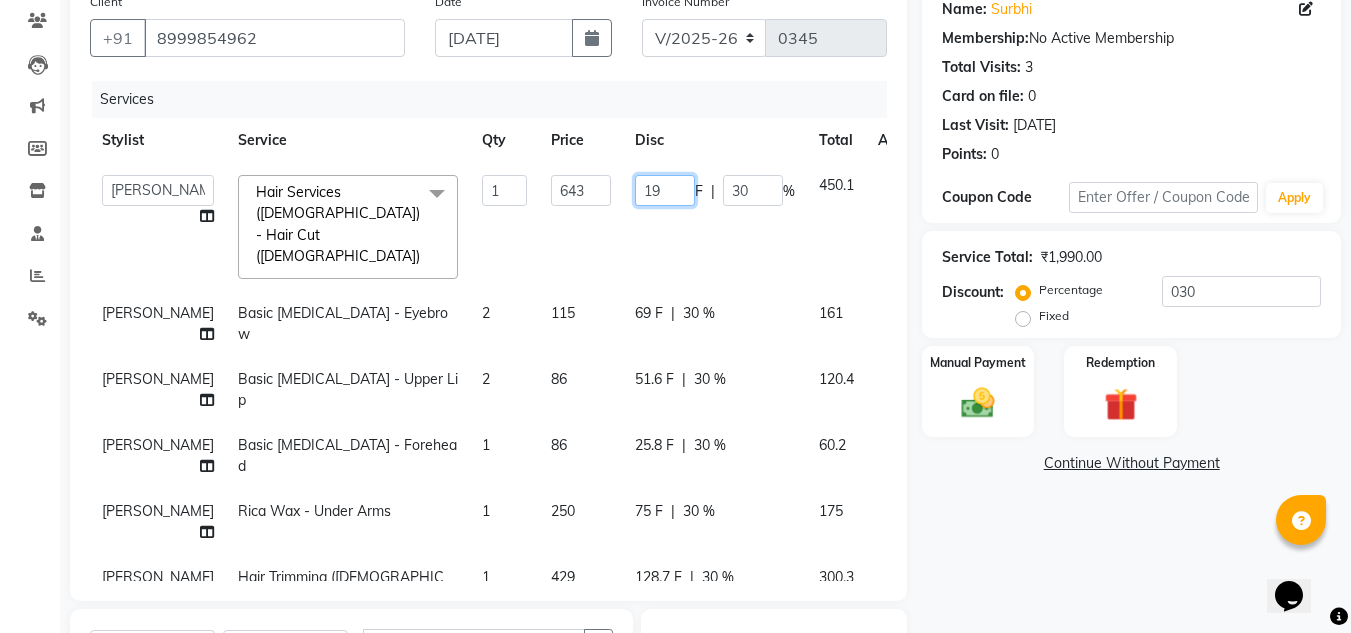 type on "192" 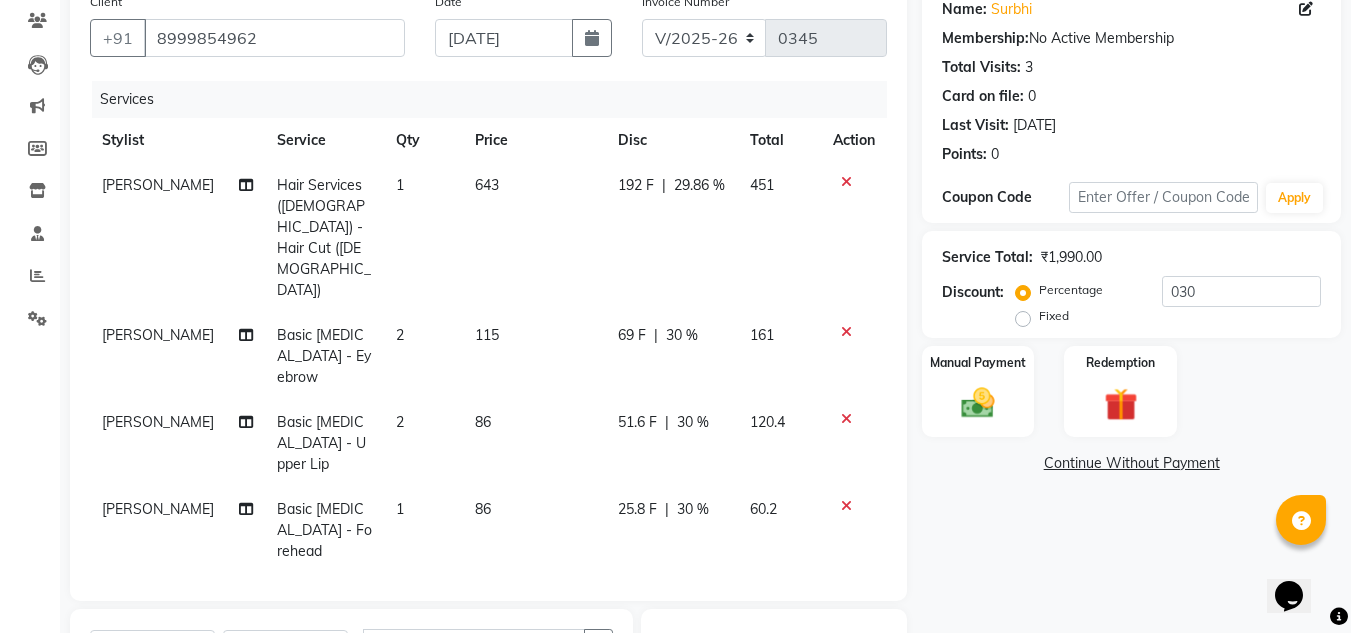 click on "Rohit Suravase Hair Services (Female) - Hair Cut (Female) 1 643 192 F | 29.86 % 451" 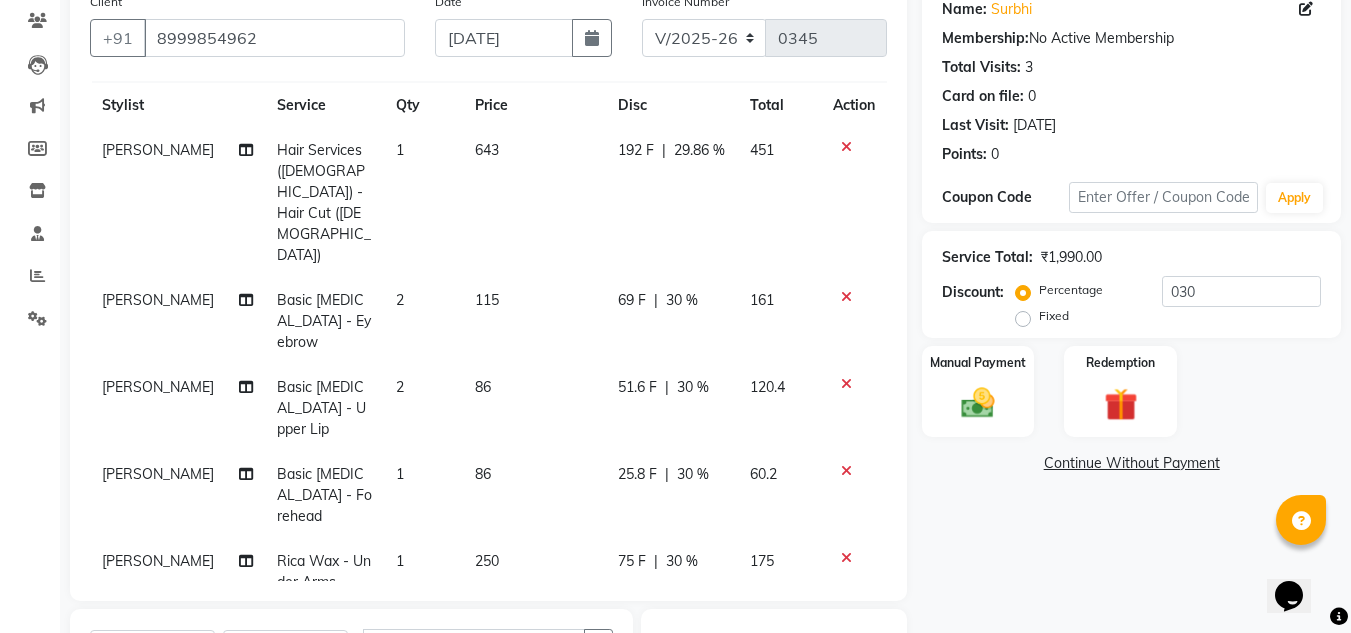 scroll, scrollTop: 0, scrollLeft: 0, axis: both 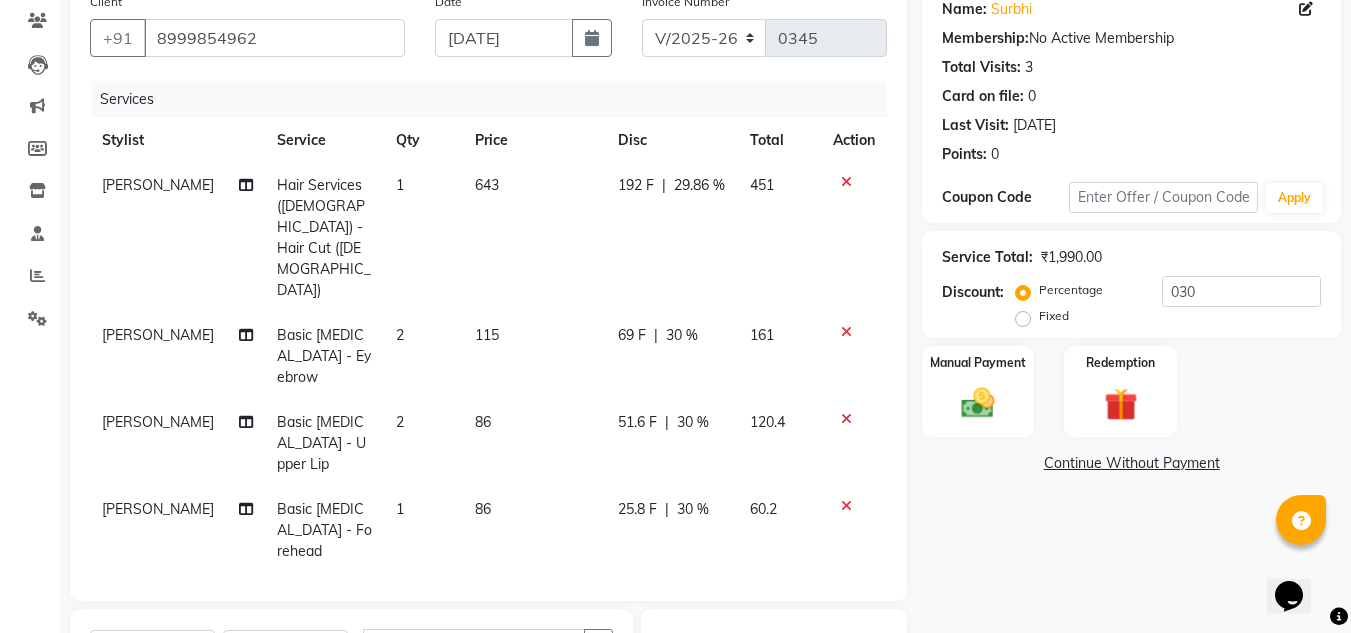 click on "69 F" 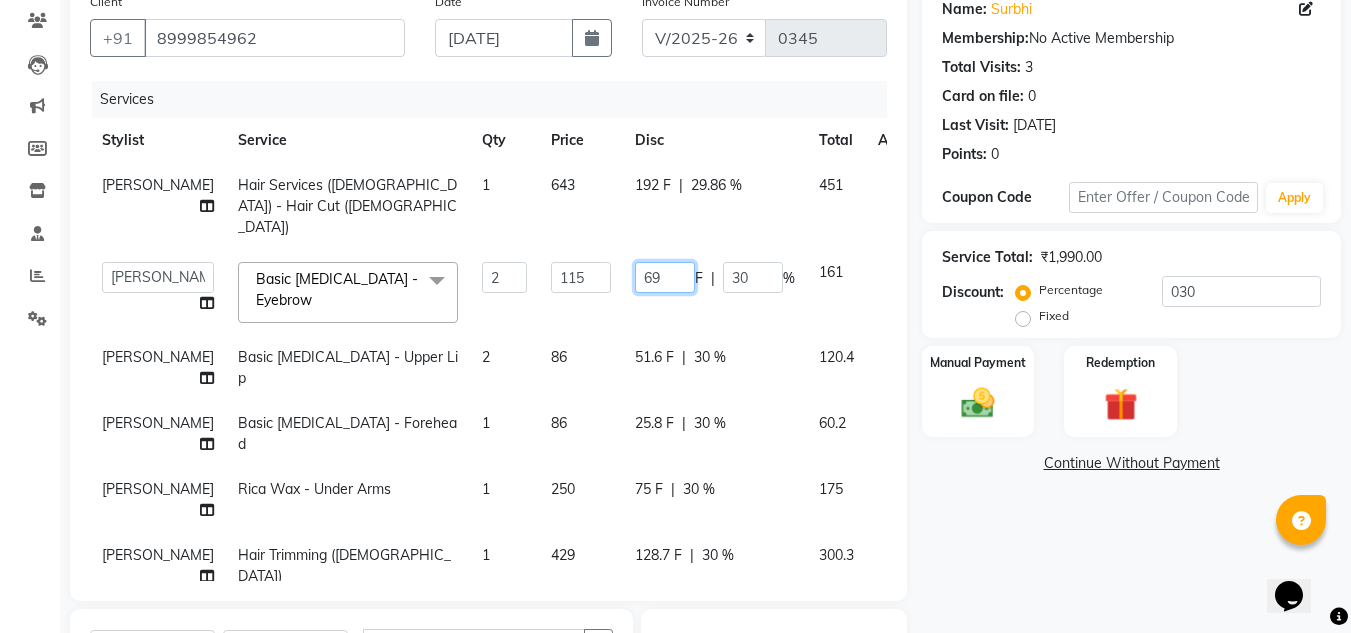 click on "69" 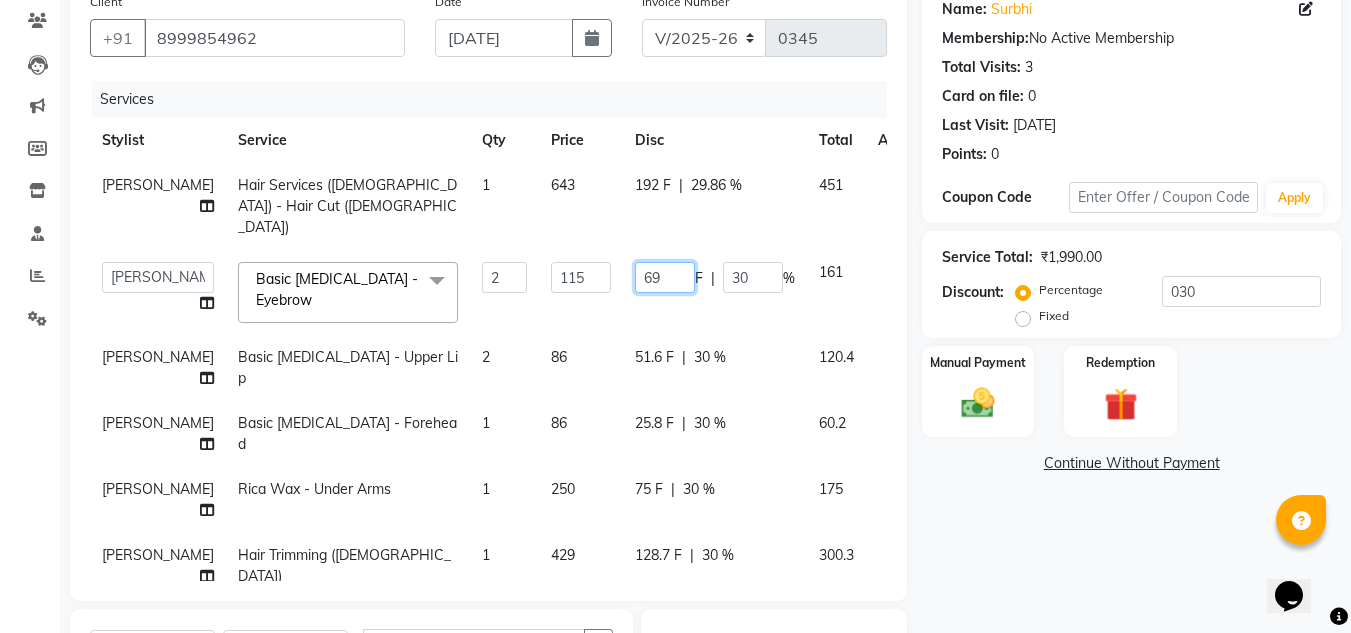 type on "6" 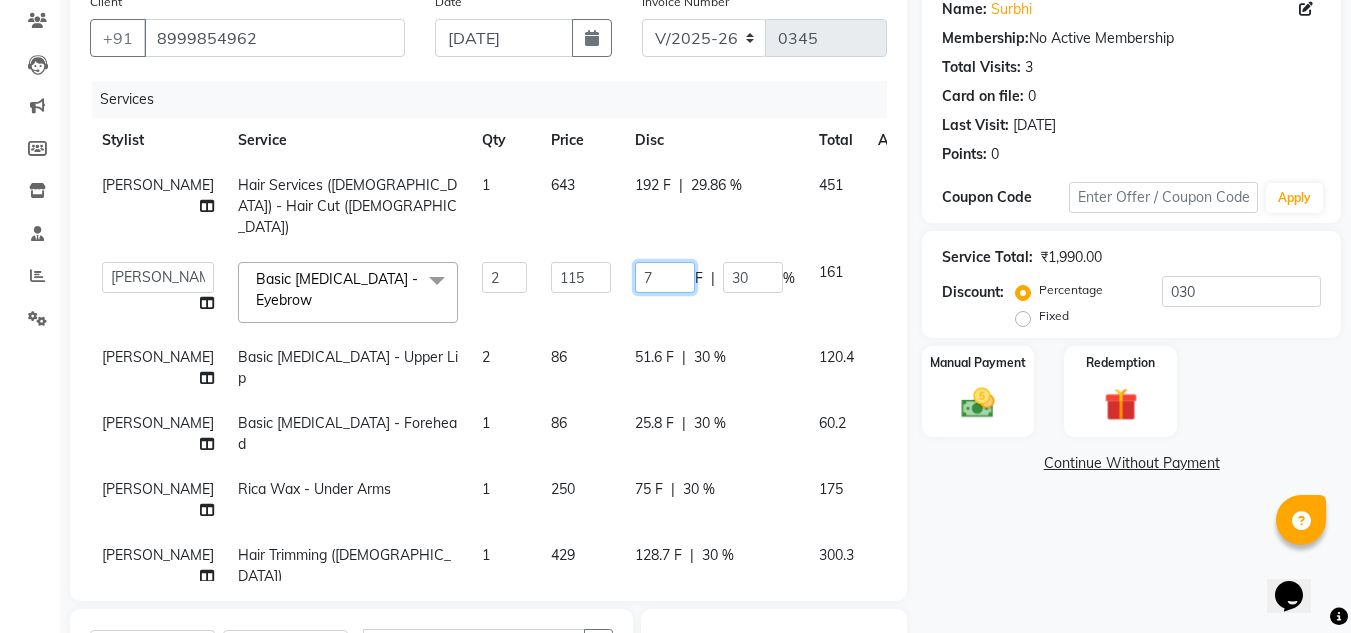 type on "70" 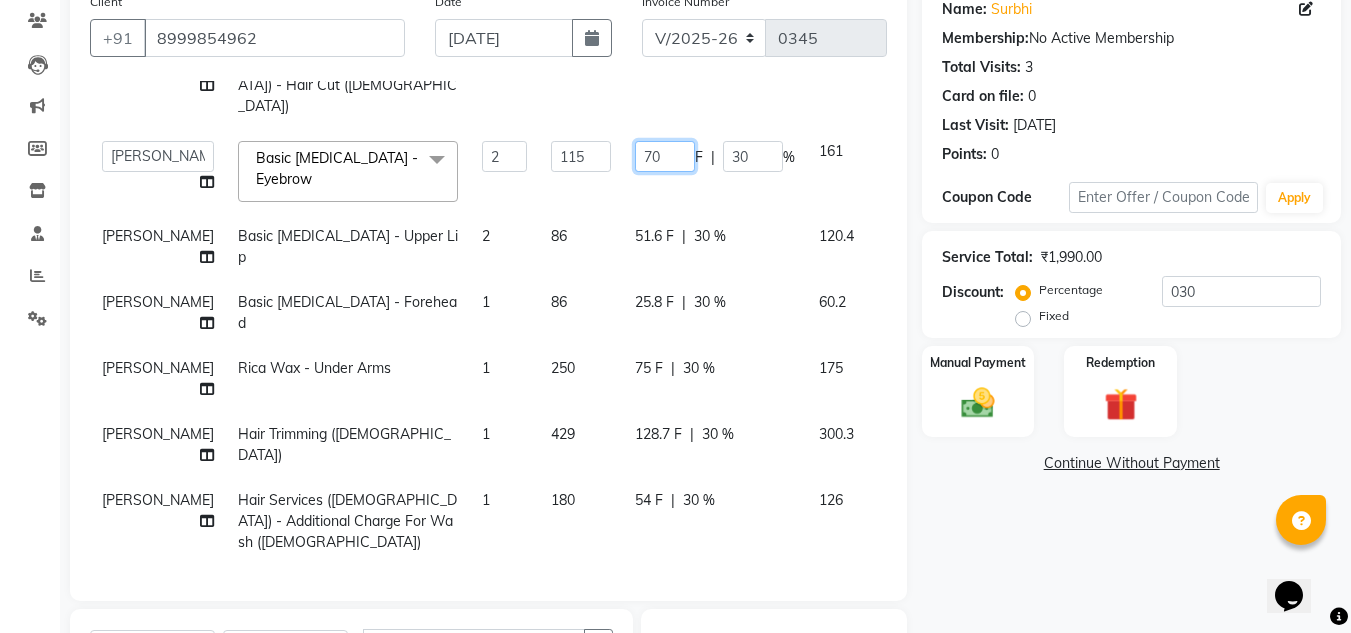 scroll, scrollTop: 200, scrollLeft: 0, axis: vertical 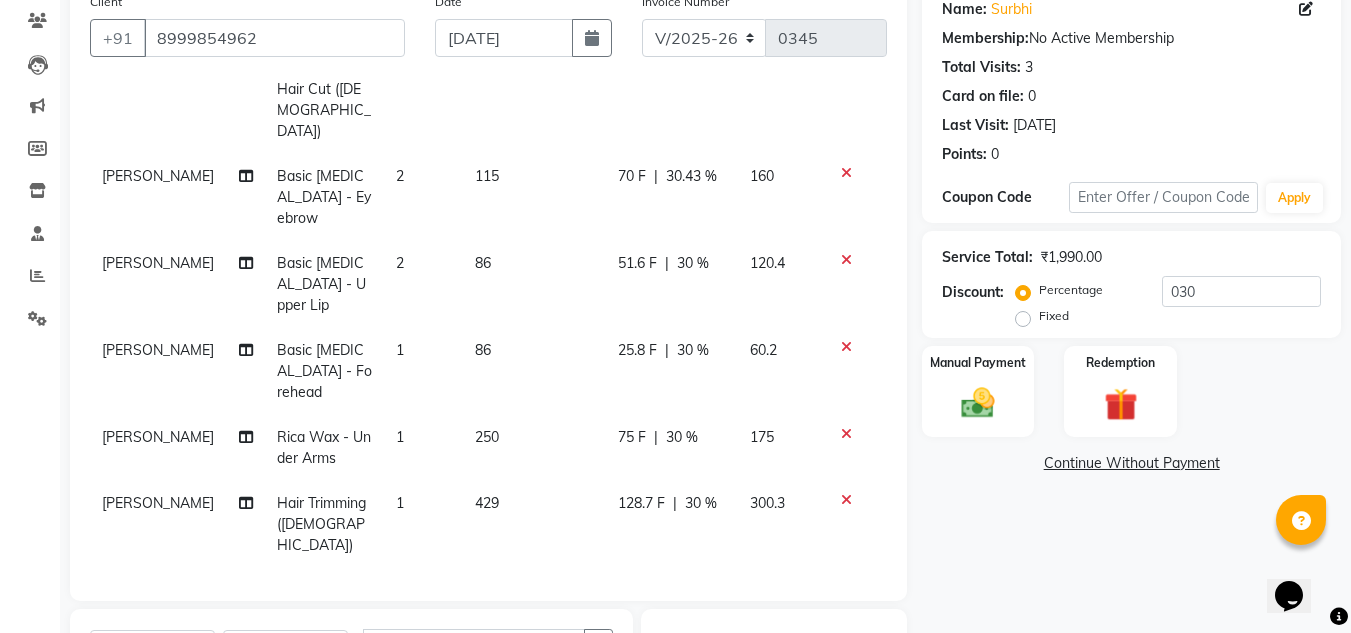 click on "Rohit Suravase Hair Services (Female) - Hair Cut (Female) 1 643 192 F | 29.86 % 451 Vandana Panikar Basic Skin Care - Eyebrow 2 115 70 F | 30.43 % 160 Vandana Panikar Basic Skin Care - Upper Lip 2 86 51.6 F | 30 % 120.4 Vandana Panikar Basic Skin Care - Forehead 1 86 25.8 F | 30 % 60.2 Vandana Panikar Rica Wax - Under Arms 1 250 75 F | 30 % 175 Rohit Suravase Hair Trimming (Female) 1 429 128.7 F | 30 % 300.3 Rohit Suravase Hair Services (Female) - Additional Charge For Wash (Female) 1 180 54 F | 30 % 126" 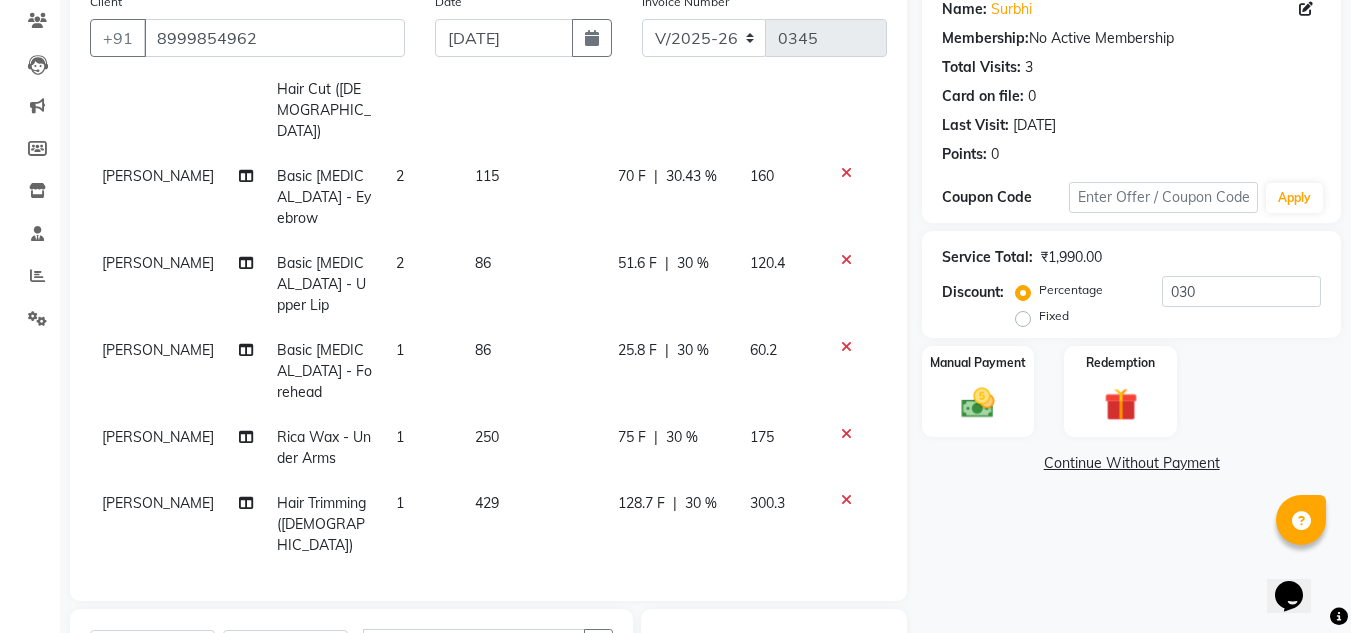 click on "51.6 F" 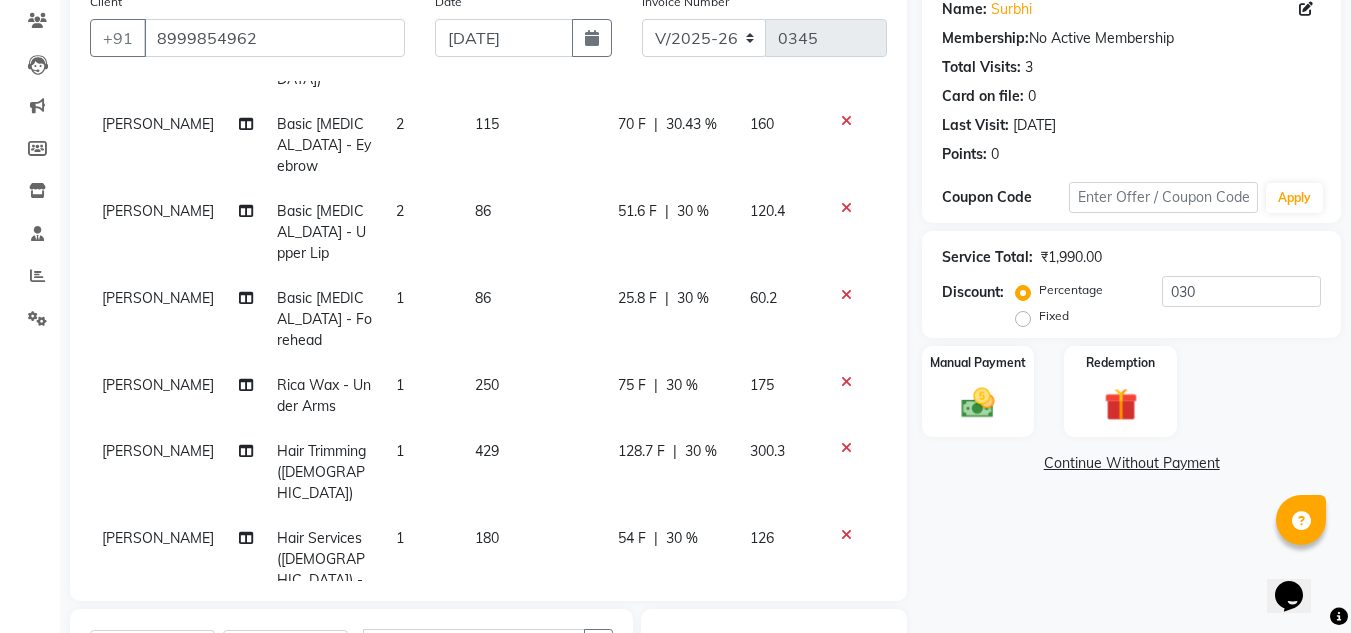 select on "21217" 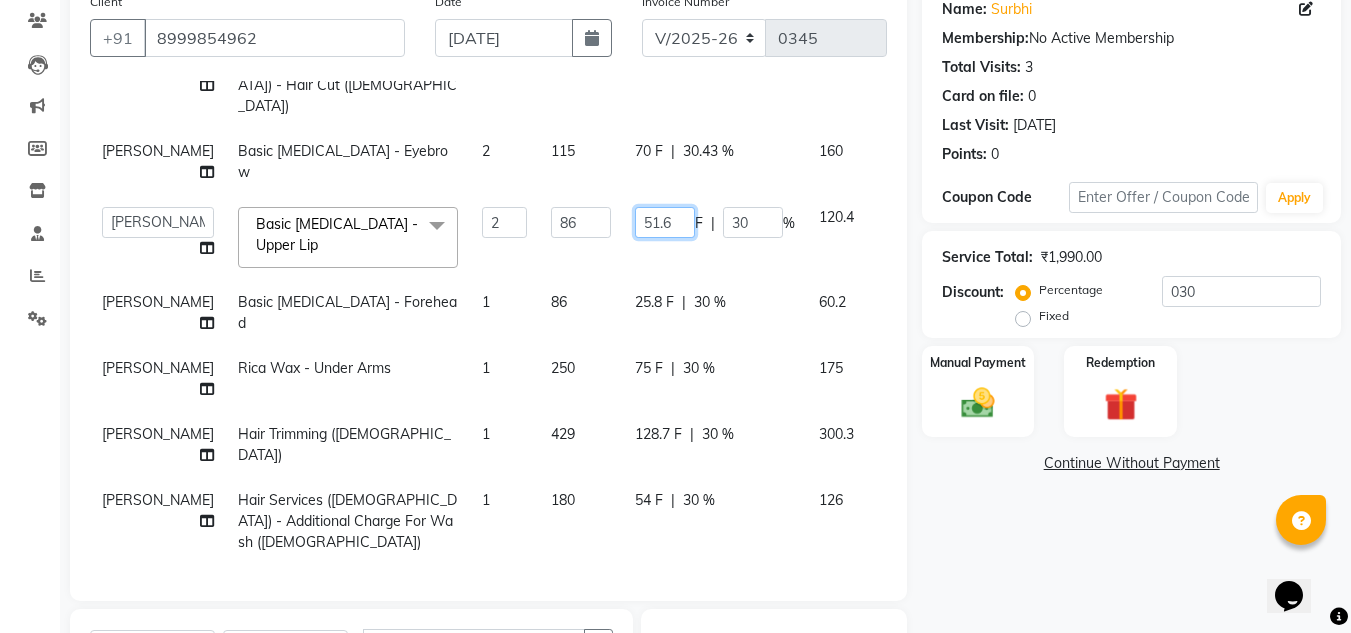 click on "51.6" 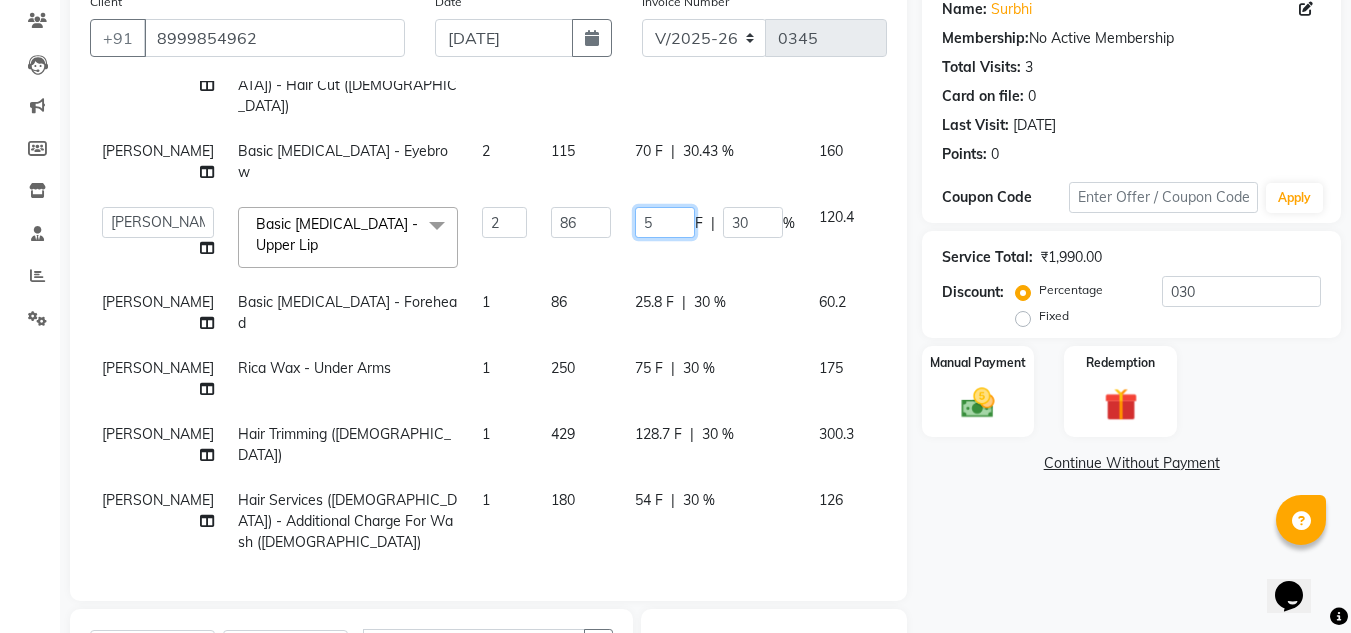 type on "52" 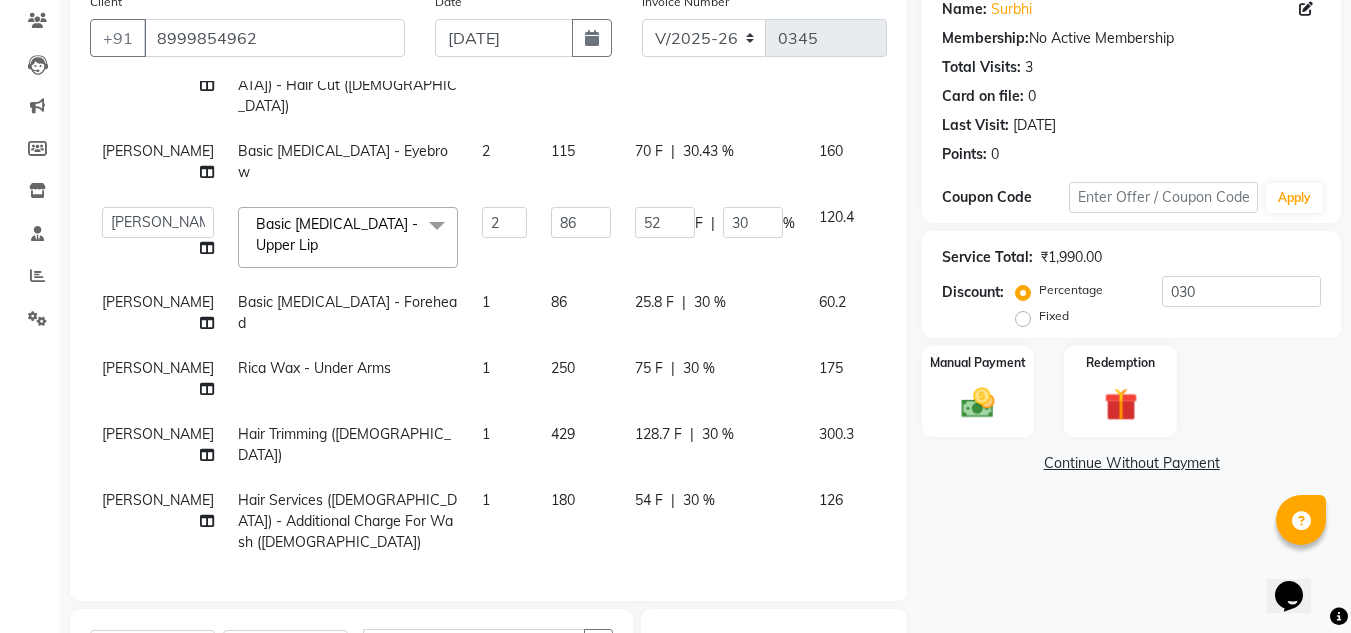 click on "25.8 F | 30 %" 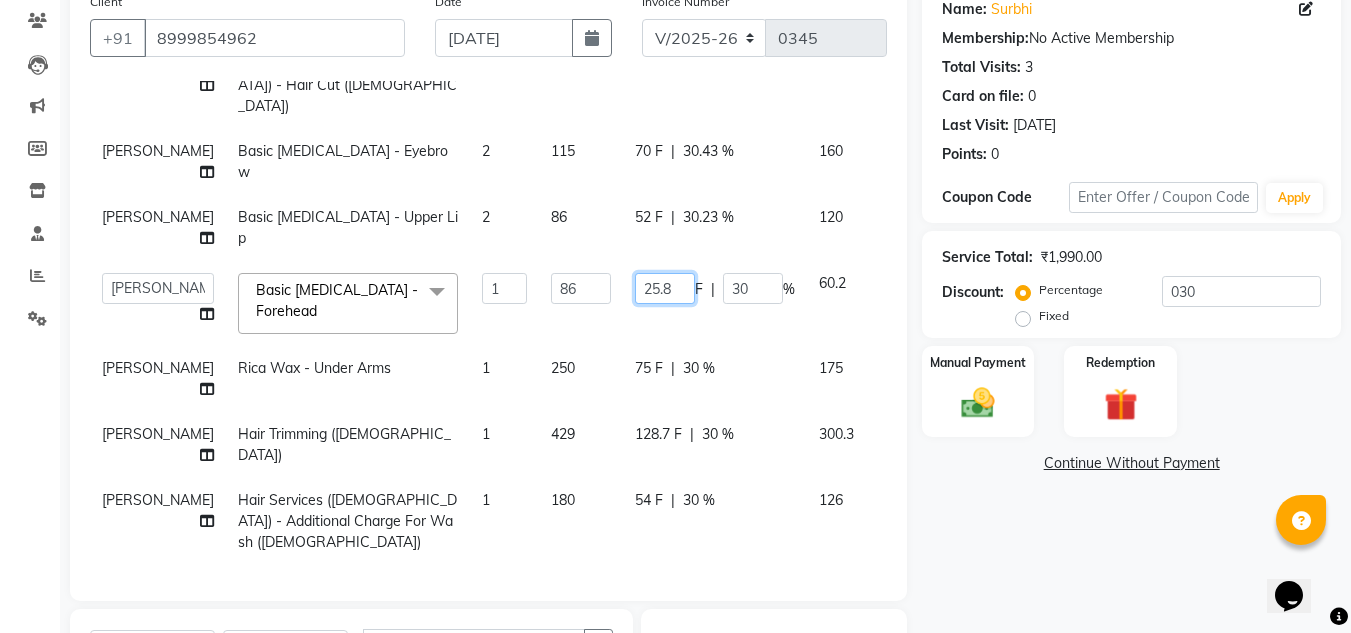click on "25.8" 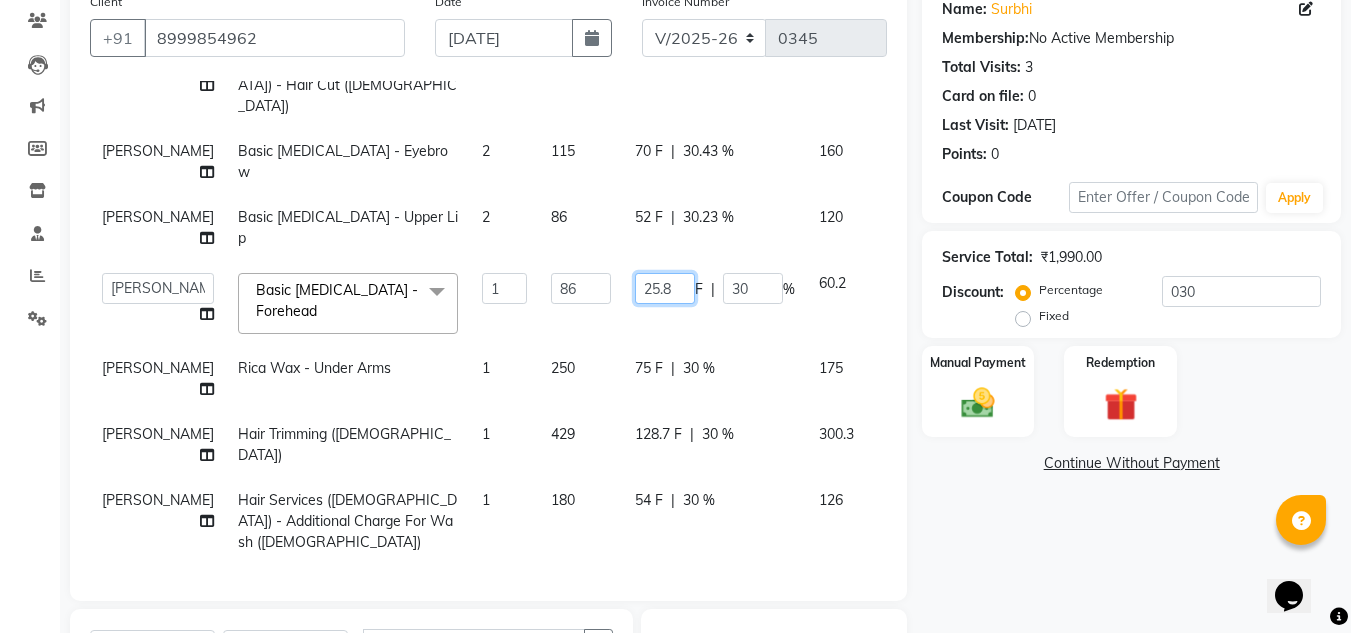 click on "25.8" 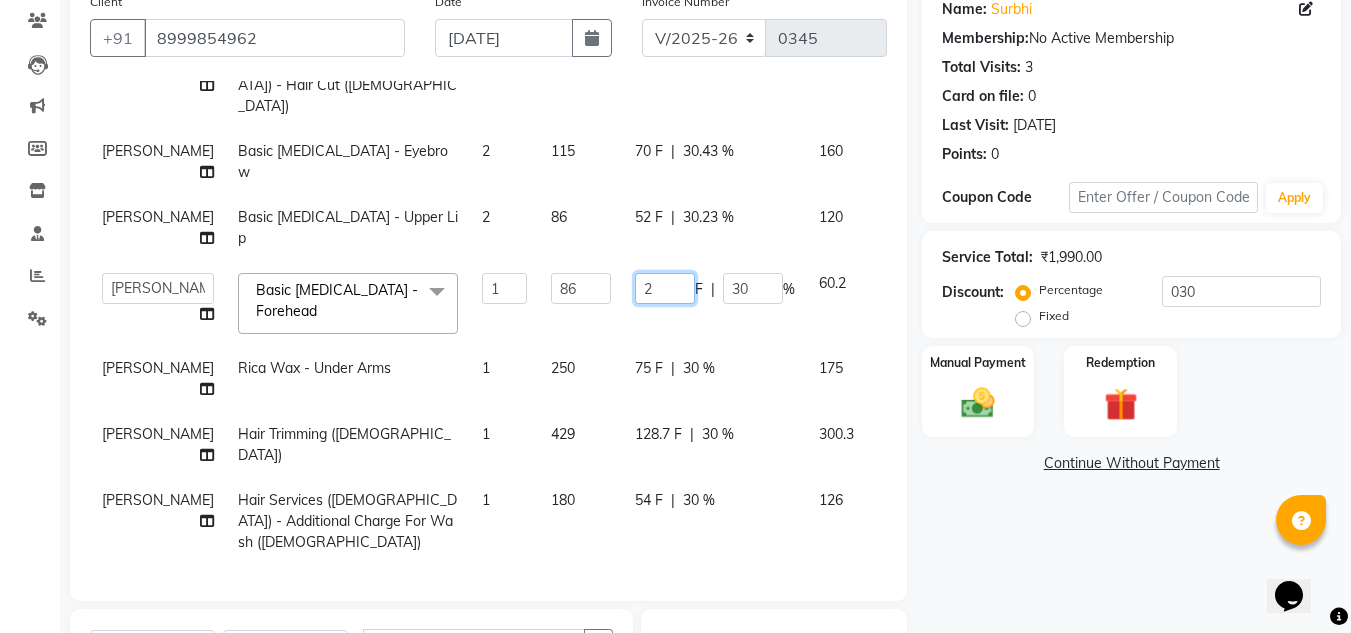 type on "26" 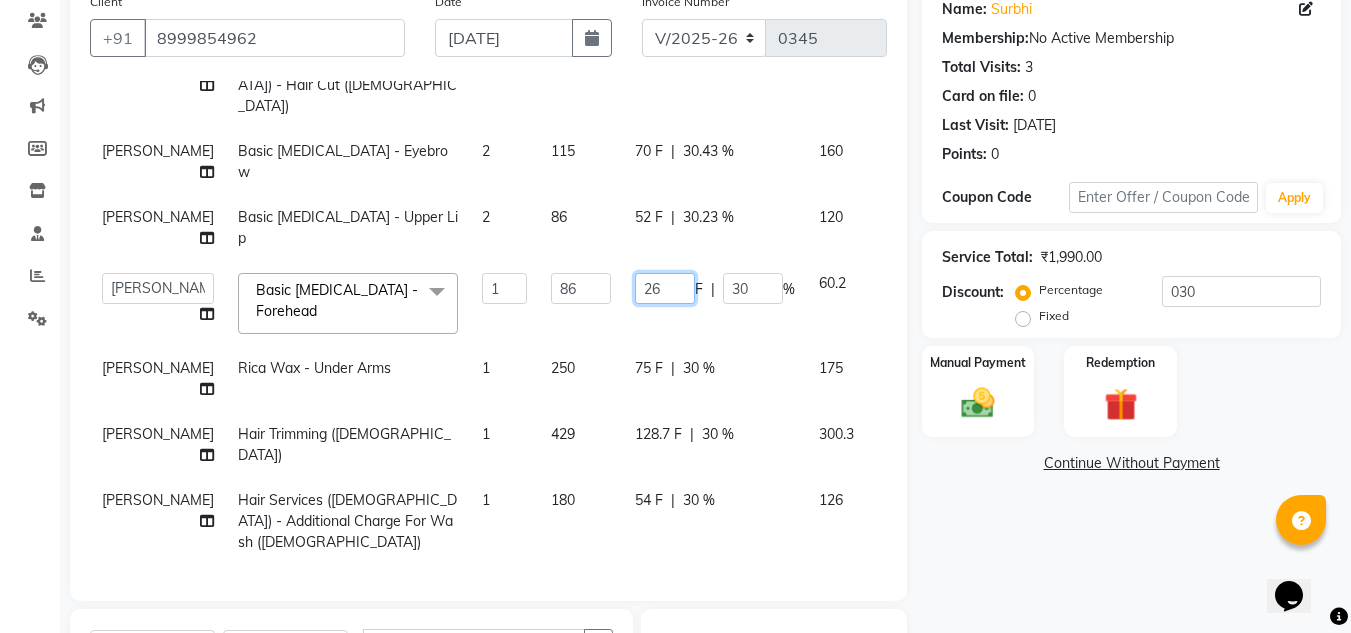 scroll, scrollTop: 367, scrollLeft: 0, axis: vertical 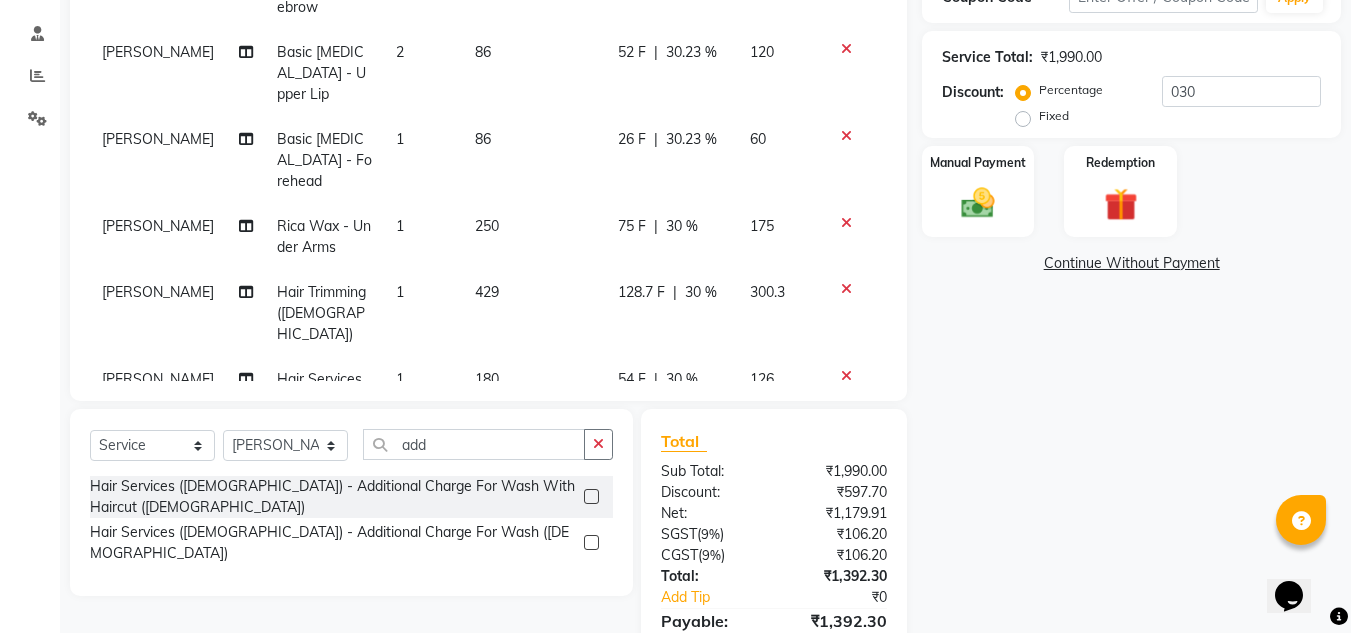 click on "128.7 F | 30 %" 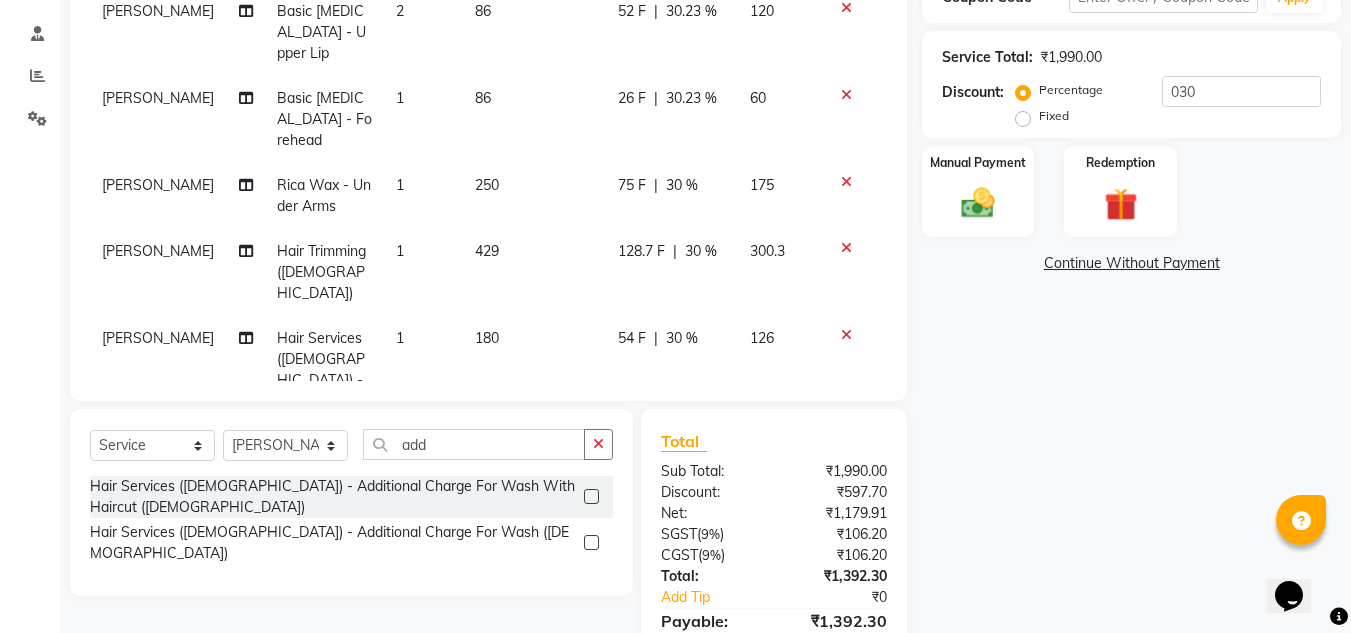 select on "39151" 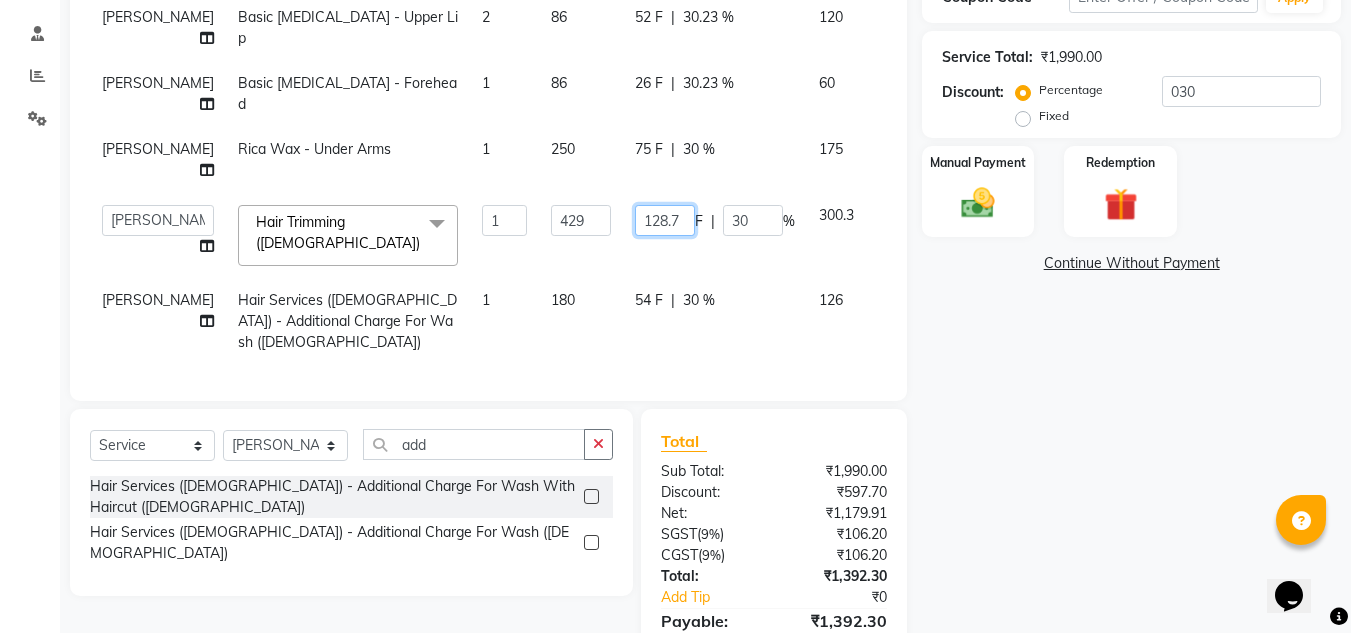 click on "128.7" 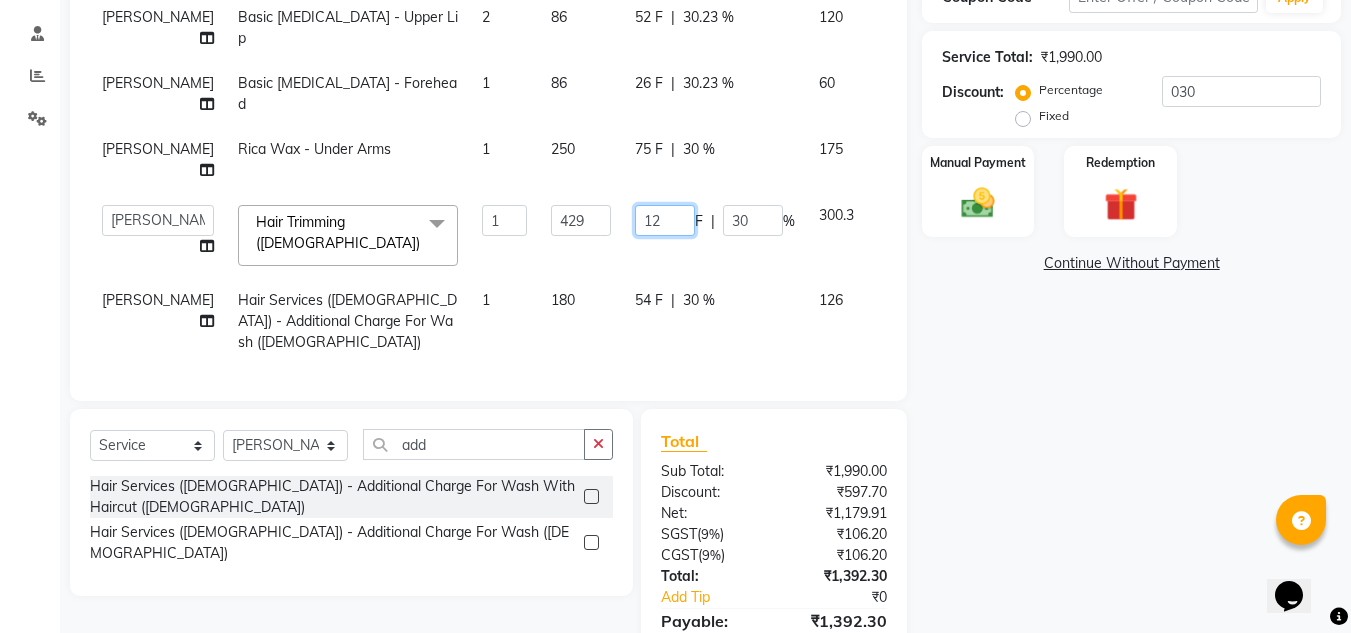 type on "129" 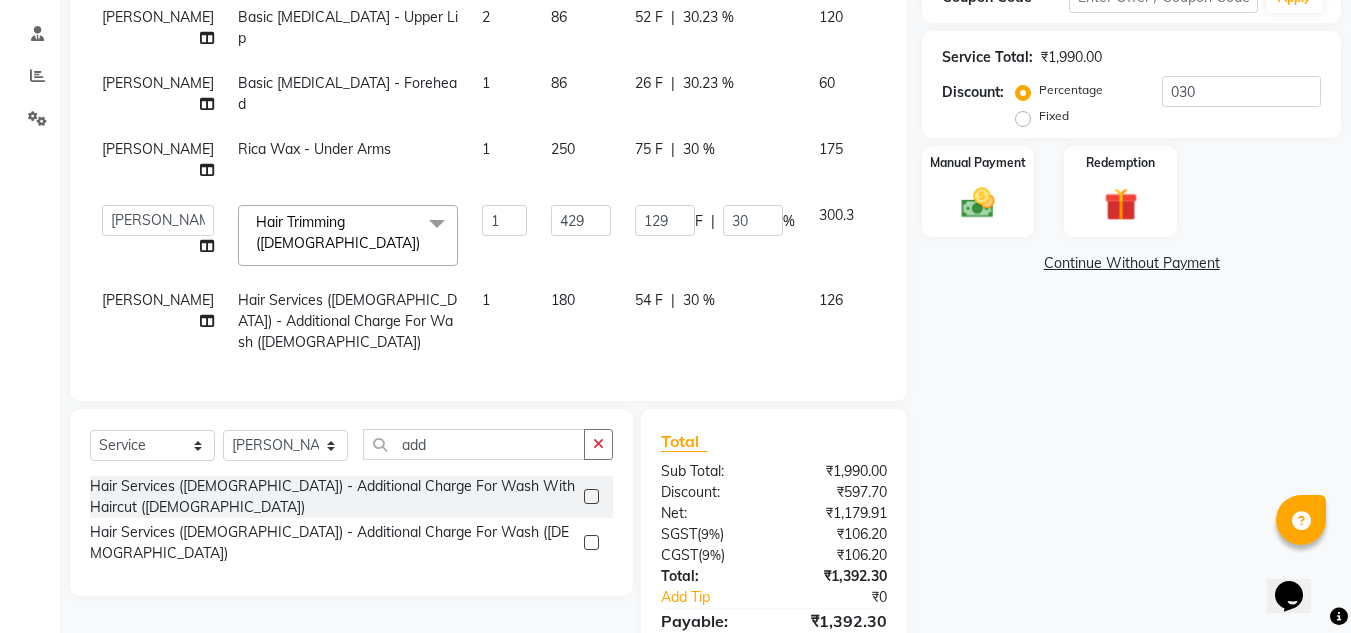 click on "54 F | 30 %" 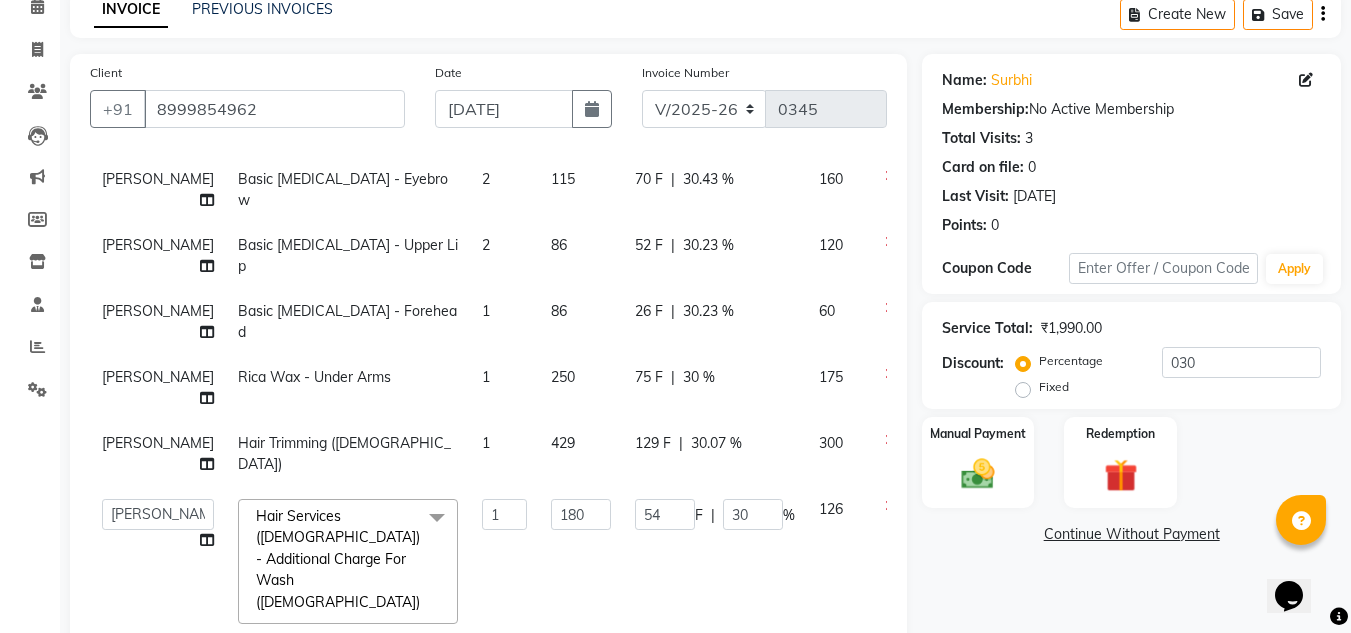 scroll, scrollTop: 300, scrollLeft: 0, axis: vertical 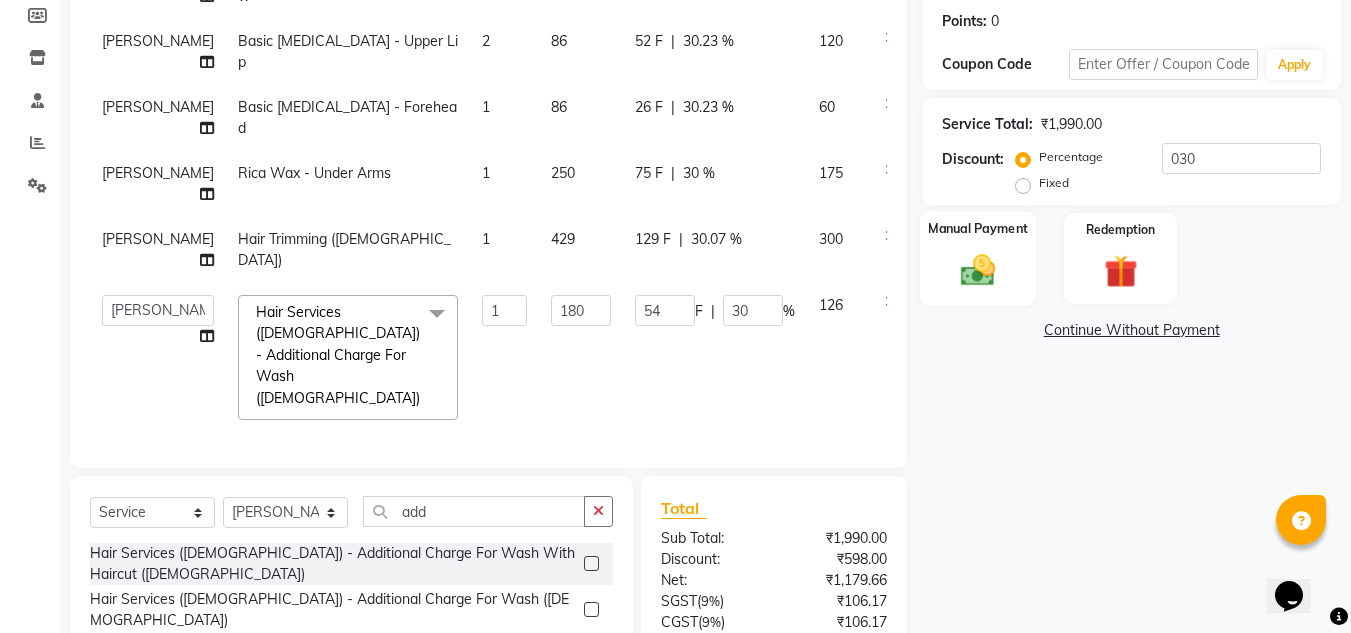 click 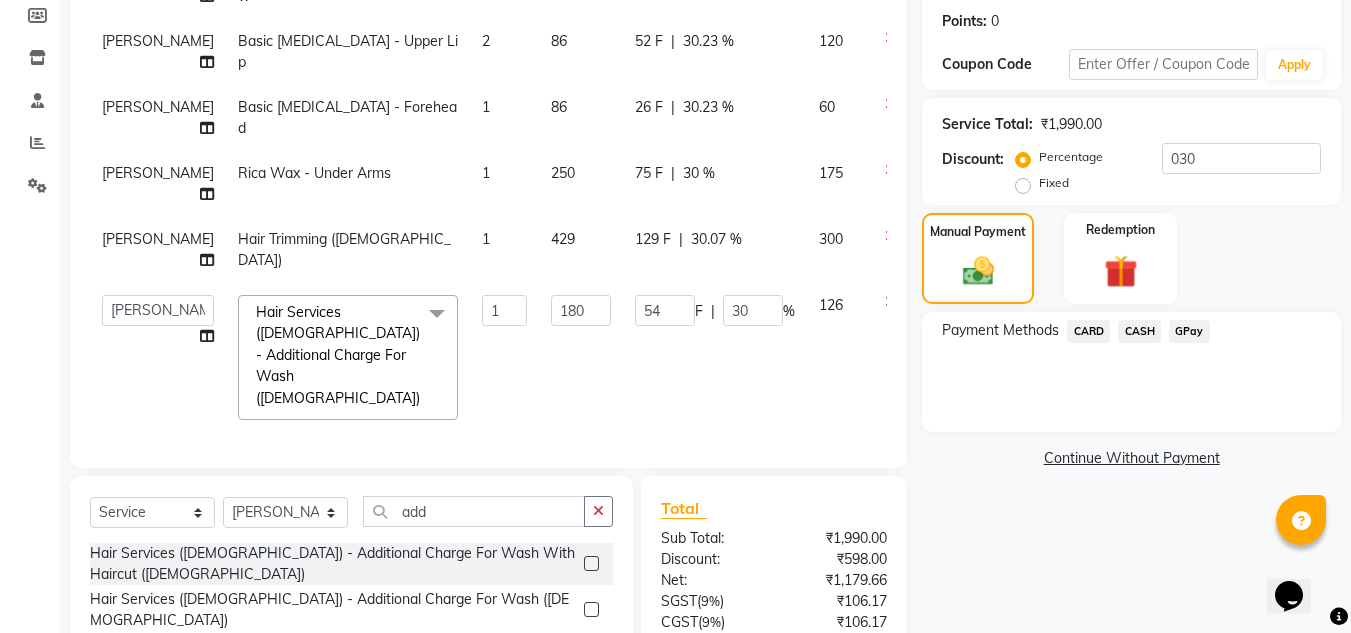 click on "GPay" 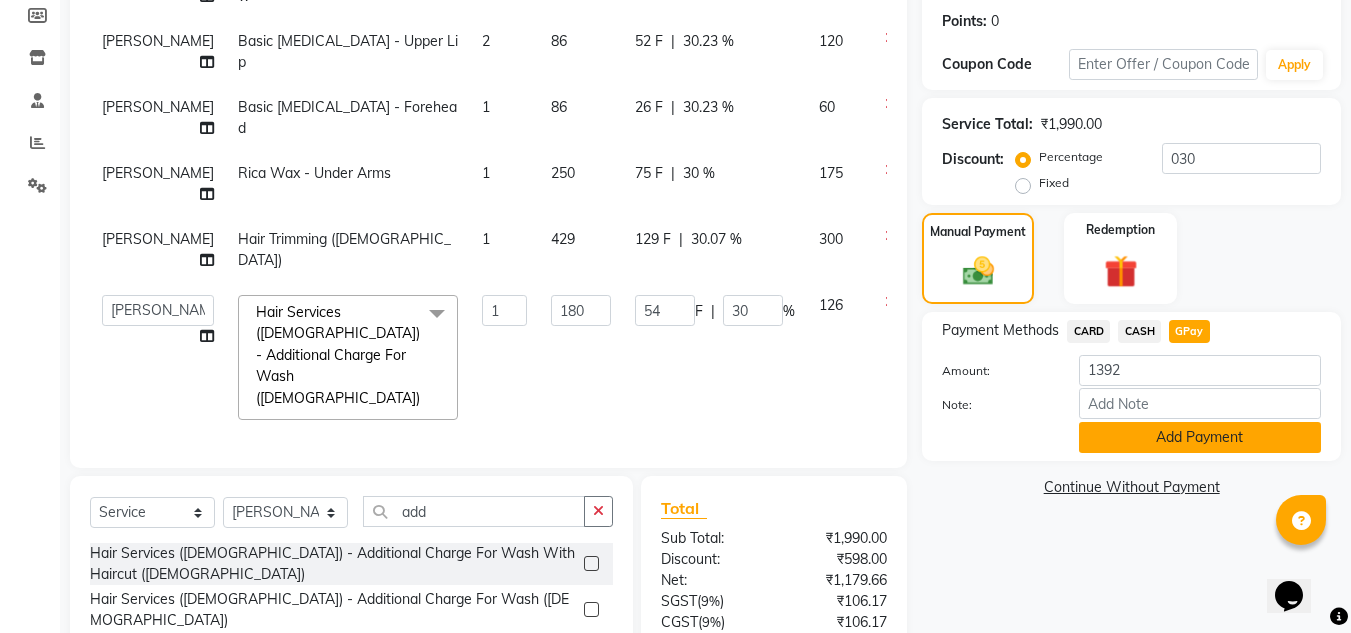 click on "Add Payment" 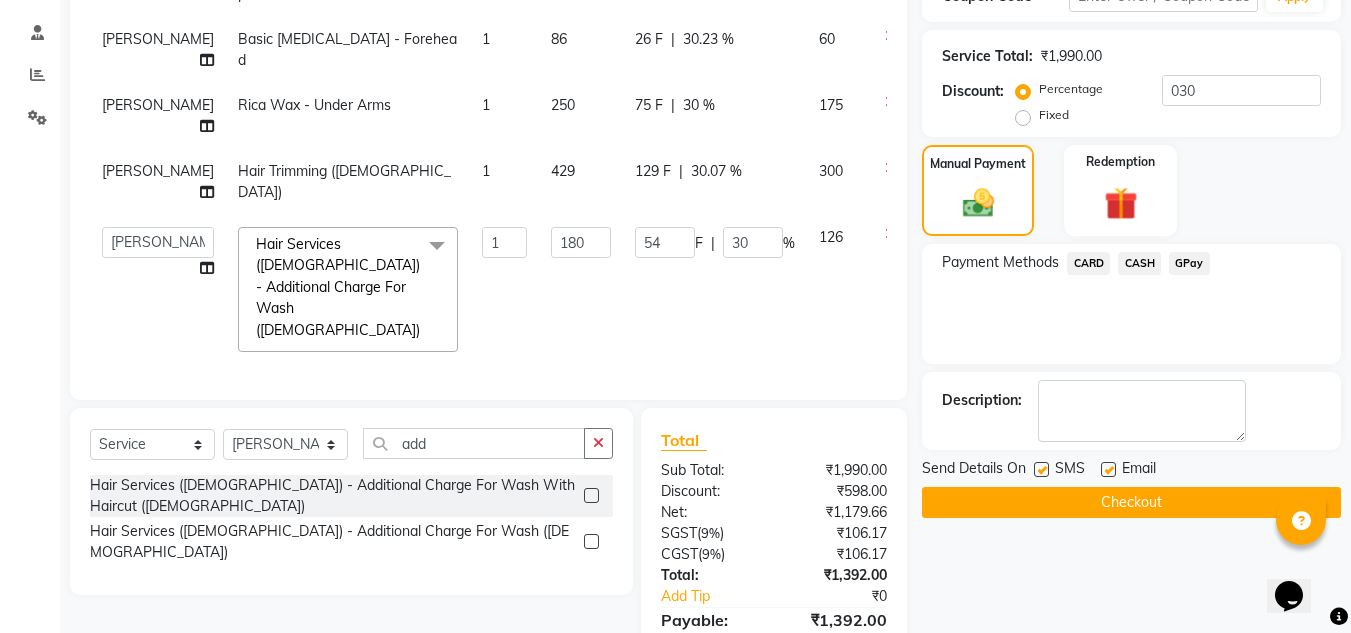 scroll, scrollTop: 300, scrollLeft: 0, axis: vertical 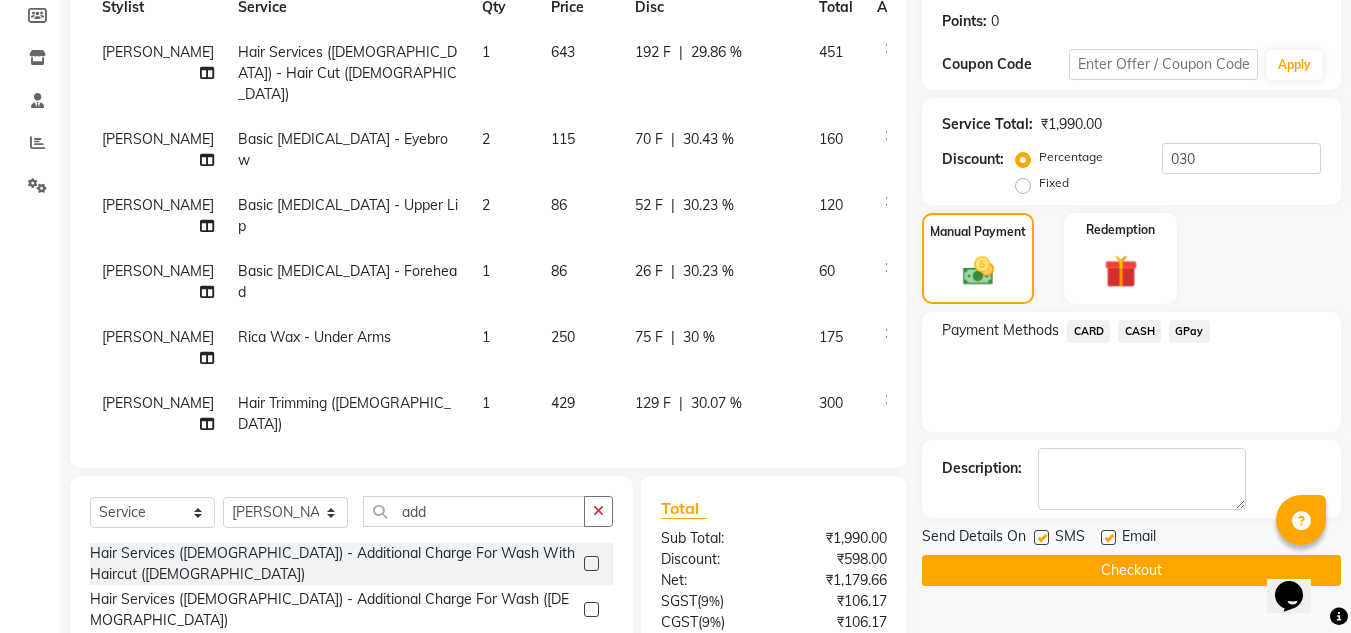 click on "192 F" 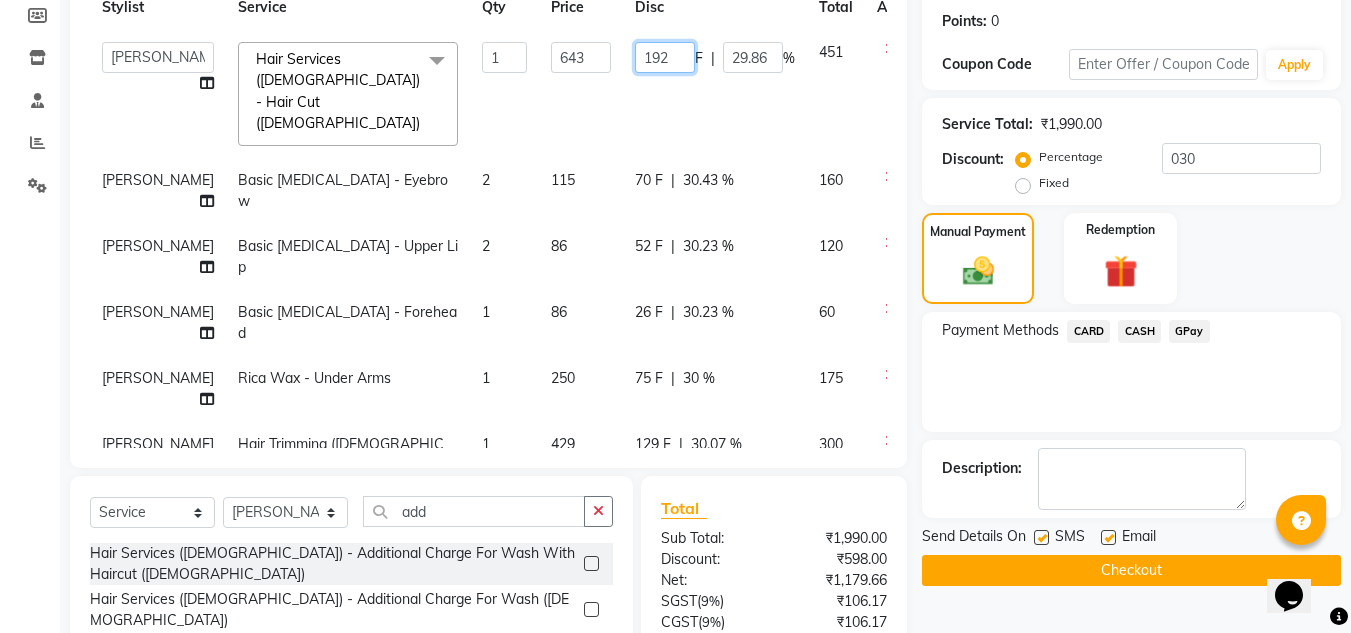 click on "192" 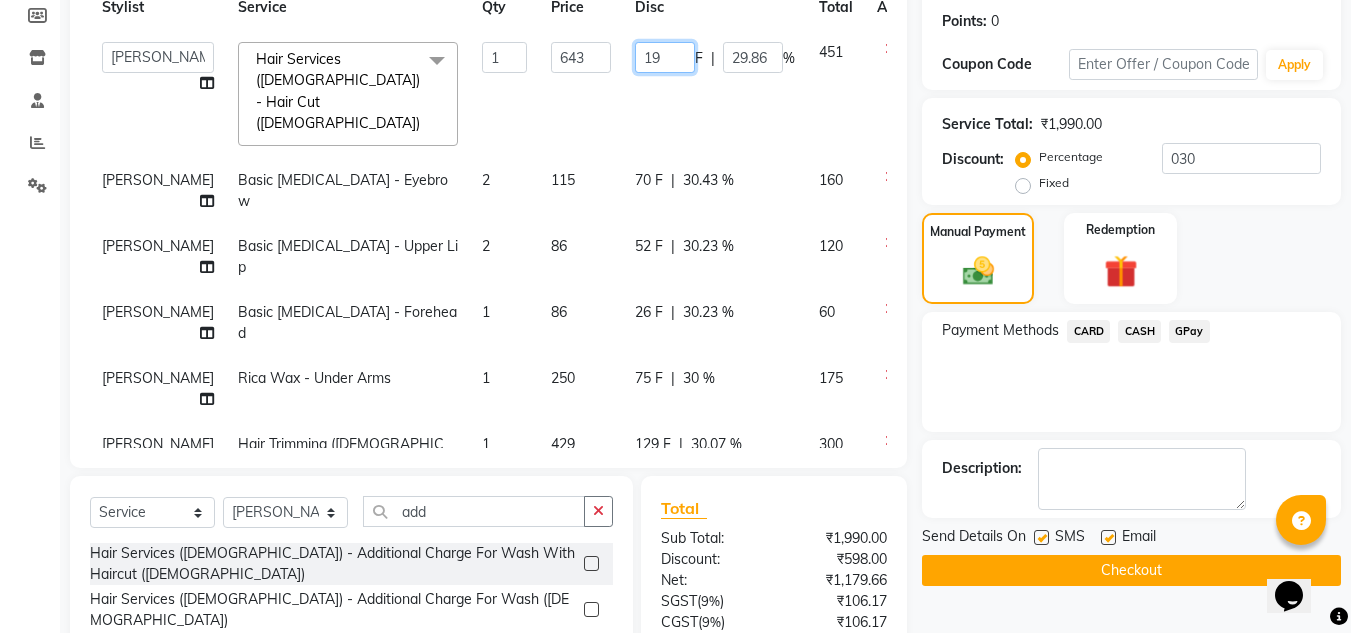 type on "193" 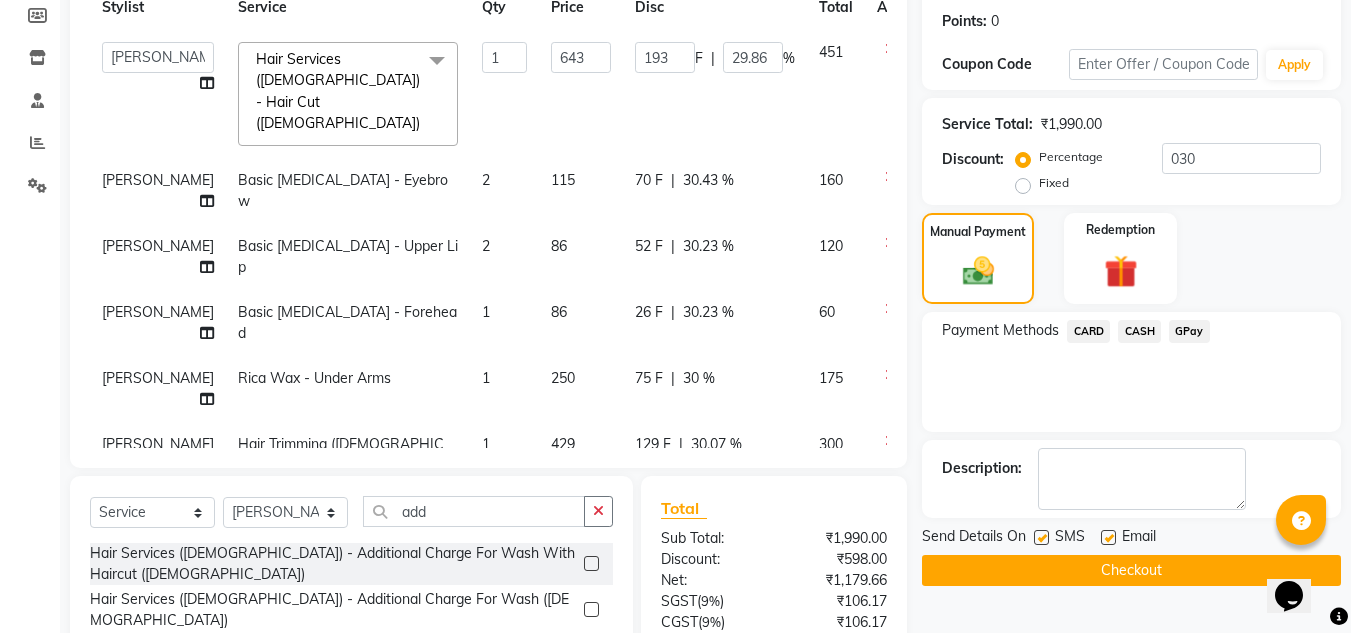 click on "70 F | 30.43 %" 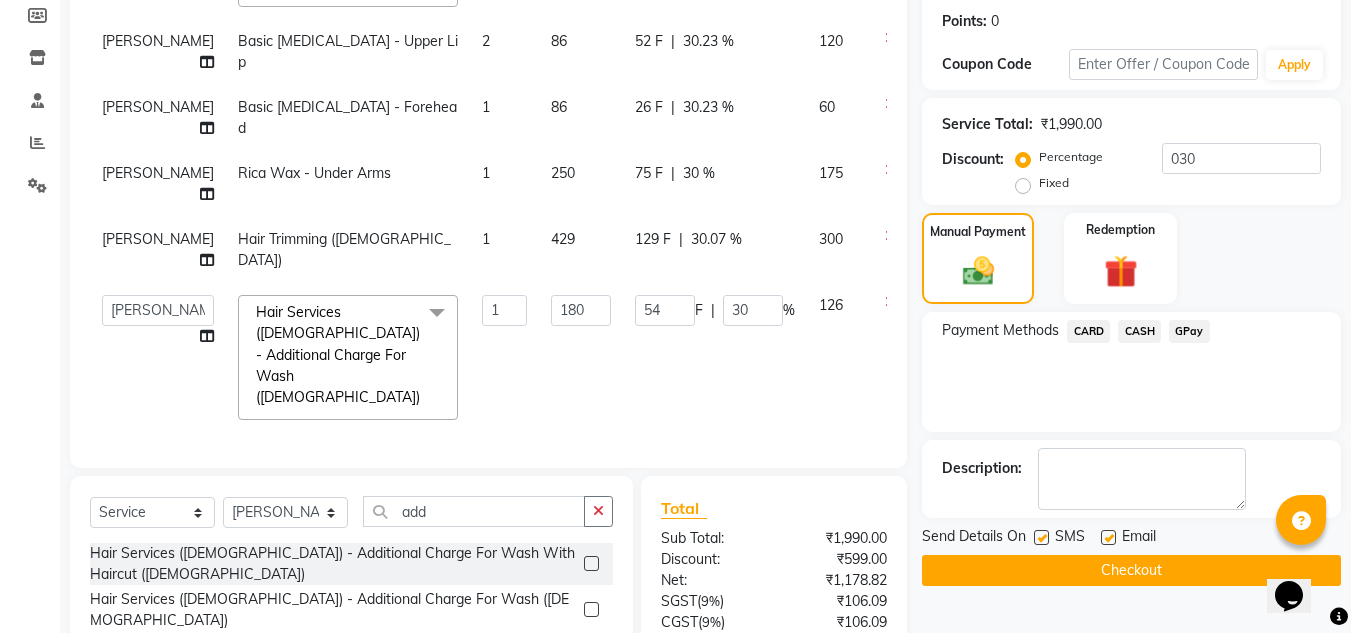 scroll, scrollTop: 239, scrollLeft: 0, axis: vertical 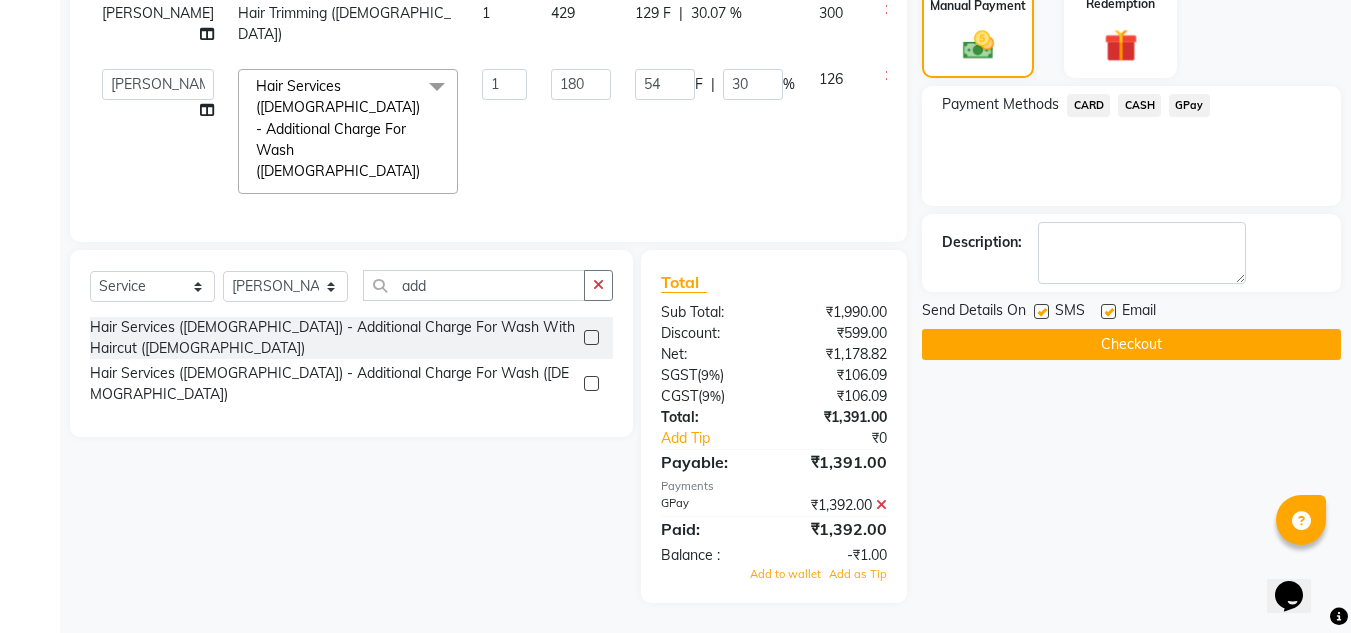 click on "Checkout" 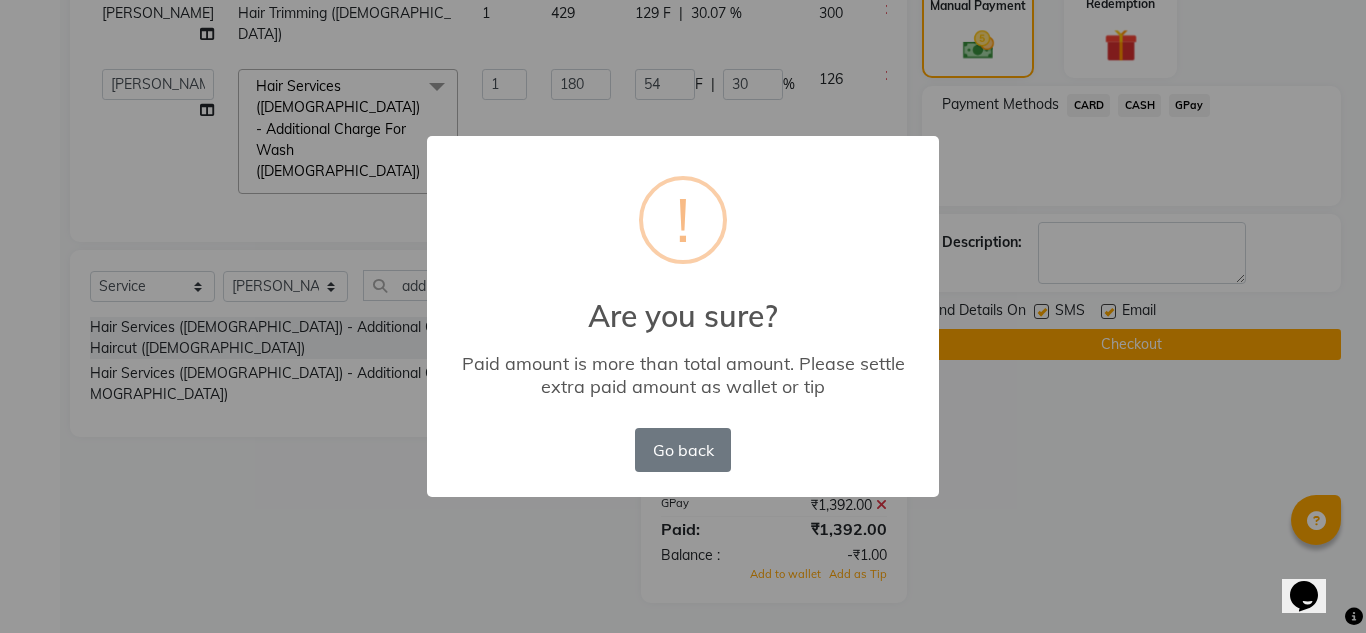 click on "× ! Are you sure? Paid amount is more than total amount. Please settle extra paid amount as wallet or tip Go back No OK" at bounding box center (683, 316) 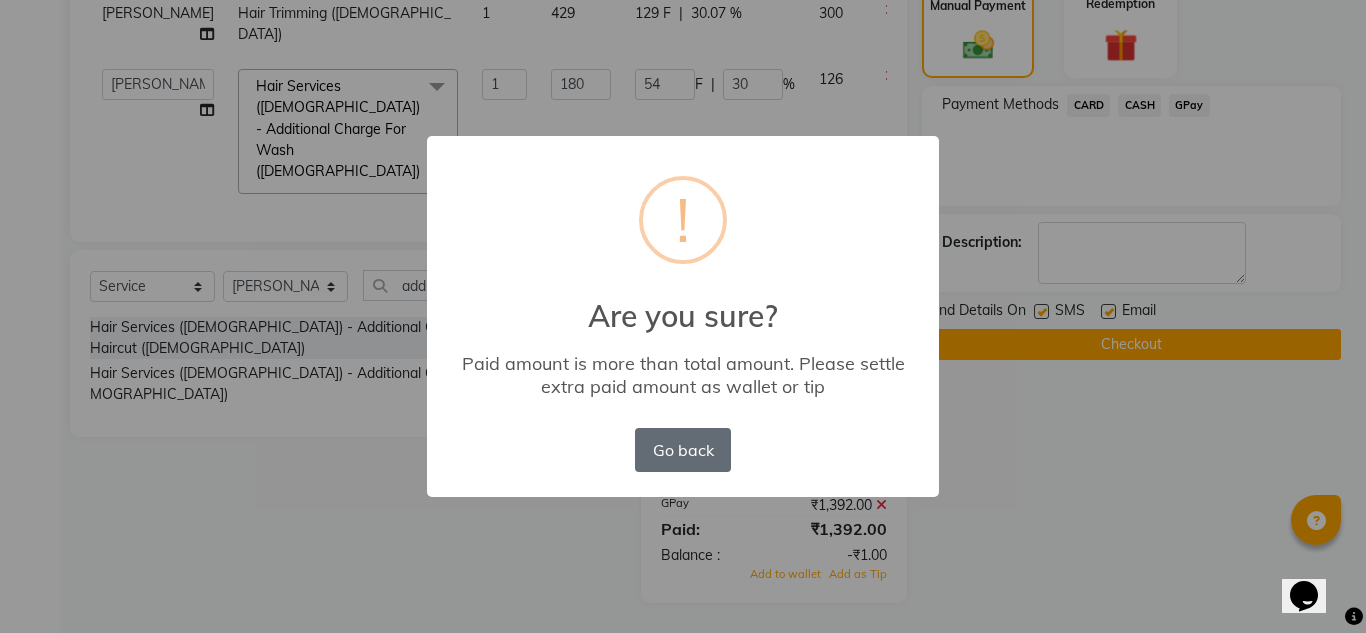 click on "Go back" at bounding box center [683, 450] 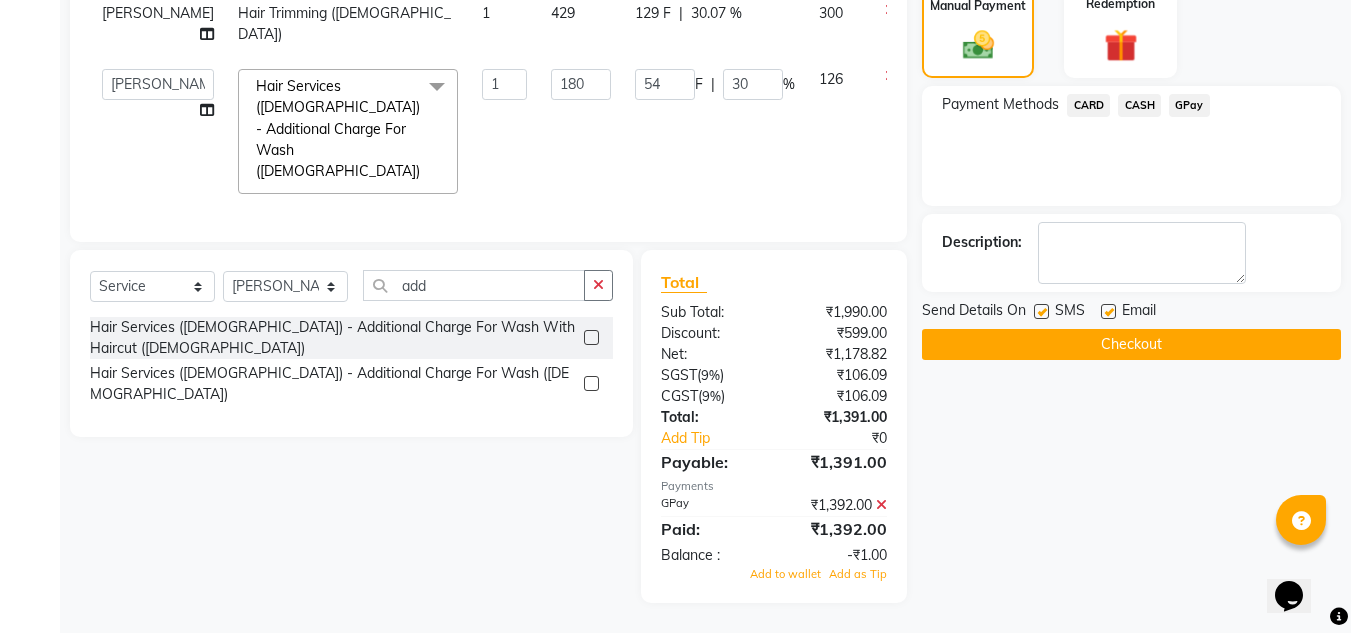 click 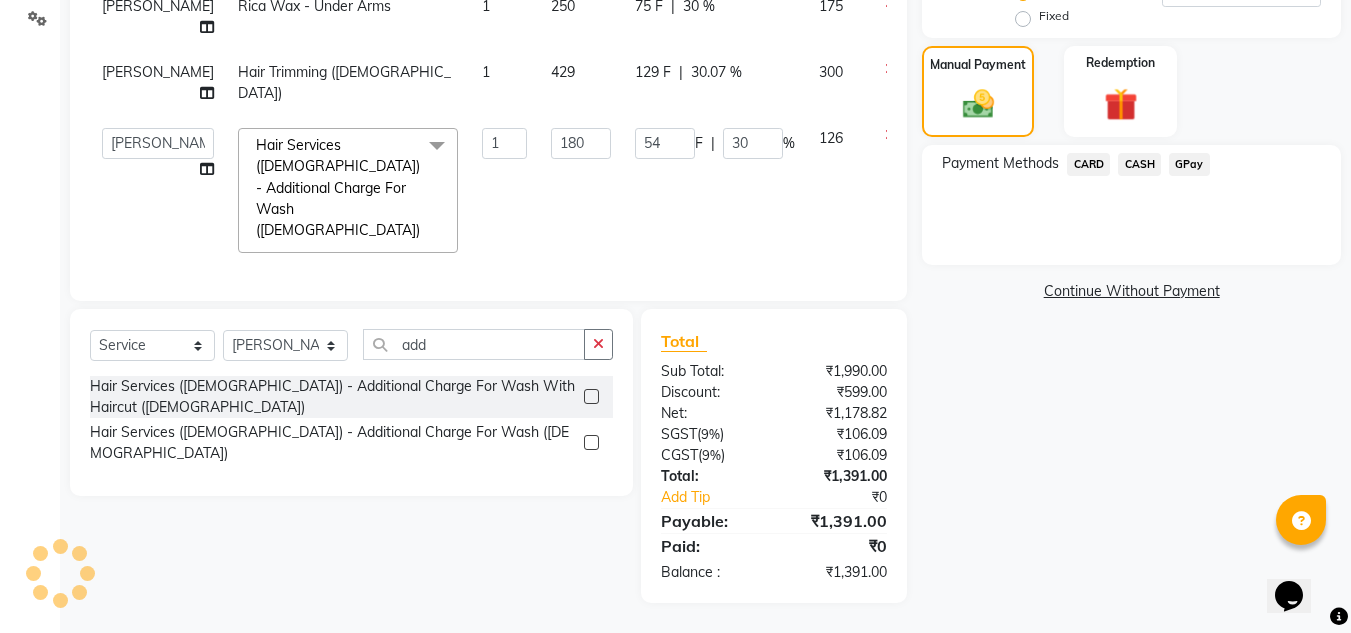 click on "GPay" 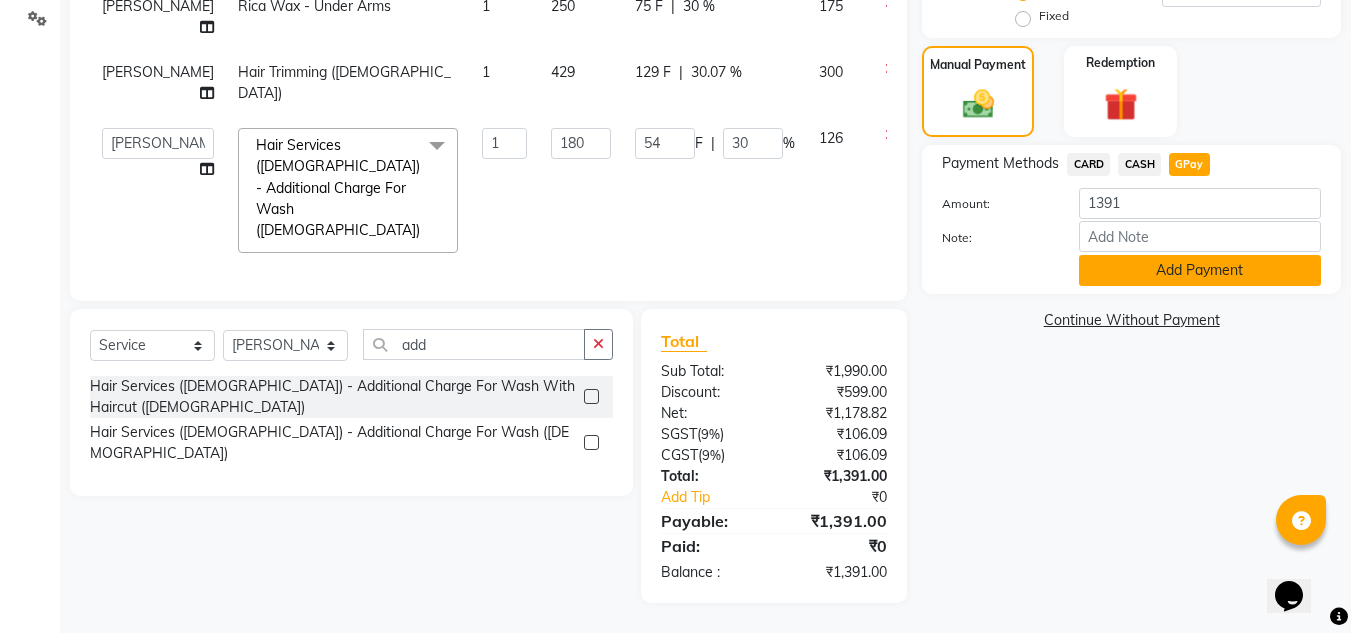 click on "Add Payment" 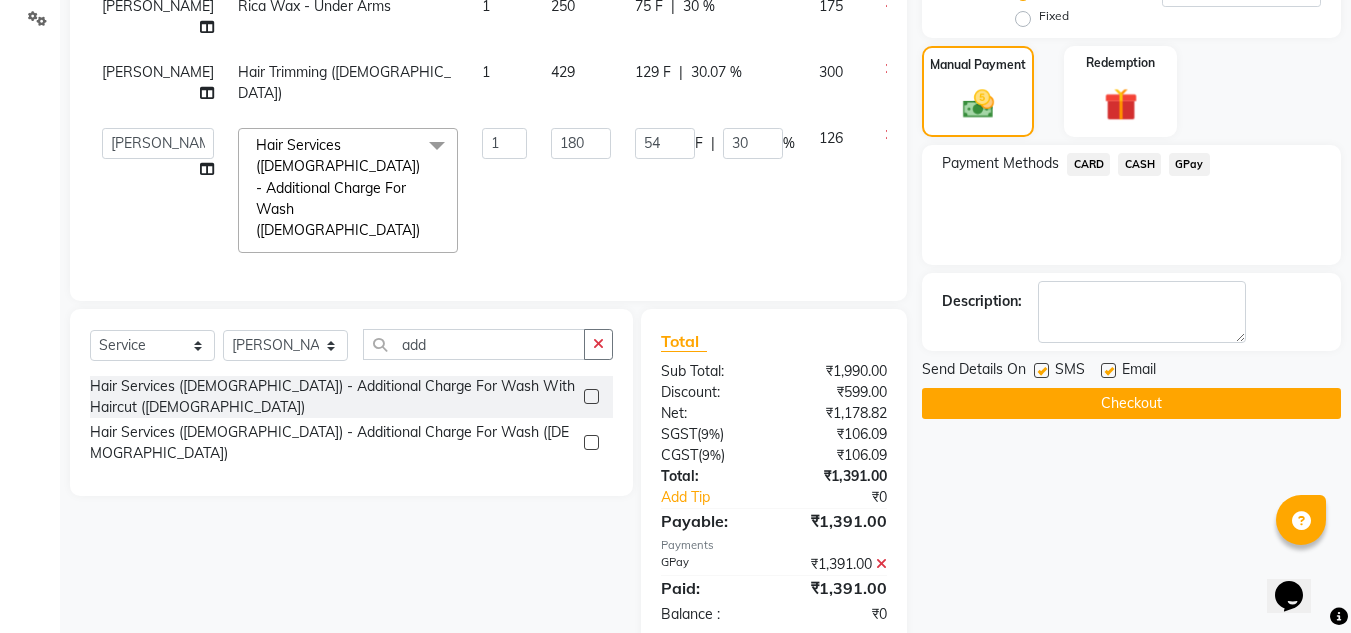 click on "Checkout" 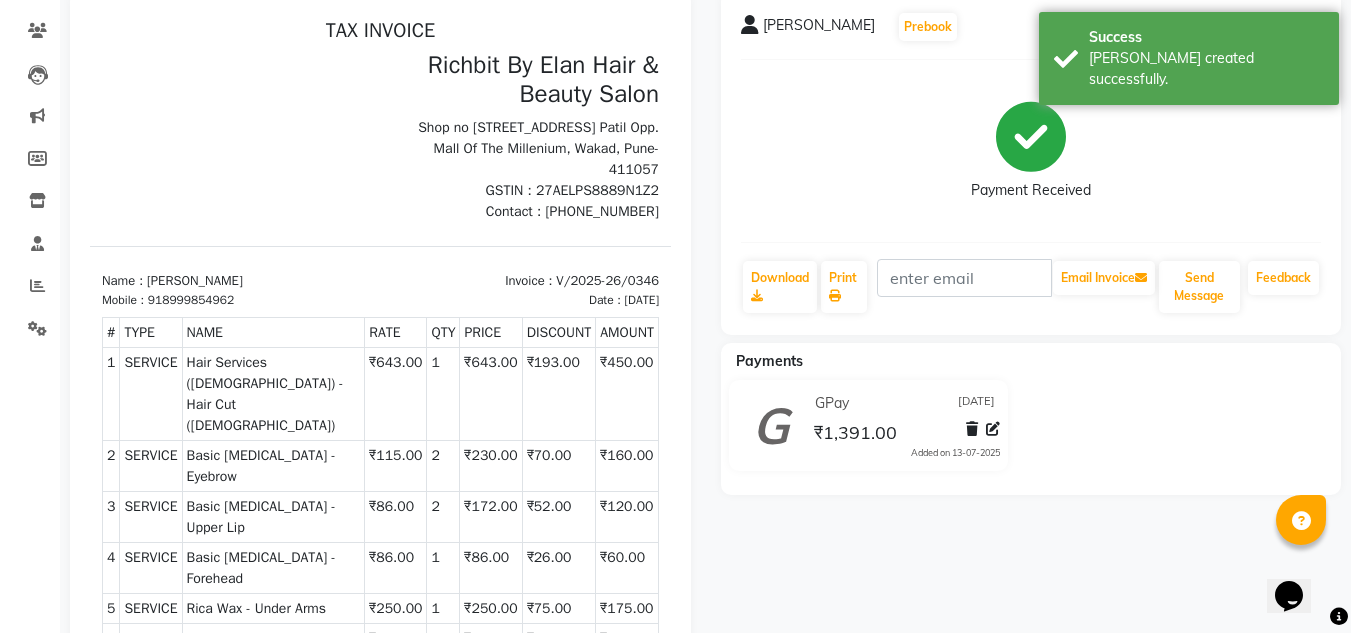 scroll, scrollTop: 0, scrollLeft: 0, axis: both 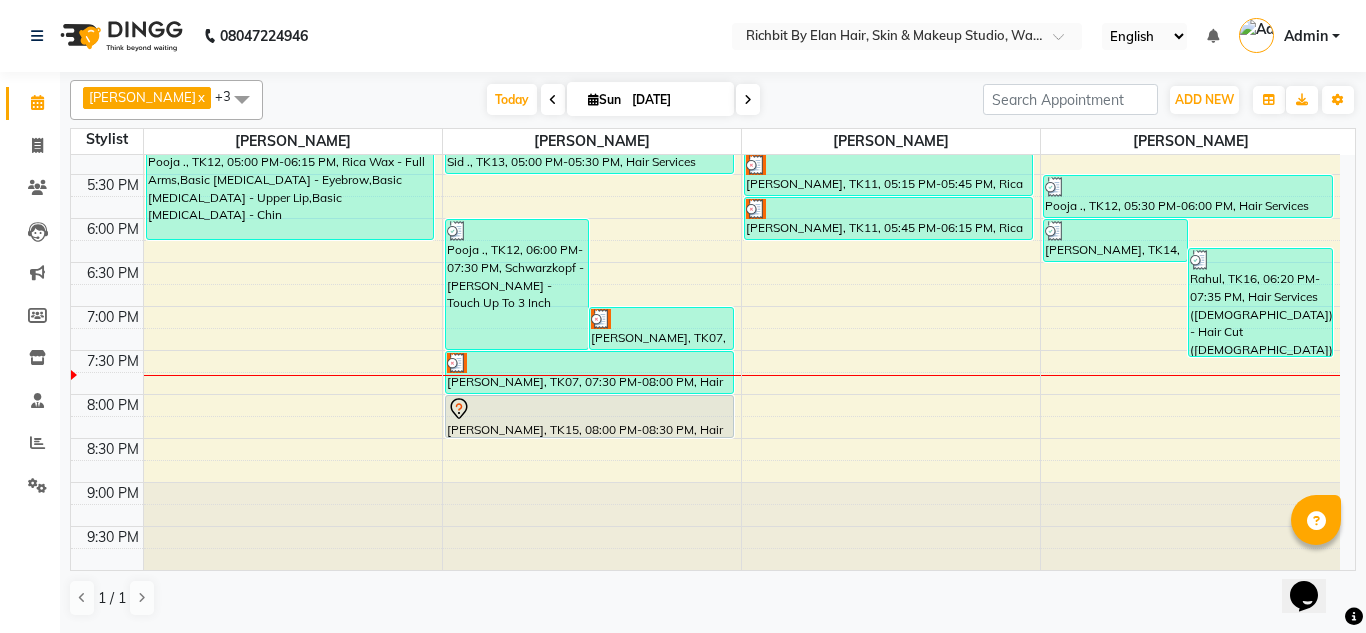 click on "10:00 AM 10:30 AM 11:00 AM 11:30 AM 12:00 PM 12:30 PM 1:00 PM 1:30 PM 2:00 PM 2:30 PM 3:00 PM 3:30 PM 4:00 PM 4:30 PM 5:00 PM 5:30 PM 6:00 PM 6:30 PM 7:00 PM 7:30 PM 8:00 PM 8:30 PM 9:00 PM 9:30 PM     [PERSON_NAME] ., TK12, 05:00 PM-06:15 PM, Rica Wax - Full Arms,Basic [MEDICAL_DATA] - Eyebrow,Basic [MEDICAL_DATA] - Upper Lip,Basic [MEDICAL_DATA] - Chin     Pawan, TK01, 12:00 PM-01:00 PM, Hair Services ([DEMOGRAPHIC_DATA]) - Hair Cut ([DEMOGRAPHIC_DATA]),Hair Services ([DEMOGRAPHIC_DATA]) - Additional Charge For Wash With Haircut ([DEMOGRAPHIC_DATA])     vishal, TK04, 12:00 PM-12:30 PM, Hair Services ([DEMOGRAPHIC_DATA]) - Additional Charge For Wash With Haircut ([DEMOGRAPHIC_DATA])     Pooja ., TK12, 06:00 PM-07:30 PM, Schwarzkopf - Igora - Touch Up To 3 Inch      [PERSON_NAME], TK07, 07:00 PM-07:30 PM, Hair Services ([DEMOGRAPHIC_DATA]) - Hair Cut ([DEMOGRAPHIC_DATA])     [PERSON_NAME], TK02, 11:30 AM-12:00 PM, Hair Services ([DEMOGRAPHIC_DATA]) - [PERSON_NAME] Trim - Crafting ([DEMOGRAPHIC_DATA])     arkakai, TK08, 02:40 PM-03:40 PM, Hair Services ([DEMOGRAPHIC_DATA]) - Hair Cut ([DEMOGRAPHIC_DATA]),Hair Services ([DEMOGRAPHIC_DATA]) - Additional Charge For Wash With Haircut ([DEMOGRAPHIC_DATA])" at bounding box center (705, 42) 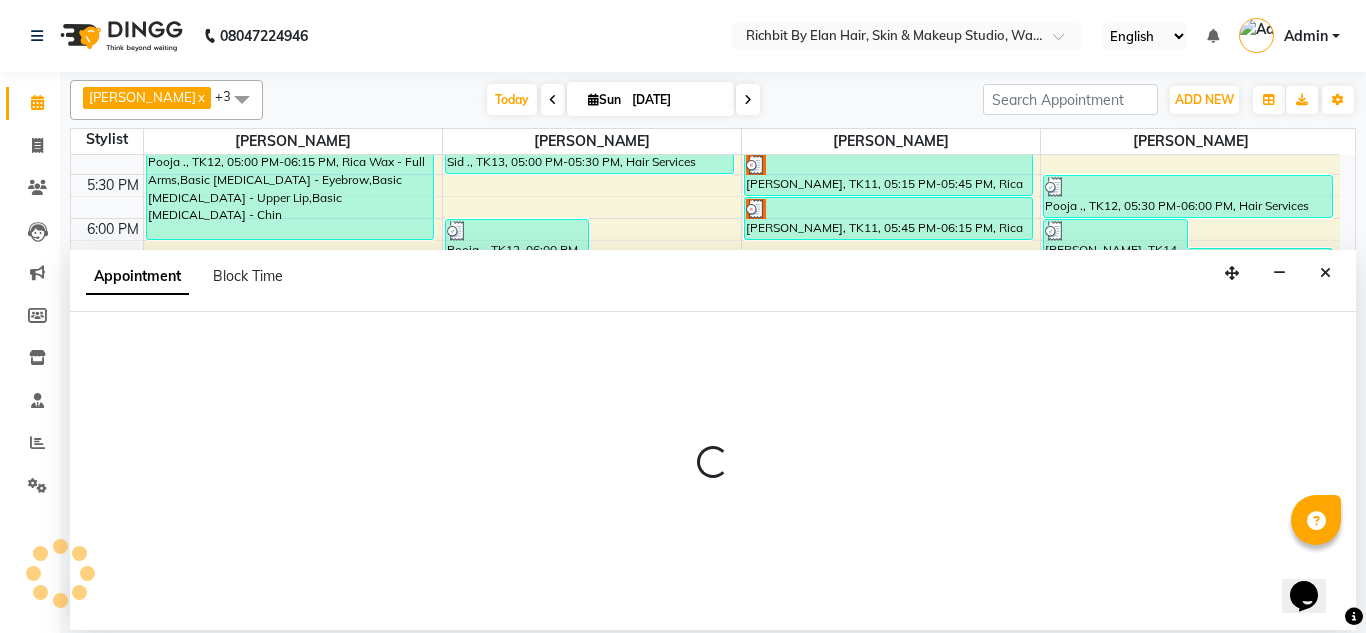 select on "61438" 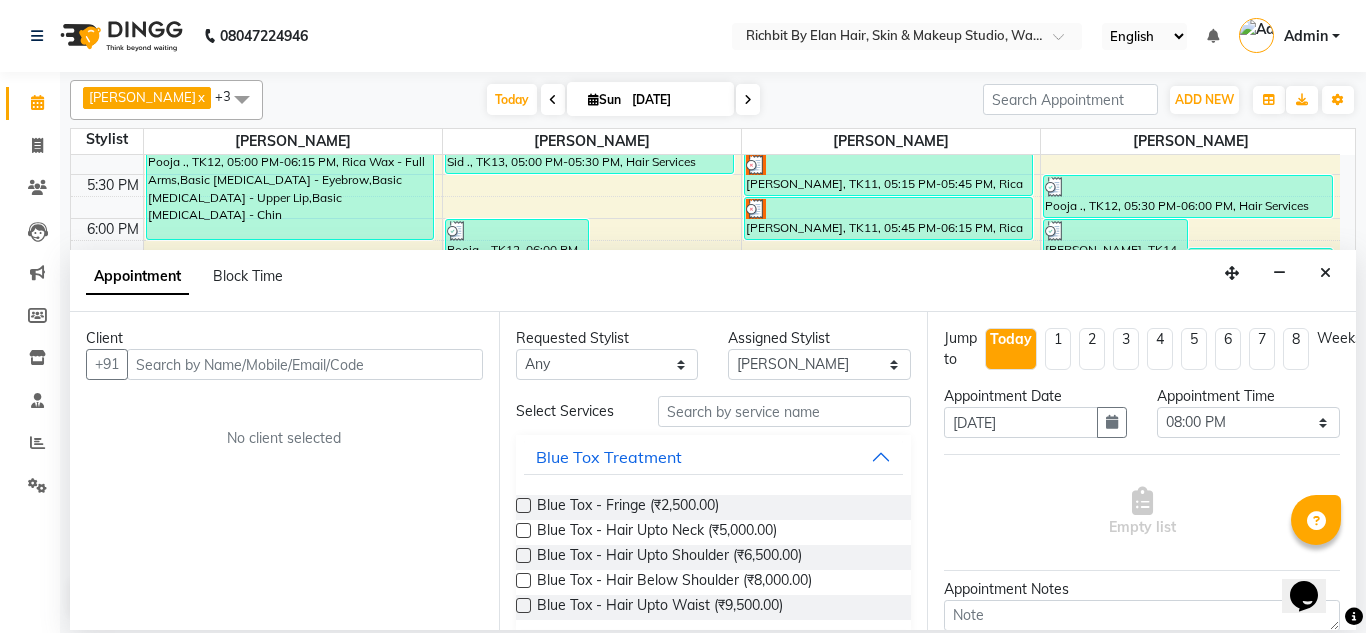 click at bounding box center (305, 364) 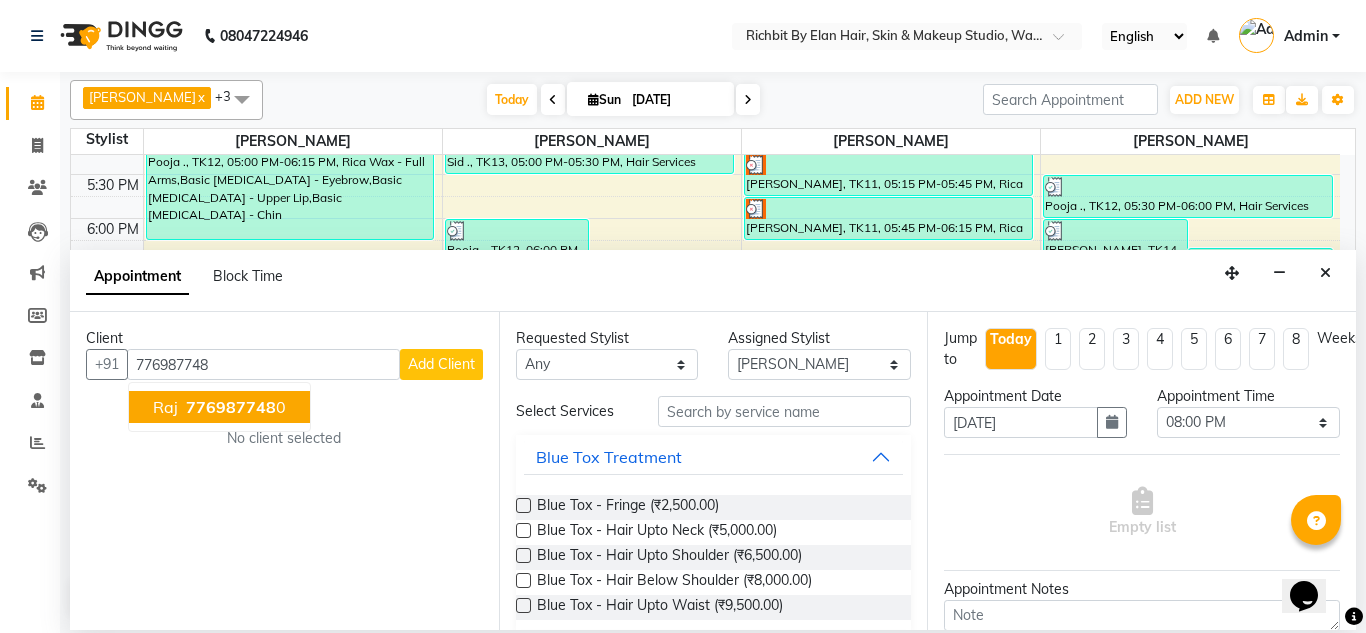 click on "776987748 0" at bounding box center (234, 407) 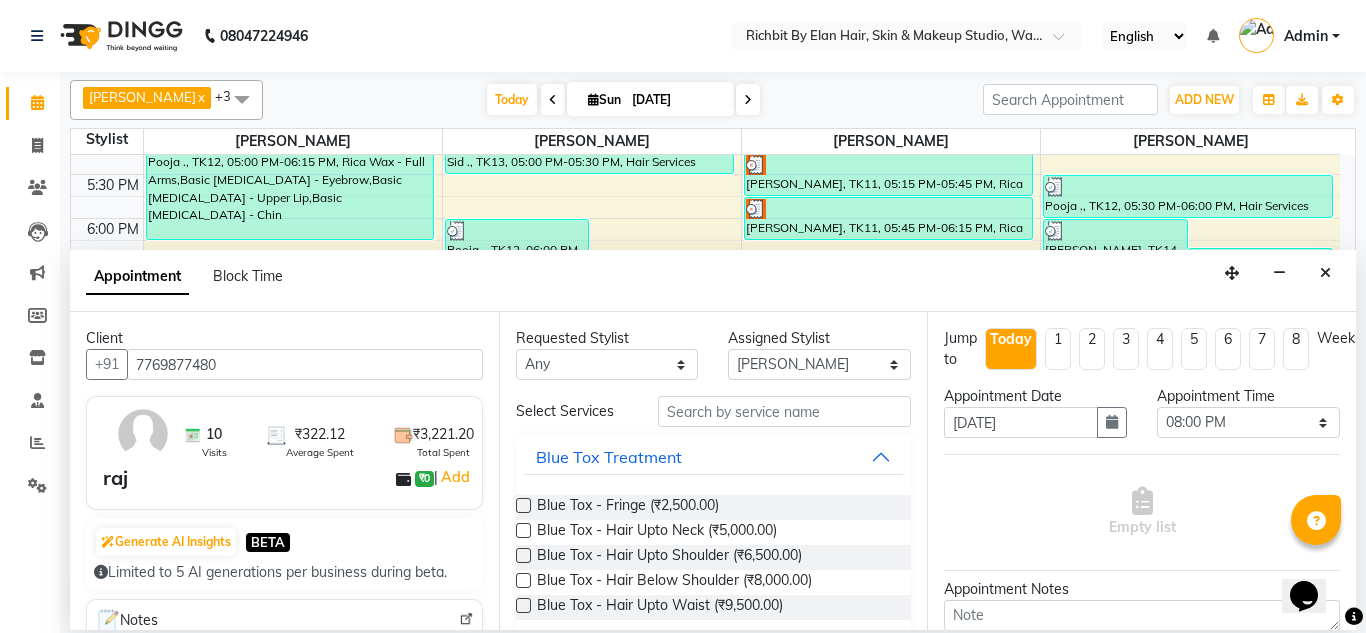 type on "7769877480" 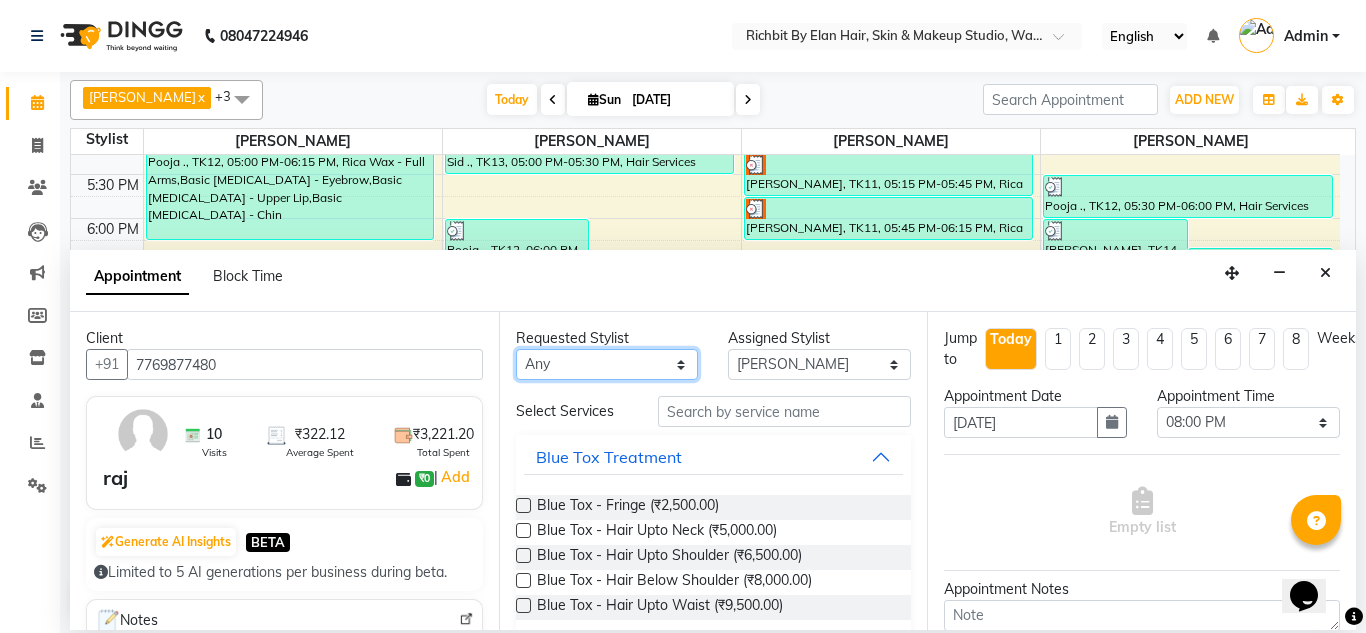 click on "Any [PERSON_NAME] [PERSON_NAME] [PERSON_NAME] [PERSON_NAME] [PERSON_NAME]" at bounding box center (607, 364) 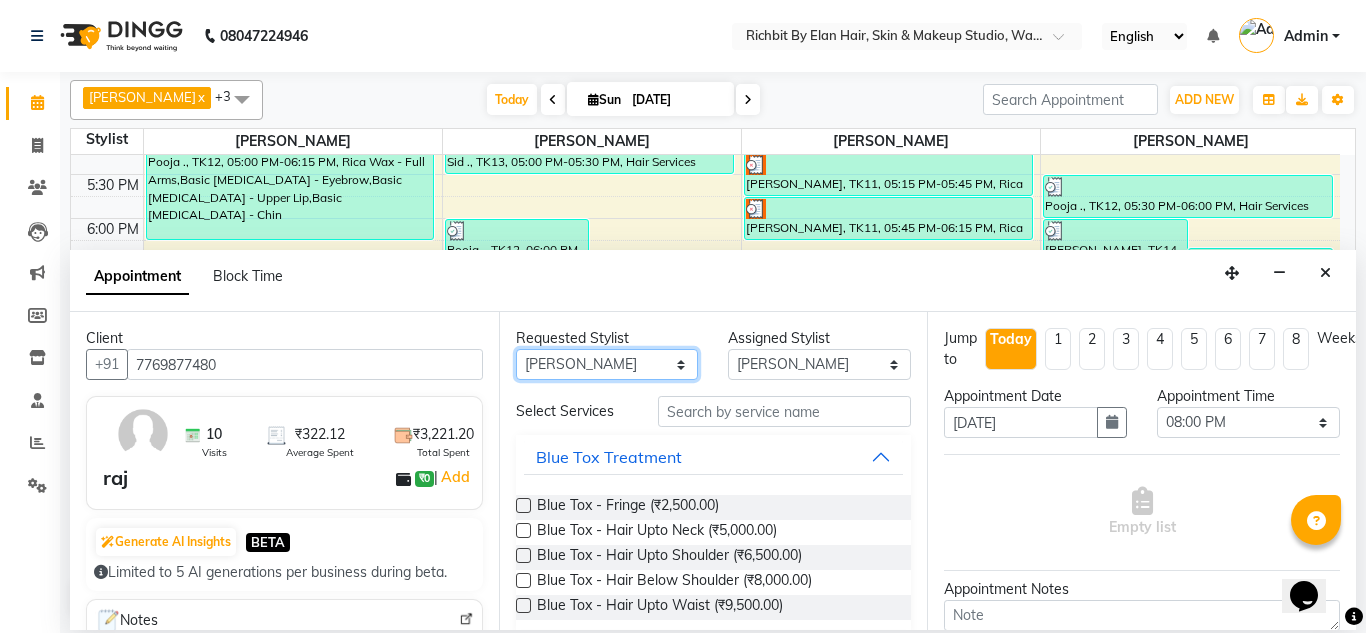 click on "Any [PERSON_NAME] [PERSON_NAME] [PERSON_NAME] [PERSON_NAME] [PERSON_NAME]" at bounding box center (607, 364) 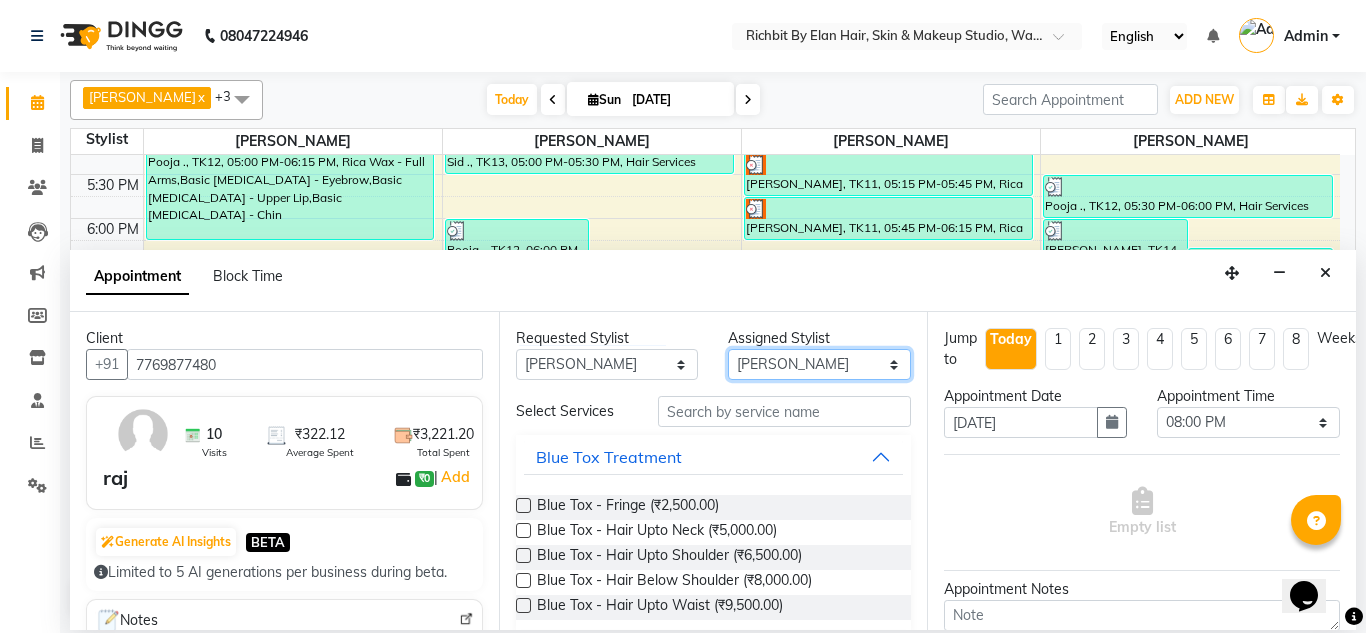 click on "Select [PERSON_NAME] [PERSON_NAME] [PERSON_NAME] [PERSON_NAME] [PERSON_NAME]" at bounding box center (819, 364) 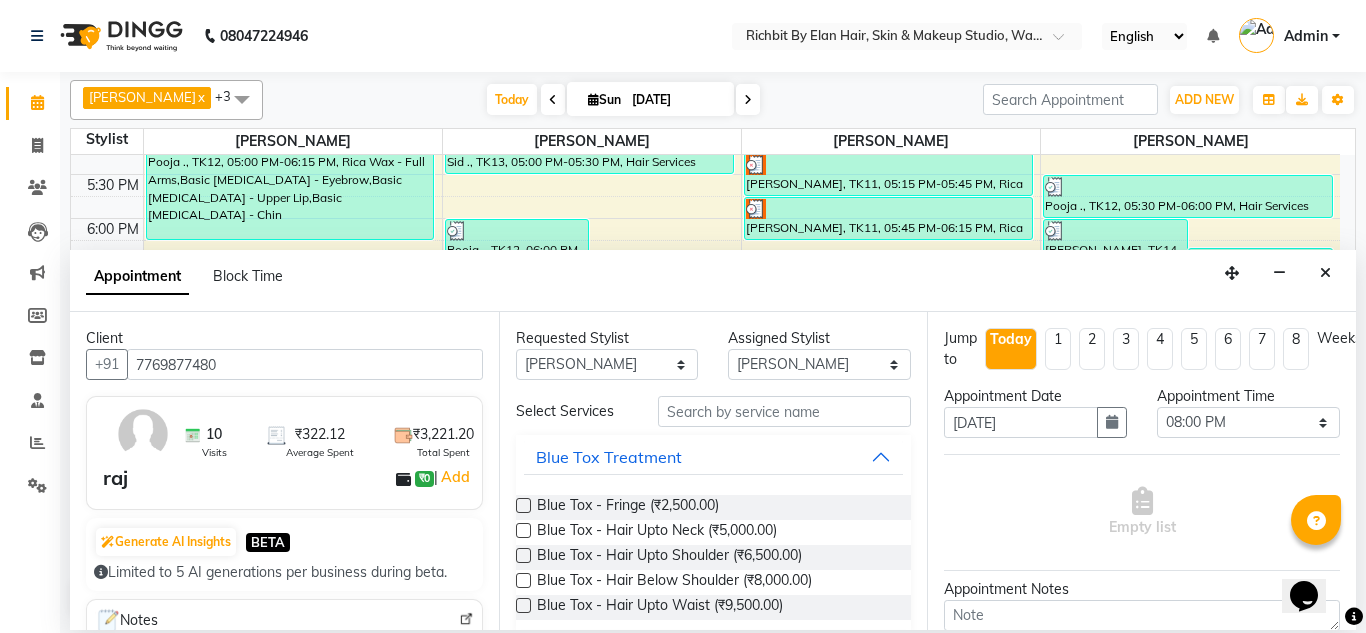 click on "Blue Tox - Hair Below Shoulder (₹8,000.00)" at bounding box center [714, 582] 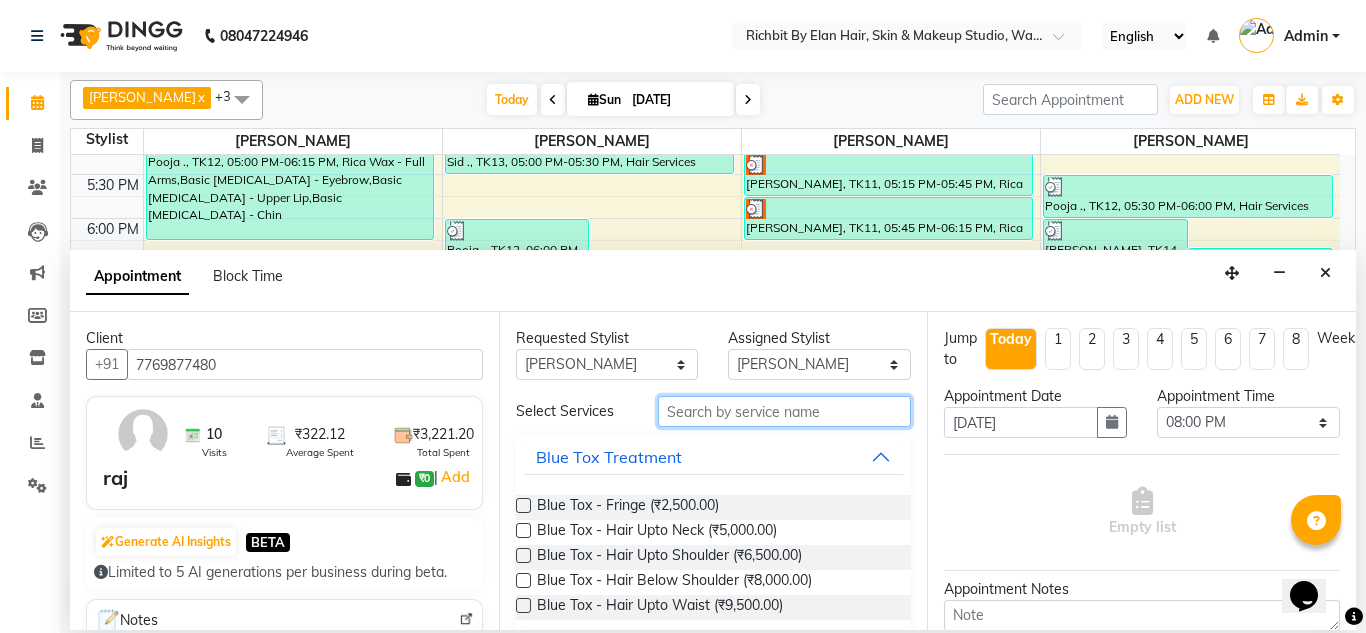 click at bounding box center (785, 411) 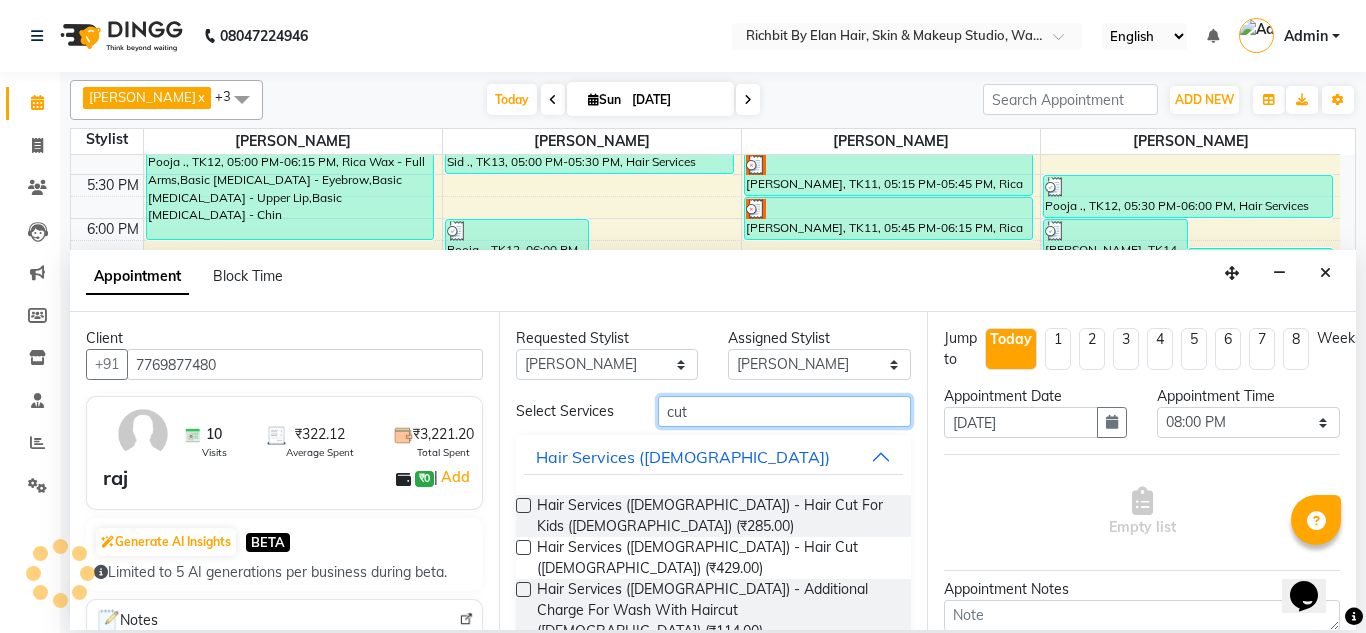 type on "cut" 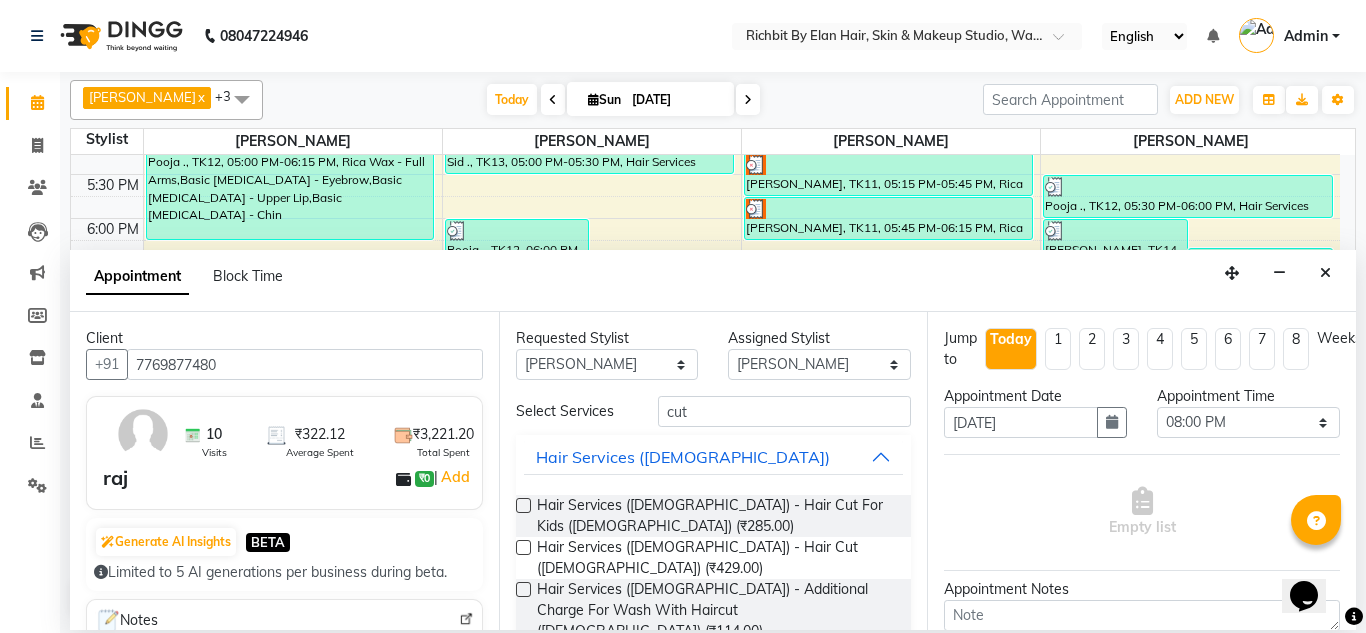 click at bounding box center [523, 547] 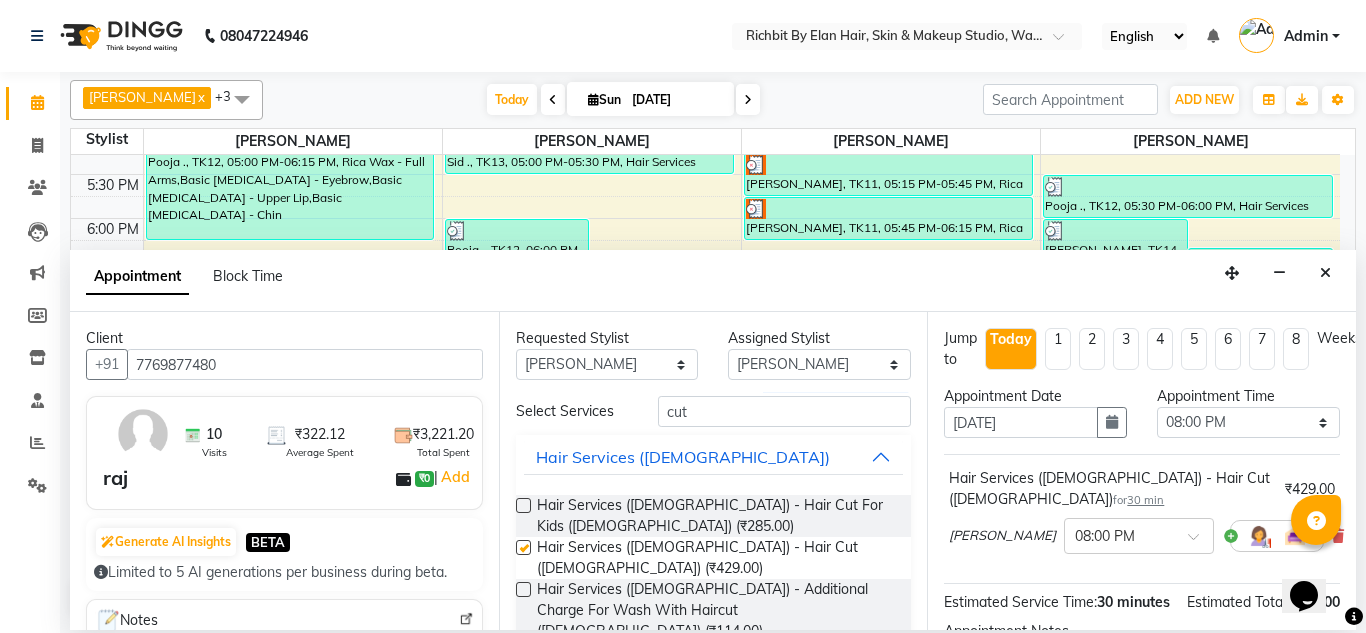 checkbox on "false" 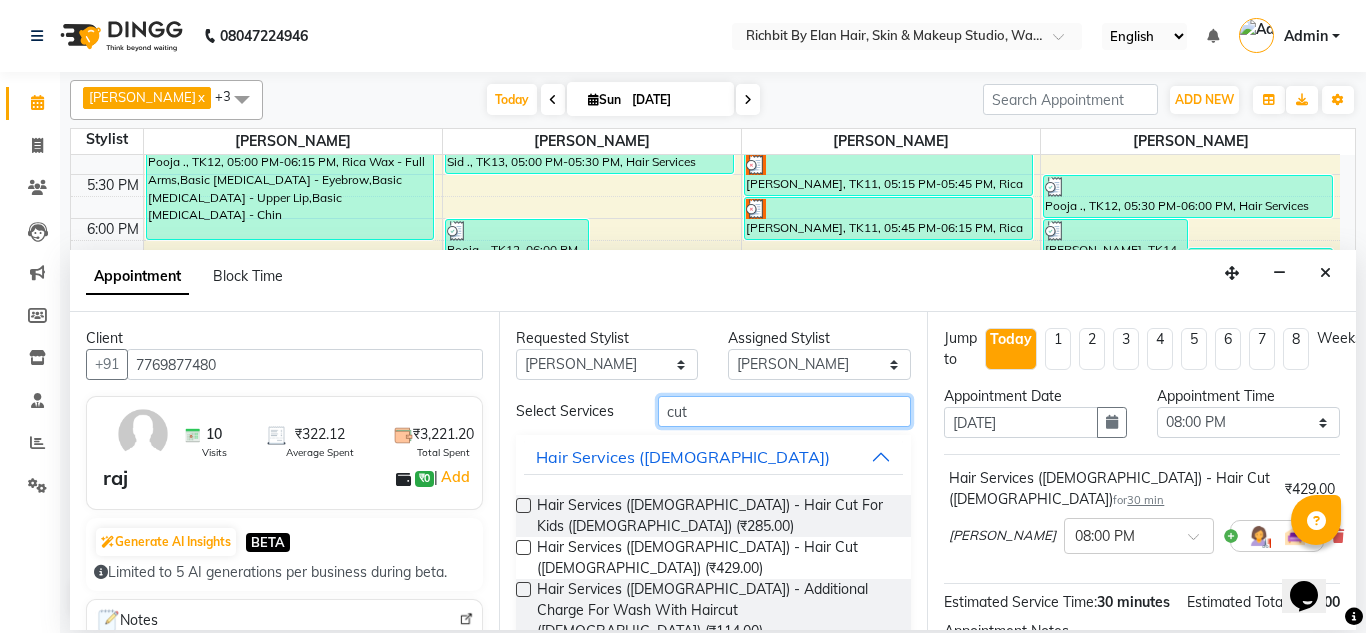 drag, startPoint x: 757, startPoint y: 417, endPoint x: 325, endPoint y: 327, distance: 441.27542 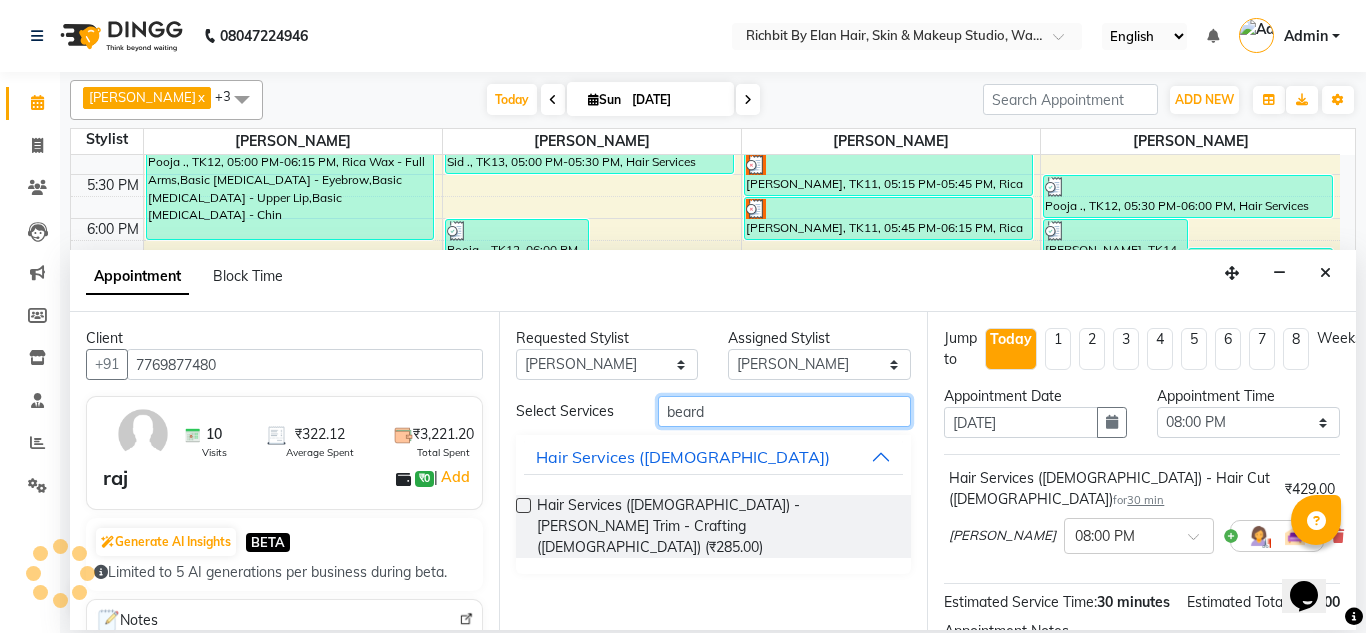 type on "beard" 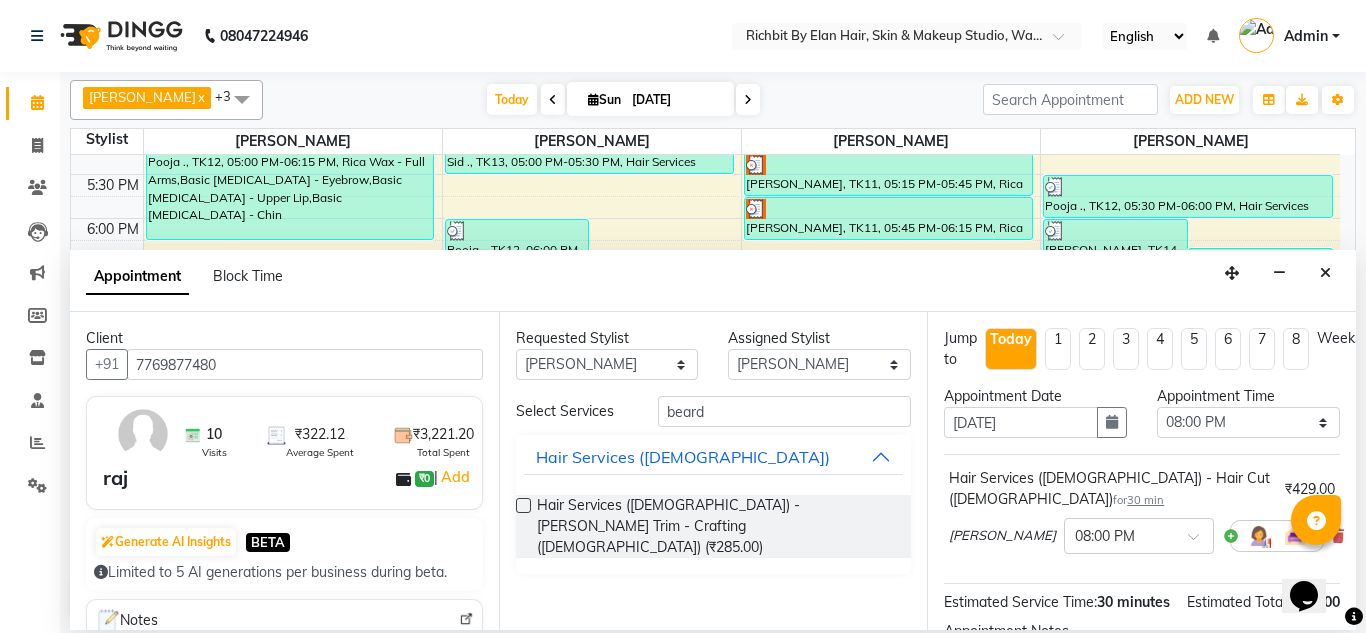 click at bounding box center [523, 505] 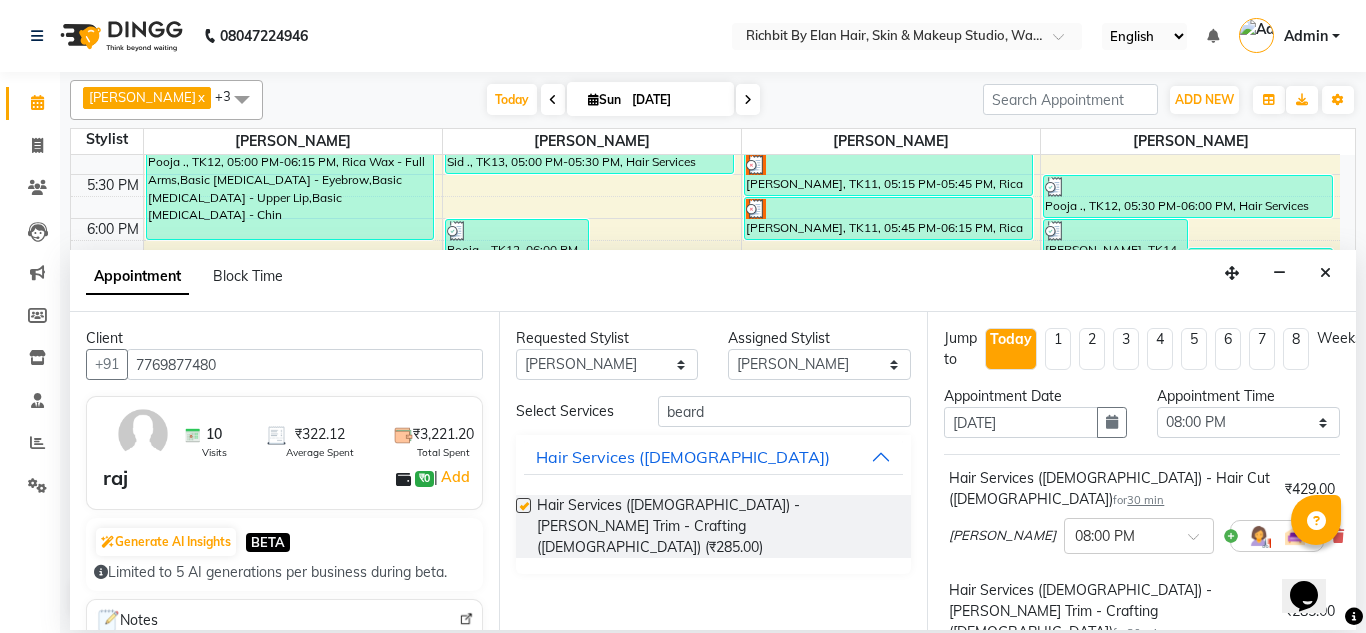 checkbox on "false" 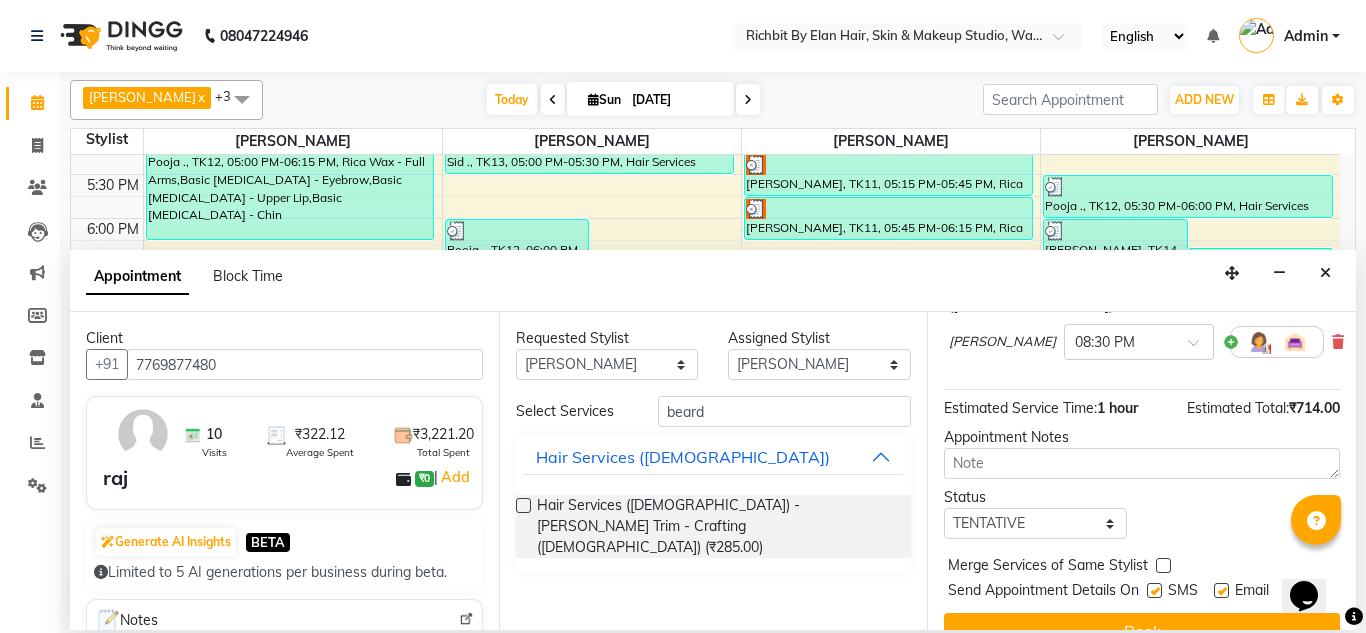 scroll, scrollTop: 335, scrollLeft: 0, axis: vertical 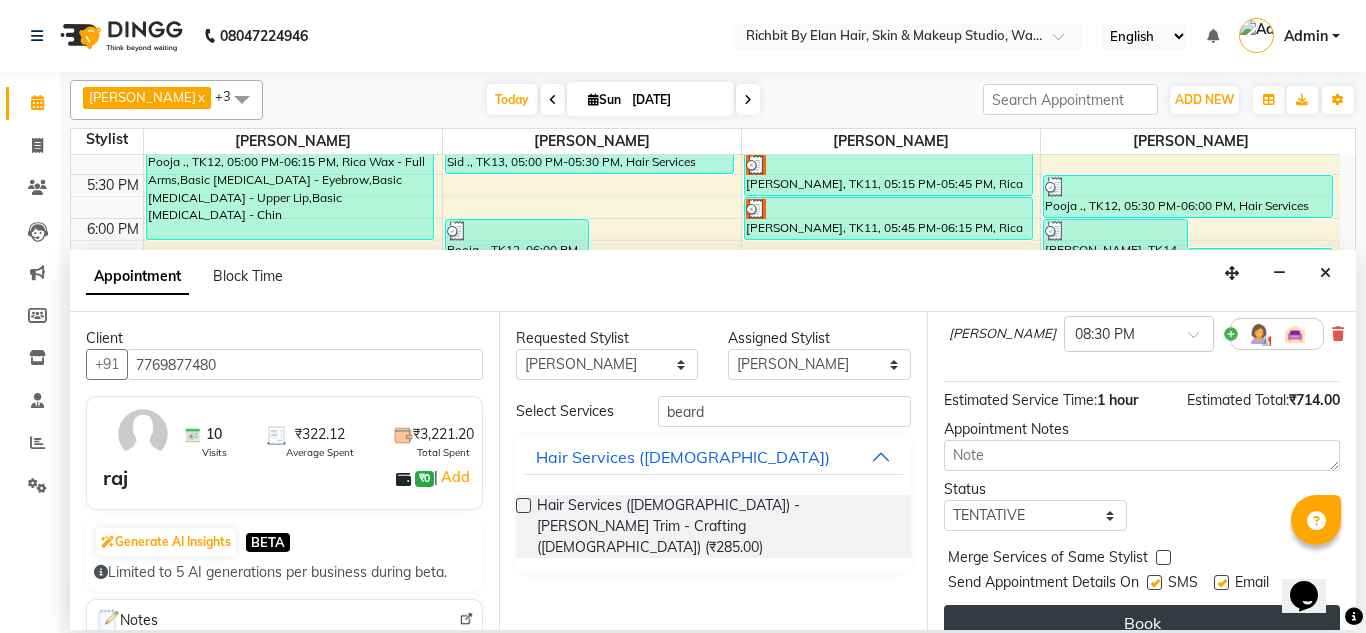 click on "Book" at bounding box center [1142, 623] 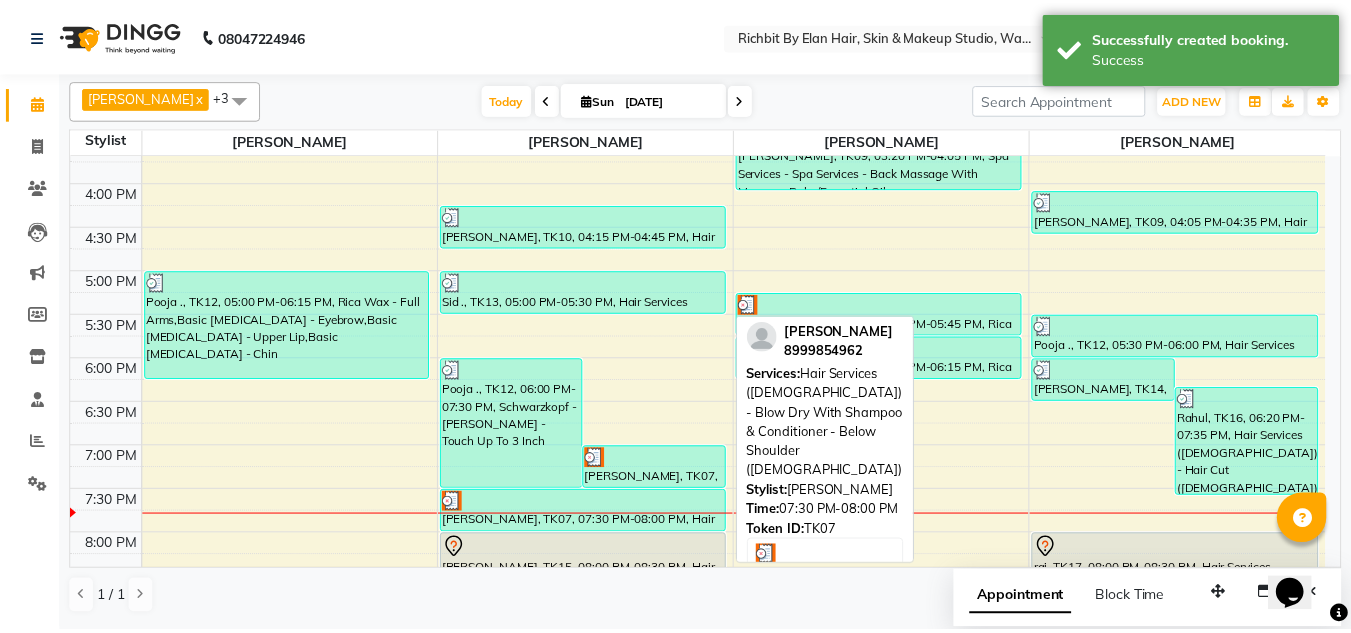 scroll, scrollTop: 640, scrollLeft: 0, axis: vertical 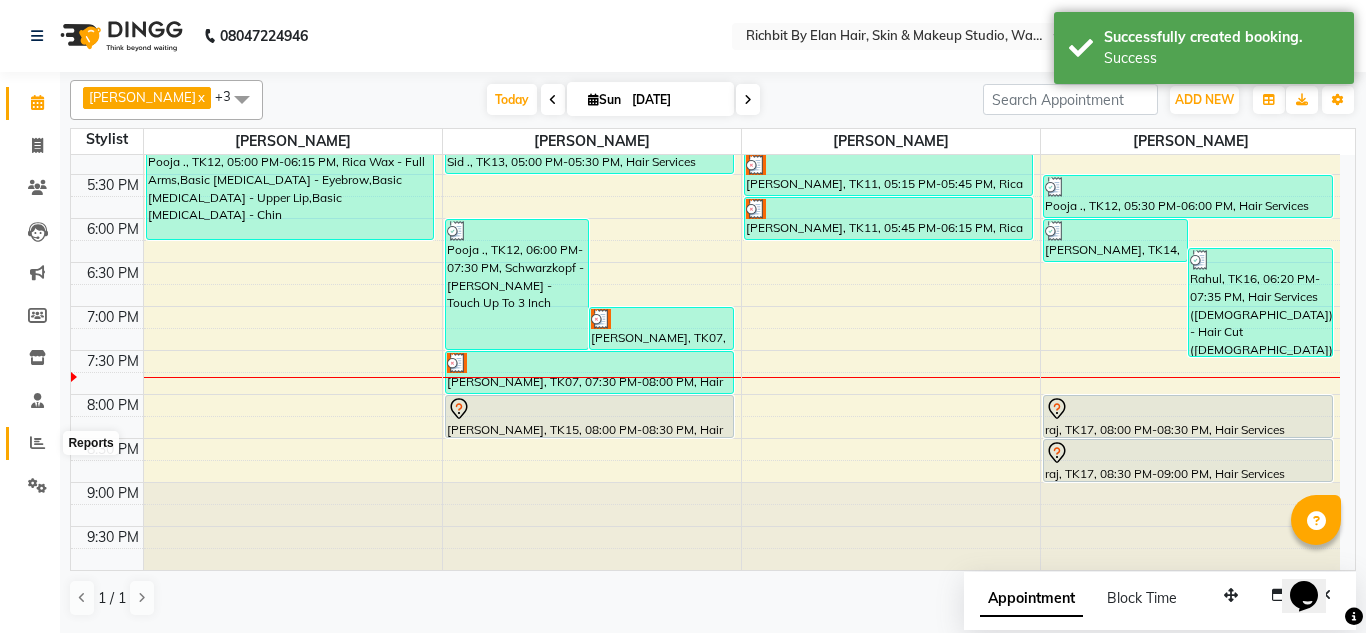 click 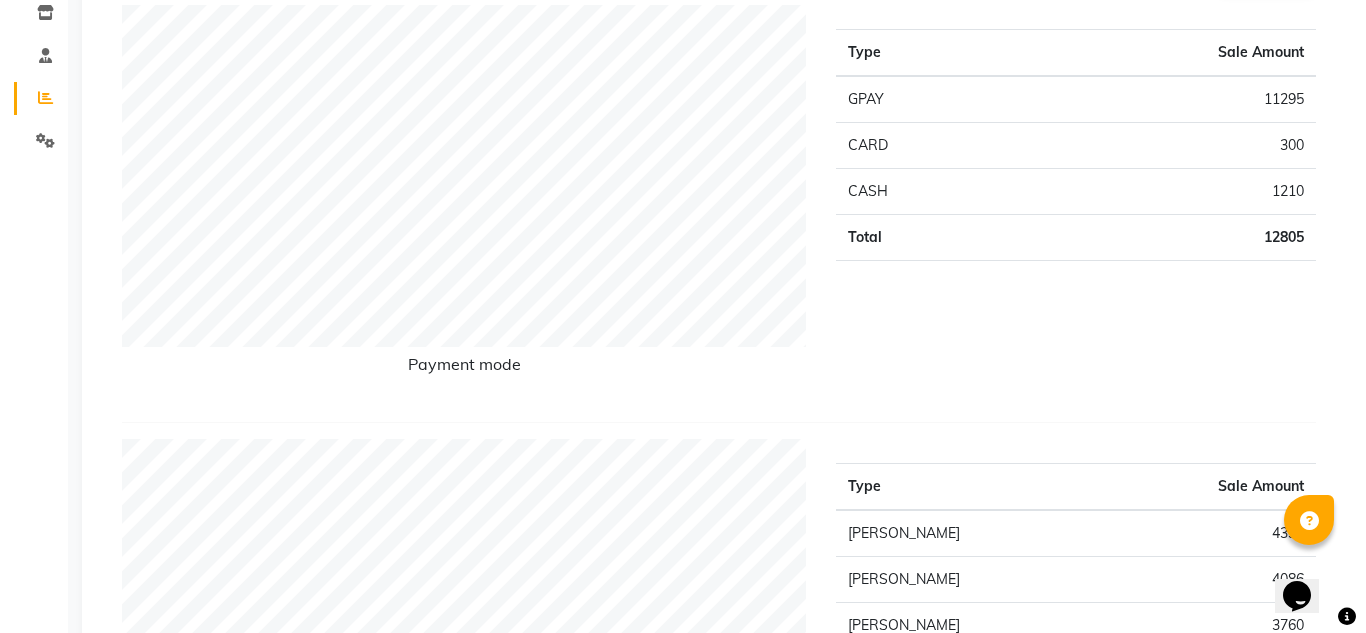 scroll, scrollTop: 0, scrollLeft: 0, axis: both 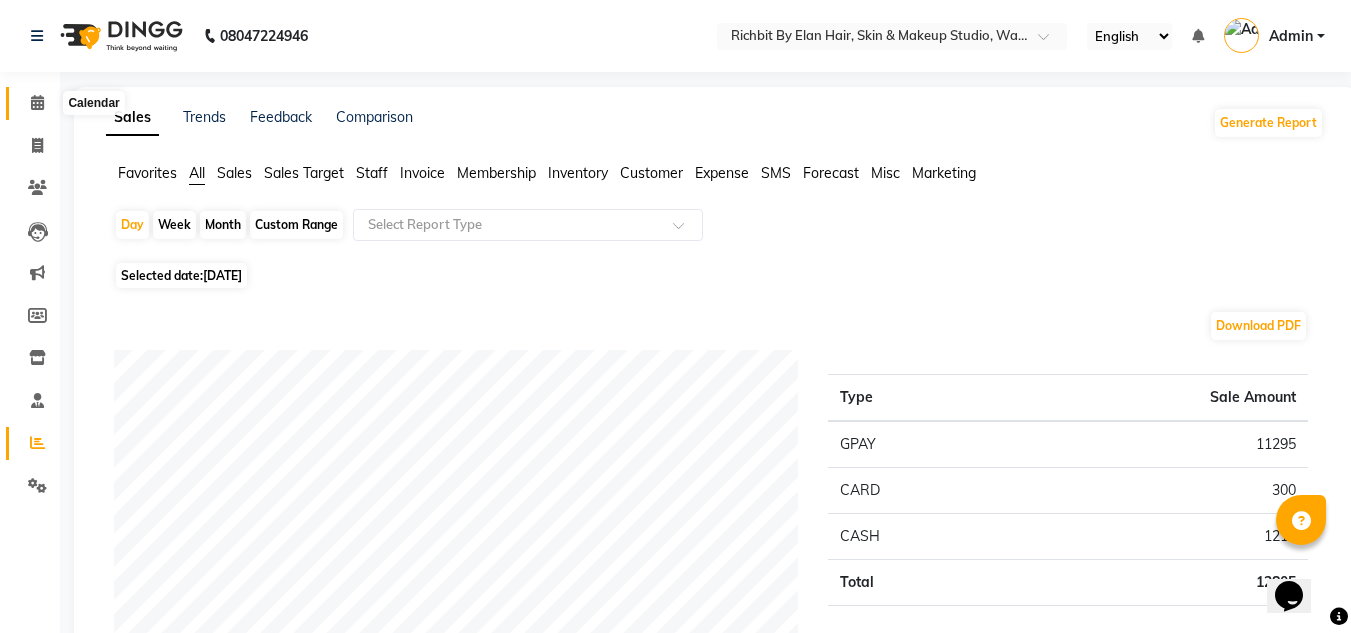 click 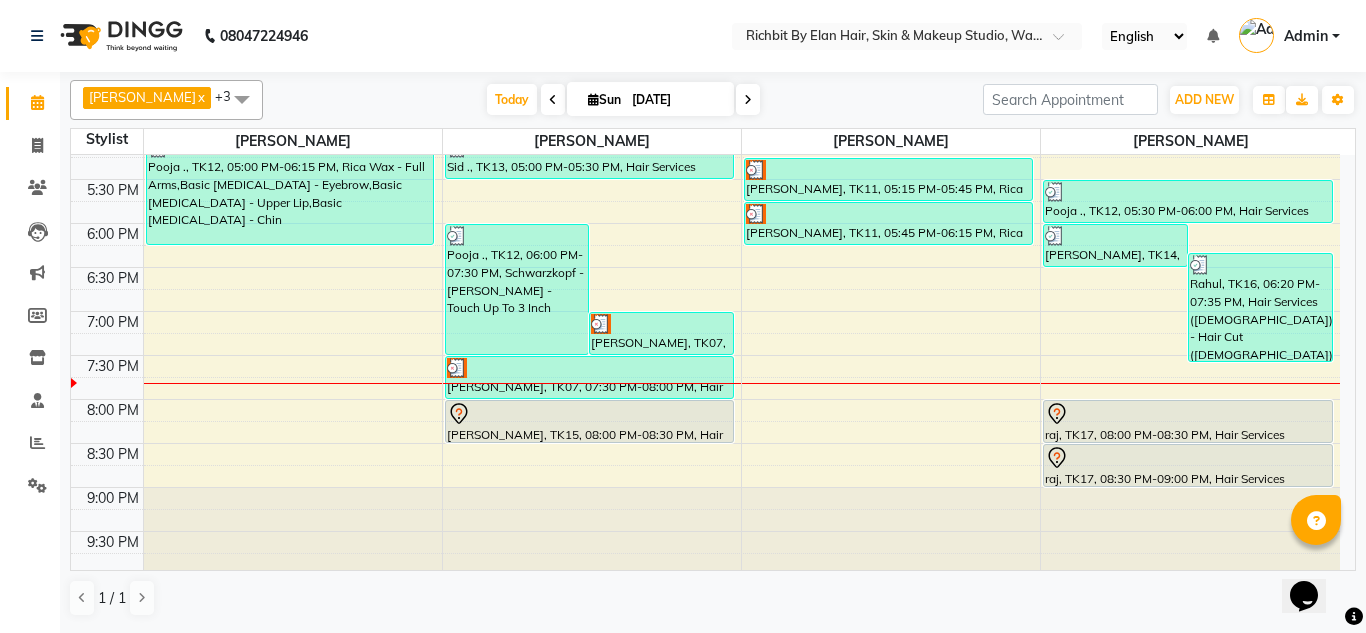 scroll, scrollTop: 640, scrollLeft: 0, axis: vertical 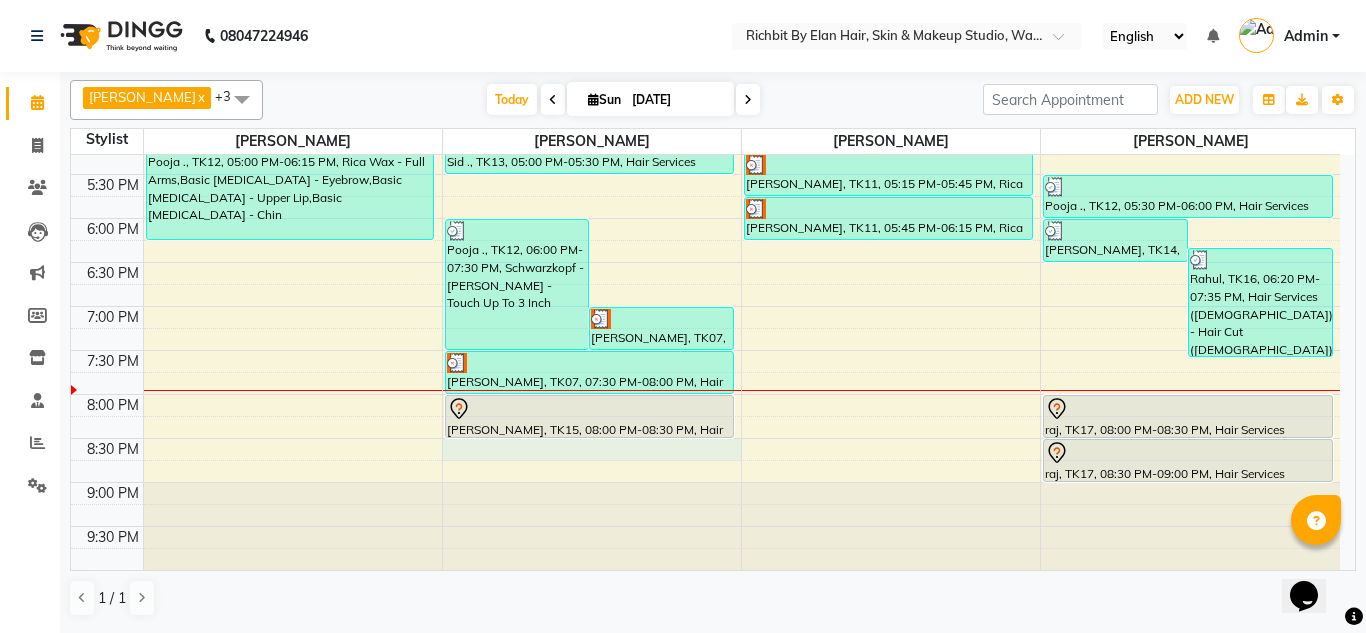click on "10:00 AM 10:30 AM 11:00 AM 11:30 AM 12:00 PM 12:30 PM 1:00 PM 1:30 PM 2:00 PM 2:30 PM 3:00 PM 3:30 PM 4:00 PM 4:30 PM 5:00 PM 5:30 PM 6:00 PM 6:30 PM 7:00 PM 7:30 PM 8:00 PM 8:30 PM 9:00 PM 9:30 PM     [PERSON_NAME] ., TK12, 05:00 PM-06:15 PM, Rica Wax - Full Arms,Basic [MEDICAL_DATA] - Eyebrow,Basic [MEDICAL_DATA] - Upper Lip,Basic [MEDICAL_DATA] - Chin     Pawan, TK01, 12:00 PM-01:00 PM, Hair Services ([DEMOGRAPHIC_DATA]) - Hair Cut ([DEMOGRAPHIC_DATA]),Hair Services ([DEMOGRAPHIC_DATA]) - Additional Charge For Wash With Haircut ([DEMOGRAPHIC_DATA])     vishal, TK04, 12:00 PM-12:30 PM, Hair Services ([DEMOGRAPHIC_DATA]) - Additional Charge For Wash With Haircut ([DEMOGRAPHIC_DATA])     Pooja ., TK12, 06:00 PM-07:30 PM, Schwarzkopf - Igora - Touch Up To 3 Inch      [PERSON_NAME], TK07, 07:00 PM-07:30 PM, Hair Services ([DEMOGRAPHIC_DATA]) - Hair Cut ([DEMOGRAPHIC_DATA])     [PERSON_NAME], TK02, 11:30 AM-12:00 PM, Hair Services ([DEMOGRAPHIC_DATA]) - [PERSON_NAME] Trim - Crafting ([DEMOGRAPHIC_DATA])     arkakai, TK08, 02:40 PM-03:40 PM, Hair Services ([DEMOGRAPHIC_DATA]) - Hair Cut ([DEMOGRAPHIC_DATA]),Hair Services ([DEMOGRAPHIC_DATA]) - Additional Charge For Wash With Haircut ([DEMOGRAPHIC_DATA])" at bounding box center [705, 42] 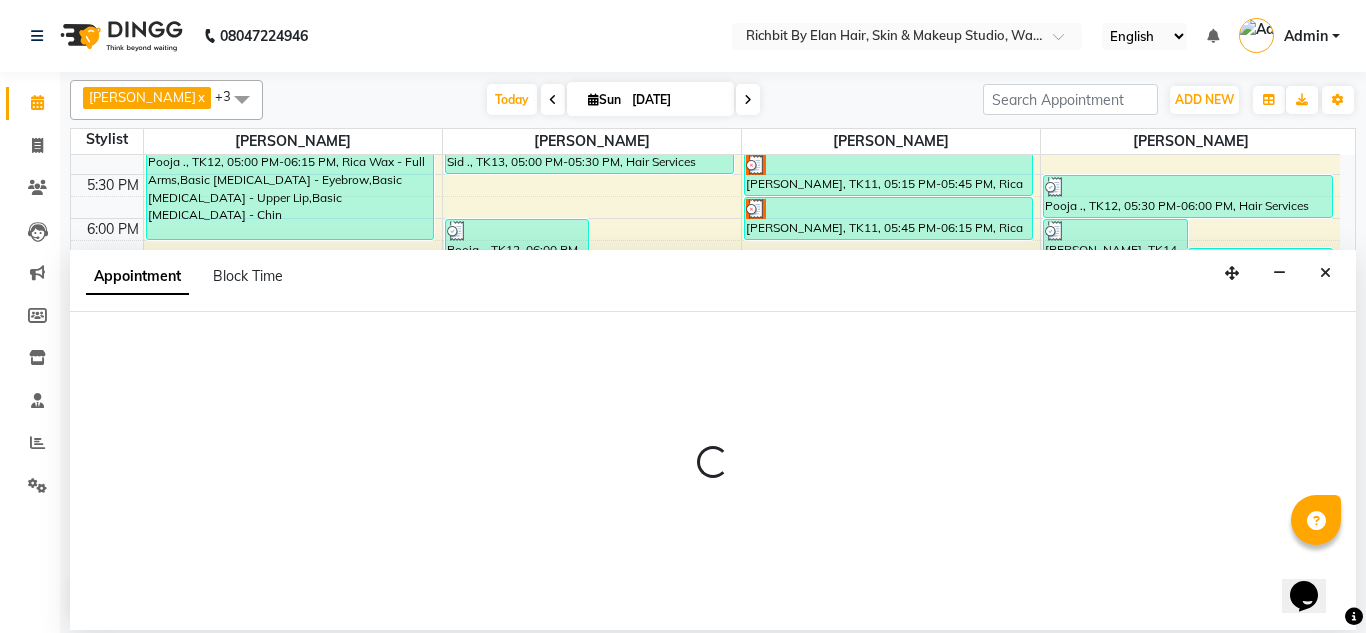 select on "39151" 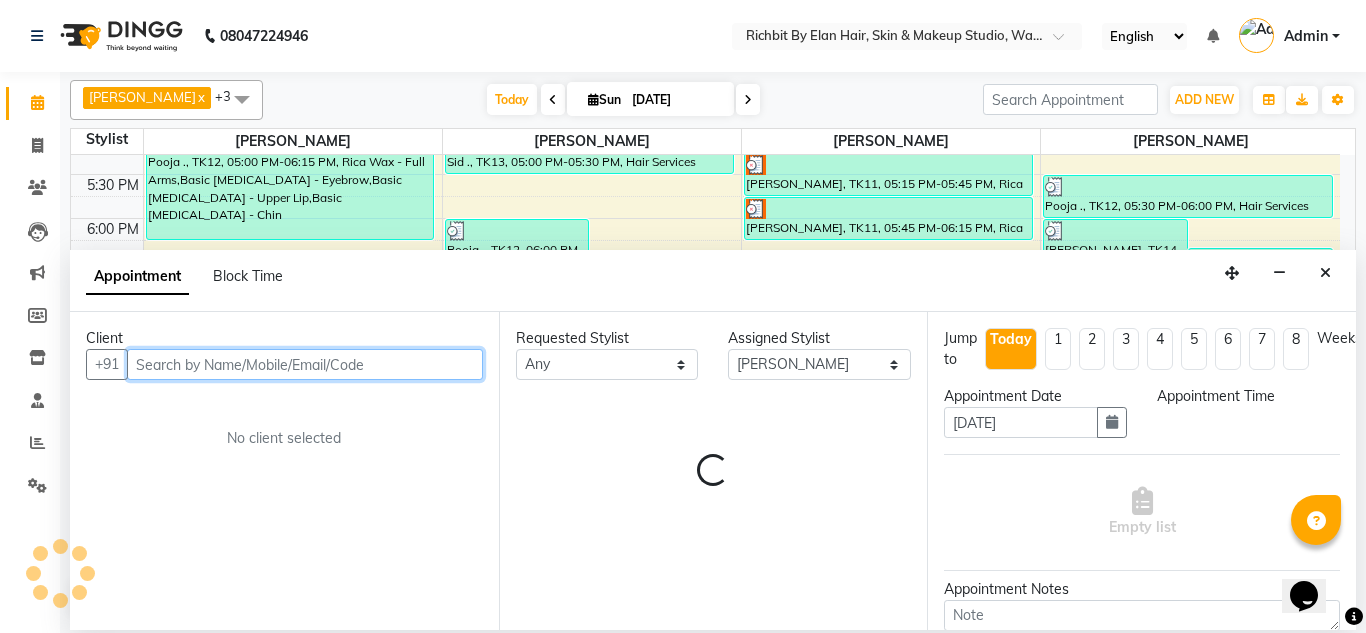 select on "1230" 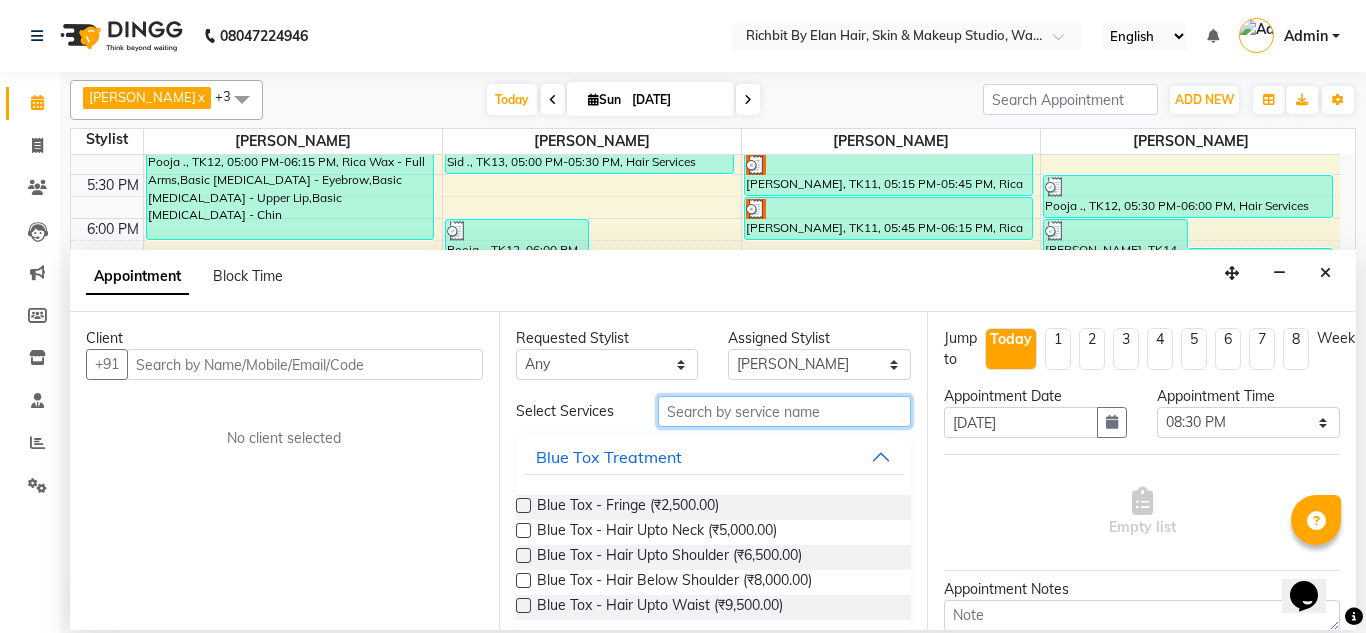 click at bounding box center (785, 411) 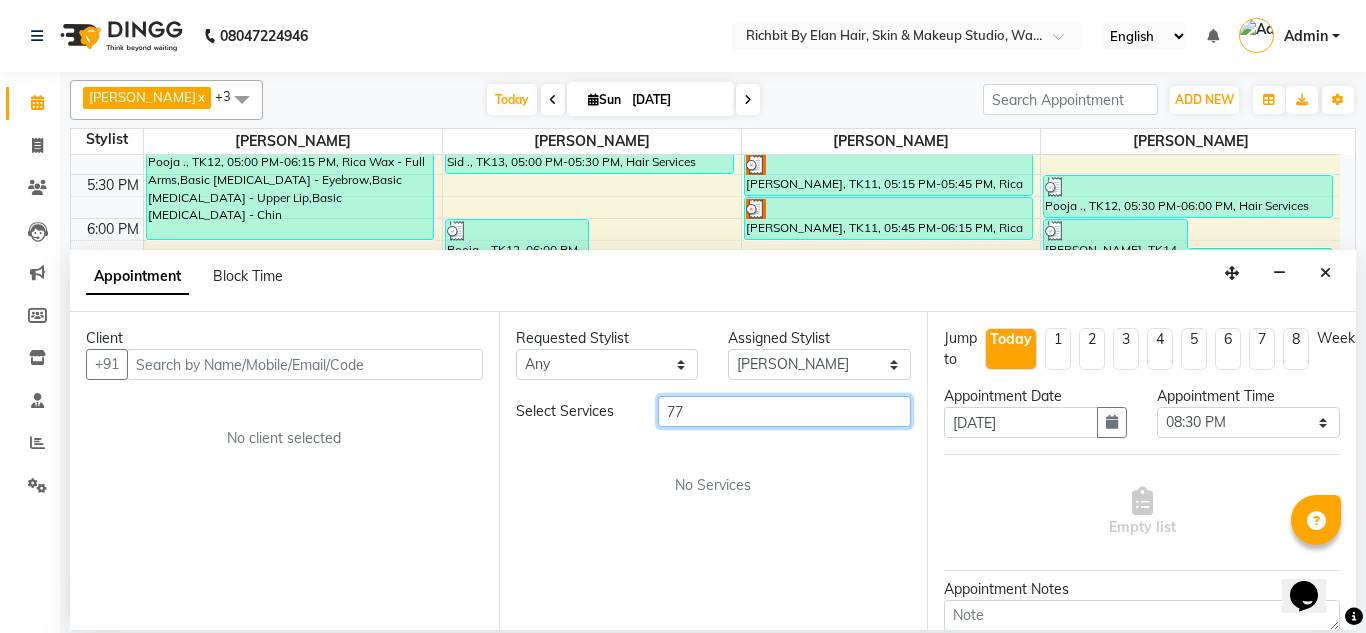 type on "77" 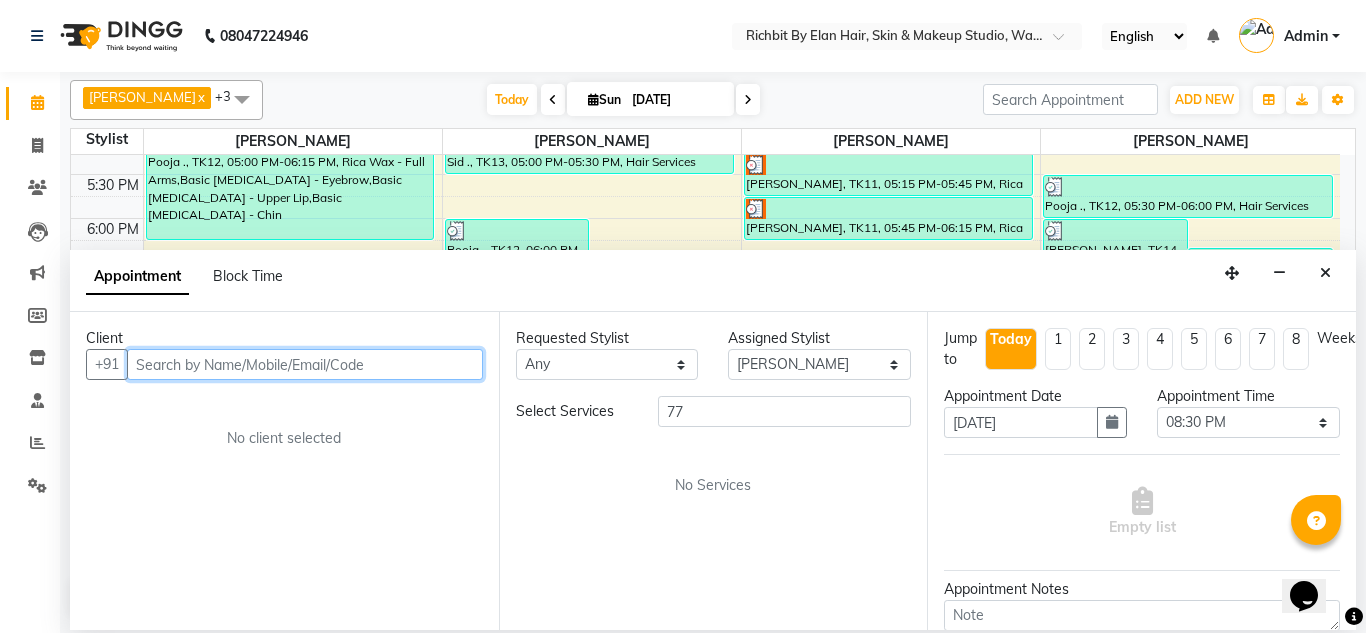 click at bounding box center (305, 364) 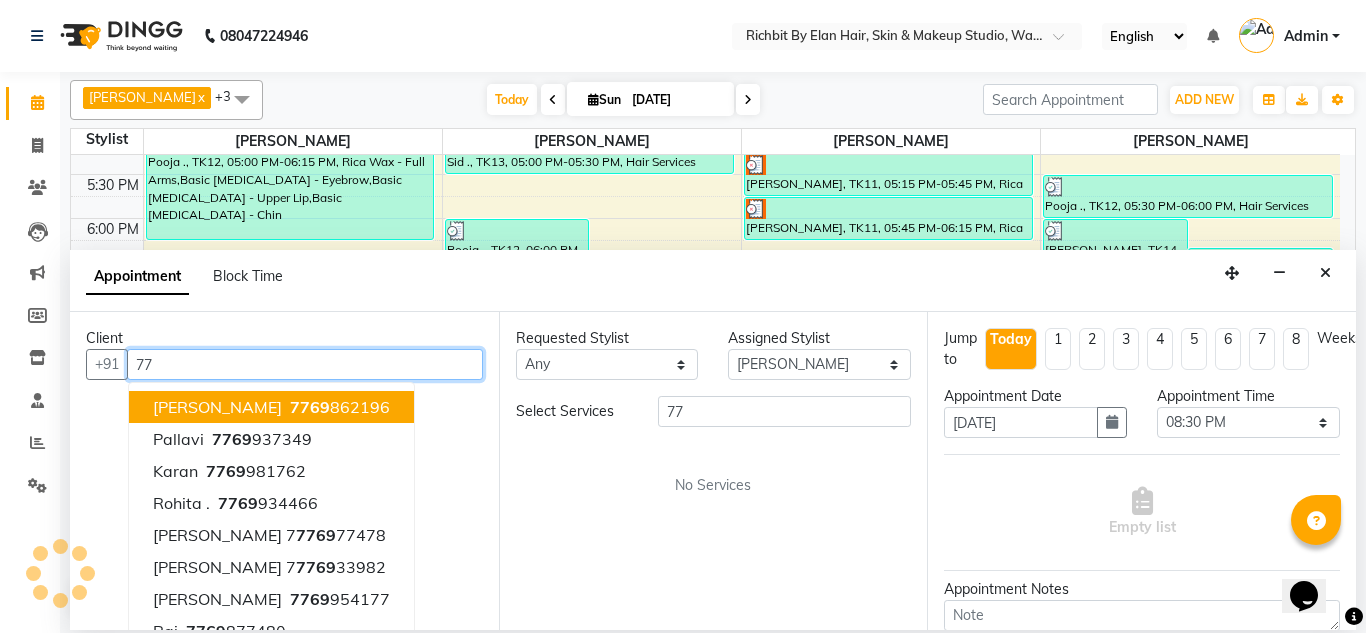 type on "7" 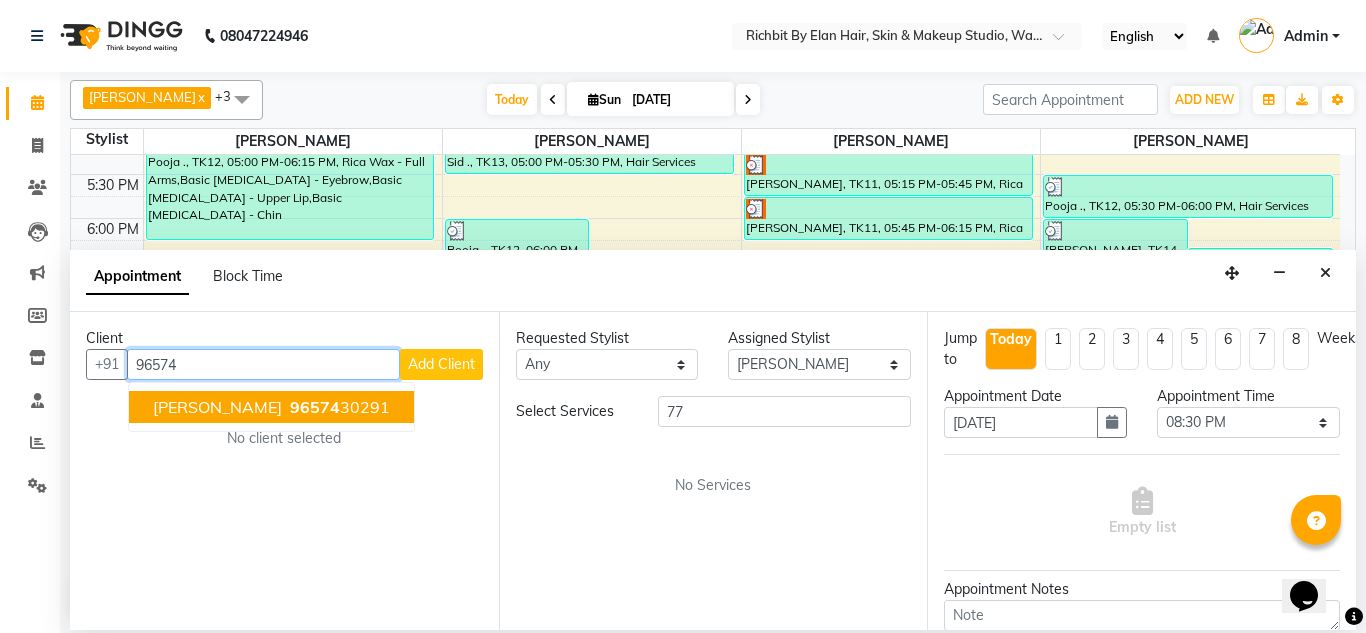 click on "96574 30291" at bounding box center (338, 407) 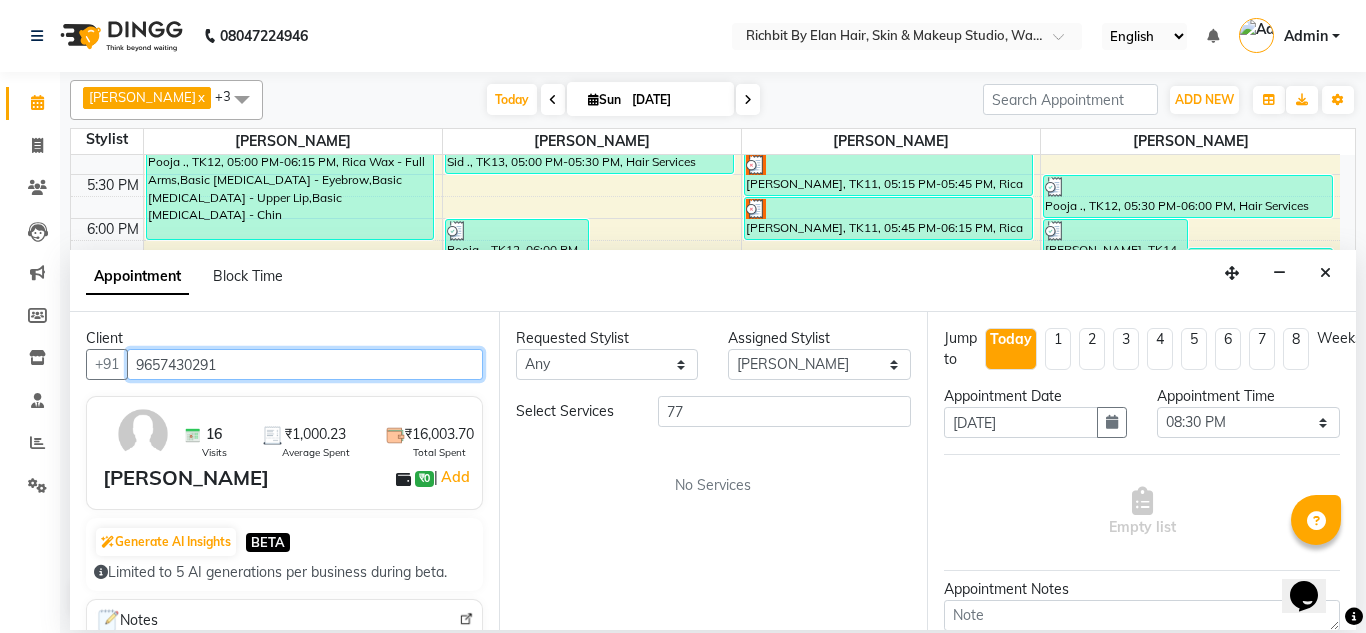 type on "9657430291" 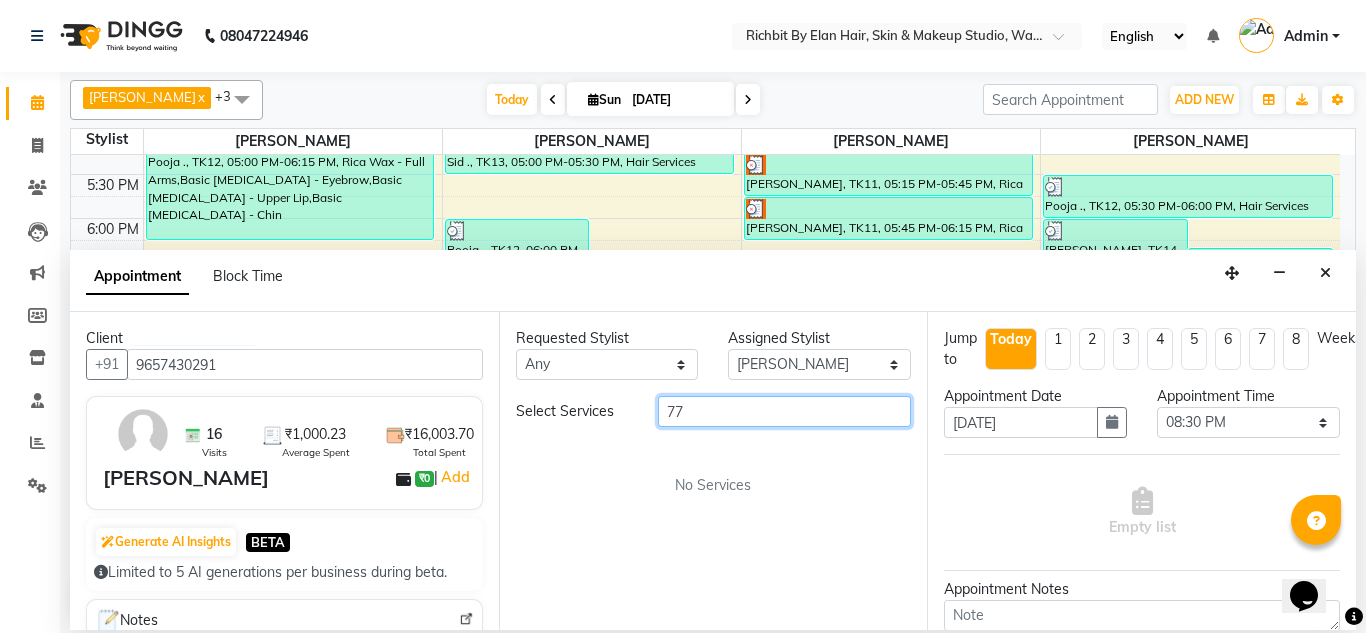 drag, startPoint x: 707, startPoint y: 413, endPoint x: 499, endPoint y: 404, distance: 208.19463 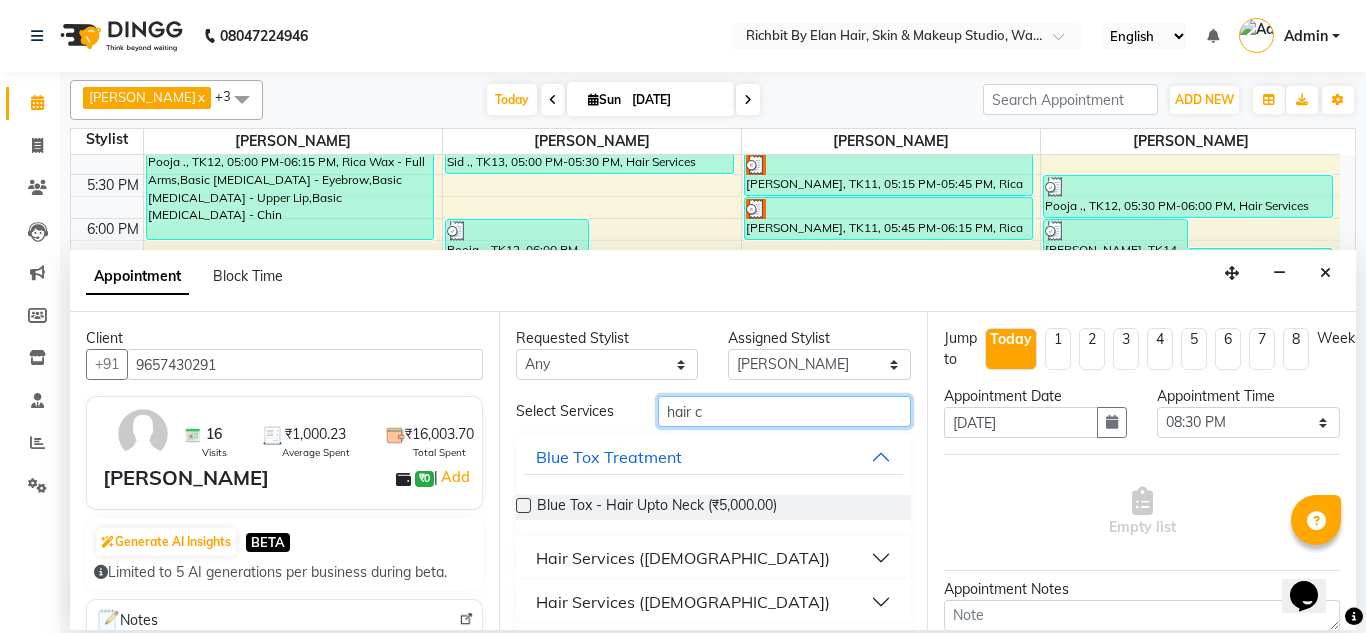 type on "hair c" 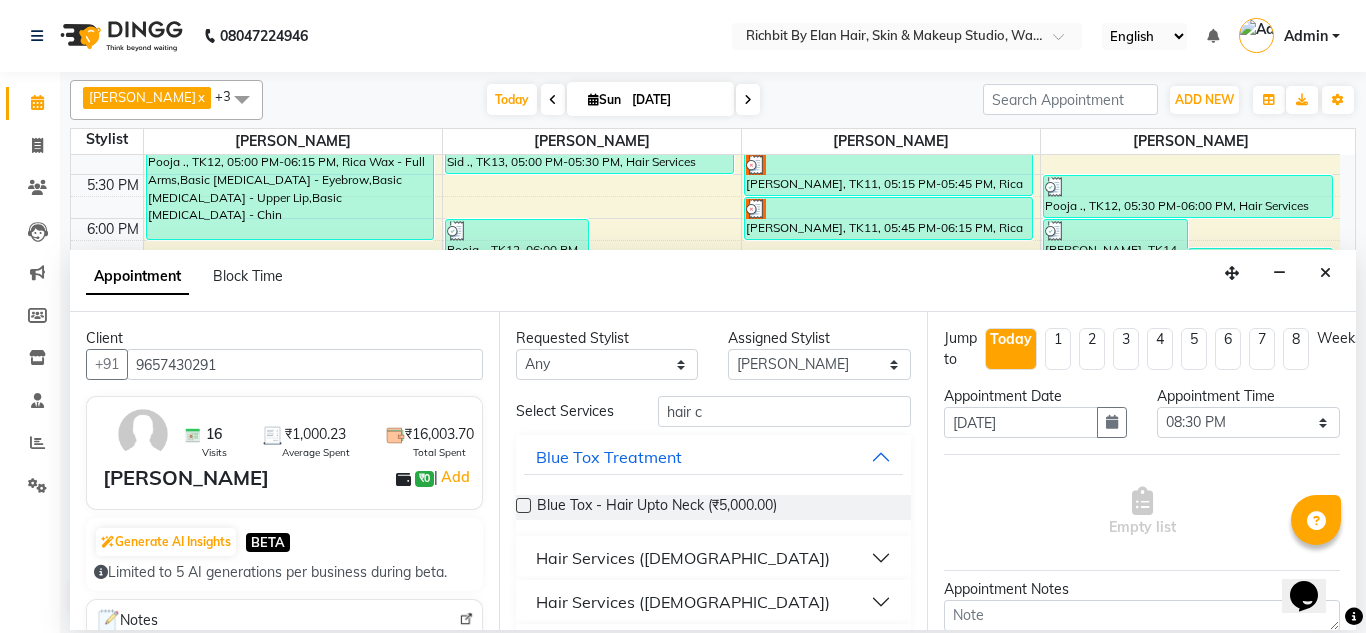 click on "Hair Services ([DEMOGRAPHIC_DATA])" at bounding box center [714, 558] 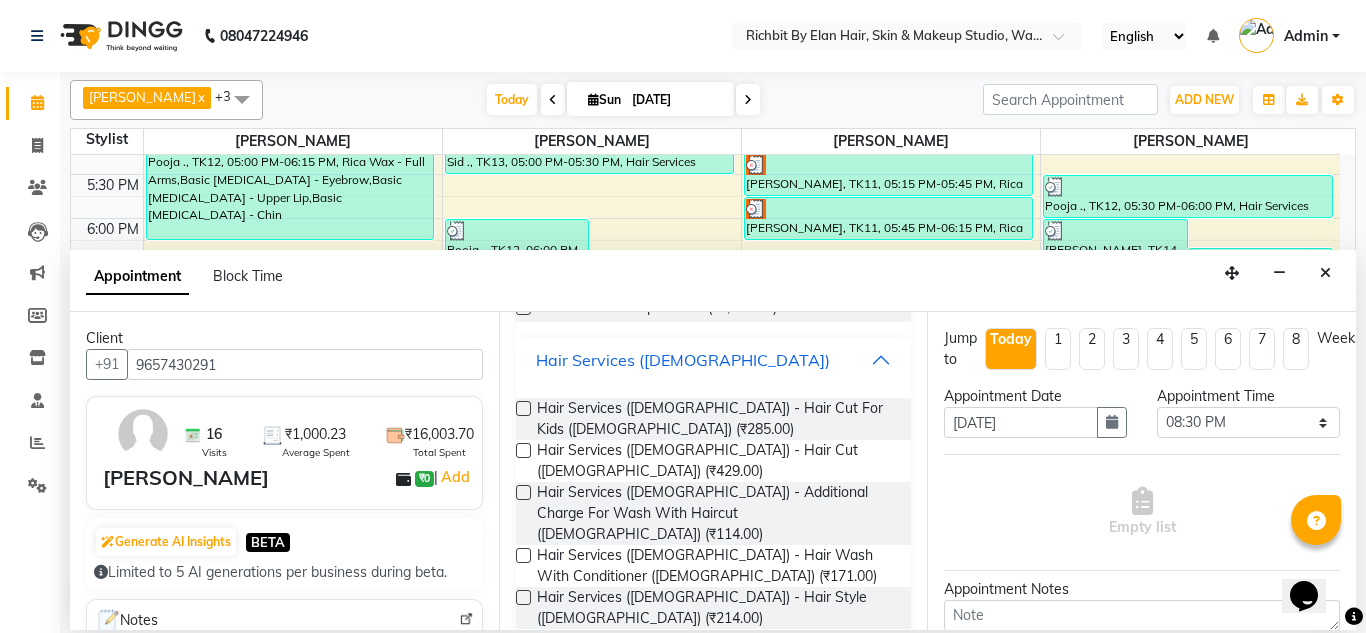 scroll, scrollTop: 200, scrollLeft: 0, axis: vertical 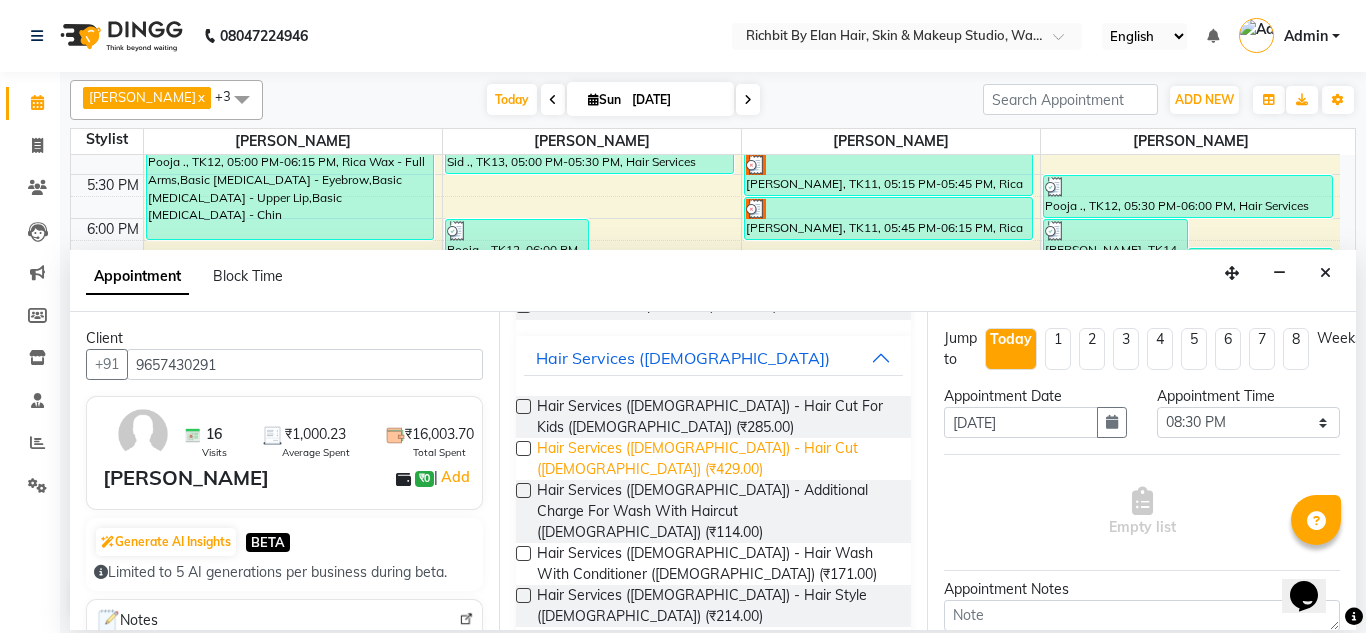 click on "Hair Services ([DEMOGRAPHIC_DATA]) - Hair Cut ([DEMOGRAPHIC_DATA]) (₹429.00)" at bounding box center [716, 459] 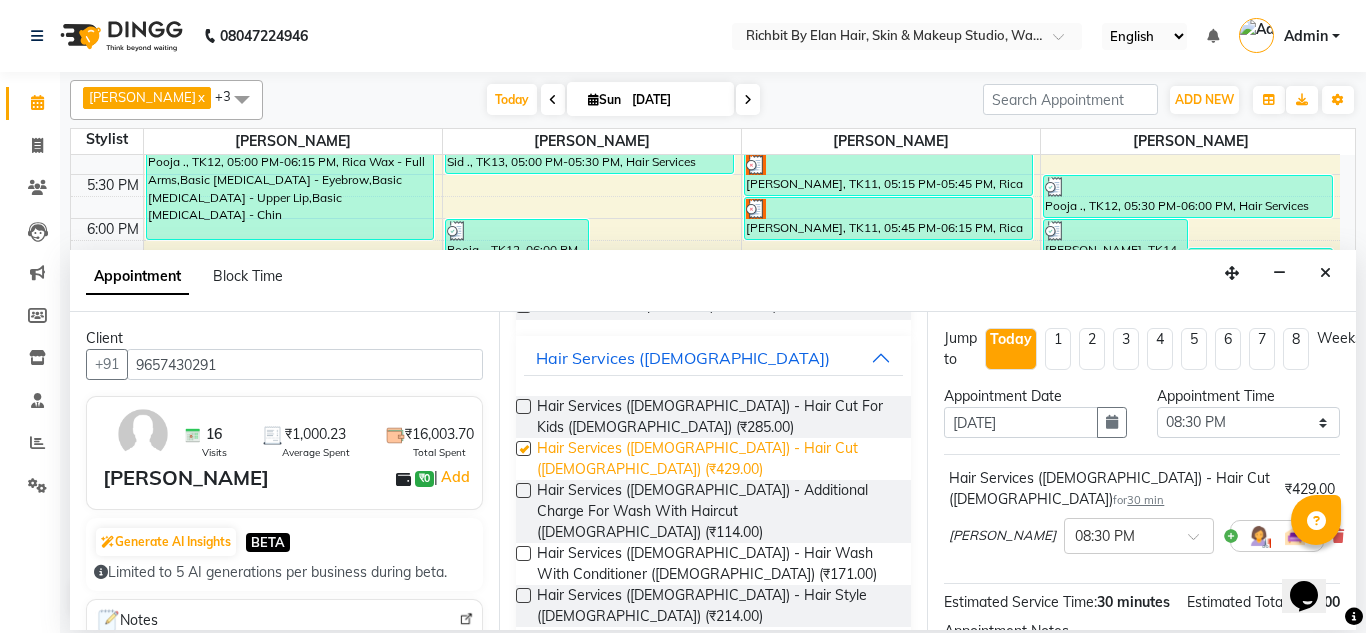 checkbox on "false" 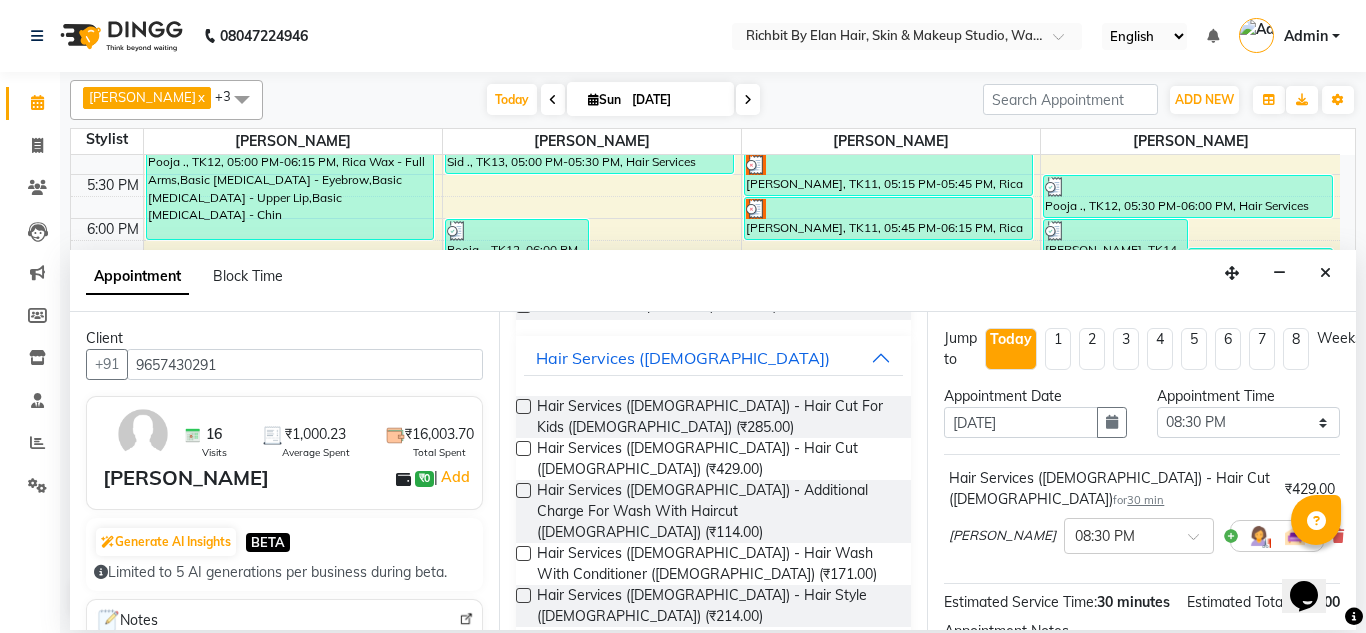 click on "Hair Services ([DEMOGRAPHIC_DATA]) - [PERSON_NAME] Trim - Crafting ([DEMOGRAPHIC_DATA]) (₹285.00)" at bounding box center [716, 658] 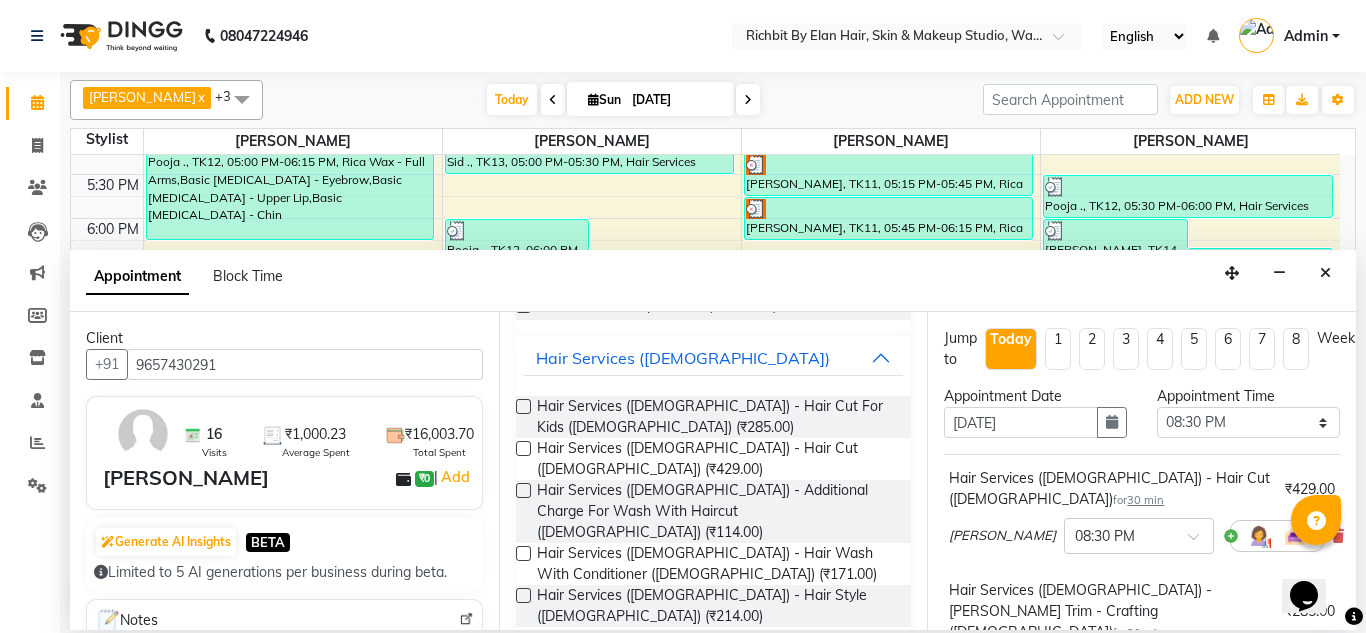 checkbox on "false" 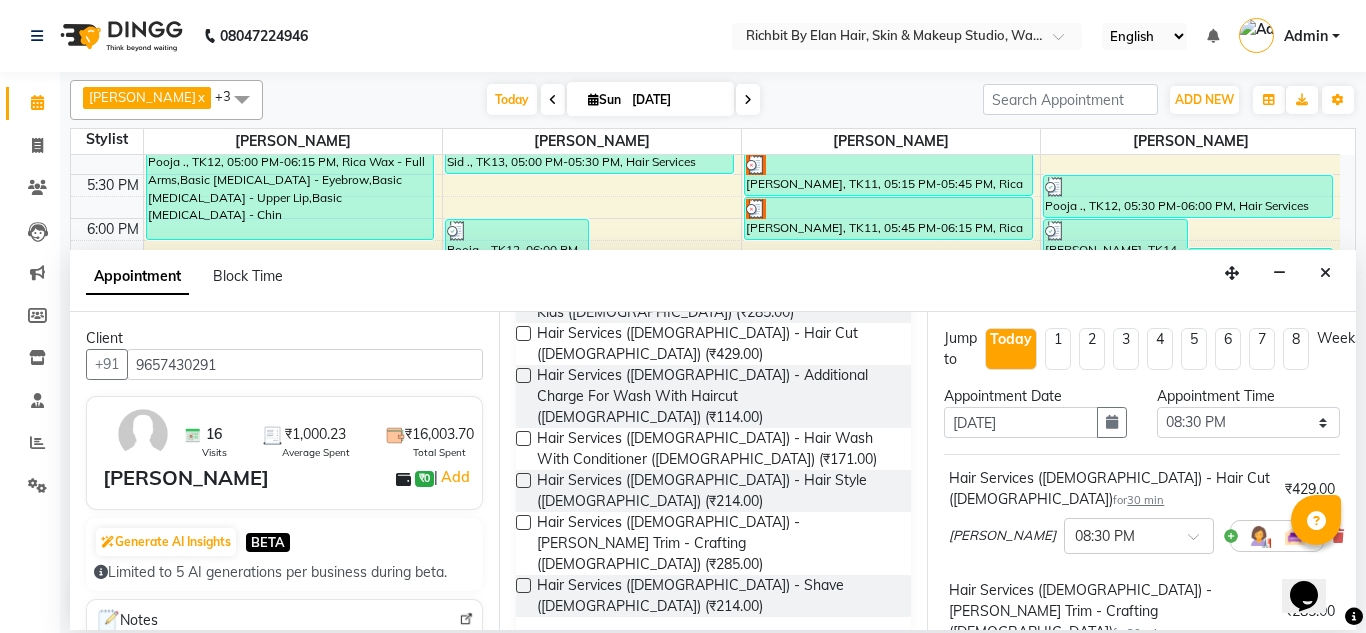 scroll, scrollTop: 500, scrollLeft: 0, axis: vertical 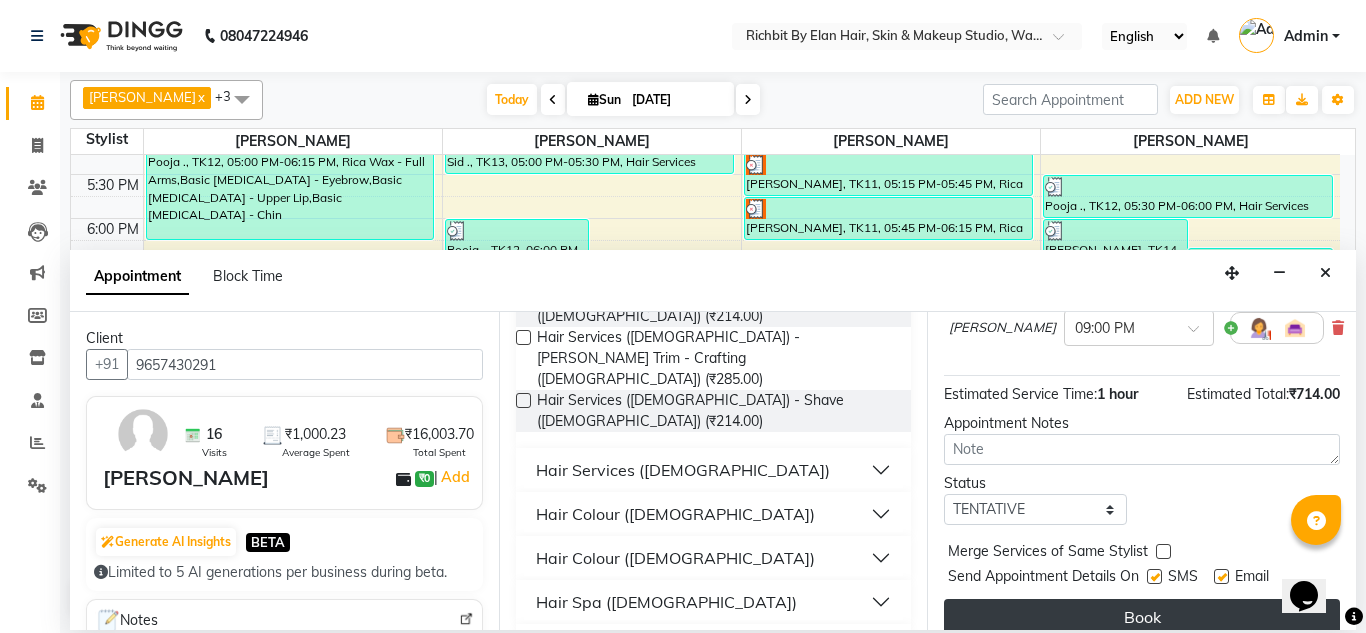 click on "Book" at bounding box center (1142, 617) 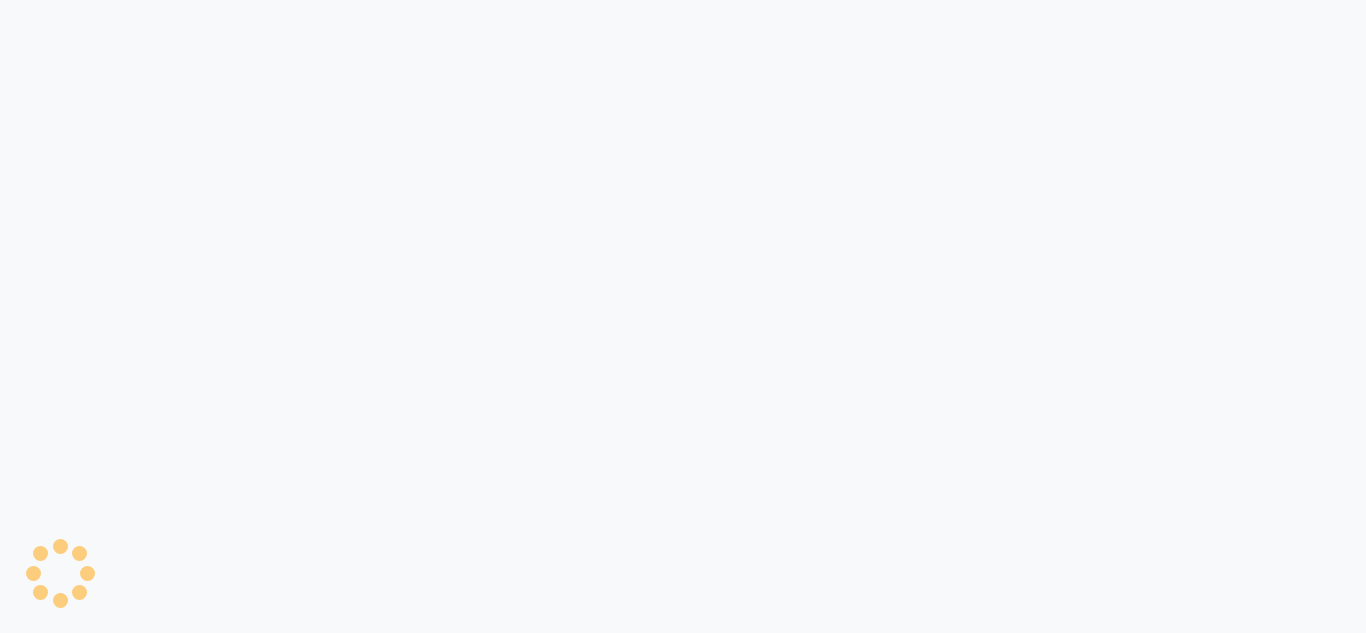 scroll, scrollTop: 0, scrollLeft: 0, axis: both 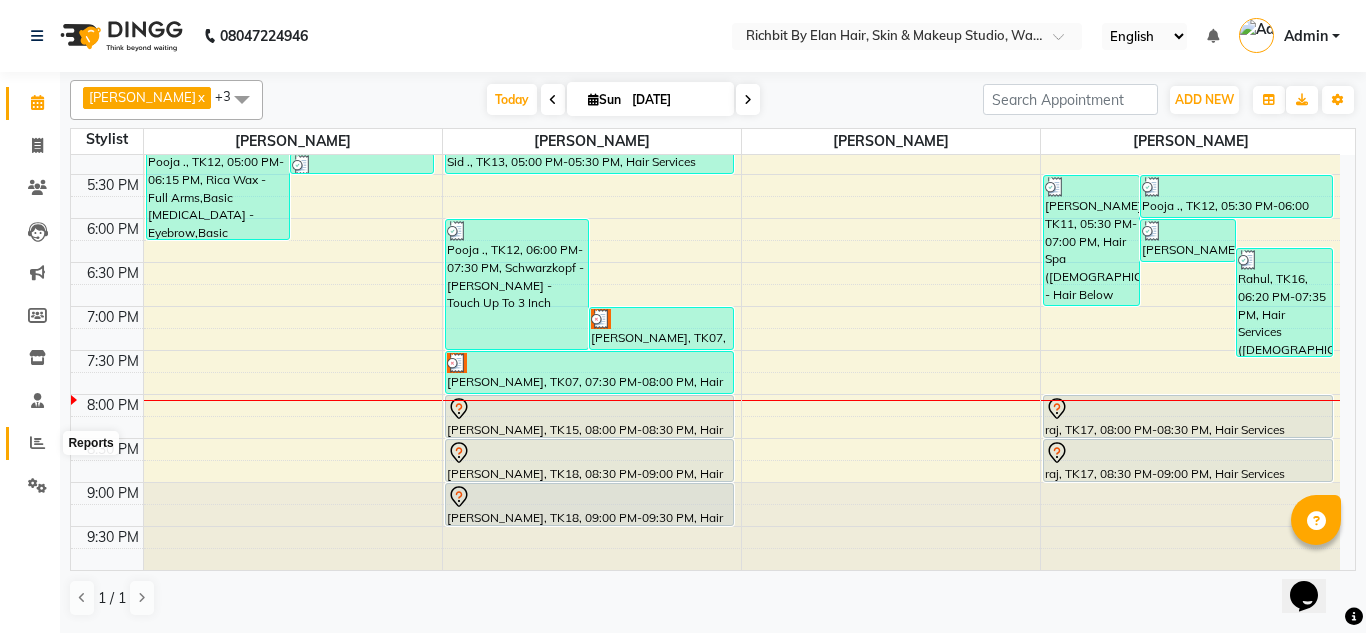 click 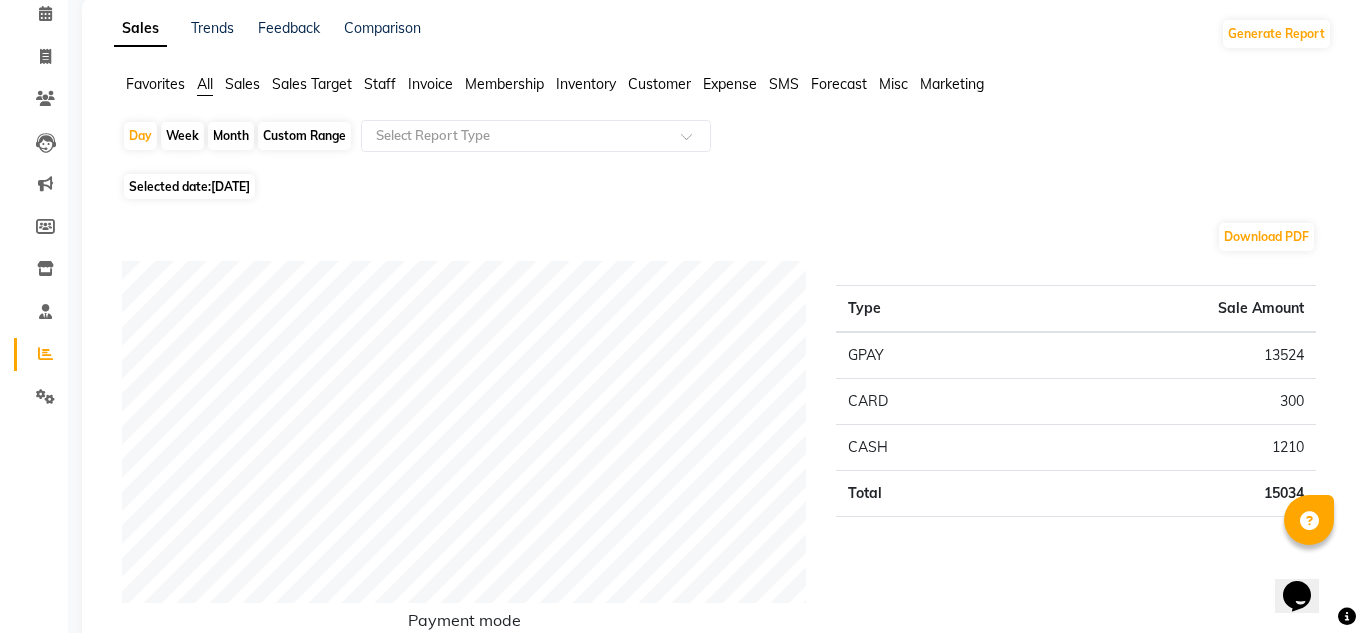 scroll, scrollTop: 0, scrollLeft: 0, axis: both 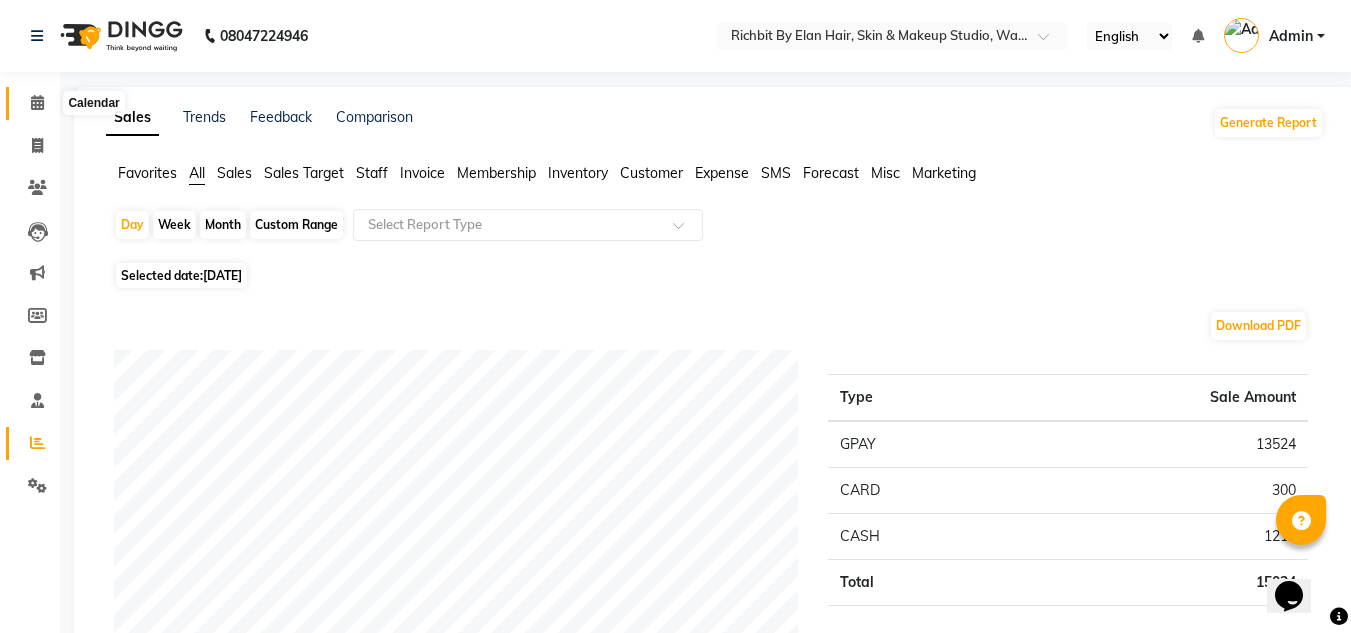click 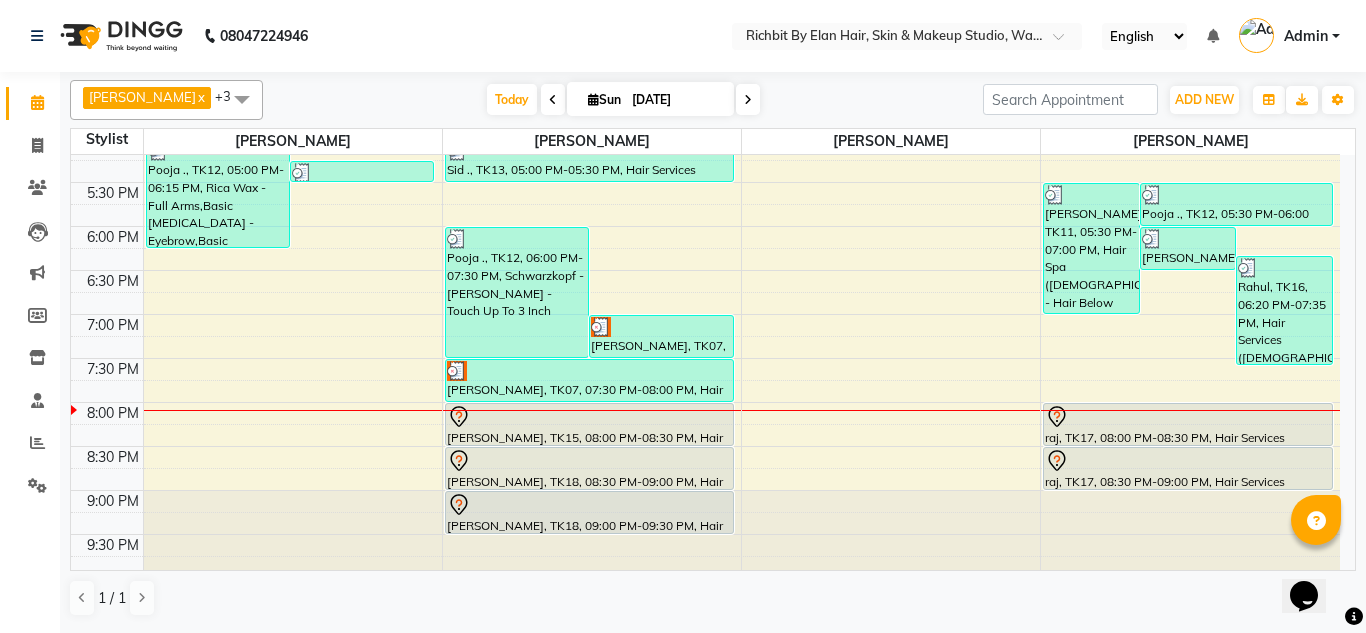 scroll, scrollTop: 640, scrollLeft: 0, axis: vertical 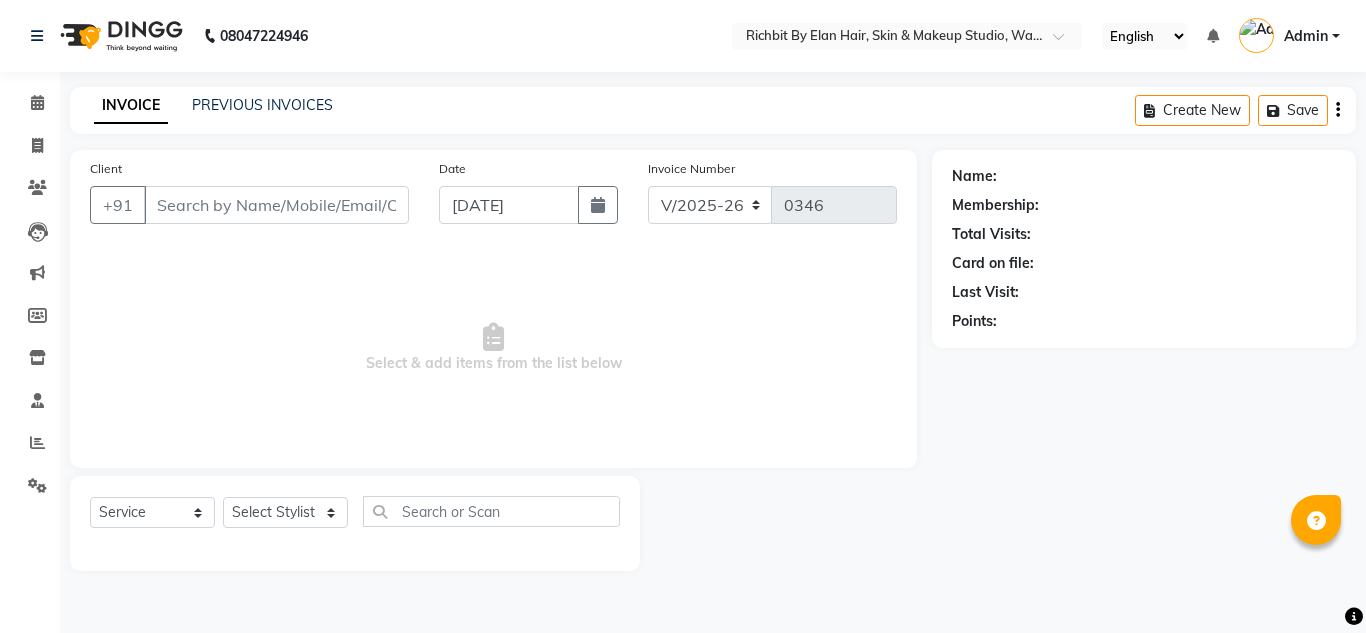 select on "4114" 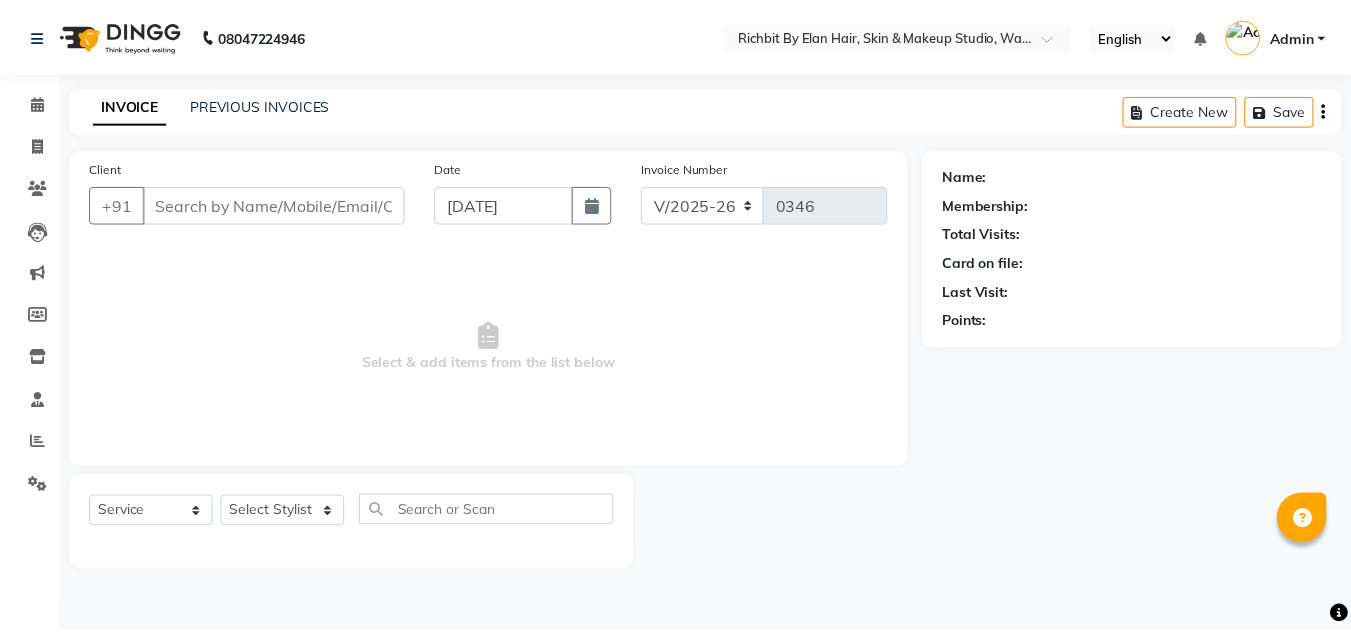 scroll, scrollTop: 0, scrollLeft: 0, axis: both 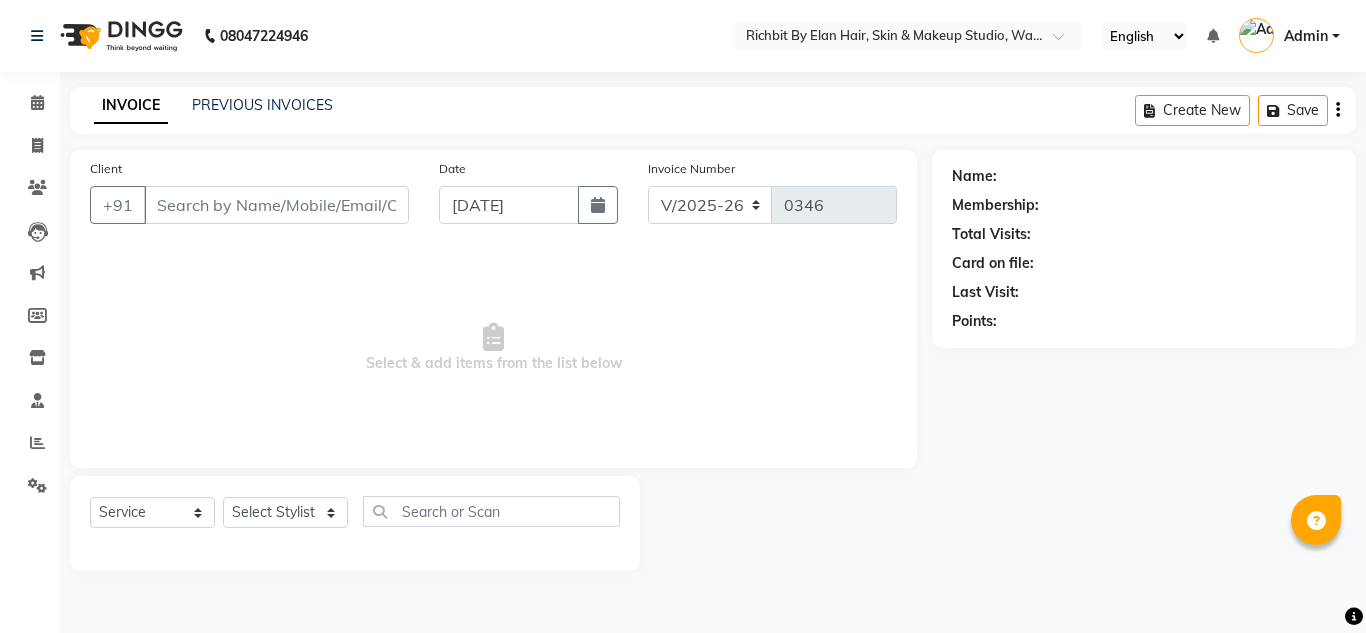 type on "8999854962" 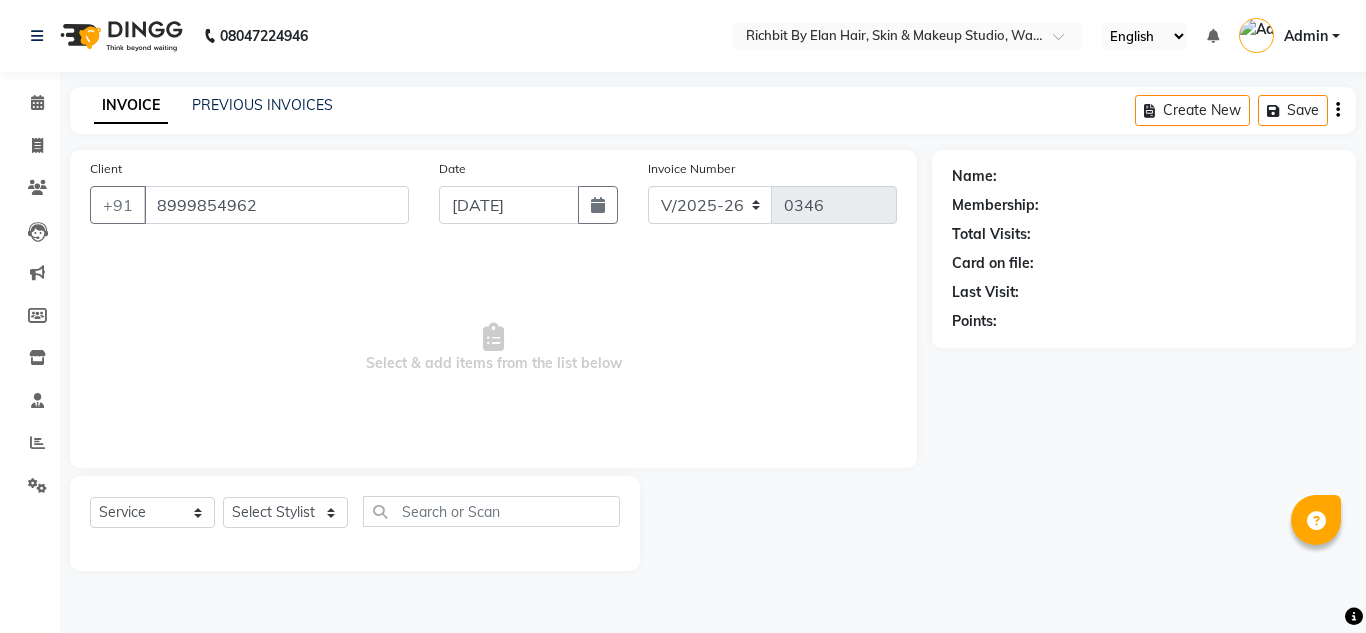 select on "39151" 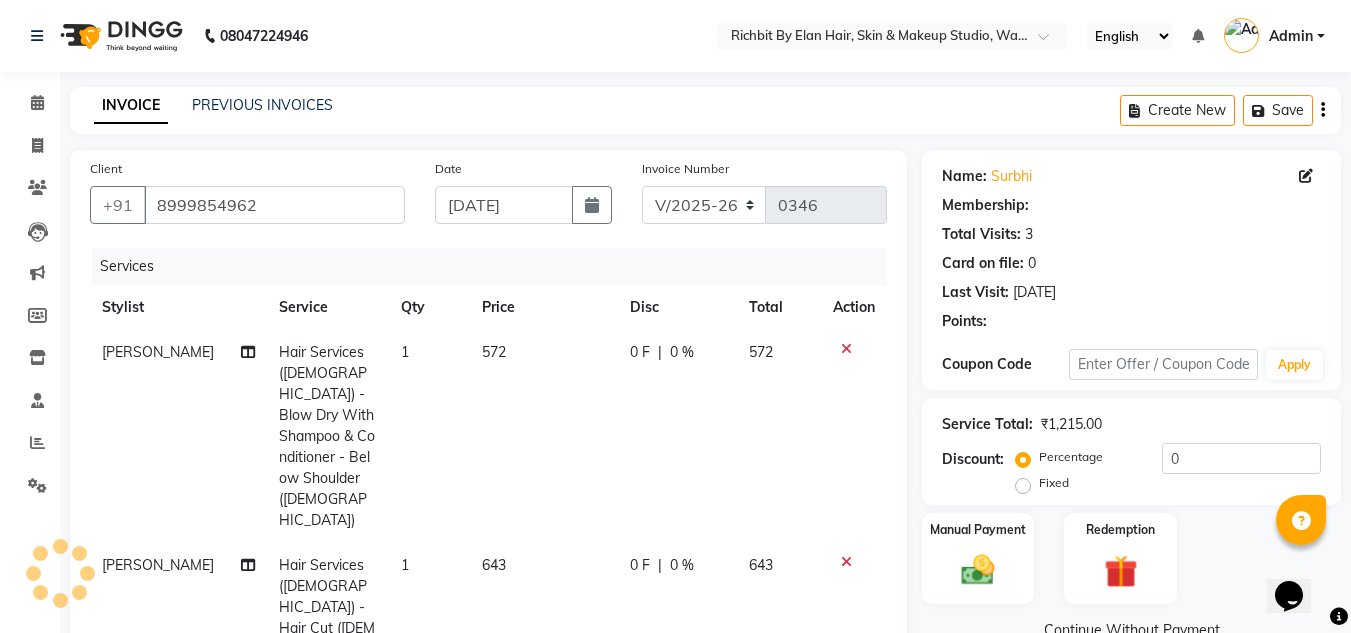 scroll, scrollTop: 0, scrollLeft: 0, axis: both 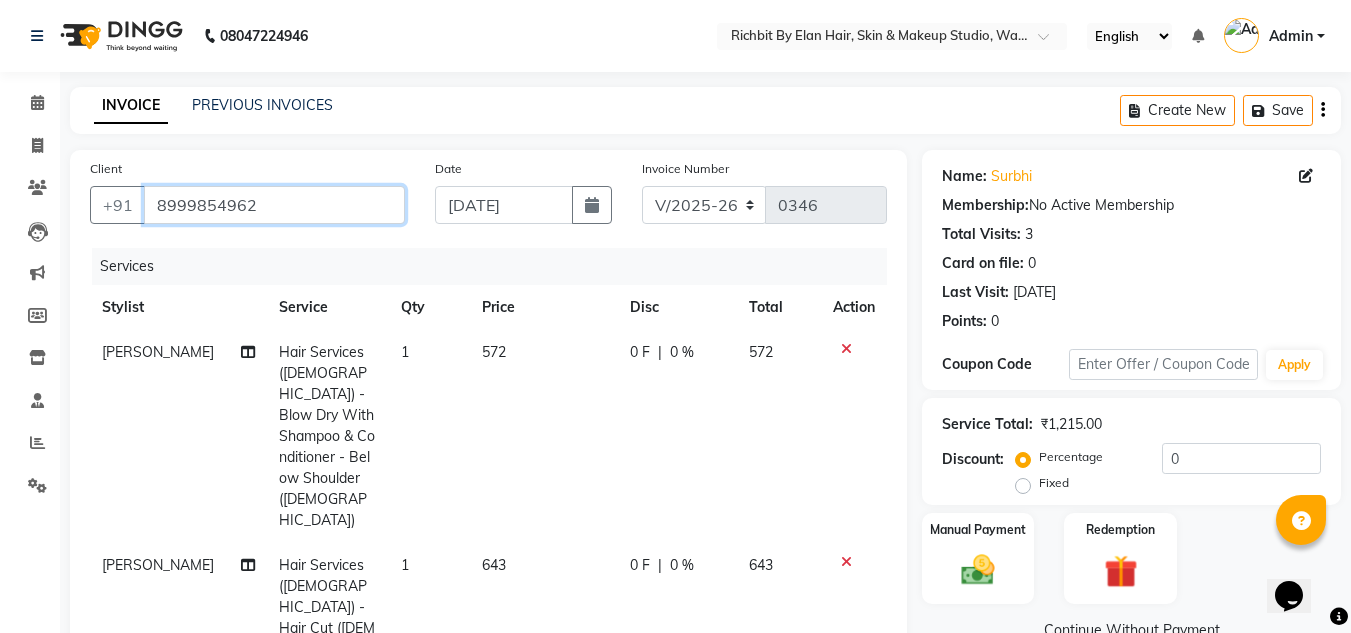 drag, startPoint x: 281, startPoint y: 205, endPoint x: 162, endPoint y: 202, distance: 119.03781 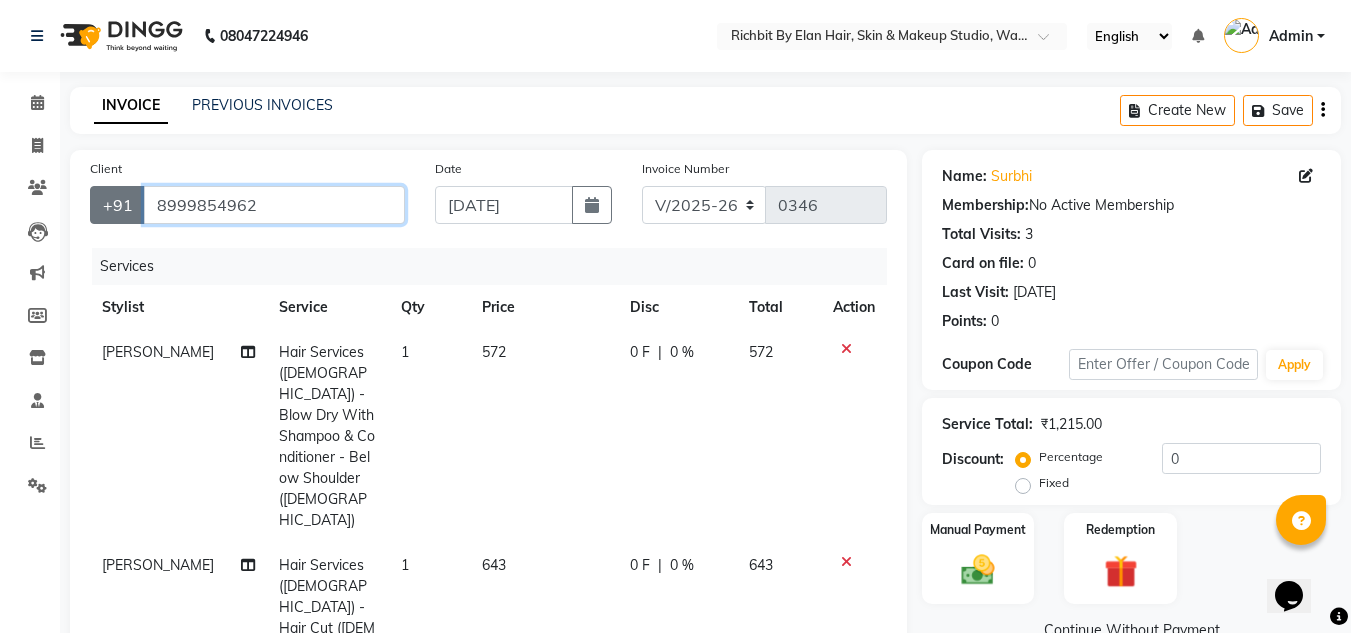 drag, startPoint x: 276, startPoint y: 211, endPoint x: 120, endPoint y: 220, distance: 156.2594 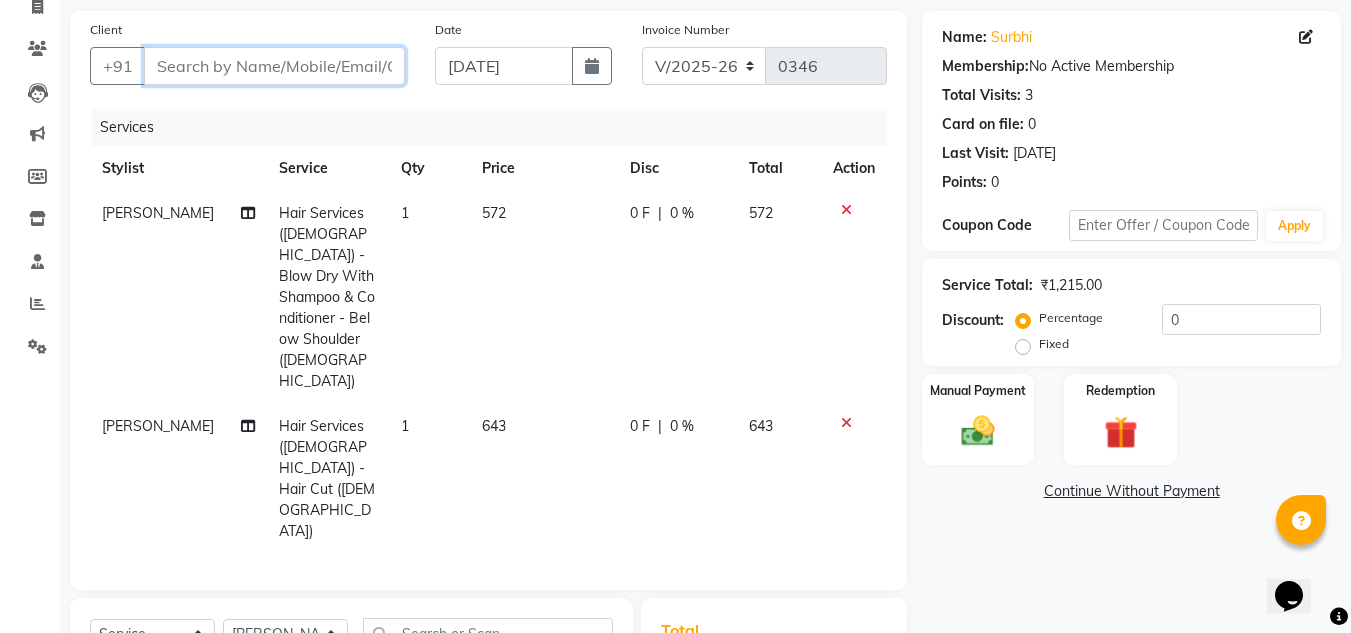 scroll, scrollTop: 39, scrollLeft: 0, axis: vertical 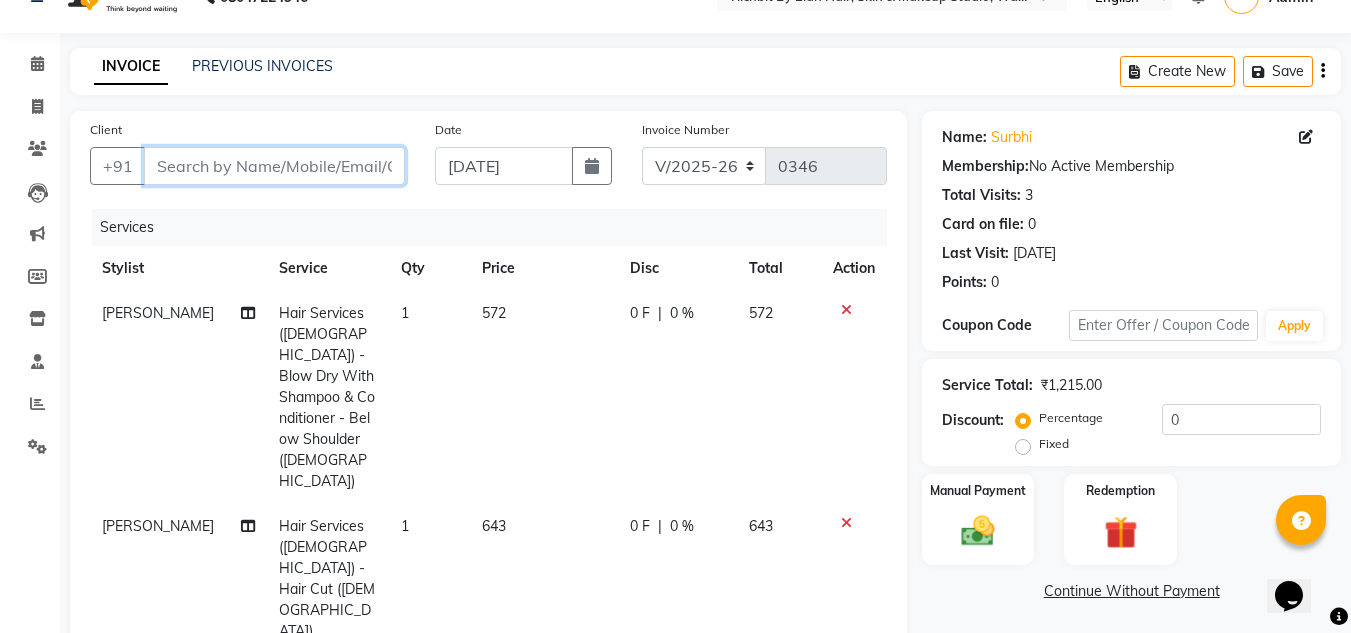 paste on "8999854962" 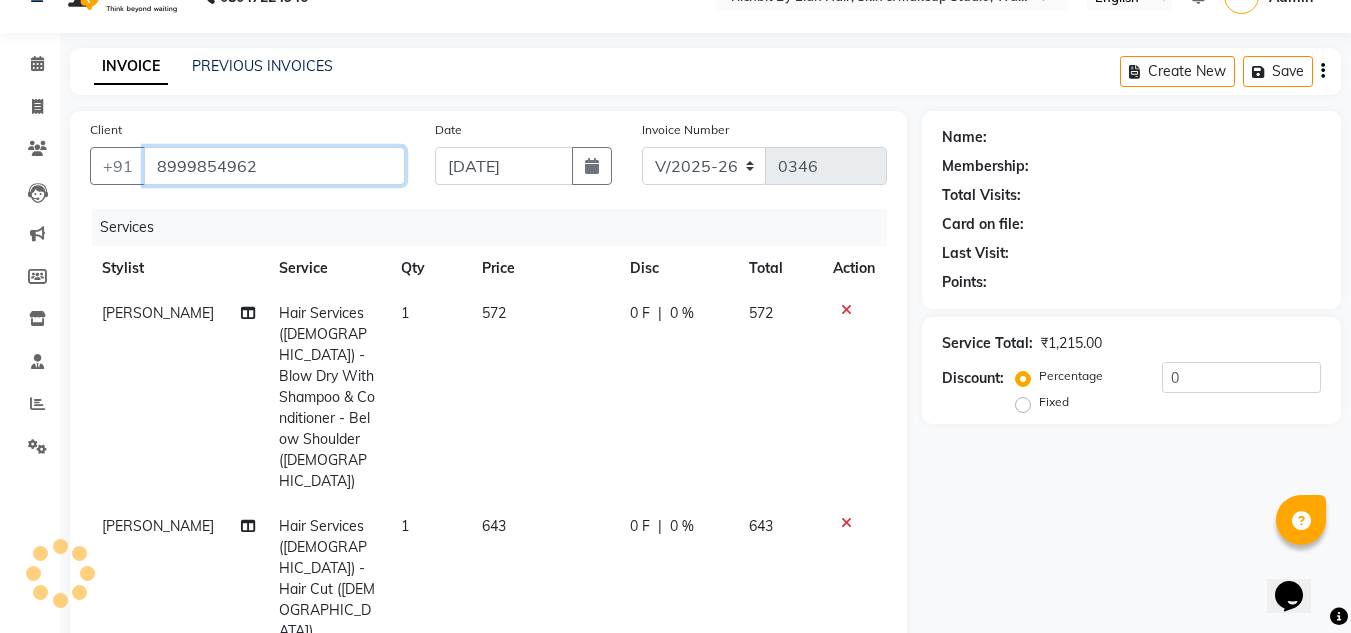 type on "8999854962" 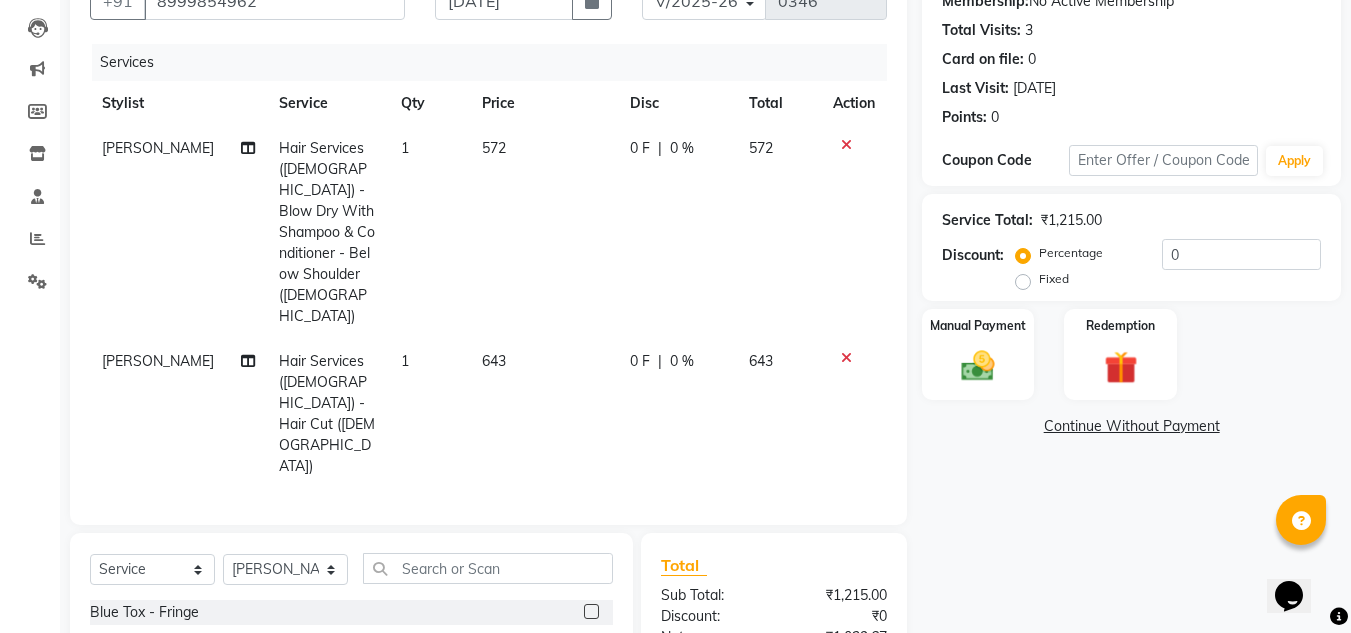 scroll, scrollTop: 0, scrollLeft: 0, axis: both 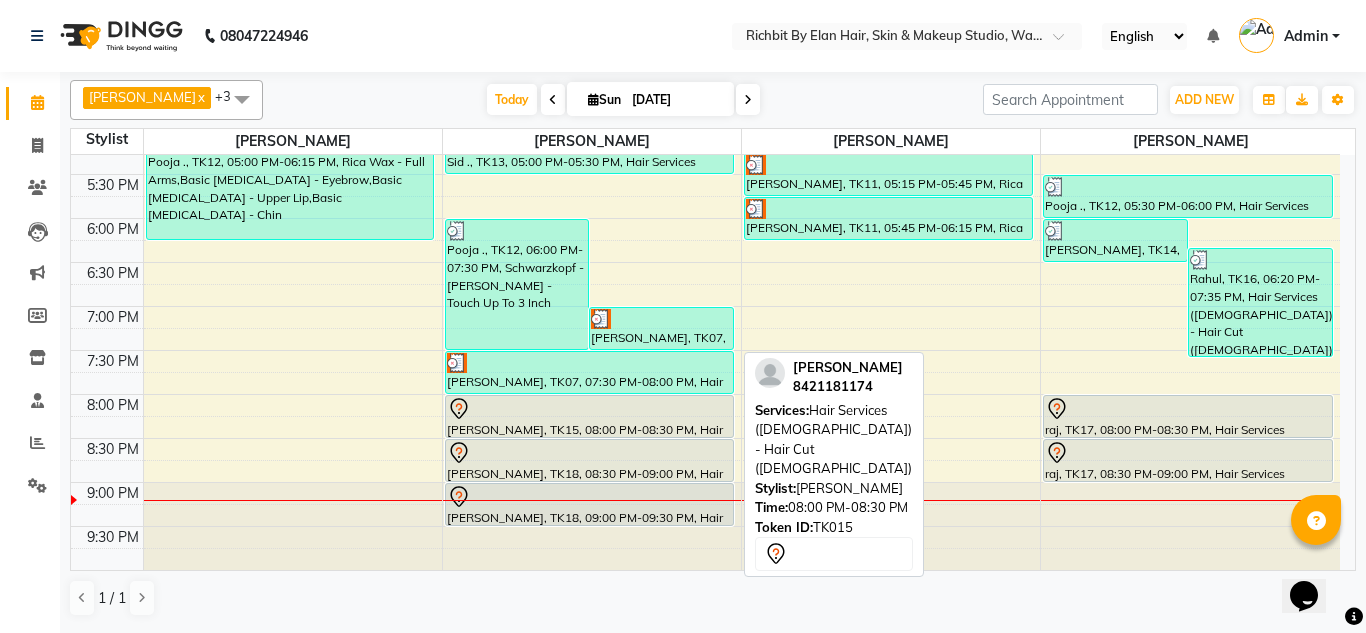 click on "[PERSON_NAME], TK15, 08:00 PM-08:30 PM, Hair Services ([DEMOGRAPHIC_DATA]) - Hair Cut ([DEMOGRAPHIC_DATA])" at bounding box center (589, 416) 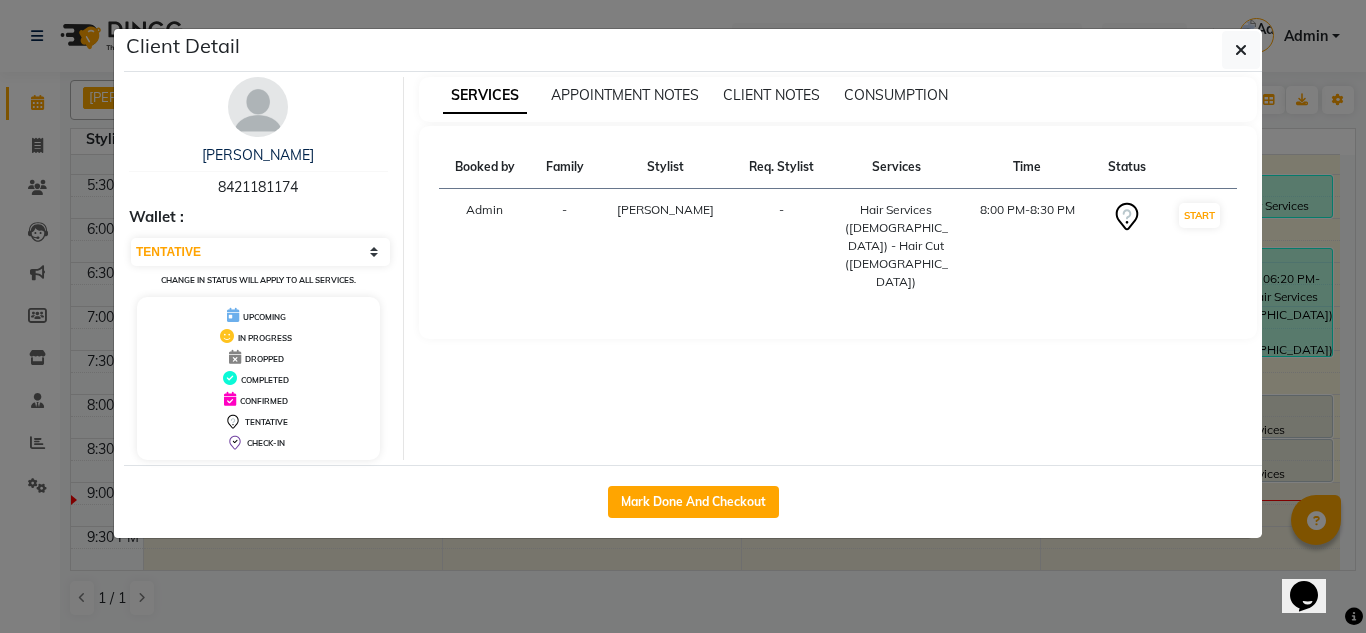 click on "Mark Done And Checkout" 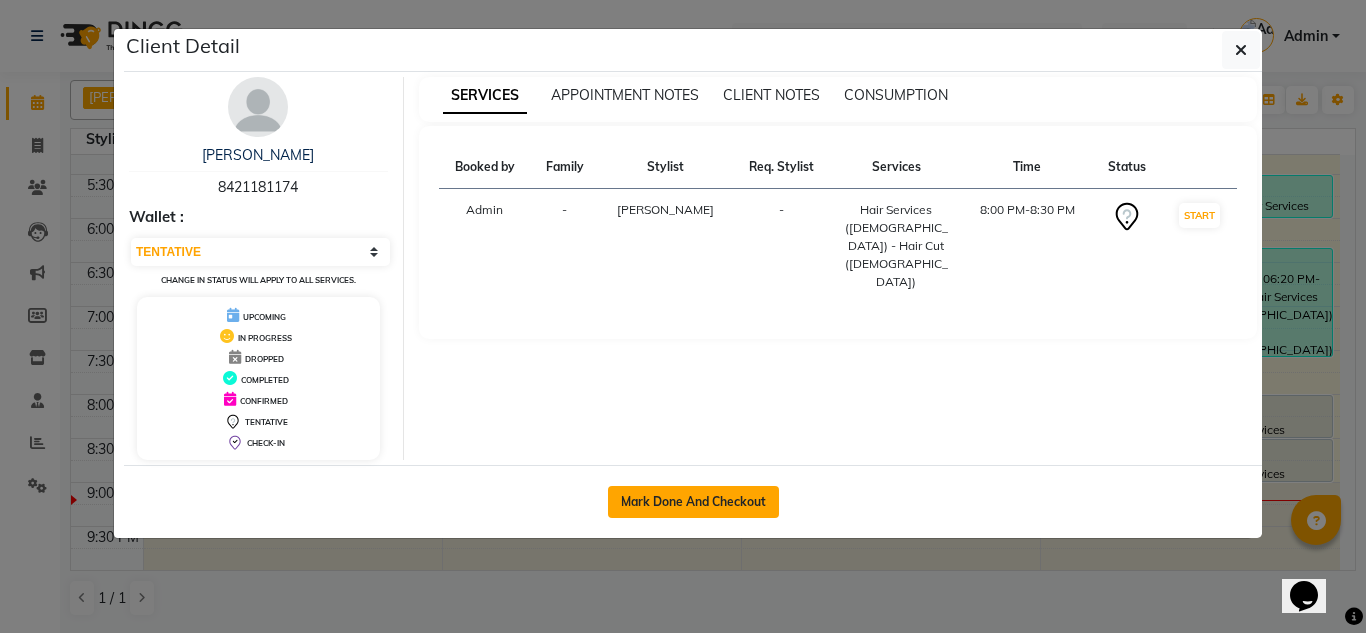 click on "Mark Done And Checkout" 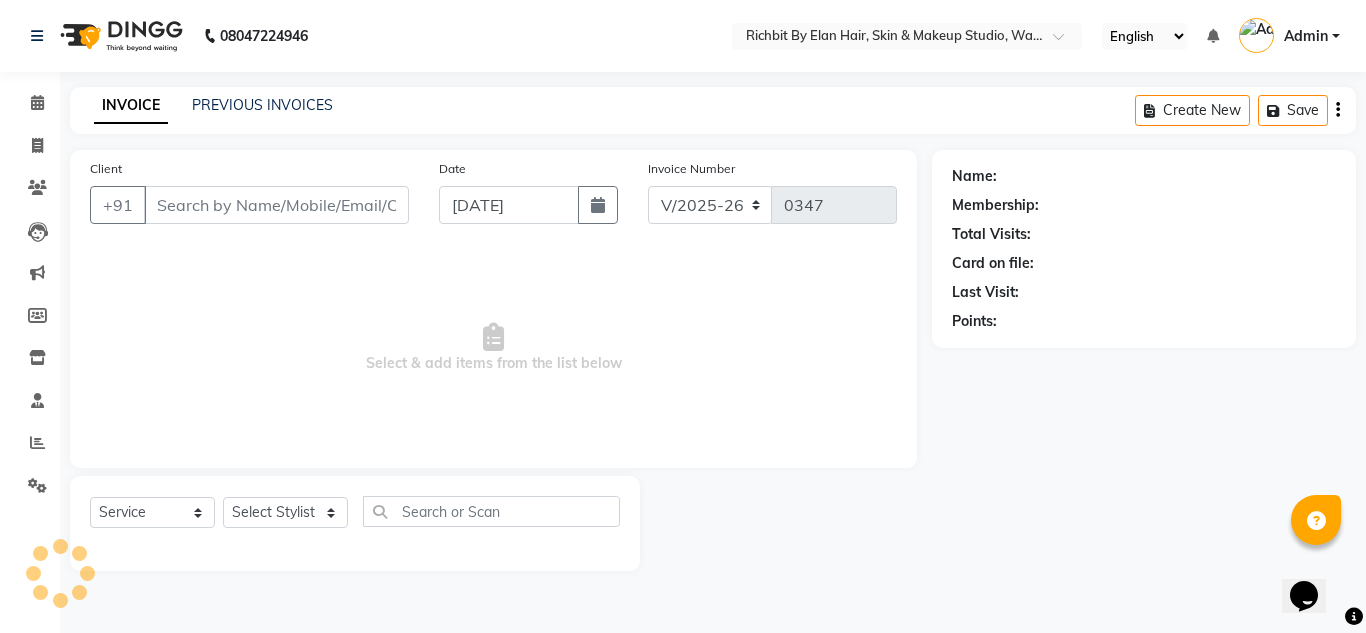 select on "3" 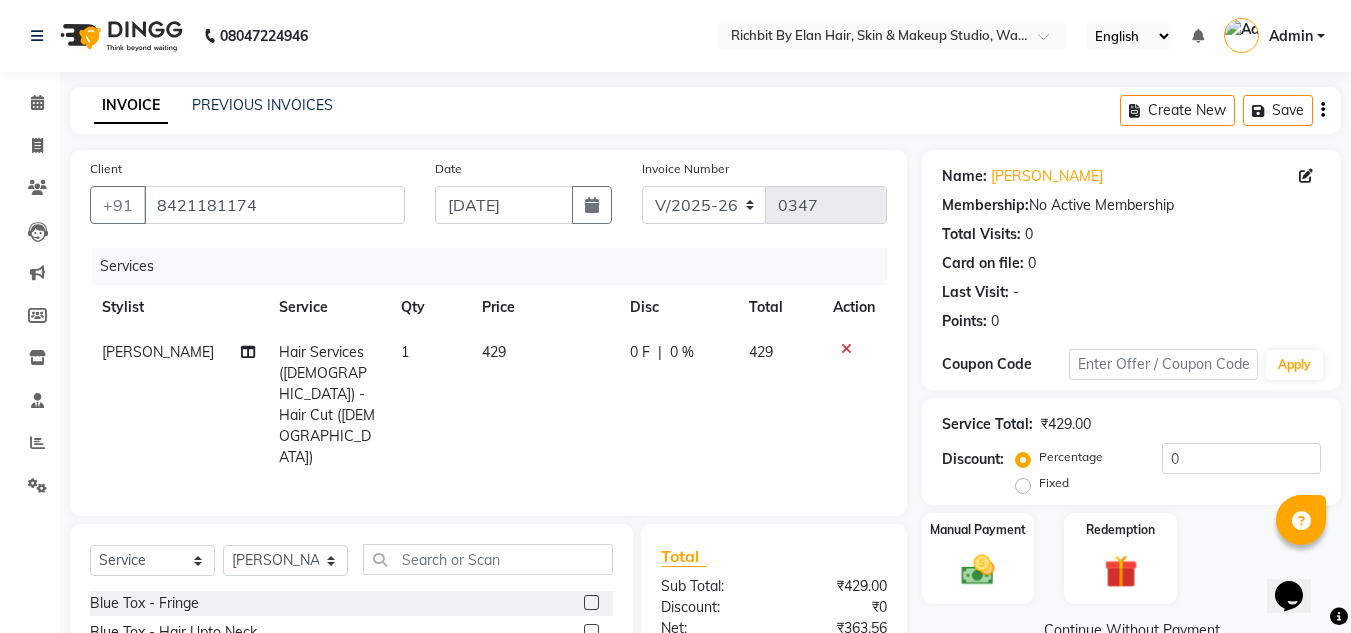 click 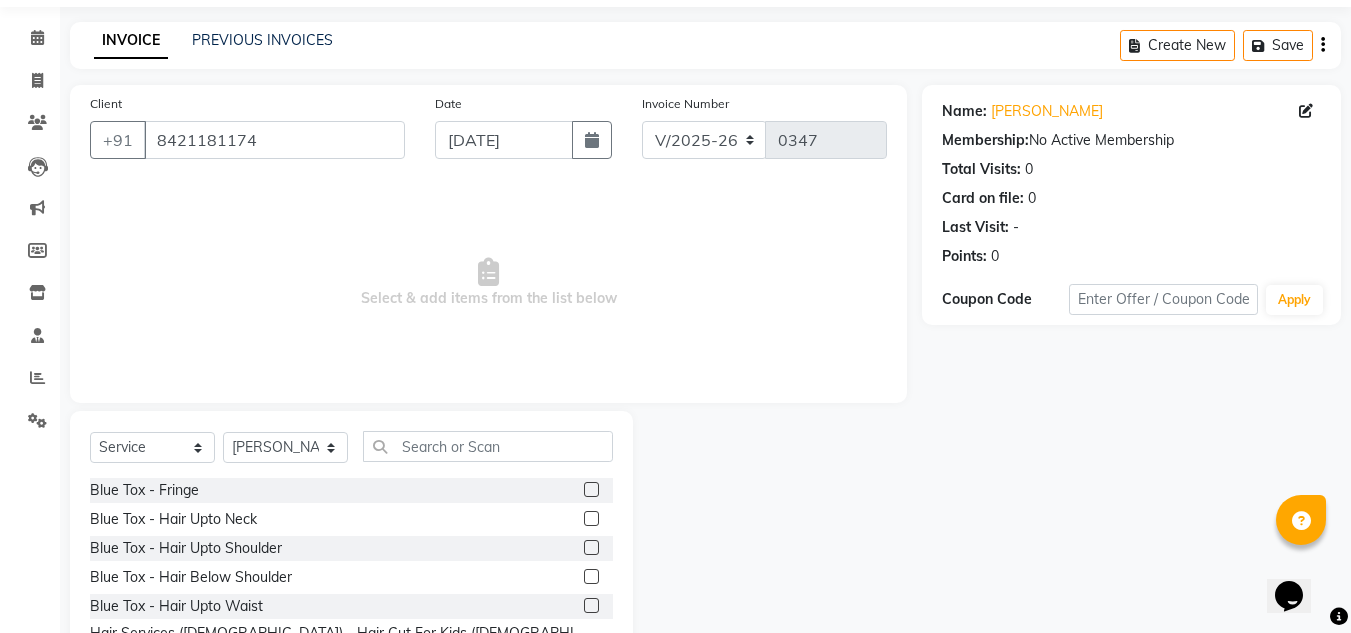 scroll, scrollTop: 100, scrollLeft: 0, axis: vertical 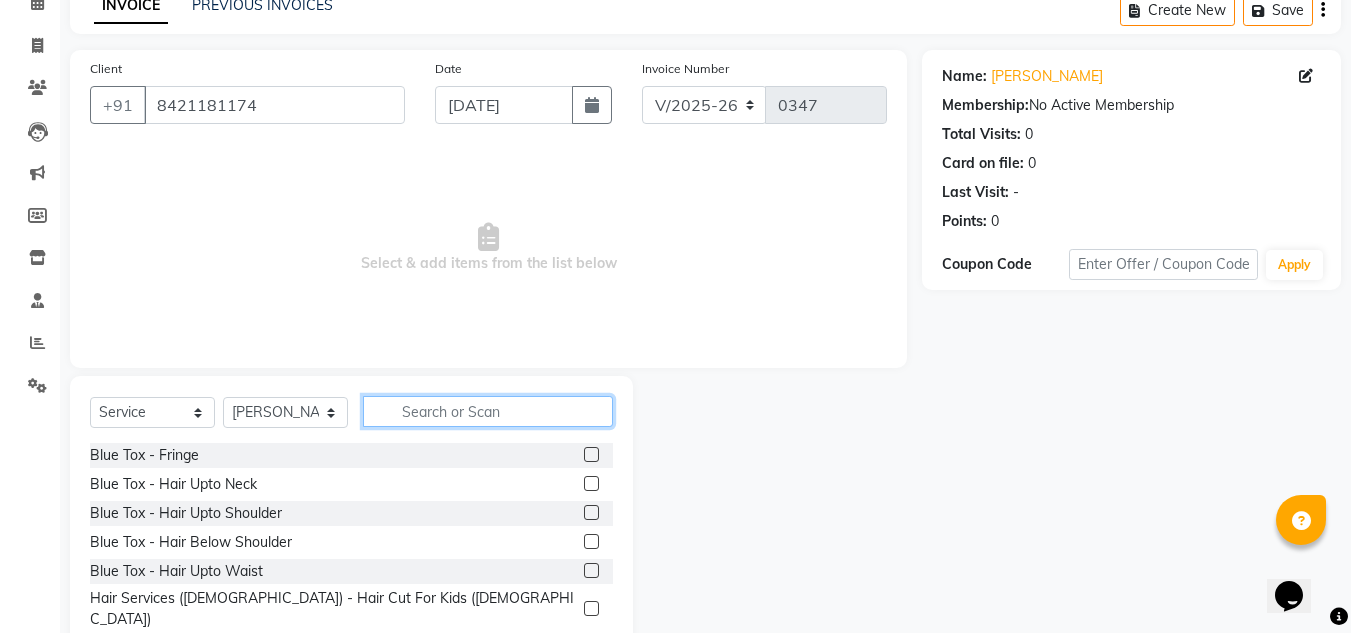 click 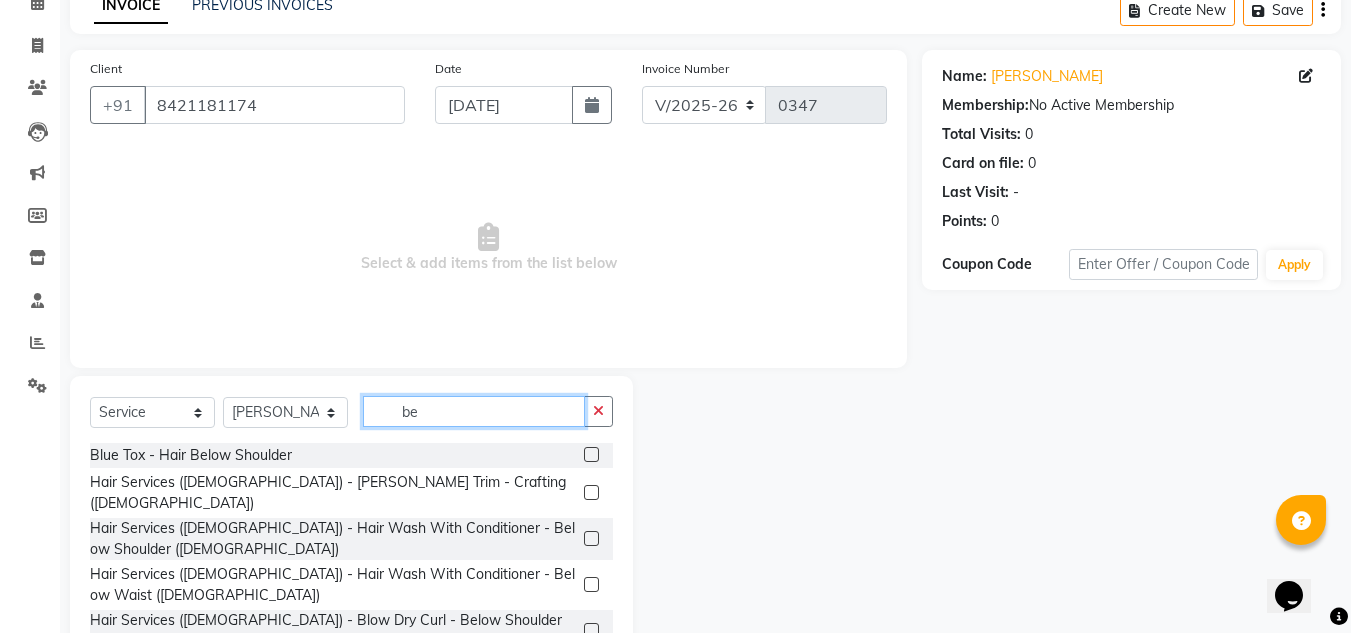 type on "be" 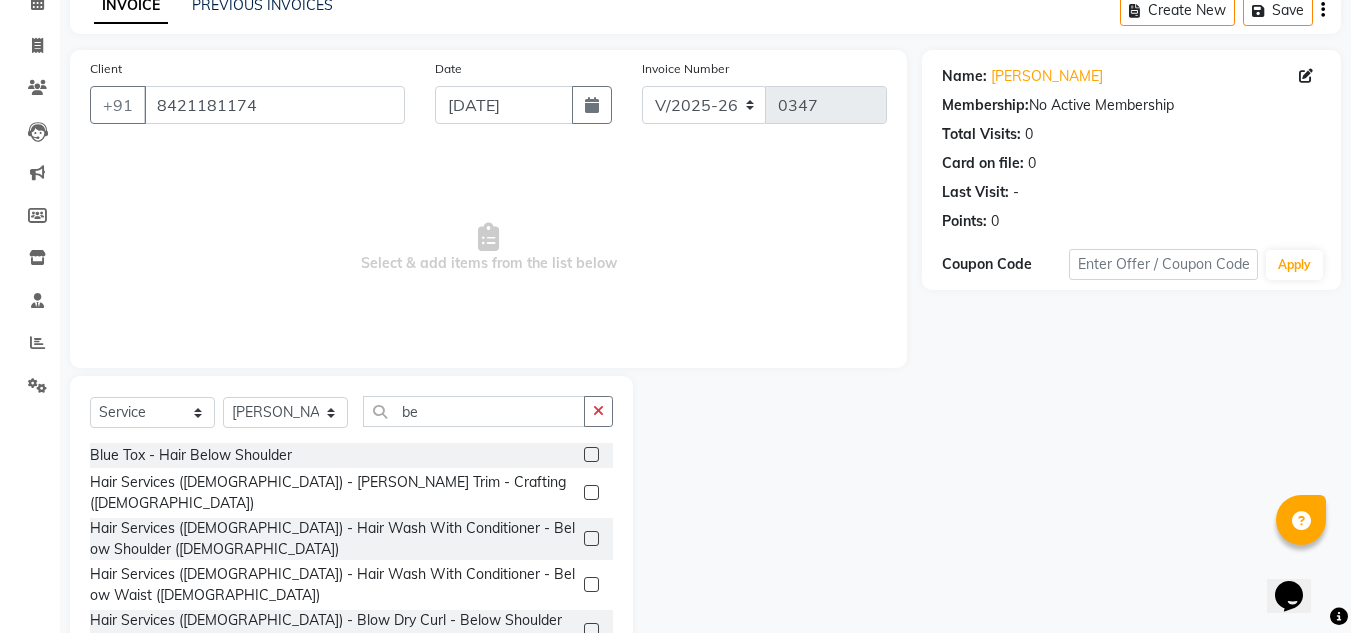 click 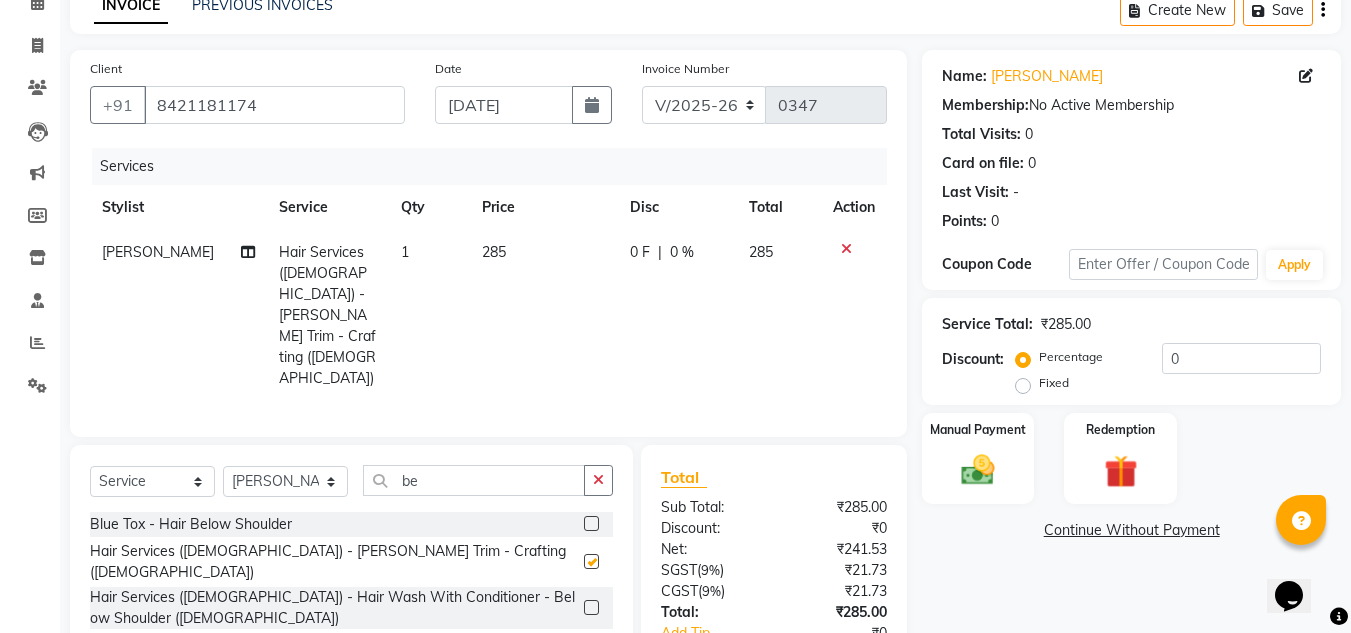 checkbox on "false" 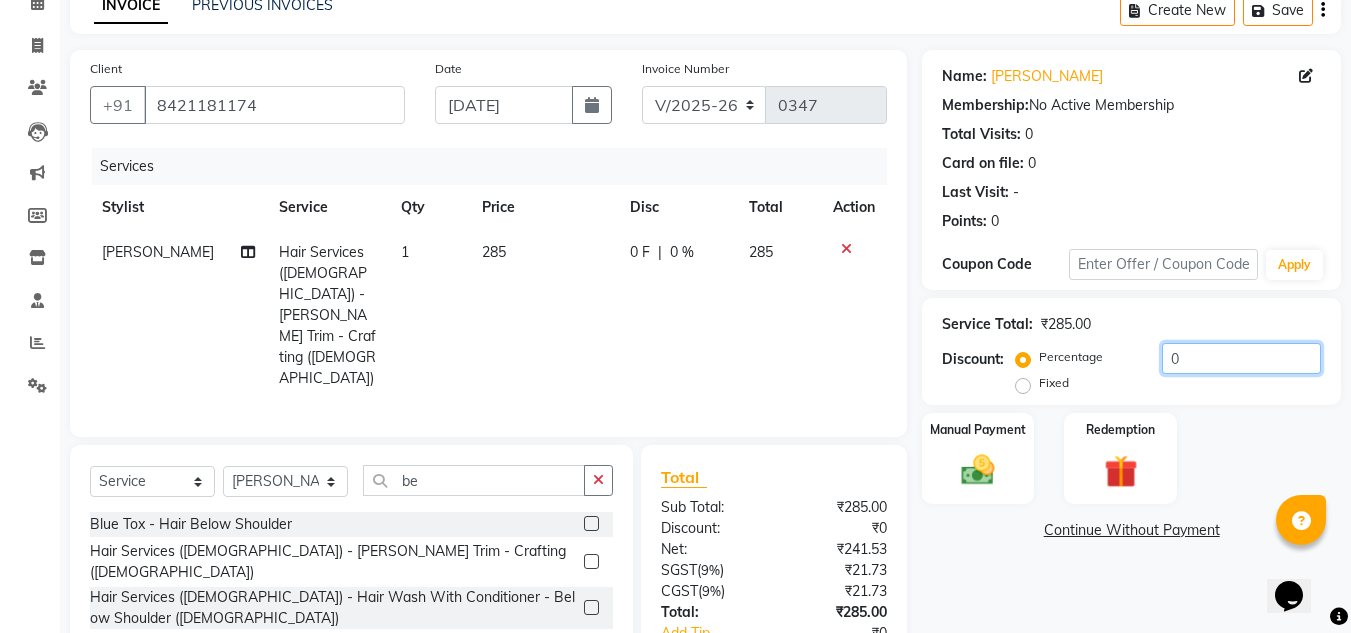 click on "0" 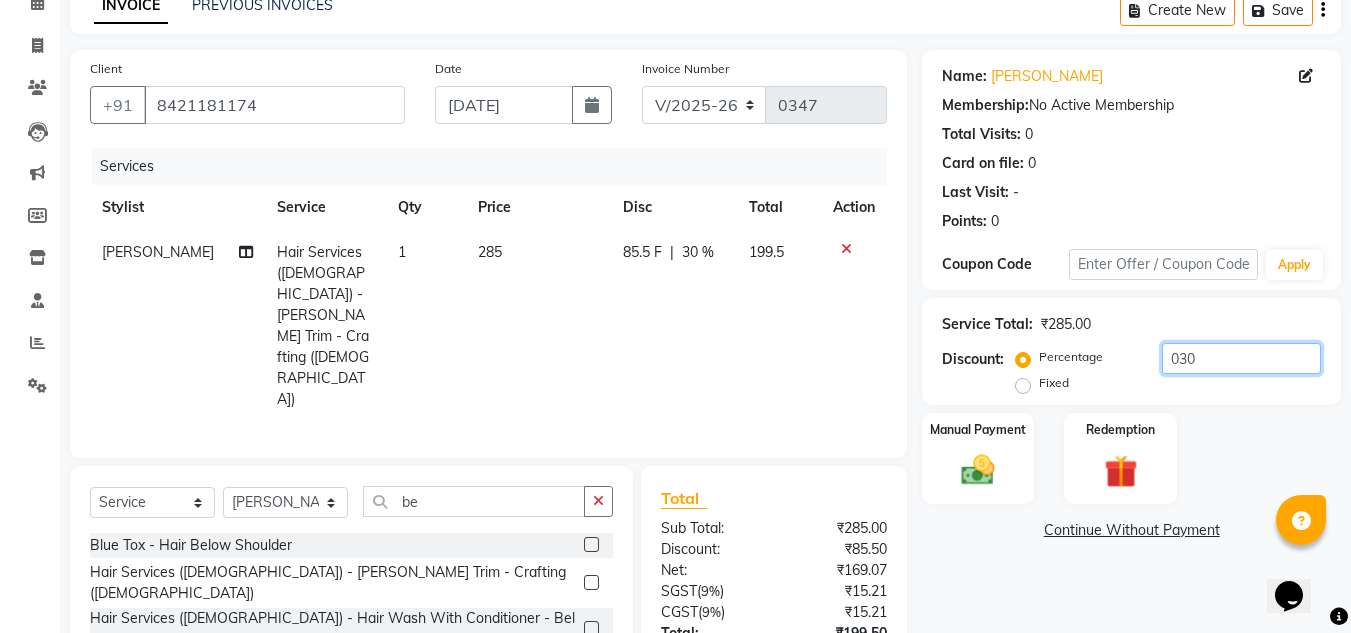 type on "030" 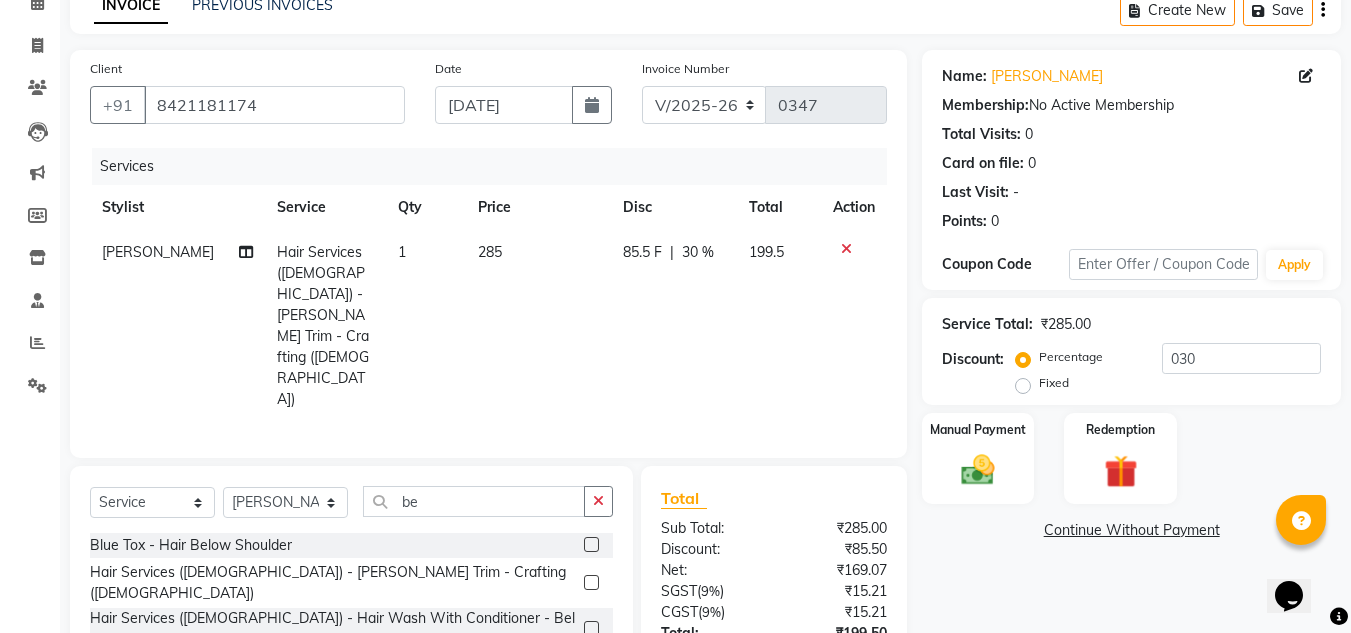click on "85.5 F" 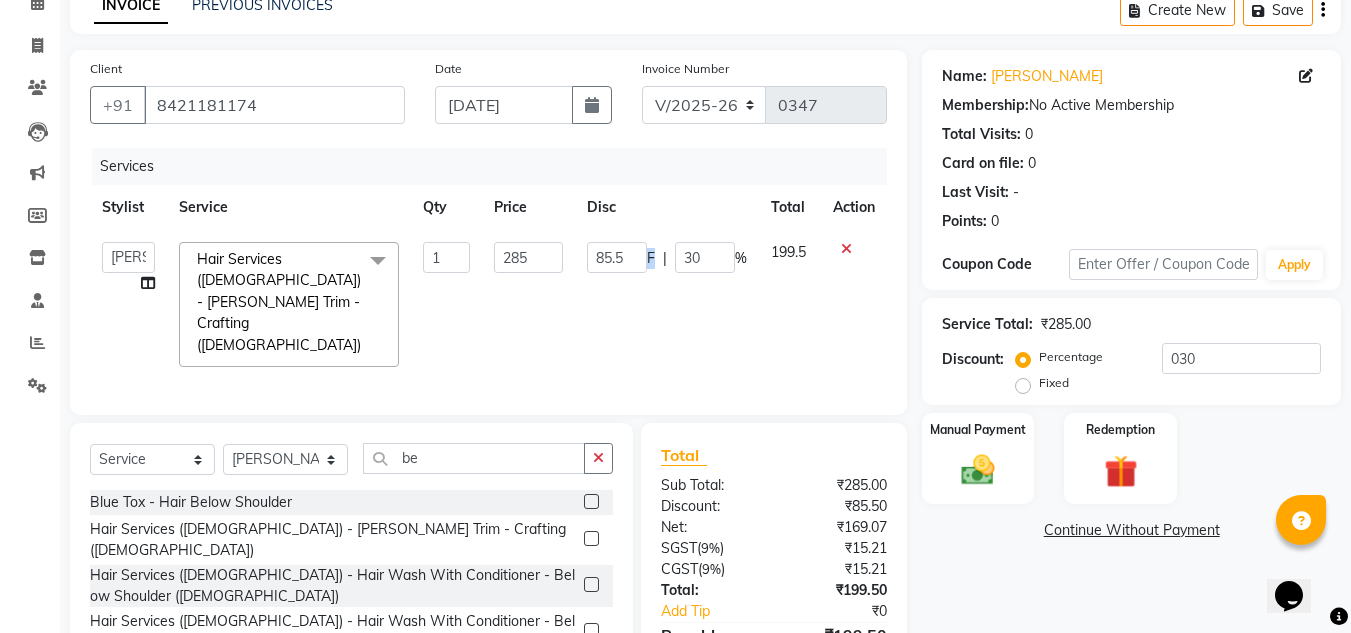 click on "F" 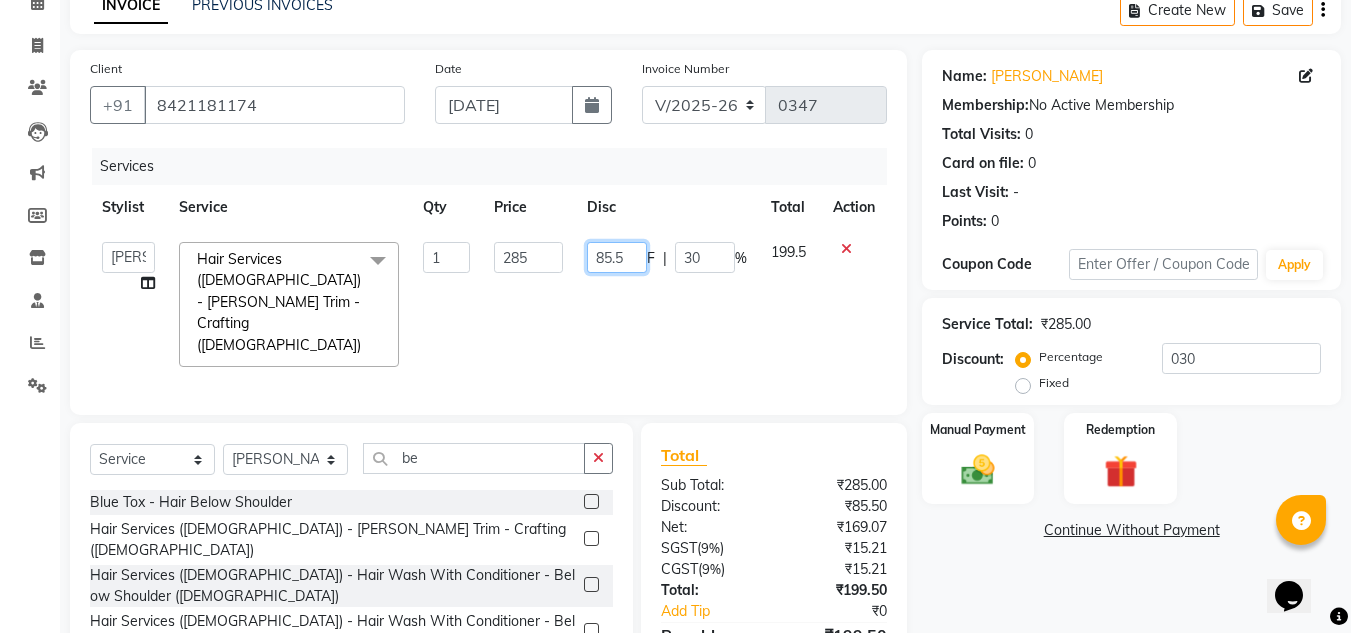 click on "85.5" 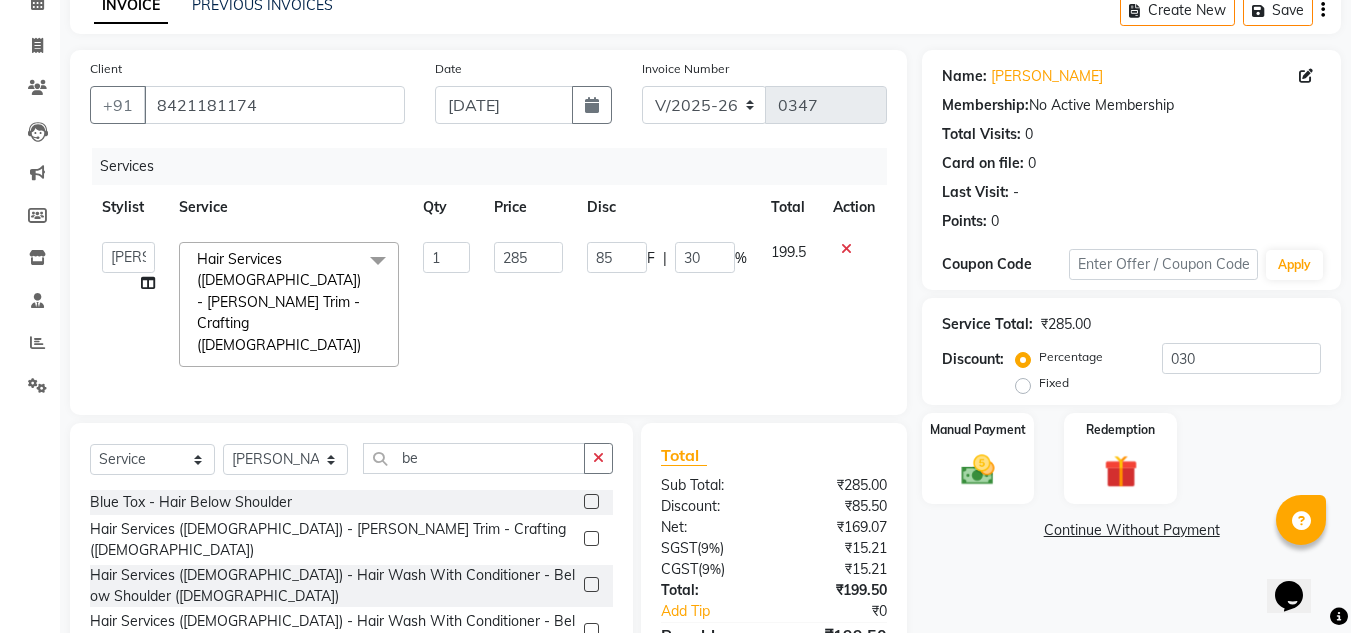 click on "85 F | 30 %" 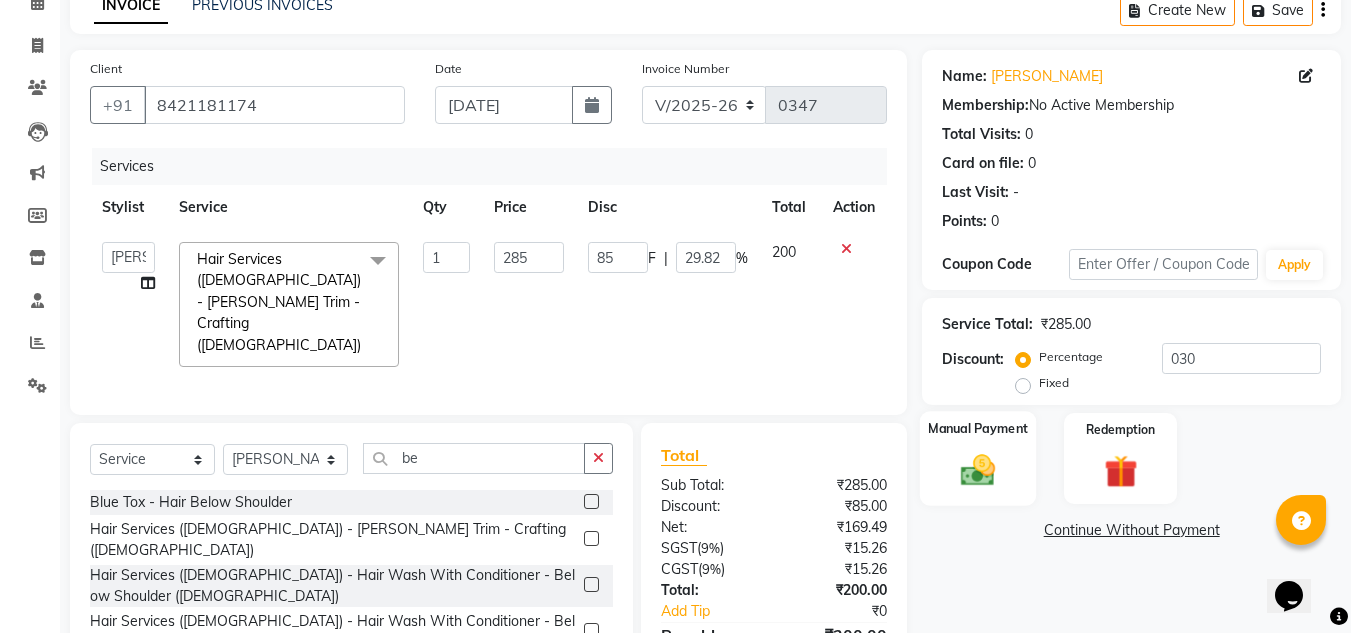 click on "Manual Payment" 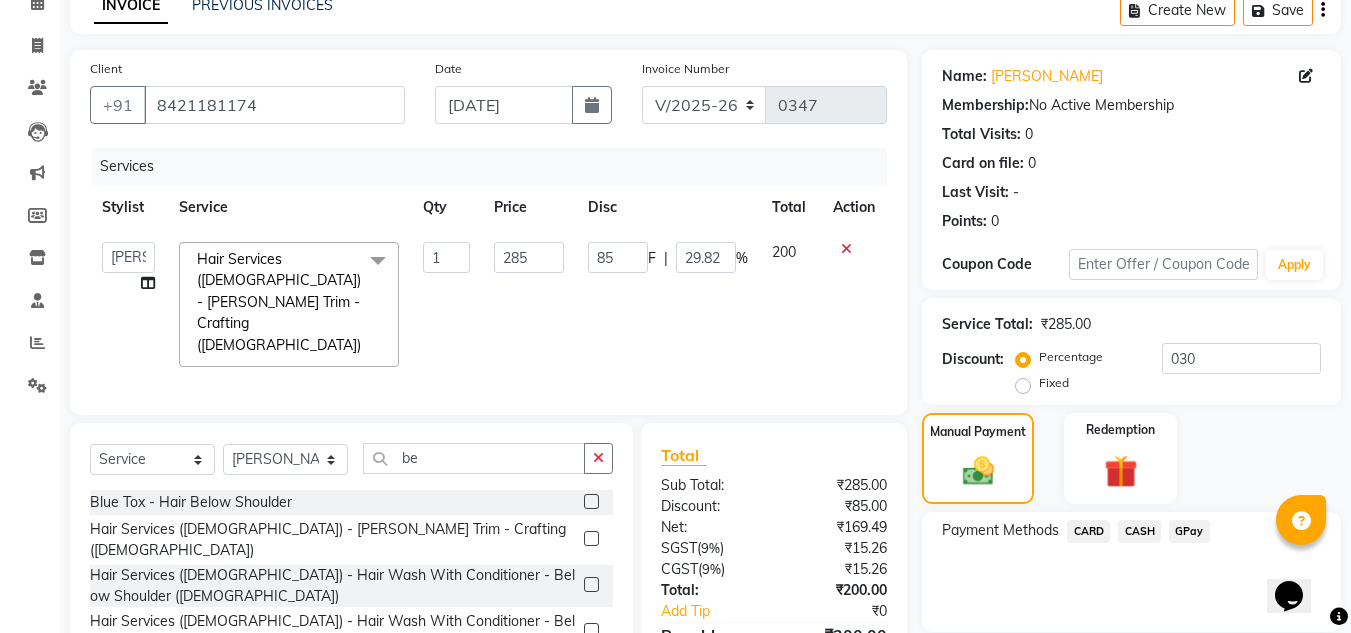 click on "CASH" 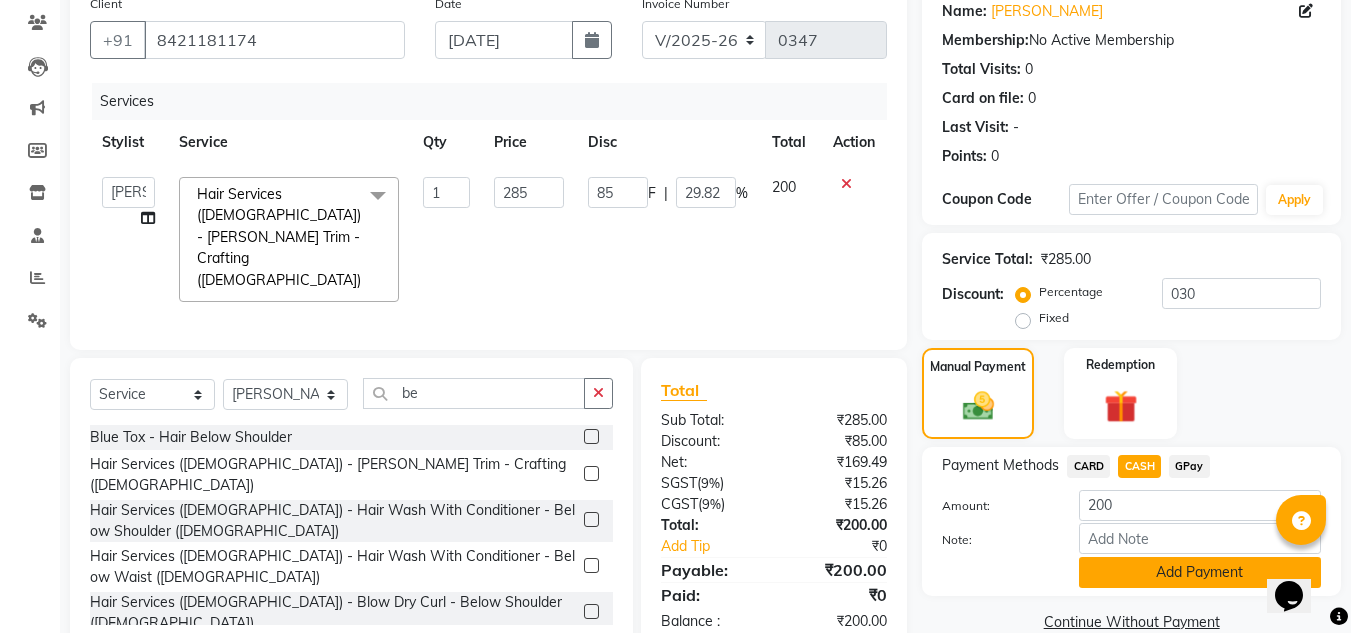 scroll, scrollTop: 199, scrollLeft: 0, axis: vertical 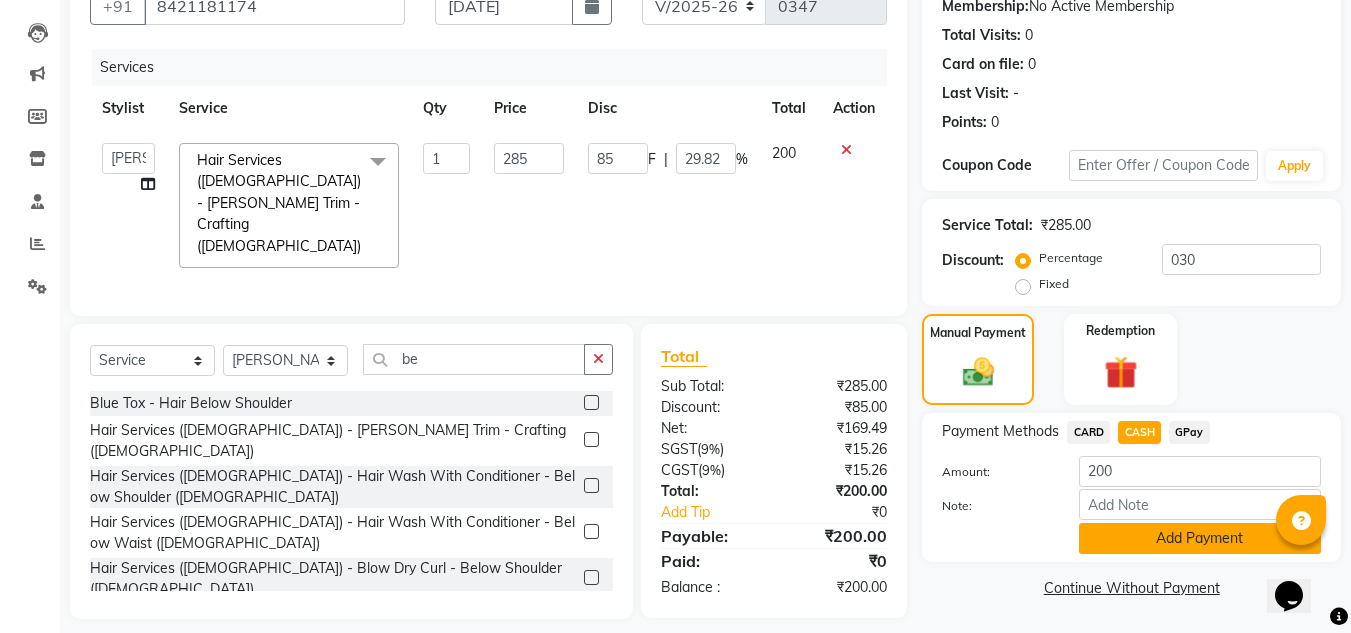 click on "Add Payment" 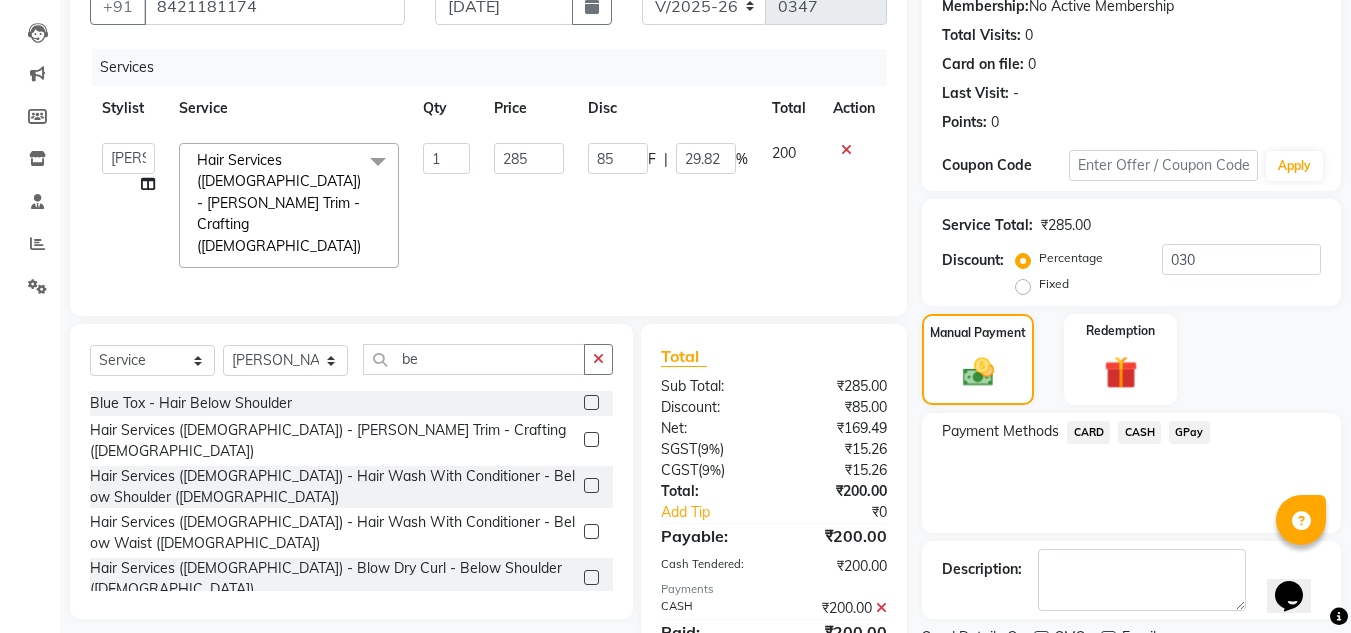 click on "CASH" 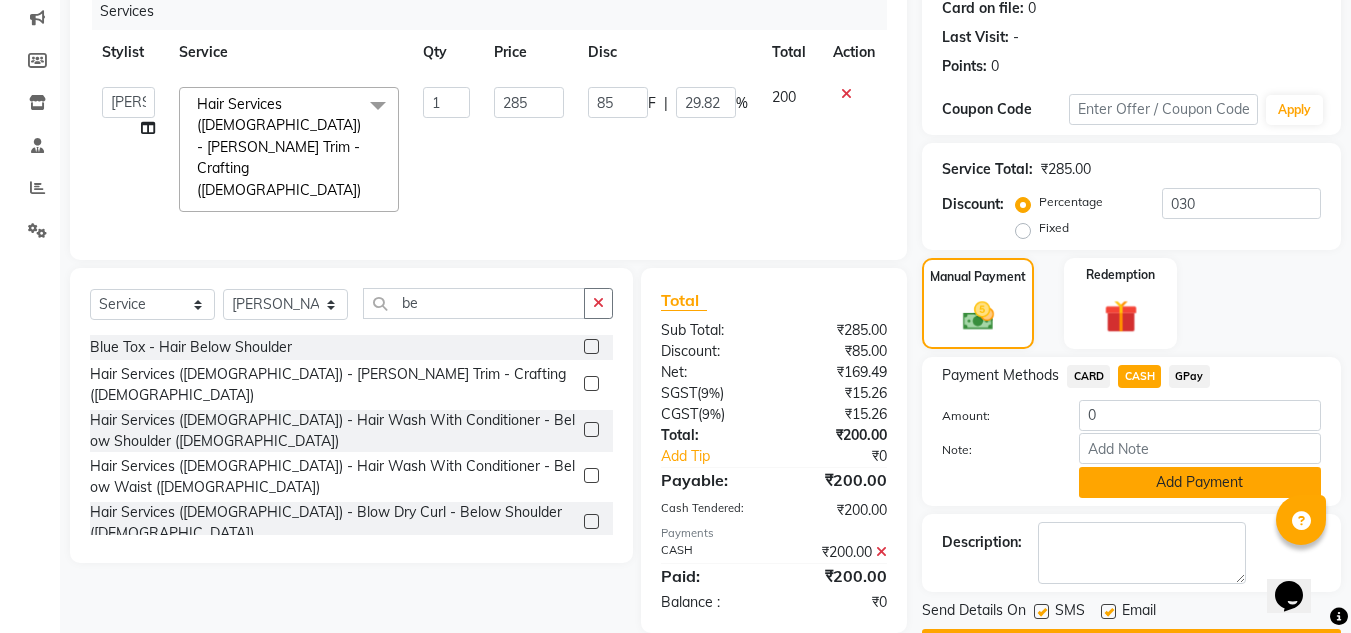 scroll, scrollTop: 312, scrollLeft: 0, axis: vertical 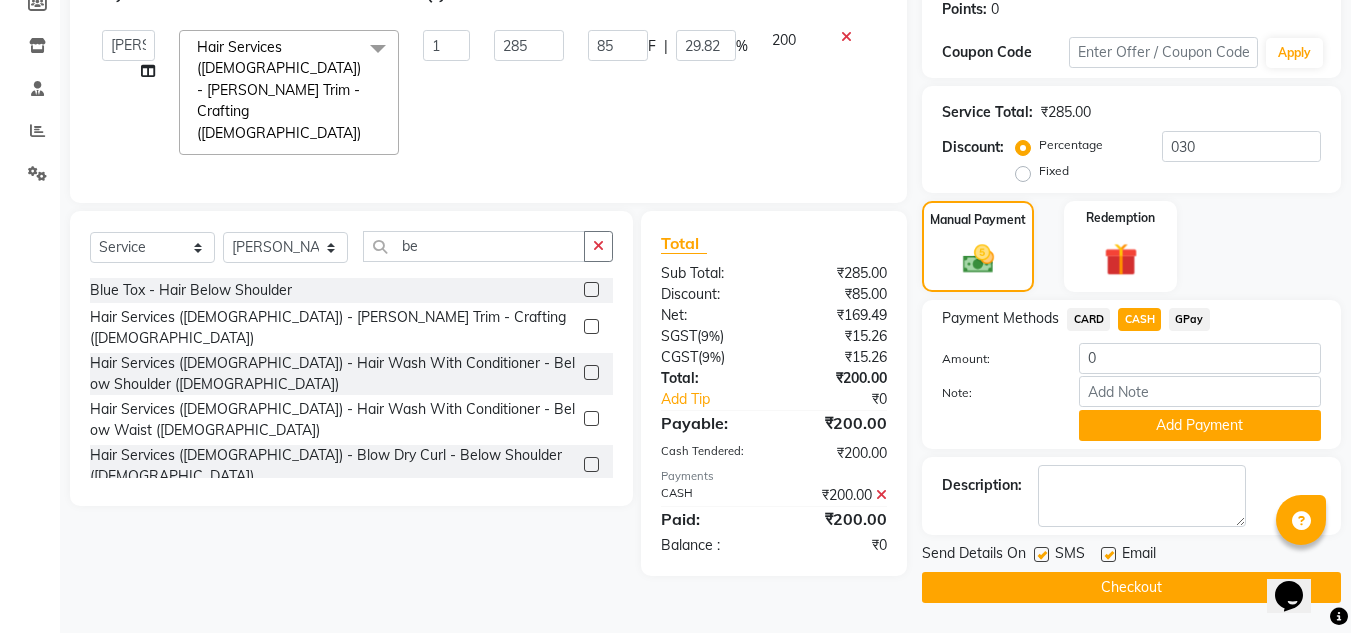 click on "Checkout" 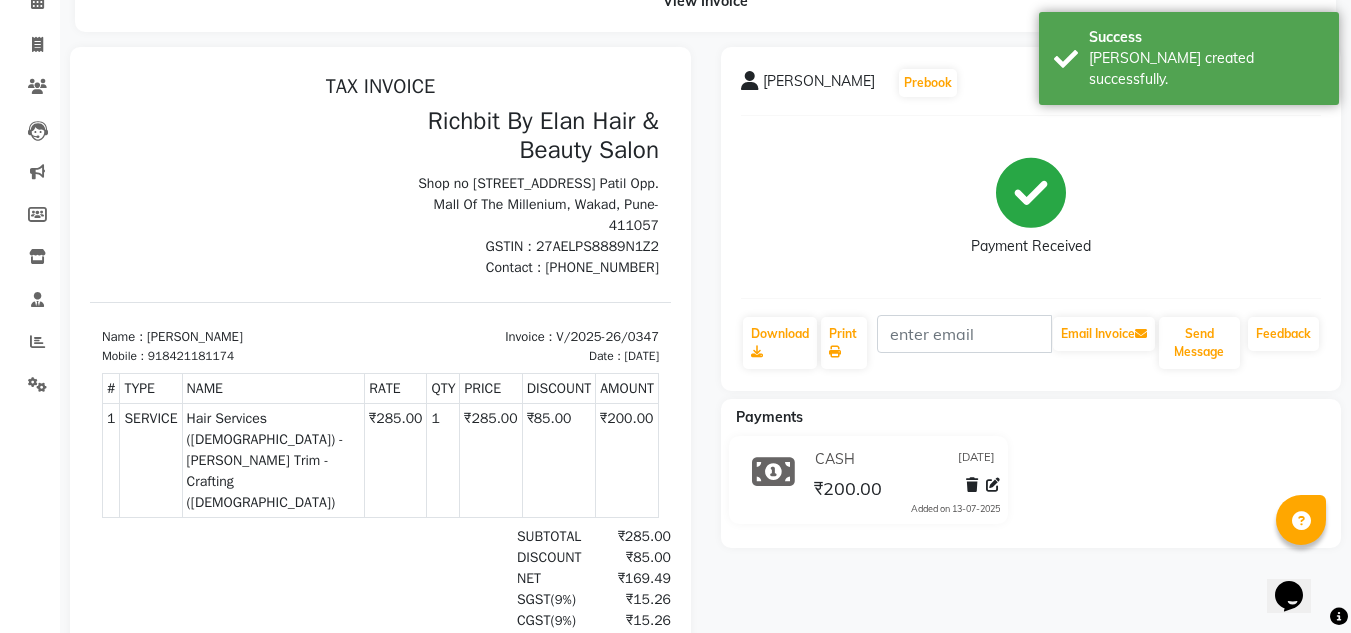 scroll, scrollTop: 0, scrollLeft: 0, axis: both 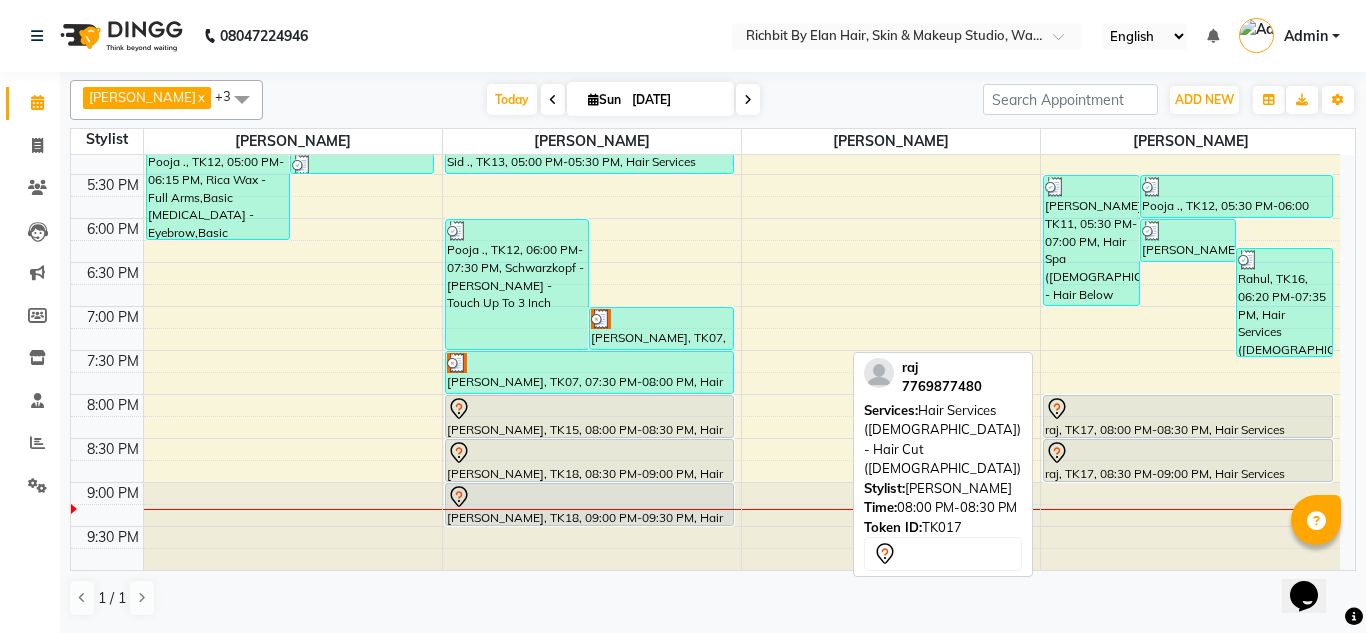 click at bounding box center (1187, 437) 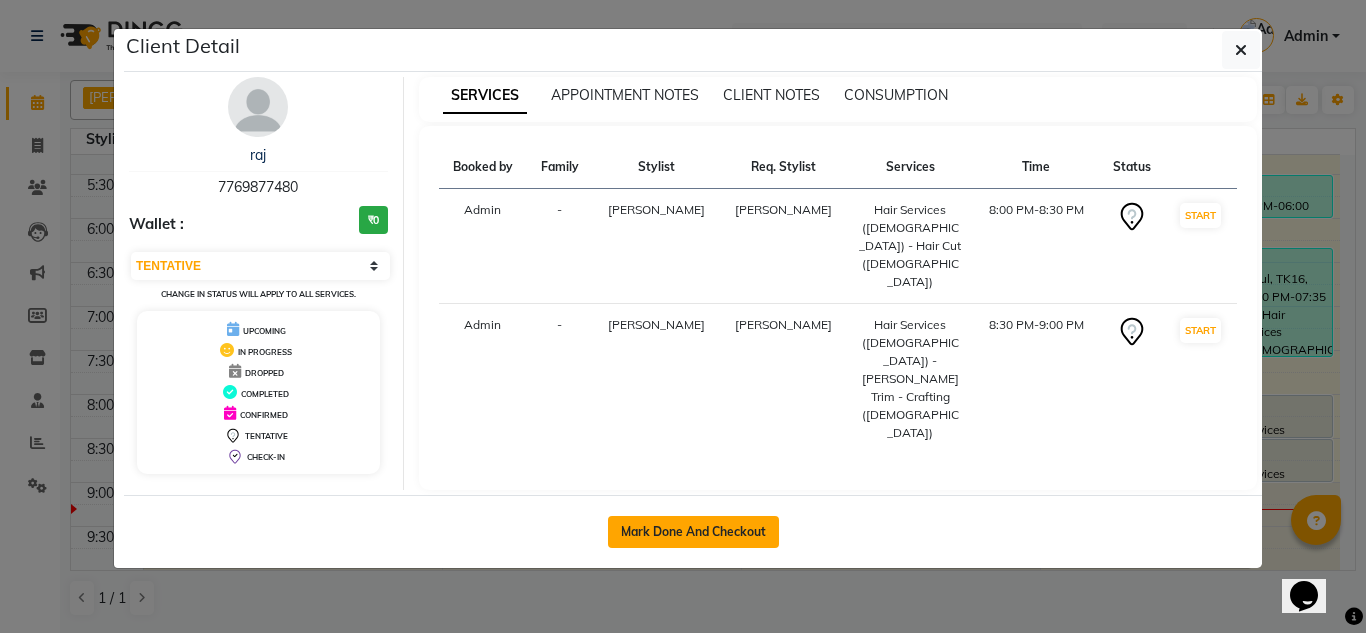 click on "Mark Done And Checkout" 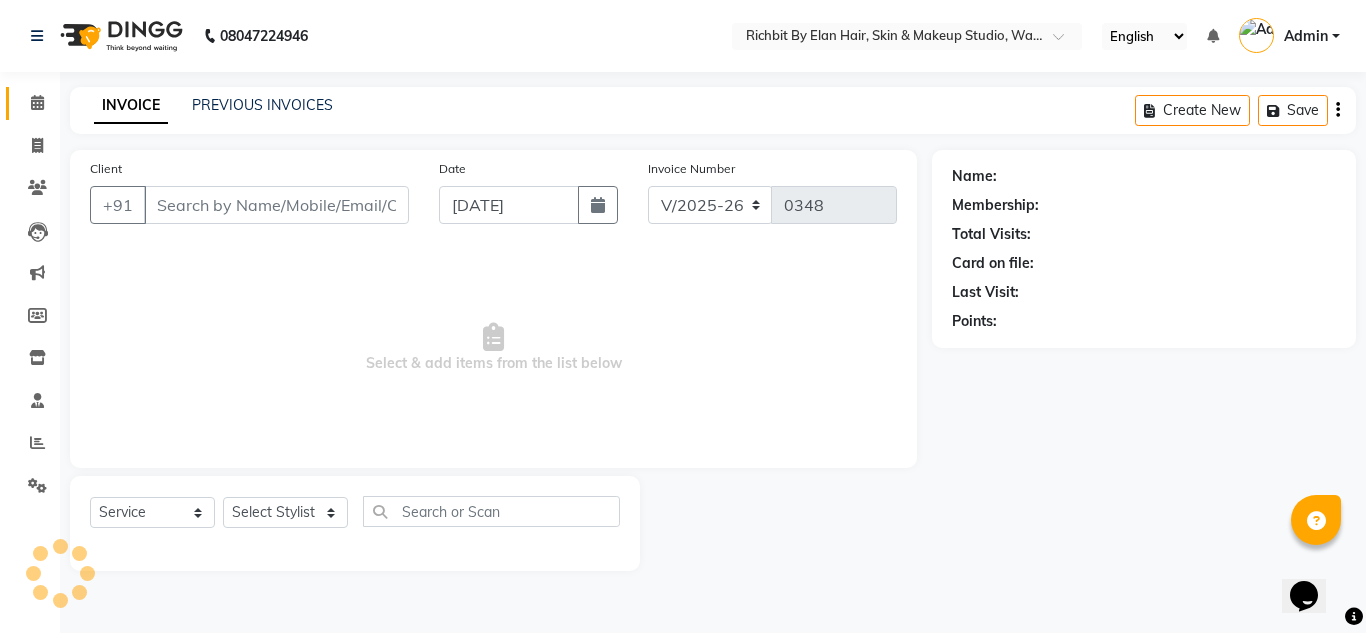select on "3" 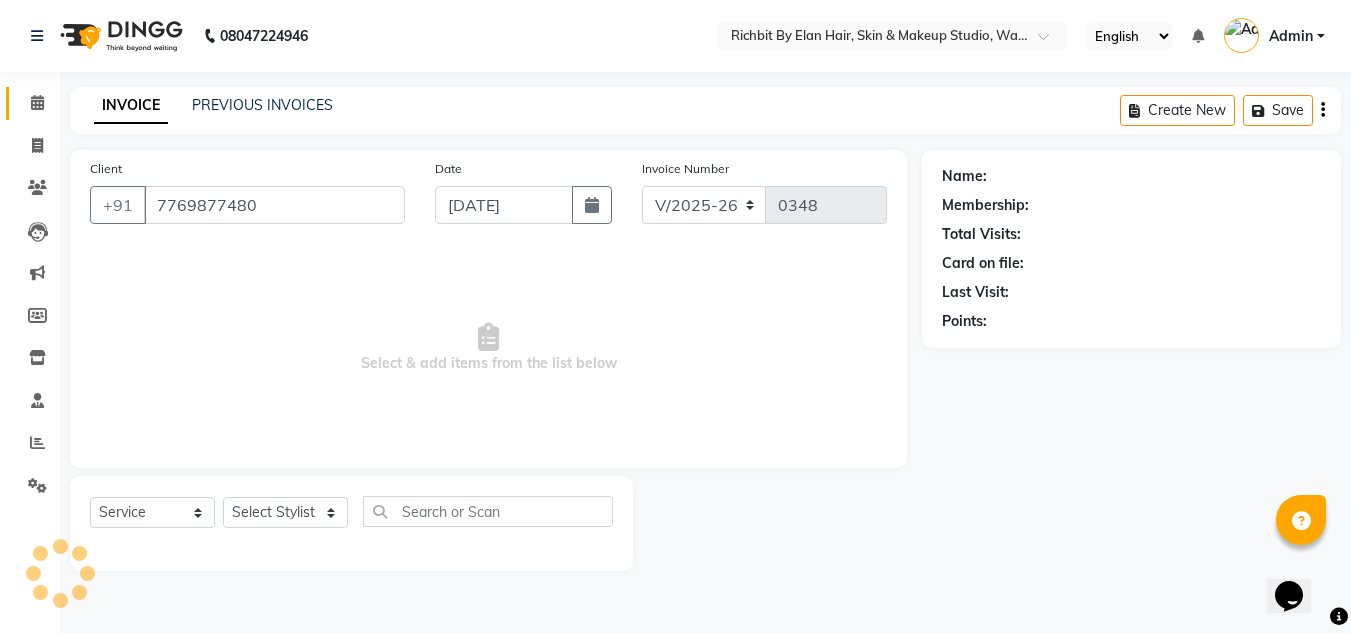 select on "61438" 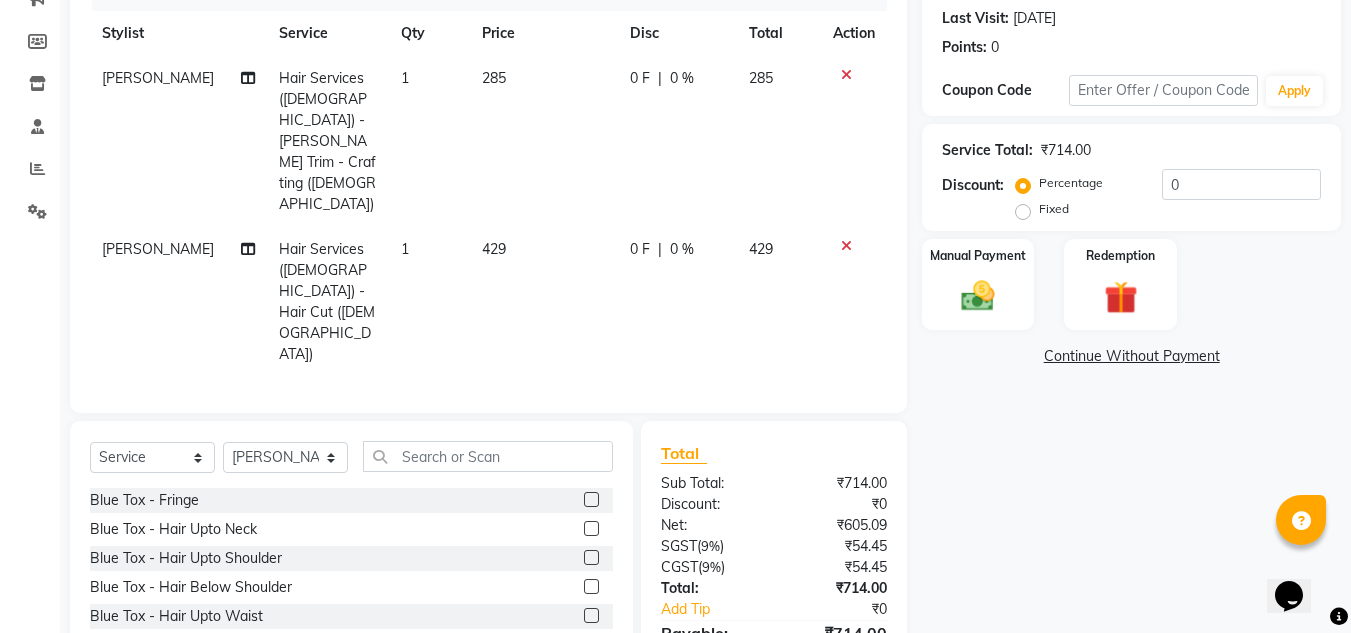 scroll, scrollTop: 276, scrollLeft: 0, axis: vertical 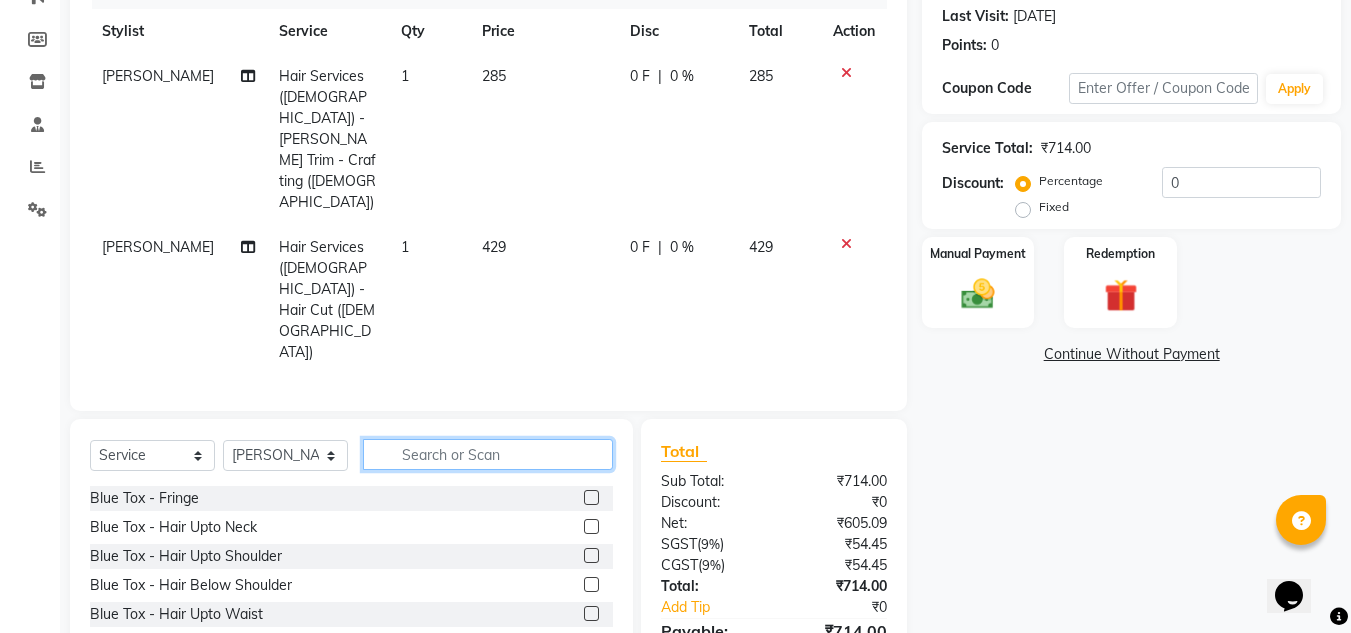 click 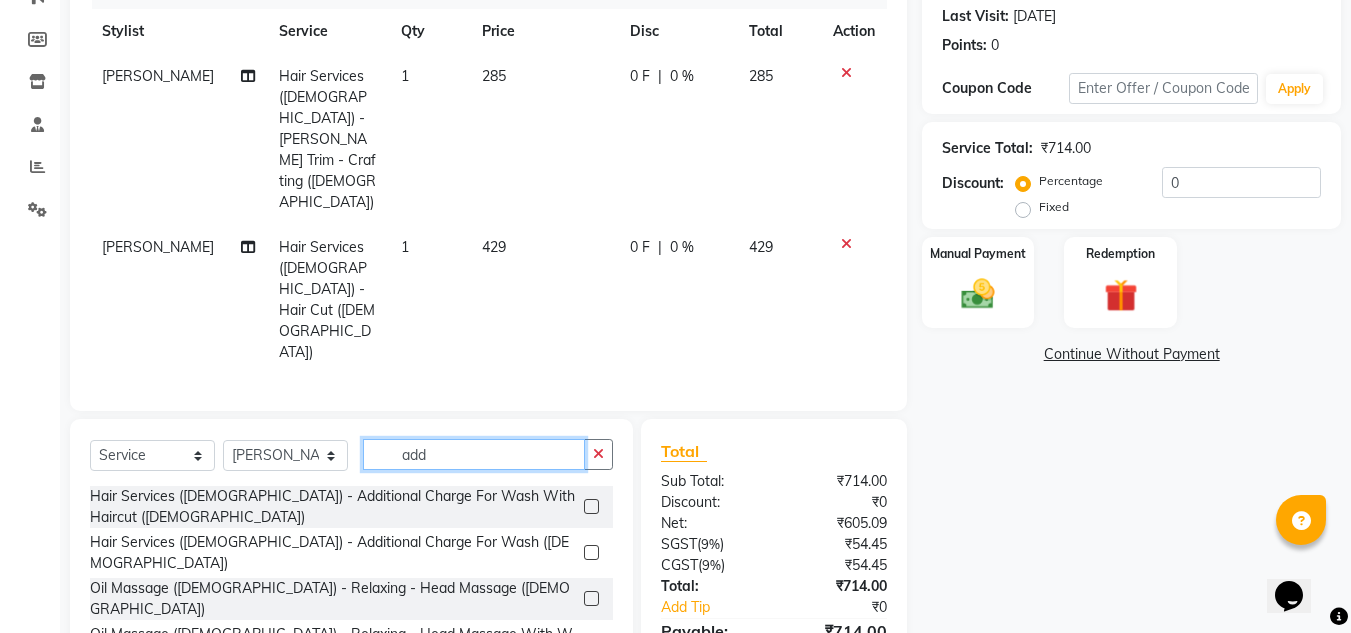 scroll, scrollTop: 275, scrollLeft: 0, axis: vertical 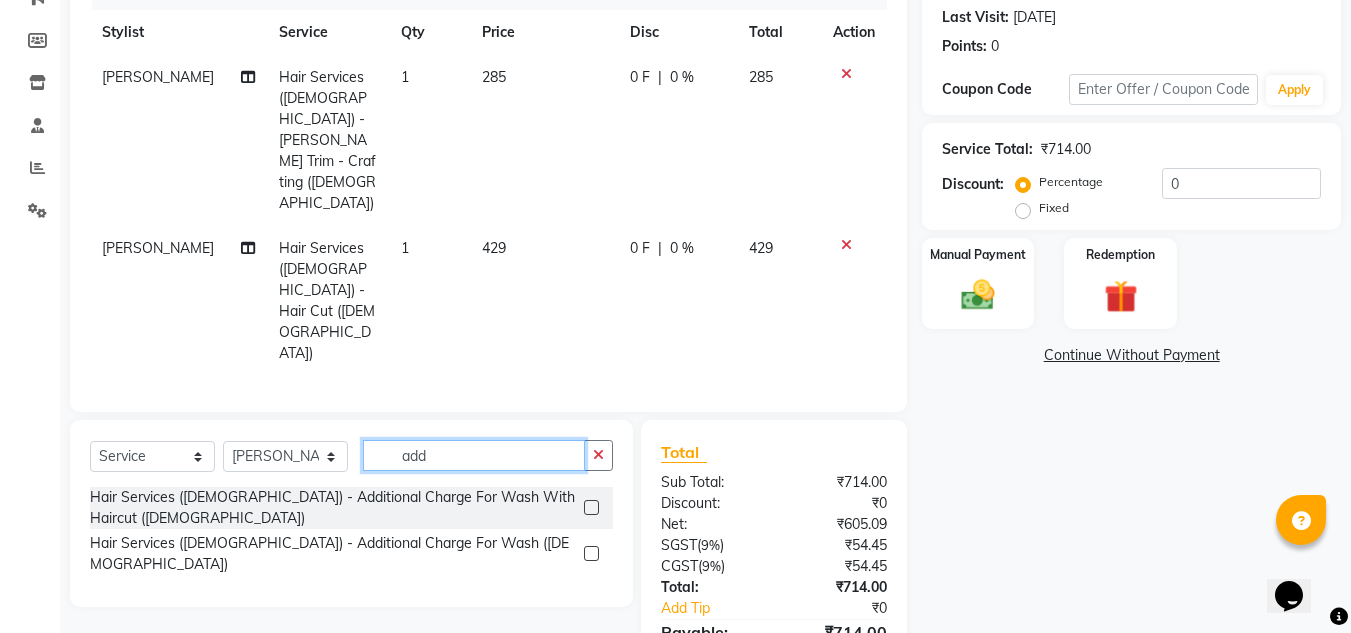 type on "add" 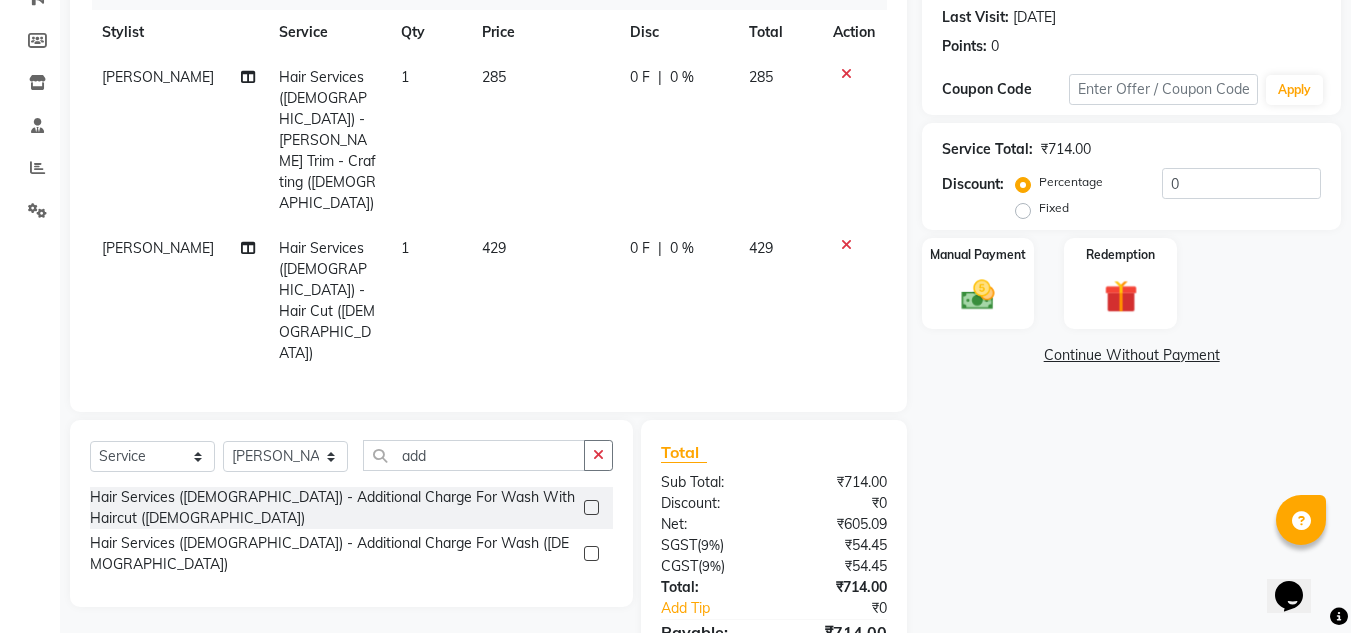 click 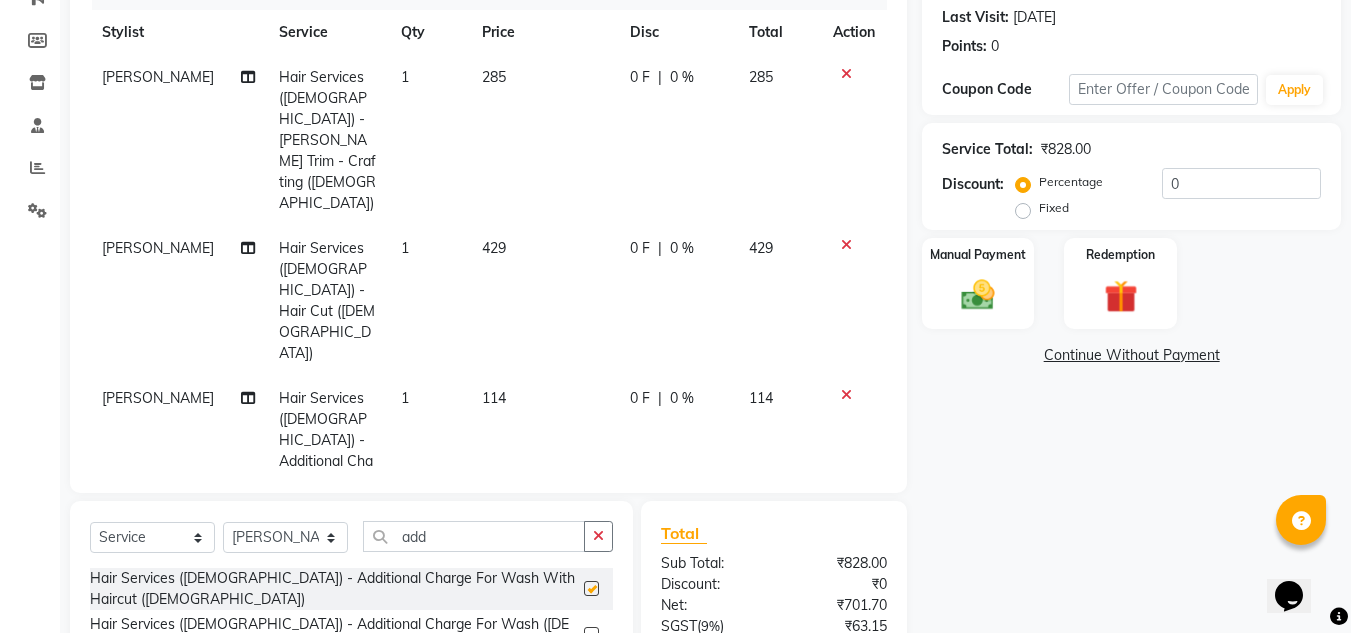 checkbox on "false" 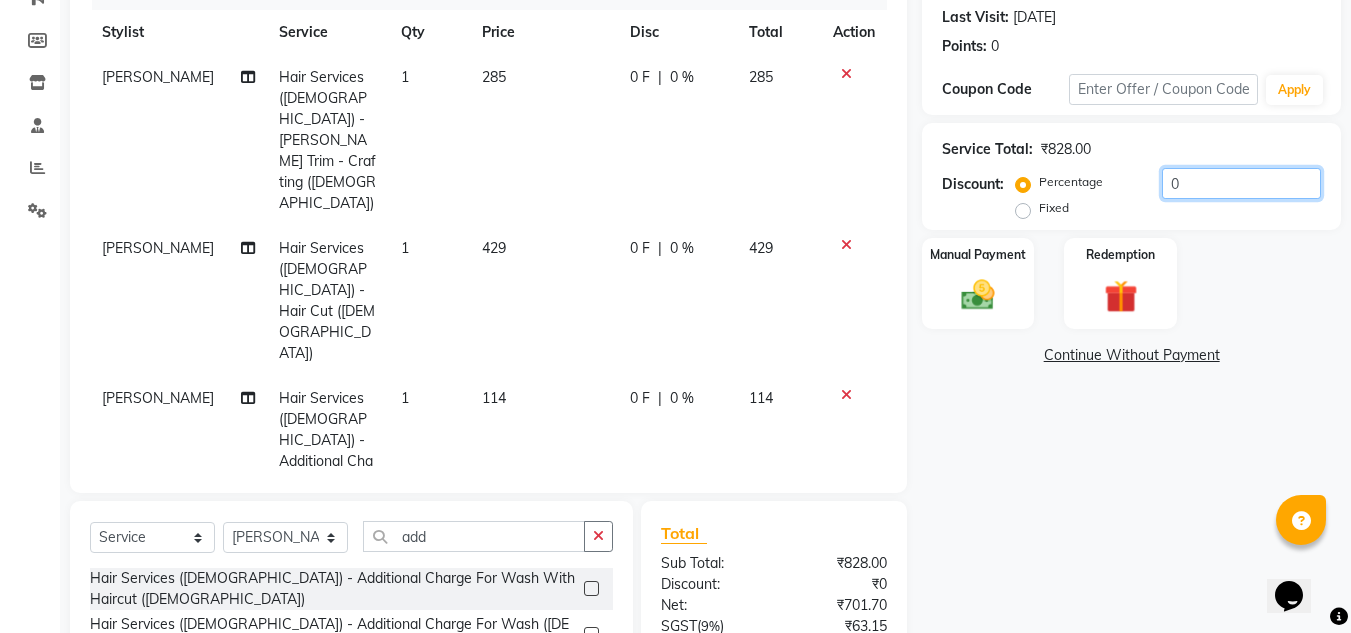 click on "0" 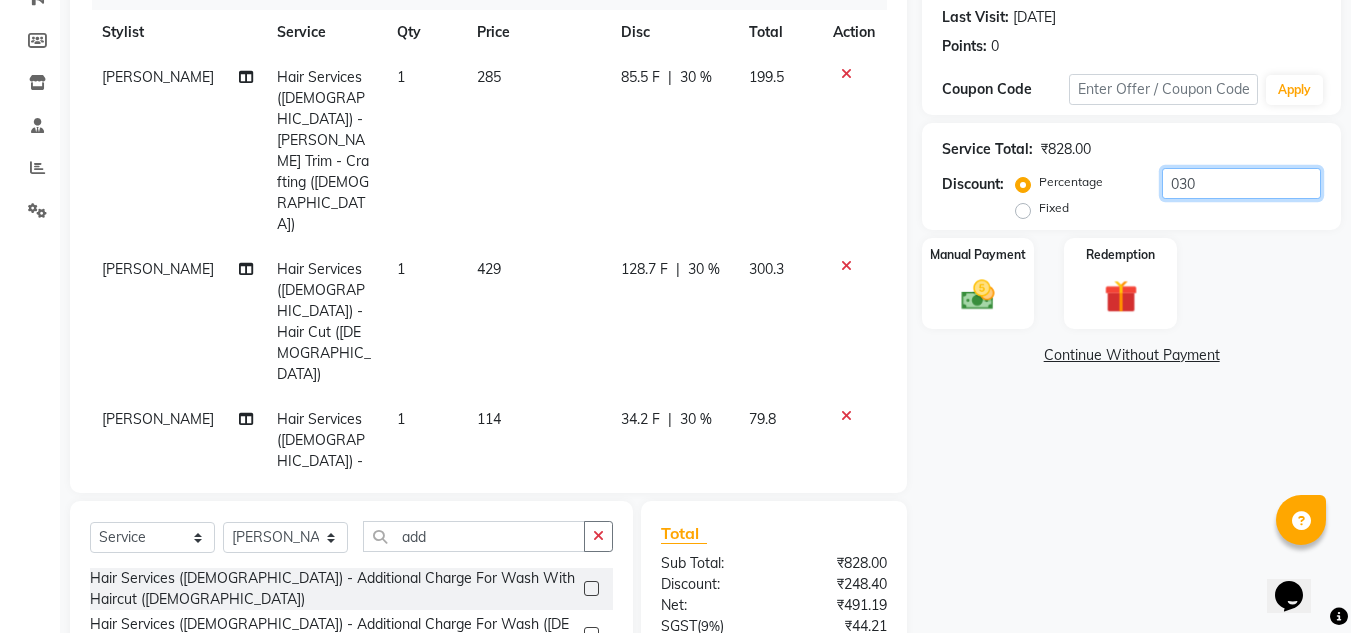 type on "030" 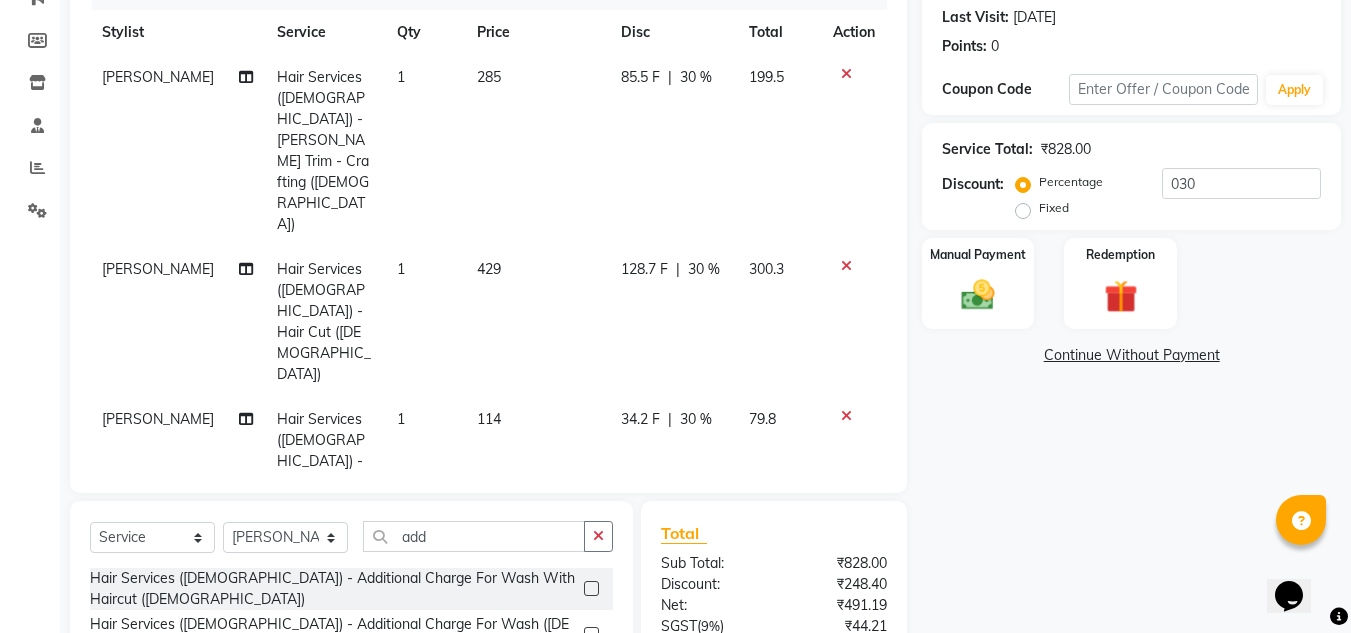click on "85.5 F" 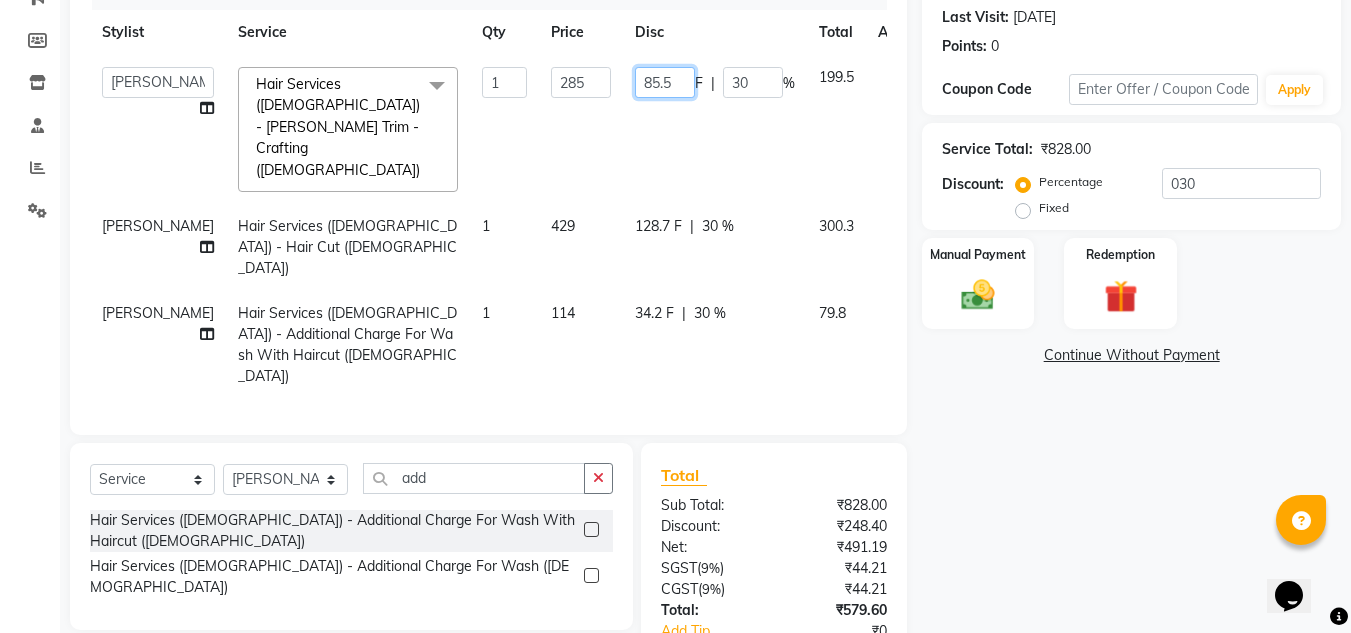 click on "85.5" 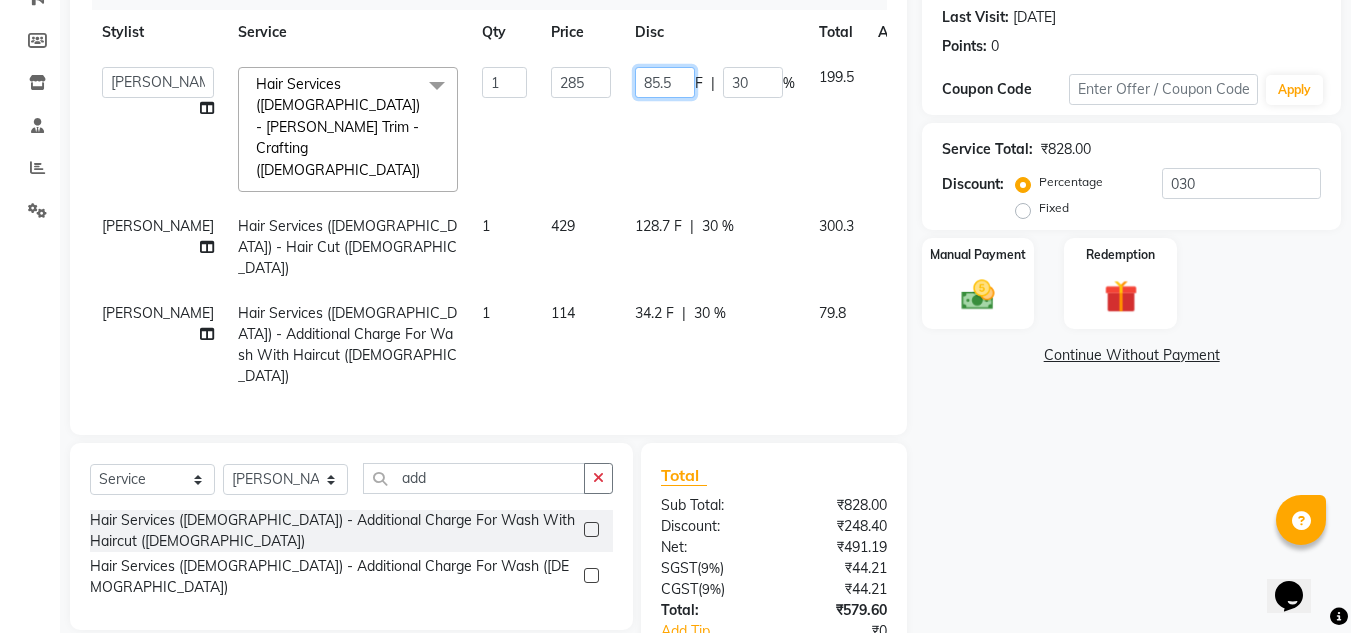 type on "85" 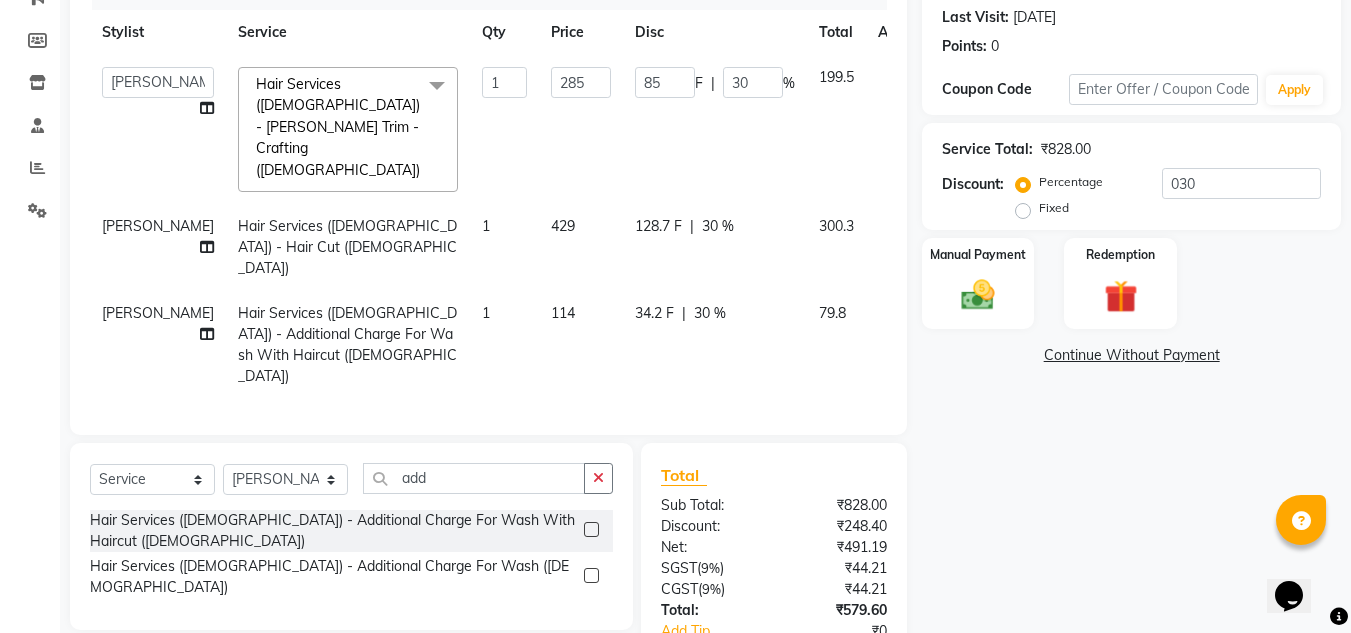 click on "128.7 F" 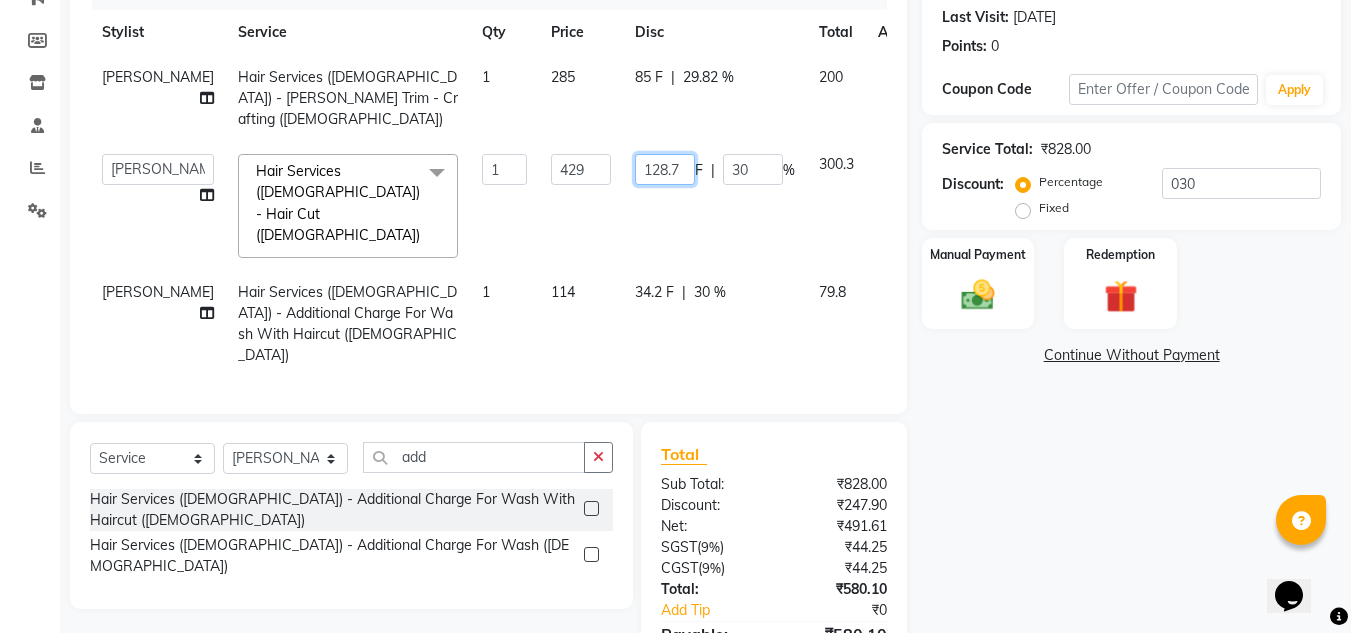 click on "128.7" 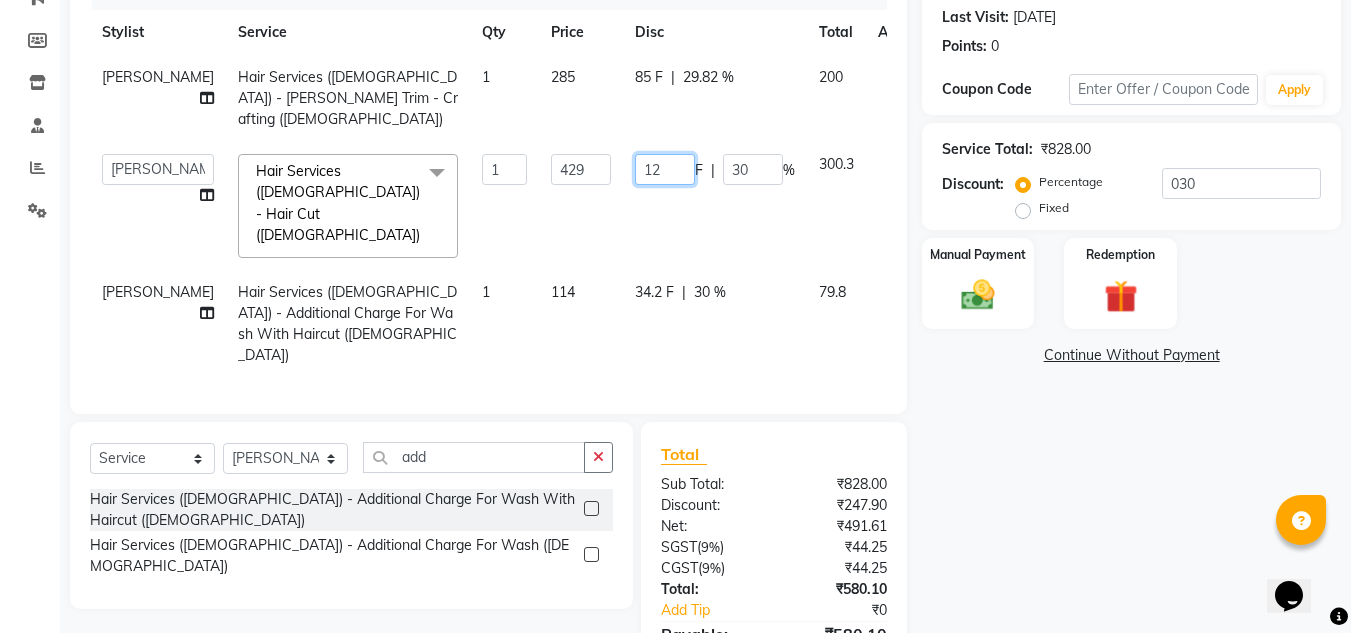 type on "129" 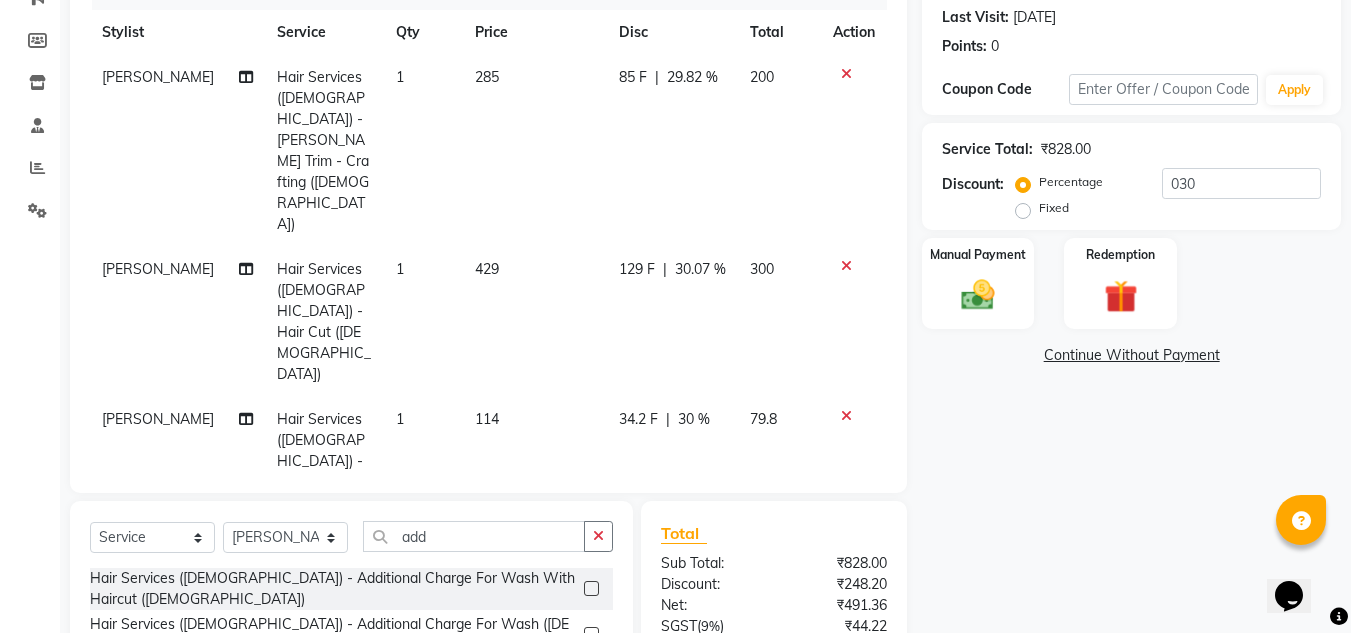 click on "Gopal Kadam Hair Services ([DEMOGRAPHIC_DATA]) - [PERSON_NAME] Trim - Crafting ([DEMOGRAPHIC_DATA]) 1 285 85 F | 29.82 % 200 Gopal Kadam Hair Services ([DEMOGRAPHIC_DATA]) - Hair Cut ([DEMOGRAPHIC_DATA]) 1 429 129 F | 30.07 % 300 Gopal Kadam Hair Services ([DEMOGRAPHIC_DATA]) - Additional Charge For Wash With Haircut ([DEMOGRAPHIC_DATA]) 1 114 34.2 F | 30 % 79.8" 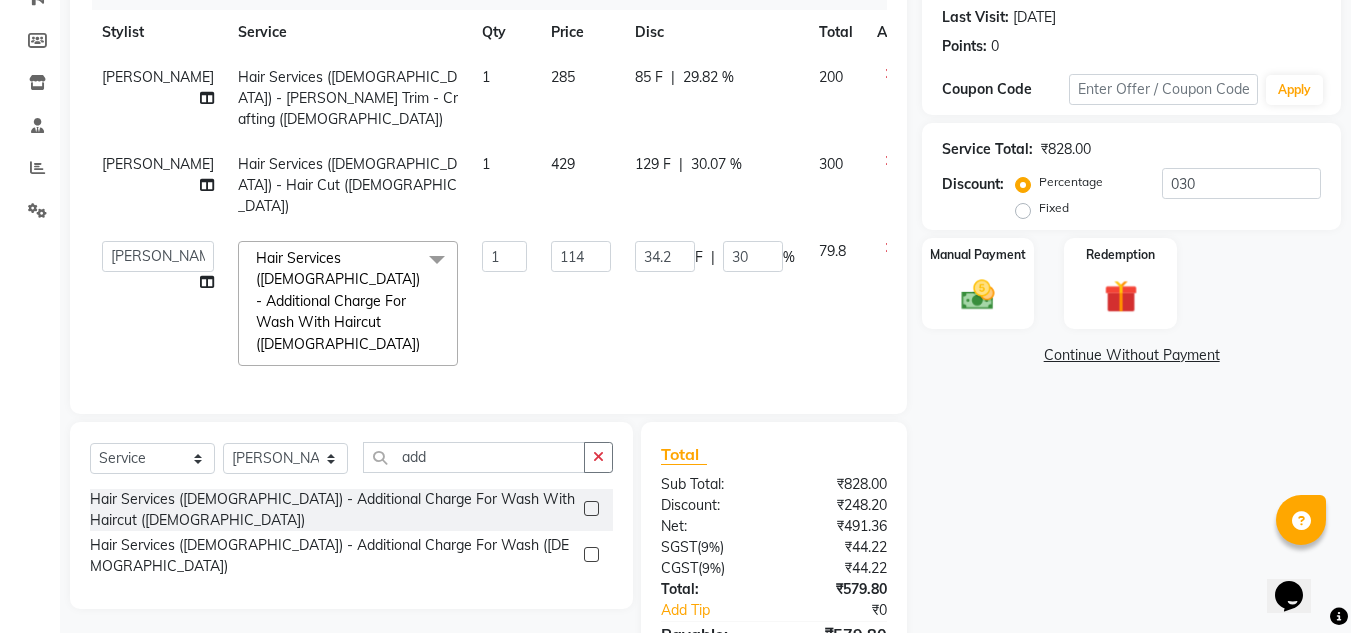 click on "79.8" 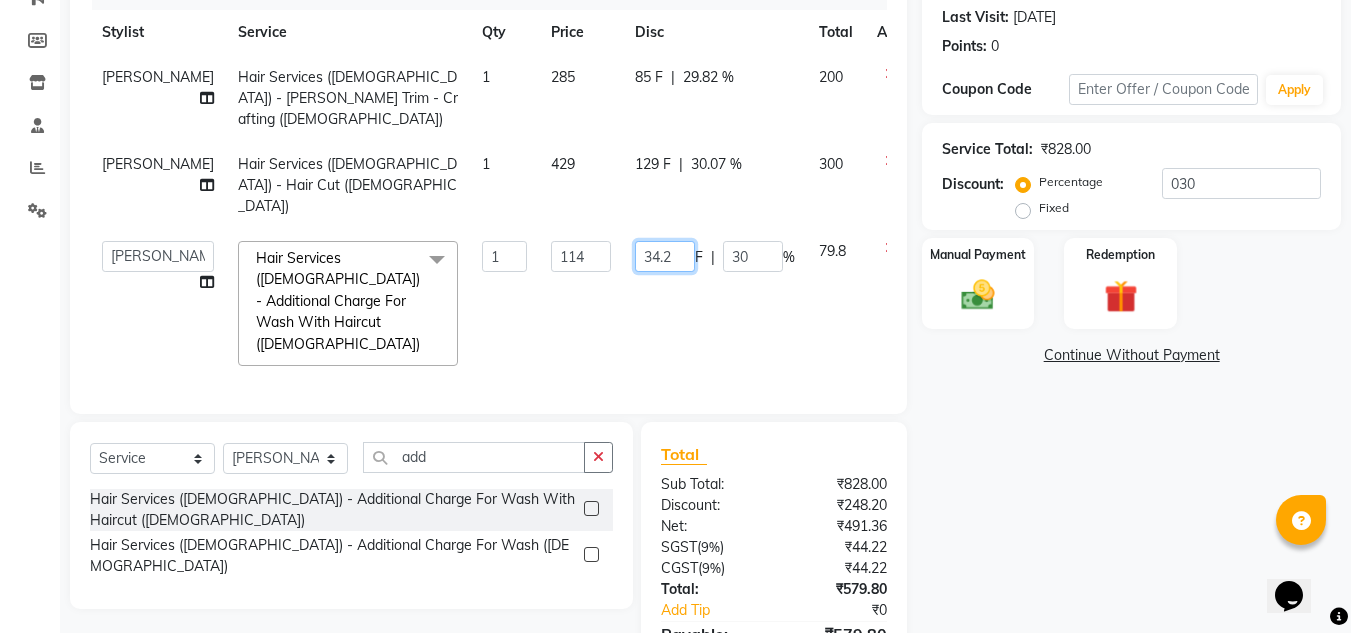 click on "34.2" 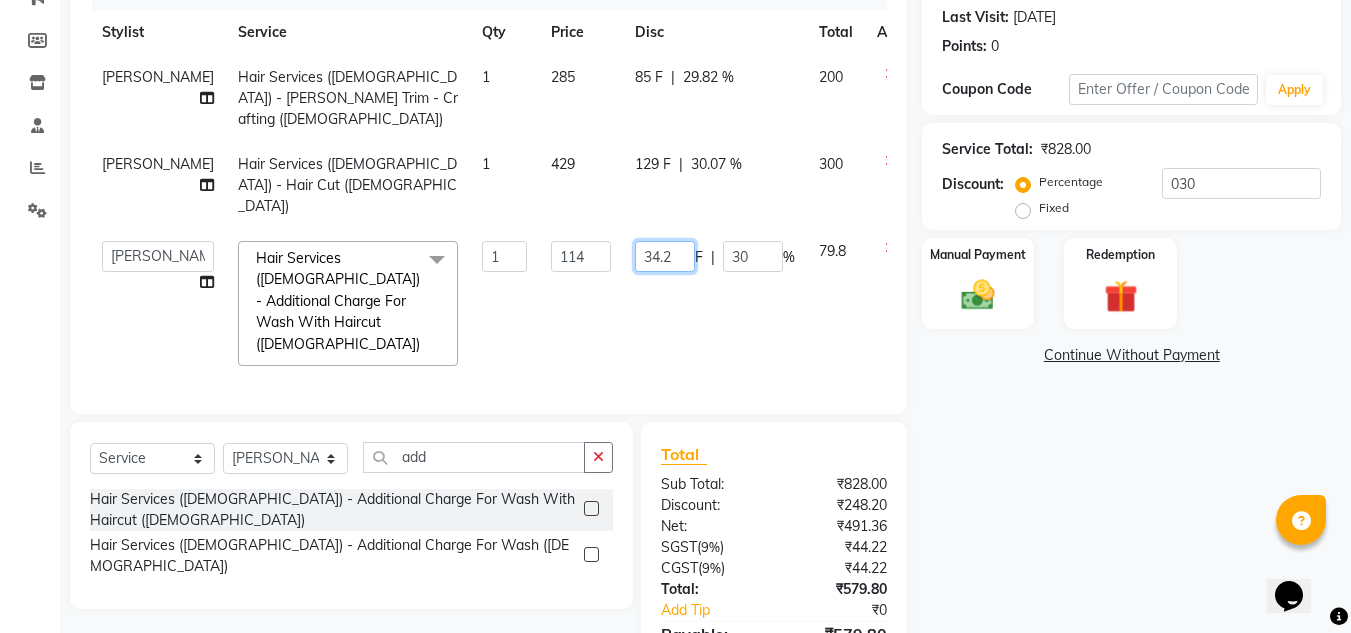 type on "34" 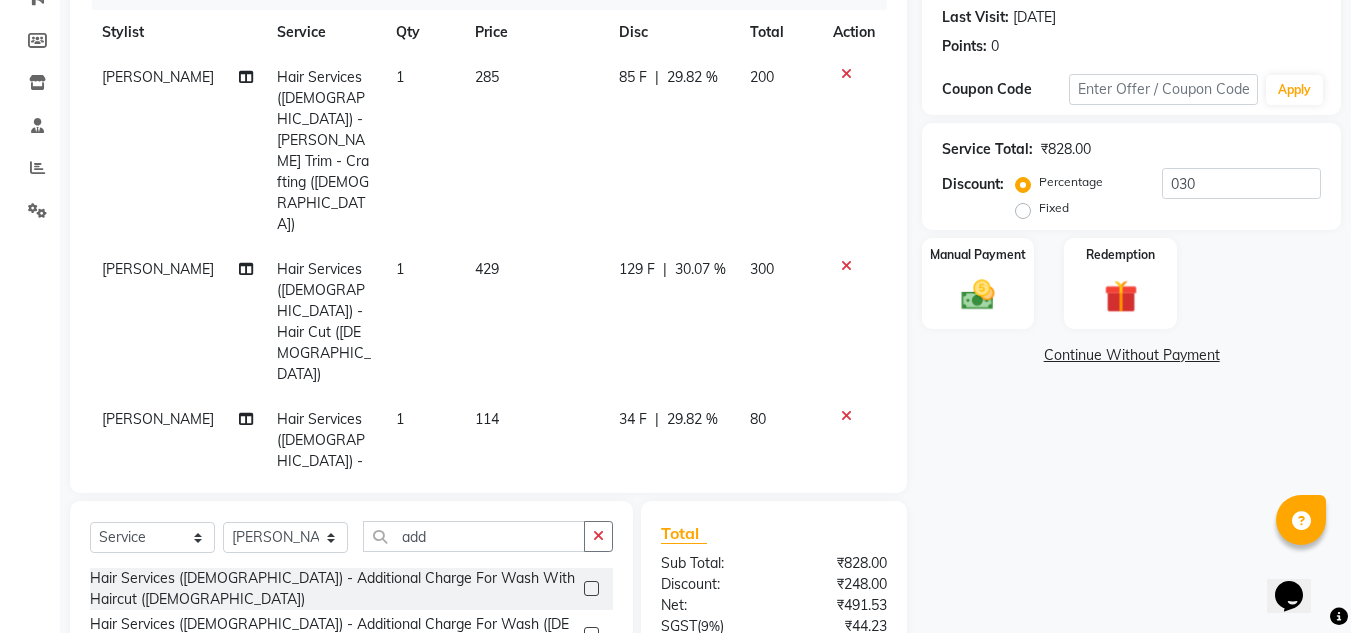 click on "34 F | 29.82 %" 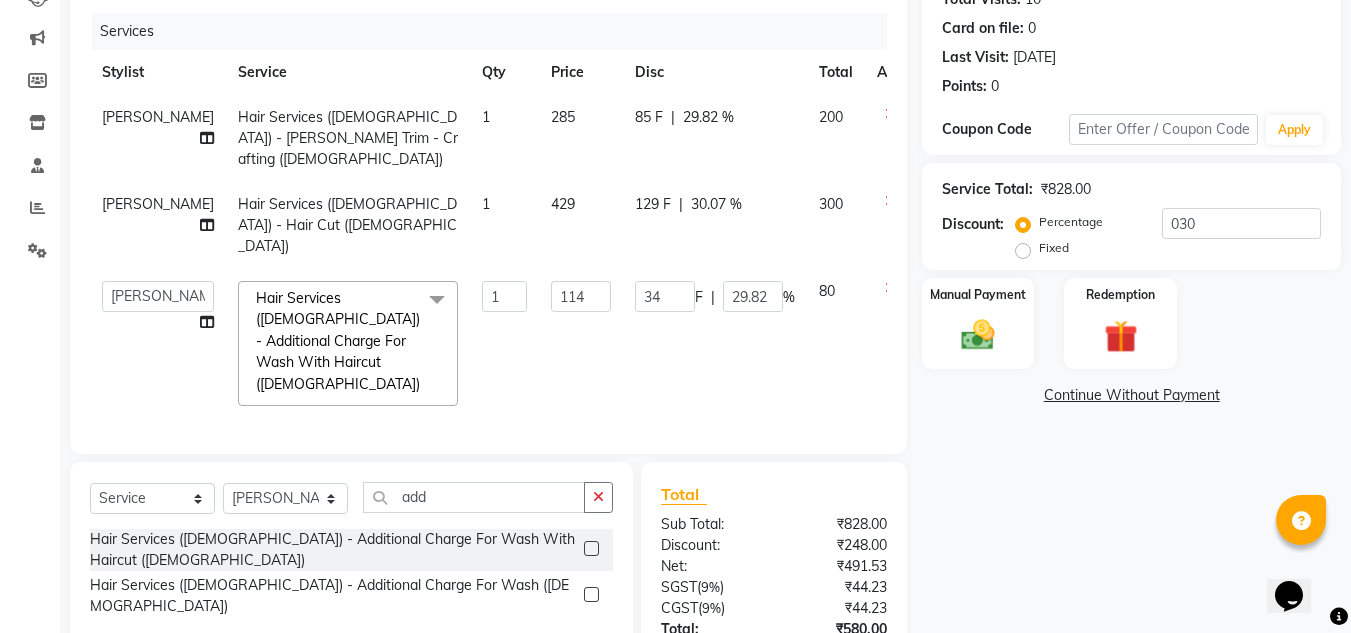 scroll, scrollTop: 200, scrollLeft: 0, axis: vertical 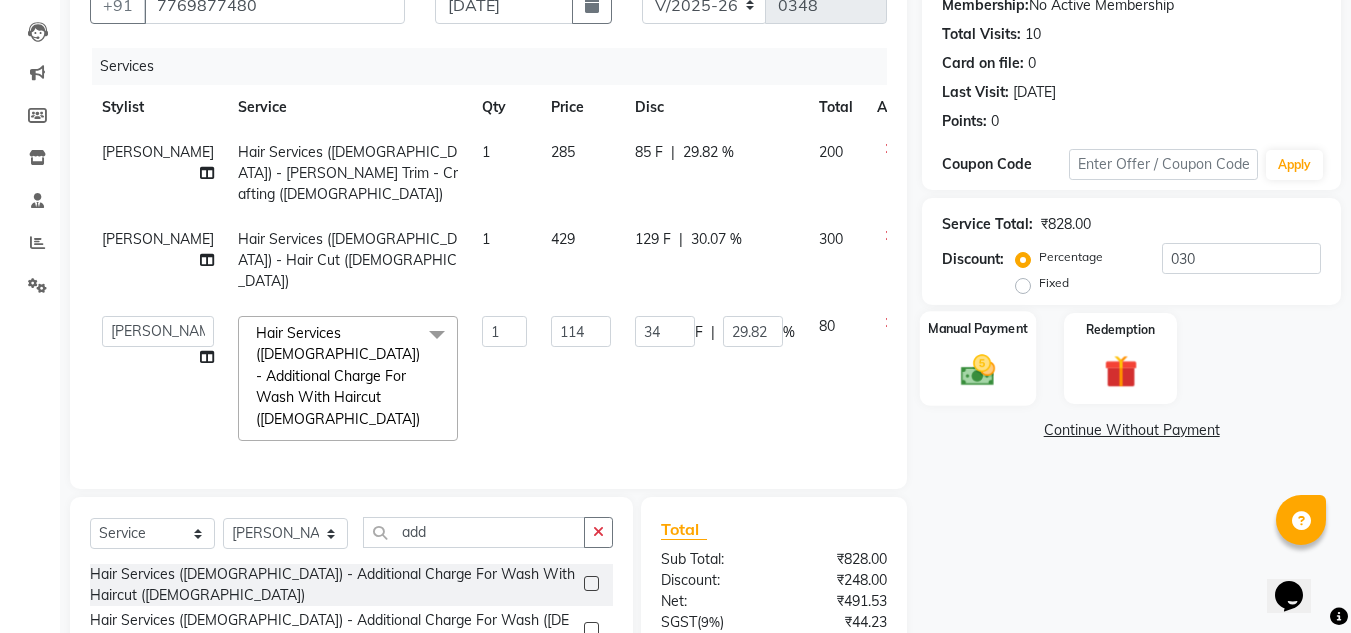click 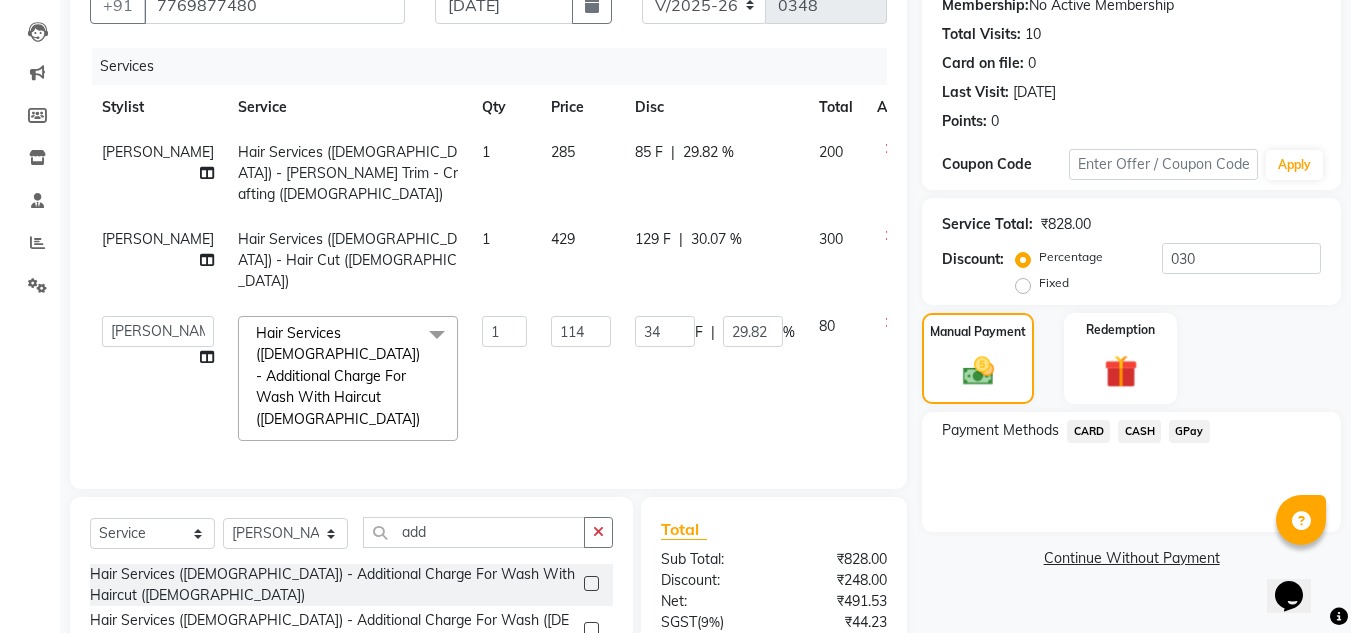 click on "GPay" 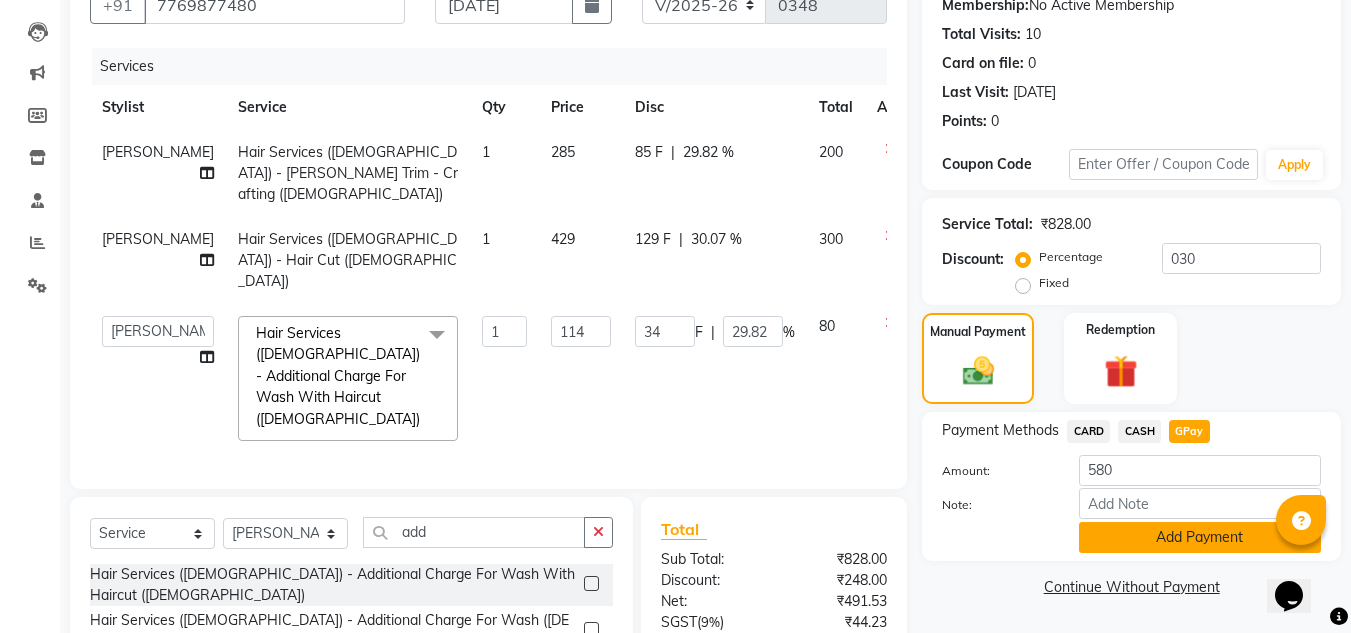 click on "Add Payment" 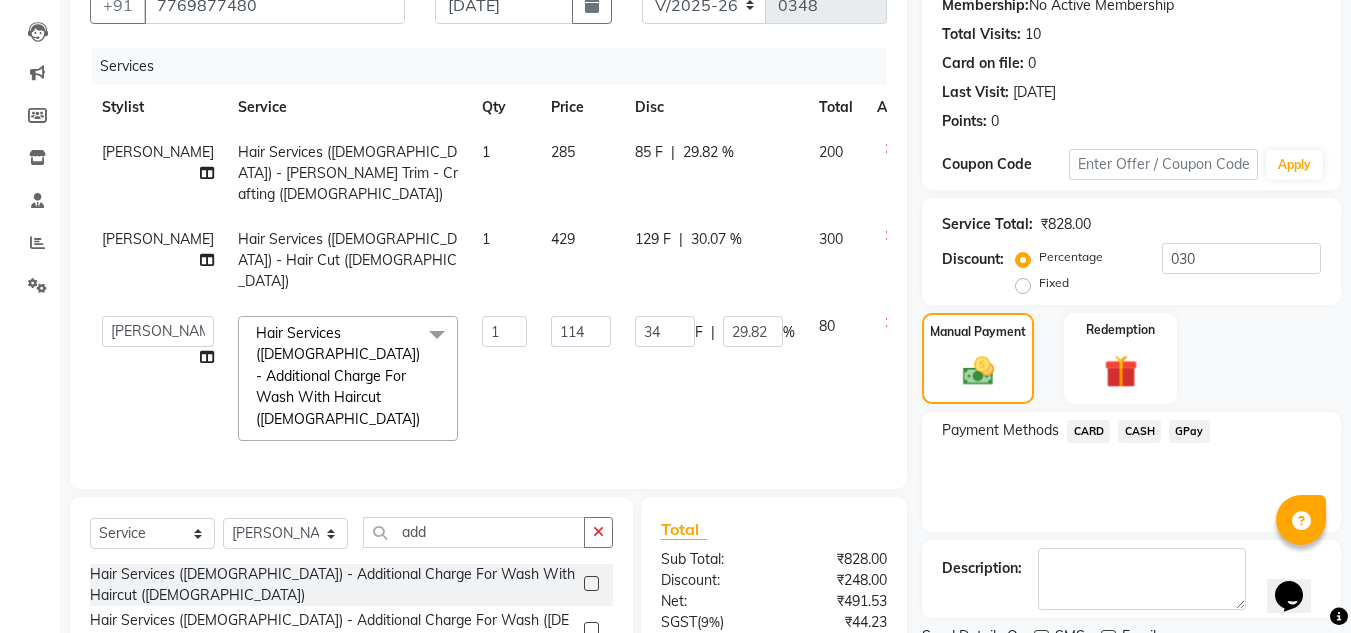 scroll, scrollTop: 400, scrollLeft: 0, axis: vertical 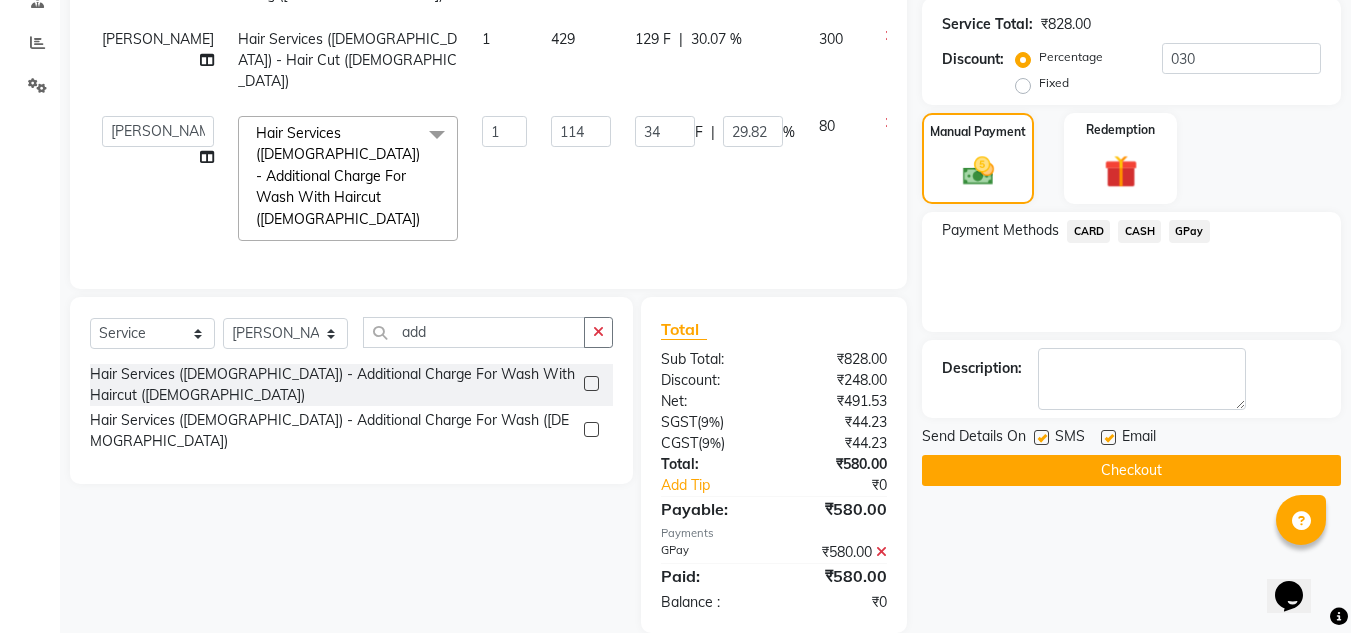 click on "Checkout" 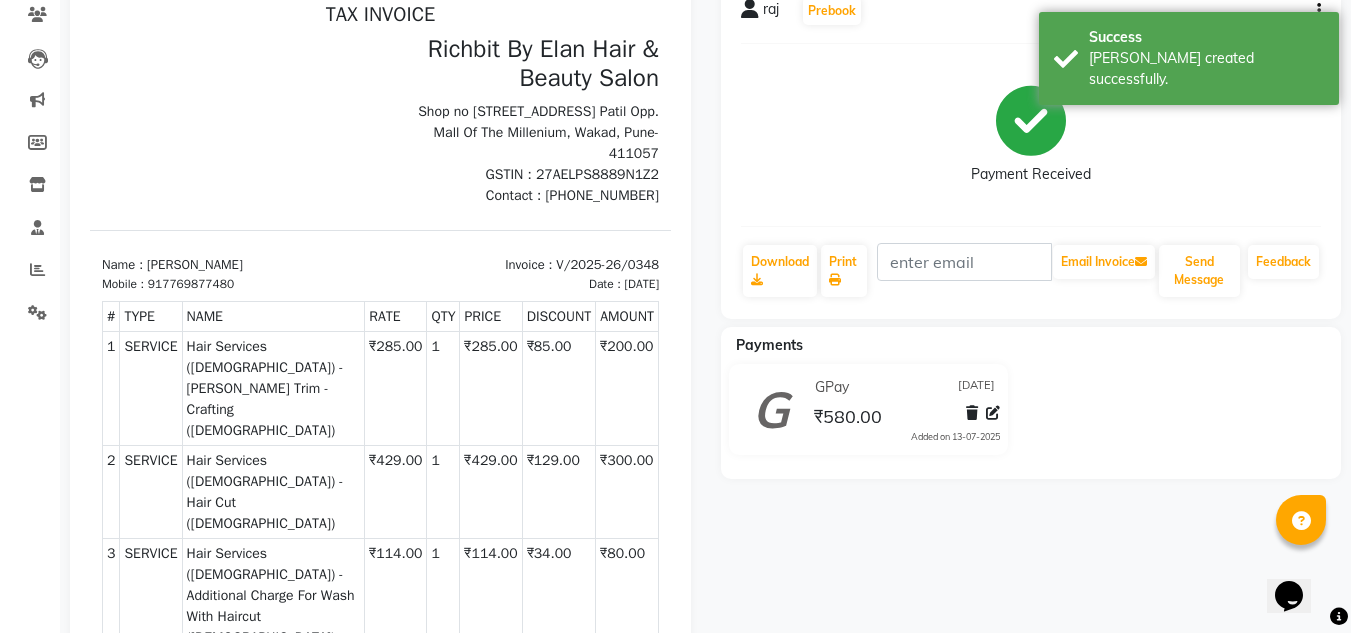 scroll, scrollTop: 0, scrollLeft: 0, axis: both 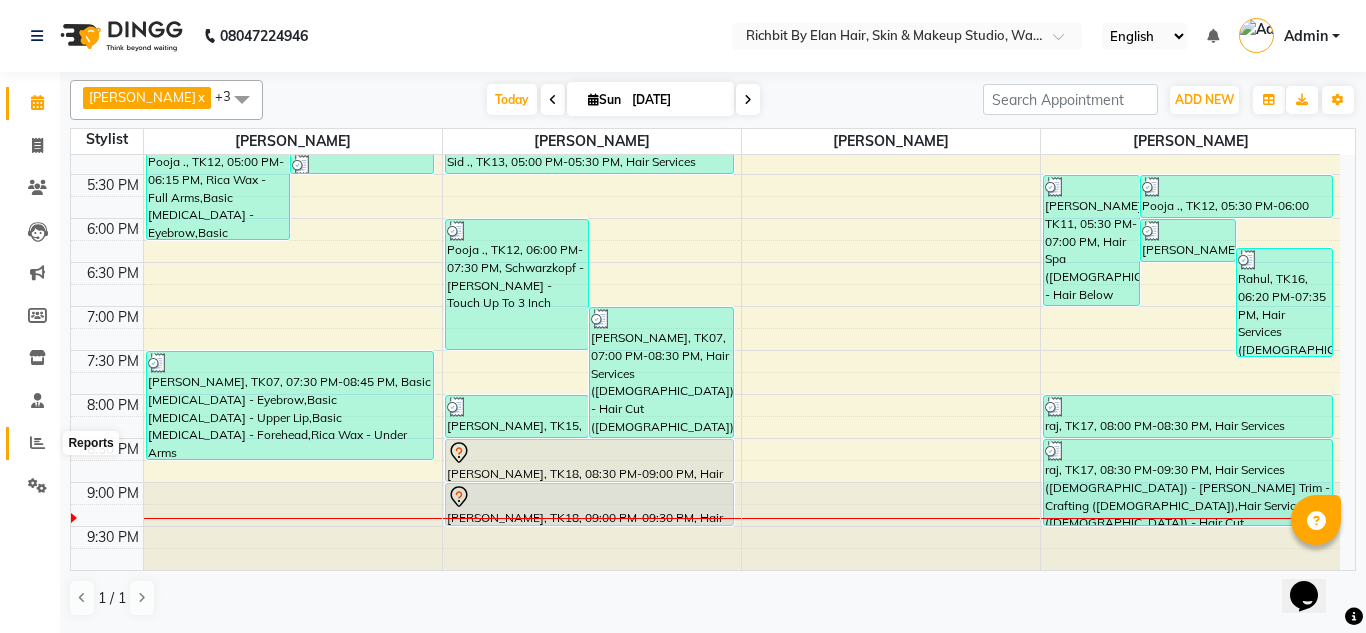 click 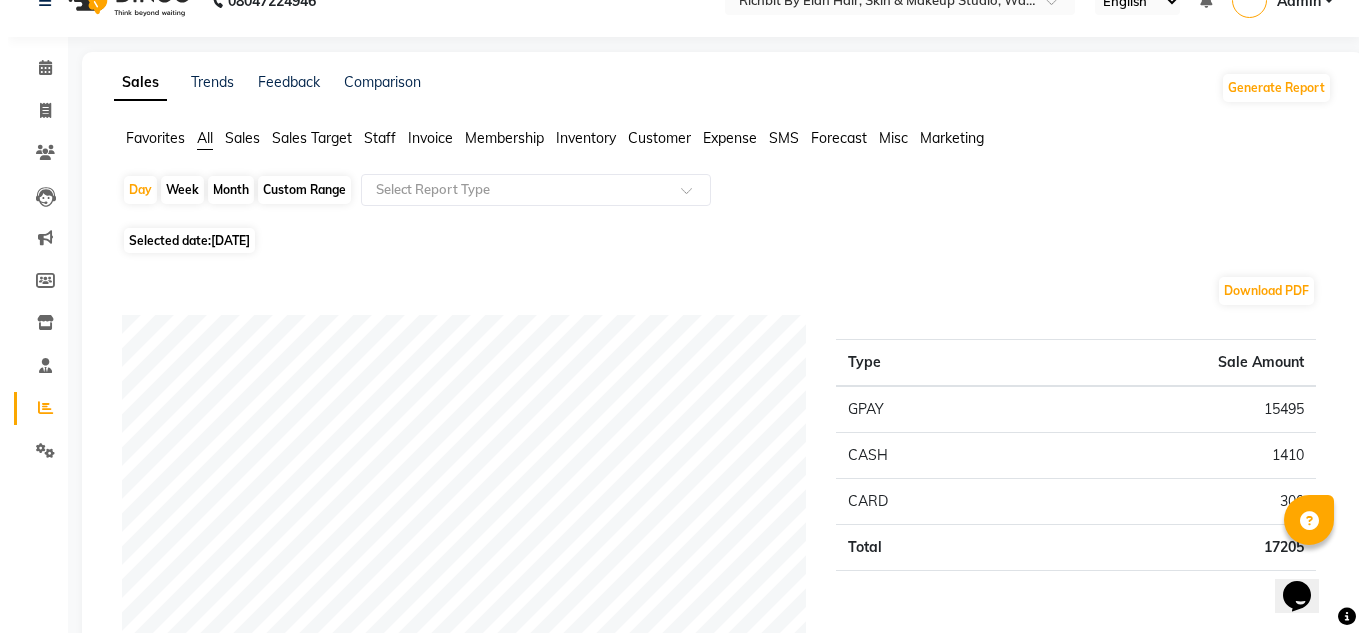 scroll, scrollTop: 0, scrollLeft: 0, axis: both 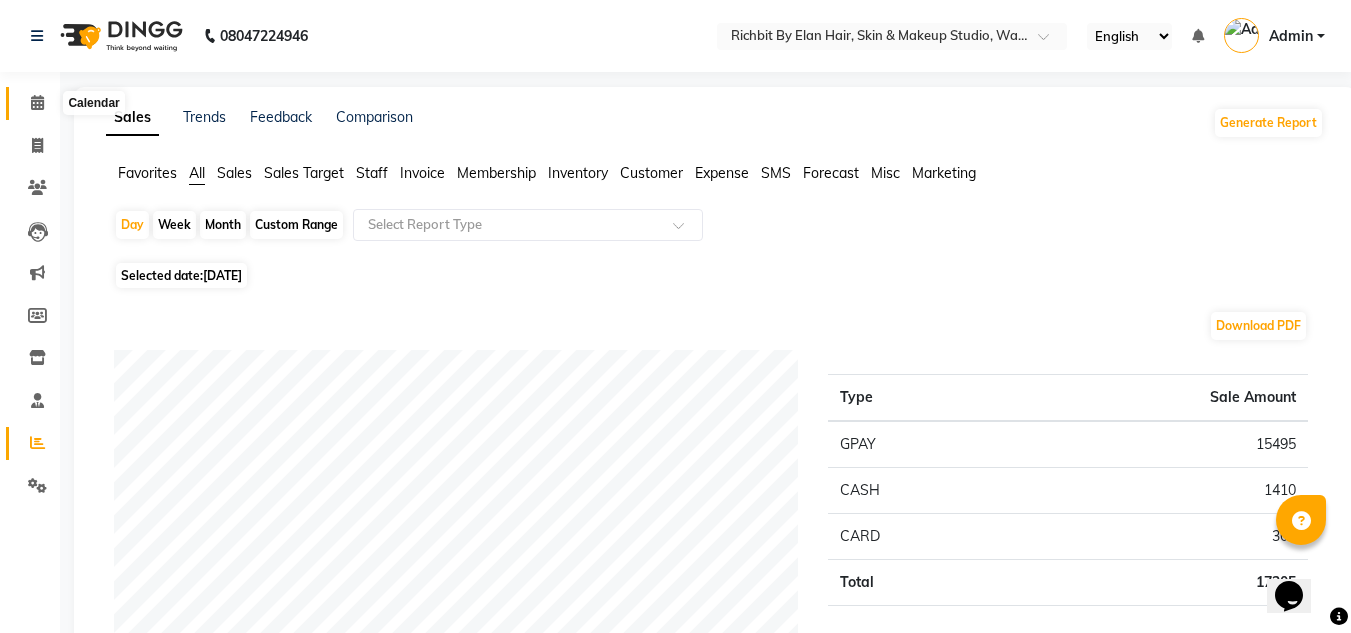 click 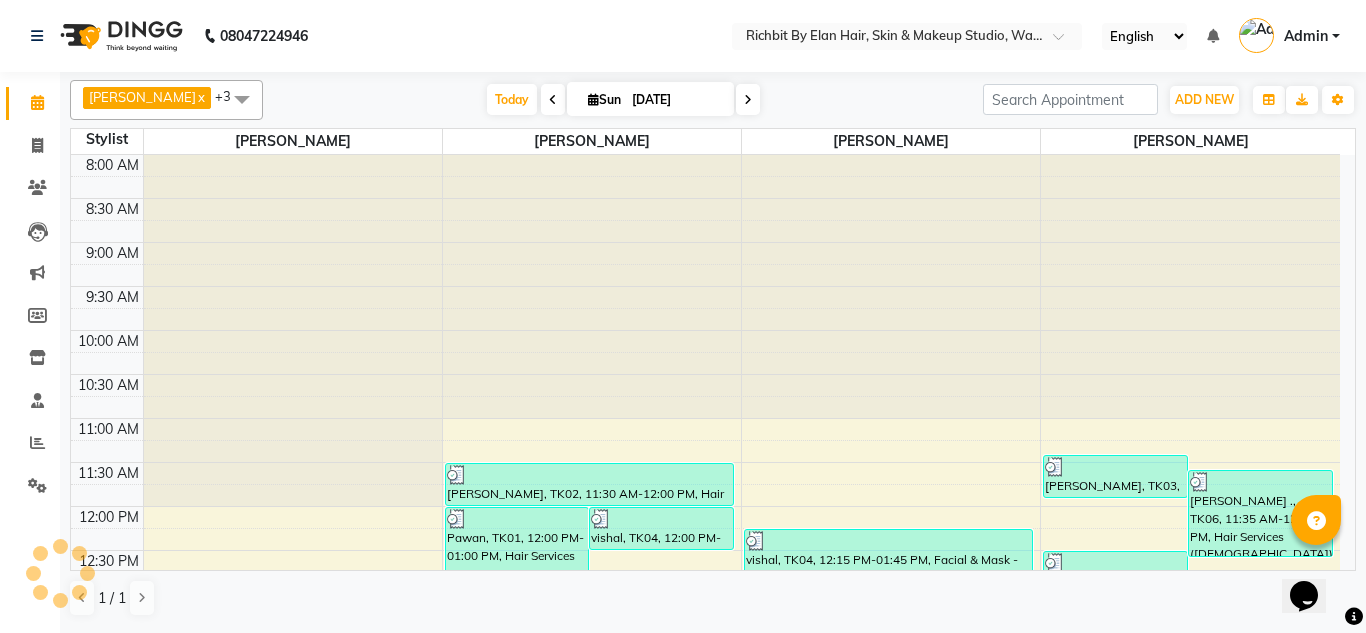 scroll, scrollTop: 640, scrollLeft: 0, axis: vertical 